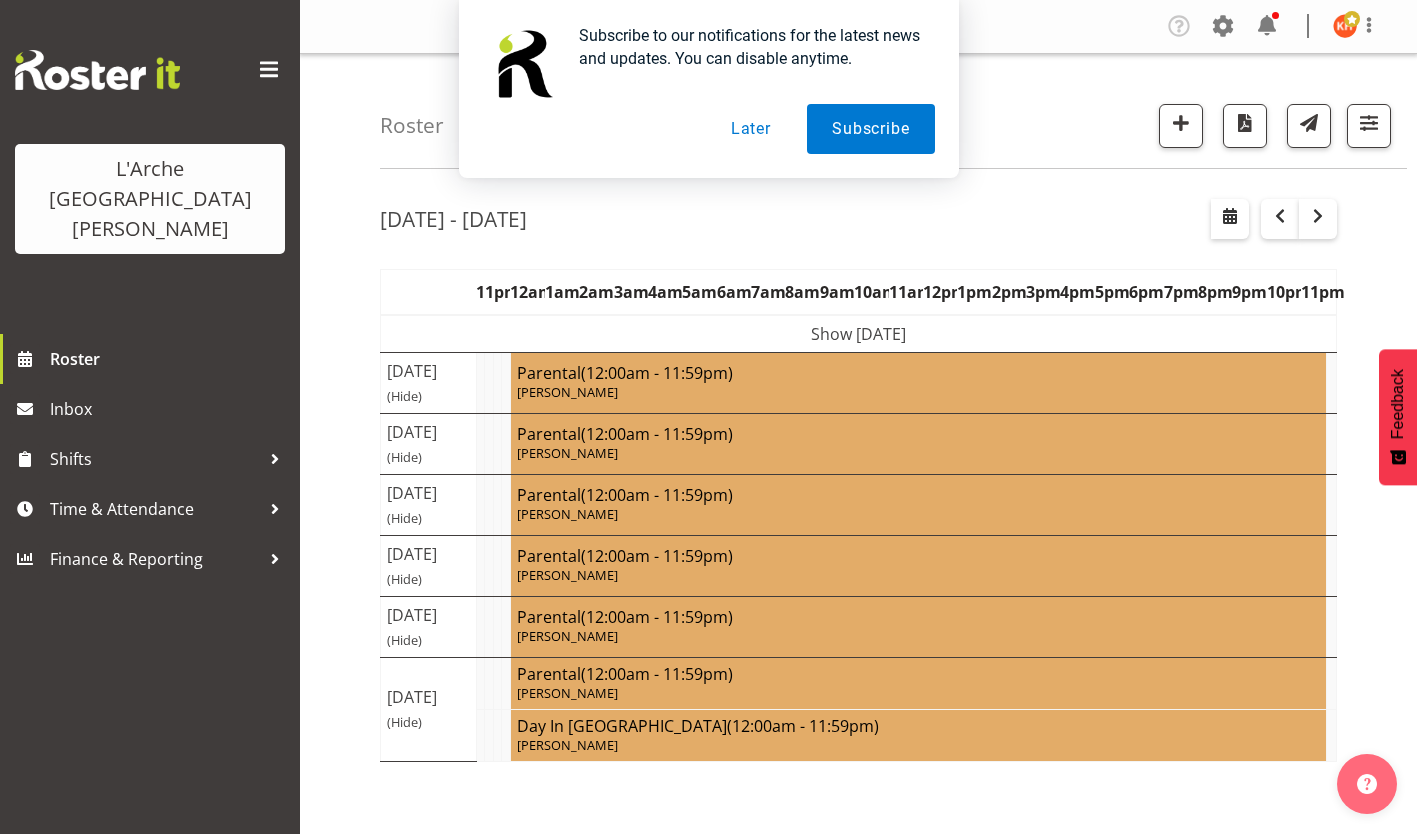 scroll, scrollTop: 0, scrollLeft: 0, axis: both 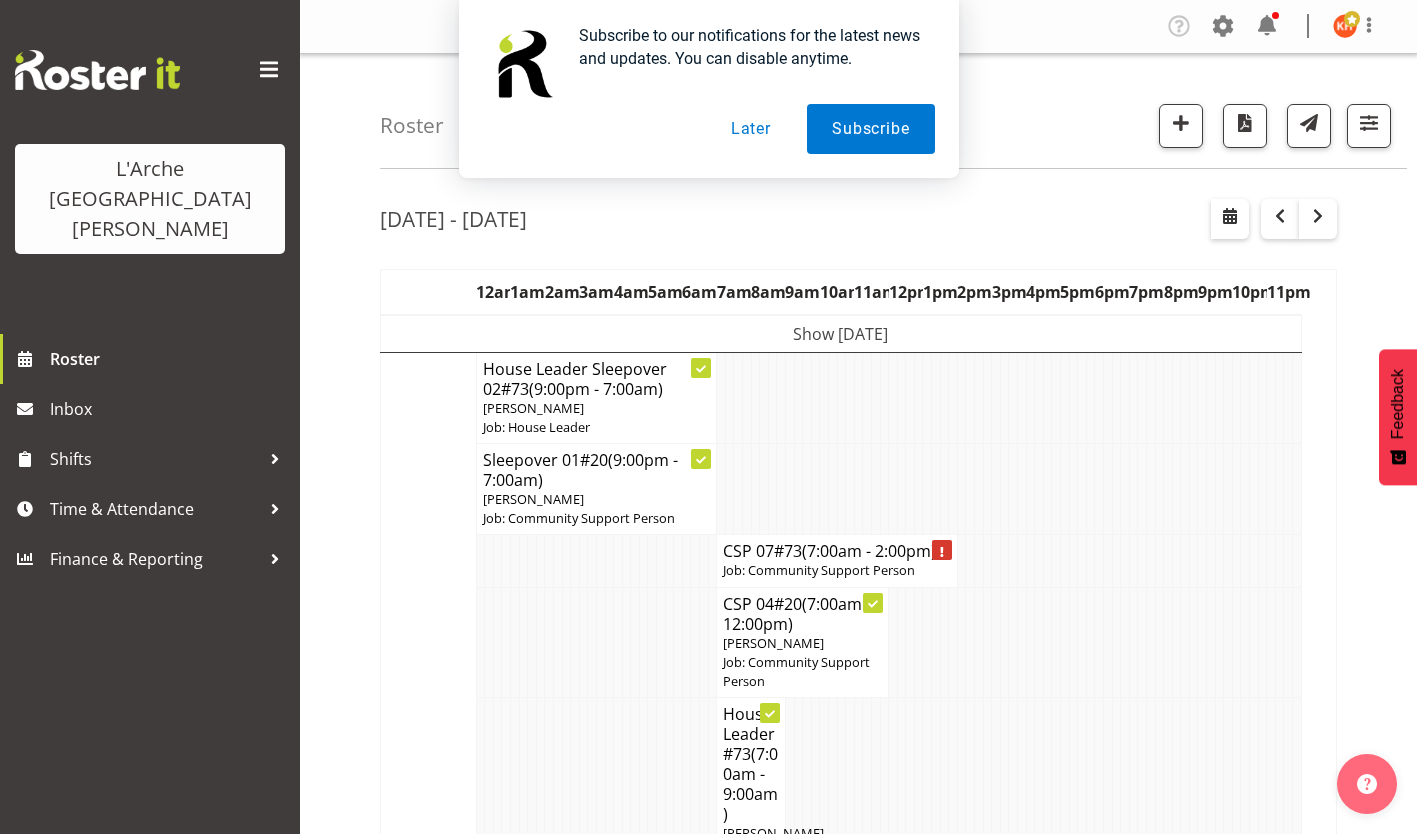 click on "Later" at bounding box center [751, 129] 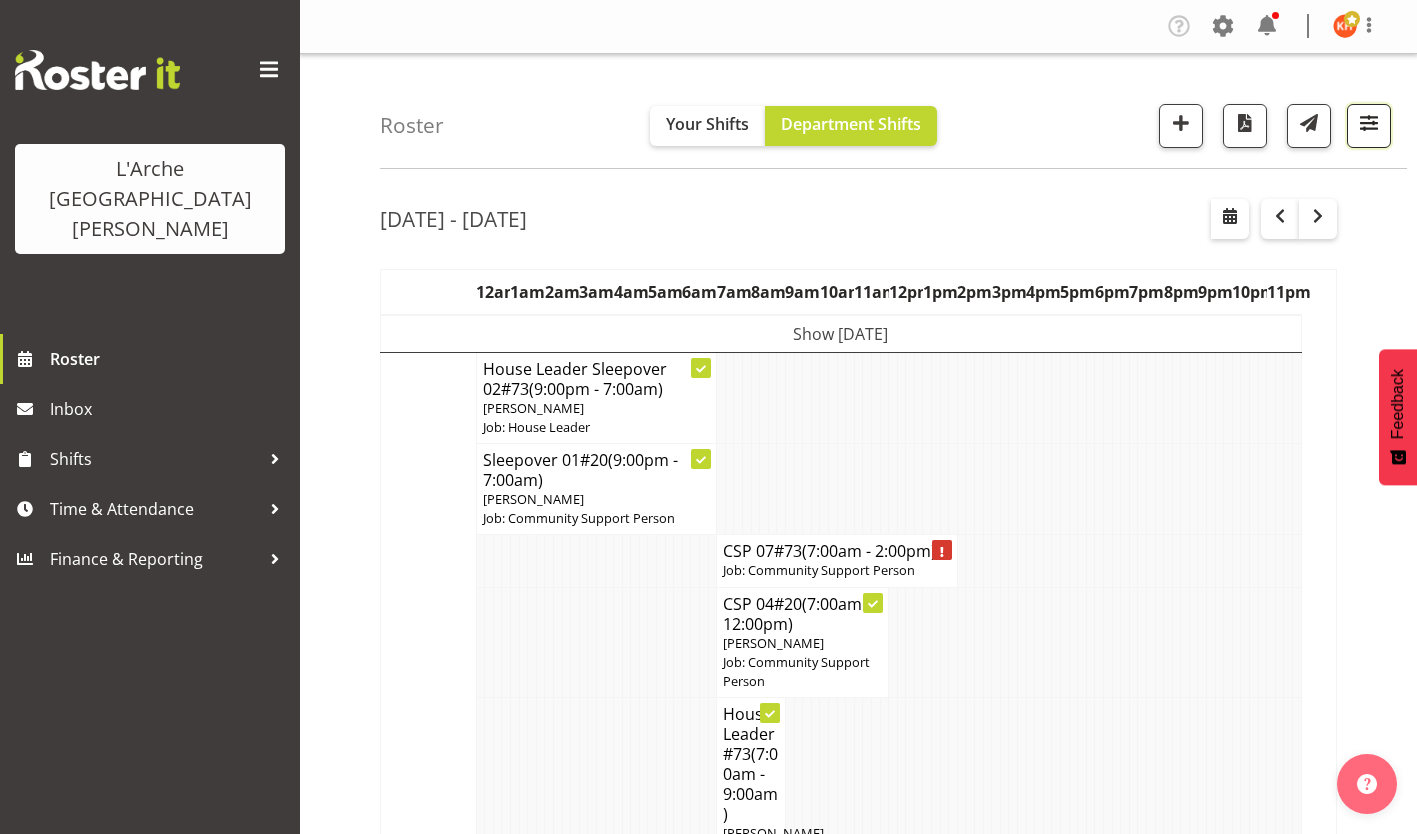 click at bounding box center (1369, 123) 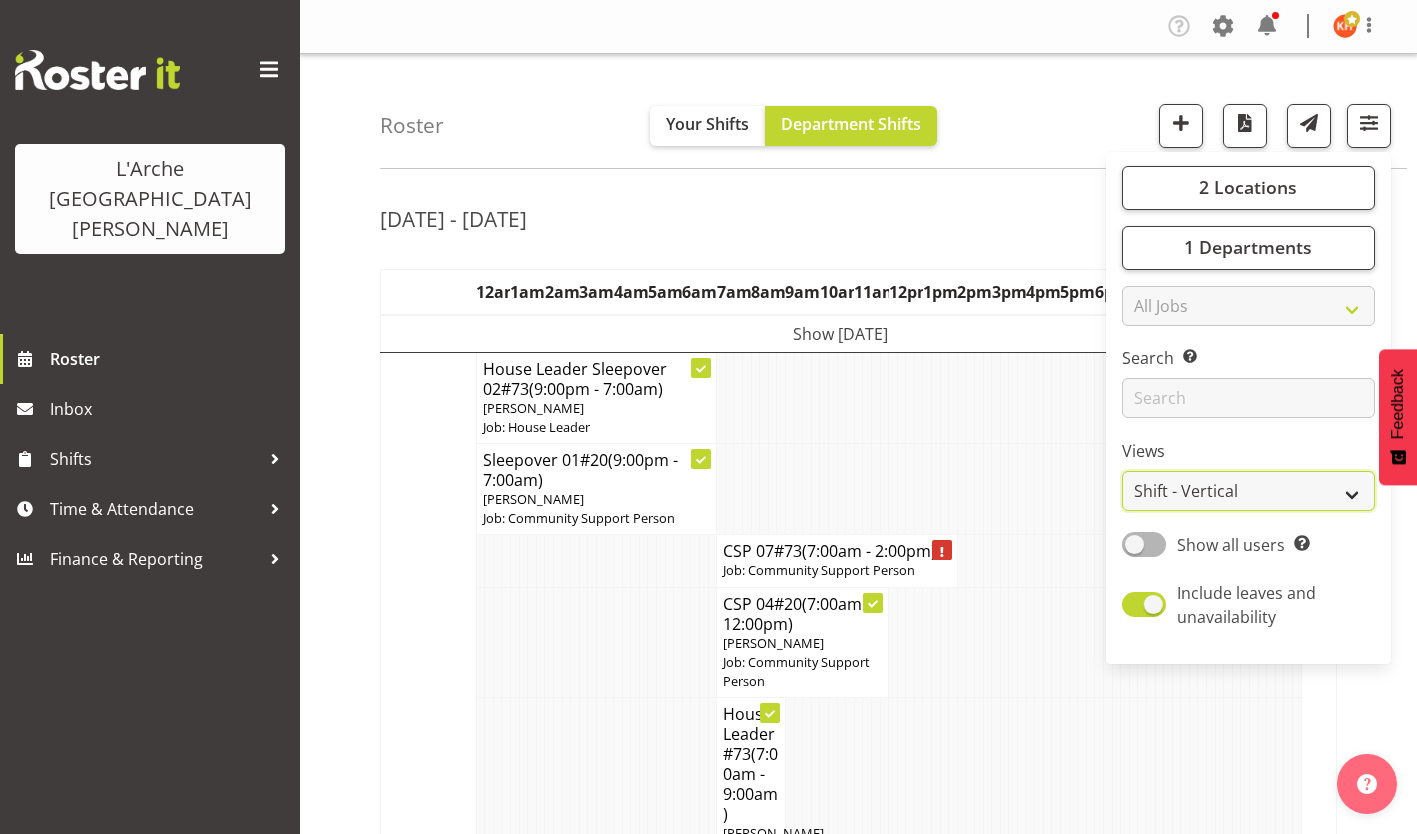 click on "Staff
Role
Shift - Horizontal
Shift - Vertical
Staff - Location" at bounding box center [1248, 491] 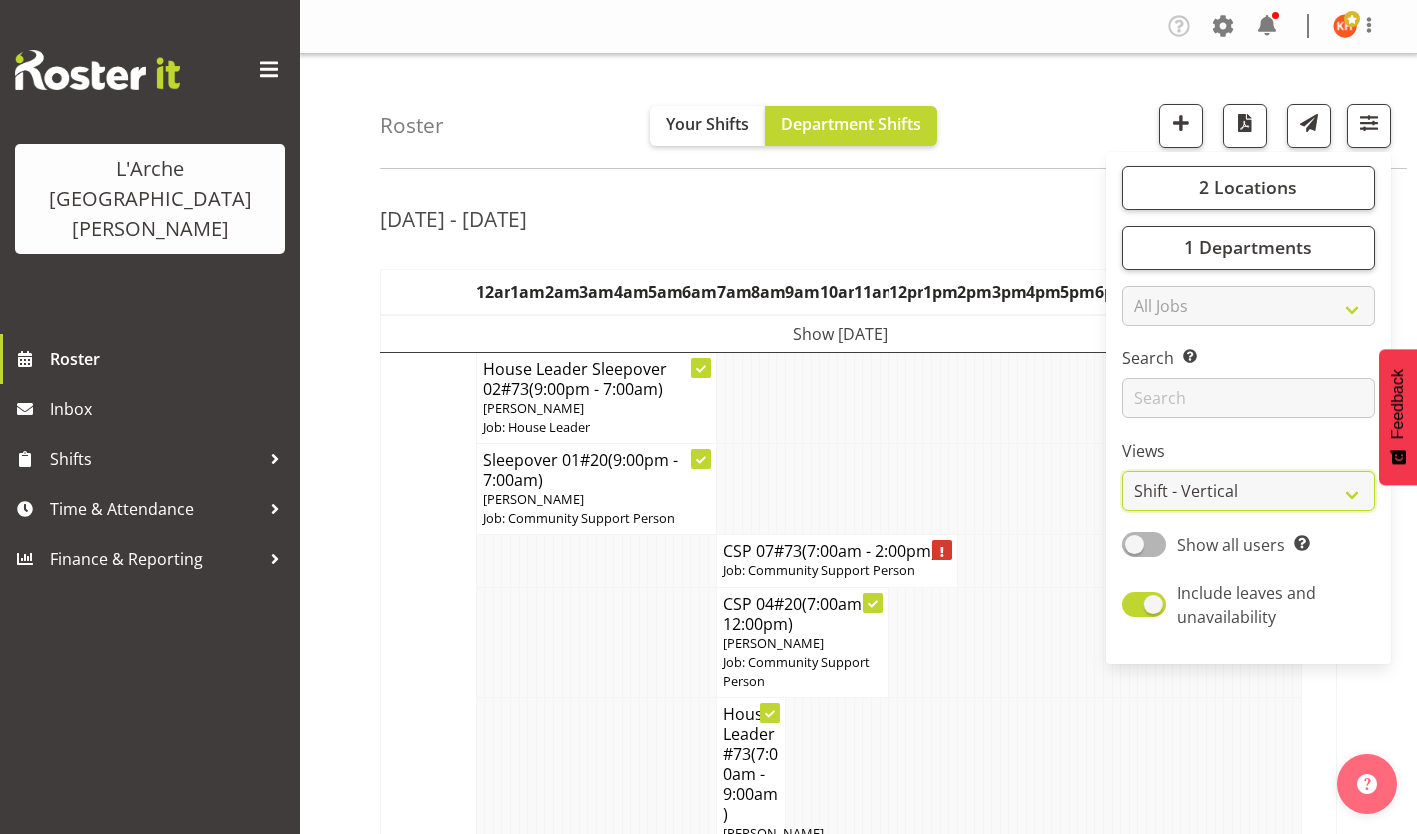 select on "staff" 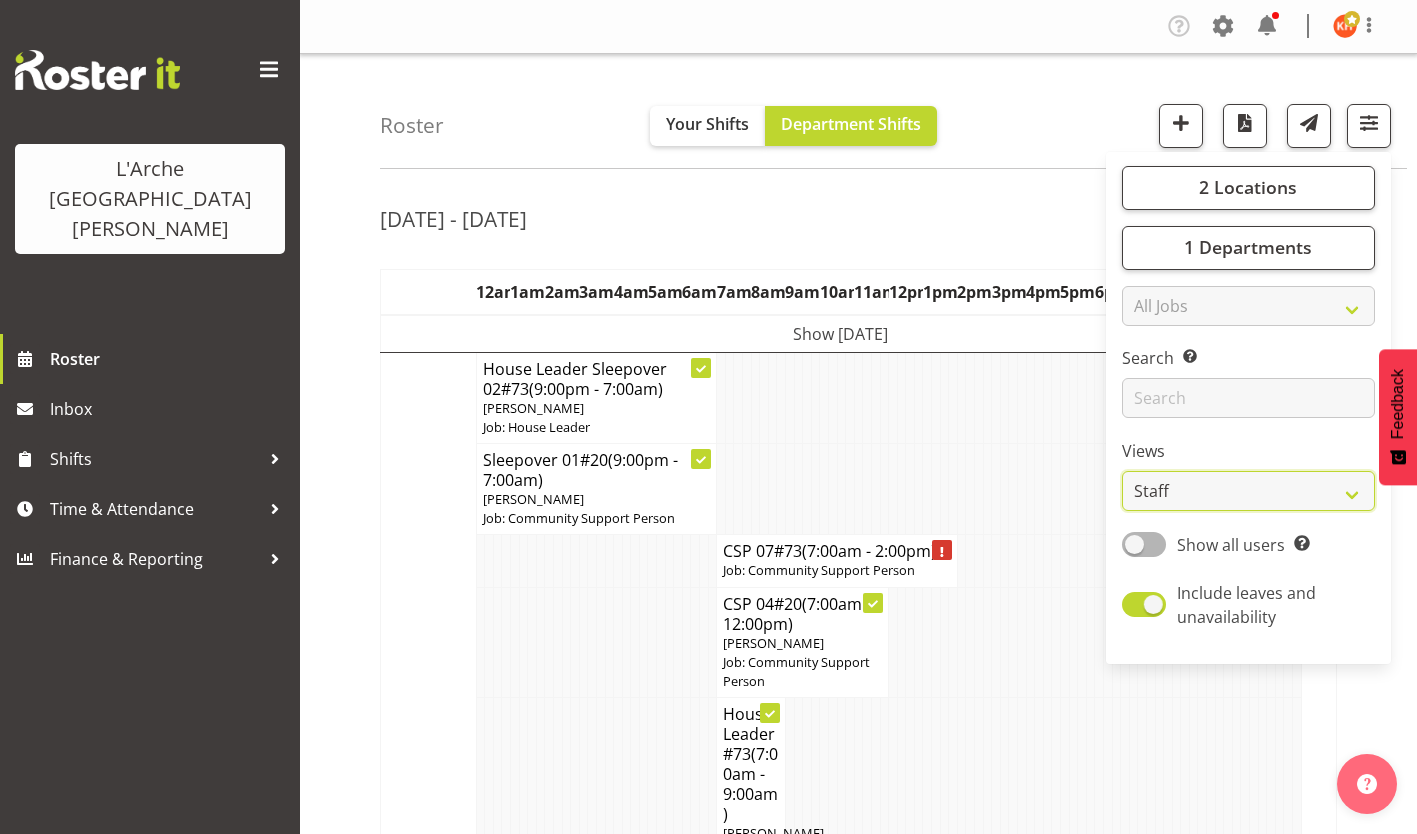 click on "Staff
Role
Shift - Horizontal
Shift - Vertical
Staff - Location" at bounding box center (1248, 491) 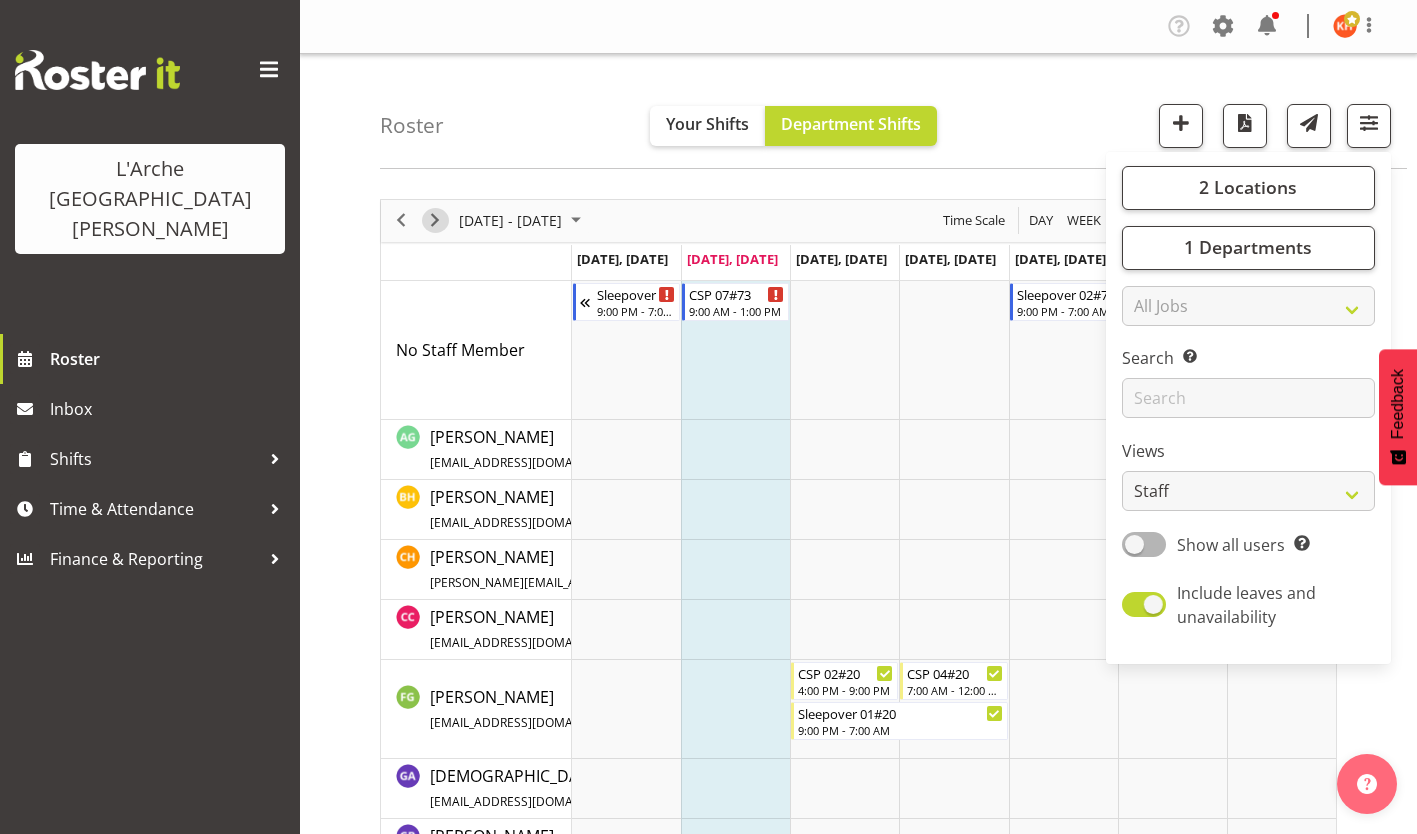 click at bounding box center [435, 220] 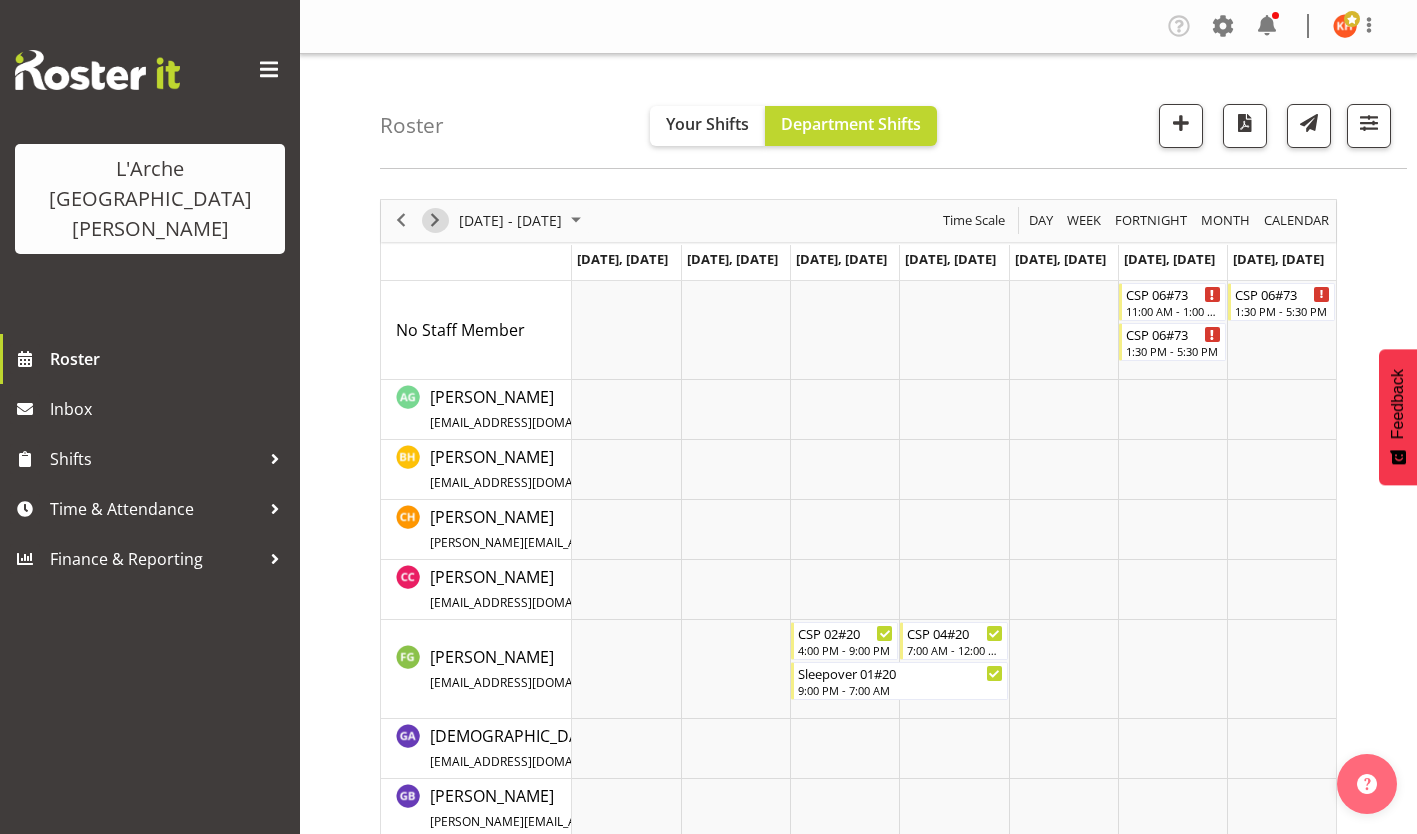 click at bounding box center [435, 220] 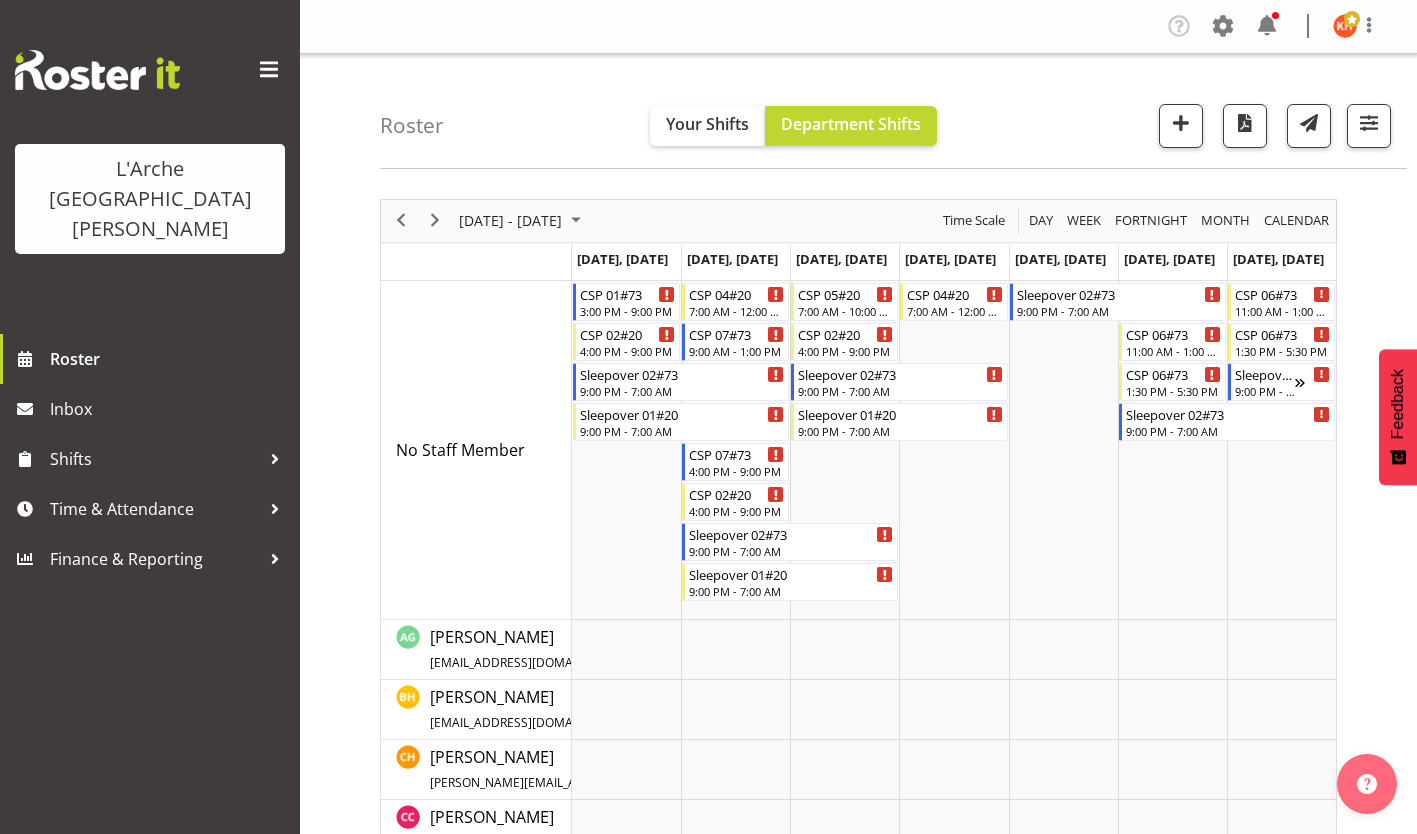 click at bounding box center (269, 70) 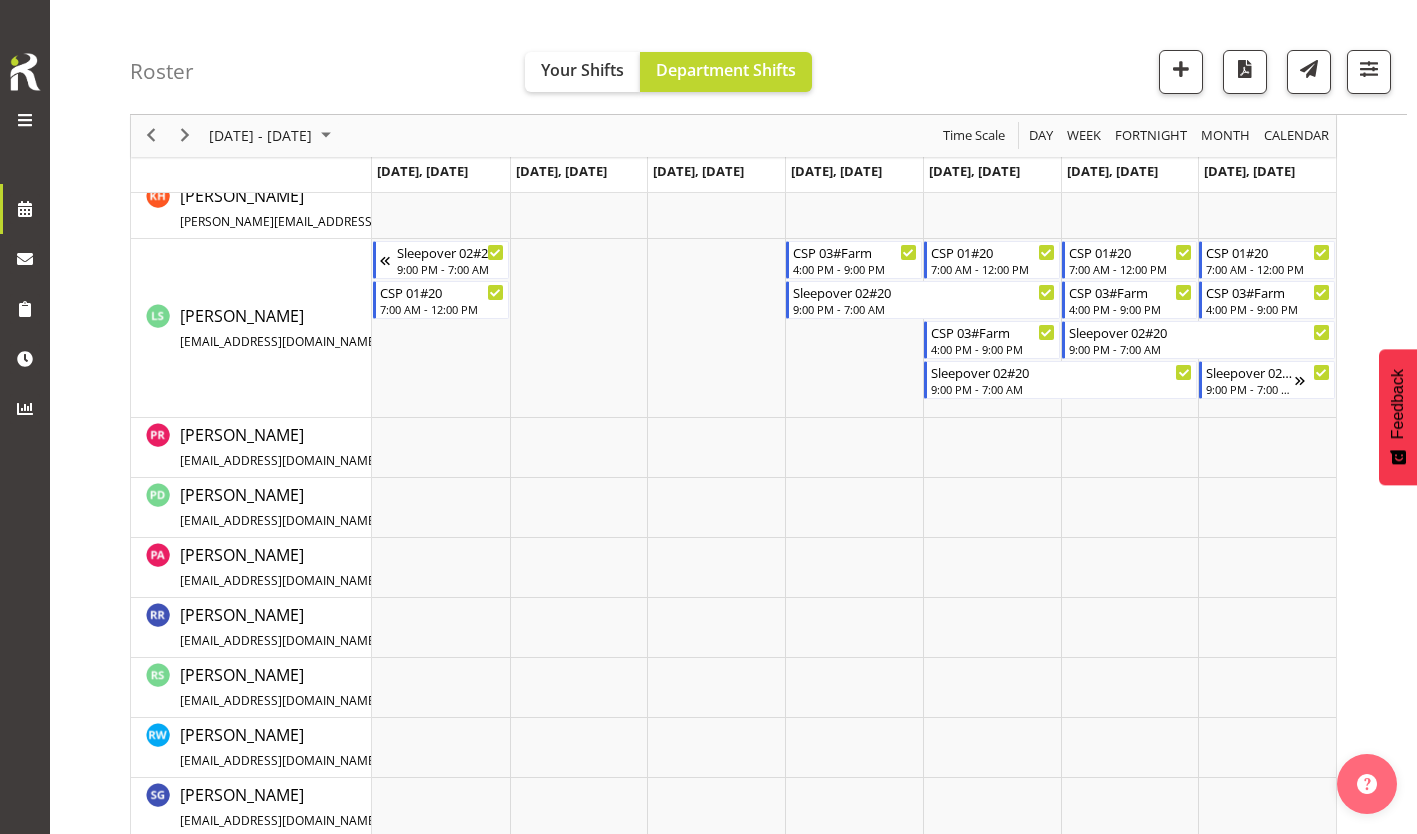 scroll, scrollTop: 983, scrollLeft: 0, axis: vertical 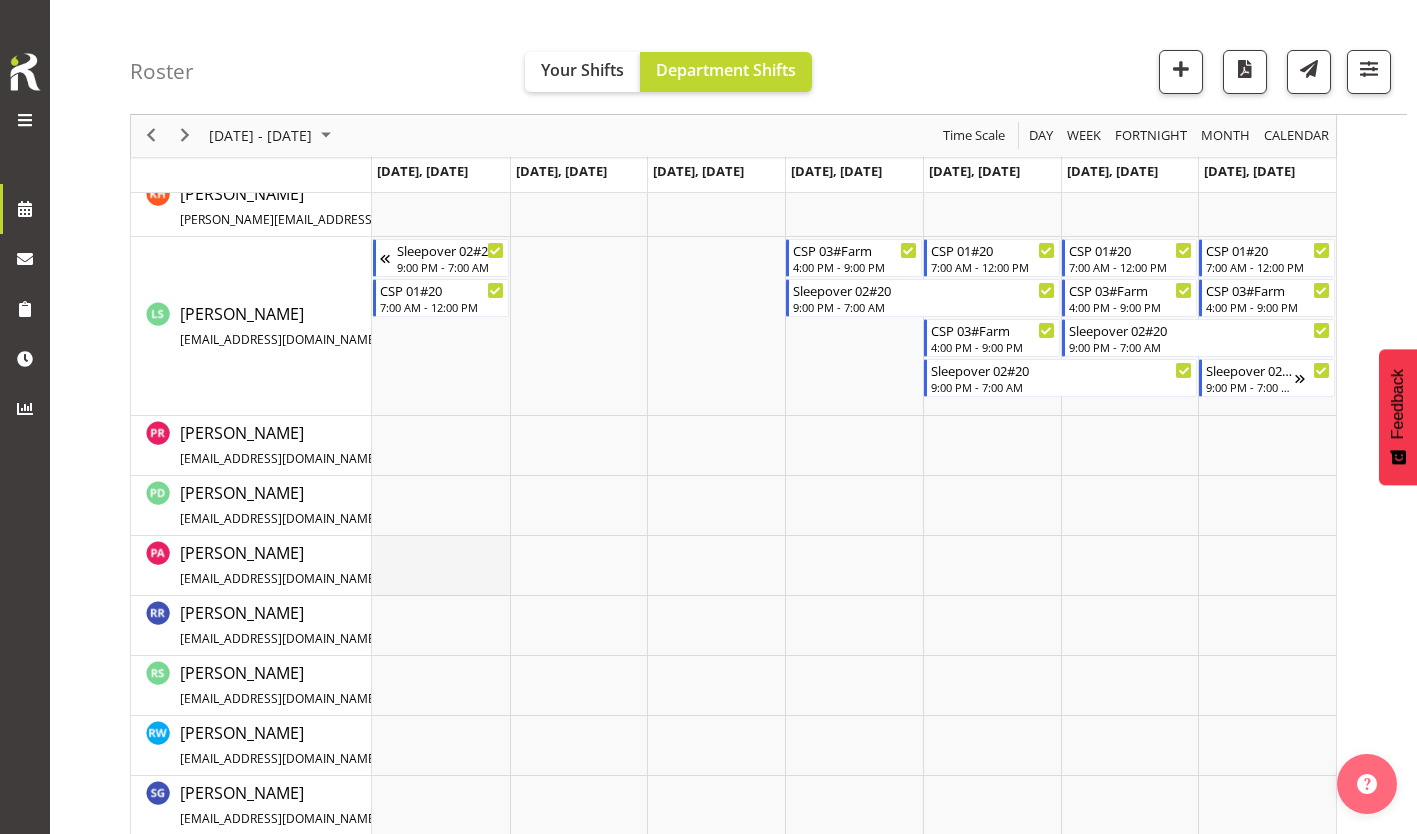 click at bounding box center (441, 566) 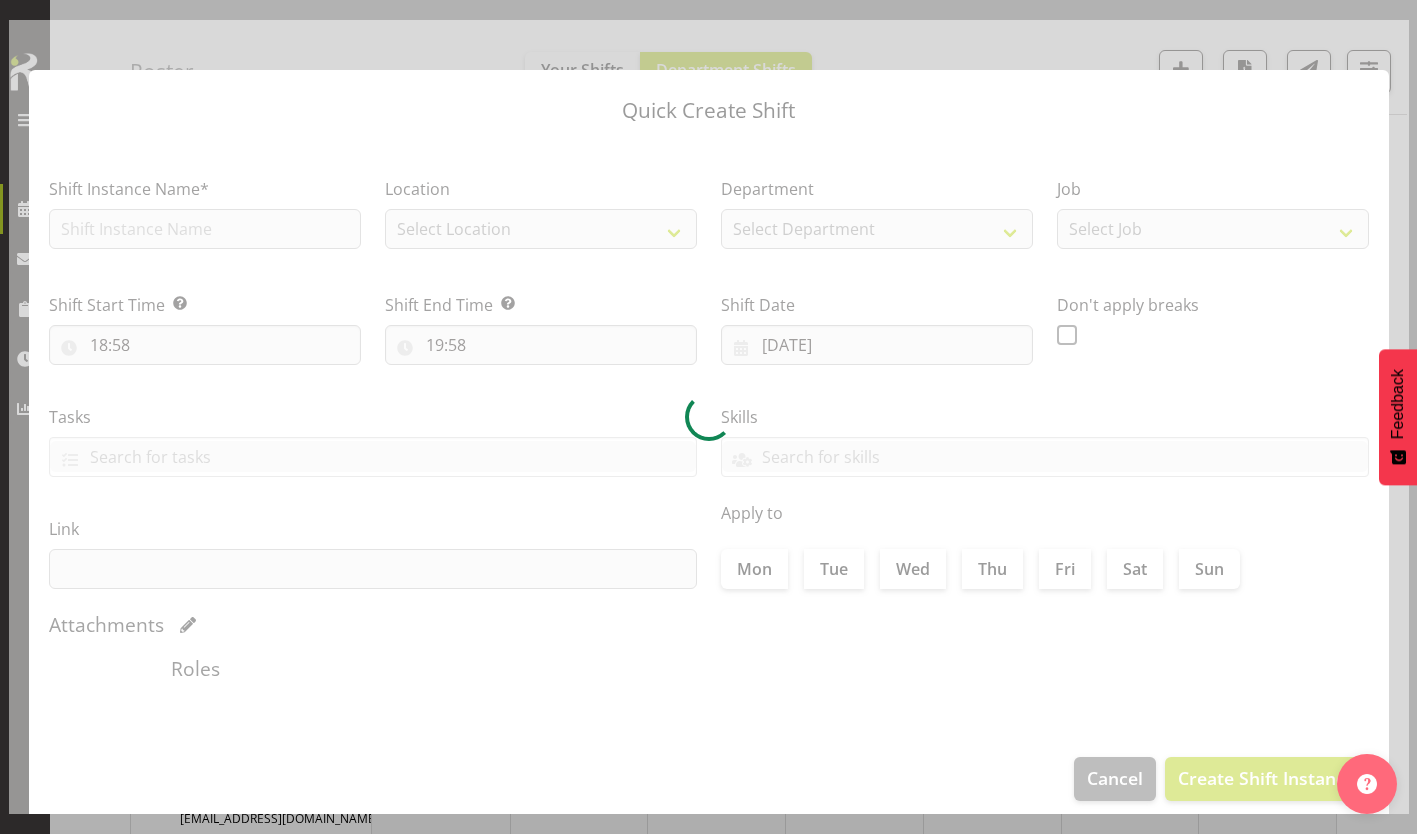 scroll, scrollTop: 951, scrollLeft: 0, axis: vertical 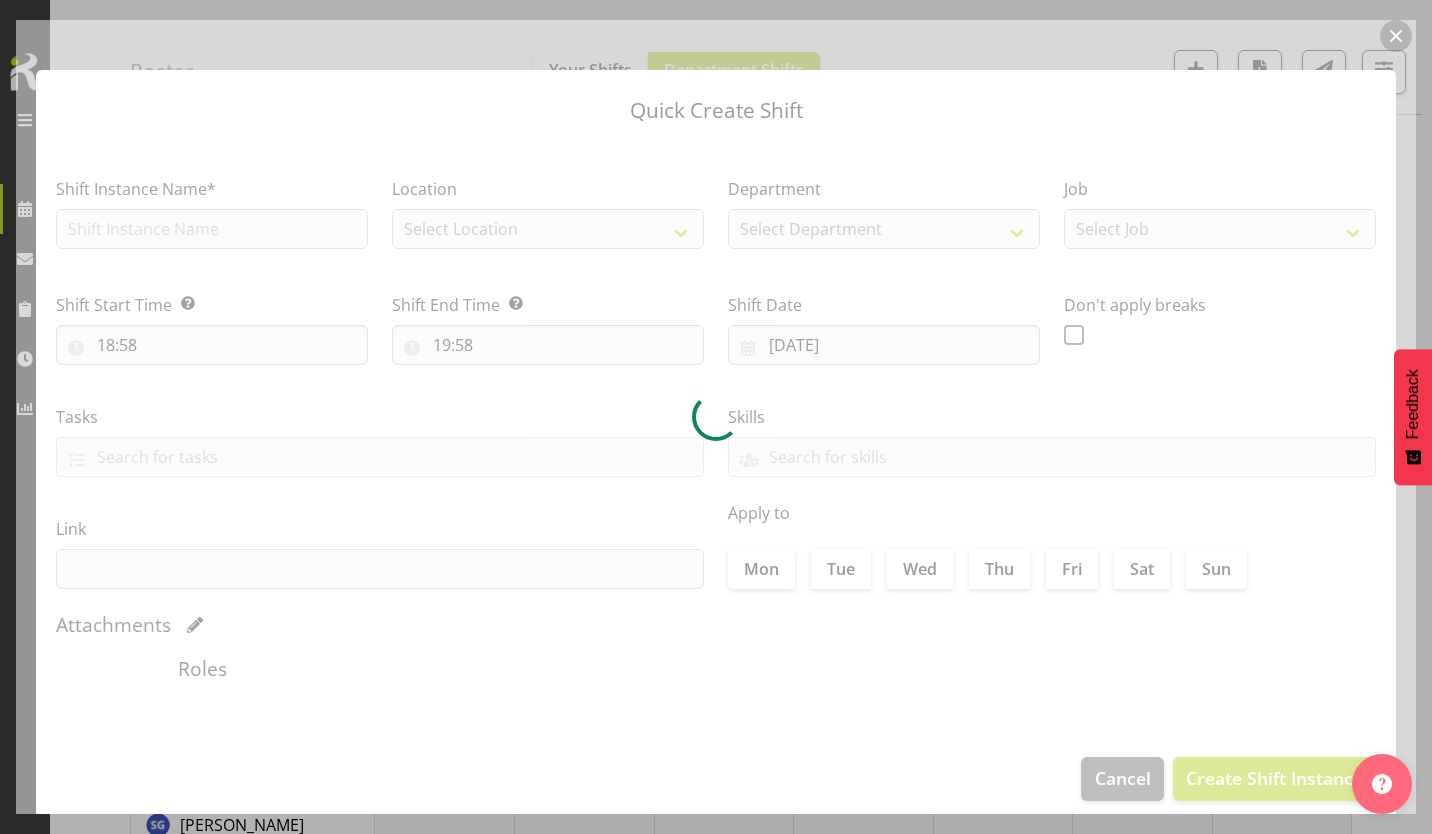click at bounding box center [1396, 36] 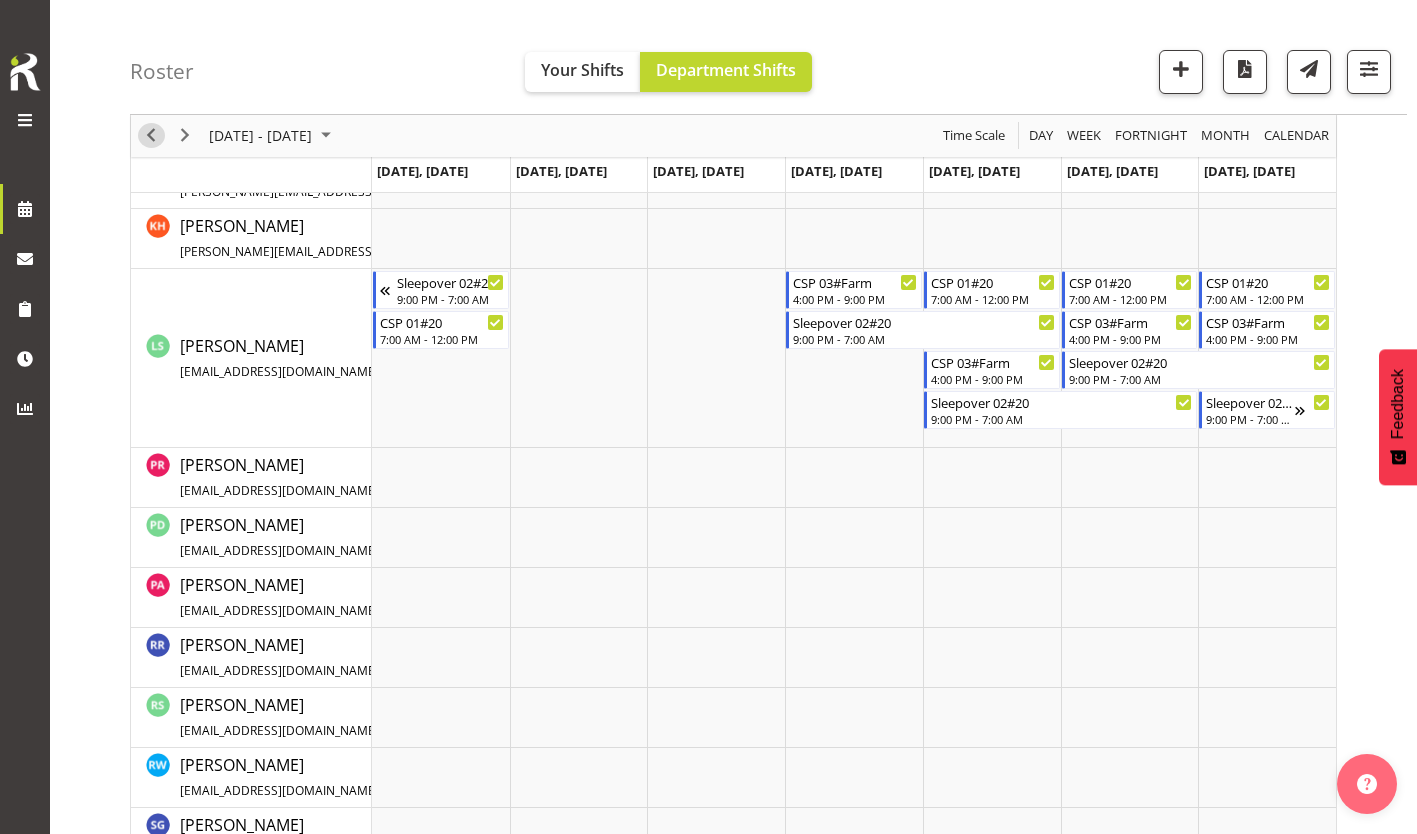 click at bounding box center (151, 136) 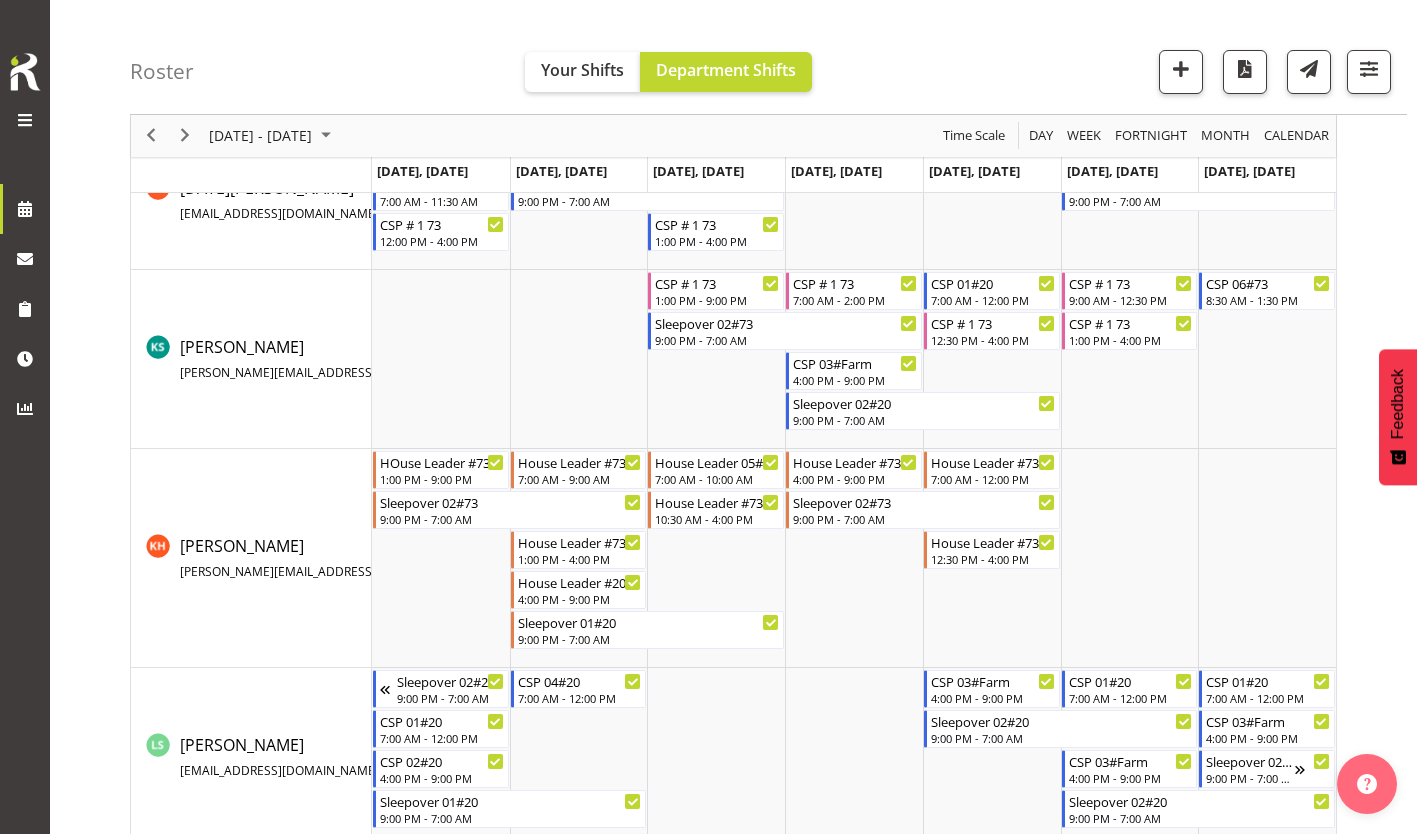 scroll, scrollTop: 786, scrollLeft: 0, axis: vertical 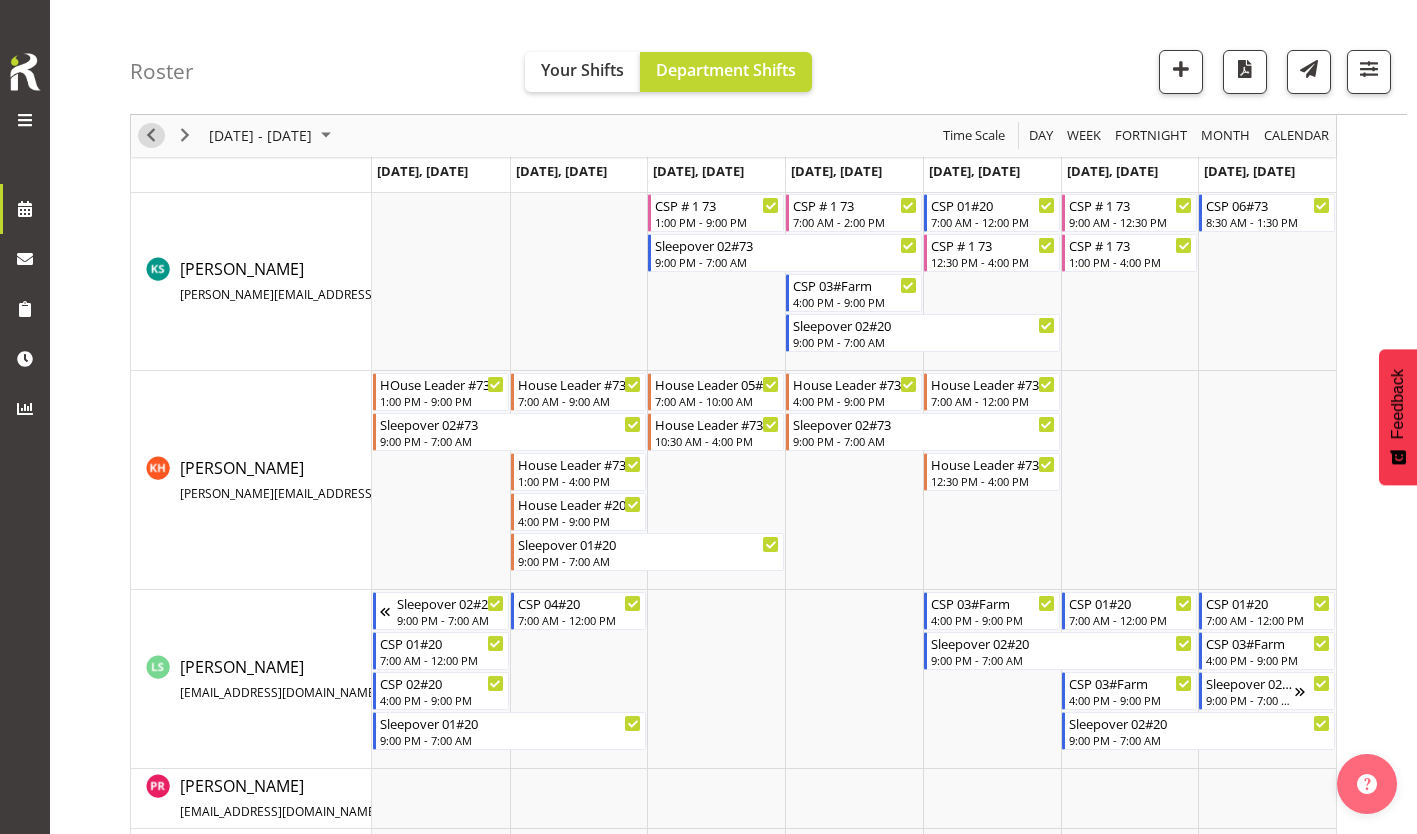 click at bounding box center (151, 136) 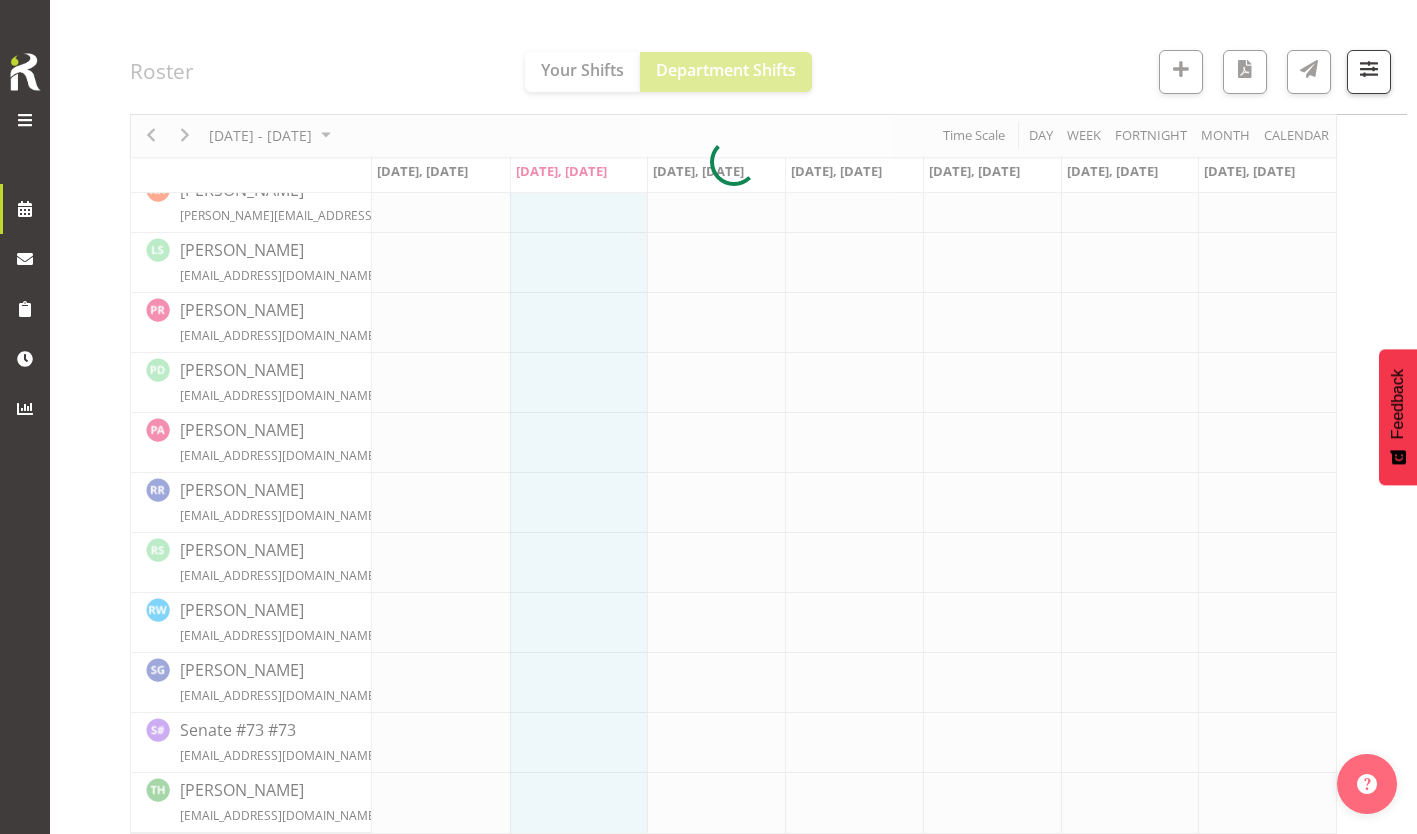 click at bounding box center [733, 162] 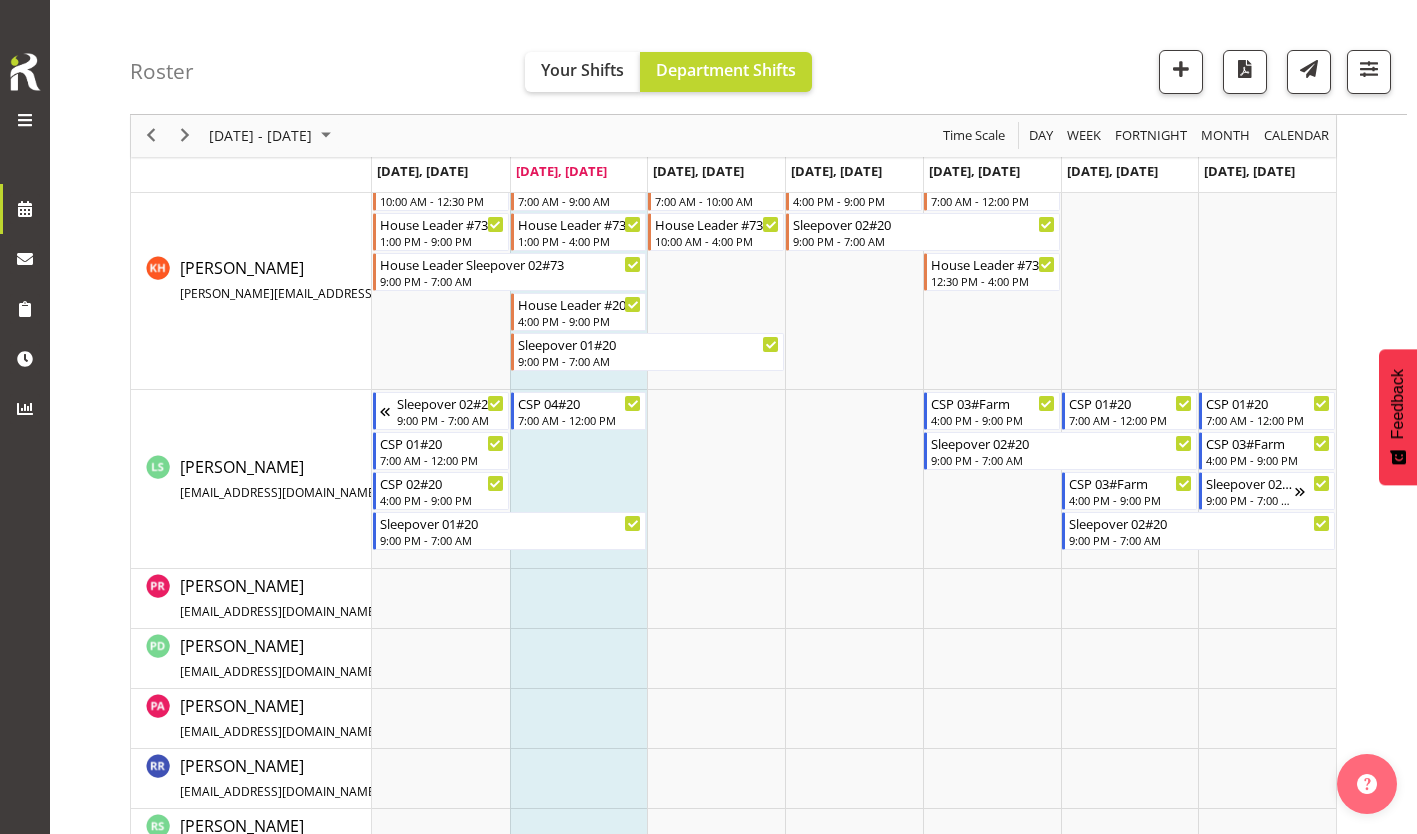 scroll, scrollTop: 1069, scrollLeft: 0, axis: vertical 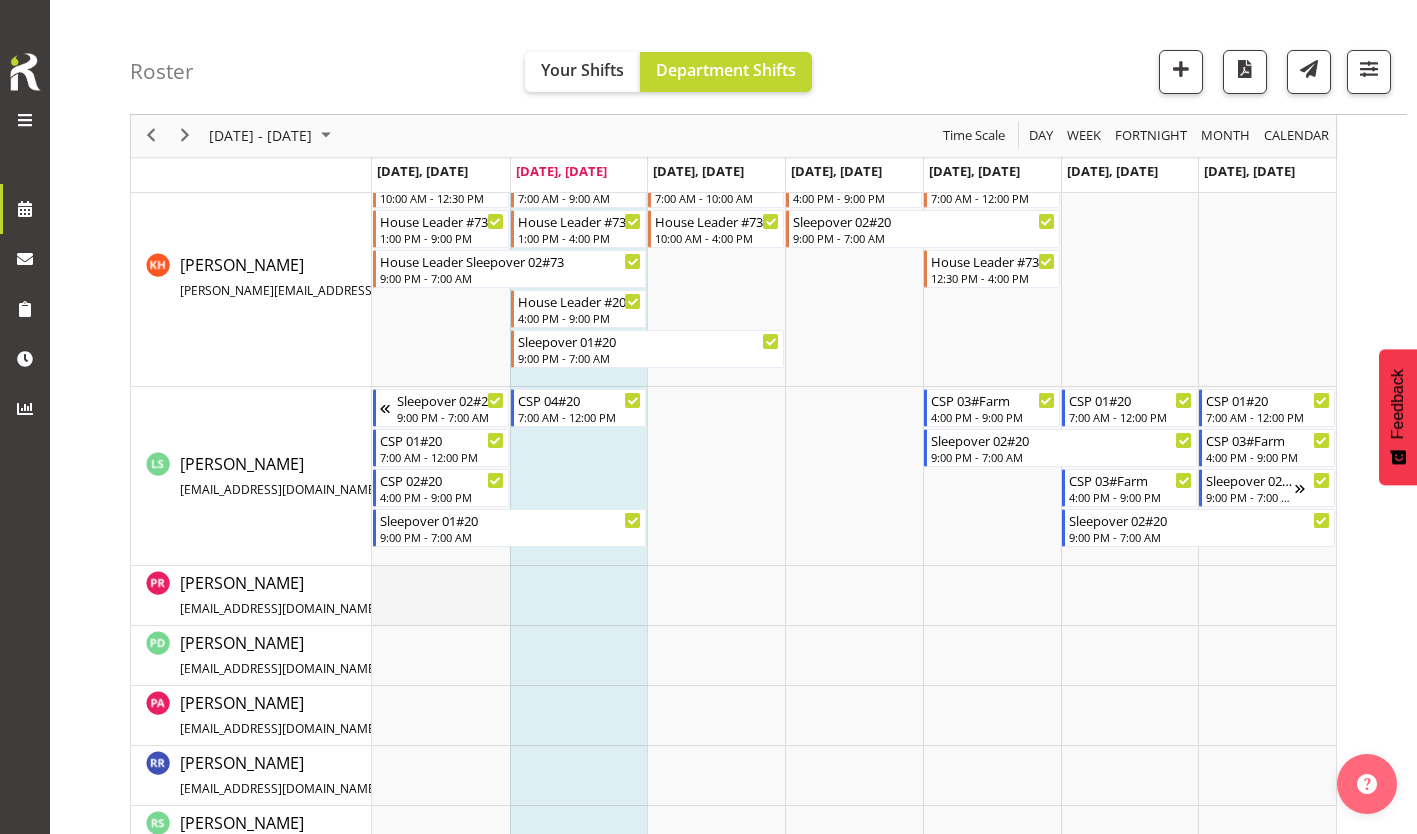 click at bounding box center (441, 596) 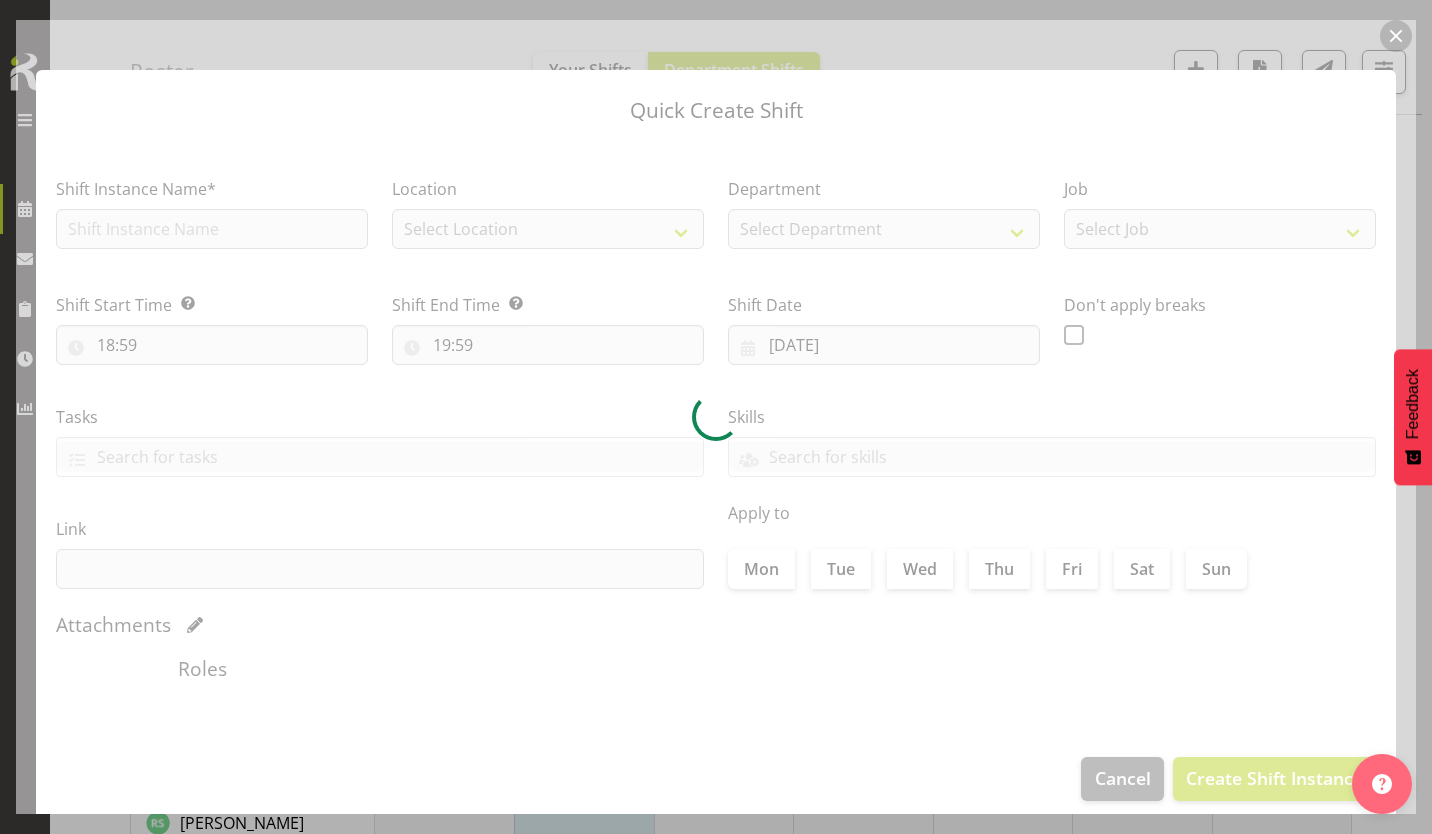 type on "[DATE]" 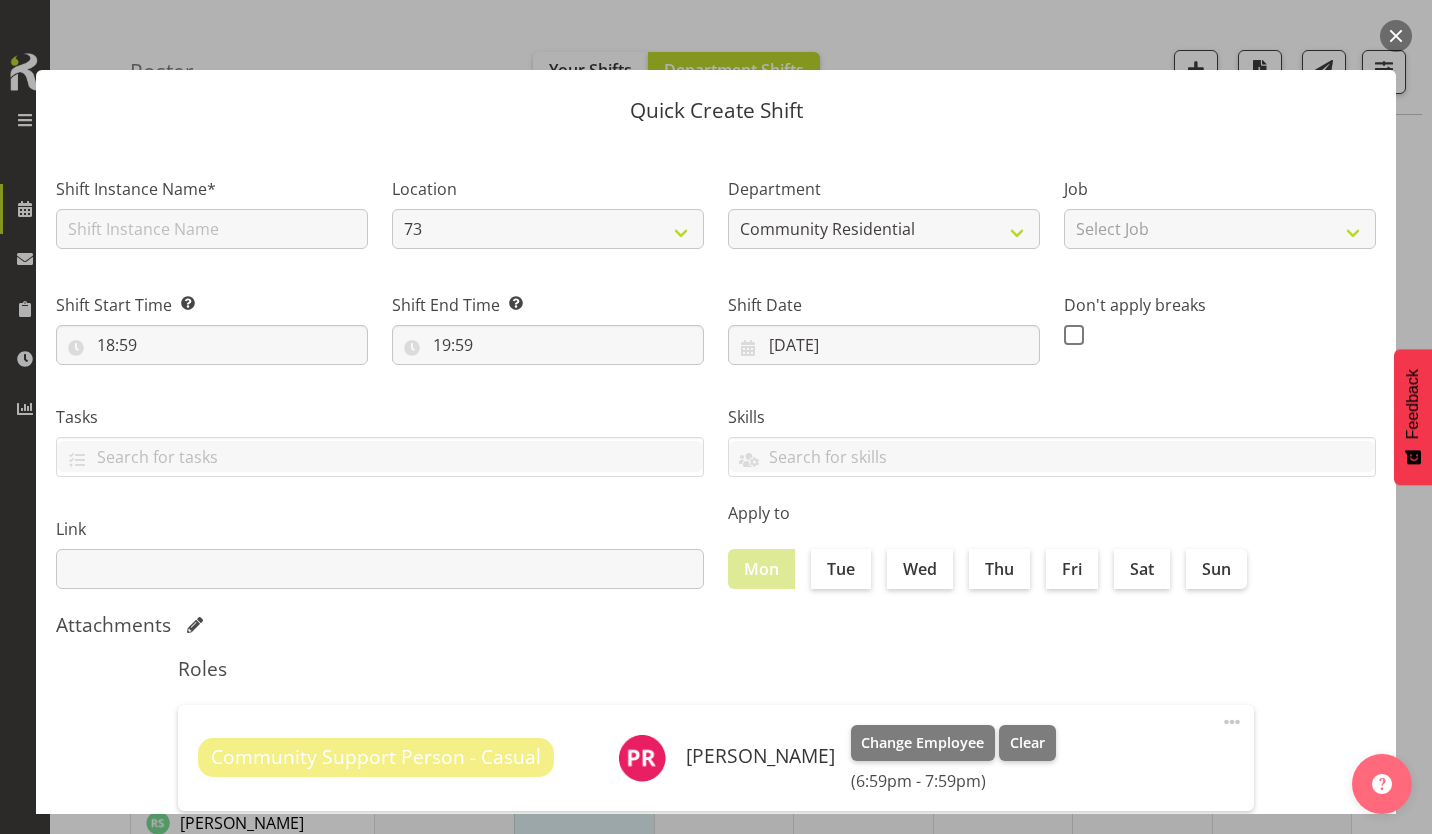 click at bounding box center (1396, 36) 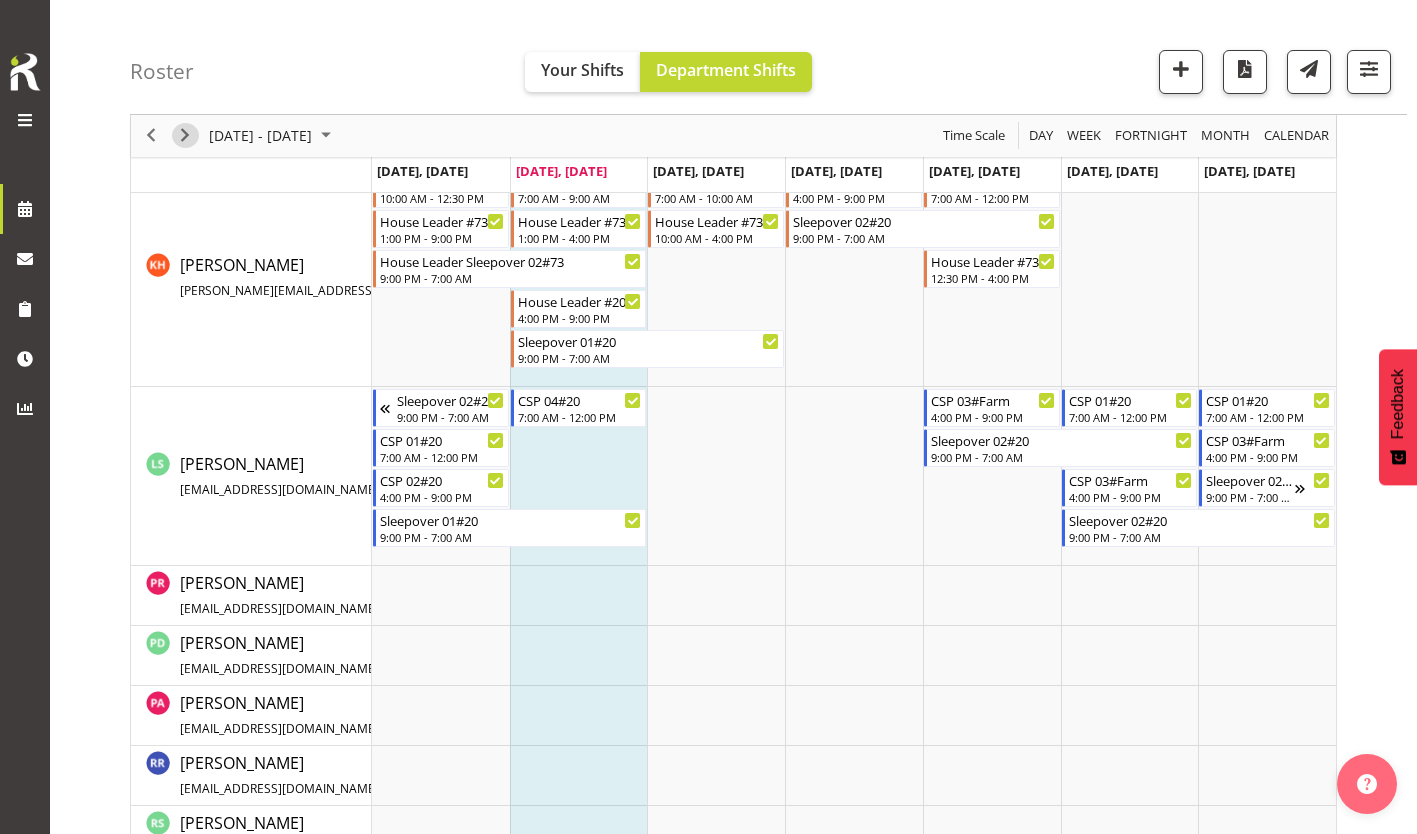 click at bounding box center (185, 136) 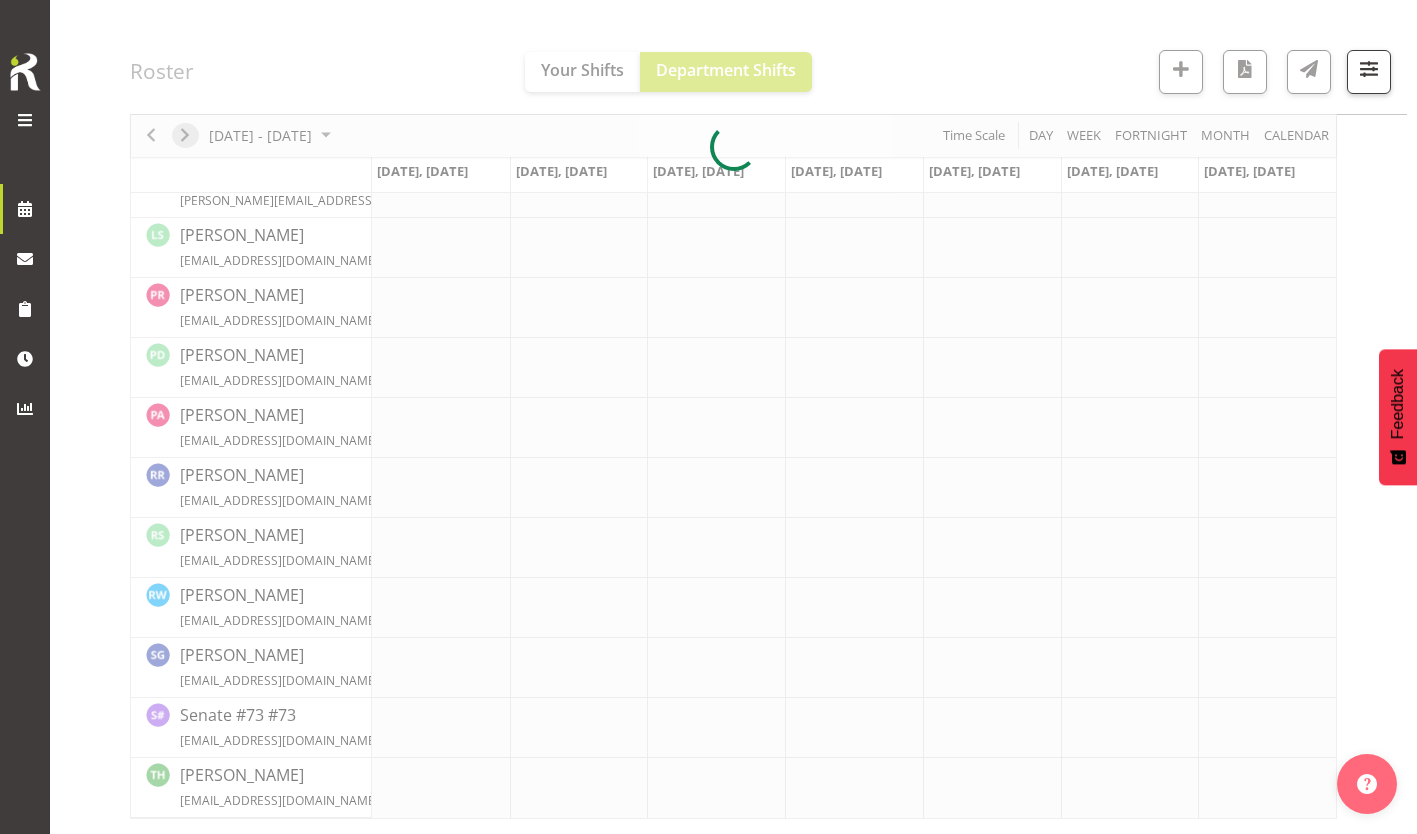scroll, scrollTop: 708, scrollLeft: 0, axis: vertical 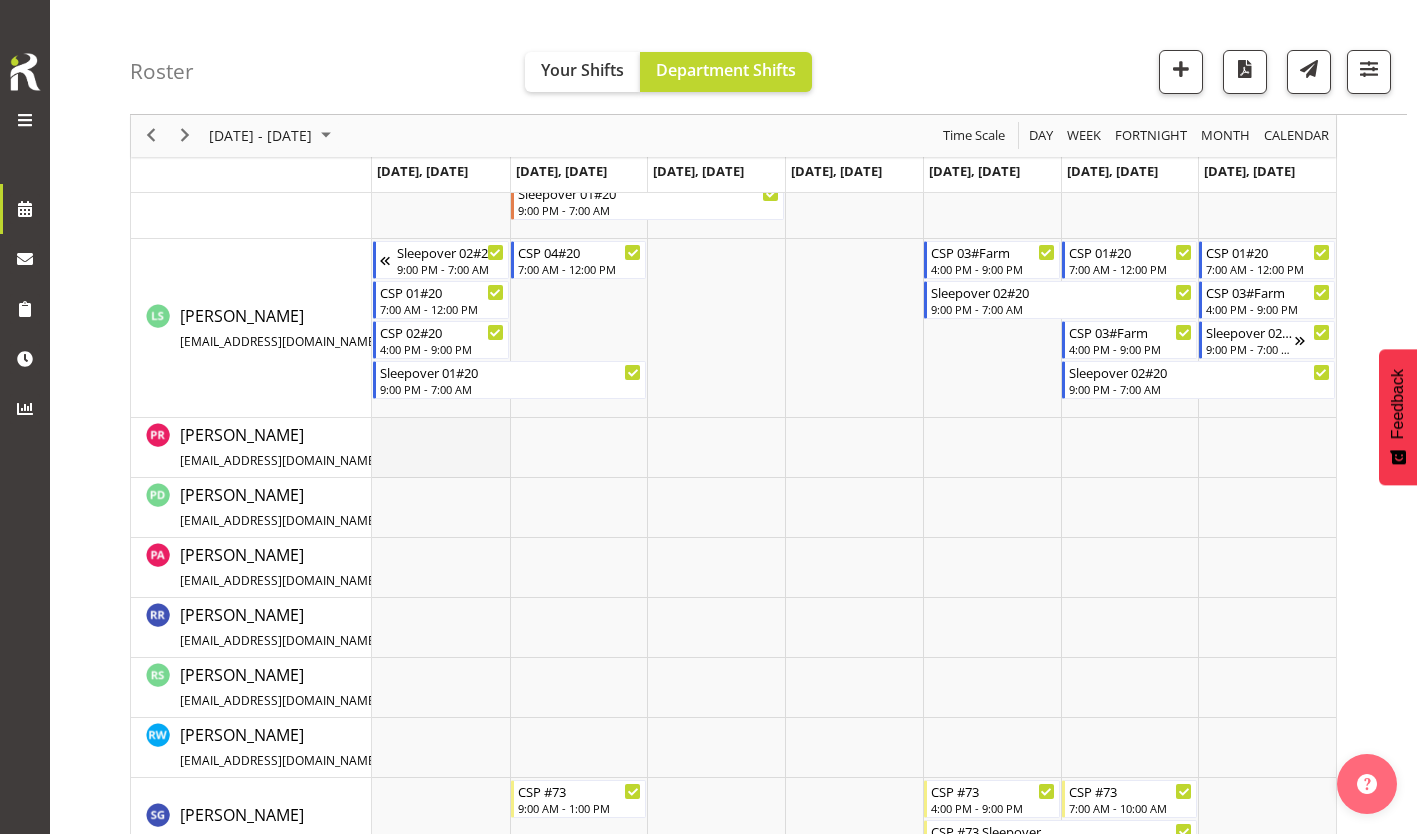 click at bounding box center [441, 448] 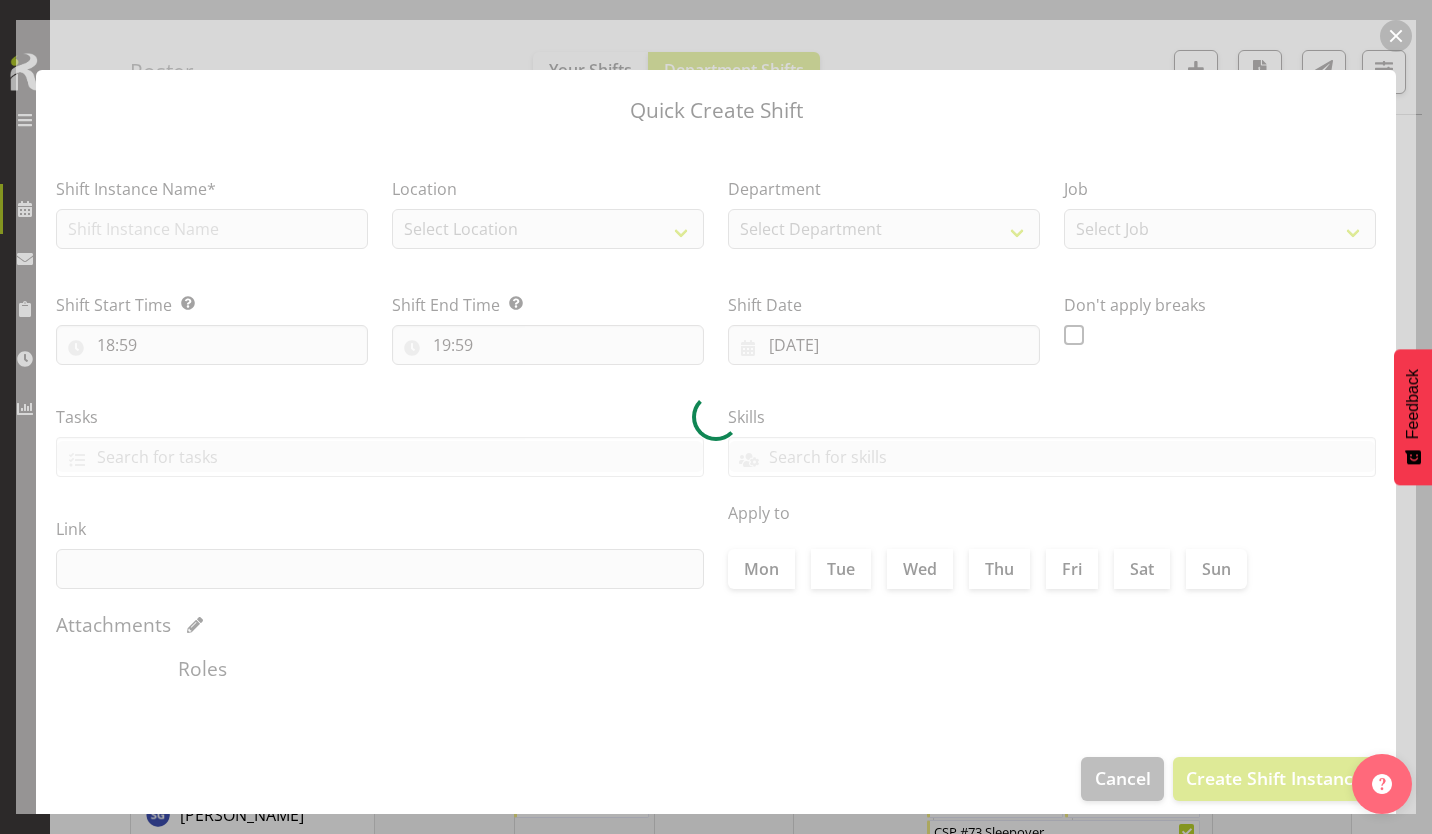 type on "[DATE]" 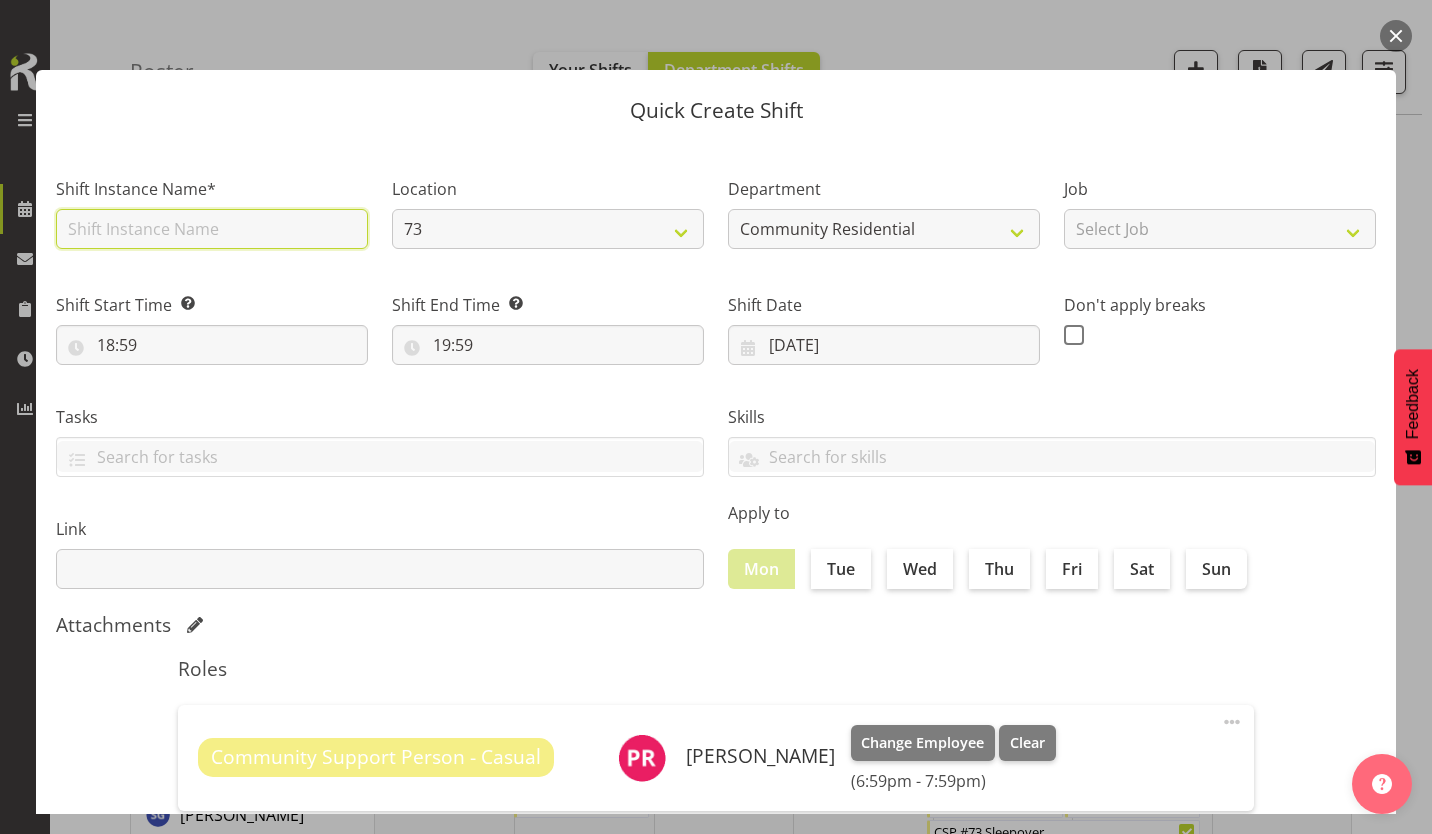 click at bounding box center [212, 229] 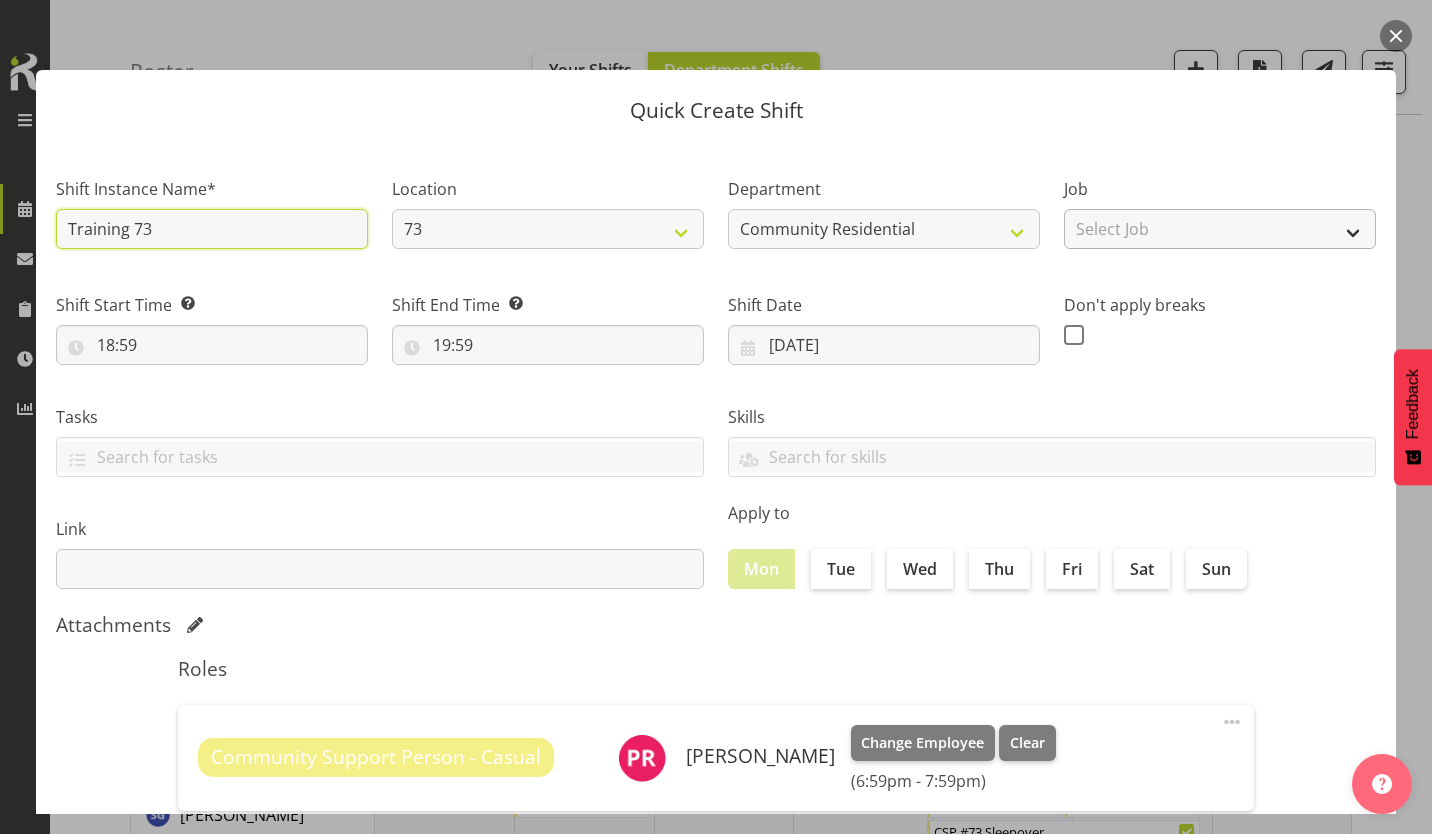 type on "Training 73" 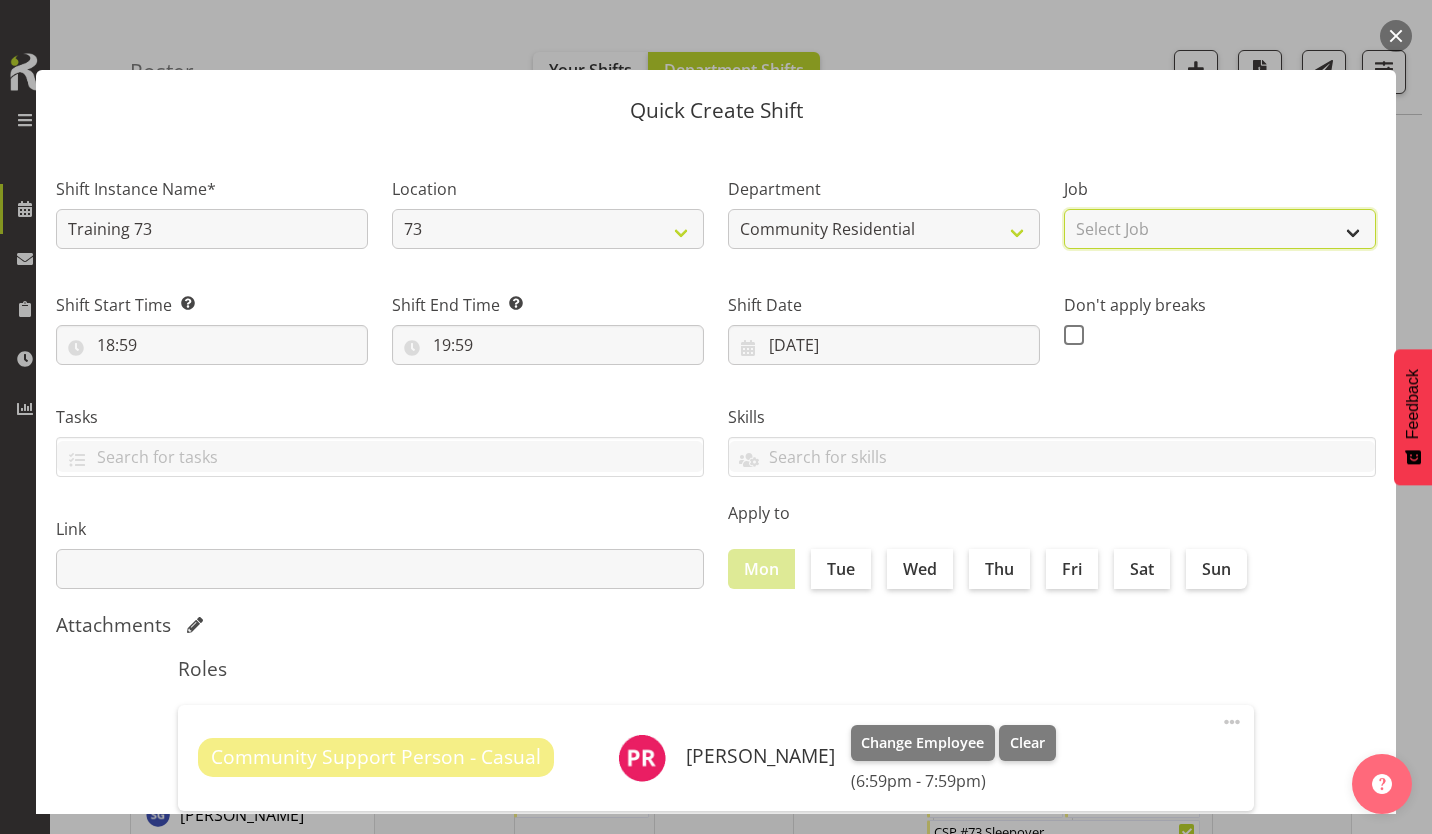 click on "Select Job  Accounts Admin Art Coordinator Community Leader Community Support Person Community Support Person-Casual House Leader Office Admin Senior Coordinator Service Manager Volunteer" at bounding box center [1220, 229] 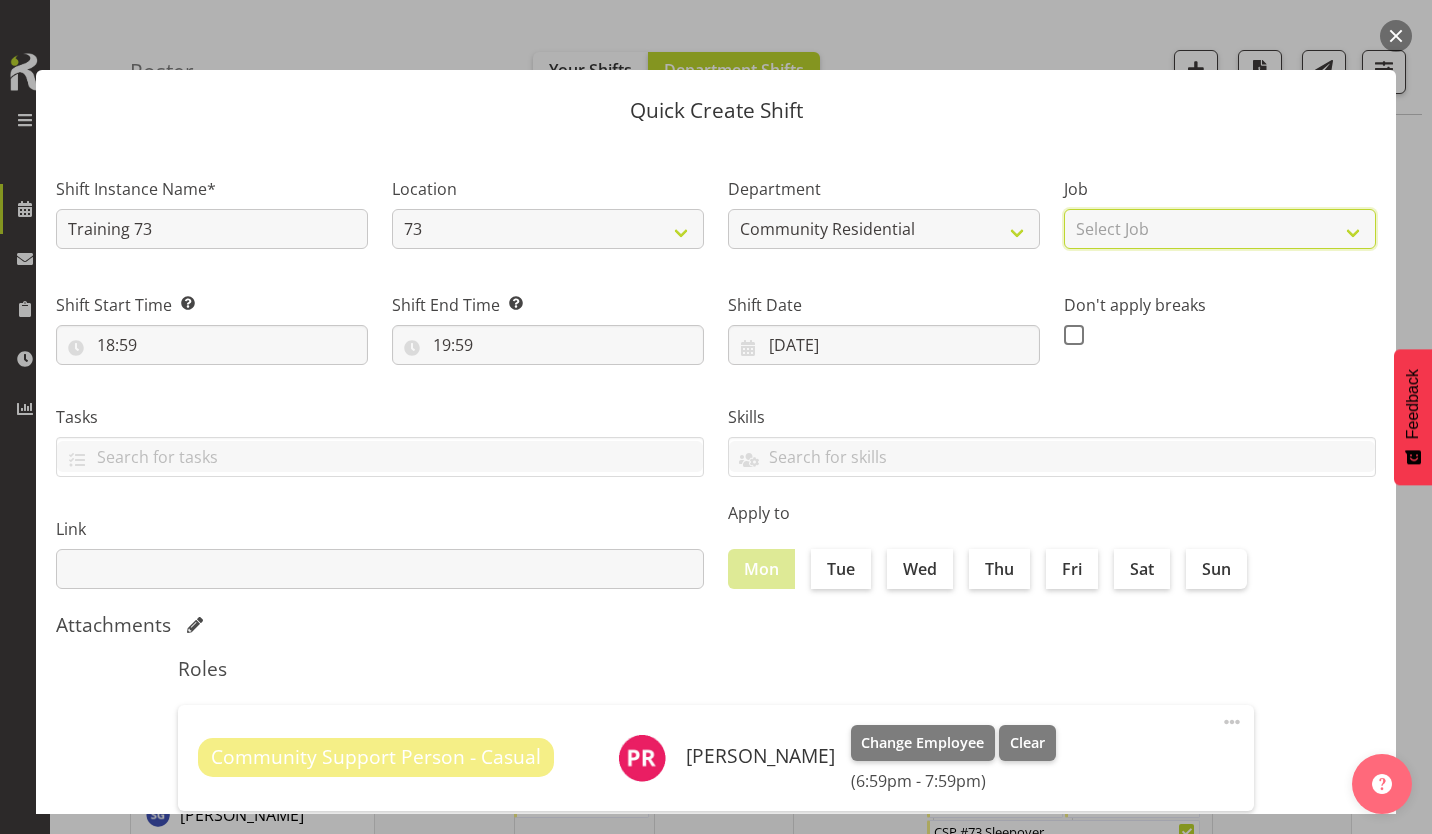 select on "3" 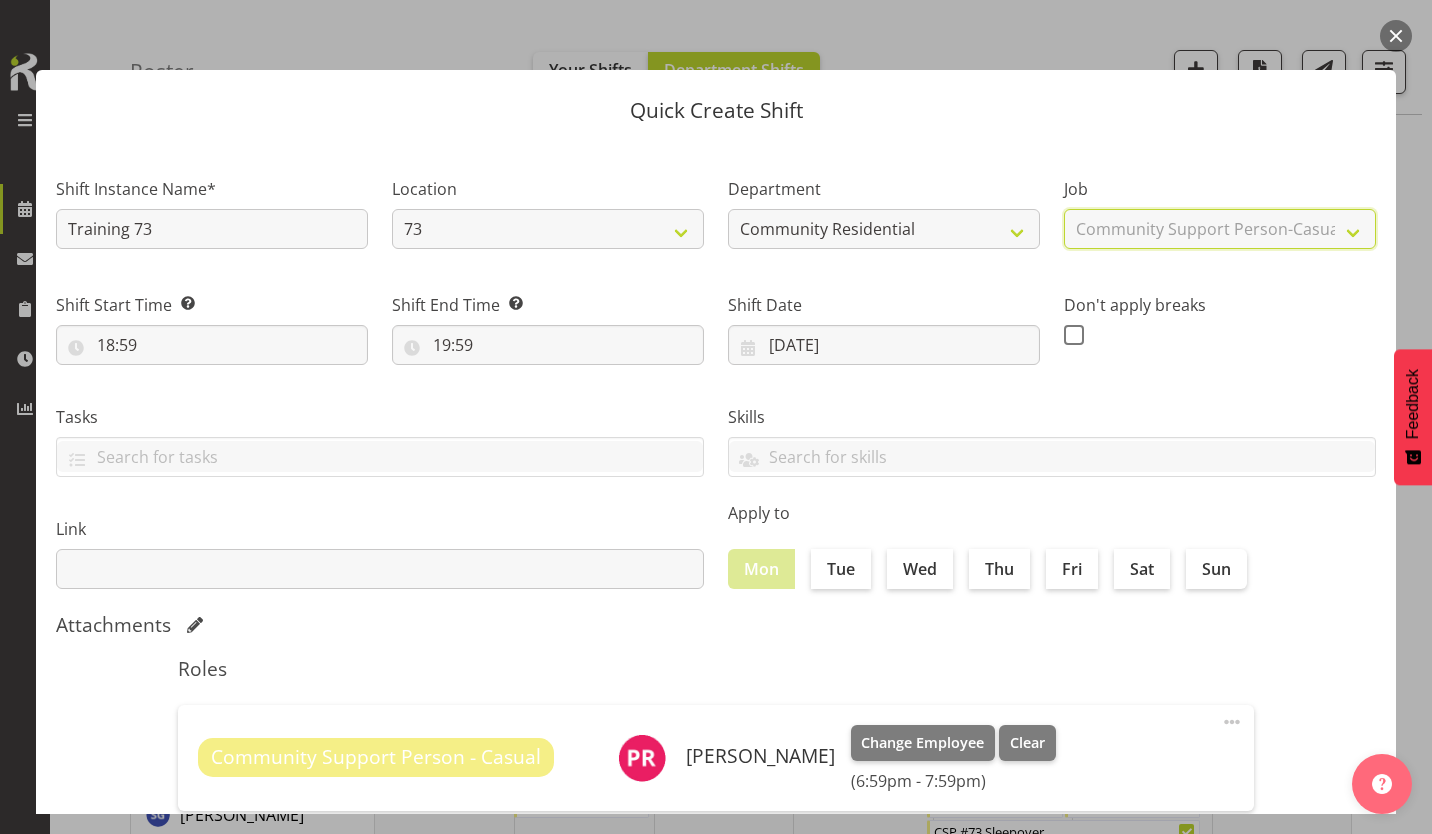click on "Select Job  Accounts Admin Art Coordinator Community Leader Community Support Person Community Support Person-Casual House Leader Office Admin Senior Coordinator Service Manager Volunteer" at bounding box center (1220, 229) 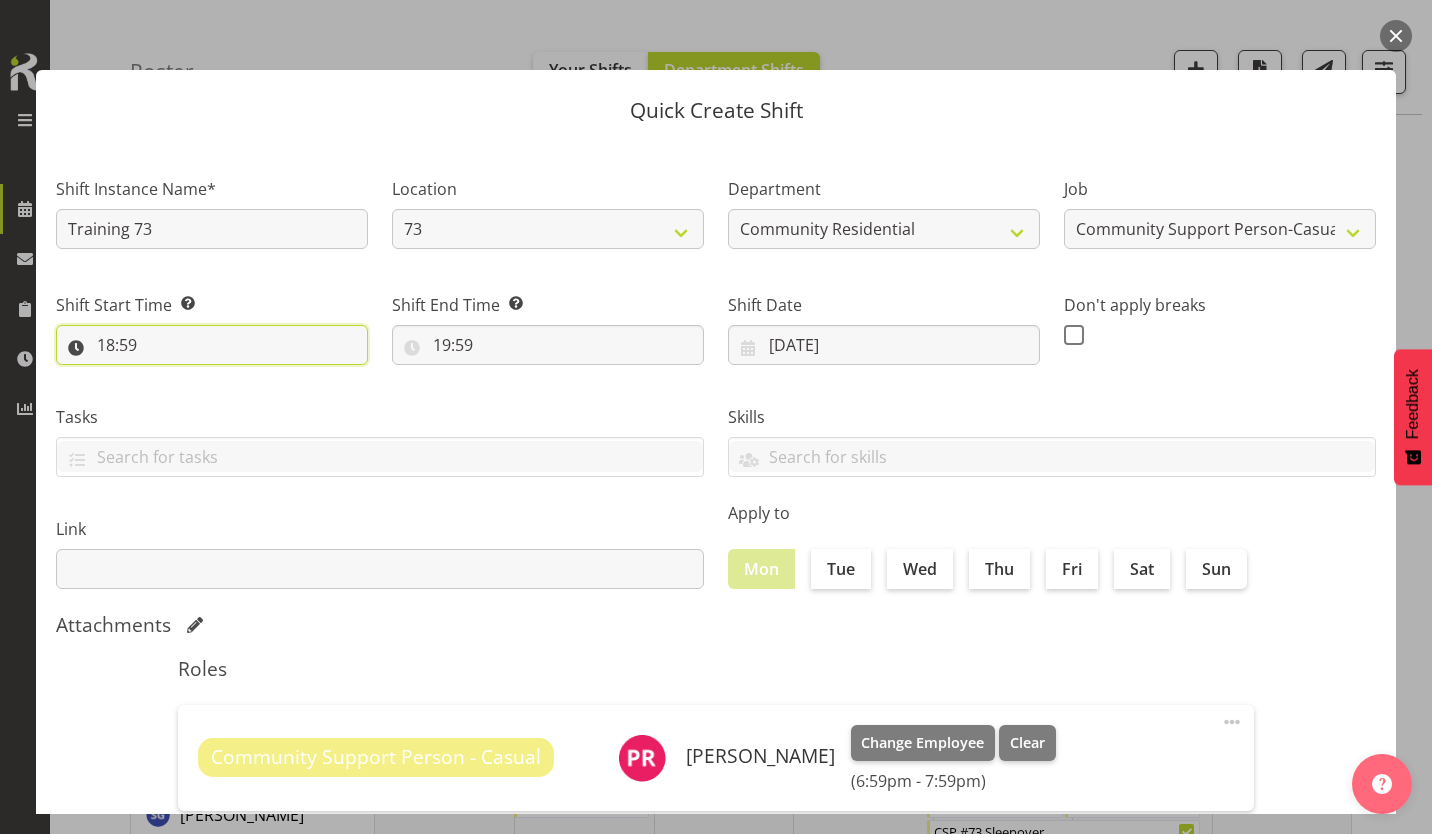 click on "18:59" at bounding box center [212, 345] 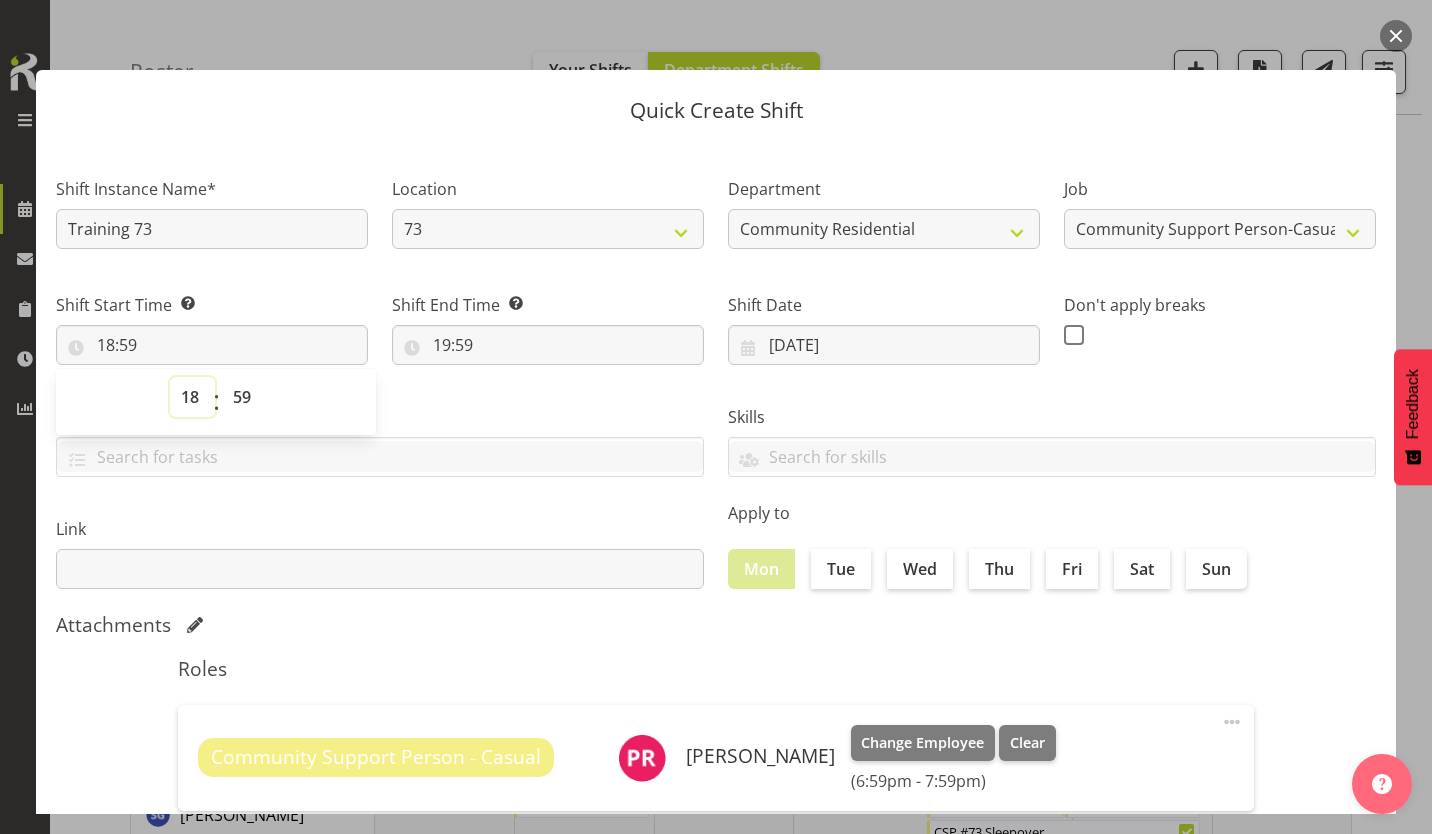 click on "00   01   02   03   04   05   06   07   08   09   10   11   12   13   14   15   16   17   18   19   20   21   22   23" at bounding box center (192, 397) 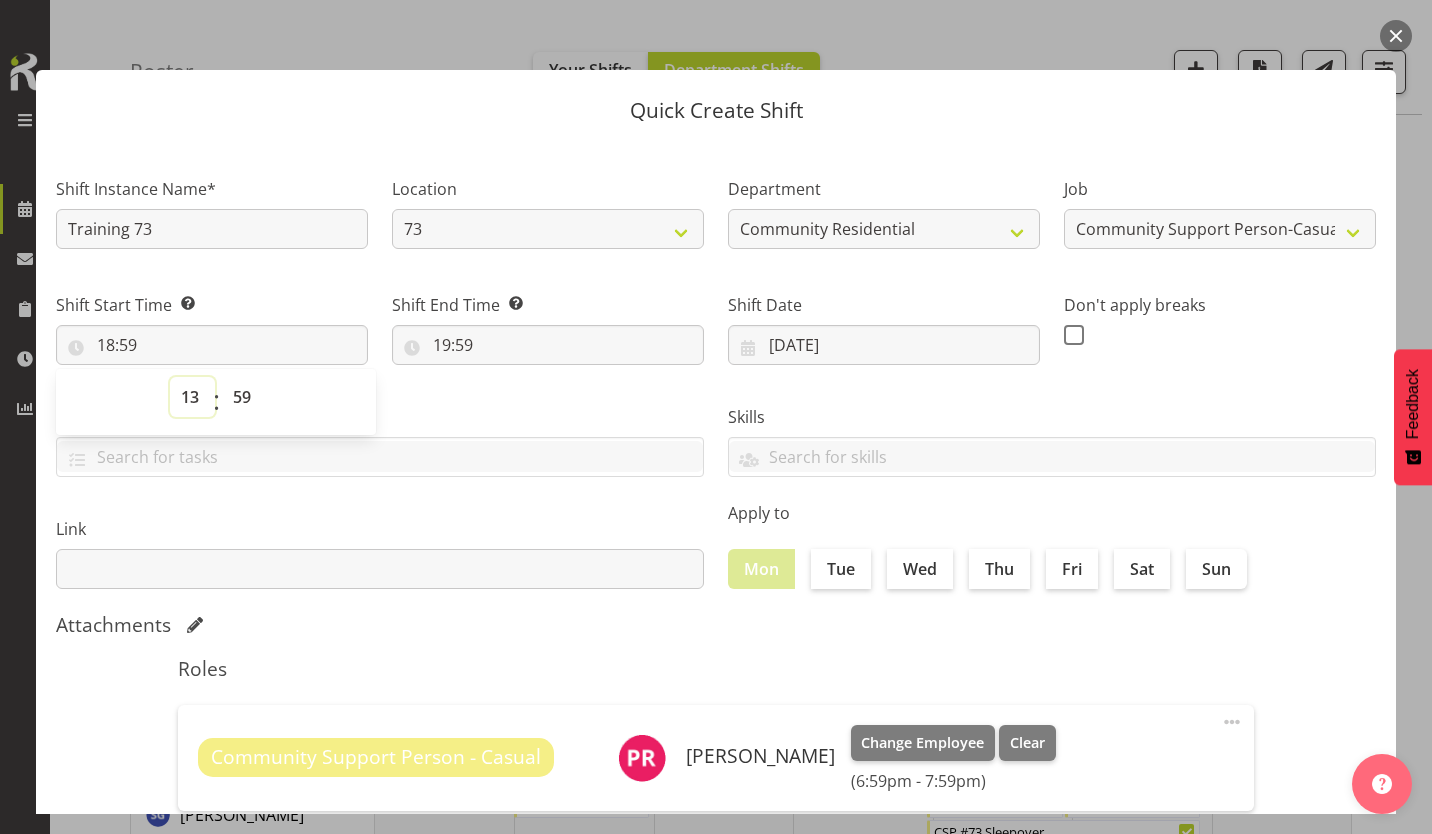 click on "00   01   02   03   04   05   06   07   08   09   10   11   12   13   14   15   16   17   18   19   20   21   22   23" at bounding box center [192, 397] 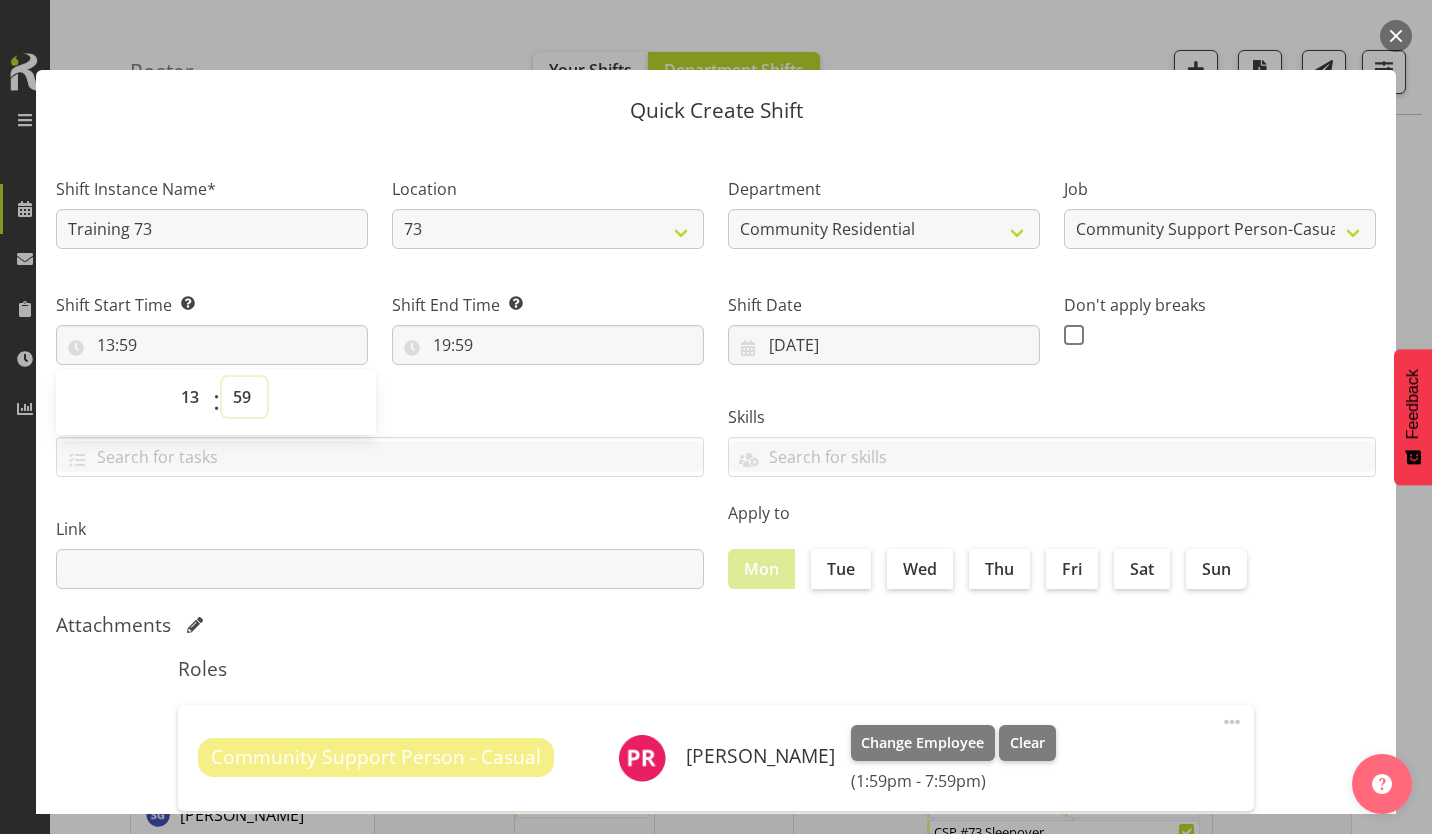 click on "00   01   02   03   04   05   06   07   08   09   10   11   12   13   14   15   16   17   18   19   20   21   22   23   24   25   26   27   28   29   30   31   32   33   34   35   36   37   38   39   40   41   42   43   44   45   46   47   48   49   50   51   52   53   54   55   56   57   58   59" at bounding box center (244, 397) 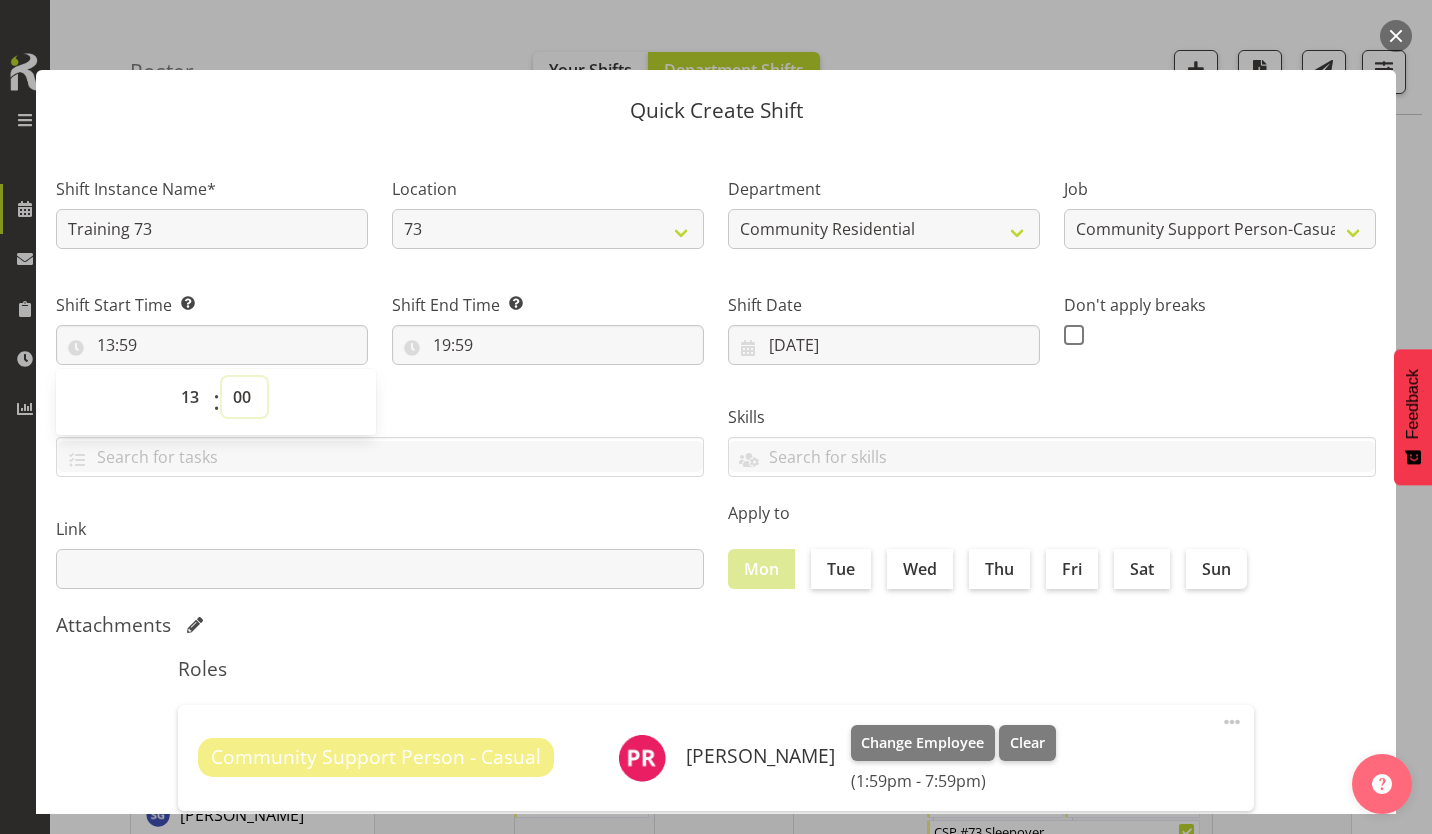 click on "00   01   02   03   04   05   06   07   08   09   10   11   12   13   14   15   16   17   18   19   20   21   22   23   24   25   26   27   28   29   30   31   32   33   34   35   36   37   38   39   40   41   42   43   44   45   46   47   48   49   50   51   52   53   54   55   56   57   58   59" at bounding box center [244, 397] 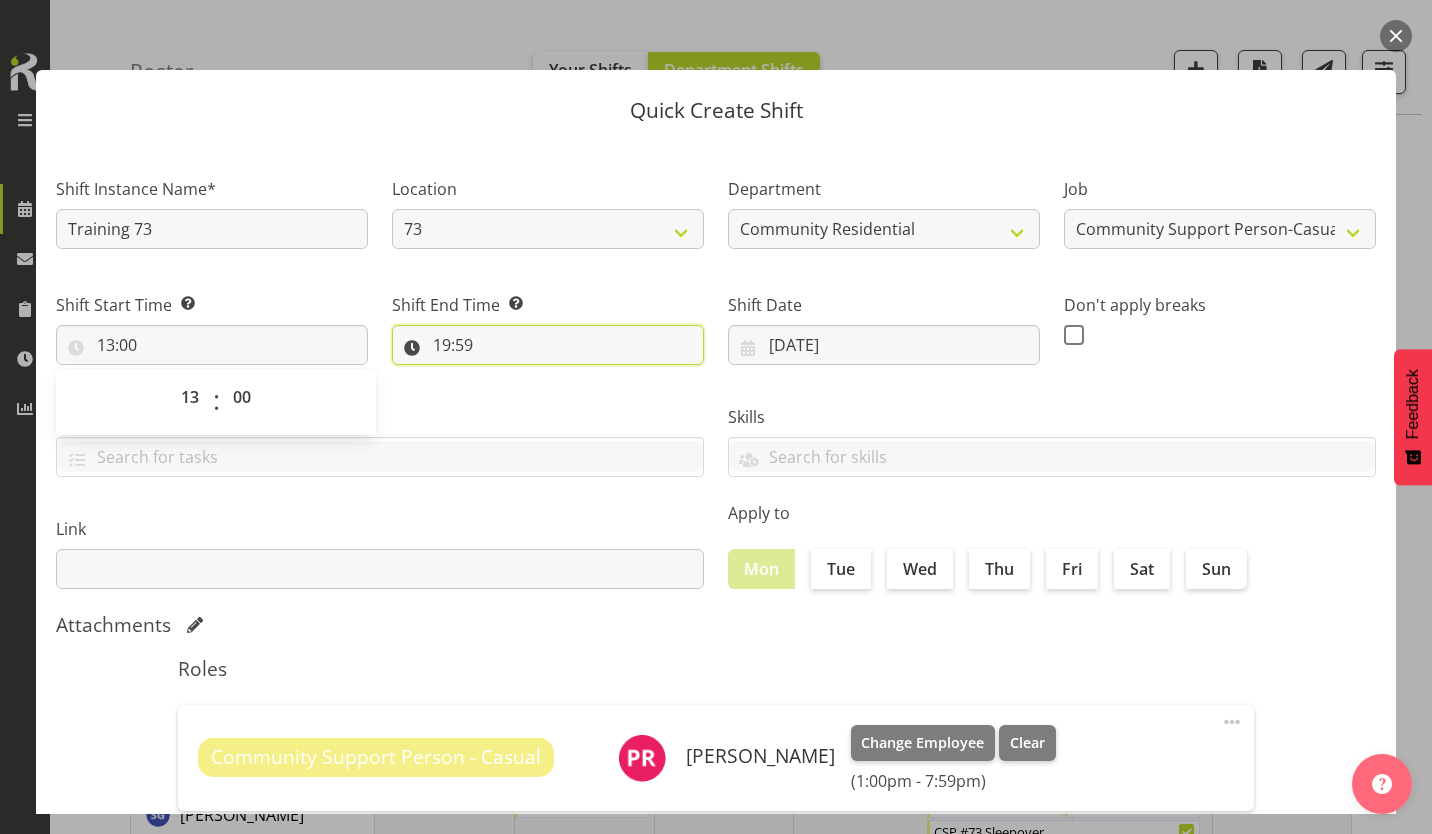 click on "19:59" at bounding box center (548, 345) 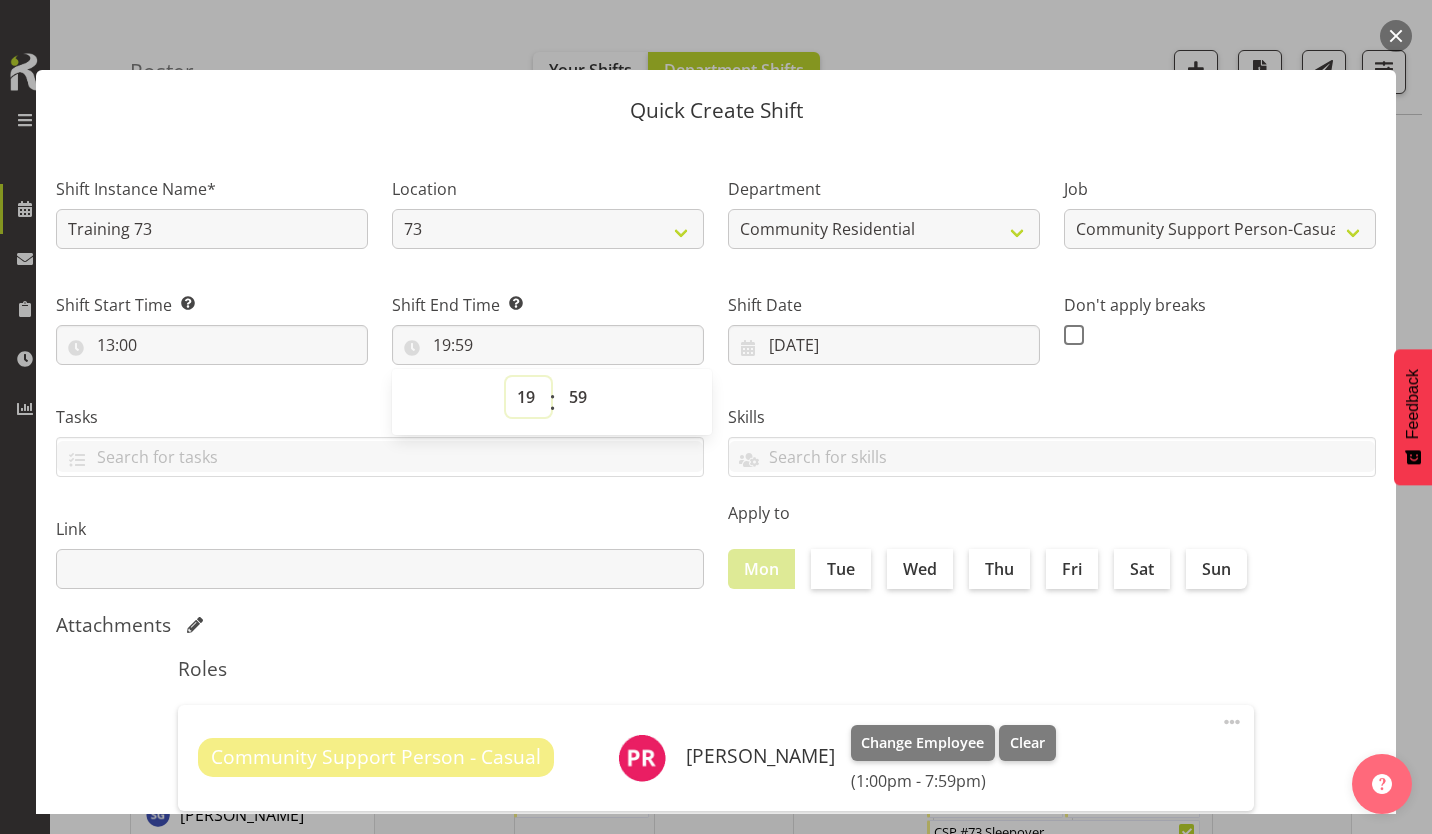 click on "00   01   02   03   04   05   06   07   08   09   10   11   12   13   14   15   16   17   18   19   20   21   22   23" at bounding box center [528, 397] 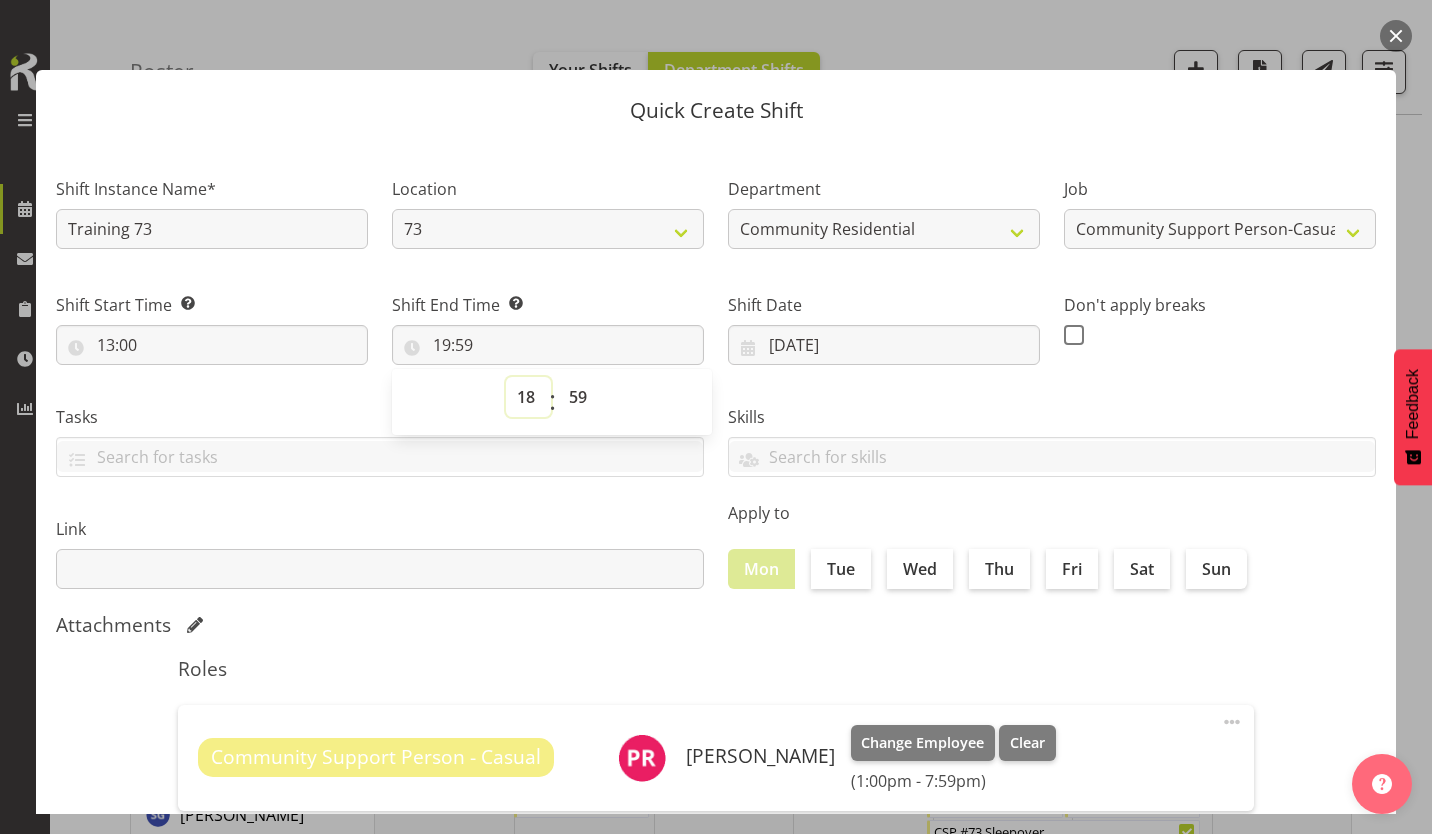 click on "00   01   02   03   04   05   06   07   08   09   10   11   12   13   14   15   16   17   18   19   20   21   22   23" at bounding box center [528, 397] 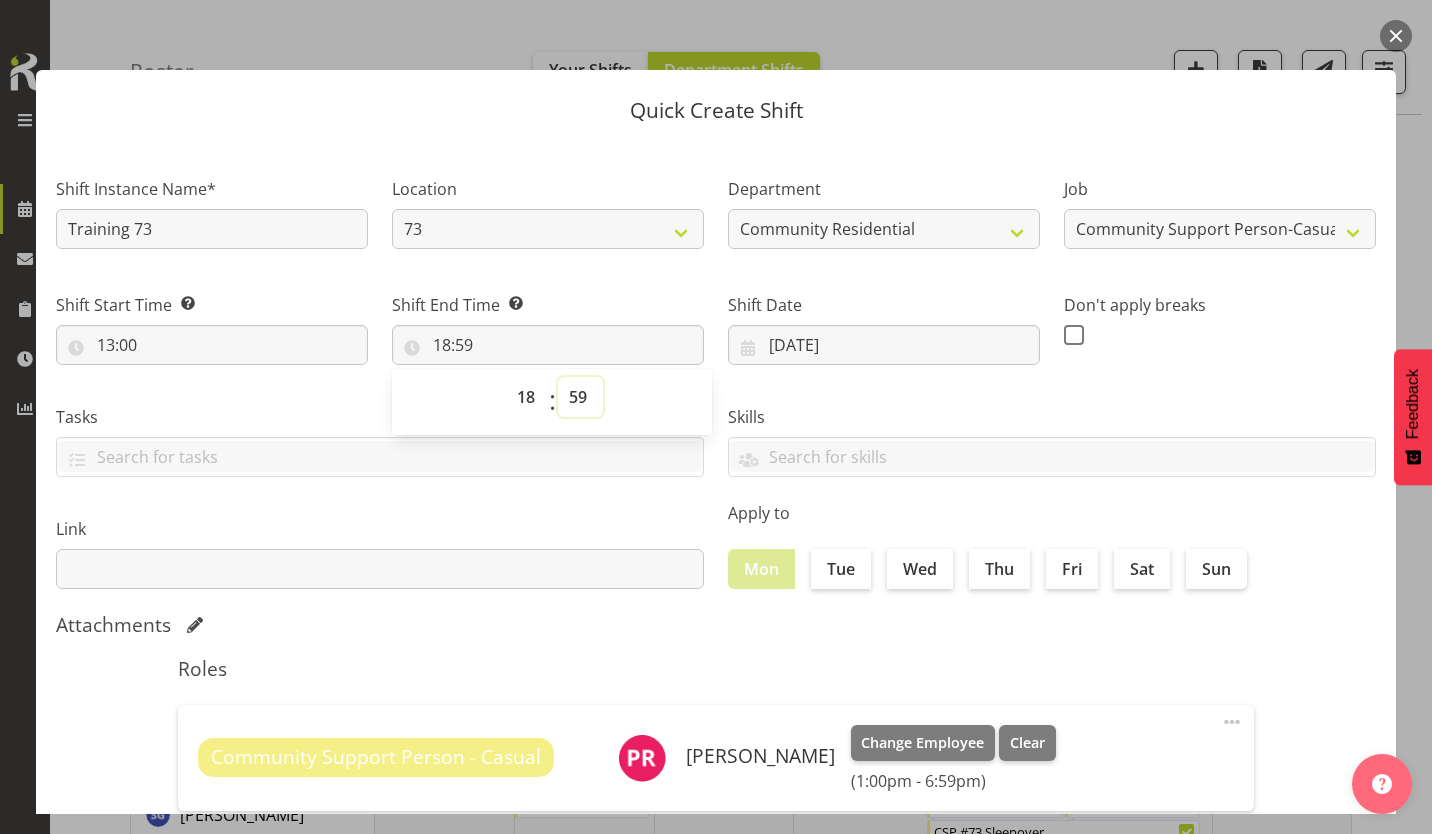 click on "00   01   02   03   04   05   06   07   08   09   10   11   12   13   14   15   16   17   18   19   20   21   22   23   24   25   26   27   28   29   30   31   32   33   34   35   36   37   38   39   40   41   42   43   44   45   46   47   48   49   50   51   52   53   54   55   56   57   58   59" at bounding box center [580, 397] 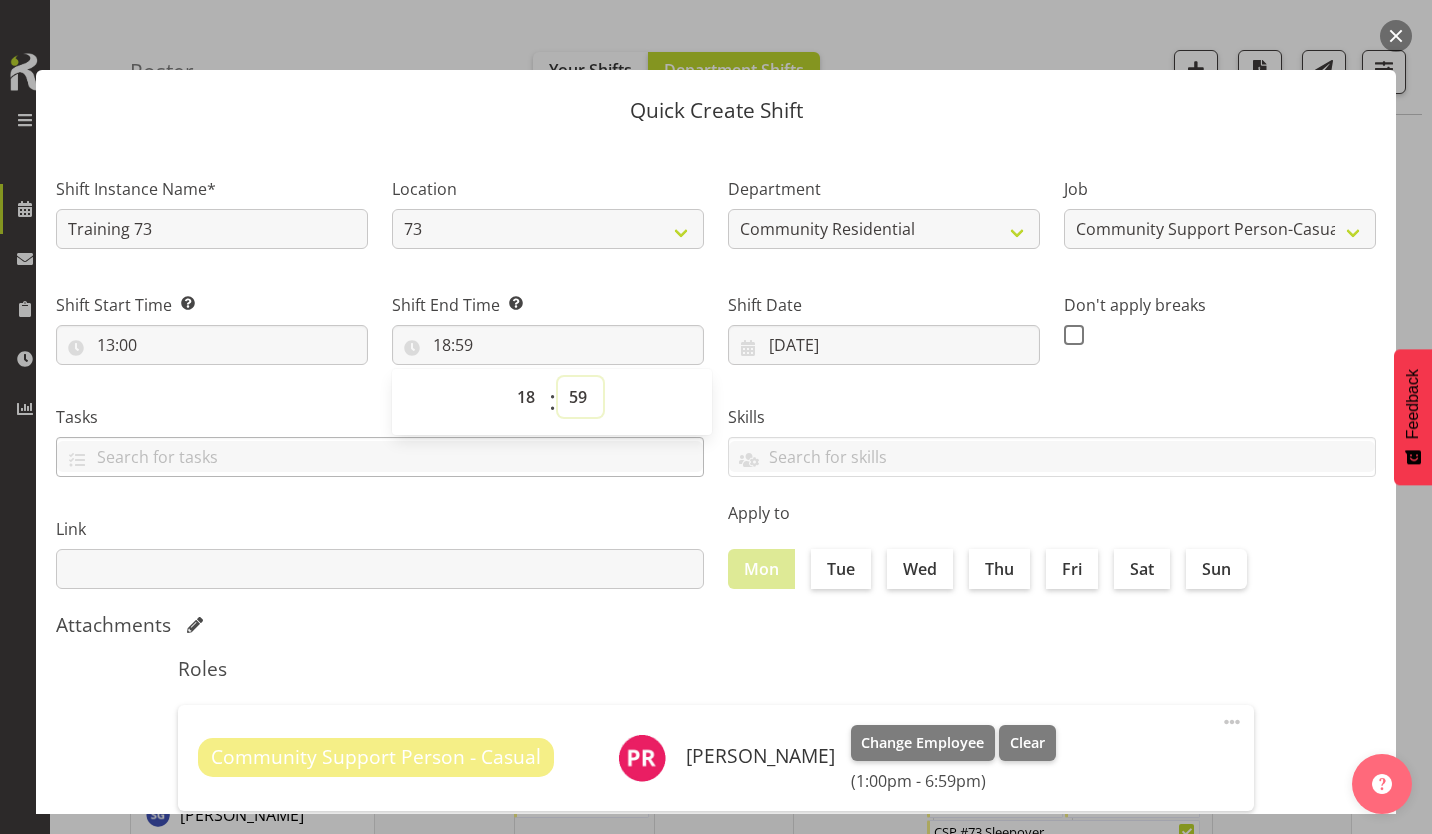 select on "0" 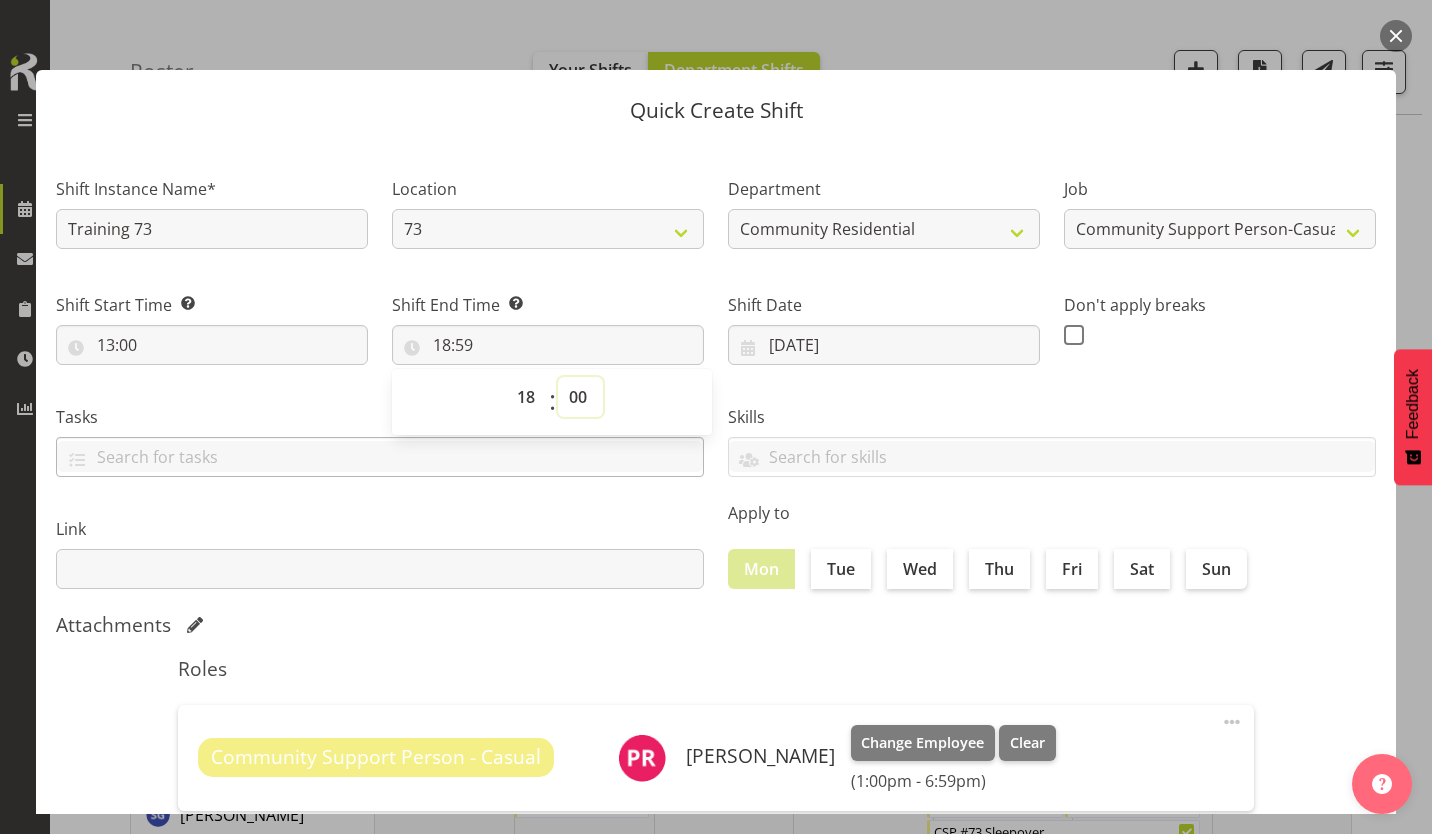 click on "00   01   02   03   04   05   06   07   08   09   10   11   12   13   14   15   16   17   18   19   20   21   22   23   24   25   26   27   28   29   30   31   32   33   34   35   36   37   38   39   40   41   42   43   44   45   46   47   48   49   50   51   52   53   54   55   56   57   58   59" at bounding box center (580, 397) 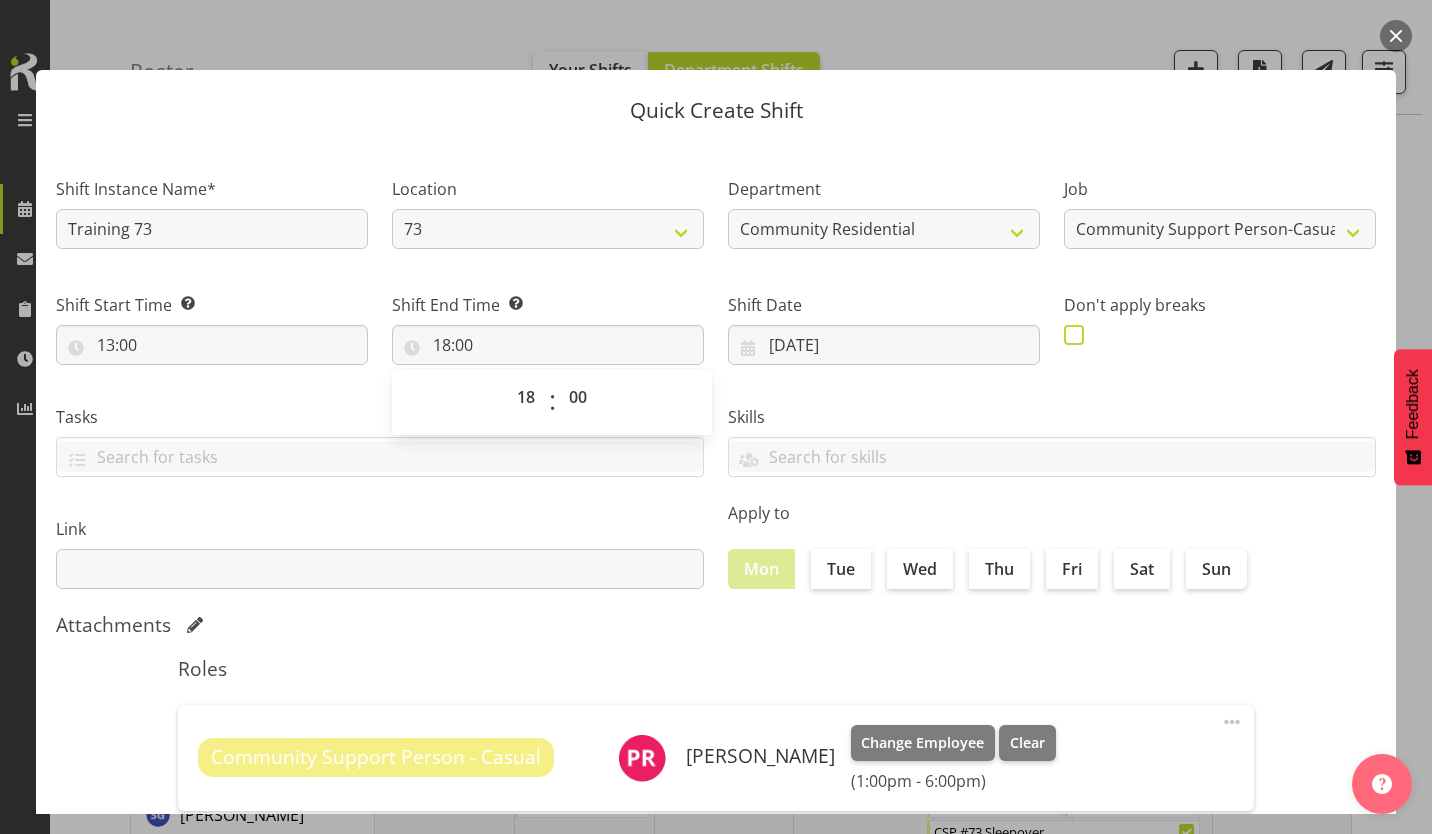 click at bounding box center [1074, 335] 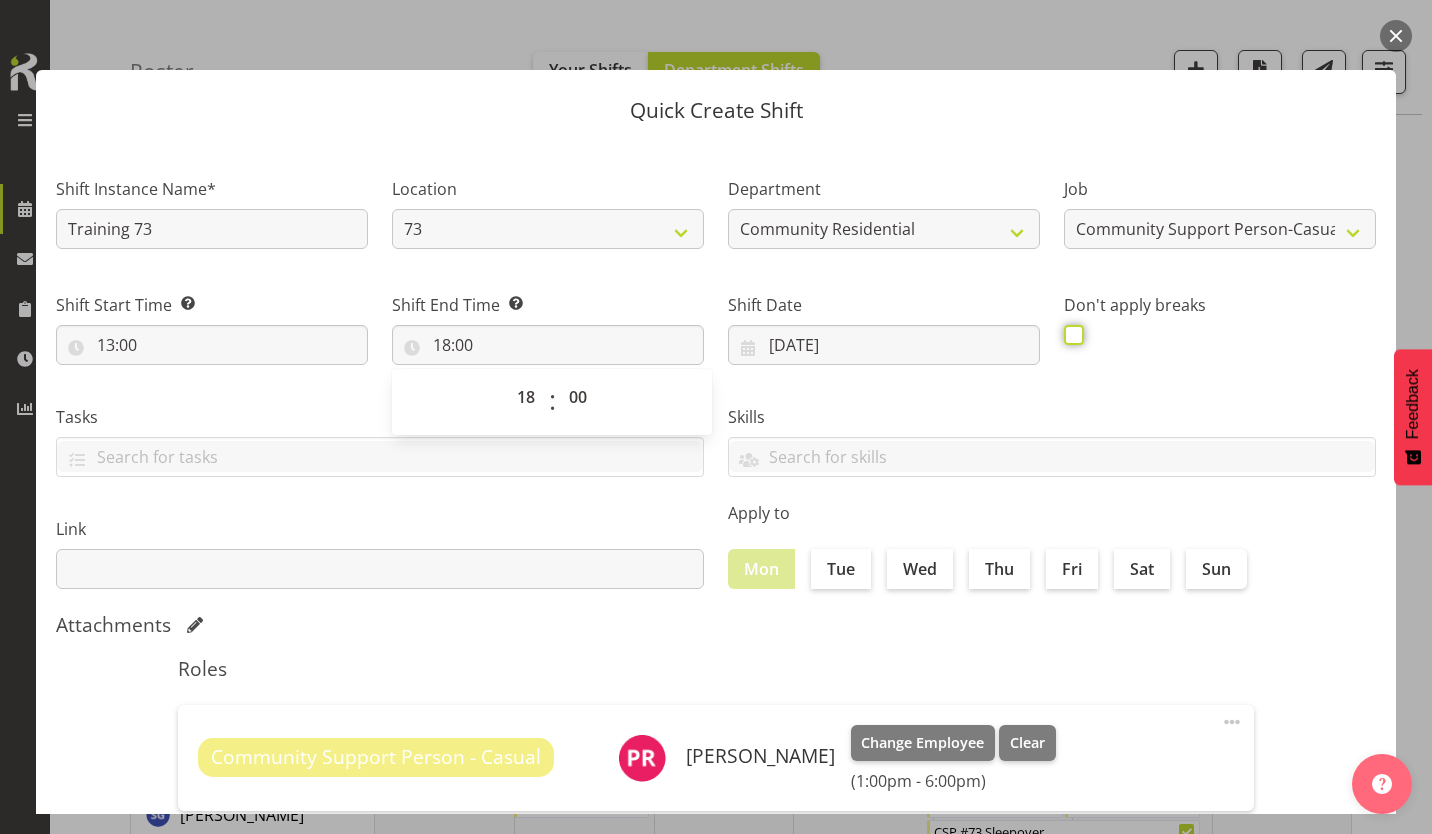 click at bounding box center [1070, 334] 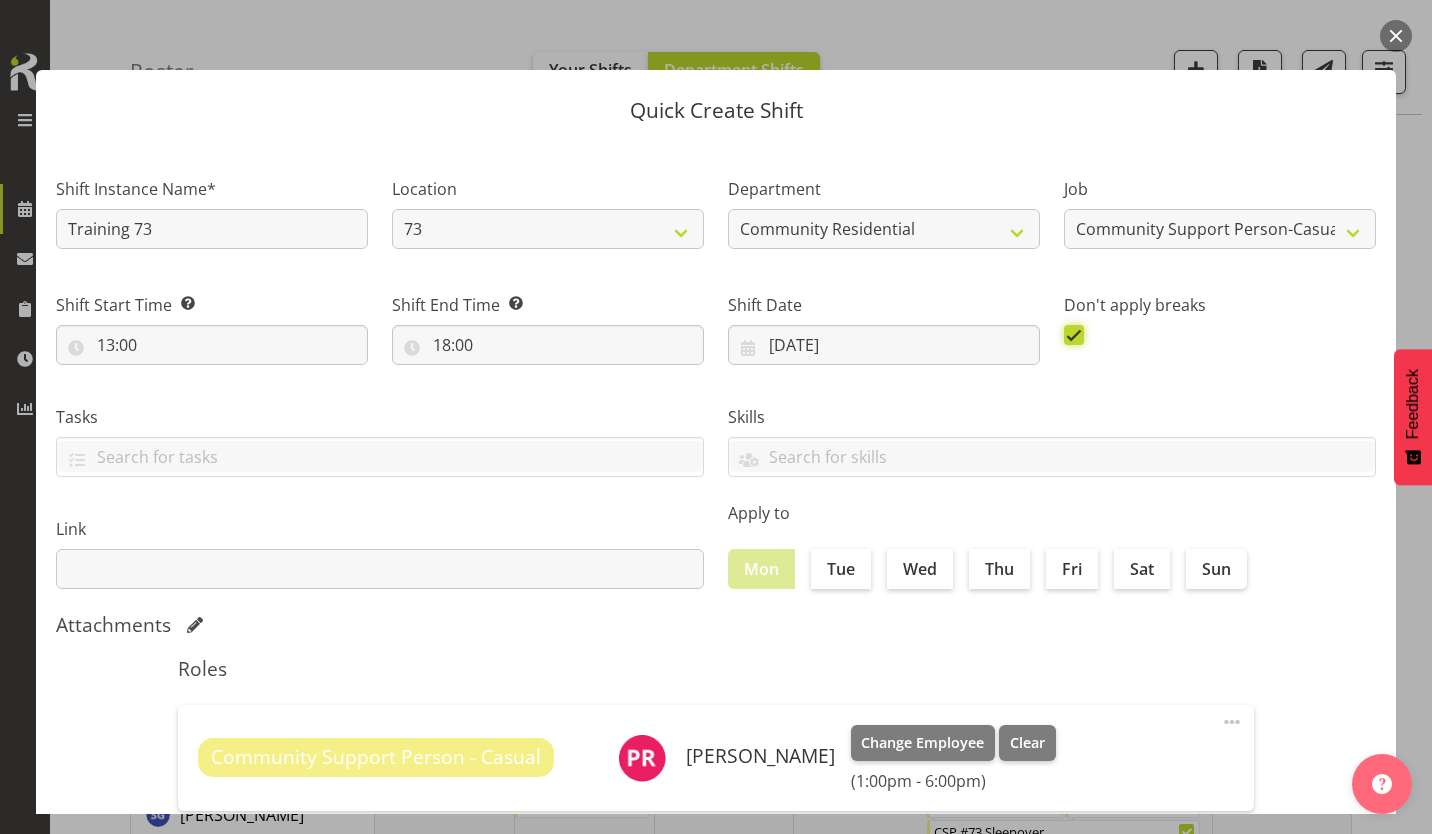 scroll, scrollTop: 86, scrollLeft: 0, axis: vertical 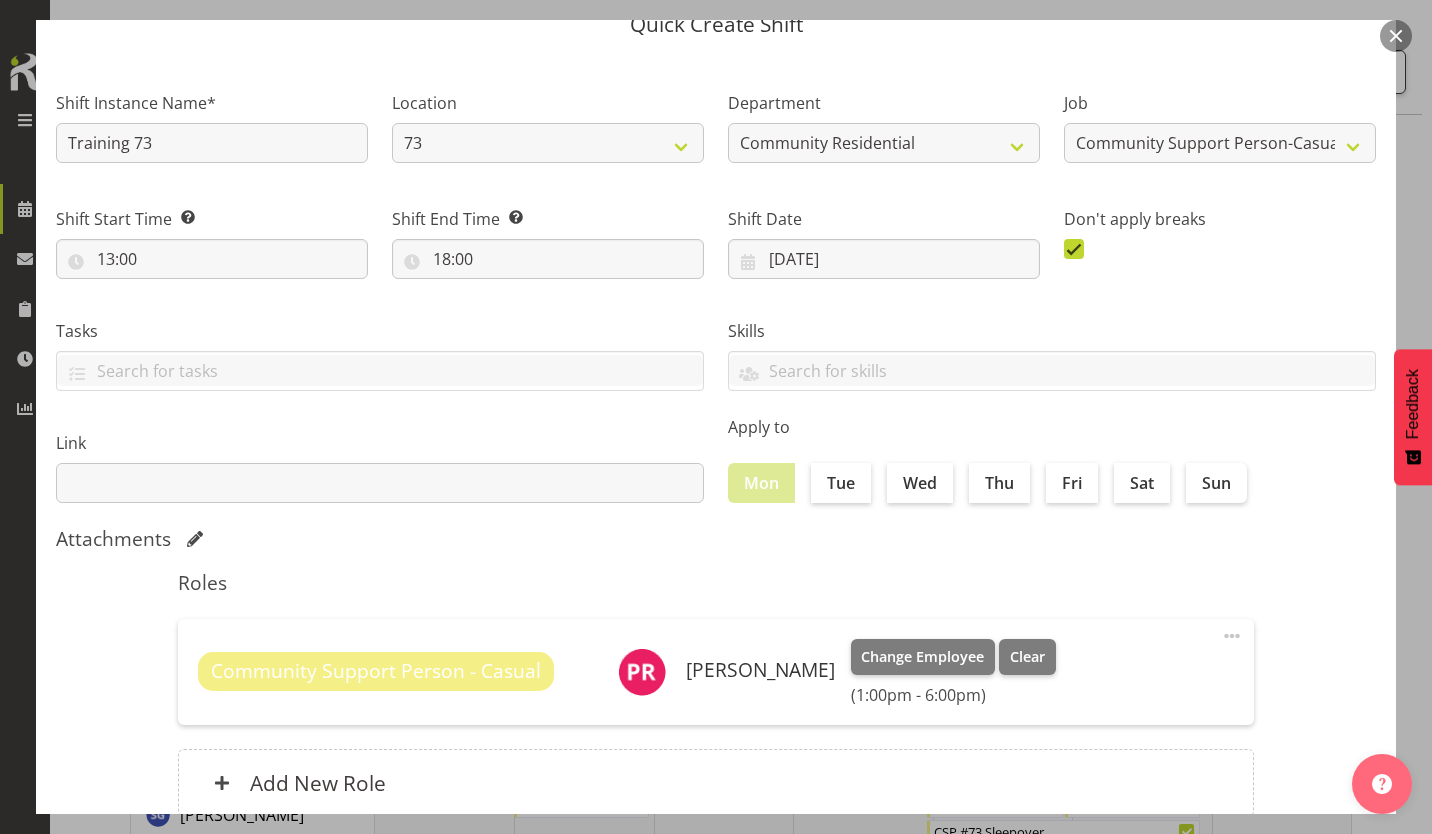 click on "Create Shift Instance" at bounding box center (1274, 902) 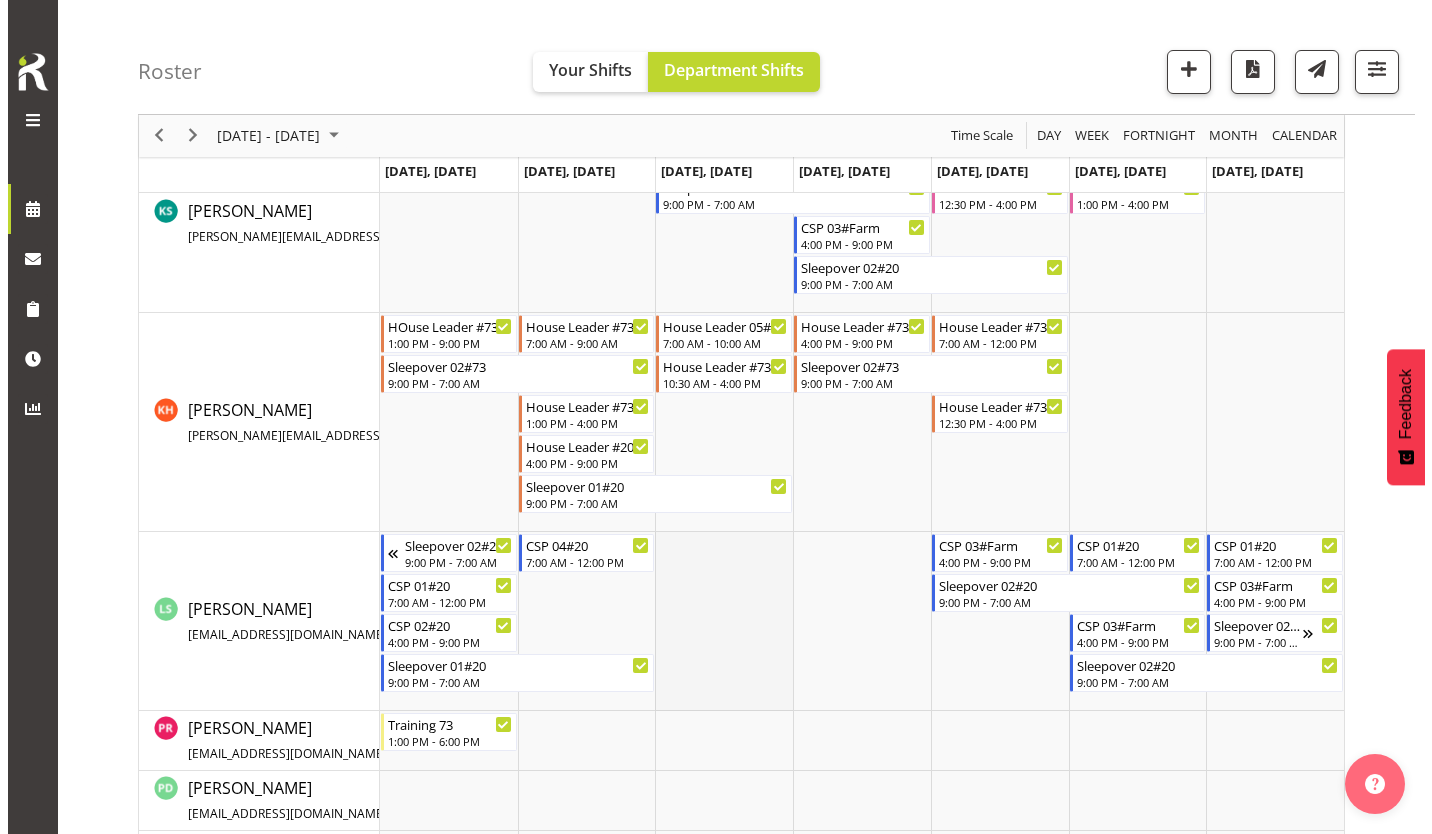scroll, scrollTop: 852, scrollLeft: 0, axis: vertical 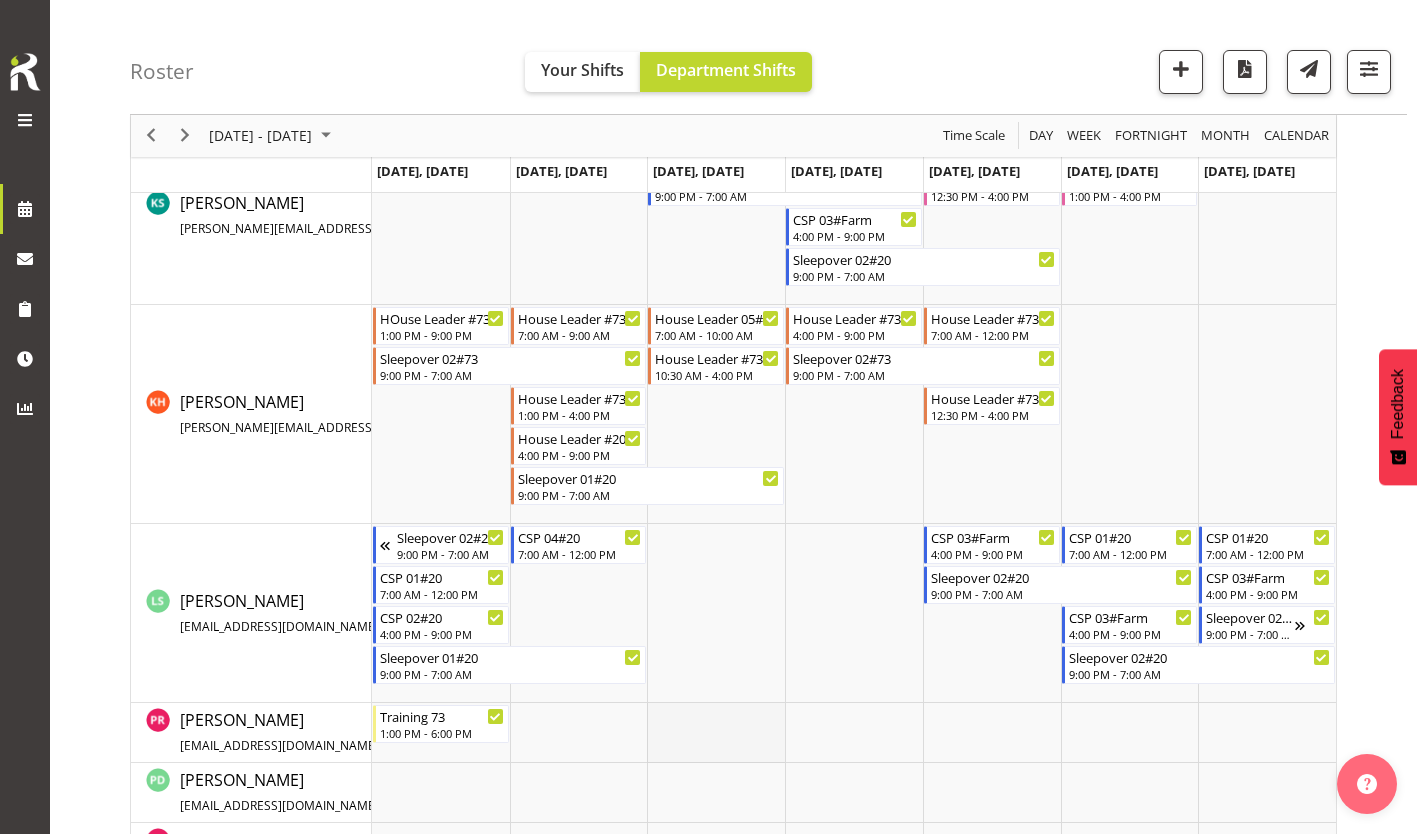 click at bounding box center (716, 733) 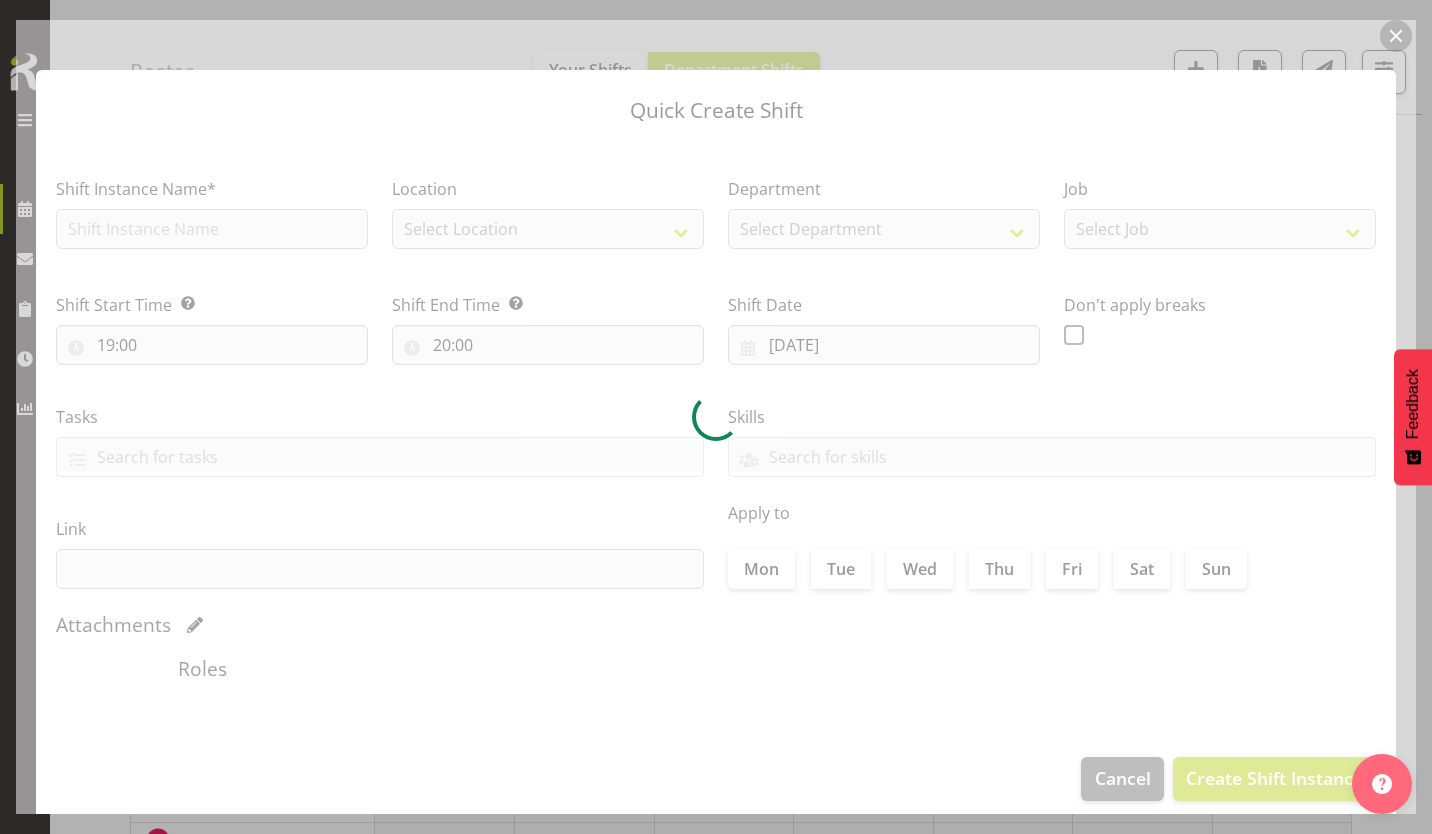 type on "[DATE]" 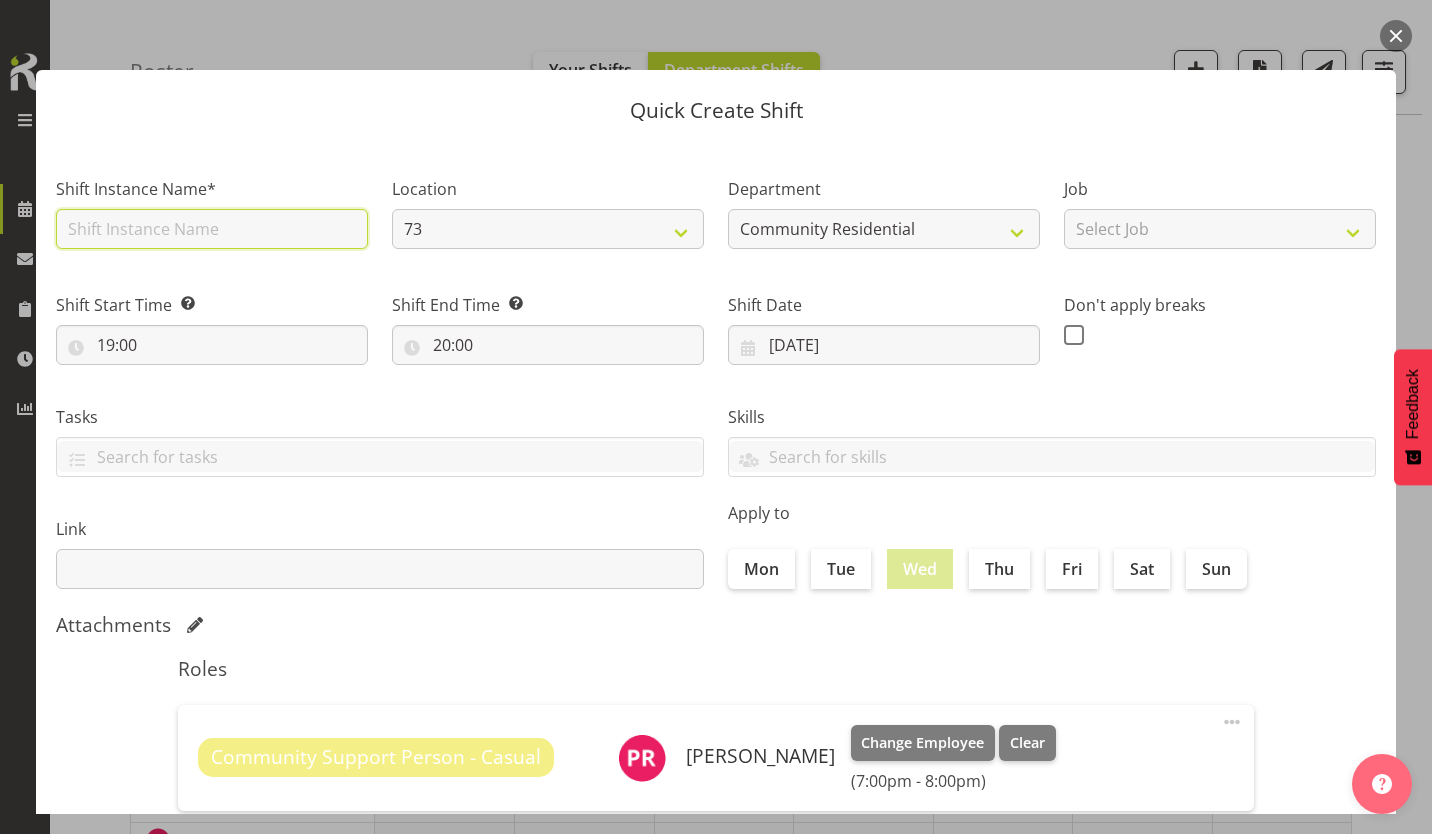 click at bounding box center (212, 229) 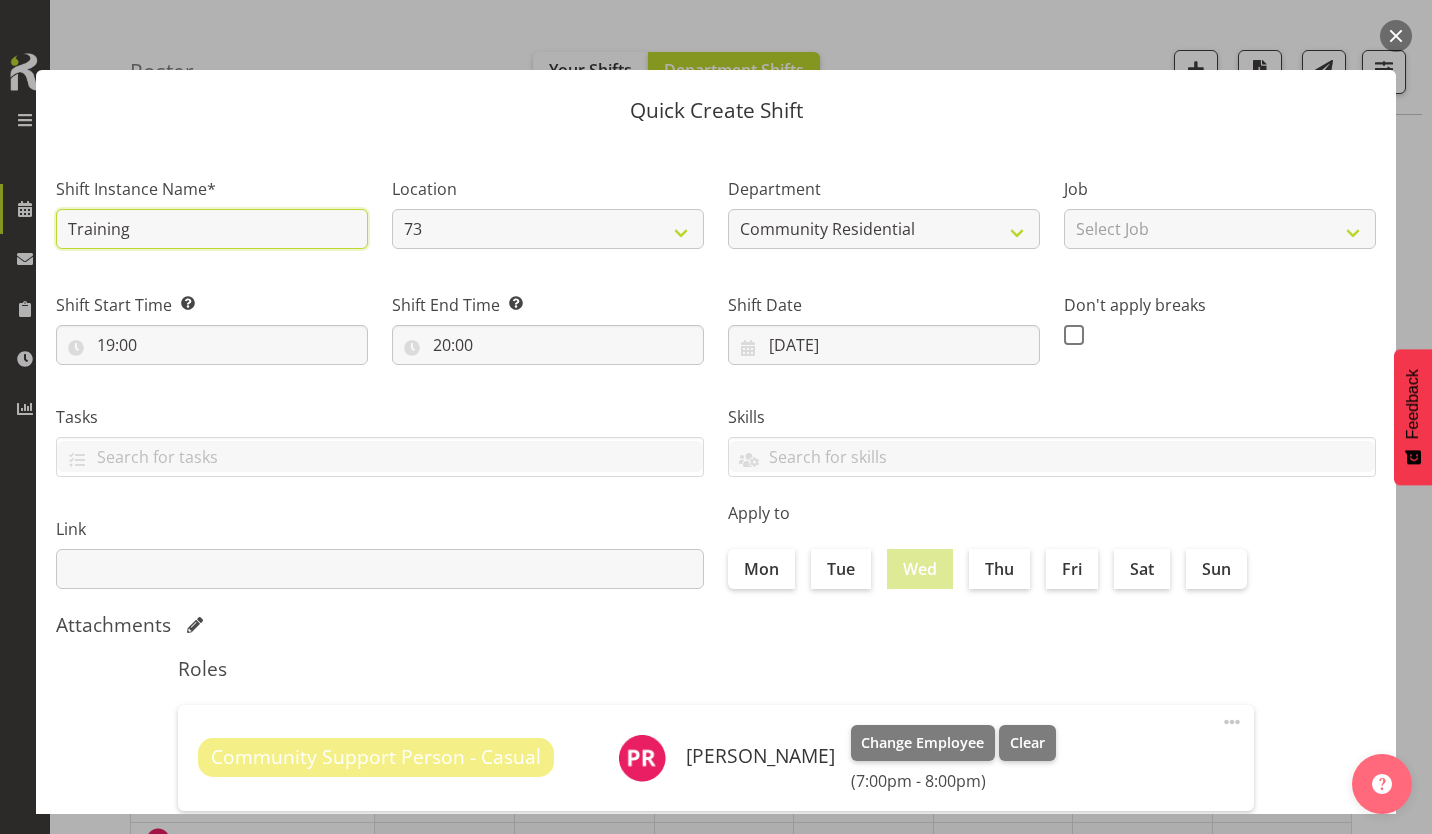 type on "Training 73" 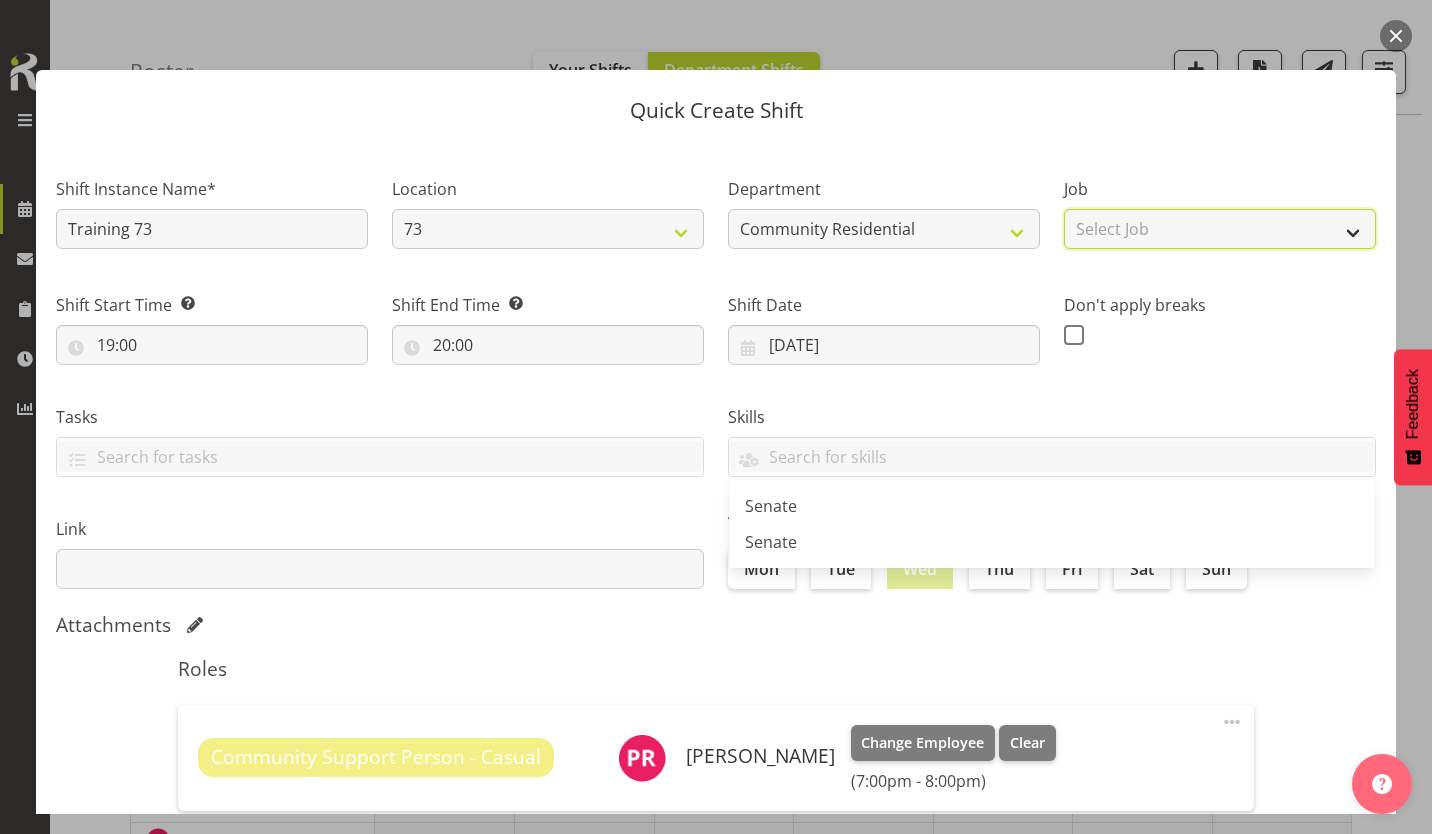 click on "Select Job  Accounts Admin Art Coordinator Community Leader Community Support Person Community Support Person-Casual House Leader Office Admin Senior Coordinator Service Manager Volunteer" at bounding box center [1220, 229] 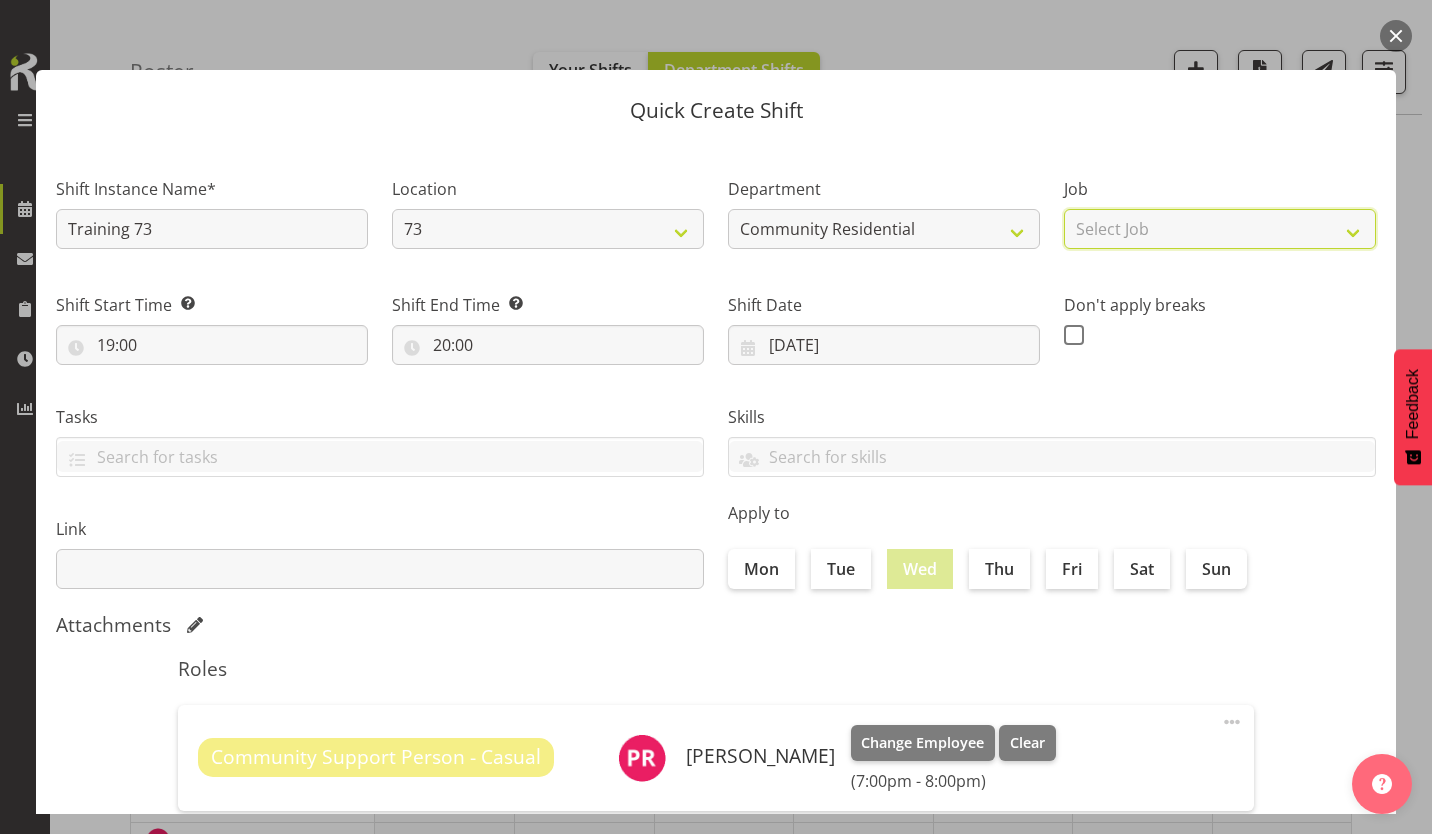 select on "3" 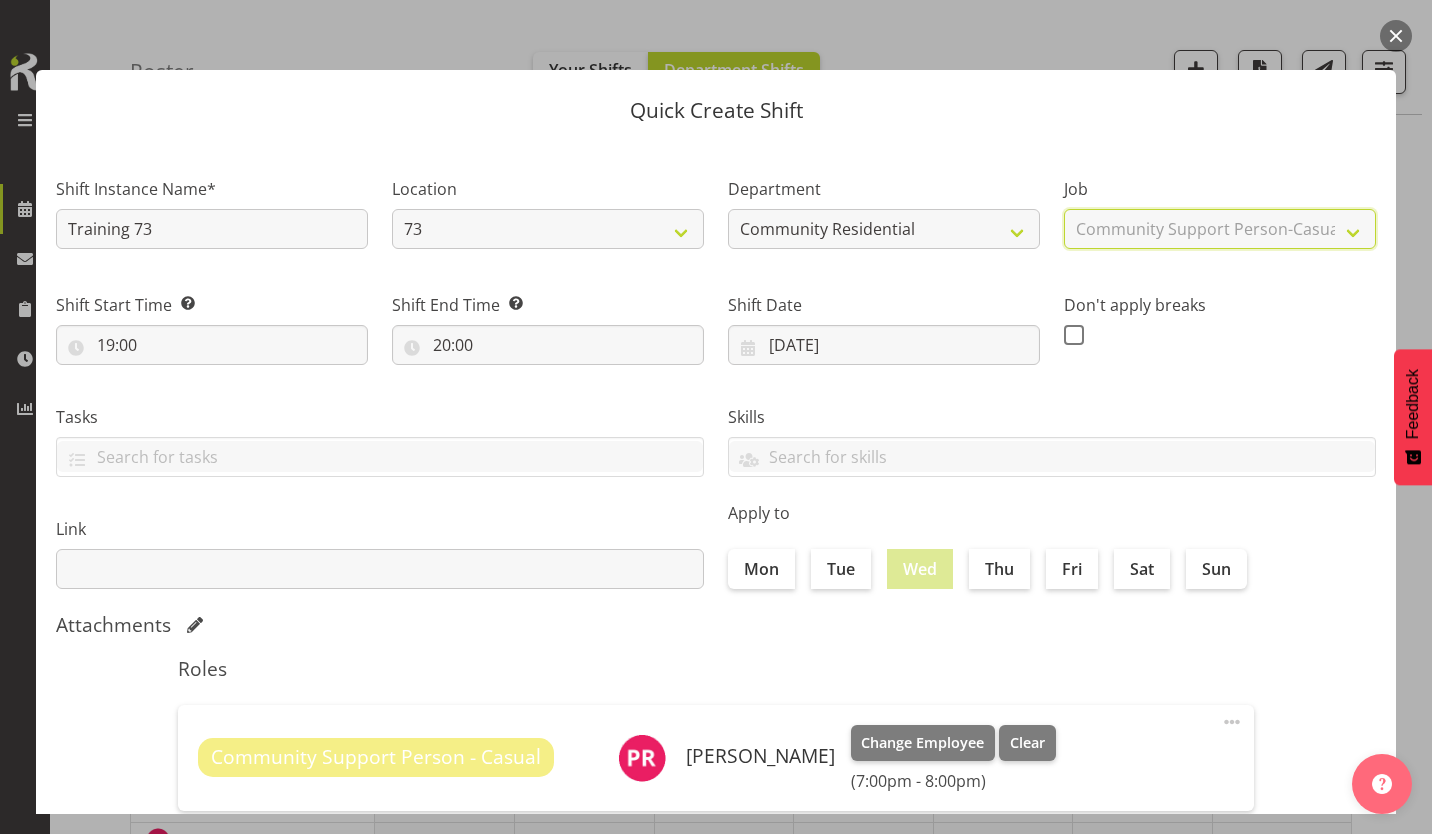 click on "Select Job  Accounts Admin Art Coordinator Community Leader Community Support Person Community Support Person-Casual House Leader Office Admin Senior Coordinator Service Manager Volunteer" at bounding box center [1220, 229] 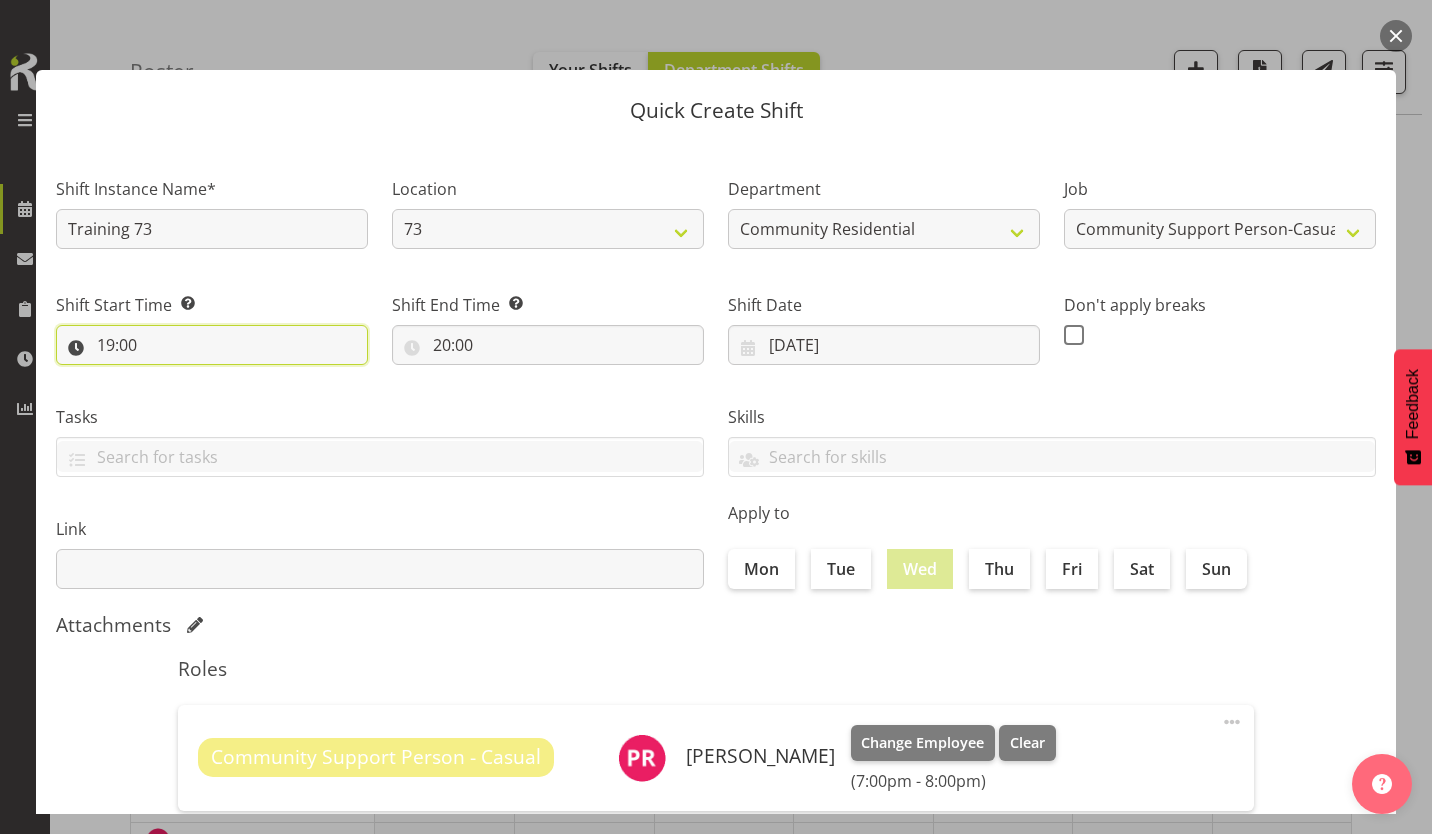 click on "19:00" at bounding box center [212, 345] 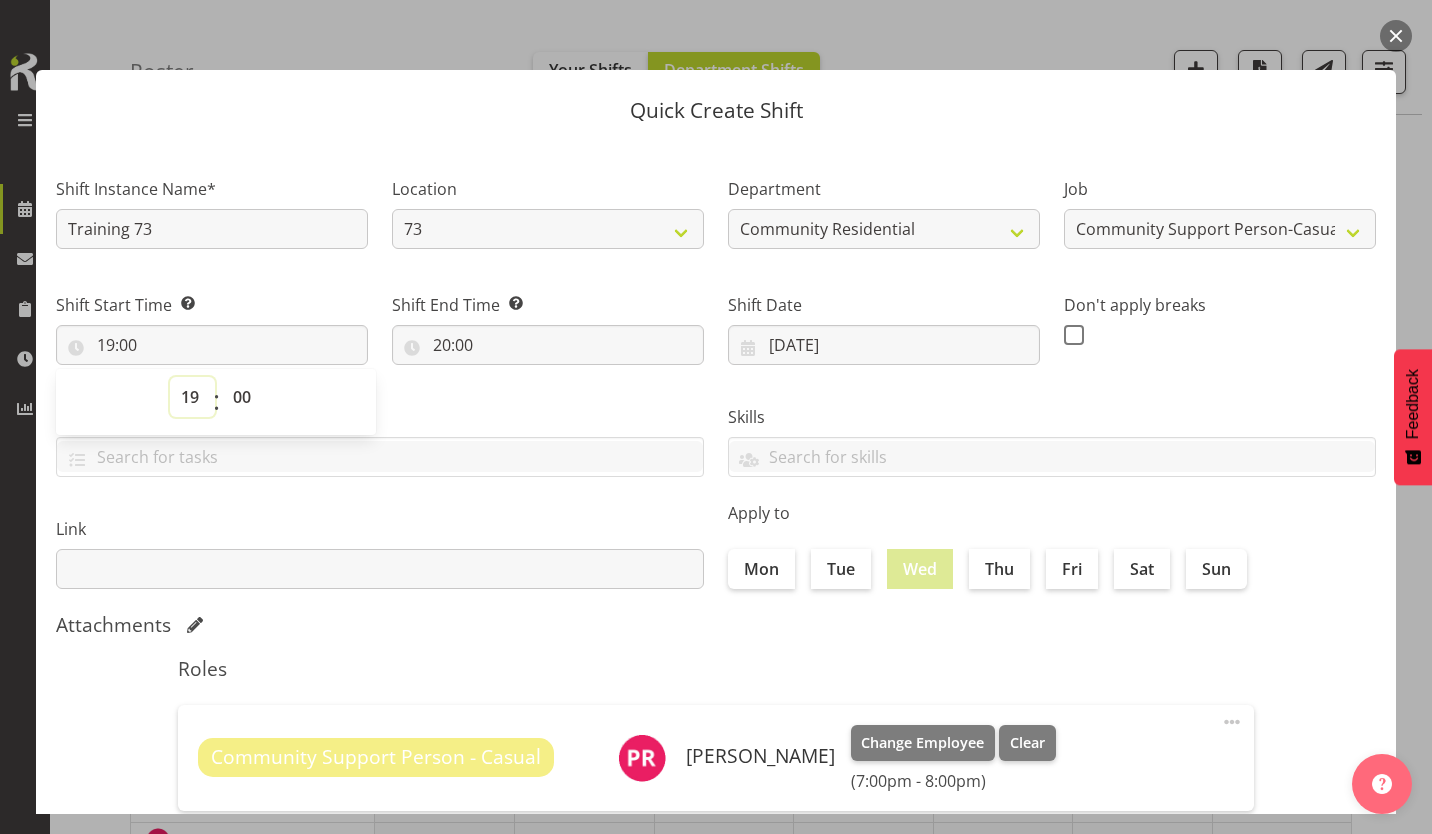 click on "00   01   02   03   04   05   06   07   08   09   10   11   12   13   14   15   16   17   18   19   20   21   22   23" at bounding box center (192, 397) 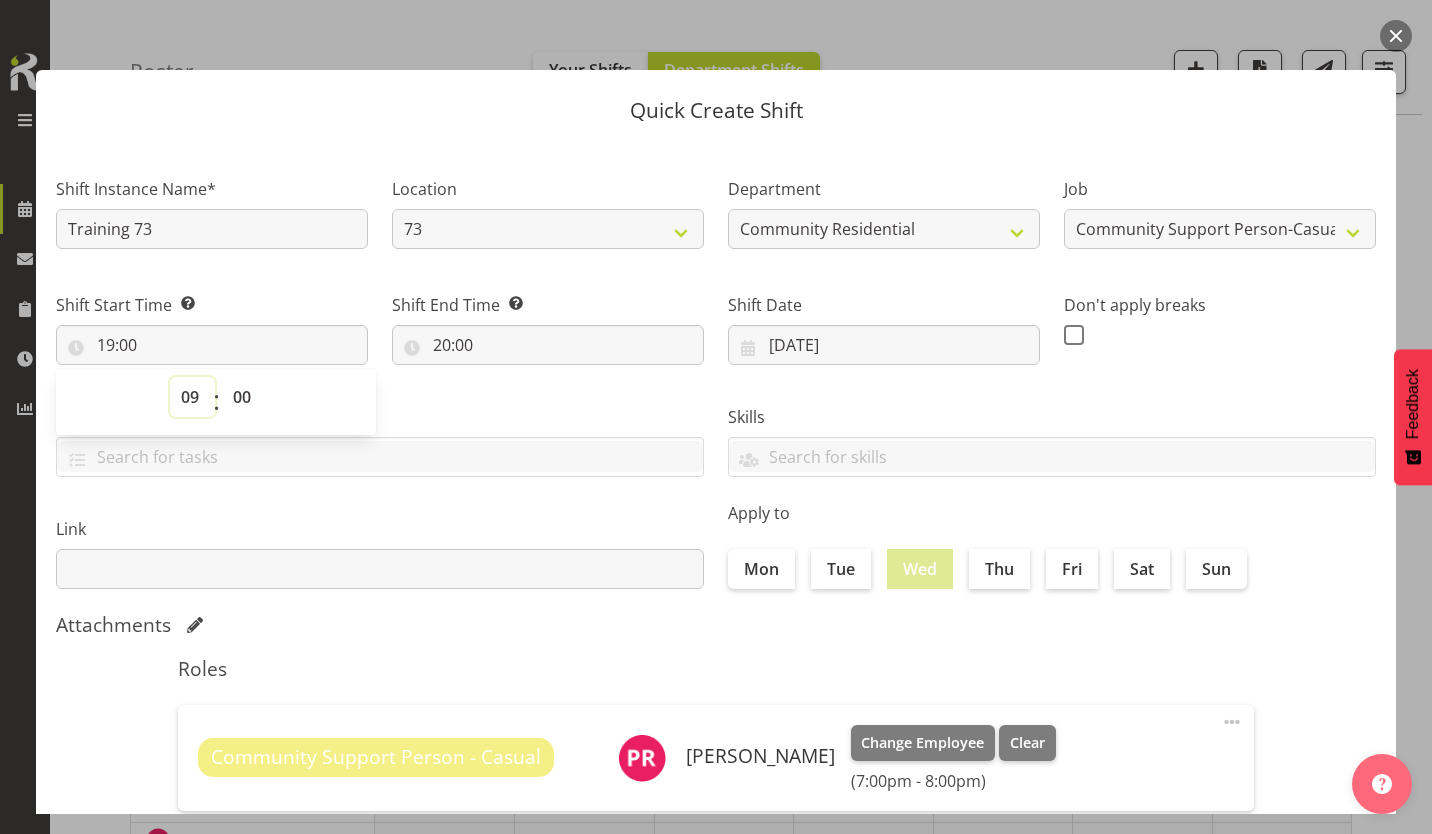 click on "00   01   02   03   04   05   06   07   08   09   10   11   12   13   14   15   16   17   18   19   20   21   22   23" at bounding box center [192, 397] 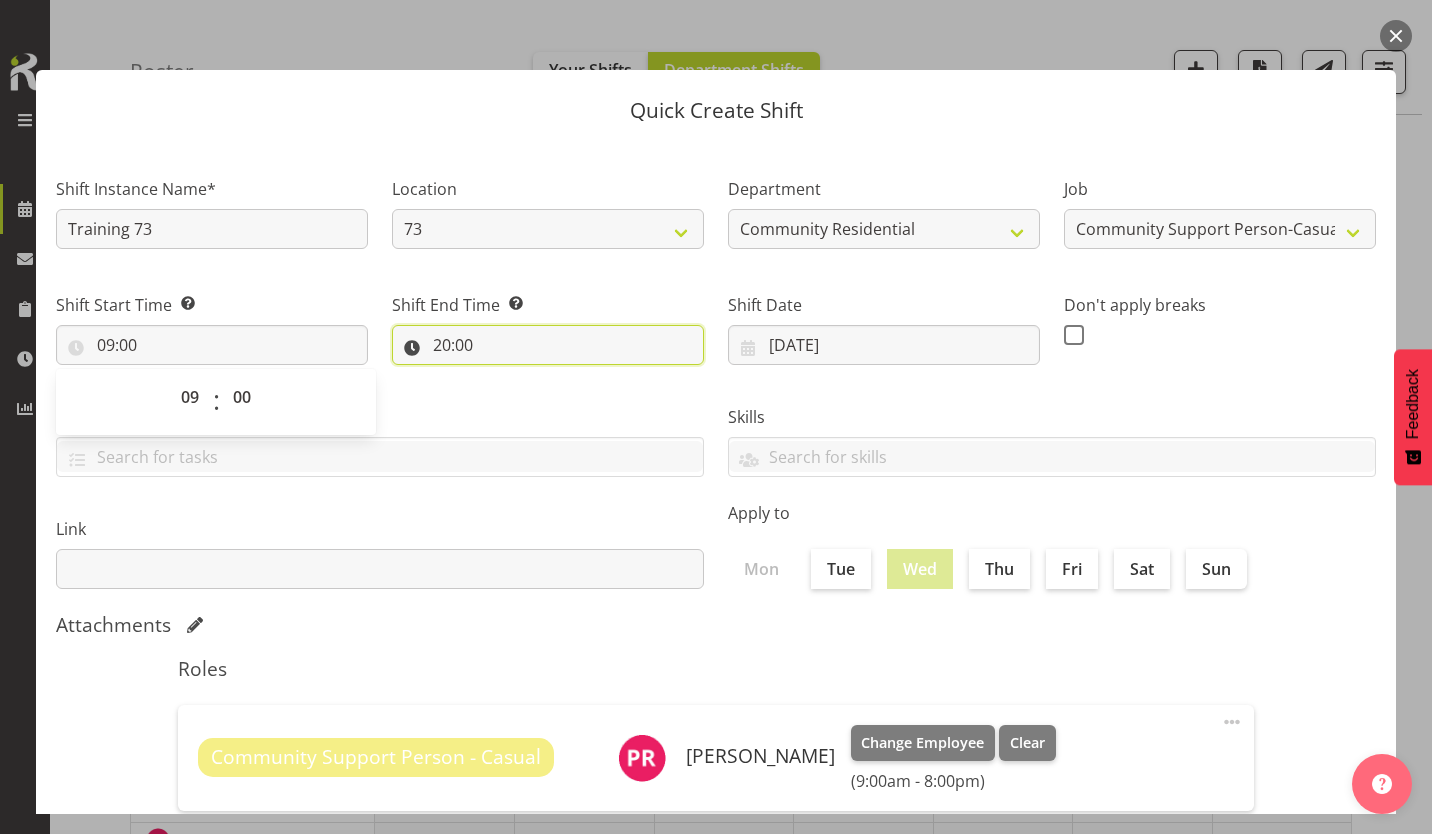click on "20:00" at bounding box center (548, 345) 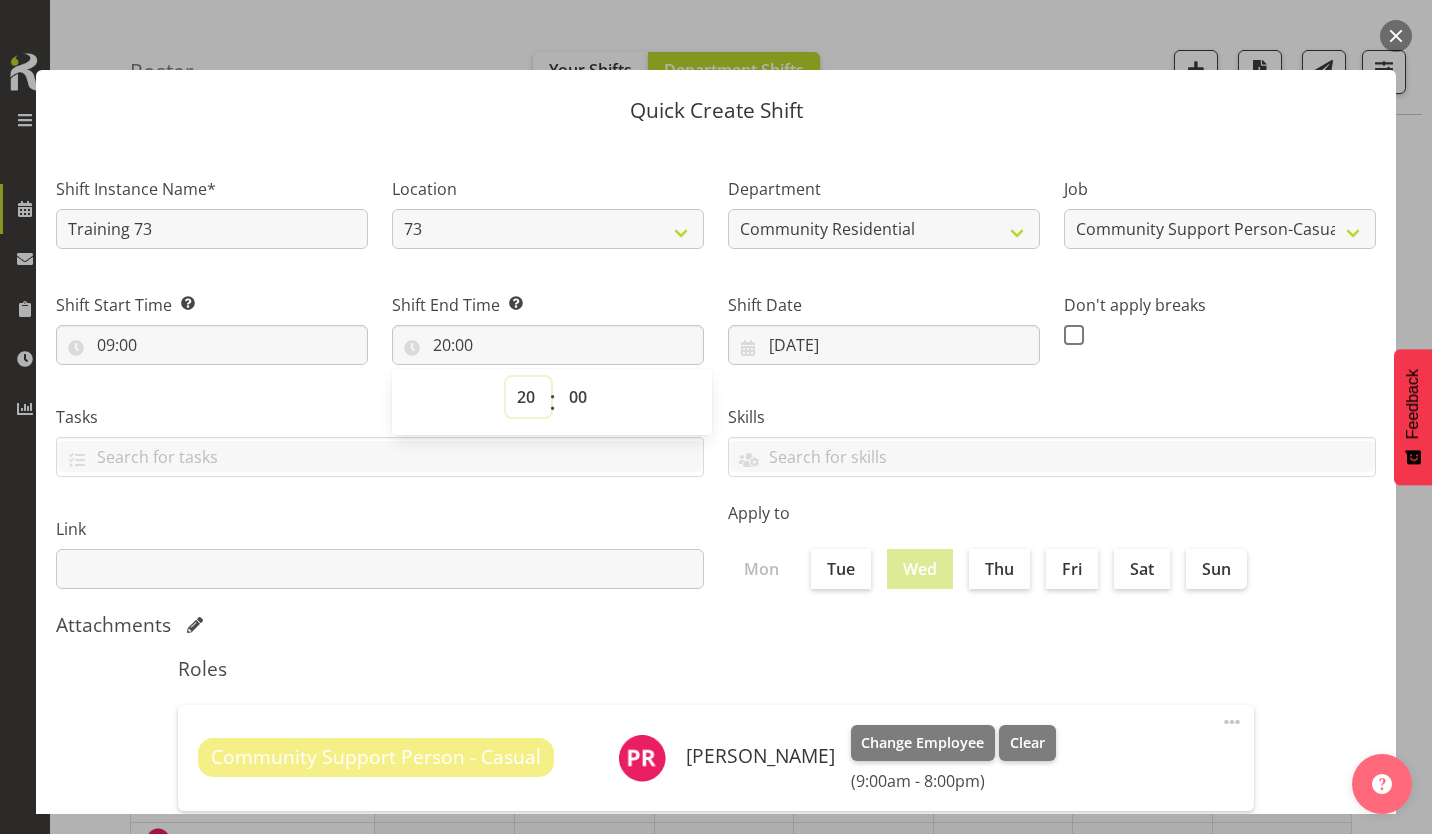 click on "00   01   02   03   04   05   06   07   08   09   10   11   12   13   14   15   16   17   18   19   20   21   22   23" at bounding box center [528, 397] 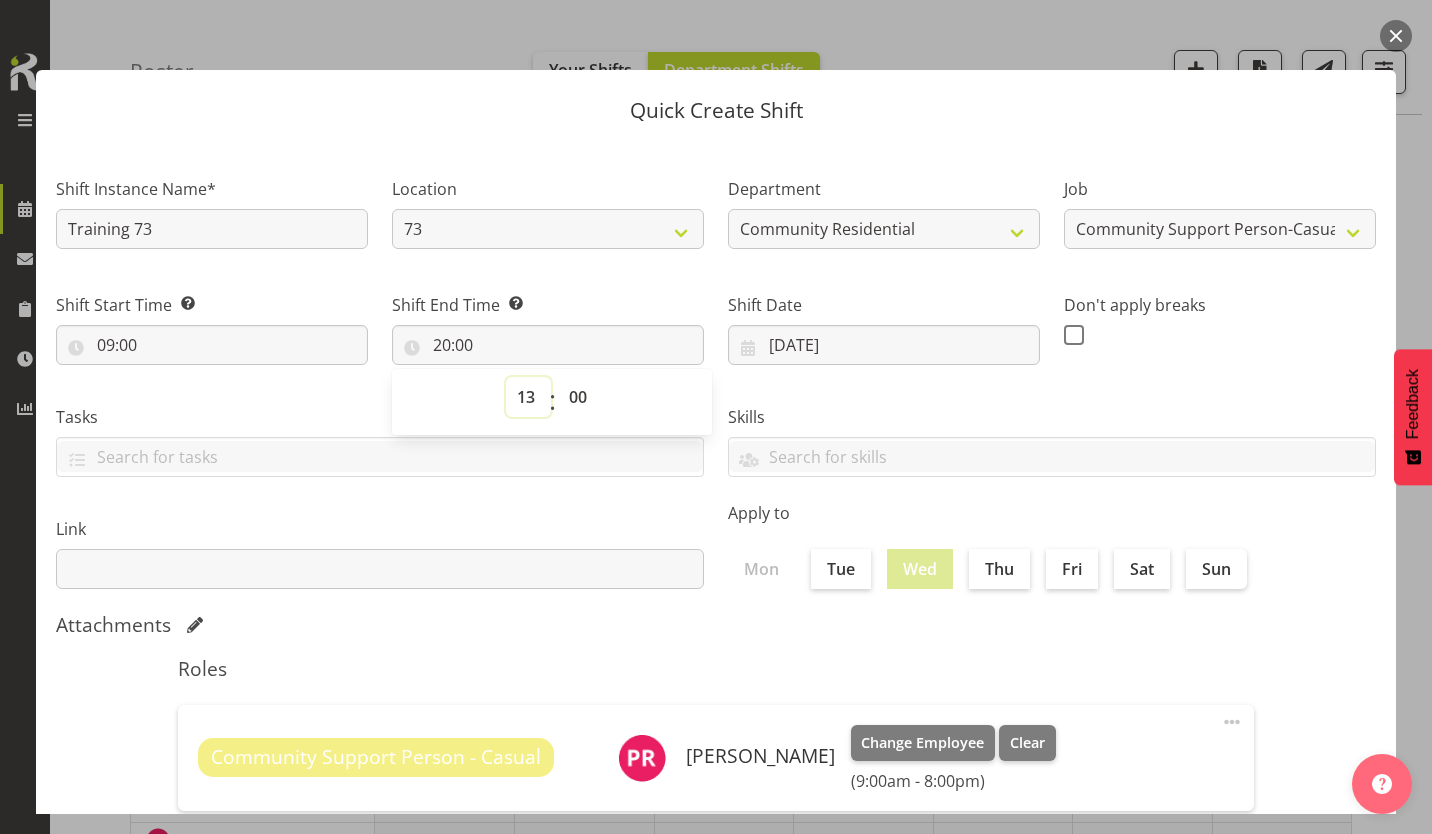 click on "00   01   02   03   04   05   06   07   08   09   10   11   12   13   14   15   16   17   18   19   20   21   22   23" at bounding box center (528, 397) 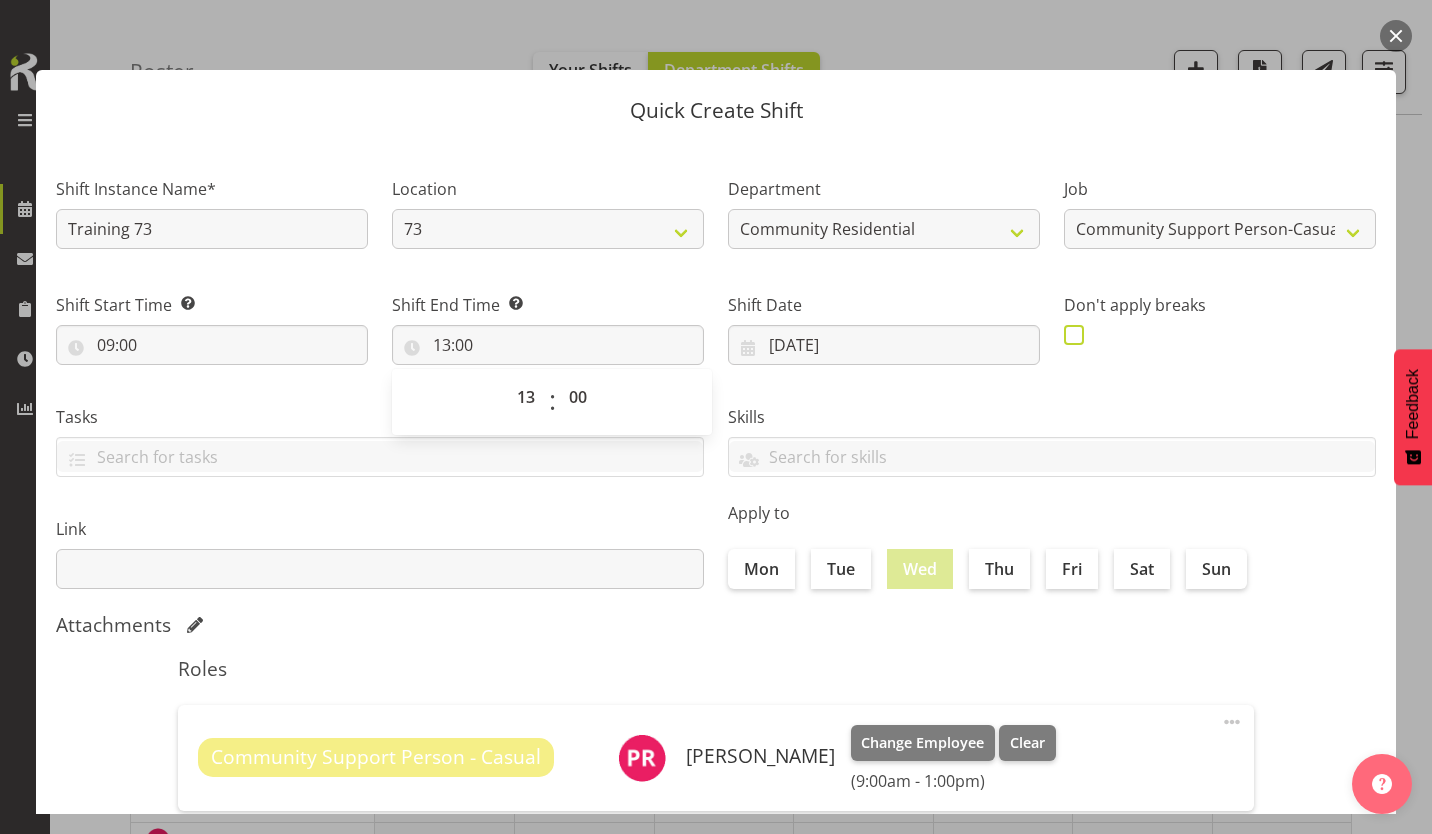 click at bounding box center (1074, 335) 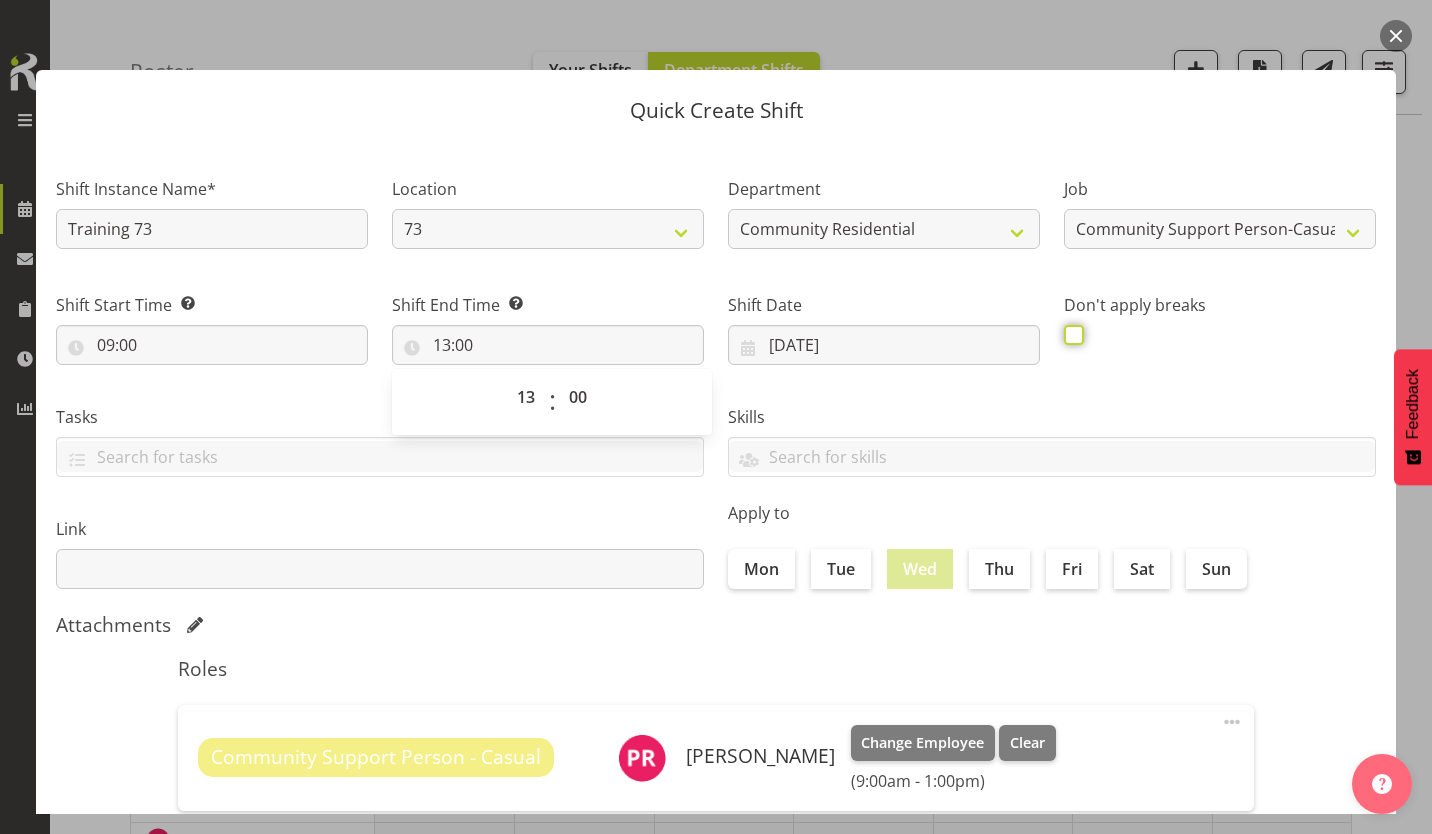 click at bounding box center (1070, 334) 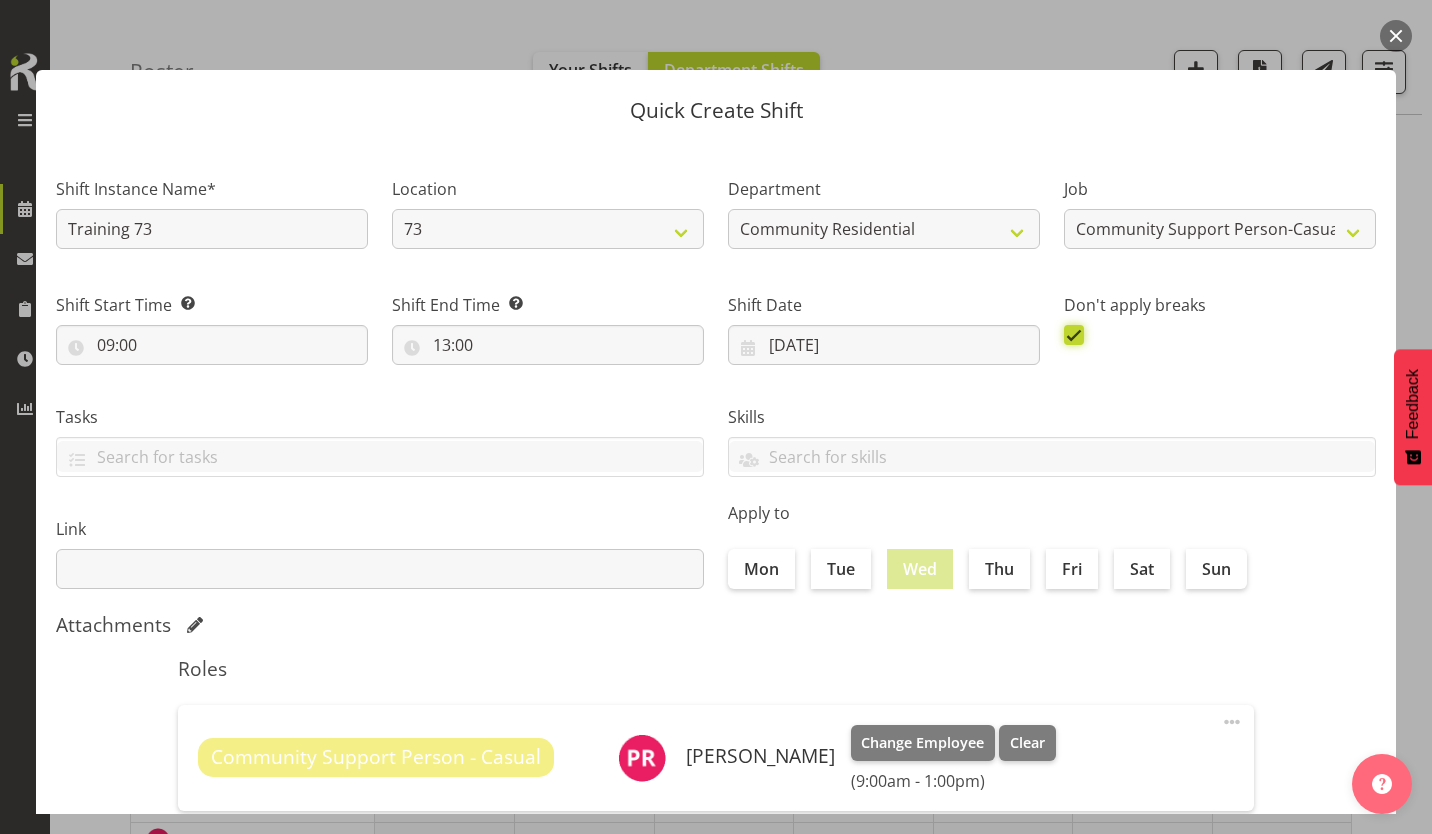 scroll, scrollTop: 86, scrollLeft: 0, axis: vertical 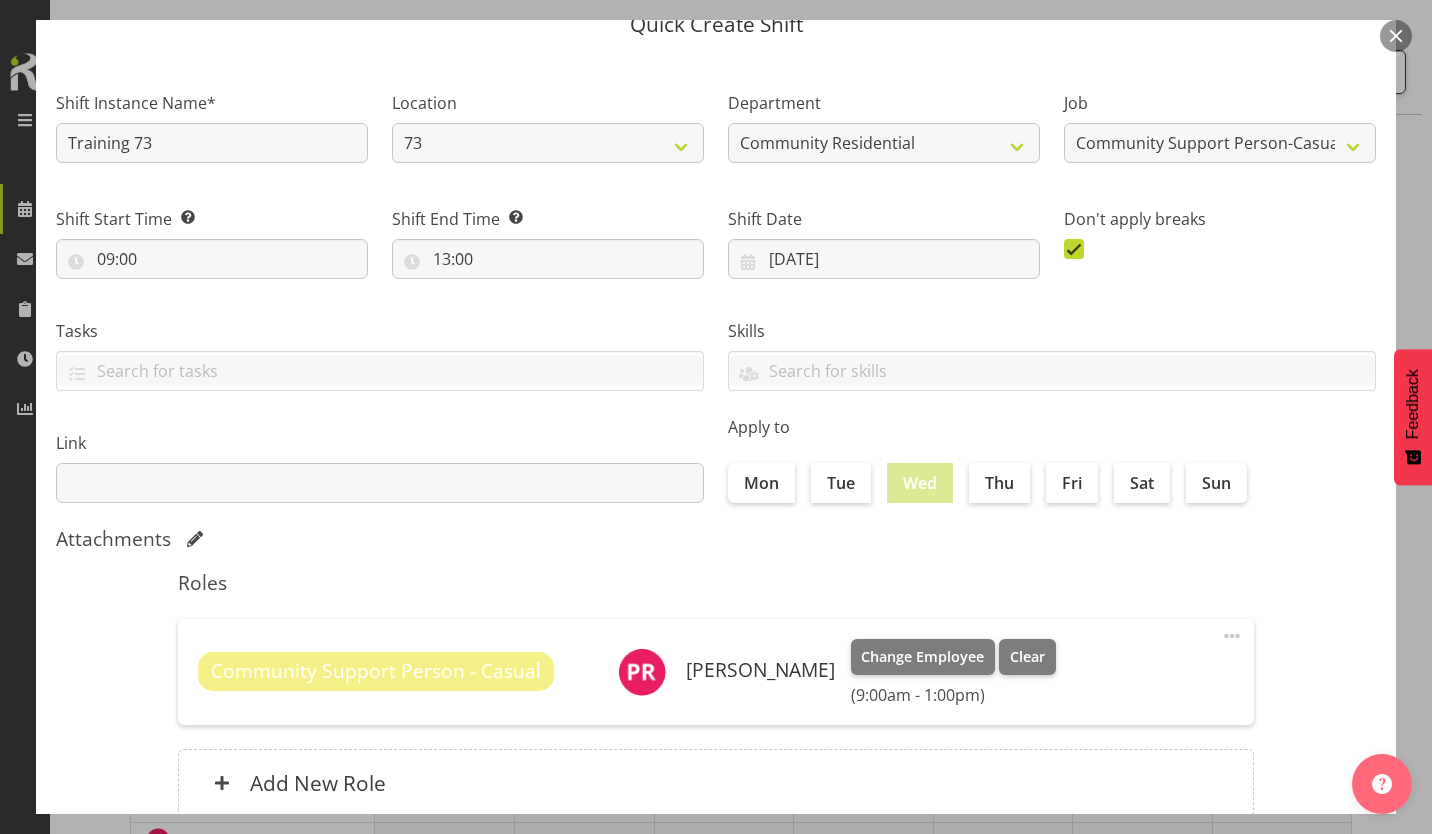 click on "Create Shift Instance" at bounding box center (1274, 902) 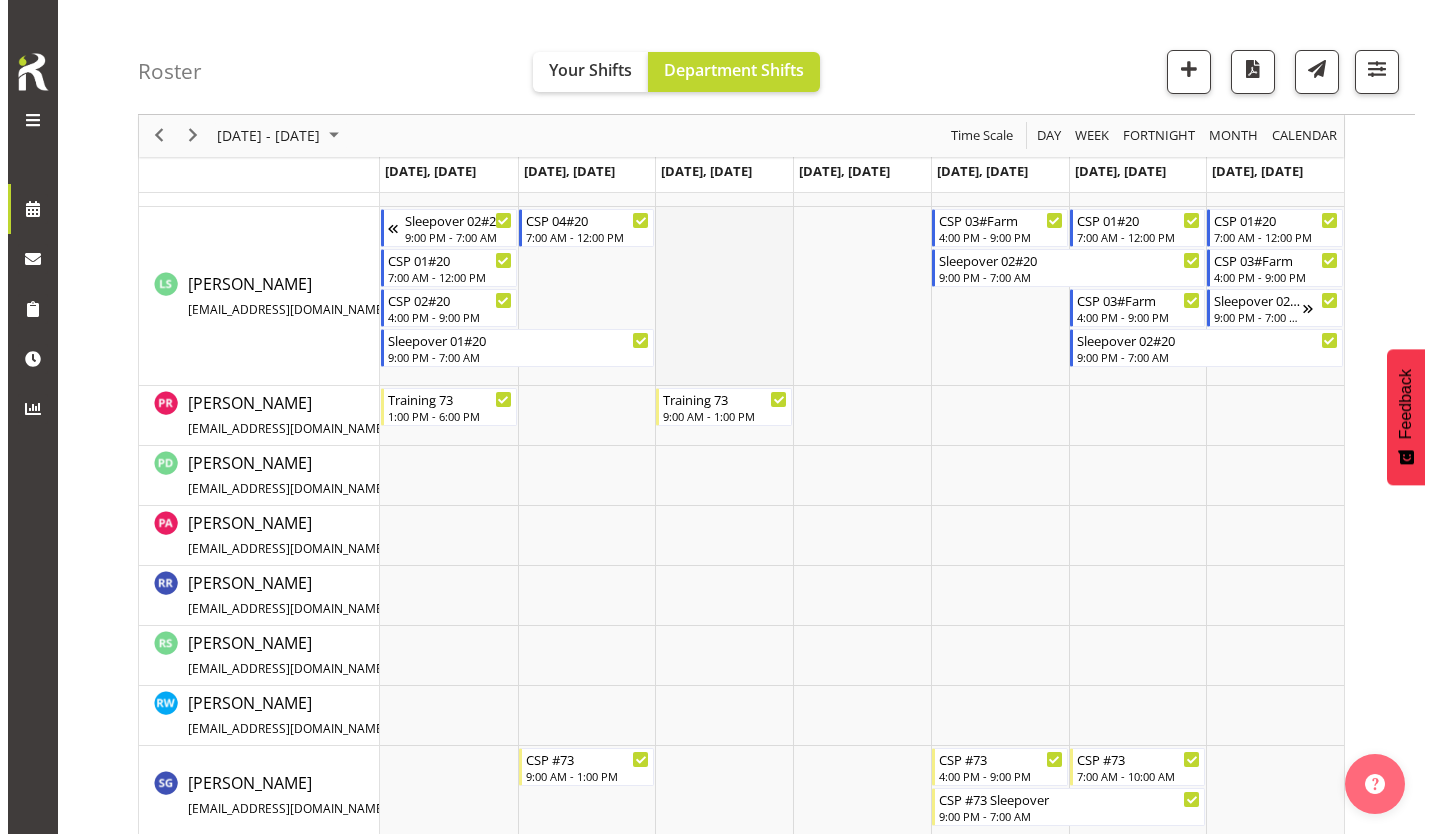 scroll, scrollTop: 1176, scrollLeft: 0, axis: vertical 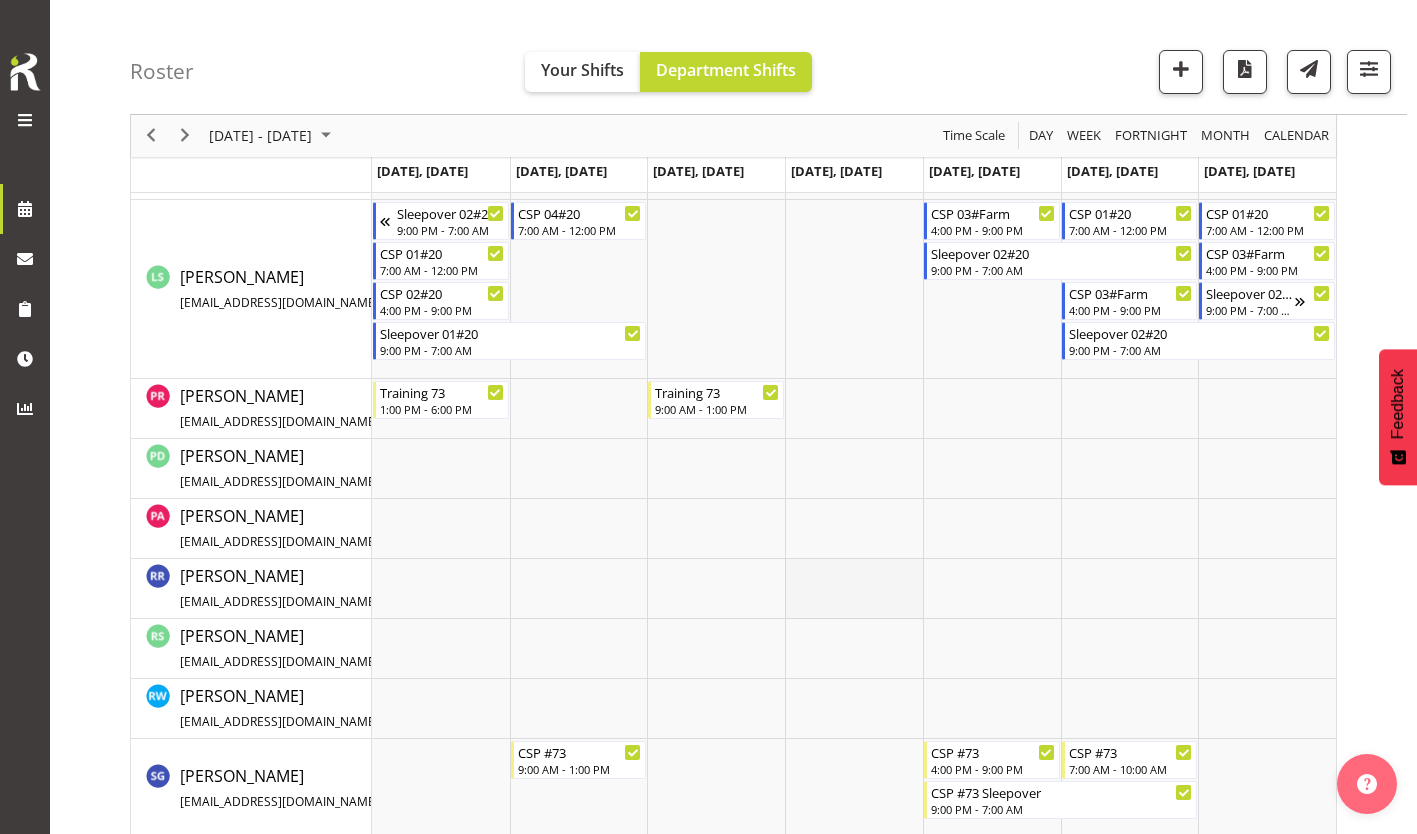 click at bounding box center [854, 589] 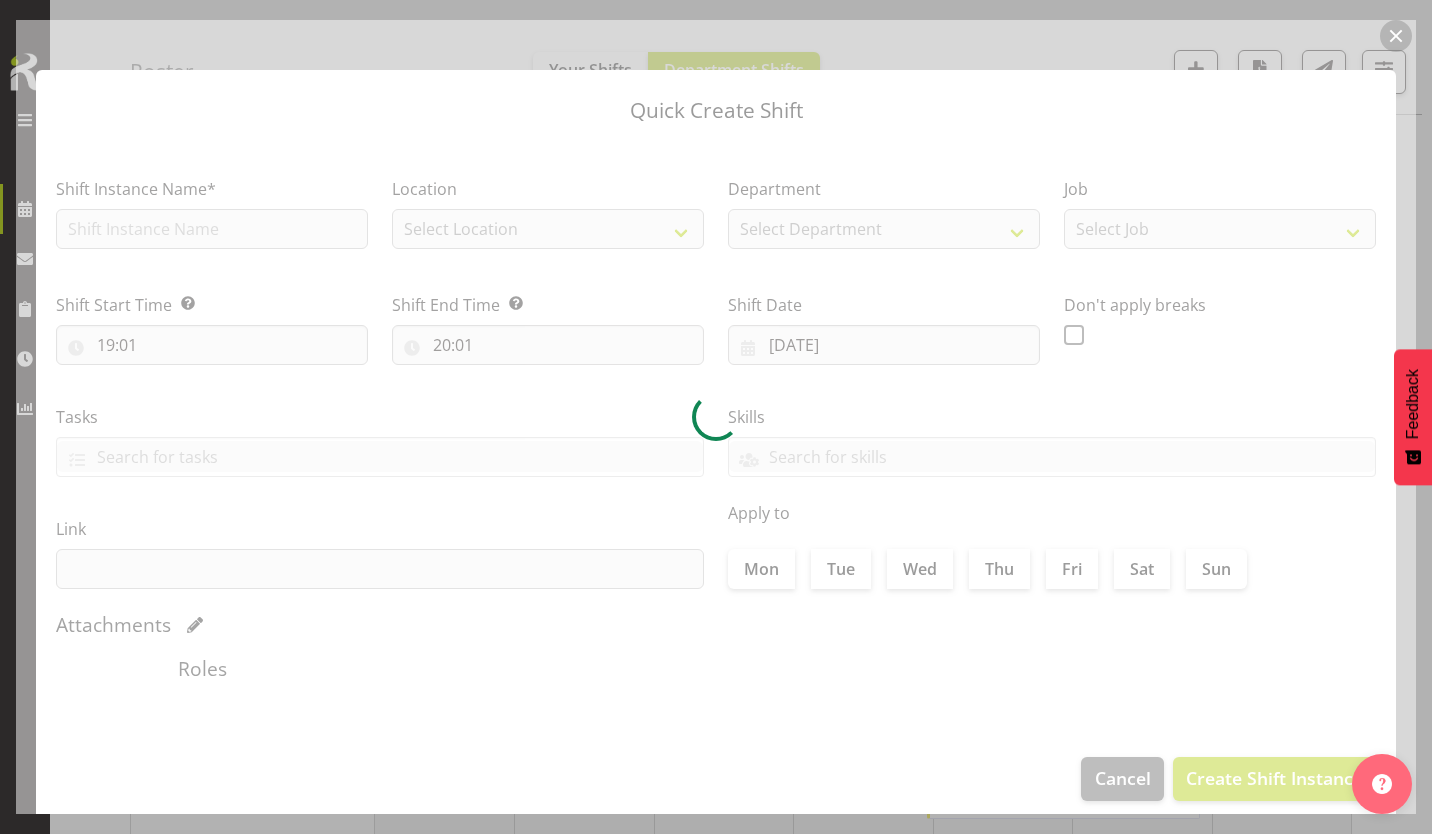 type on "[DATE]" 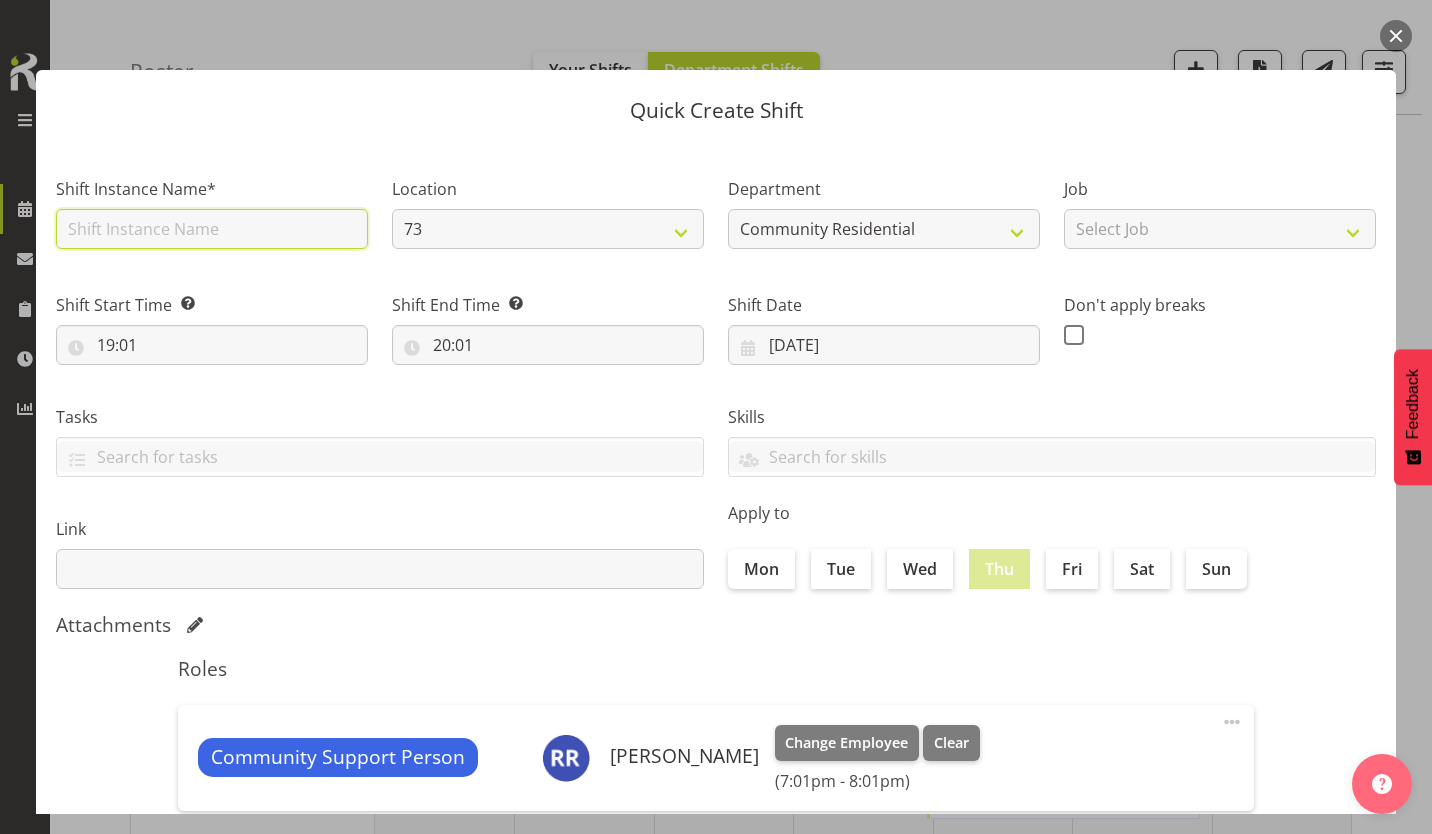 click at bounding box center [212, 229] 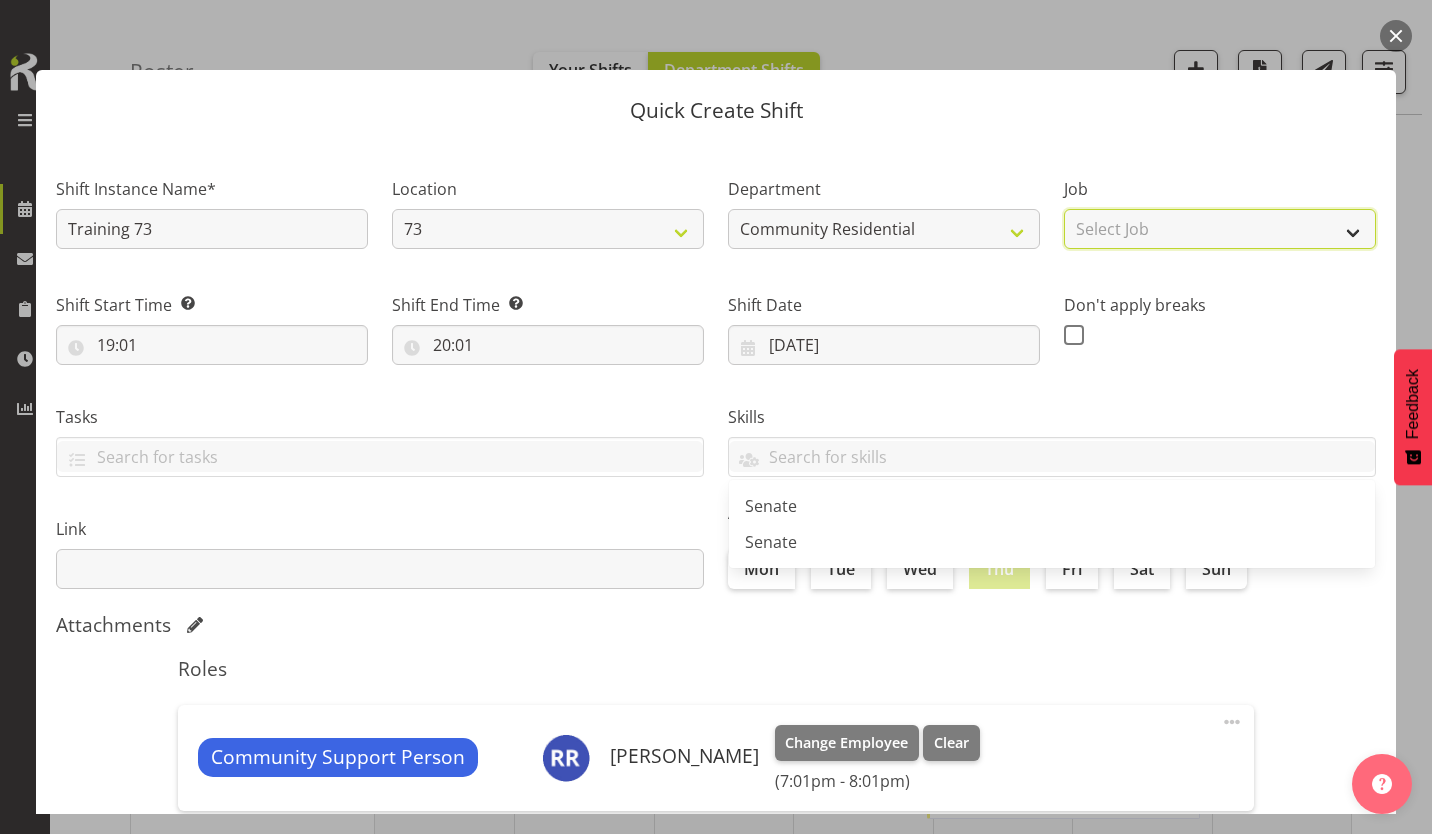 click on "Select Job  Accounts Admin Art Coordinator Community Leader Community Support Person Community Support Person-Casual House Leader Office Admin Senior Coordinator Service Manager Volunteer" at bounding box center (1220, 229) 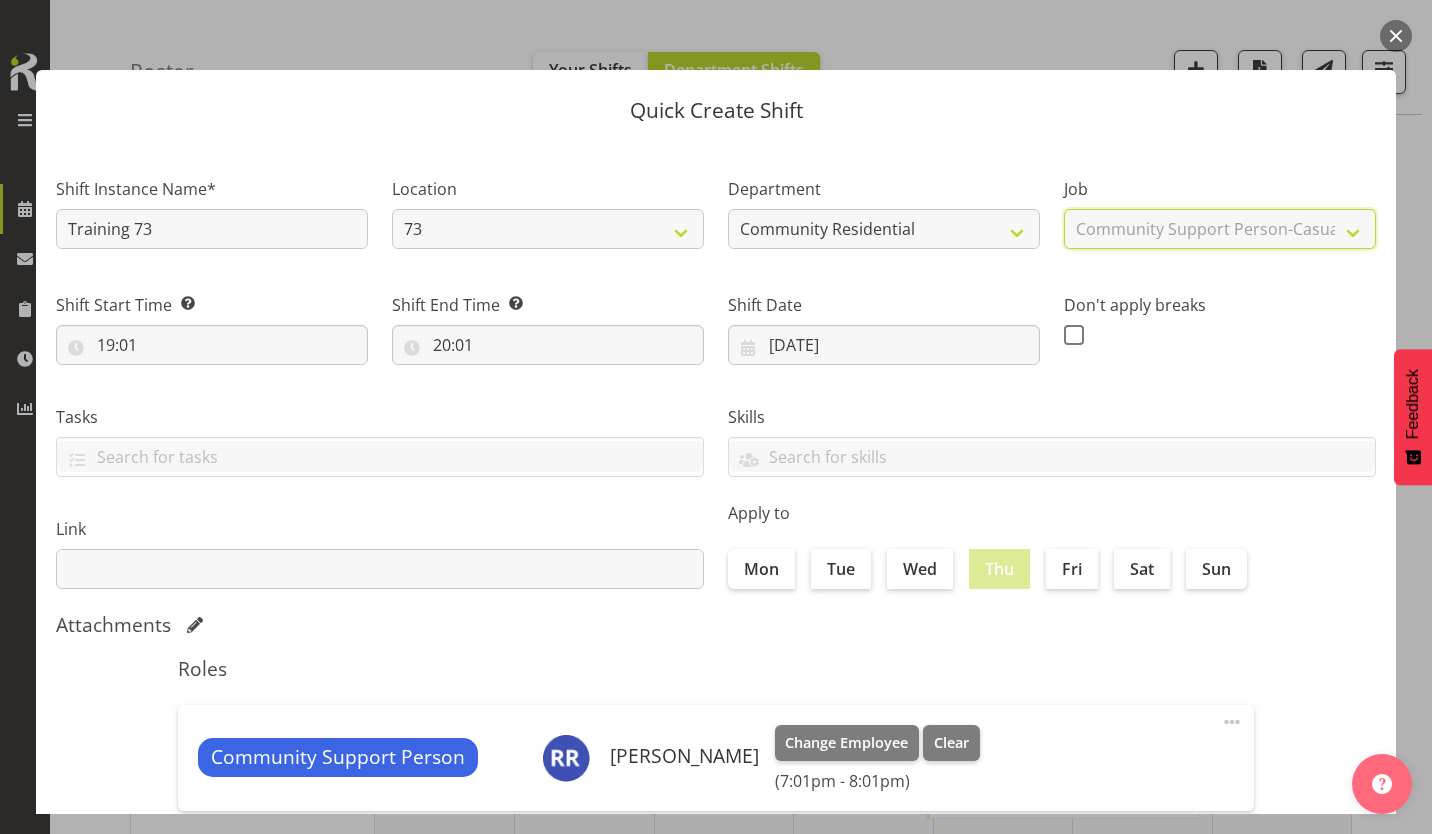click on "Select Job  Accounts Admin Art Coordinator Community Leader Community Support Person Community Support Person-Casual House Leader Office Admin Senior Coordinator Service Manager Volunteer" at bounding box center [1220, 229] 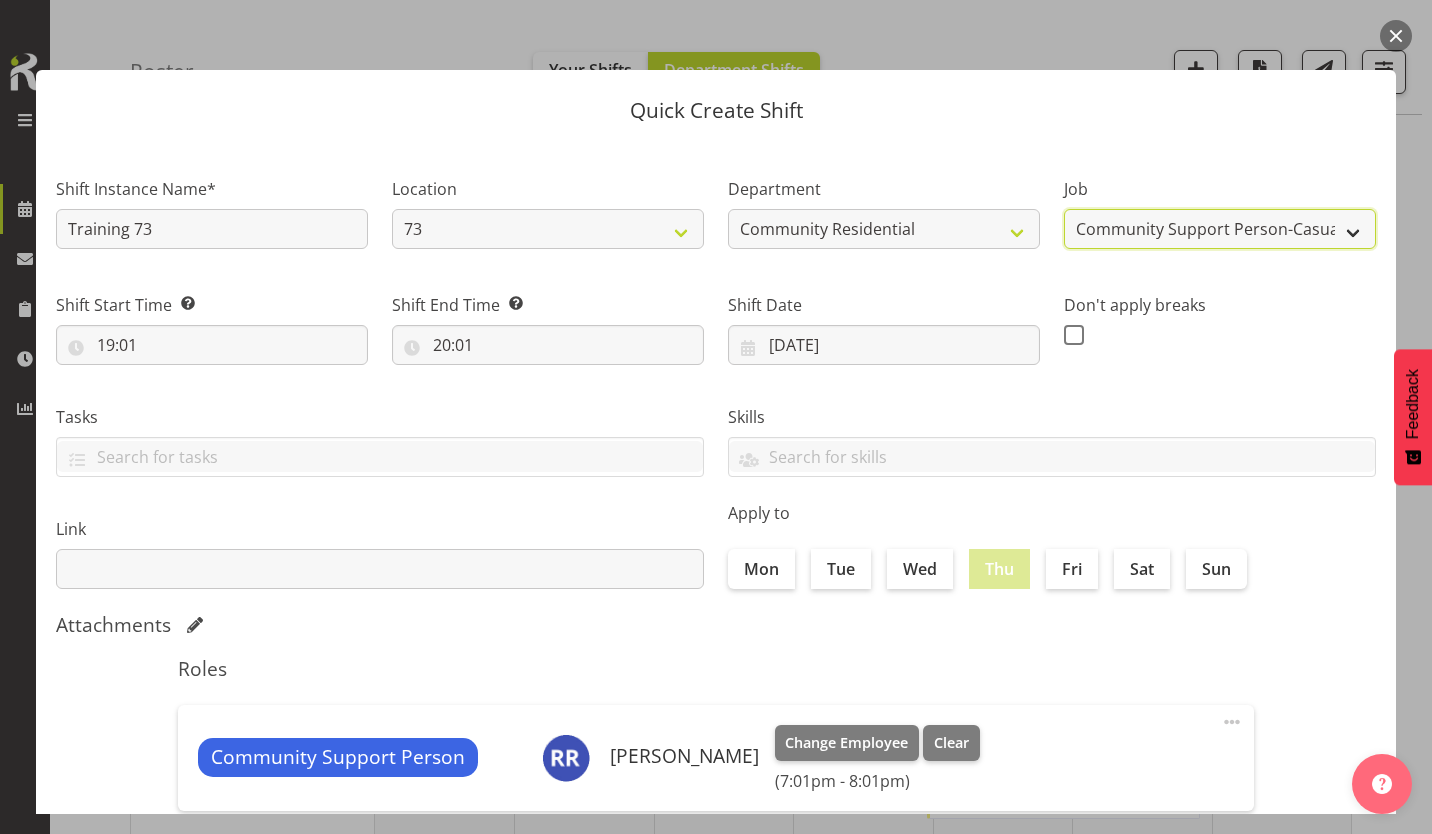 click on "Accounts Admin Art Coordinator Community Leader Community Support Person Community Support Person-Casual House Leader Office Admin Senior Coordinator Service Manager Volunteer" at bounding box center [1220, 229] 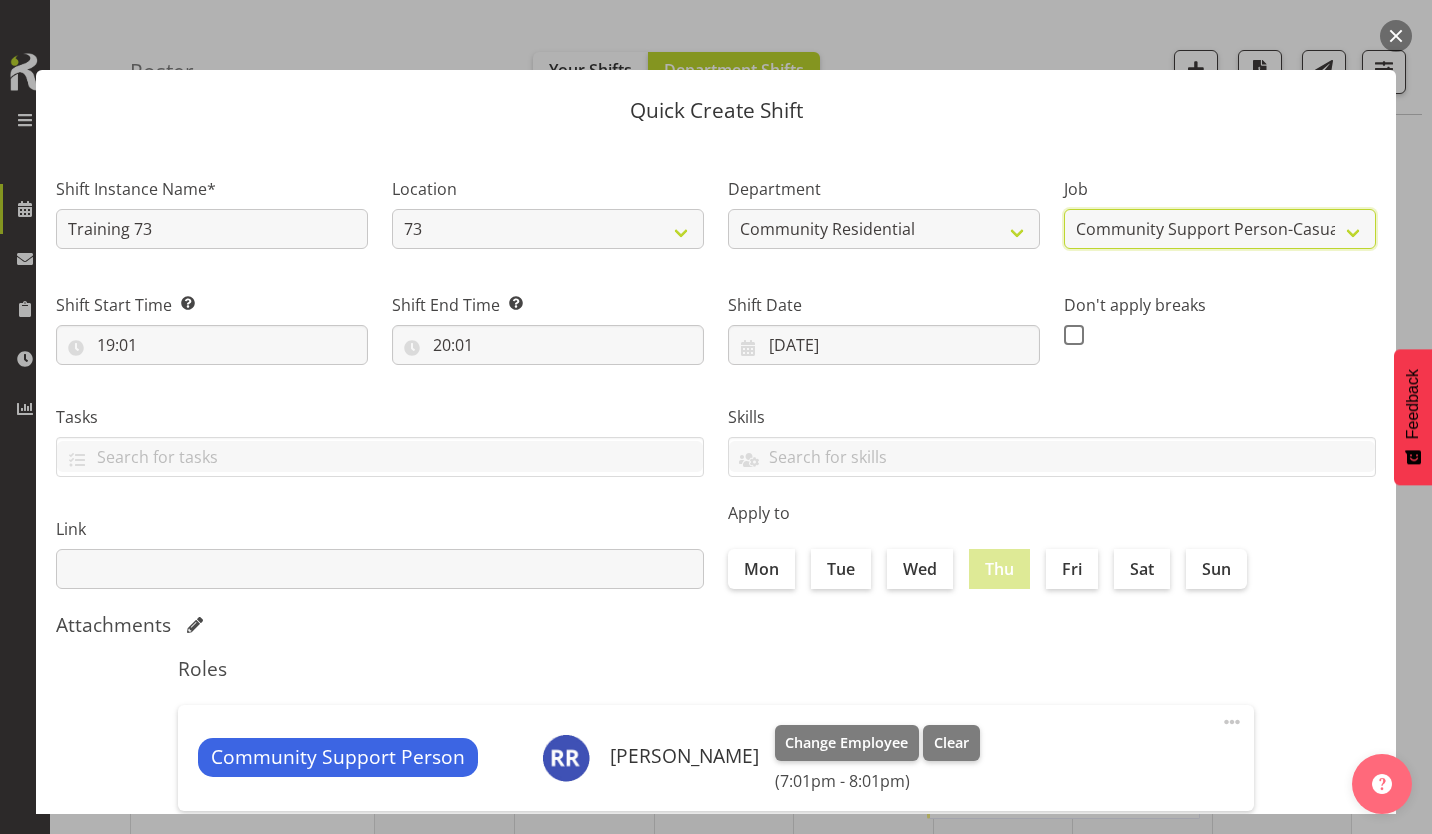 select on "2" 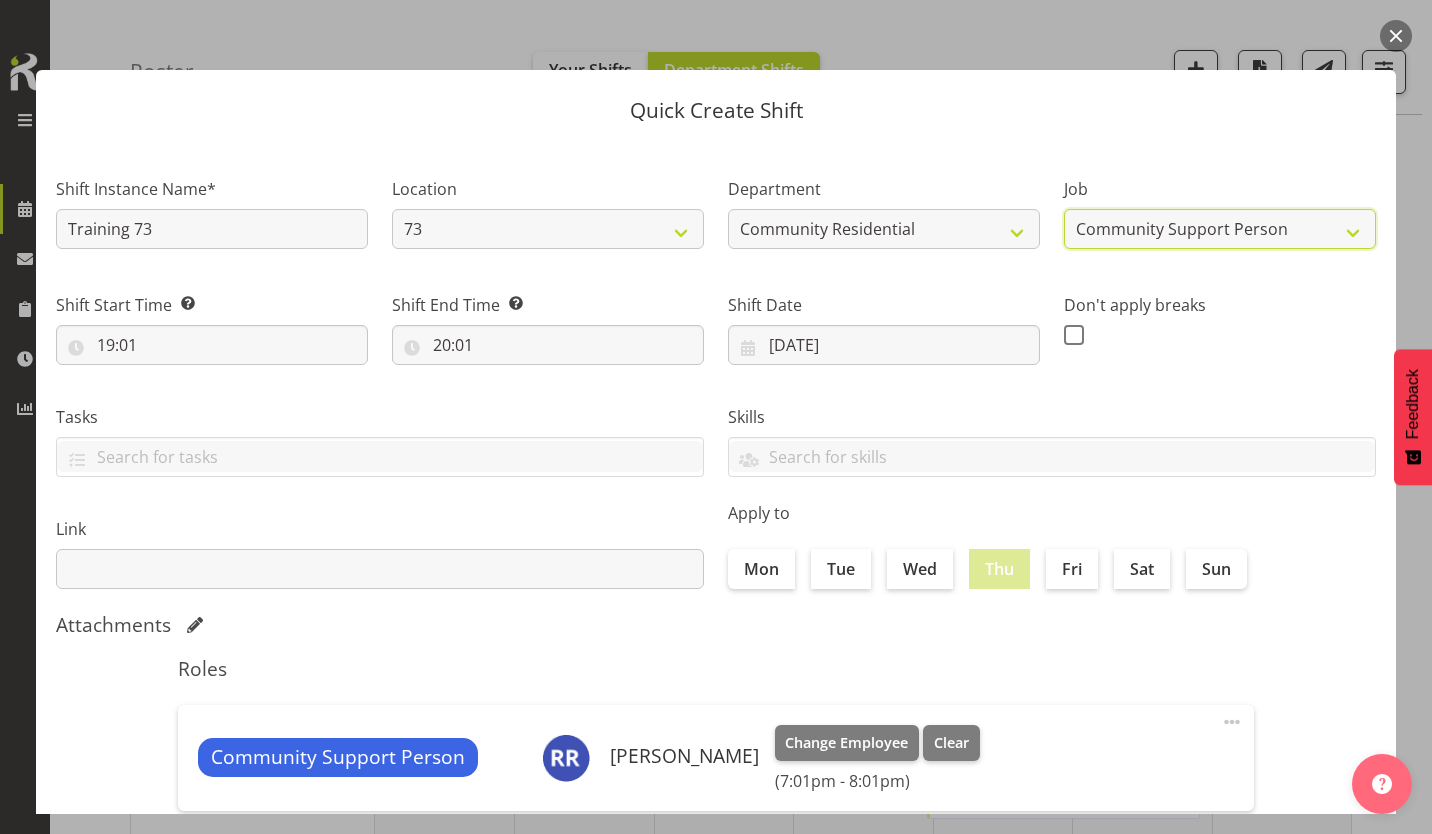 click on "Accounts Admin Art Coordinator Community Leader Community Support Person Community Support Person-Casual House Leader Office Admin Senior Coordinator Service Manager Volunteer" at bounding box center (1220, 229) 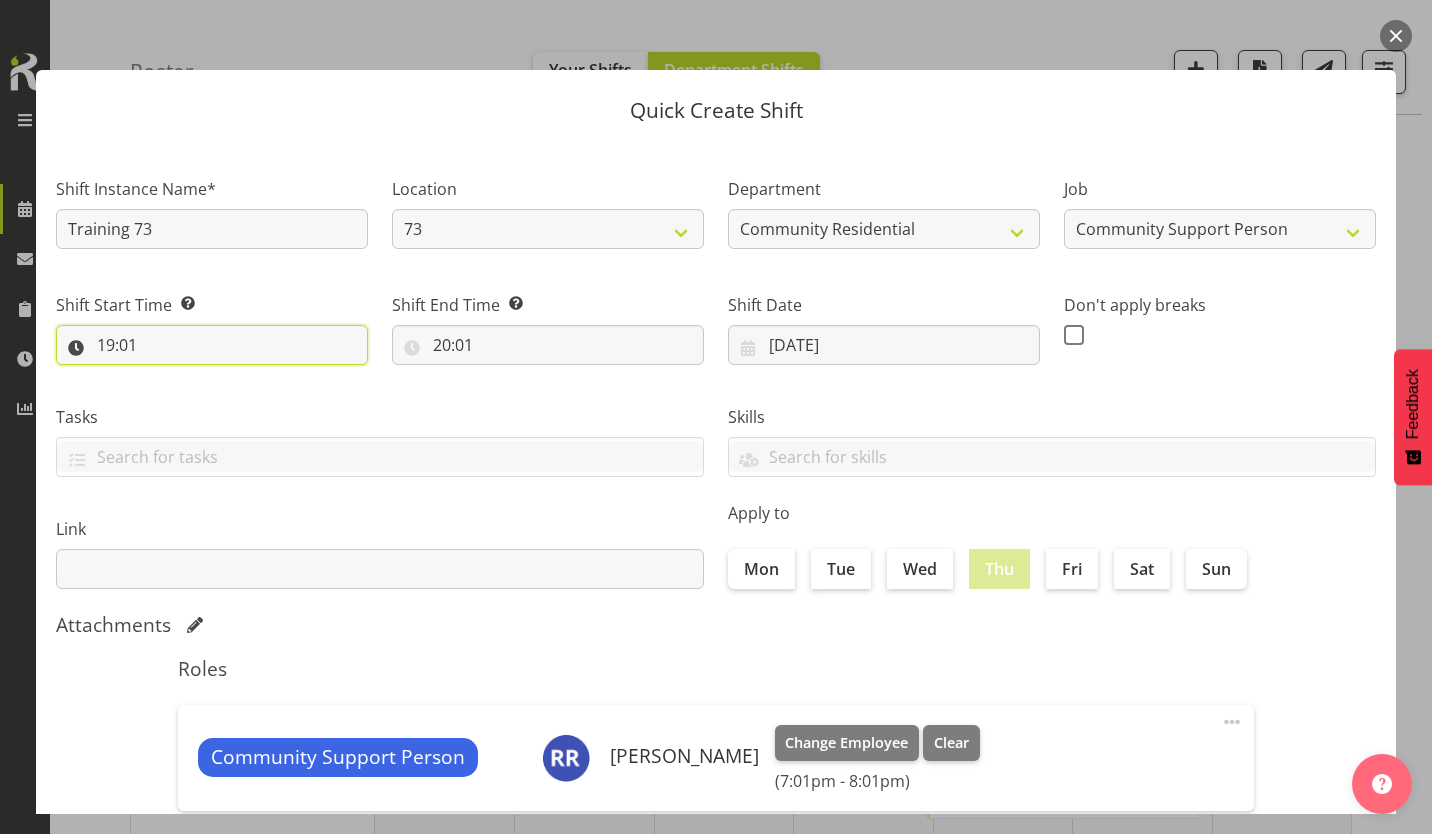 click on "19:01" at bounding box center [212, 345] 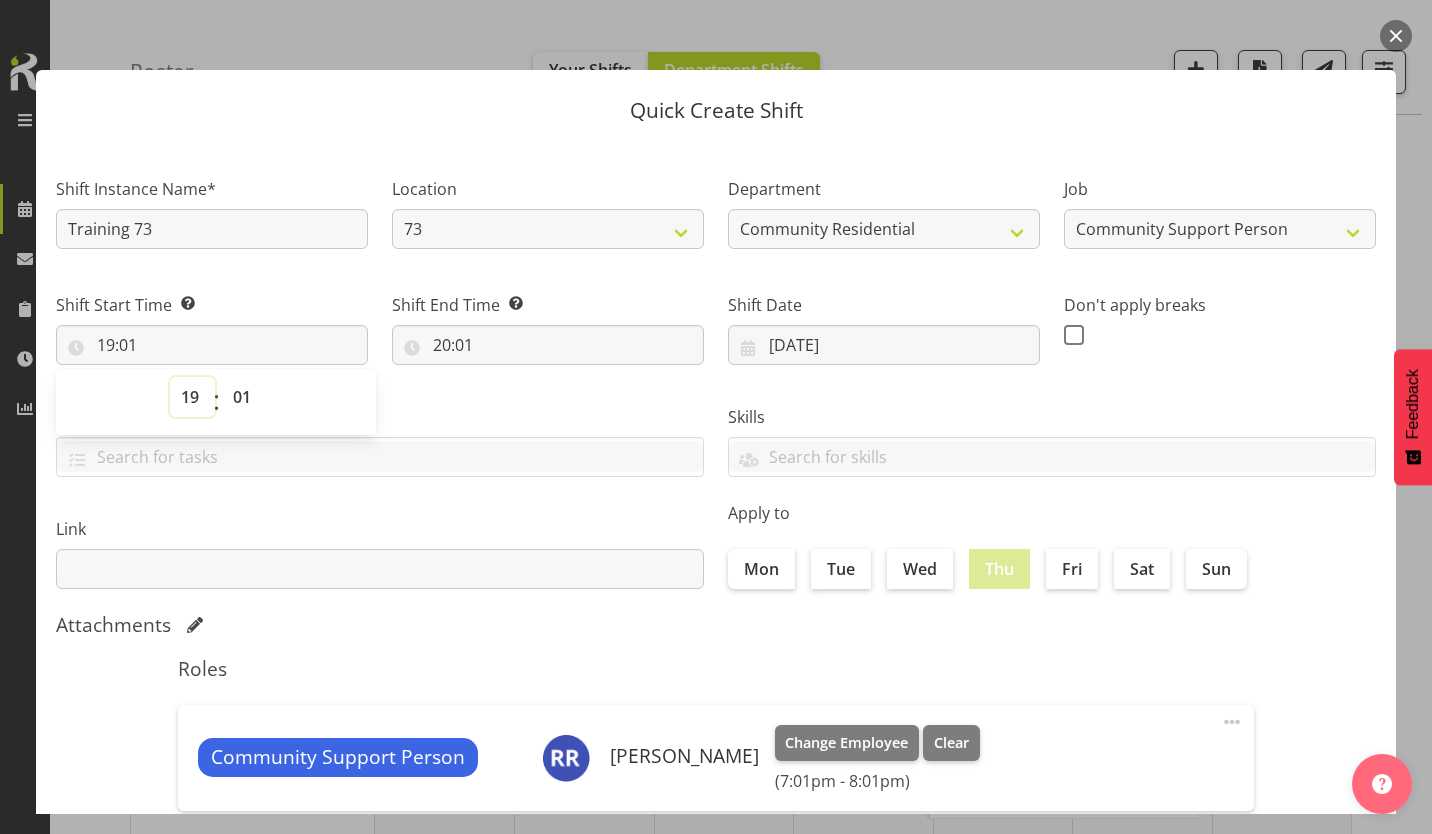 click on "00   01   02   03   04   05   06   07   08   09   10   11   12   13   14   15   16   17   18   19   20   21   22   23" at bounding box center [192, 397] 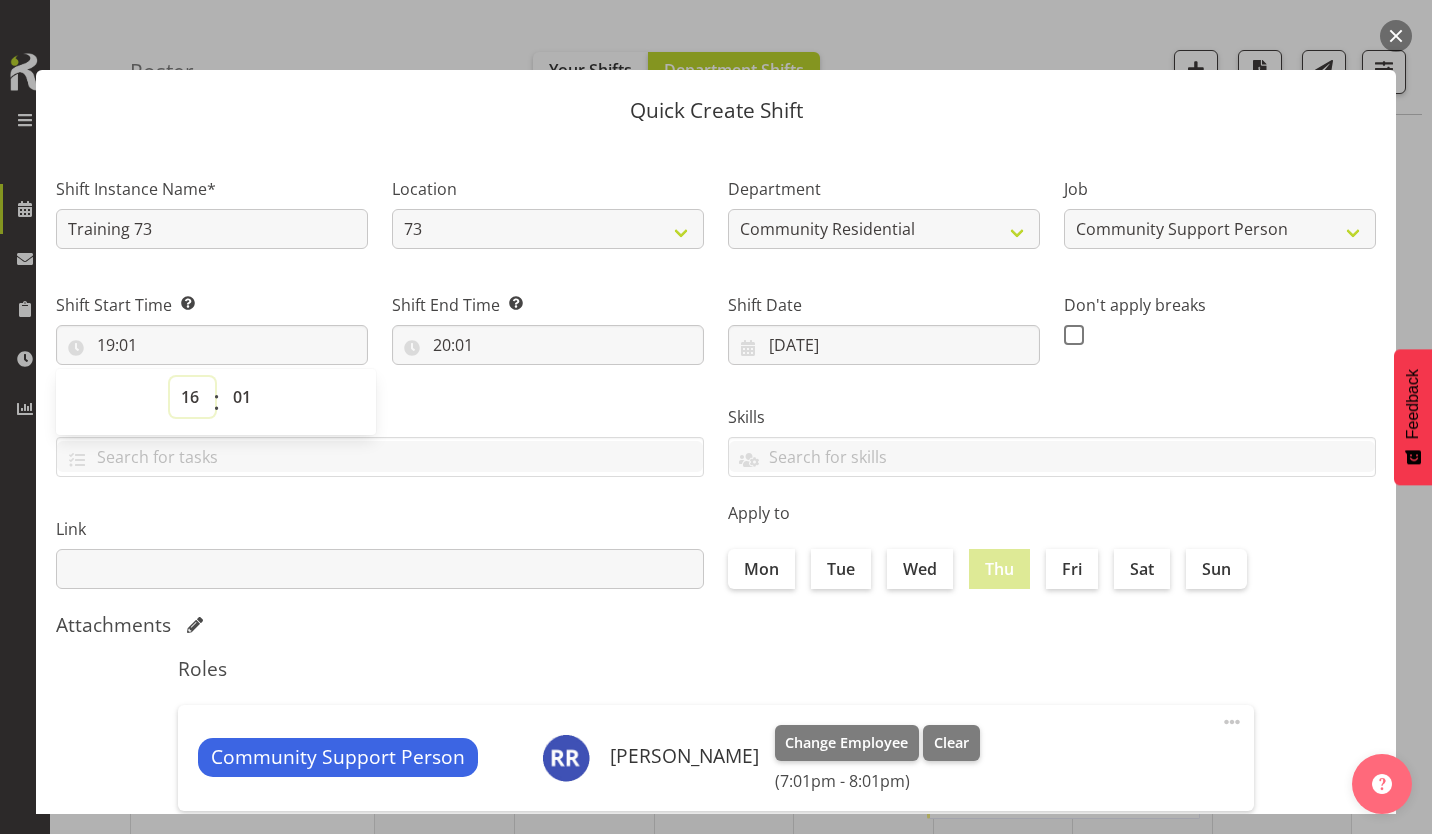 click on "00   01   02   03   04   05   06   07   08   09   10   11   12   13   14   15   16   17   18   19   20   21   22   23" at bounding box center (192, 397) 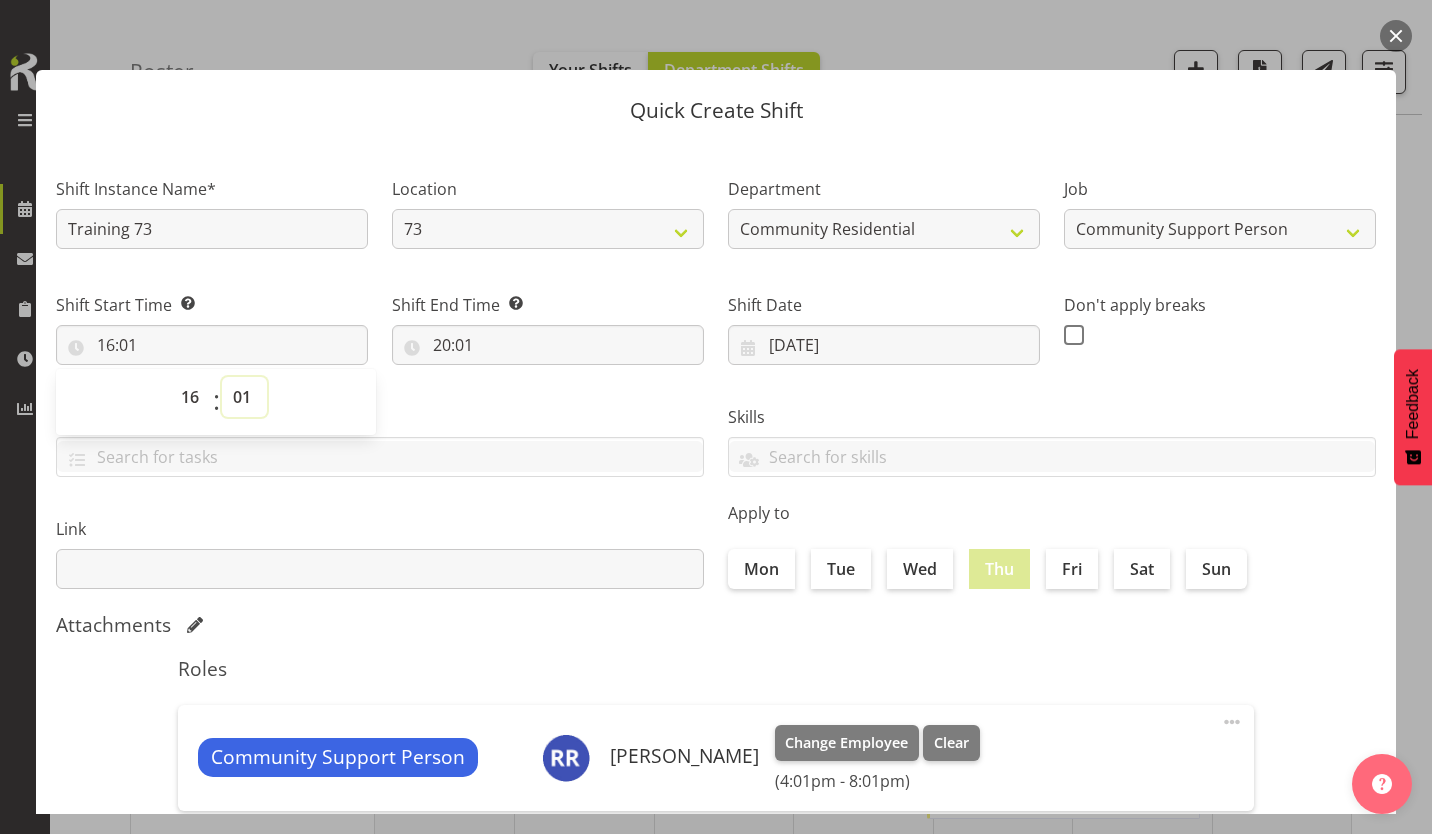 click on "00   01   02   03   04   05   06   07   08   09   10   11   12   13   14   15   16   17   18   19   20   21   22   23   24   25   26   27   28   29   30   31   32   33   34   35   36   37   38   39   40   41   42   43   44   45   46   47   48   49   50   51   52   53   54   55   56   57   58   59" at bounding box center (244, 397) 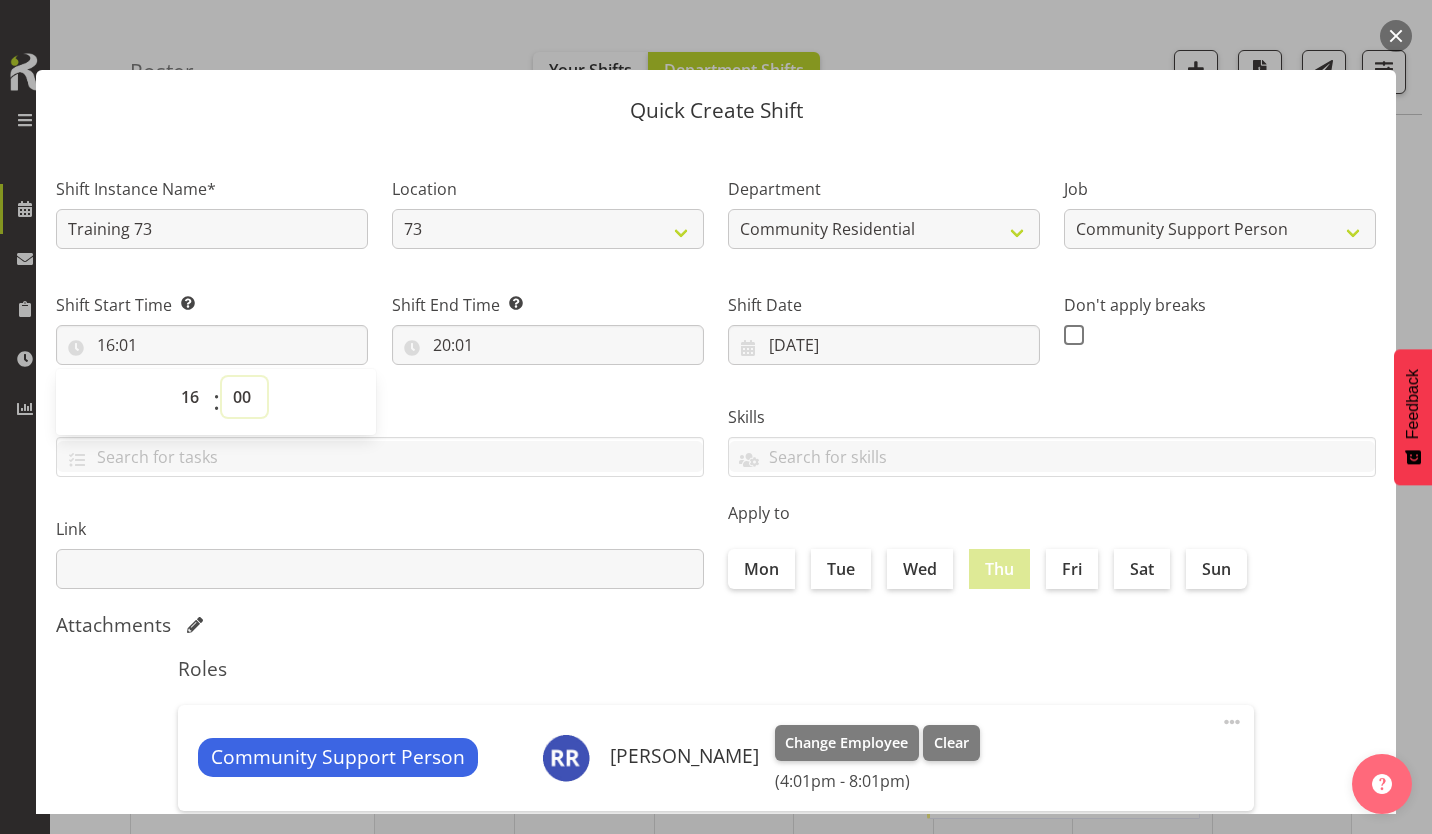 click on "00   01   02   03   04   05   06   07   08   09   10   11   12   13   14   15   16   17   18   19   20   21   22   23   24   25   26   27   28   29   30   31   32   33   34   35   36   37   38   39   40   41   42   43   44   45   46   47   48   49   50   51   52   53   54   55   56   57   58   59" at bounding box center [244, 397] 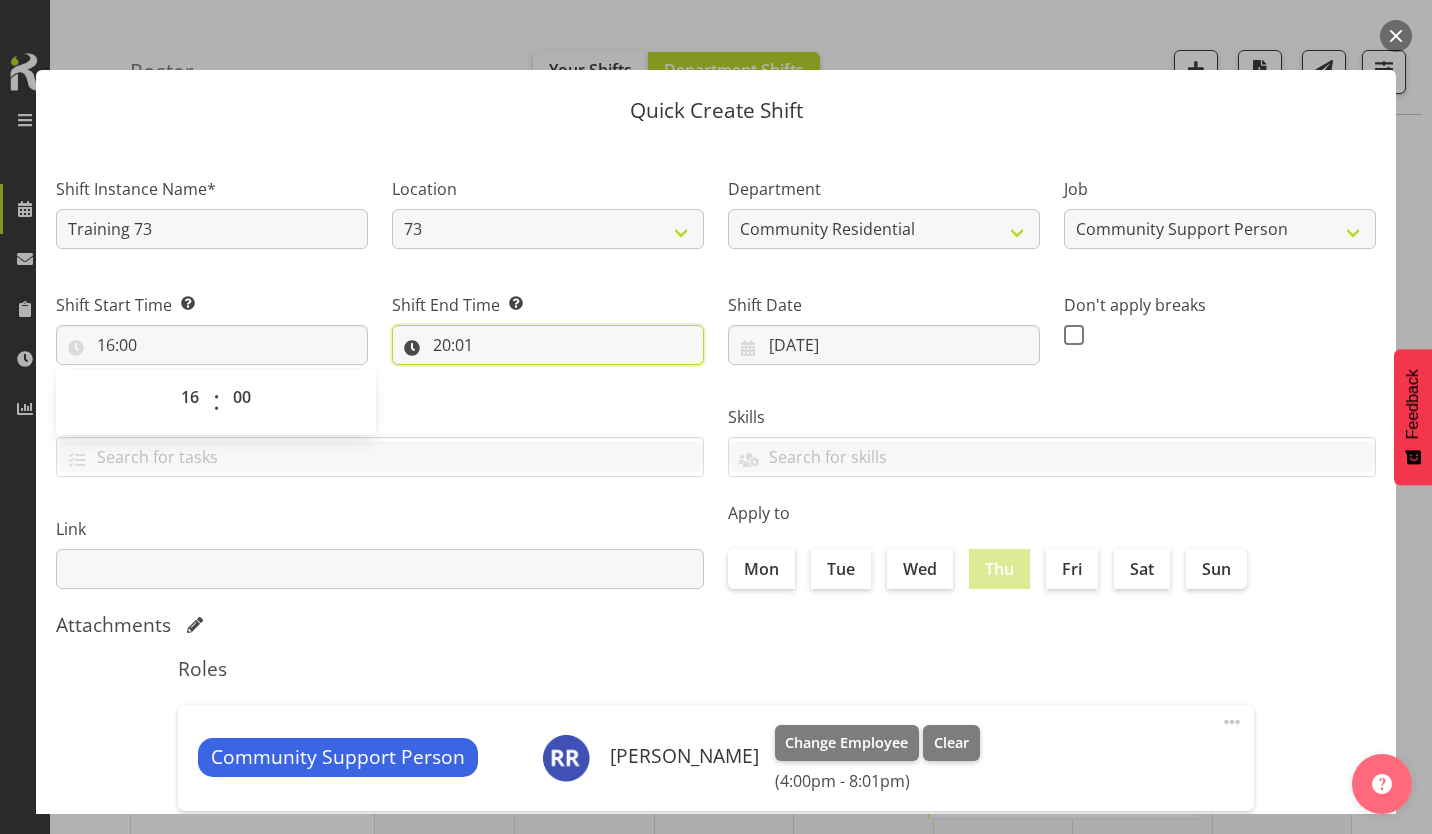 click on "20:01" at bounding box center (548, 345) 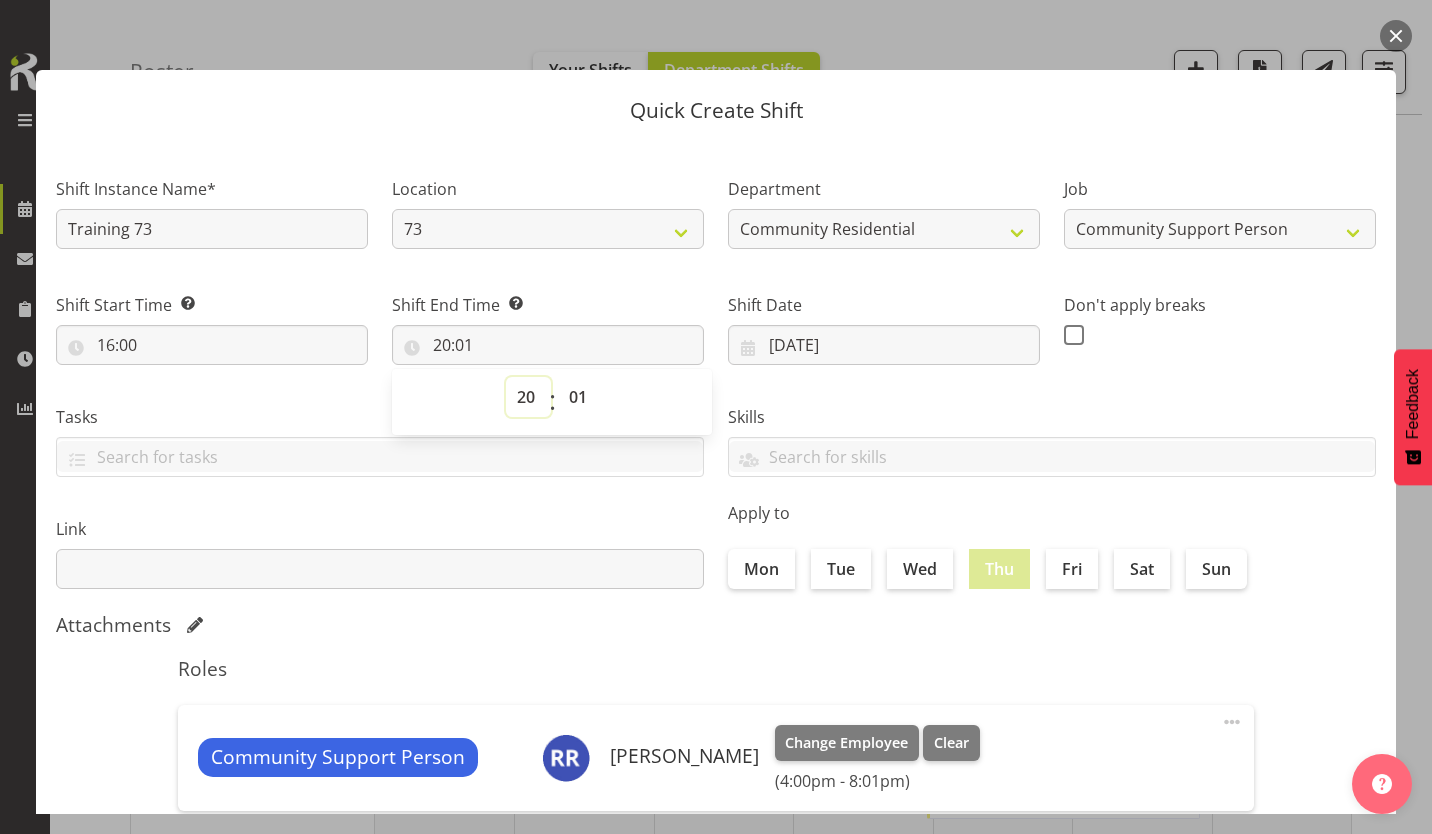 click on "00   01   02   03   04   05   06   07   08   09   10   11   12   13   14   15   16   17   18   19   20   21   22   23" at bounding box center (528, 397) 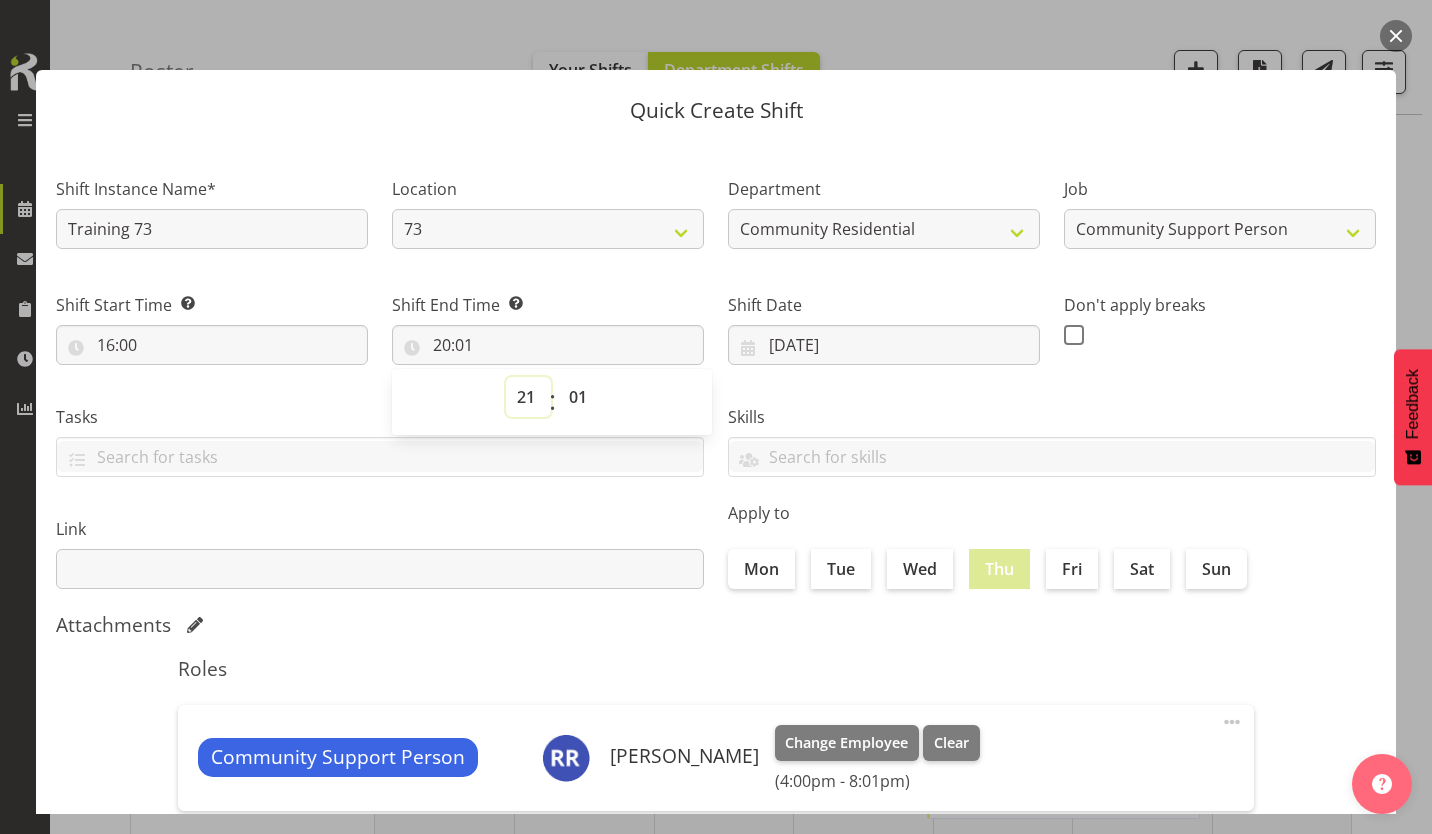 click on "00   01   02   03   04   05   06   07   08   09   10   11   12   13   14   15   16   17   18   19   20   21   22   23" at bounding box center (528, 397) 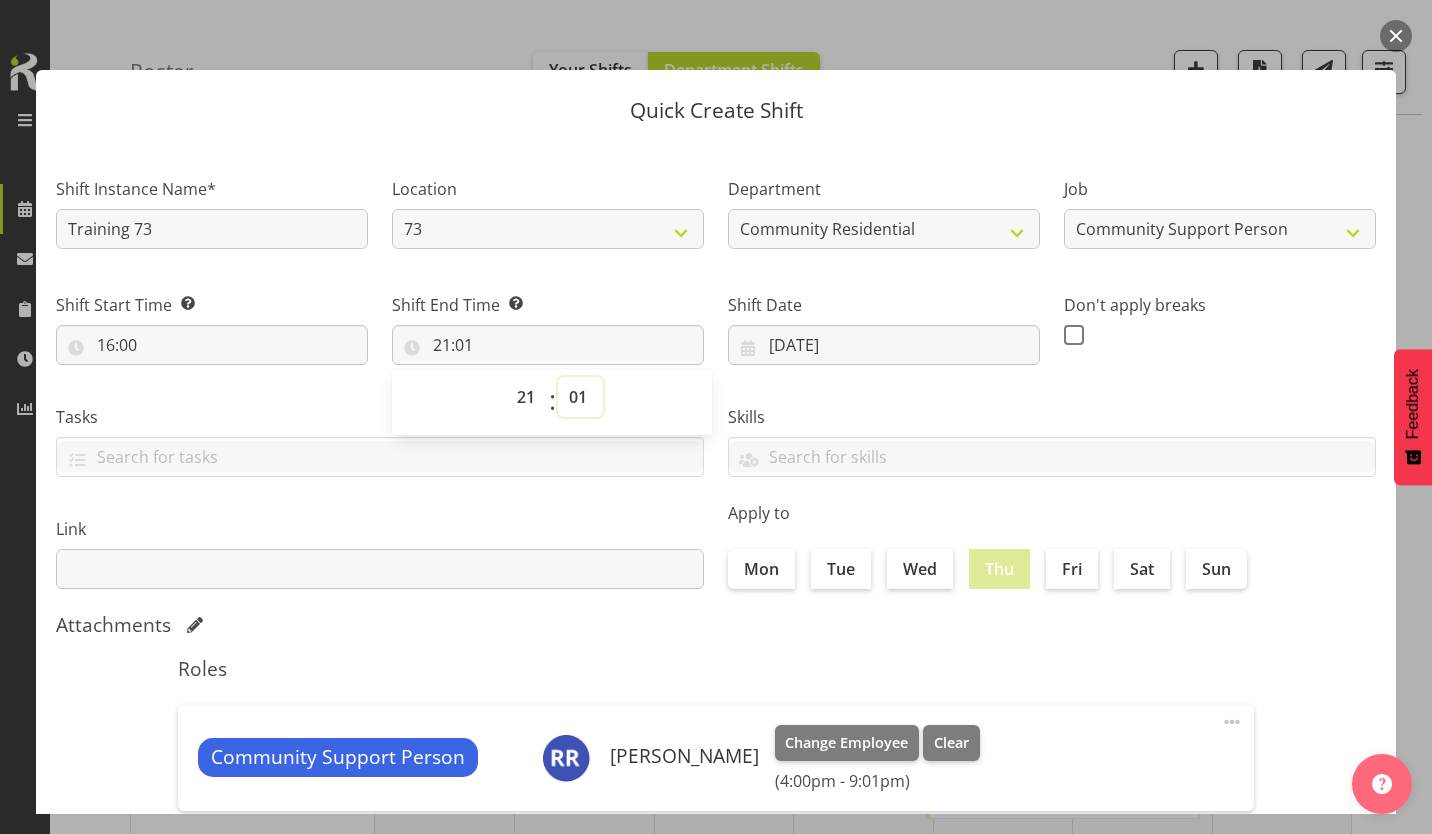 click on "00   01   02   03   04   05   06   07   08   09   10   11   12   13   14   15   16   17   18   19   20   21   22   23   24   25   26   27   28   29   30   31   32   33   34   35   36   37   38   39   40   41   42   43   44   45   46   47   48   49   50   51   52   53   54   55   56   57   58   59" at bounding box center [580, 397] 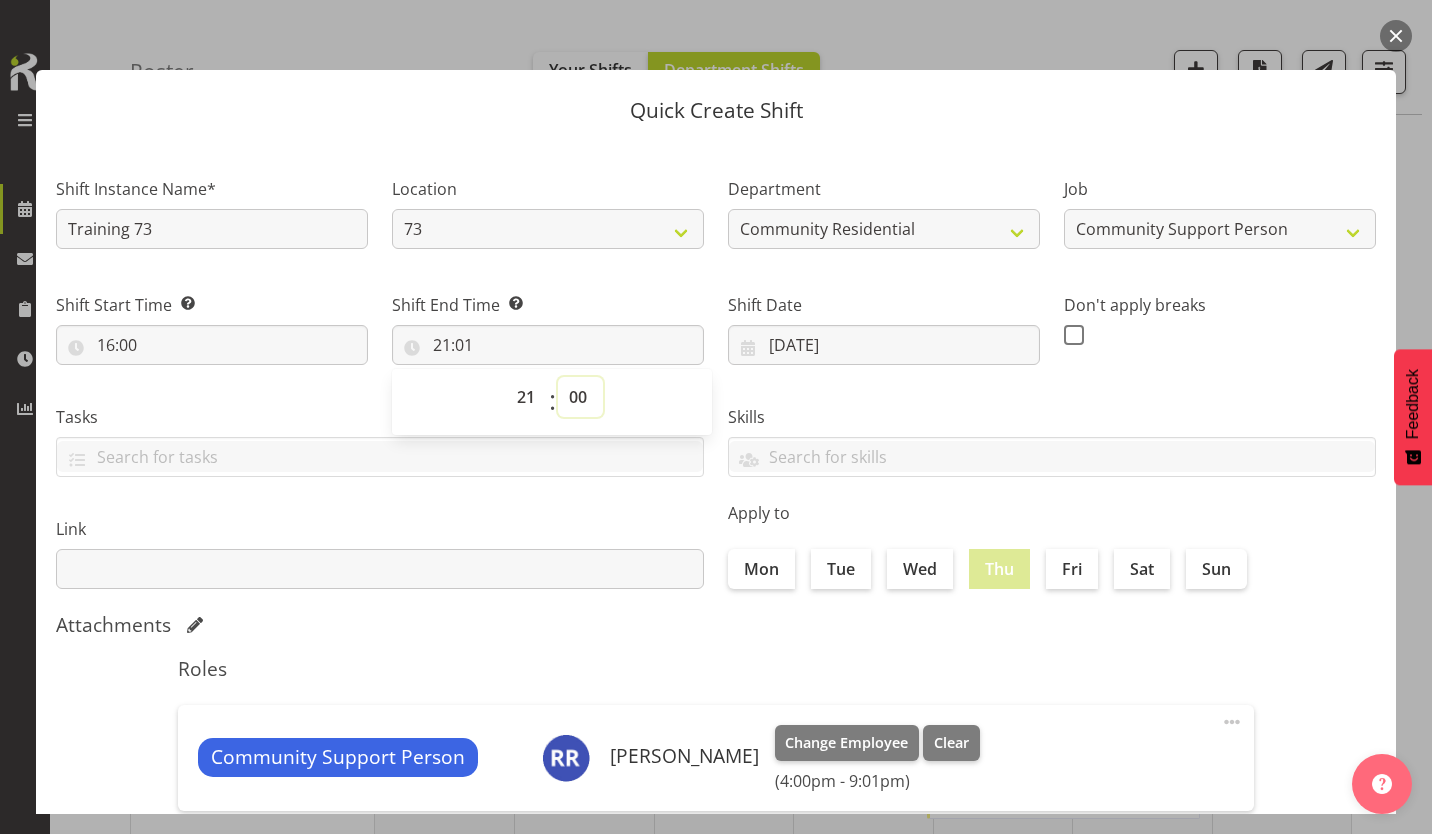 click on "00   01   02   03   04   05   06   07   08   09   10   11   12   13   14   15   16   17   18   19   20   21   22   23   24   25   26   27   28   29   30   31   32   33   34   35   36   37   38   39   40   41   42   43   44   45   46   47   48   49   50   51   52   53   54   55   56   57   58   59" at bounding box center [580, 397] 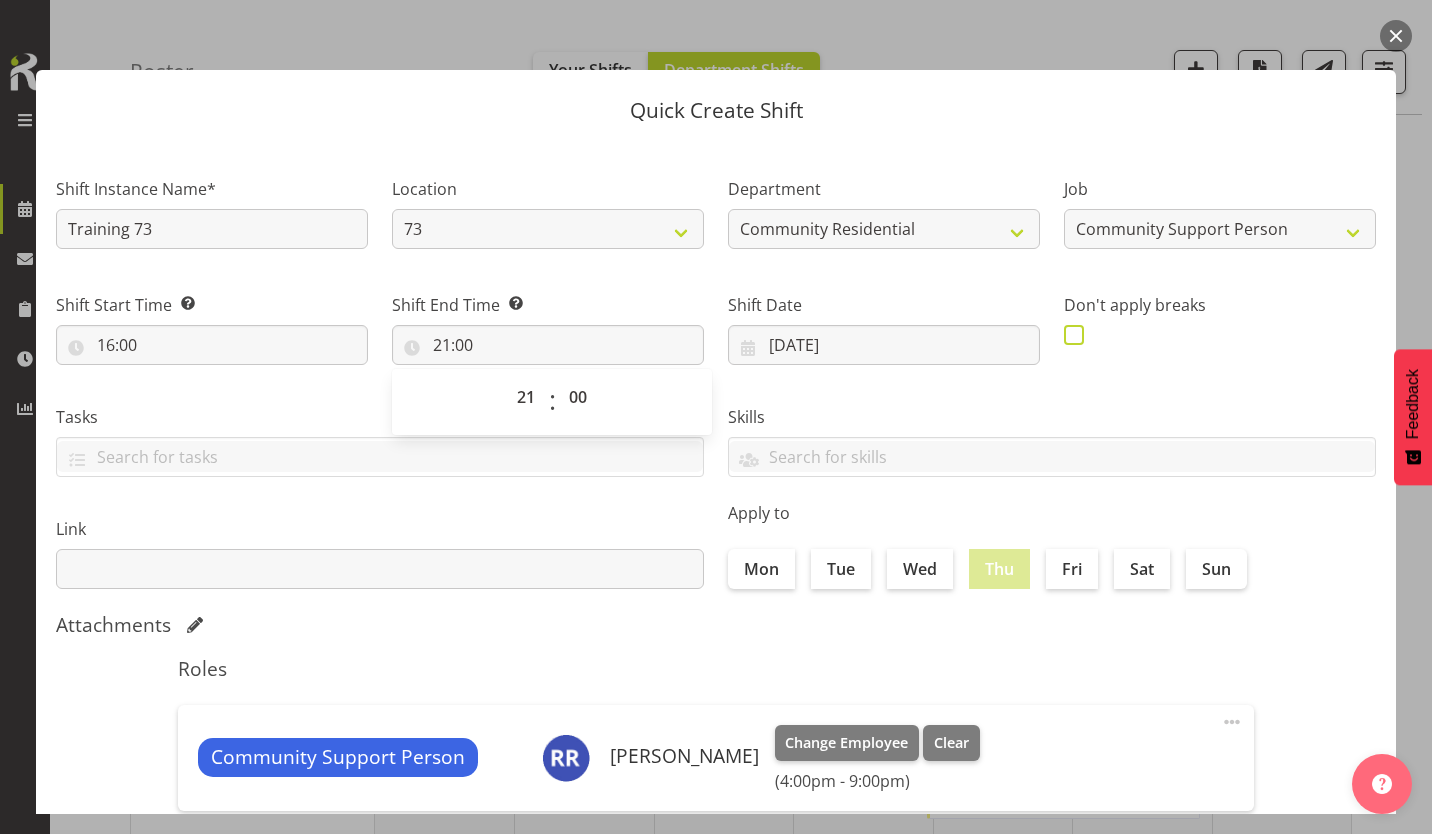 click at bounding box center (1074, 335) 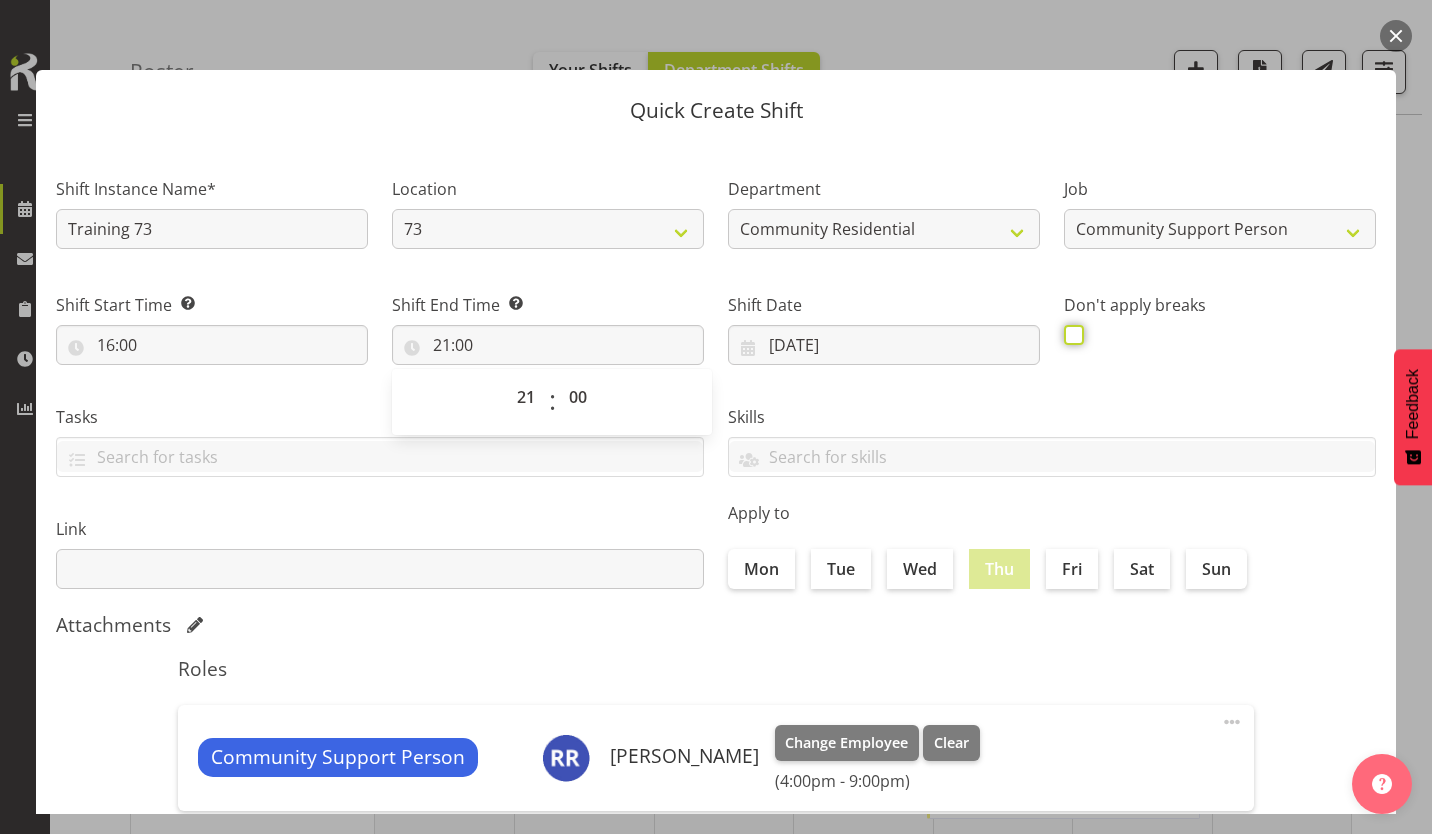 click at bounding box center (1070, 334) 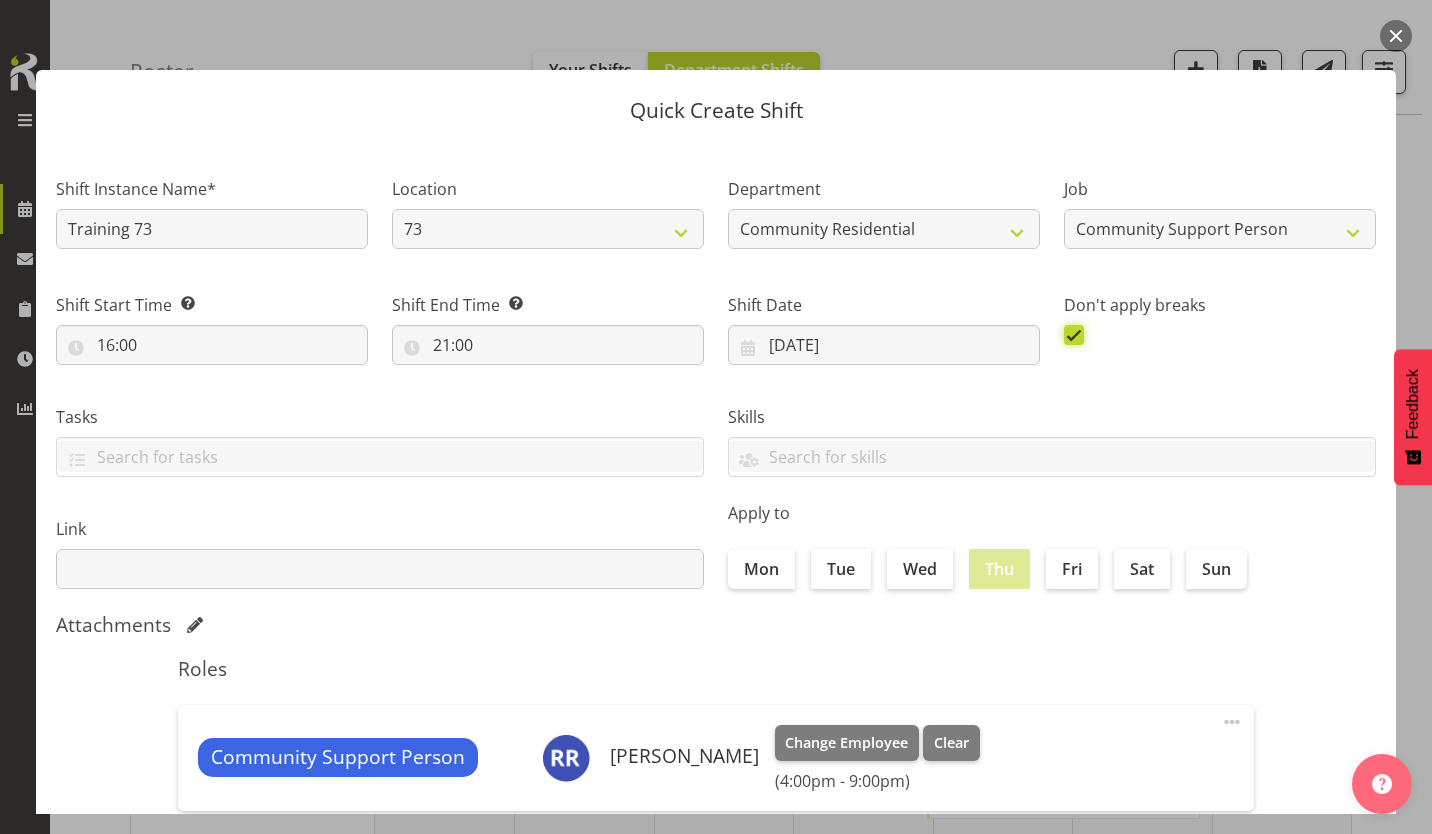 scroll, scrollTop: 86, scrollLeft: 0, axis: vertical 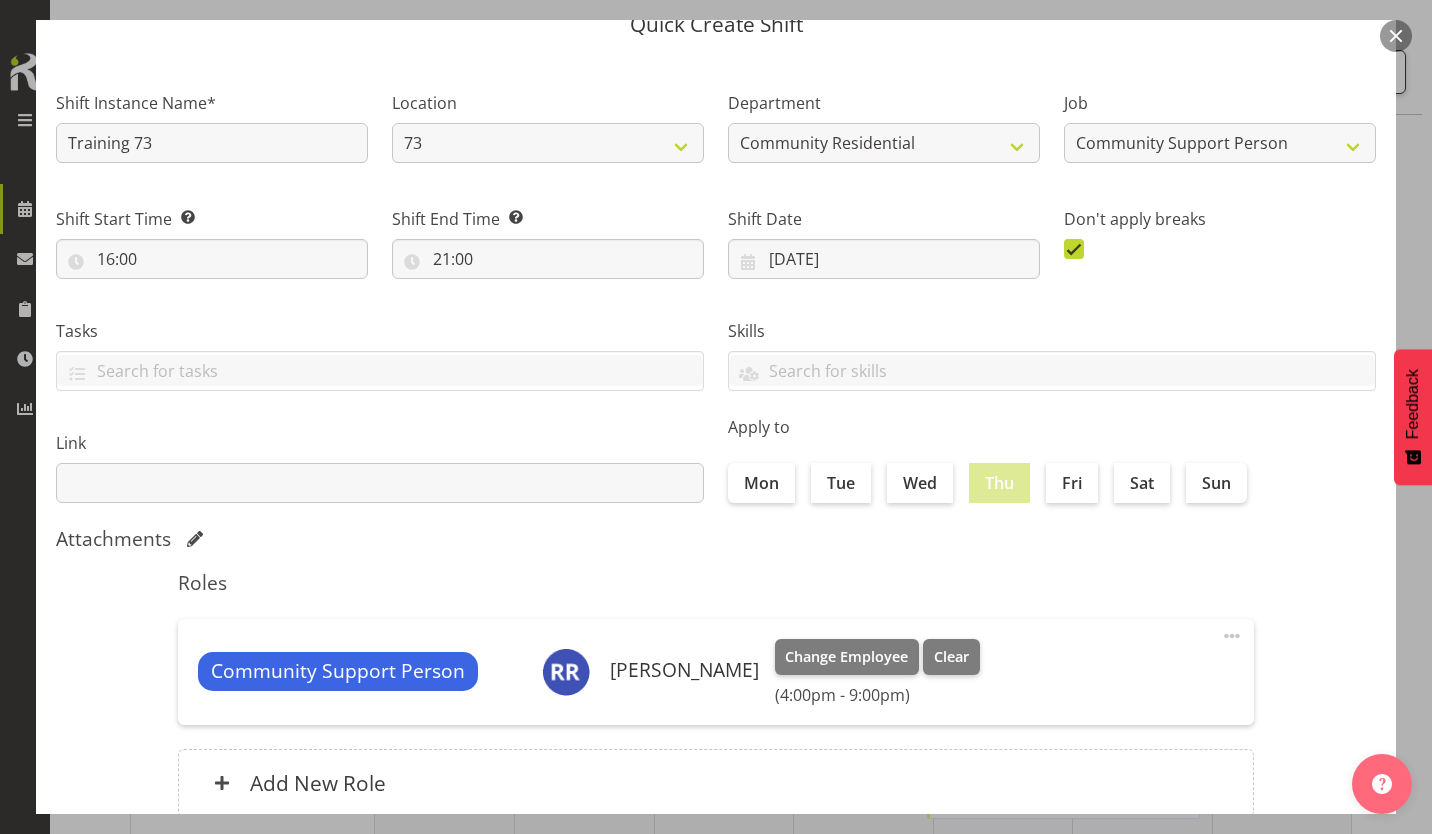 click on "Create Shift Instance" at bounding box center (1274, 902) 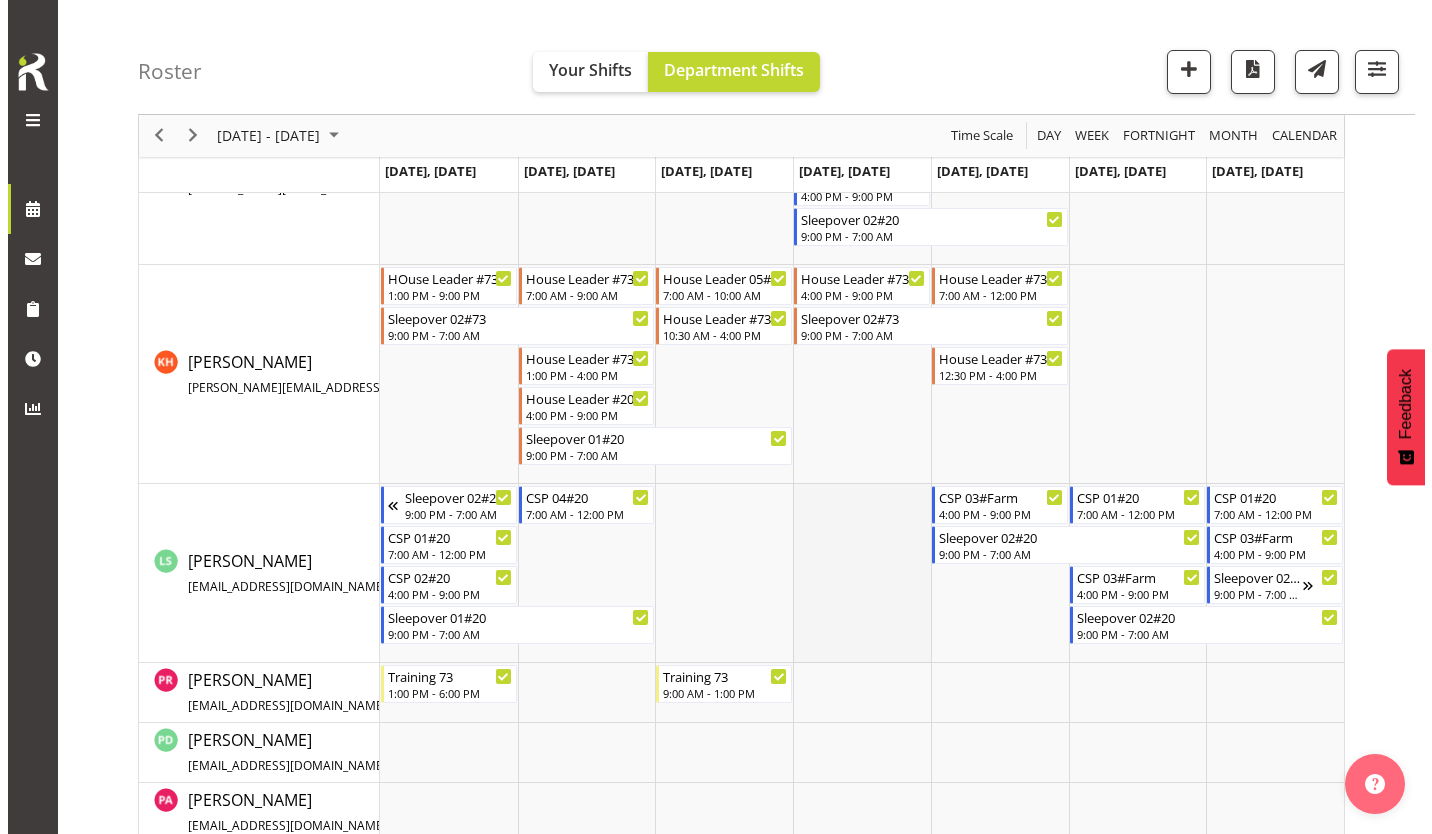 scroll, scrollTop: 893, scrollLeft: 0, axis: vertical 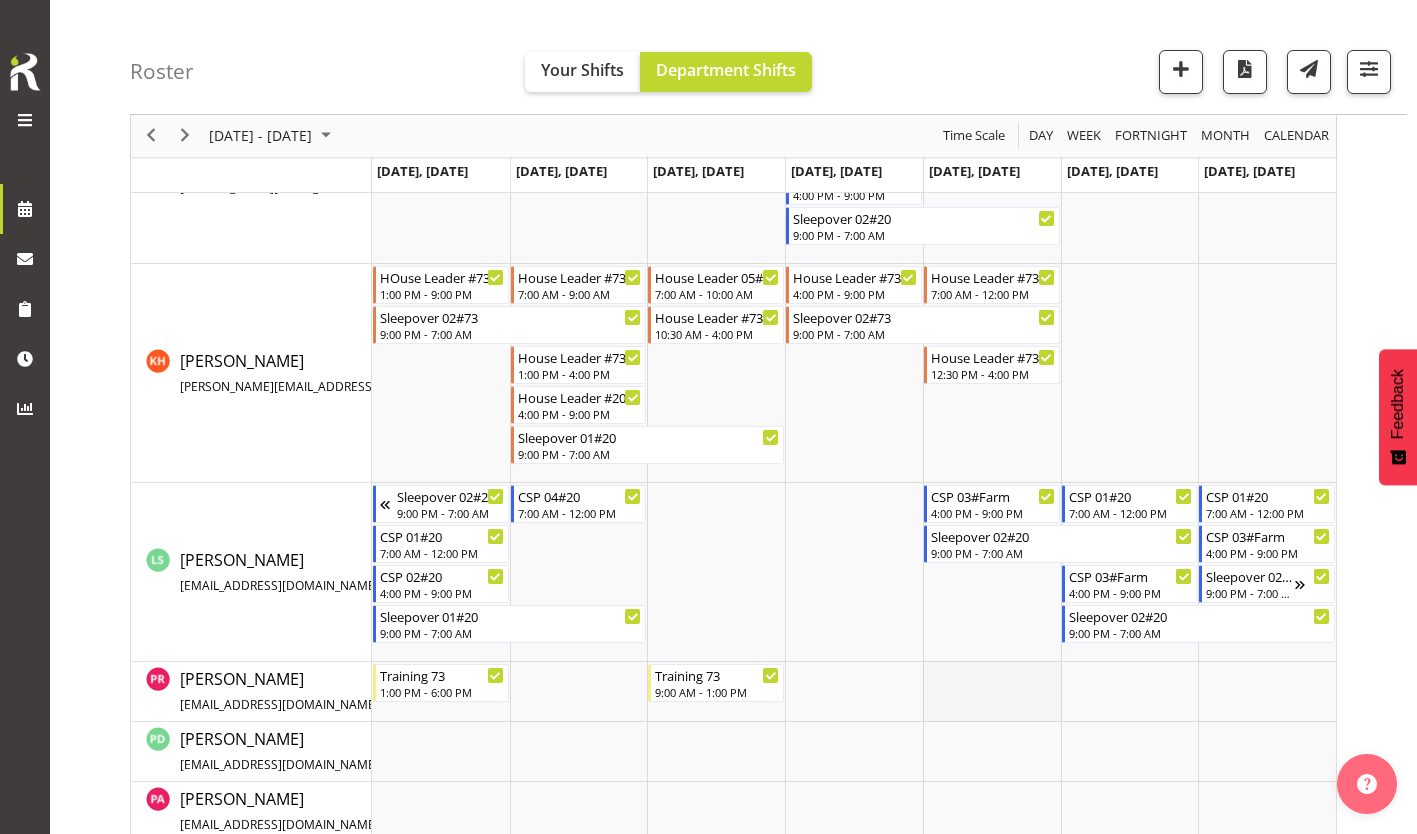 click at bounding box center [992, 692] 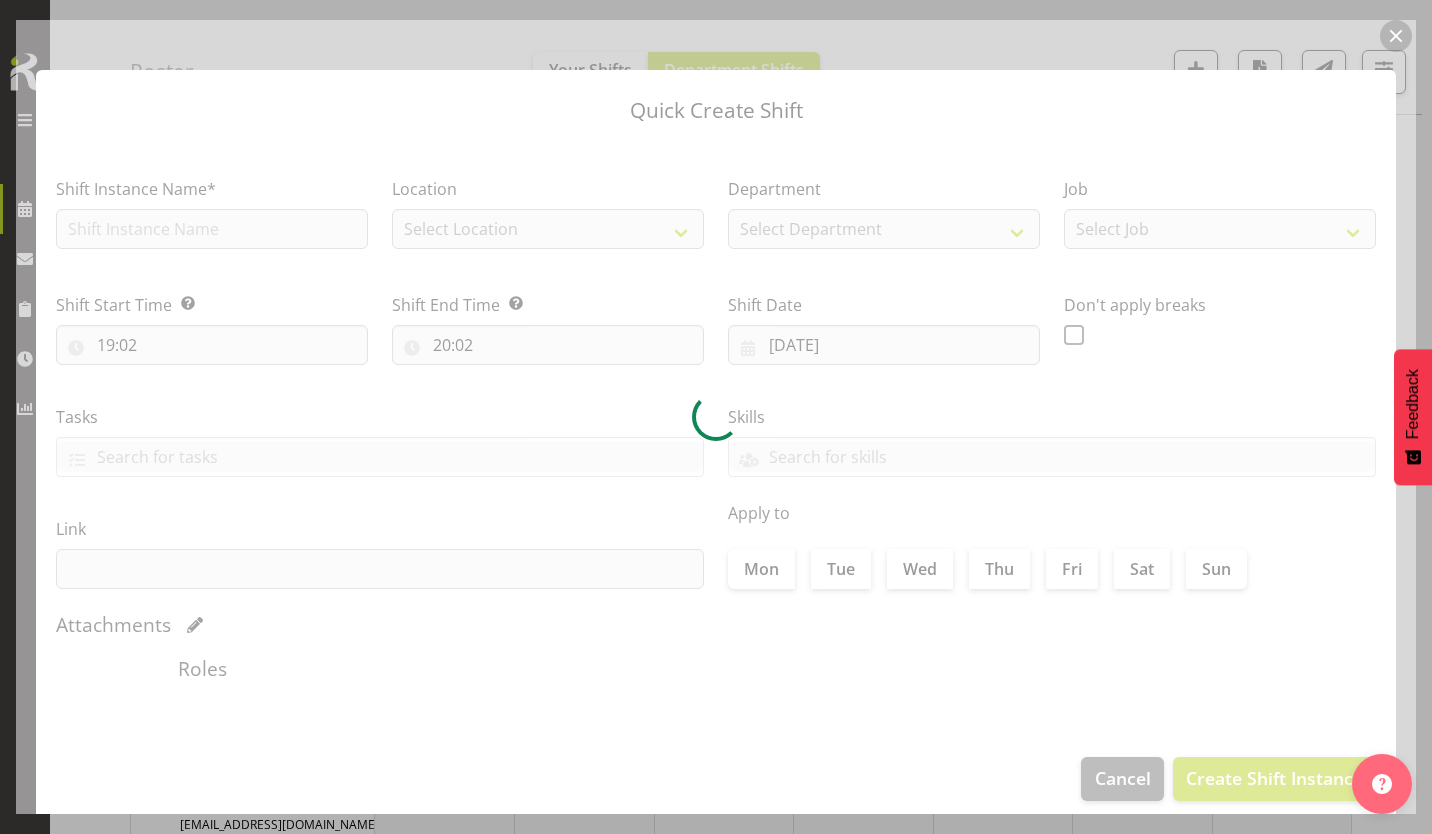 type on "[DATE]" 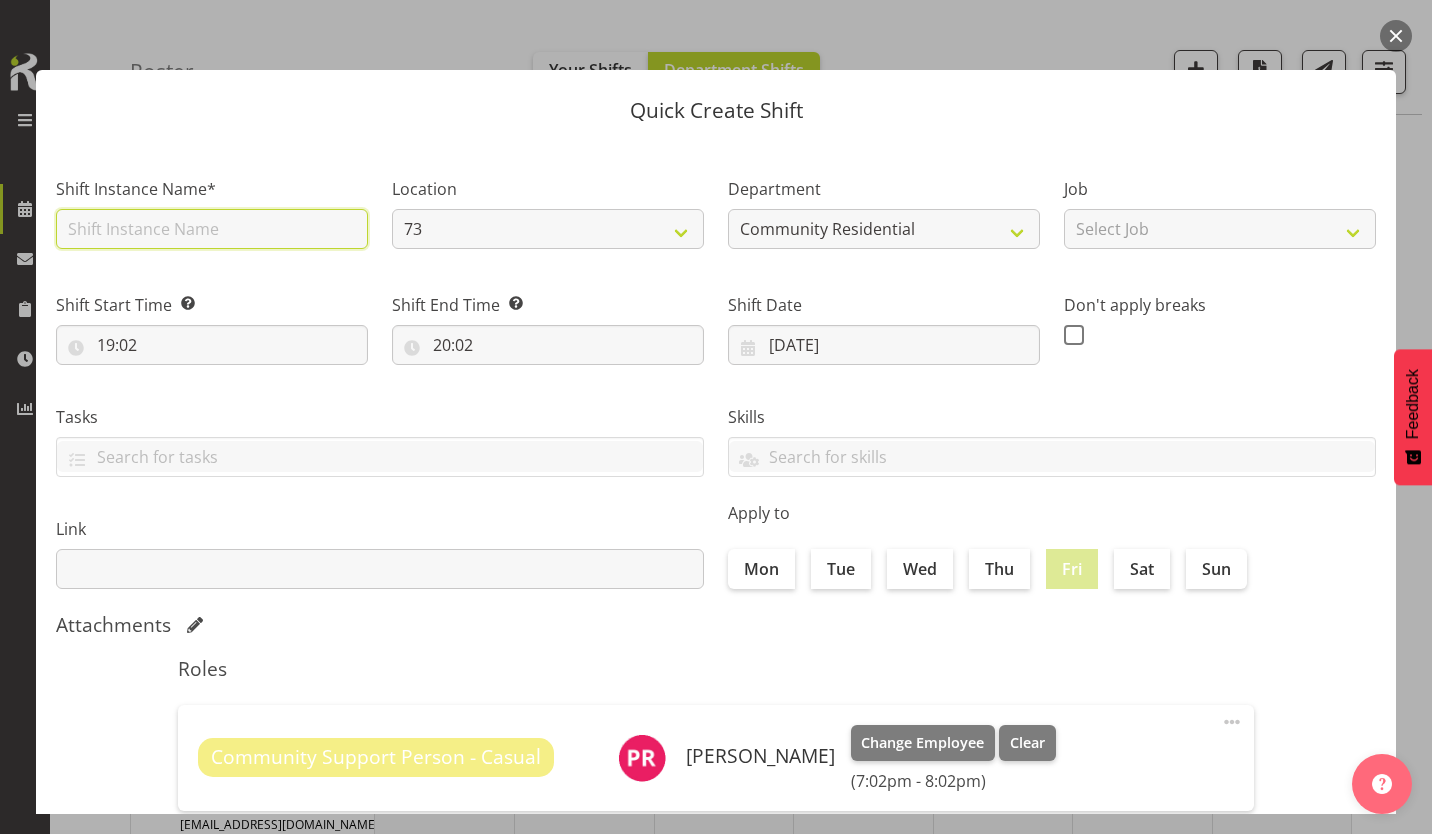 click at bounding box center (212, 229) 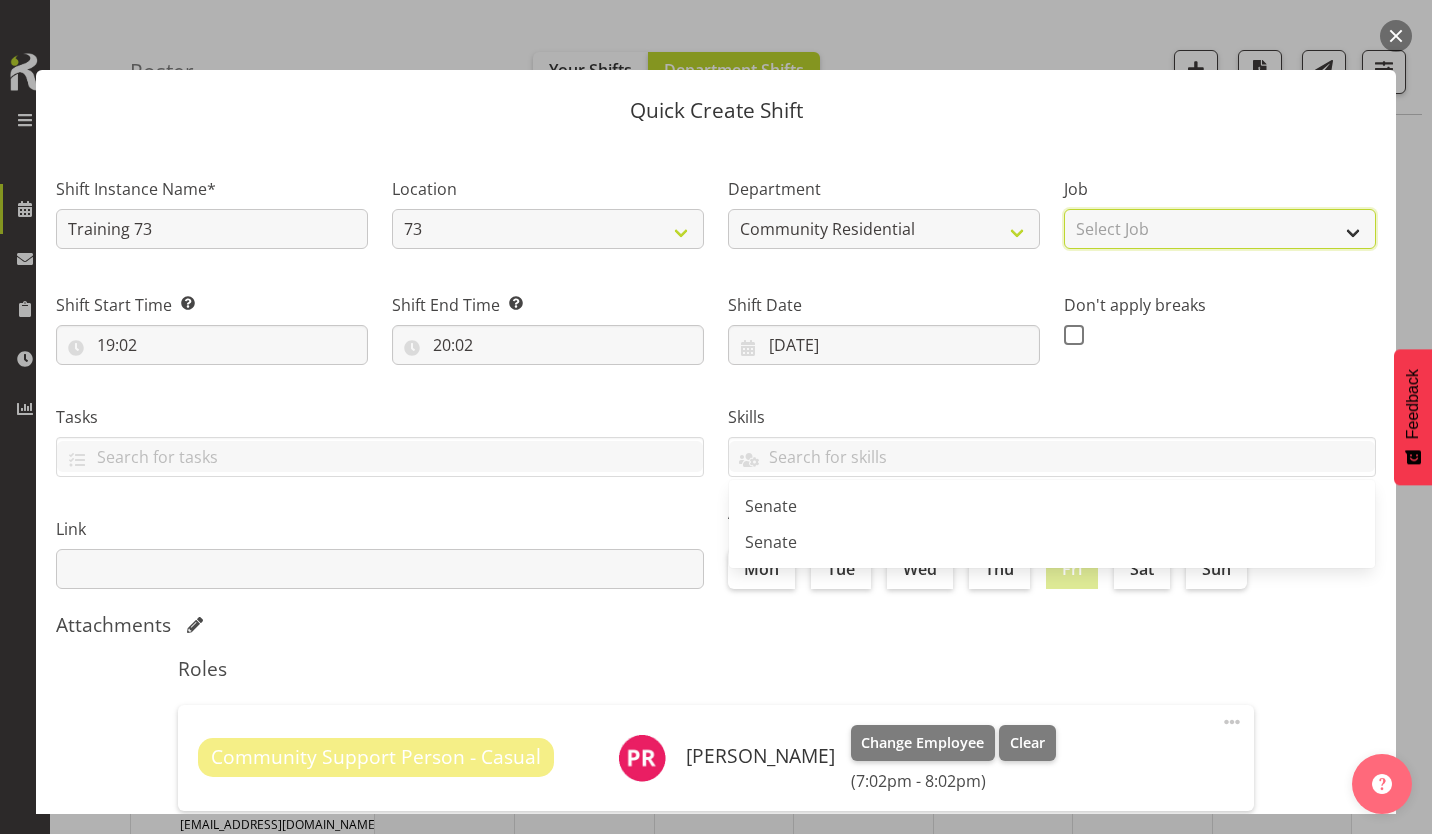 click on "Select Job  Accounts Admin Art Coordinator Community Leader Community Support Person Community Support Person-Casual House Leader Office Admin Senior Coordinator Service Manager Volunteer" at bounding box center [1220, 229] 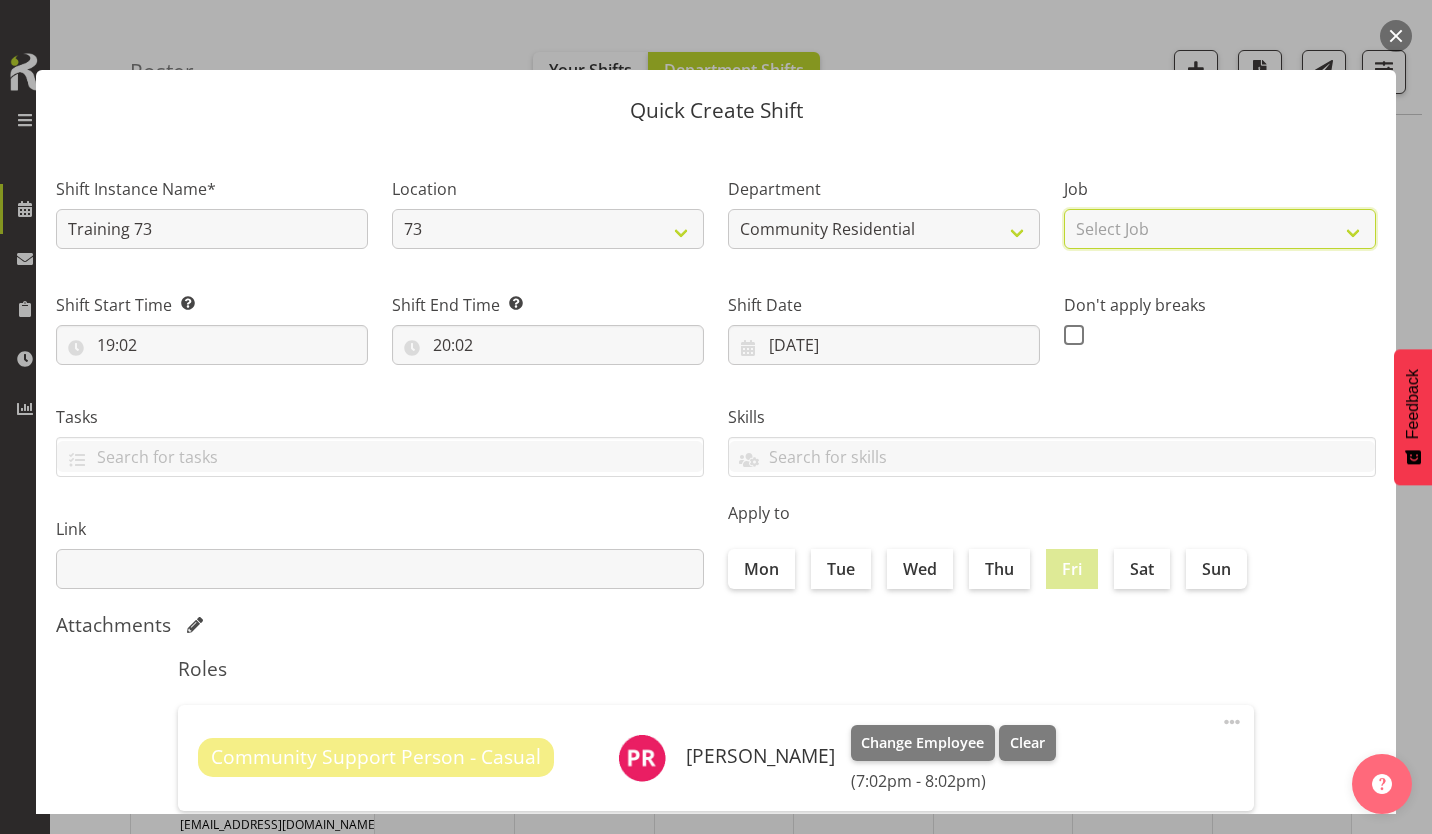 select on "2" 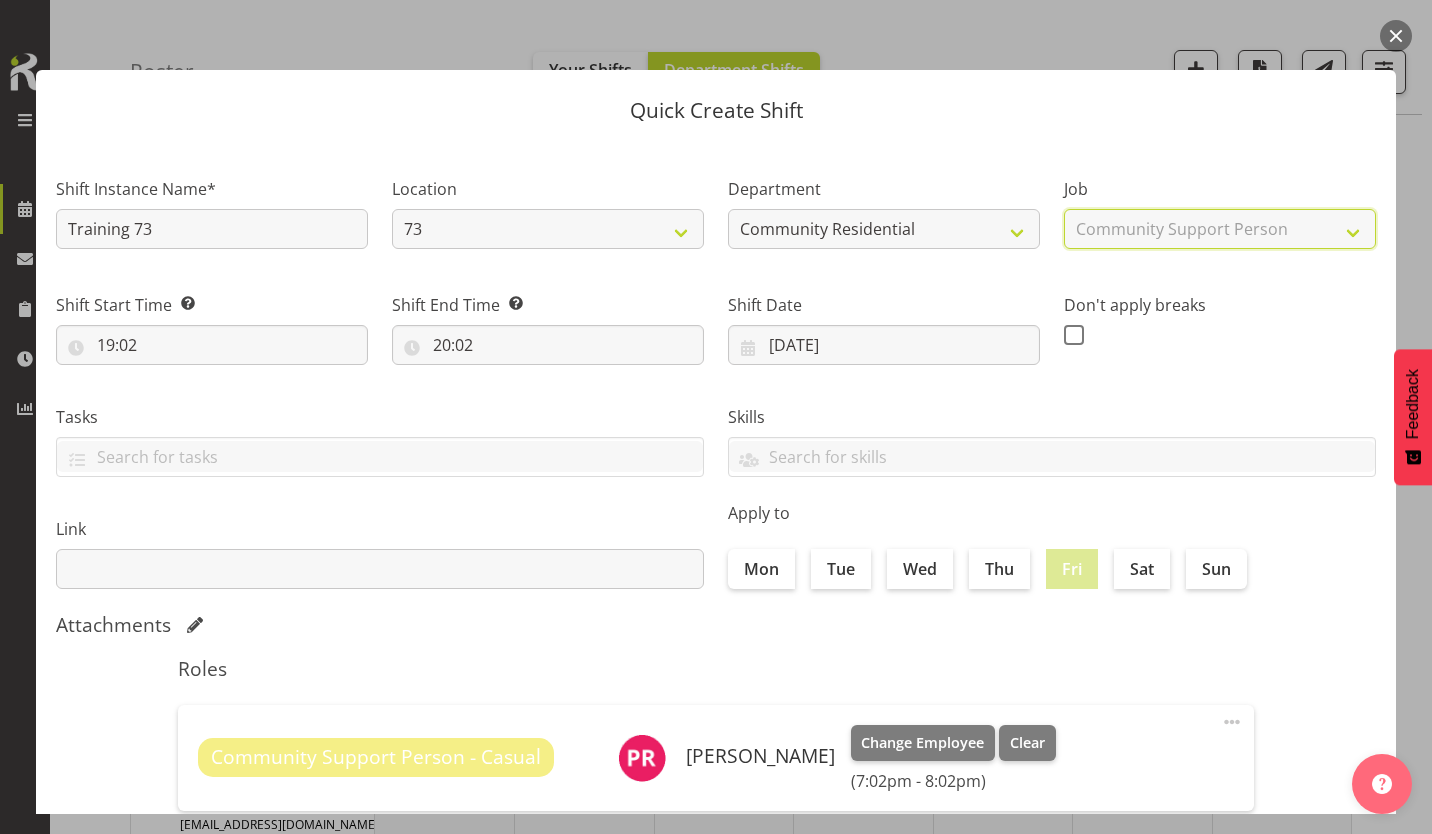 click on "Select Job  Accounts Admin Art Coordinator Community Leader Community Support Person Community Support Person-Casual House Leader Office Admin Senior Coordinator Service Manager Volunteer" at bounding box center [1220, 229] 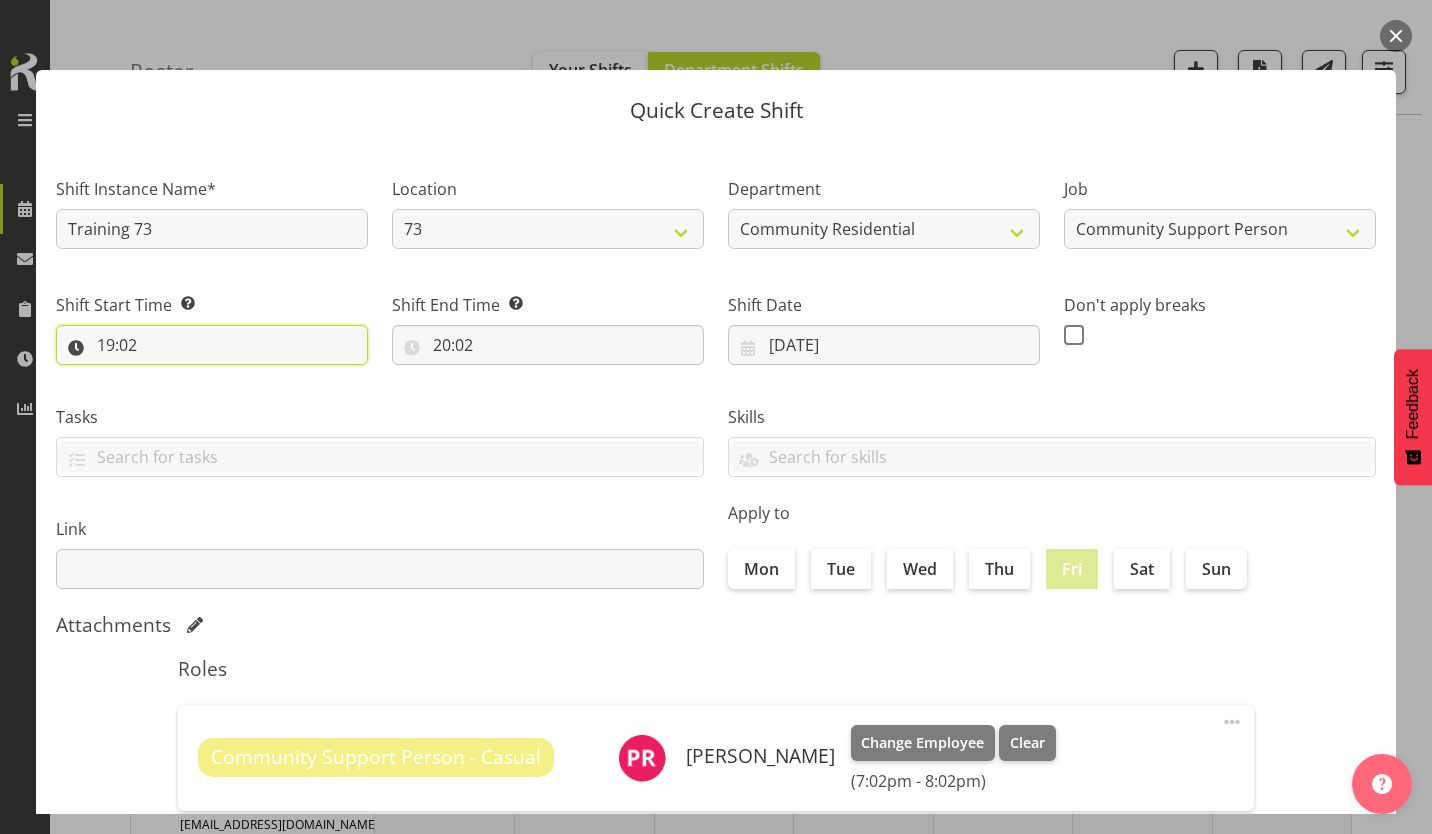 click on "19:02" at bounding box center (212, 345) 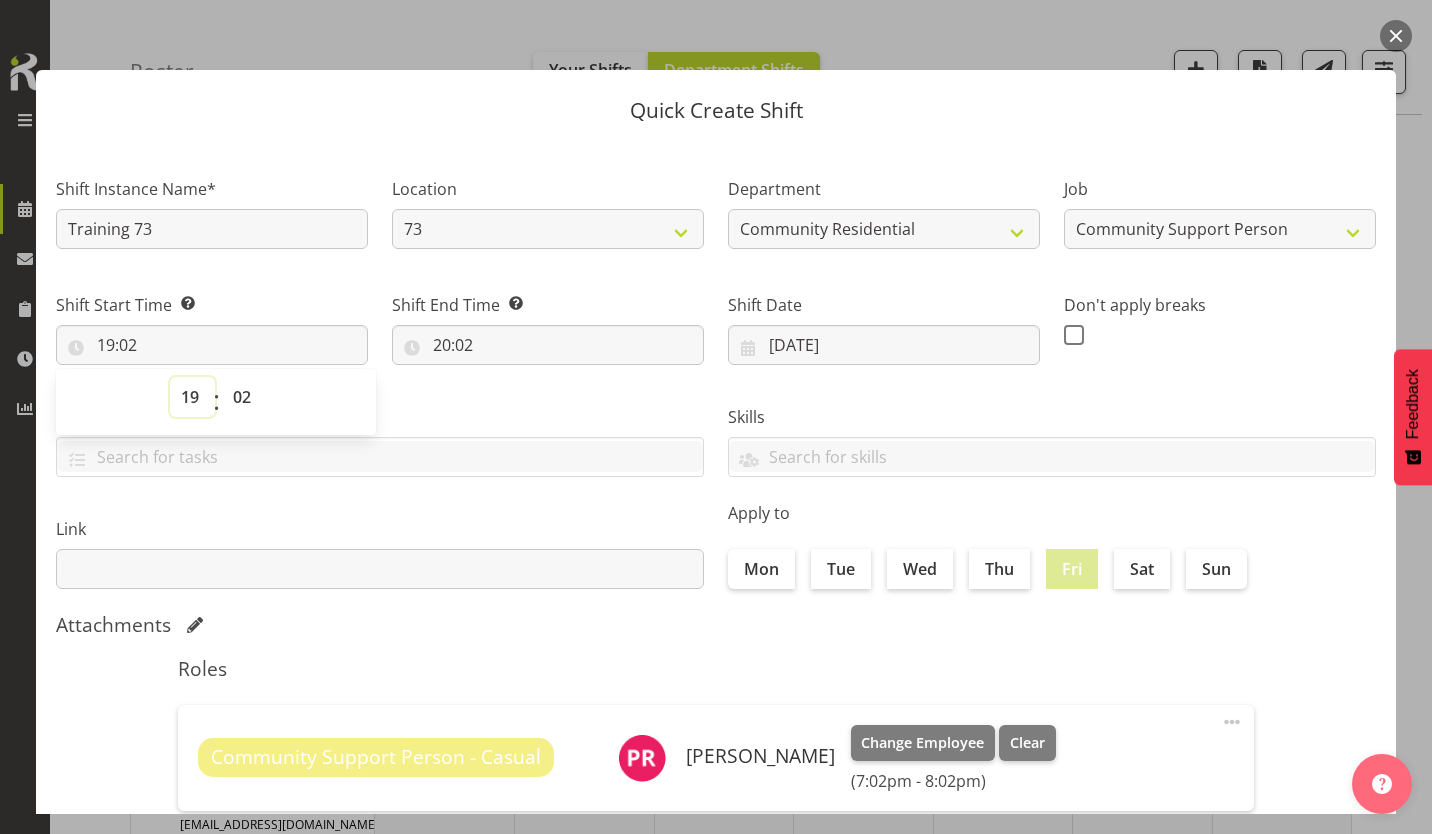 click on "00   01   02   03   04   05   06   07   08   09   10   11   12   13   14   15   16   17   18   19   20   21   22   23" at bounding box center [192, 397] 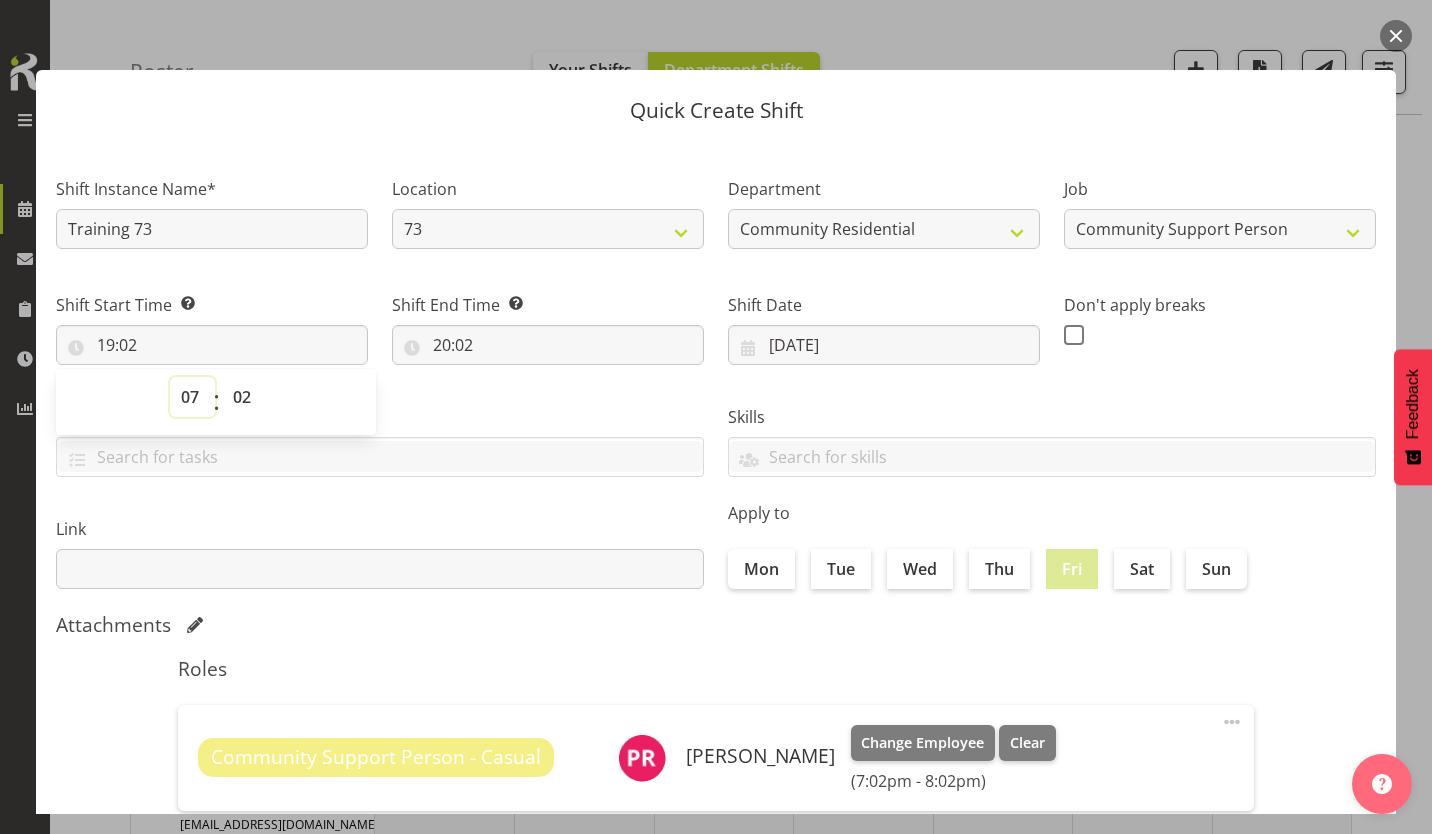 click on "00   01   02   03   04   05   06   07   08   09   10   11   12   13   14   15   16   17   18   19   20   21   22   23" at bounding box center (192, 397) 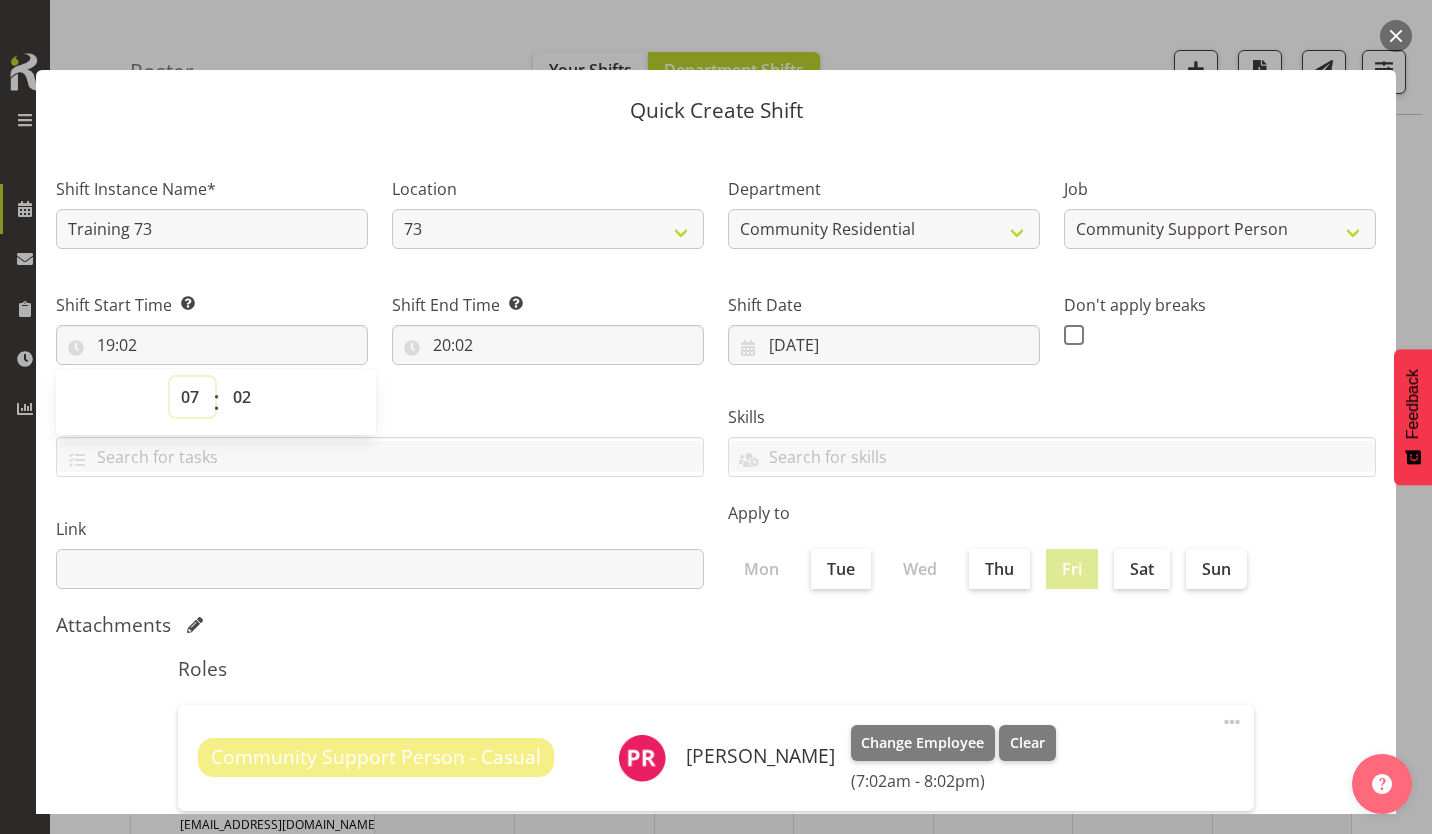 type on "07:02" 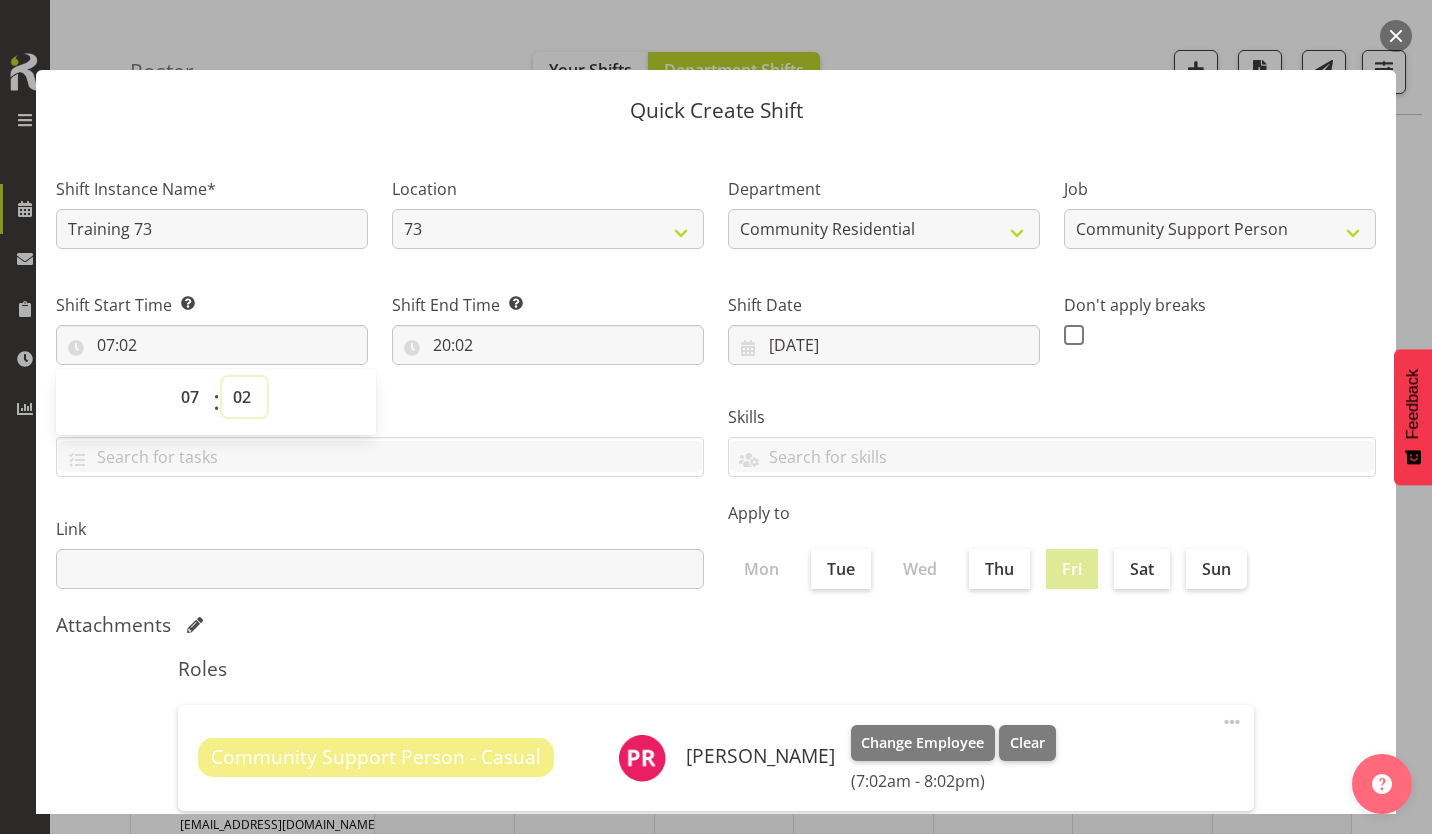 click on "00   01   02   03   04   05   06   07   08   09   10   11   12   13   14   15   16   17   18   19   20   21   22   23   24   25   26   27   28   29   30   31   32   33   34   35   36   37   38   39   40   41   42   43   44   45   46   47   48   49   50   51   52   53   54   55   56   57   58   59" at bounding box center (244, 397) 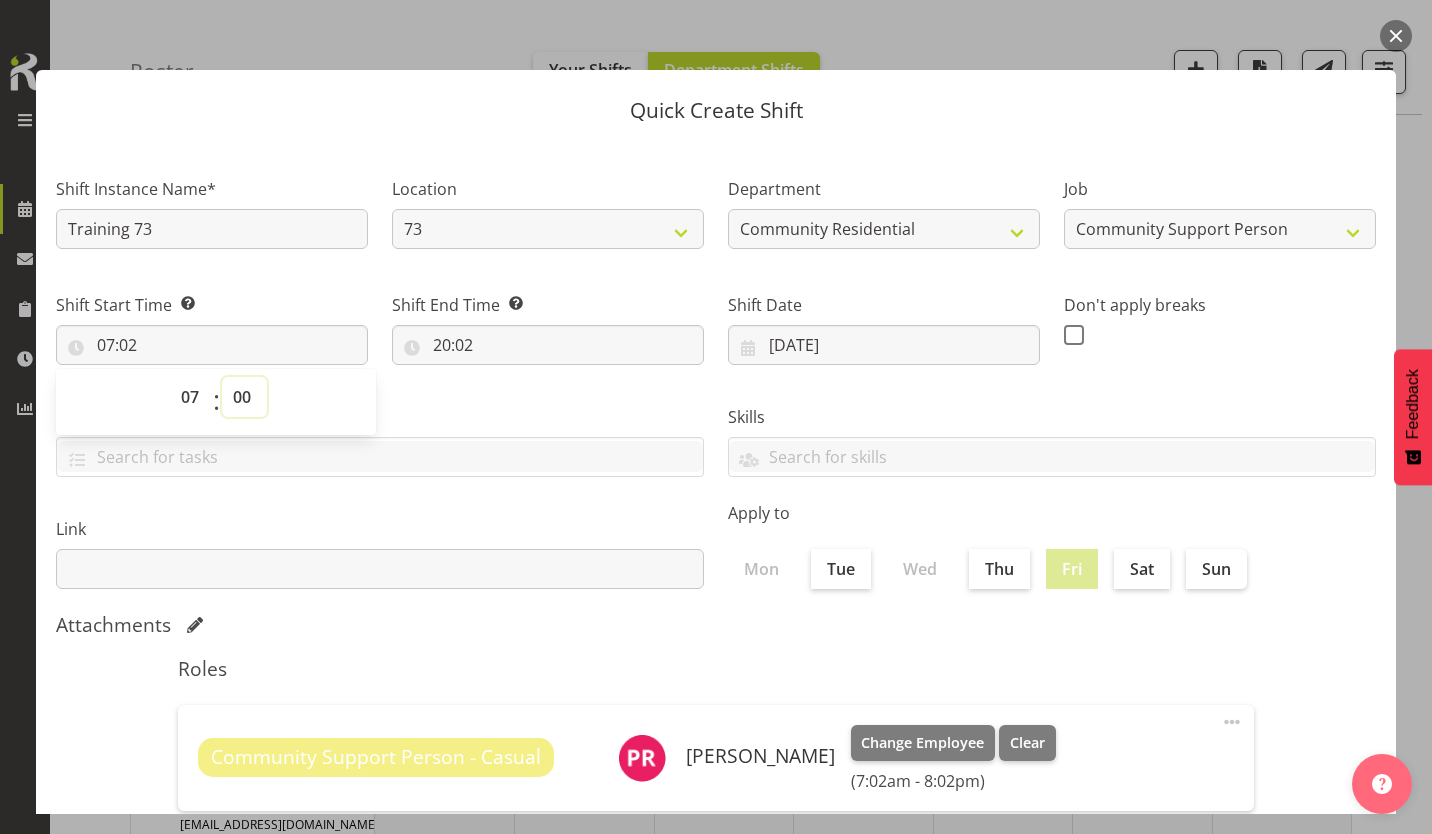 click on "00   01   02   03   04   05   06   07   08   09   10   11   12   13   14   15   16   17   18   19   20   21   22   23   24   25   26   27   28   29   30   31   32   33   34   35   36   37   38   39   40   41   42   43   44   45   46   47   48   49   50   51   52   53   54   55   56   57   58   59" at bounding box center (244, 397) 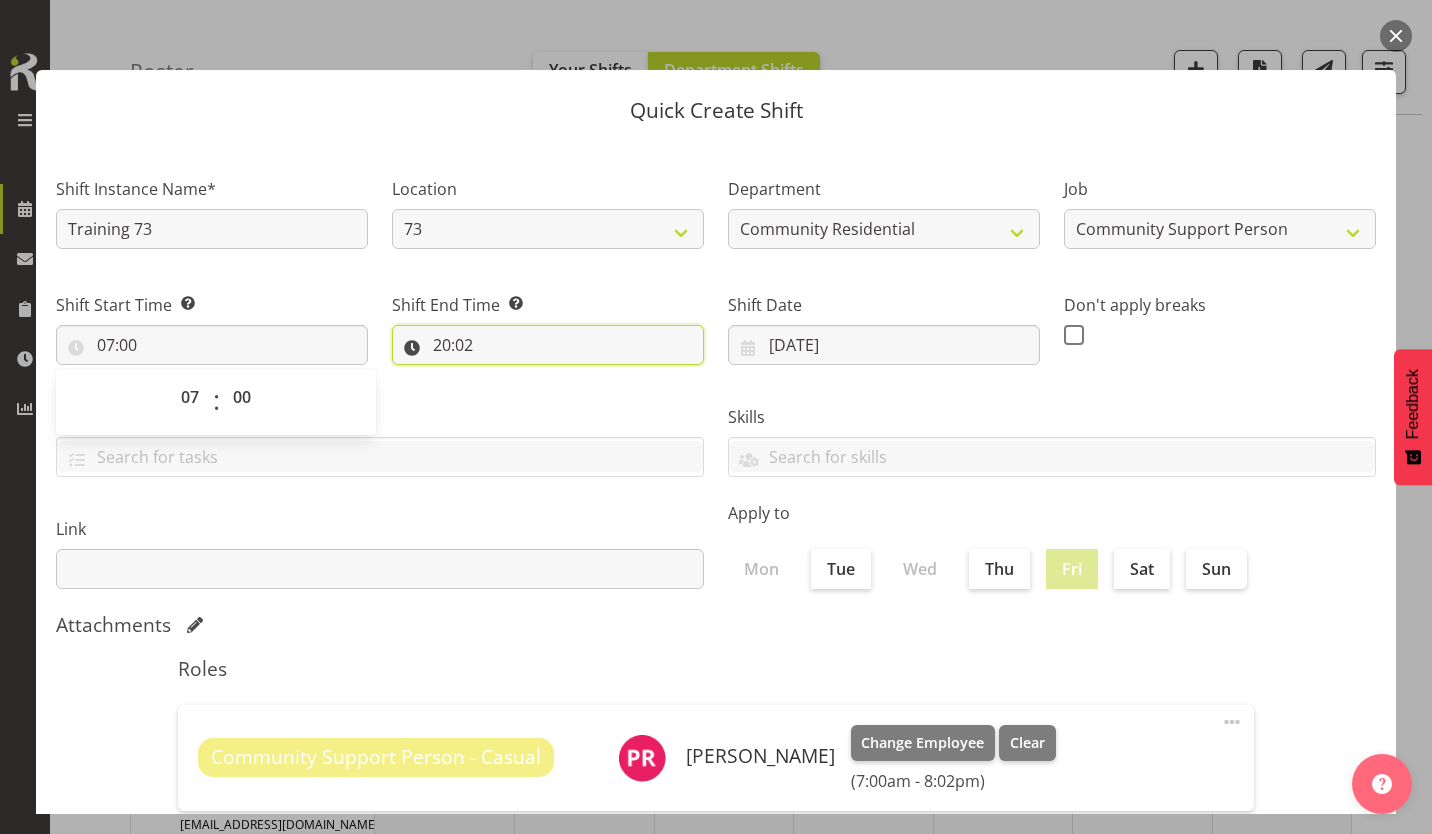 click on "20:02" at bounding box center (548, 345) 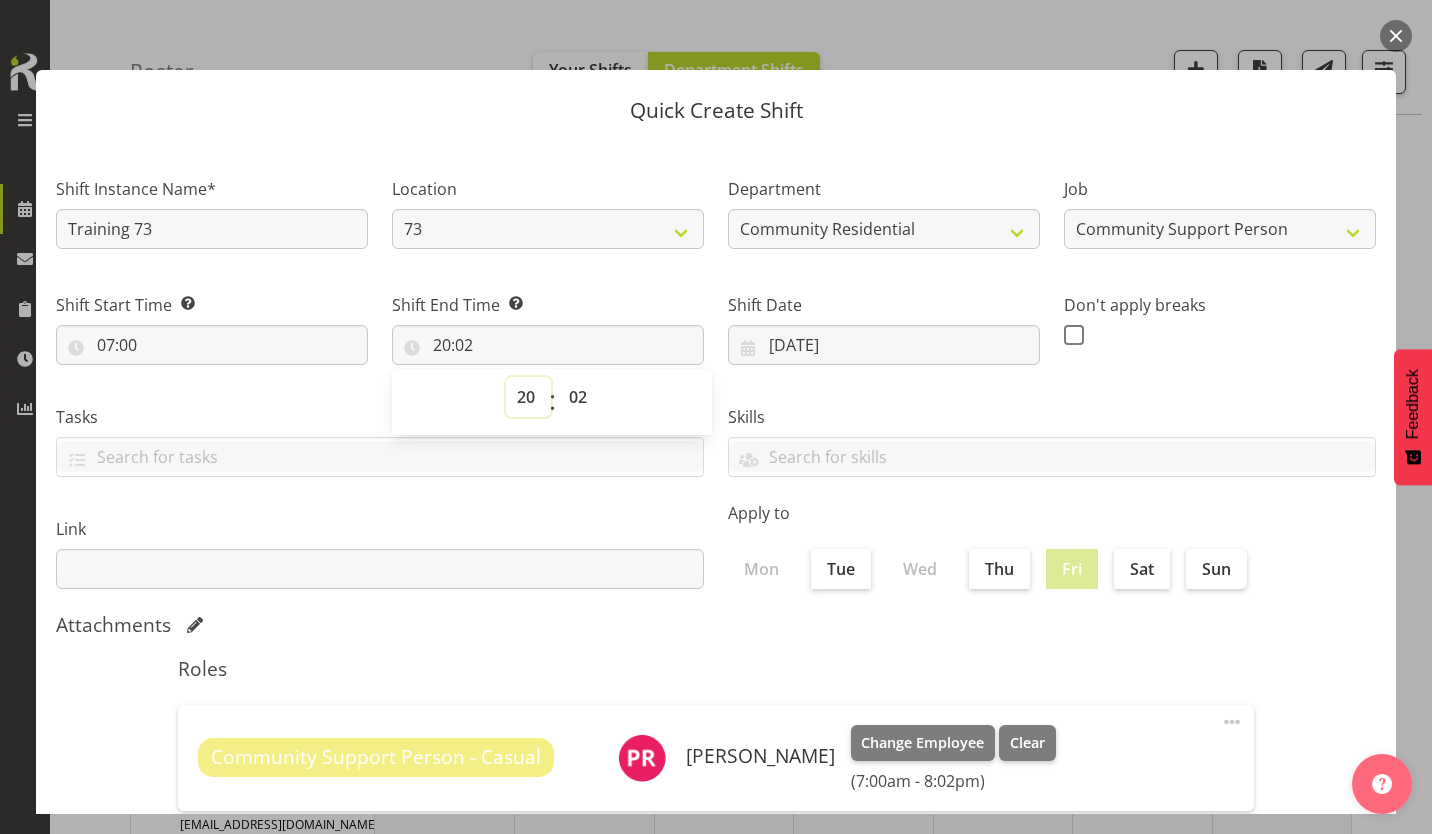 click on "00   01   02   03   04   05   06   07   08   09   10   11   12   13   14   15   16   17   18   19   20   21   22   23" at bounding box center [528, 397] 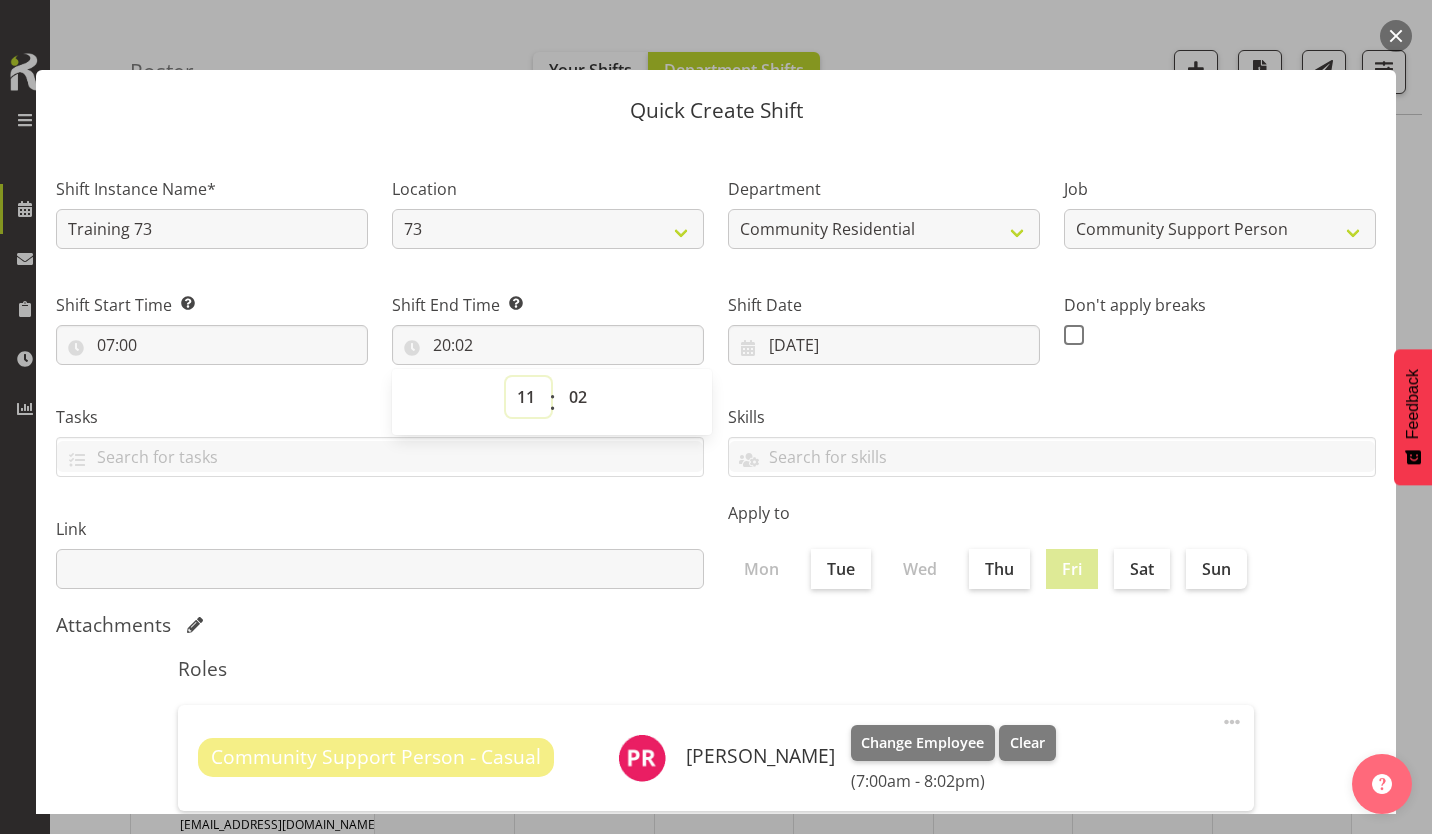 click on "00   01   02   03   04   05   06   07   08   09   10   11   12   13   14   15   16   17   18   19   20   21   22   23" at bounding box center [528, 397] 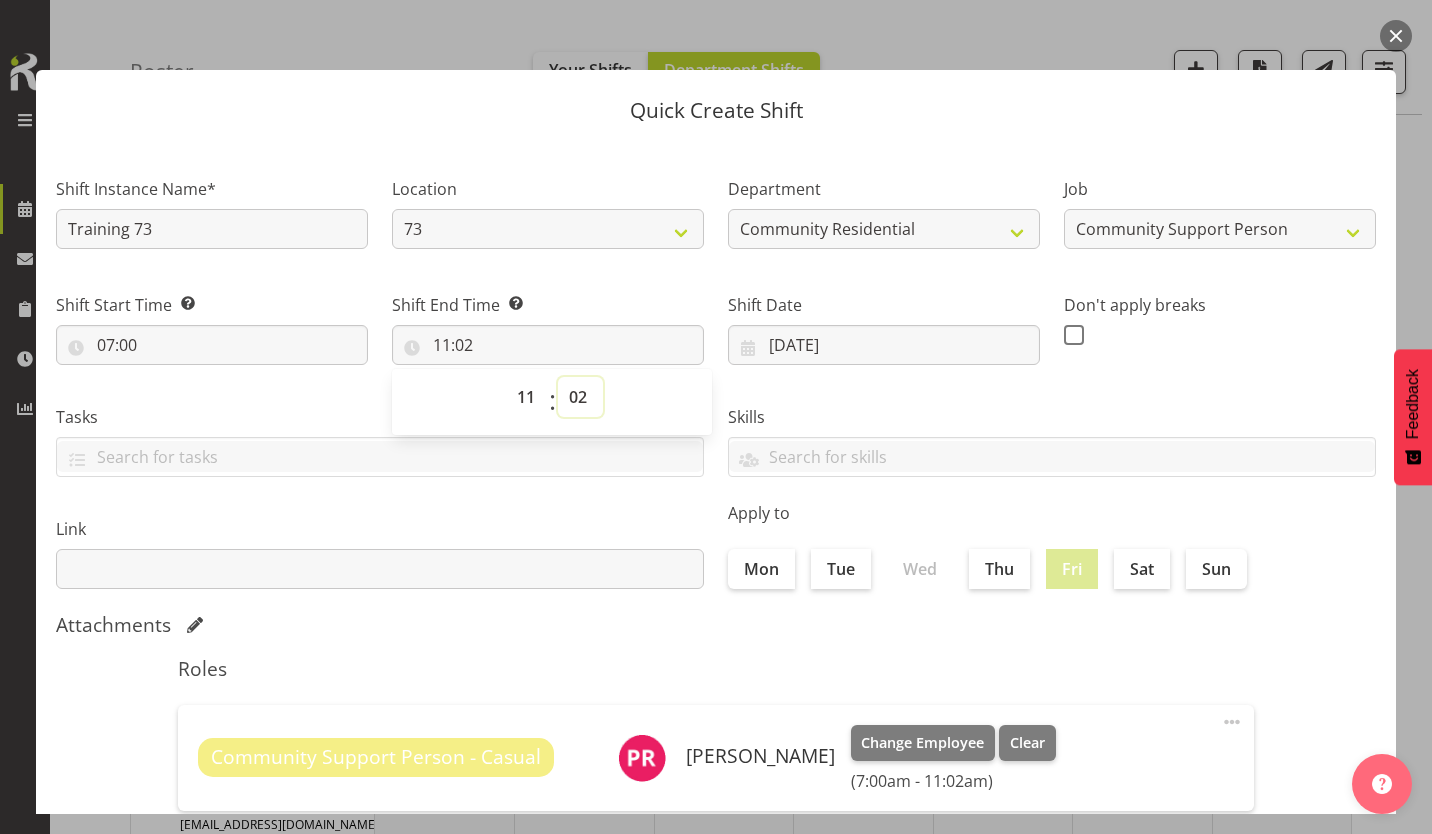 click on "00   01   02   03   04   05   06   07   08   09   10   11   12   13   14   15   16   17   18   19   20   21   22   23   24   25   26   27   28   29   30   31   32   33   34   35   36   37   38   39   40   41   42   43   44   45   46   47   48   49   50   51   52   53   54   55   56   57   58   59" at bounding box center (580, 397) 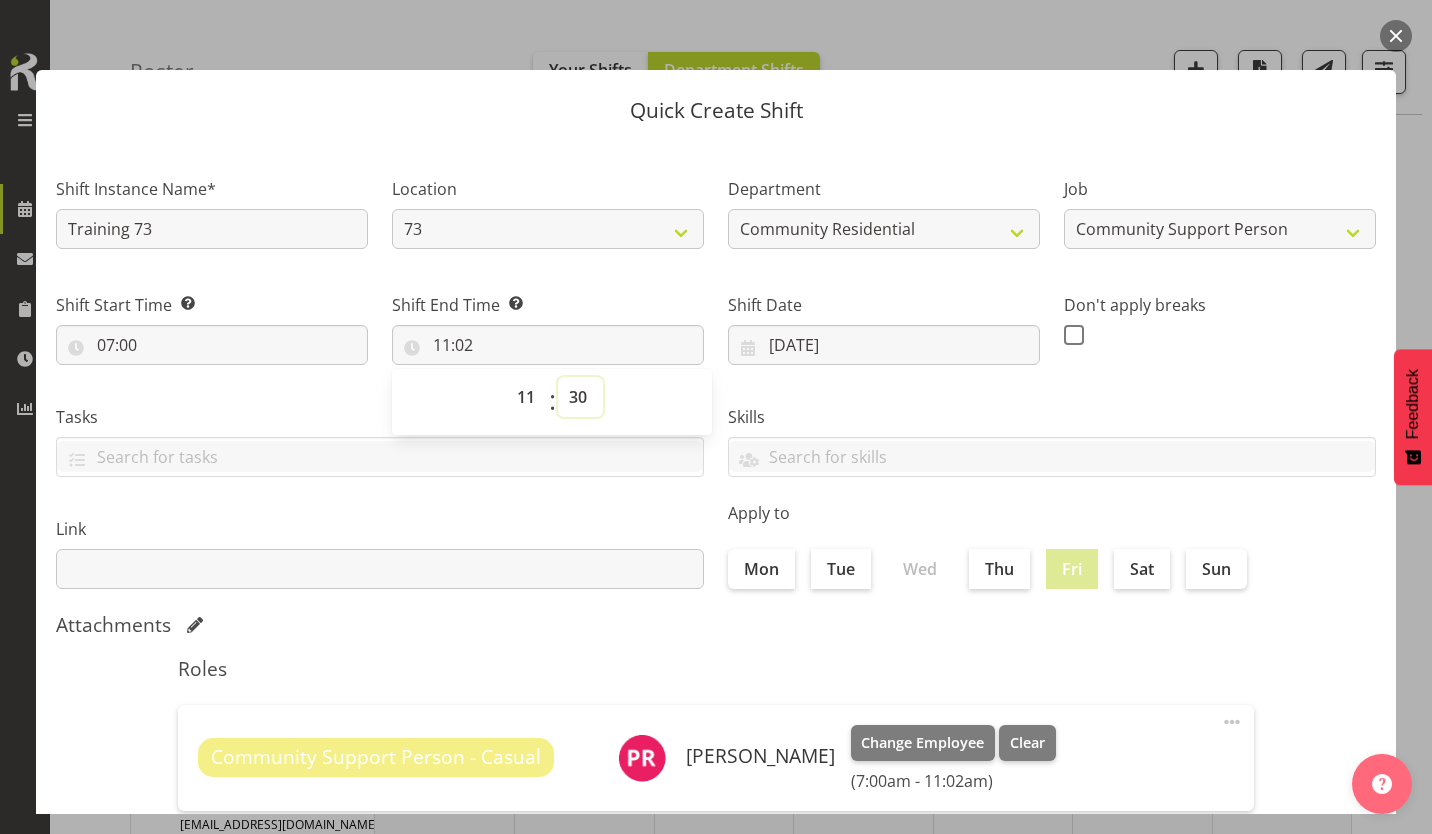 click on "00   01   02   03   04   05   06   07   08   09   10   11   12   13   14   15   16   17   18   19   20   21   22   23   24   25   26   27   28   29   30   31   32   33   34   35   36   37   38   39   40   41   42   43   44   45   46   47   48   49   50   51   52   53   54   55   56   57   58   59" at bounding box center (580, 397) 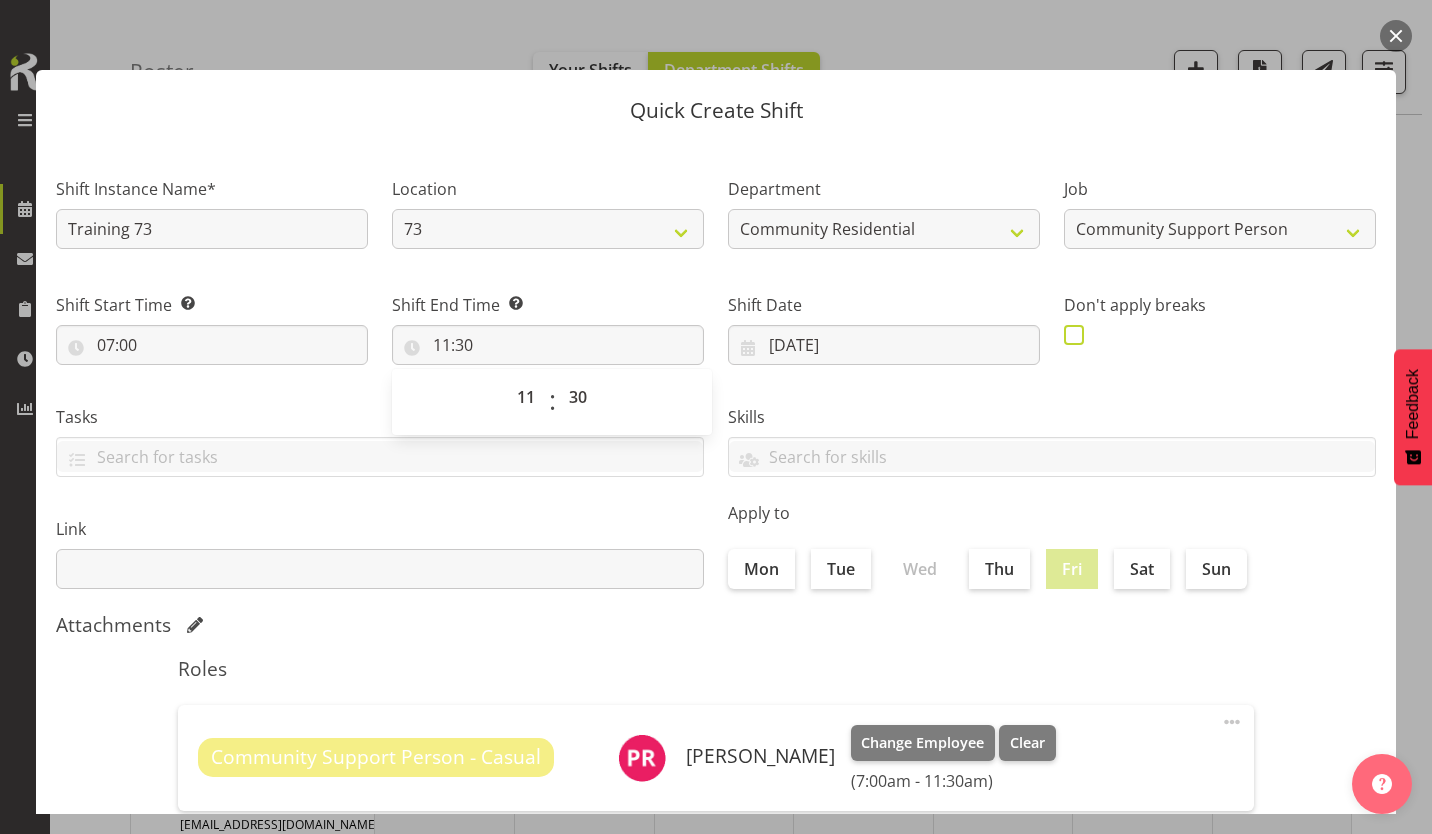 click at bounding box center [1074, 335] 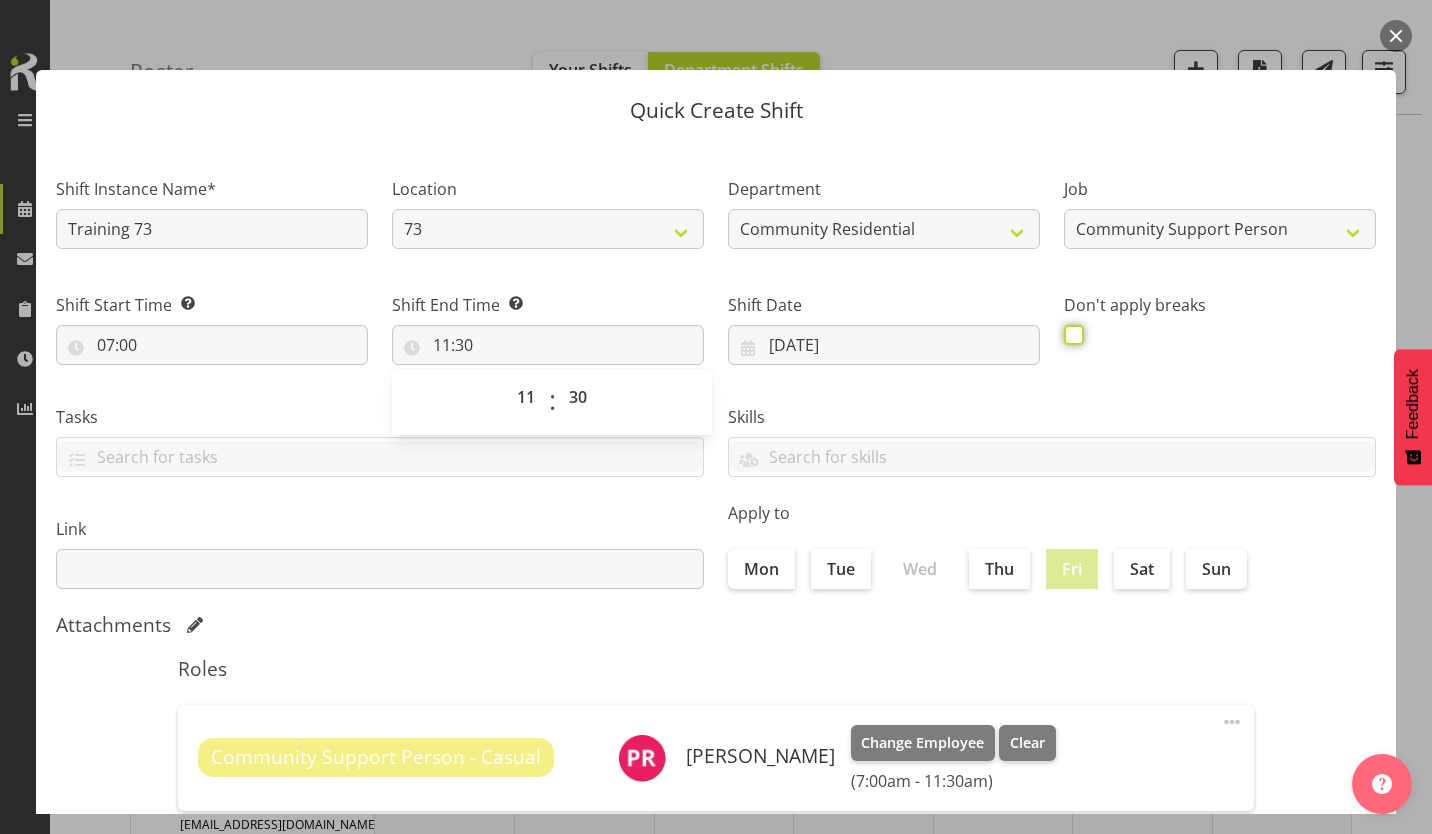 click at bounding box center (1070, 334) 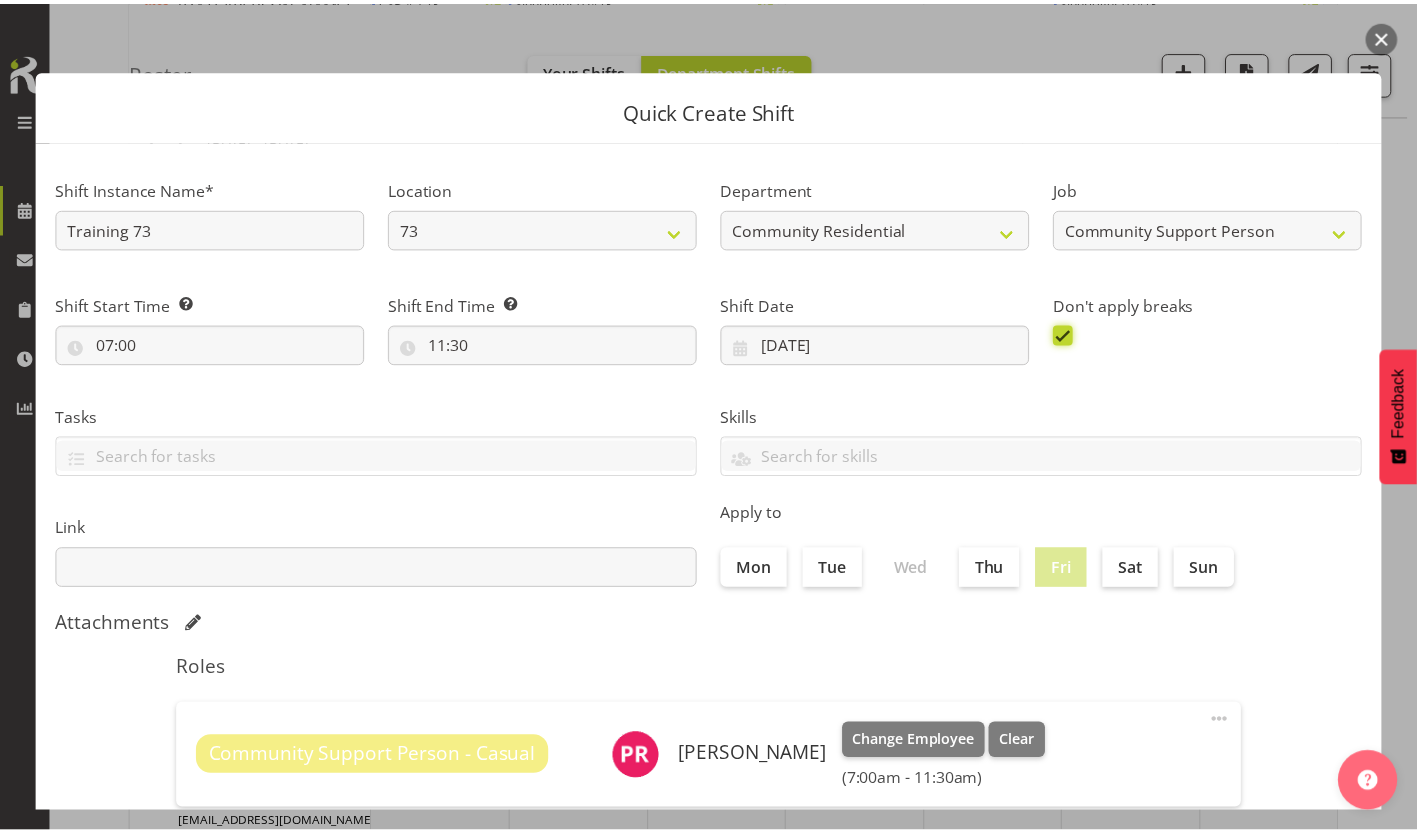scroll, scrollTop: 86, scrollLeft: 0, axis: vertical 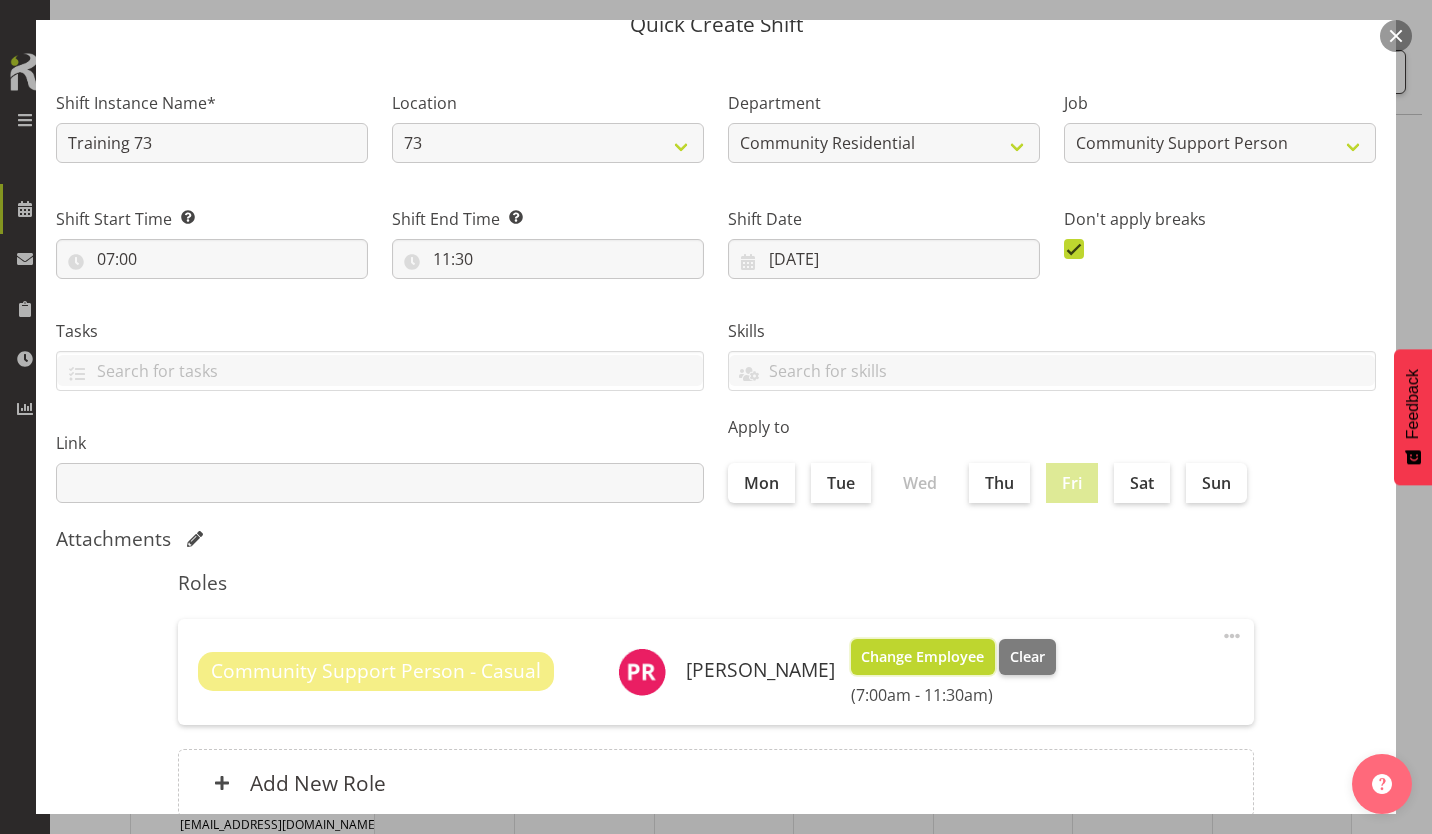 click on "Change Employee" at bounding box center (922, 657) 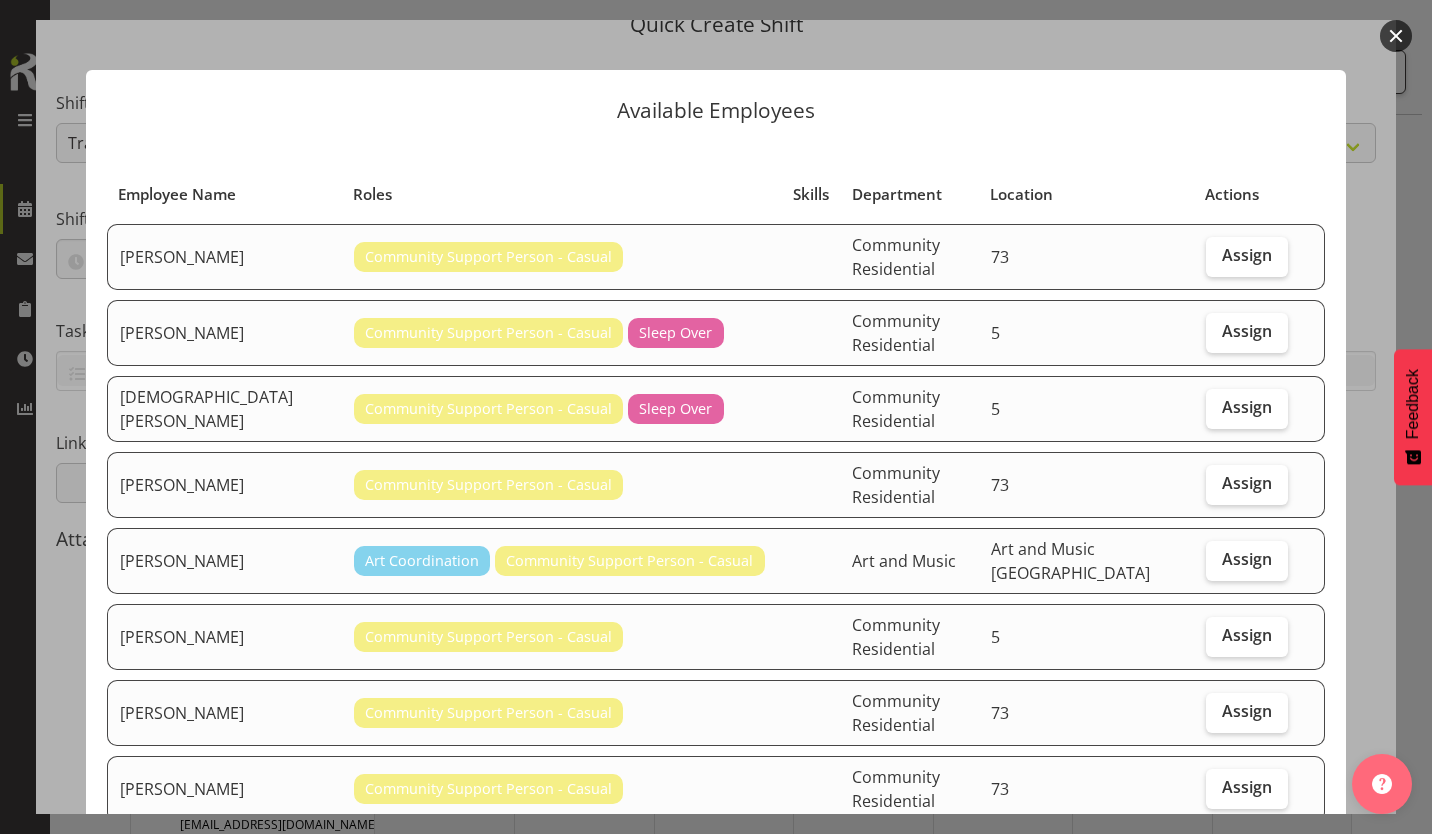 click on "Close" at bounding box center [1116, 971] 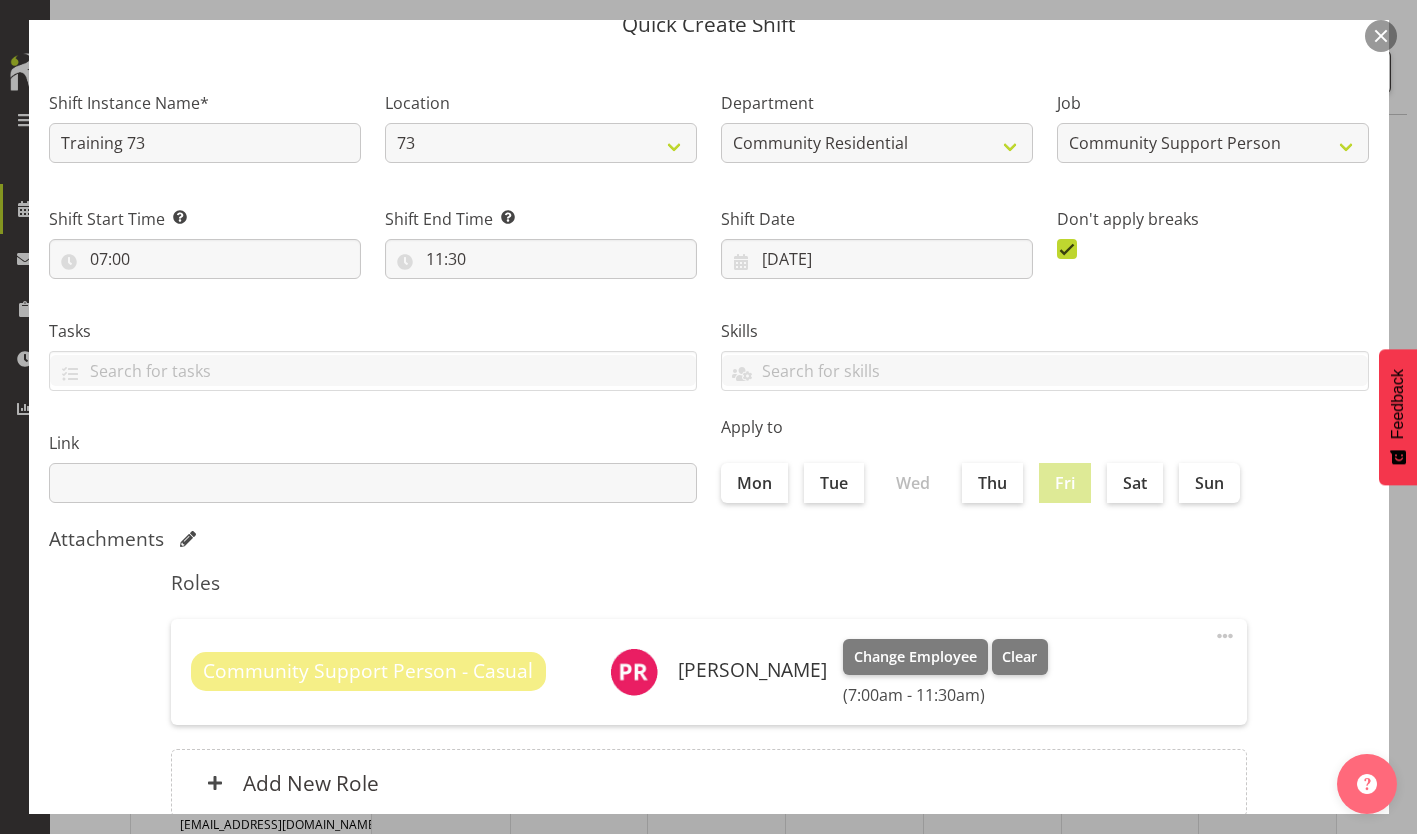 click at bounding box center [1225, 636] 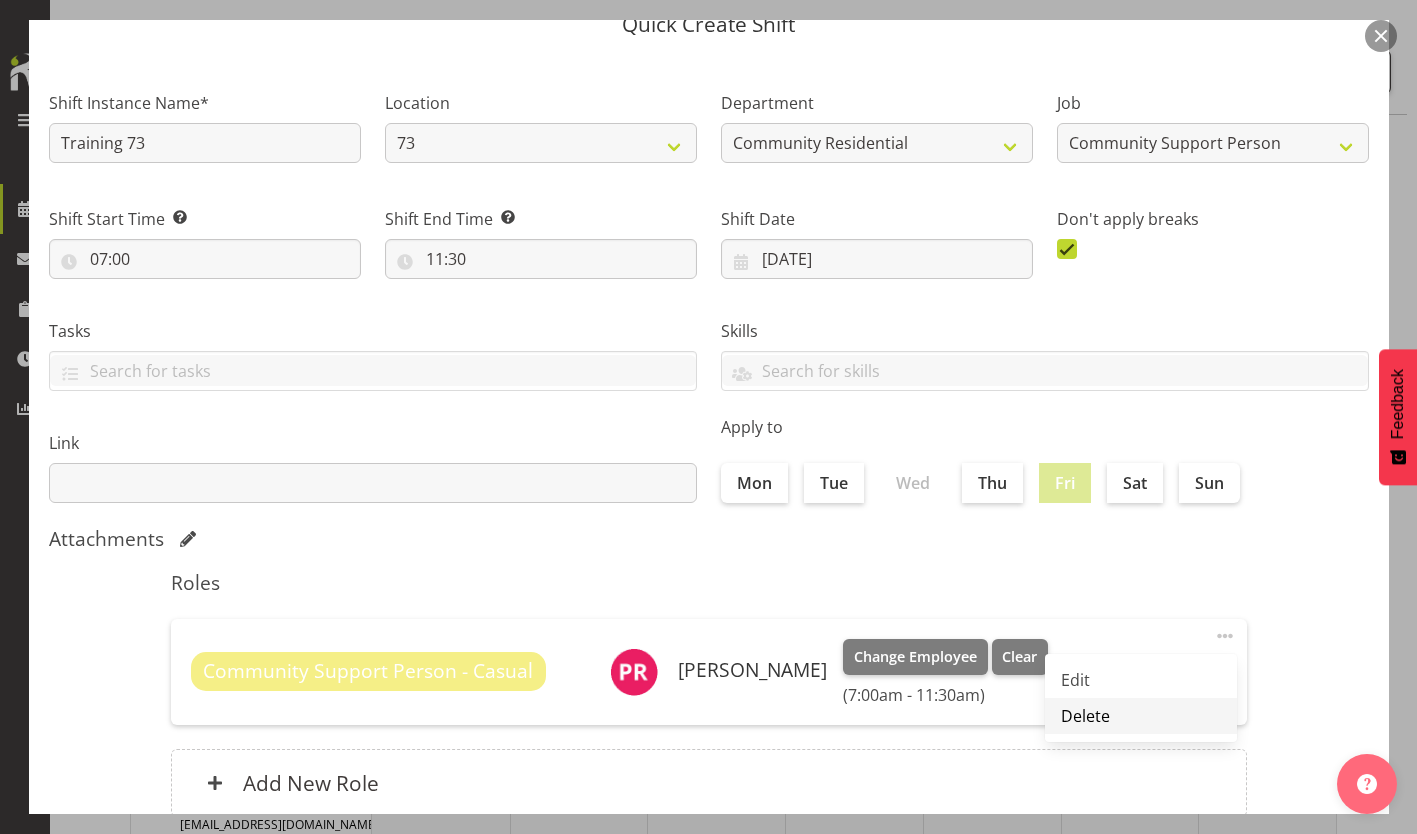 click on "Delete" at bounding box center [1141, 716] 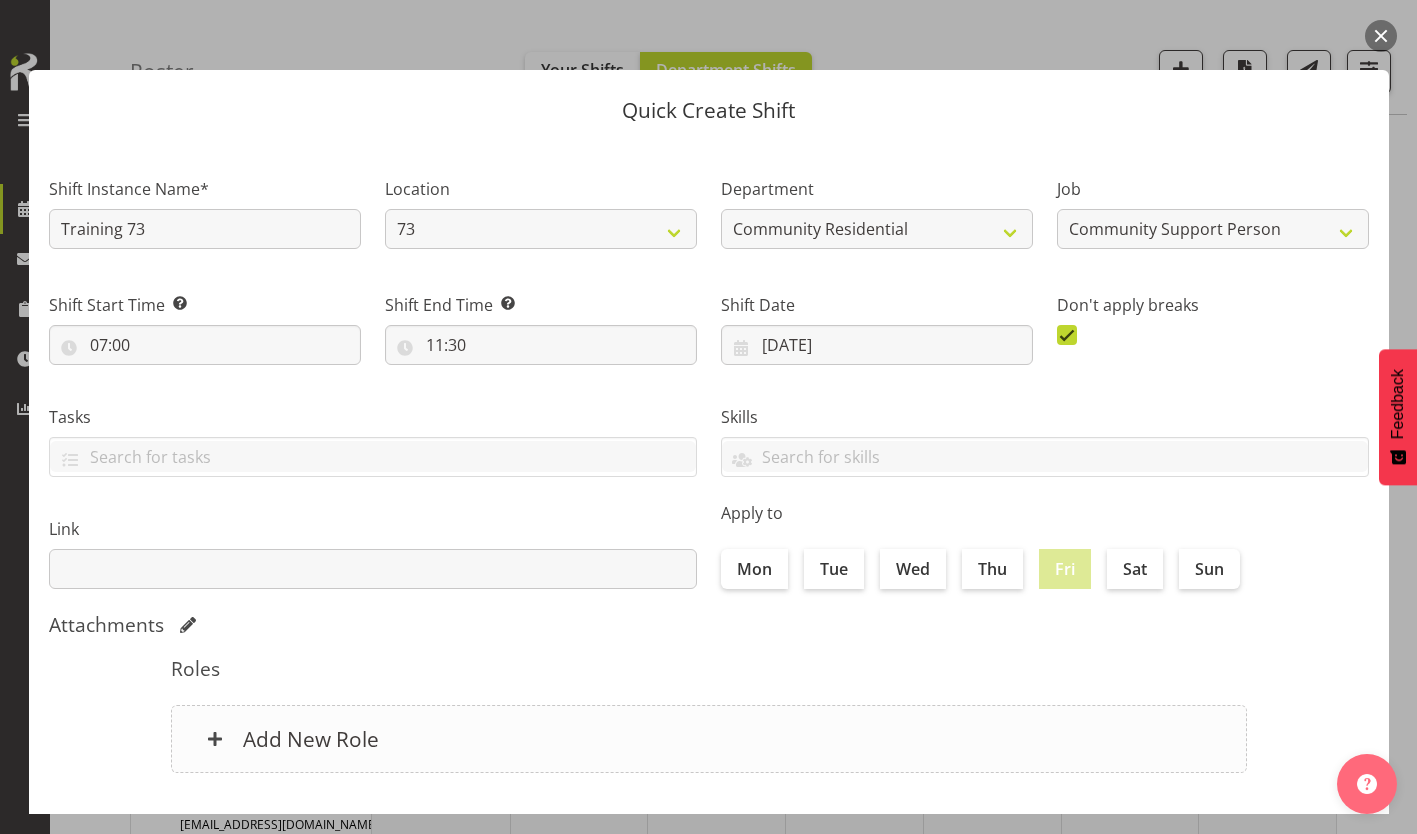 click on "Add New Role" at bounding box center [311, 739] 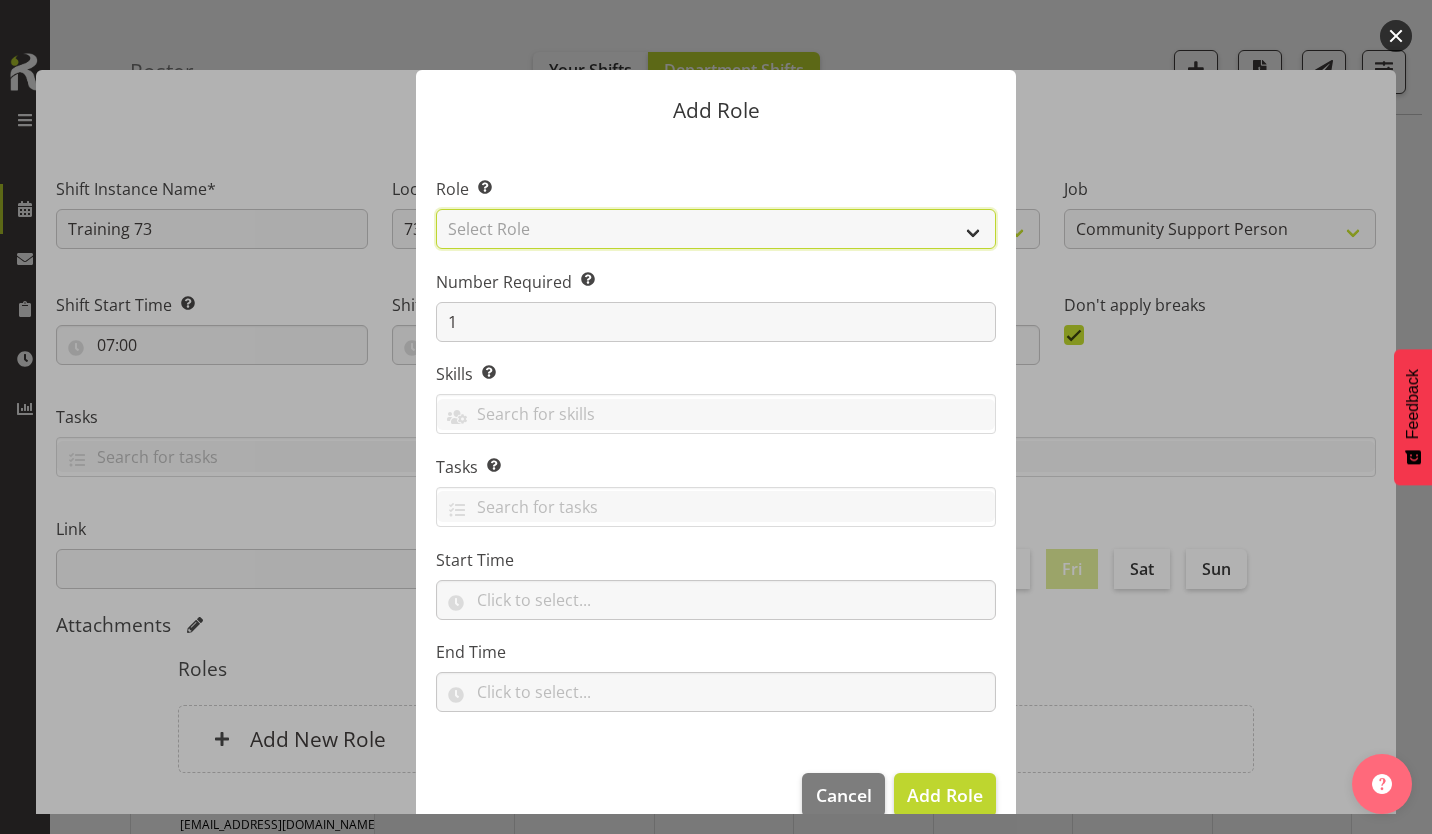 click on "Select Role  Area Manager Art Coordination Community - SIL Community Leader Community Support Person Community Support Person - Casual House Leader Office Admin On-Call call out Senate Senior Coordinator SIL Coordination Sleep Over Volunteer" at bounding box center [716, 229] 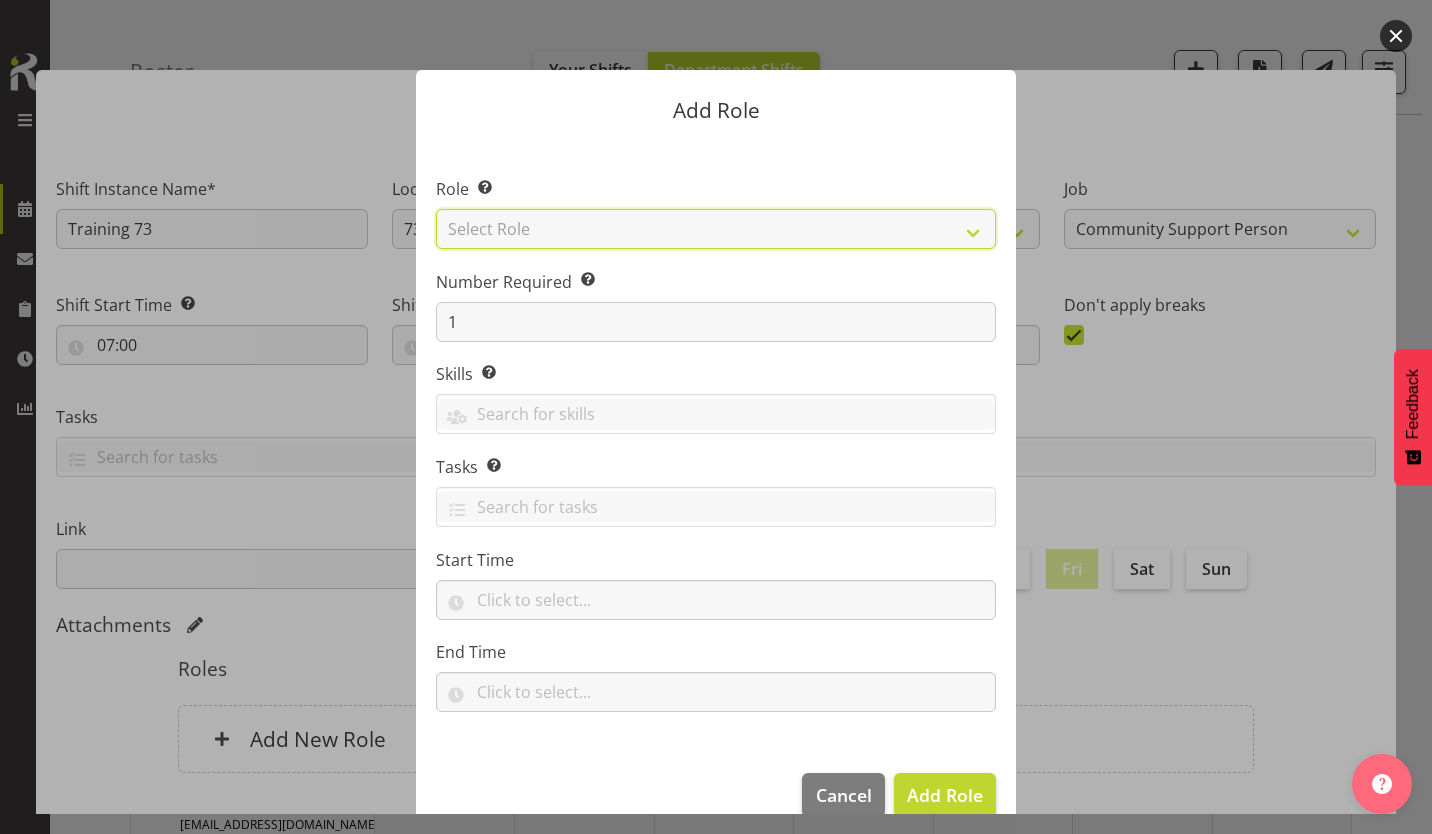 select on "13" 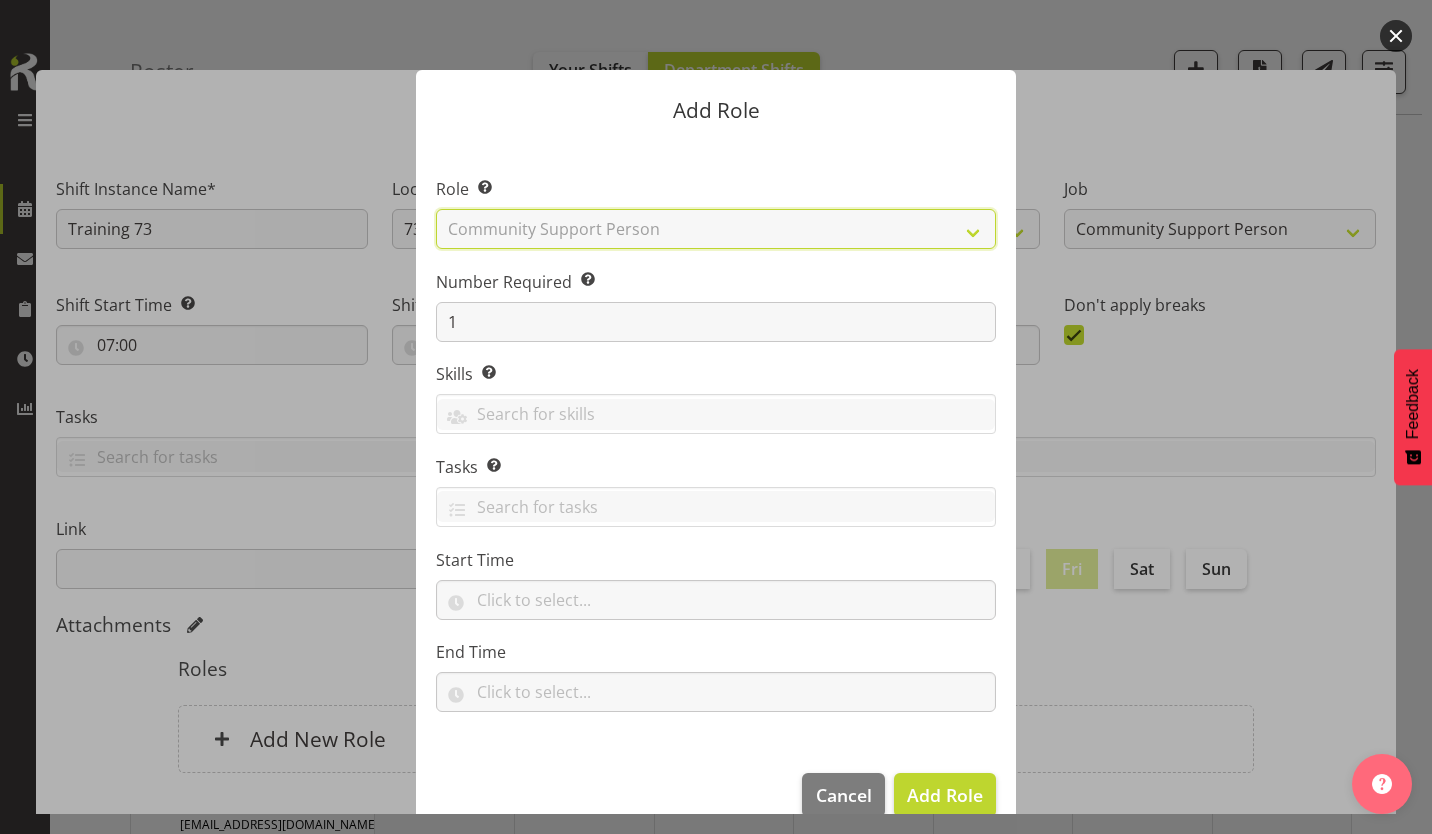 click on "Select Role  Area Manager Art Coordination Community - SIL Community Leader Community Support Person Community Support Person - Casual House Leader Office Admin On-Call call out Senate Senior Coordinator SIL Coordination Sleep Over Volunteer" at bounding box center [716, 229] 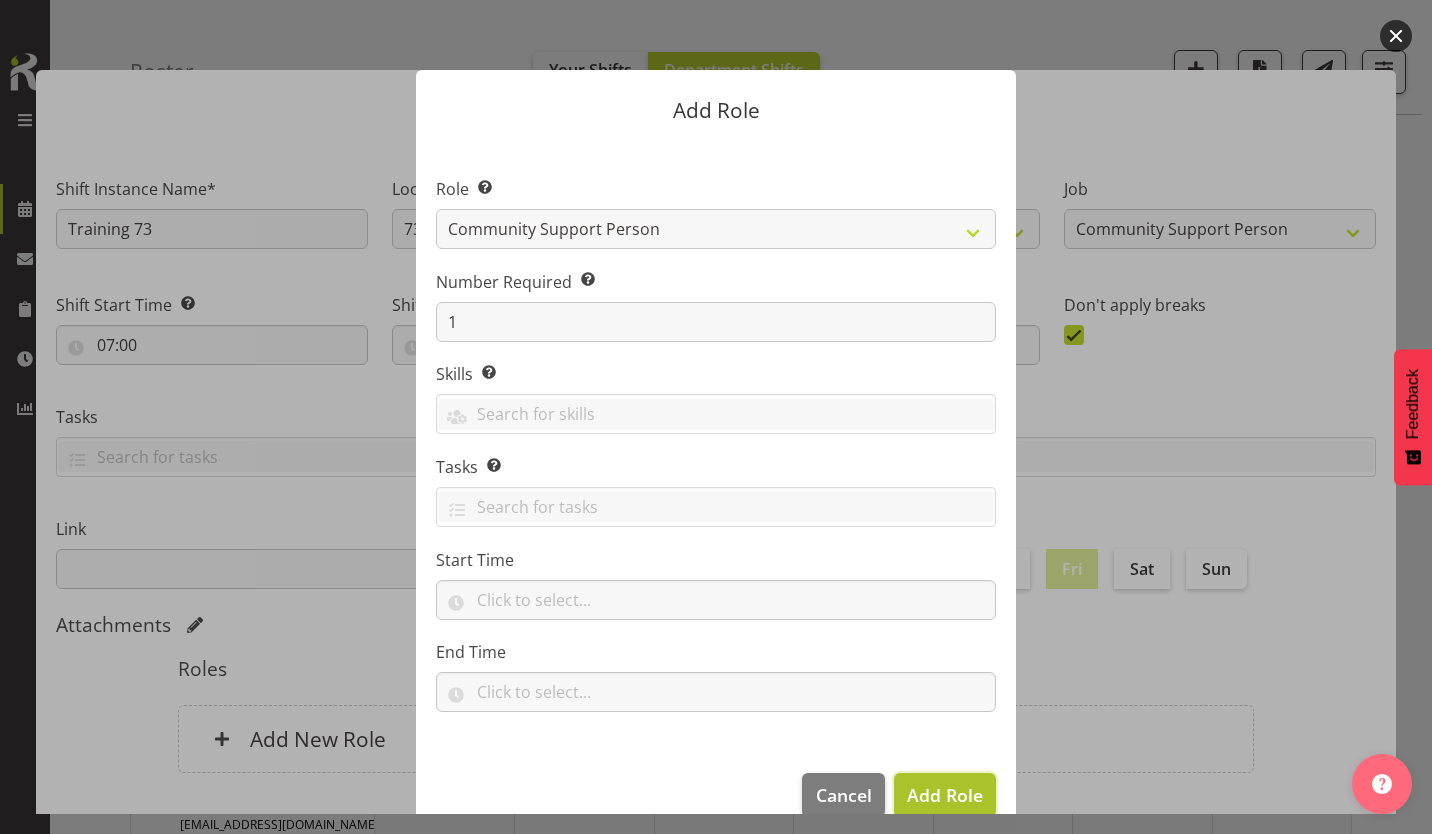click on "Add Role" at bounding box center [945, 795] 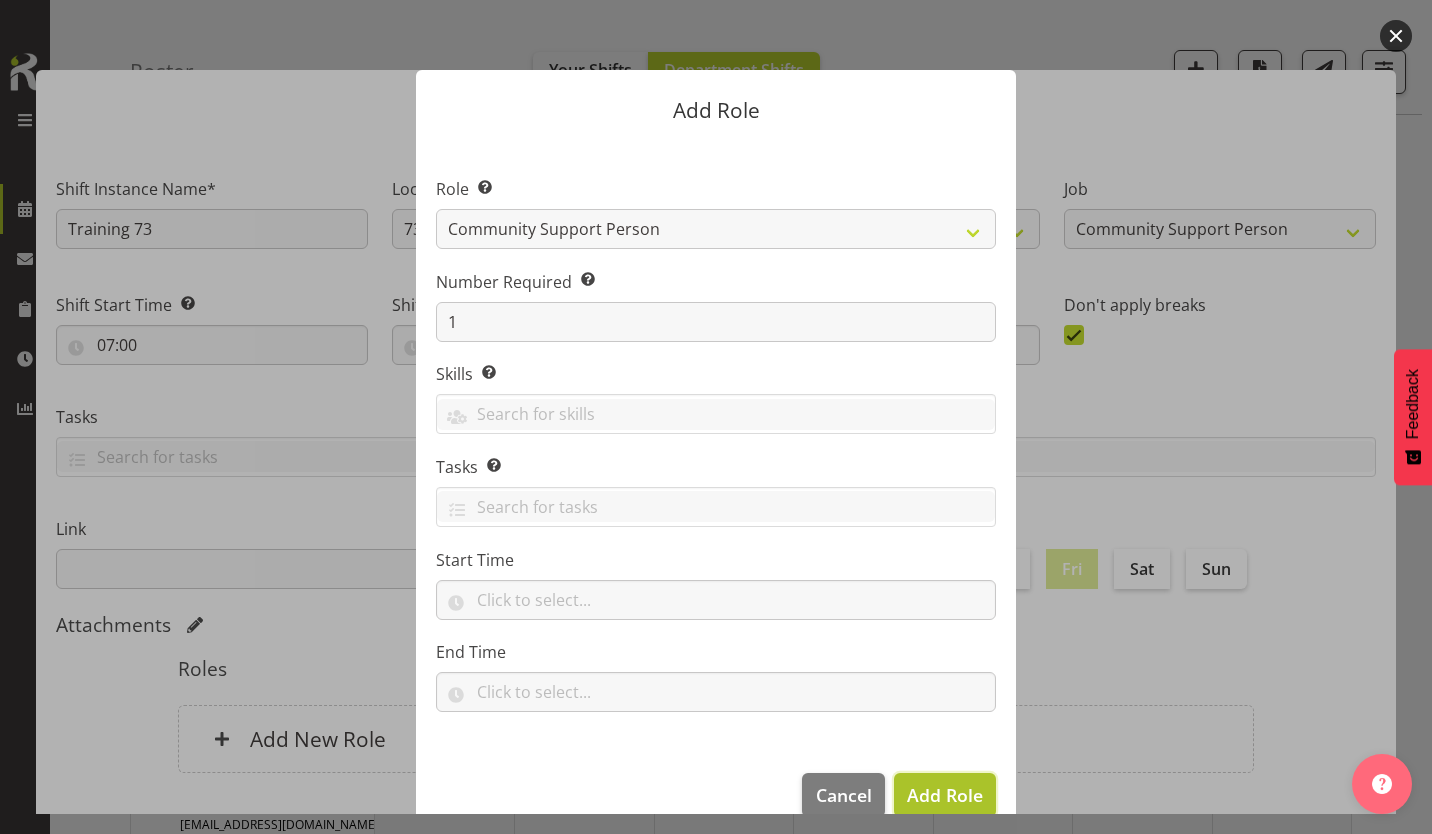 type on "07:00" 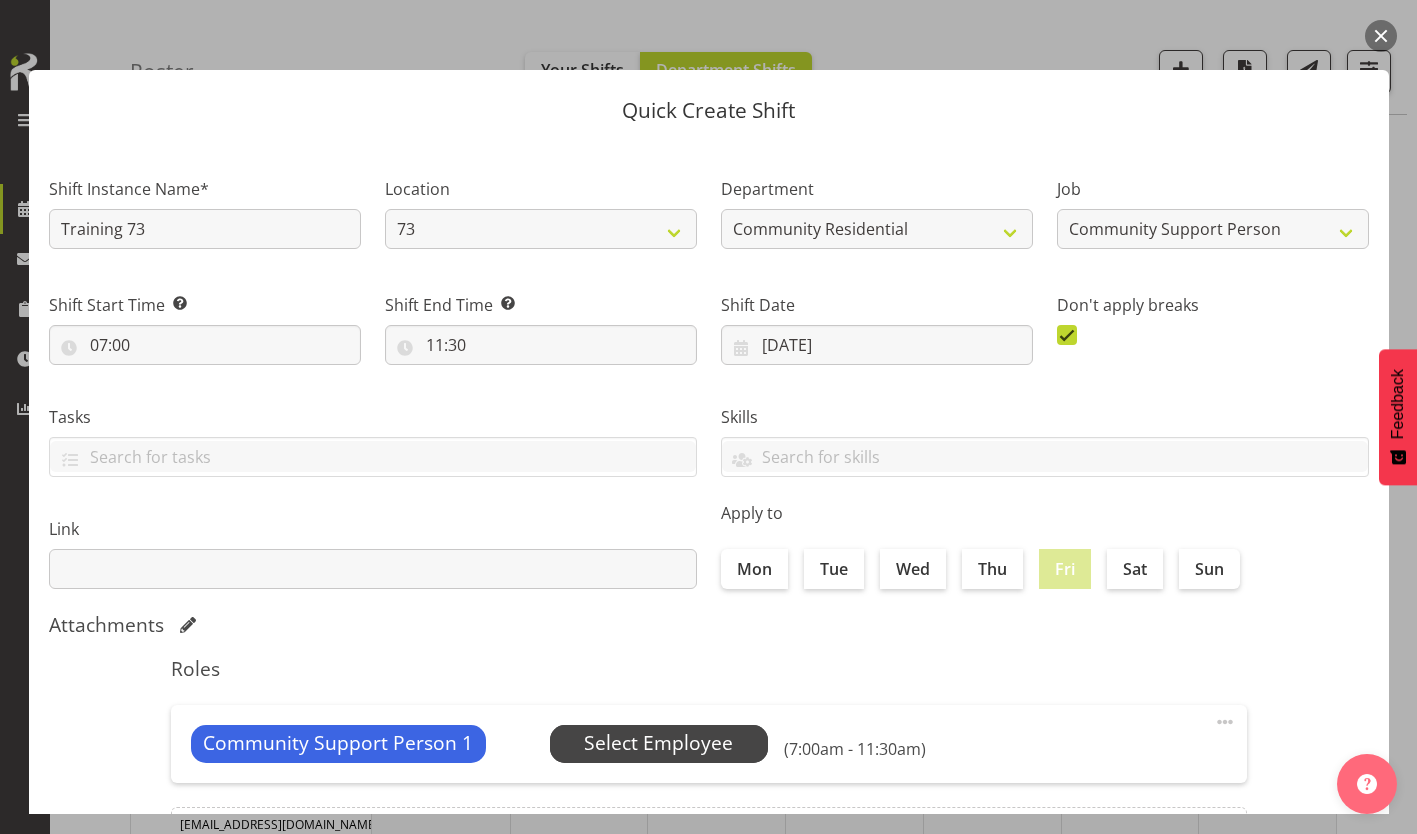 click on "Select Employee" at bounding box center [658, 743] 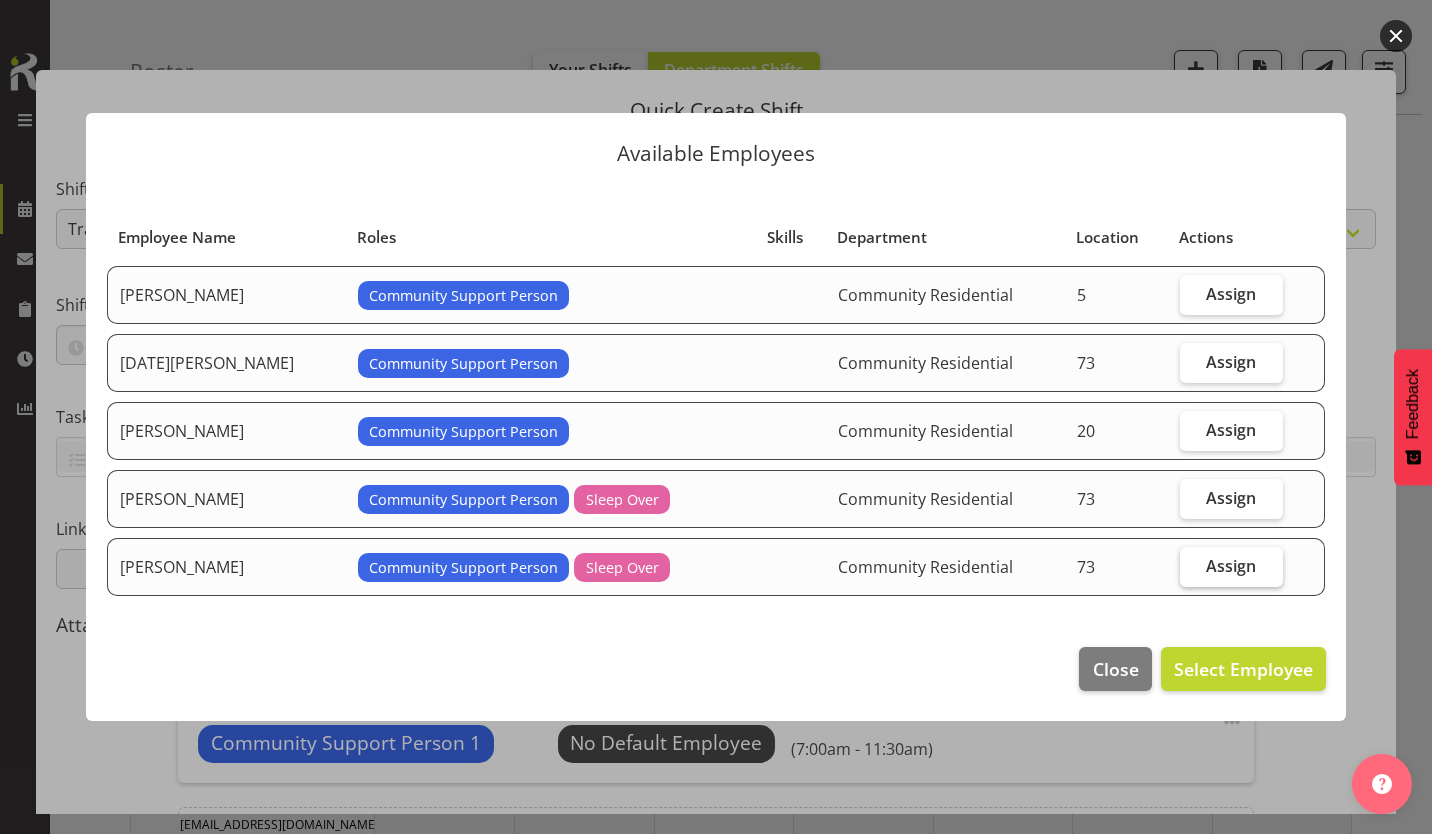 click on "Assign" at bounding box center (1231, 566) 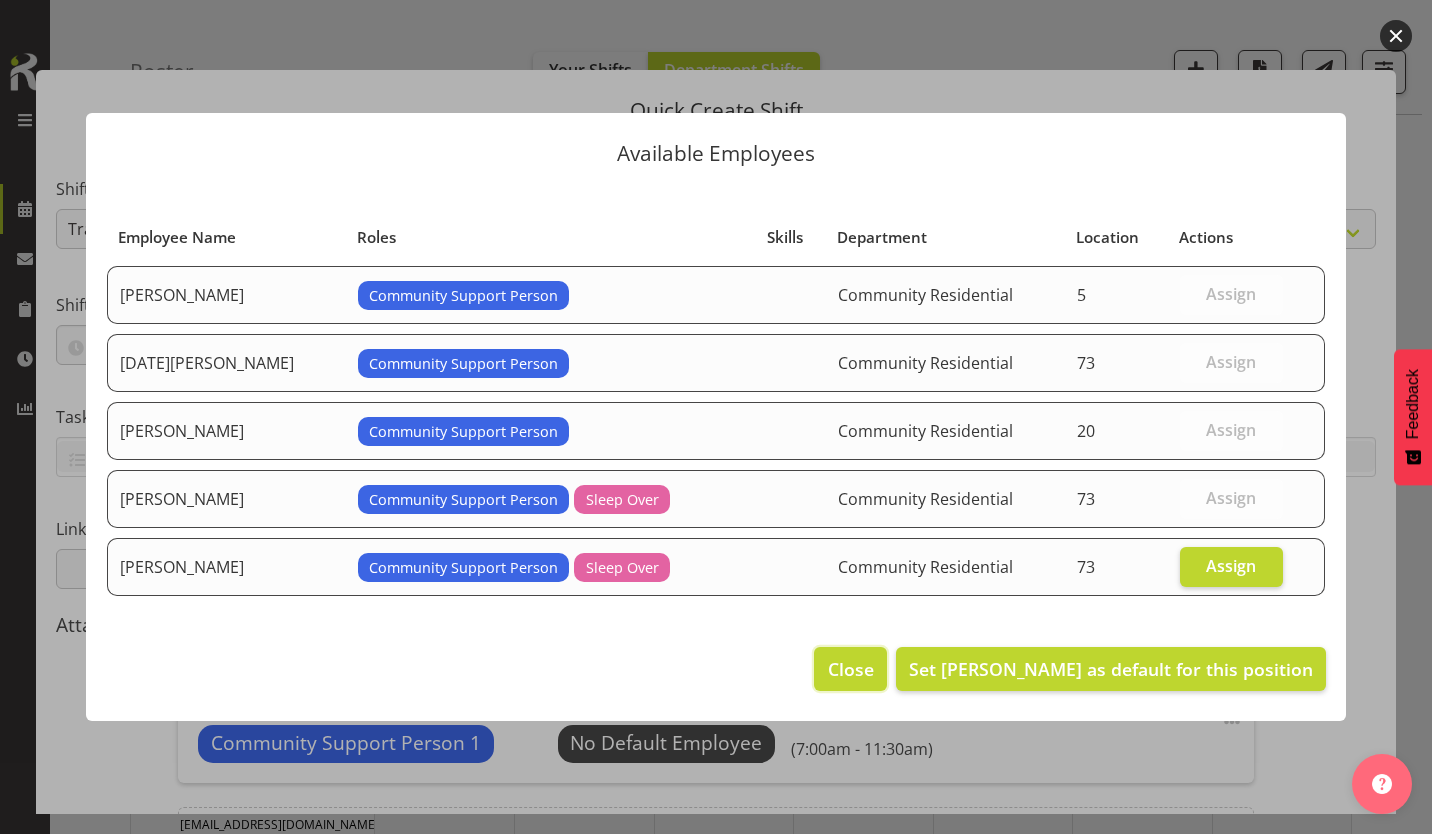 click on "Close" at bounding box center (850, 669) 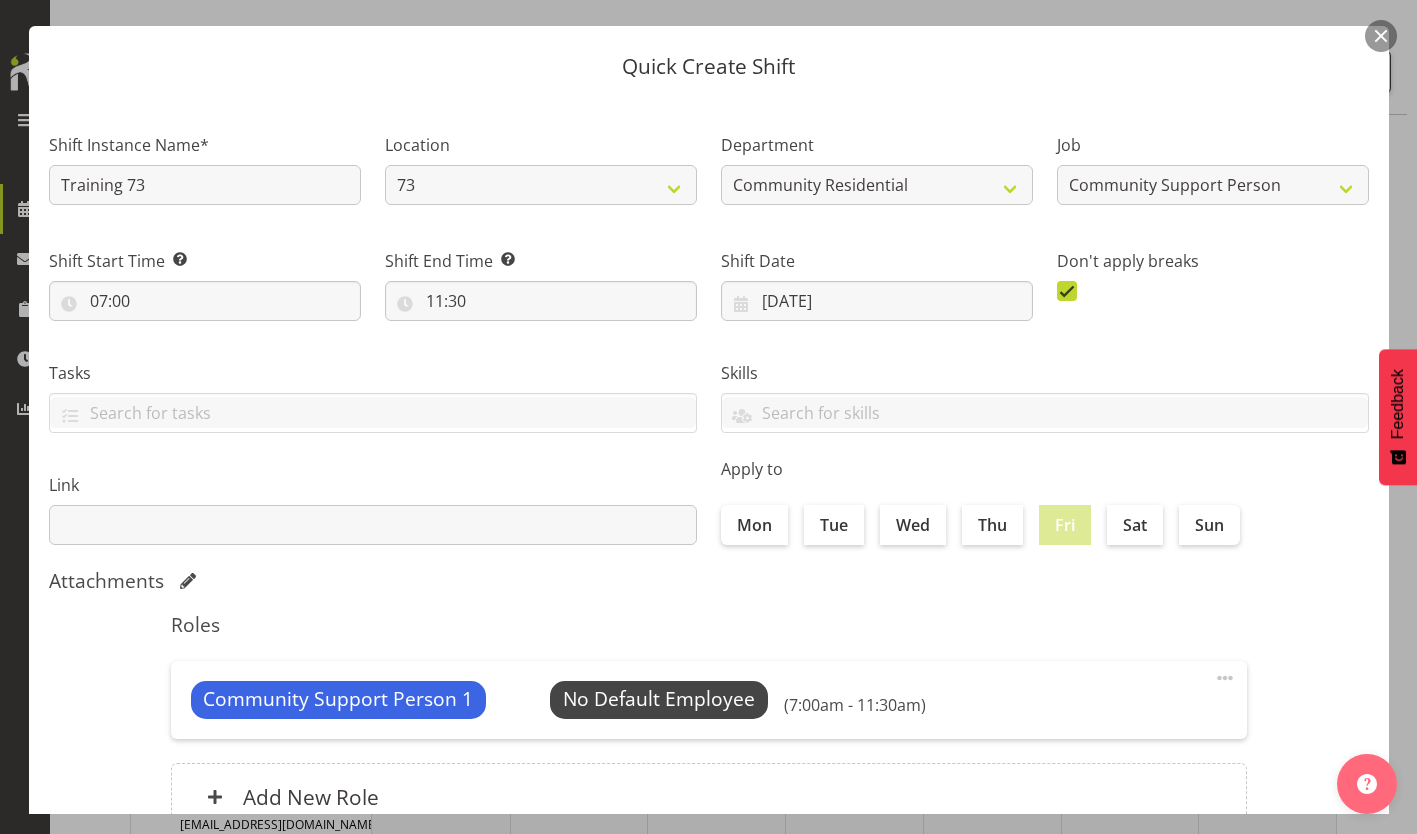 scroll, scrollTop: 62, scrollLeft: 0, axis: vertical 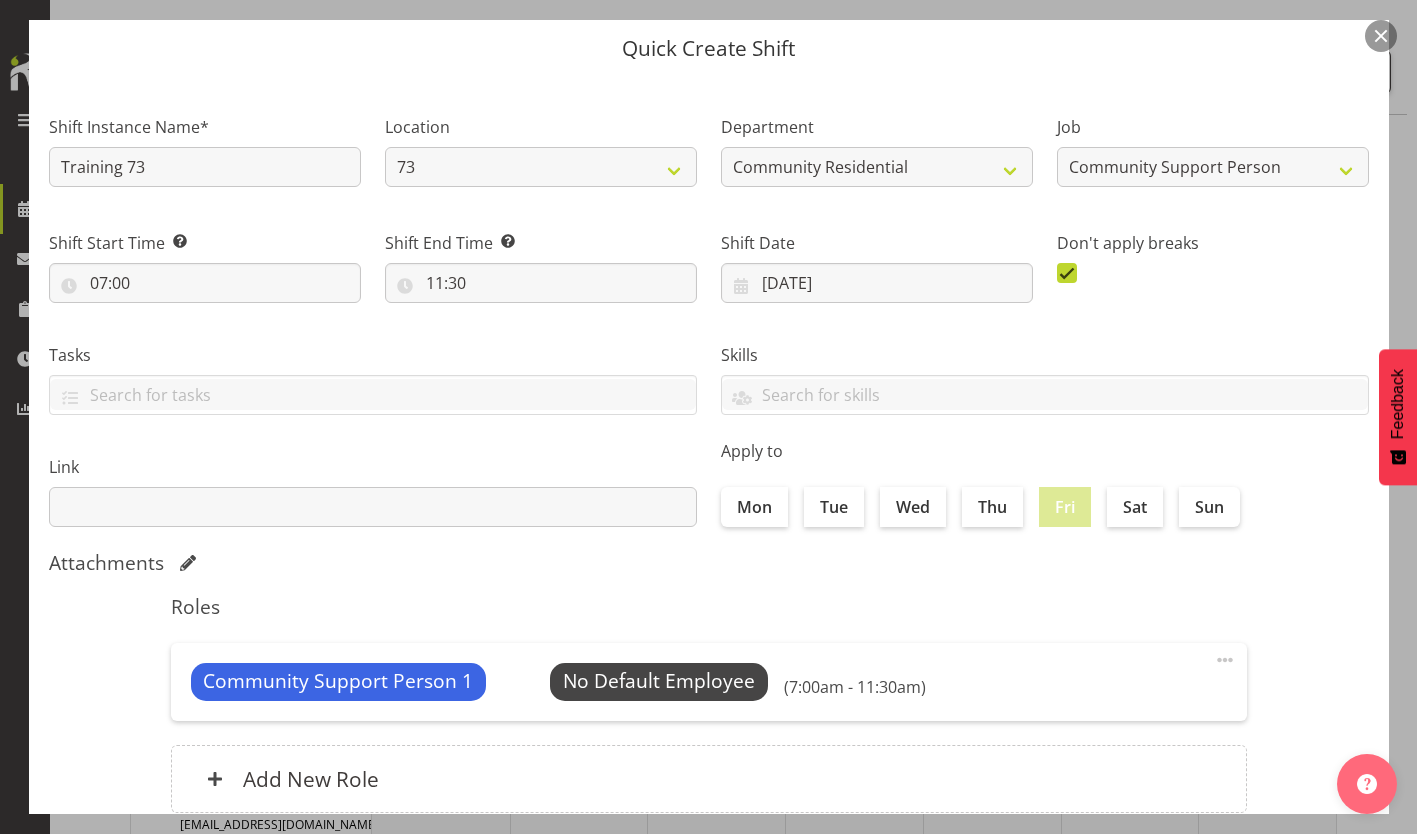 click on "Cancel" at bounding box center (1115, 899) 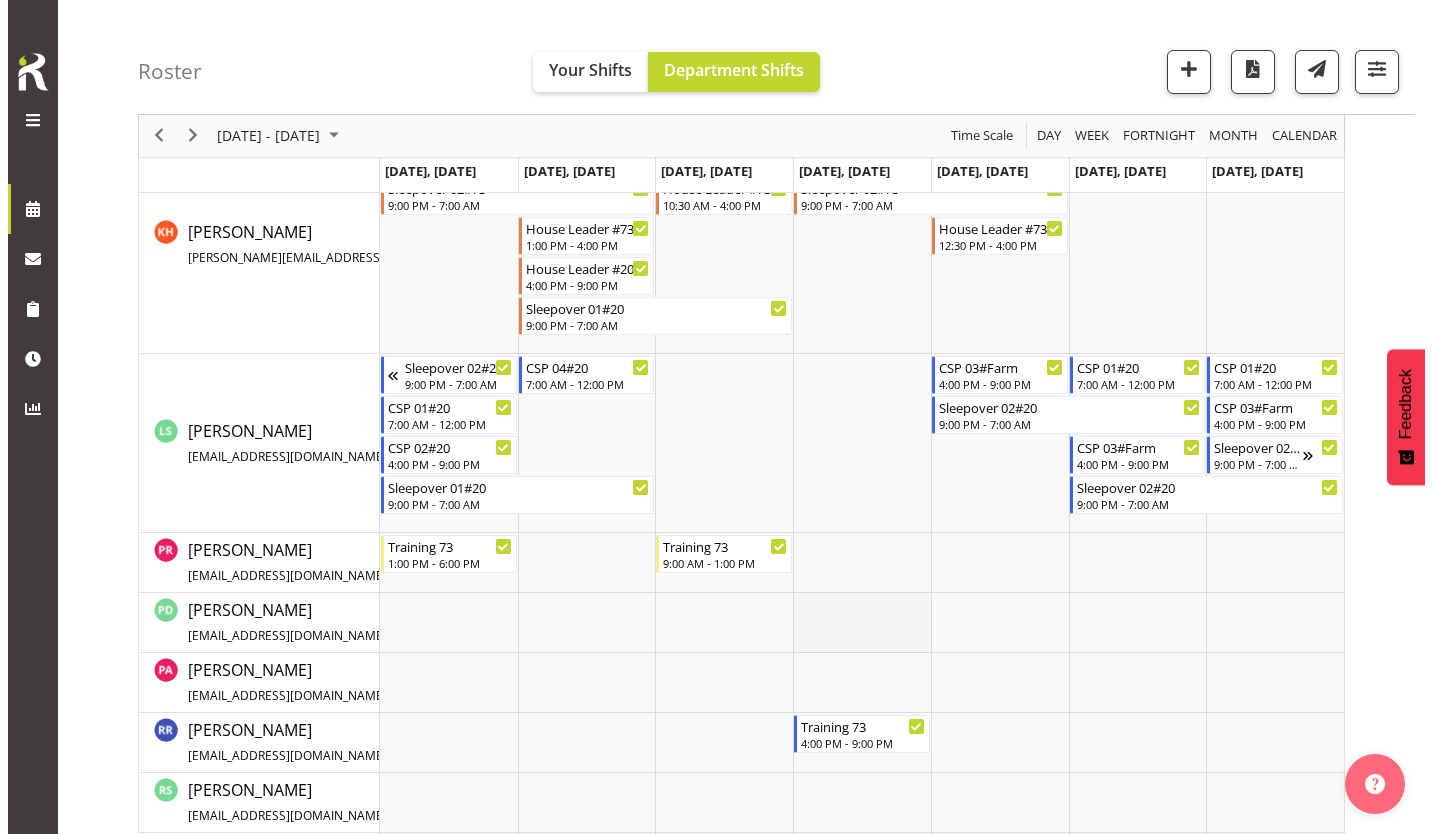 scroll, scrollTop: 1039, scrollLeft: 0, axis: vertical 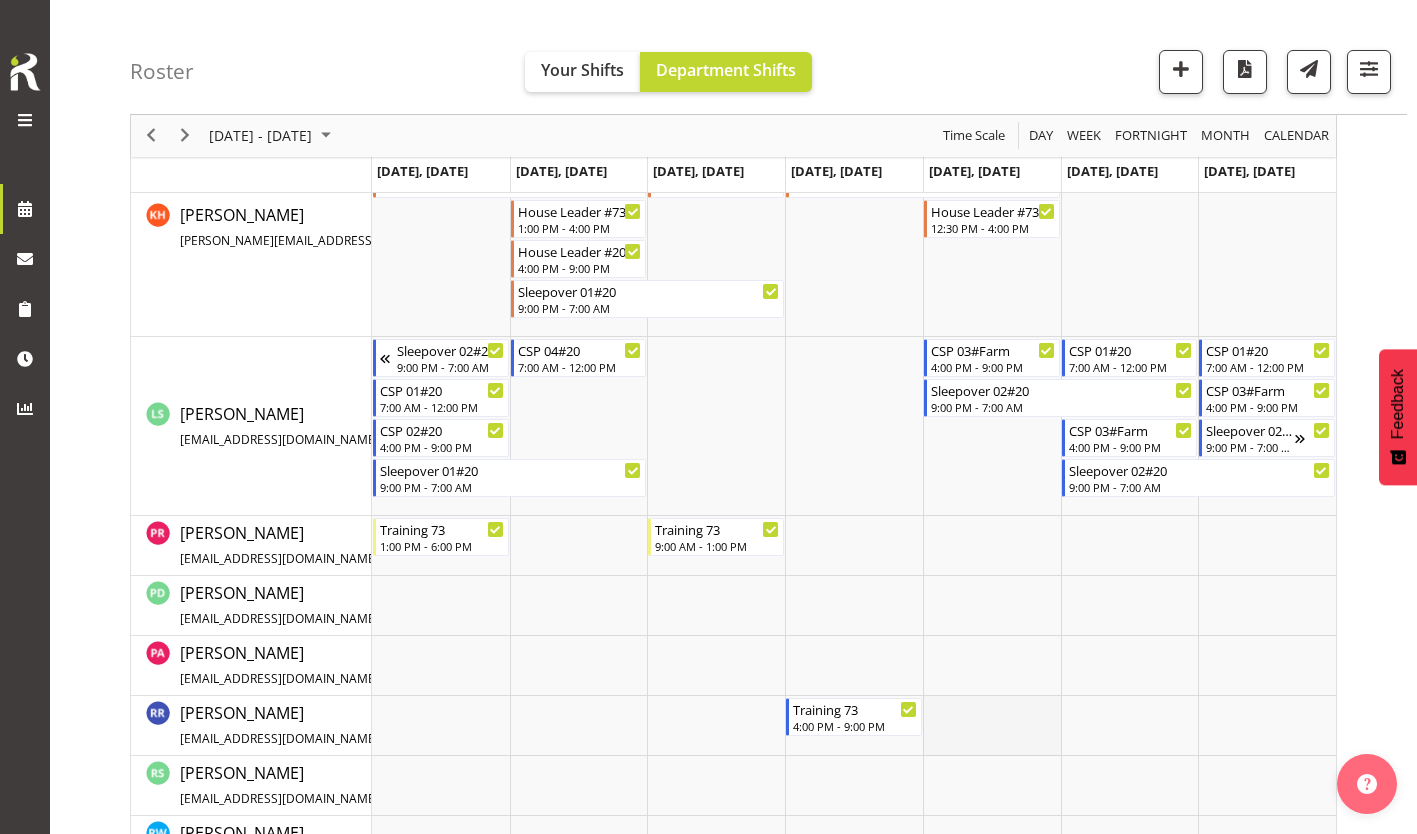 click at bounding box center (992, 726) 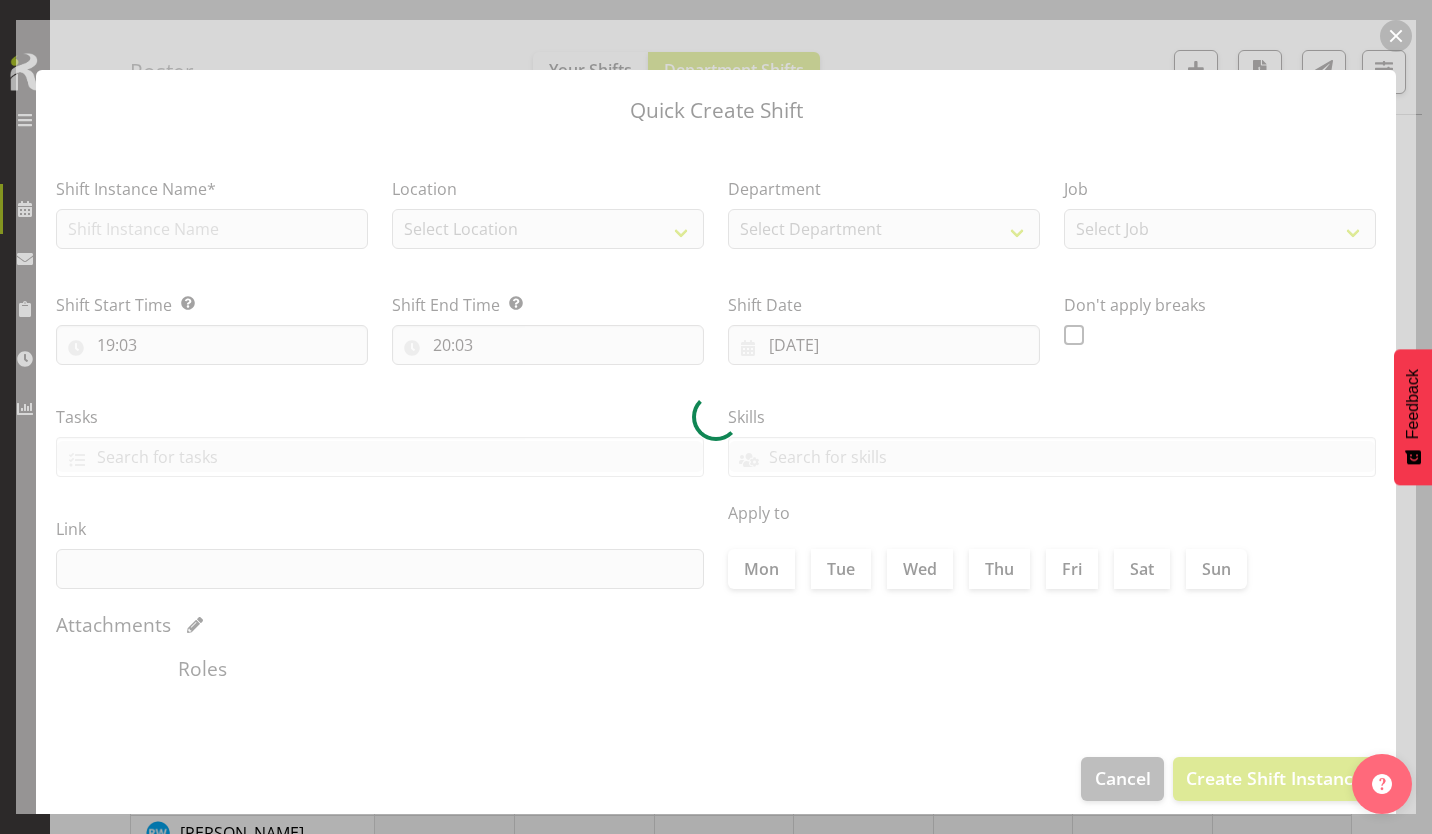type on "[DATE]" 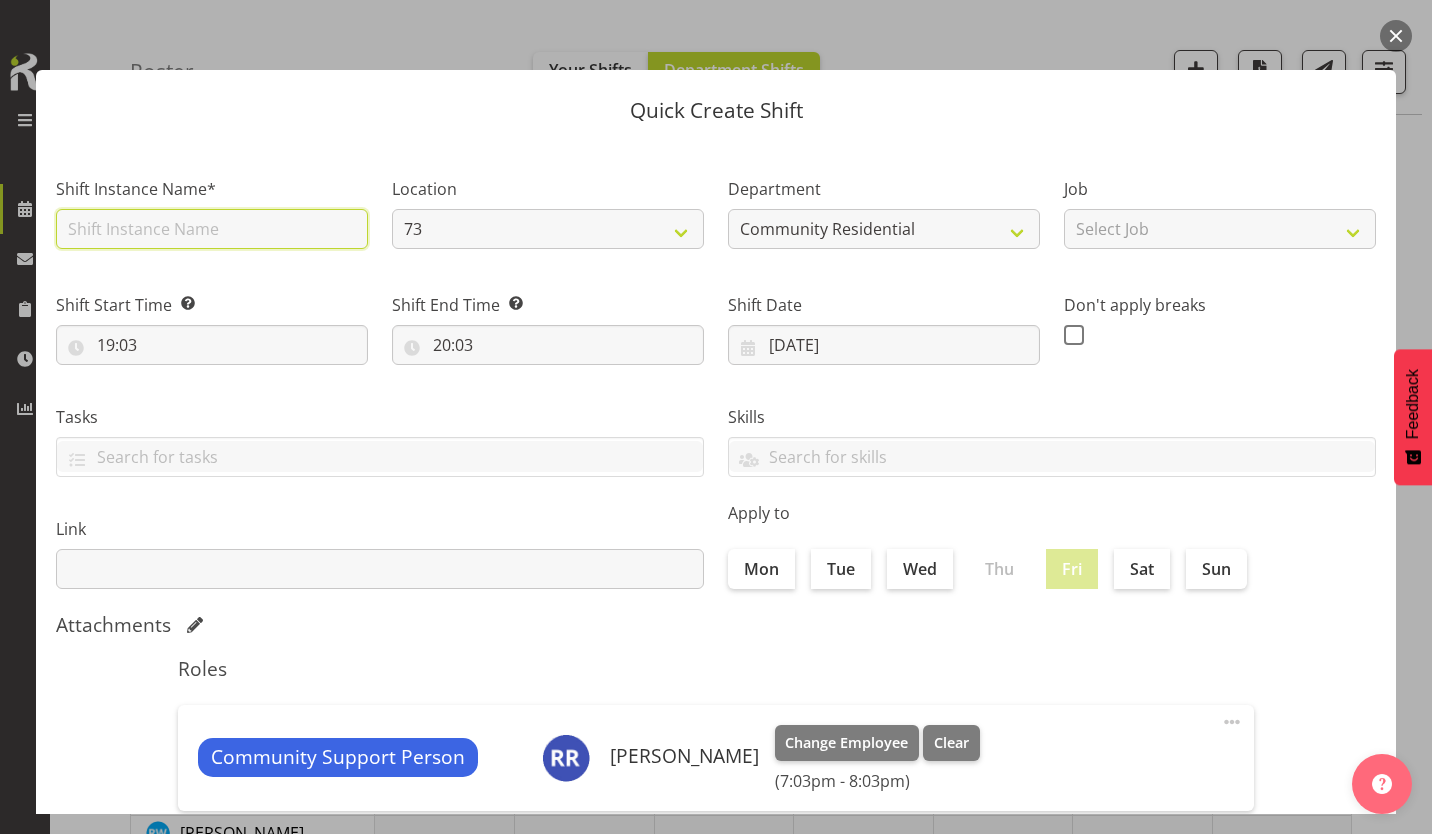 click at bounding box center (212, 229) 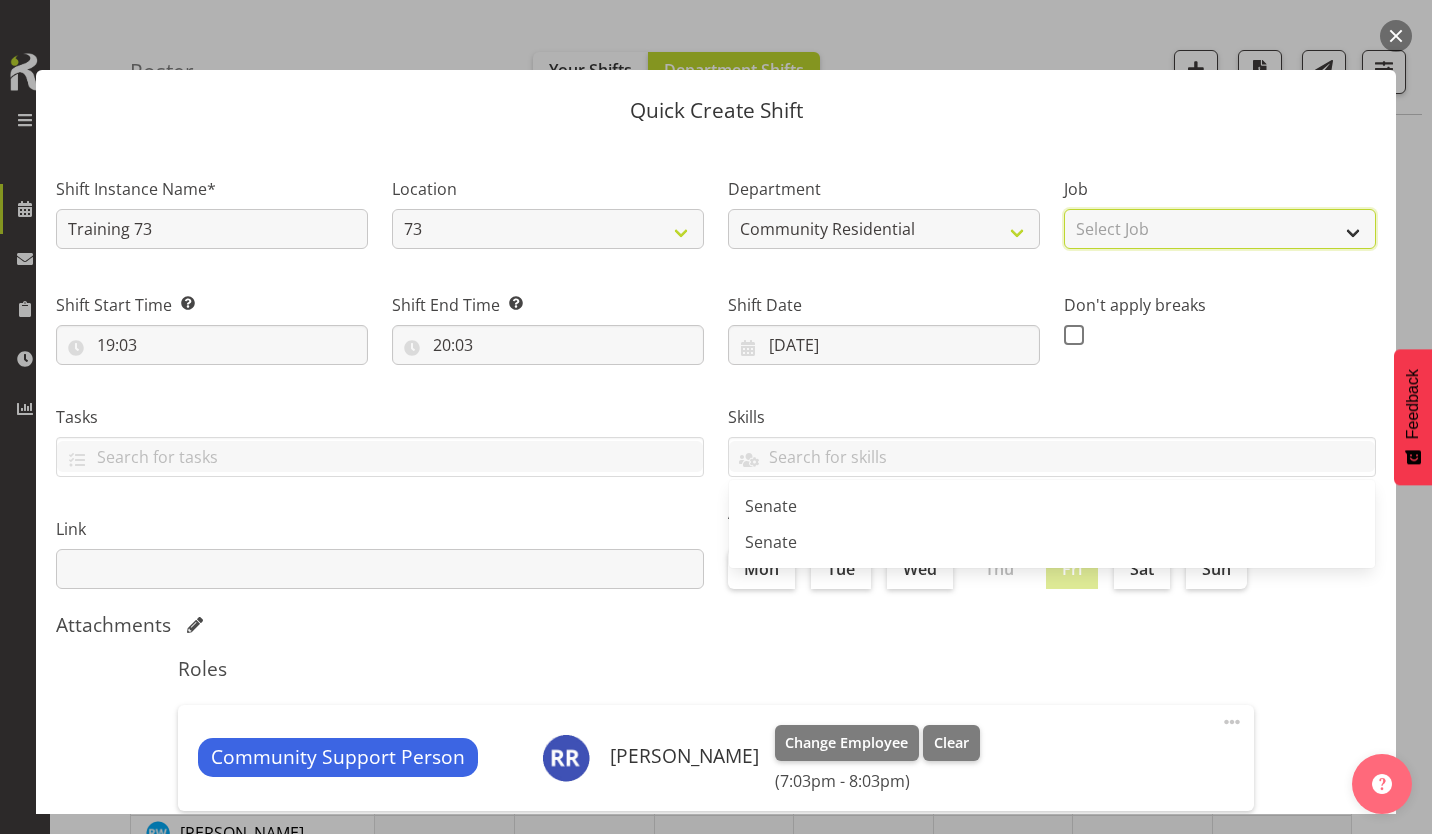 click on "Select Job  Accounts Admin Art Coordinator Community Leader Community Support Person Community Support Person-Casual House Leader Office Admin Senior Coordinator Service Manager Volunteer" at bounding box center (1220, 229) 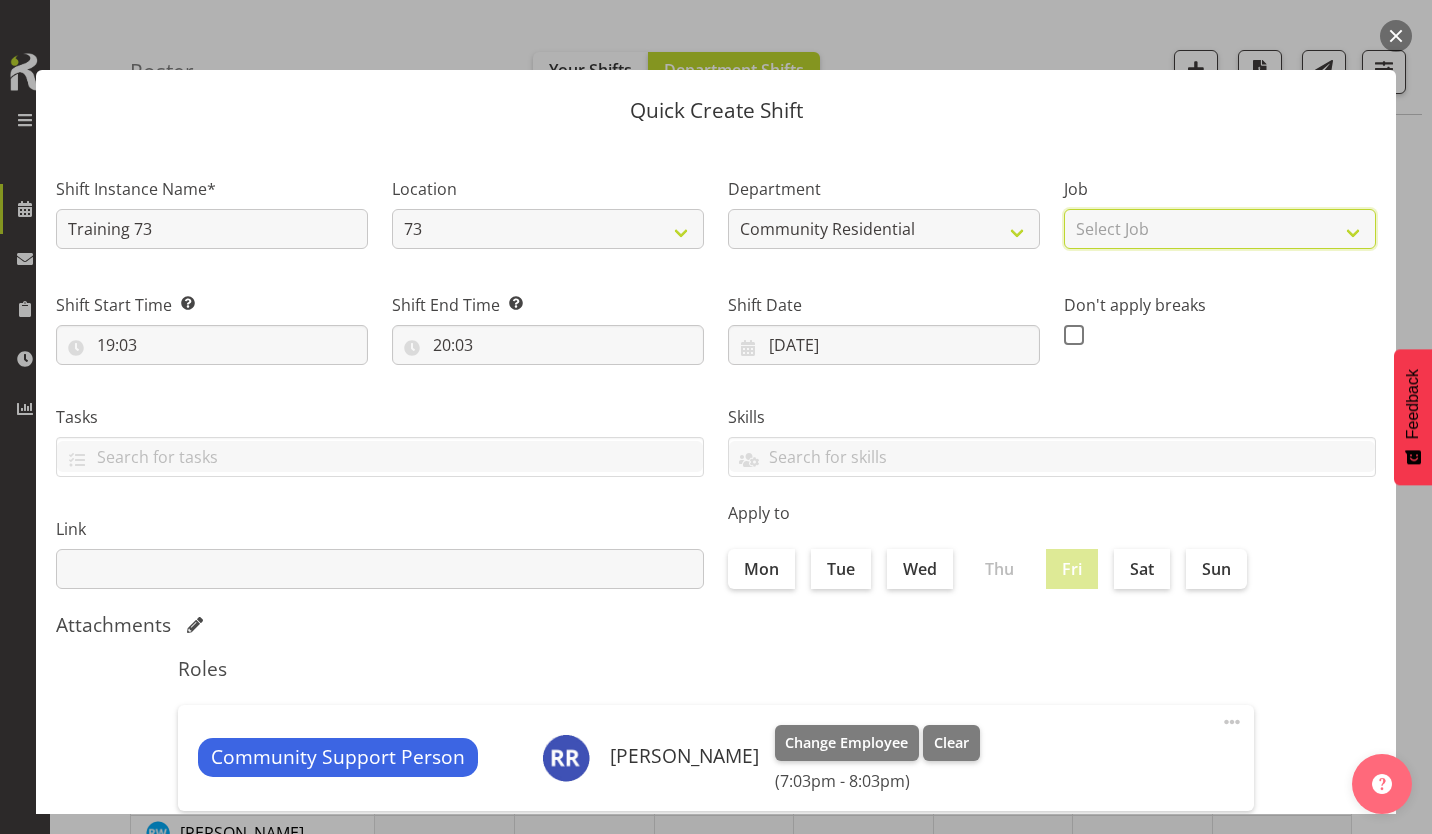 select on "2" 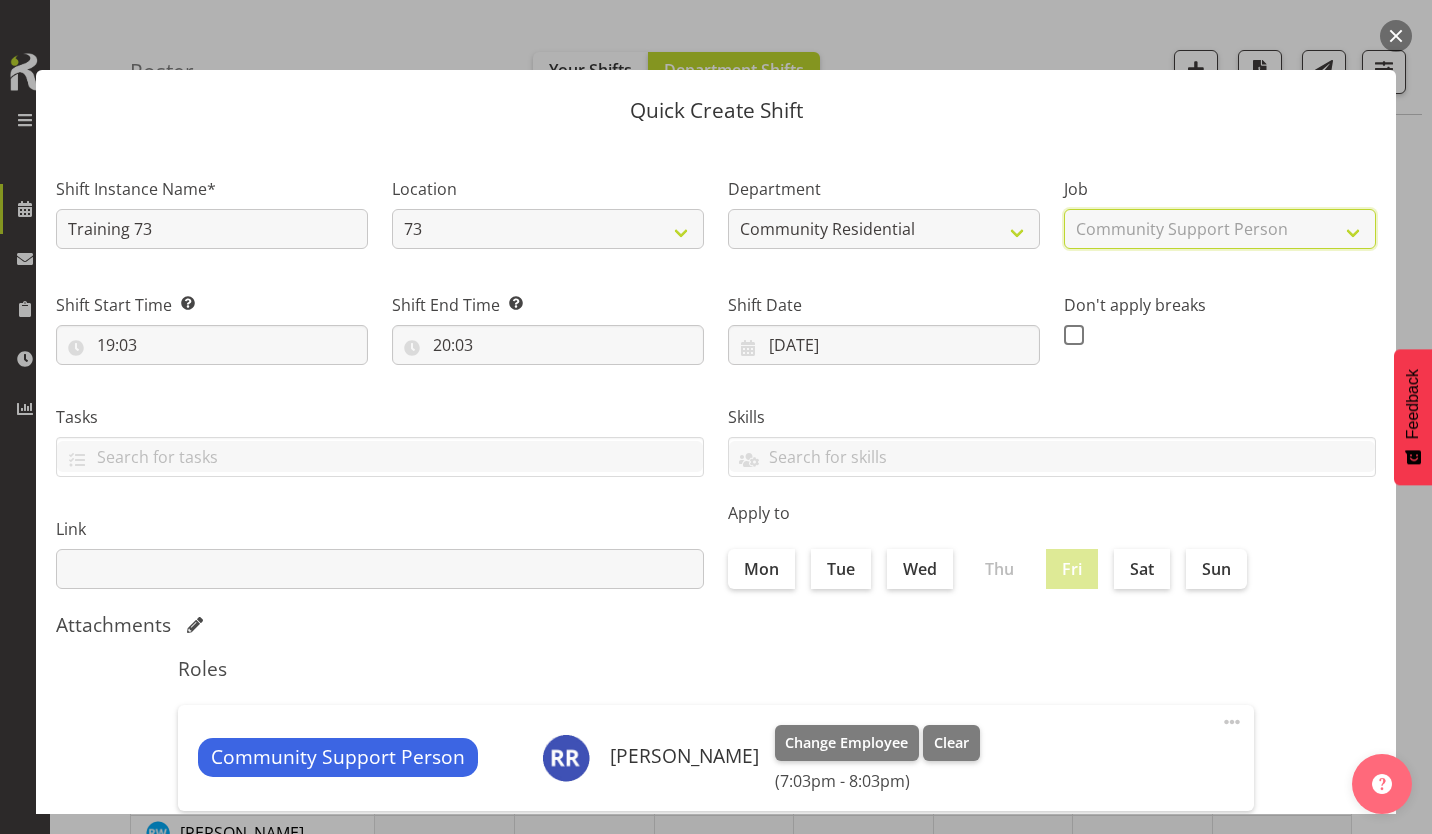 click on "Select Job  Accounts Admin Art Coordinator Community Leader Community Support Person Community Support Person-Casual House Leader Office Admin Senior Coordinator Service Manager Volunteer" at bounding box center [1220, 229] 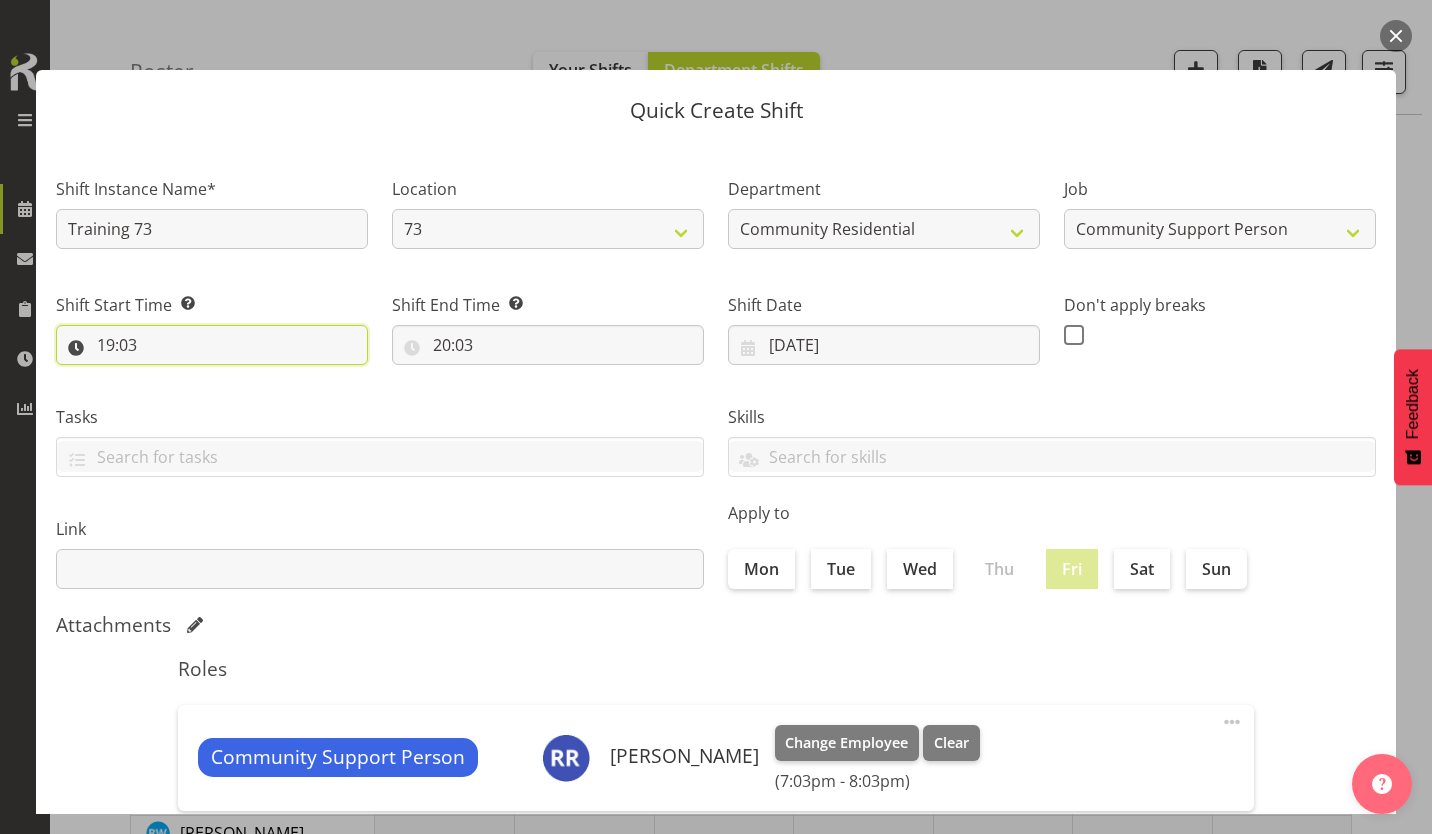 click on "19:03" at bounding box center [212, 345] 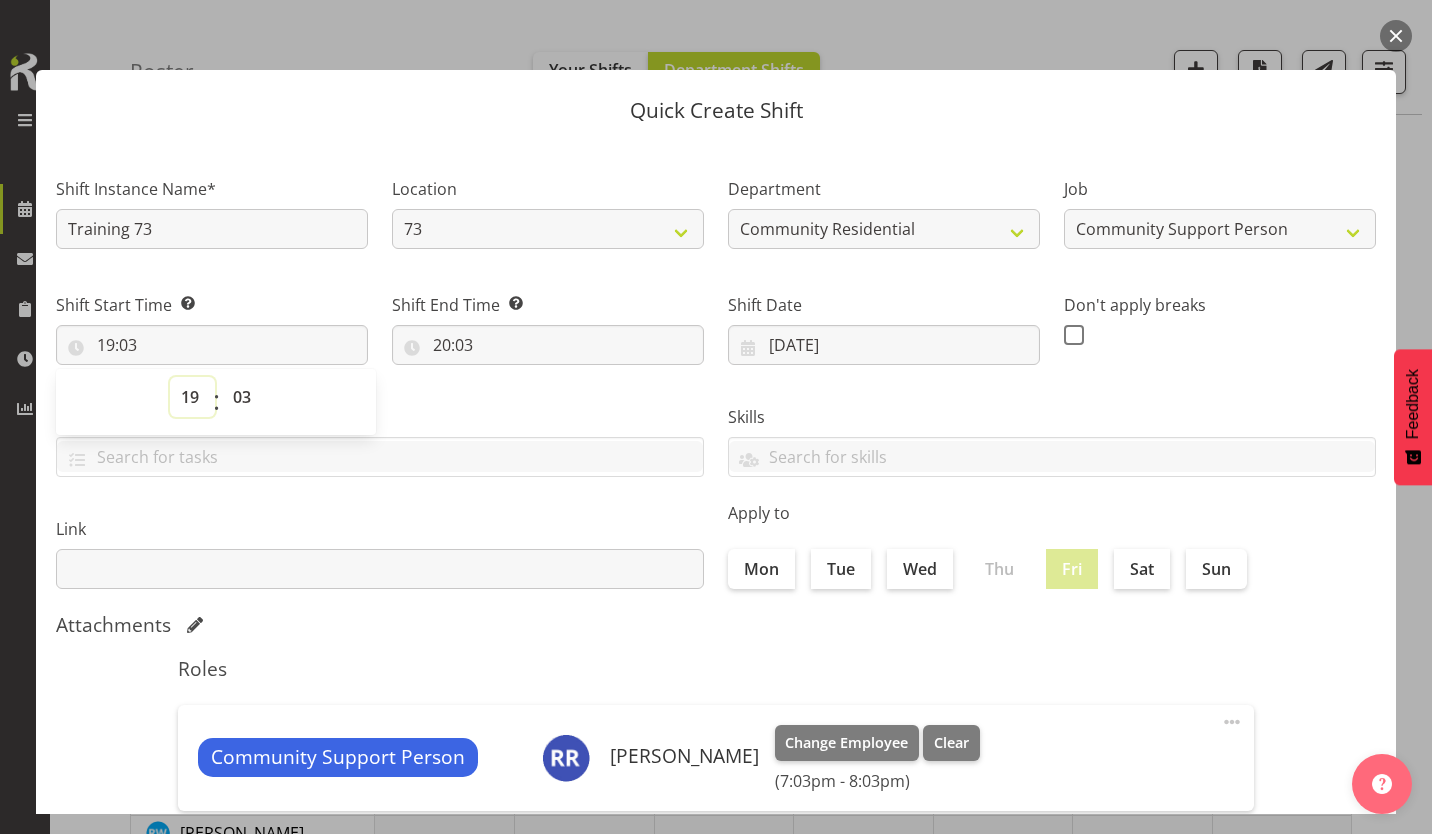 click on "00   01   02   03   04   05   06   07   08   09   10   11   12   13   14   15   16   17   18   19   20   21   22   23" at bounding box center [192, 397] 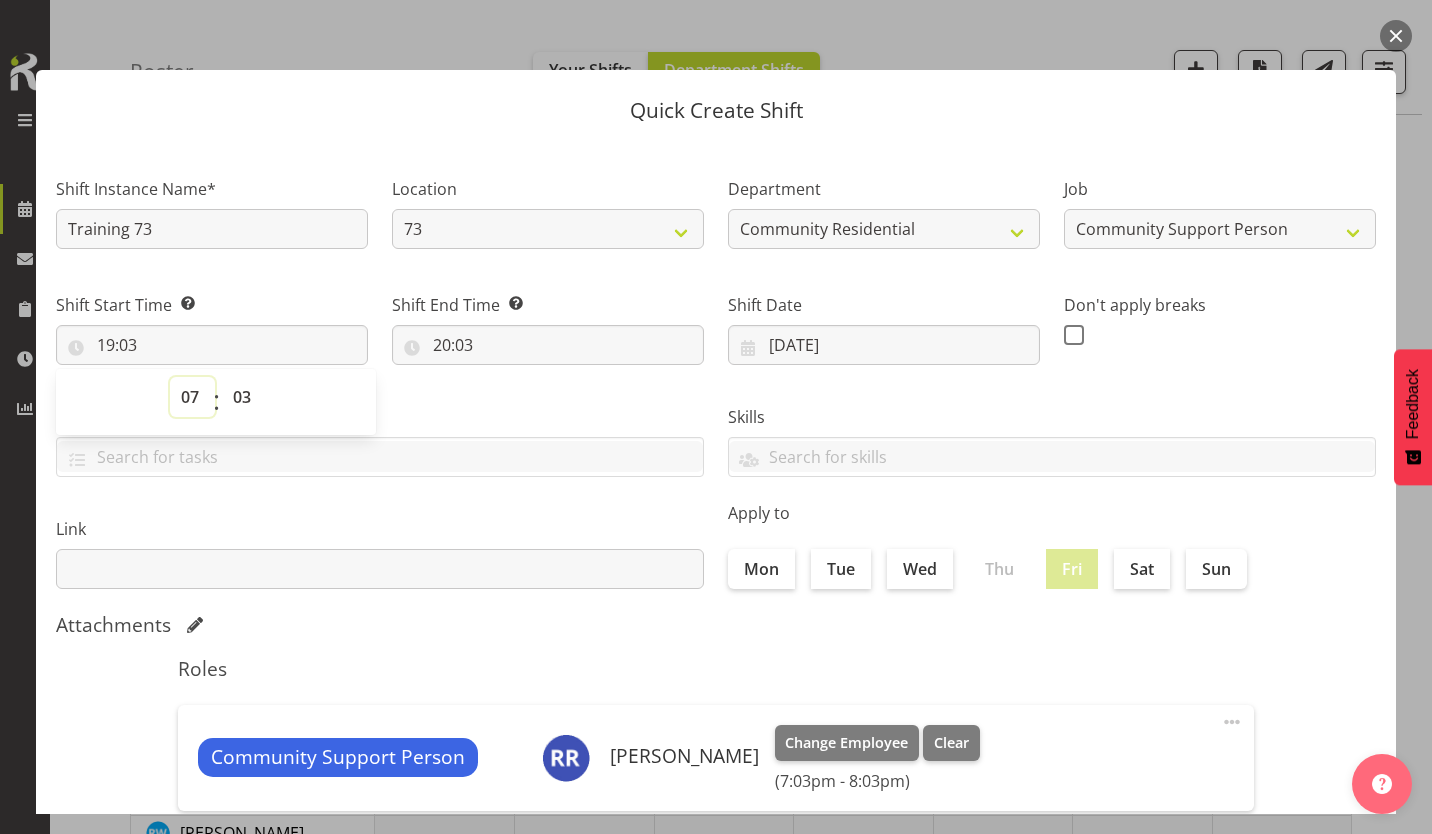 click on "00   01   02   03   04   05   06   07   08   09   10   11   12   13   14   15   16   17   18   19   20   21   22   23" at bounding box center (192, 397) 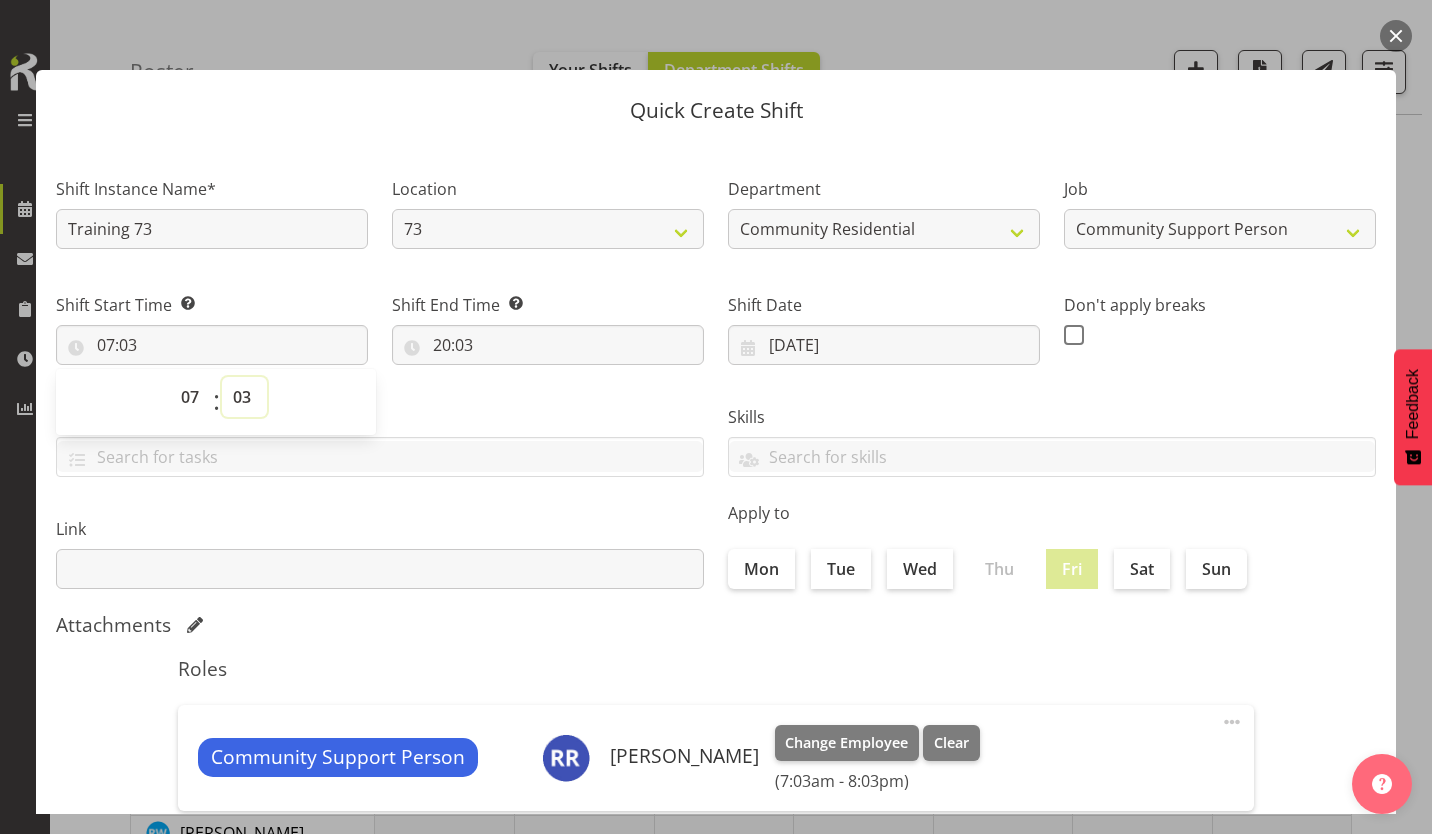 click on "00   01   02   03   04   05   06   07   08   09   10   11   12   13   14   15   16   17   18   19   20   21   22   23   24   25   26   27   28   29   30   31   32   33   34   35   36   37   38   39   40   41   42   43   44   45   46   47   48   49   50   51   52   53   54   55   56   57   58   59" at bounding box center [244, 397] 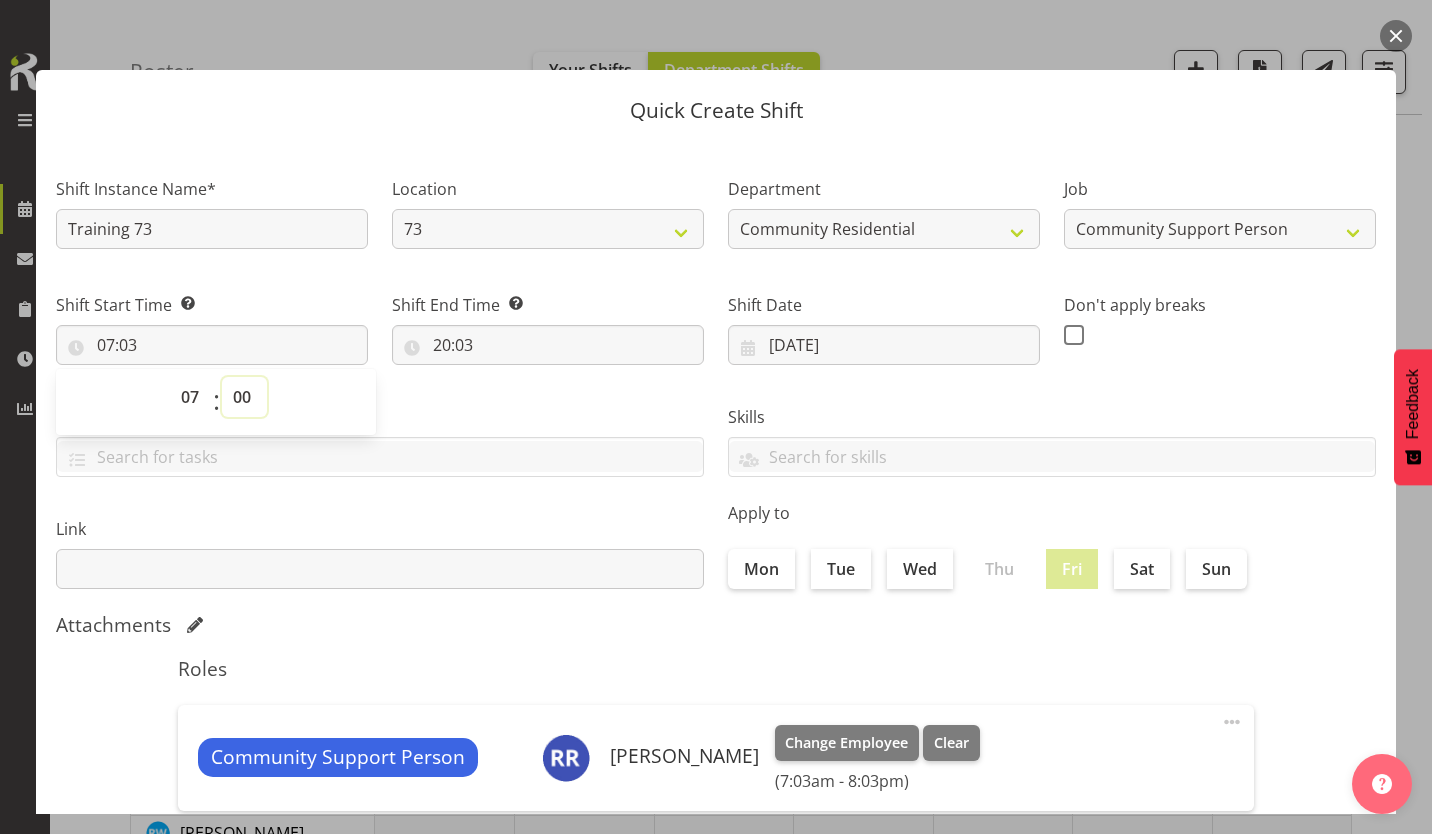 click on "00   01   02   03   04   05   06   07   08   09   10   11   12   13   14   15   16   17   18   19   20   21   22   23   24   25   26   27   28   29   30   31   32   33   34   35   36   37   38   39   40   41   42   43   44   45   46   47   48   49   50   51   52   53   54   55   56   57   58   59" at bounding box center (244, 397) 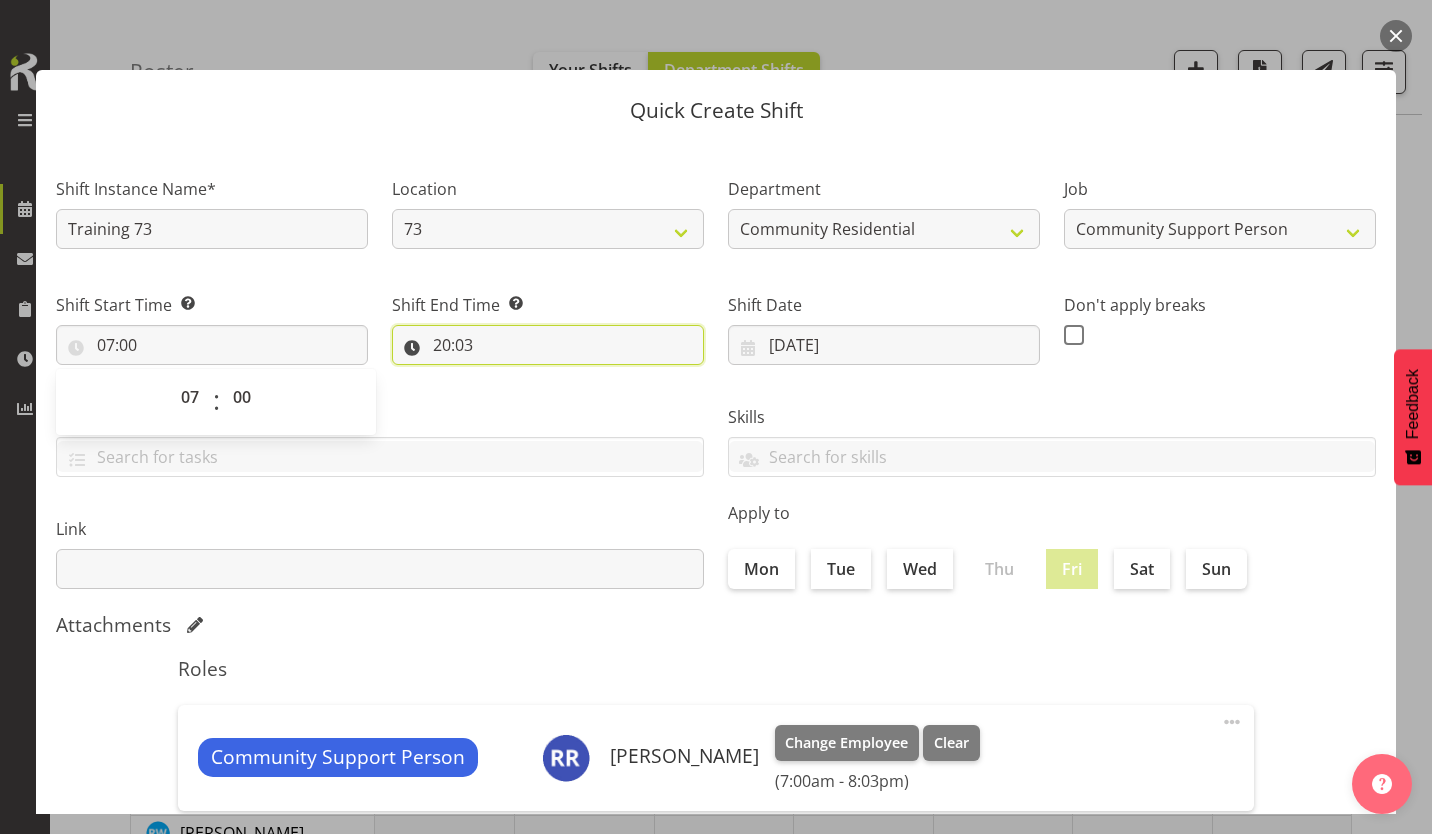 click on "20:03" at bounding box center (548, 345) 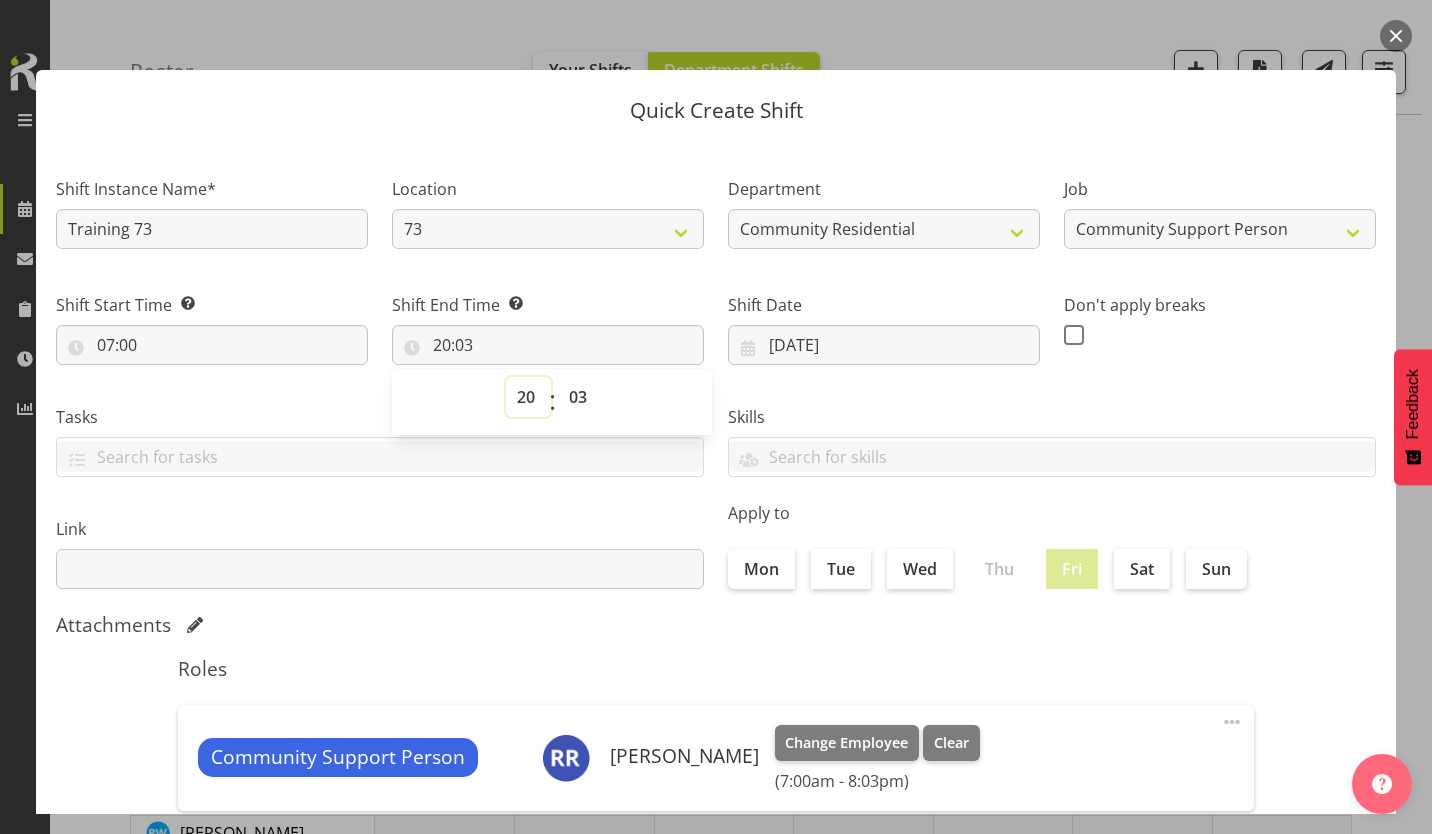 click on "00   01   02   03   04   05   06   07   08   09   10   11   12   13   14   15   16   17   18   19   20   21   22   23" at bounding box center (528, 397) 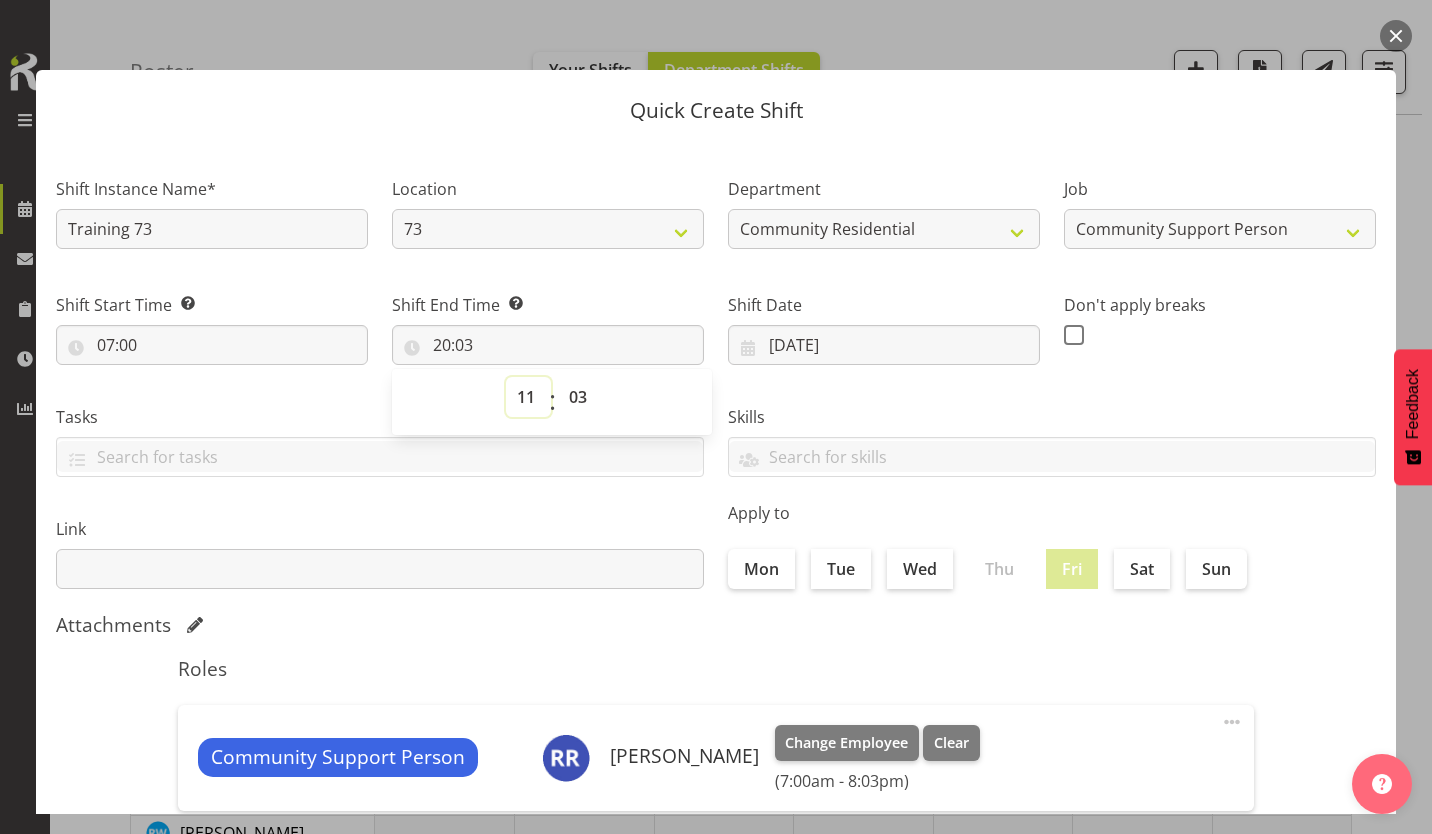 click on "00   01   02   03   04   05   06   07   08   09   10   11   12   13   14   15   16   17   18   19   20   21   22   23" at bounding box center [528, 397] 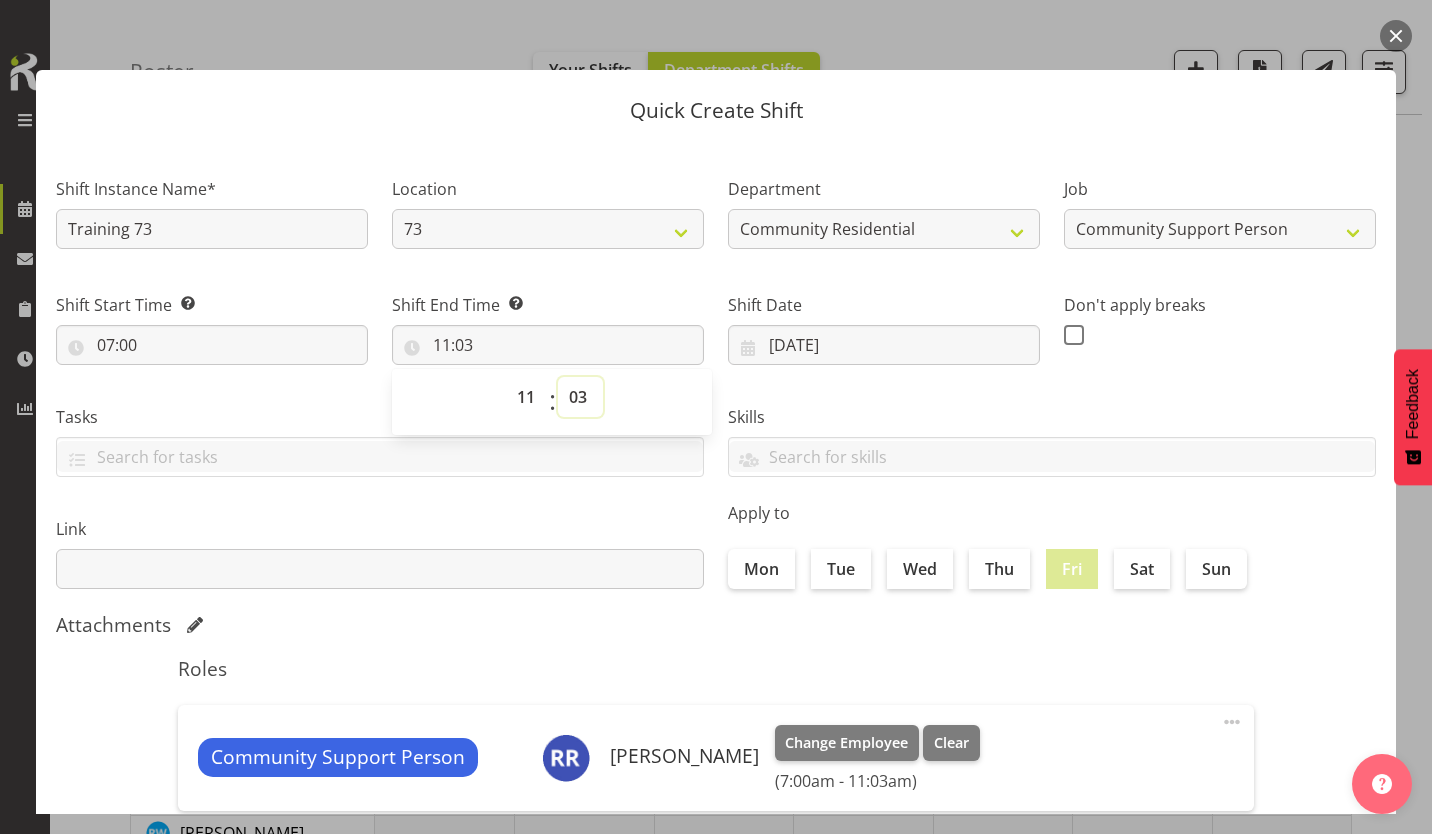 click on "00   01   02   03   04   05   06   07   08   09   10   11   12   13   14   15   16   17   18   19   20   21   22   23   24   25   26   27   28   29   30   31   32   33   34   35   36   37   38   39   40   41   42   43   44   45   46   47   48   49   50   51   52   53   54   55   56   57   58   59" at bounding box center (580, 397) 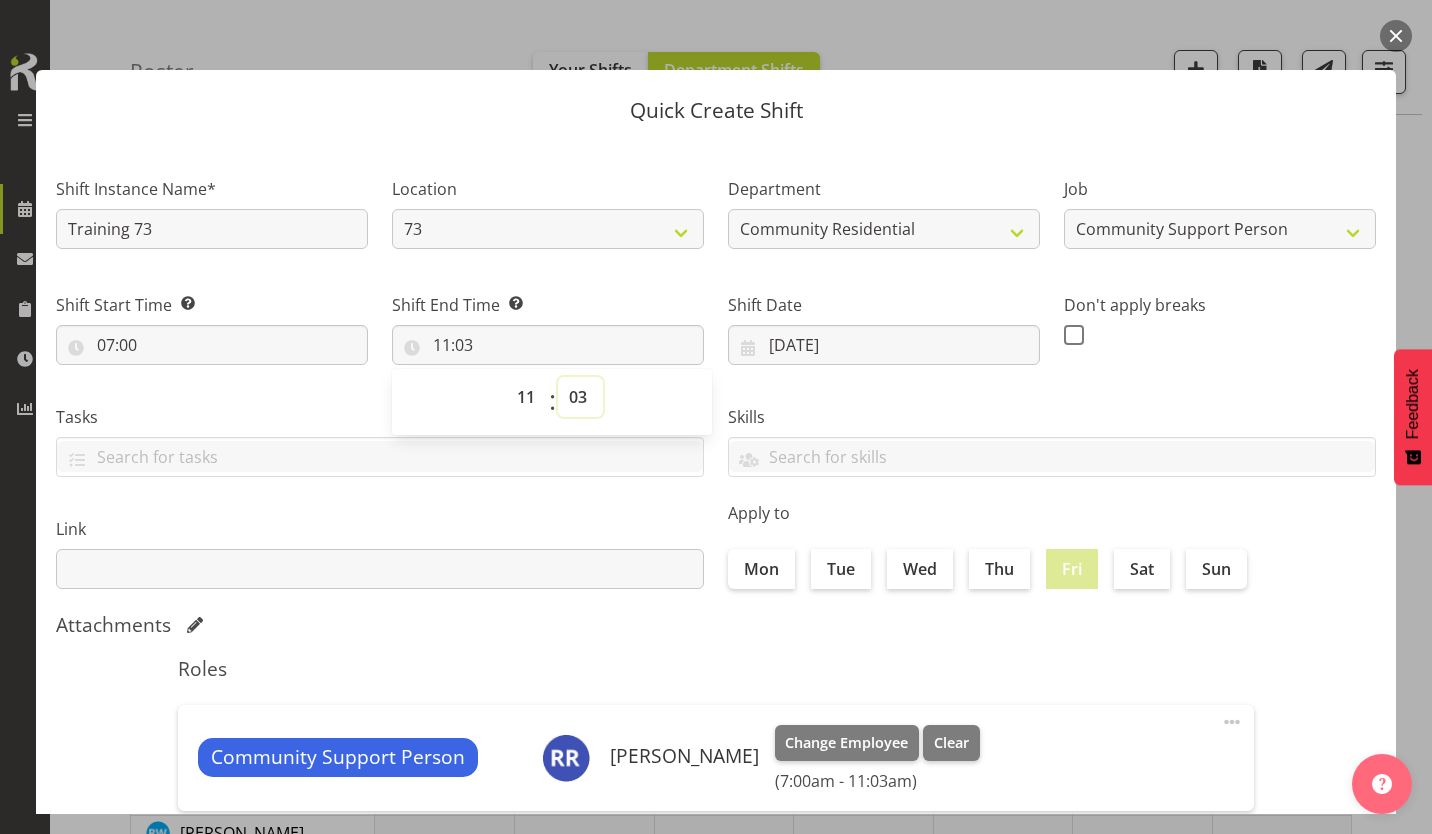 select on "30" 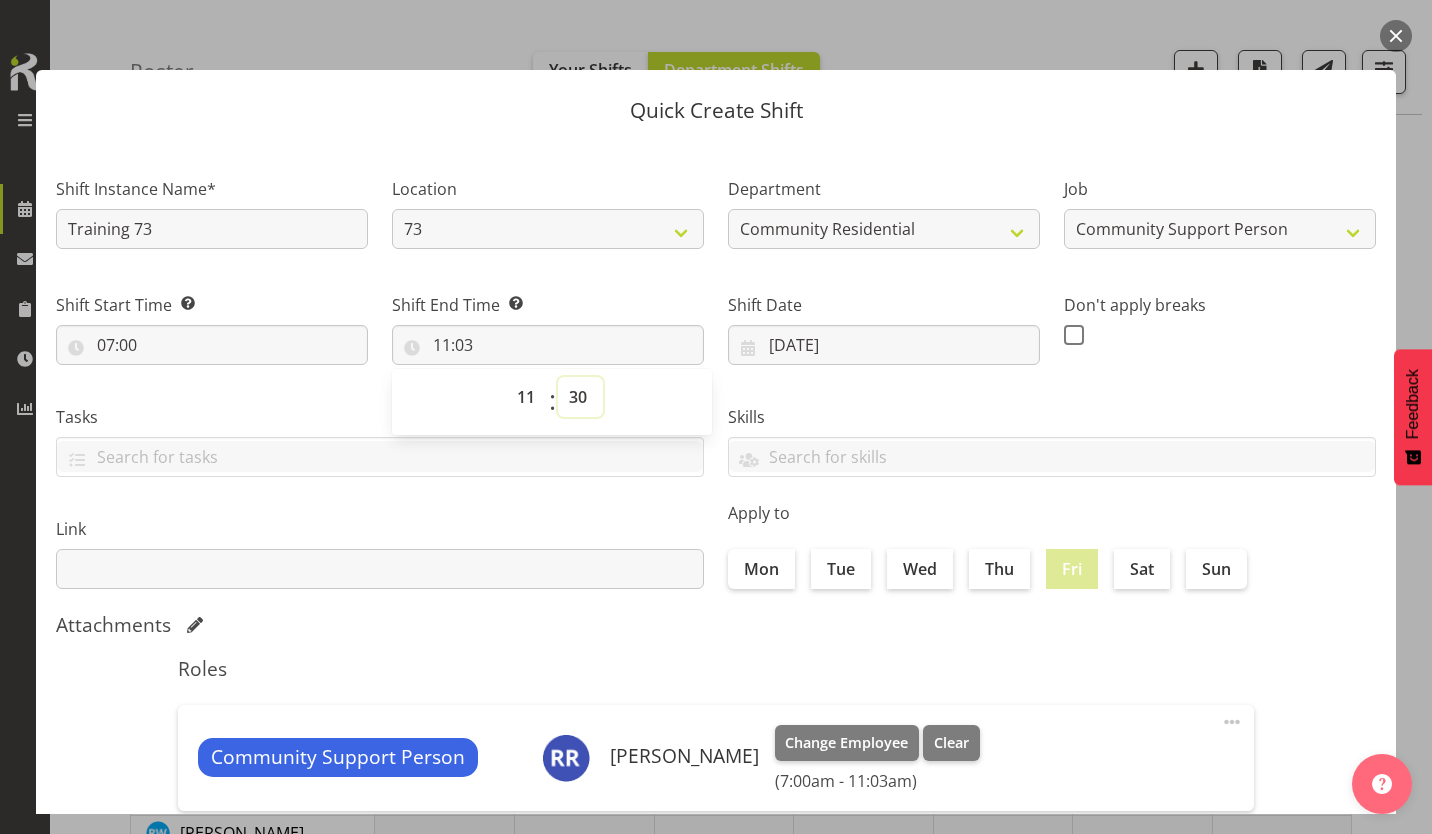 click on "00   01   02   03   04   05   06   07   08   09   10   11   12   13   14   15   16   17   18   19   20   21   22   23   24   25   26   27   28   29   30   31   32   33   34   35   36   37   38   39   40   41   42   43   44   45   46   47   48   49   50   51   52   53   54   55   56   57   58   59" at bounding box center [580, 397] 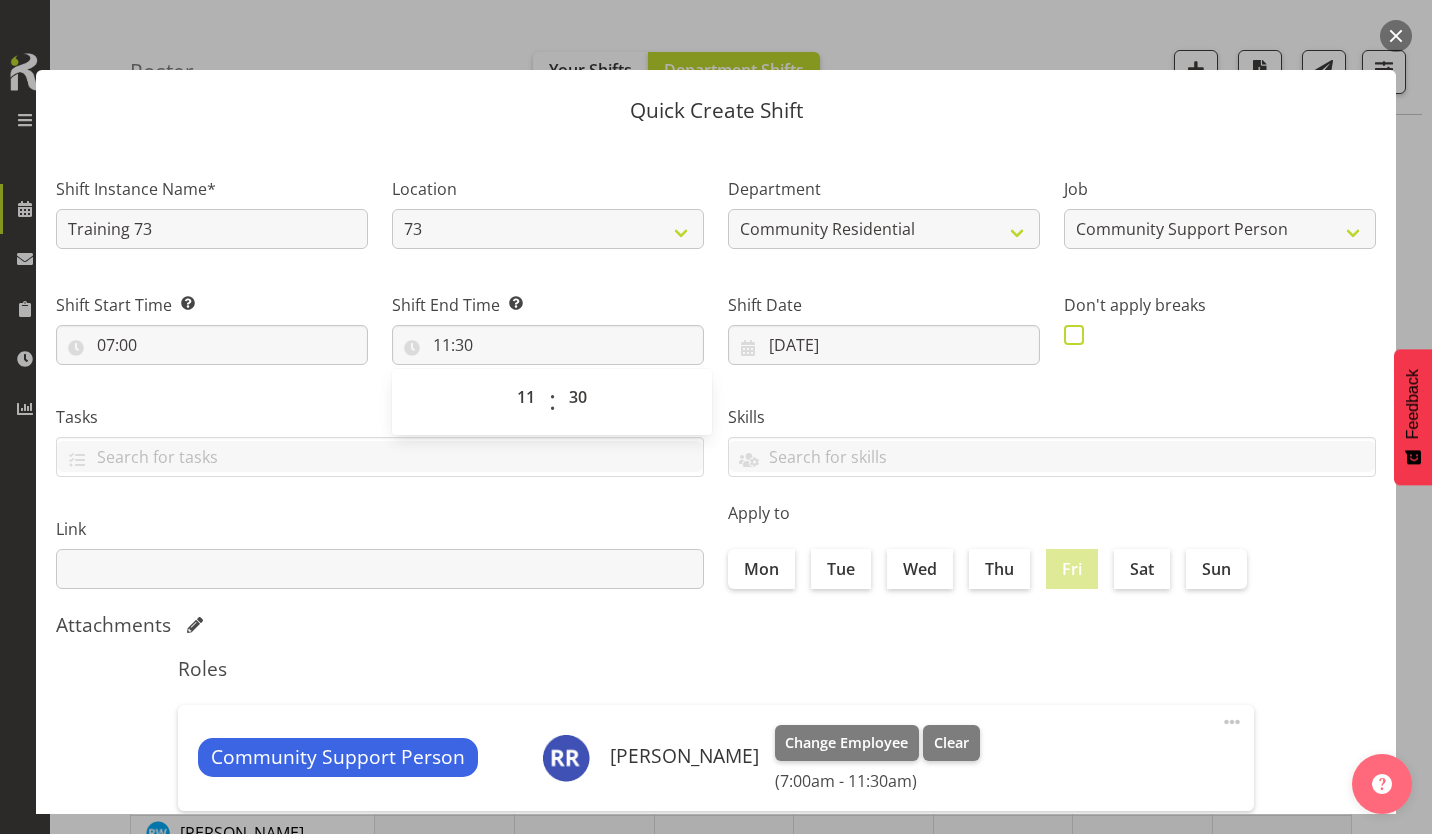 click at bounding box center (1074, 335) 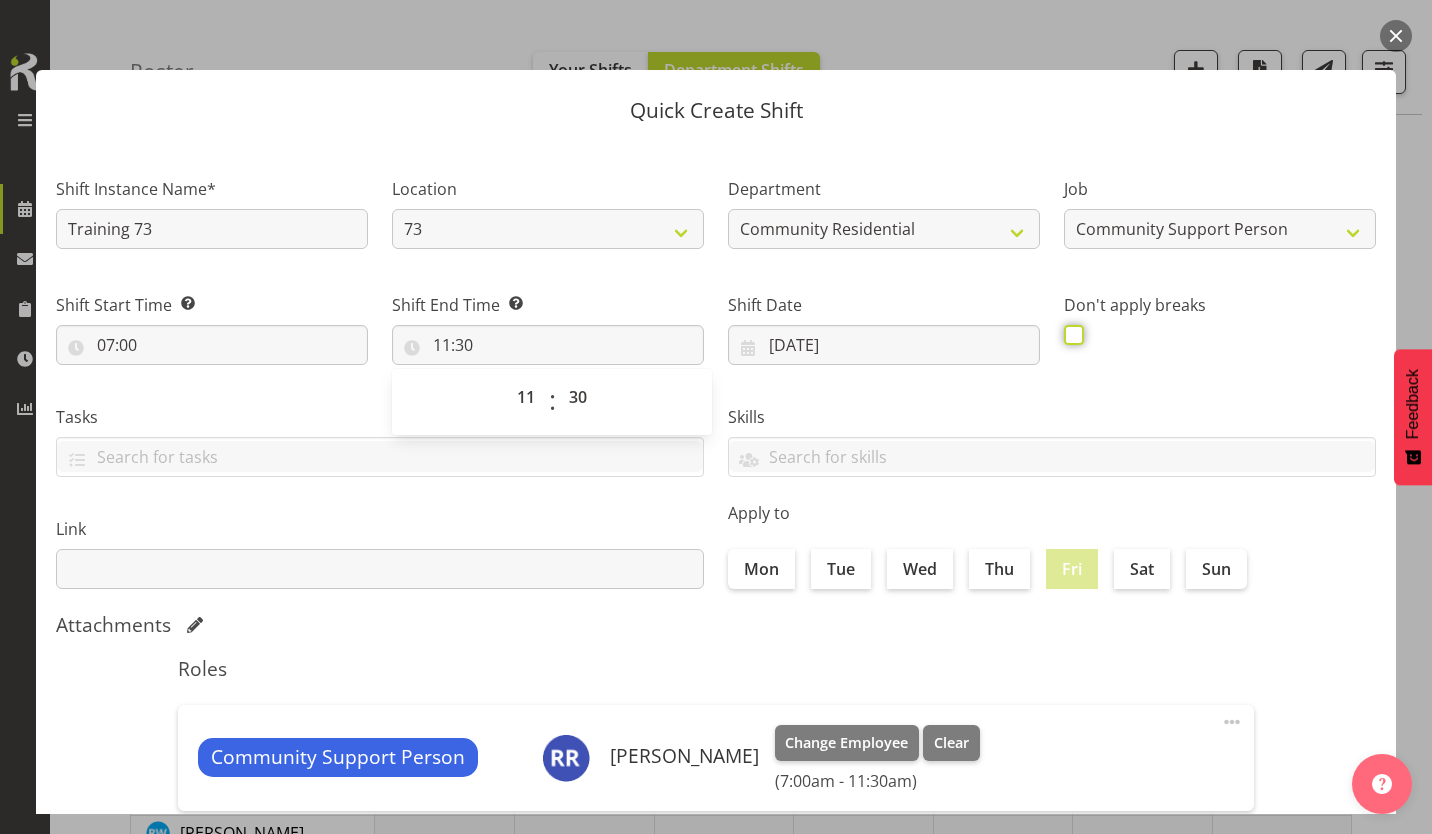 click at bounding box center [1070, 334] 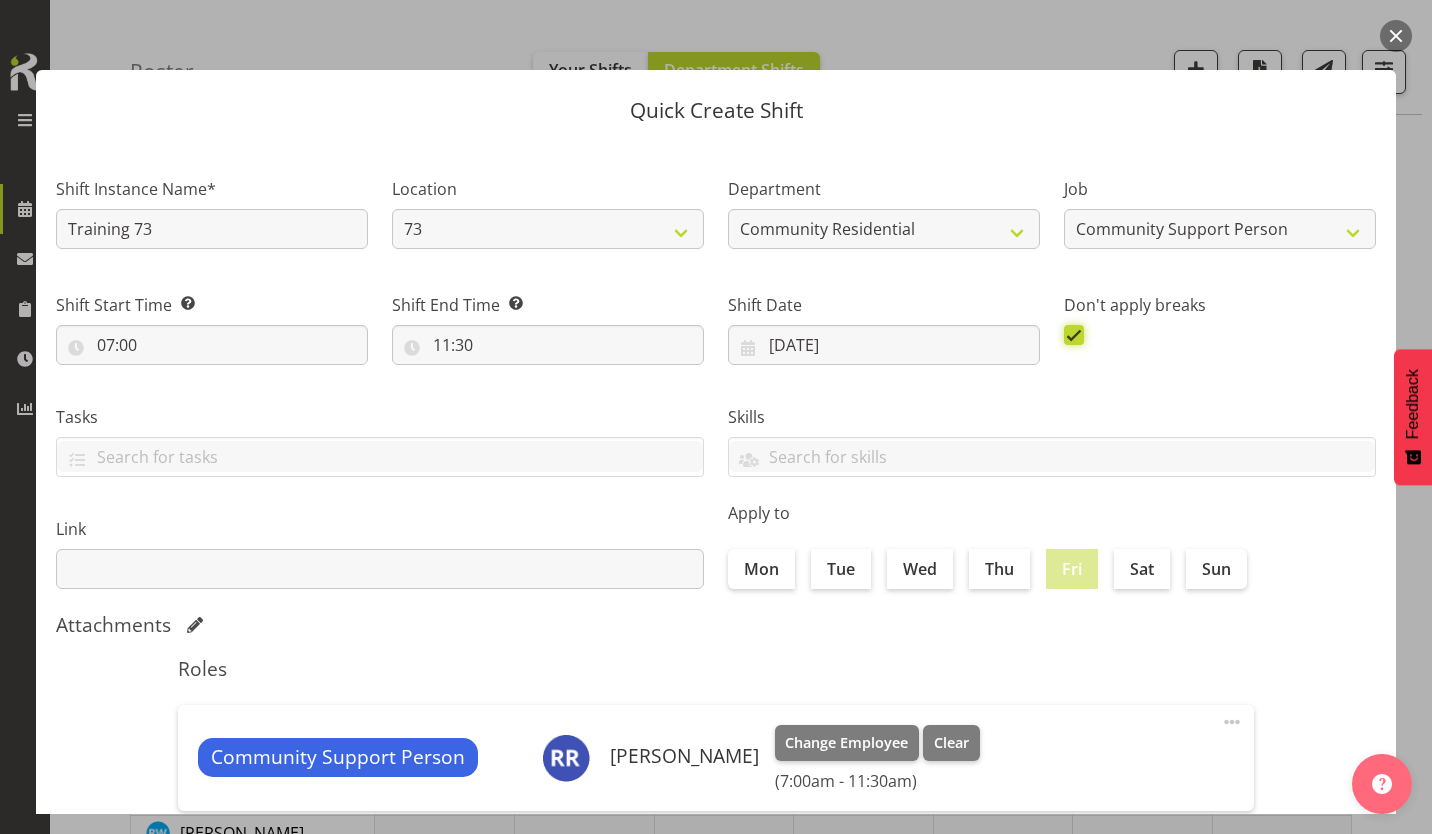 scroll, scrollTop: 86, scrollLeft: 0, axis: vertical 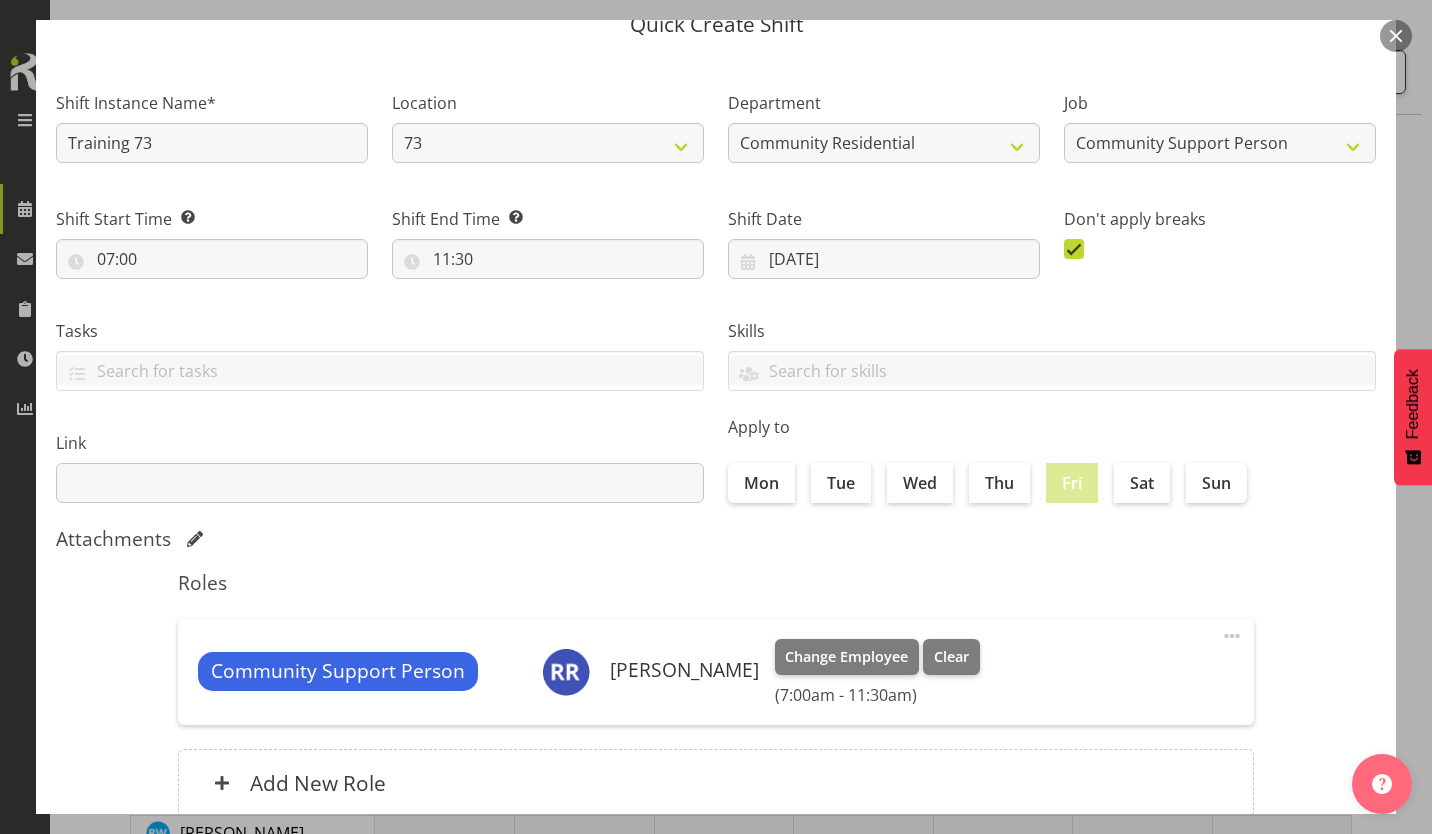 click on "Create Shift Instance" at bounding box center (1274, 902) 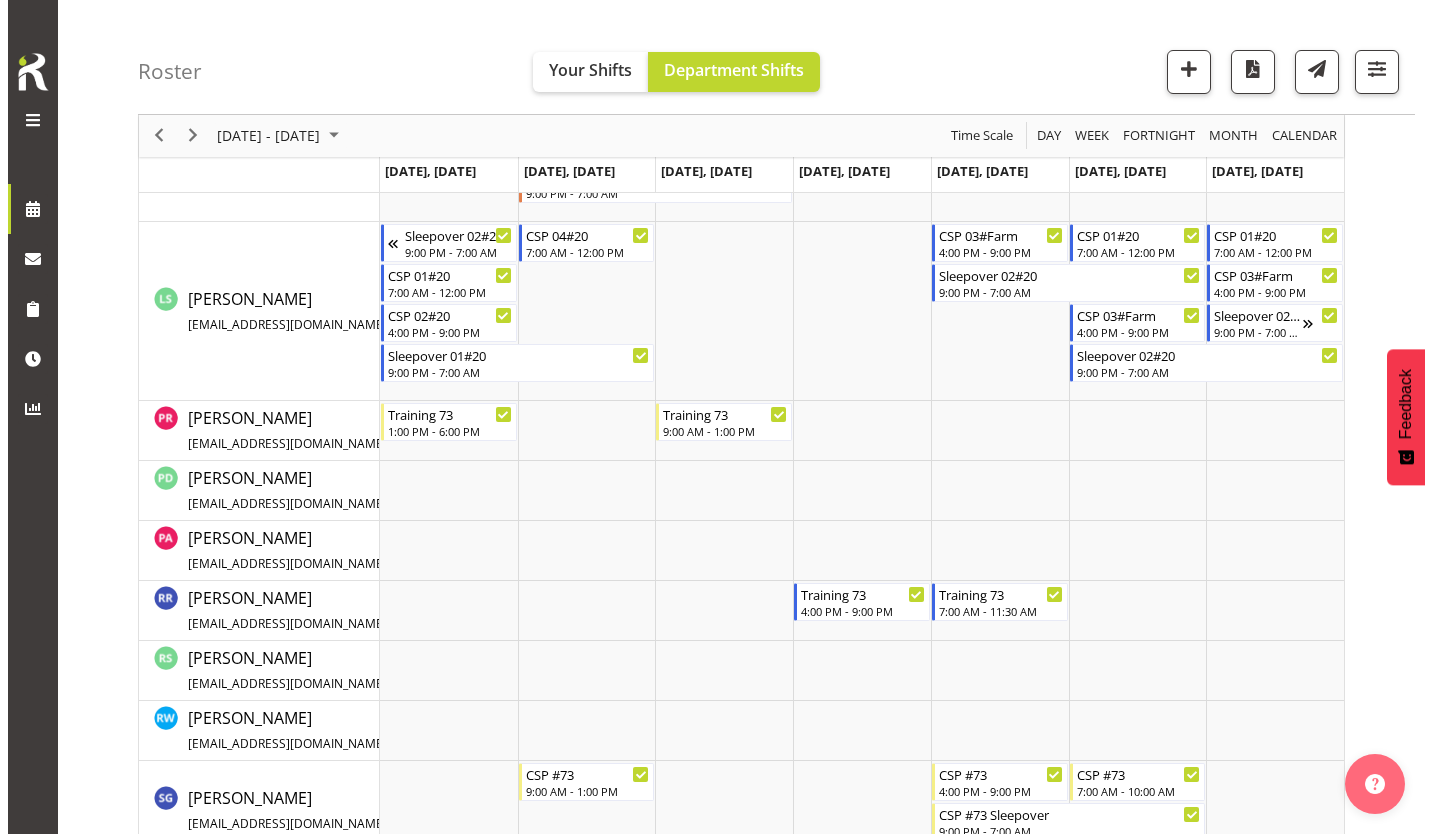 scroll, scrollTop: 1155, scrollLeft: 0, axis: vertical 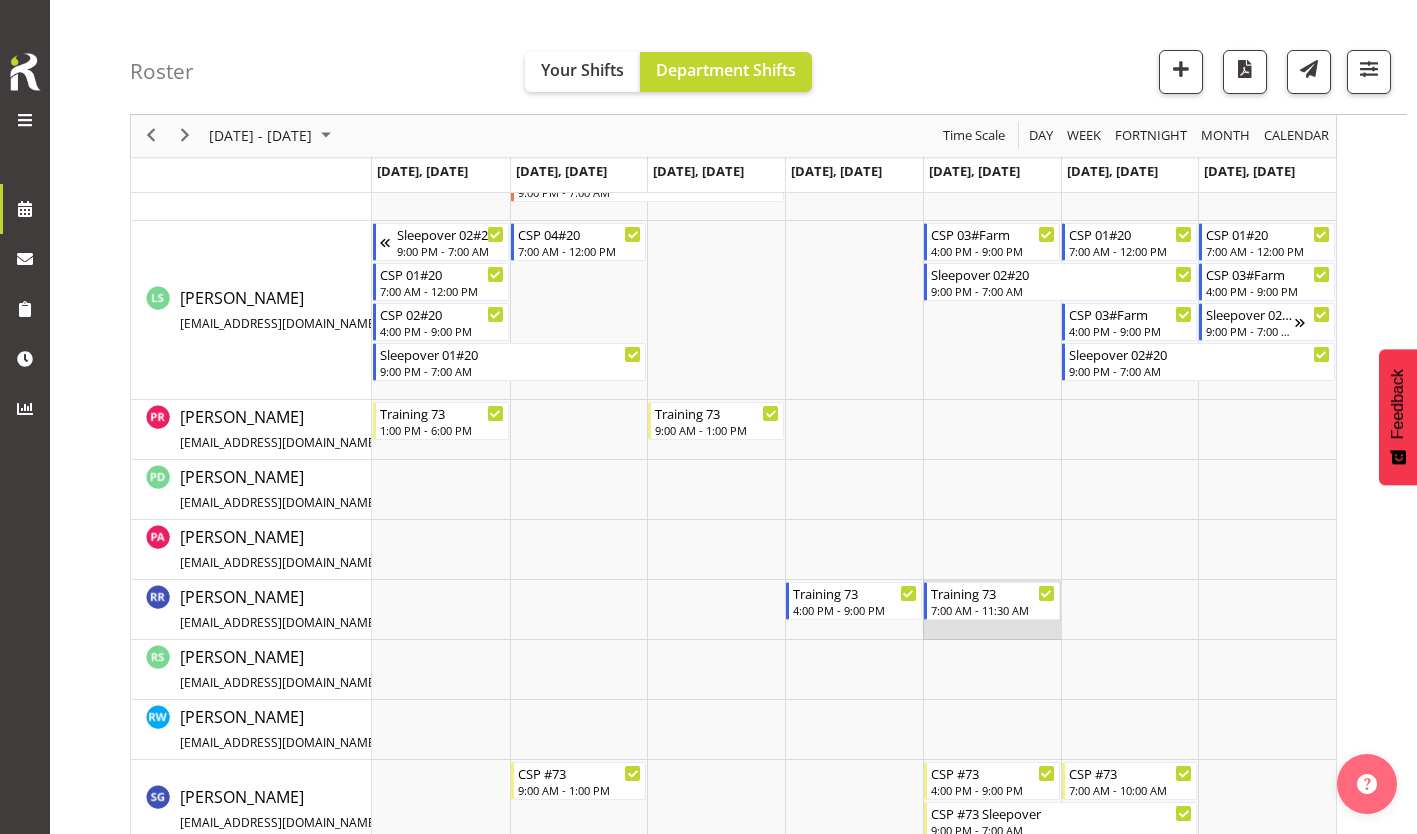 click at bounding box center [992, 610] 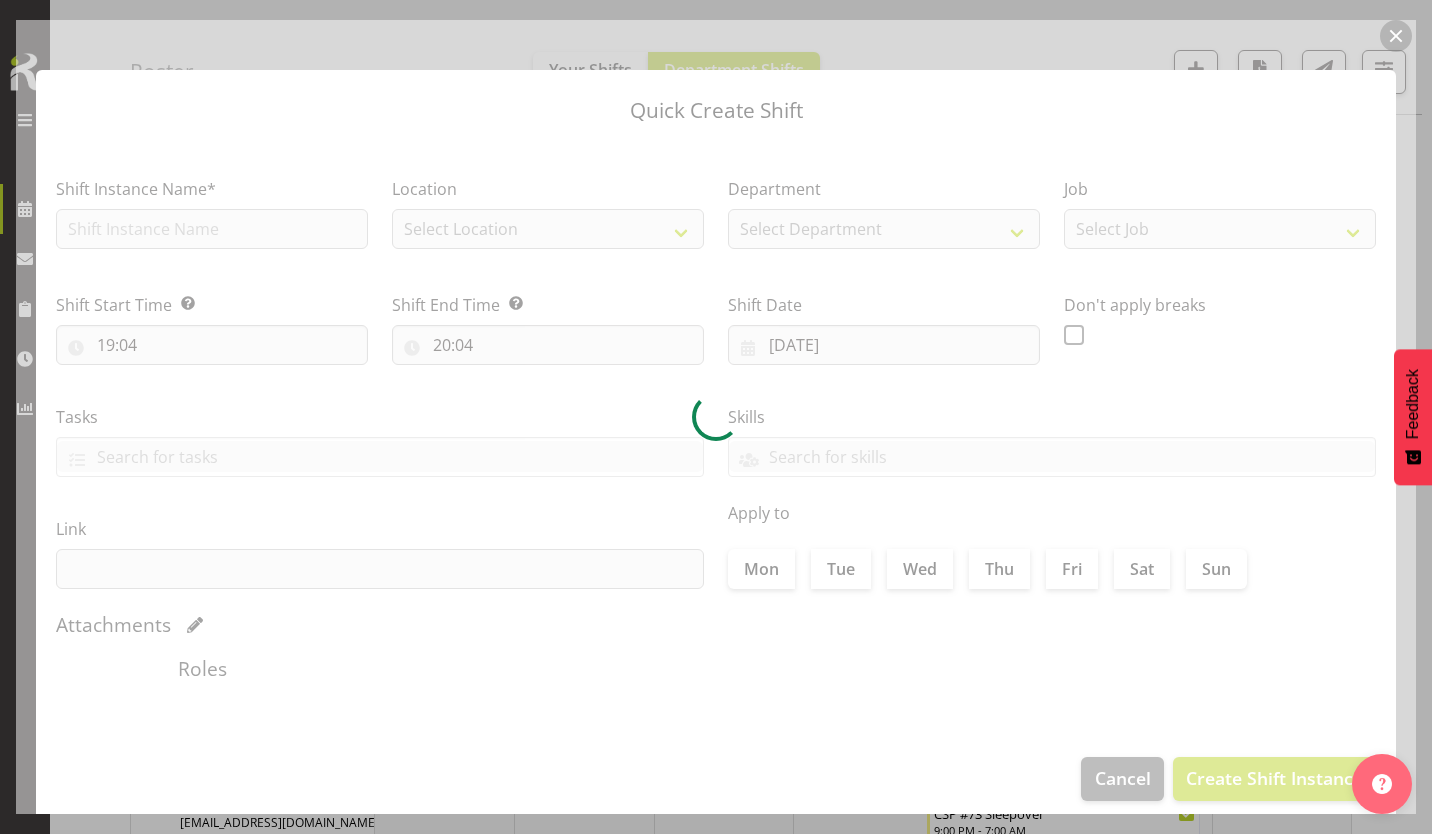 type on "[DATE]" 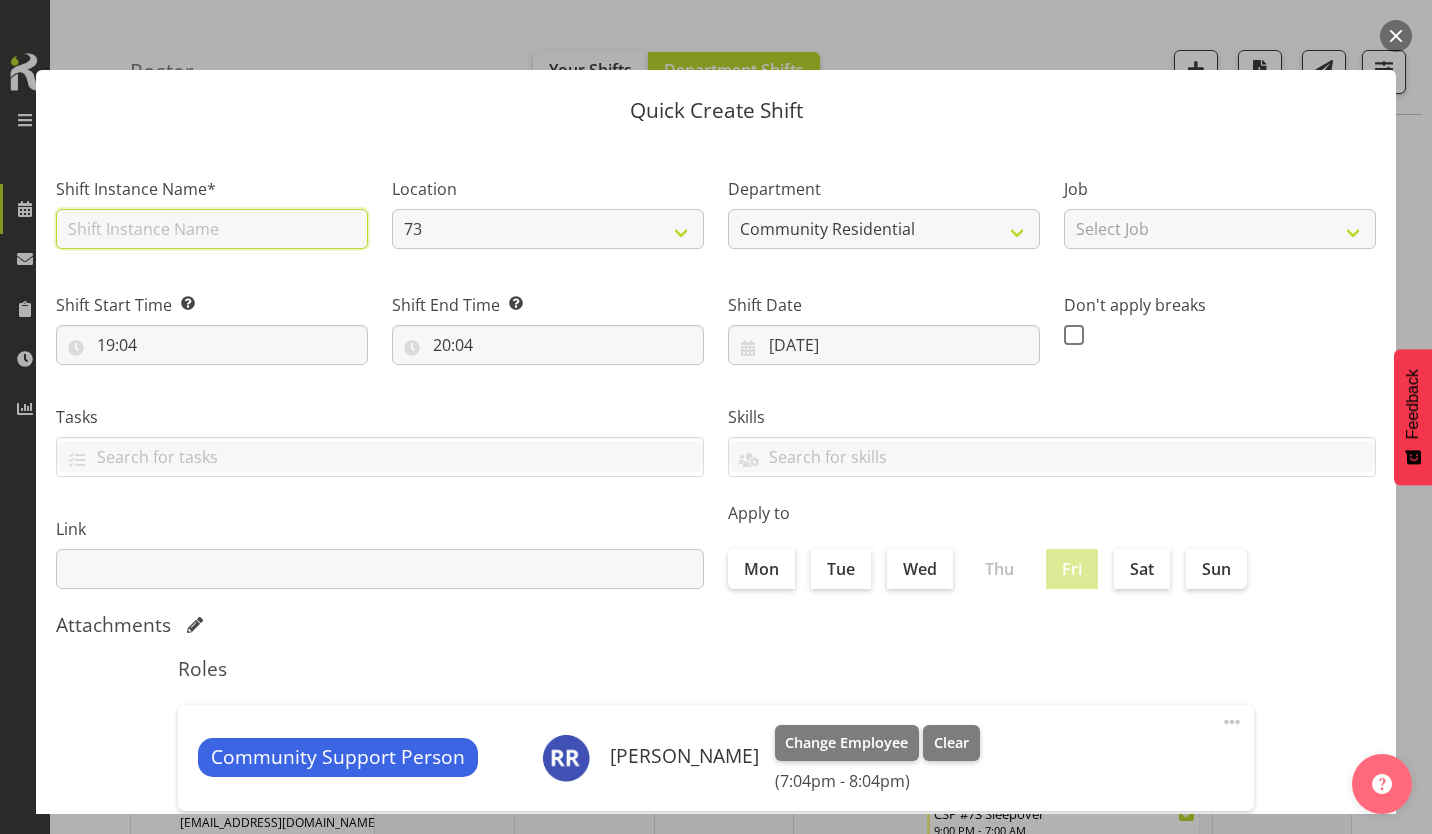 click at bounding box center (212, 229) 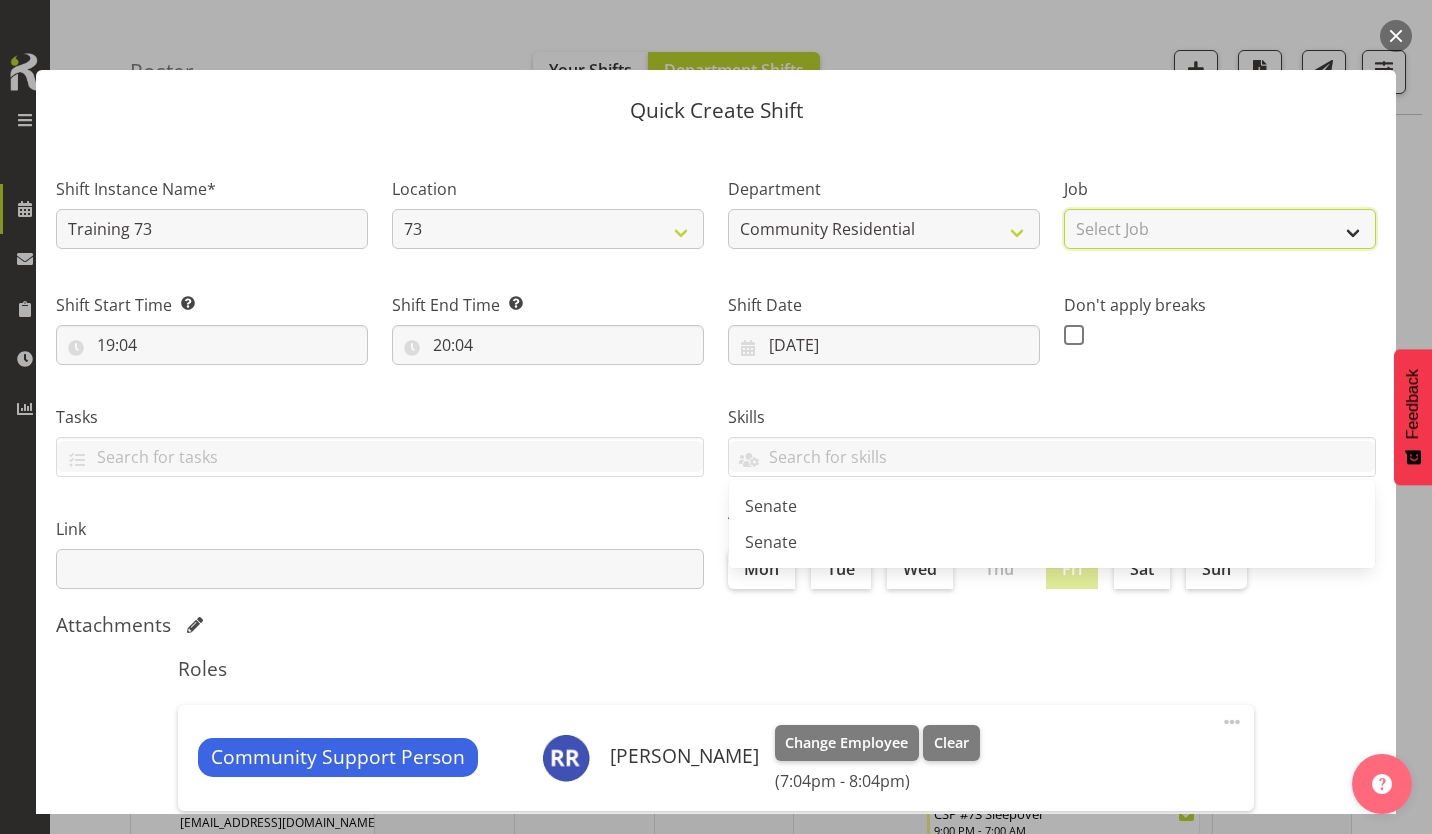 click on "Select Job  Accounts Admin Art Coordinator Community Leader Community Support Person Community Support Person-Casual House Leader Office Admin Senior Coordinator Service Manager Volunteer" at bounding box center [1220, 229] 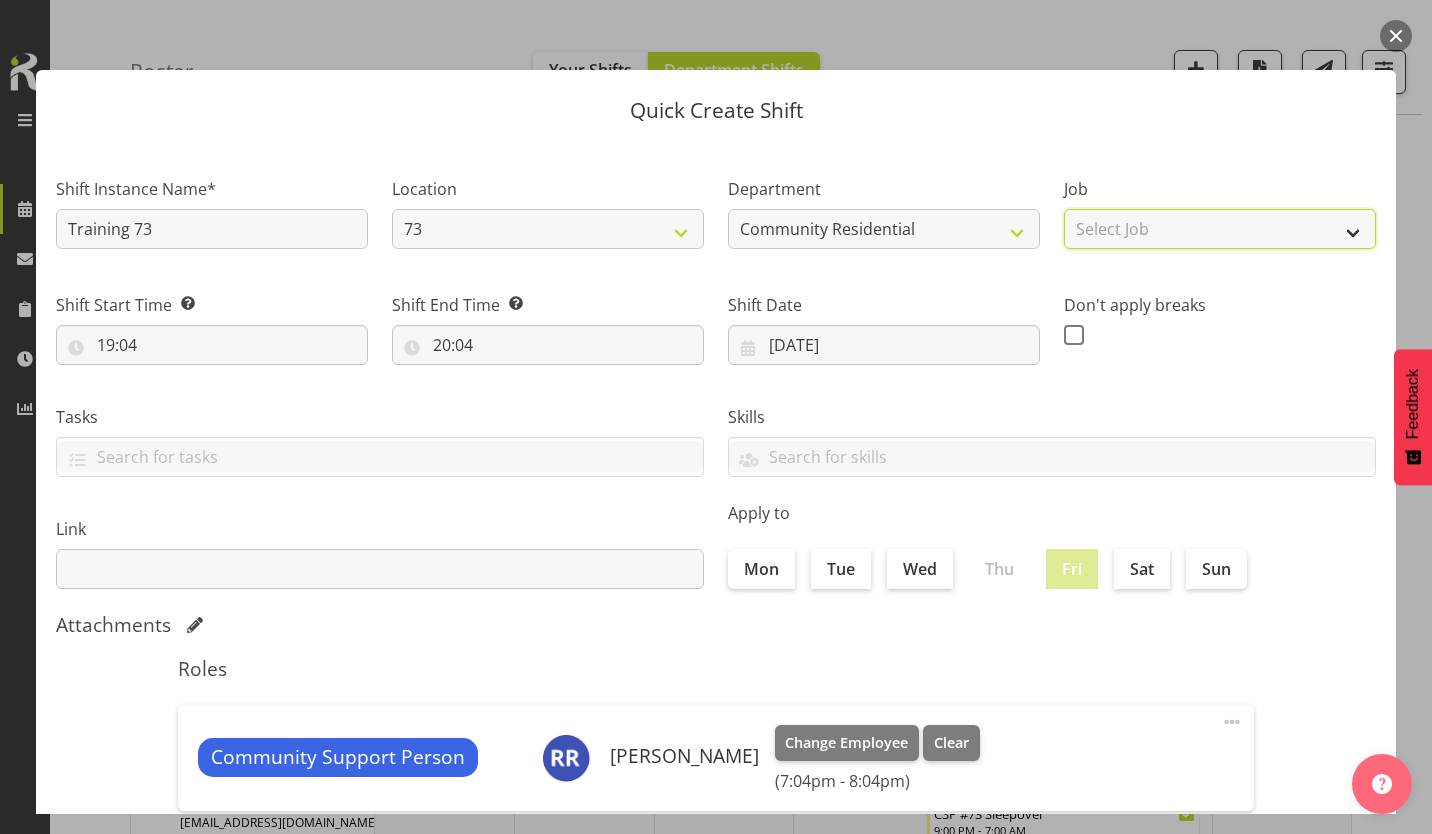 select on "2" 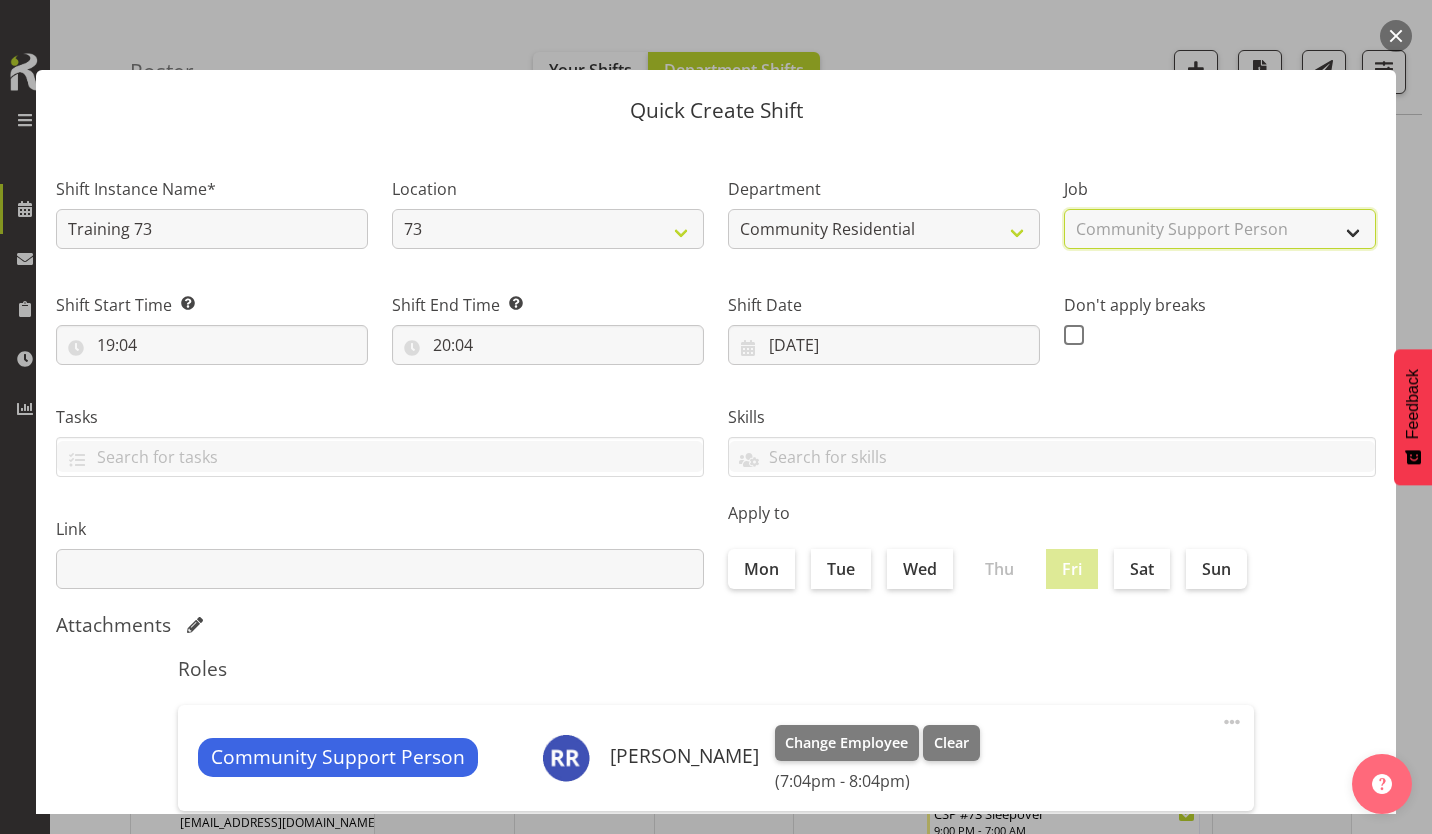 click on "Select Job  Accounts Admin Art Coordinator Community Leader Community Support Person Community Support Person-Casual House Leader Office Admin Senior Coordinator Service Manager Volunteer" at bounding box center (1220, 229) 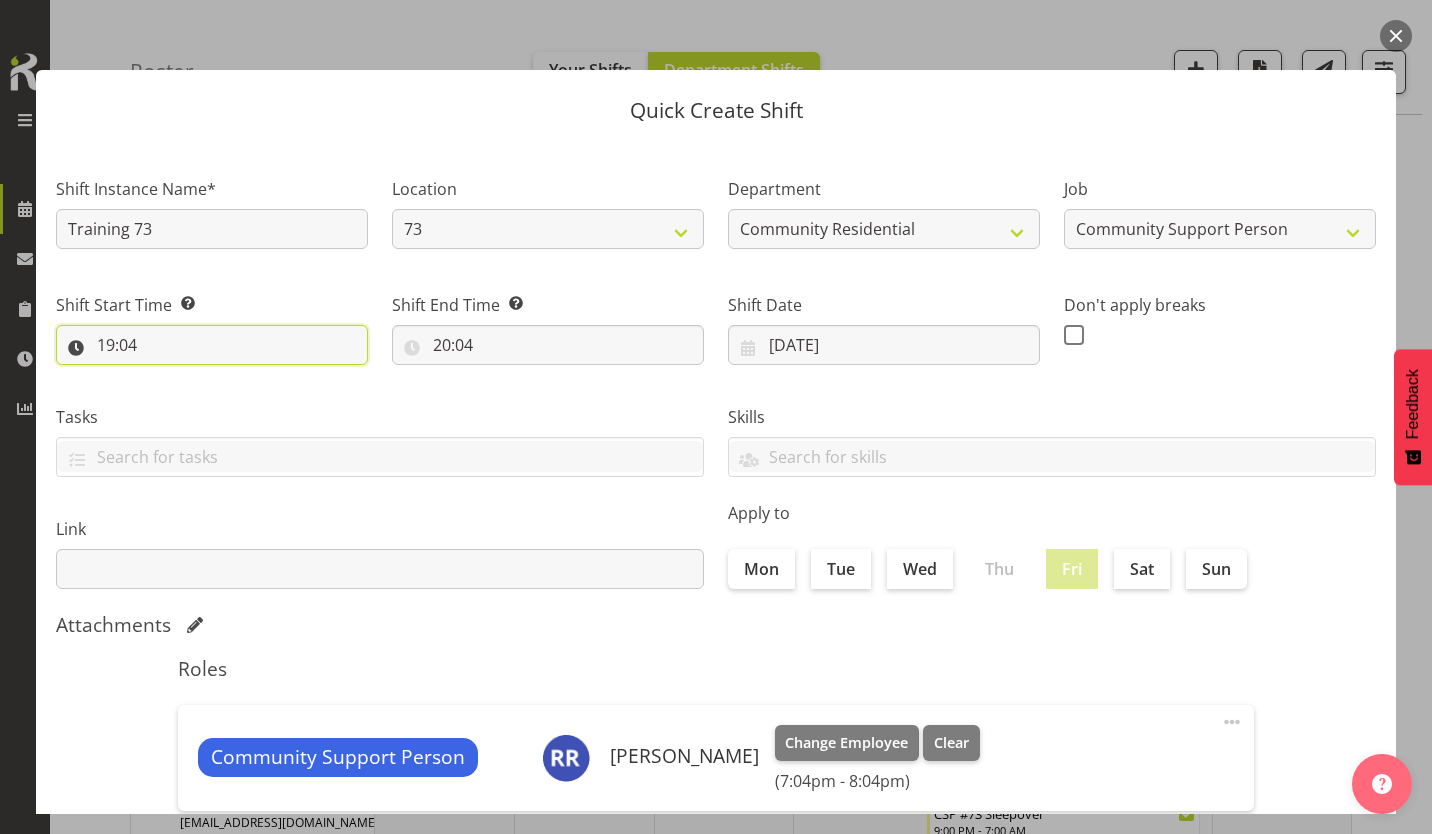 click on "19:04" at bounding box center (212, 345) 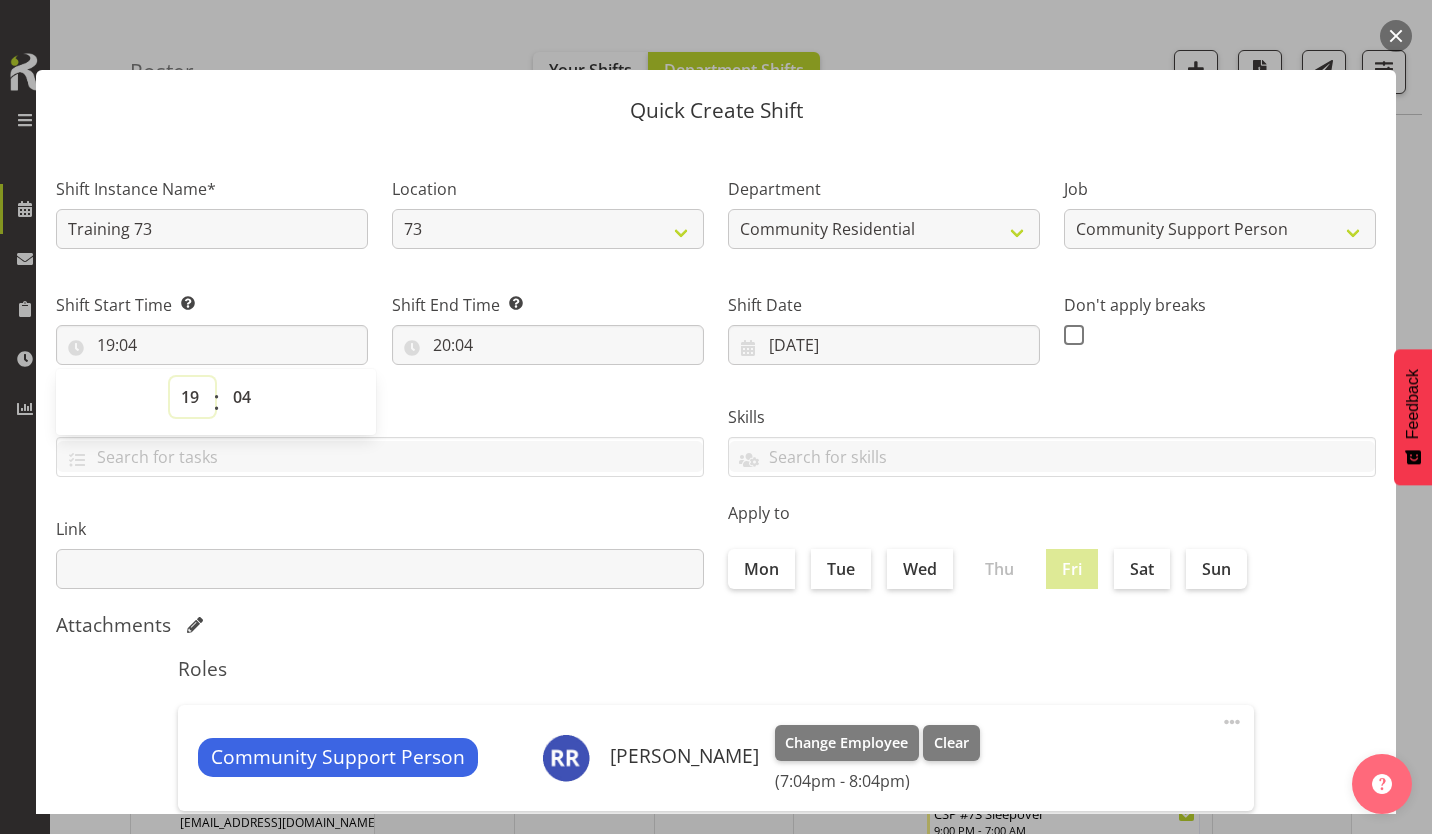 click on "00   01   02   03   04   05   06   07   08   09   10   11   12   13   14   15   16   17   18   19   20   21   22   23" at bounding box center [192, 397] 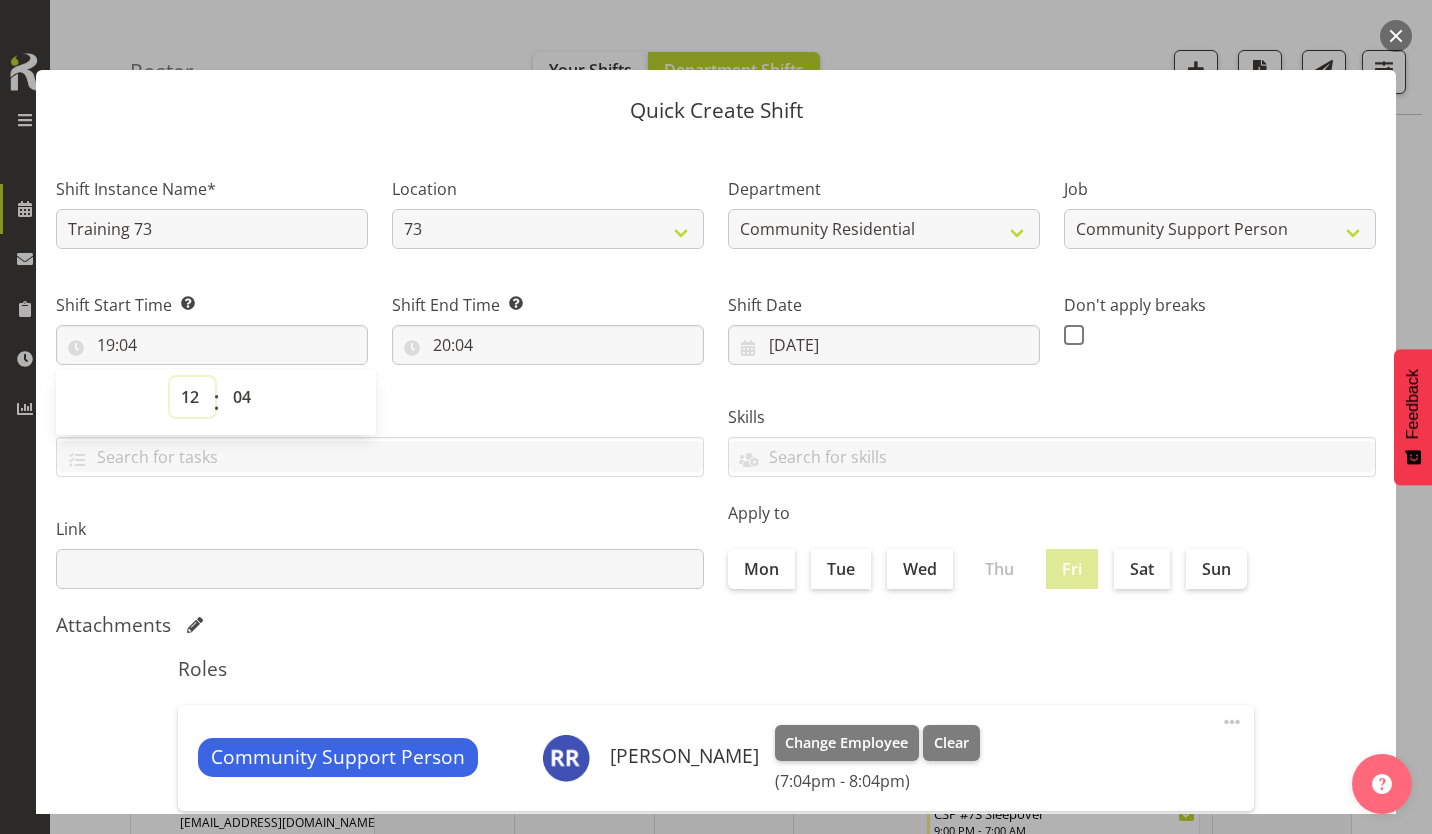 click on "00   01   02   03   04   05   06   07   08   09   10   11   12   13   14   15   16   17   18   19   20   21   22   23" at bounding box center [192, 397] 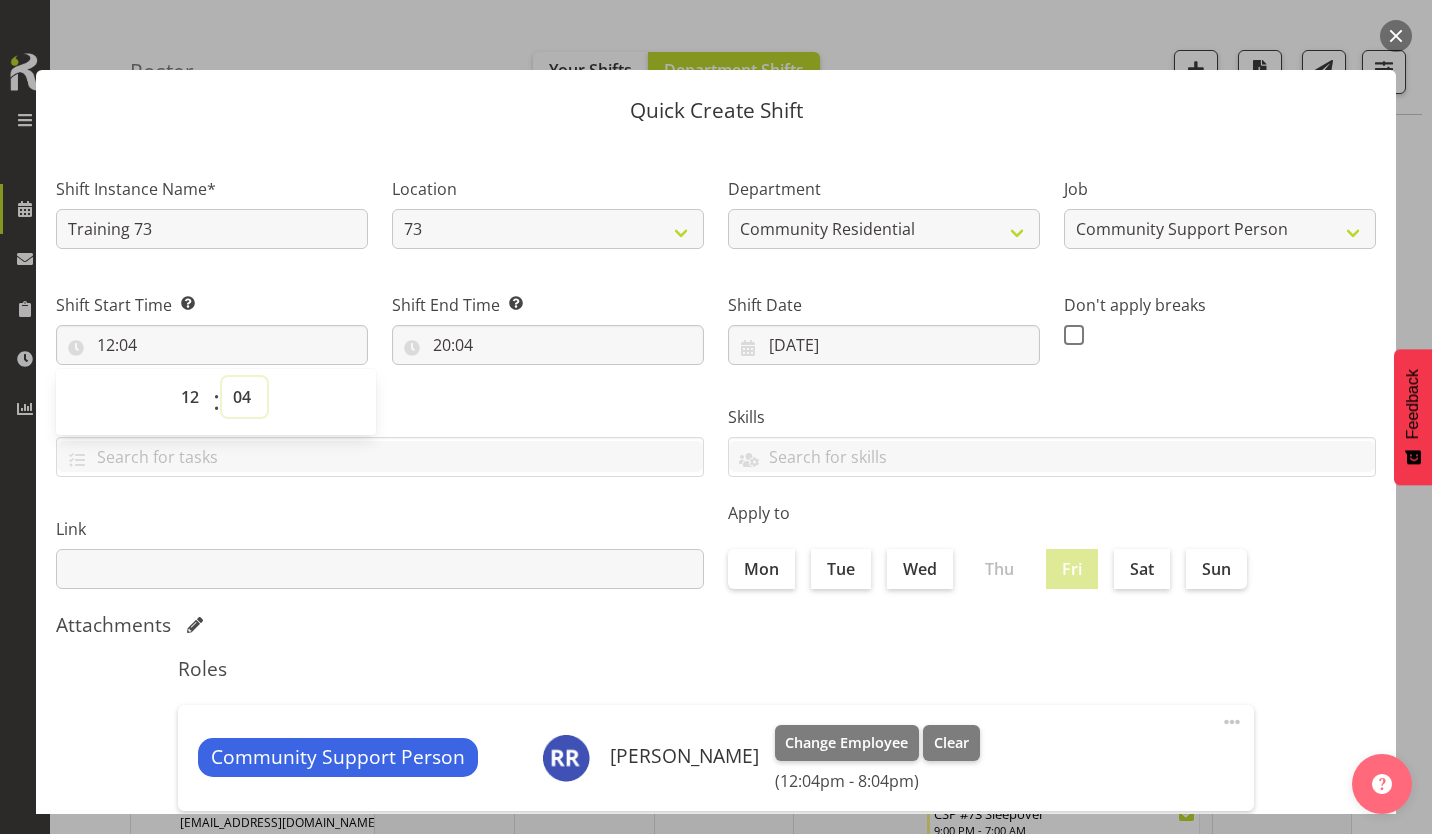click on "00   01   02   03   04   05   06   07   08   09   10   11   12   13   14   15   16   17   18   19   20   21   22   23   24   25   26   27   28   29   30   31   32   33   34   35   36   37   38   39   40   41   42   43   44   45   46   47   48   49   50   51   52   53   54   55   56   57   58   59" at bounding box center [244, 397] 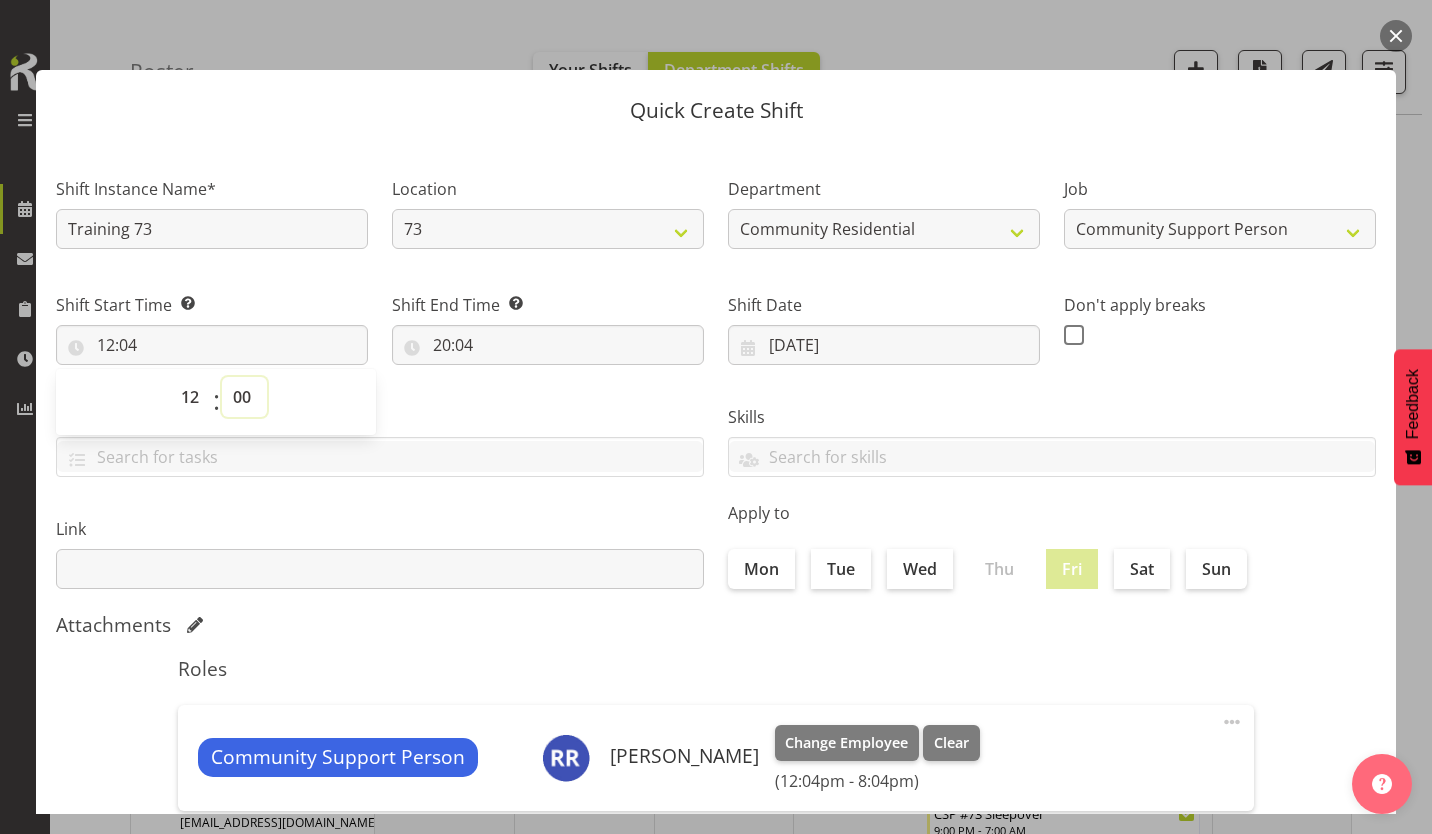 click on "00   01   02   03   04   05   06   07   08   09   10   11   12   13   14   15   16   17   18   19   20   21   22   23   24   25   26   27   28   29   30   31   32   33   34   35   36   37   38   39   40   41   42   43   44   45   46   47   48   49   50   51   52   53   54   55   56   57   58   59" at bounding box center (244, 397) 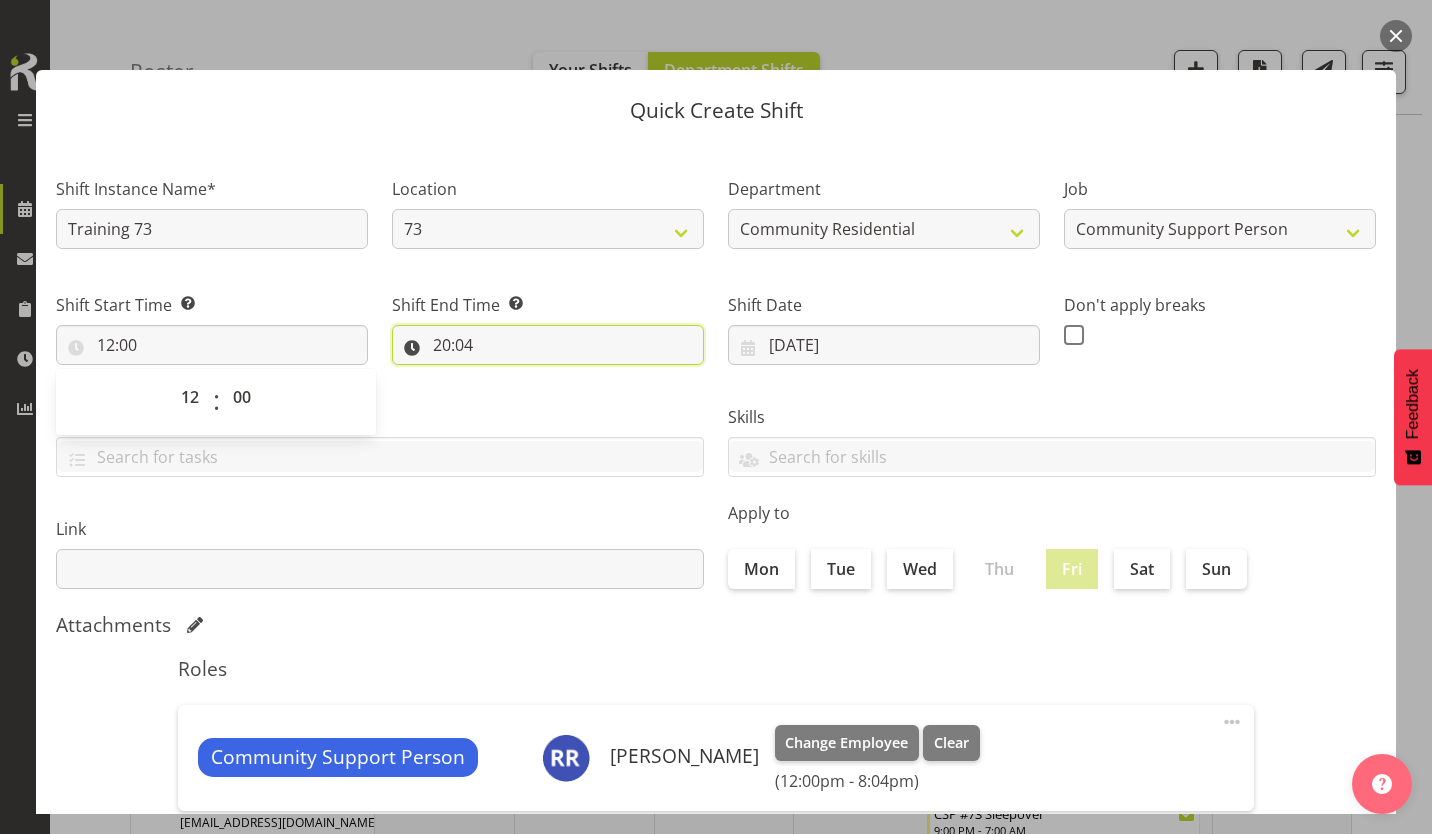 click on "20:04" at bounding box center (548, 345) 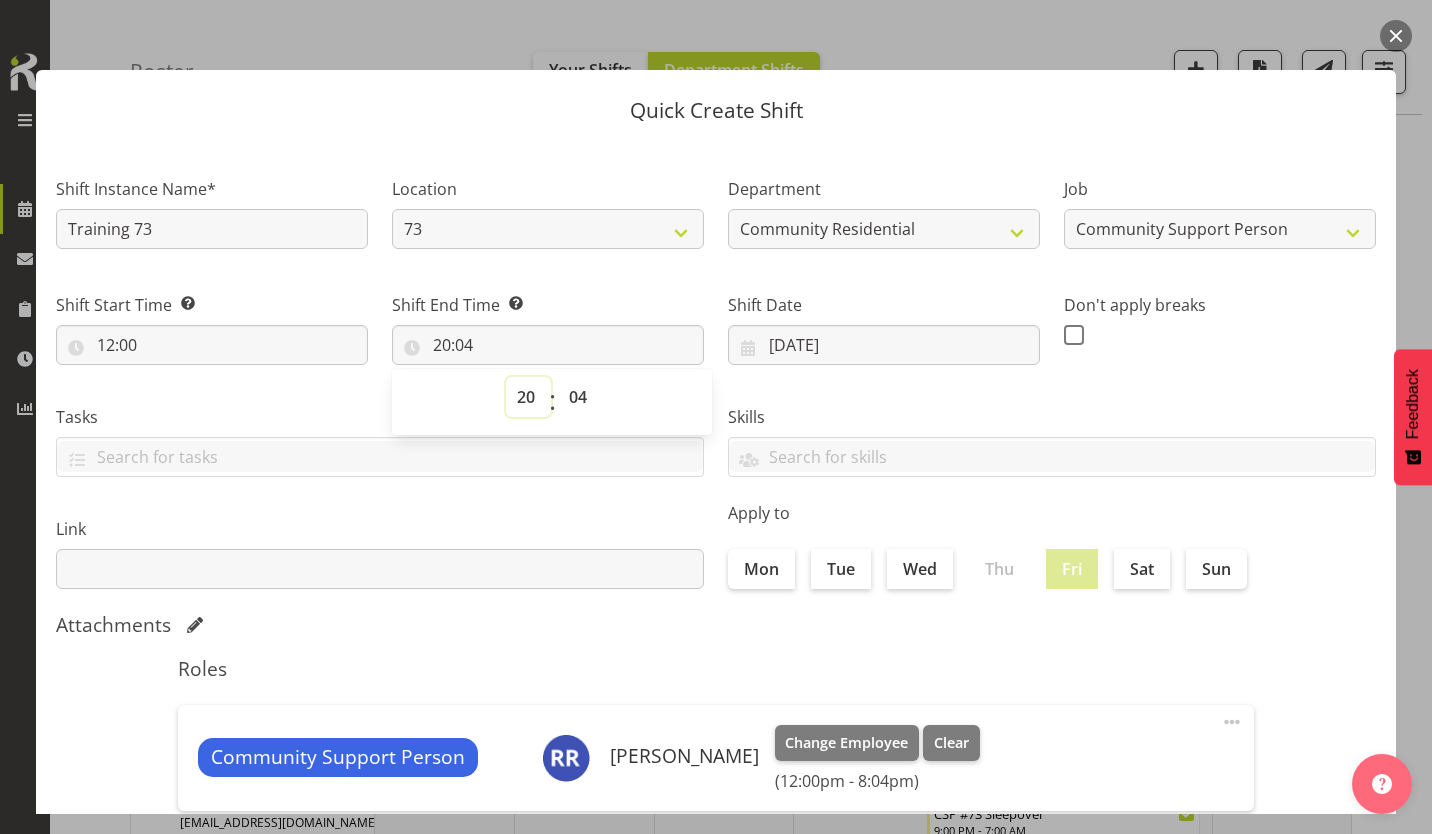 click on "00   01   02   03   04   05   06   07   08   09   10   11   12   13   14   15   16   17   18   19   20   21   22   23" at bounding box center (528, 397) 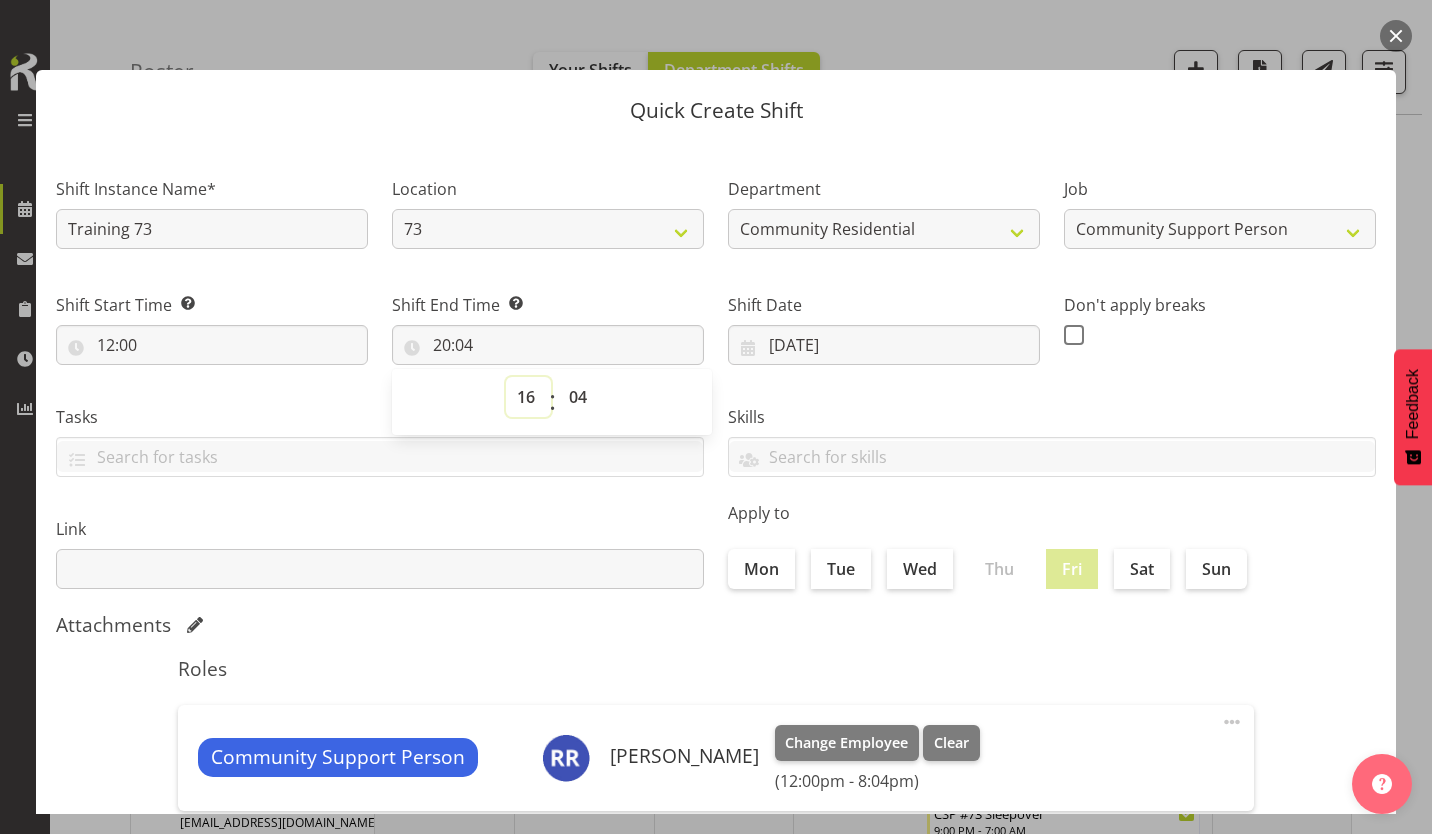 click on "00   01   02   03   04   05   06   07   08   09   10   11   12   13   14   15   16   17   18   19   20   21   22   23" at bounding box center [528, 397] 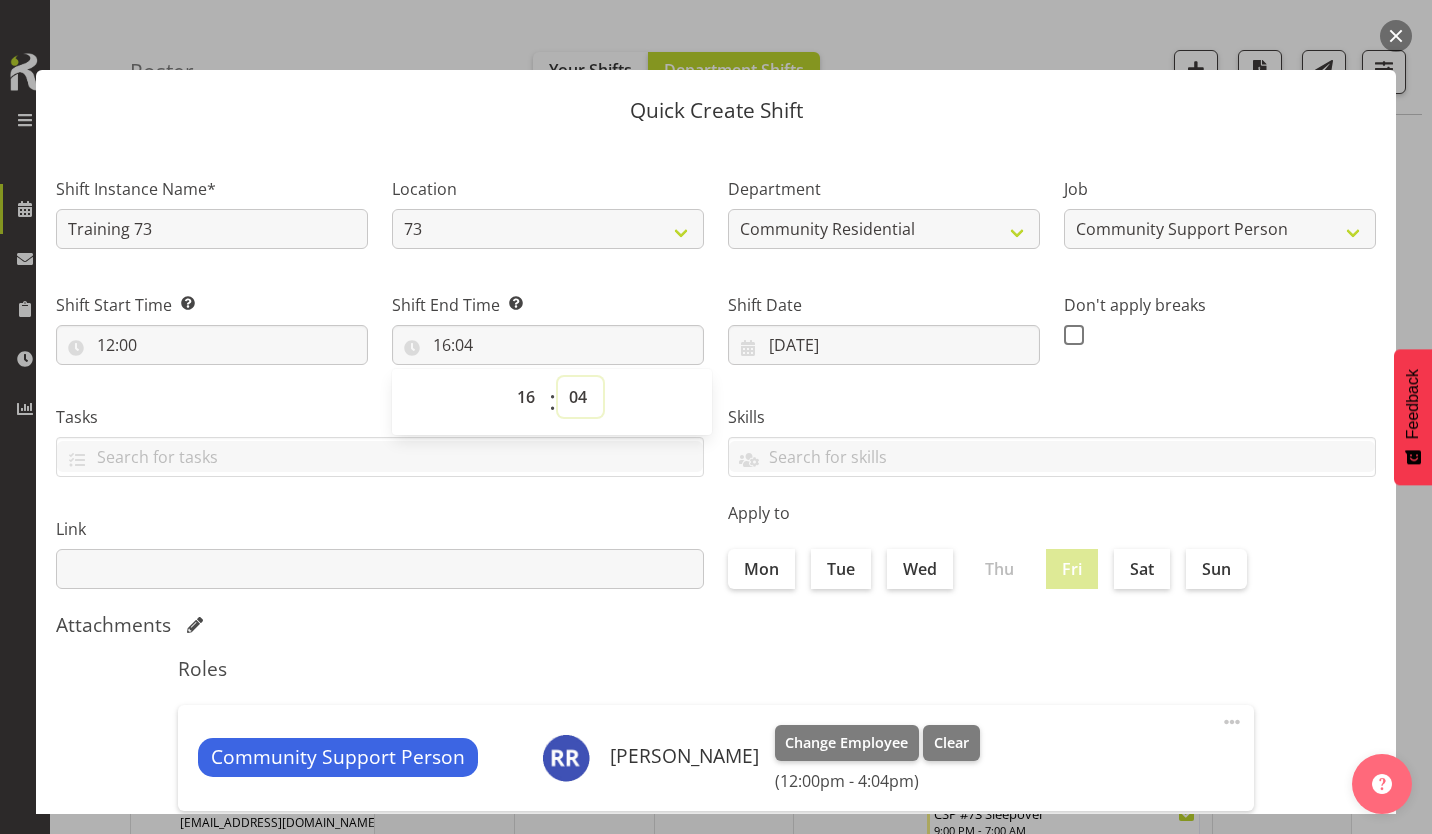 click on "00   01   02   03   04   05   06   07   08   09   10   11   12   13   14   15   16   17   18   19   20   21   22   23   24   25   26   27   28   29   30   31   32   33   34   35   36   37   38   39   40   41   42   43   44   45   46   47   48   49   50   51   52   53   54   55   56   57   58   59" at bounding box center [580, 397] 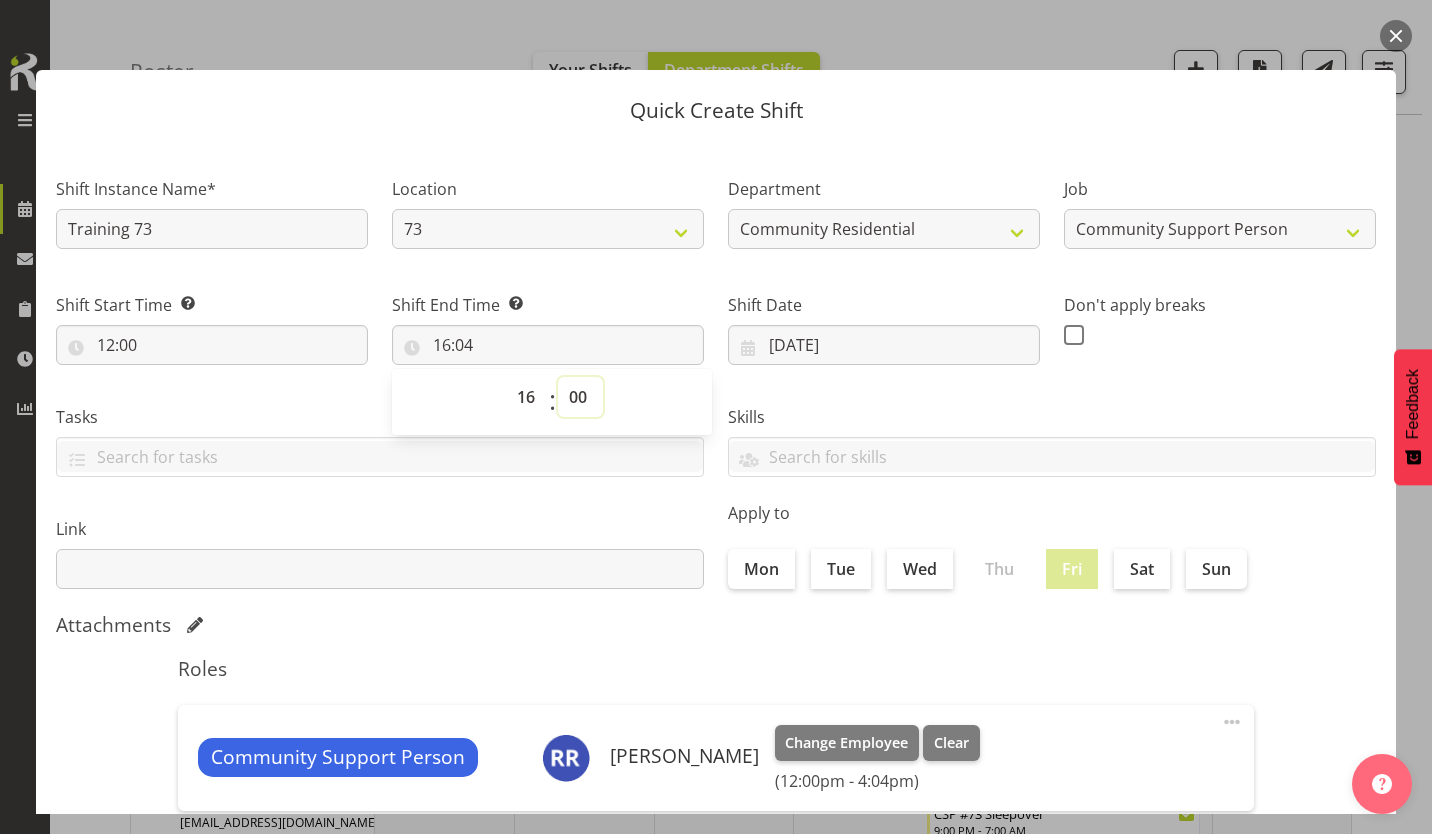 click on "00   01   02   03   04   05   06   07   08   09   10   11   12   13   14   15   16   17   18   19   20   21   22   23   24   25   26   27   28   29   30   31   32   33   34   35   36   37   38   39   40   41   42   43   44   45   46   47   48   49   50   51   52   53   54   55   56   57   58   59" at bounding box center [580, 397] 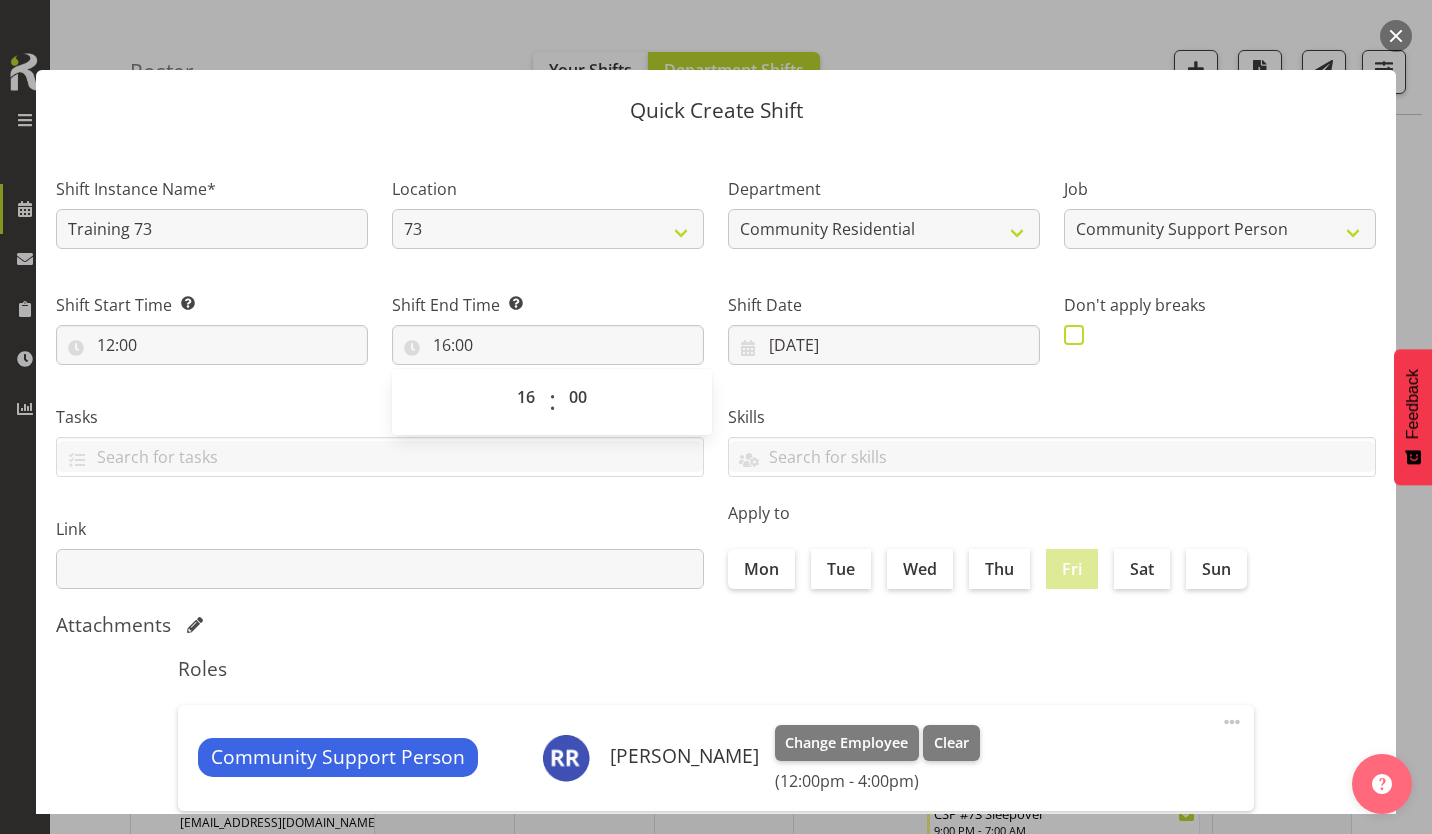 click at bounding box center (1074, 335) 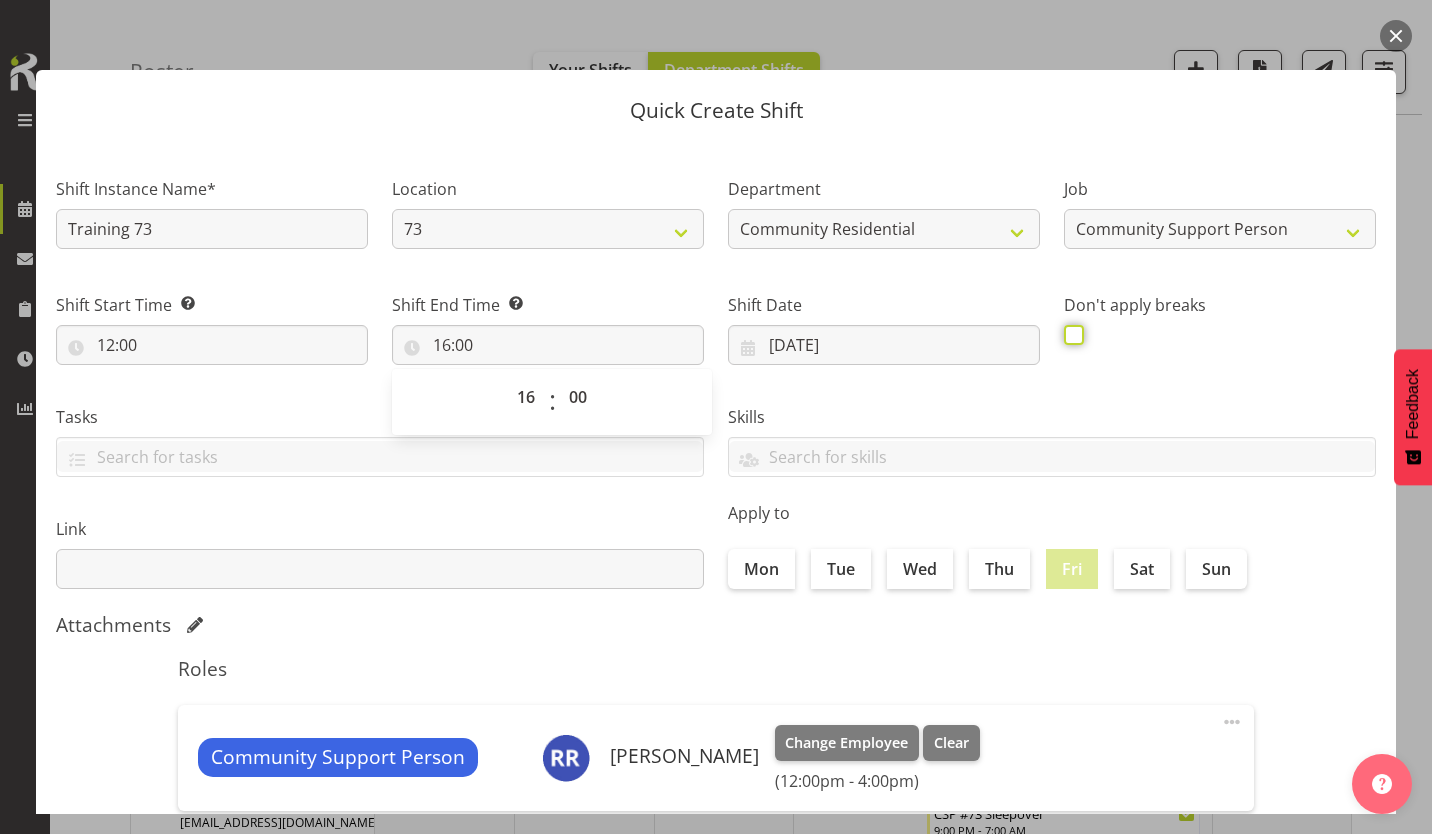 click at bounding box center (1070, 334) 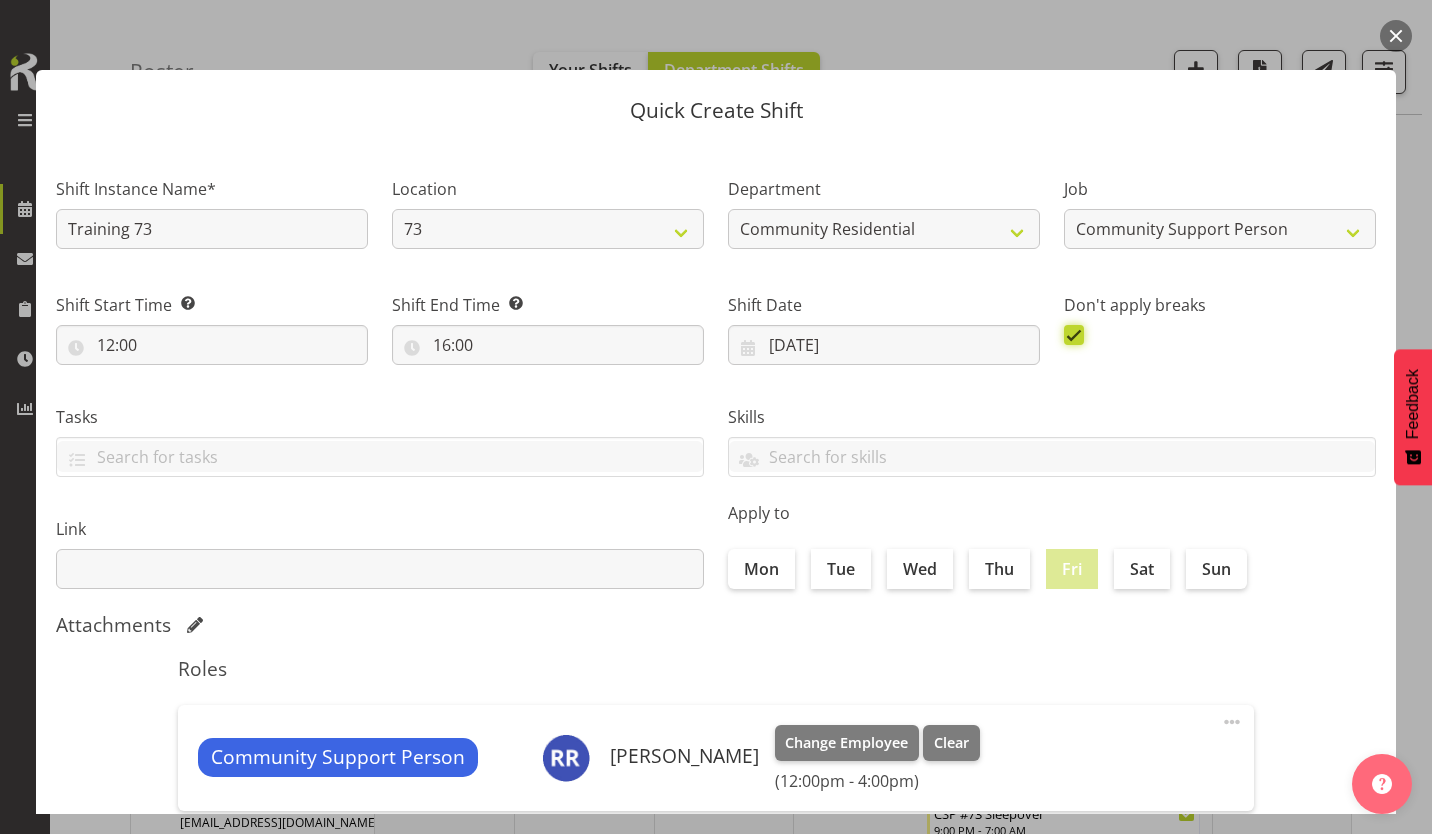 scroll, scrollTop: 86, scrollLeft: 0, axis: vertical 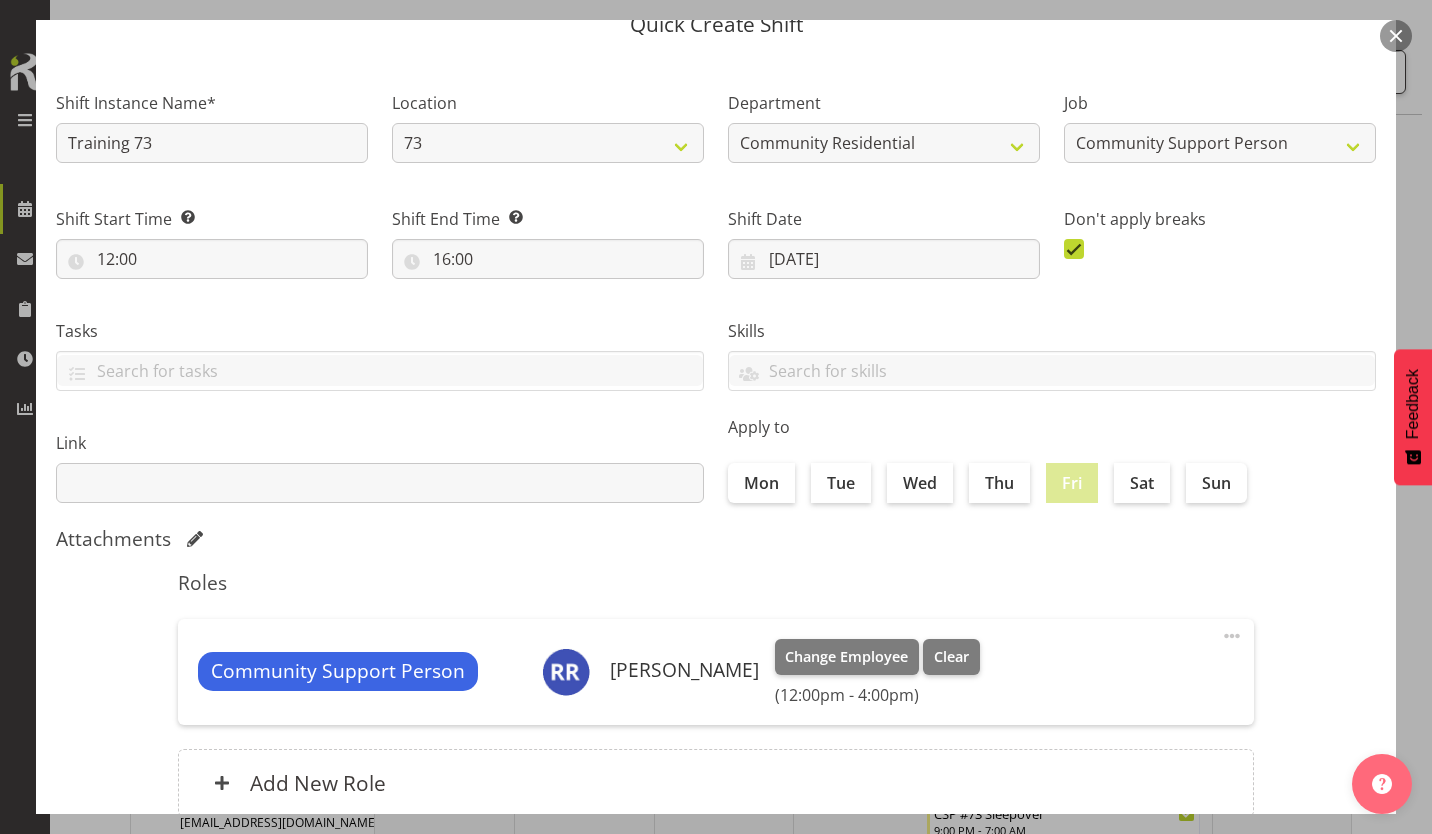 click on "Create Shift Instance" at bounding box center [1274, 902] 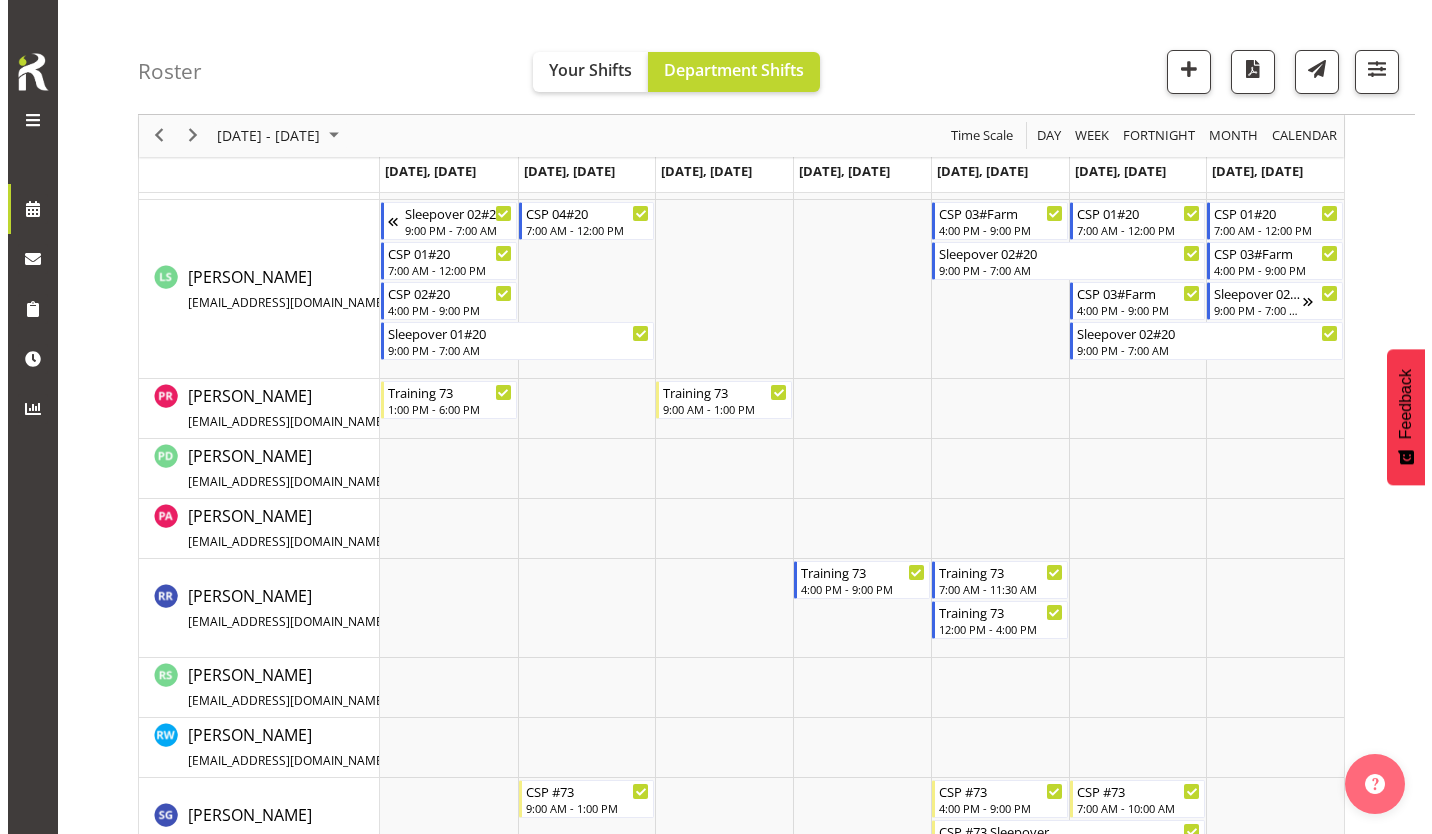 scroll, scrollTop: 1186, scrollLeft: 0, axis: vertical 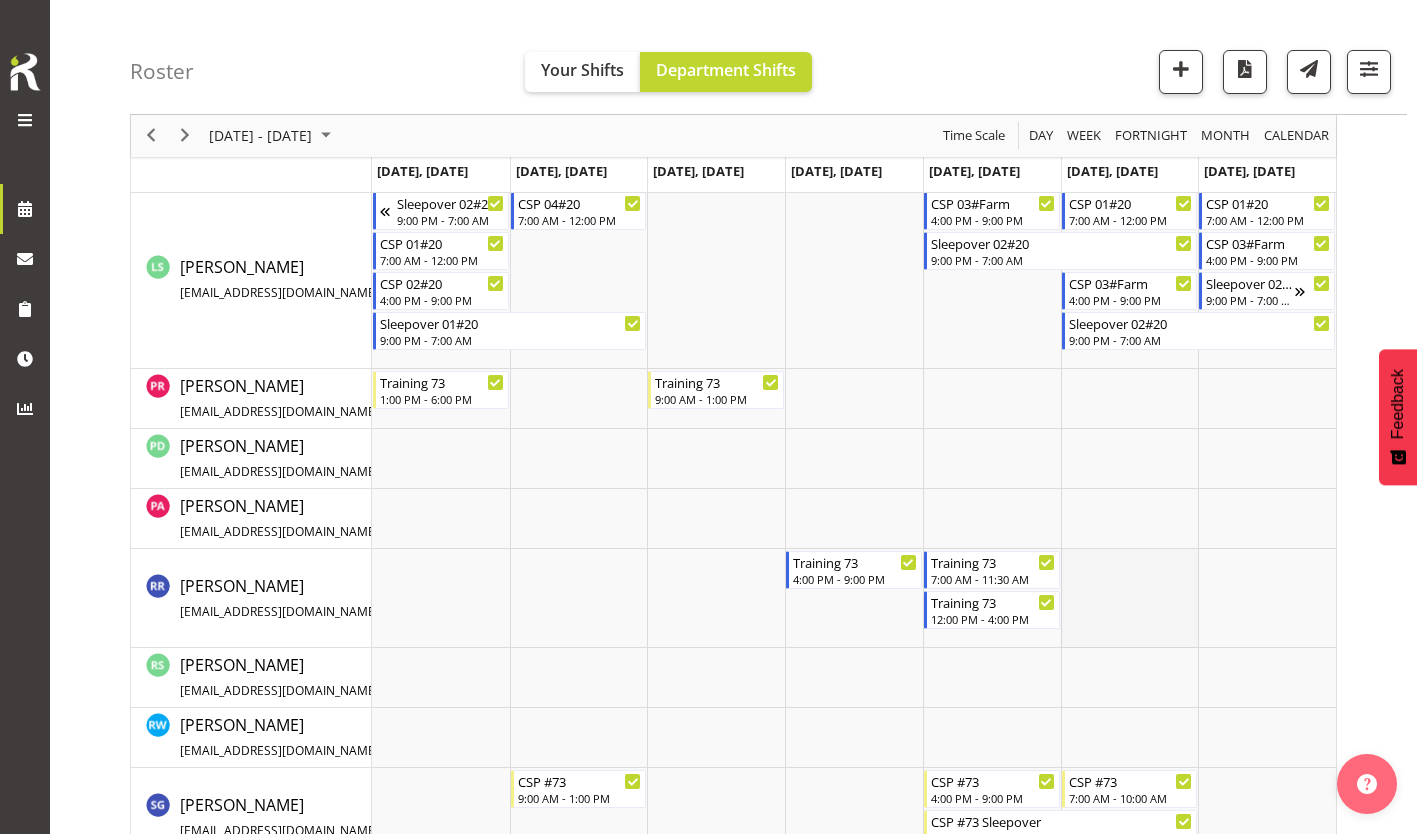 click at bounding box center (1130, 598) 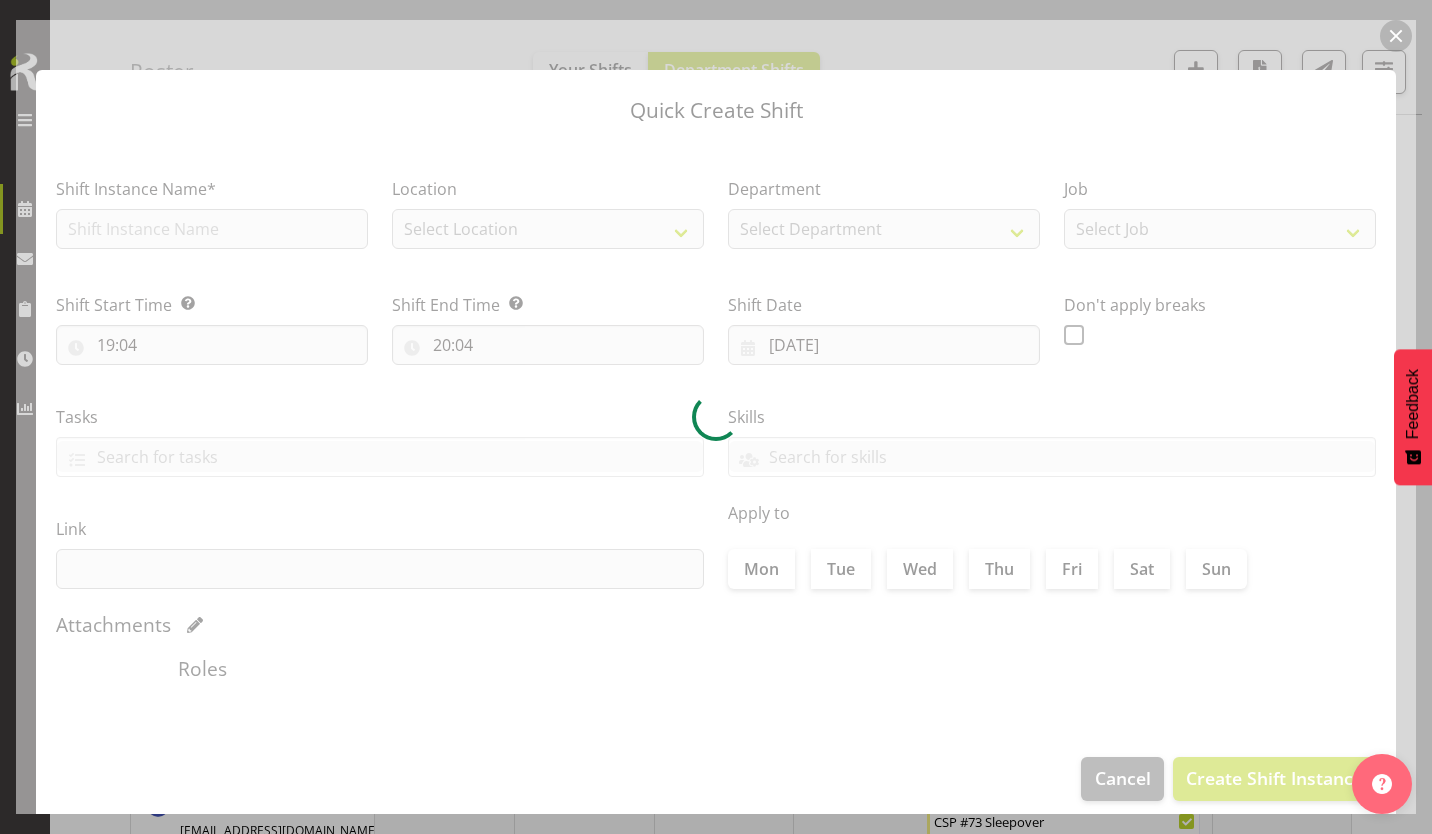 type on "[DATE]" 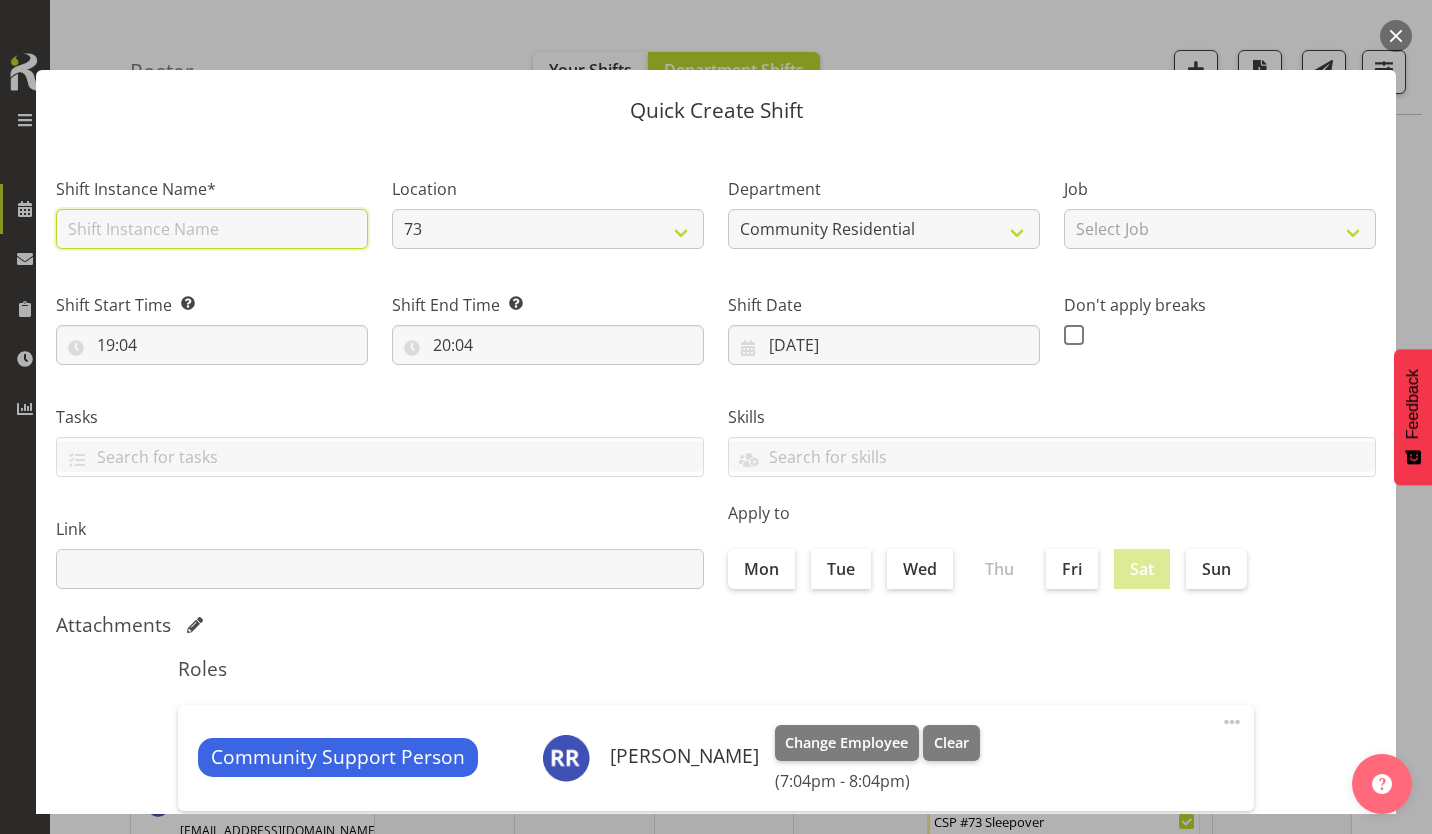 click at bounding box center (212, 229) 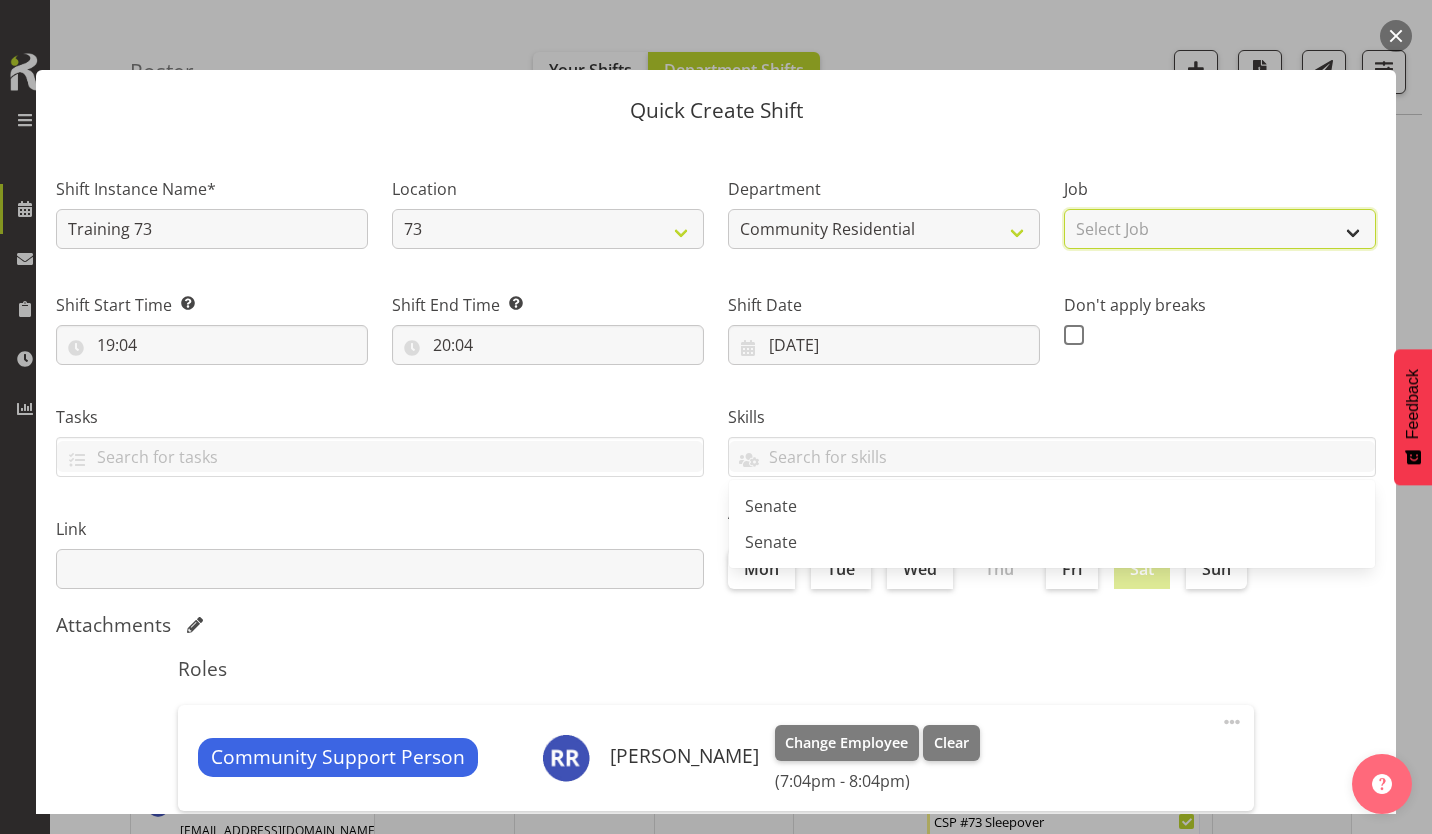 click on "Select Job  Accounts Admin Art Coordinator Community Leader Community Support Person Community Support Person-Casual House Leader Office Admin Senior Coordinator Service Manager Volunteer" at bounding box center (1220, 229) 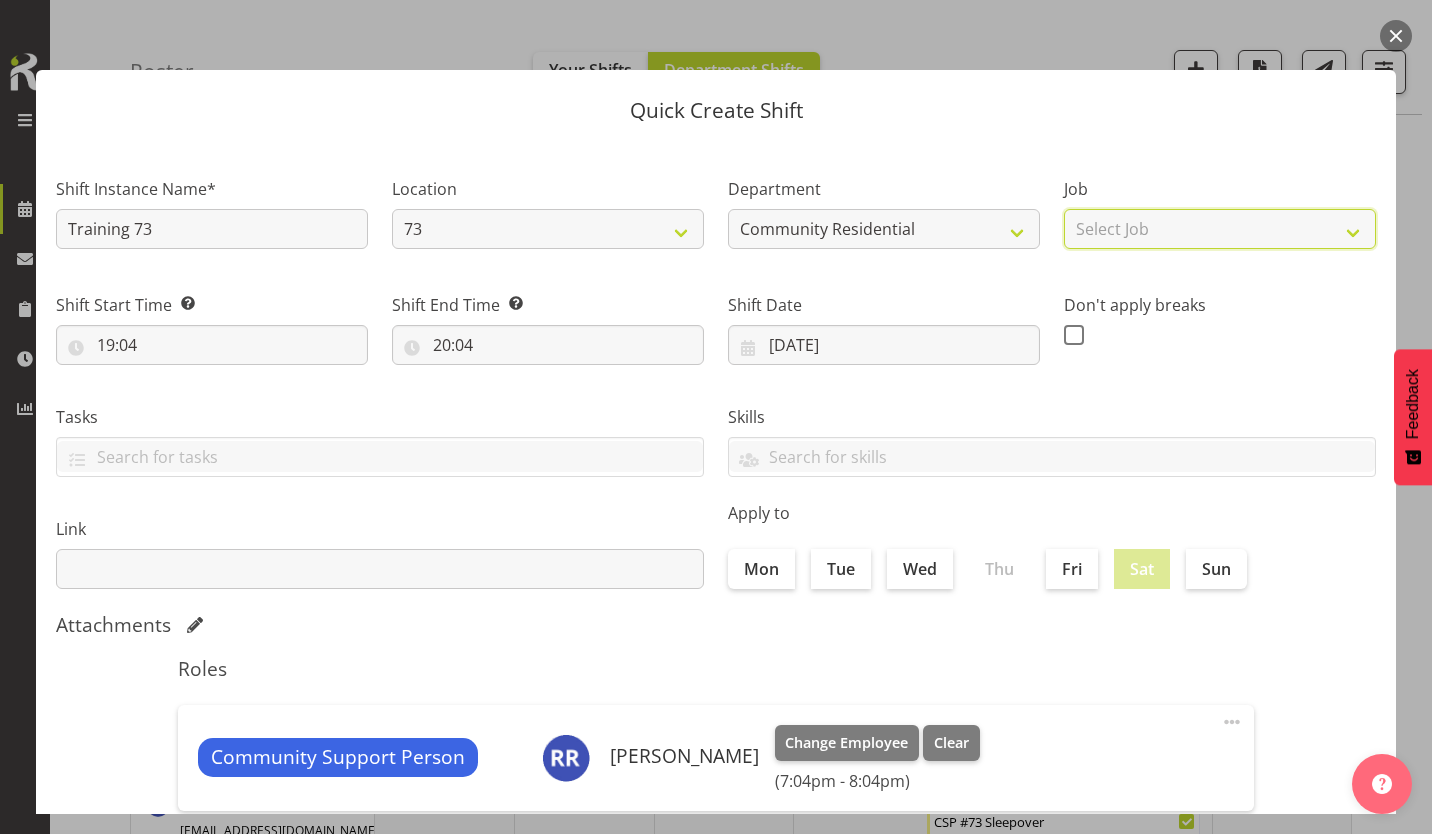 select on "2" 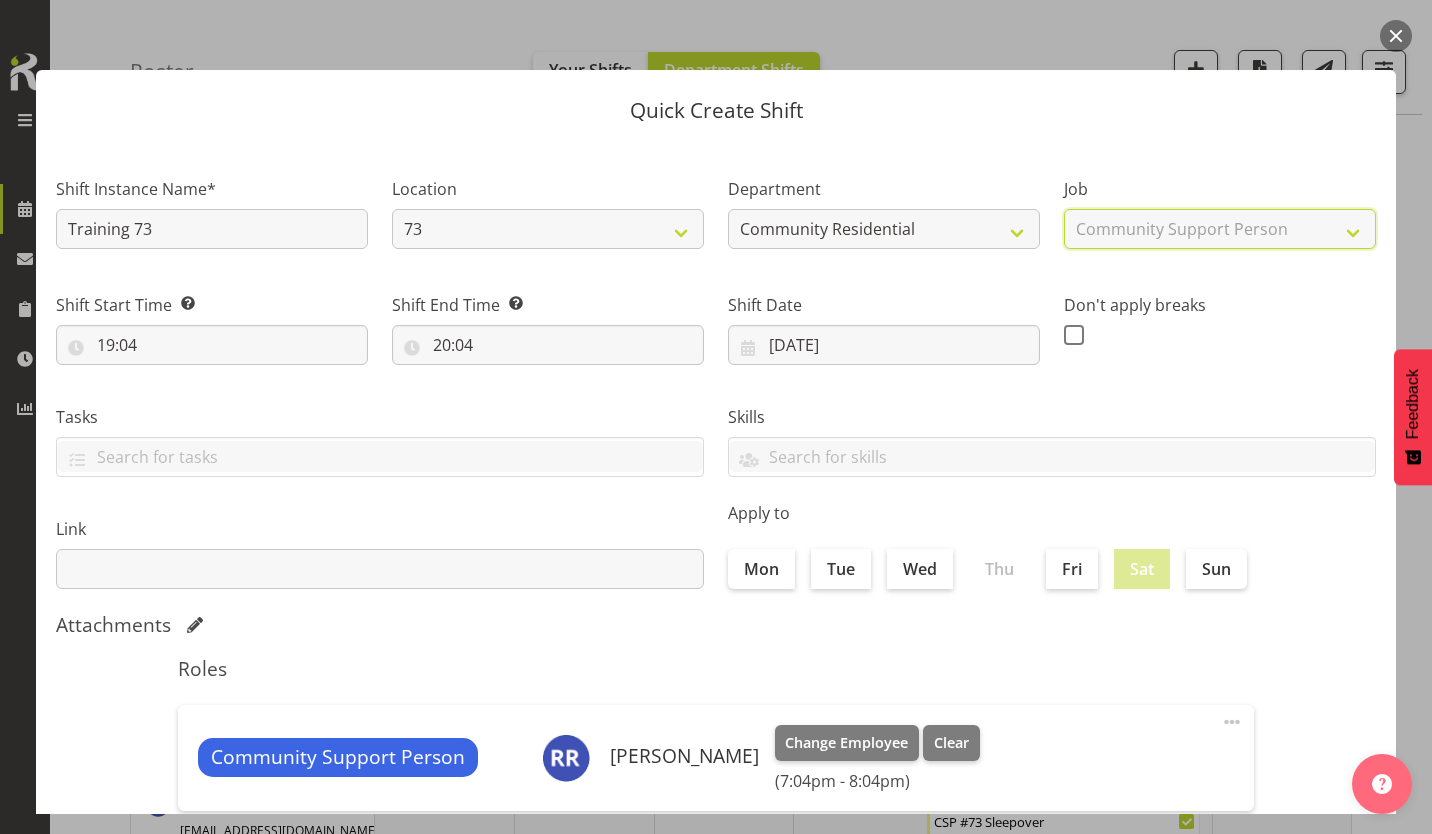 click on "Select Job  Accounts Admin Art Coordinator Community Leader Community Support Person Community Support Person-Casual House Leader Office Admin Senior Coordinator Service Manager Volunteer" at bounding box center [1220, 229] 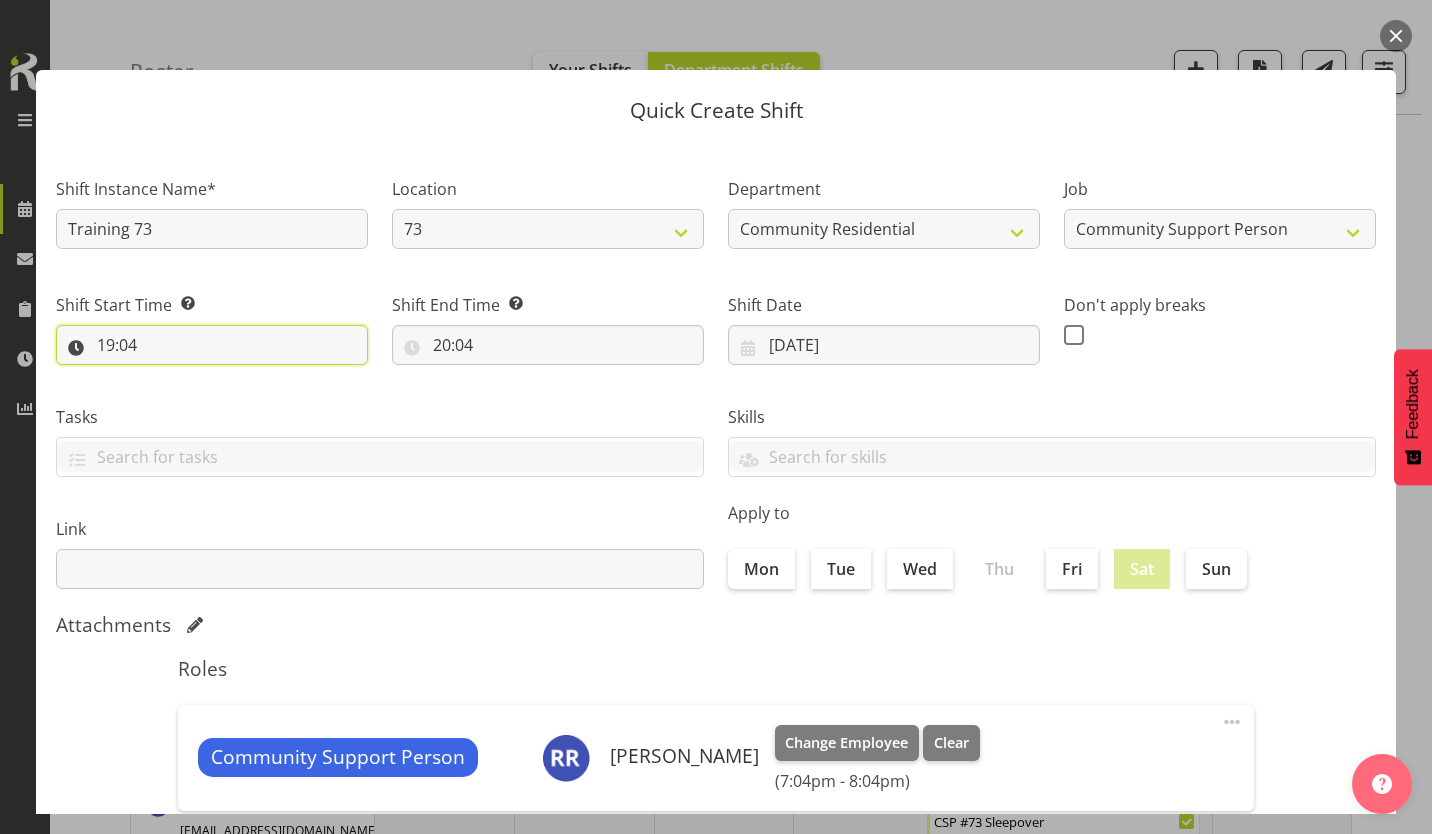 click on "19:04" at bounding box center (212, 345) 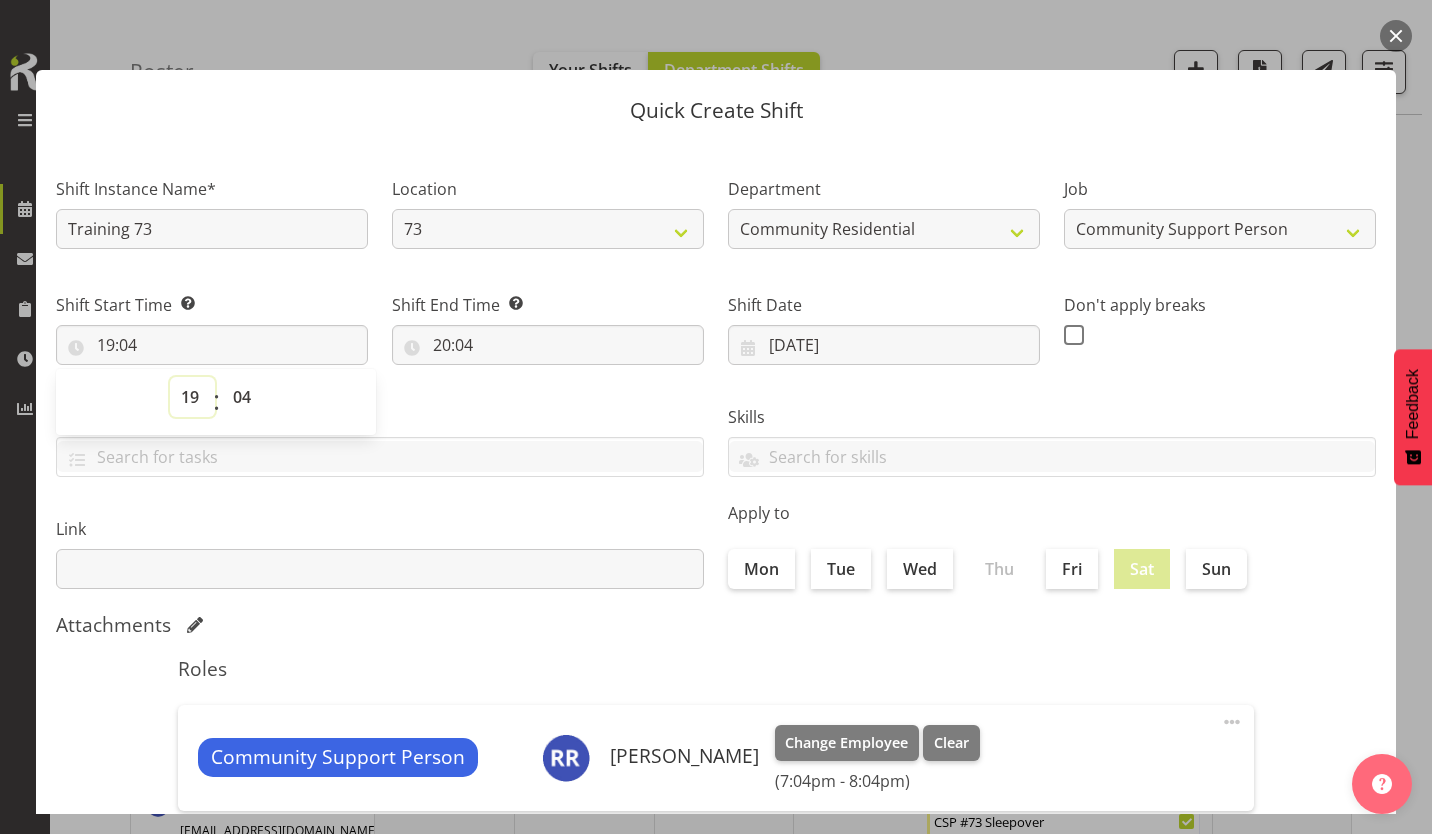 click on "00   01   02   03   04   05   06   07   08   09   10   11   12   13   14   15   16   17   18   19   20   21   22   23" at bounding box center [192, 397] 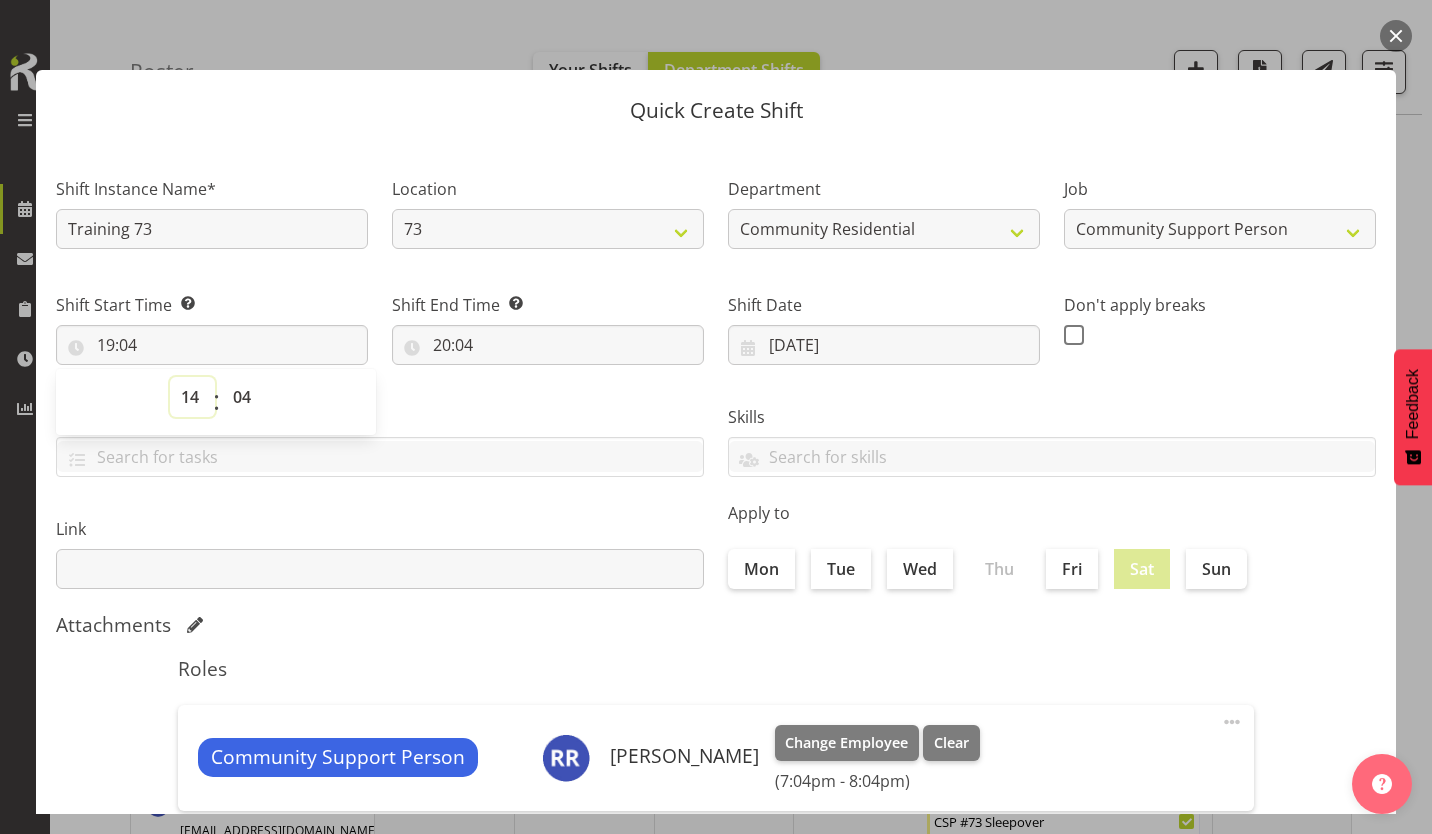 click on "00   01   02   03   04   05   06   07   08   09   10   11   12   13   14   15   16   17   18   19   20   21   22   23" at bounding box center (192, 397) 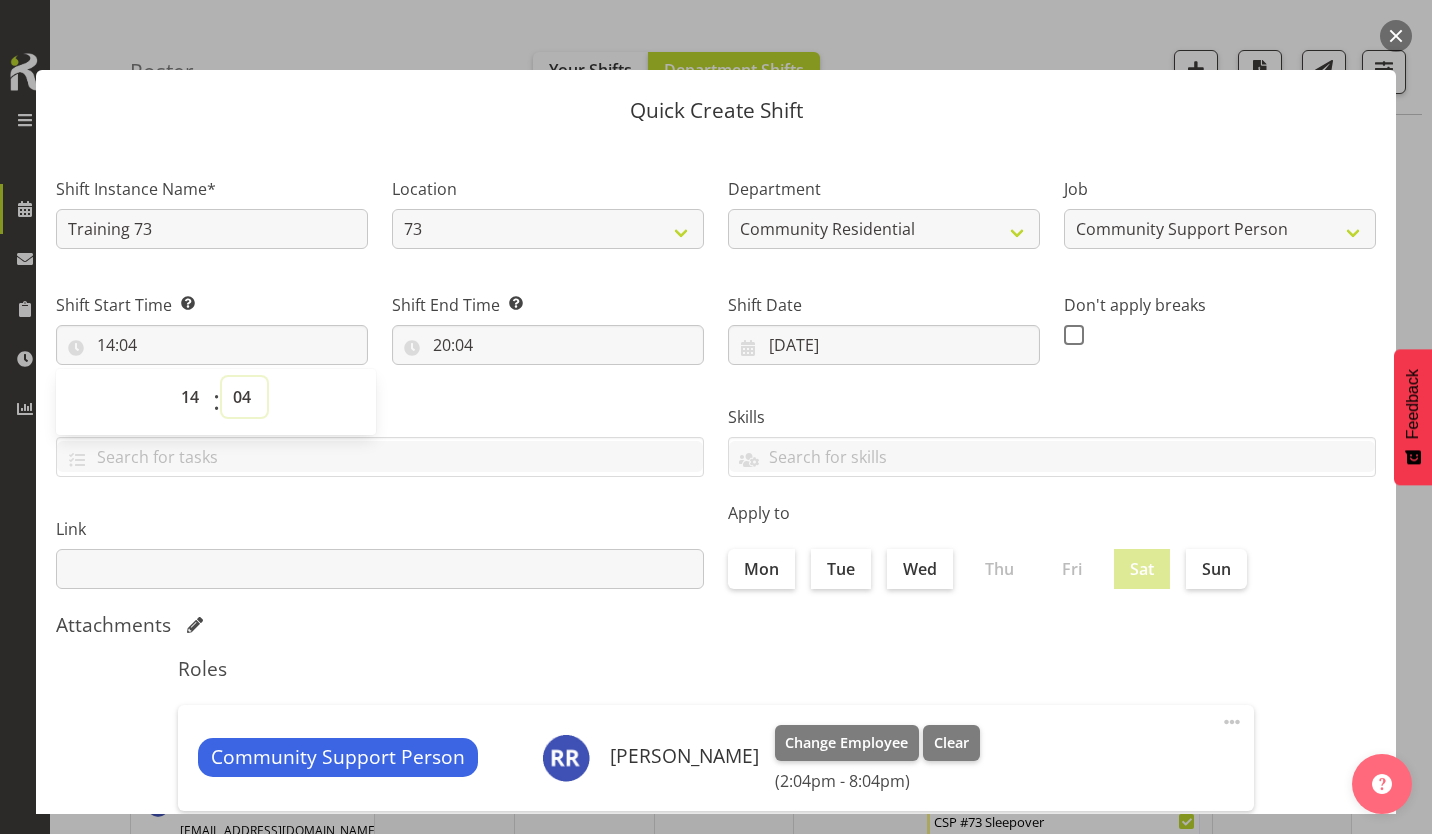 click on "00   01   02   03   04   05   06   07   08   09   10   11   12   13   14   15   16   17   18   19   20   21   22   23   24   25   26   27   28   29   30   31   32   33   34   35   36   37   38   39   40   41   42   43   44   45   46   47   48   49   50   51   52   53   54   55   56   57   58   59" at bounding box center (244, 397) 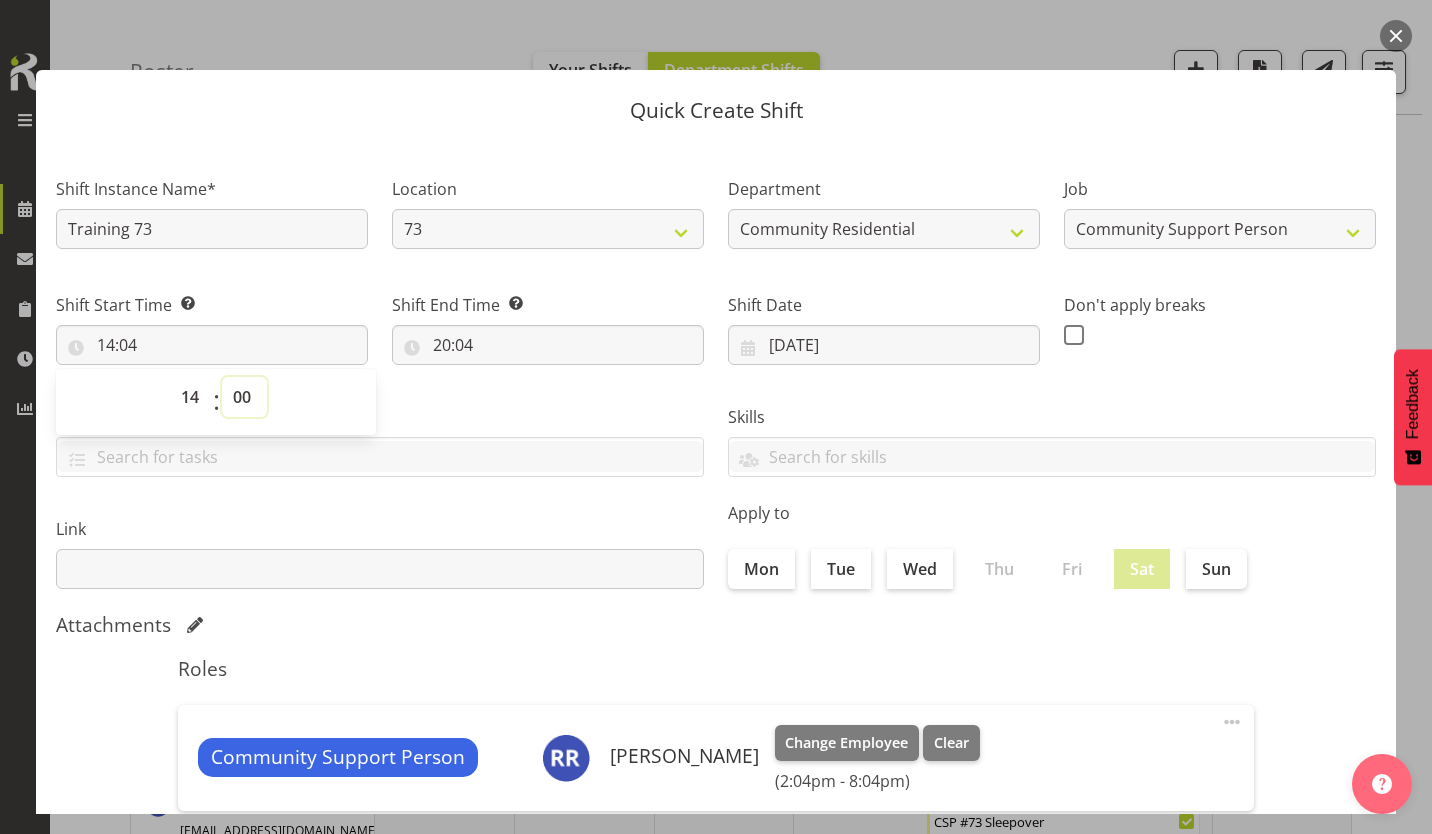 click on "00   01   02   03   04   05   06   07   08   09   10   11   12   13   14   15   16   17   18   19   20   21   22   23   24   25   26   27   28   29   30   31   32   33   34   35   36   37   38   39   40   41   42   43   44   45   46   47   48   49   50   51   52   53   54   55   56   57   58   59" at bounding box center [244, 397] 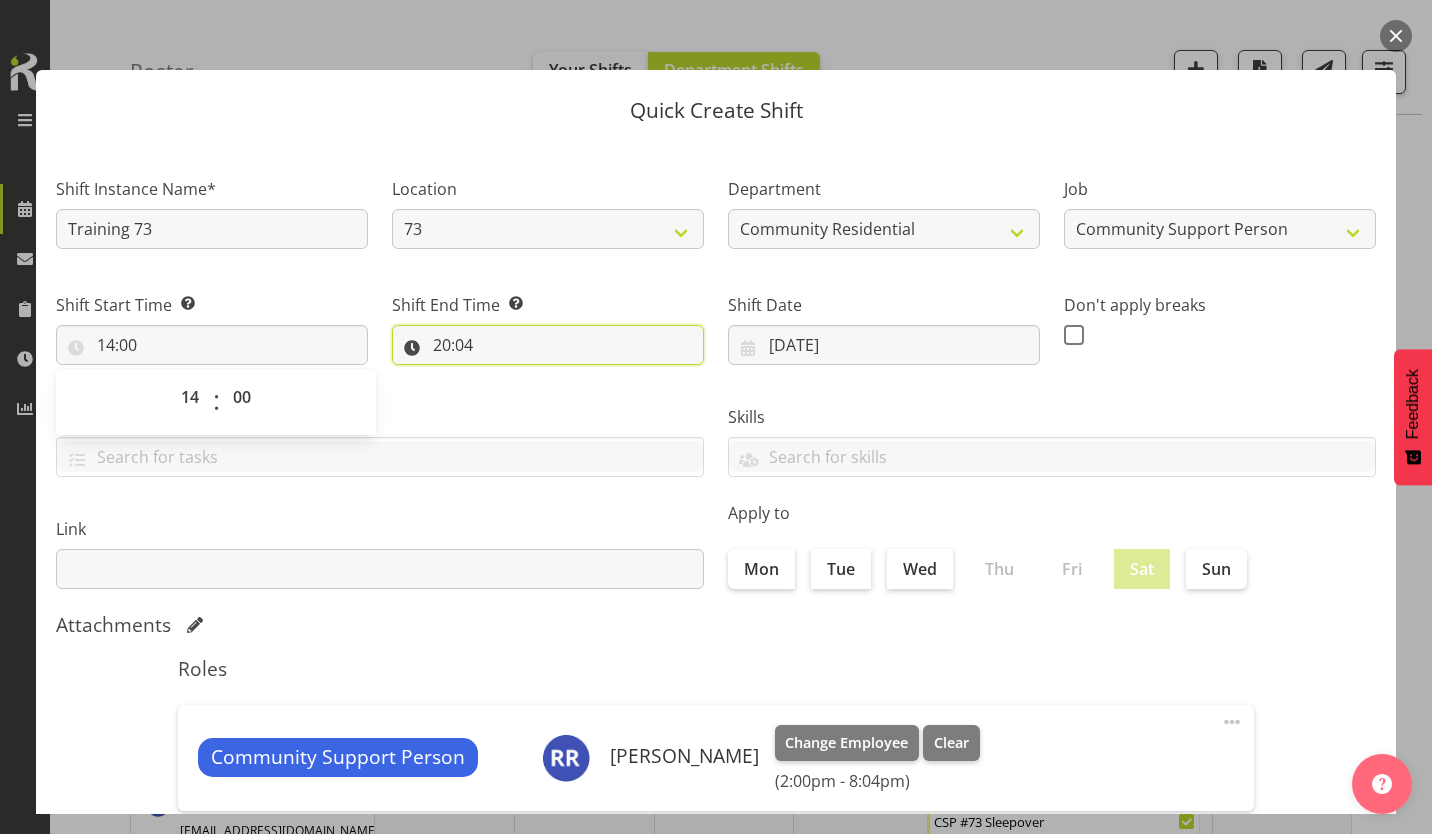 click on "20:04" at bounding box center [548, 345] 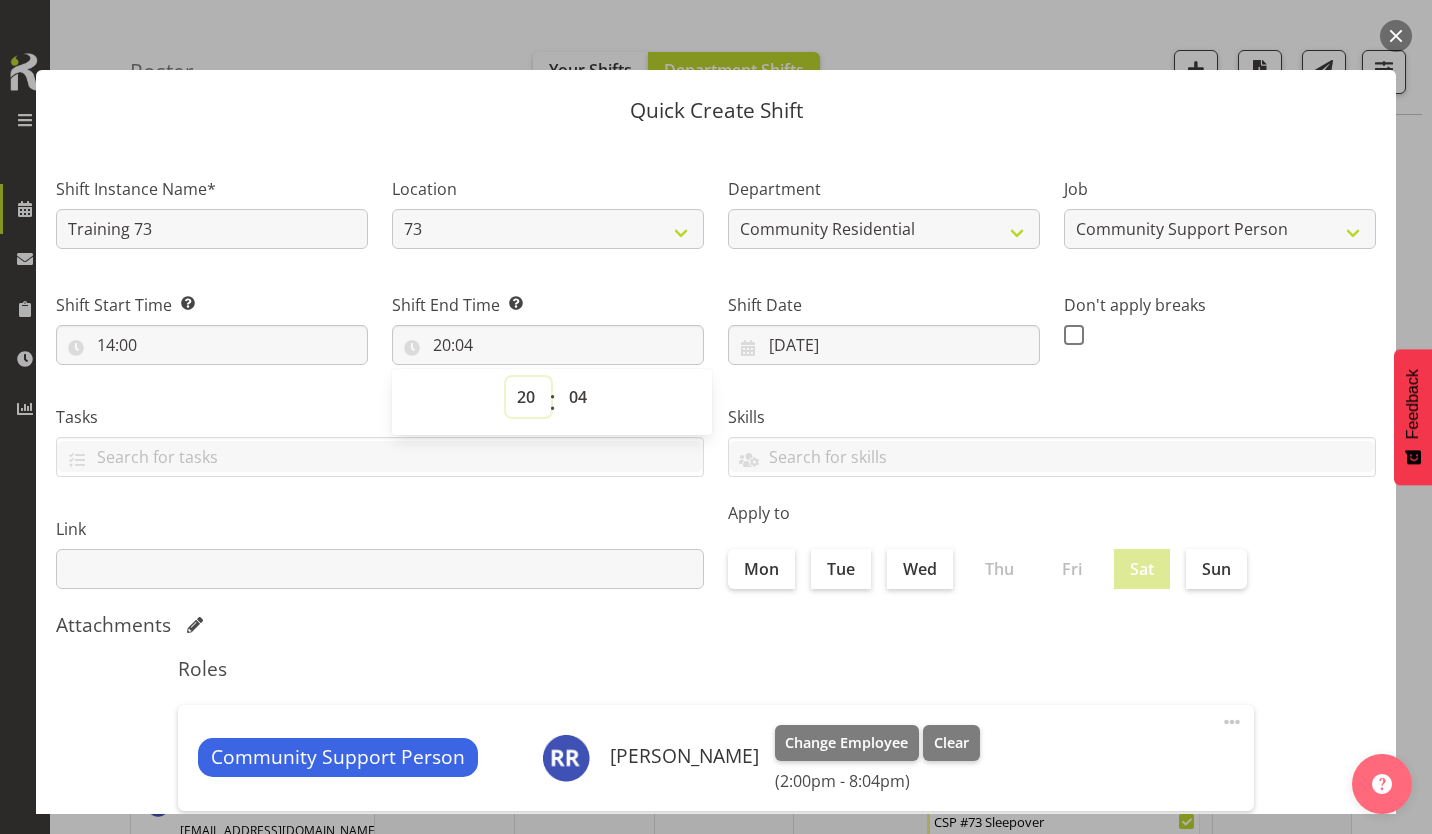 click on "00   01   02   03   04   05   06   07   08   09   10   11   12   13   14   15   16   17   18   19   20   21   22   23" at bounding box center (528, 397) 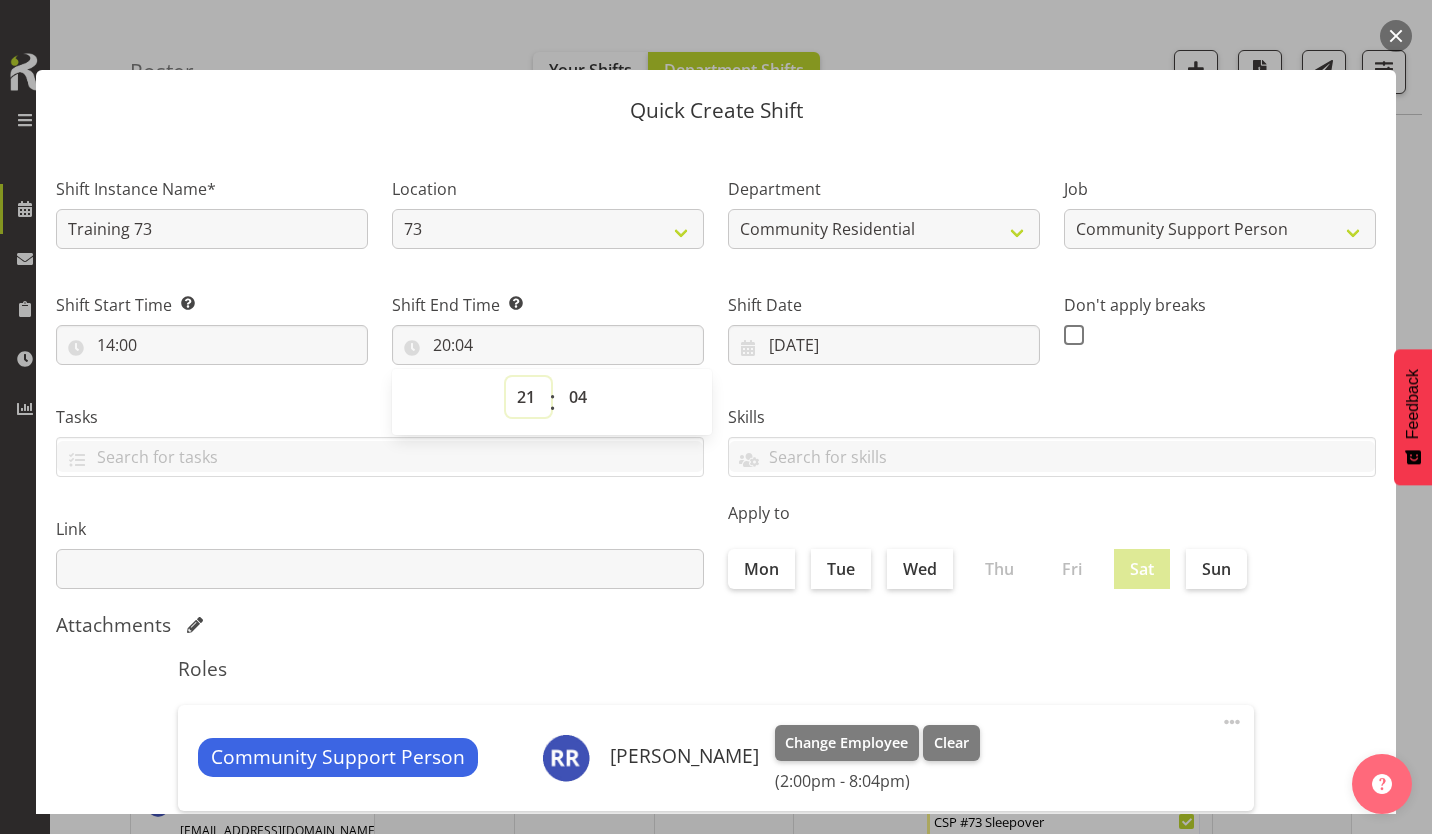 click on "00   01   02   03   04   05   06   07   08   09   10   11   12   13   14   15   16   17   18   19   20   21   22   23" at bounding box center (528, 397) 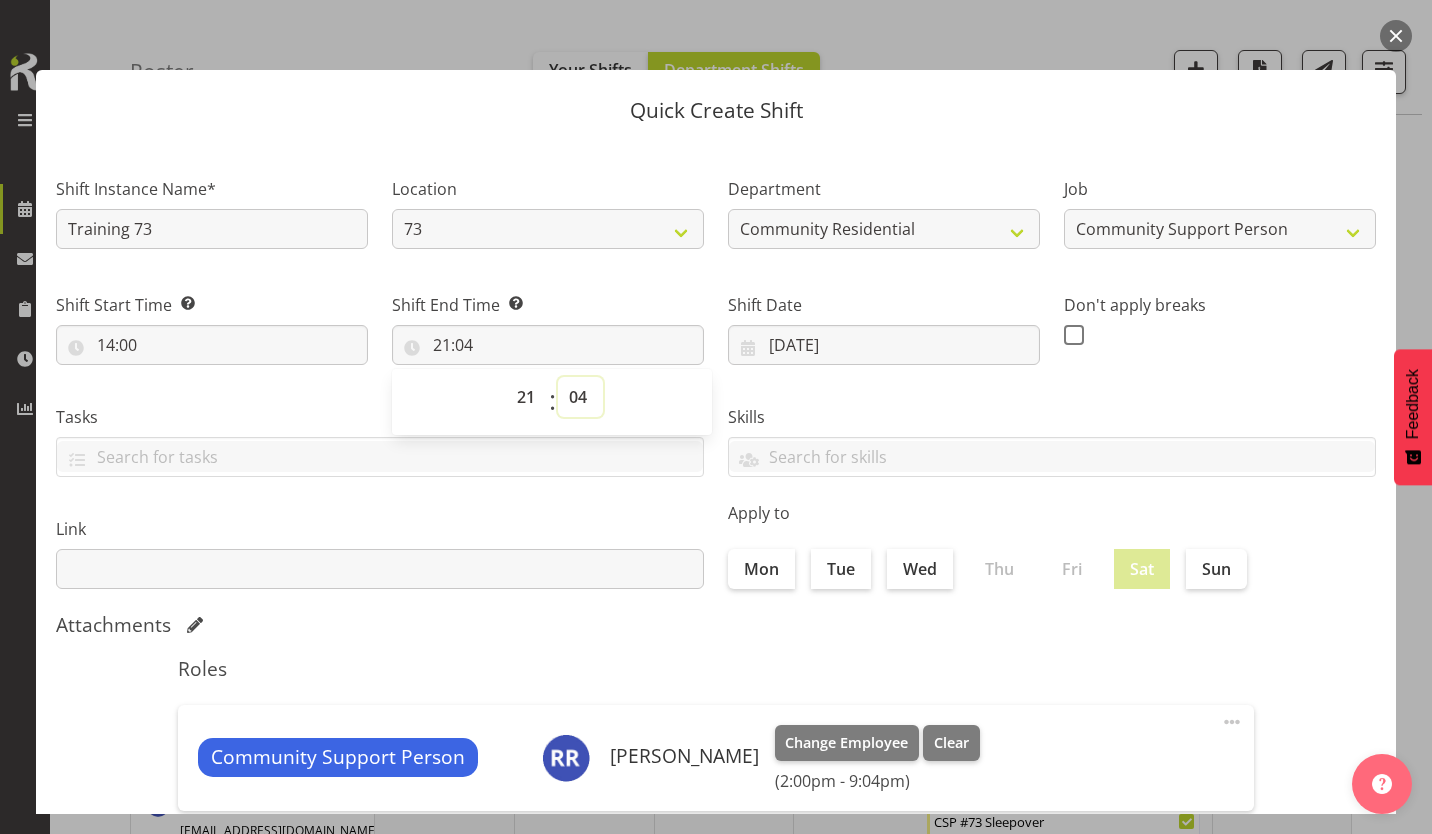 click on "00   01   02   03   04   05   06   07   08   09   10   11   12   13   14   15   16   17   18   19   20   21   22   23   24   25   26   27   28   29   30   31   32   33   34   35   36   37   38   39   40   41   42   43   44   45   46   47   48   49   50   51   52   53   54   55   56   57   58   59" at bounding box center [580, 397] 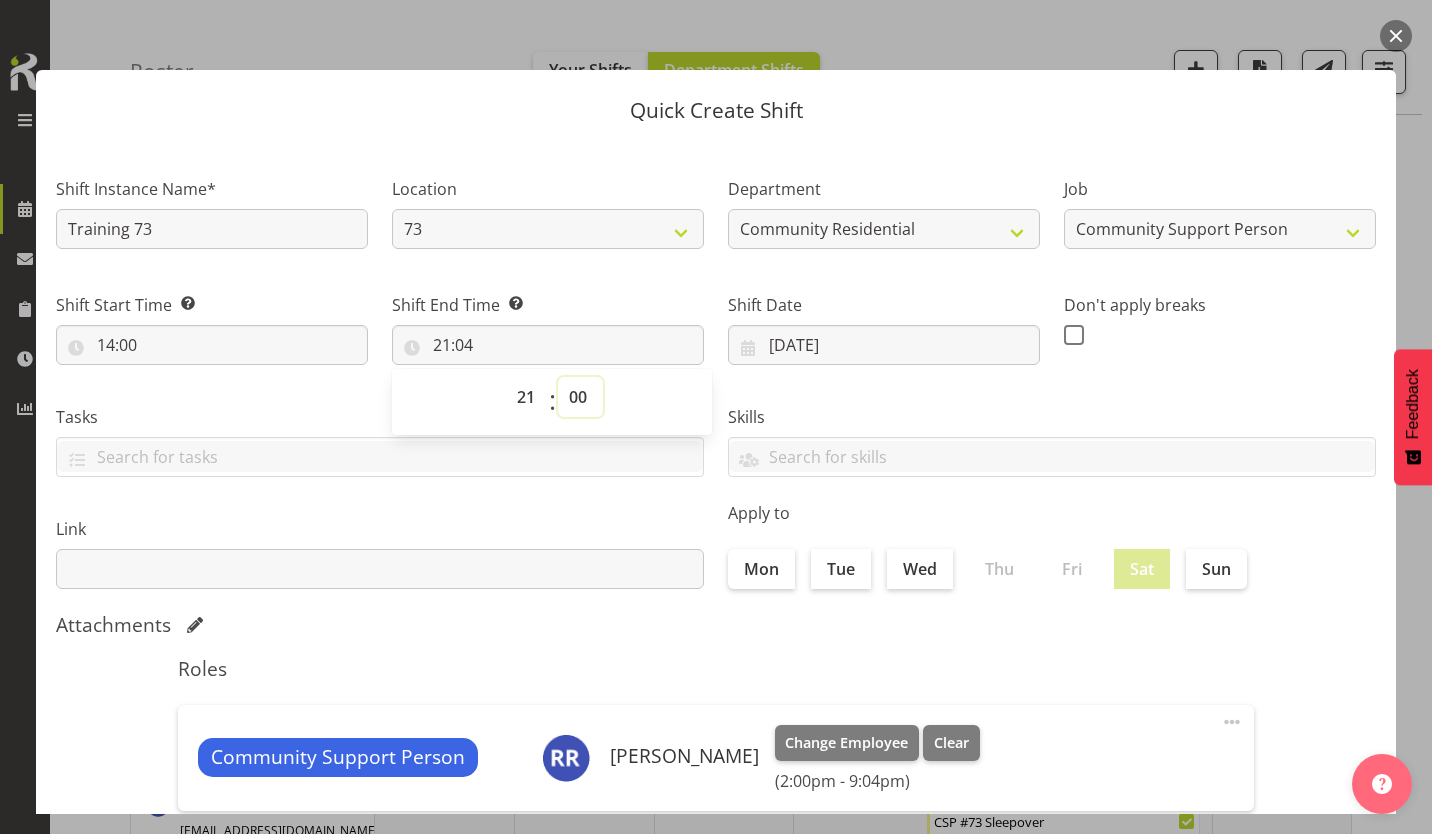 click on "00   01   02   03   04   05   06   07   08   09   10   11   12   13   14   15   16   17   18   19   20   21   22   23   24   25   26   27   28   29   30   31   32   33   34   35   36   37   38   39   40   41   42   43   44   45   46   47   48   49   50   51   52   53   54   55   56   57   58   59" at bounding box center [580, 397] 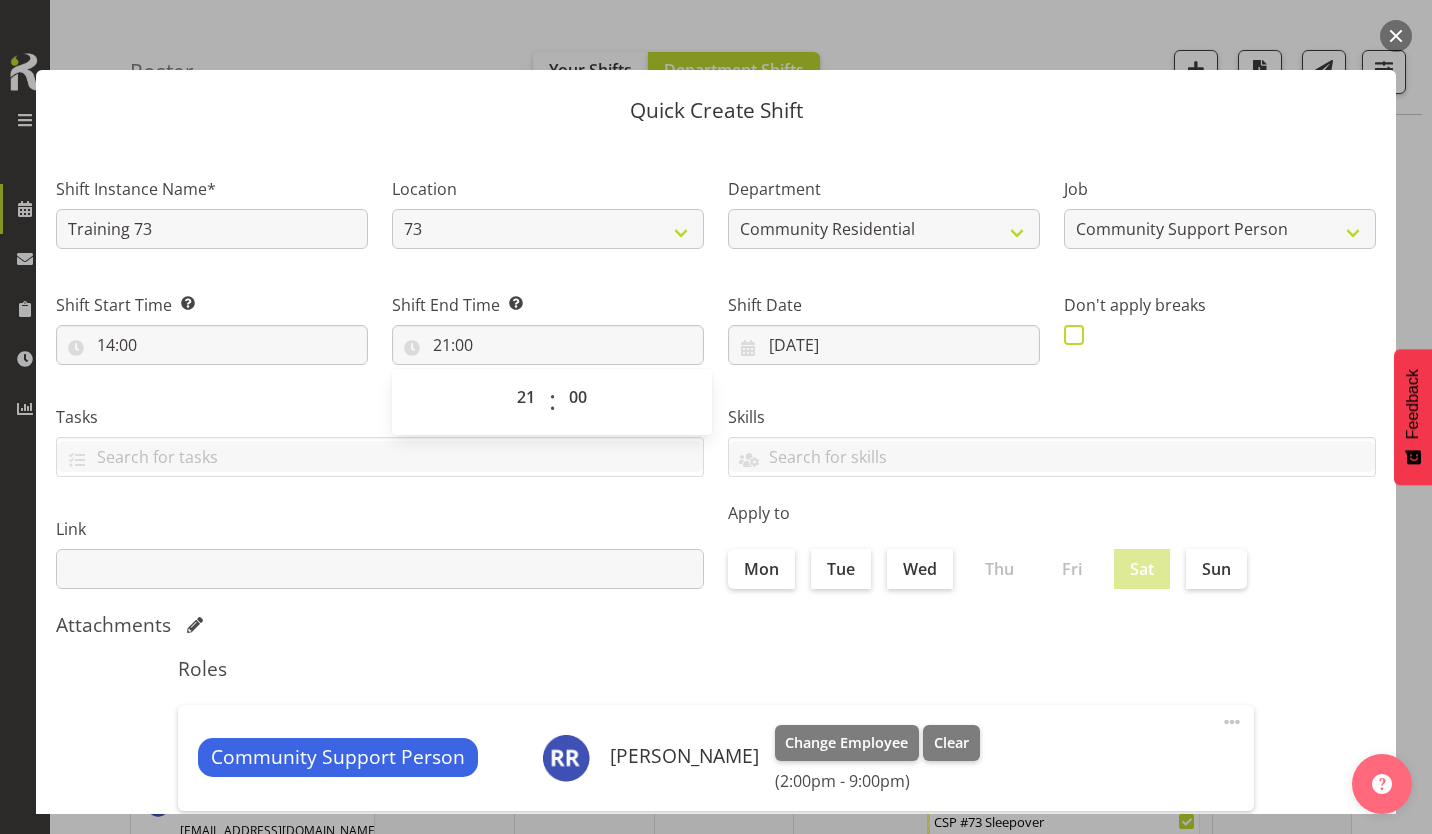 click at bounding box center [1074, 335] 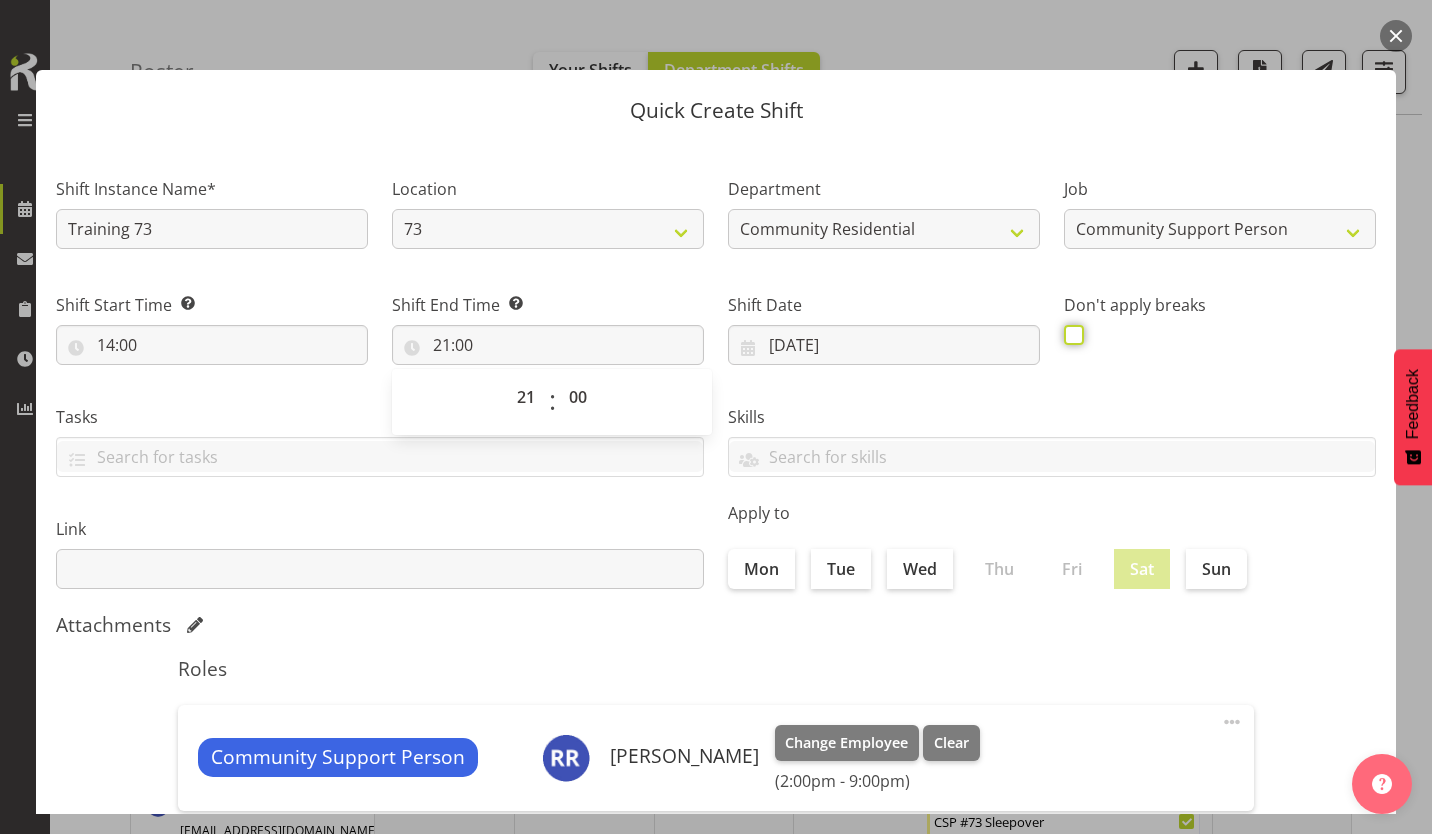 click at bounding box center [1070, 334] 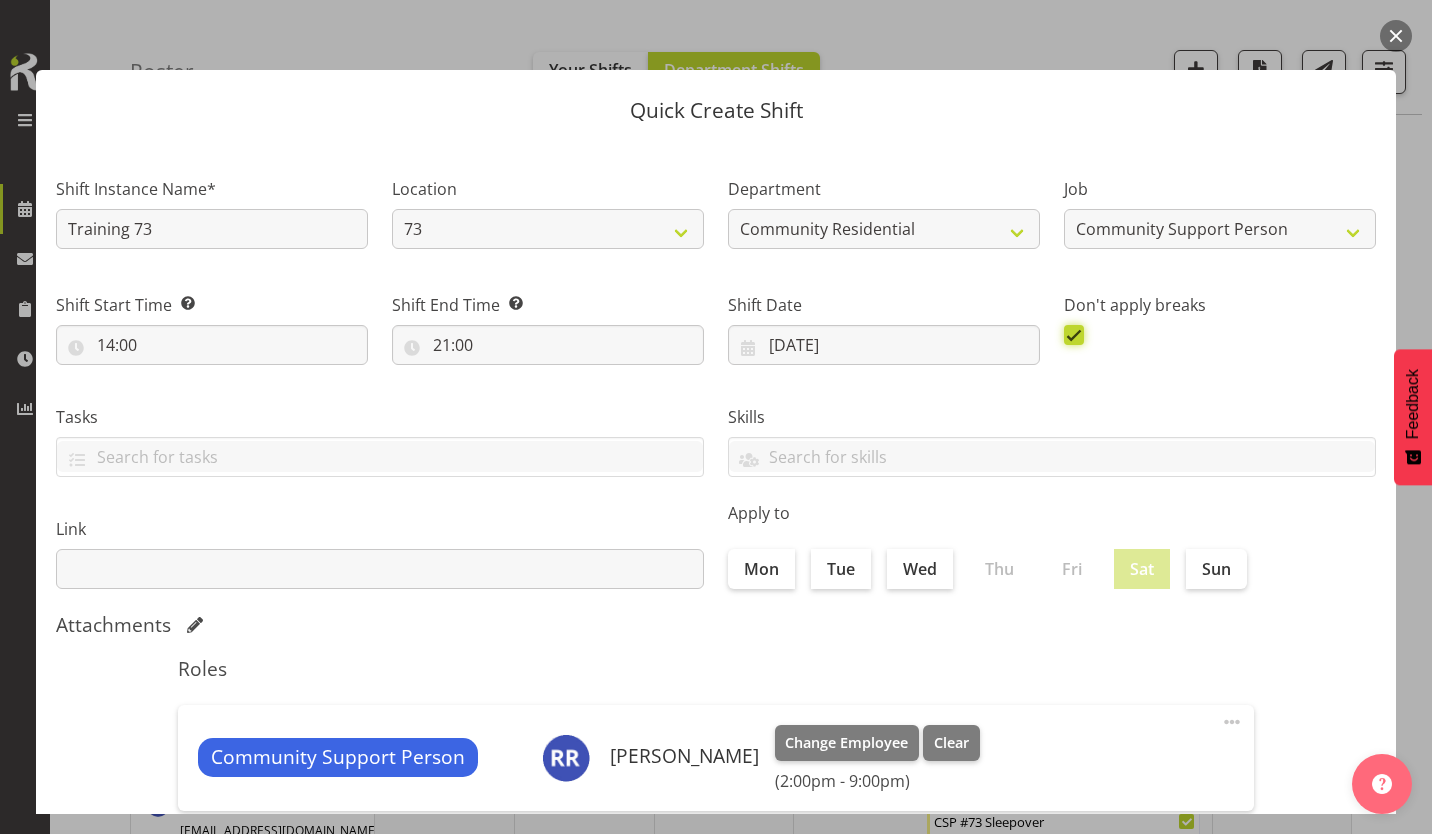 scroll, scrollTop: 86, scrollLeft: 0, axis: vertical 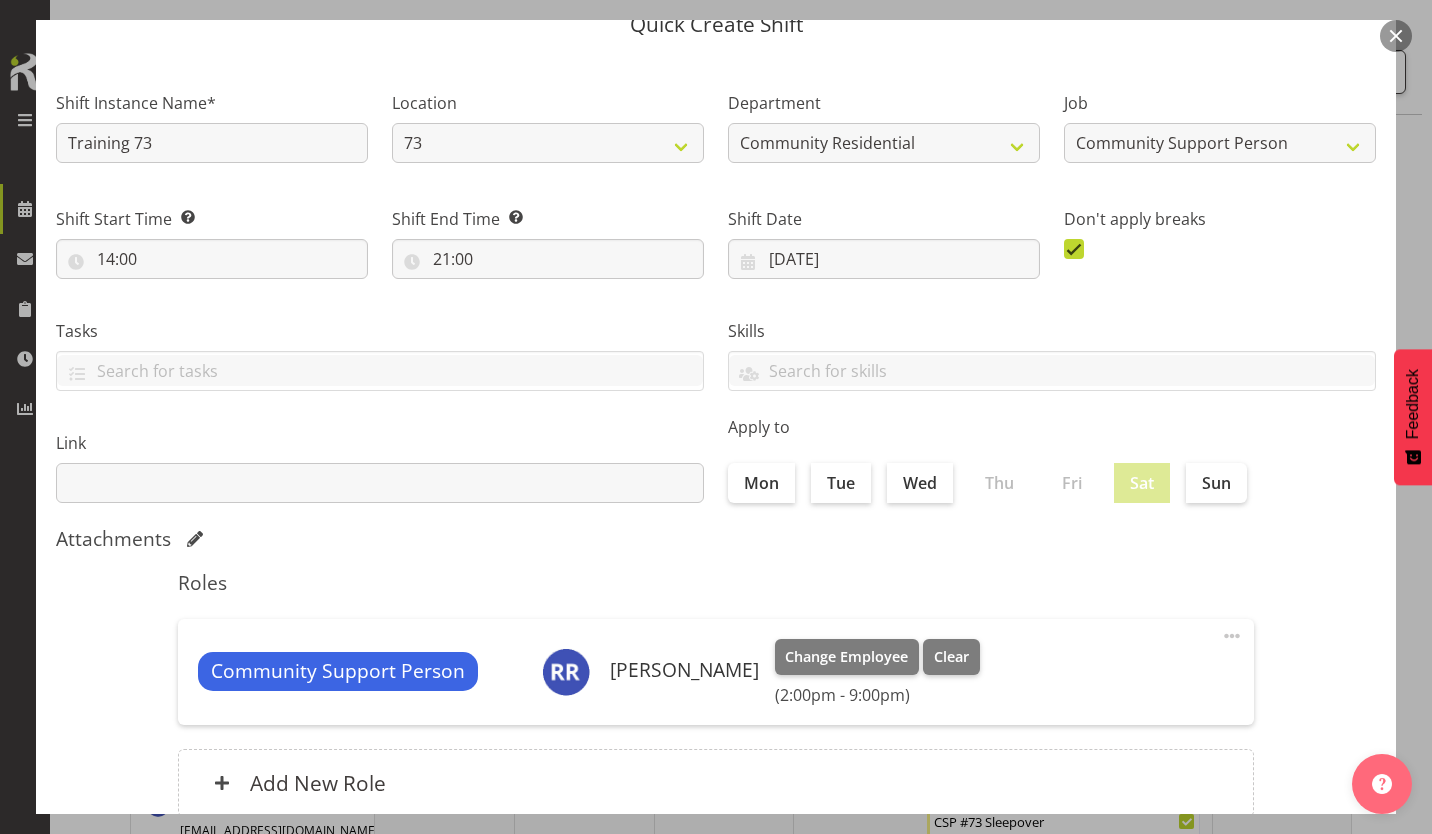 click on "Create Shift Instance" at bounding box center (1274, 902) 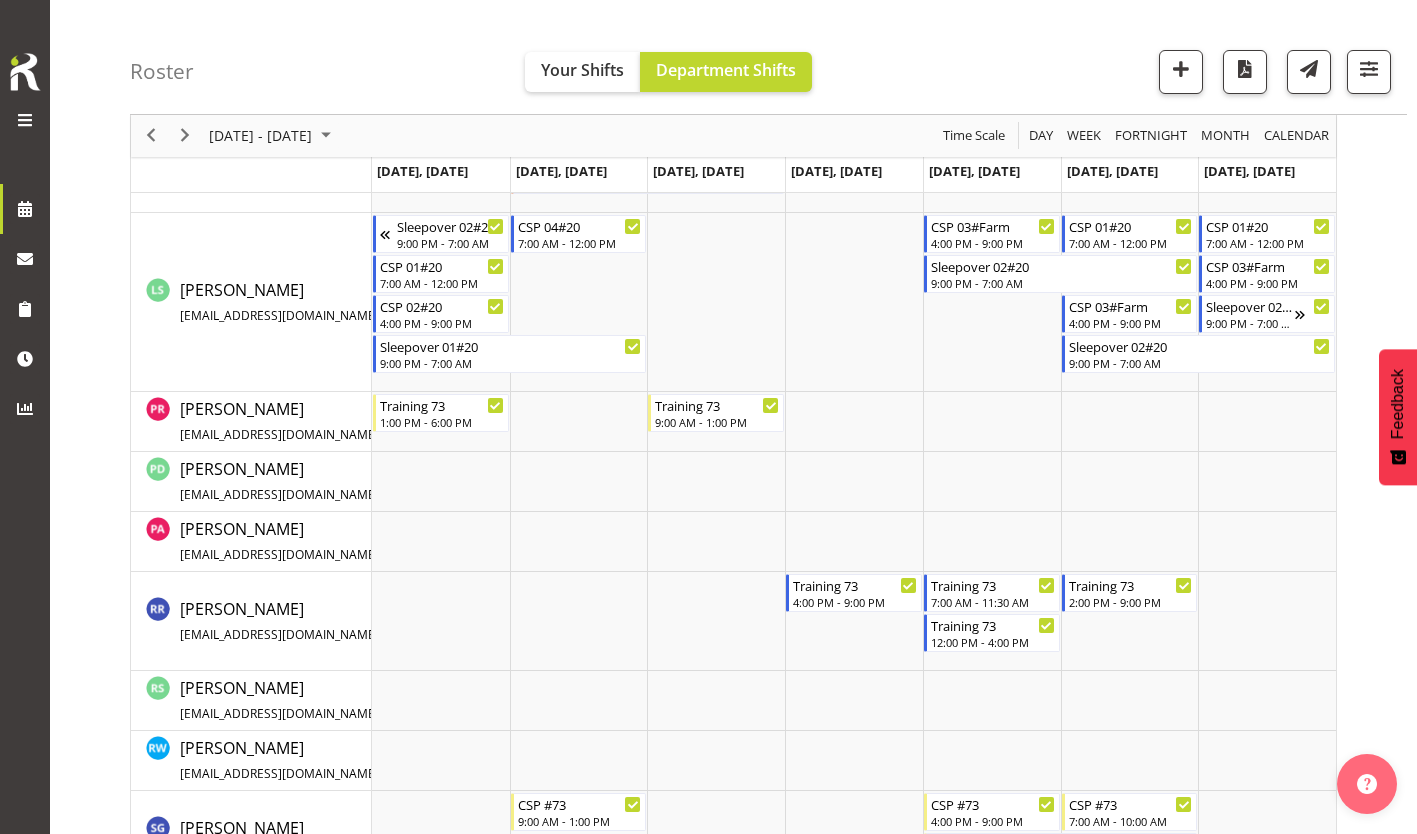 scroll, scrollTop: 1171, scrollLeft: 0, axis: vertical 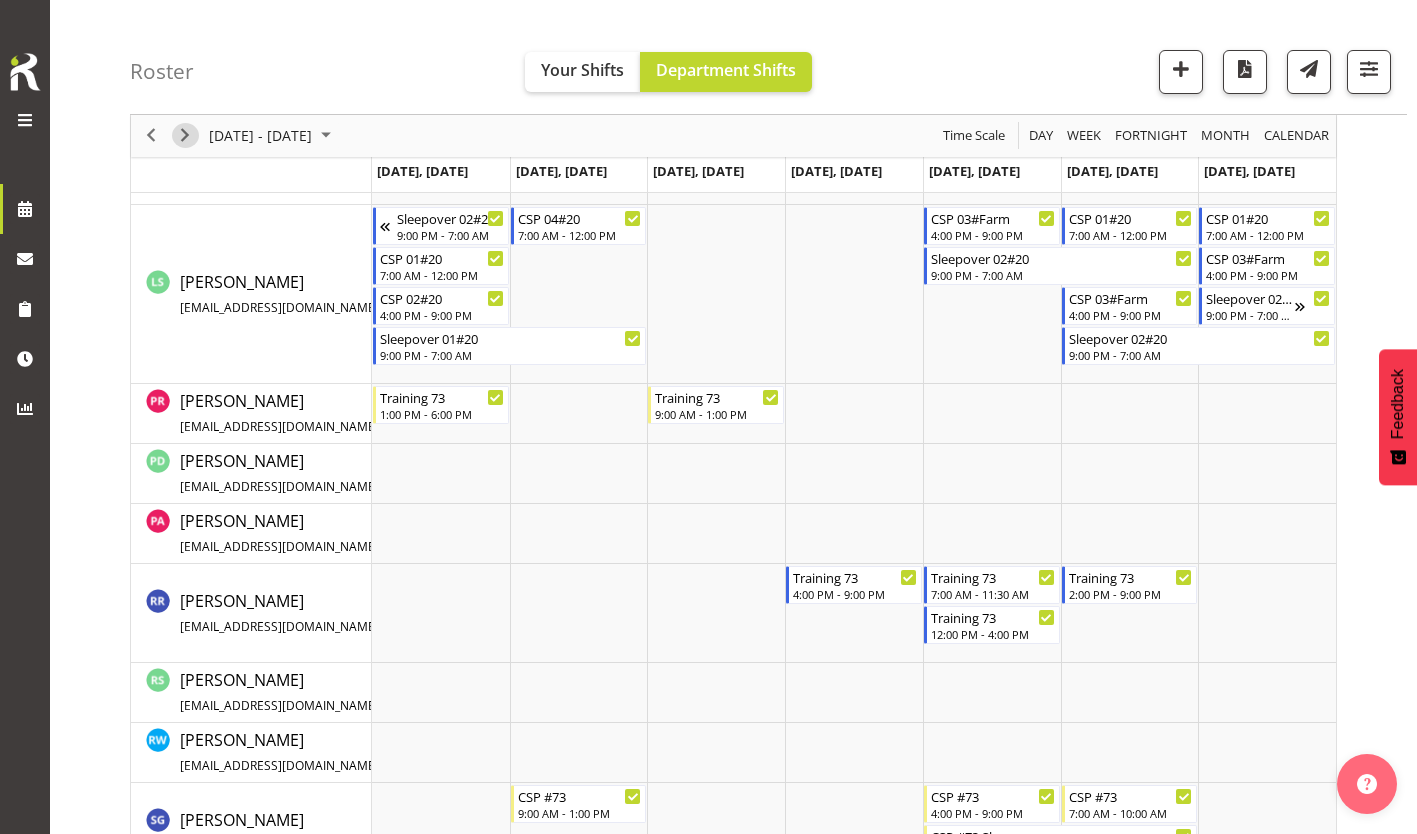 click at bounding box center (185, 136) 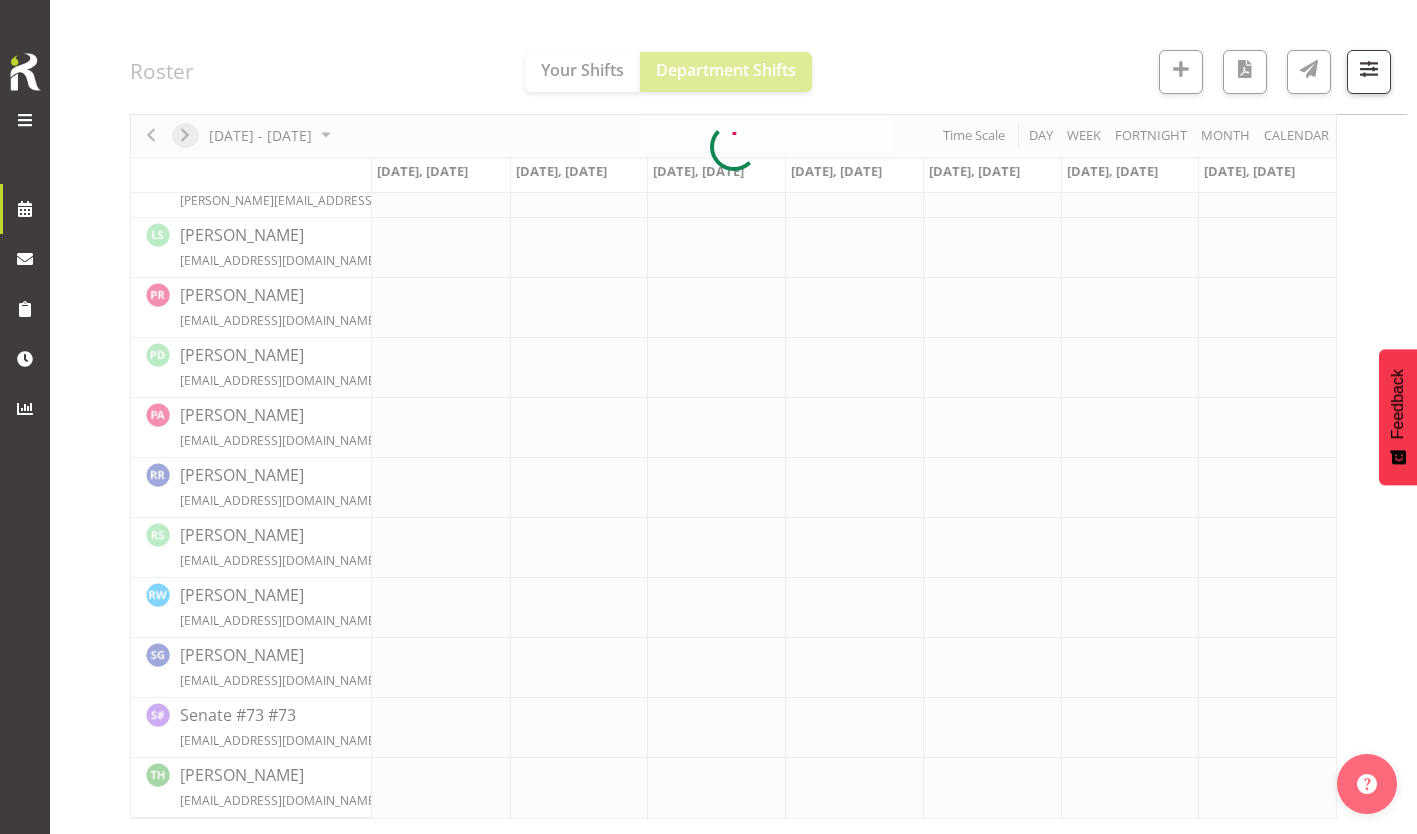 scroll, scrollTop: 708, scrollLeft: 0, axis: vertical 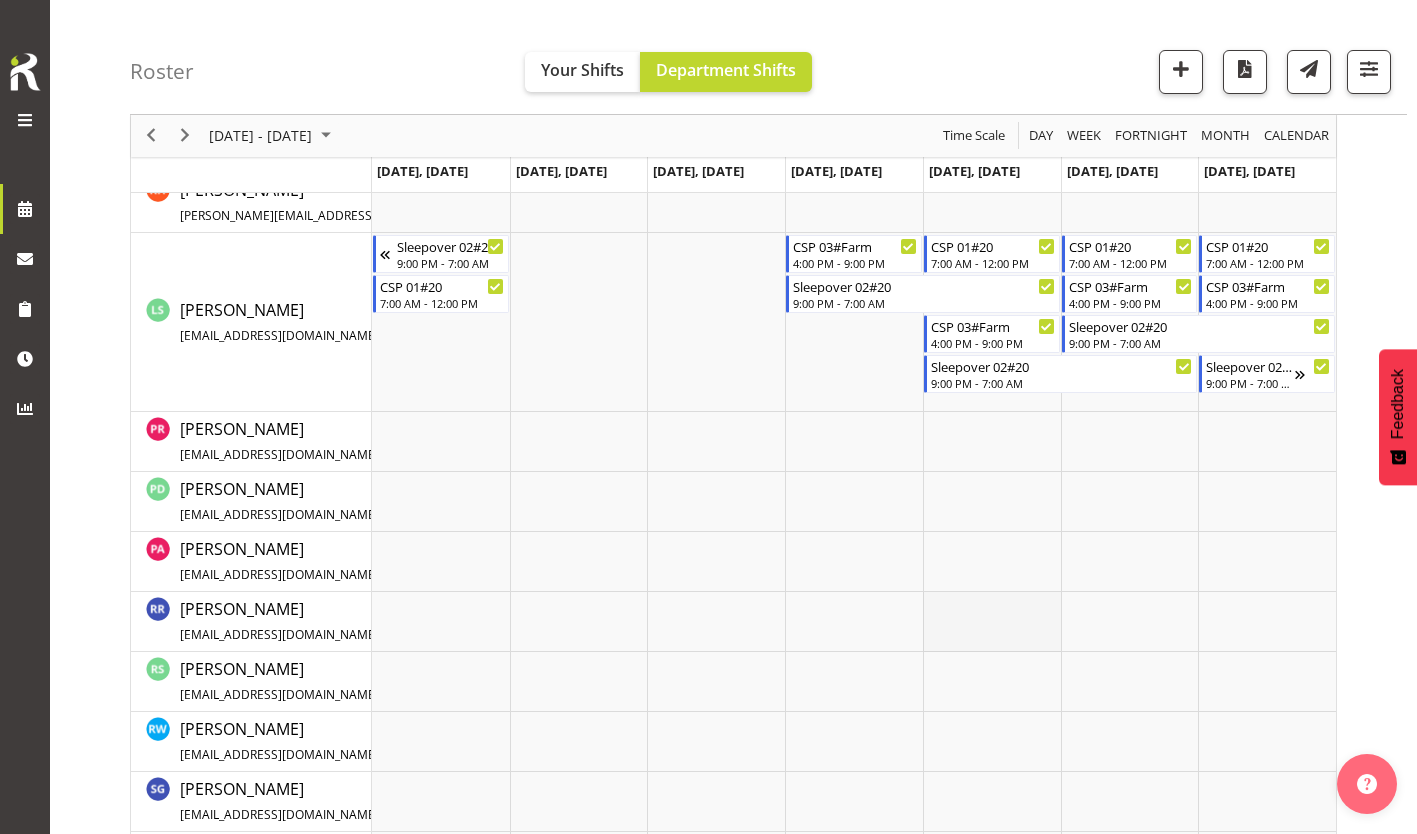 click at bounding box center (992, 622) 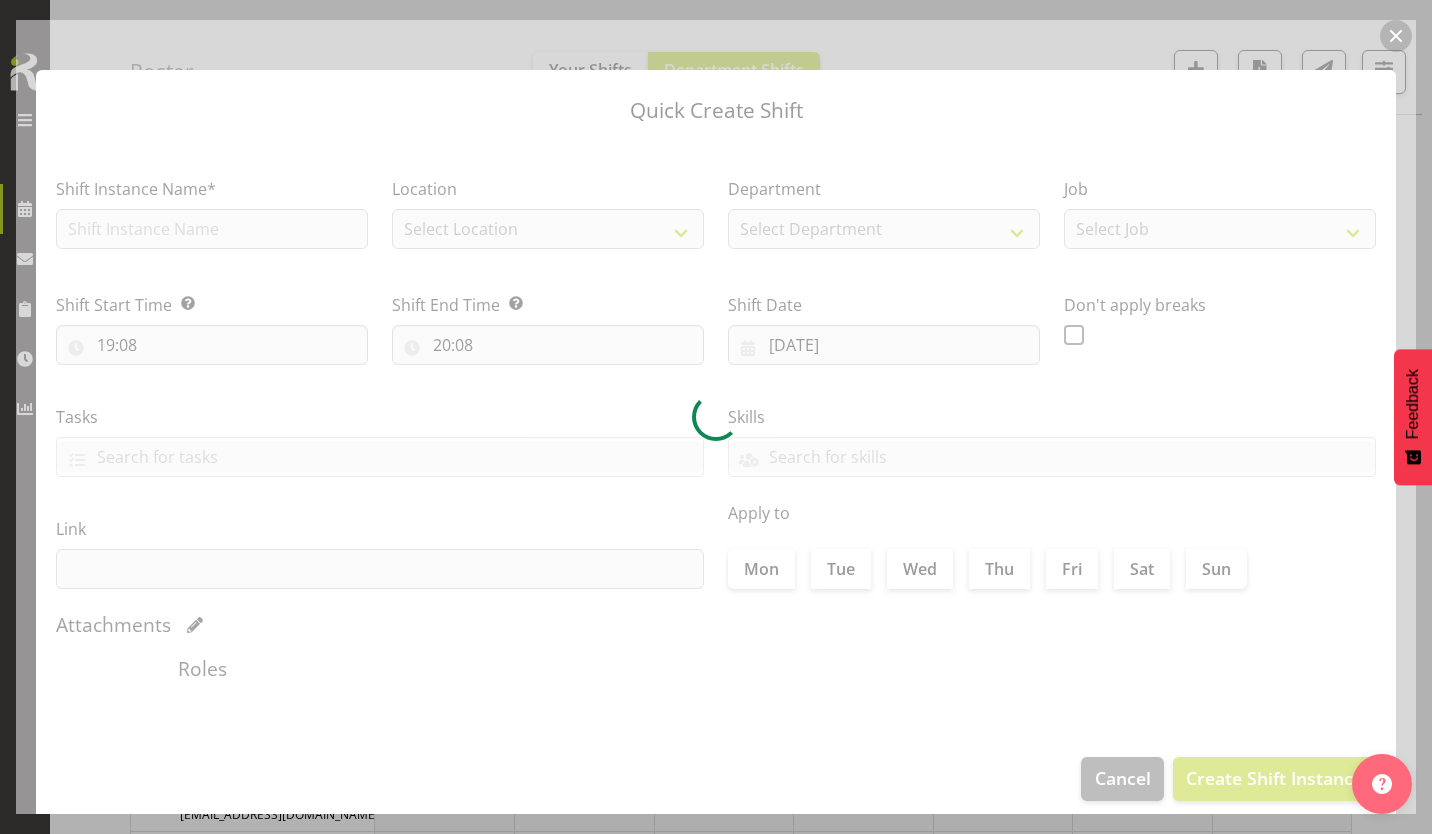 type on "[DATE]" 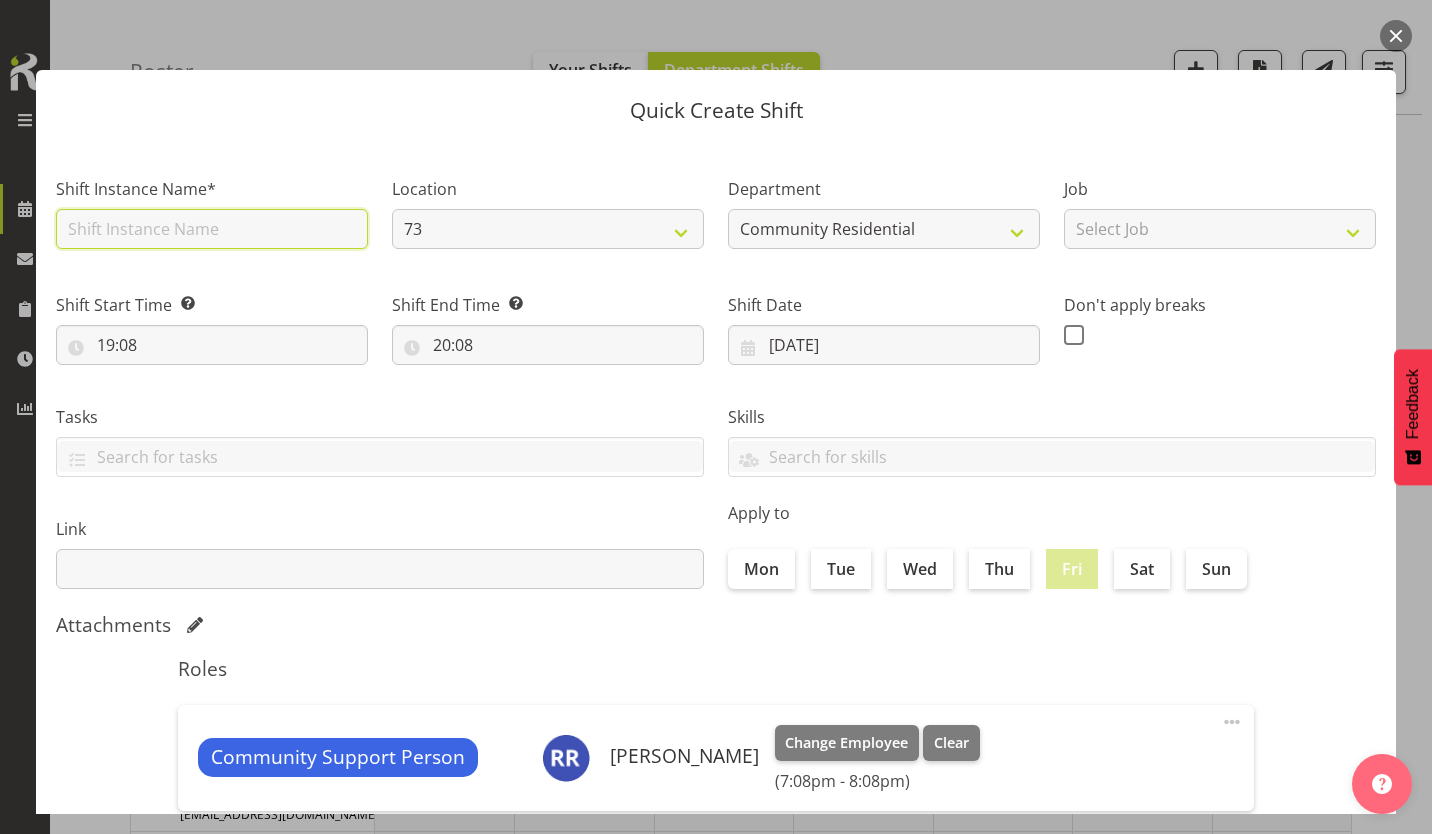 click at bounding box center (212, 229) 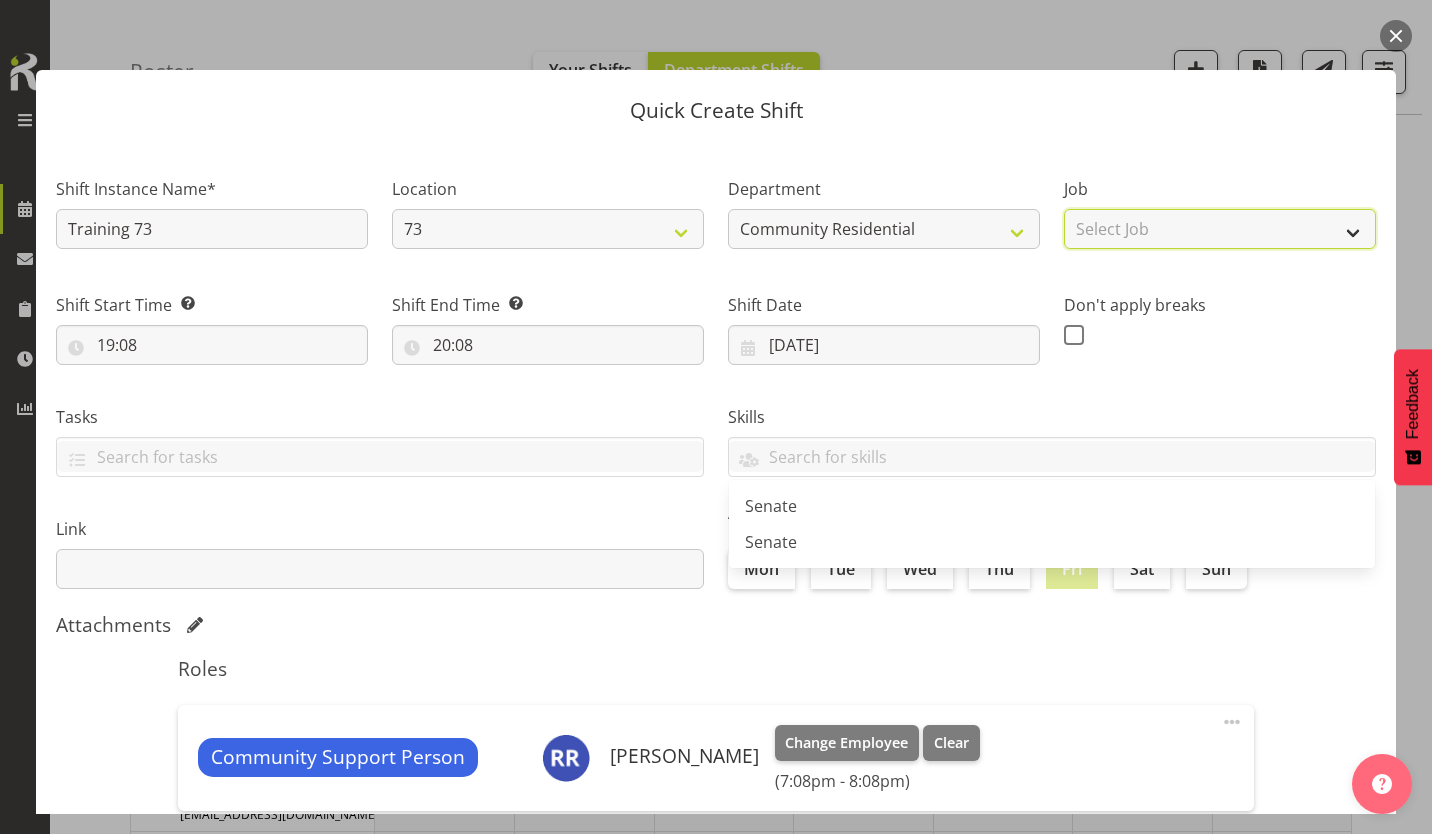 click on "Select Job  Accounts Admin Art Coordinator Community Leader Community Support Person Community Support Person-Casual House Leader Office Admin Senior Coordinator Service Manager Volunteer" at bounding box center (1220, 229) 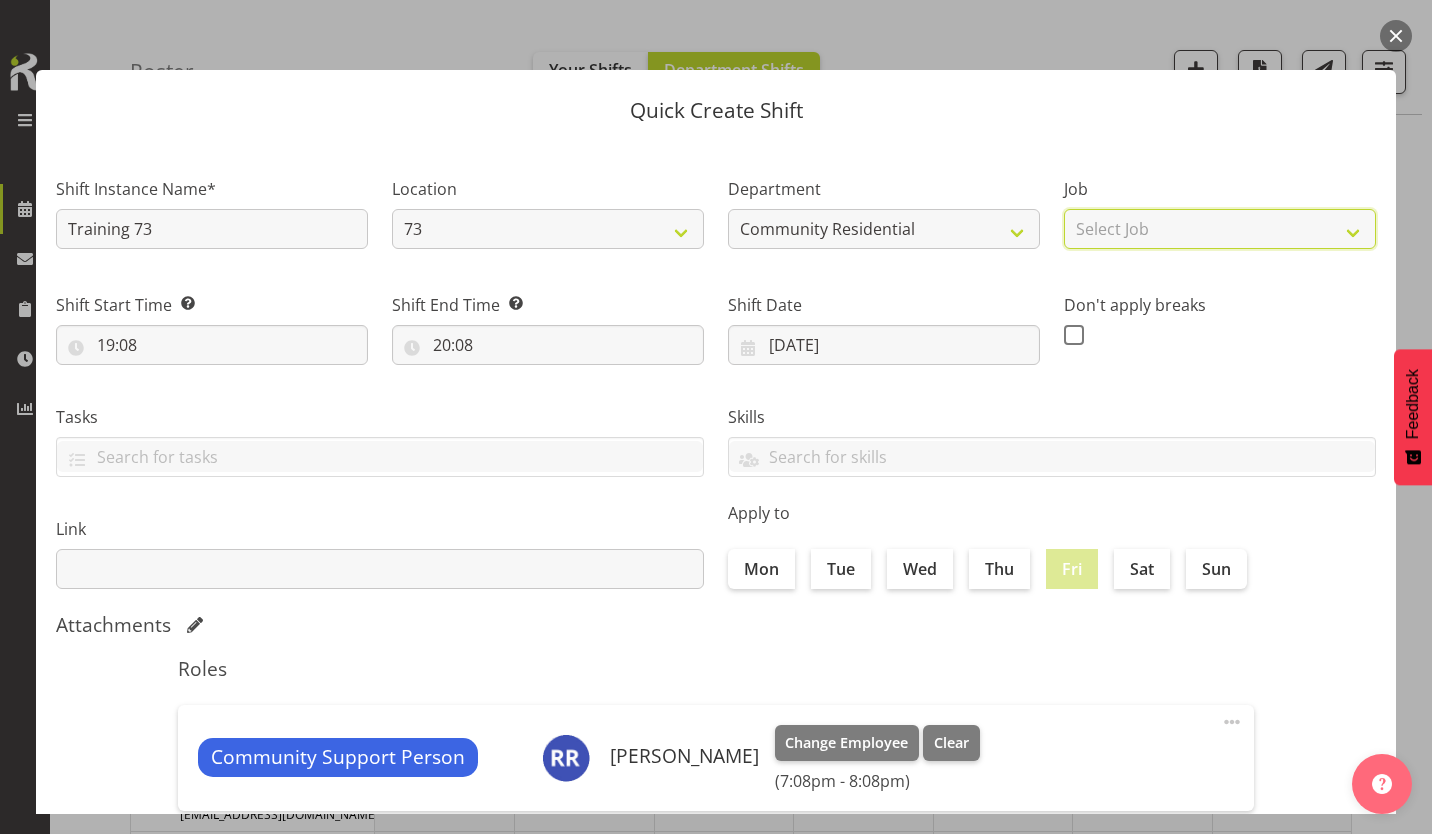 select on "2" 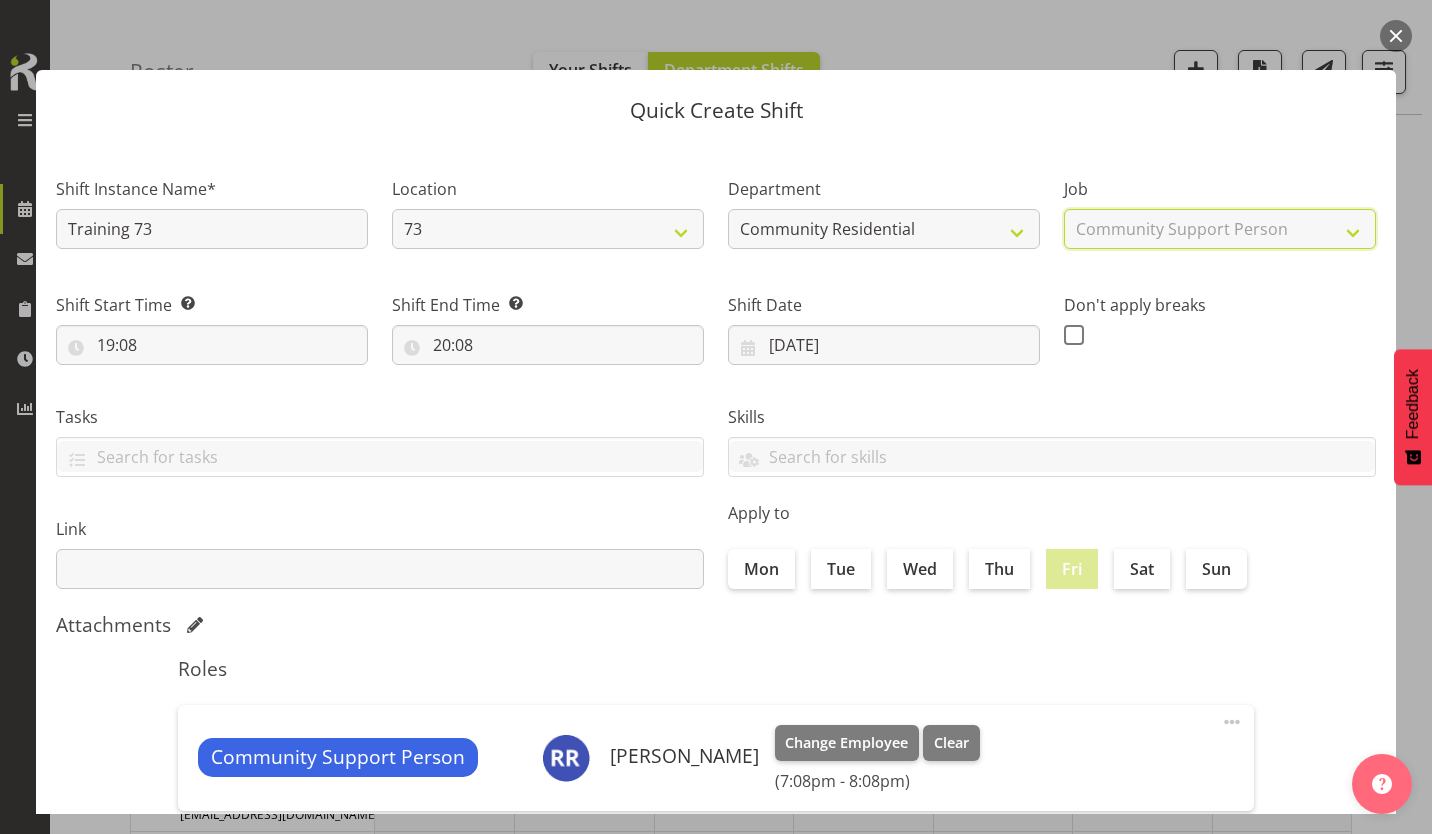click on "Select Job  Accounts Admin Art Coordinator Community Leader Community Support Person Community Support Person-Casual House Leader Office Admin Senior Coordinator Service Manager Volunteer" at bounding box center [1220, 229] 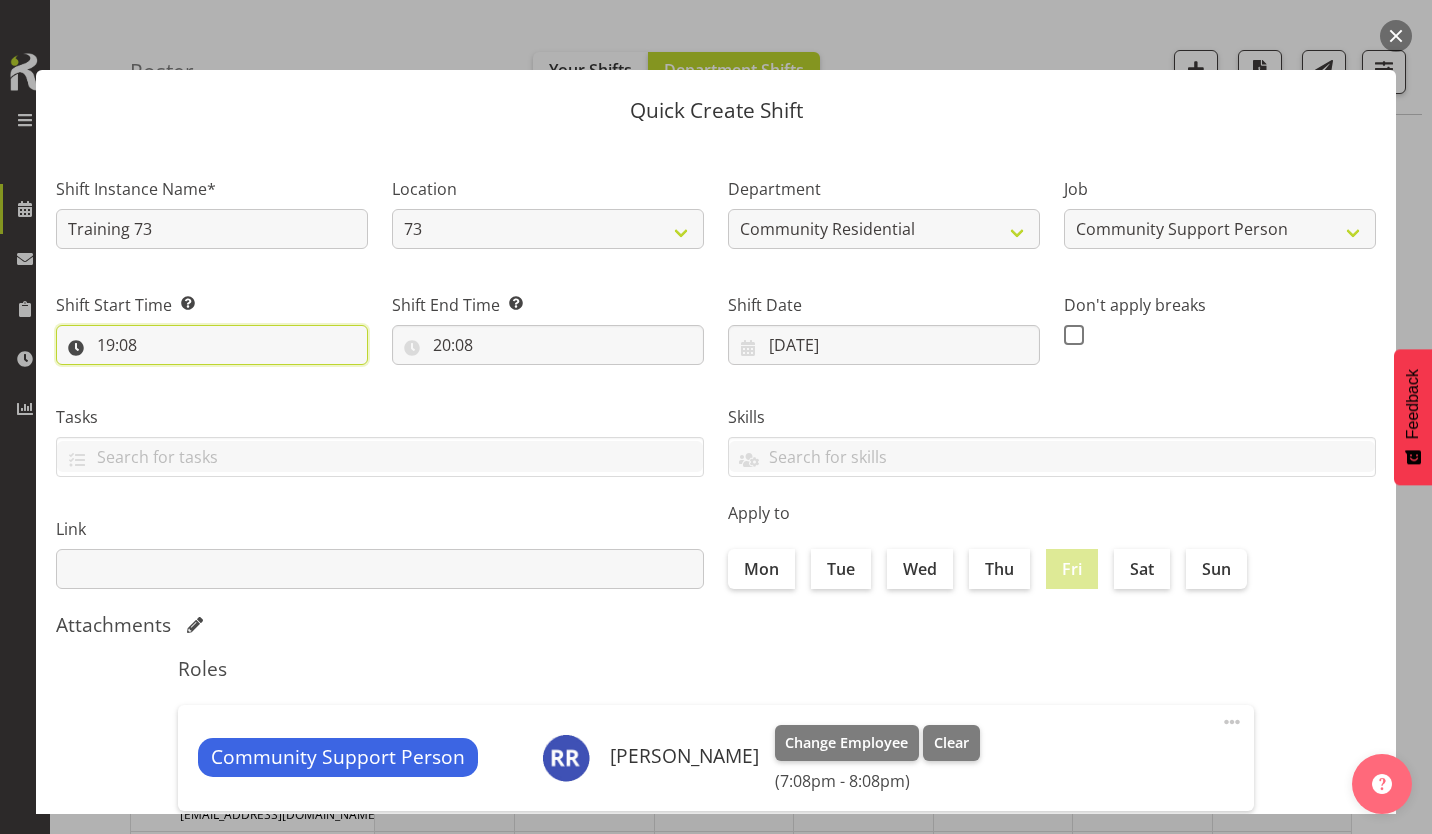 click on "19:08" at bounding box center (212, 345) 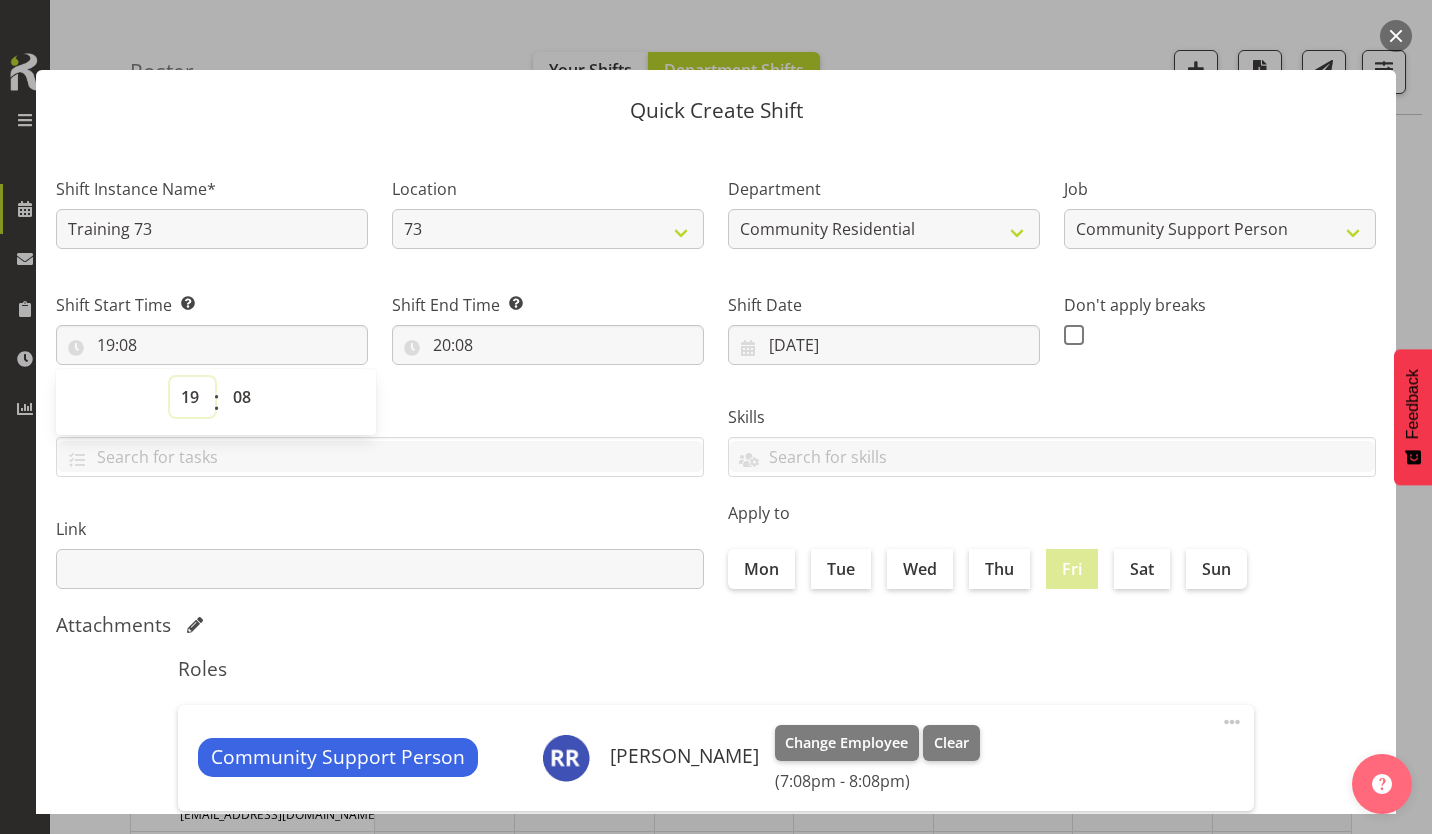 click on "00   01   02   03   04   05   06   07   08   09   10   11   12   13   14   15   16   17   18   19   20   21   22   23" at bounding box center (192, 397) 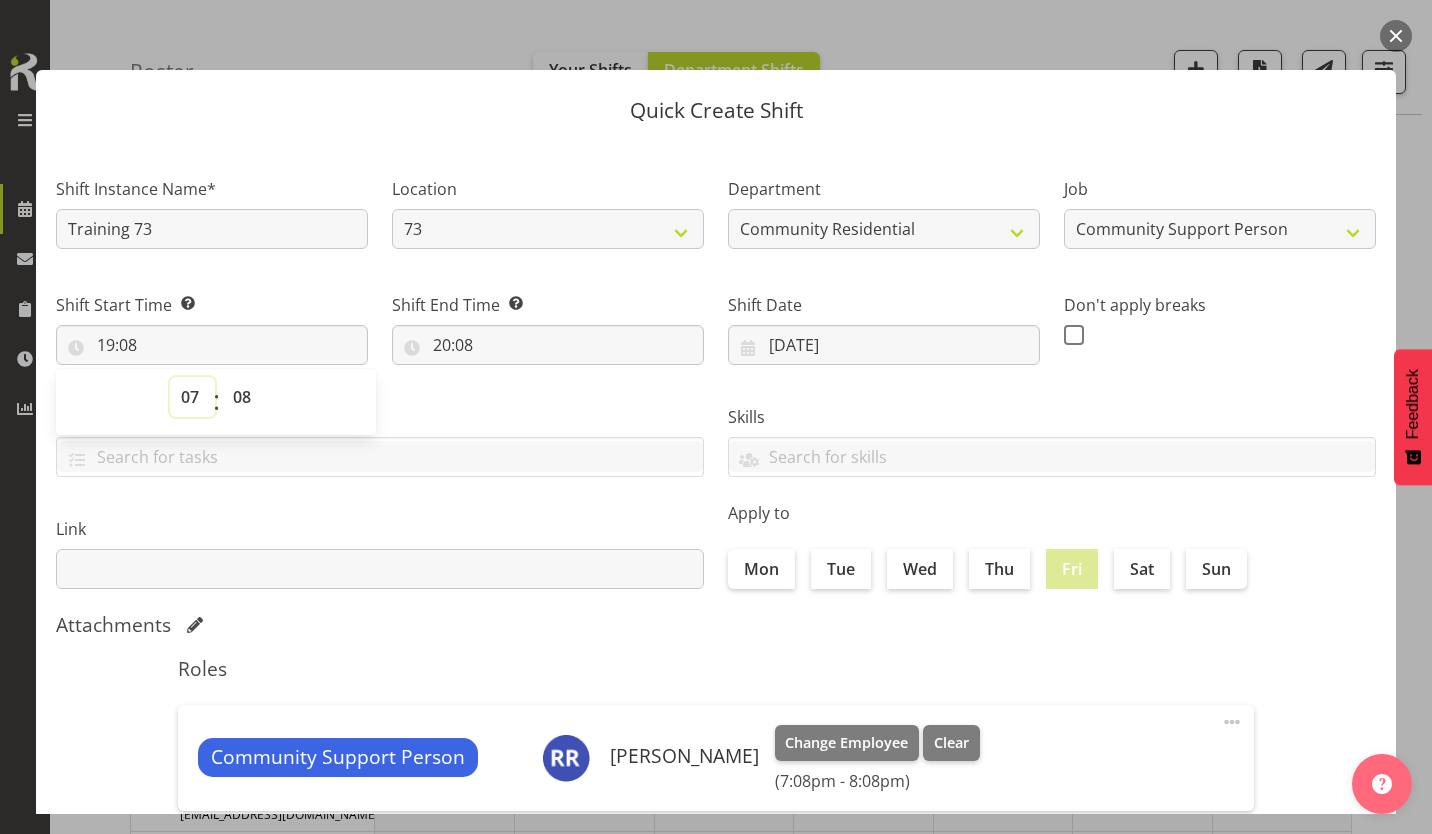 click on "00   01   02   03   04   05   06   07   08   09   10   11   12   13   14   15   16   17   18   19   20   21   22   23" at bounding box center [192, 397] 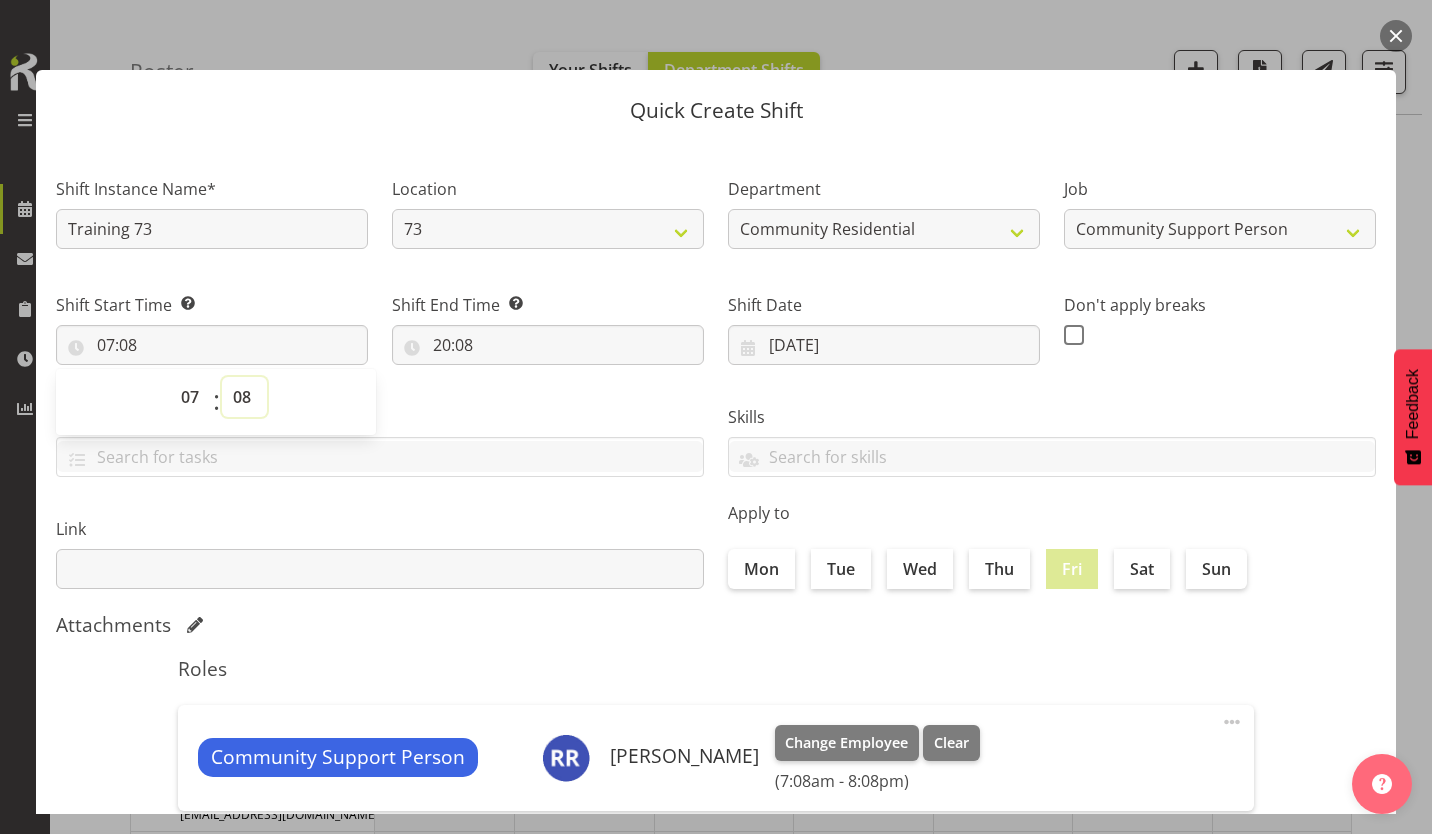 click on "00   01   02   03   04   05   06   07   08   09   10   11   12   13   14   15   16   17   18   19   20   21   22   23   24   25   26   27   28   29   30   31   32   33   34   35   36   37   38   39   40   41   42   43   44   45   46   47   48   49   50   51   52   53   54   55   56   57   58   59" at bounding box center (244, 397) 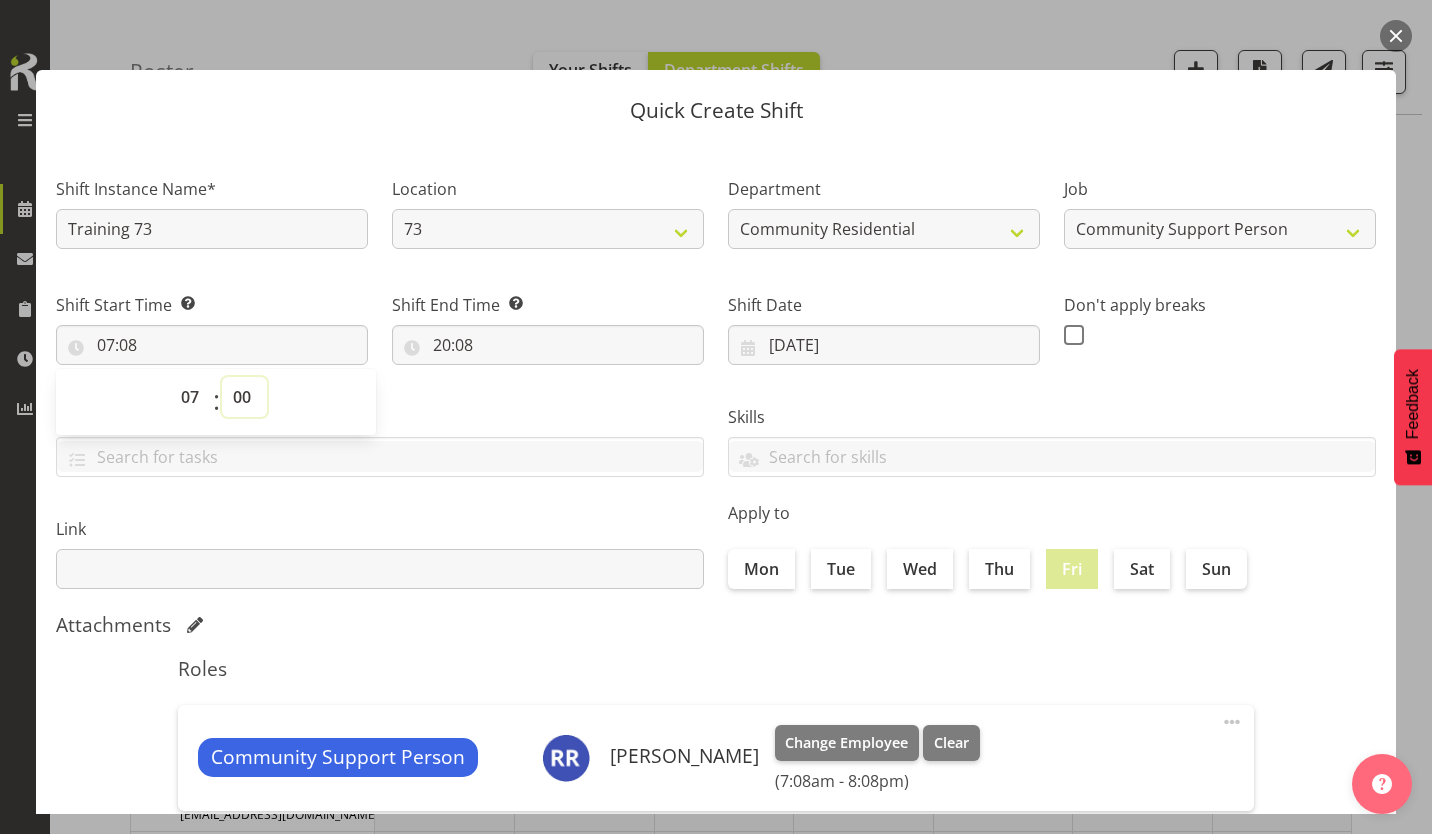 click on "00   01   02   03   04   05   06   07   08   09   10   11   12   13   14   15   16   17   18   19   20   21   22   23   24   25   26   27   28   29   30   31   32   33   34   35   36   37   38   39   40   41   42   43   44   45   46   47   48   49   50   51   52   53   54   55   56   57   58   59" at bounding box center (244, 397) 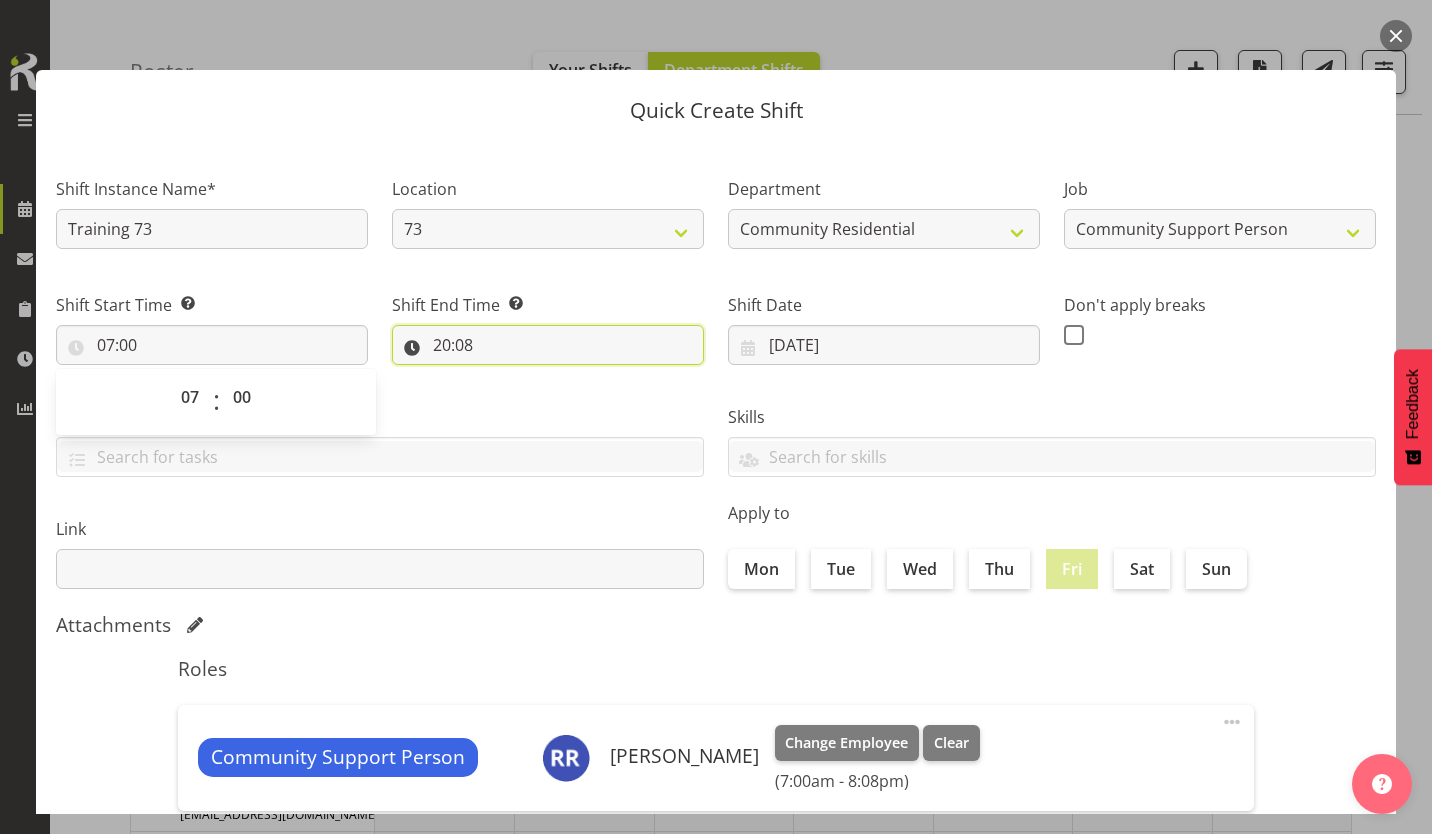 click on "20:08" at bounding box center [548, 345] 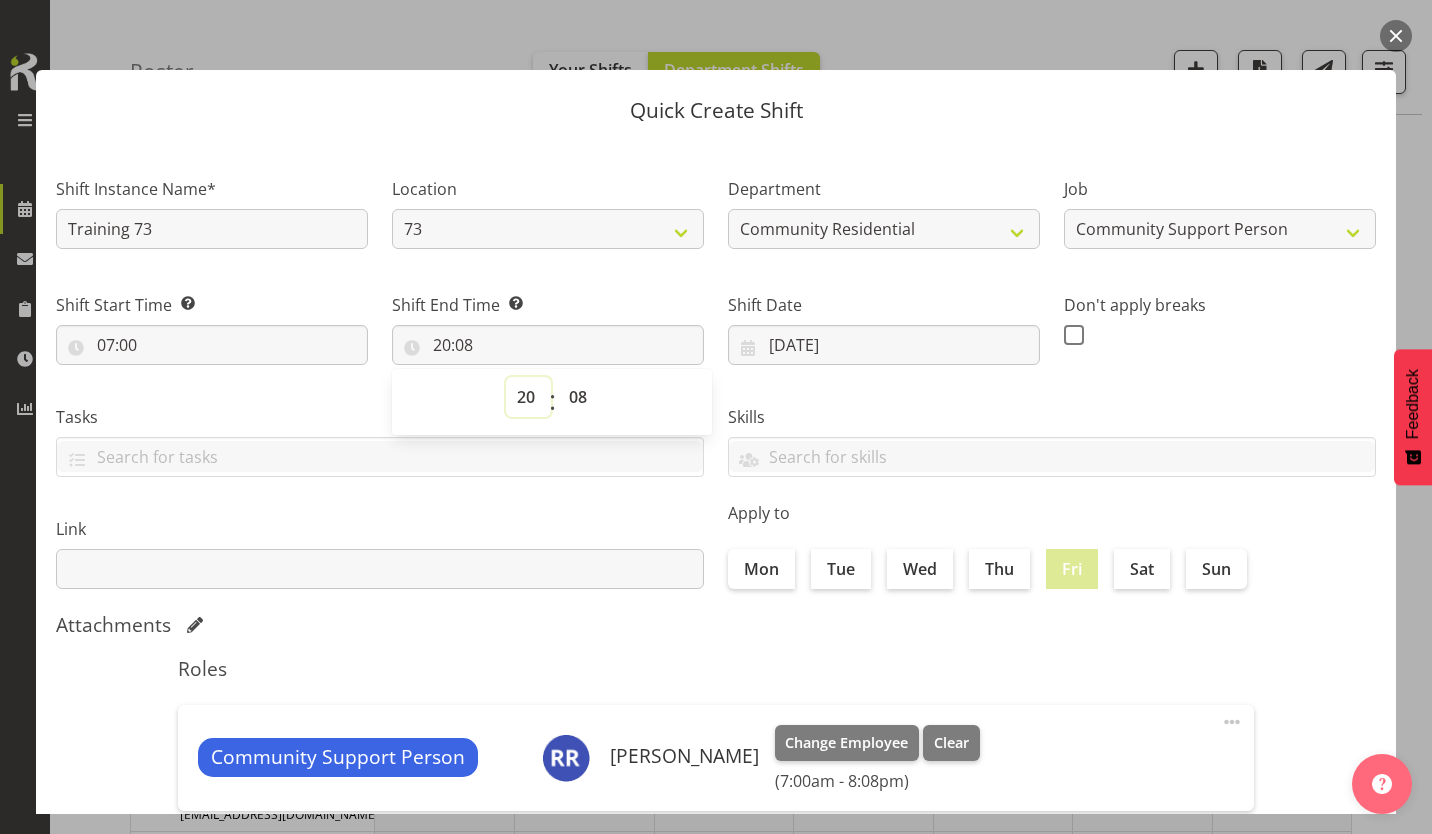 click on "00   01   02   03   04   05   06   07   08   09   10   11   12   13   14   15   16   17   18   19   20   21   22   23" at bounding box center [528, 397] 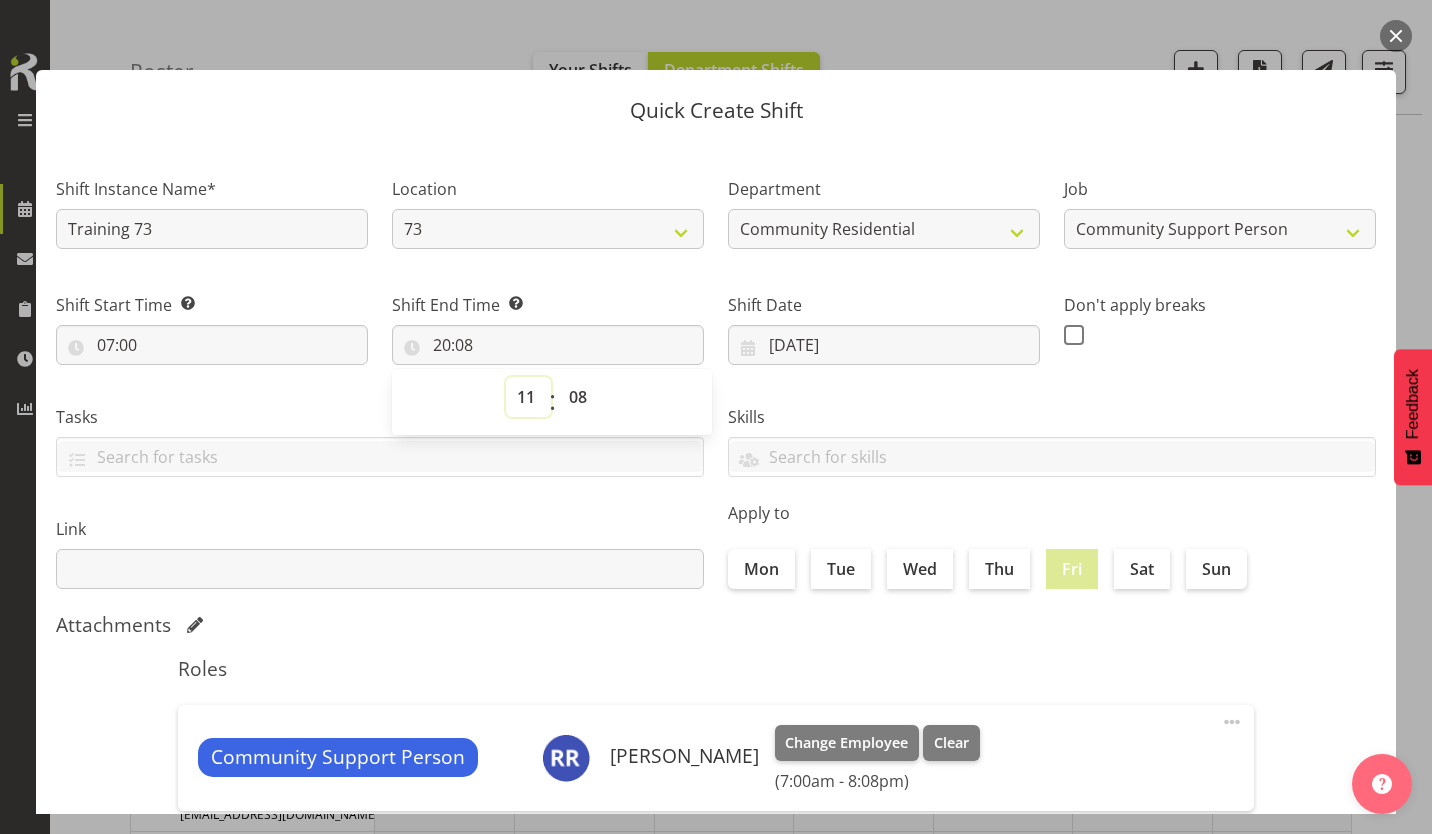 click on "00   01   02   03   04   05   06   07   08   09   10   11   12   13   14   15   16   17   18   19   20   21   22   23" at bounding box center (528, 397) 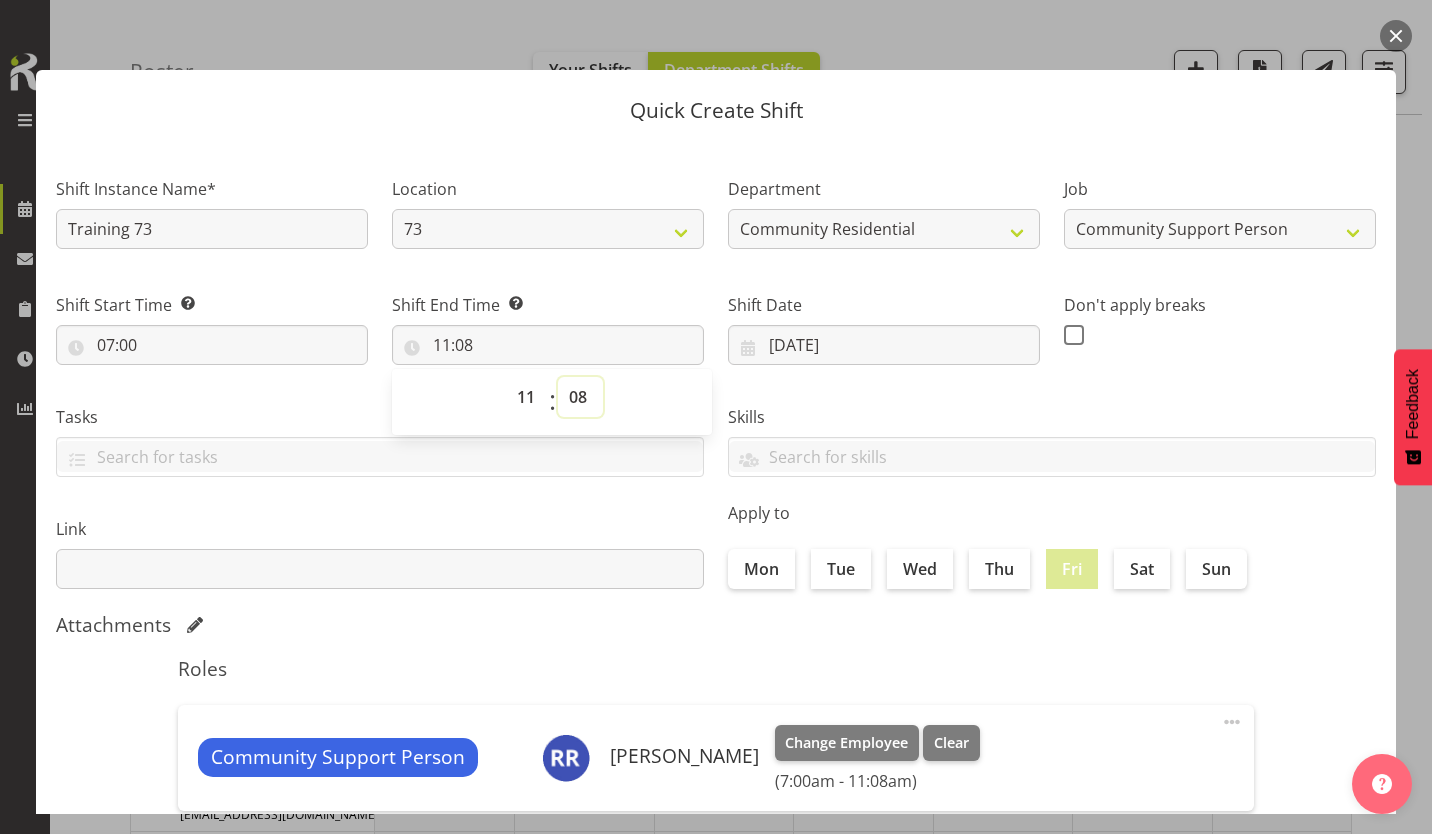 click on "00   01   02   03   04   05   06   07   08   09   10   11   12   13   14   15   16   17   18   19   20   21   22   23   24   25   26   27   28   29   30   31   32   33   34   35   36   37   38   39   40   41   42   43   44   45   46   47   48   49   50   51   52   53   54   55   56   57   58   59" at bounding box center (580, 397) 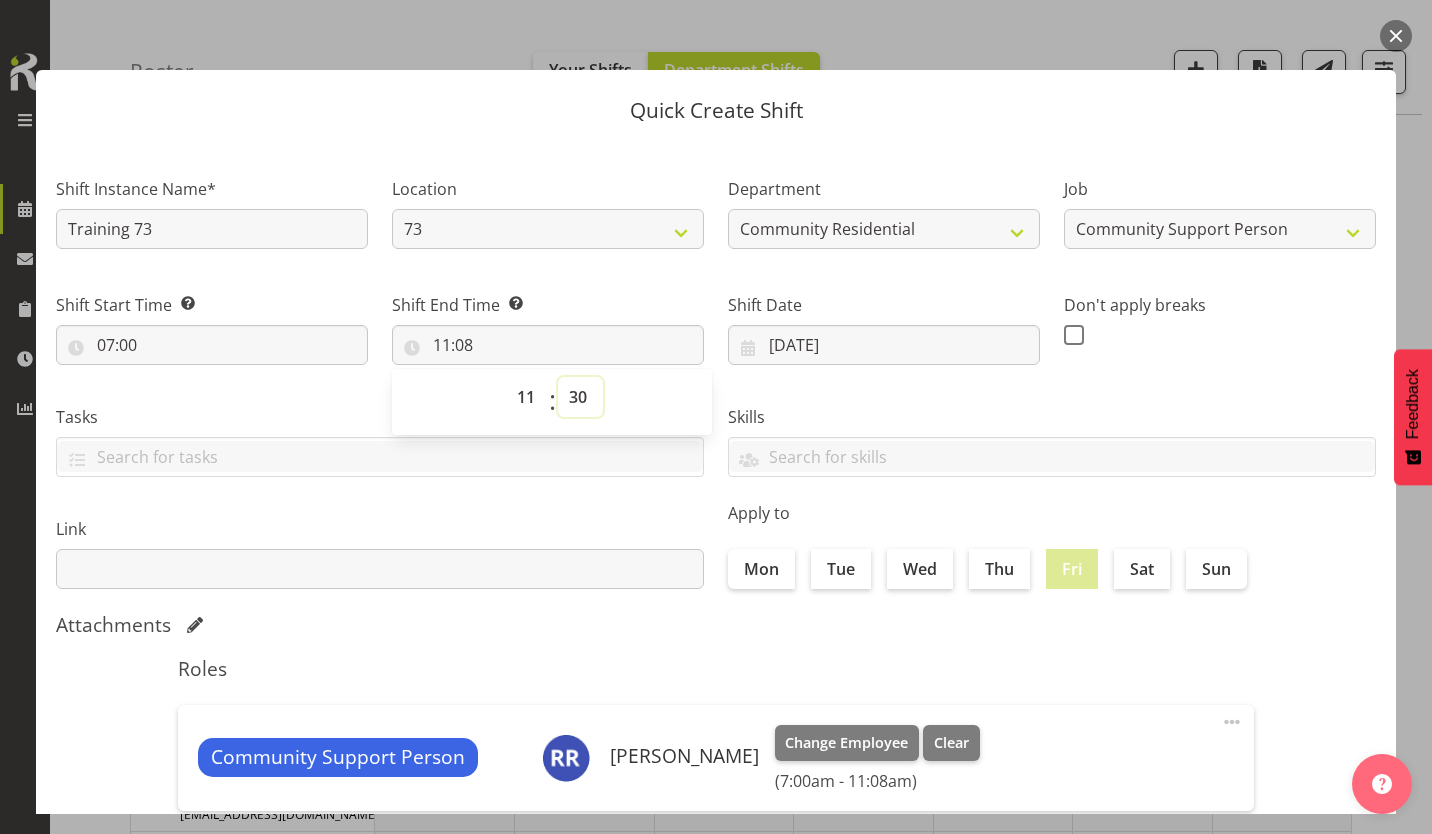 click on "00   01   02   03   04   05   06   07   08   09   10   11   12   13   14   15   16   17   18   19   20   21   22   23   24   25   26   27   28   29   30   31   32   33   34   35   36   37   38   39   40   41   42   43   44   45   46   47   48   49   50   51   52   53   54   55   56   57   58   59" at bounding box center [580, 397] 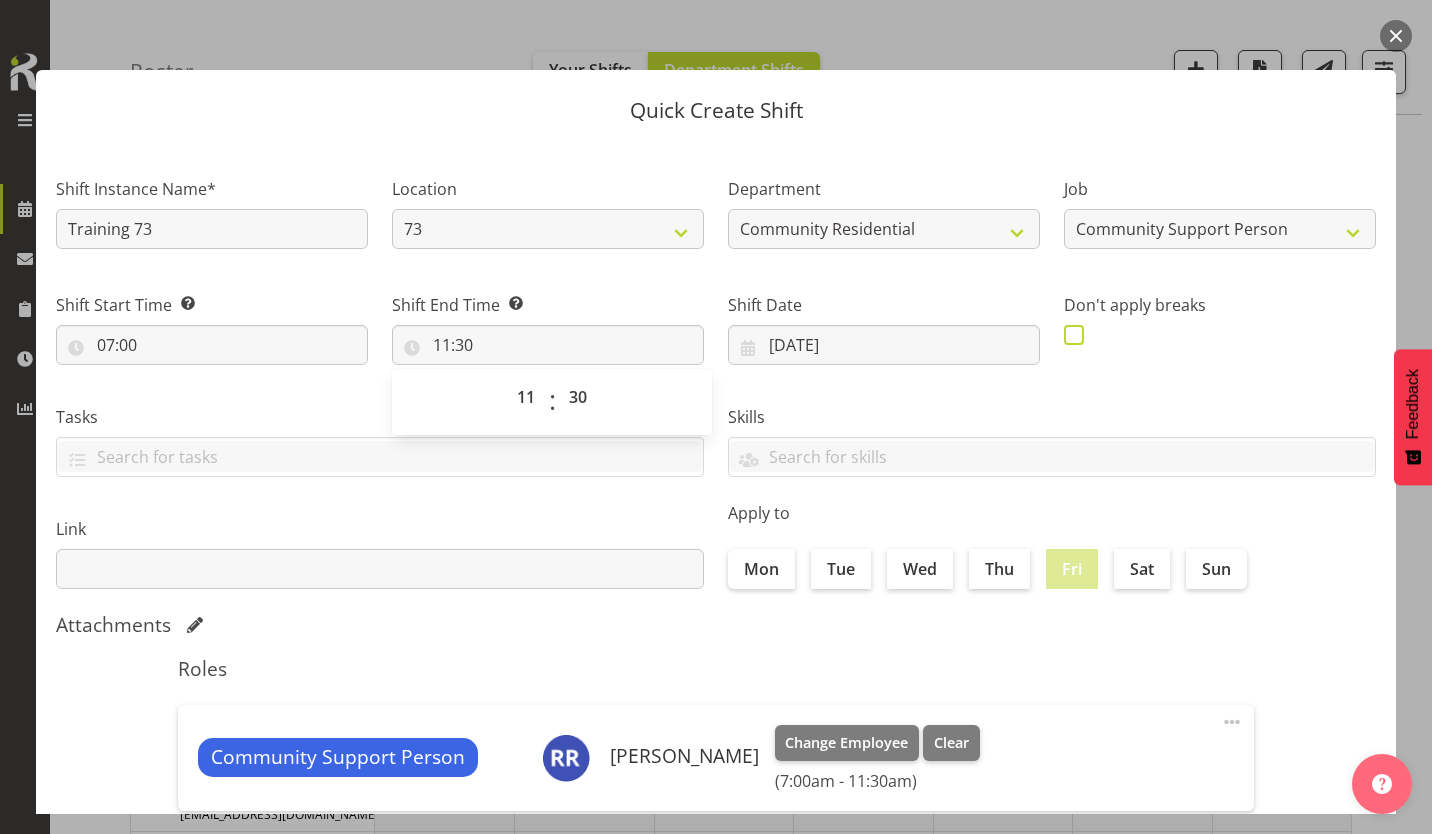 click at bounding box center [1074, 335] 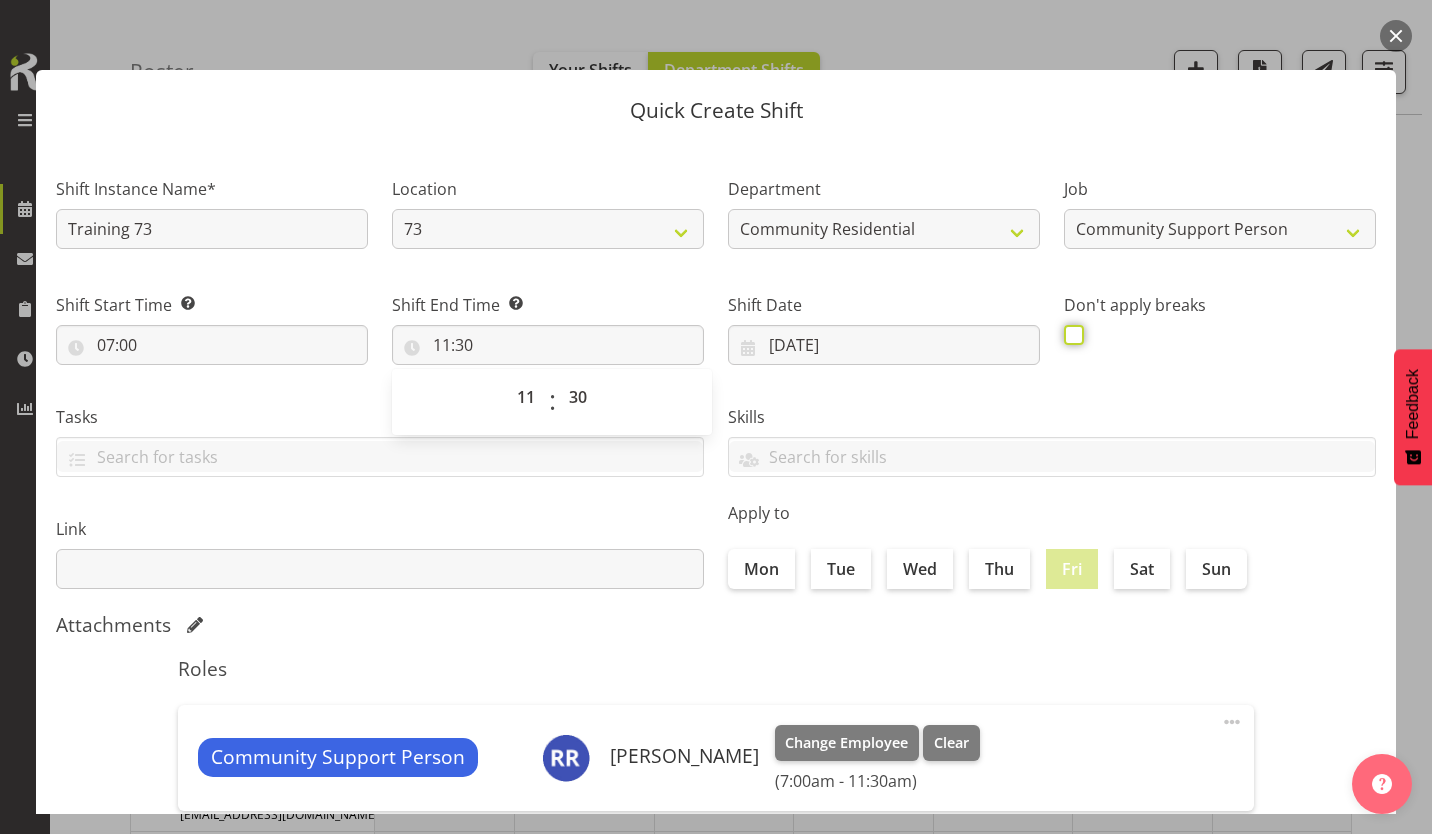 click at bounding box center [1070, 334] 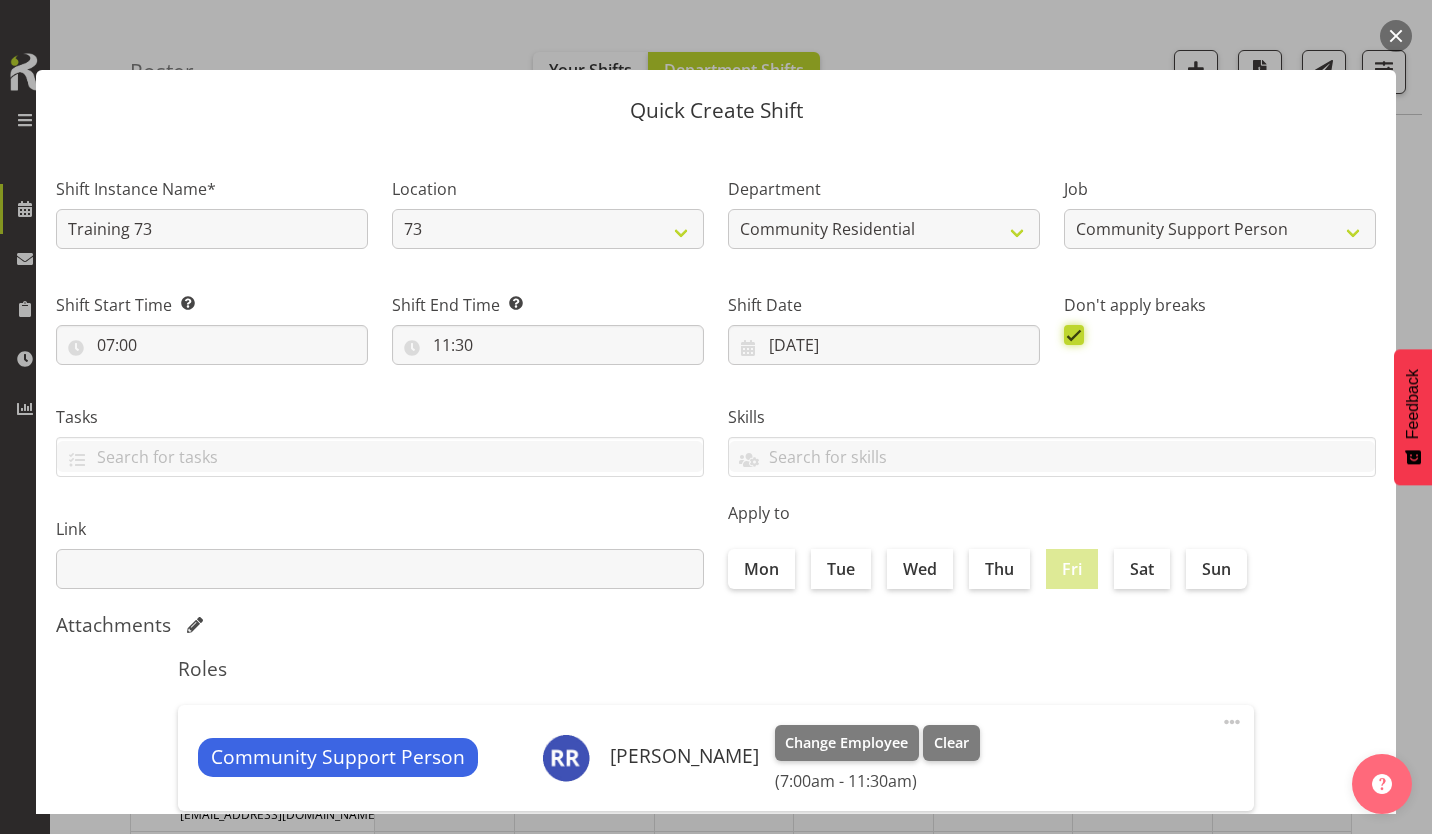 scroll, scrollTop: 86, scrollLeft: 0, axis: vertical 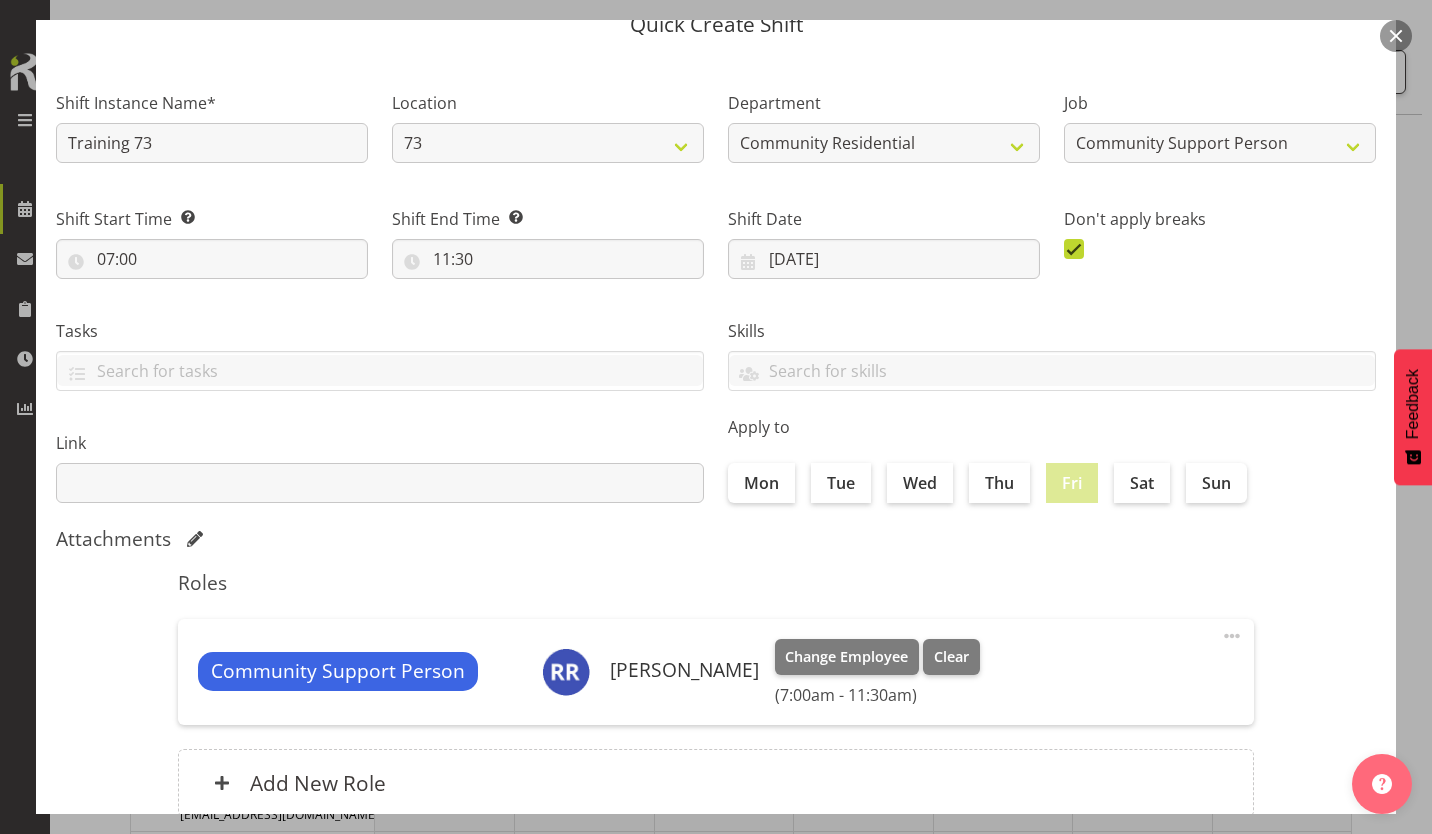 click on "Create Shift Instance" at bounding box center (1274, 902) 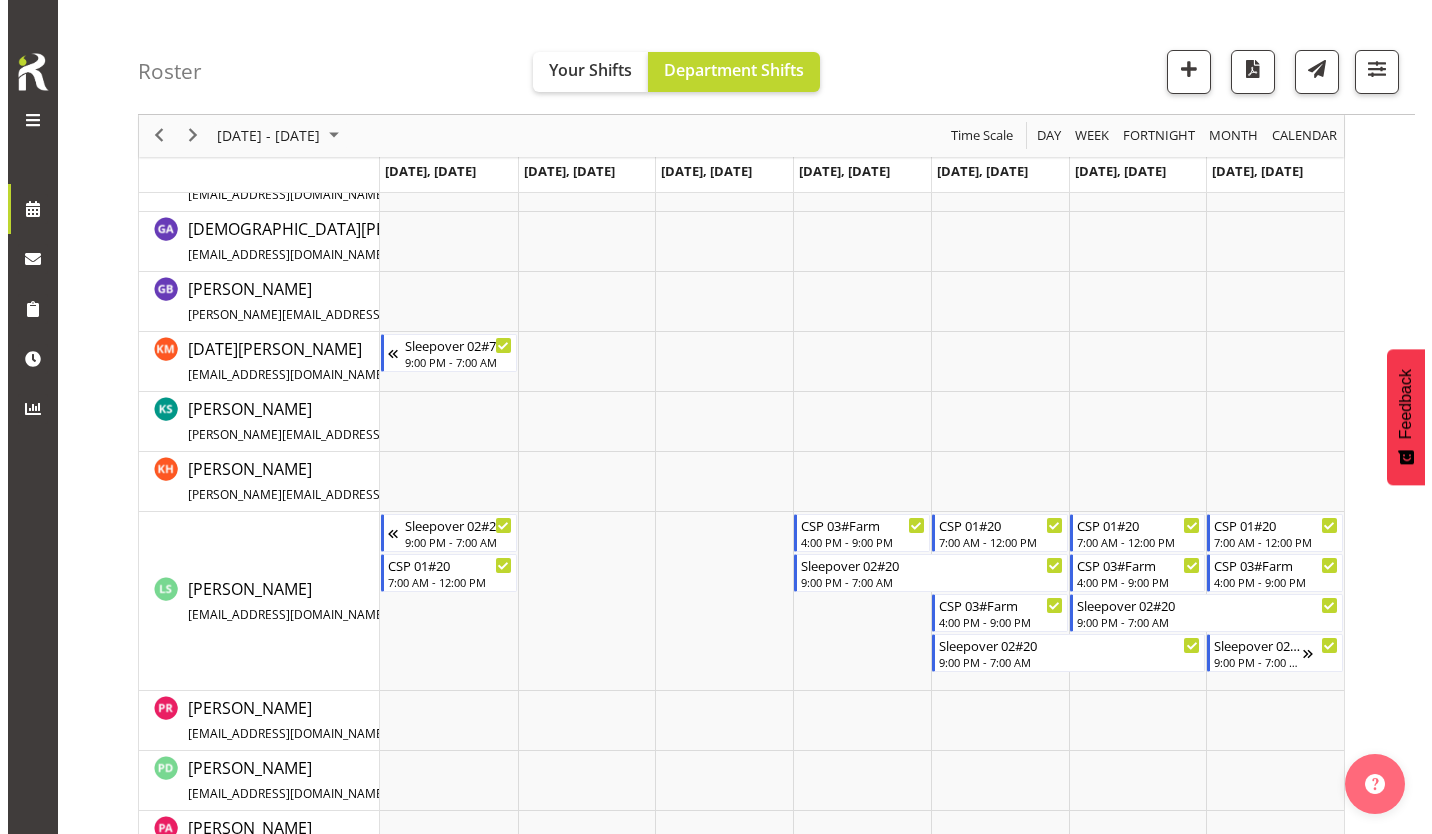 scroll, scrollTop: 987, scrollLeft: 0, axis: vertical 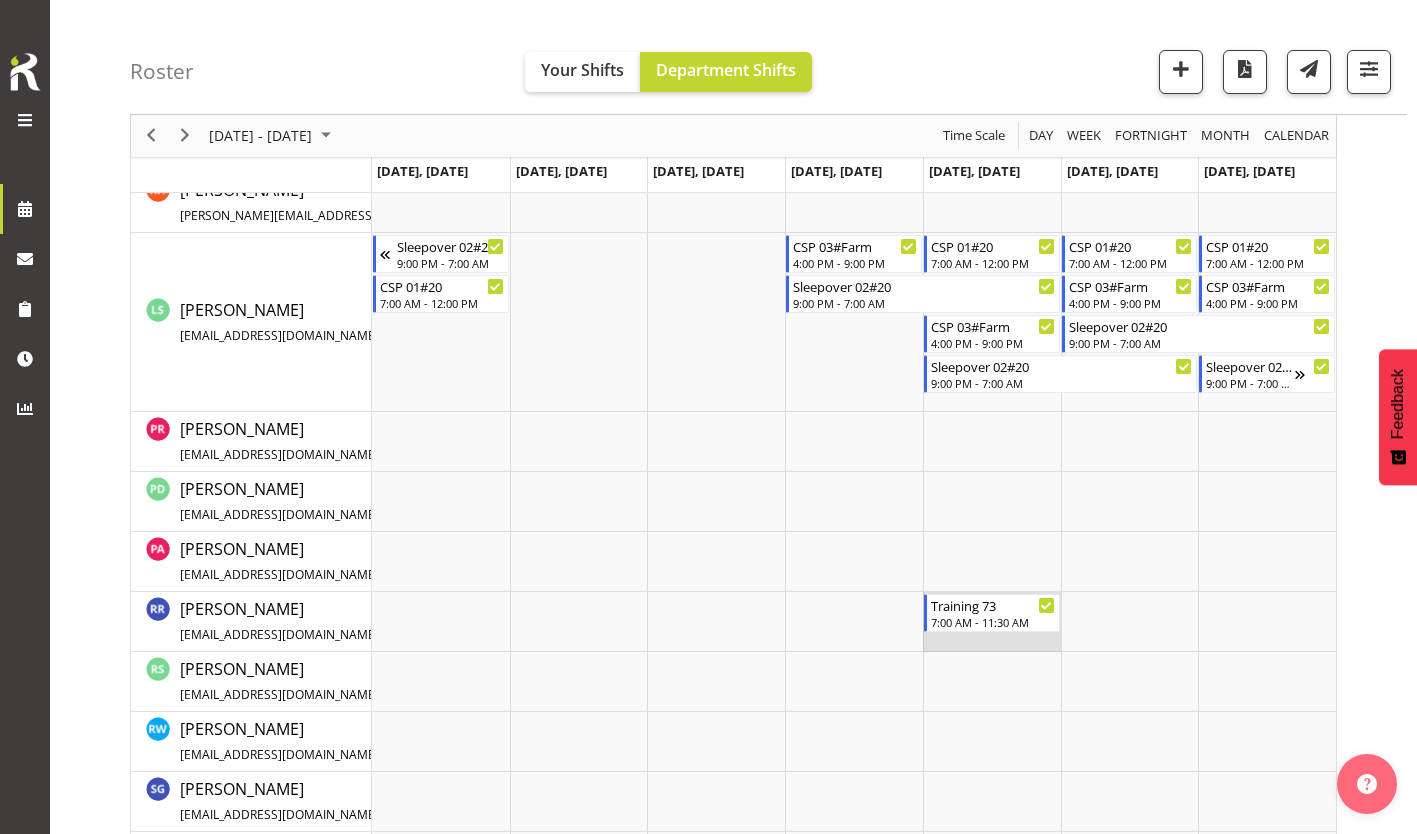 click at bounding box center [992, 622] 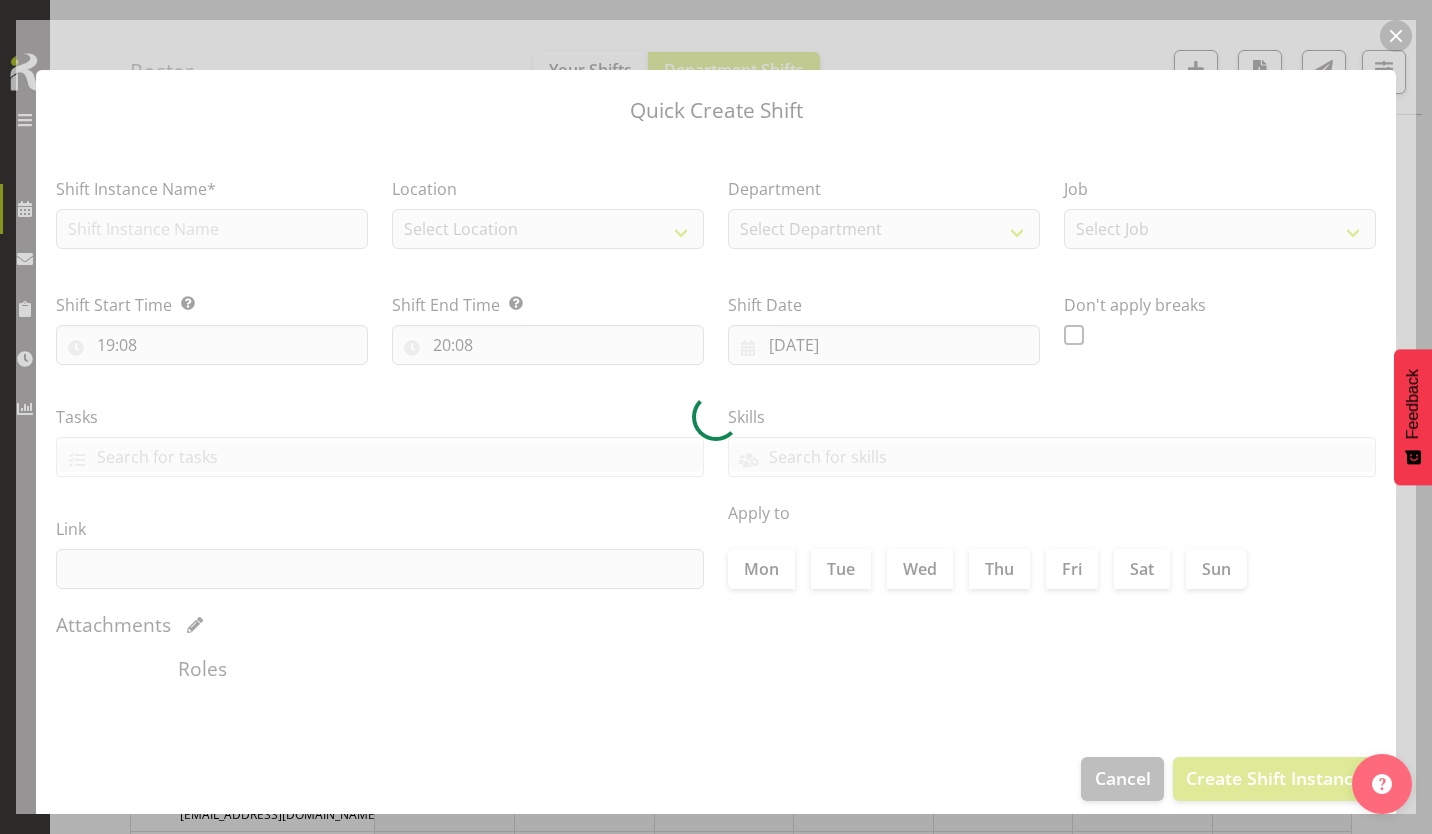 type on "[DATE]" 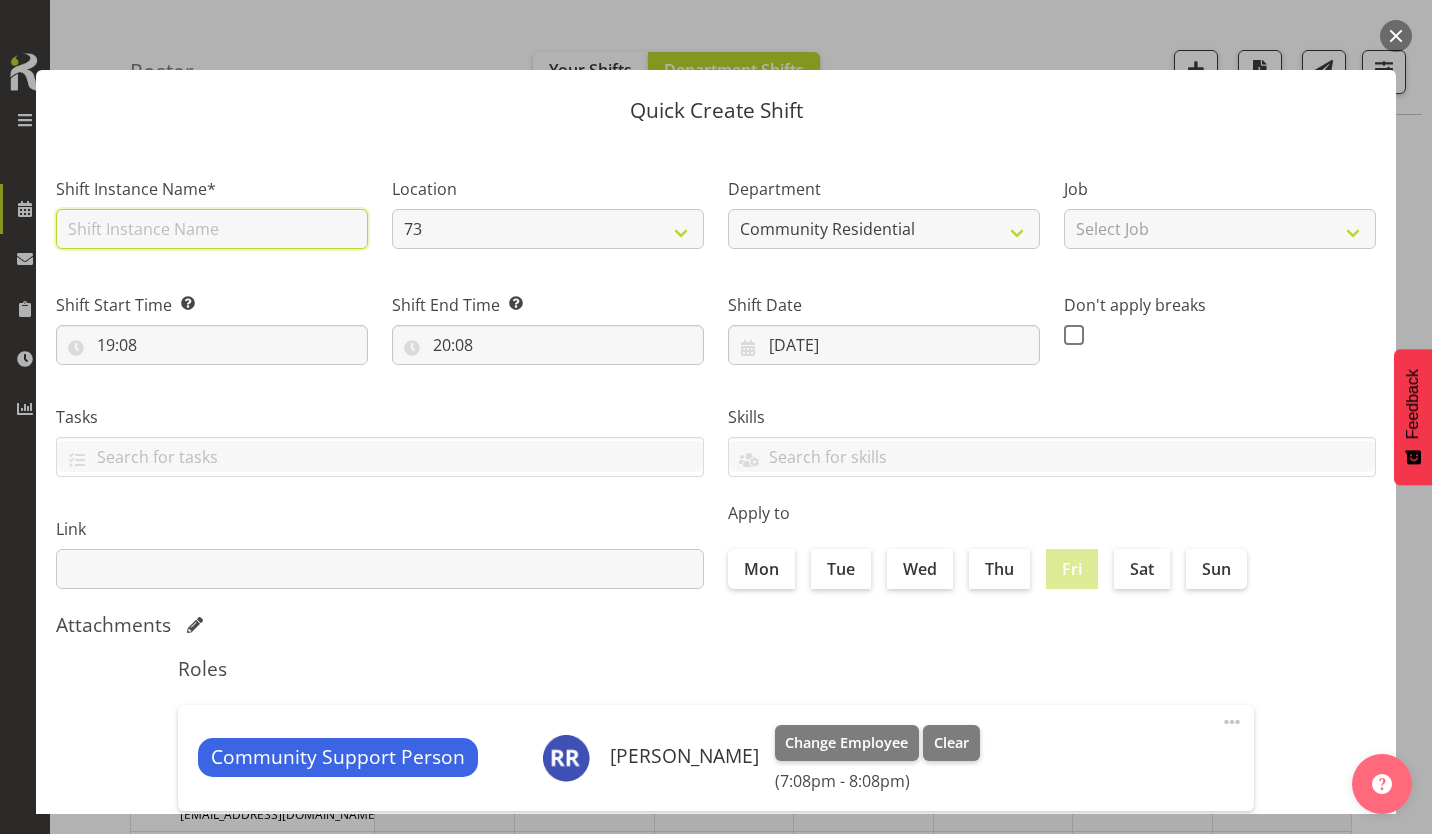click at bounding box center [212, 229] 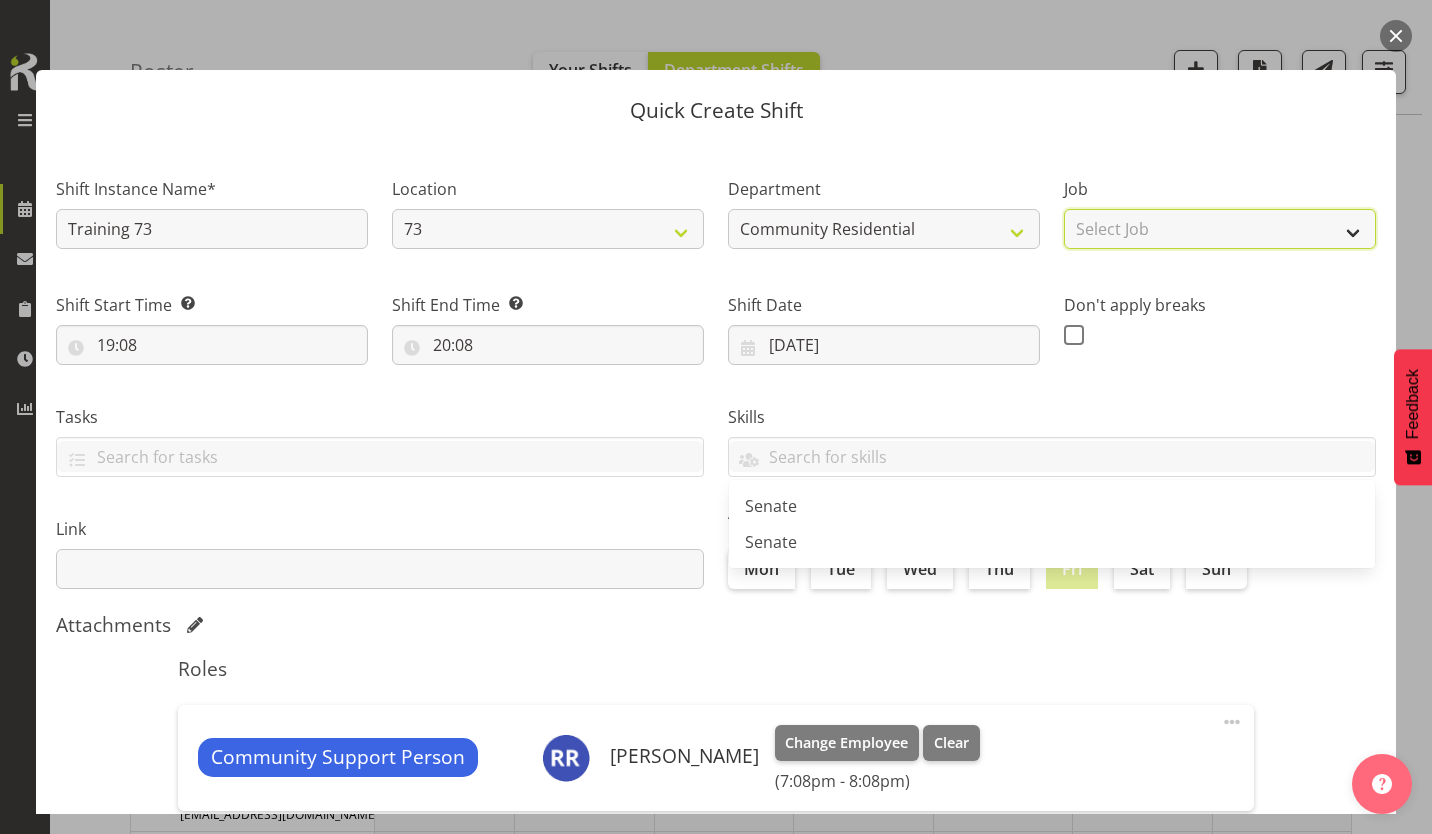 click on "Select Job  Accounts Admin Art Coordinator Community Leader Community Support Person Community Support Person-Casual House Leader Office Admin Senior Coordinator Service Manager Volunteer" at bounding box center [1220, 229] 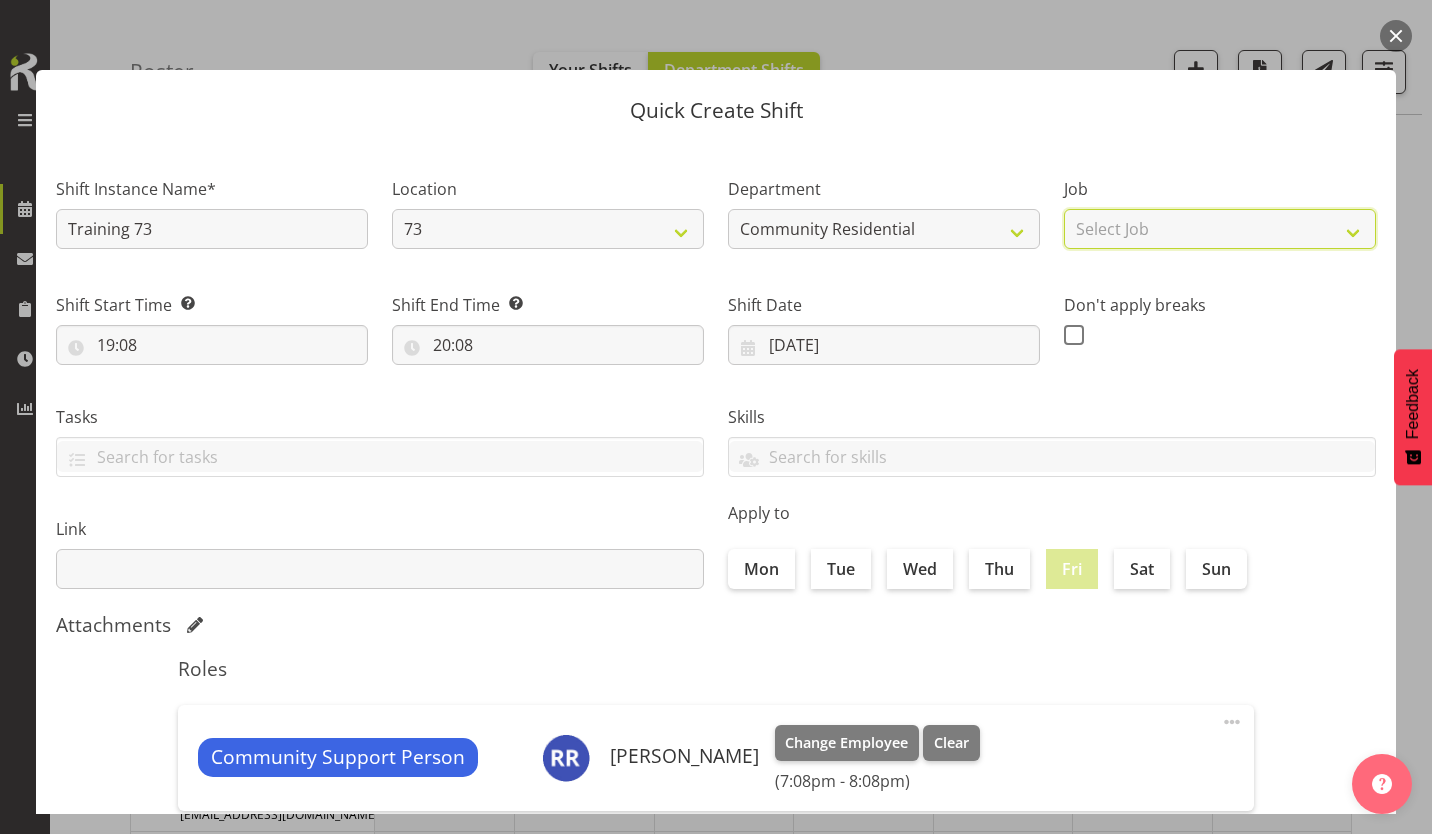 select on "2" 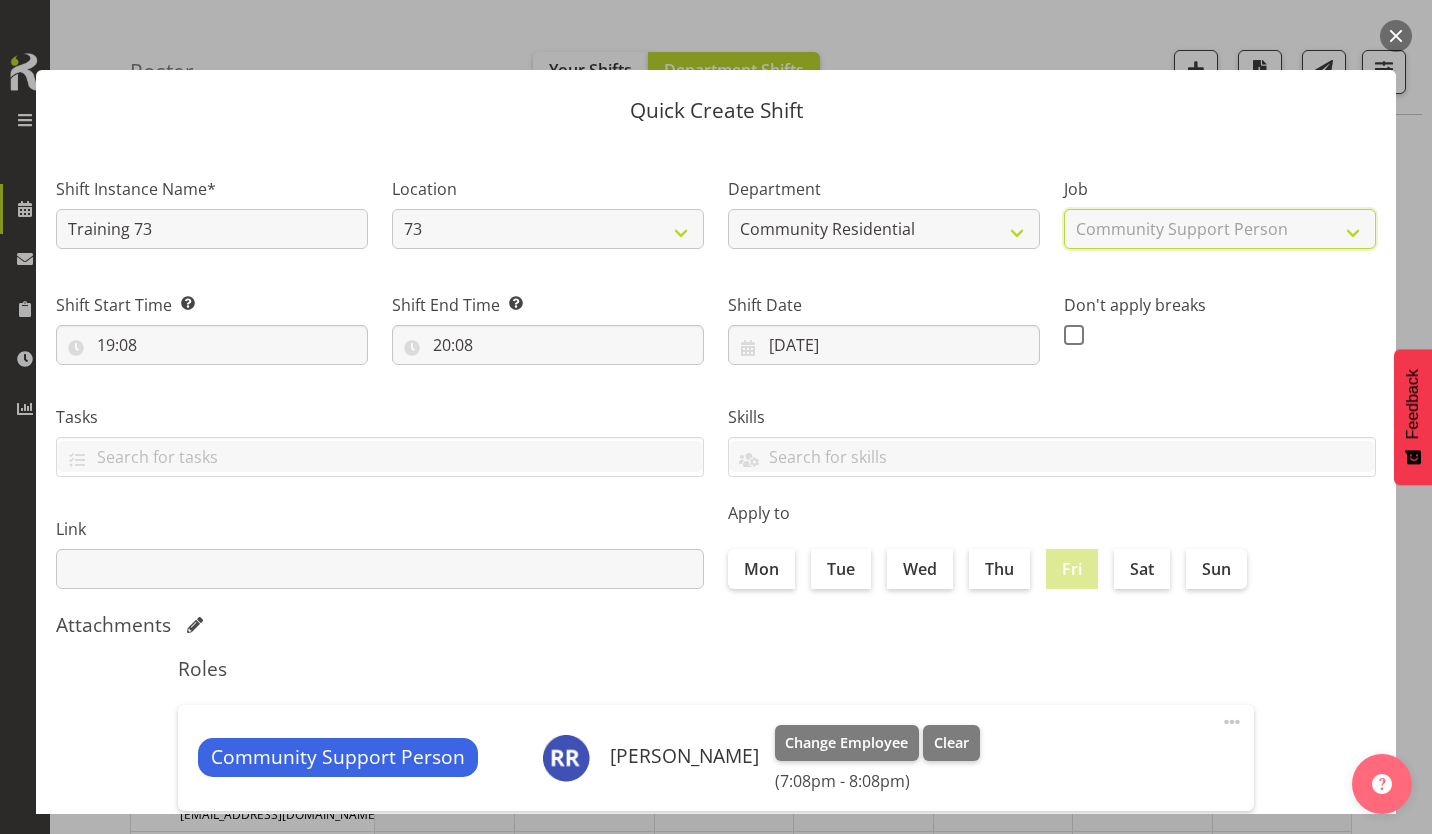 click on "Select Job  Accounts Admin Art Coordinator Community Leader Community Support Person Community Support Person-Casual House Leader Office Admin Senior Coordinator Service Manager Volunteer" at bounding box center [1220, 229] 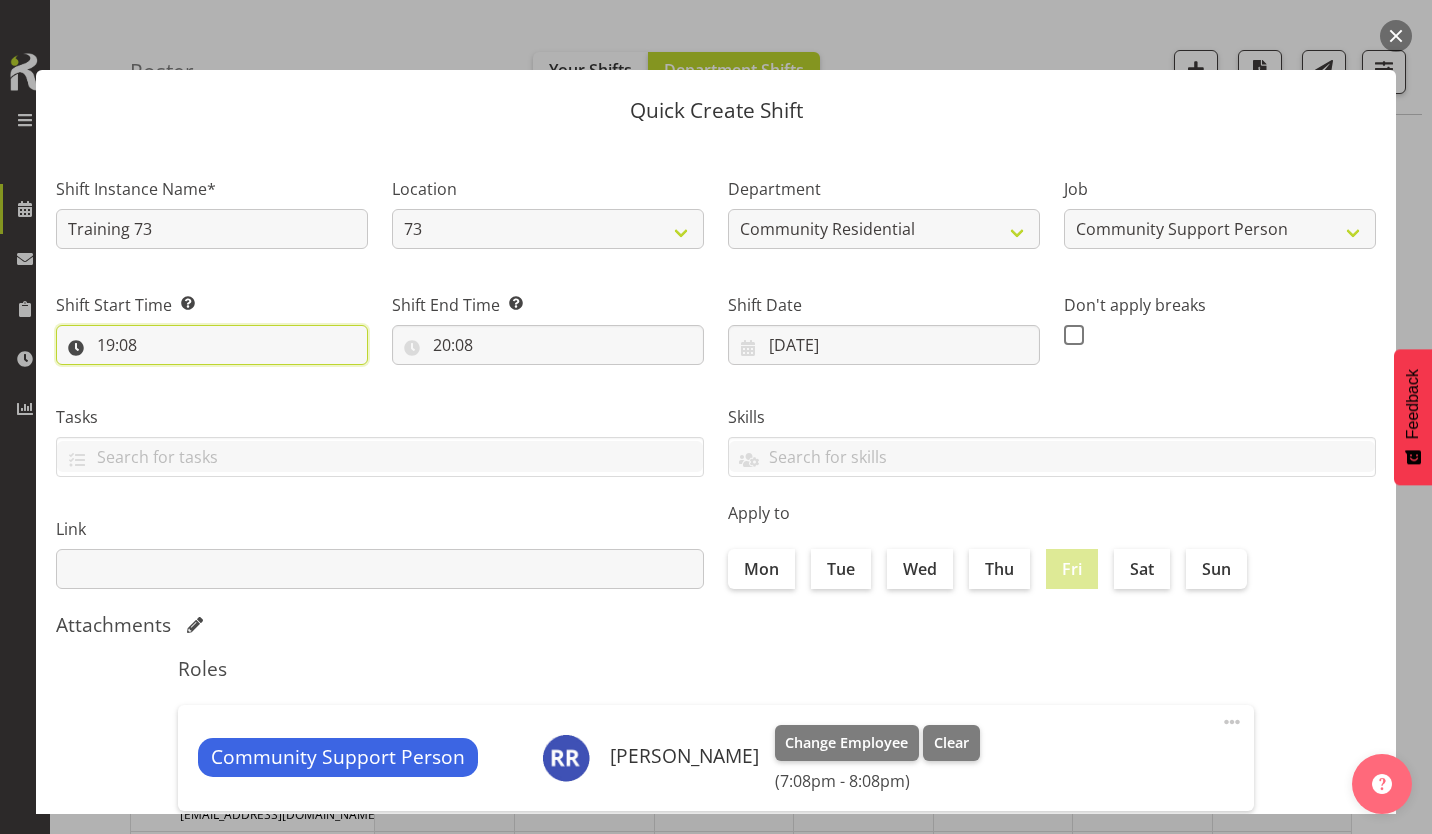 click on "19:08" at bounding box center [212, 345] 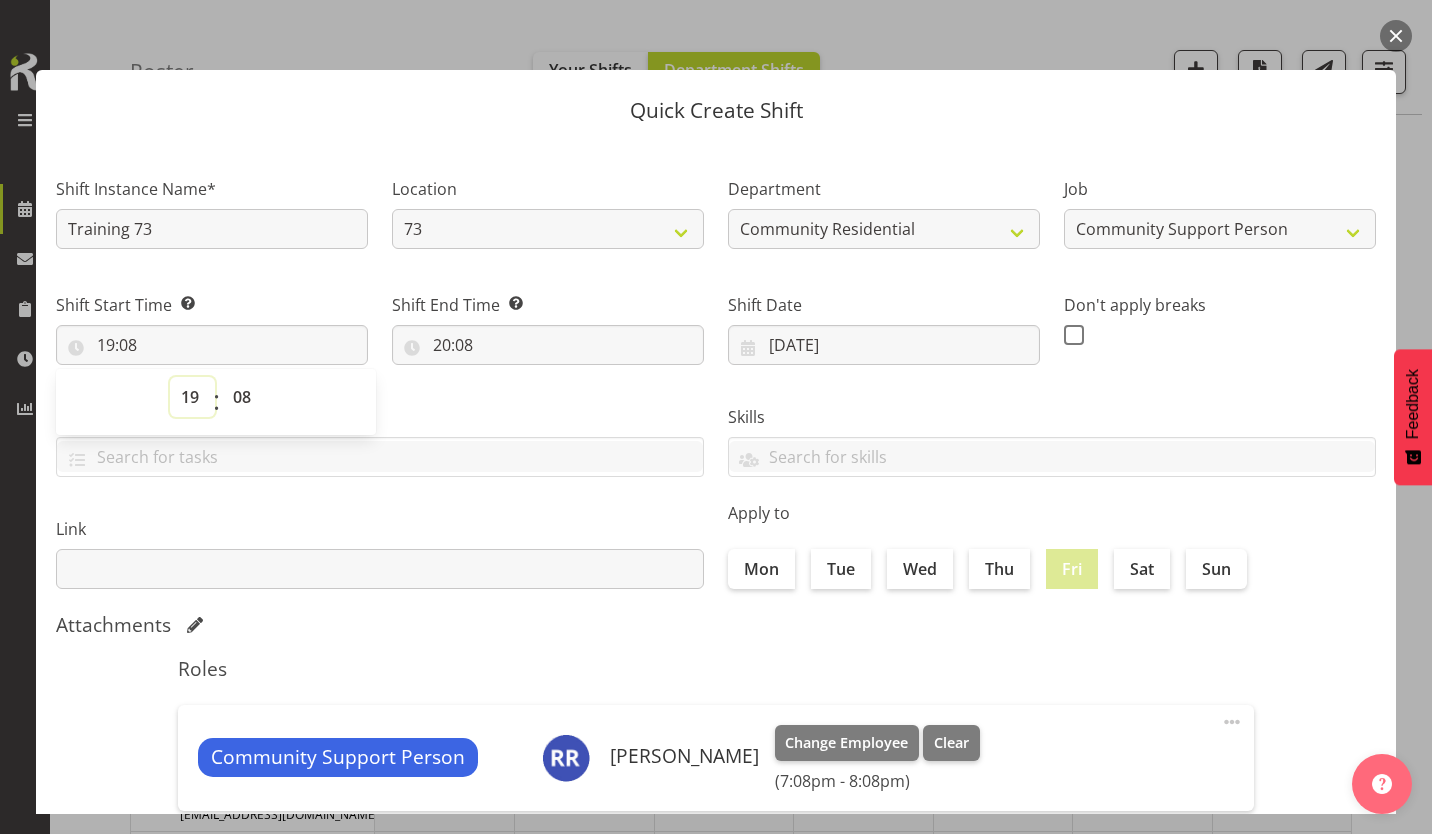 click on "00   01   02   03   04   05   06   07   08   09   10   11   12   13   14   15   16   17   18   19   20   21   22   23" at bounding box center (192, 397) 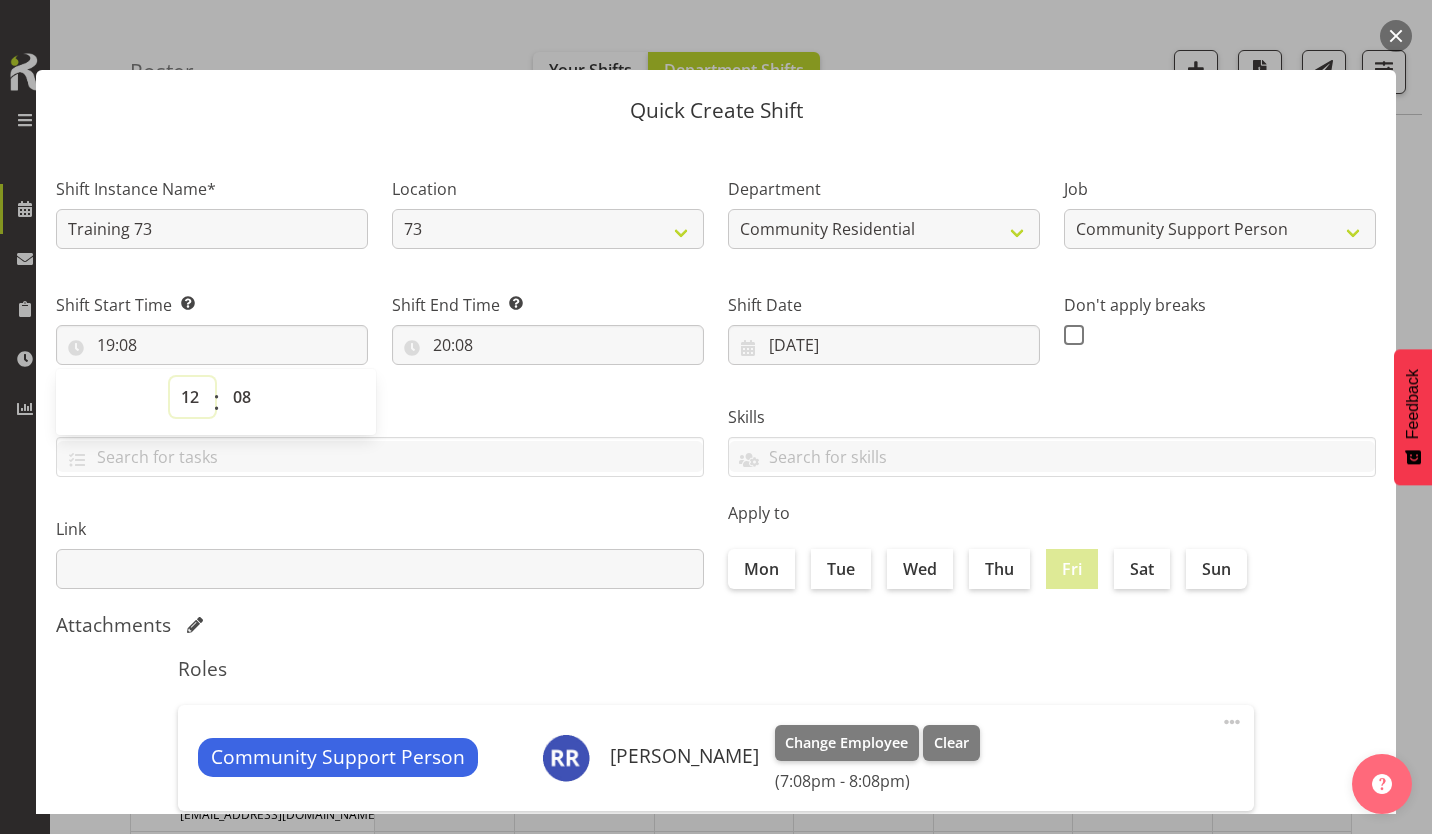 click on "00   01   02   03   04   05   06   07   08   09   10   11   12   13   14   15   16   17   18   19   20   21   22   23" at bounding box center (192, 397) 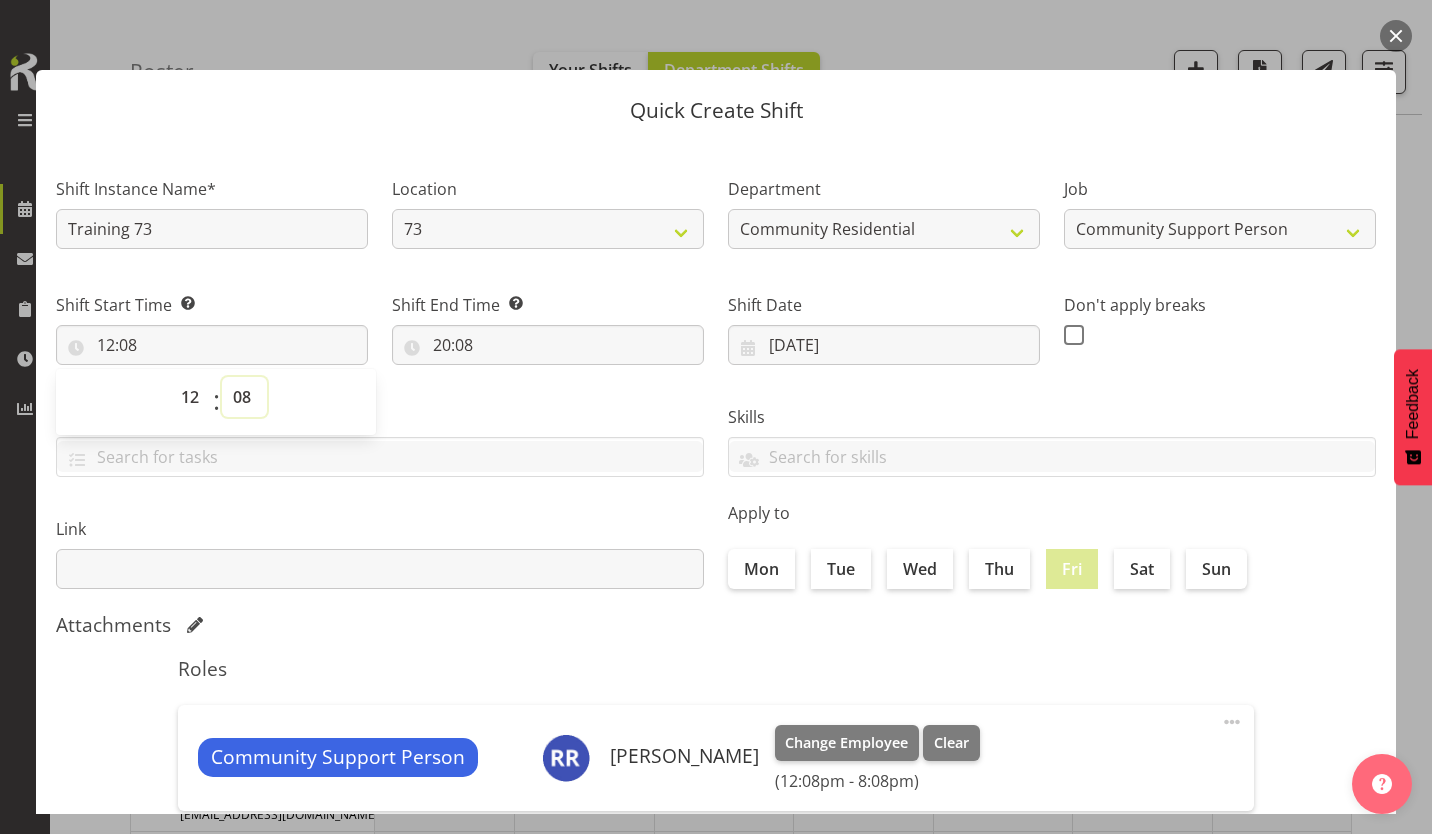click on "00   01   02   03   04   05   06   07   08   09   10   11   12   13   14   15   16   17   18   19   20   21   22   23   24   25   26   27   28   29   30   31   32   33   34   35   36   37   38   39   40   41   42   43   44   45   46   47   48   49   50   51   52   53   54   55   56   57   58   59" at bounding box center [244, 397] 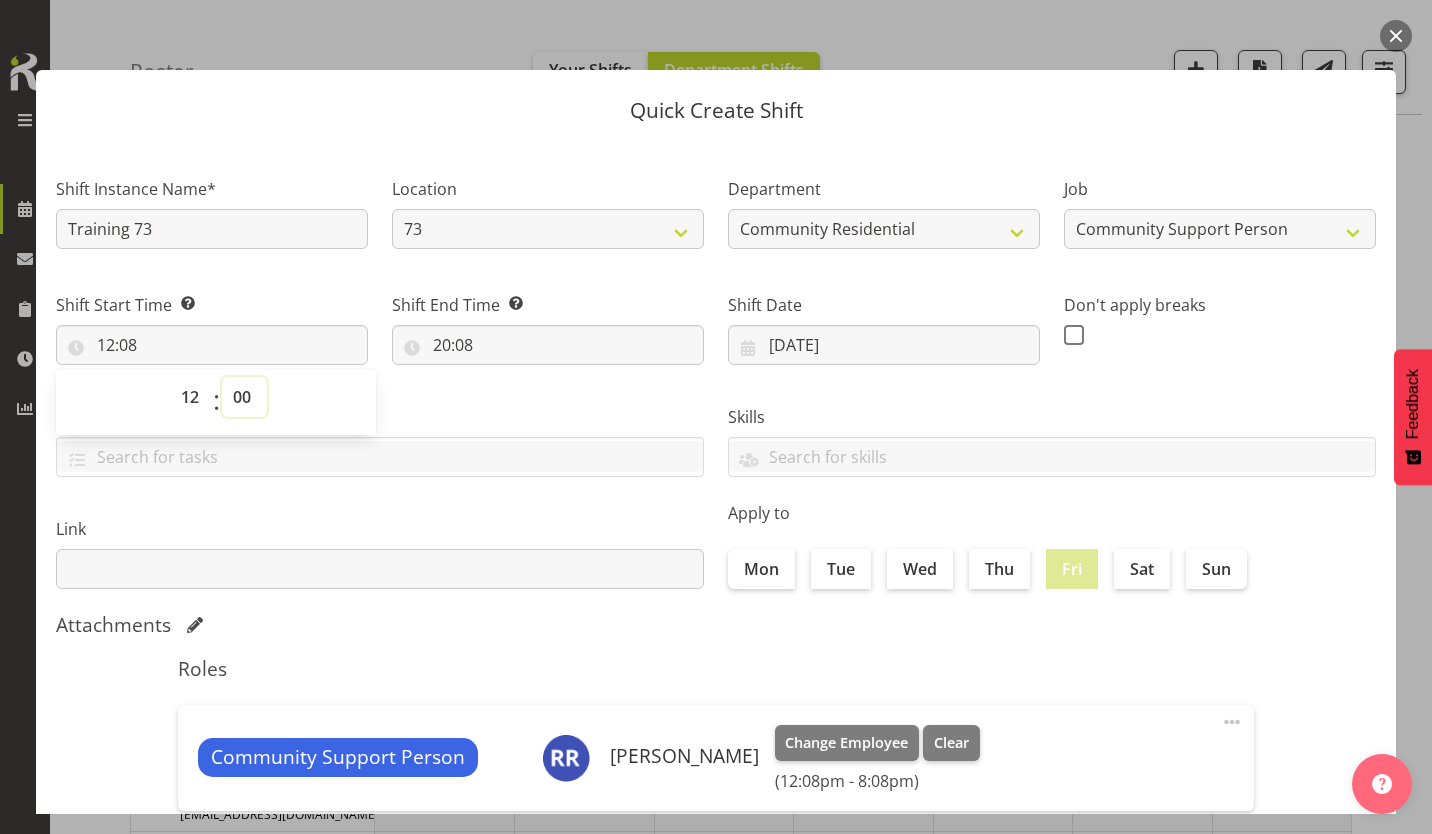 click on "00   01   02   03   04   05   06   07   08   09   10   11   12   13   14   15   16   17   18   19   20   21   22   23   24   25   26   27   28   29   30   31   32   33   34   35   36   37   38   39   40   41   42   43   44   45   46   47   48   49   50   51   52   53   54   55   56   57   58   59" at bounding box center [244, 397] 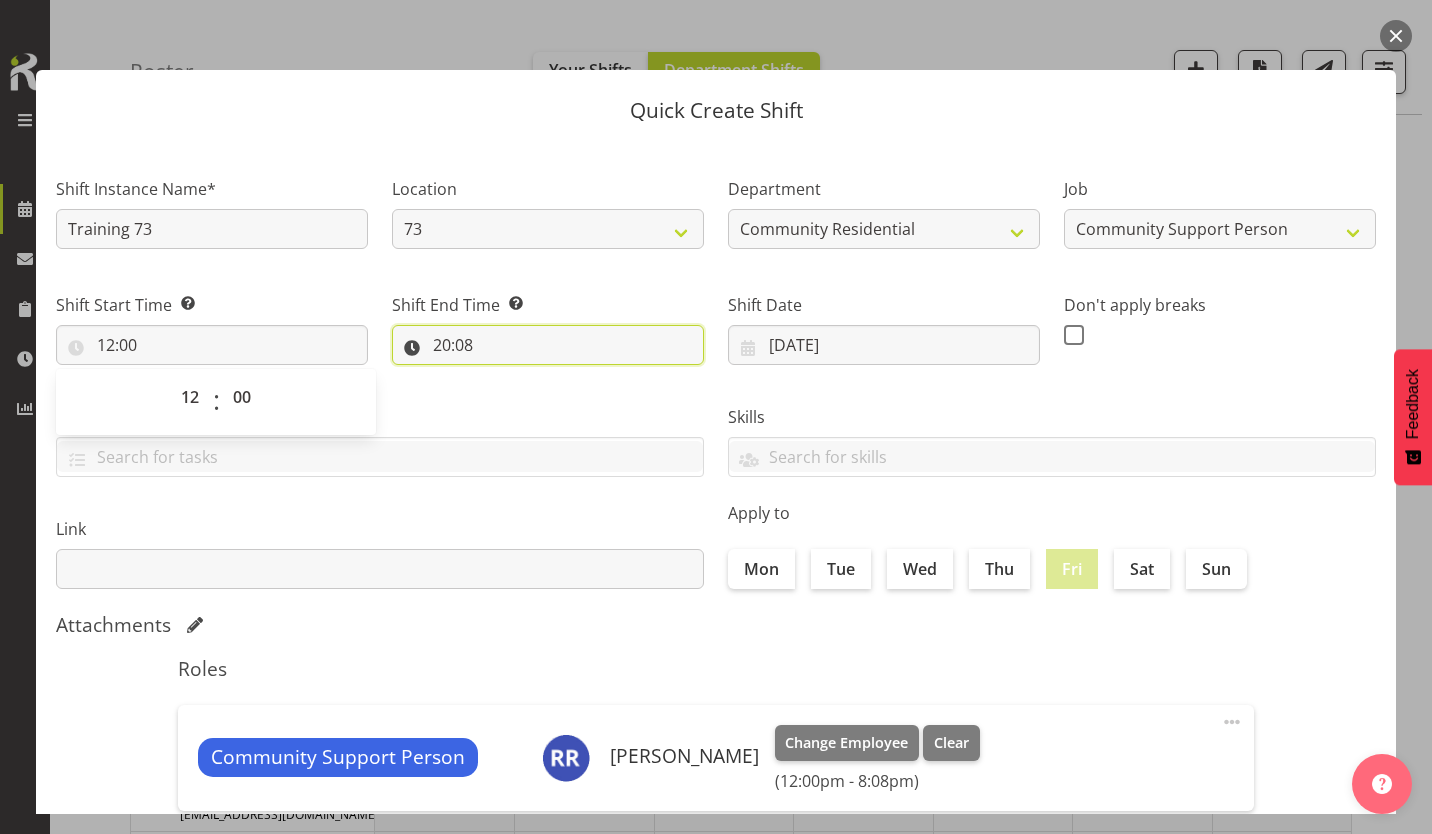 click on "20:08" at bounding box center [548, 345] 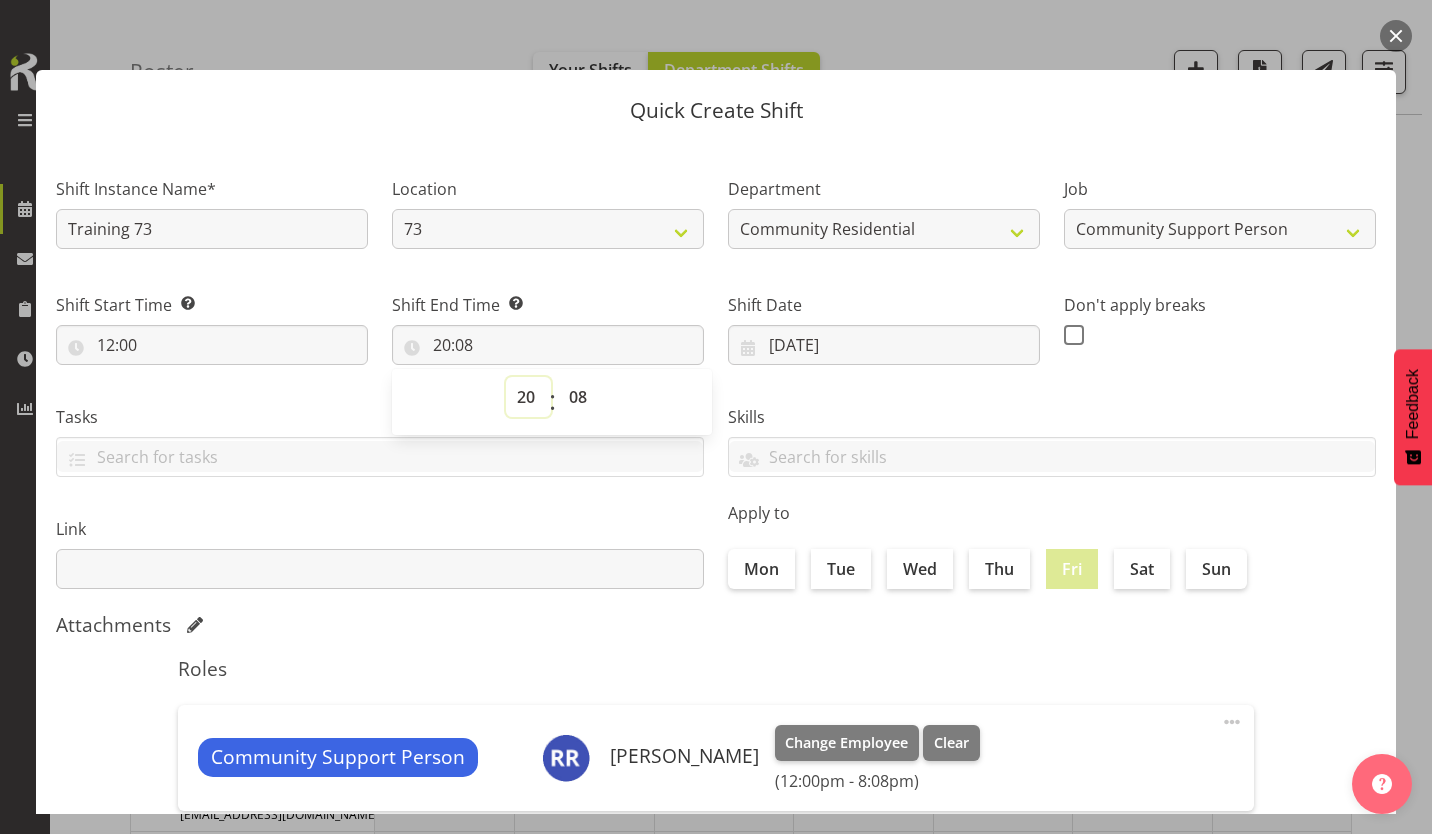 click on "00   01   02   03   04   05   06   07   08   09   10   11   12   13   14   15   16   17   18   19   20   21   22   23" at bounding box center (528, 397) 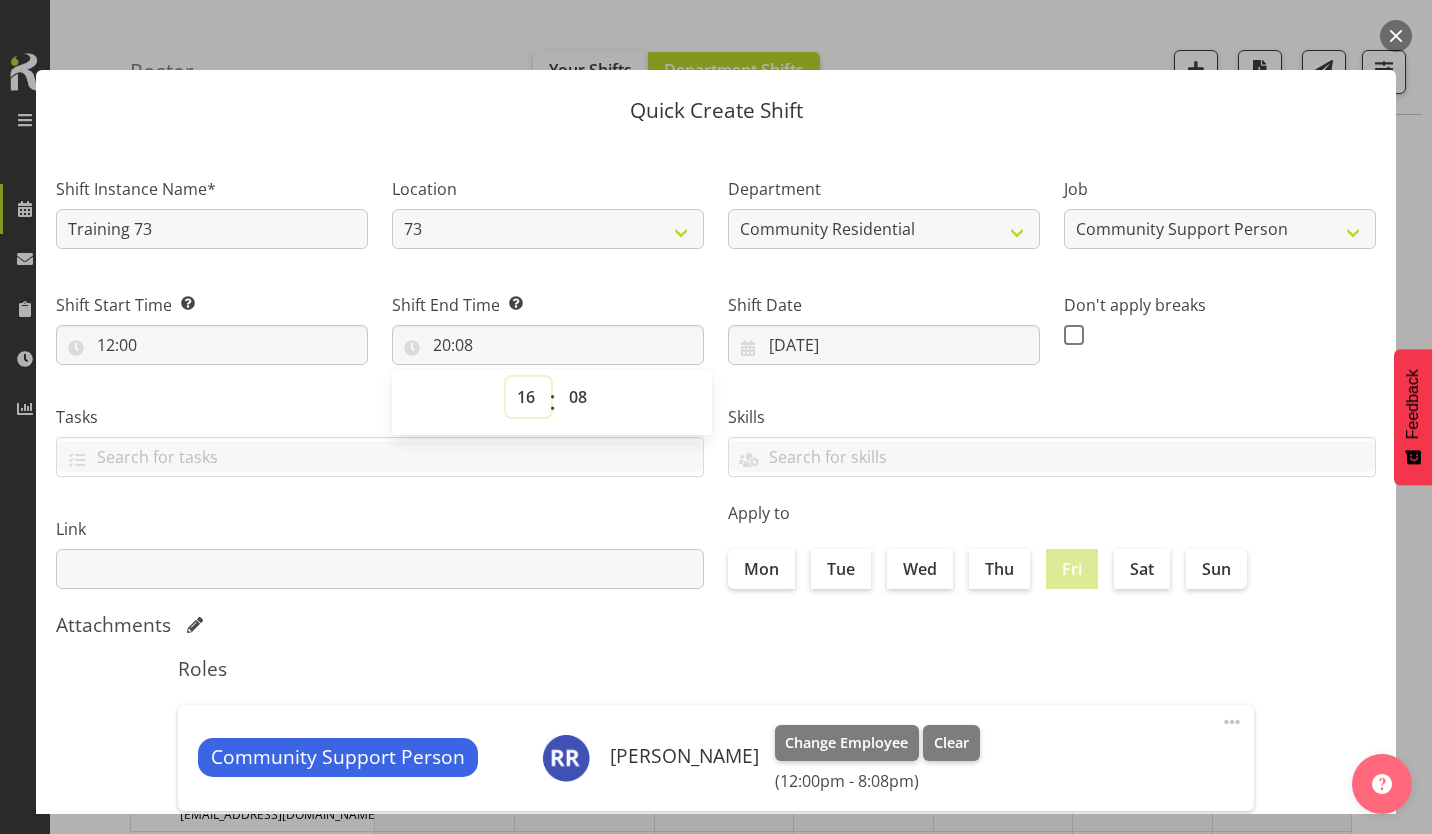 click on "00   01   02   03   04   05   06   07   08   09   10   11   12   13   14   15   16   17   18   19   20   21   22   23" at bounding box center (528, 397) 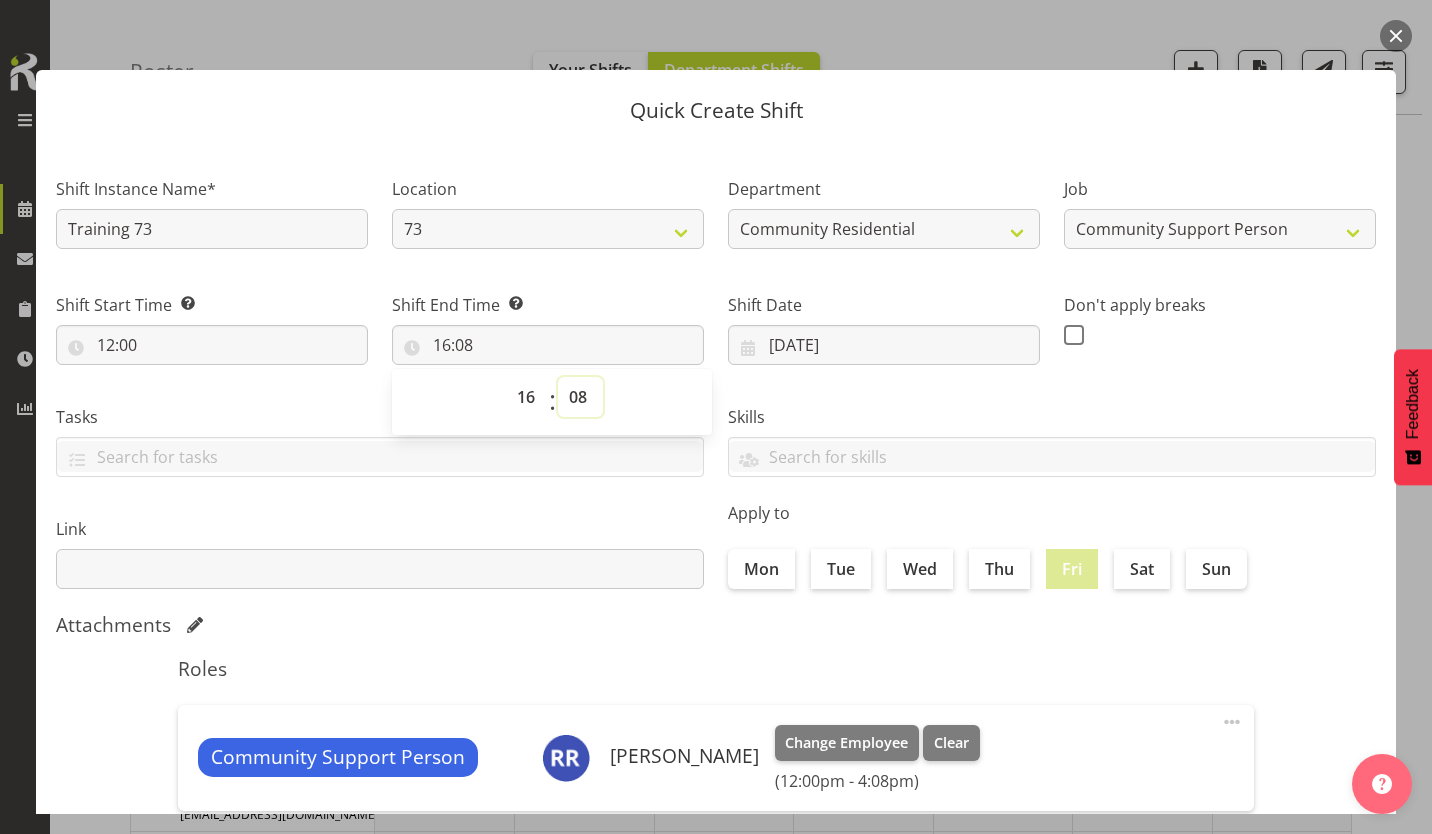 click on "00   01   02   03   04   05   06   07   08   09   10   11   12   13   14   15   16   17   18   19   20   21   22   23   24   25   26   27   28   29   30   31   32   33   34   35   36   37   38   39   40   41   42   43   44   45   46   47   48   49   50   51   52   53   54   55   56   57   58   59" at bounding box center [580, 397] 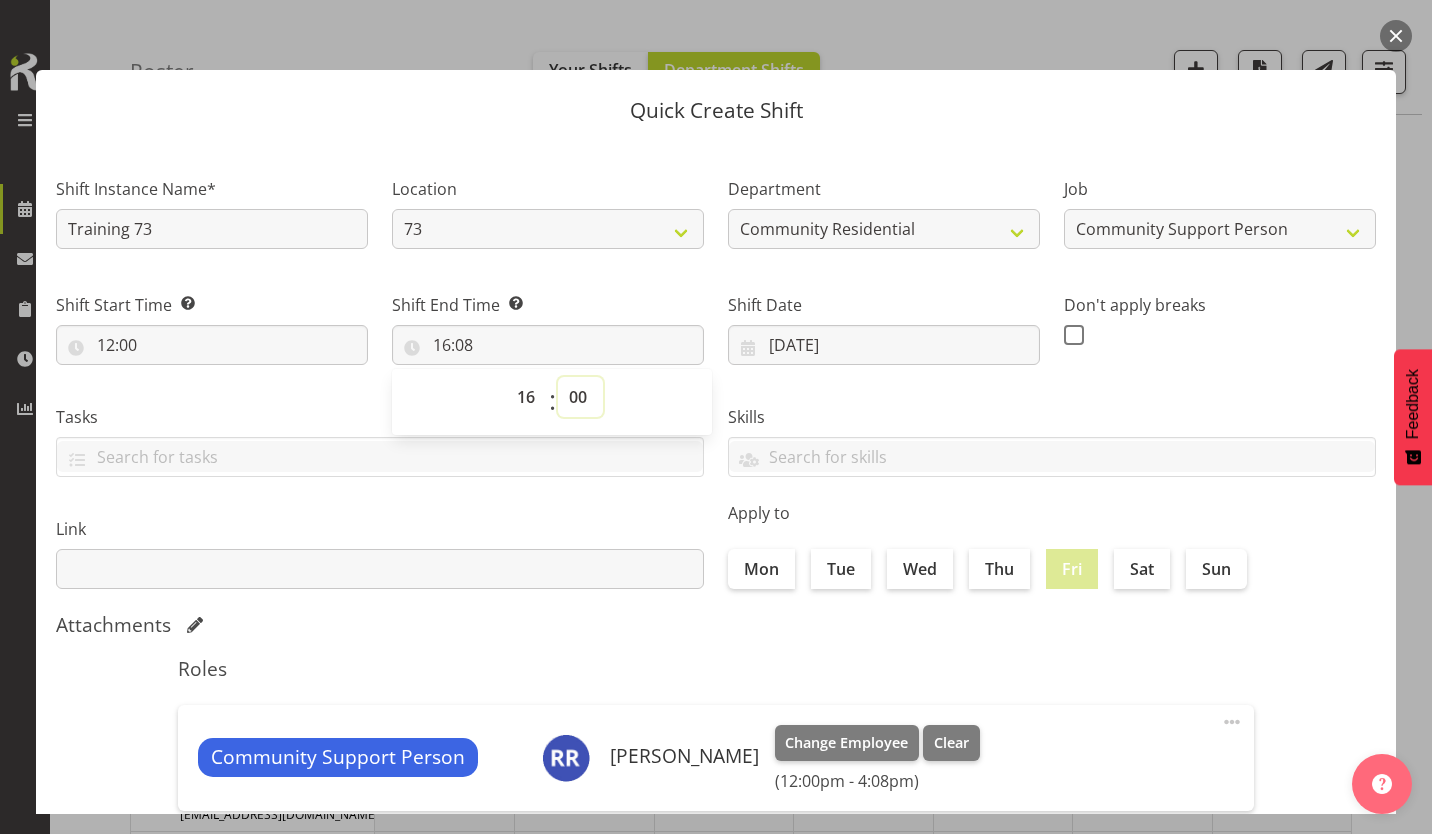 click on "00   01   02   03   04   05   06   07   08   09   10   11   12   13   14   15   16   17   18   19   20   21   22   23   24   25   26   27   28   29   30   31   32   33   34   35   36   37   38   39   40   41   42   43   44   45   46   47   48   49   50   51   52   53   54   55   56   57   58   59" at bounding box center (580, 397) 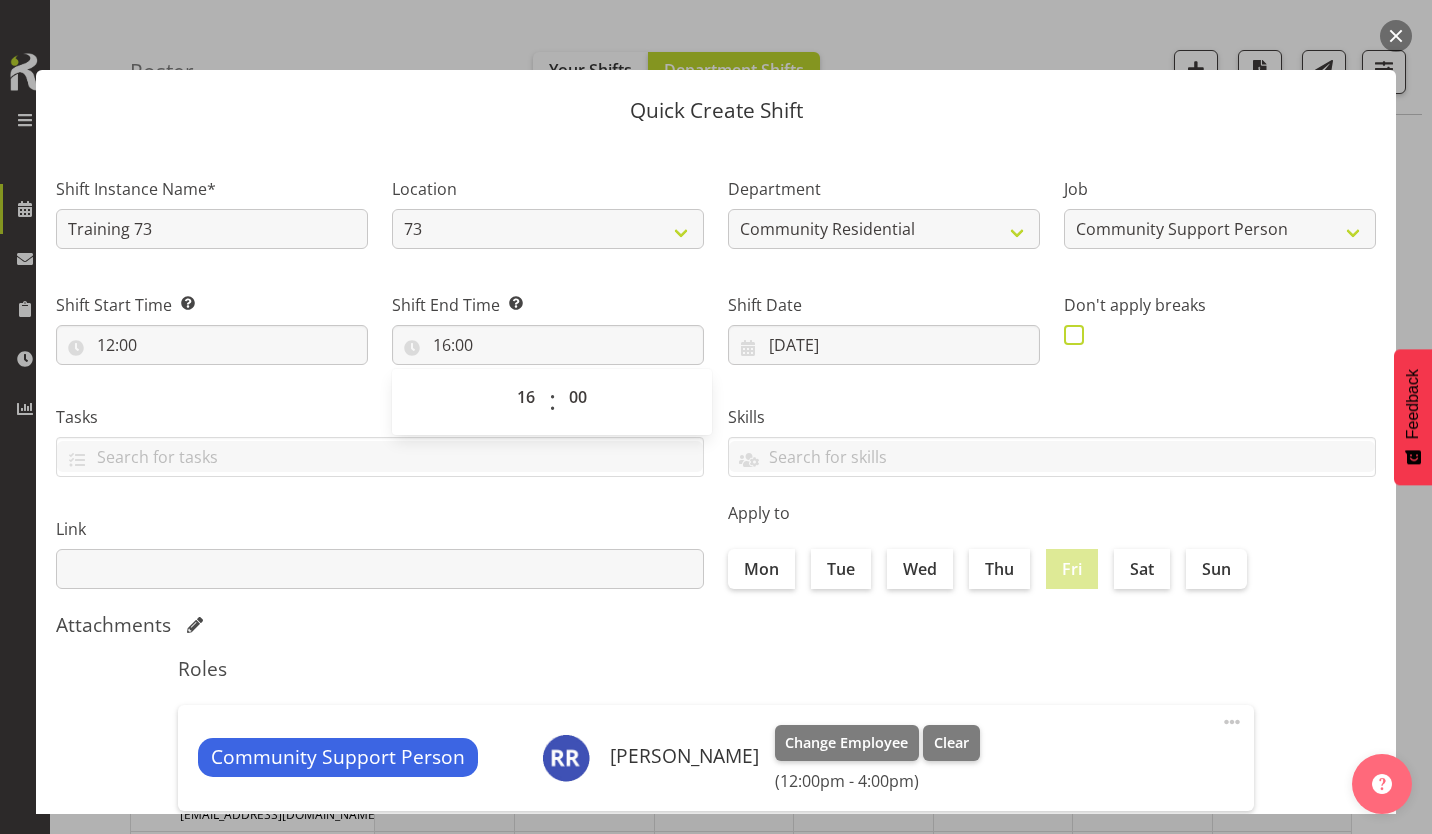 click at bounding box center [1074, 335] 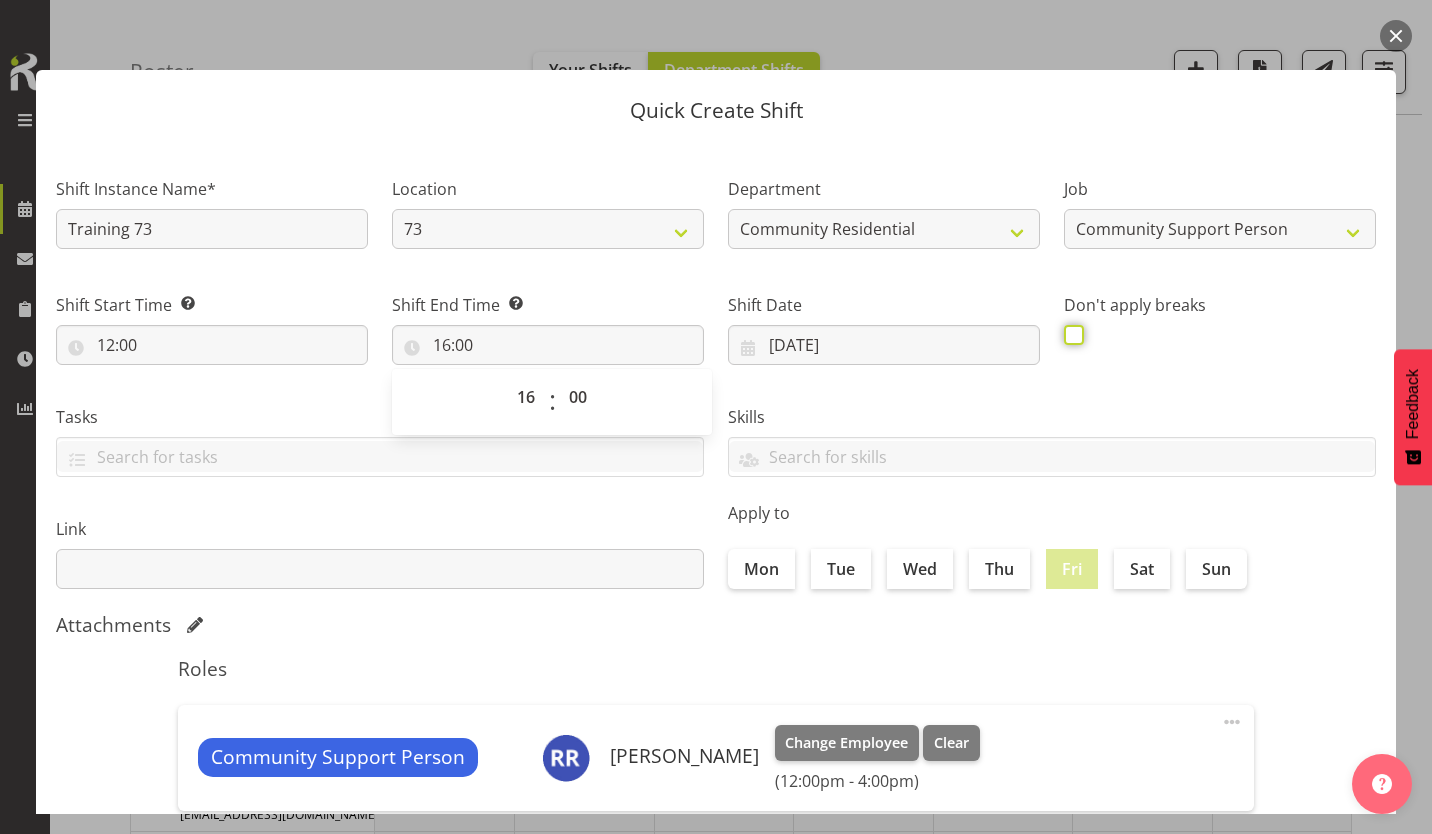 click at bounding box center (1070, 334) 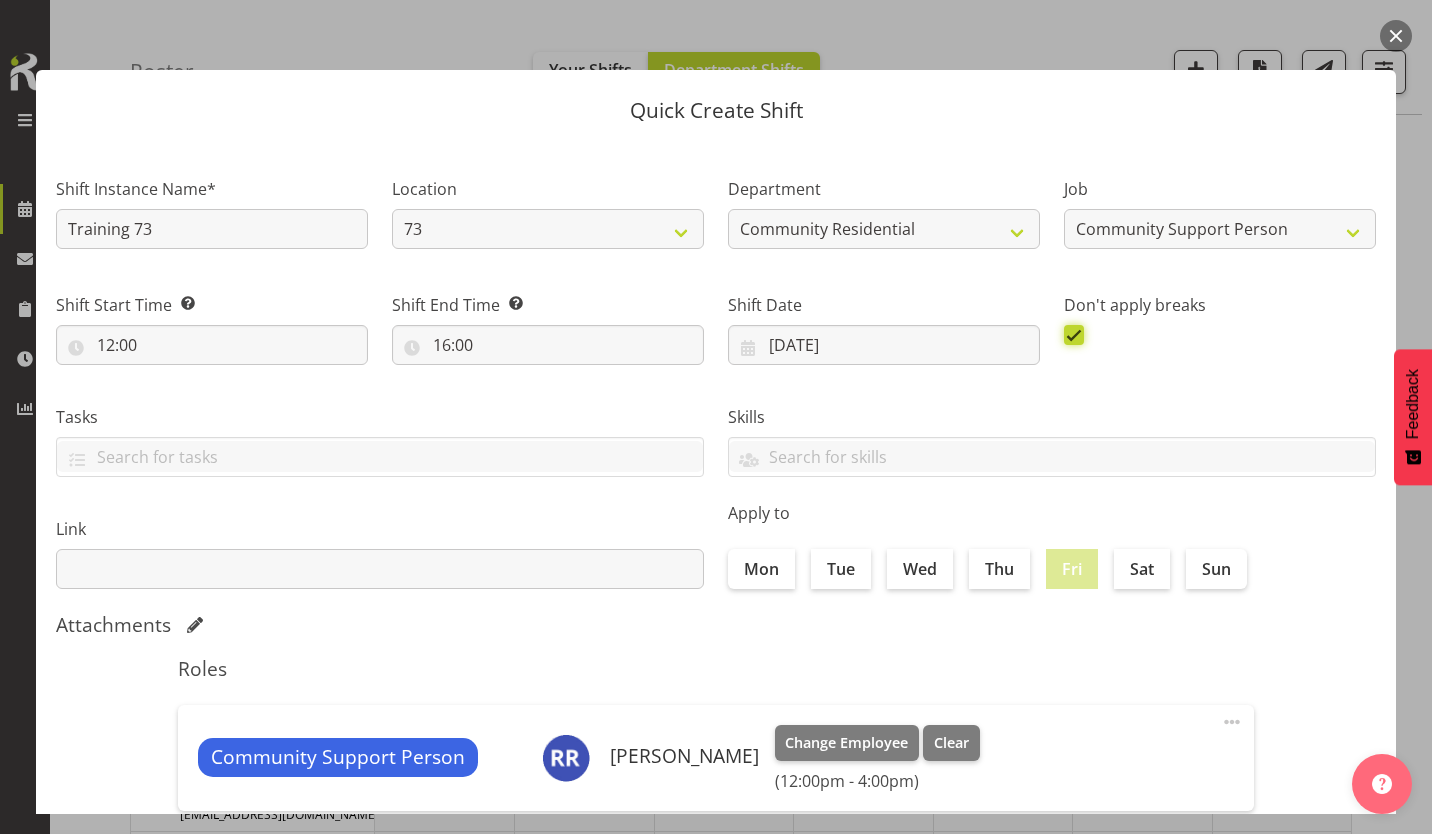 scroll, scrollTop: 86, scrollLeft: 0, axis: vertical 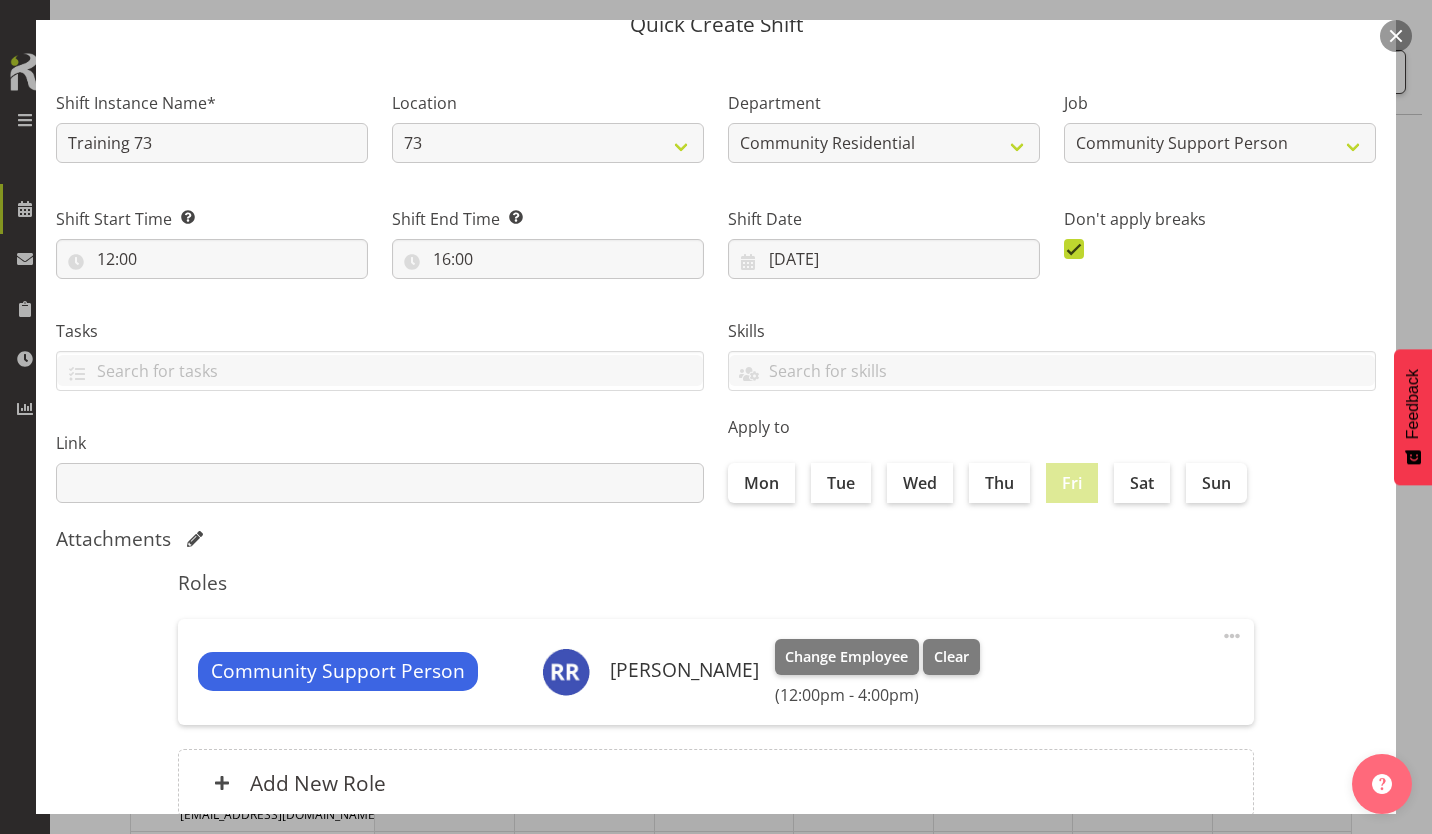 click on "Create Shift Instance" at bounding box center (1274, 902) 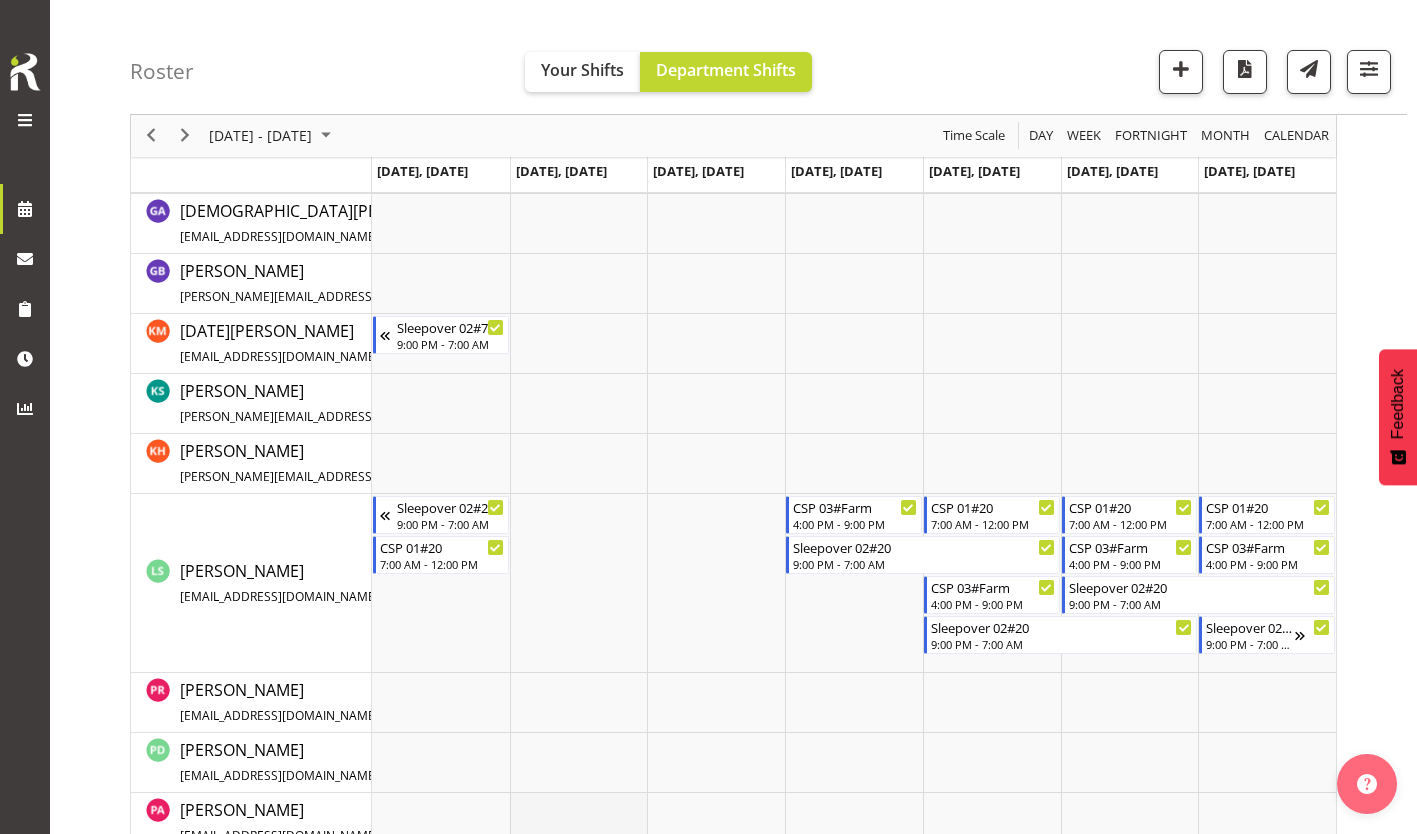 scroll, scrollTop: 977, scrollLeft: 0, axis: vertical 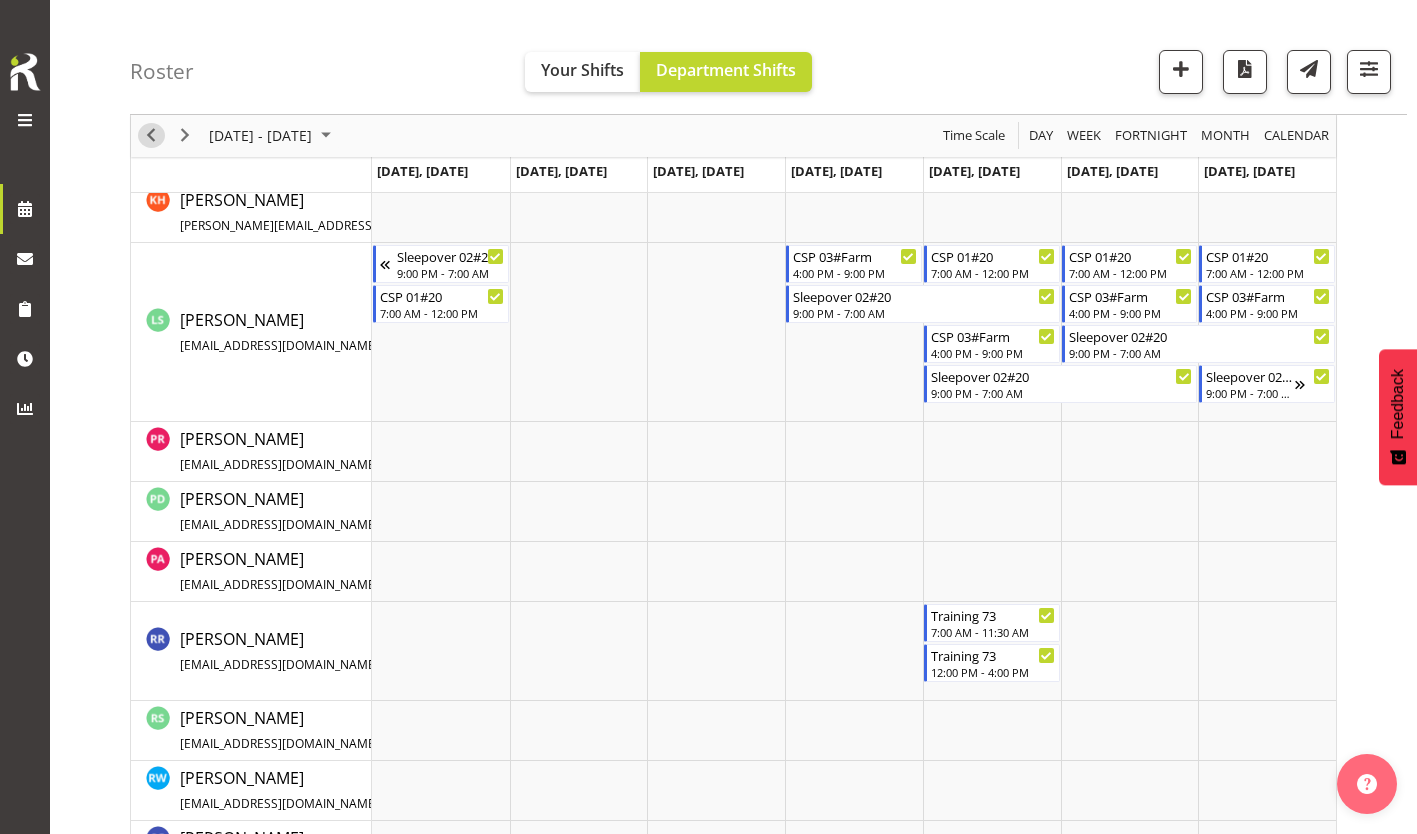 click at bounding box center [151, 136] 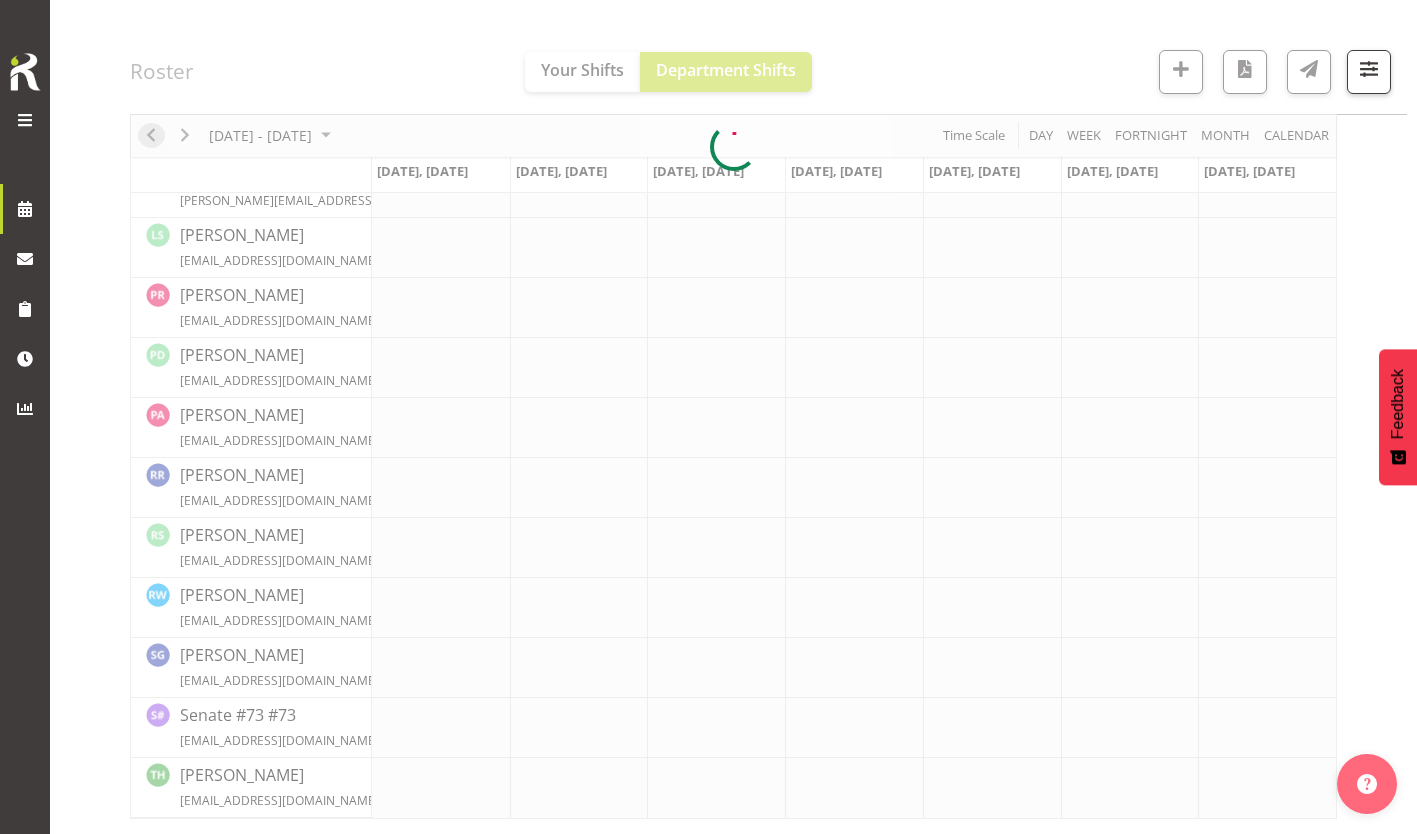 scroll, scrollTop: 708, scrollLeft: 0, axis: vertical 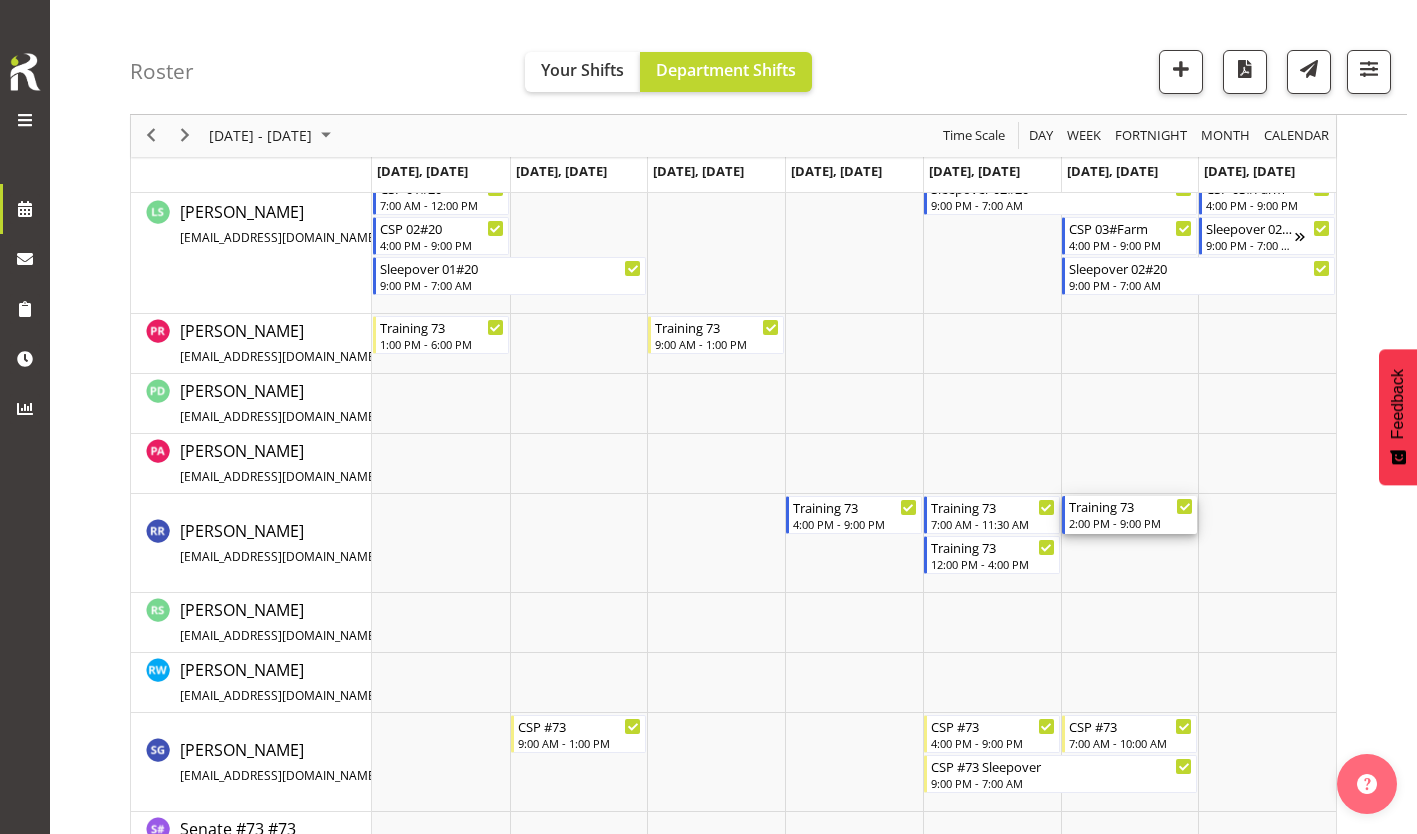 click on "2:00 PM - 9:00 PM" at bounding box center (1131, 523) 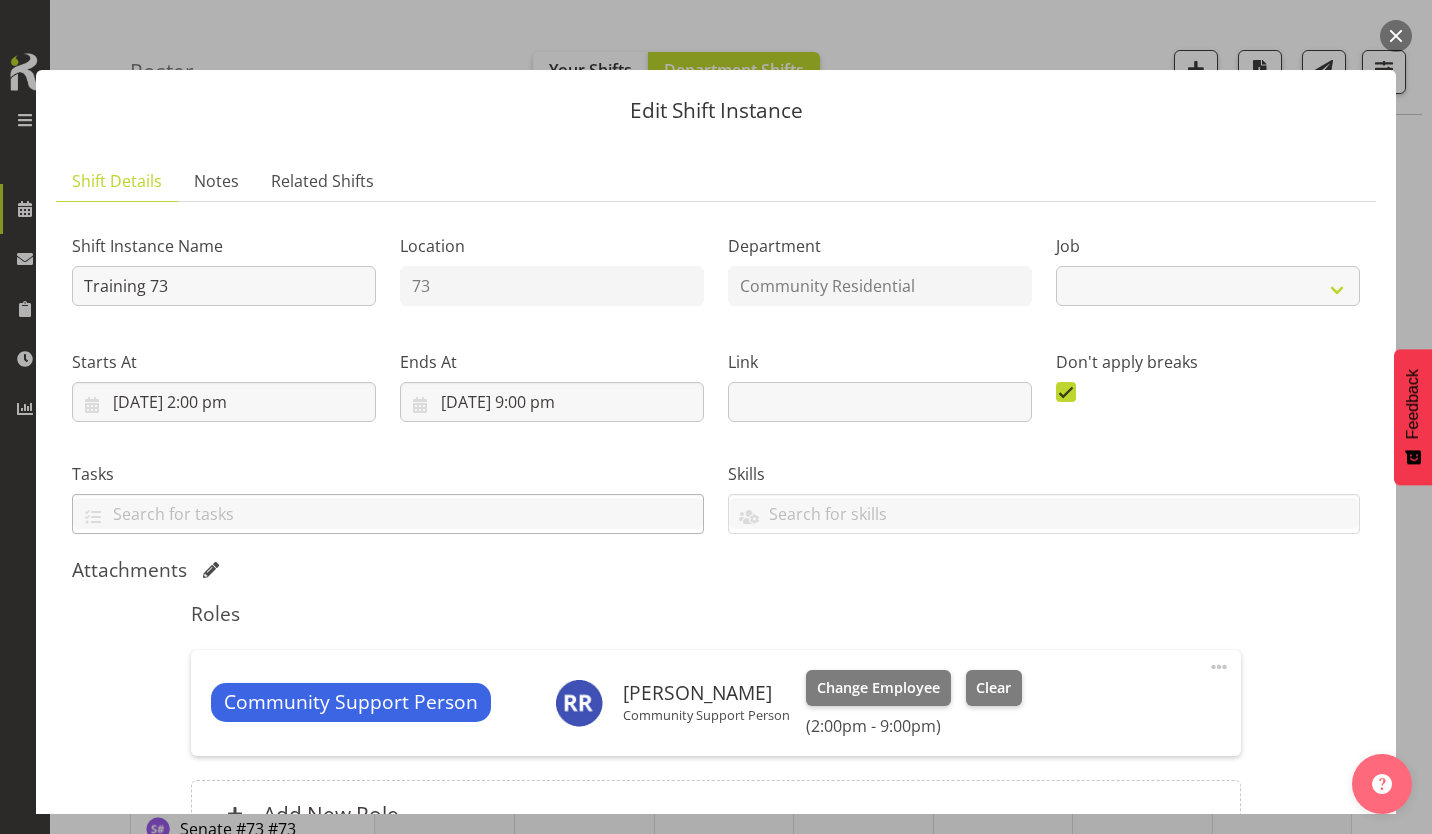 select on "2" 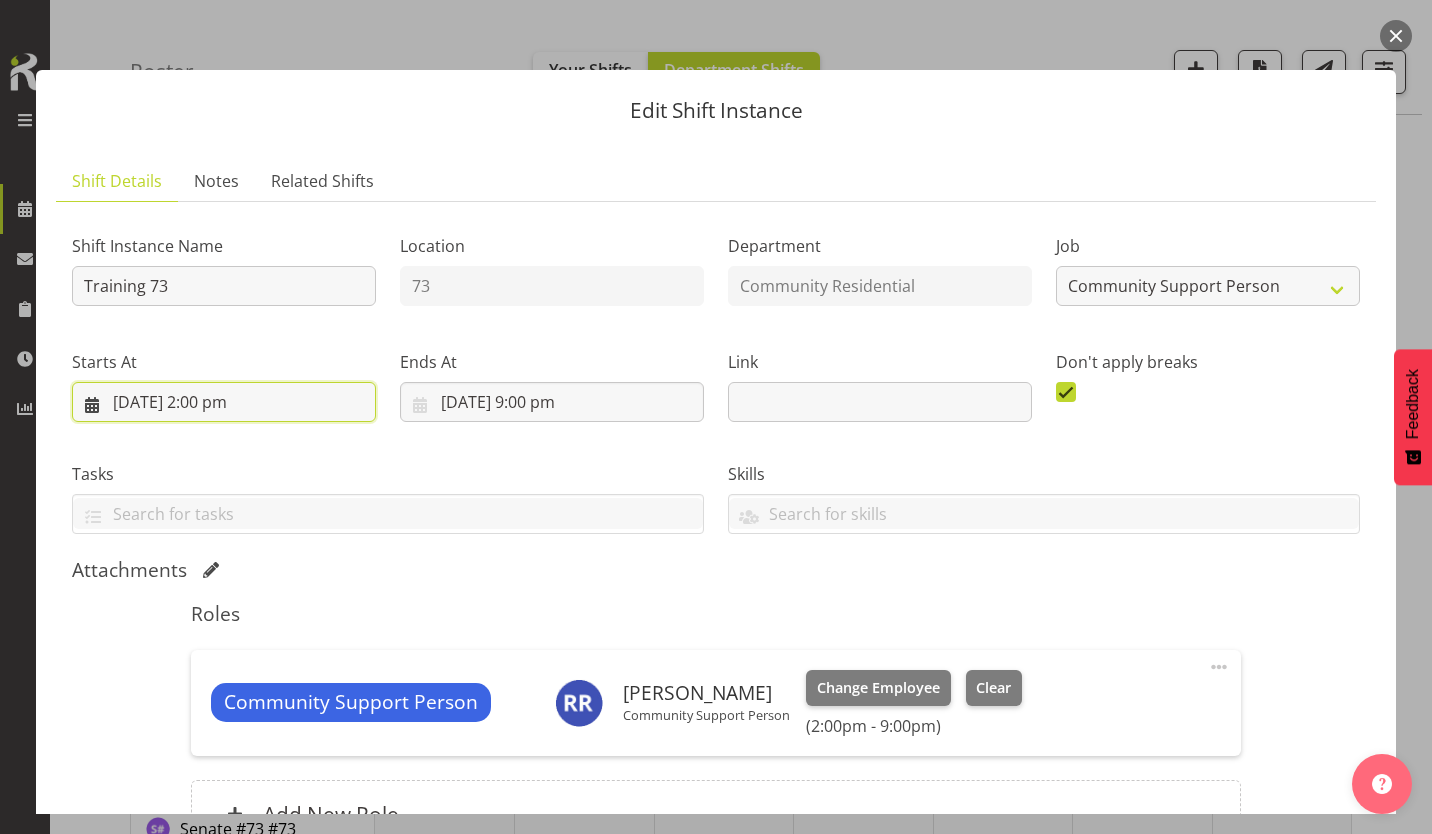 click on "[DATE] 2:00 pm" at bounding box center (224, 402) 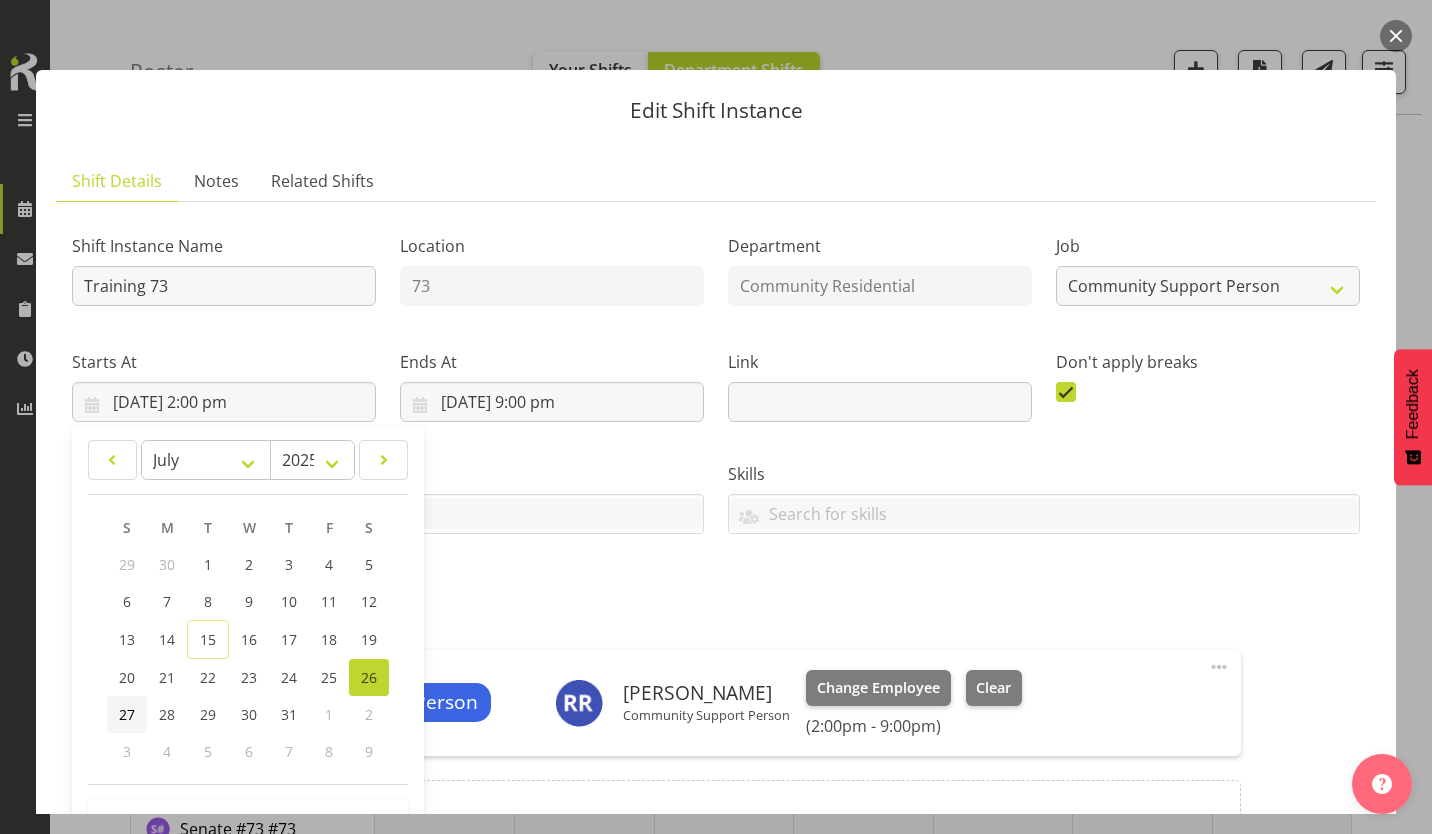 click on "27" at bounding box center [127, 714] 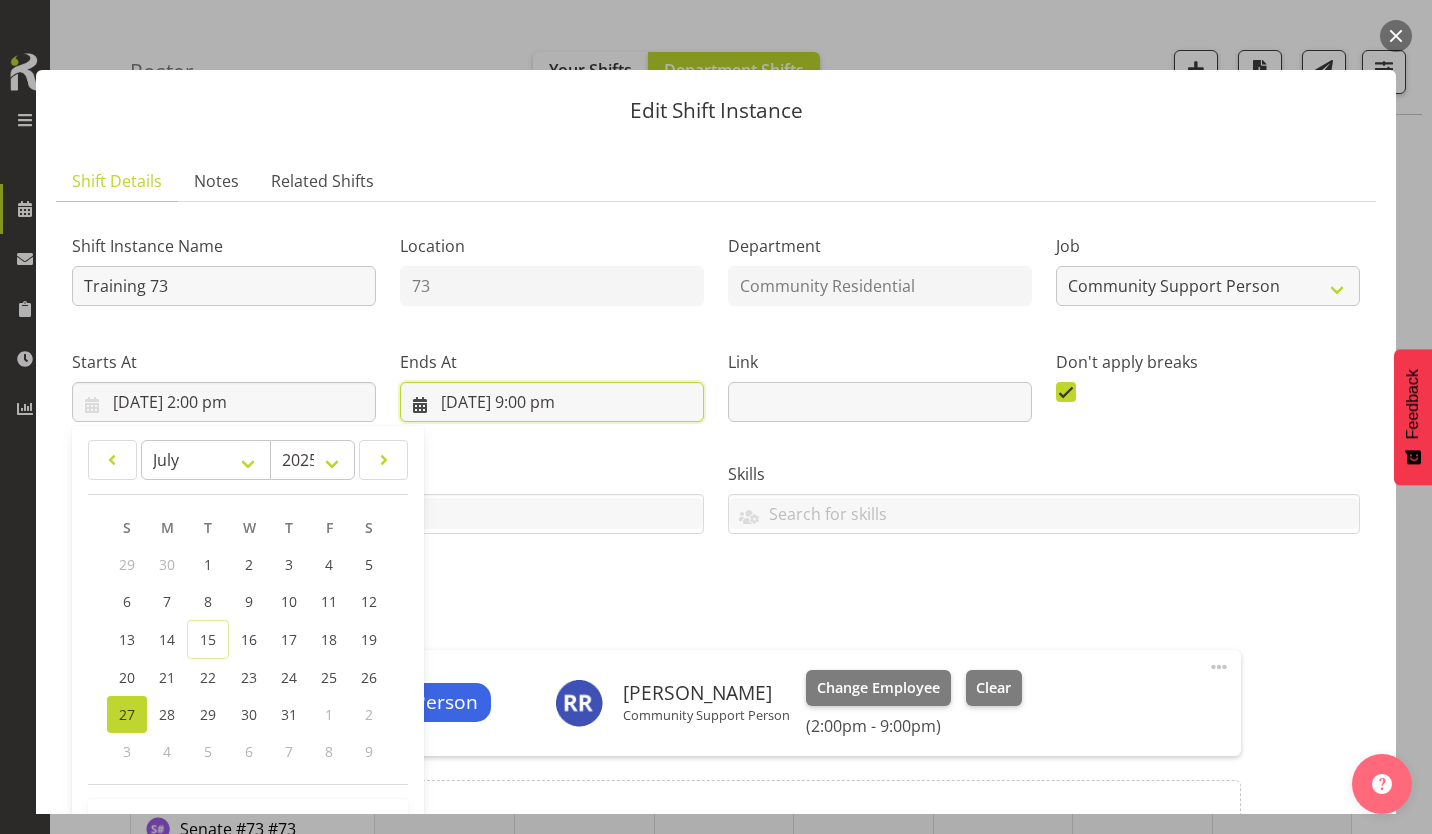 click on "[DATE] 9:00 pm" at bounding box center (552, 402) 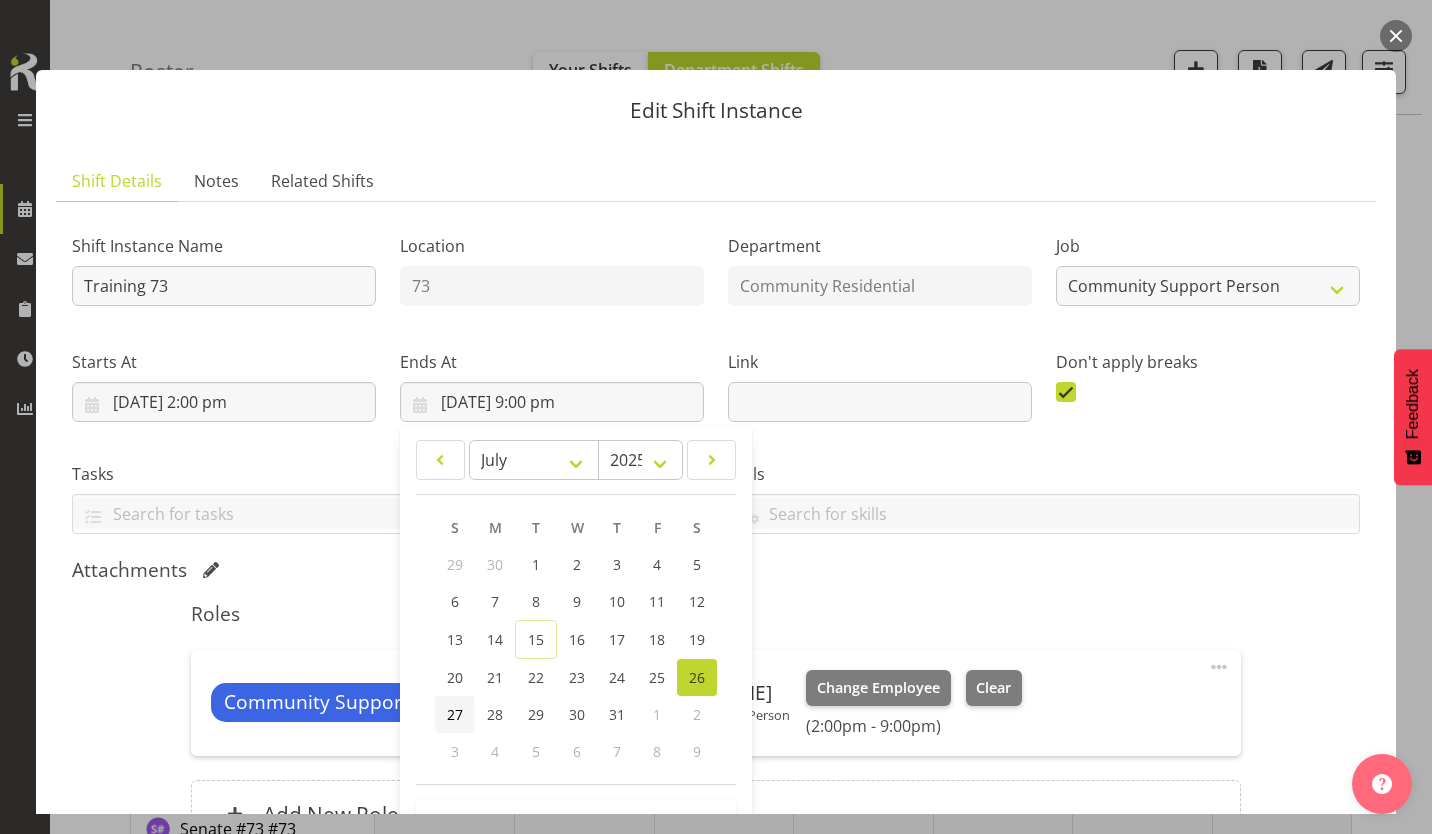 click on "27" at bounding box center (455, 714) 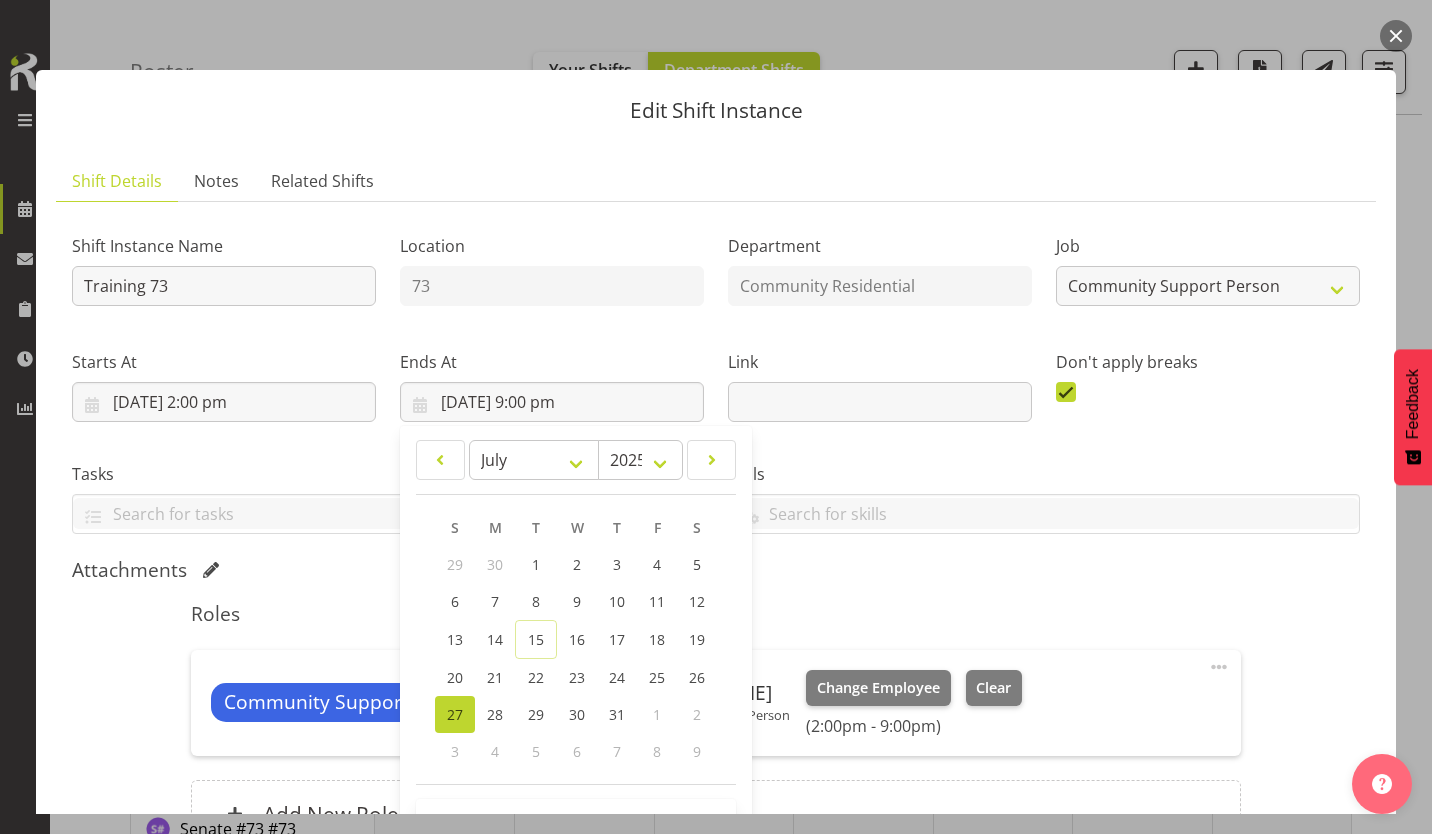click on "Skills  Senate   Senate" at bounding box center (1044, 498) 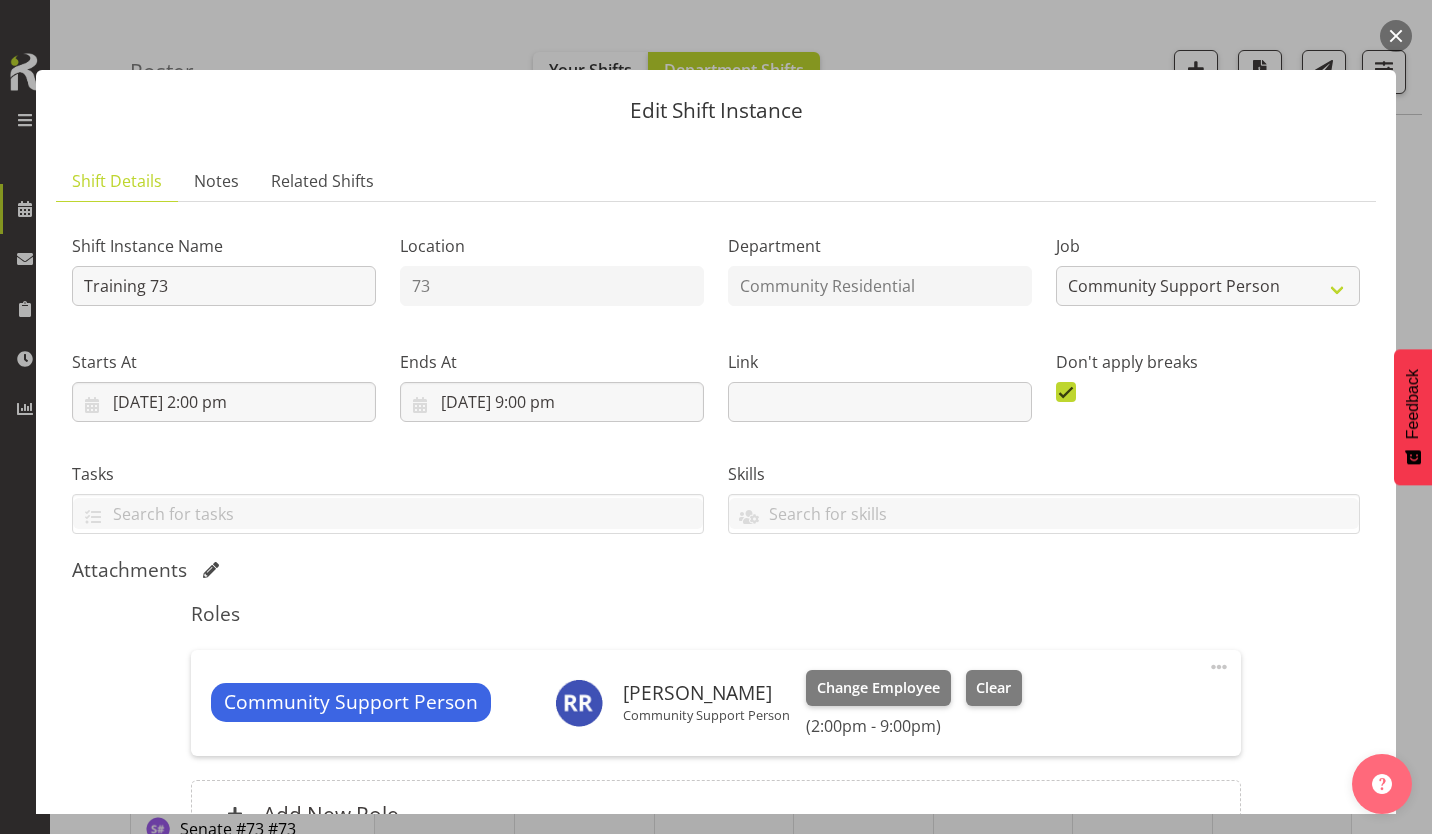 scroll, scrollTop: 73, scrollLeft: 0, axis: vertical 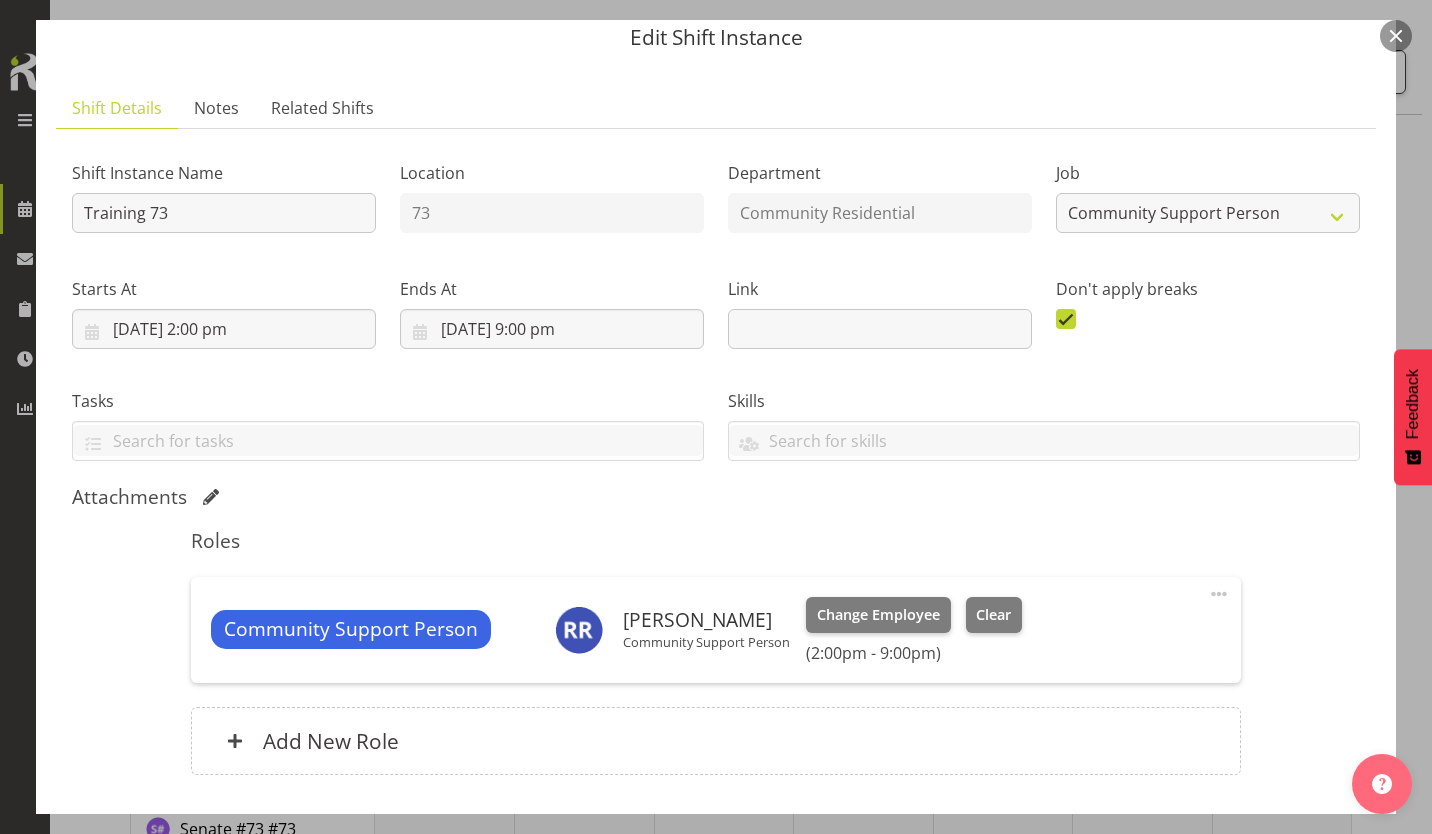click on "Update Shift Instance" at bounding box center [1271, 900] 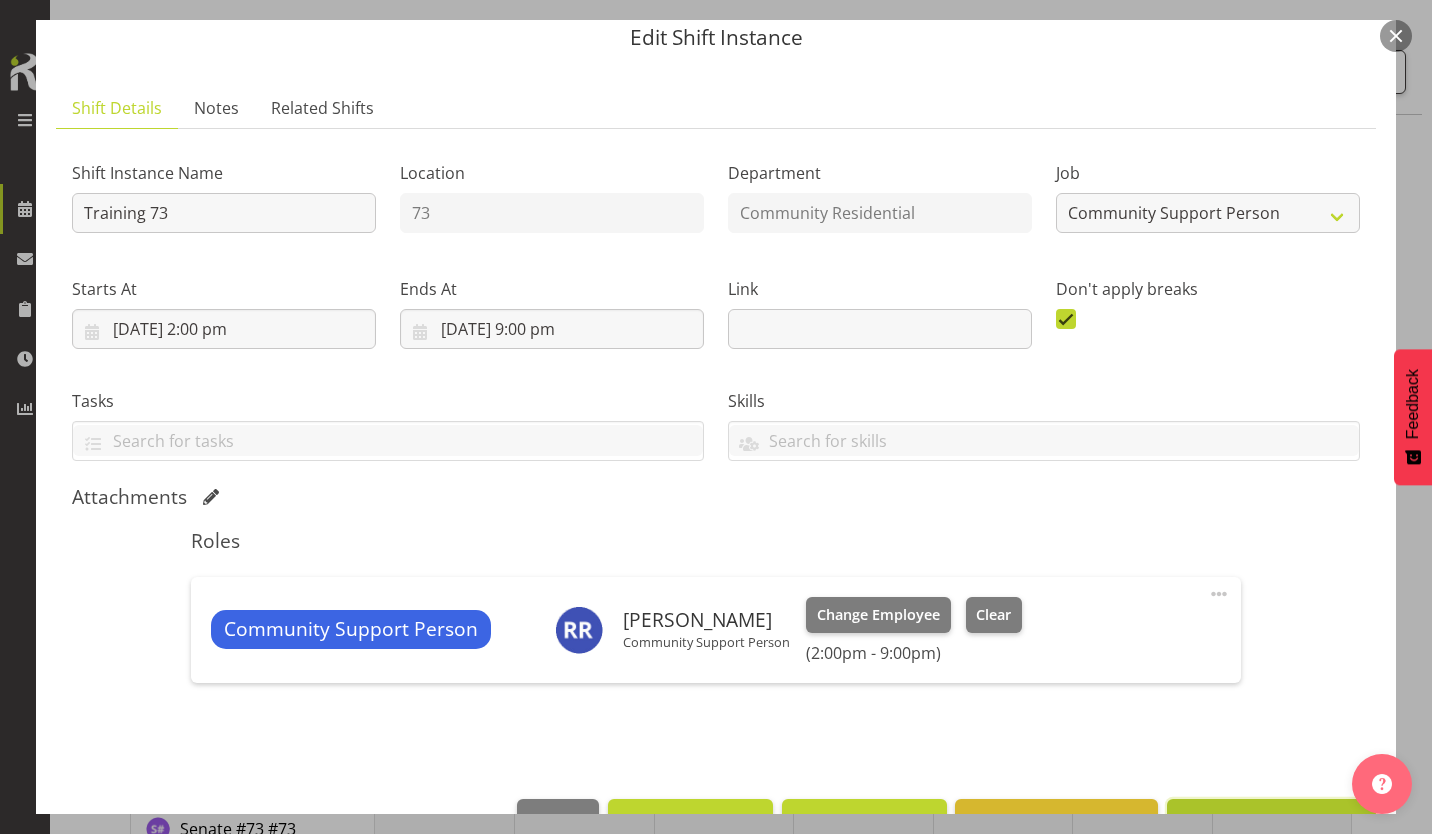 scroll, scrollTop: 0, scrollLeft: 0, axis: both 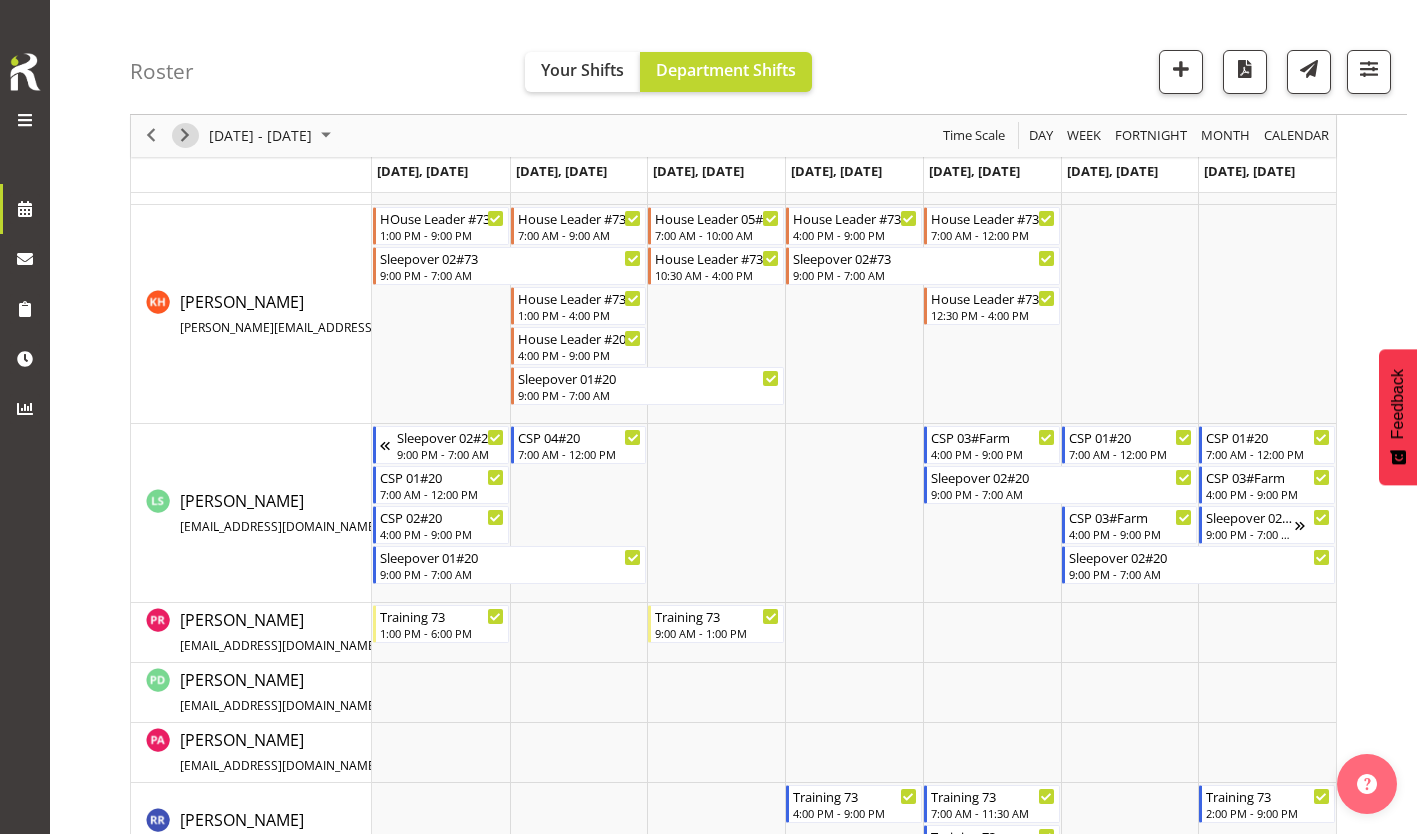 click at bounding box center [185, 136] 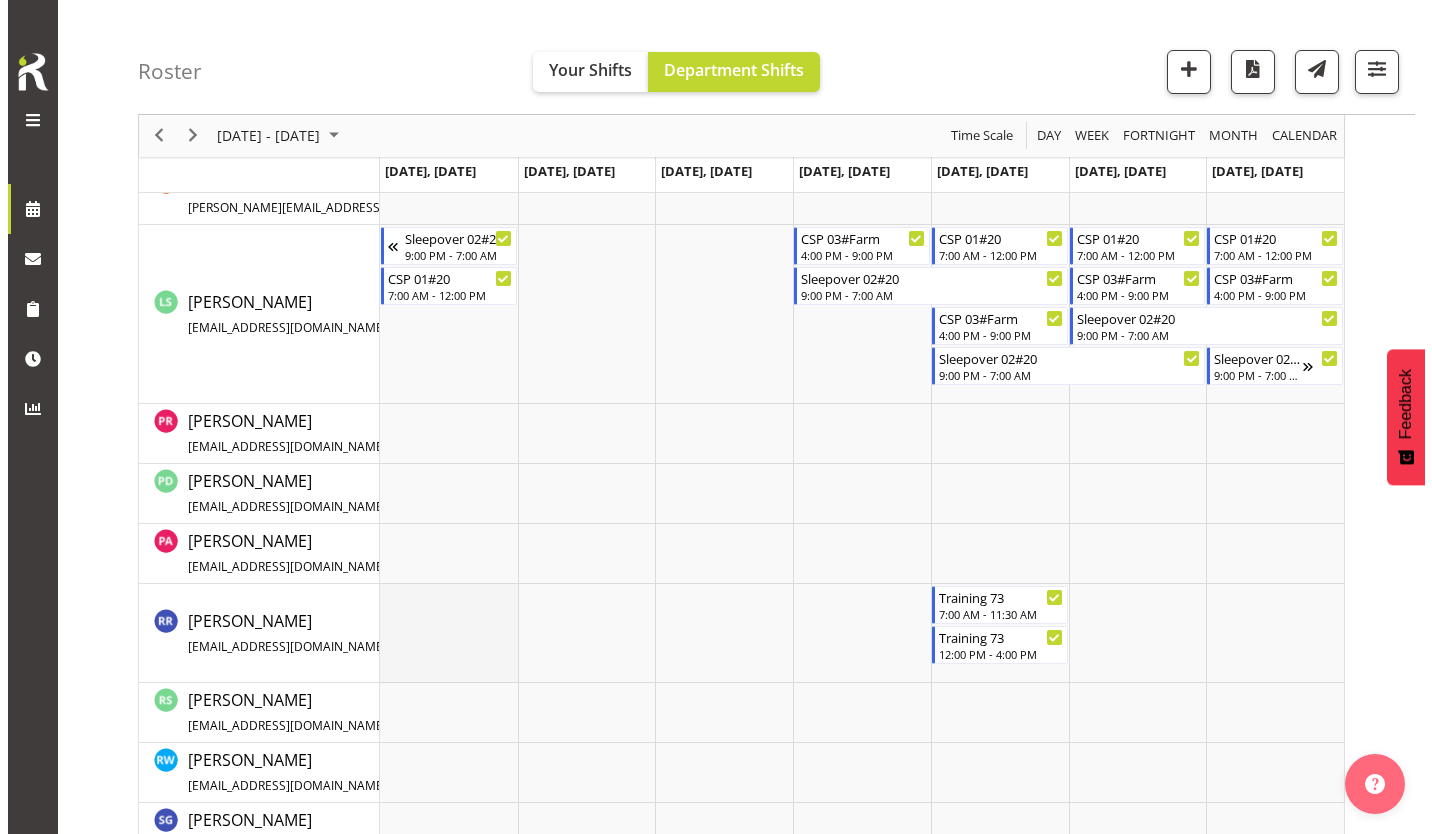scroll, scrollTop: 996, scrollLeft: 0, axis: vertical 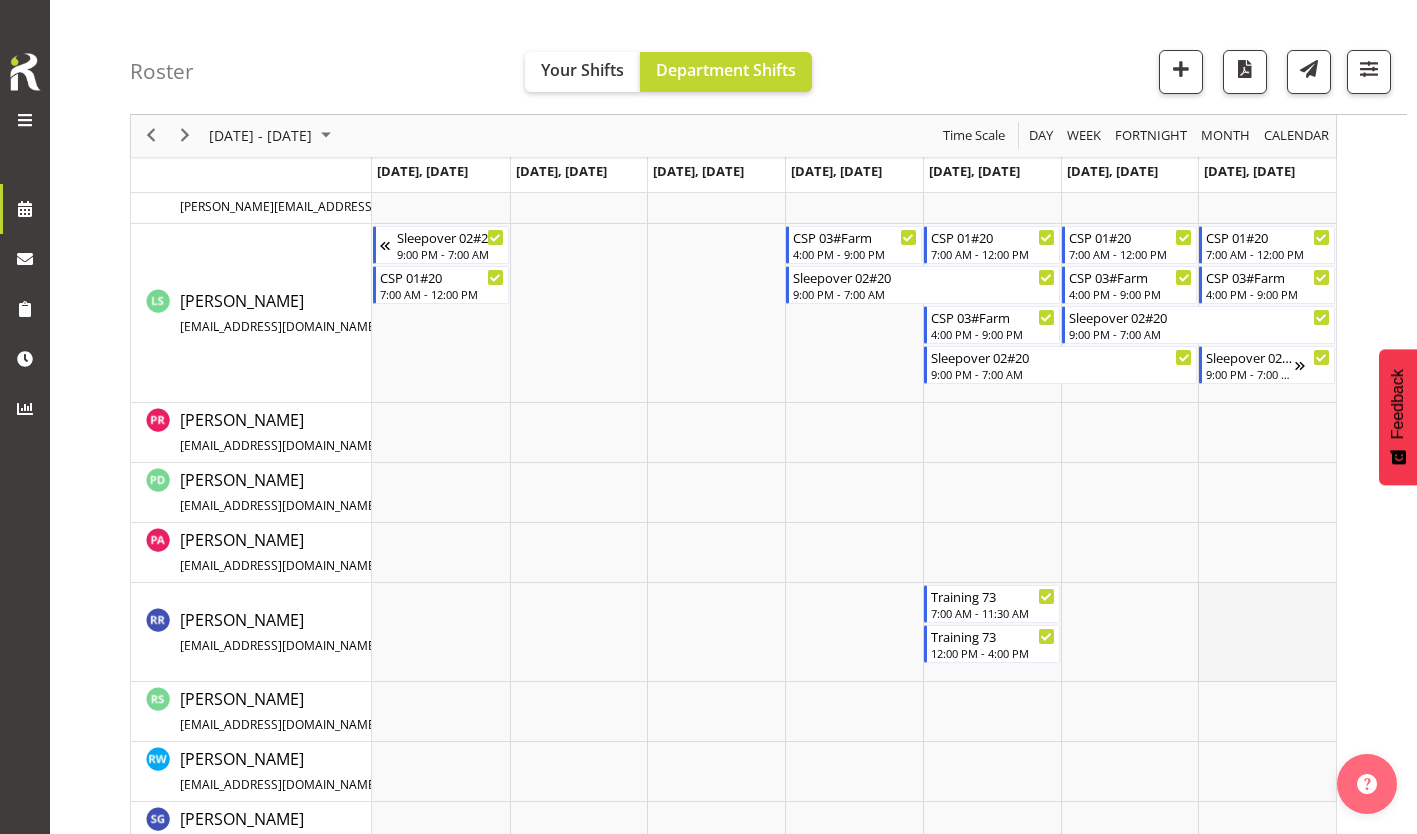 click at bounding box center [1267, 632] 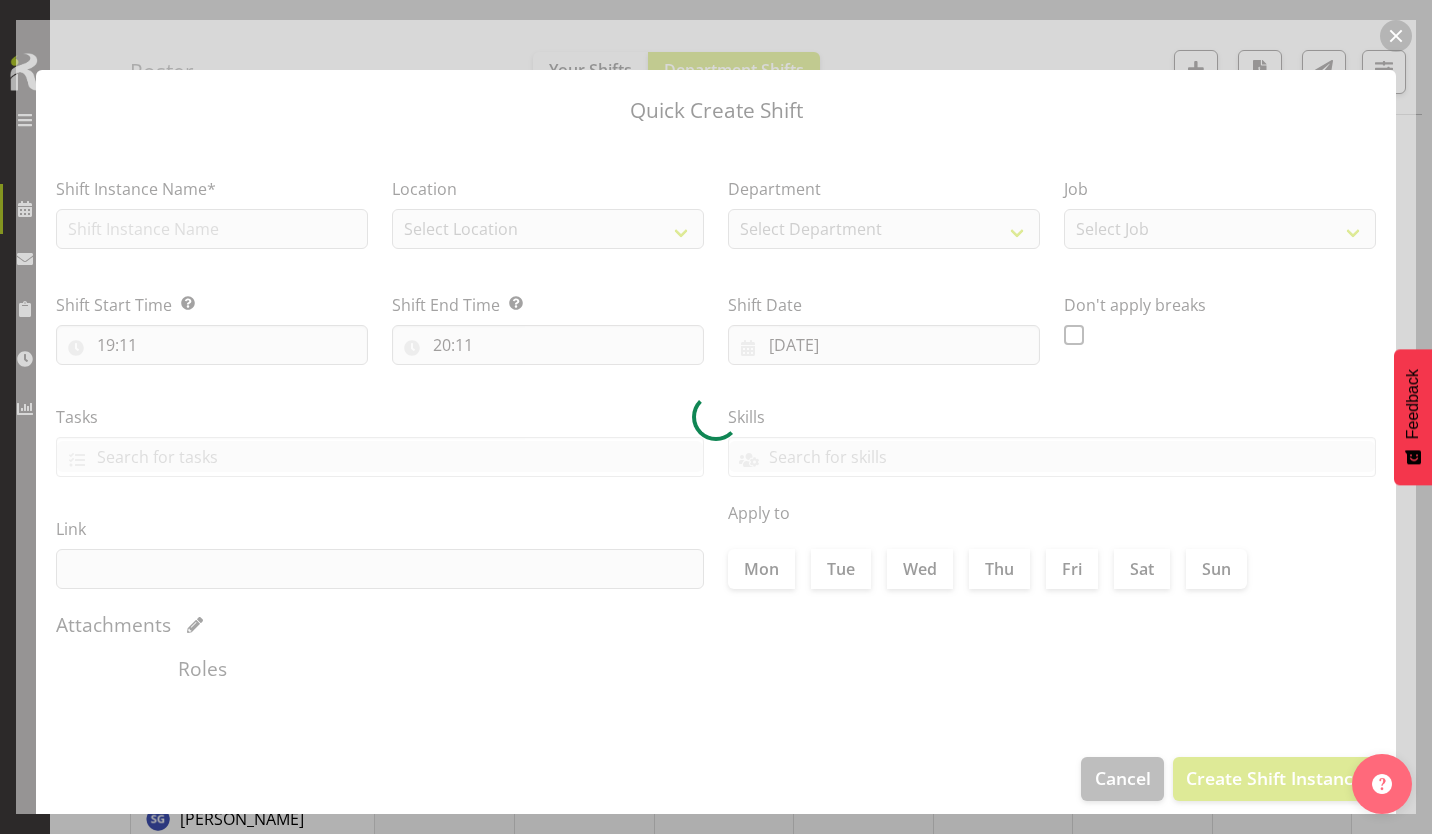 type on "[DATE]" 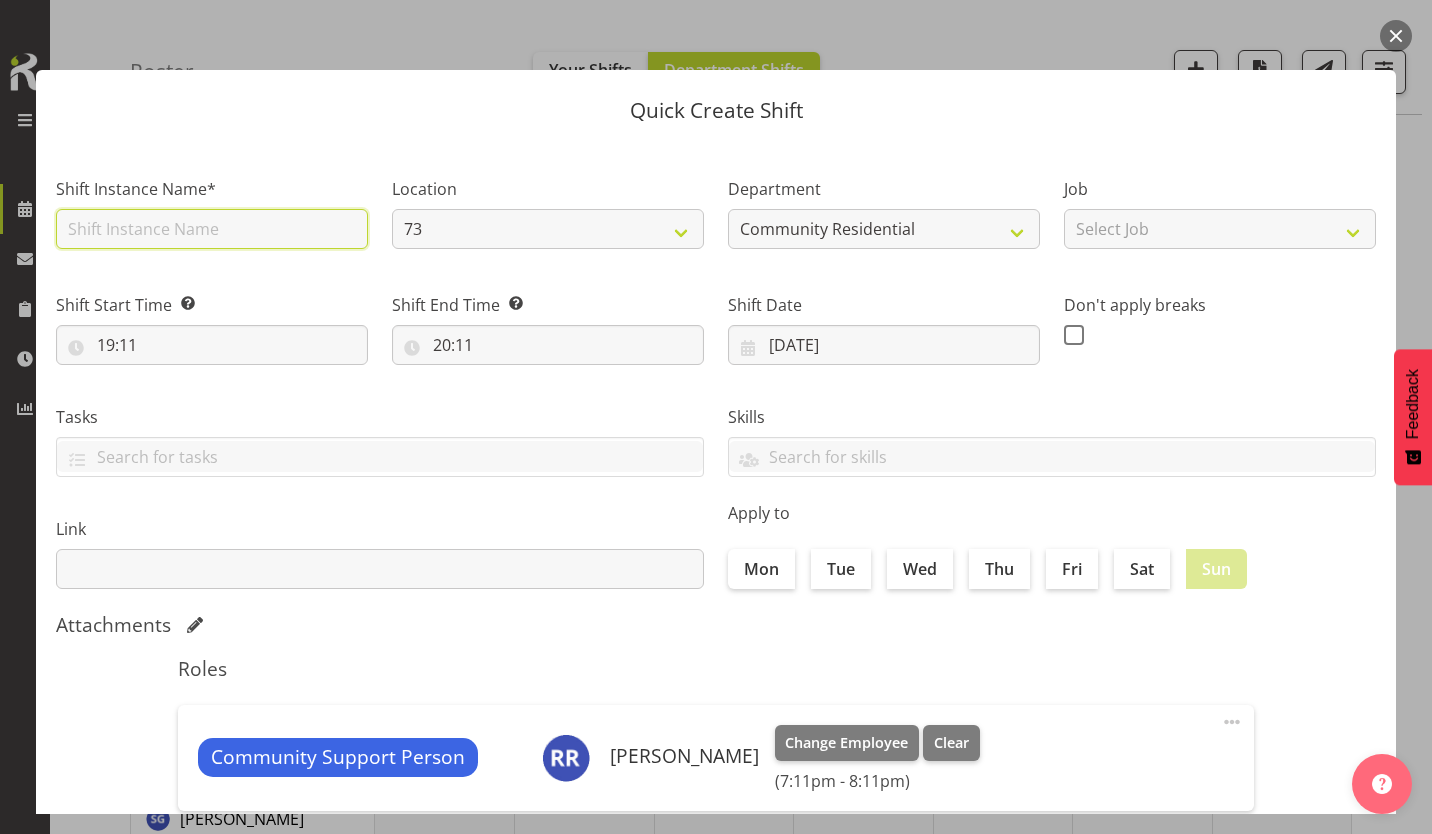 click at bounding box center [212, 229] 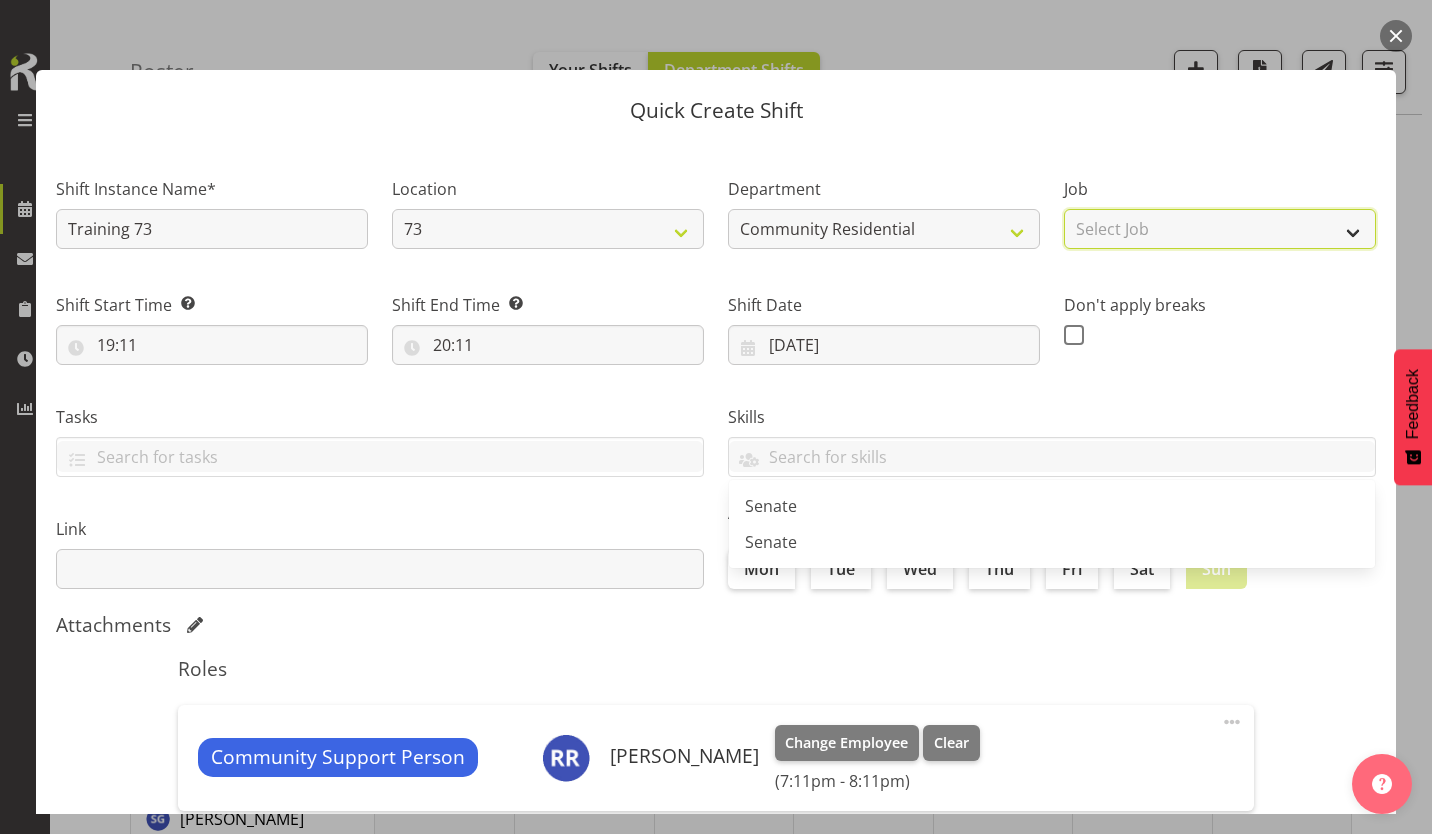 click on "Select Job  Accounts Admin Art Coordinator Community Leader Community Support Person Community Support Person-Casual House Leader Office Admin Senior Coordinator Service Manager Volunteer" at bounding box center [1220, 229] 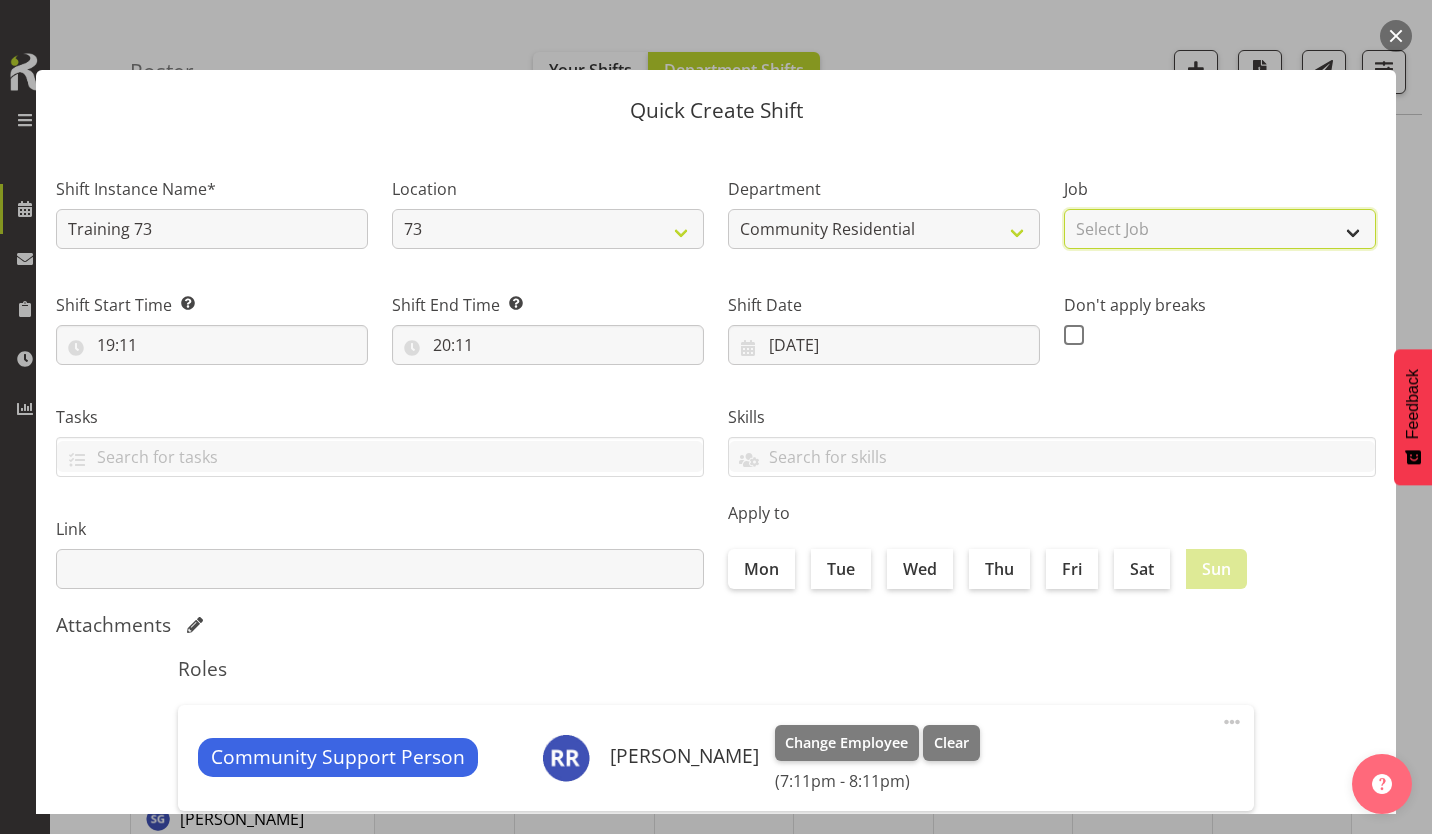 select on "2" 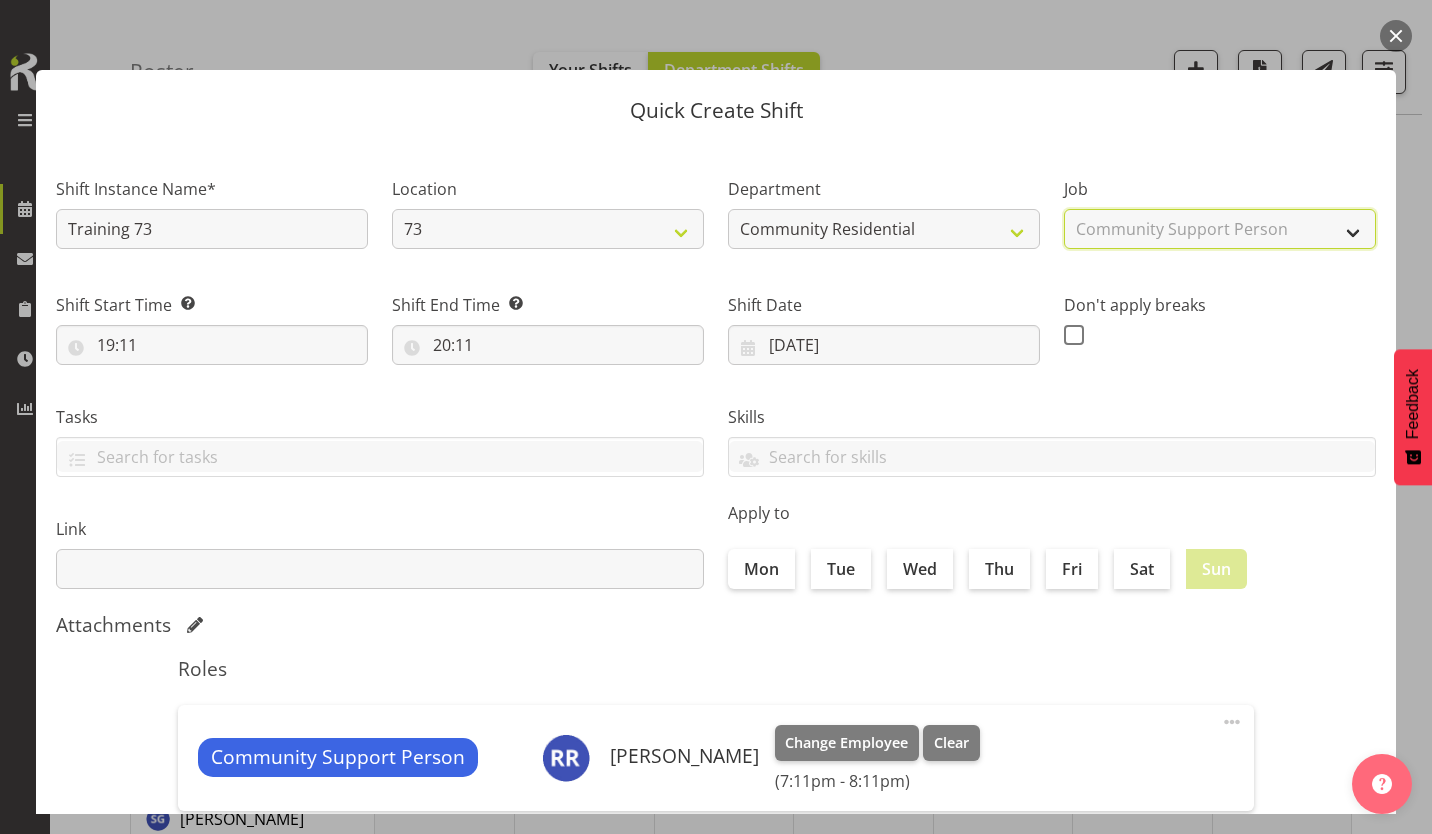 click on "Select Job  Accounts Admin Art Coordinator Community Leader Community Support Person Community Support Person-Casual House Leader Office Admin Senior Coordinator Service Manager Volunteer" at bounding box center (1220, 229) 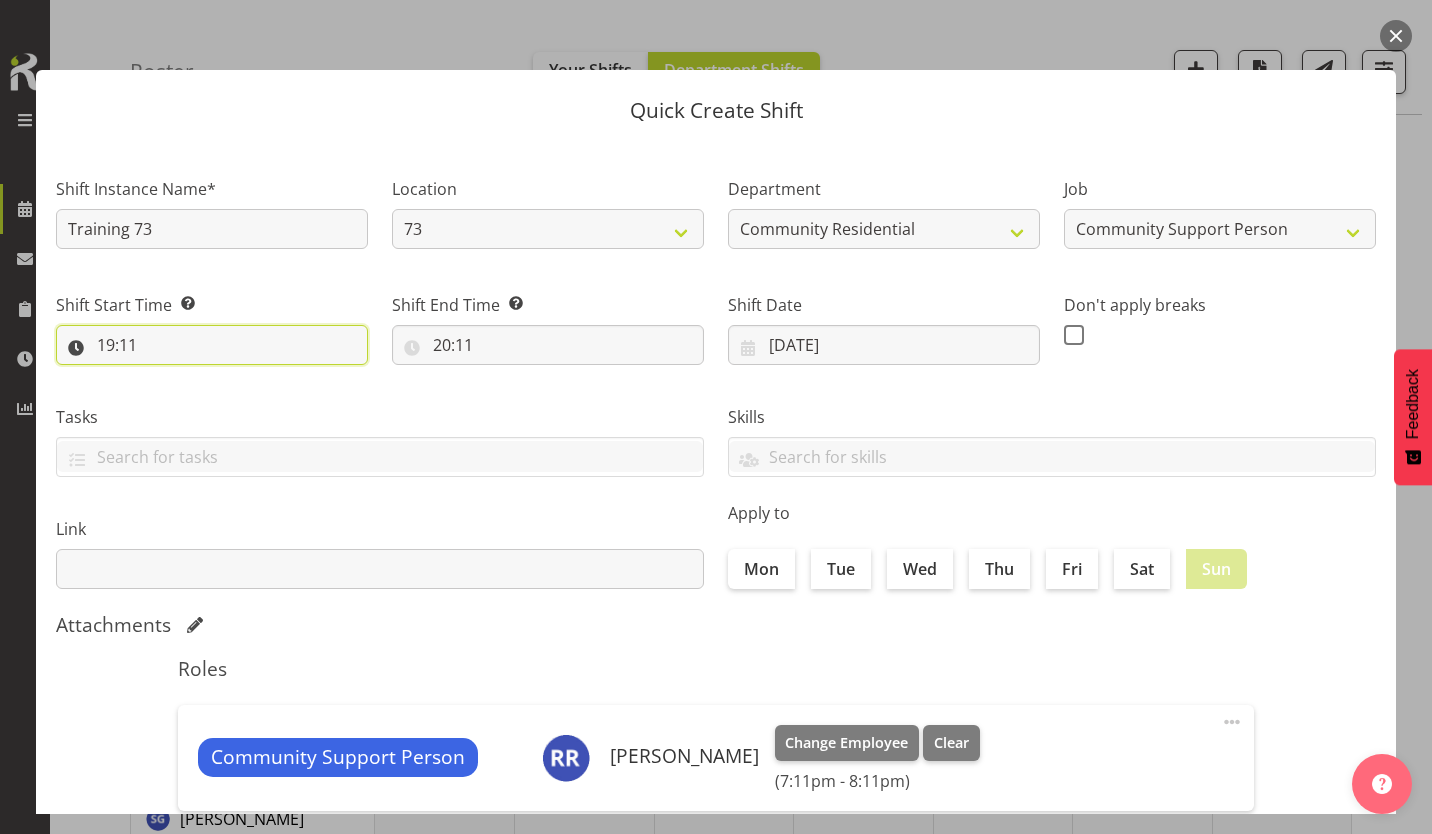 click on "19:11" at bounding box center (212, 345) 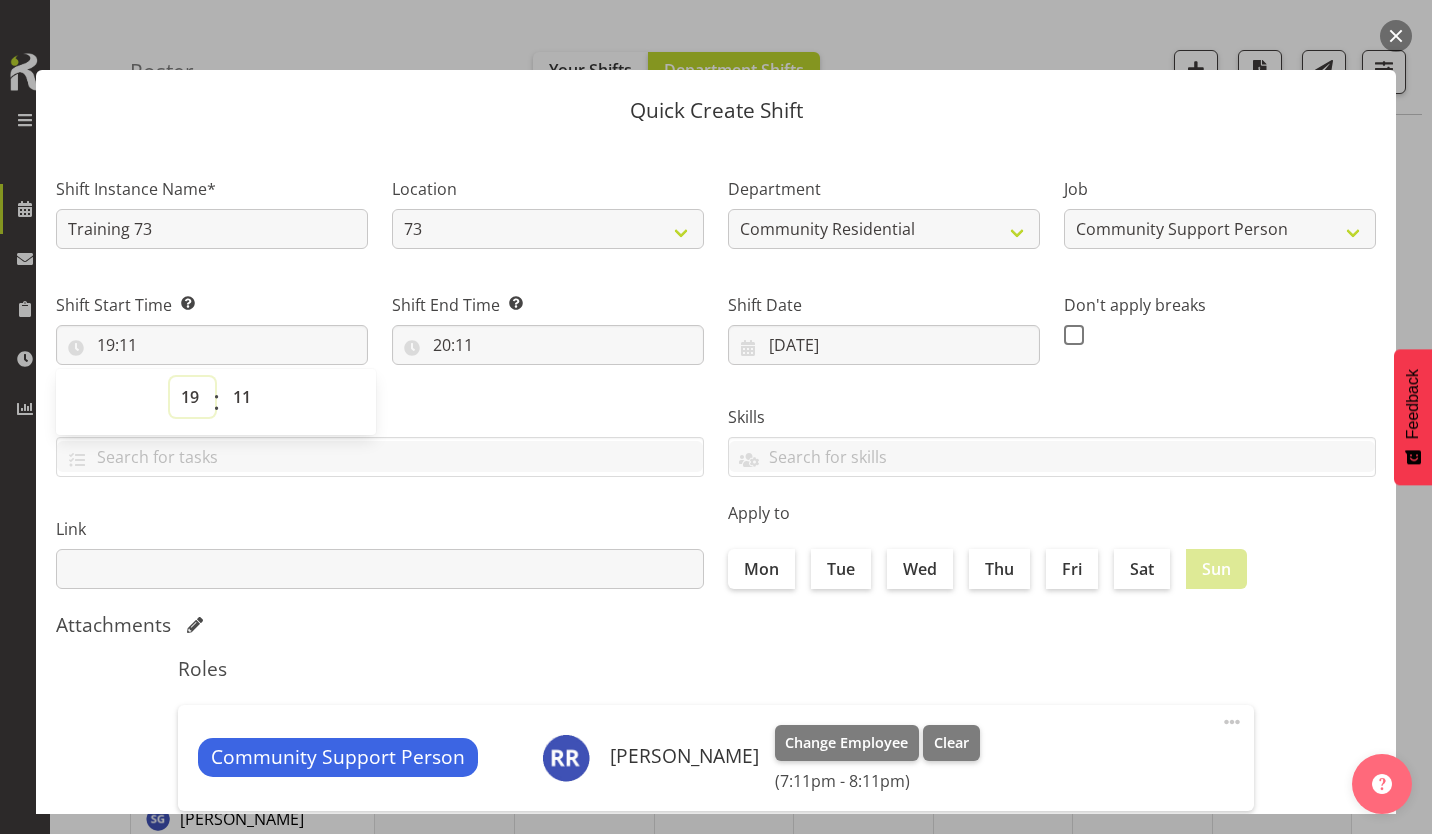 click on "00   01   02   03   04   05   06   07   08   09   10   11   12   13   14   15   16   17   18   19   20   21   22   23" at bounding box center (192, 397) 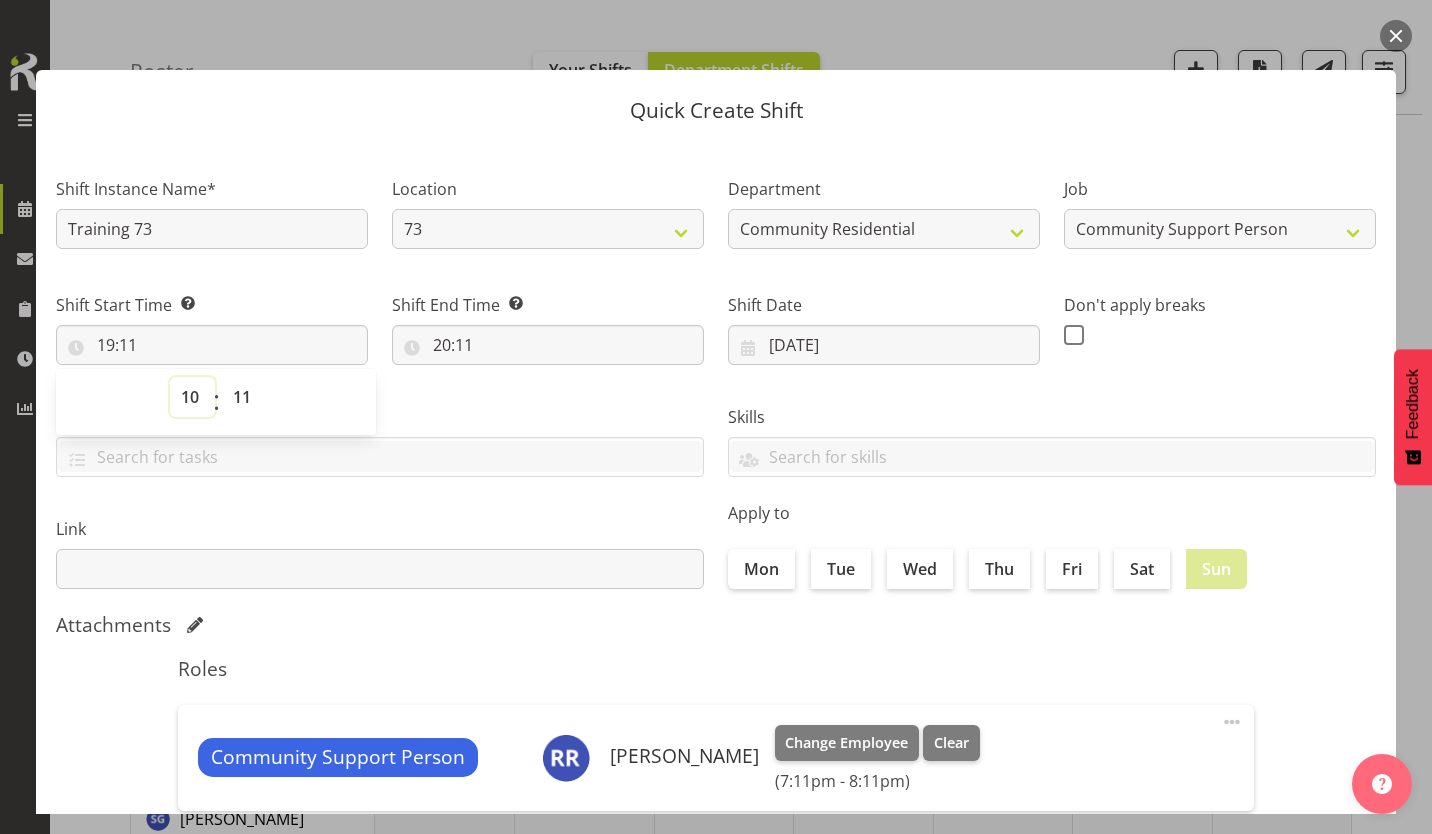 click on "00   01   02   03   04   05   06   07   08   09   10   11   12   13   14   15   16   17   18   19   20   21   22   23" at bounding box center [192, 397] 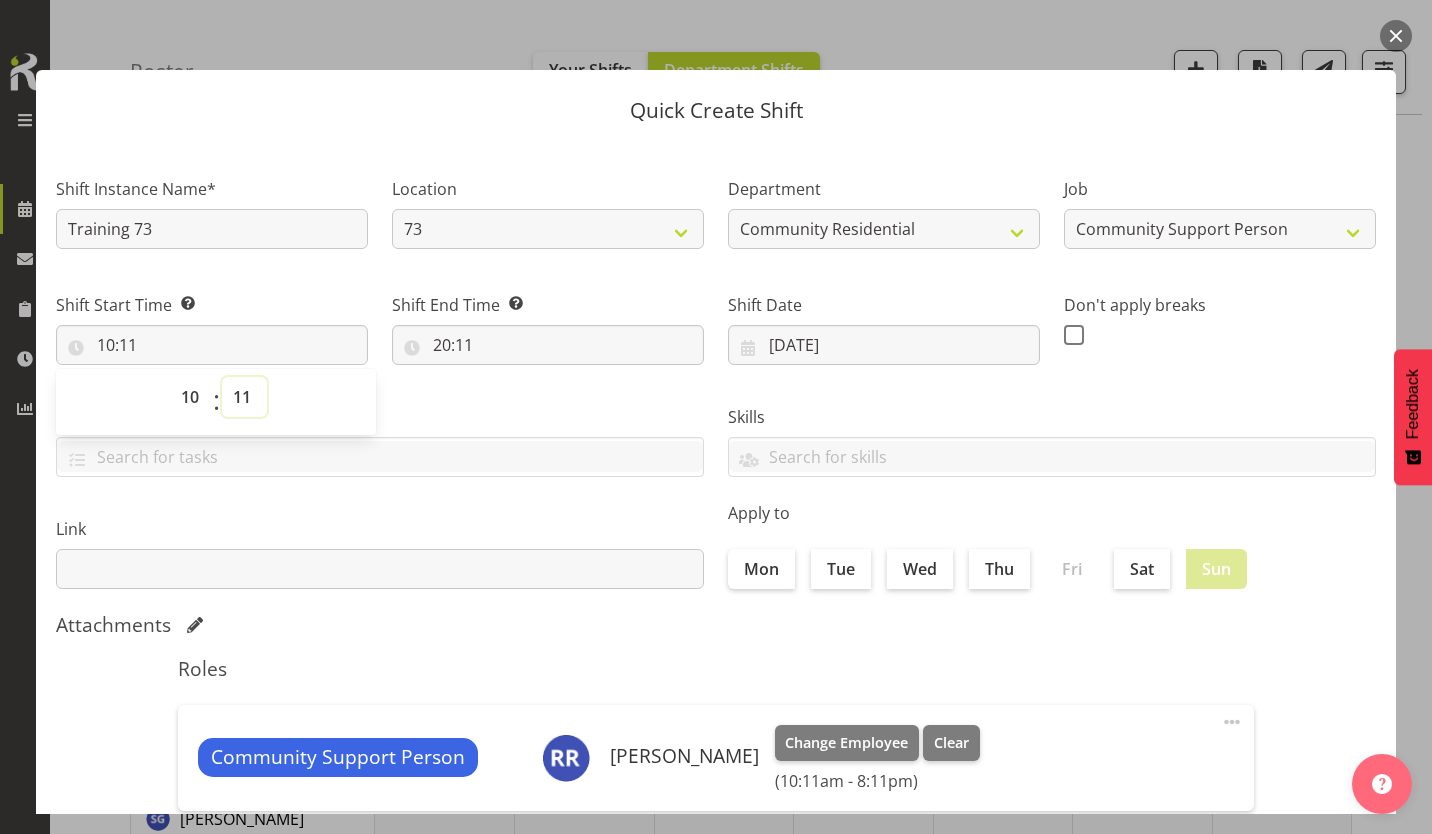 click on "00   01   02   03   04   05   06   07   08   09   10   11   12   13   14   15   16   17   18   19   20   21   22   23   24   25   26   27   28   29   30   31   32   33   34   35   36   37   38   39   40   41   42   43   44   45   46   47   48   49   50   51   52   53   54   55   56   57   58   59" at bounding box center [244, 397] 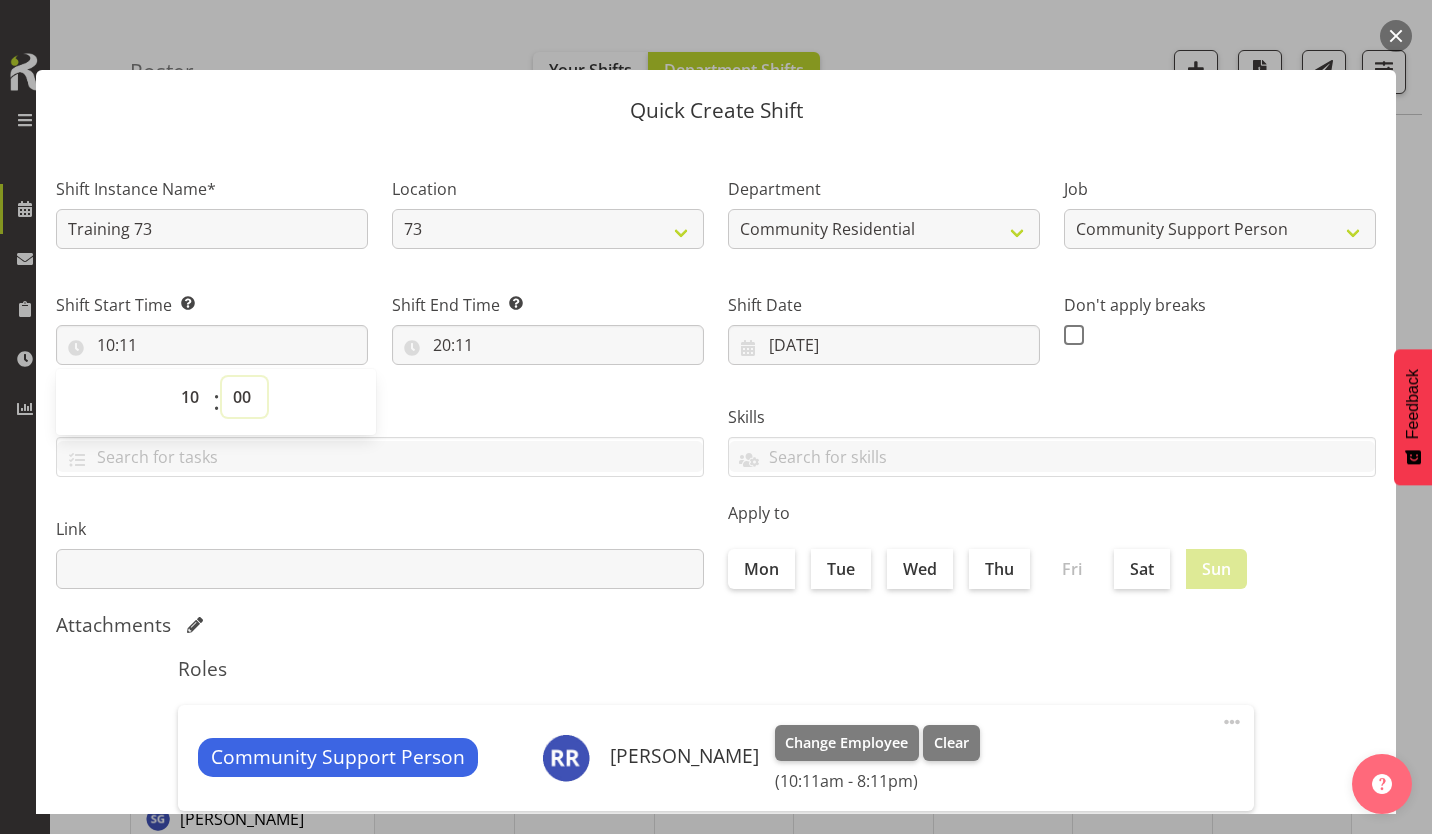 click on "00   01   02   03   04   05   06   07   08   09   10   11   12   13   14   15   16   17   18   19   20   21   22   23   24   25   26   27   28   29   30   31   32   33   34   35   36   37   38   39   40   41   42   43   44   45   46   47   48   49   50   51   52   53   54   55   56   57   58   59" at bounding box center [244, 397] 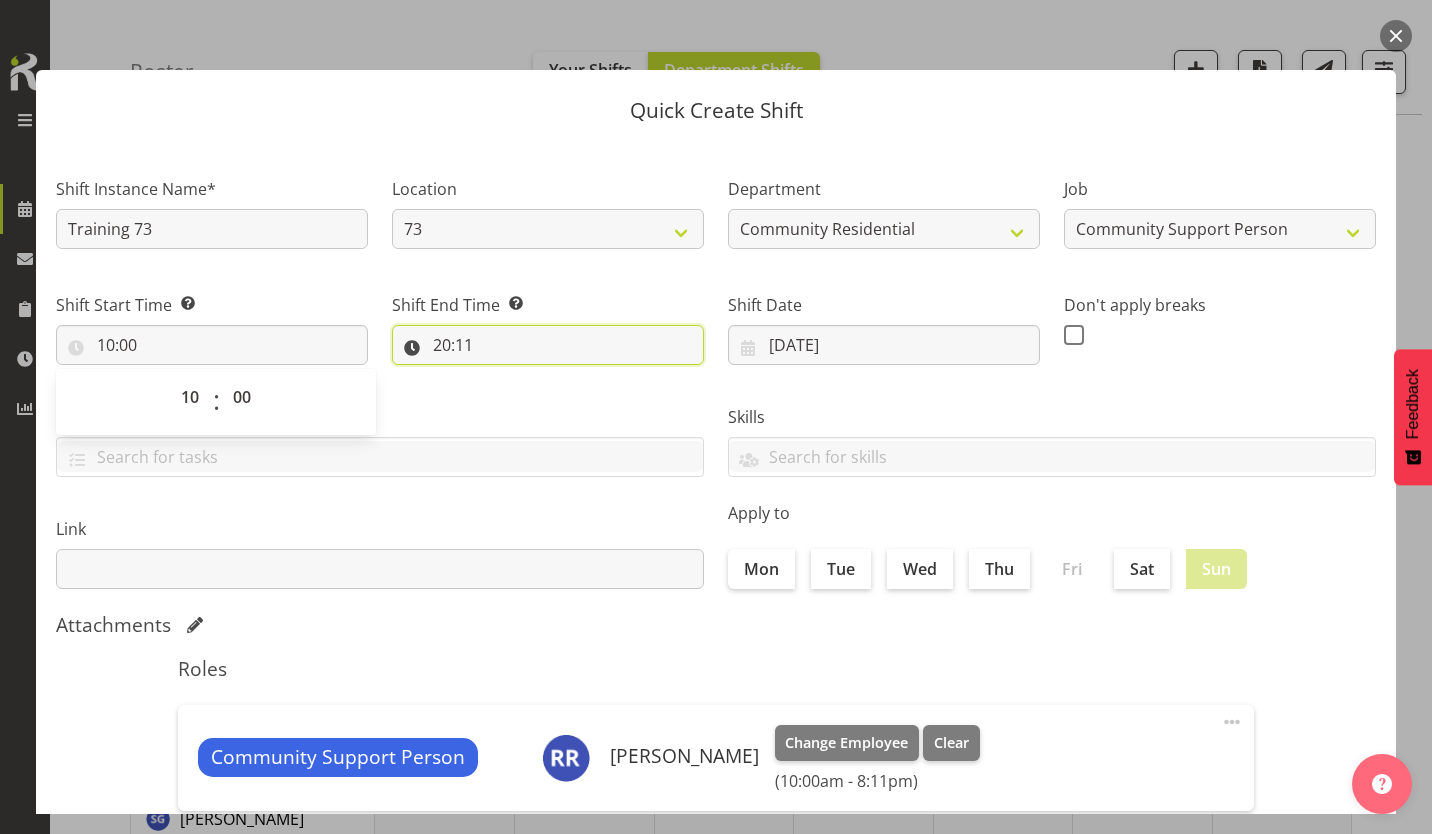 click on "20:11" at bounding box center [548, 345] 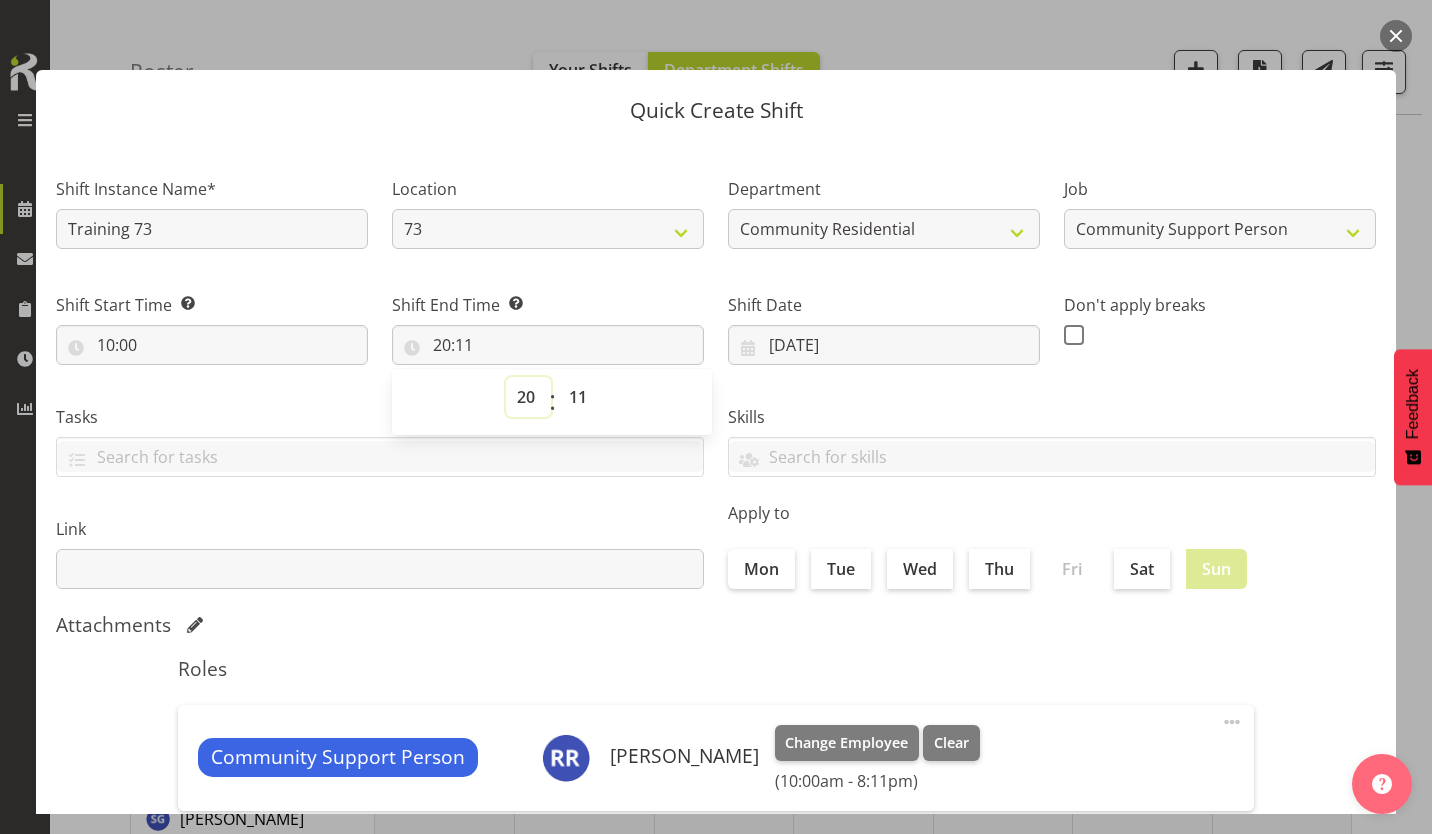 click on "00   01   02   03   04   05   06   07   08   09   10   11   12   13   14   15   16   17   18   19   20   21   22   23" at bounding box center (528, 397) 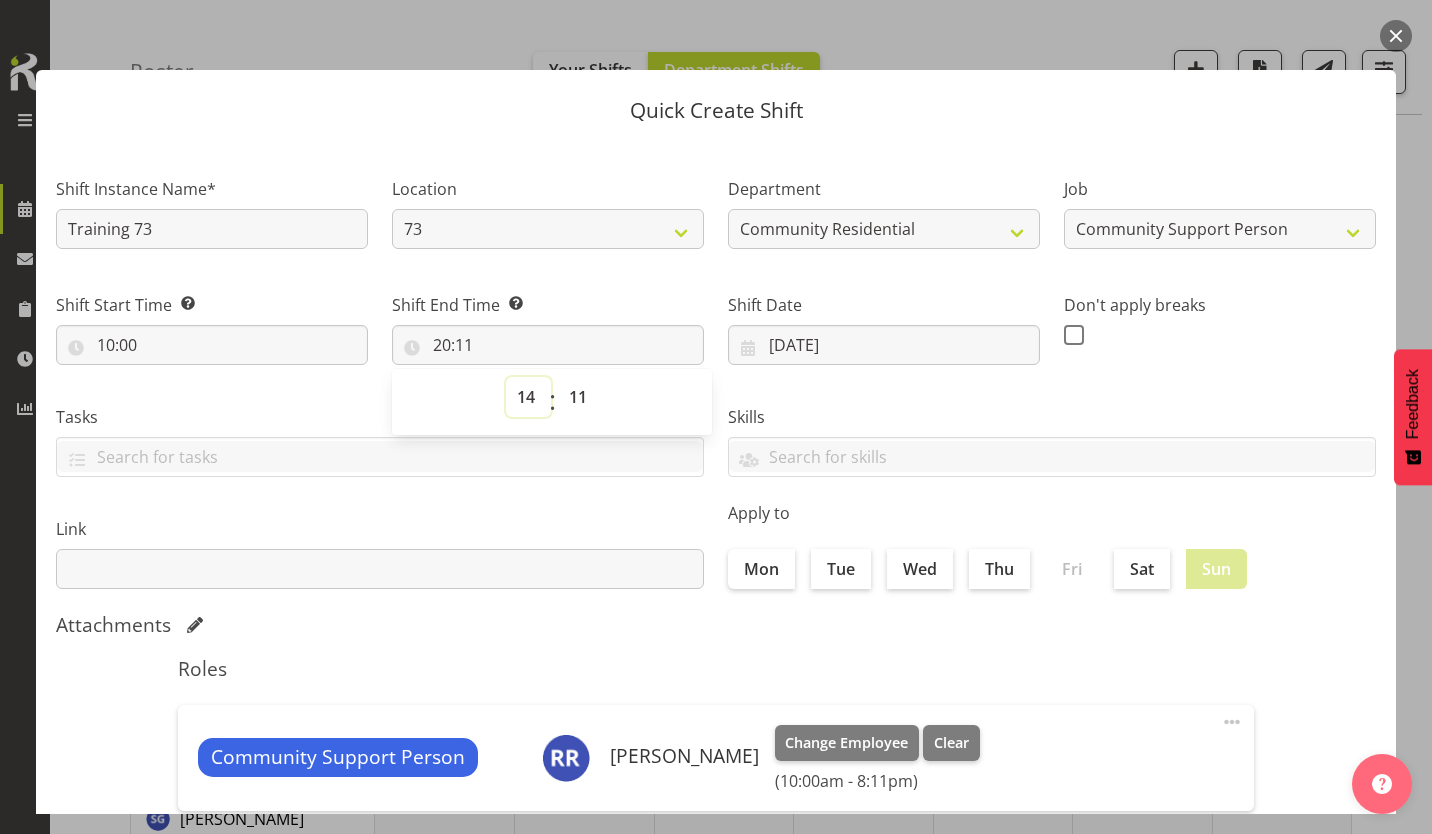 click on "00   01   02   03   04   05   06   07   08   09   10   11   12   13   14   15   16   17   18   19   20   21   22   23" at bounding box center (528, 397) 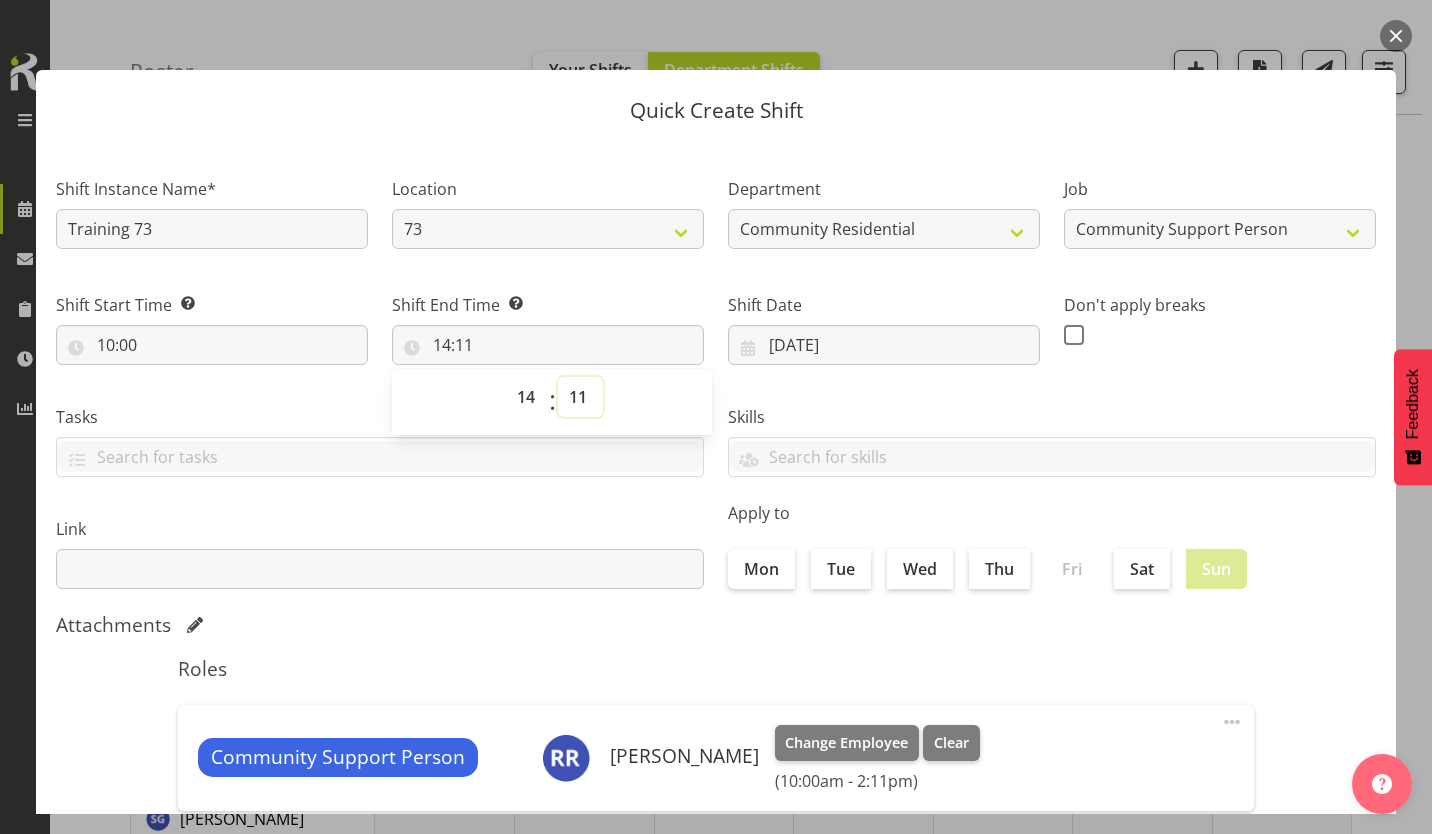 click on "00   01   02   03   04   05   06   07   08   09   10   11   12   13   14   15   16   17   18   19   20   21   22   23   24   25   26   27   28   29   30   31   32   33   34   35   36   37   38   39   40   41   42   43   44   45   46   47   48   49   50   51   52   53   54   55   56   57   58   59" at bounding box center [580, 397] 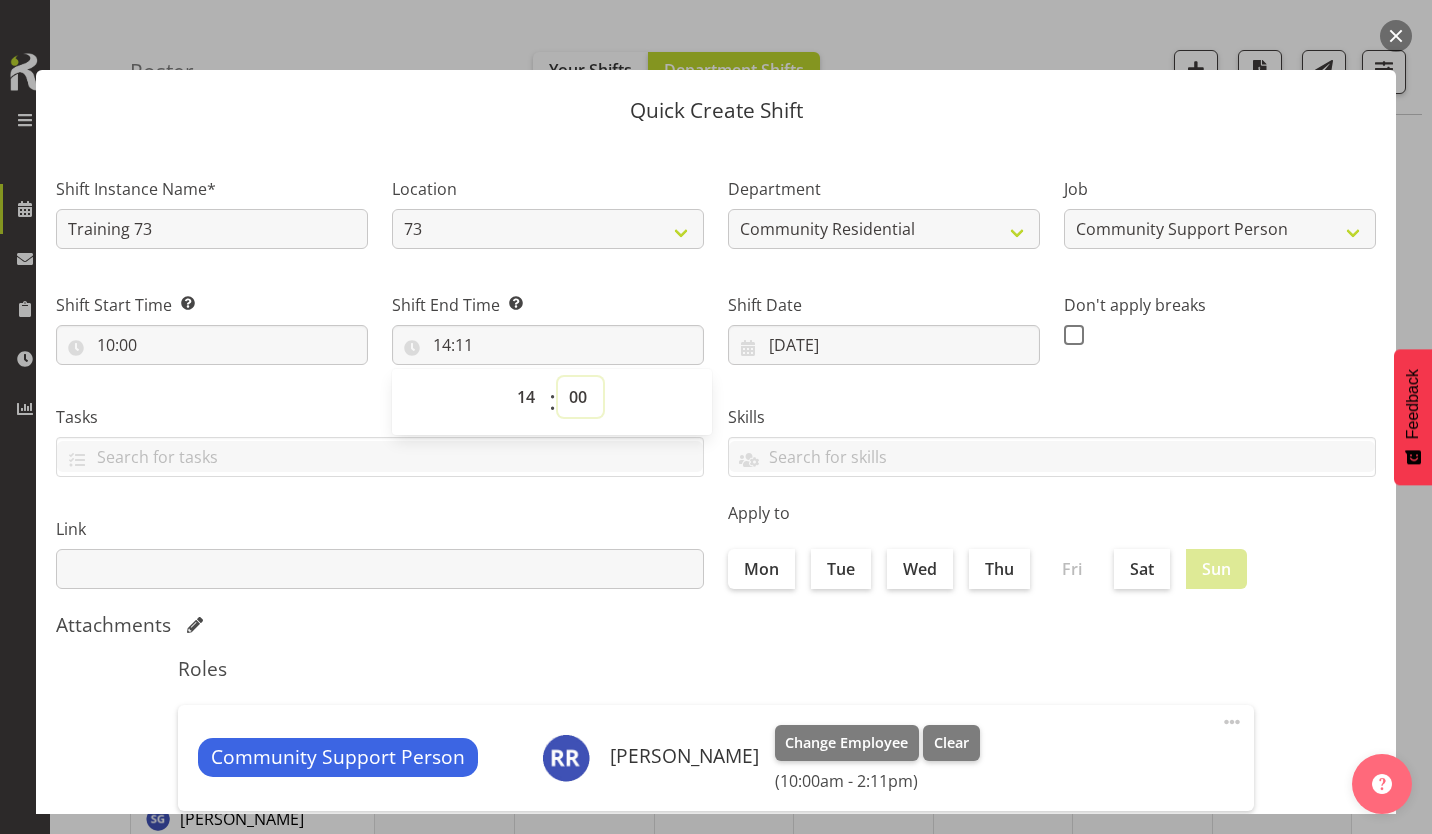 click on "00   01   02   03   04   05   06   07   08   09   10   11   12   13   14   15   16   17   18   19   20   21   22   23   24   25   26   27   28   29   30   31   32   33   34   35   36   37   38   39   40   41   42   43   44   45   46   47   48   49   50   51   52   53   54   55   56   57   58   59" at bounding box center [580, 397] 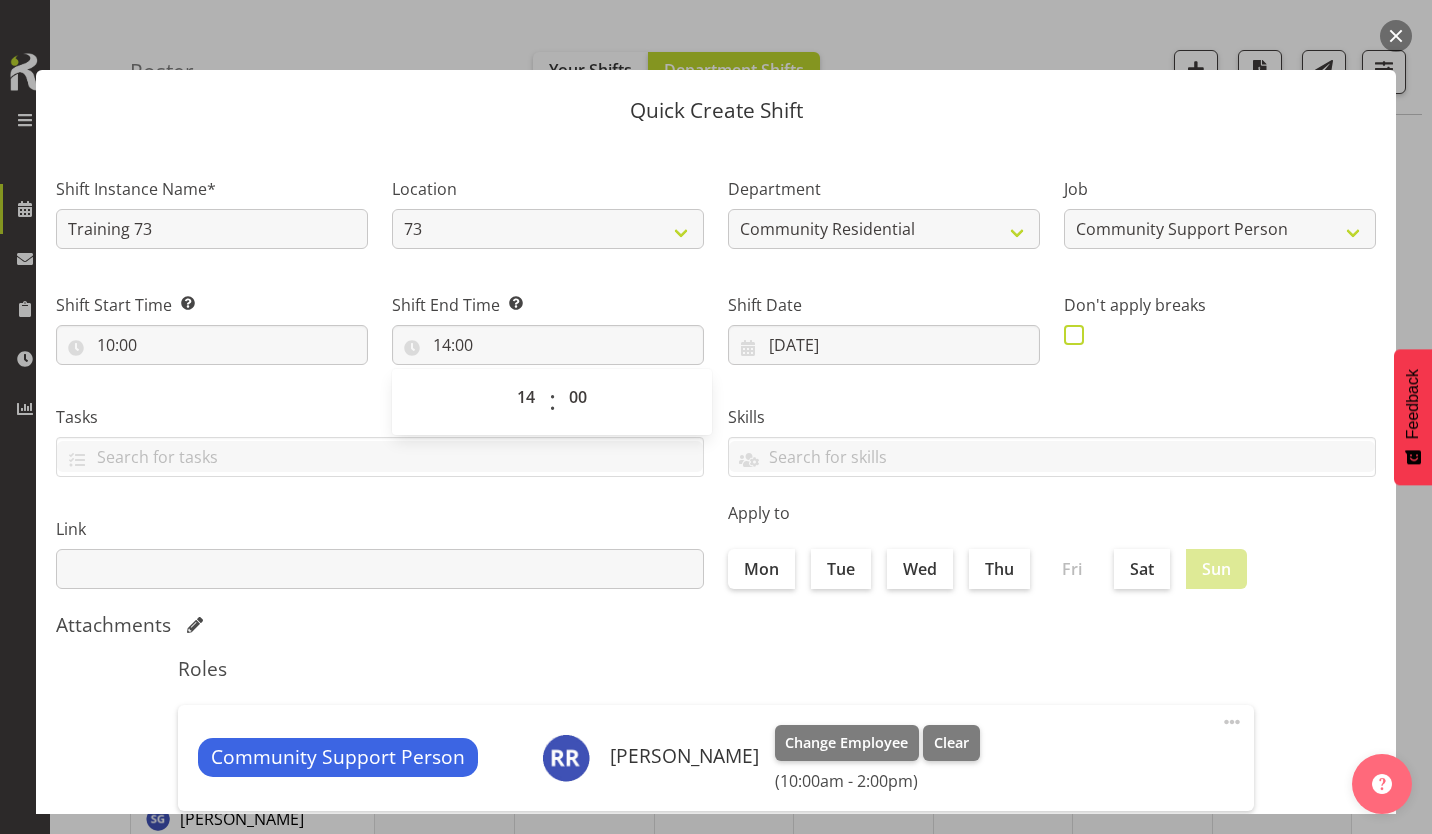 click at bounding box center [1074, 335] 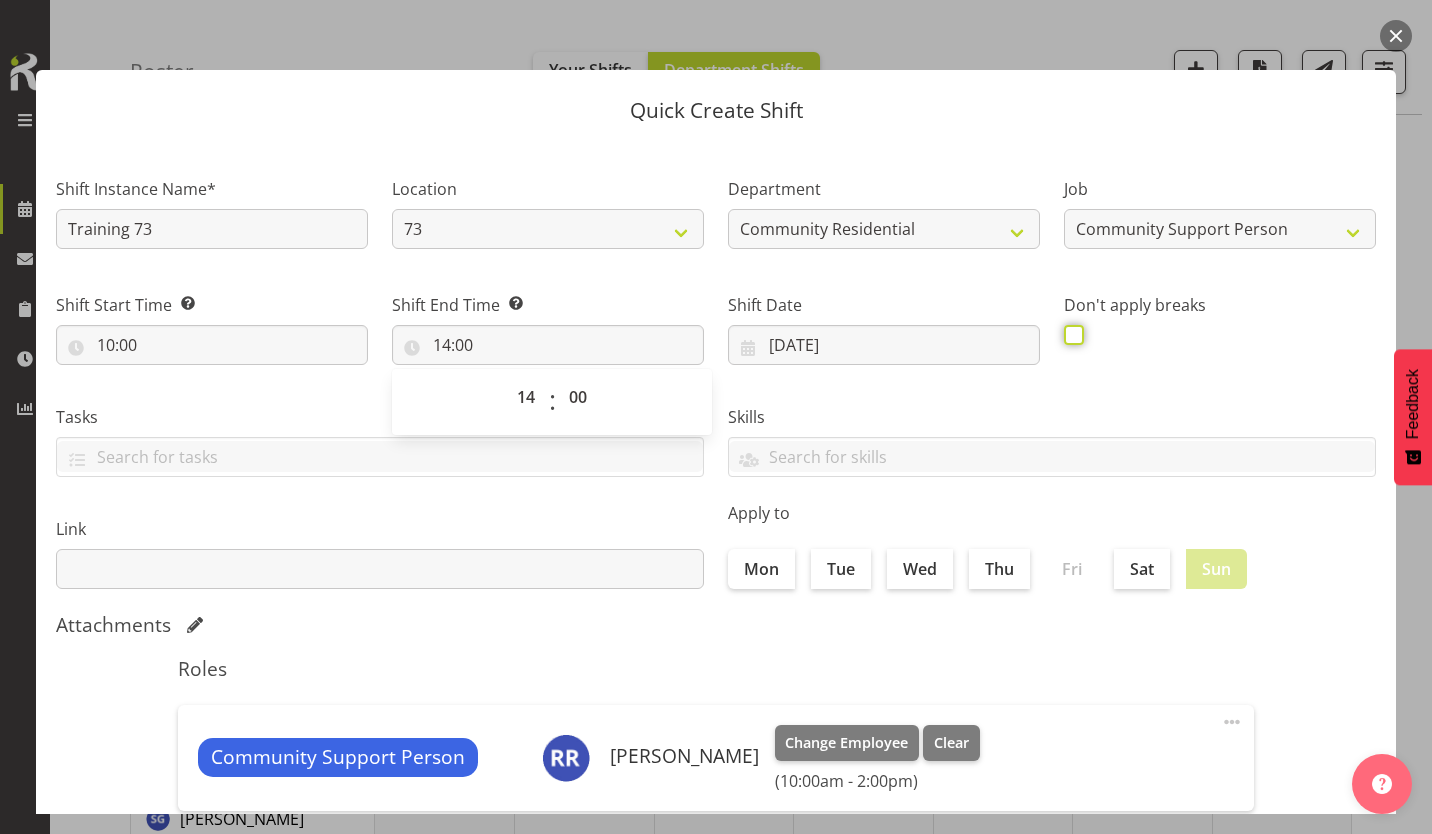 click at bounding box center (1070, 334) 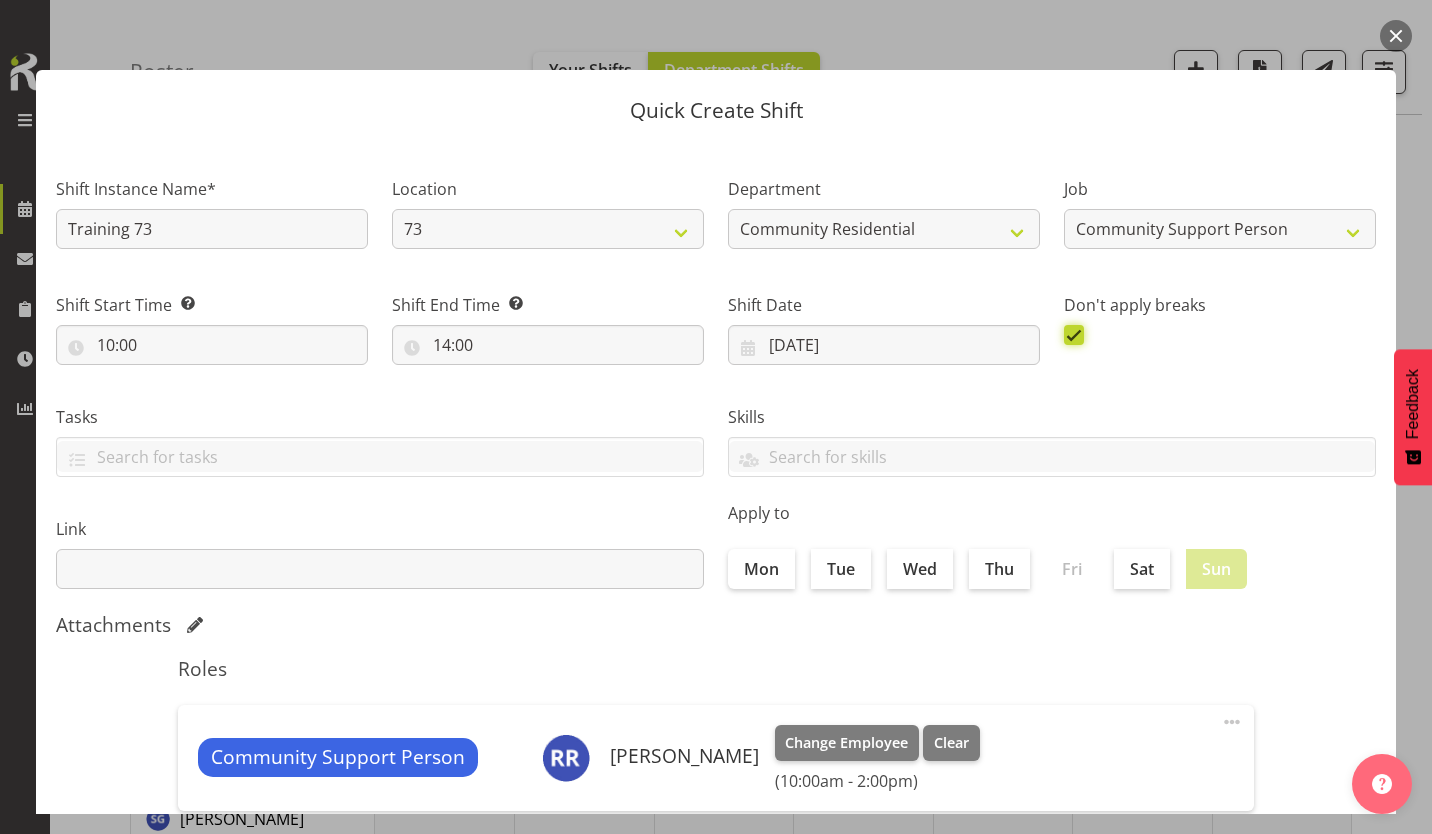 scroll, scrollTop: 86, scrollLeft: 0, axis: vertical 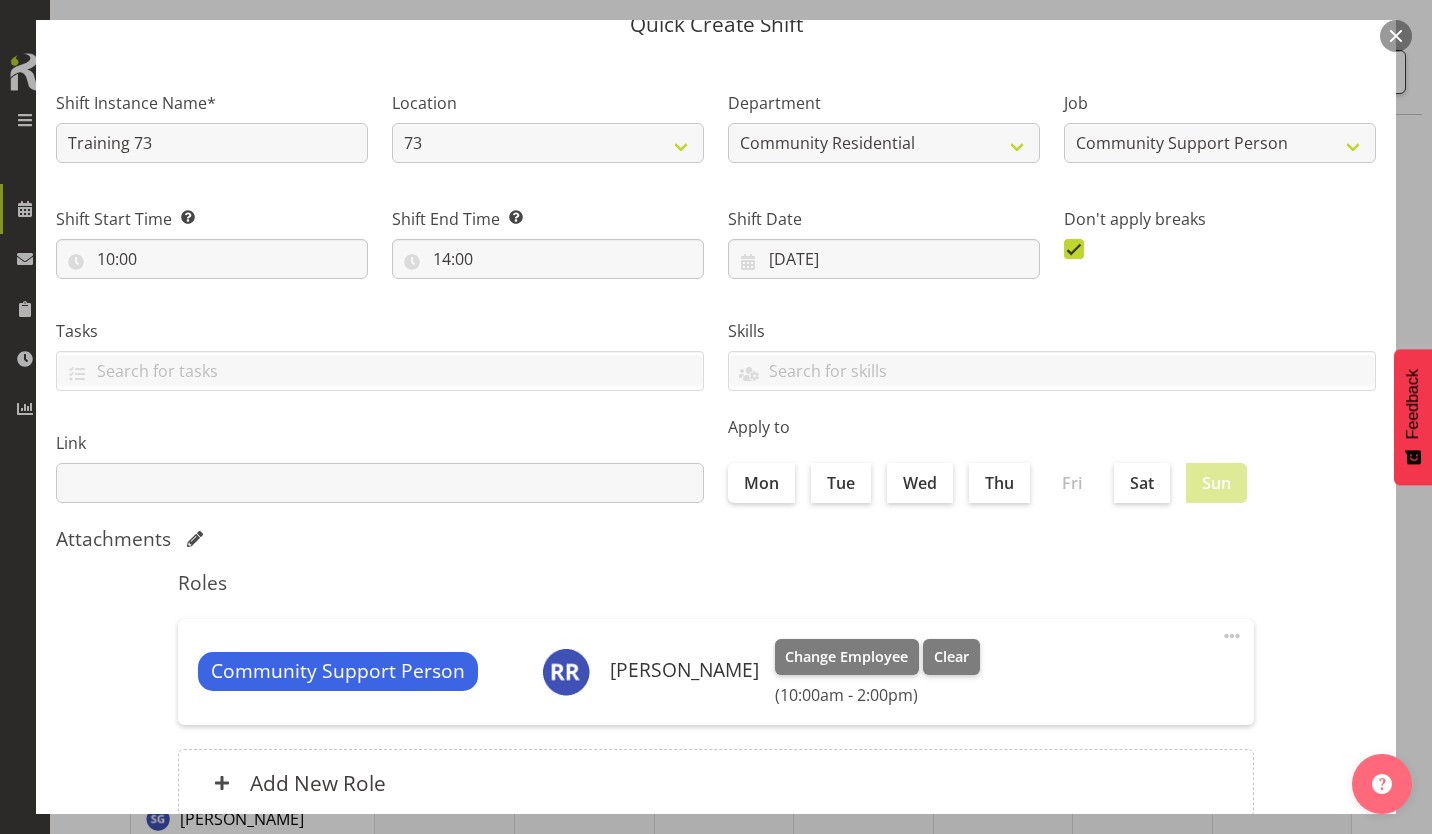 click on "Create Shift Instance" at bounding box center (1274, 903) 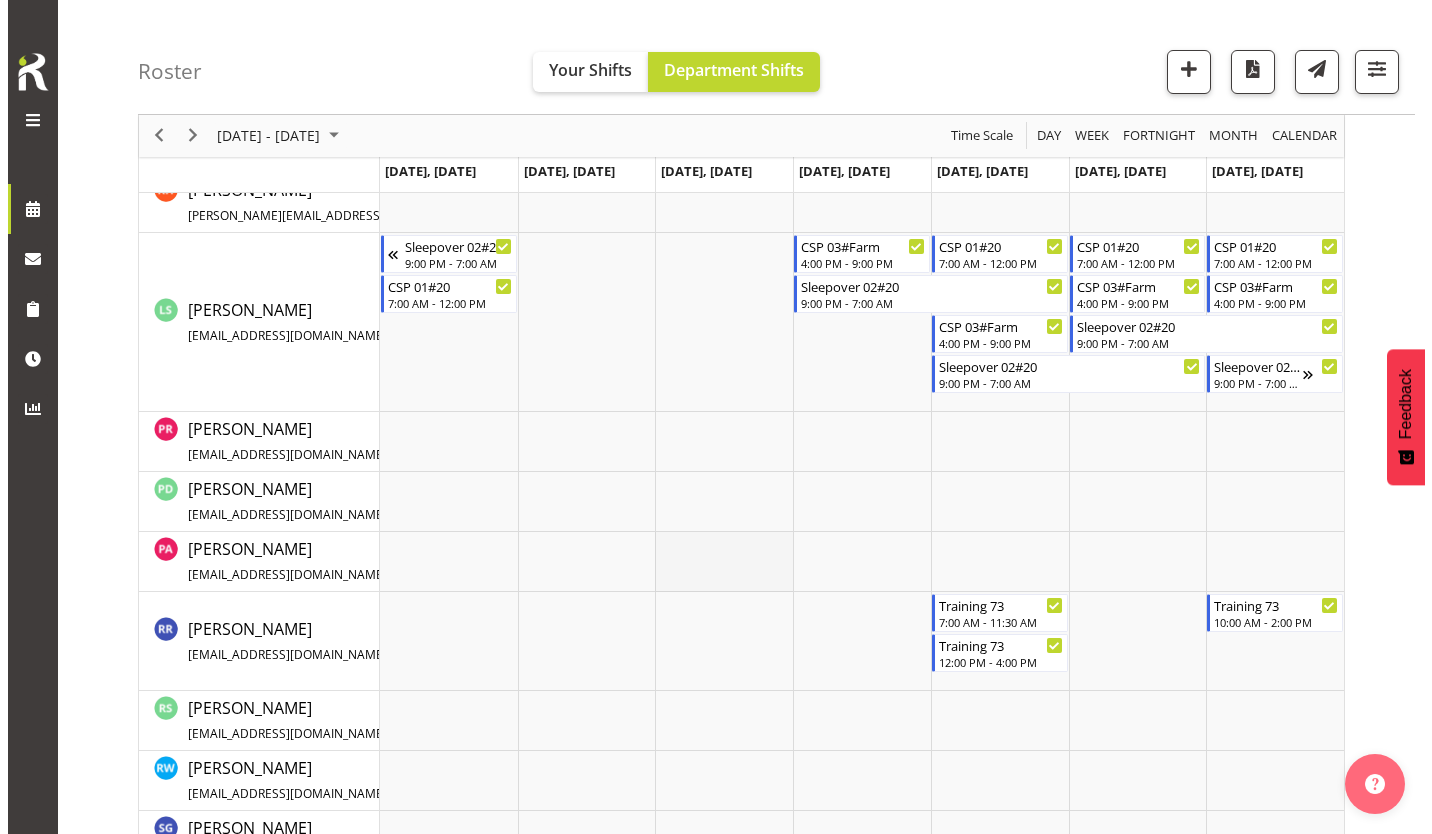 scroll, scrollTop: 1009, scrollLeft: 0, axis: vertical 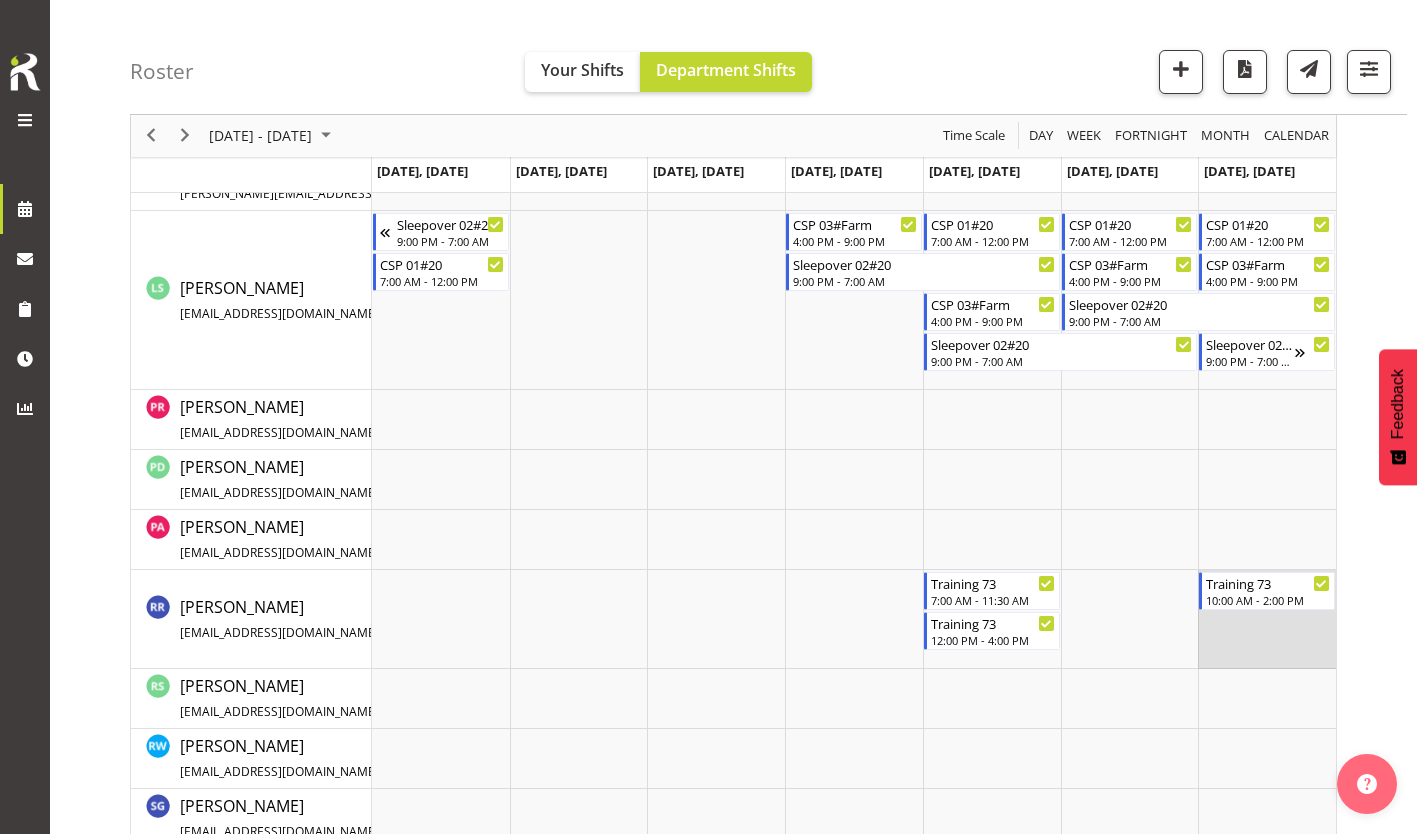 click at bounding box center (1267, 619) 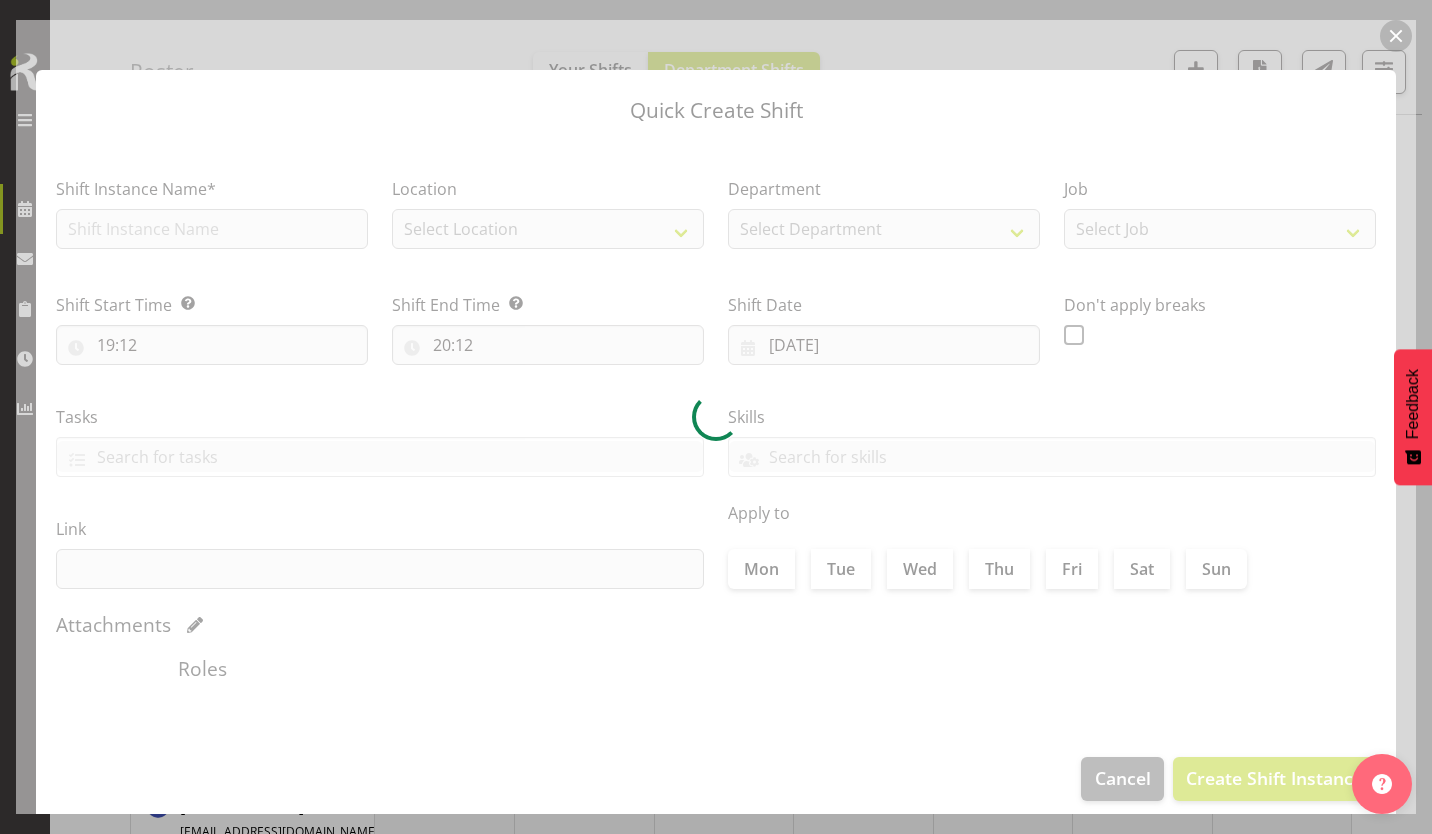 type on "[DATE]" 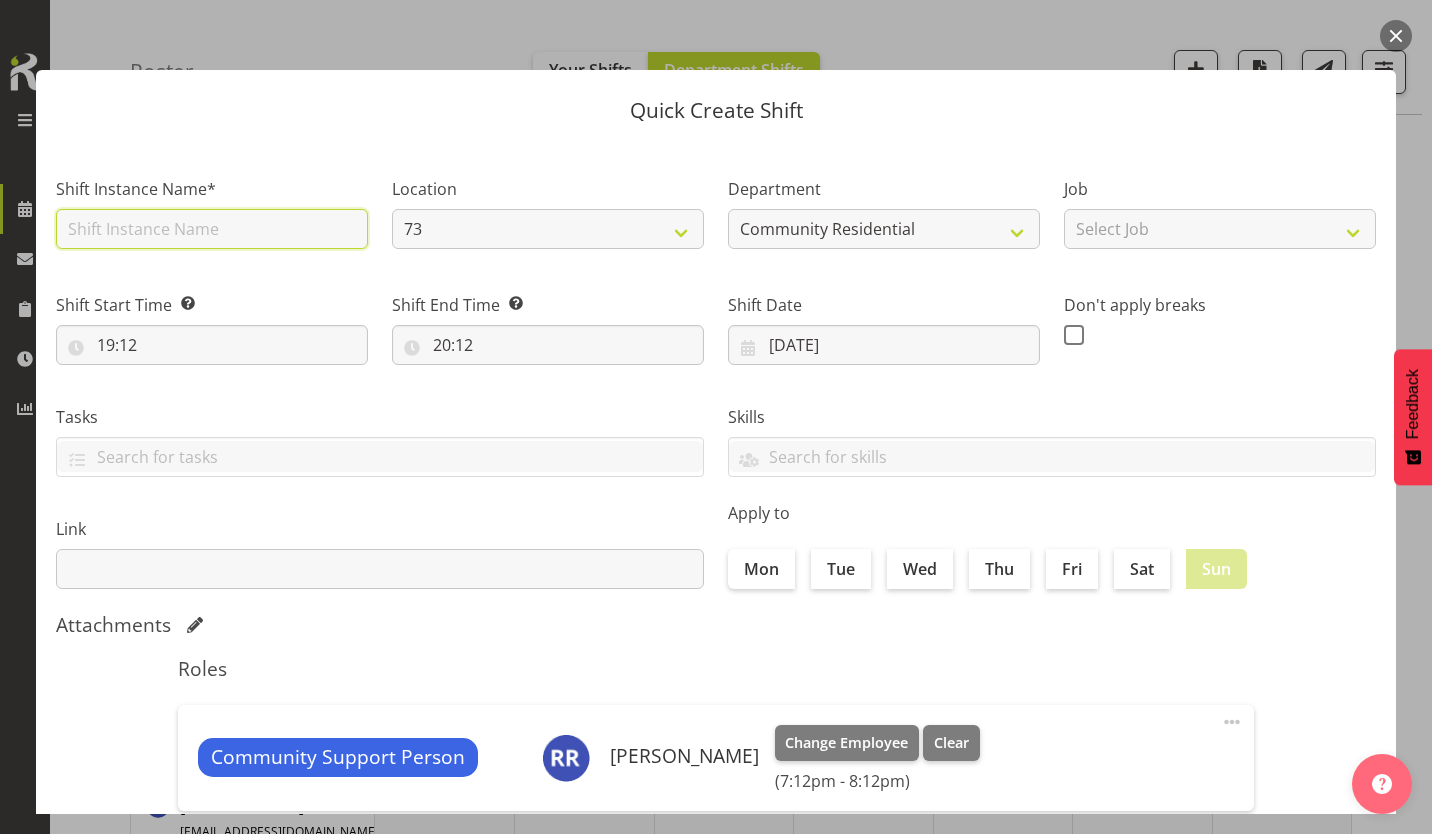 click at bounding box center (212, 229) 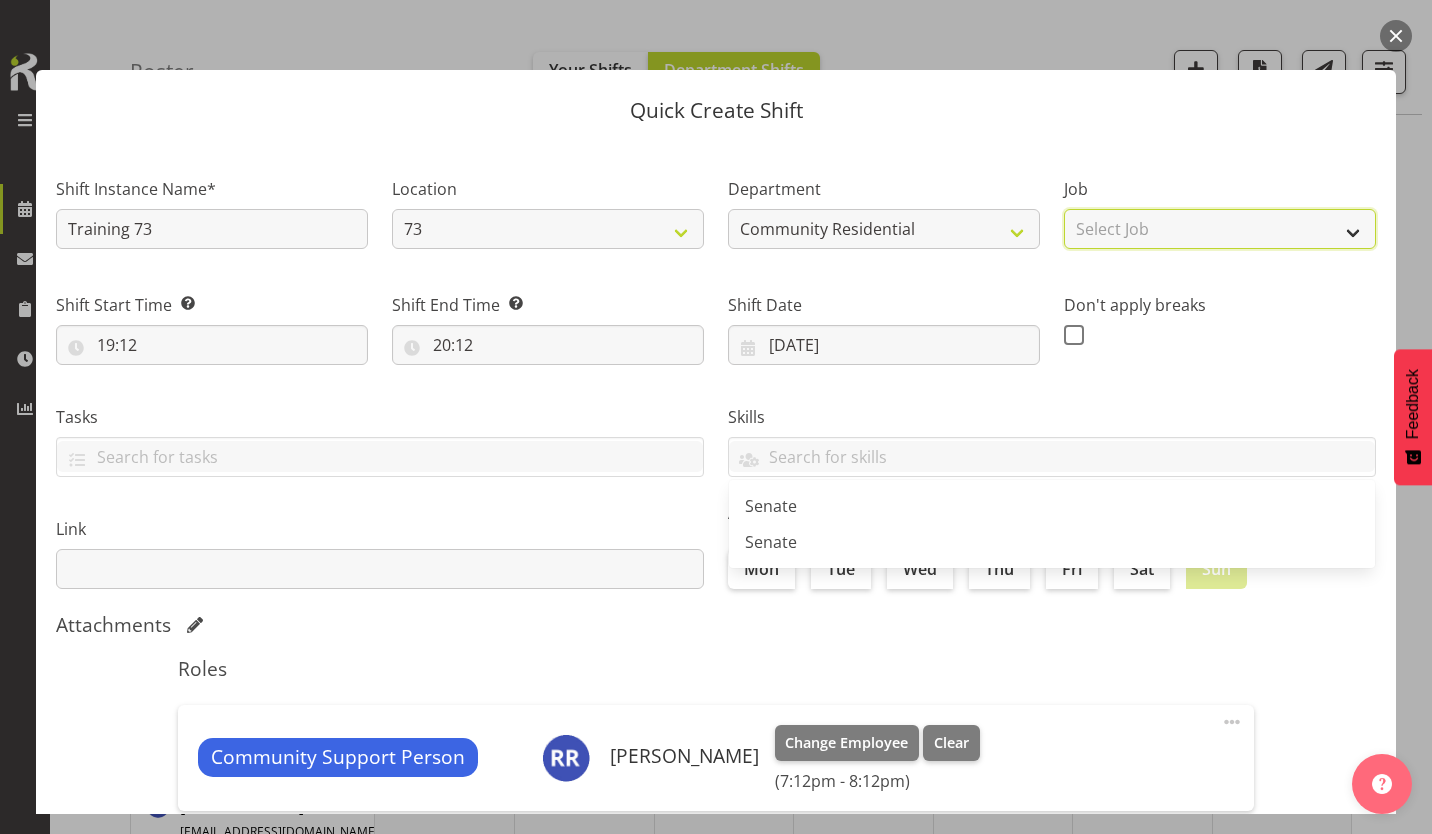 click on "Select Job  Accounts Admin Art Coordinator Community Leader Community Support Person Community Support Person-Casual House Leader Office Admin Senior Coordinator Service Manager Volunteer" at bounding box center [1220, 229] 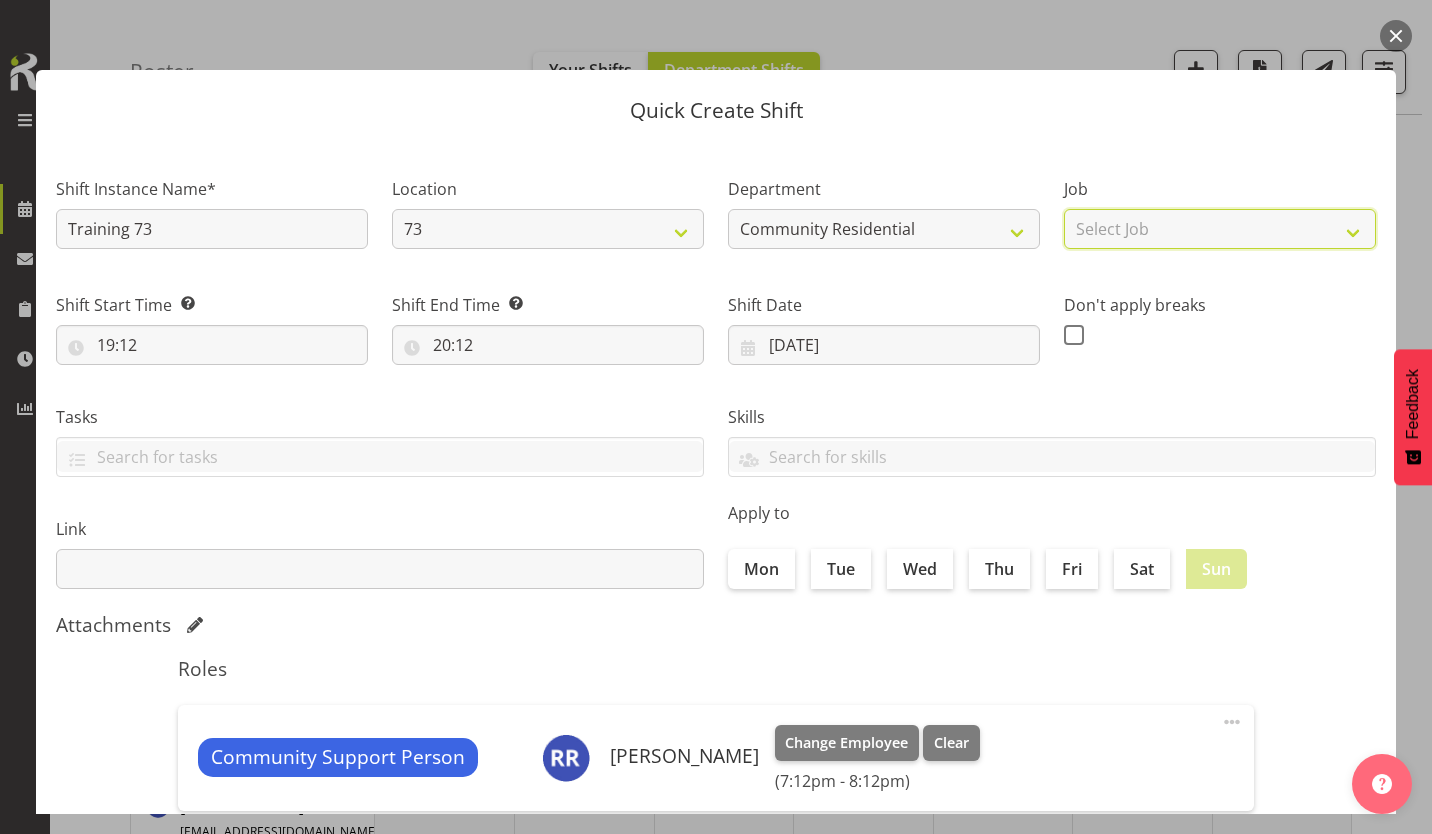 select on "2" 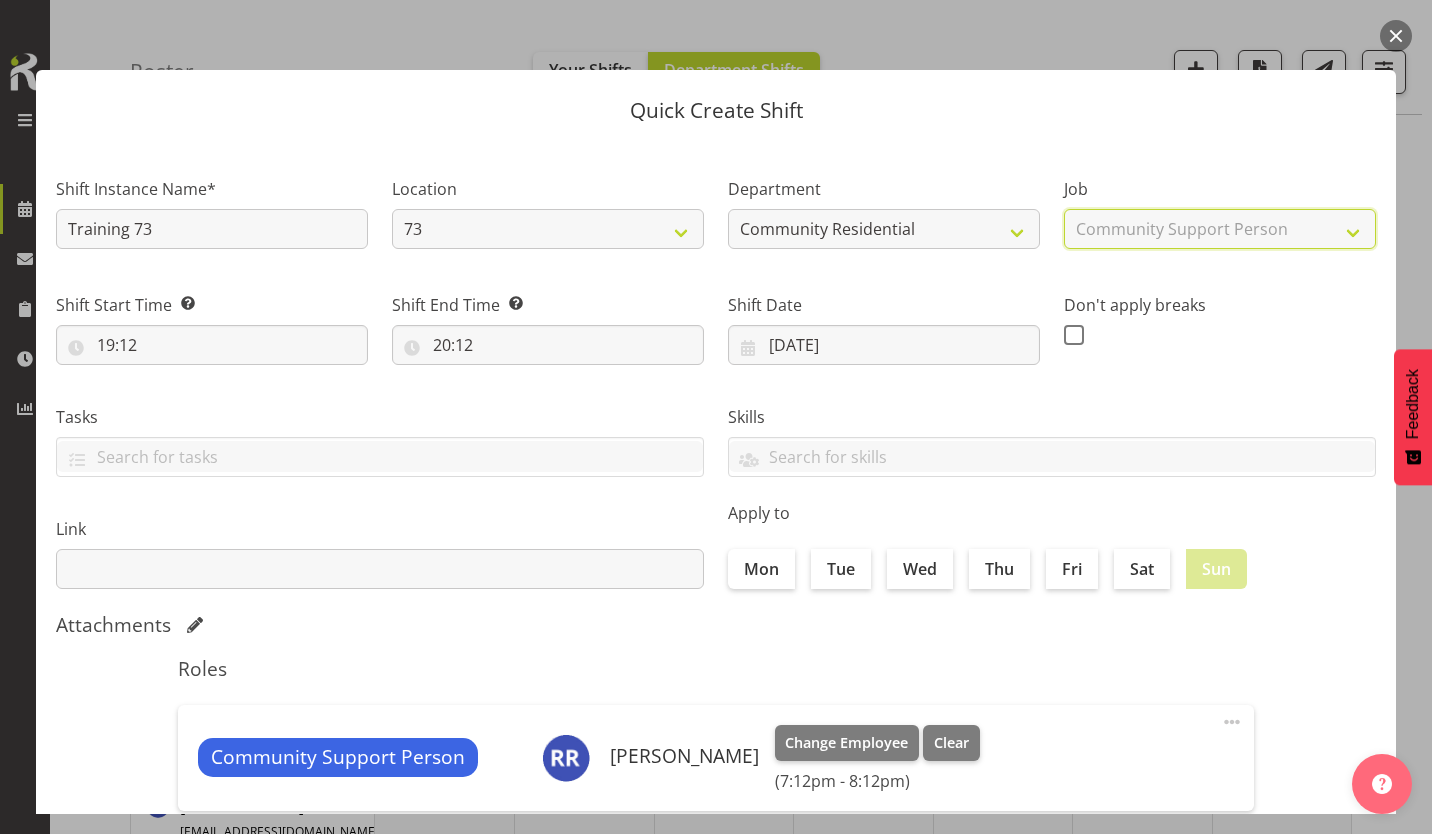 click on "Select Job  Accounts Admin Art Coordinator Community Leader Community Support Person Community Support Person-Casual House Leader Office Admin Senior Coordinator Service Manager Volunteer" at bounding box center [1220, 229] 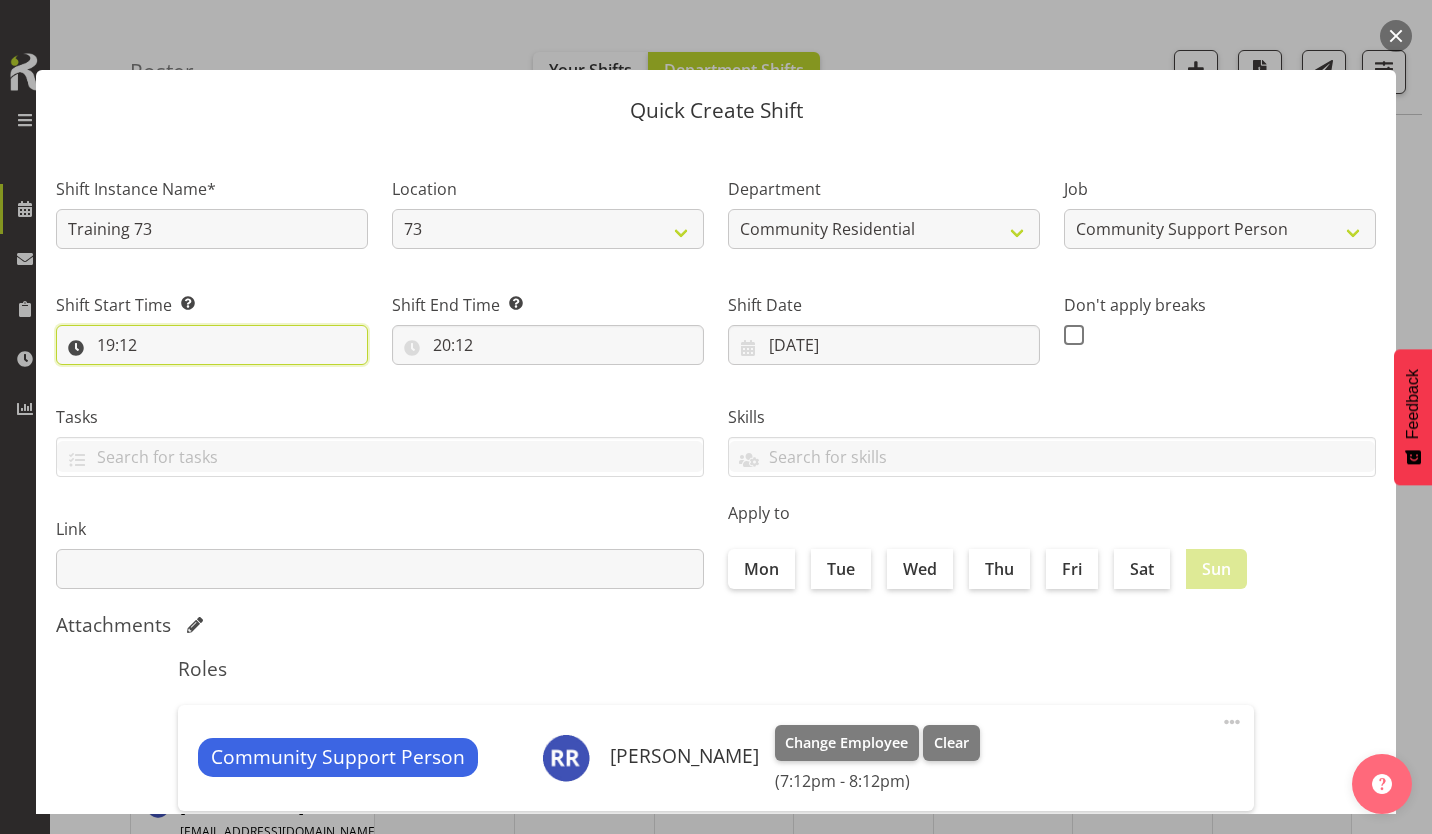 click on "19:12" at bounding box center (212, 345) 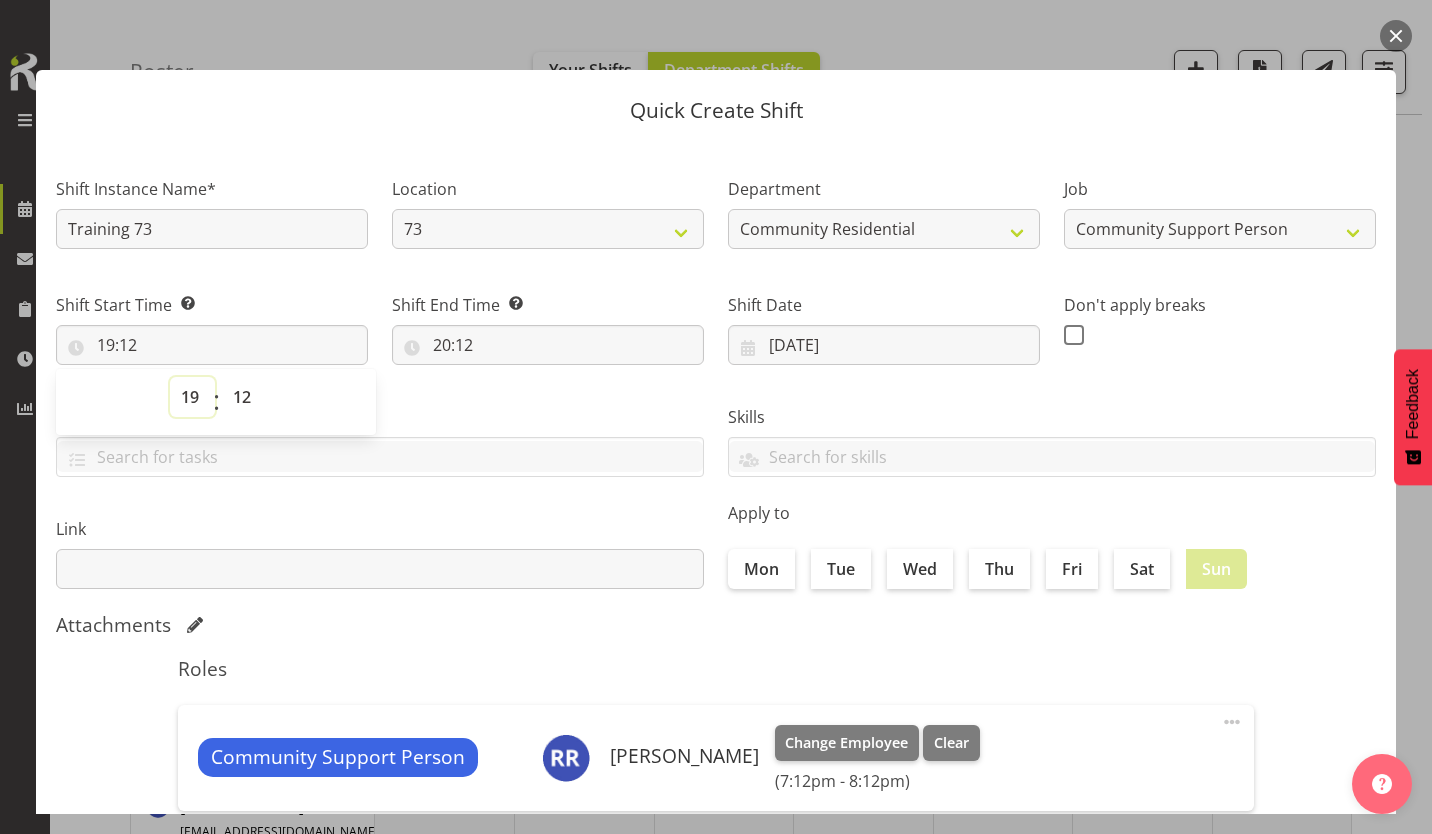 click on "00   01   02   03   04   05   06   07   08   09   10   11   12   13   14   15   16   17   18   19   20   21   22   23" at bounding box center (192, 397) 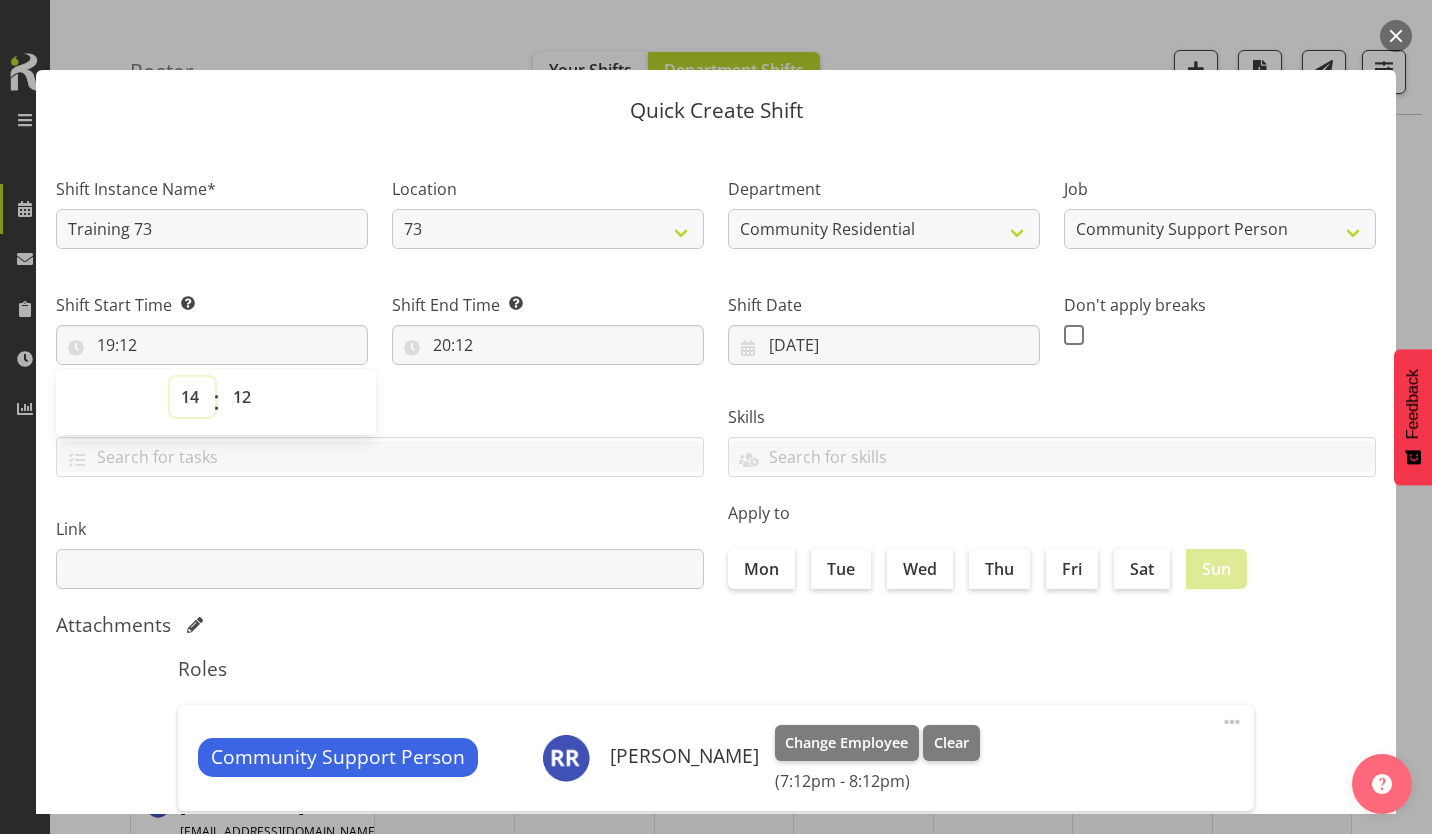 click on "00   01   02   03   04   05   06   07   08   09   10   11   12   13   14   15   16   17   18   19   20   21   22   23" at bounding box center (192, 397) 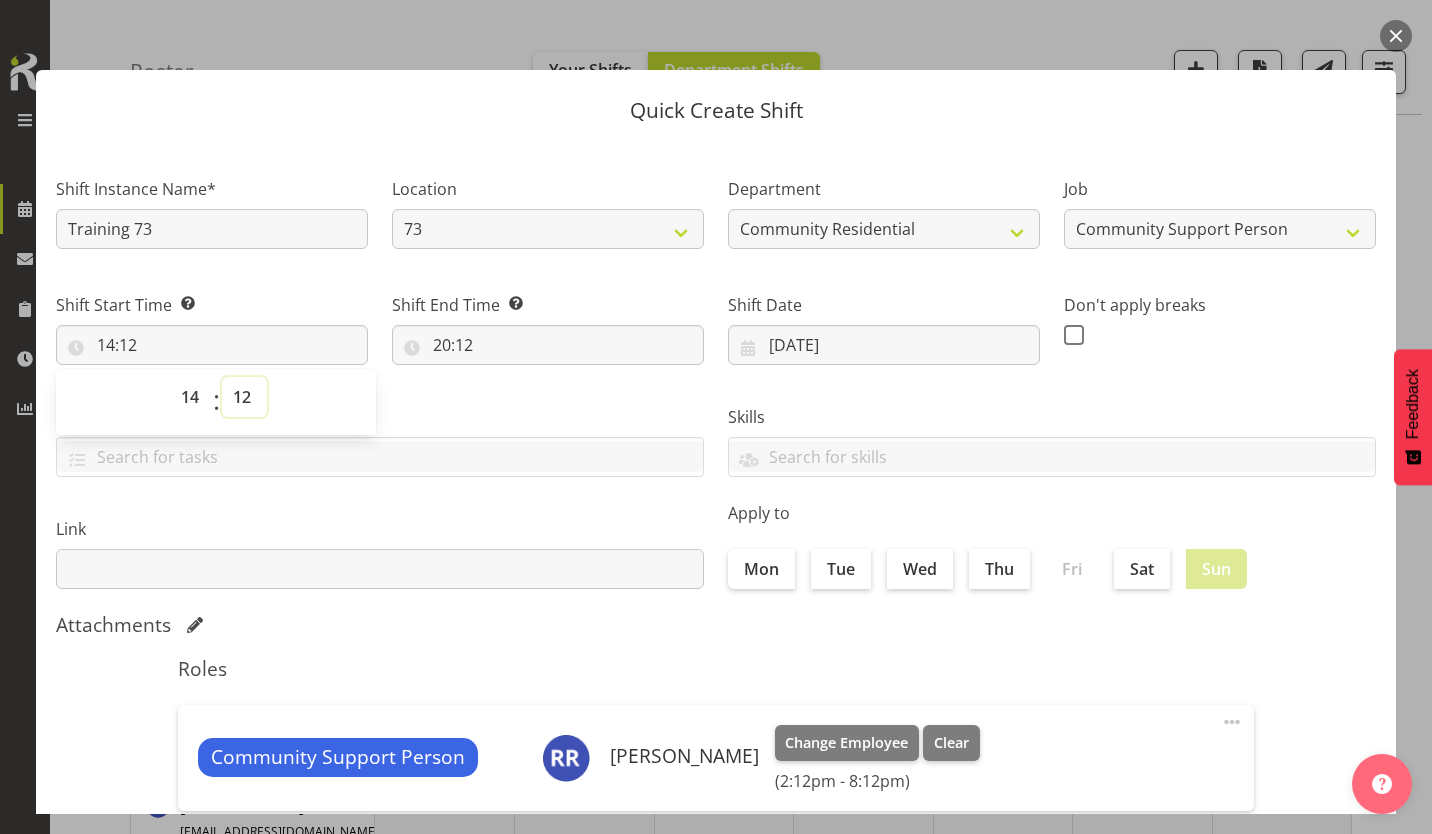 click on "00   01   02   03   04   05   06   07   08   09   10   11   12   13   14   15   16   17   18   19   20   21   22   23   24   25   26   27   28   29   30   31   32   33   34   35   36   37   38   39   40   41   42   43   44   45   46   47   48   49   50   51   52   53   54   55   56   57   58   59" at bounding box center (244, 397) 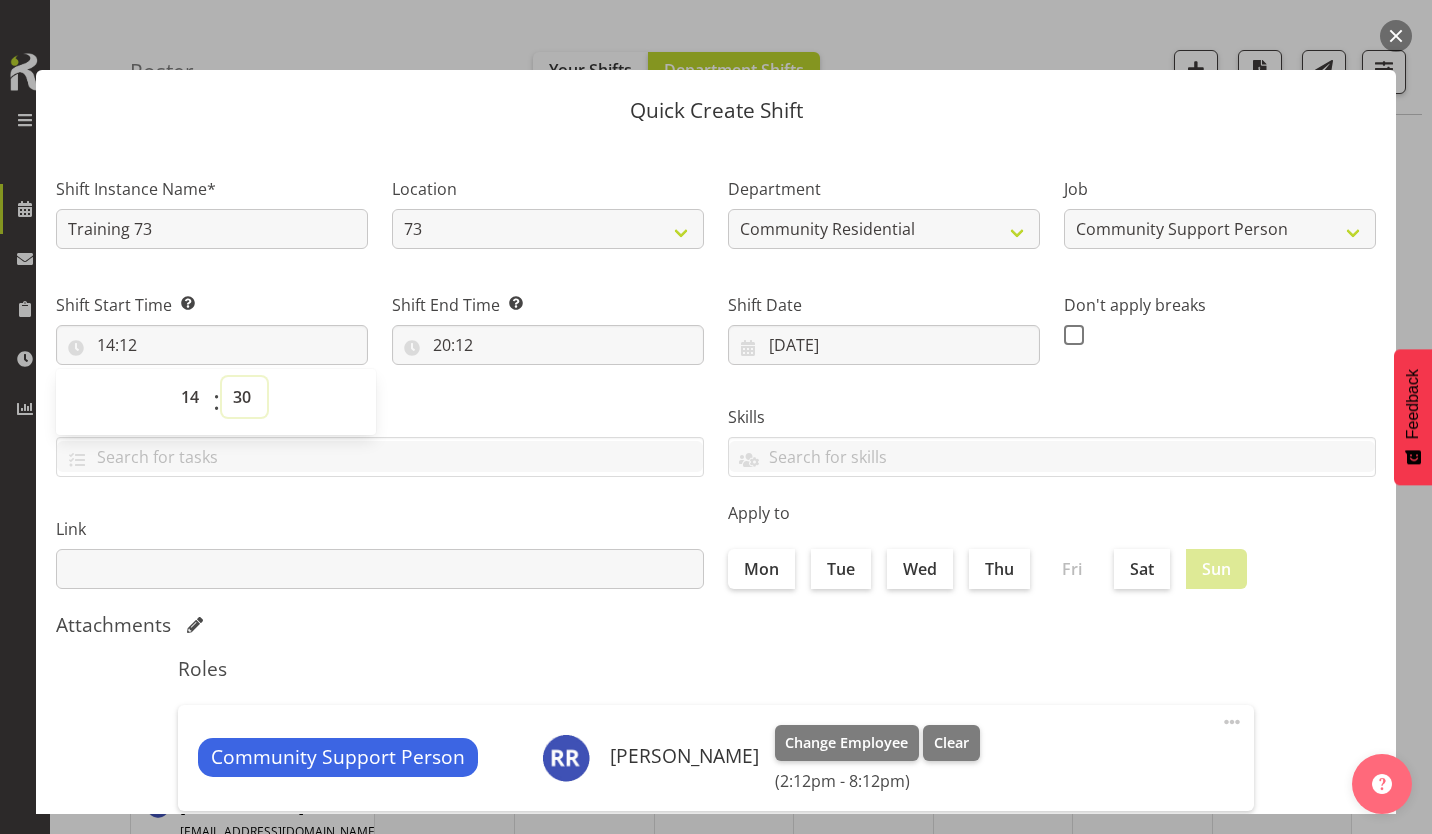click on "00   01   02   03   04   05   06   07   08   09   10   11   12   13   14   15   16   17   18   19   20   21   22   23   24   25   26   27   28   29   30   31   32   33   34   35   36   37   38   39   40   41   42   43   44   45   46   47   48   49   50   51   52   53   54   55   56   57   58   59" at bounding box center [244, 397] 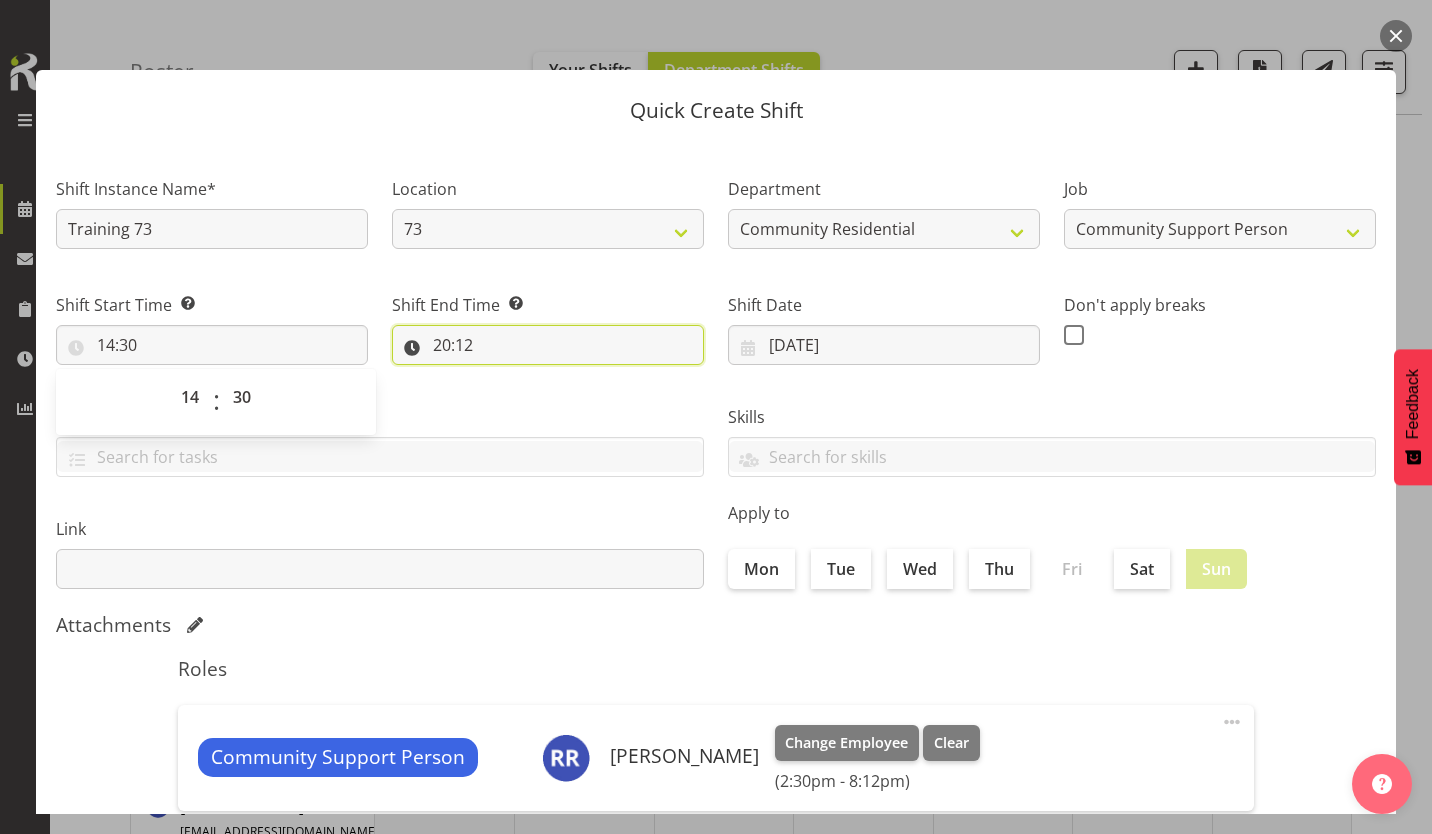click on "20:12" at bounding box center [548, 345] 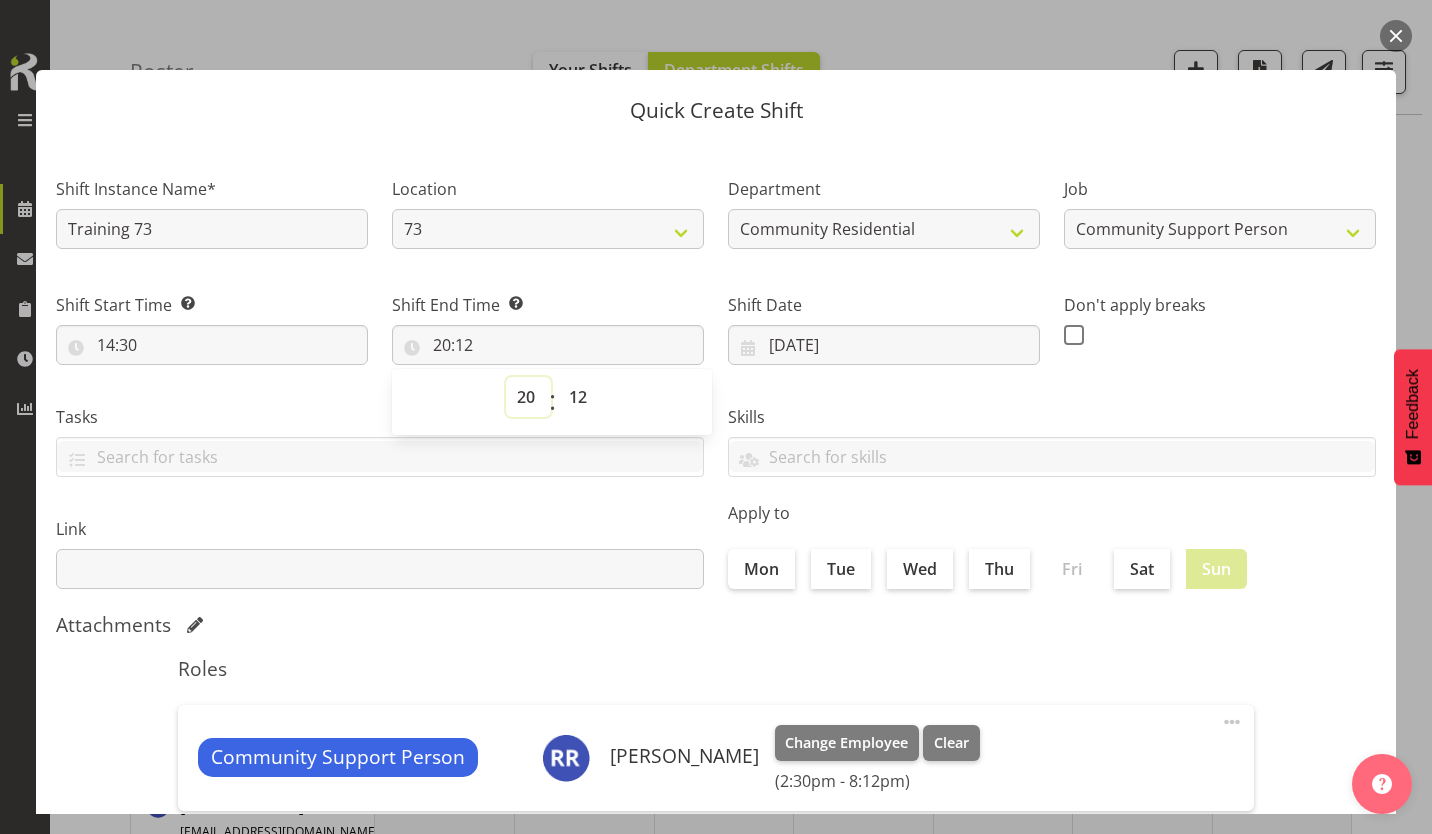 click on "00   01   02   03   04   05   06   07   08   09   10   11   12   13   14   15   16   17   18   19   20   21   22   23" at bounding box center [528, 397] 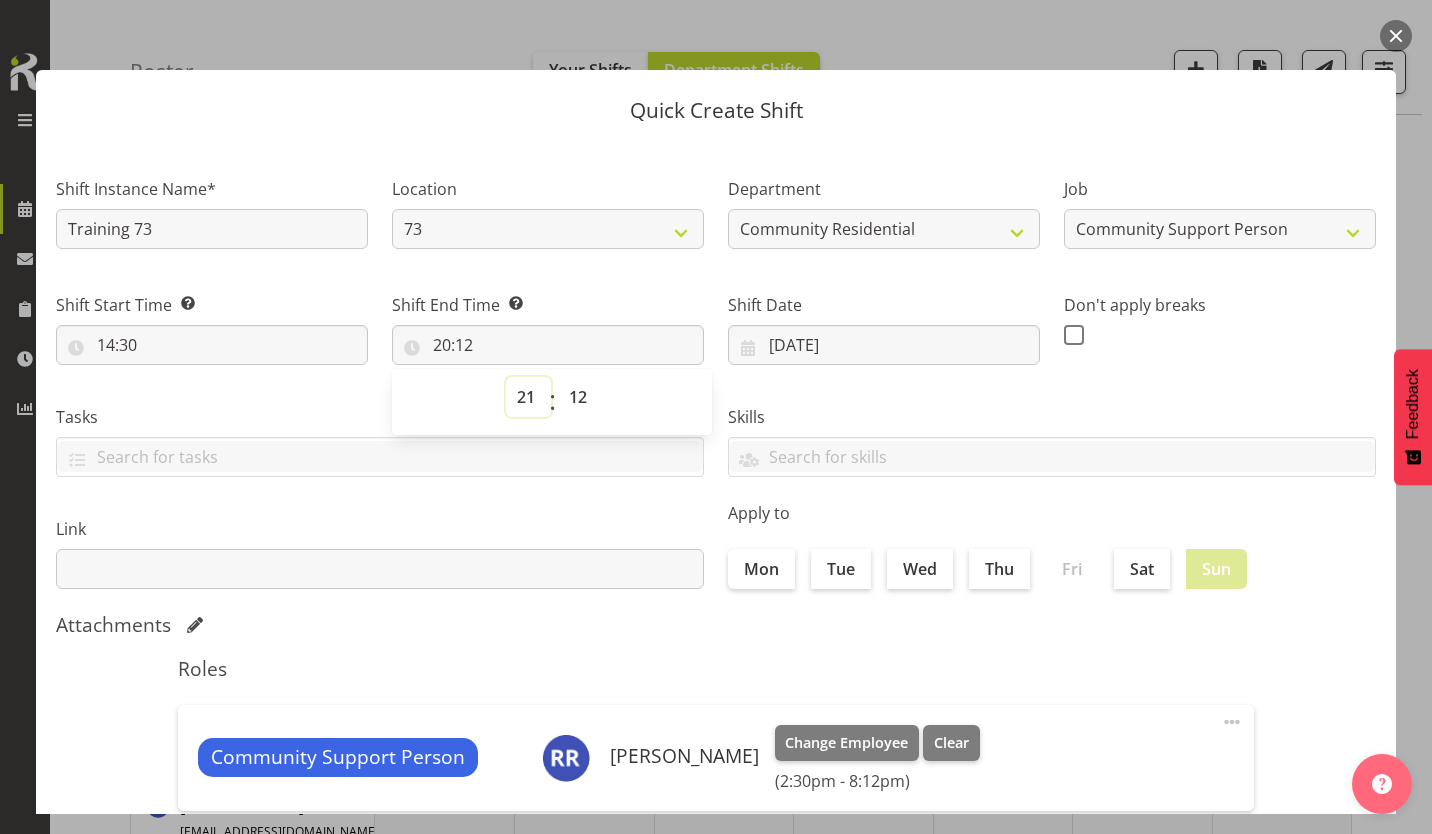 click on "00   01   02   03   04   05   06   07   08   09   10   11   12   13   14   15   16   17   18   19   20   21   22   23" at bounding box center [528, 397] 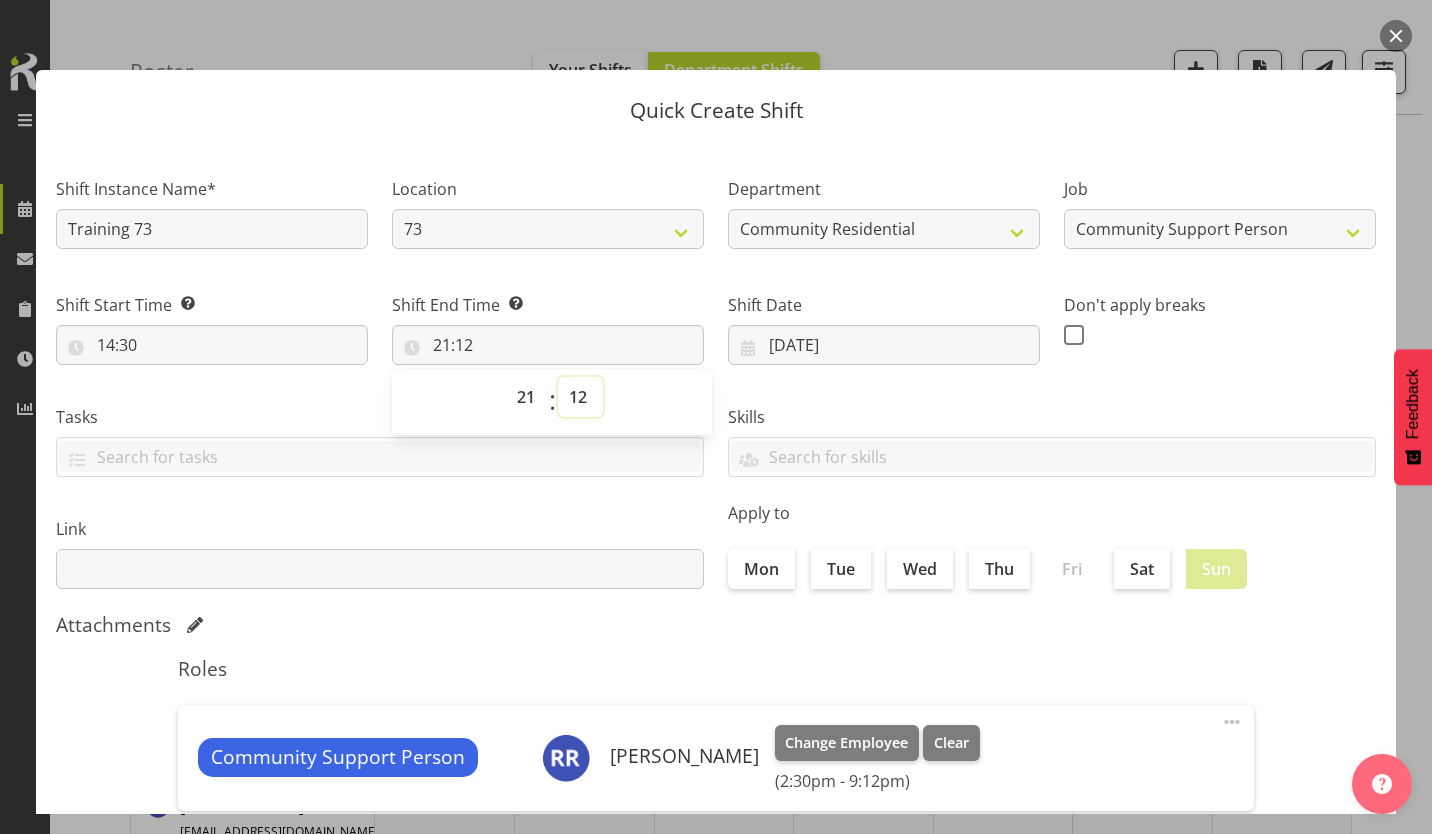 click on "00   01   02   03   04   05   06   07   08   09   10   11   12   13   14   15   16   17   18   19   20   21   22   23   24   25   26   27   28   29   30   31   32   33   34   35   36   37   38   39   40   41   42   43   44   45   46   47   48   49   50   51   52   53   54   55   56   57   58   59" at bounding box center (580, 397) 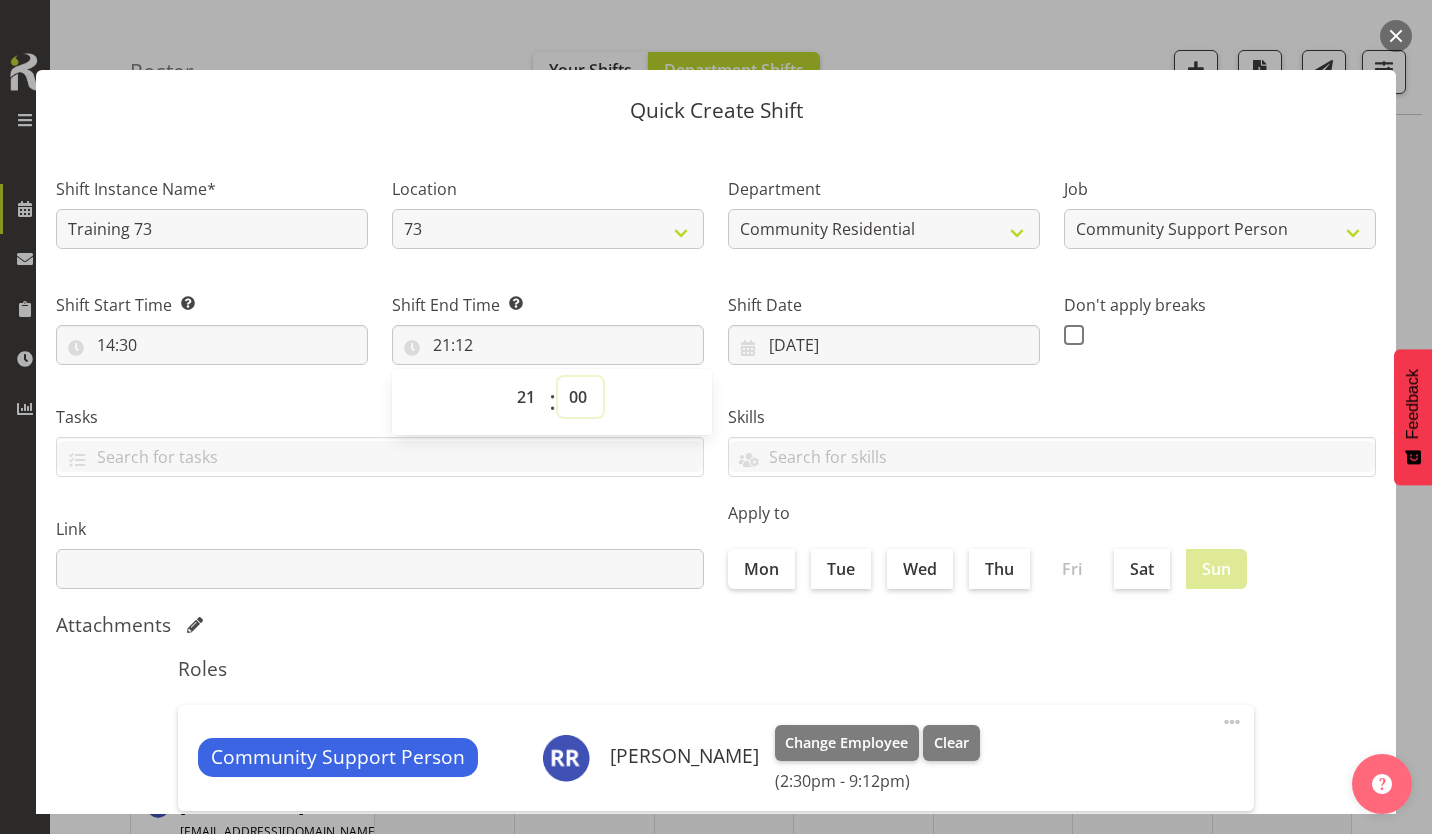click on "00   01   02   03   04   05   06   07   08   09   10   11   12   13   14   15   16   17   18   19   20   21   22   23   24   25   26   27   28   29   30   31   32   33   34   35   36   37   38   39   40   41   42   43   44   45   46   47   48   49   50   51   52   53   54   55   56   57   58   59" at bounding box center [580, 397] 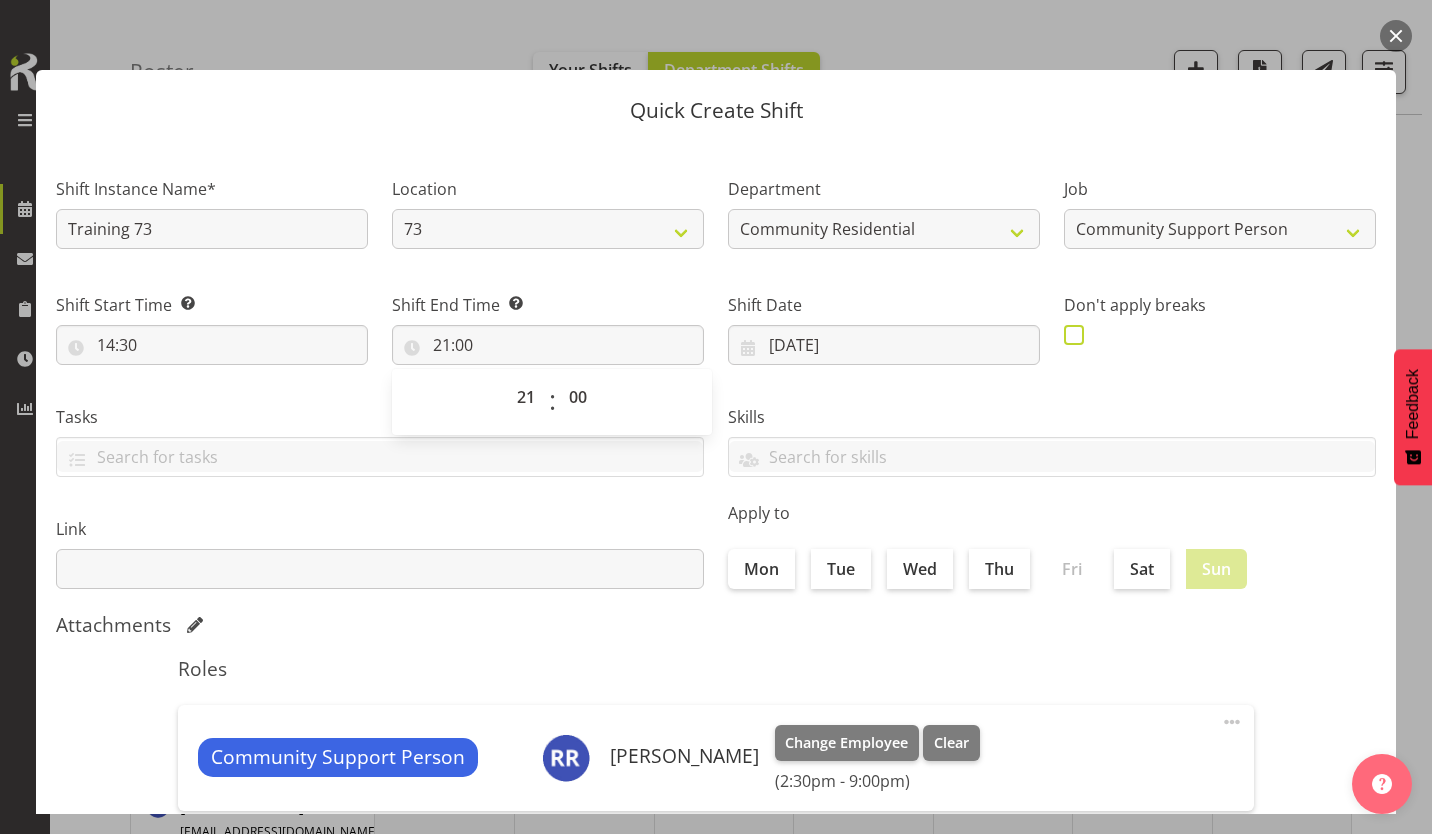 click at bounding box center [1074, 335] 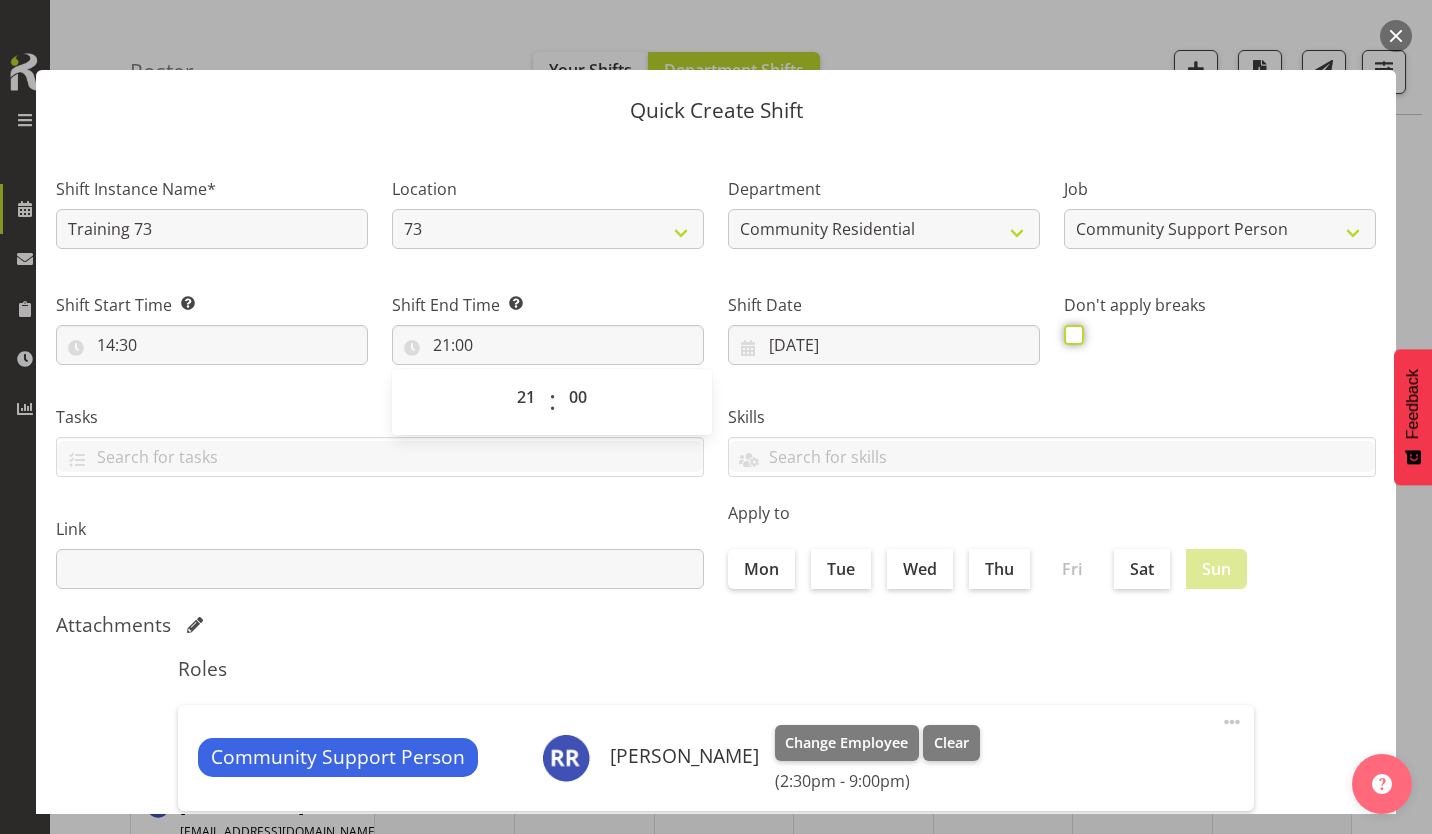 click at bounding box center [1070, 334] 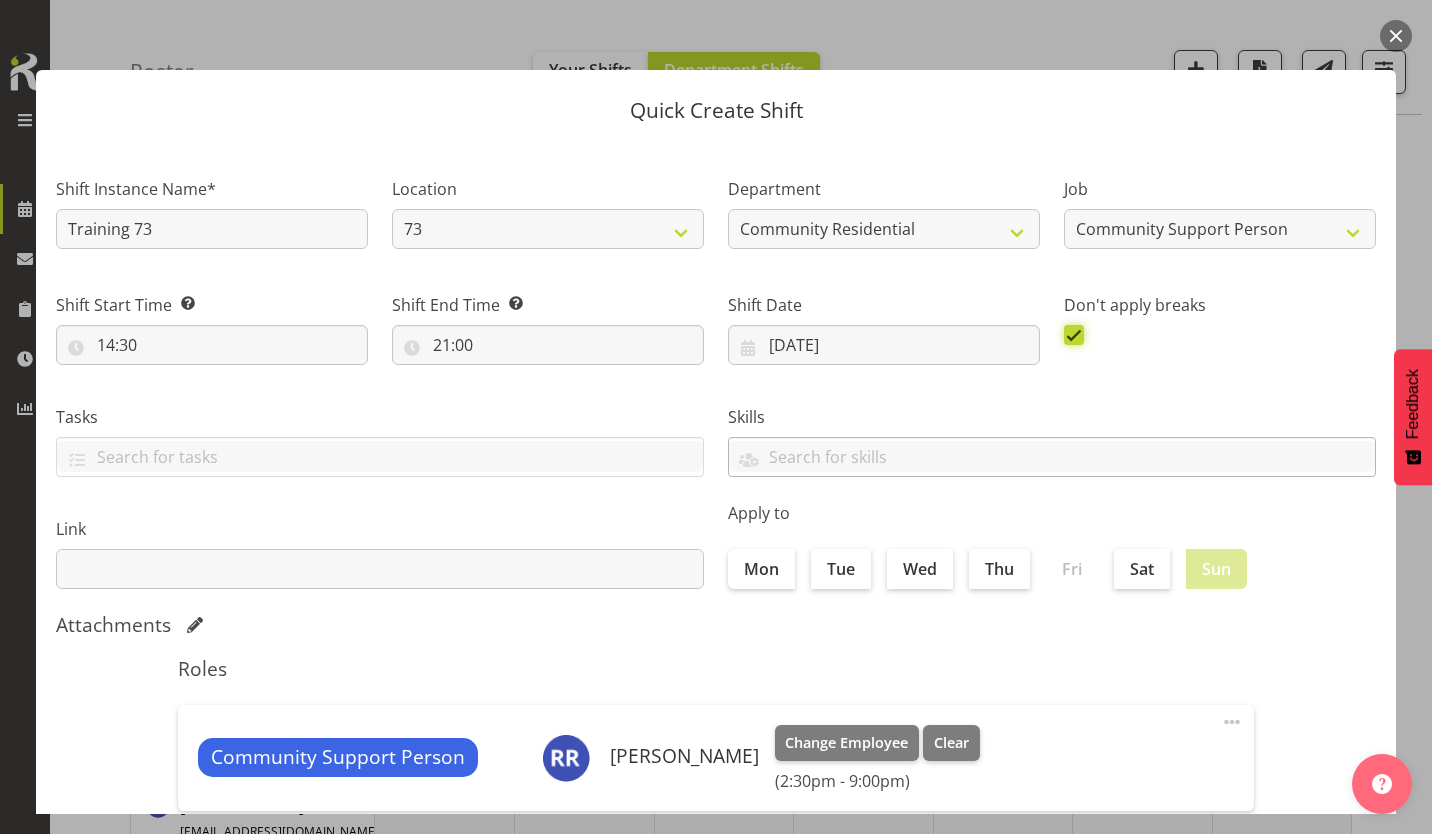 scroll, scrollTop: 86, scrollLeft: 0, axis: vertical 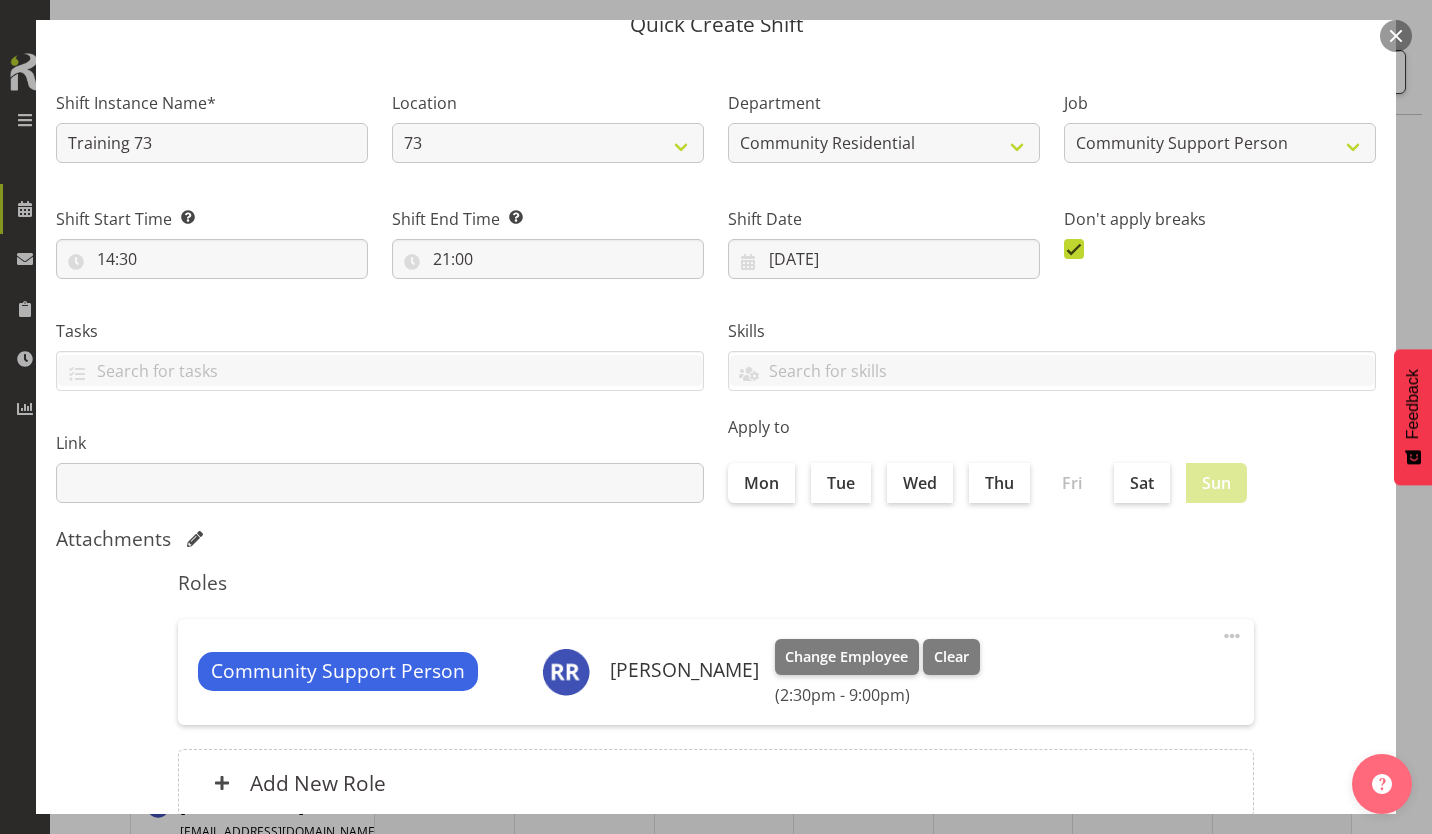 click on "Create Shift Instance" at bounding box center [1274, 902] 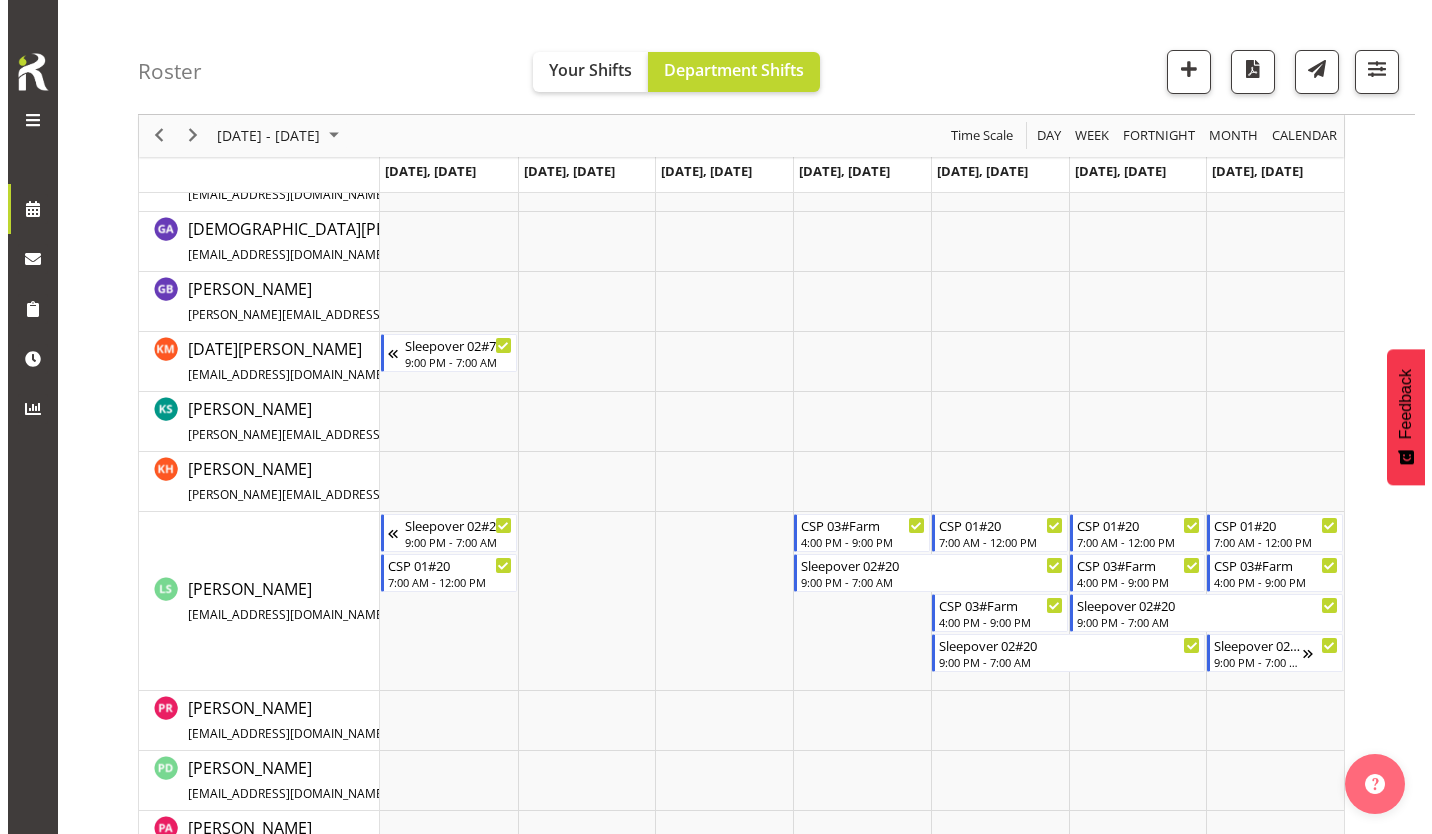 scroll, scrollTop: 987, scrollLeft: 0, axis: vertical 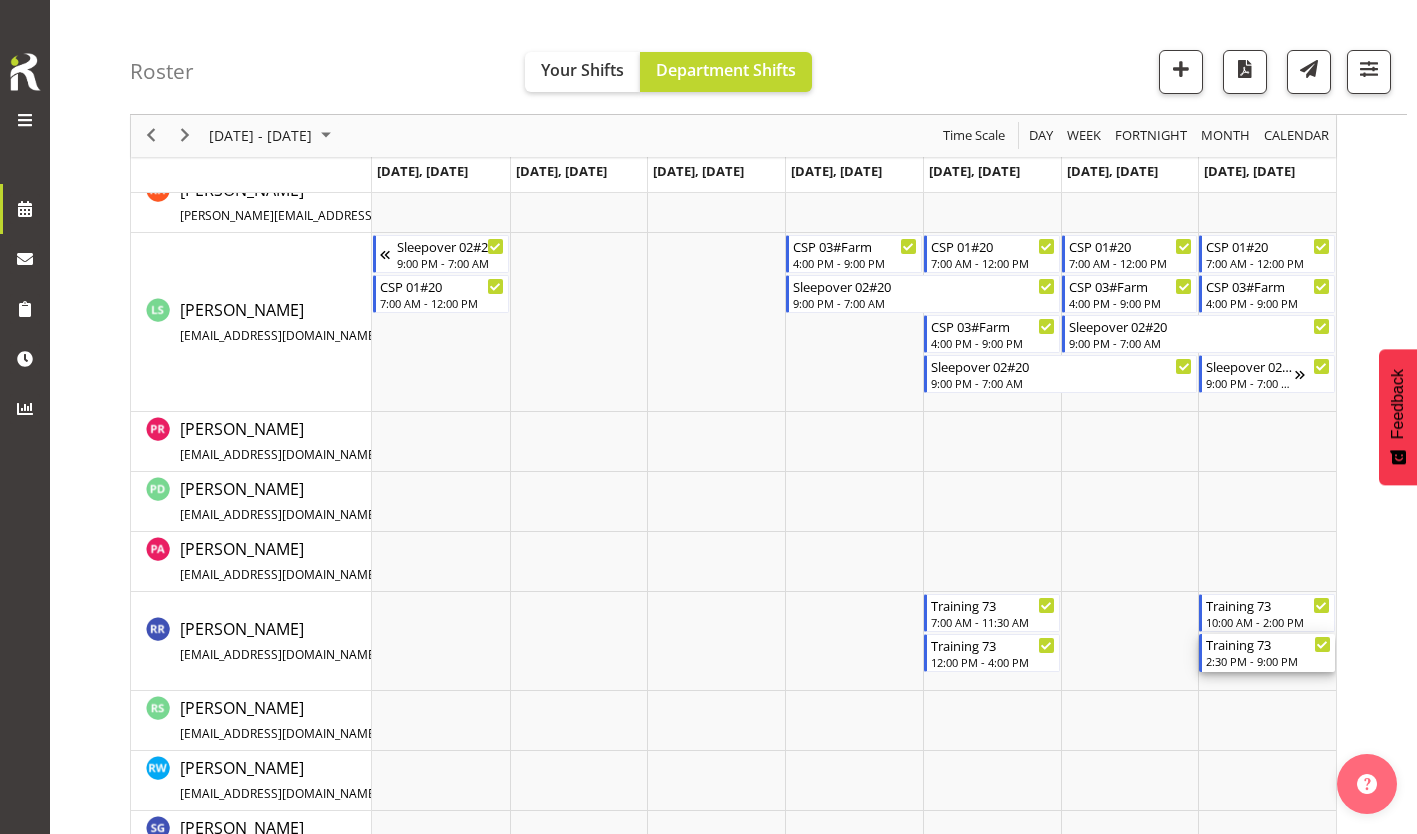 click on "2:30 PM - 9:00 PM" at bounding box center (1268, 661) 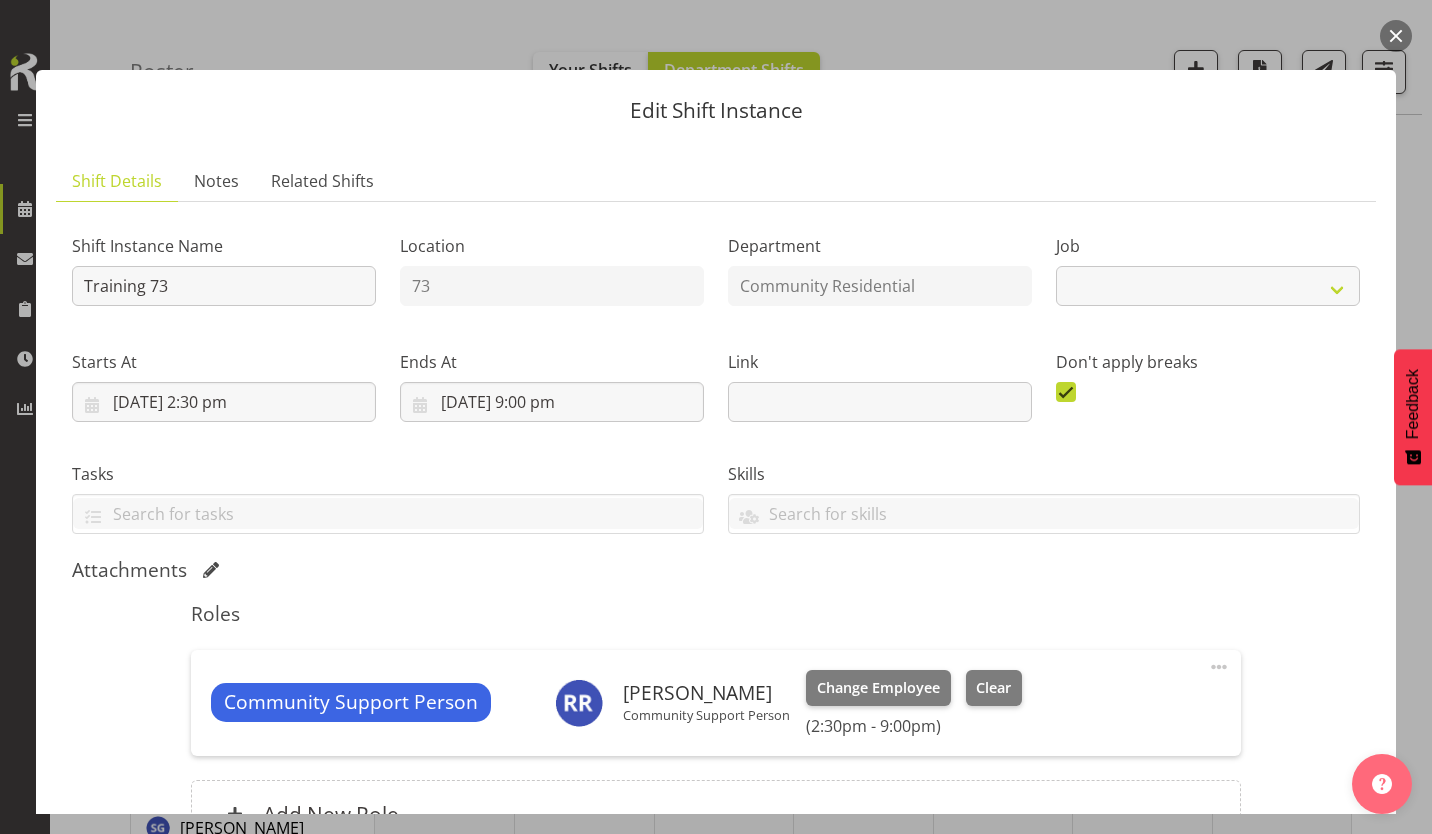 select on "2" 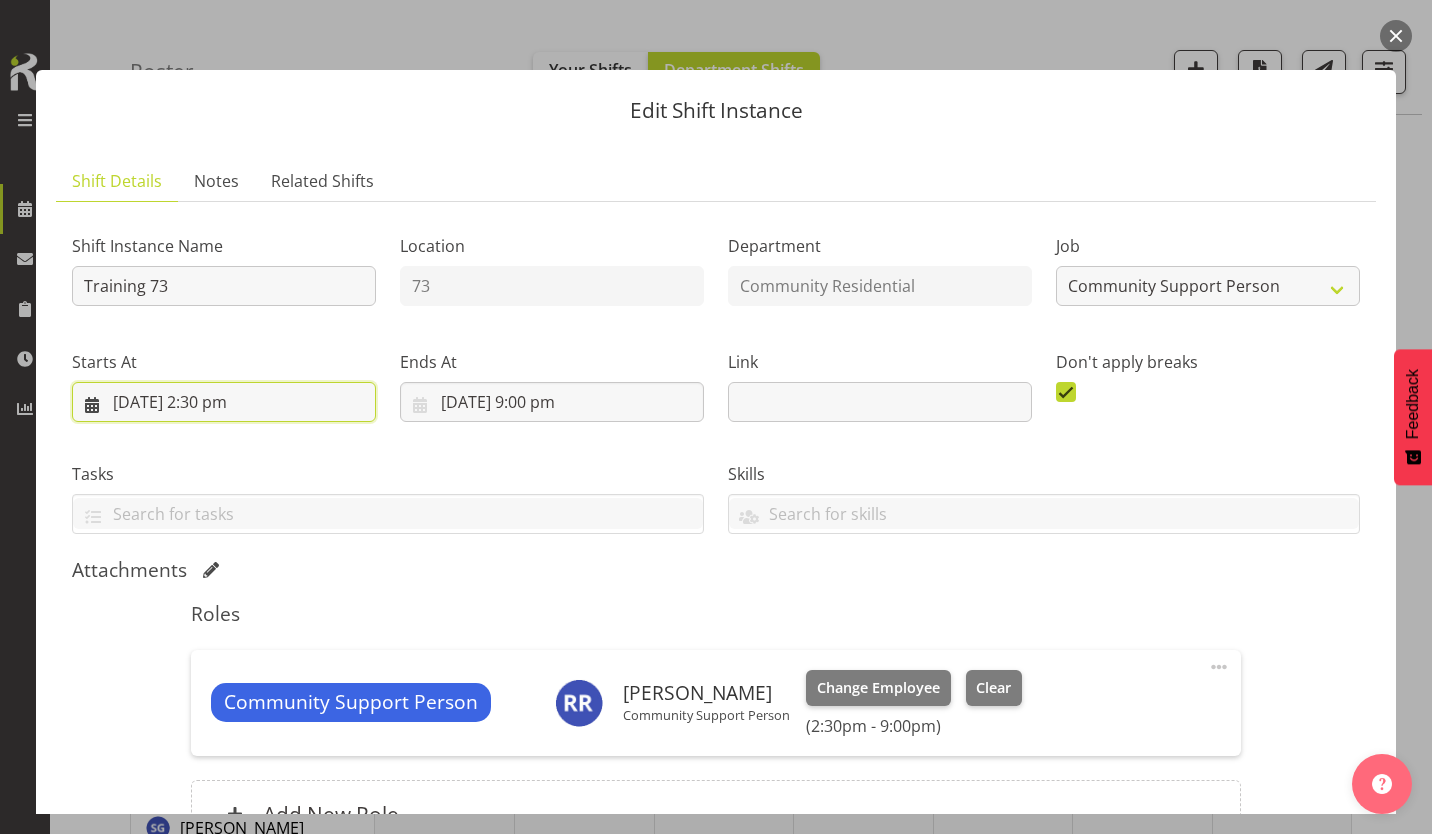 click on "[DATE] 2:30 pm" at bounding box center (224, 402) 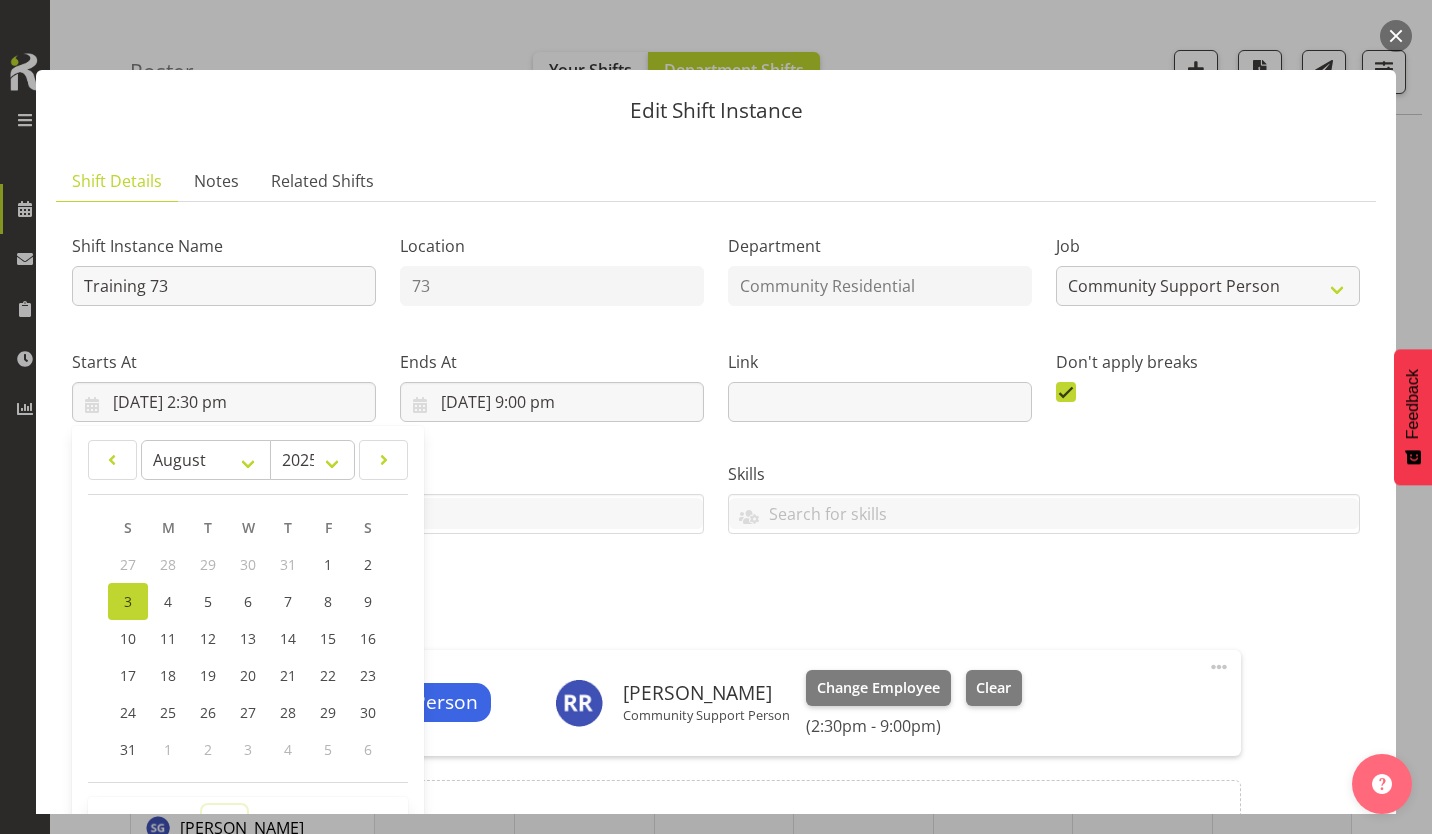 click on "00   01   02   03   04   05   06   07   08   09   10   11   12   13   14   15   16   17   18   19   20   21   22   23" at bounding box center (224, 825) 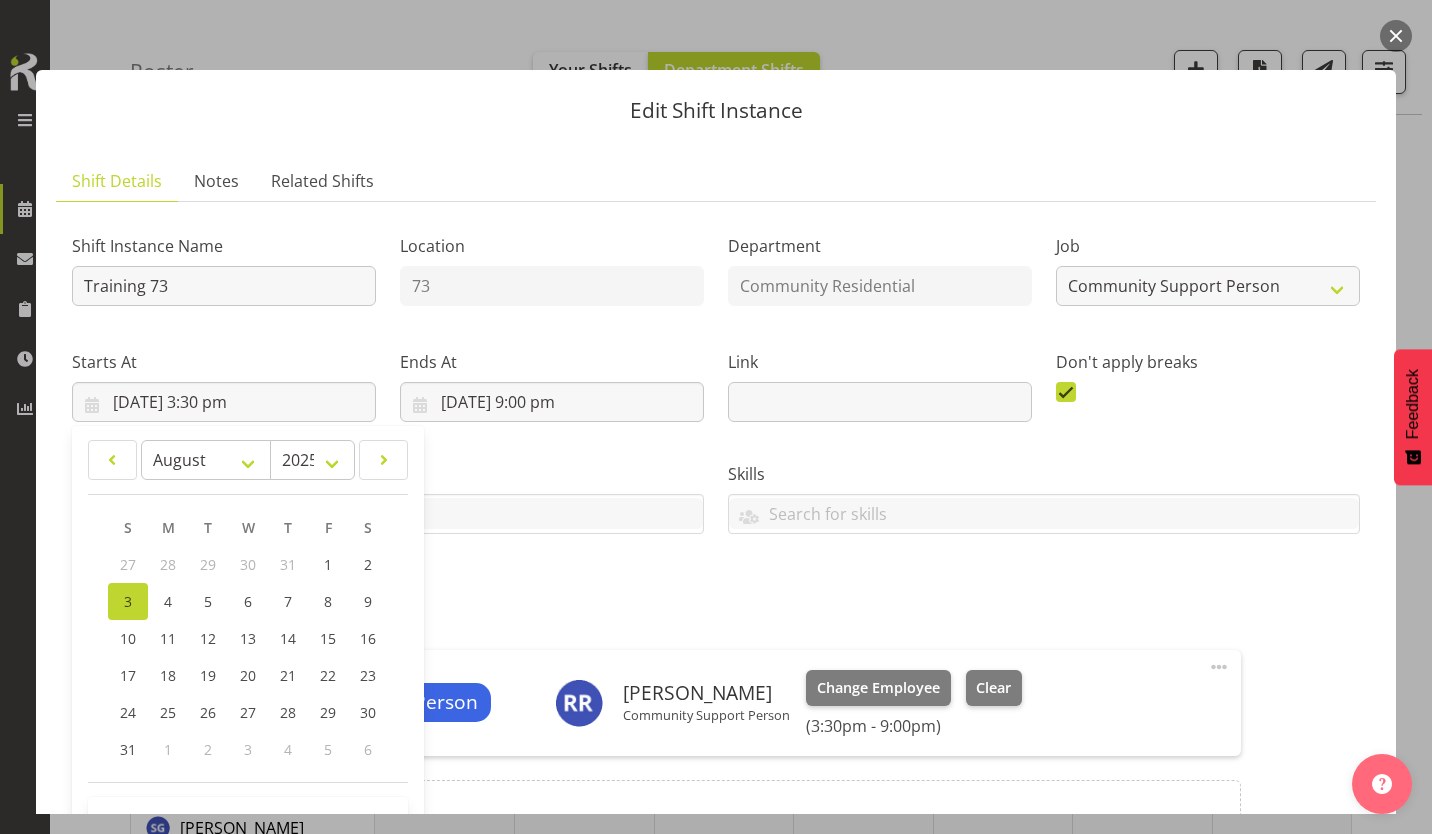 click on "Tasks" at bounding box center [388, 474] 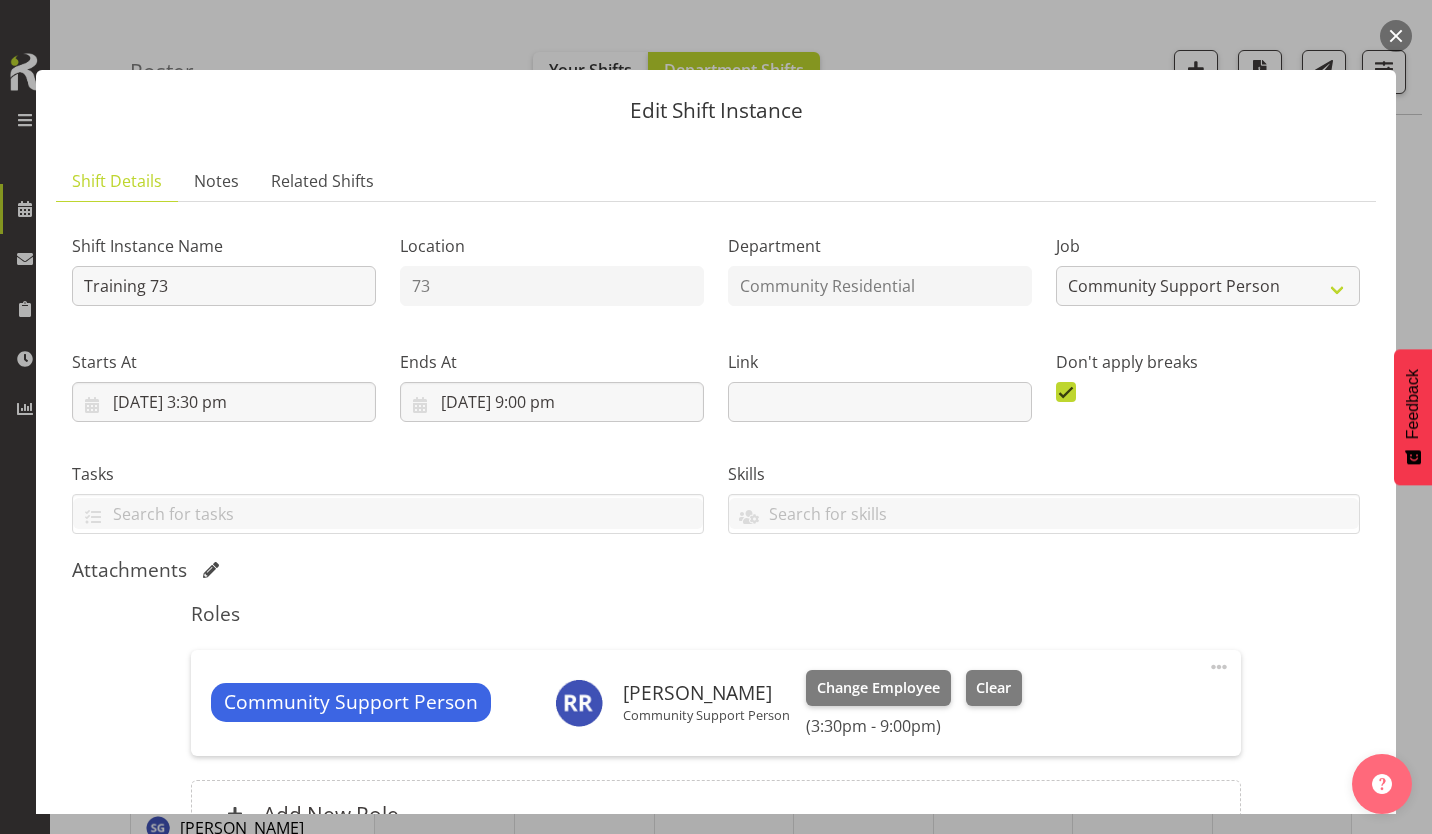 scroll, scrollTop: 73, scrollLeft: 0, axis: vertical 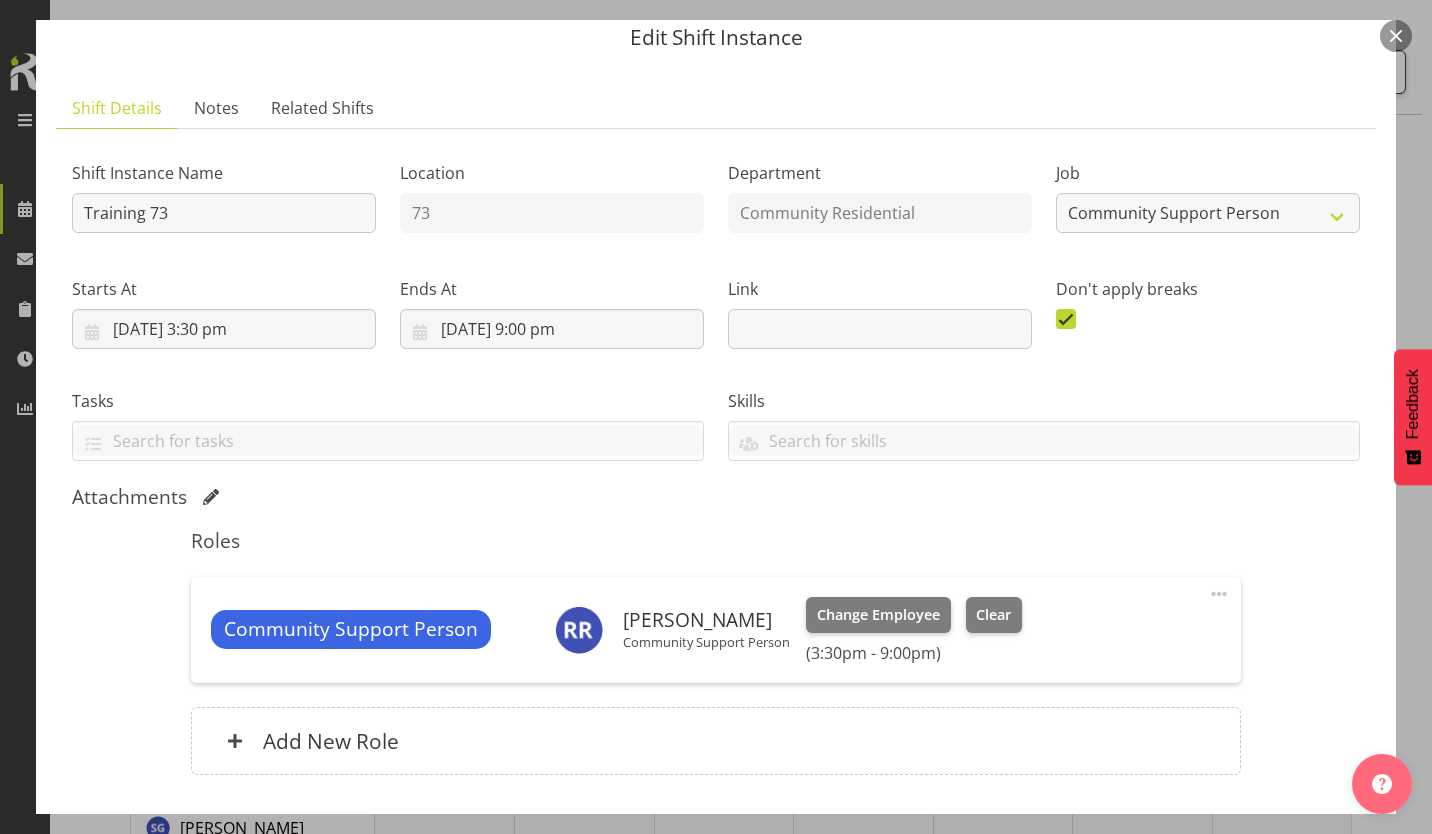 click on "Update Shift Instance" at bounding box center (1271, 900) 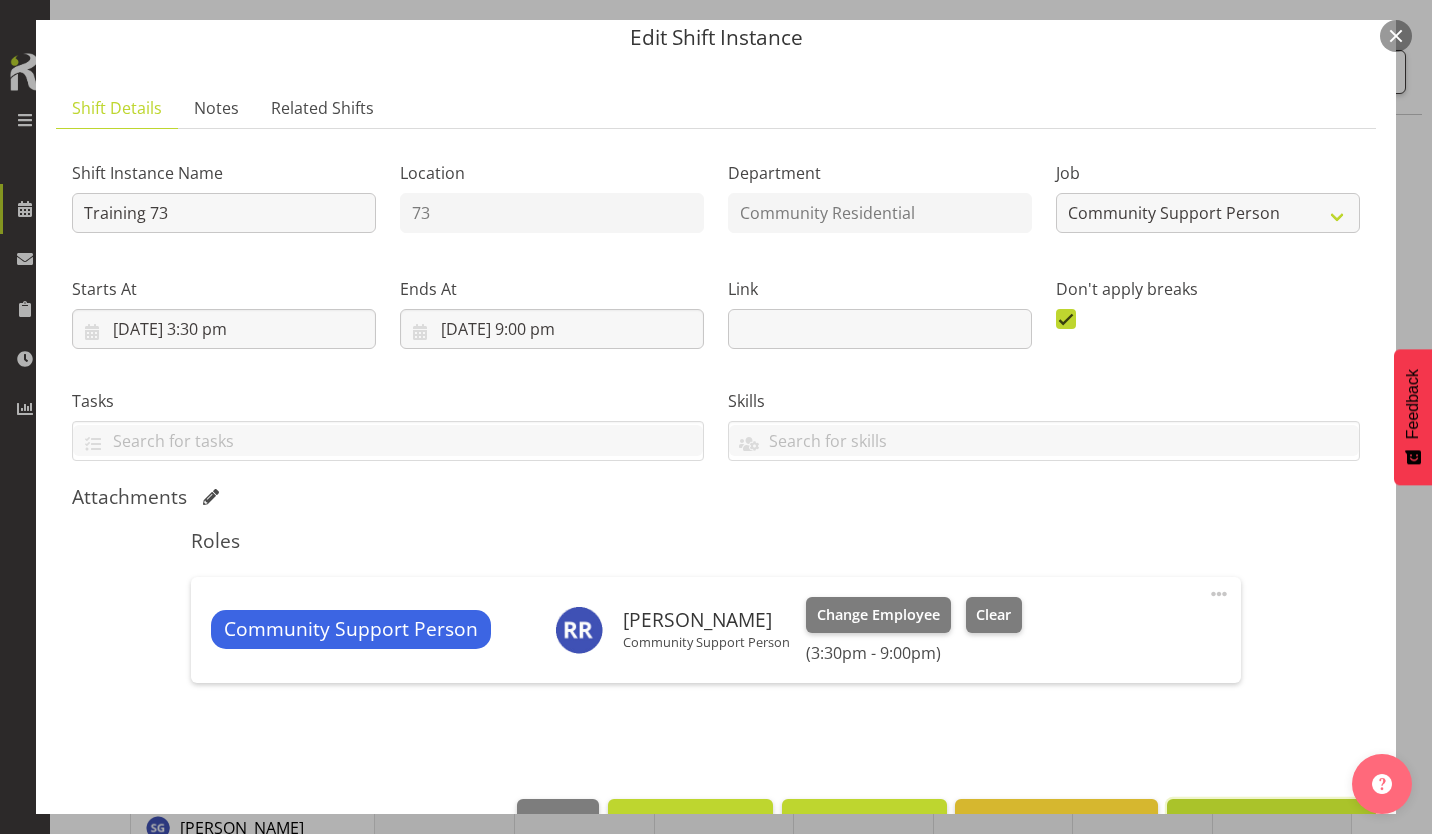 scroll, scrollTop: 0, scrollLeft: 0, axis: both 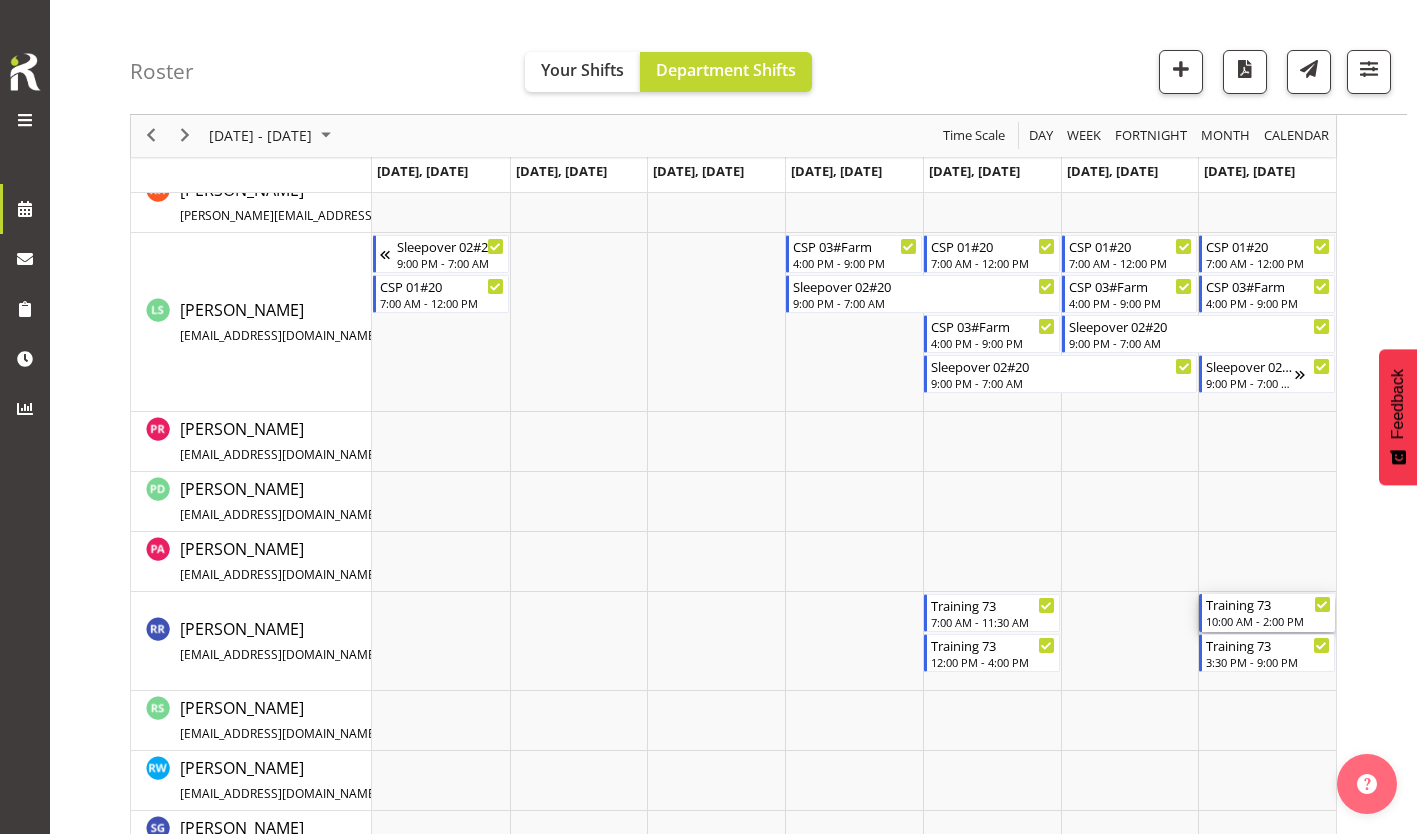 click on "10:00 AM - 2:00 PM" at bounding box center [1268, 621] 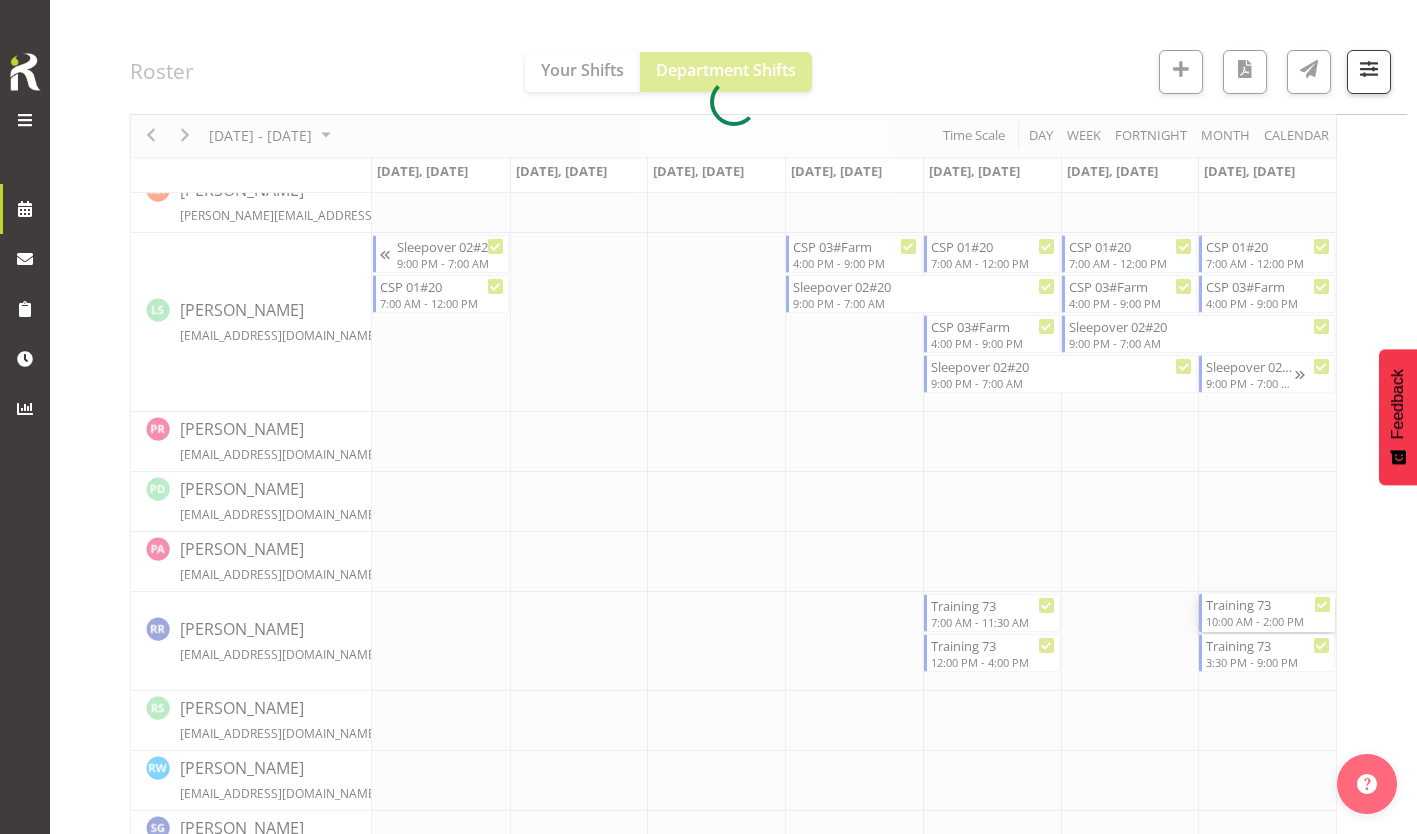 select 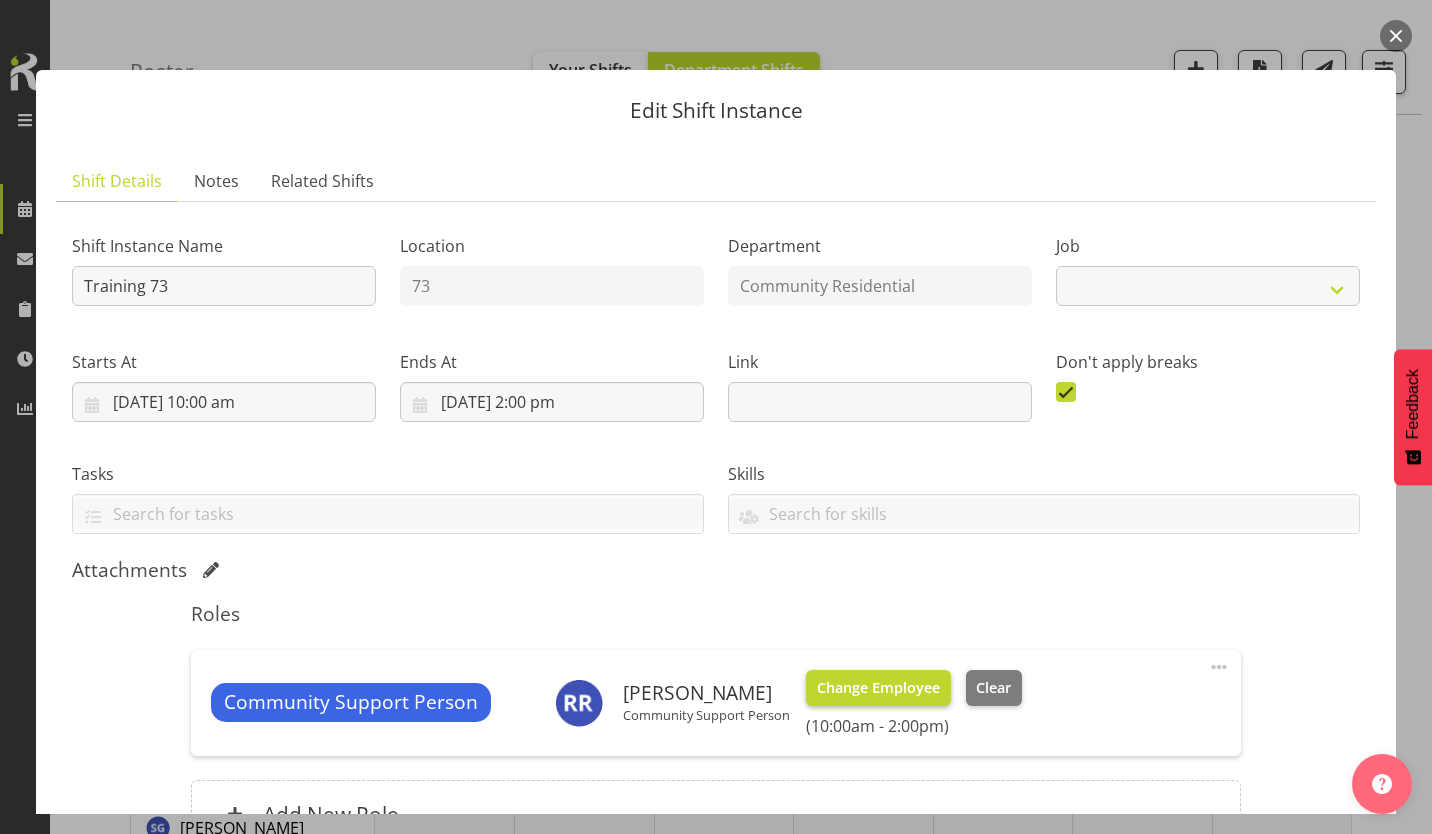 select on "2" 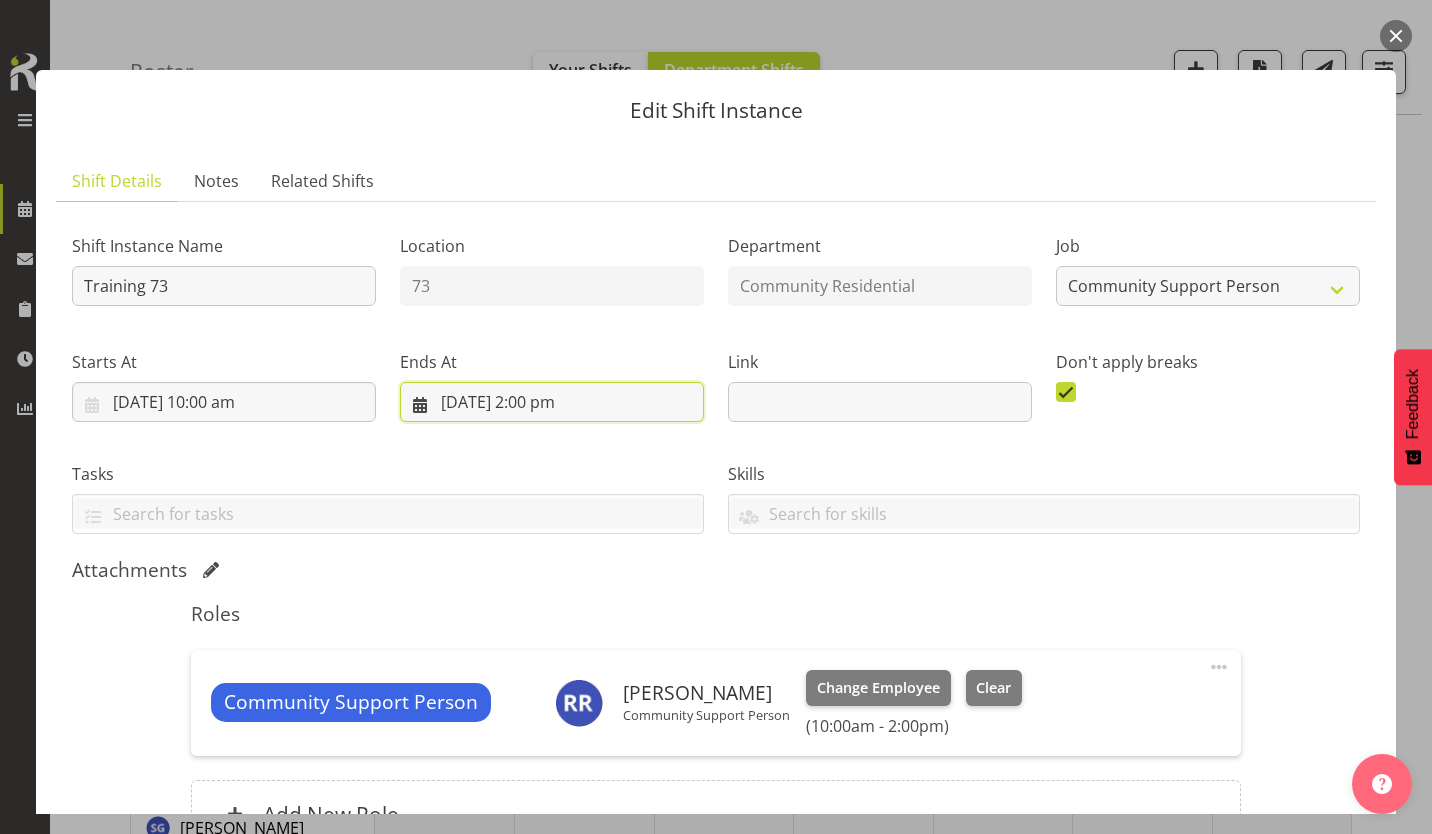 click on "[DATE] 2:00 pm" at bounding box center (552, 402) 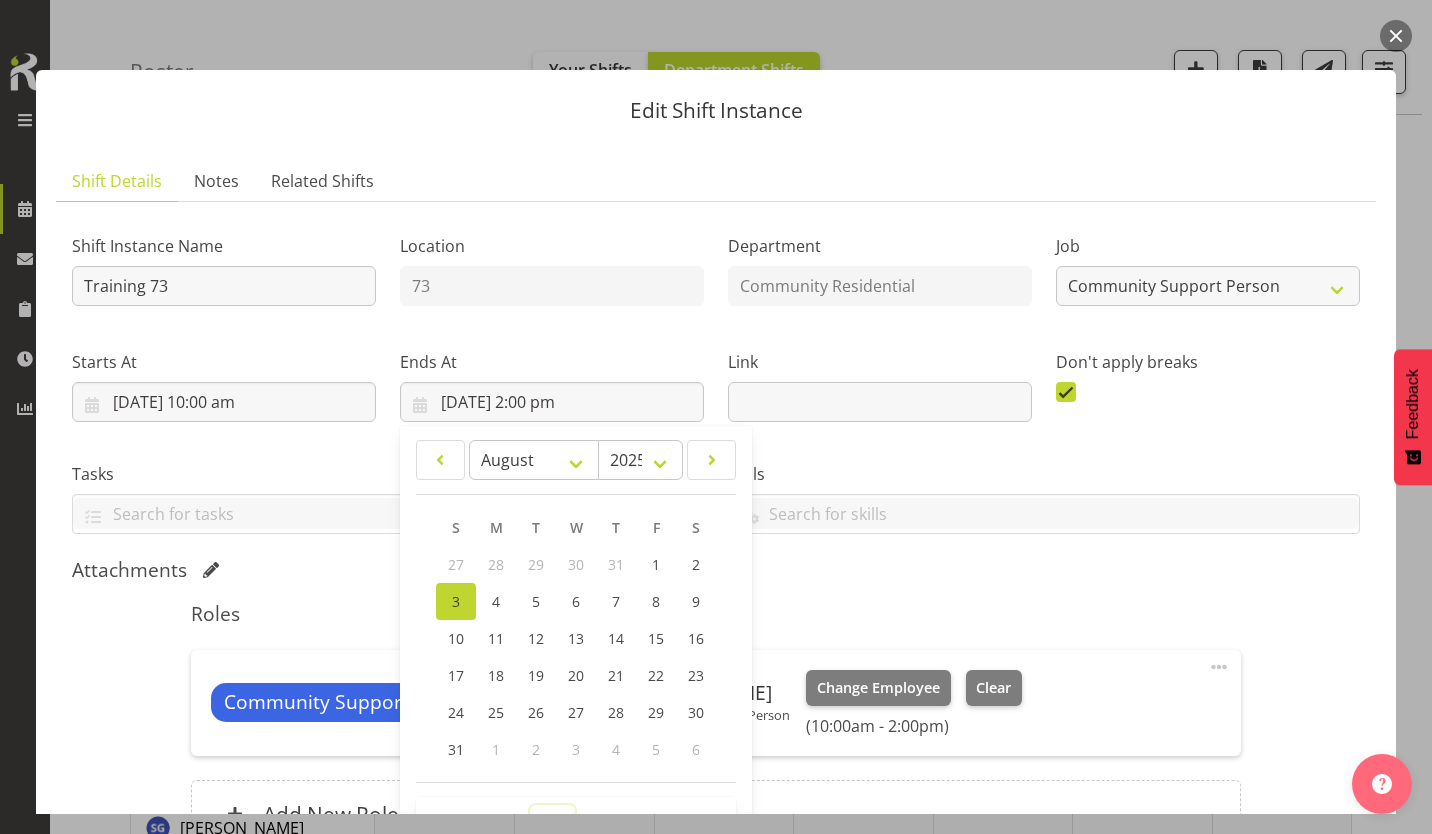 click on "00   01   02   03   04   05   06   07   08   09   10   11   12   13   14   15   16   17   18   19   20   21   22   23" at bounding box center (552, 825) 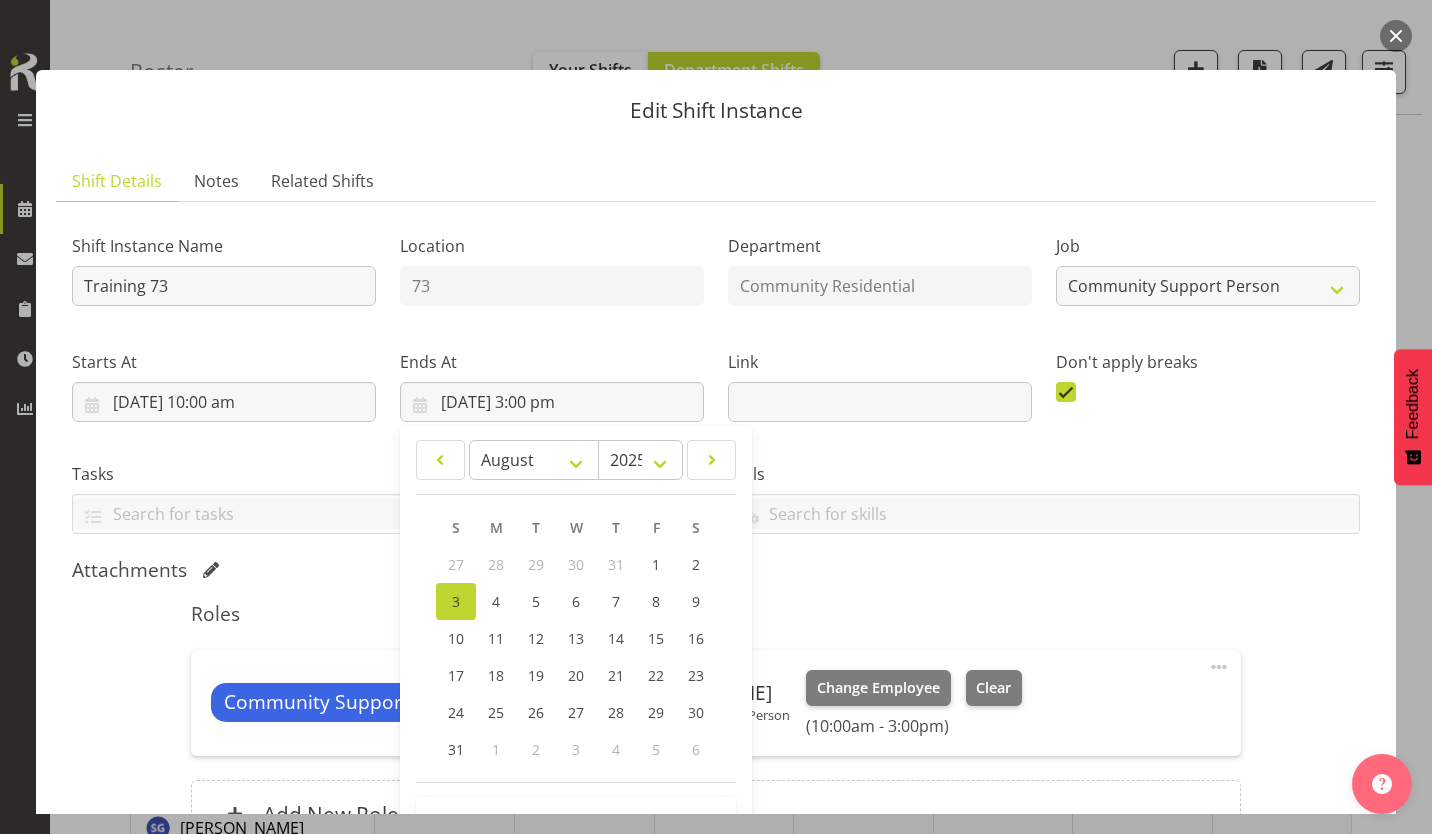click on "Roles" at bounding box center (715, 614) 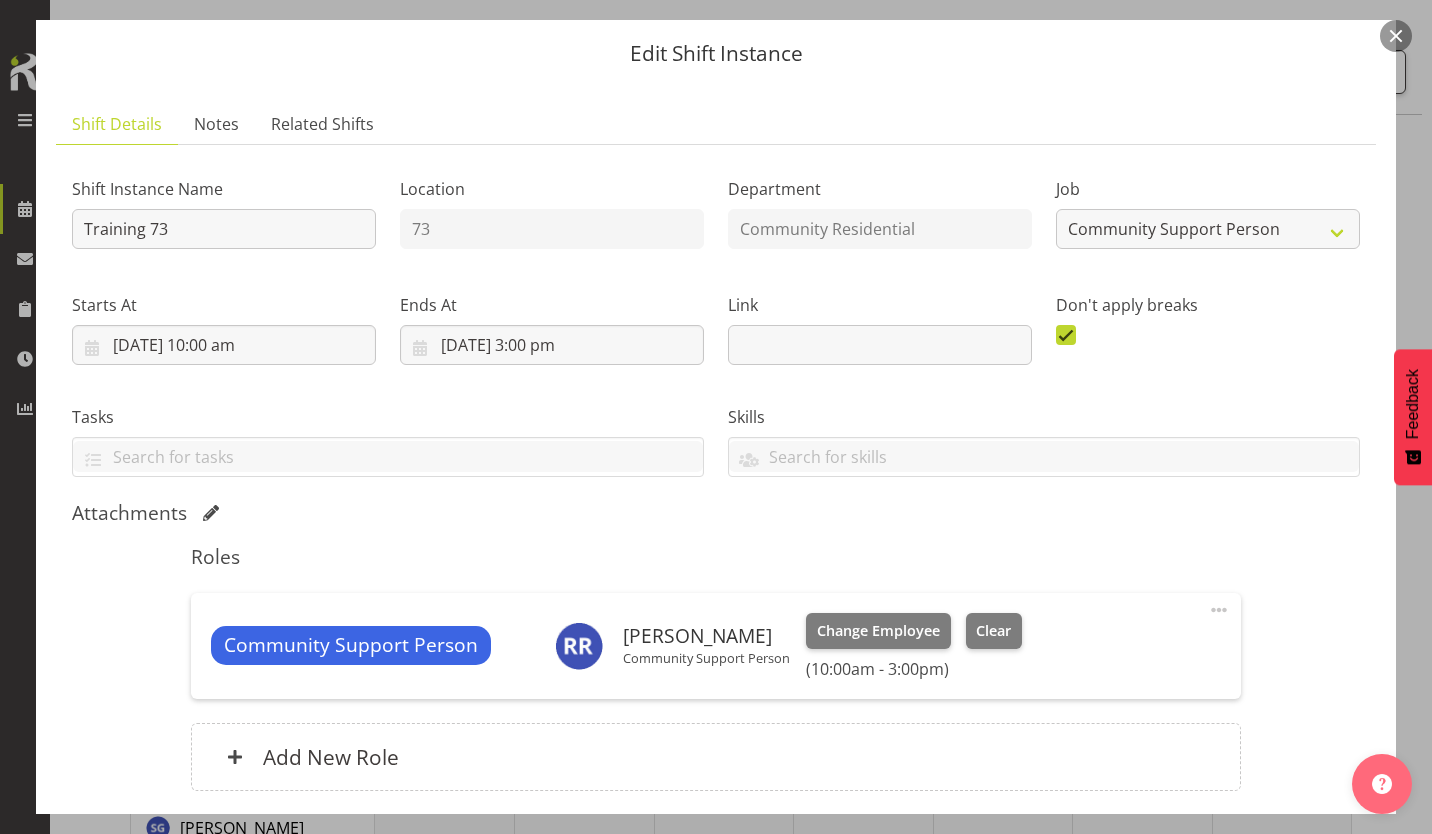 scroll, scrollTop: 73, scrollLeft: 0, axis: vertical 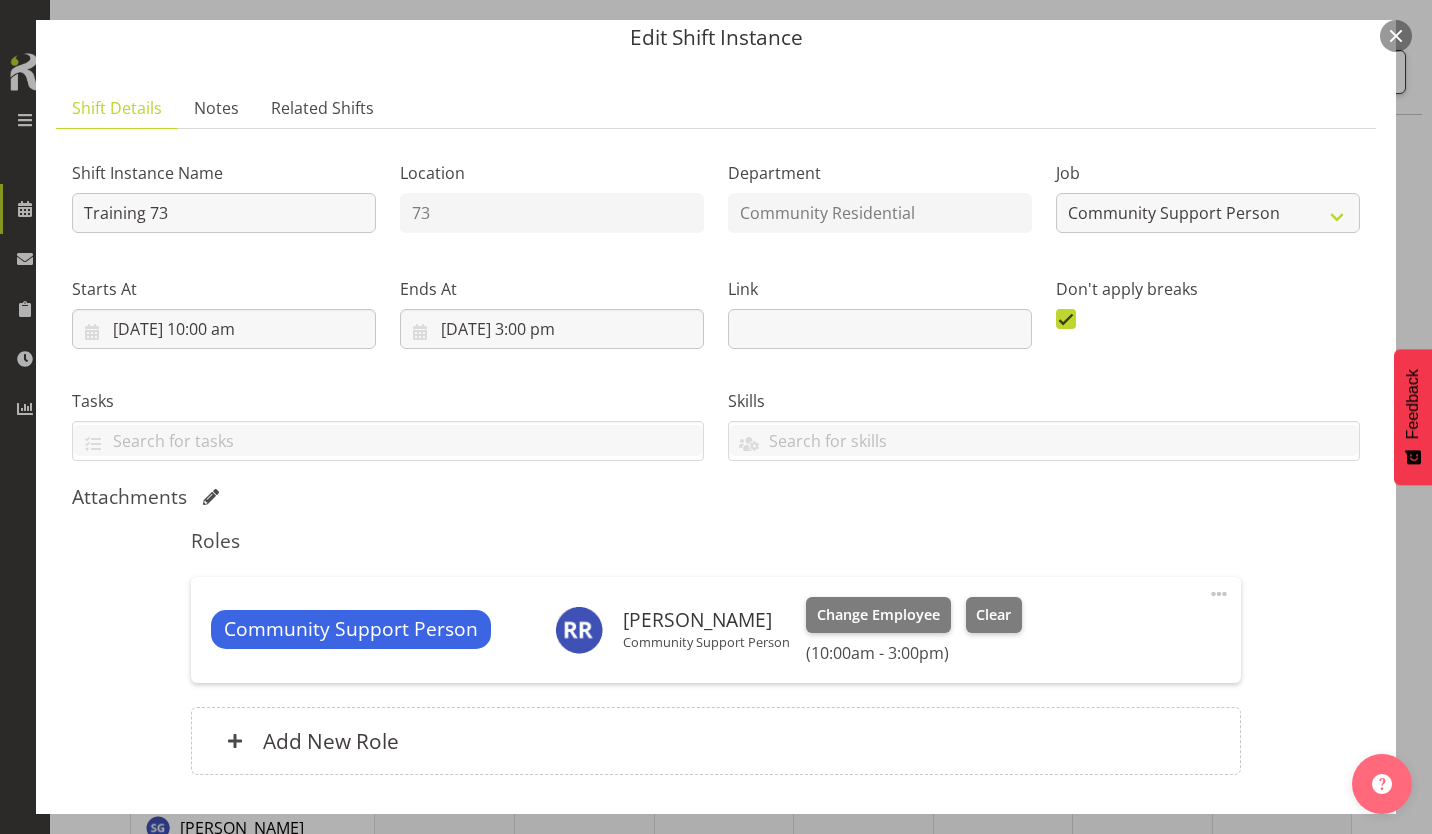 click on "Update Shift Instance" at bounding box center [1271, 900] 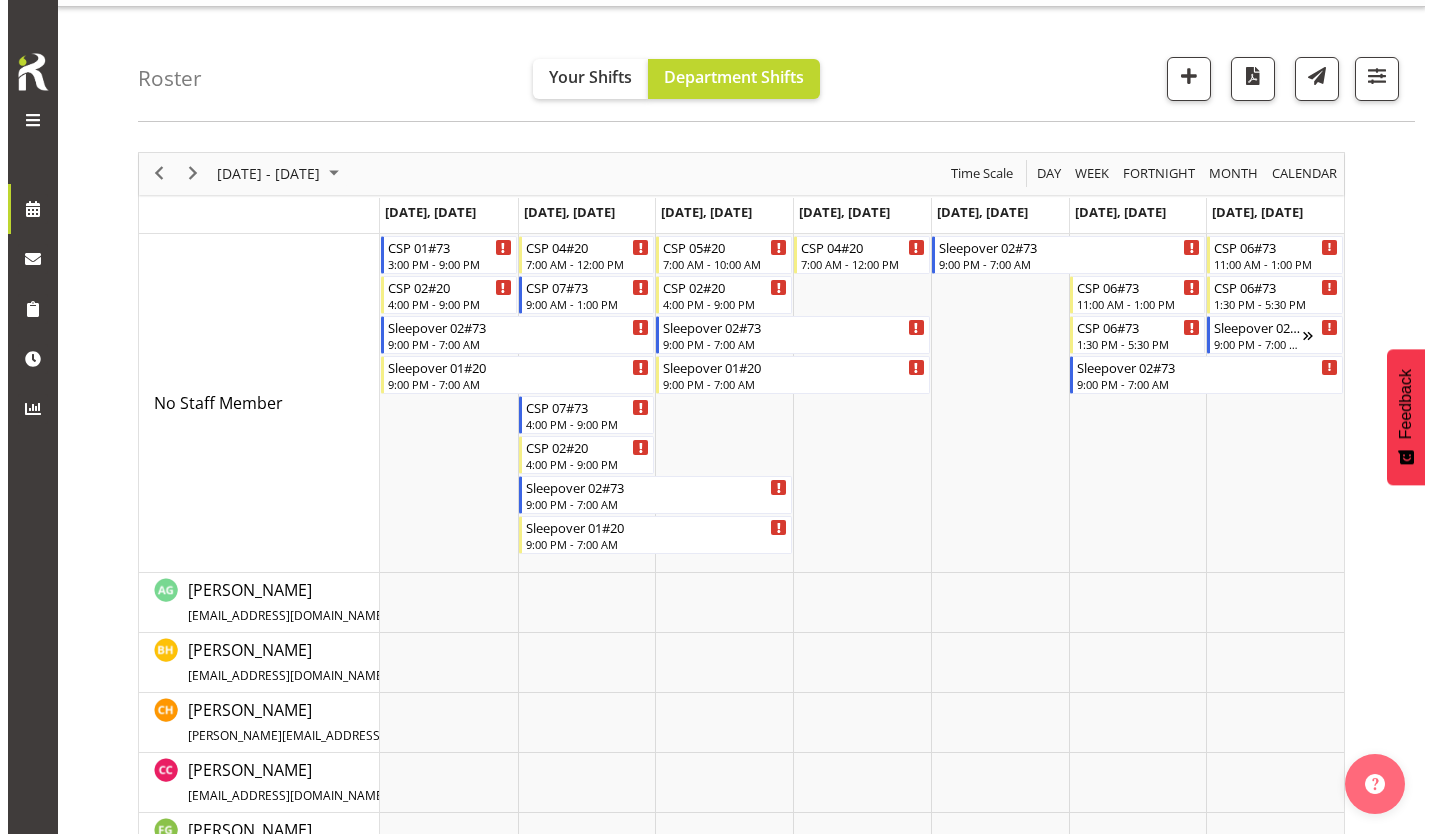 scroll, scrollTop: 43, scrollLeft: 0, axis: vertical 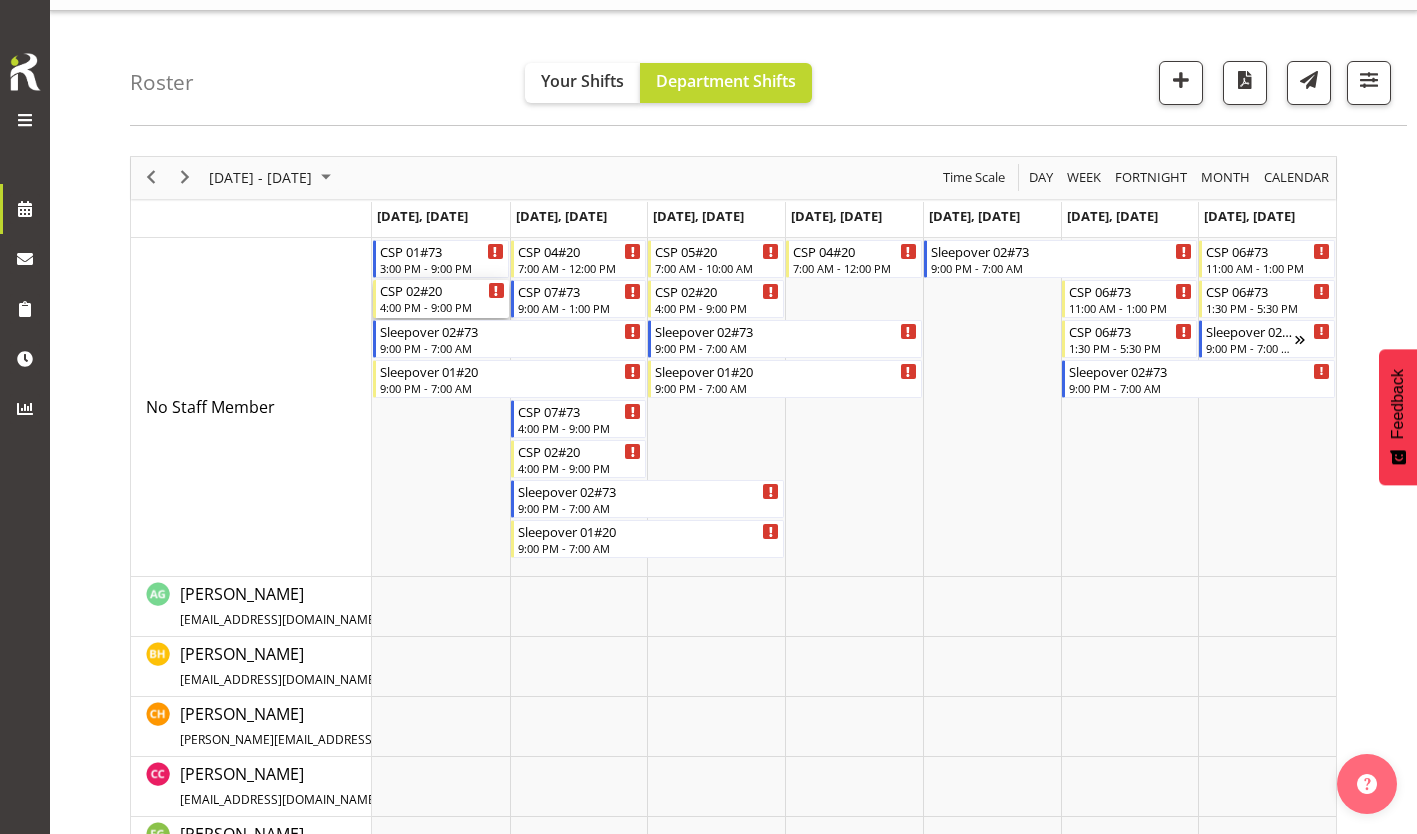 click on "CSP 02#20" at bounding box center (442, 290) 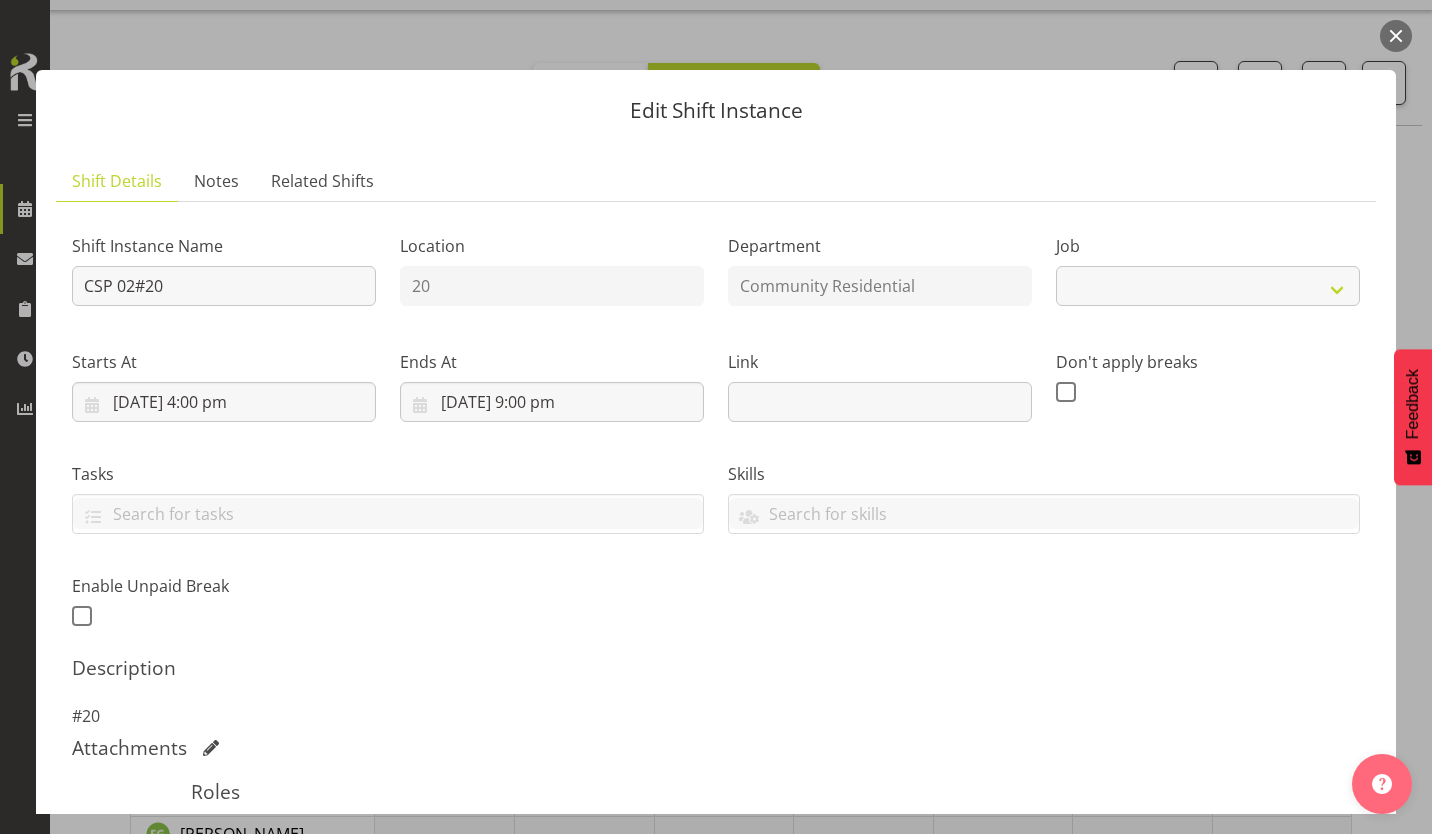 select on "3" 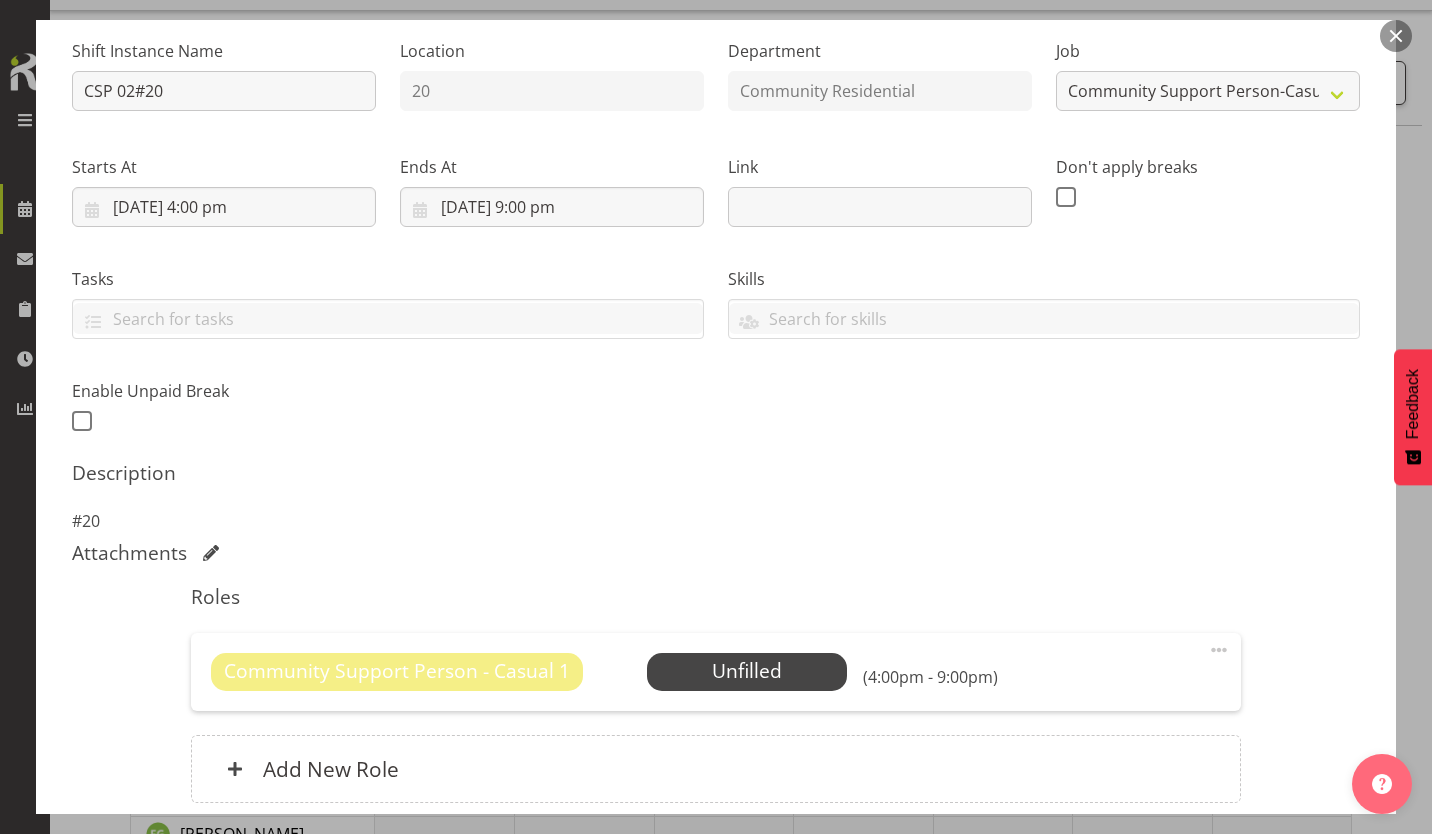 scroll, scrollTop: 195, scrollLeft: 0, axis: vertical 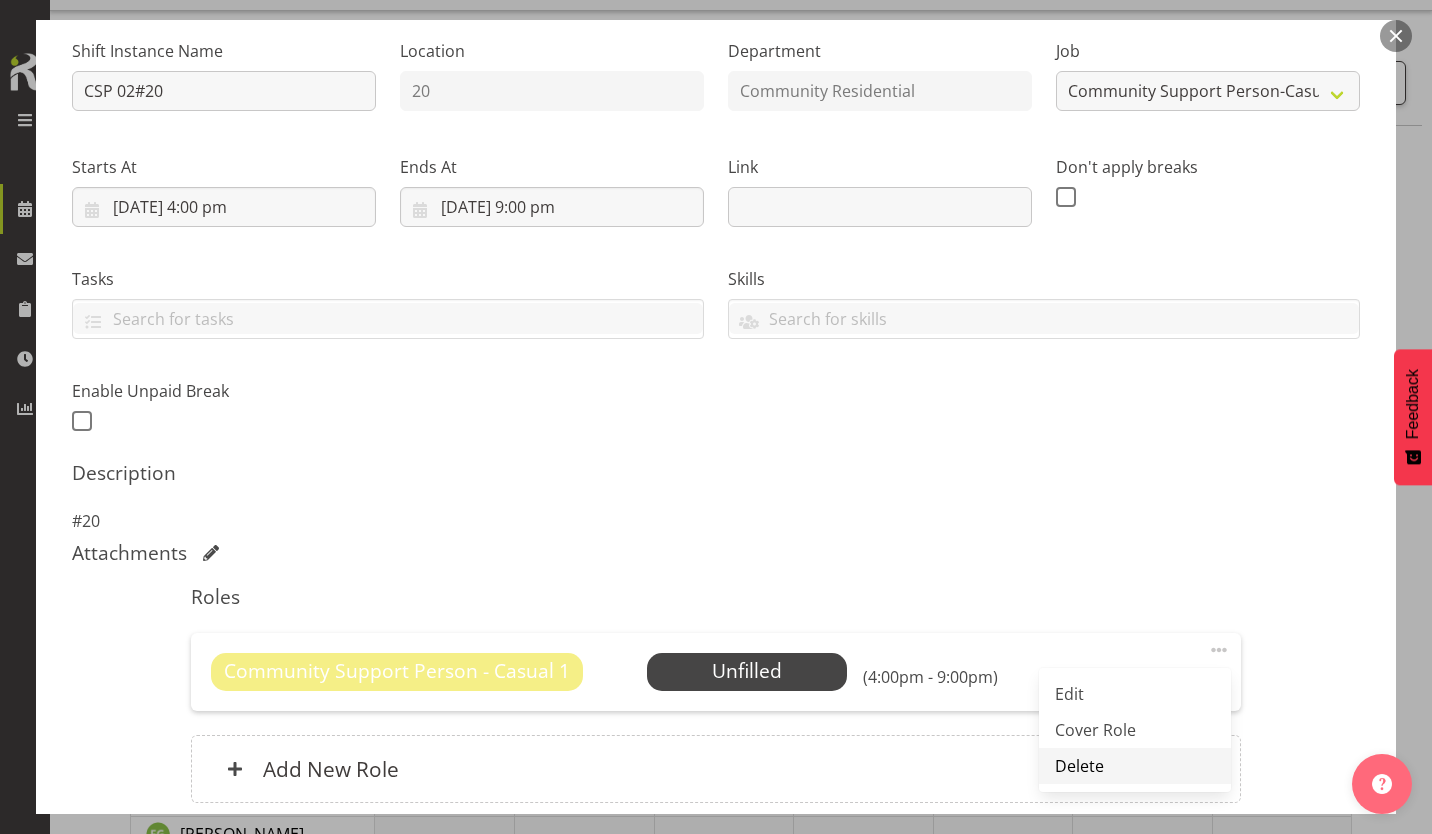 click on "Delete" at bounding box center (1135, 766) 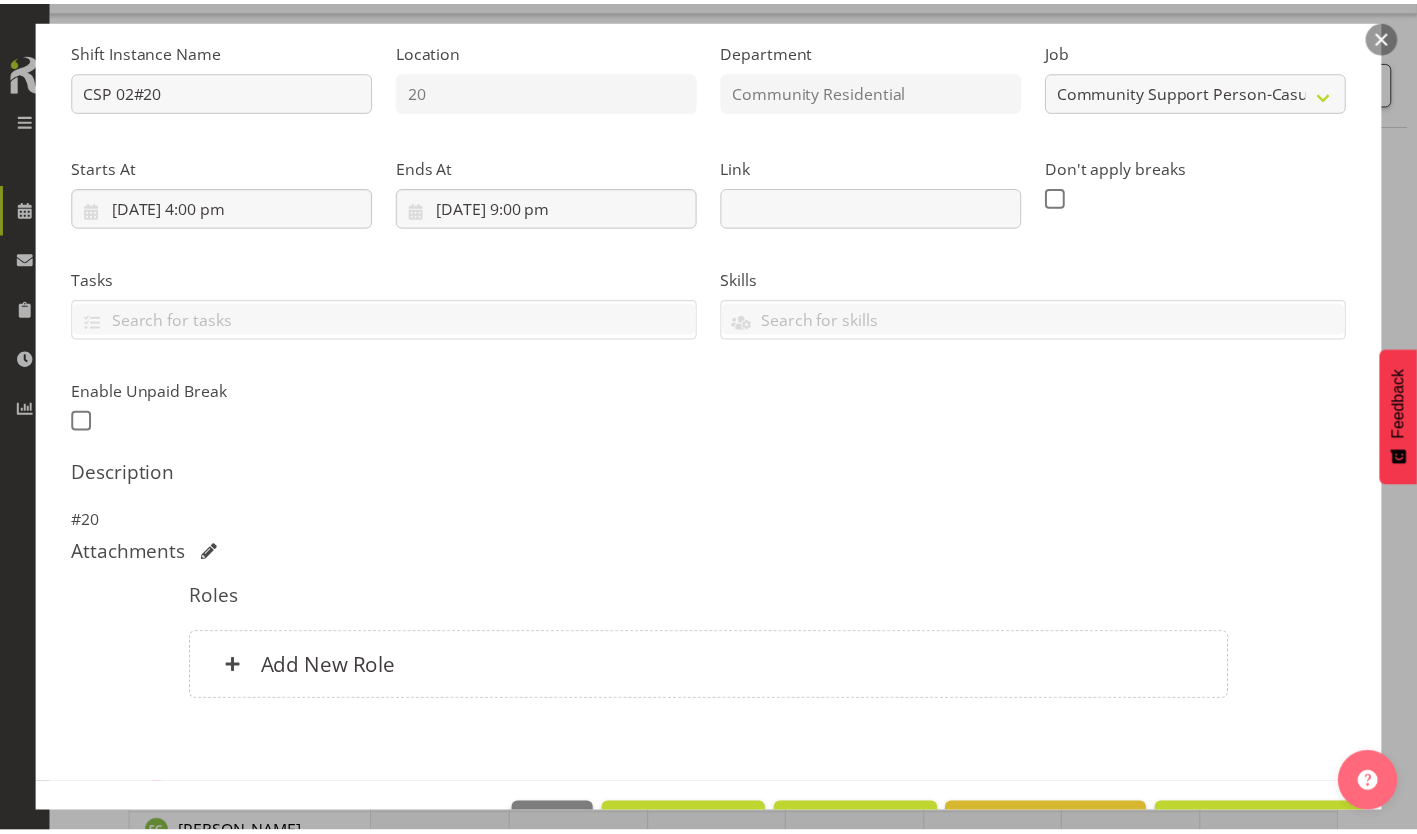 scroll, scrollTop: 111, scrollLeft: 0, axis: vertical 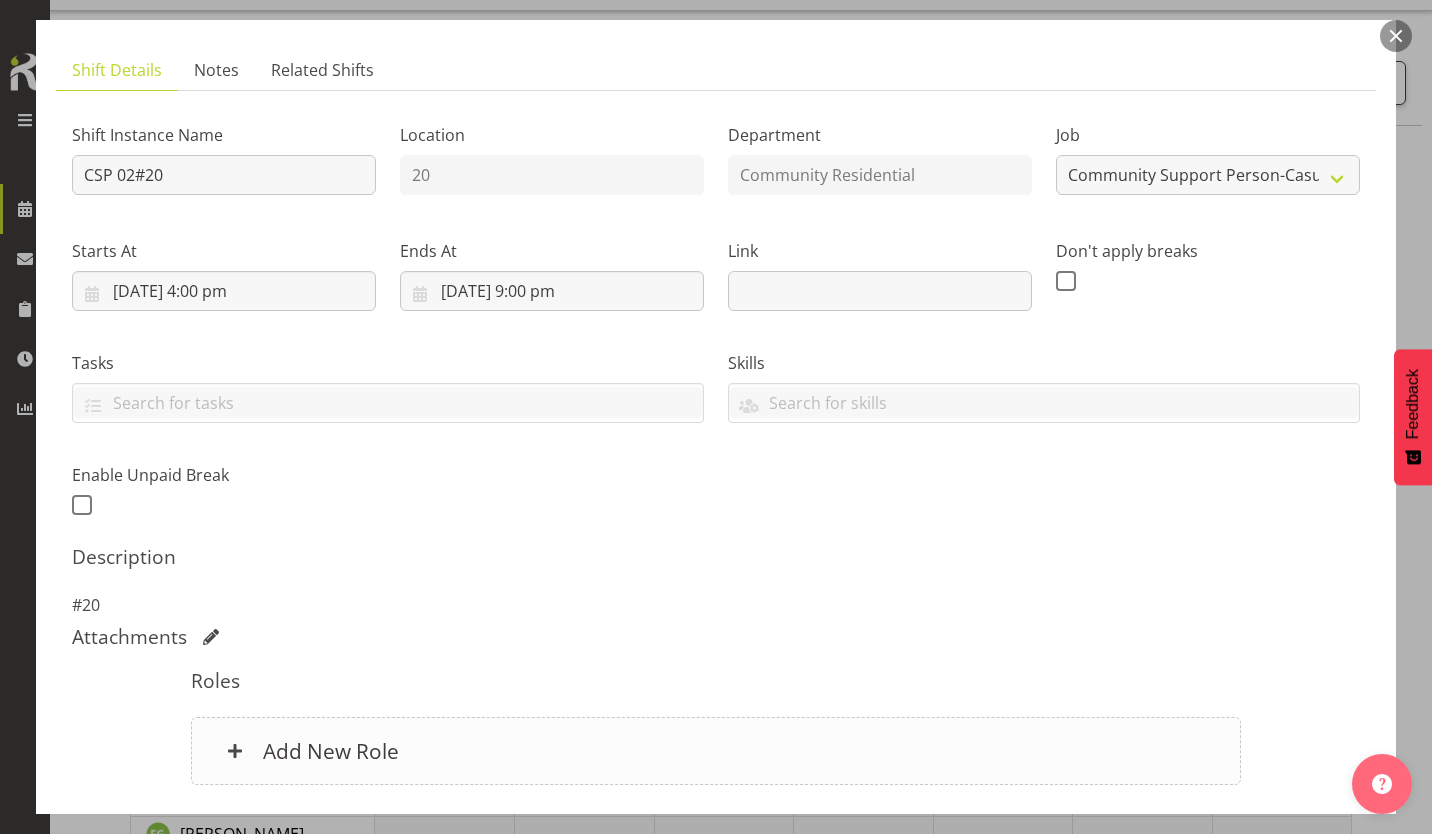 click on "Add New Role" at bounding box center [331, 751] 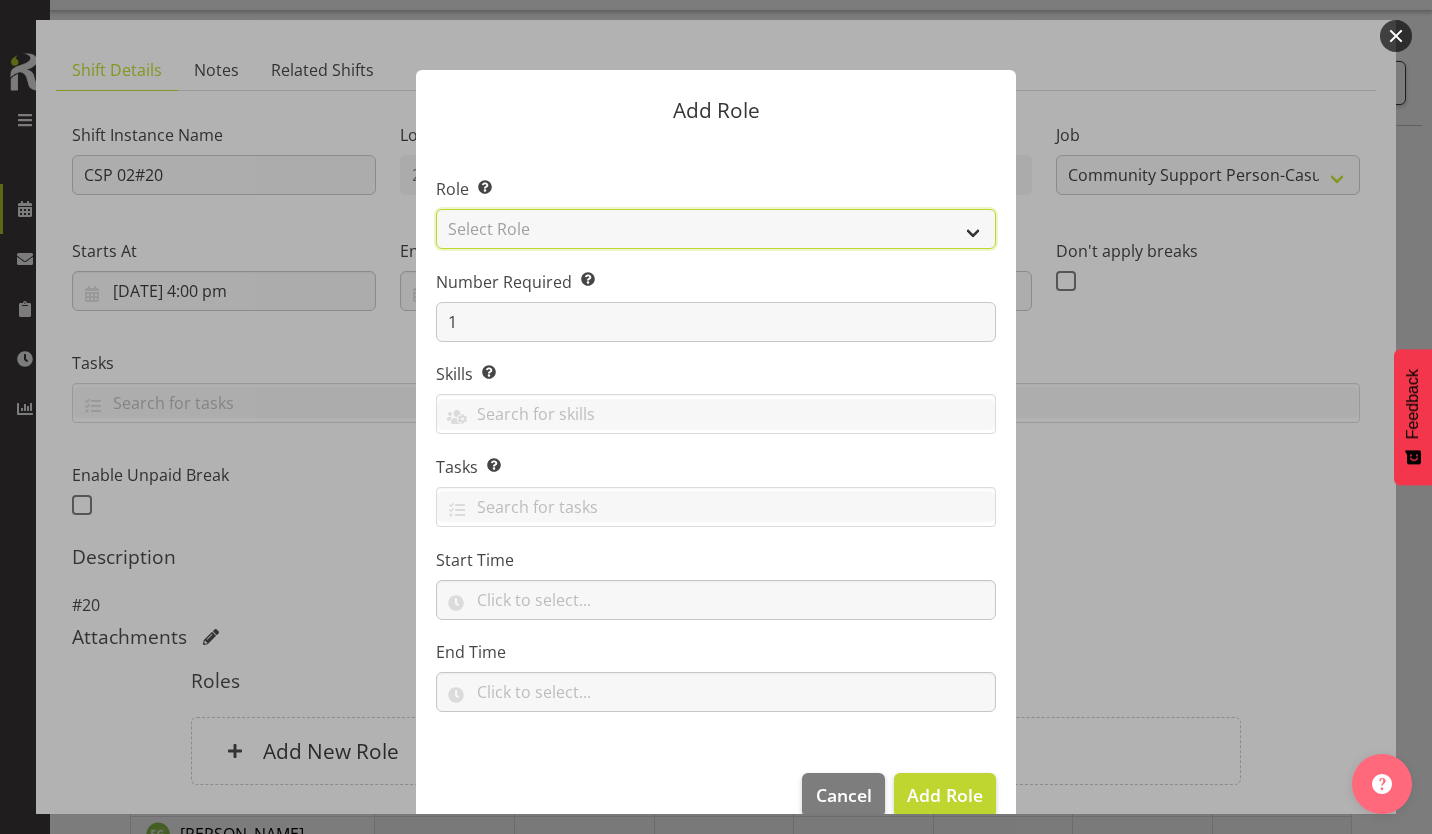 click on "Select Role  Area Manager Art Coordination Community - SIL Community Leader Community Support Person Community Support Person - Casual House Leader Office Admin On-Call call out Senate Senior Coordinator SIL Coordination Sleep Over Volunteer" at bounding box center [716, 229] 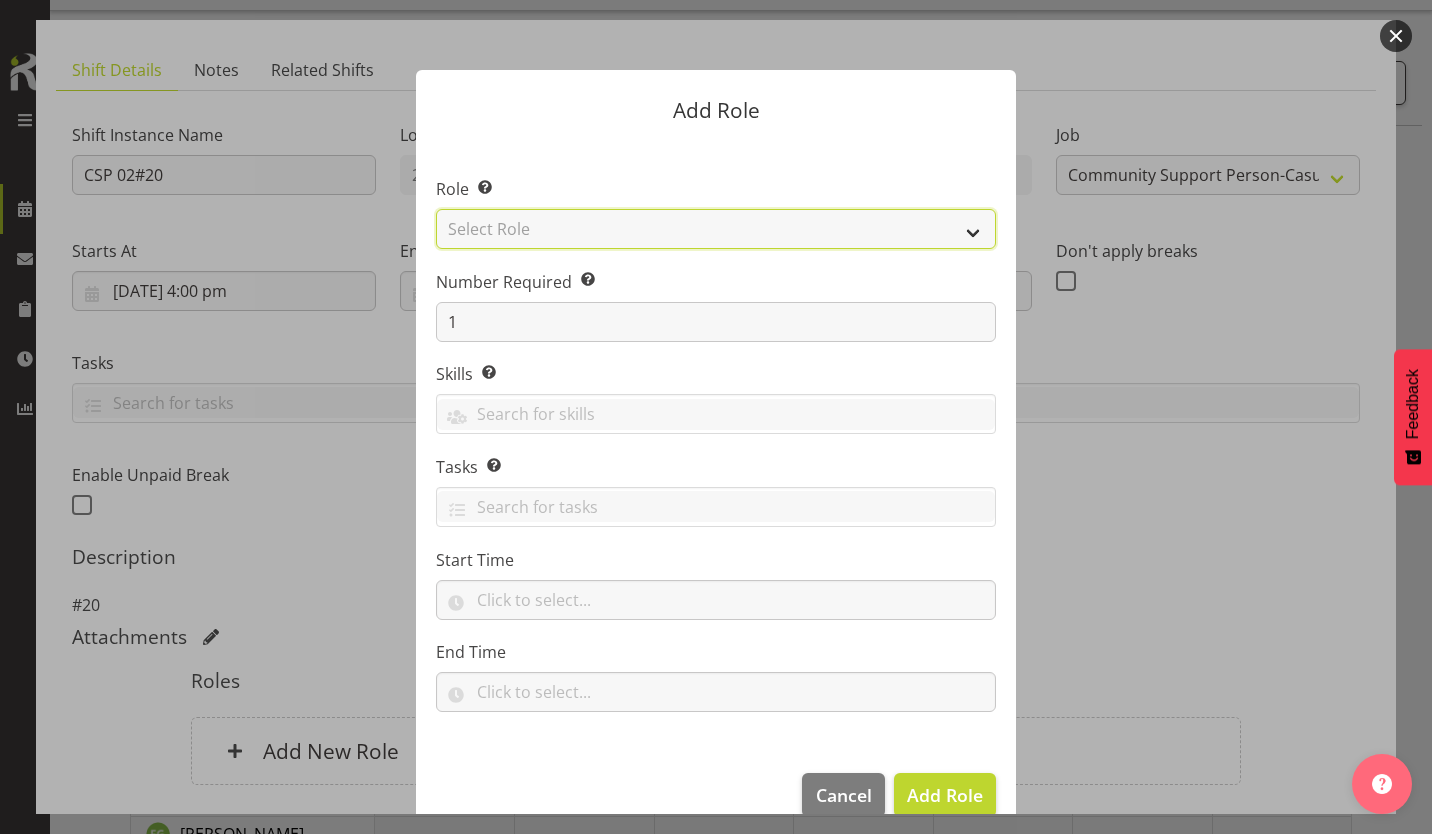 select on "13" 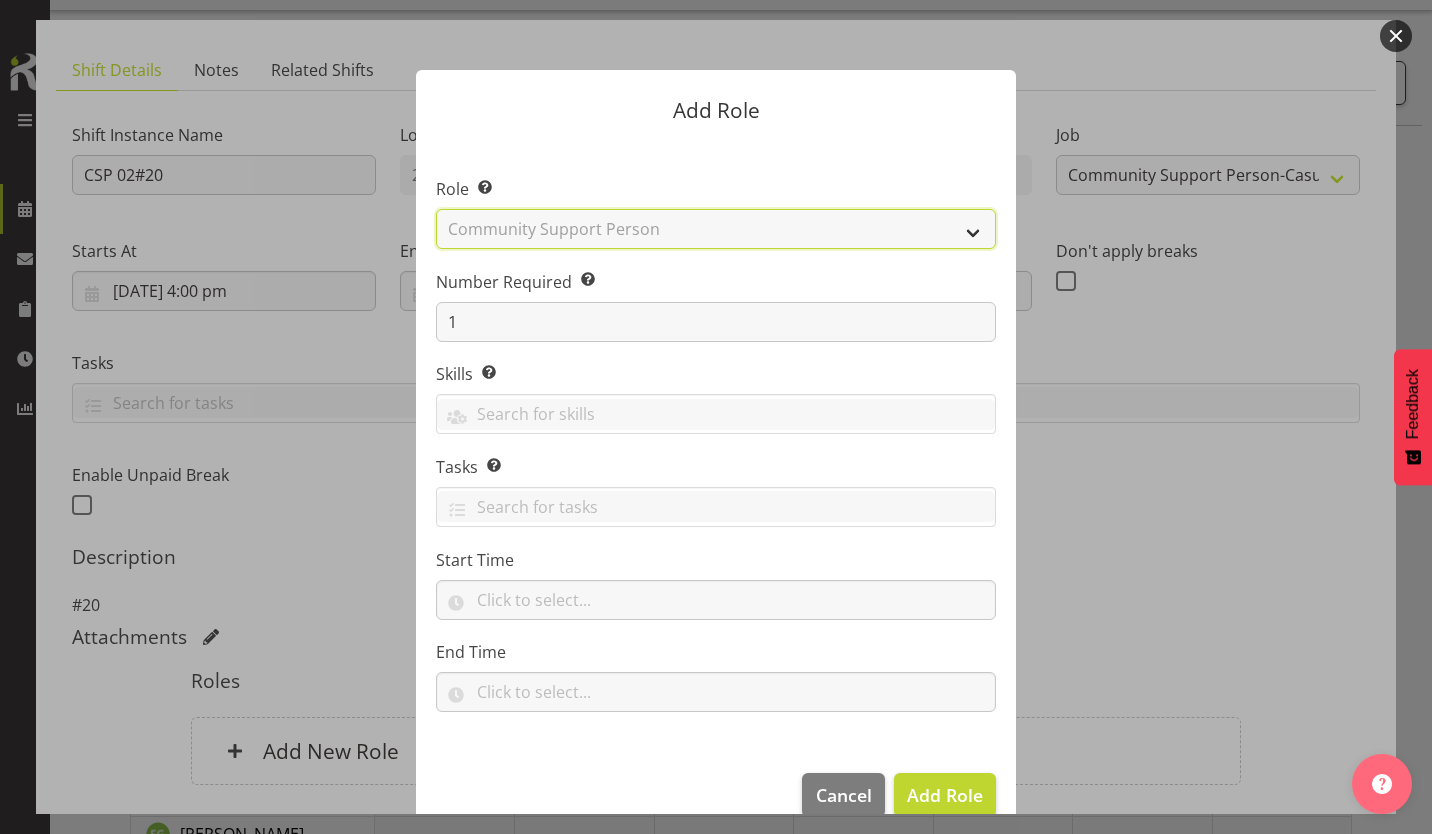 click on "Select Role  Area Manager Art Coordination Community - SIL Community Leader Community Support Person Community Support Person - Casual House Leader Office Admin On-Call call out Senate Senior Coordinator SIL Coordination Sleep Over Volunteer" at bounding box center [716, 229] 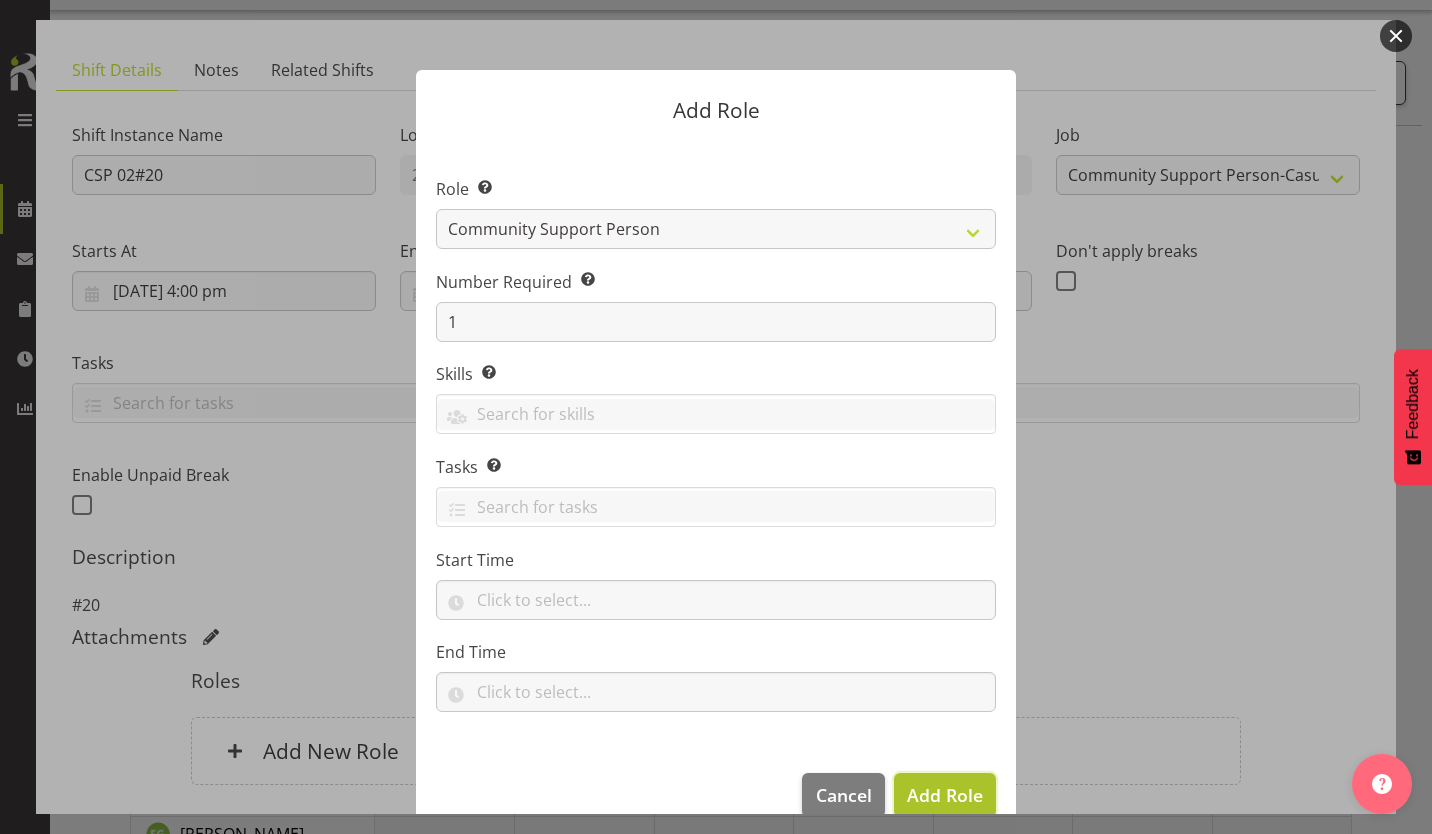 click on "Add Role" at bounding box center (945, 795) 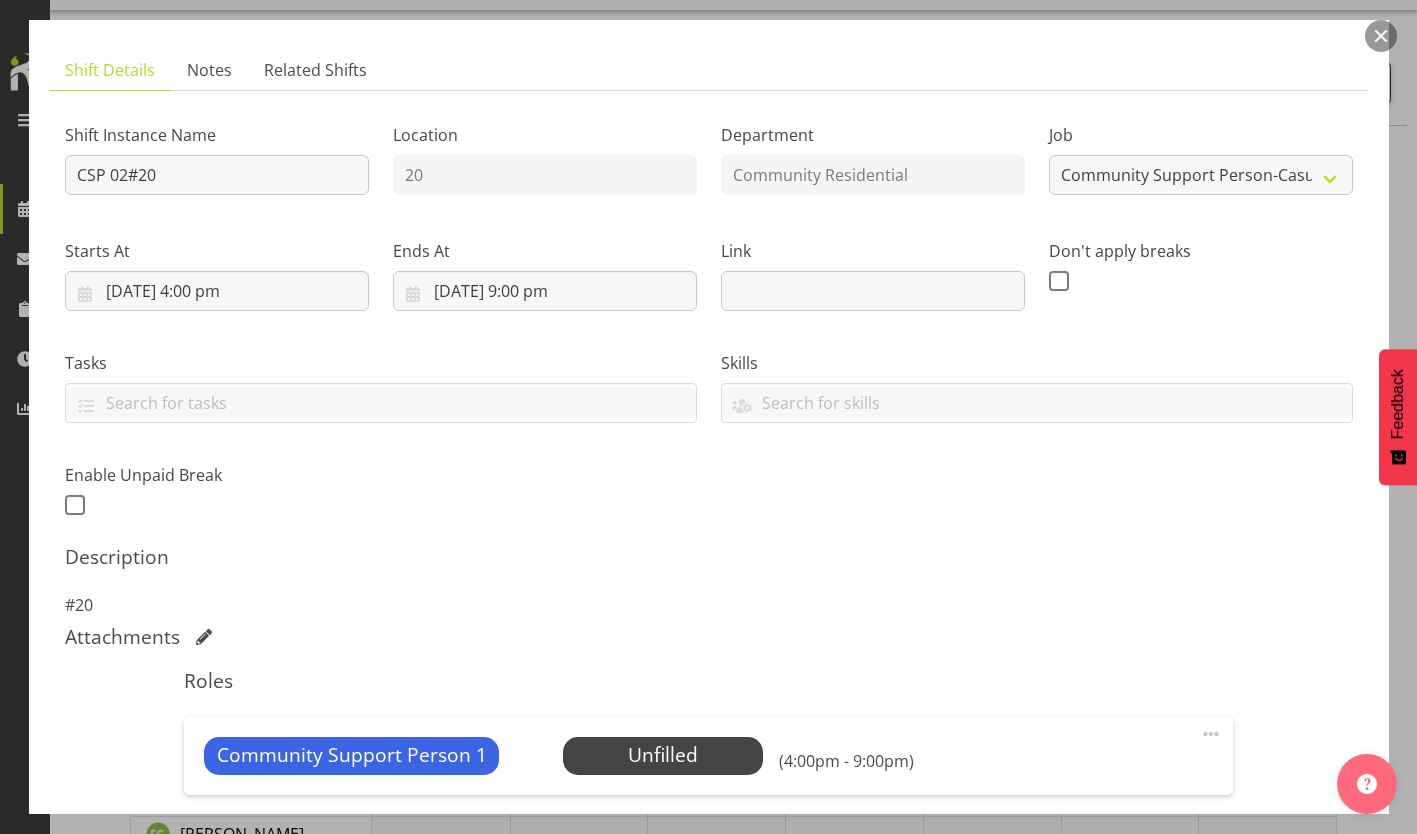 scroll, scrollTop: 171, scrollLeft: 0, axis: vertical 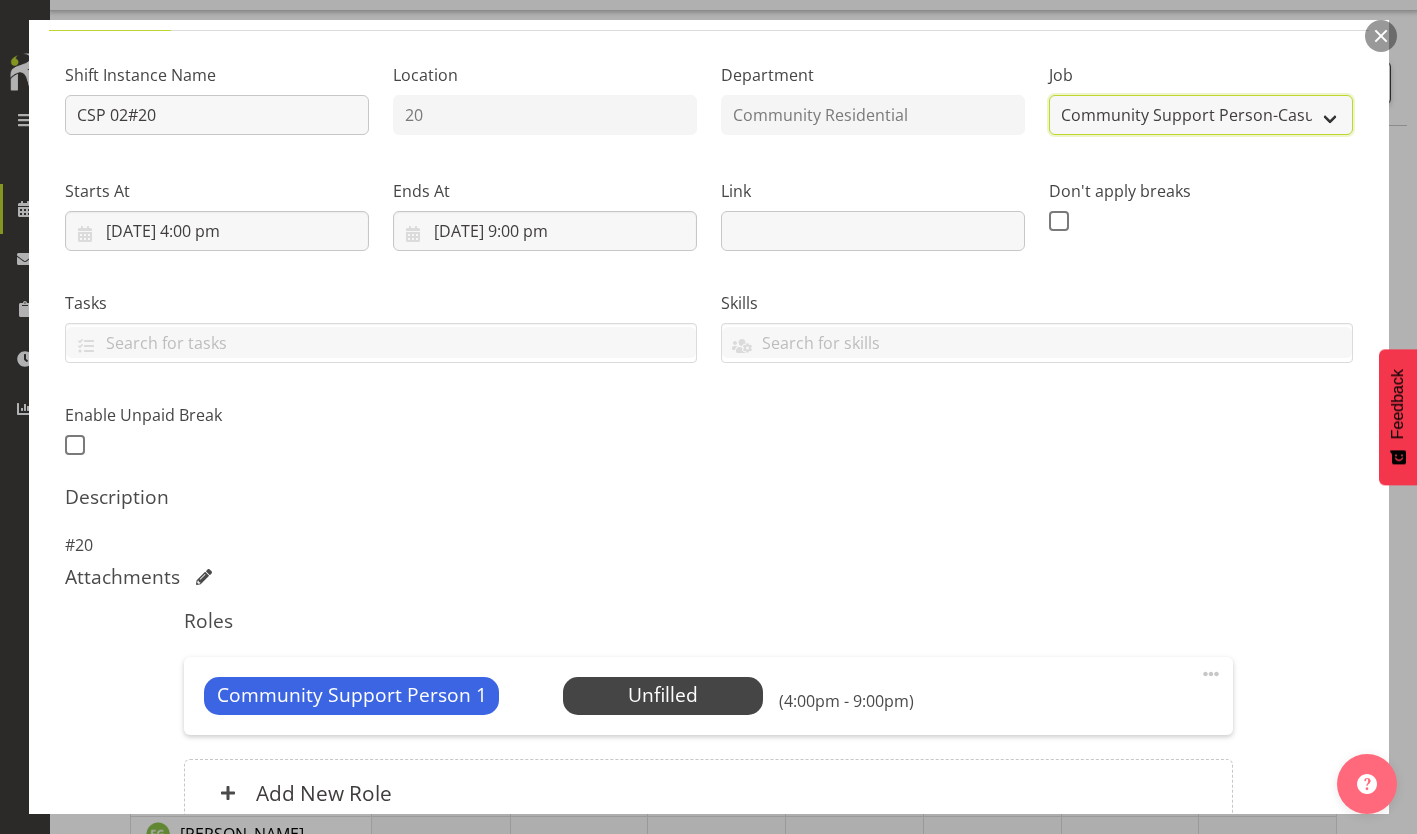 click on "Create new job   Accounts Admin Art Coordinator Community Leader Community Support Person Community Support Person-Casual House Leader Office Admin Senior Coordinator Service Manager Volunteer" at bounding box center (1201, 115) 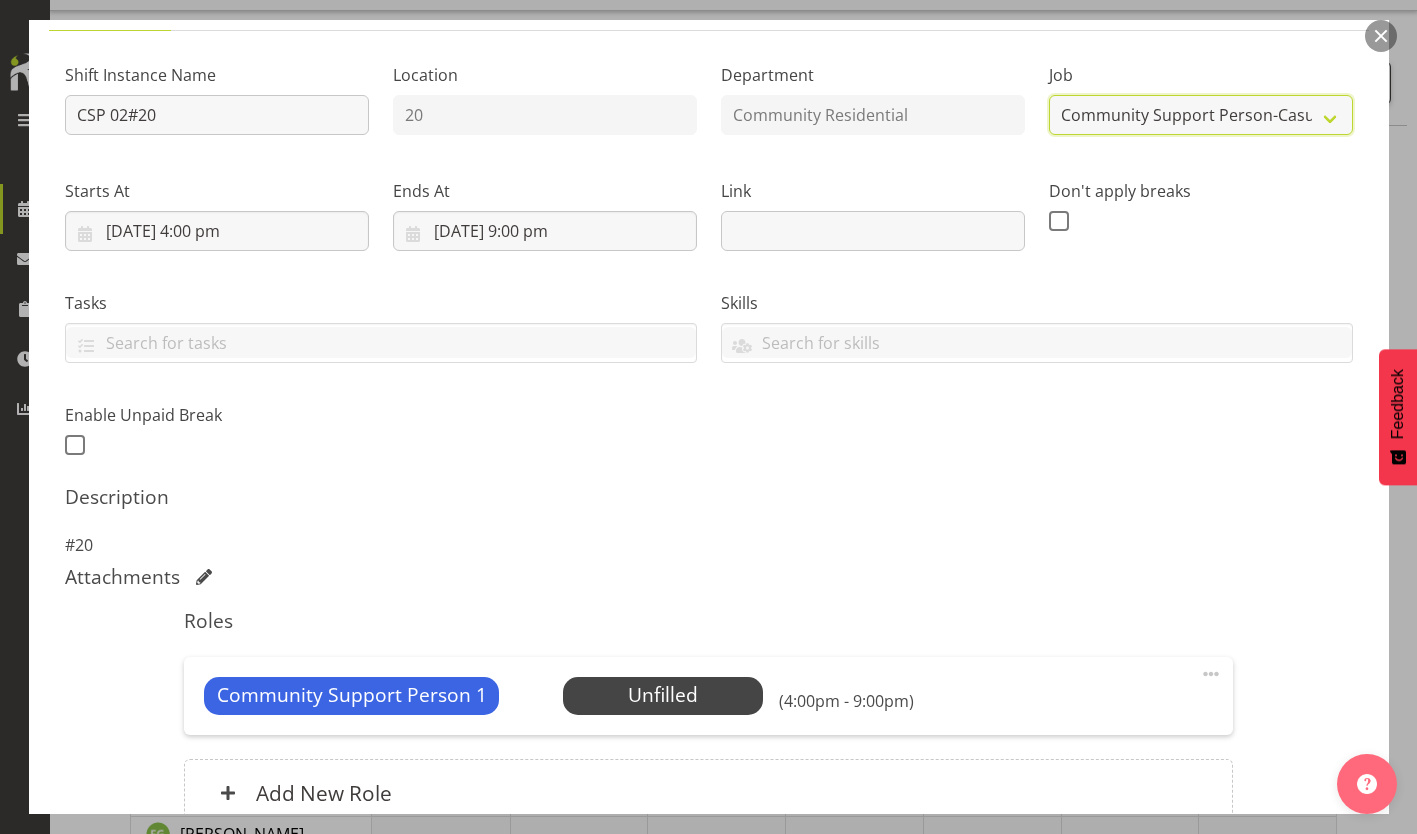 select on "2" 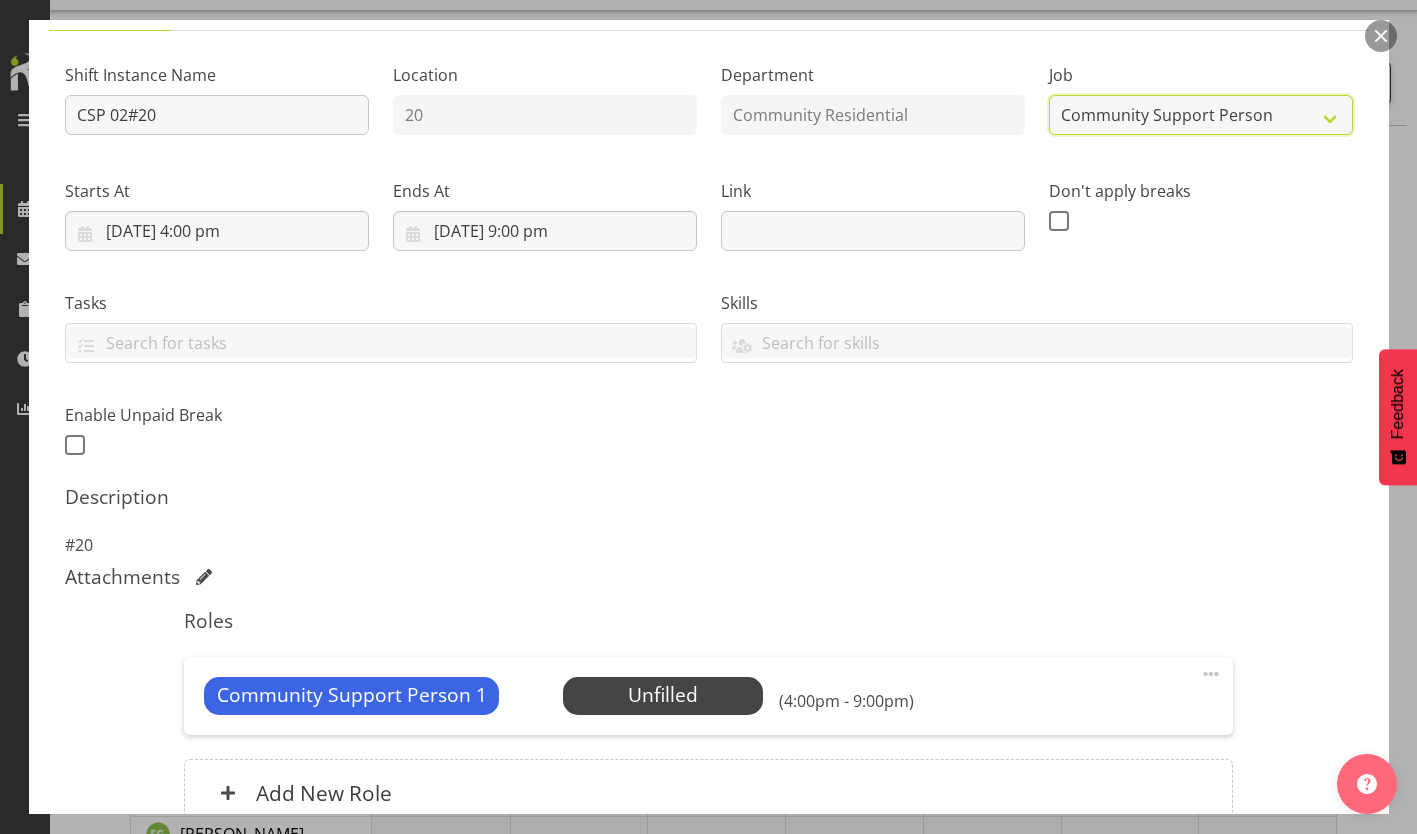 click on "Create new job   Accounts Admin Art Coordinator Community Leader Community Support Person Community Support Person-Casual House Leader Office Admin Senior Coordinator Service Manager Volunteer" at bounding box center [1201, 115] 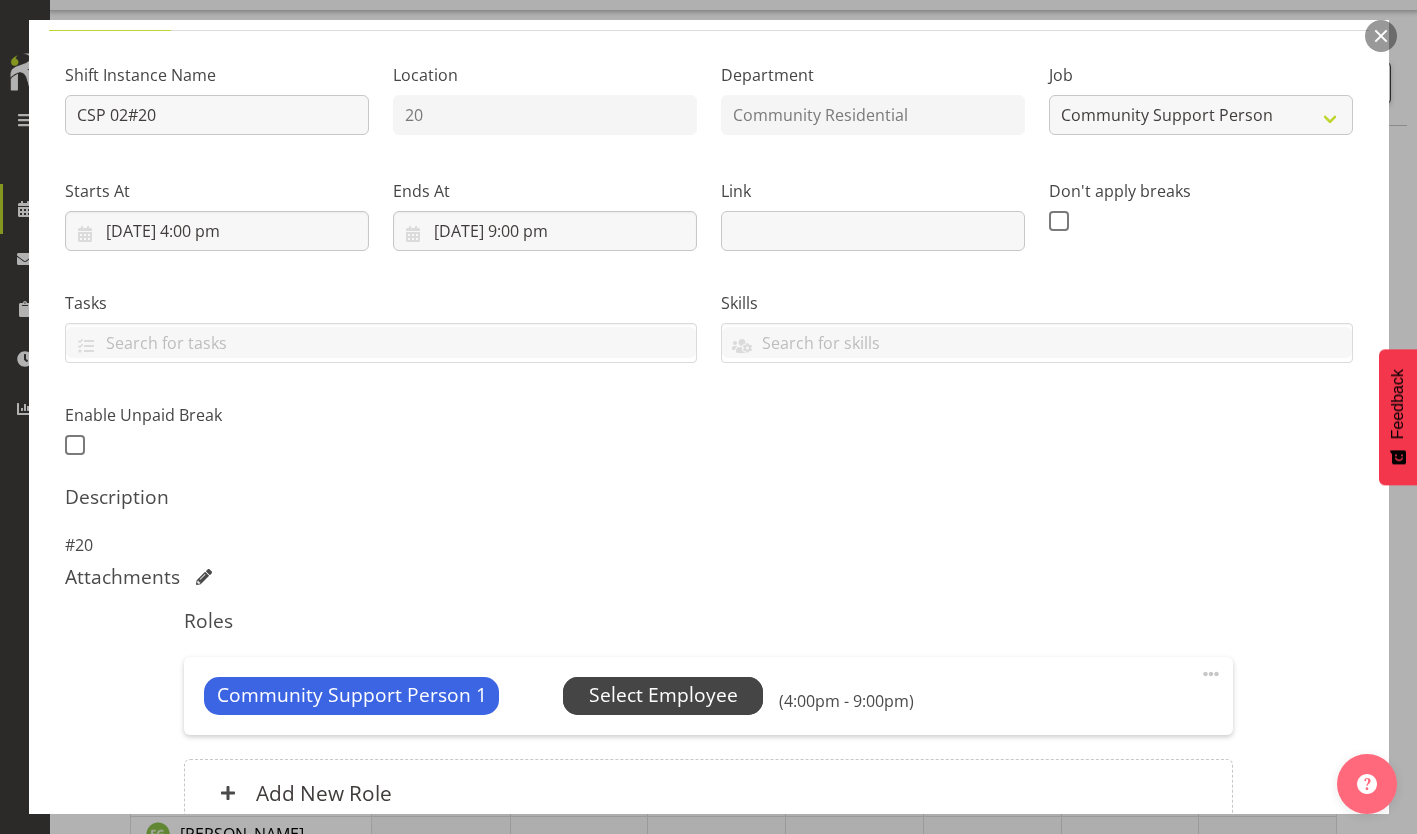 click on "Select Employee" at bounding box center [663, 695] 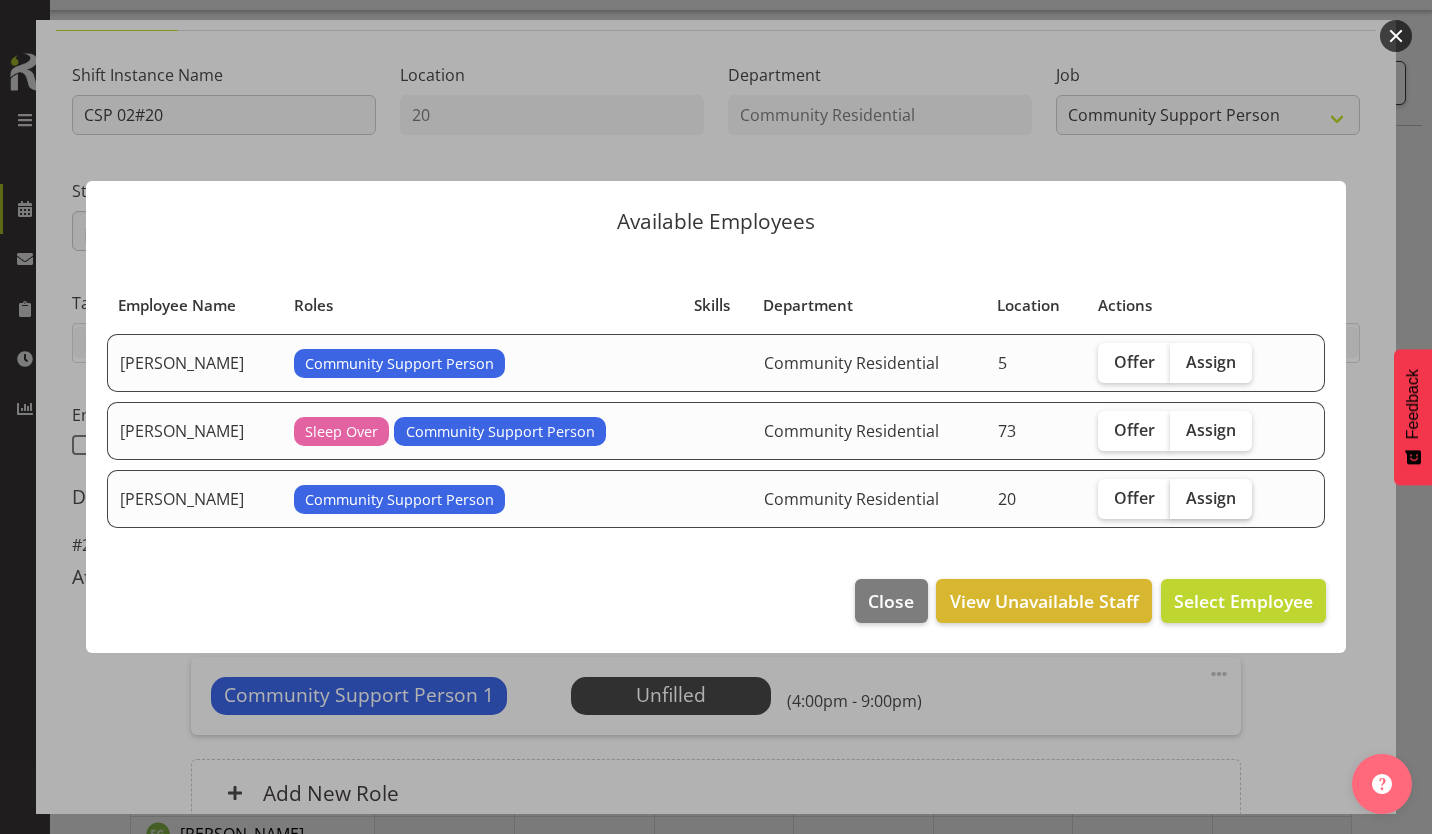 click on "Assign" at bounding box center [1211, 498] 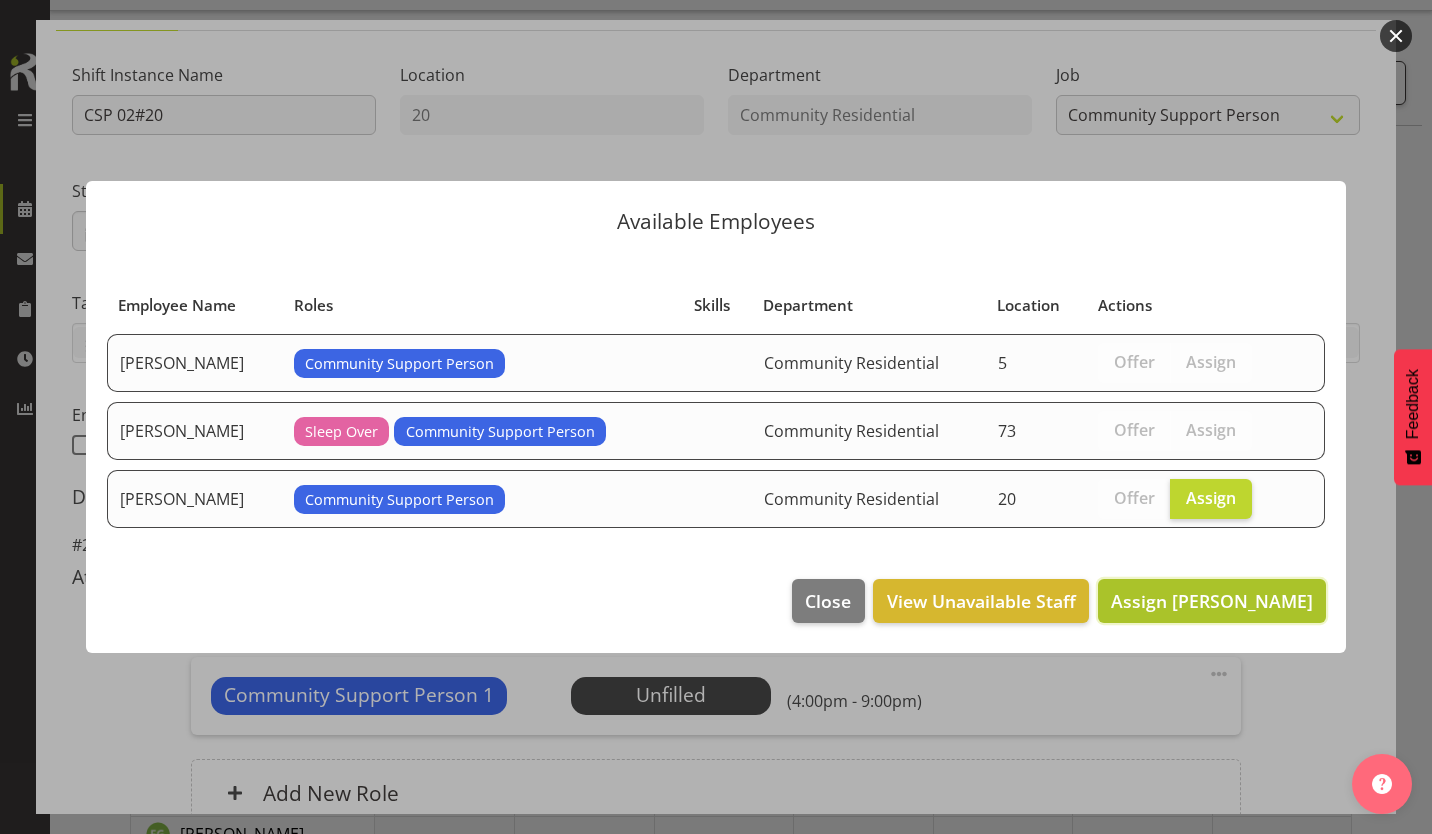 click on "Assign [PERSON_NAME]" at bounding box center (1212, 601) 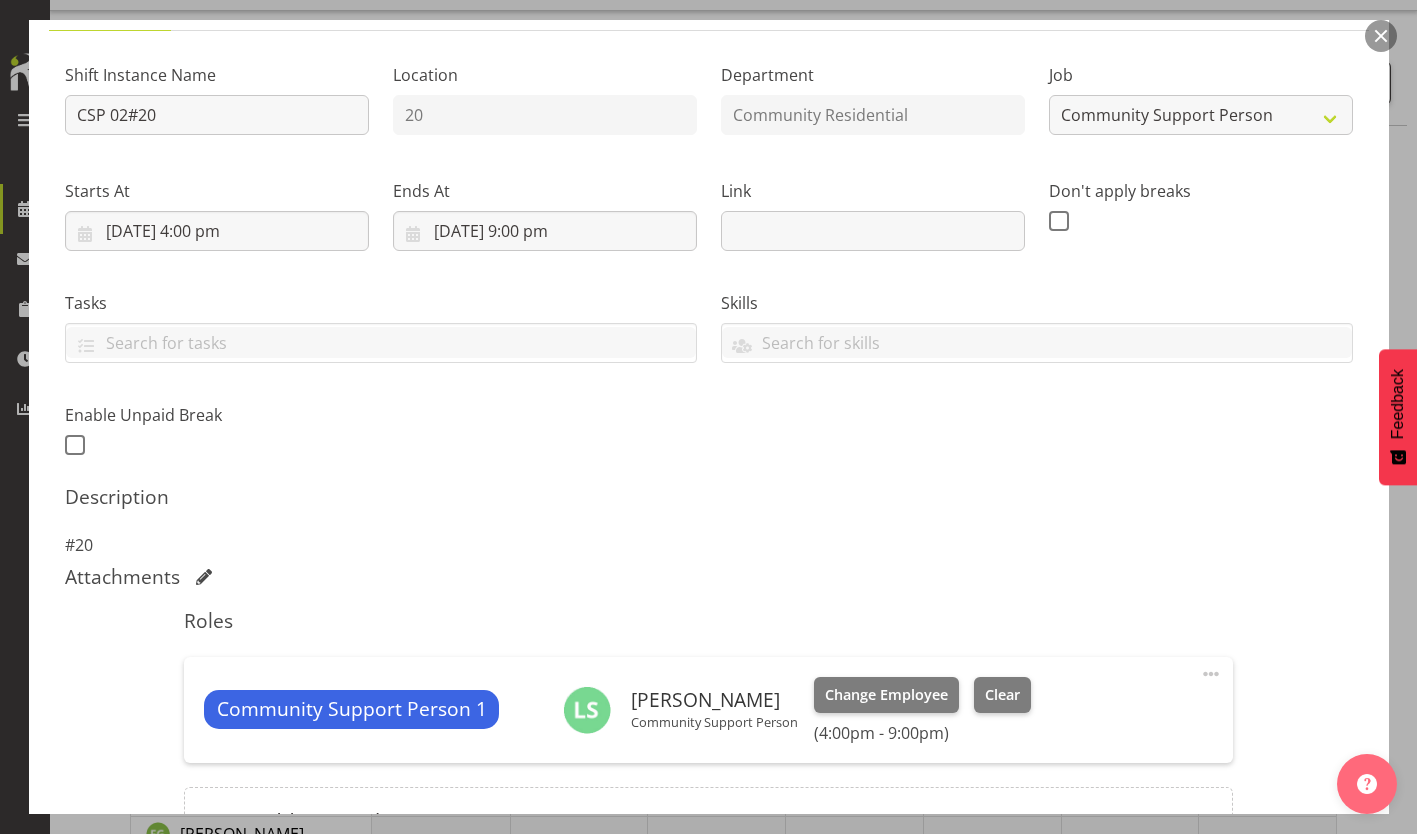 scroll, scrollTop: 219, scrollLeft: 0, axis: vertical 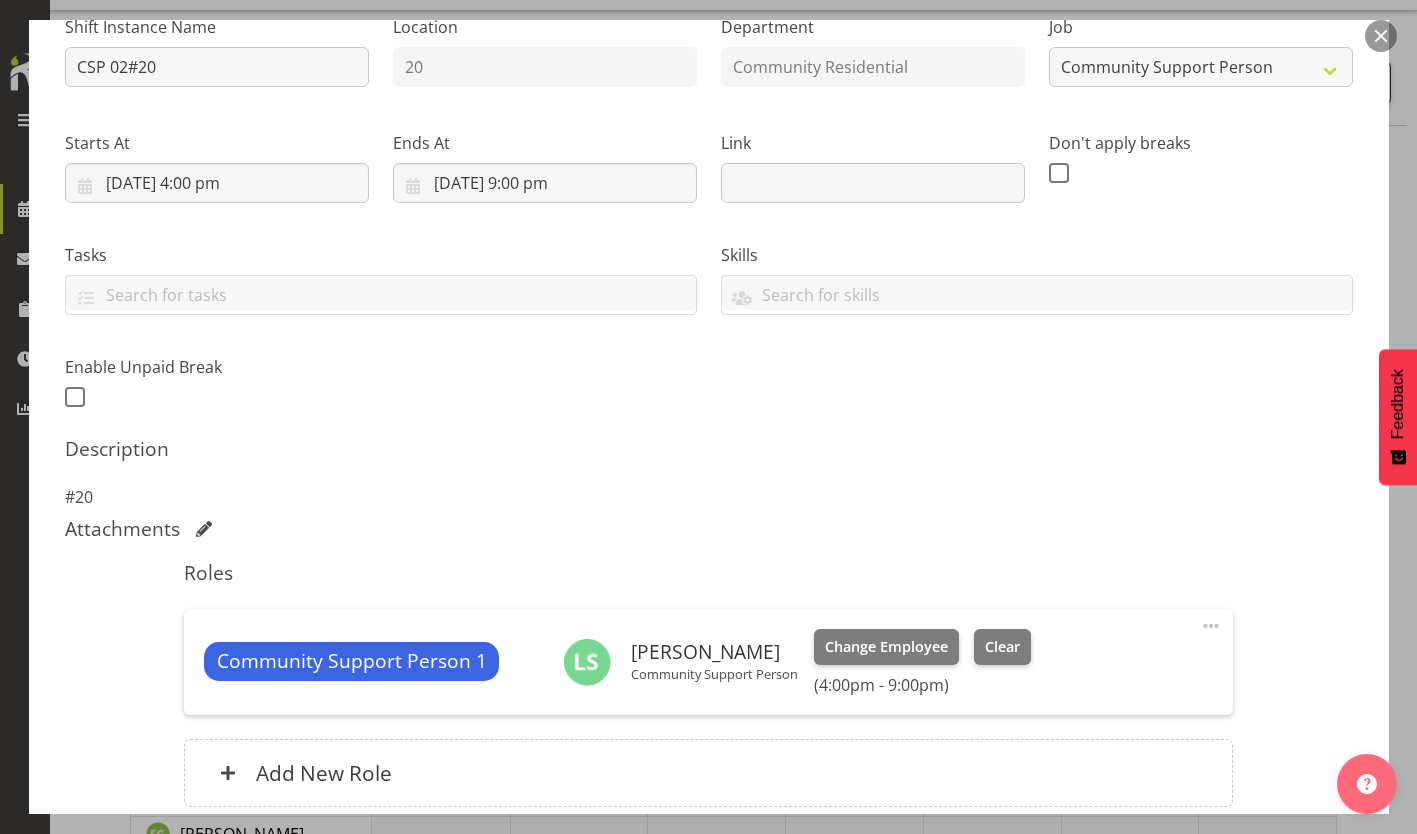 click on "Update Shift Instance" at bounding box center [1263, 932] 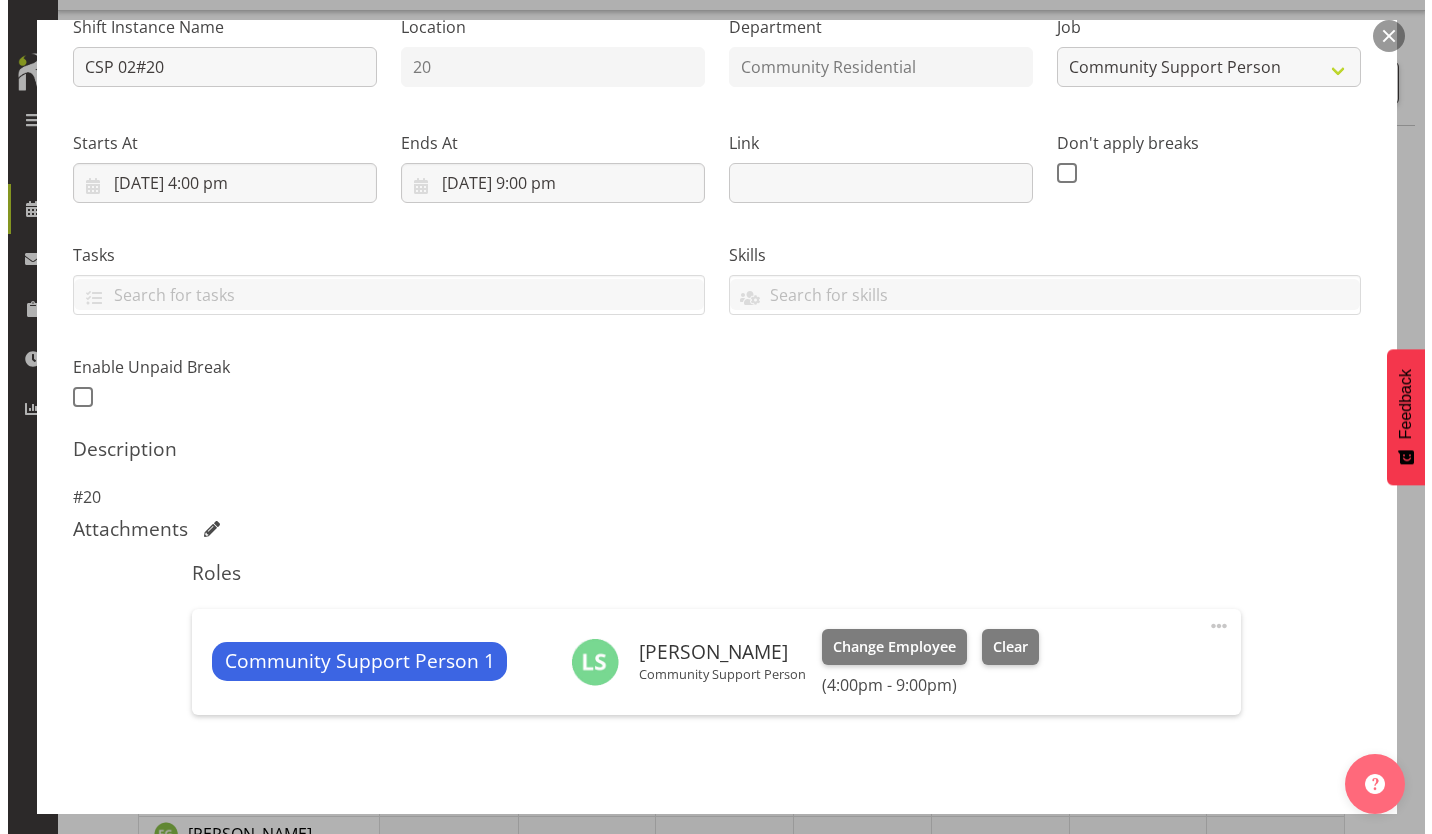 scroll, scrollTop: 146, scrollLeft: 0, axis: vertical 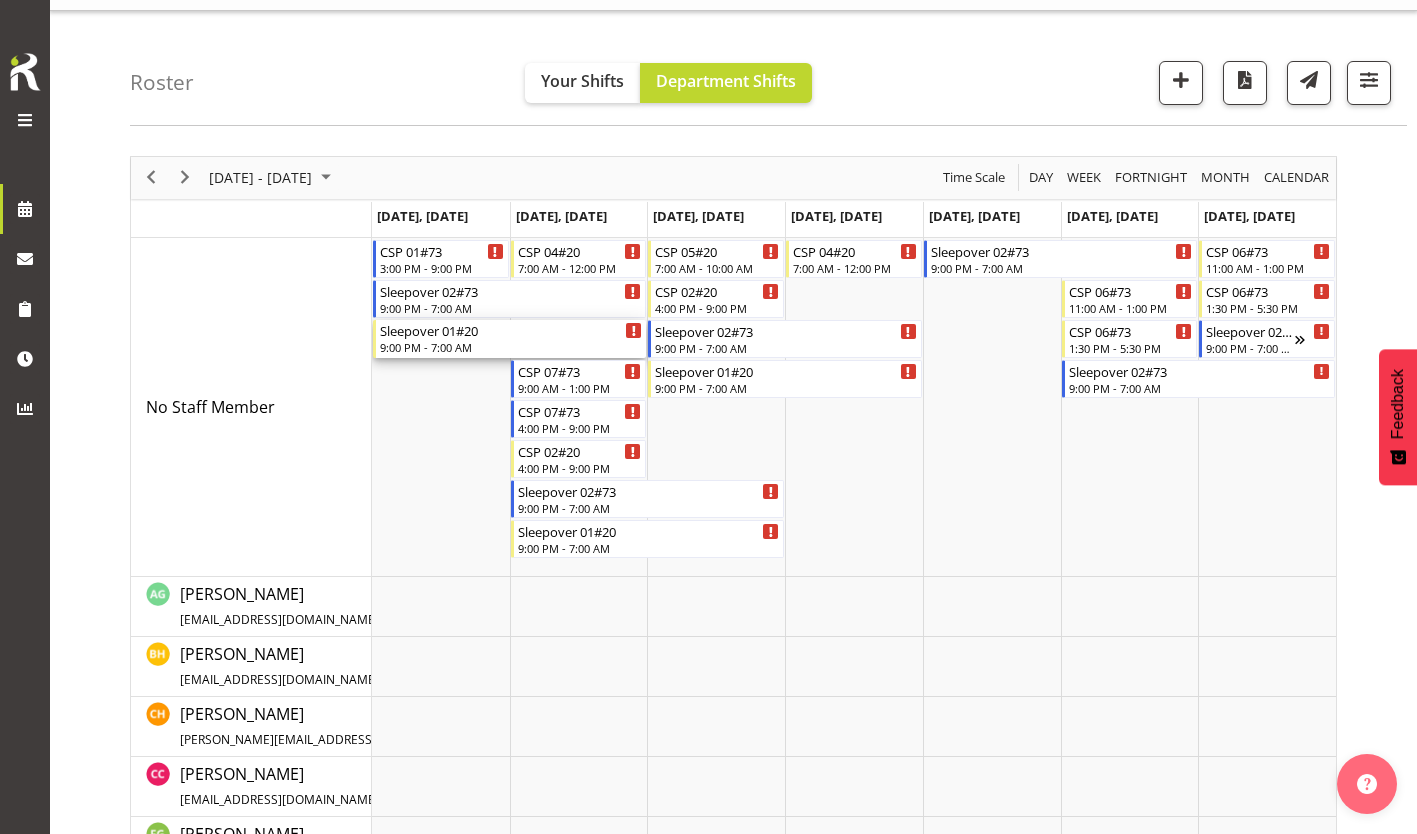 click on "Sleepover 01#20" at bounding box center (511, 330) 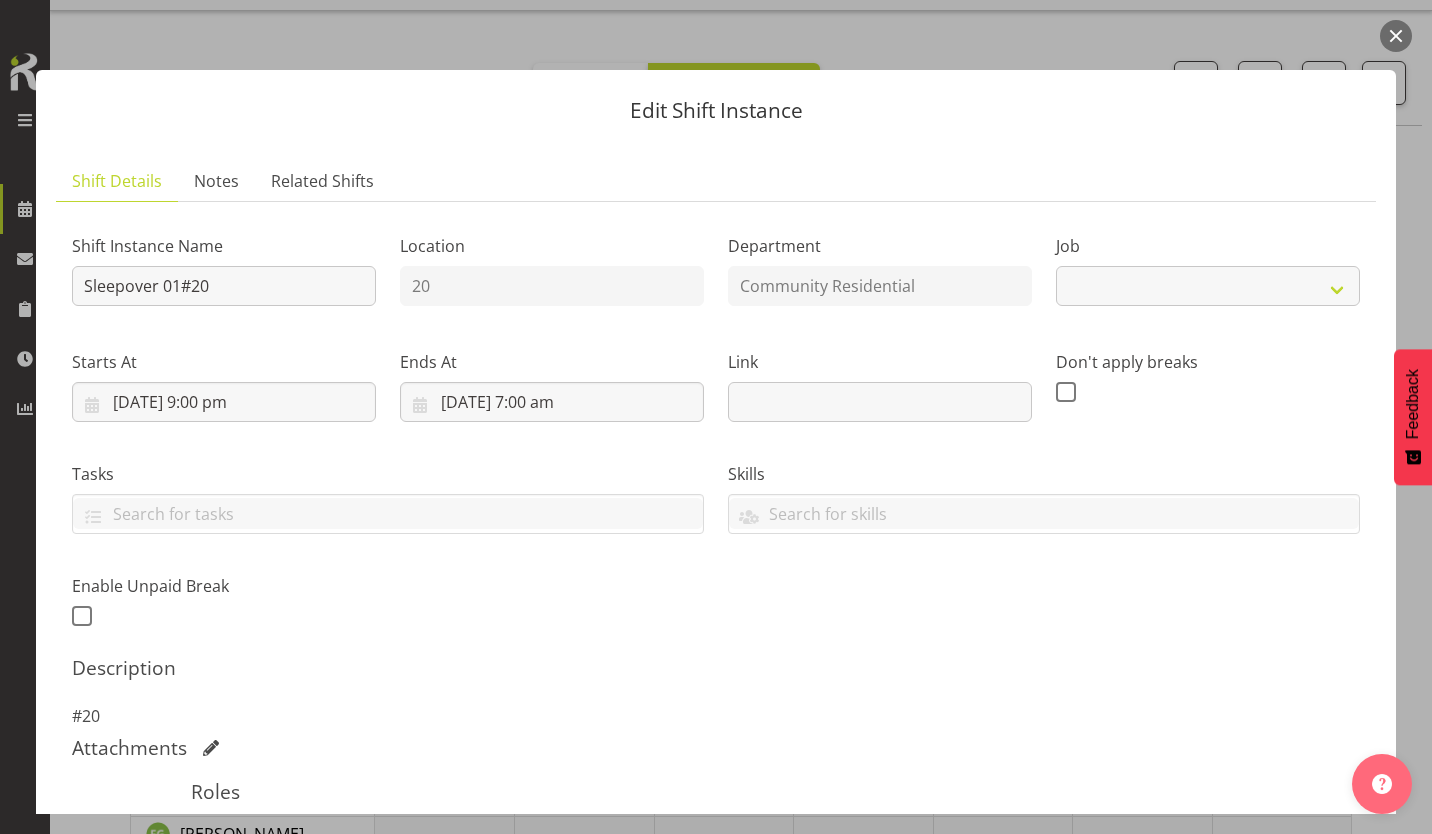 select on "3" 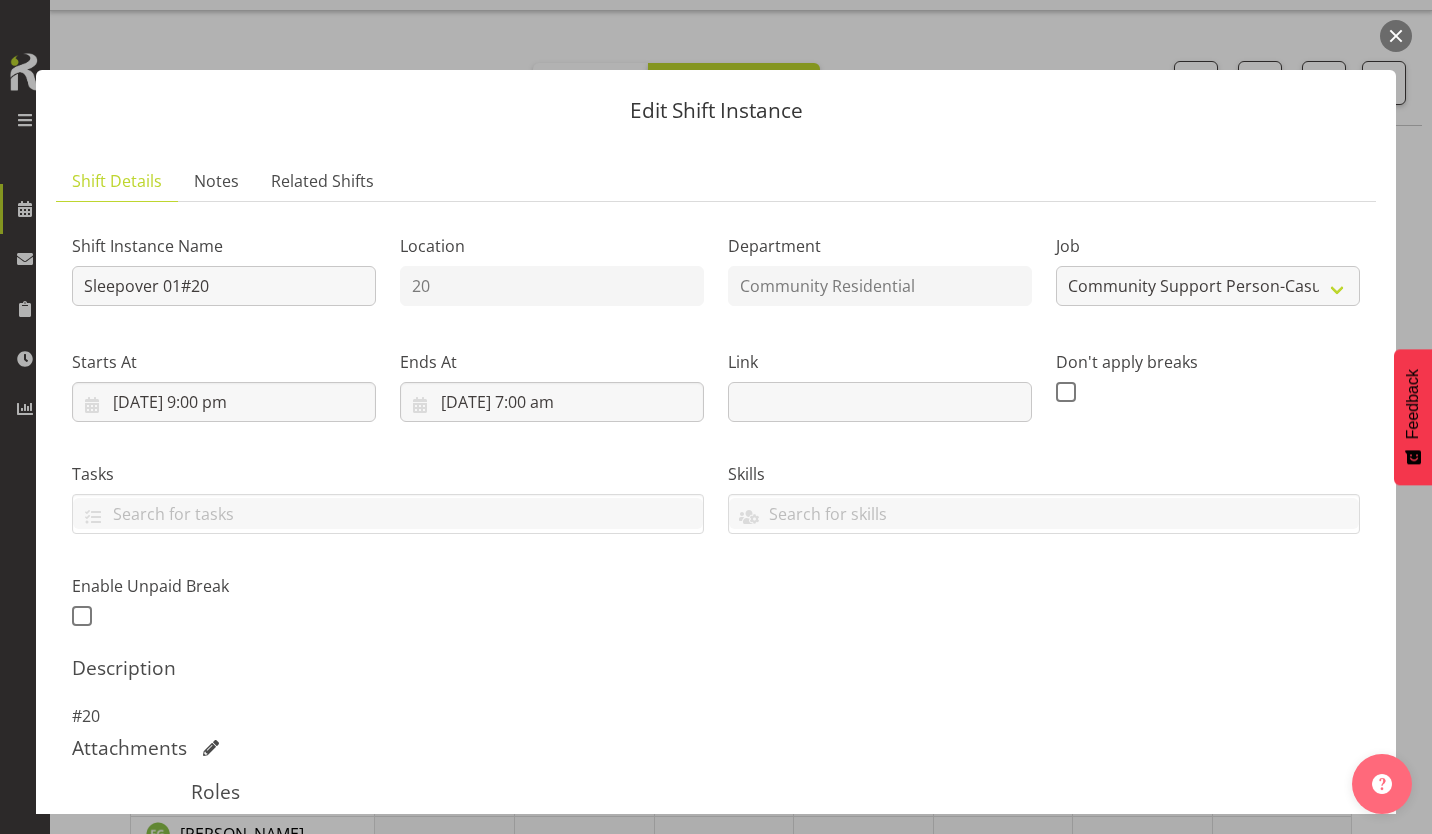 scroll, scrollTop: 171, scrollLeft: 0, axis: vertical 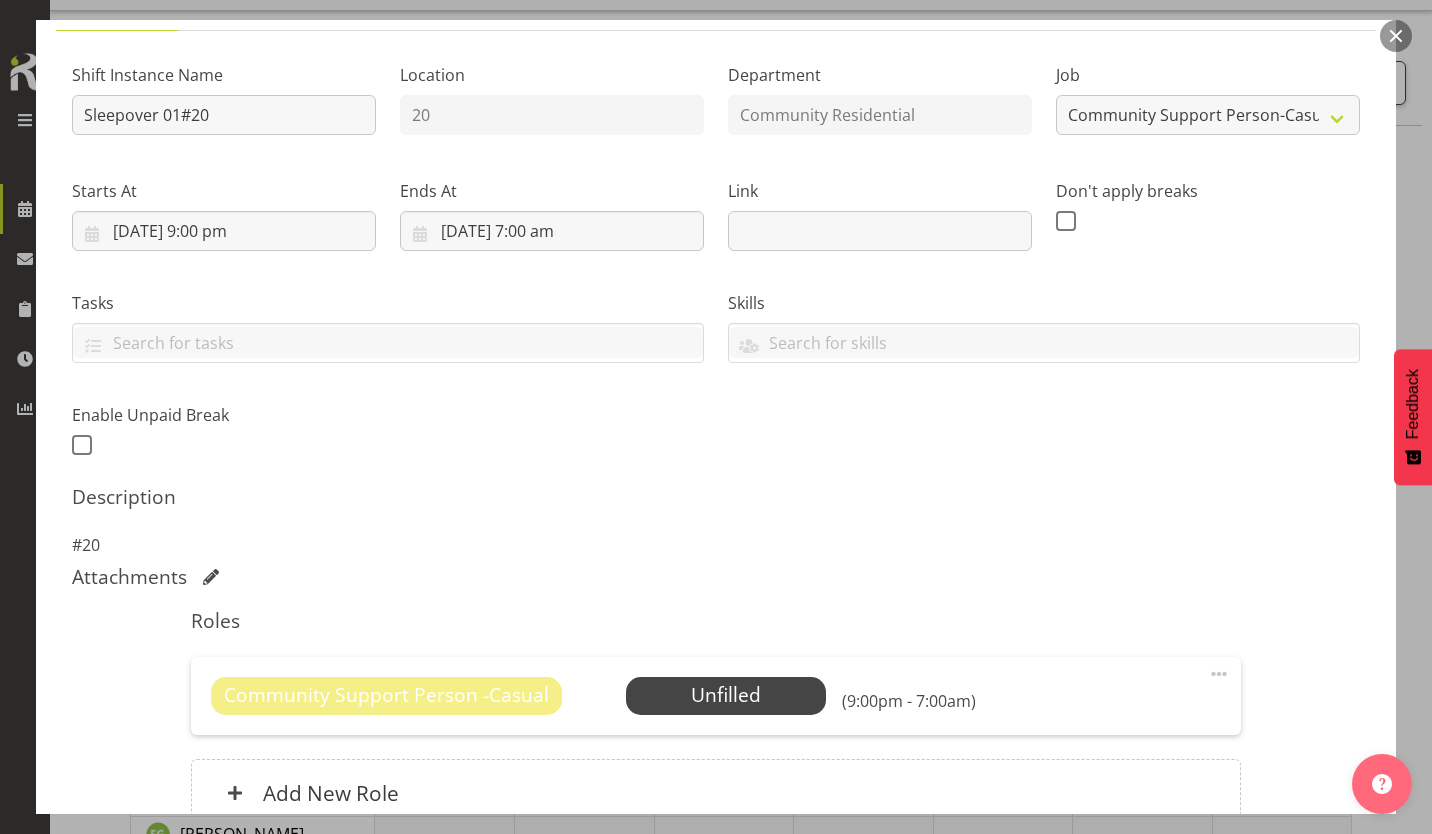 click at bounding box center [1219, 674] 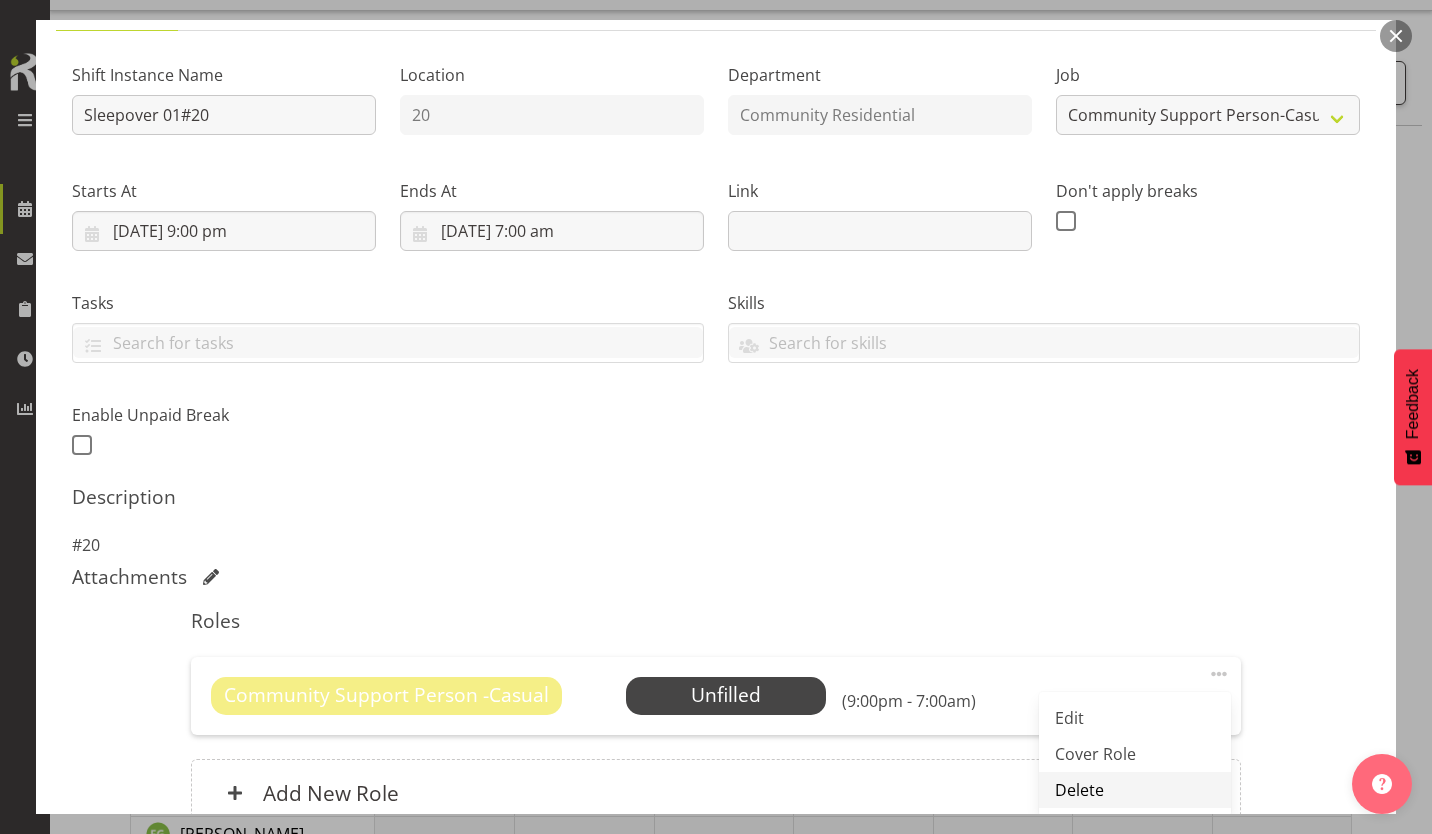 click on "Delete" at bounding box center (1135, 790) 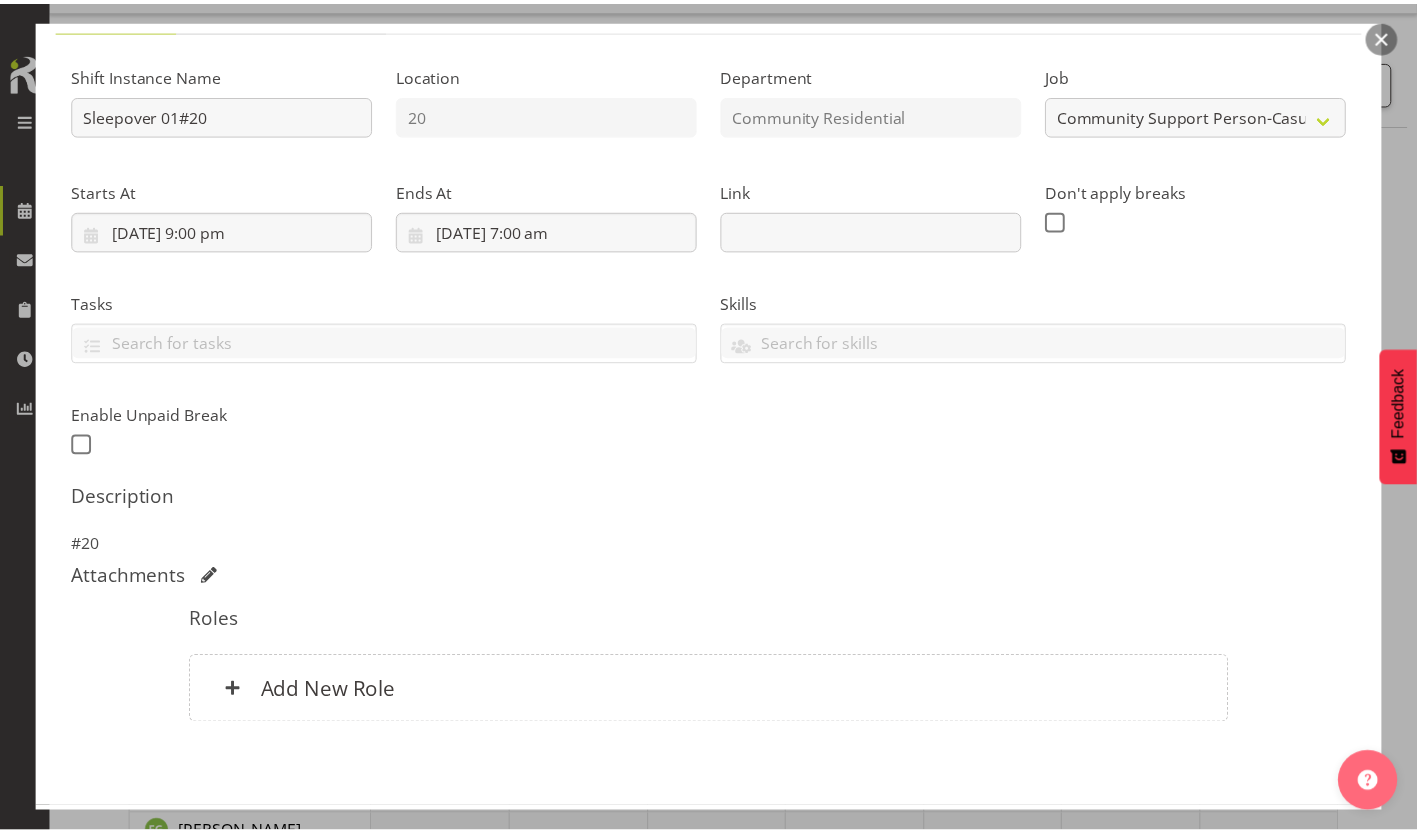 scroll, scrollTop: 111, scrollLeft: 0, axis: vertical 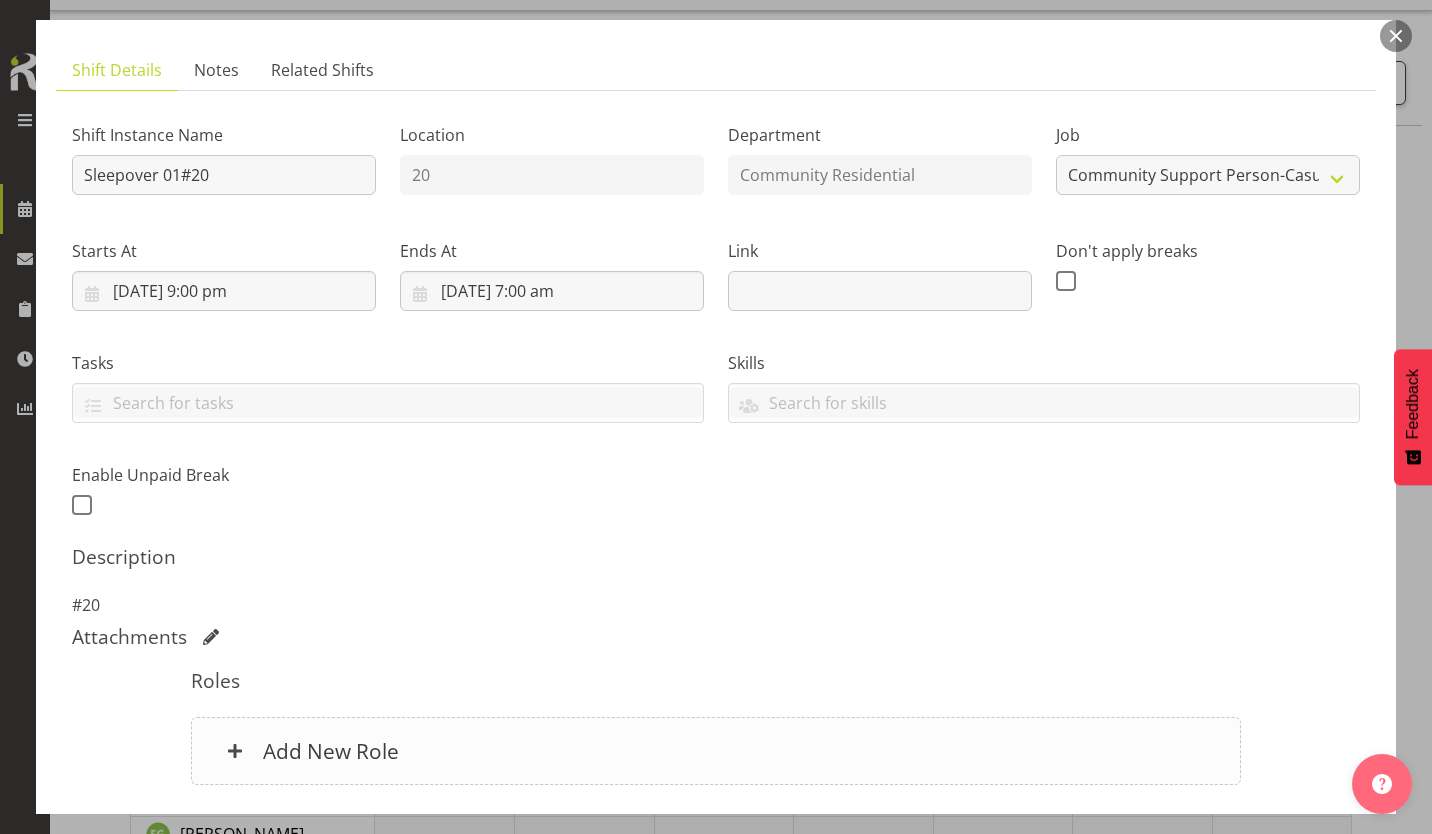 click on "Add New Role" at bounding box center (331, 751) 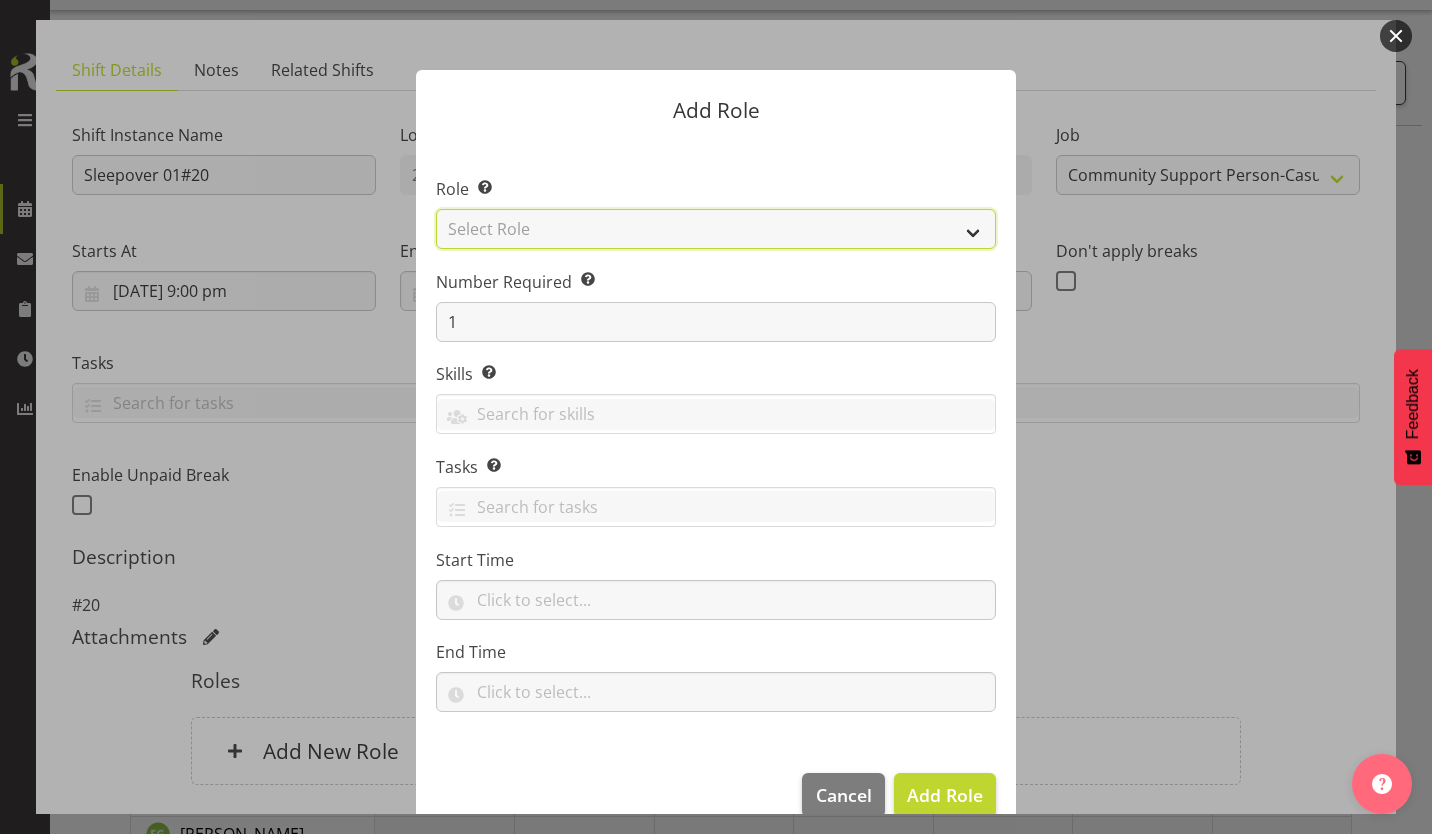 click on "Select Role  Area Manager Art Coordination Community - SIL Community Leader Community Support Person Community Support Person - Casual House Leader Office Admin On-Call call out Senate Senior Coordinator SIL Coordination Sleep Over Volunteer" at bounding box center [716, 229] 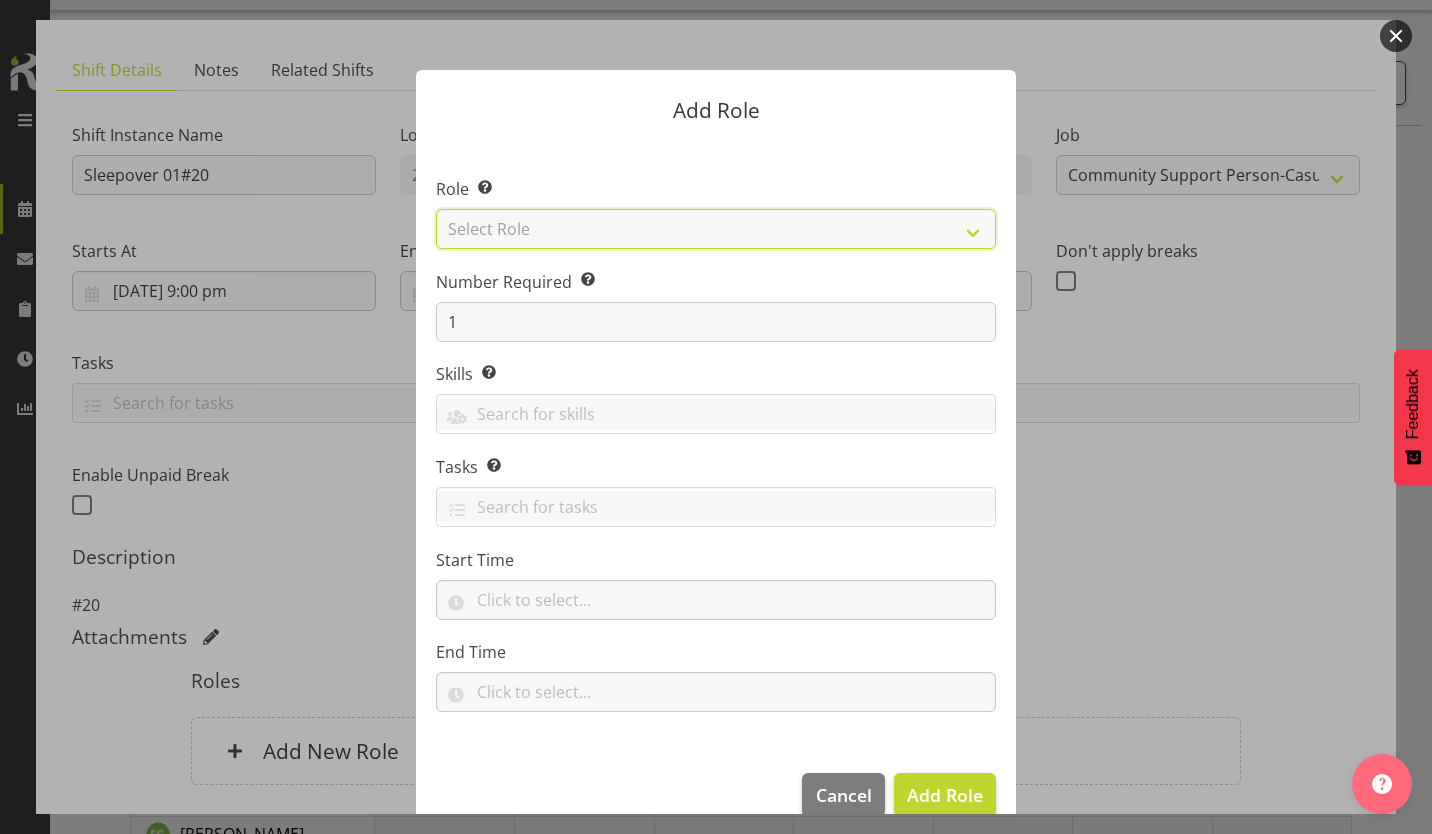 select on "13" 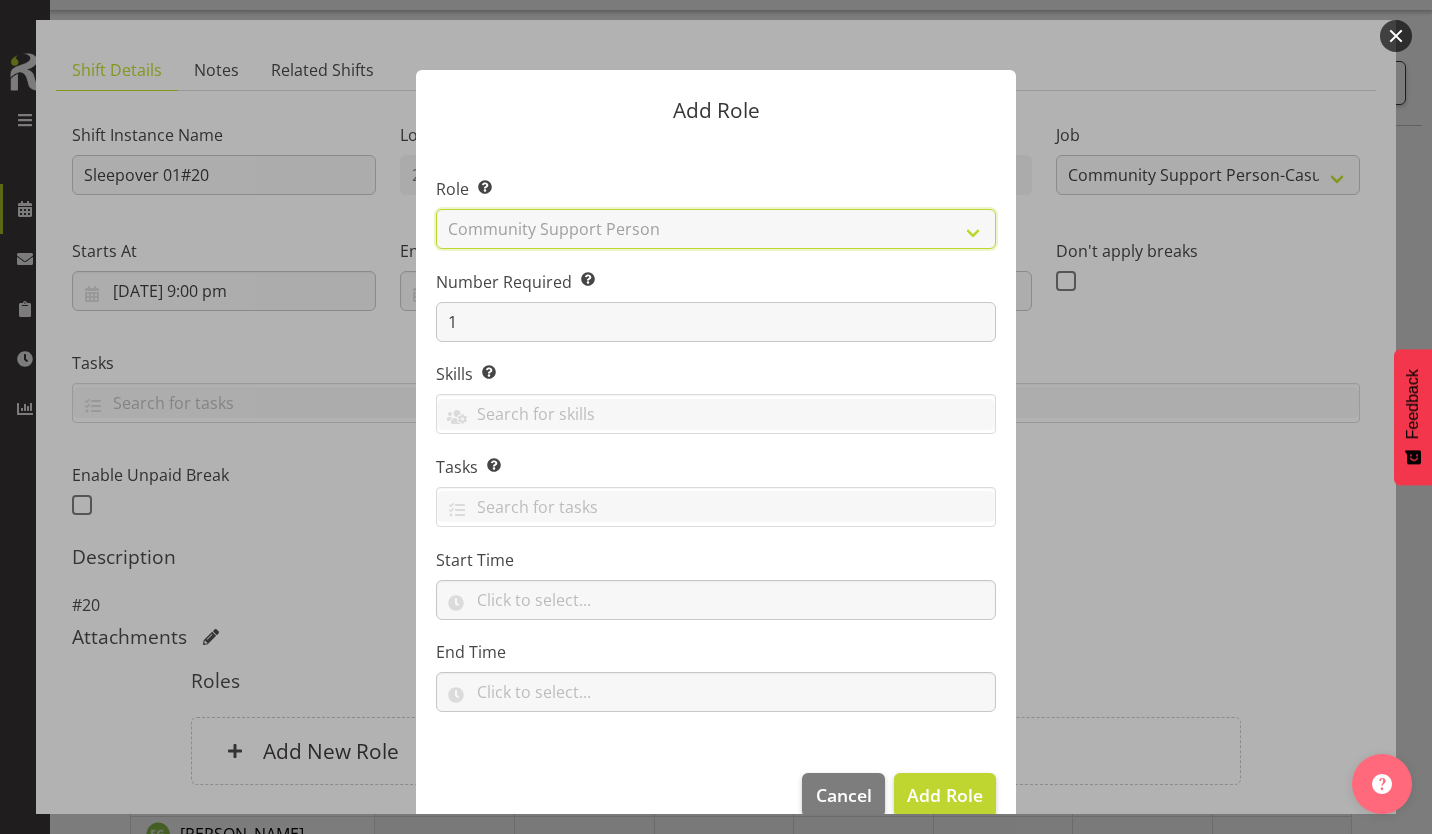 click on "Select Role  Area Manager Art Coordination Community - SIL Community Leader Community Support Person Community Support Person - Casual House Leader Office Admin On-Call call out Senate Senior Coordinator SIL Coordination Sleep Over Volunteer" at bounding box center (716, 229) 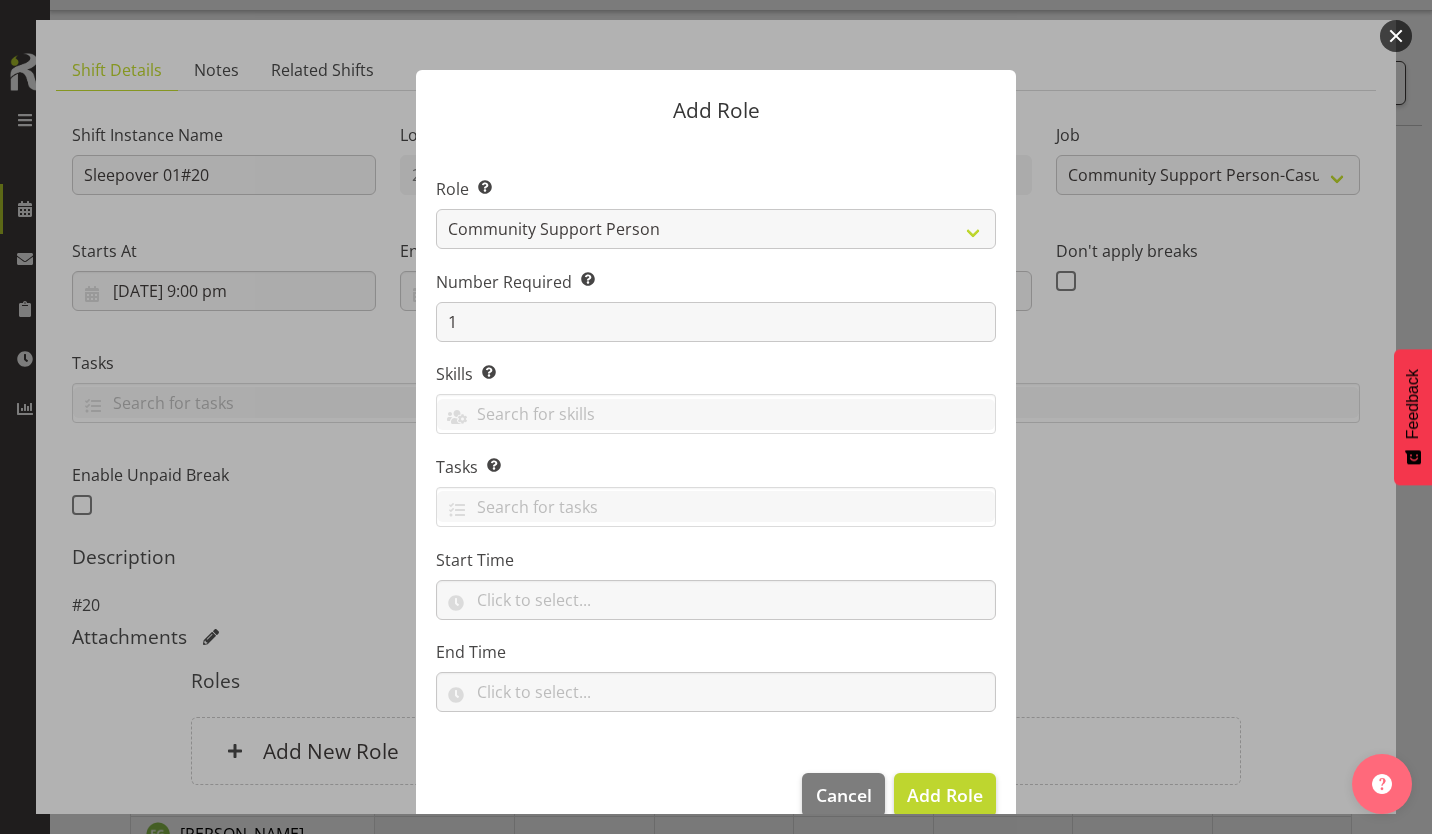 click on "Skills
Selecting skills here means they are specific to this position. When selecting employees for this shift, the employee must have both the role and skill to be available to work. (e.g. ‘Bar License’ skill may be selected for a bartender role only.)    Senate   Senate" at bounding box center [716, 398] 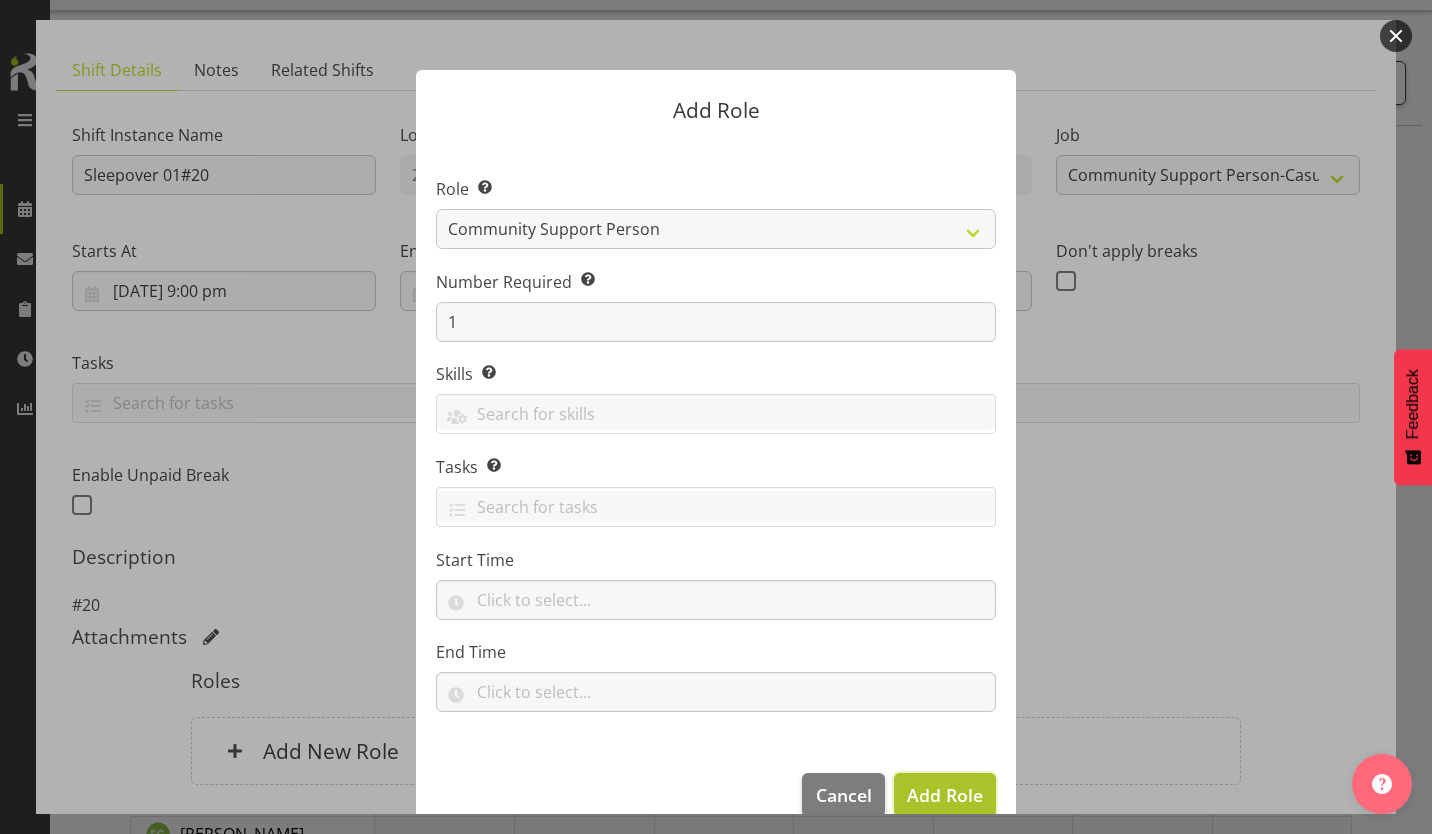 click on "Add Role" at bounding box center (945, 795) 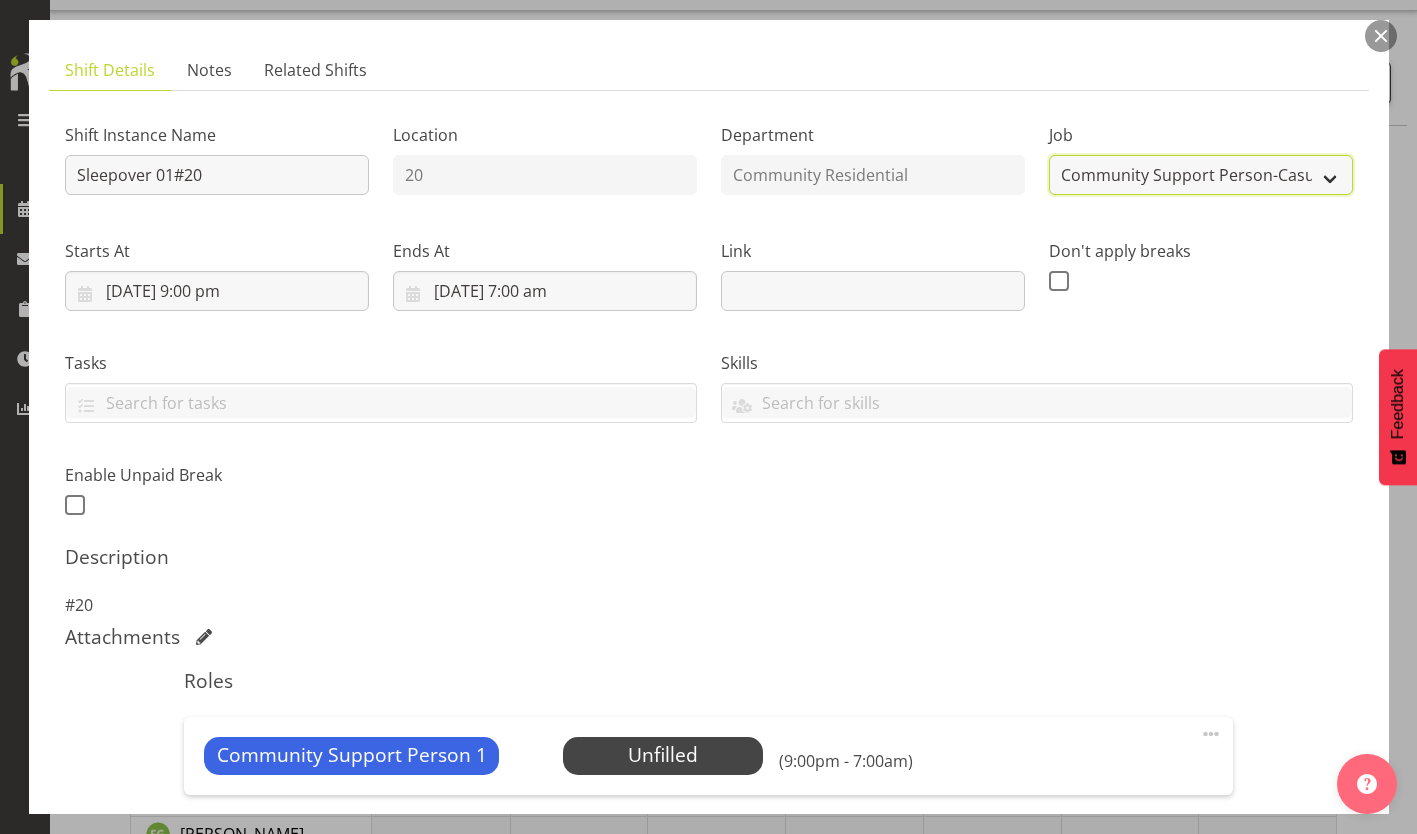 click on "Create new job   Accounts Admin Art Coordinator Community Leader Community Support Person Community Support Person-Casual House Leader Office Admin Senior Coordinator Service Manager Volunteer" at bounding box center (1201, 175) 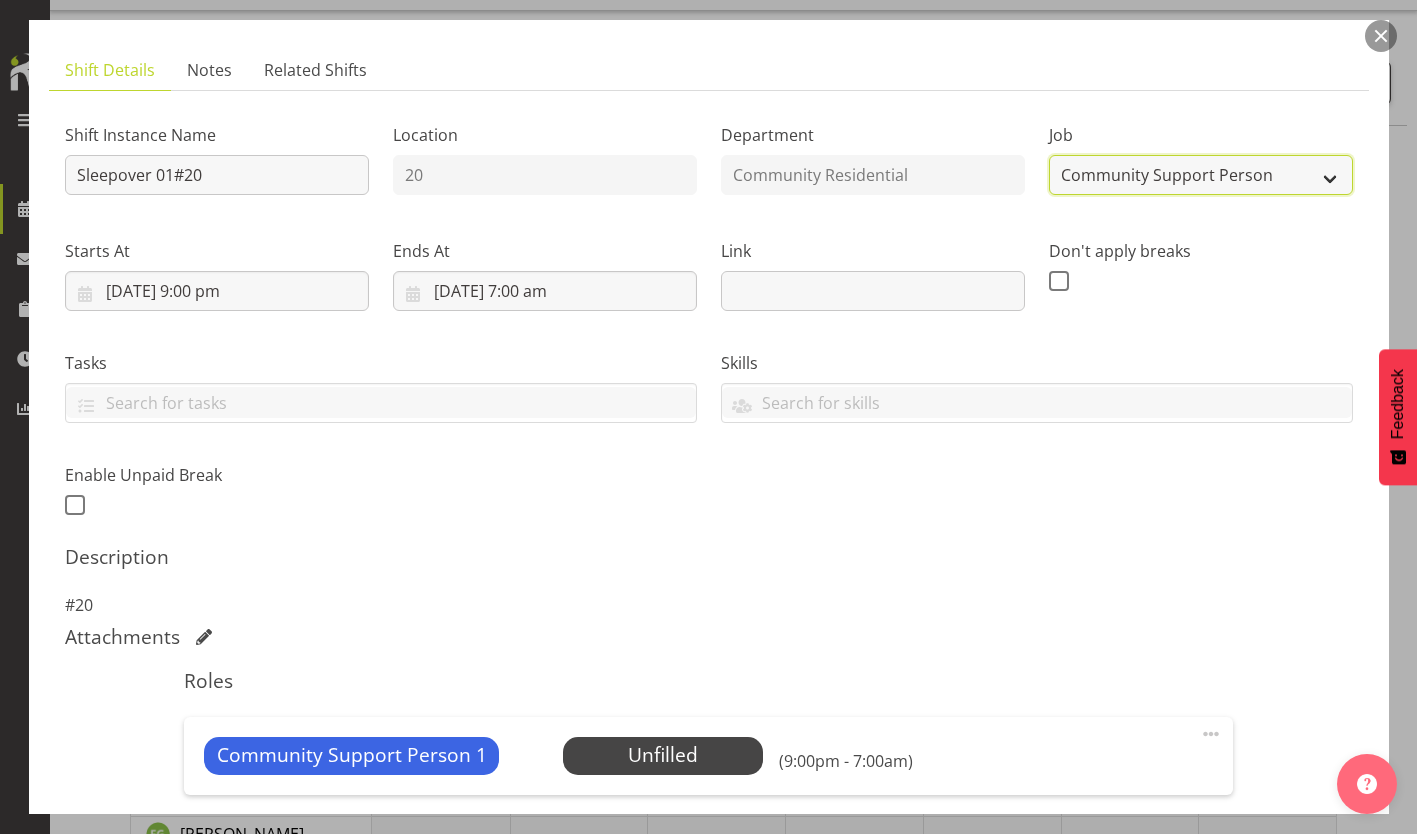 click on "Create new job   Accounts Admin Art Coordinator Community Leader Community Support Person Community Support Person-Casual House Leader Office Admin Senior Coordinator Service Manager Volunteer" at bounding box center (1201, 175) 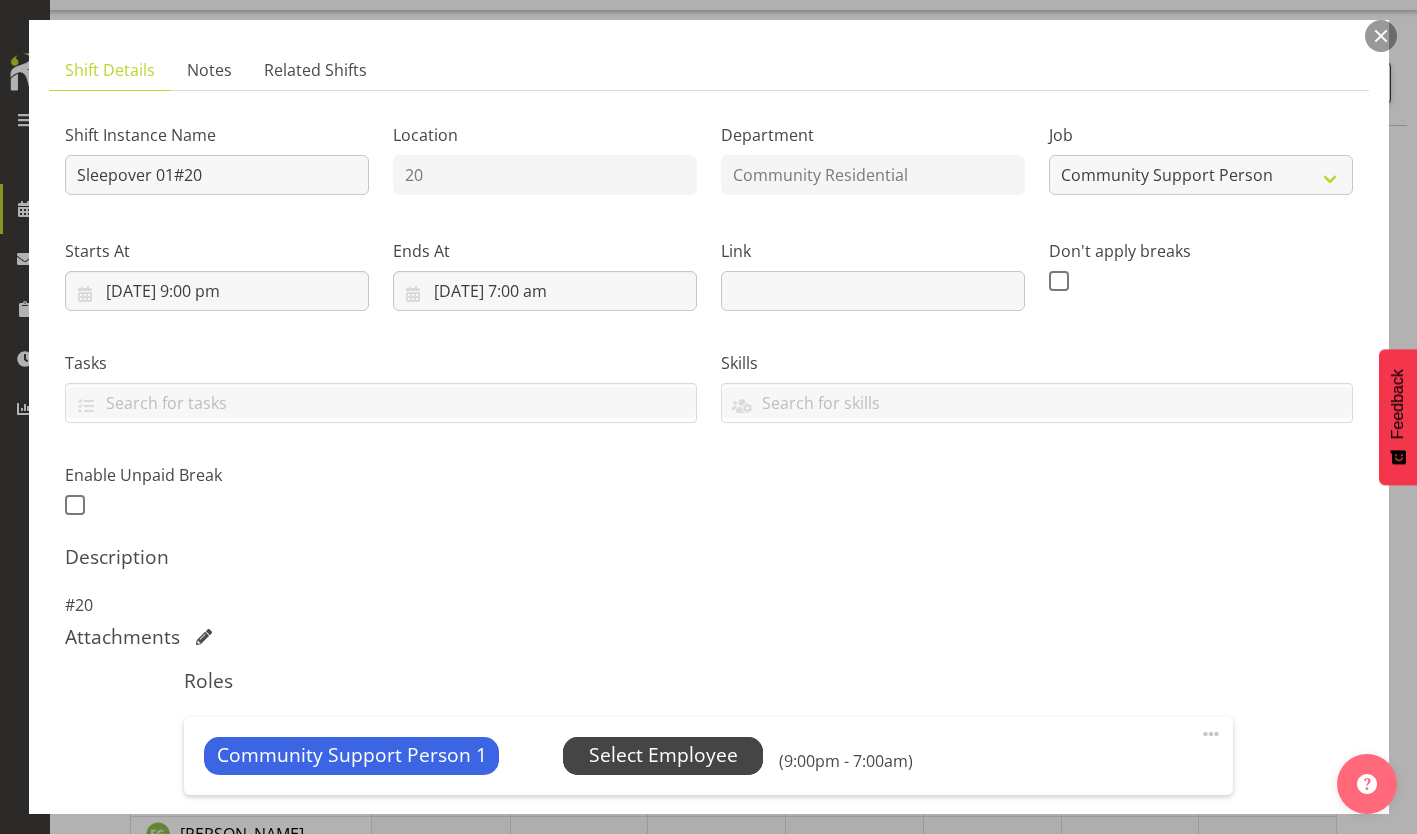 click on "Select Employee" at bounding box center (663, 755) 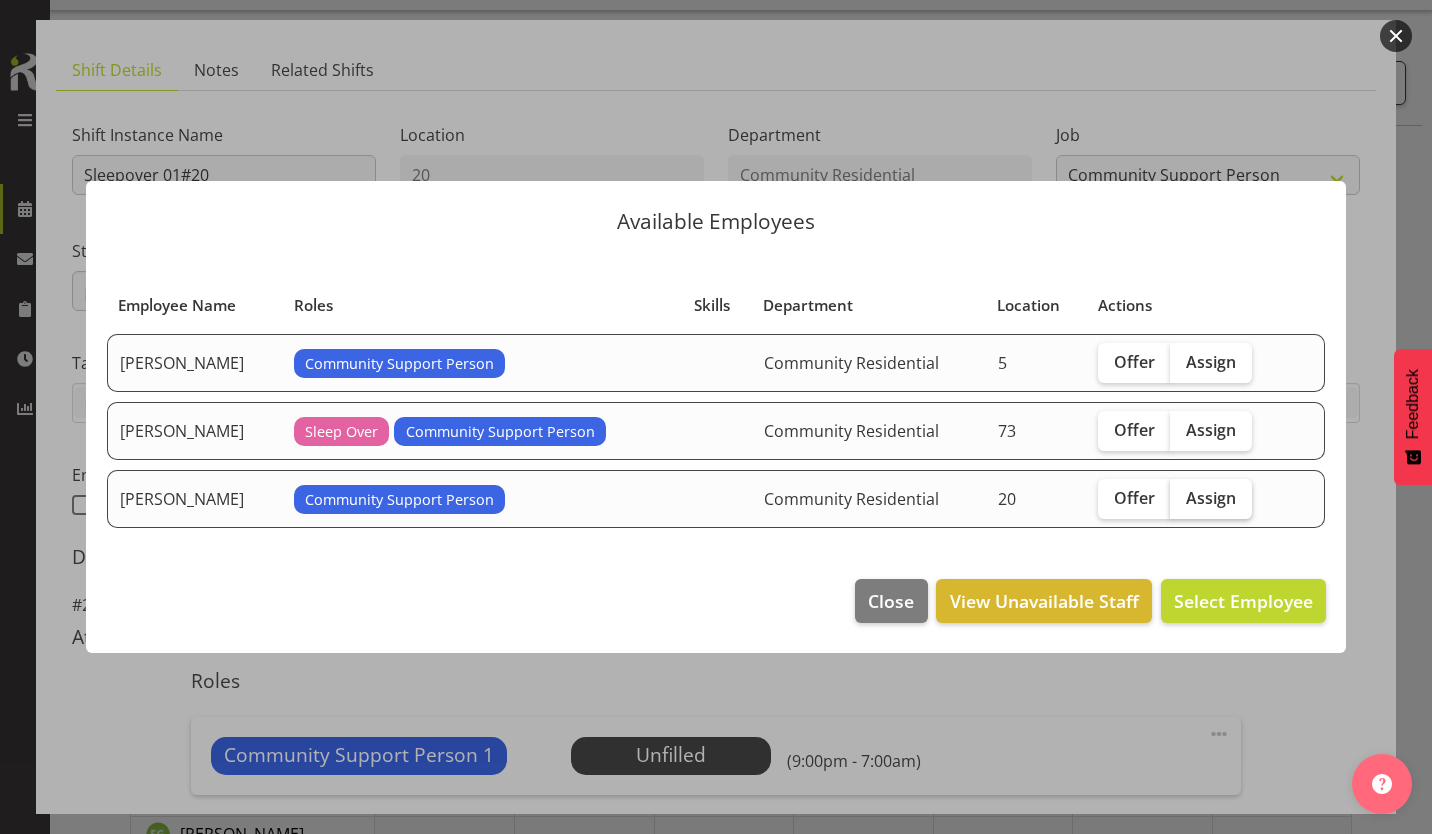 click on "Assign" at bounding box center [1211, 498] 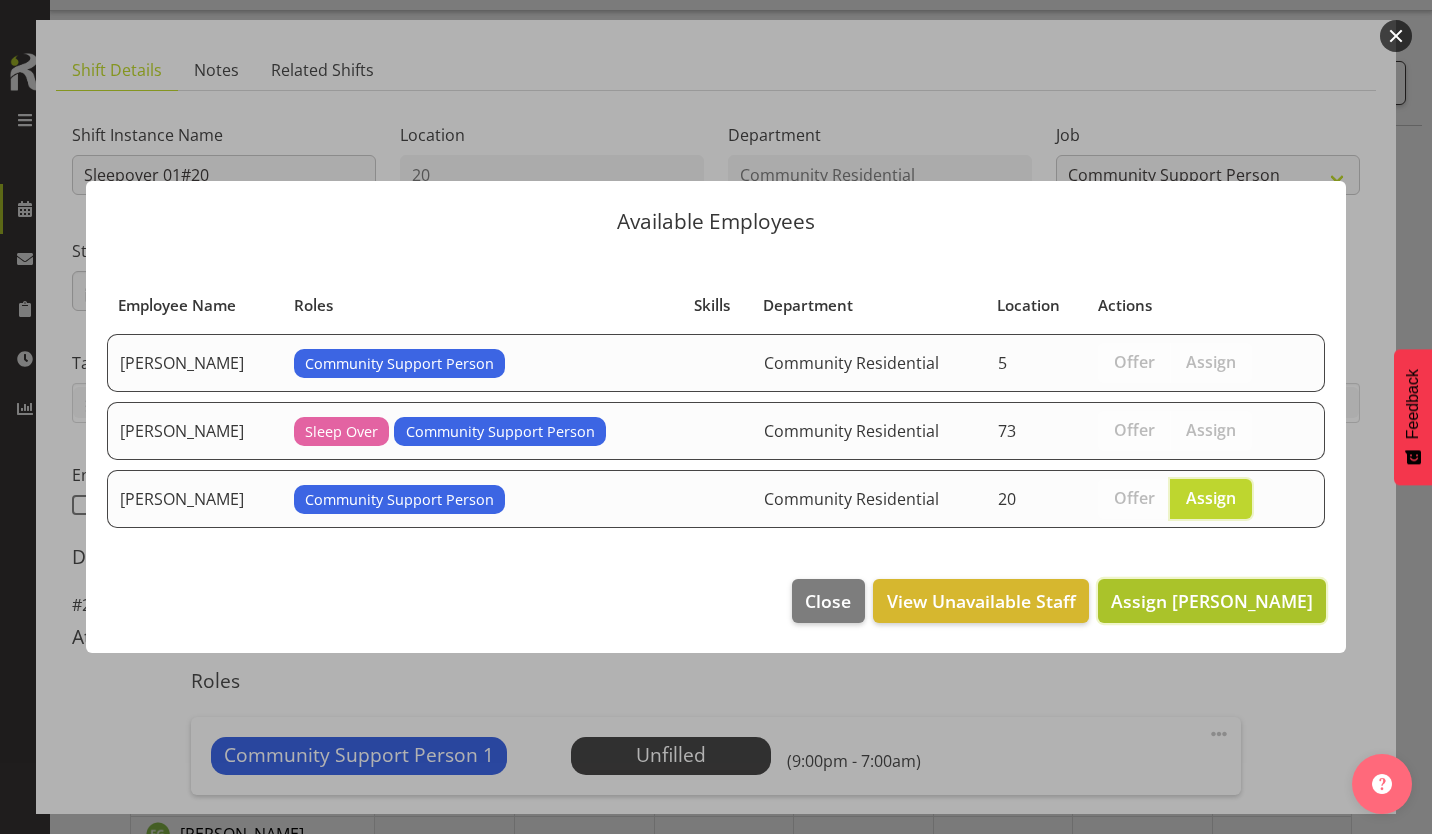 click on "Assign [PERSON_NAME]" at bounding box center [1212, 601] 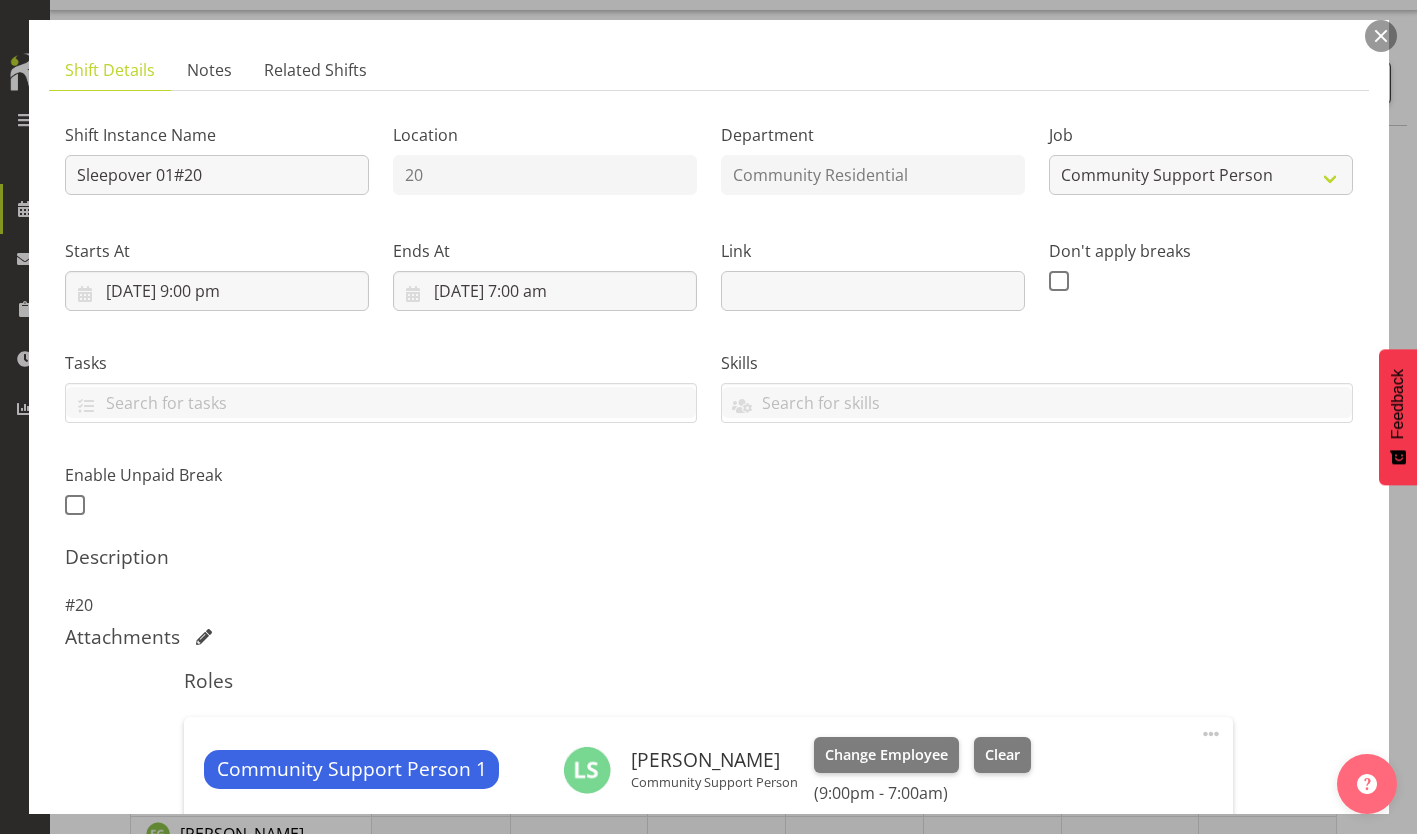 scroll, scrollTop: 219, scrollLeft: 0, axis: vertical 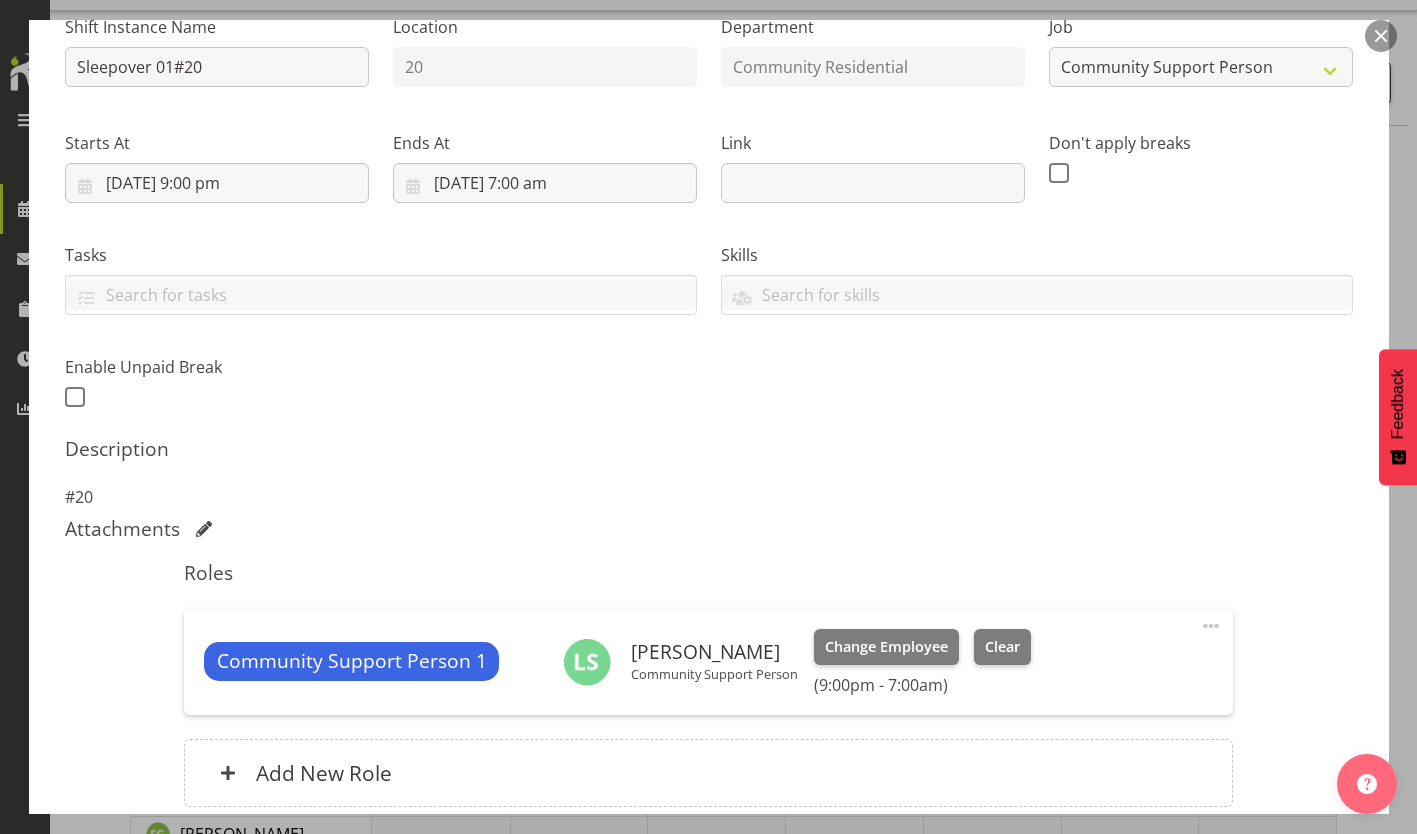 click on "Update Shift Instance" at bounding box center (1263, 932) 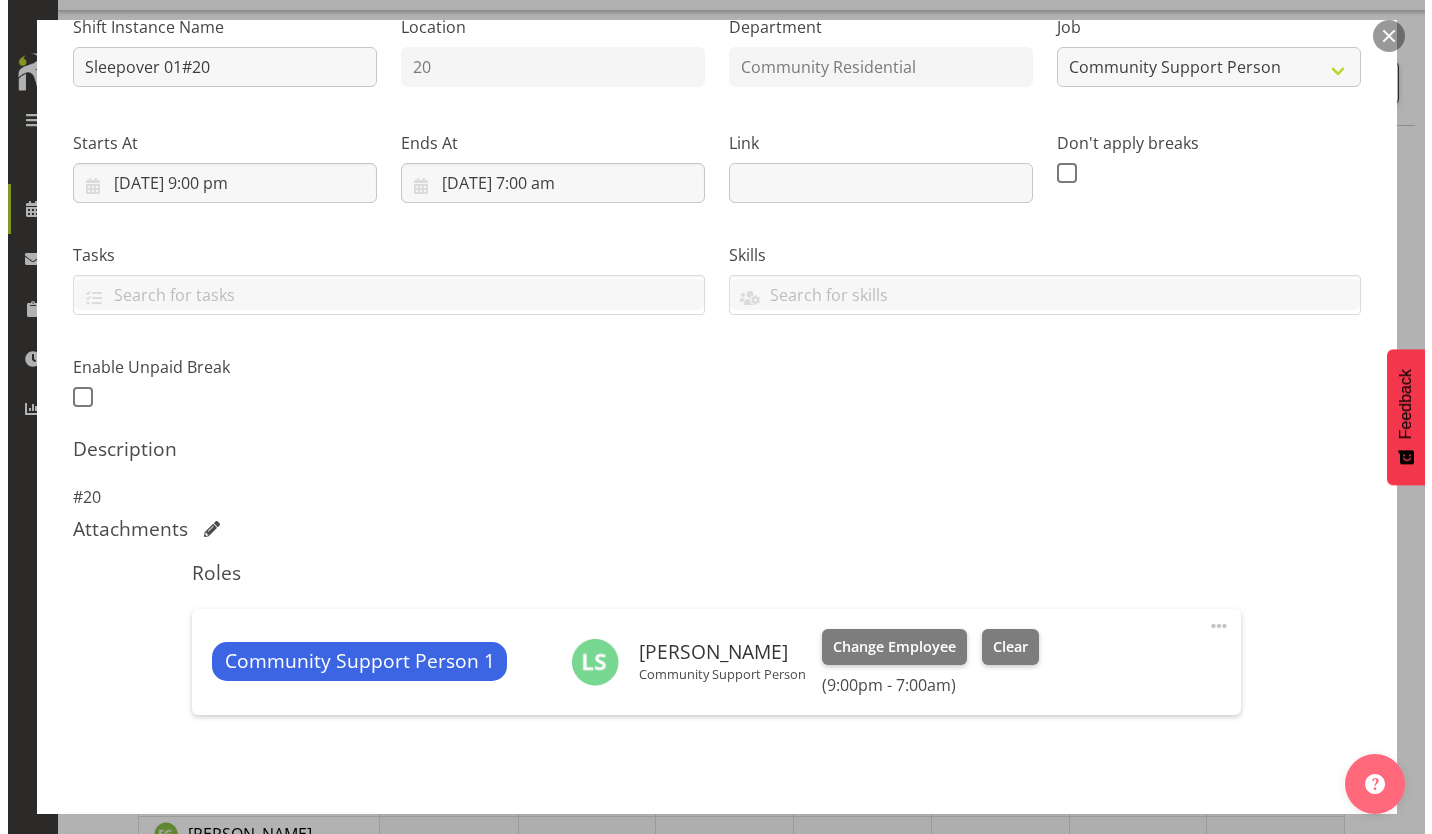 scroll, scrollTop: 146, scrollLeft: 0, axis: vertical 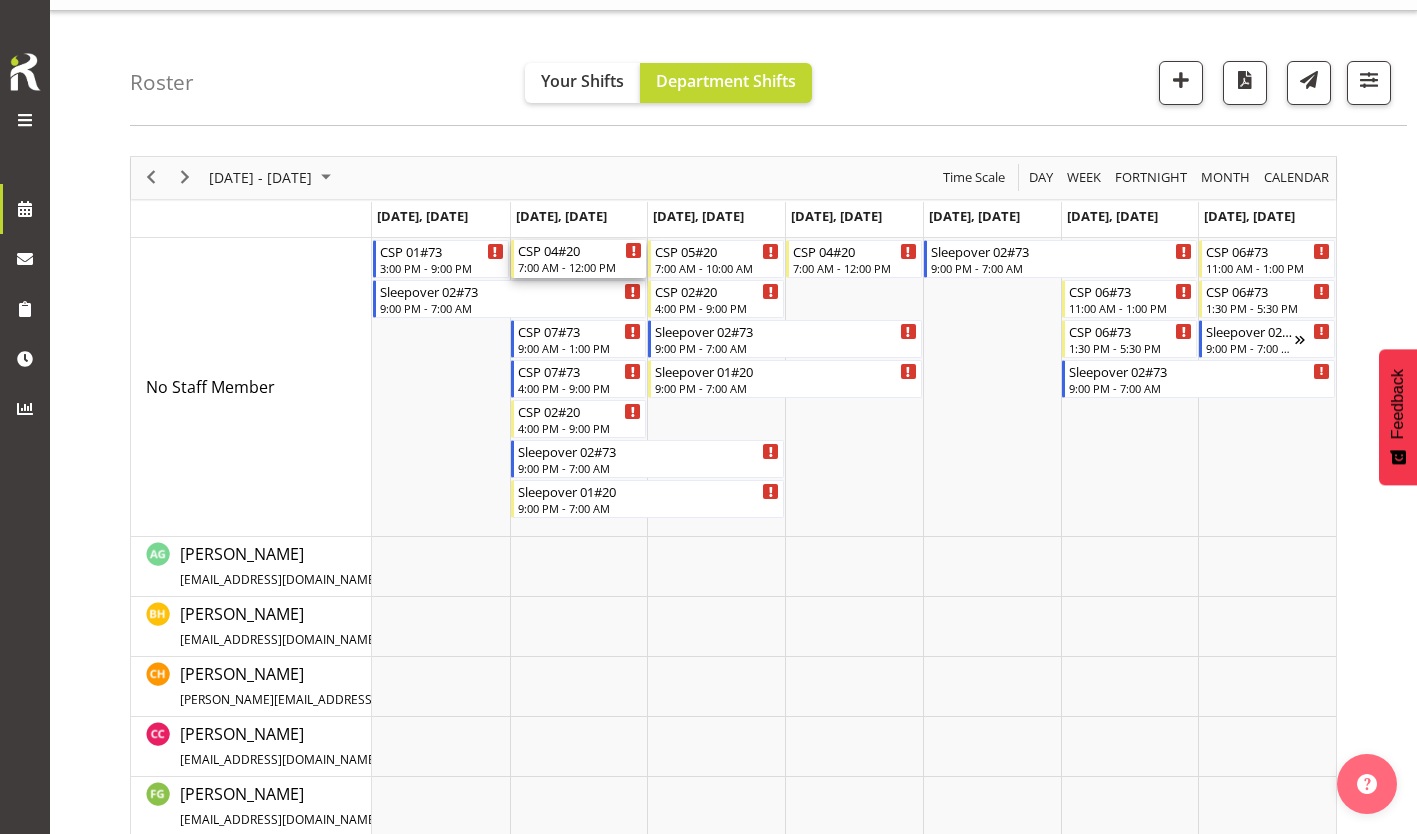 click on "7:00 AM - 12:00 PM" at bounding box center [580, 267] 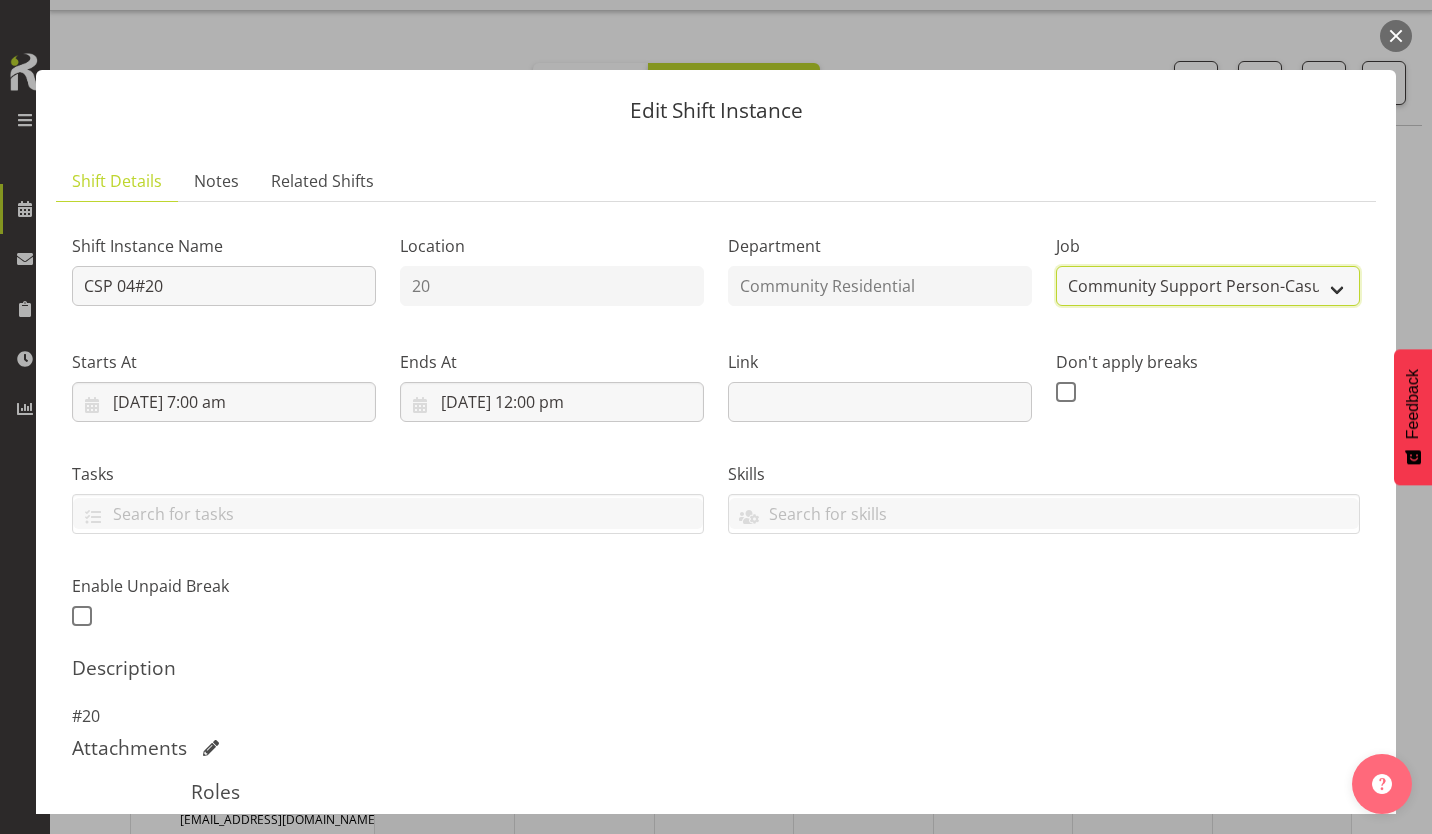 click on "Create new job   Accounts Admin Art Coordinator Community Leader Community Support Person Community Support Person-Casual House Leader Office Admin Senior Coordinator Service Manager Volunteer" at bounding box center [1208, 286] 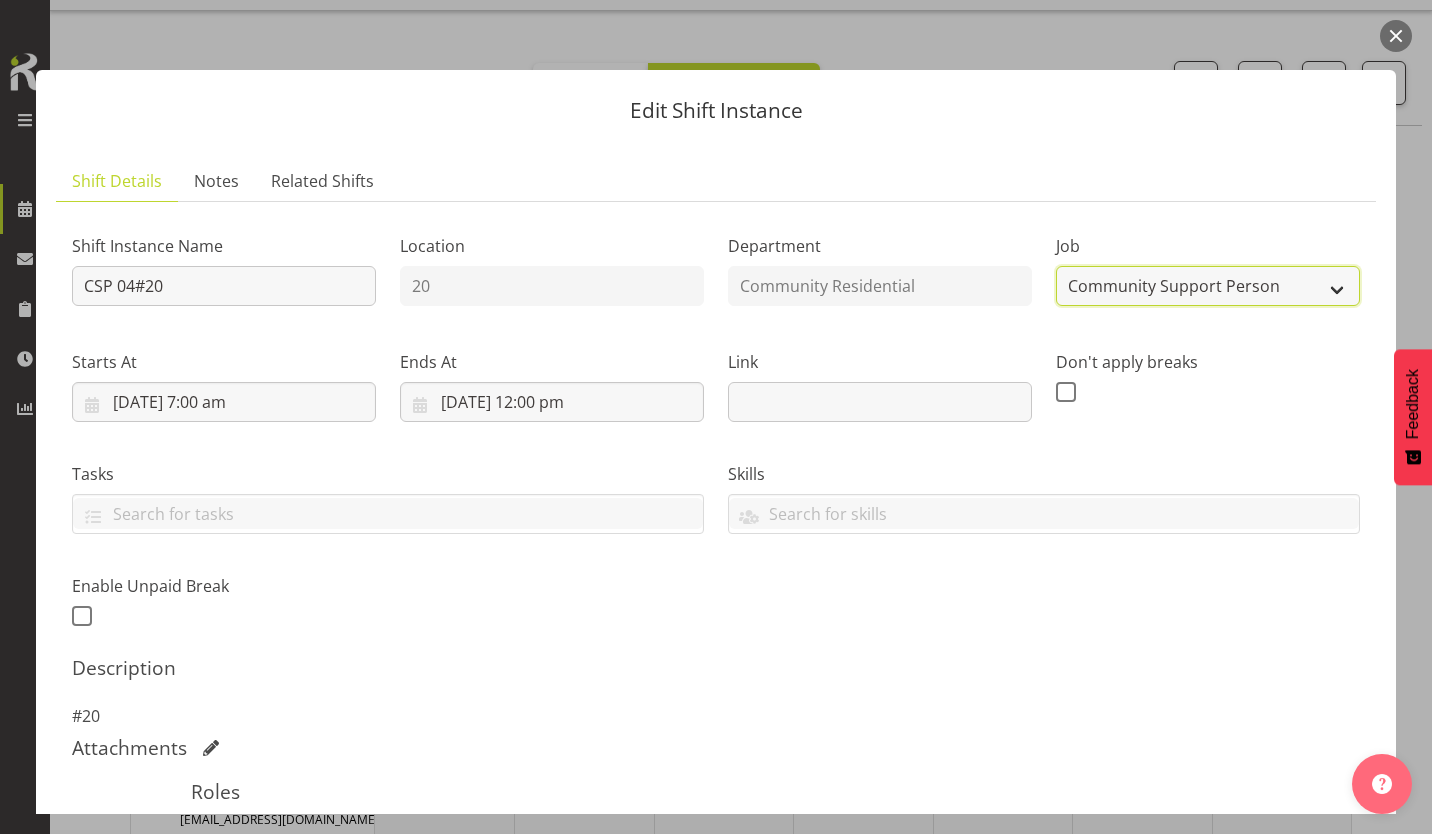 click on "Create new job   Accounts Admin Art Coordinator Community Leader Community Support Person Community Support Person-Casual House Leader Office Admin Senior Coordinator Service Manager Volunteer" at bounding box center (1208, 286) 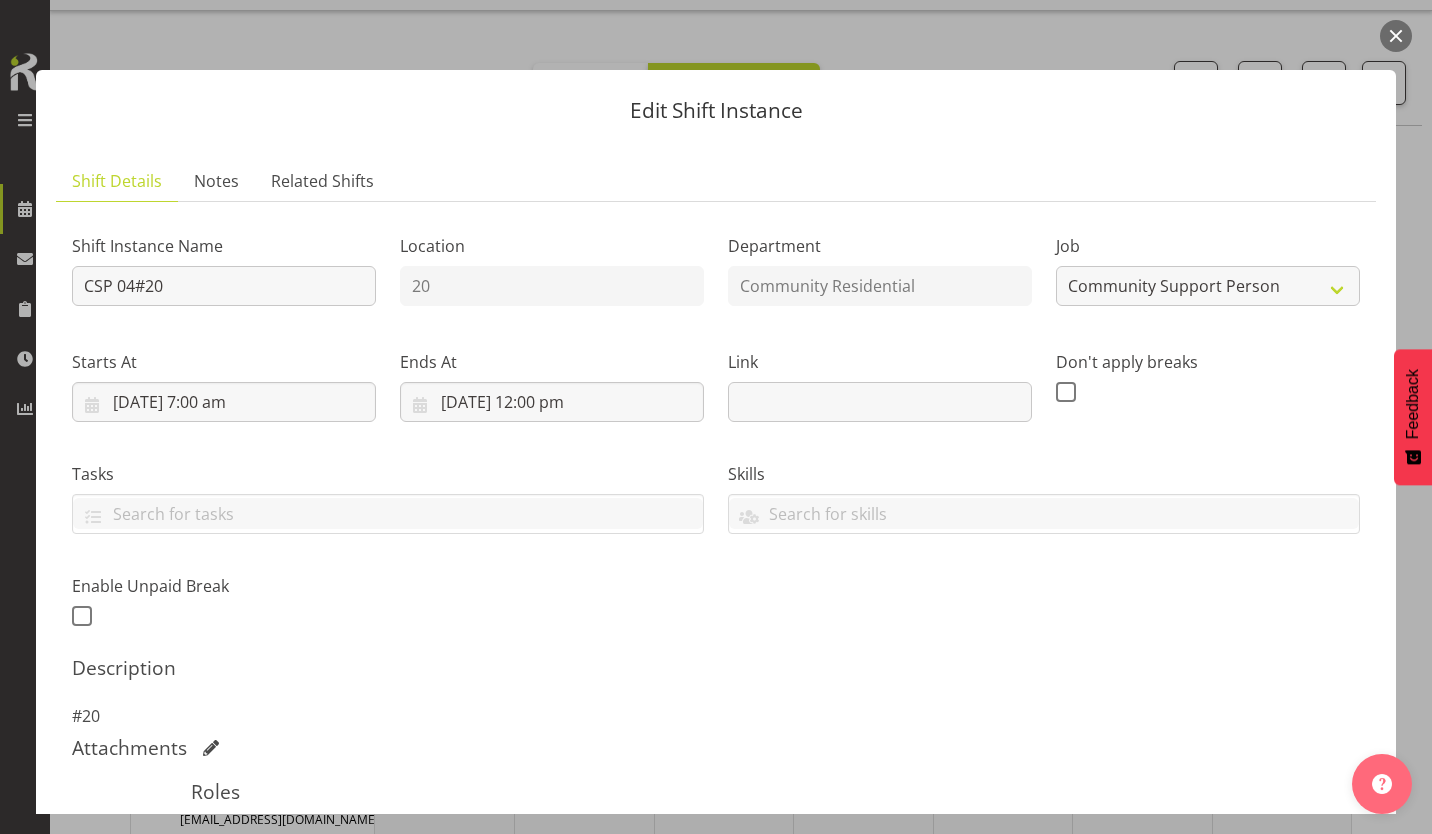 click at bounding box center [1219, 845] 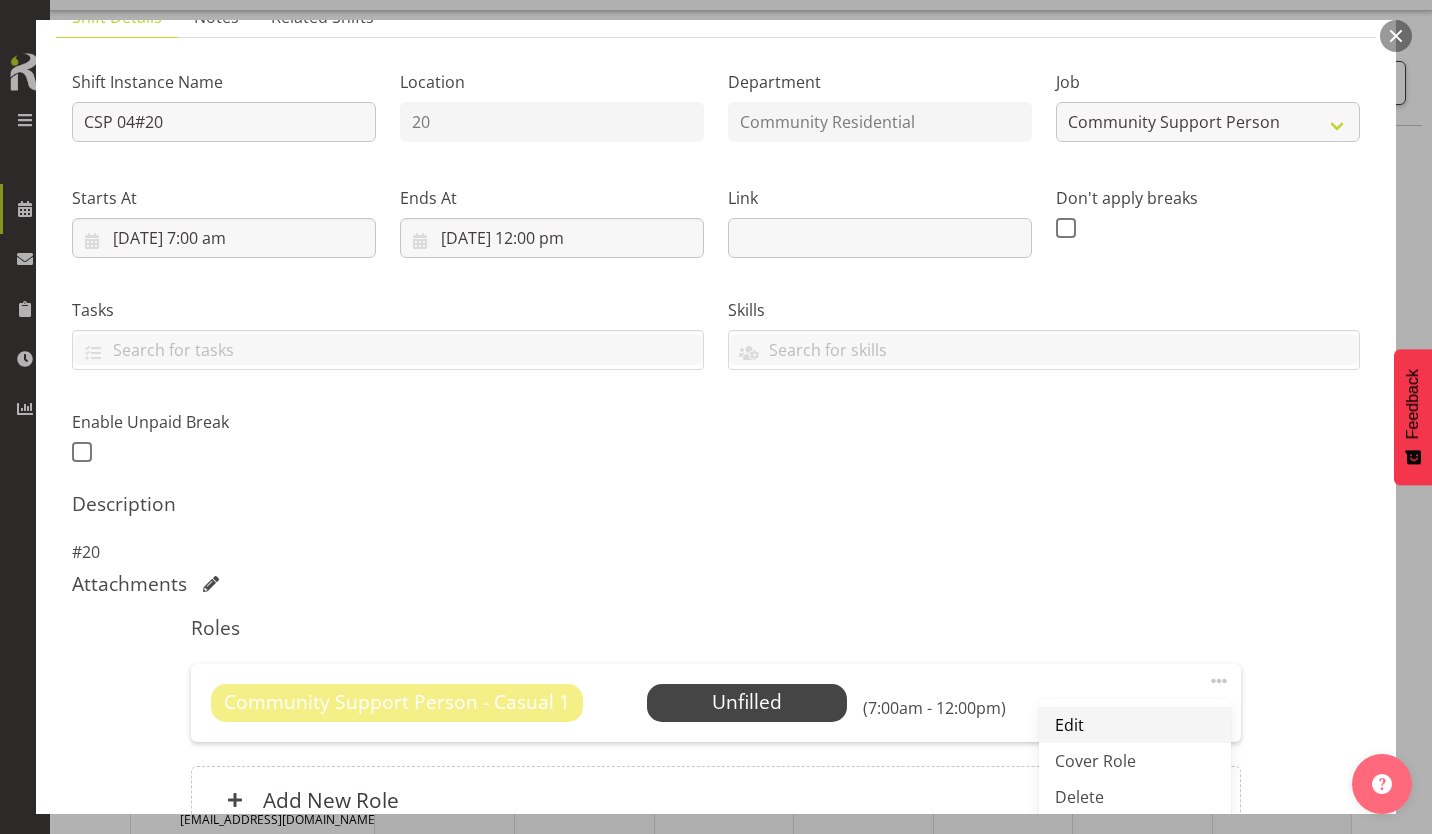 scroll, scrollTop: 166, scrollLeft: 0, axis: vertical 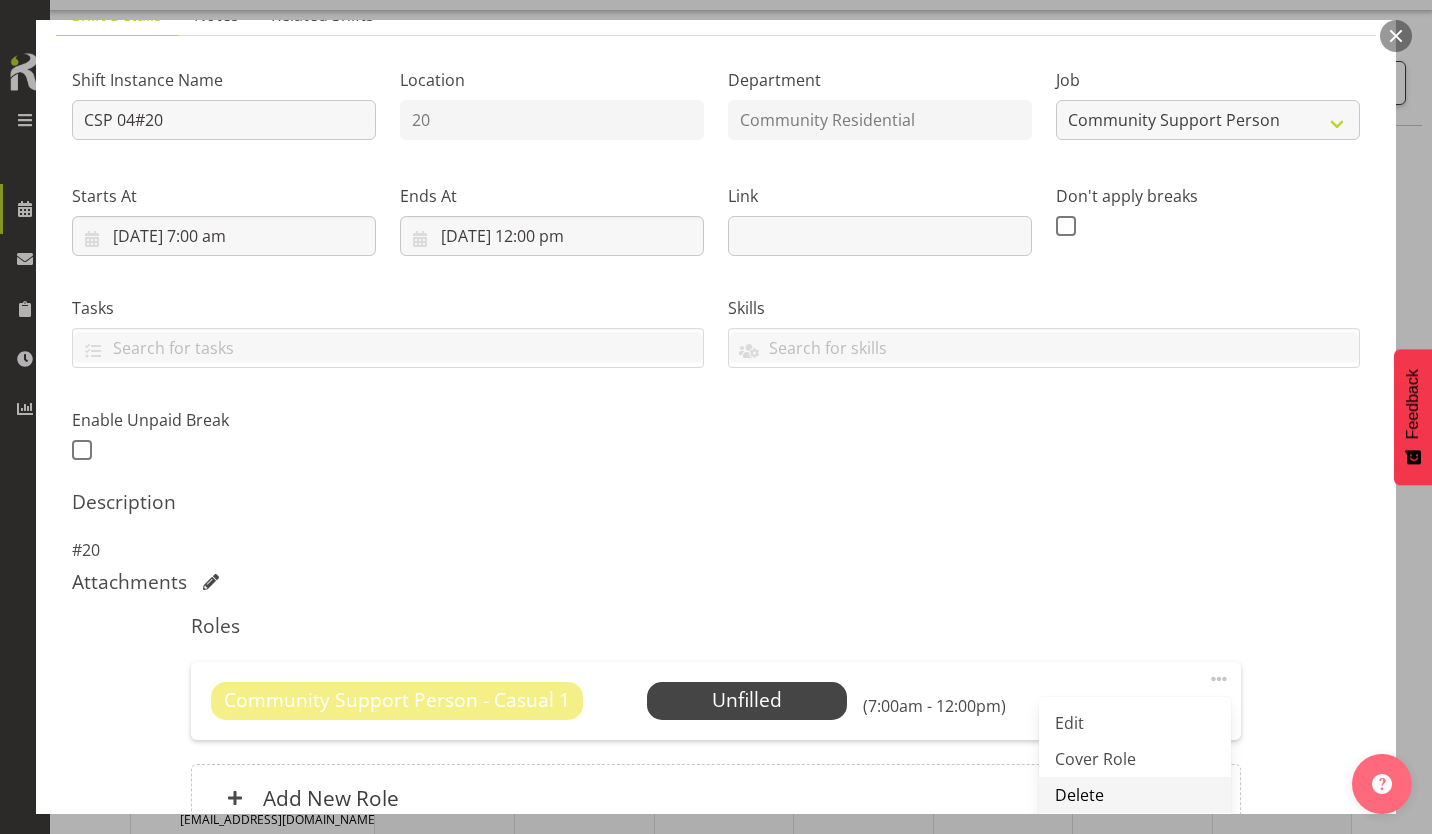 click on "Delete" at bounding box center (1135, 795) 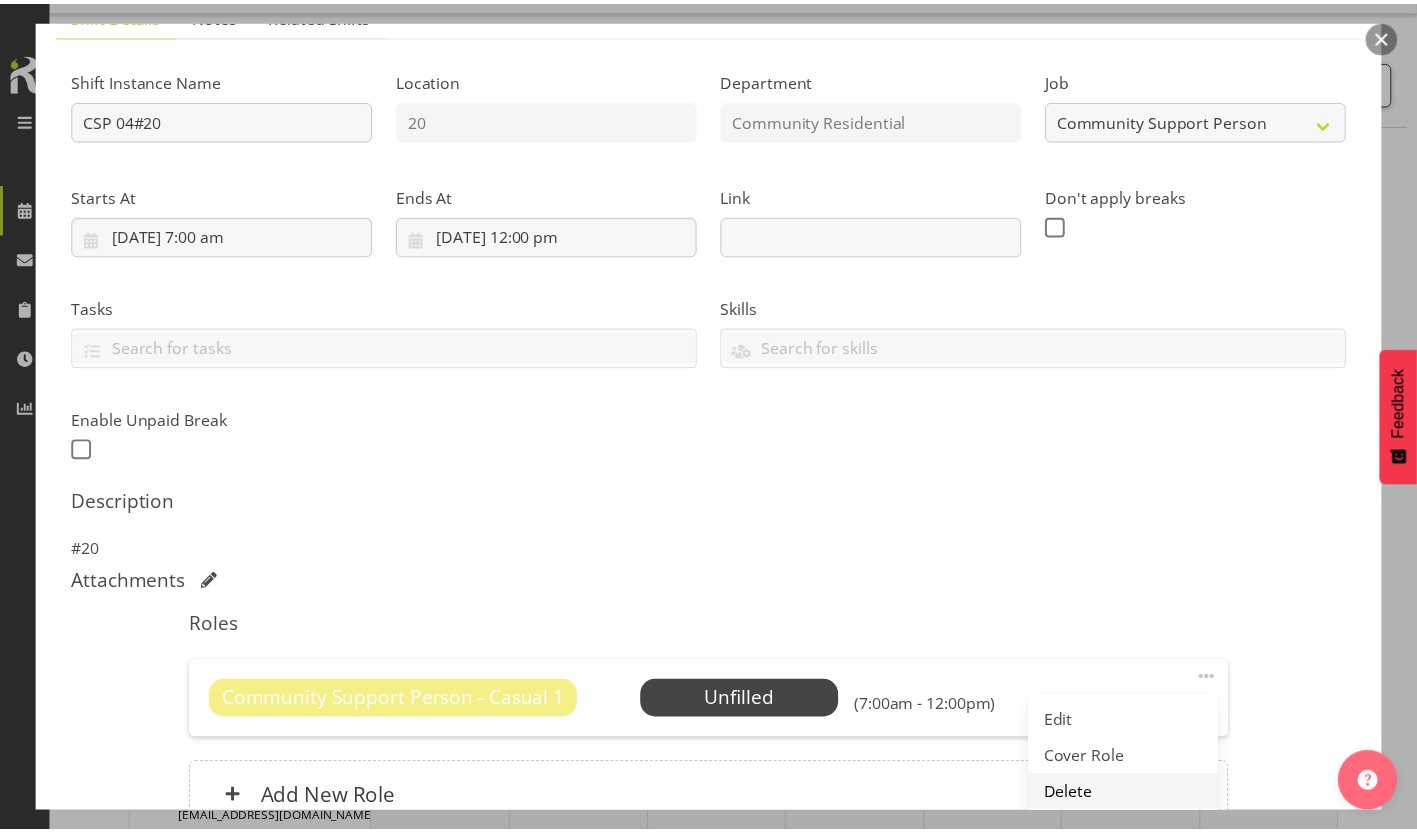scroll, scrollTop: 111, scrollLeft: 0, axis: vertical 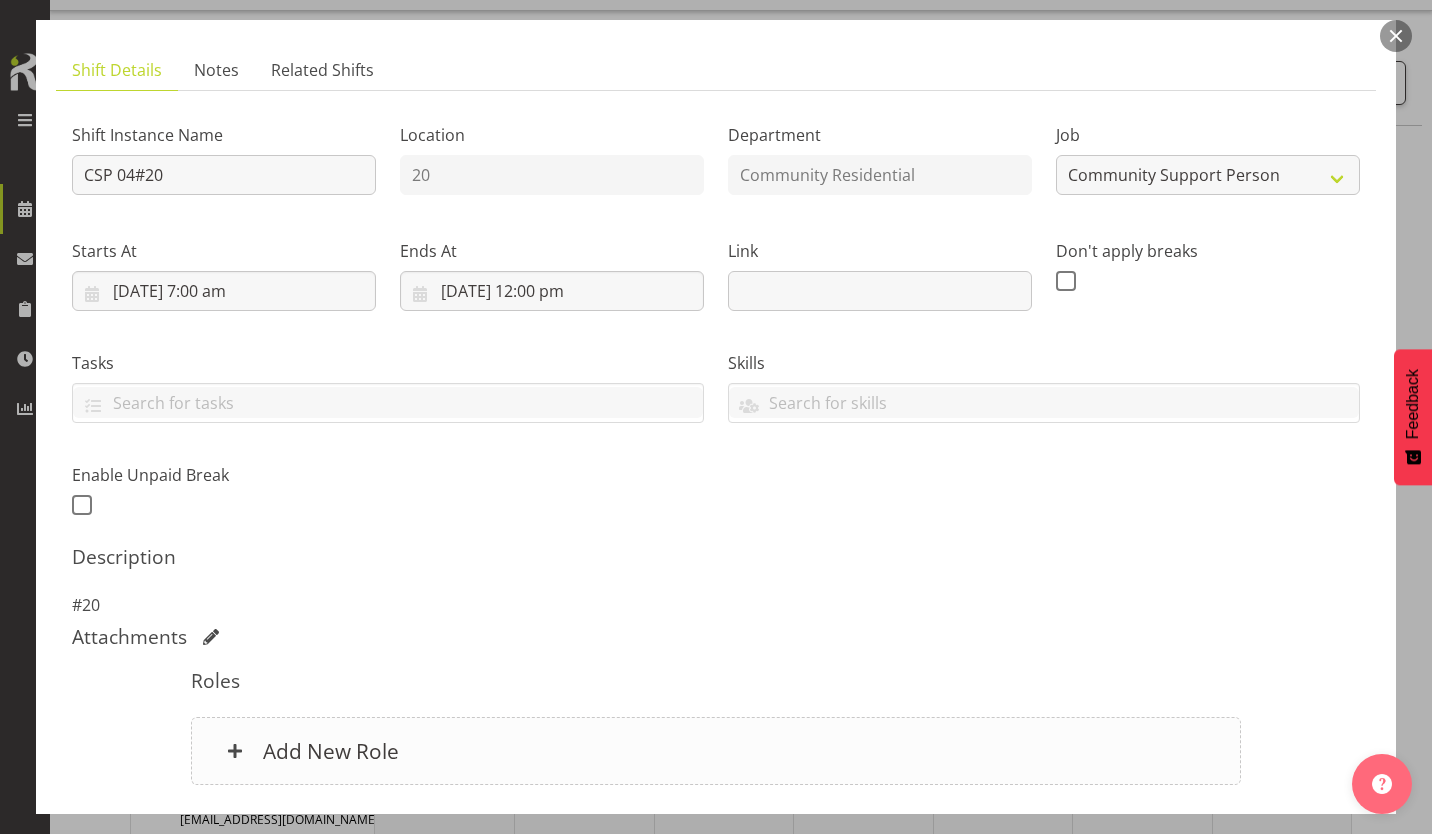 click on "Add New Role" at bounding box center [331, 751] 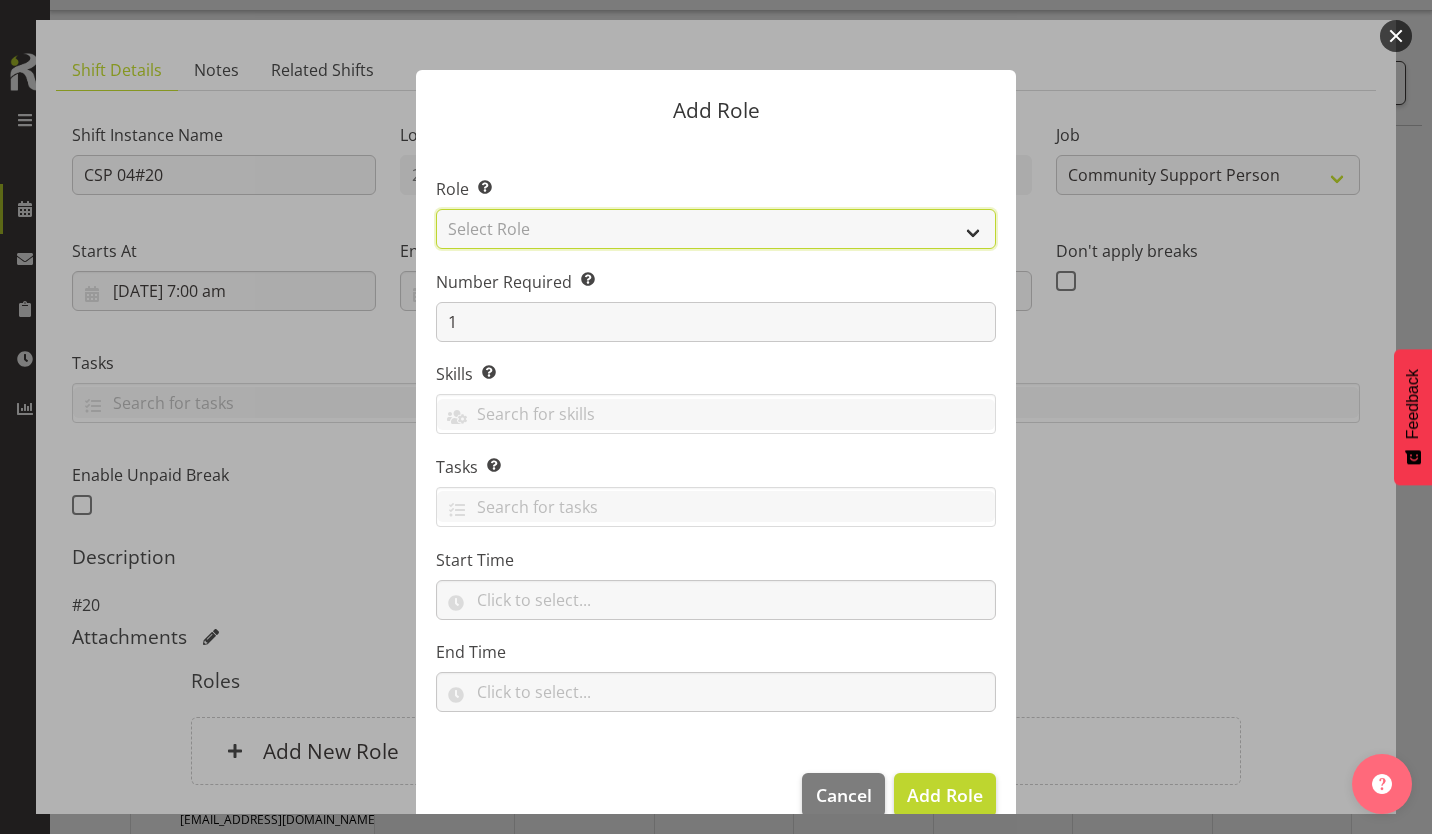 click on "Select Role  Area Manager Art Coordination Community - SIL Community Leader Community Support Person Community Support Person - Casual House Leader Office Admin On-Call call out Senate Senior Coordinator SIL Coordination Sleep Over Volunteer" at bounding box center (716, 229) 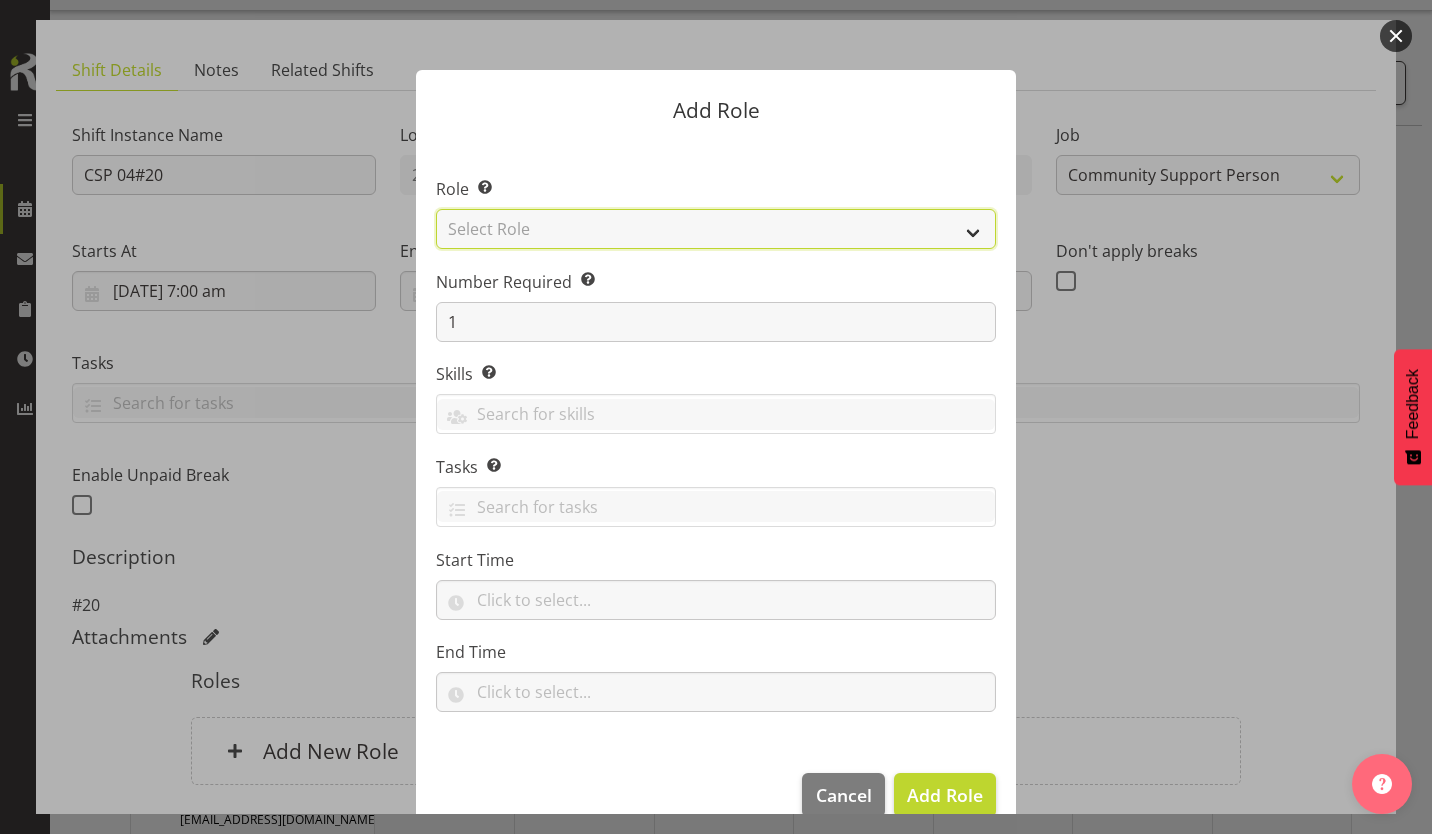 select on "13" 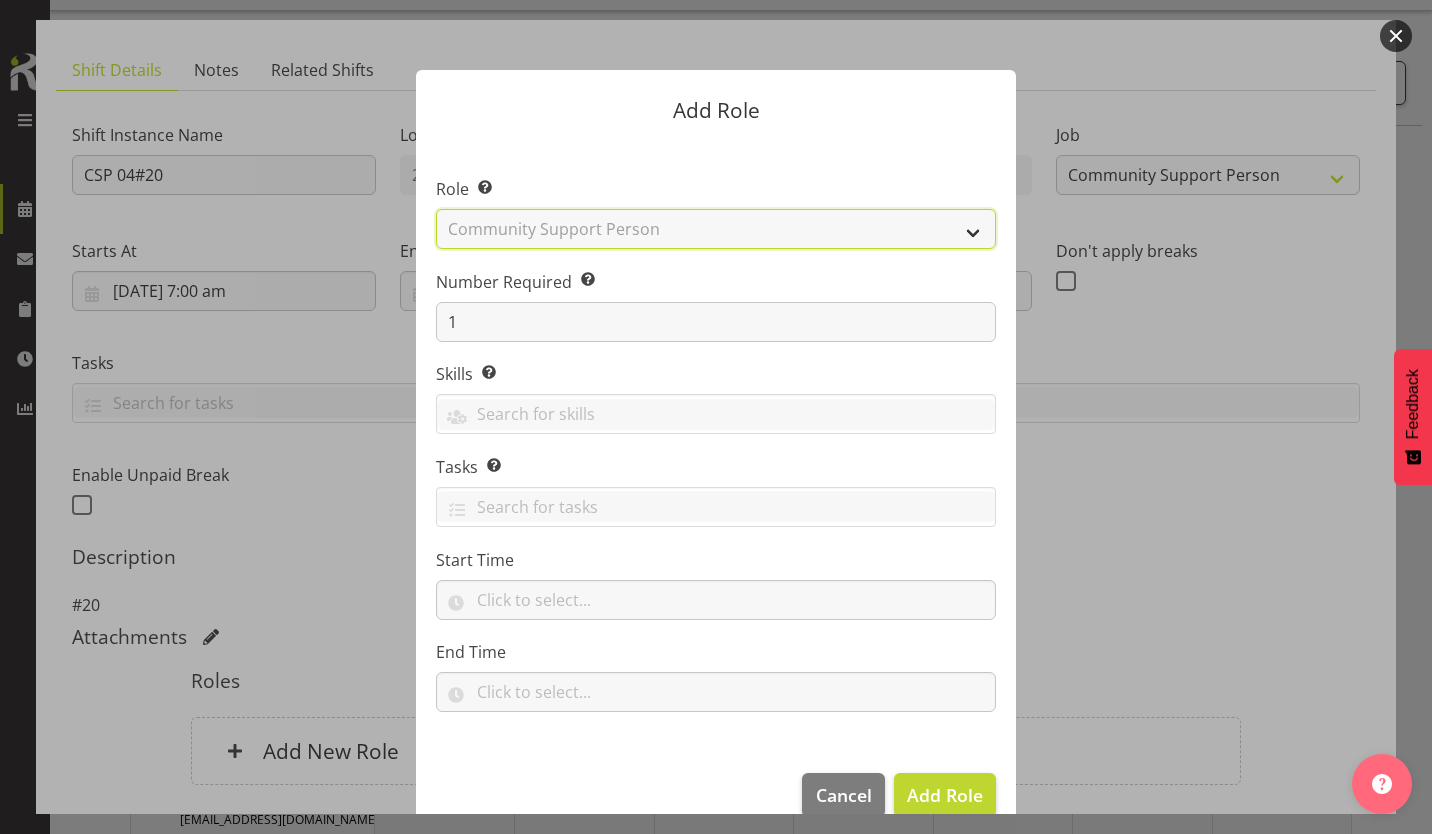 click on "Select Role  Area Manager Art Coordination Community - SIL Community Leader Community Support Person Community Support Person - Casual House Leader Office Admin On-Call call out Senate Senior Coordinator SIL Coordination Sleep Over Volunteer" at bounding box center (716, 229) 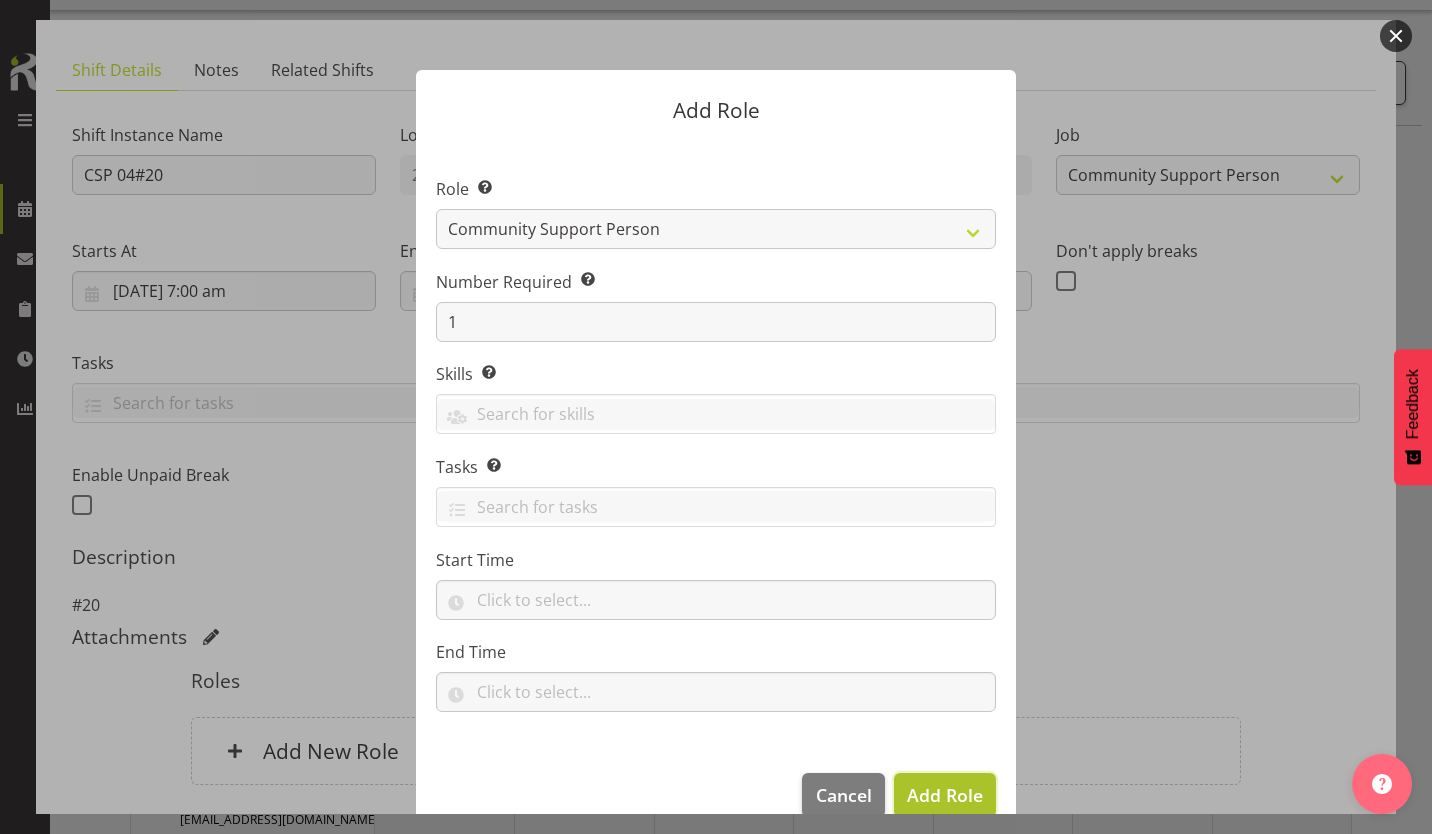 click on "Add Role" at bounding box center (945, 795) 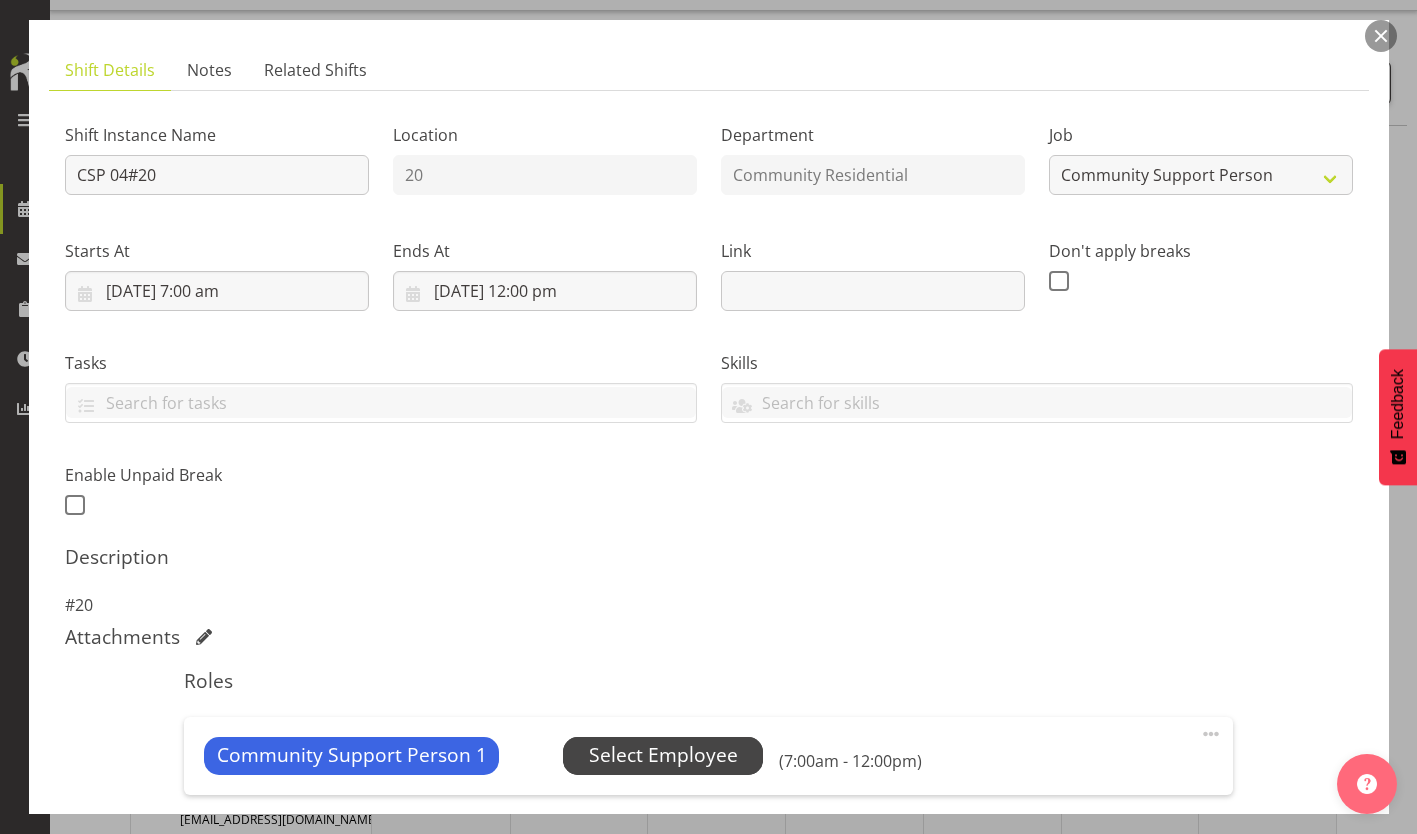 click on "Select Employee" at bounding box center [663, 755] 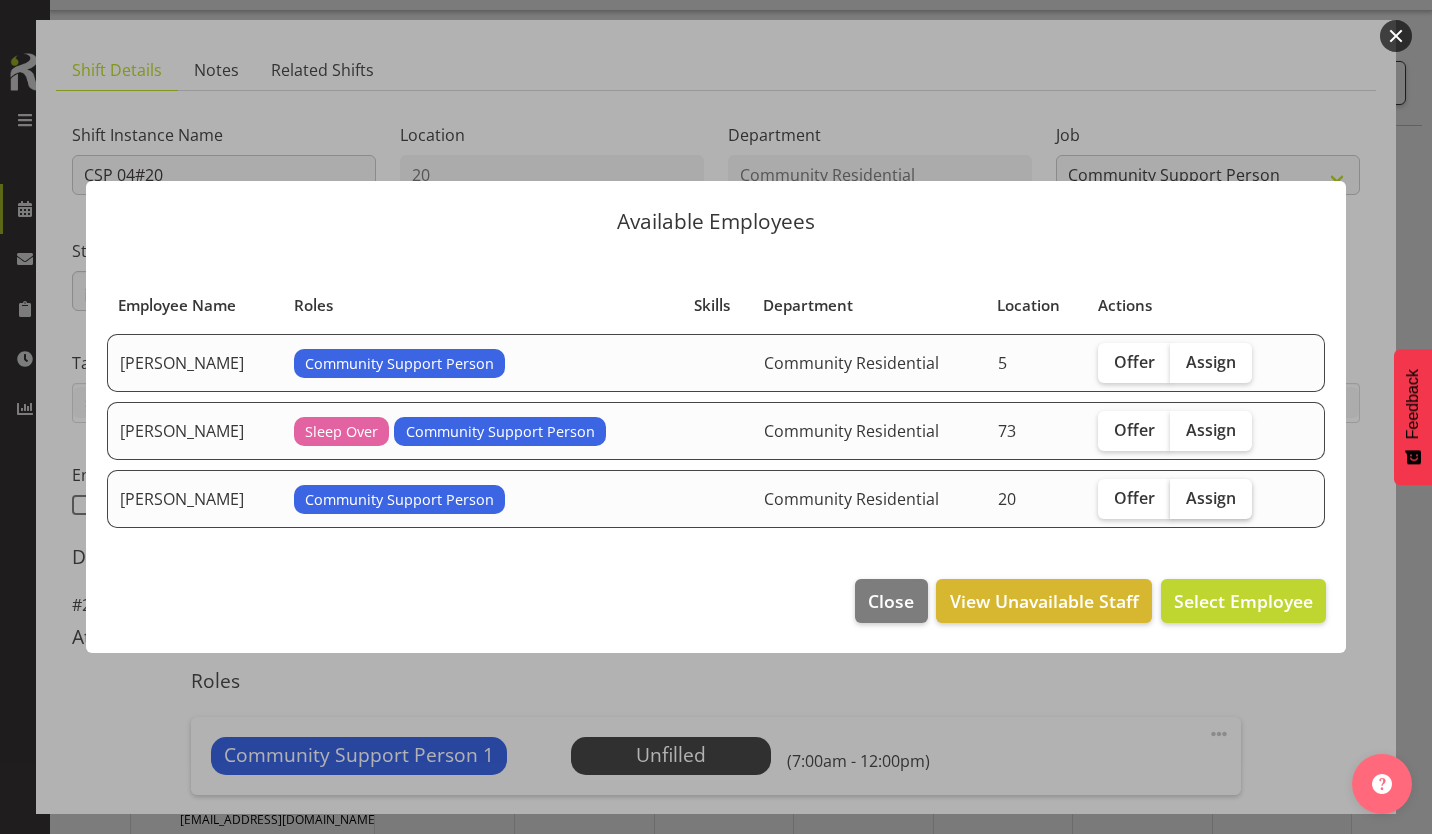 click on "Assign" at bounding box center [1211, 498] 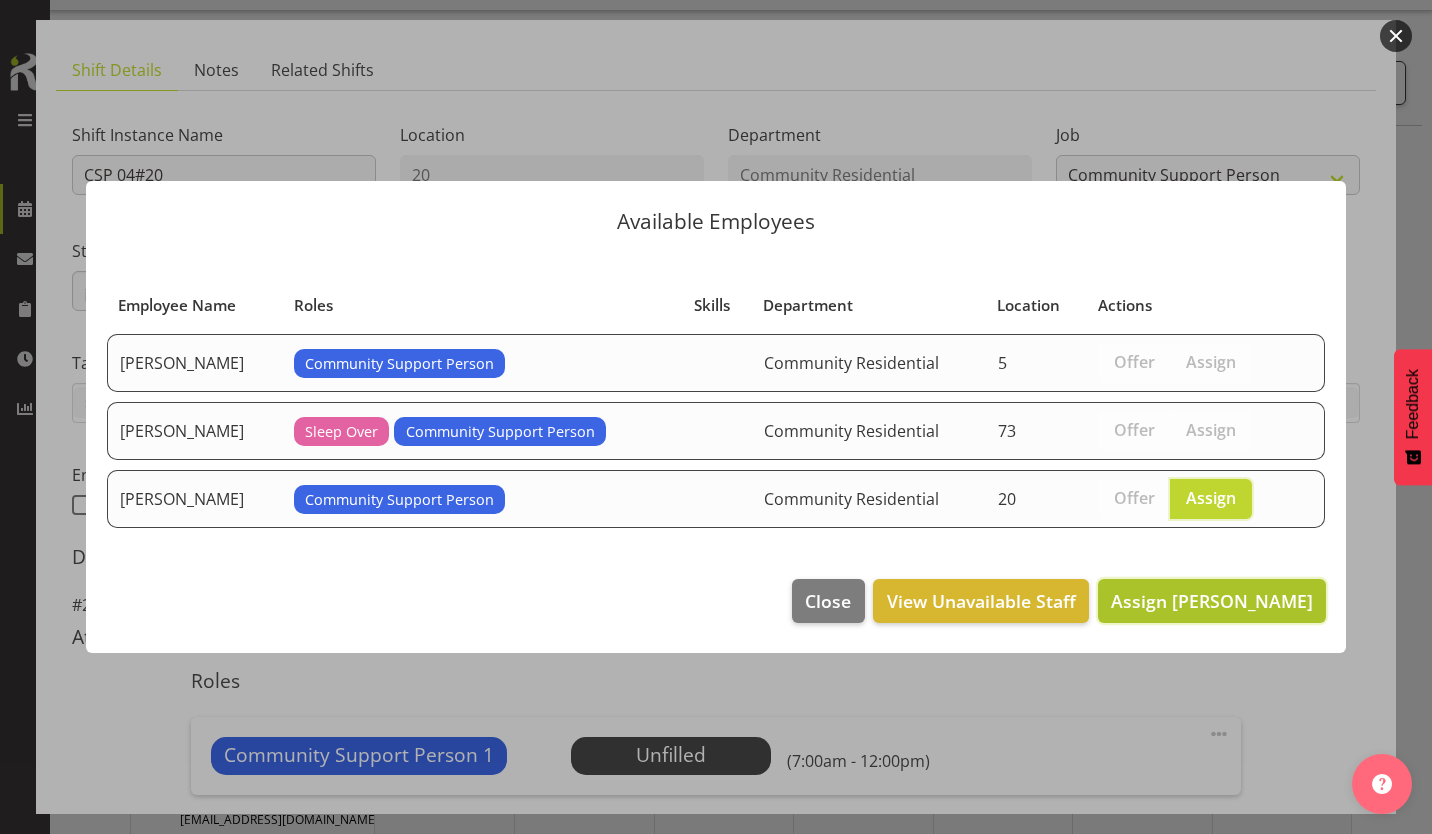 click on "Assign [PERSON_NAME]" at bounding box center (1212, 601) 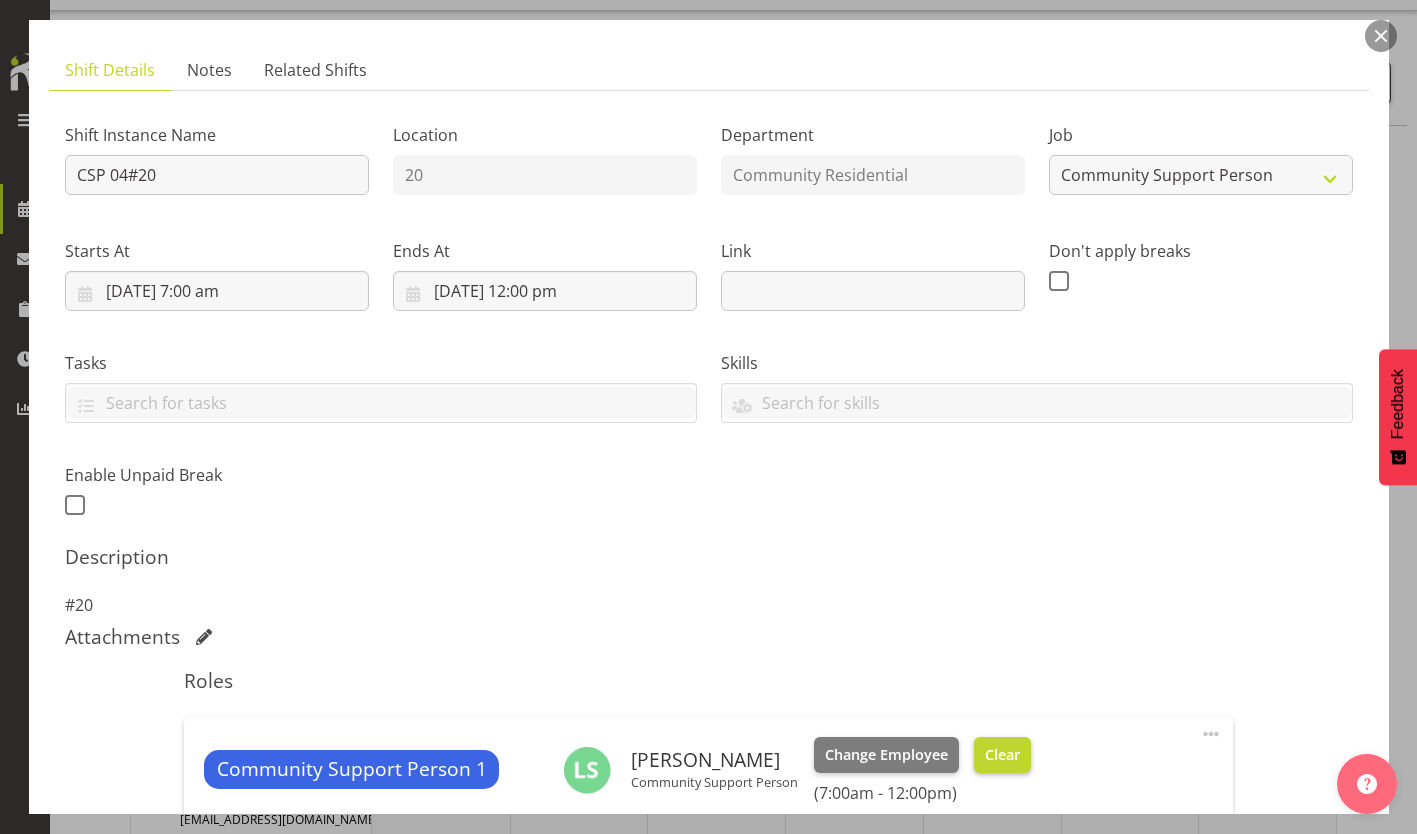 scroll, scrollTop: 219, scrollLeft: 0, axis: vertical 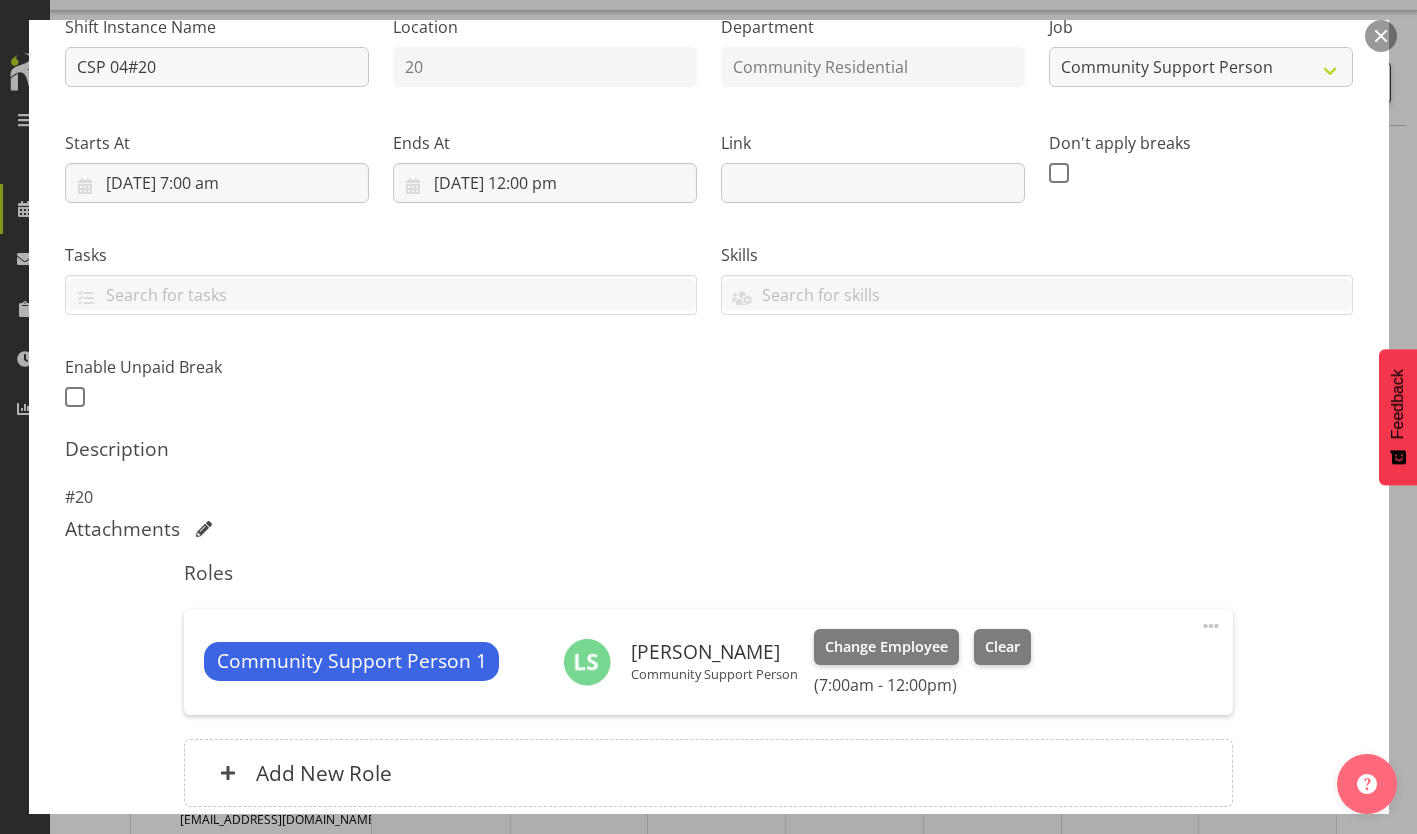 click on "Update Shift Instance" at bounding box center (1263, 932) 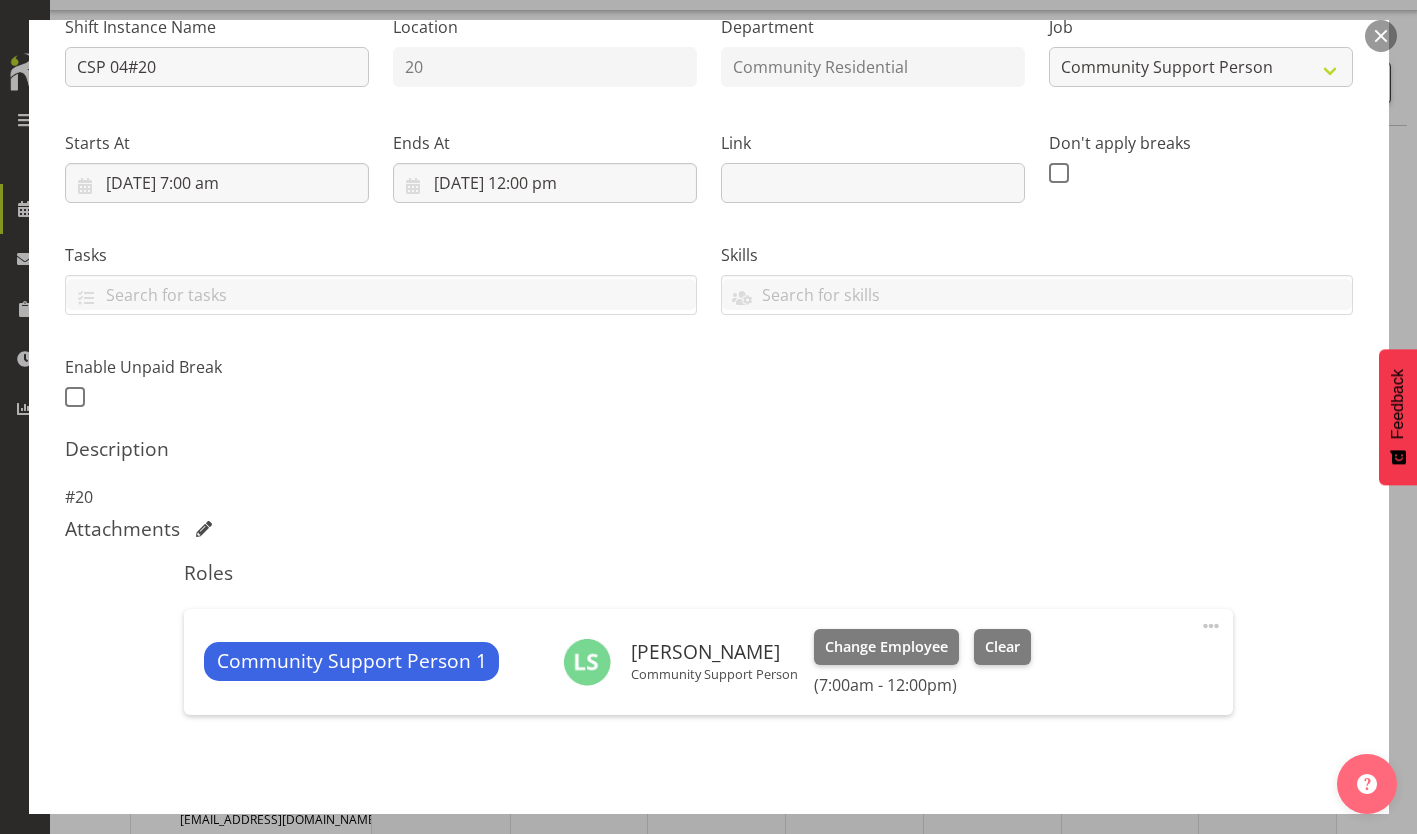 scroll, scrollTop: 146, scrollLeft: 0, axis: vertical 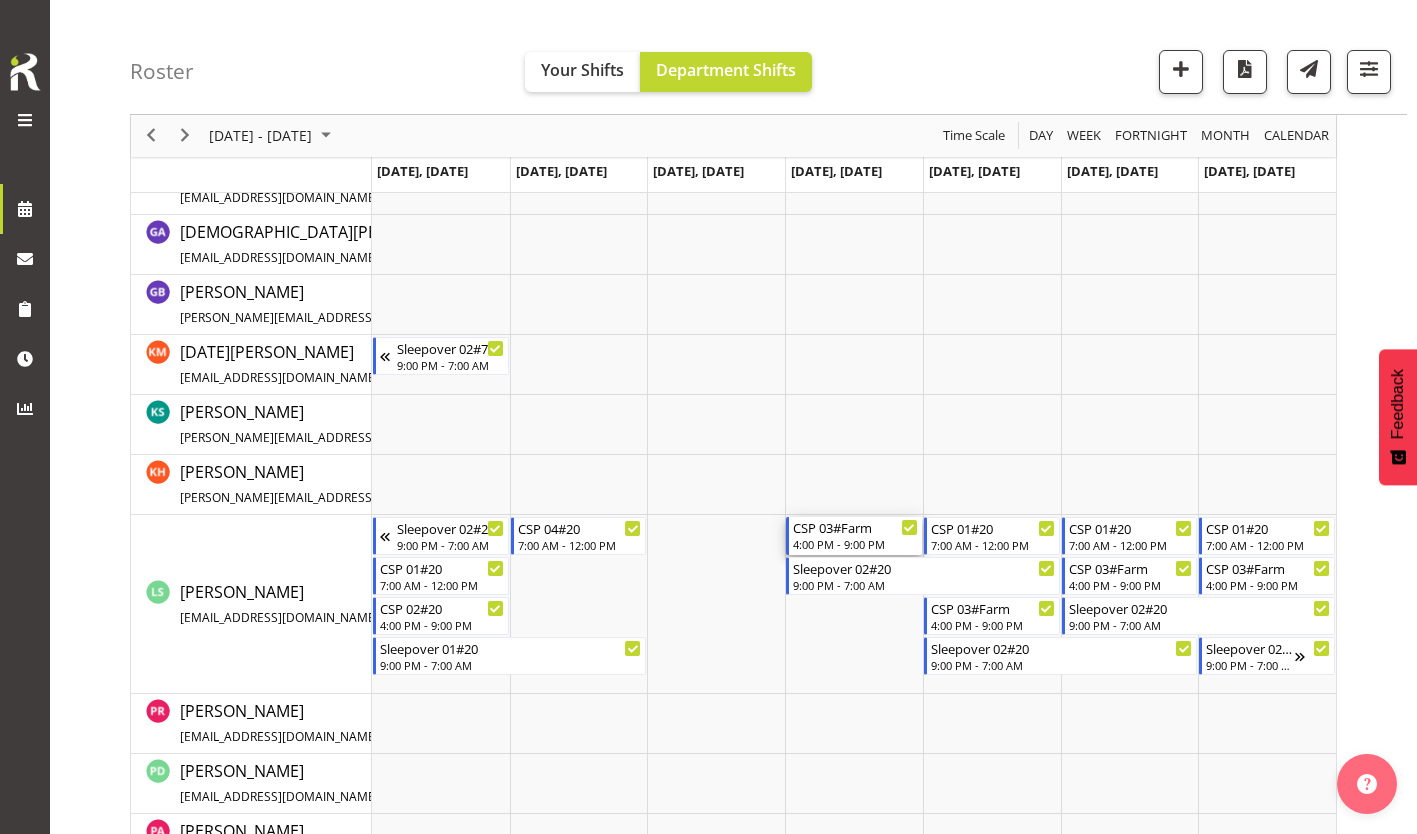 click on "CSP 03#Farm" at bounding box center (855, 527) 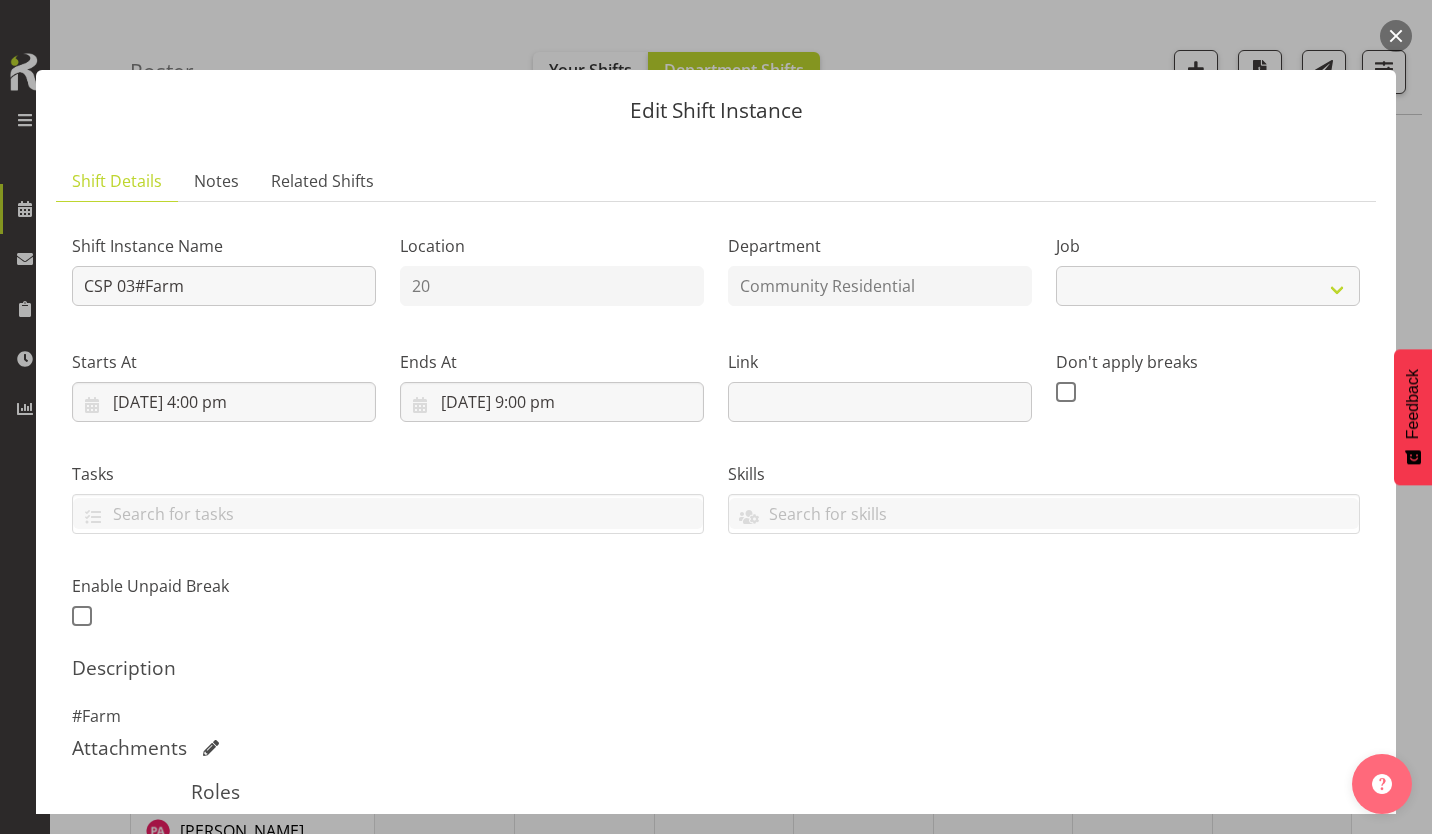 select on "2" 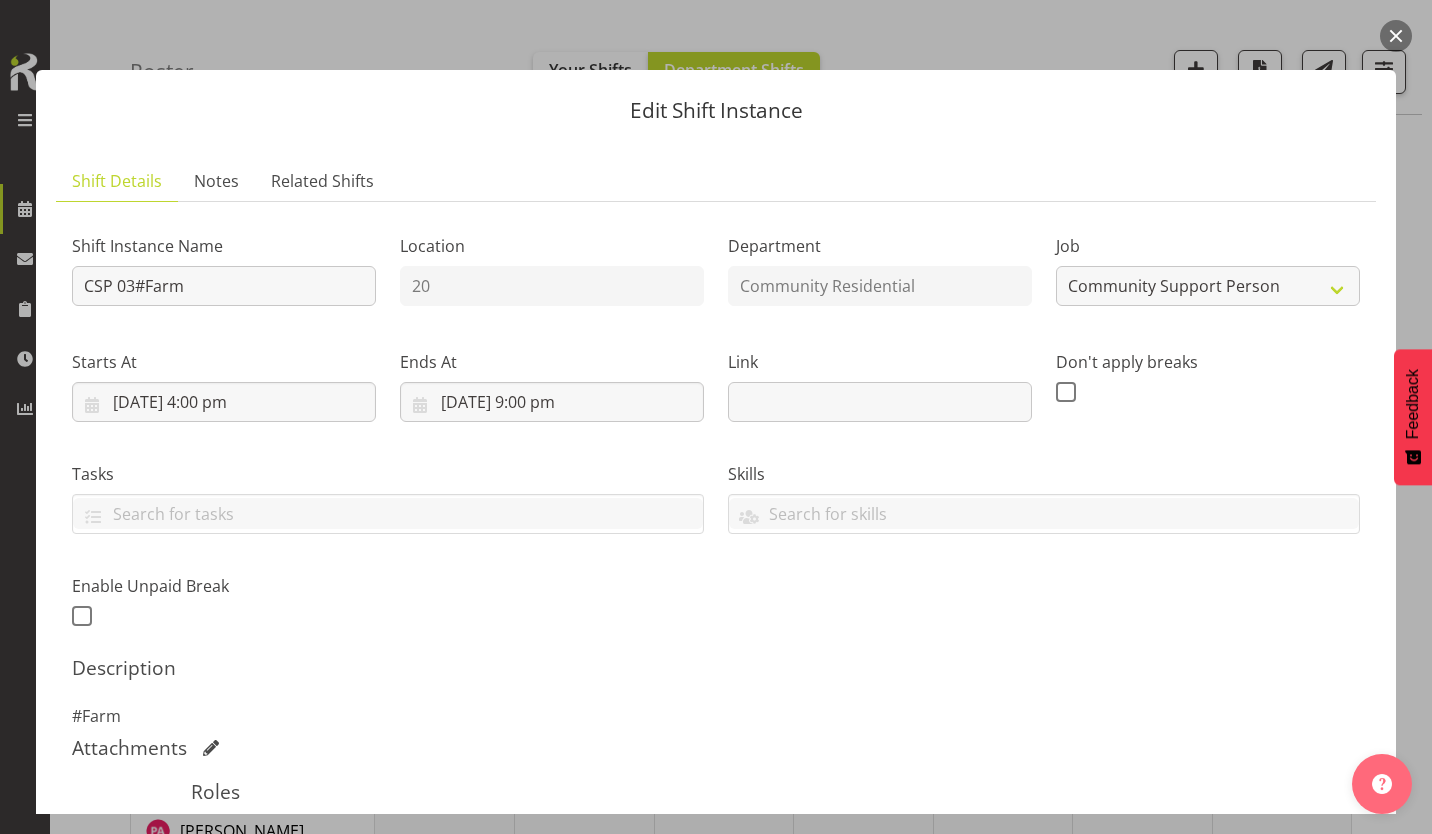 click on "Change Employee" at bounding box center (894, 866) 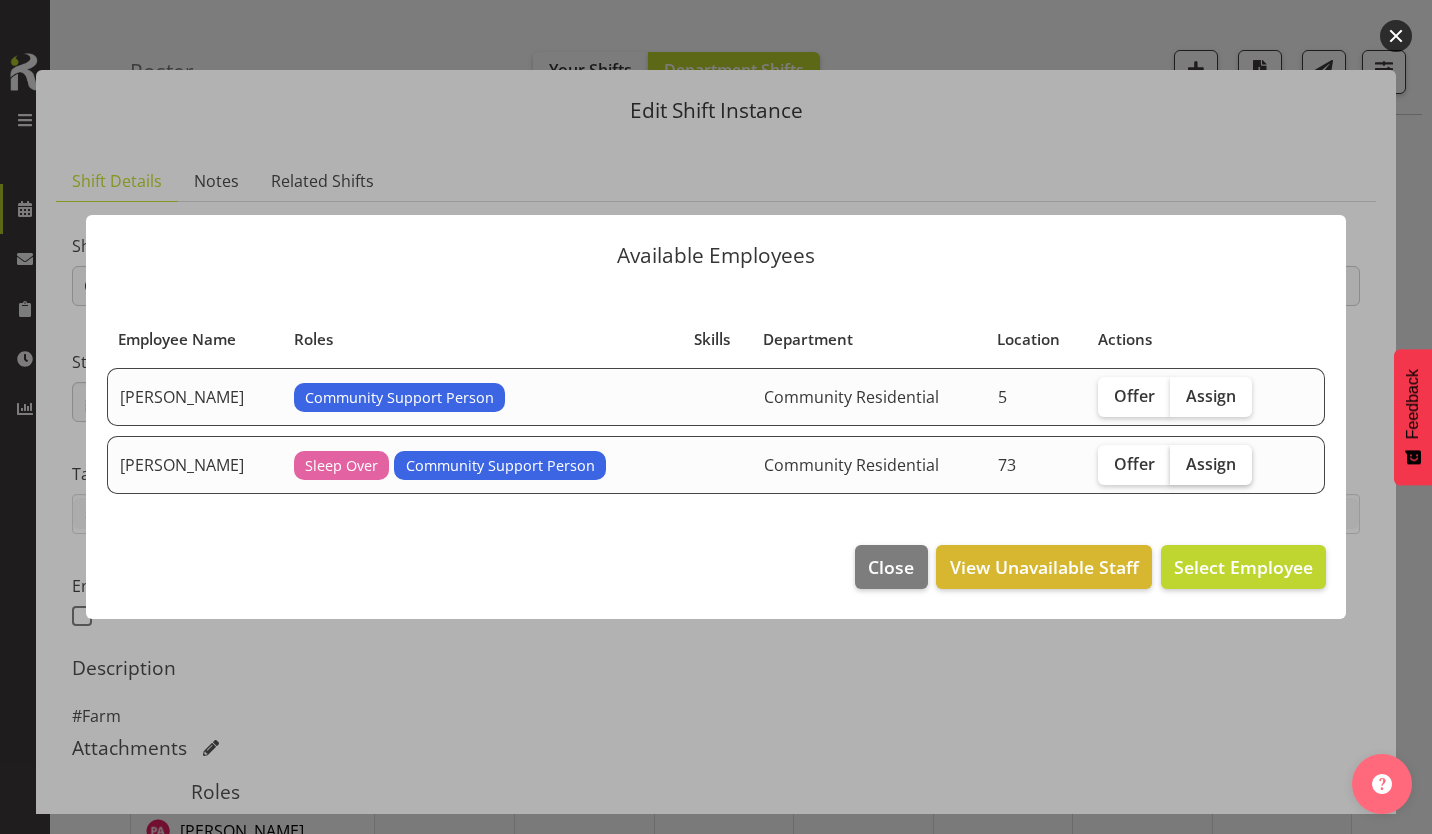 click on "Assign" at bounding box center (1211, 464) 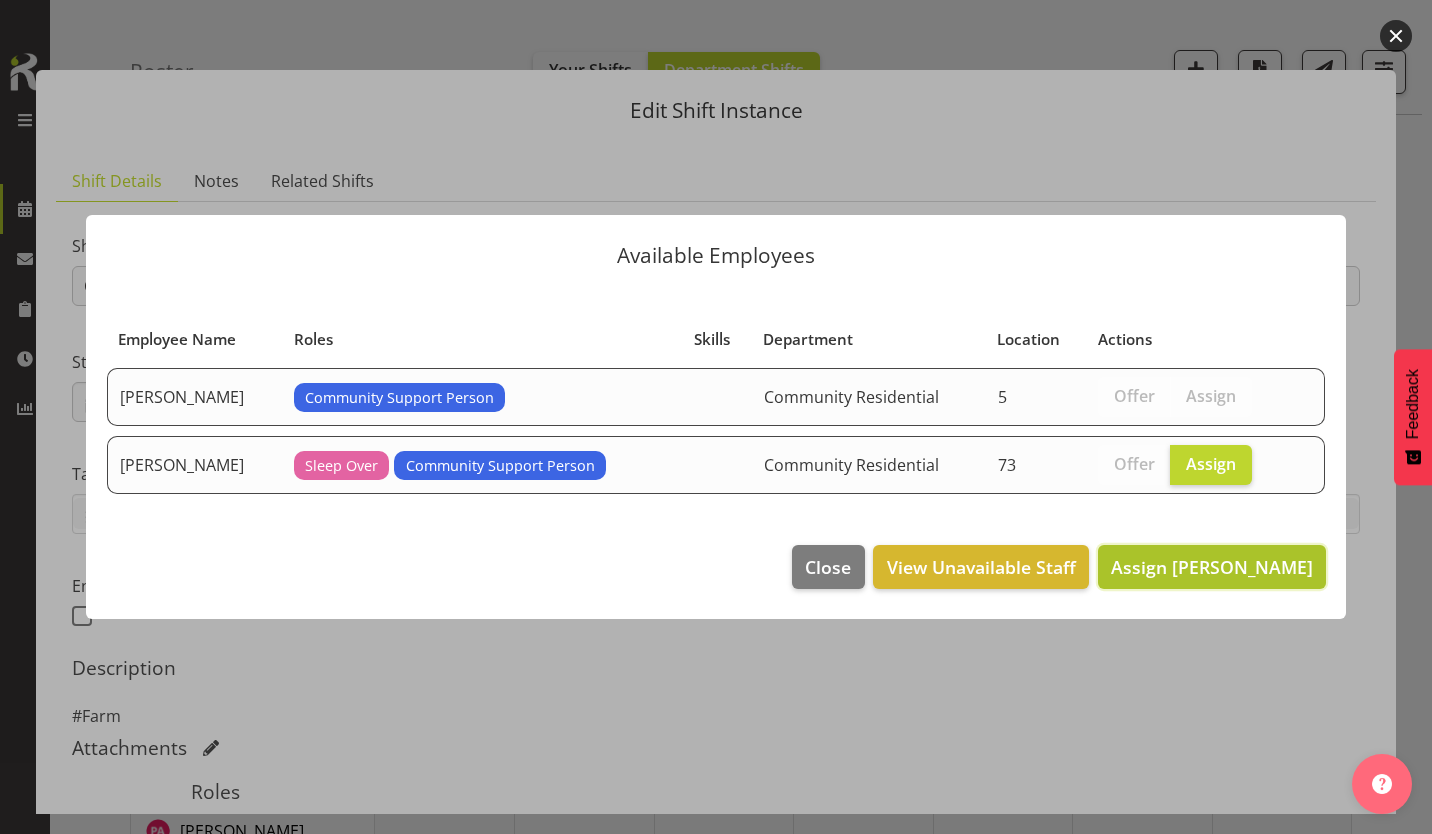 click on "Assign [PERSON_NAME]" at bounding box center (1212, 567) 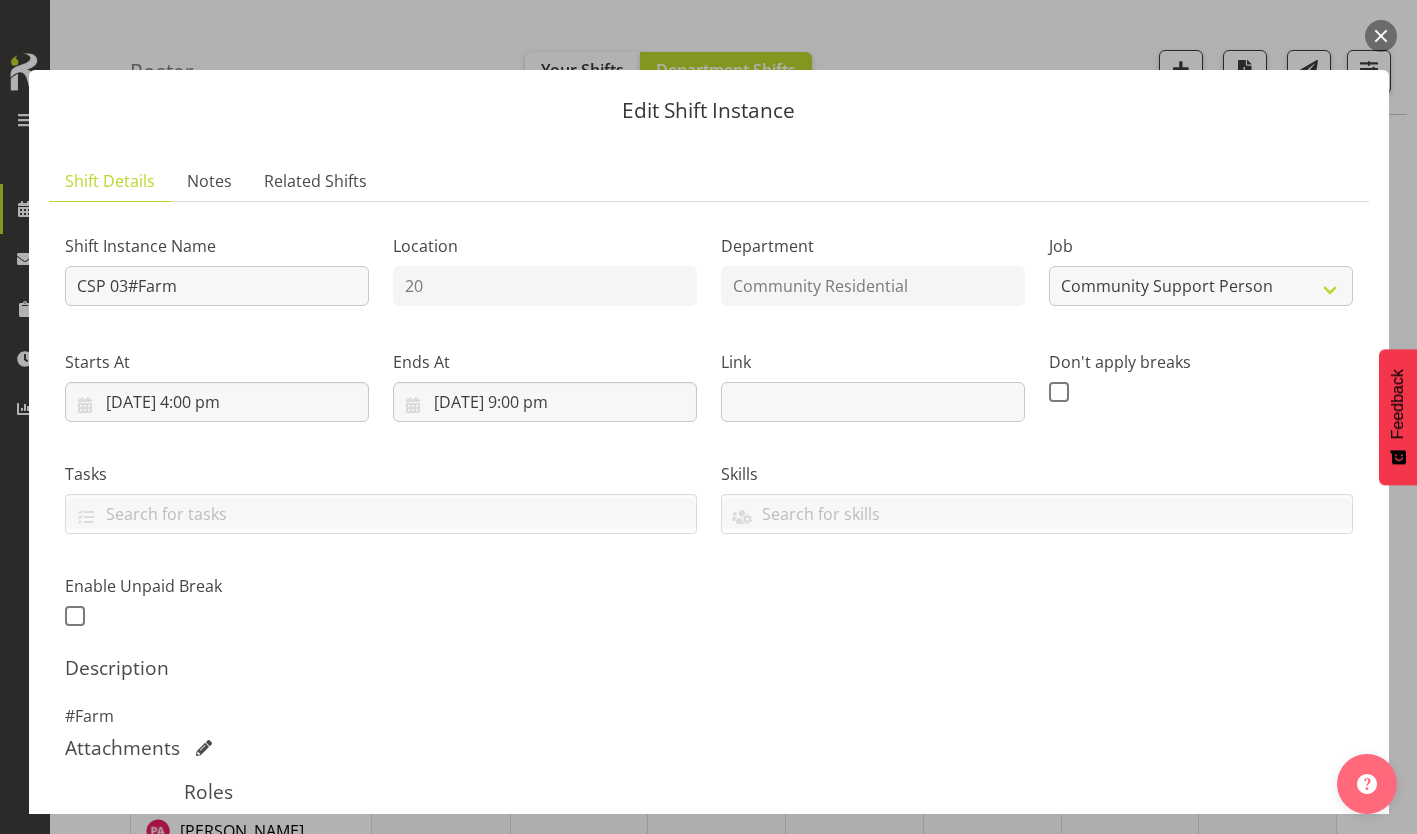 scroll, scrollTop: 219, scrollLeft: 0, axis: vertical 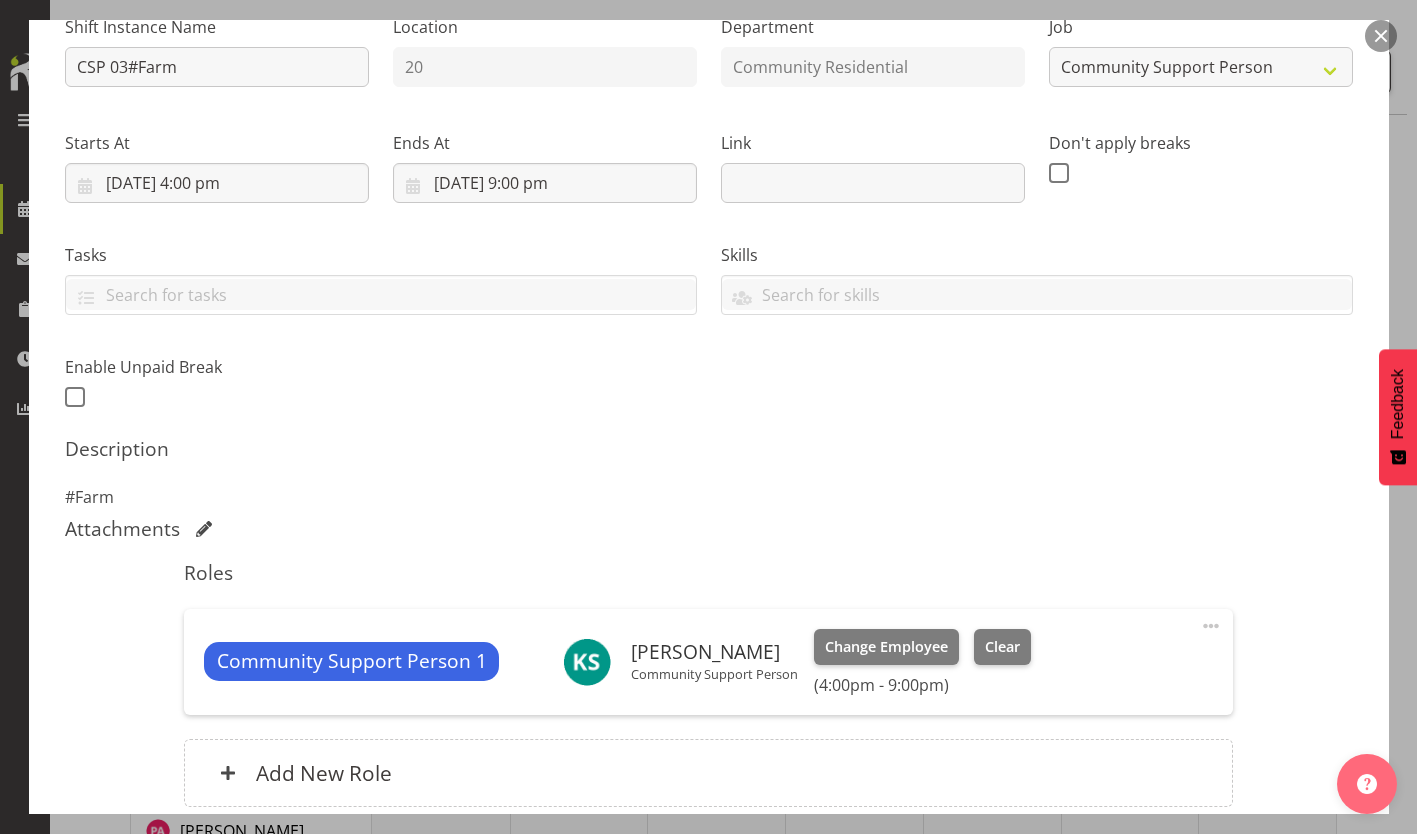 click on "Update Shift Instance" at bounding box center (1263, 932) 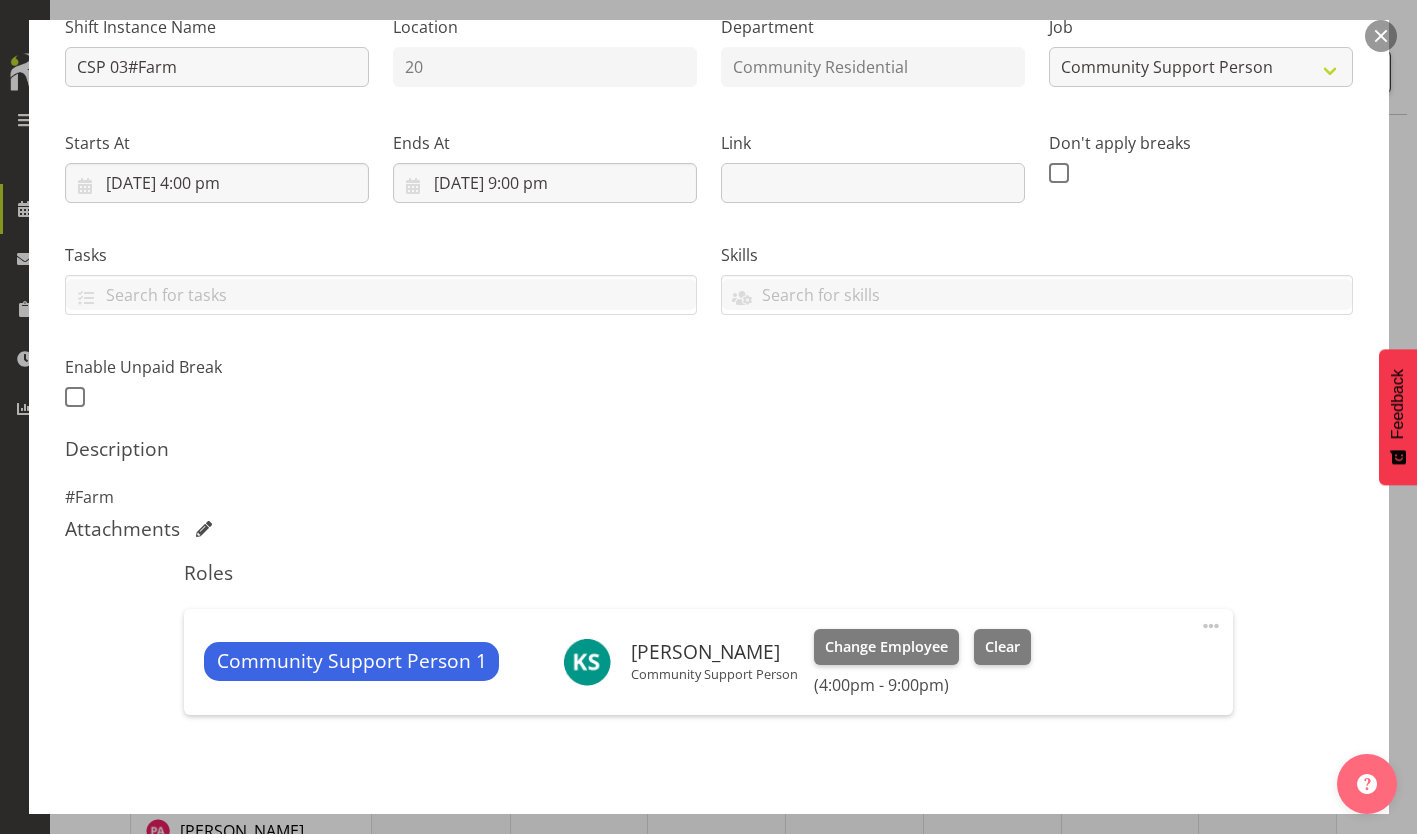 scroll, scrollTop: 146, scrollLeft: 0, axis: vertical 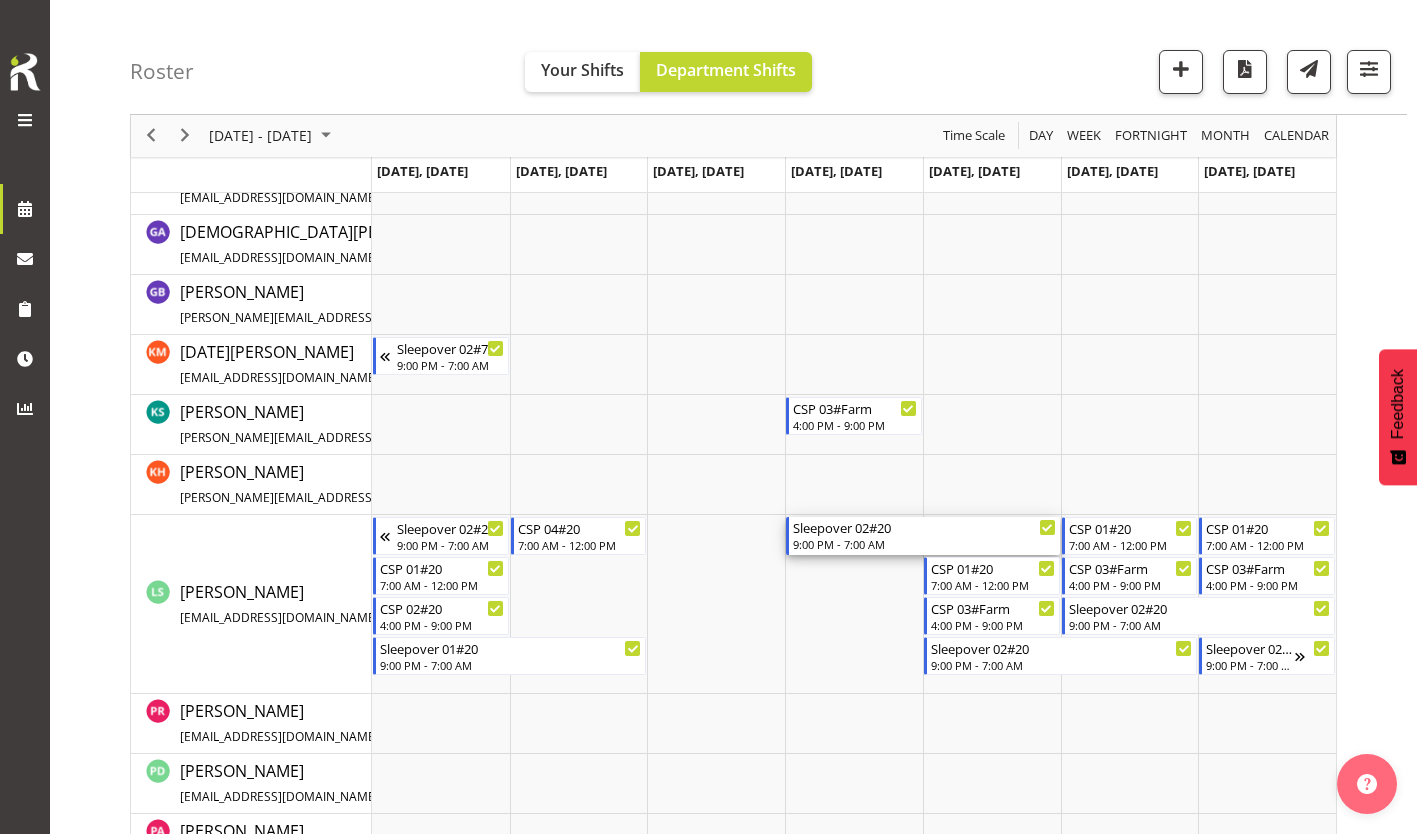 click on "Sleepover 02#20 9:00 PM - 7:00 AM" at bounding box center (924, 536) 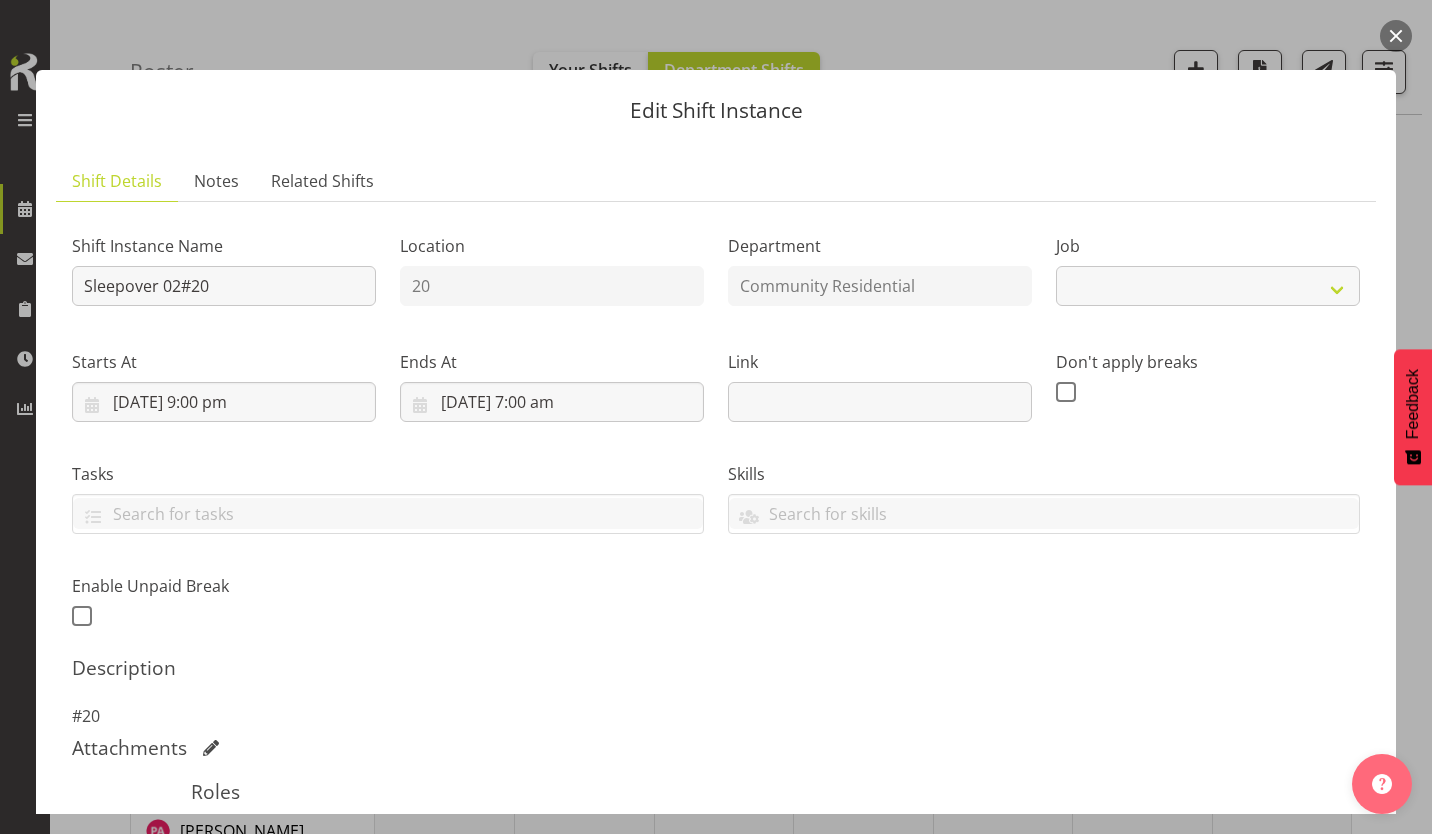 select on "2" 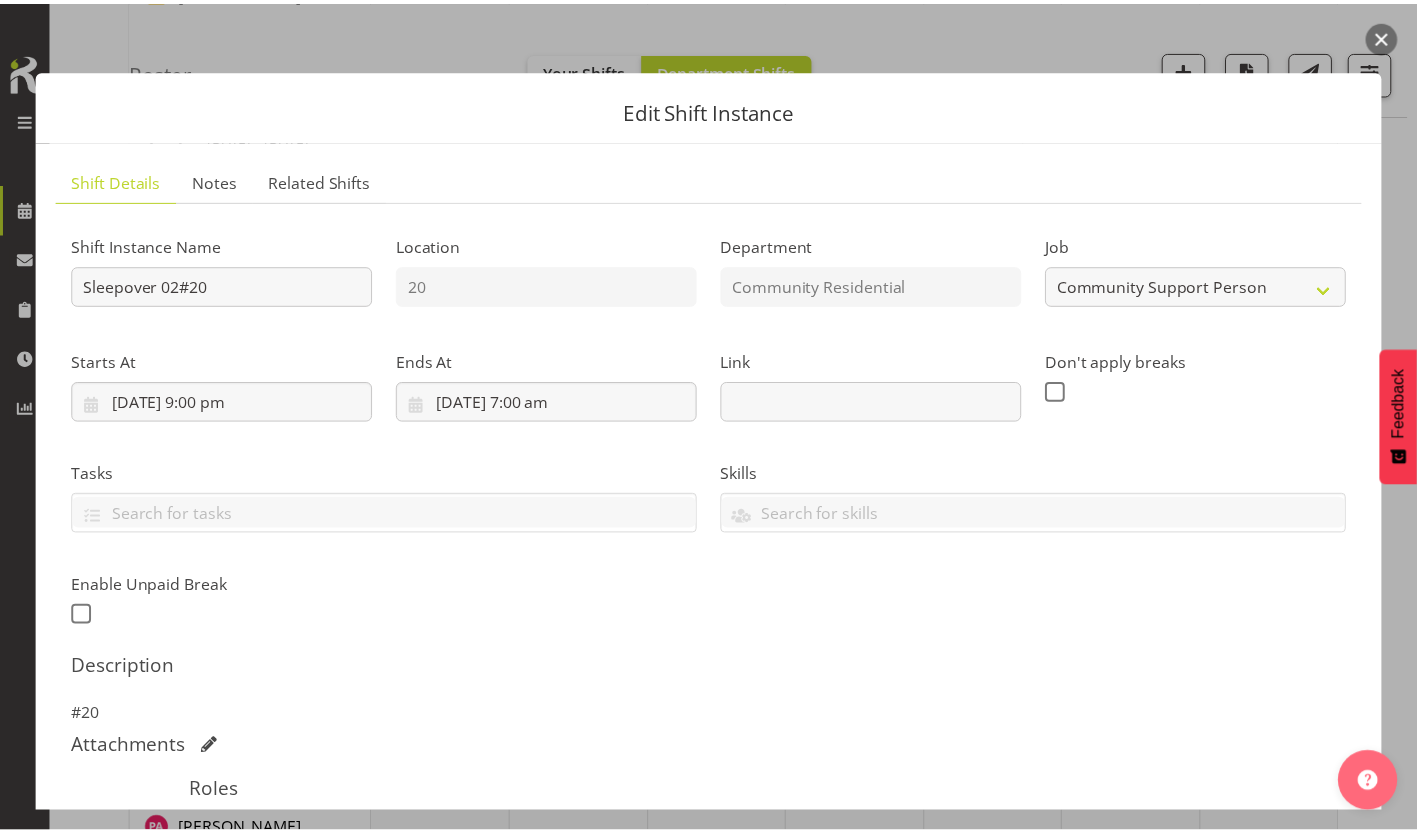 scroll, scrollTop: 218, scrollLeft: 0, axis: vertical 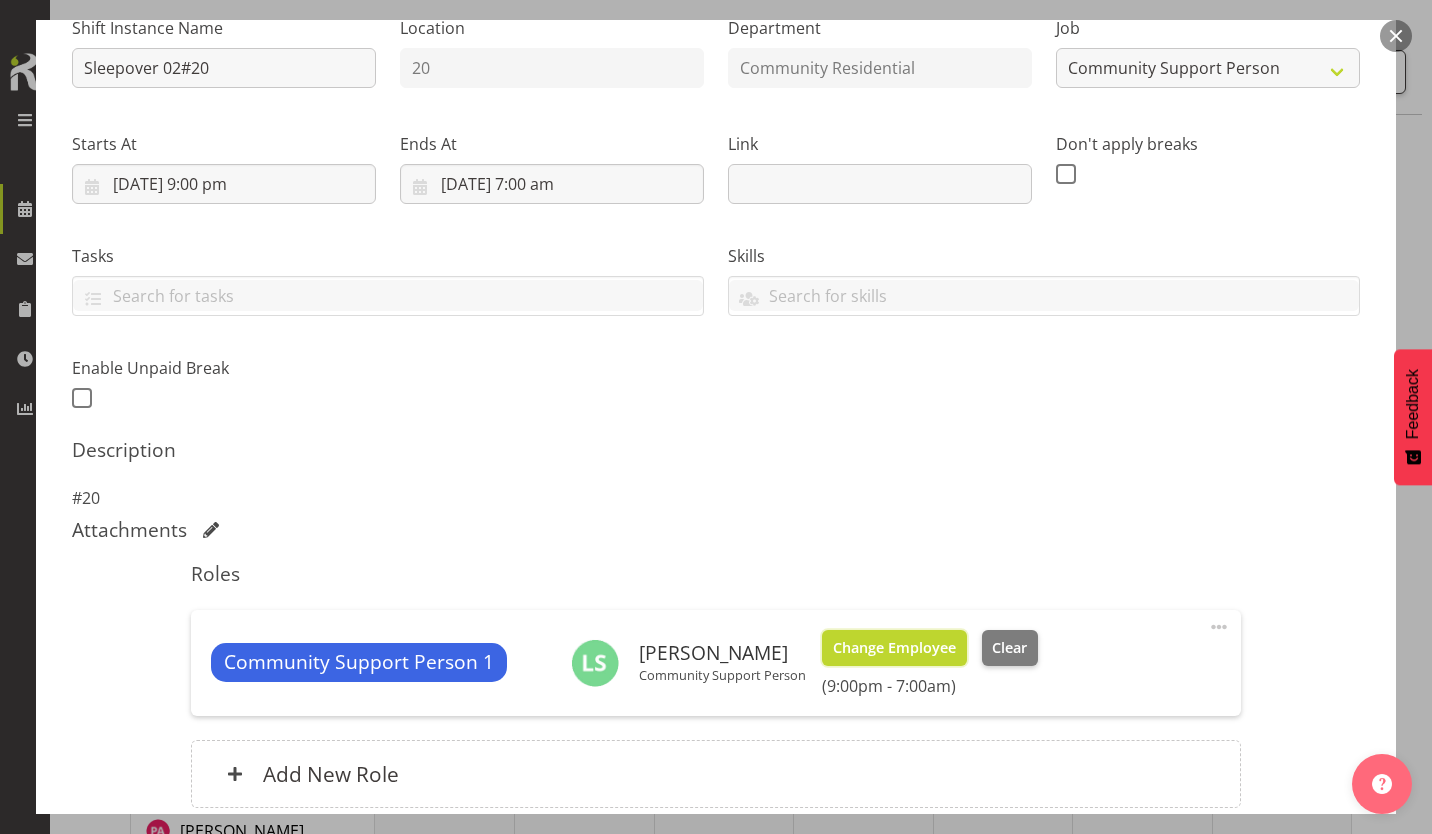 click on "Change Employee" at bounding box center [894, 648] 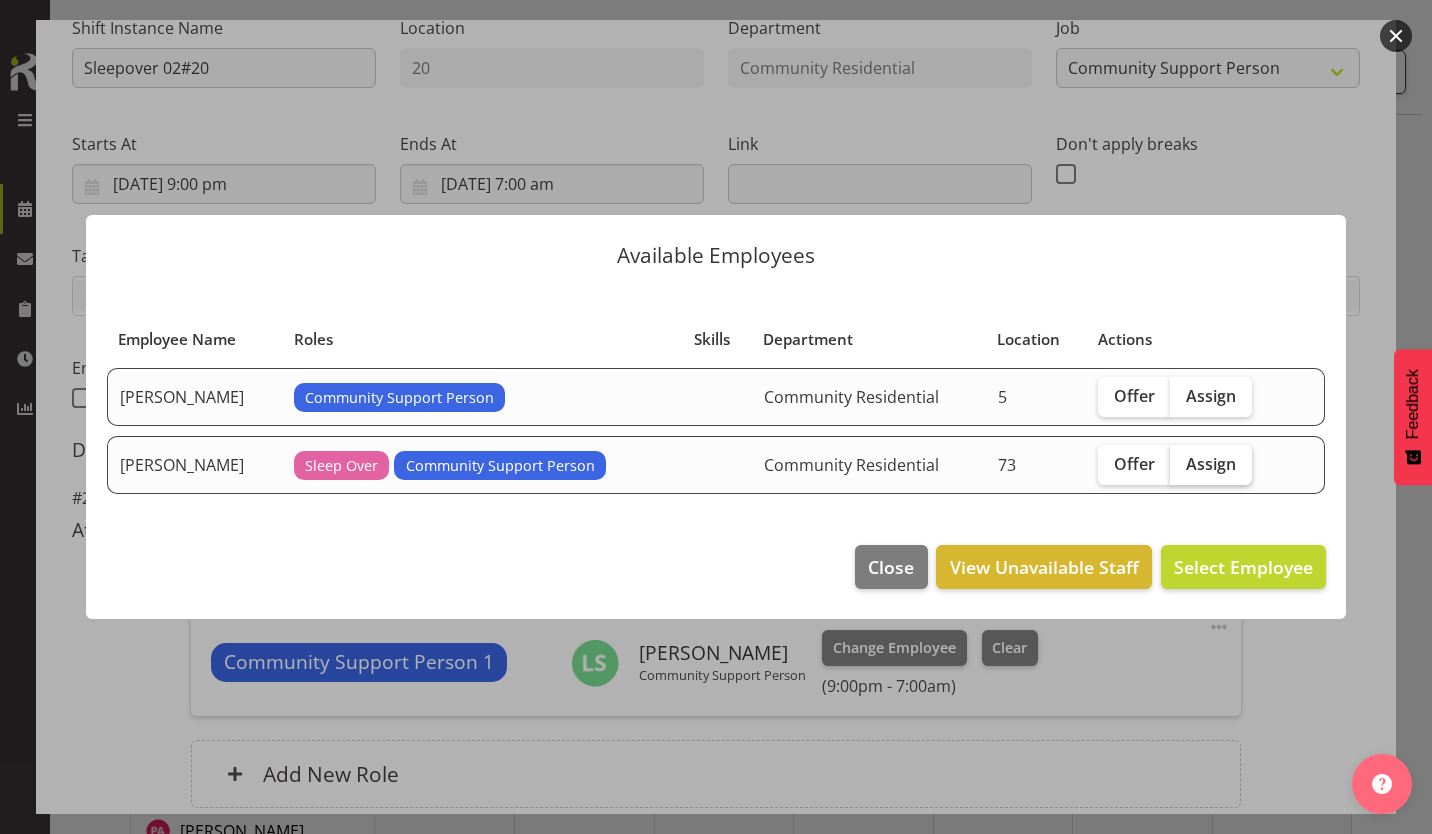 click on "Assign" at bounding box center (1211, 464) 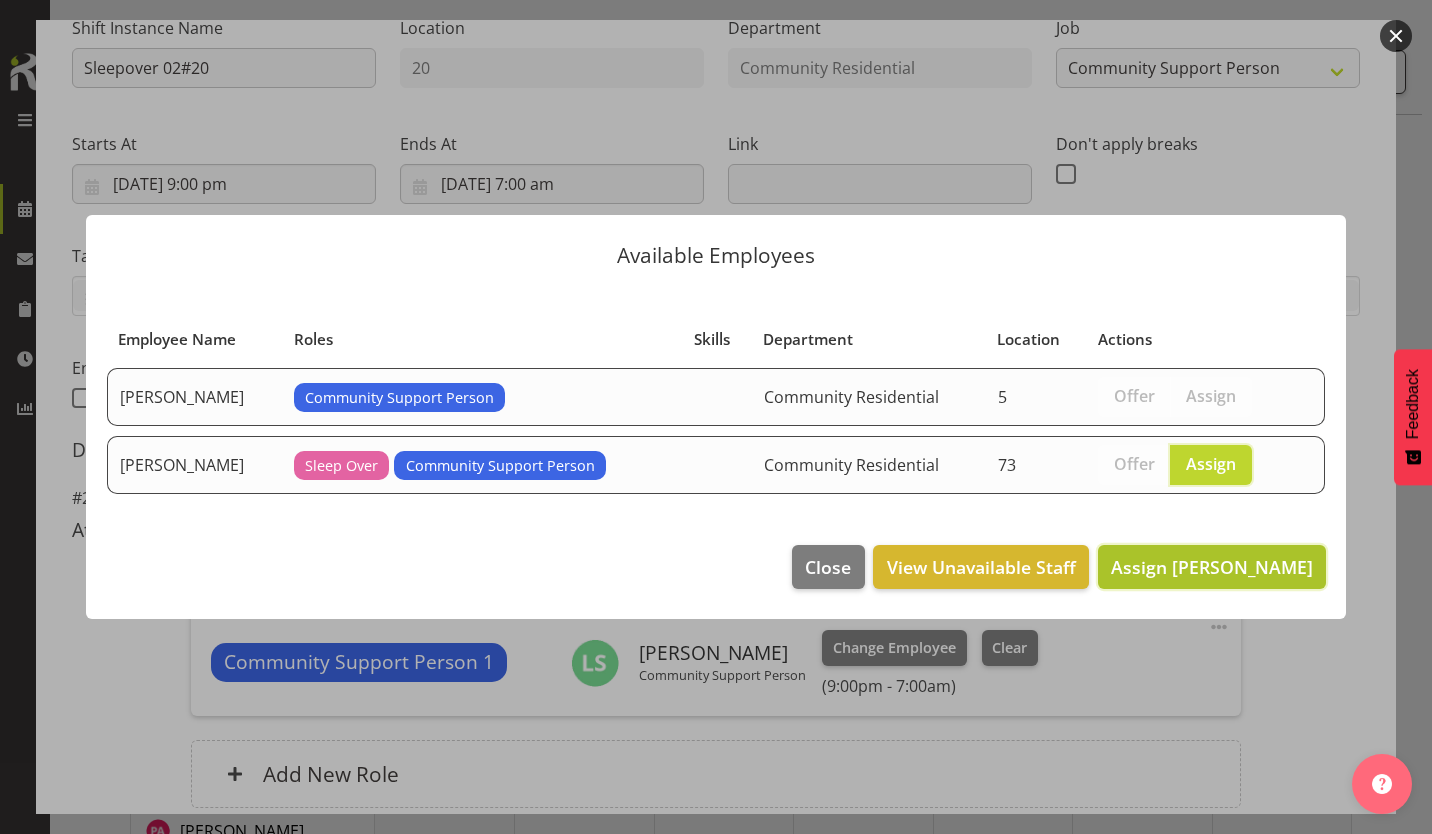 click on "Assign [PERSON_NAME]" at bounding box center (1212, 567) 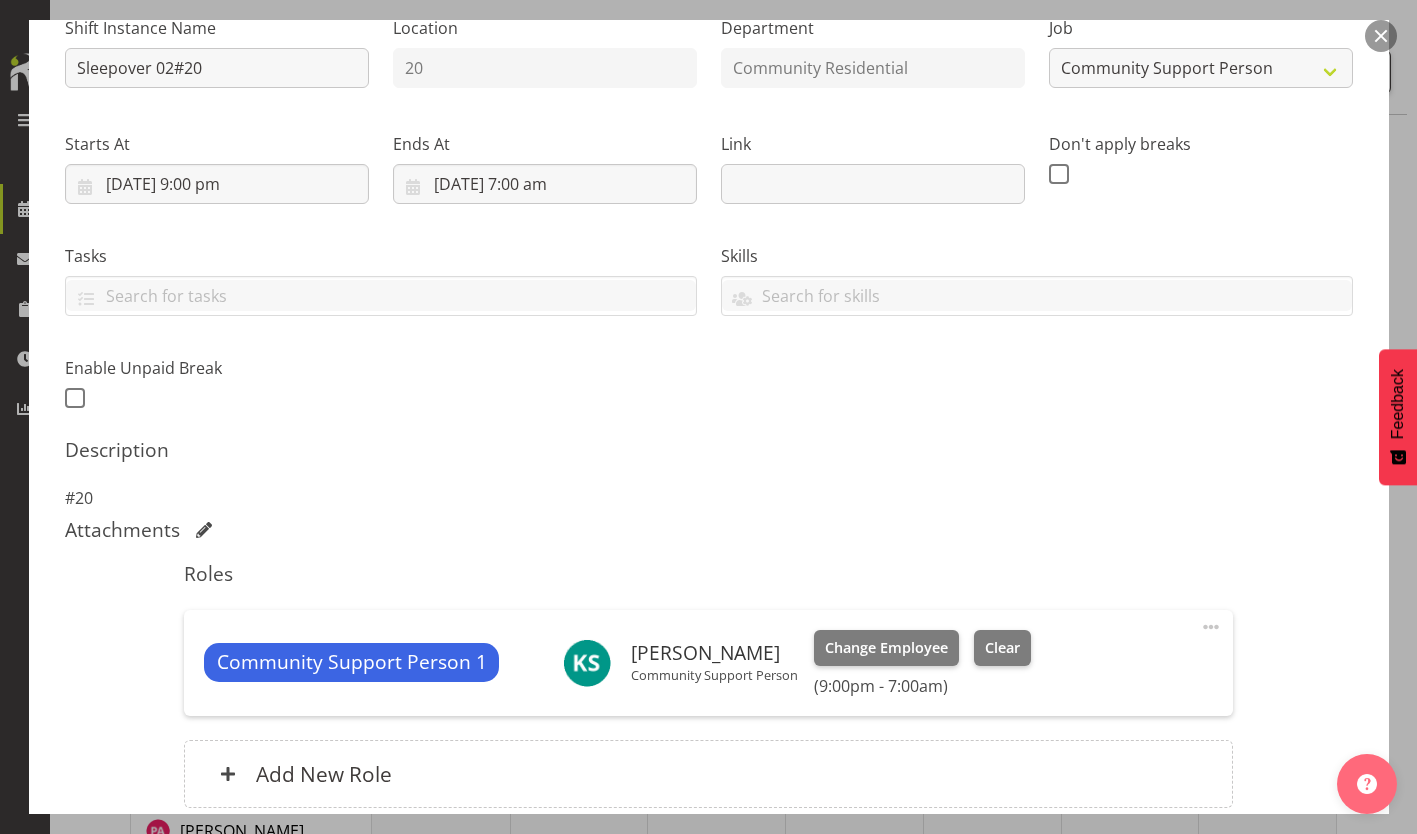 click on "Update Shift Instance" at bounding box center [1263, 934] 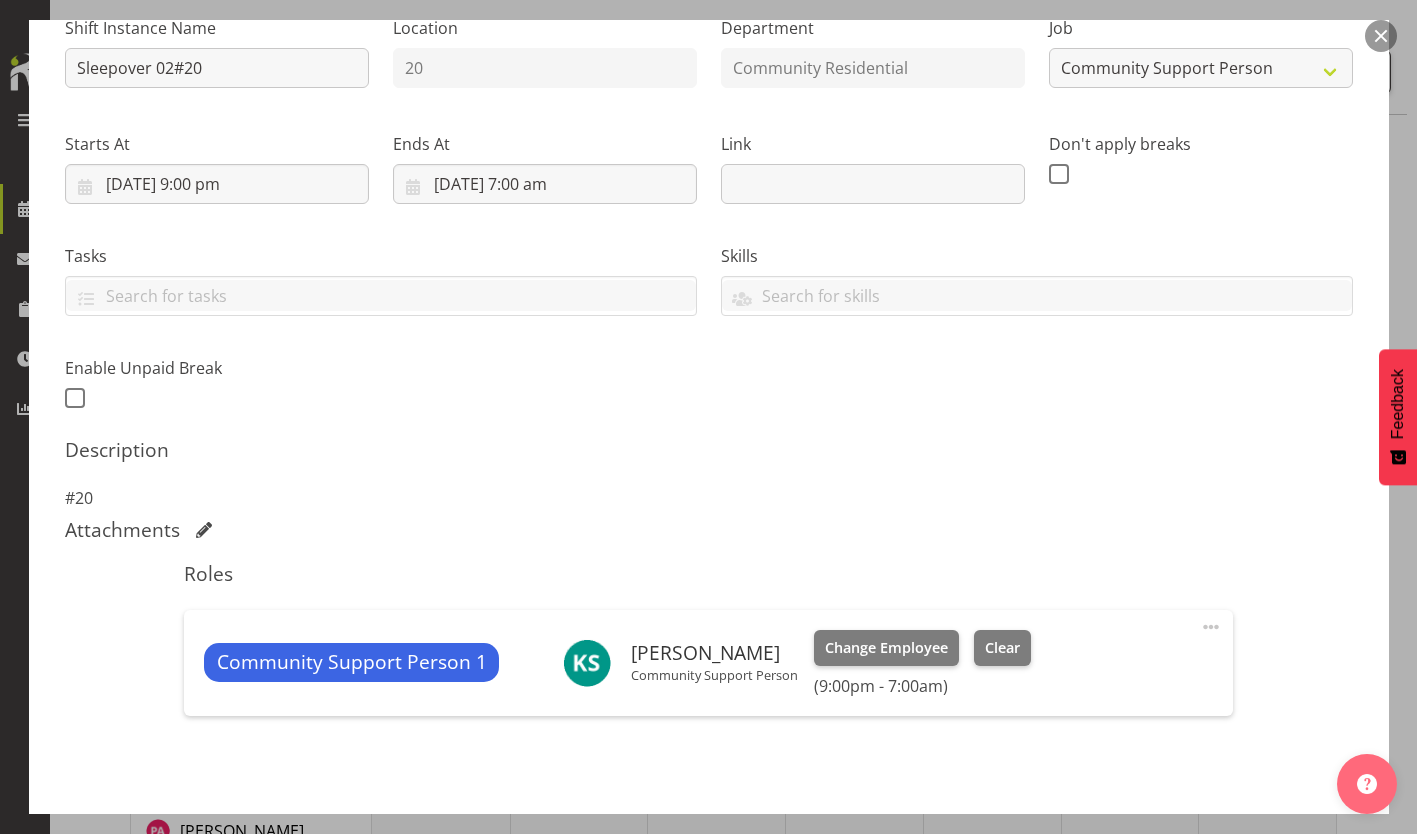 scroll, scrollTop: 146, scrollLeft: 0, axis: vertical 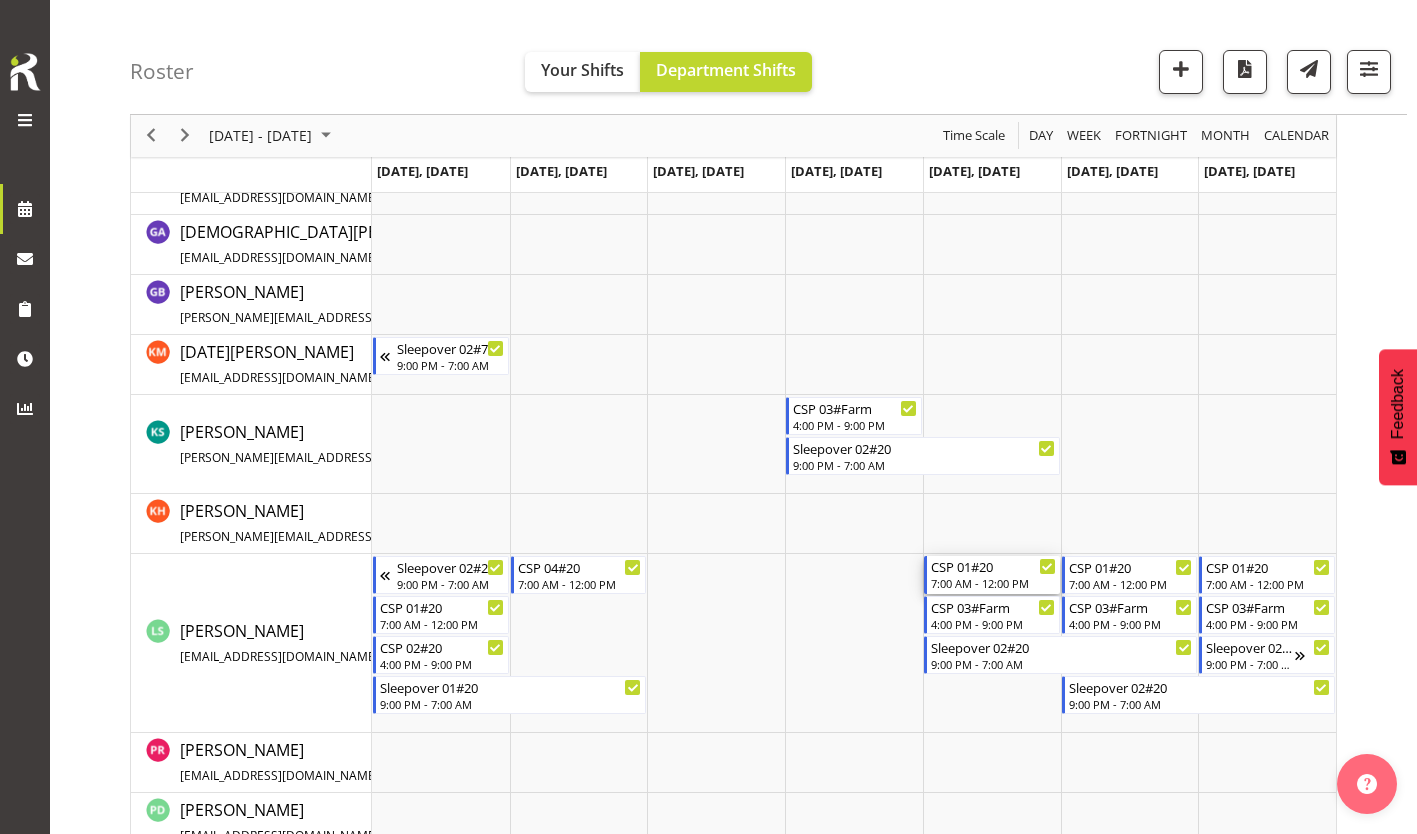 click on "7:00 AM - 12:00 PM" at bounding box center [993, 583] 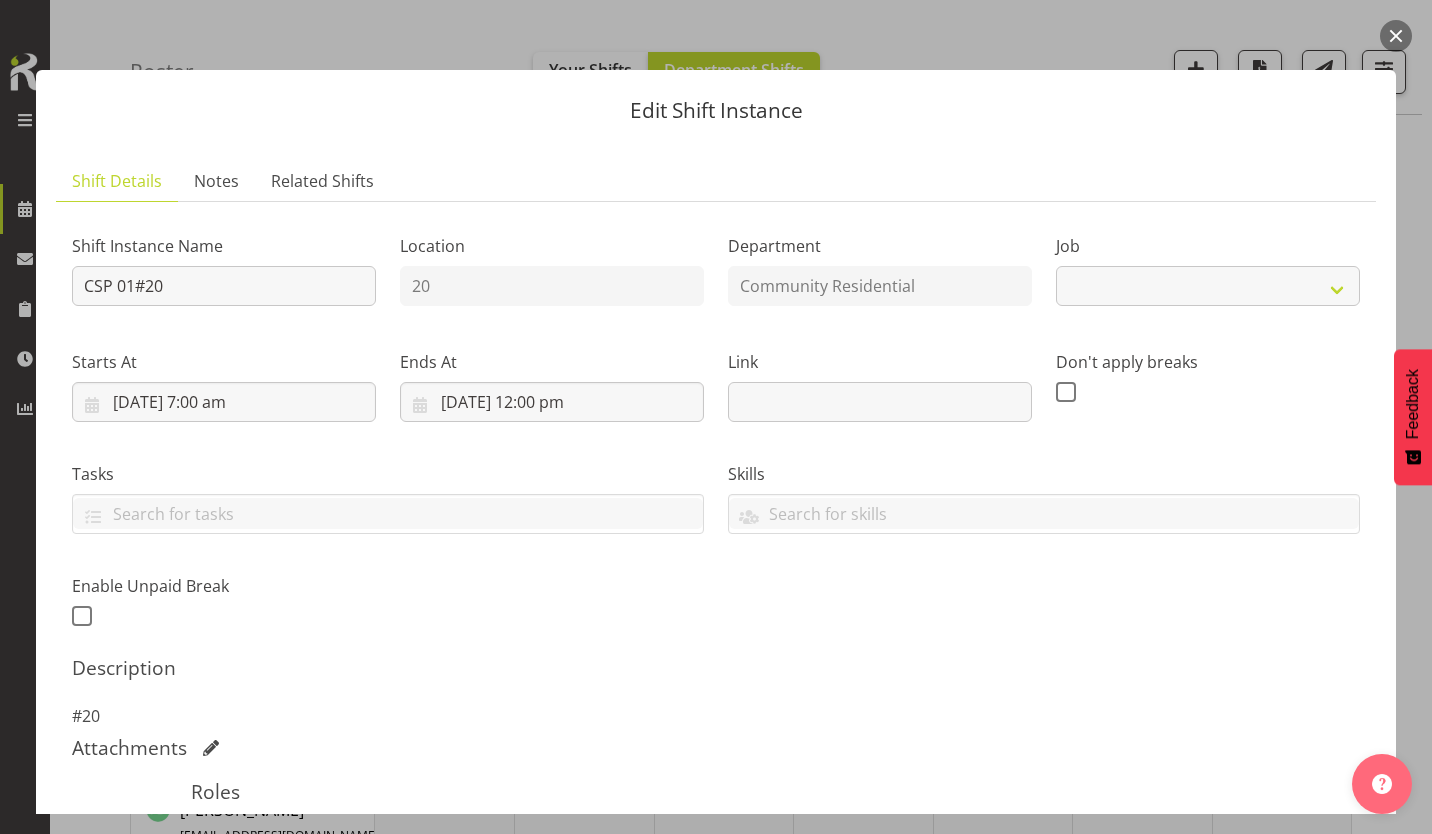 select on "2" 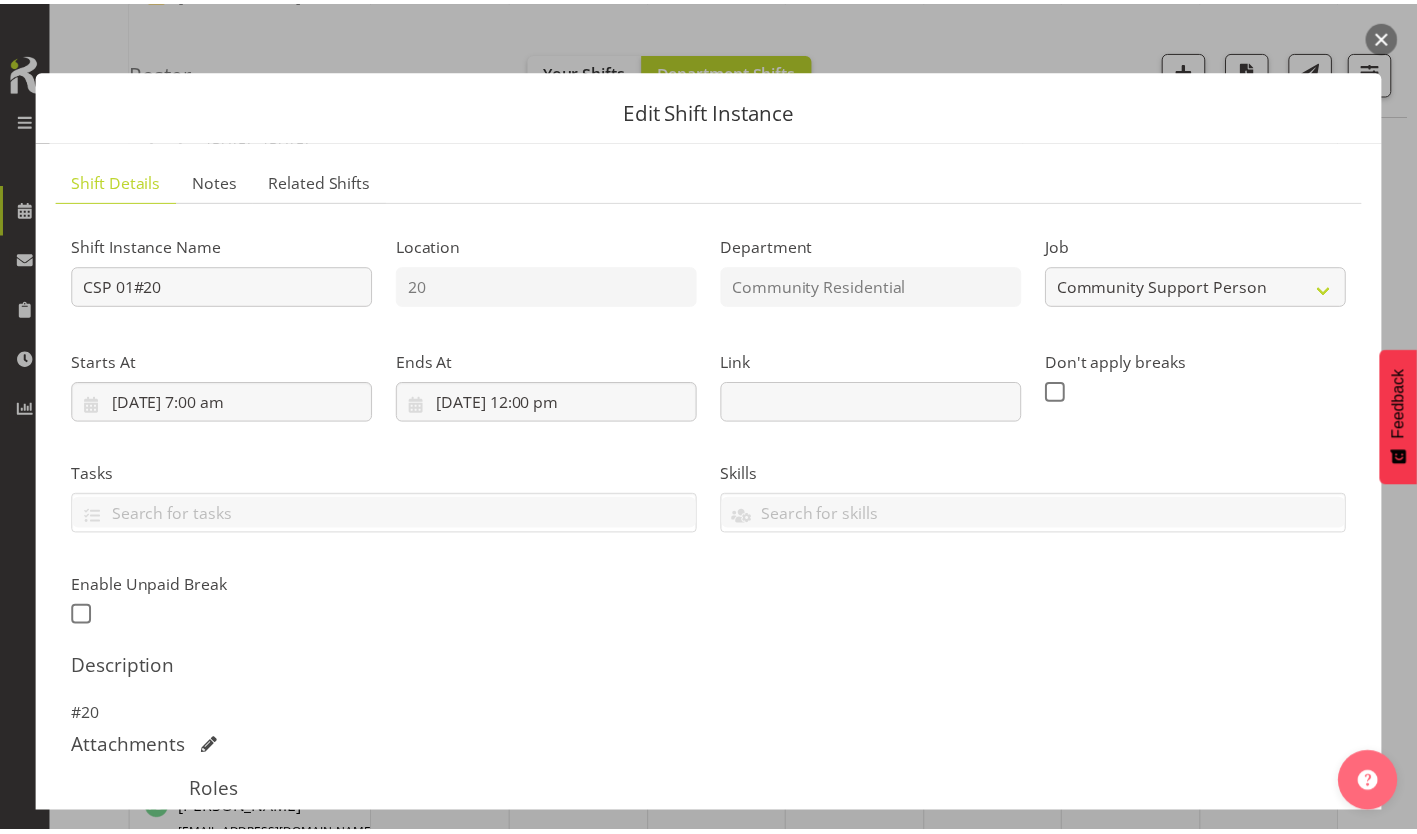scroll, scrollTop: 109, scrollLeft: 0, axis: vertical 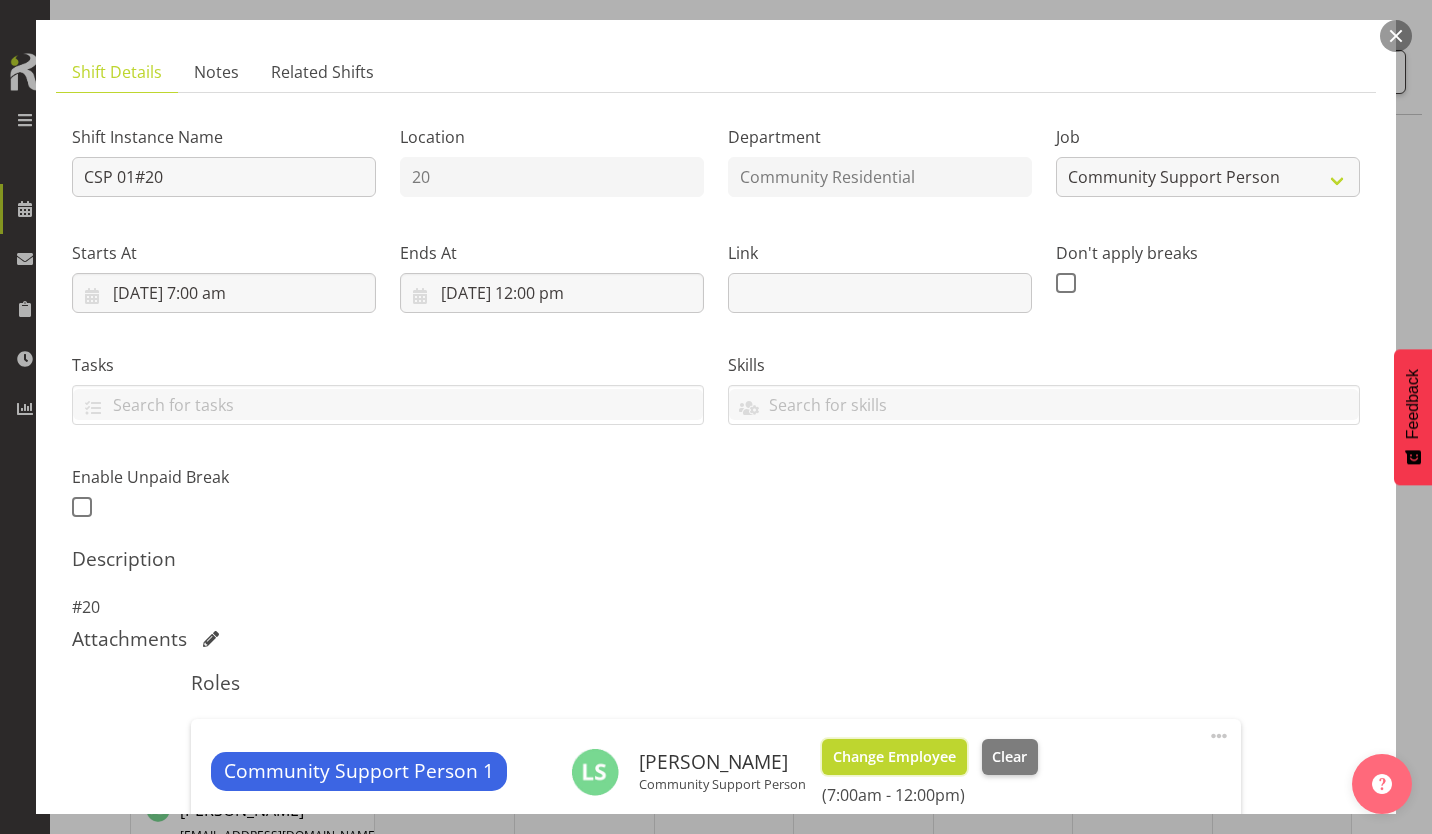 click on "Change Employee" at bounding box center [894, 757] 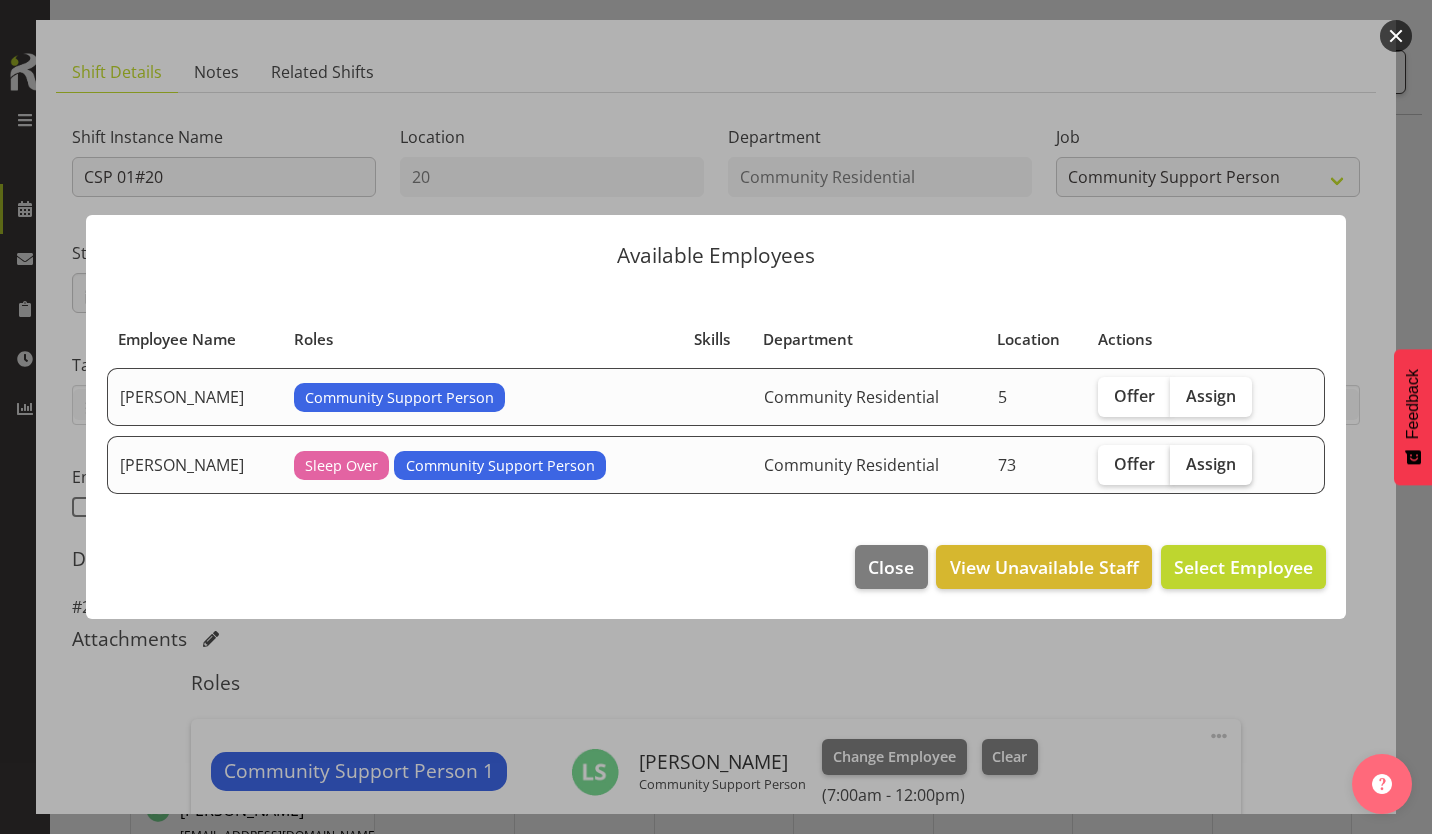 click on "Assign" at bounding box center [1211, 464] 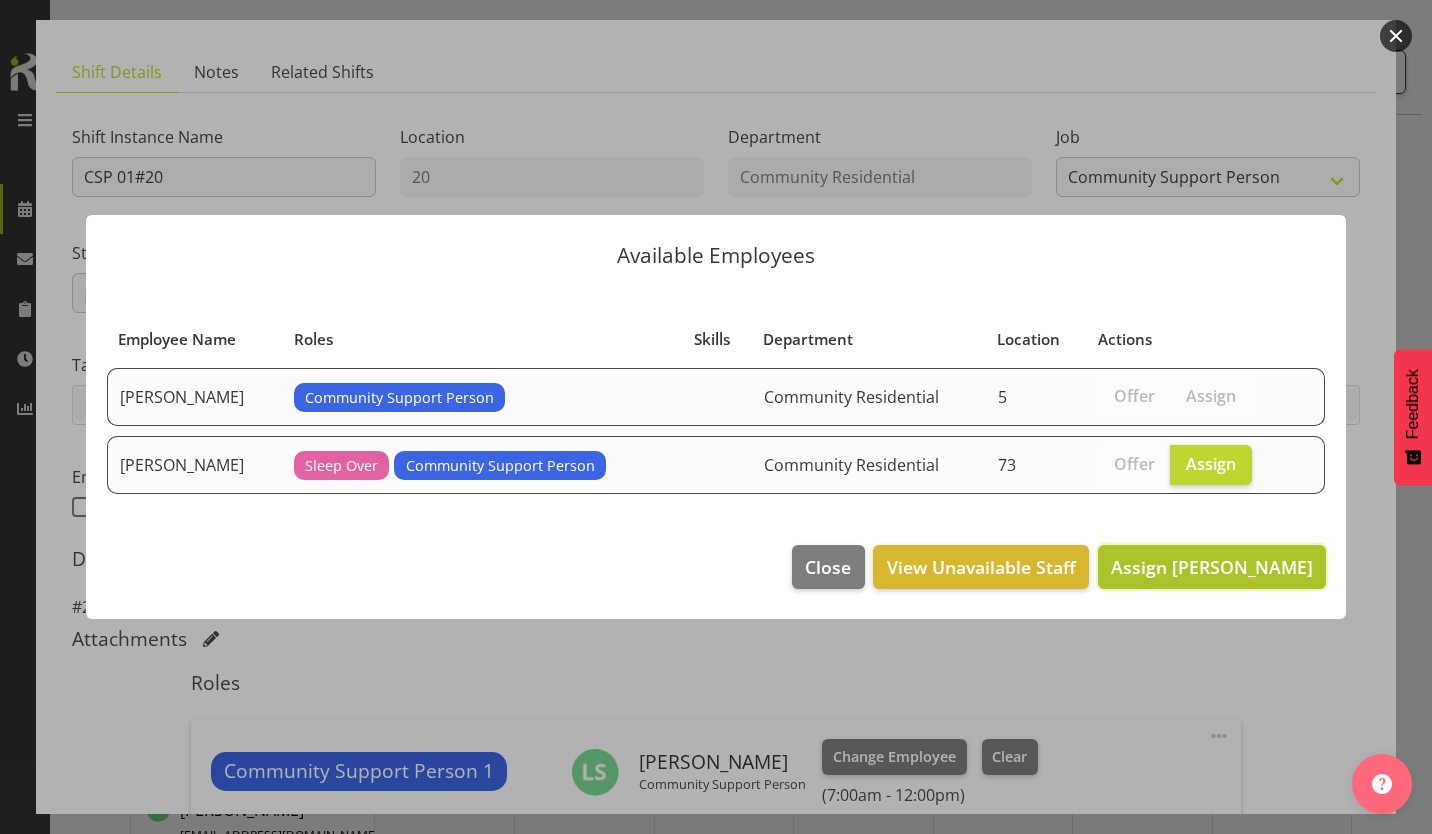 click on "Assign [PERSON_NAME]" at bounding box center (1212, 567) 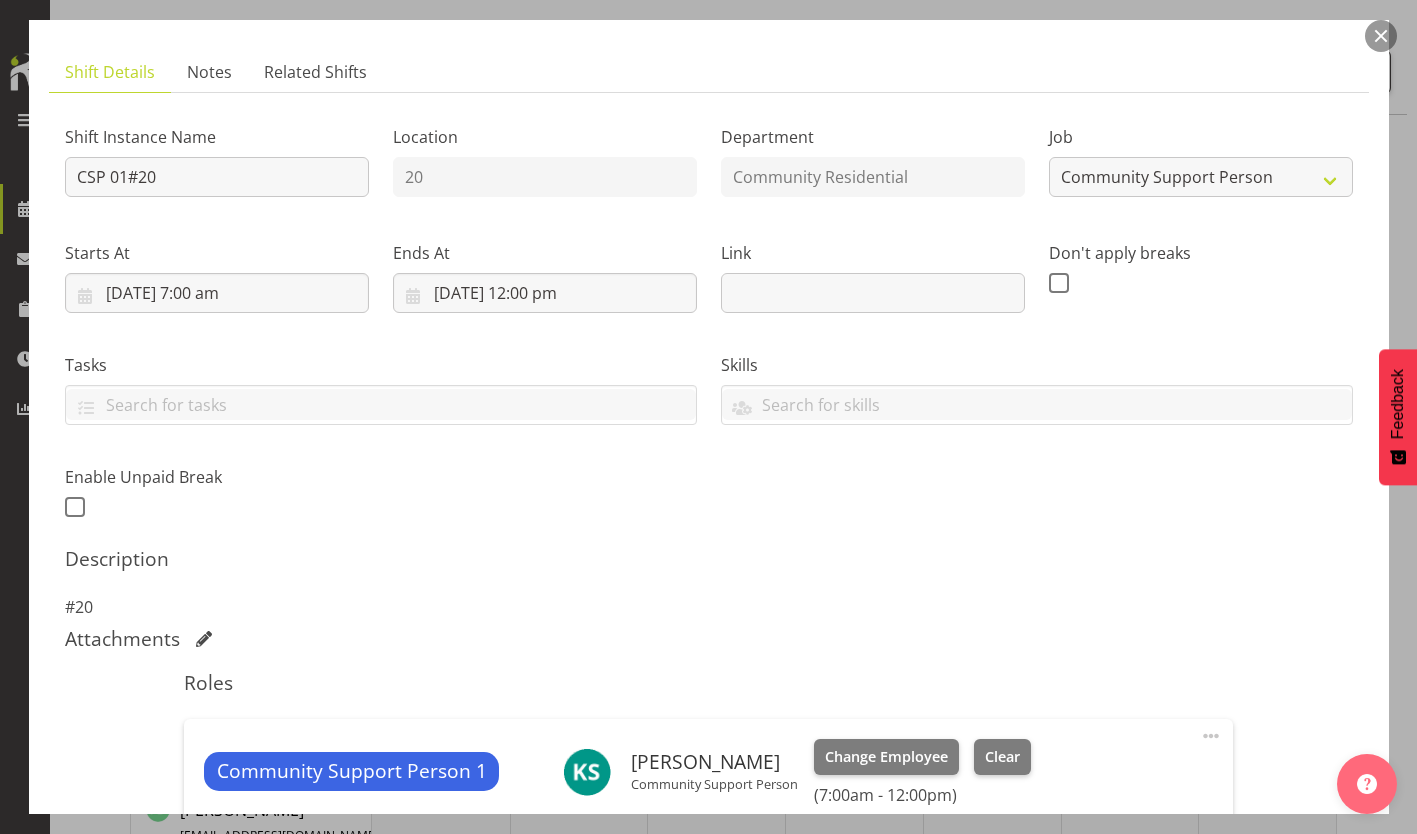 scroll, scrollTop: 219, scrollLeft: 0, axis: vertical 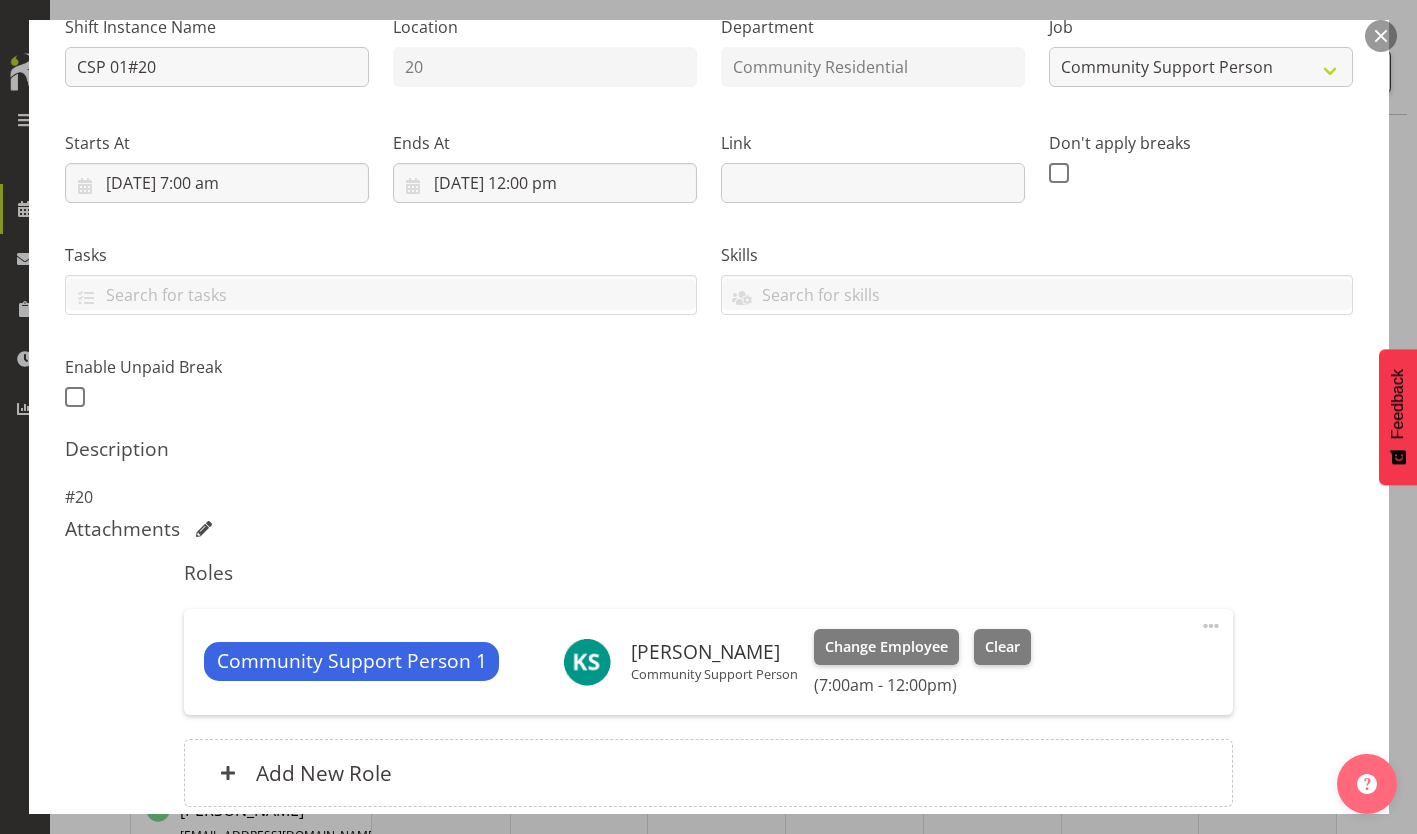 click on "Update Shift Instance" at bounding box center [1263, 932] 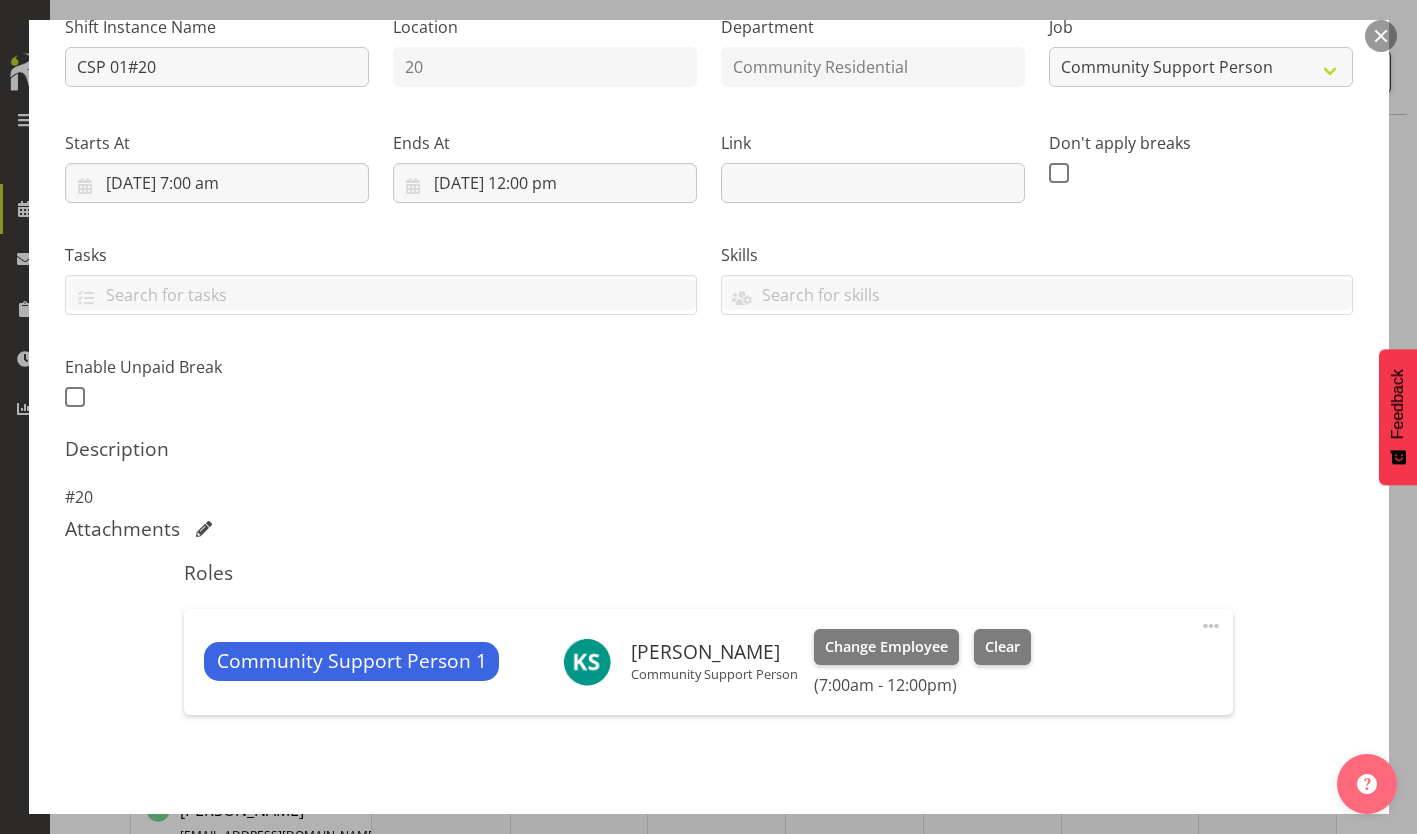 scroll, scrollTop: 146, scrollLeft: 0, axis: vertical 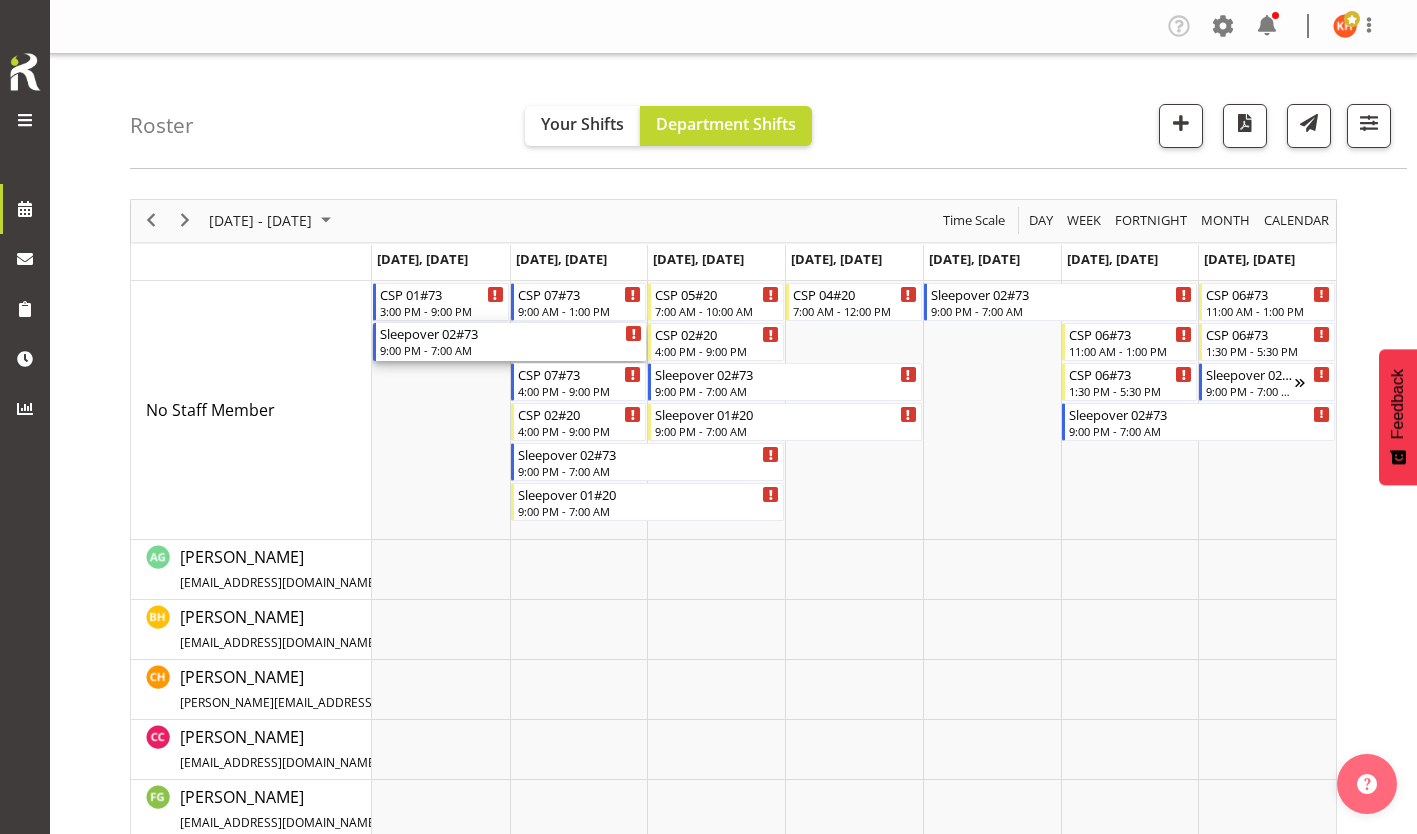 click on "9:00 PM - 7:00 AM" at bounding box center (511, 350) 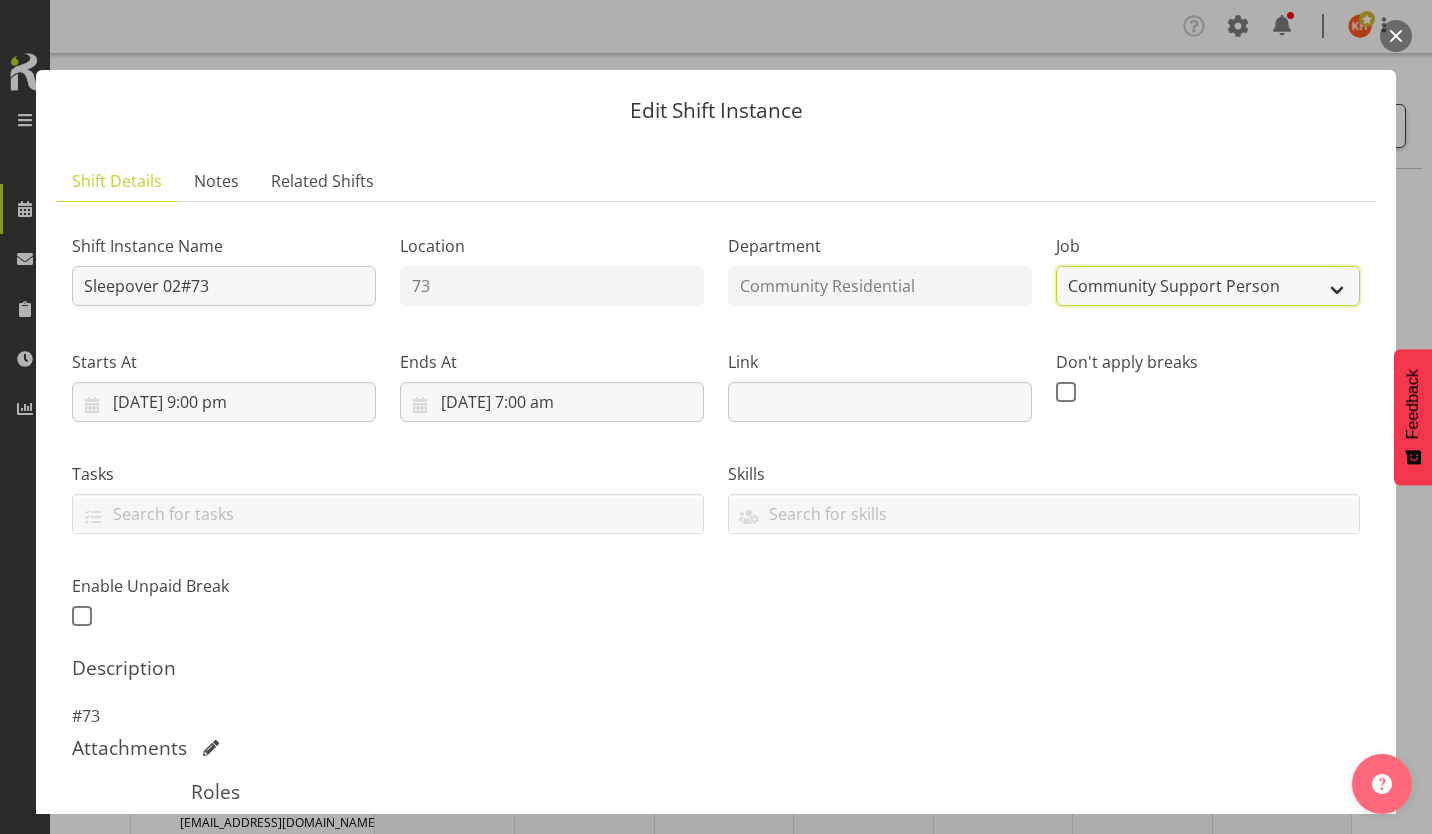 click on "Create new job   Accounts Admin Art Coordinator Community Leader Community Support Person Community Support Person-Casual House Leader Office Admin Senior Coordinator Service Manager Volunteer" at bounding box center [1208, 286] 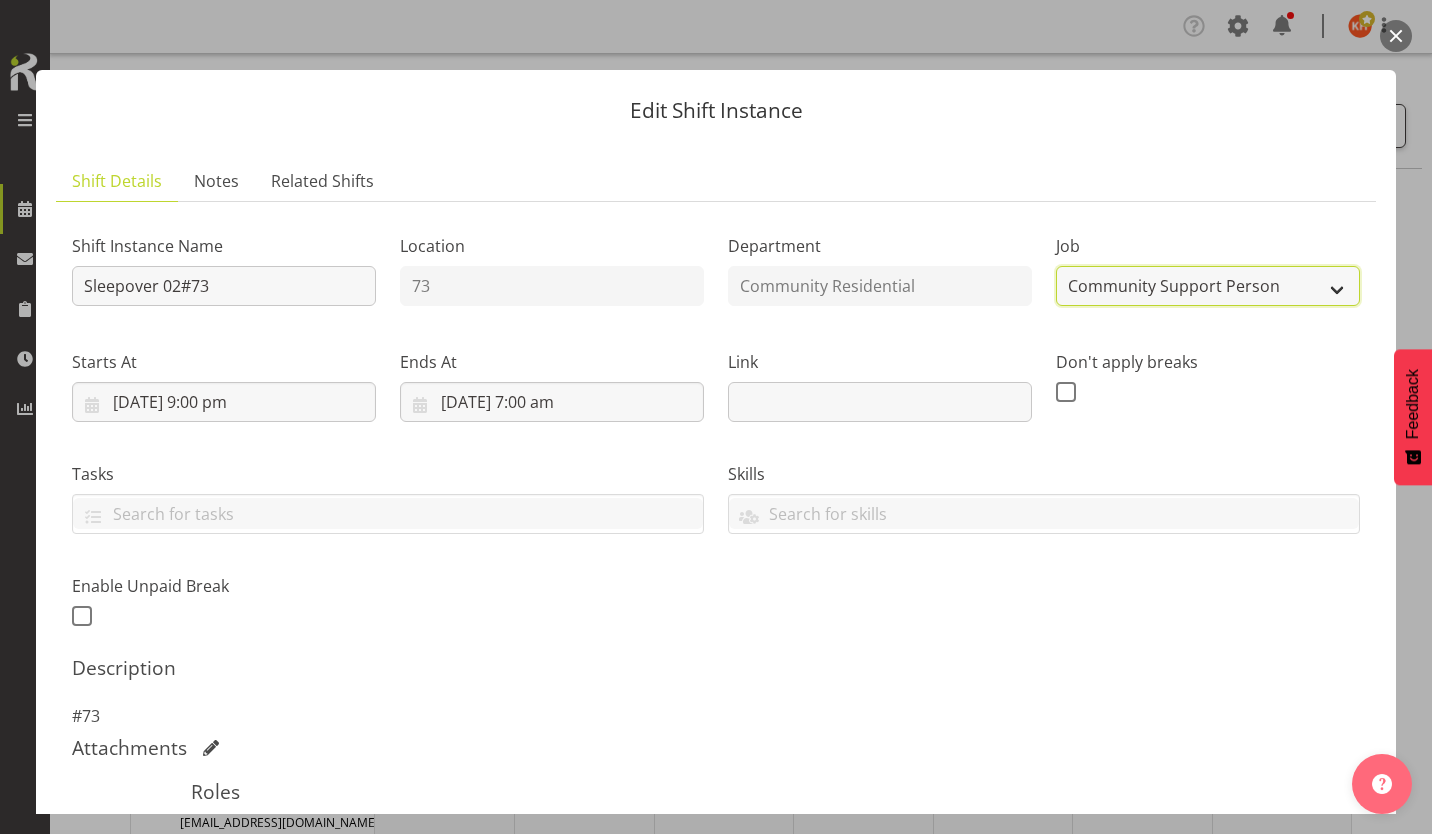 select on "1" 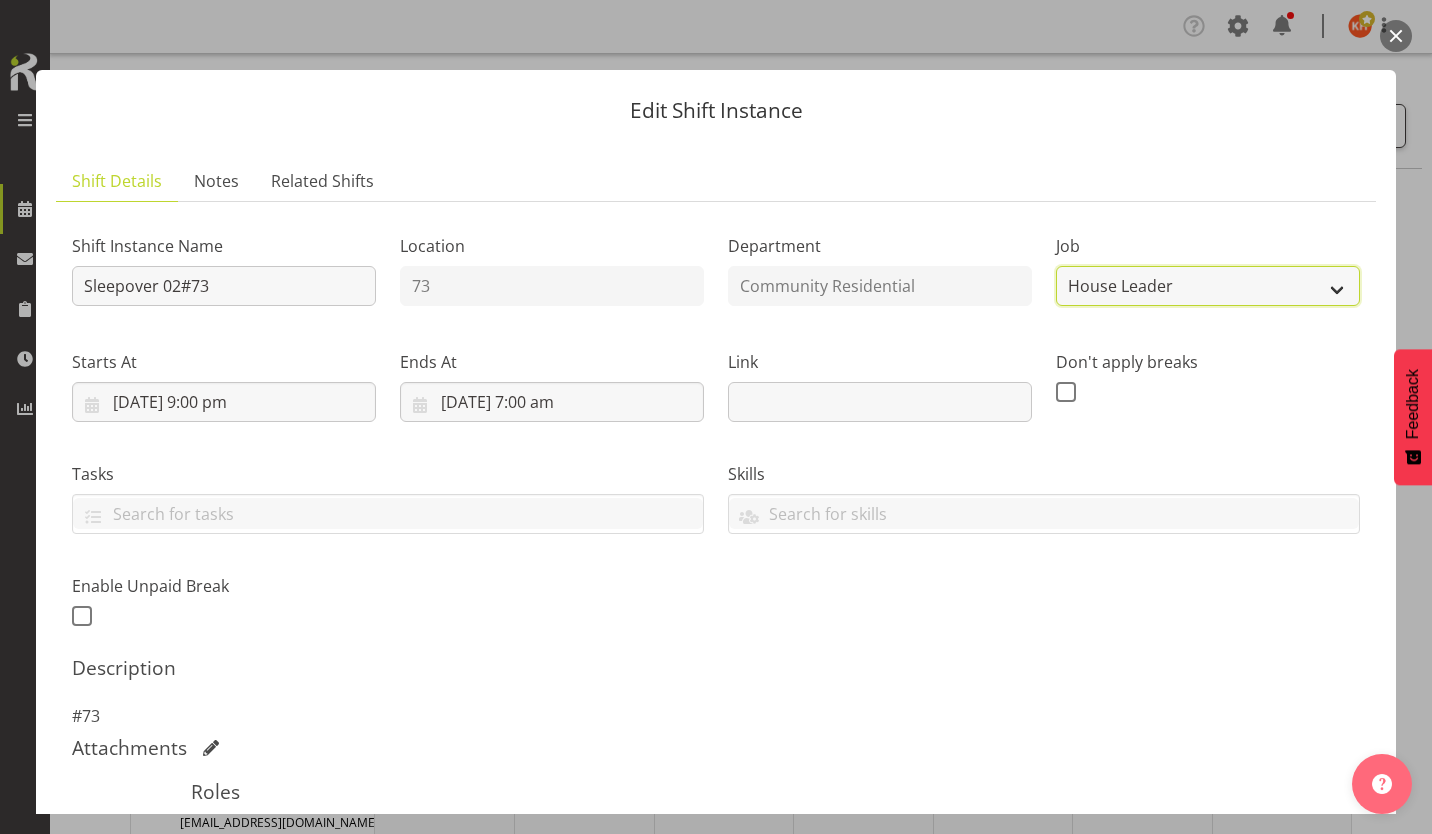 click on "Create new job   Accounts Admin Art Coordinator Community Leader Community Support Person Community Support Person-Casual House Leader Office Admin Senior Coordinator Service Manager Volunteer" at bounding box center [1208, 286] 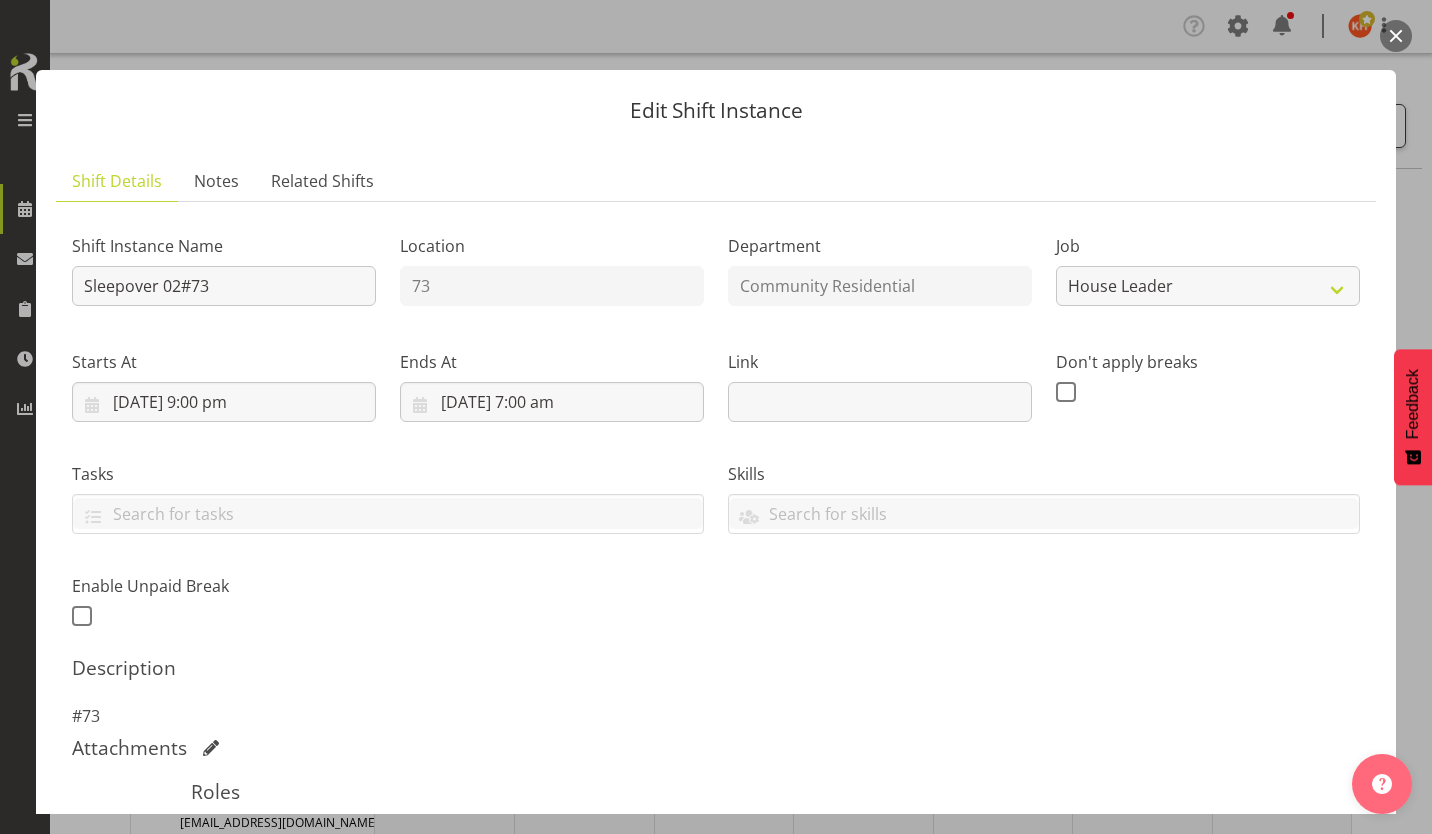click at bounding box center (1219, 845) 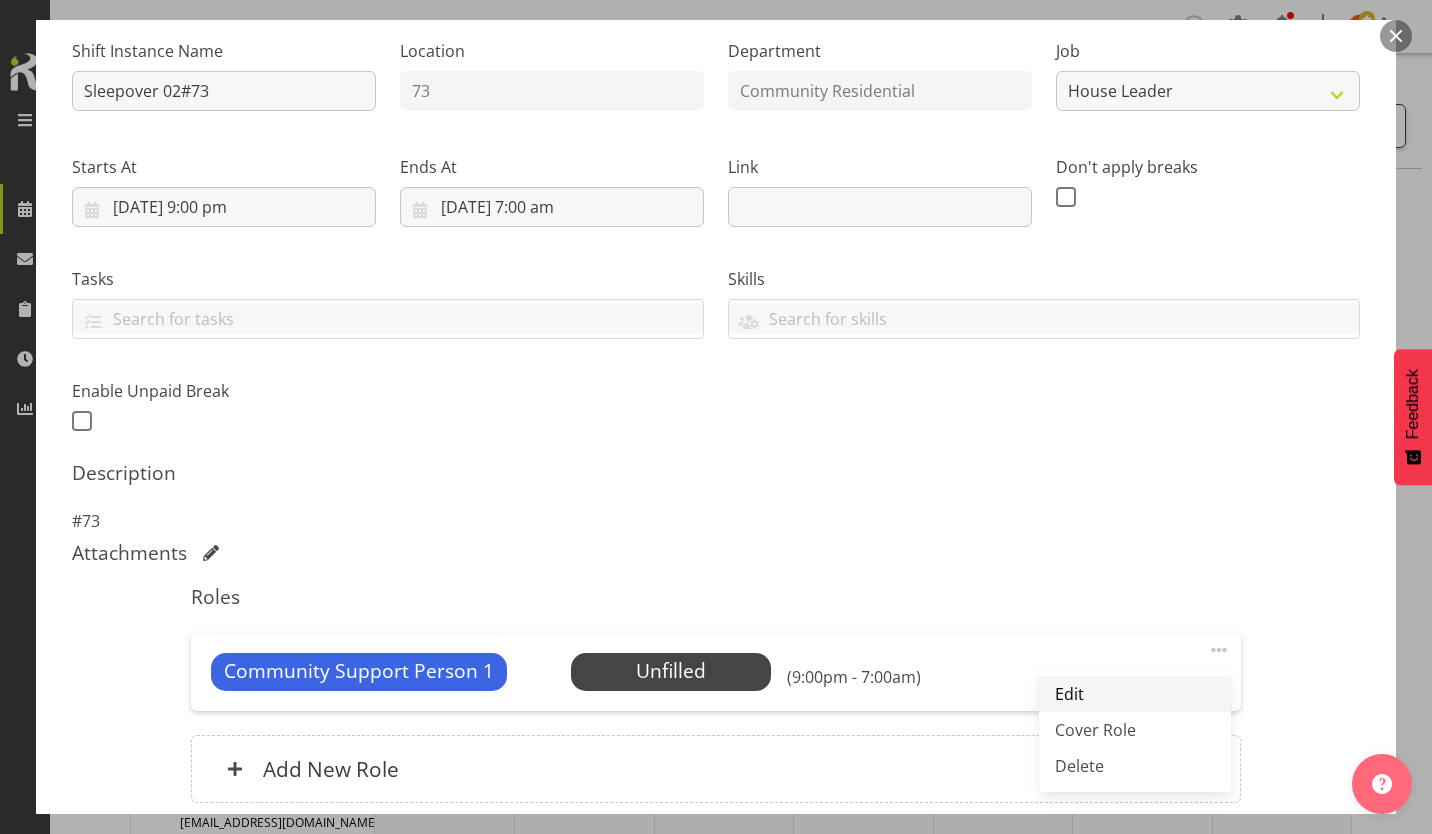 scroll, scrollTop: 195, scrollLeft: 0, axis: vertical 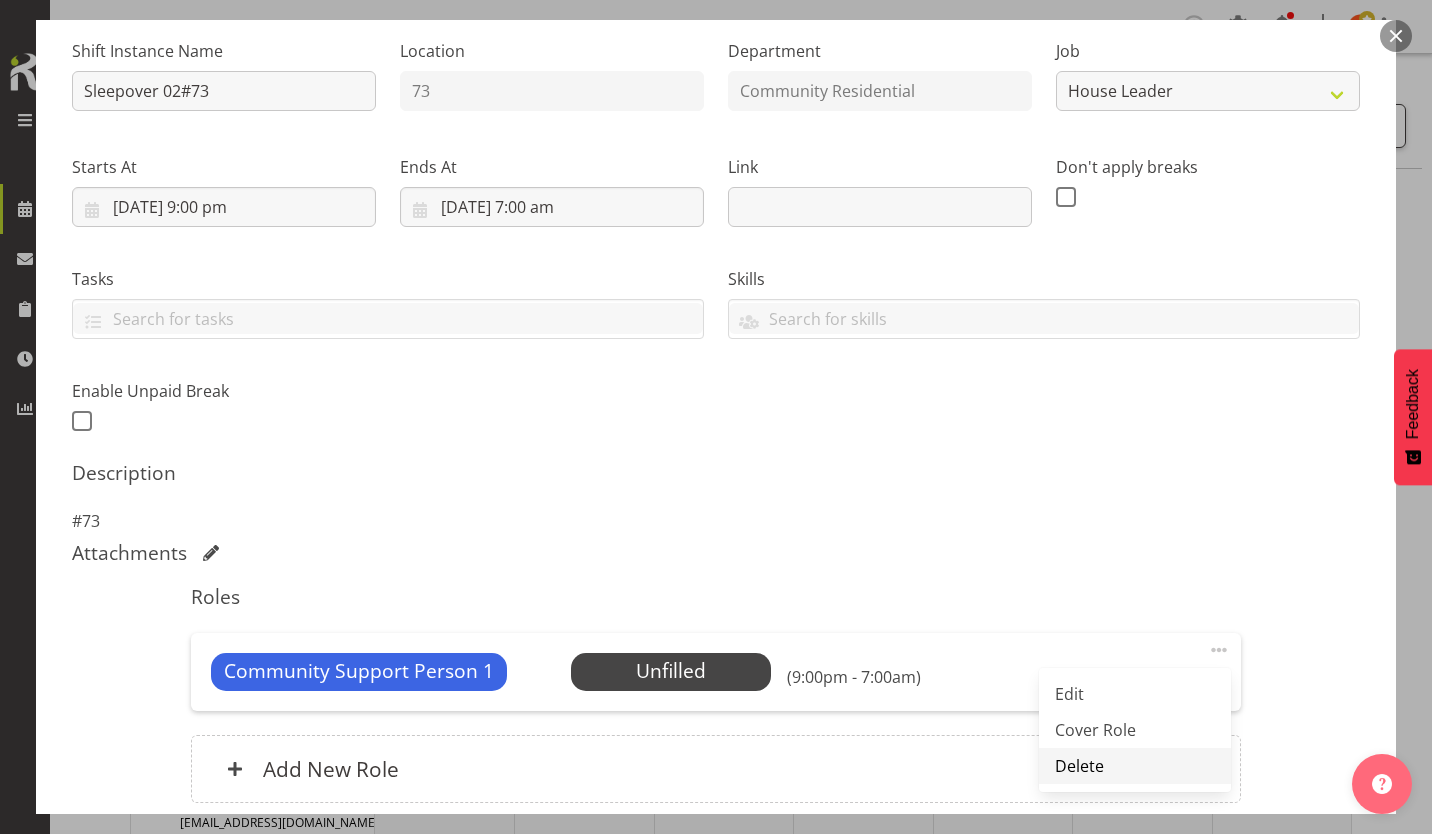 click on "Delete" at bounding box center (1135, 766) 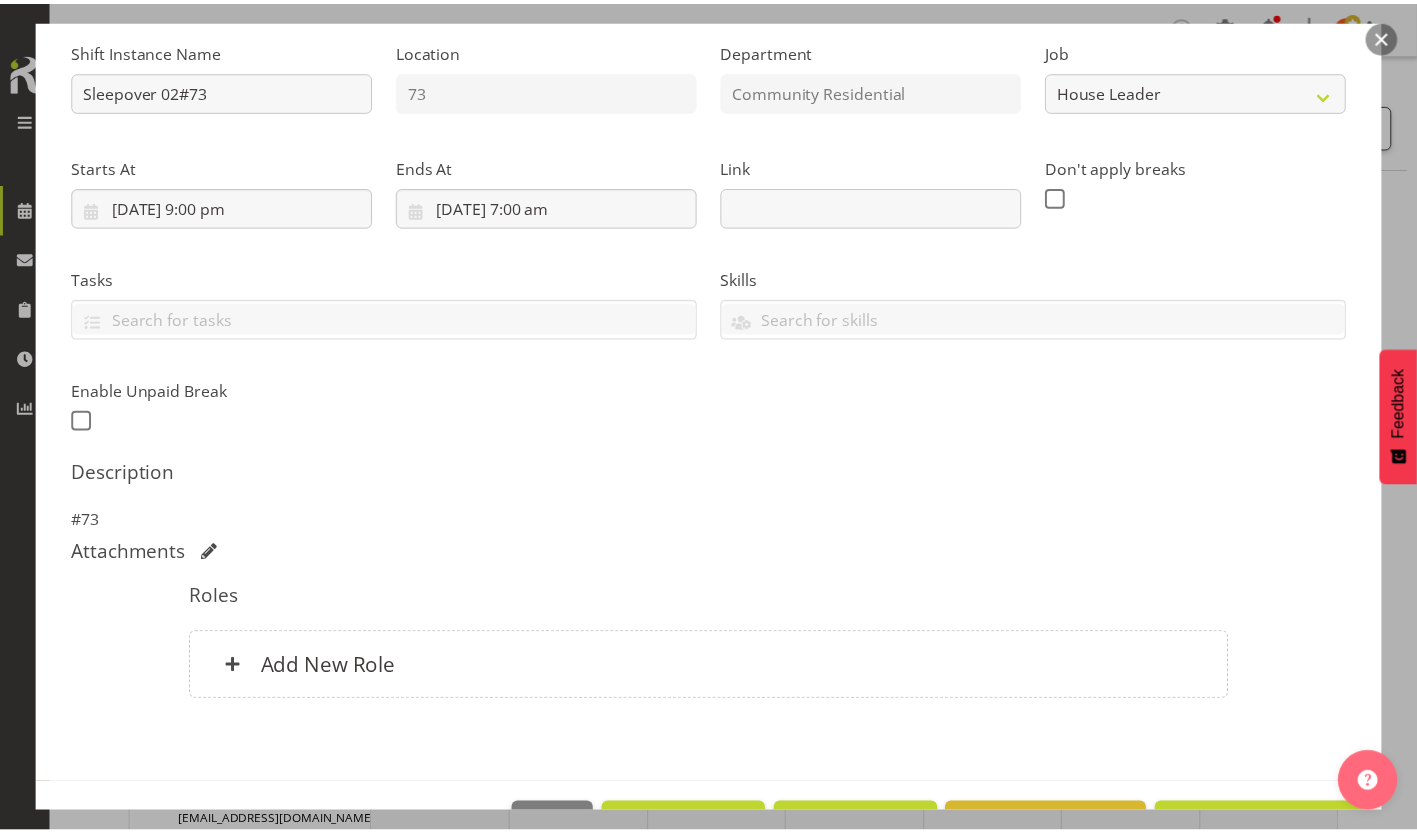 scroll, scrollTop: 111, scrollLeft: 0, axis: vertical 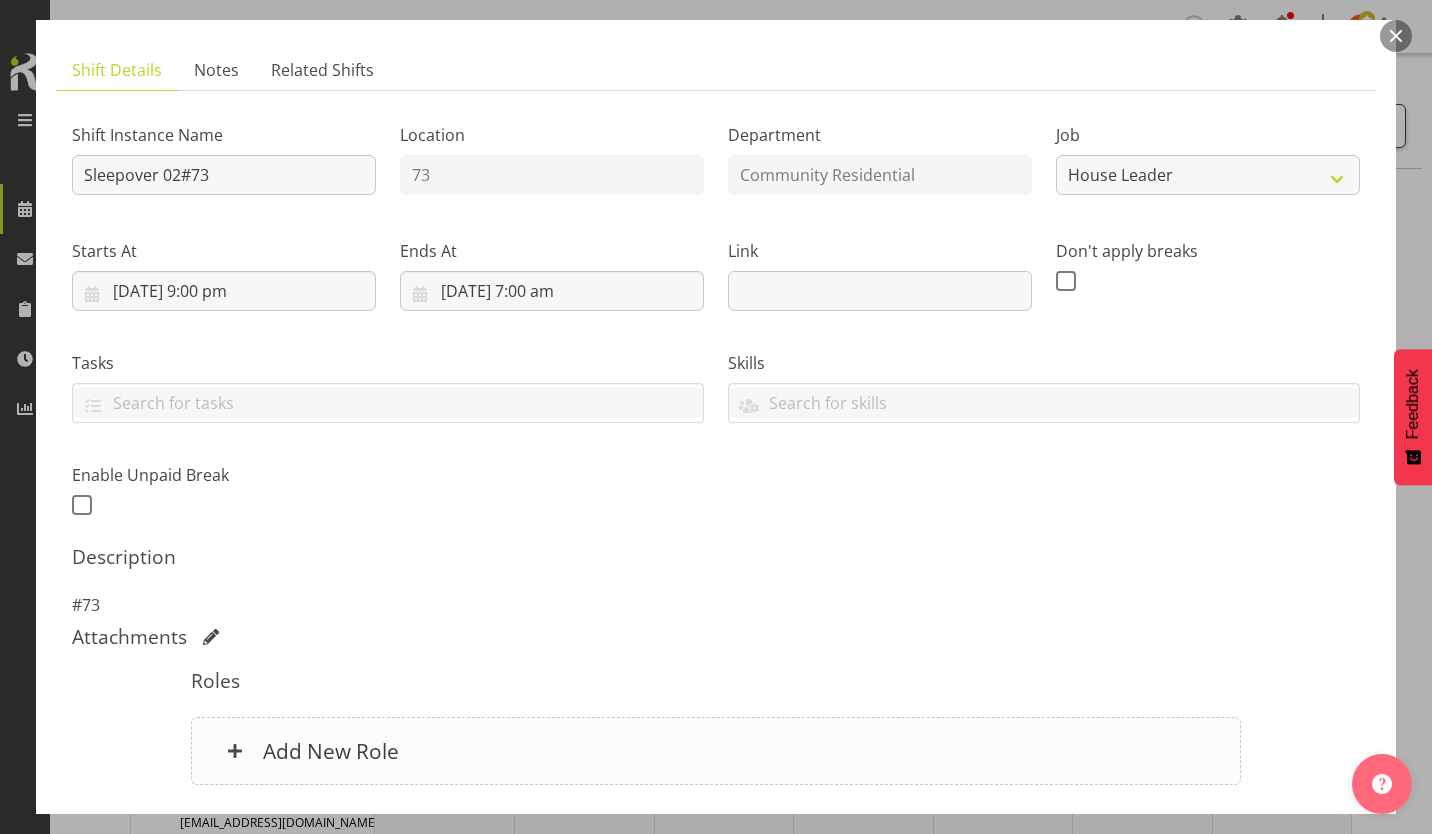 click on "Add New Role" at bounding box center (331, 751) 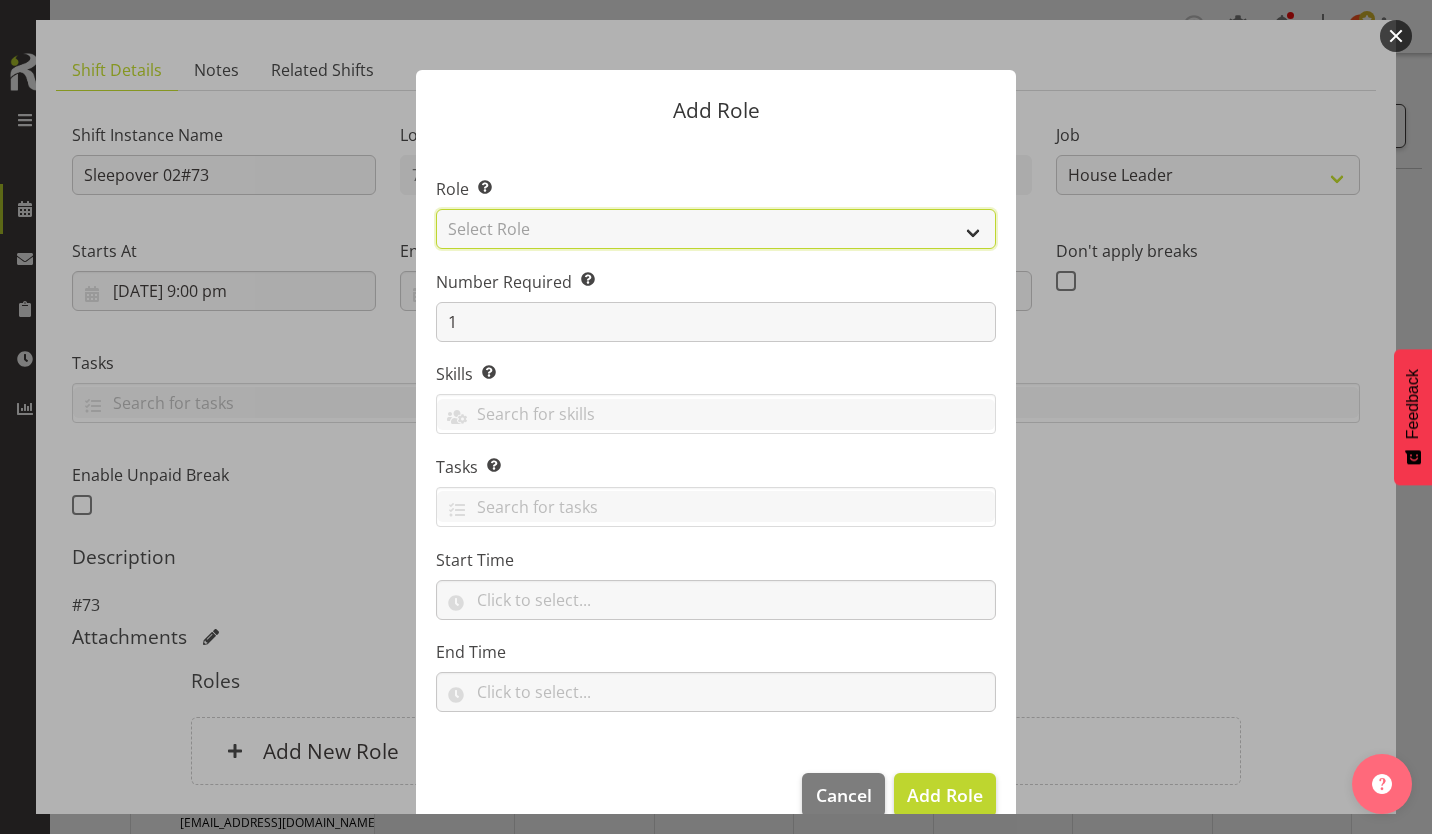 click on "Select Role  Area Manager Art Coordination Community - SIL Community Leader Community Support Person Community Support Person - Casual House Leader Office Admin On-Call call out Senate Senior Coordinator SIL Coordination Sleep Over Volunteer" at bounding box center [716, 229] 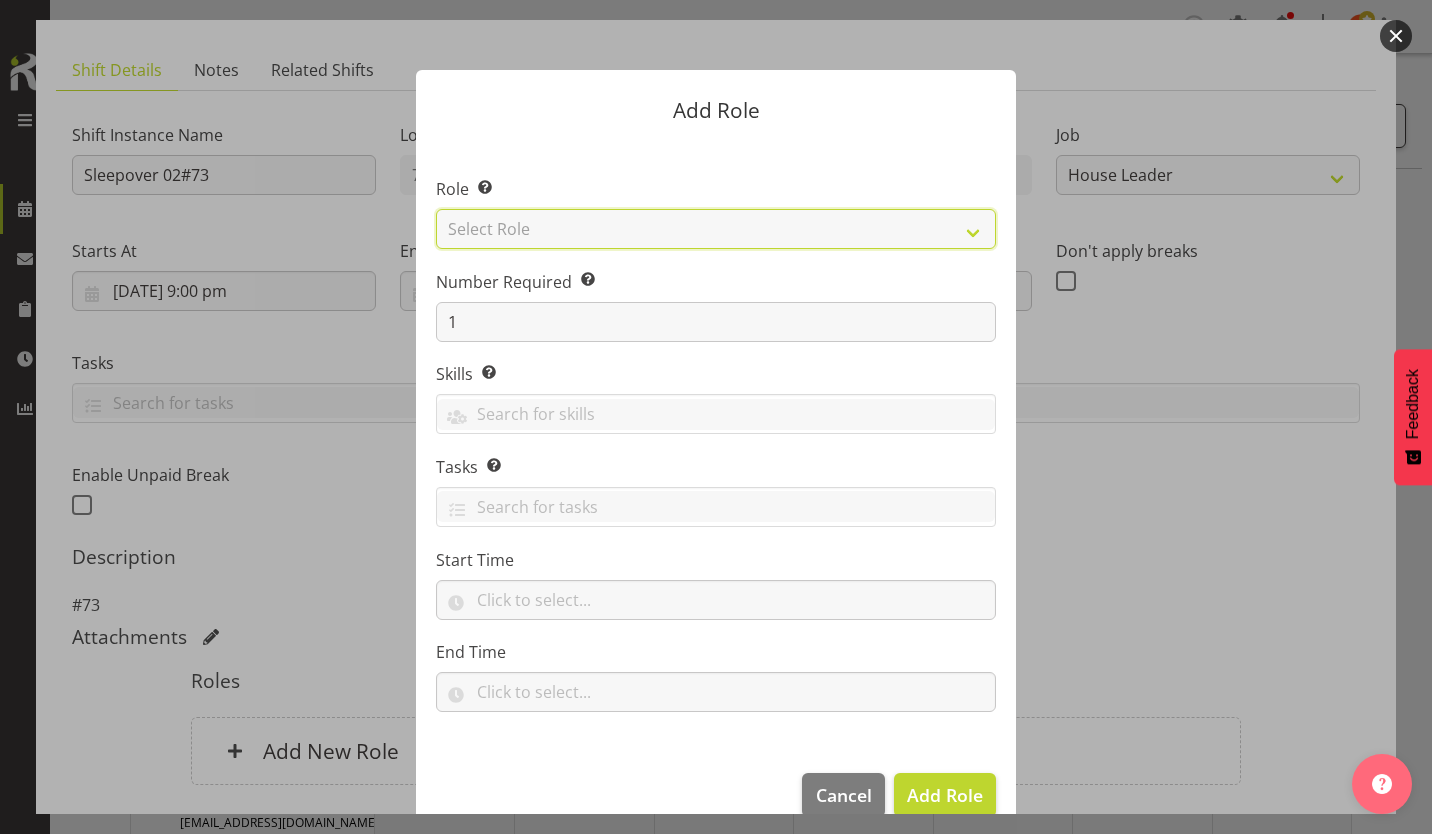 select on "12" 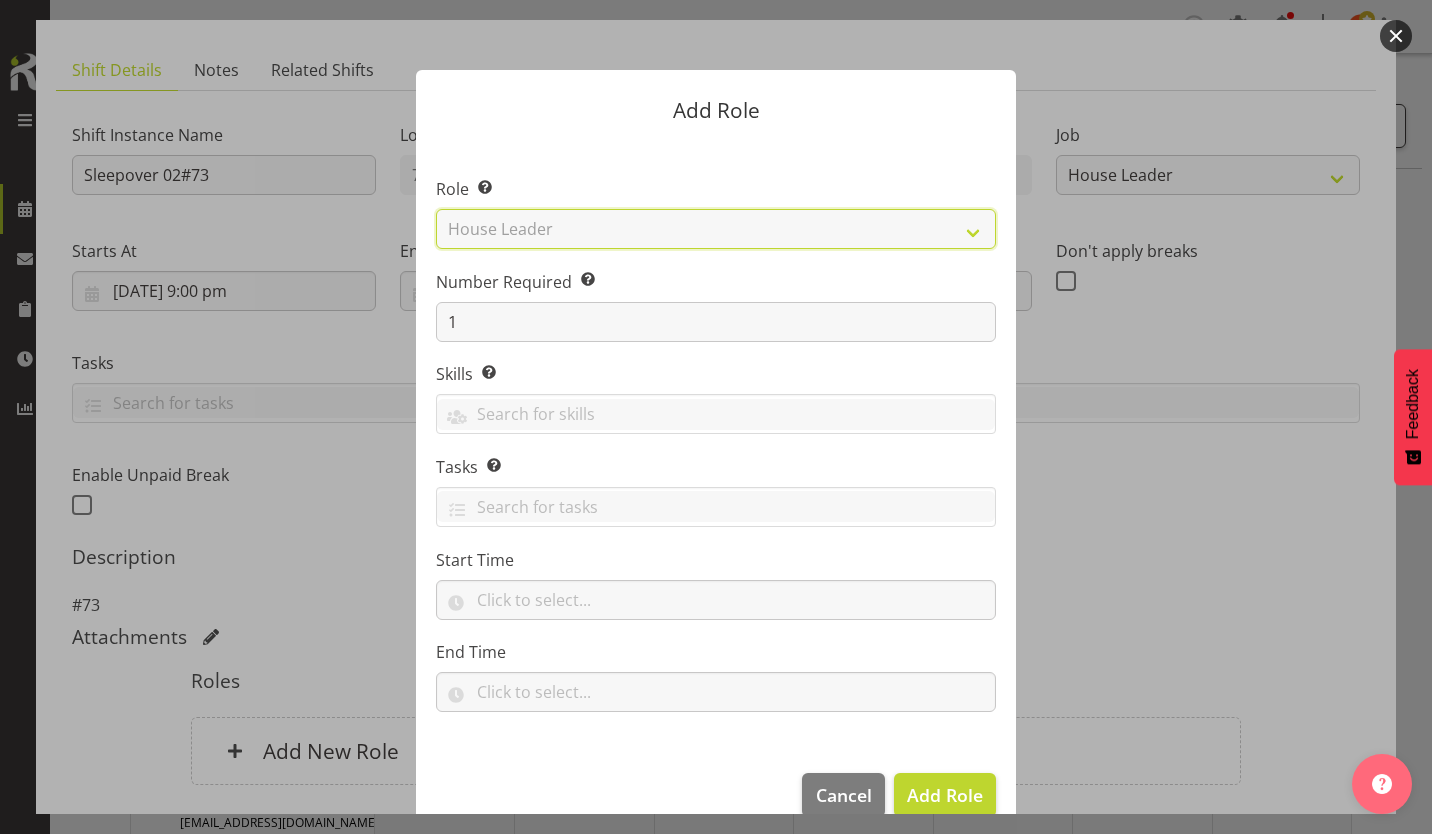 click on "Select Role  Area Manager Art Coordination Community - SIL Community Leader Community Support Person Community Support Person - Casual House Leader Office Admin On-Call call out Senate Senior Coordinator SIL Coordination Sleep Over Volunteer" at bounding box center (716, 229) 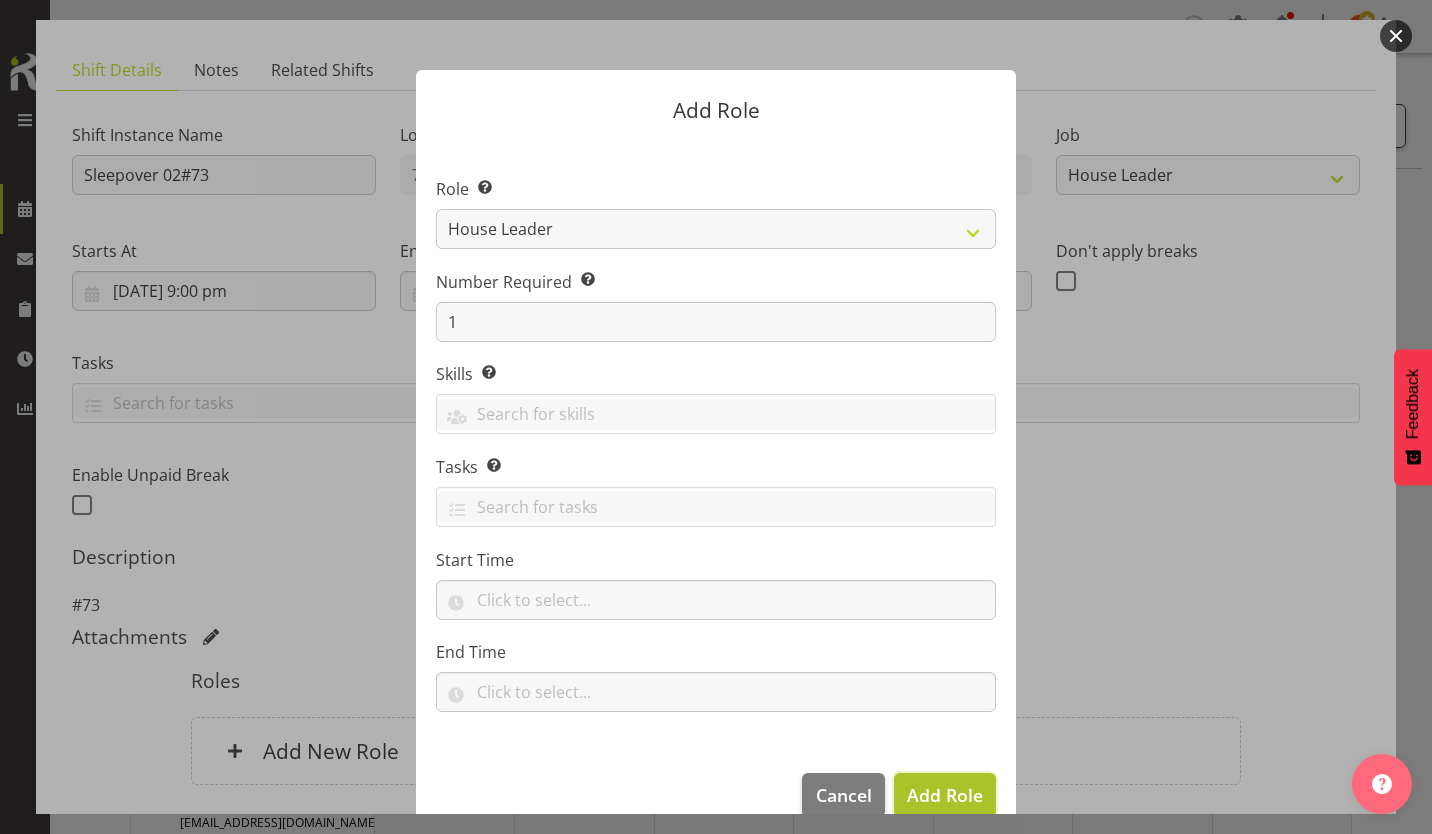 click on "Add Role" at bounding box center (945, 795) 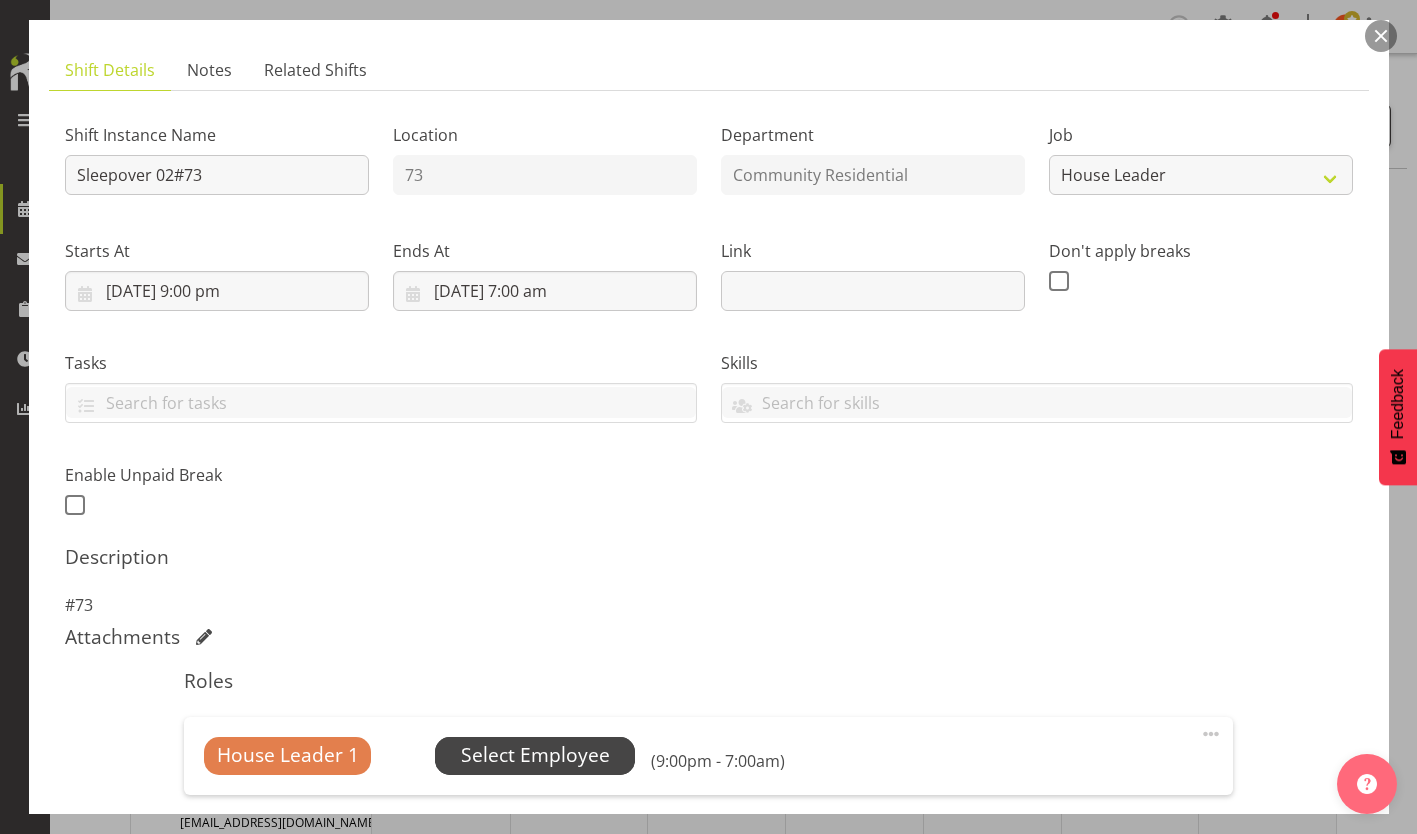 click on "Select Employee" at bounding box center (535, 755) 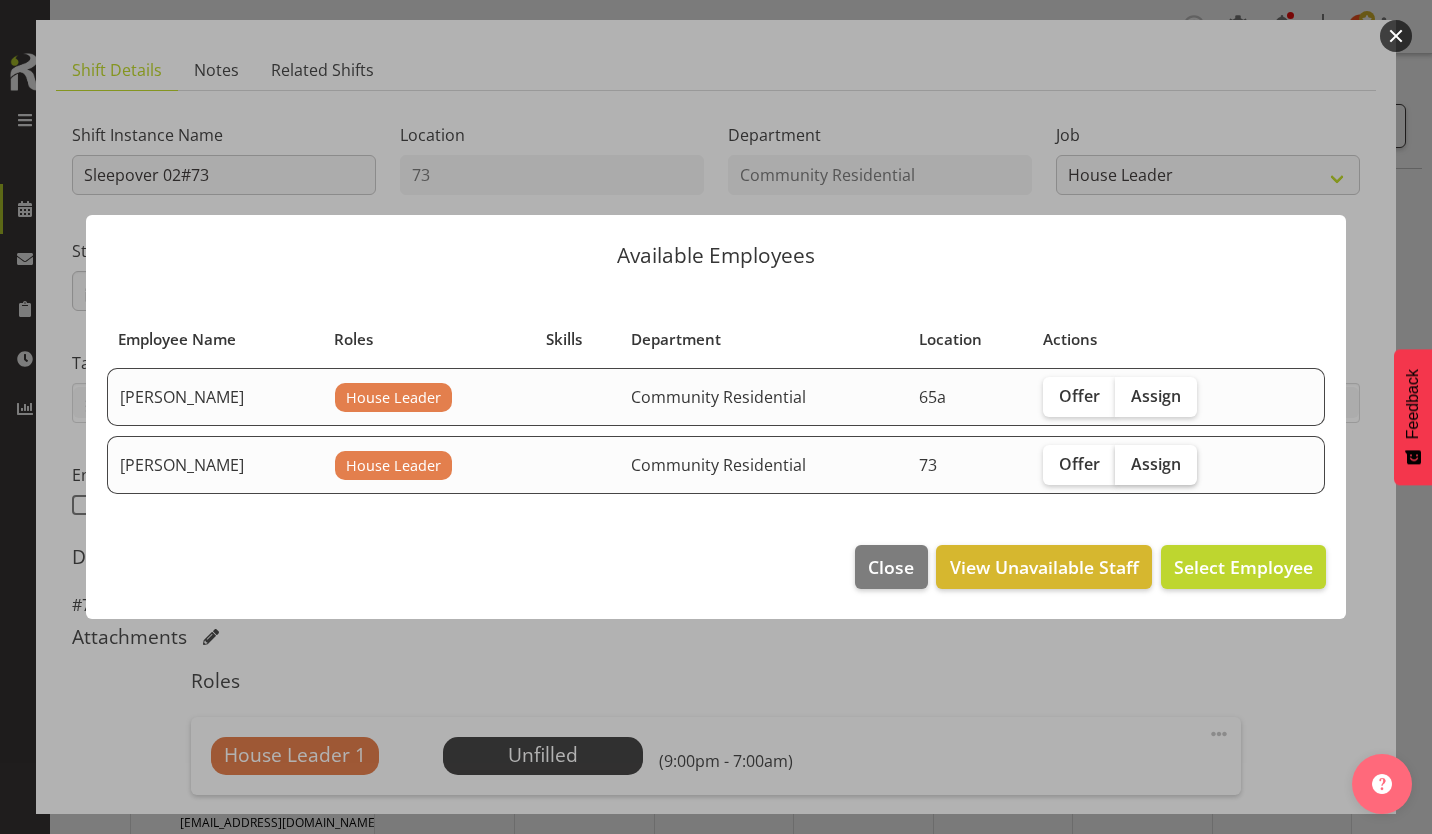 click on "Assign" at bounding box center [1156, 464] 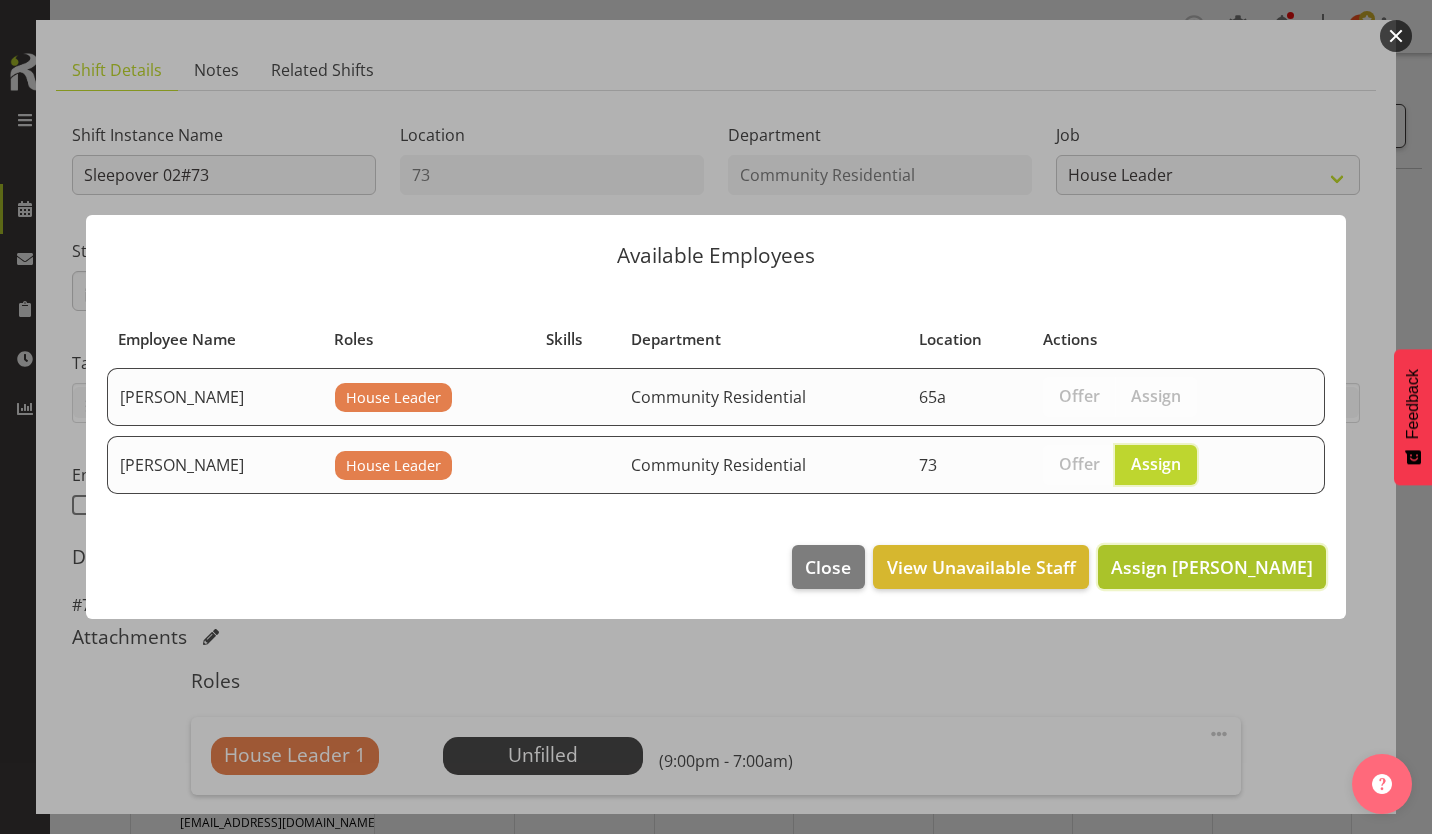 click on "Assign [PERSON_NAME]" at bounding box center [1212, 567] 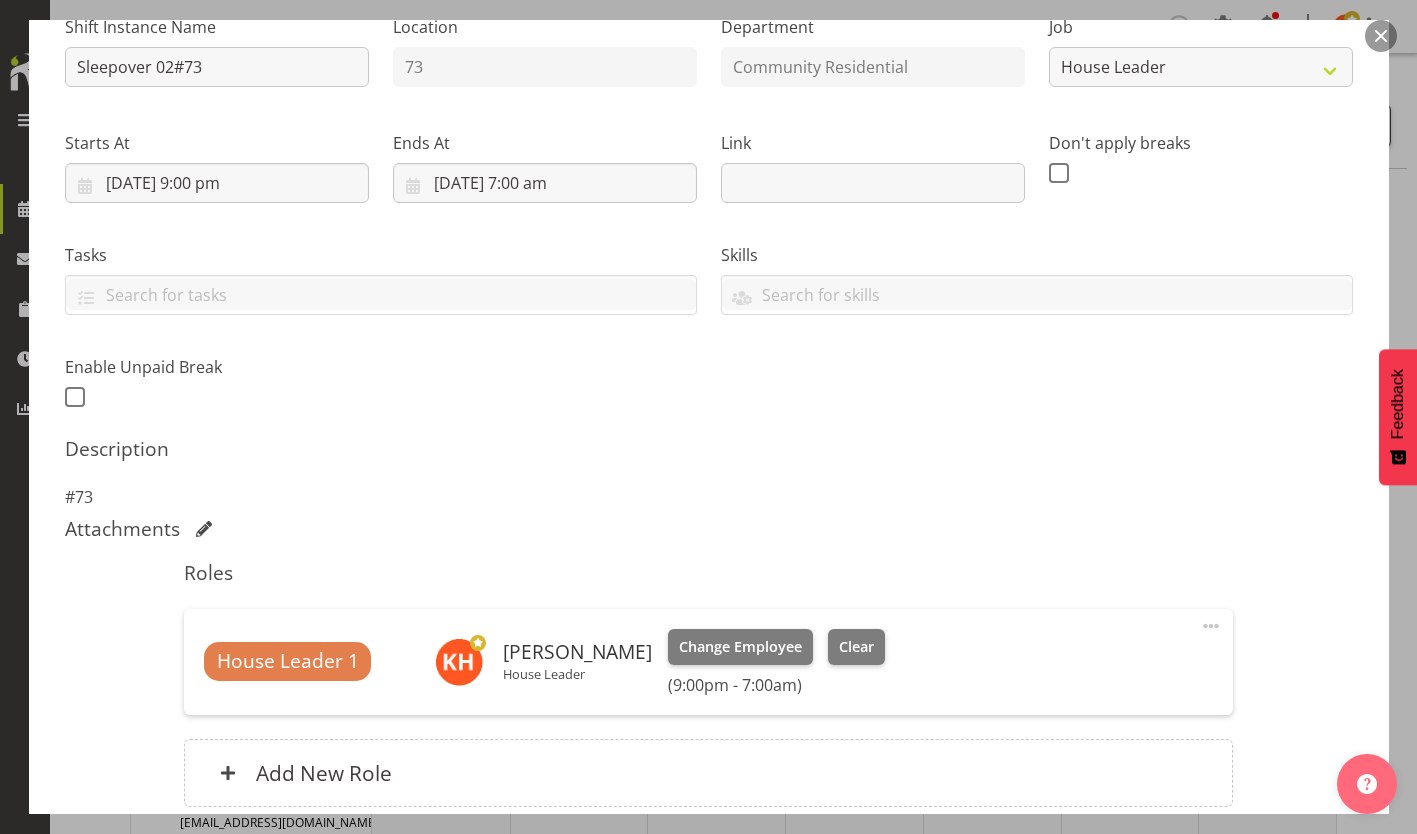 scroll, scrollTop: 219, scrollLeft: 0, axis: vertical 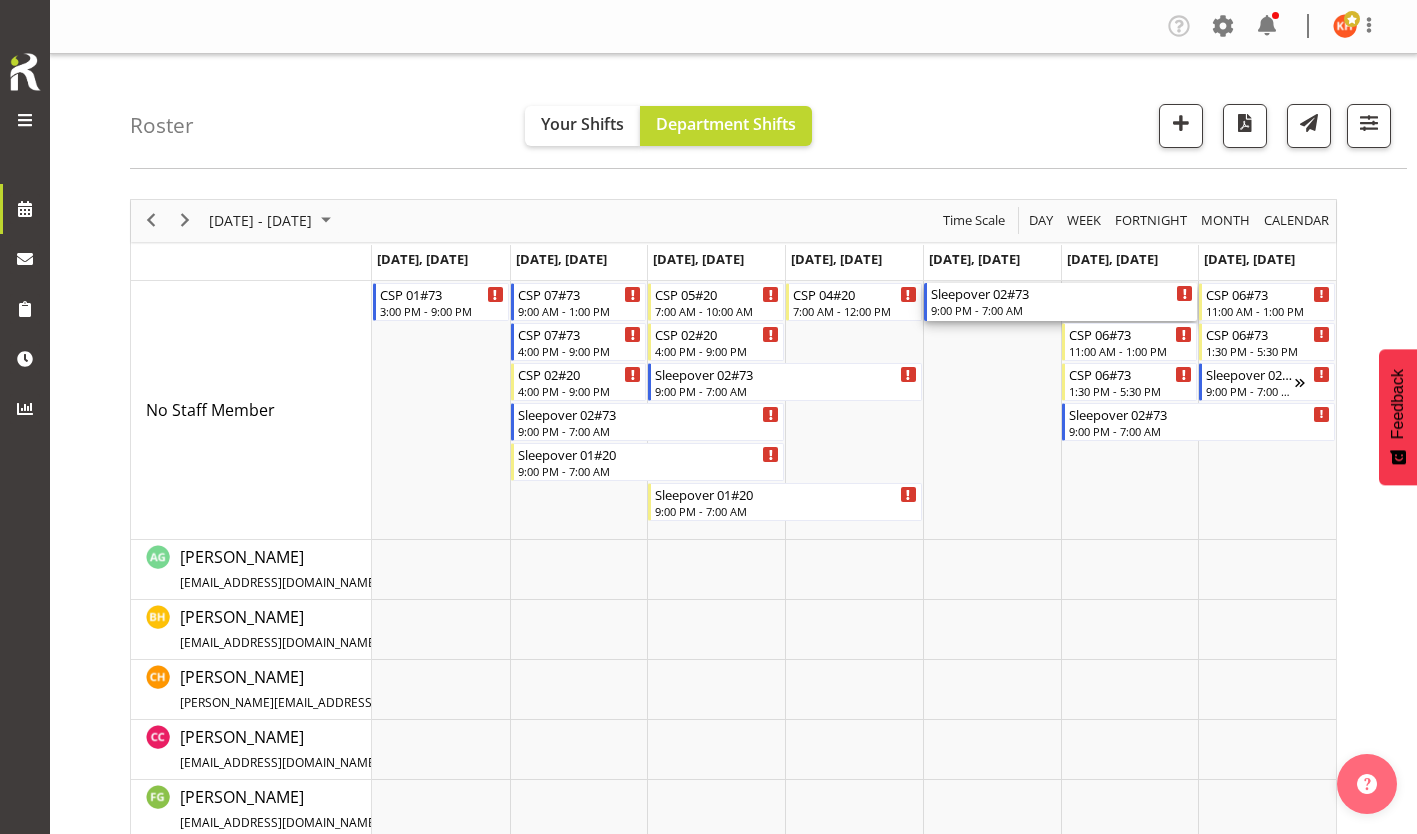 click on "Sleepover 02#73 9:00 PM - 7:00 AM" at bounding box center (1062, 302) 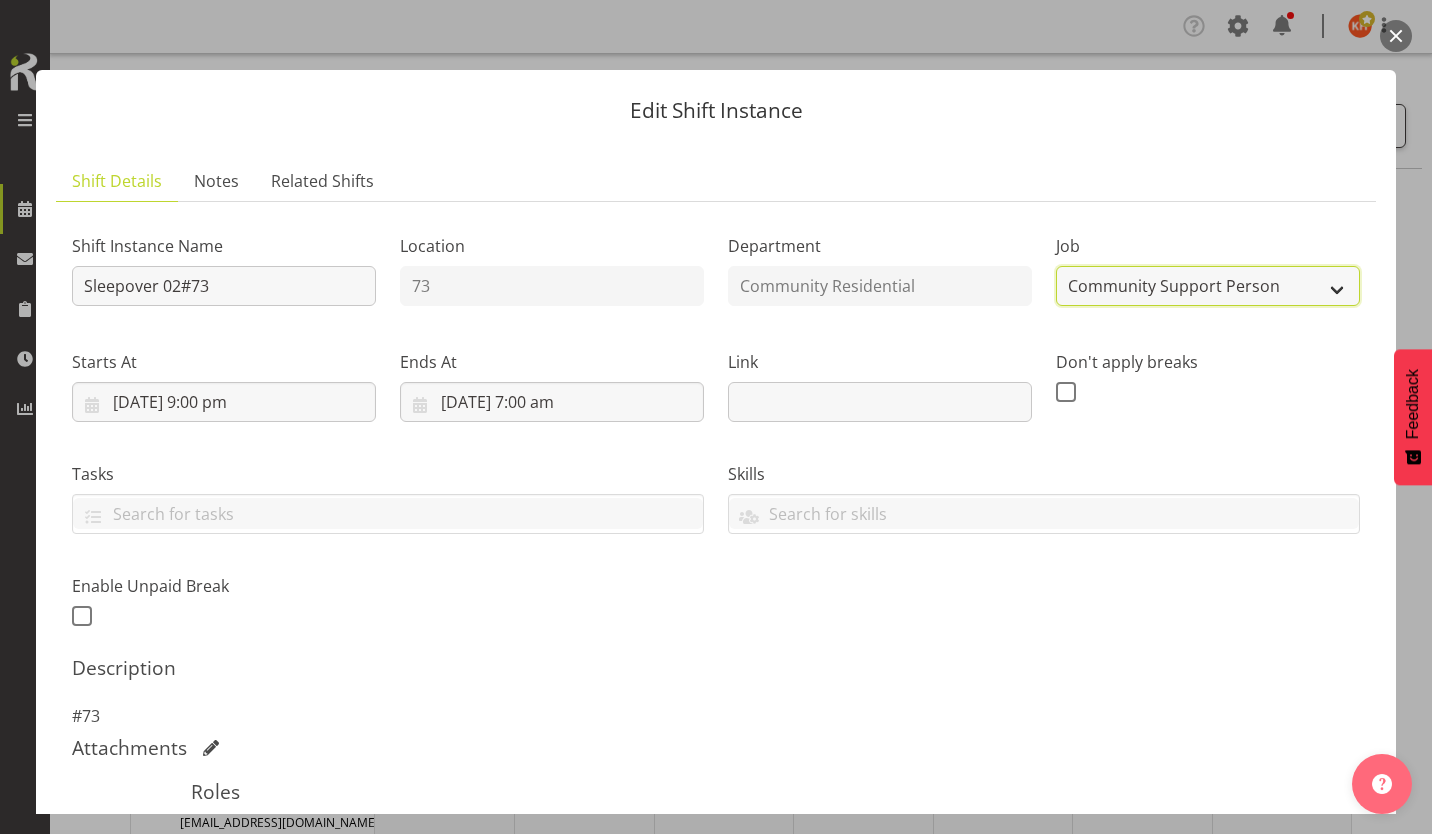 click on "Create new job   Accounts Admin Art Coordinator Community Leader Community Support Person Community Support Person-Casual House Leader Office Admin Senior Coordinator Service Manager Volunteer" at bounding box center (1208, 286) 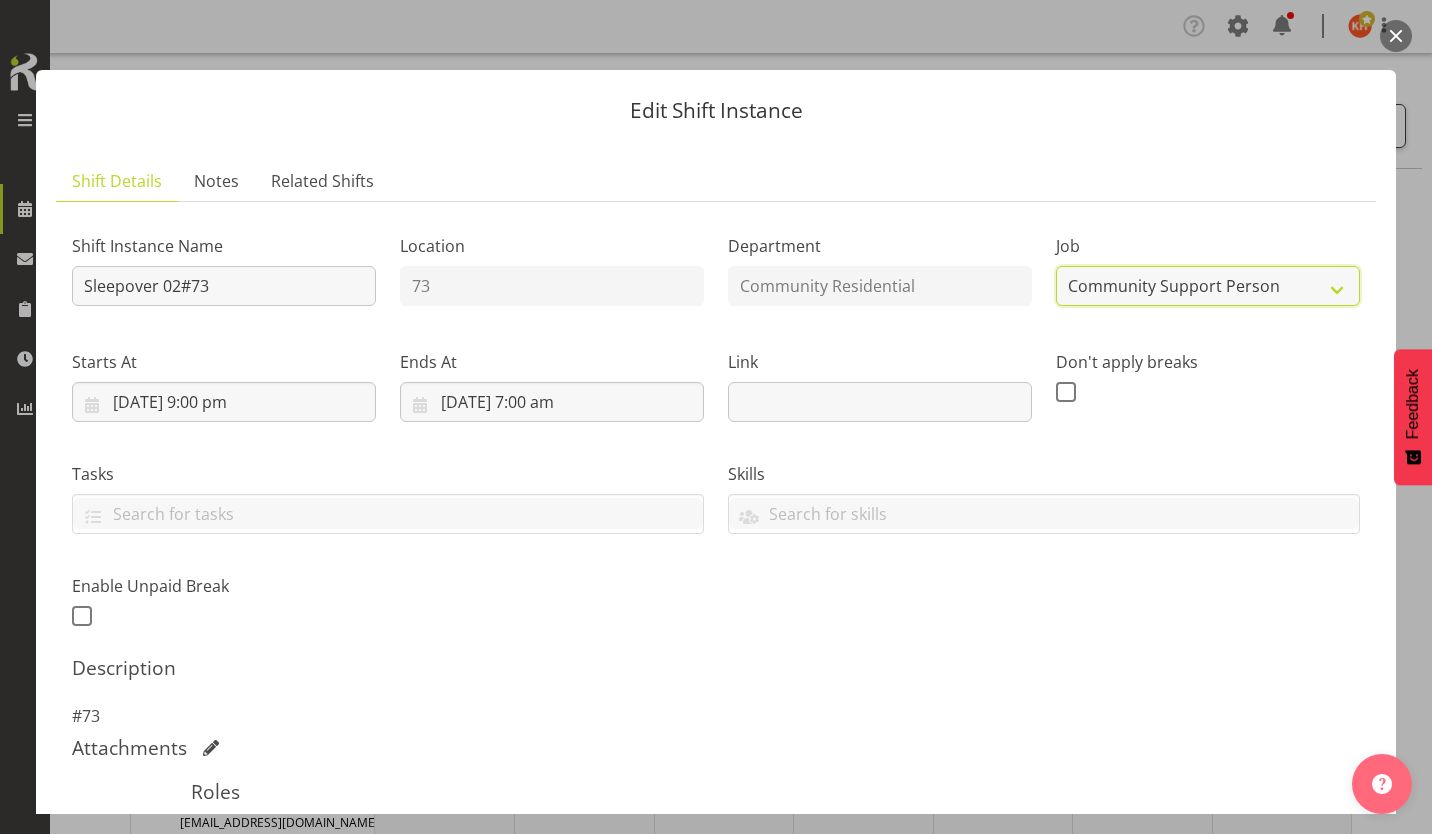 select on "3" 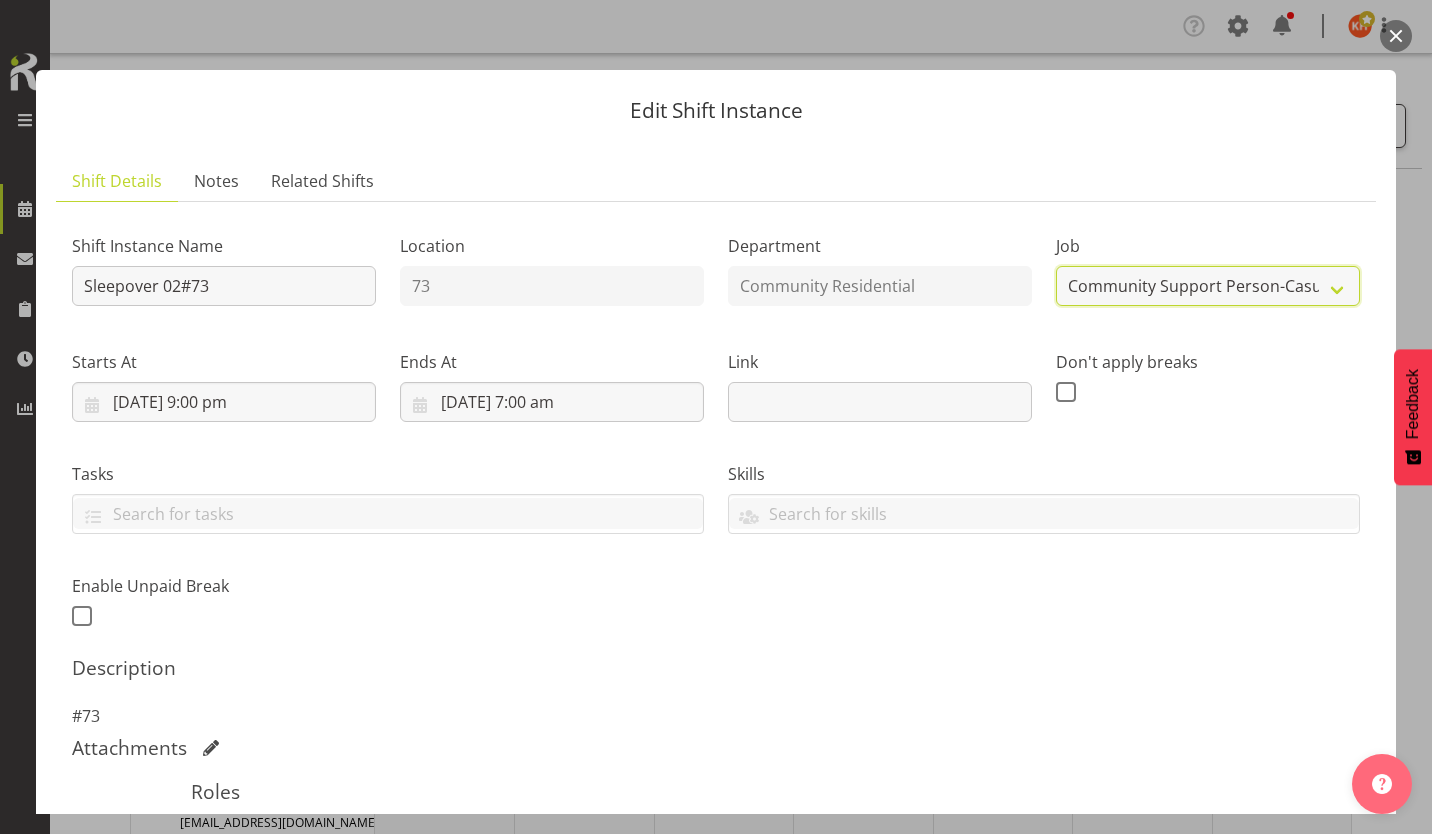 click on "Create new job   Accounts Admin Art Coordinator Community Leader Community Support Person Community Support Person-Casual House Leader Office Admin Senior Coordinator Service Manager Volunteer" at bounding box center [1208, 286] 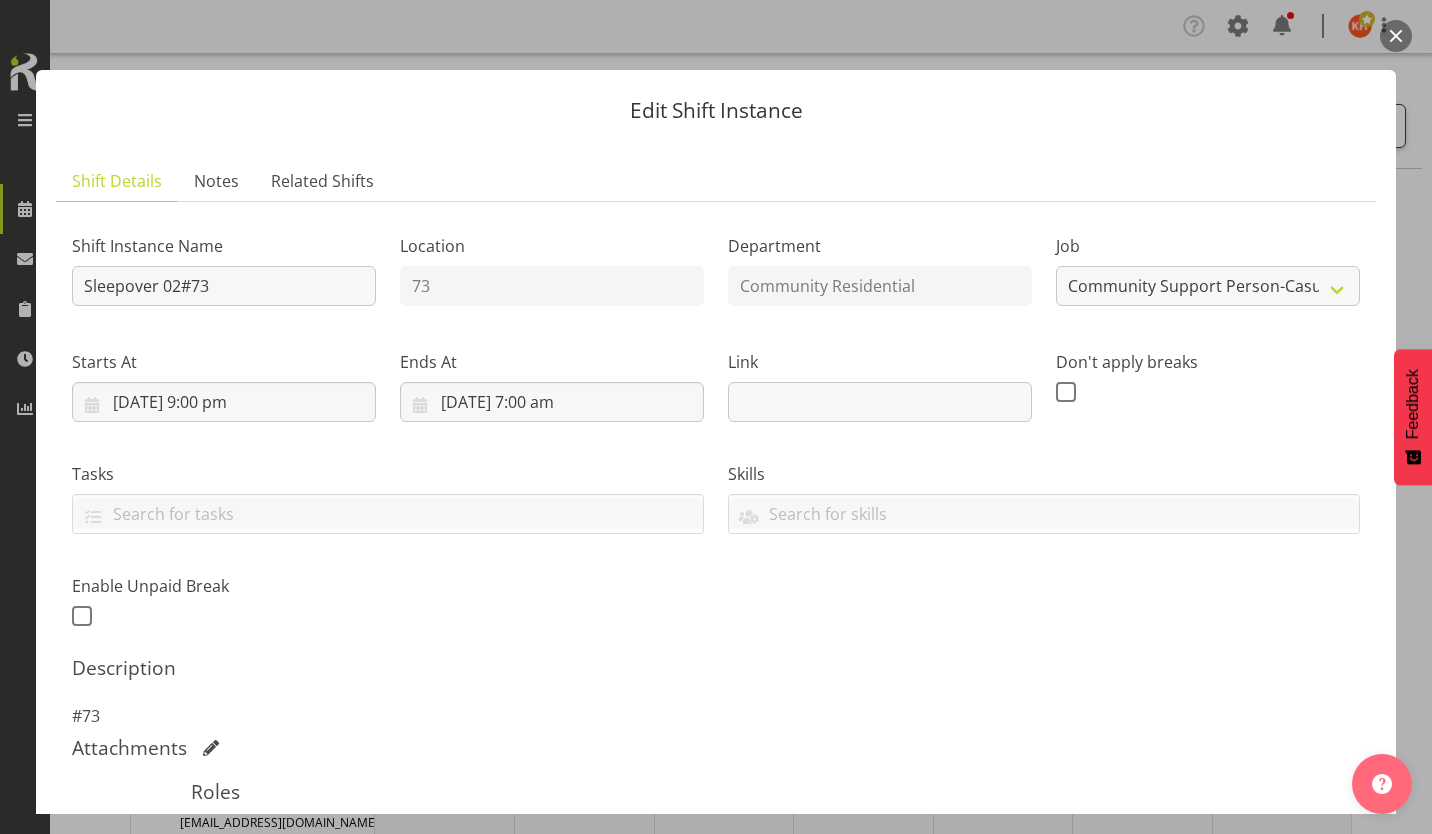 click at bounding box center [1219, 845] 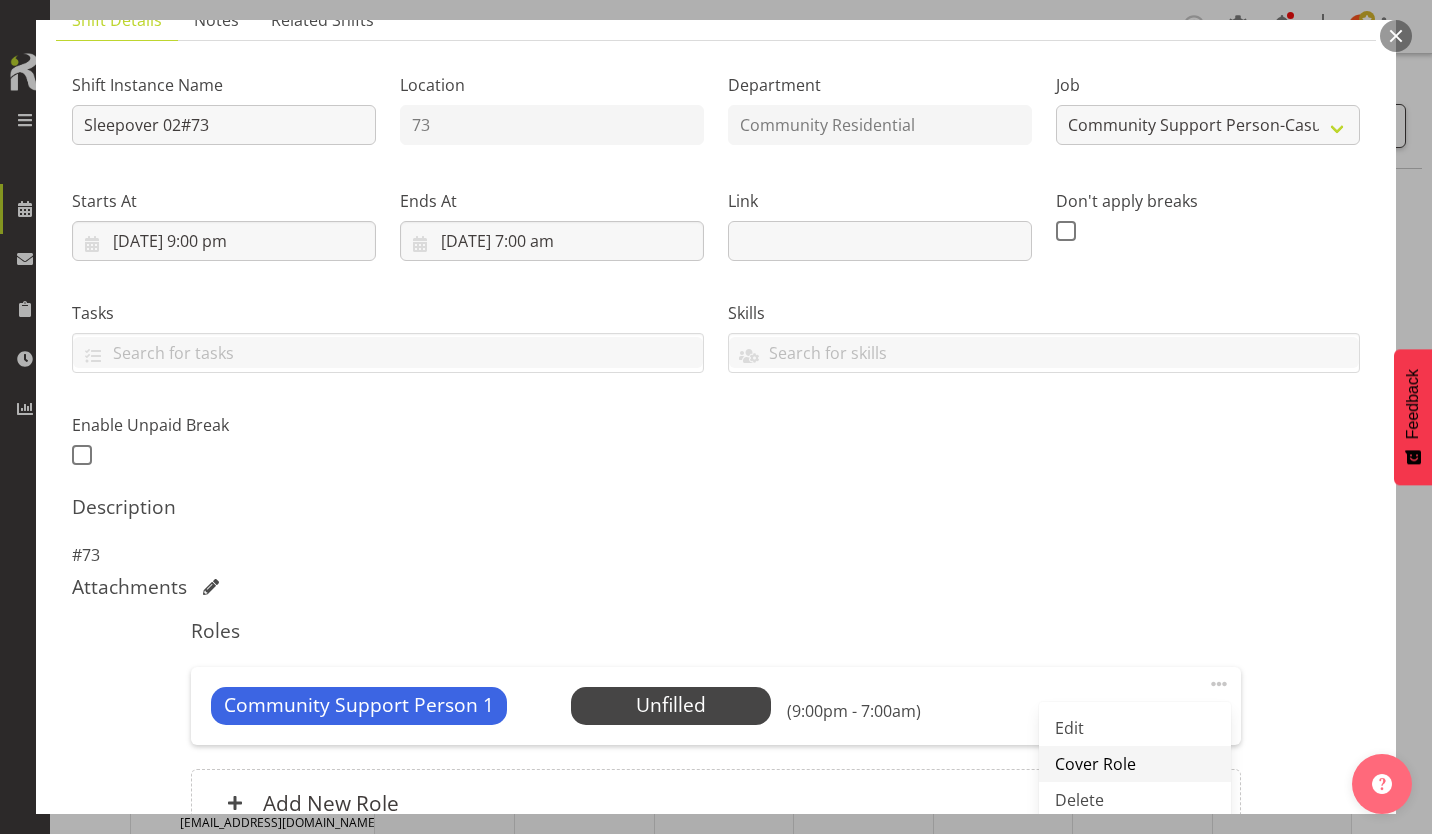 scroll, scrollTop: 193, scrollLeft: 0, axis: vertical 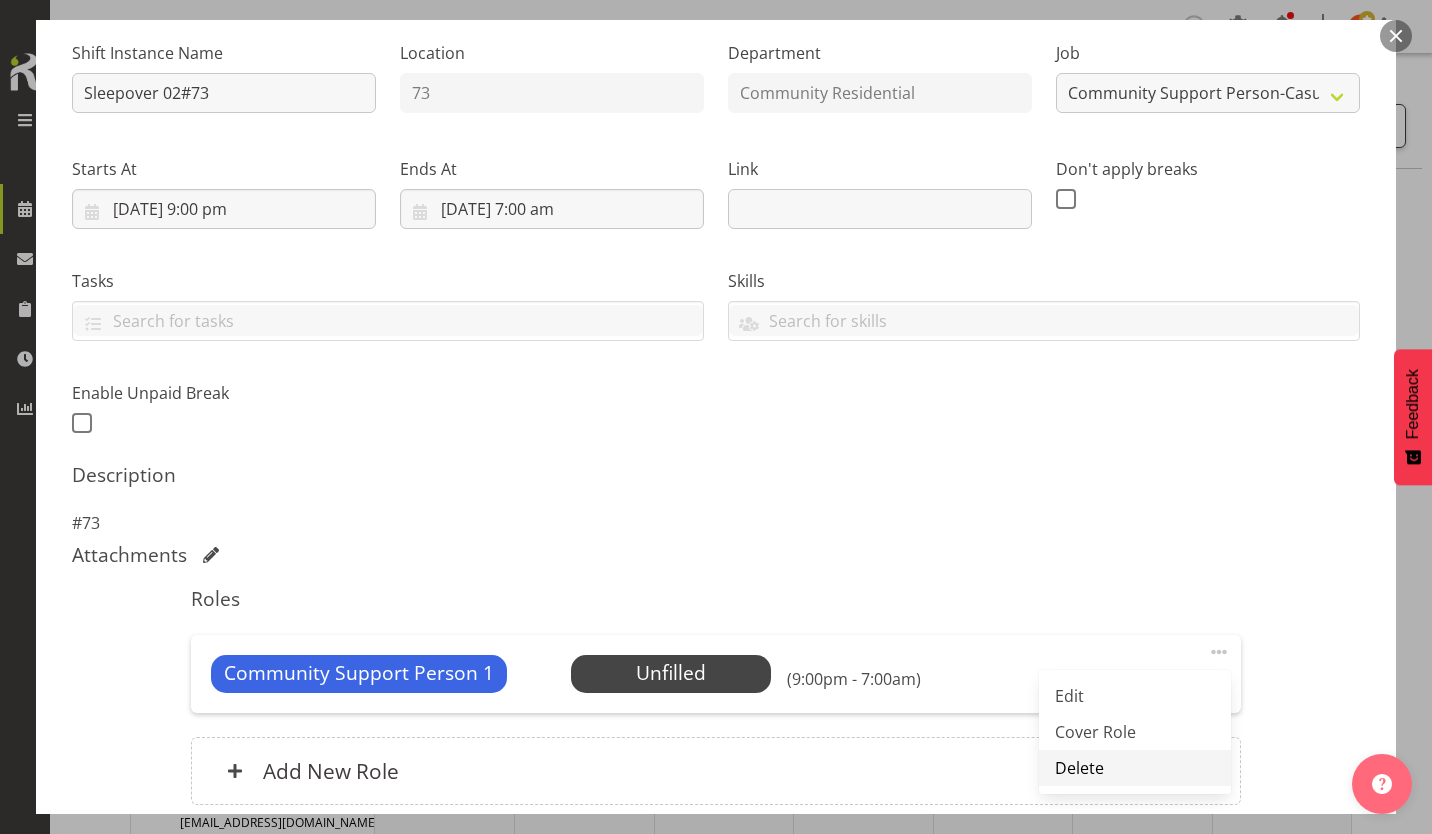 click on "Delete" at bounding box center [1135, 768] 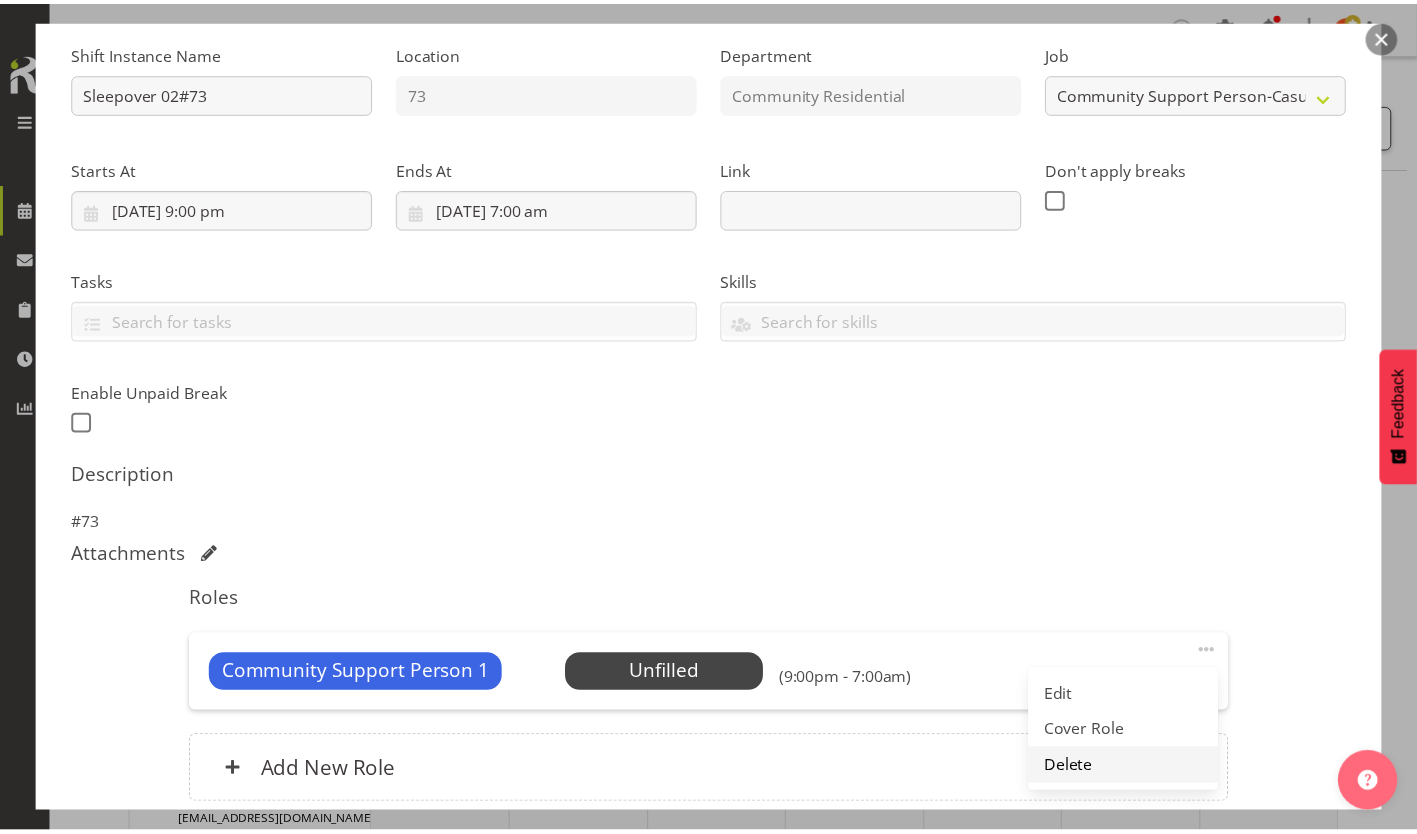 scroll, scrollTop: 111, scrollLeft: 0, axis: vertical 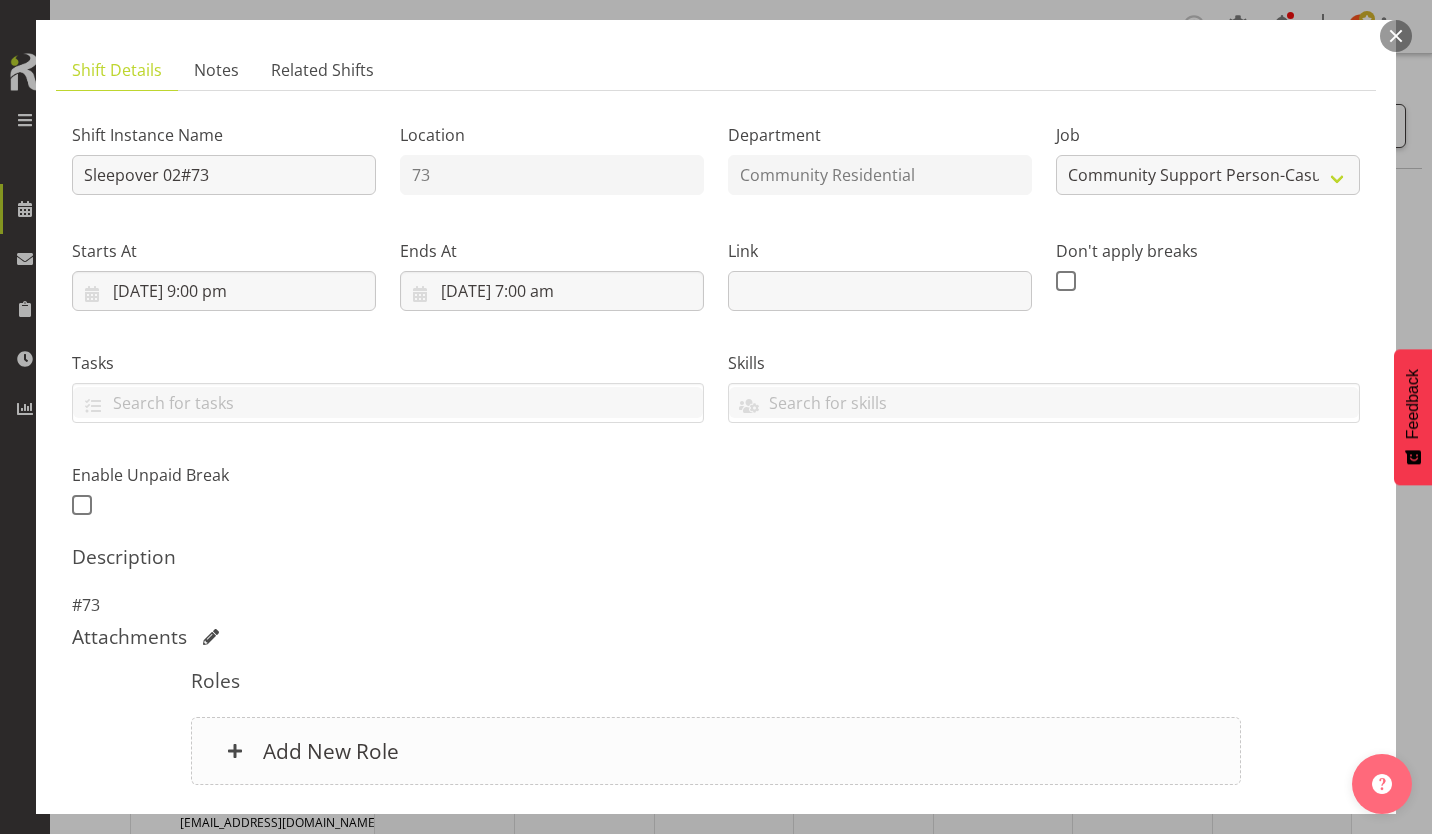 click on "Add New Role" at bounding box center (331, 751) 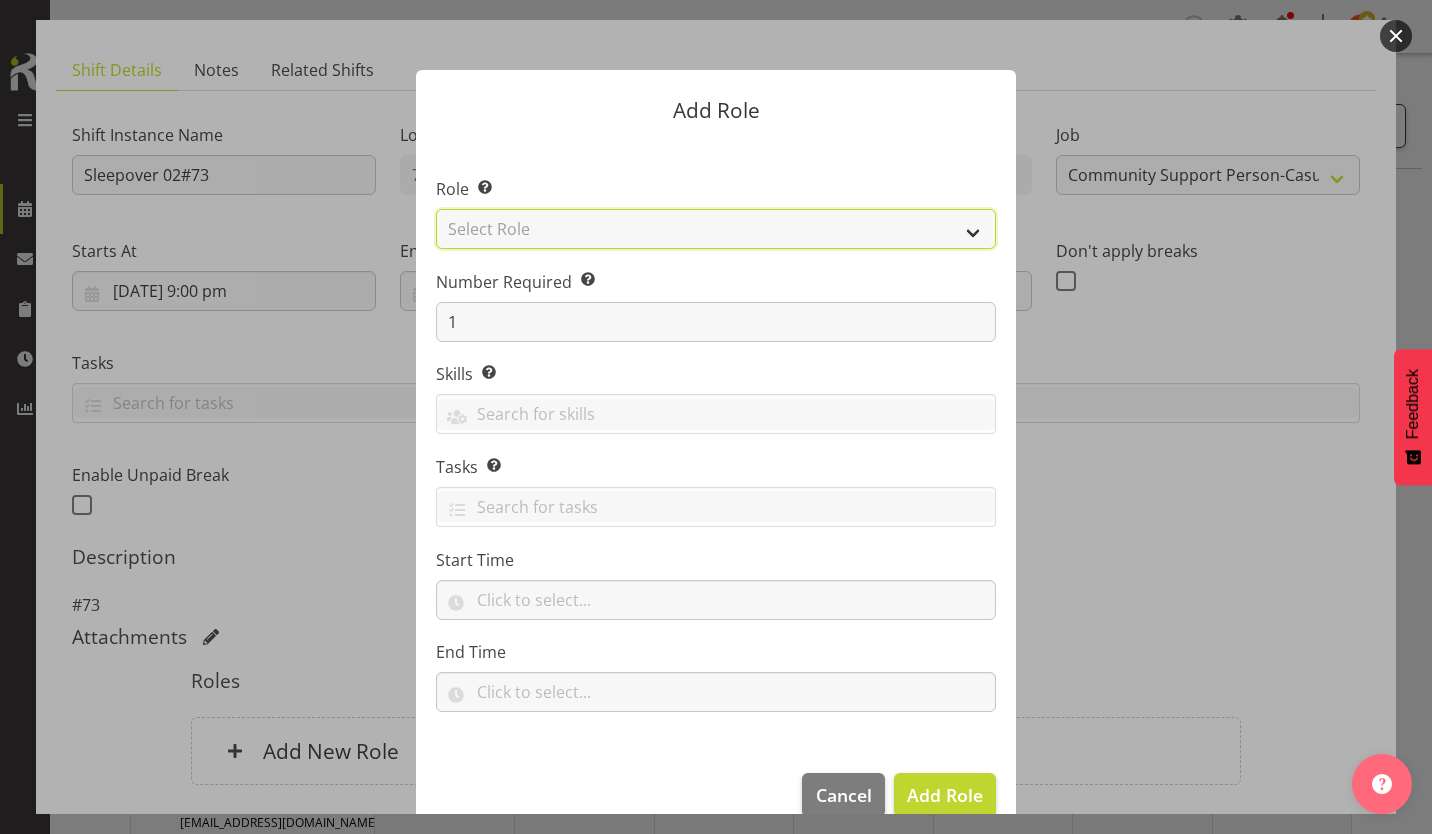 click on "Select Role  Area Manager Art Coordination Community - SIL Community Leader Community Support Person Community Support Person - Casual House Leader Office Admin On-Call call out Senate Senior Coordinator SIL Coordination Sleep Over Volunteer" at bounding box center [716, 229] 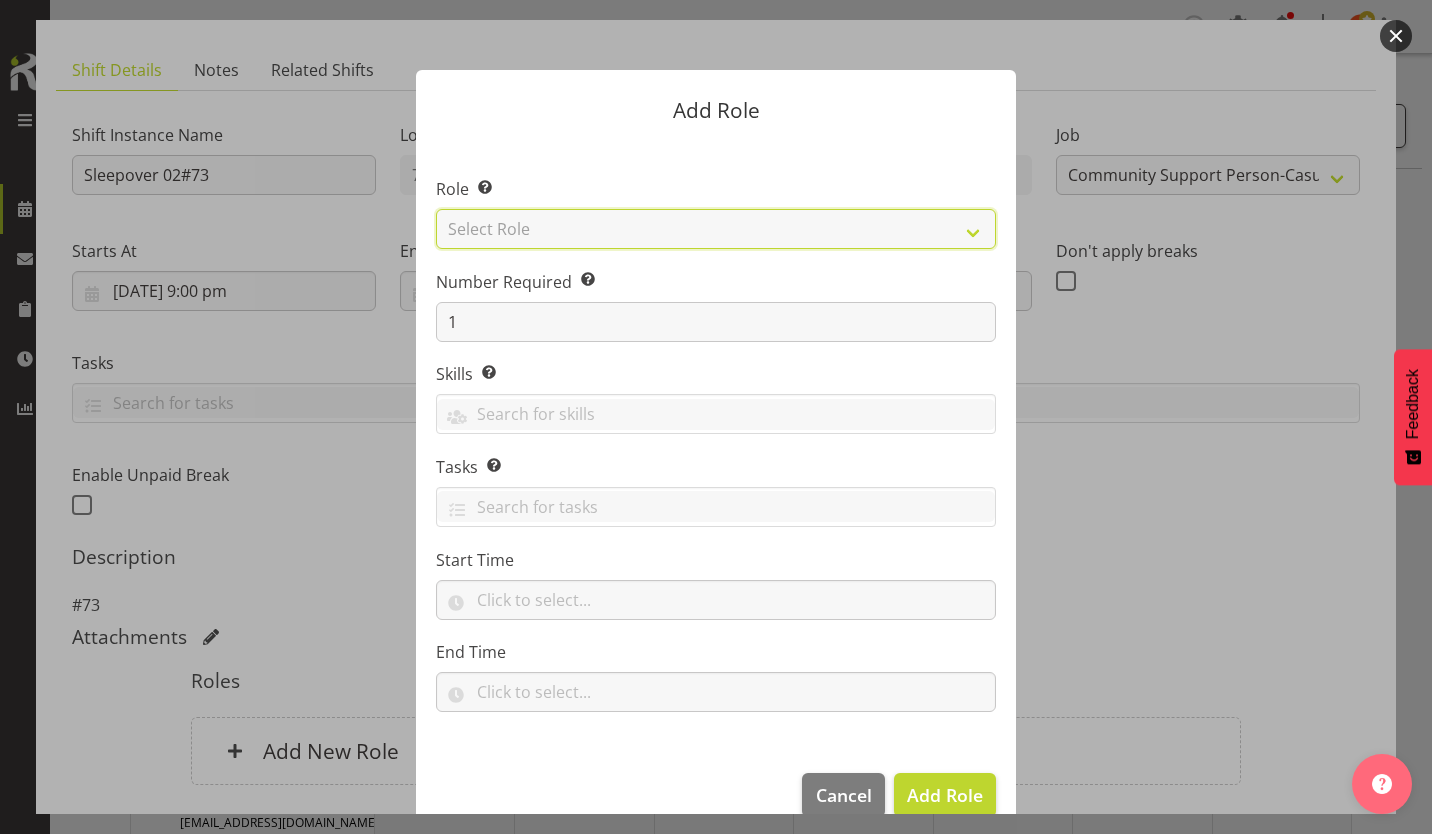 select on "287" 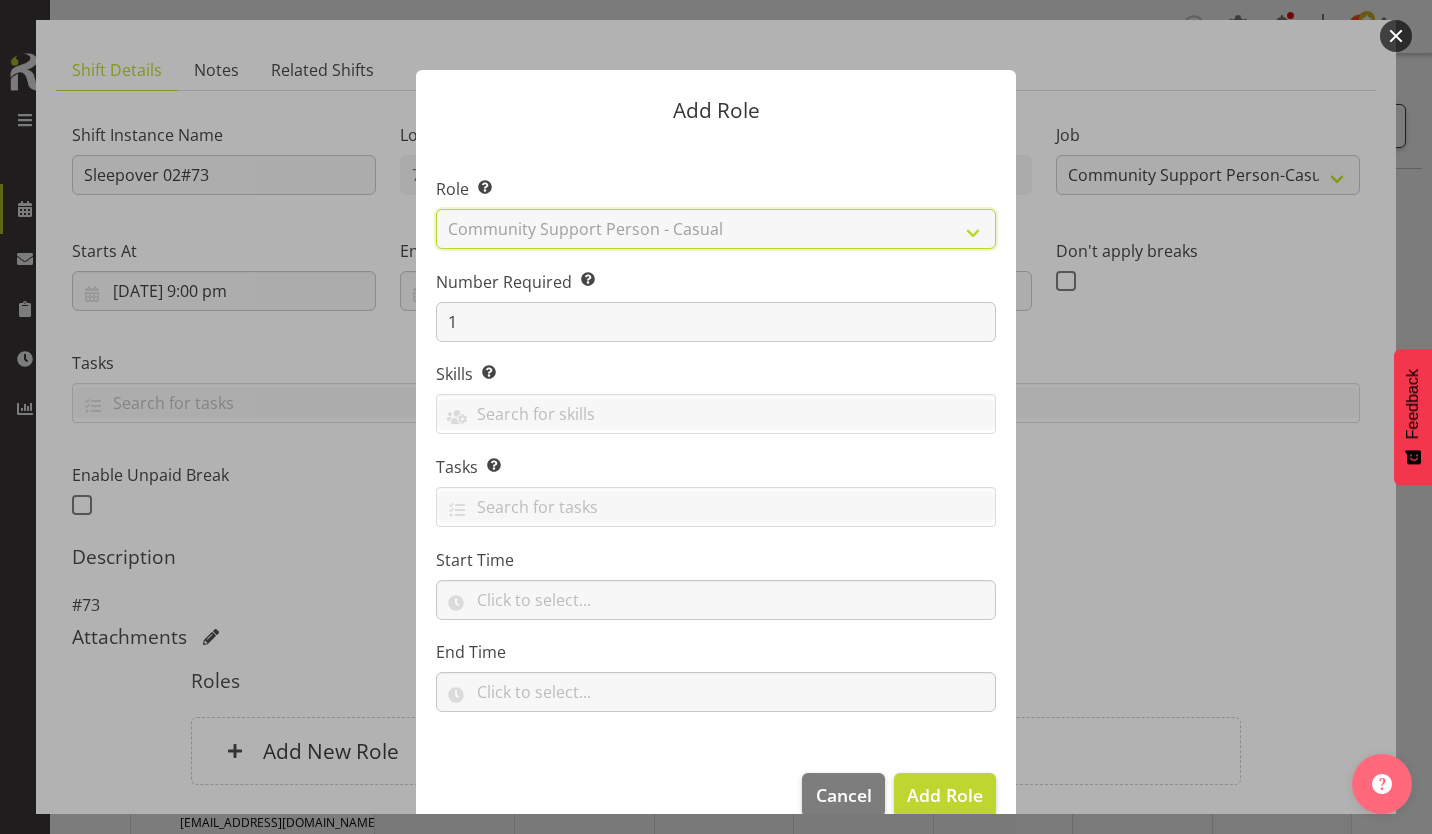 click on "Select Role  Area Manager Art Coordination Community - SIL Community Leader Community Support Person Community Support Person - Casual House Leader Office Admin On-Call call out Senate Senior Coordinator SIL Coordination Sleep Over Volunteer" at bounding box center [716, 229] 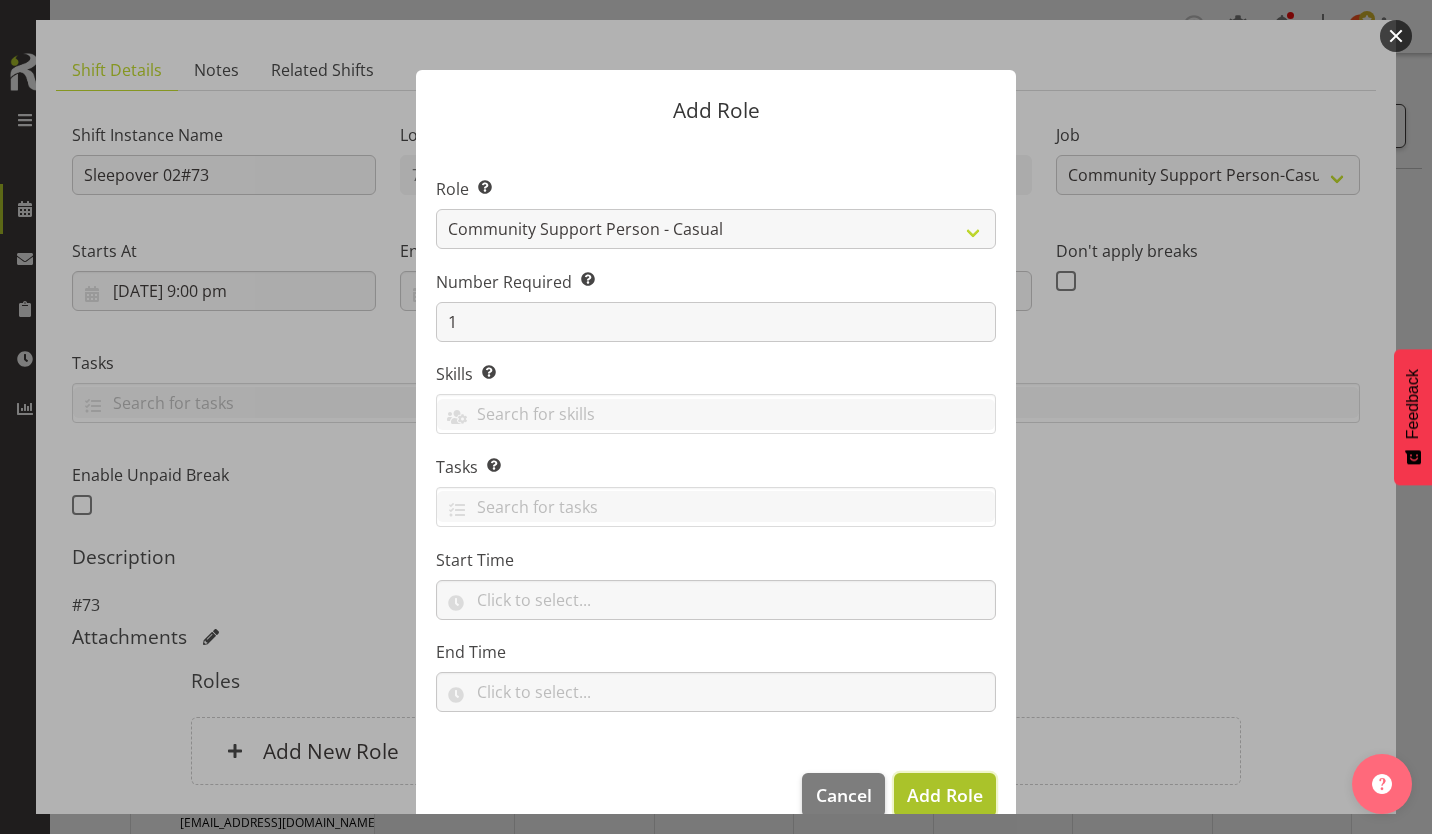click on "Add Role" at bounding box center (945, 795) 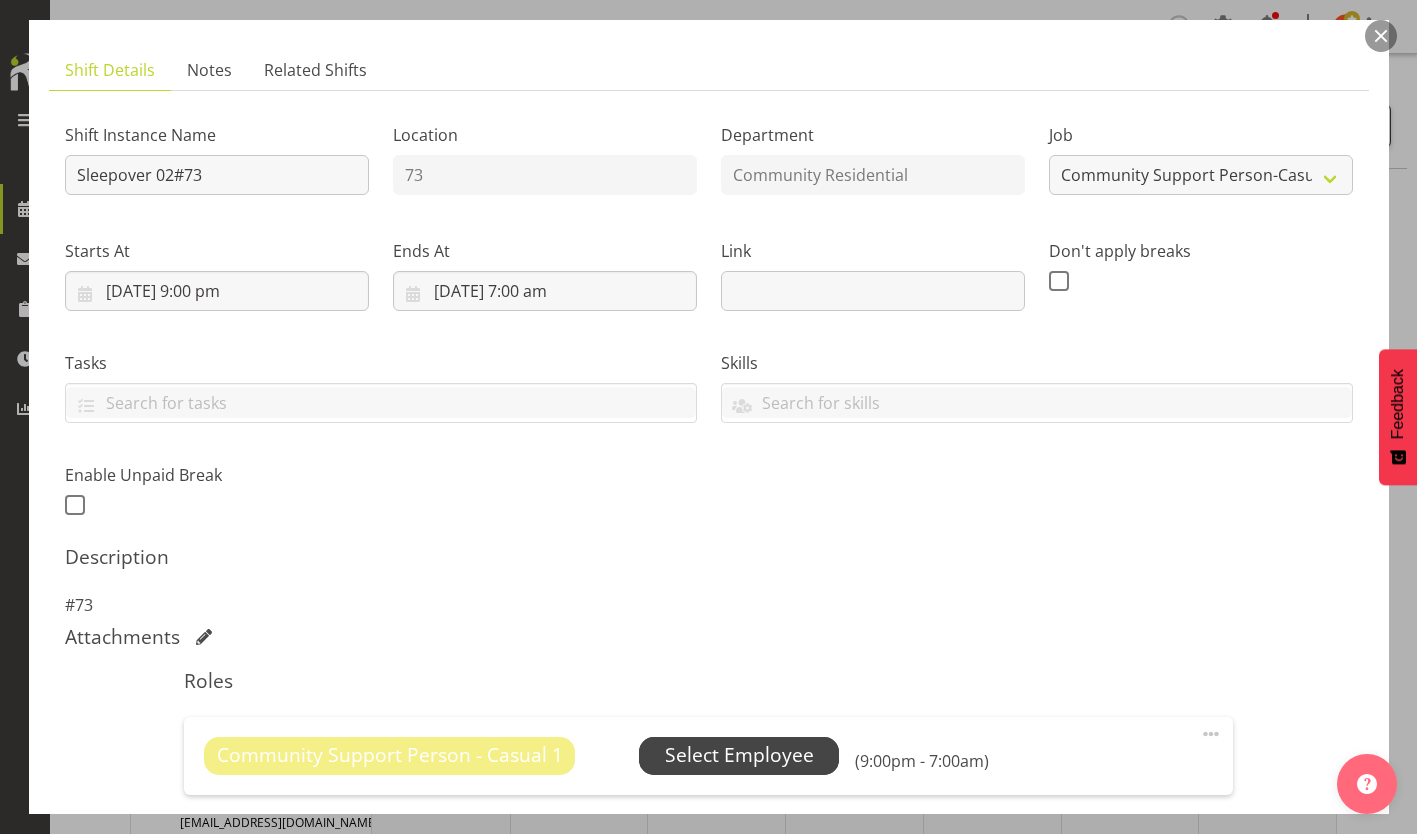 click on "Select Employee" at bounding box center [739, 755] 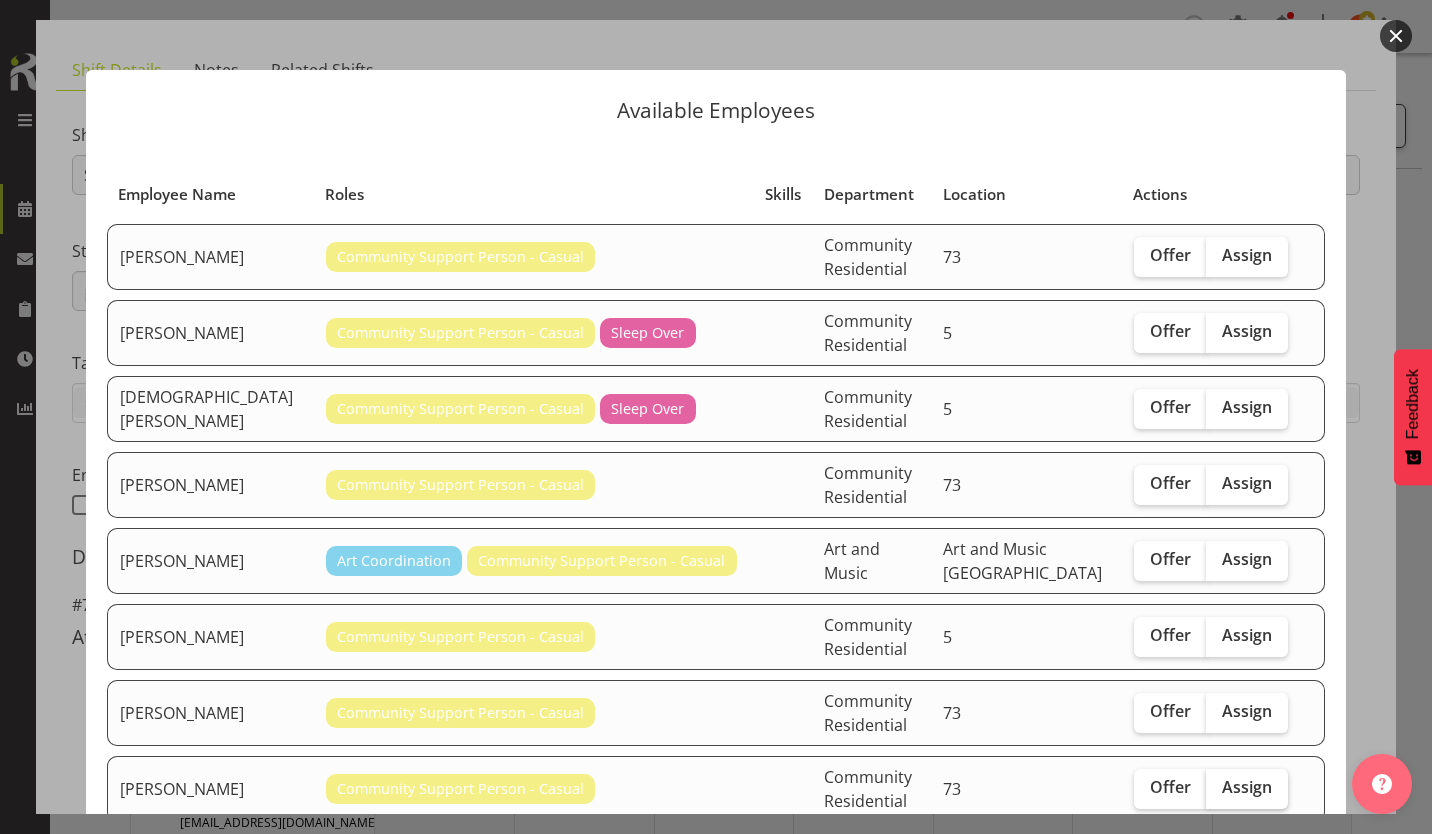 click on "Assign" at bounding box center [1247, 787] 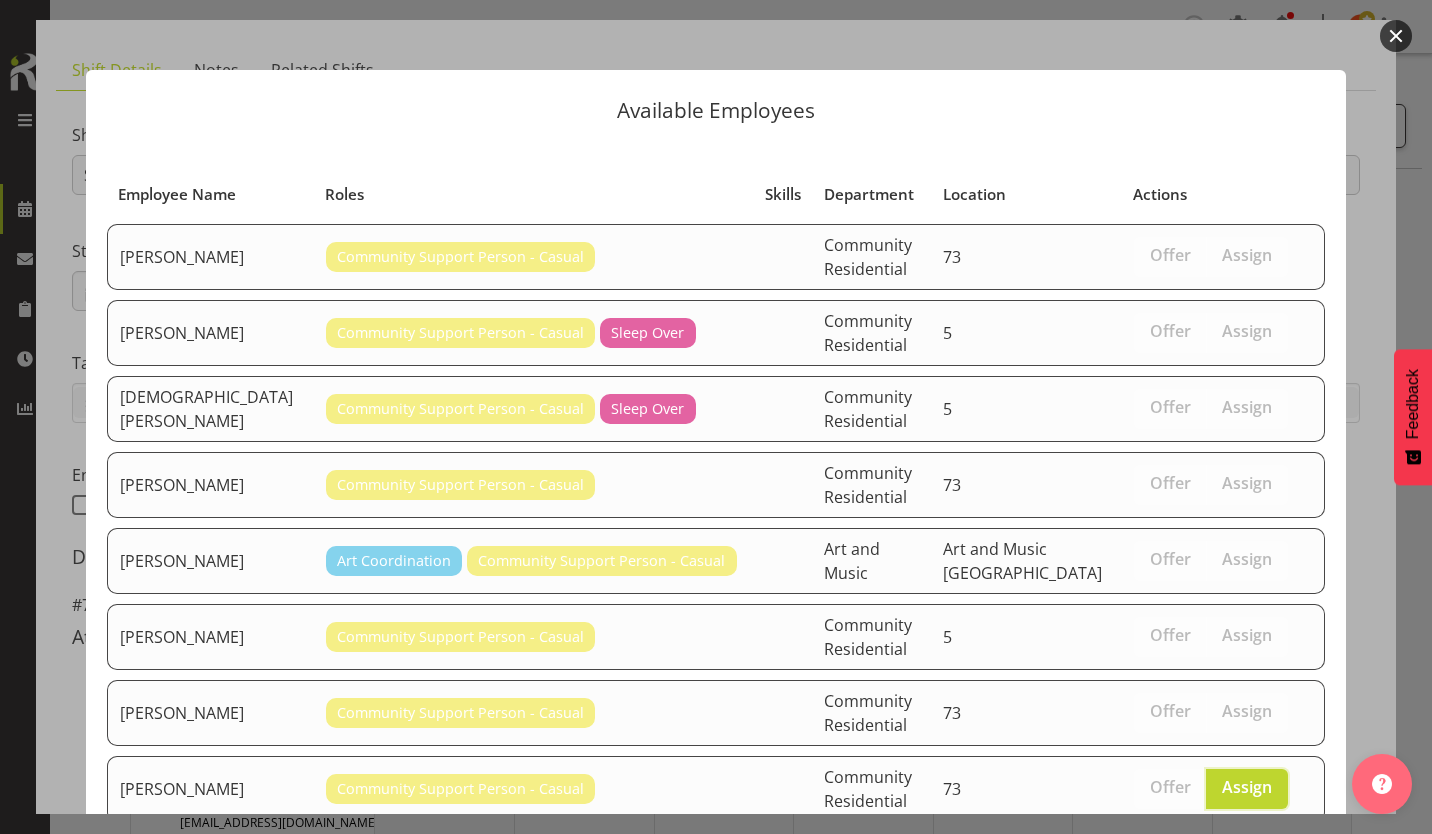 click on "Assign [PERSON_NAME]" at bounding box center (1212, 971) 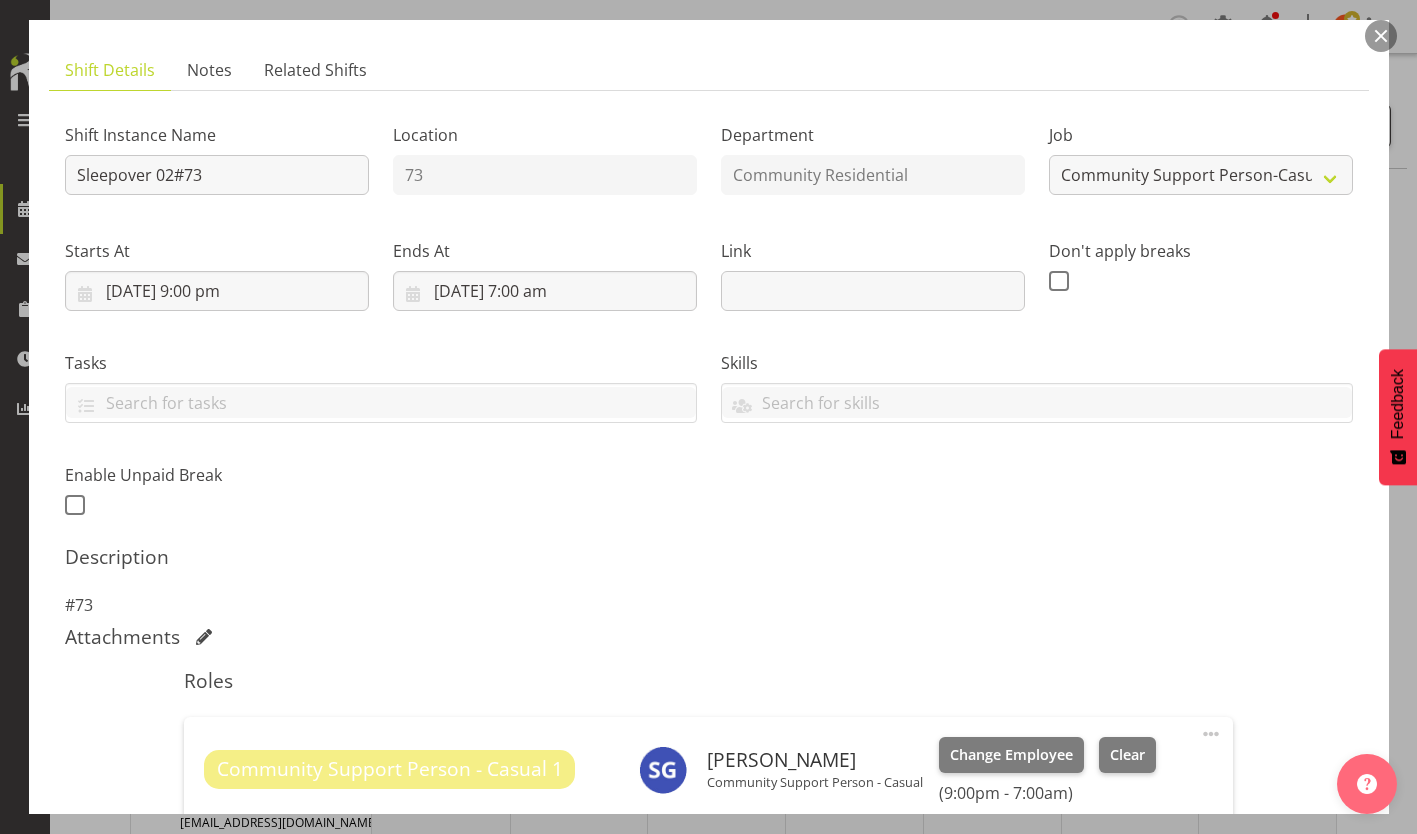 scroll, scrollTop: 219, scrollLeft: 0, axis: vertical 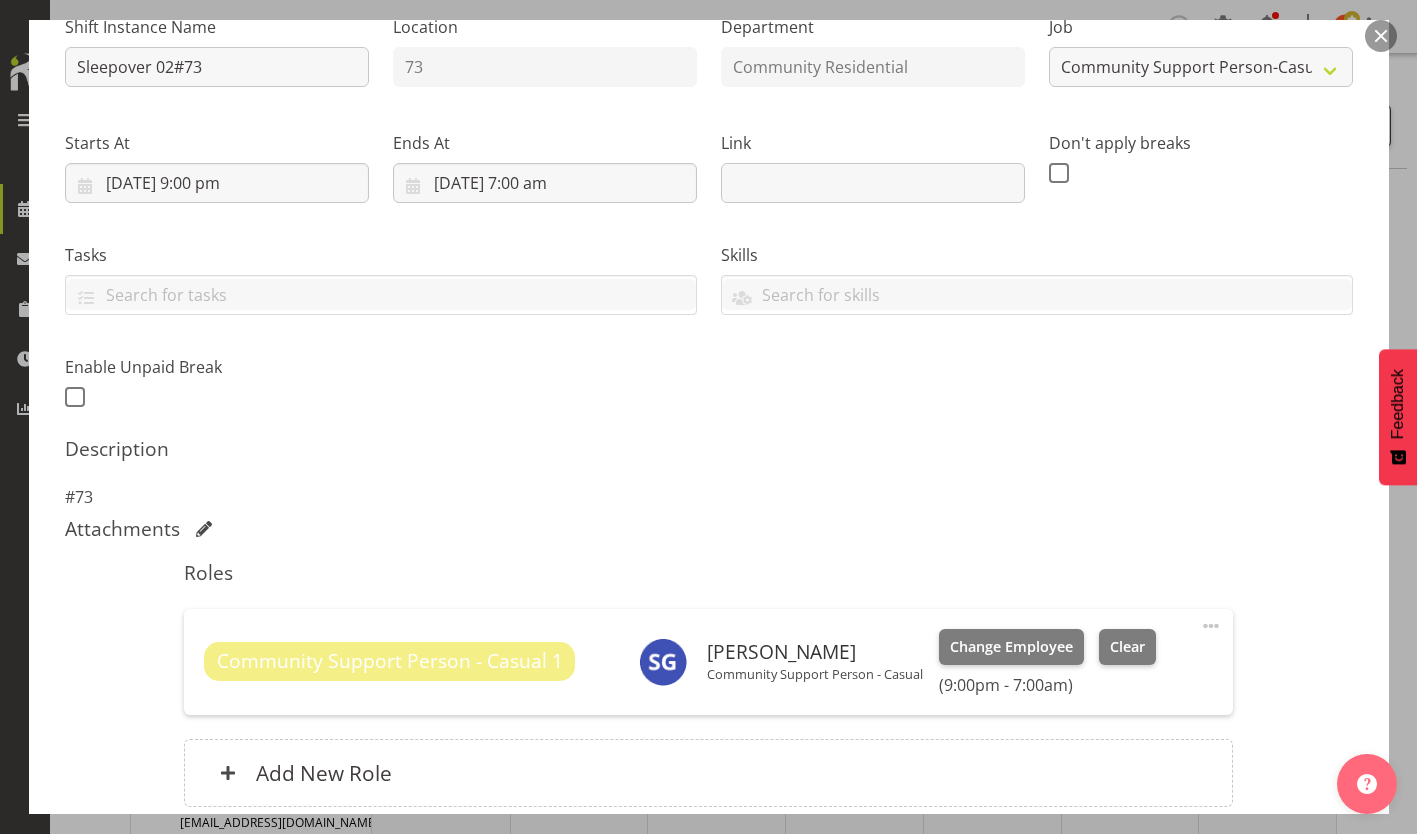 click on "Update Shift Instance" at bounding box center (1263, 932) 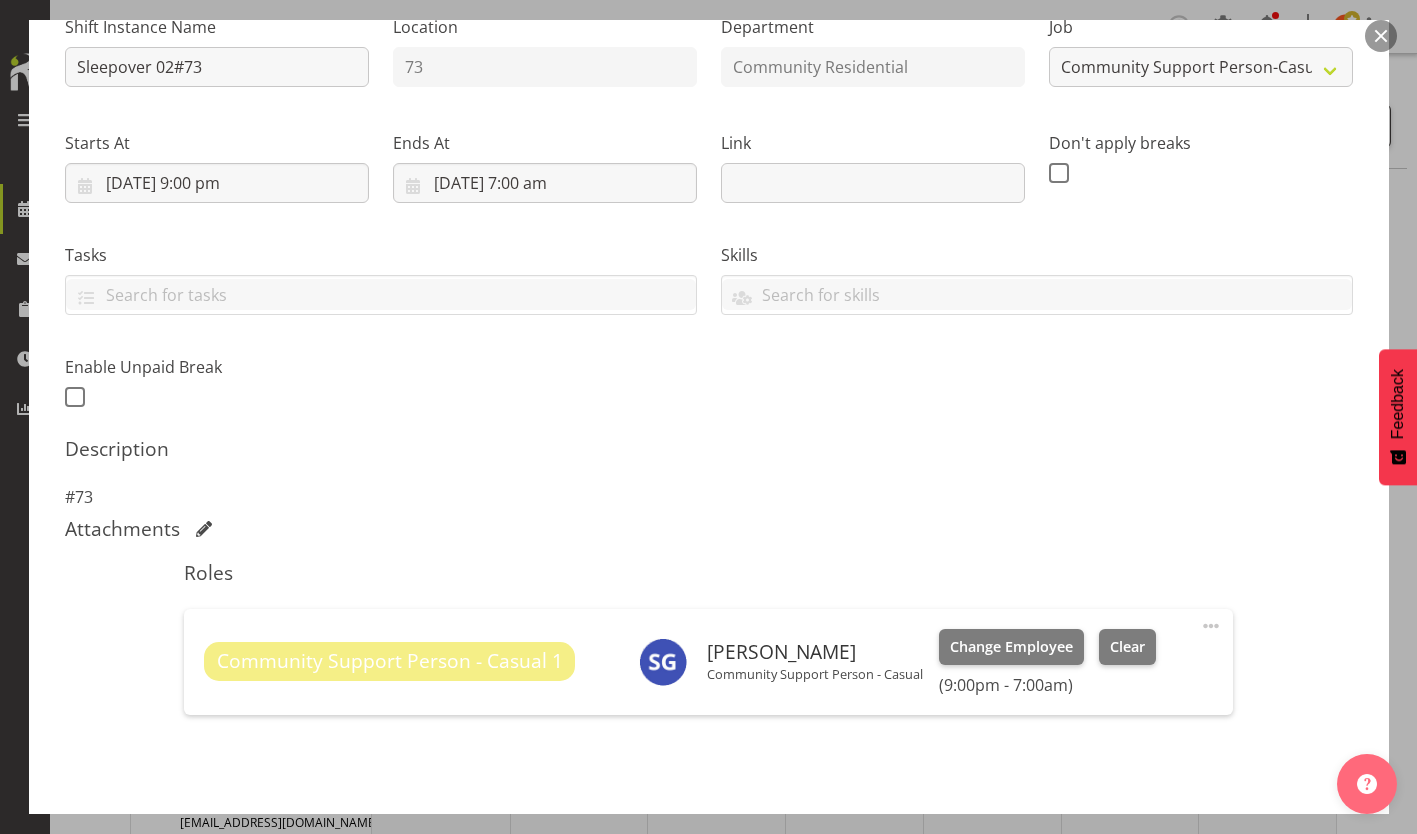 scroll, scrollTop: 146, scrollLeft: 0, axis: vertical 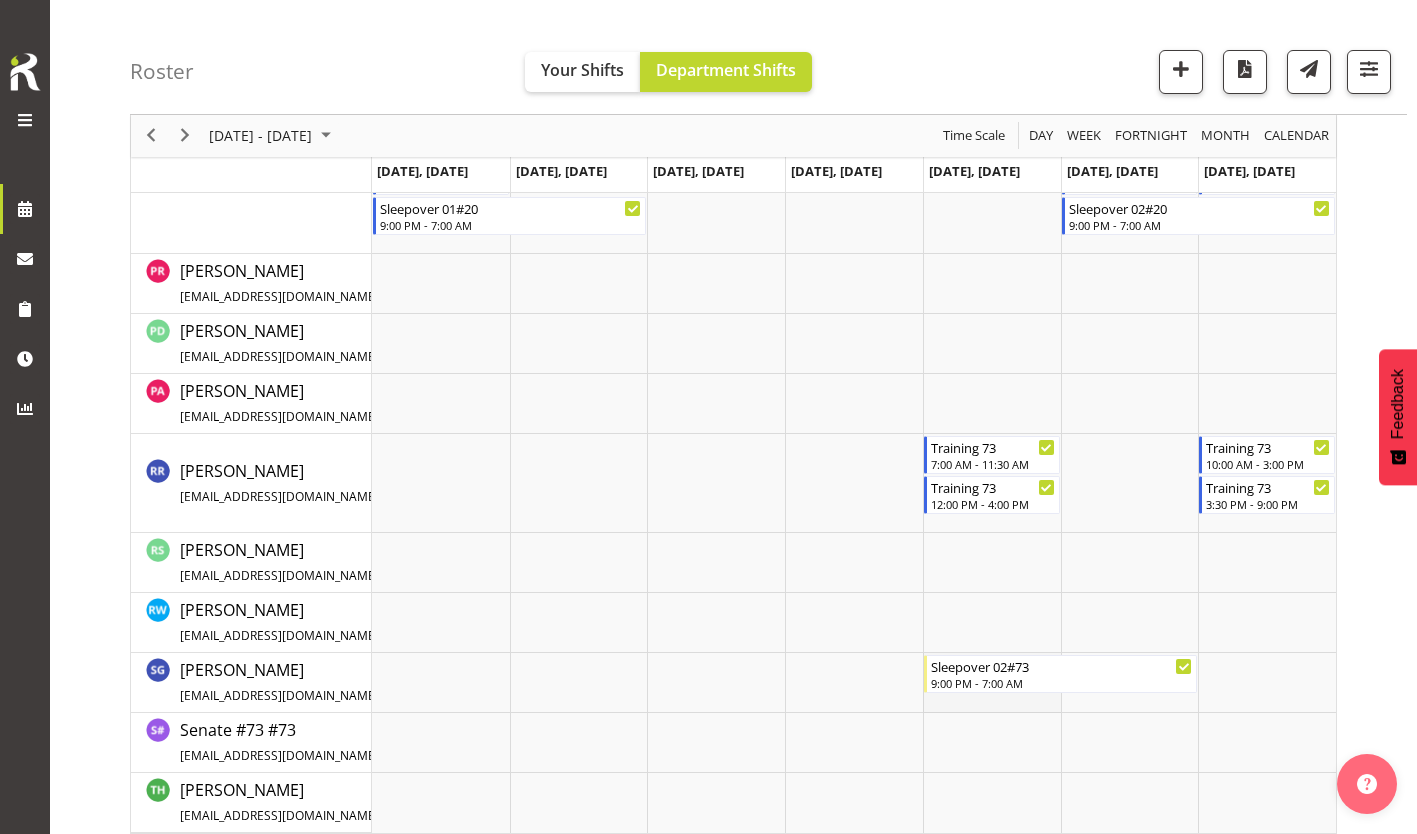 click at bounding box center [992, 683] 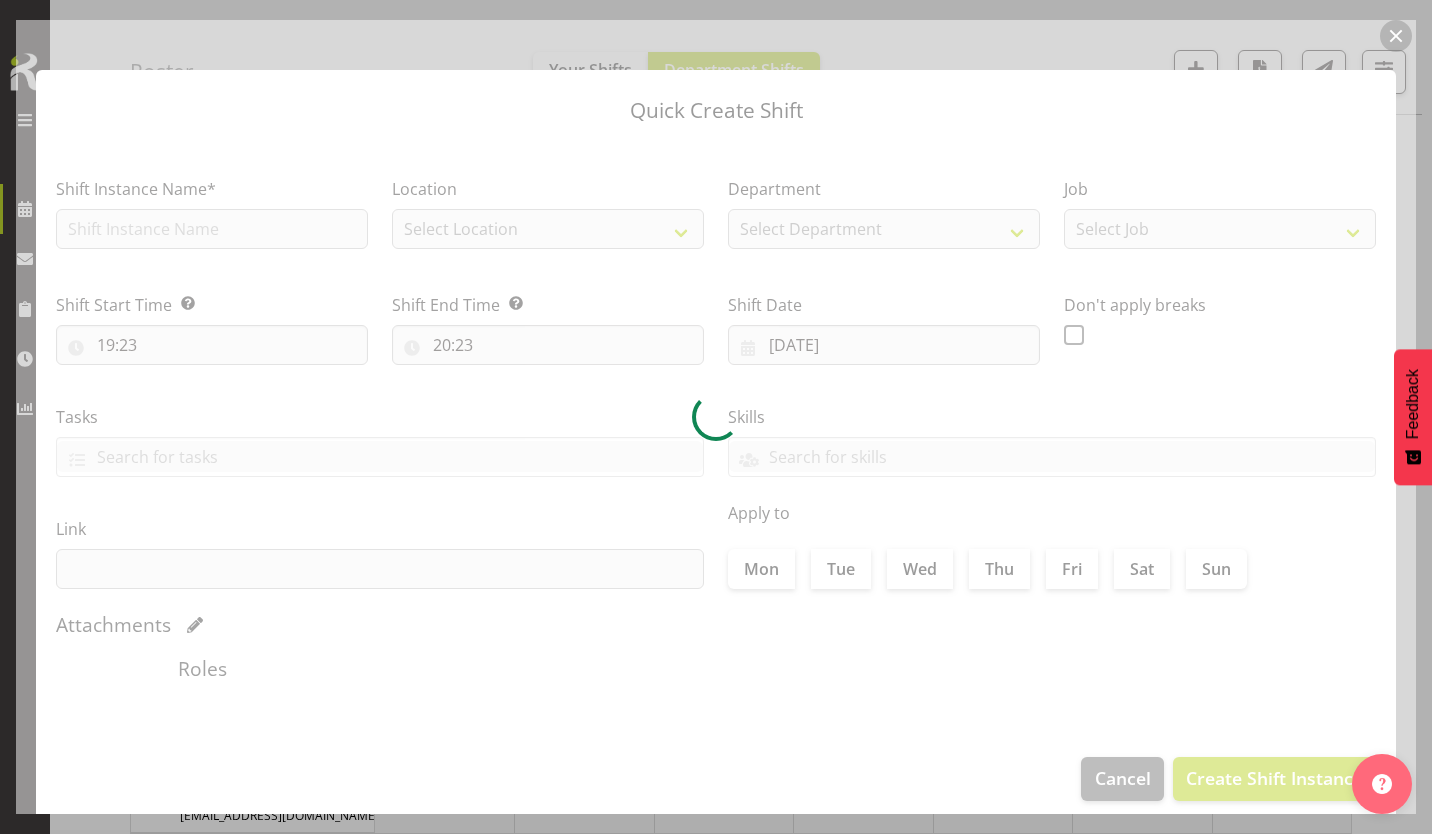 type on "[DATE]" 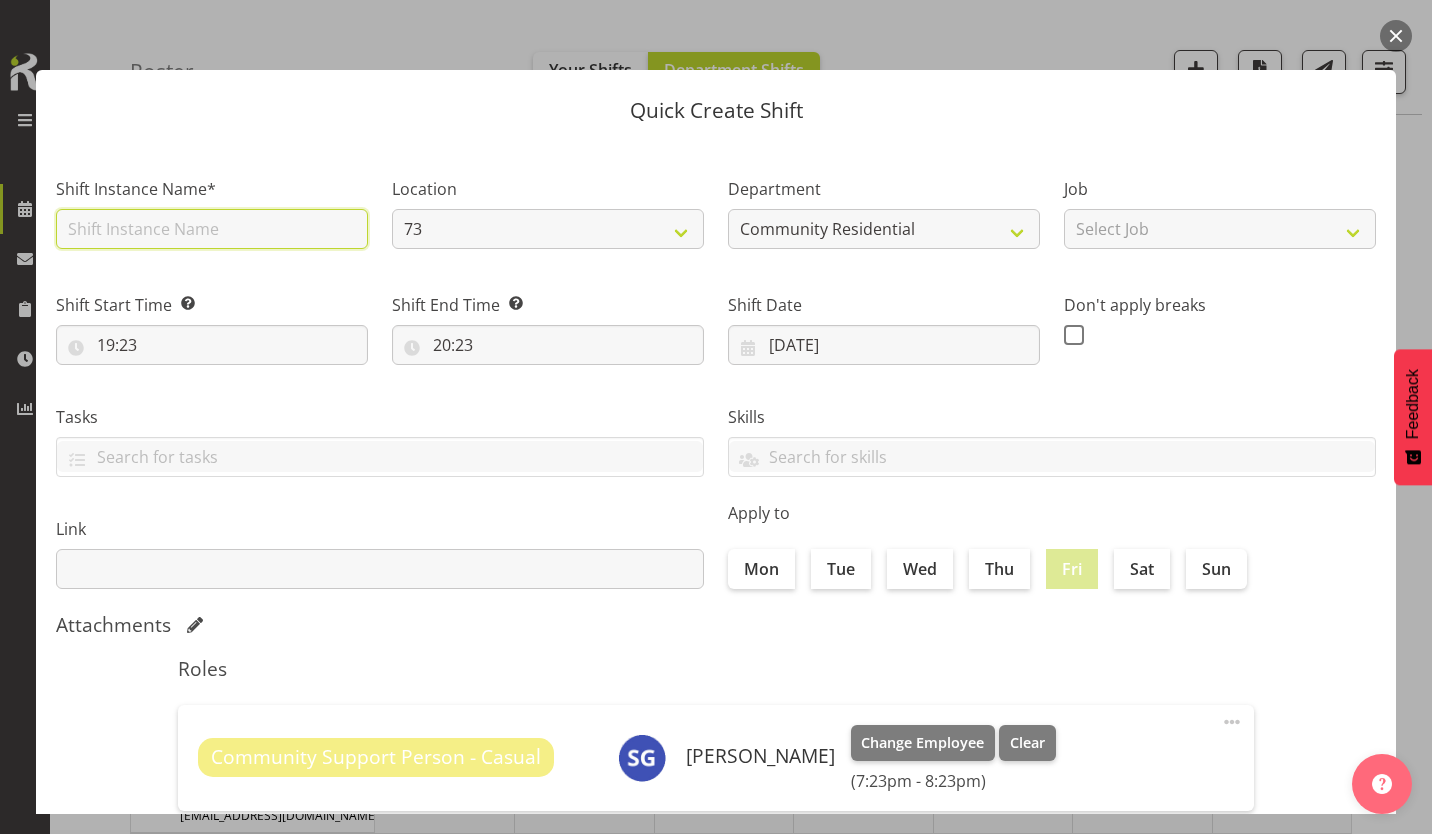 click at bounding box center [212, 229] 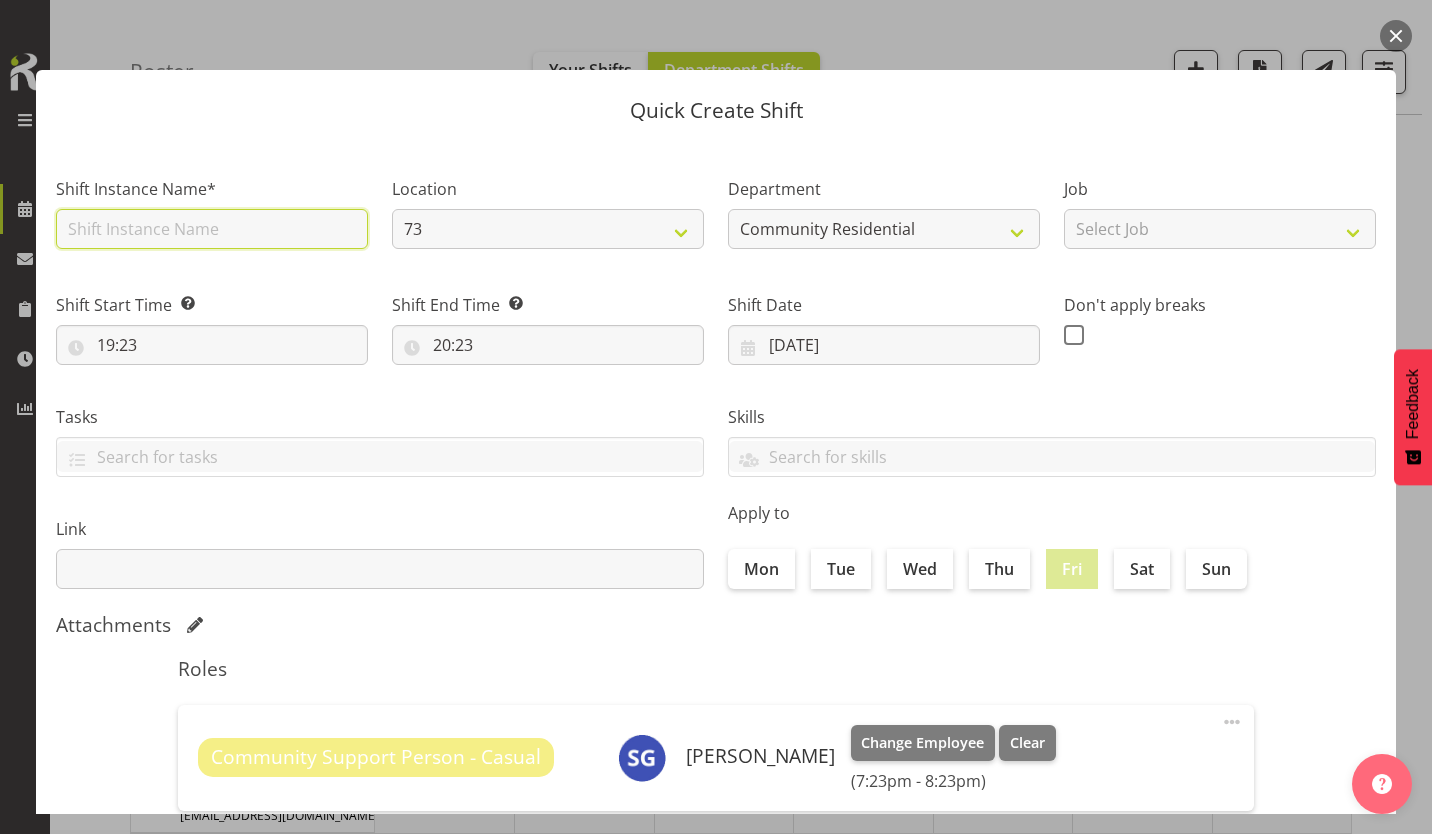 type on "CSP #73" 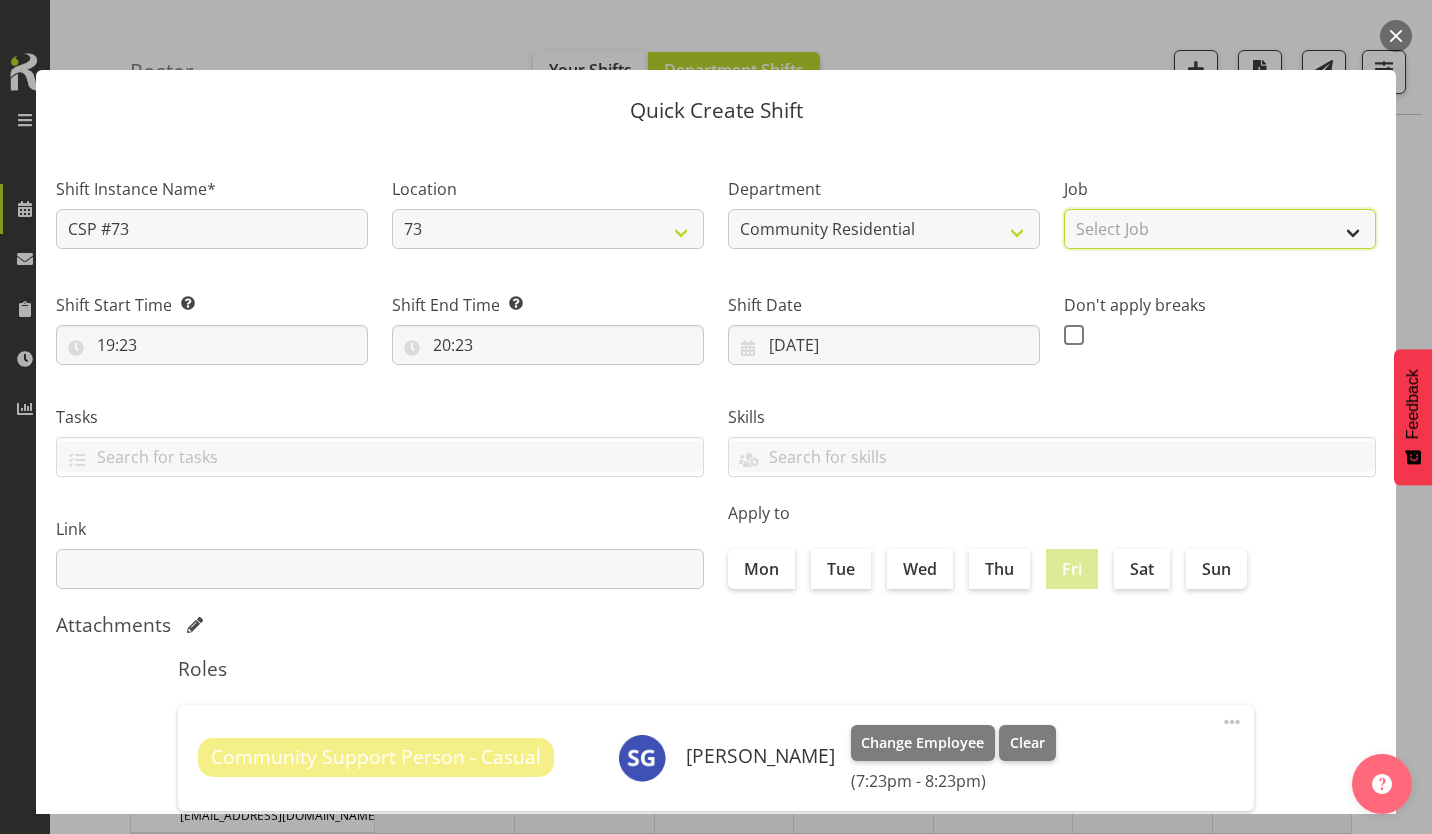 click on "Select Job  Accounts Admin Art Coordinator Community Leader Community Support Person Community Support Person-Casual House Leader Office Admin Senior Coordinator Service Manager Volunteer" at bounding box center [1220, 229] 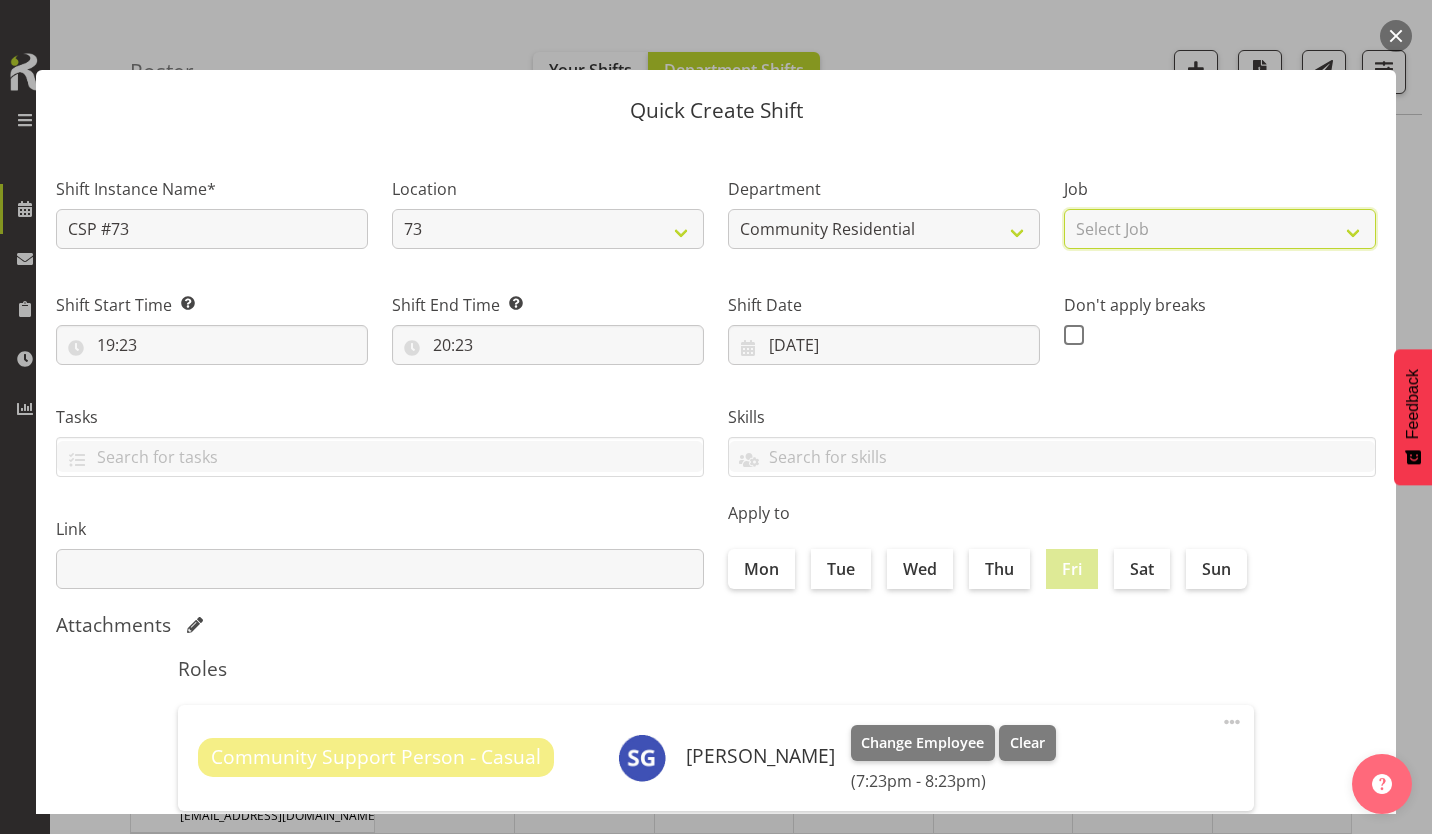 select on "3" 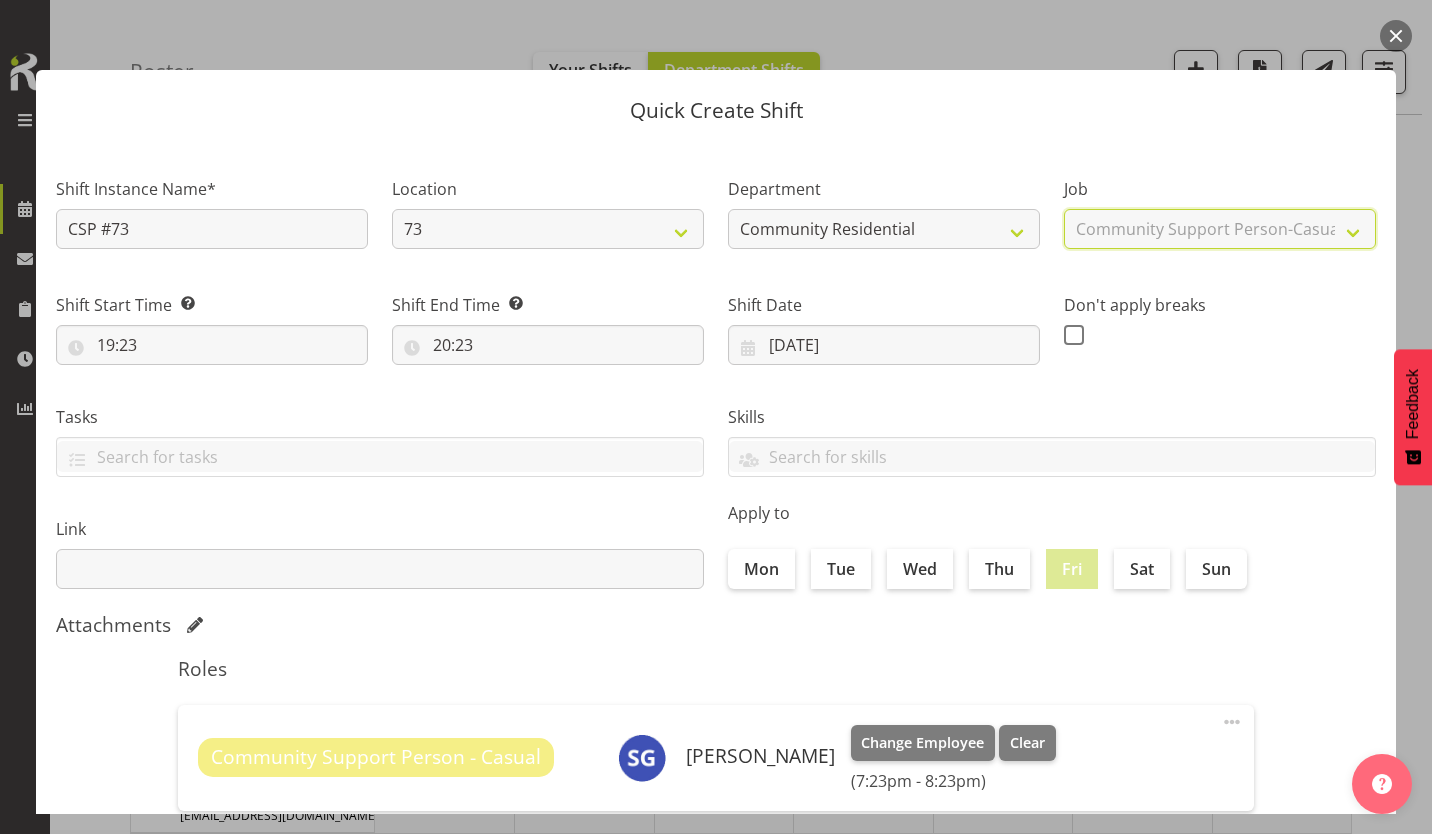 click on "Select Job  Accounts Admin Art Coordinator Community Leader Community Support Person Community Support Person-Casual House Leader Office Admin Senior Coordinator Service Manager Volunteer" at bounding box center (1220, 229) 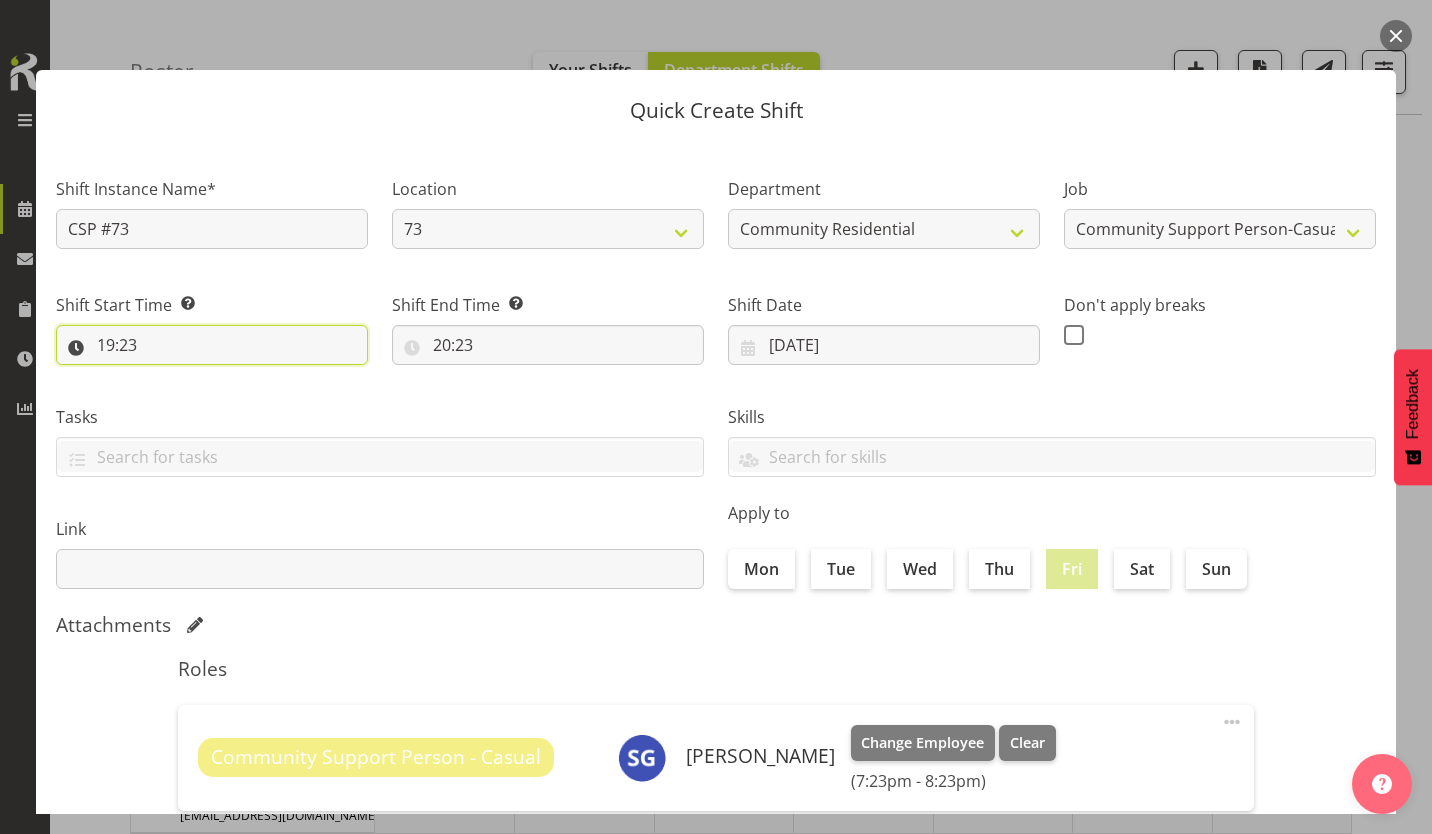 click on "19:23" at bounding box center [212, 345] 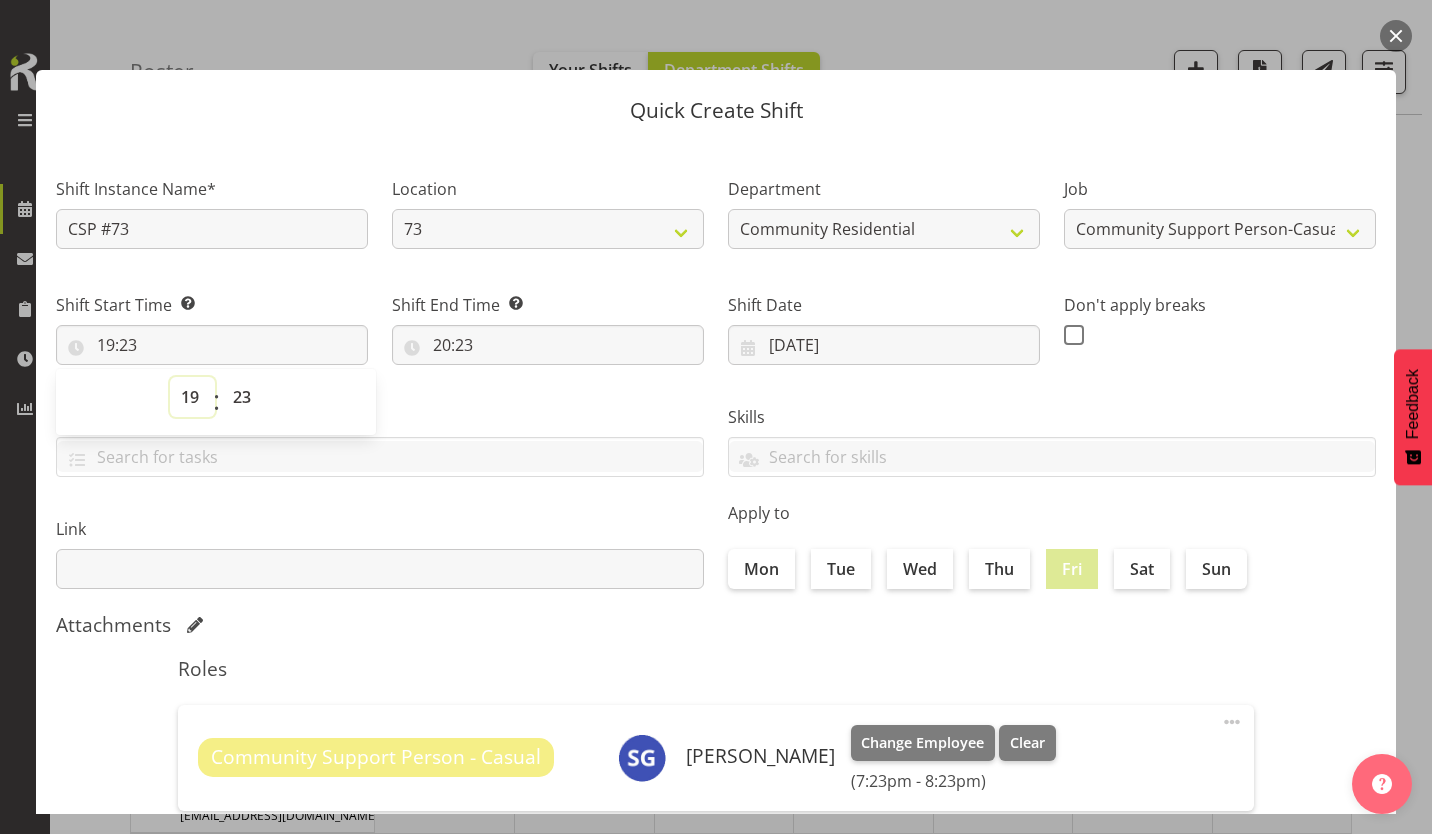 click on "00   01   02   03   04   05   06   07   08   09   10   11   12   13   14   15   16   17   18   19   20   21   22   23" at bounding box center (192, 397) 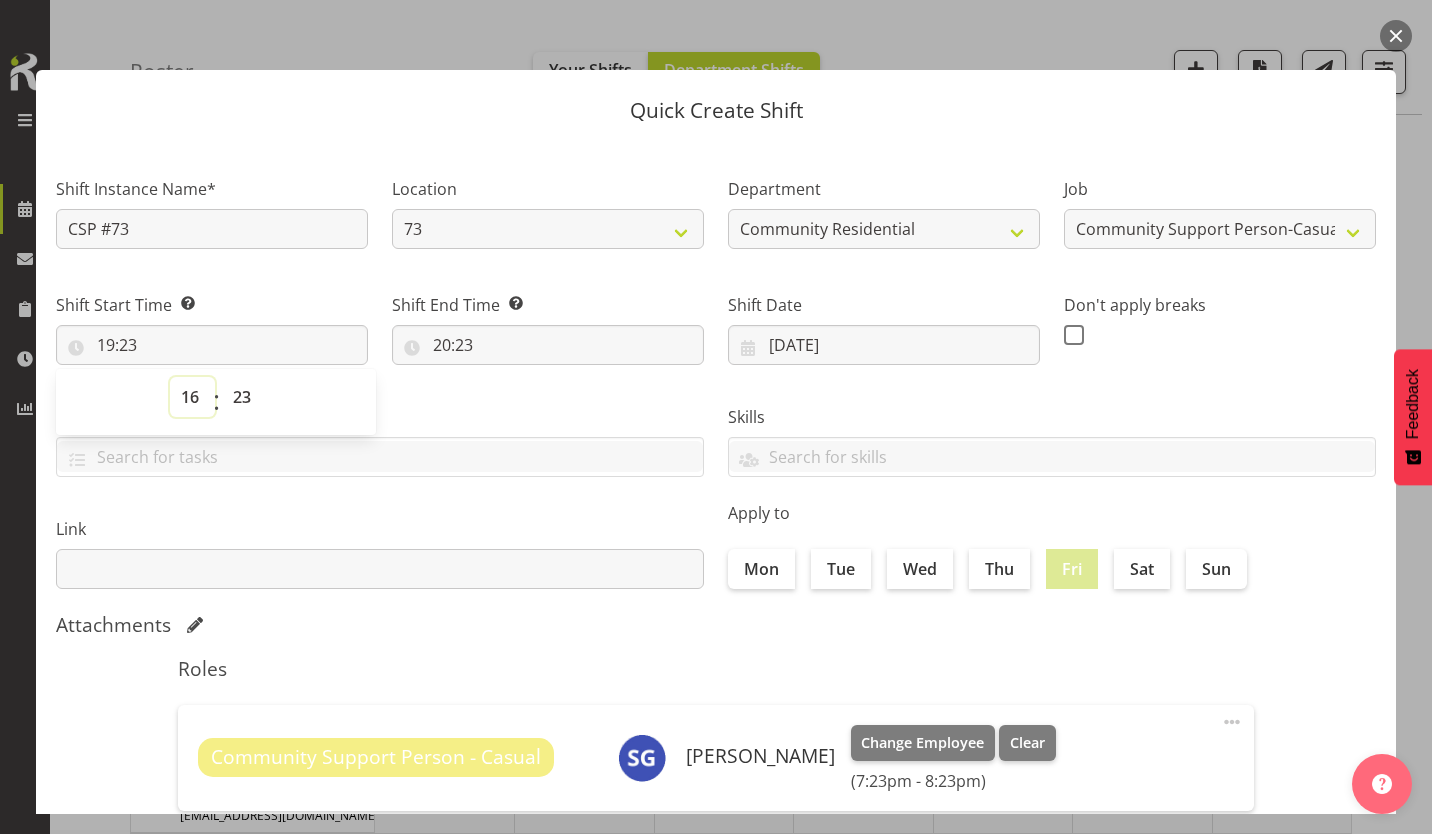 click on "00   01   02   03   04   05   06   07   08   09   10   11   12   13   14   15   16   17   18   19   20   21   22   23" at bounding box center [192, 397] 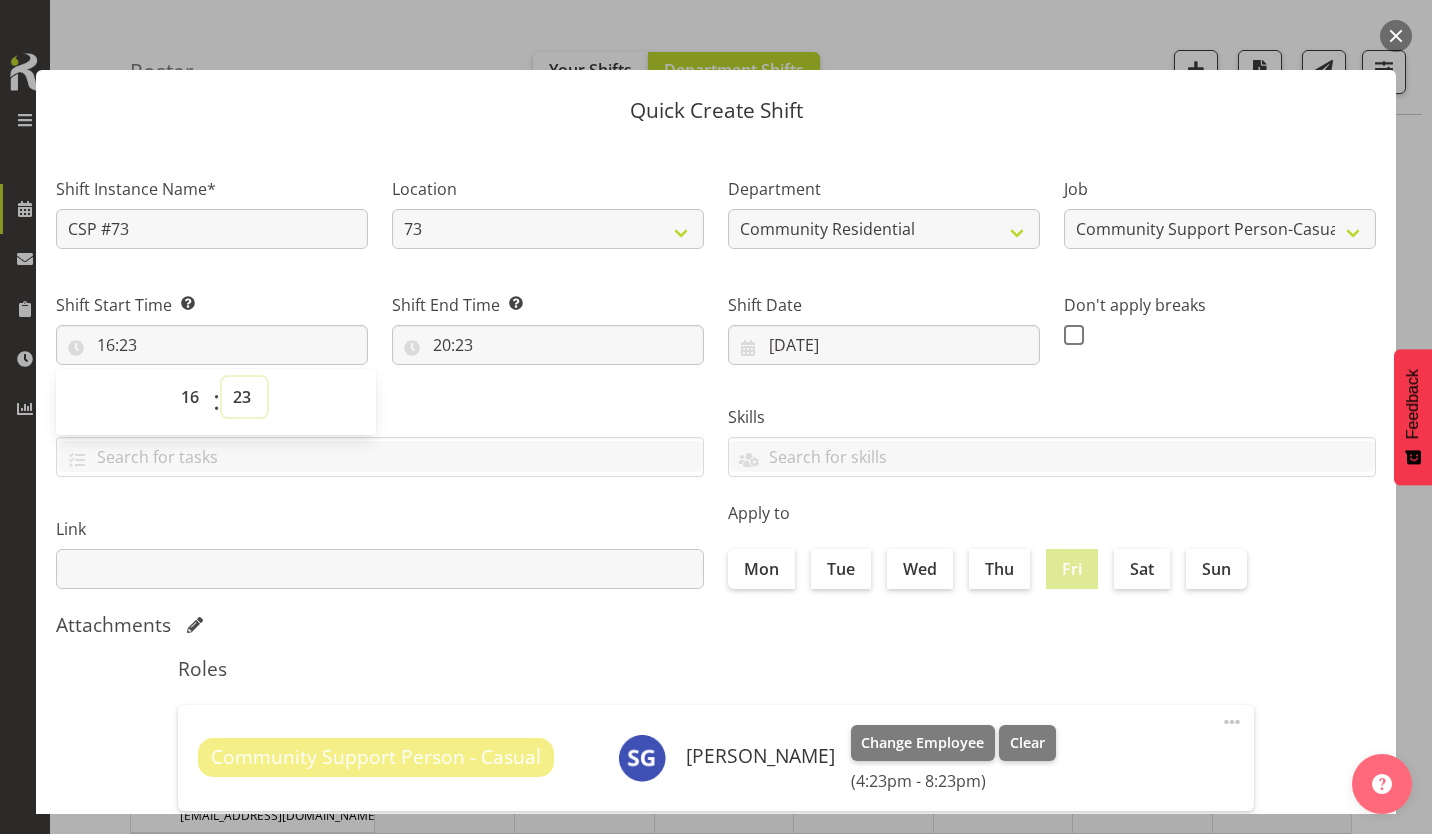 click on "00   01   02   03   04   05   06   07   08   09   10   11   12   13   14   15   16   17   18   19   20   21   22   23   24   25   26   27   28   29   30   31   32   33   34   35   36   37   38   39   40   41   42   43   44   45   46   47   48   49   50   51   52   53   54   55   56   57   58   59" at bounding box center (244, 397) 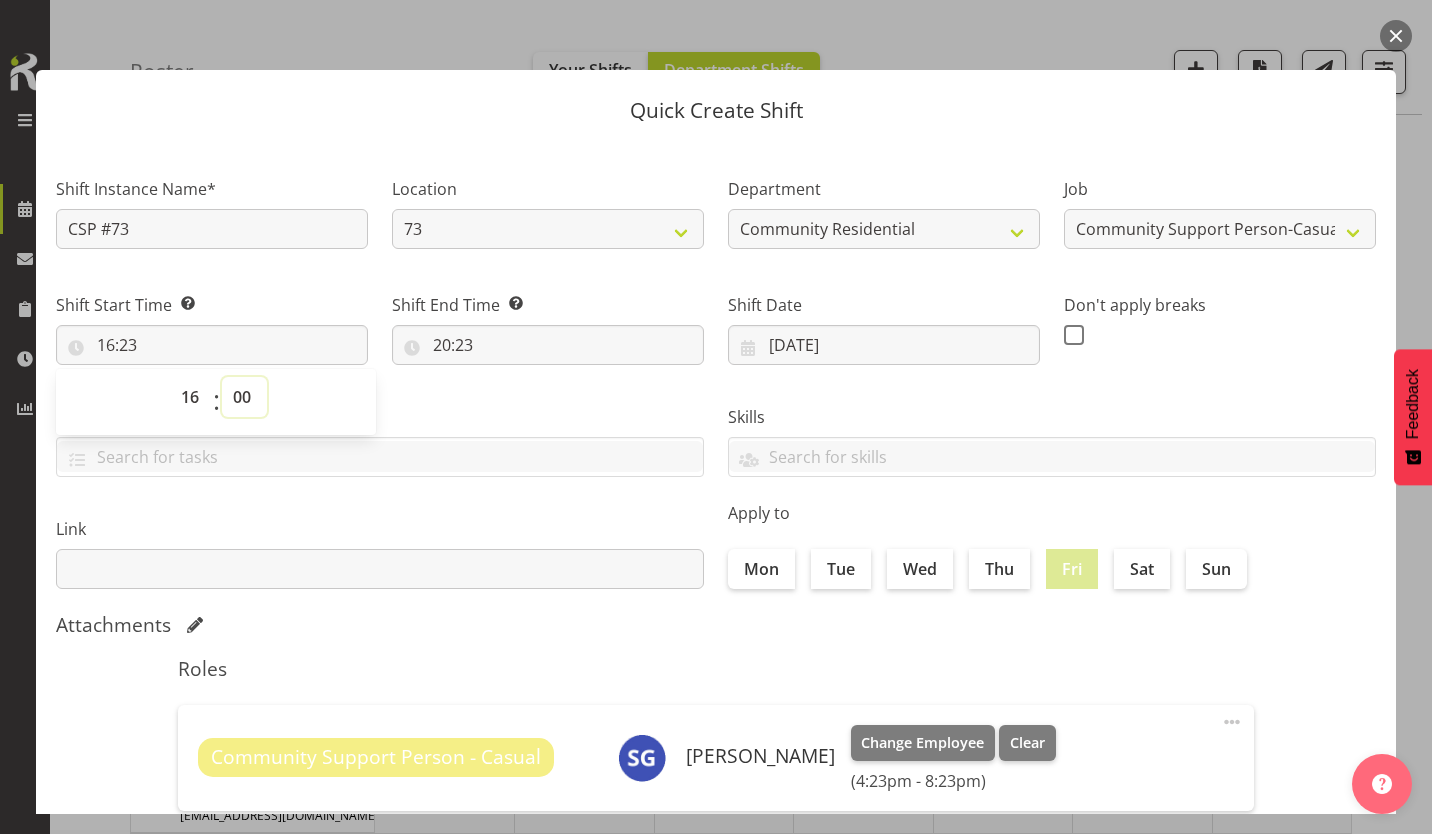 click on "00   01   02   03   04   05   06   07   08   09   10   11   12   13   14   15   16   17   18   19   20   21   22   23   24   25   26   27   28   29   30   31   32   33   34   35   36   37   38   39   40   41   42   43   44   45   46   47   48   49   50   51   52   53   54   55   56   57   58   59" at bounding box center (244, 397) 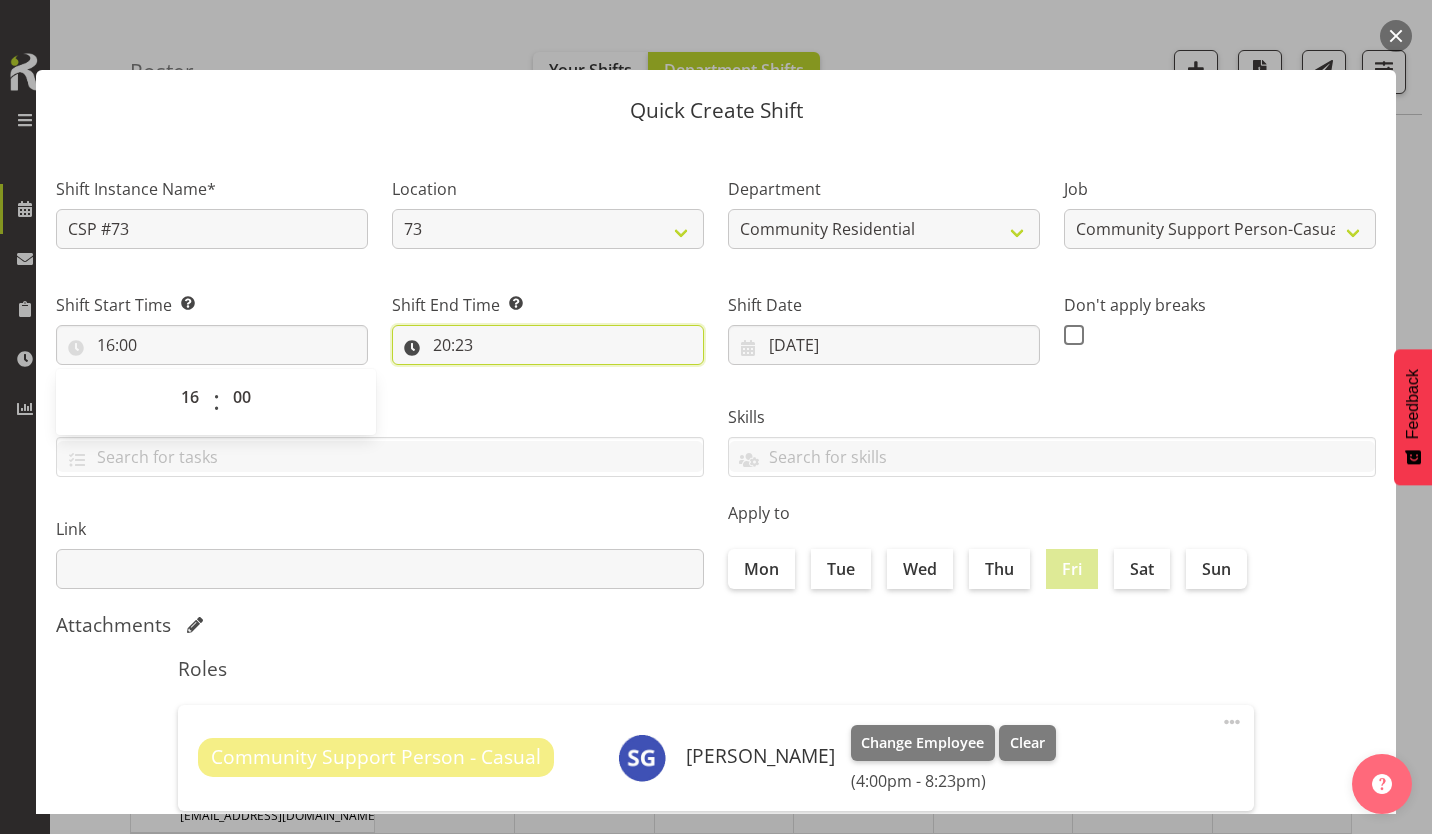 click on "20:23" at bounding box center (548, 345) 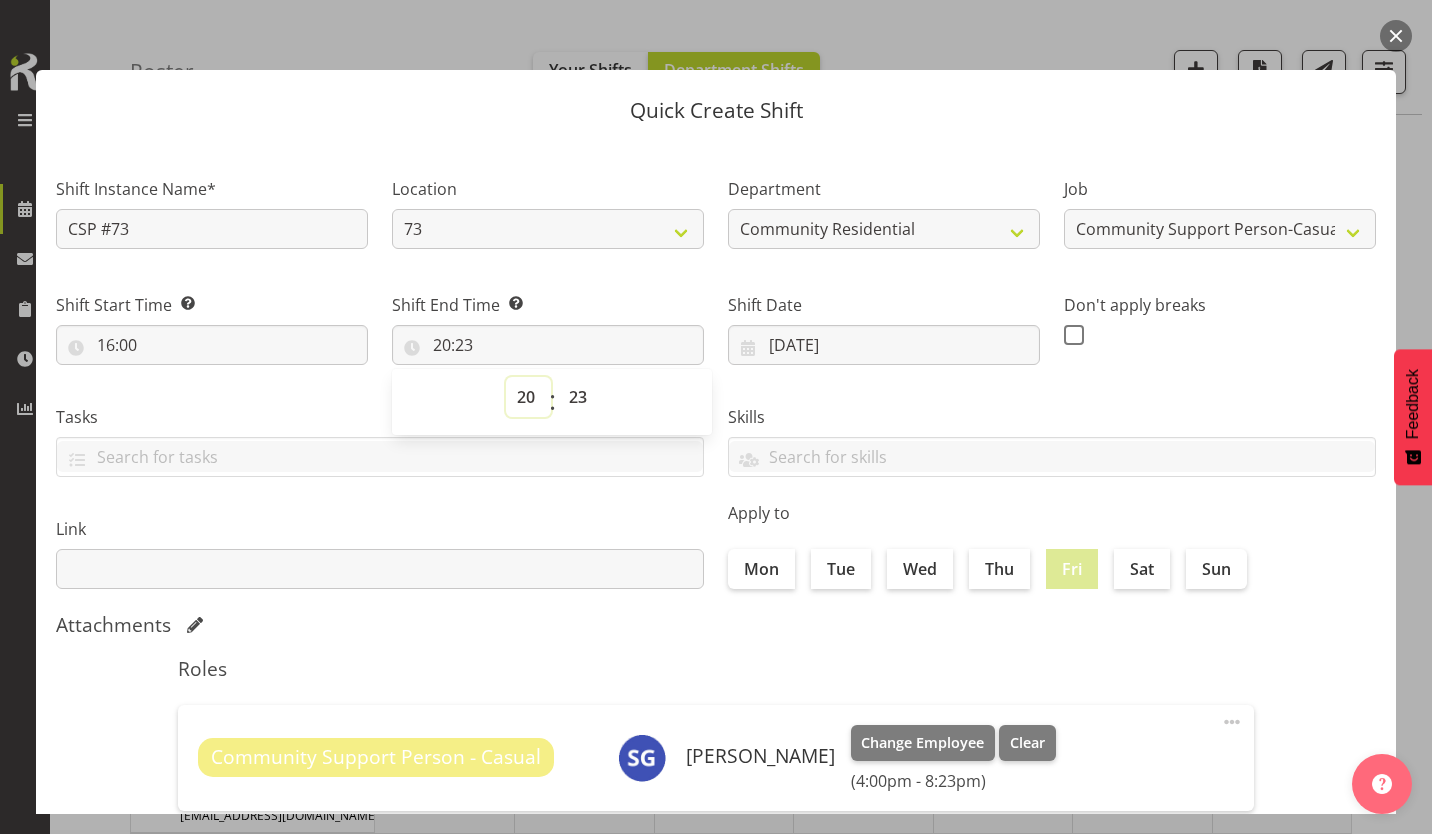 click on "00   01   02   03   04   05   06   07   08   09   10   11   12   13   14   15   16   17   18   19   20   21   22   23" at bounding box center [528, 397] 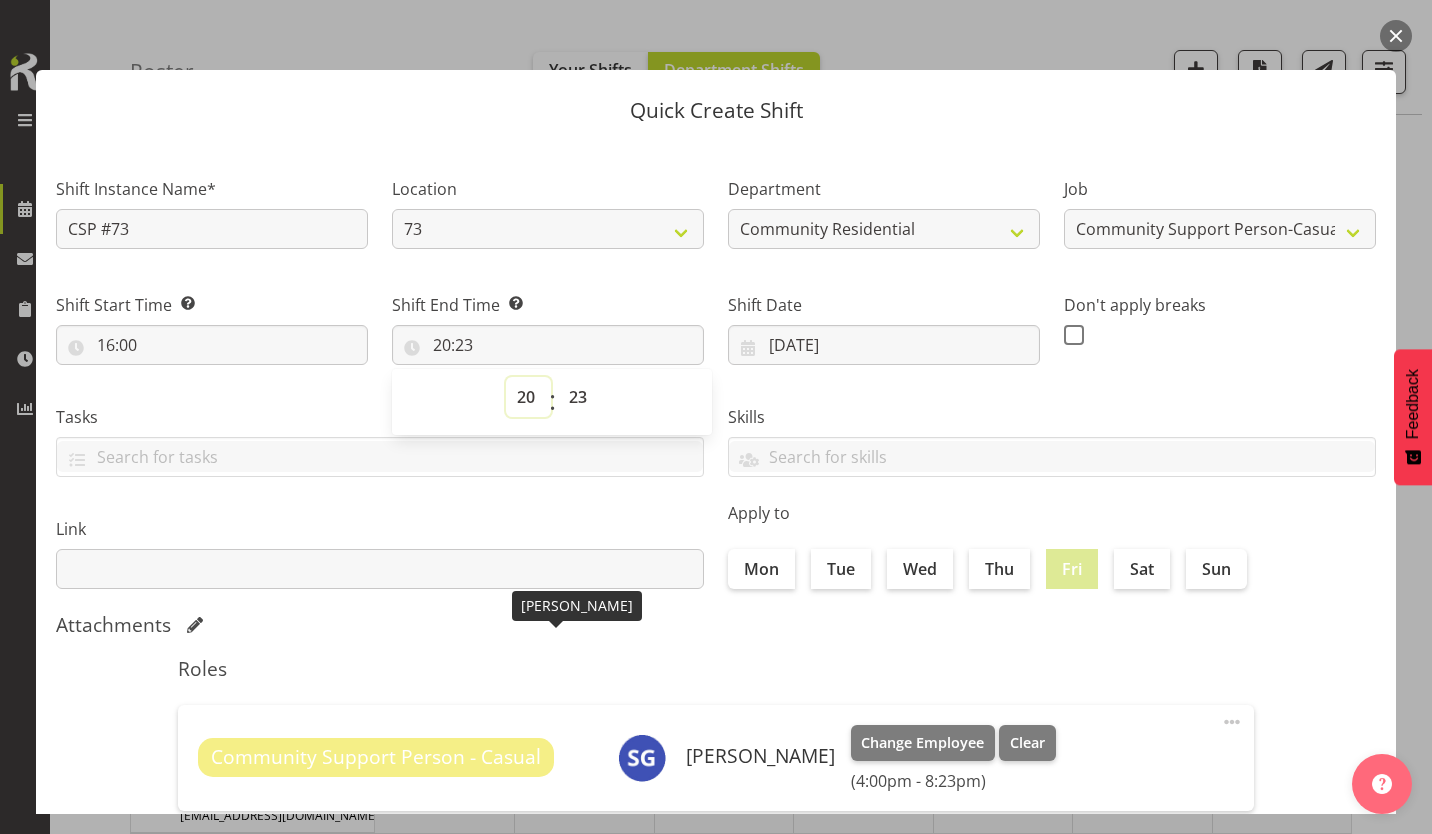 select on "21" 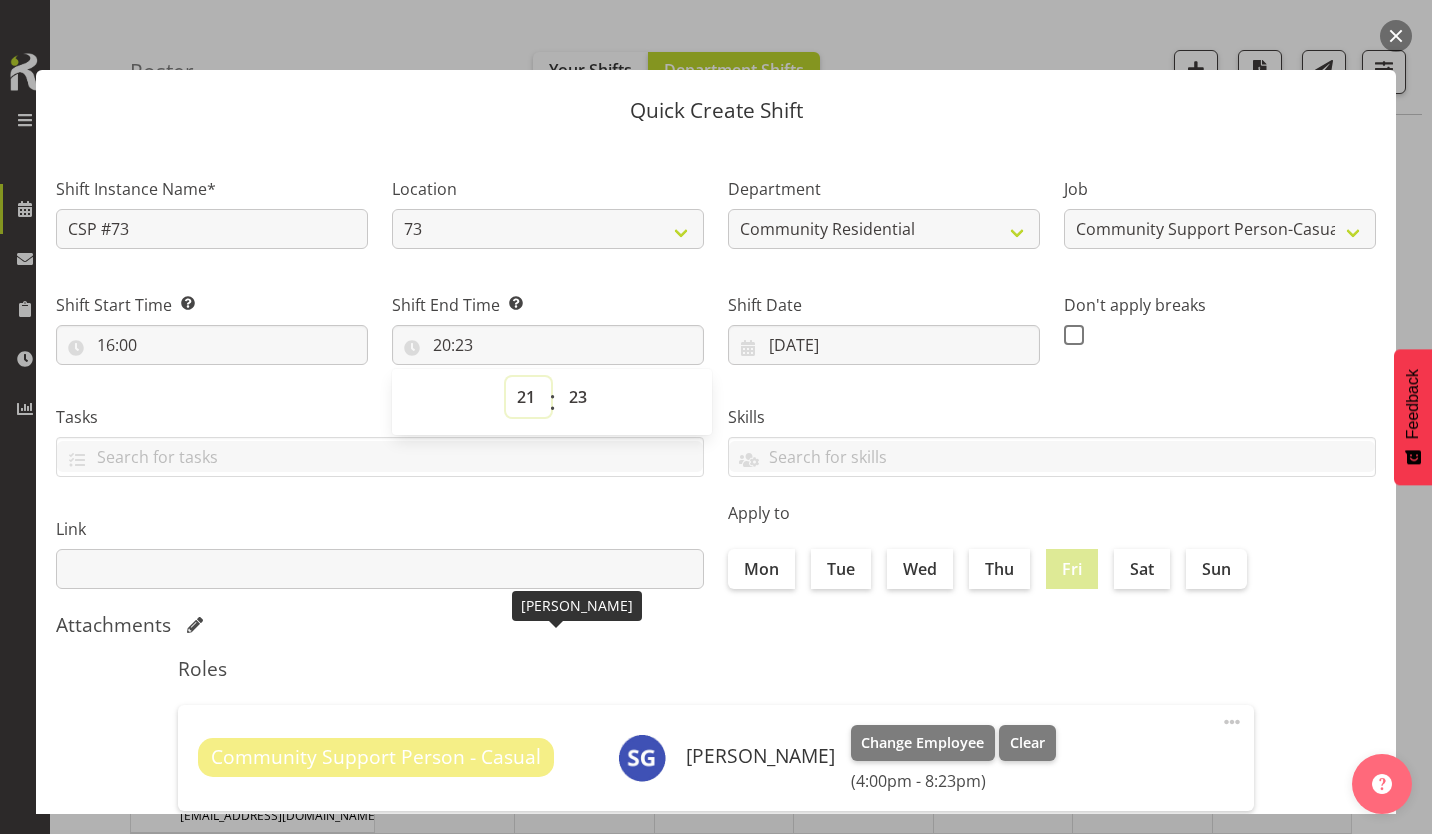 click on "00   01   02   03   04   05   06   07   08   09   10   11   12   13   14   15   16   17   18   19   20   21   22   23" at bounding box center (528, 397) 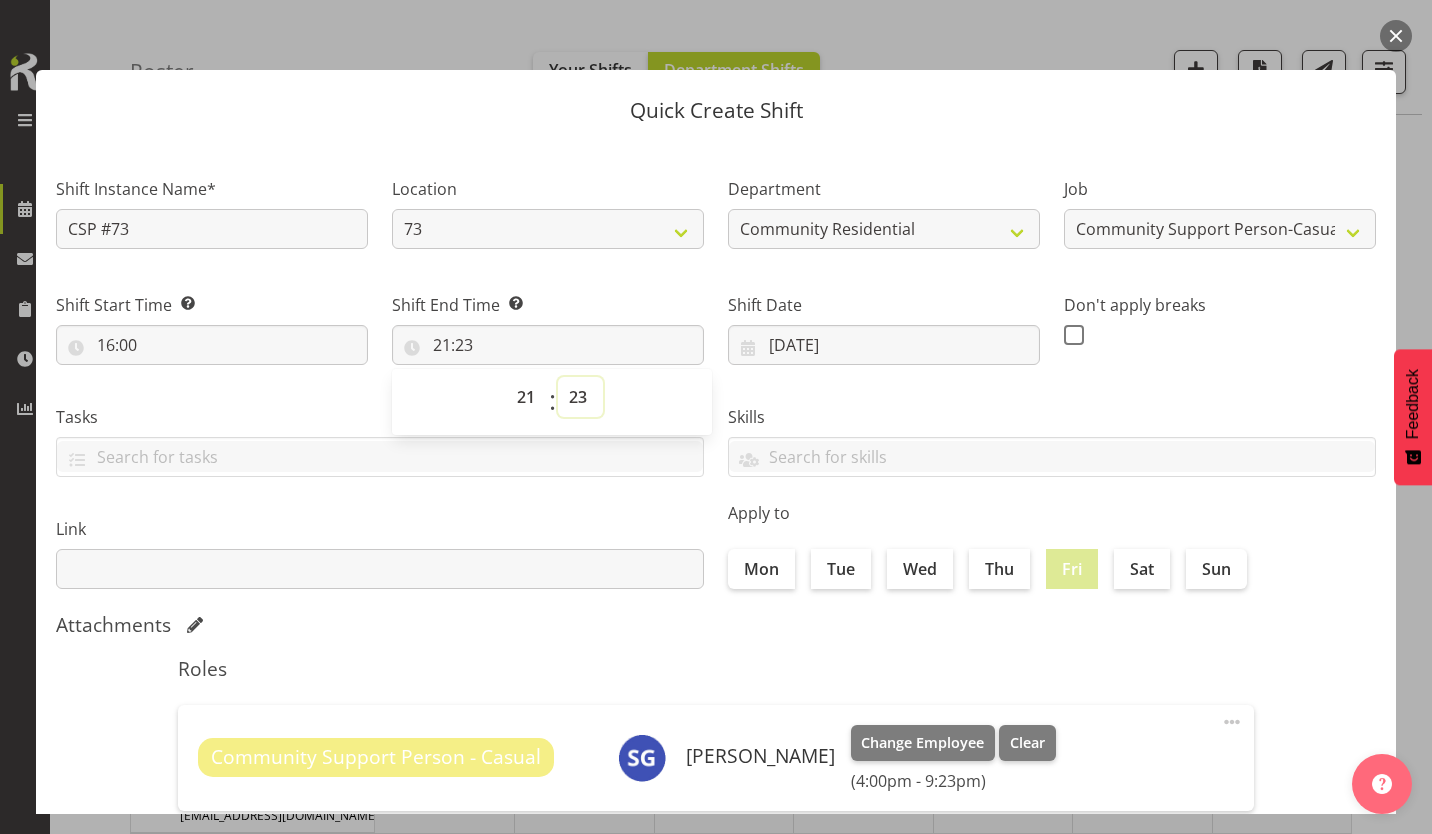 click on "00   01   02   03   04   05   06   07   08   09   10   11   12   13   14   15   16   17   18   19   20   21   22   23   24   25   26   27   28   29   30   31   32   33   34   35   36   37   38   39   40   41   42   43   44   45   46   47   48   49   50   51   52   53   54   55   56   57   58   59" at bounding box center [580, 397] 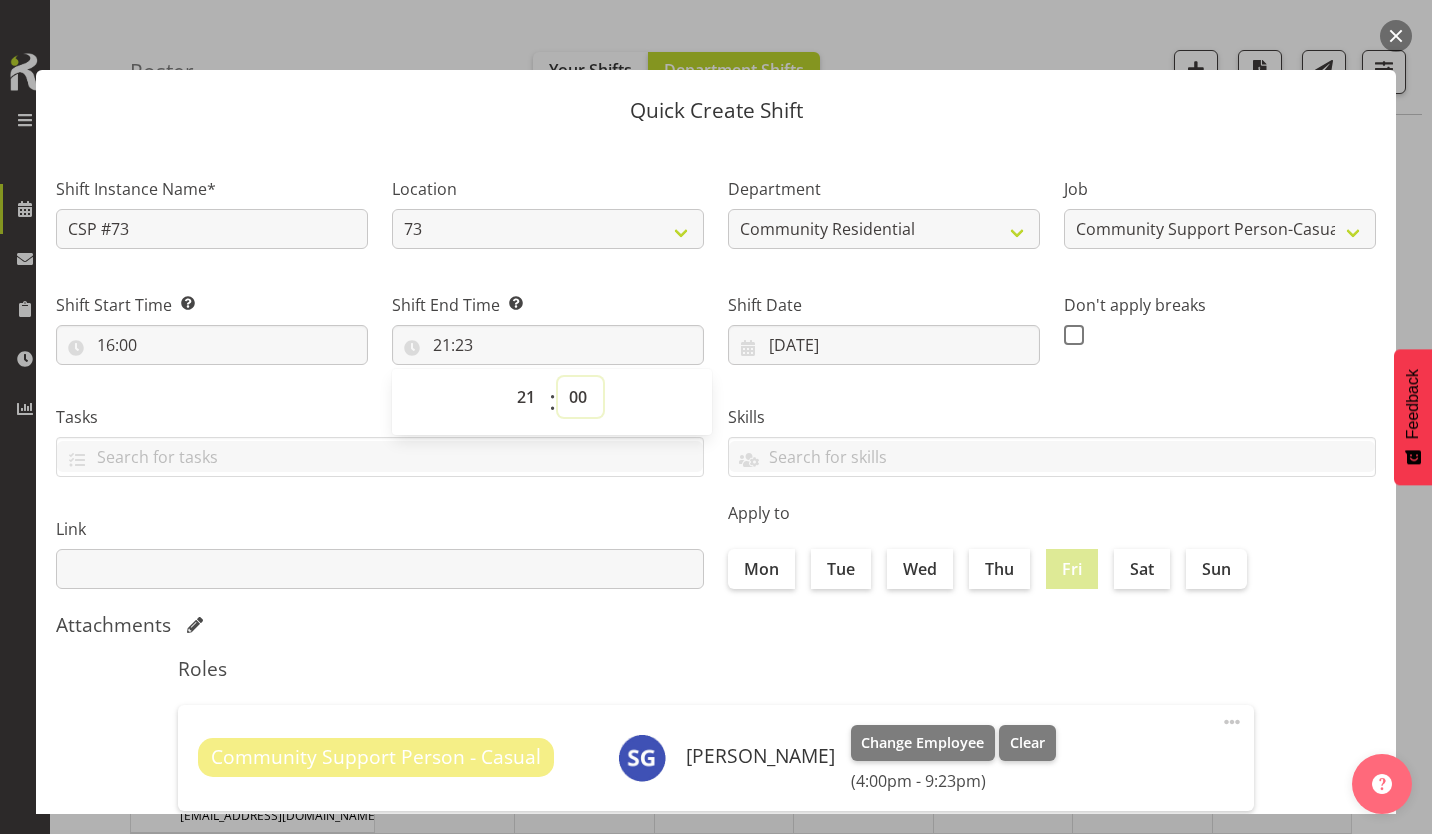 click on "00   01   02   03   04   05   06   07   08   09   10   11   12   13   14   15   16   17   18   19   20   21   22   23   24   25   26   27   28   29   30   31   32   33   34   35   36   37   38   39   40   41   42   43   44   45   46   47   48   49   50   51   52   53   54   55   56   57   58   59" at bounding box center (580, 397) 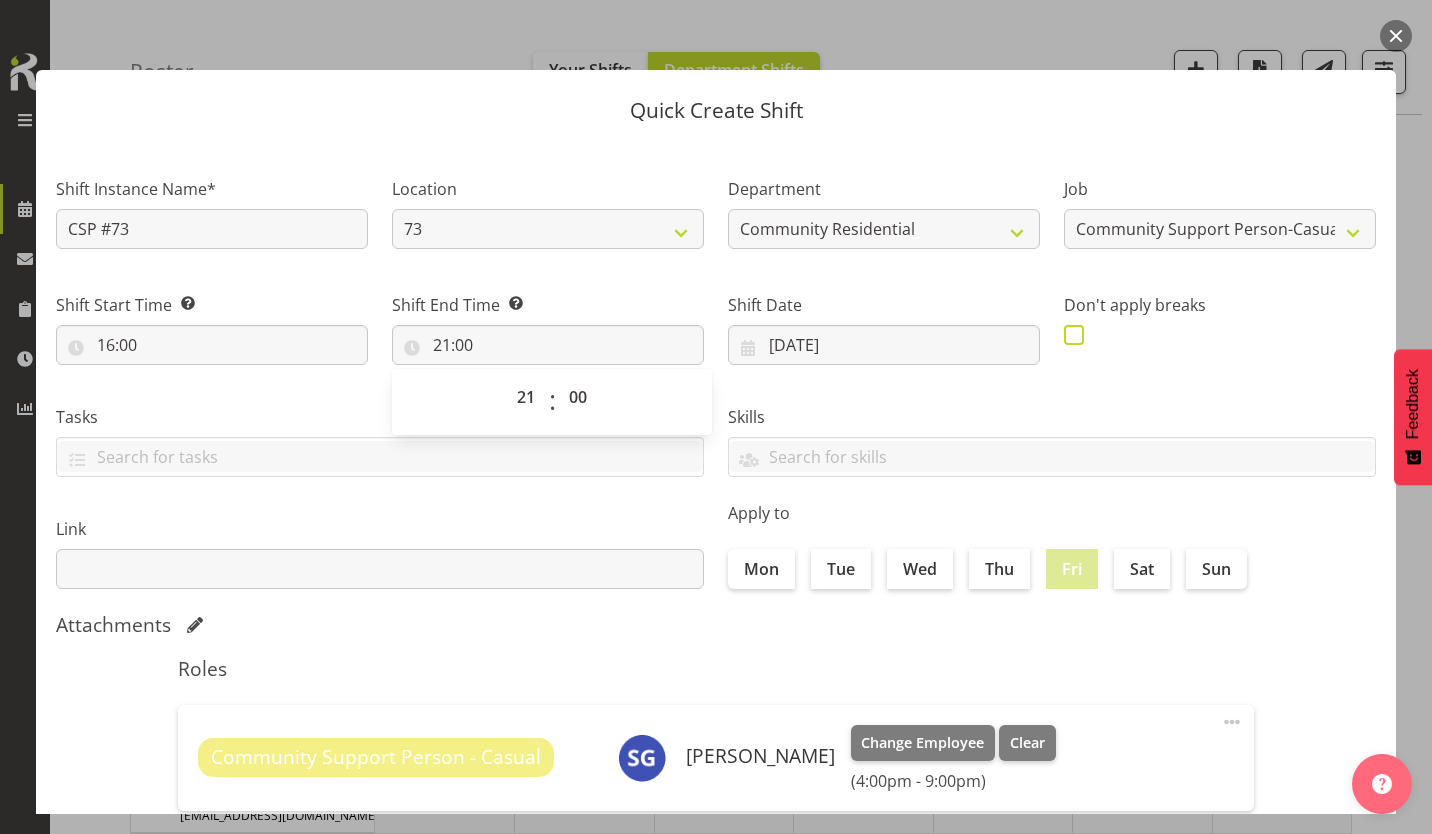 click at bounding box center (1074, 335) 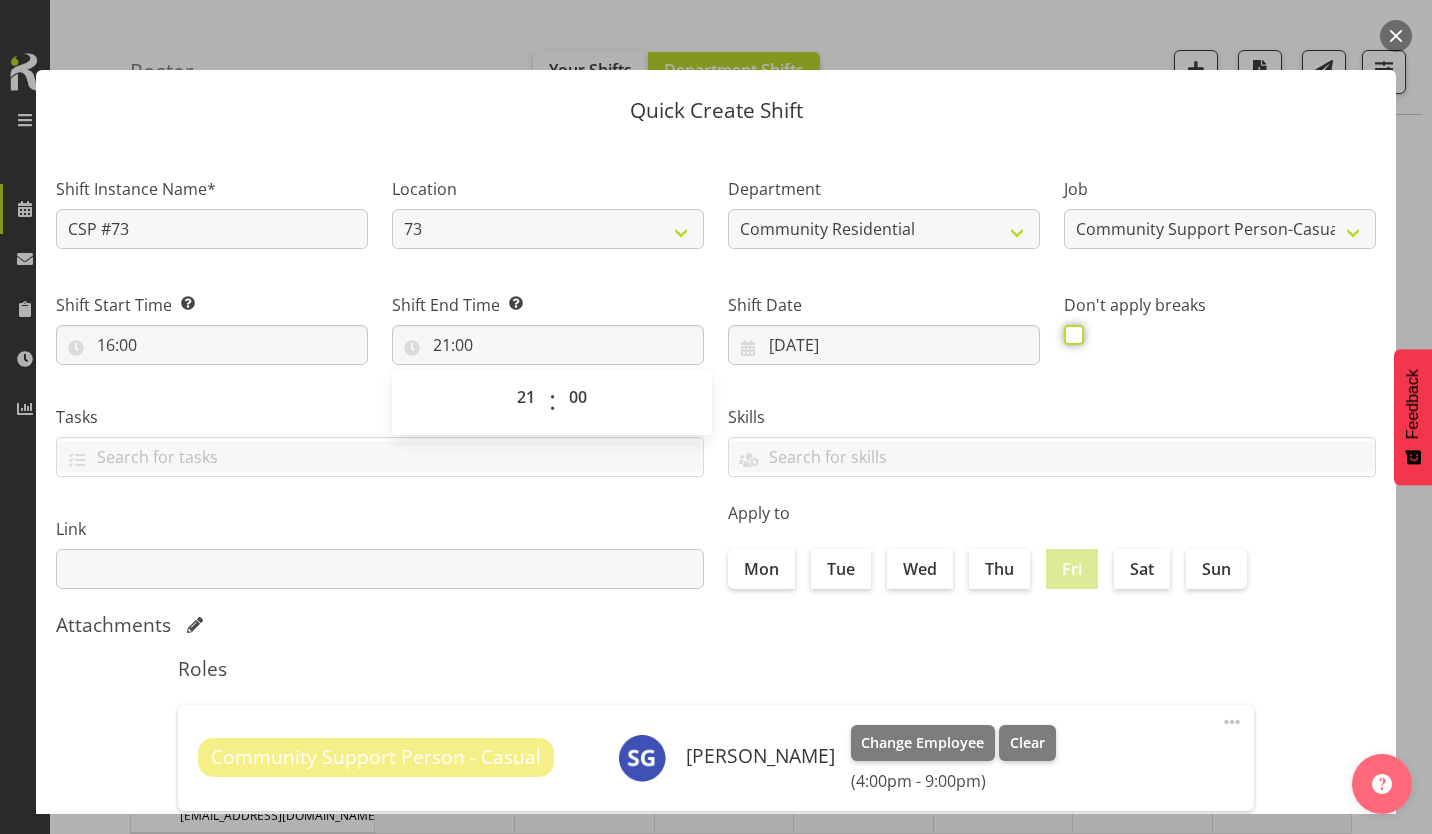 click at bounding box center [1070, 334] 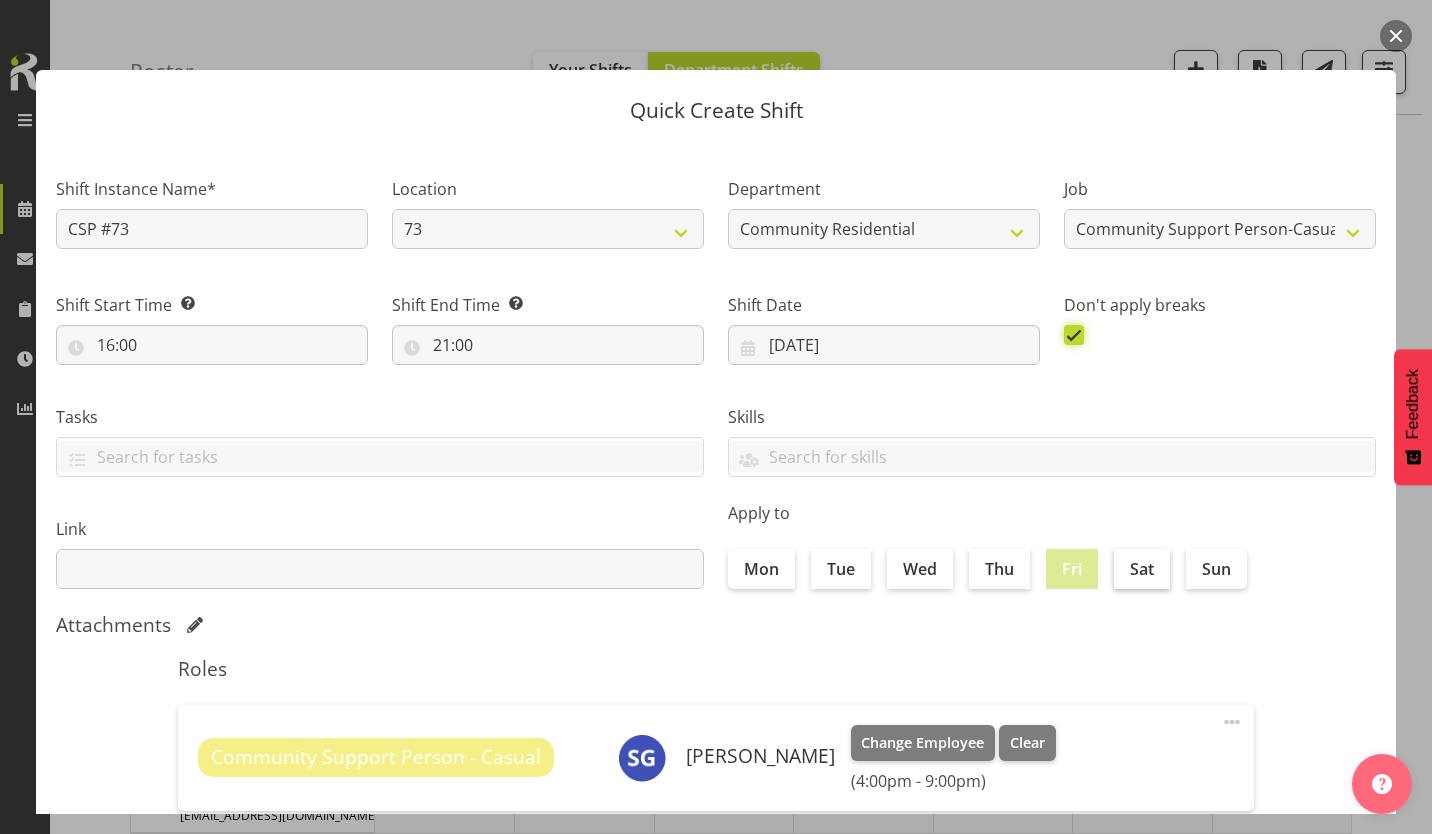 scroll, scrollTop: 86, scrollLeft: 0, axis: vertical 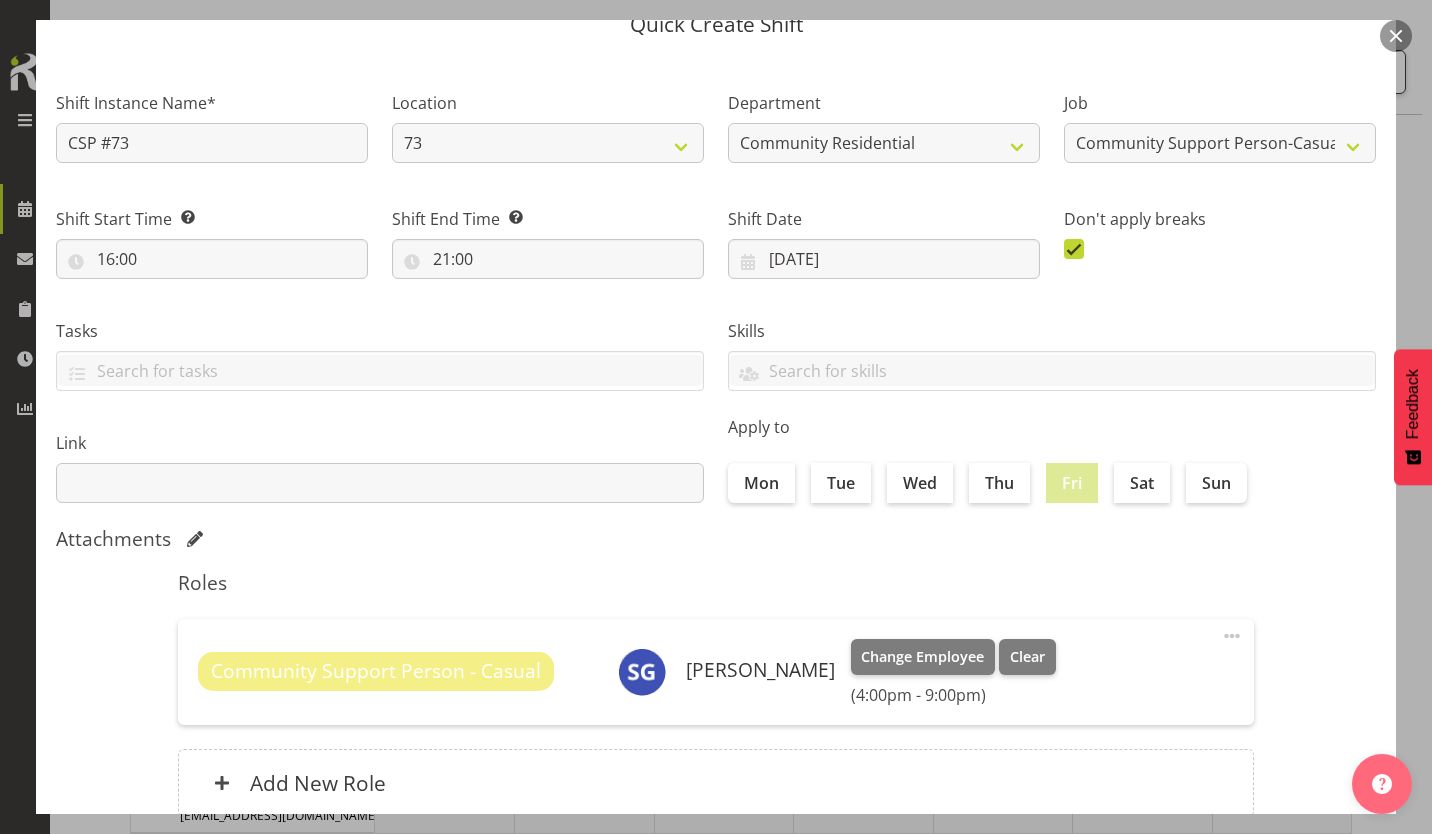 click on "Create Shift Instance" at bounding box center [1274, 902] 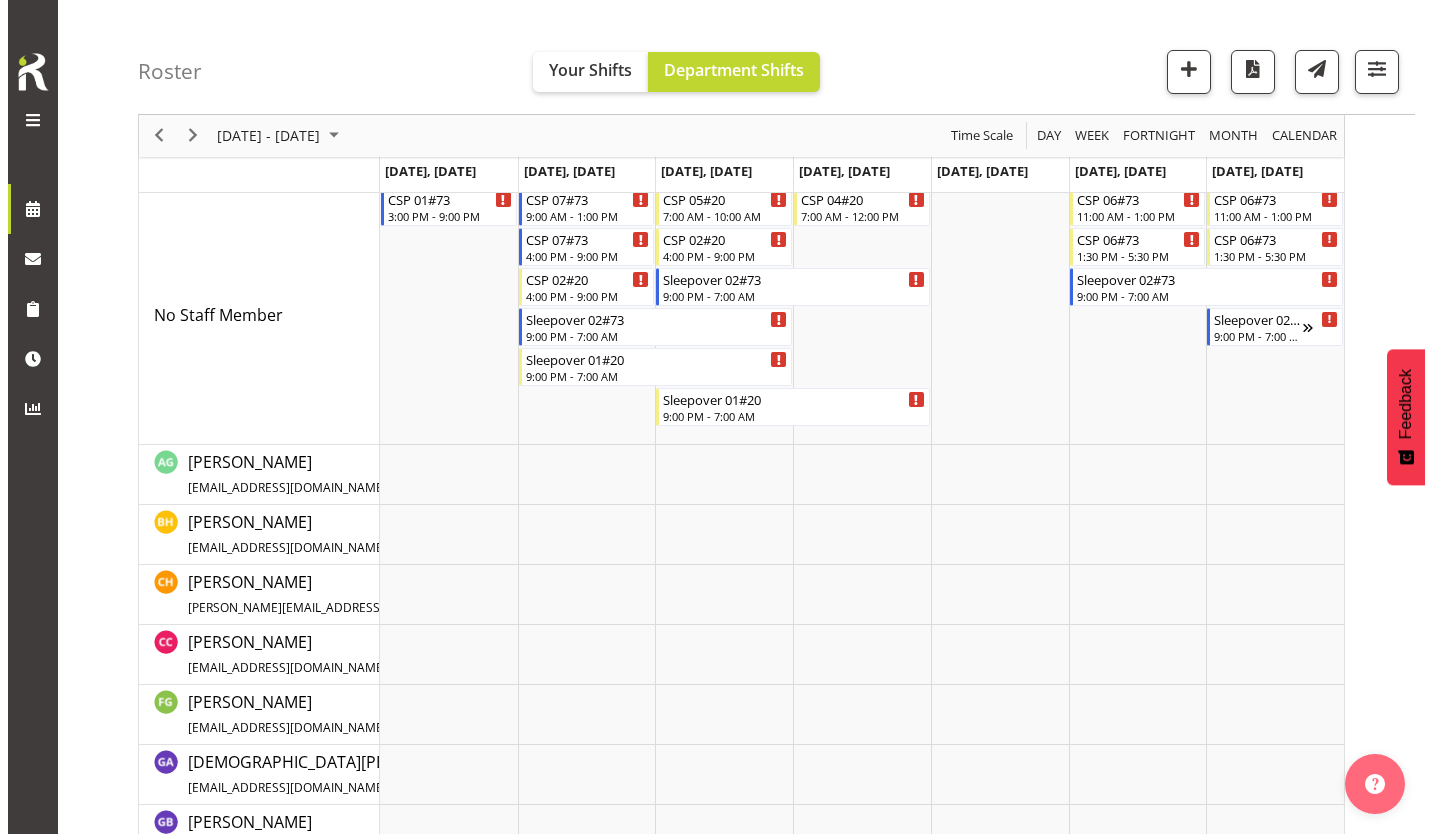 scroll, scrollTop: 0, scrollLeft: 0, axis: both 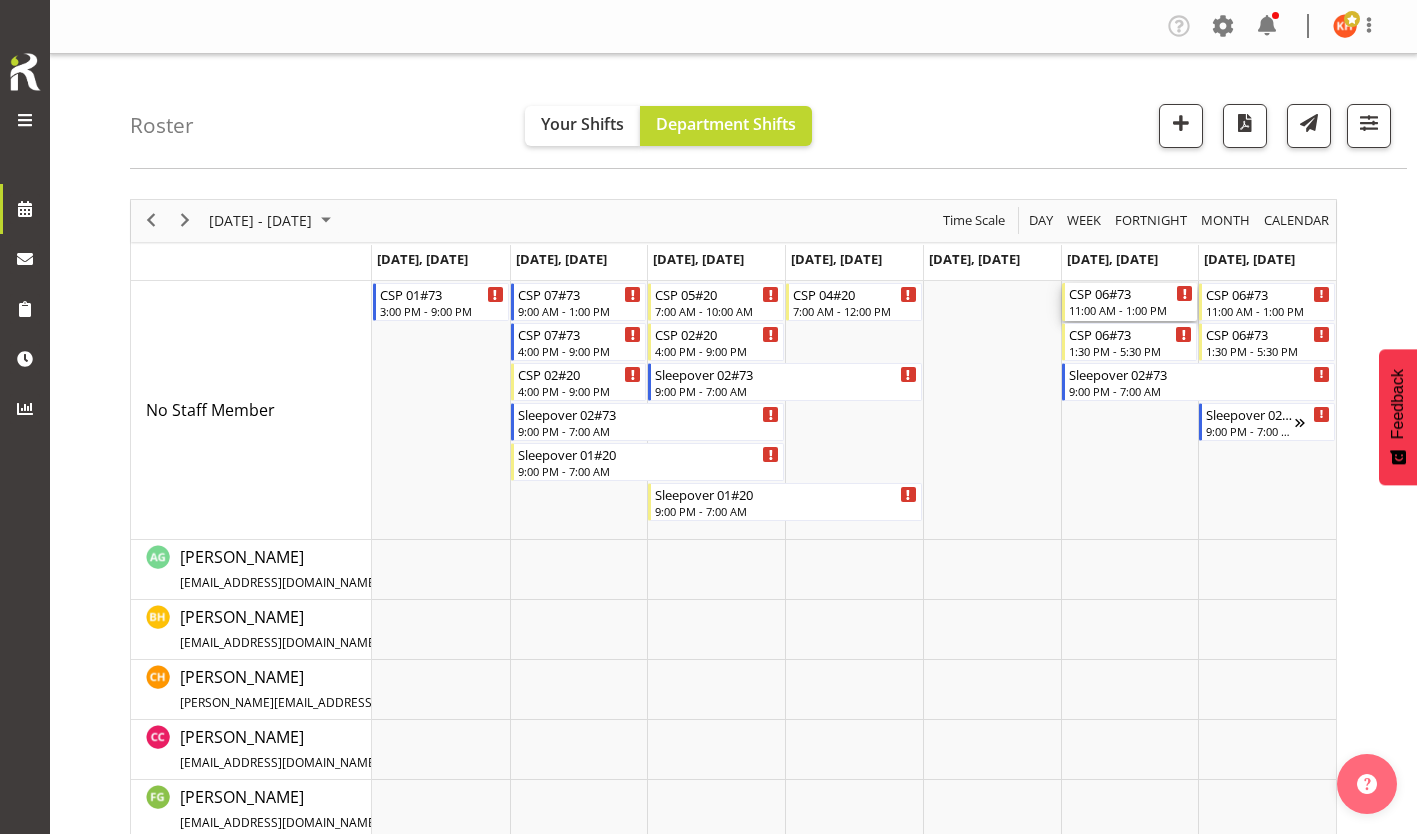 click on "CSP 06#73" at bounding box center [1131, 293] 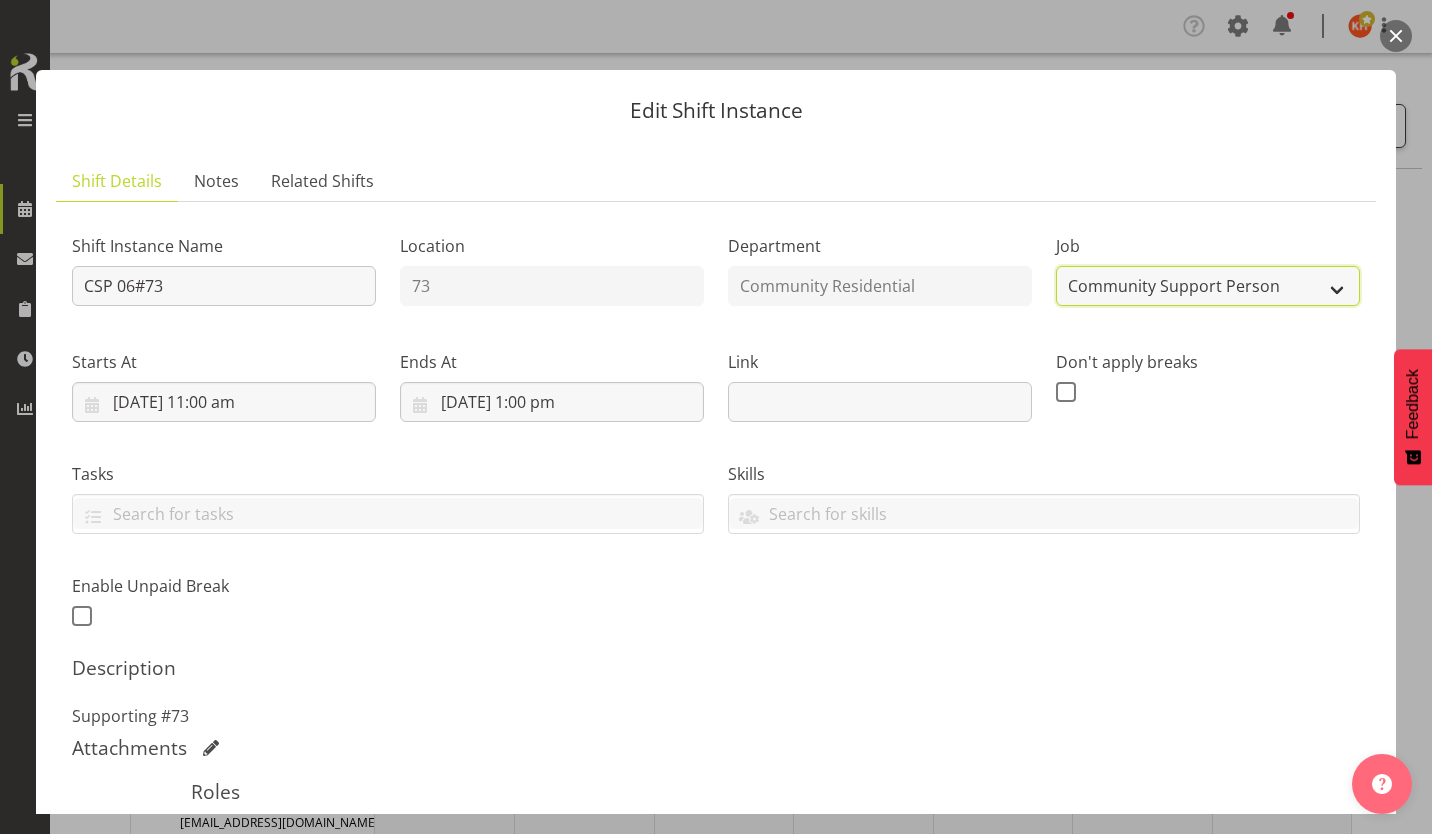 click on "Create new job   Accounts Admin Art Coordinator Community Leader Community Support Person Community Support Person-Casual House Leader Office Admin Senior Coordinator Service Manager Volunteer" at bounding box center [1208, 286] 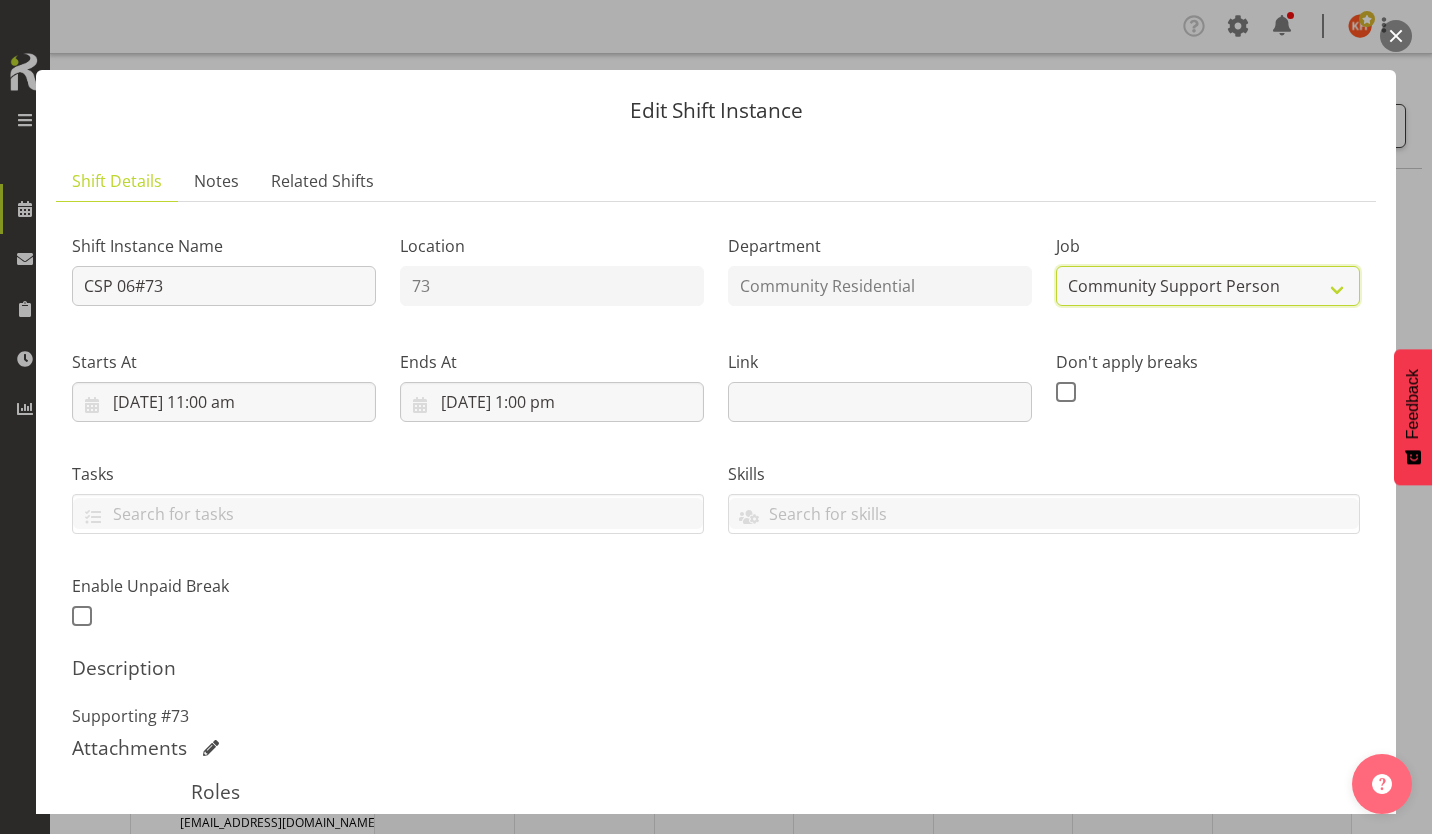 select on "3" 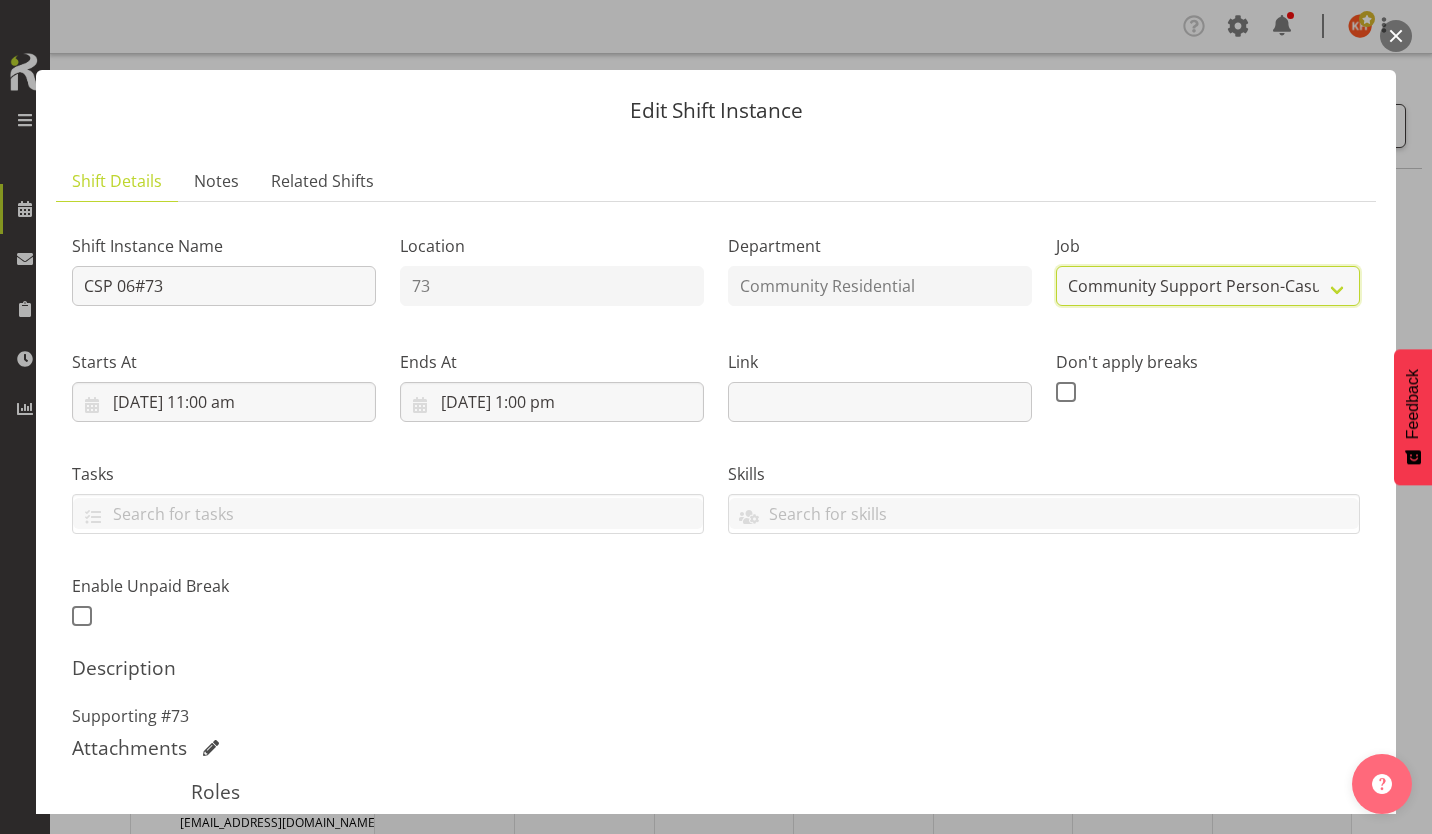 click on "Create new job   Accounts Admin Art Coordinator Community Leader Community Support Person Community Support Person-Casual House Leader Office Admin Senior Coordinator Service Manager Volunteer" at bounding box center (1208, 286) 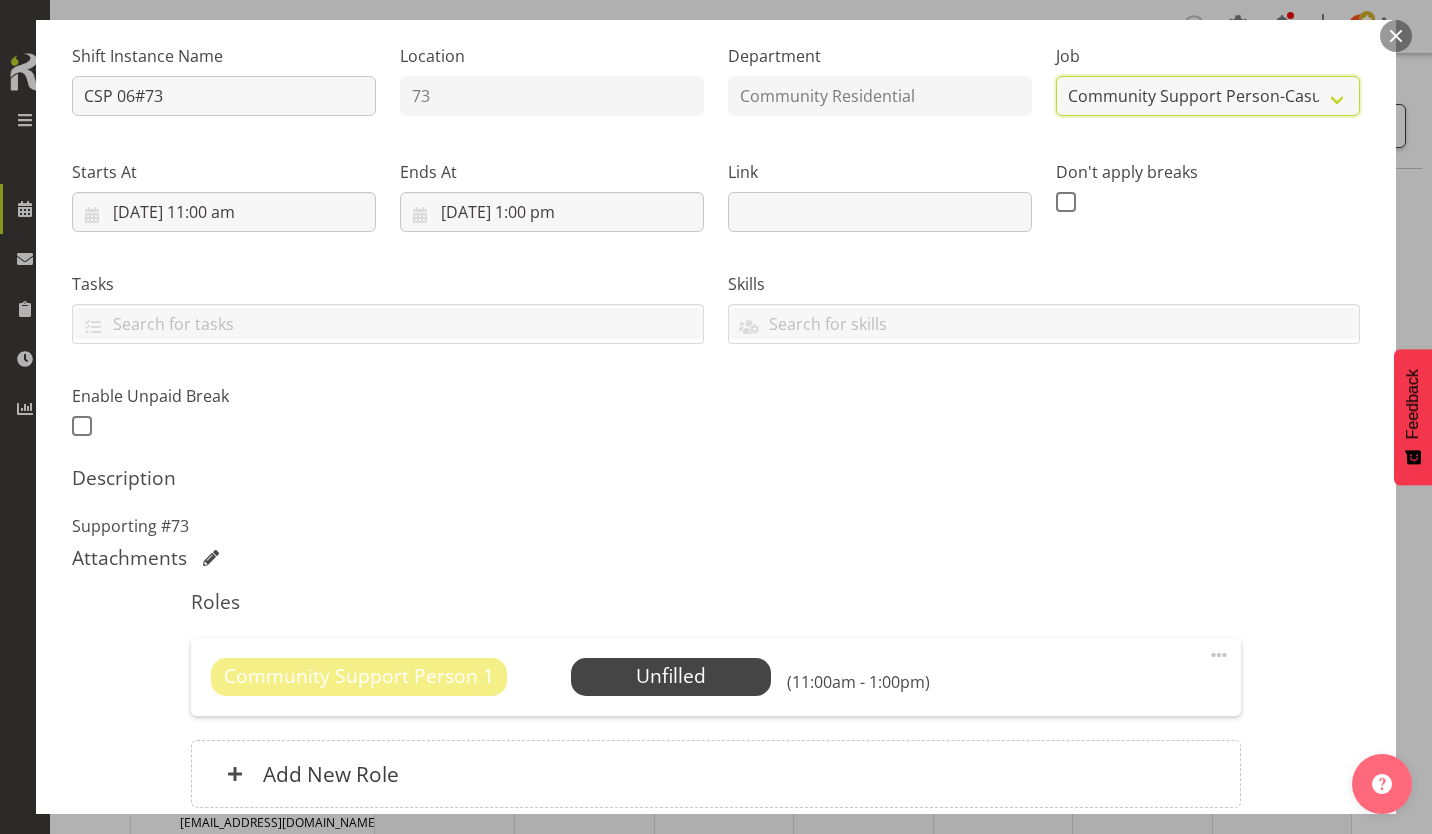 scroll, scrollTop: 191, scrollLeft: 0, axis: vertical 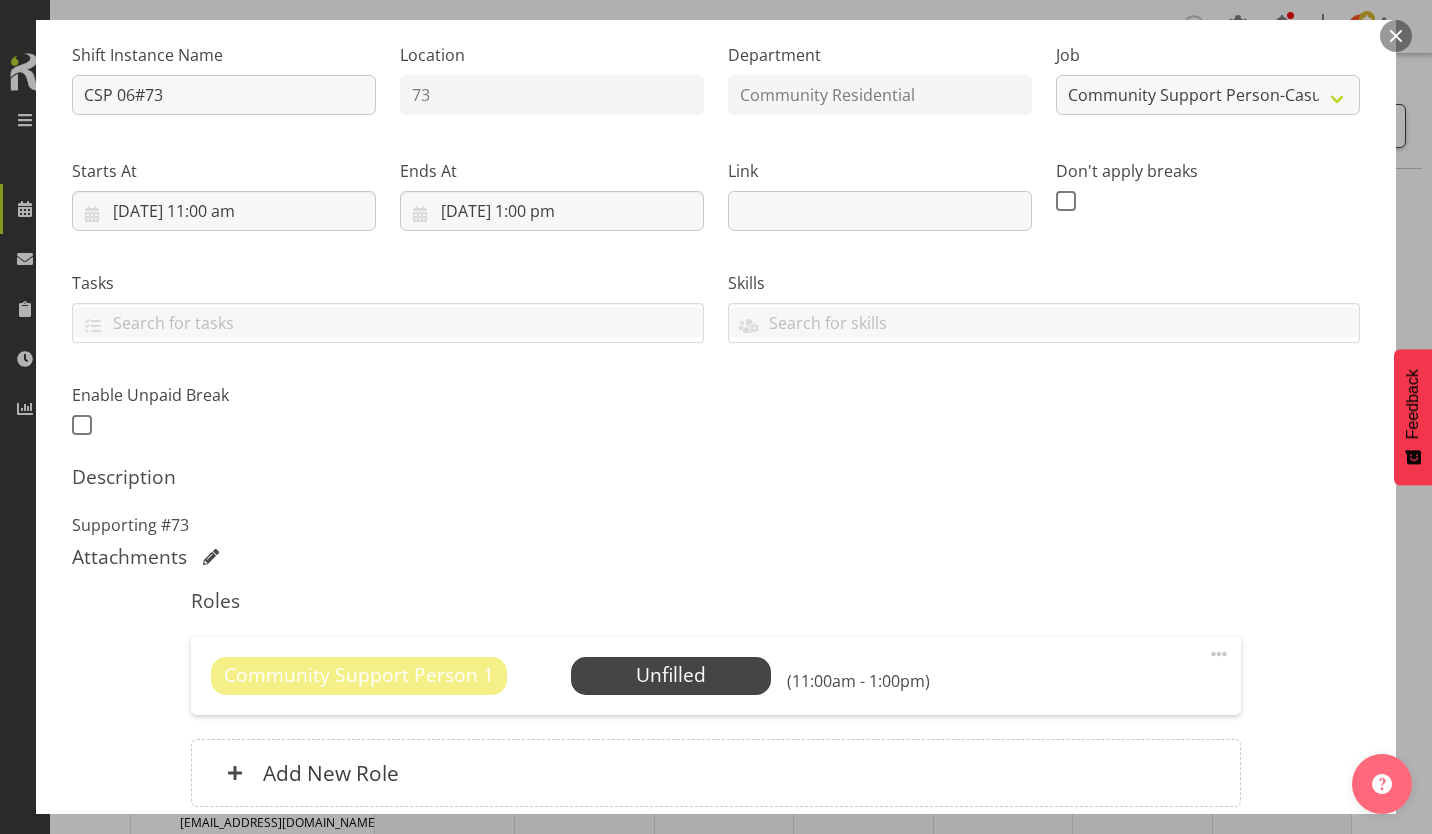 click at bounding box center [1219, 654] 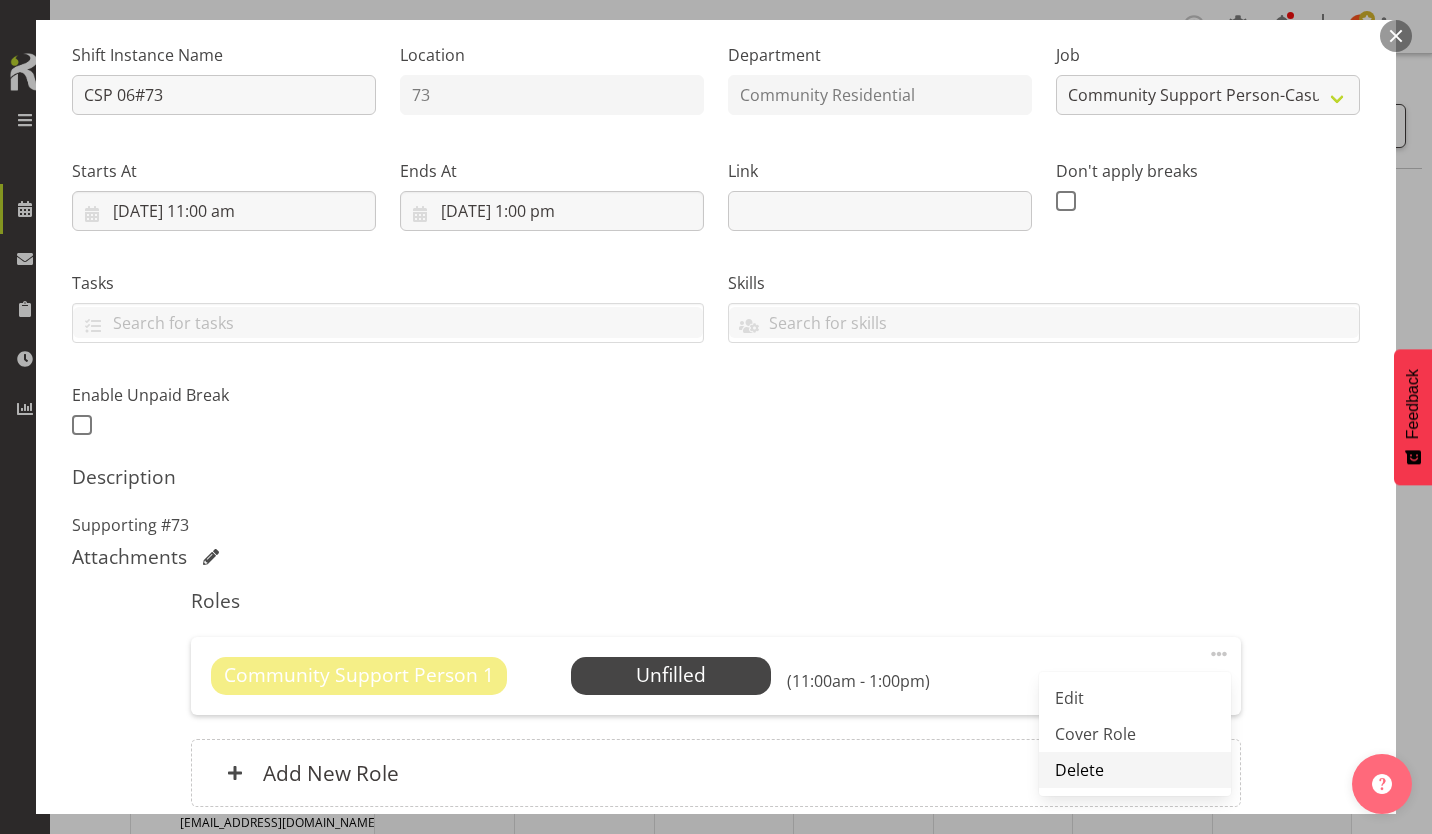 click on "Delete" at bounding box center (1135, 770) 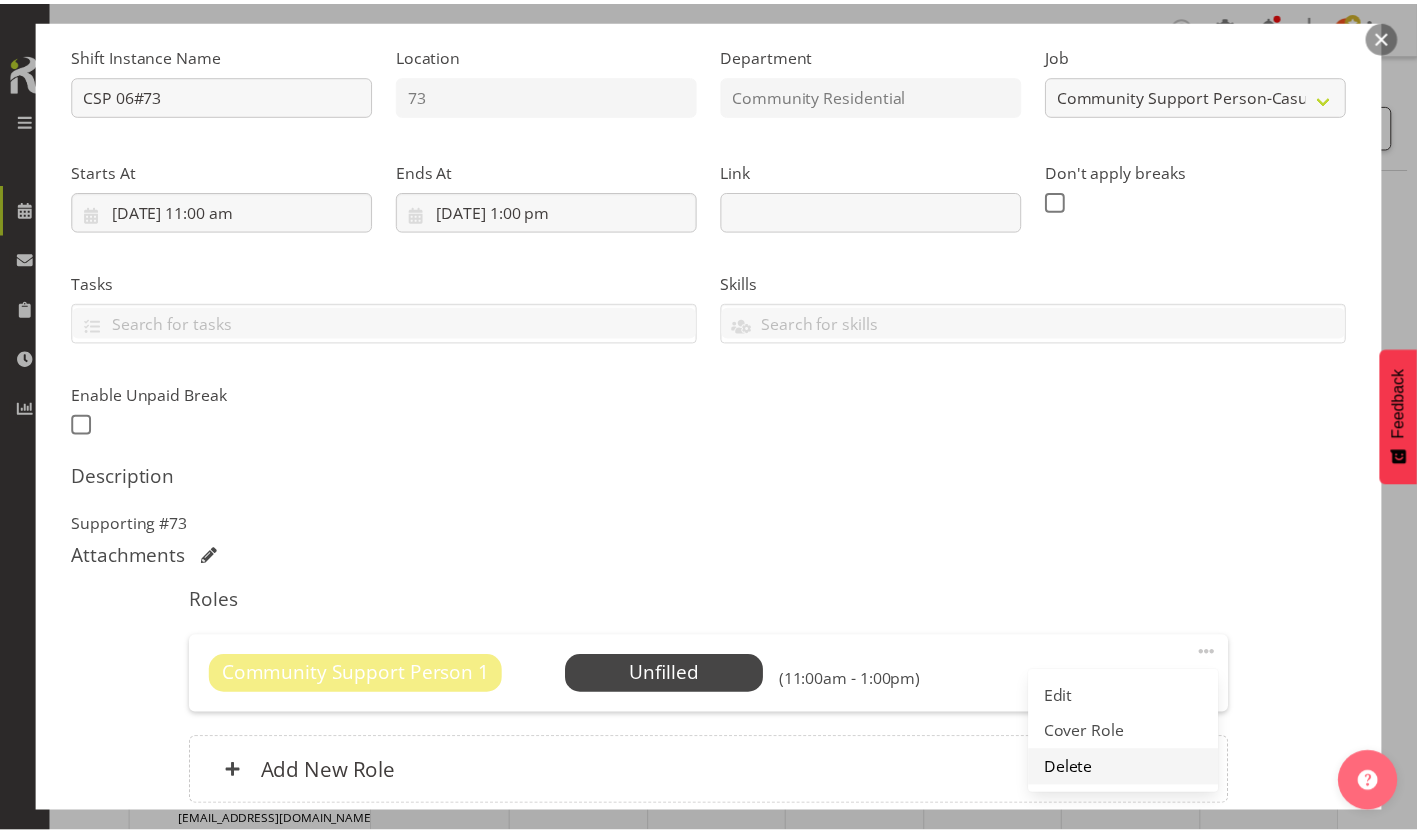 scroll, scrollTop: 111, scrollLeft: 0, axis: vertical 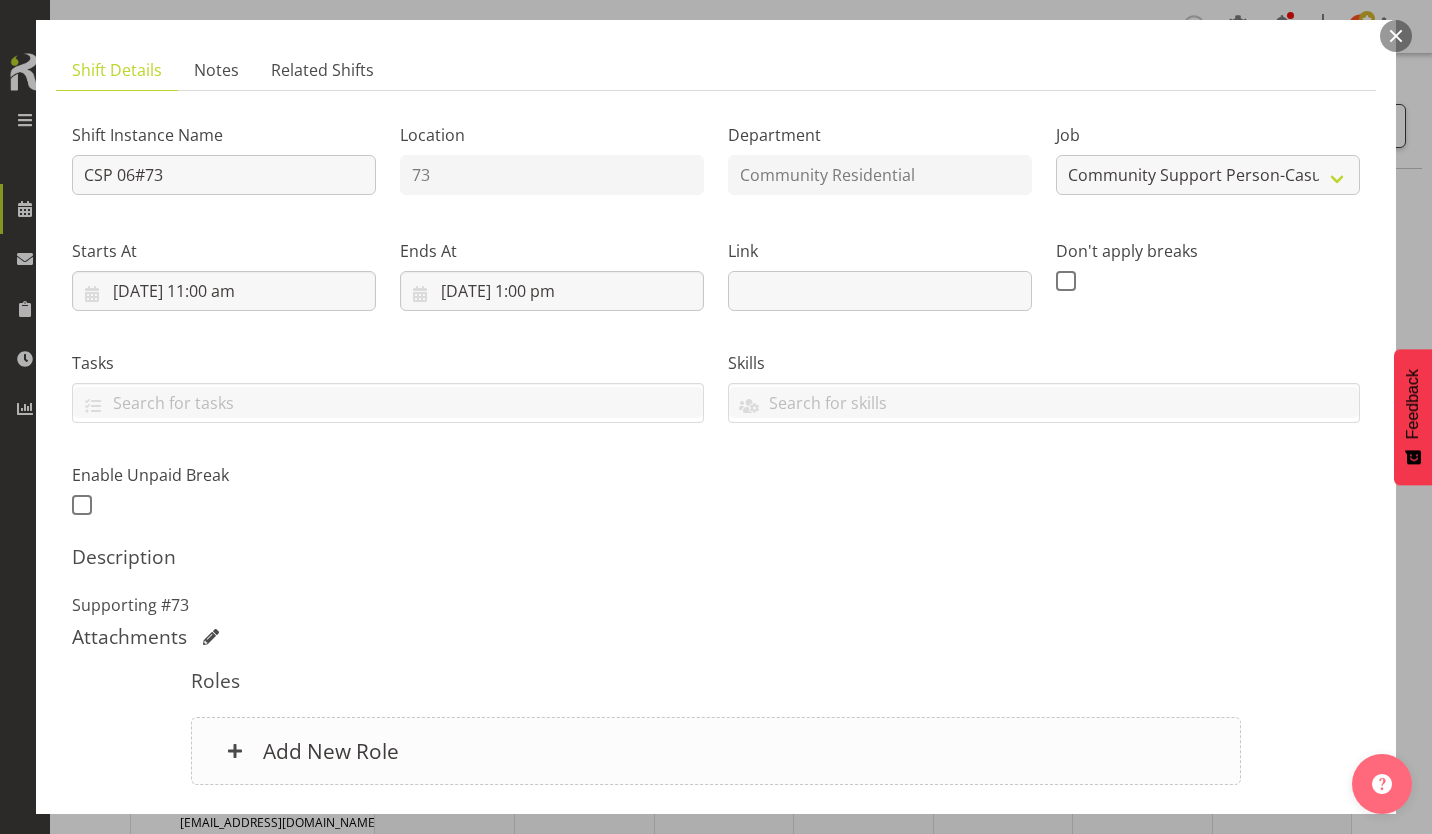 click on "Add New Role" at bounding box center [715, 751] 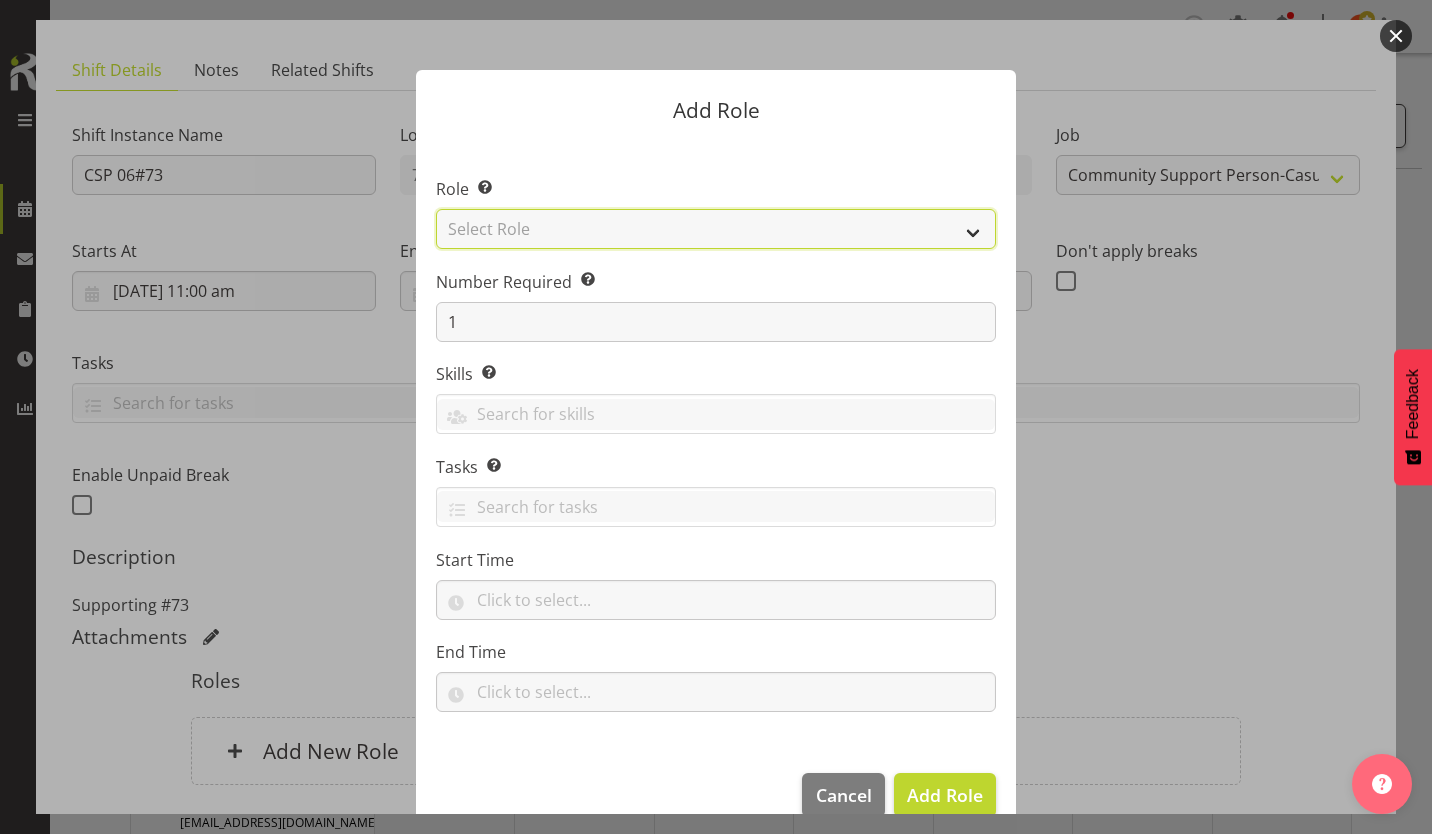 click on "Select Role  Area Manager Art Coordination Community - SIL Community Leader Community Support Person Community Support Person - Casual House Leader Office Admin On-Call call out Senate Senior Coordinator SIL Coordination Sleep Over Volunteer" at bounding box center (716, 229) 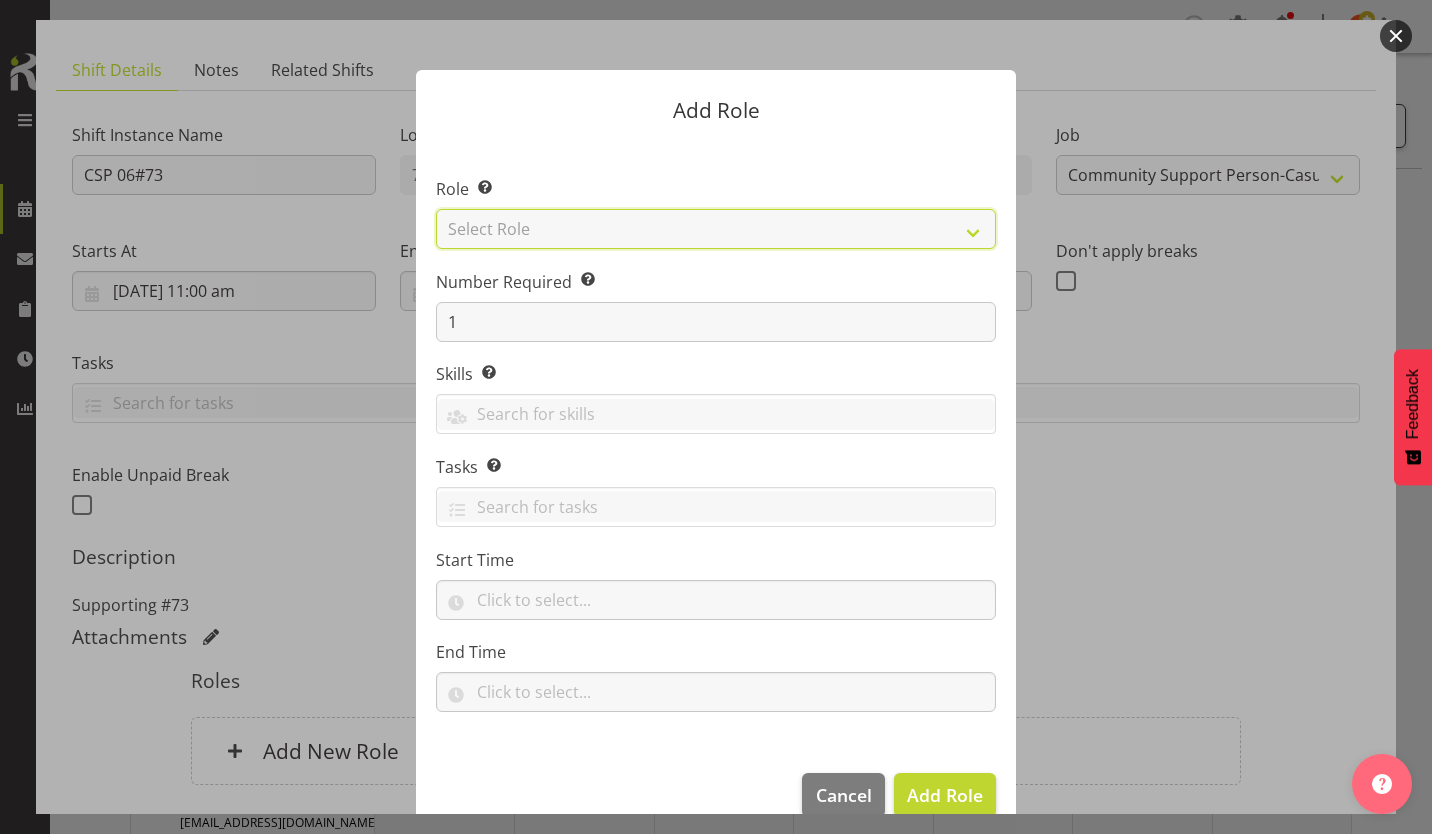 select on "287" 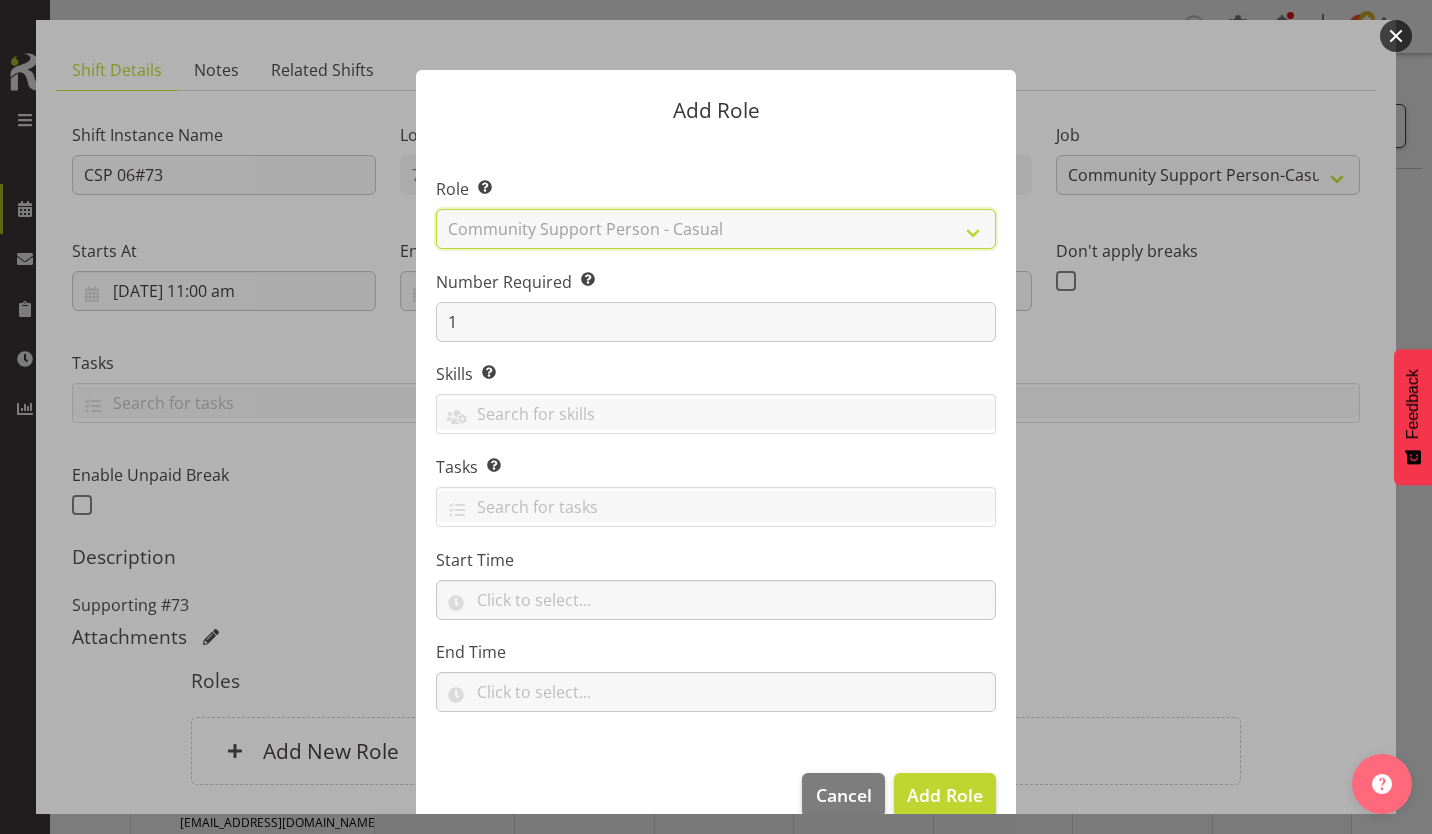 click on "Select Role  Area Manager Art Coordination Community - SIL Community Leader Community Support Person Community Support Person - Casual House Leader Office Admin On-Call call out Senate Senior Coordinator SIL Coordination Sleep Over Volunteer" at bounding box center (716, 229) 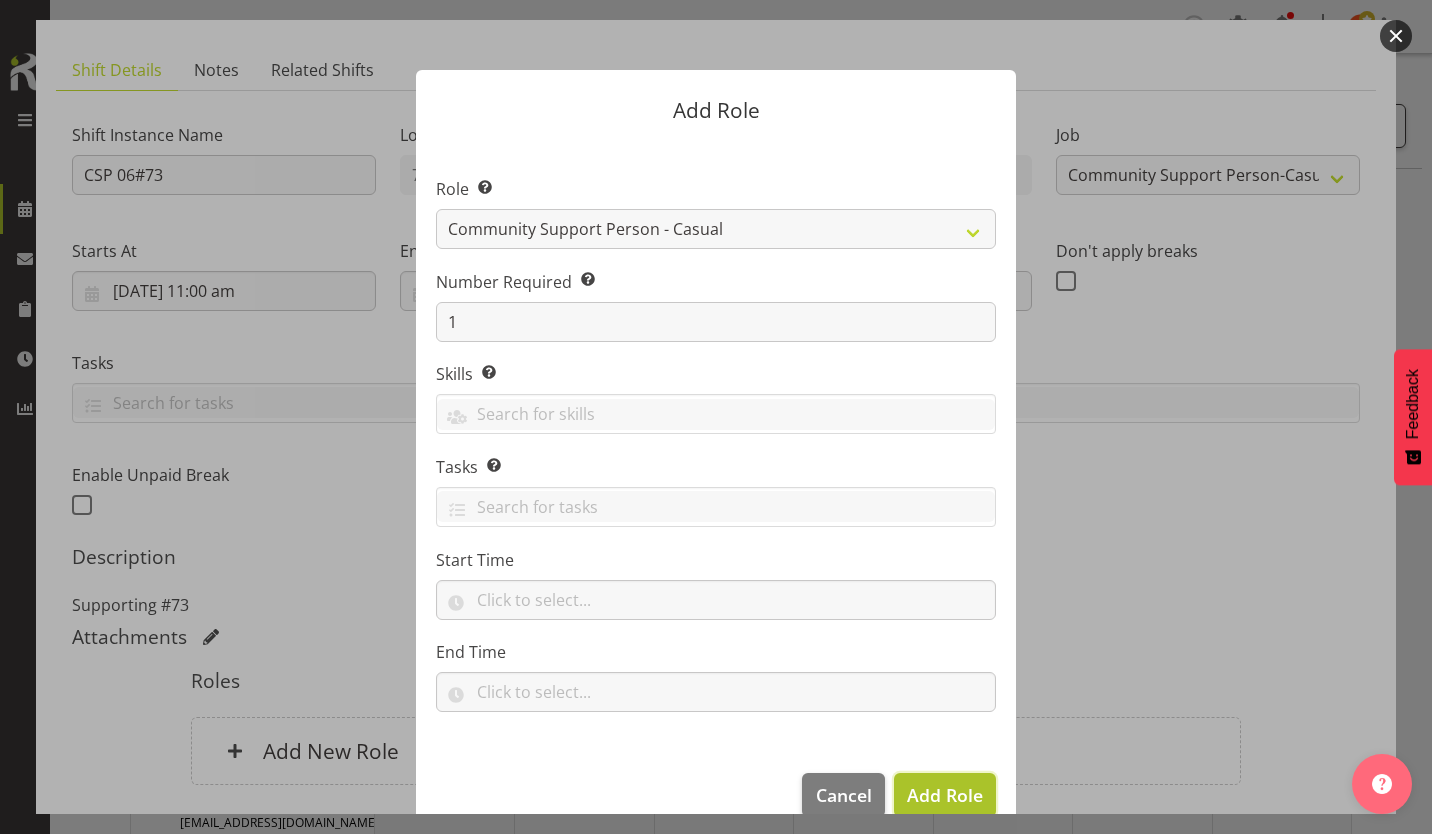 click on "Add Role" at bounding box center (945, 795) 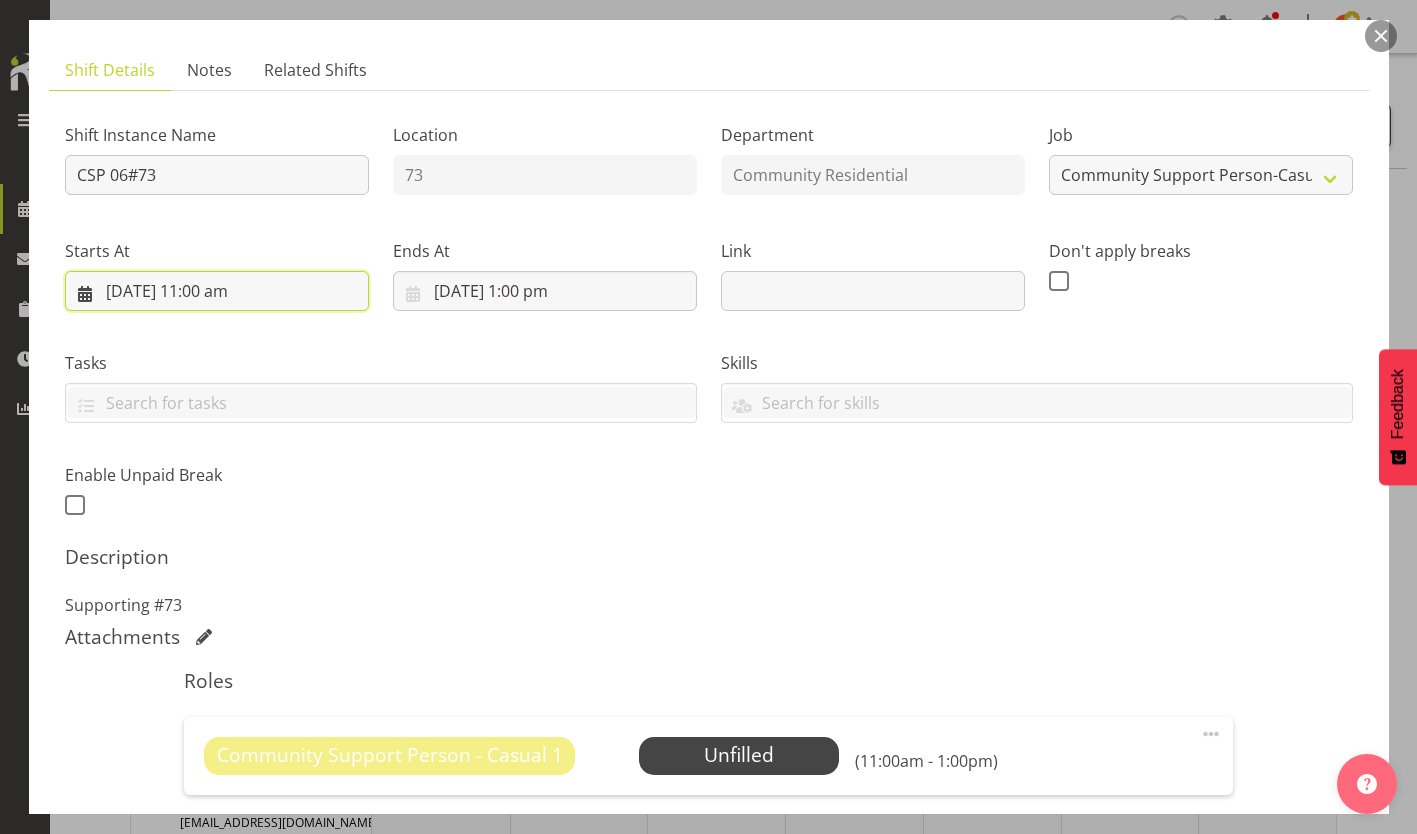 click on "[DATE] 11:00 am" at bounding box center (217, 291) 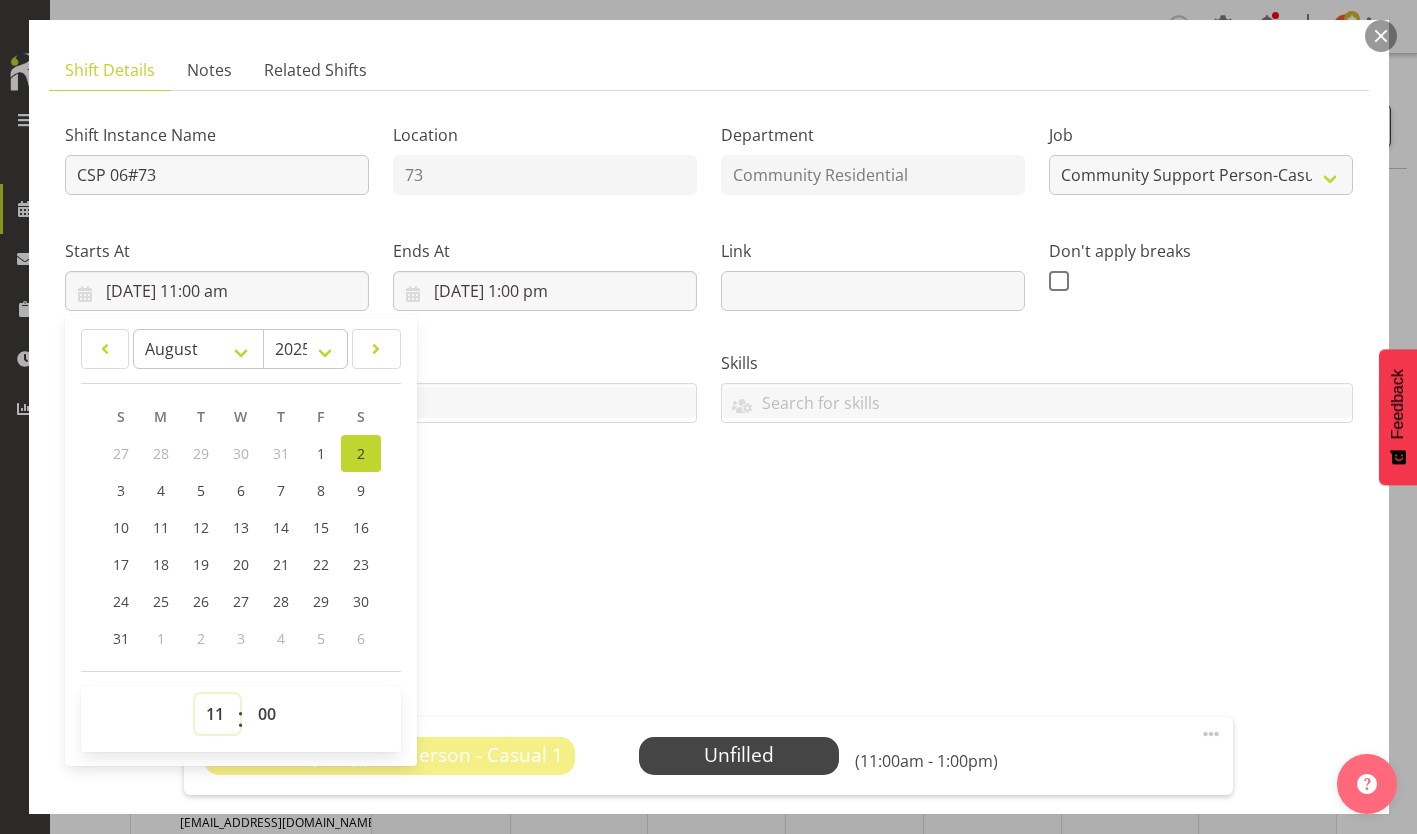 click on "00   01   02   03   04   05   06   07   08   09   10   11   12   13   14   15   16   17   18   19   20   21   22   23" at bounding box center (217, 714) 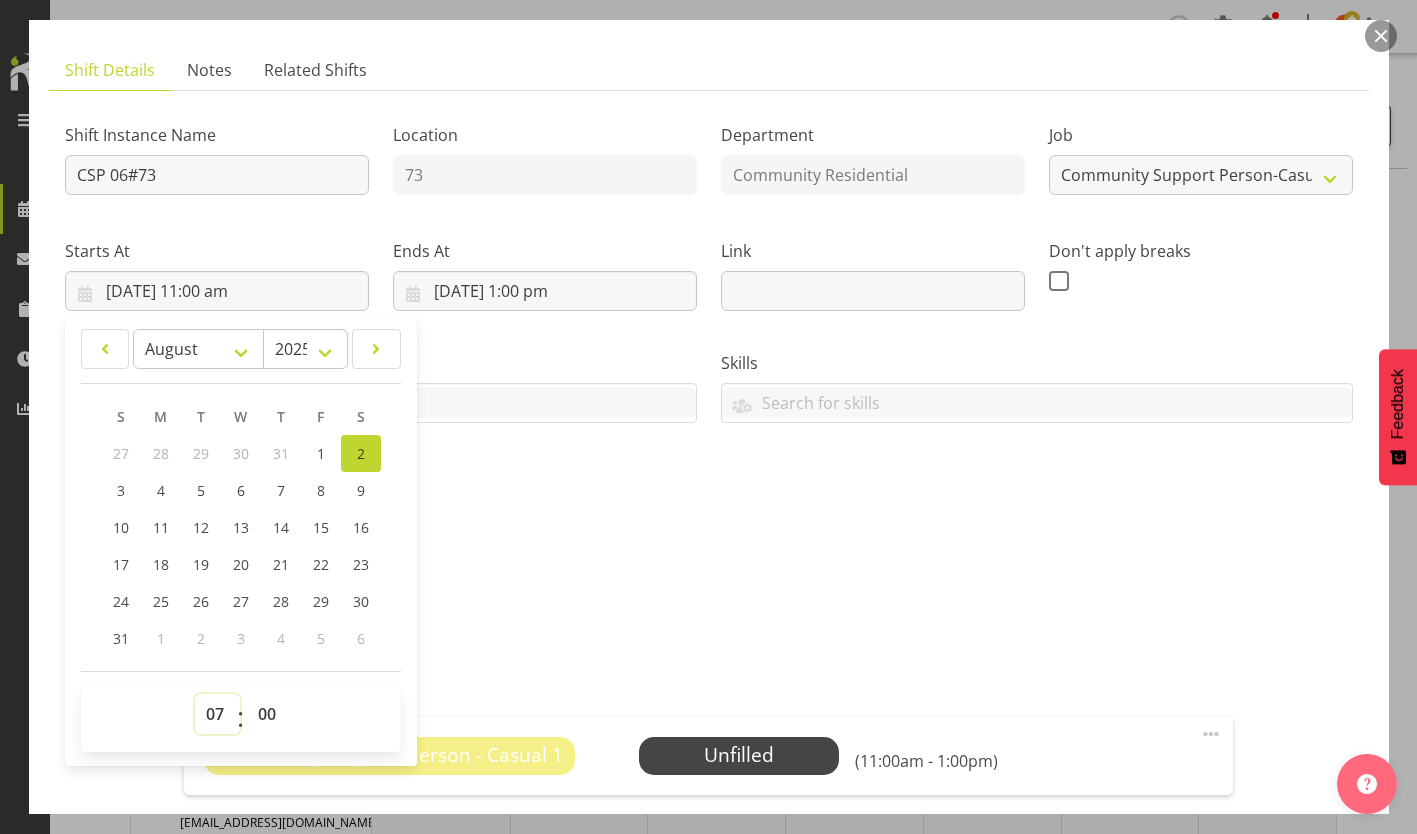 click on "00   01   02   03   04   05   06   07   08   09   10   11   12   13   14   15   16   17   18   19   20   21   22   23" at bounding box center (217, 714) 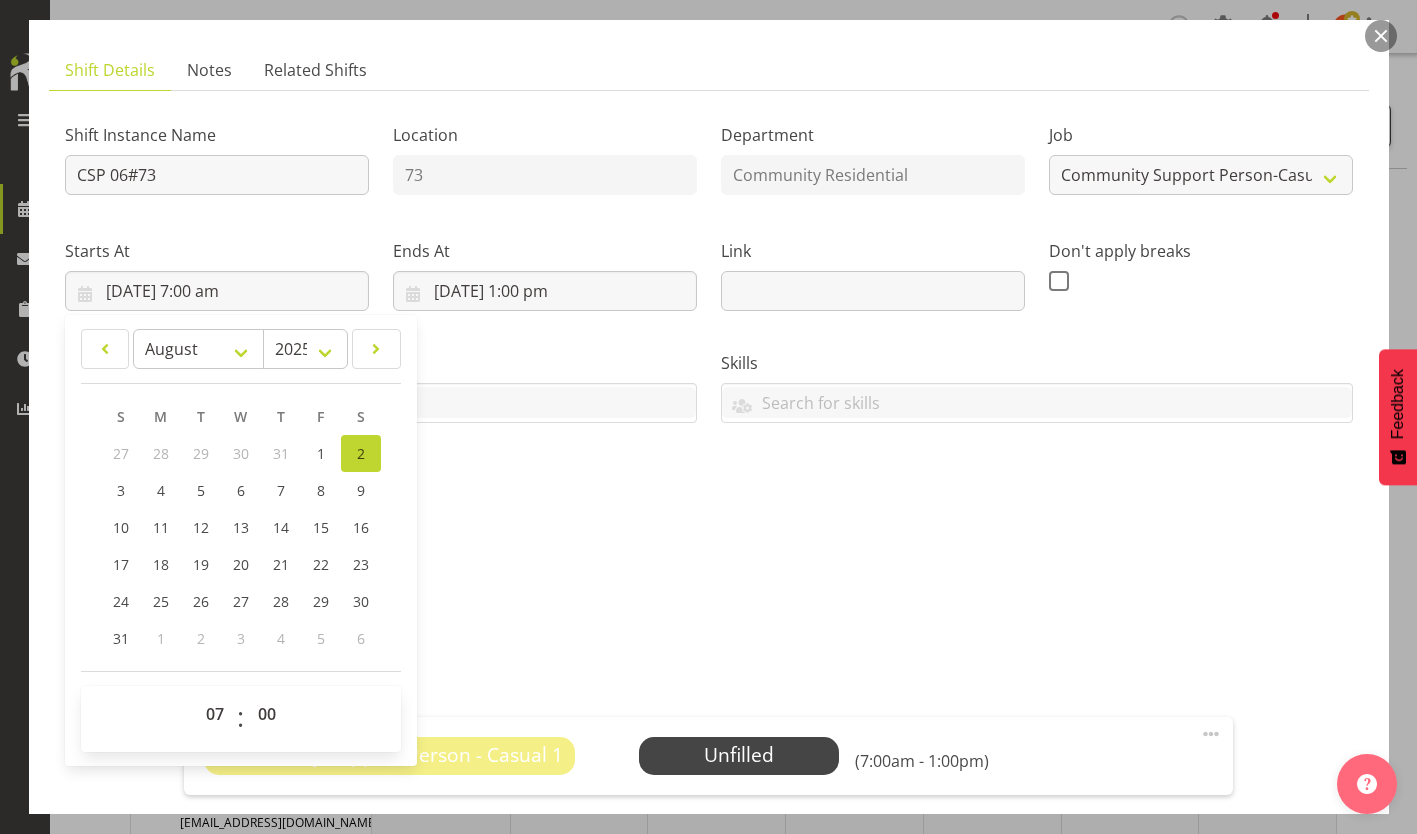 click on "Supporting #73" at bounding box center [709, 605] 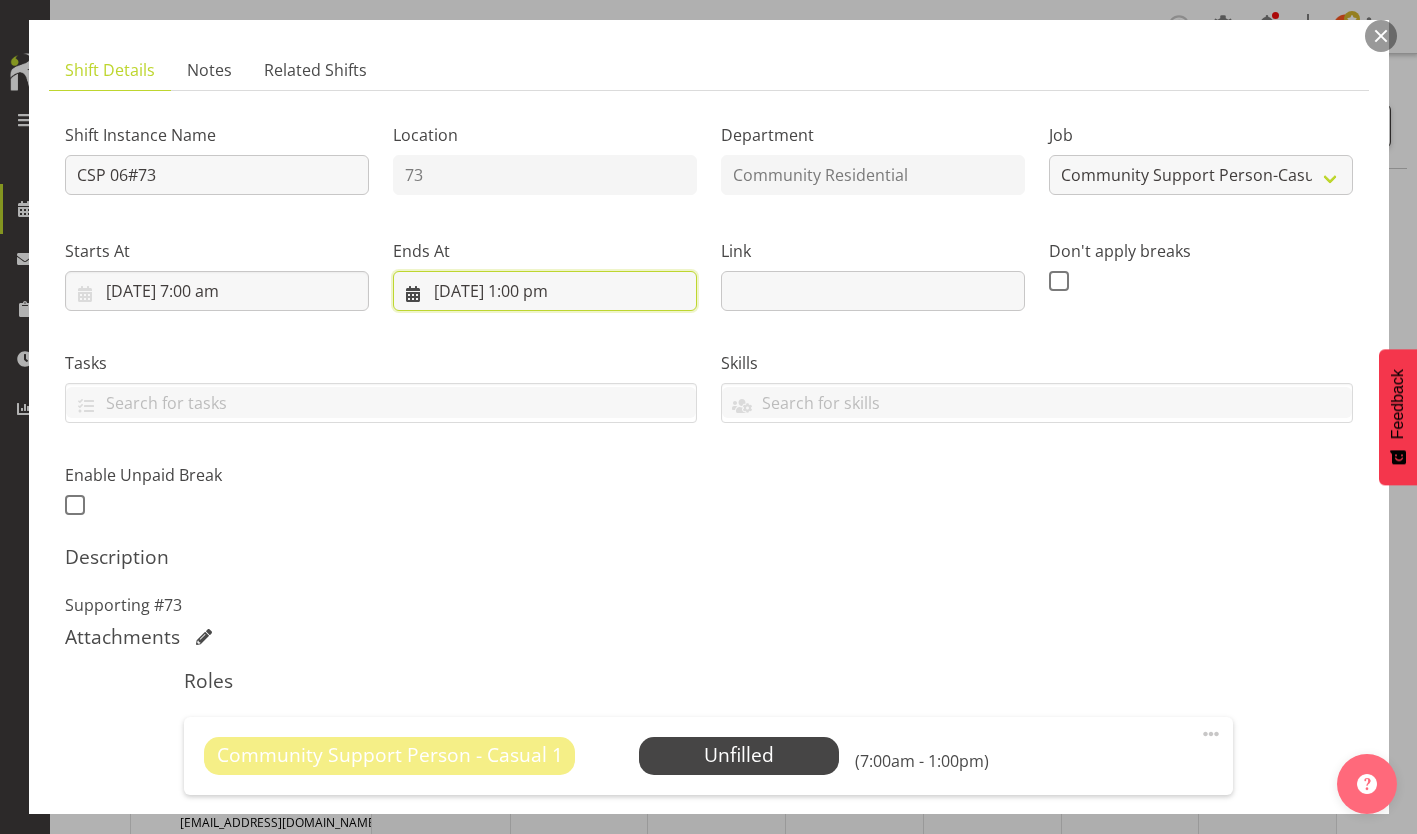 click on "[DATE] 1:00 pm" at bounding box center [545, 291] 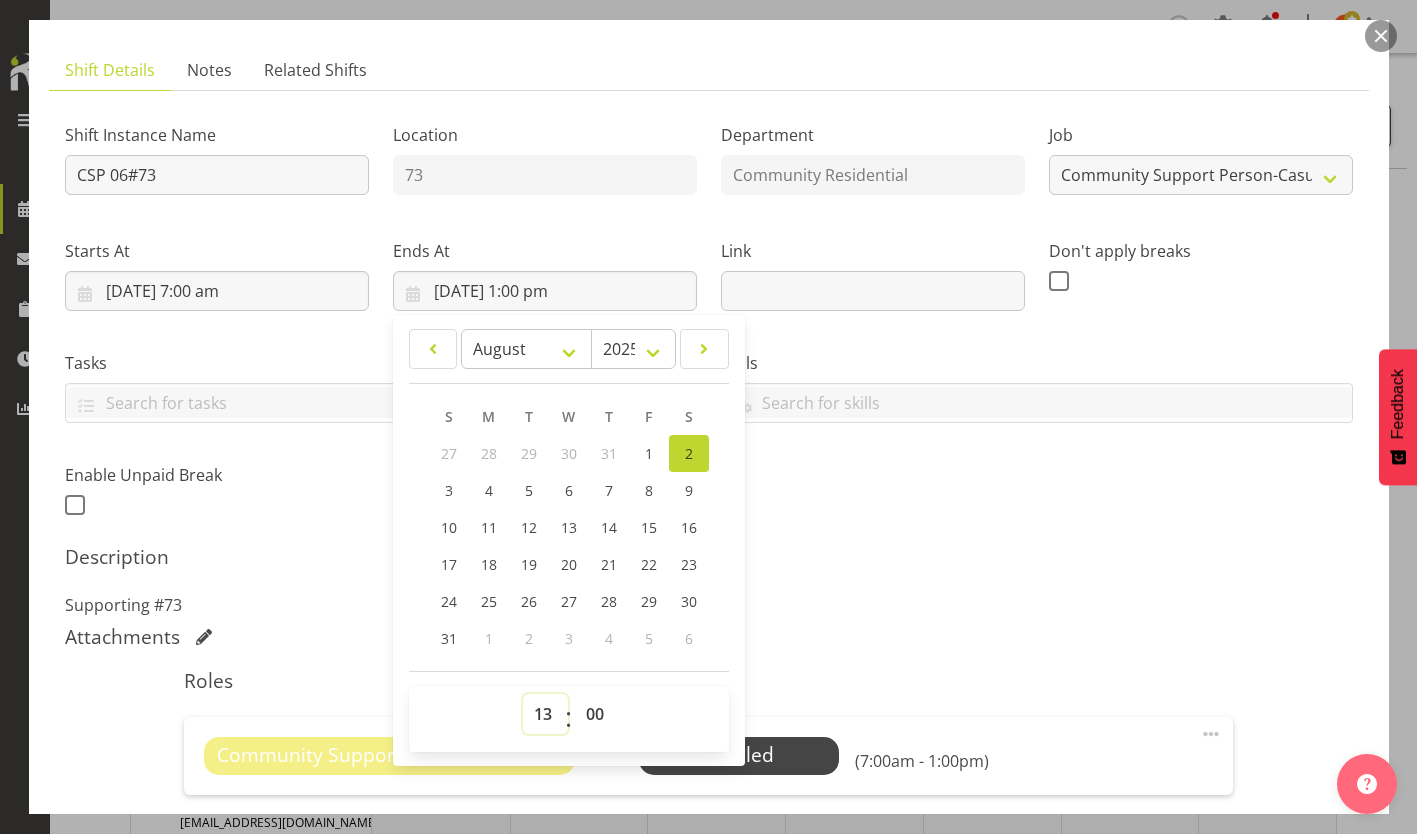 click on "00   01   02   03   04   05   06   07   08   09   10   11   12   13   14   15   16   17   18   19   20   21   22   23" at bounding box center (545, 714) 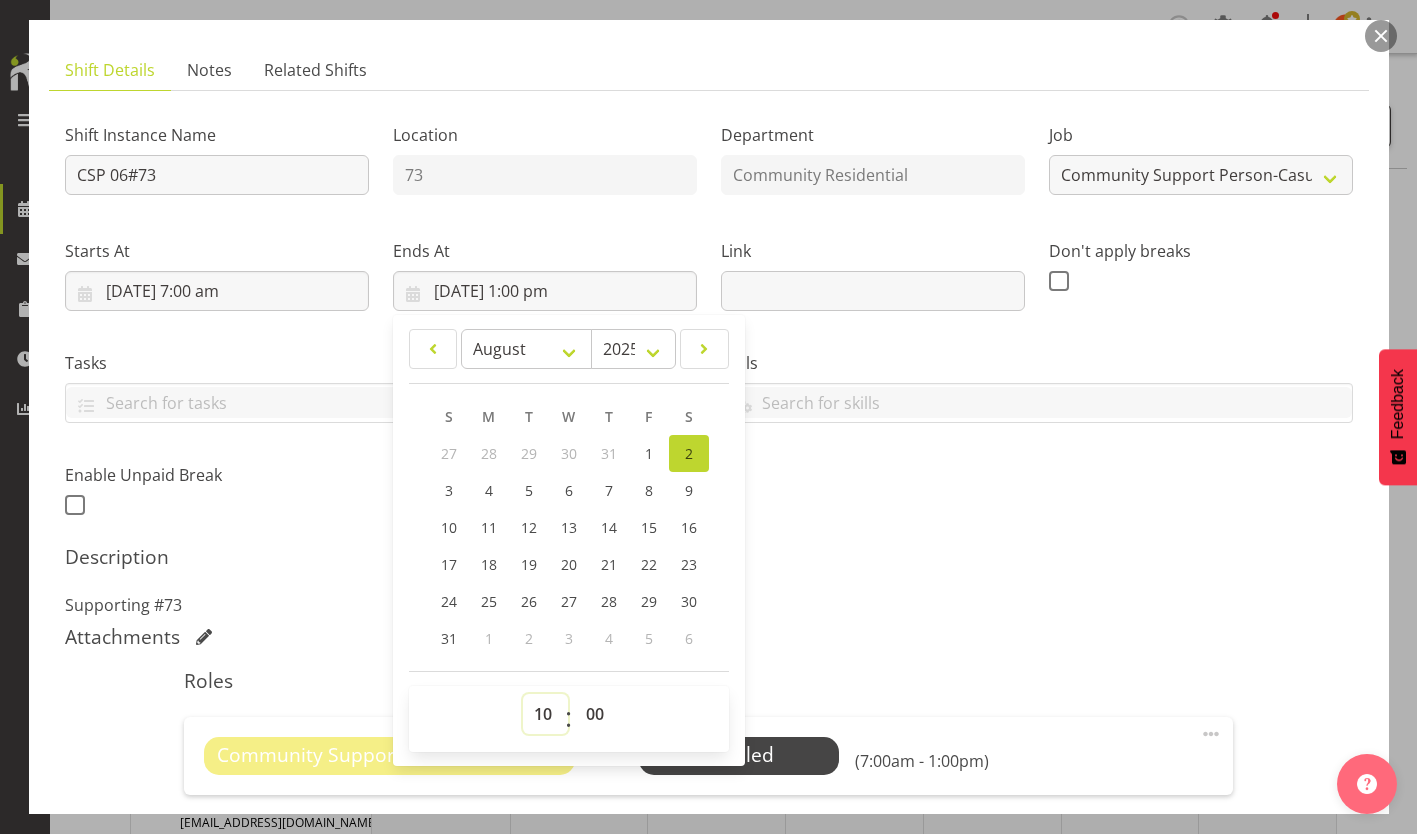 click on "00   01   02   03   04   05   06   07   08   09   10   11   12   13   14   15   16   17   18   19   20   21   22   23" at bounding box center [545, 714] 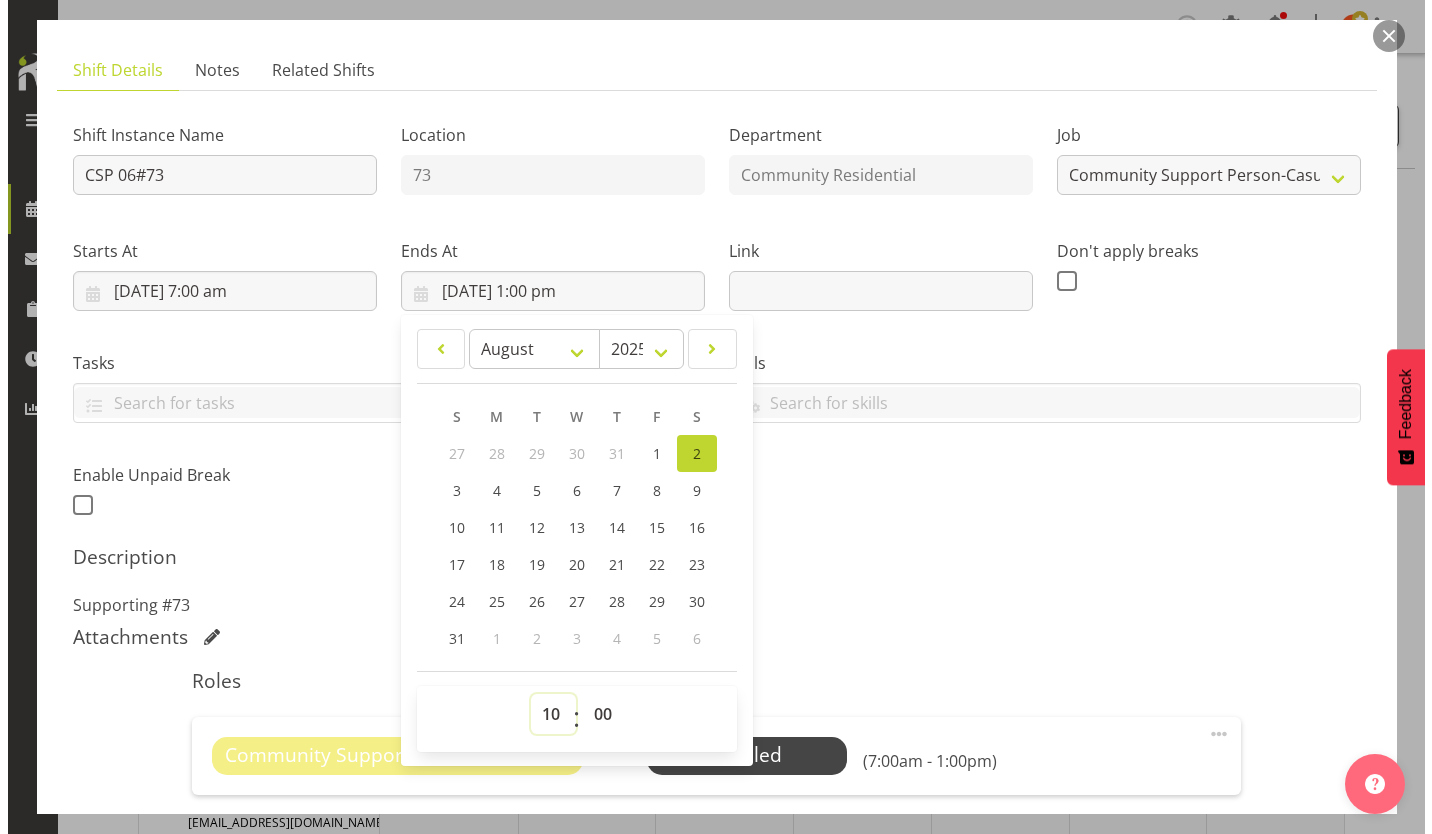 type 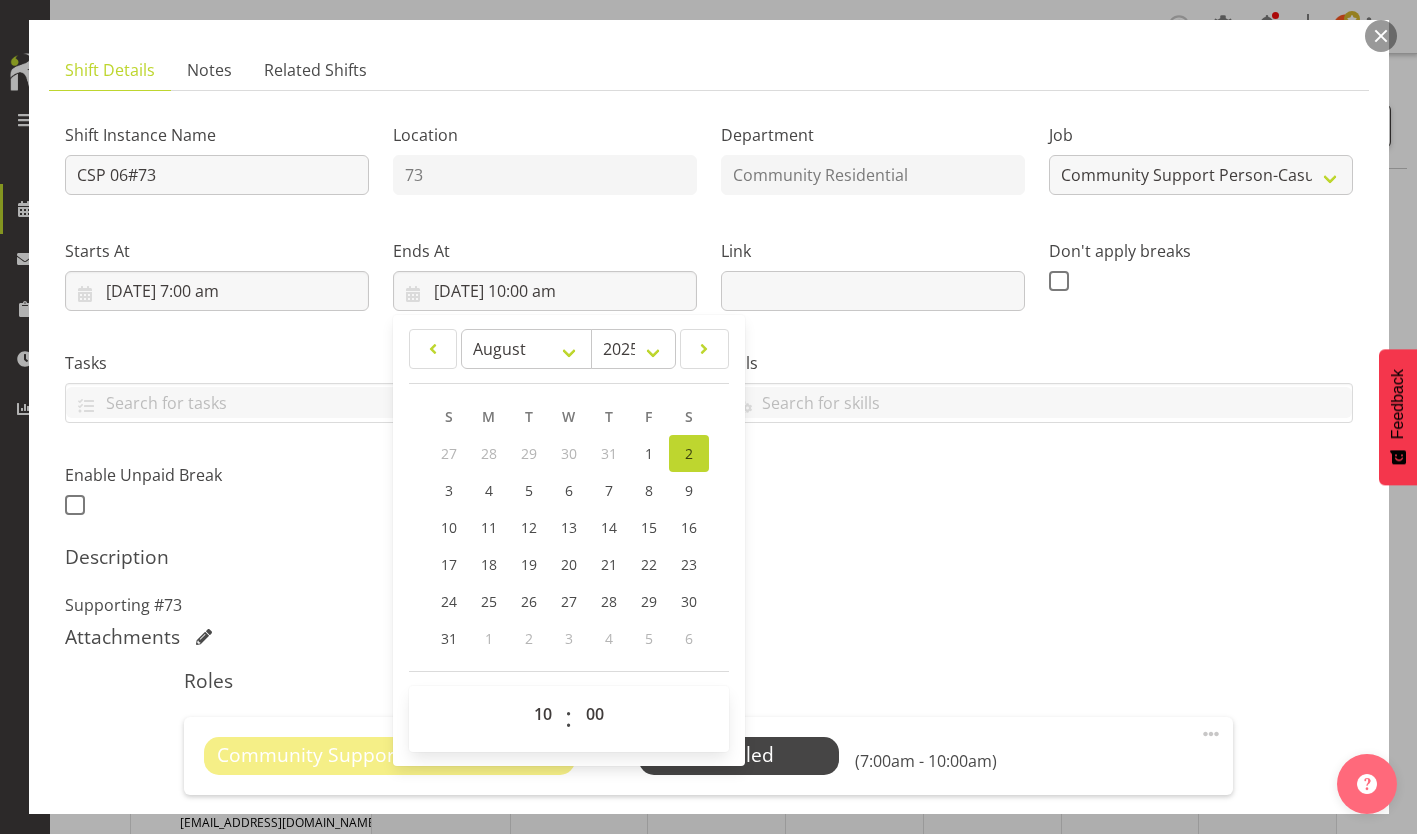 click on "Description" at bounding box center (709, 557) 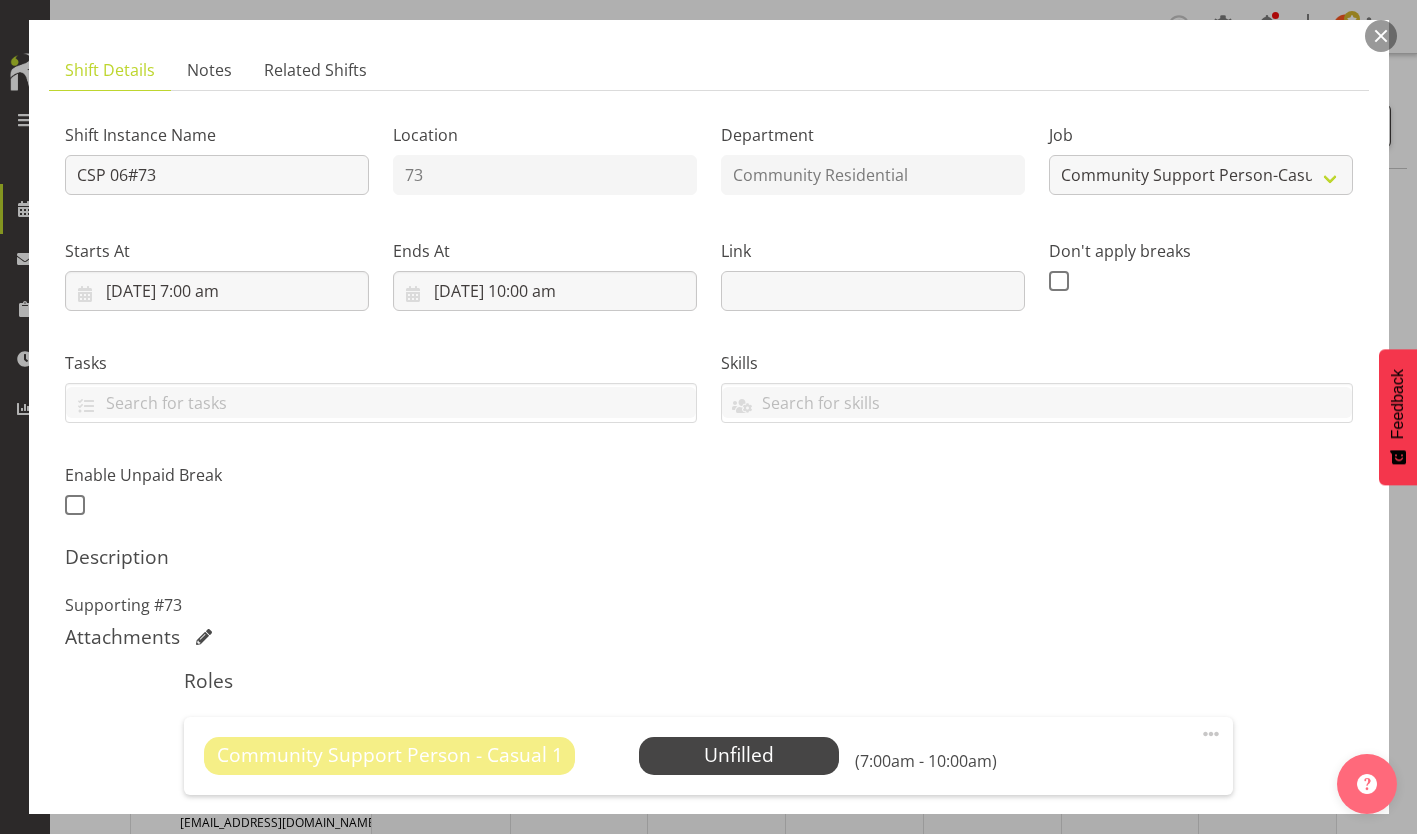 scroll, scrollTop: 195, scrollLeft: 0, axis: vertical 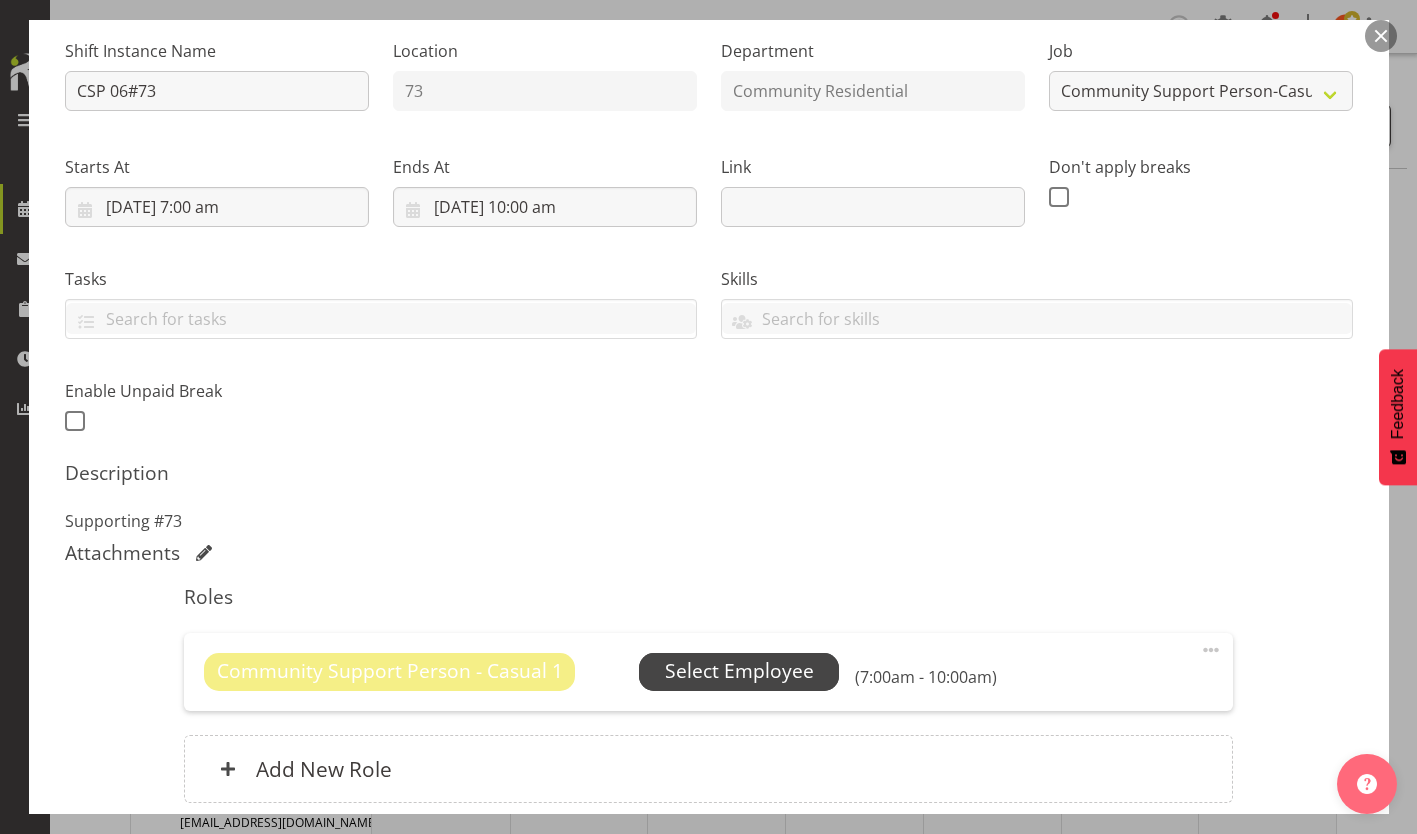 click on "Select Employee" at bounding box center (739, 671) 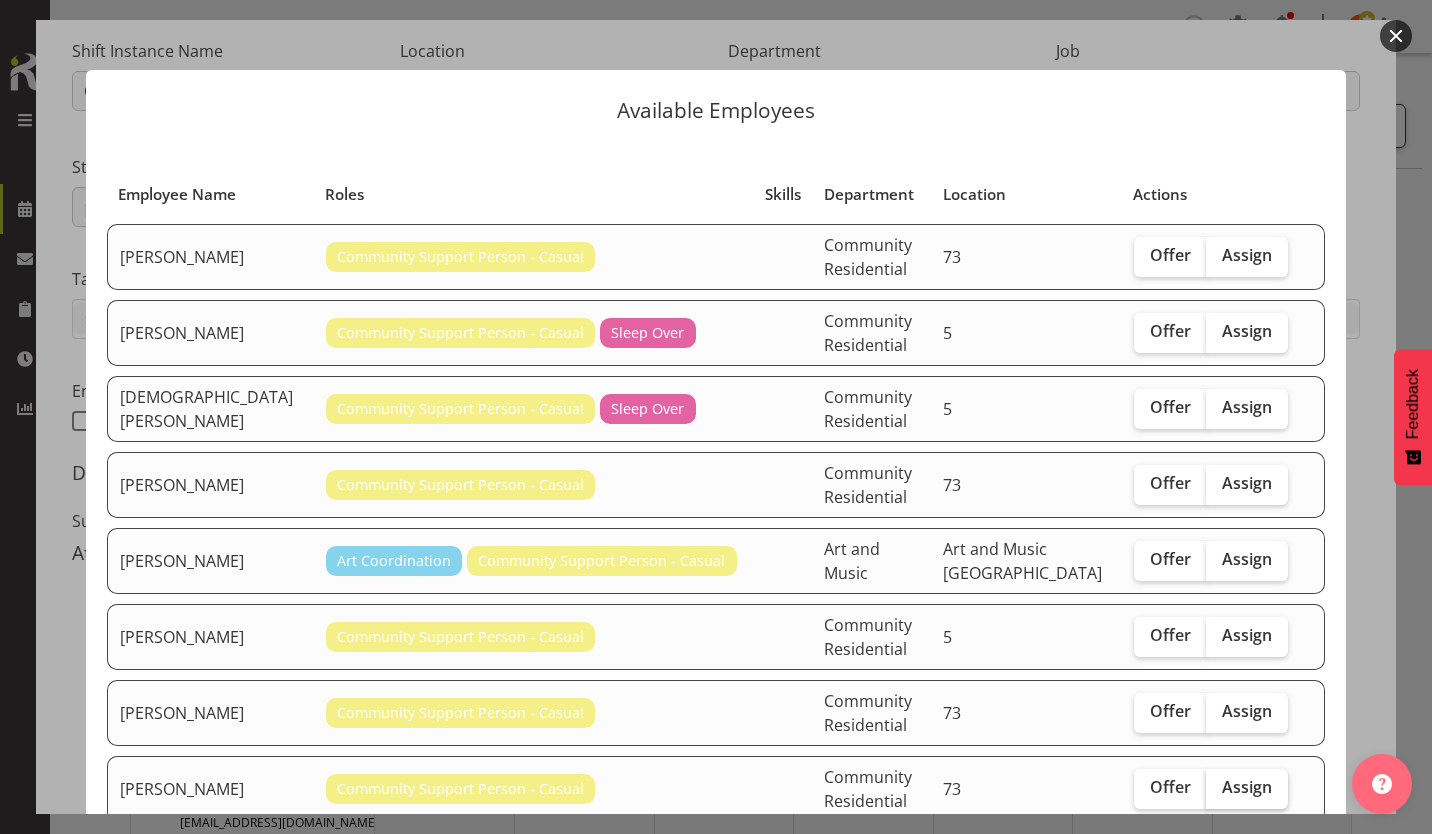 click on "Assign" at bounding box center (1247, 787) 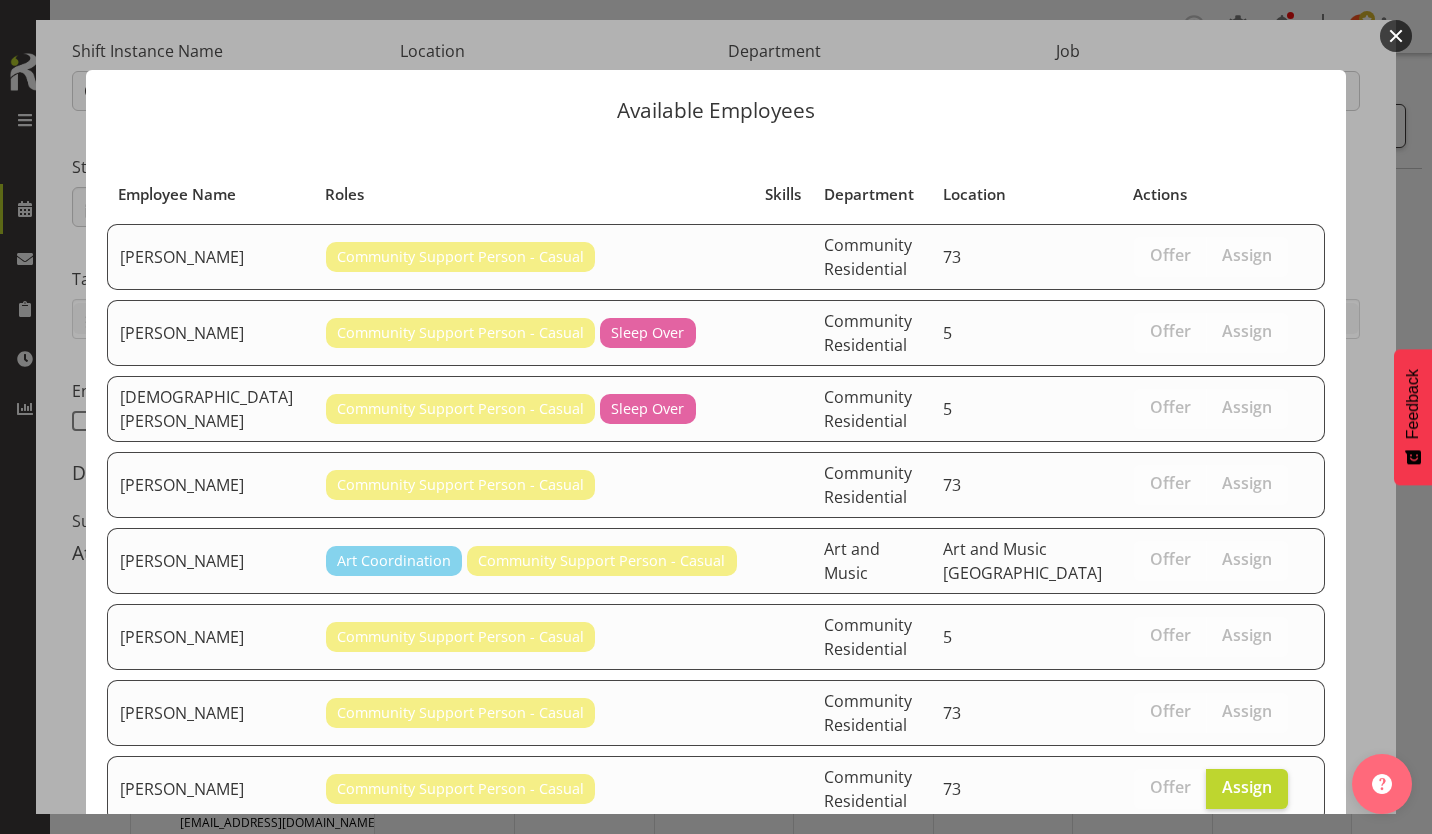click on "Assign [PERSON_NAME]" at bounding box center (1212, 971) 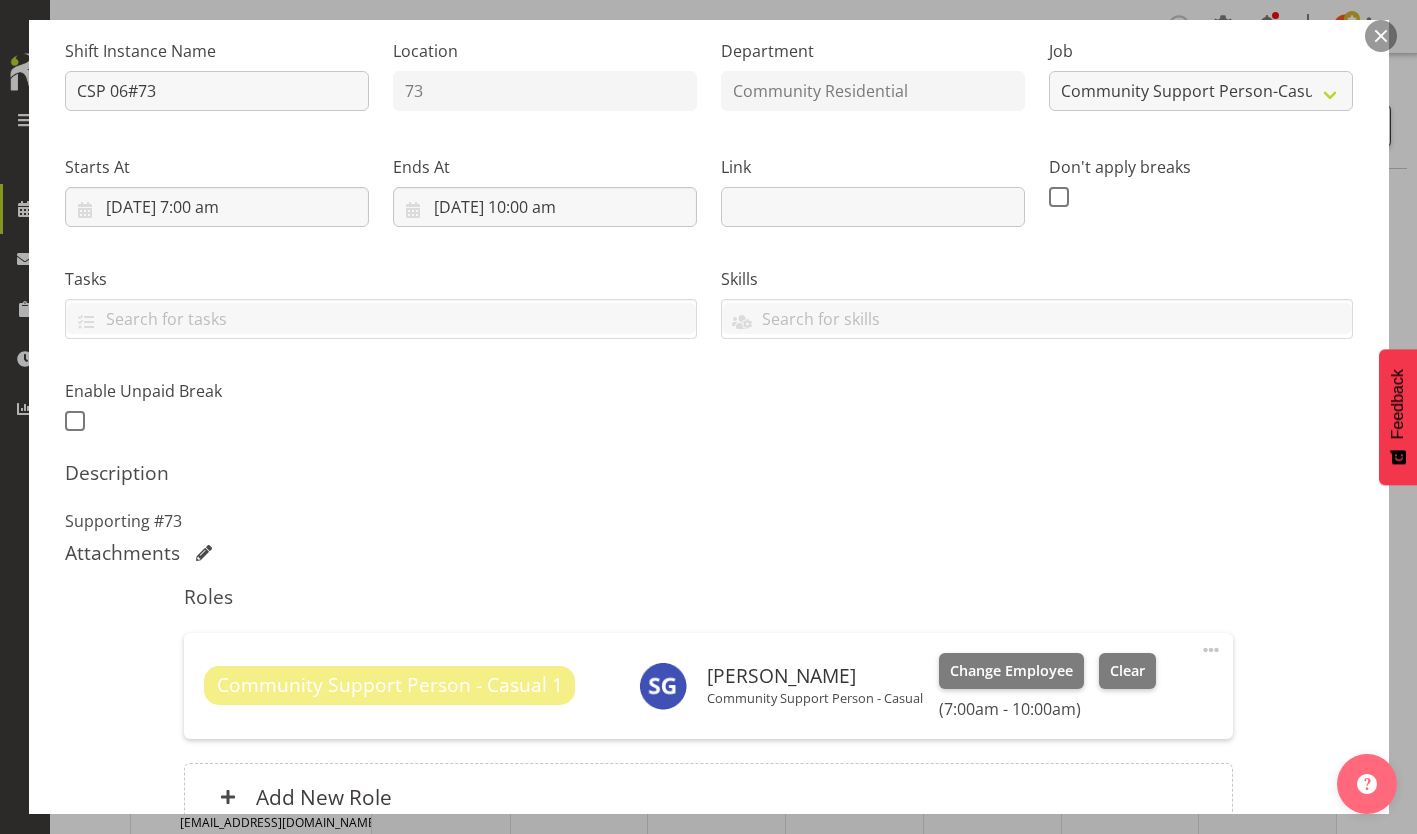 click on "Update Shift Instance" at bounding box center [1263, 956] 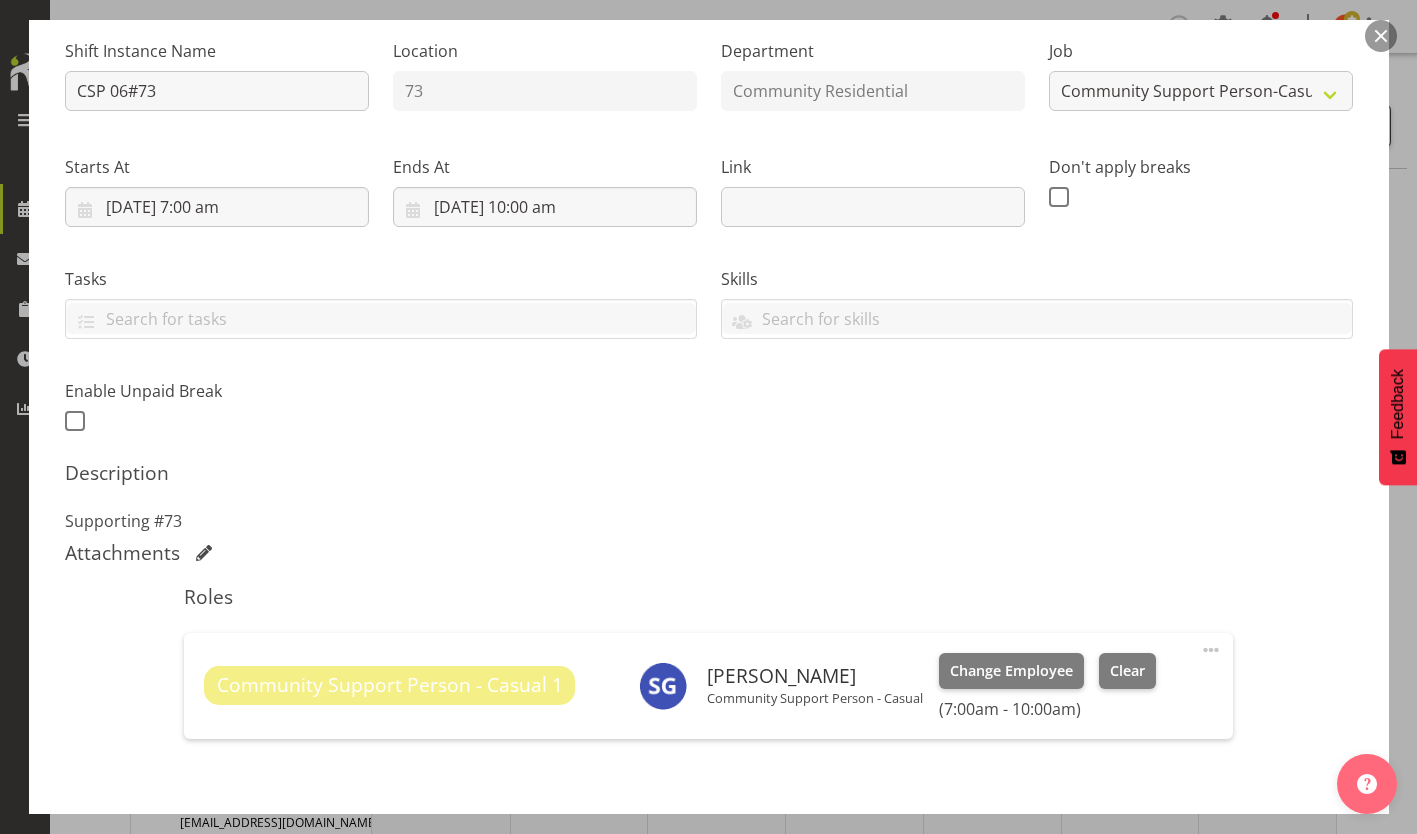 scroll, scrollTop: 146, scrollLeft: 0, axis: vertical 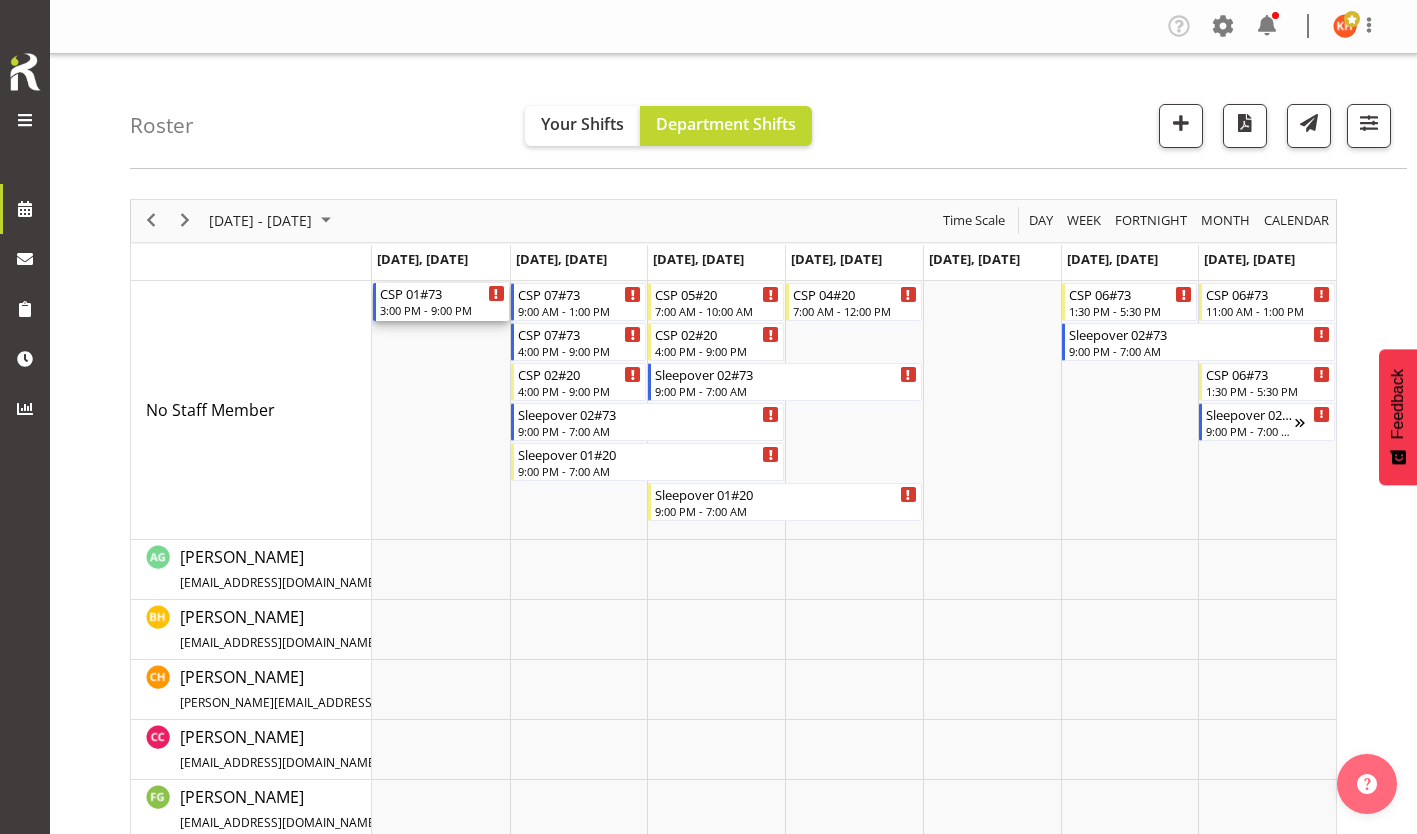 click on "3:00 PM - 9:00 PM" at bounding box center (442, 310) 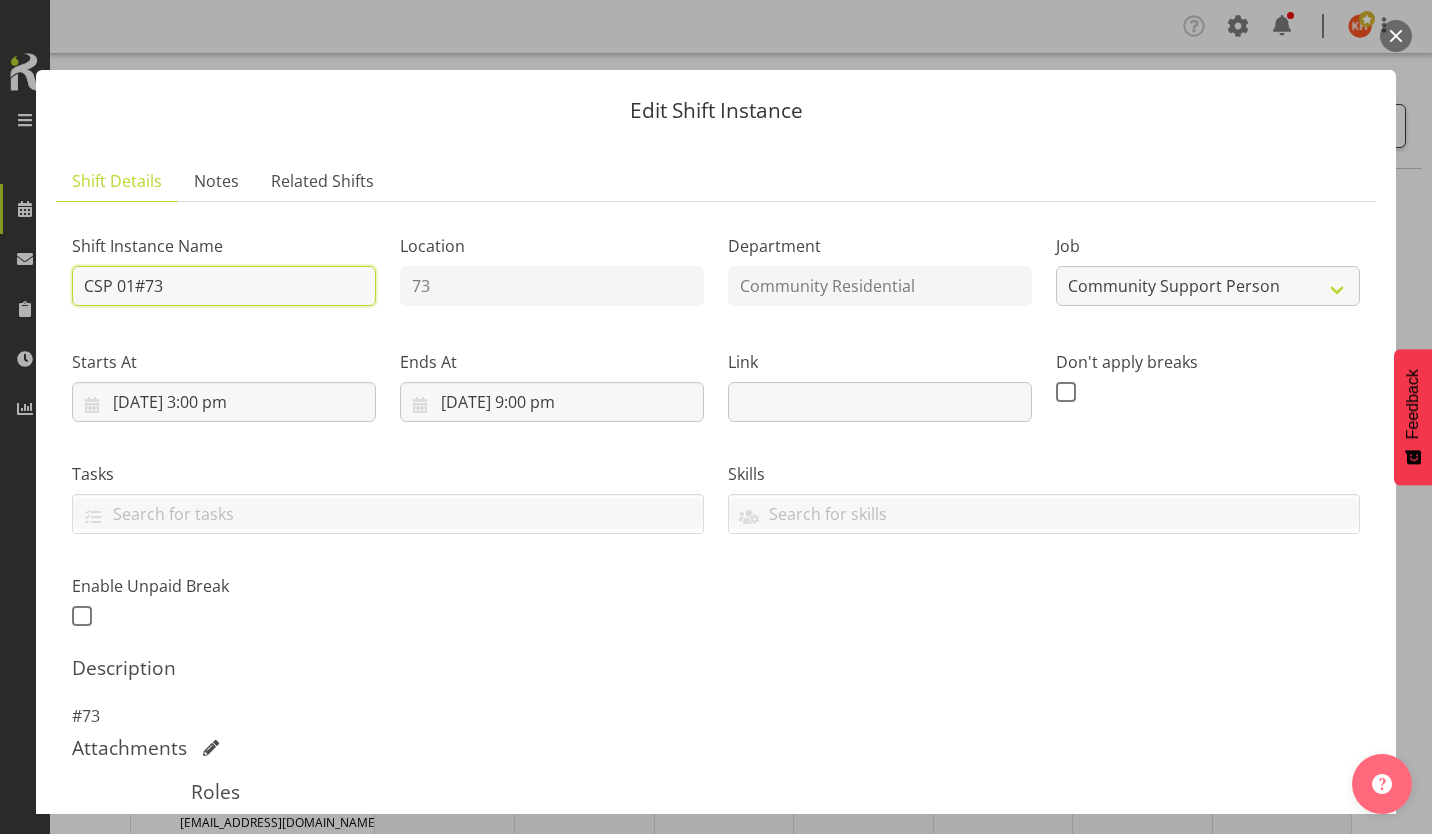 drag, startPoint x: 161, startPoint y: 258, endPoint x: 48, endPoint y: 255, distance: 113.03982 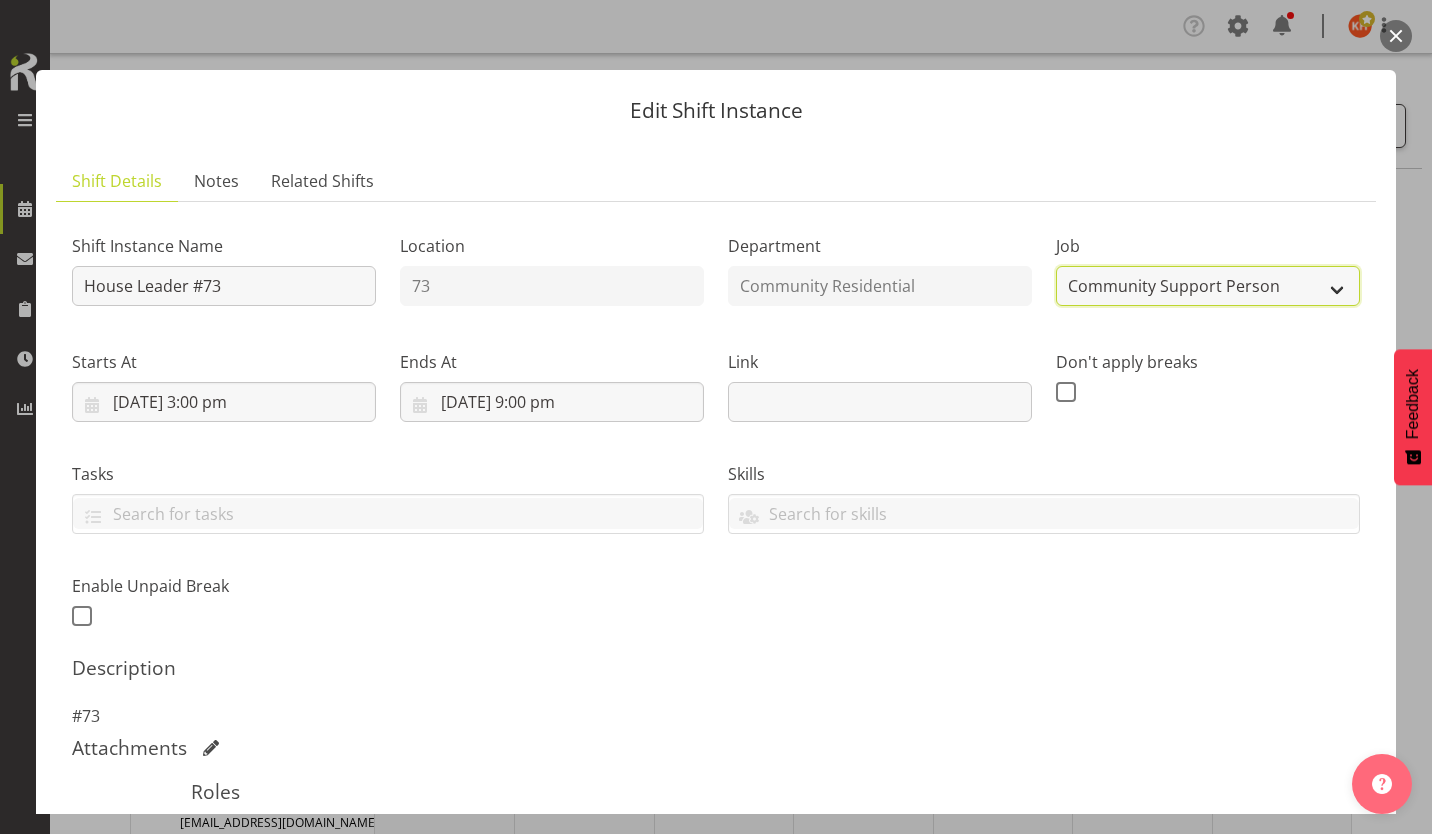 click on "Create new job   Accounts Admin Art Coordinator Community Leader Community Support Person Community Support Person-Casual House Leader Office Admin Senior Coordinator Service Manager Volunteer" at bounding box center (1208, 286) 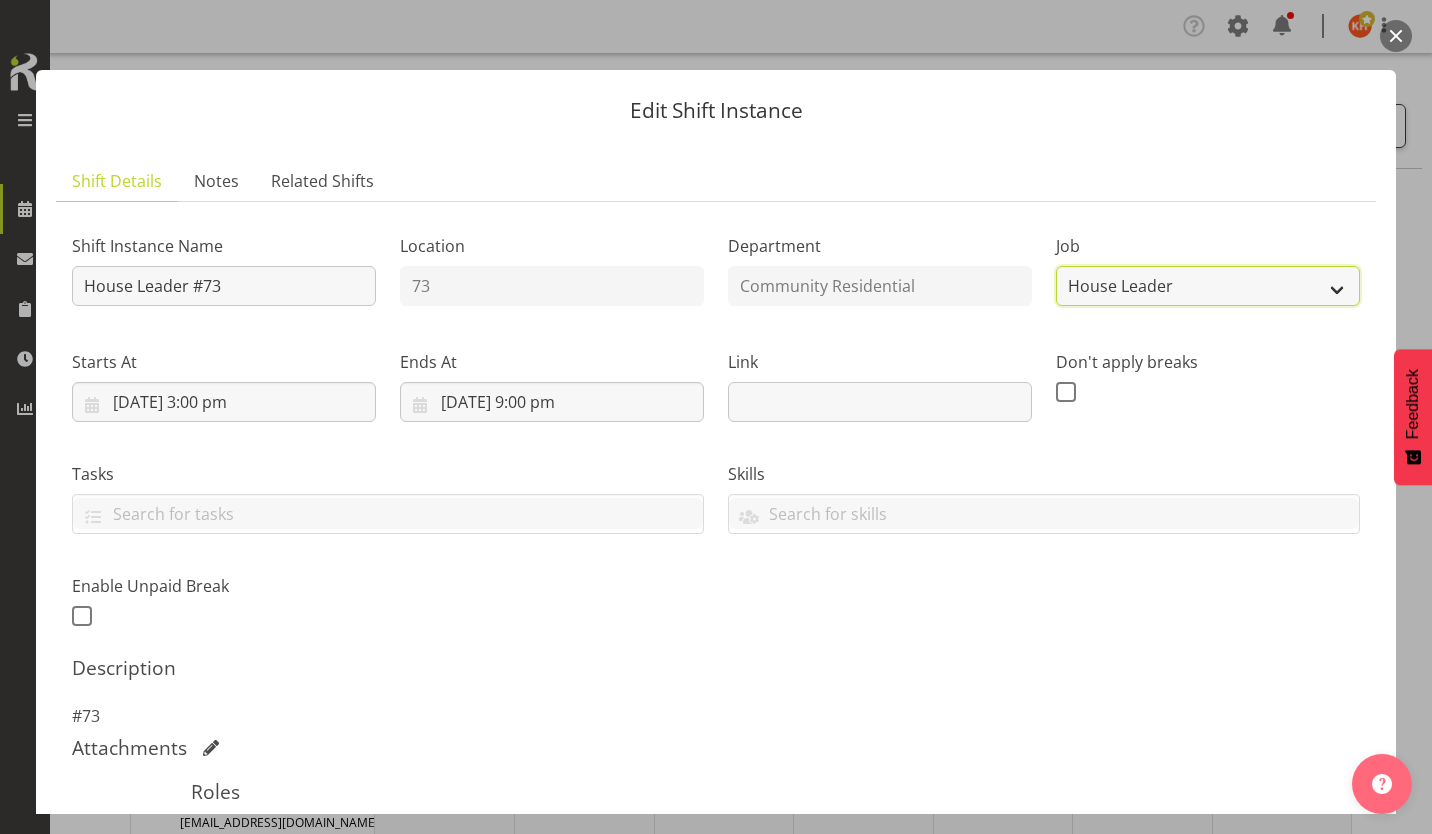 click on "Create new job   Accounts Admin Art Coordinator Community Leader Community Support Person Community Support Person-Casual House Leader Office Admin Senior Coordinator Service Manager Volunteer" at bounding box center (1208, 286) 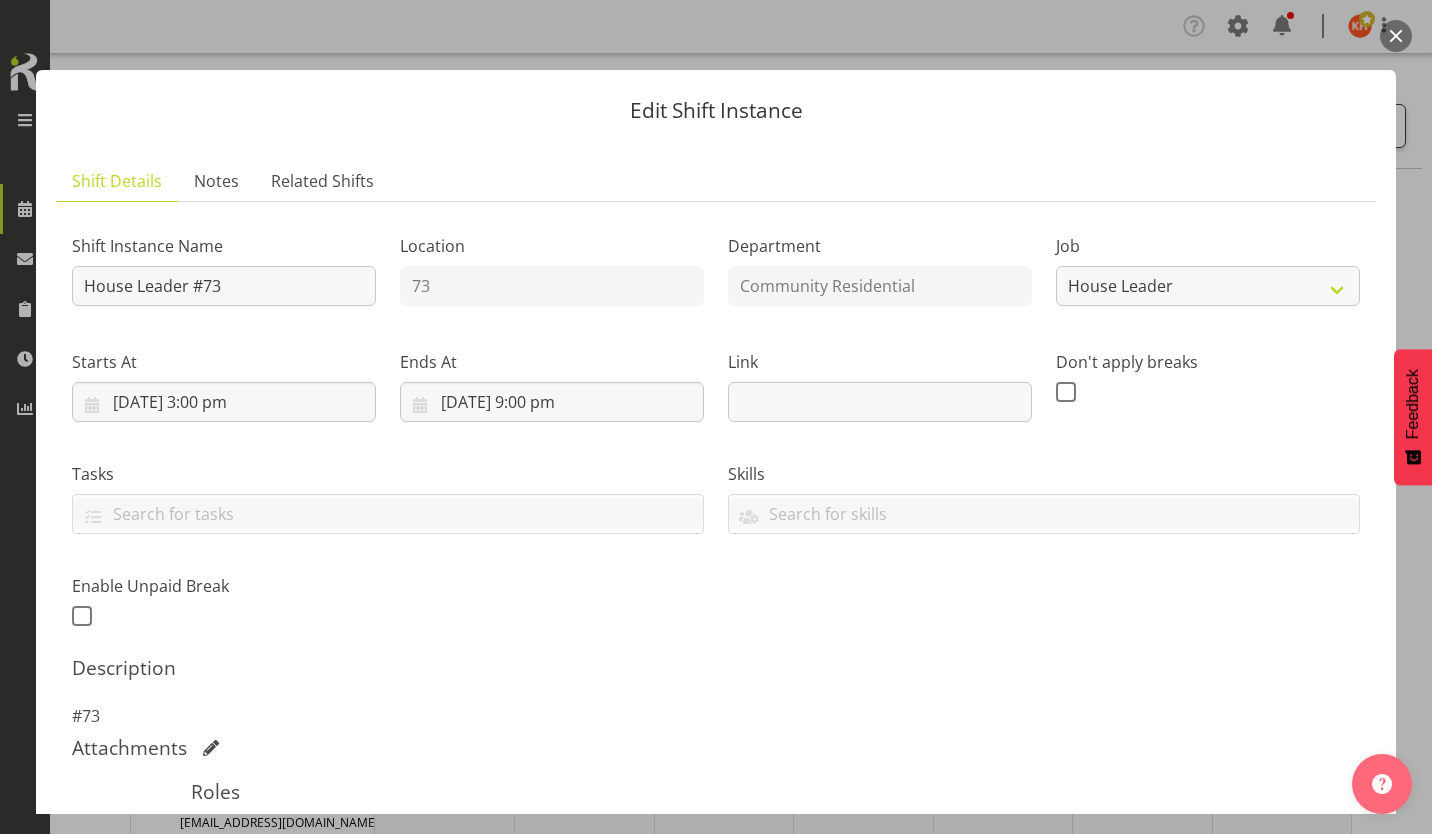 click at bounding box center (1219, 845) 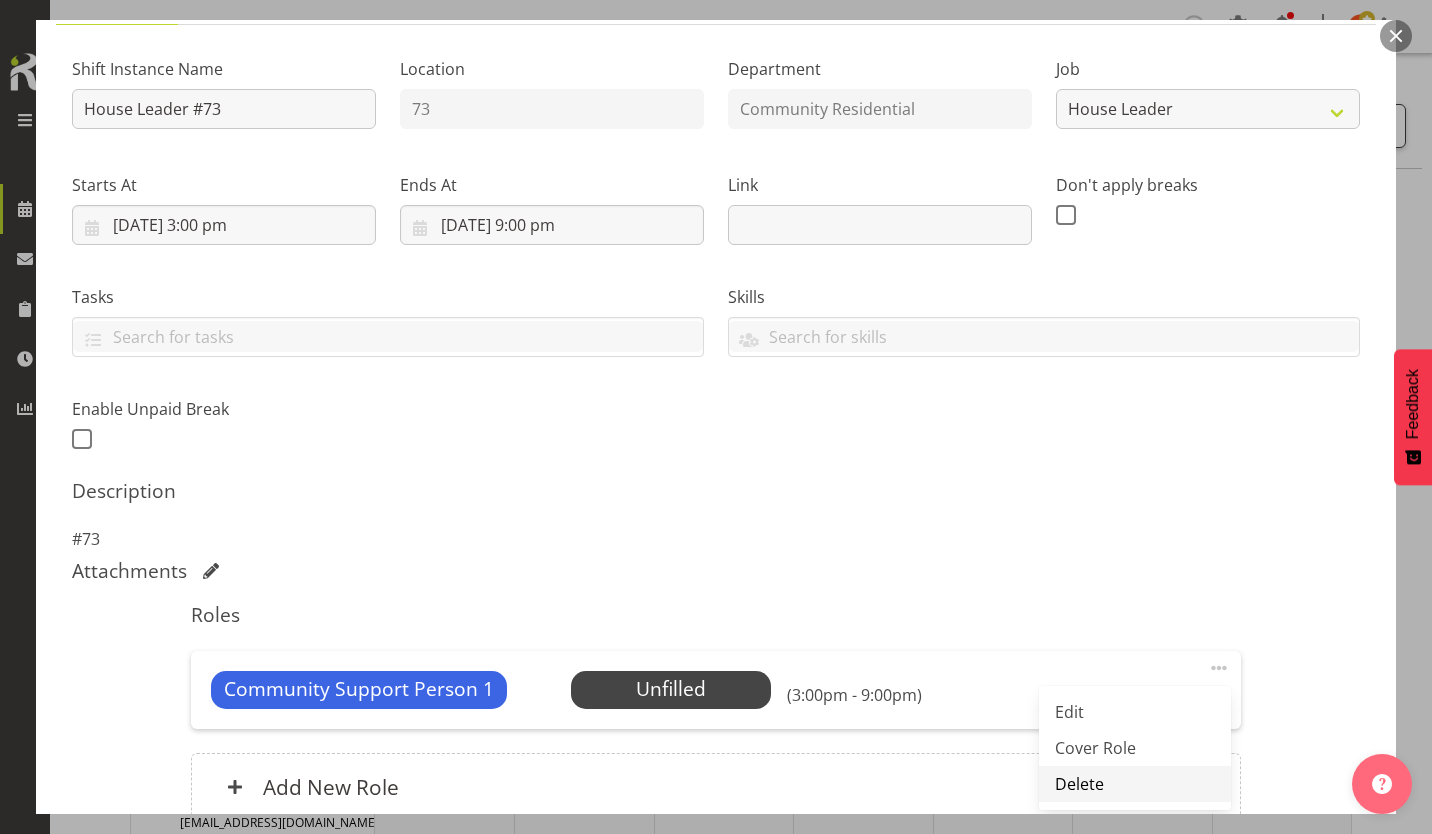 click on "Delete" at bounding box center [1135, 784] 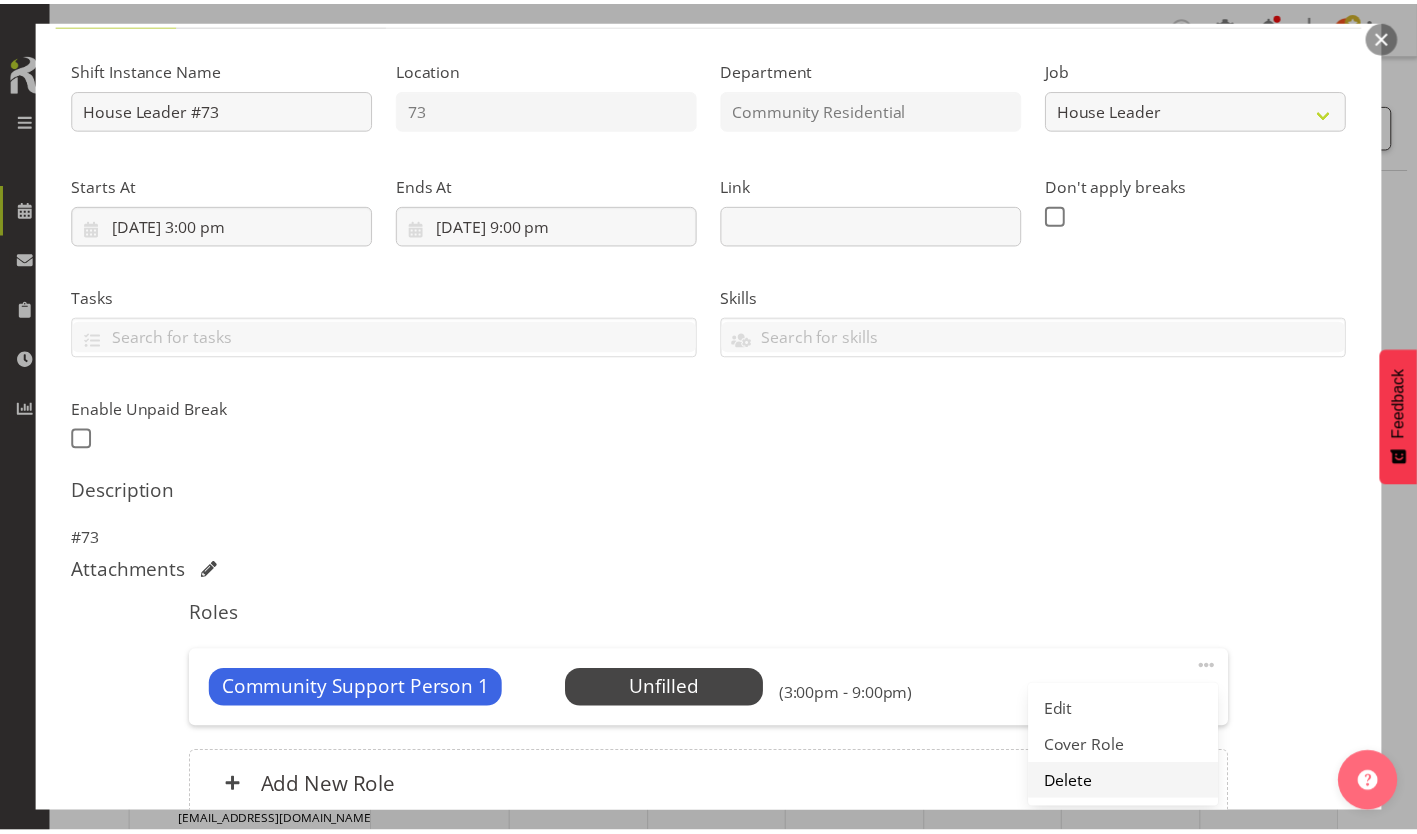 scroll, scrollTop: 111, scrollLeft: 0, axis: vertical 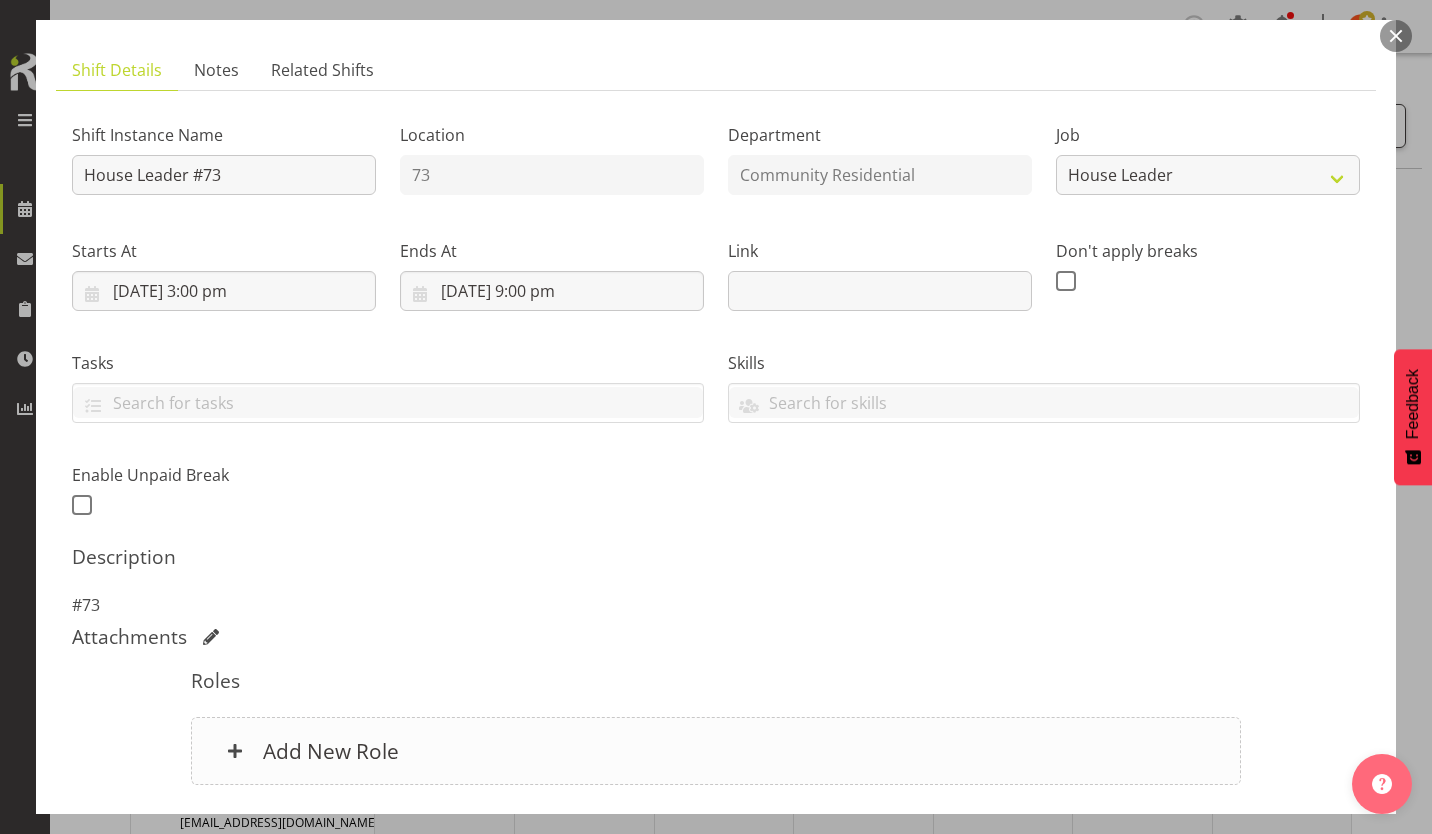 click on "Add New Role" at bounding box center [331, 751] 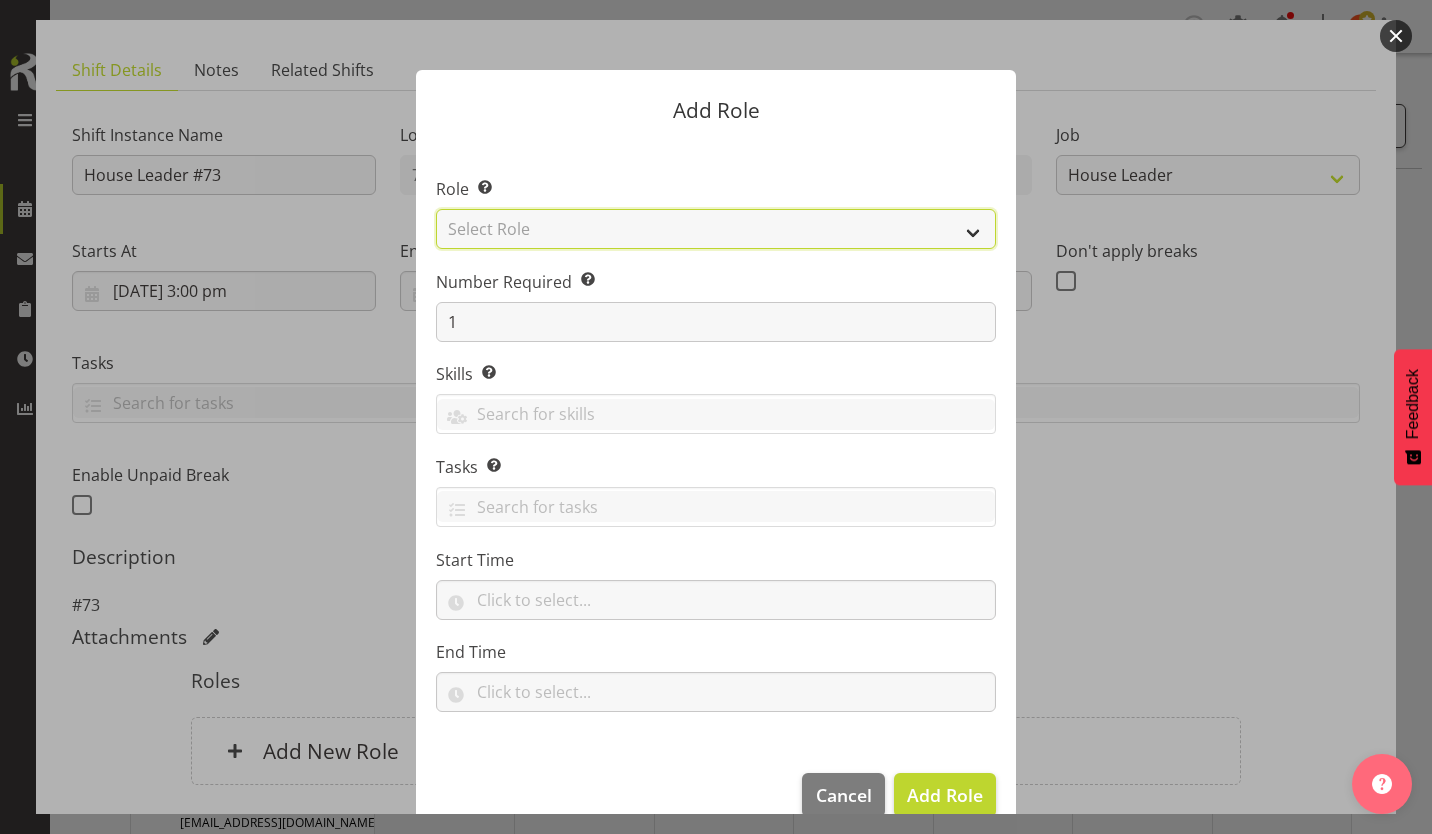 click on "Select Role  Area Manager Art Coordination Community - SIL Community Leader Community Support Person Community Support Person - Casual House Leader Office Admin On-Call call out Senate Senior Coordinator SIL Coordination Sleep Over Volunteer" at bounding box center (716, 229) 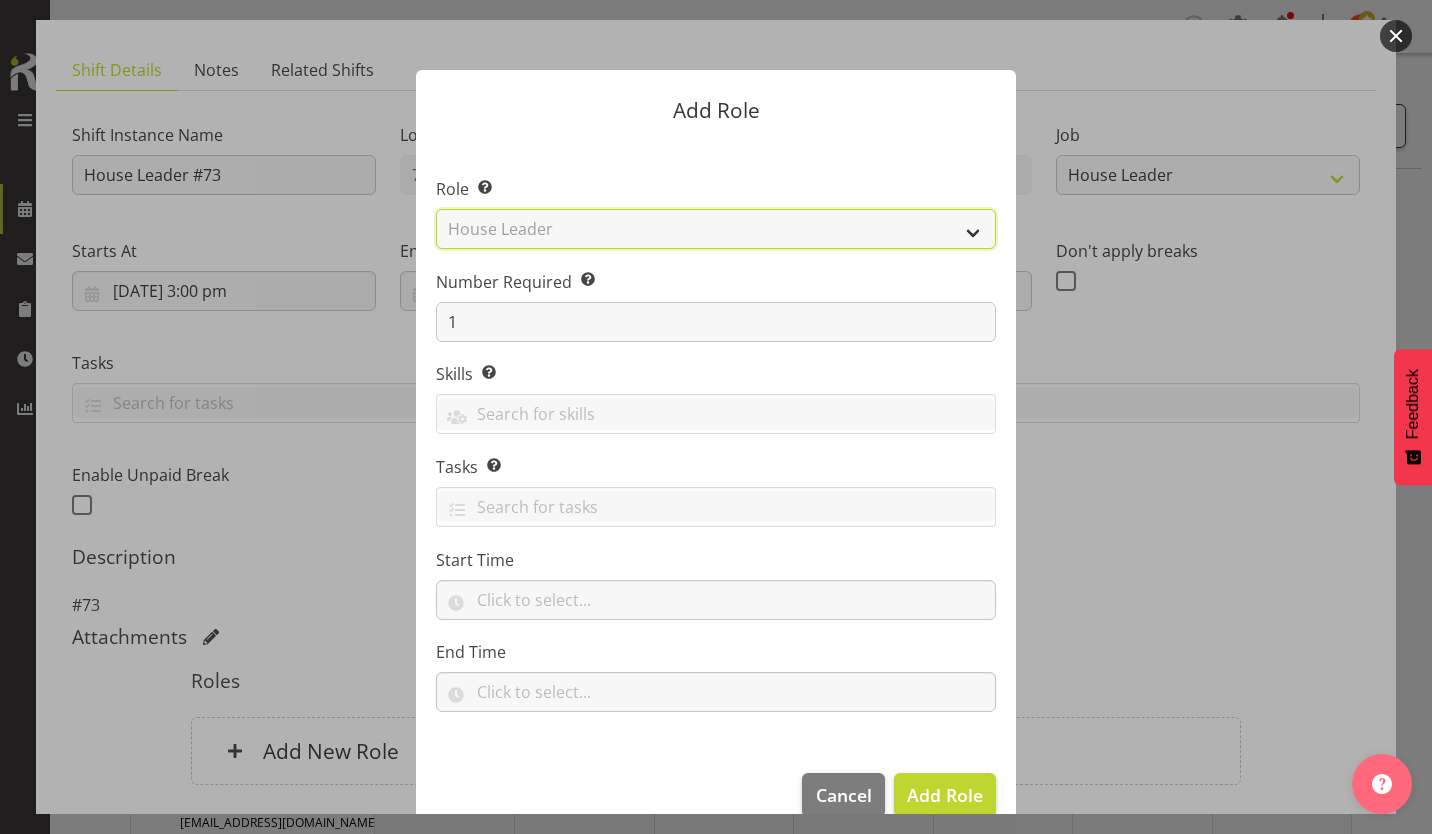 click on "Select Role  Area Manager Art Coordination Community - SIL Community Leader Community Support Person Community Support Person - Casual House Leader Office Admin On-Call call out Senate Senior Coordinator SIL Coordination Sleep Over Volunteer" at bounding box center (716, 229) 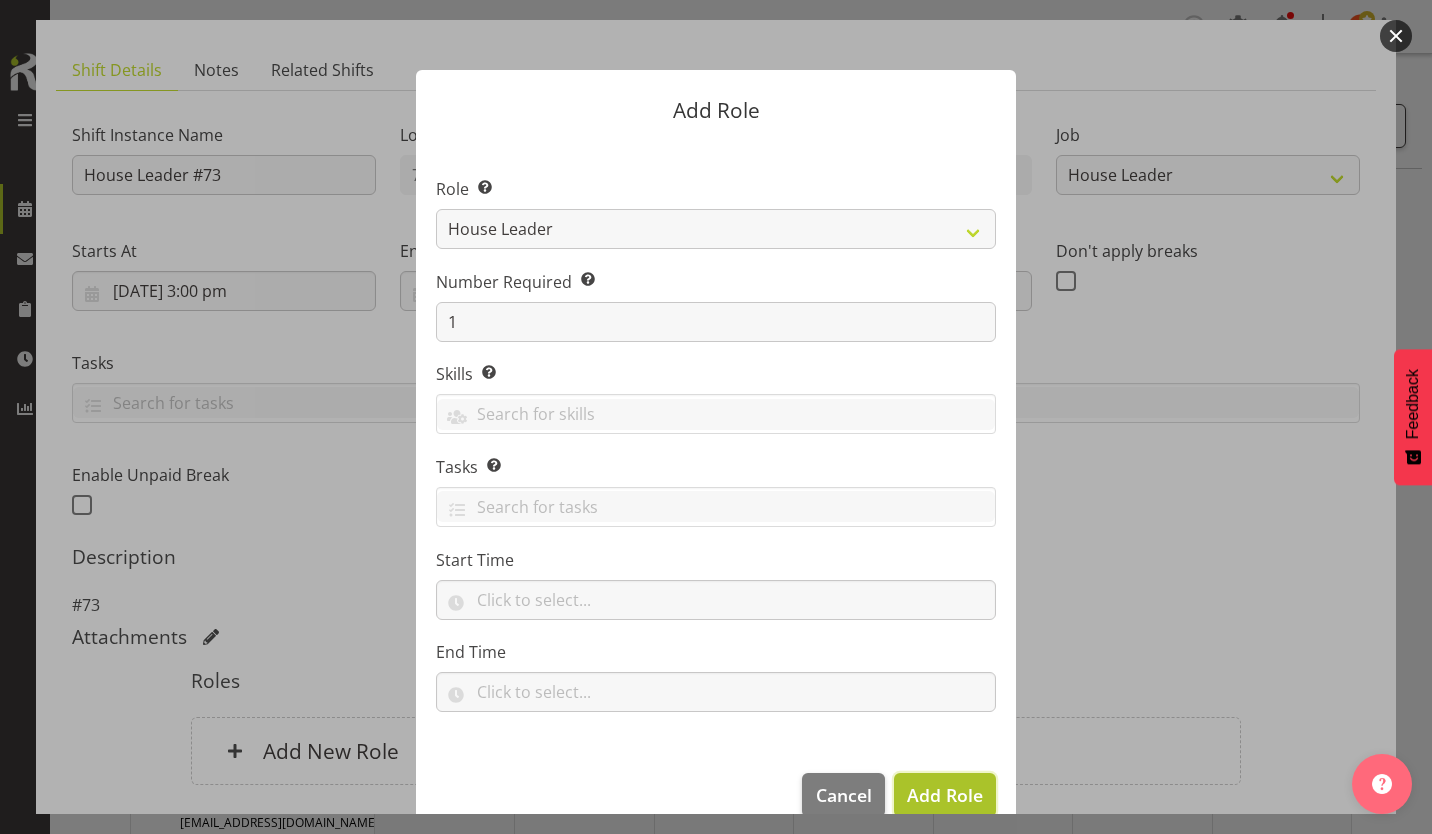 click on "Add Role" at bounding box center (945, 795) 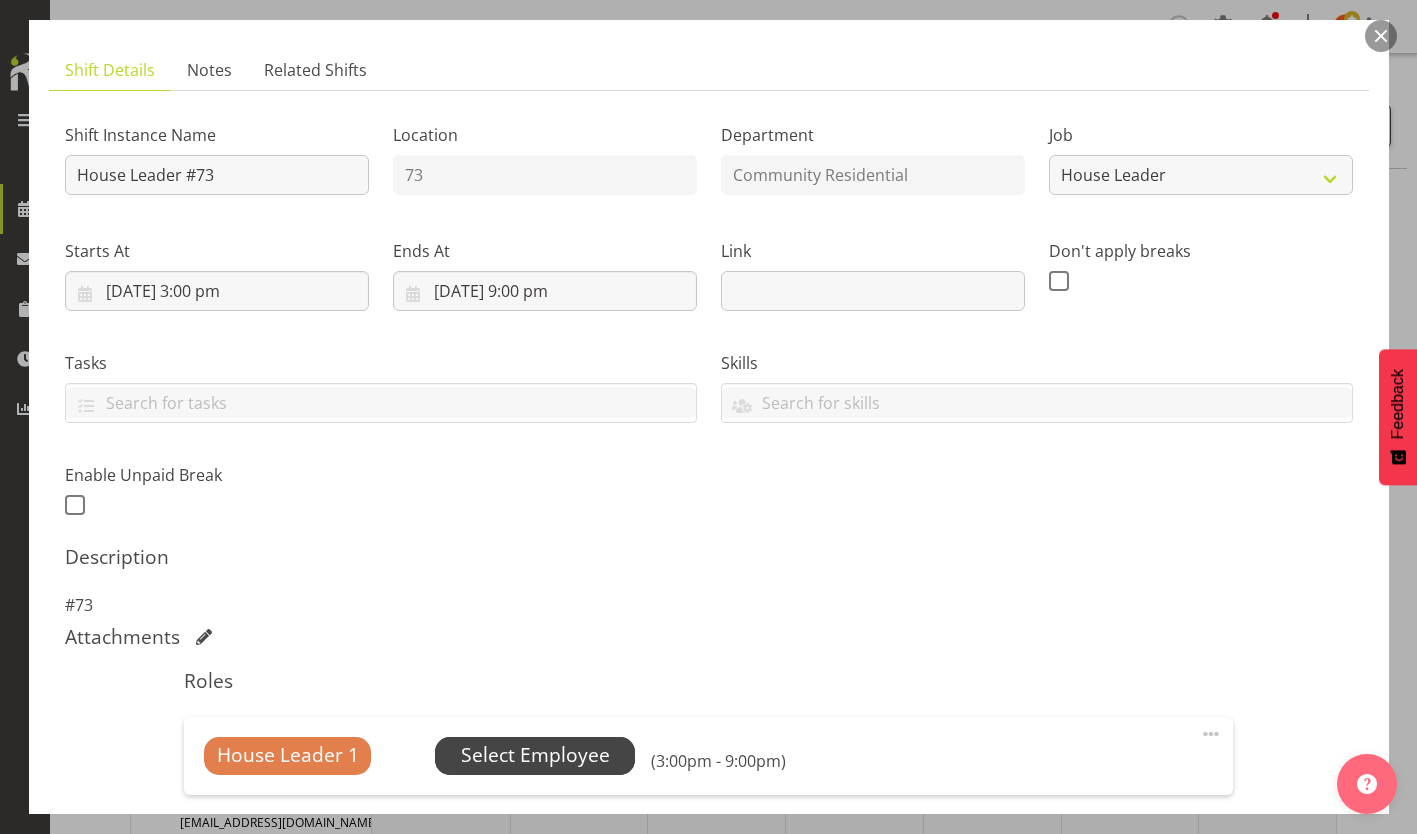click on "Select Employee" at bounding box center [535, 755] 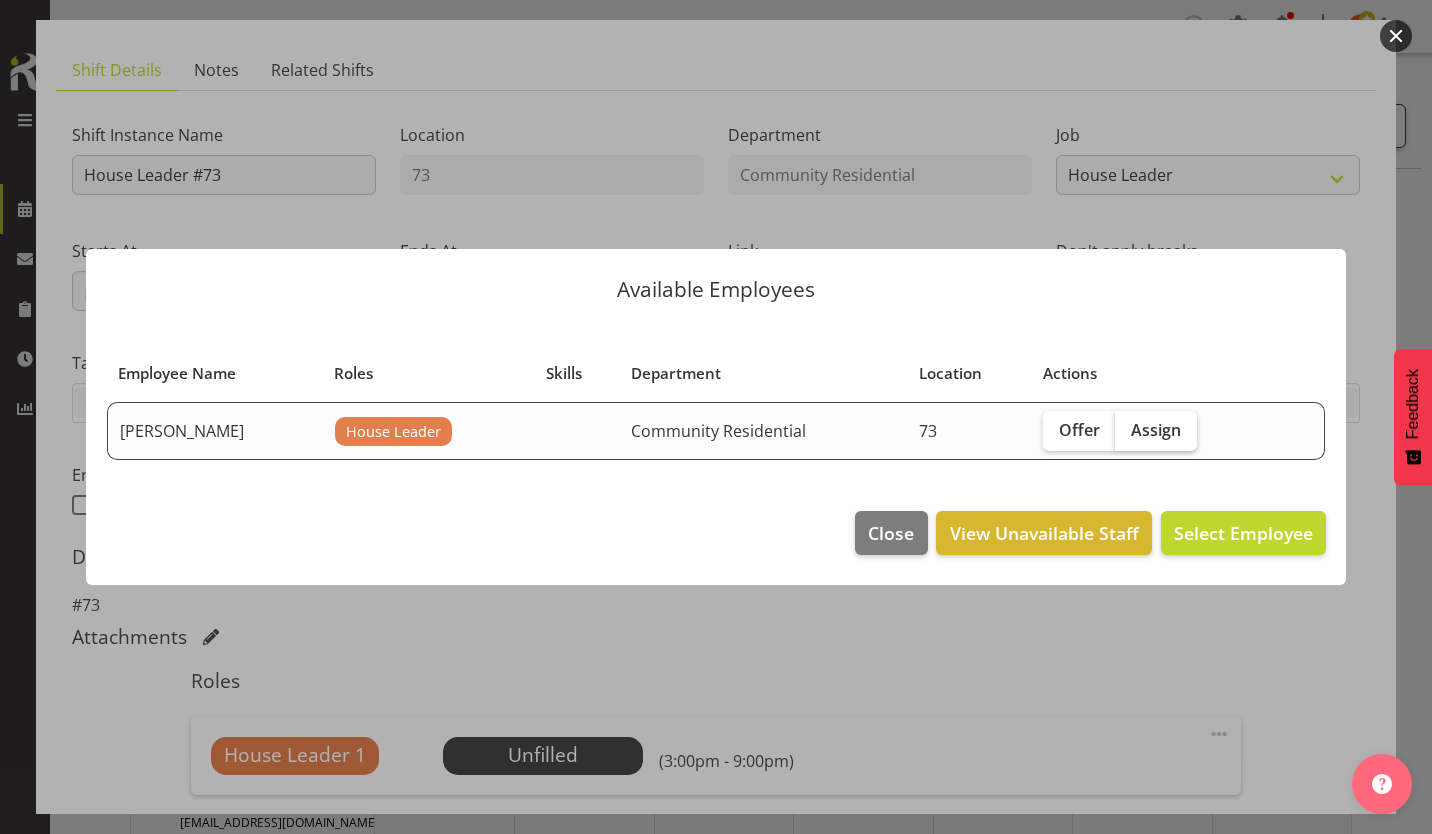 click on "Assign" at bounding box center (1156, 430) 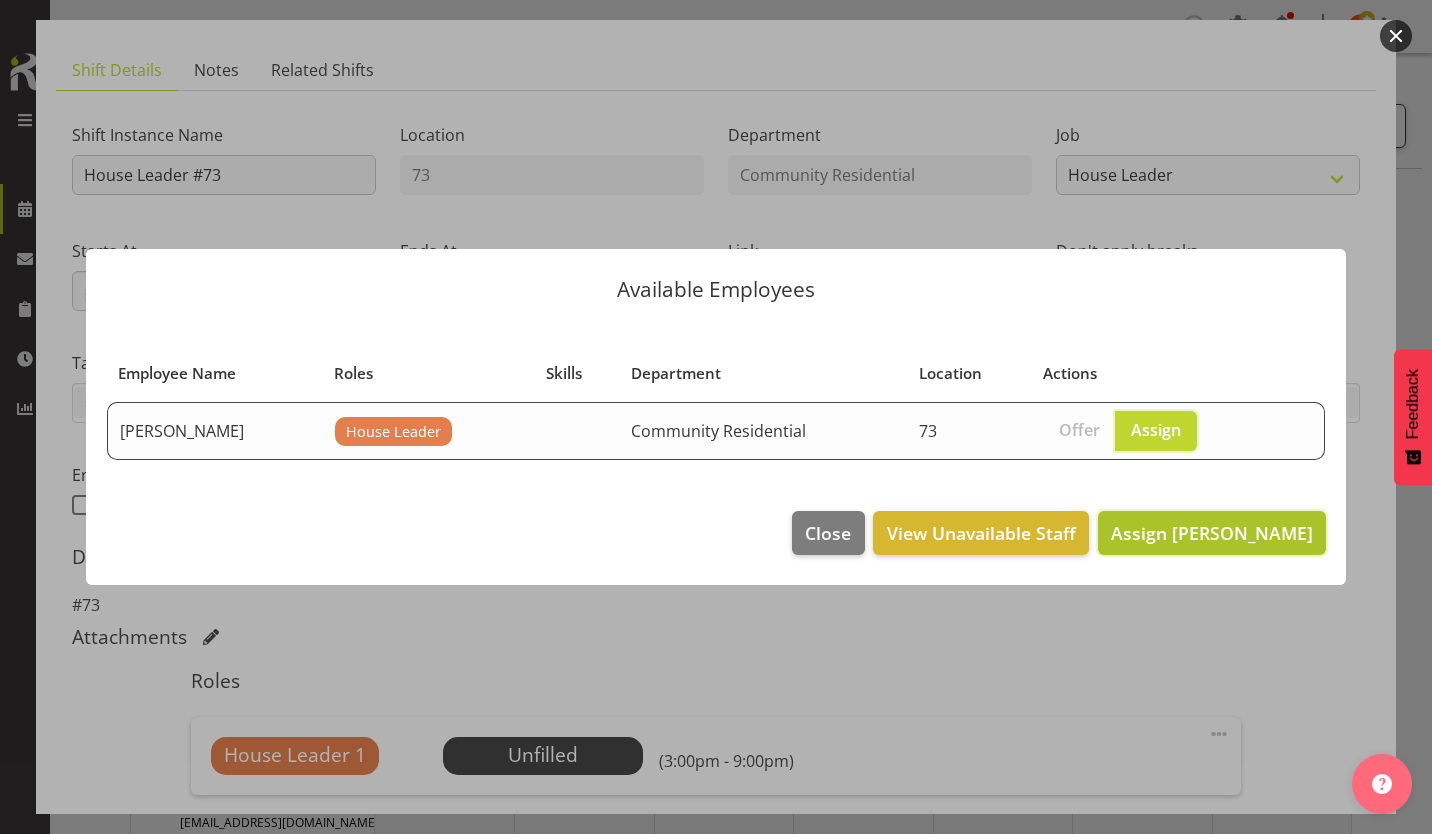 click on "Assign [PERSON_NAME]" at bounding box center [1212, 533] 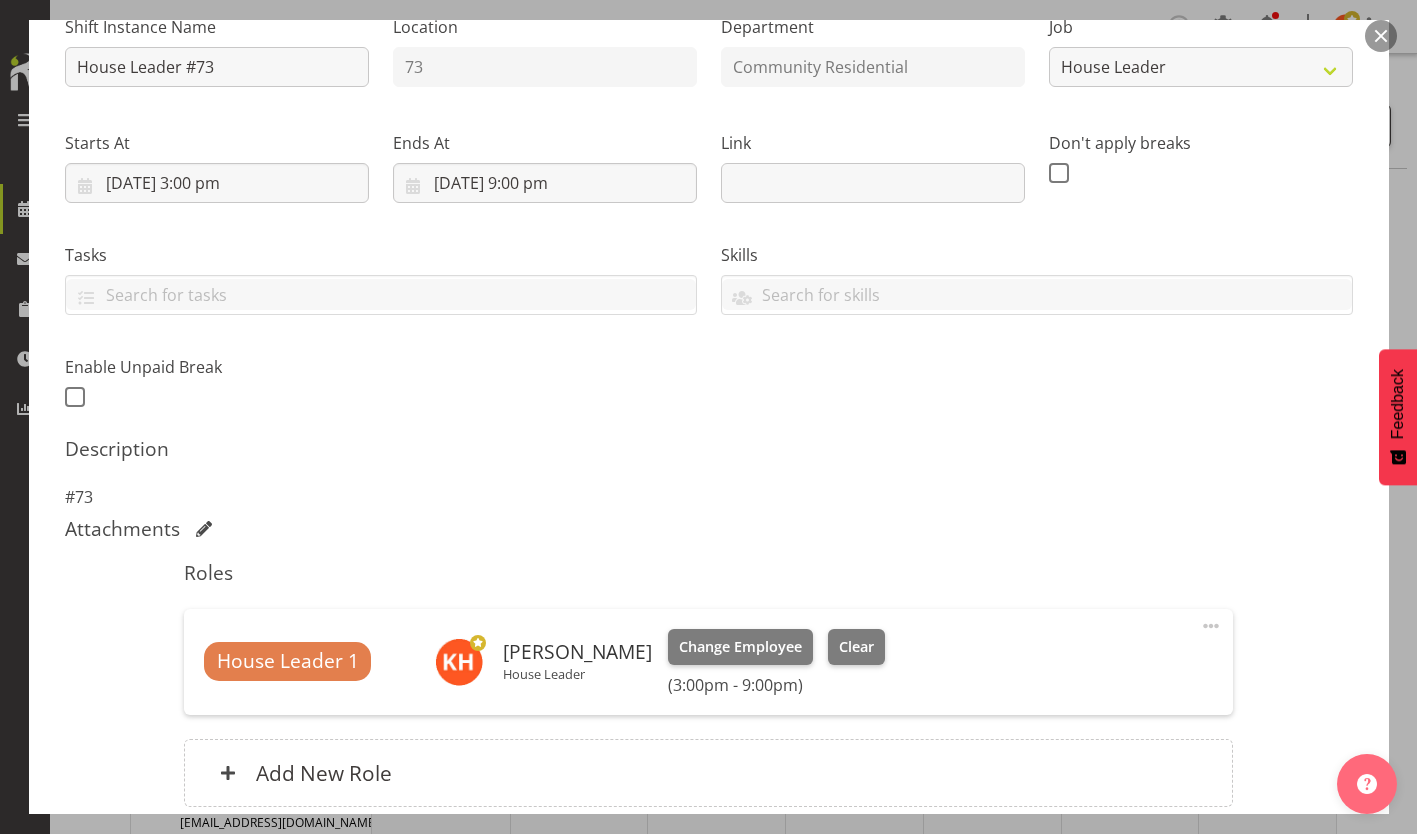 scroll, scrollTop: 218, scrollLeft: 0, axis: vertical 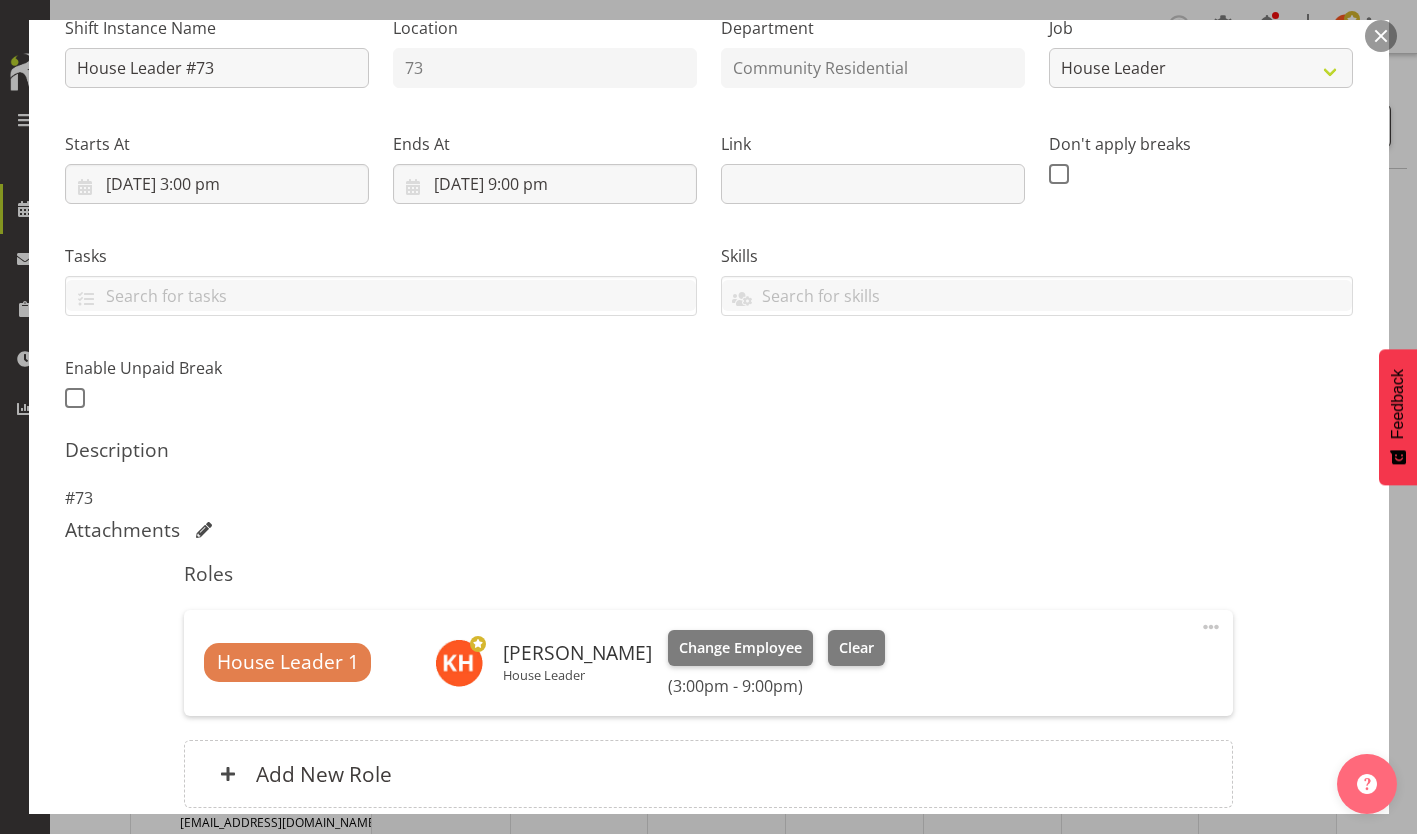 click on "Update Shift Instance" at bounding box center (1263, 933) 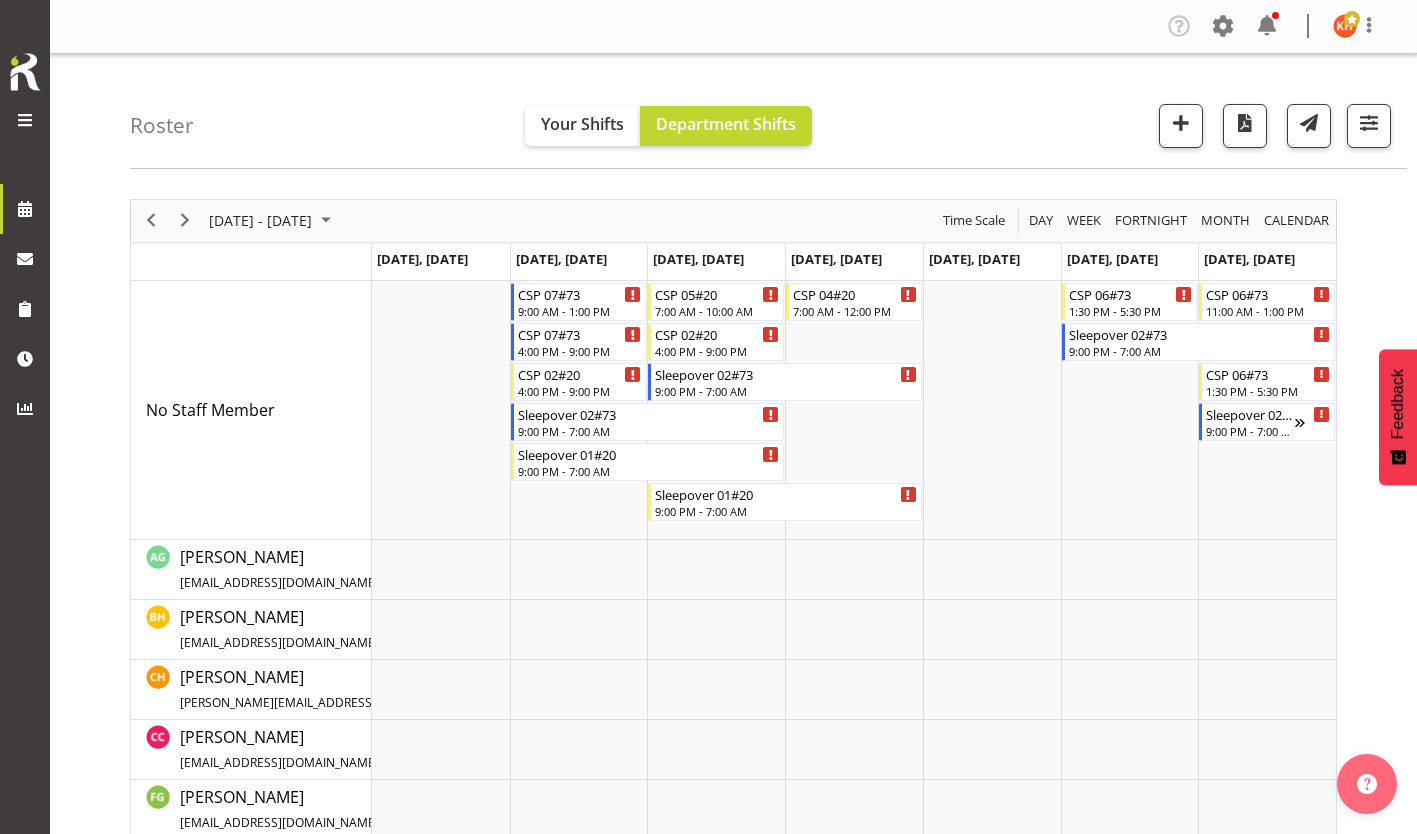 click at bounding box center (1267, 750) 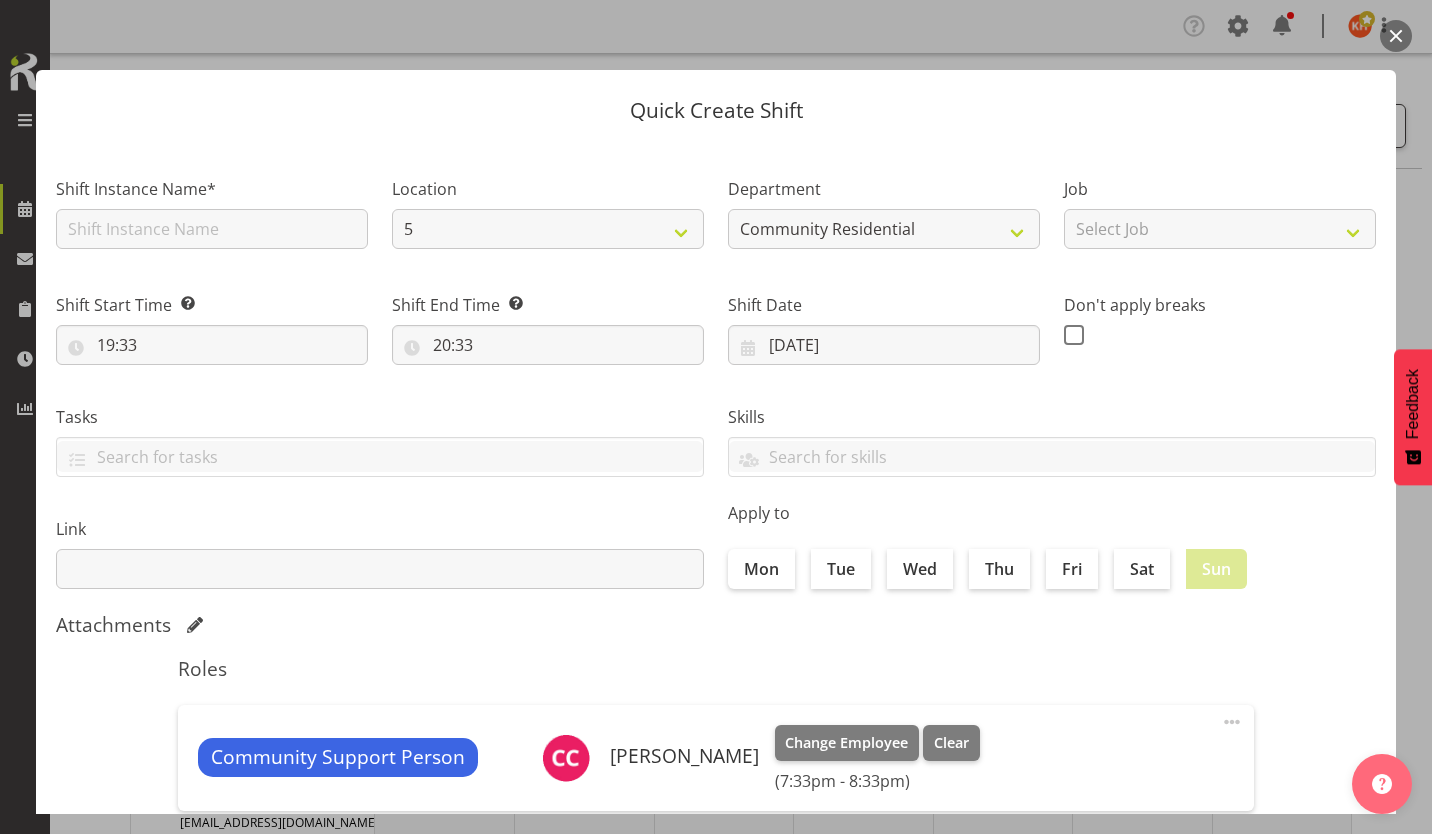 click at bounding box center [1396, 36] 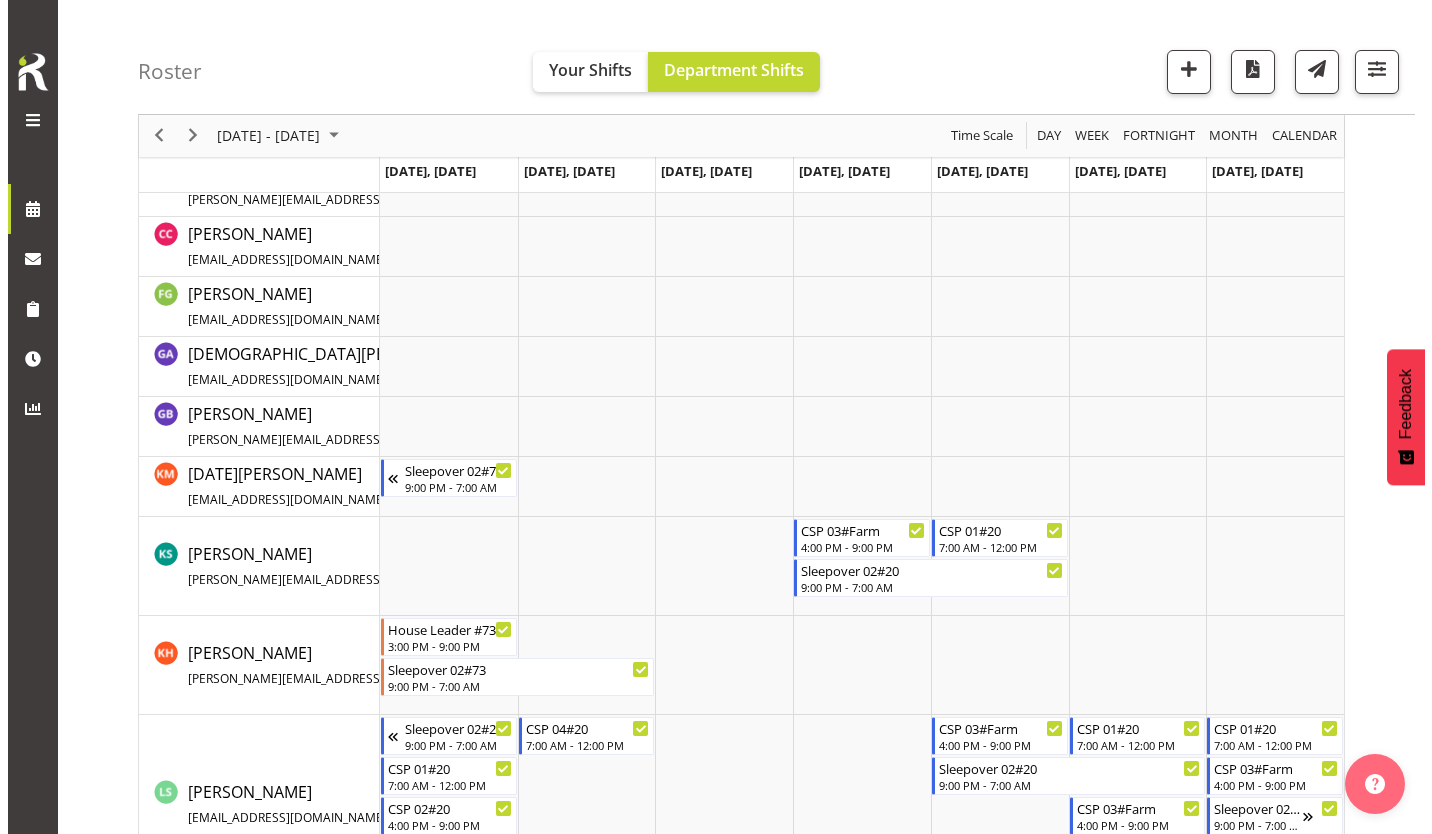 scroll, scrollTop: 504, scrollLeft: 0, axis: vertical 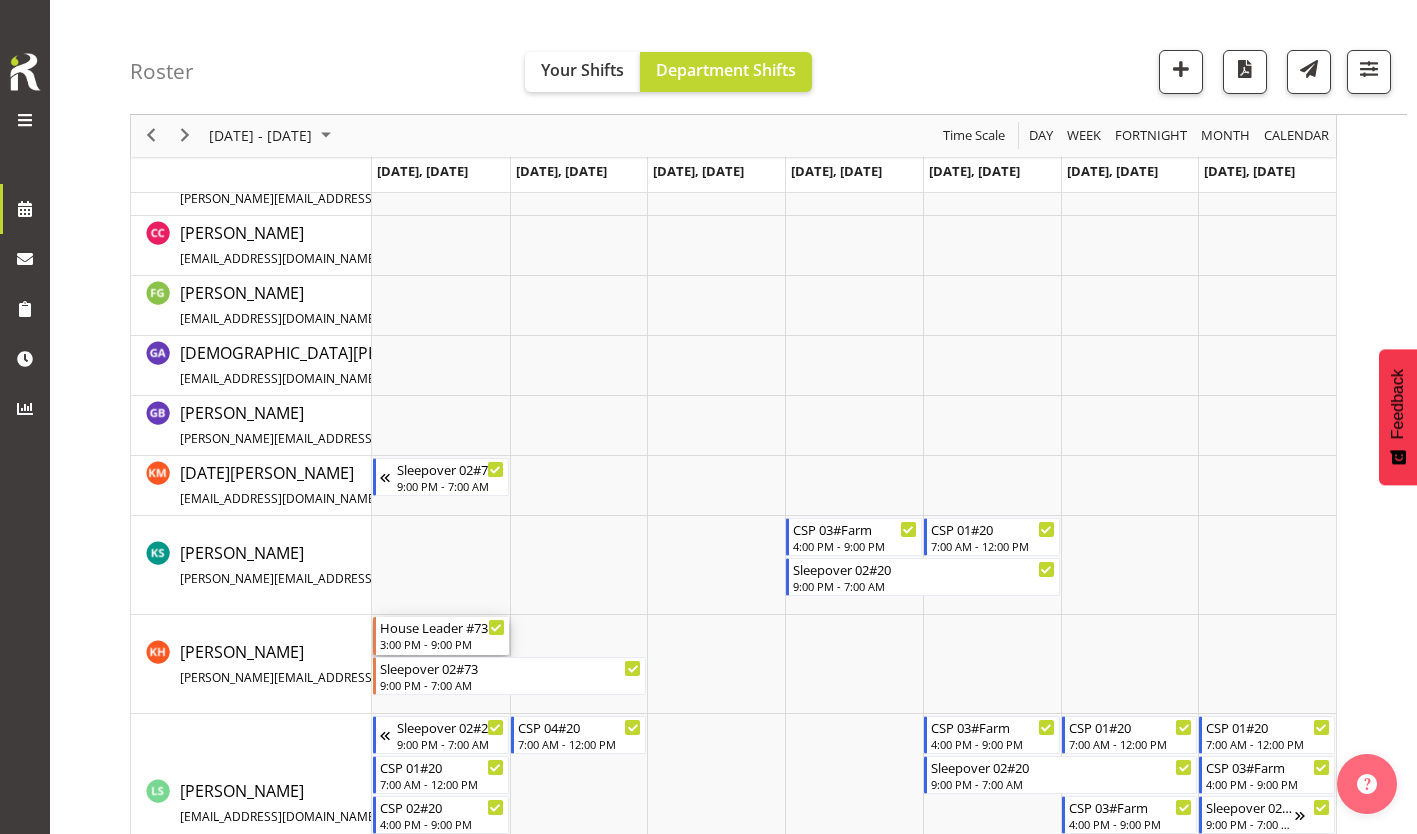 click on "3:00 PM - 9:00 PM" at bounding box center [442, 644] 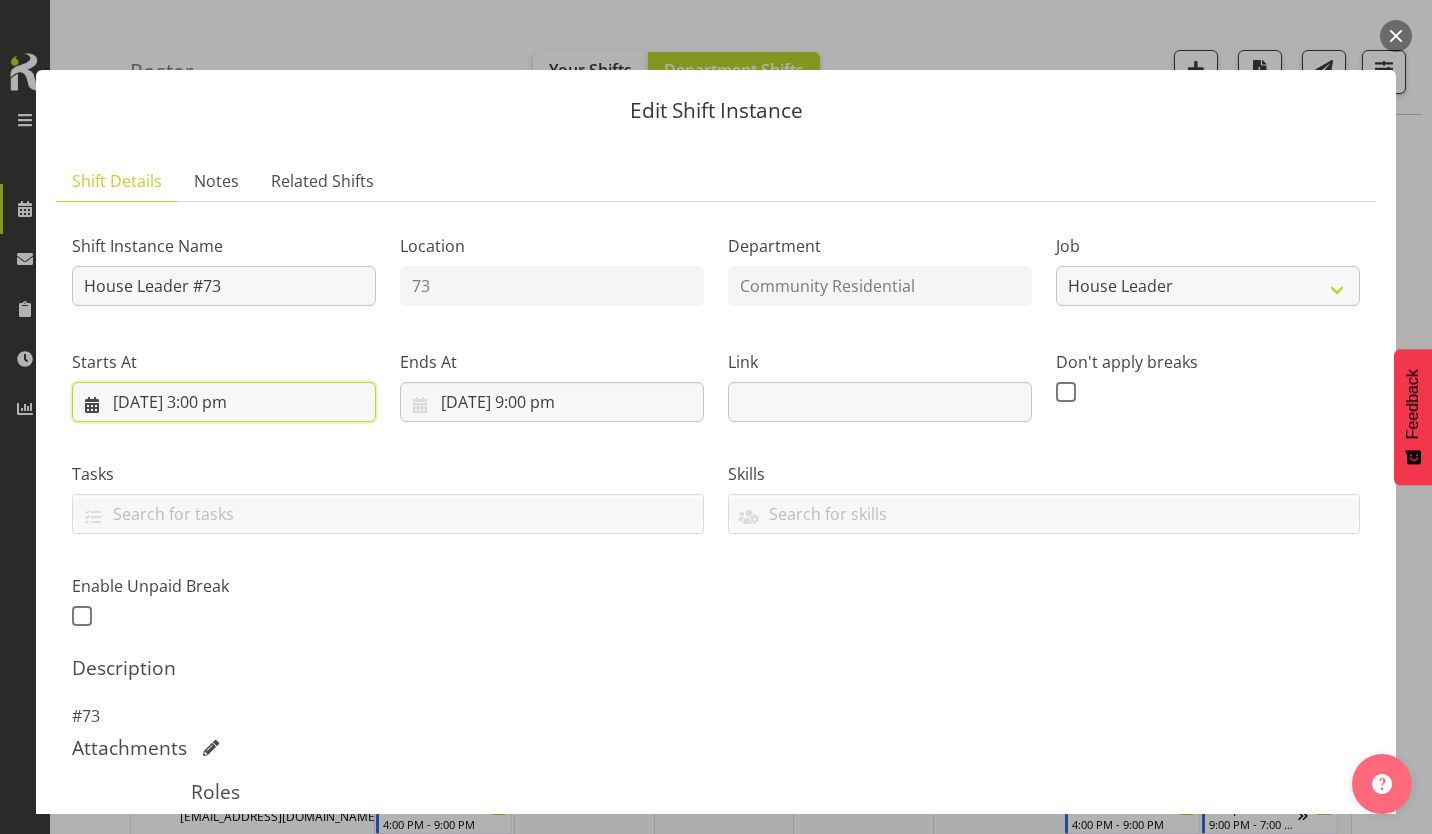 click on "[DATE] 3:00 pm" at bounding box center (224, 402) 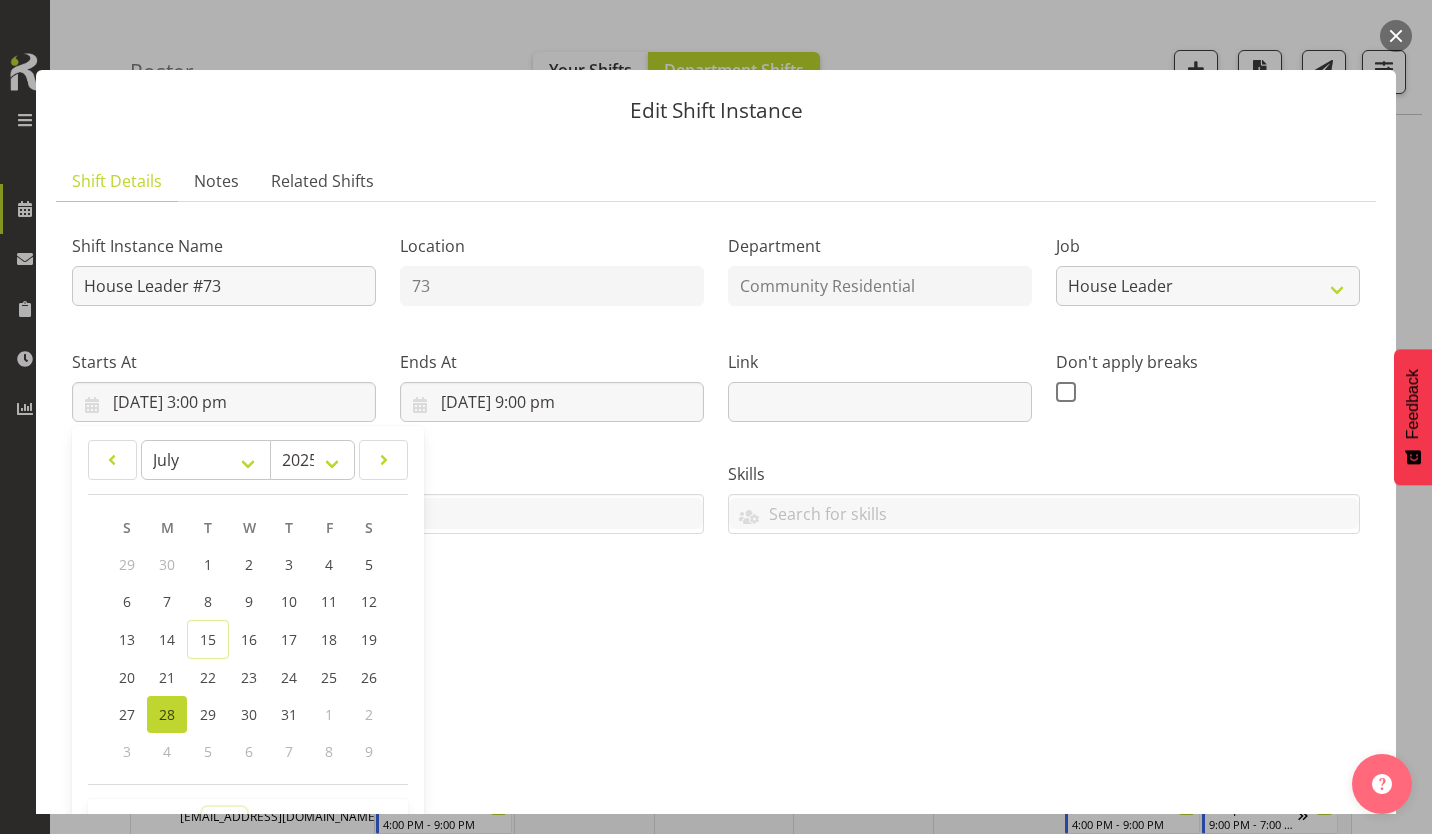 click on "00   01   02   03   04   05   06   07   08   09   10   11   12   13   14   15   16   17   18   19   20   21   22   23" at bounding box center (224, 827) 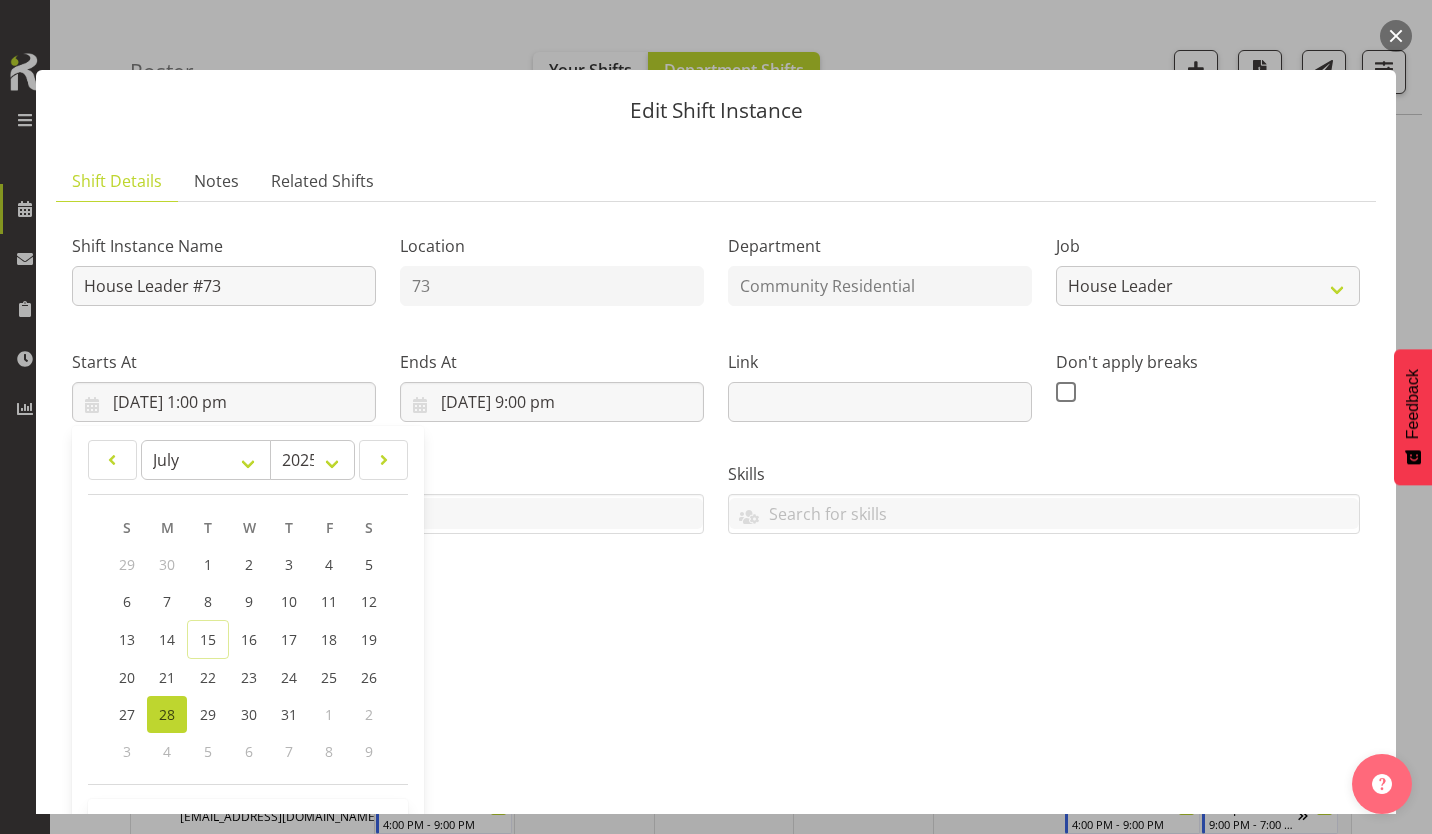 click on "Description
#73" at bounding box center [716, 692] 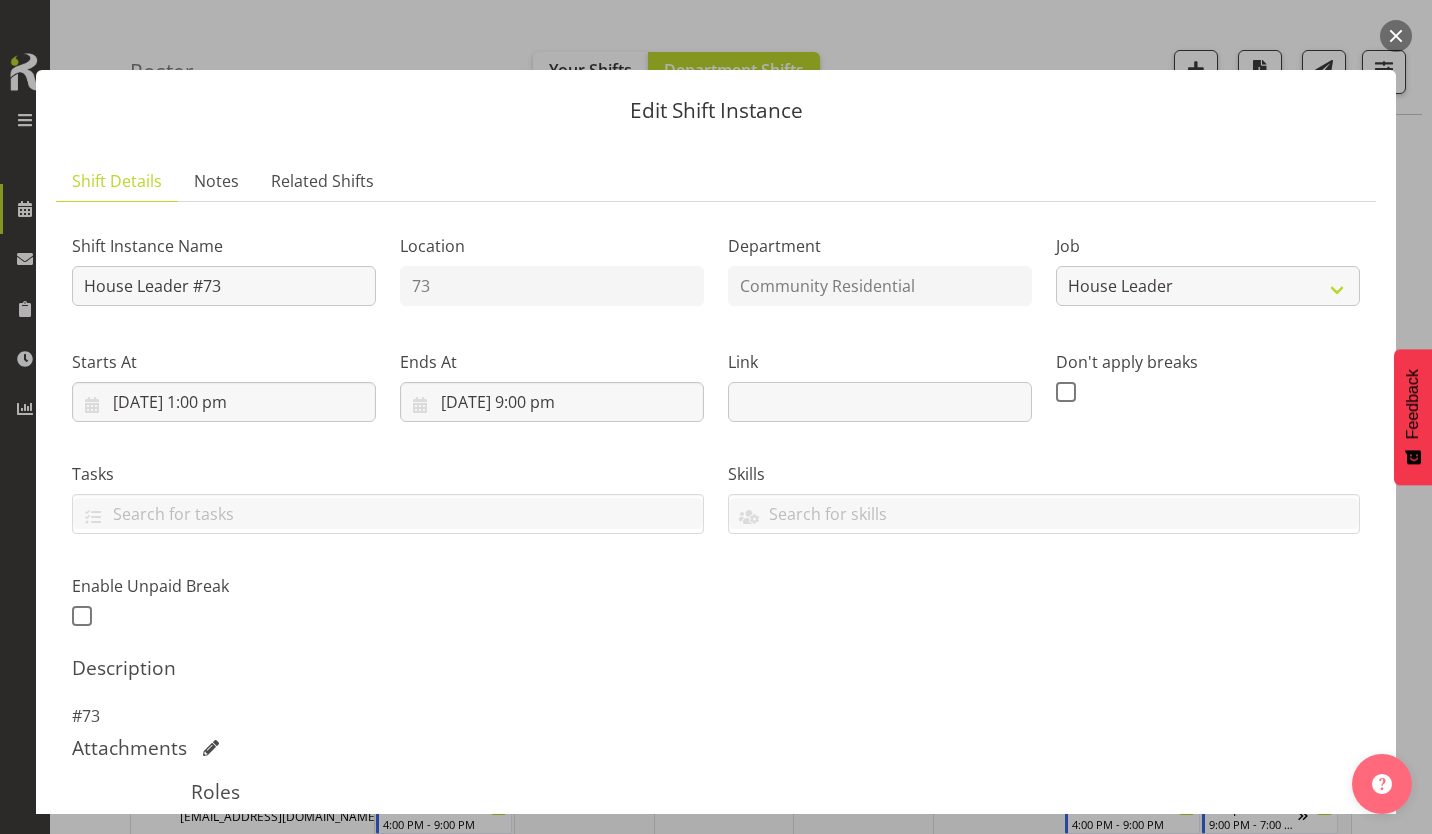 scroll, scrollTop: 219, scrollLeft: 0, axis: vertical 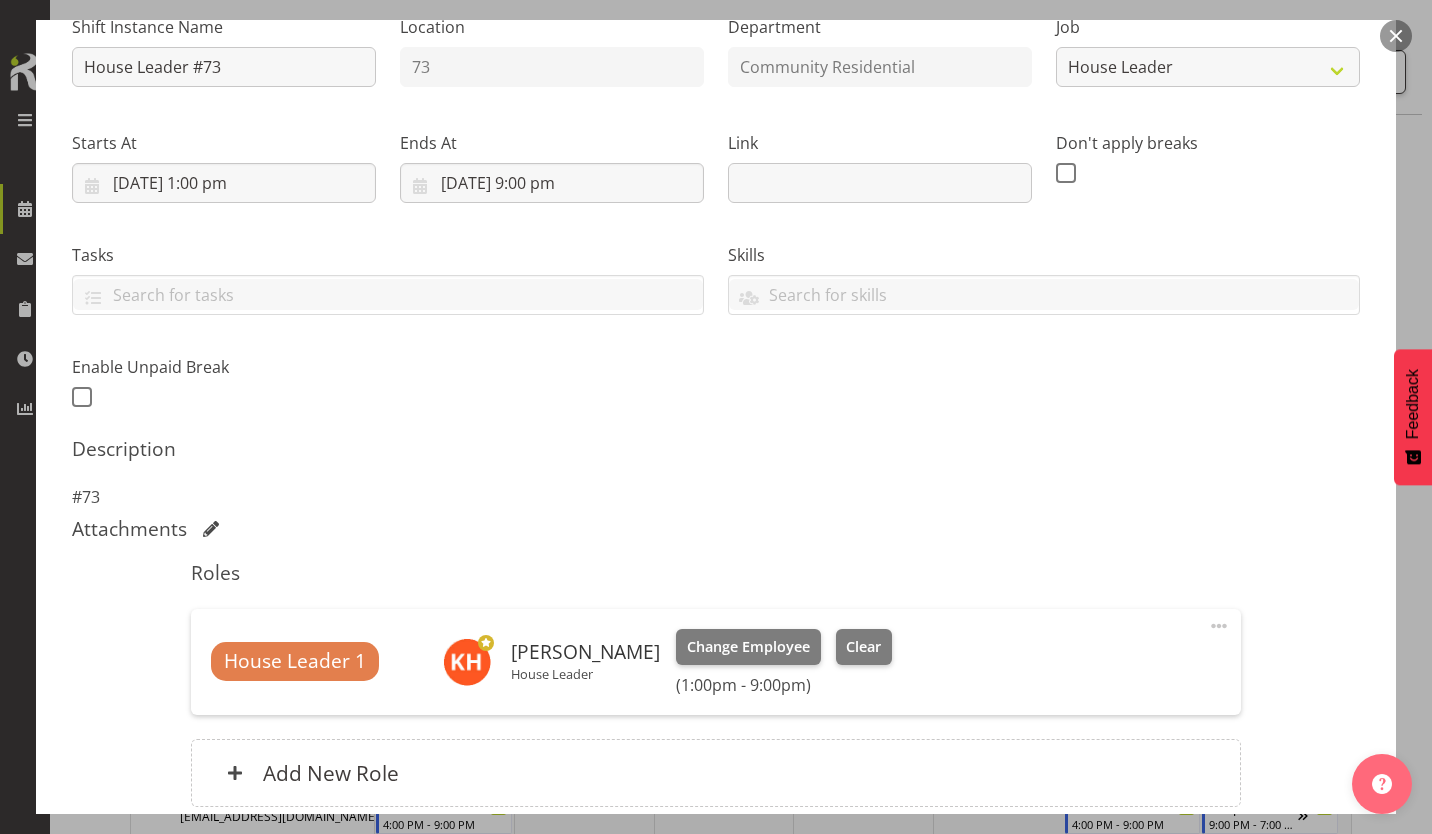 click on "Update Shift Instance" at bounding box center (1271, 932) 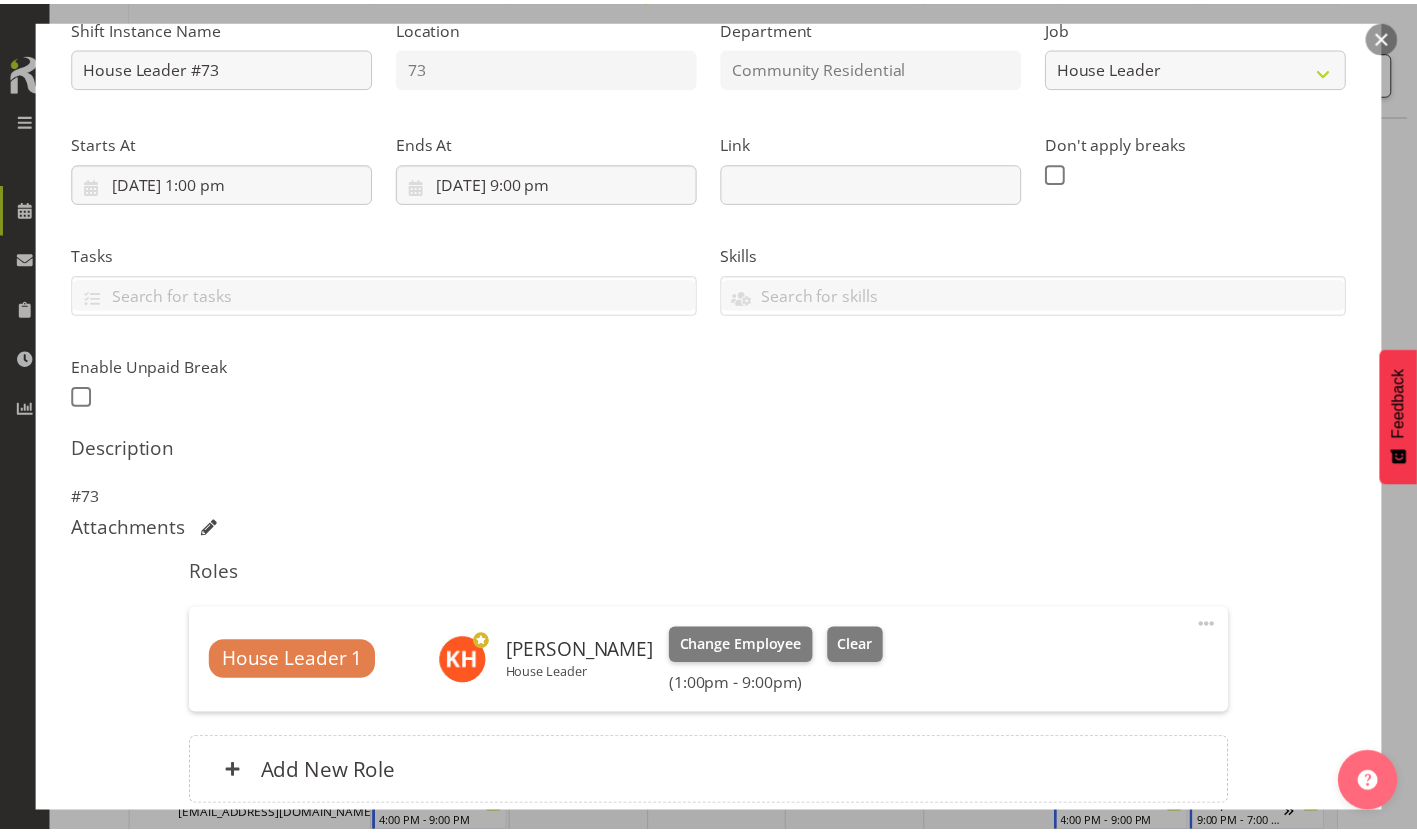 scroll, scrollTop: 146, scrollLeft: 0, axis: vertical 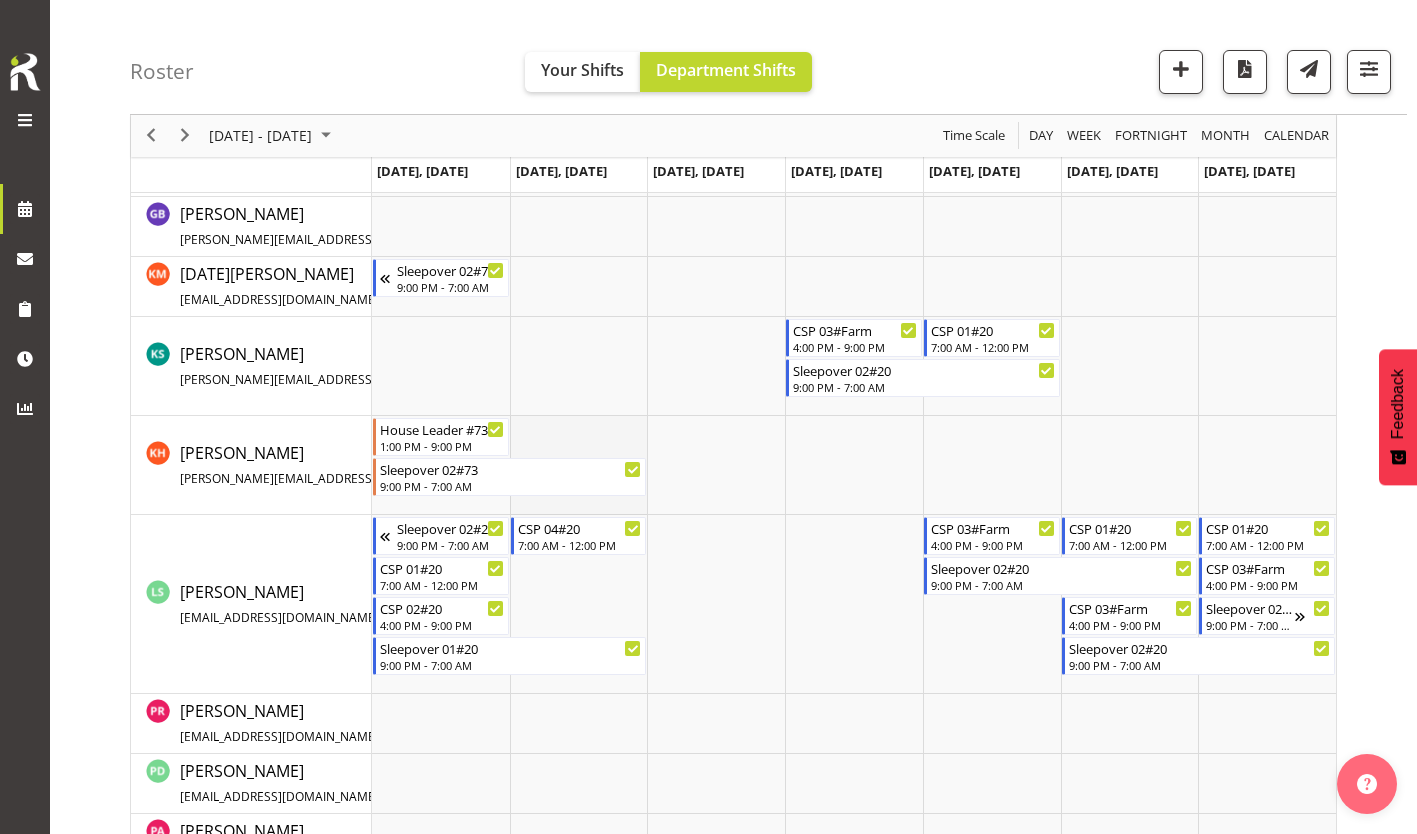 click at bounding box center (579, 465) 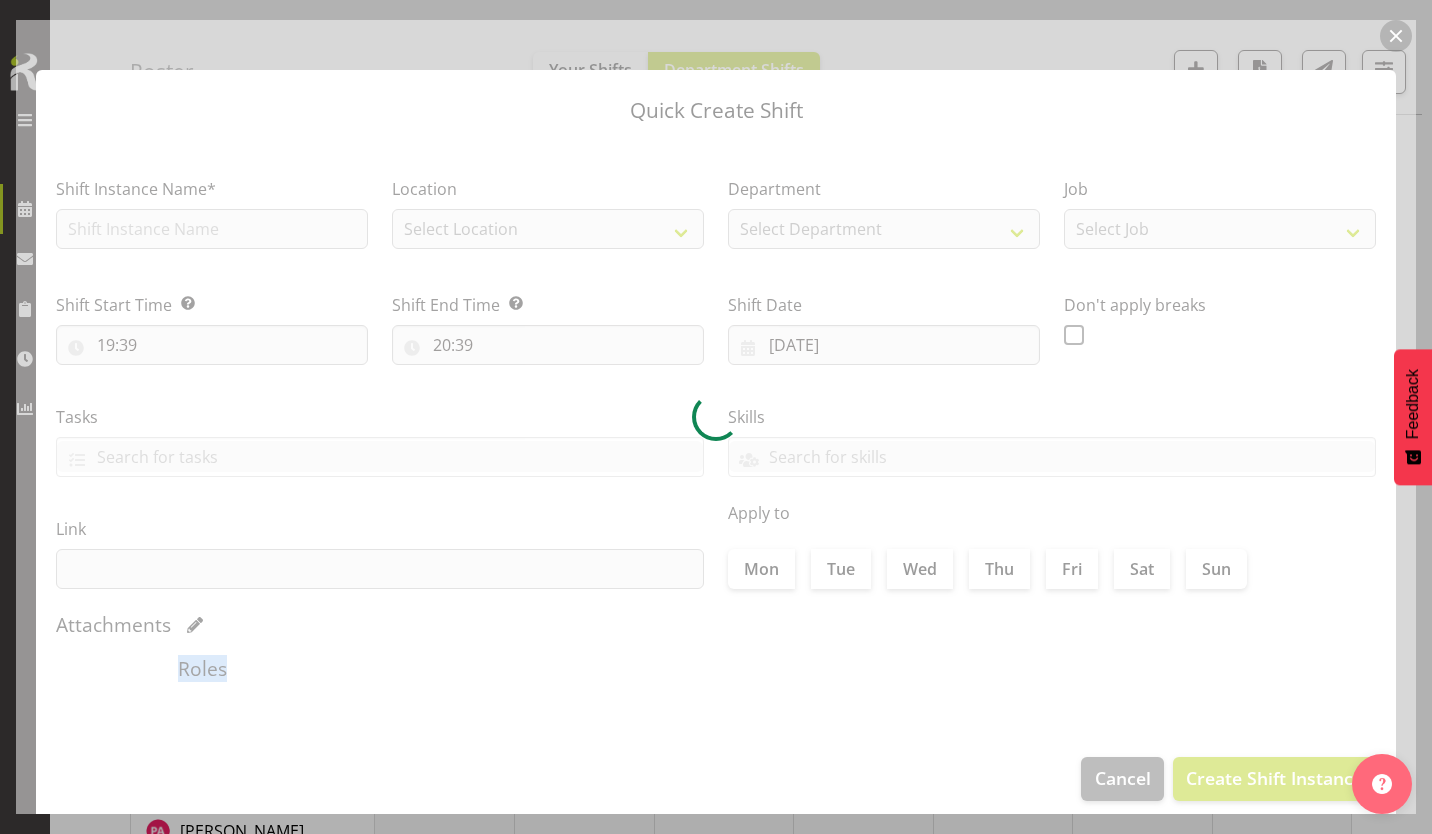 click at bounding box center (716, 417) 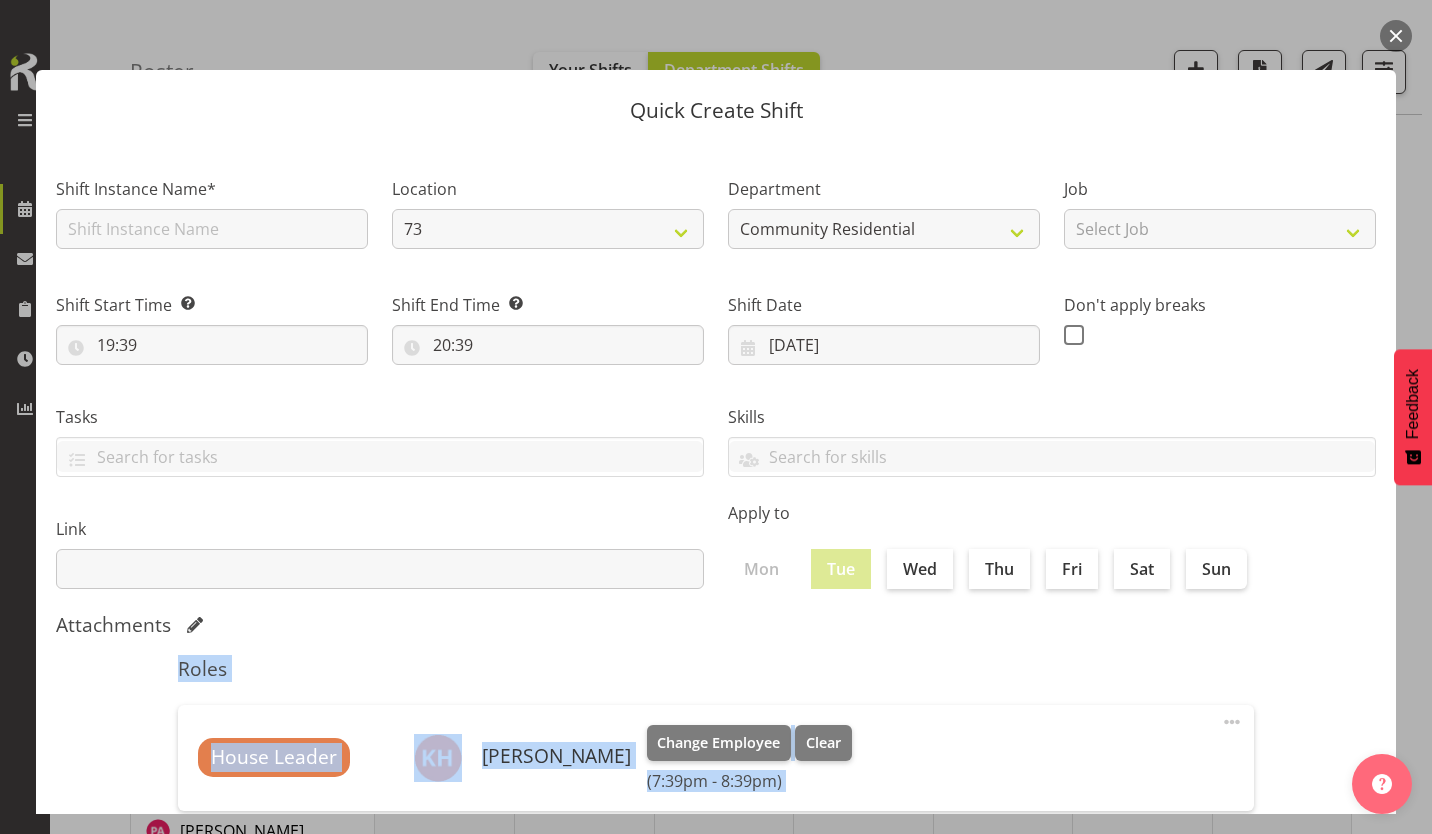 click at bounding box center (1396, 36) 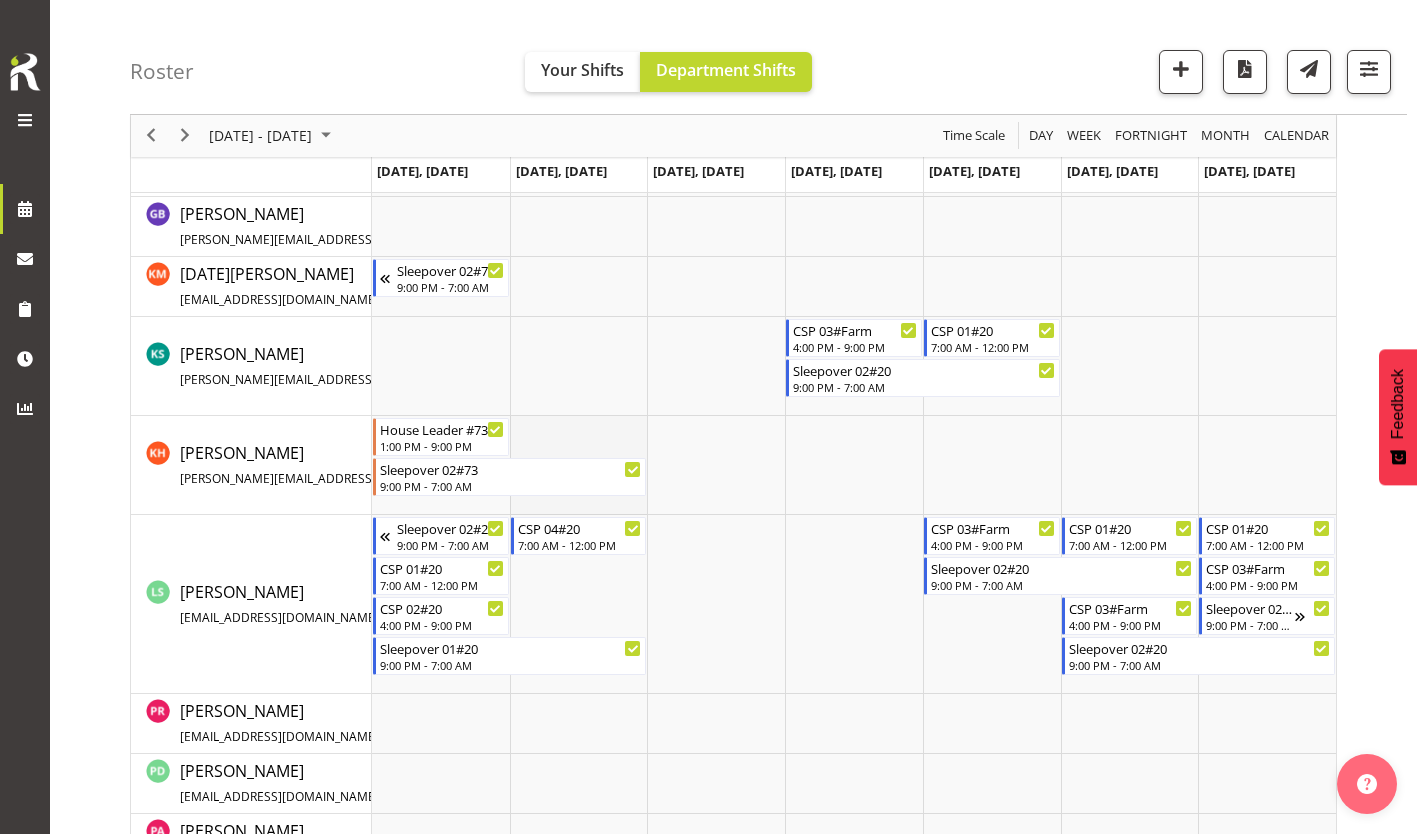 click at bounding box center (579, 465) 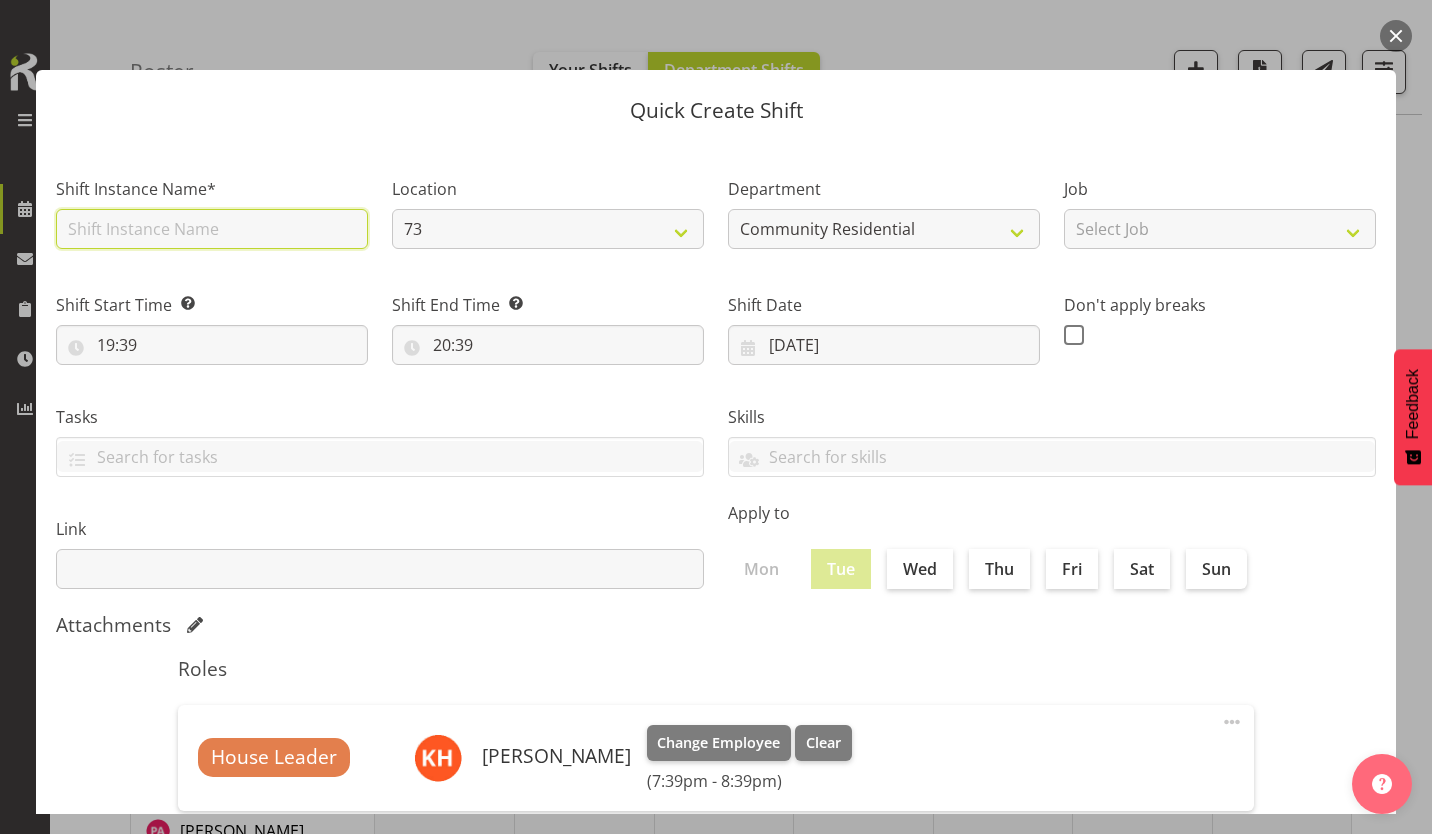 click at bounding box center (212, 229) 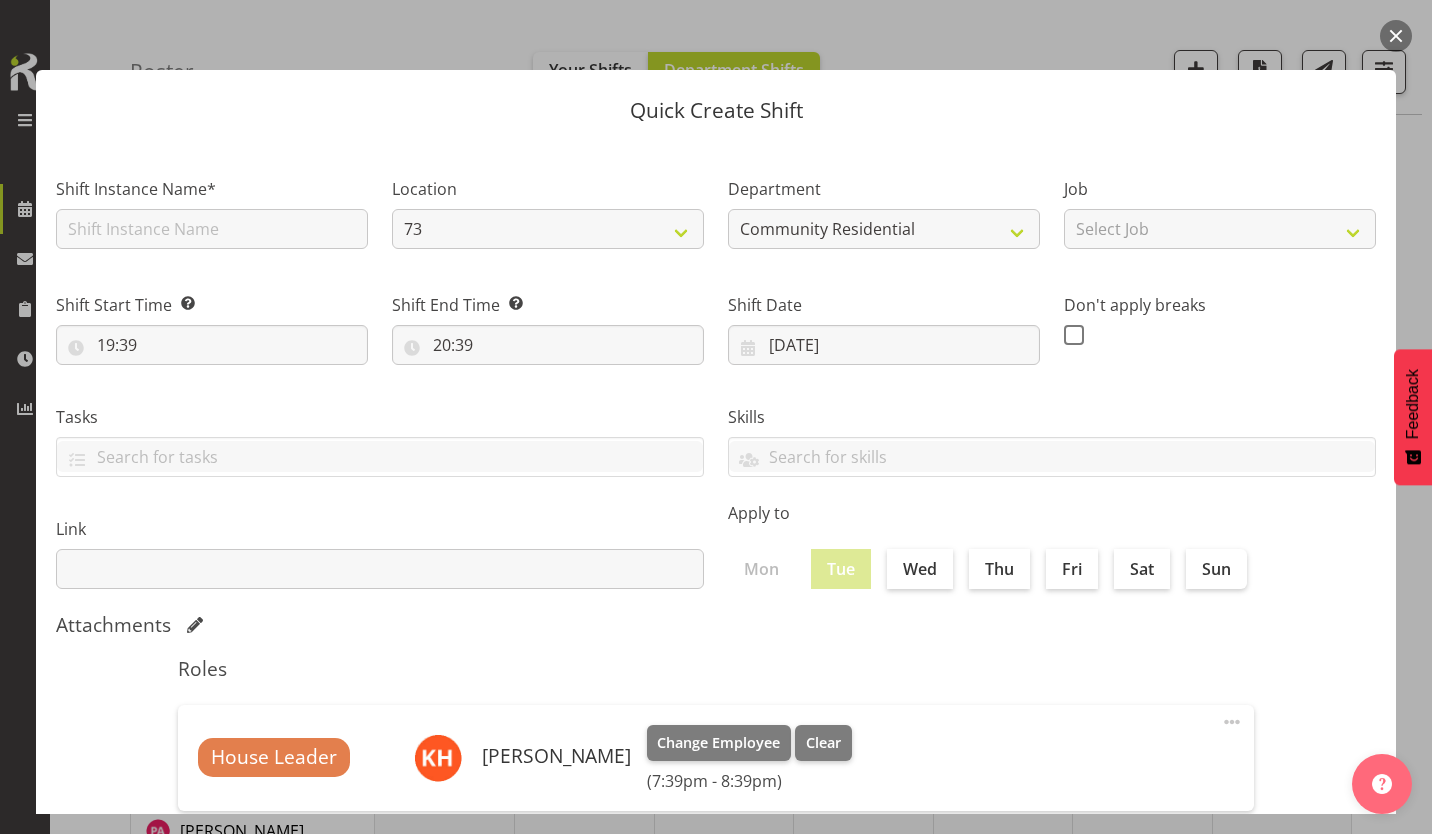 click at bounding box center [1396, 36] 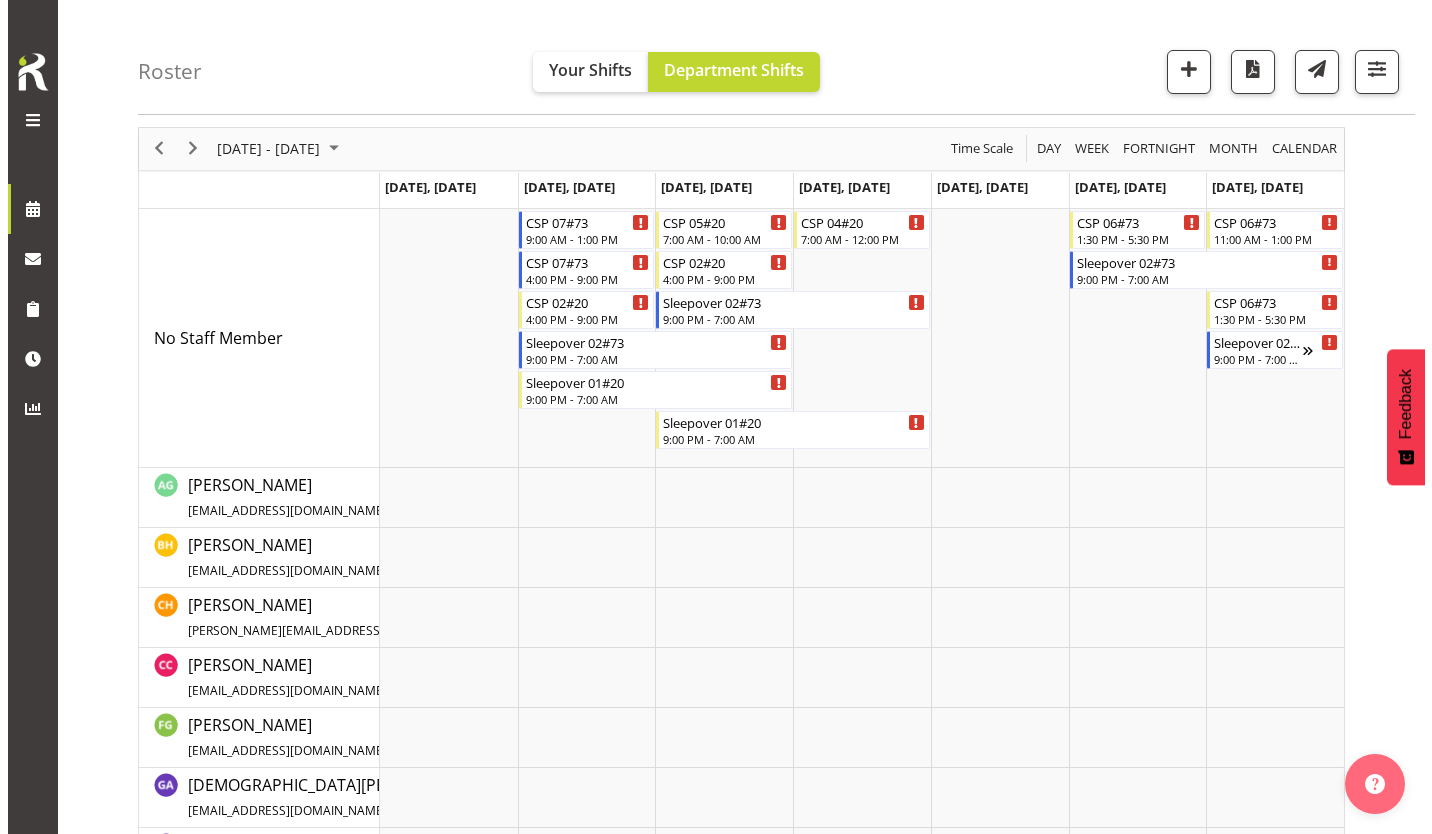 scroll, scrollTop: 71, scrollLeft: 0, axis: vertical 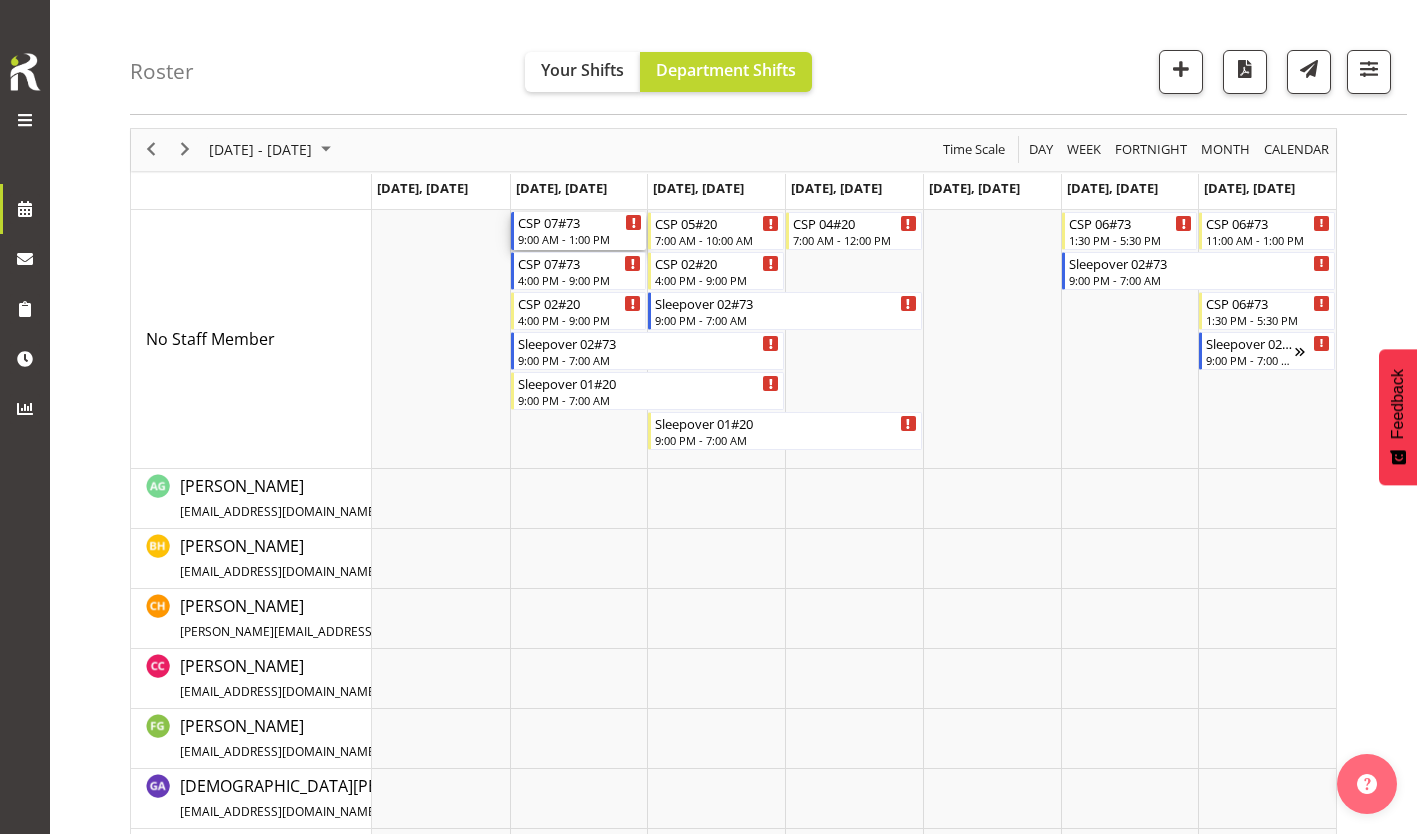 click on "9:00 AM - 1:00 PM" at bounding box center [580, 239] 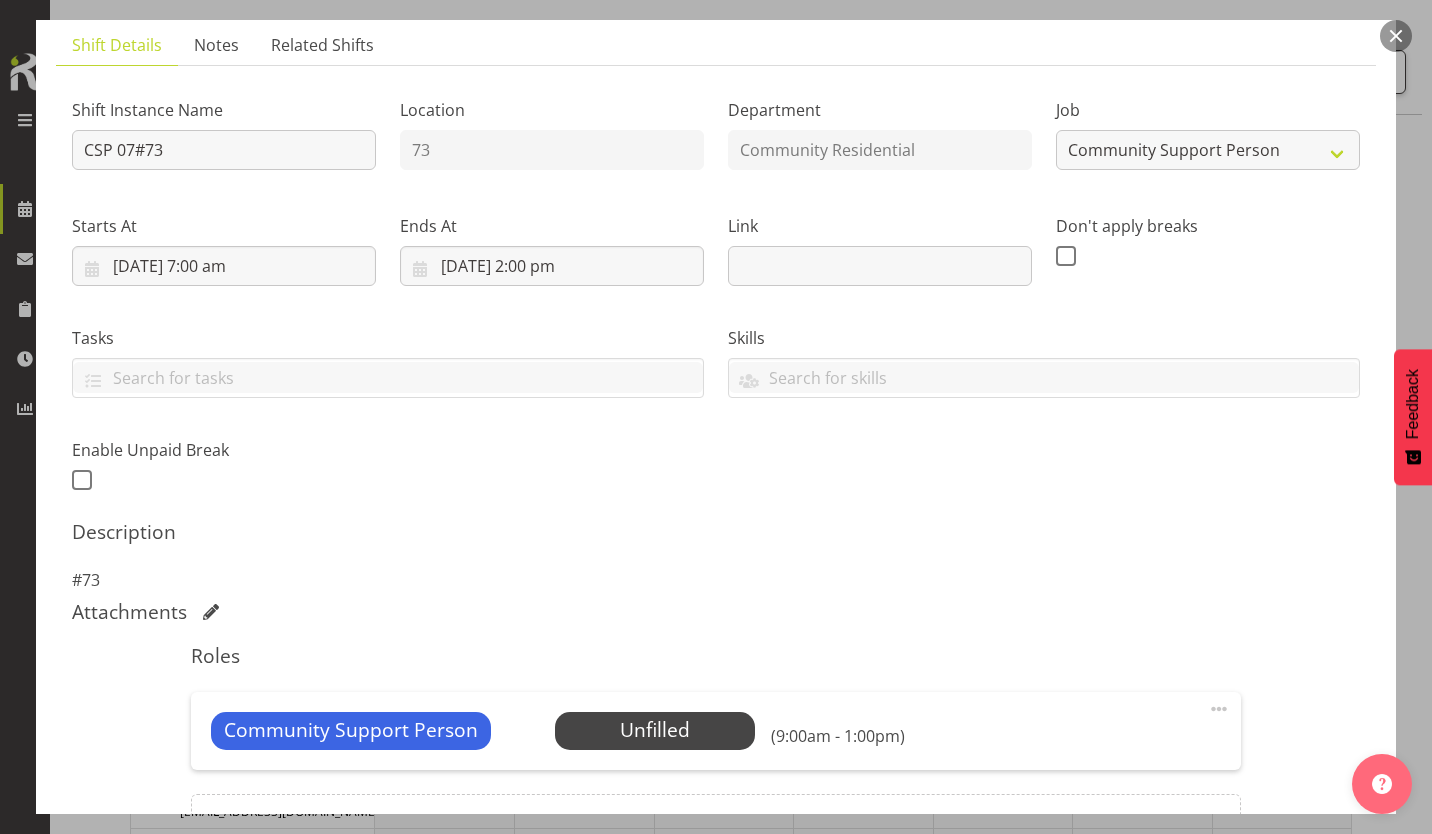 scroll, scrollTop: 136, scrollLeft: 0, axis: vertical 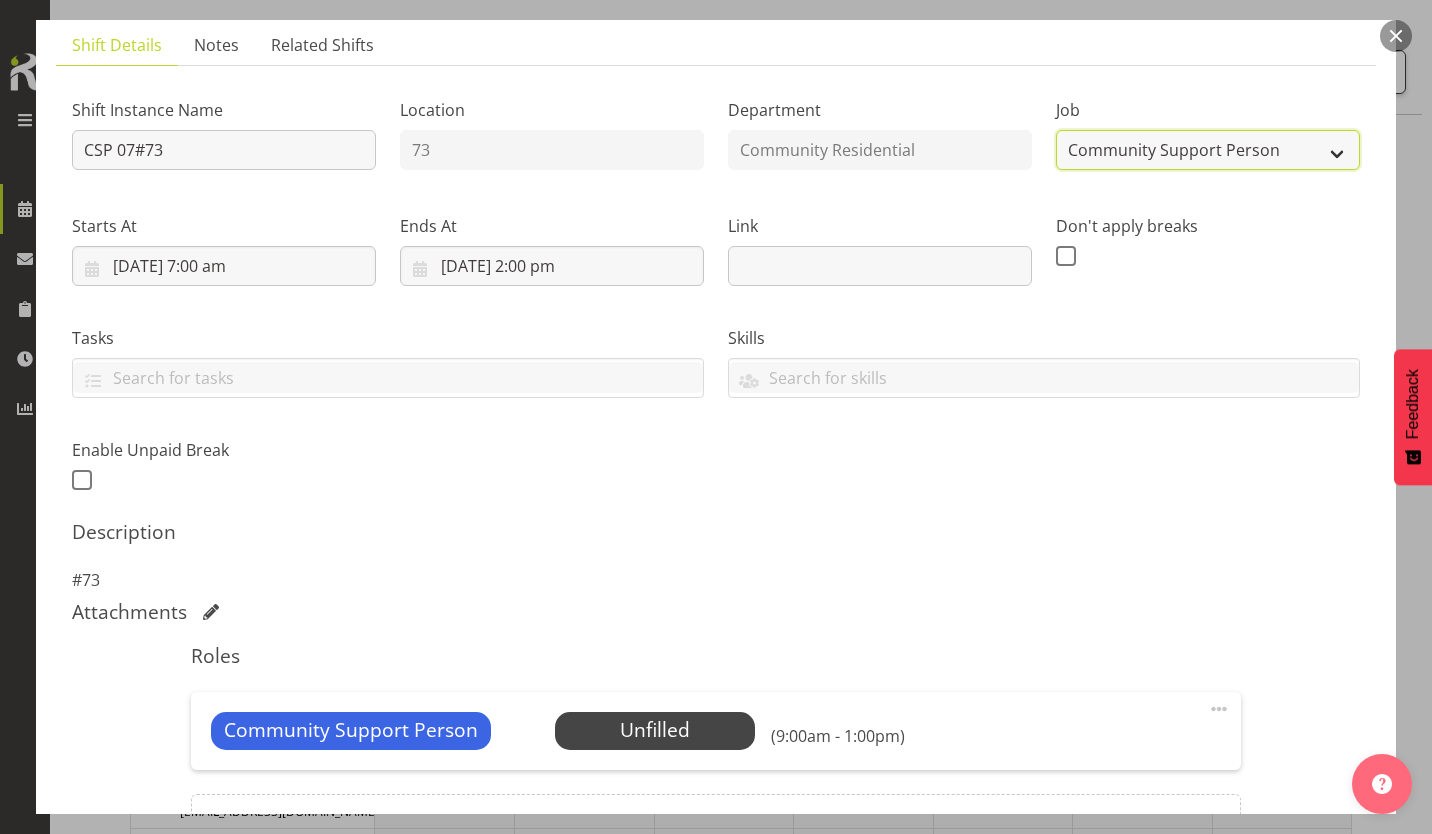 click on "Create new job   Accounts Admin Art Coordinator Community Leader Community Support Person Community Support Person-Casual House Leader Office Admin Senior Coordinator Service Manager Volunteer" at bounding box center (1208, 150) 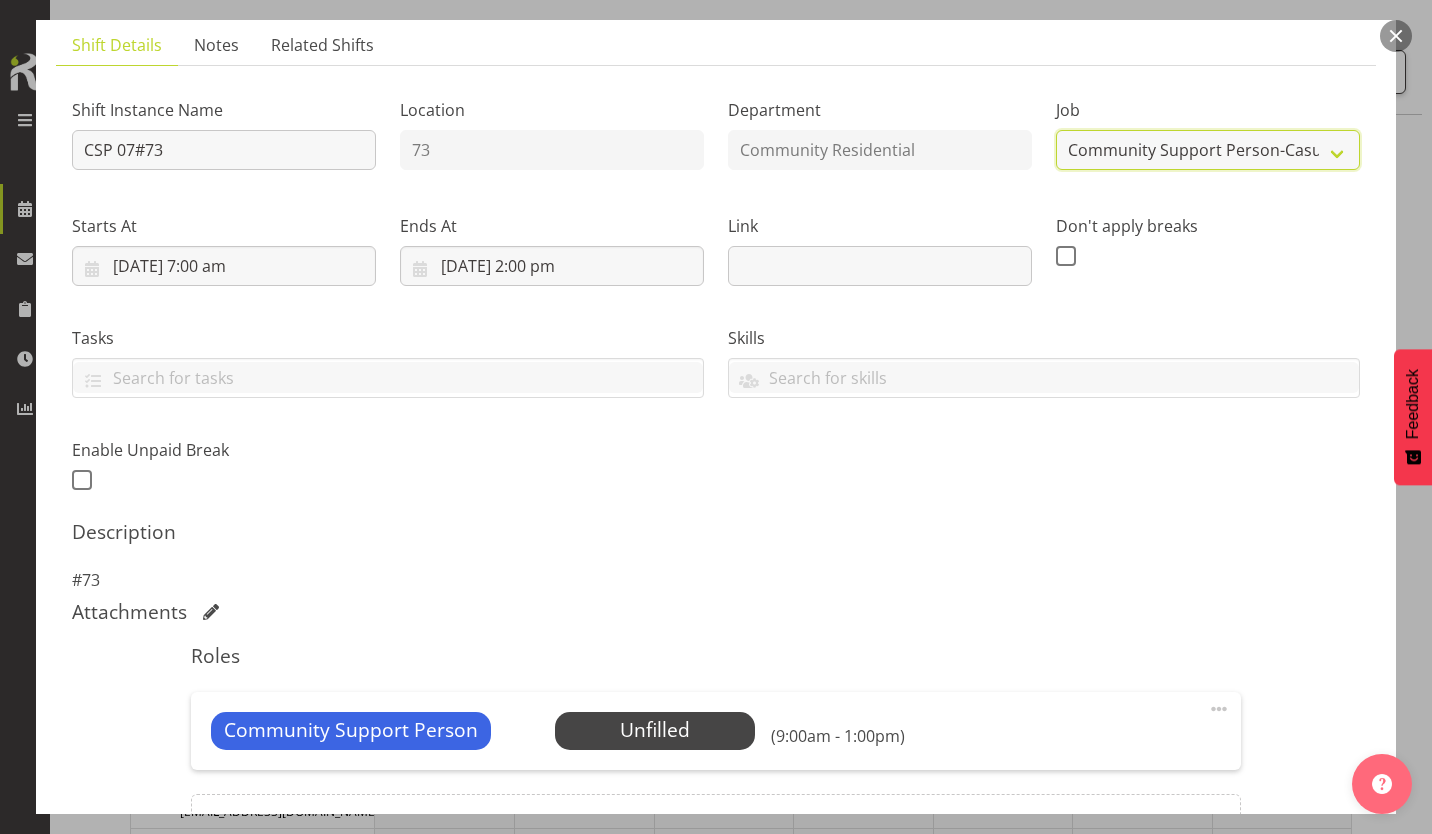 click on "Create new job   Accounts Admin Art Coordinator Community Leader Community Support Person Community Support Person-Casual House Leader Office Admin Senior Coordinator Service Manager Volunteer" at bounding box center (1208, 150) 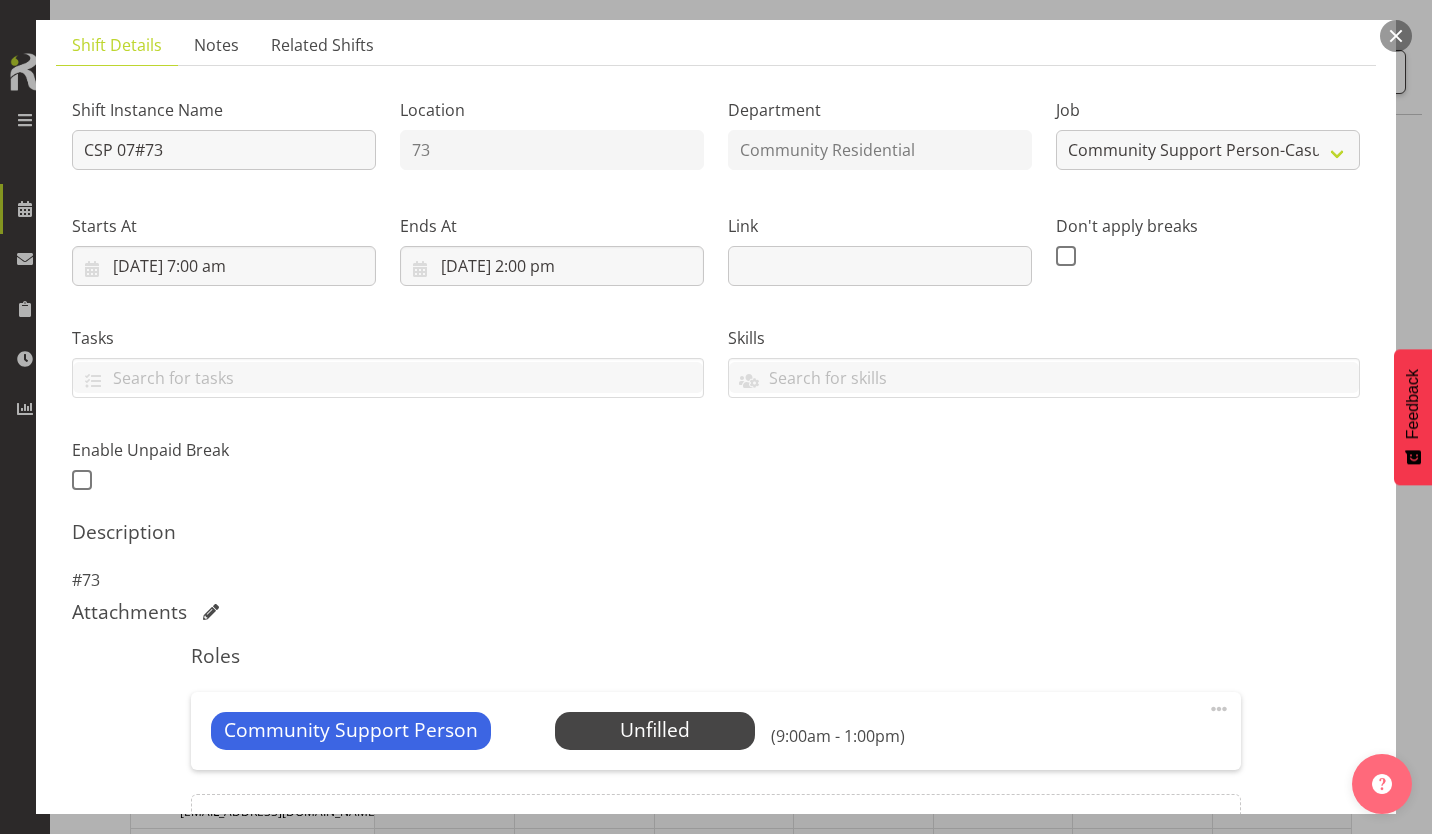 click at bounding box center (1219, 709) 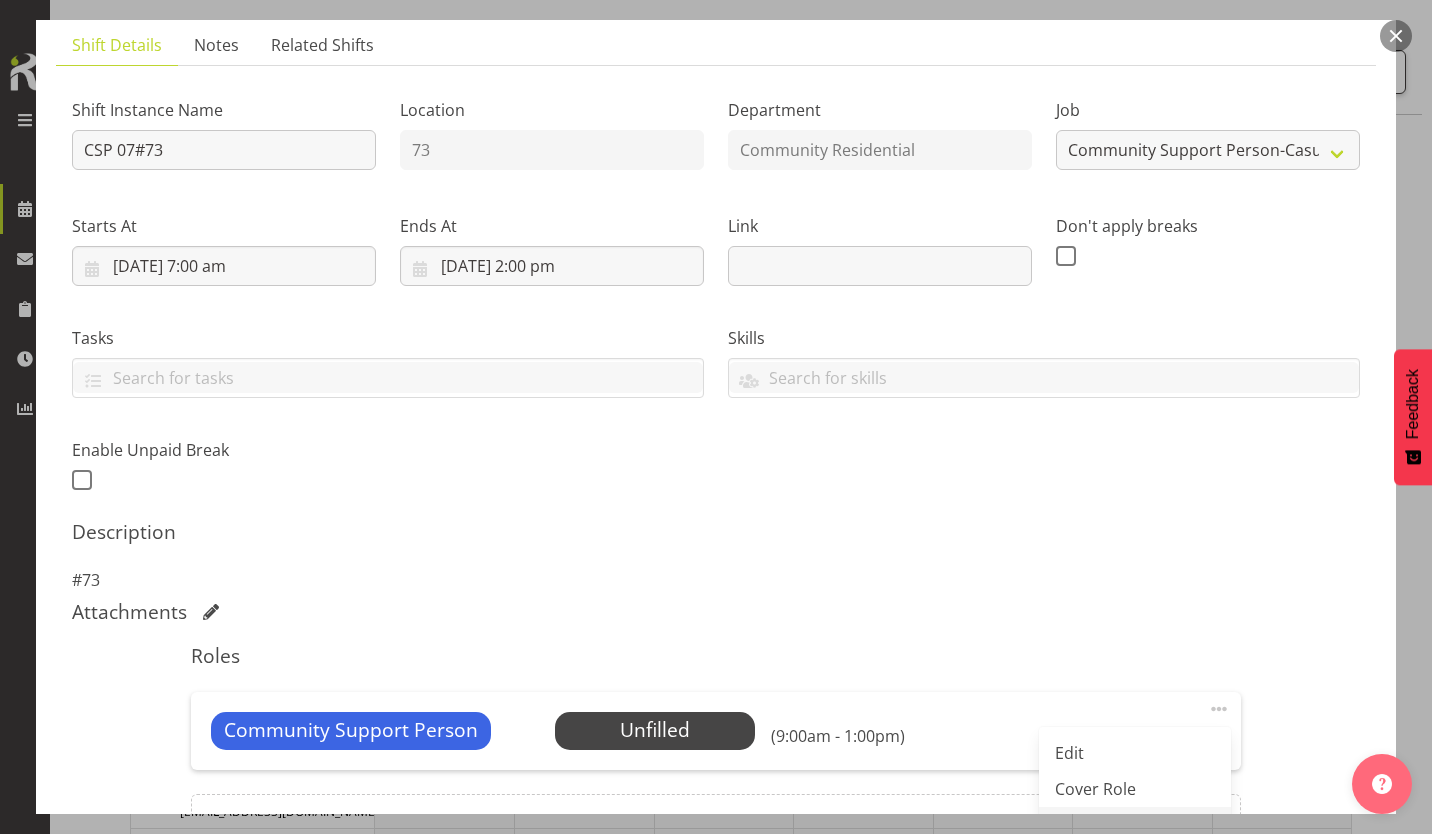 click on "Delete" at bounding box center [1135, 825] 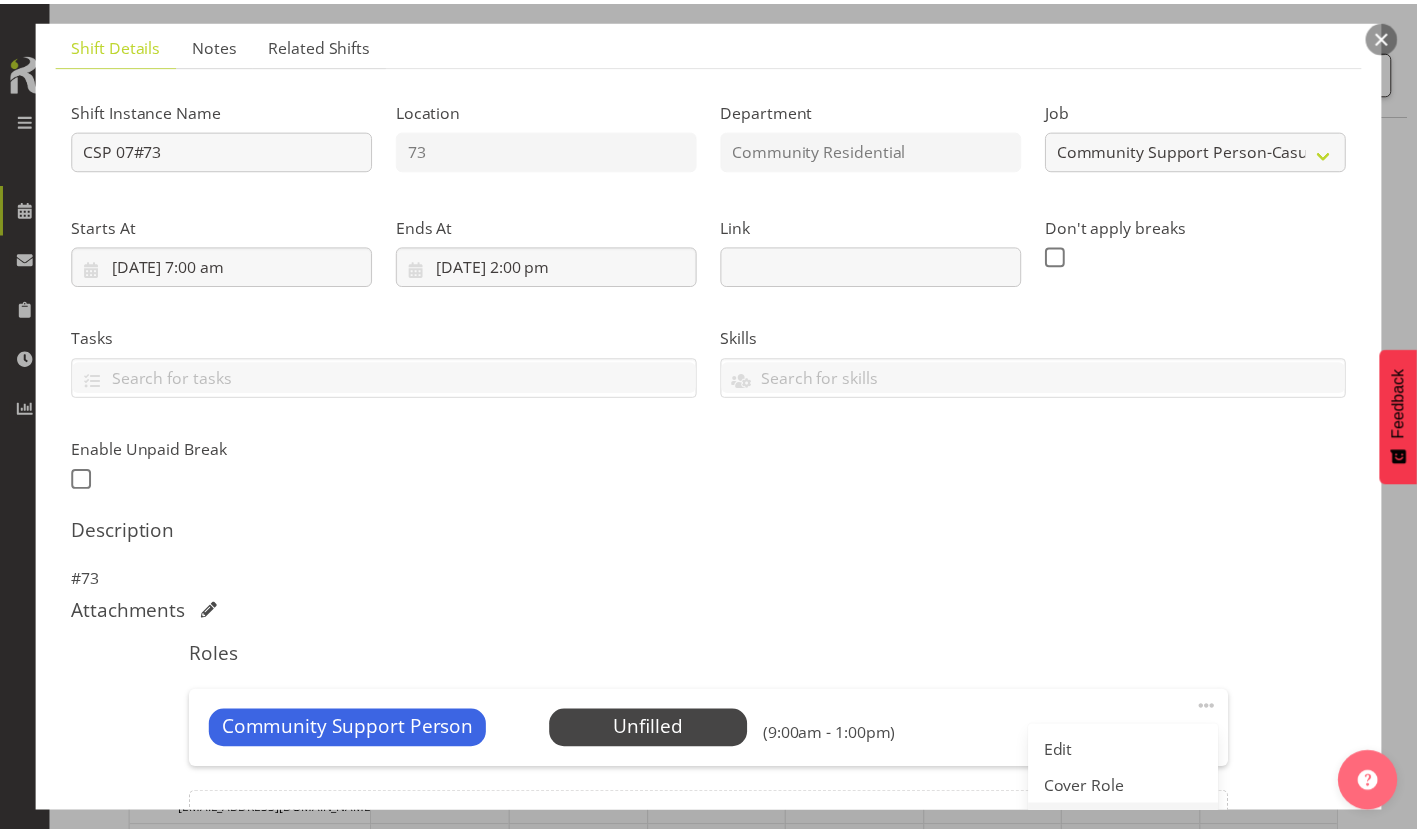 scroll, scrollTop: 111, scrollLeft: 0, axis: vertical 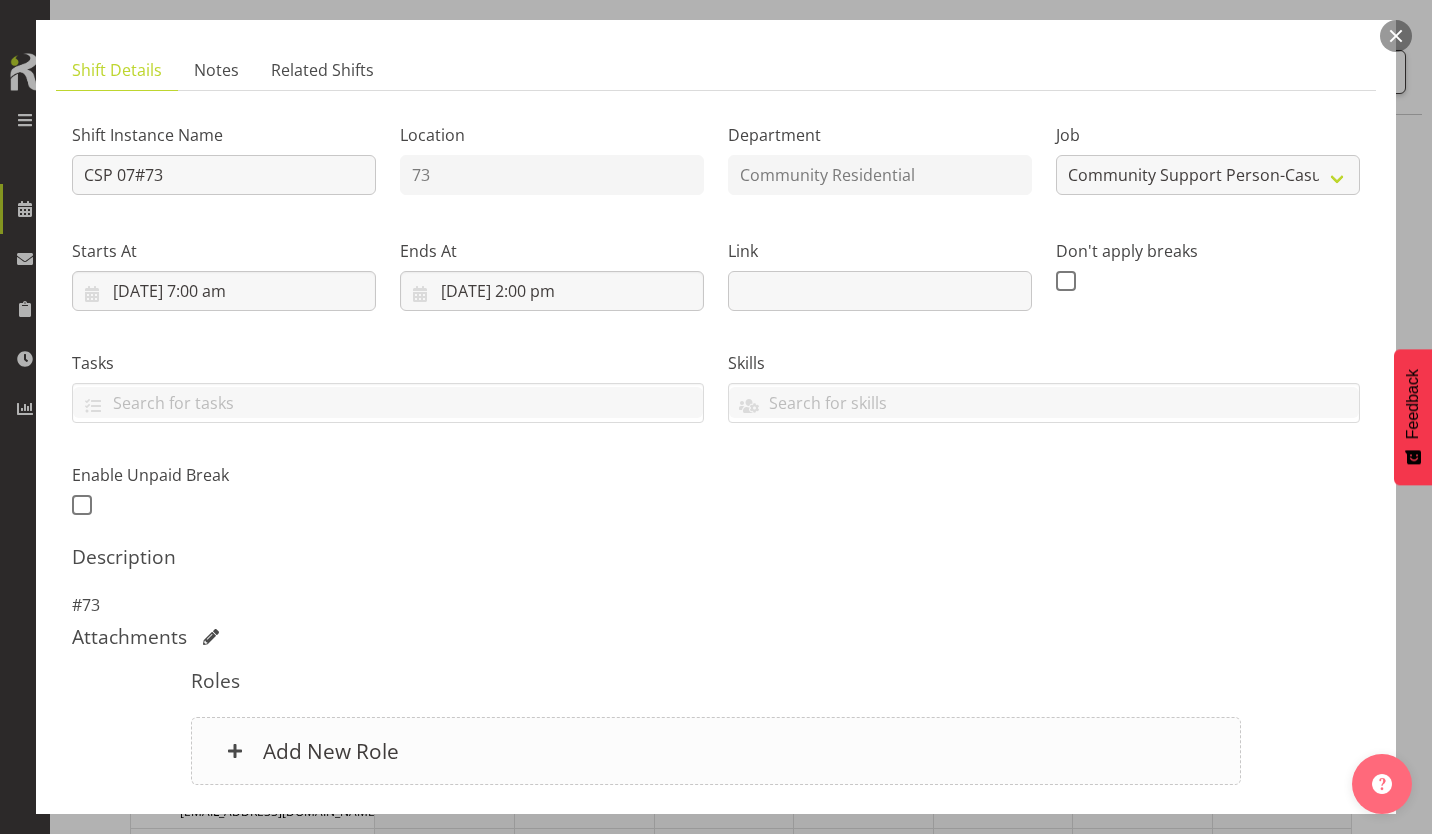 click on "Add New Role" at bounding box center [715, 751] 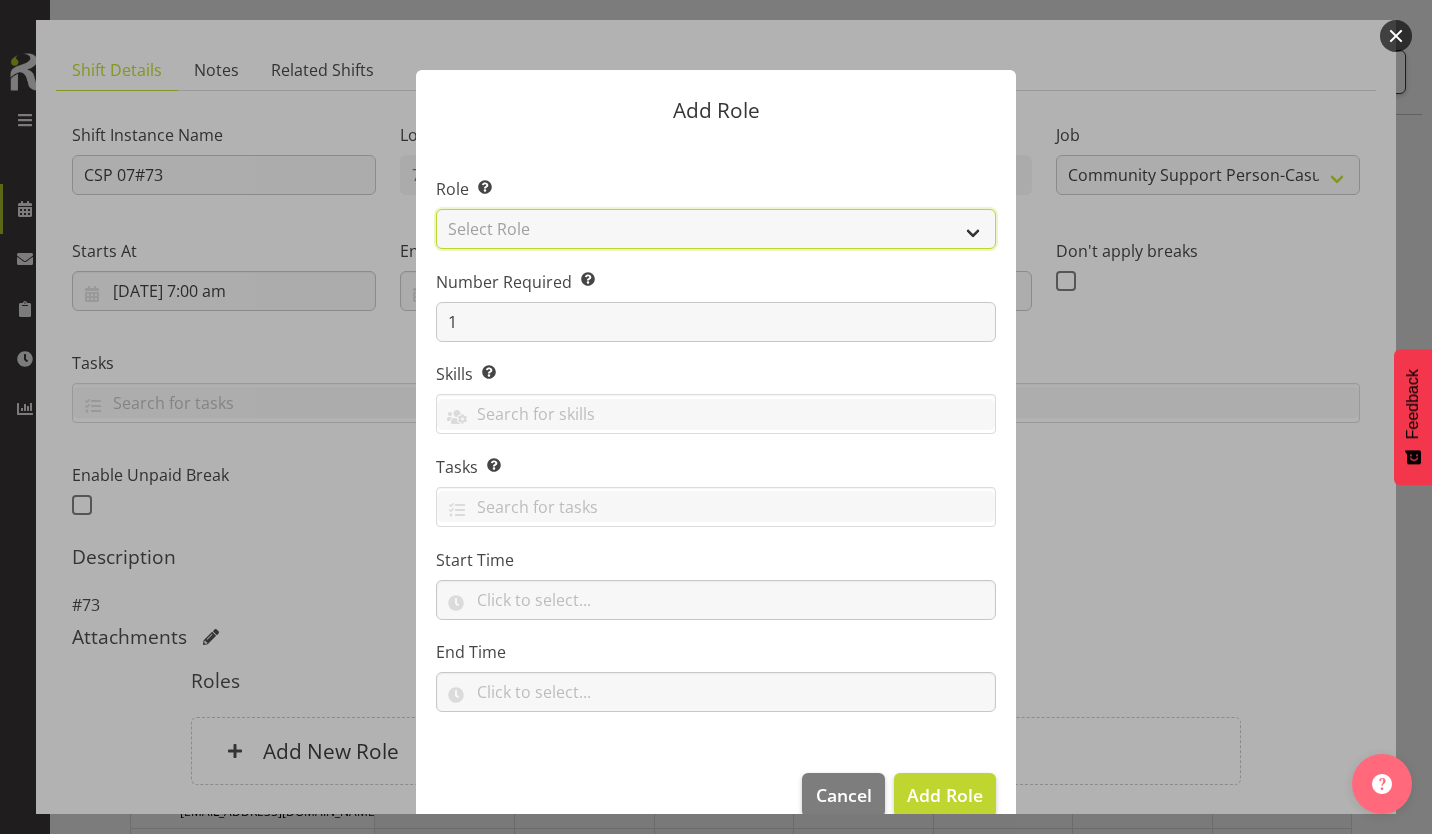click on "Select Role  Area Manager Art Coordination Community - SIL Community Leader Community Support Person Community Support Person - Casual House Leader Office Admin On-Call call out Senate Senior Coordinator SIL Coordination Sleep Over Volunteer" at bounding box center [716, 229] 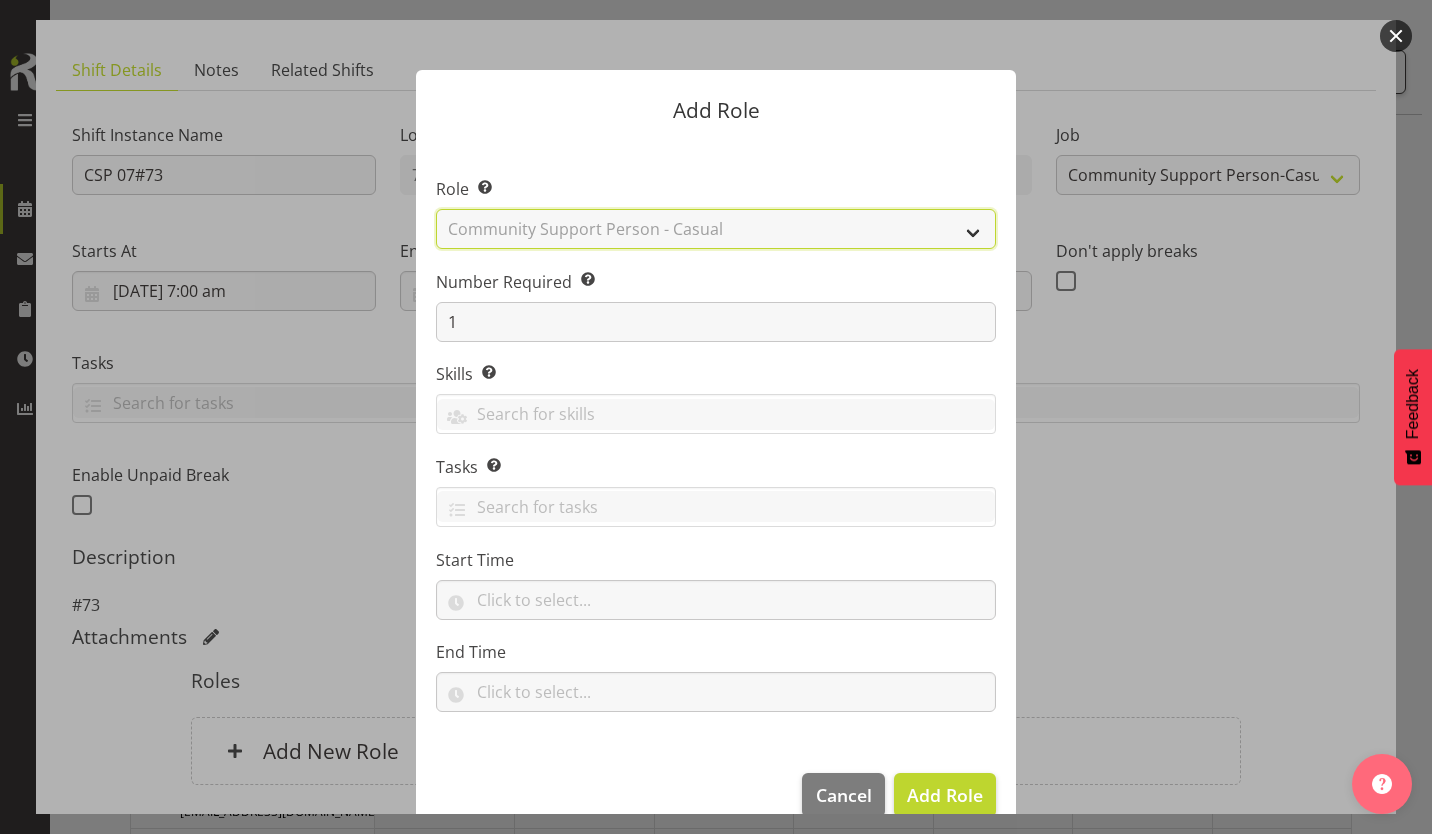 click on "Select Role  Area Manager Art Coordination Community - SIL Community Leader Community Support Person Community Support Person - Casual House Leader Office Admin On-Call call out Senate Senior Coordinator SIL Coordination Sleep Over Volunteer" at bounding box center [716, 229] 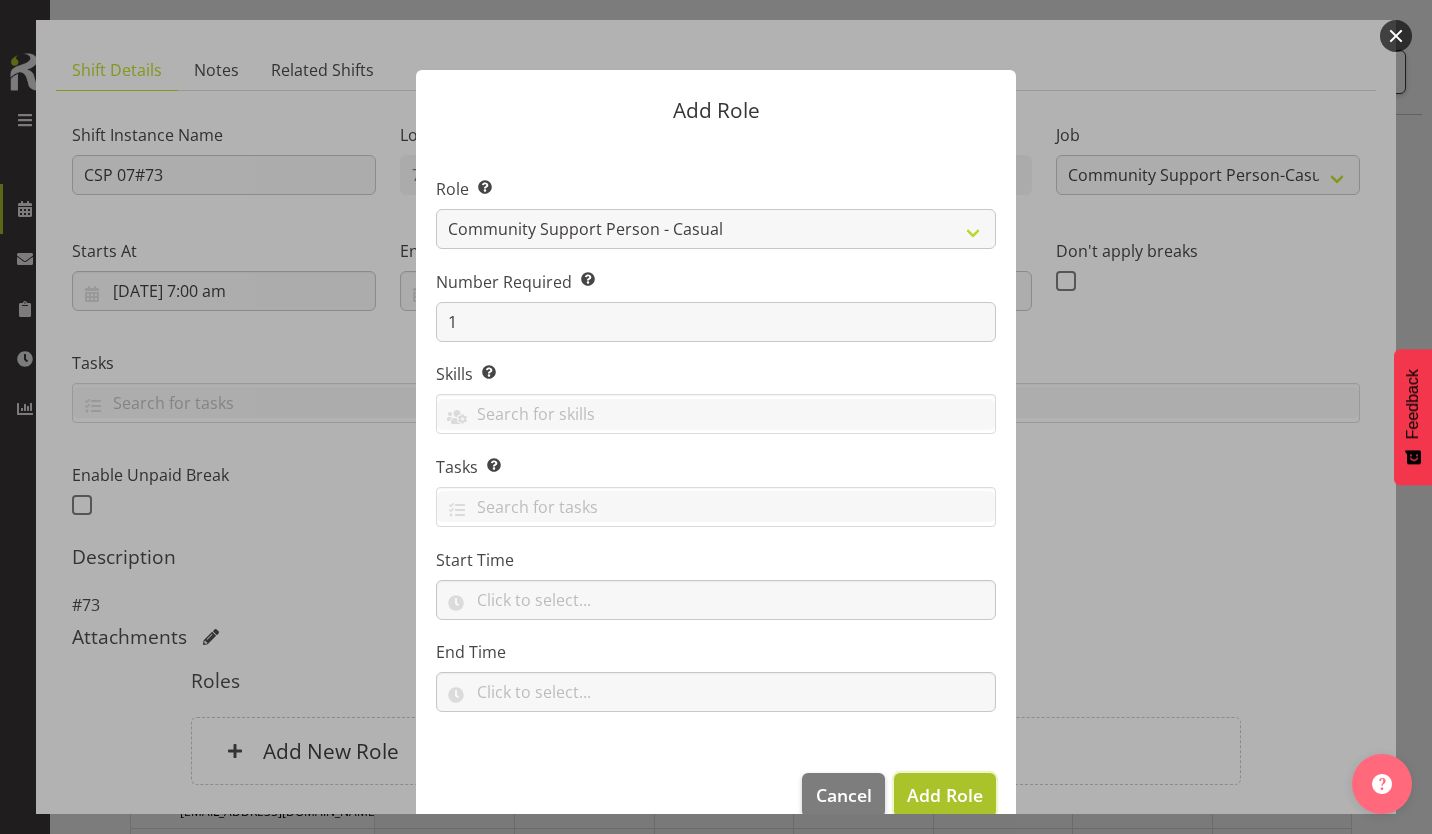 click on "Add Role" at bounding box center (945, 795) 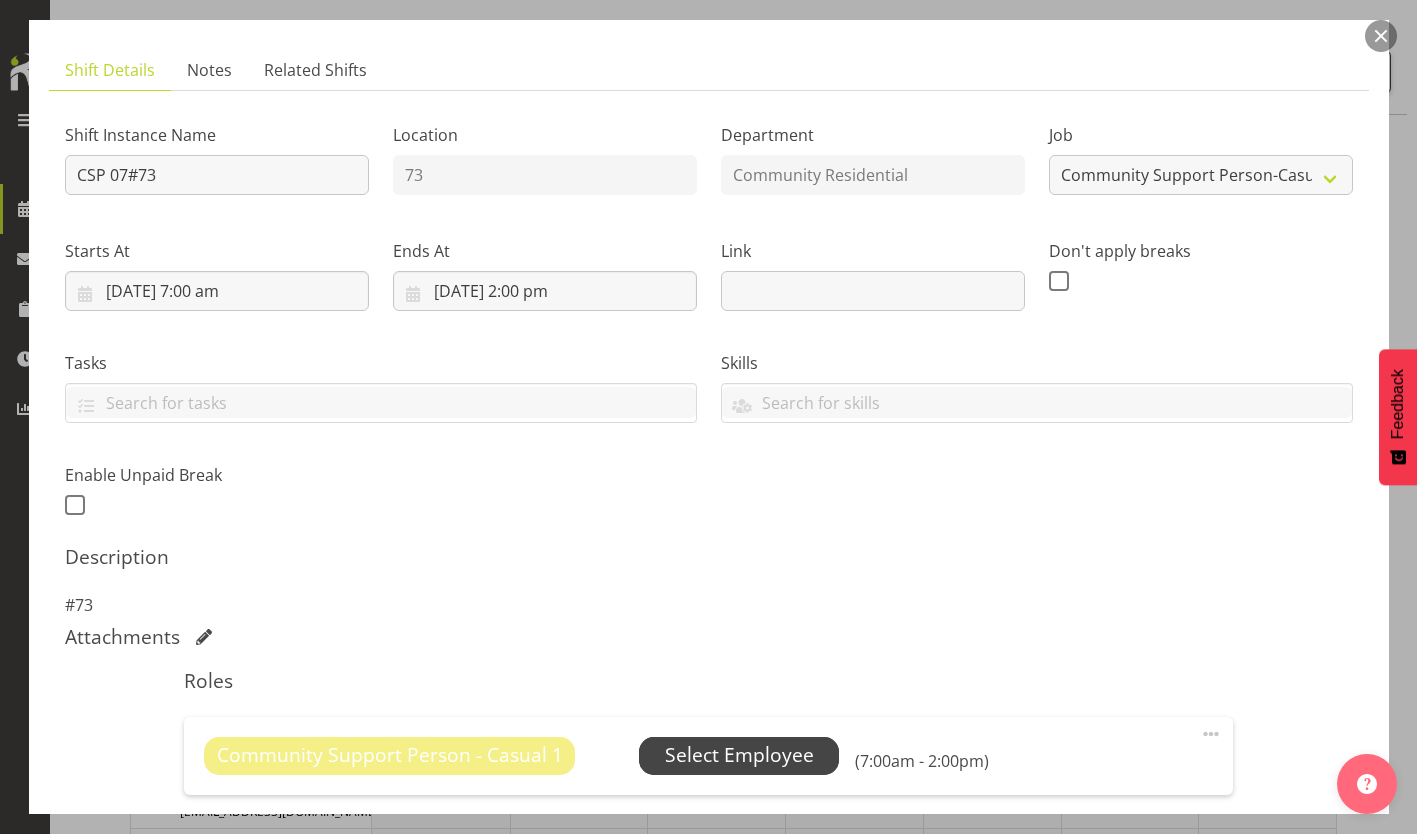 click on "Select Employee" at bounding box center [739, 755] 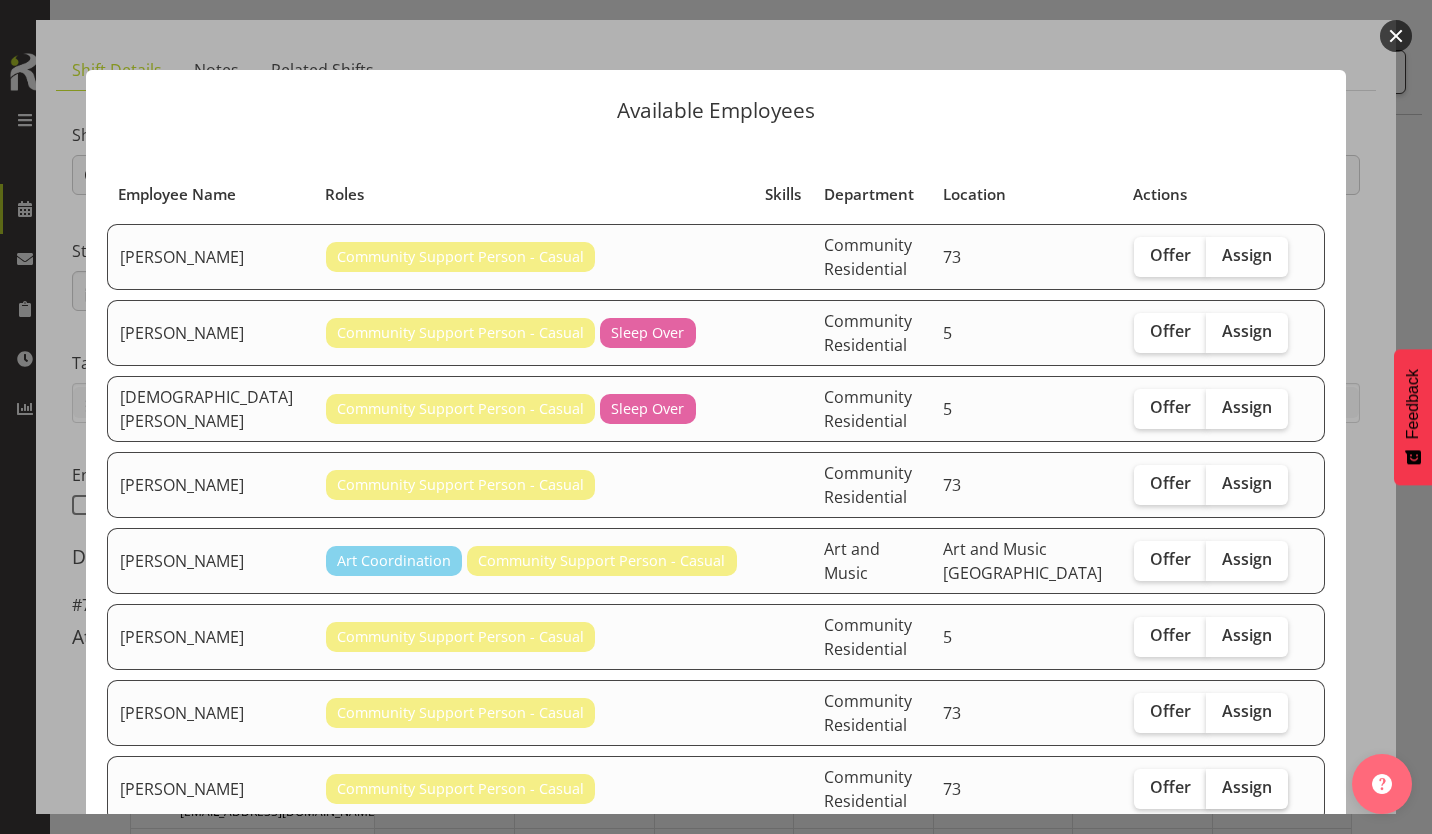 click on "Assign" at bounding box center [1247, 787] 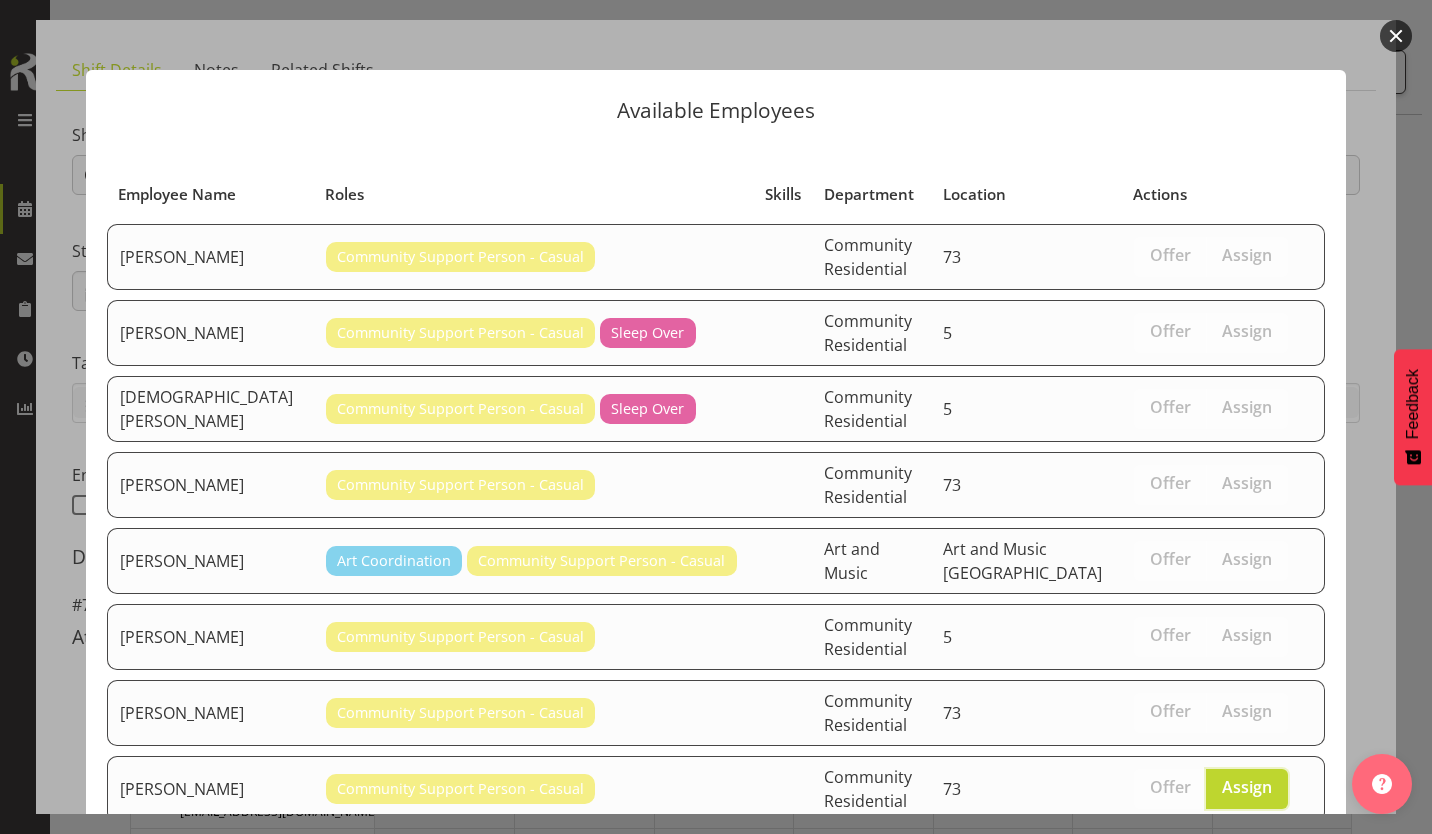 click on "Assign [PERSON_NAME]" at bounding box center (1212, 971) 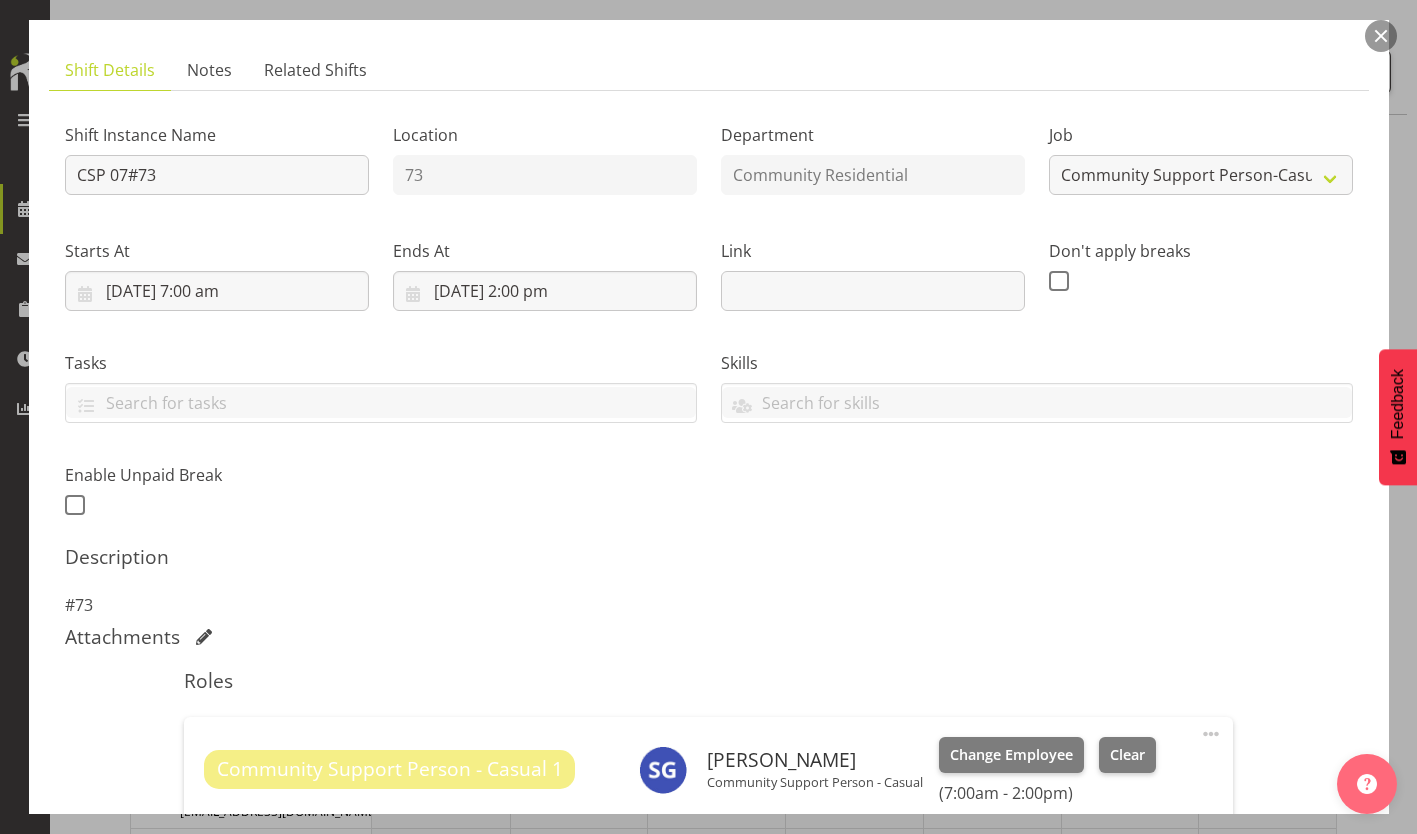 scroll, scrollTop: 219, scrollLeft: 0, axis: vertical 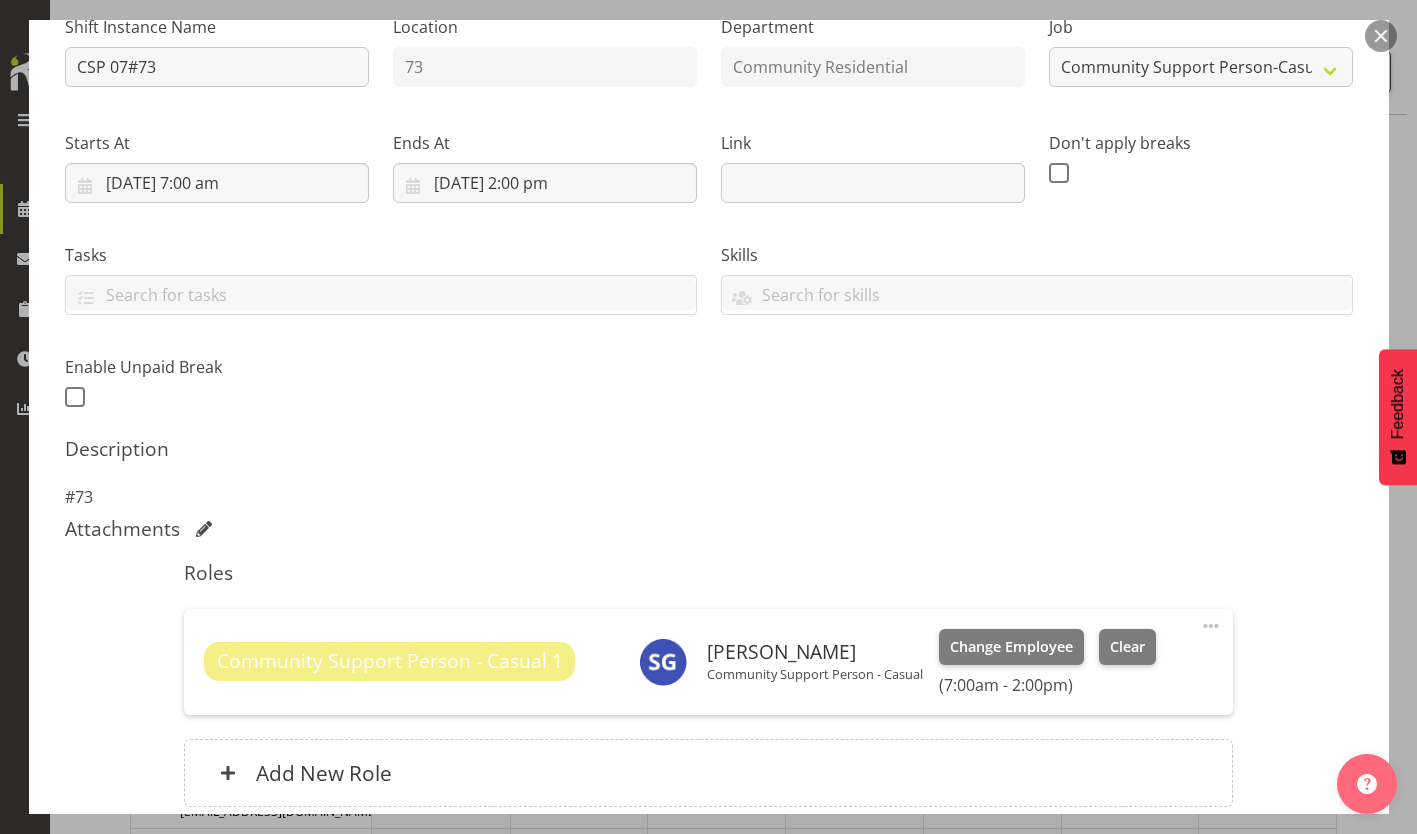 click on "Update Shift Instance" at bounding box center [1263, 932] 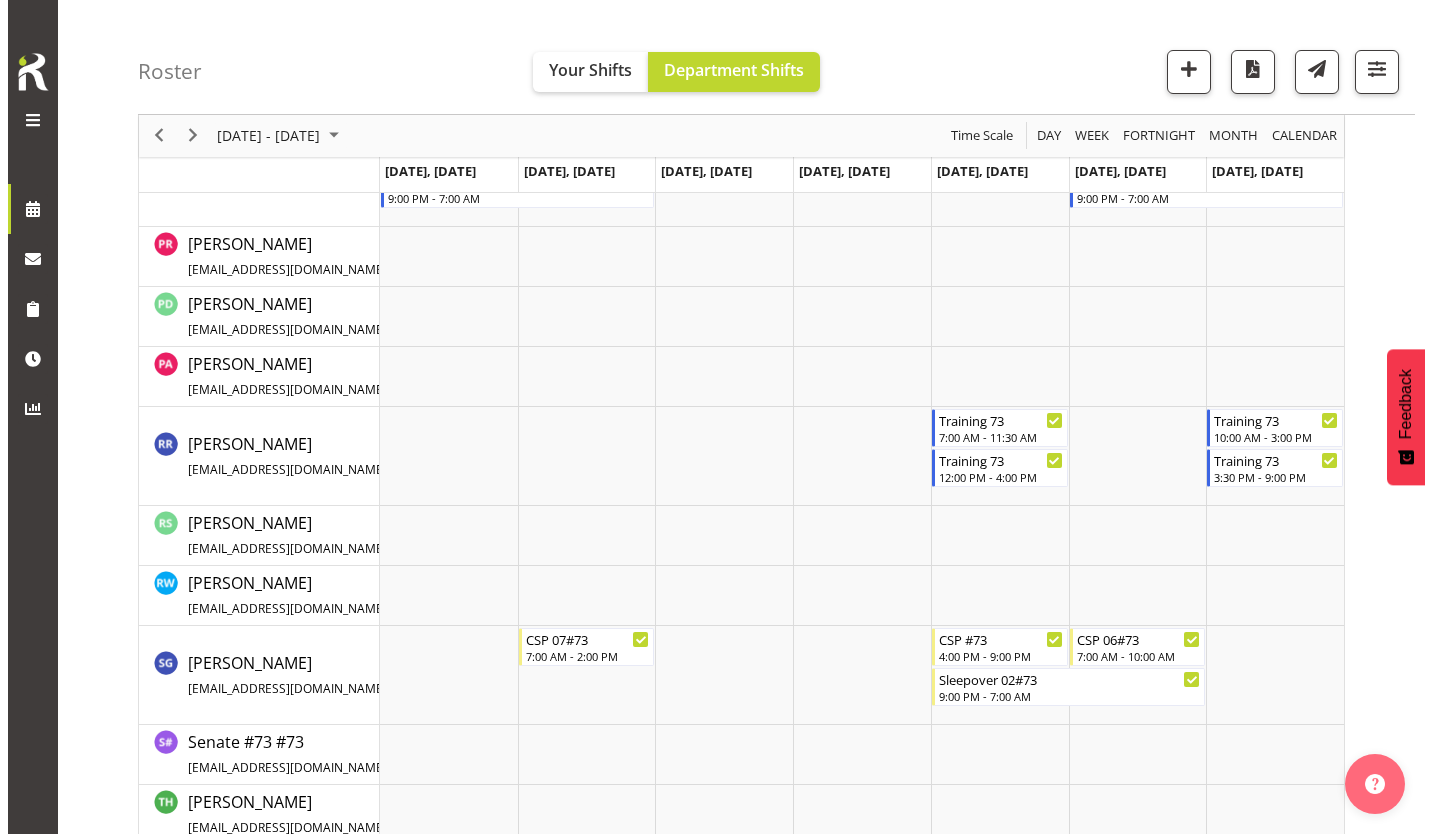 scroll, scrollTop: 1171, scrollLeft: 0, axis: vertical 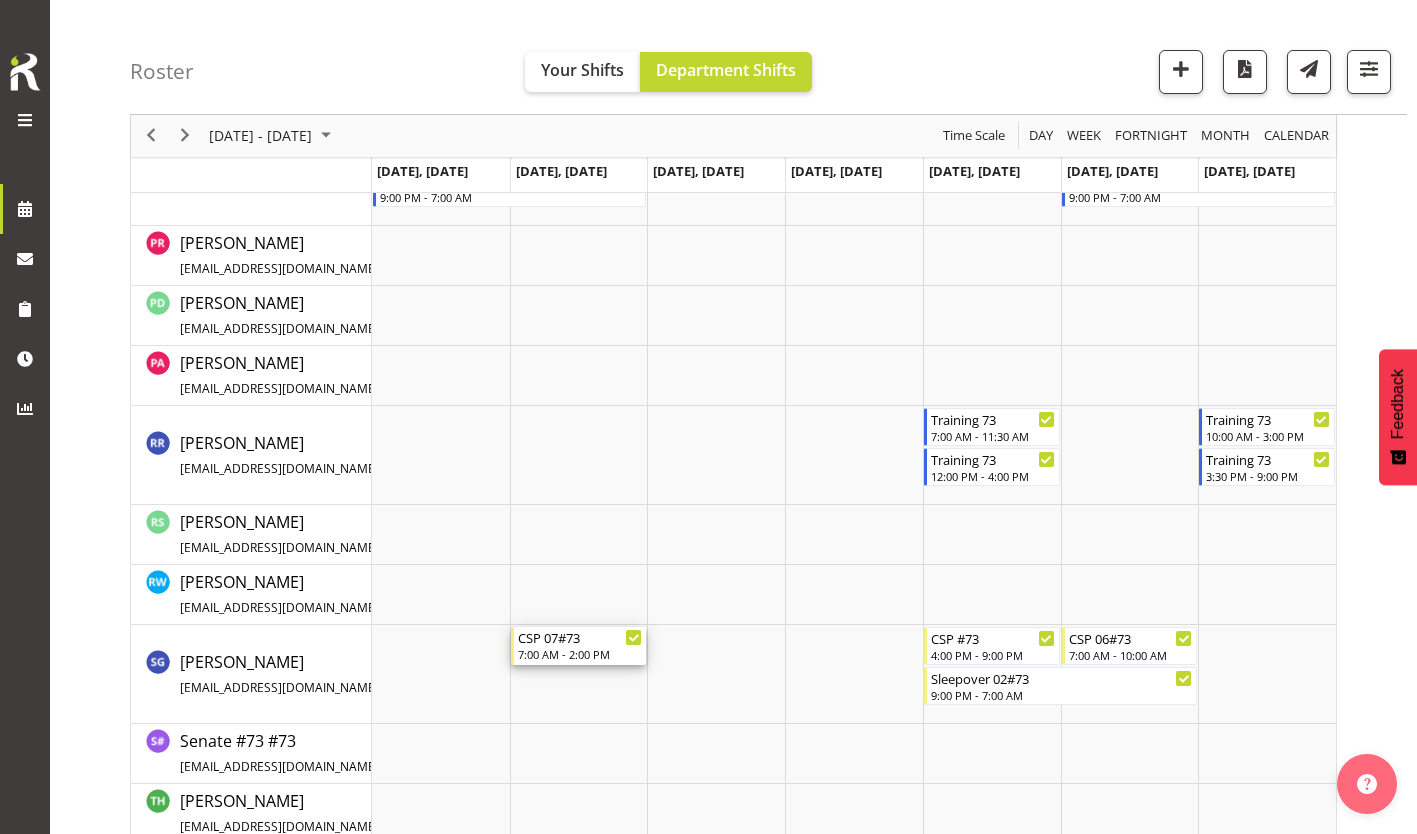click on "CSP 07#73" at bounding box center [580, 637] 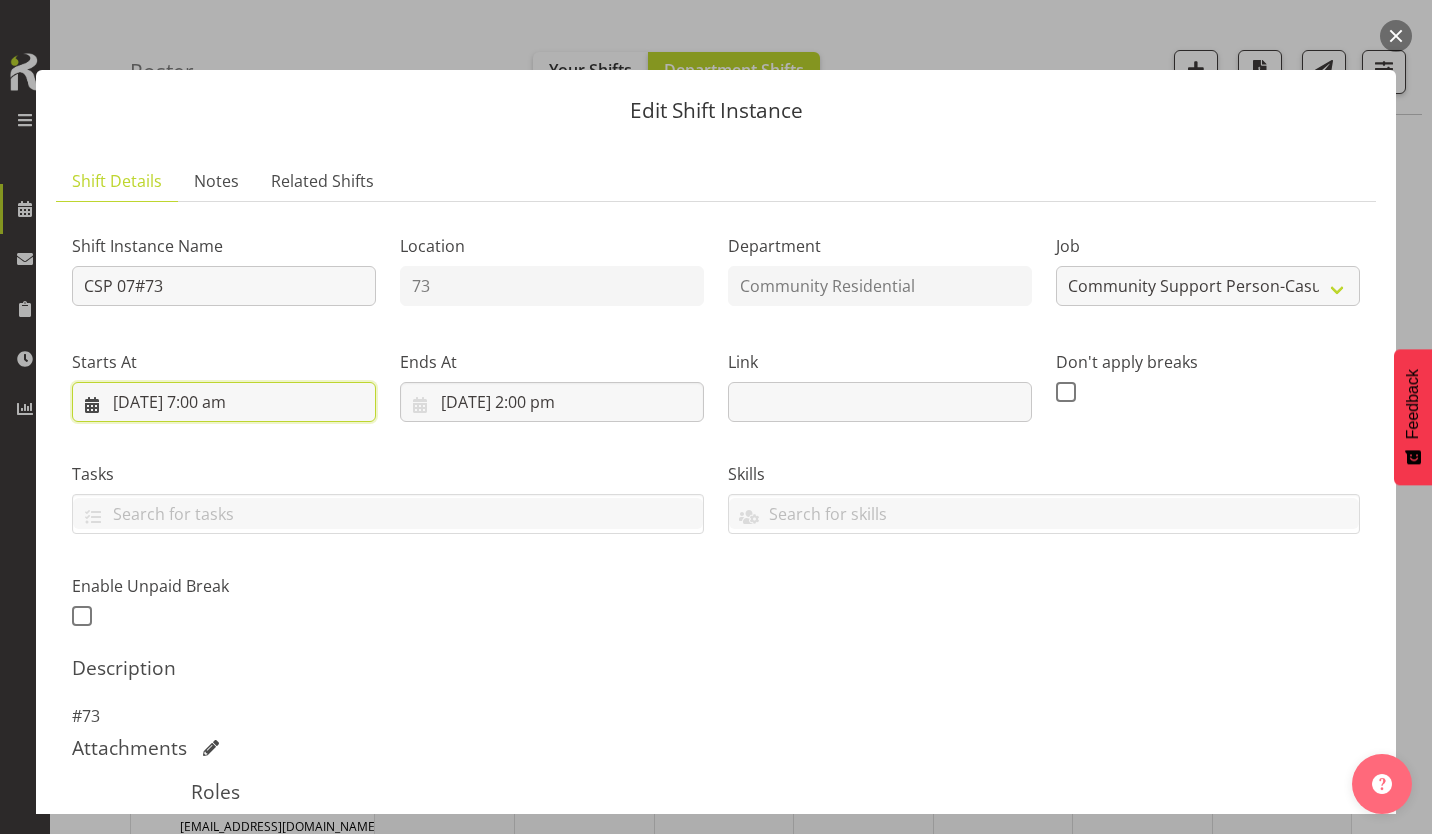 click on "[DATE] 7:00 am" at bounding box center [224, 402] 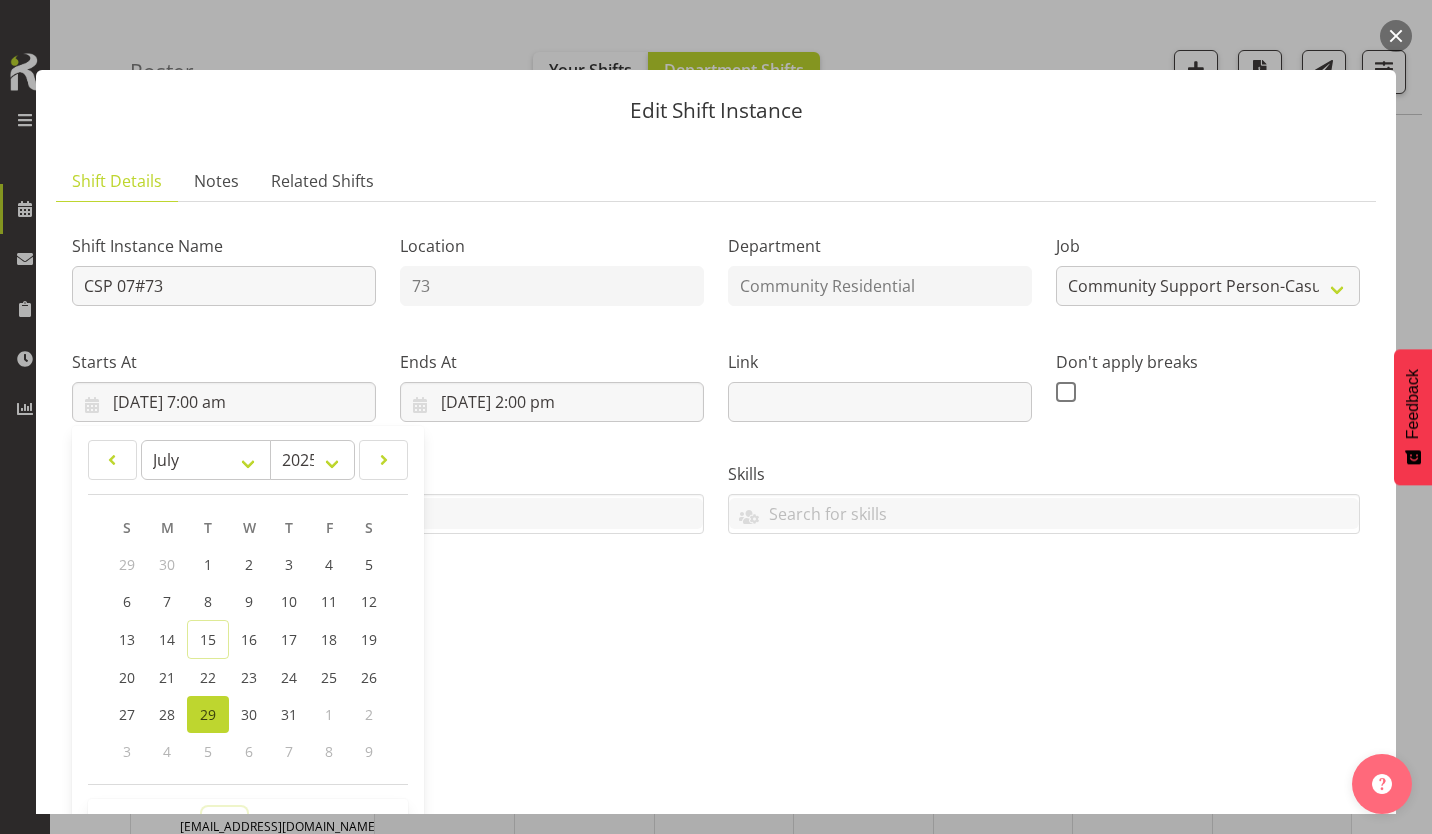 click on "00   01   02   03   04   05   06   07   08   09   10   11   12   13   14   15   16   17   18   19   20   21   22   23" at bounding box center (224, 827) 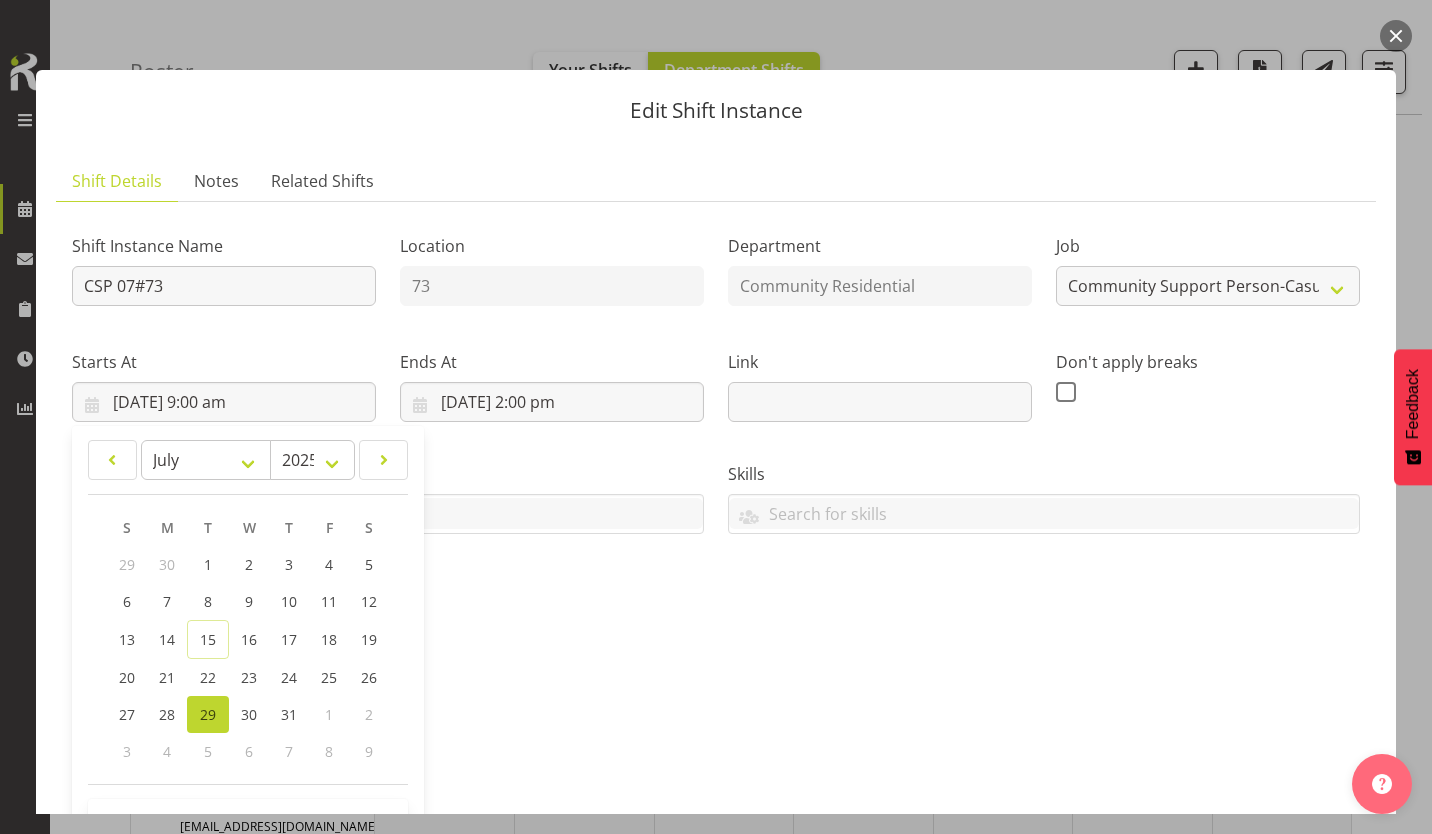 click on "Shift Instance Name CSP 07#73   Location 73   Department Community Residential   Job Create new job   Accounts Admin Art Coordinator Community Leader Community Support Person Community Support Person-Casual House Leader Office Admin Senior Coordinator Service Manager Volunteer
Starts At
[DATE] 9:00 am  January   February   March   April   May   June   July   August   September   October   November   [DATE]   2034   2033   2032   2031   2030   2029   2028   2027   2026   2025   2024   2023   2022   2021   2020   2019   2018   2017   2016   2015   2014   2013   2012   2011   2010   2009   2008   2007   2006   2005   2004   2003   2002   2001   2000   1999   1998   1997   1996   1995   1994   1993   1992   1991   1990   1989   1988   1987   1986   1985   1984   1983   1982   1981   1980   1979   1978   1977   1976   1975   1974   1973   1972   1971   1970   1969   1968   1967   1966   1965   1964   1963   1962   1961   1960   1959   1958   1957   1956   1955   1954   1953  S M" at bounding box center [716, 425] 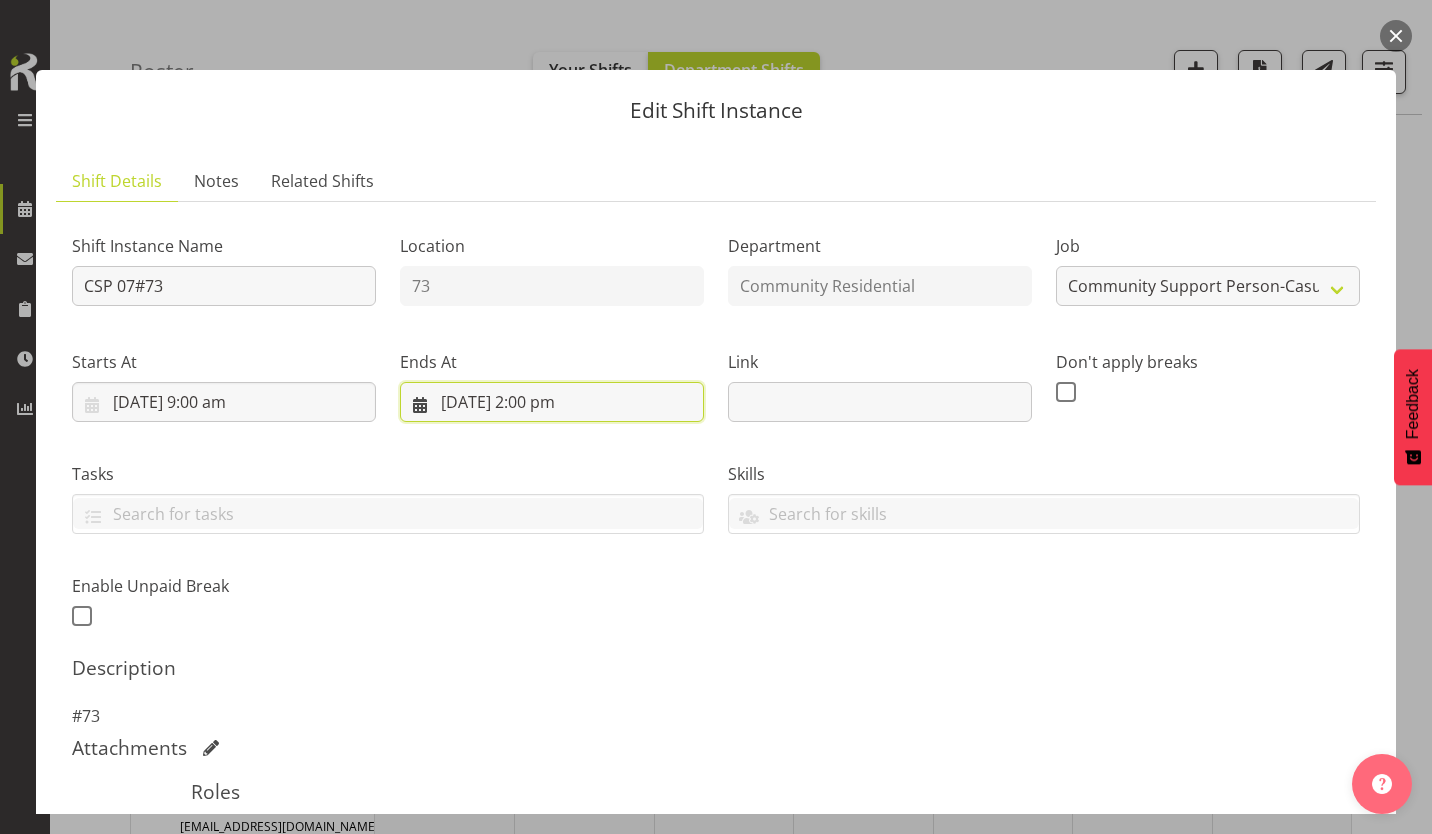 click on "[DATE] 2:00 pm" at bounding box center [552, 402] 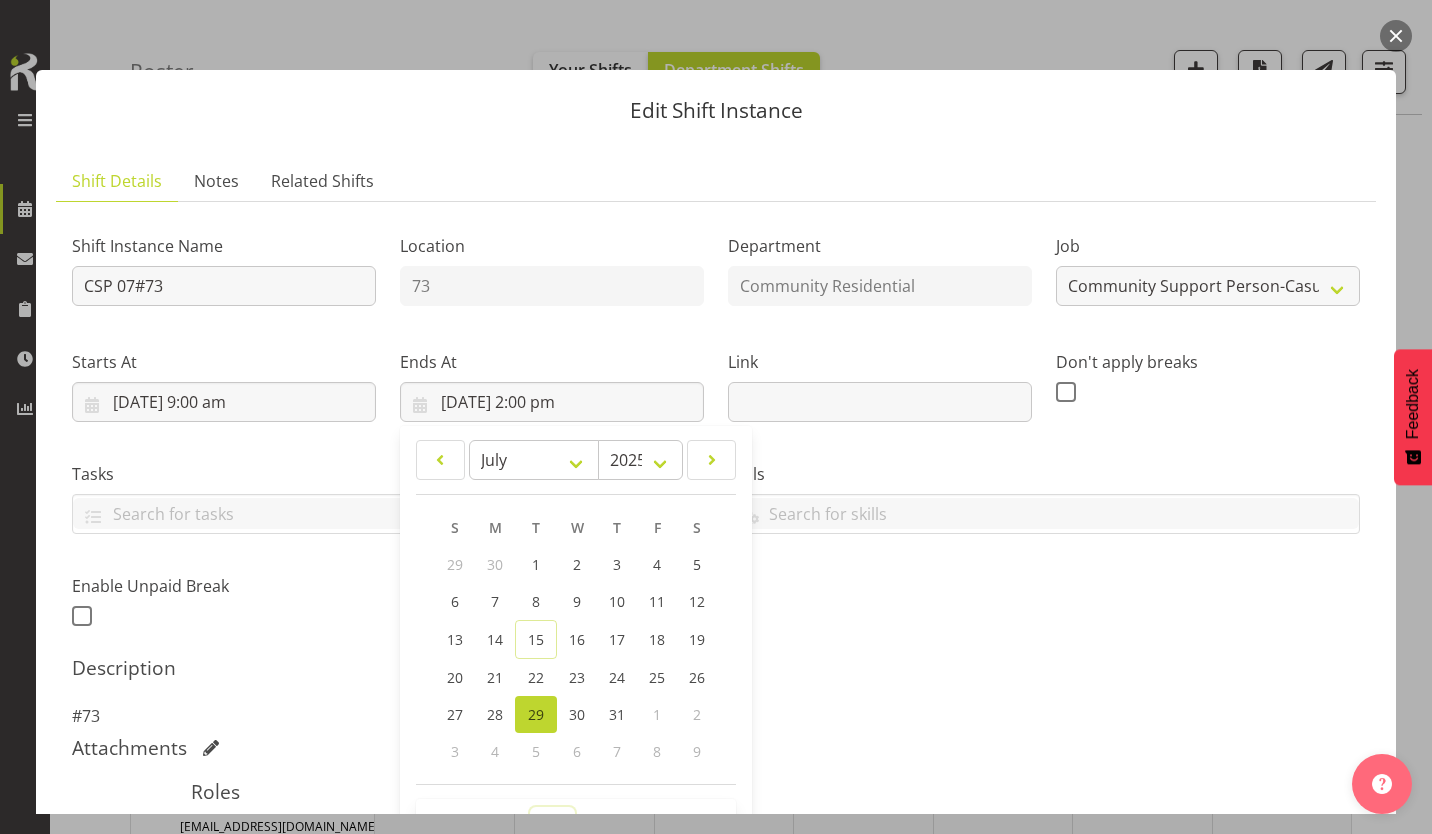 click on "00   01   02   03   04   05   06   07   08   09   10   11   12   13   14   15   16   17   18   19   20   21   22   23" at bounding box center (552, 827) 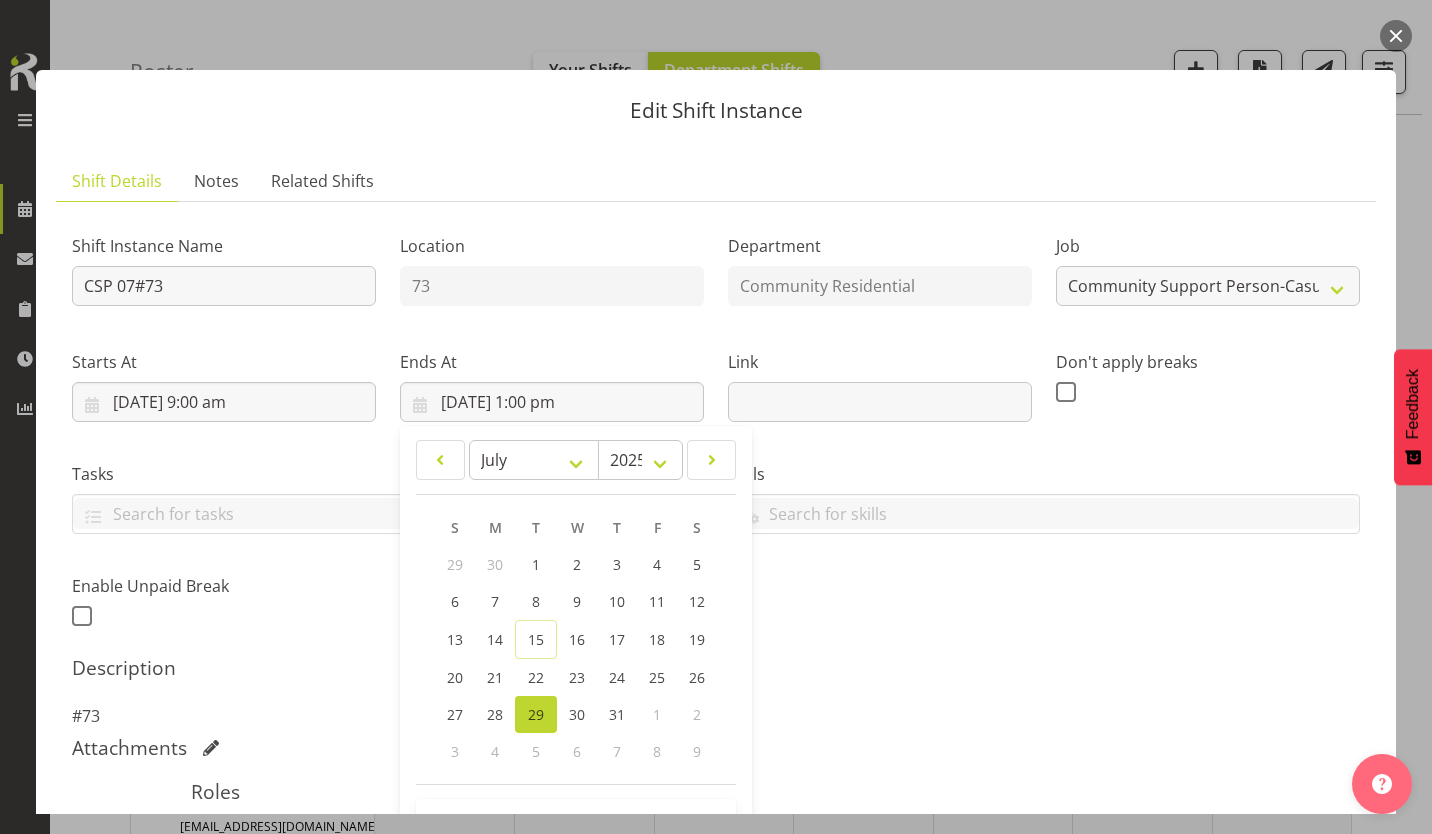 click on "Description" at bounding box center [716, 668] 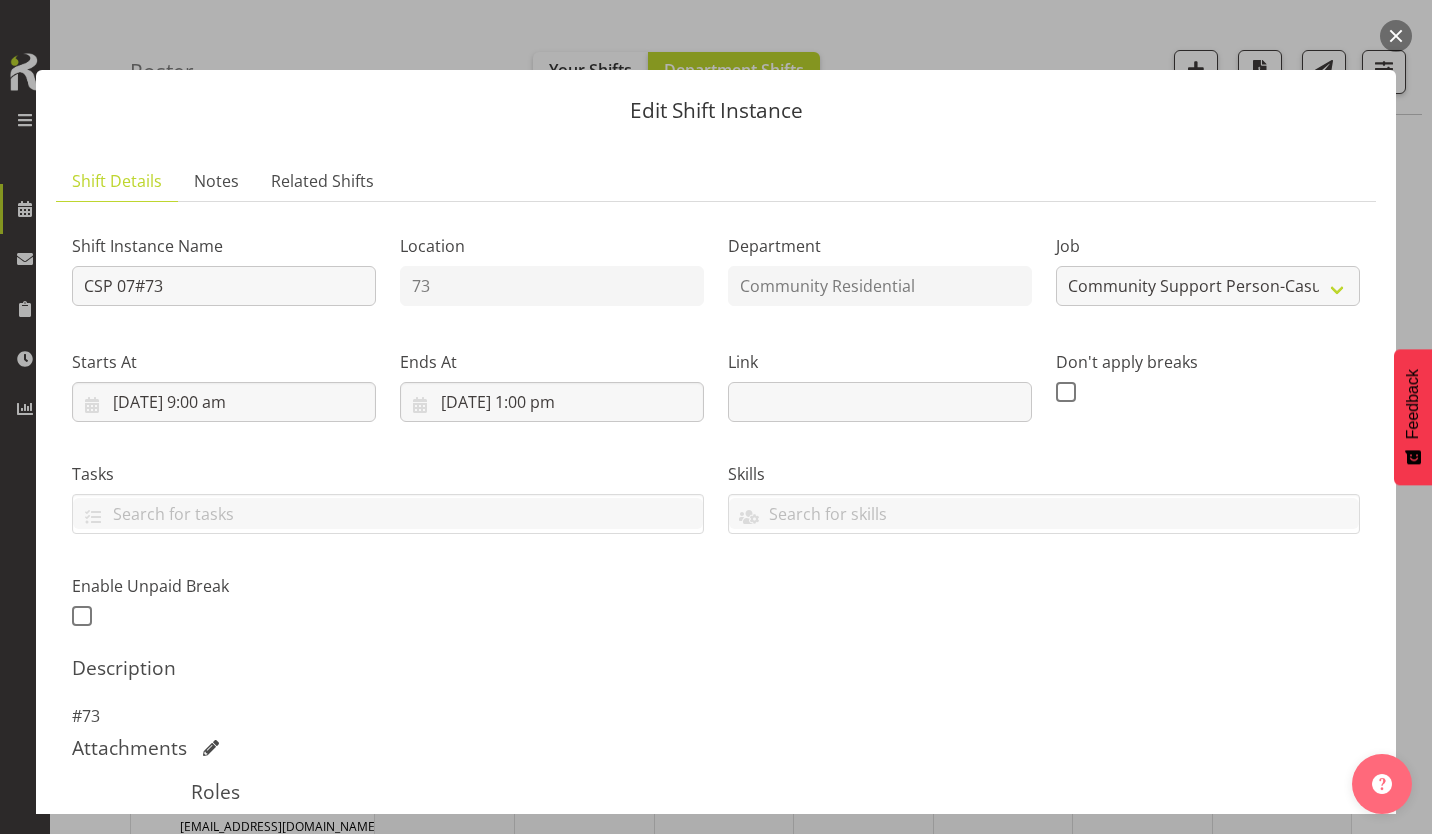 scroll, scrollTop: 219, scrollLeft: 0, axis: vertical 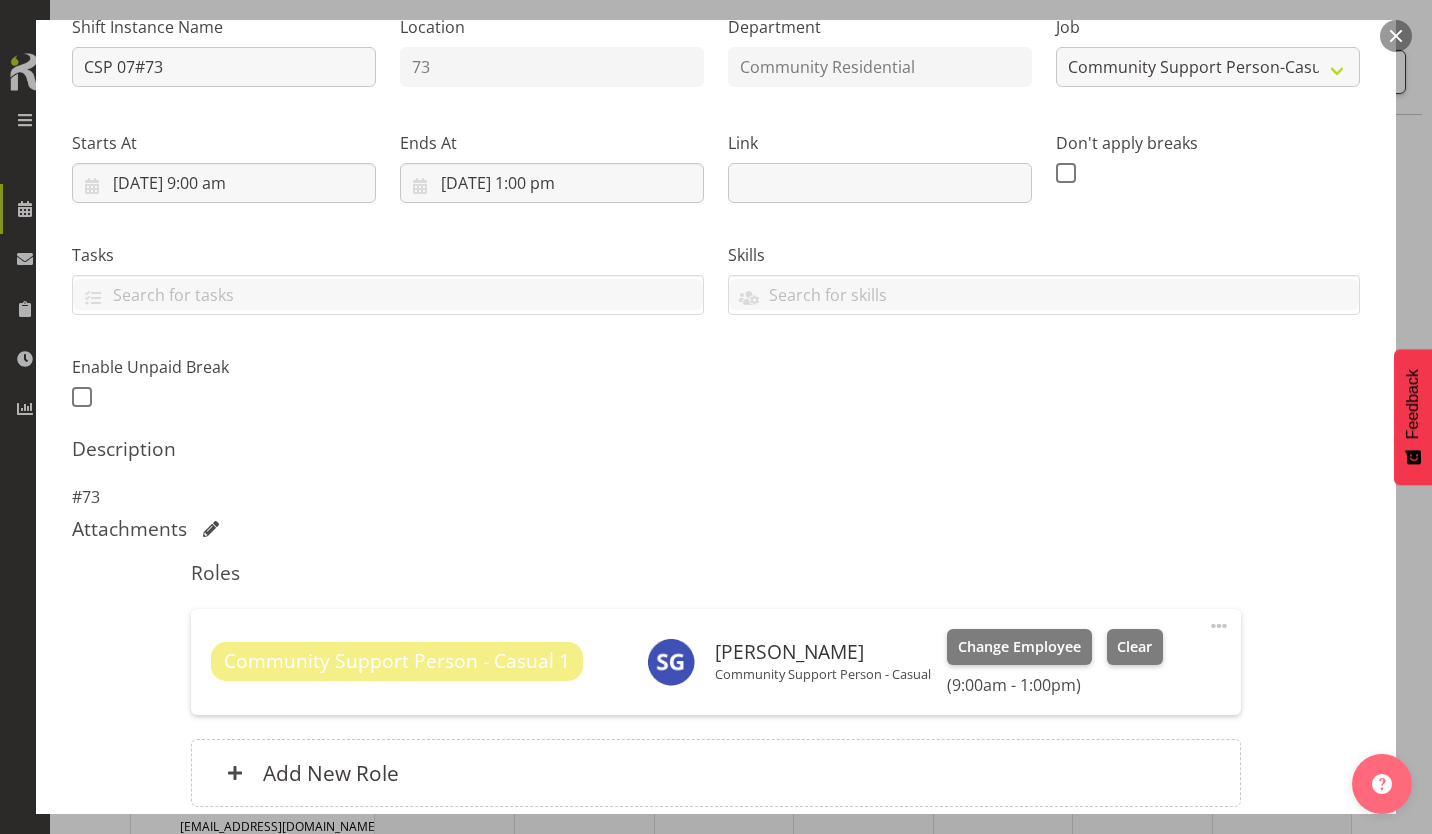 click on "Update Shift Instance" at bounding box center [1271, 932] 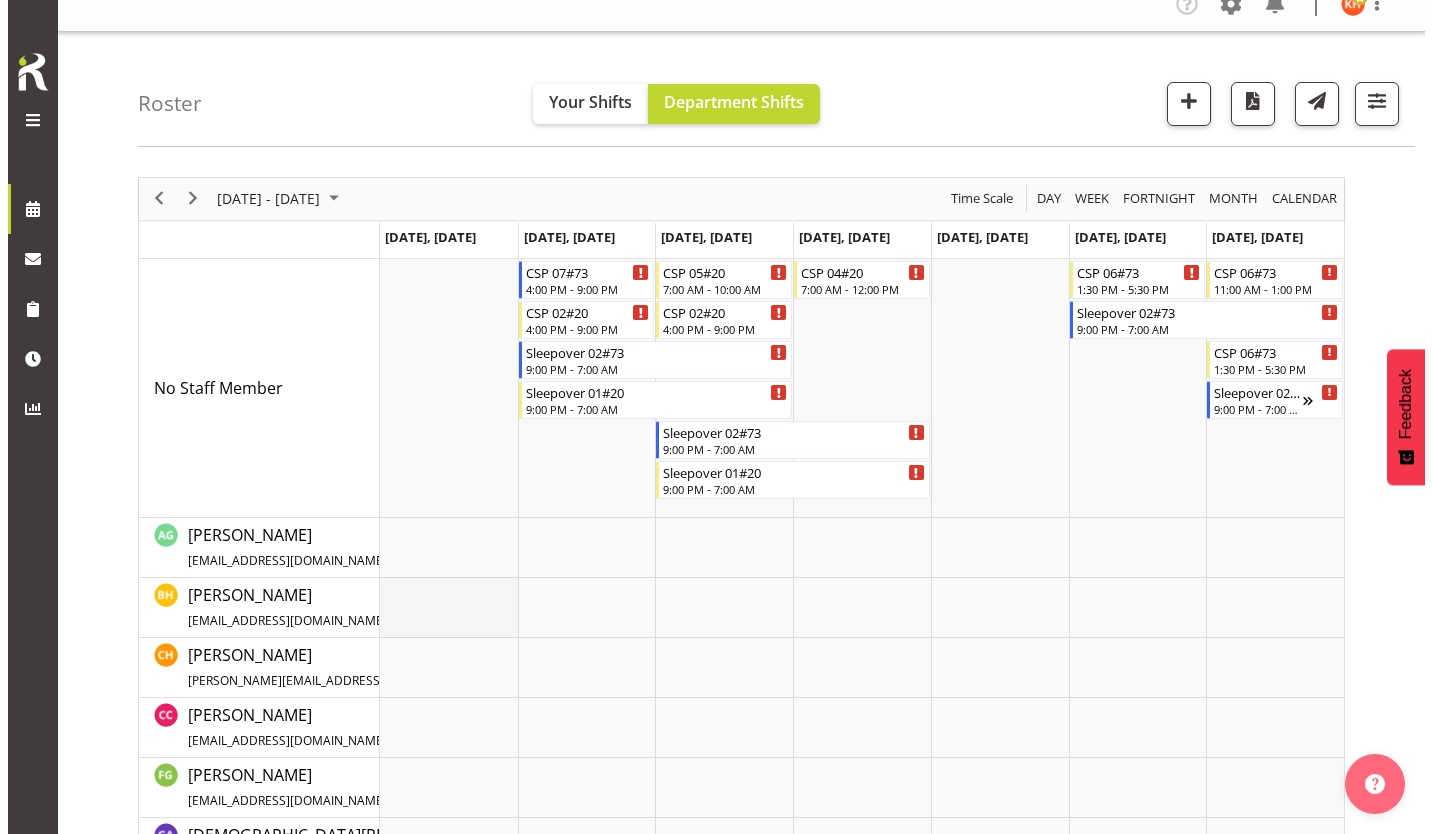 scroll, scrollTop: 21, scrollLeft: 0, axis: vertical 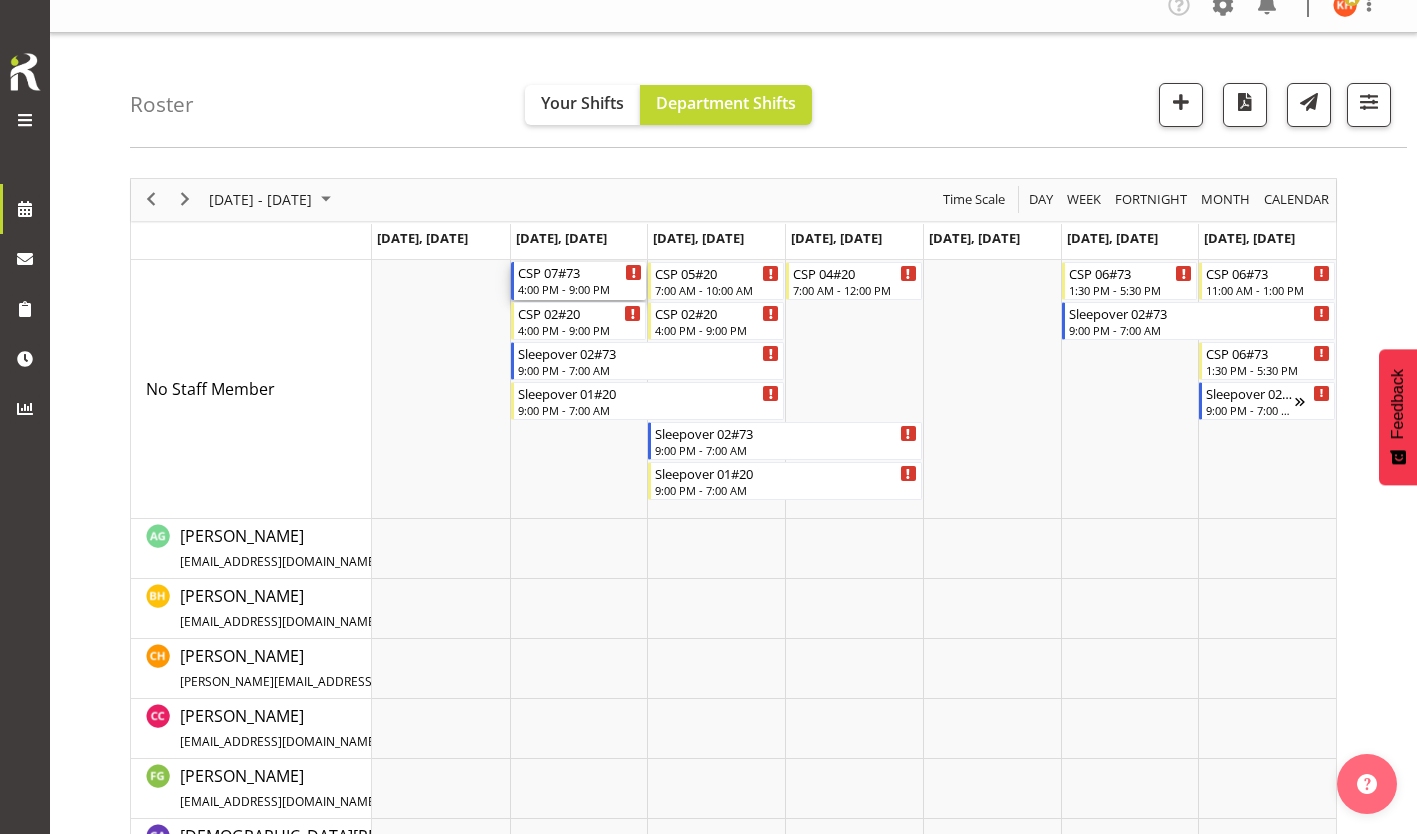 click on "CSP 07#73" at bounding box center [580, 272] 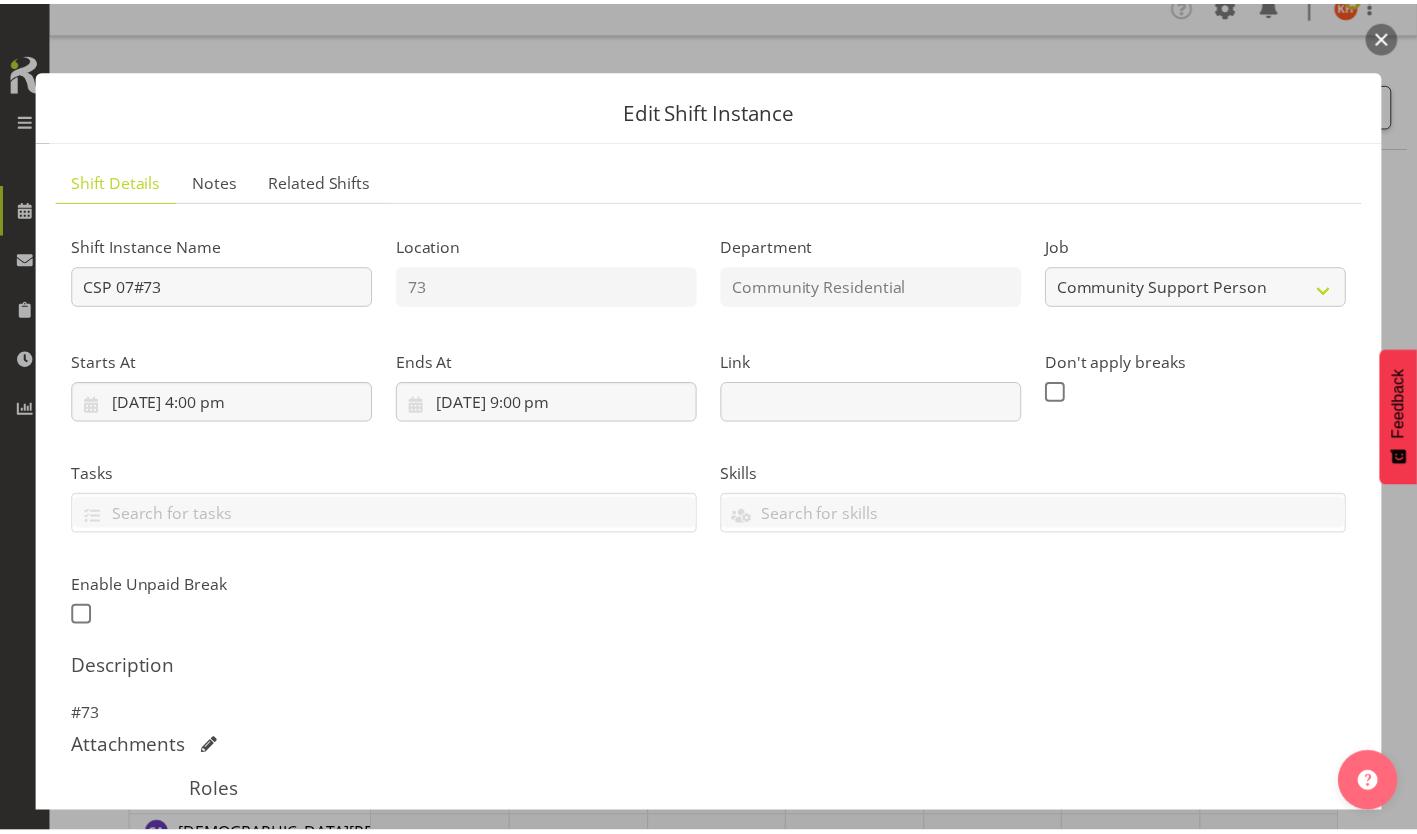 scroll, scrollTop: 92, scrollLeft: 0, axis: vertical 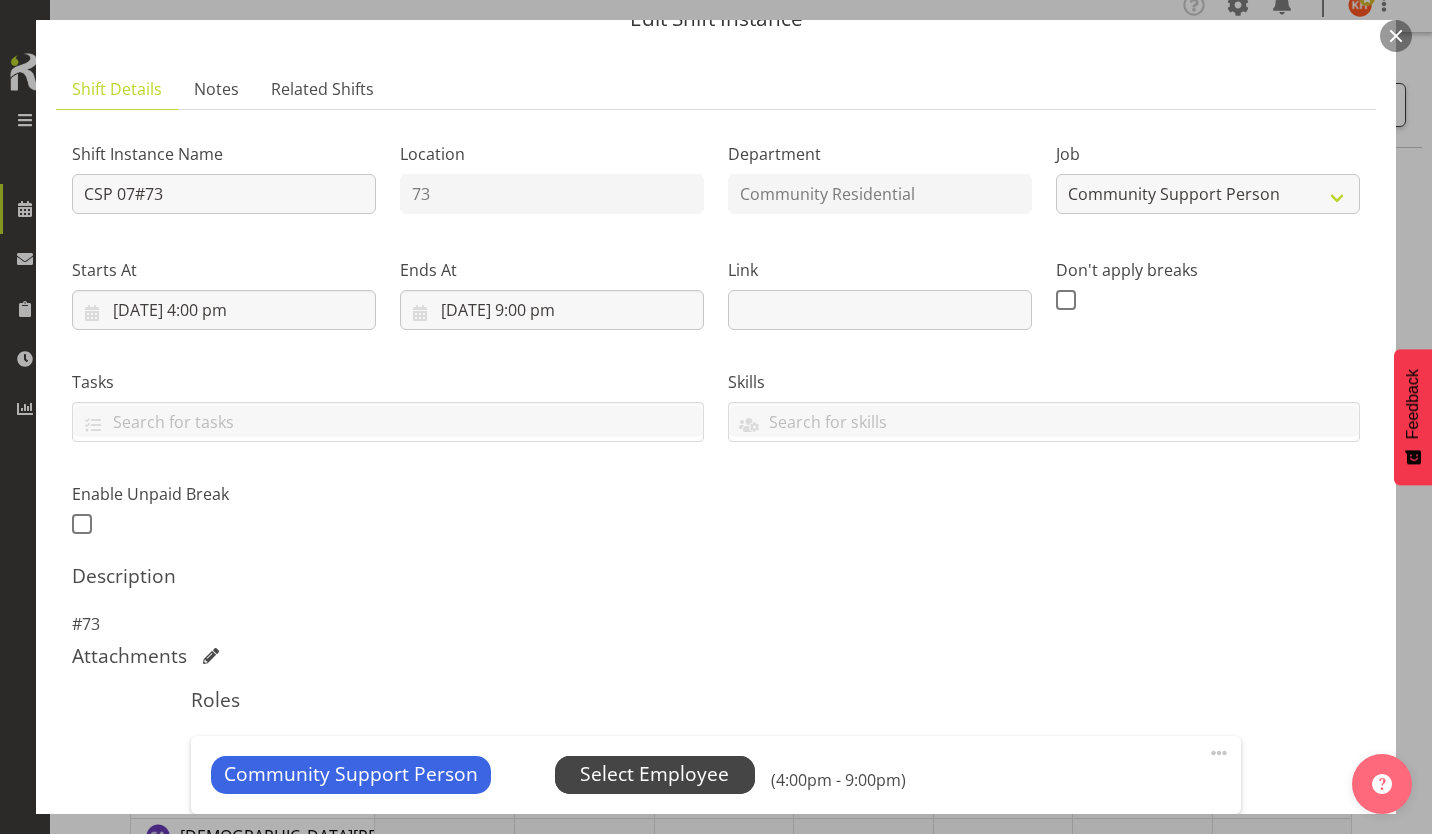 click on "Select Employee" at bounding box center (654, 774) 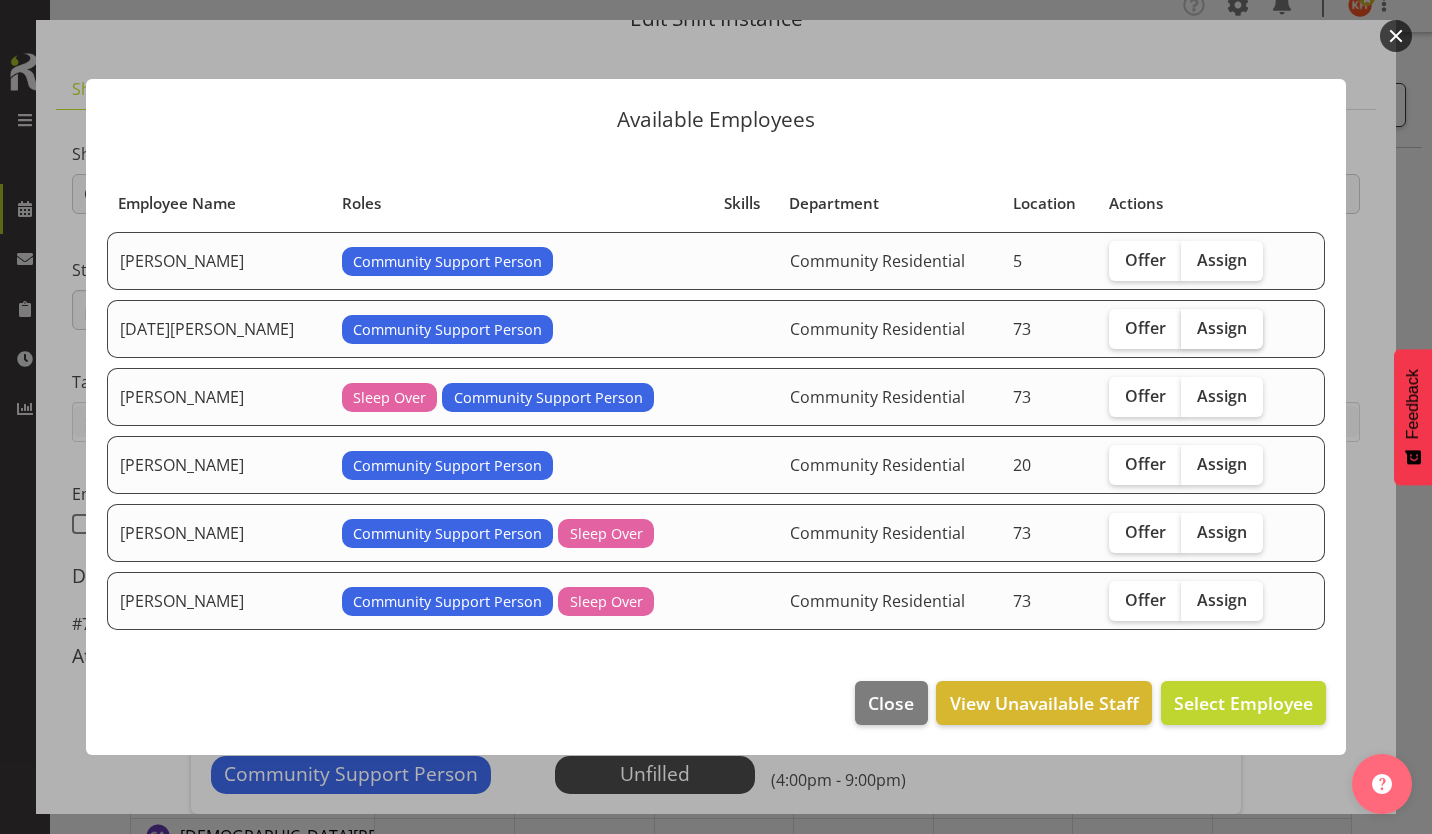 click on "Assign" at bounding box center (1222, 328) 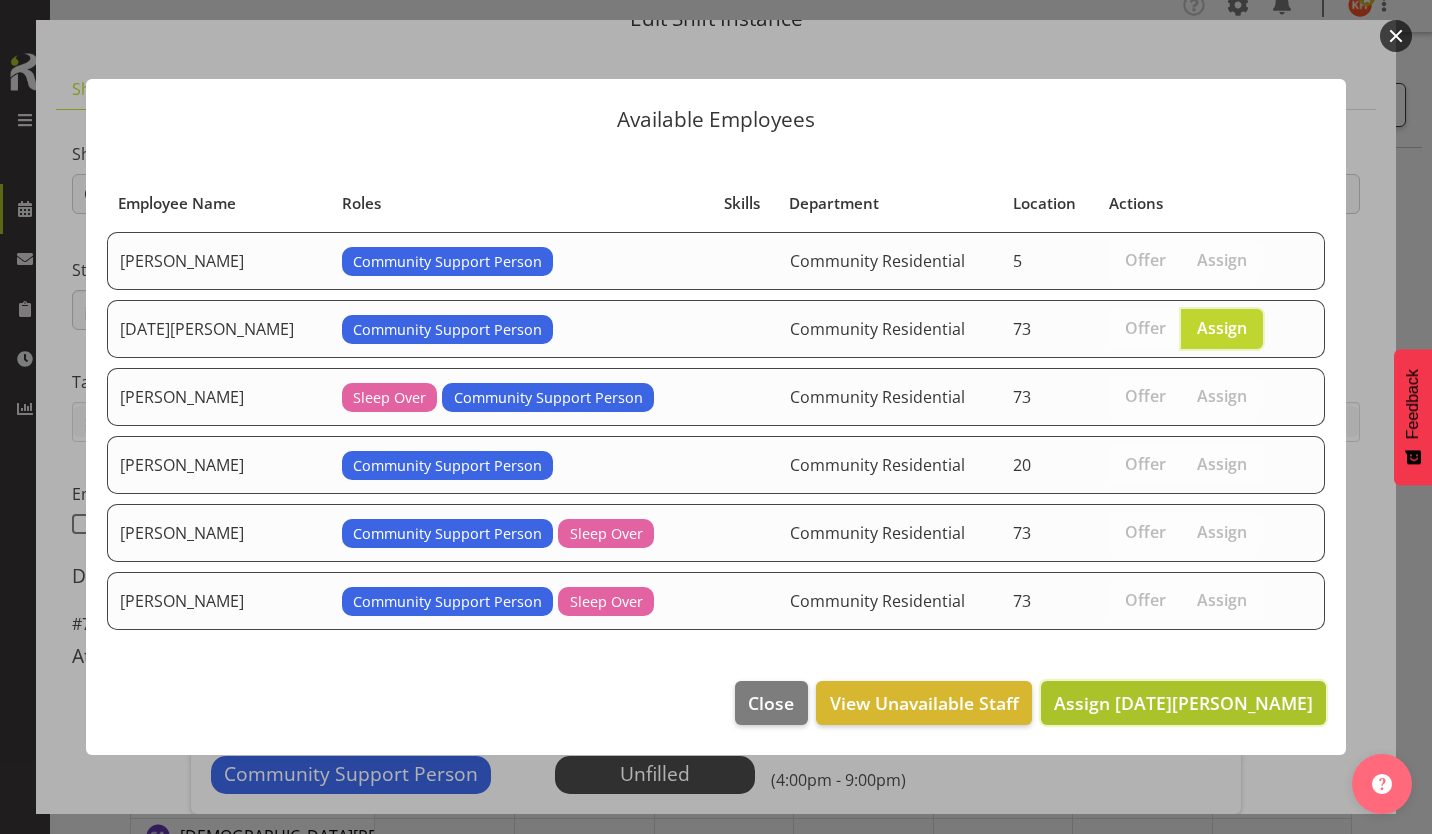 click on "Assign [DATE][PERSON_NAME]" at bounding box center (1183, 703) 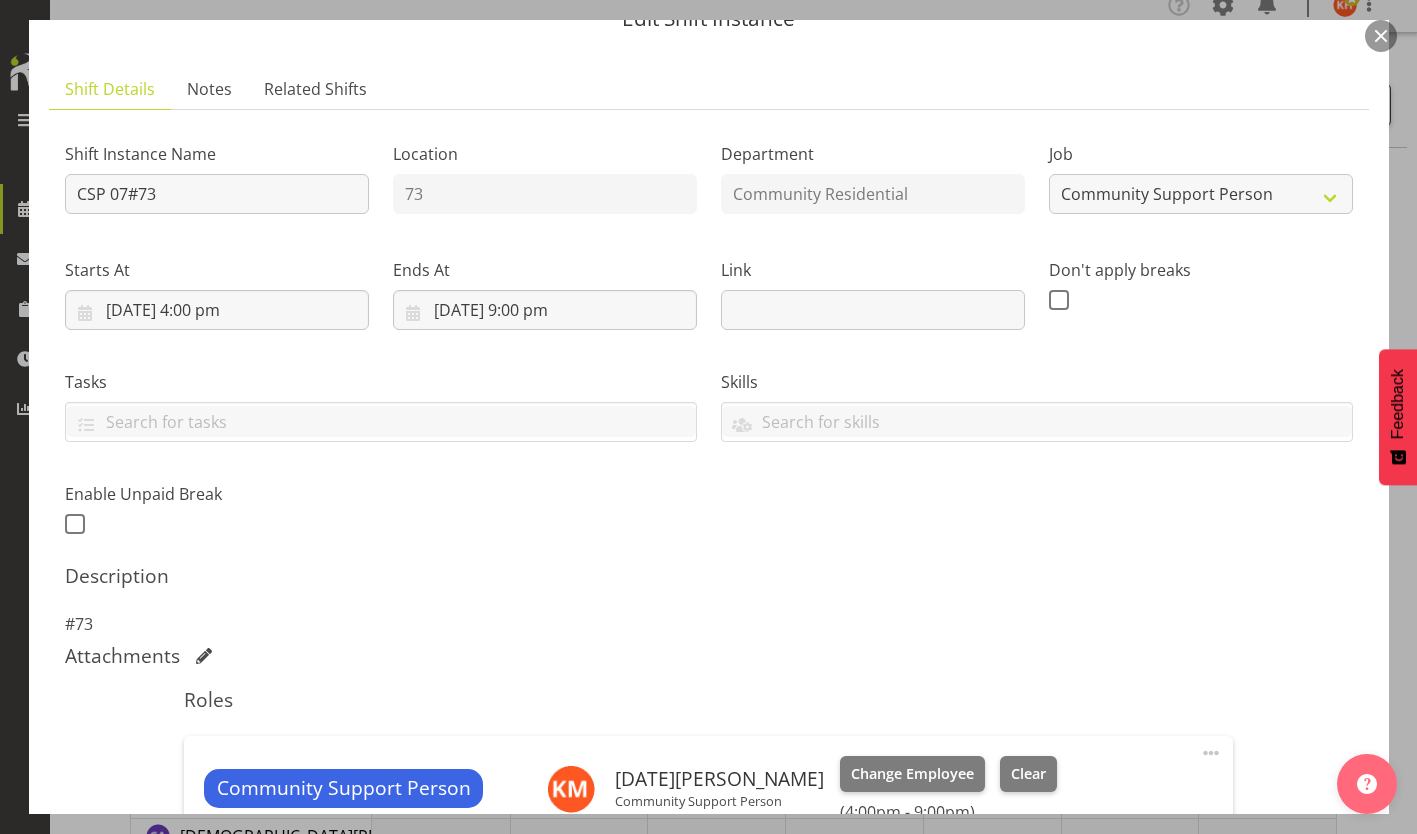 scroll, scrollTop: 219, scrollLeft: 0, axis: vertical 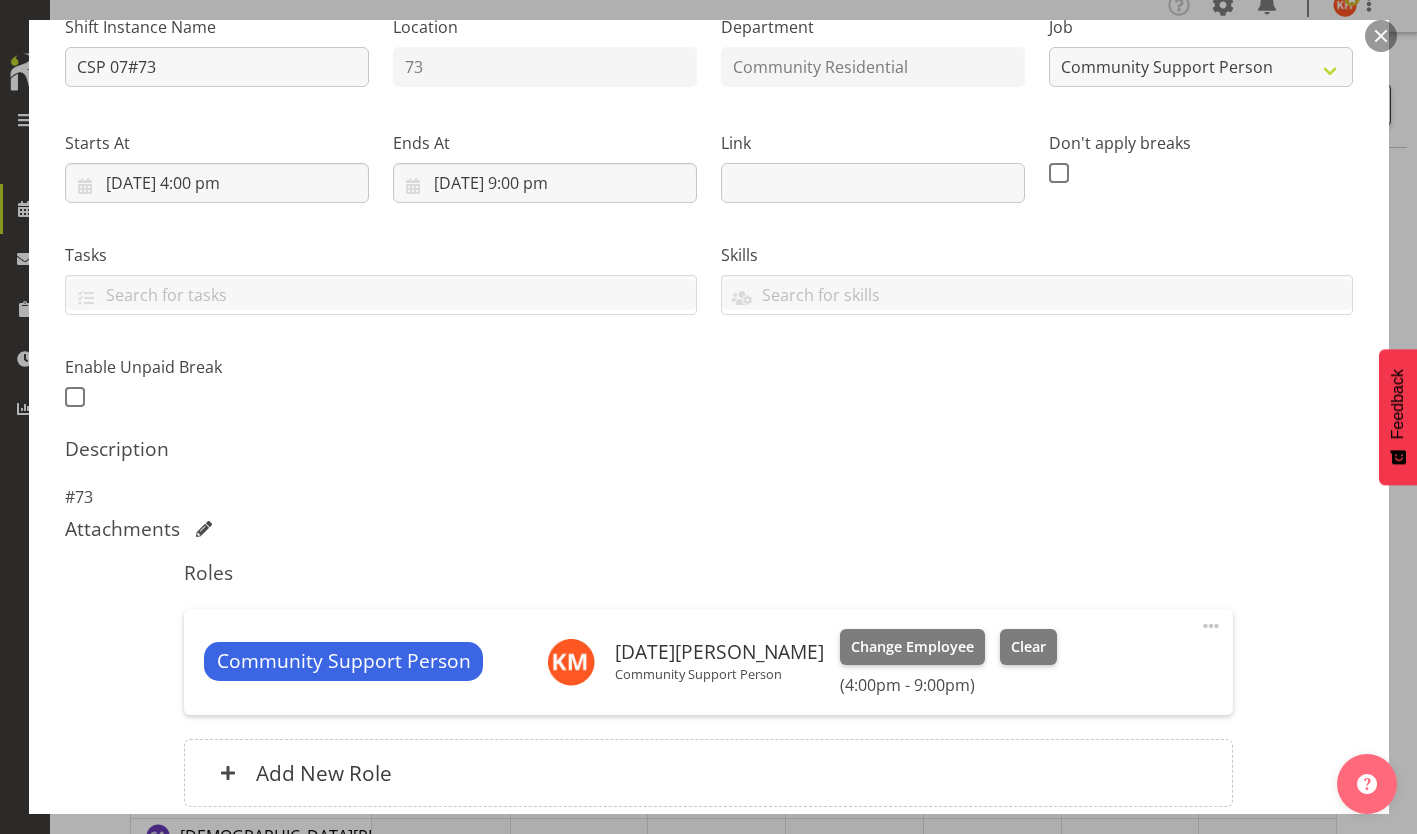 click on "Update Shift Instance" at bounding box center (1263, 932) 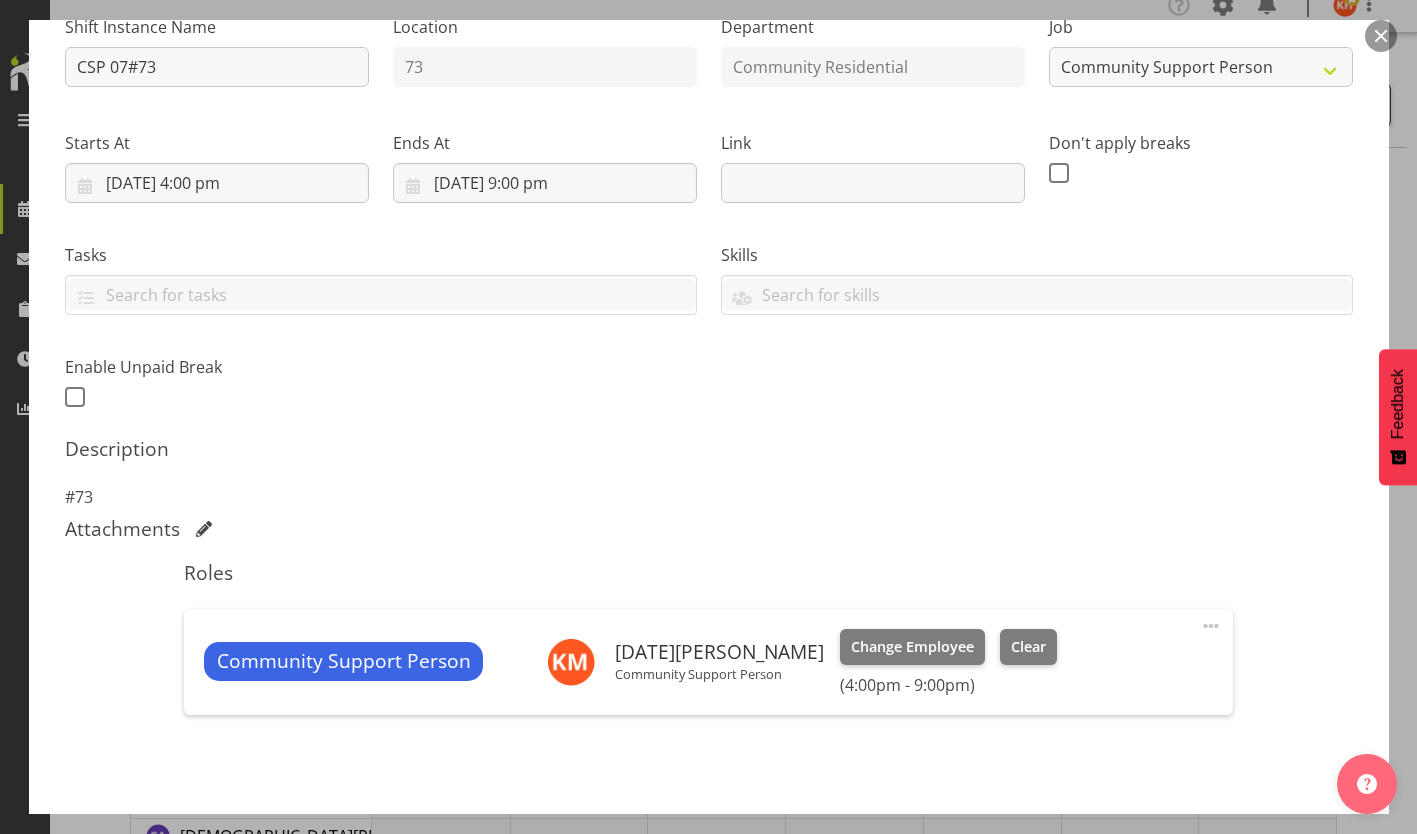 scroll, scrollTop: 146, scrollLeft: 0, axis: vertical 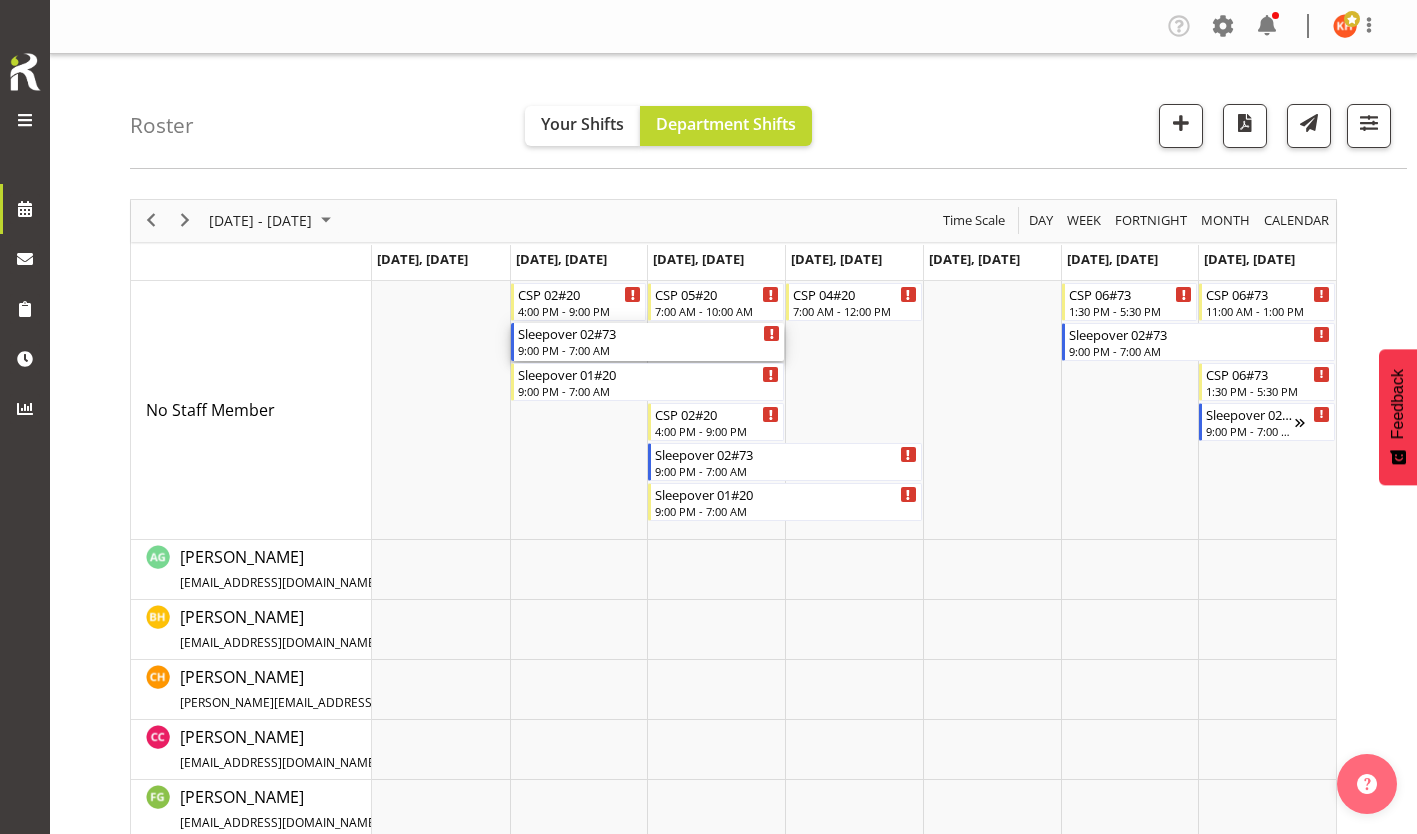 click on "Sleepover 02#73 9:00 PM - 7:00 AM" at bounding box center [649, 342] 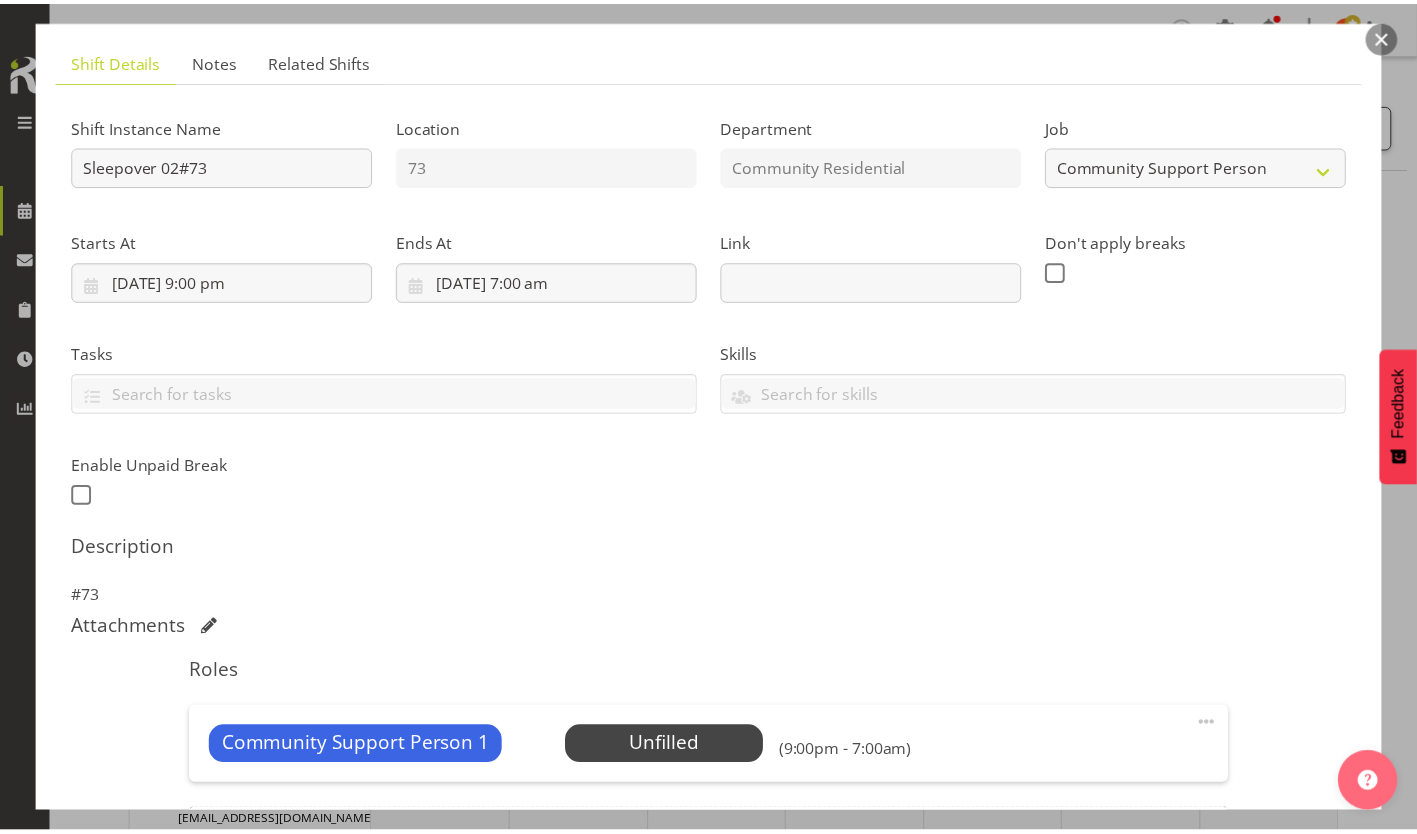 scroll, scrollTop: 130, scrollLeft: 0, axis: vertical 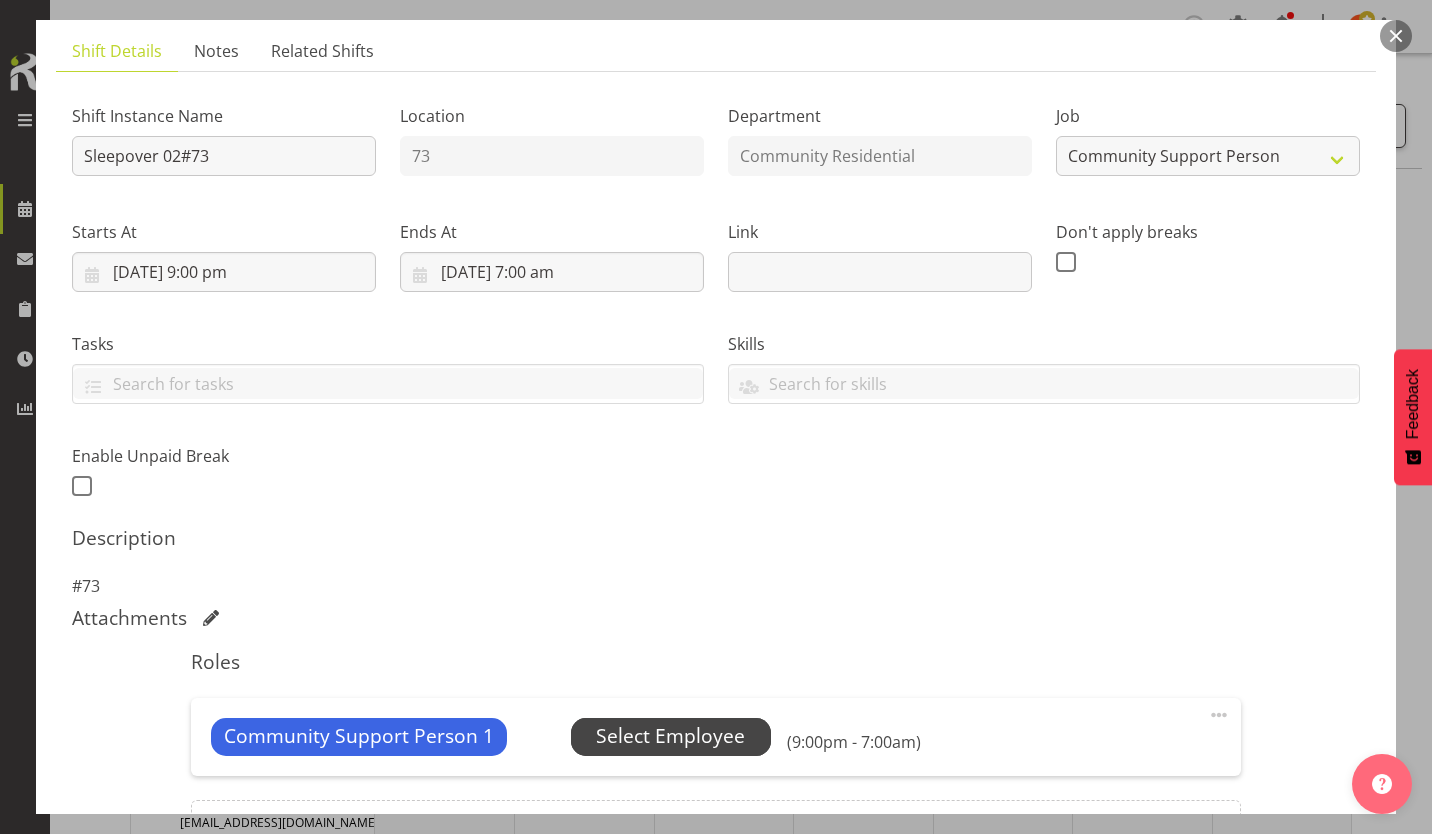 click on "Select Employee" at bounding box center (670, 736) 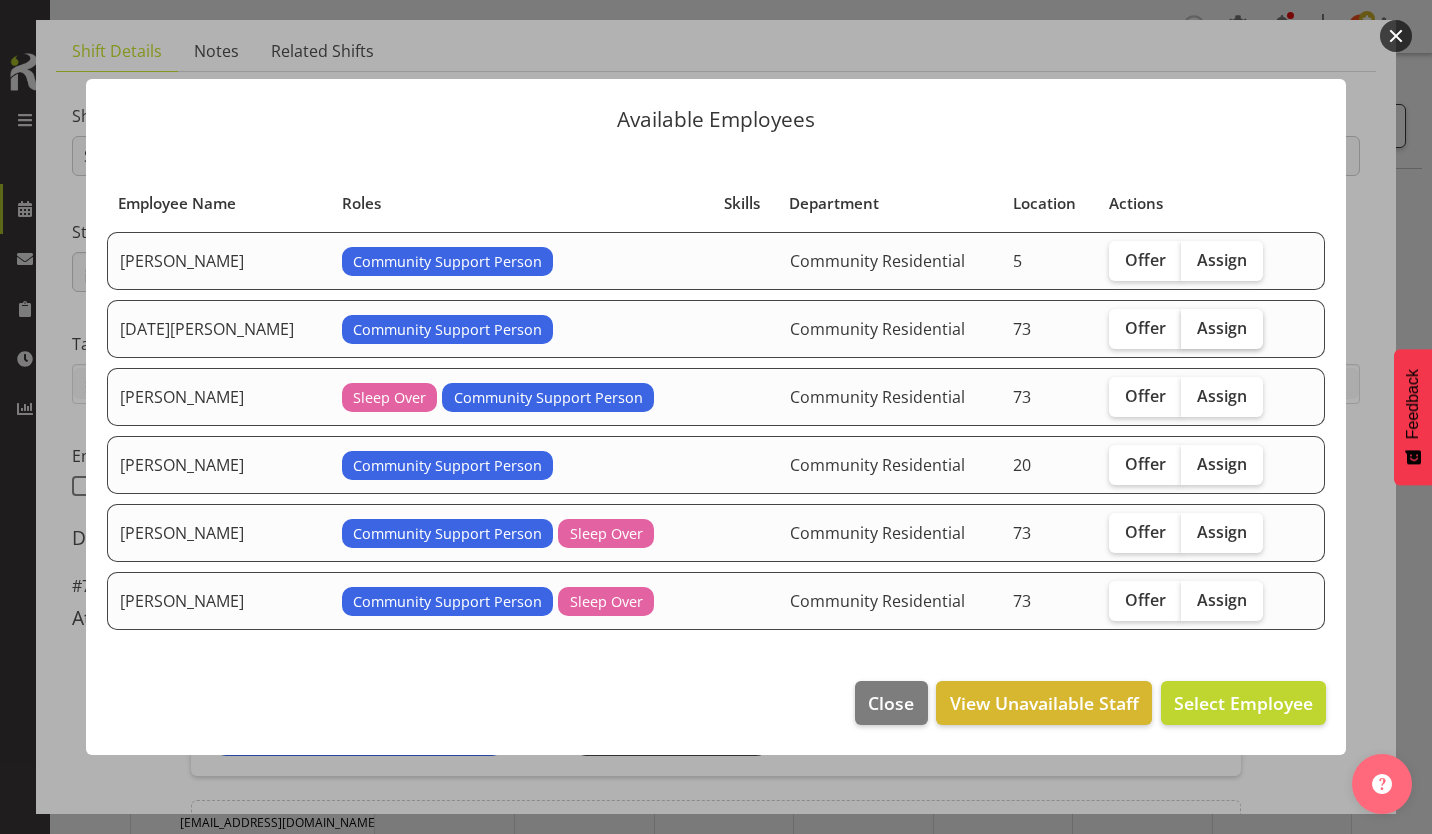 click on "Assign" at bounding box center (1222, 328) 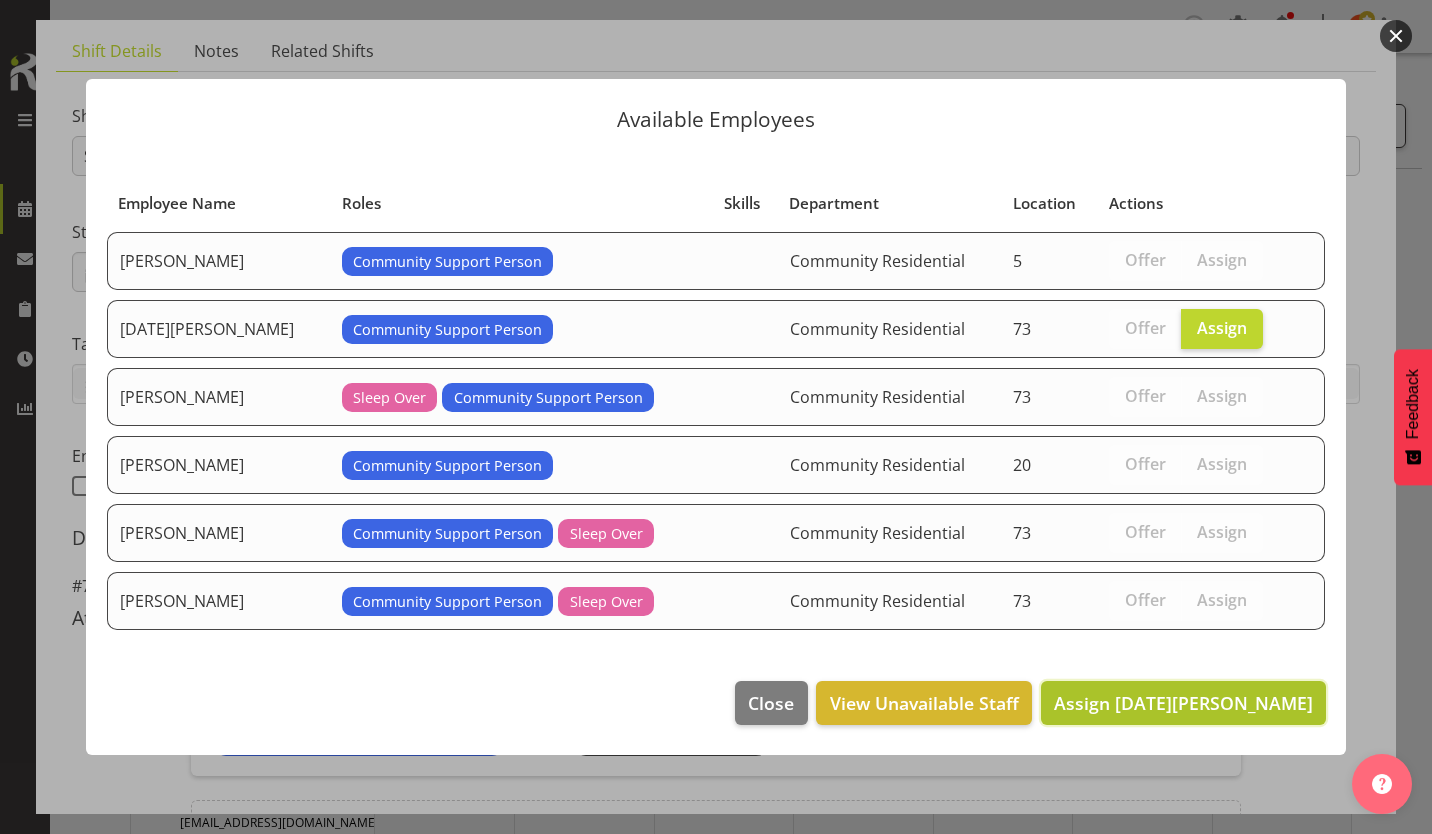 click on "Assign [DATE][PERSON_NAME]" at bounding box center [1183, 703] 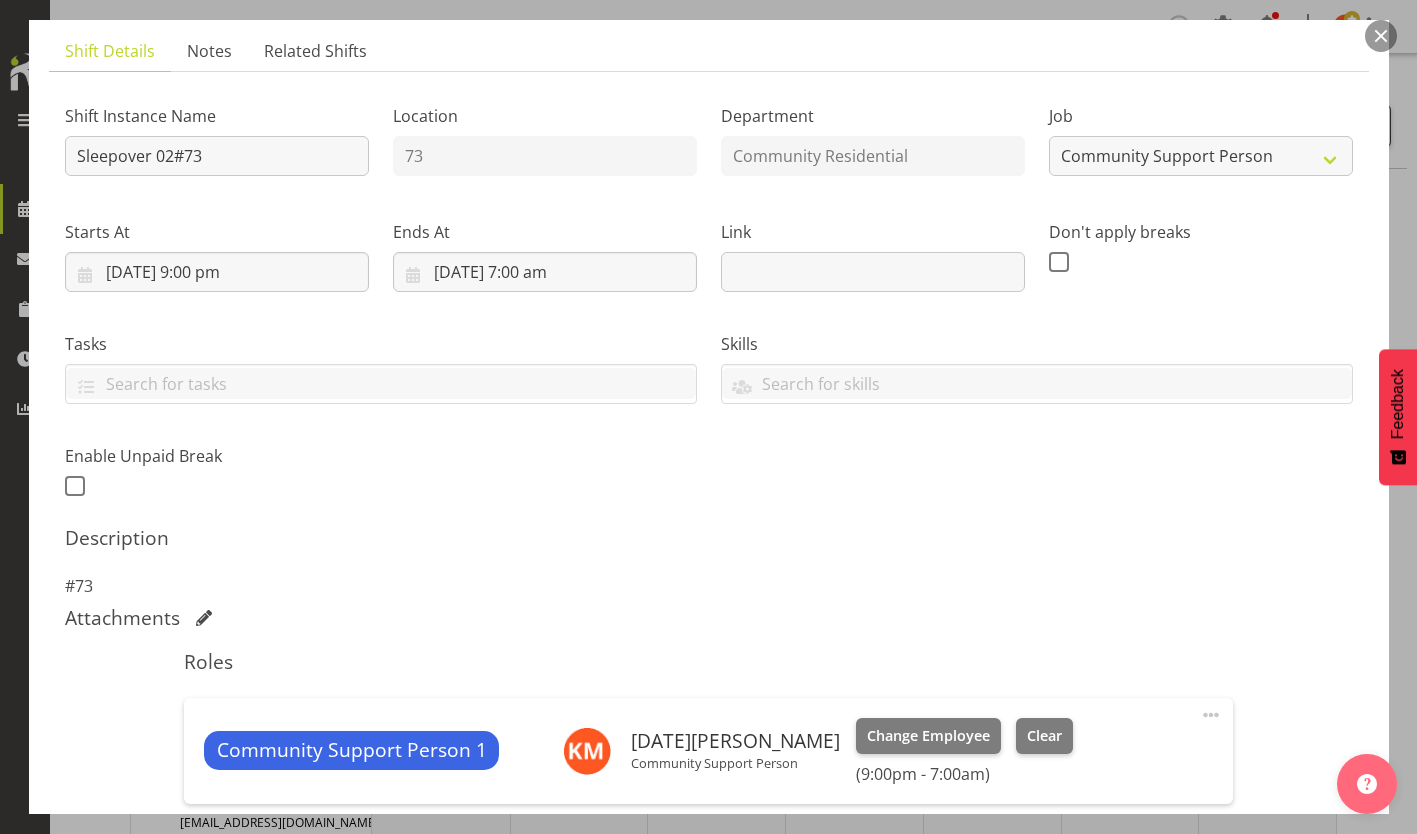 scroll, scrollTop: 219, scrollLeft: 0, axis: vertical 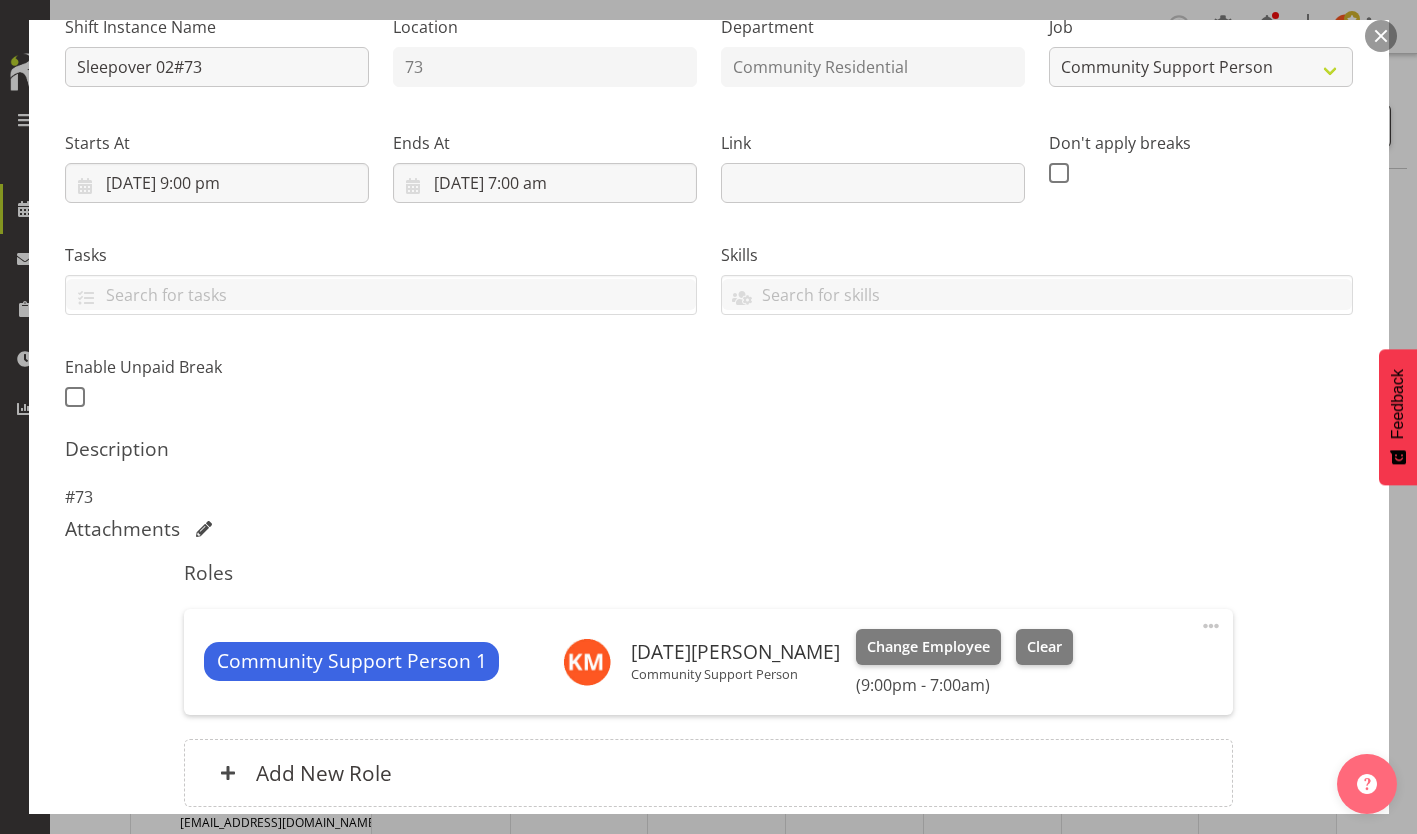 click on "Update Shift Instance" at bounding box center [1263, 932] 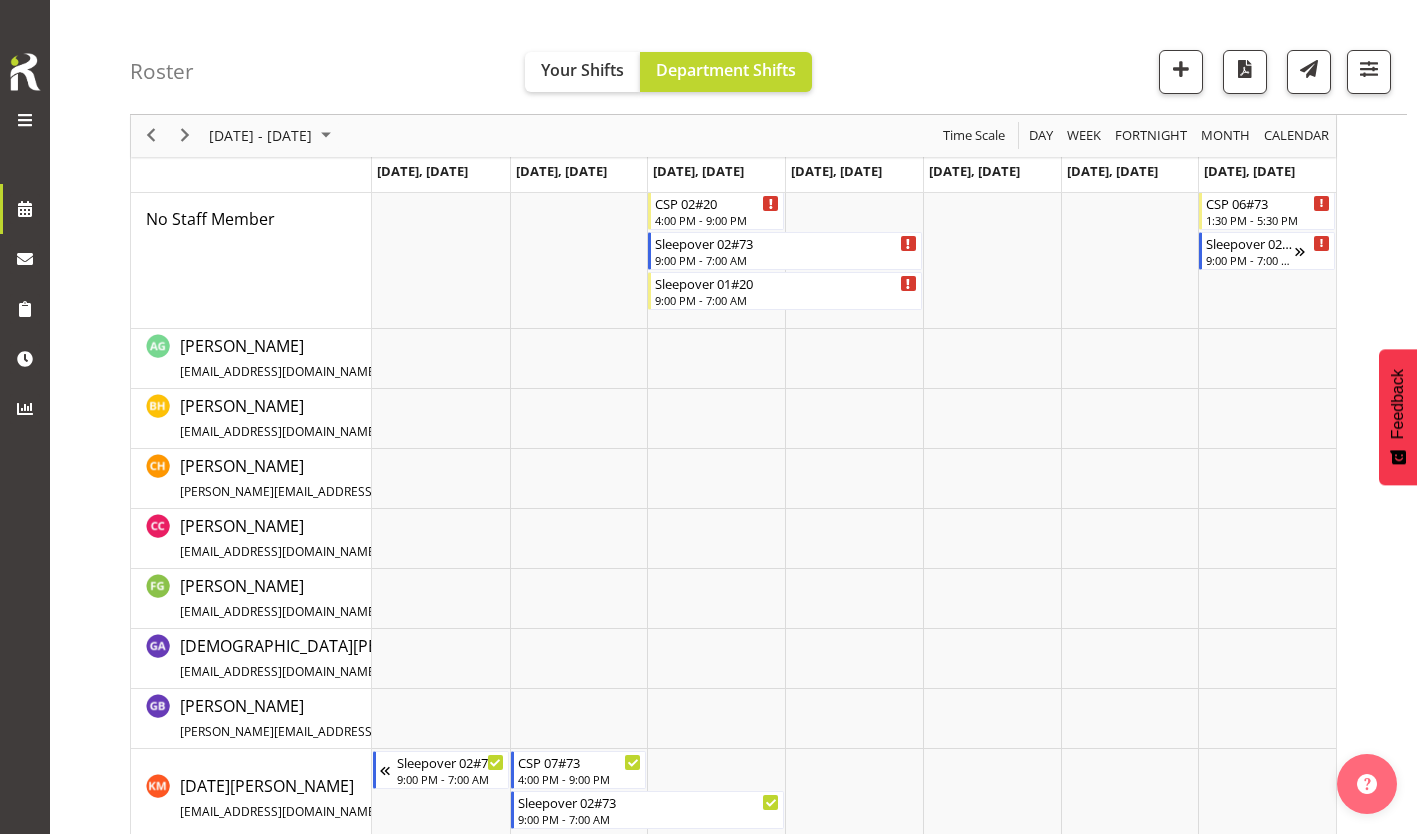 scroll, scrollTop: 0, scrollLeft: 0, axis: both 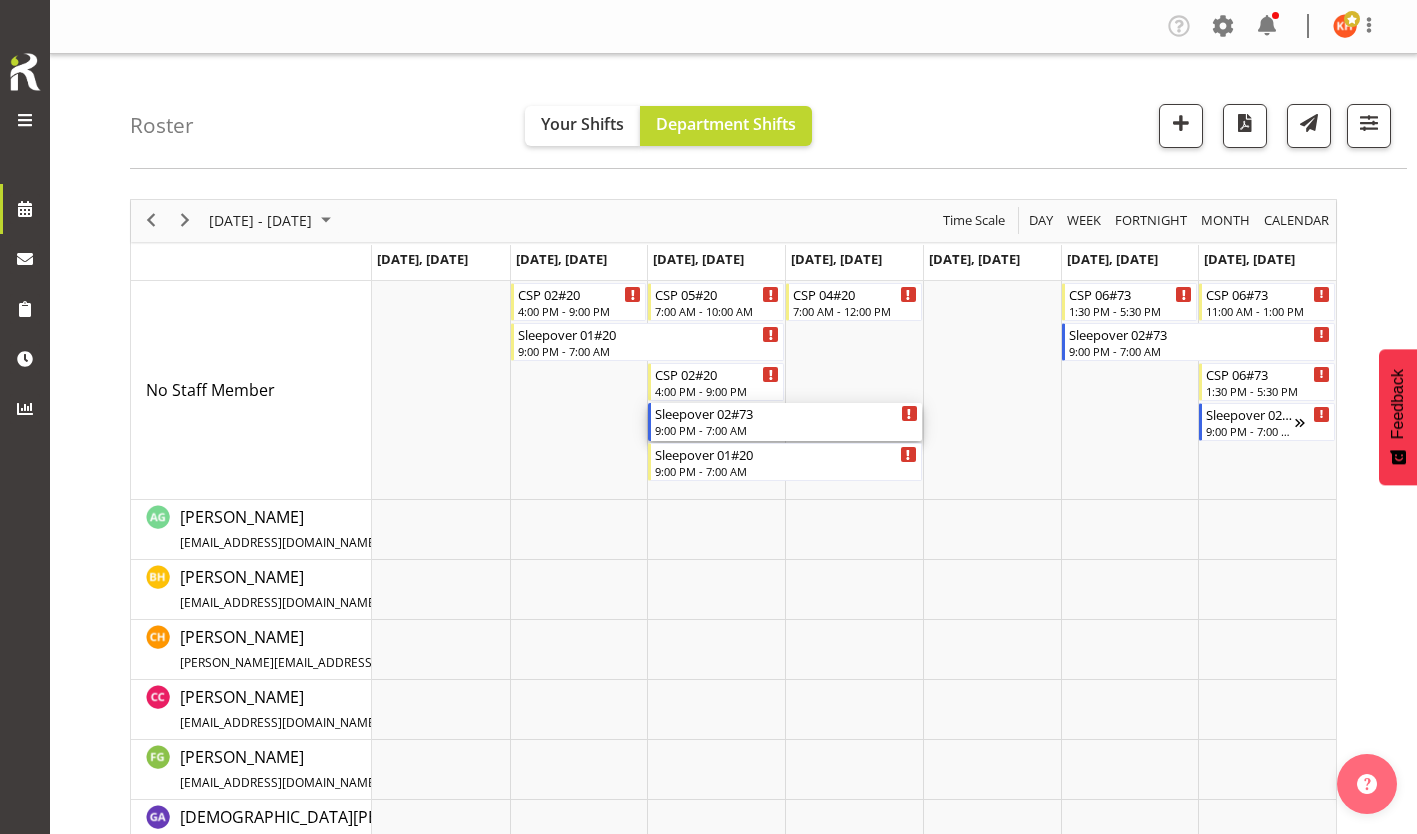 click on "9:00 PM - 7:00 AM" at bounding box center (786, 430) 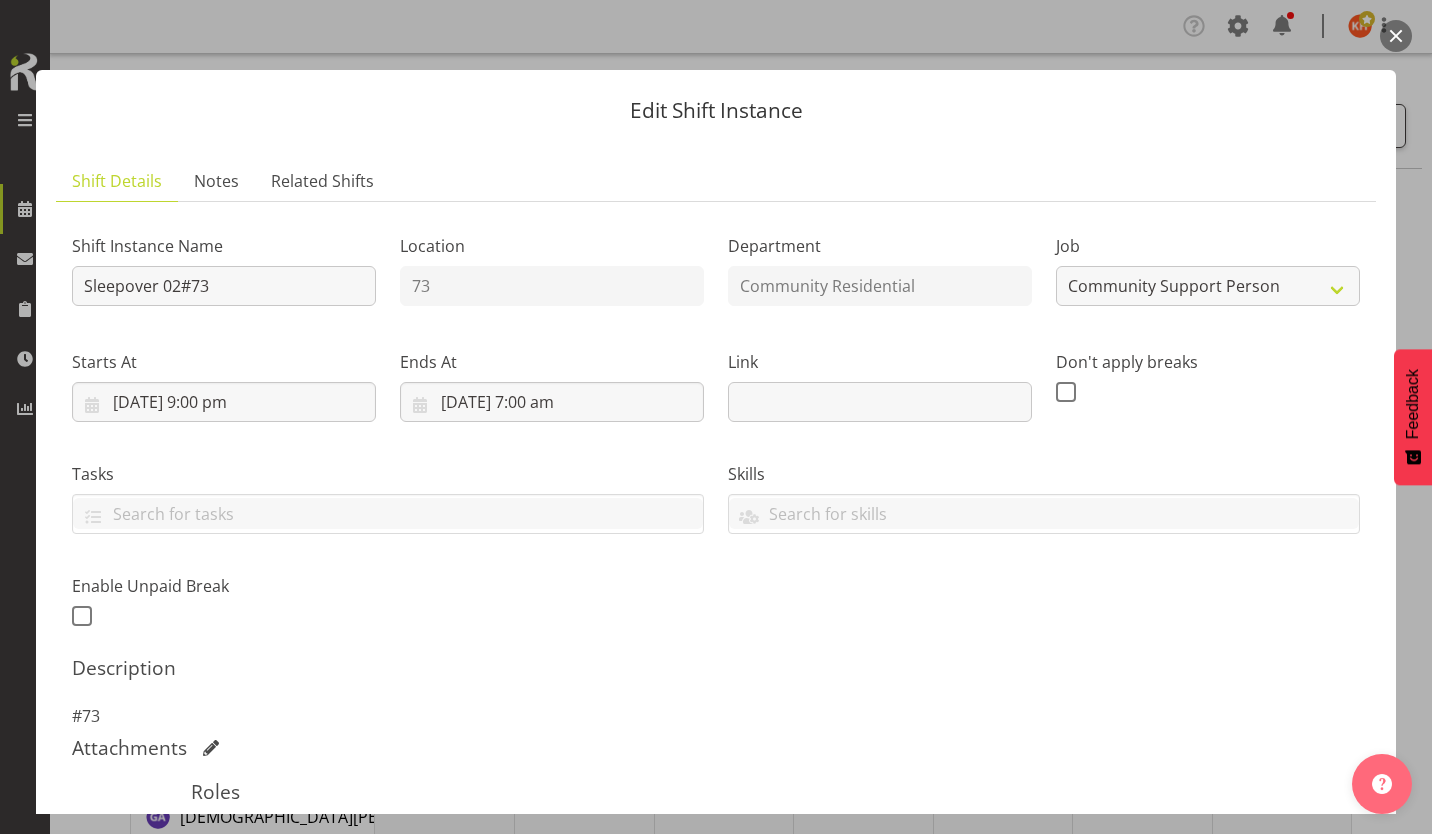 click on "Select Employee" at bounding box center [670, 866] 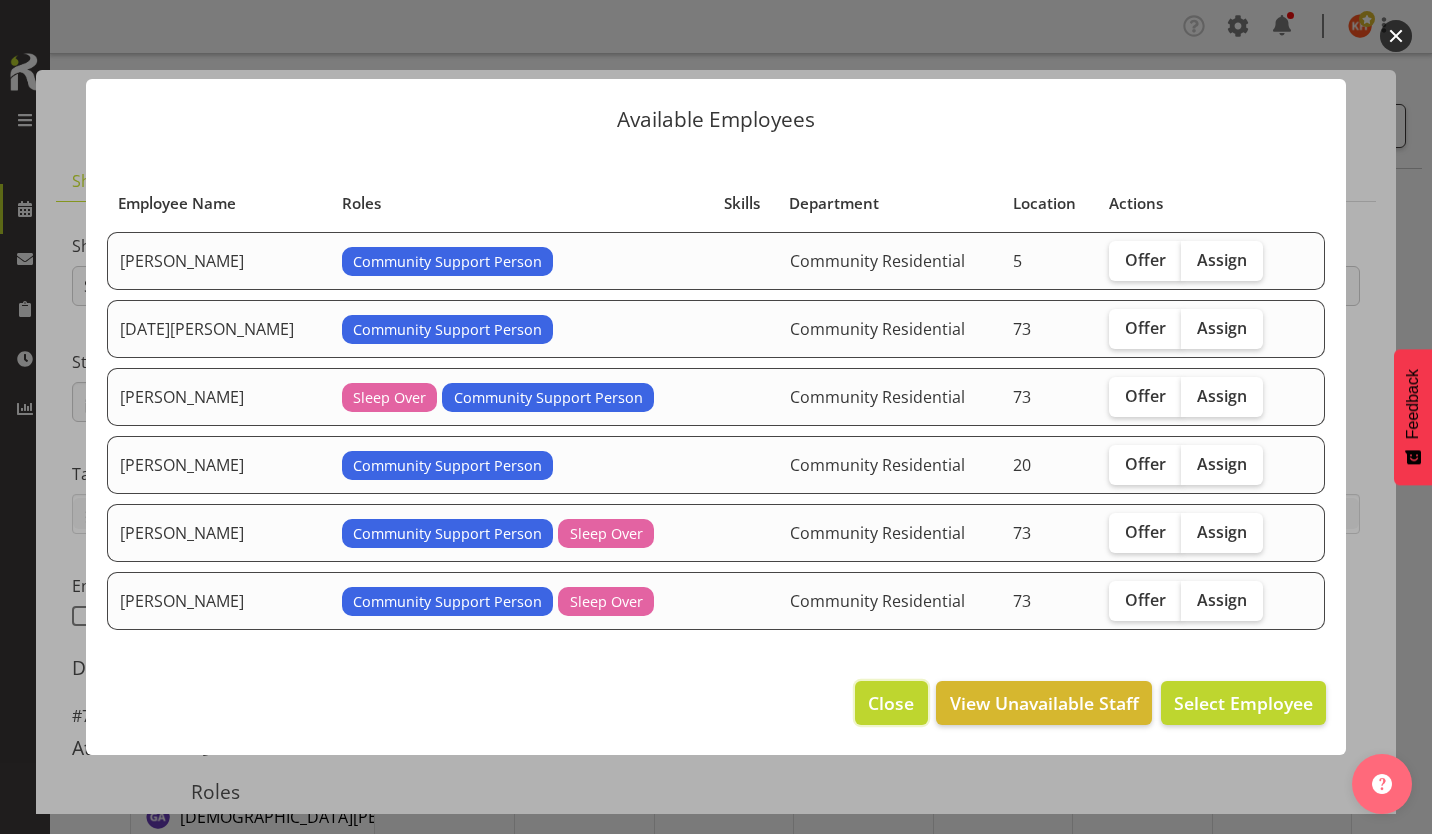 click on "Close" at bounding box center (891, 703) 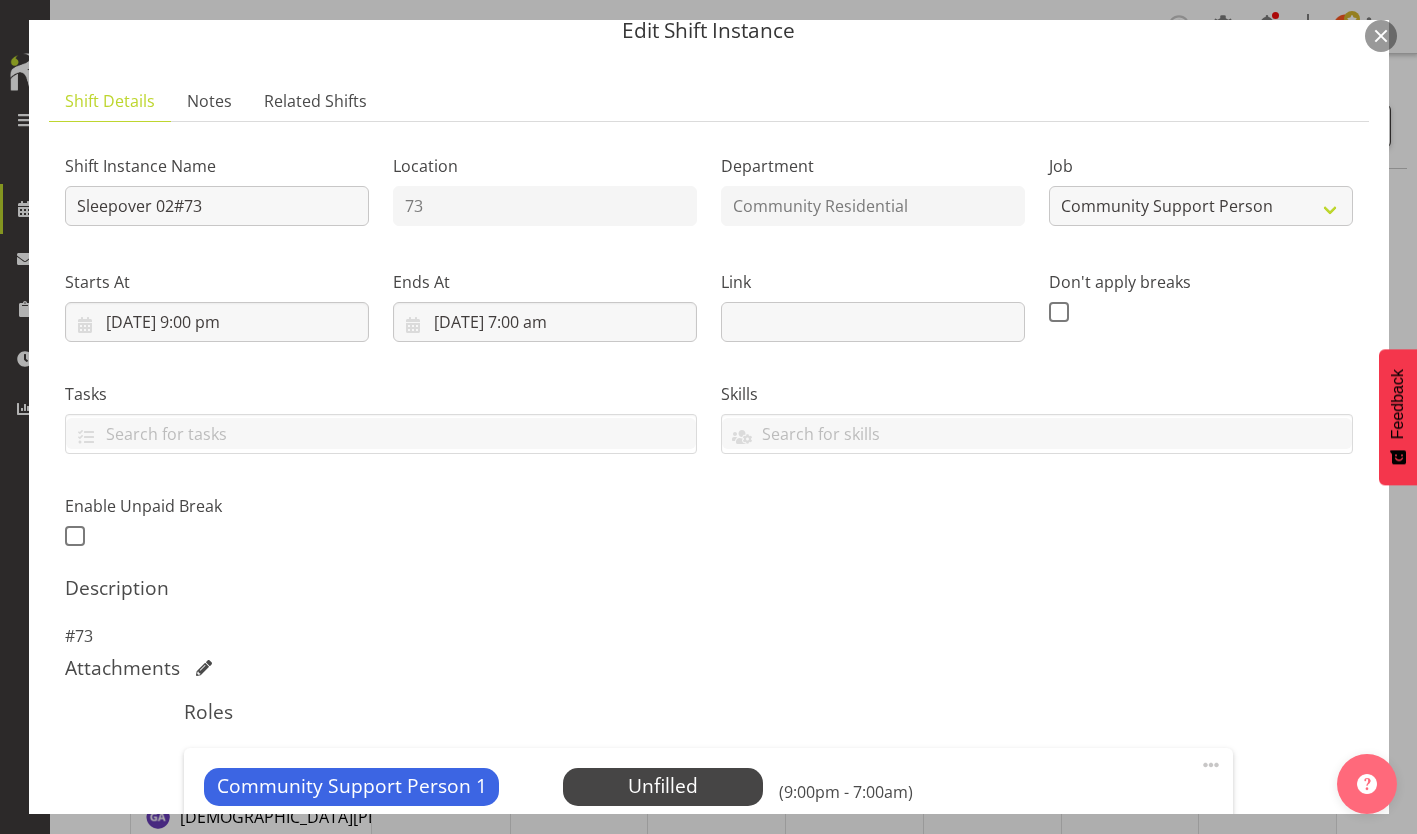 scroll, scrollTop: 60, scrollLeft: 0, axis: vertical 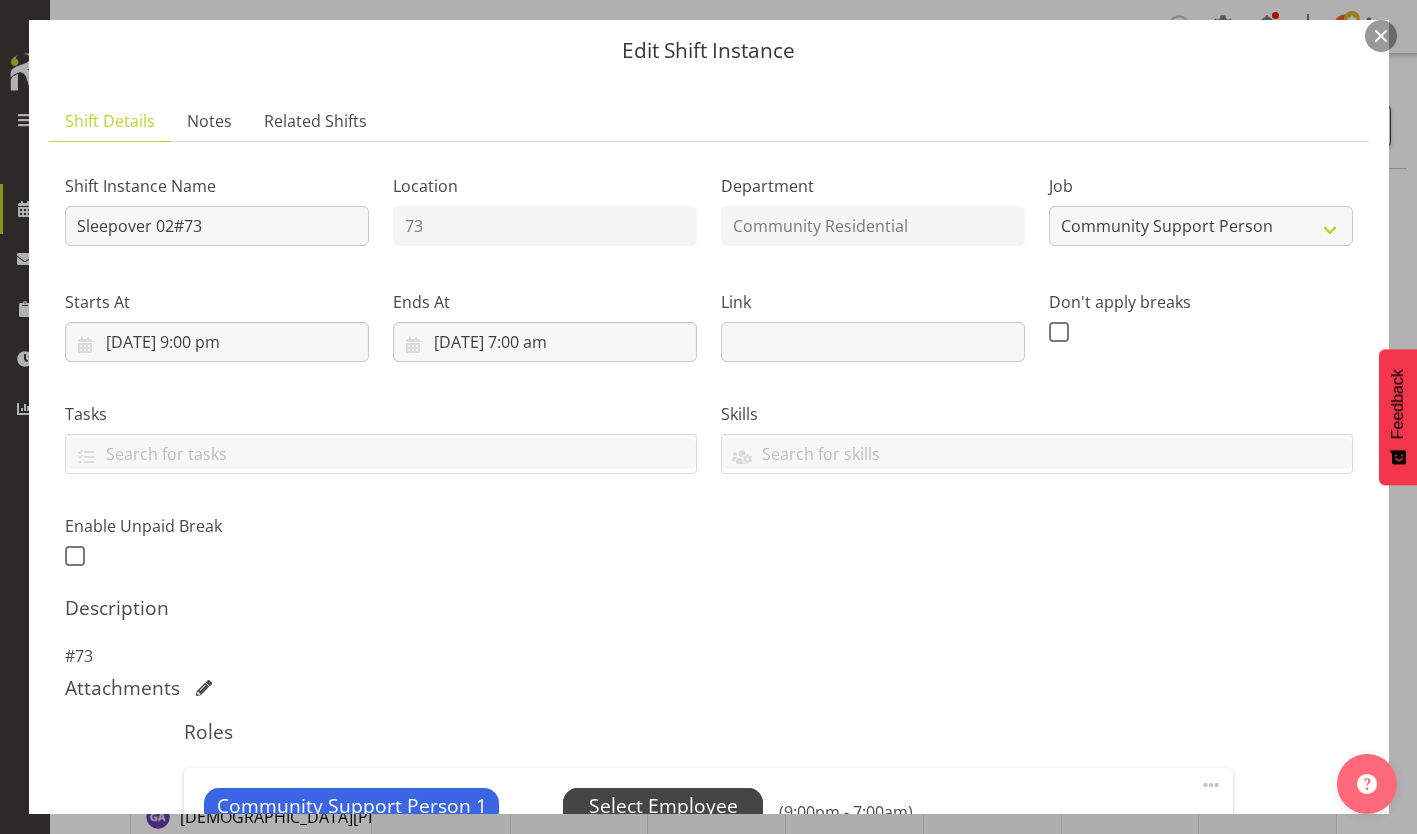click on "Select Employee" at bounding box center [663, 806] 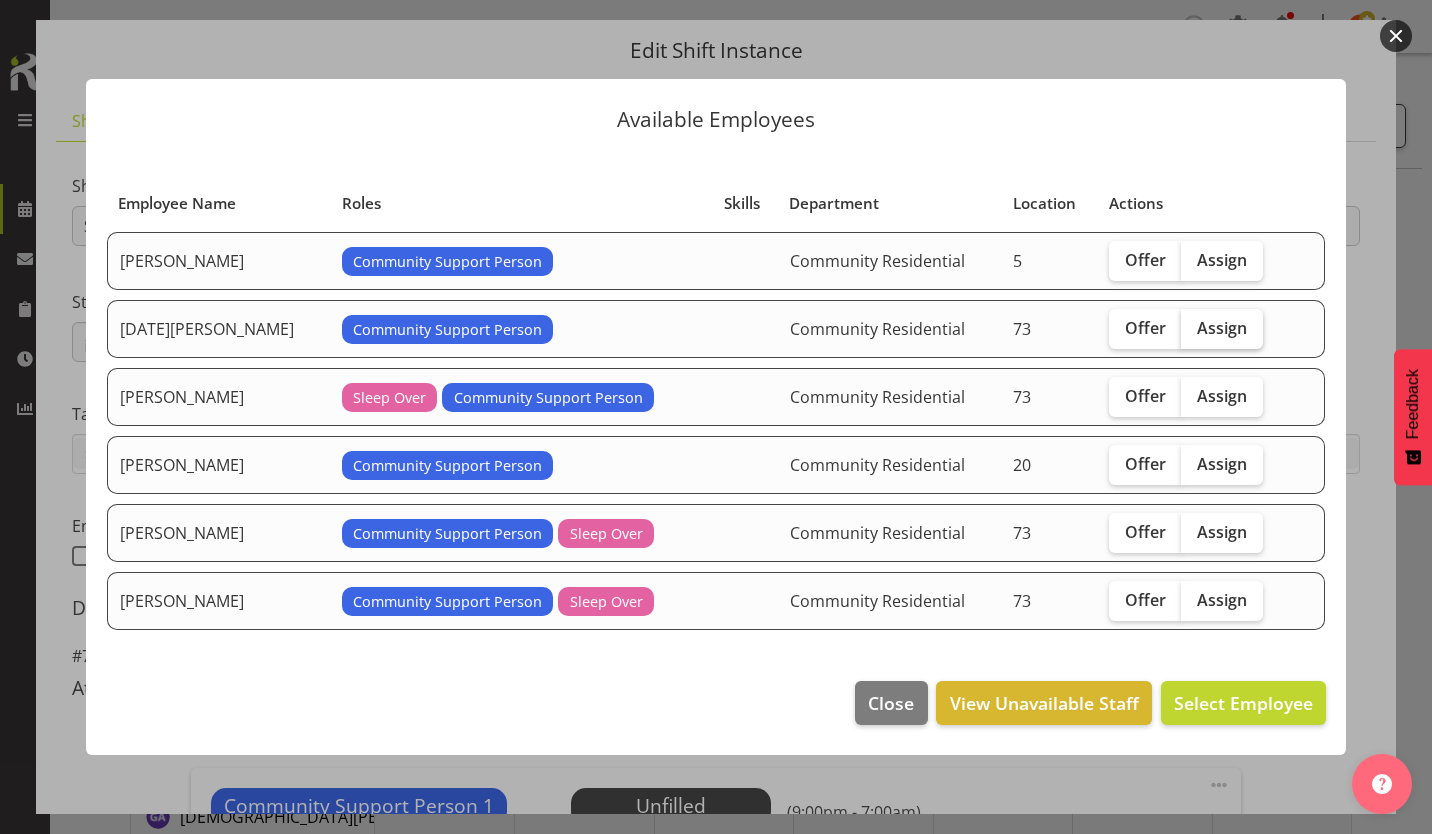 click on "Assign" at bounding box center (1222, 329) 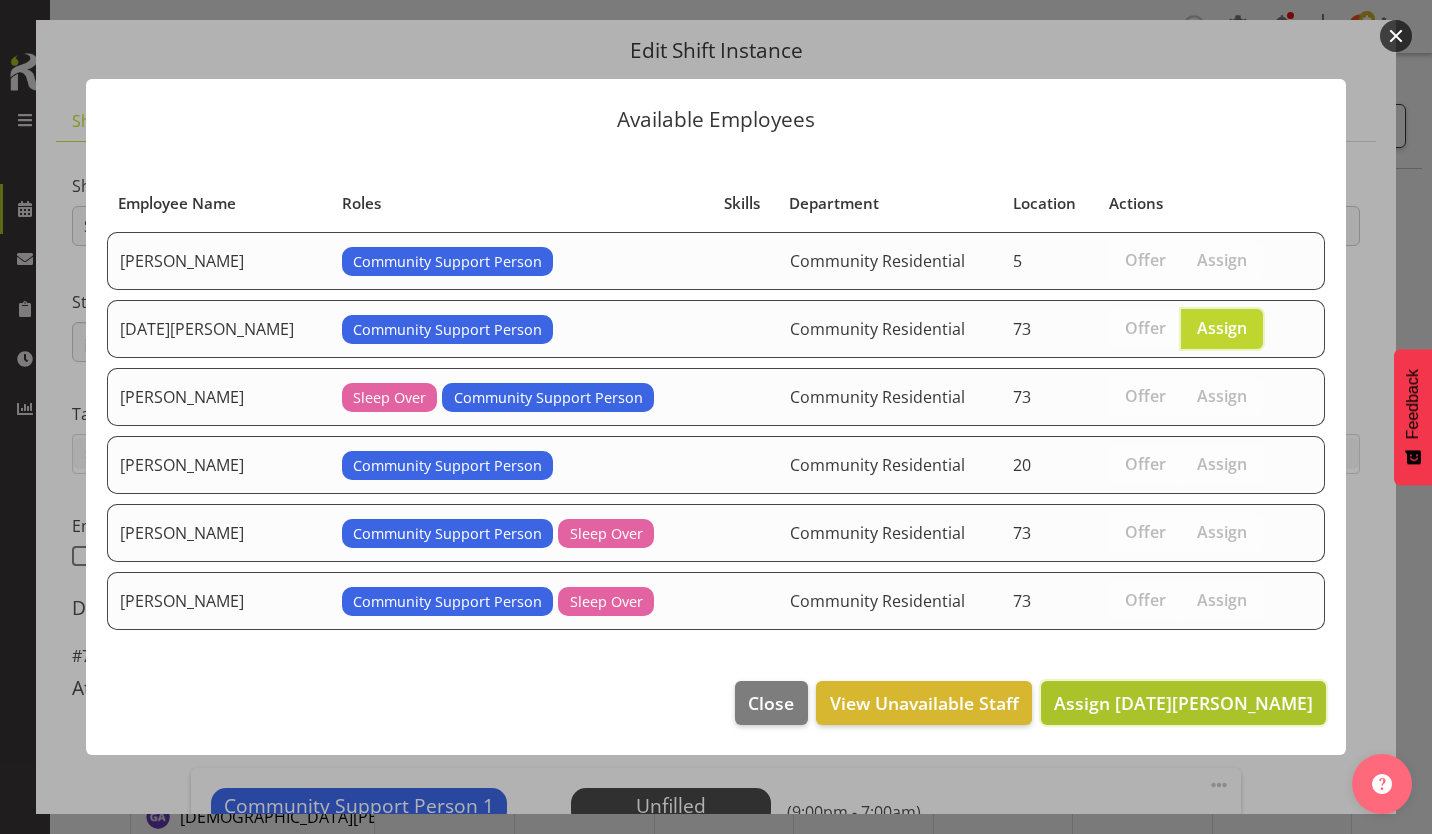 click on "Assign [DATE][PERSON_NAME]" at bounding box center [1183, 703] 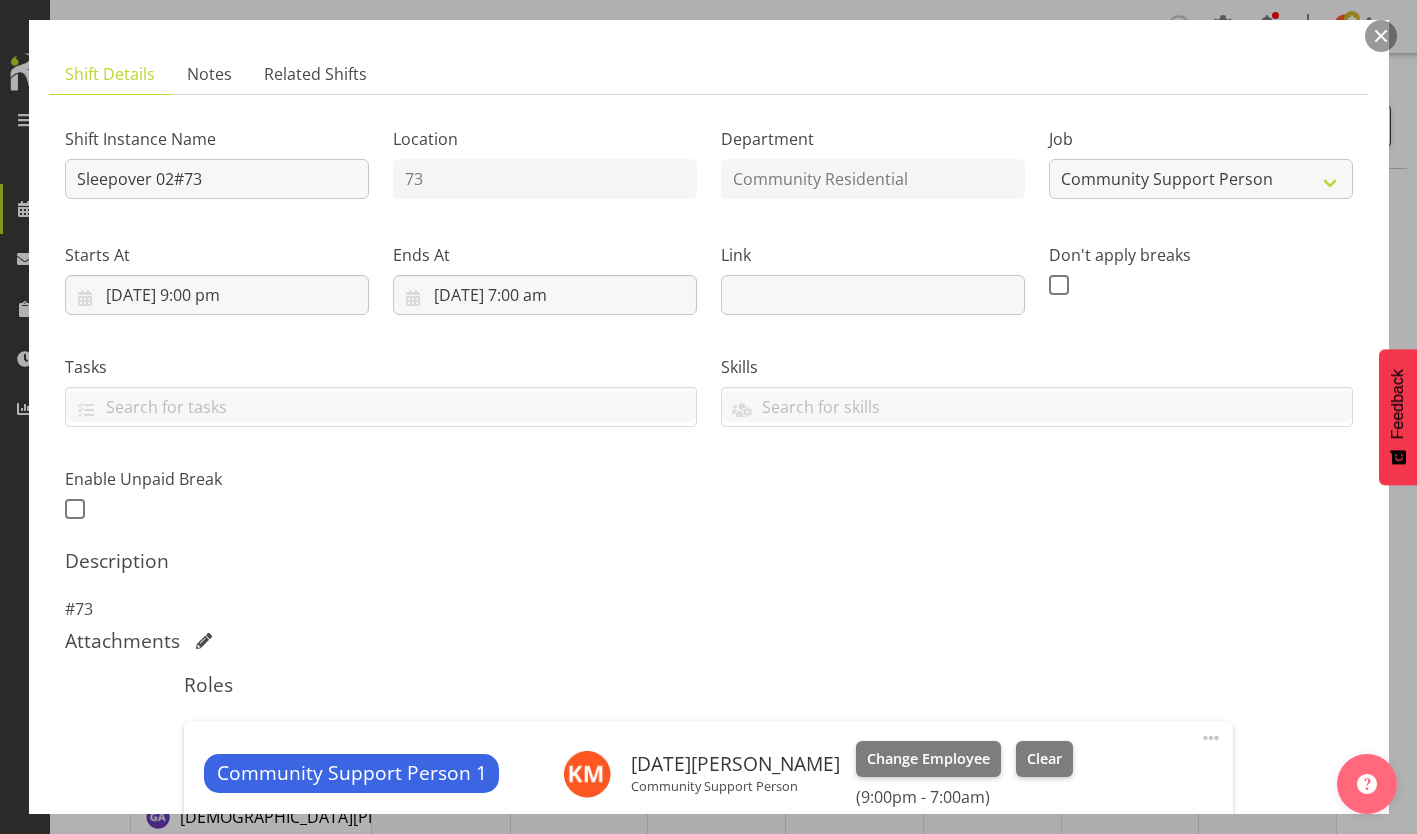 scroll, scrollTop: 219, scrollLeft: 0, axis: vertical 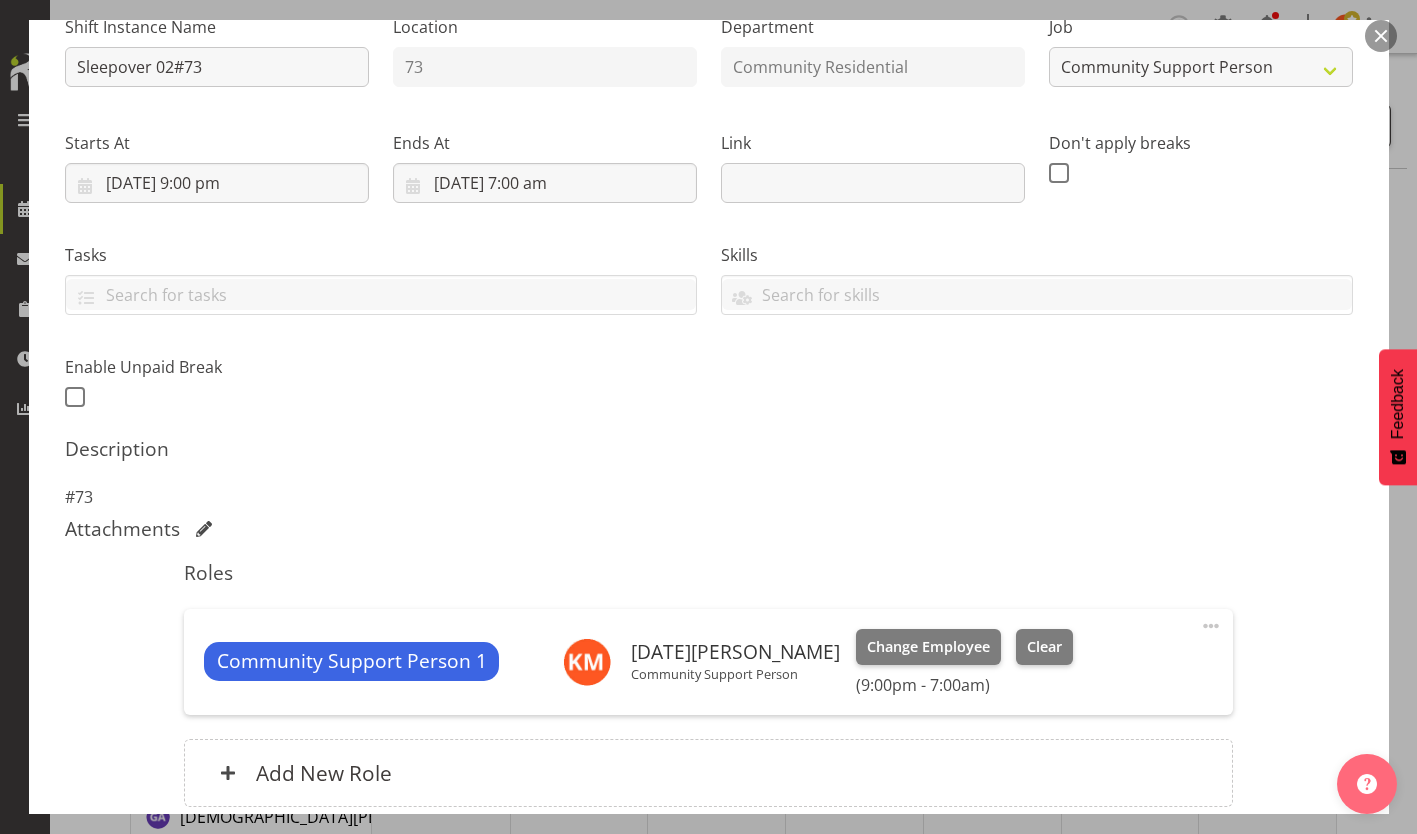 click on "Update Shift Instance" at bounding box center (1263, 932) 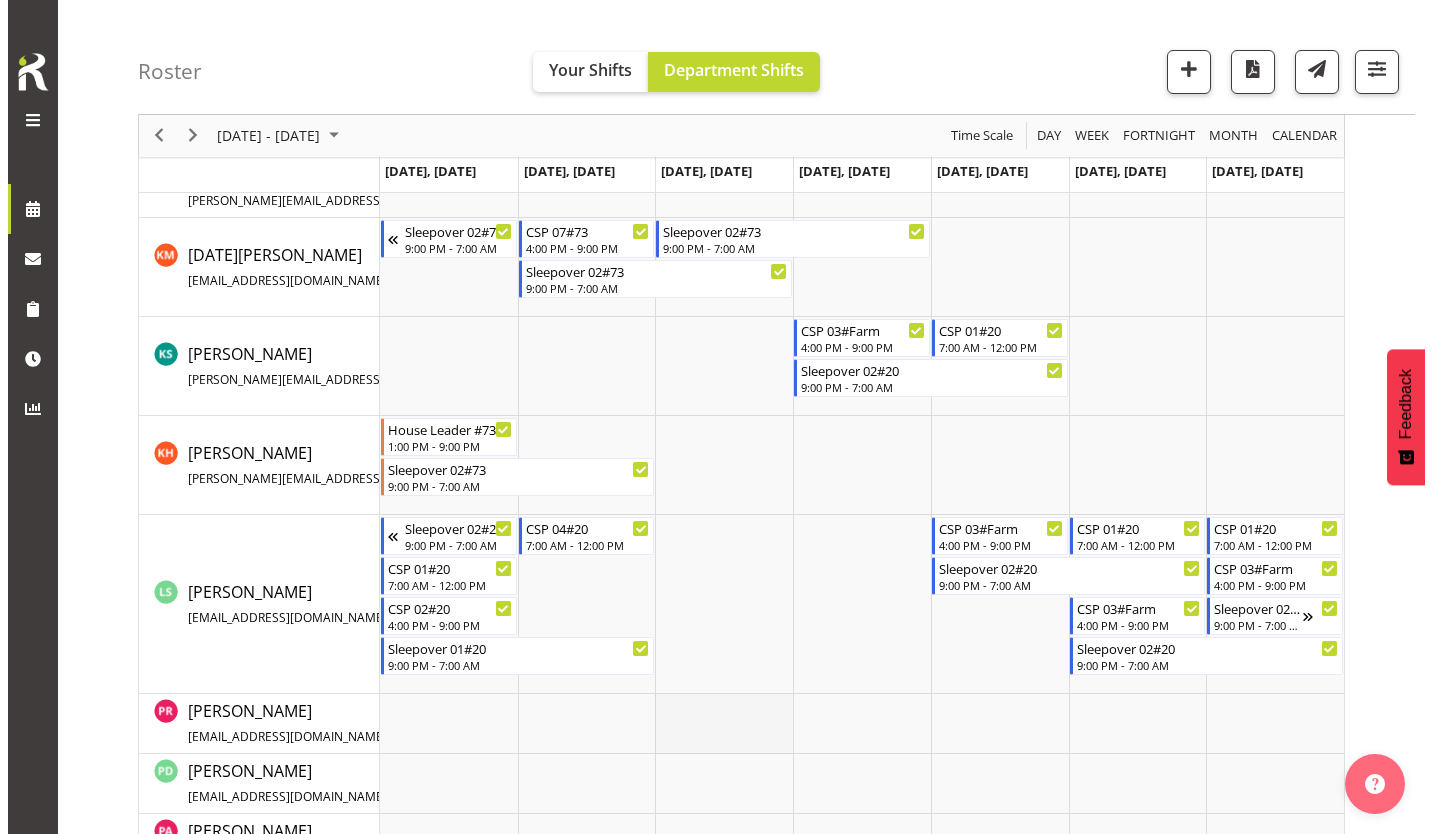 scroll, scrollTop: 661, scrollLeft: 0, axis: vertical 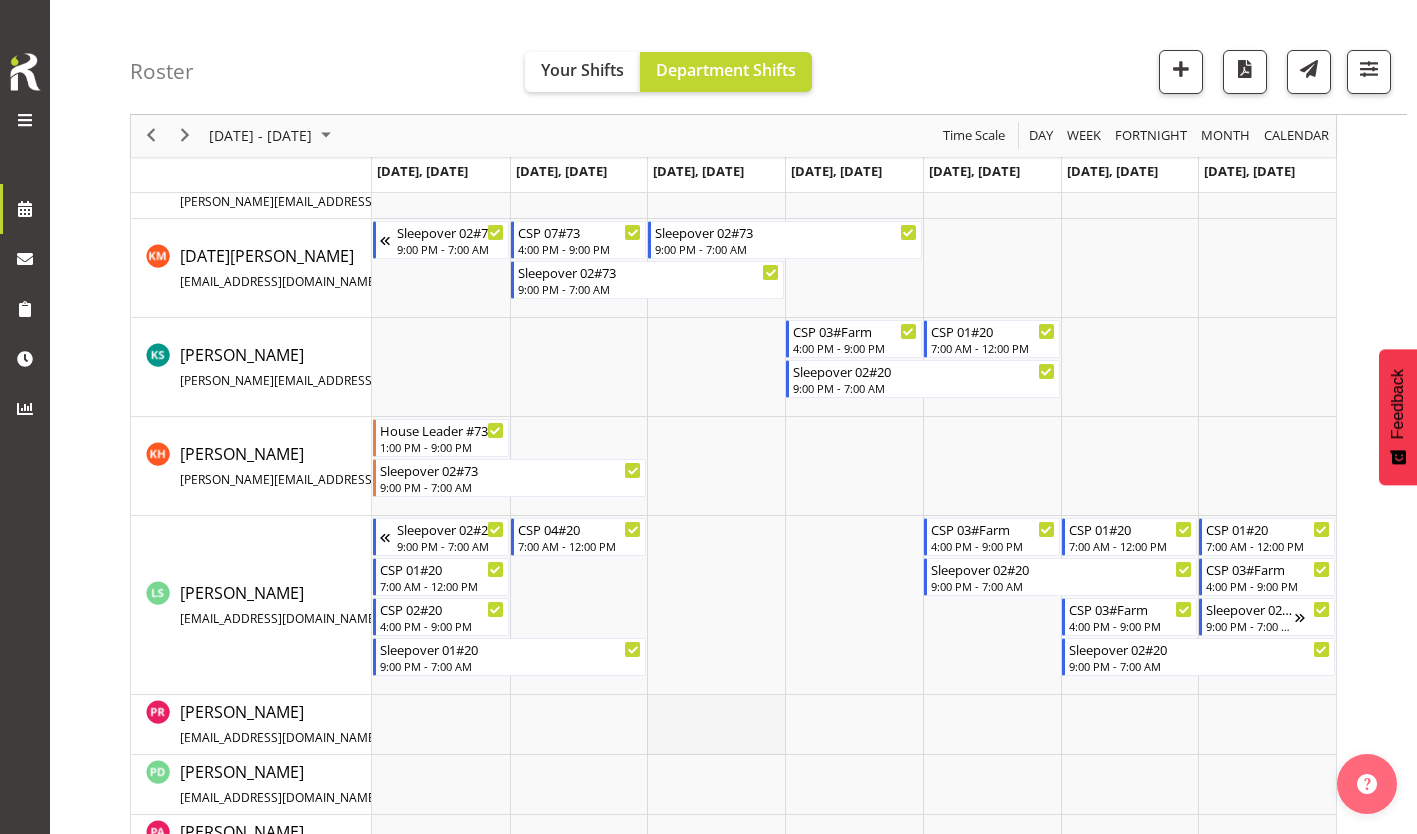 click at bounding box center (716, 725) 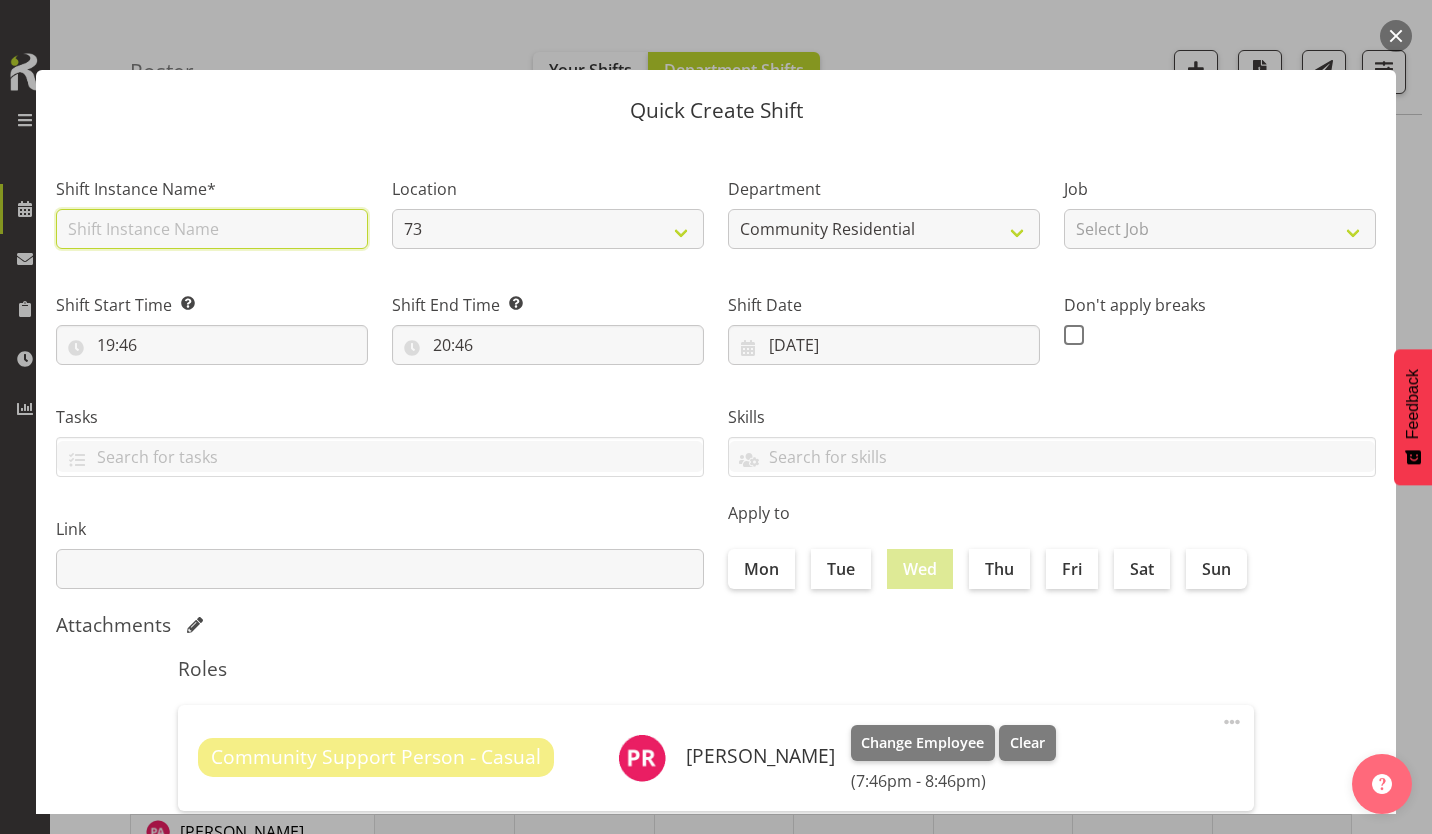 click at bounding box center [212, 229] 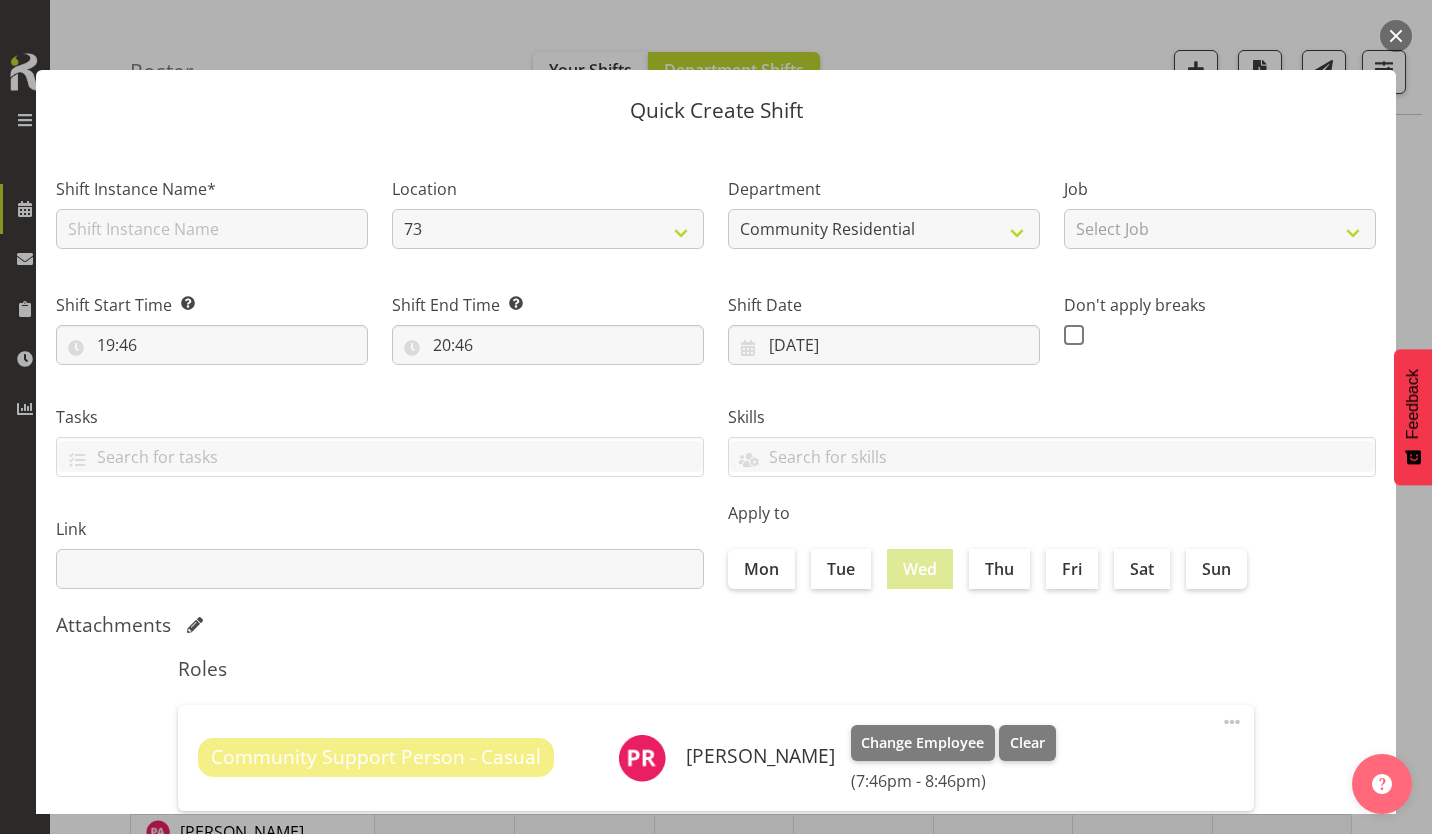 click on "Shift Instance Name*" at bounding box center (212, 207) 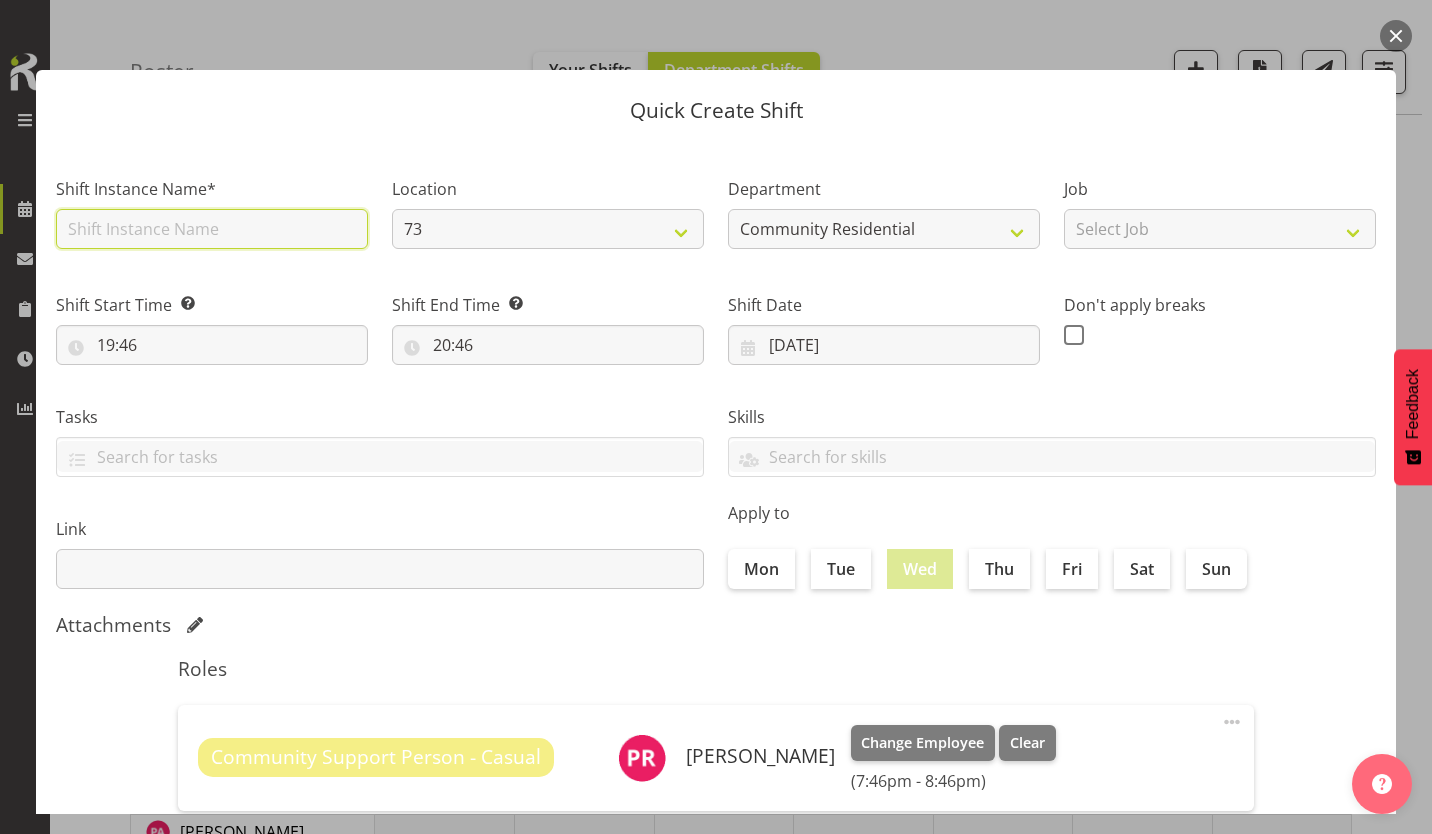 click at bounding box center (212, 229) 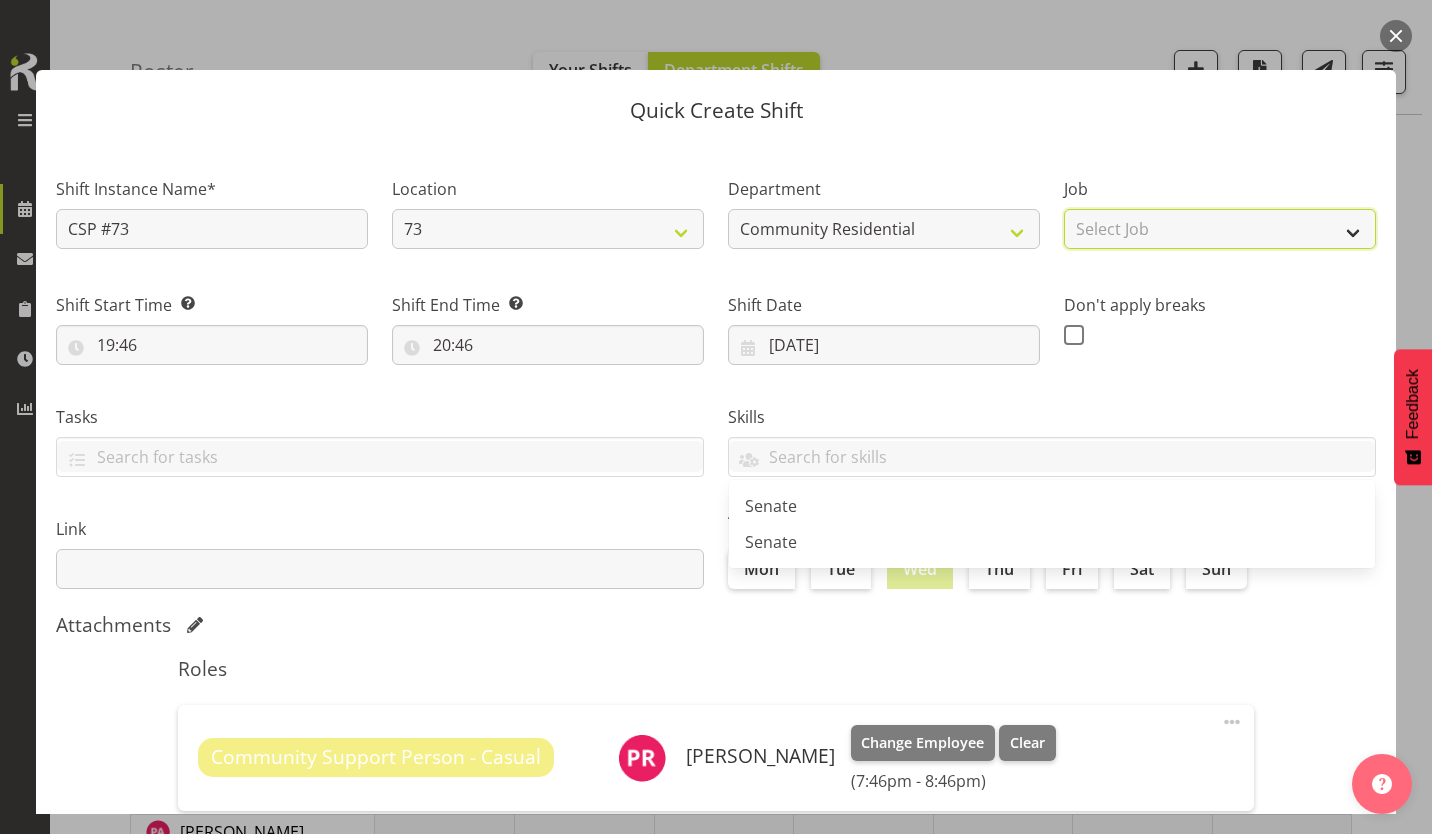 click on "Select Job  Accounts Admin Art Coordinator Community Leader Community Support Person Community Support Person-Casual House Leader Office Admin Senior Coordinator Service Manager Volunteer" at bounding box center [1220, 229] 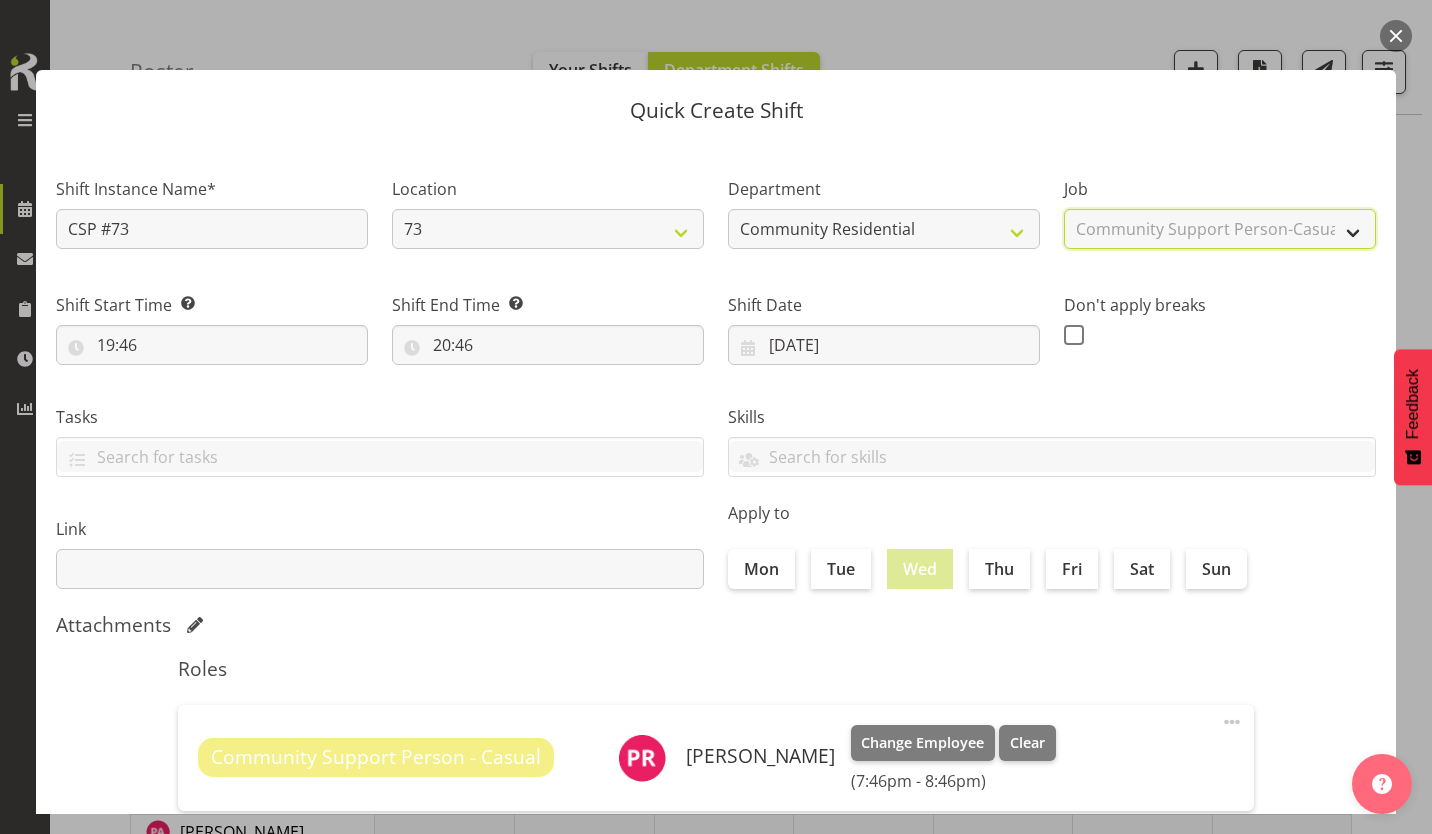 click on "Select Job  Accounts Admin Art Coordinator Community Leader Community Support Person Community Support Person-Casual House Leader Office Admin Senior Coordinator Service Manager Volunteer" at bounding box center [1220, 229] 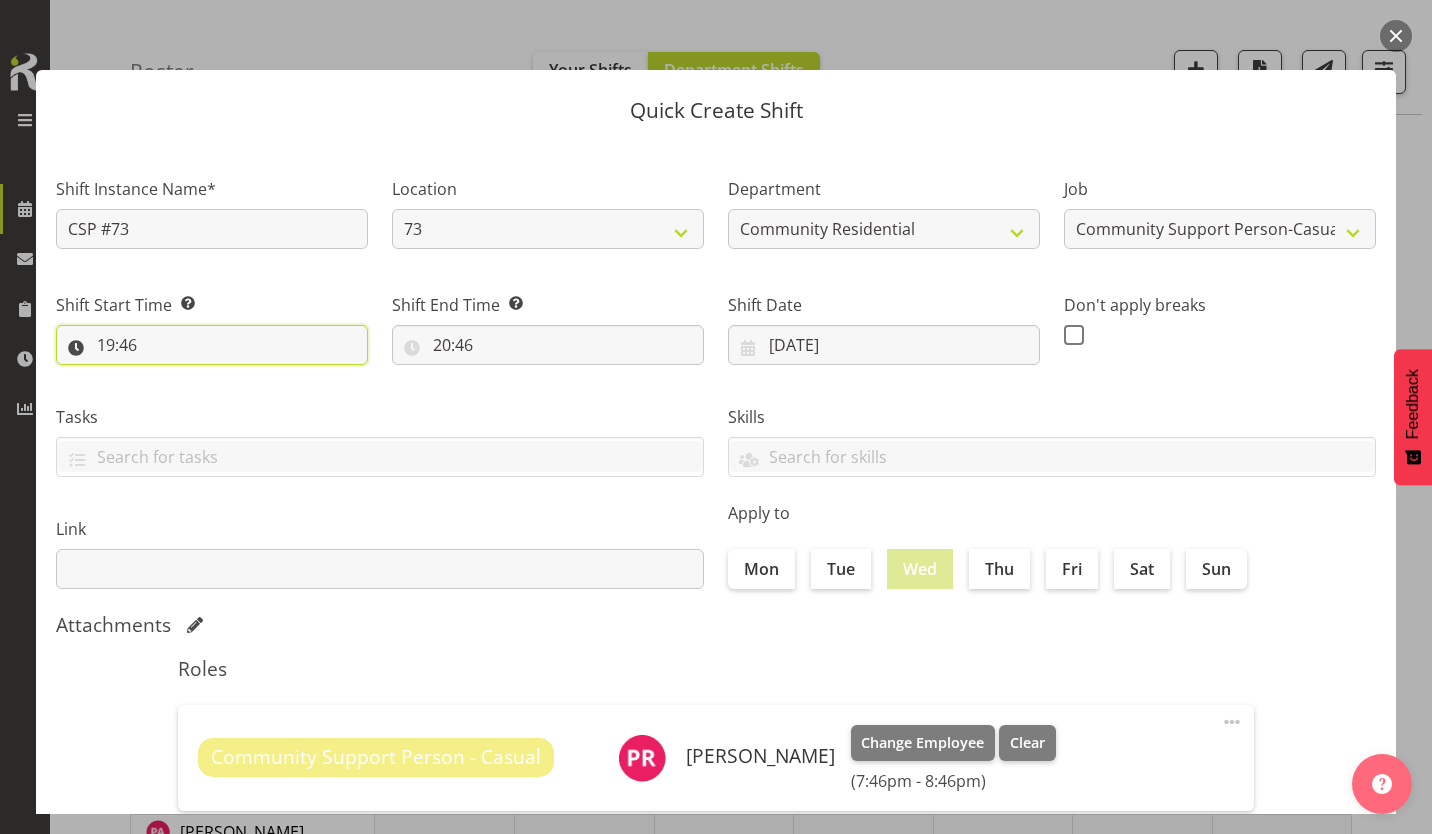 click on "19:46" at bounding box center [212, 345] 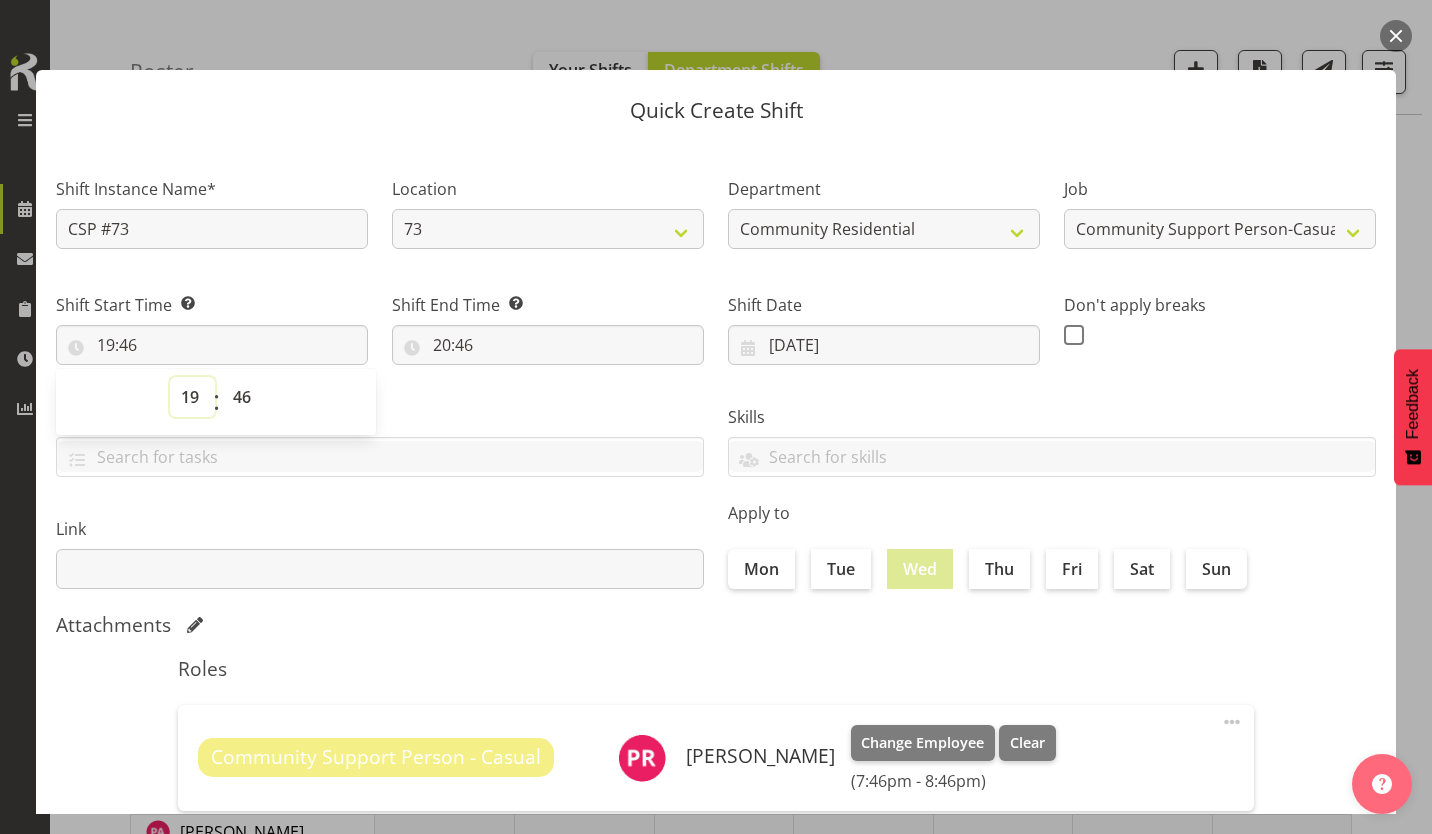 click on "00   01   02   03   04   05   06   07   08   09   10   11   12   13   14   15   16   17   18   19   20   21   22   23" at bounding box center [192, 397] 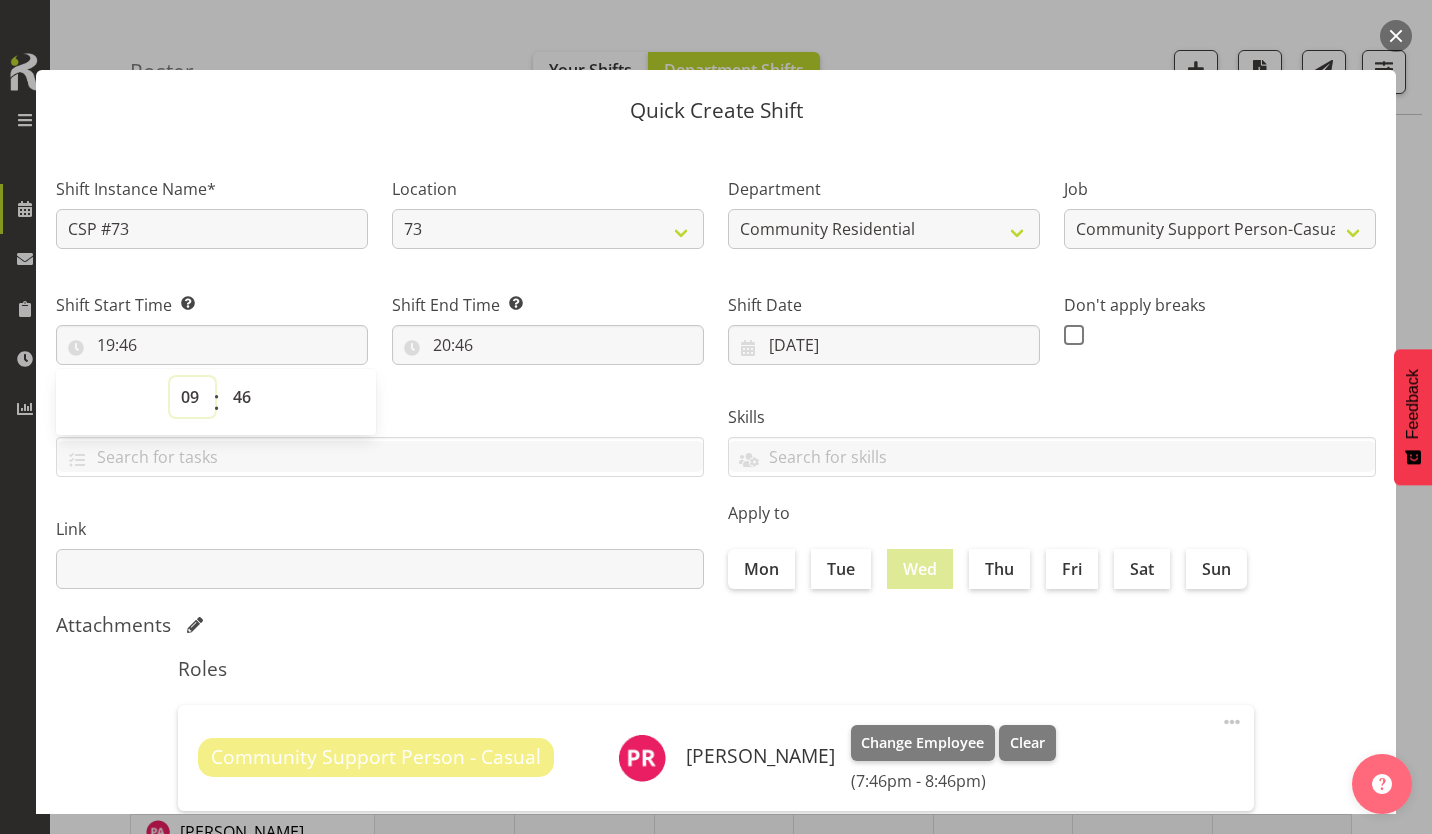 click on "00   01   02   03   04   05   06   07   08   09   10   11   12   13   14   15   16   17   18   19   20   21   22   23" at bounding box center [192, 397] 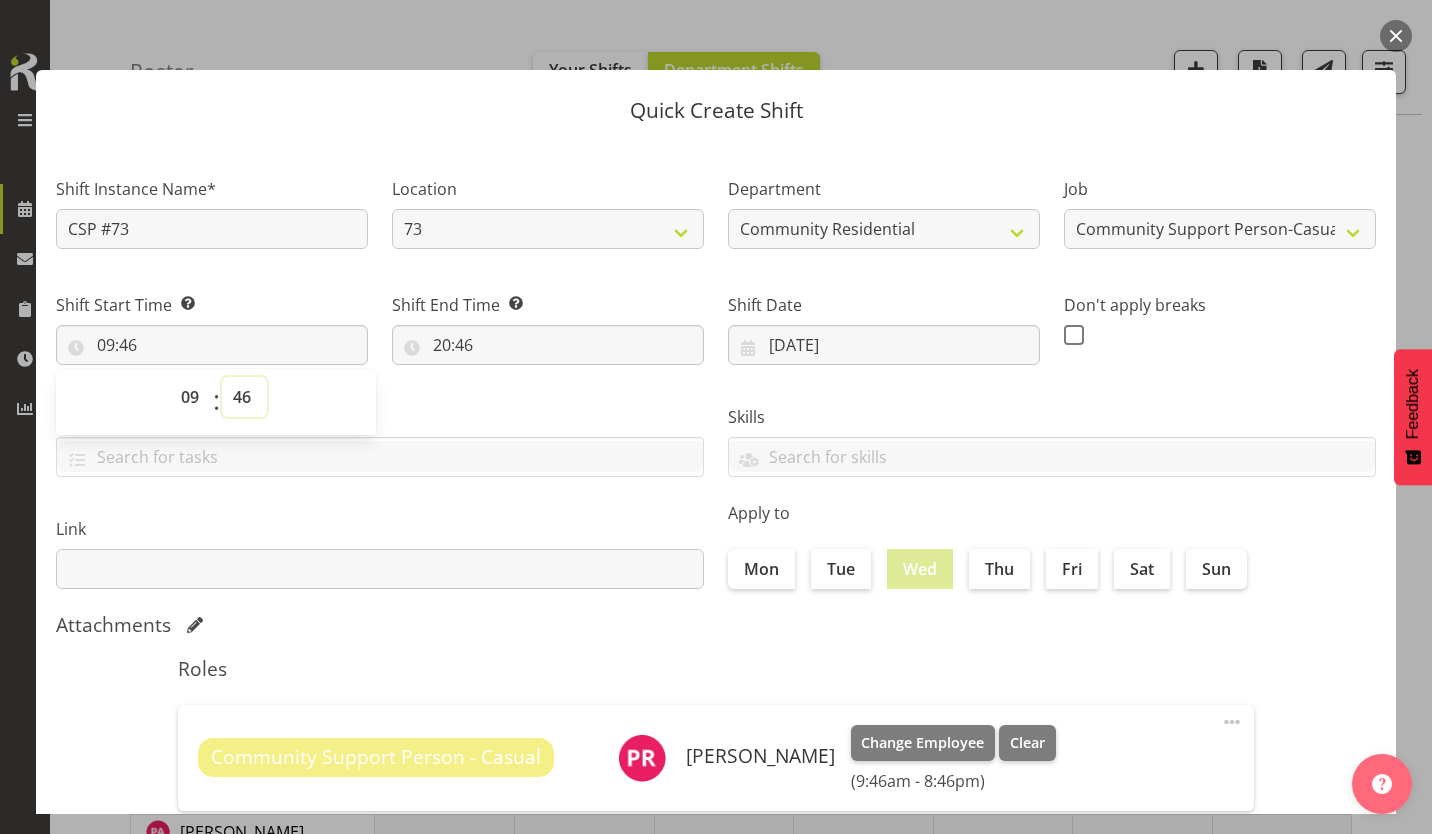 click on "00   01   02   03   04   05   06   07   08   09   10   11   12   13   14   15   16   17   18   19   20   21   22   23   24   25   26   27   28   29   30   31   32   33   34   35   36   37   38   39   40   41   42   43   44   45   46   47   48   49   50   51   52   53   54   55   56   57   58   59" at bounding box center [244, 397] 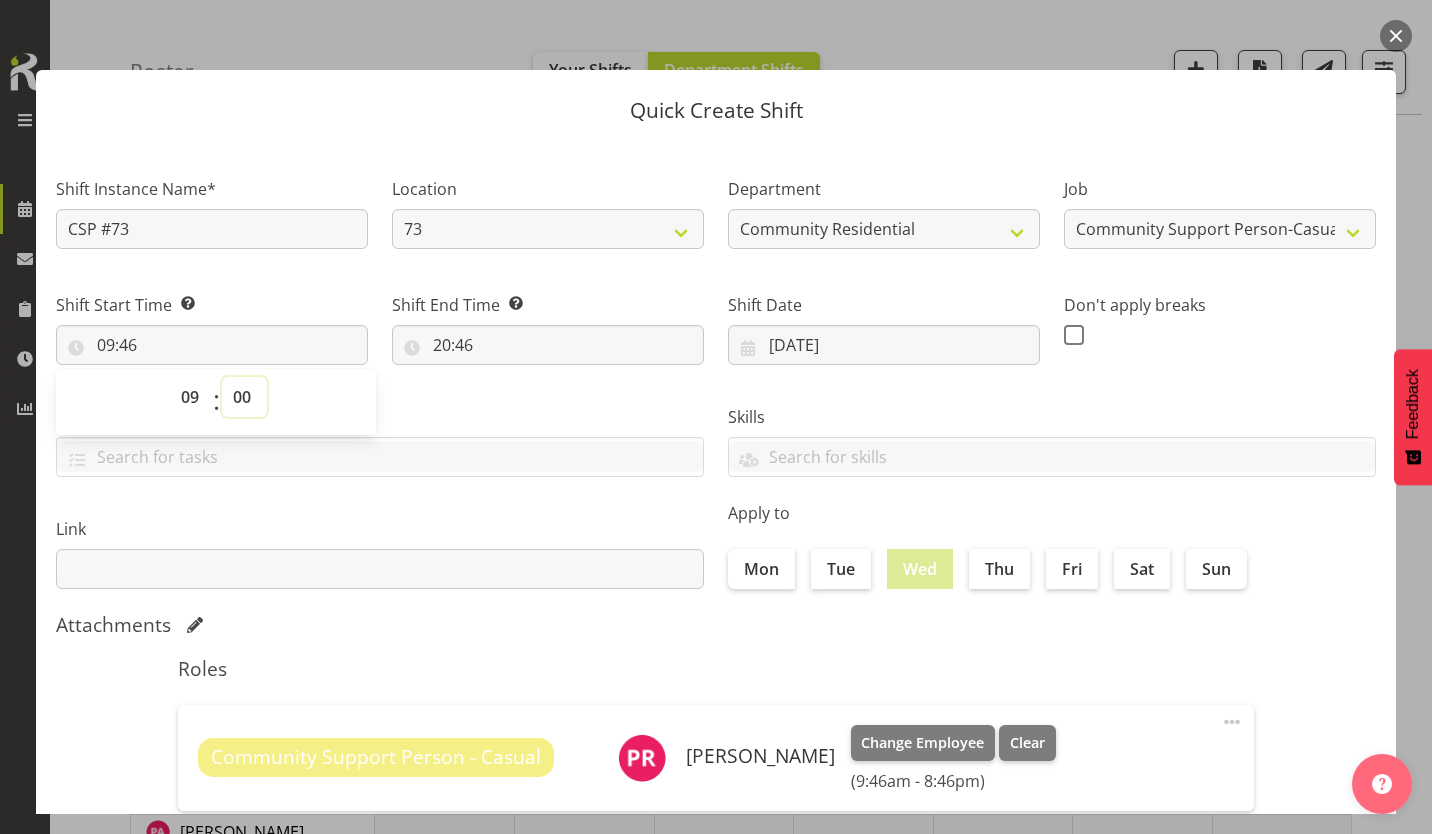click on "00   01   02   03   04   05   06   07   08   09   10   11   12   13   14   15   16   17   18   19   20   21   22   23   24   25   26   27   28   29   30   31   32   33   34   35   36   37   38   39   40   41   42   43   44   45   46   47   48   49   50   51   52   53   54   55   56   57   58   59" at bounding box center [244, 397] 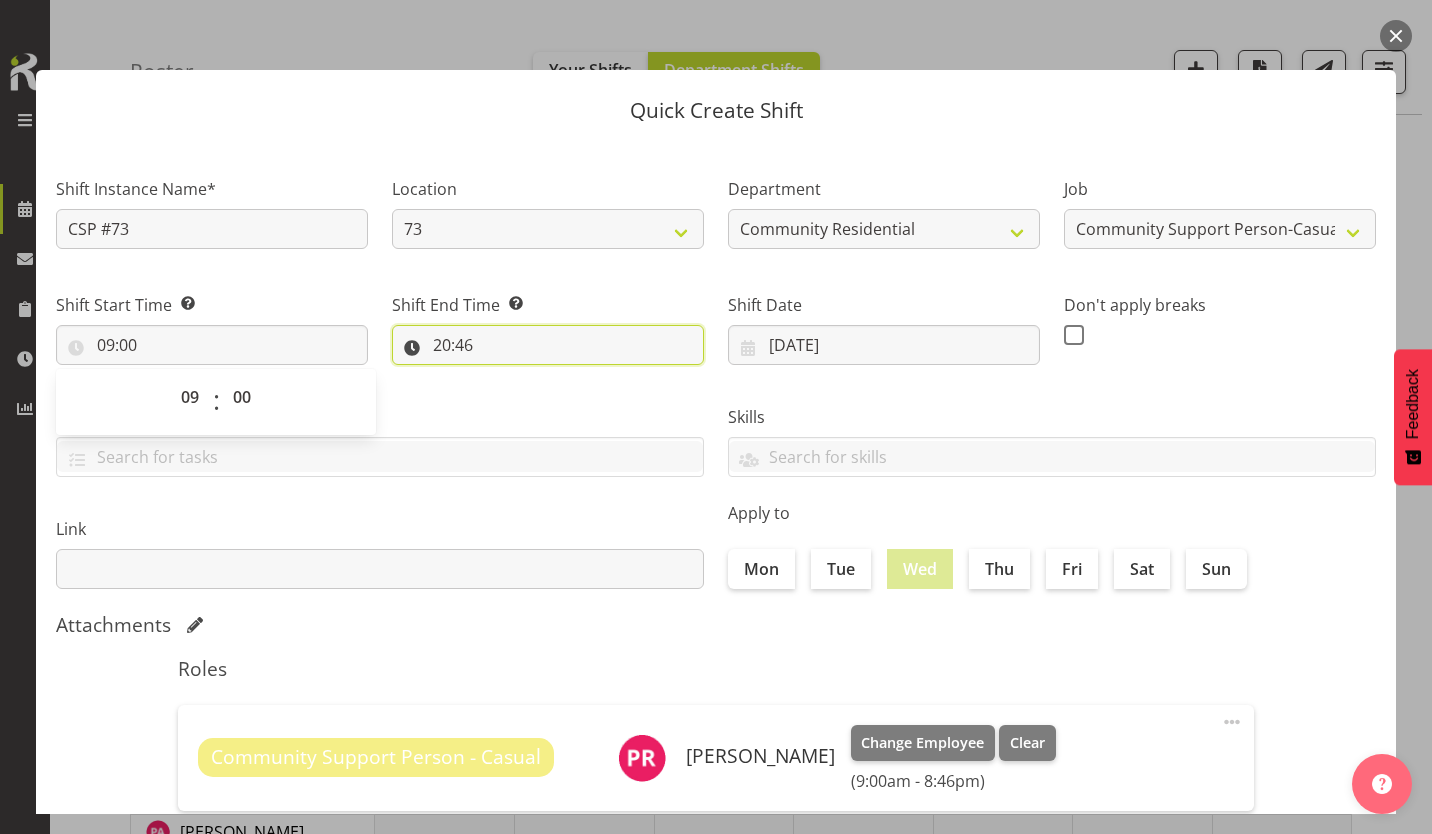 click on "20:46" at bounding box center [548, 345] 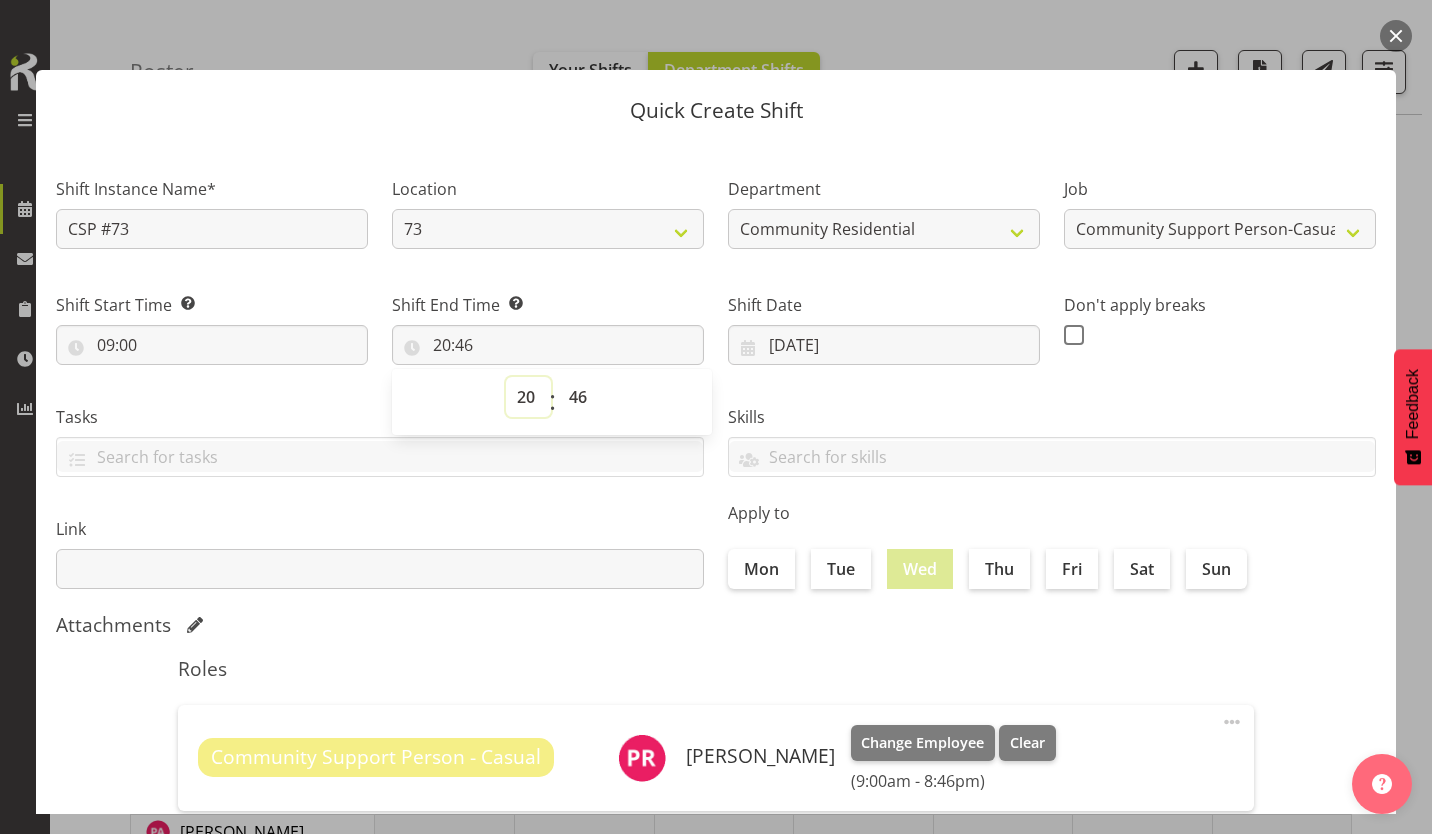 click on "00   01   02   03   04   05   06   07   08   09   10   11   12   13   14   15   16   17   18   19   20   21   22   23" at bounding box center [528, 397] 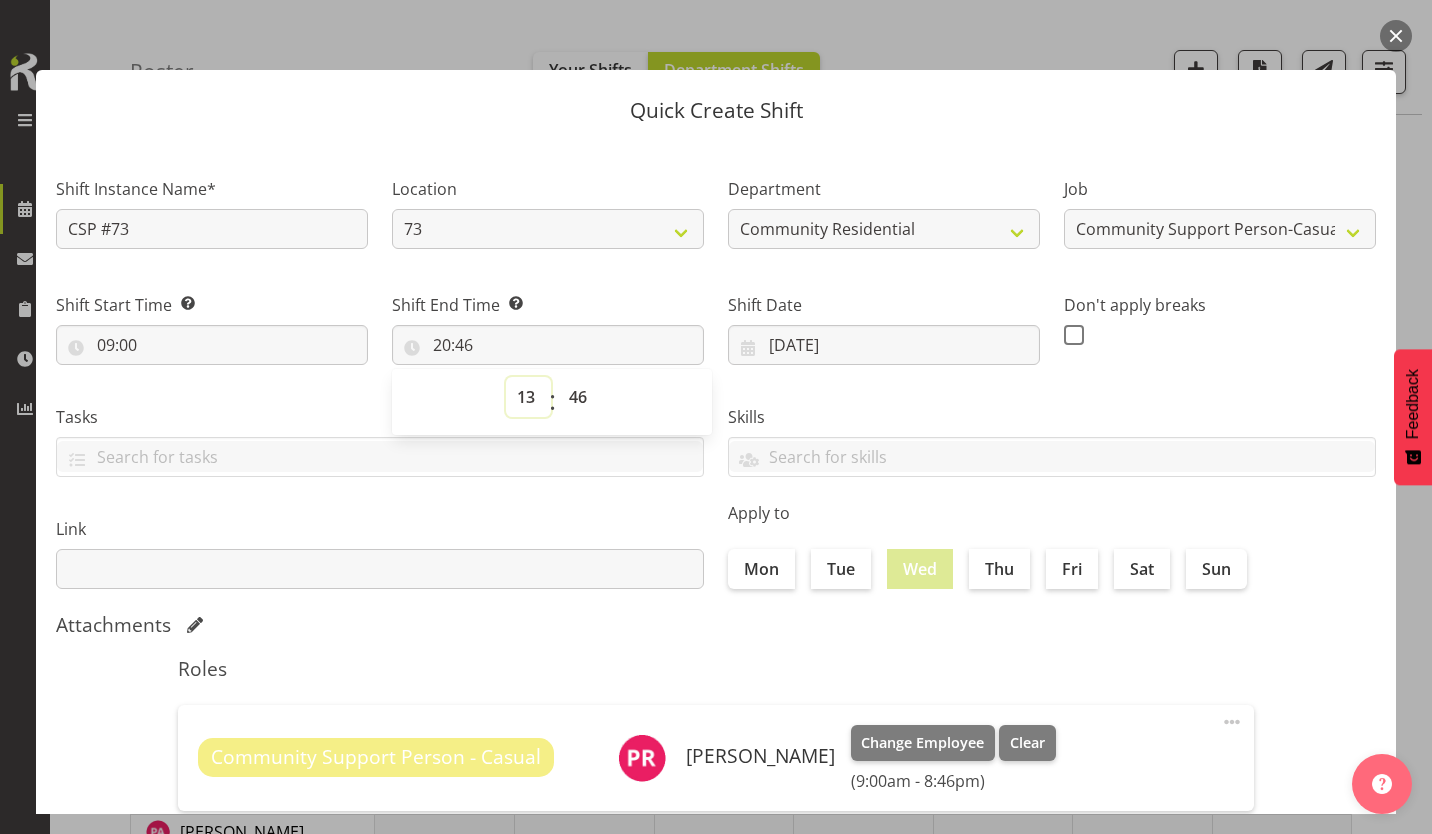 click on "00   01   02   03   04   05   06   07   08   09   10   11   12   13   14   15   16   17   18   19   20   21   22   23" at bounding box center (528, 397) 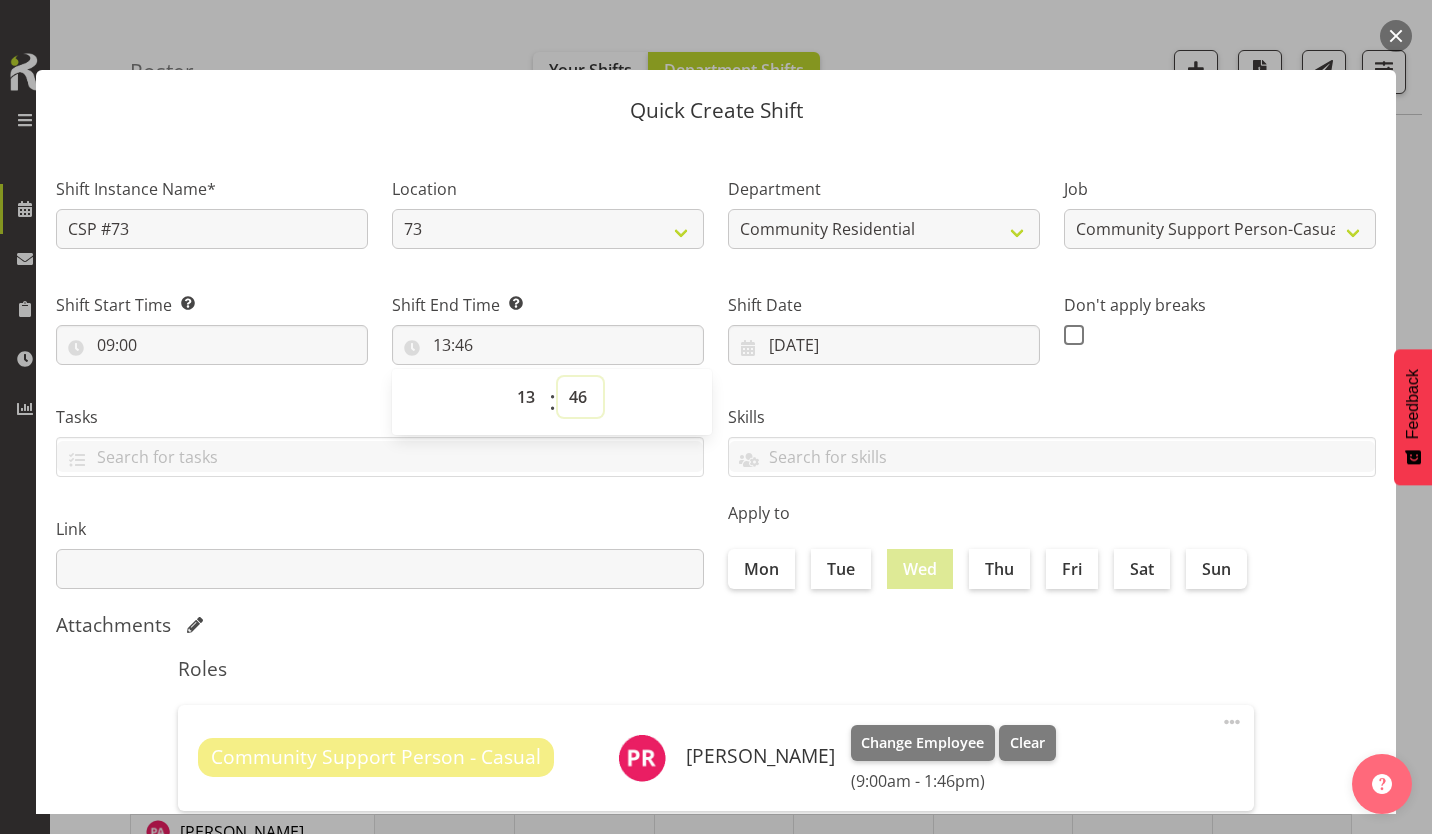 click on "00   01   02   03   04   05   06   07   08   09   10   11   12   13   14   15   16   17   18   19   20   21   22   23   24   25   26   27   28   29   30   31   32   33   34   35   36   37   38   39   40   41   42   43   44   45   46   47   48   49   50   51   52   53   54   55   56   57   58   59" at bounding box center (580, 397) 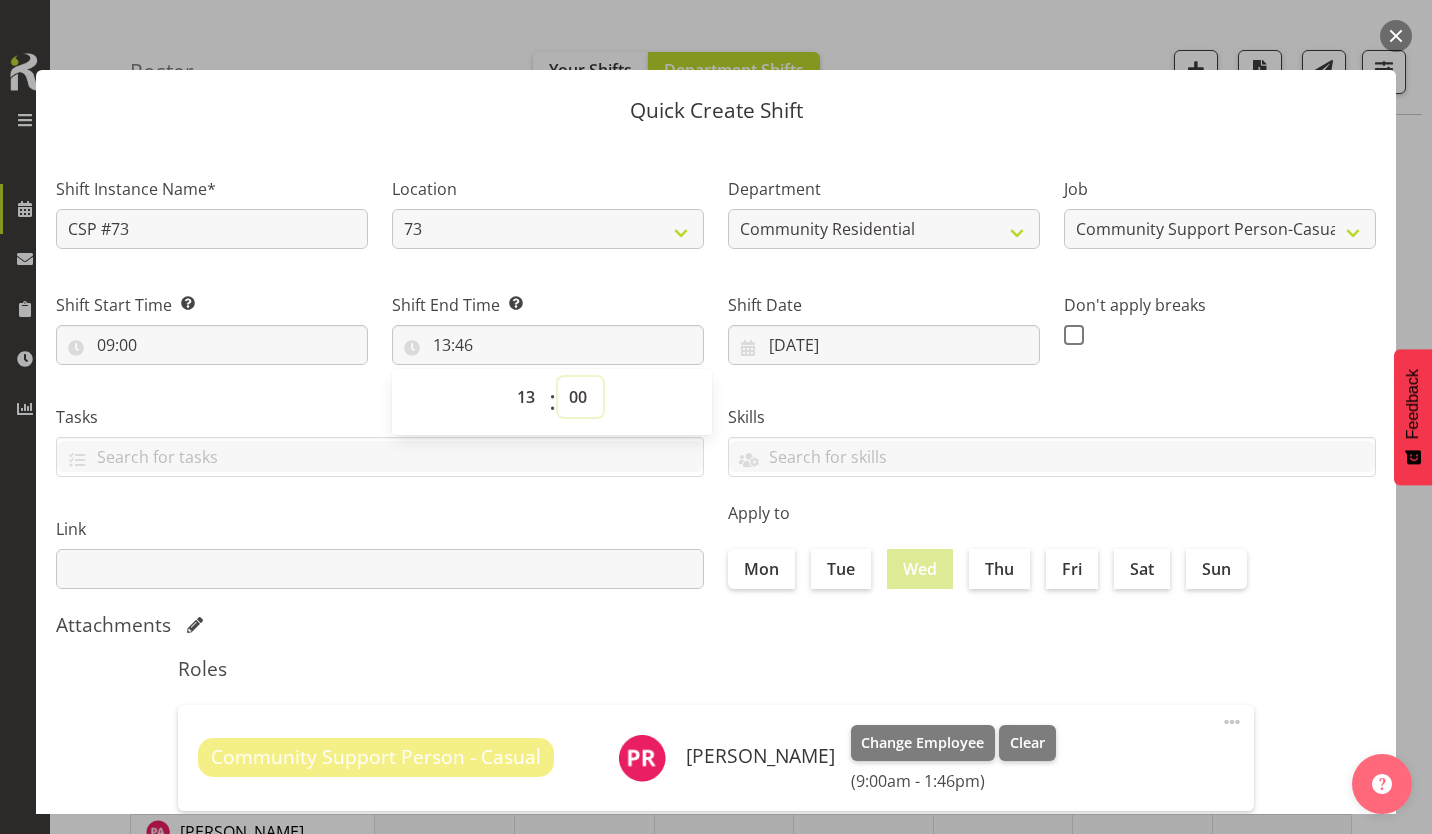 click on "00   01   02   03   04   05   06   07   08   09   10   11   12   13   14   15   16   17   18   19   20   21   22   23   24   25   26   27   28   29   30   31   32   33   34   35   36   37   38   39   40   41   42   43   44   45   46   47   48   49   50   51   52   53   54   55   56   57   58   59" at bounding box center [580, 397] 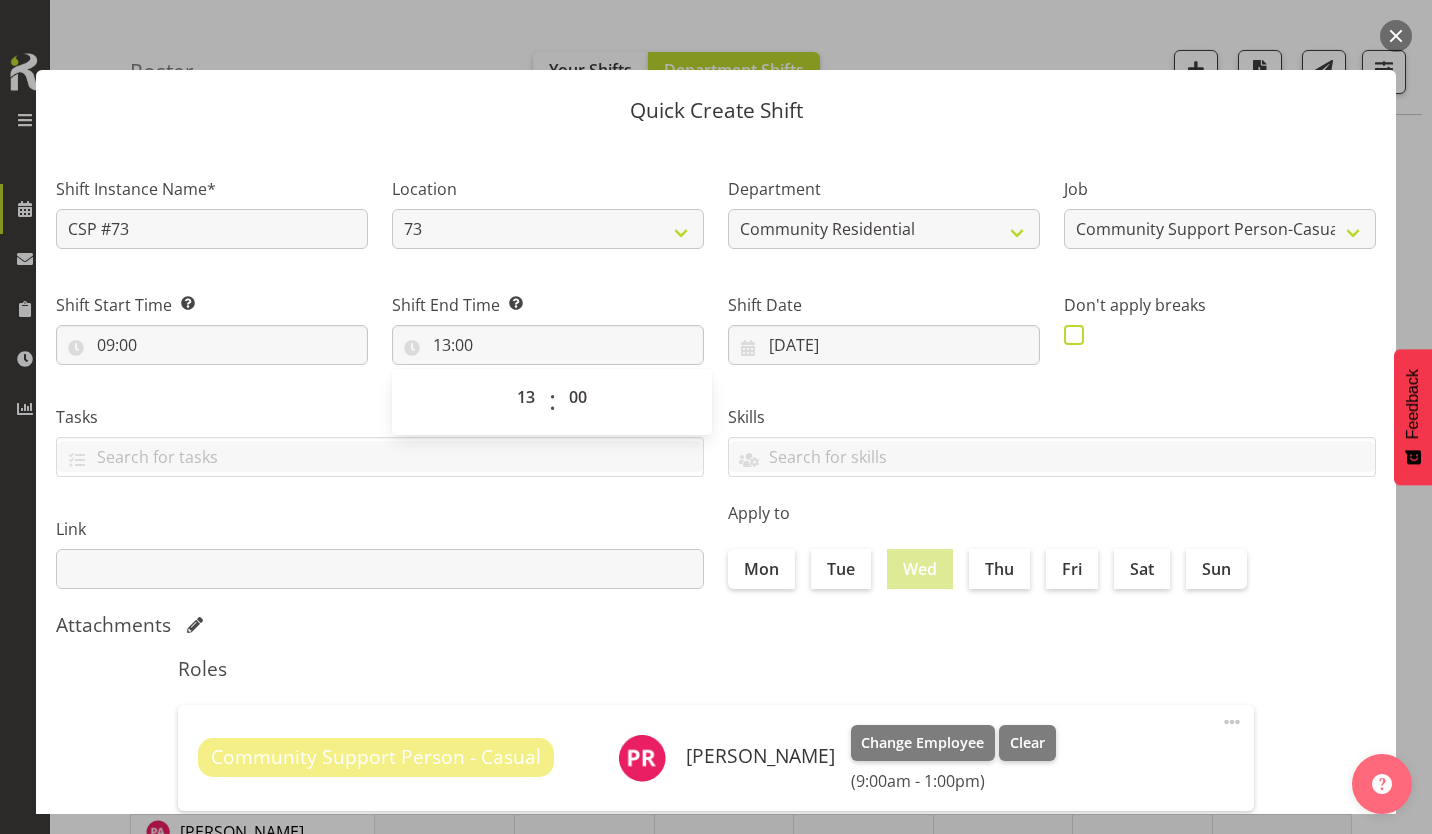 click at bounding box center (1074, 335) 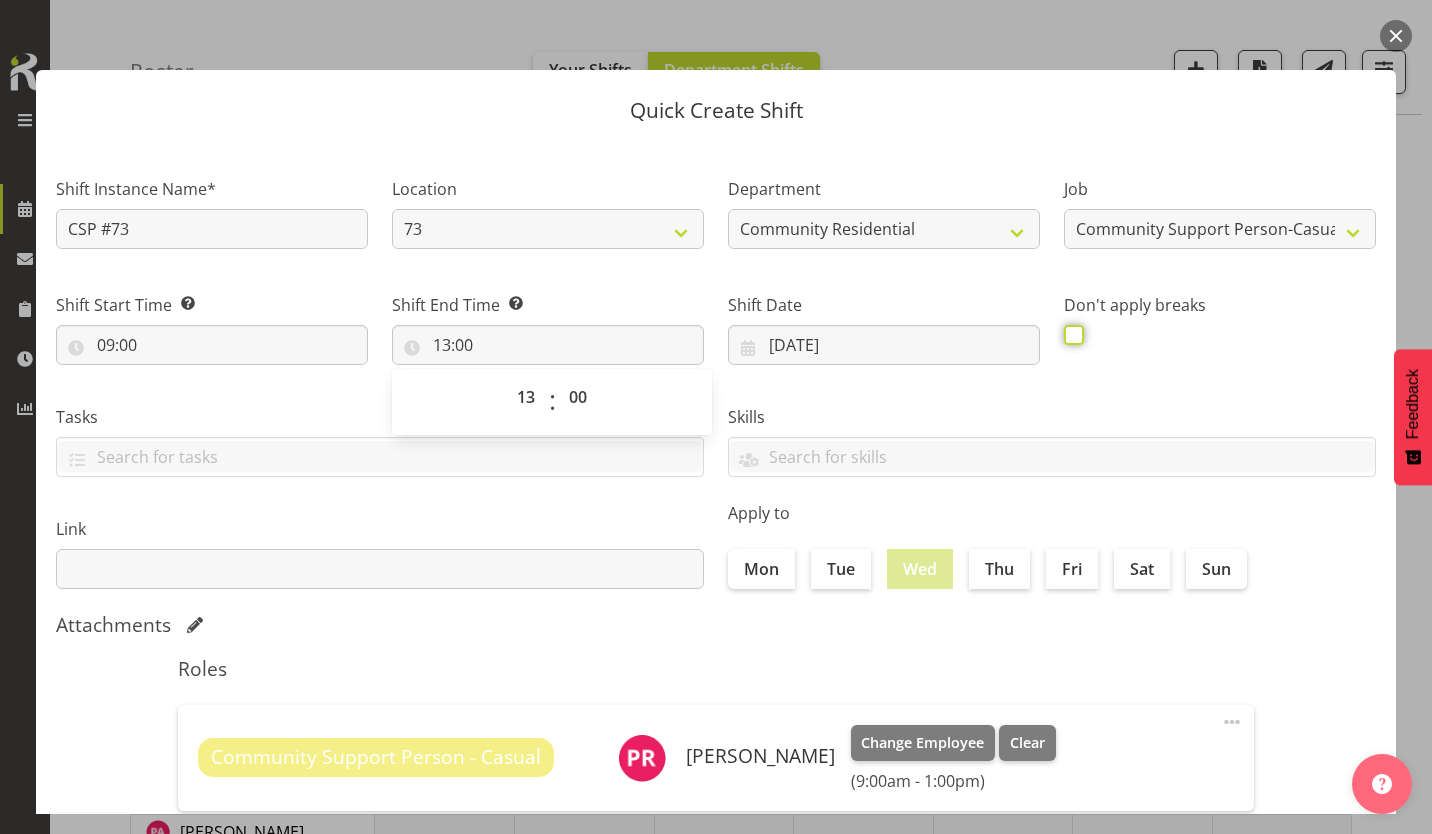 click at bounding box center [1070, 334] 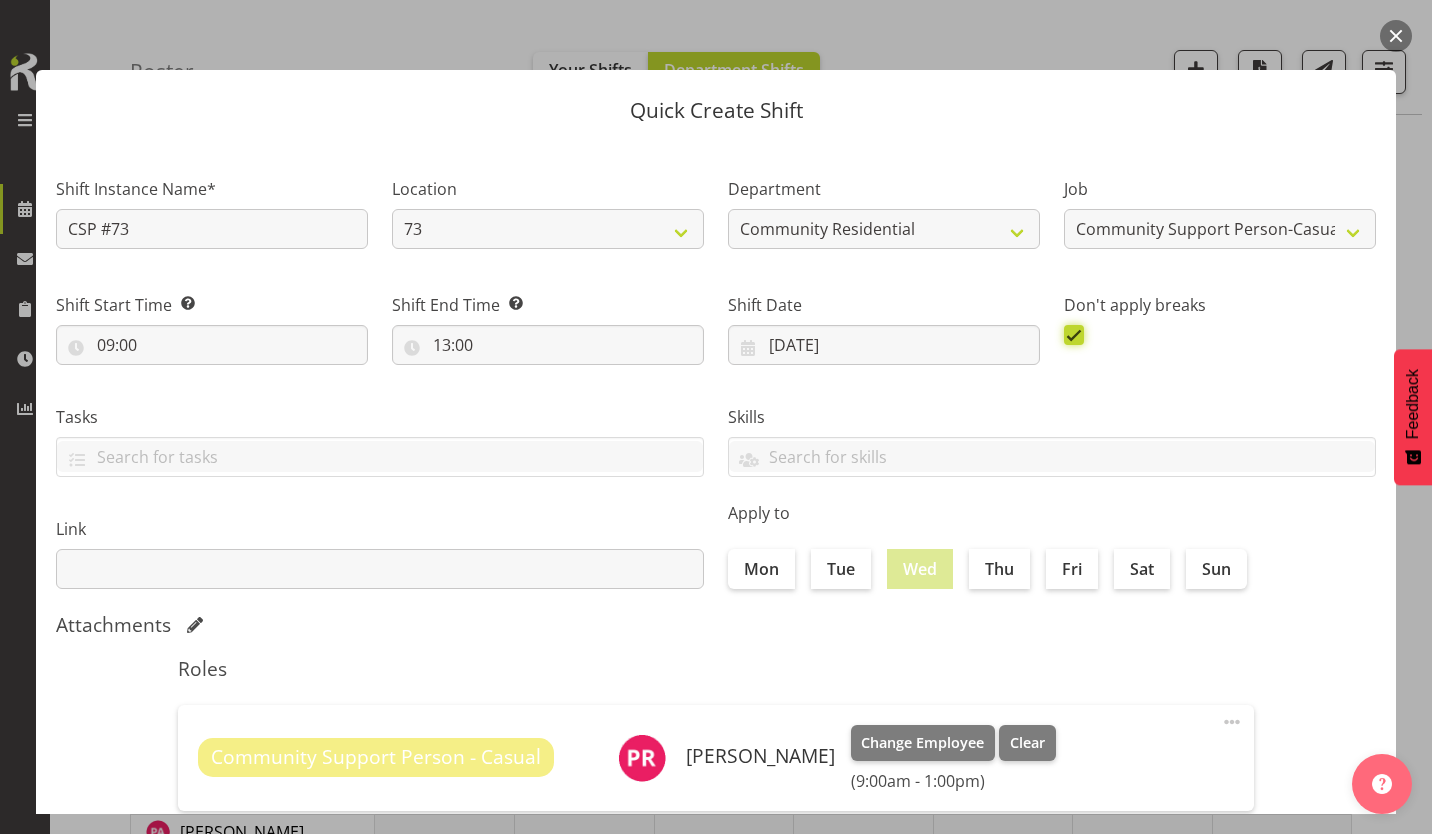 scroll, scrollTop: 86, scrollLeft: 0, axis: vertical 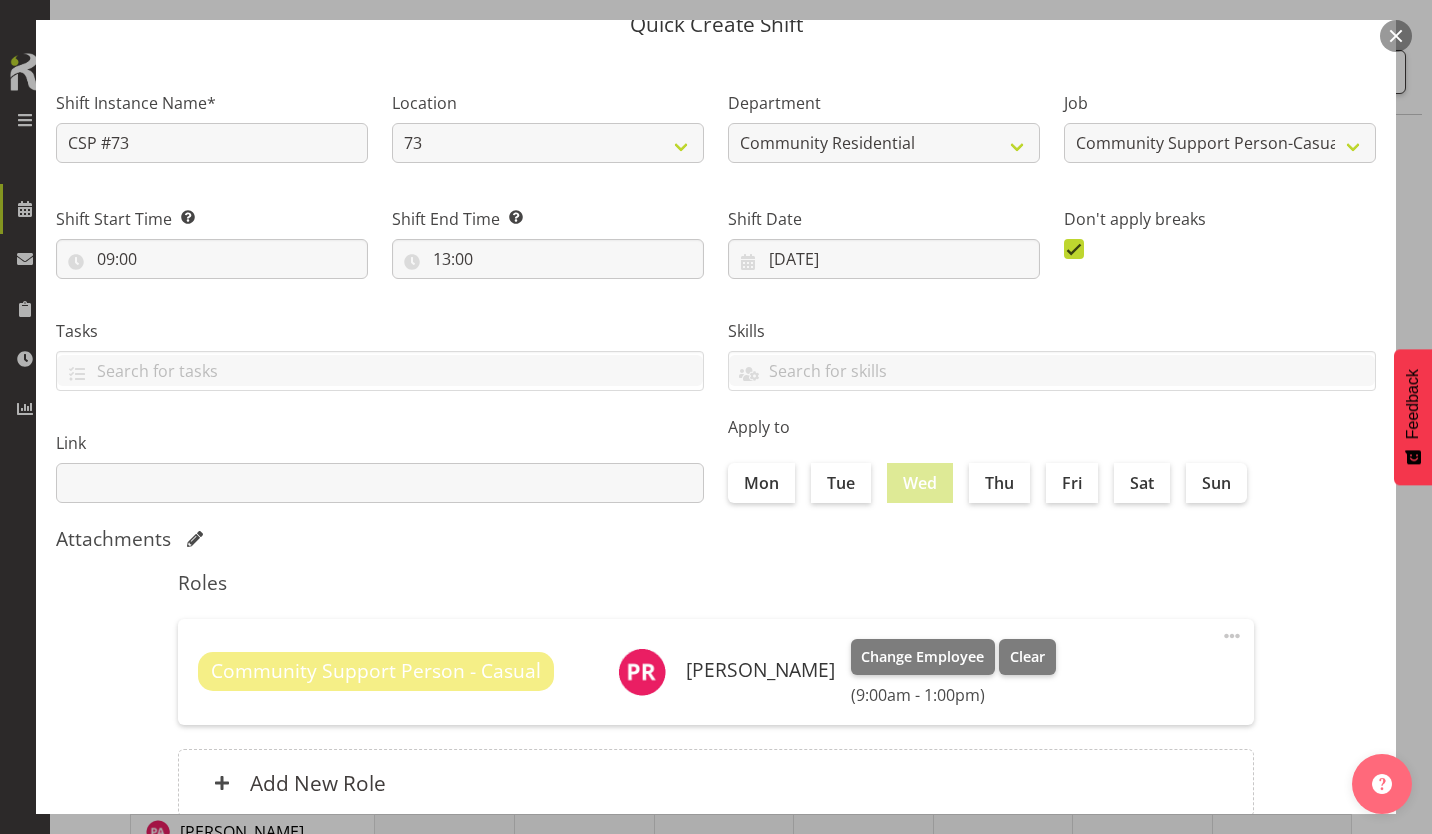 click on "Create Shift Instance" at bounding box center (1274, 902) 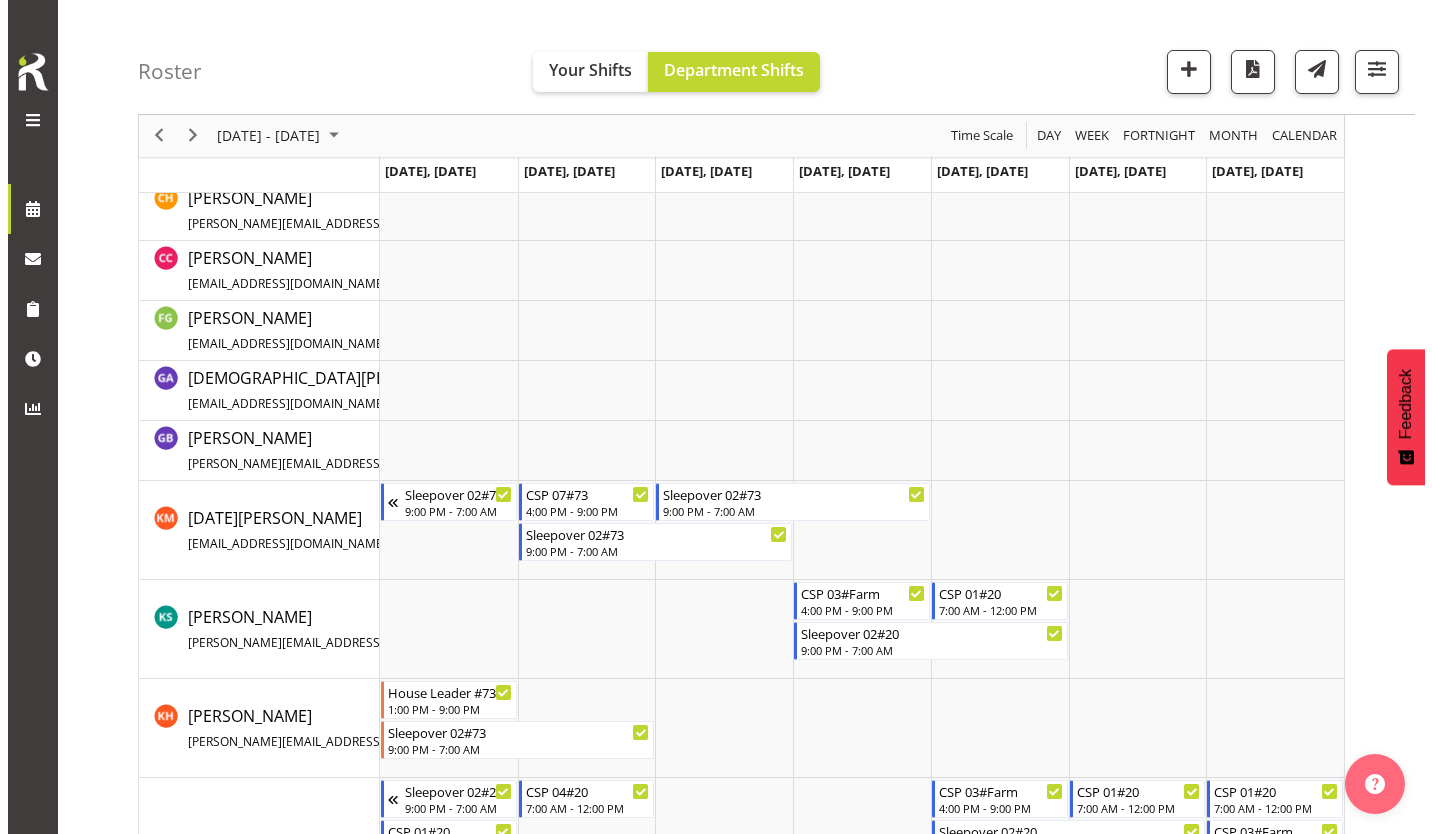 scroll, scrollTop: 400, scrollLeft: 0, axis: vertical 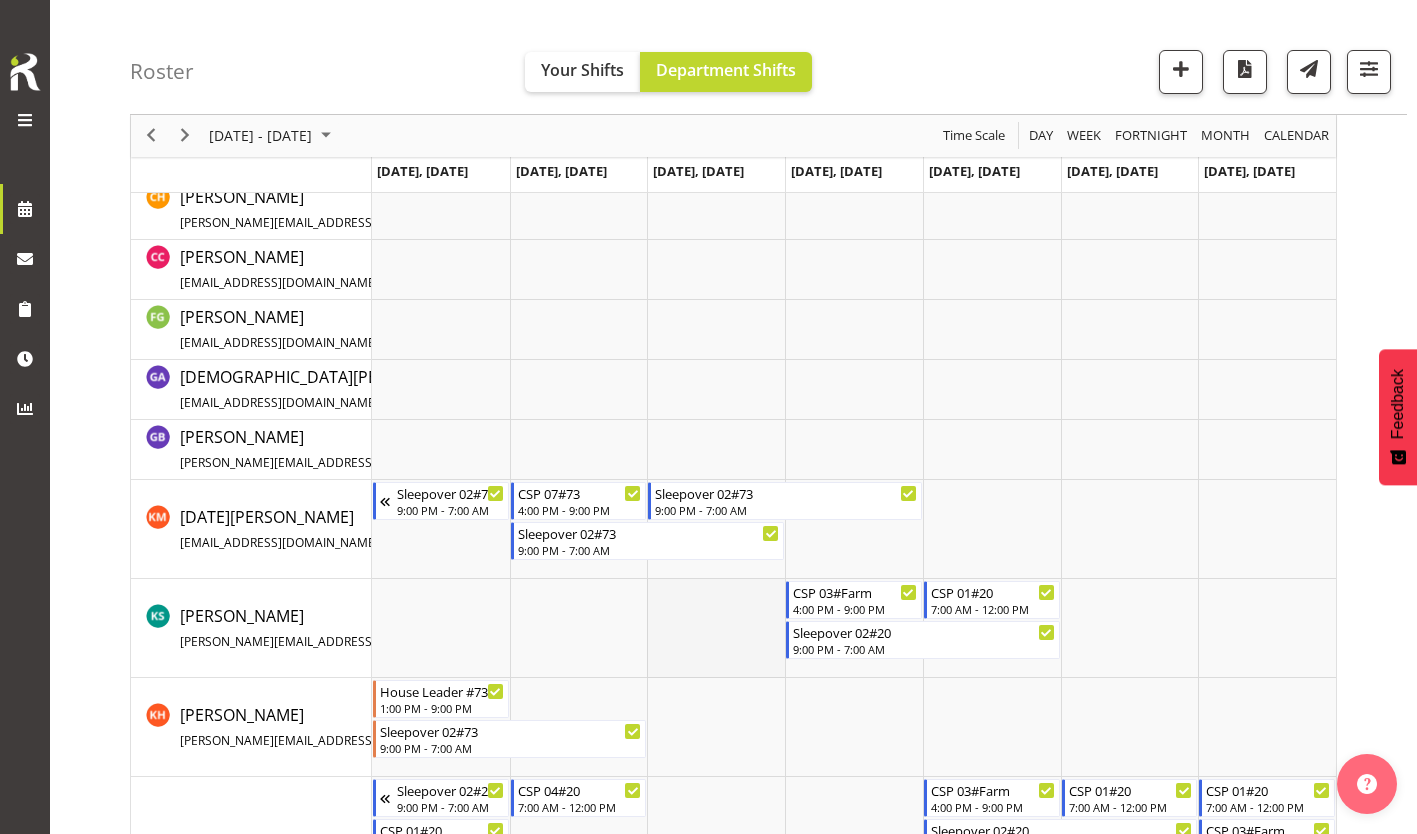 click at bounding box center (716, 628) 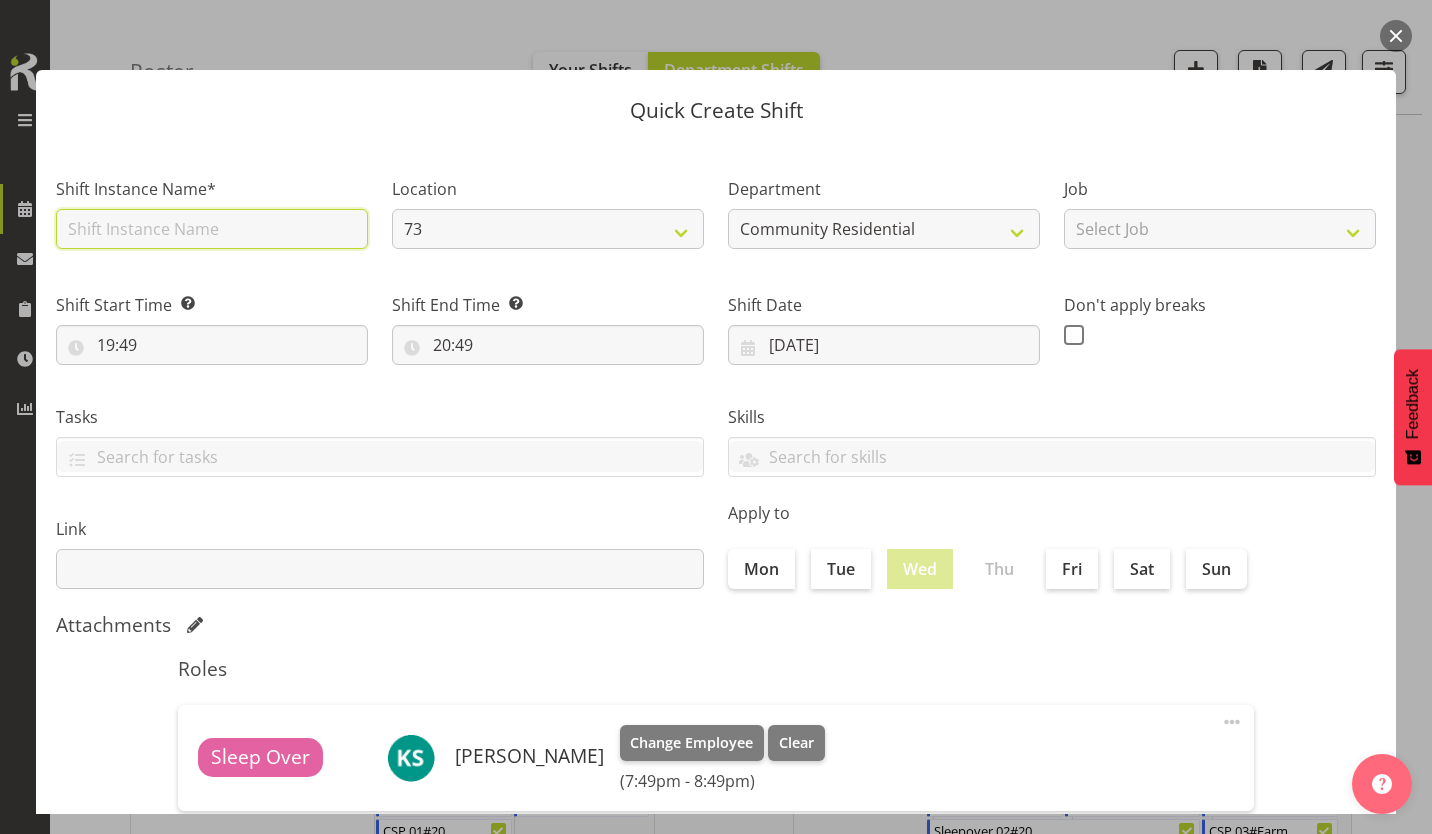click at bounding box center (212, 229) 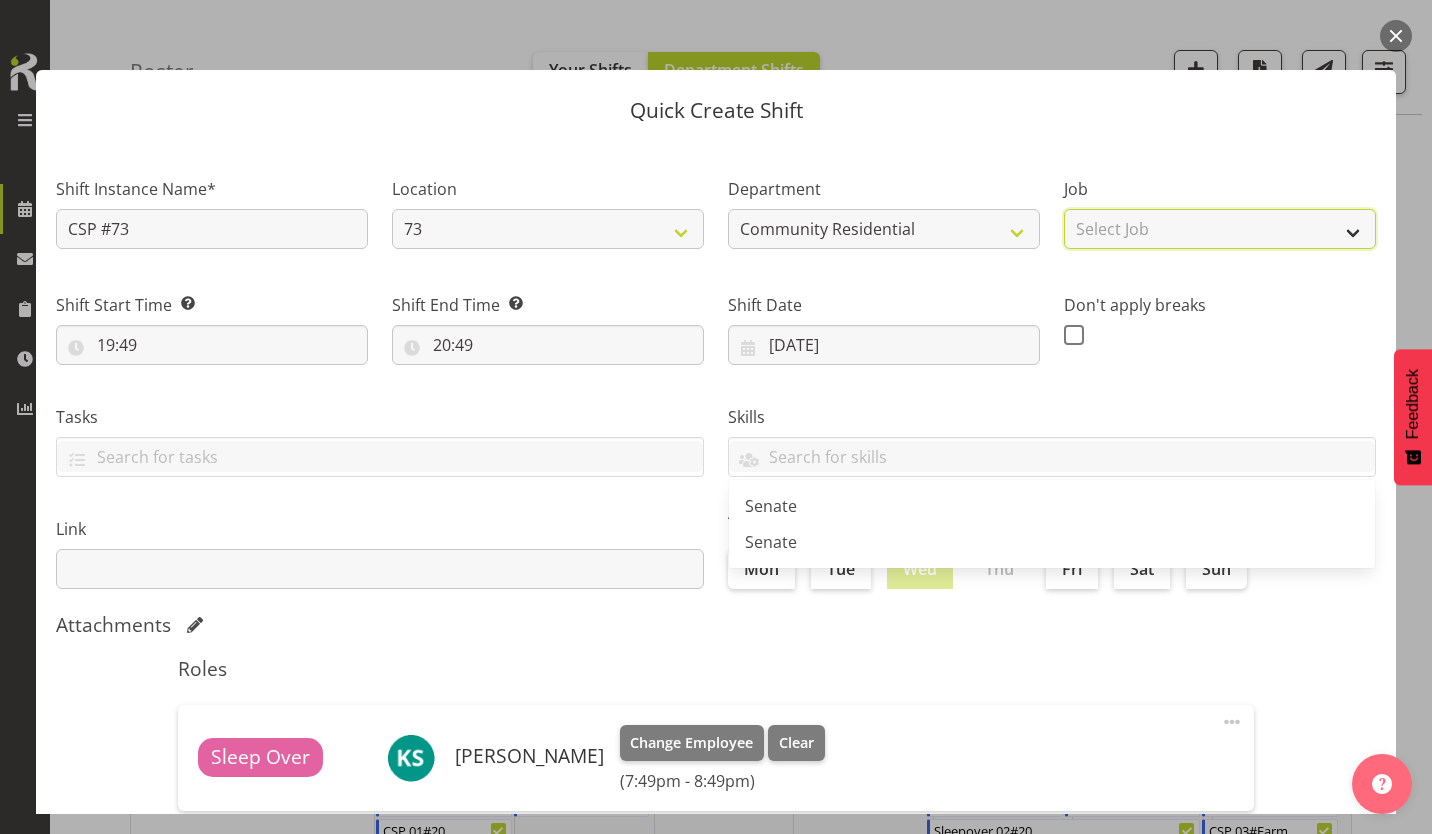 click on "Select Job  Accounts Admin Art Coordinator Community Leader Community Support Person Community Support Person-Casual House Leader Office Admin Senior Coordinator Service Manager Volunteer" at bounding box center (1220, 229) 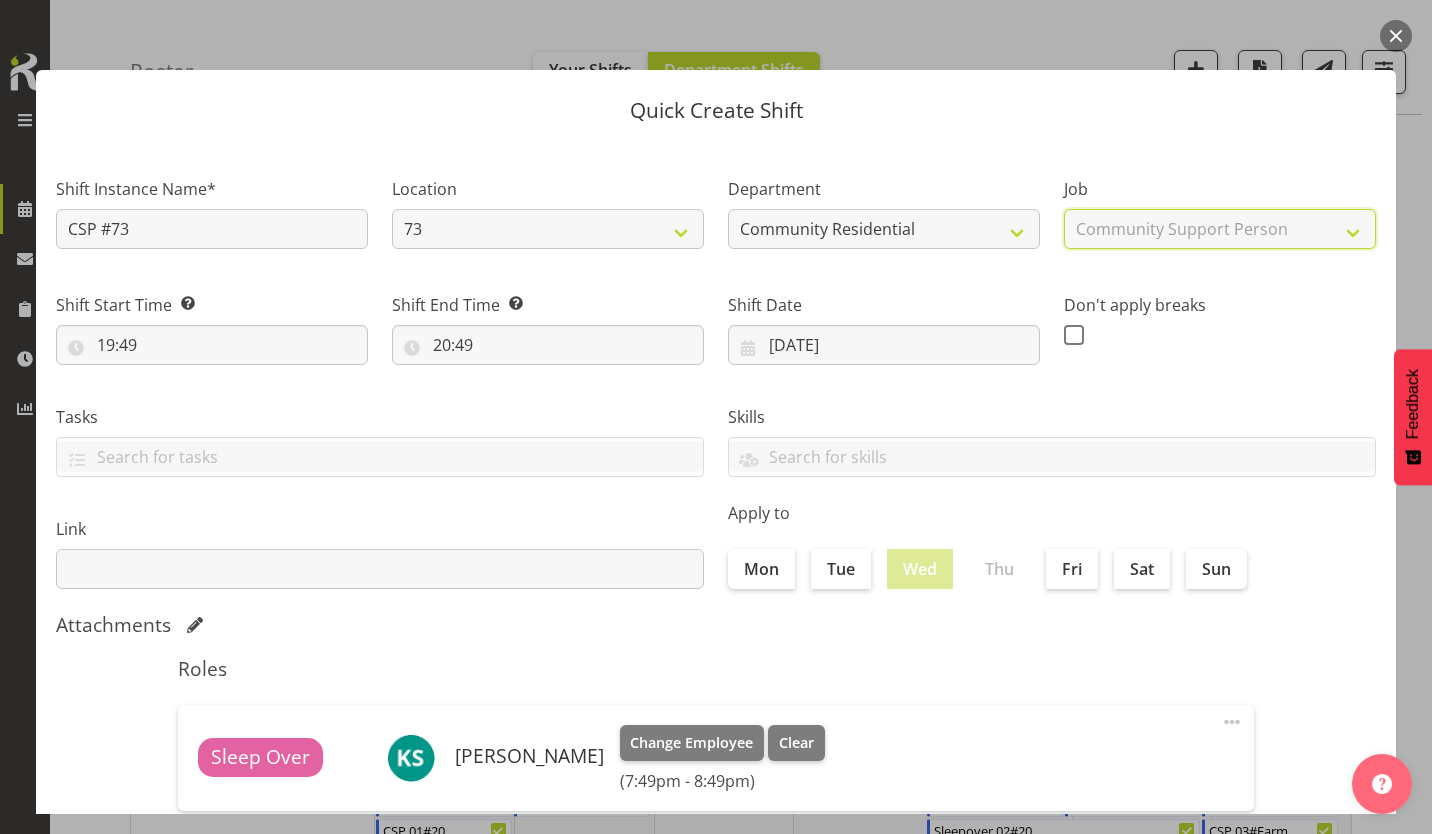 click on "Select Job  Accounts Admin Art Coordinator Community Leader Community Support Person Community Support Person-Casual House Leader Office Admin Senior Coordinator Service Manager Volunteer" at bounding box center (1220, 229) 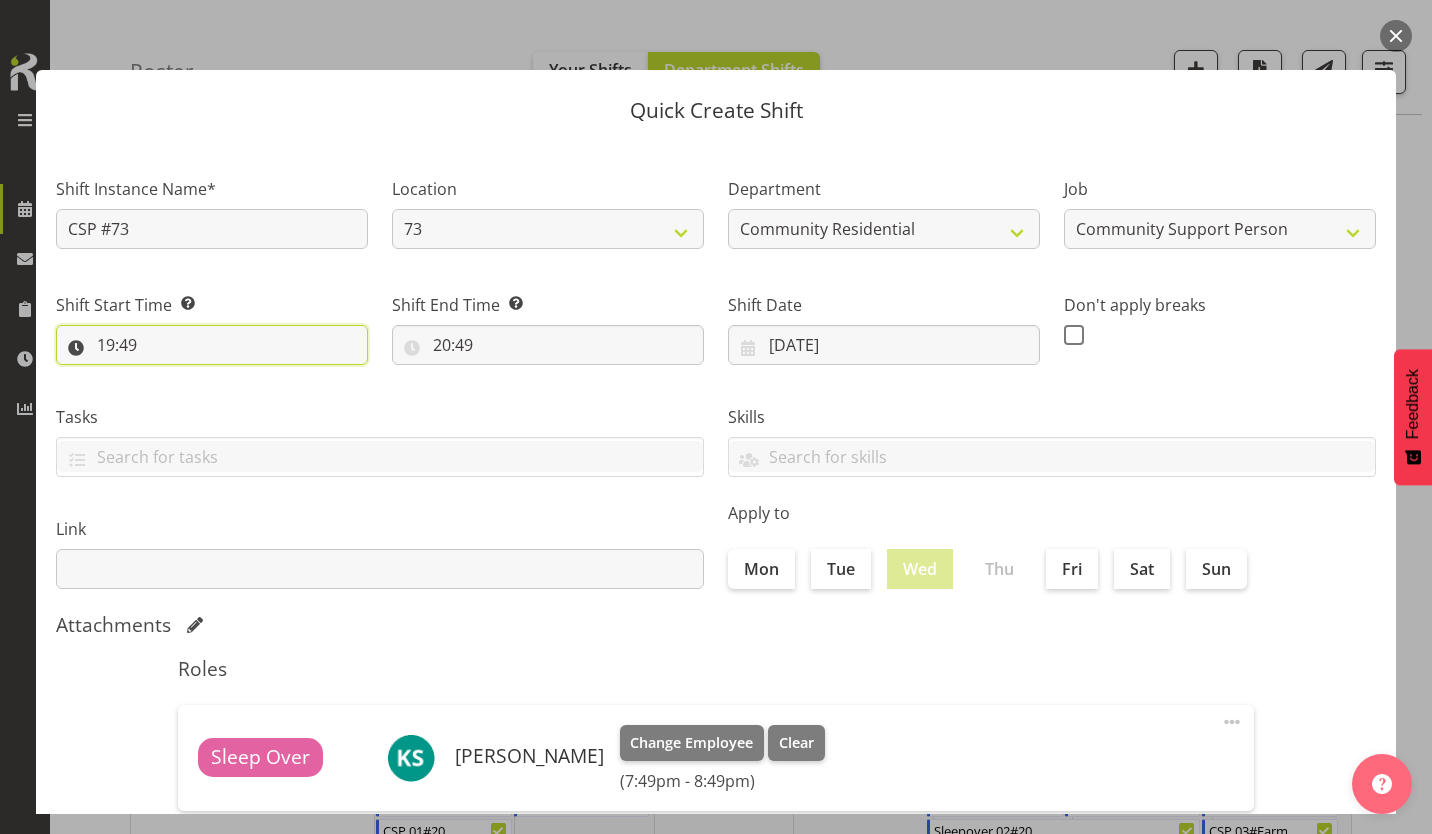 click on "19:49" at bounding box center (212, 345) 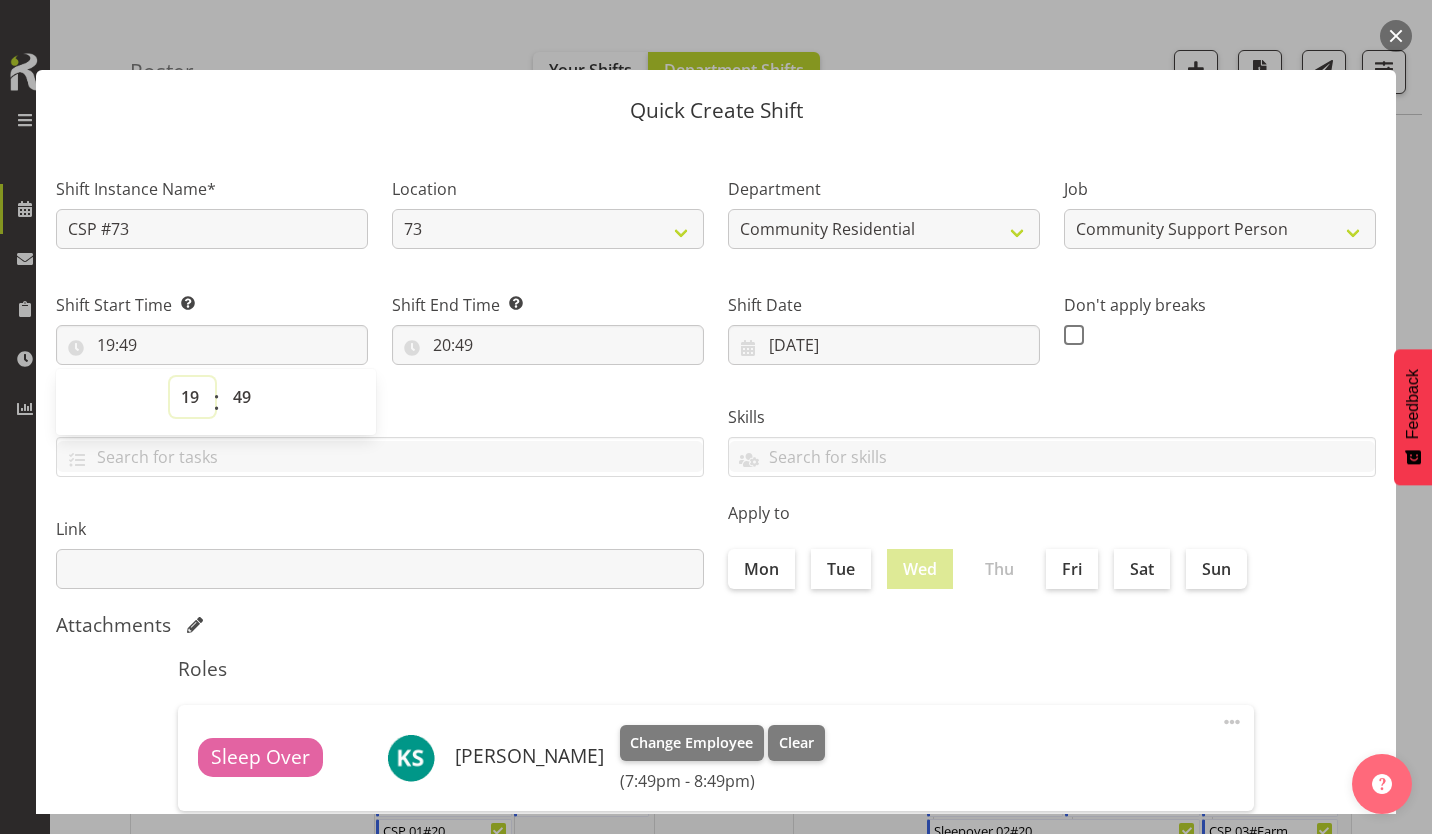 click on "00   01   02   03   04   05   06   07   08   09   10   11   12   13   14   15   16   17   18   19   20   21   22   23" at bounding box center [192, 397] 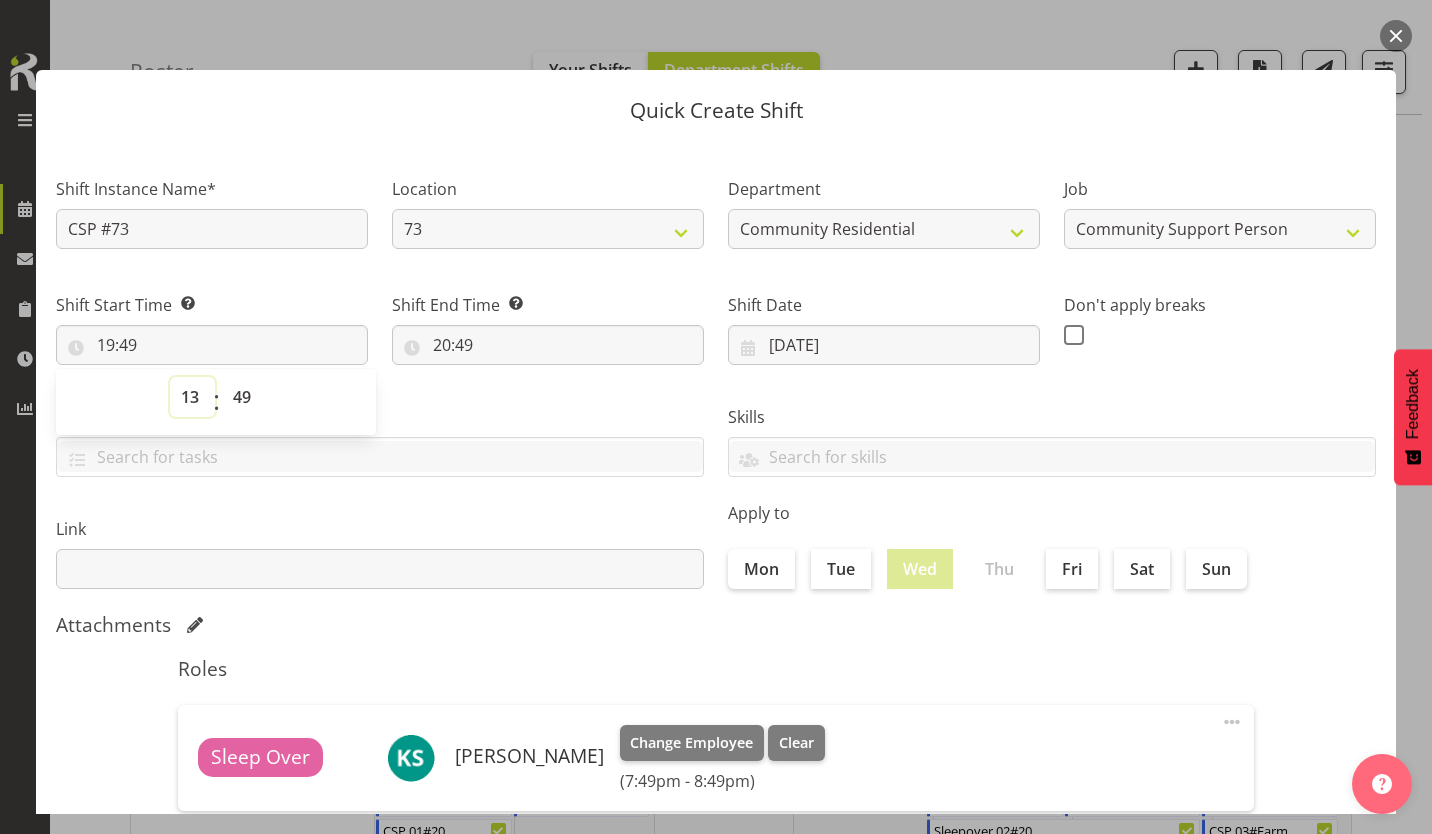 click on "00   01   02   03   04   05   06   07   08   09   10   11   12   13   14   15   16   17   18   19   20   21   22   23" at bounding box center [192, 397] 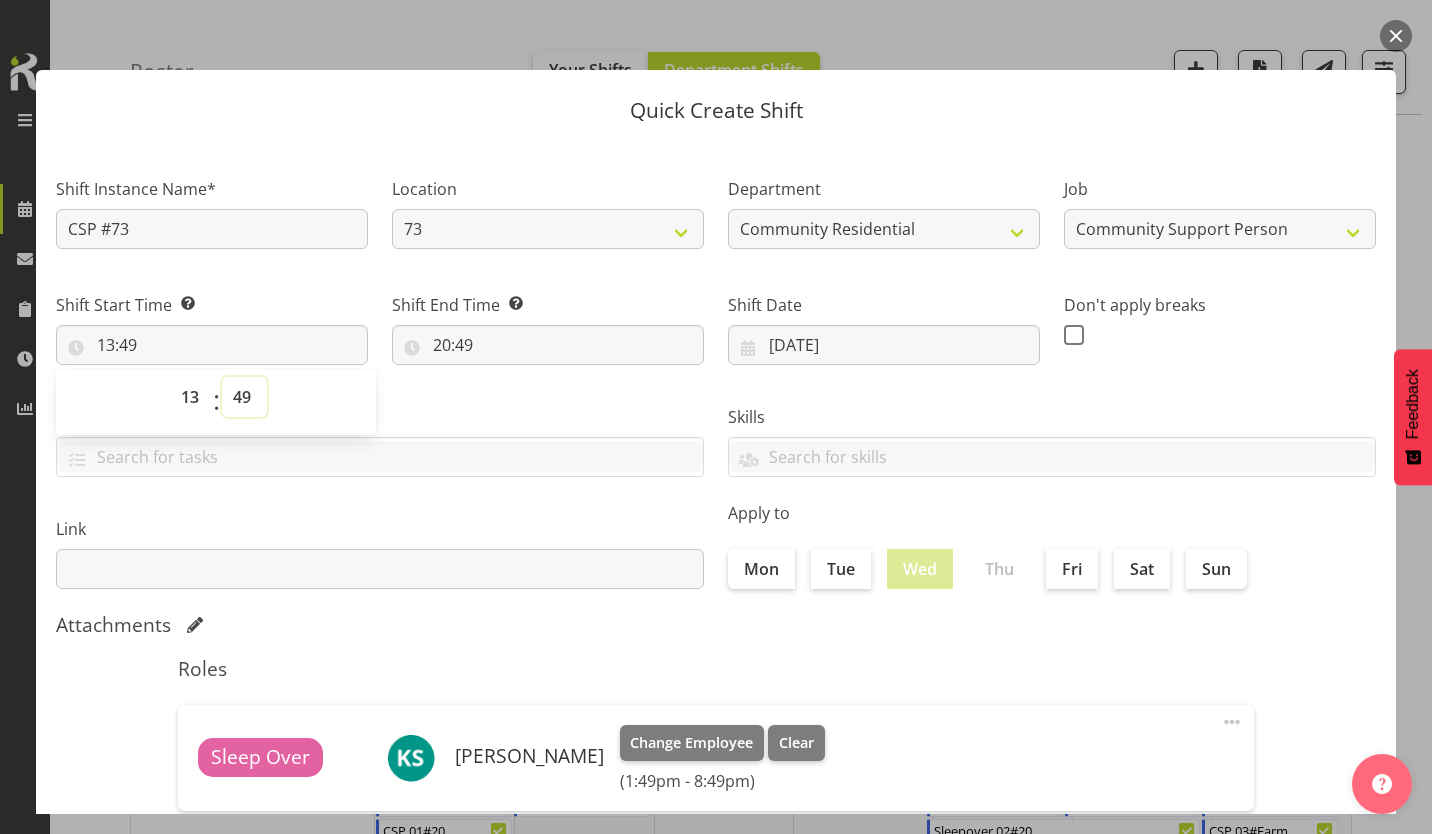 click on "00   01   02   03   04   05   06   07   08   09   10   11   12   13   14   15   16   17   18   19   20   21   22   23   24   25   26   27   28   29   30   31   32   33   34   35   36   37   38   39   40   41   42   43   44   45   46   47   48   49   50   51   52   53   54   55   56   57   58   59" at bounding box center [244, 397] 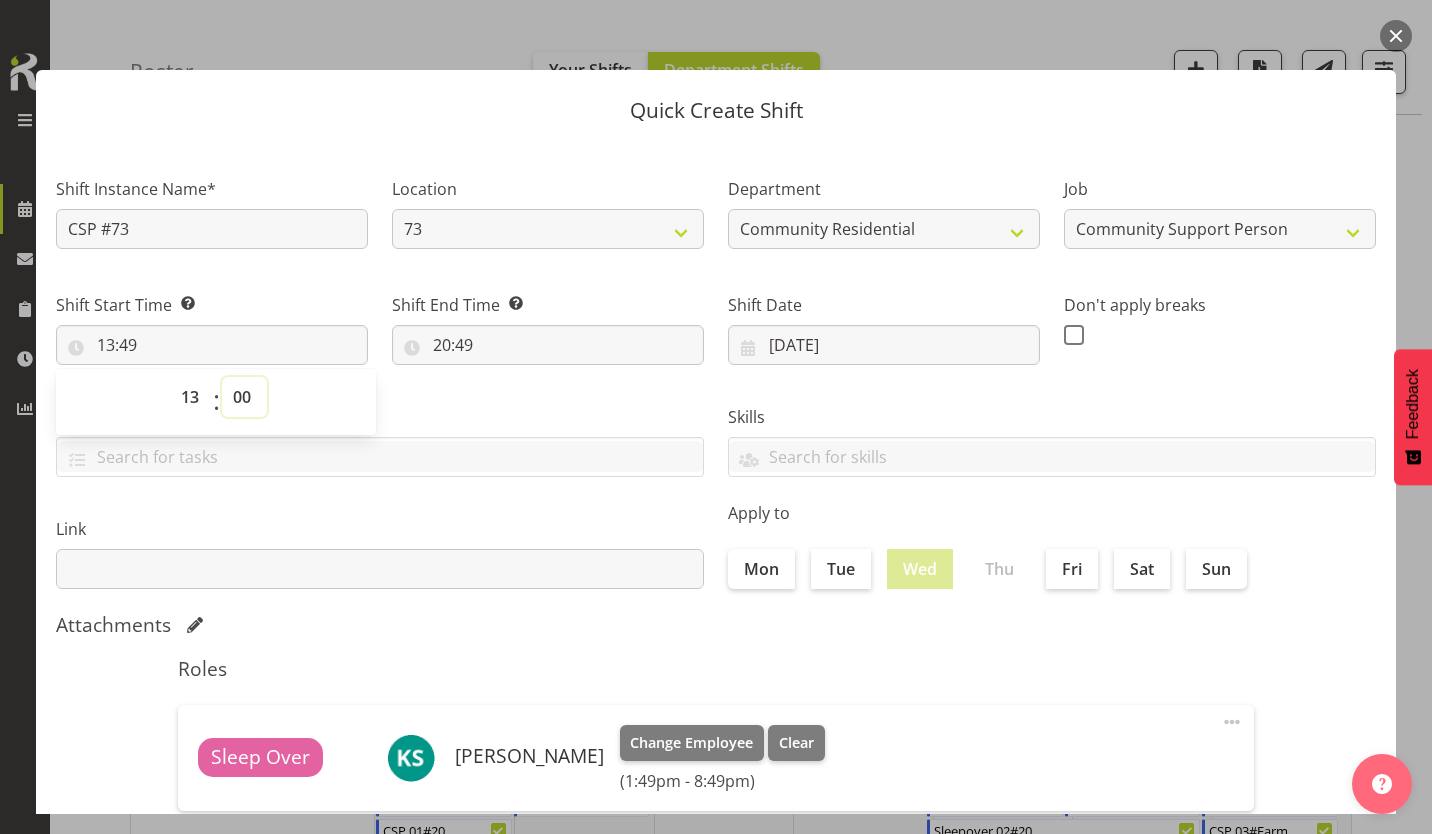 click on "00   01   02   03   04   05   06   07   08   09   10   11   12   13   14   15   16   17   18   19   20   21   22   23   24   25   26   27   28   29   30   31   32   33   34   35   36   37   38   39   40   41   42   43   44   45   46   47   48   49   50   51   52   53   54   55   56   57   58   59" at bounding box center (244, 397) 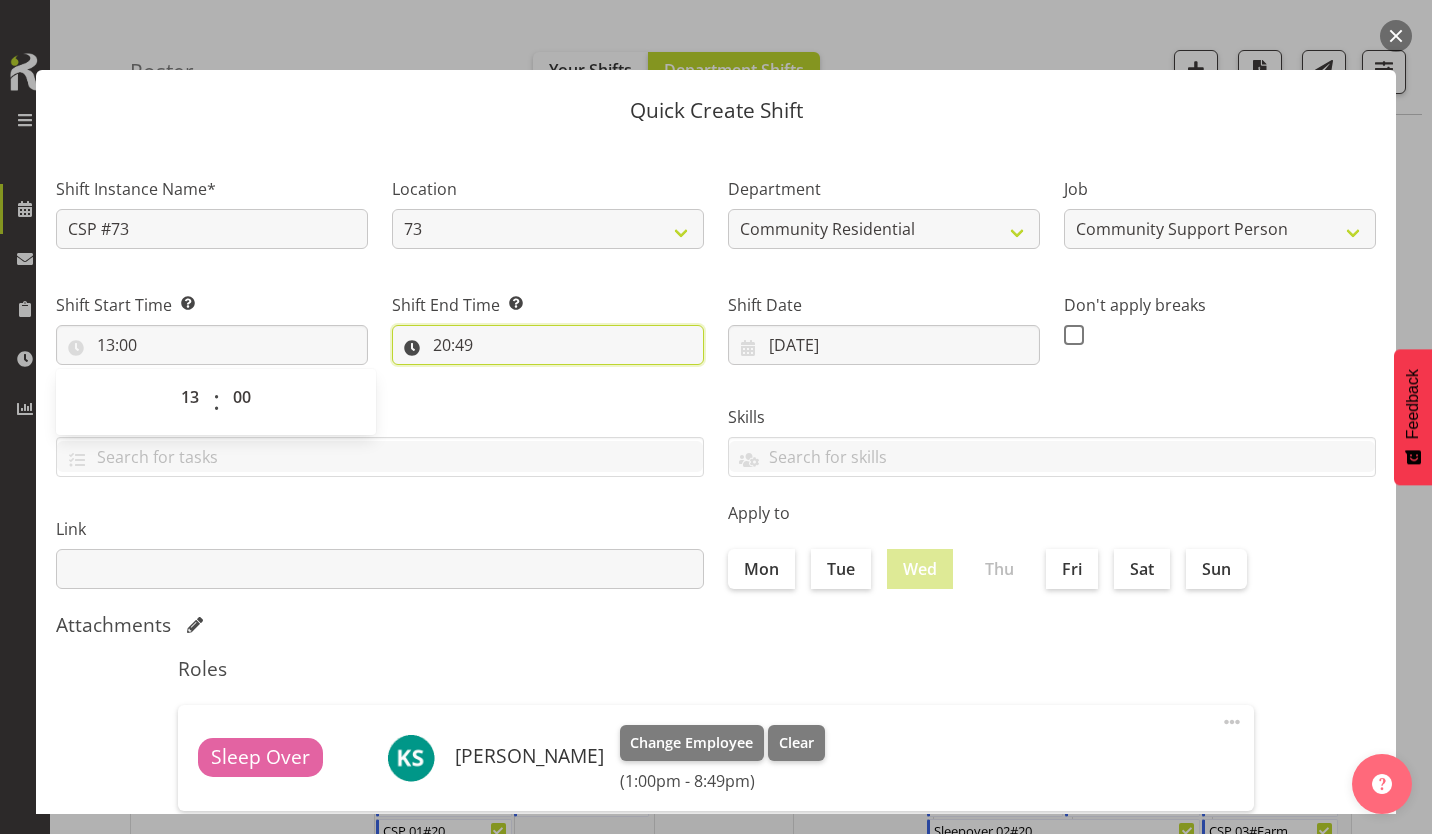 click on "20:49" at bounding box center (548, 345) 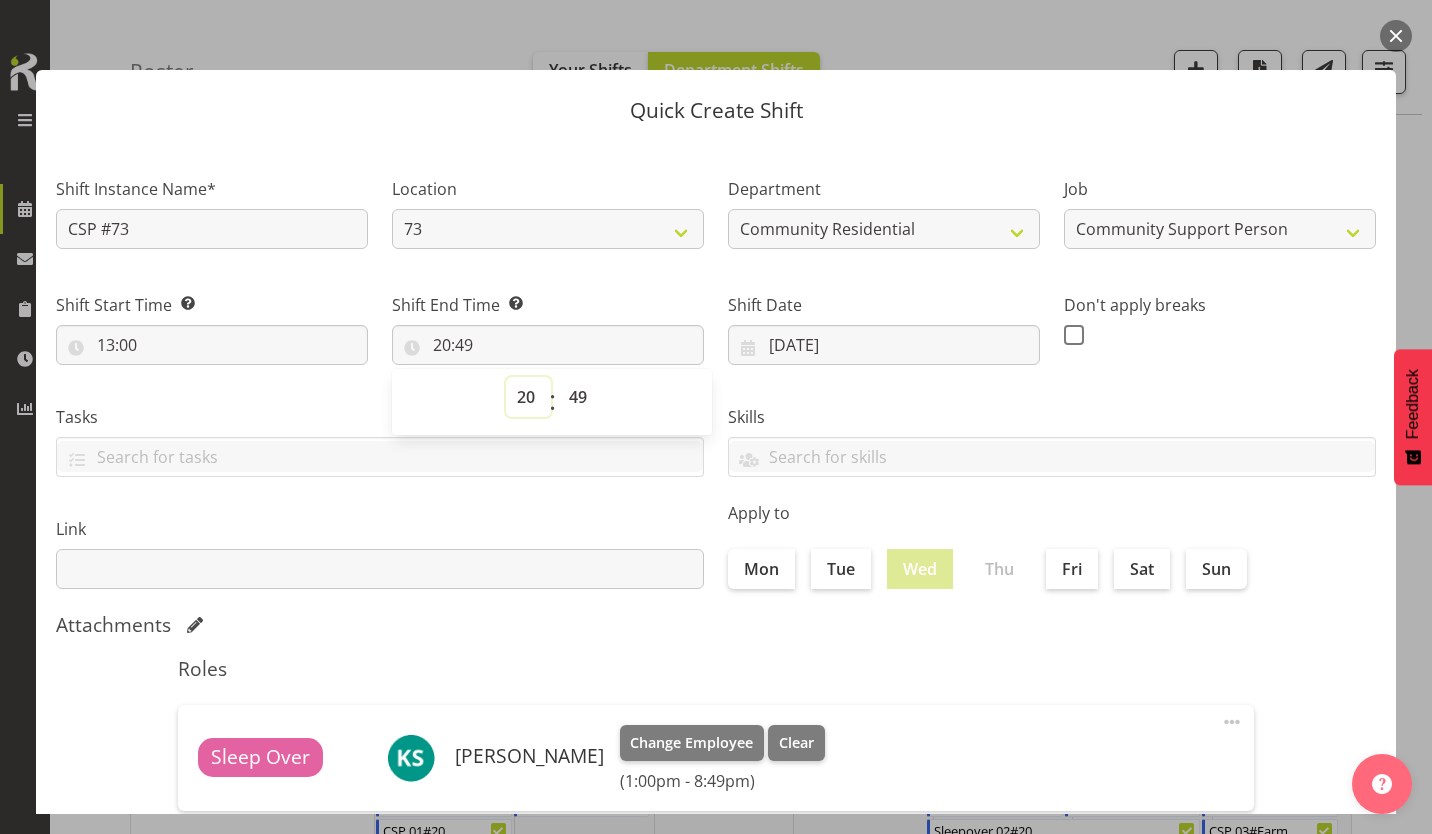 click on "00   01   02   03   04   05   06   07   08   09   10   11   12   13   14   15   16   17   18   19   20   21   22   23" at bounding box center [528, 397] 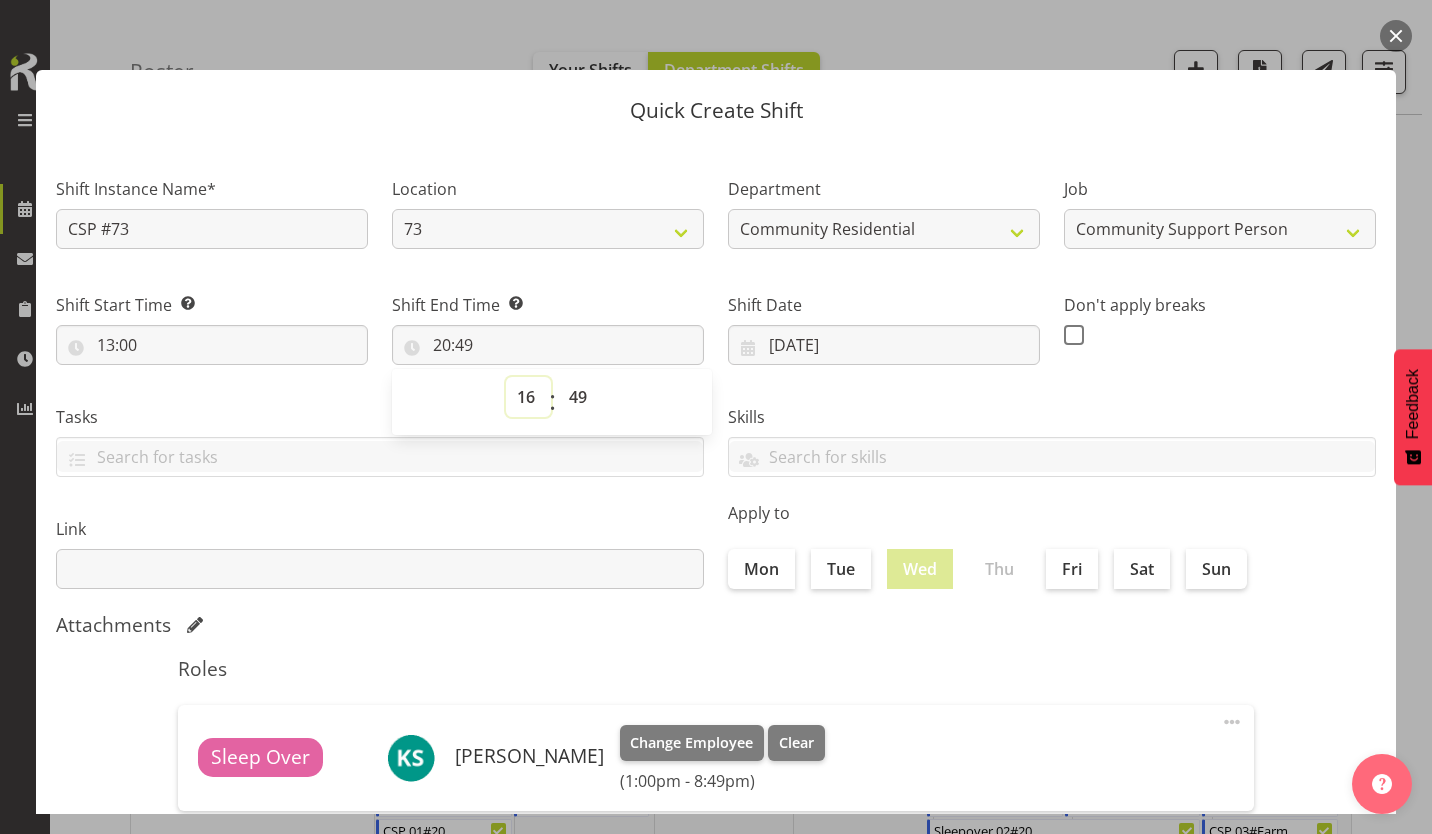 click on "00   01   02   03   04   05   06   07   08   09   10   11   12   13   14   15   16   17   18   19   20   21   22   23" at bounding box center (528, 397) 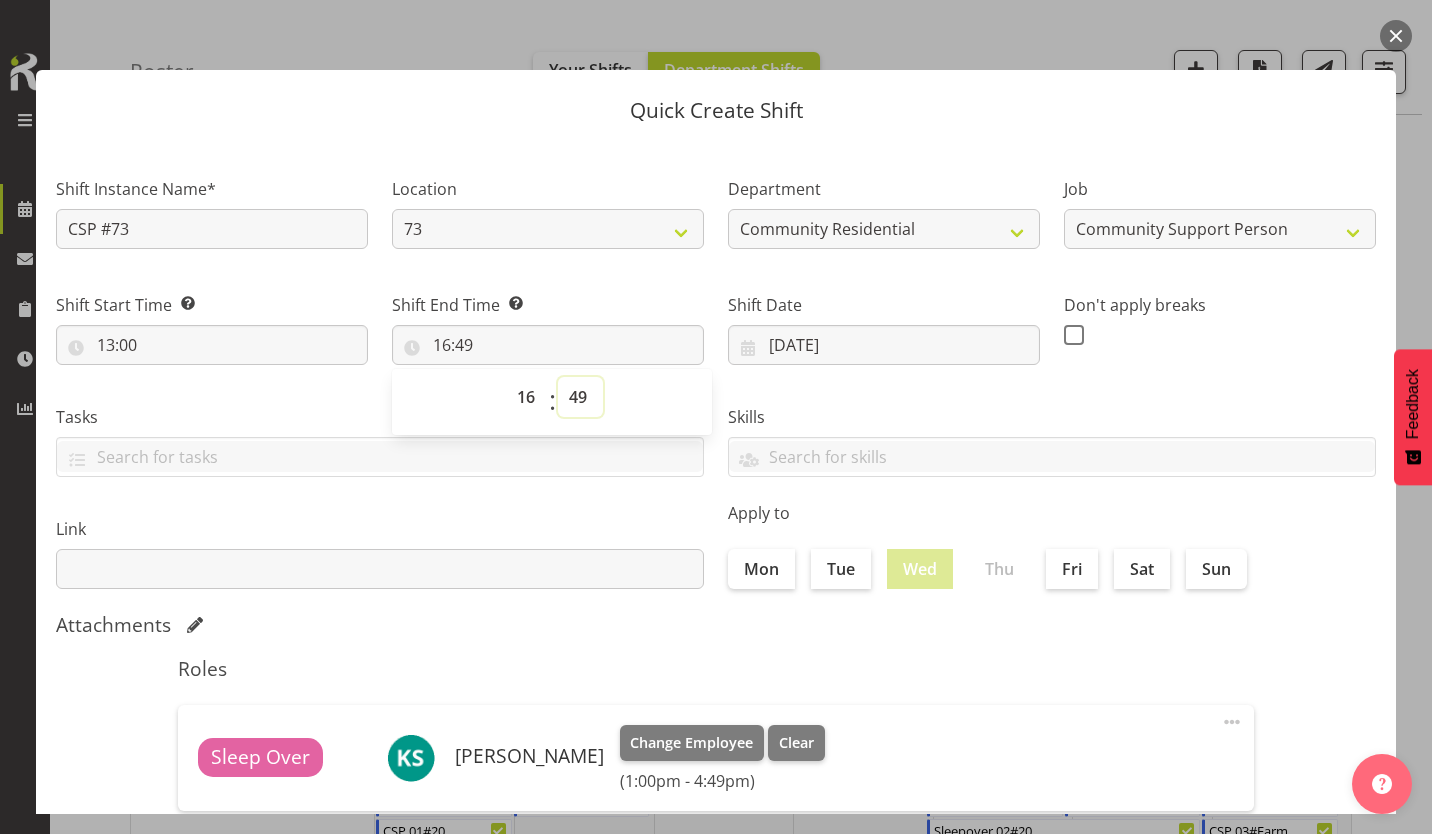 click on "00   01   02   03   04   05   06   07   08   09   10   11   12   13   14   15   16   17   18   19   20   21   22   23   24   25   26   27   28   29   30   31   32   33   34   35   36   37   38   39   40   41   42   43   44   45   46   47   48   49   50   51   52   53   54   55   56   57   58   59" at bounding box center (580, 397) 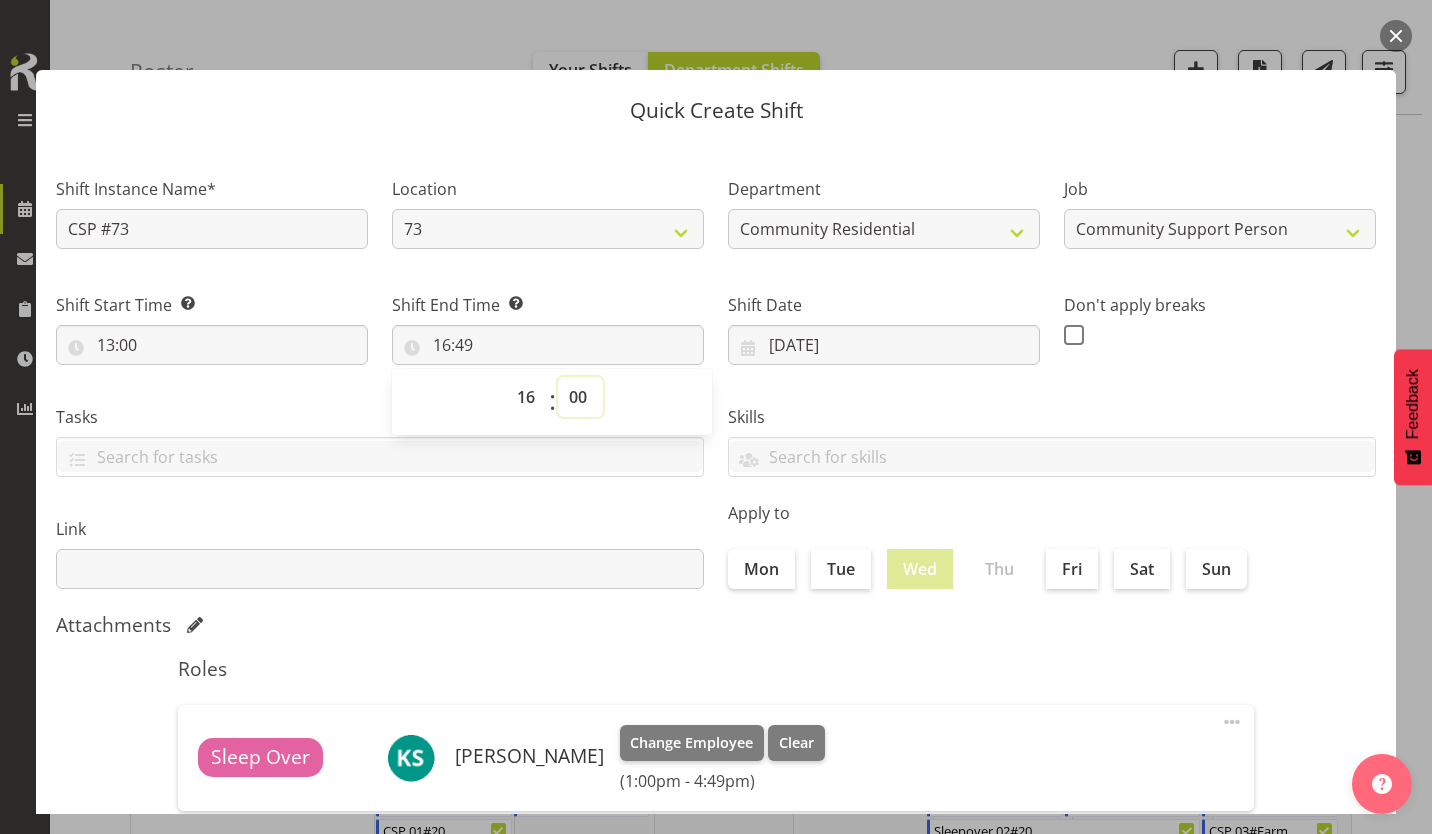 click on "00   01   02   03   04   05   06   07   08   09   10   11   12   13   14   15   16   17   18   19   20   21   22   23   24   25   26   27   28   29   30   31   32   33   34   35   36   37   38   39   40   41   42   43   44   45   46   47   48   49   50   51   52   53   54   55   56   57   58   59" at bounding box center (580, 397) 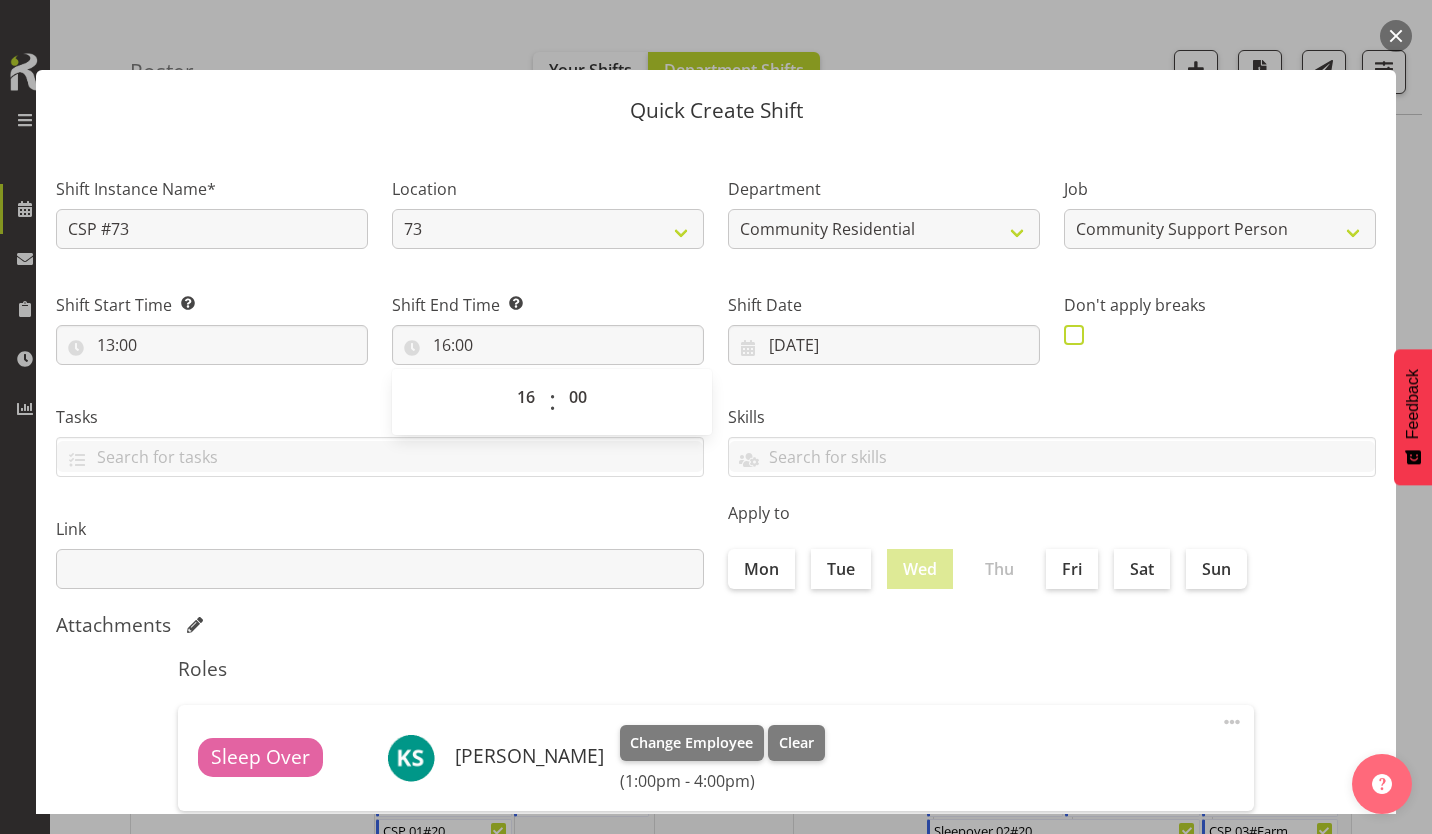 click at bounding box center (1074, 335) 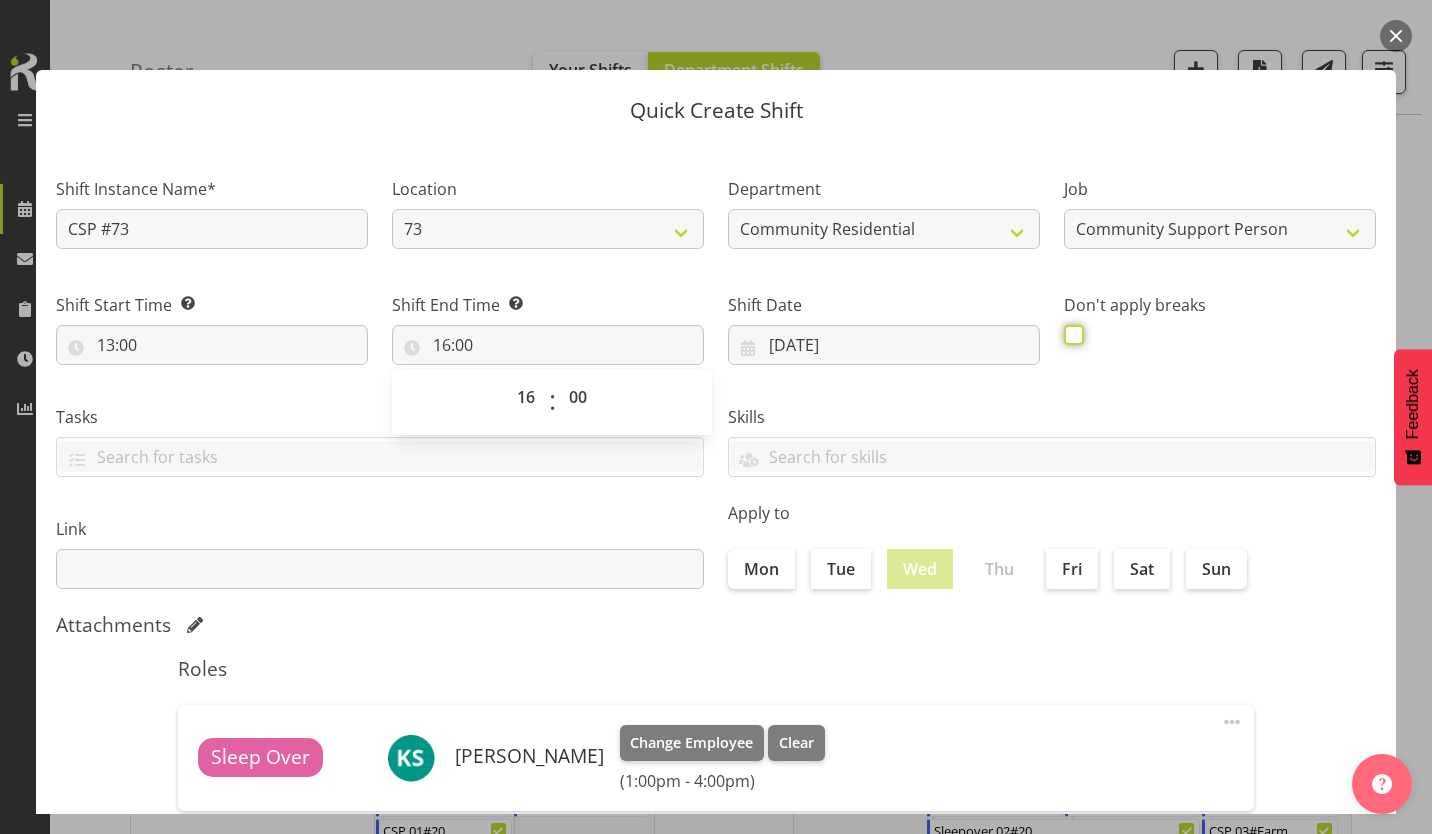 click at bounding box center [1070, 334] 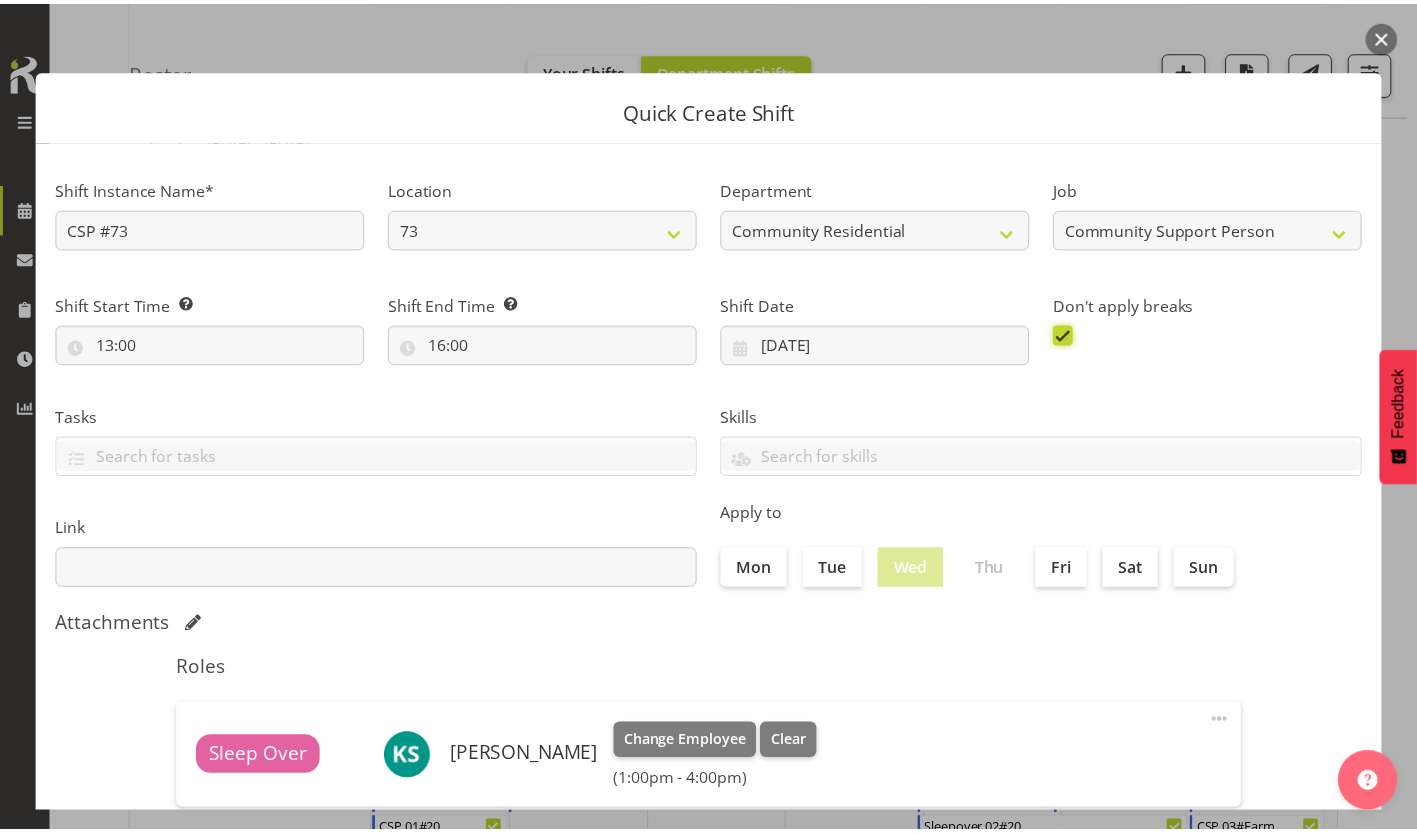 scroll, scrollTop: 86, scrollLeft: 0, axis: vertical 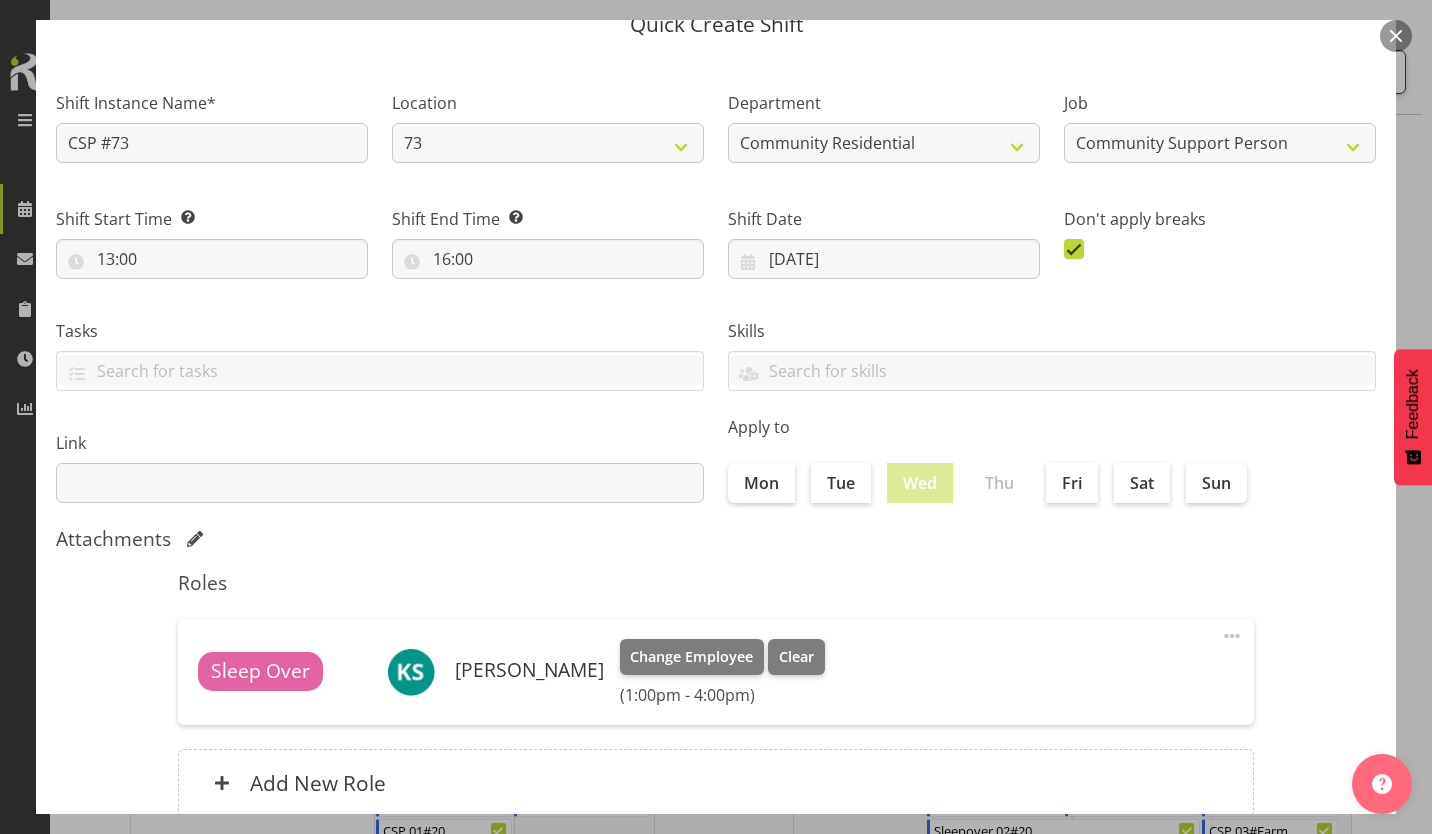 click on "Create Shift Instance" at bounding box center (1274, 902) 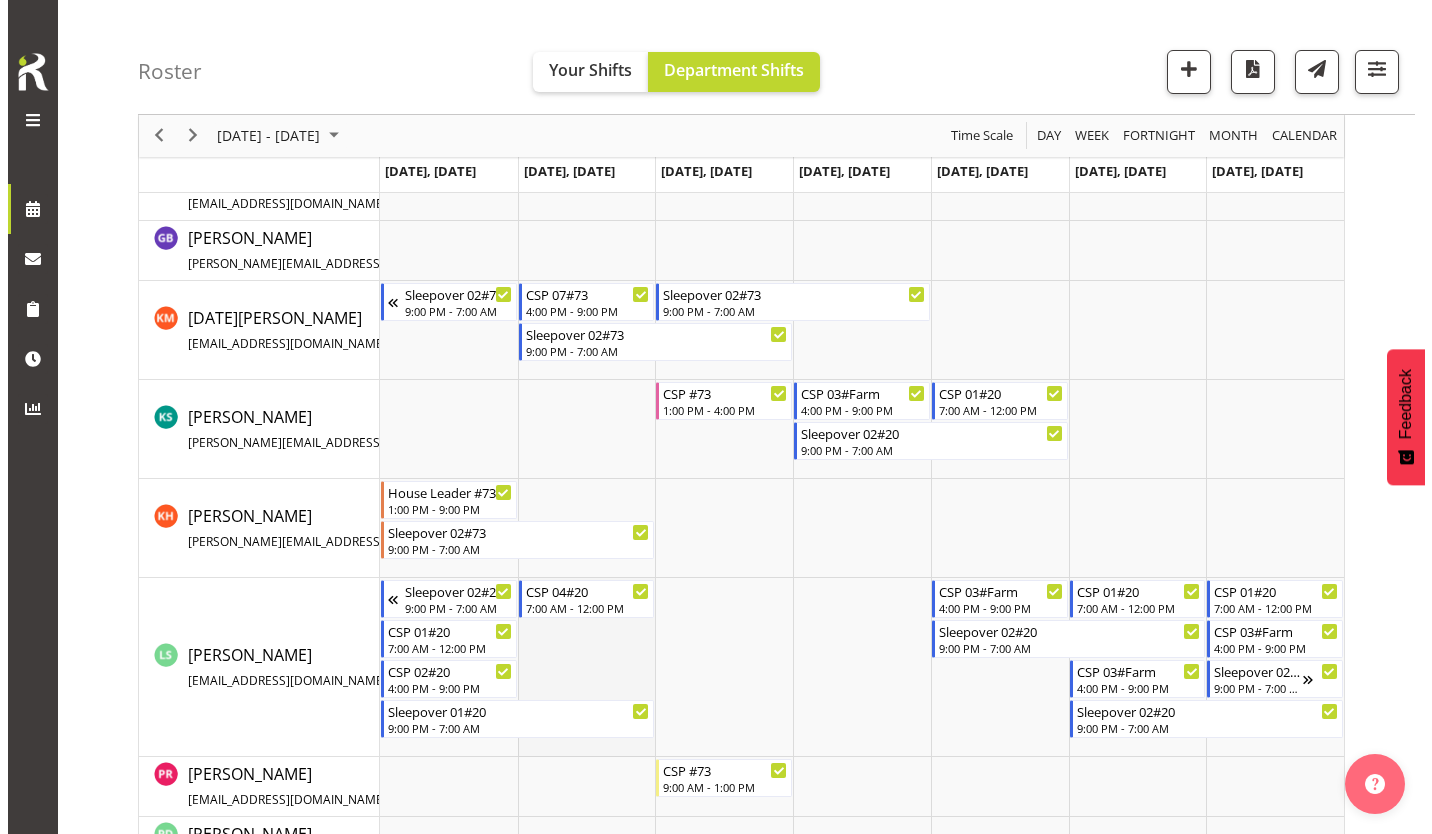 scroll, scrollTop: 598, scrollLeft: 0, axis: vertical 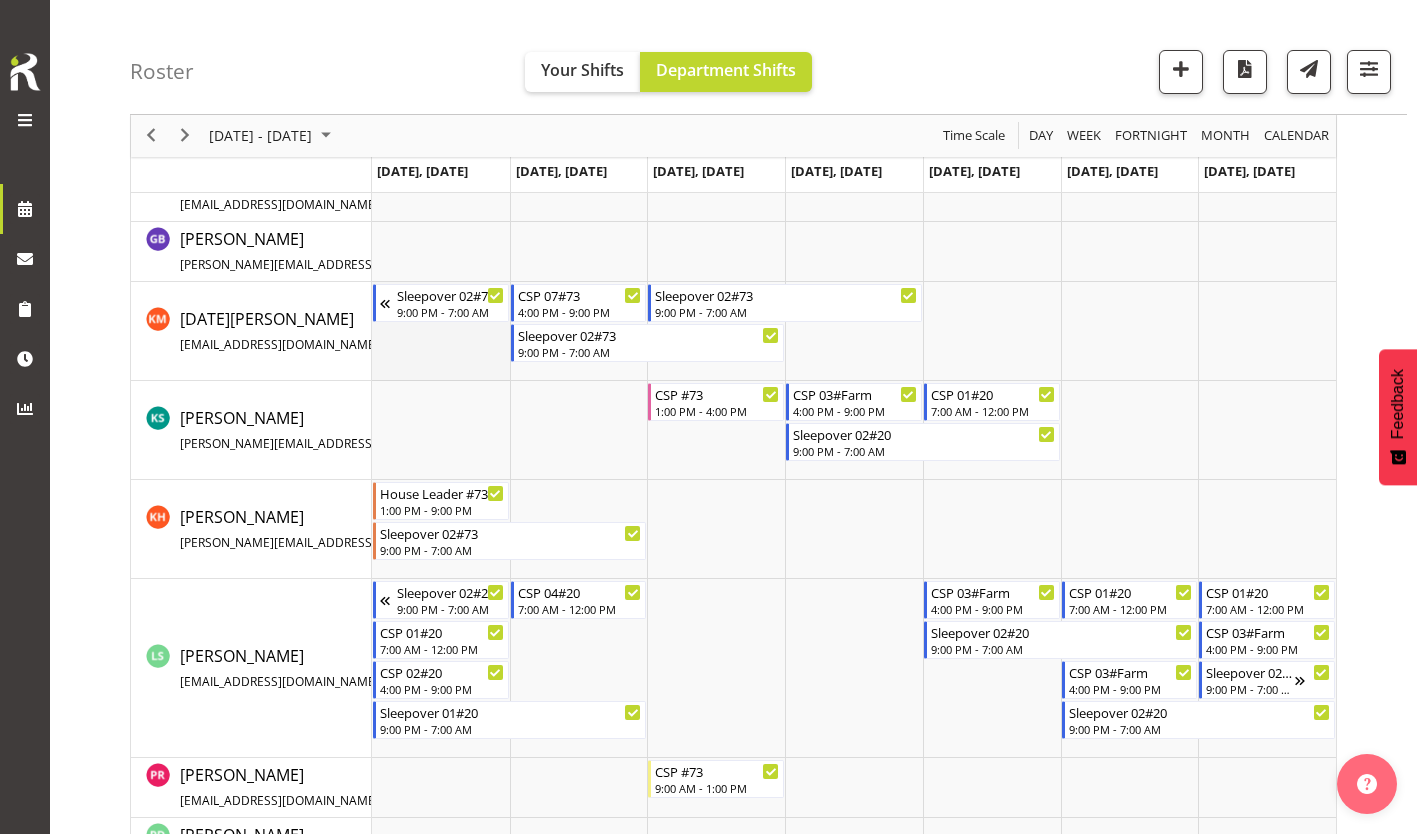 click at bounding box center (441, 331) 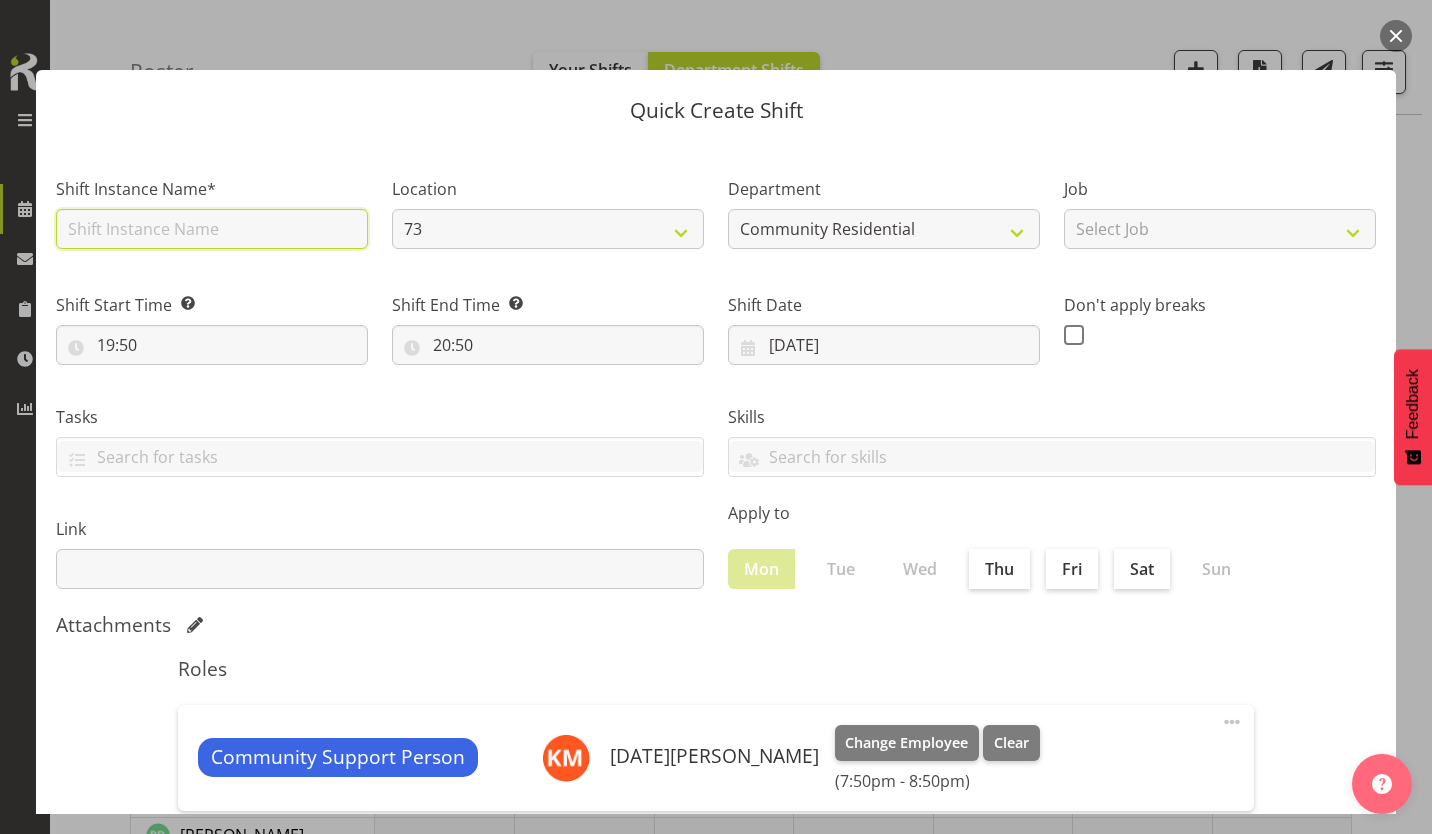 click at bounding box center (212, 229) 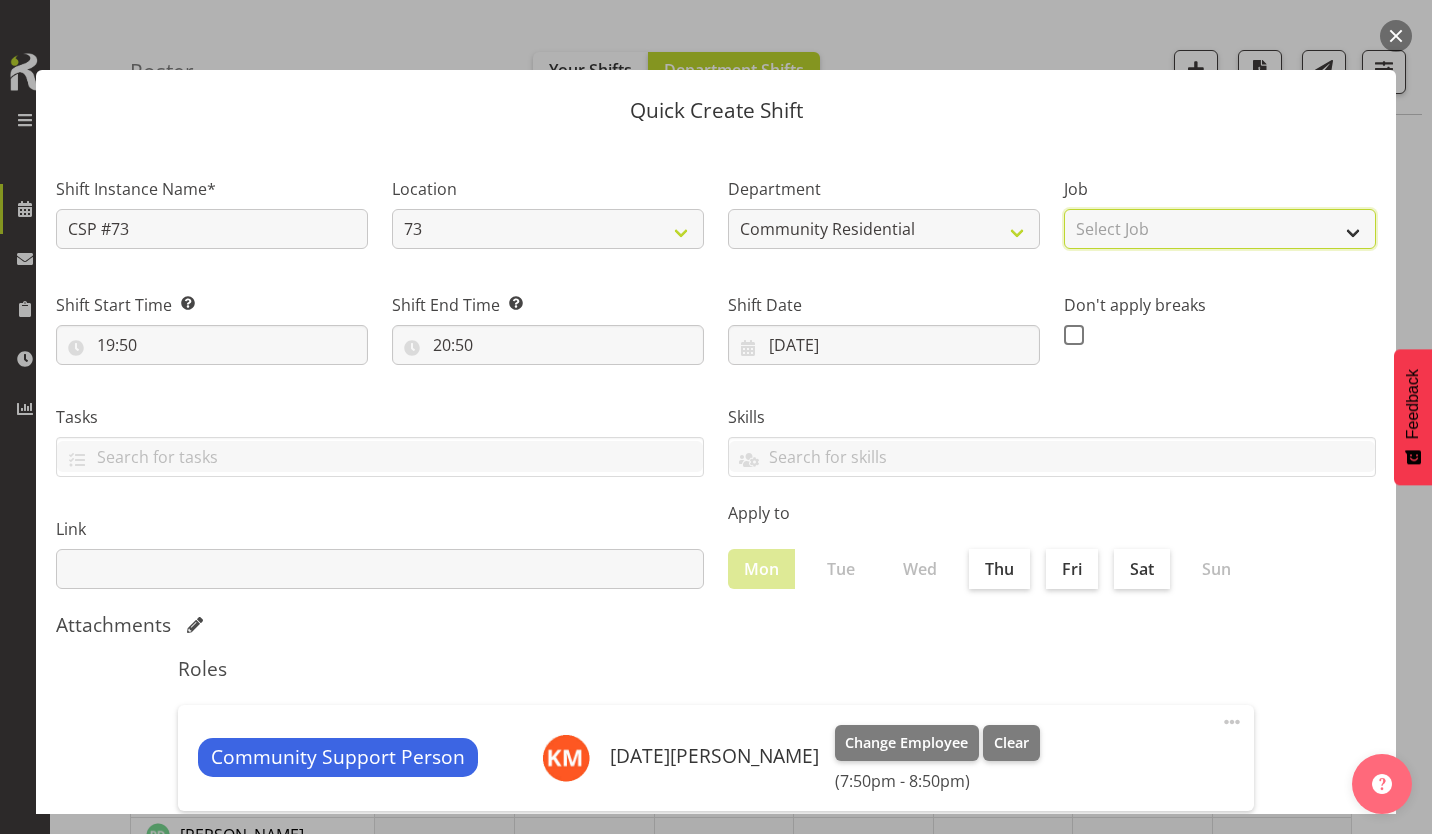 click on "Select Job  Accounts Admin Art Coordinator Community Leader Community Support Person Community Support Person-Casual House Leader Office Admin Senior Coordinator Service Manager Volunteer" at bounding box center (1220, 229) 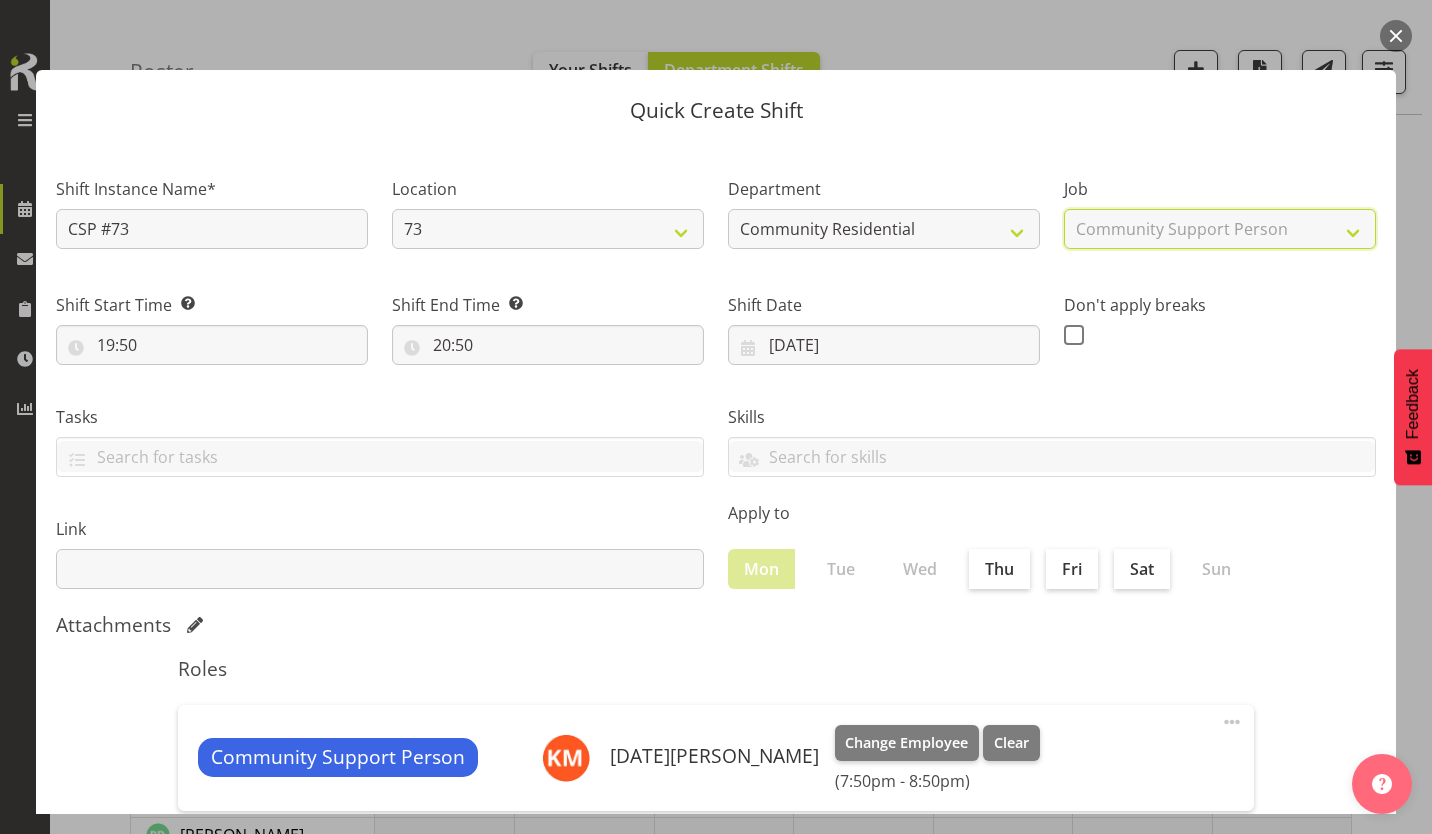 click on "Select Job  Accounts Admin Art Coordinator Community Leader Community Support Person Community Support Person-Casual House Leader Office Admin Senior Coordinator Service Manager Volunteer" at bounding box center (1220, 229) 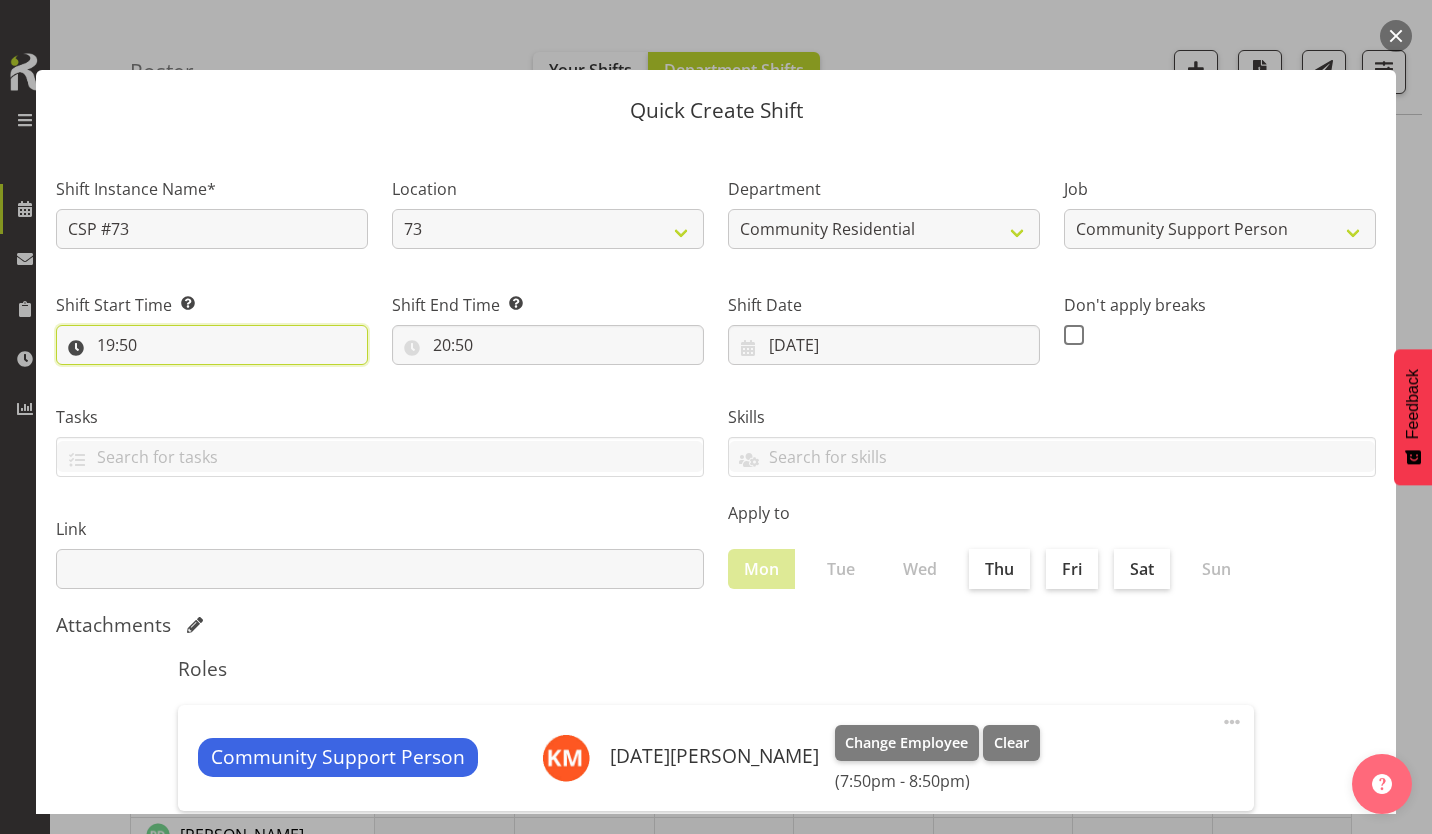 click on "19:50" at bounding box center (212, 345) 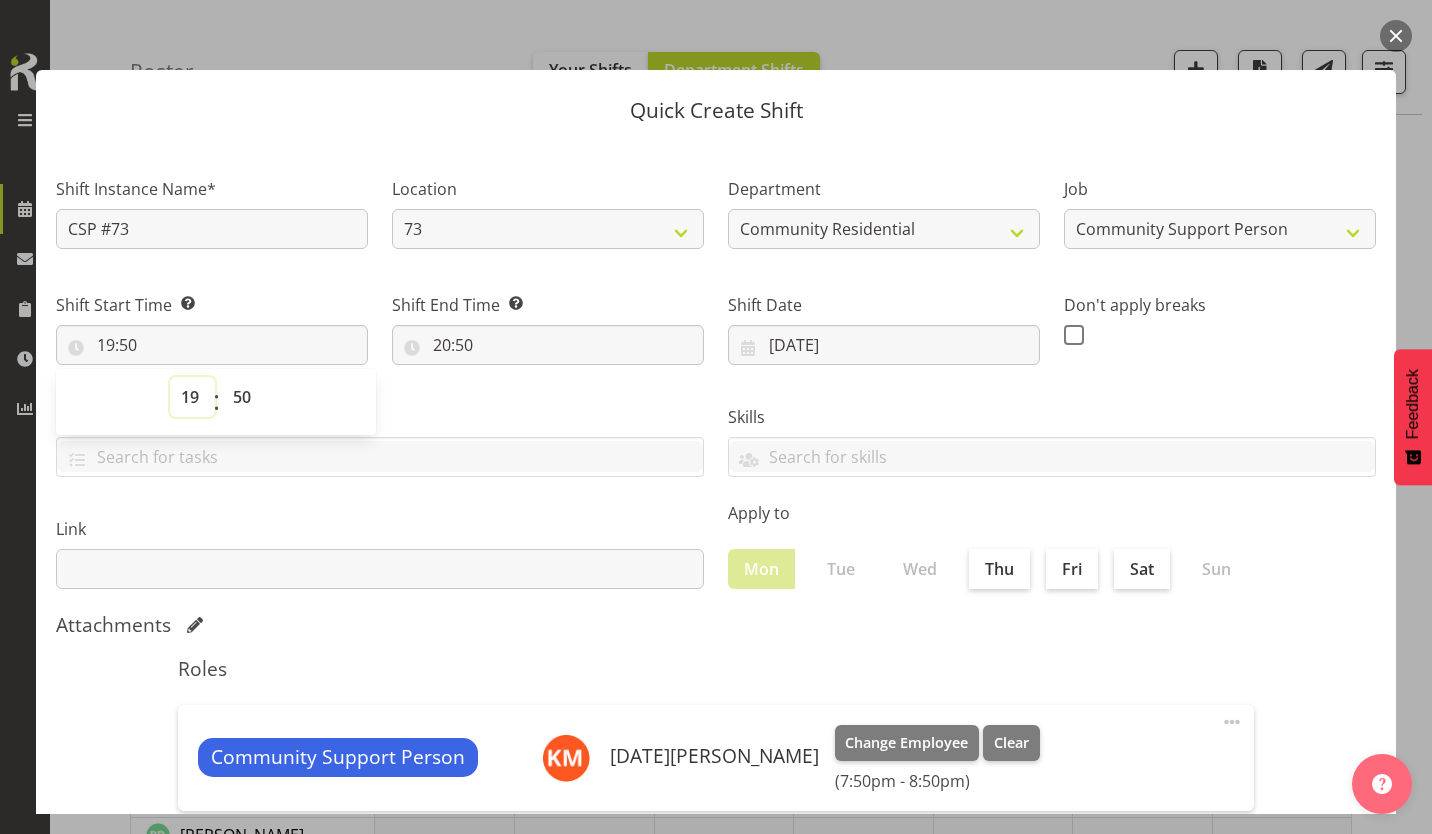 click on "00   01   02   03   04   05   06   07   08   09   10   11   12   13   14   15   16   17   18   19   20   21   22   23" at bounding box center [192, 397] 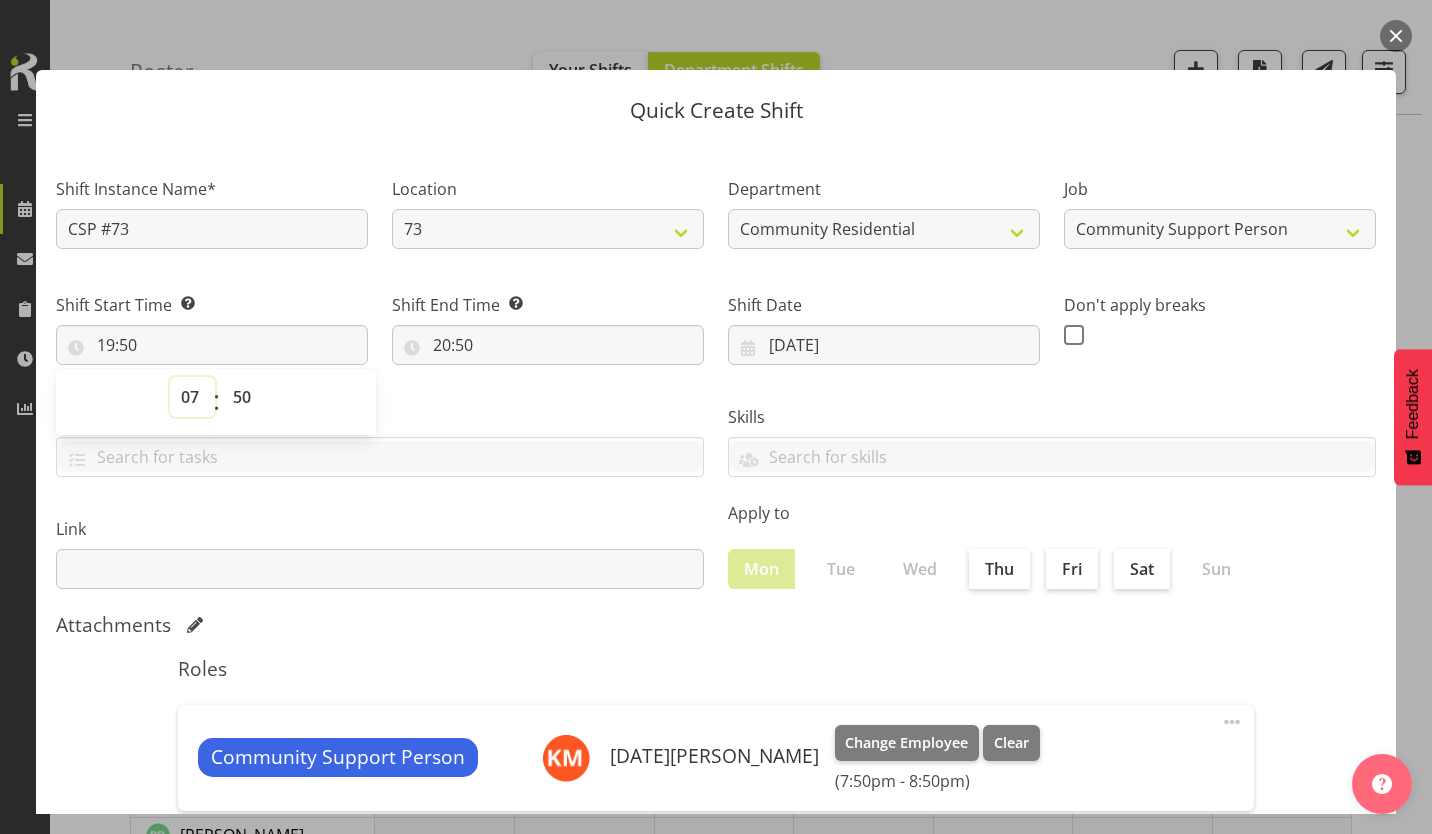 click on "00   01   02   03   04   05   06   07   08   09   10   11   12   13   14   15   16   17   18   19   20   21   22   23" at bounding box center [192, 397] 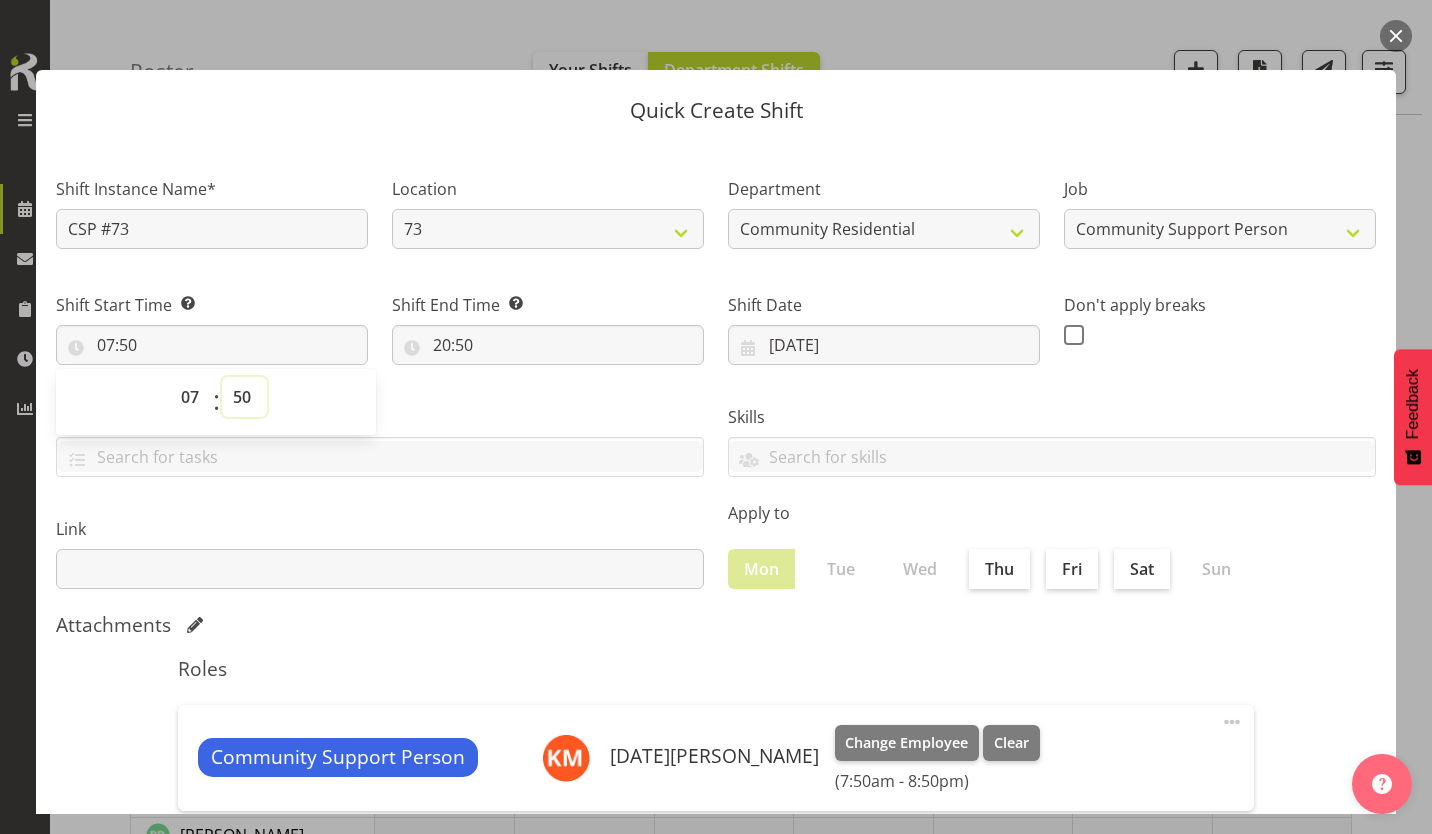 click on "00   01   02   03   04   05   06   07   08   09   10   11   12   13   14   15   16   17   18   19   20   21   22   23   24   25   26   27   28   29   30   31   32   33   34   35   36   37   38   39   40   41   42   43   44   45   46   47   48   49   50   51   52   53   54   55   56   57   58   59" at bounding box center (244, 397) 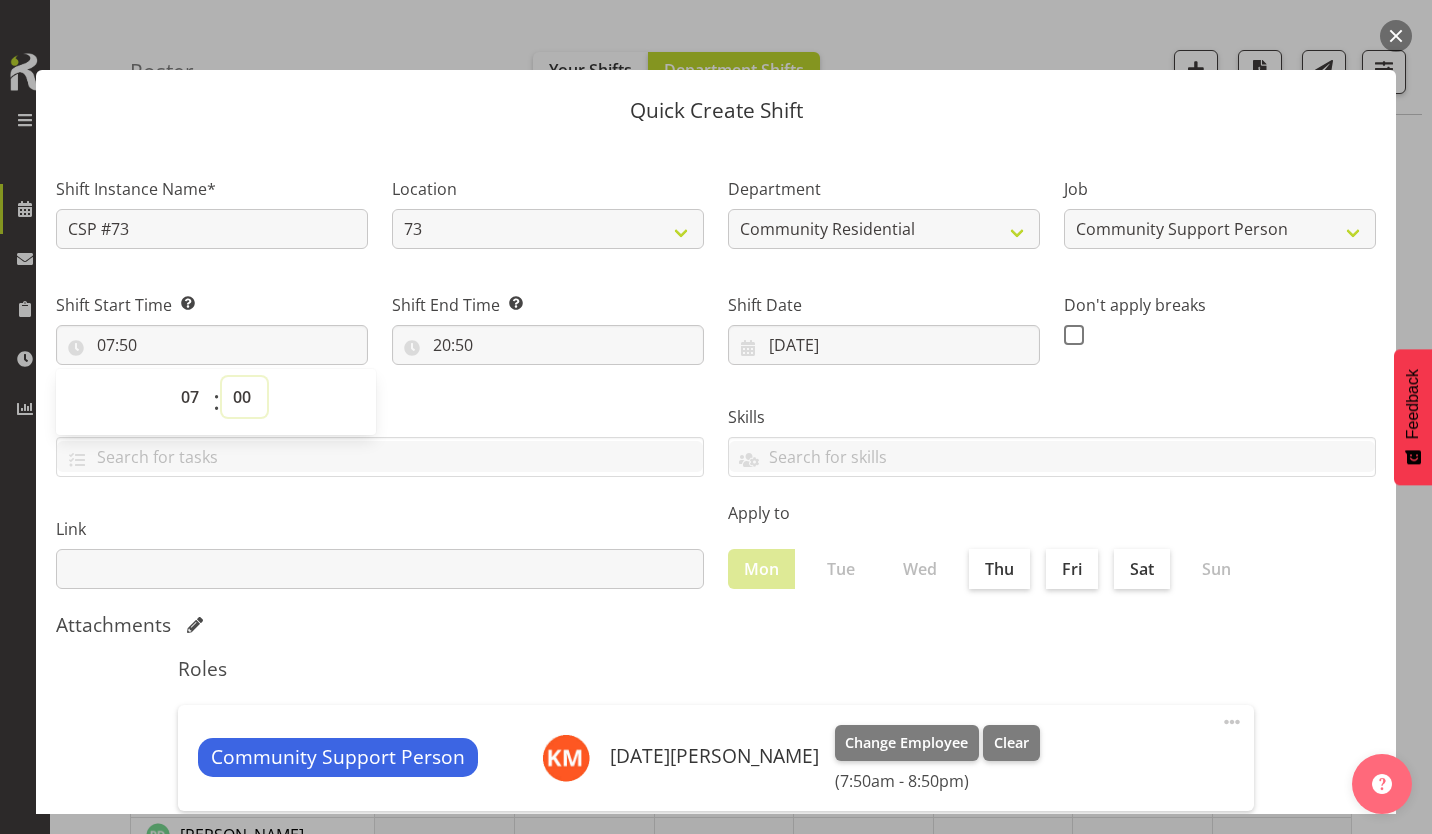 click on "00   01   02   03   04   05   06   07   08   09   10   11   12   13   14   15   16   17   18   19   20   21   22   23   24   25   26   27   28   29   30   31   32   33   34   35   36   37   38   39   40   41   42   43   44   45   46   47   48   49   50   51   52   53   54   55   56   57   58   59" at bounding box center (244, 397) 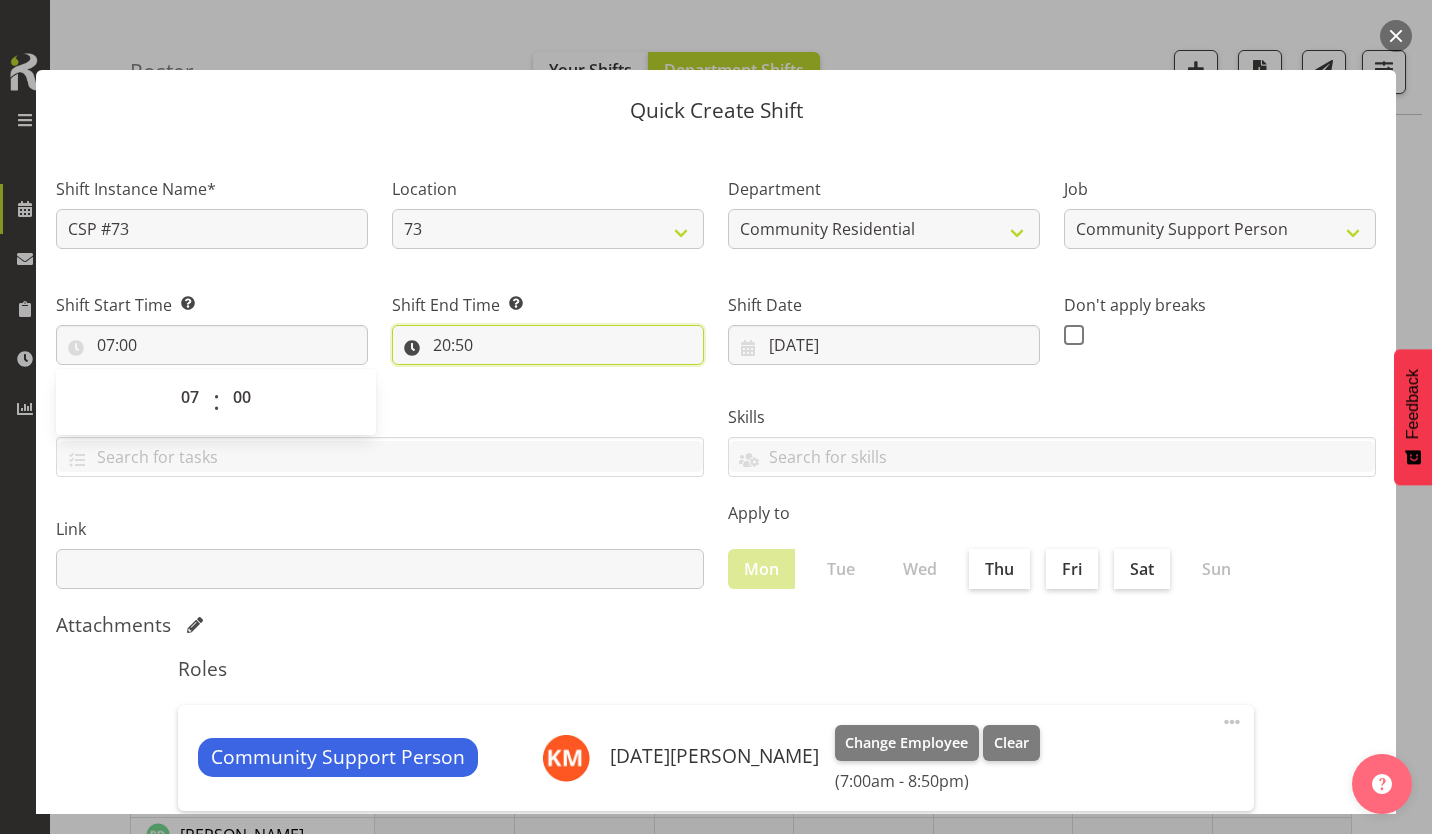click on "20:50" at bounding box center (548, 345) 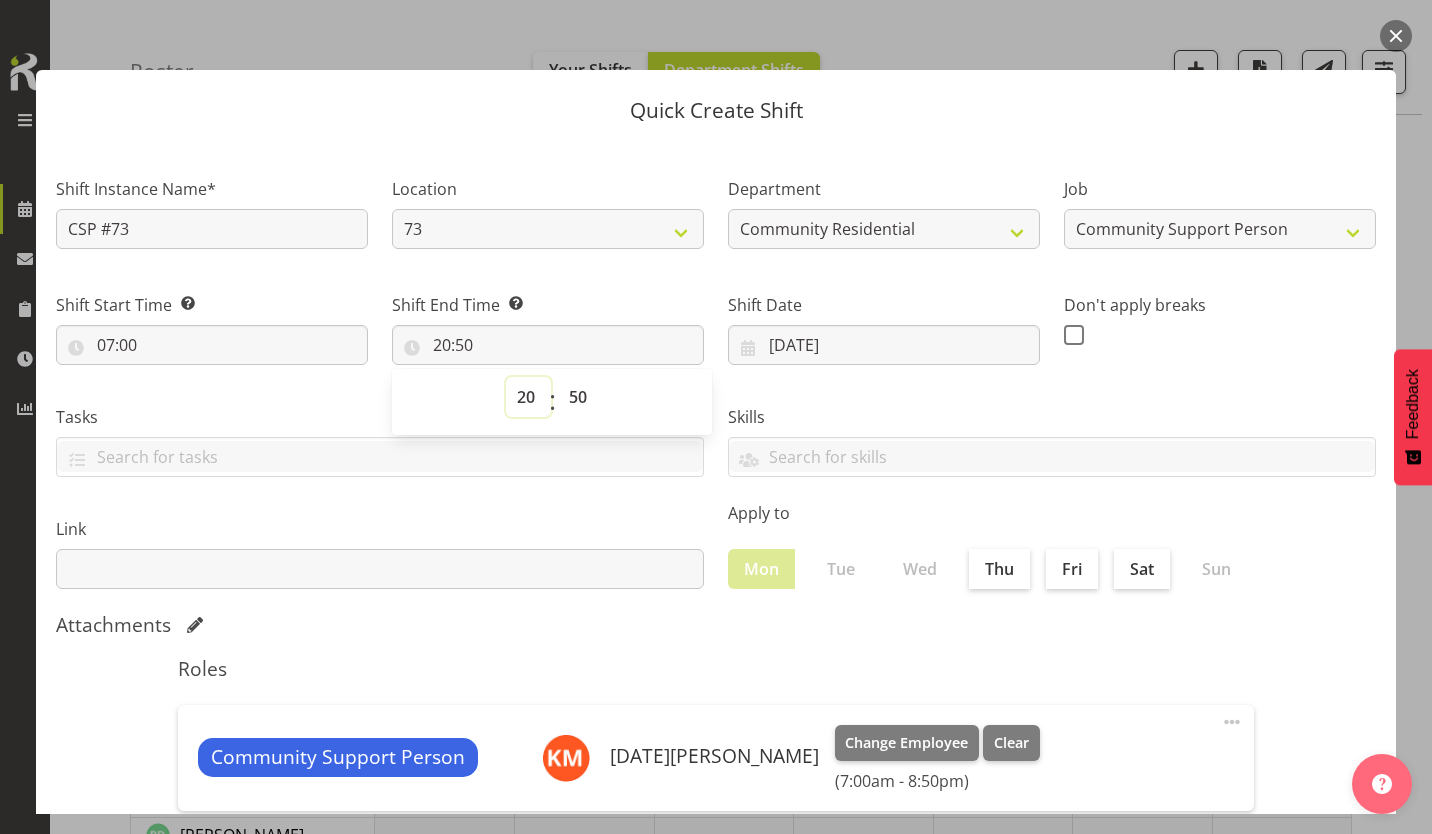click on "00   01   02   03   04   05   06   07   08   09   10   11   12   13   14   15   16   17   18   19   20   21   22   23" at bounding box center [528, 397] 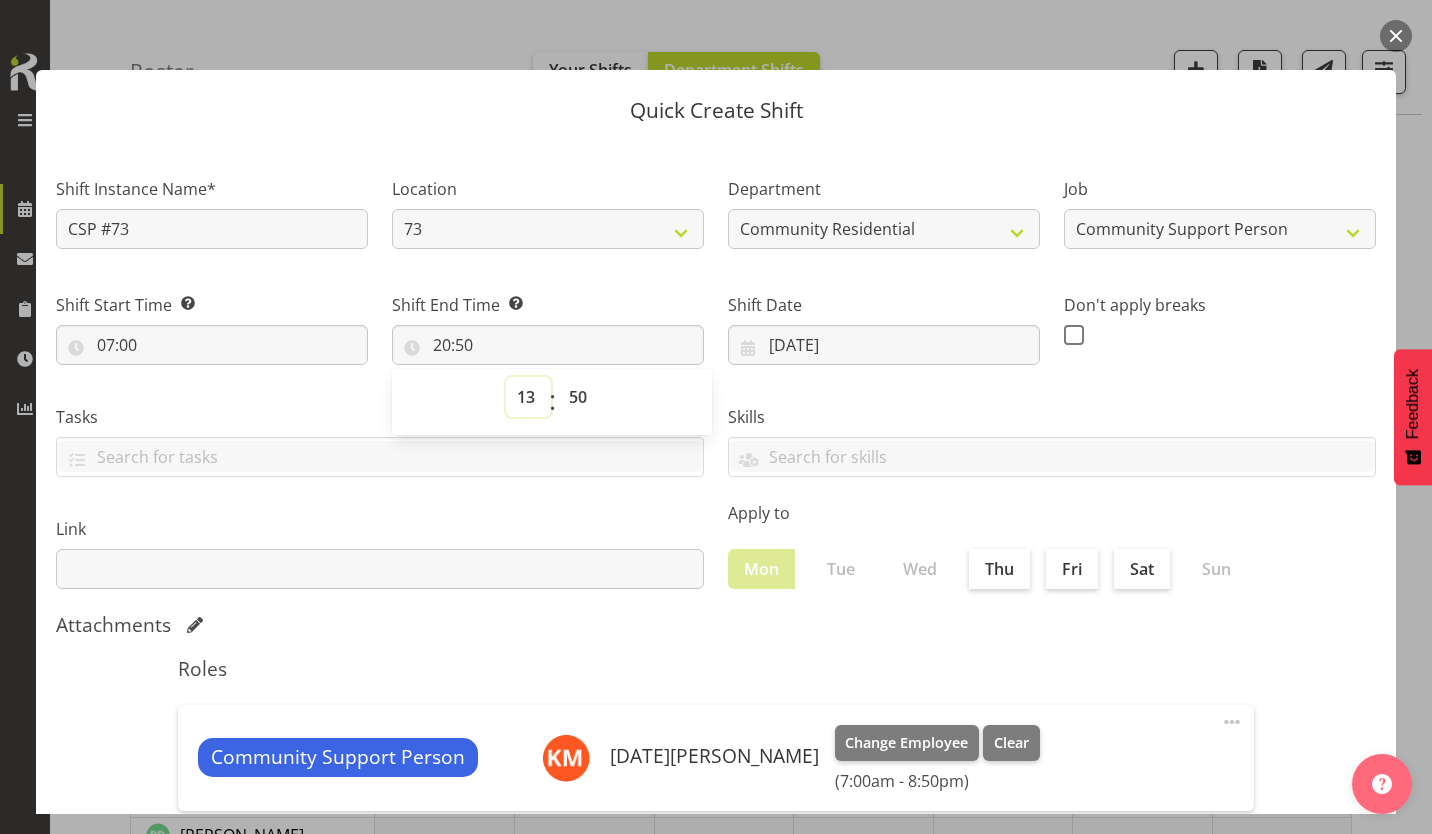 click on "00   01   02   03   04   05   06   07   08   09   10   11   12   13   14   15   16   17   18   19   20   21   22   23" at bounding box center [528, 397] 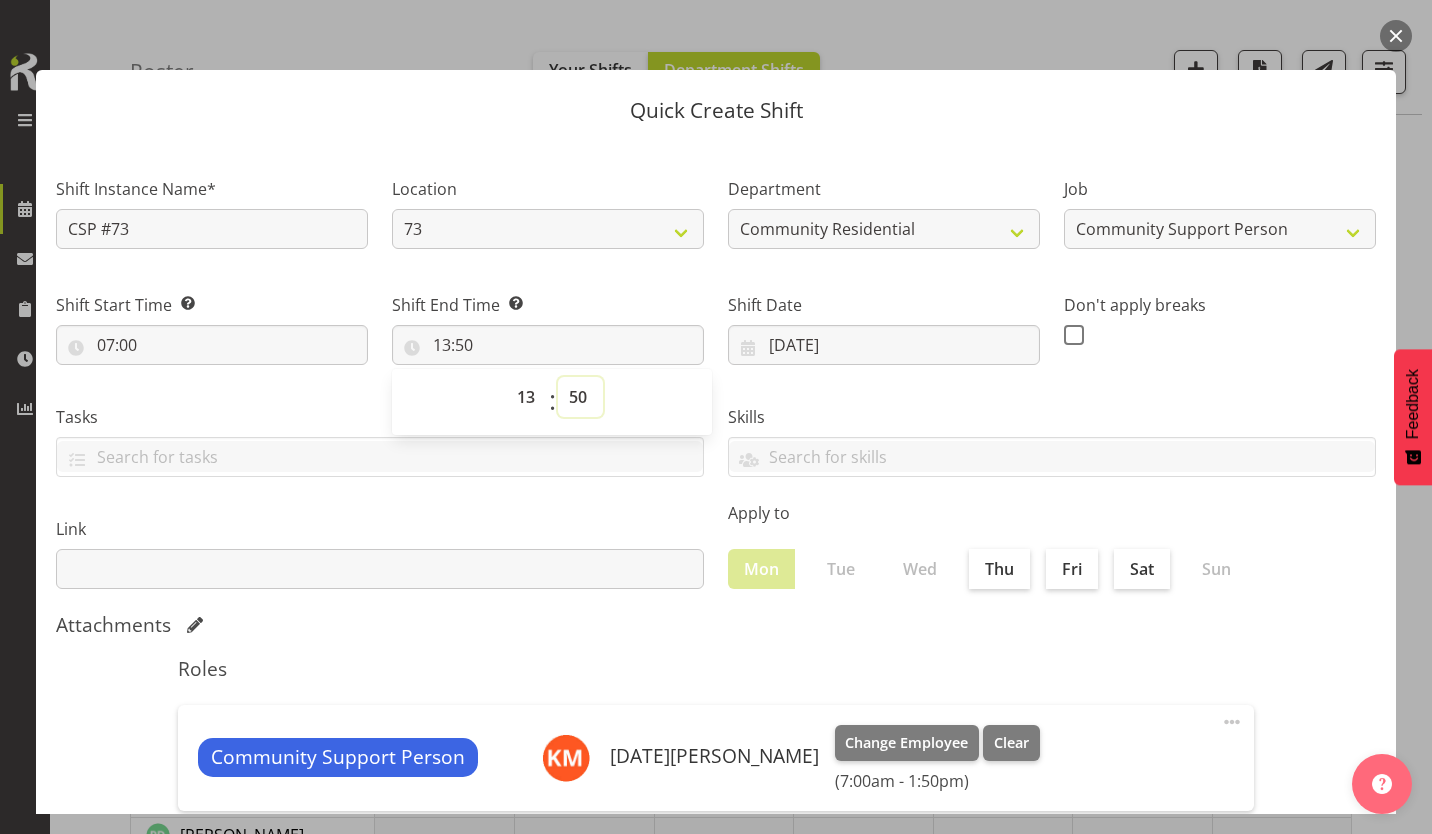 click on "00   01   02   03   04   05   06   07   08   09   10   11   12   13   14   15   16   17   18   19   20   21   22   23   24   25   26   27   28   29   30   31   32   33   34   35   36   37   38   39   40   41   42   43   44   45   46   47   48   49   50   51   52   53   54   55   56   57   58   59" at bounding box center [580, 397] 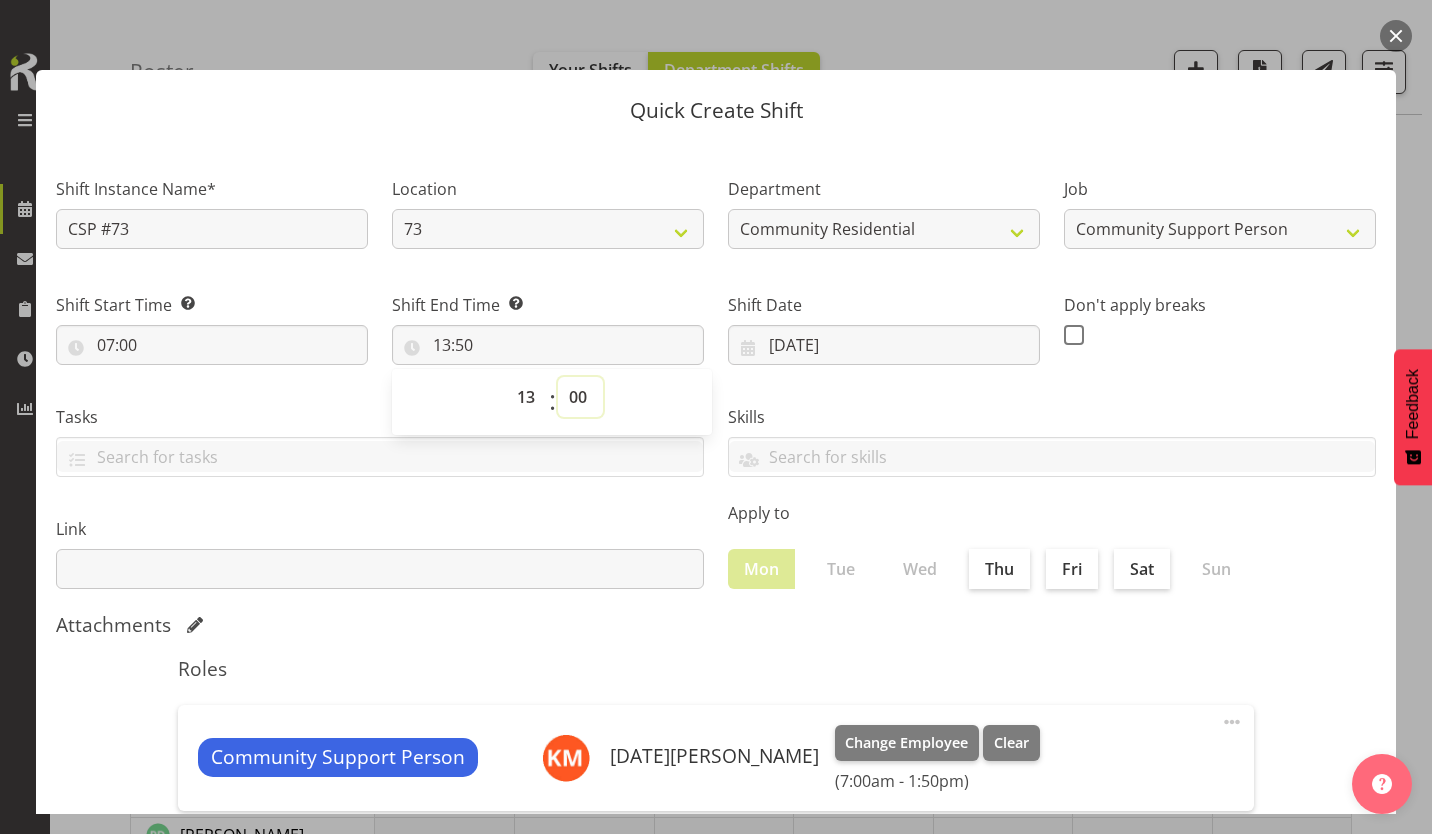 click on "00   01   02   03   04   05   06   07   08   09   10   11   12   13   14   15   16   17   18   19   20   21   22   23   24   25   26   27   28   29   30   31   32   33   34   35   36   37   38   39   40   41   42   43   44   45   46   47   48   49   50   51   52   53   54   55   56   57   58   59" at bounding box center (580, 397) 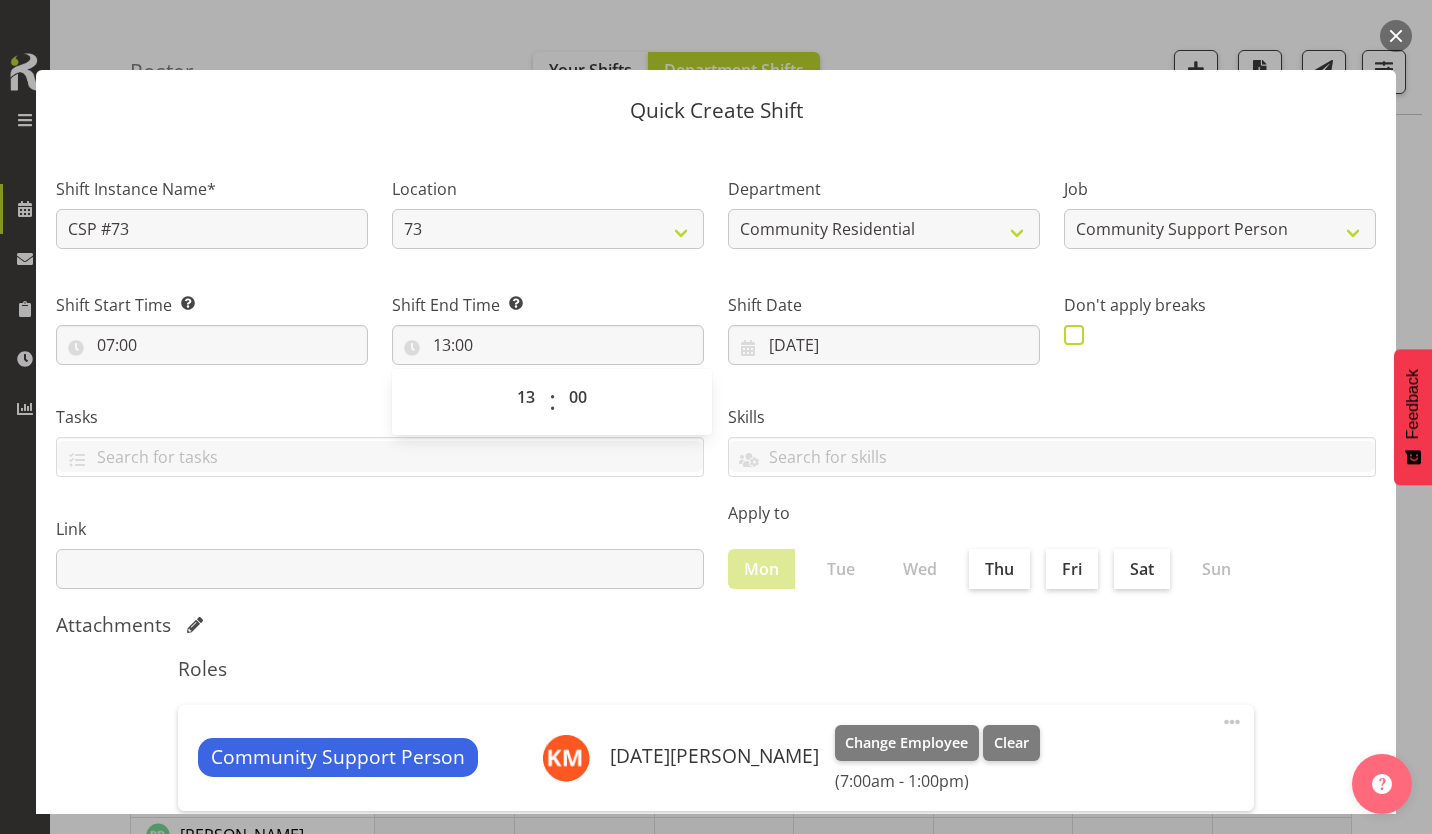 click at bounding box center (1074, 335) 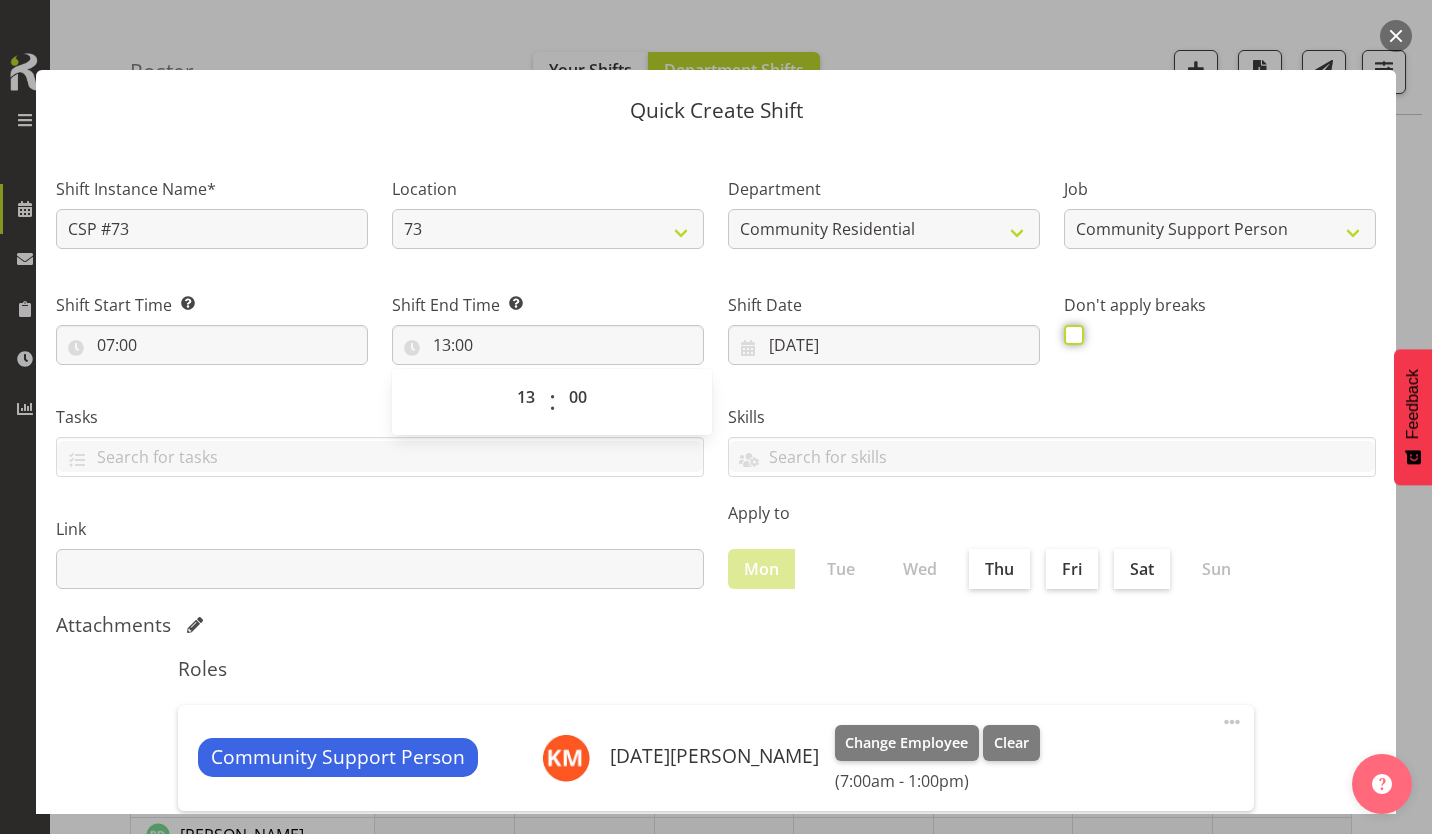 click at bounding box center (1070, 334) 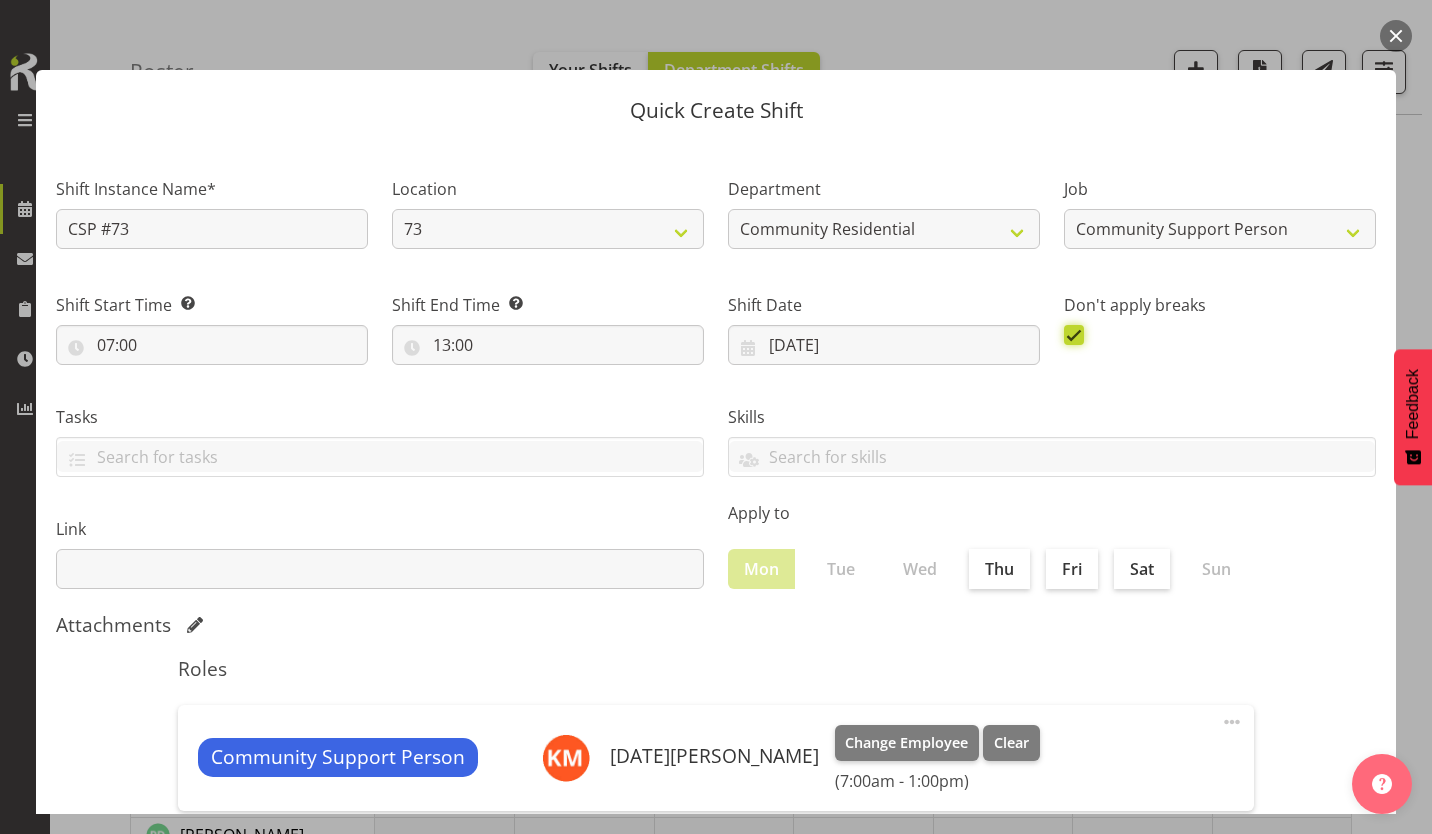 scroll, scrollTop: 86, scrollLeft: 0, axis: vertical 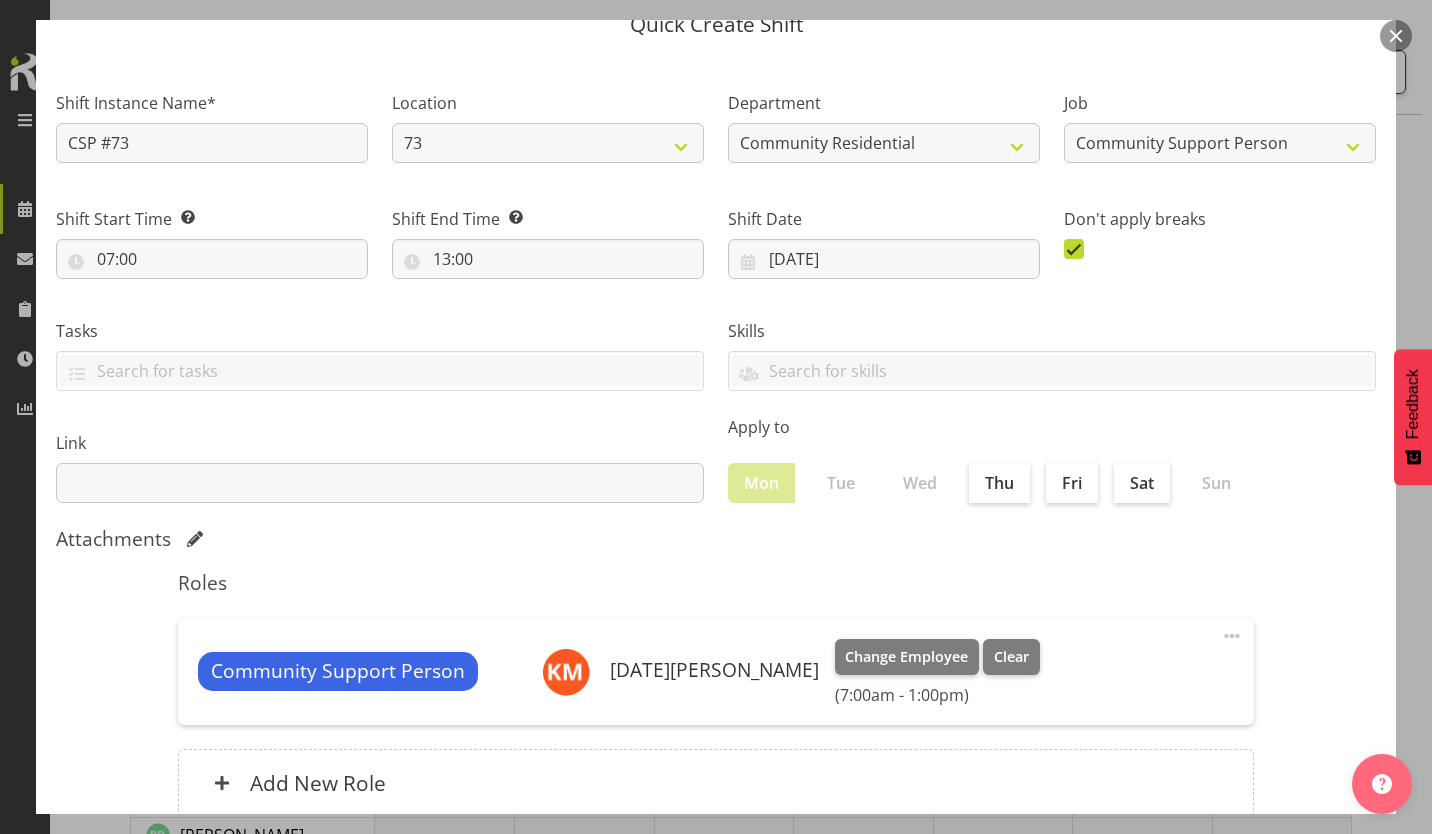 click on "Create Shift Instance" at bounding box center (1274, 902) 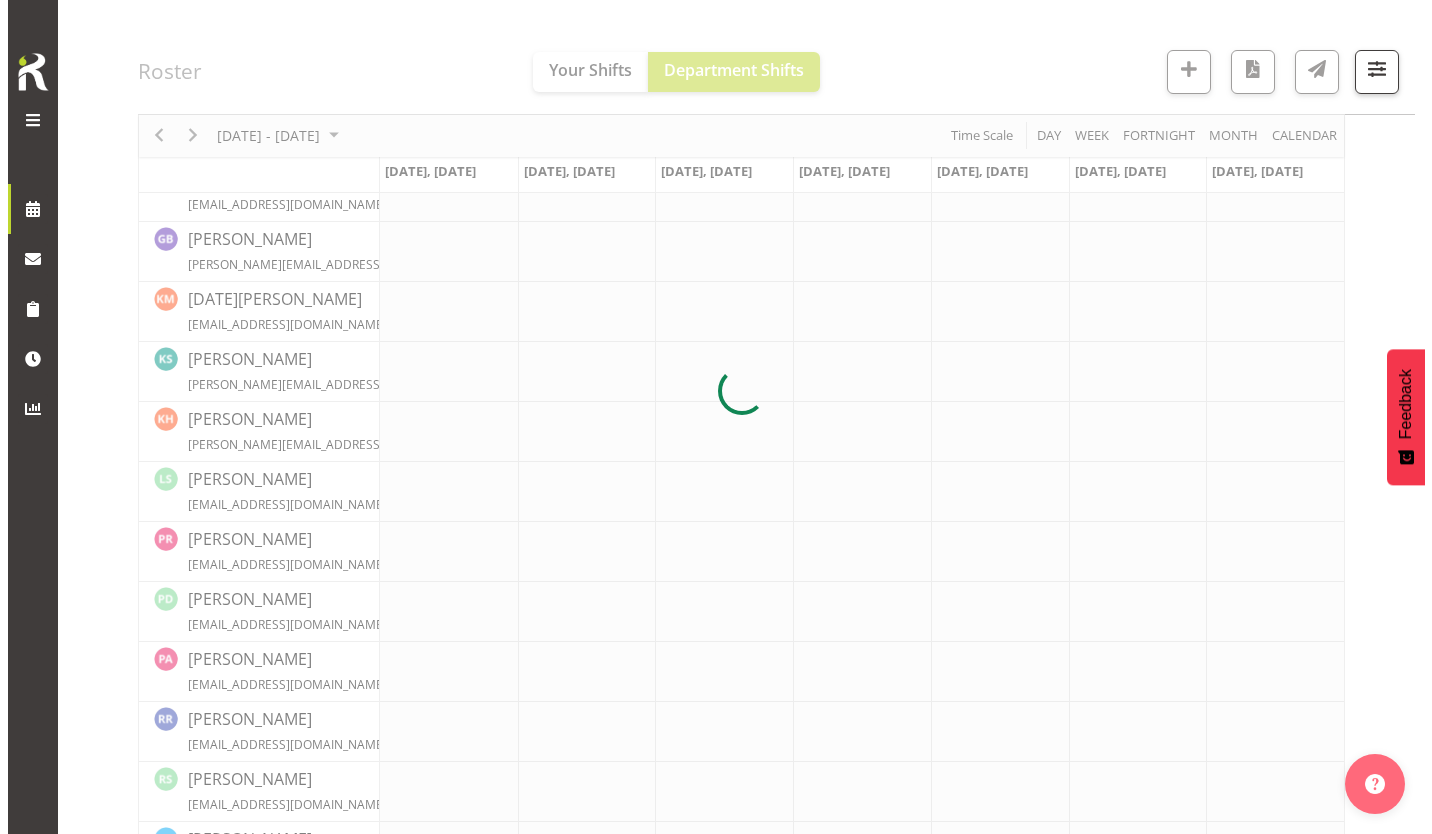 scroll, scrollTop: 598, scrollLeft: 0, axis: vertical 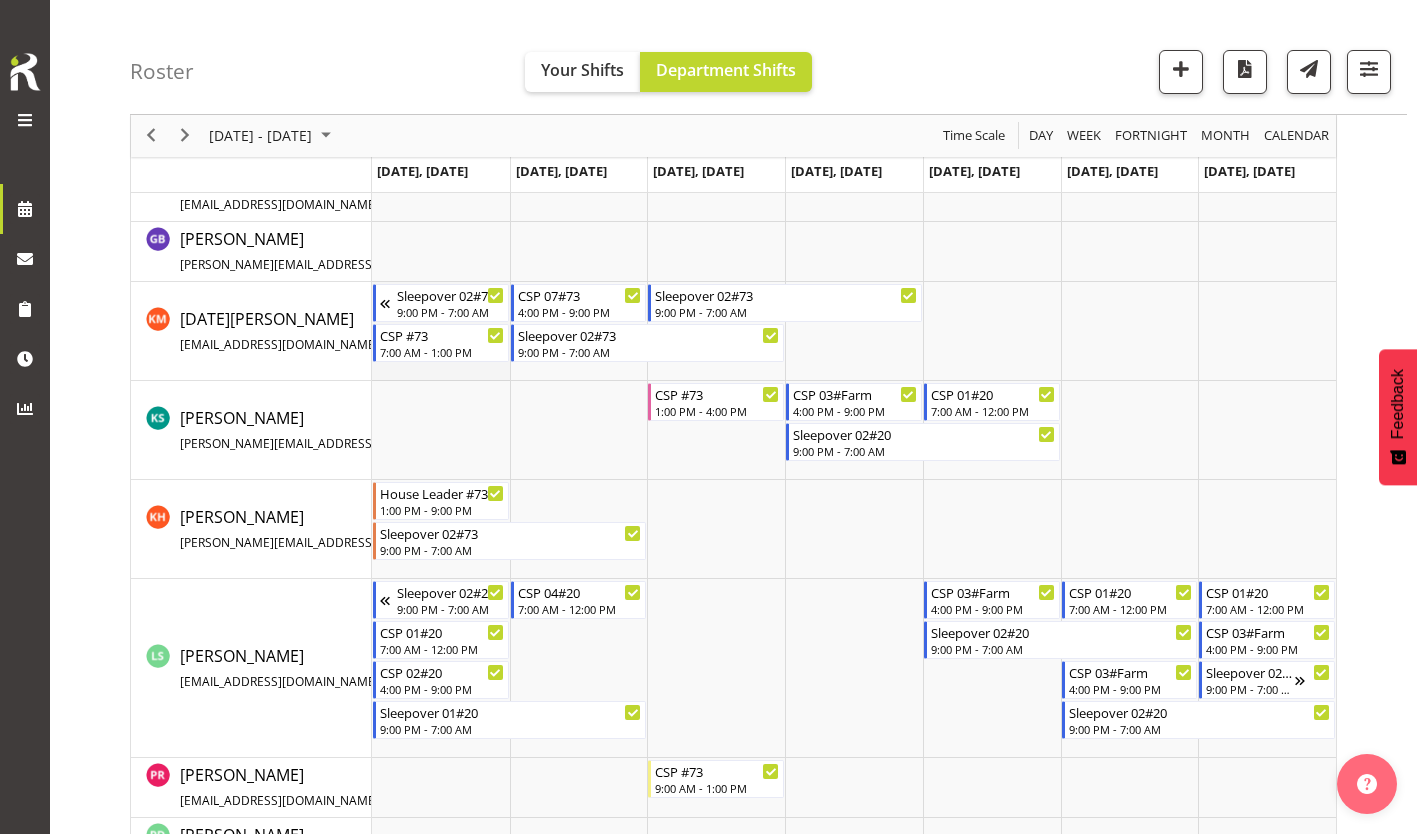 click at bounding box center [441, 331] 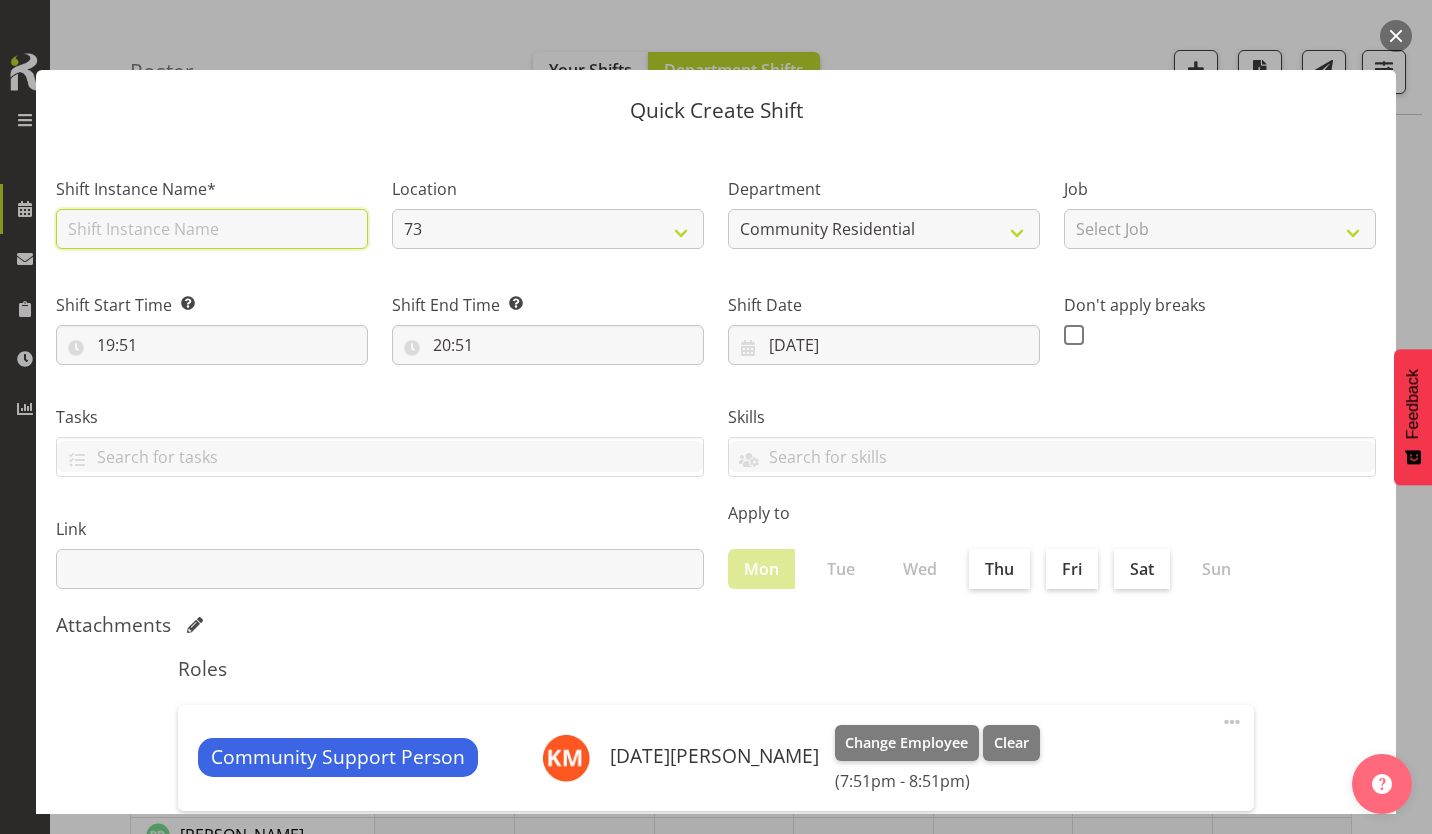 click at bounding box center (212, 229) 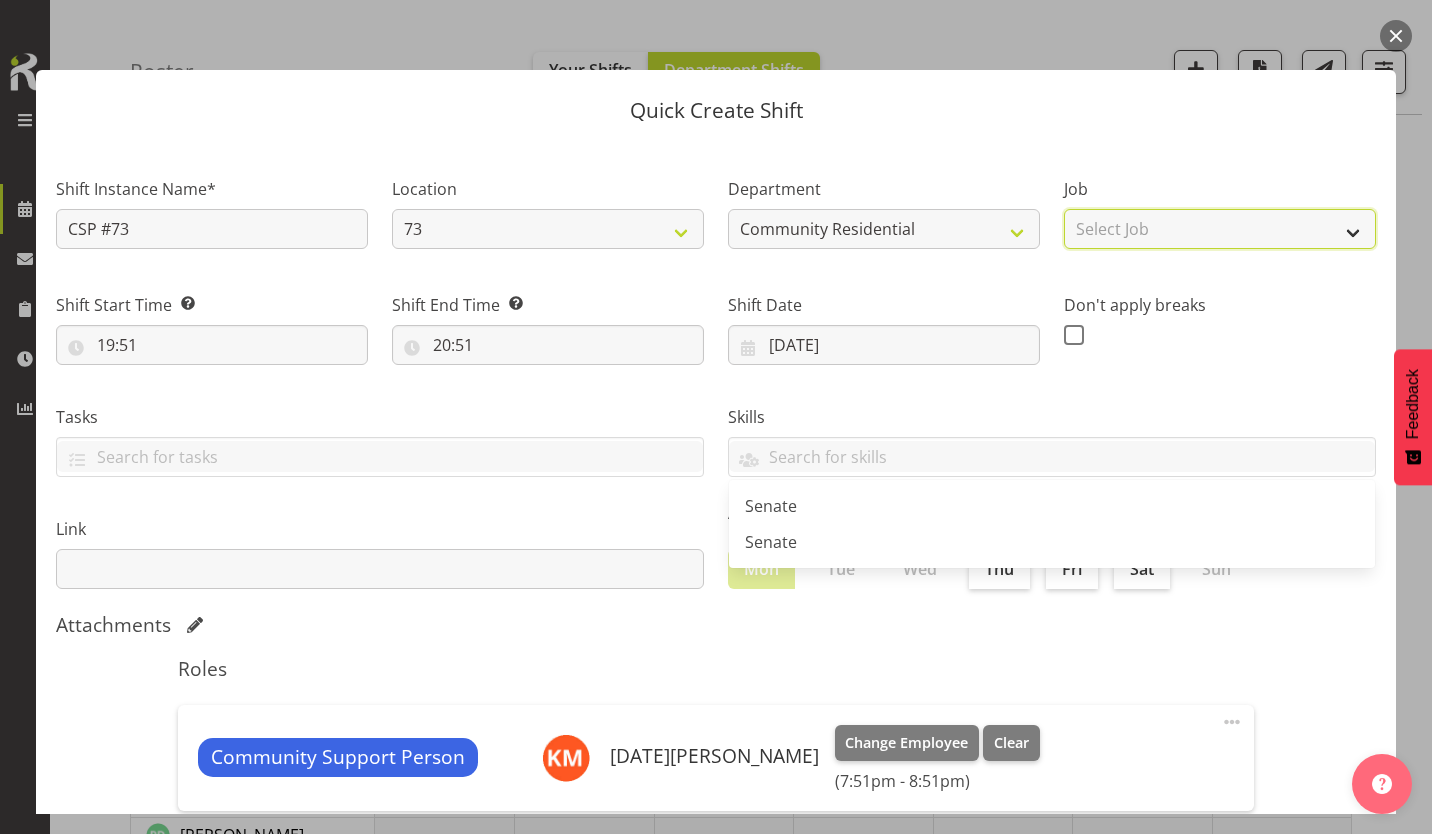 click on "Select Job  Accounts Admin Art Coordinator Community Leader Community Support Person Community Support Person-Casual House Leader Office Admin Senior Coordinator Service Manager Volunteer" at bounding box center [1220, 229] 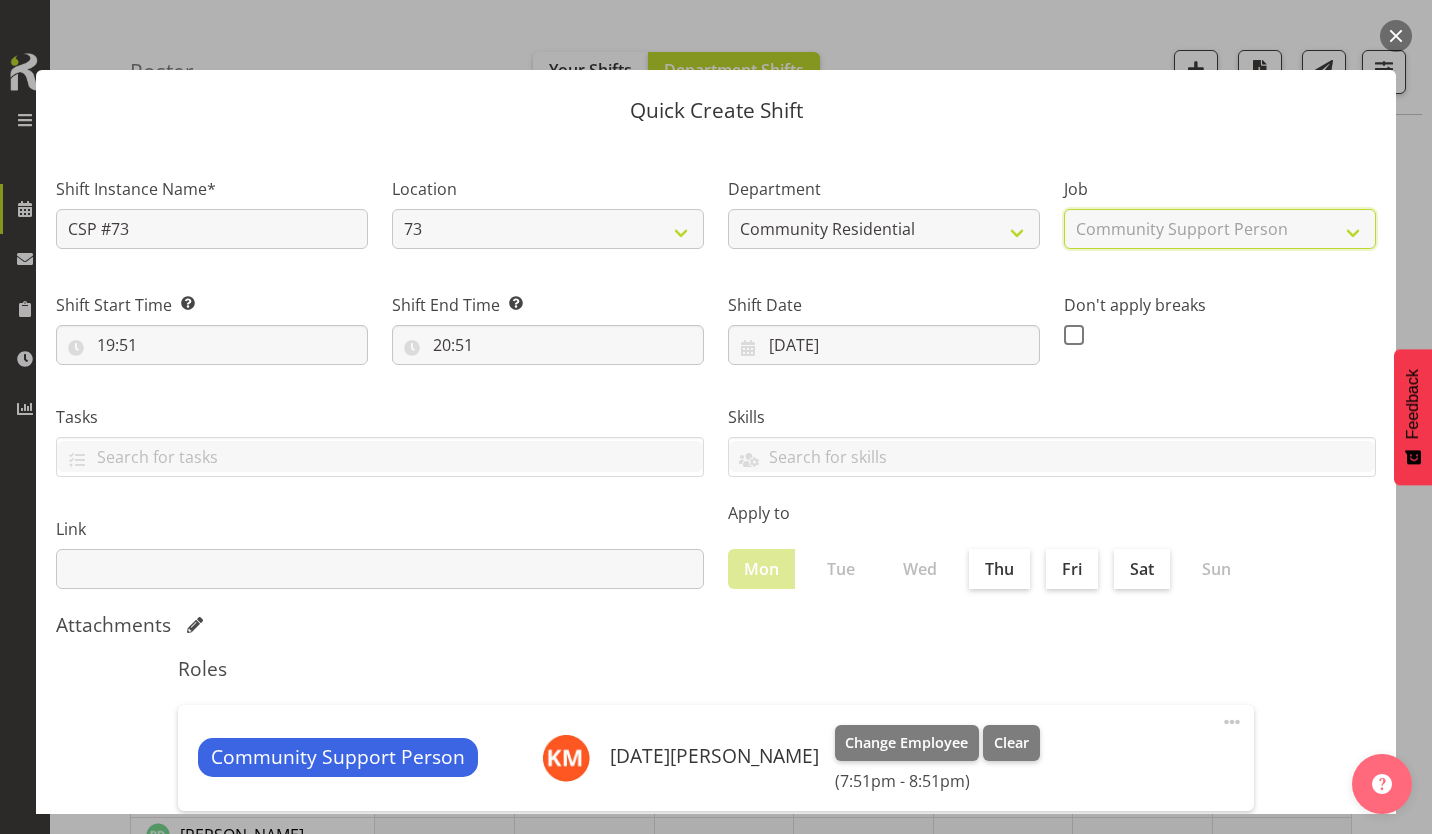 click on "Select Job  Accounts Admin Art Coordinator Community Leader Community Support Person Community Support Person-Casual House Leader Office Admin Senior Coordinator Service Manager Volunteer" at bounding box center [1220, 229] 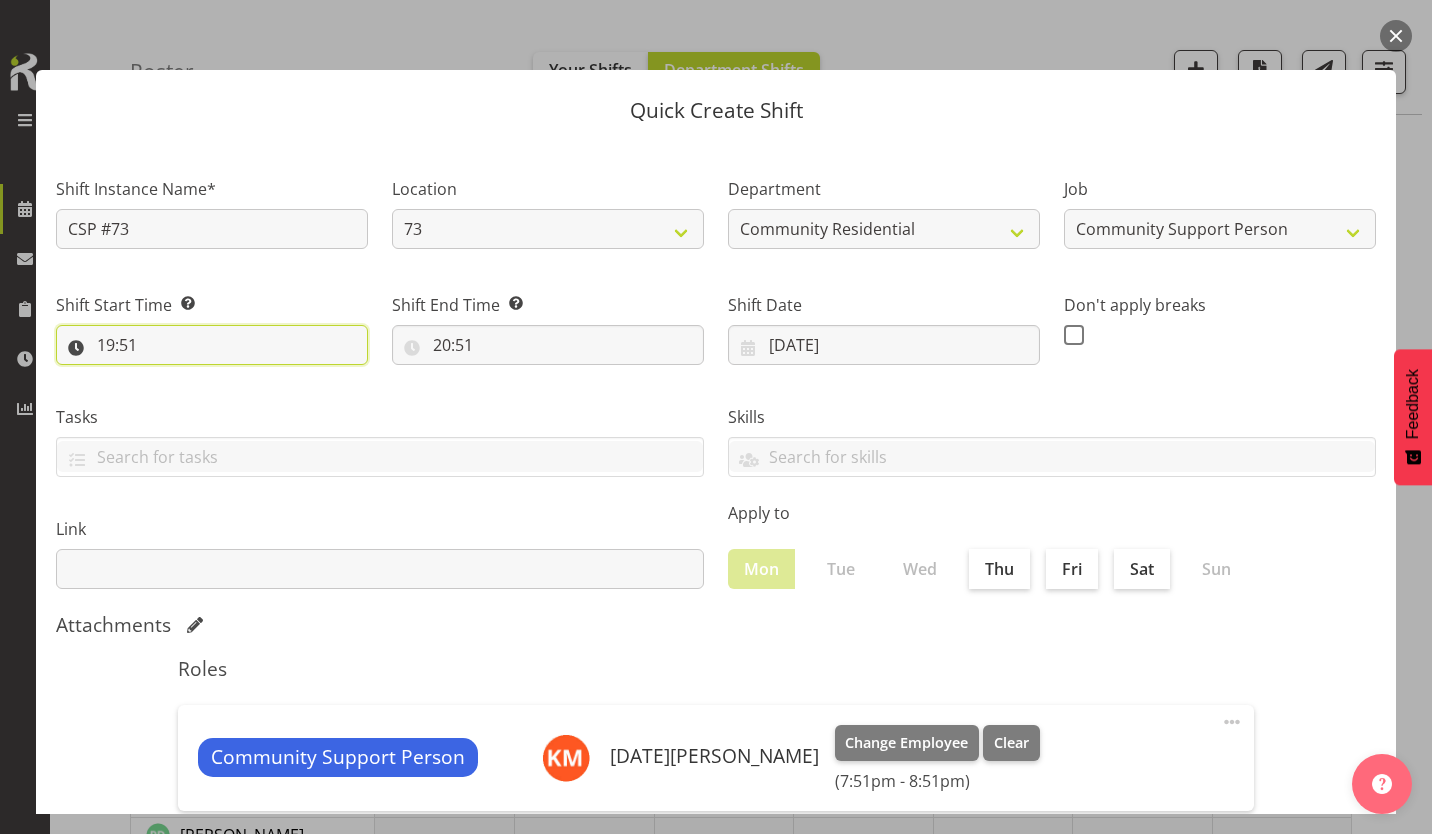 click on "19:51" at bounding box center [212, 345] 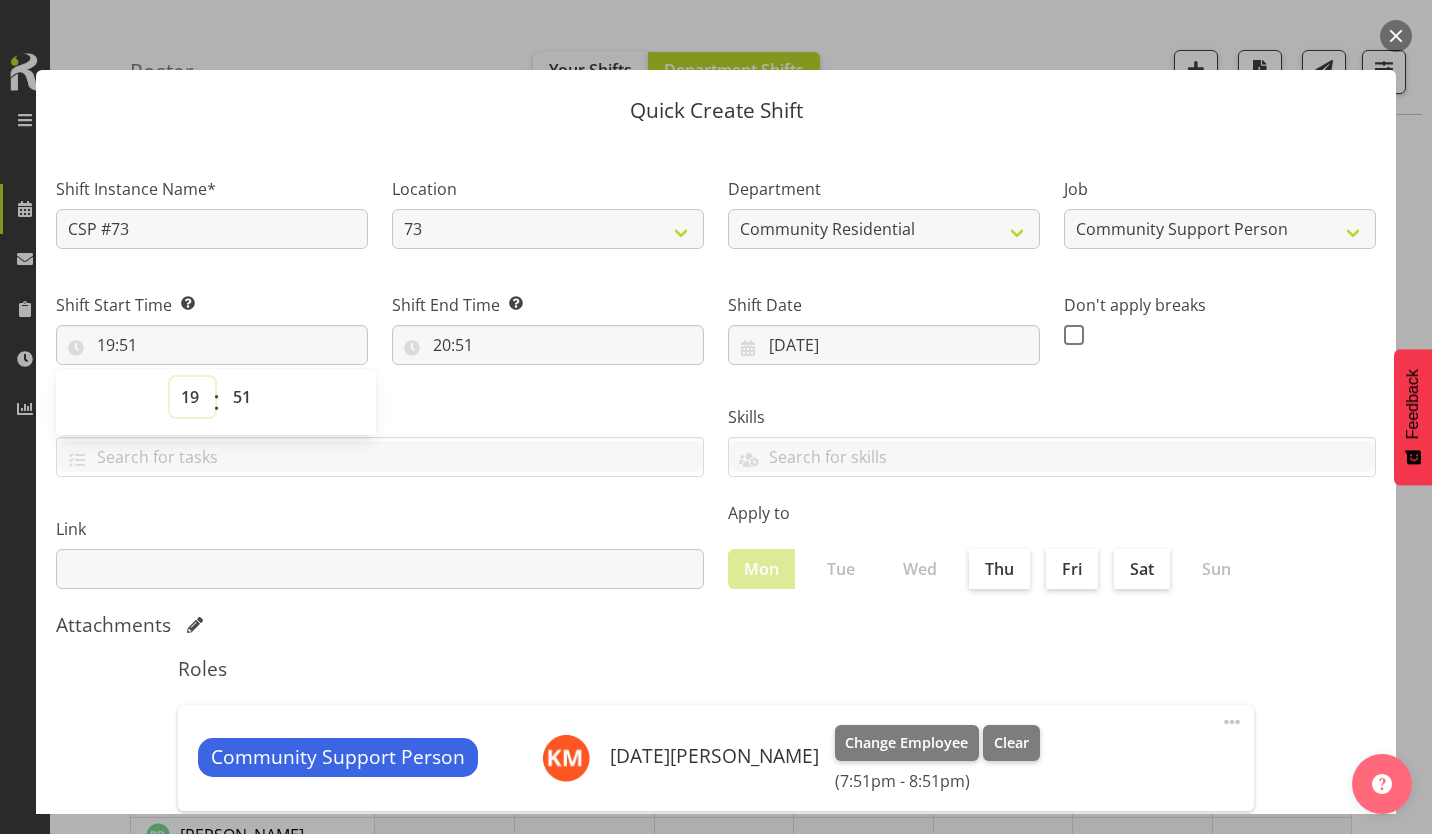 click on "00   01   02   03   04   05   06   07   08   09   10   11   12   13   14   15   16   17   18   19   20   21   22   23" at bounding box center (192, 397) 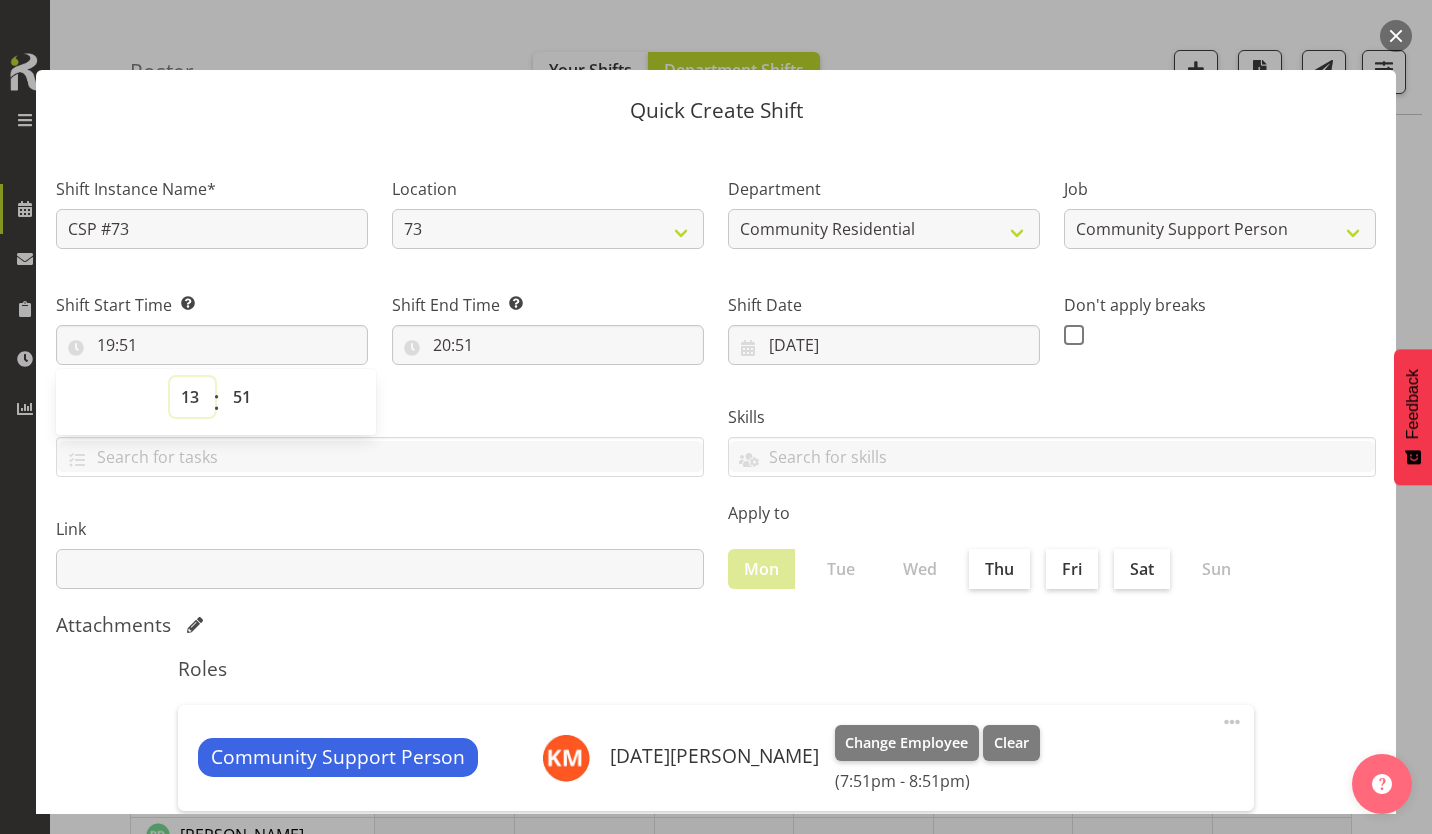 click on "00   01   02   03   04   05   06   07   08   09   10   11   12   13   14   15   16   17   18   19   20   21   22   23" at bounding box center [192, 397] 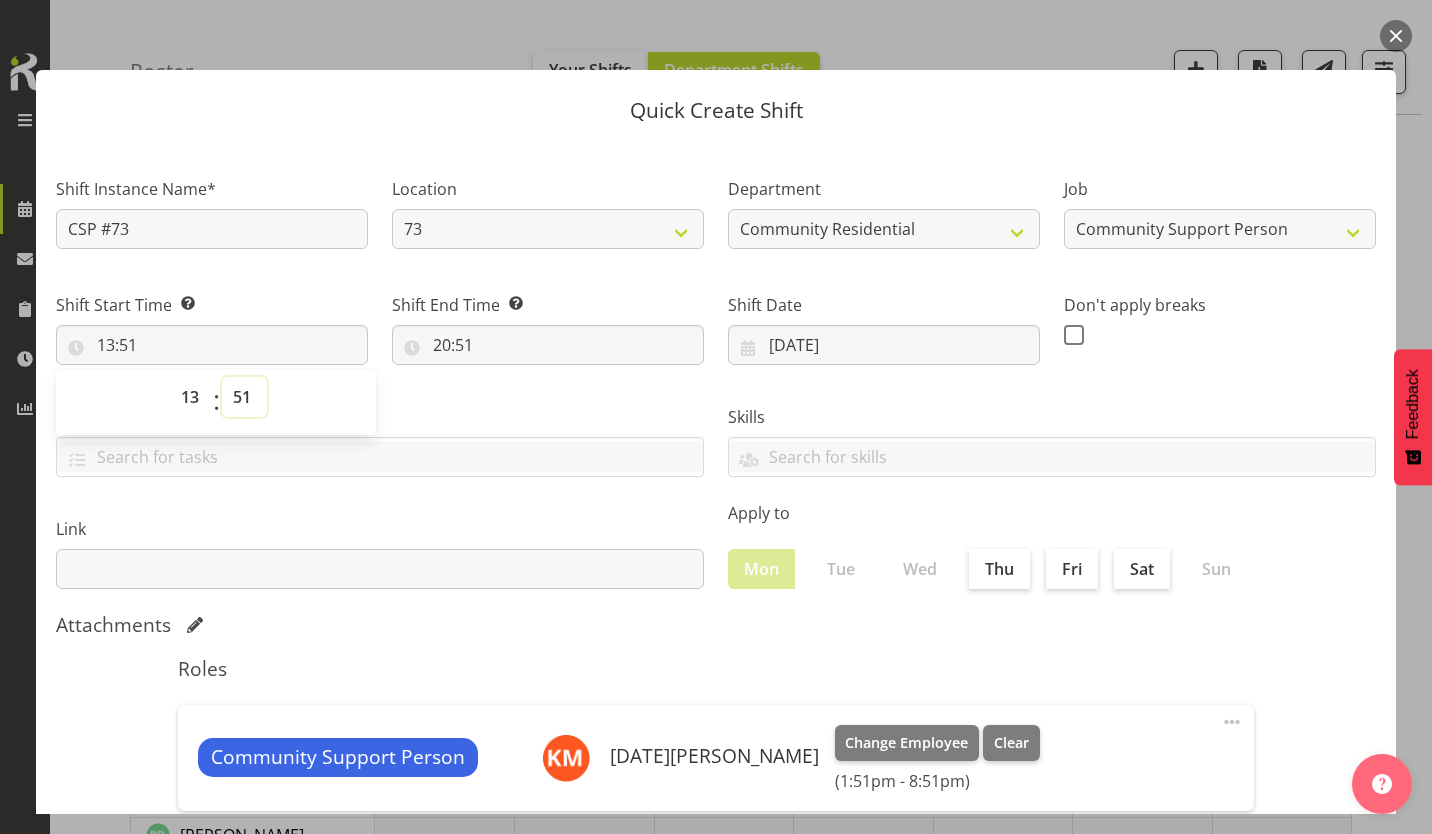 click on "00   01   02   03   04   05   06   07   08   09   10   11   12   13   14   15   16   17   18   19   20   21   22   23   24   25   26   27   28   29   30   31   32   33   34   35   36   37   38   39   40   41   42   43   44   45   46   47   48   49   50   51   52   53   54   55   56   57   58   59" at bounding box center [244, 397] 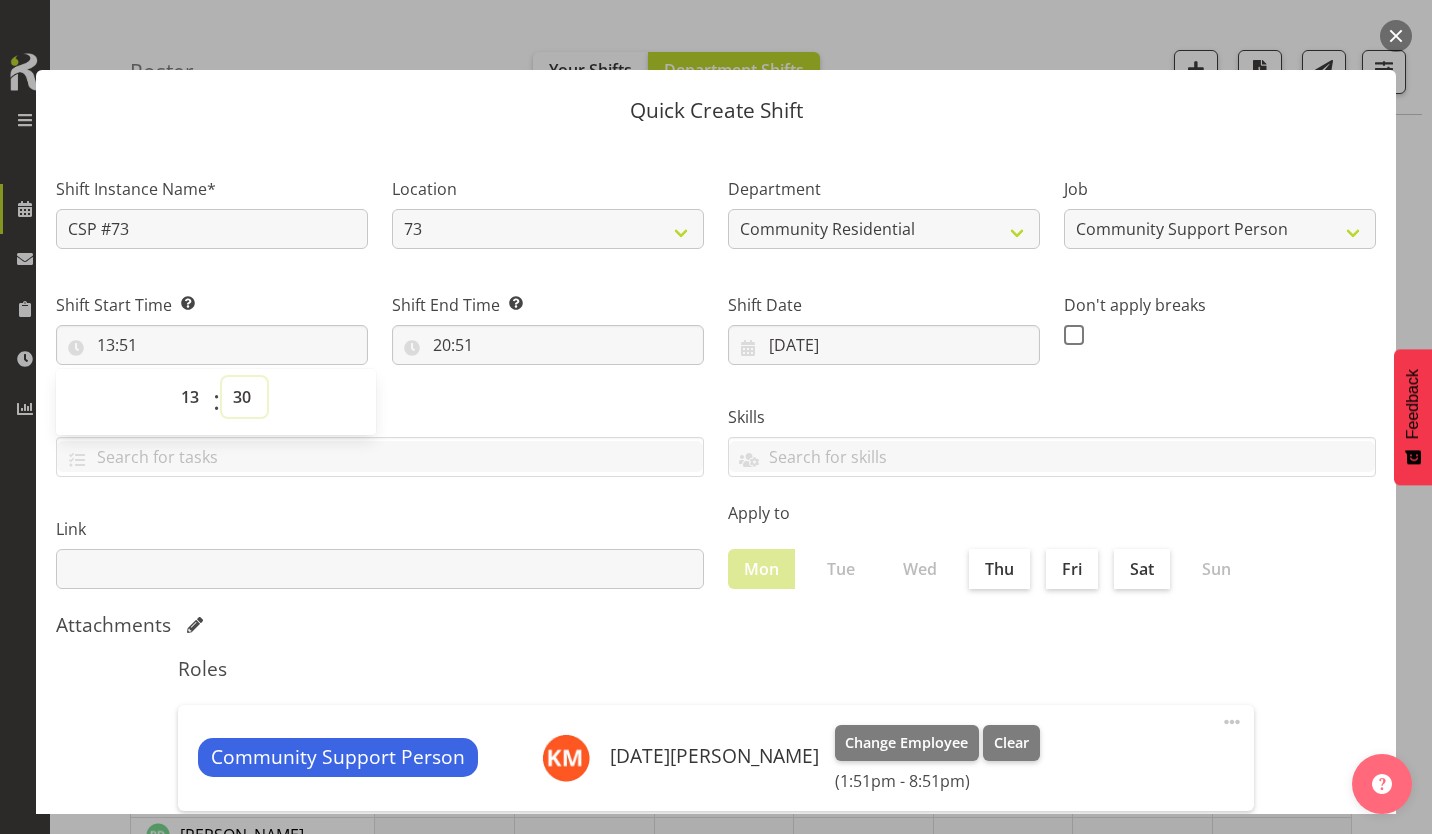 click on "00   01   02   03   04   05   06   07   08   09   10   11   12   13   14   15   16   17   18   19   20   21   22   23   24   25   26   27   28   29   30   31   32   33   34   35   36   37   38   39   40   41   42   43   44   45   46   47   48   49   50   51   52   53   54   55   56   57   58   59" at bounding box center [244, 397] 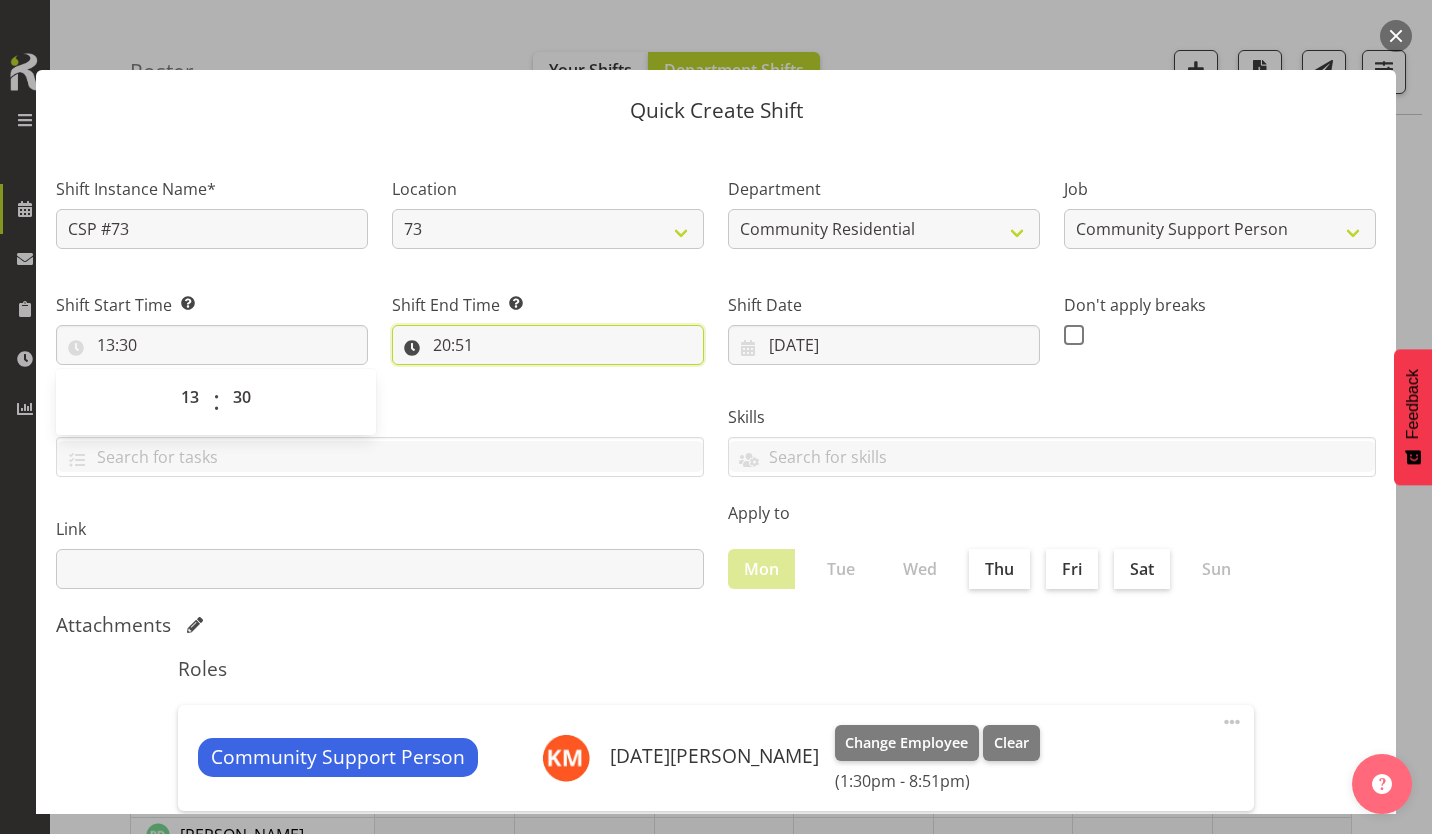 click on "20:51" at bounding box center (548, 345) 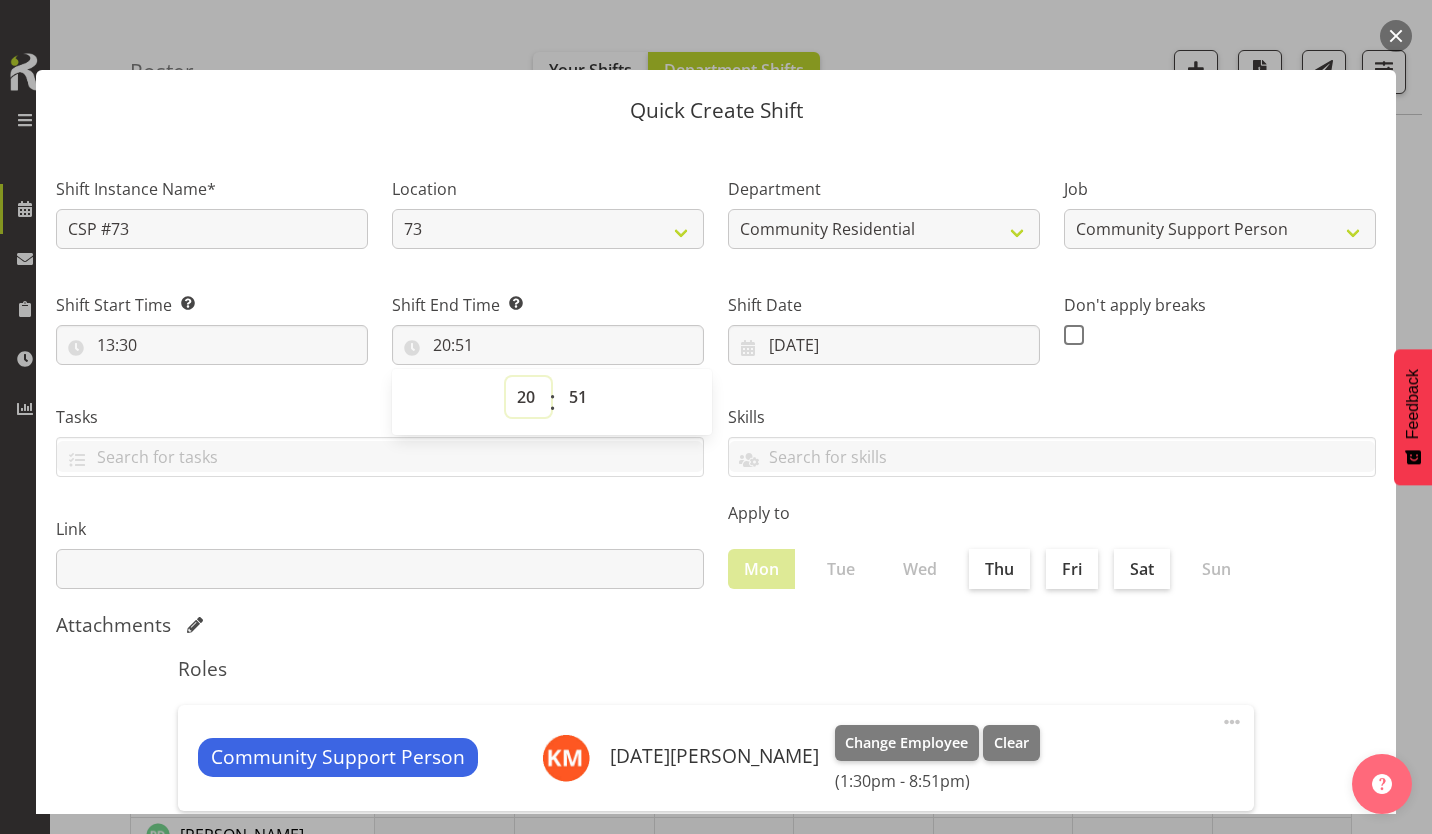 click on "00   01   02   03   04   05   06   07   08   09   10   11   12   13   14   15   16   17   18   19   20   21   22   23" at bounding box center [528, 397] 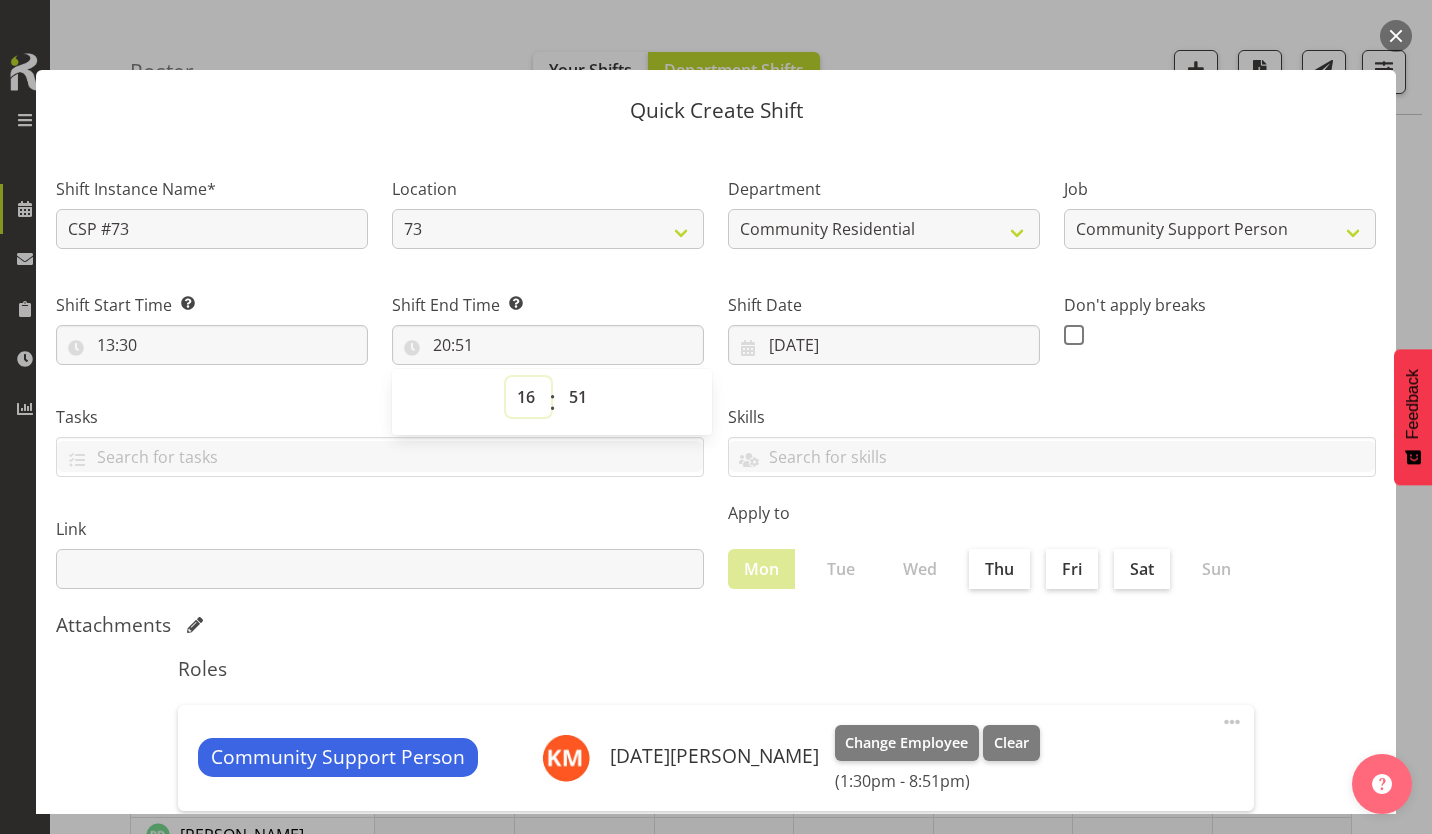 click on "00   01   02   03   04   05   06   07   08   09   10   11   12   13   14   15   16   17   18   19   20   21   22   23" at bounding box center [528, 397] 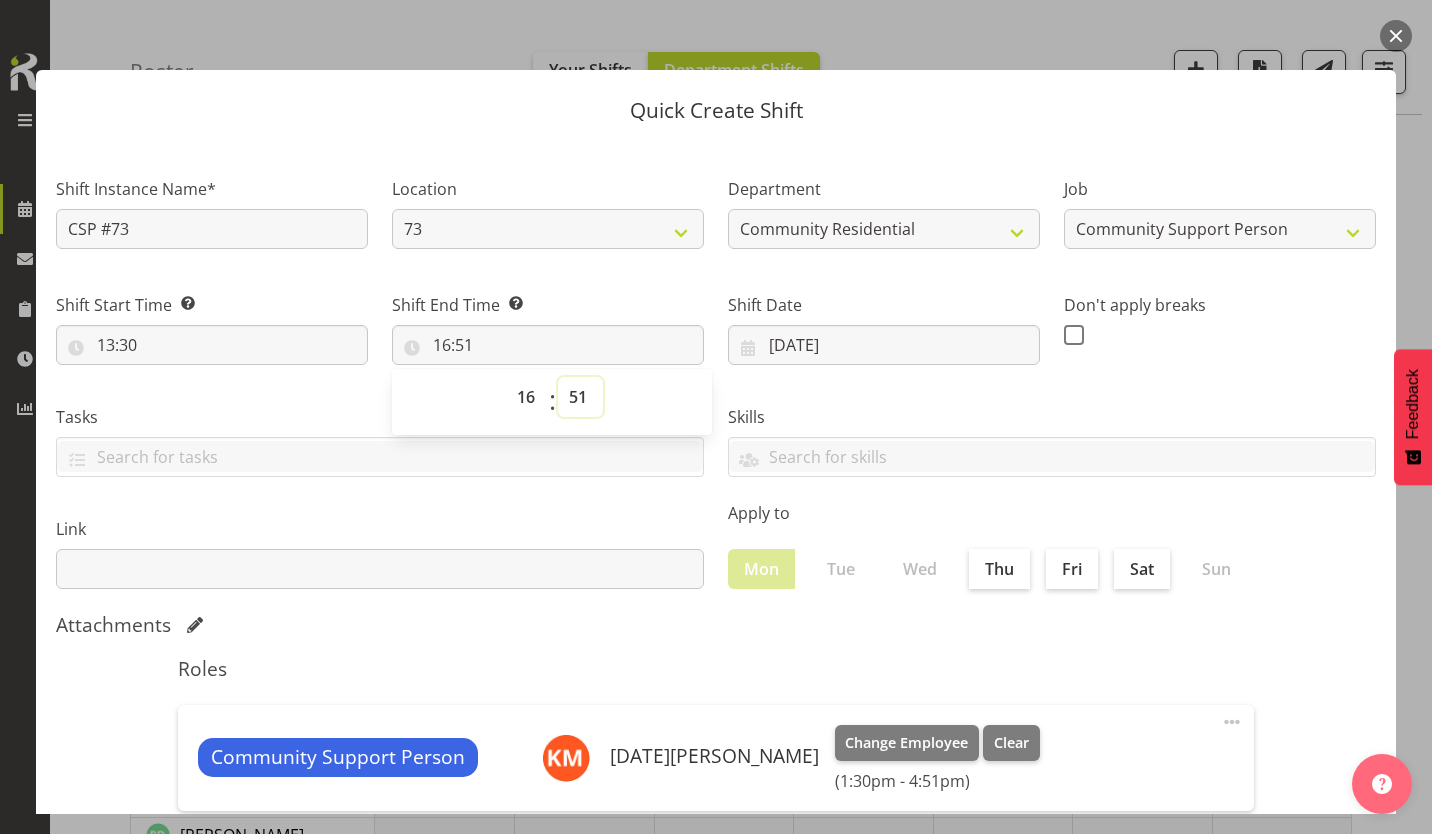 click on "00   01   02   03   04   05   06   07   08   09   10   11   12   13   14   15   16   17   18   19   20   21   22   23   24   25   26   27   28   29   30   31   32   33   34   35   36   37   38   39   40   41   42   43   44   45   46   47   48   49   50   51   52   53   54   55   56   57   58   59" at bounding box center [580, 397] 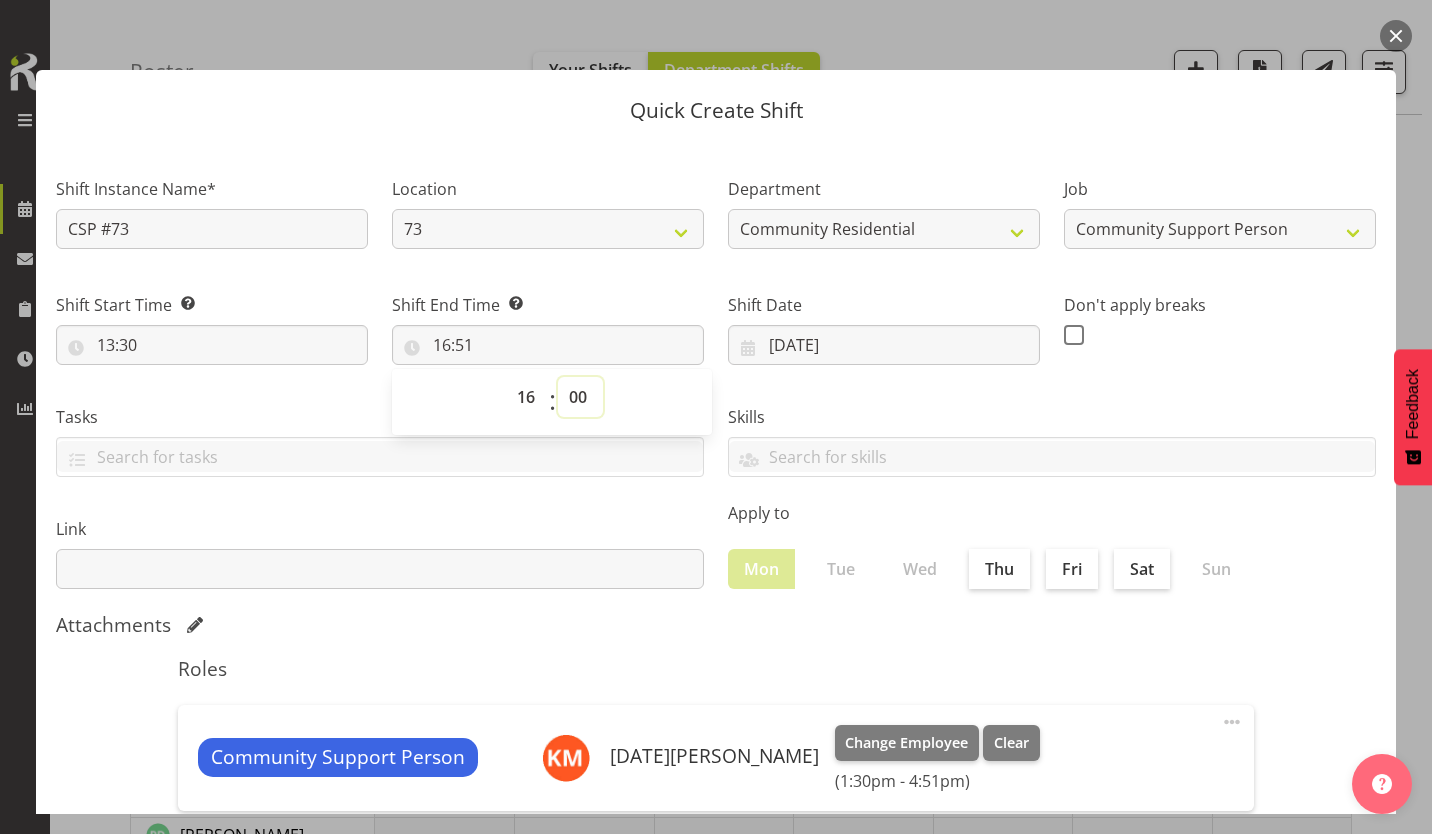 click on "00   01   02   03   04   05   06   07   08   09   10   11   12   13   14   15   16   17   18   19   20   21   22   23   24   25   26   27   28   29   30   31   32   33   34   35   36   37   38   39   40   41   42   43   44   45   46   47   48   49   50   51   52   53   54   55   56   57   58   59" at bounding box center (580, 397) 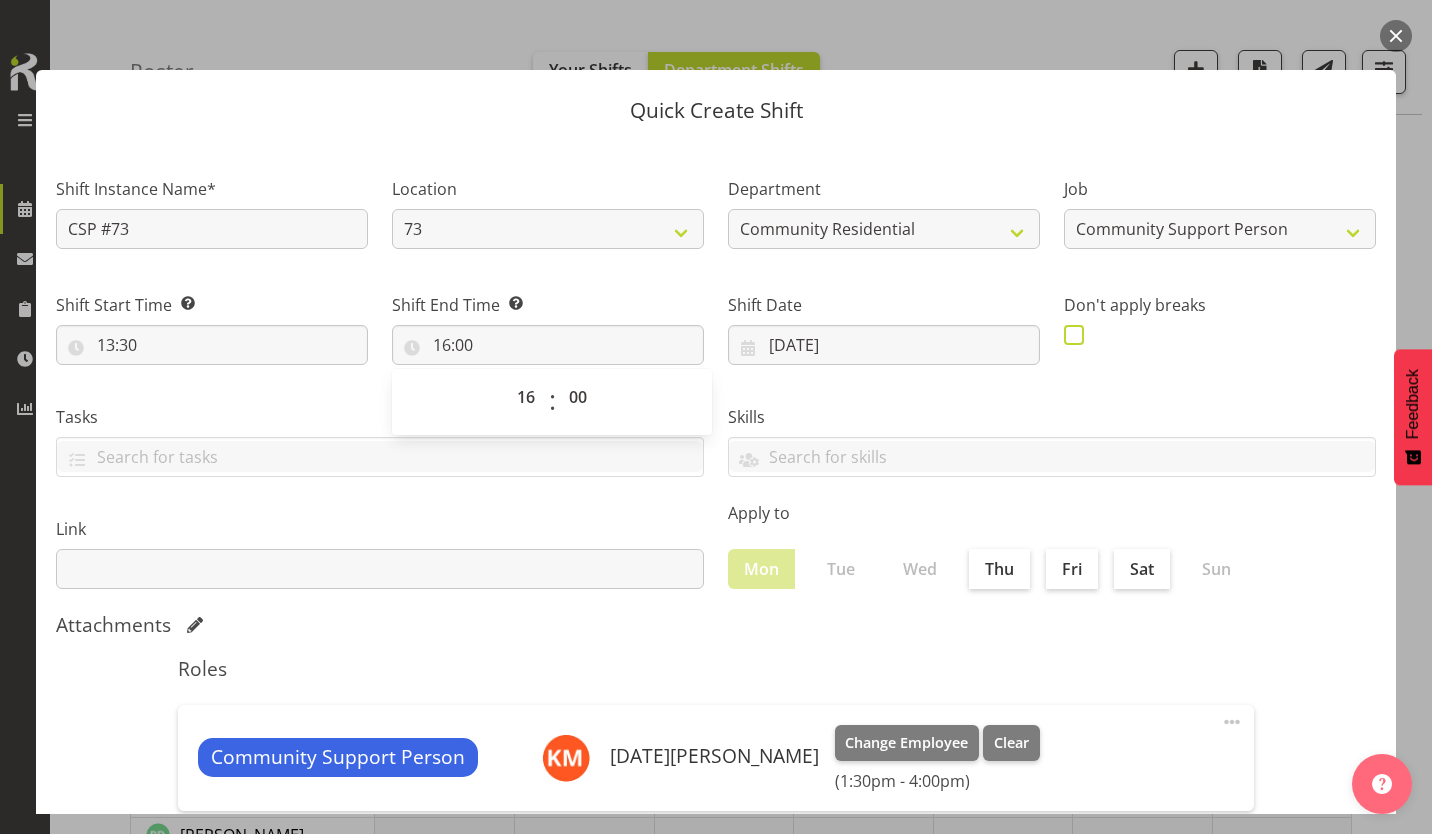click at bounding box center (1074, 335) 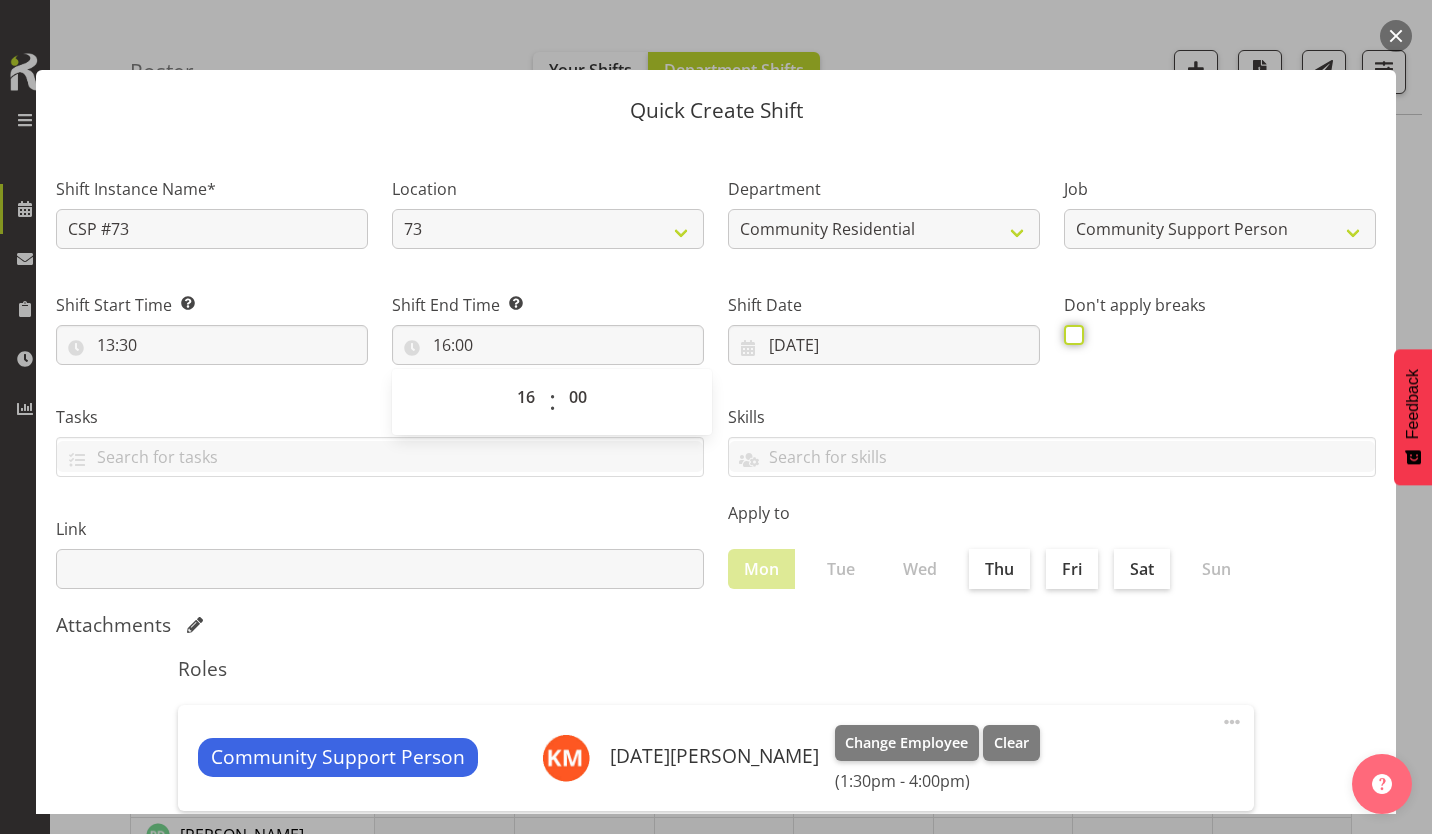 click at bounding box center (1070, 334) 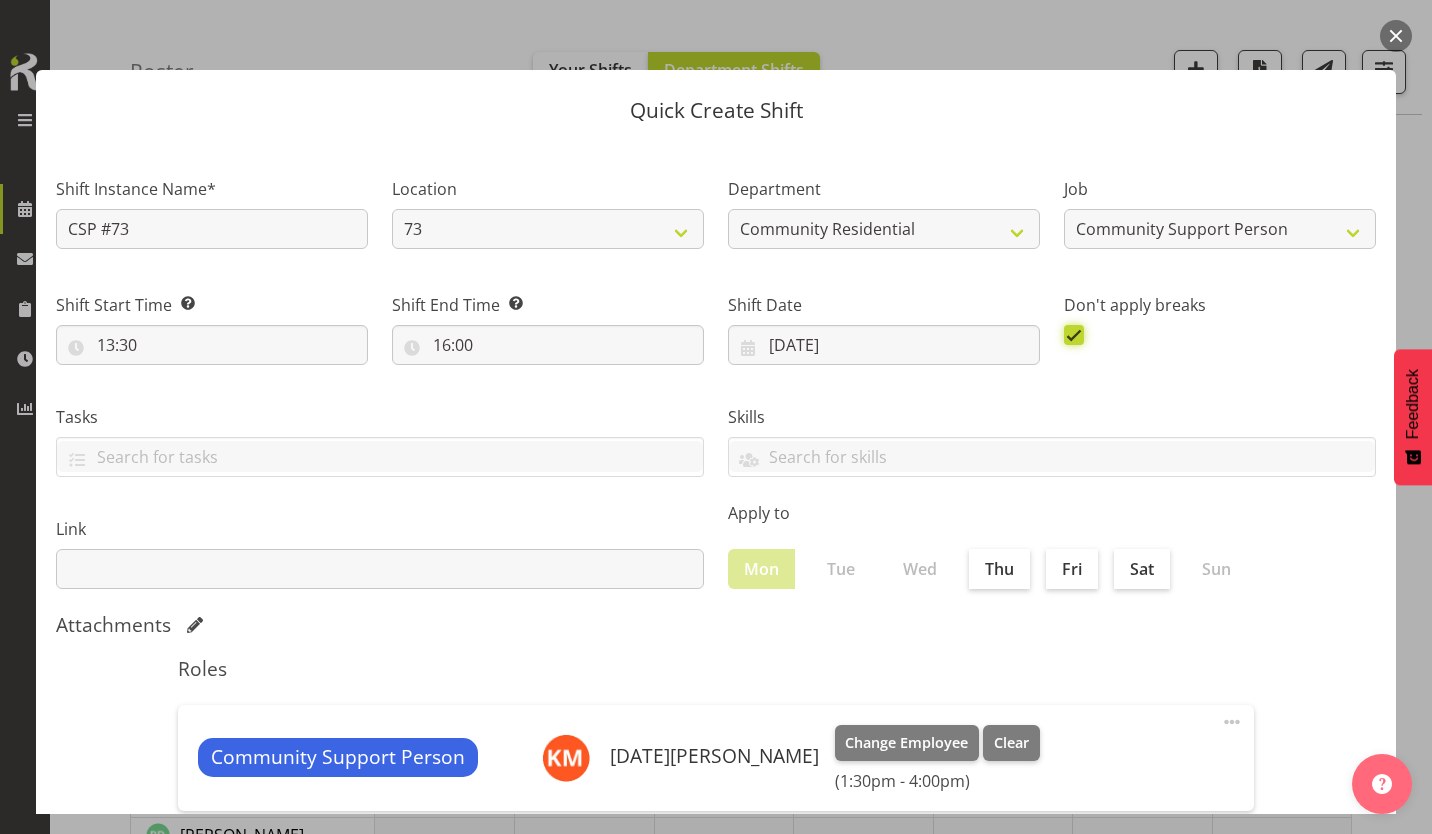 scroll, scrollTop: 86, scrollLeft: 0, axis: vertical 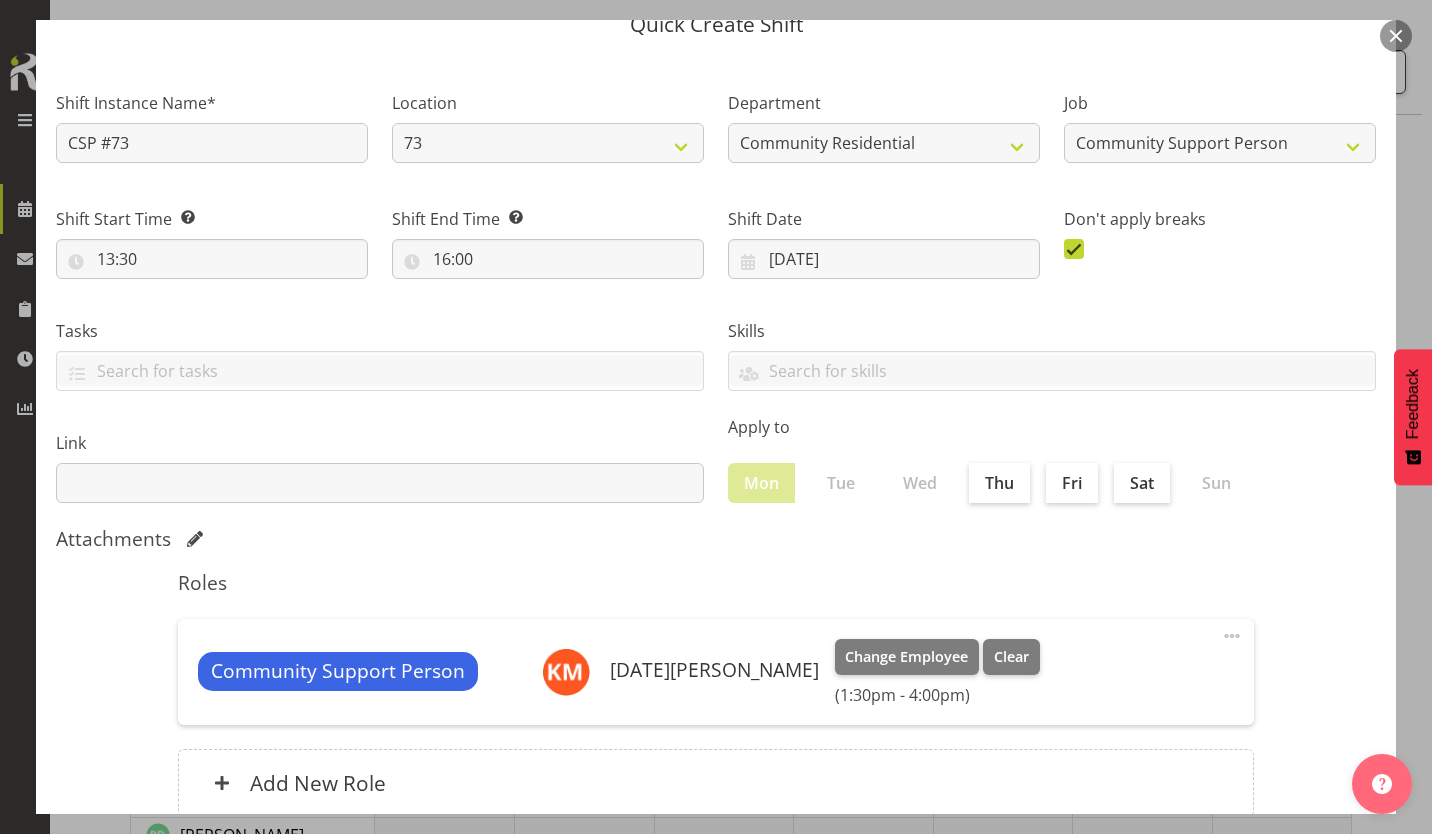 click on "Create Shift Instance" at bounding box center [1274, 902] 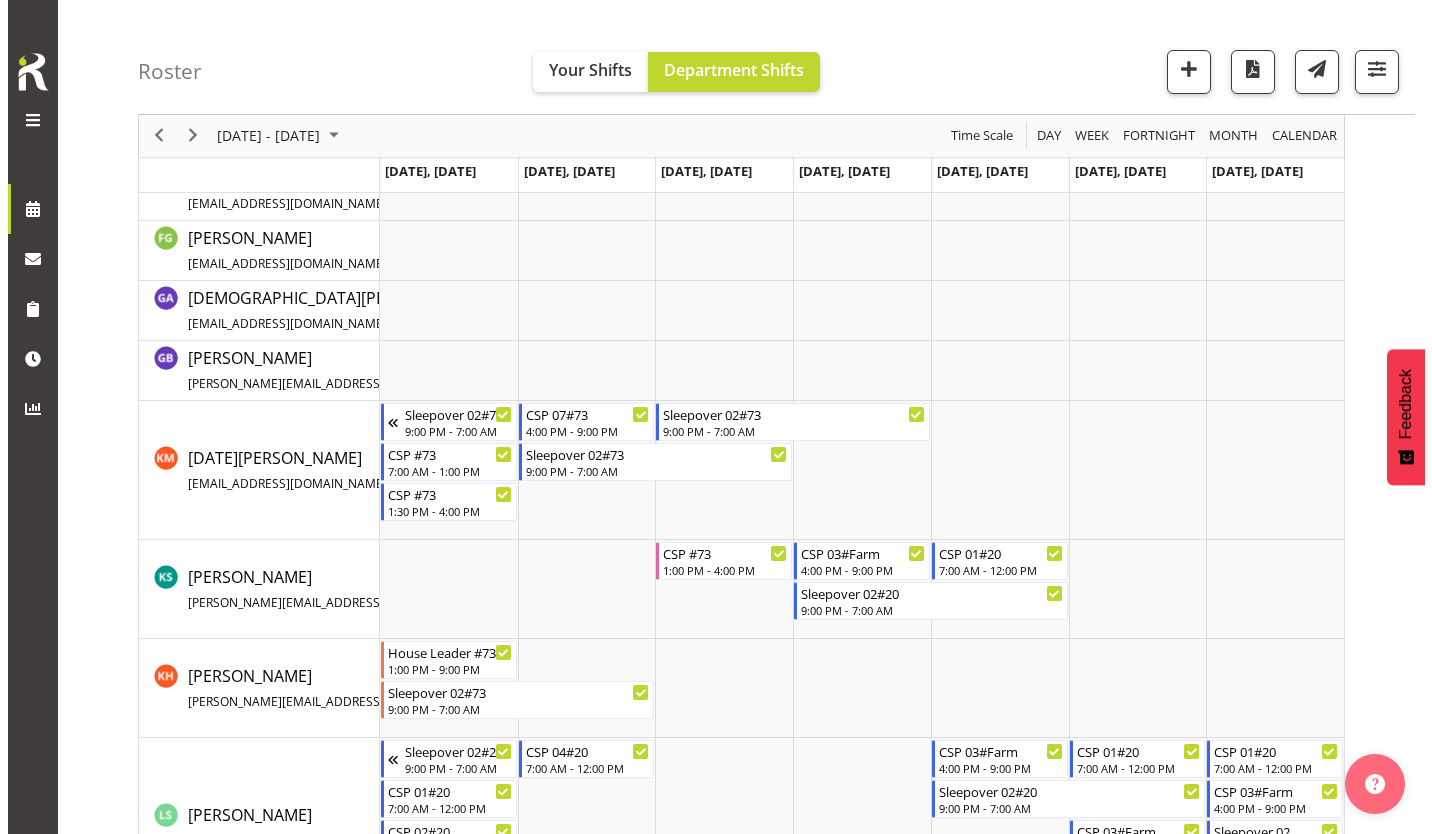 scroll, scrollTop: 598, scrollLeft: 0, axis: vertical 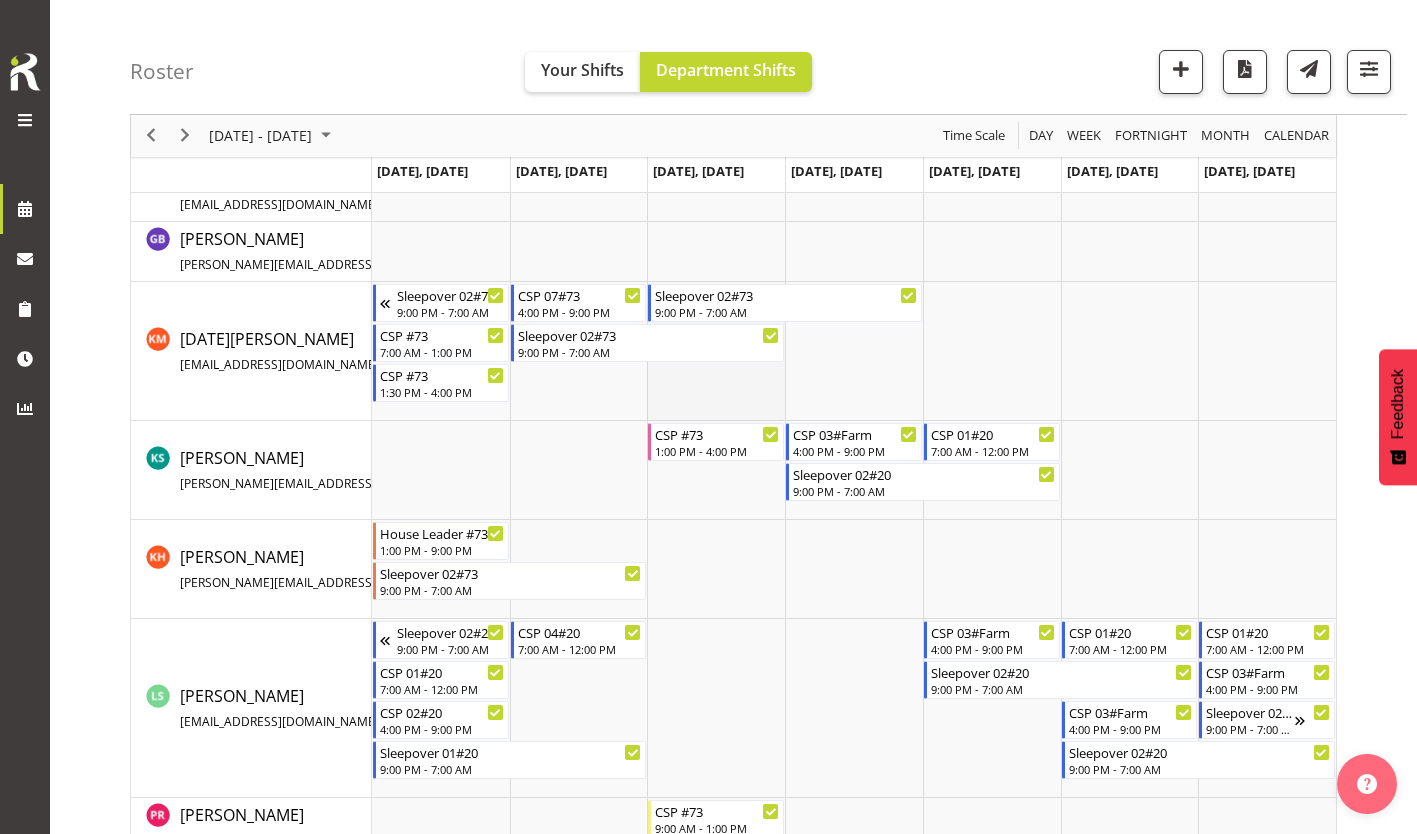 click at bounding box center (716, 351) 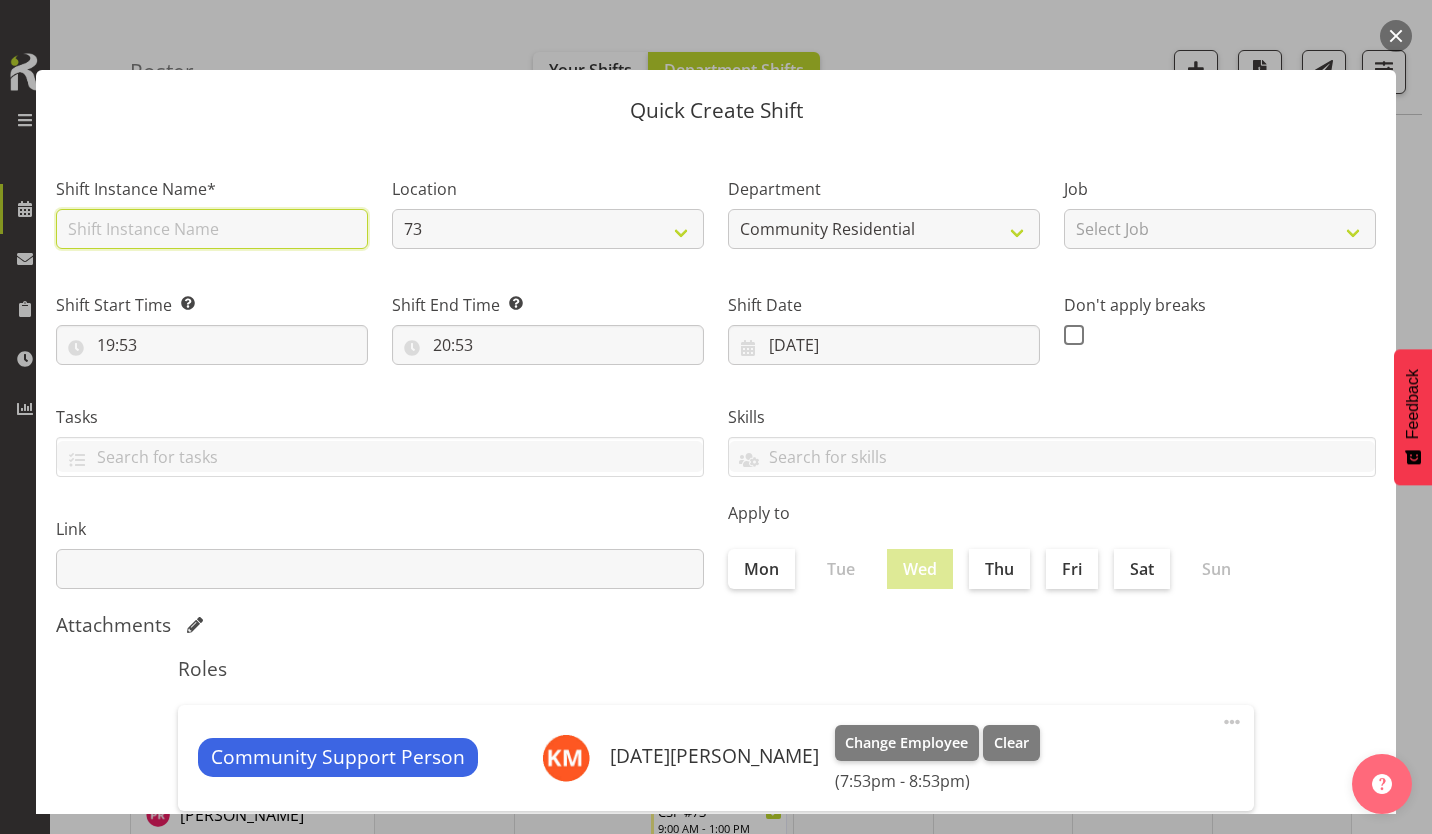 click at bounding box center [212, 229] 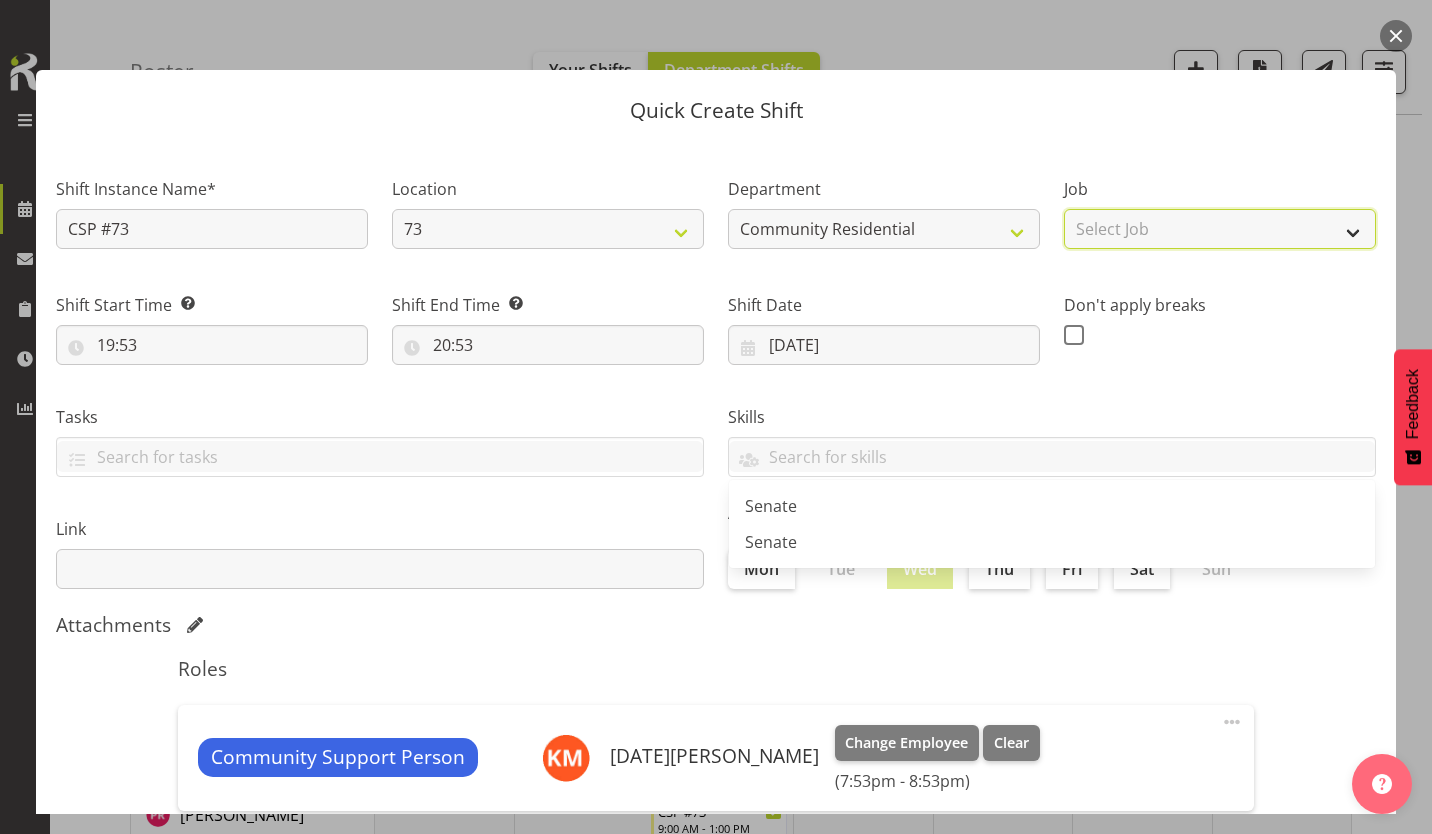 click on "Select Job  Accounts Admin Art Coordinator Community Leader Community Support Person Community Support Person-Casual House Leader Office Admin Senior Coordinator Service Manager Volunteer" at bounding box center (1220, 229) 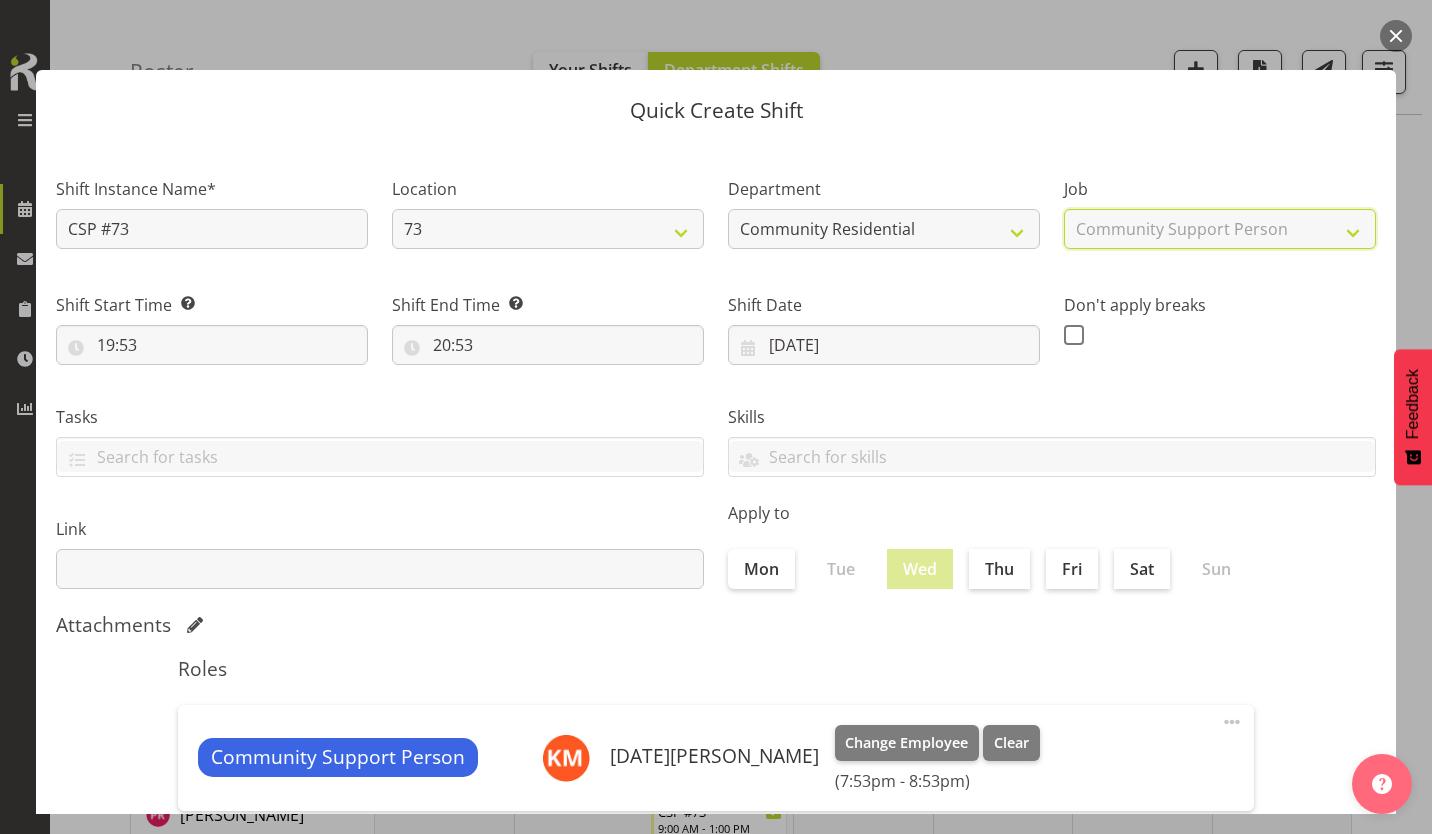 click on "Select Job  Accounts Admin Art Coordinator Community Leader Community Support Person Community Support Person-Casual House Leader Office Admin Senior Coordinator Service Manager Volunteer" at bounding box center [1220, 229] 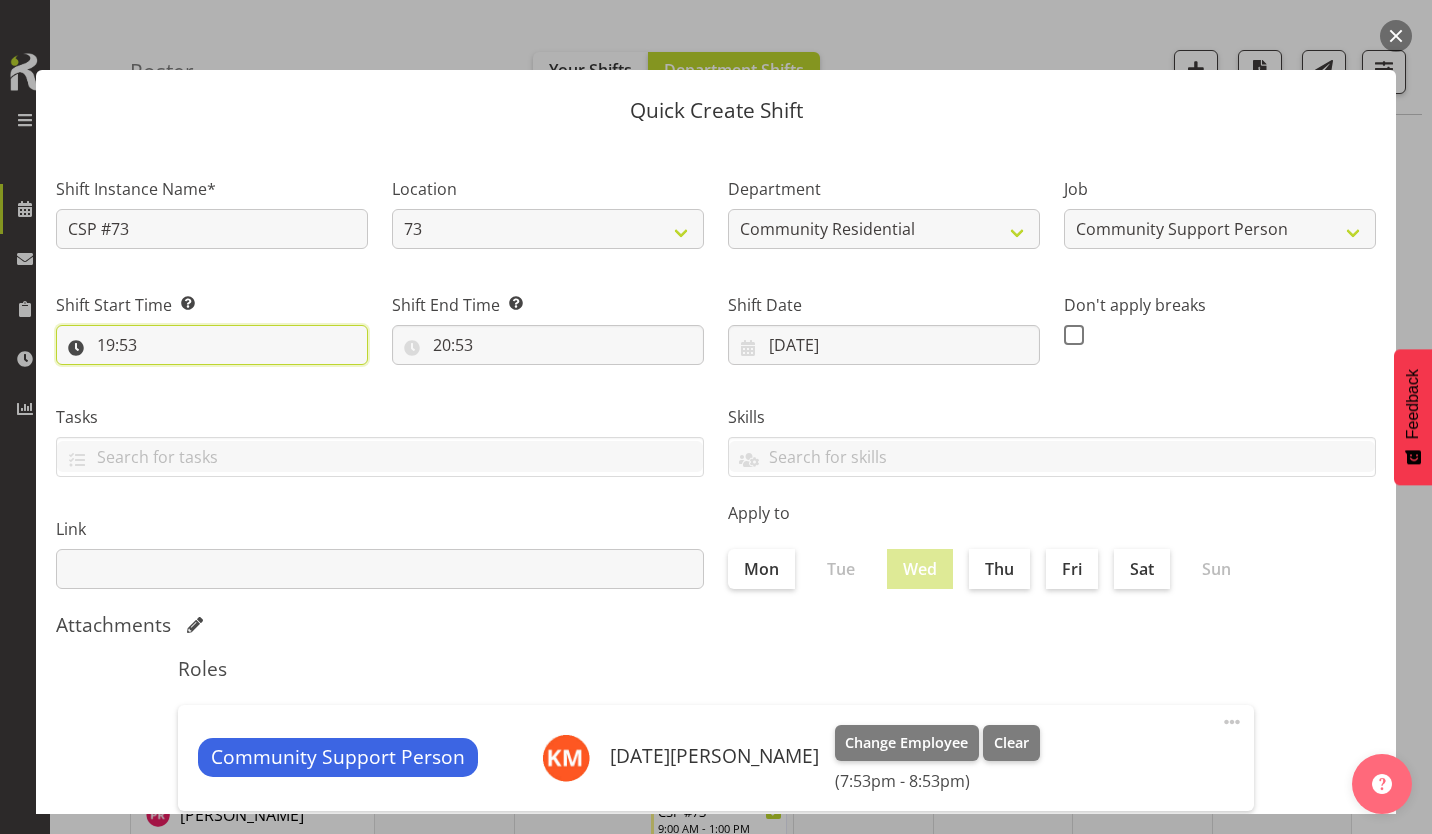 click on "19:53" at bounding box center (212, 345) 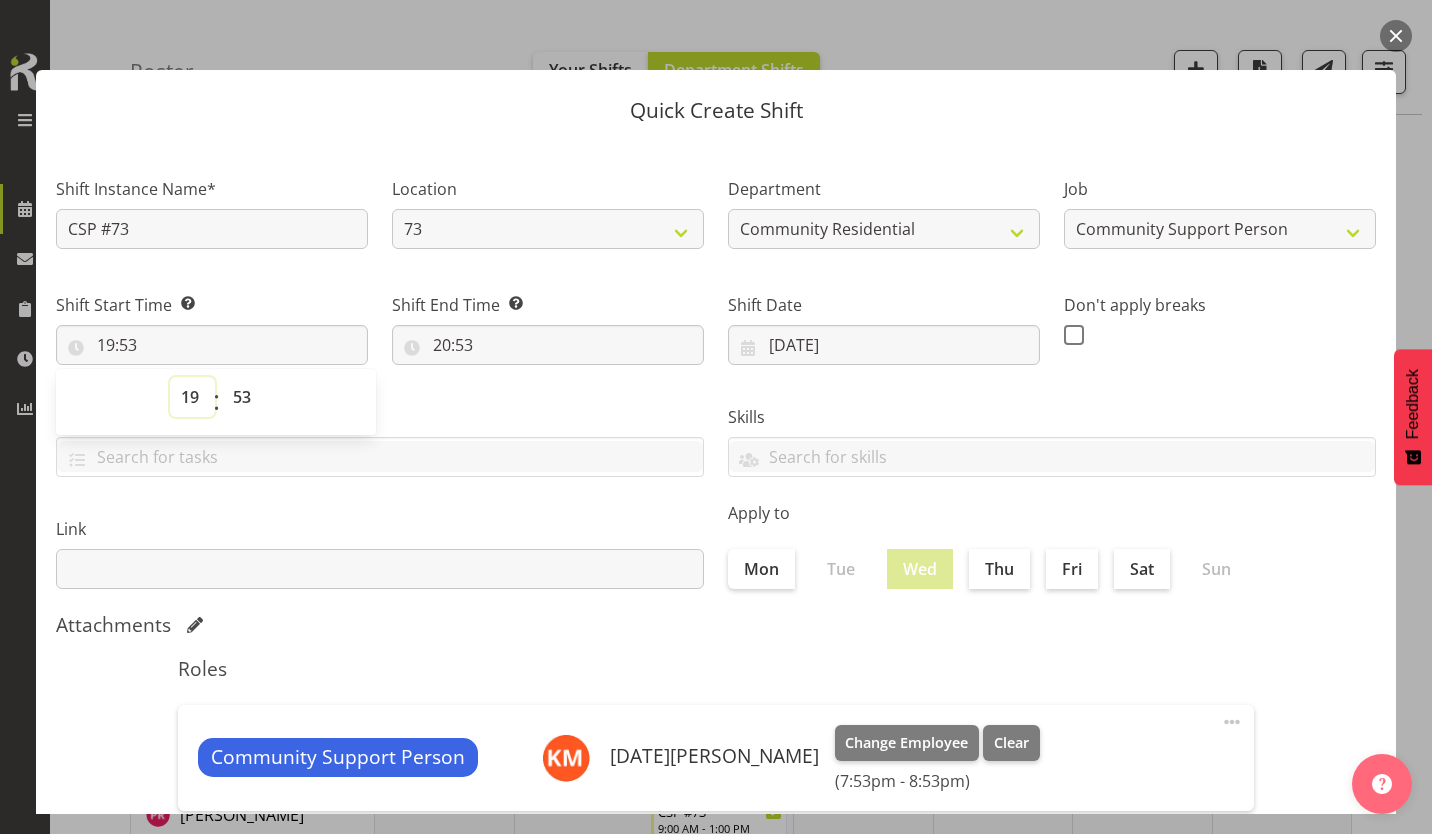 click on "00   01   02   03   04   05   06   07   08   09   10   11   12   13   14   15   16   17   18   19   20   21   22   23" at bounding box center (192, 397) 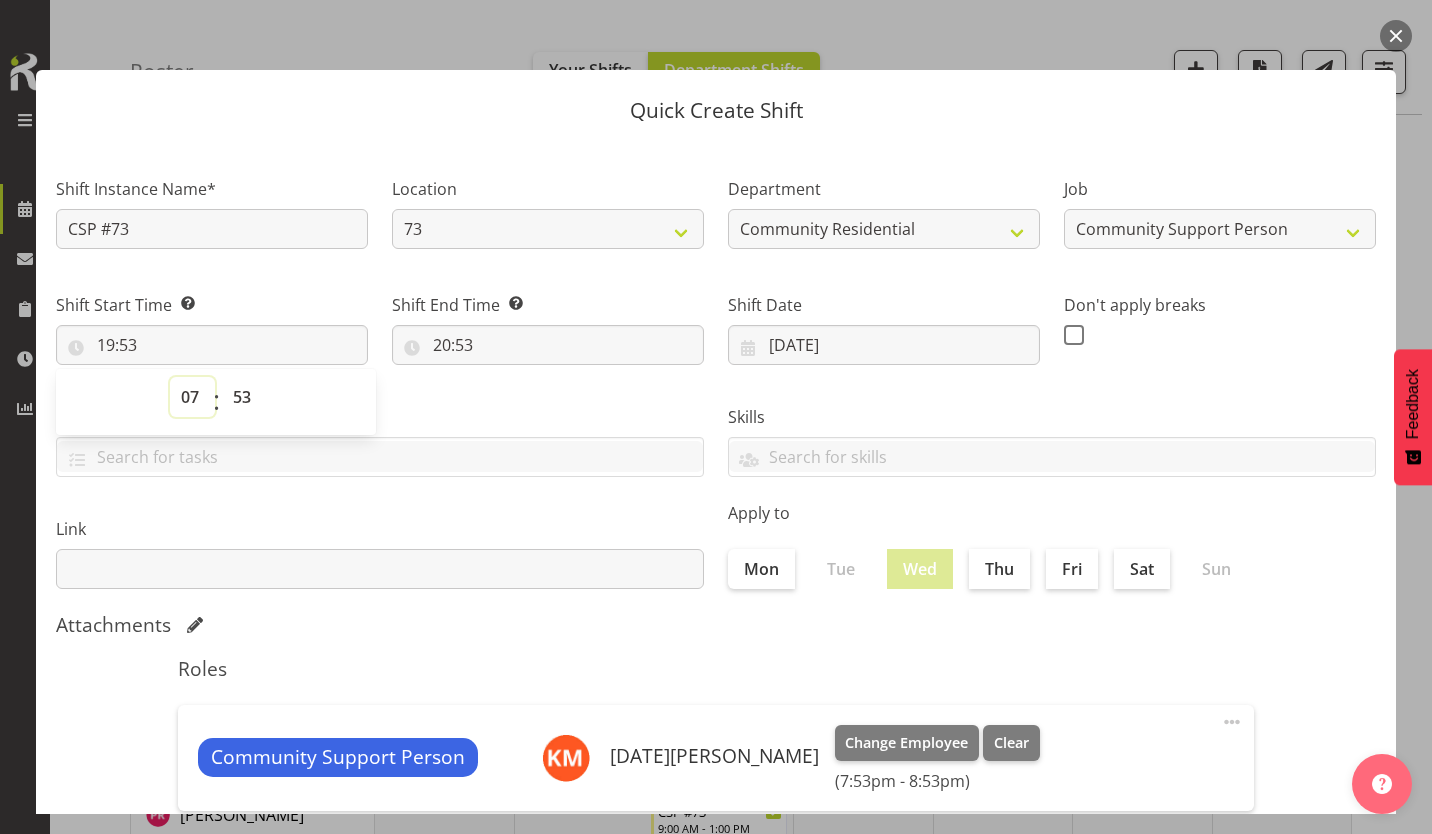 click on "00   01   02   03   04   05   06   07   08   09   10   11   12   13   14   15   16   17   18   19   20   21   22   23" at bounding box center (192, 397) 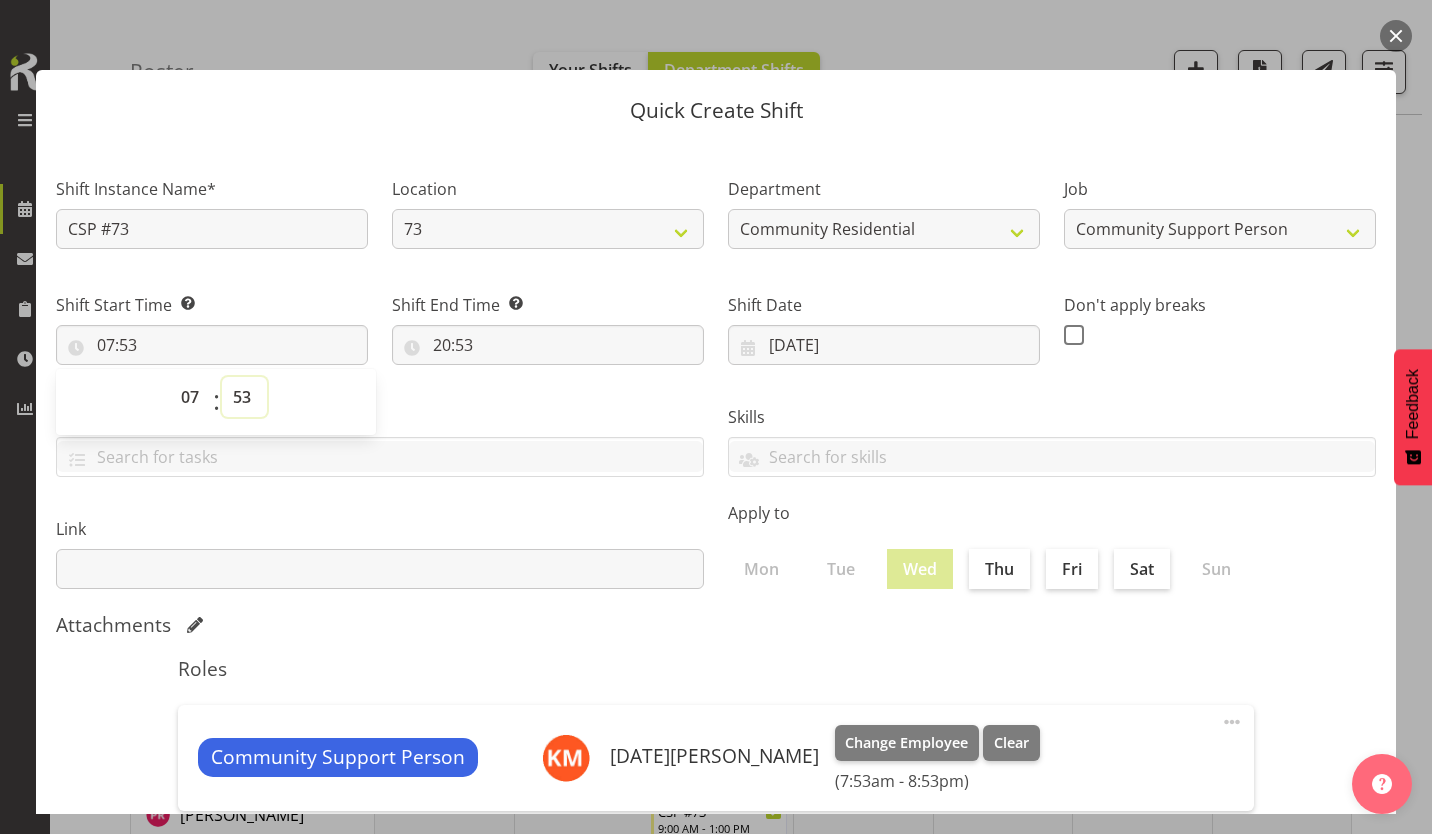 click on "00   01   02   03   04   05   06   07   08   09   10   11   12   13   14   15   16   17   18   19   20   21   22   23   24   25   26   27   28   29   30   31   32   33   34   35   36   37   38   39   40   41   42   43   44   45   46   47   48   49   50   51   52   53   54   55   56   57   58   59" at bounding box center (244, 397) 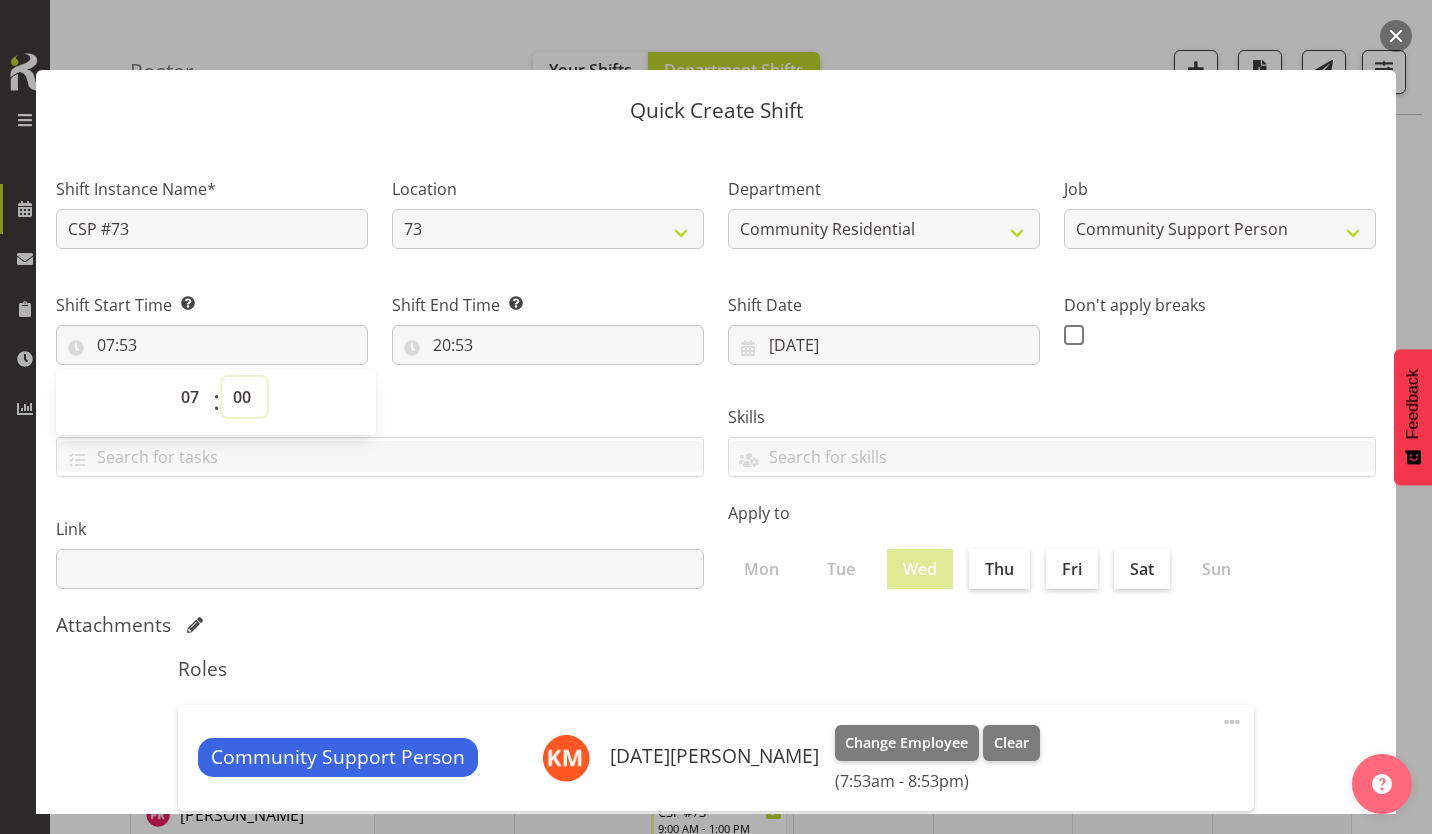 click on "00   01   02   03   04   05   06   07   08   09   10   11   12   13   14   15   16   17   18   19   20   21   22   23   24   25   26   27   28   29   30   31   32   33   34   35   36   37   38   39   40   41   42   43   44   45   46   47   48   49   50   51   52   53   54   55   56   57   58   59" at bounding box center (244, 397) 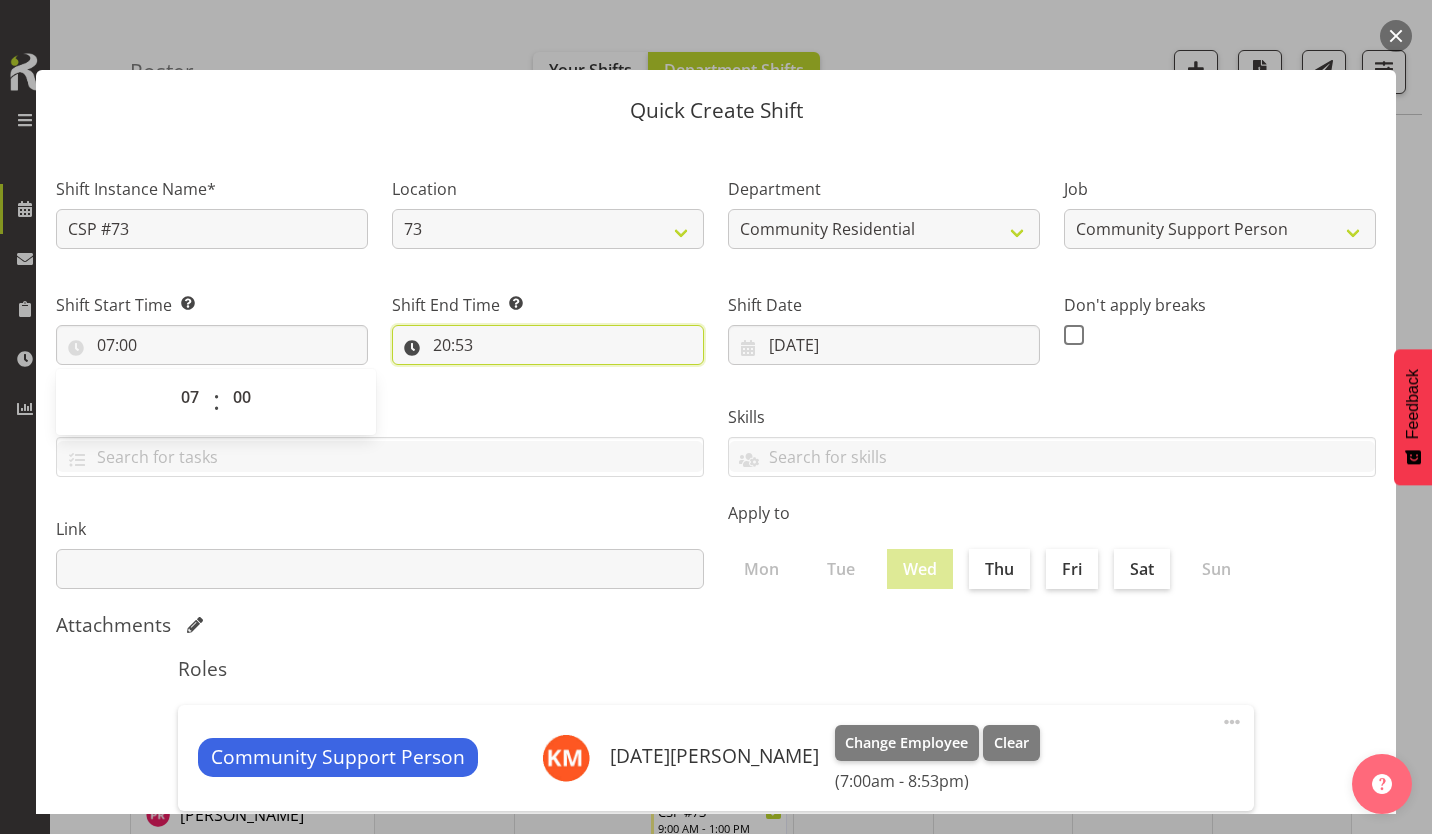 click on "20:53" at bounding box center [548, 345] 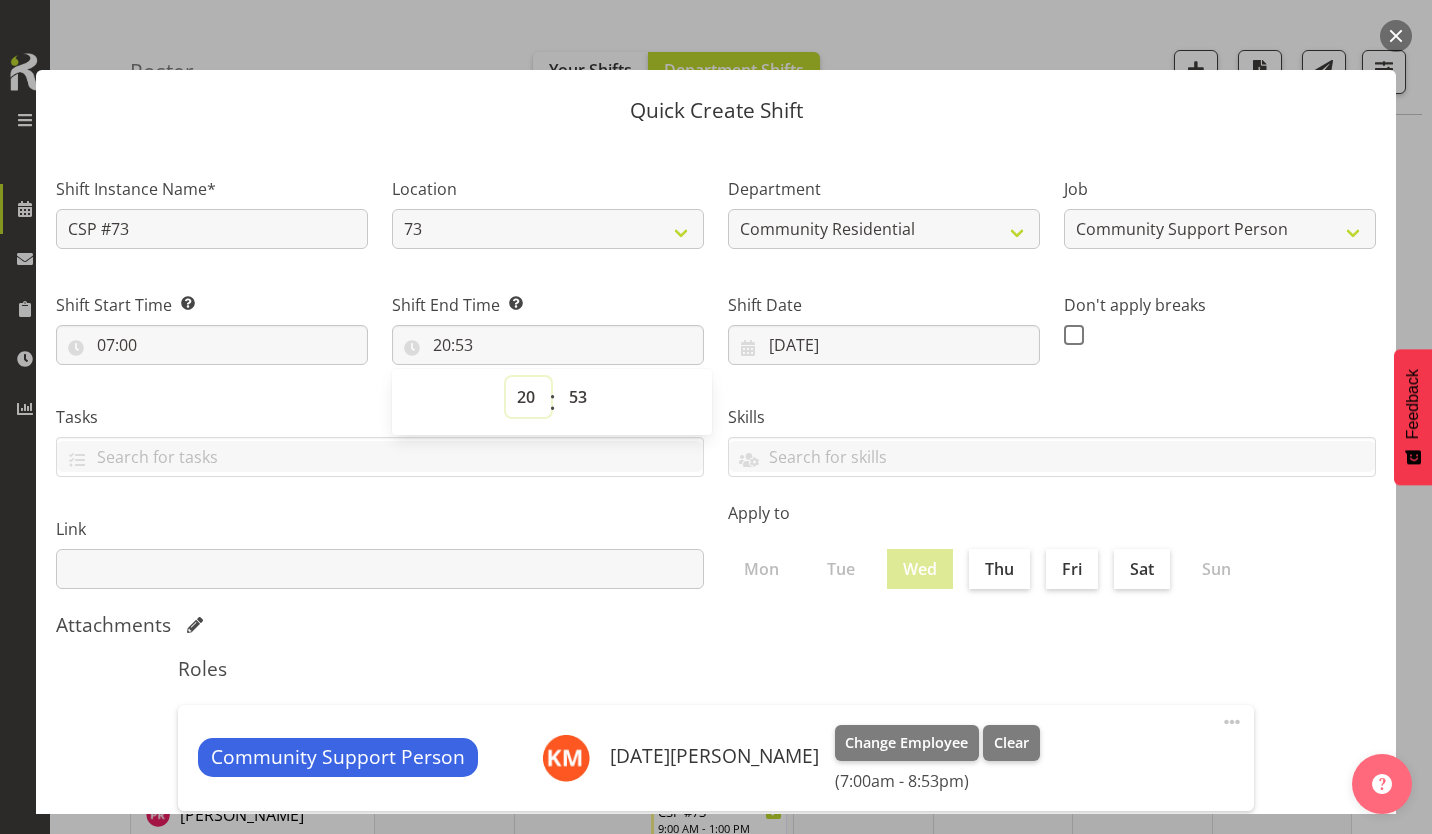 click on "00   01   02   03   04   05   06   07   08   09   10   11   12   13   14   15   16   17   18   19   20   21   22   23" at bounding box center [528, 397] 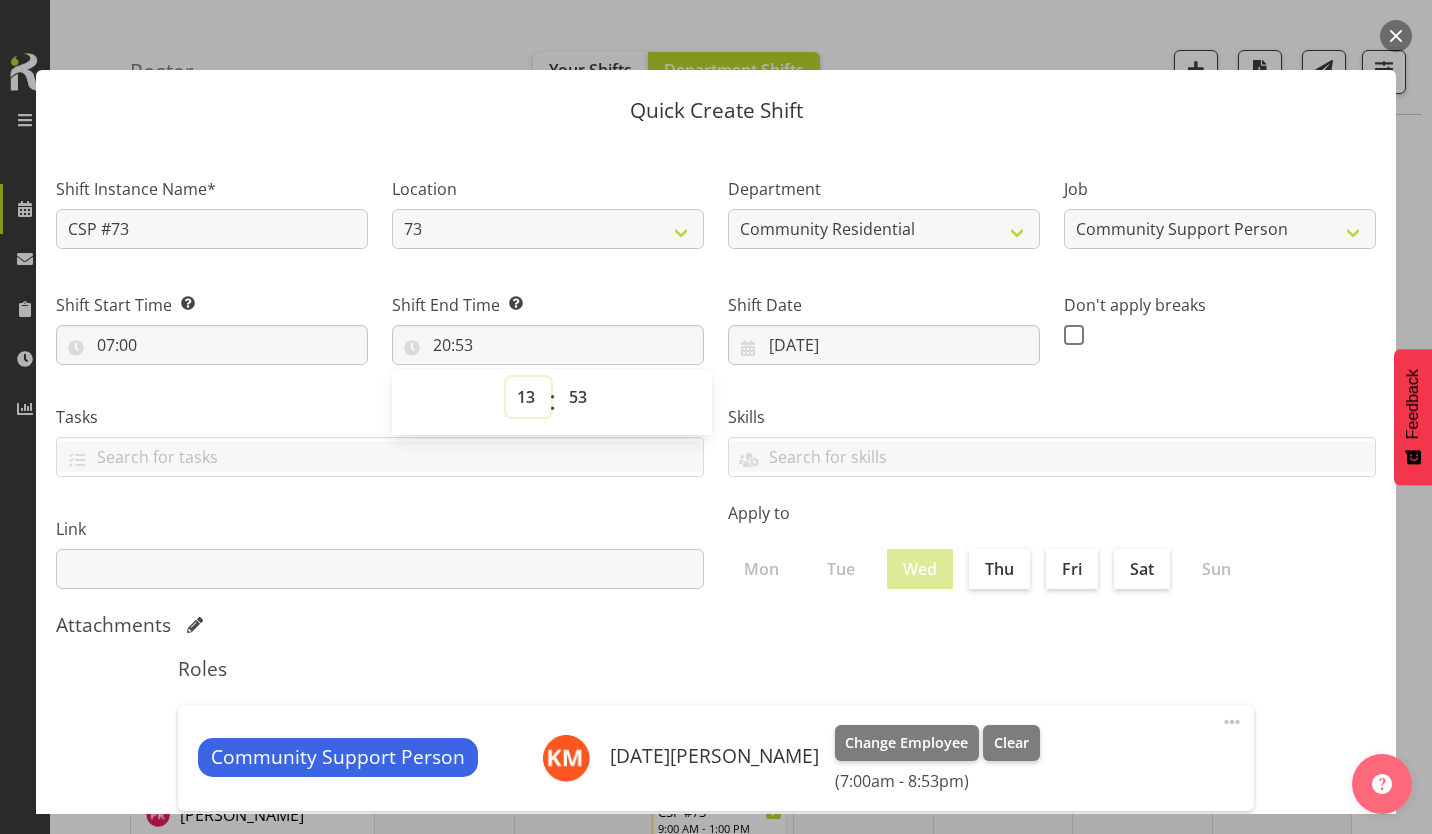 click on "00   01   02   03   04   05   06   07   08   09   10   11   12   13   14   15   16   17   18   19   20   21   22   23" at bounding box center [528, 397] 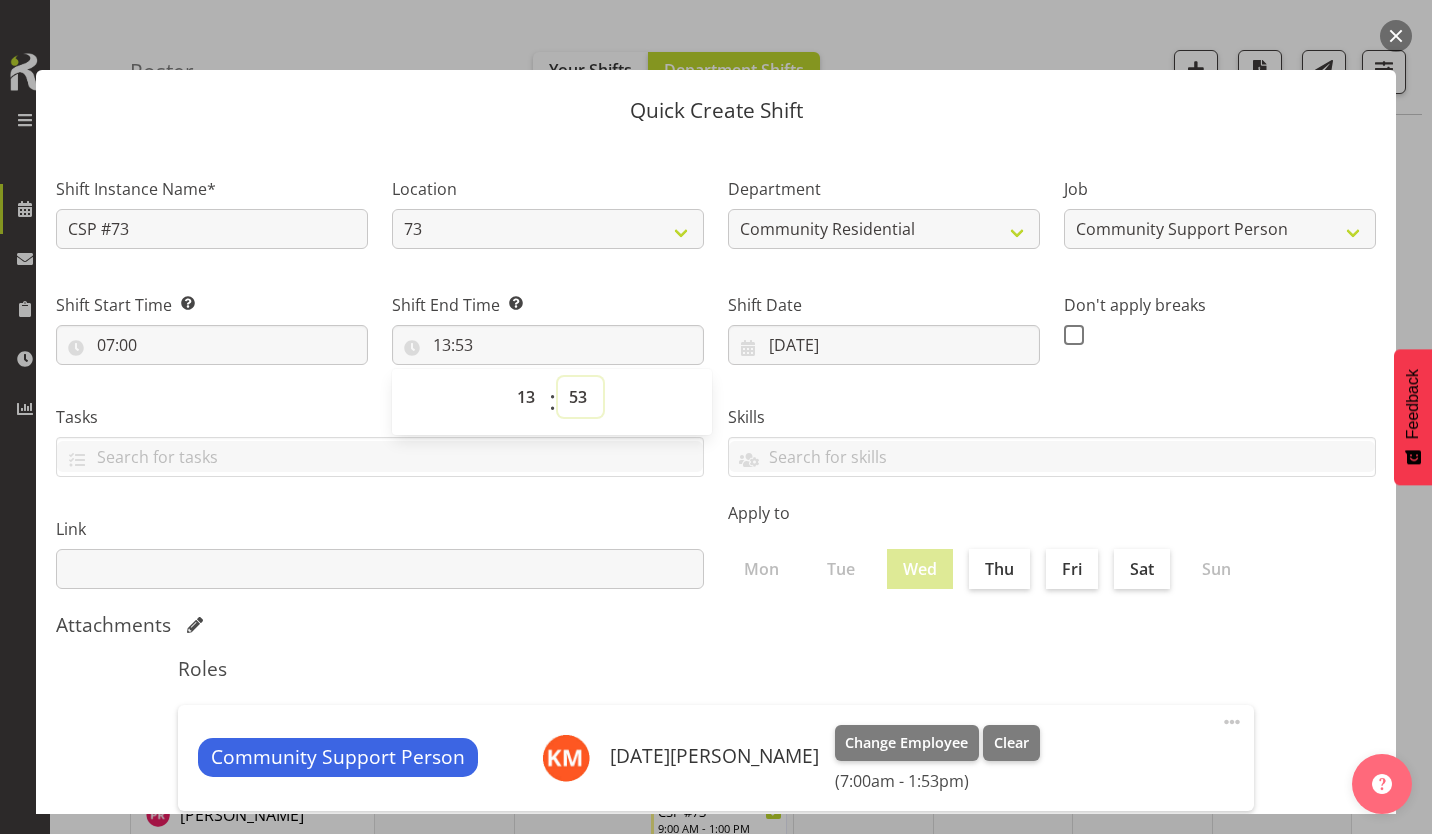 click on "00   01   02   03   04   05   06   07   08   09   10   11   12   13   14   15   16   17   18   19   20   21   22   23   24   25   26   27   28   29   30   31   32   33   34   35   36   37   38   39   40   41   42   43   44   45   46   47   48   49   50   51   52   53   54   55   56   57   58   59" at bounding box center [580, 397] 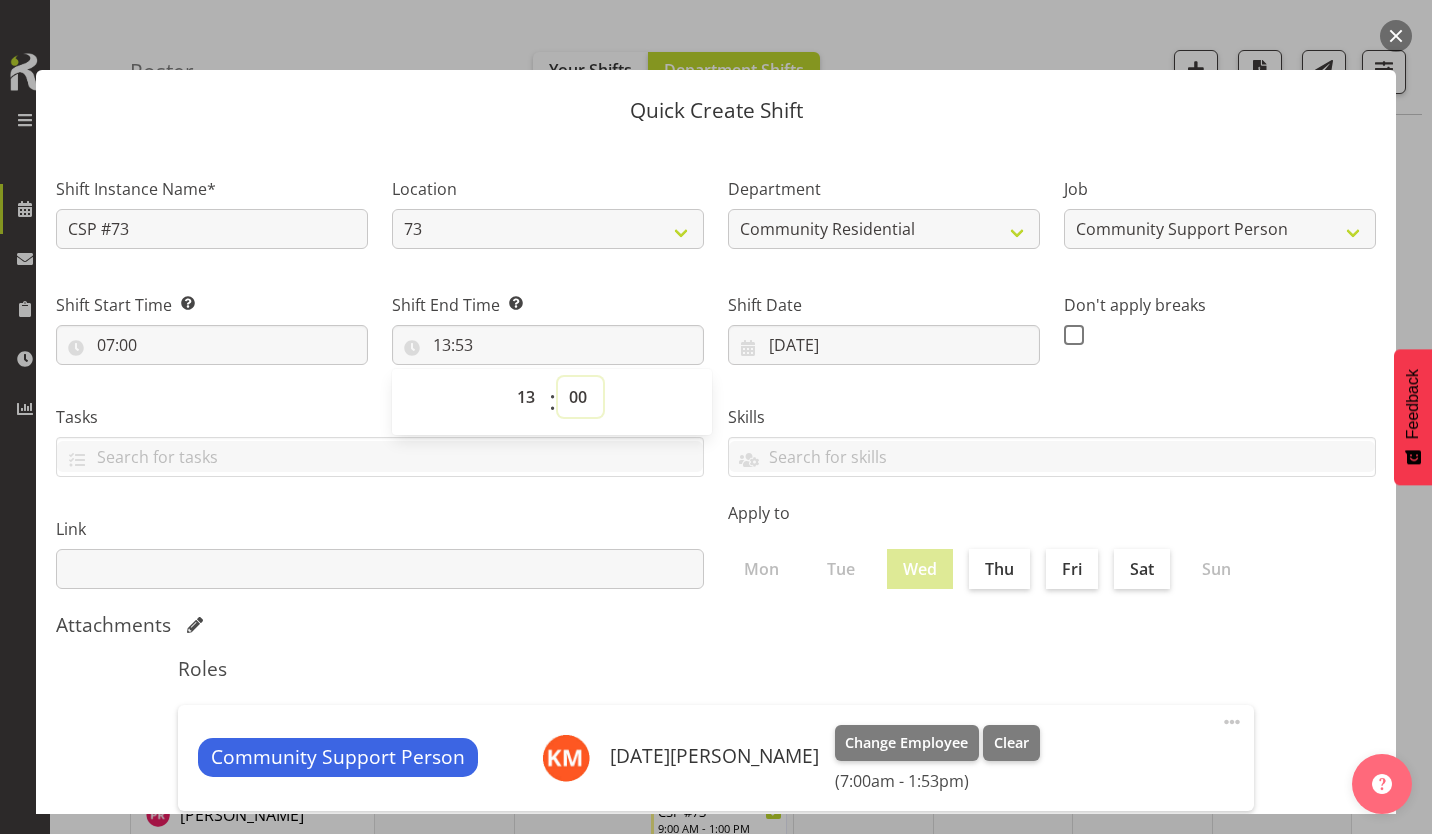 click on "00   01   02   03   04   05   06   07   08   09   10   11   12   13   14   15   16   17   18   19   20   21   22   23   24   25   26   27   28   29   30   31   32   33   34   35   36   37   38   39   40   41   42   43   44   45   46   47   48   49   50   51   52   53   54   55   56   57   58   59" at bounding box center (580, 397) 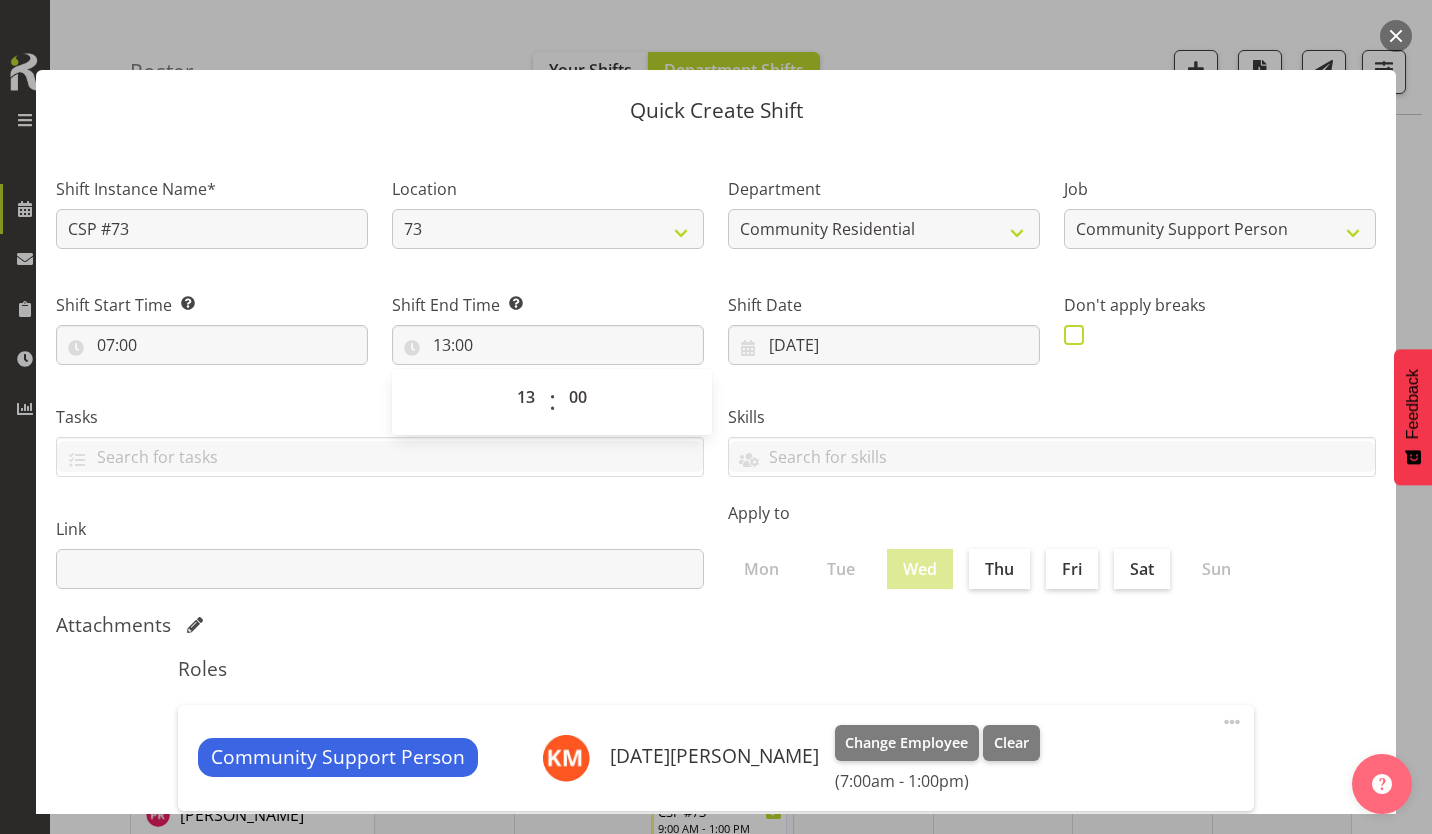click at bounding box center (1079, 335) 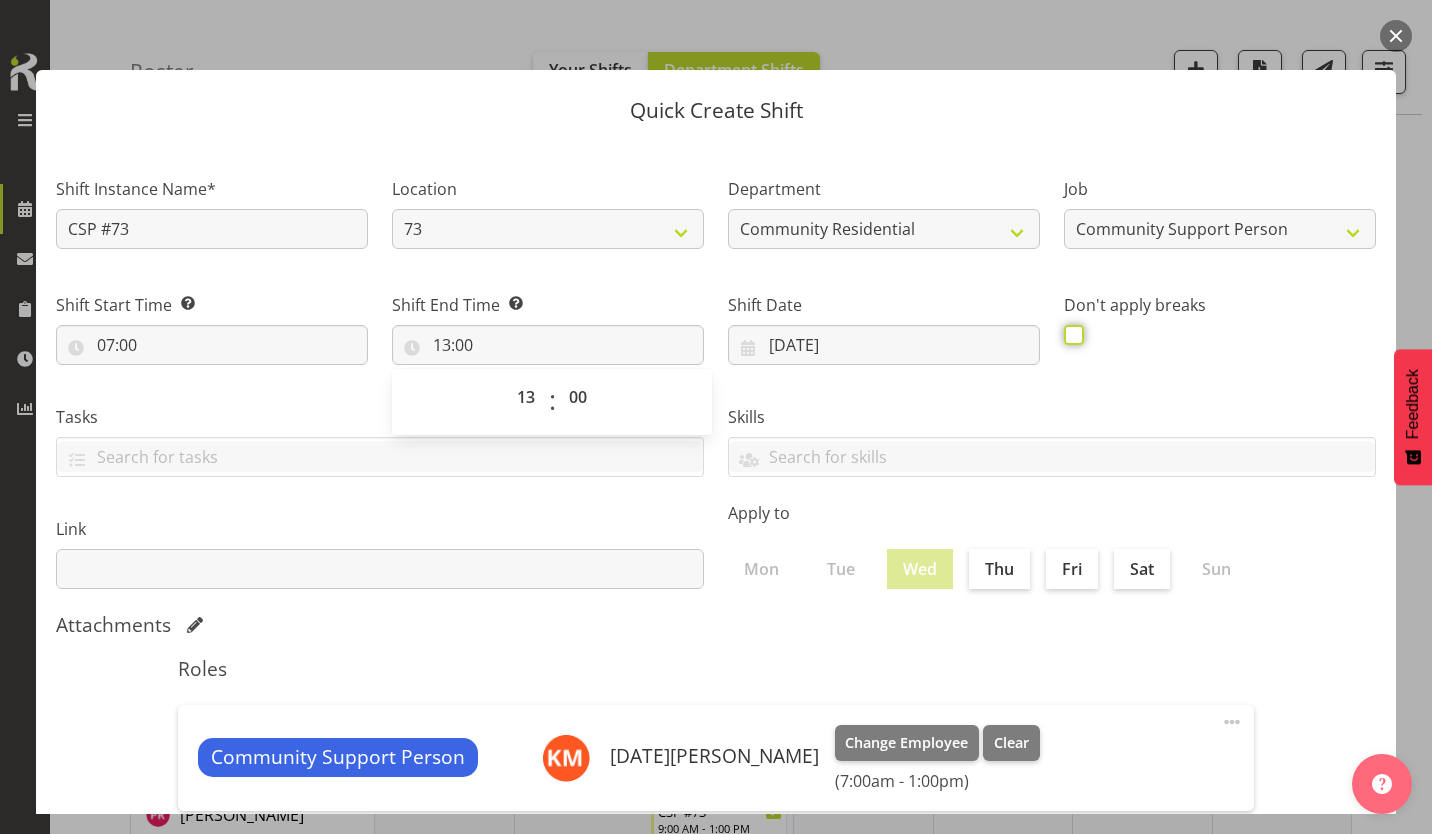 click at bounding box center (1070, 334) 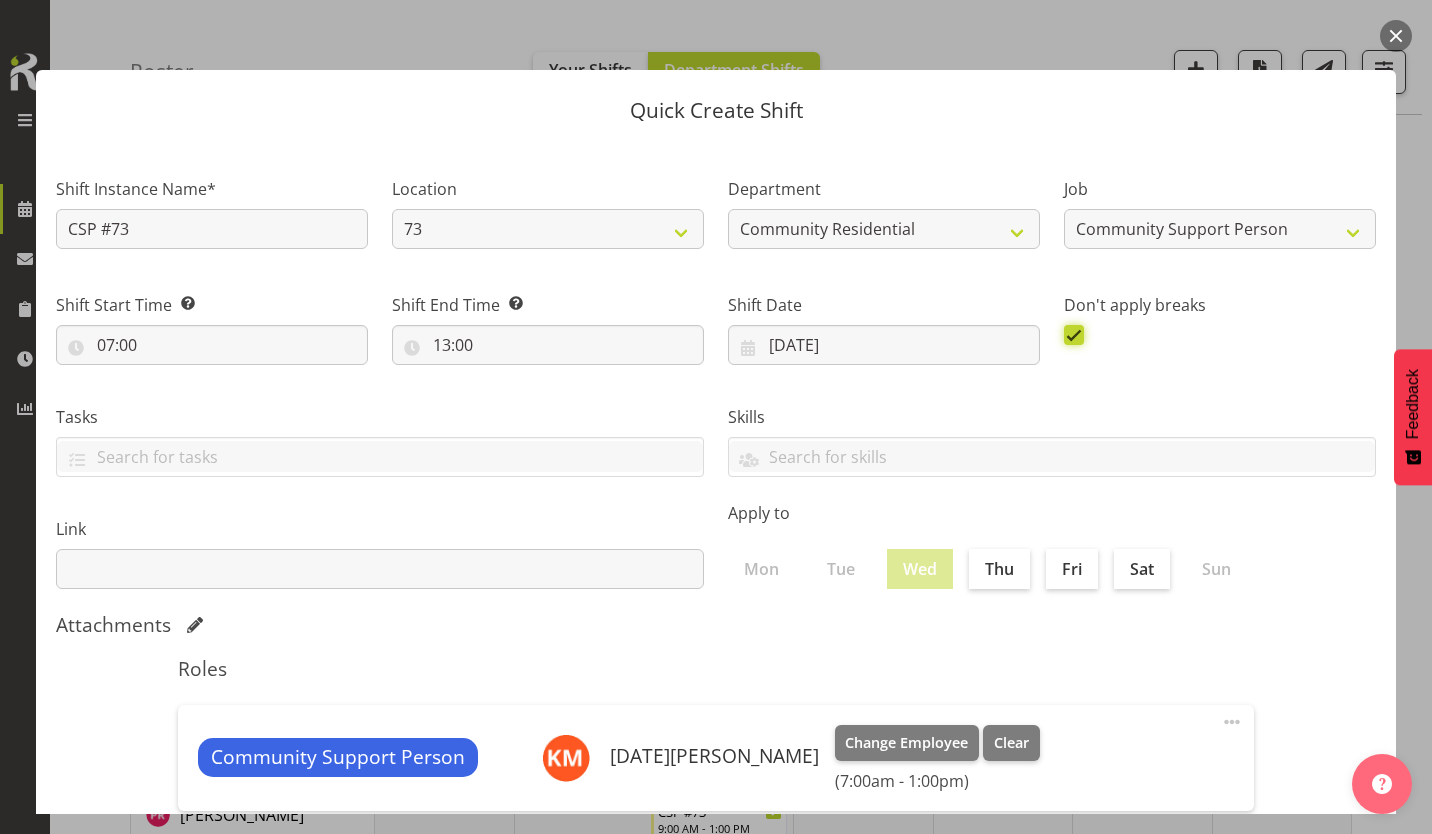 scroll, scrollTop: 86, scrollLeft: 0, axis: vertical 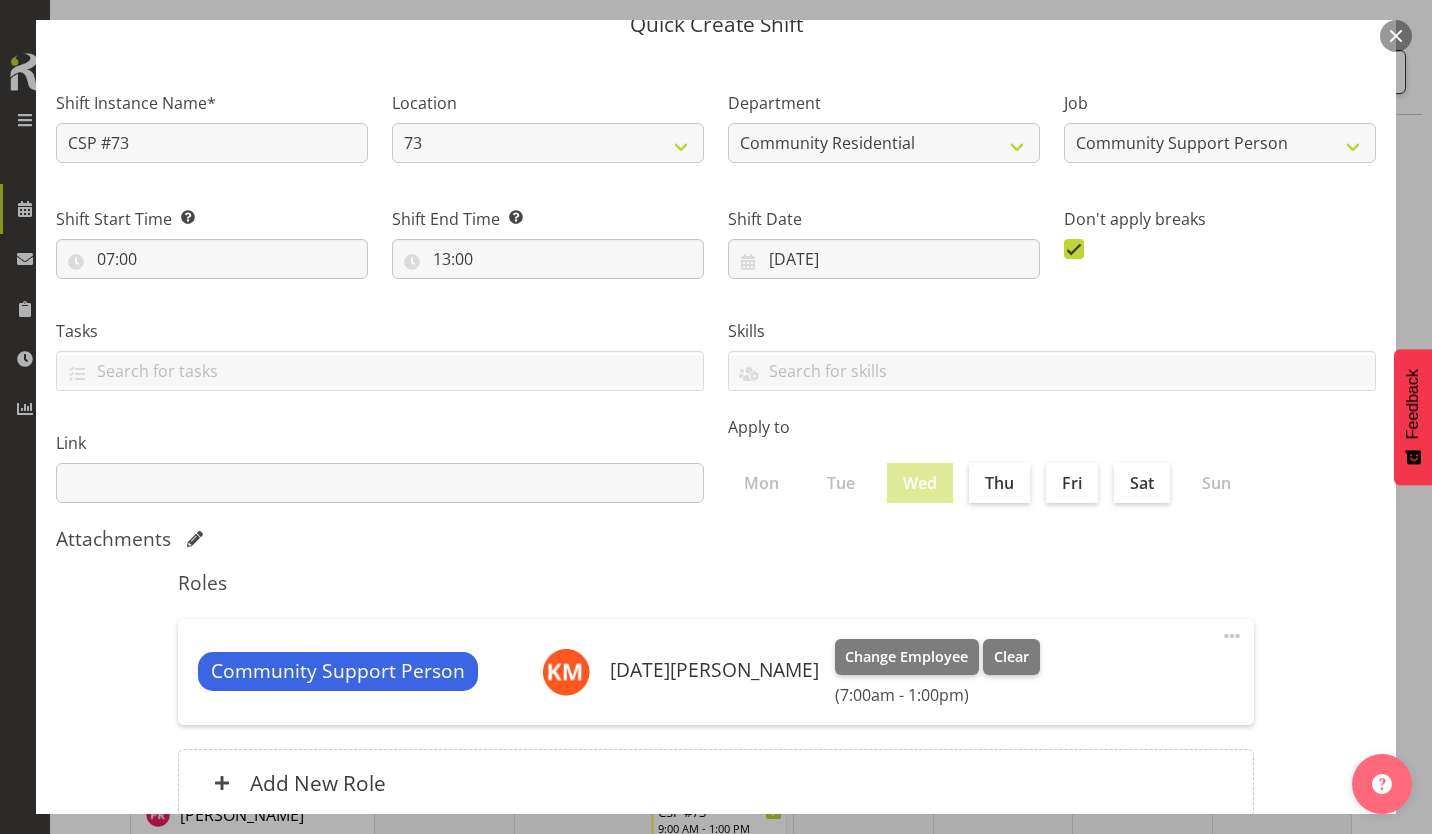 click on "Create Shift Instance" at bounding box center (1274, 902) 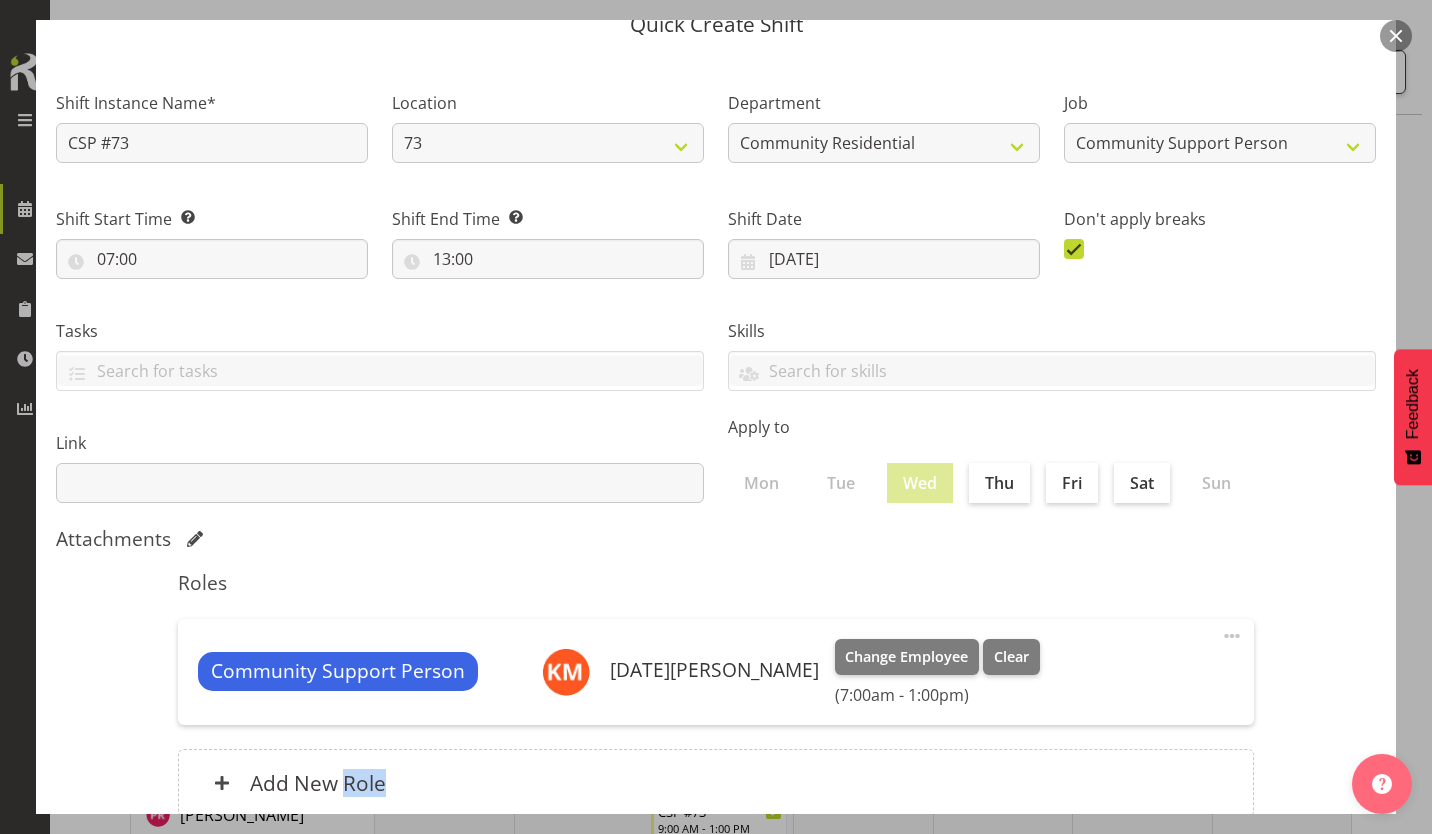 click on "Cancel
Create Shift Instance" at bounding box center [716, 908] 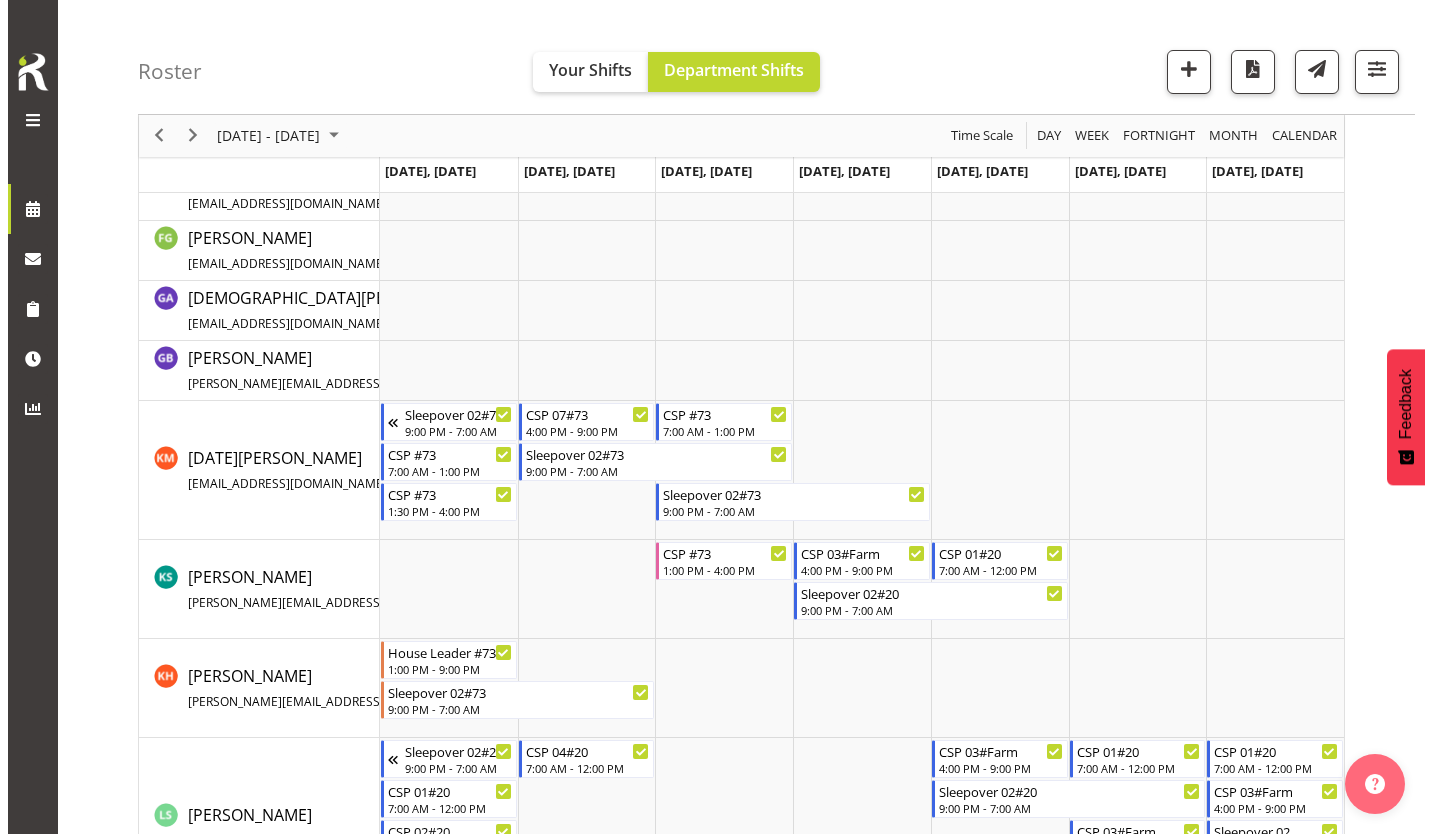 scroll, scrollTop: 598, scrollLeft: 0, axis: vertical 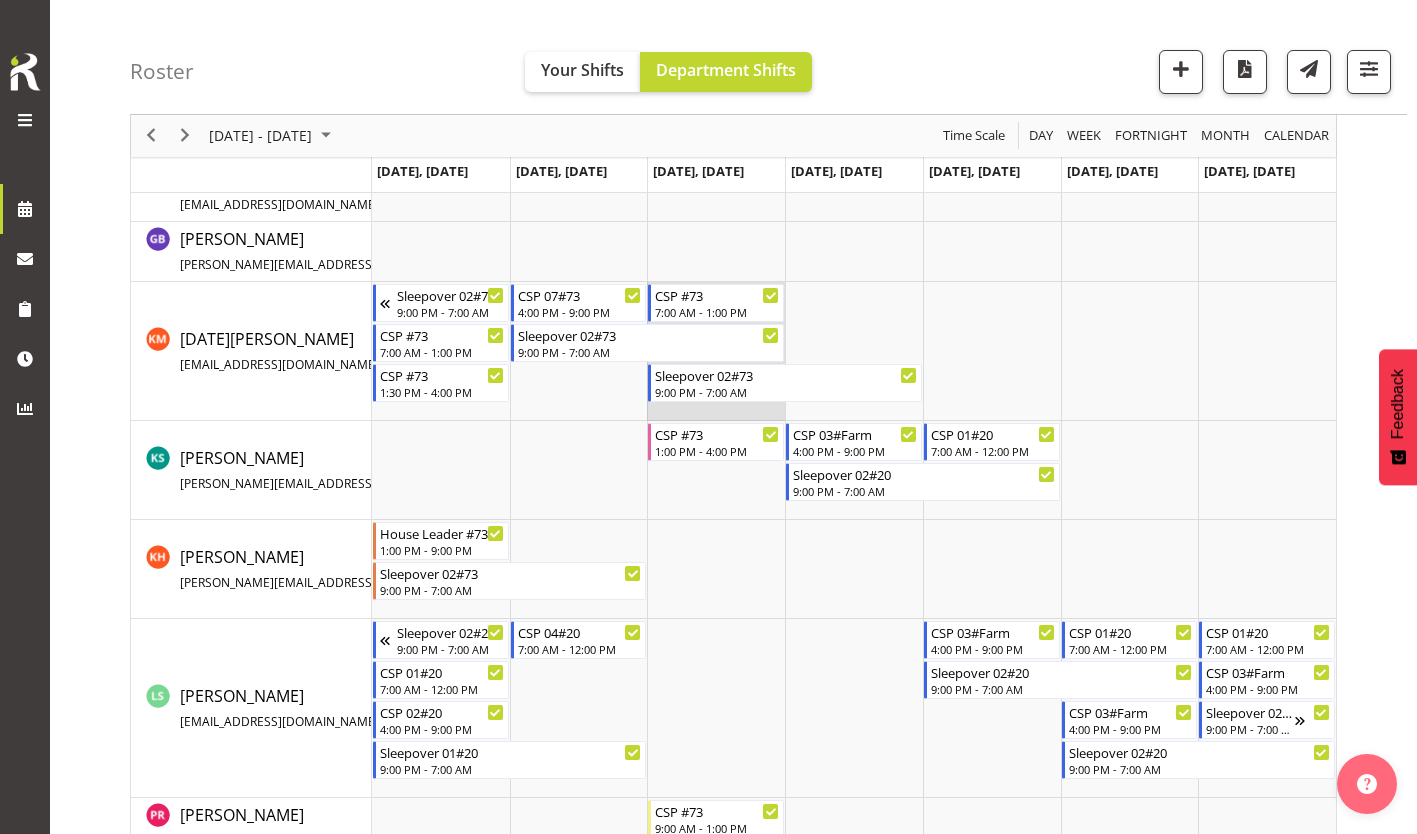 click at bounding box center (716, 351) 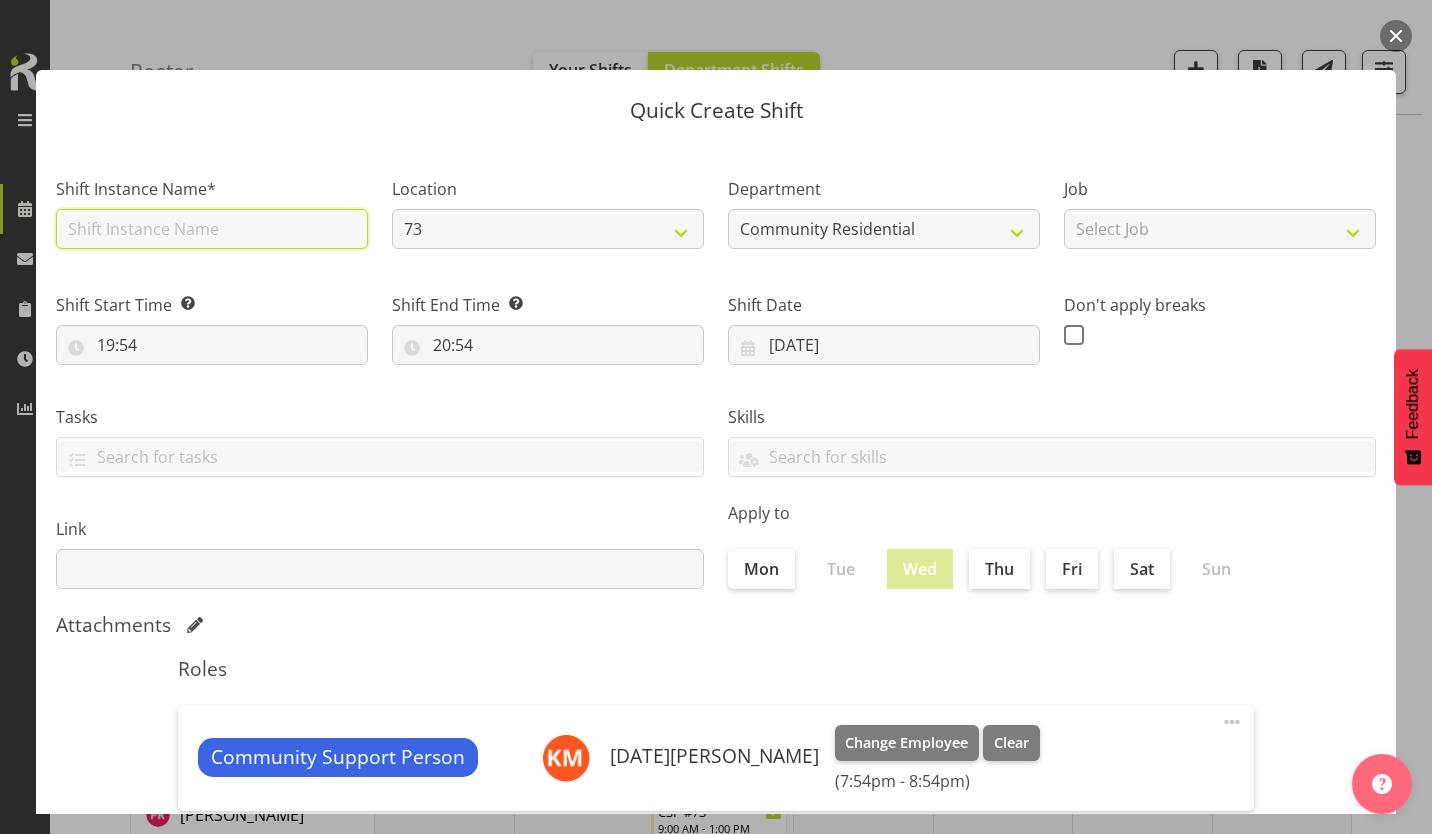 click at bounding box center [212, 229] 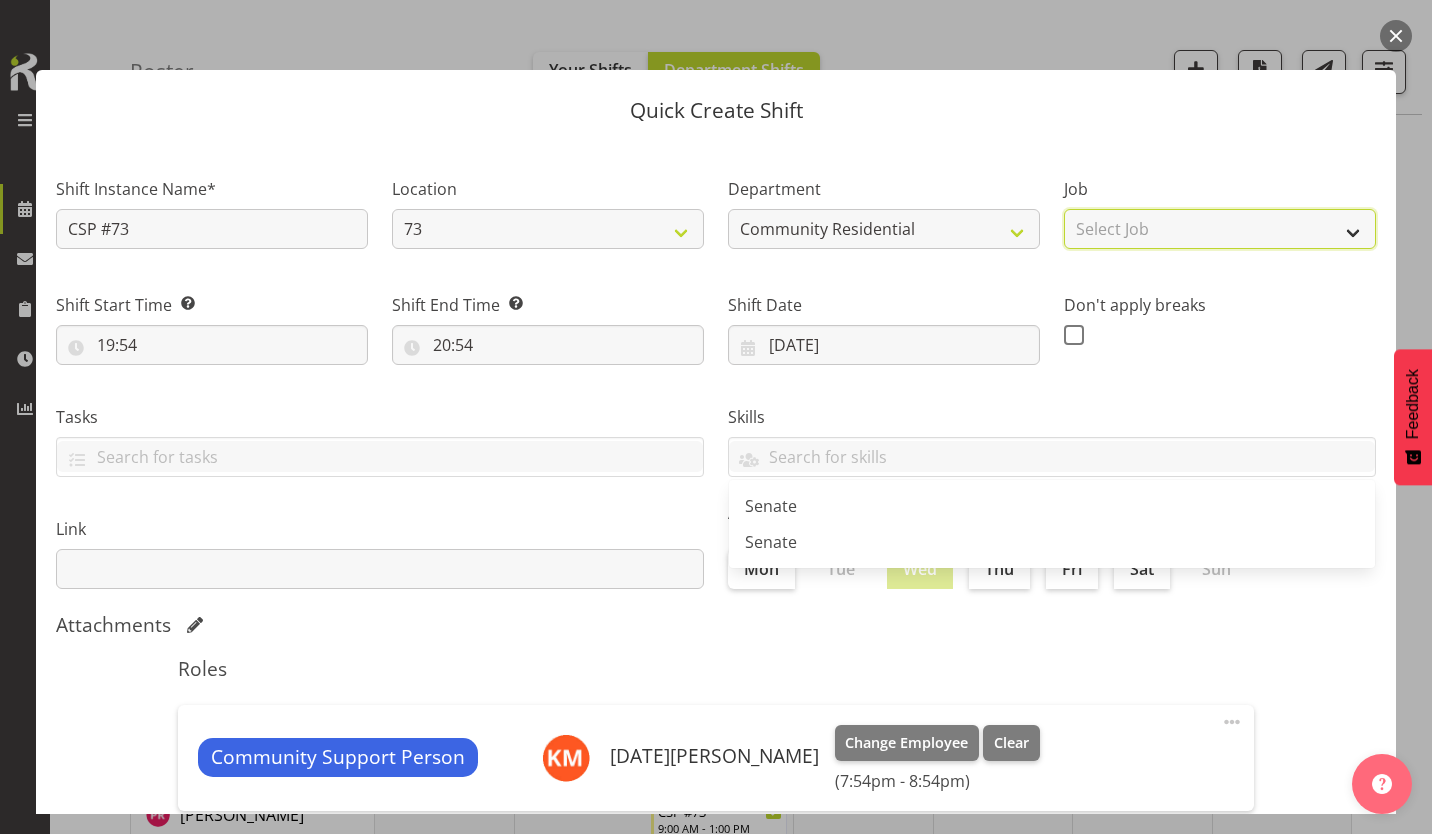 click on "Select Job  Accounts Admin Art Coordinator Community Leader Community Support Person Community Support Person-Casual House Leader Office Admin Senior Coordinator Service Manager Volunteer" at bounding box center (1220, 229) 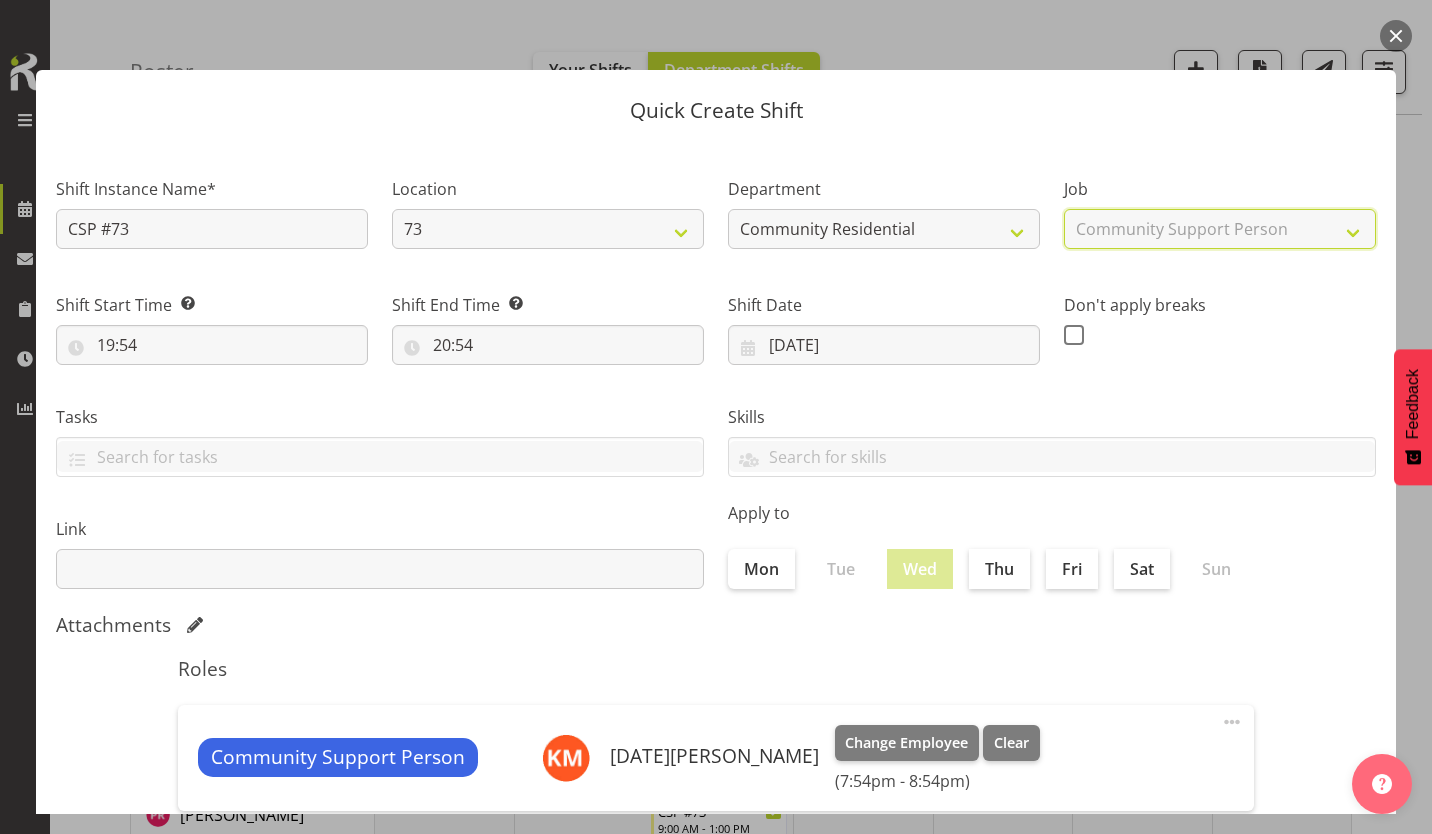 click on "Select Job  Accounts Admin Art Coordinator Community Leader Community Support Person Community Support Person-Casual House Leader Office Admin Senior Coordinator Service Manager Volunteer" at bounding box center [1220, 229] 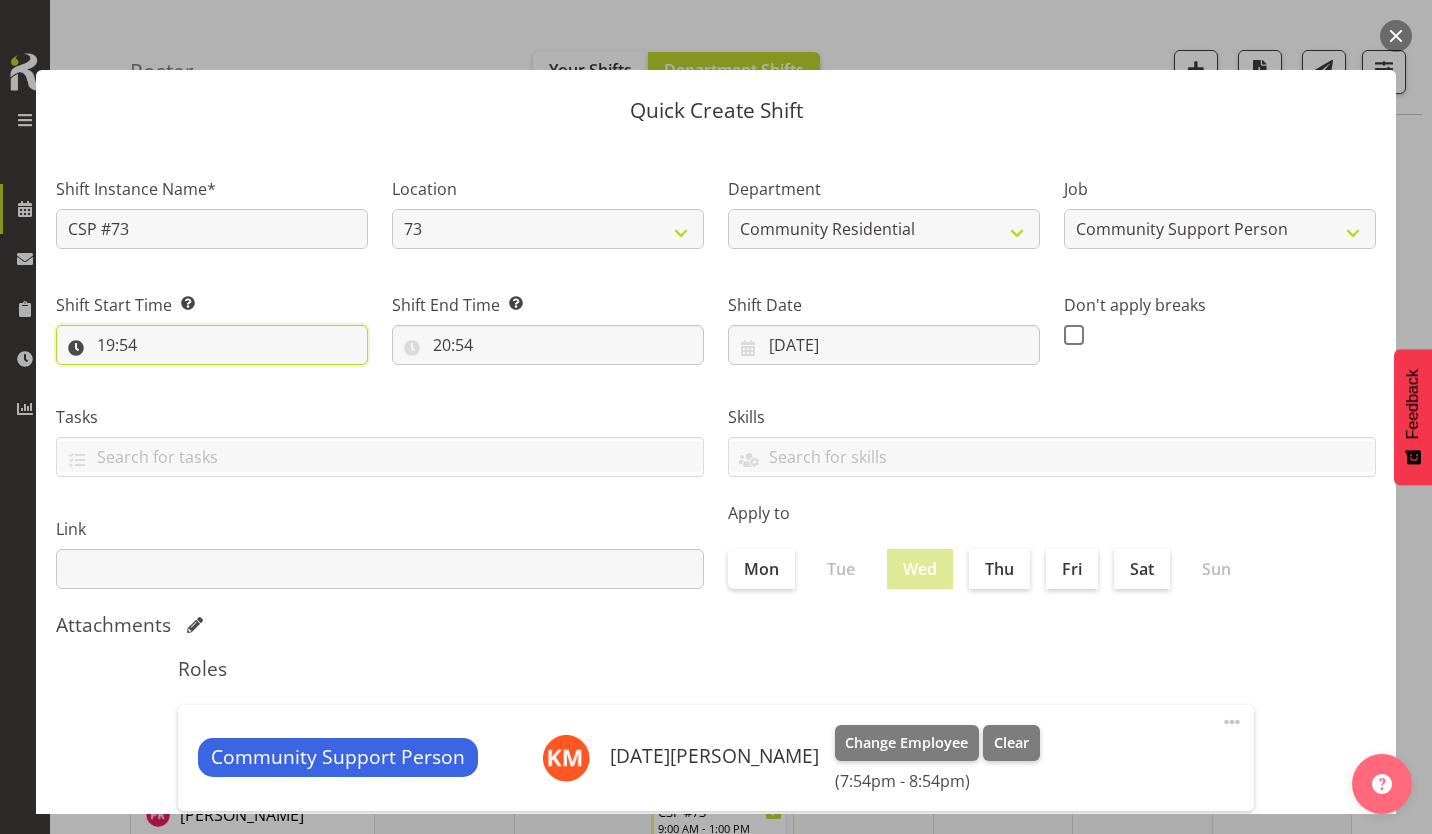 click on "19:54" at bounding box center (212, 345) 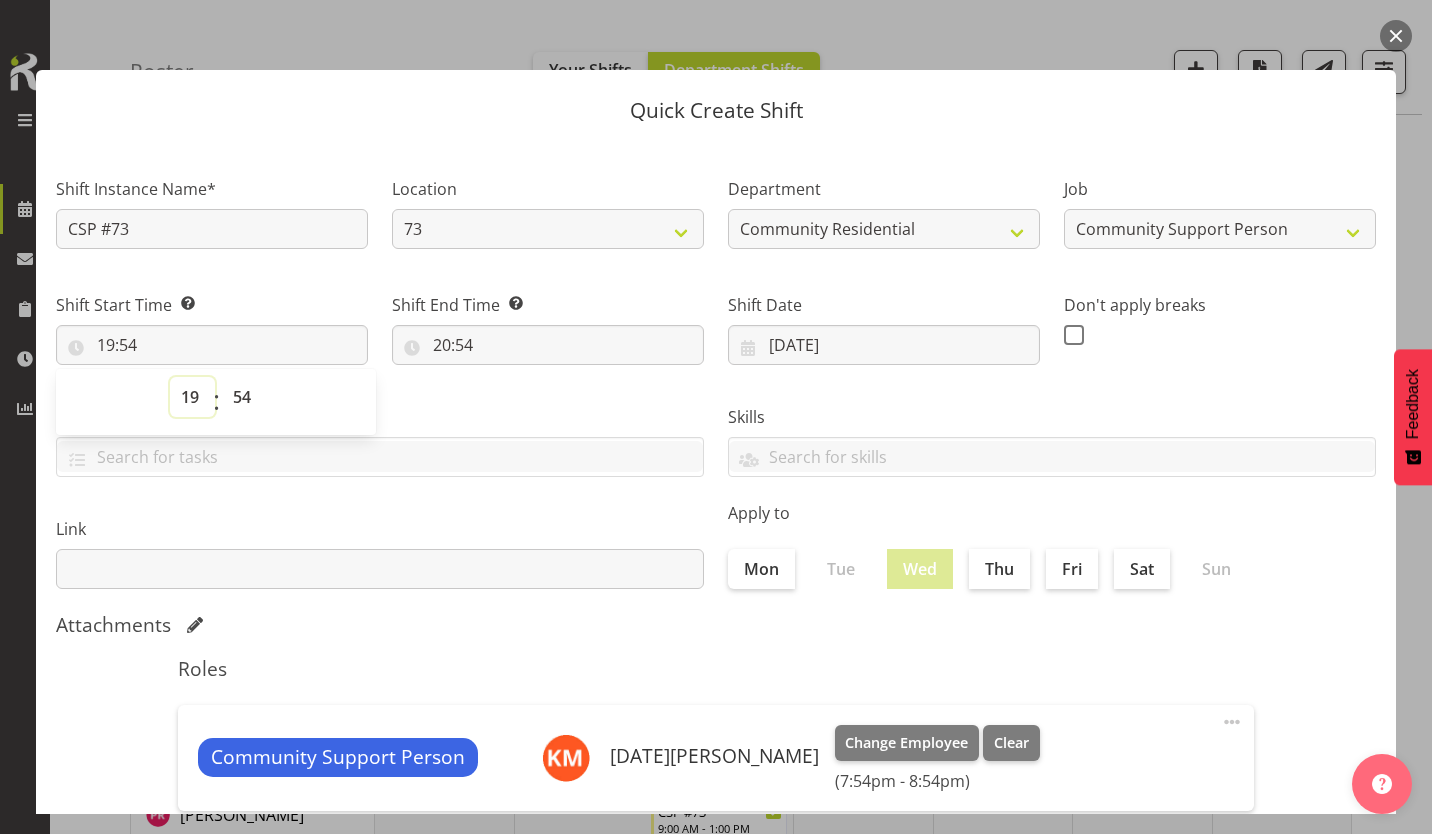 click on "00   01   02   03   04   05   06   07   08   09   10   11   12   13   14   15   16   17   18   19   20   21   22   23" at bounding box center (192, 397) 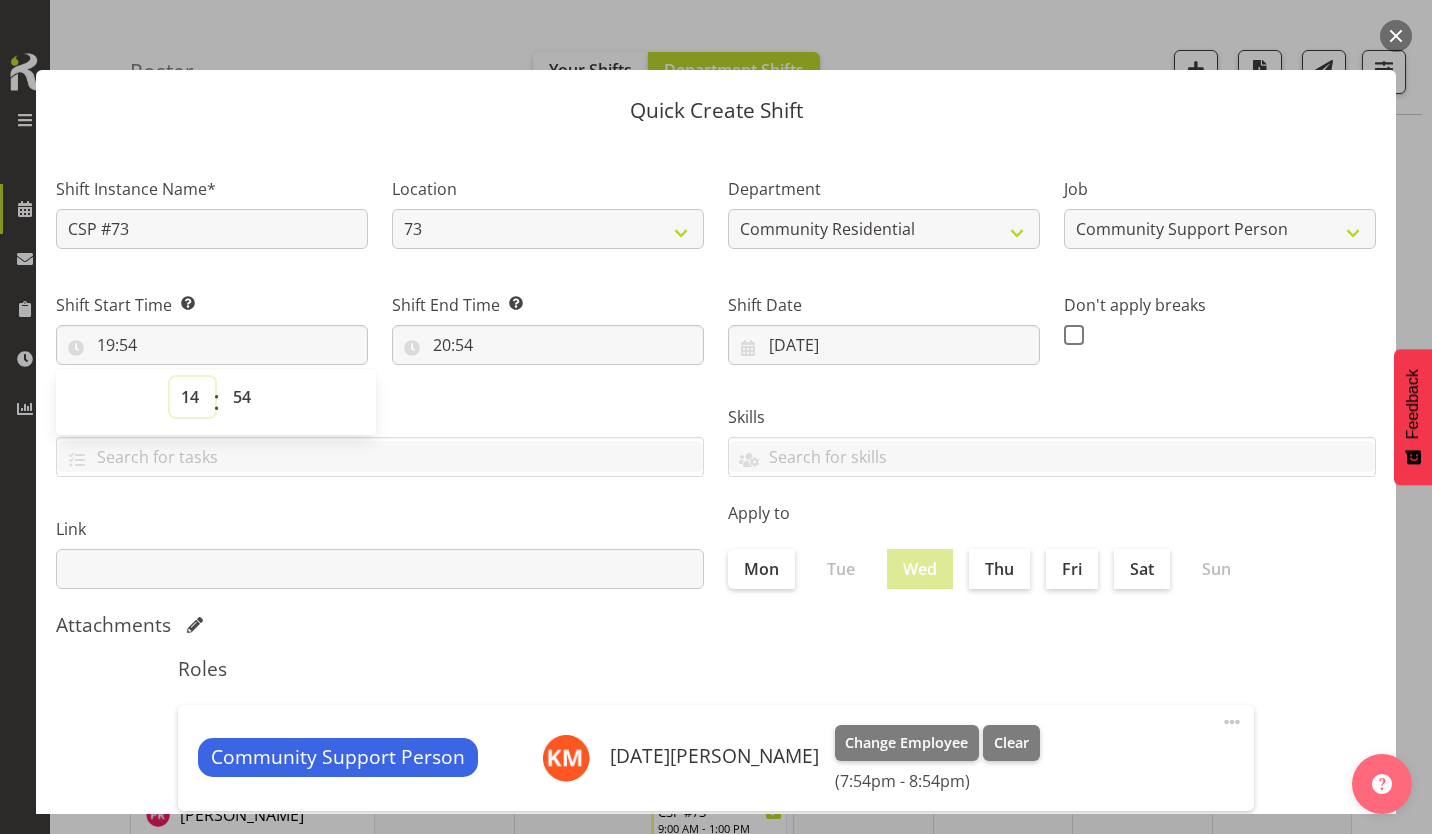 click on "00   01   02   03   04   05   06   07   08   09   10   11   12   13   14   15   16   17   18   19   20   21   22   23" at bounding box center (192, 397) 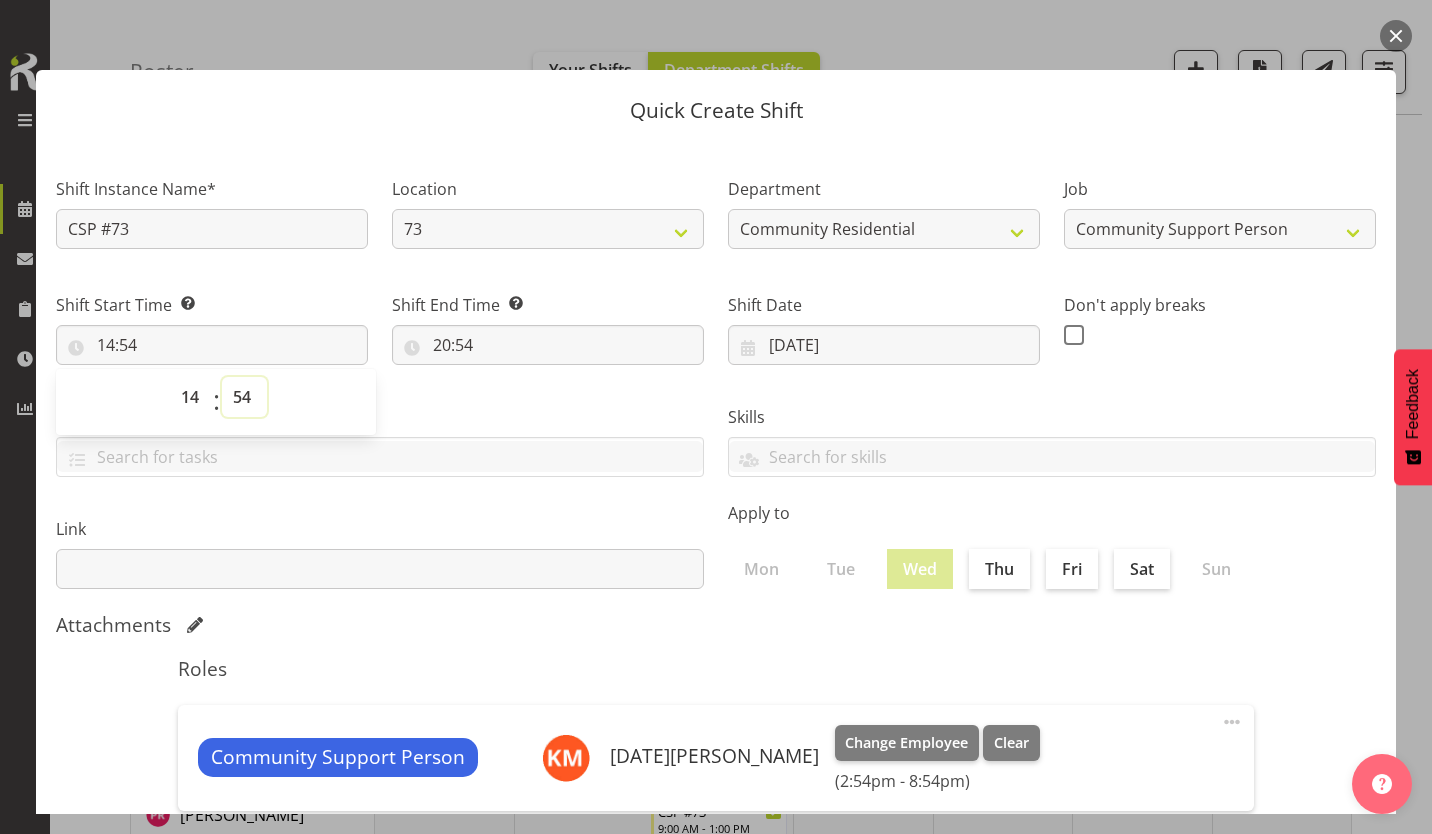 click on "00   01   02   03   04   05   06   07   08   09   10   11   12   13   14   15   16   17   18   19   20   21   22   23   24   25   26   27   28   29   30   31   32   33   34   35   36   37   38   39   40   41   42   43   44   45   46   47   48   49   50   51   52   53   54   55   56   57   58   59" at bounding box center [244, 397] 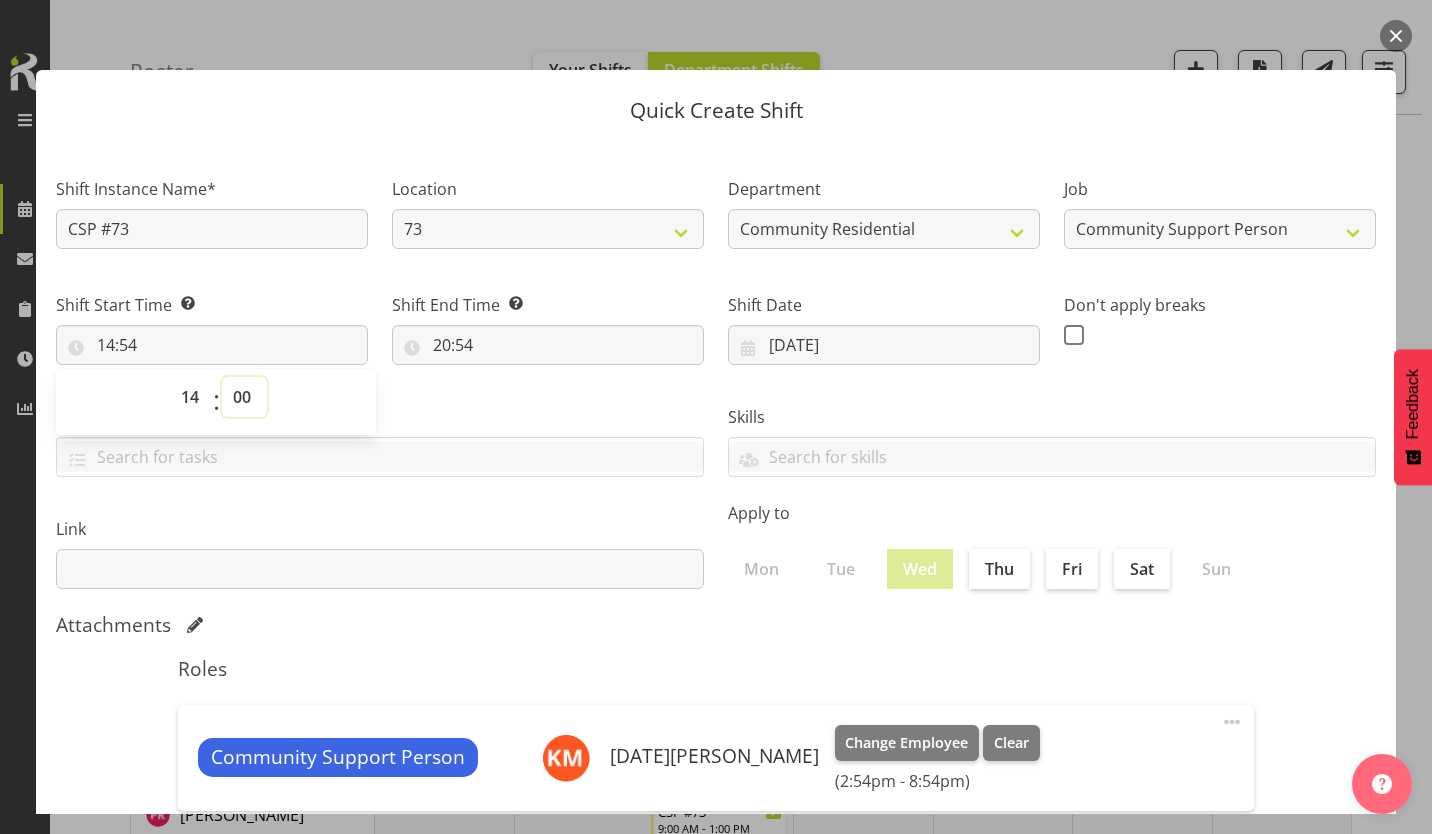 click on "00   01   02   03   04   05   06   07   08   09   10   11   12   13   14   15   16   17   18   19   20   21   22   23   24   25   26   27   28   29   30   31   32   33   34   35   36   37   38   39   40   41   42   43   44   45   46   47   48   49   50   51   52   53   54   55   56   57   58   59" at bounding box center (244, 397) 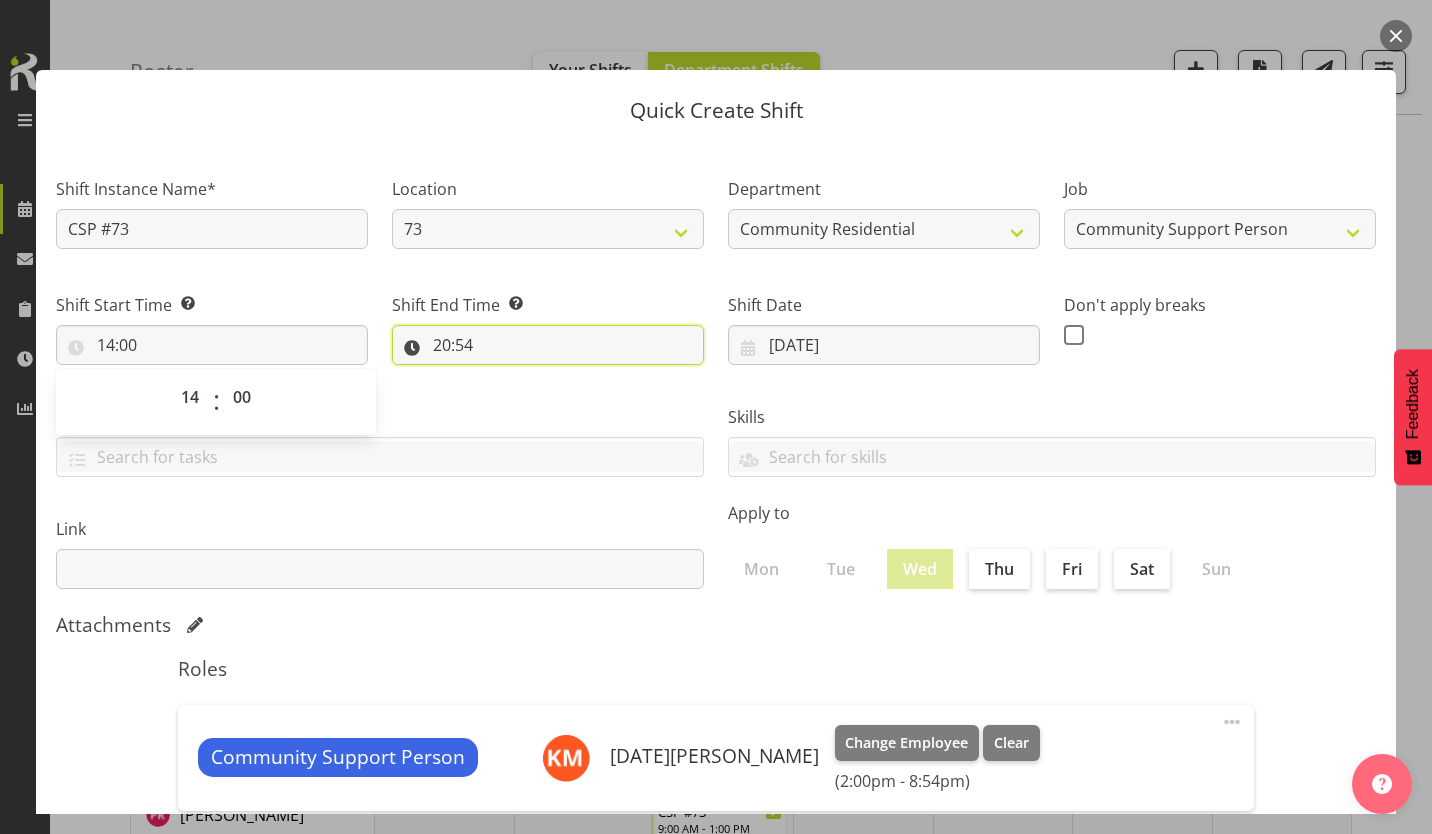 click on "20:54" at bounding box center (548, 345) 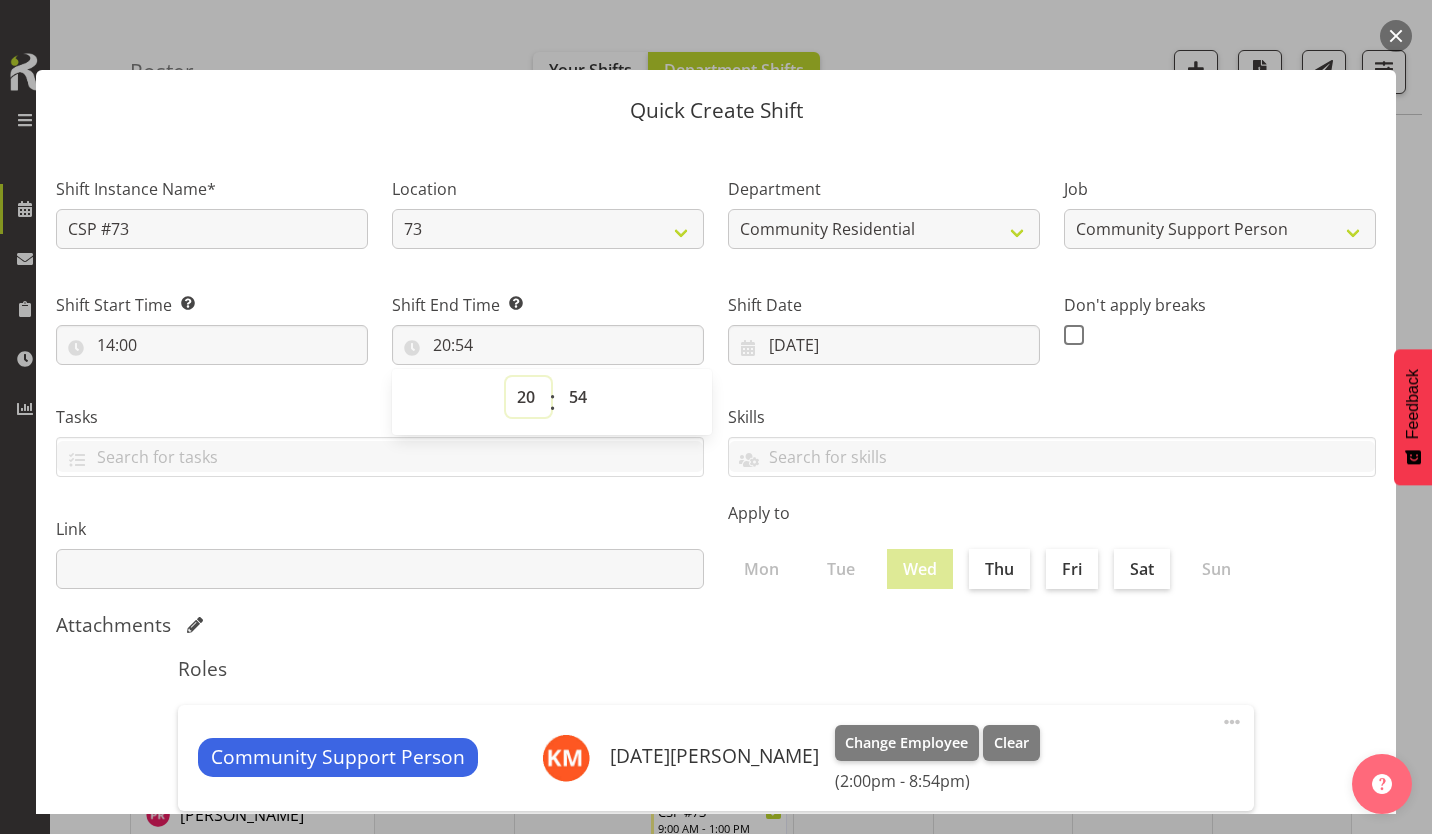 click on "00   01   02   03   04   05   06   07   08   09   10   11   12   13   14   15   16   17   18   19   20   21   22   23" at bounding box center (528, 397) 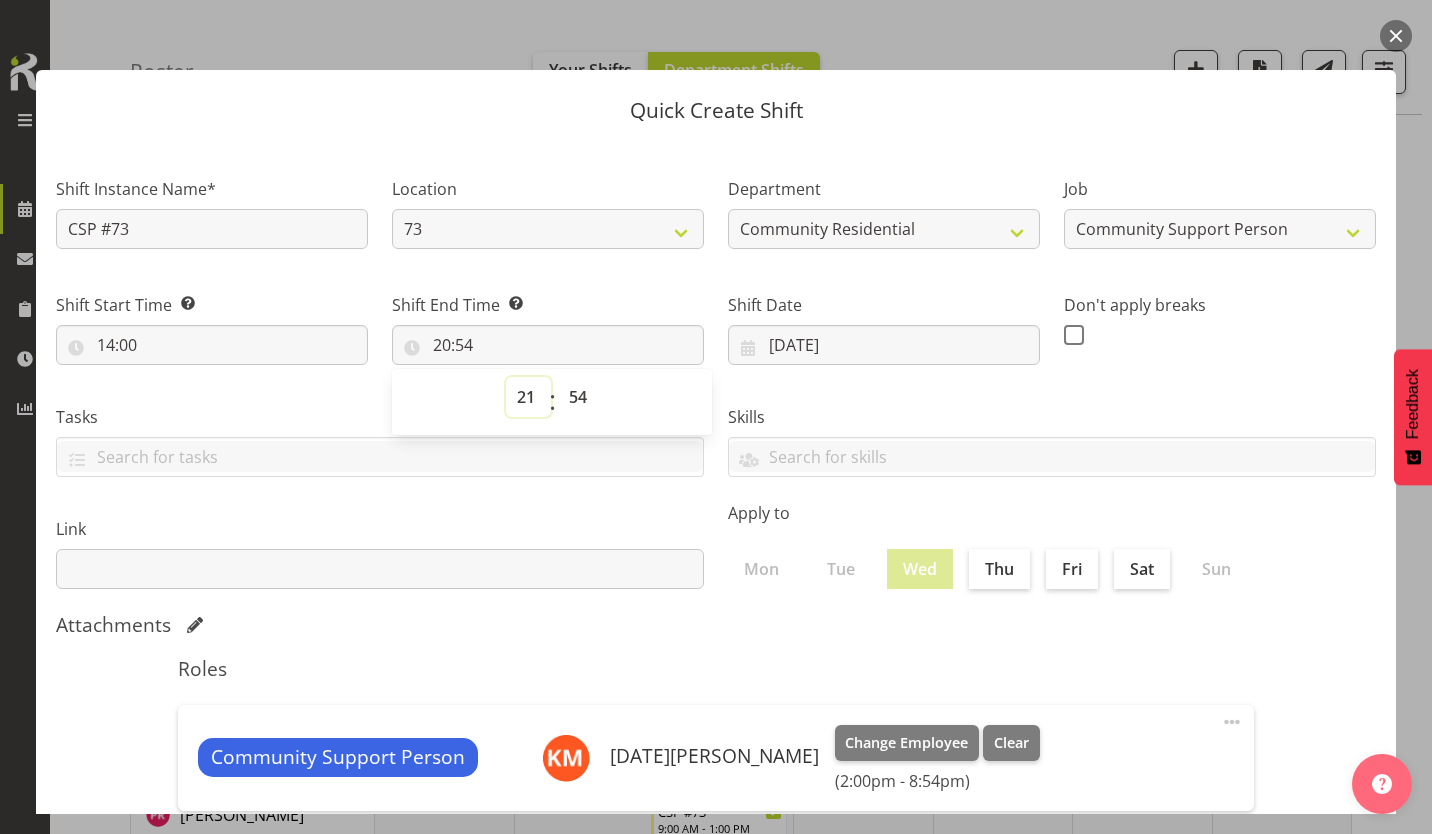 click on "00   01   02   03   04   05   06   07   08   09   10   11   12   13   14   15   16   17   18   19   20   21   22   23" at bounding box center [528, 397] 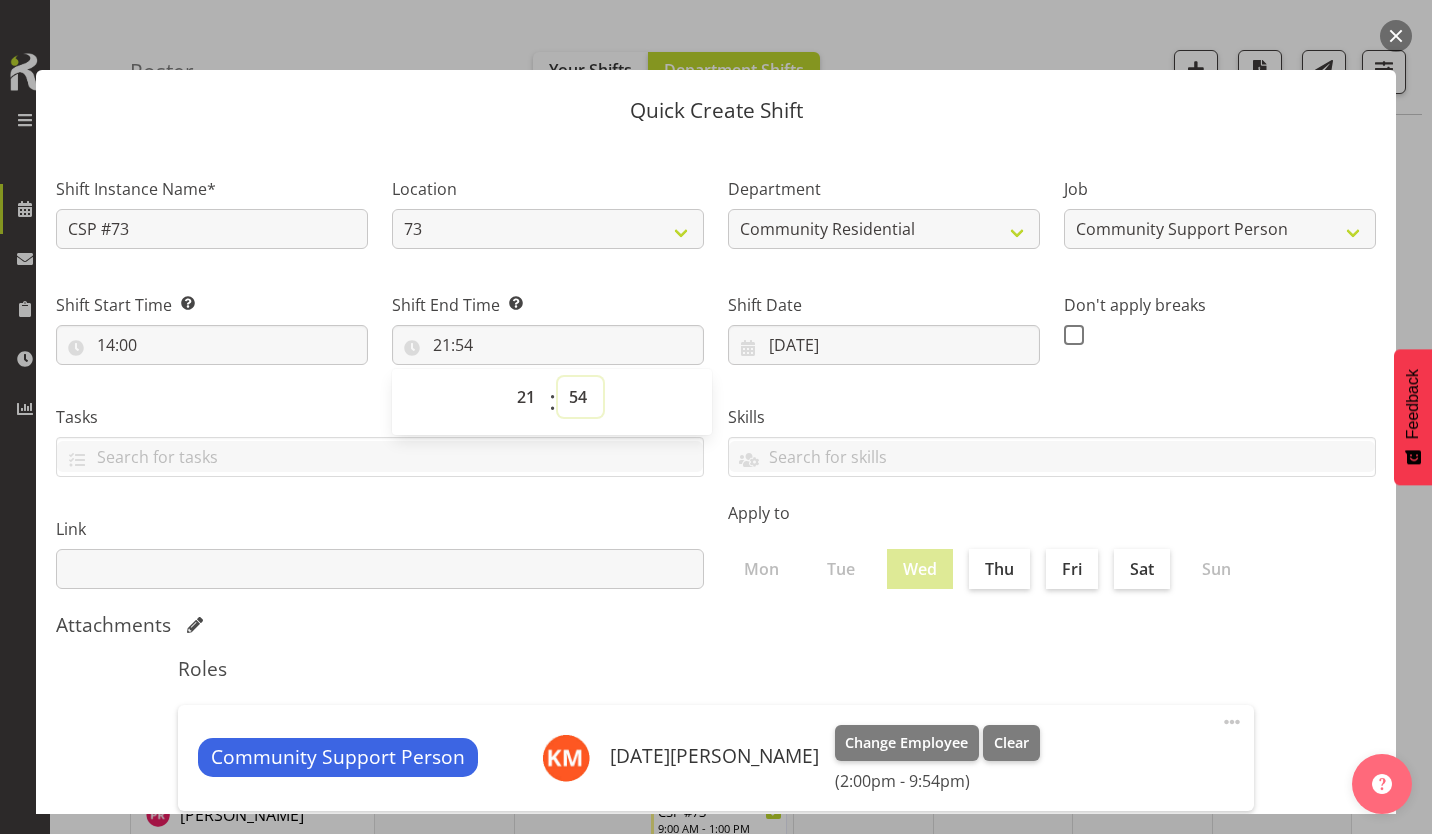 click on "00   01   02   03   04   05   06   07   08   09   10   11   12   13   14   15   16   17   18   19   20   21   22   23   24   25   26   27   28   29   30   31   32   33   34   35   36   37   38   39   40   41   42   43   44   45   46   47   48   49   50   51   52   53   54   55   56   57   58   59" at bounding box center (580, 397) 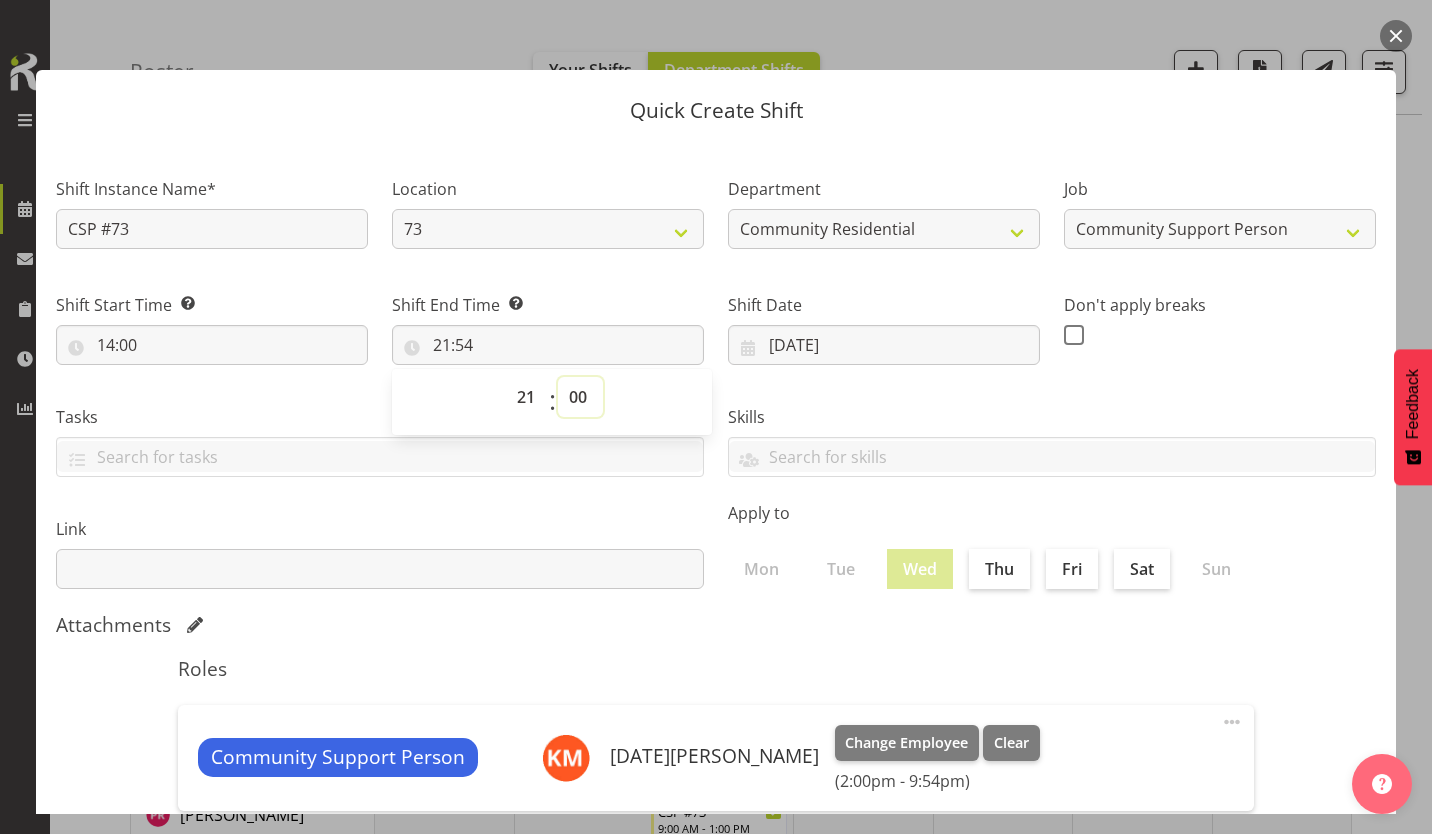 click on "00   01   02   03   04   05   06   07   08   09   10   11   12   13   14   15   16   17   18   19   20   21   22   23   24   25   26   27   28   29   30   31   32   33   34   35   36   37   38   39   40   41   42   43   44   45   46   47   48   49   50   51   52   53   54   55   56   57   58   59" at bounding box center [580, 397] 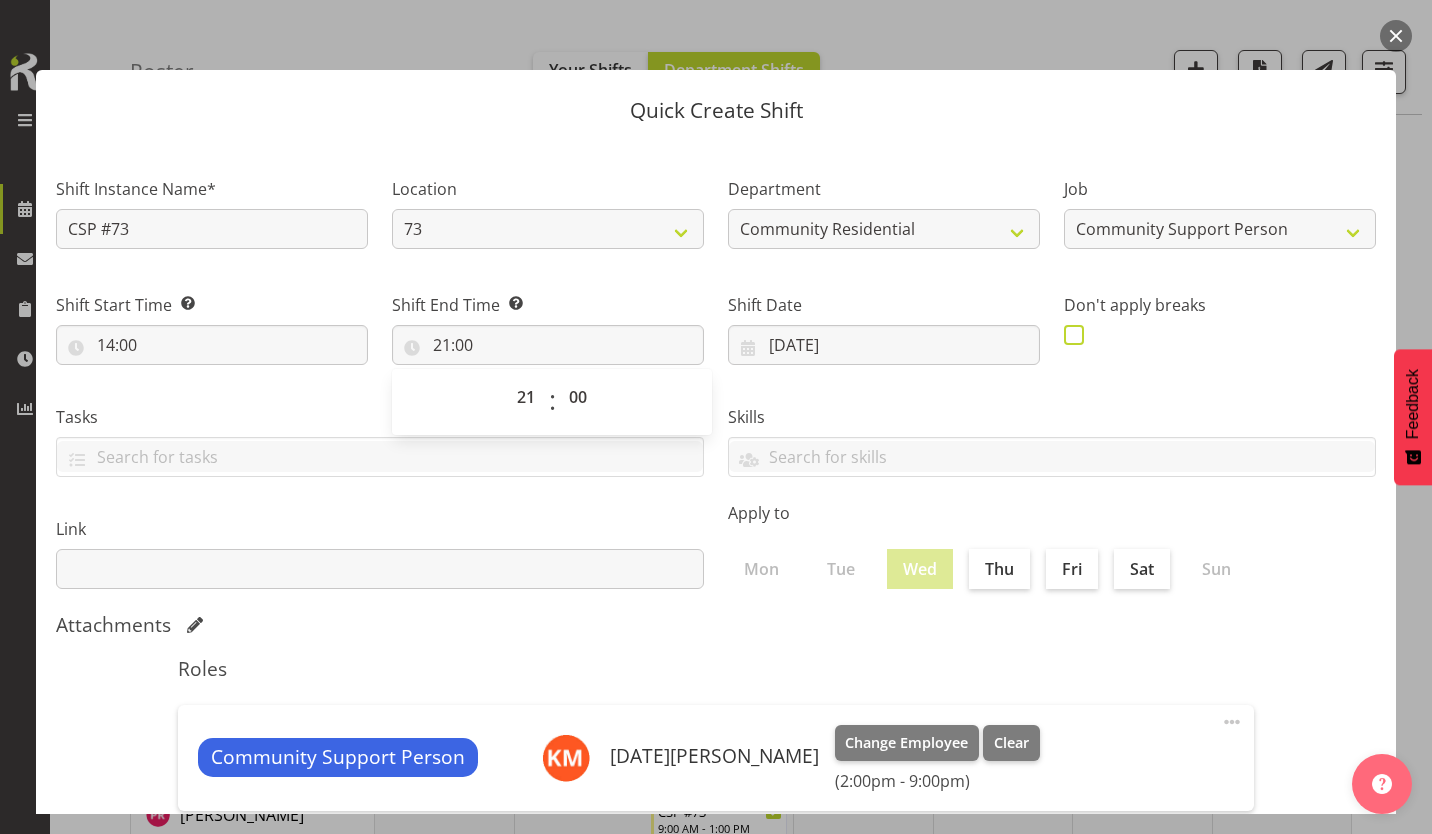 click at bounding box center [1074, 335] 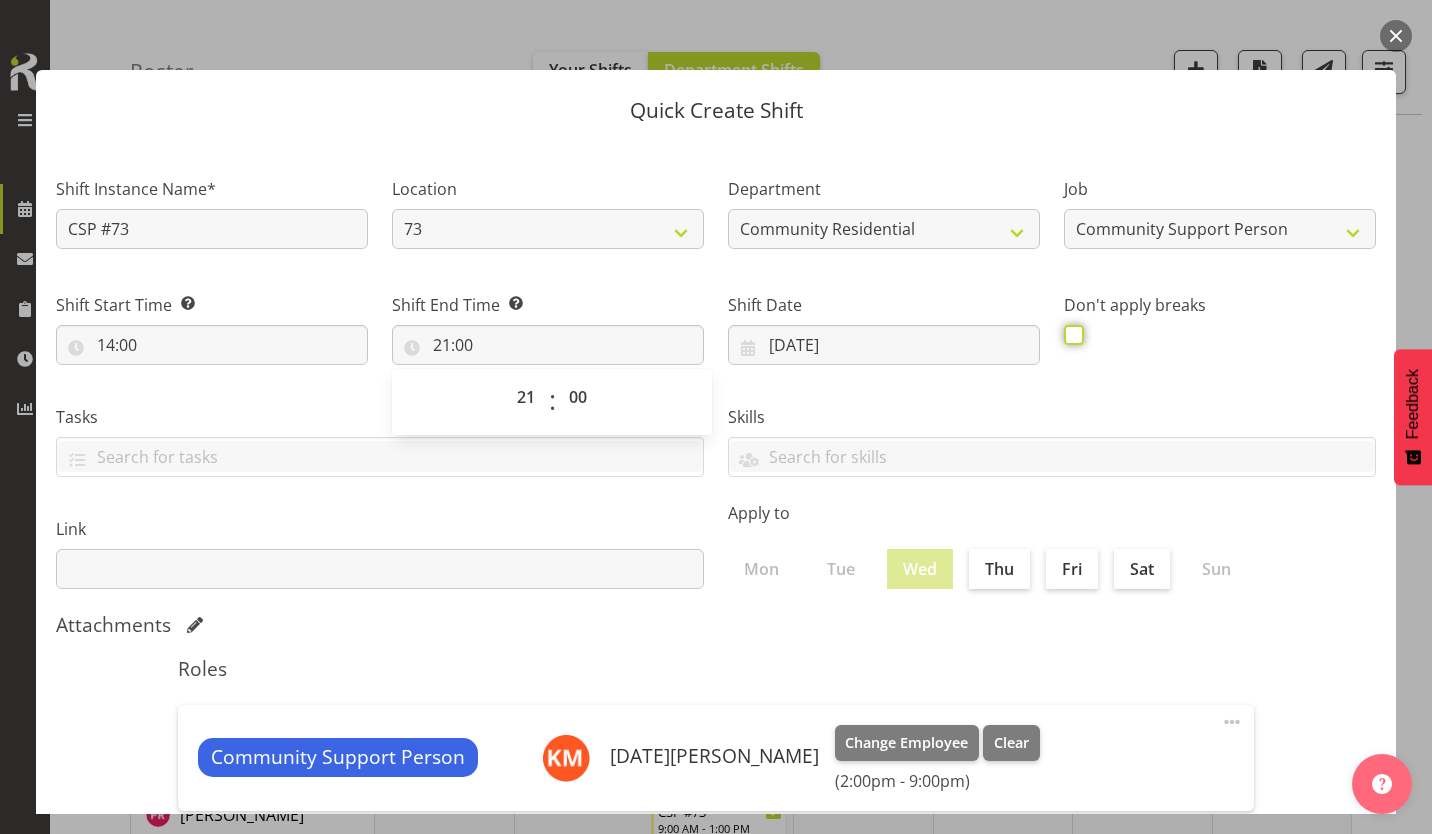 click at bounding box center (1070, 334) 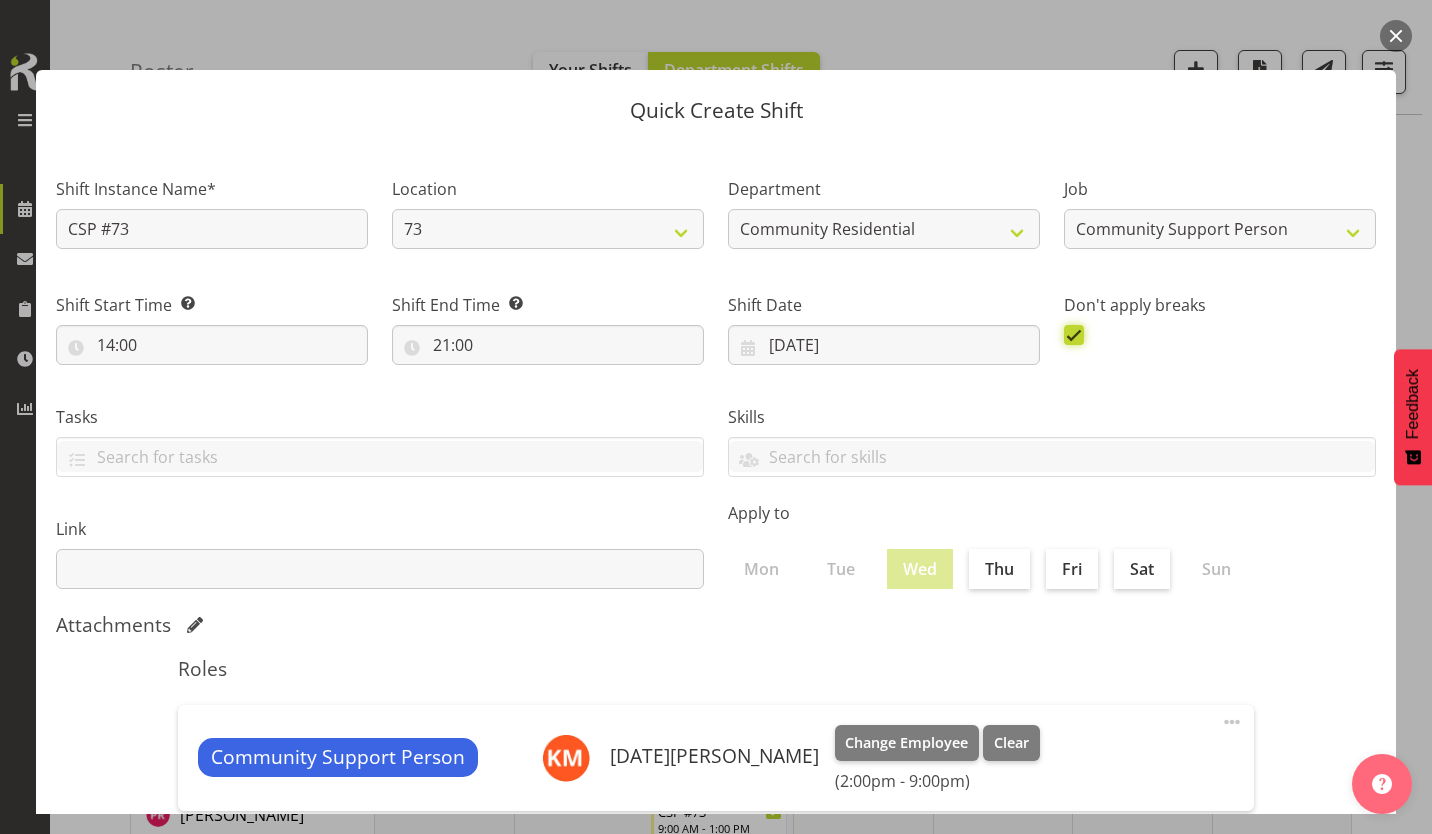 scroll, scrollTop: 86, scrollLeft: 0, axis: vertical 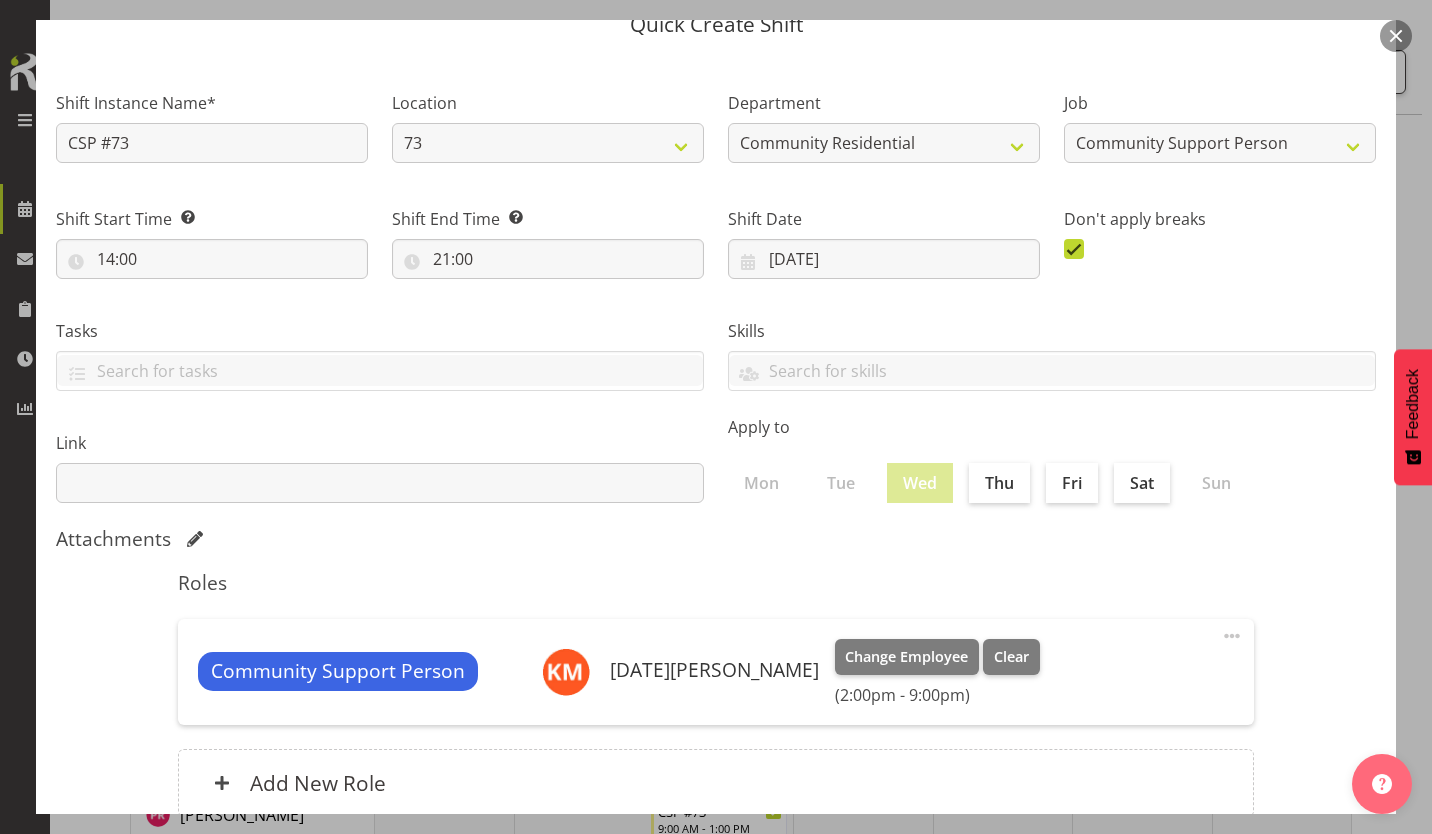 click on "Create Shift Instance" at bounding box center [1274, 902] 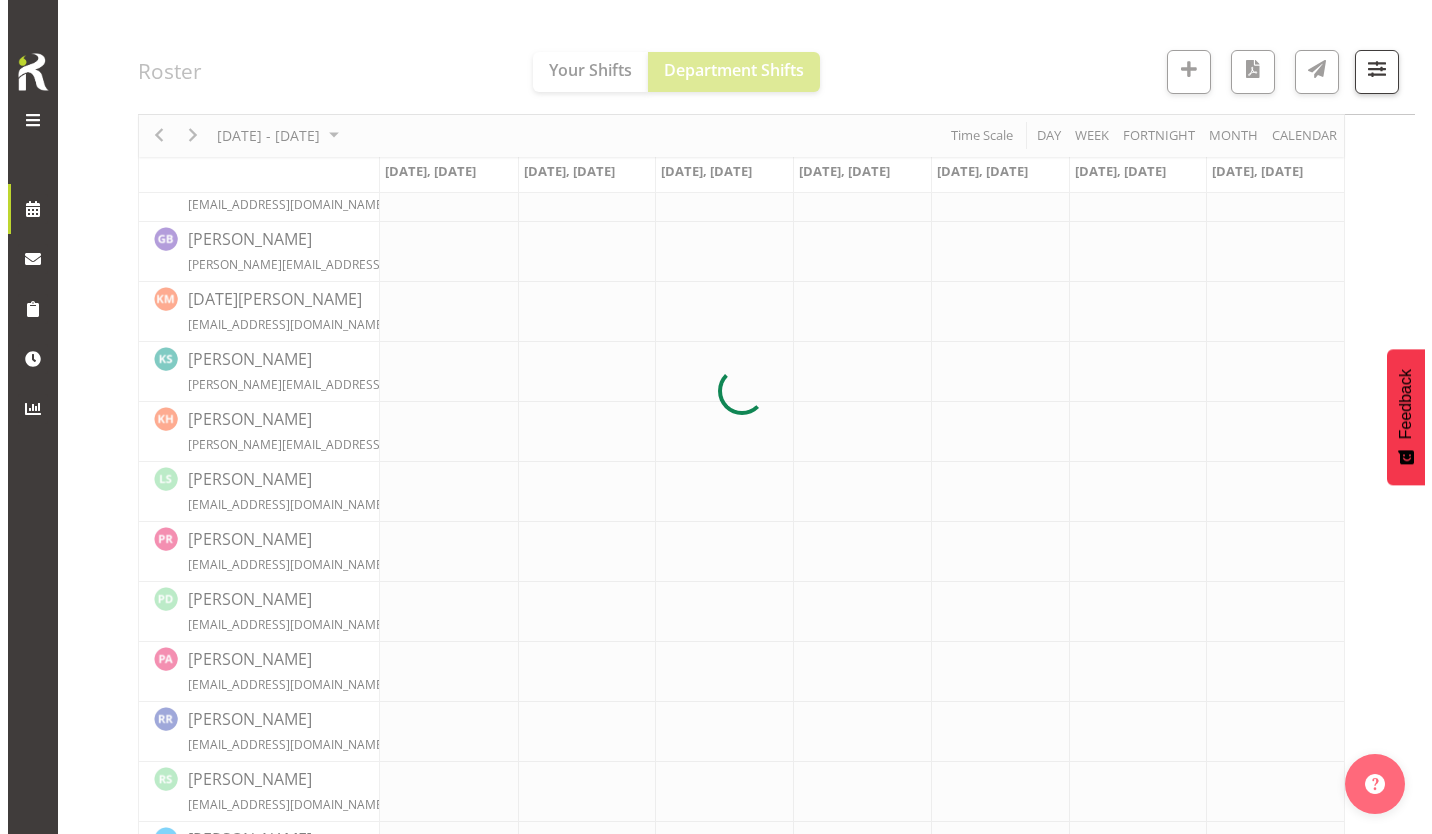 scroll, scrollTop: 598, scrollLeft: 0, axis: vertical 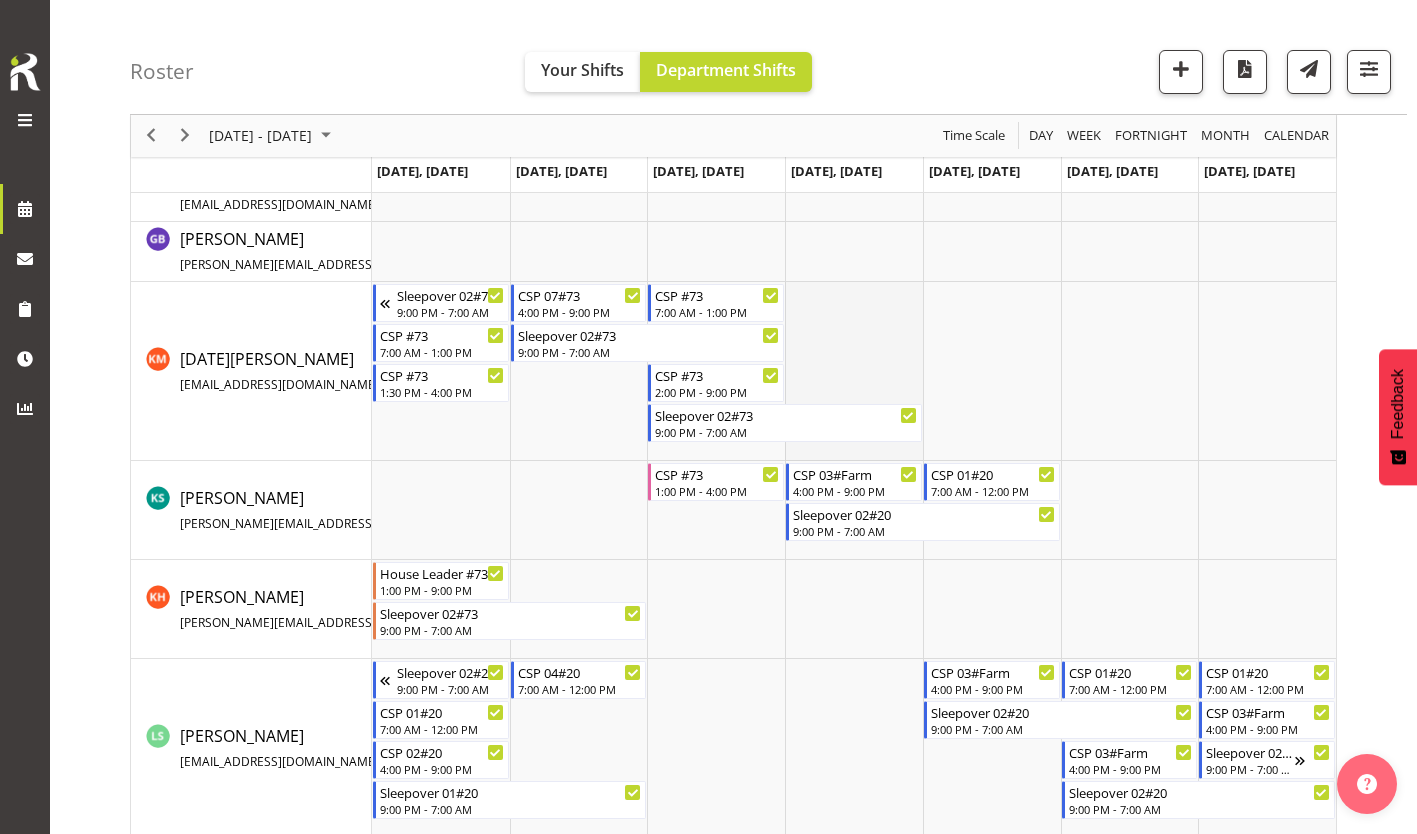 click at bounding box center [854, 371] 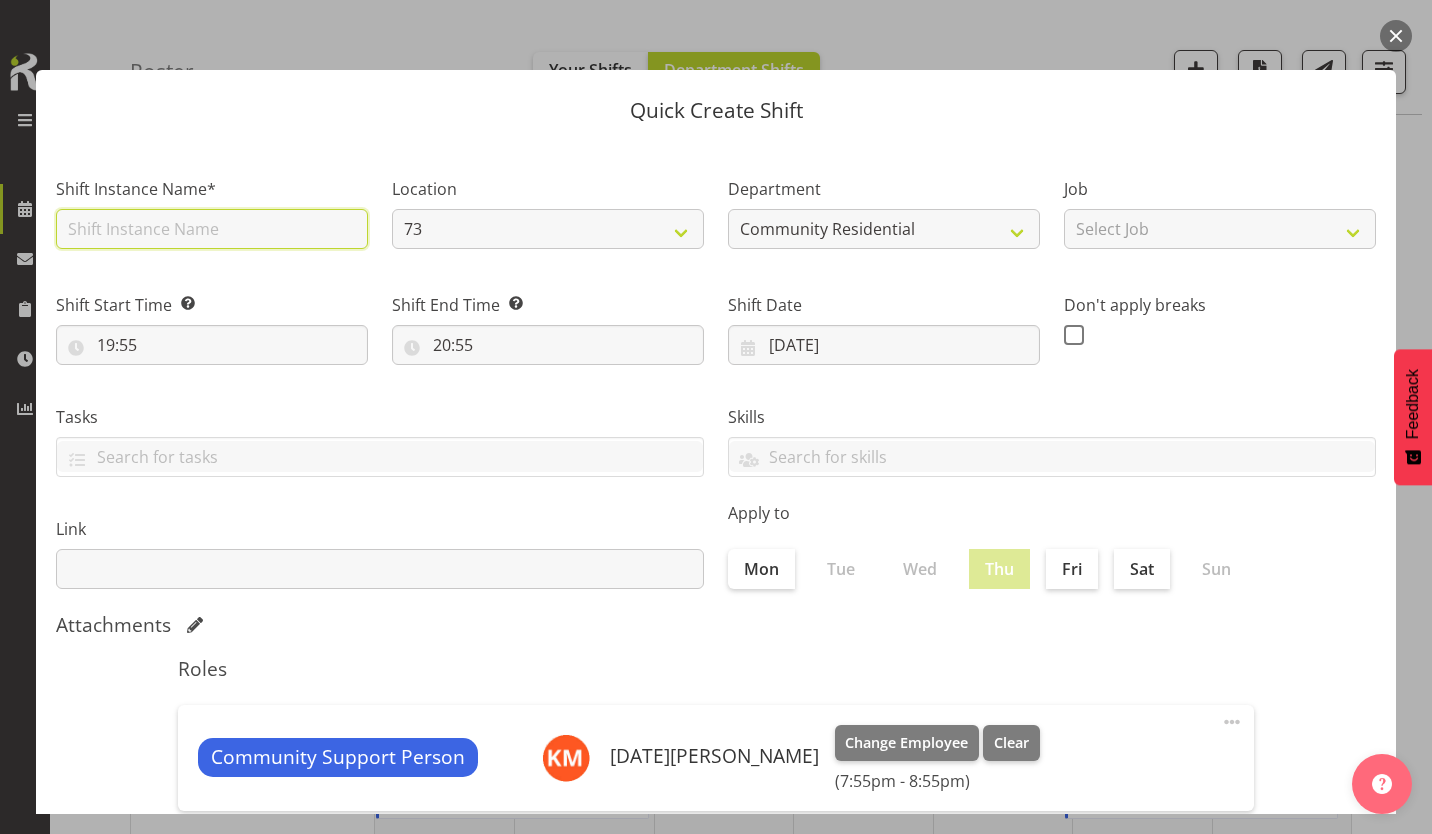 click at bounding box center (212, 229) 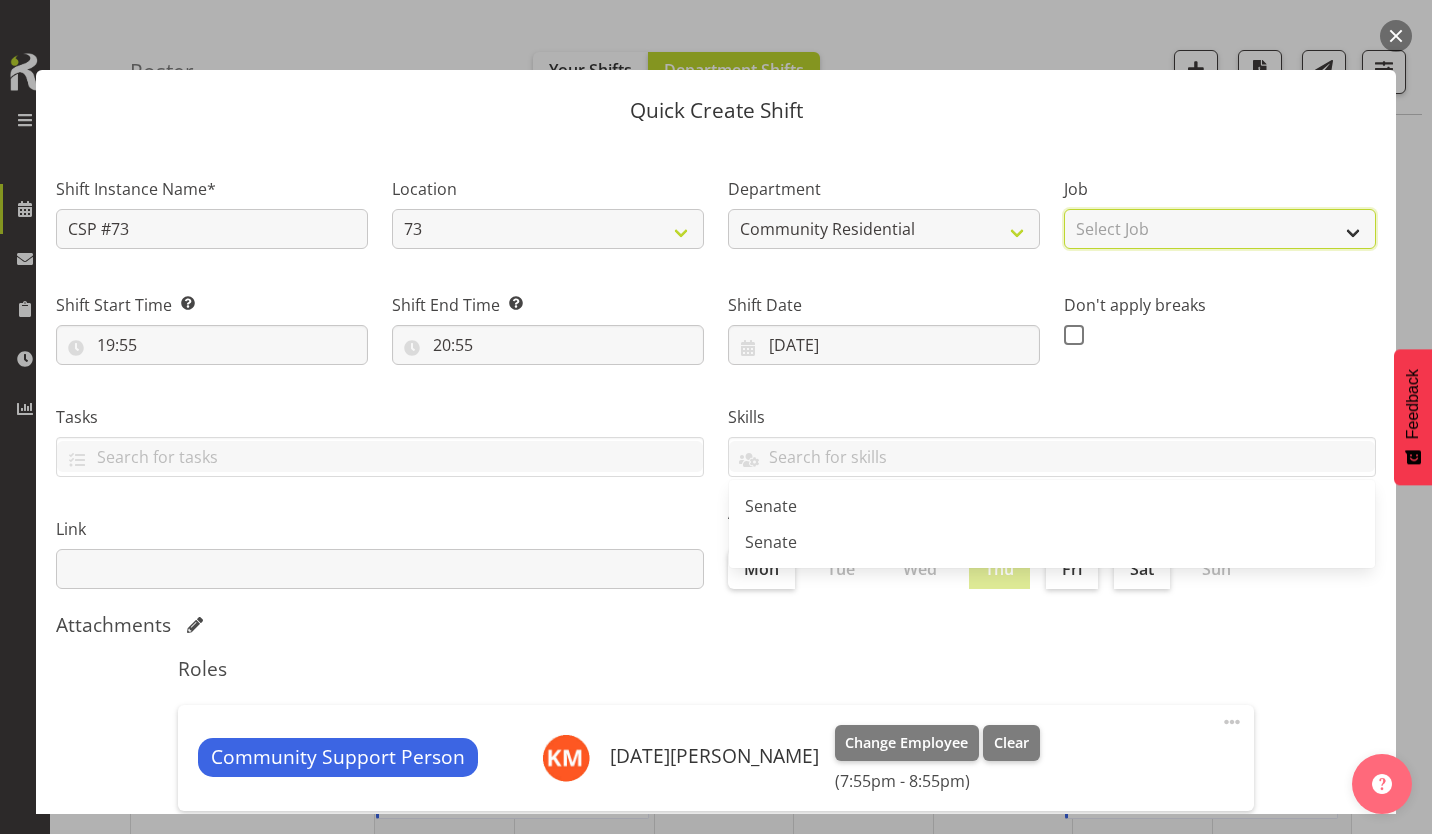 click on "Select Job  Accounts Admin Art Coordinator Community Leader Community Support Person Community Support Person-Casual House Leader Office Admin Senior Coordinator Service Manager Volunteer" at bounding box center [1220, 229] 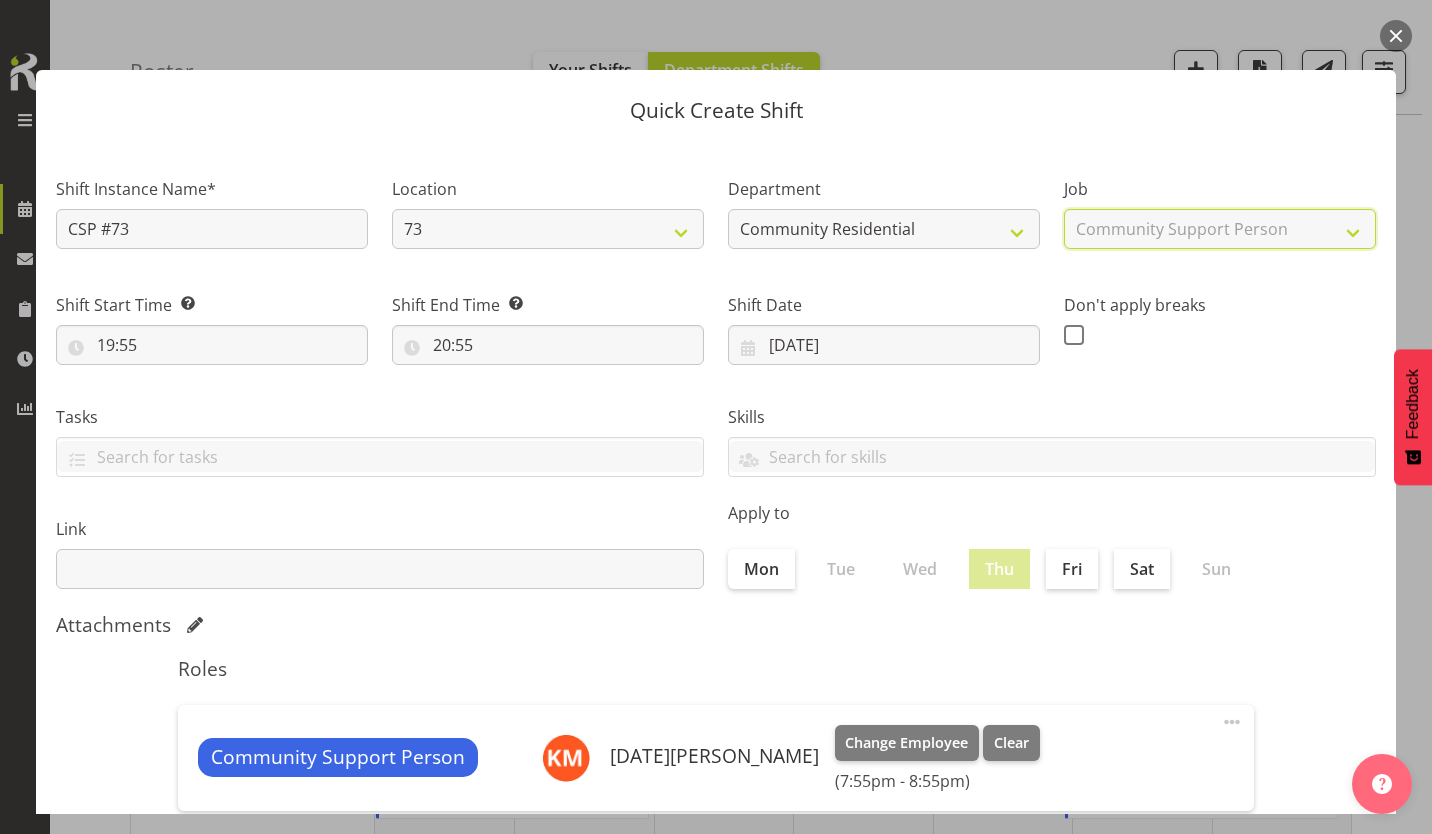 click on "Select Job  Accounts Admin Art Coordinator Community Leader Community Support Person Community Support Person-Casual House Leader Office Admin Senior Coordinator Service Manager Volunteer" at bounding box center [1220, 229] 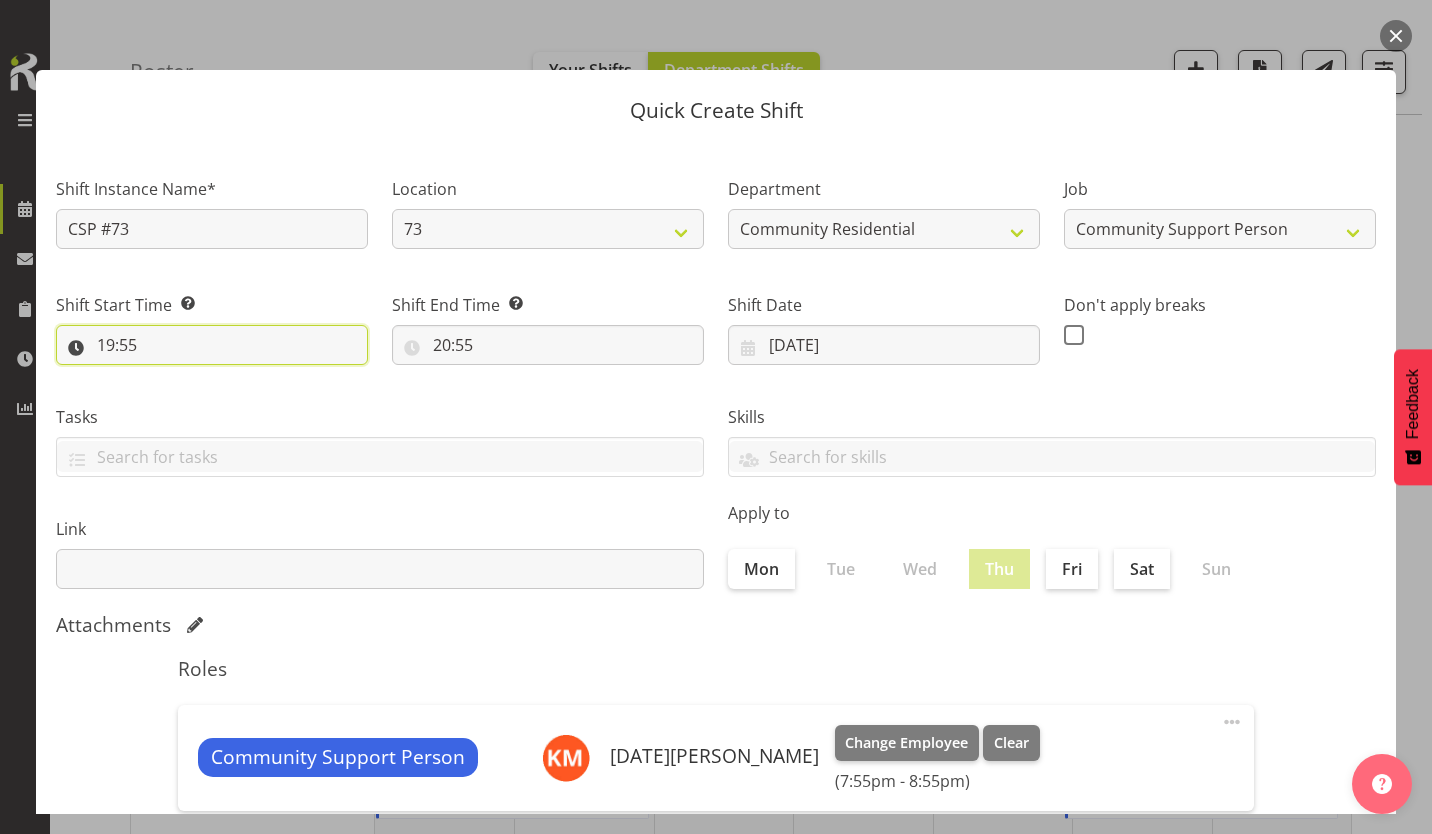 click on "19:55" at bounding box center [212, 345] 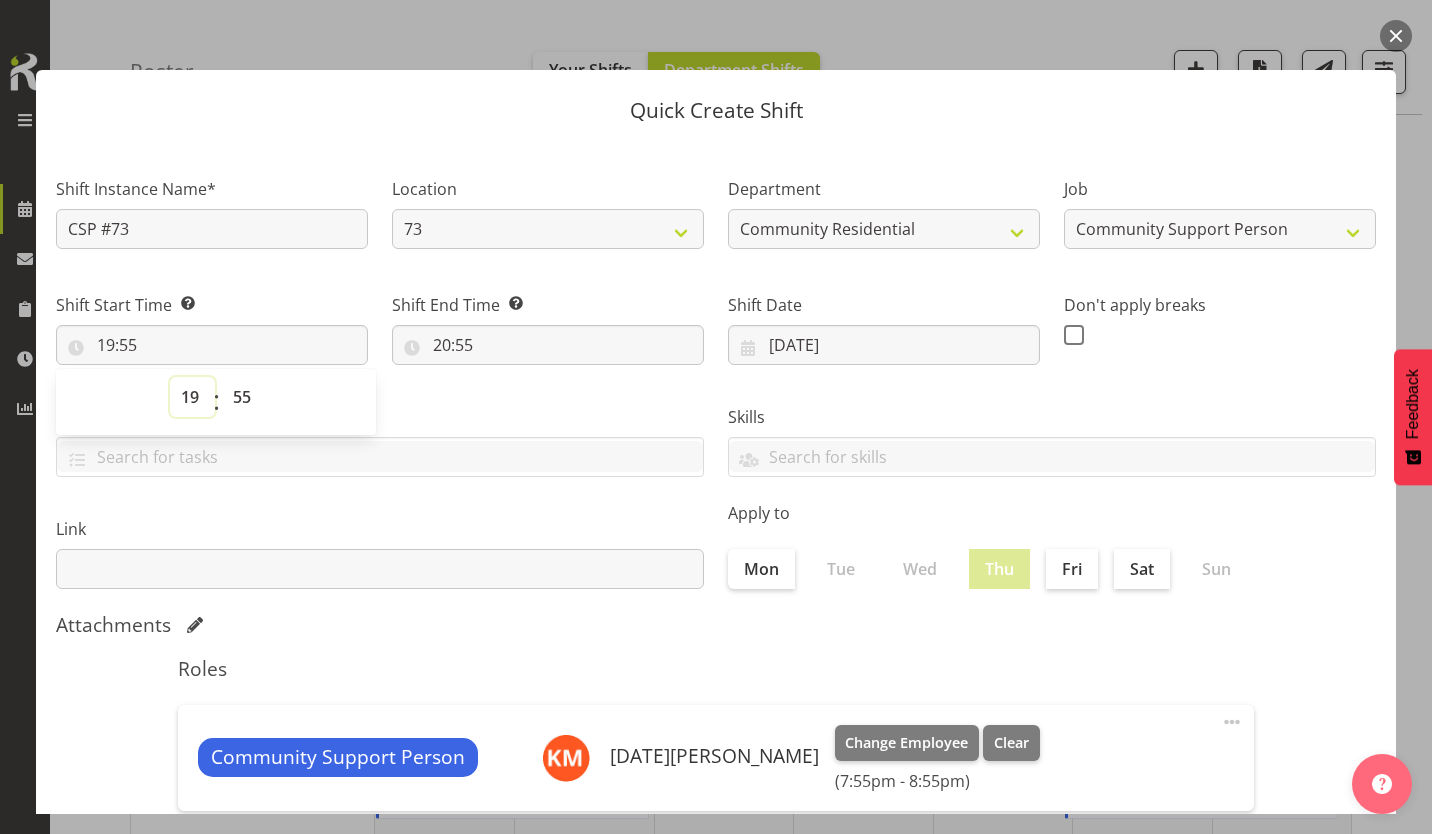 click on "00   01   02   03   04   05   06   07   08   09   10   11   12   13   14   15   16   17   18   19   20   21   22   23" at bounding box center (192, 397) 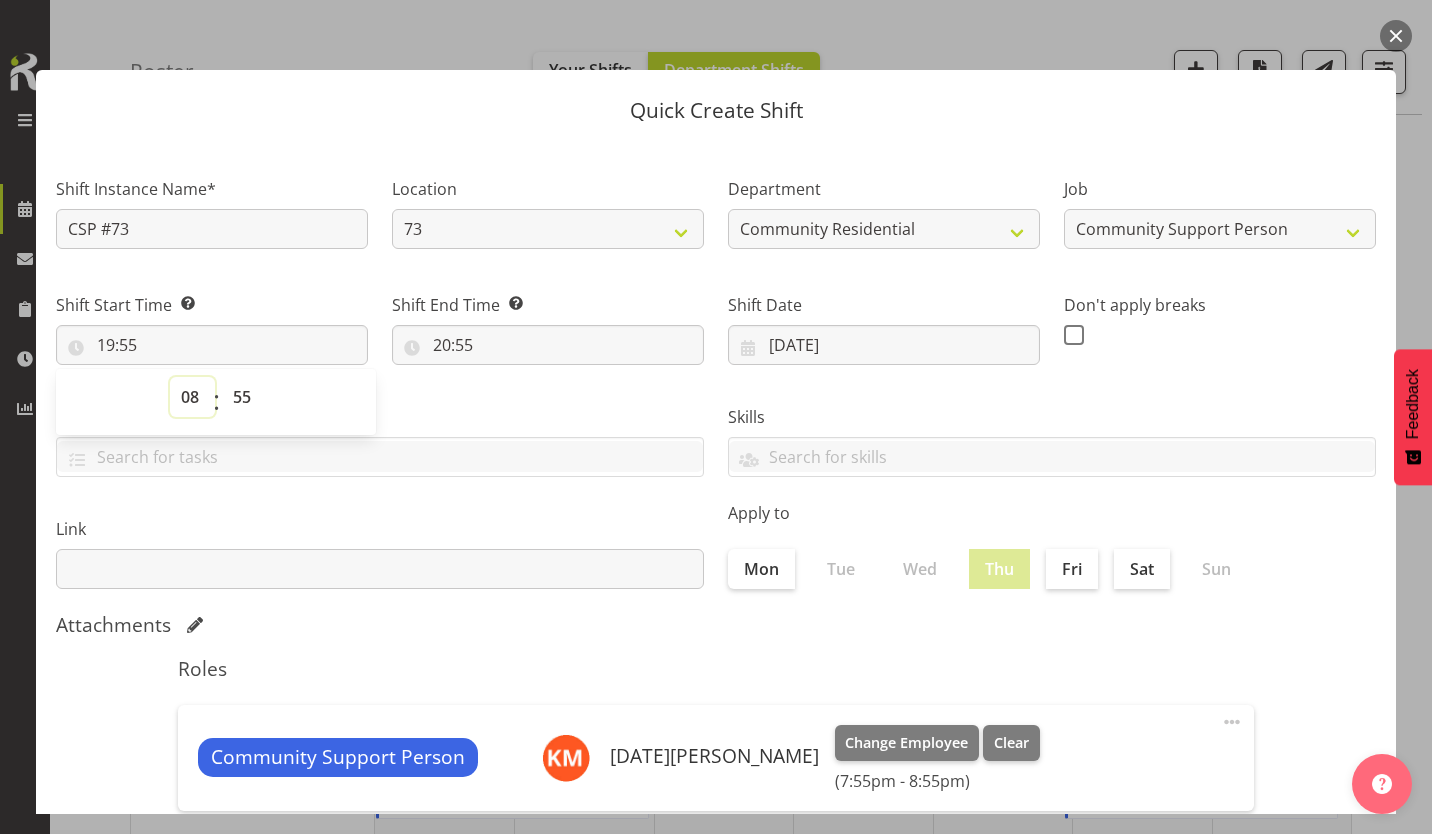 click on "00   01   02   03   04   05   06   07   08   09   10   11   12   13   14   15   16   17   18   19   20   21   22   23" at bounding box center (192, 397) 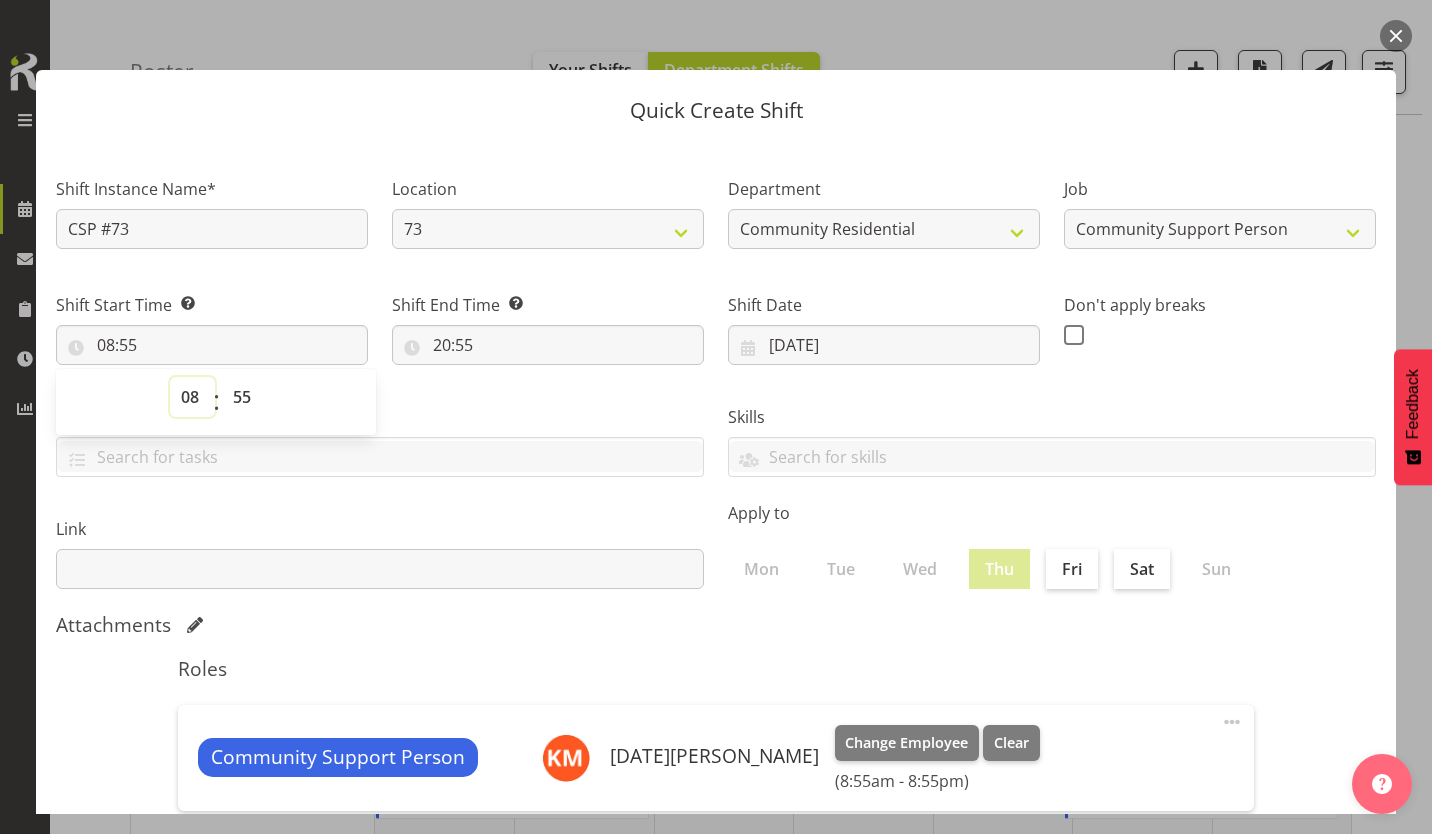 click on "00   01   02   03   04   05   06   07   08   09   10   11   12   13   14   15   16   17   18   19   20   21   22   23" at bounding box center [192, 397] 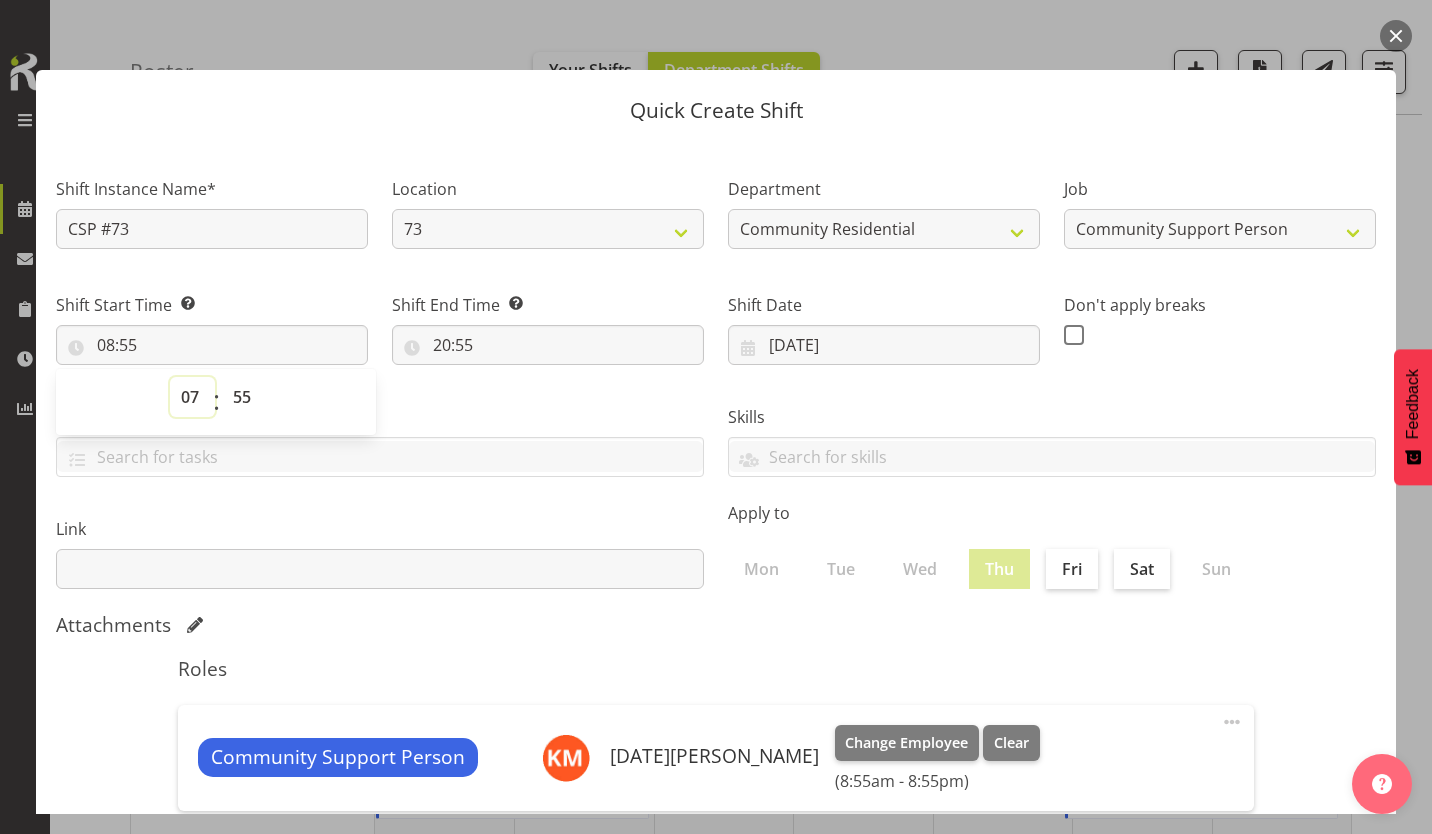 click on "00   01   02   03   04   05   06   07   08   09   10   11   12   13   14   15   16   17   18   19   20   21   22   23" at bounding box center [192, 397] 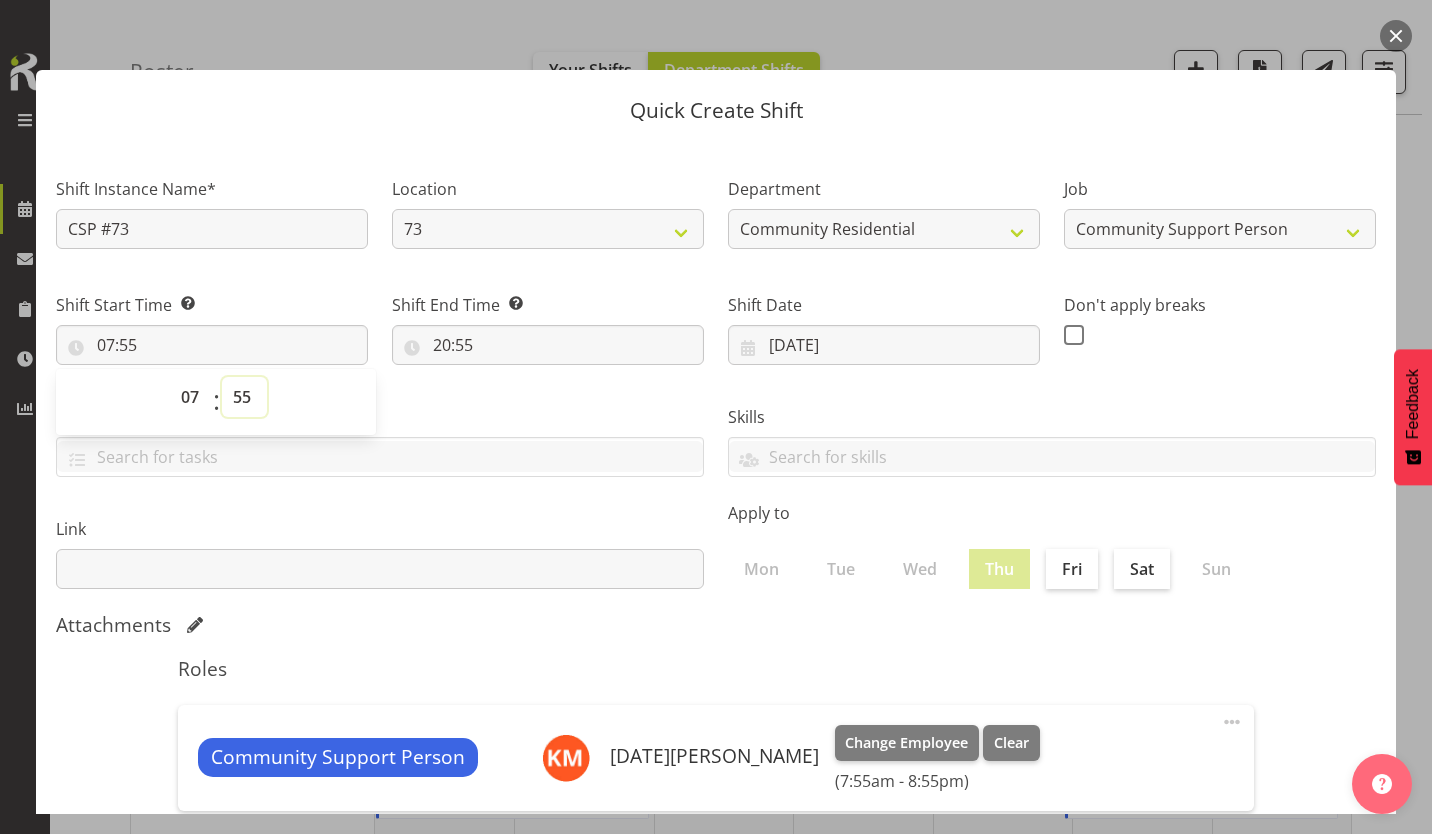 click on "00   01   02   03   04   05   06   07   08   09   10   11   12   13   14   15   16   17   18   19   20   21   22   23   24   25   26   27   28   29   30   31   32   33   34   35   36   37   38   39   40   41   42   43   44   45   46   47   48   49   50   51   52   53   54   55   56   57   58   59" at bounding box center (244, 397) 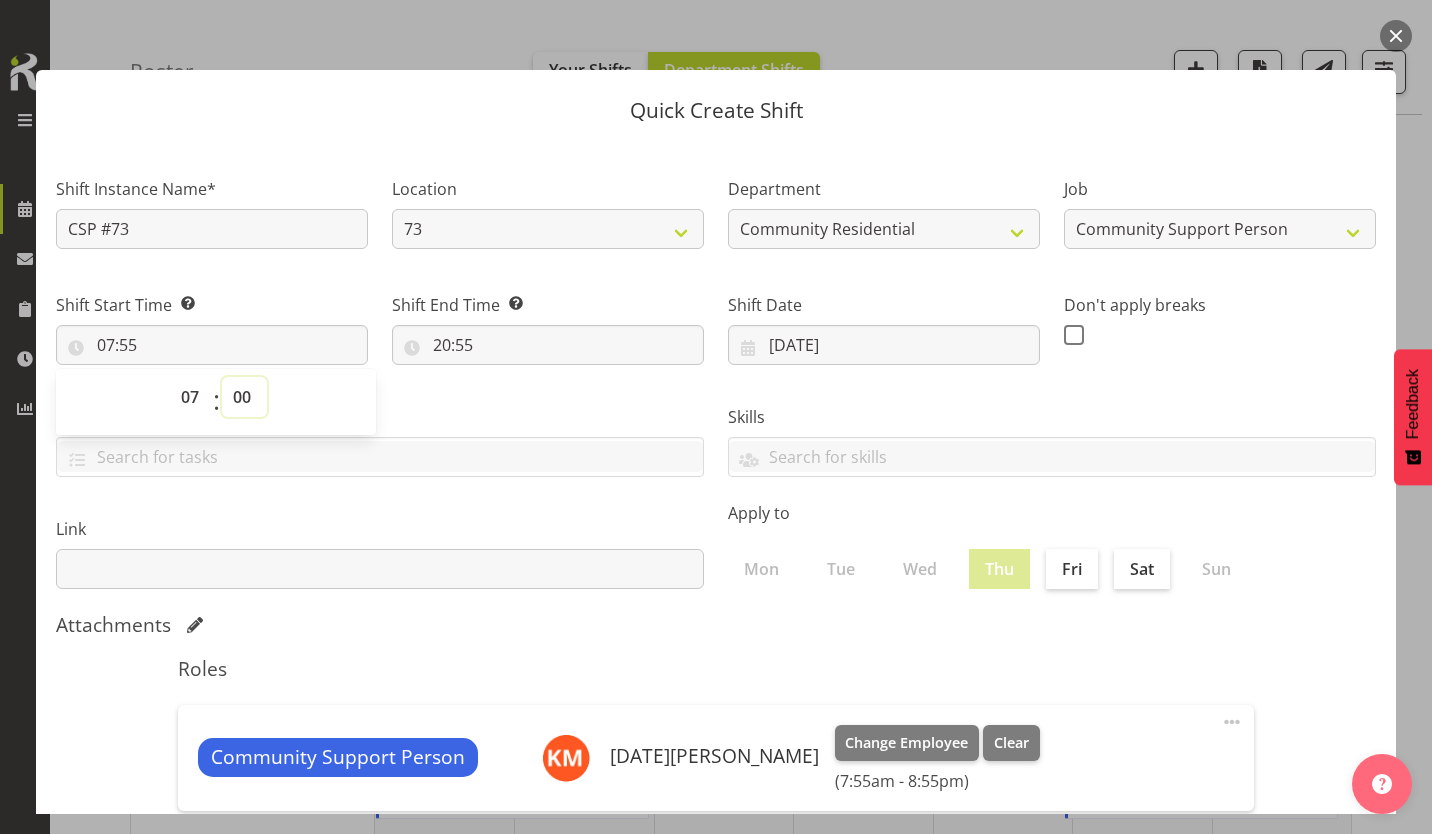 click on "00   01   02   03   04   05   06   07   08   09   10   11   12   13   14   15   16   17   18   19   20   21   22   23   24   25   26   27   28   29   30   31   32   33   34   35   36   37   38   39   40   41   42   43   44   45   46   47   48   49   50   51   52   53   54   55   56   57   58   59" at bounding box center [244, 397] 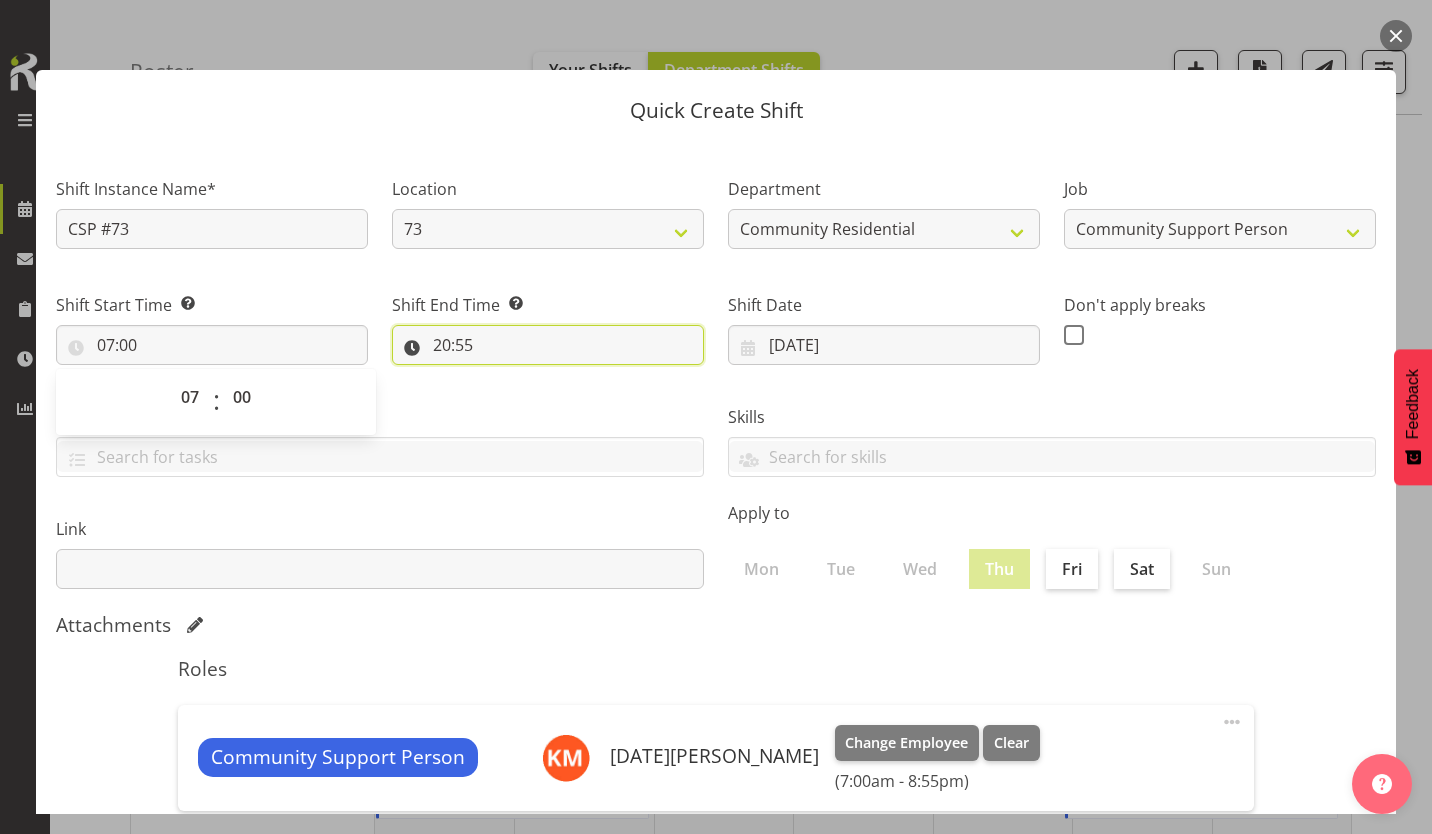 click on "20:55" at bounding box center [548, 345] 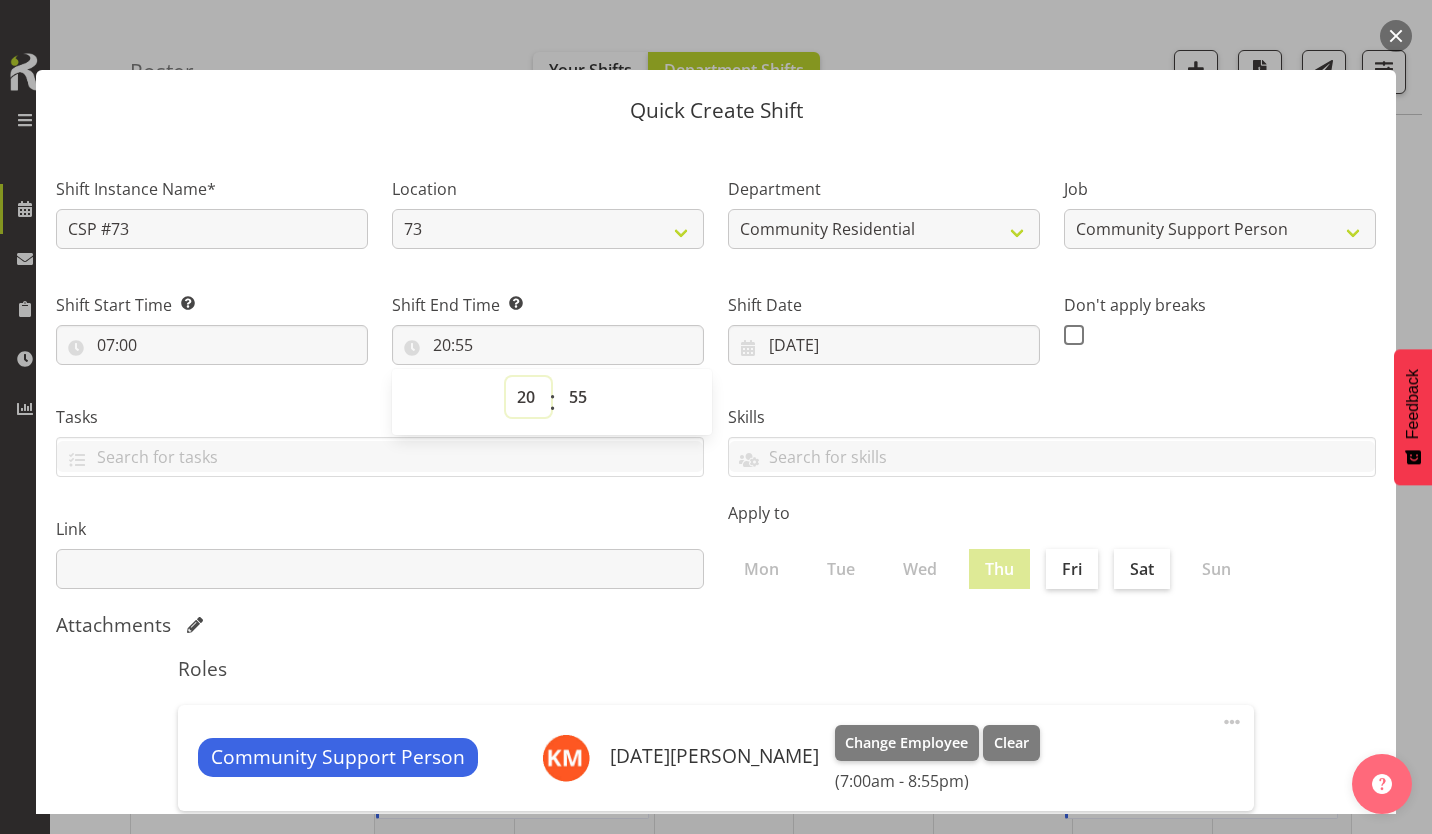 click on "00   01   02   03   04   05   06   07   08   09   10   11   12   13   14   15   16   17   18   19   20   21   22   23" at bounding box center (528, 397) 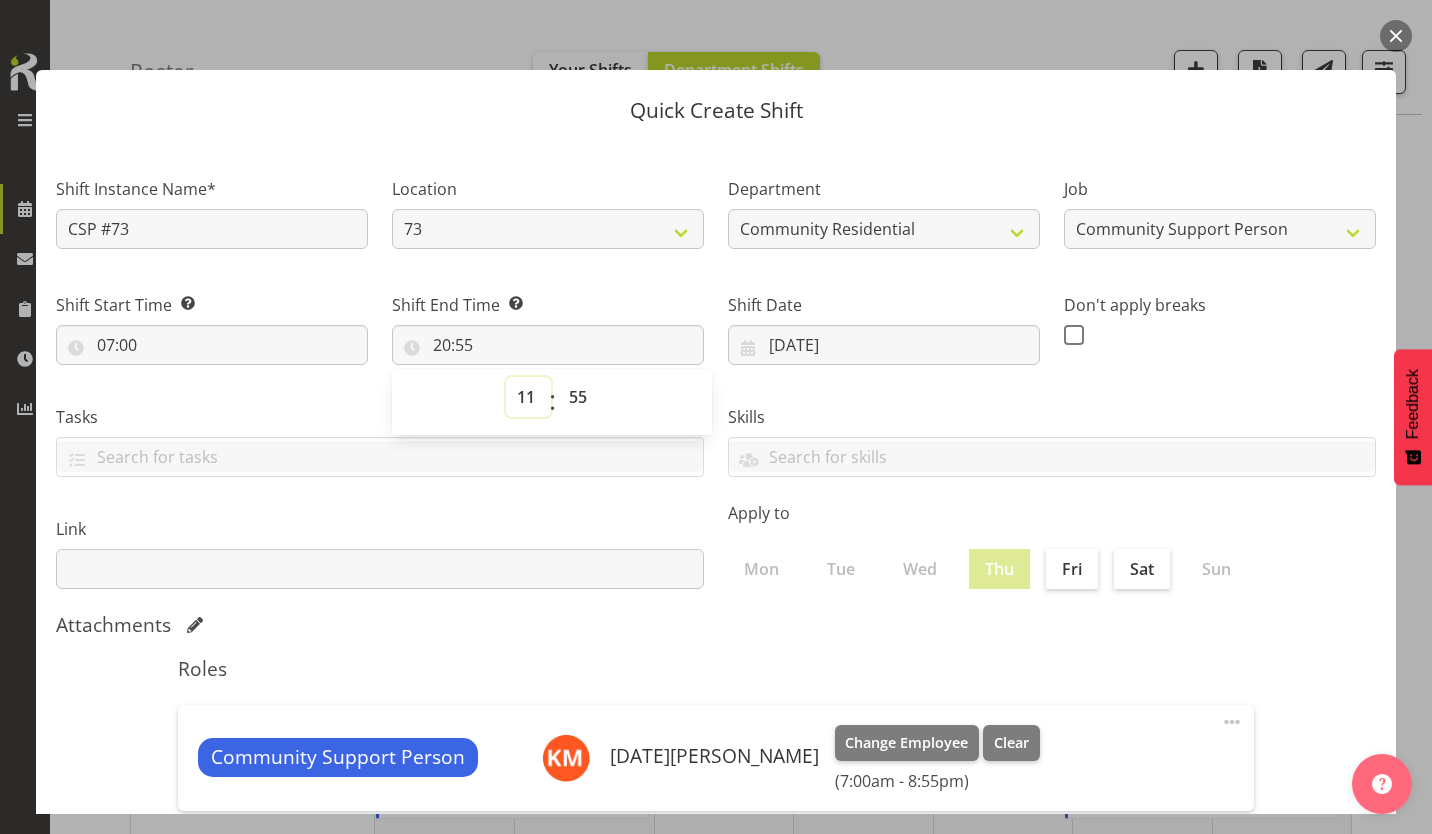 click on "00   01   02   03   04   05   06   07   08   09   10   11   12   13   14   15   16   17   18   19   20   21   22   23" at bounding box center (528, 397) 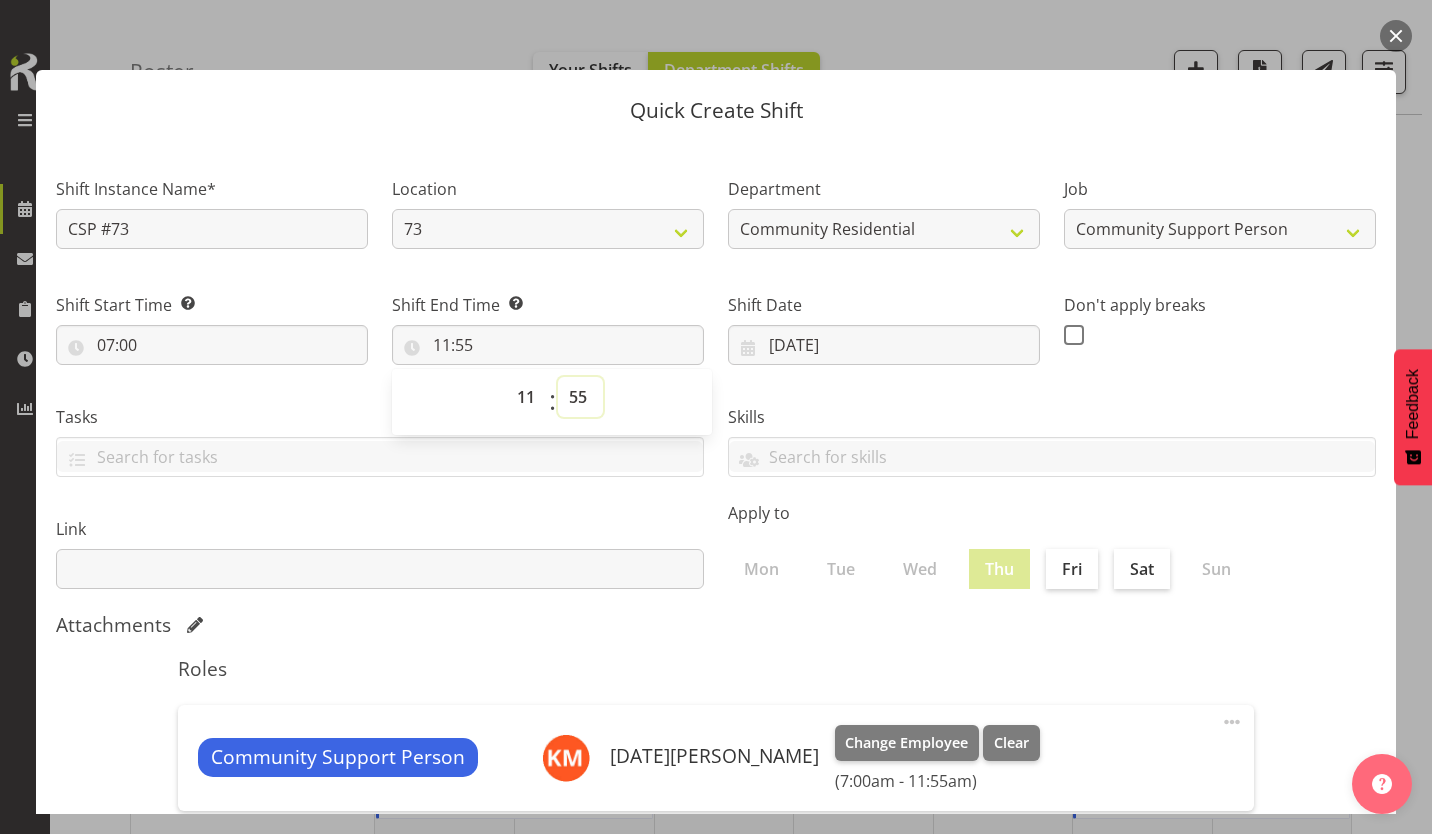 click on "00   01   02   03   04   05   06   07   08   09   10   11   12   13   14   15   16   17   18   19   20   21   22   23   24   25   26   27   28   29   30   31   32   33   34   35   36   37   38   39   40   41   42   43   44   45   46   47   48   49   50   51   52   53   54   55   56   57   58   59" at bounding box center (580, 397) 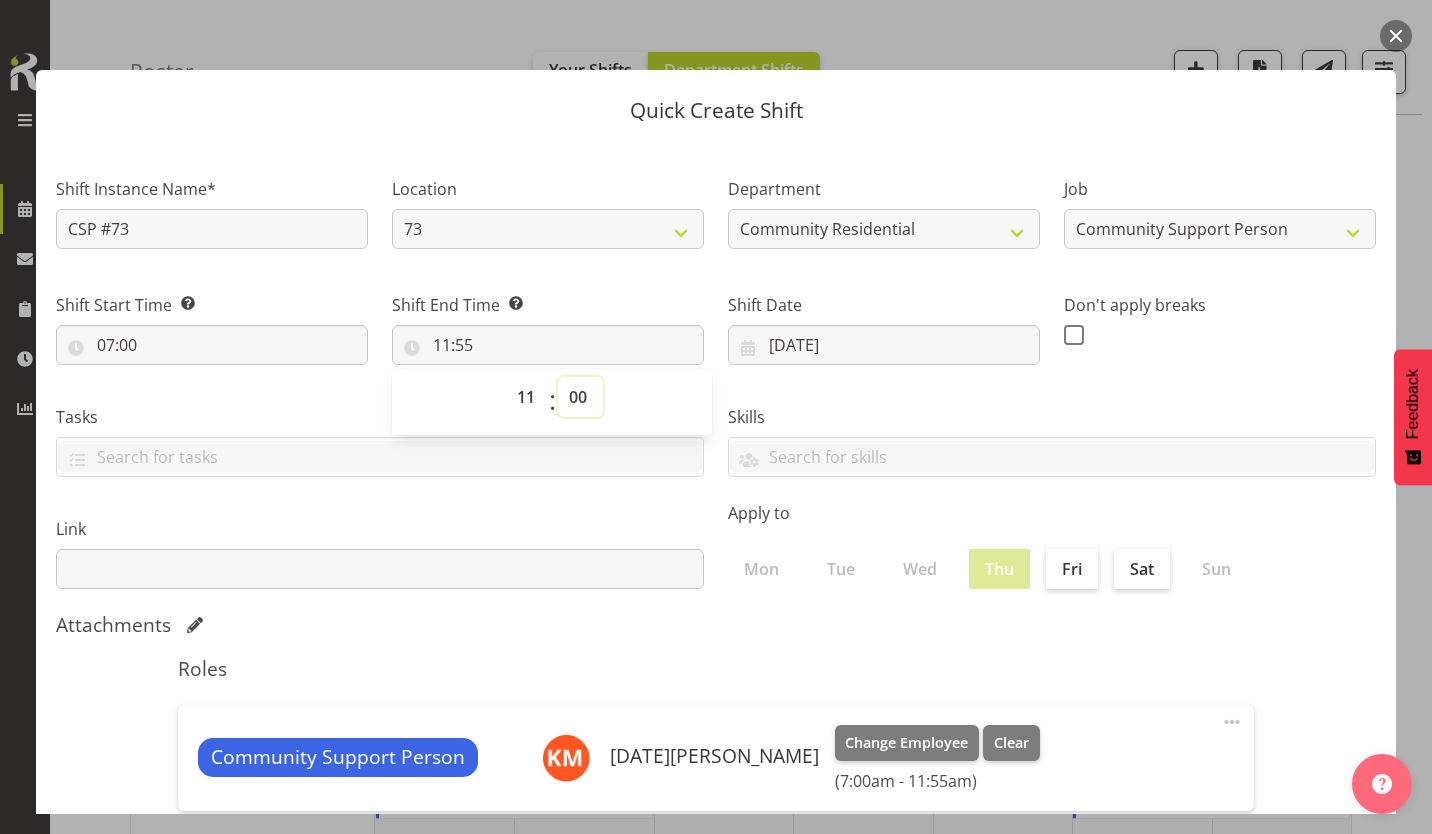 click on "00   01   02   03   04   05   06   07   08   09   10   11   12   13   14   15   16   17   18   19   20   21   22   23   24   25   26   27   28   29   30   31   32   33   34   35   36   37   38   39   40   41   42   43   44   45   46   47   48   49   50   51   52   53   54   55   56   57   58   59" at bounding box center [580, 397] 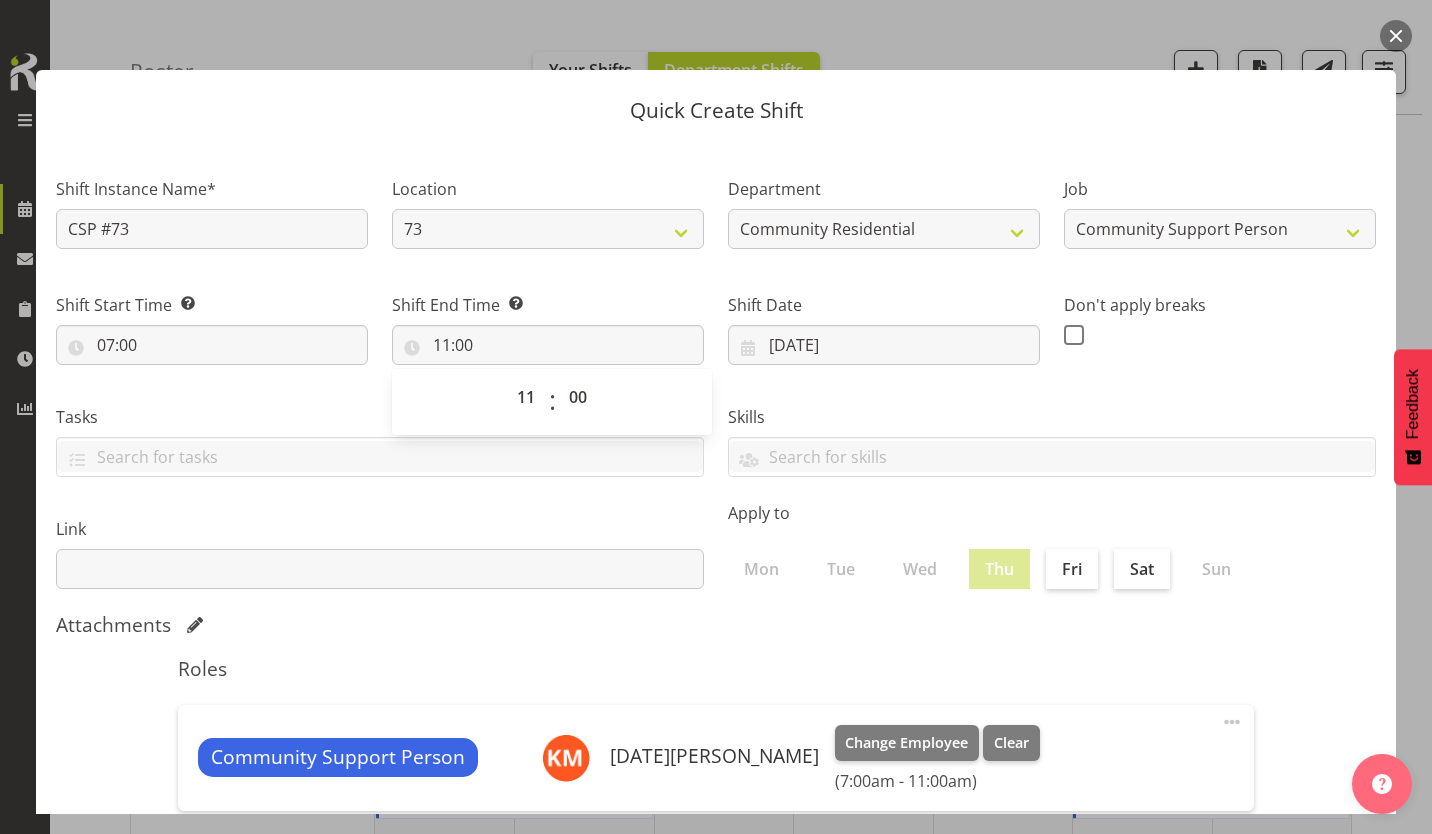 click at bounding box center (1074, 335) 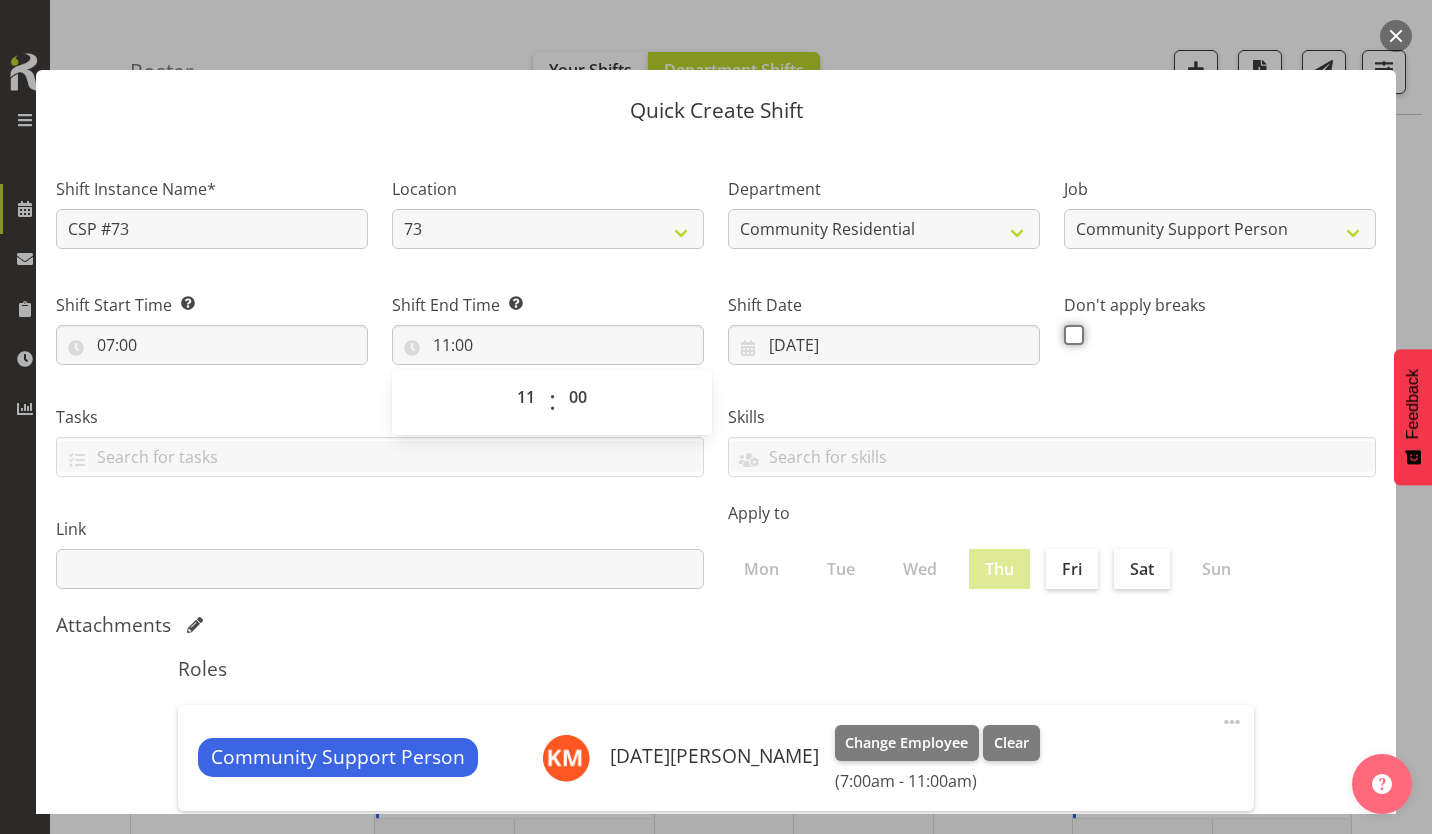 click at bounding box center (1070, 334) 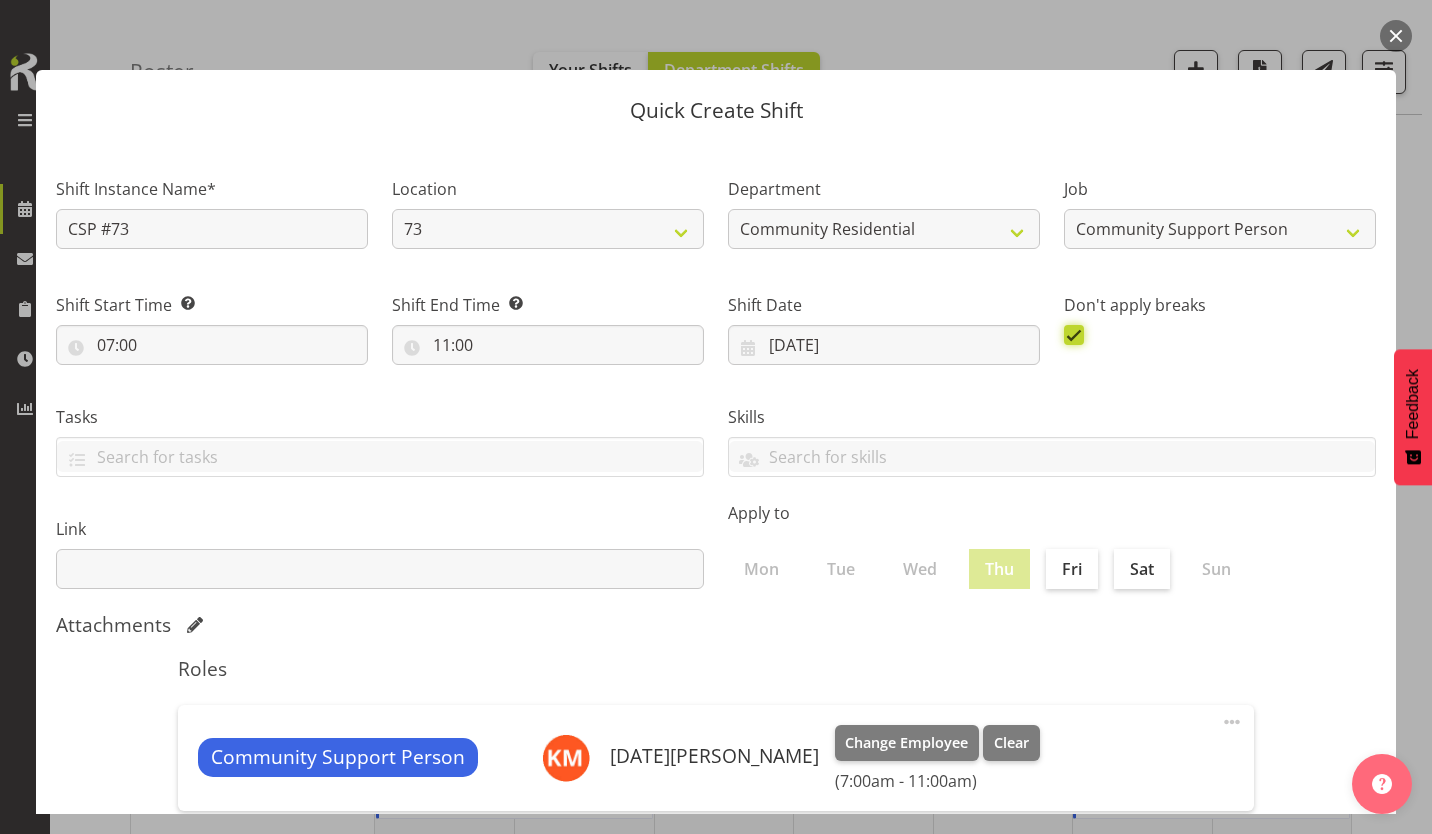 scroll, scrollTop: 86, scrollLeft: 0, axis: vertical 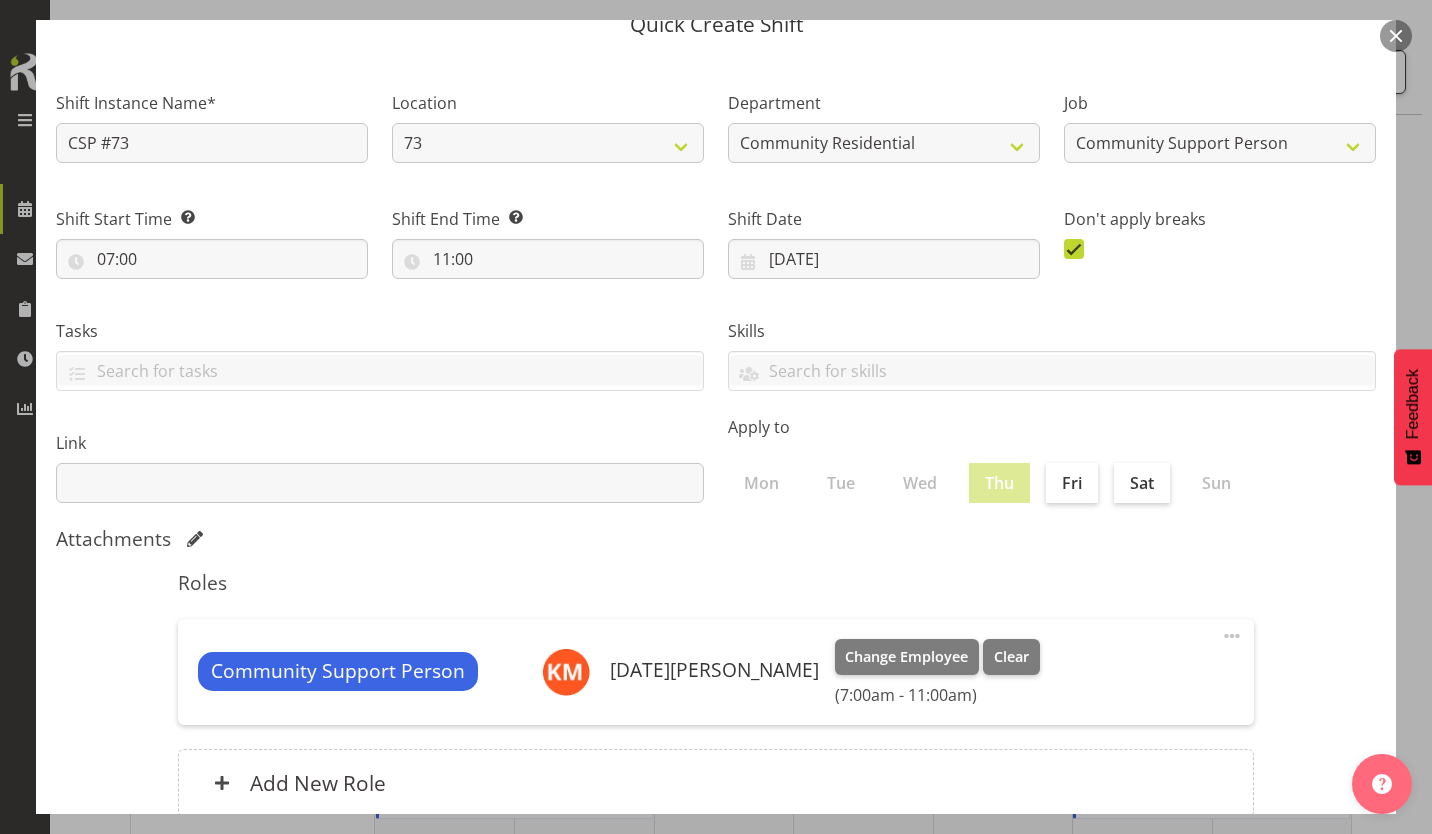 click on "Create Shift Instance" at bounding box center (1274, 902) 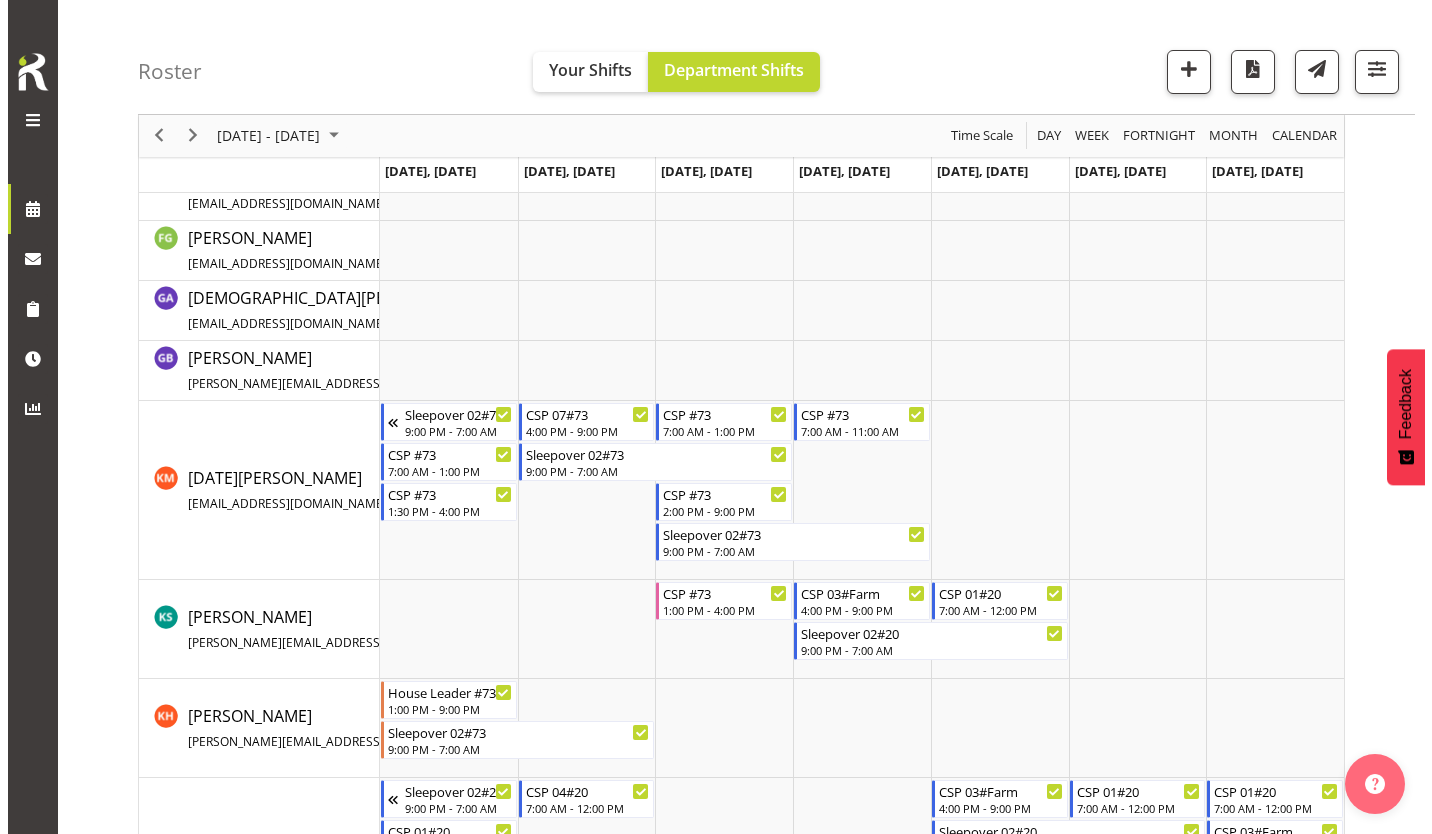 scroll, scrollTop: 598, scrollLeft: 0, axis: vertical 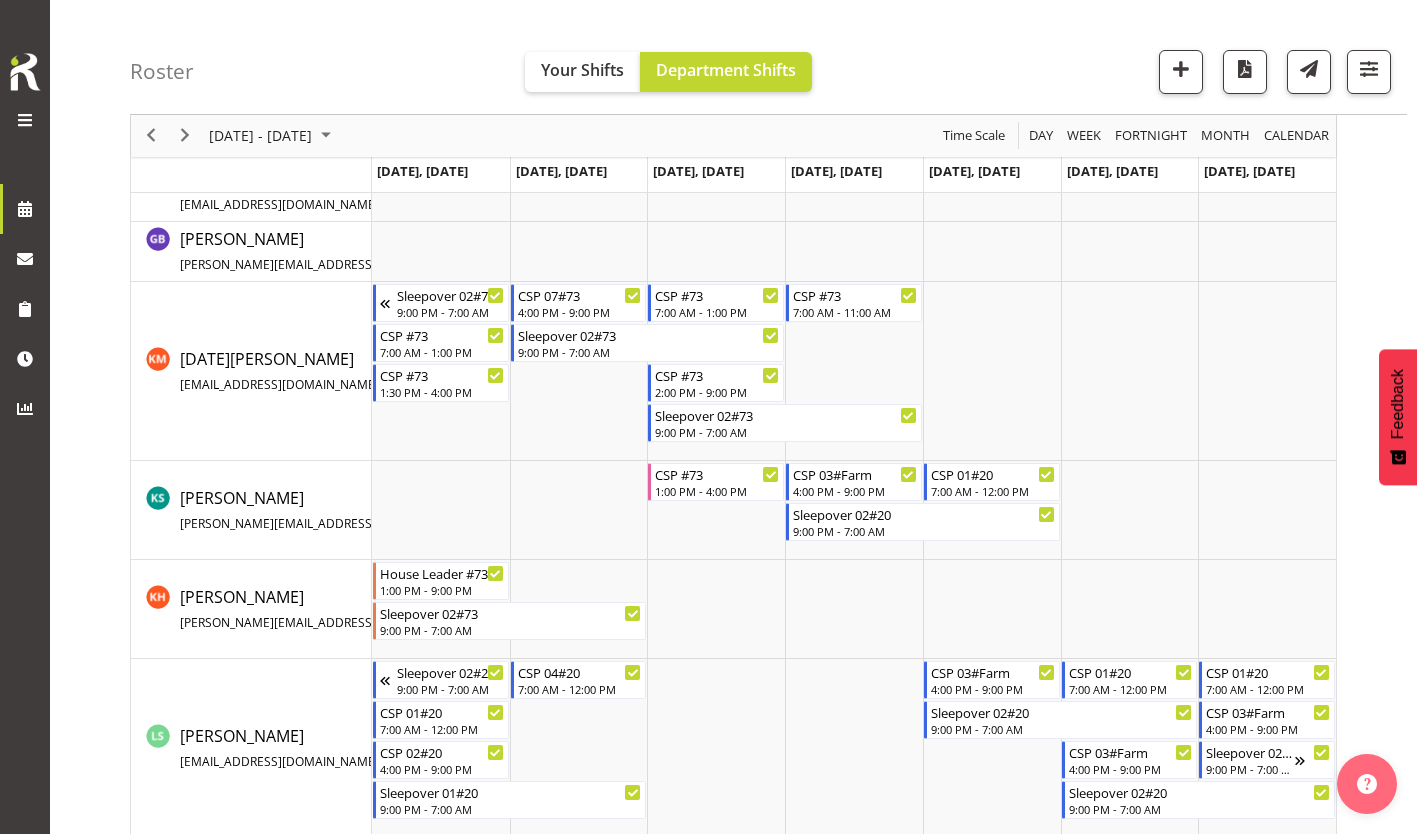 click at bounding box center (854, 371) 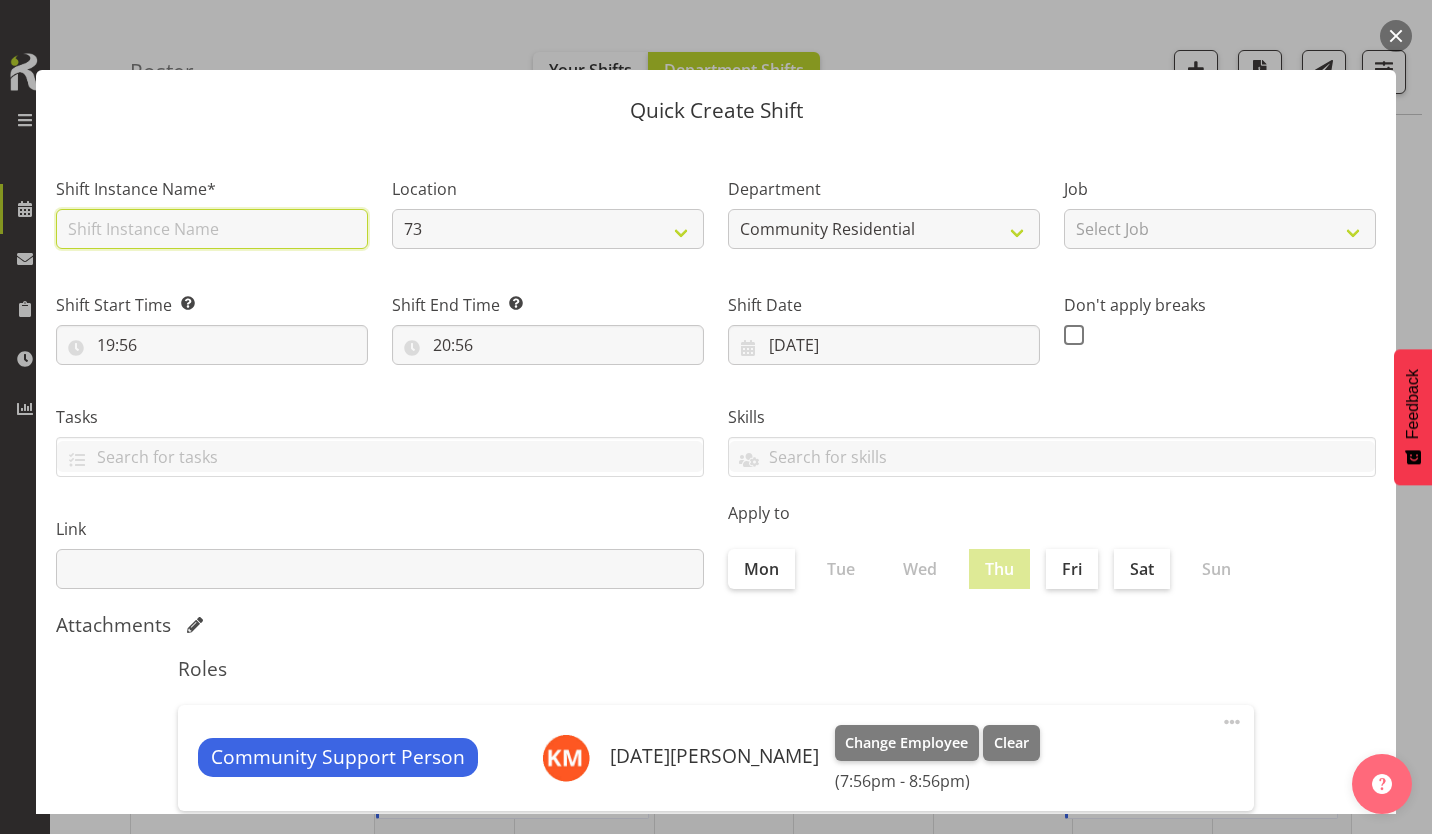 click at bounding box center (212, 229) 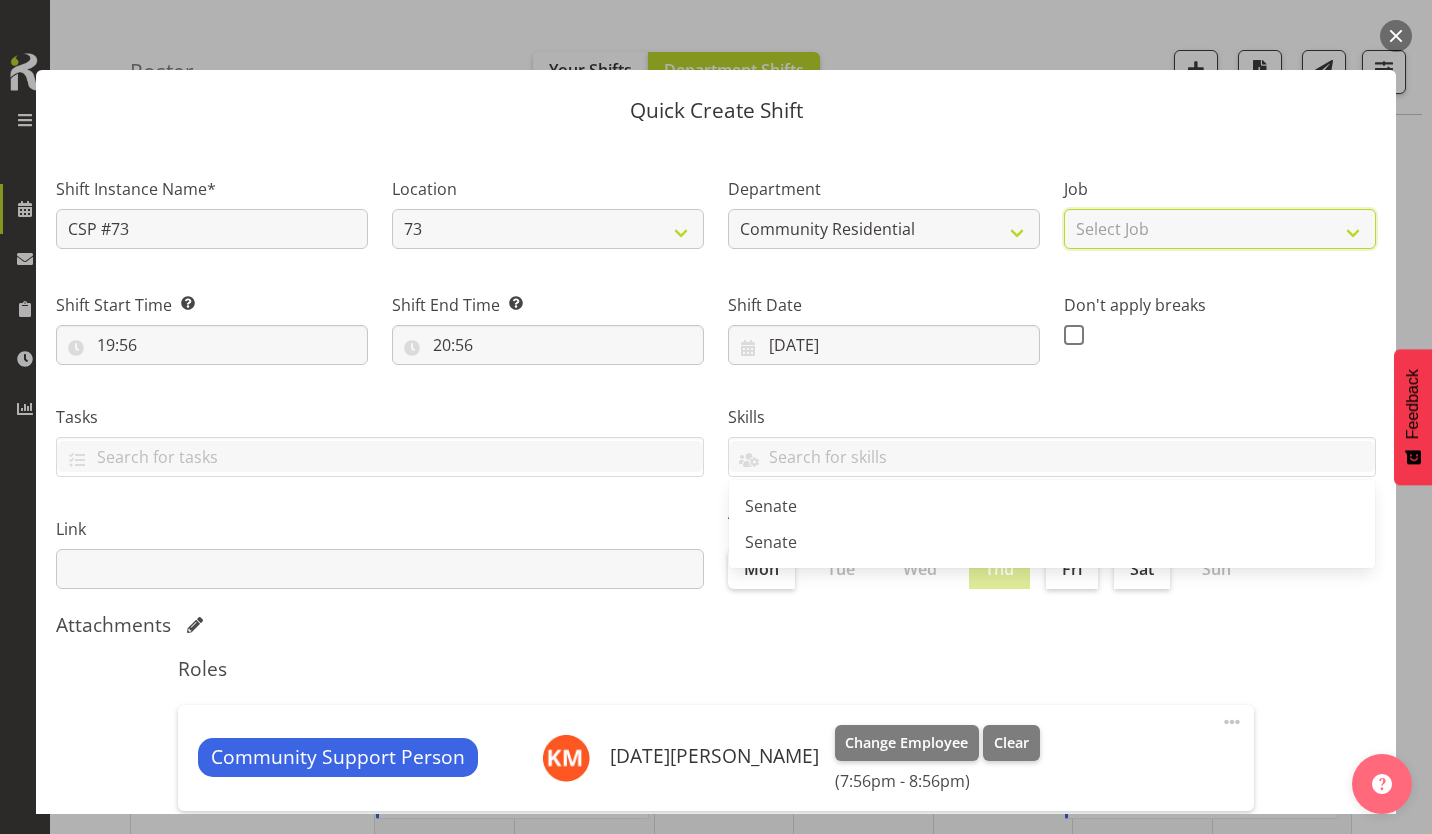 click on "Select Job  Accounts Admin Art Coordinator Community Leader Community Support Person Community Support Person-Casual House Leader Office Admin Senior Coordinator Service Manager Volunteer" at bounding box center [1220, 229] 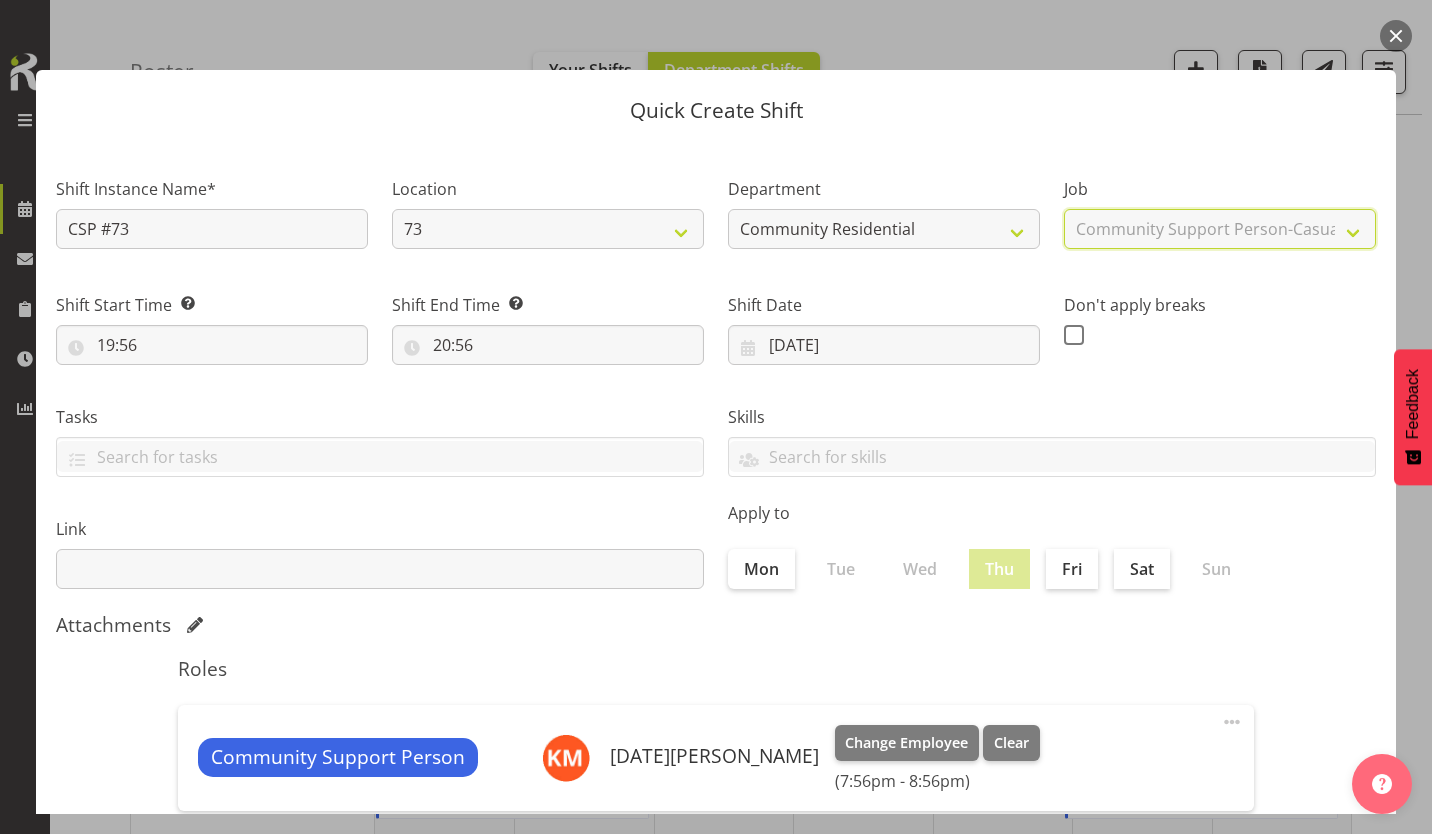 click on "Select Job  Accounts Admin Art Coordinator Community Leader Community Support Person Community Support Person-Casual House Leader Office Admin Senior Coordinator Service Manager Volunteer" at bounding box center [1220, 229] 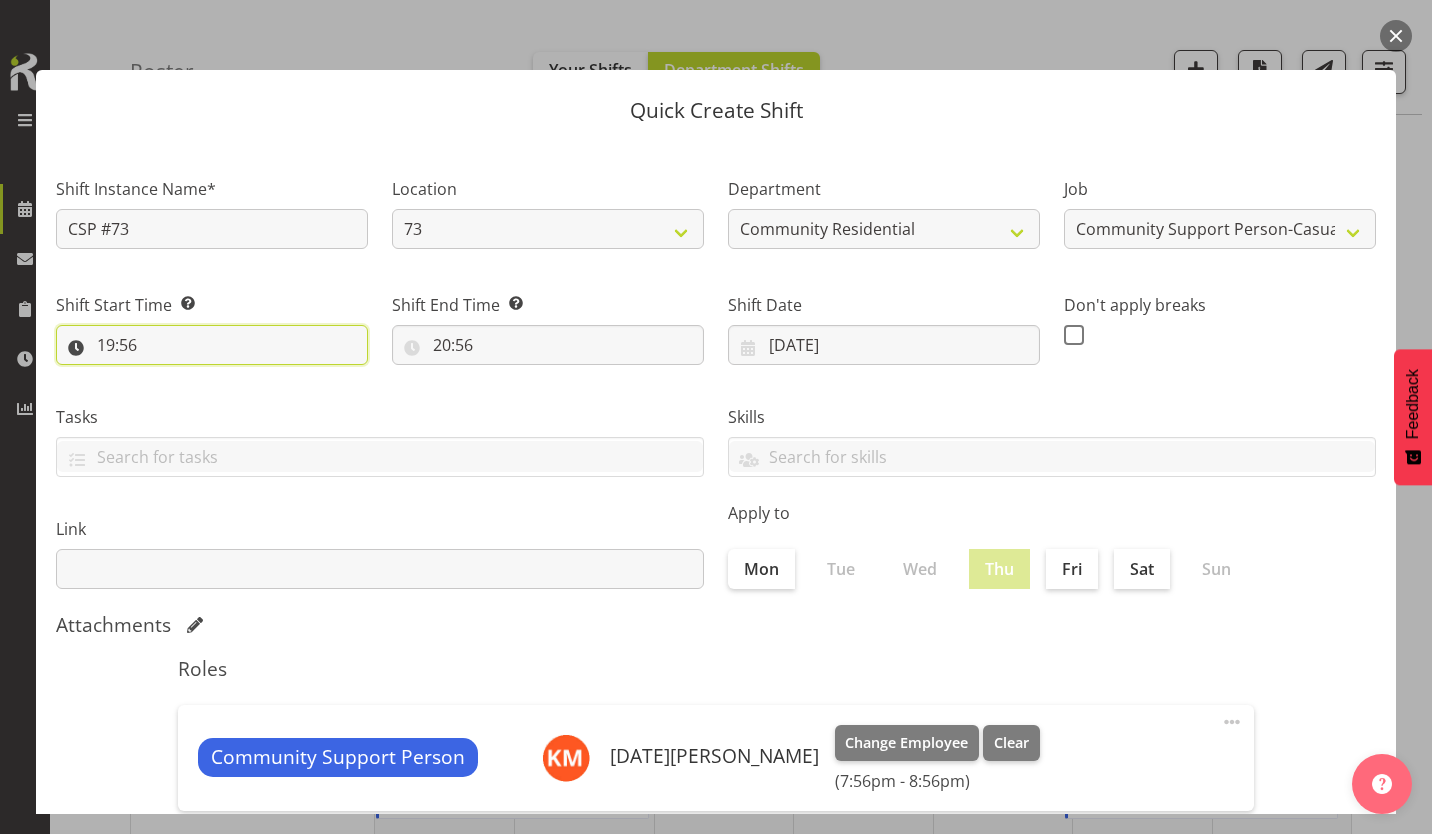 click on "19:56" at bounding box center (212, 345) 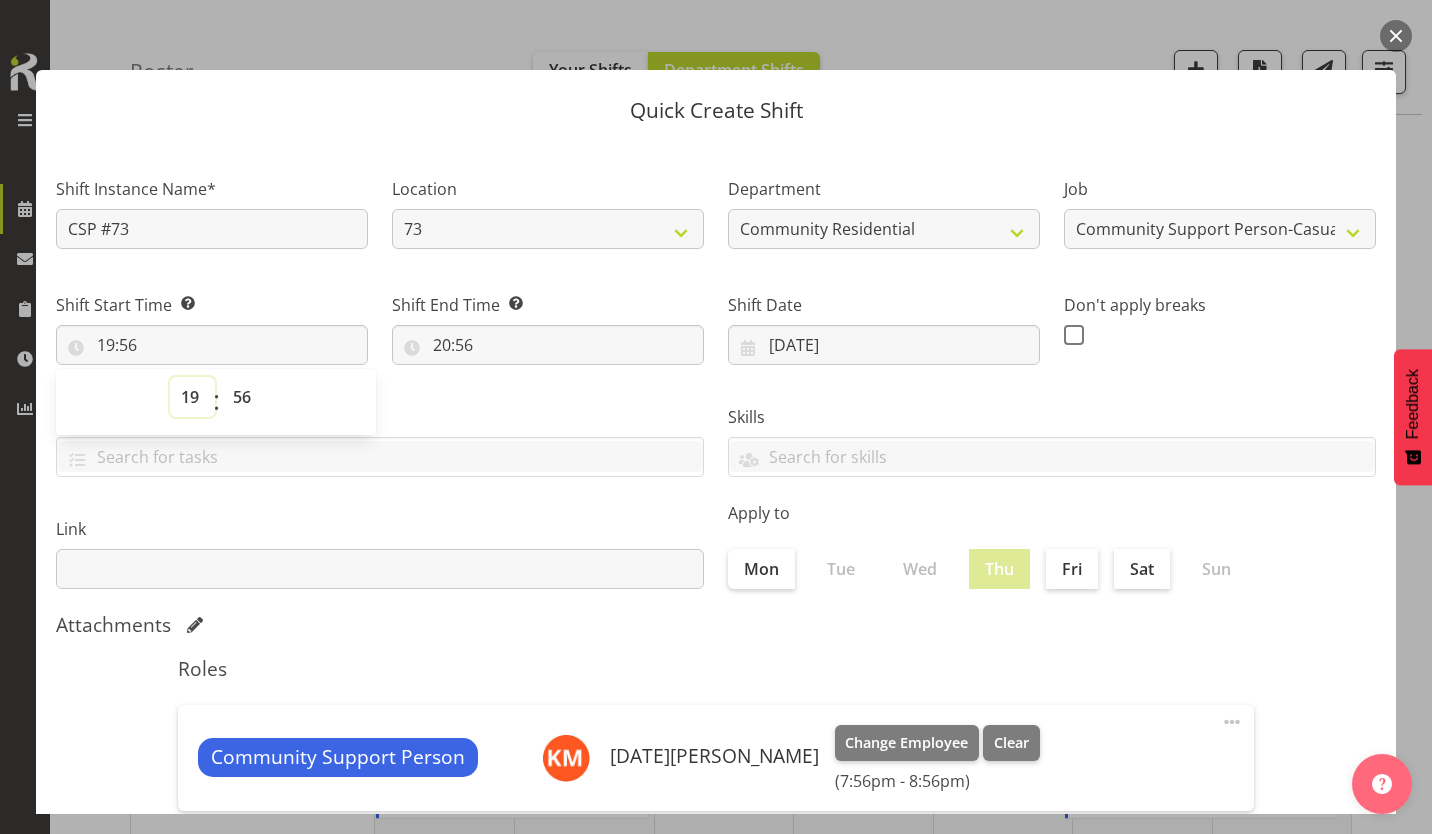 click on "00   01   02   03   04   05   06   07   08   09   10   11   12   13   14   15   16   17   18   19   20   21   22   23" at bounding box center (192, 397) 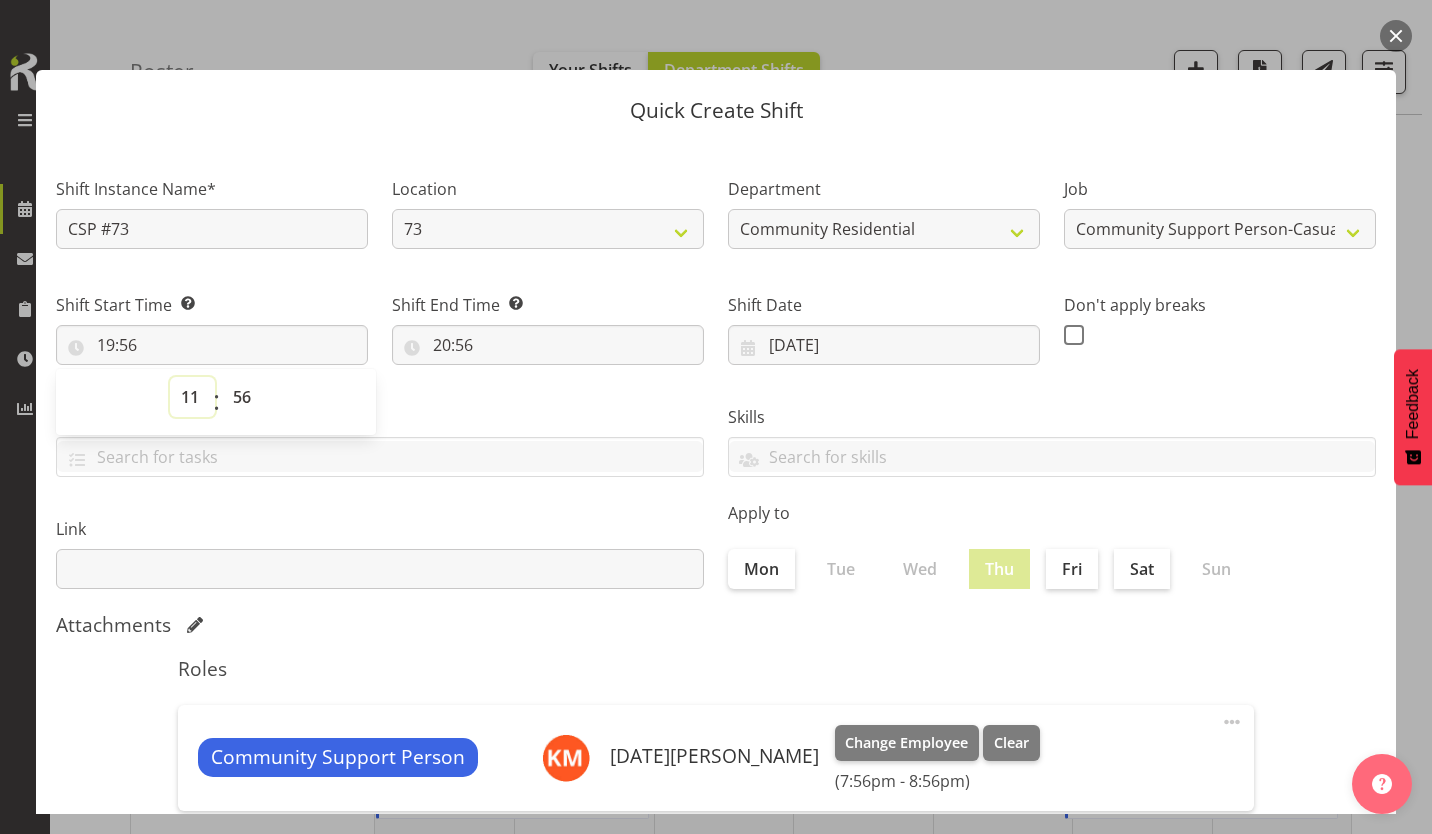 click on "00   01   02   03   04   05   06   07   08   09   10   11   12   13   14   15   16   17   18   19   20   21   22   23" at bounding box center (192, 397) 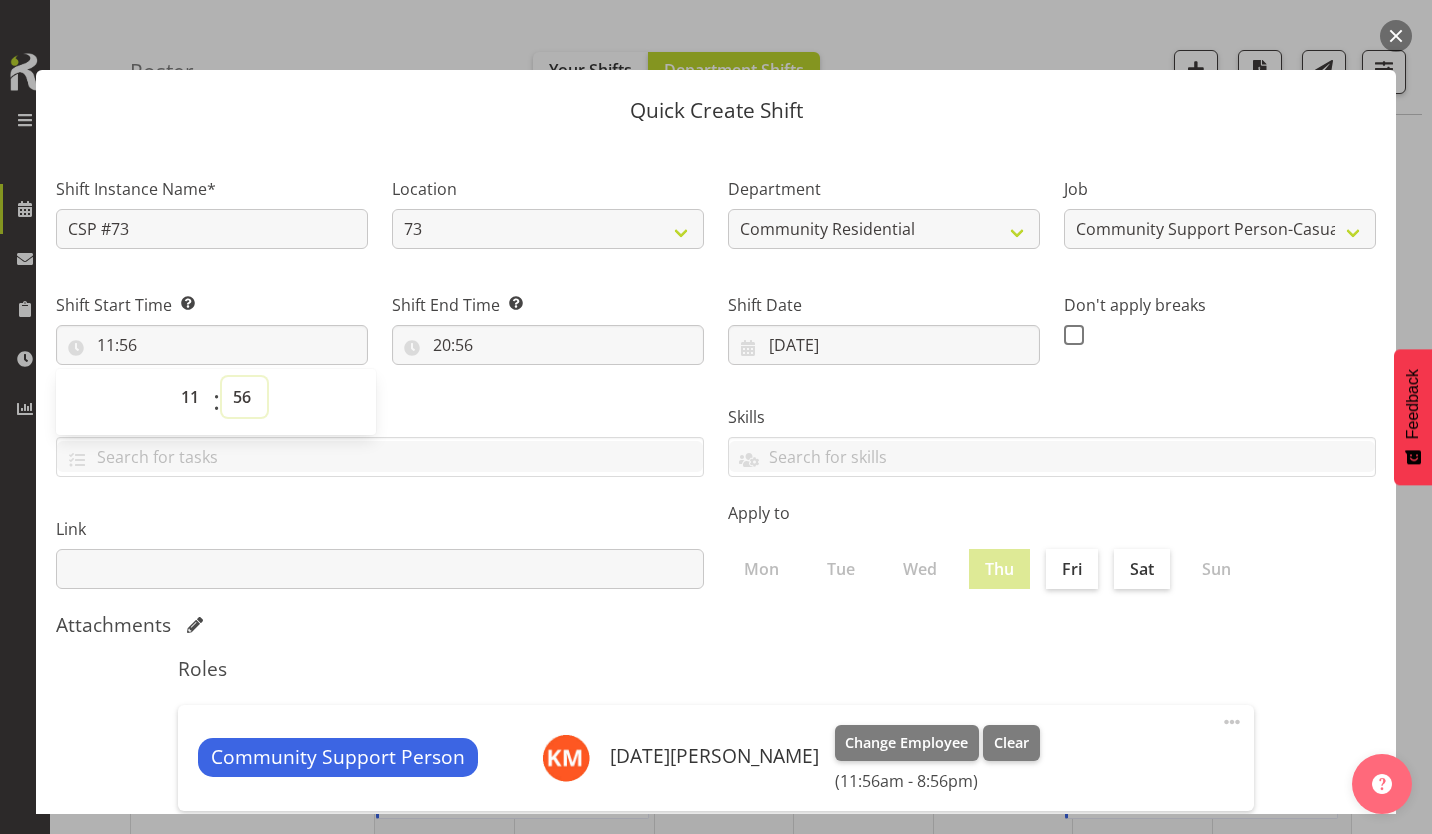 click on "00   01   02   03   04   05   06   07   08   09   10   11   12   13   14   15   16   17   18   19   20   21   22   23   24   25   26   27   28   29   30   31   32   33   34   35   36   37   38   39   40   41   42   43   44   45   46   47   48   49   50   51   52   53   54   55   56   57   58   59" at bounding box center [244, 397] 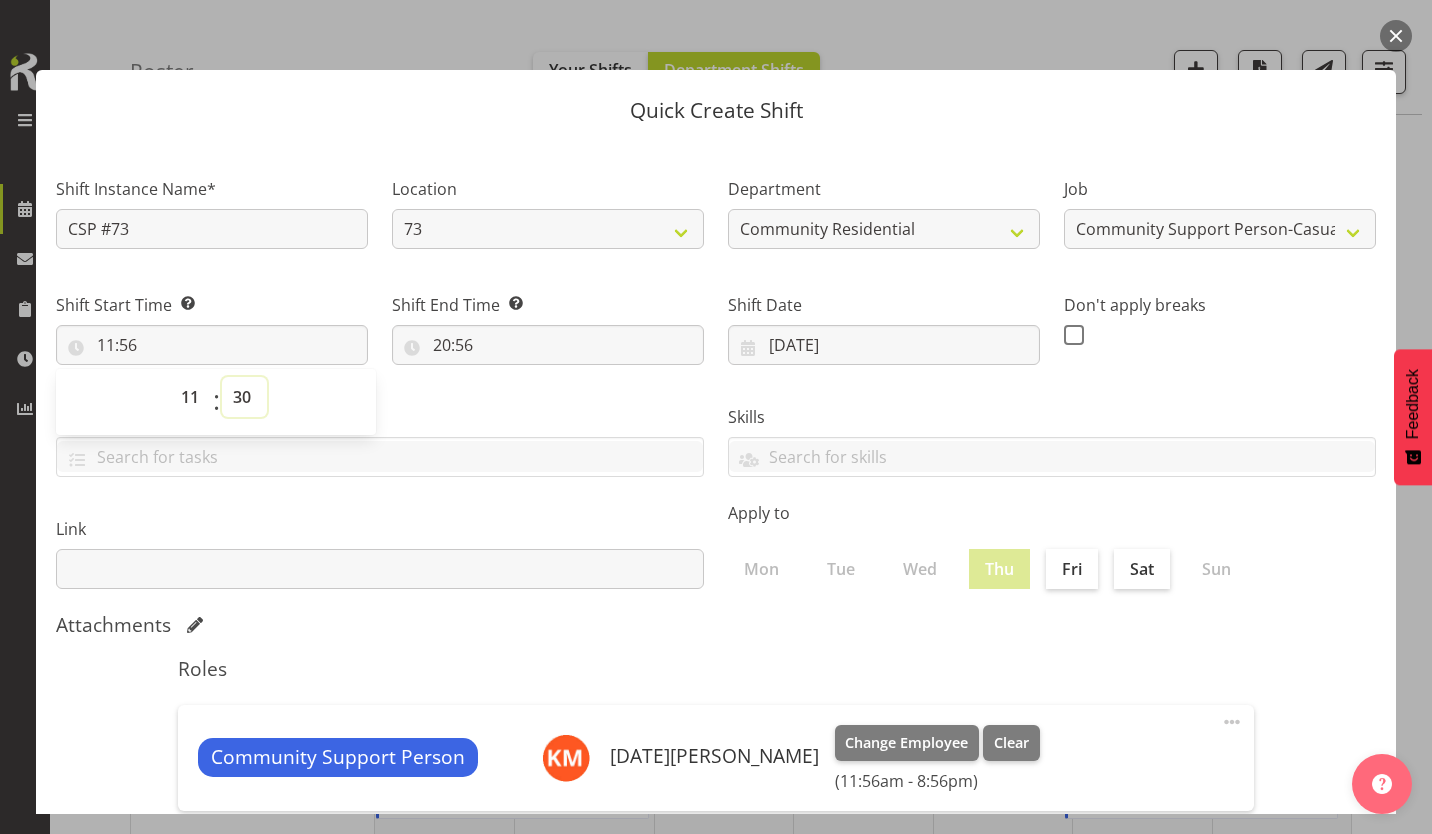 click on "00   01   02   03   04   05   06   07   08   09   10   11   12   13   14   15   16   17   18   19   20   21   22   23   24   25   26   27   28   29   30   31   32   33   34   35   36   37   38   39   40   41   42   43   44   45   46   47   48   49   50   51   52   53   54   55   56   57   58   59" at bounding box center (244, 397) 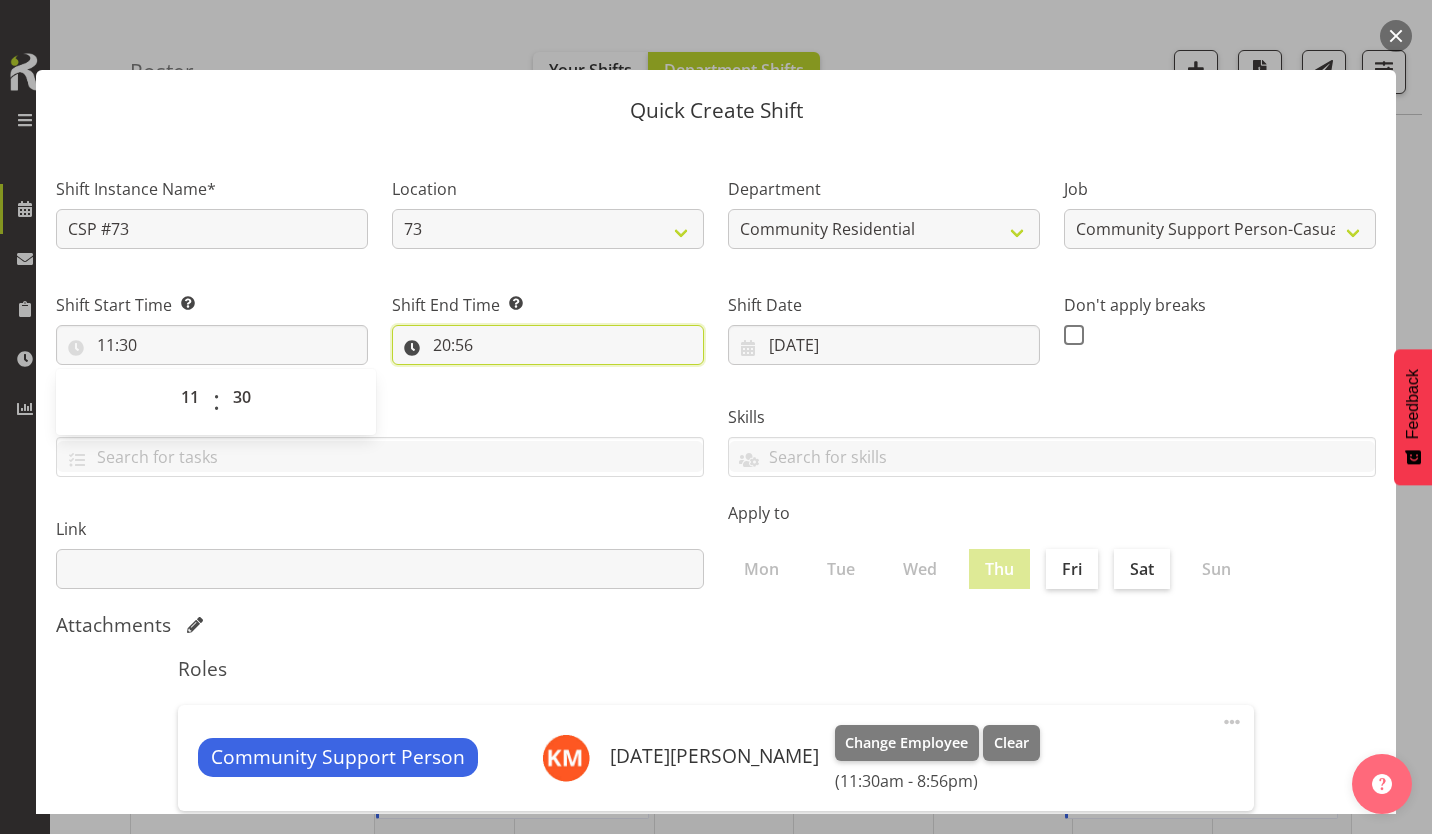 click on "20:56" at bounding box center (548, 345) 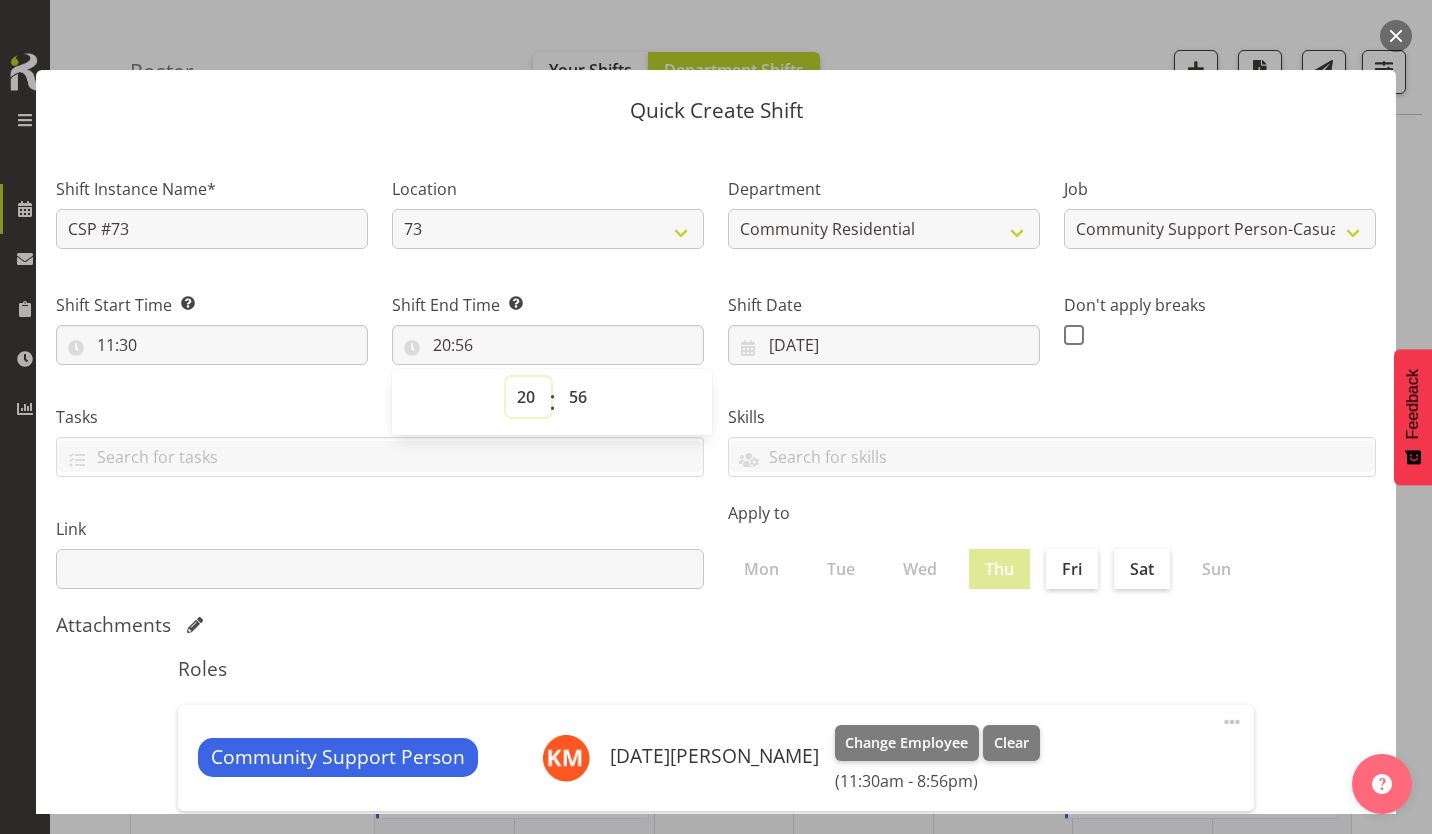 click on "00   01   02   03   04   05   06   07   08   09   10   11   12   13   14   15   16   17   18   19   20   21   22   23" at bounding box center (528, 397) 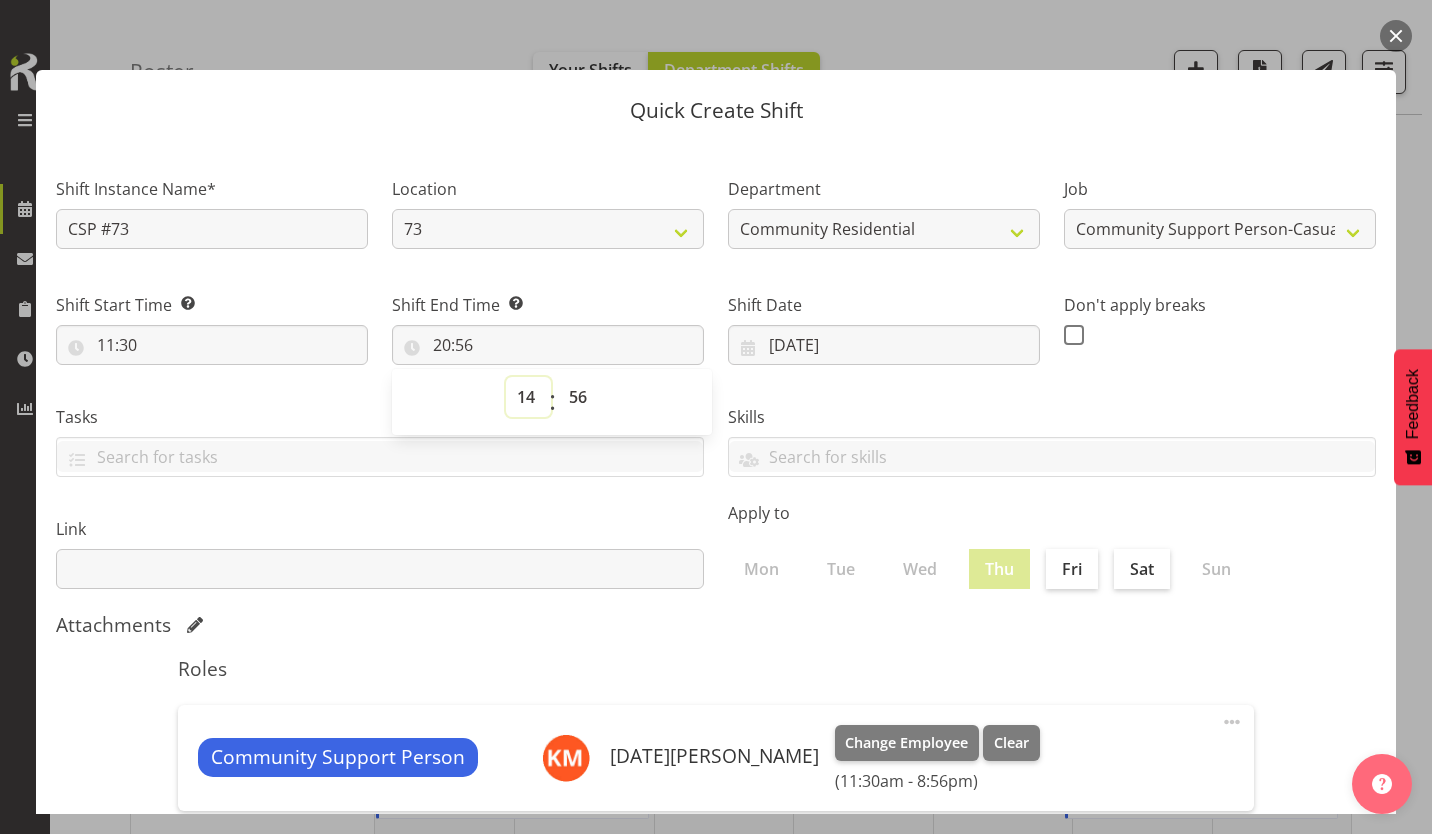click on "00   01   02   03   04   05   06   07   08   09   10   11   12   13   14   15   16   17   18   19   20   21   22   23" at bounding box center [528, 397] 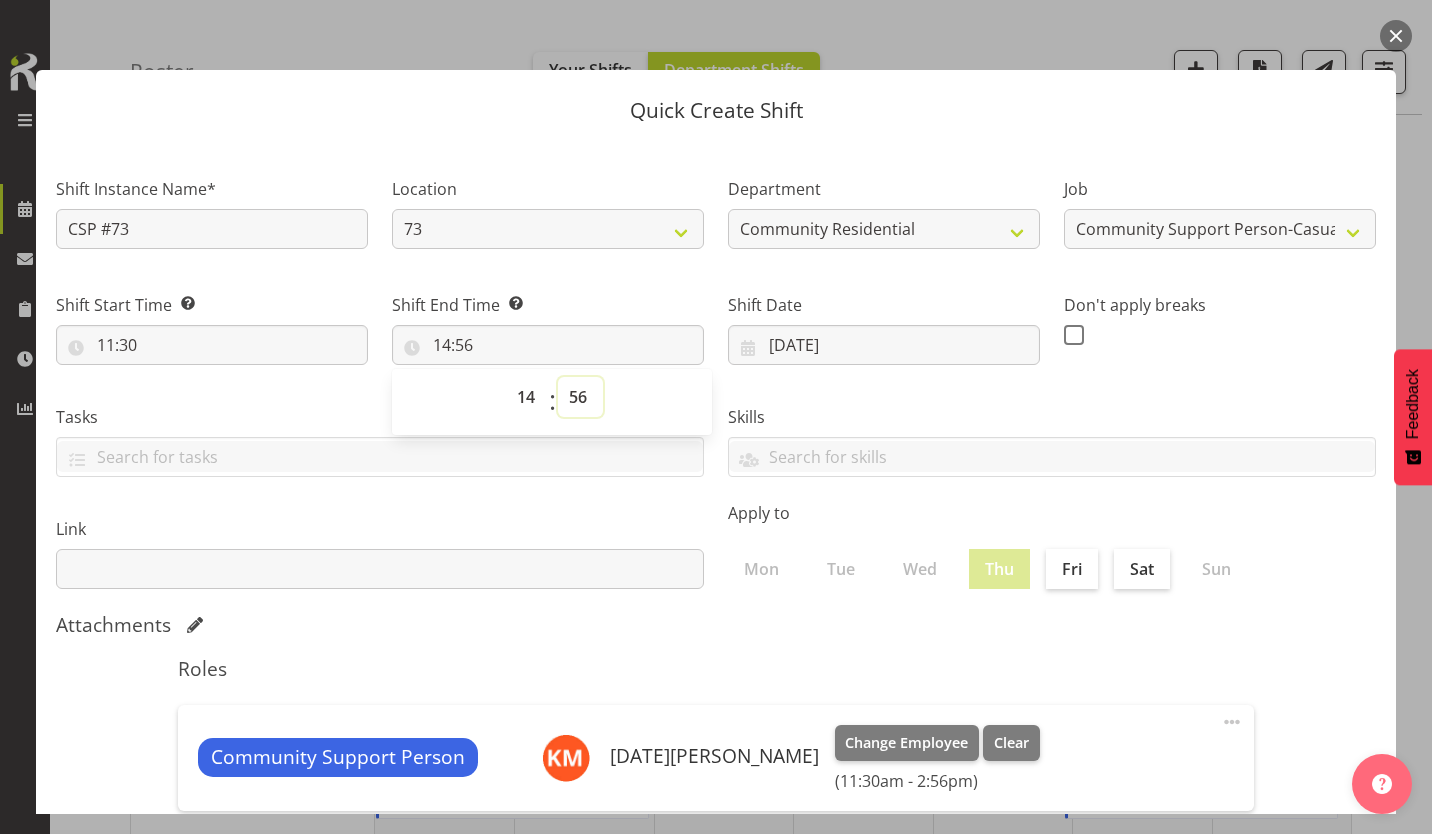 click on "00   01   02   03   04   05   06   07   08   09   10   11   12   13   14   15   16   17   18   19   20   21   22   23   24   25   26   27   28   29   30   31   32   33   34   35   36   37   38   39   40   41   42   43   44   45   46   47   48   49   50   51   52   53   54   55   56   57   58   59" at bounding box center [580, 397] 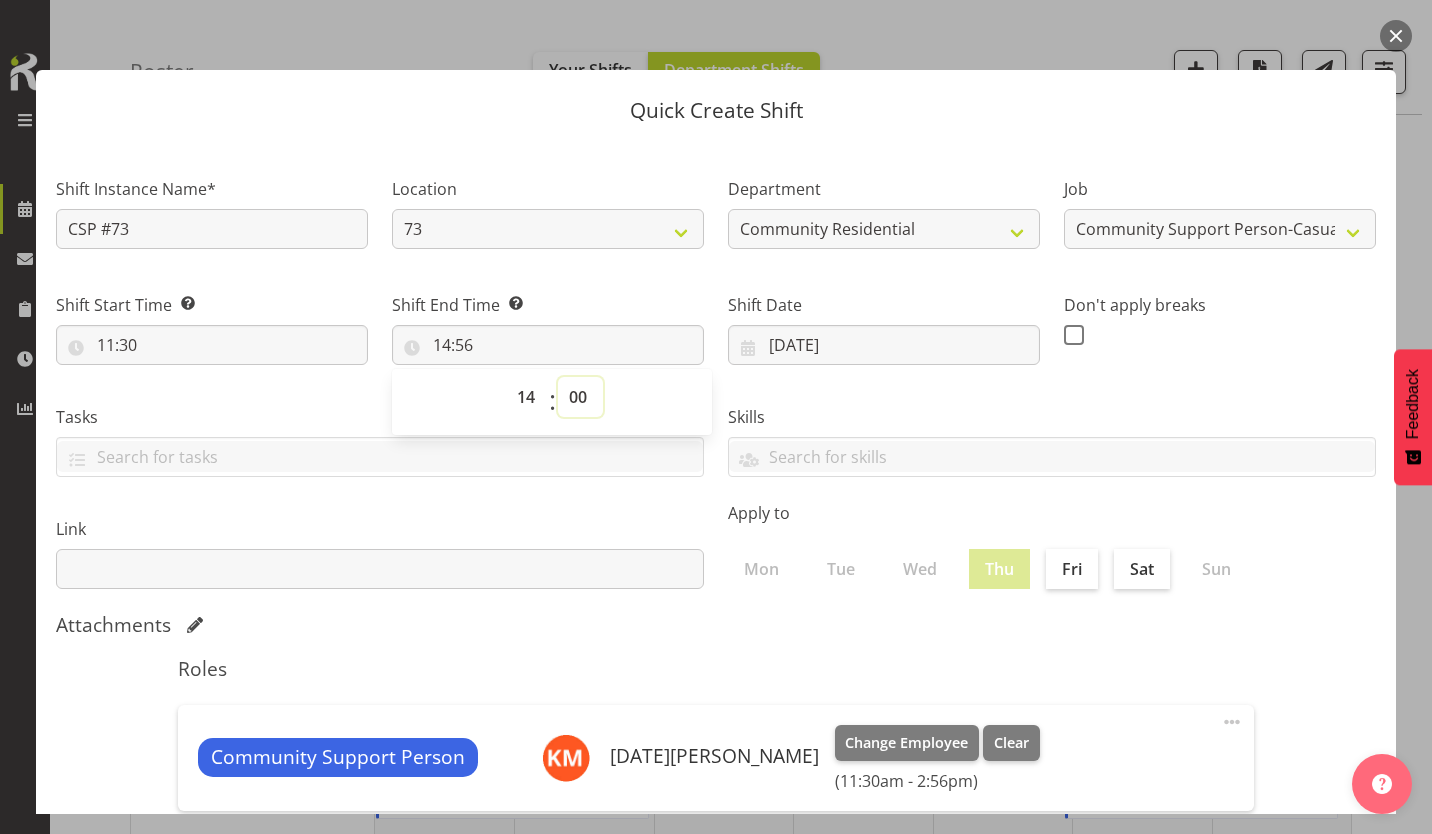 click on "00   01   02   03   04   05   06   07   08   09   10   11   12   13   14   15   16   17   18   19   20   21   22   23   24   25   26   27   28   29   30   31   32   33   34   35   36   37   38   39   40   41   42   43   44   45   46   47   48   49   50   51   52   53   54   55   56   57   58   59" at bounding box center [580, 397] 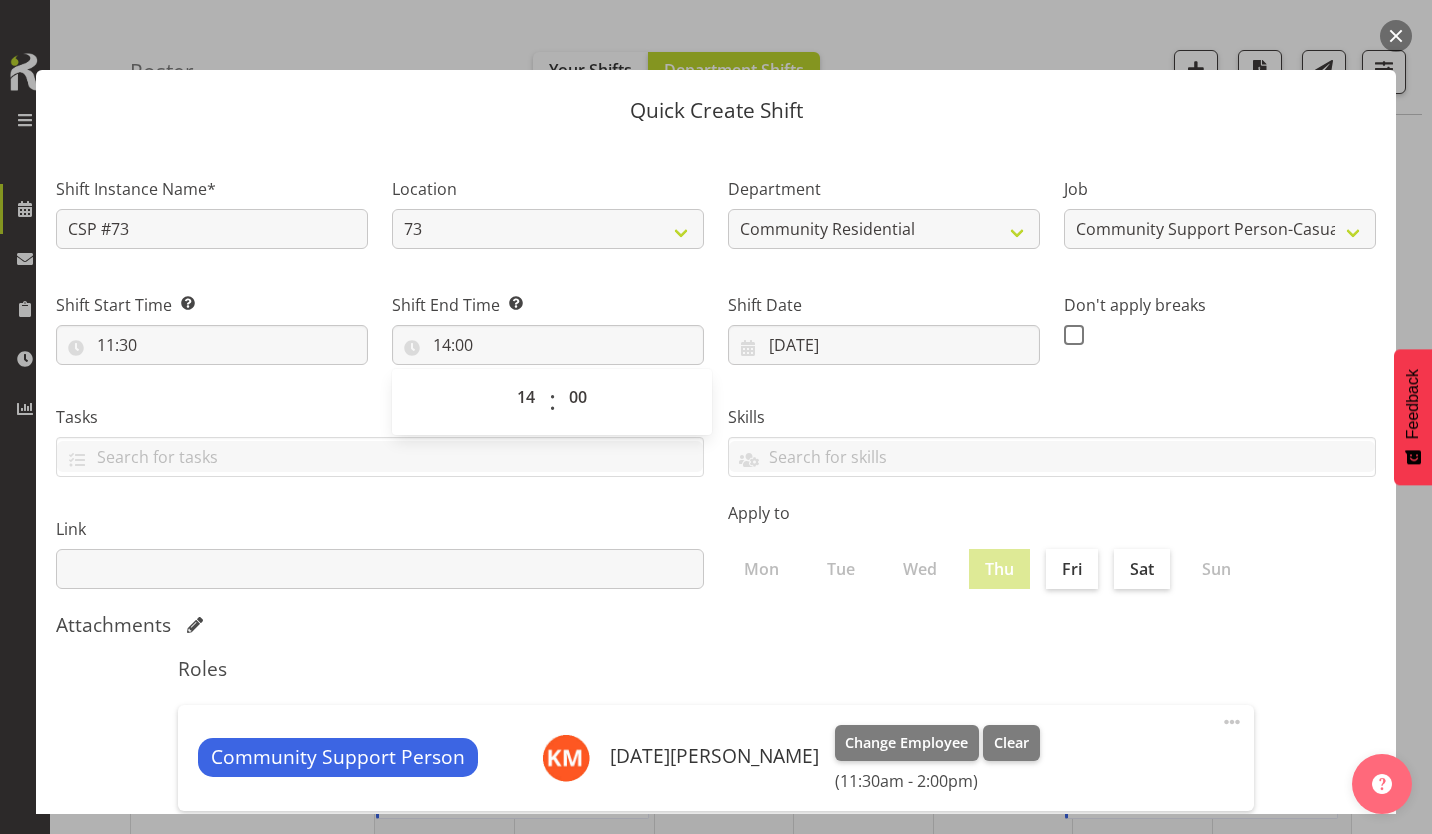 click at bounding box center [1074, 335] 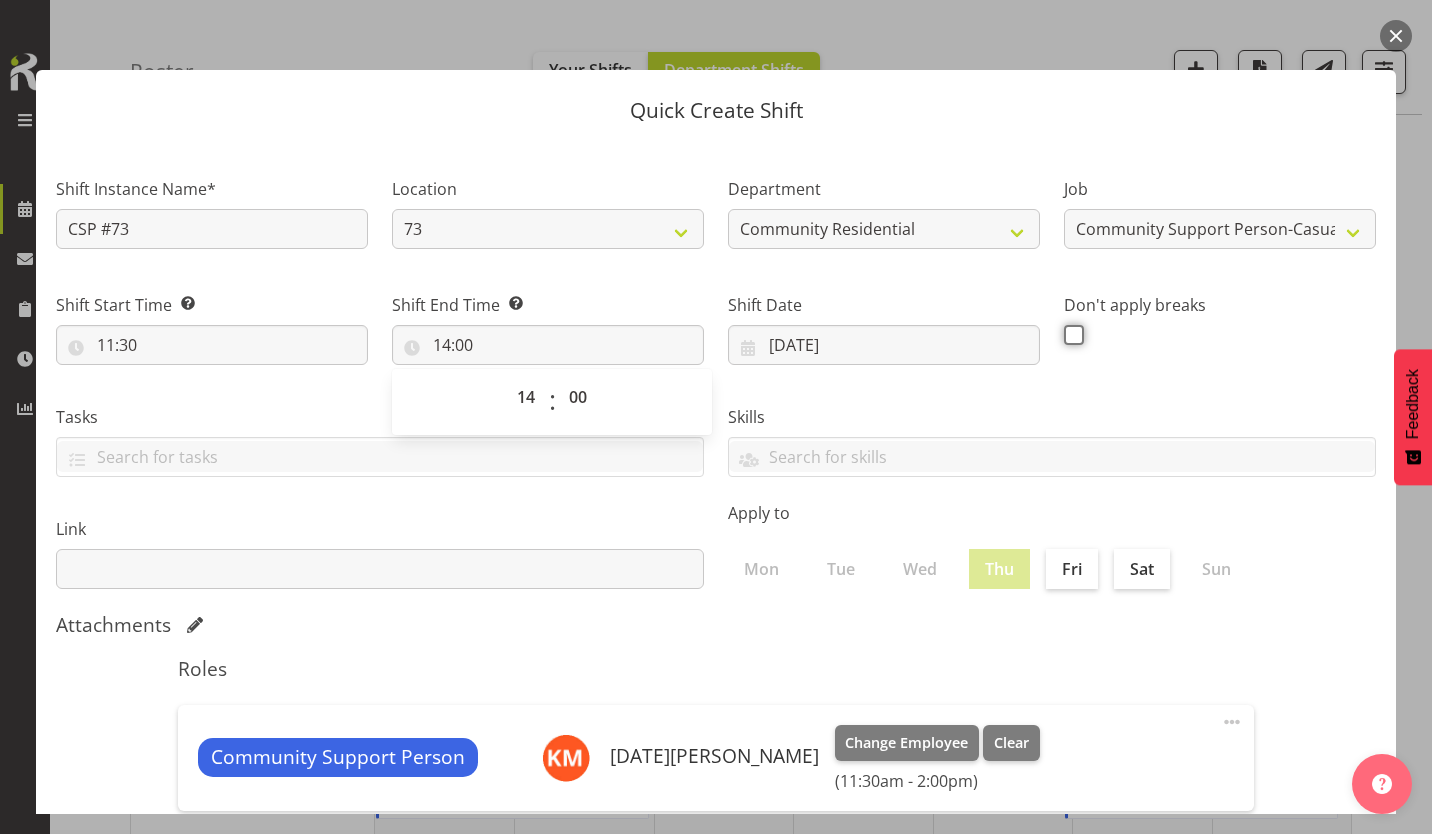 click at bounding box center [1070, 334] 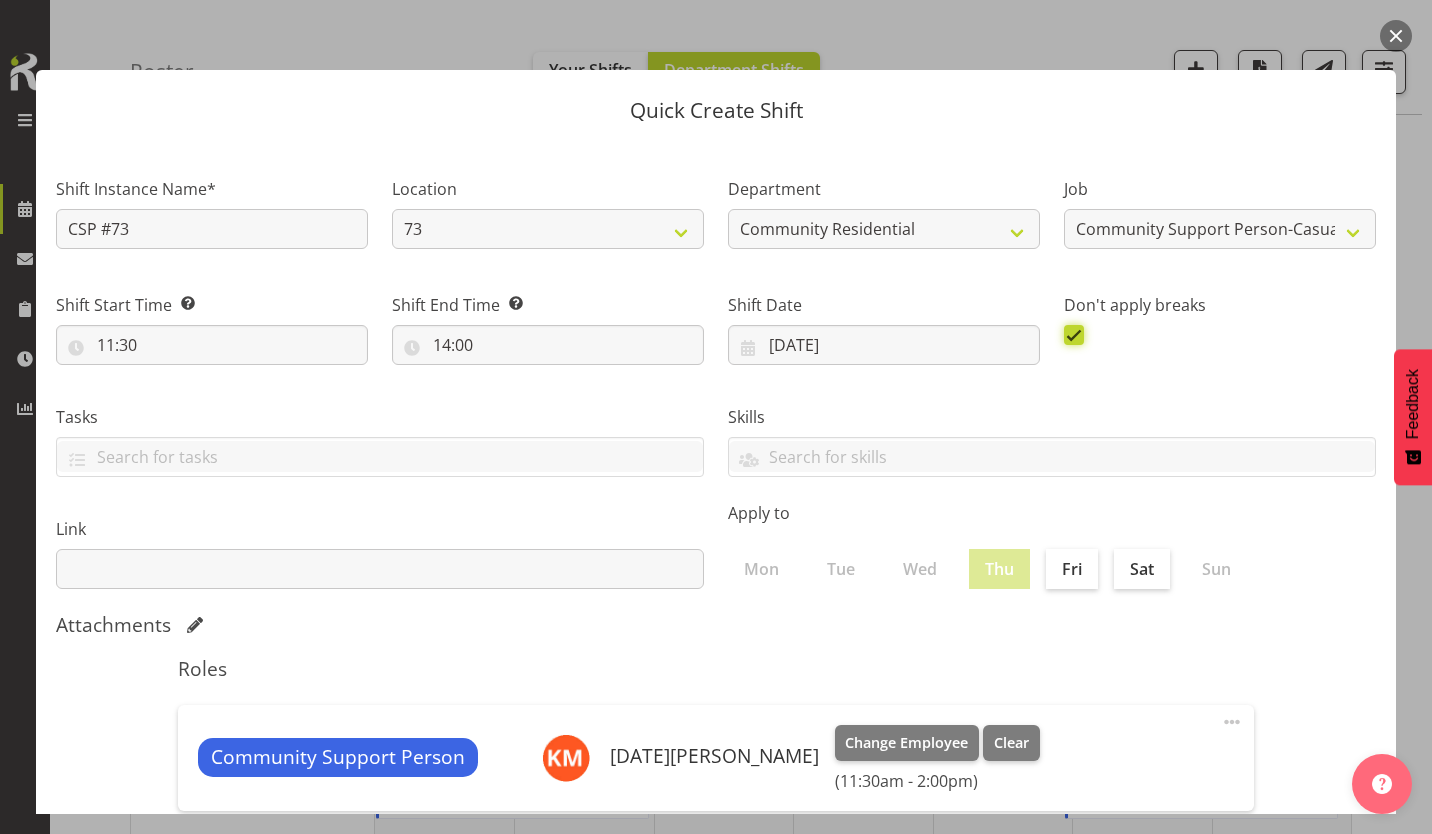 scroll, scrollTop: 86, scrollLeft: 0, axis: vertical 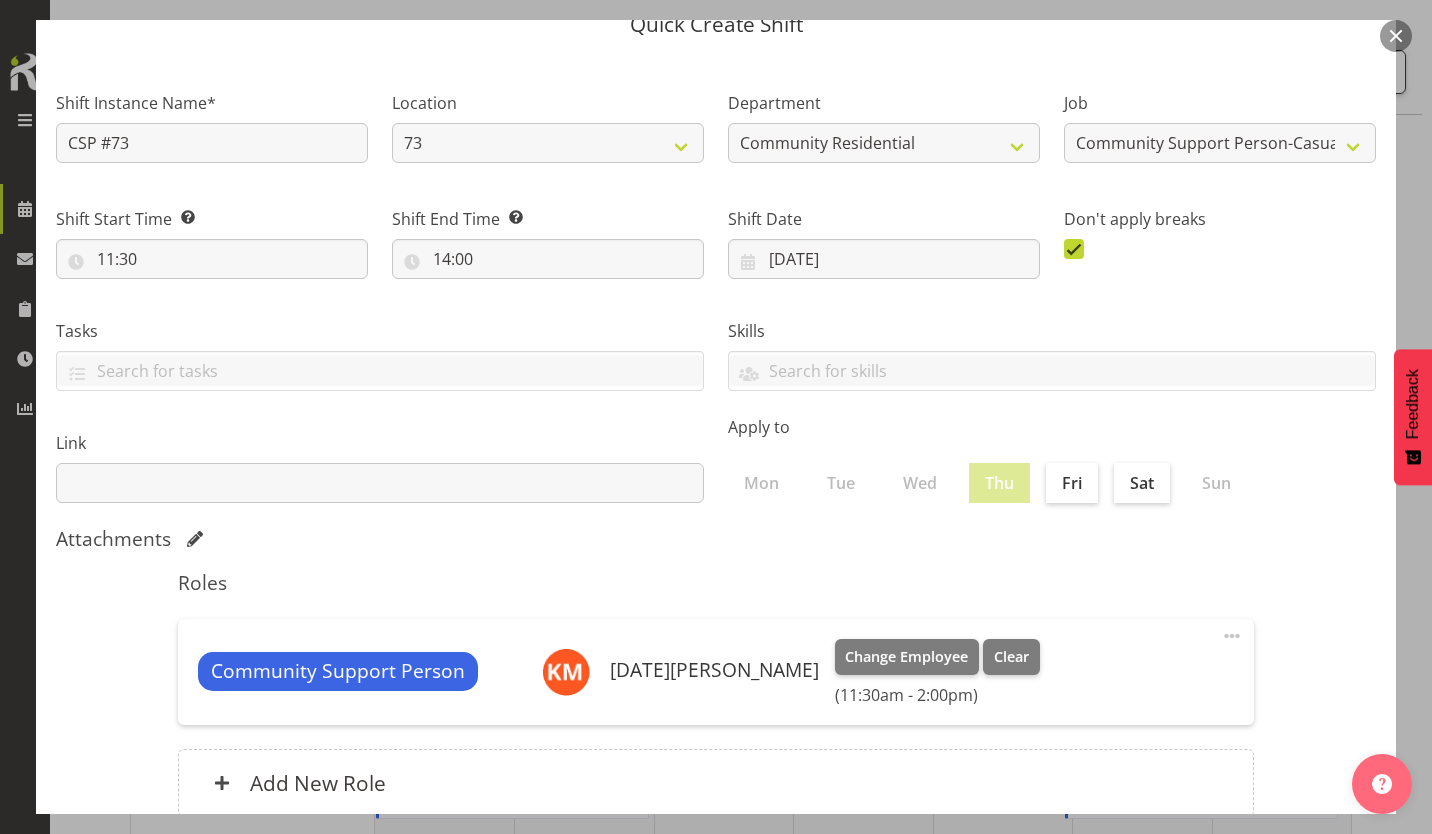click on "Create Shift Instance" at bounding box center [1274, 902] 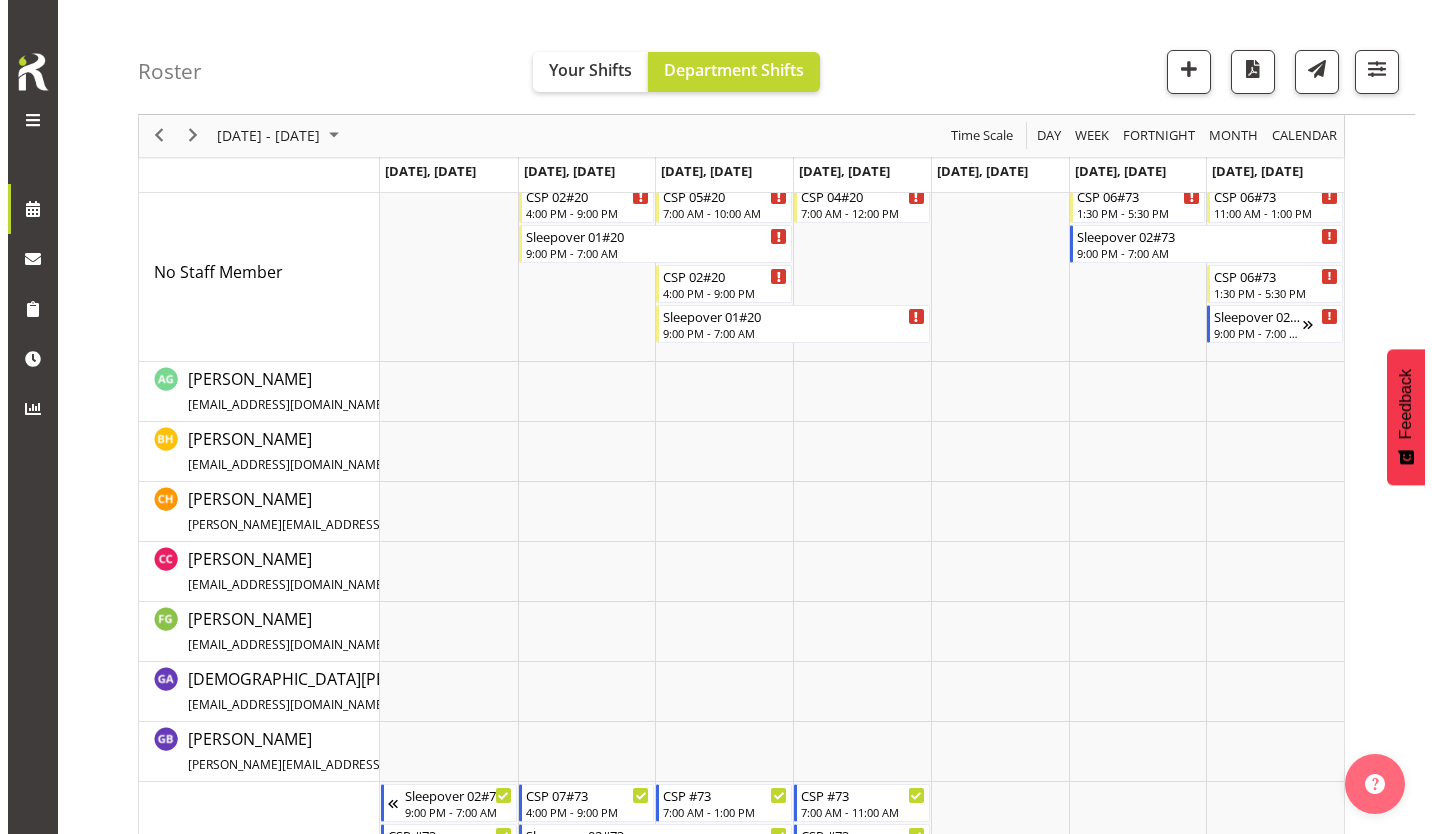 scroll, scrollTop: 0, scrollLeft: 0, axis: both 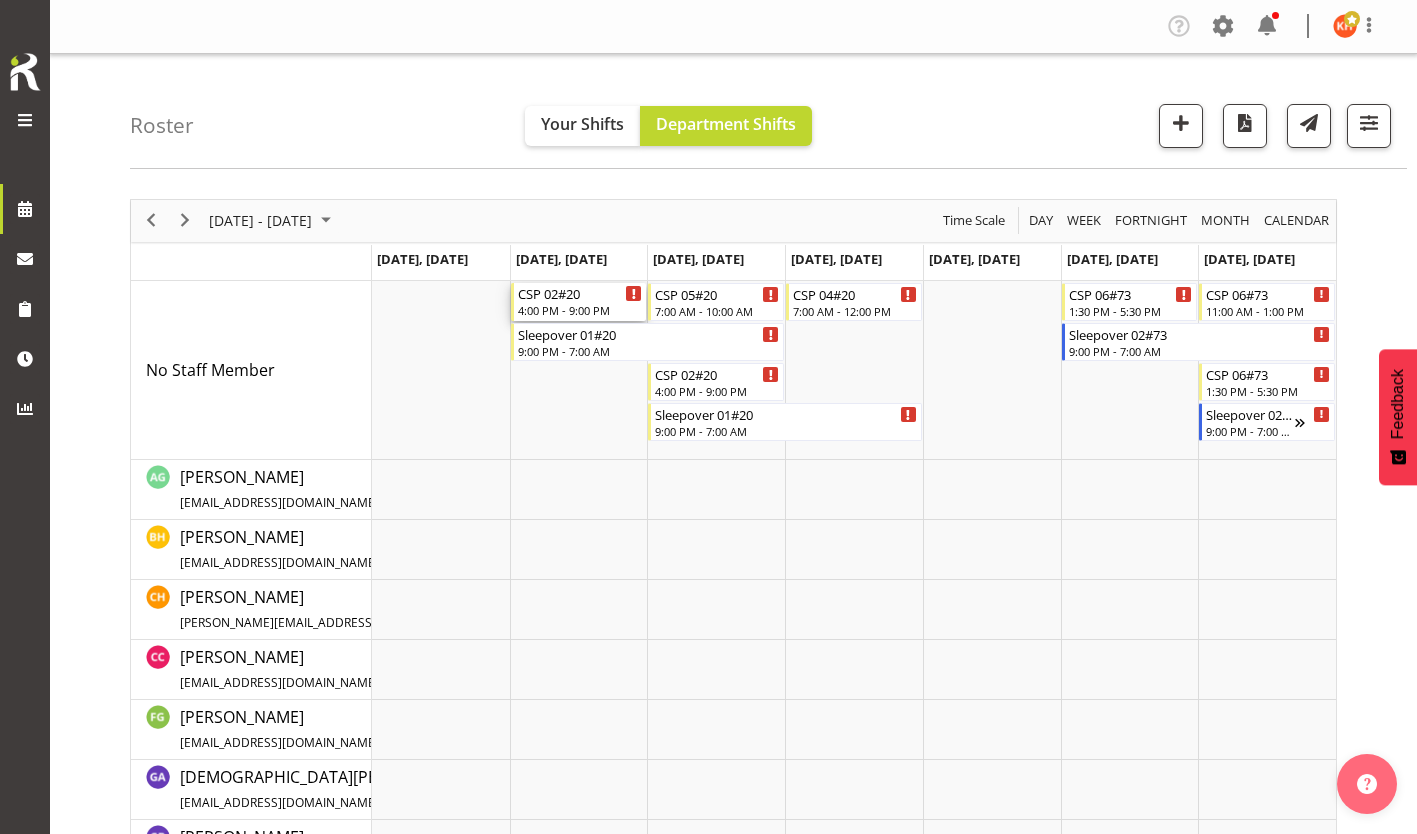 click on "4:00 PM - 9:00 PM" at bounding box center (580, 310) 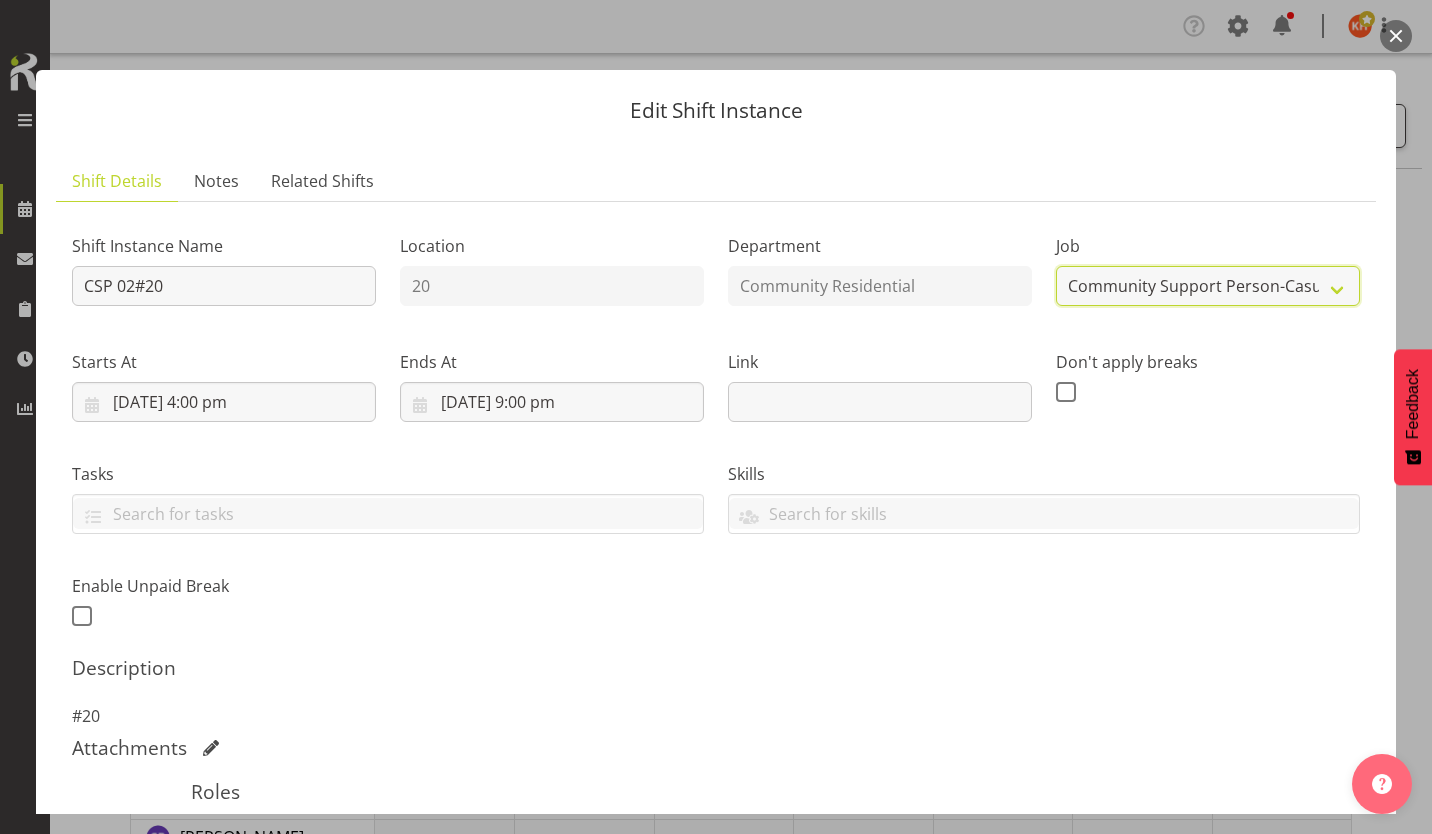 click on "Create new job   Accounts Admin Art Coordinator Community Leader Community Support Person Community Support Person-Casual House Leader Office Admin Senior Coordinator Service Manager Volunteer" at bounding box center [1208, 286] 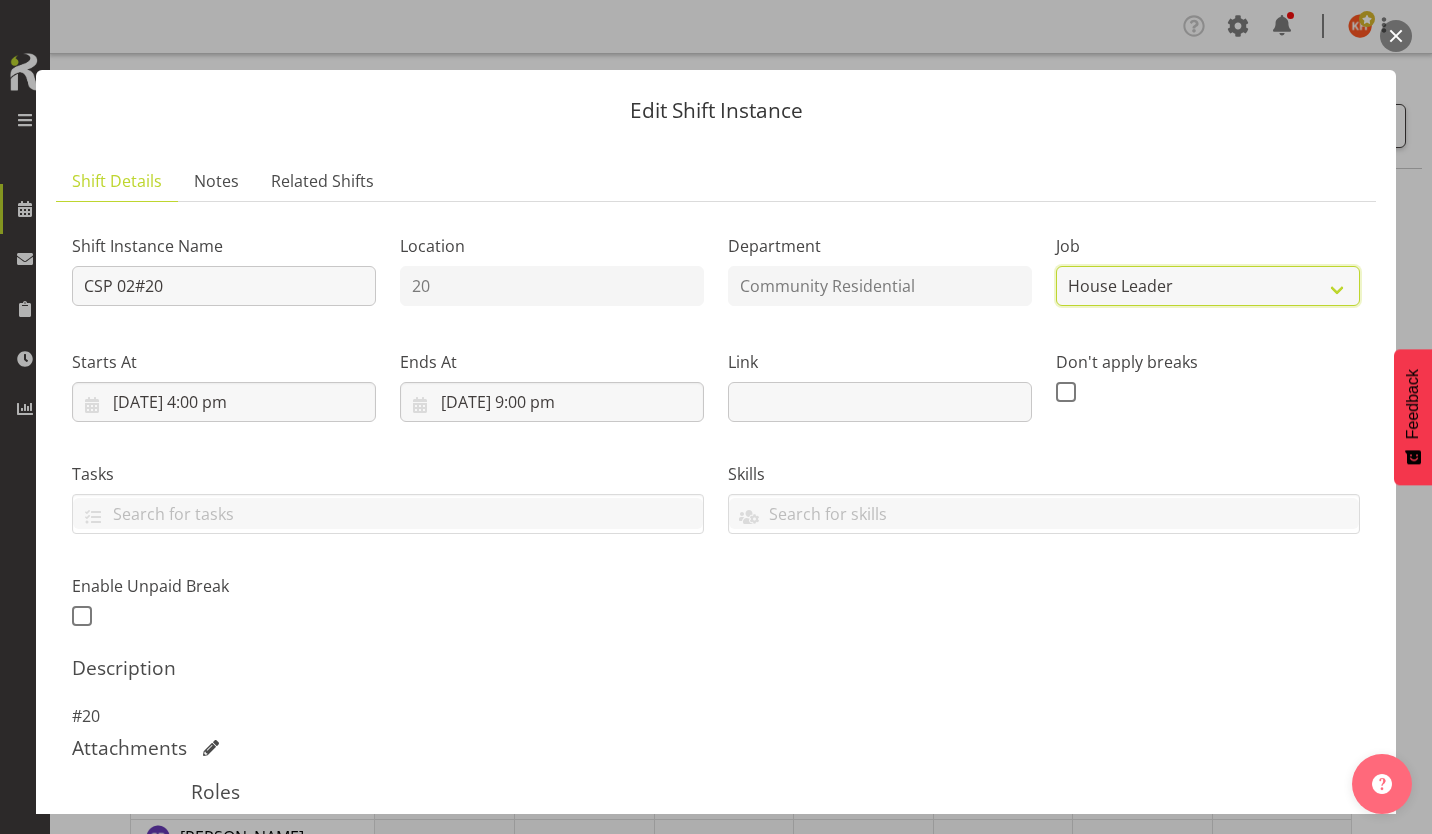 click on "Create new job   Accounts Admin Art Coordinator Community Leader Community Support Person Community Support Person-Casual House Leader Office Admin Senior Coordinator Service Manager Volunteer" at bounding box center (1208, 286) 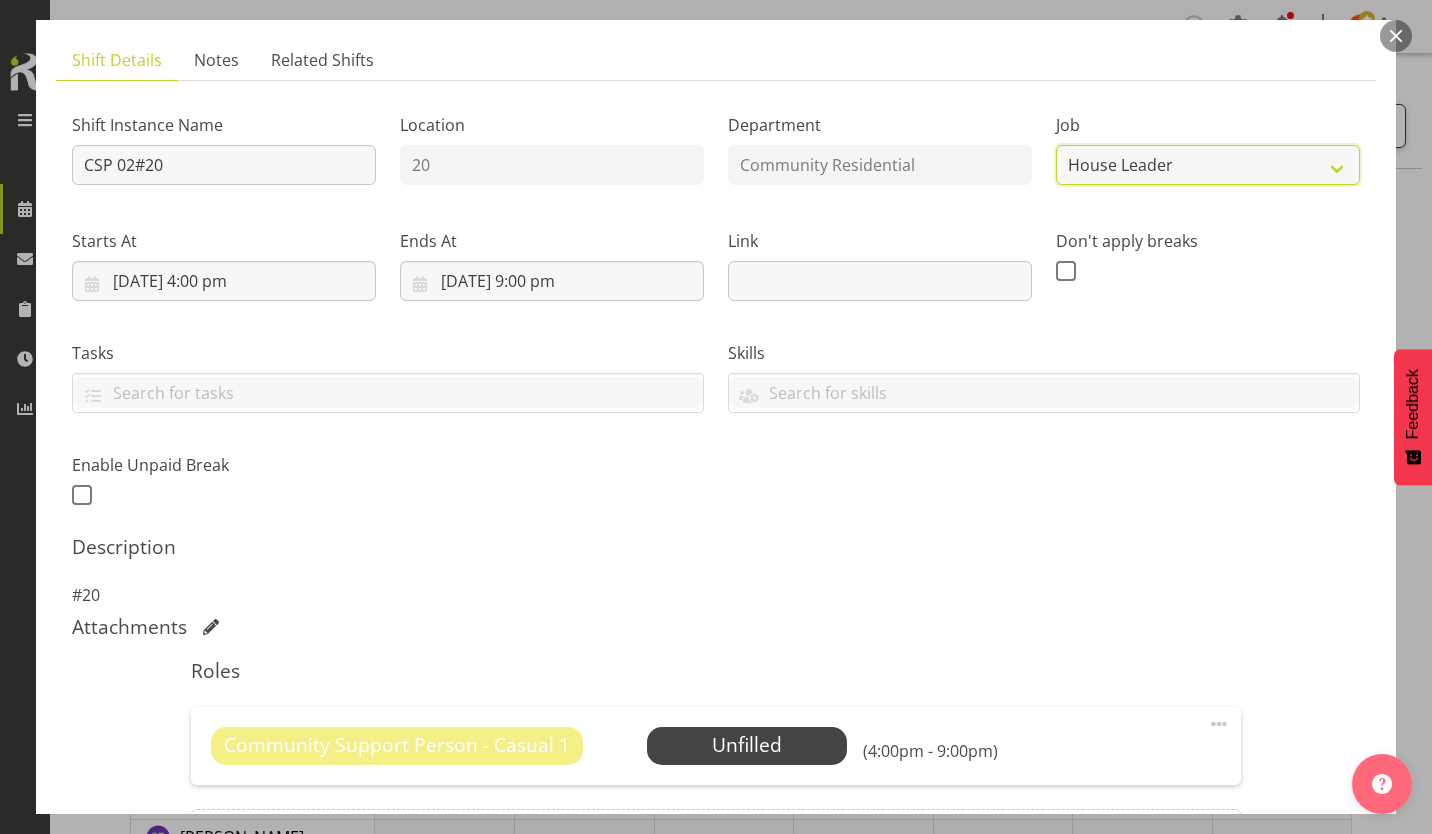 scroll, scrollTop: 131, scrollLeft: 0, axis: vertical 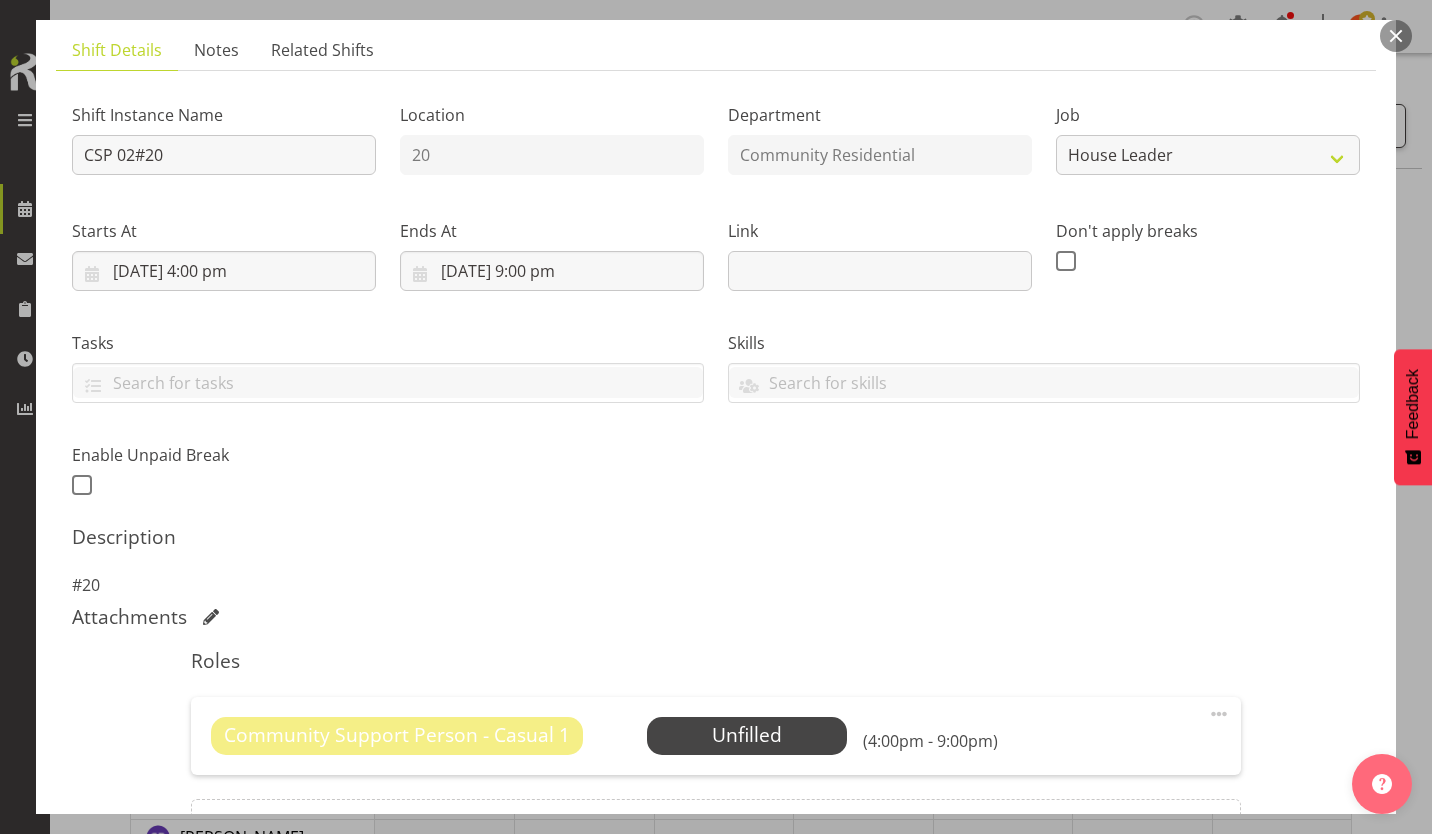 click at bounding box center [1219, 714] 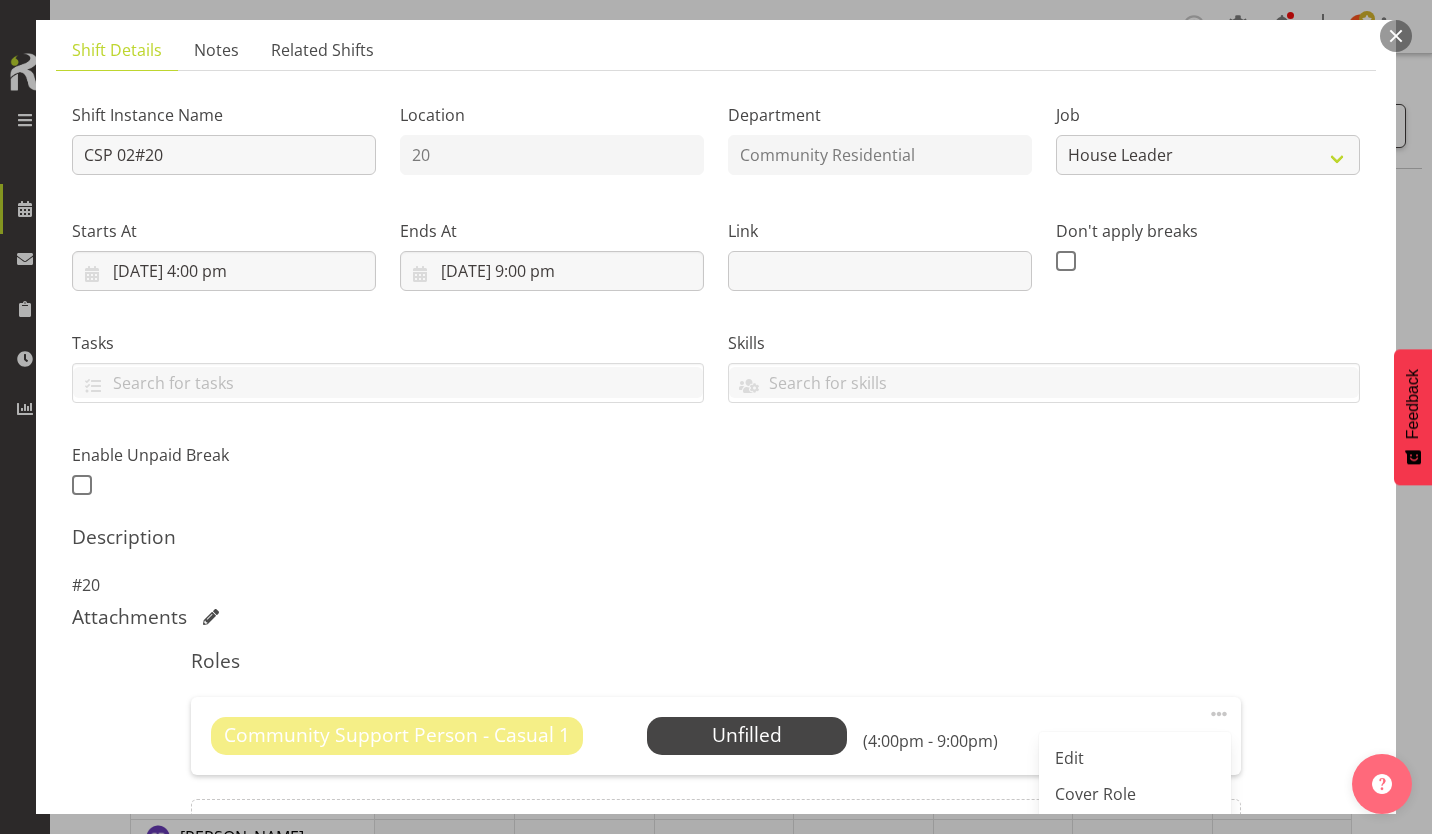 click on "Delete" at bounding box center (1135, 830) 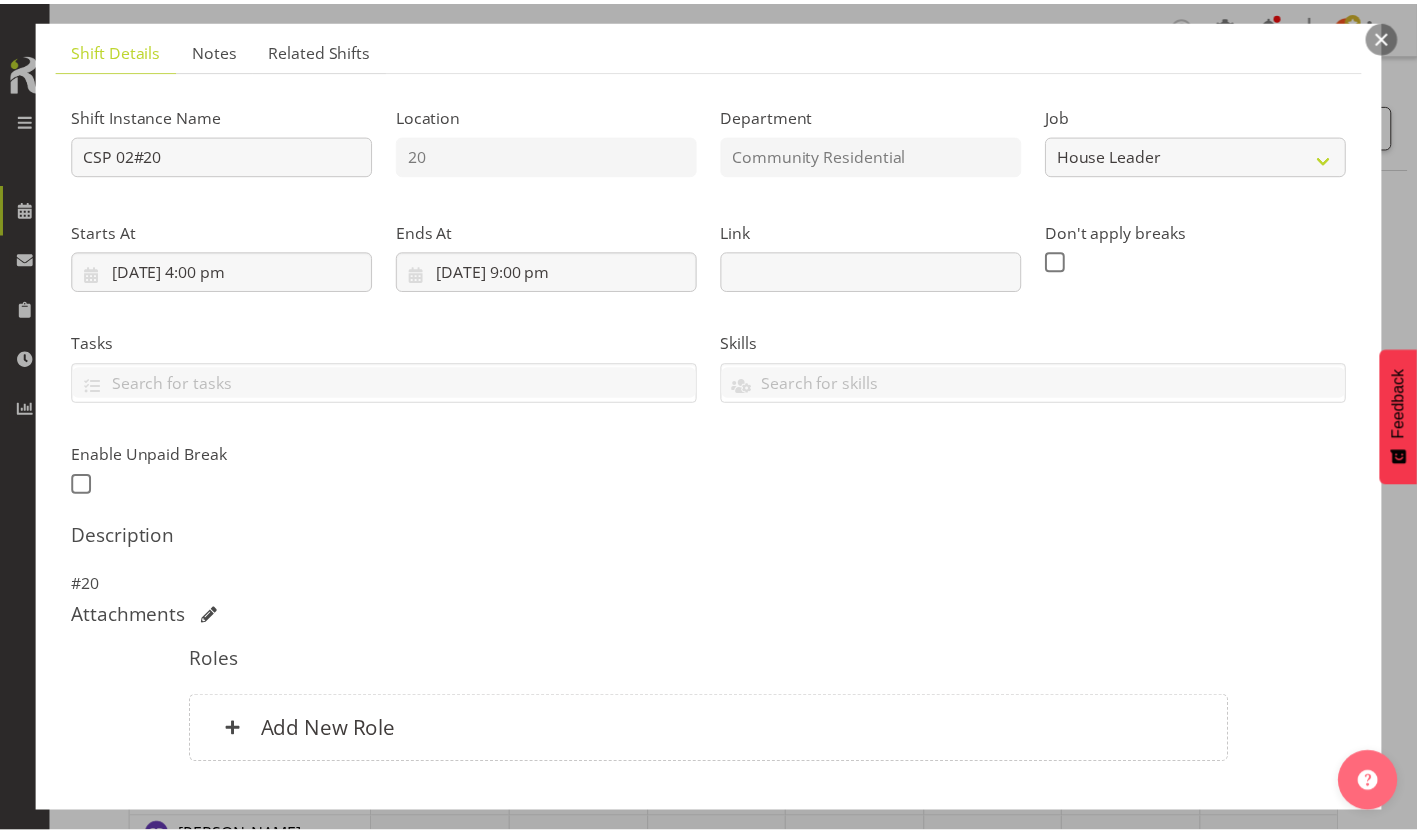 scroll, scrollTop: 111, scrollLeft: 0, axis: vertical 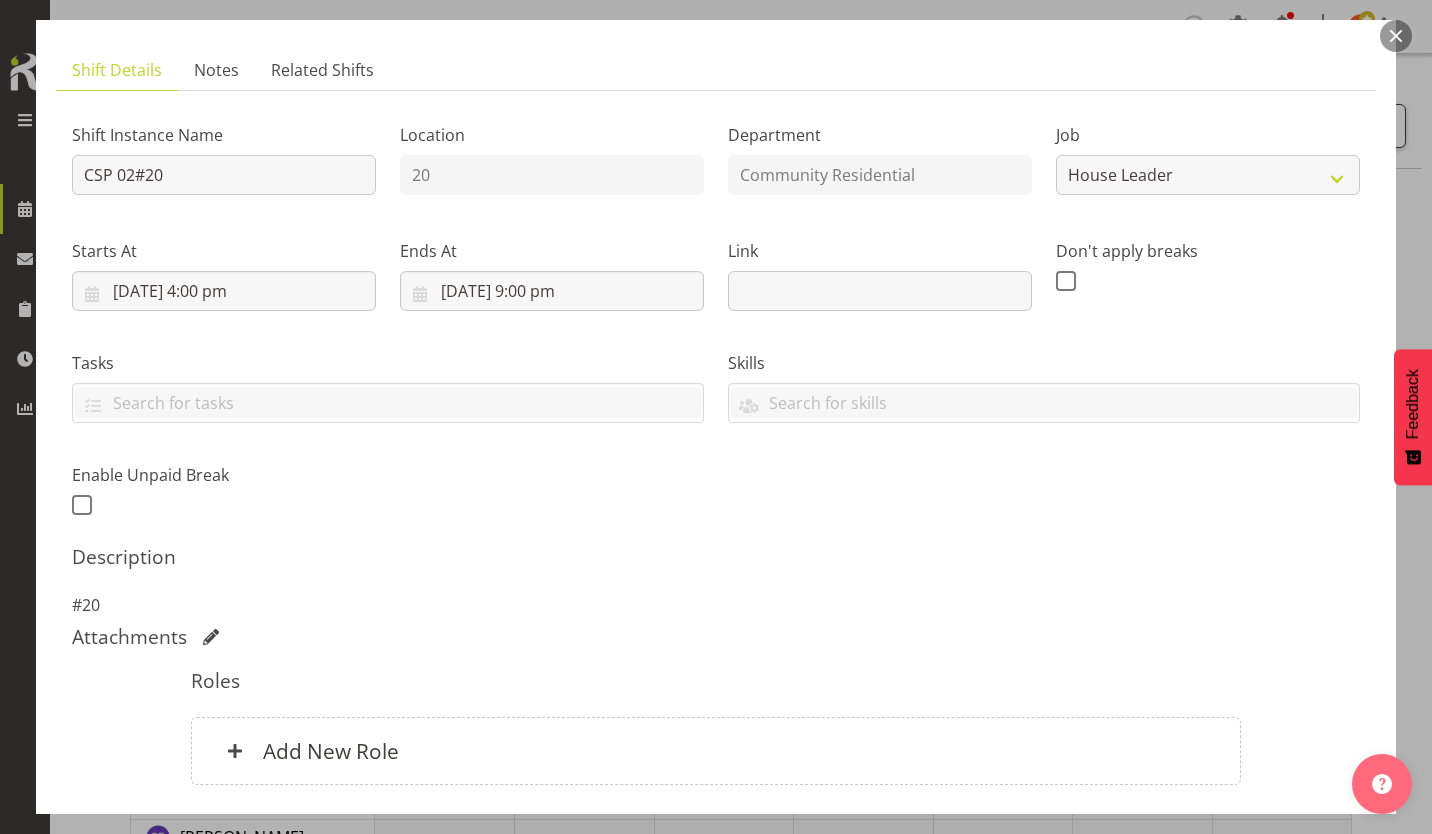 click on "Add New Role" at bounding box center (331, 751) 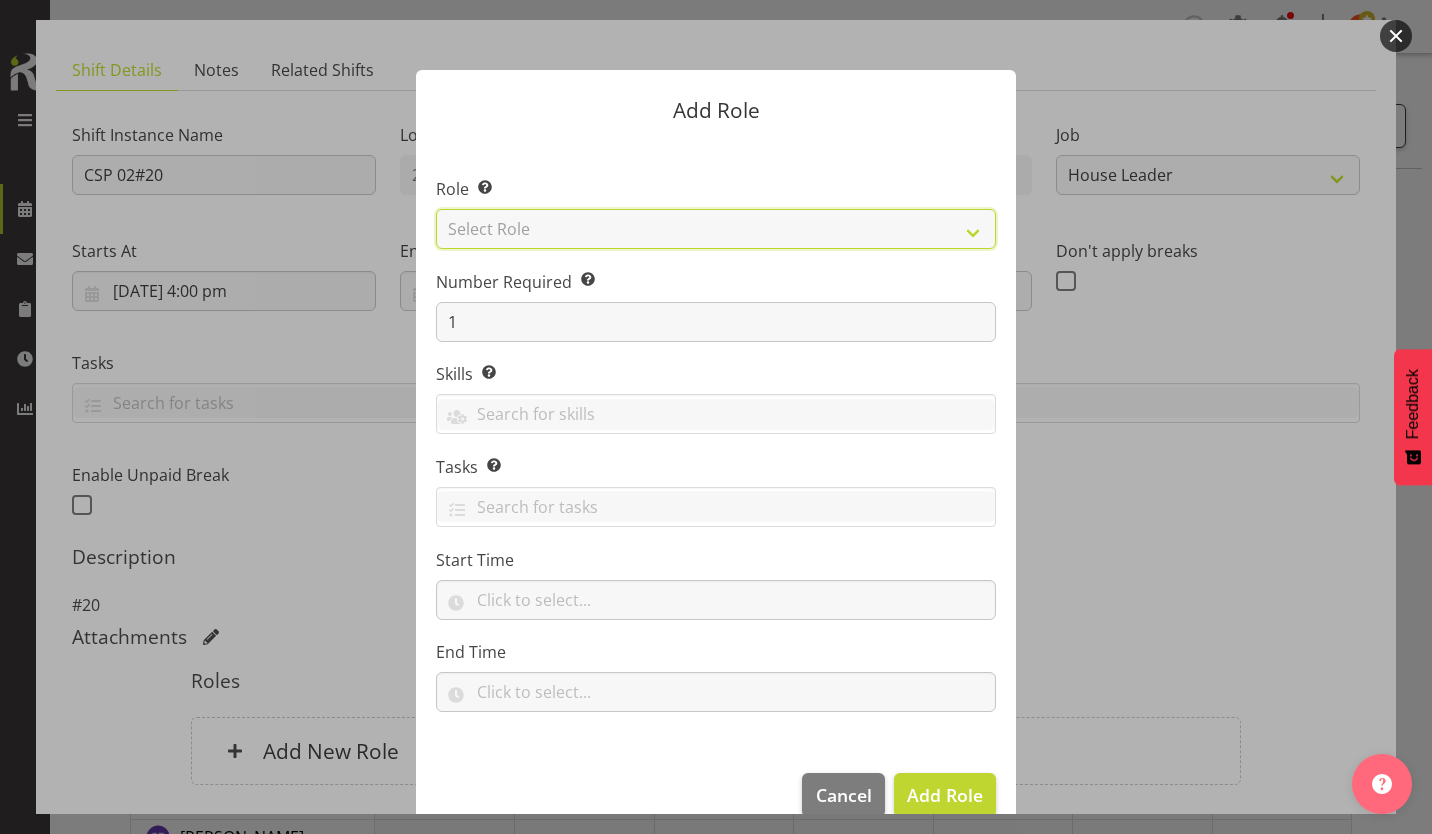 click on "Select Role  Area Manager Art Coordination Community - SIL Community Leader Community Support Person Community Support Person - Casual House Leader Office Admin On-Call call out Senate Senior Coordinator SIL Coordination Sleep Over Volunteer" at bounding box center (716, 229) 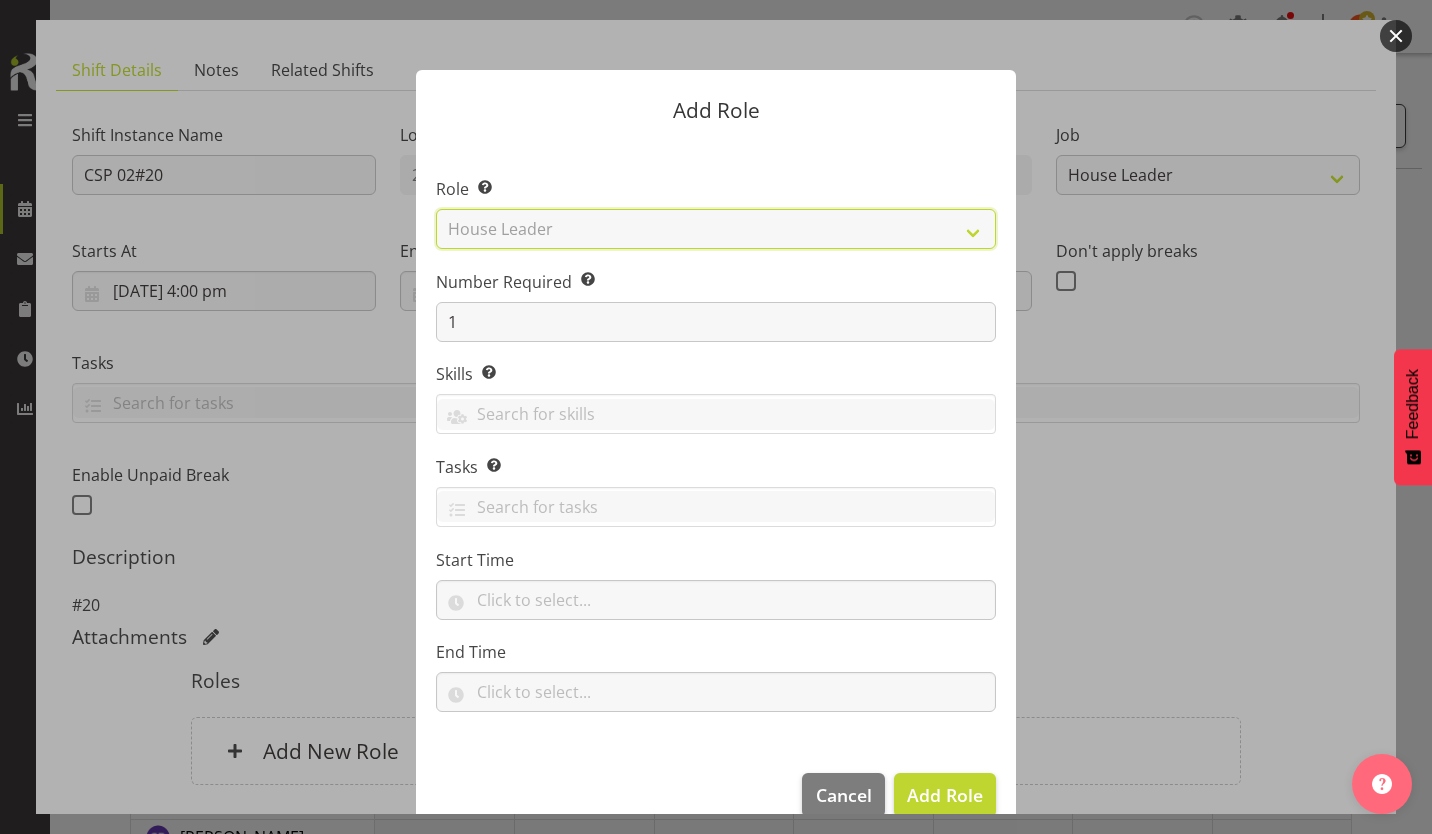 click on "Select Role  Area Manager Art Coordination Community - SIL Community Leader Community Support Person Community Support Person - Casual House Leader Office Admin On-Call call out Senate Senior Coordinator SIL Coordination Sleep Over Volunteer" at bounding box center [716, 229] 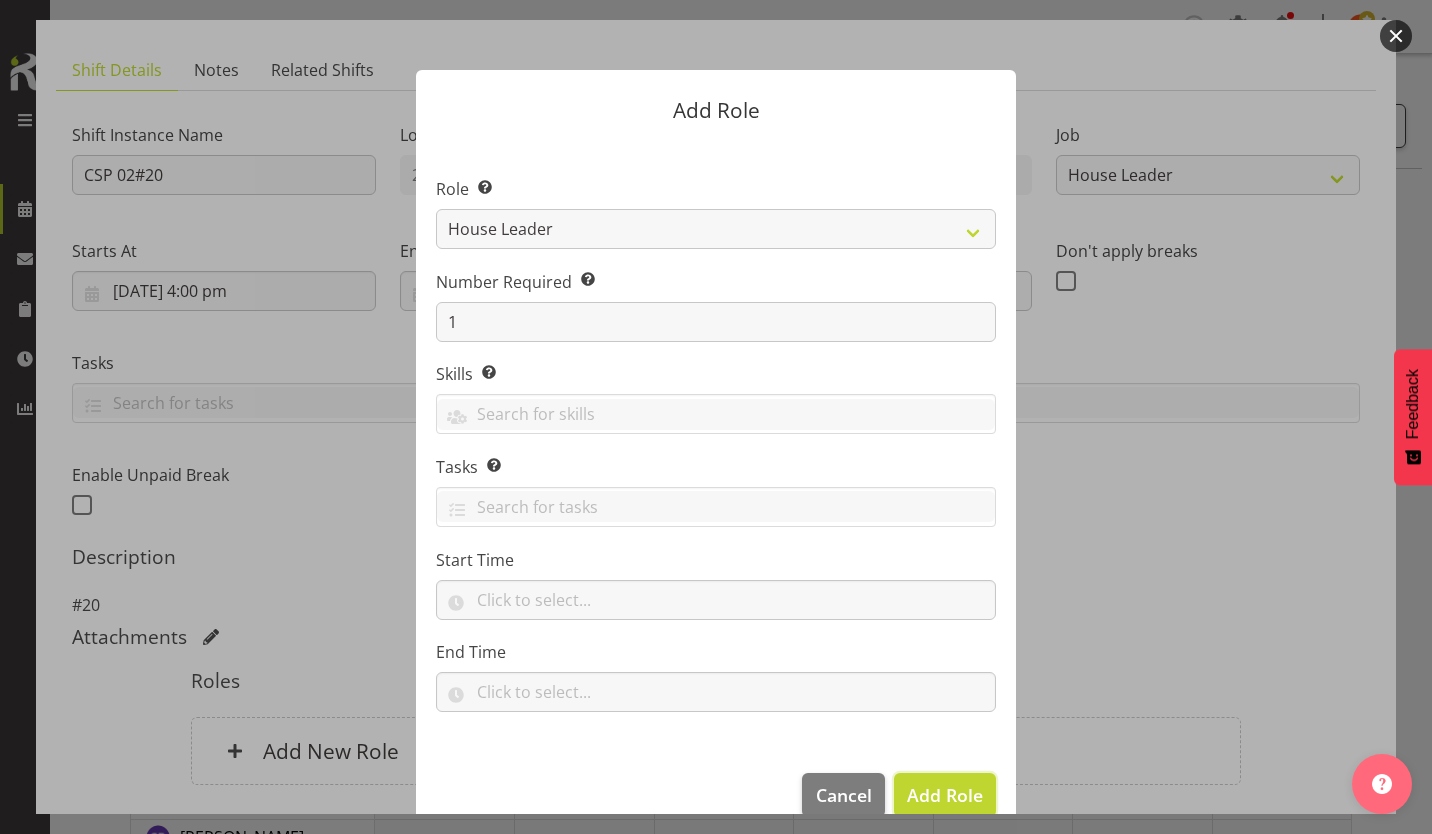 click on "Add Role" at bounding box center [945, 795] 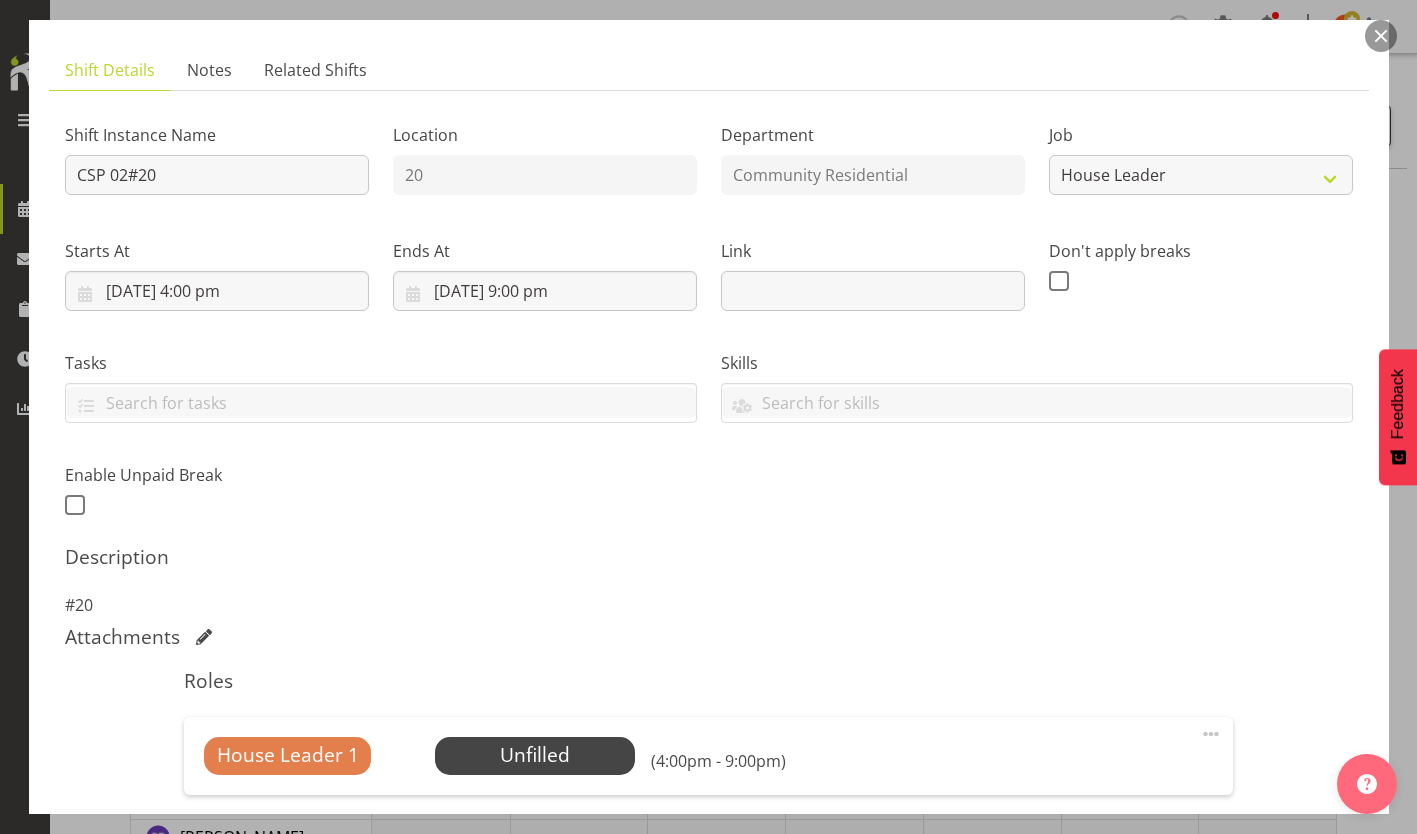 scroll, scrollTop: 195, scrollLeft: 0, axis: vertical 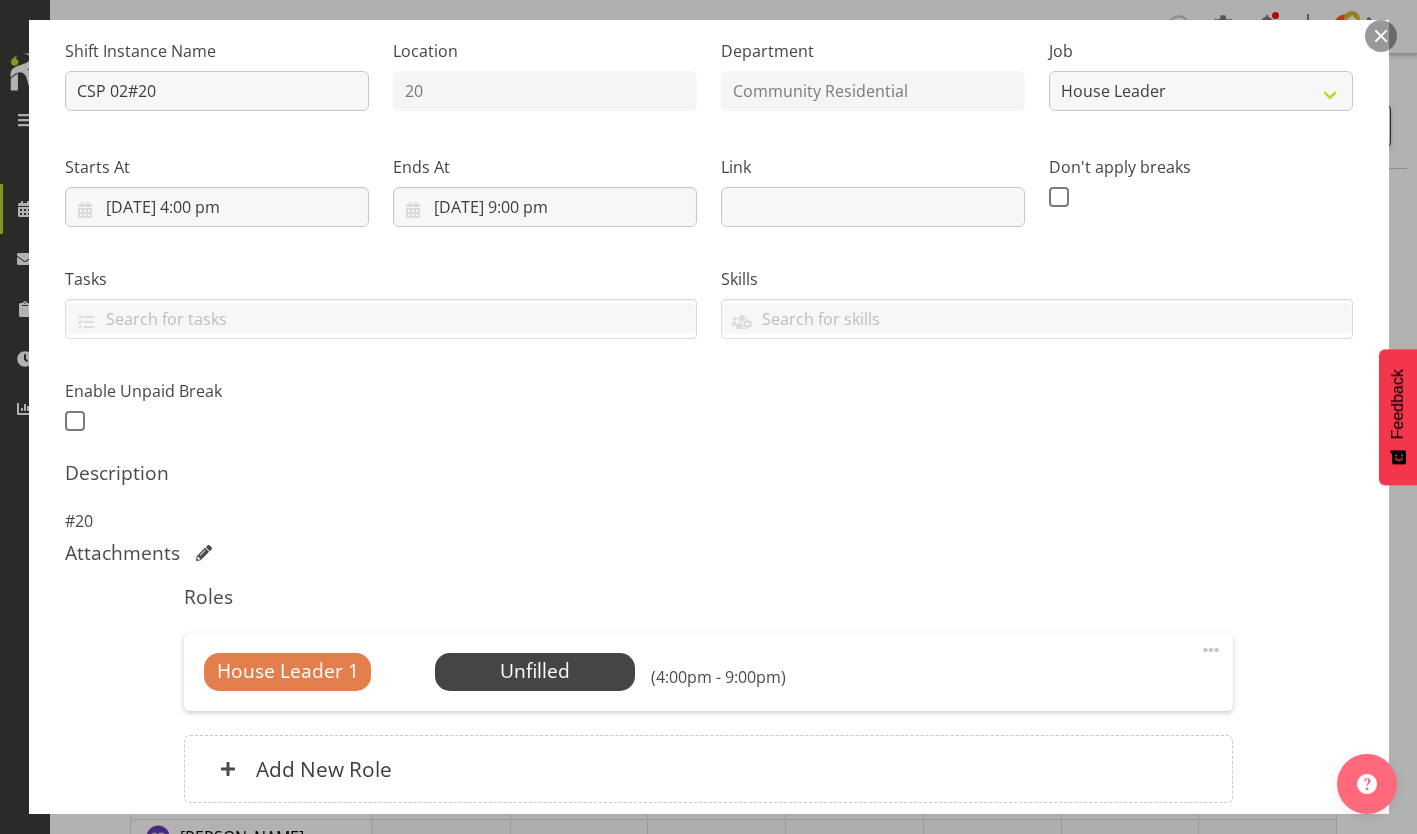 click on "Select Employee" at bounding box center (0, 0) 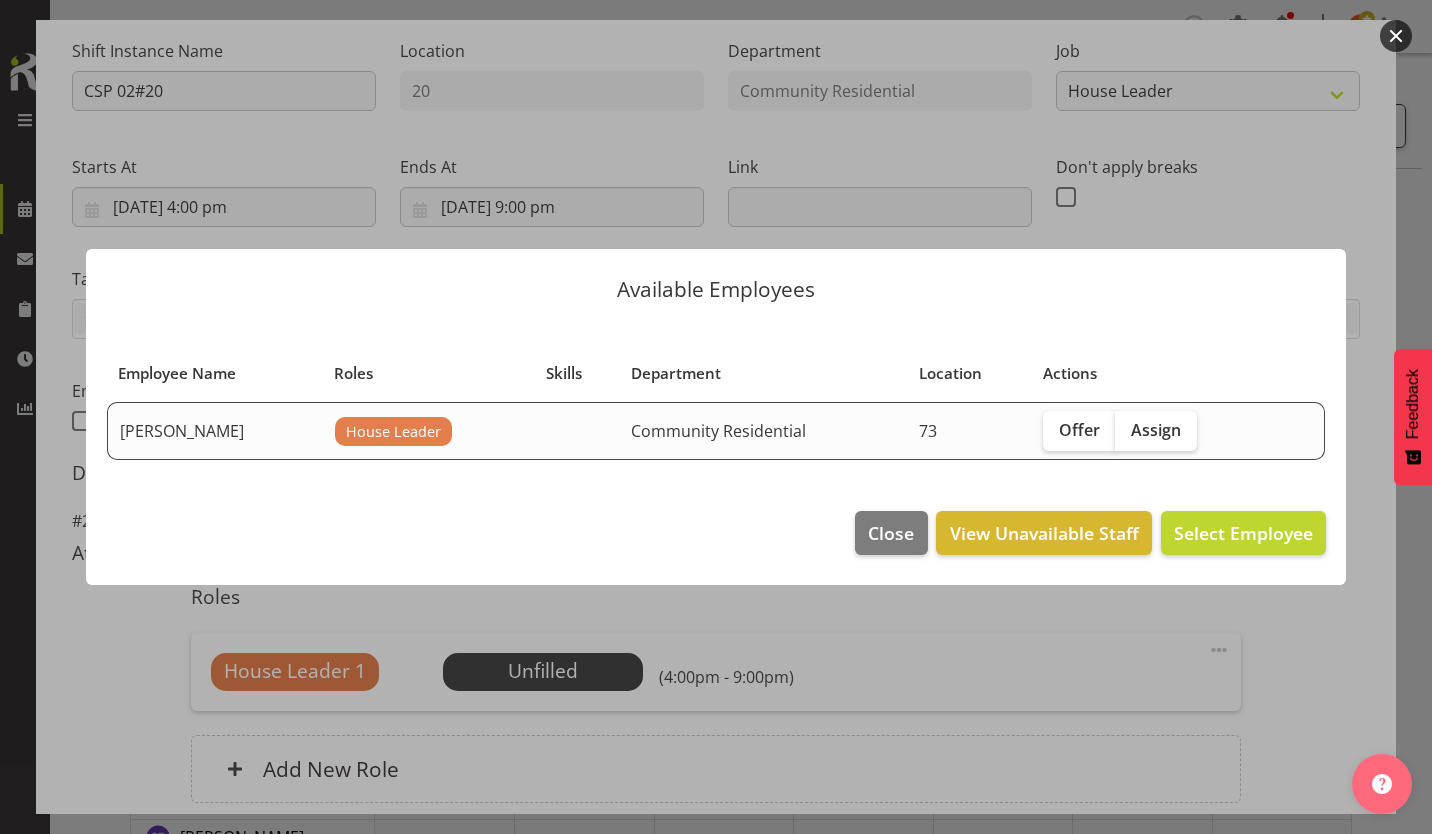 click on "Assign" at bounding box center (1156, 430) 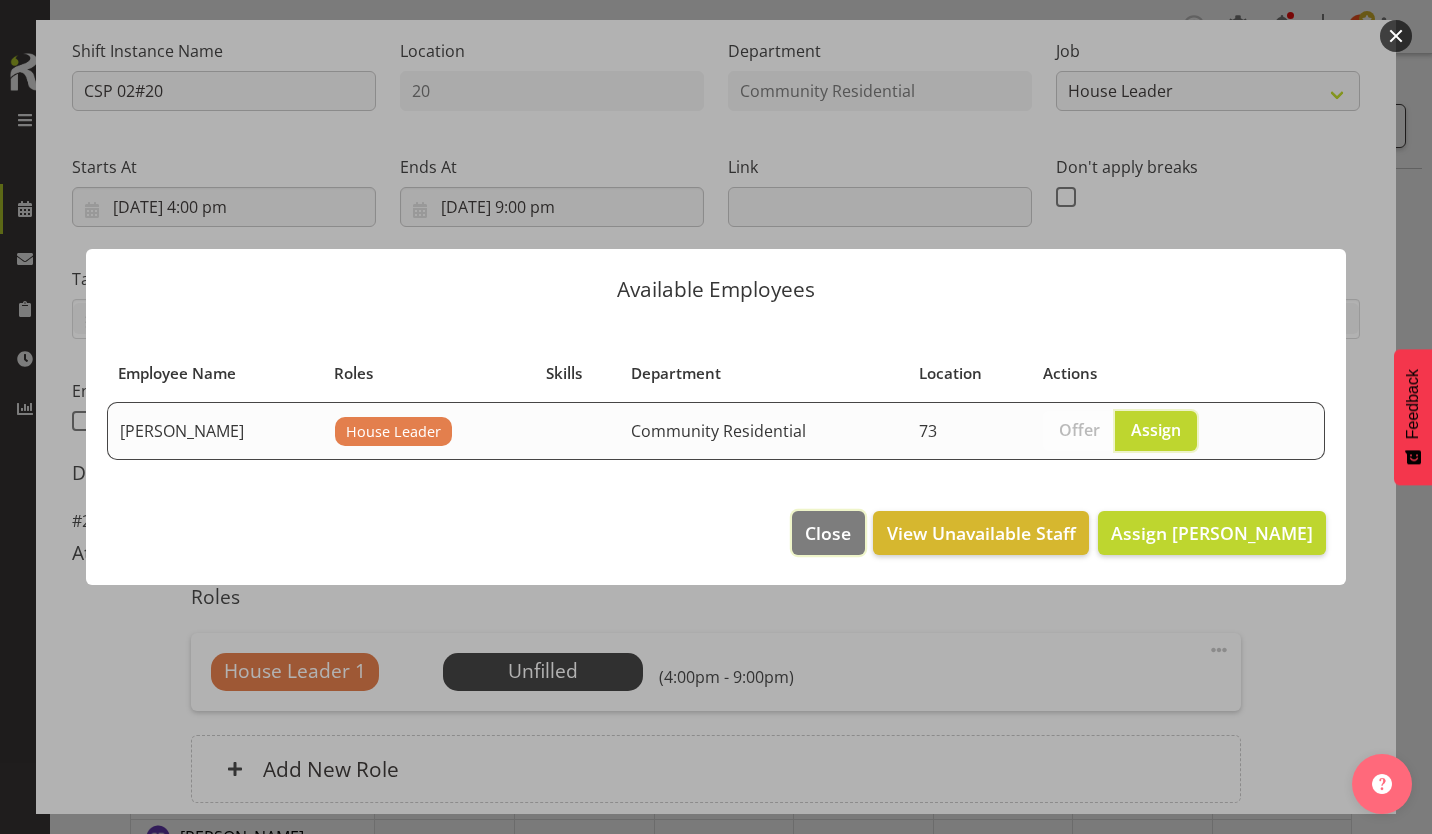 click on "Close" at bounding box center (828, 533) 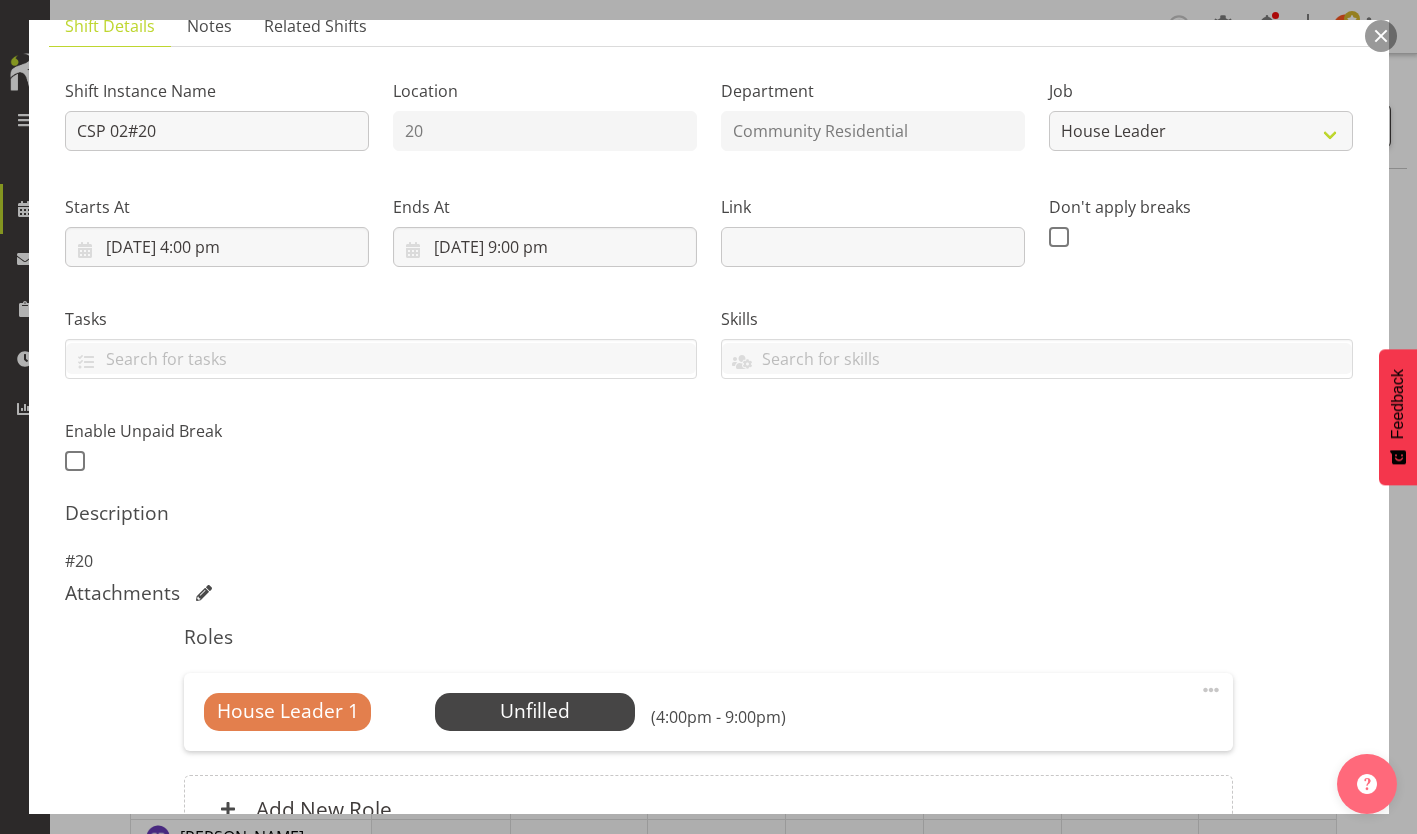 scroll, scrollTop: 153, scrollLeft: 0, axis: vertical 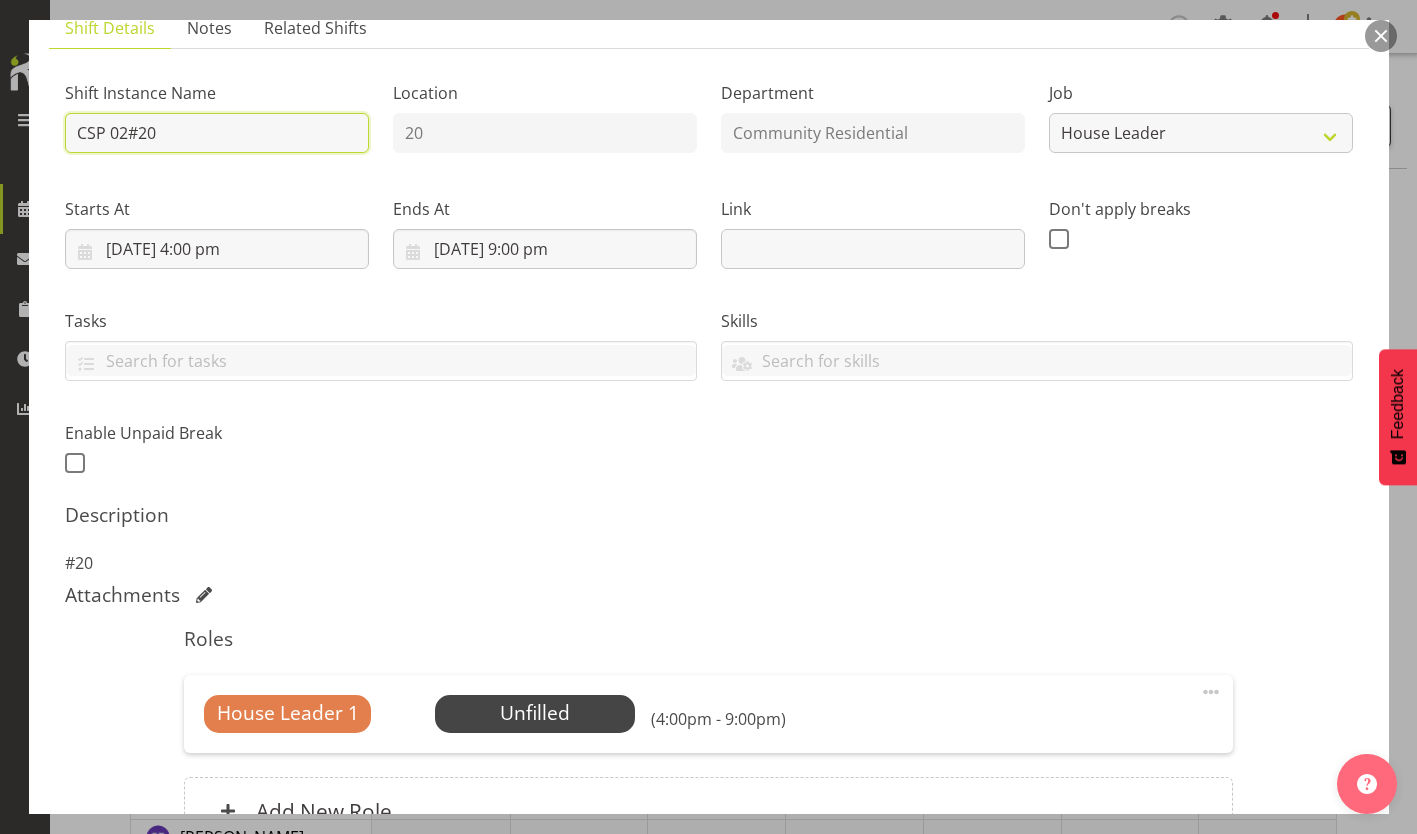 click on "CSP 02#20" at bounding box center [217, 133] 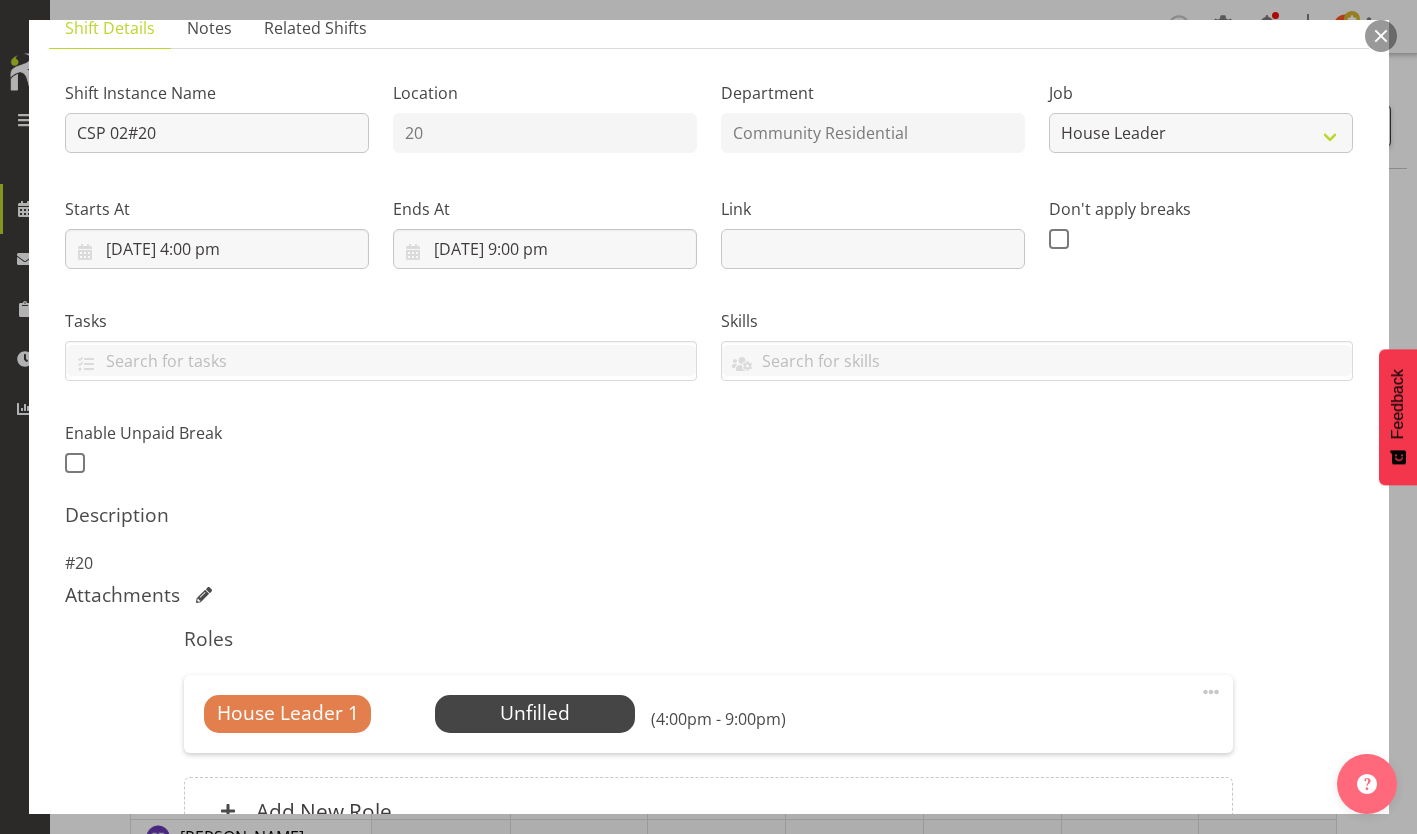 click on "Select Employee" at bounding box center (0, 0) 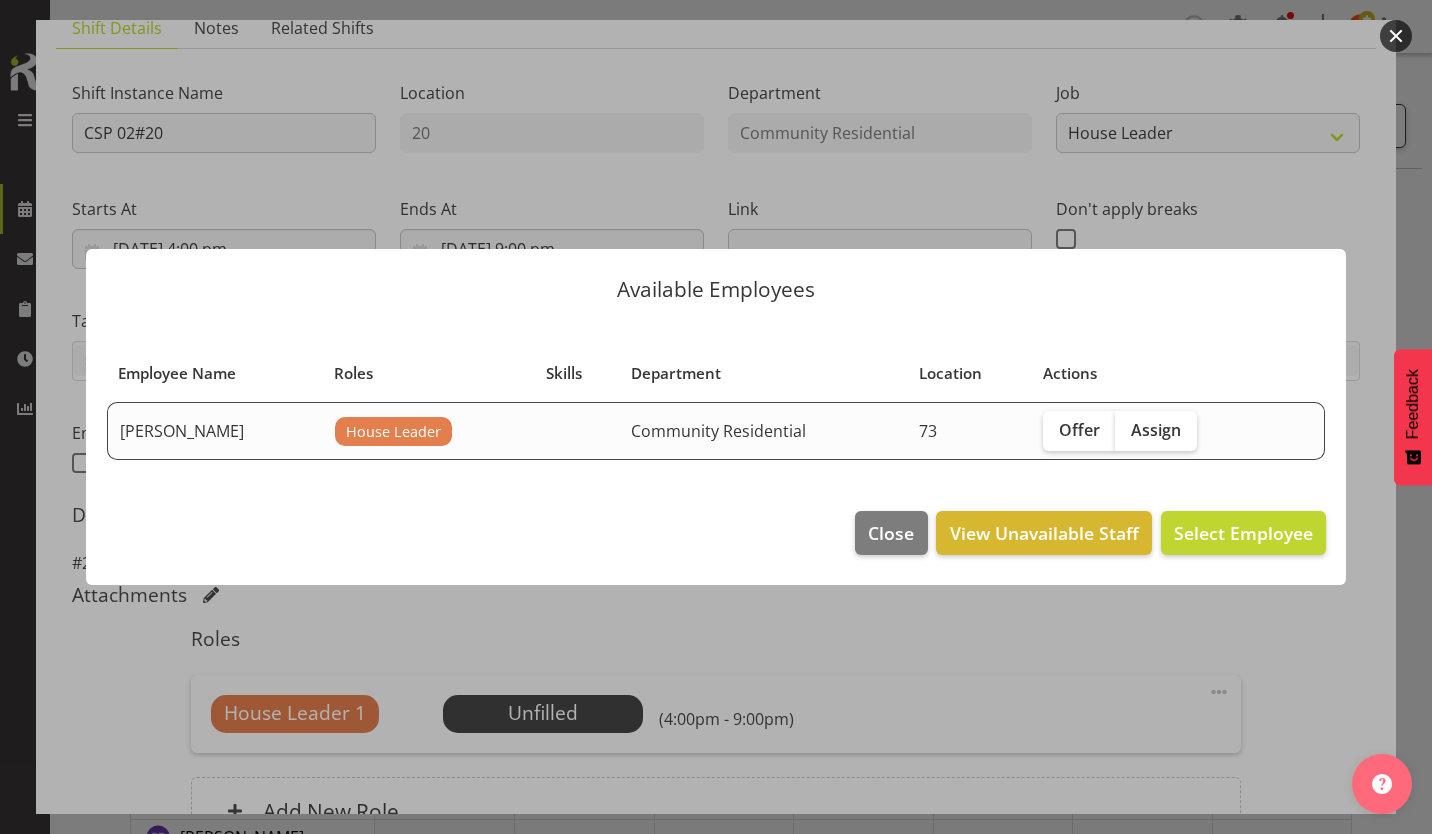 click on "Assign" at bounding box center (1156, 430) 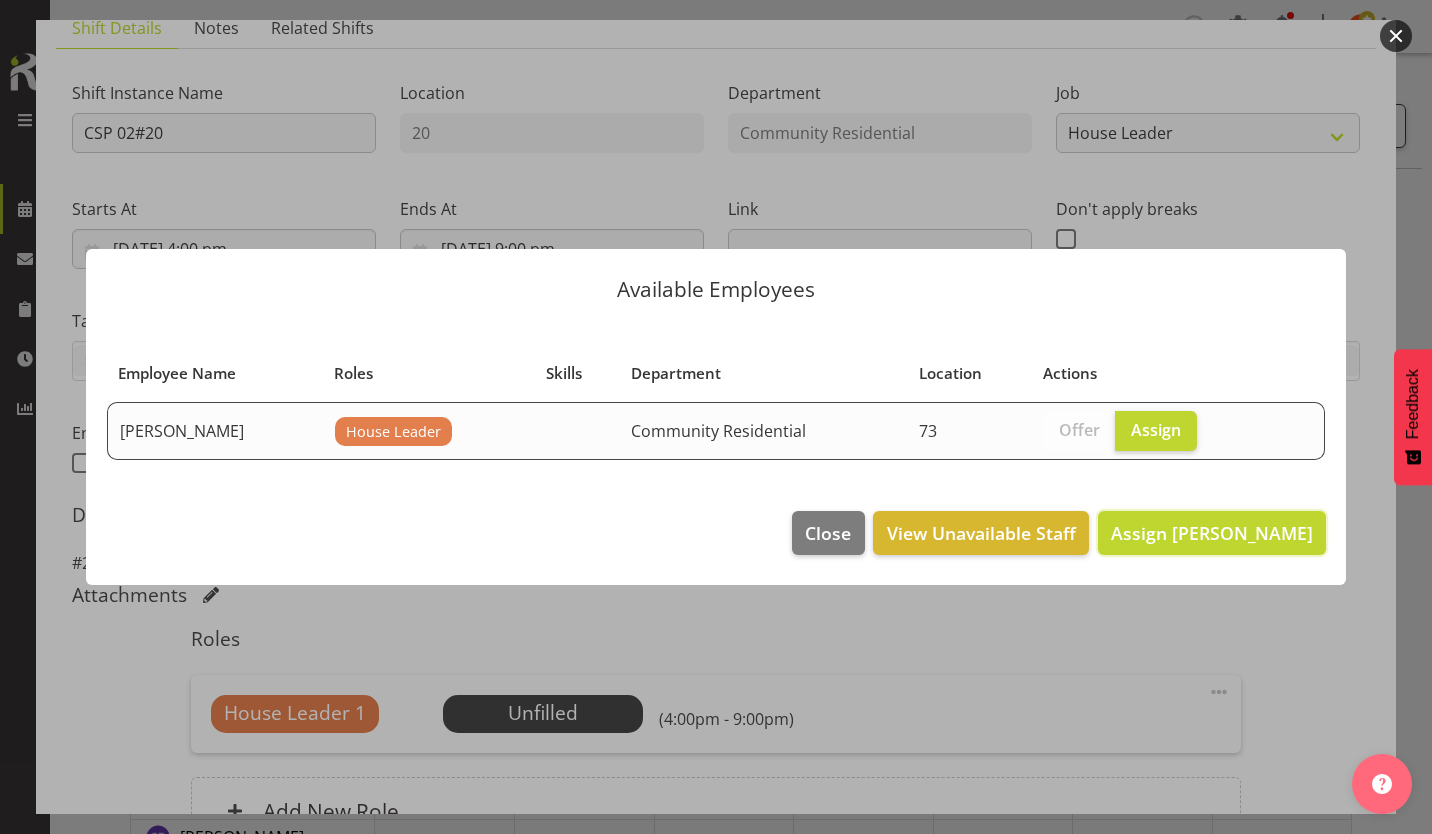 click on "Assign [PERSON_NAME]" at bounding box center [1212, 533] 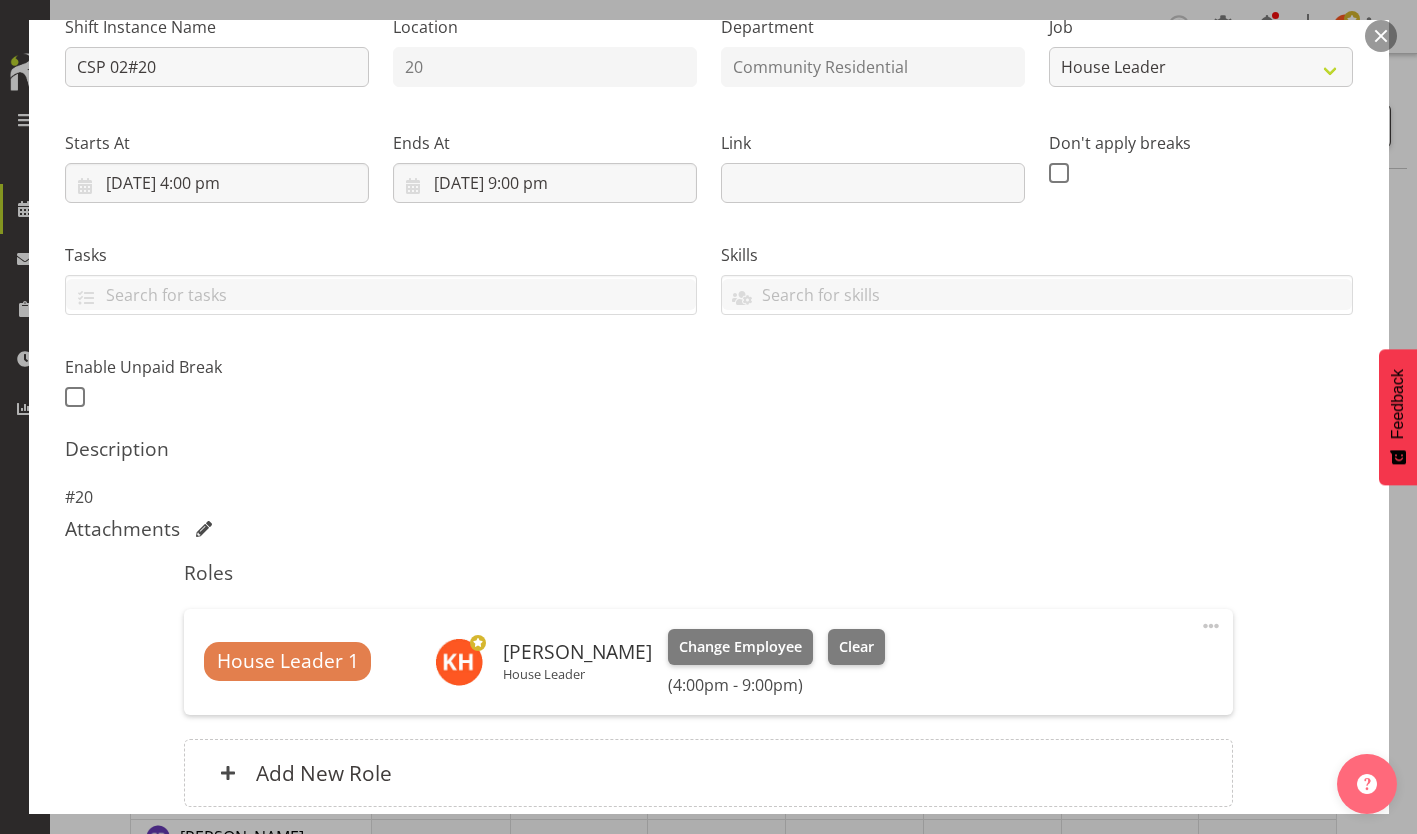 scroll, scrollTop: 219, scrollLeft: 0, axis: vertical 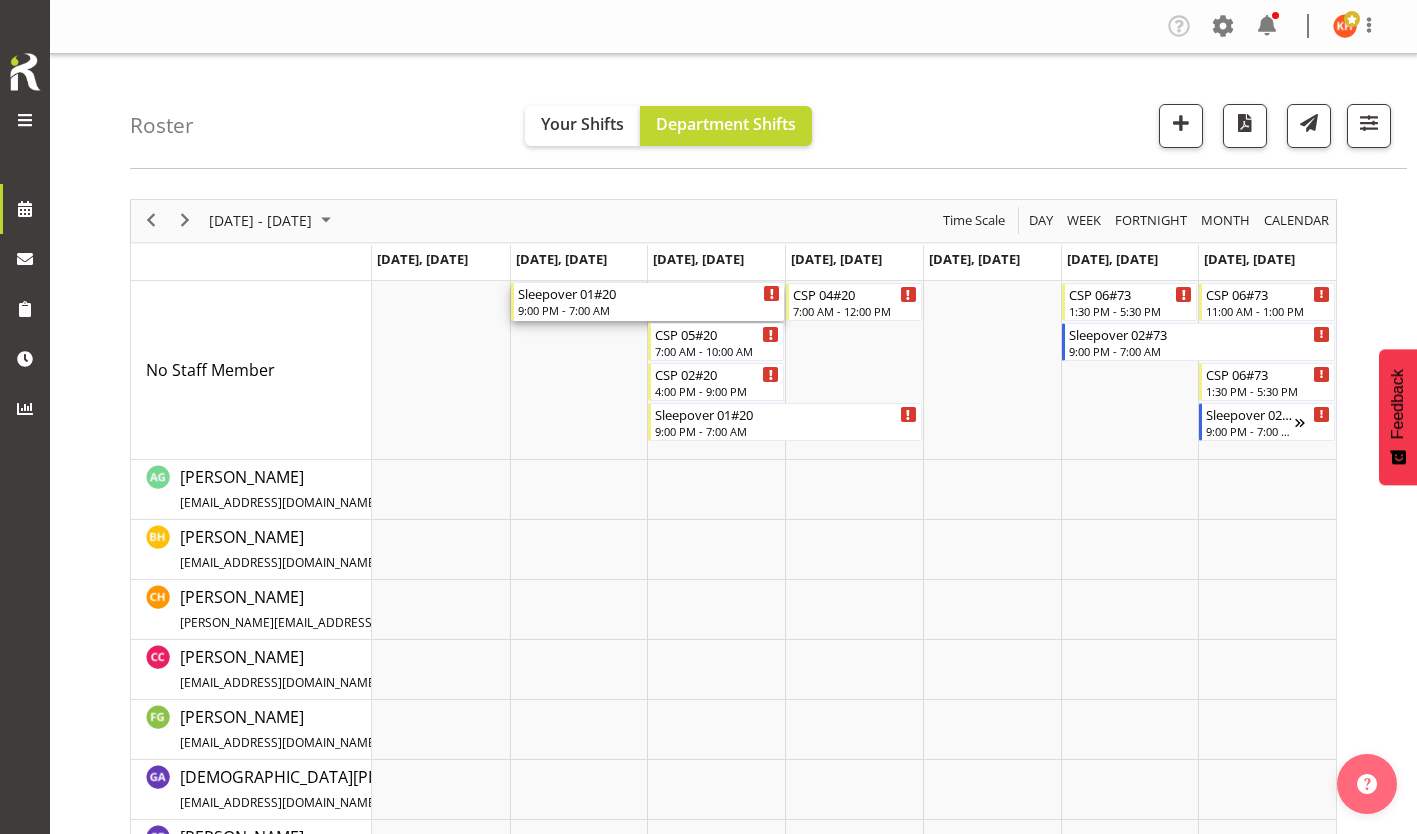 click on "Sleepover 01#20" at bounding box center (649, 293) 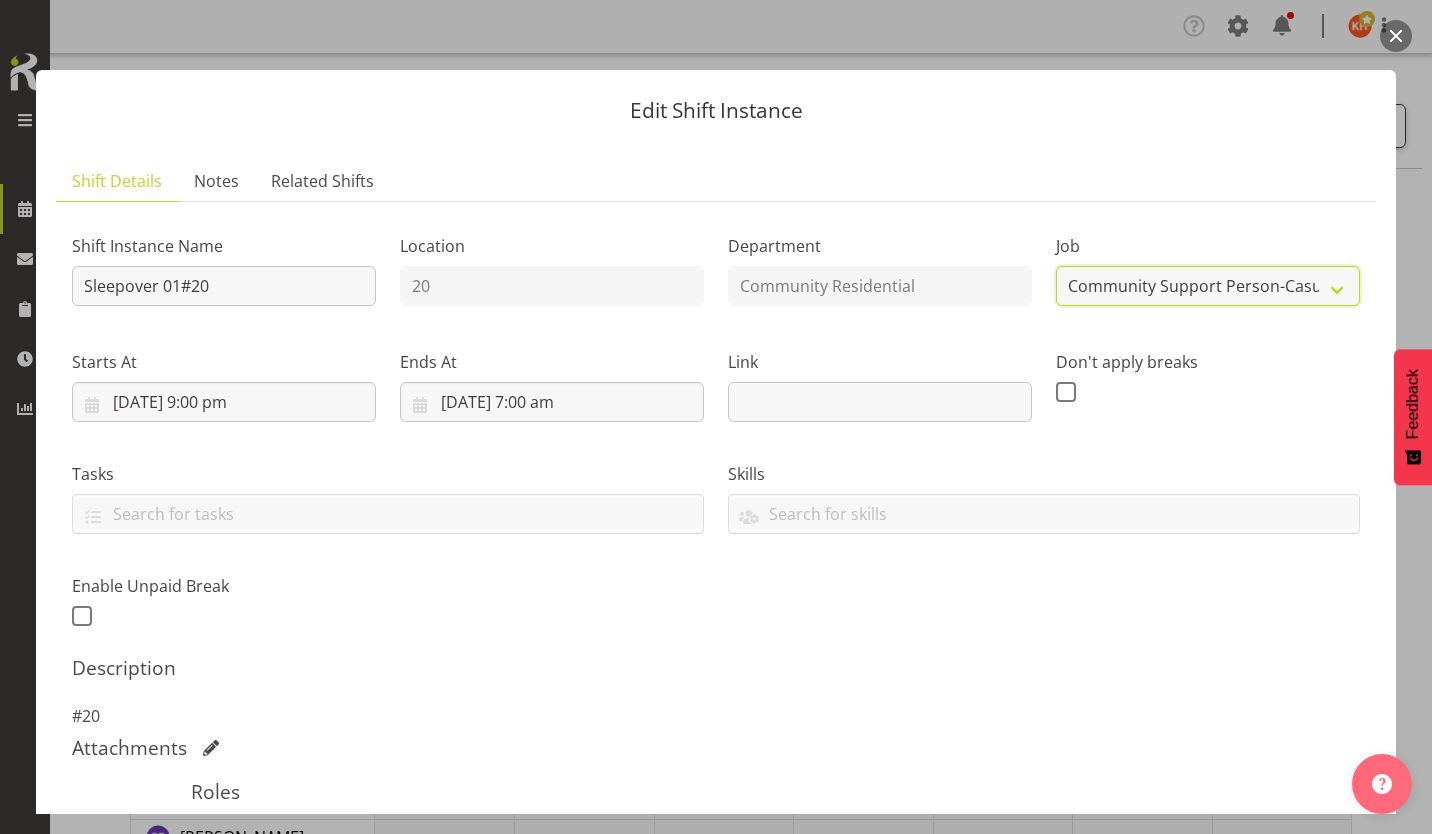 click on "Create new job   Accounts Admin Art Coordinator Community Leader Community Support Person Community Support Person-Casual House Leader Office Admin Senior Coordinator Service Manager Volunteer" at bounding box center [1208, 286] 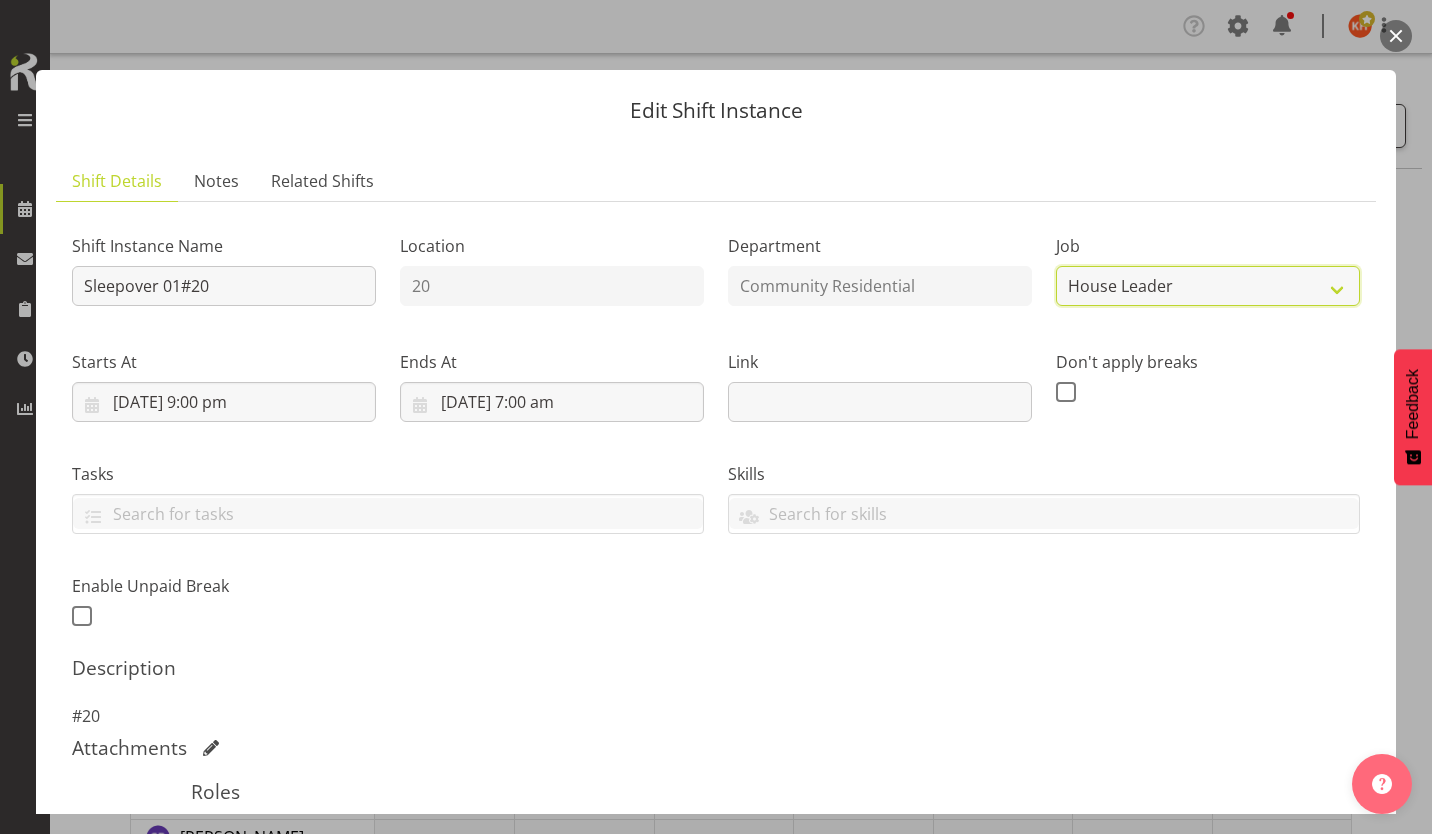 click on "Create new job   Accounts Admin Art Coordinator Community Leader Community Support Person Community Support Person-Casual House Leader Office Admin Senior Coordinator Service Manager Volunteer" at bounding box center [1208, 286] 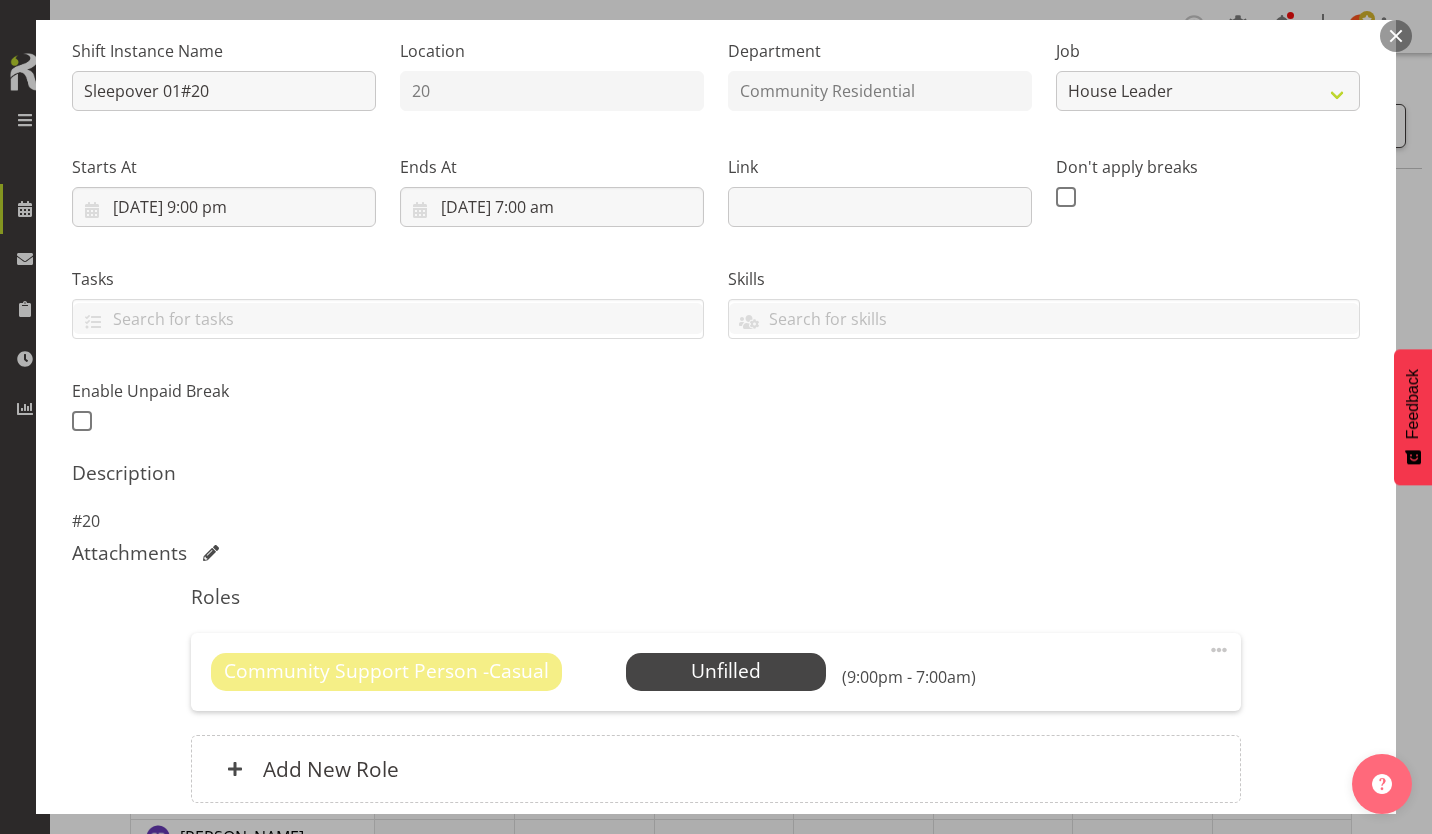 click at bounding box center [1219, 650] 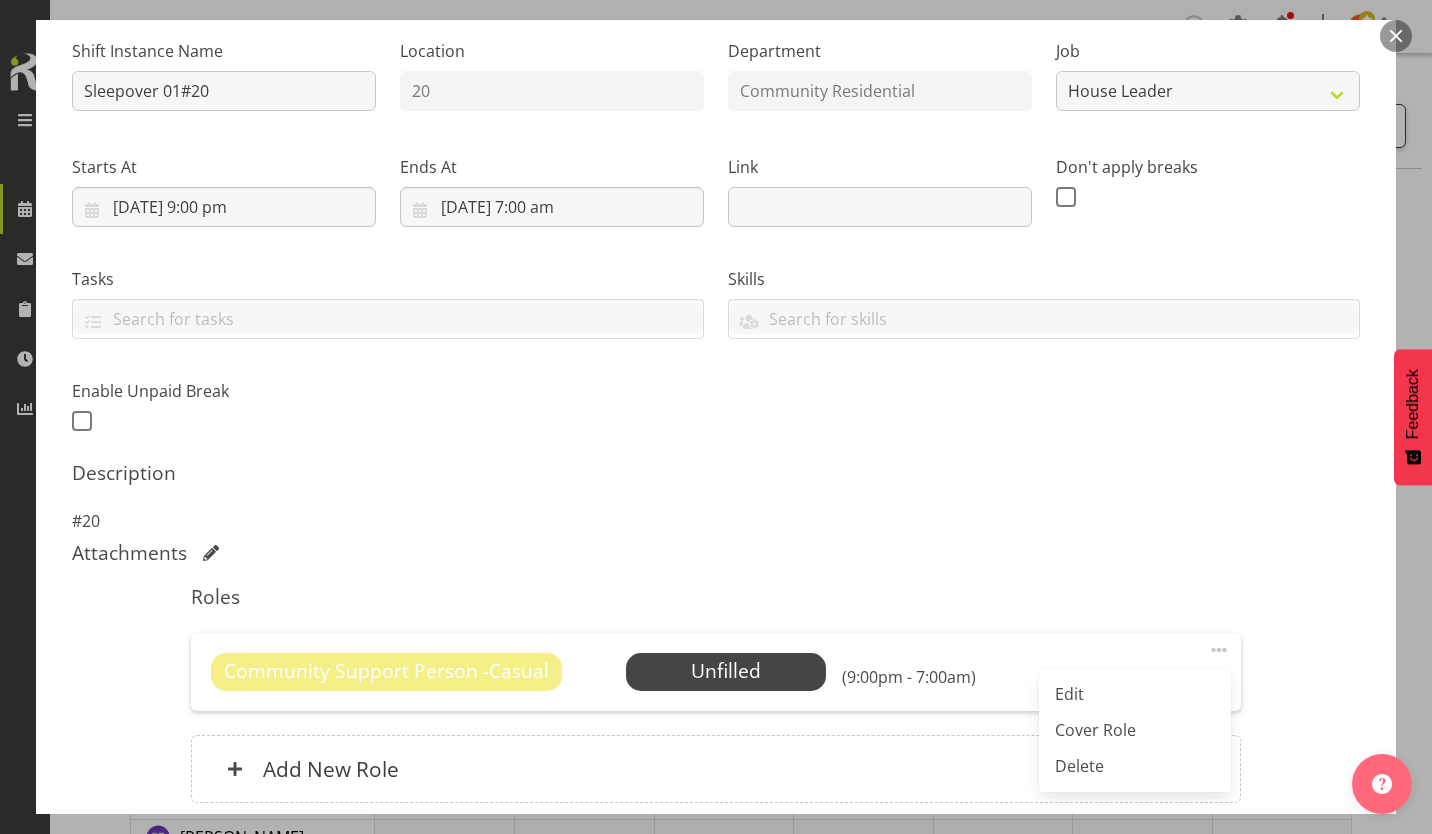 click on "Delete" at bounding box center (1135, 766) 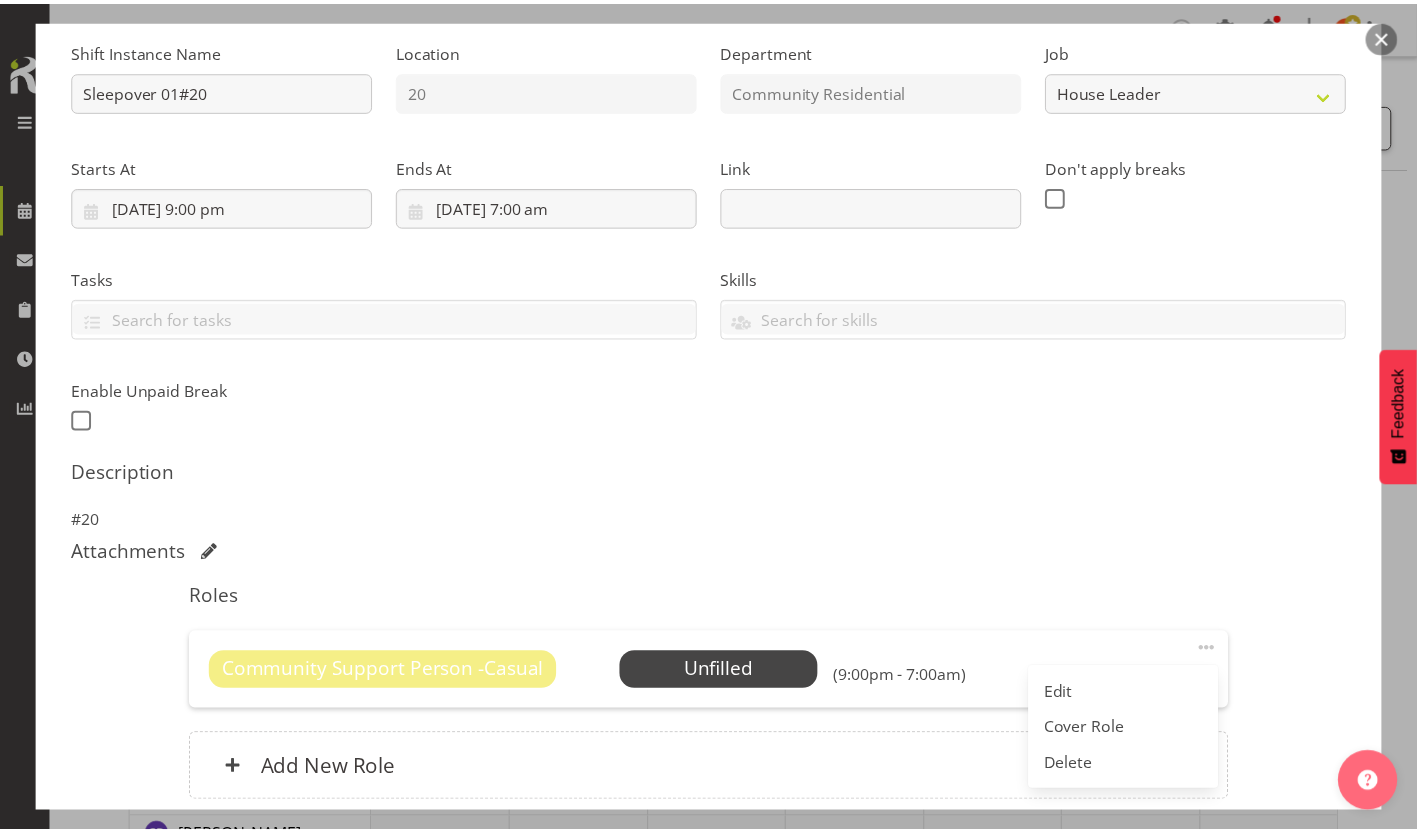 scroll, scrollTop: 111, scrollLeft: 0, axis: vertical 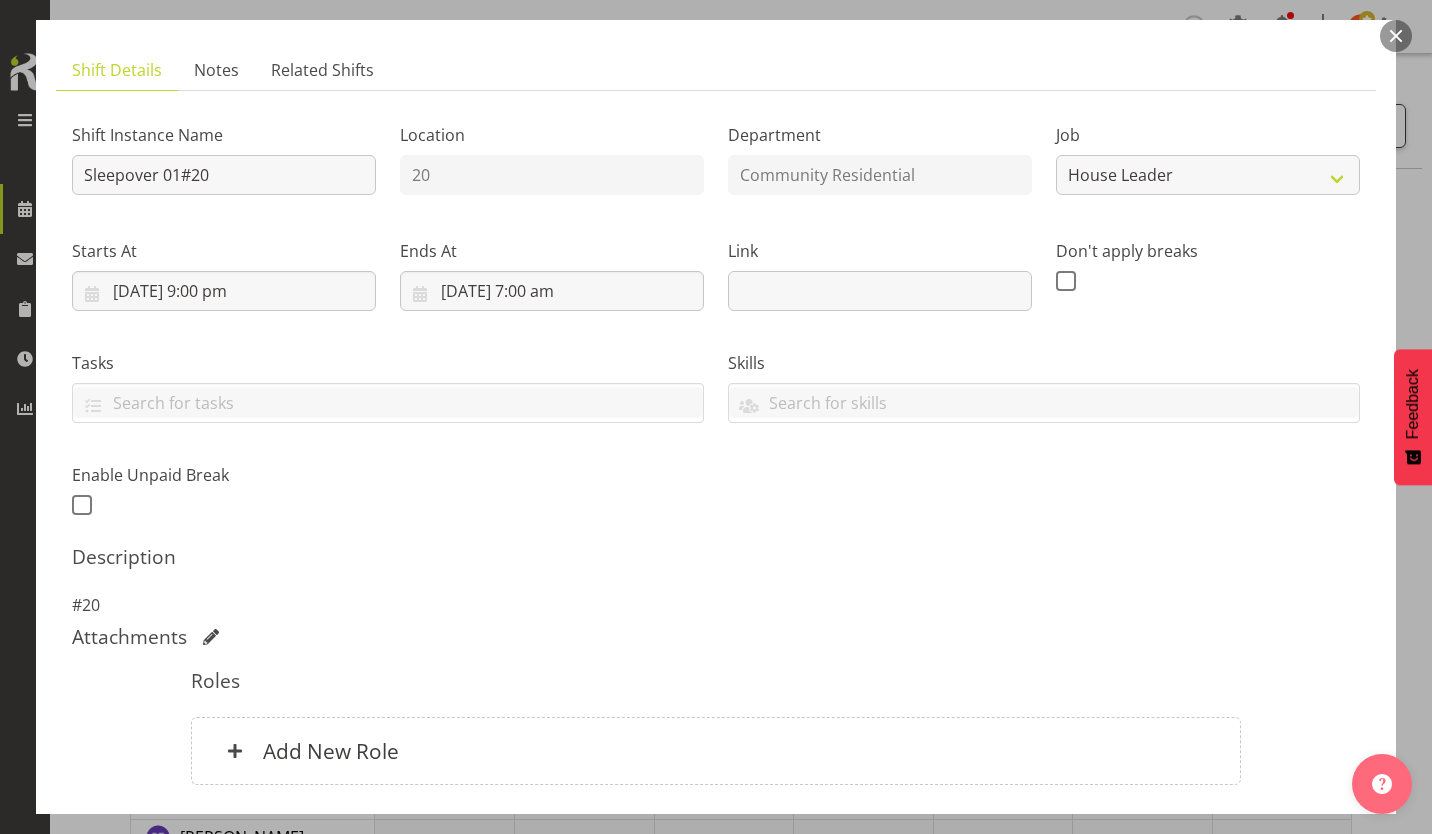 click on "Add New Role" at bounding box center [331, 751] 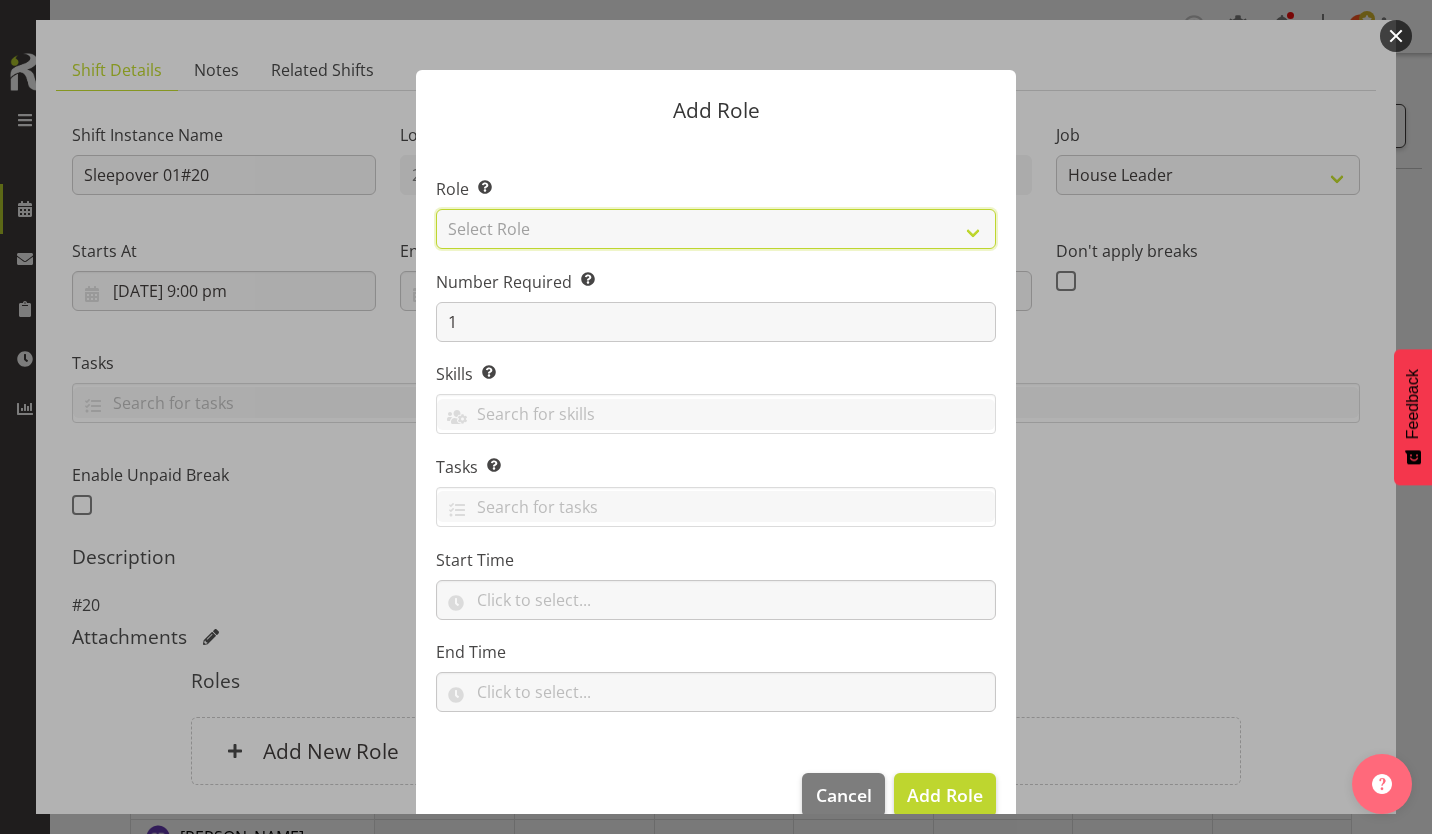 click on "Select Role  Area Manager Art Coordination Community - SIL Community Leader Community Support Person Community Support Person - Casual House Leader Office Admin On-Call call out Senate Senior Coordinator SIL Coordination Sleep Over Volunteer" at bounding box center [716, 229] 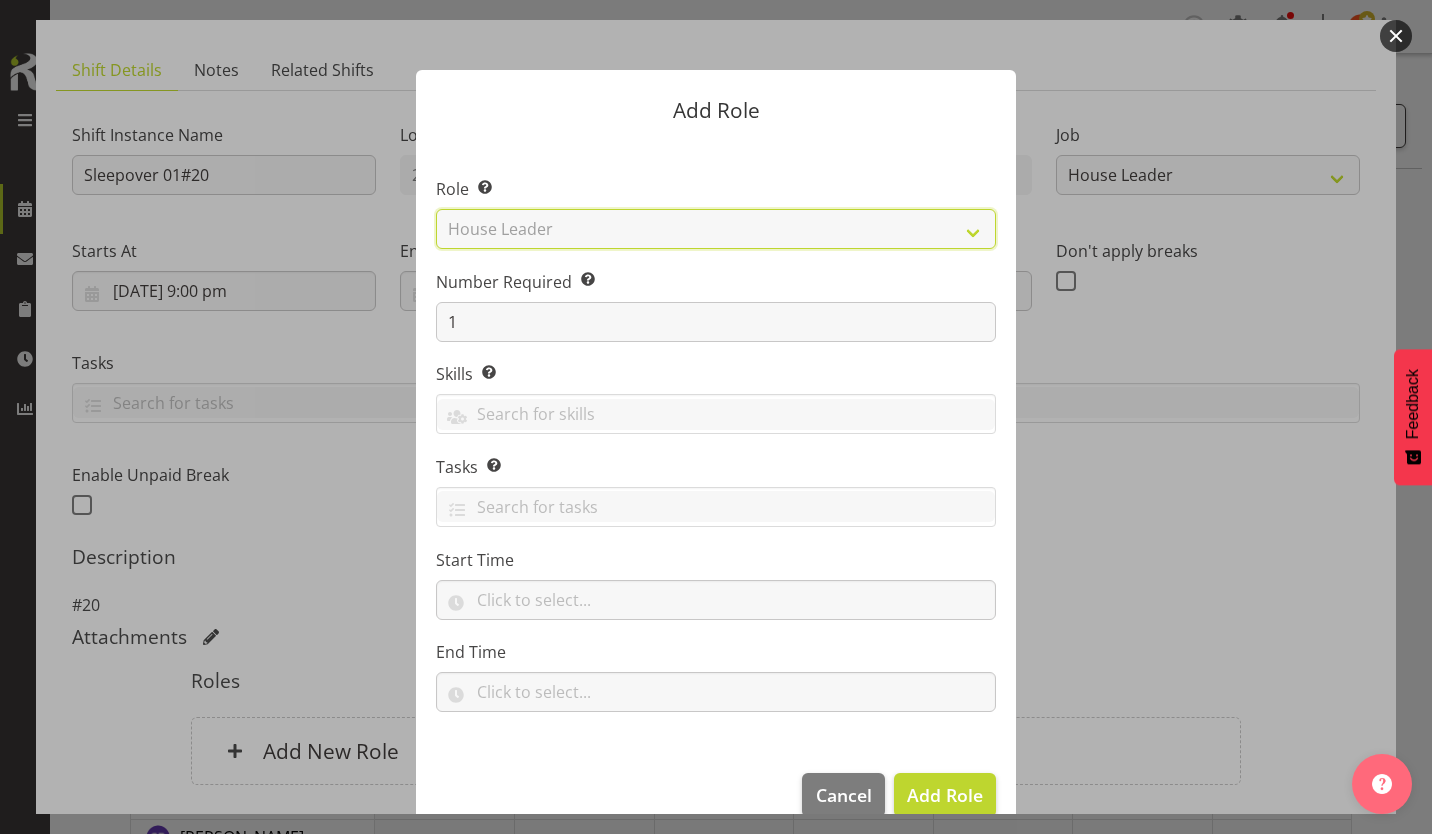 click on "Select Role  Area Manager Art Coordination Community - SIL Community Leader Community Support Person Community Support Person - Casual House Leader Office Admin On-Call call out Senate Senior Coordinator SIL Coordination Sleep Over Volunteer" at bounding box center (716, 229) 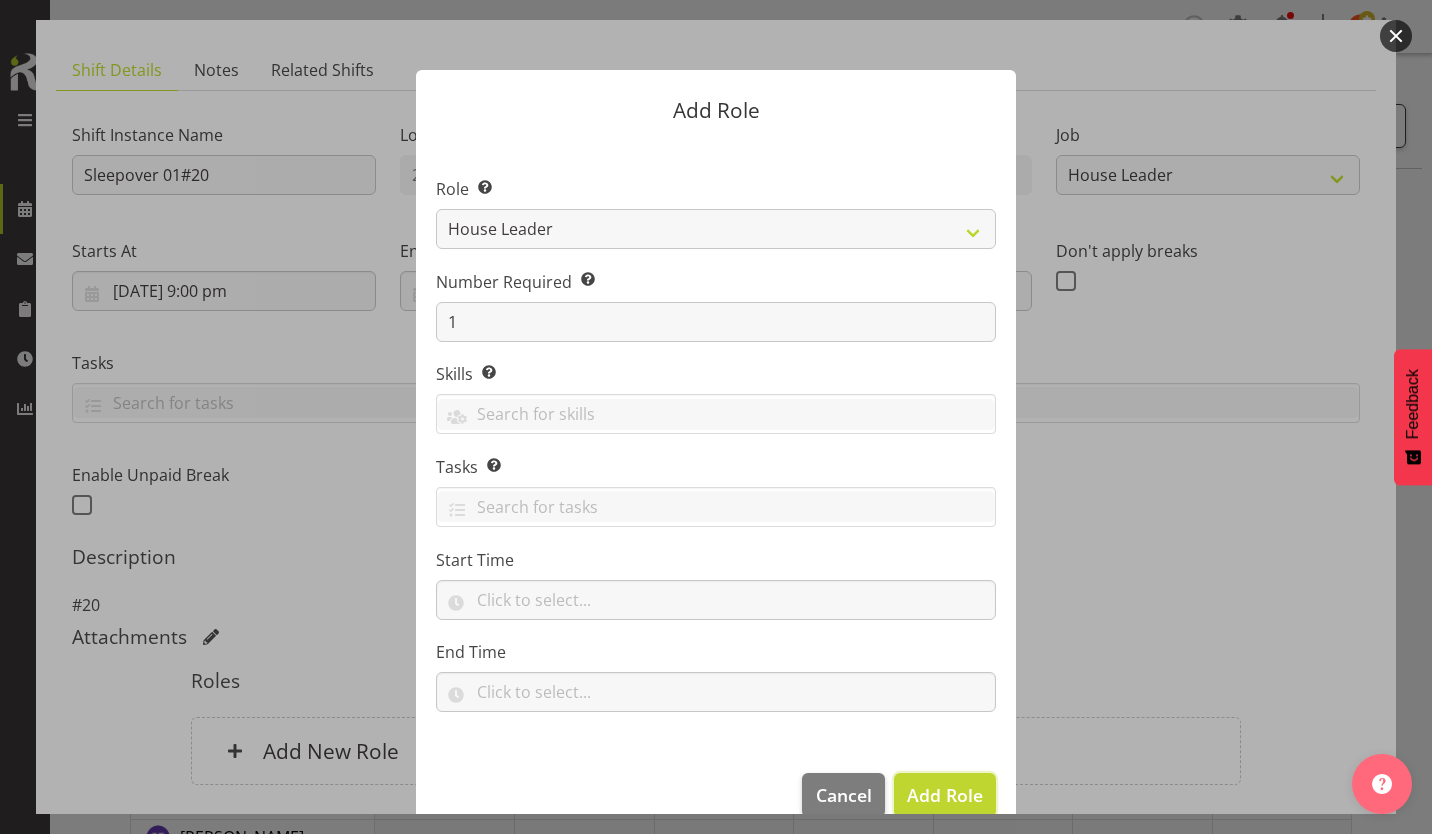click on "Add Role" at bounding box center [945, 795] 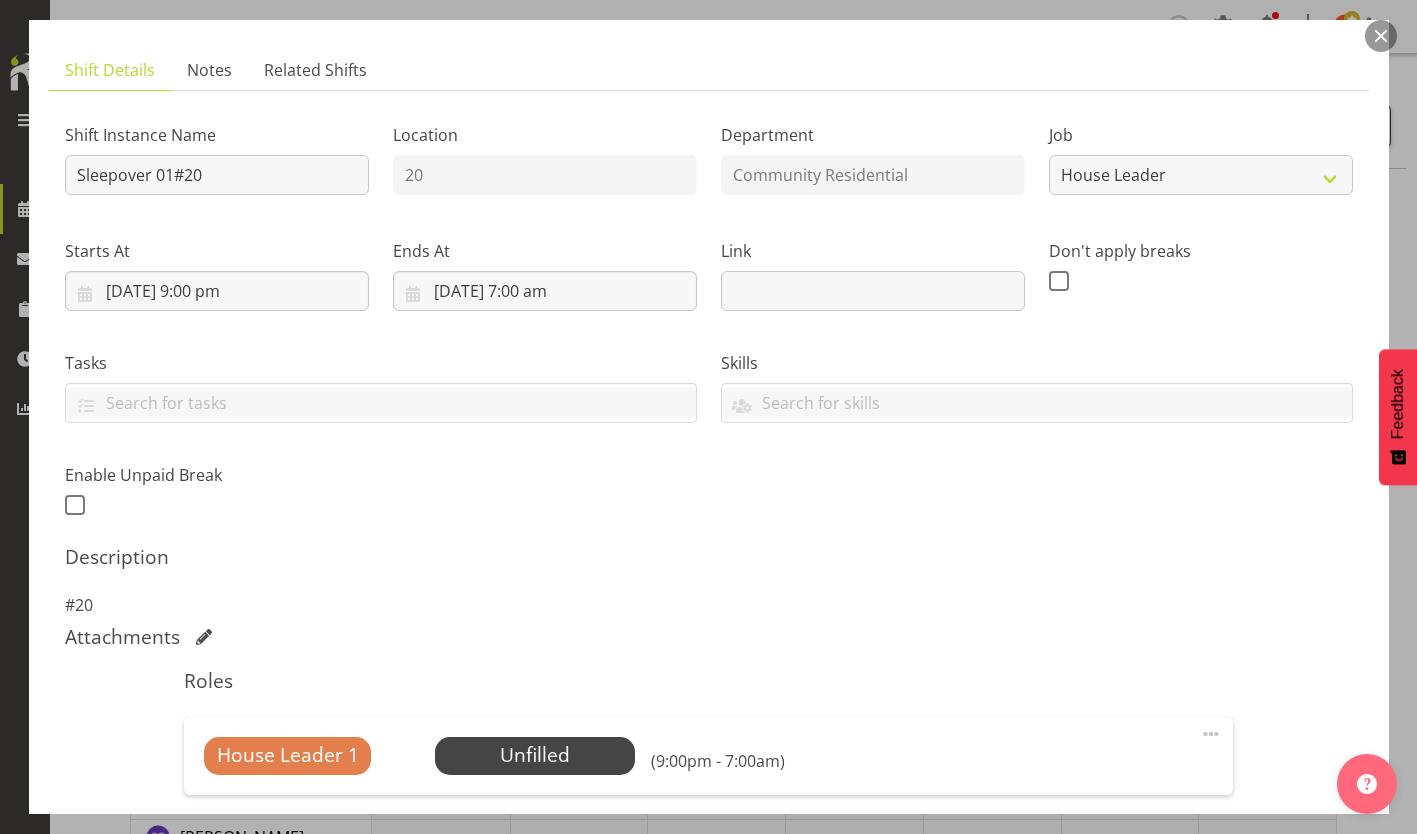 click on "Select Employee" at bounding box center (0, 0) 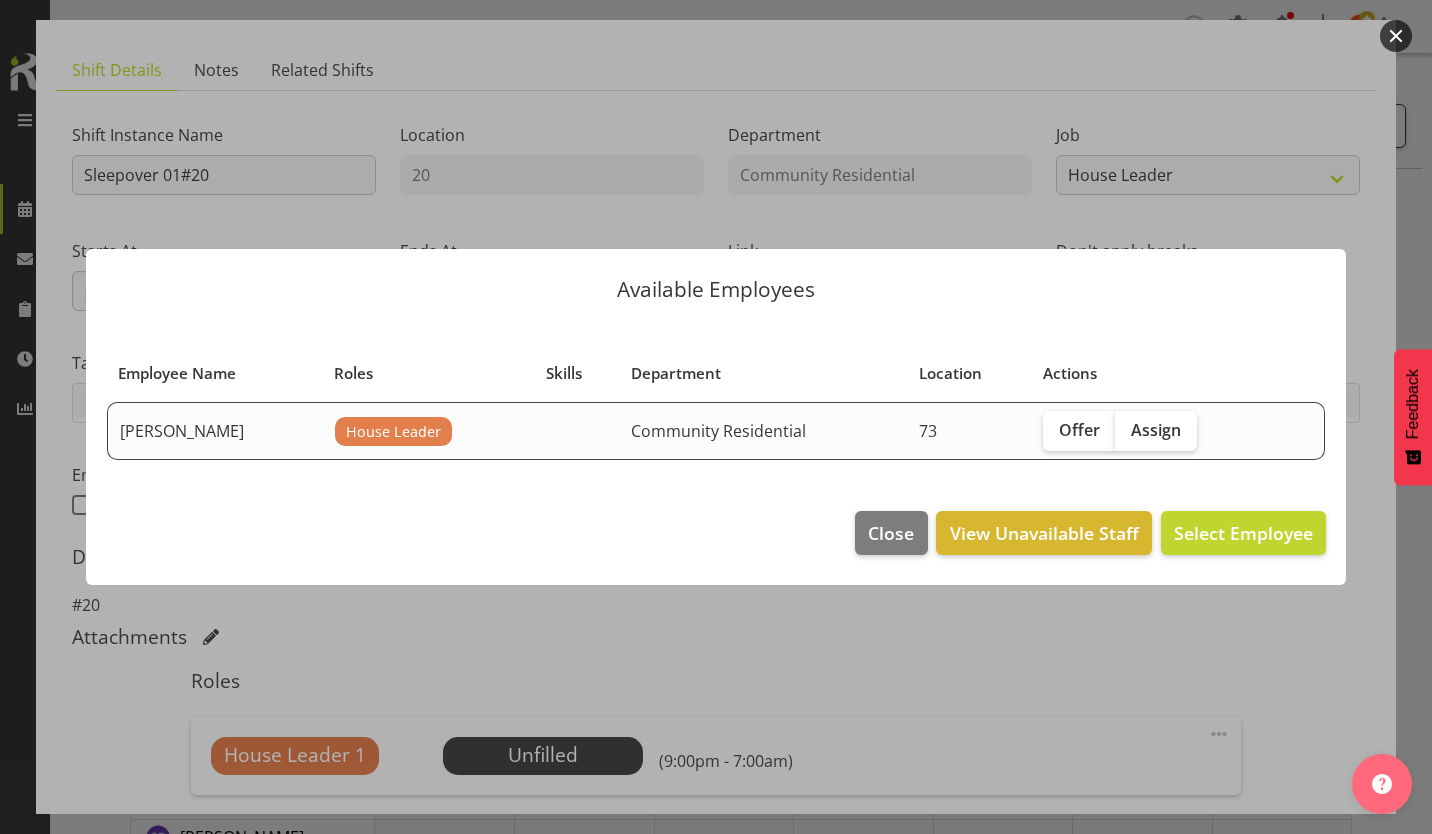 click on "Assign" at bounding box center [1156, 430] 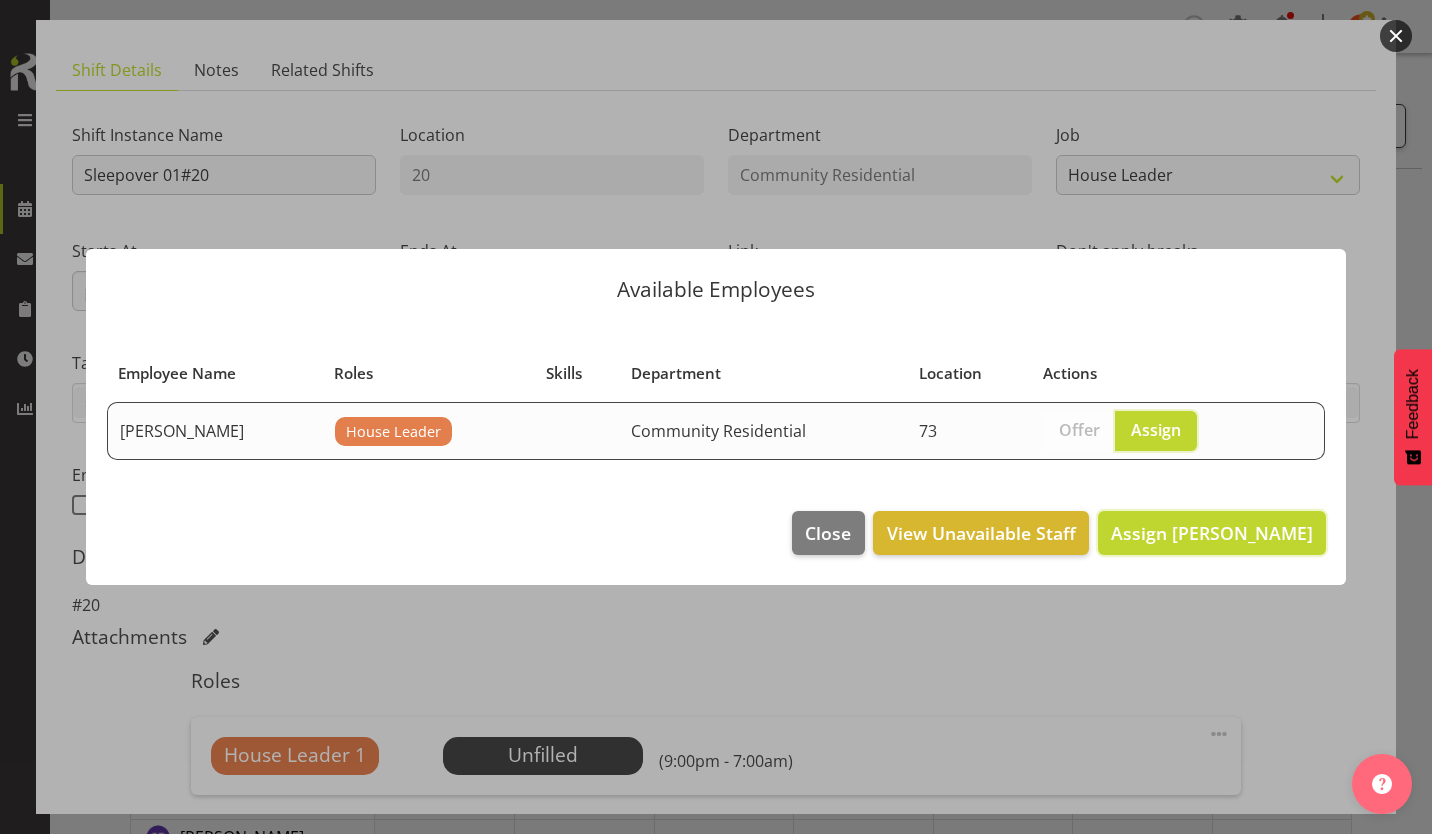 click on "Assign [PERSON_NAME]" at bounding box center (1212, 533) 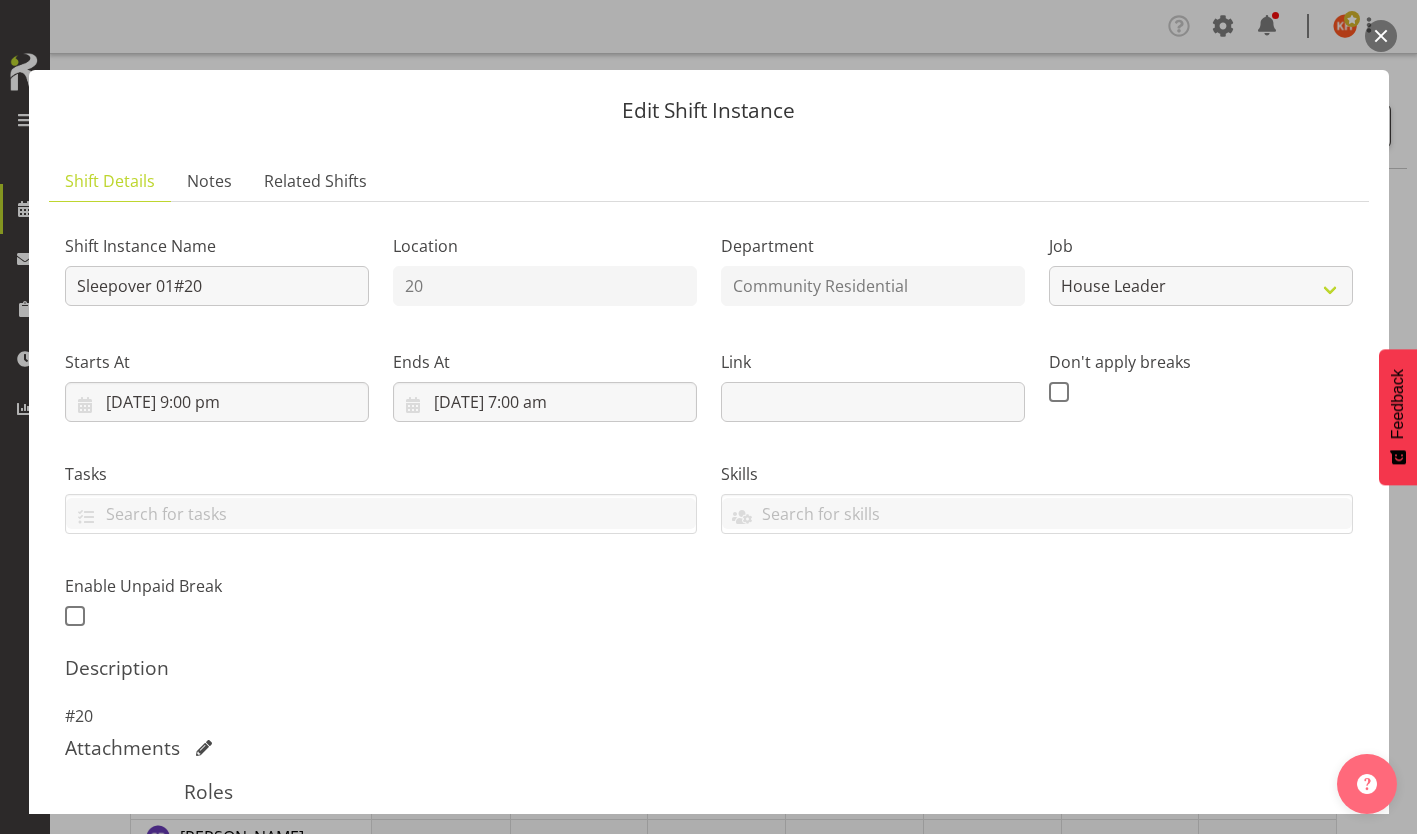 scroll, scrollTop: 219, scrollLeft: 0, axis: vertical 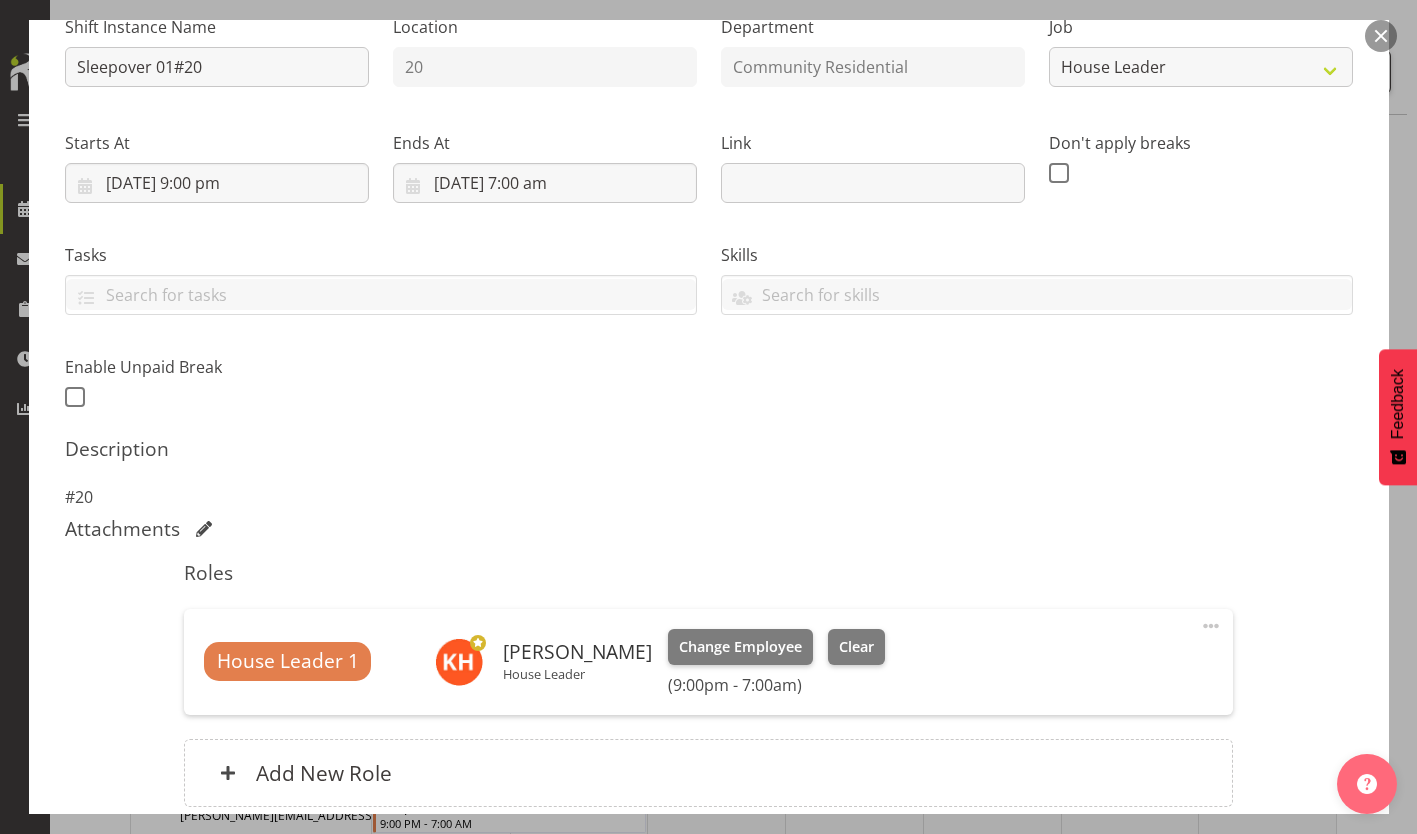 click on "Update Shift Instance" at bounding box center [1263, 932] 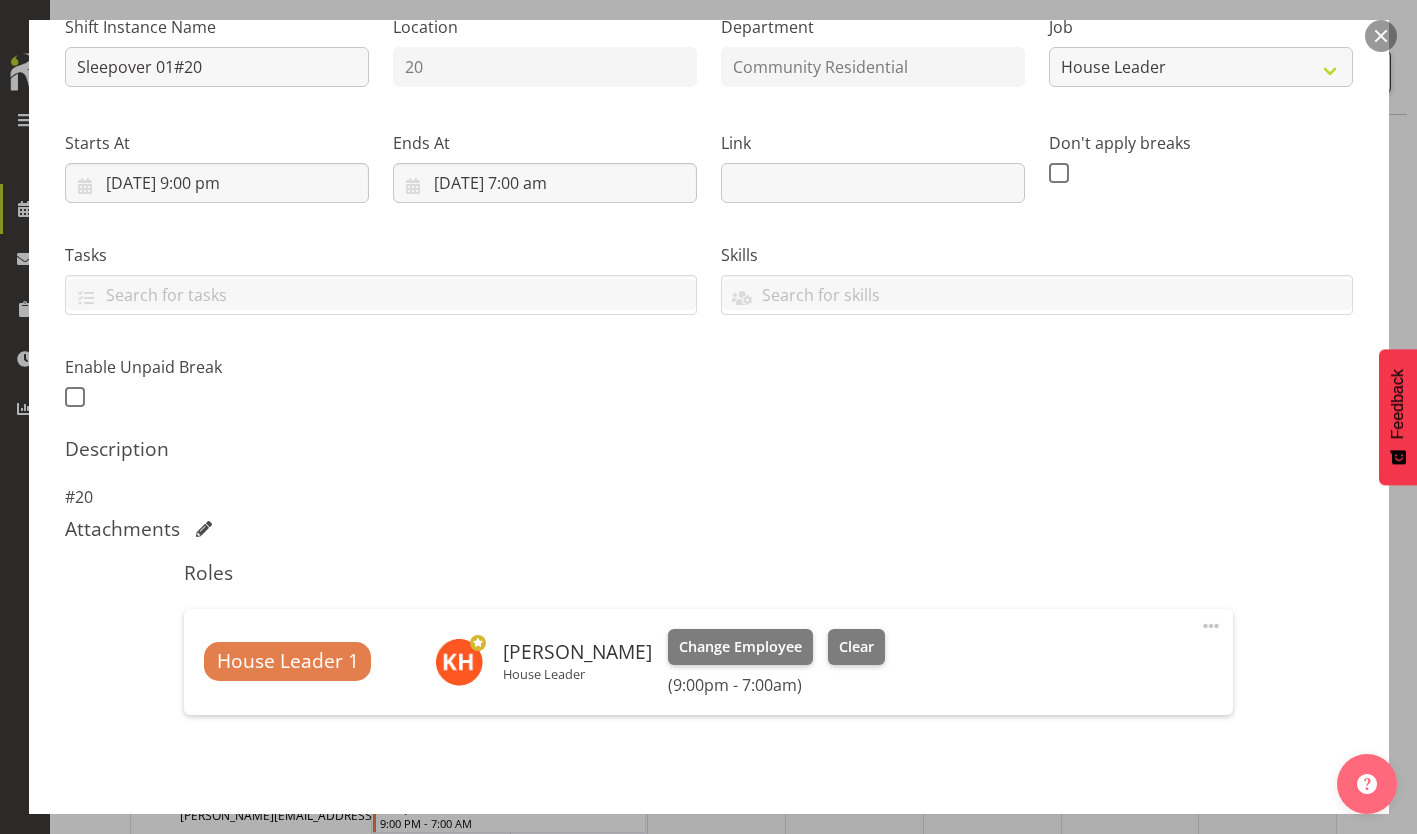 scroll, scrollTop: 146, scrollLeft: 0, axis: vertical 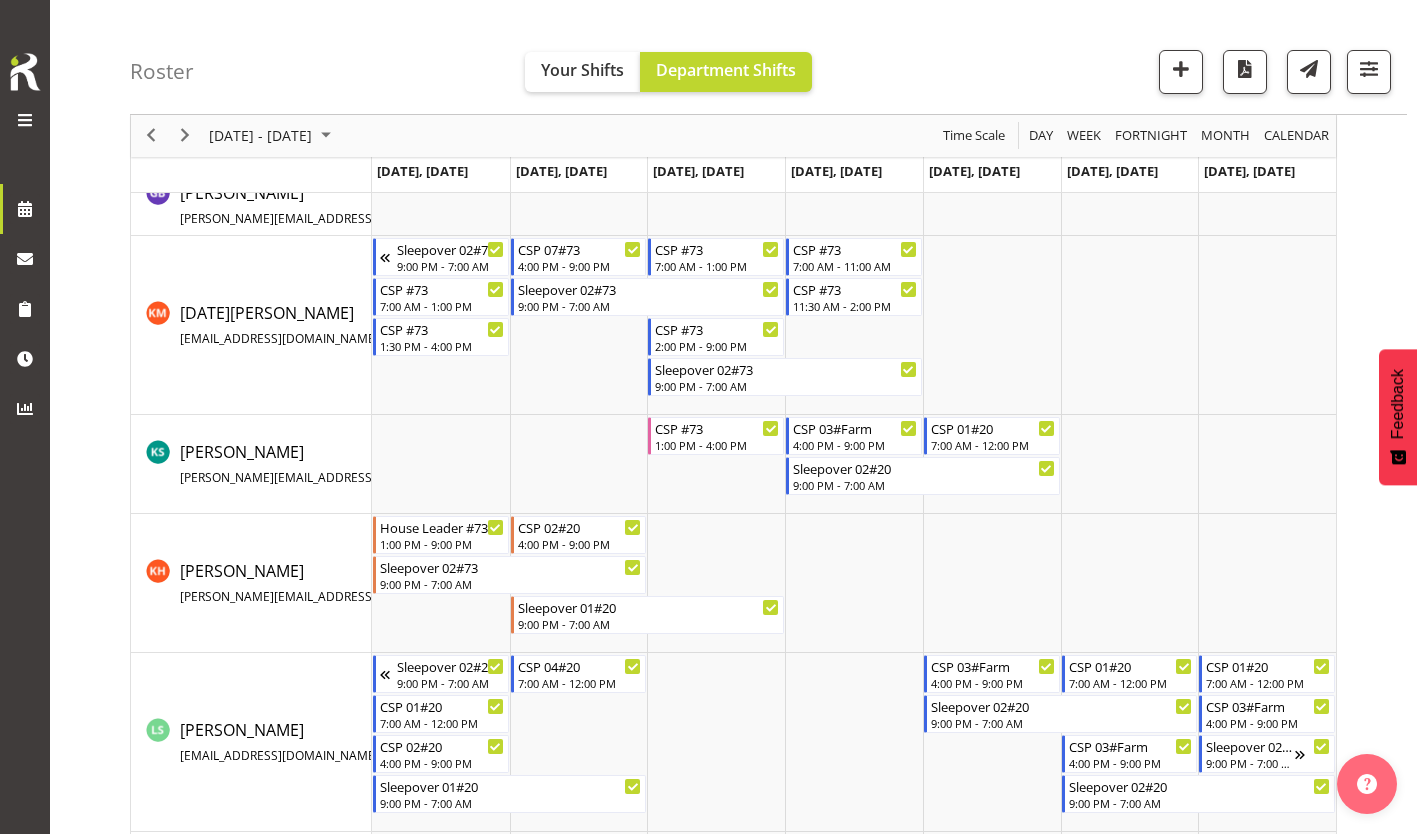 click at bounding box center (1267, 325) 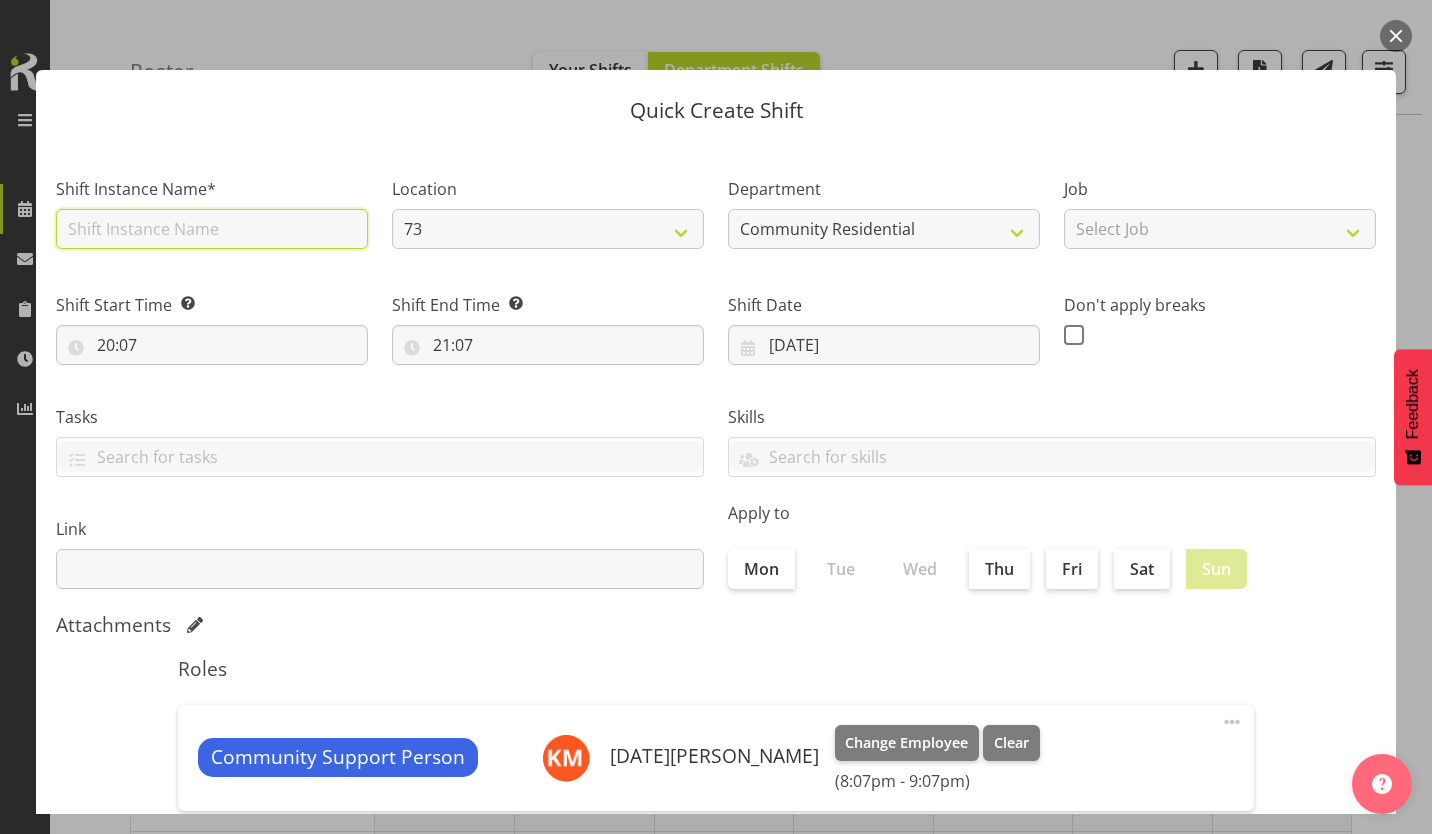 click at bounding box center [212, 229] 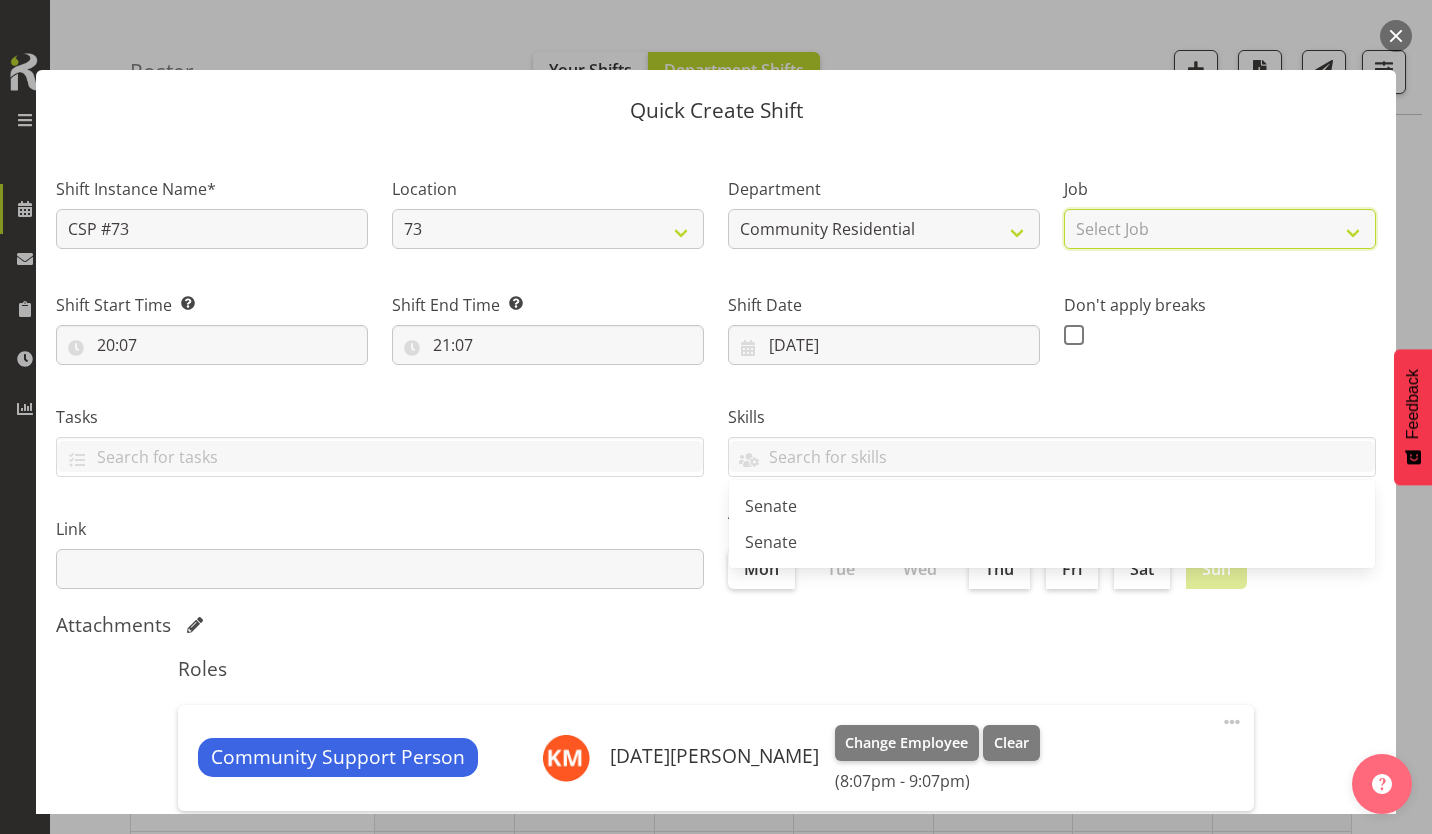 click on "Select Job  Accounts Admin Art Coordinator Community Leader Community Support Person Community Support Person-Casual House Leader Office Admin Senior Coordinator Service Manager Volunteer" at bounding box center (1220, 229) 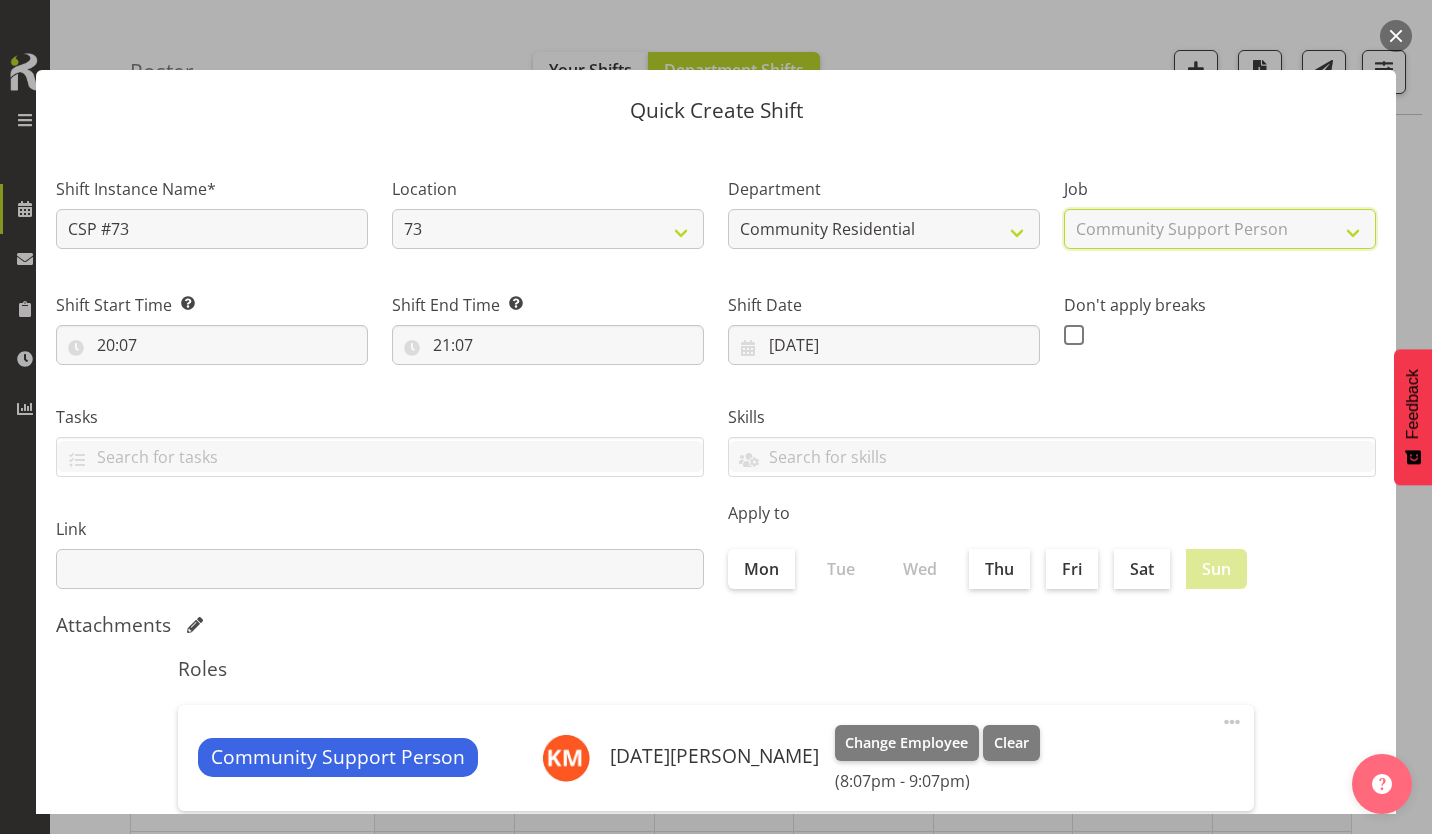 click on "Select Job  Accounts Admin Art Coordinator Community Leader Community Support Person Community Support Person-Casual House Leader Office Admin Senior Coordinator Service Manager Volunteer" at bounding box center (1220, 229) 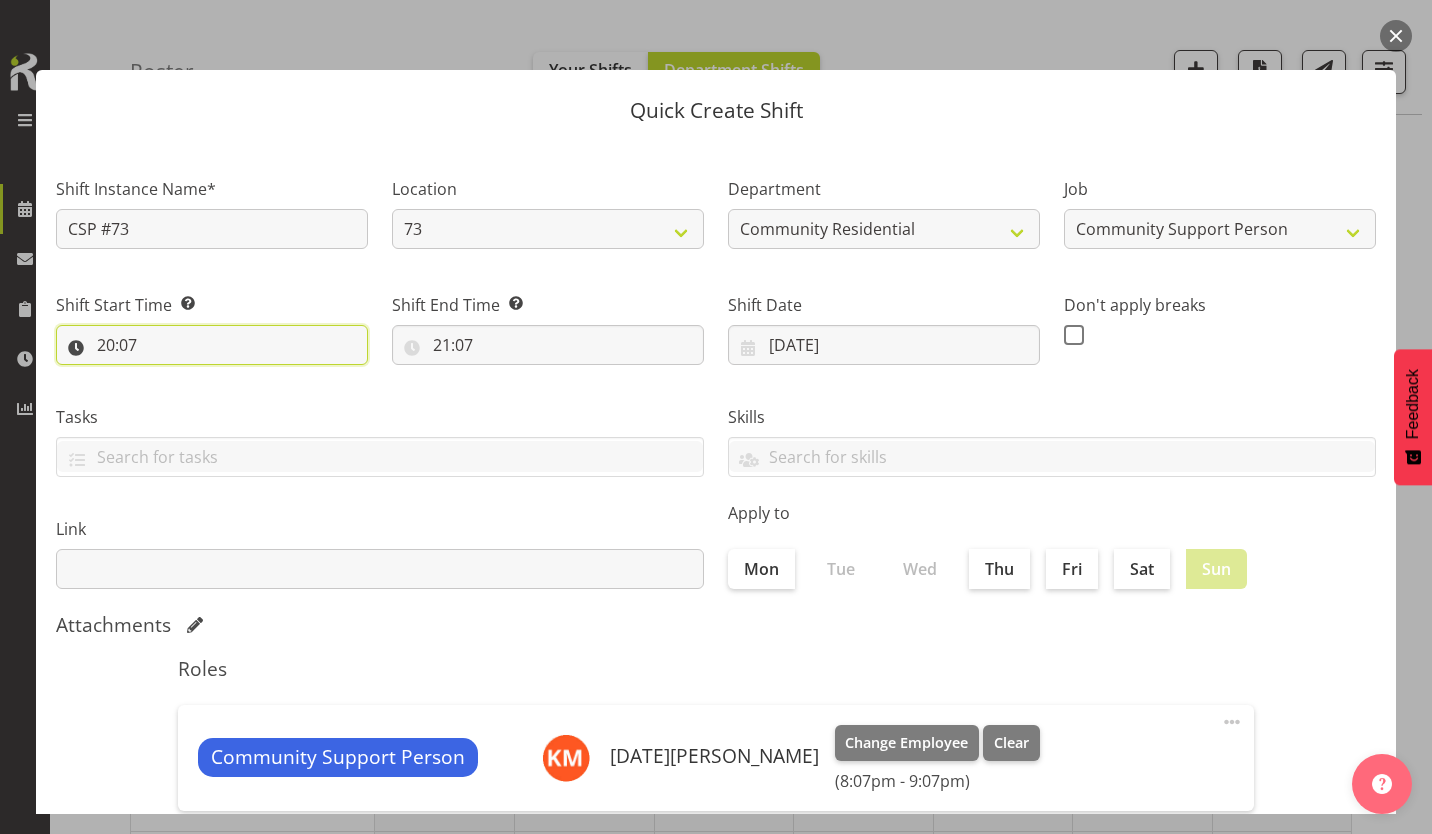 click on "20:07" at bounding box center (212, 345) 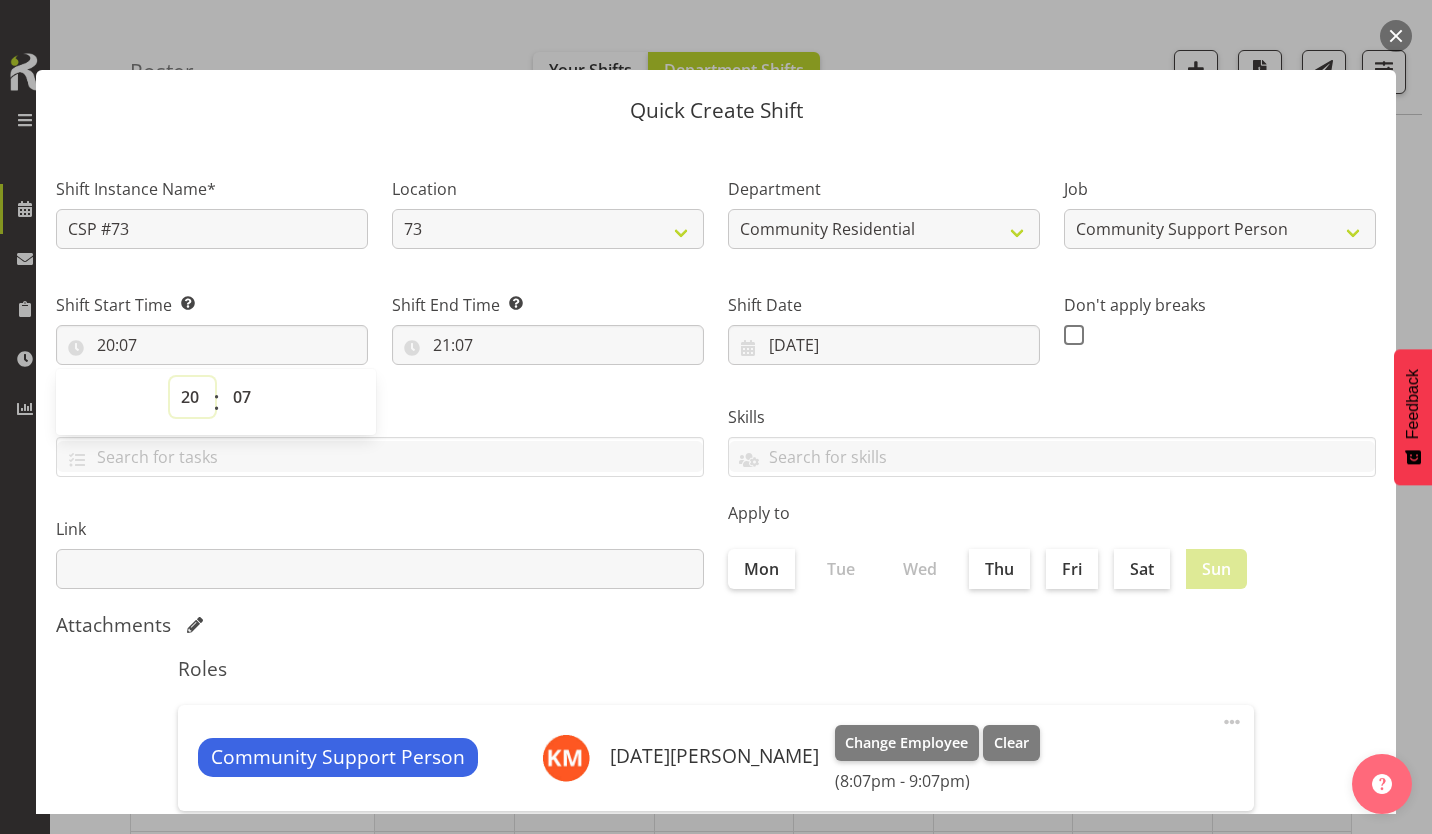 click on "00   01   02   03   04   05   06   07   08   09   10   11   12   13   14   15   16   17   18   19   20   21   22   23" at bounding box center (192, 397) 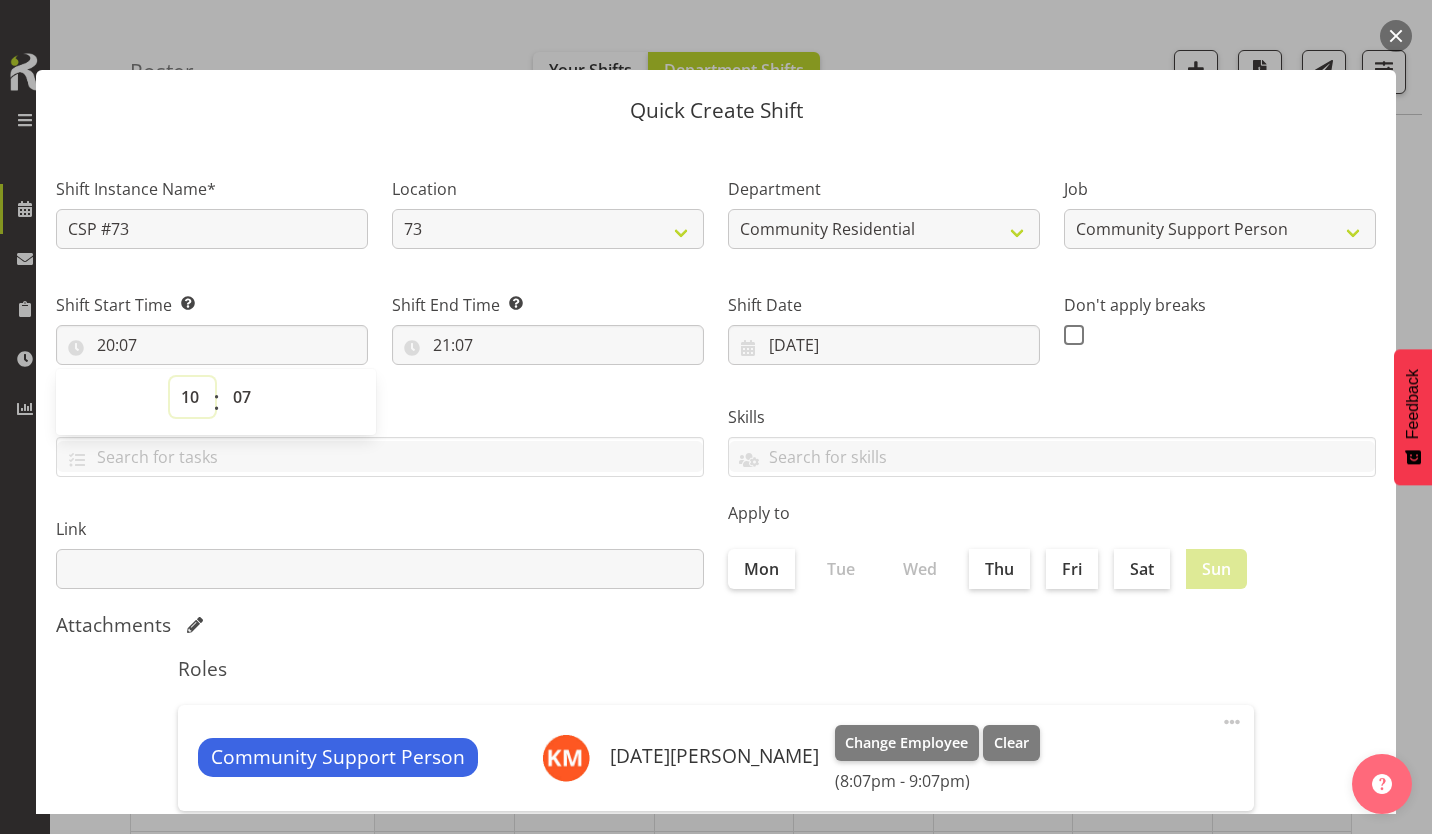 click on "00   01   02   03   04   05   06   07   08   09   10   11   12   13   14   15   16   17   18   19   20   21   22   23" at bounding box center (192, 397) 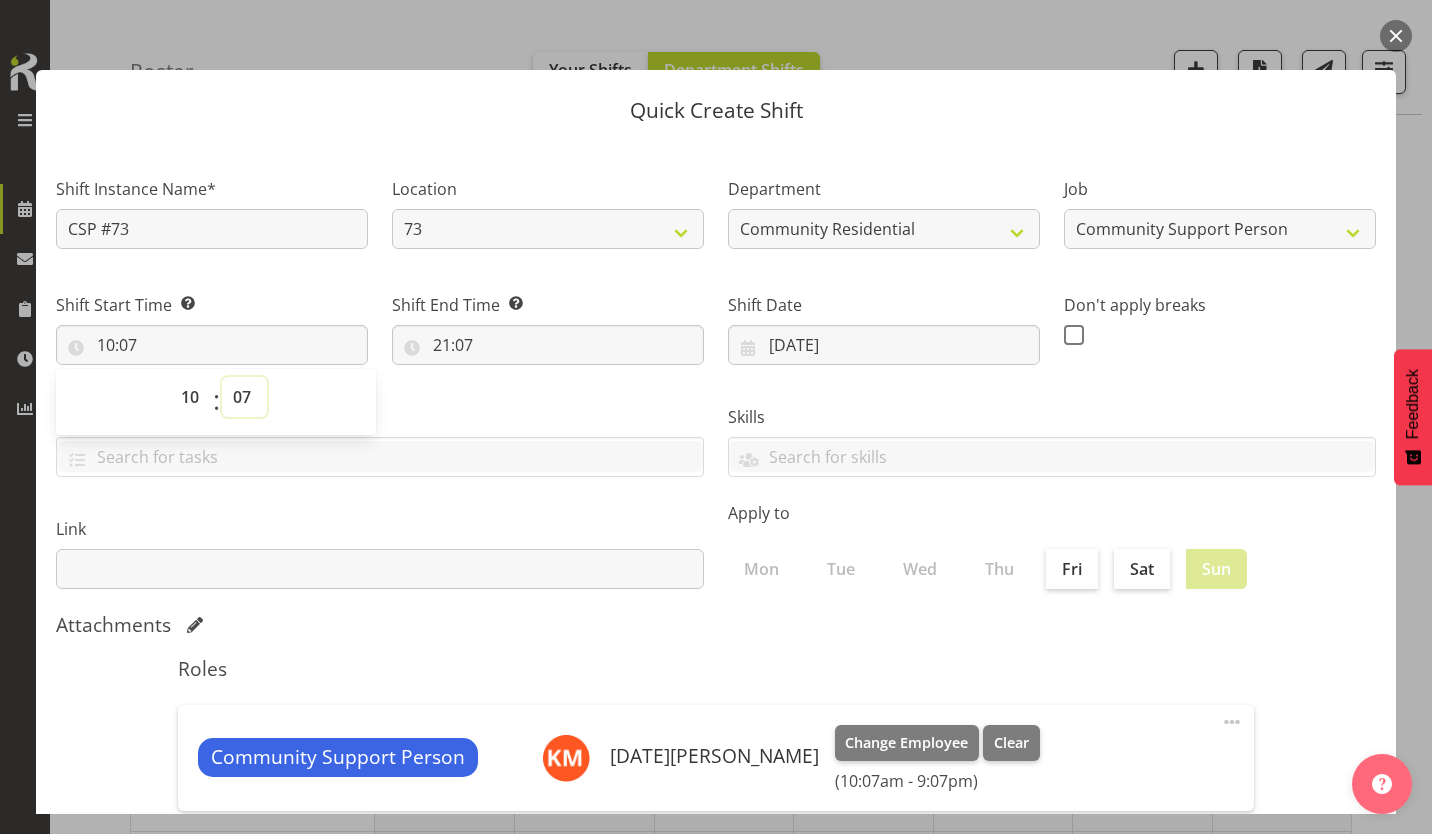 click on "00   01   02   03   04   05   06   07   08   09   10   11   12   13   14   15   16   17   18   19   20   21   22   23   24   25   26   27   28   29   30   31   32   33   34   35   36   37   38   39   40   41   42   43   44   45   46   47   48   49   50   51   52   53   54   55   56   57   58   59" at bounding box center (244, 397) 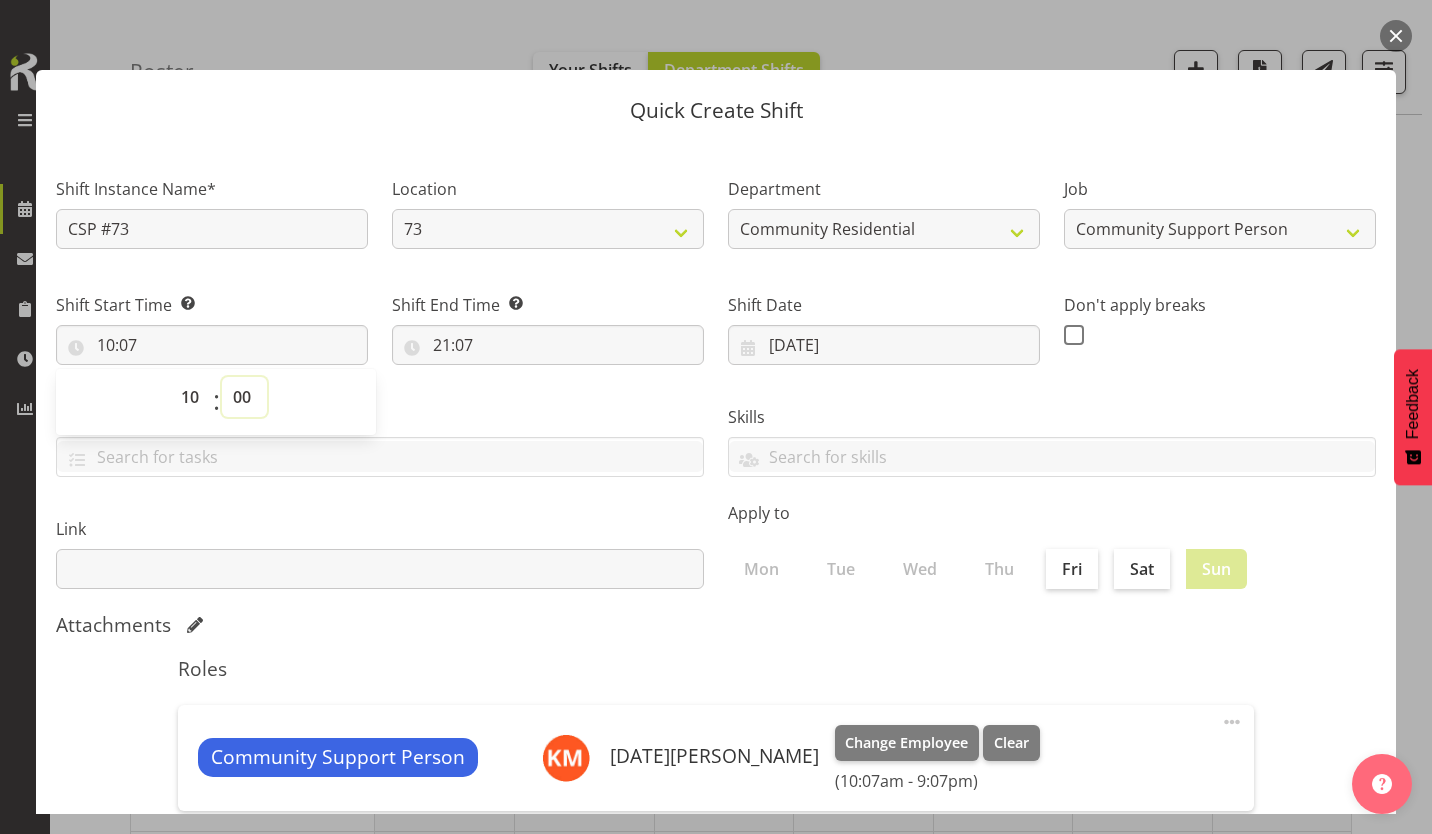 click on "00   01   02   03   04   05   06   07   08   09   10   11   12   13   14   15   16   17   18   19   20   21   22   23   24   25   26   27   28   29   30   31   32   33   34   35   36   37   38   39   40   41   42   43   44   45   46   47   48   49   50   51   52   53   54   55   56   57   58   59" at bounding box center [244, 397] 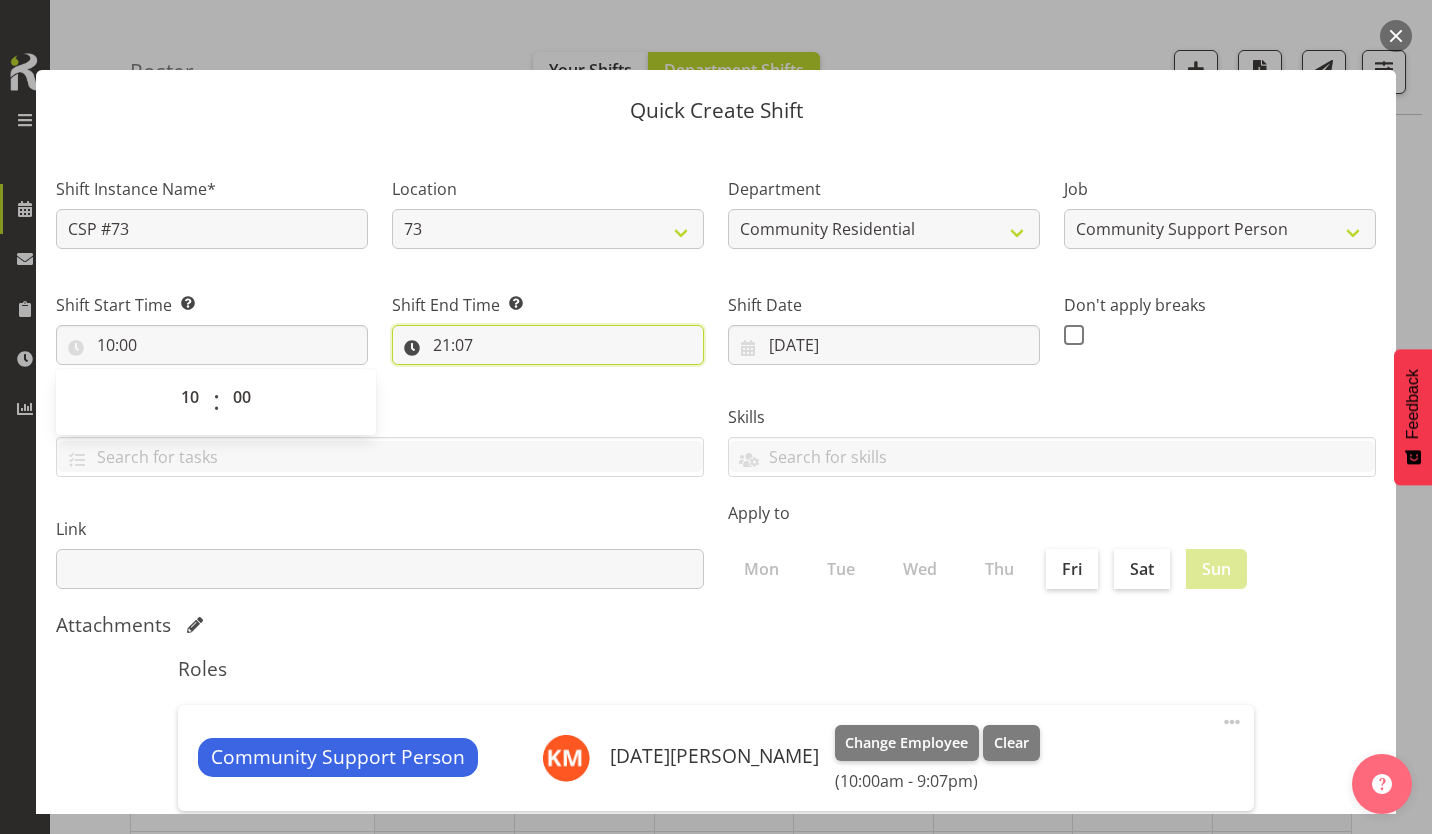 click on "21:07" at bounding box center [548, 345] 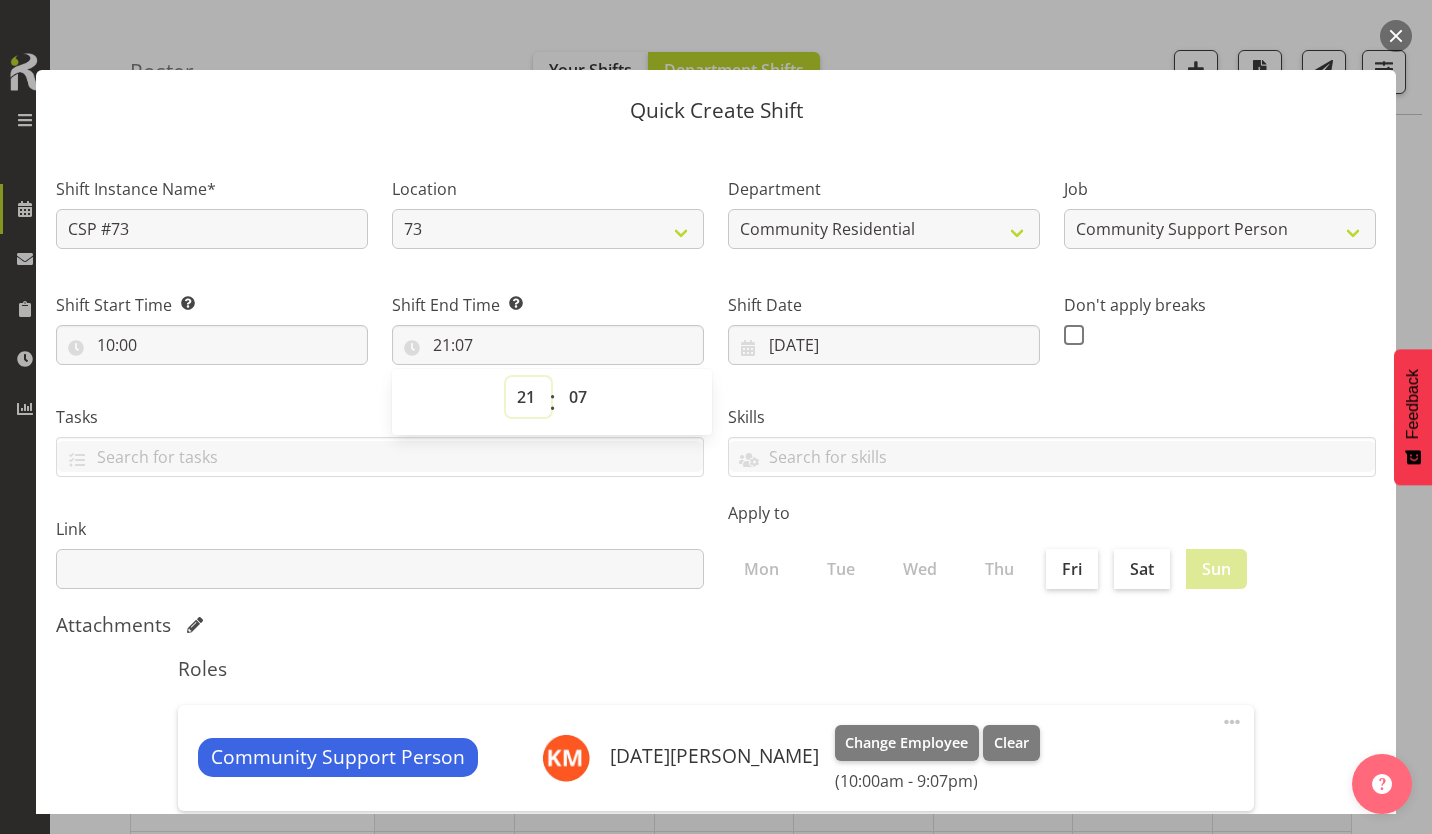 click on "00   01   02   03   04   05   06   07   08   09   10   11   12   13   14   15   16   17   18   19   20   21   22   23" at bounding box center (528, 397) 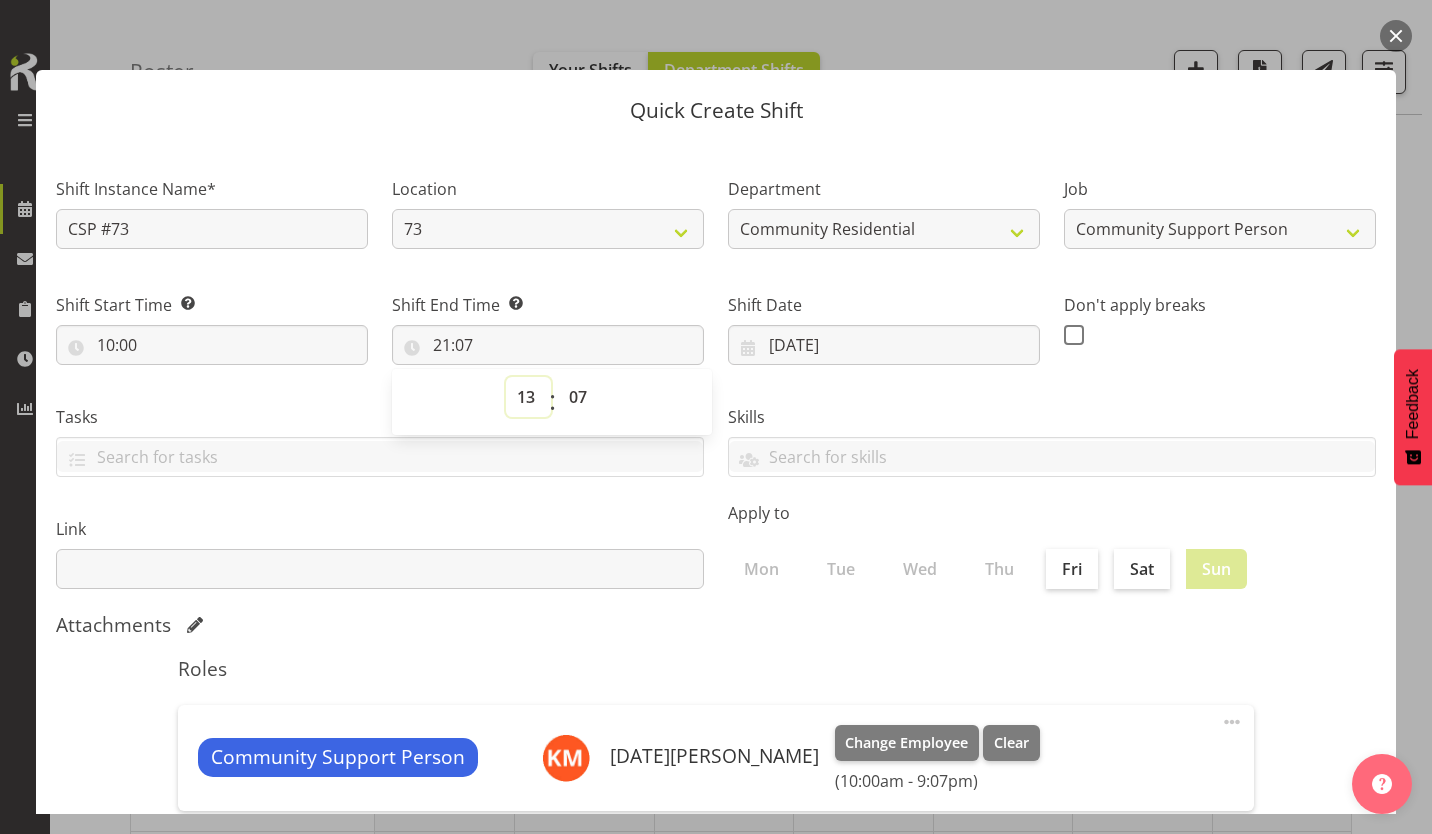 click on "00   01   02   03   04   05   06   07   08   09   10   11   12   13   14   15   16   17   18   19   20   21   22   23" at bounding box center [528, 397] 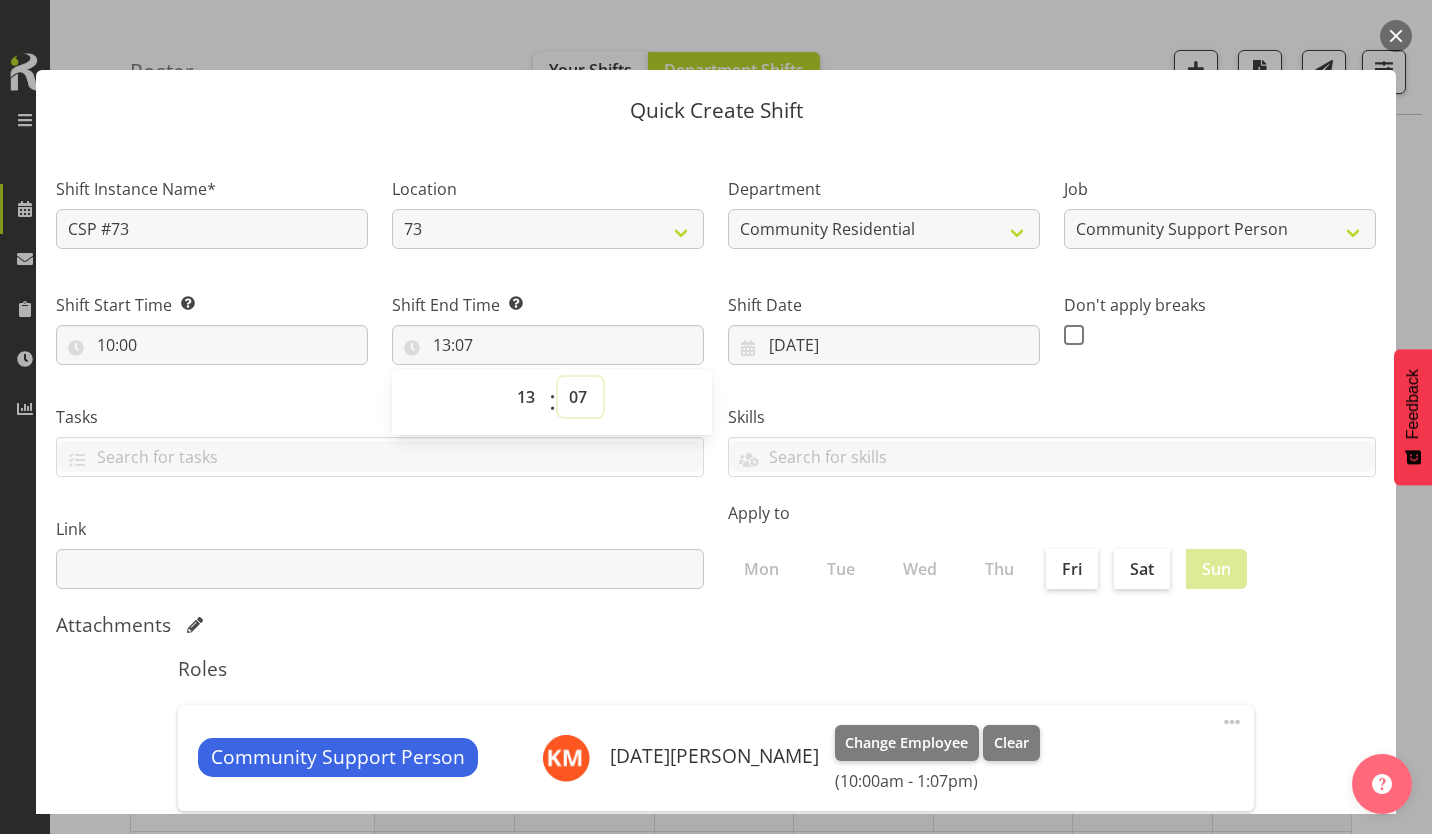 click on "00   01   02   03   04   05   06   07   08   09   10   11   12   13   14   15   16   17   18   19   20   21   22   23   24   25   26   27   28   29   30   31   32   33   34   35   36   37   38   39   40   41   42   43   44   45   46   47   48   49   50   51   52   53   54   55   56   57   58   59" at bounding box center [580, 397] 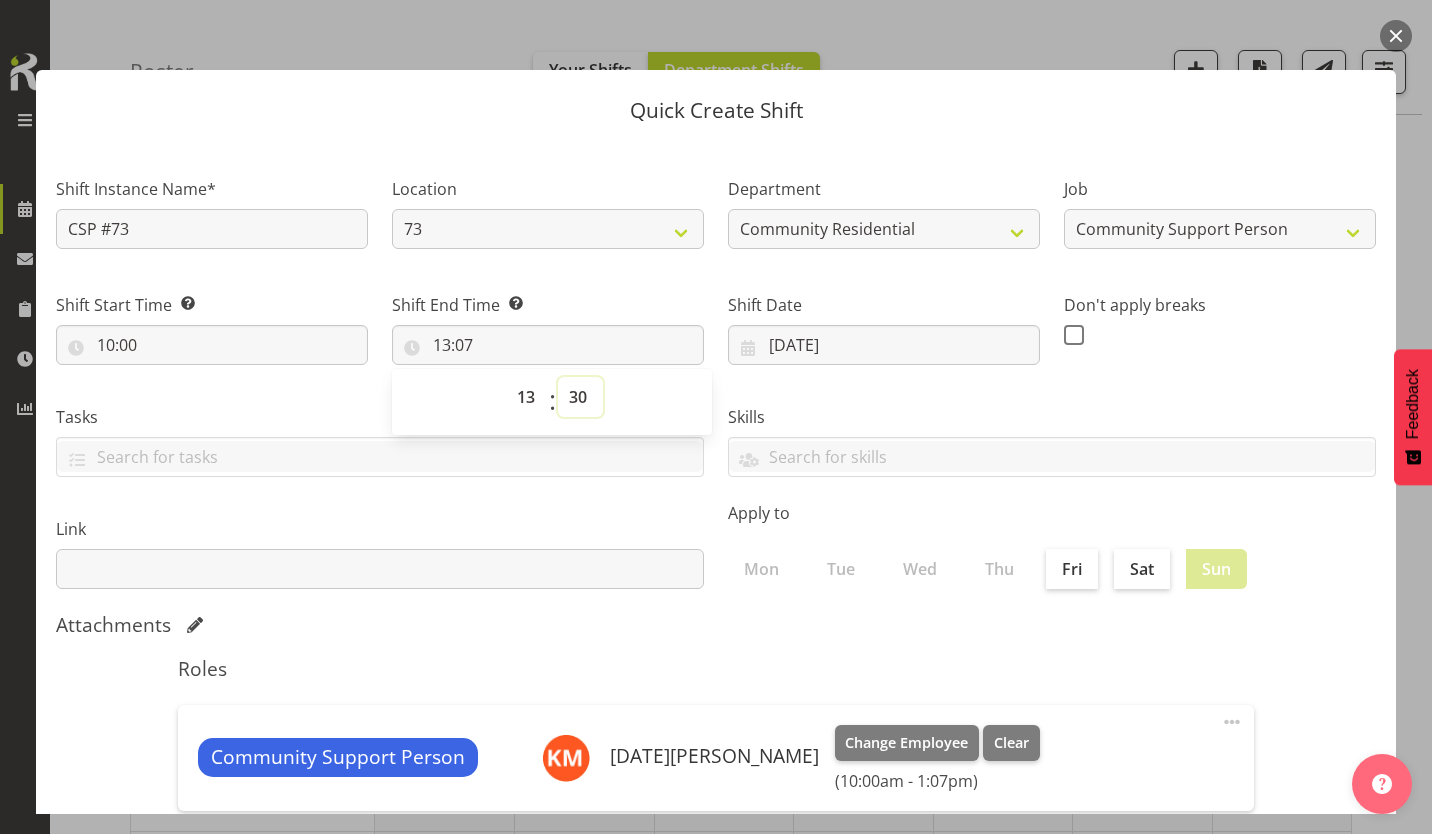 click on "00   01   02   03   04   05   06   07   08   09   10   11   12   13   14   15   16   17   18   19   20   21   22   23   24   25   26   27   28   29   30   31   32   33   34   35   36   37   38   39   40   41   42   43   44   45   46   47   48   49   50   51   52   53   54   55   56   57   58   59" at bounding box center [580, 397] 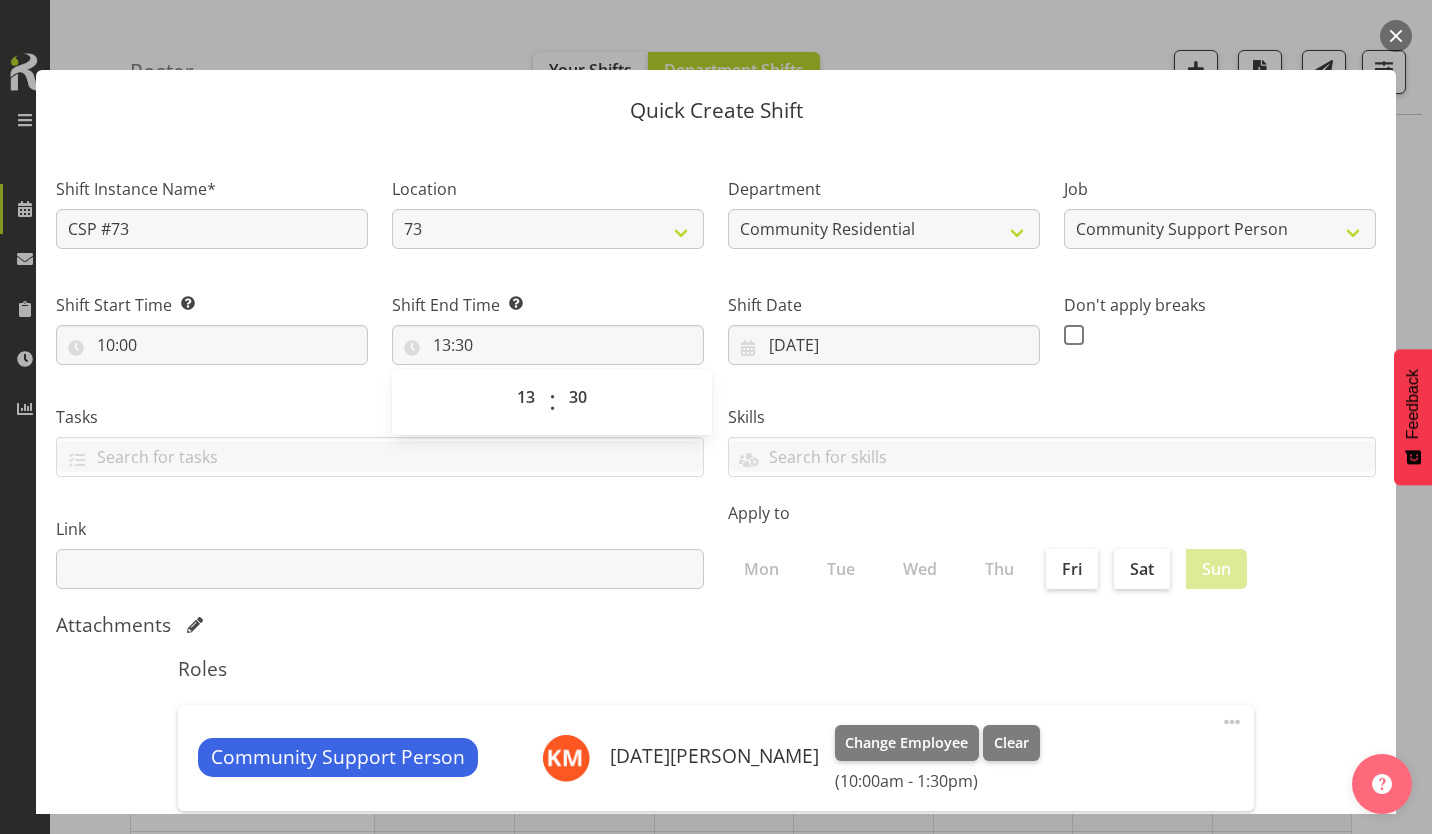 click at bounding box center [1074, 335] 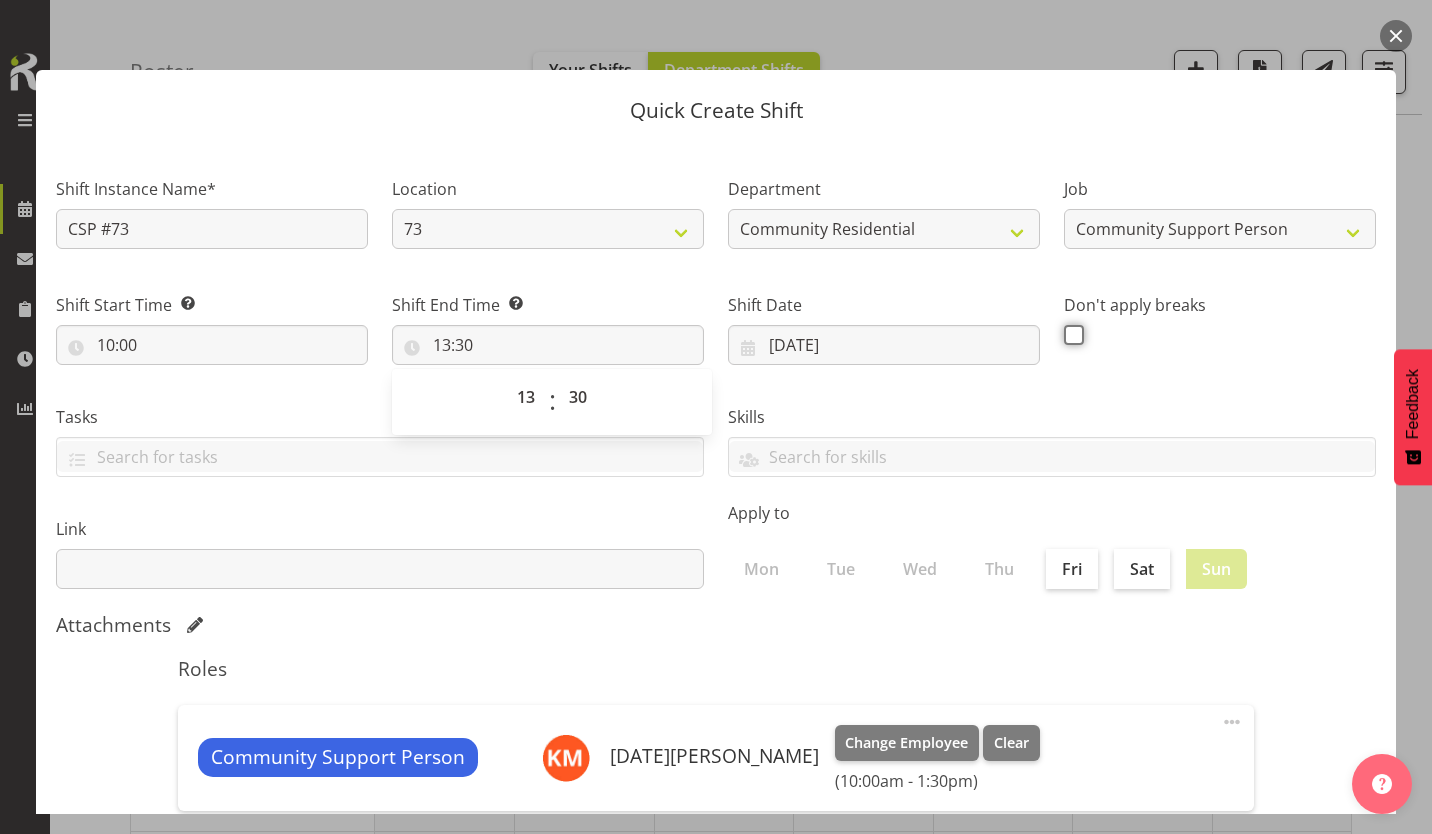click at bounding box center [1070, 334] 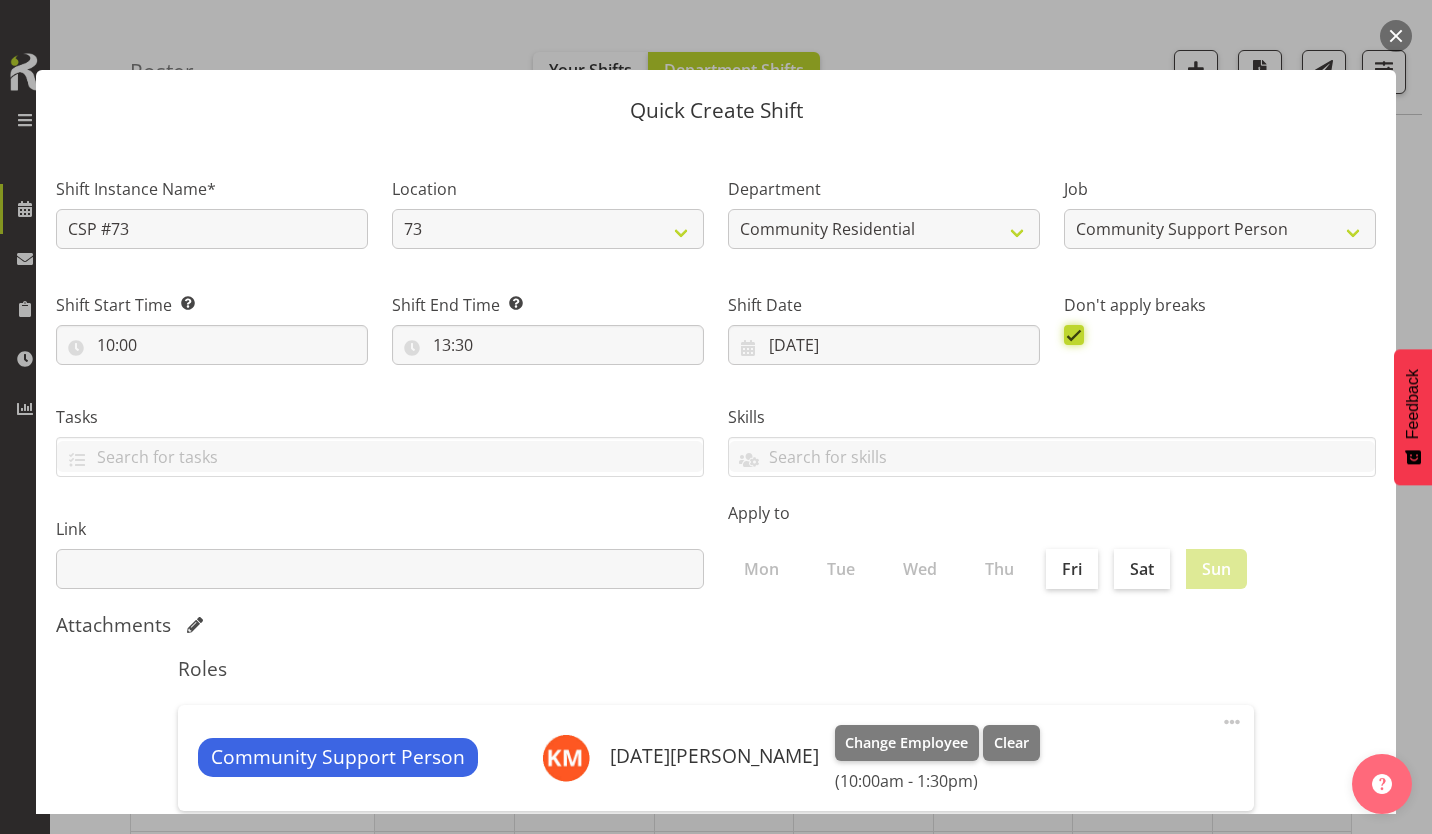 scroll, scrollTop: 86, scrollLeft: 0, axis: vertical 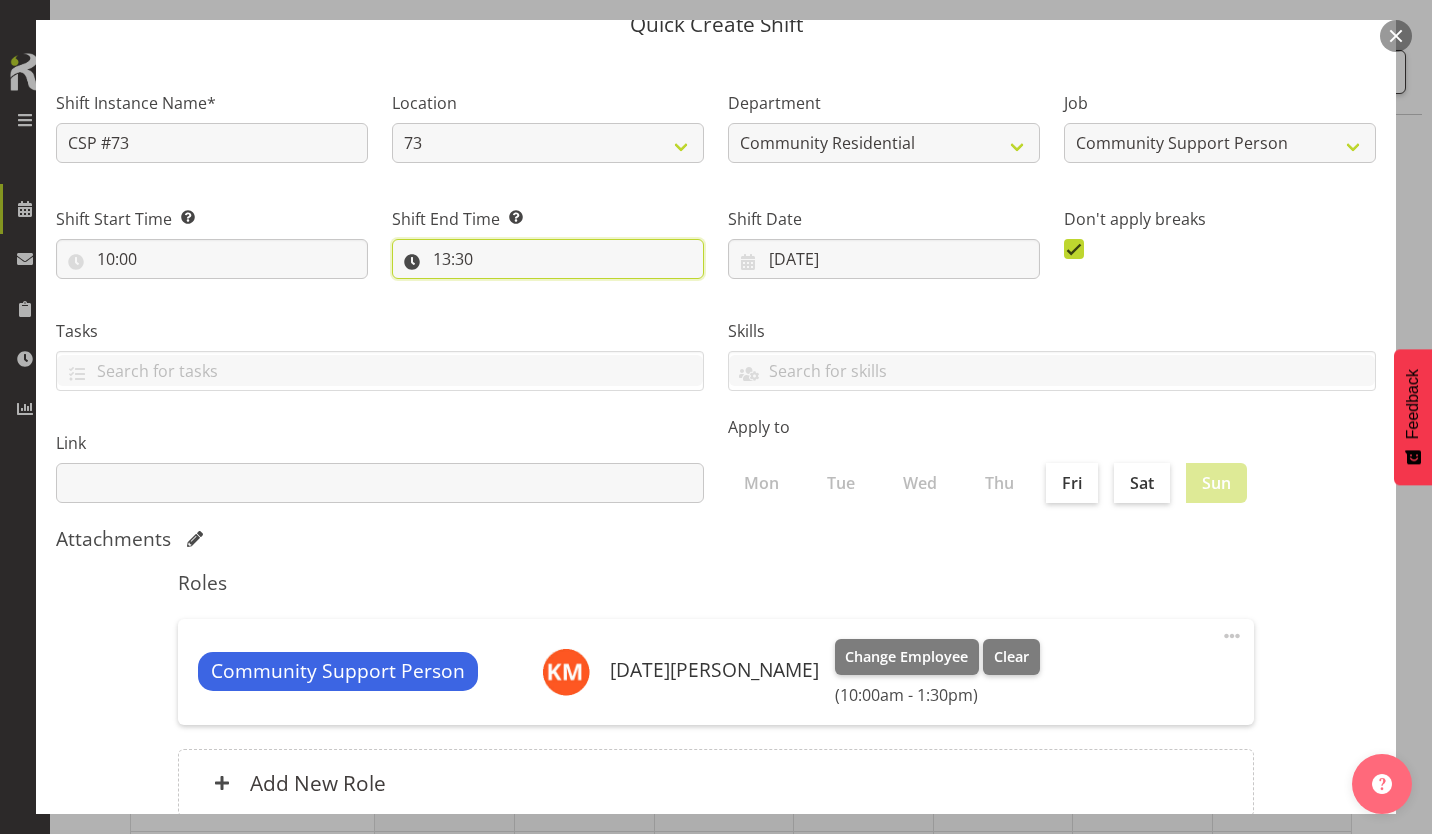 click on "13:30" at bounding box center (548, 259) 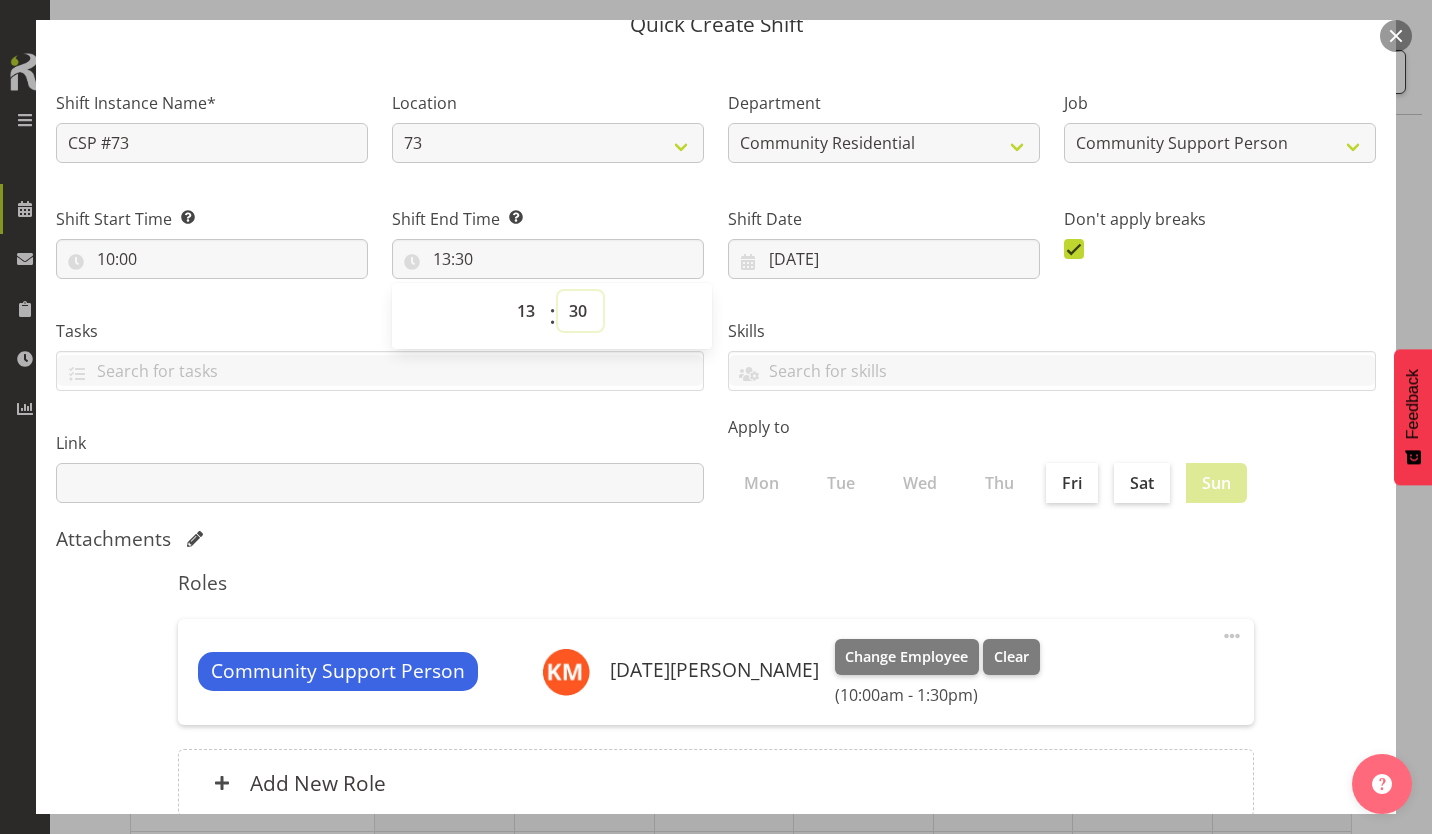 click on "00   01   02   03   04   05   06   07   08   09   10   11   12   13   14   15   16   17   18   19   20   21   22   23   24   25   26   27   28   29   30   31   32   33   34   35   36   37   38   39   40   41   42   43   44   45   46   47   48   49   50   51   52   53   54   55   56   57   58   59" at bounding box center [580, 311] 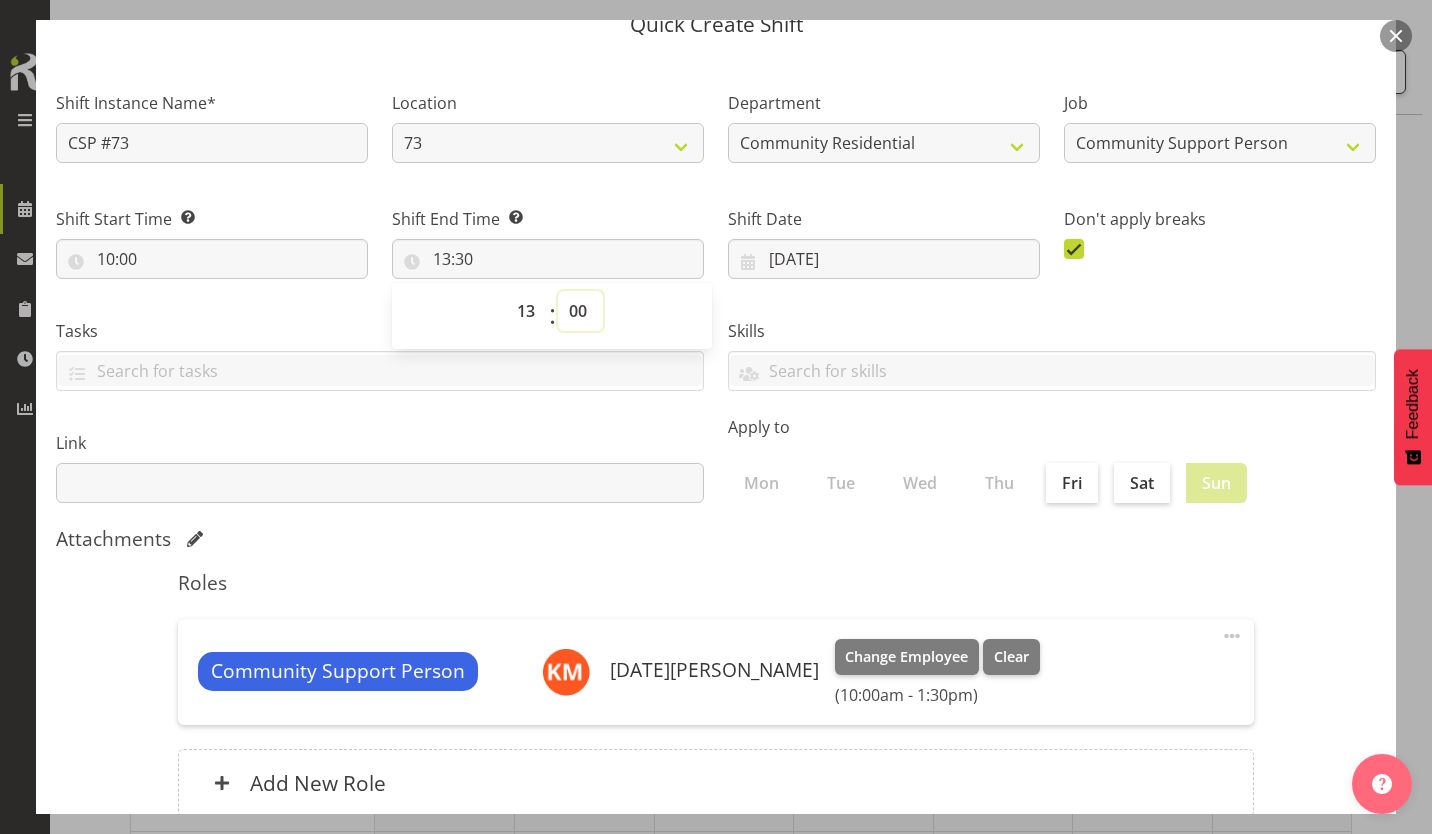 click on "00   01   02   03   04   05   06   07   08   09   10   11   12   13   14   15   16   17   18   19   20   21   22   23   24   25   26   27   28   29   30   31   32   33   34   35   36   37   38   39   40   41   42   43   44   45   46   47   48   49   50   51   52   53   54   55   56   57   58   59" at bounding box center (580, 311) 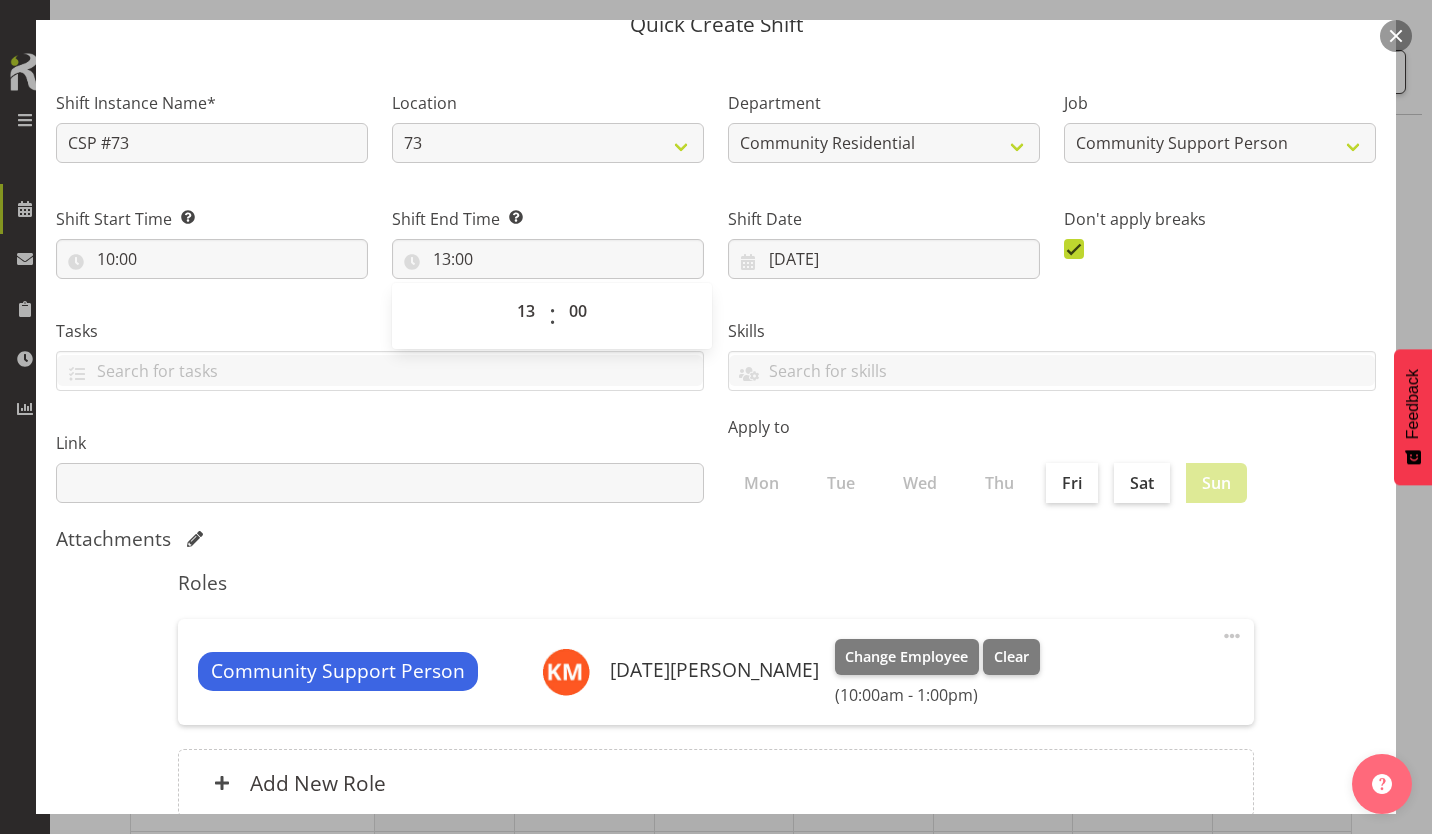 click on "Create Shift Instance" at bounding box center [1274, 902] 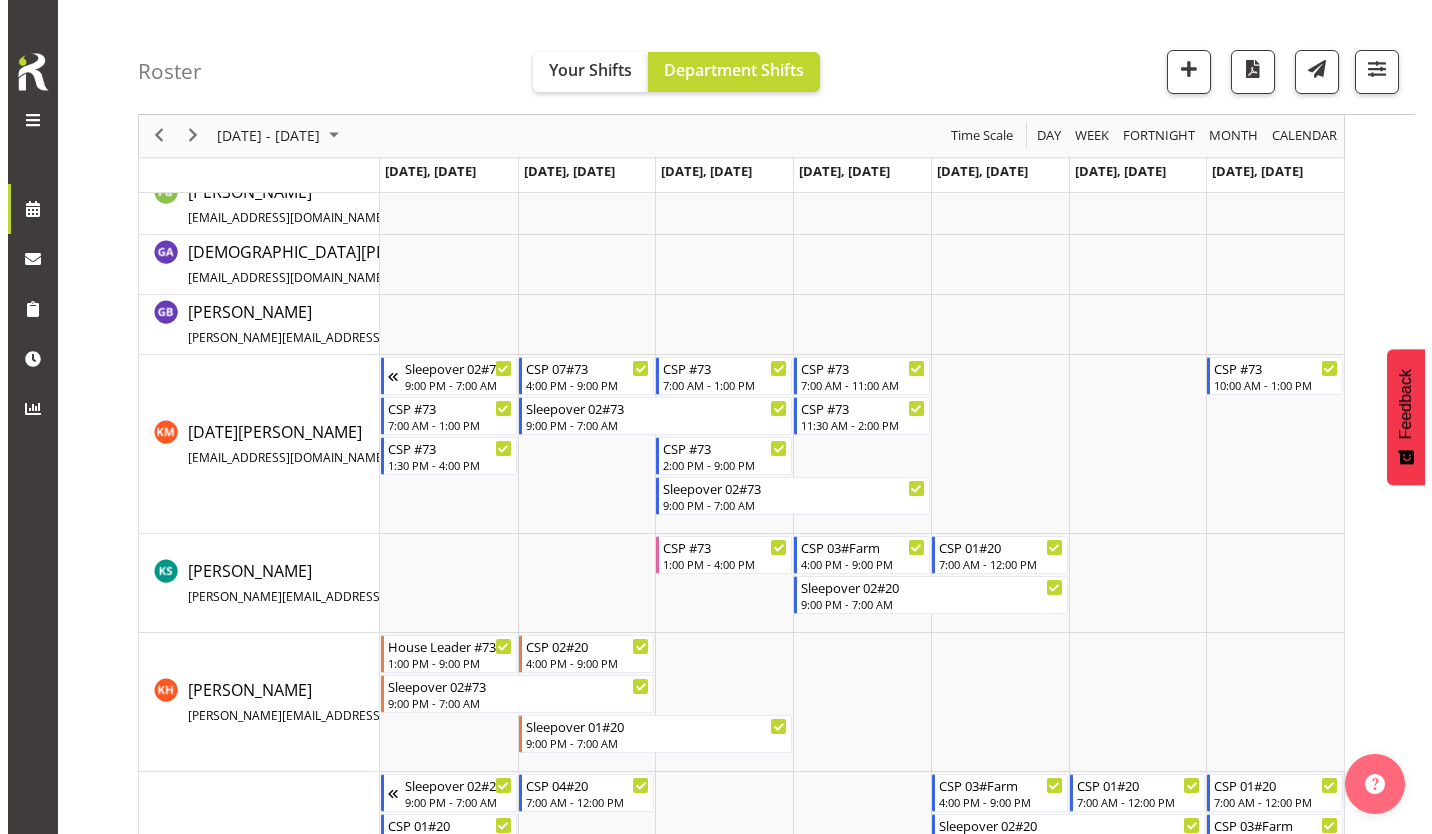 scroll, scrollTop: 644, scrollLeft: 0, axis: vertical 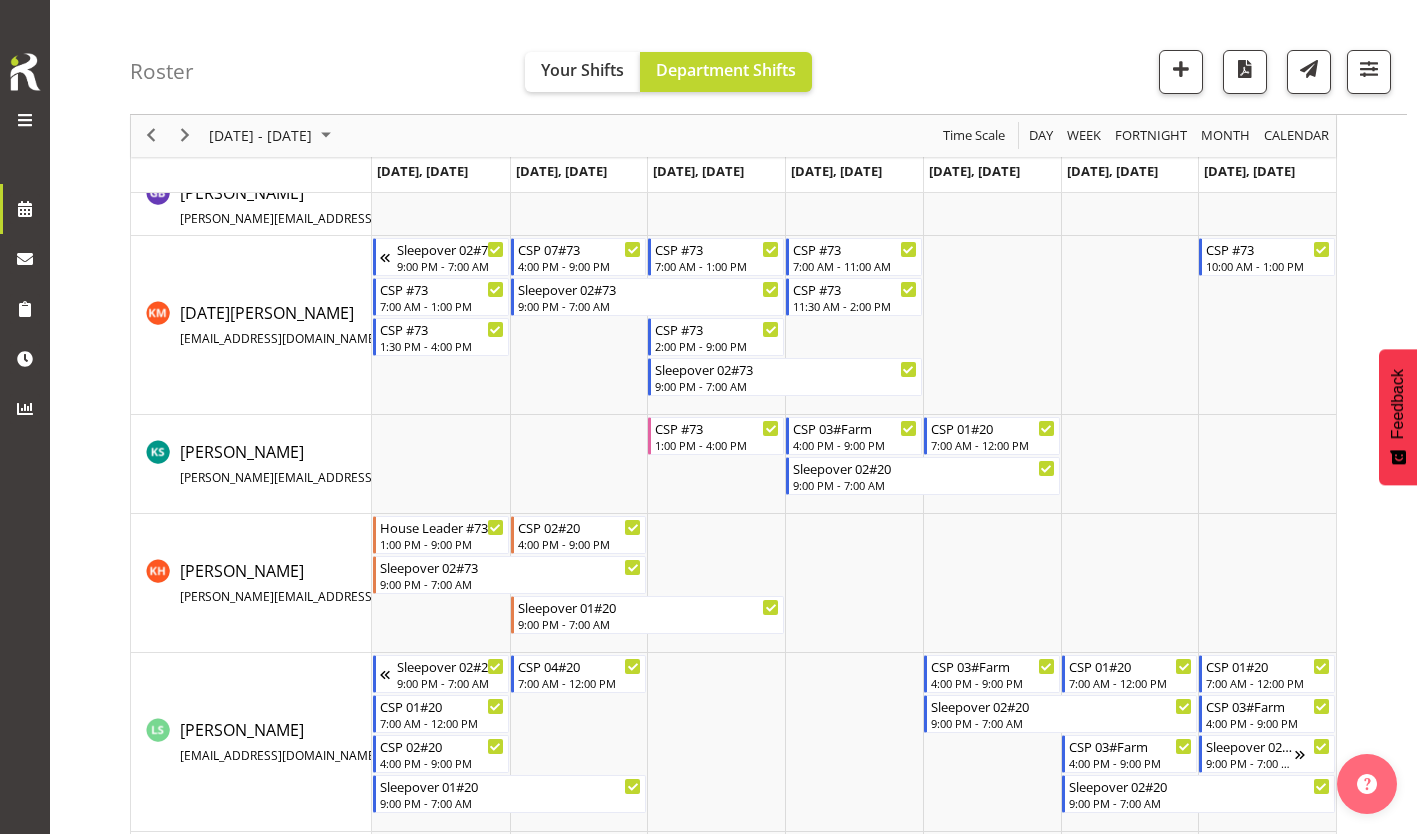 click at bounding box center (1267, 325) 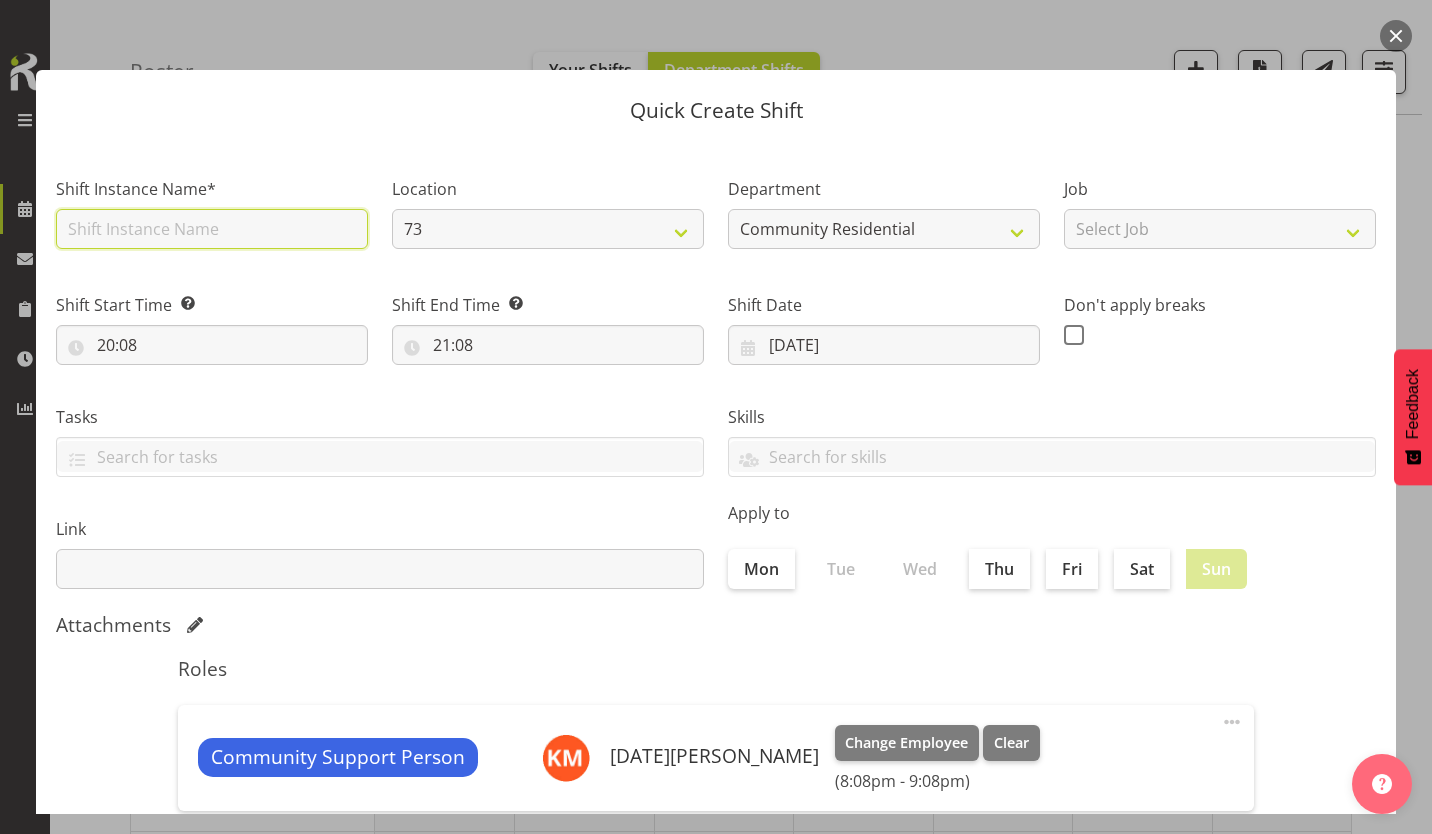 click at bounding box center (212, 229) 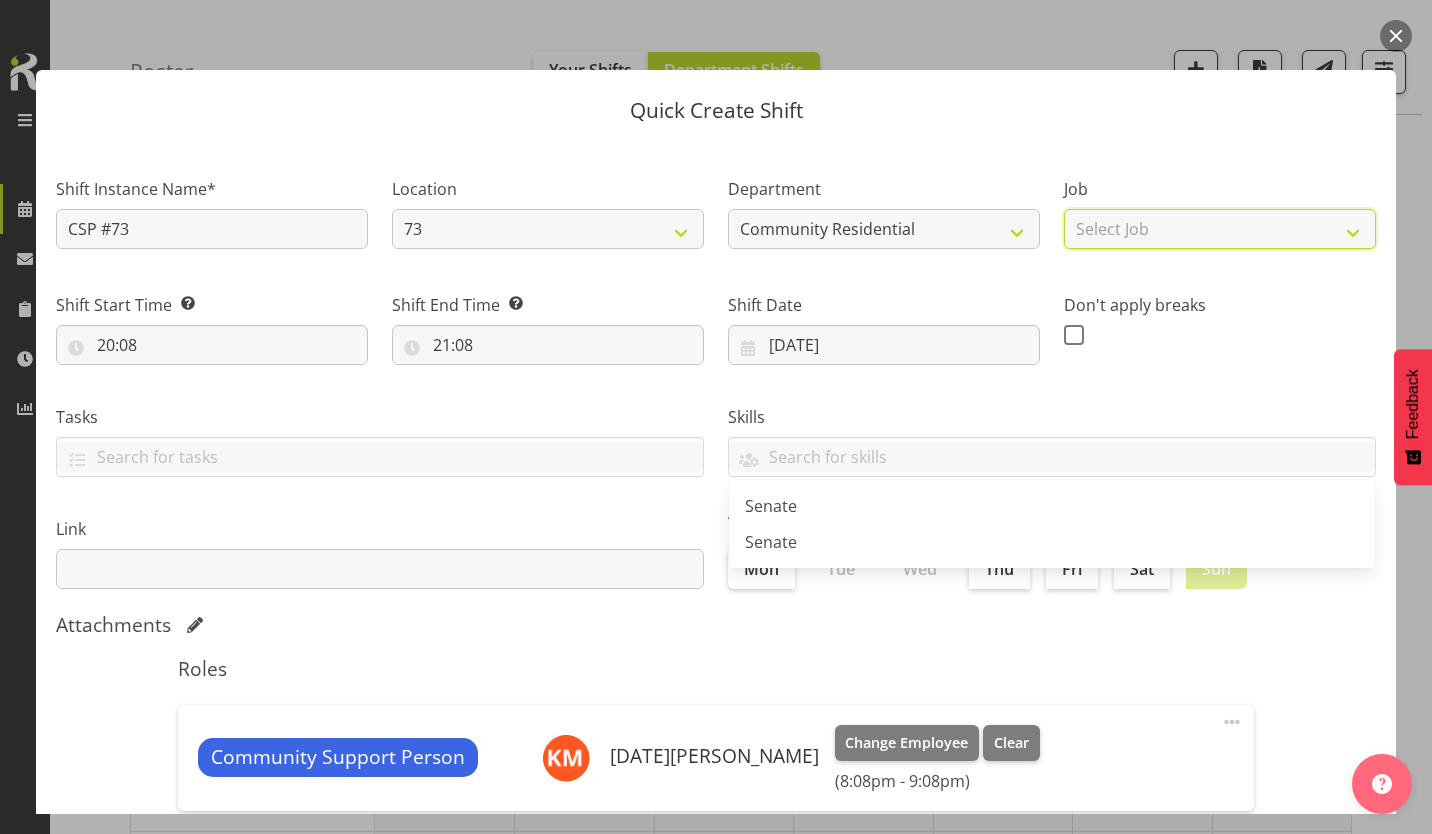 click on "Select Job  Accounts Admin Art Coordinator Community Leader Community Support Person Community Support Person-Casual House Leader Office Admin Senior Coordinator Service Manager Volunteer" at bounding box center [1220, 229] 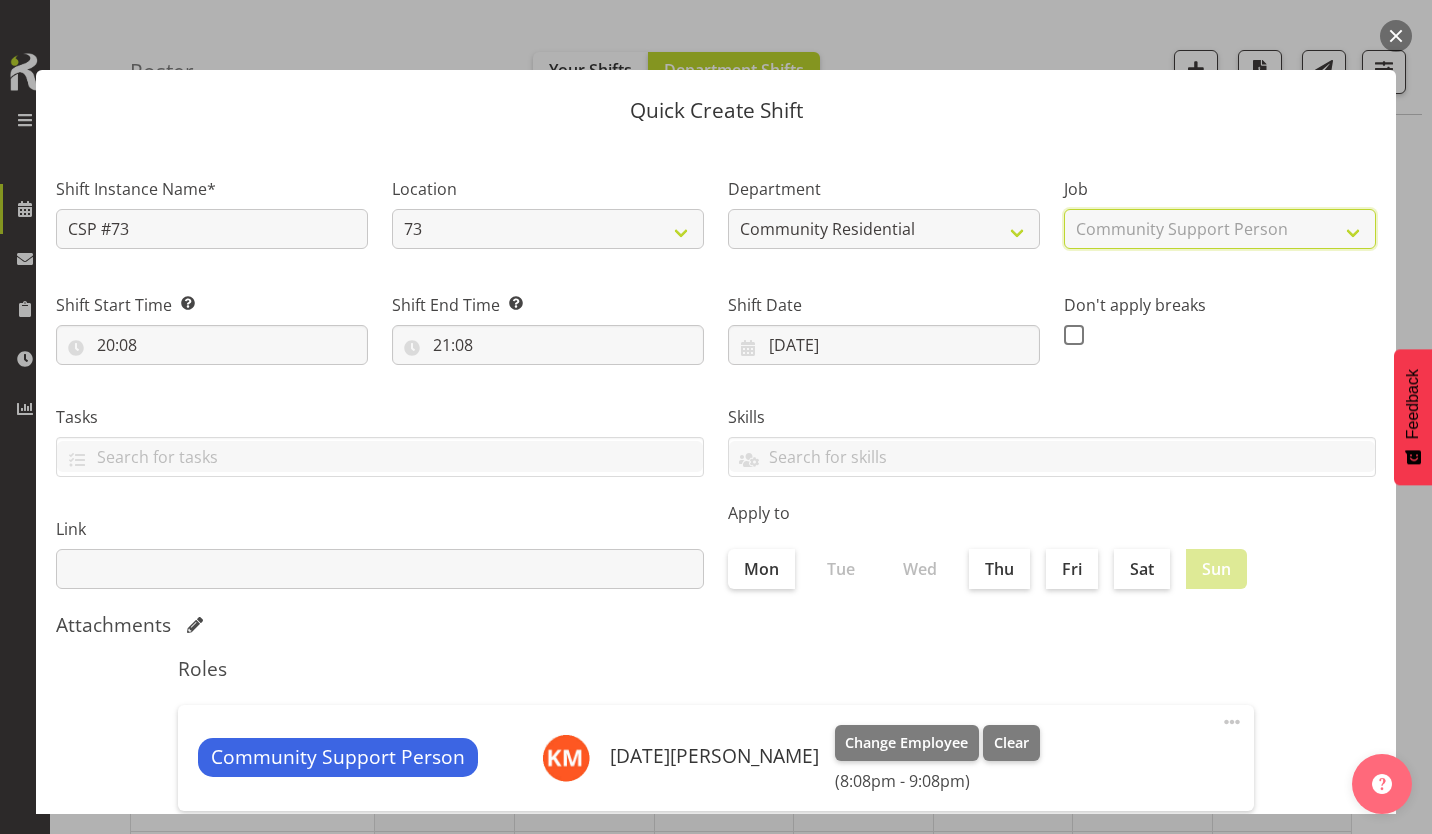 click on "Select Job  Accounts Admin Art Coordinator Community Leader Community Support Person Community Support Person-Casual House Leader Office Admin Senior Coordinator Service Manager Volunteer" at bounding box center (1220, 229) 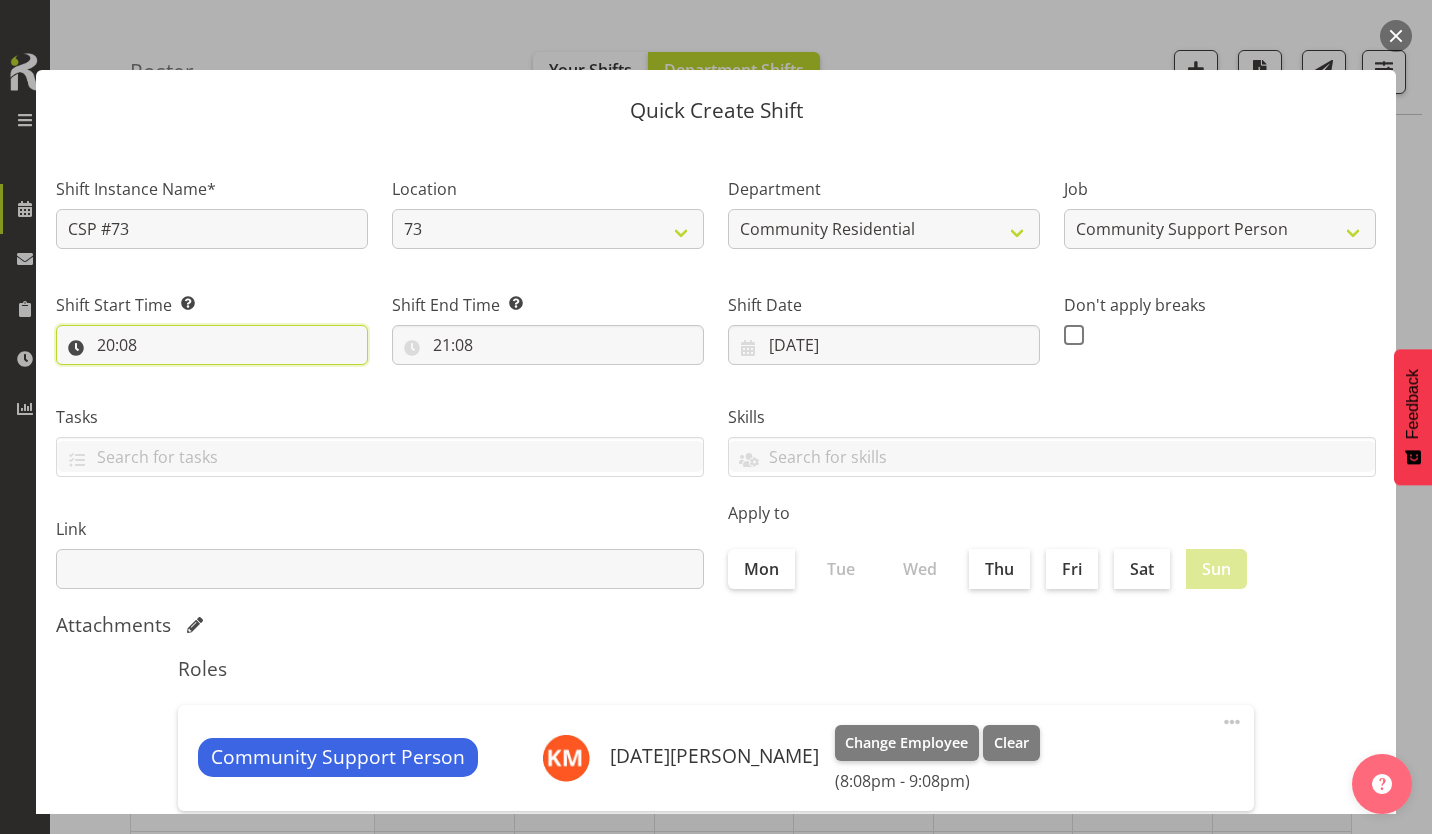 click on "20:08" at bounding box center [212, 345] 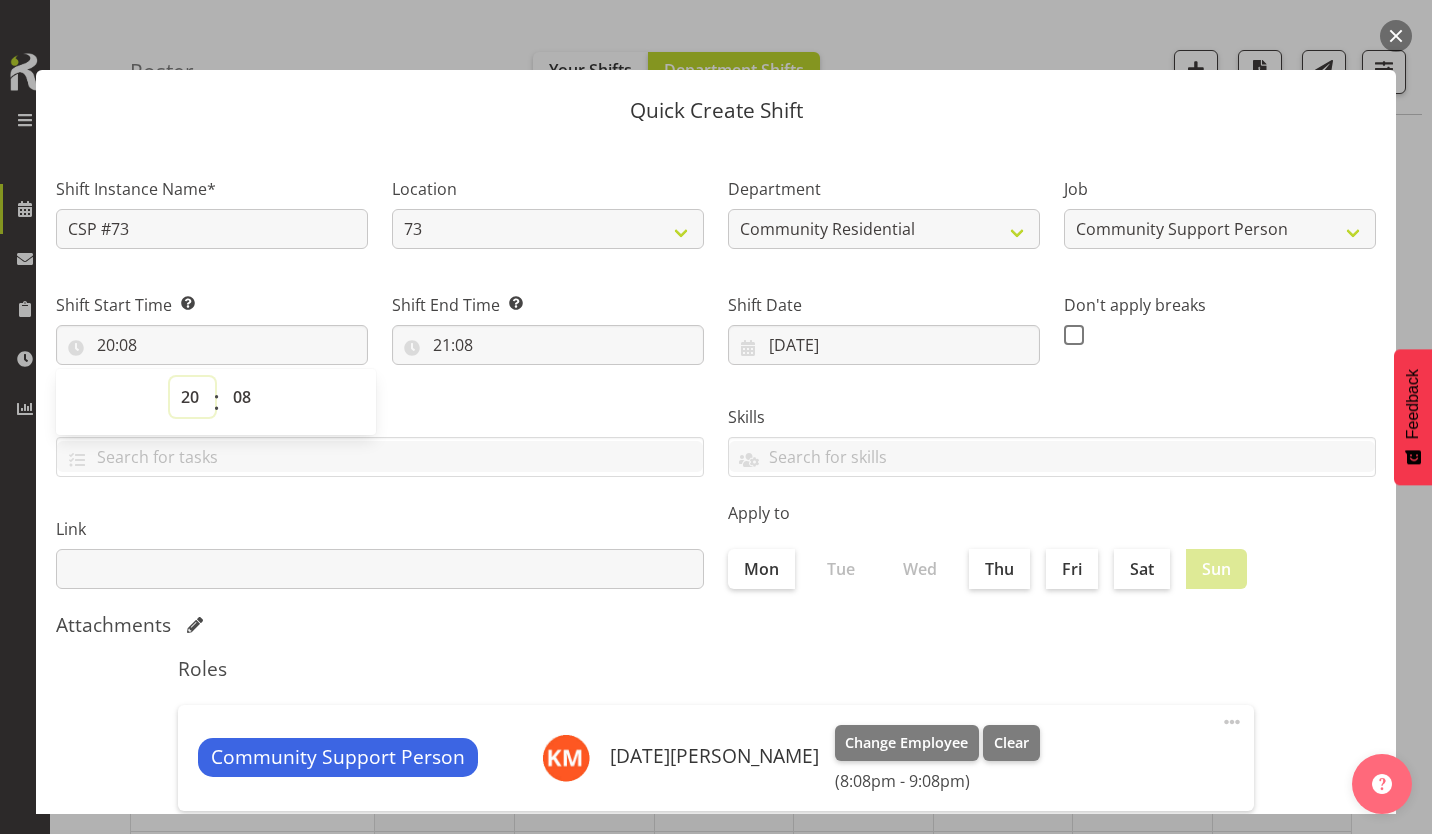 click on "00   01   02   03   04   05   06   07   08   09   10   11   12   13   14   15   16   17   18   19   20   21   22   23" at bounding box center (192, 397) 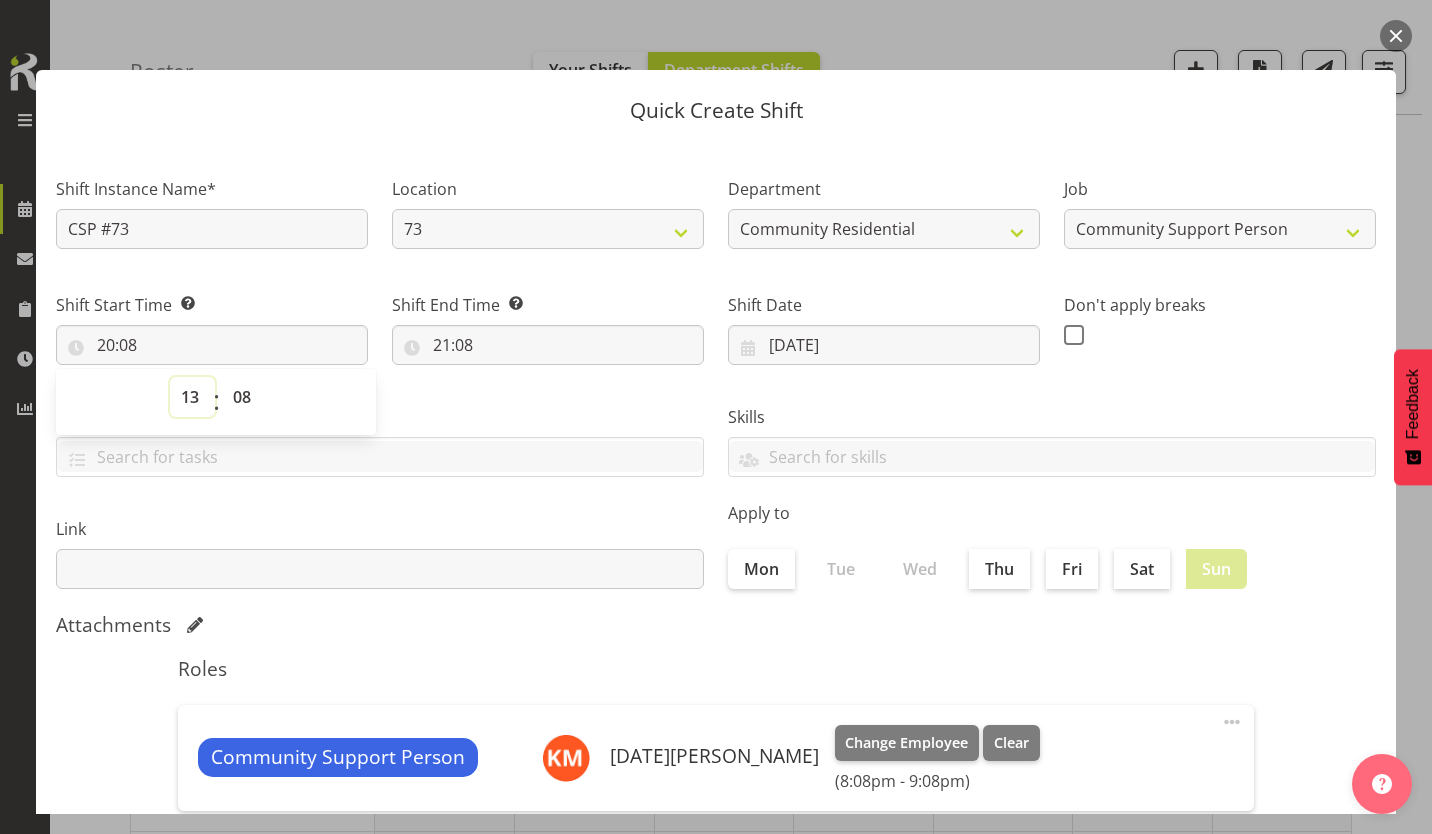 click on "00   01   02   03   04   05   06   07   08   09   10   11   12   13   14   15   16   17   18   19   20   21   22   23" at bounding box center (192, 397) 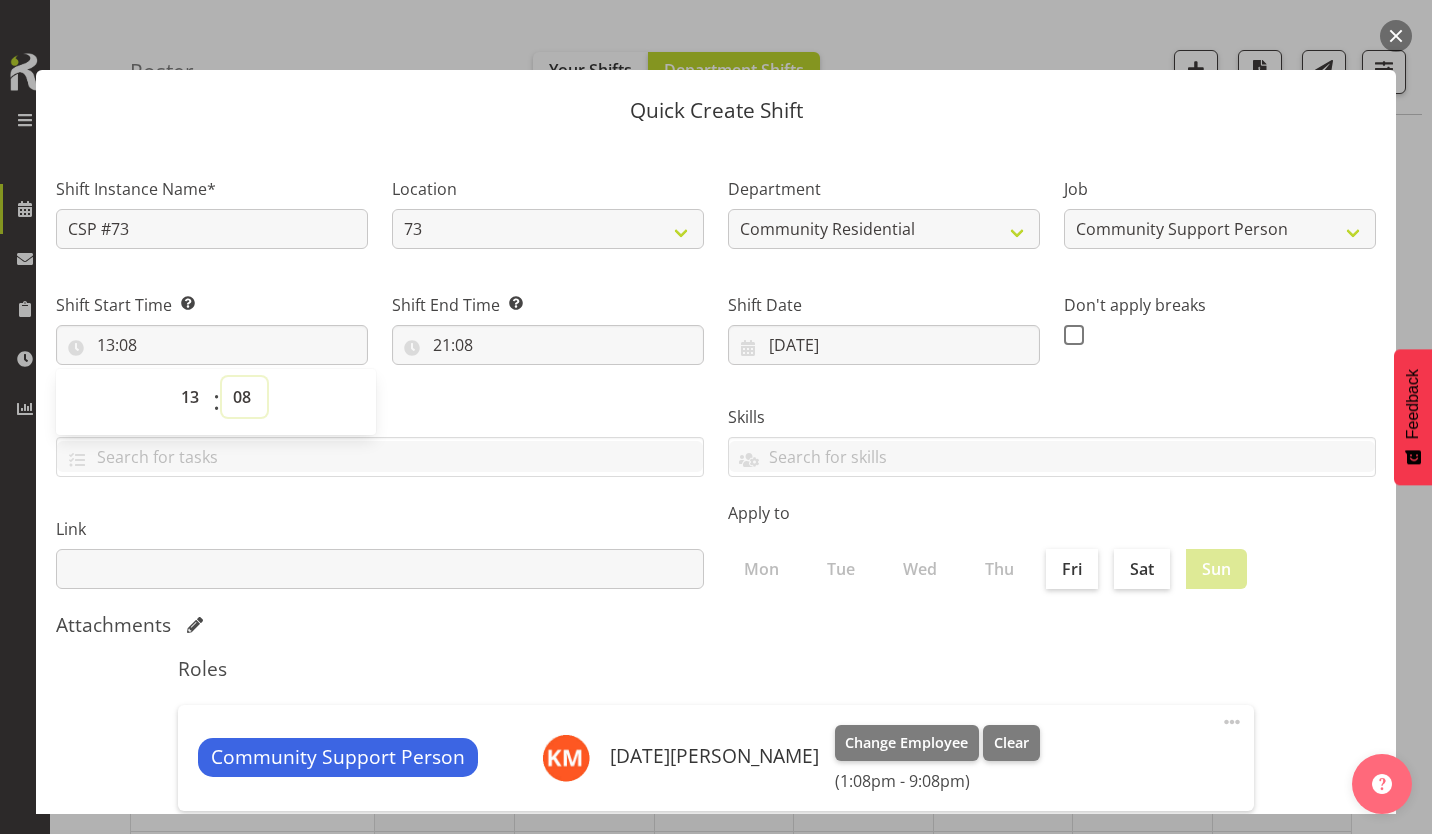 click on "00   01   02   03   04   05   06   07   08   09   10   11   12   13   14   15   16   17   18   19   20   21   22   23   24   25   26   27   28   29   30   31   32   33   34   35   36   37   38   39   40   41   42   43   44   45   46   47   48   49   50   51   52   53   54   55   56   57   58   59" at bounding box center (244, 397) 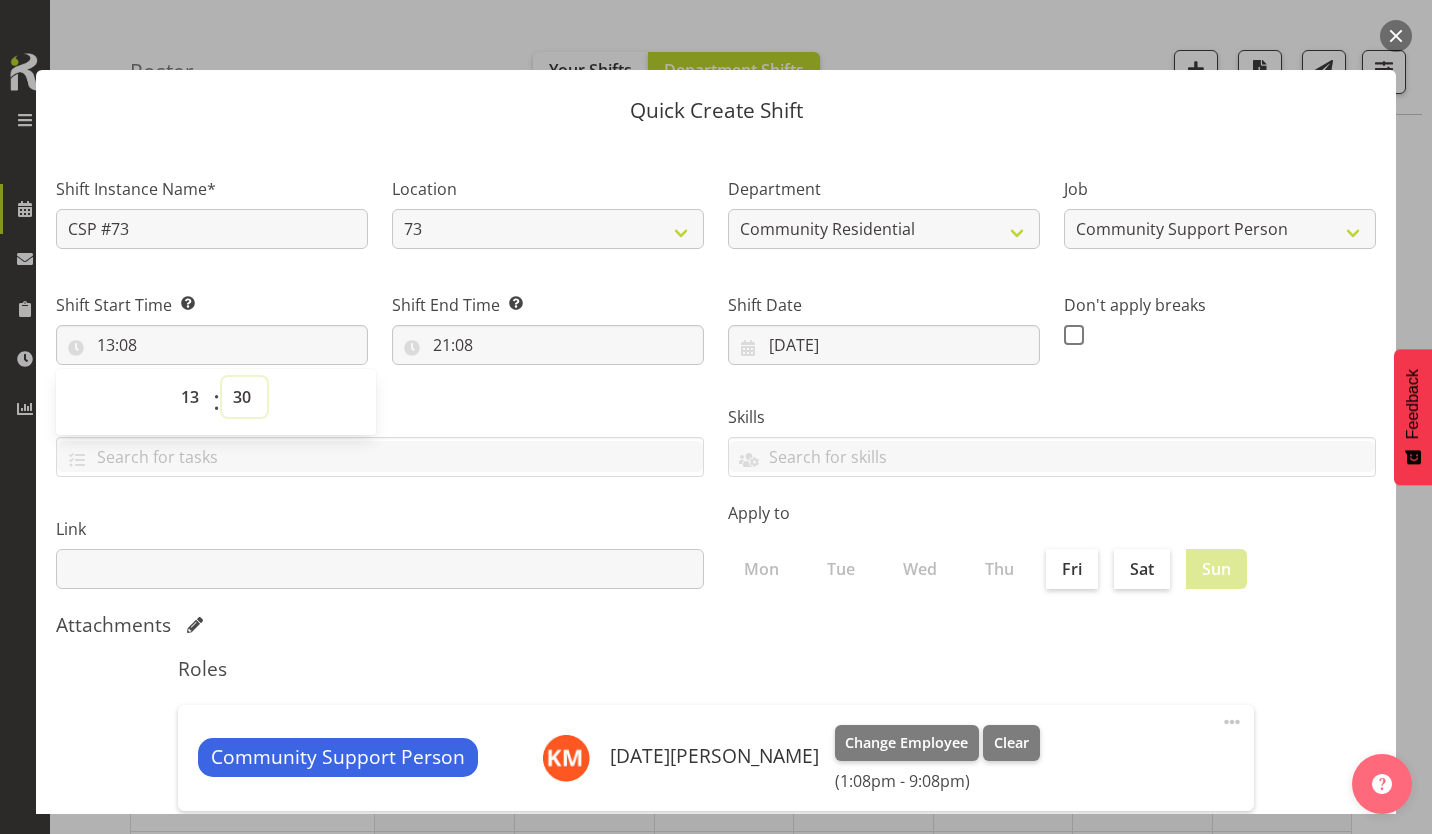 click on "00   01   02   03   04   05   06   07   08   09   10   11   12   13   14   15   16   17   18   19   20   21   22   23   24   25   26   27   28   29   30   31   32   33   34   35   36   37   38   39   40   41   42   43   44   45   46   47   48   49   50   51   52   53   54   55   56   57   58   59" at bounding box center (244, 397) 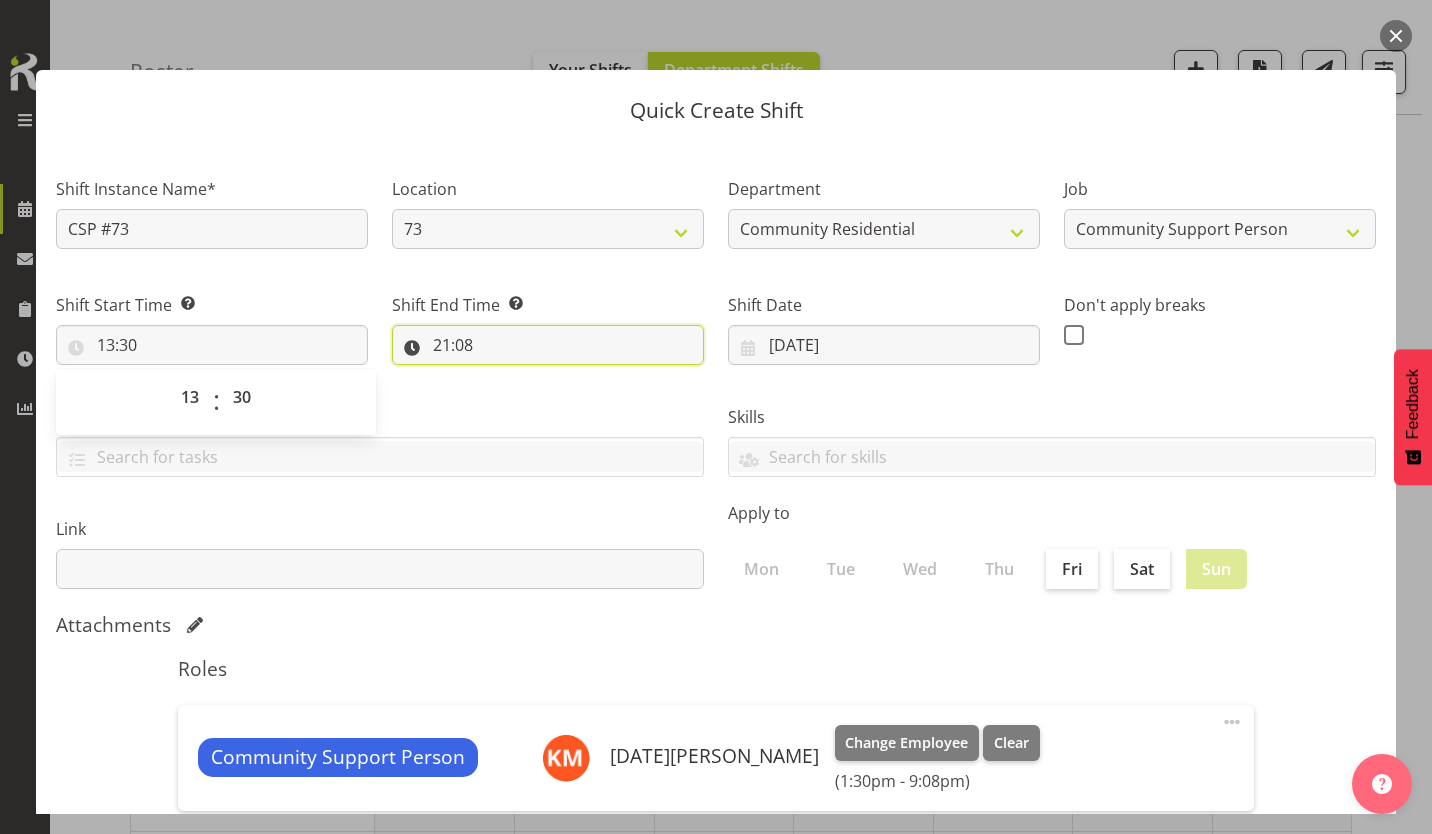 click on "21:08" at bounding box center (548, 345) 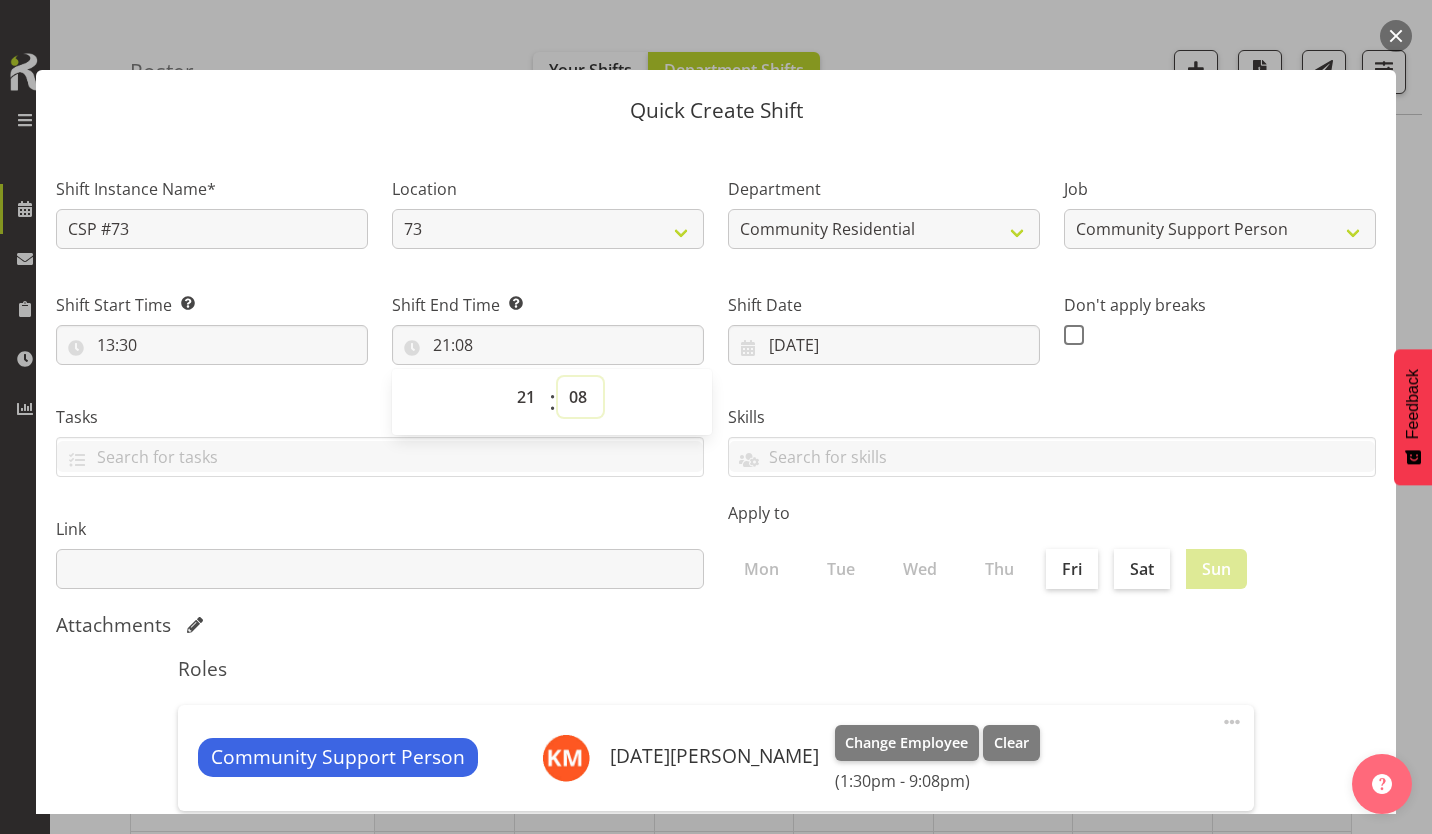 click on "00   01   02   03   04   05   06   07   08   09   10   11   12   13   14   15   16   17   18   19   20   21   22   23   24   25   26   27   28   29   30   31   32   33   34   35   36   37   38   39   40   41   42   43   44   45   46   47   48   49   50   51   52   53   54   55   56   57   58   59" at bounding box center (580, 397) 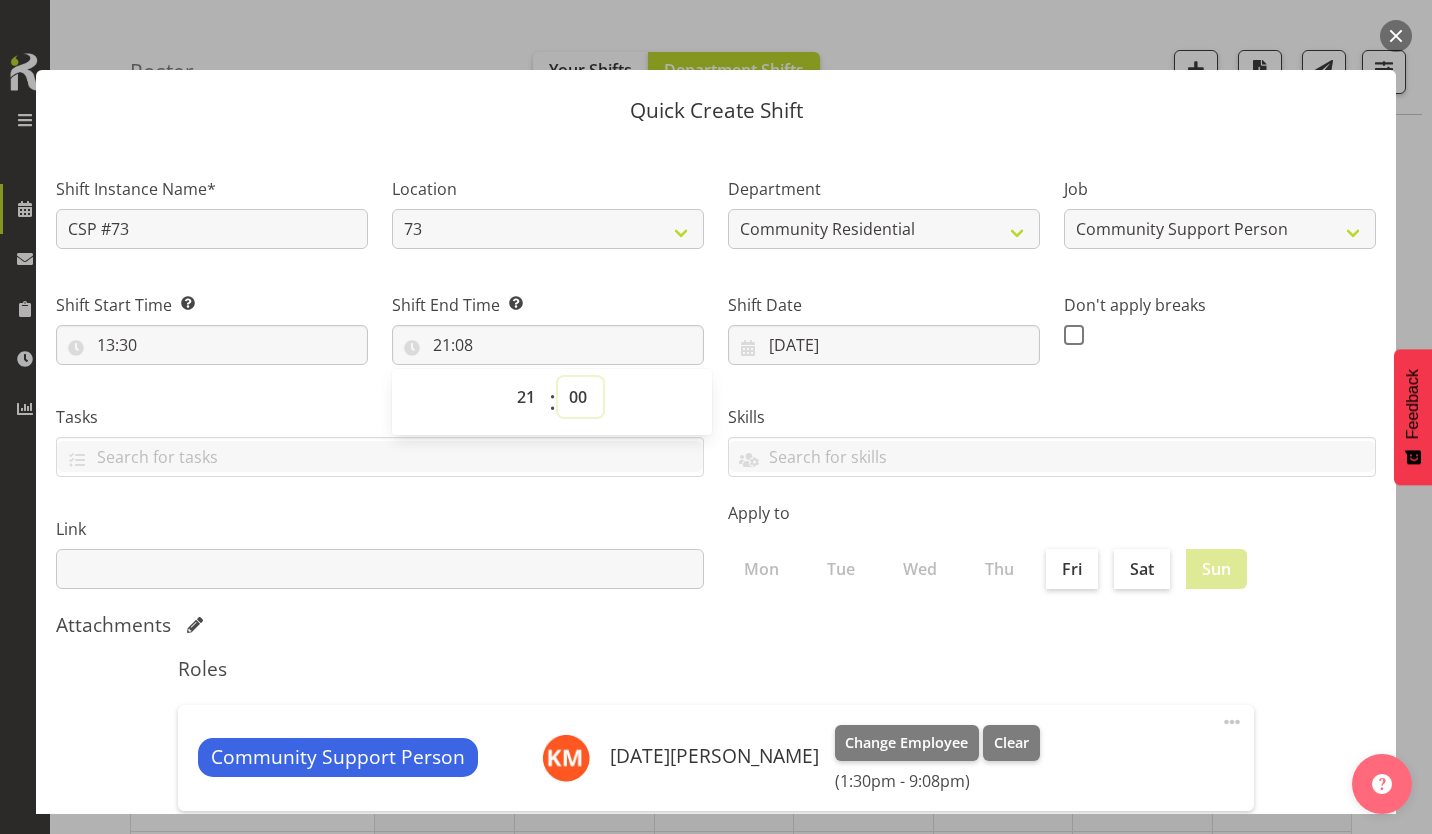 click on "00   01   02   03   04   05   06   07   08   09   10   11   12   13   14   15   16   17   18   19   20   21   22   23   24   25   26   27   28   29   30   31   32   33   34   35   36   37   38   39   40   41   42   43   44   45   46   47   48   49   50   51   52   53   54   55   56   57   58   59" at bounding box center [580, 397] 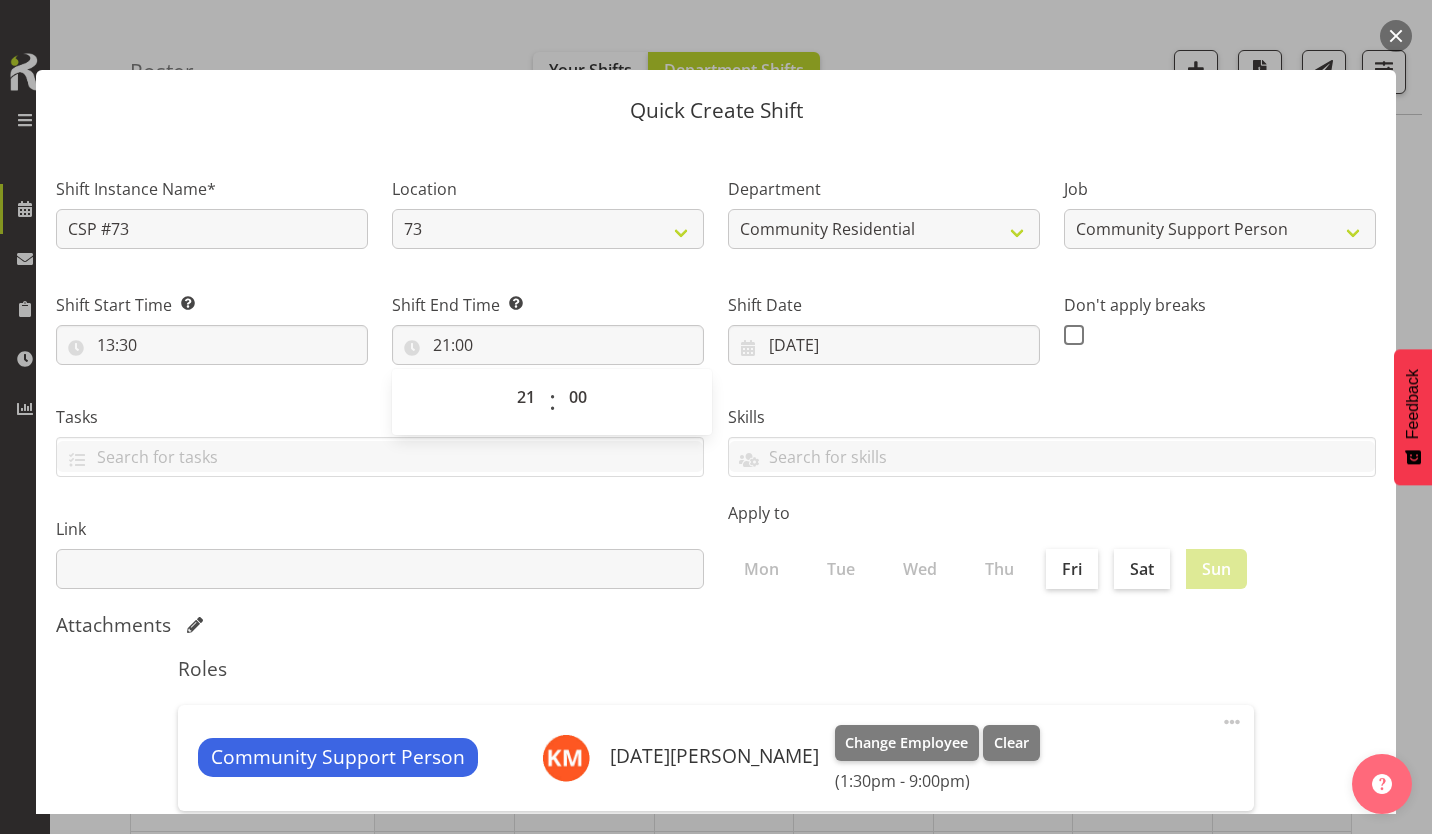 click at bounding box center [1074, 335] 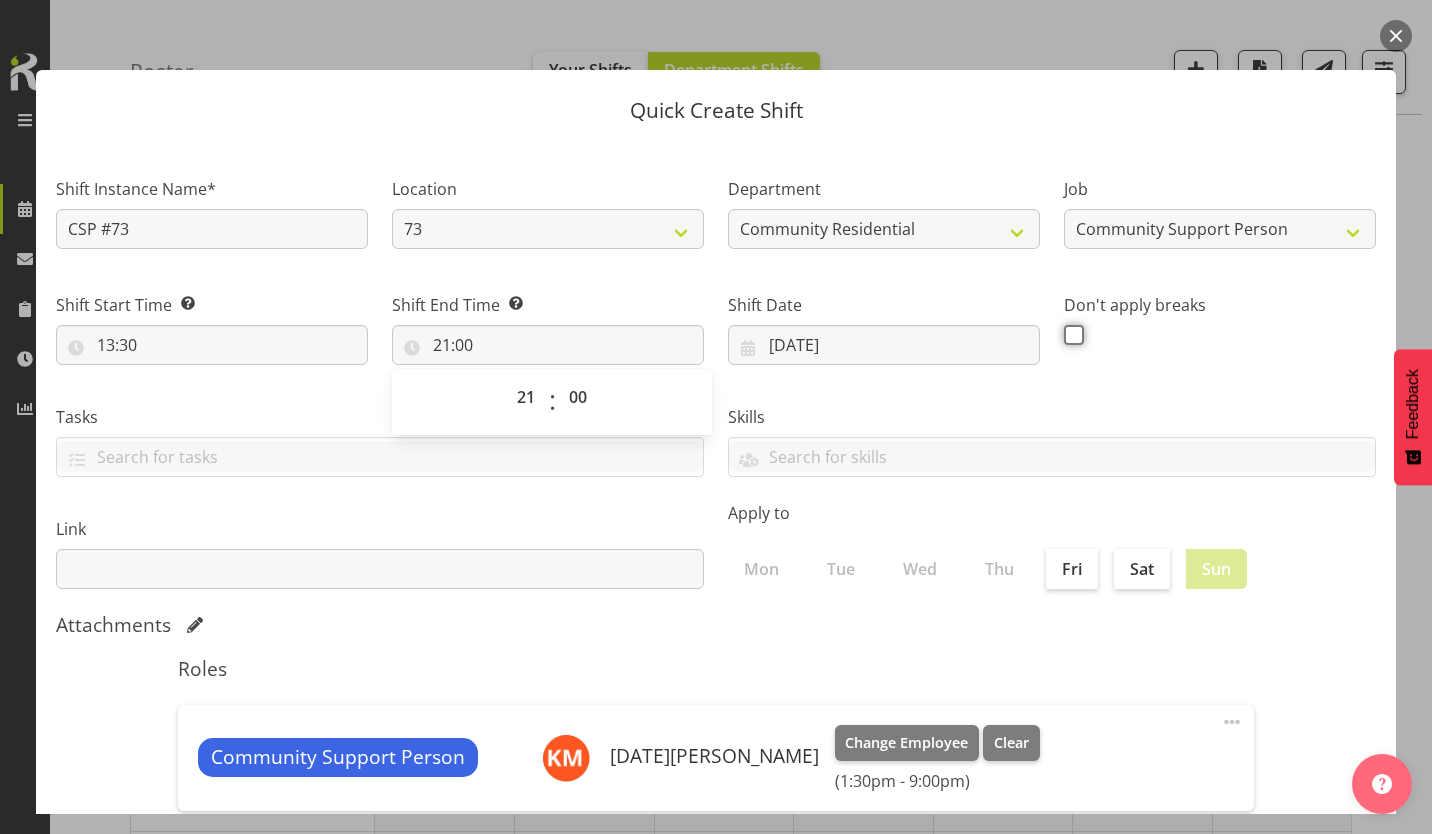 click at bounding box center [1070, 334] 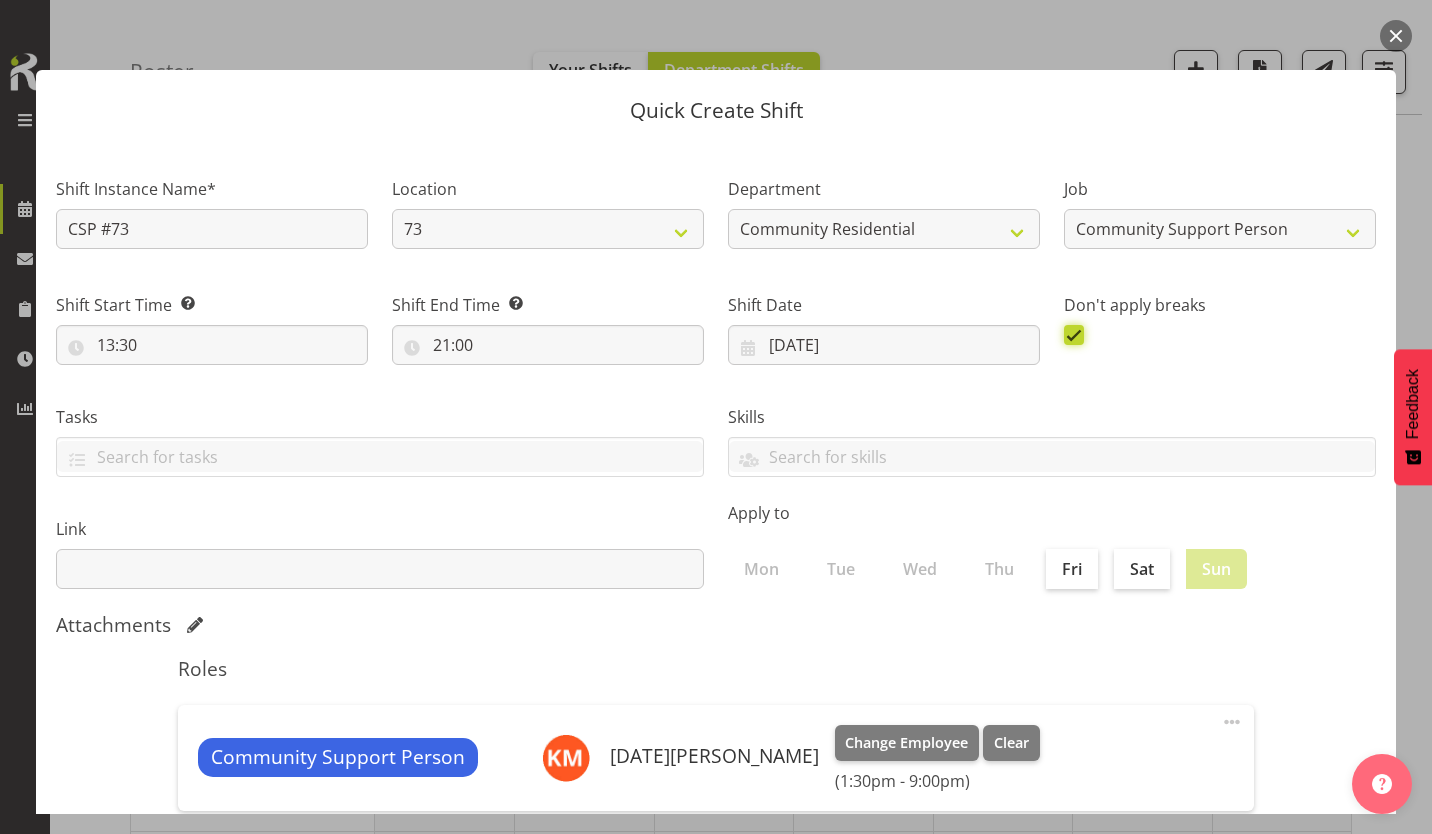 scroll, scrollTop: 86, scrollLeft: 0, axis: vertical 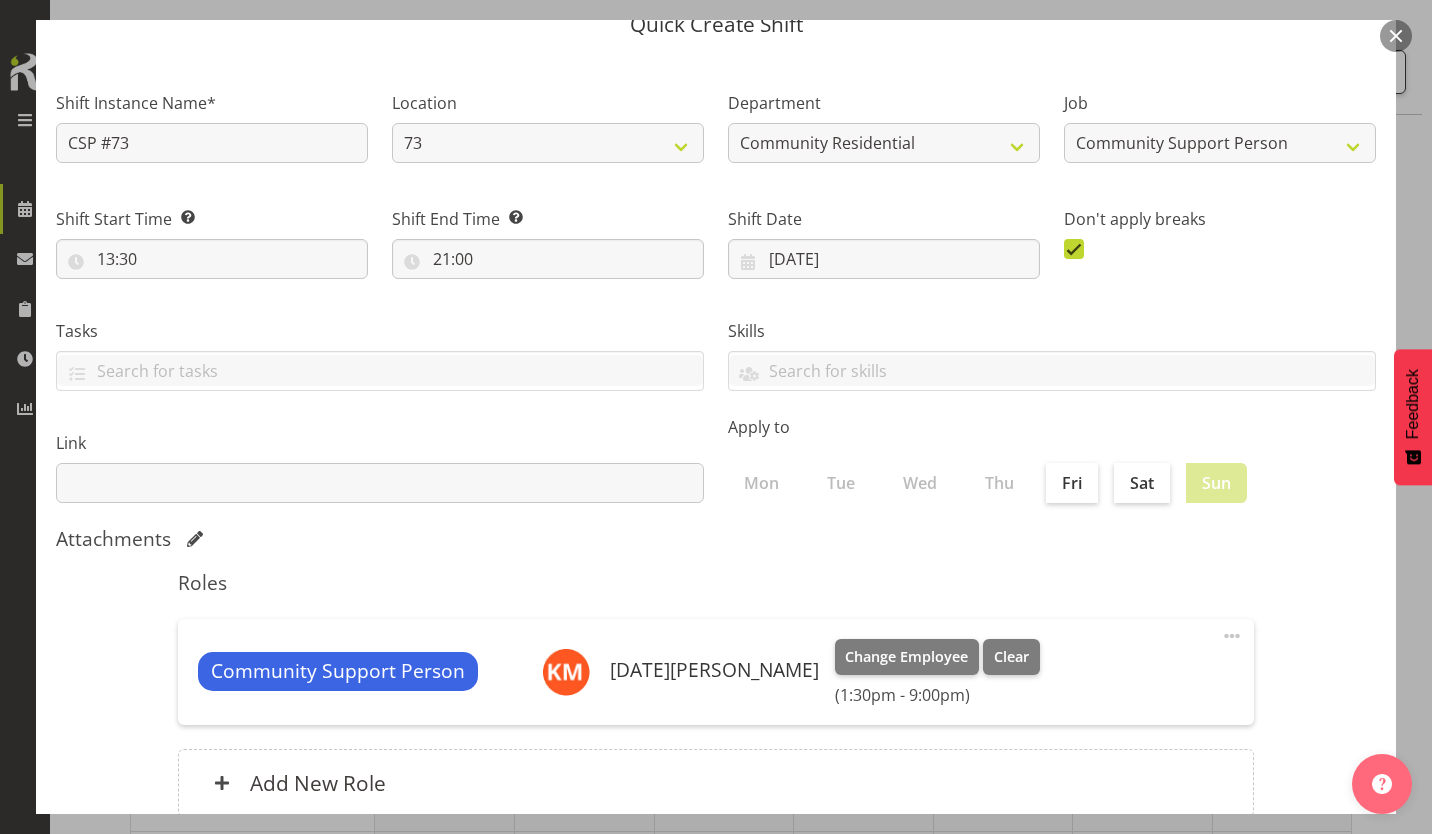 click on "Create Shift Instance" at bounding box center [1274, 902] 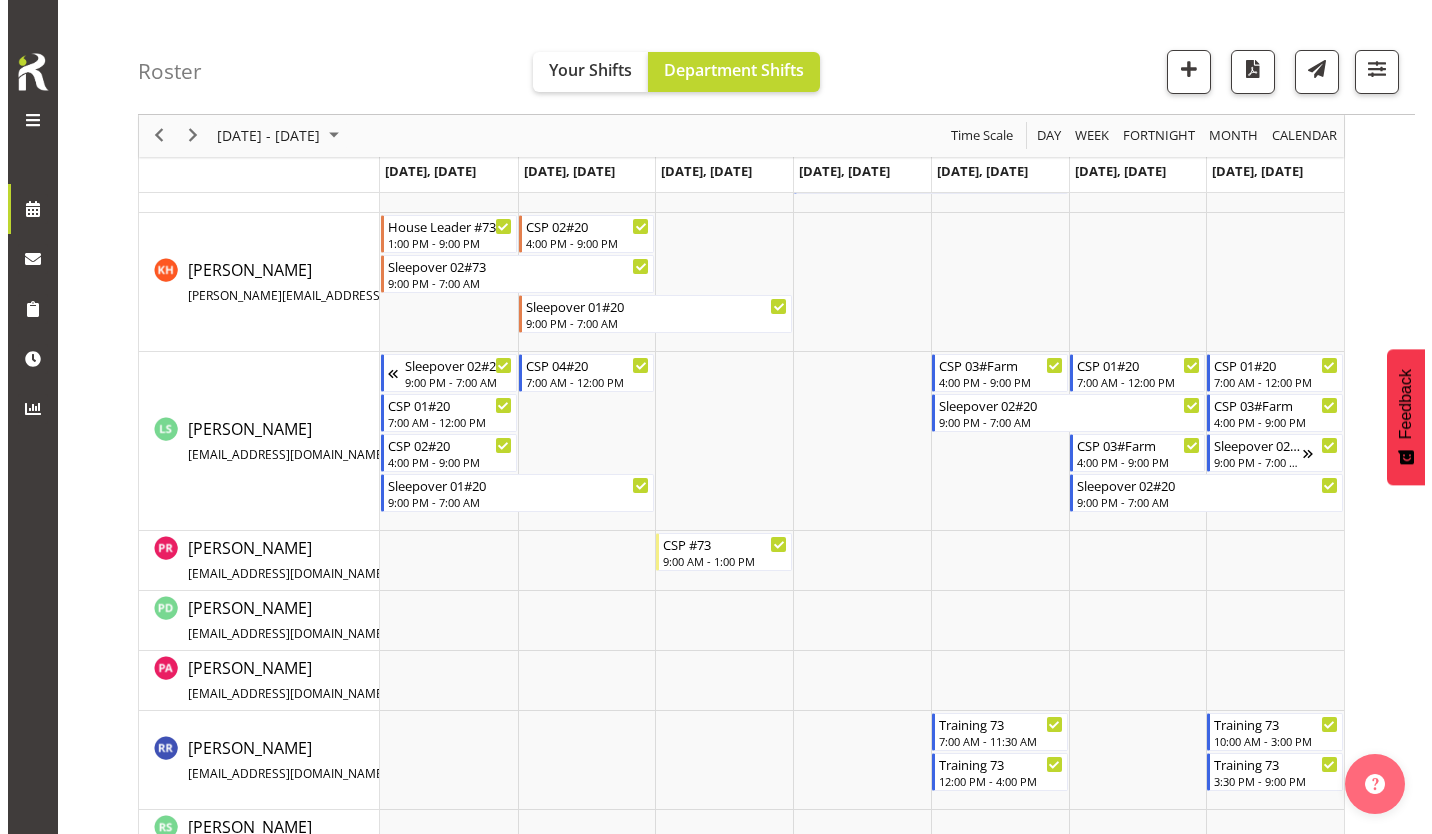 scroll, scrollTop: 948, scrollLeft: 0, axis: vertical 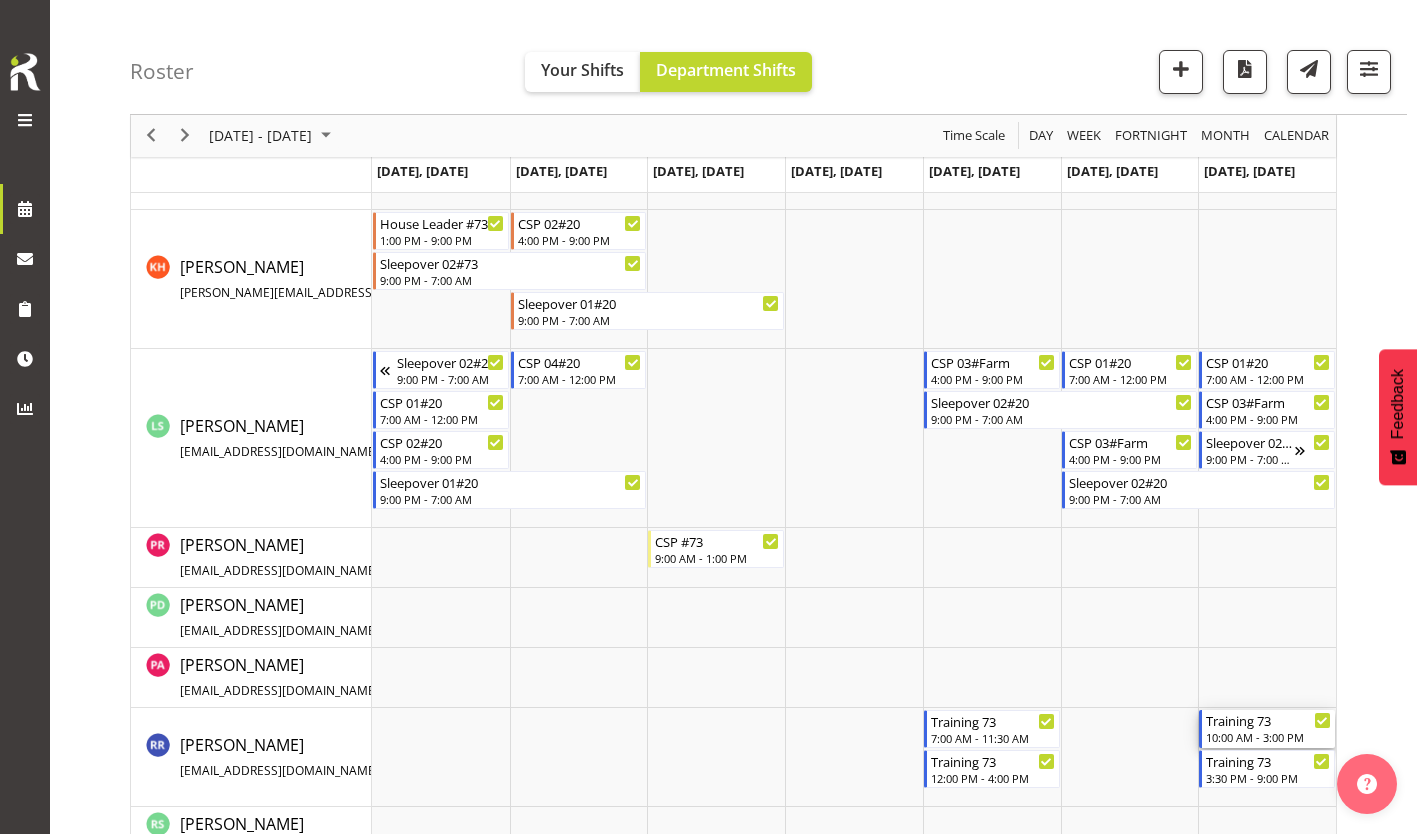 click on "10:00 AM - 3:00 PM" at bounding box center [1268, 737] 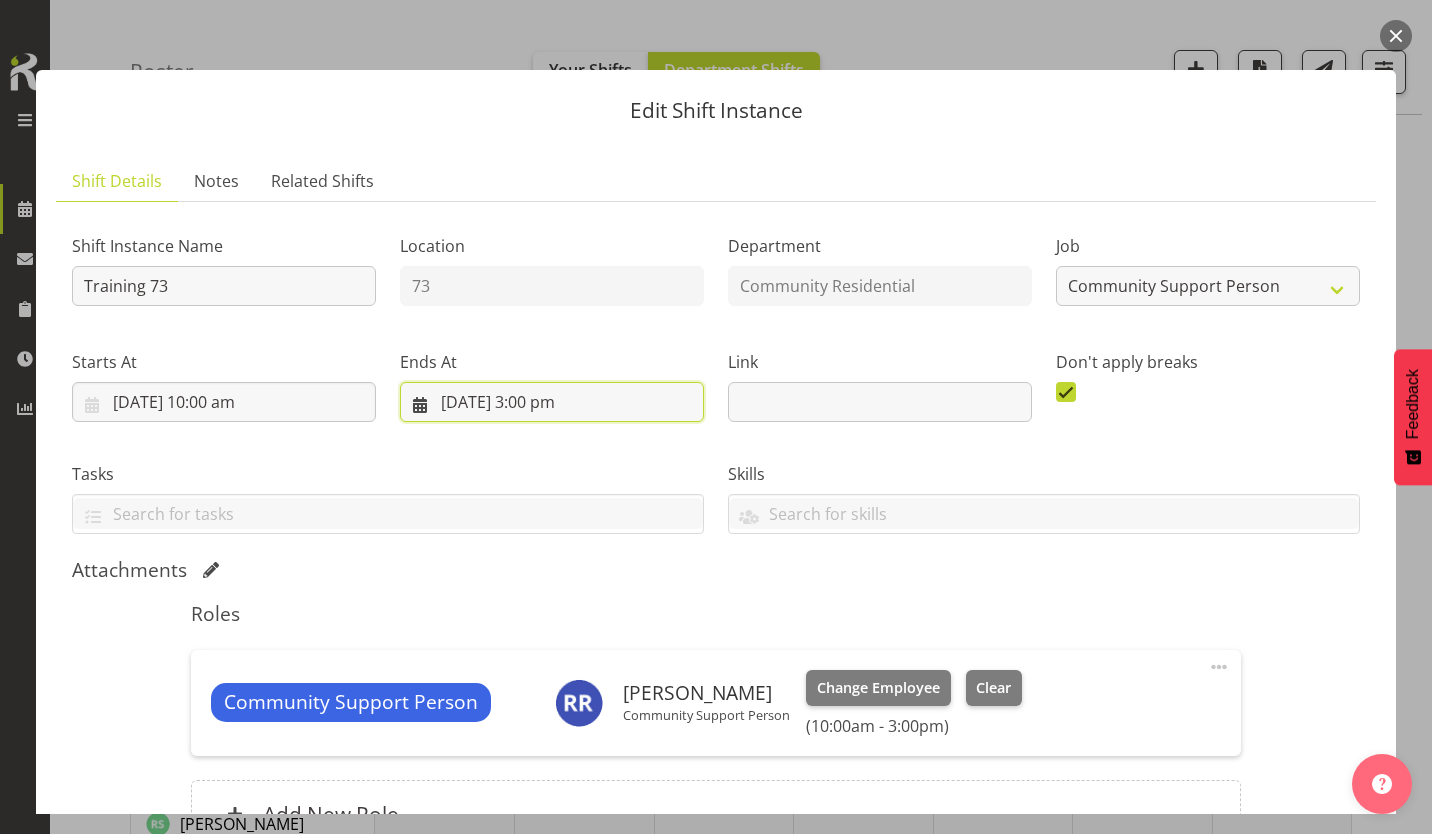 click on "[DATE] 3:00 pm" at bounding box center (552, 402) 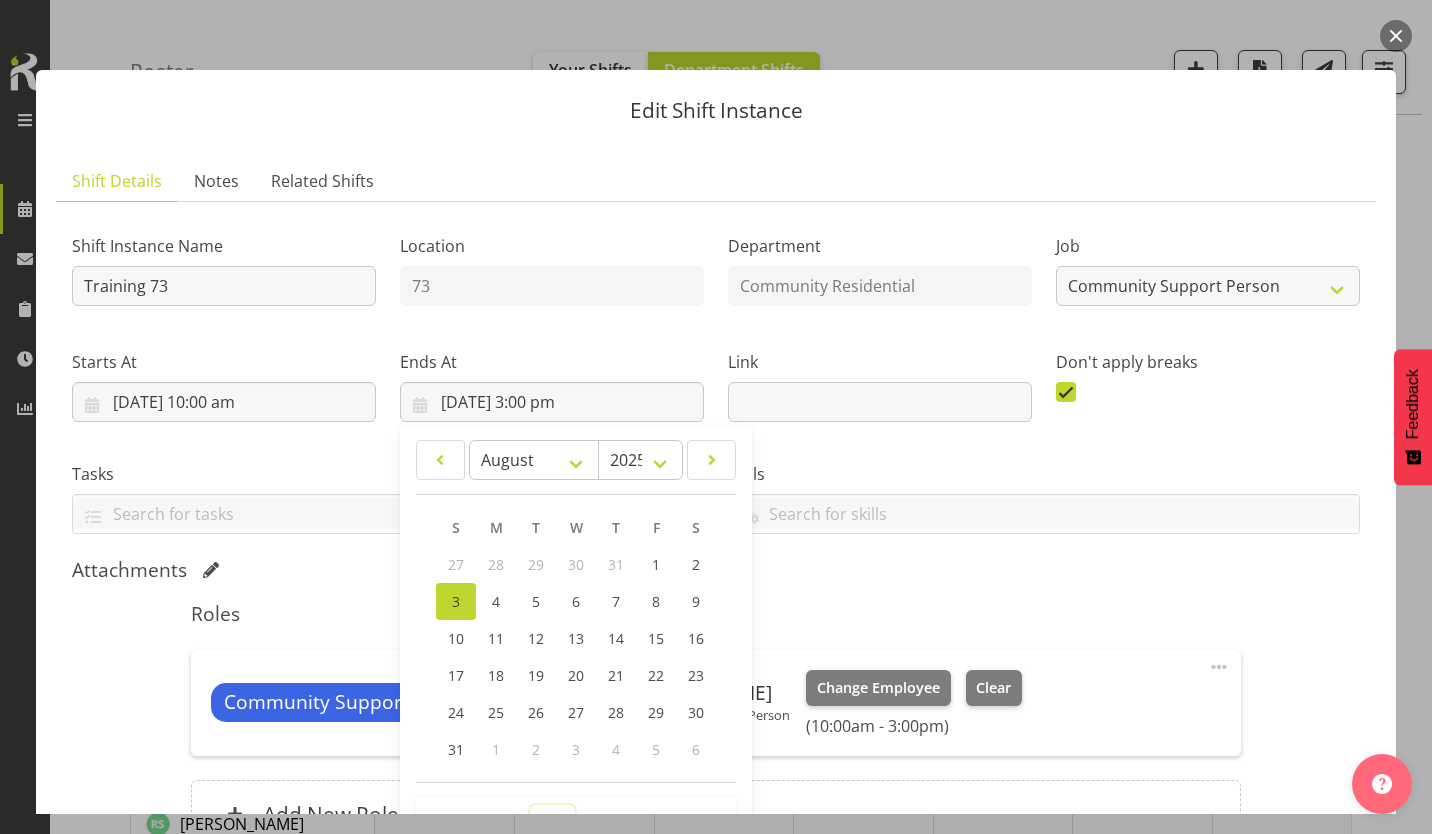 click on "00   01   02   03   04   05   06   07   08   09   10   11   12   13   14   15   16   17   18   19   20   21   22   23" at bounding box center [552, 825] 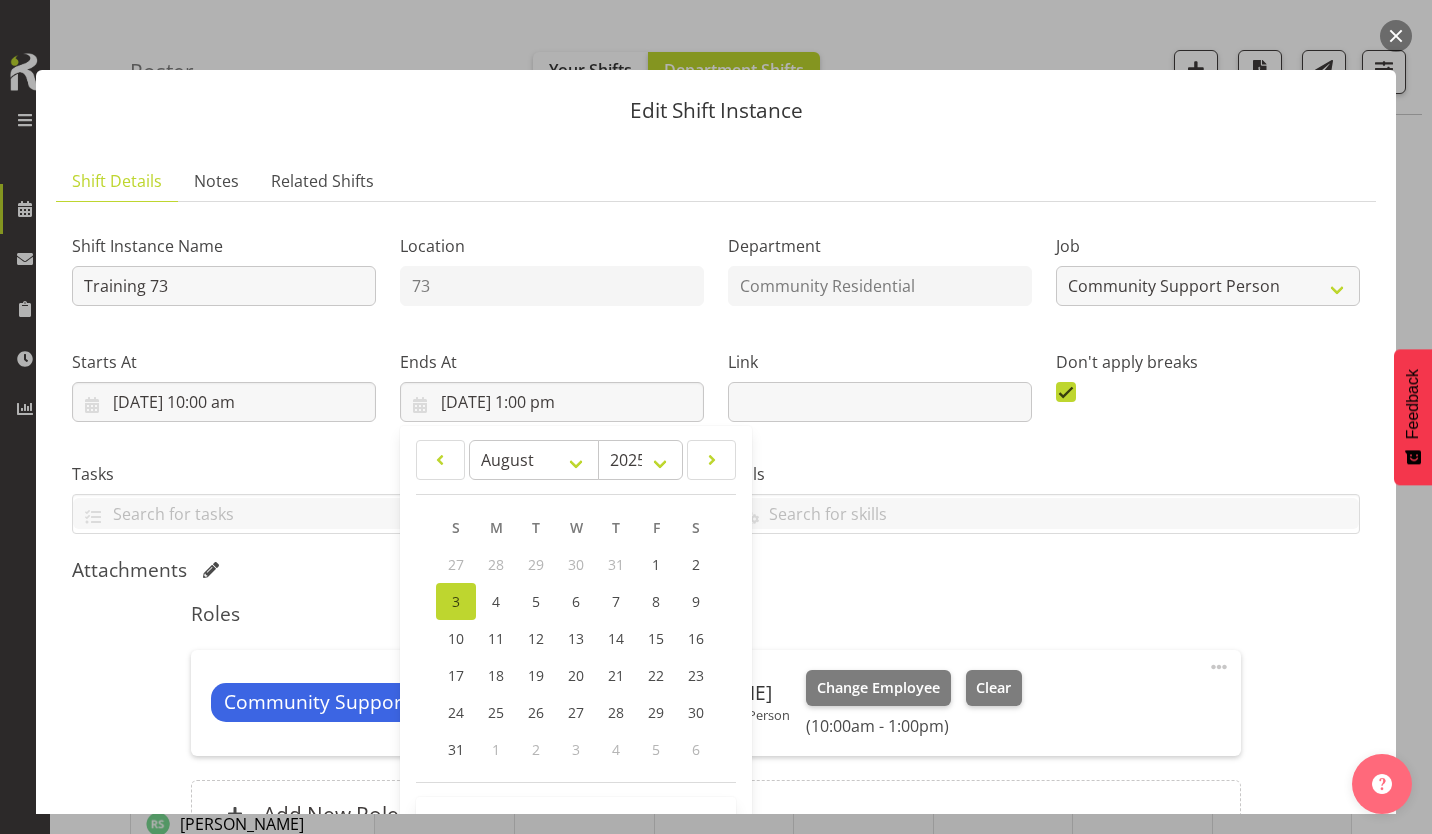 click on "Skills  Senate   Senate" at bounding box center (1044, 490) 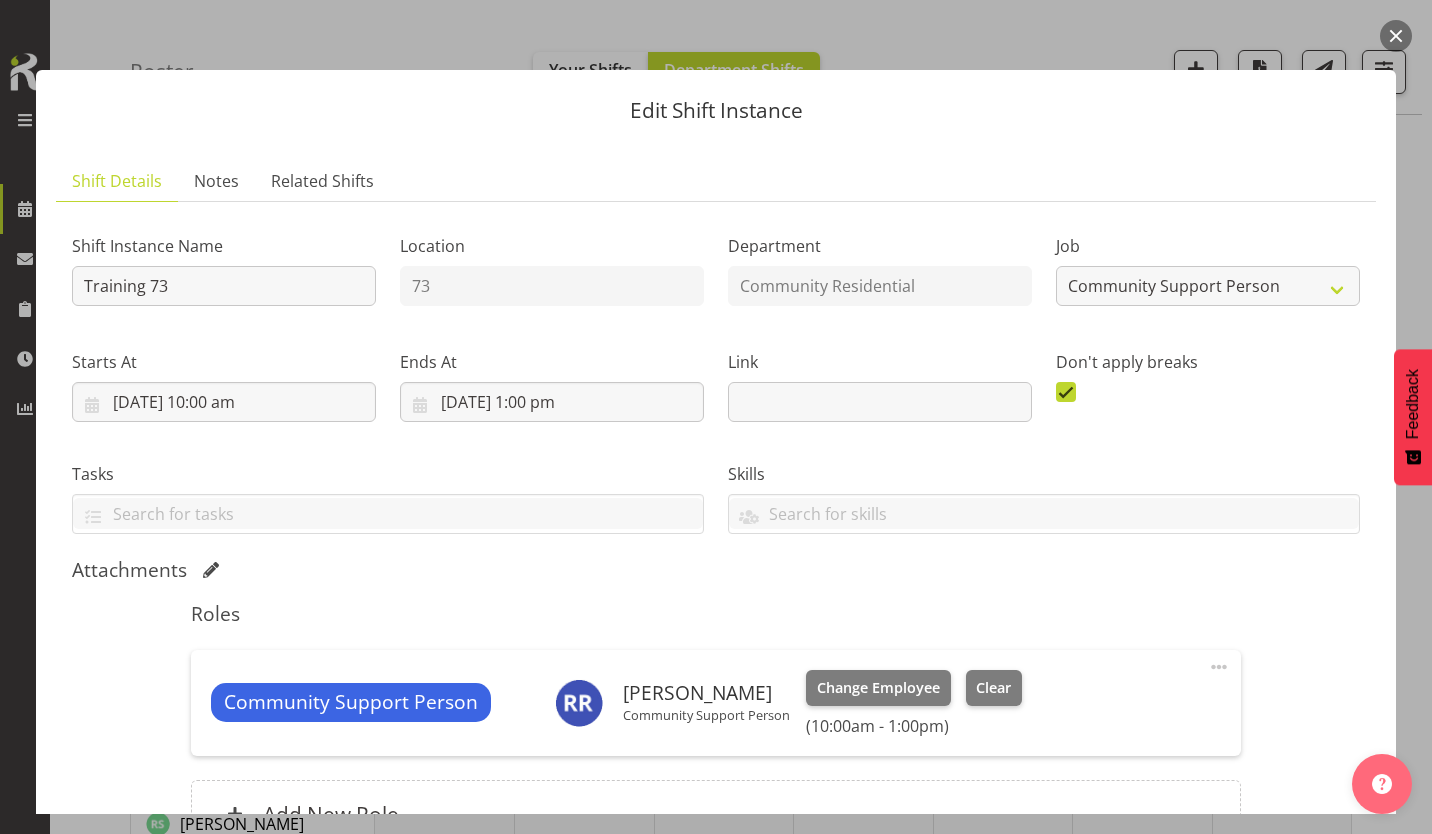 scroll, scrollTop: 73, scrollLeft: 0, axis: vertical 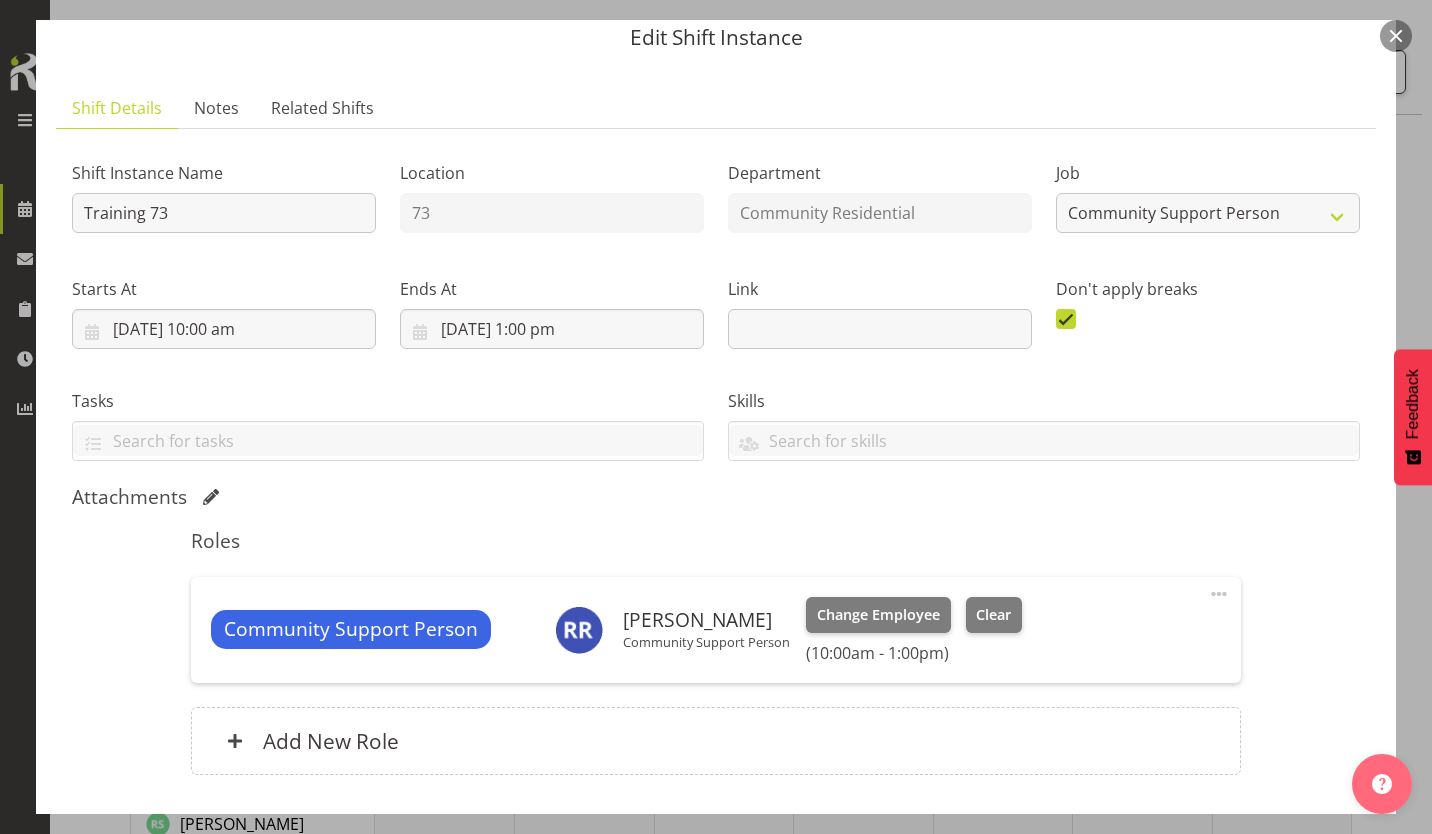 click on "Update Shift Instance" at bounding box center (1271, 900) 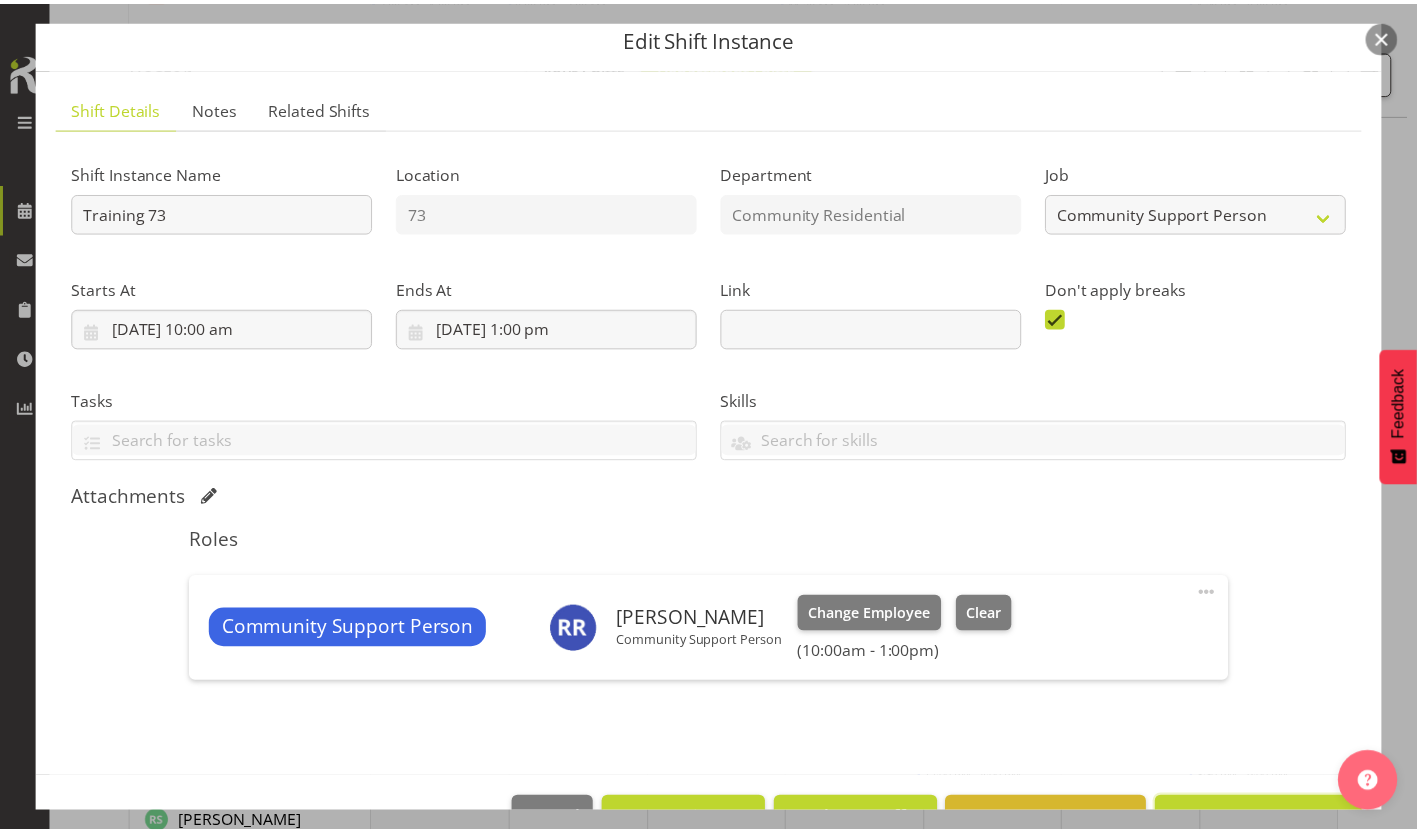 scroll, scrollTop: 0, scrollLeft: 0, axis: both 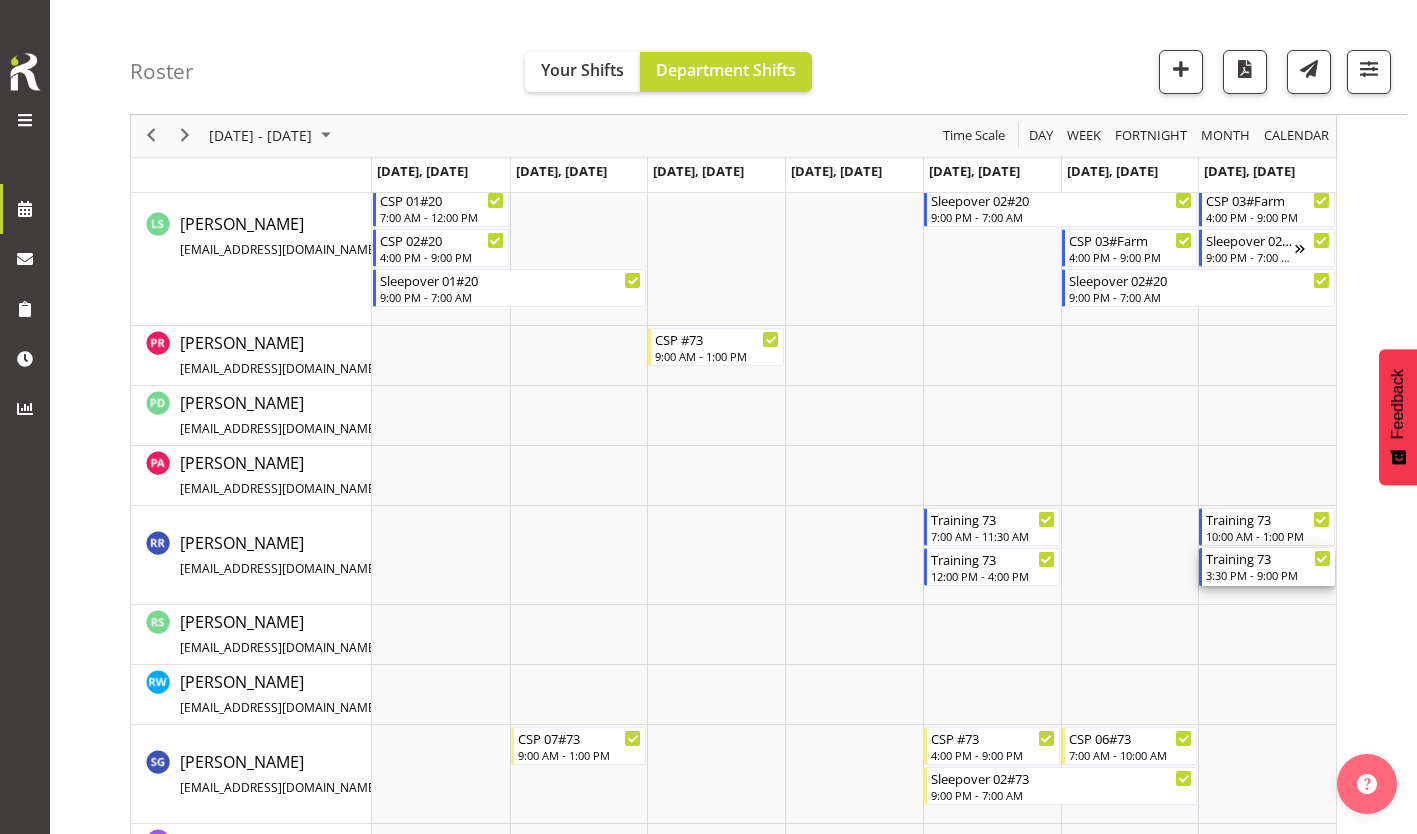 click on "3:30 PM - 9:00 PM" at bounding box center [1268, 575] 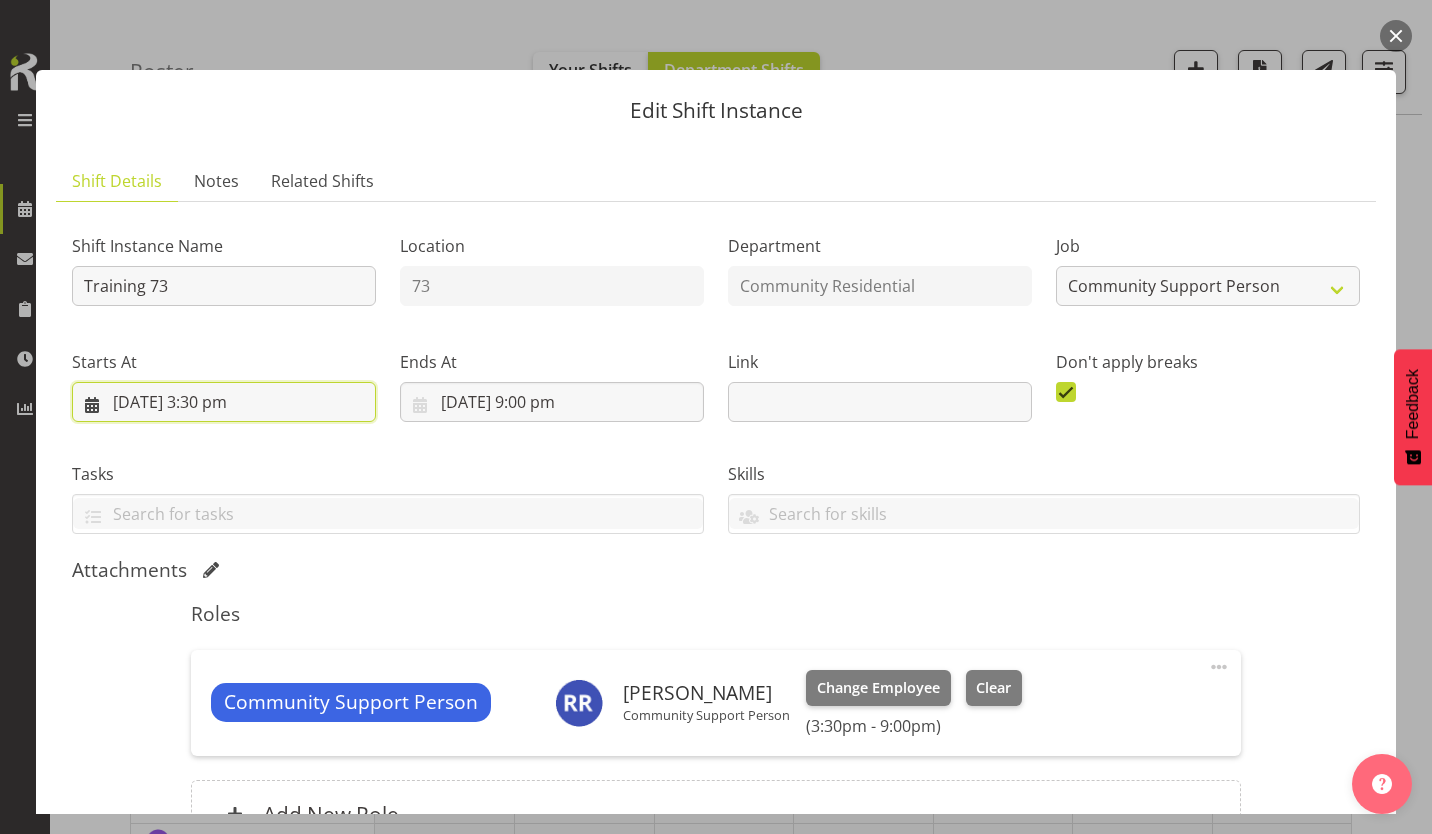 click on "[DATE] 3:30 pm" at bounding box center (224, 402) 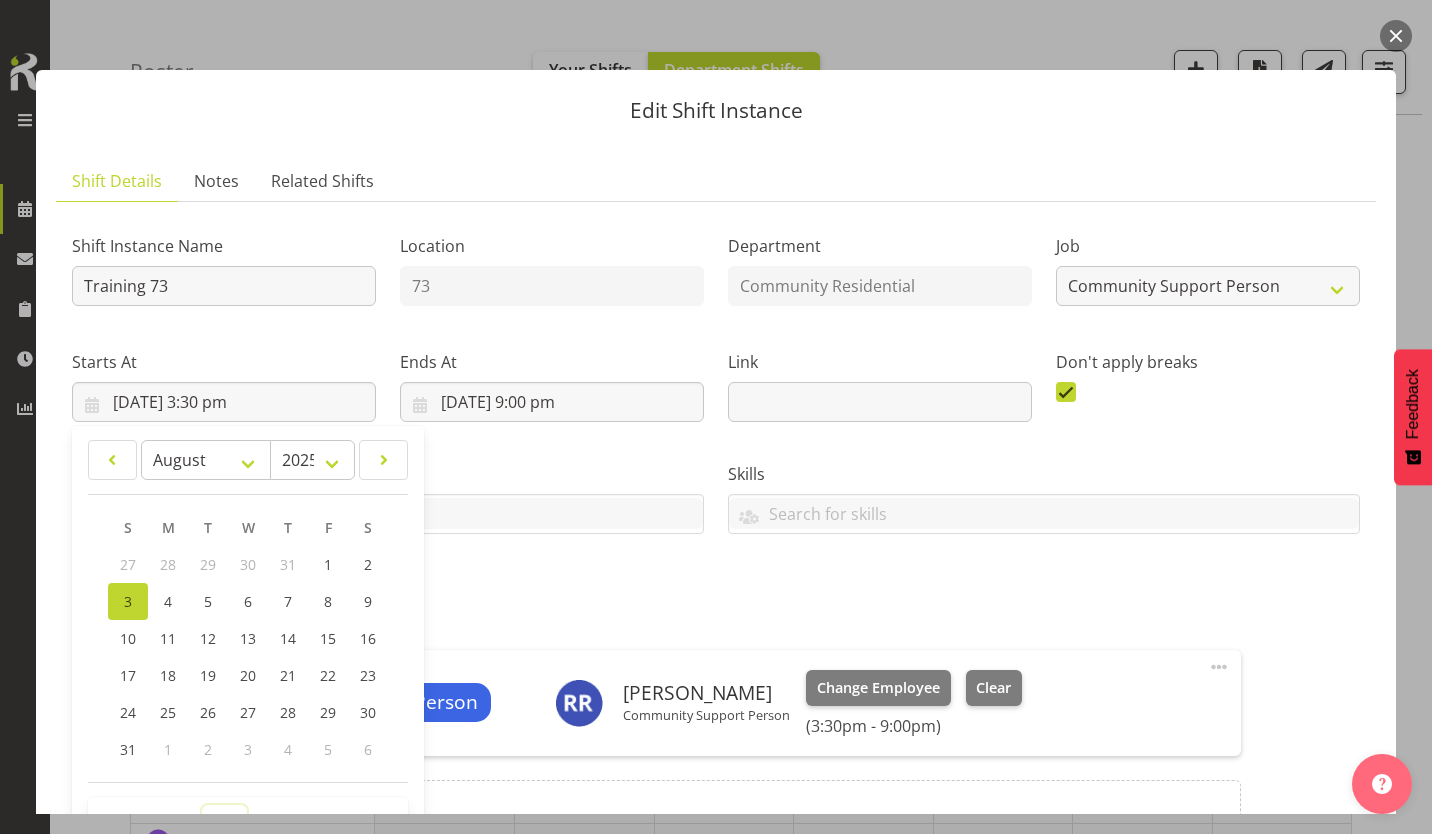 click on "00   01   02   03   04   05   06   07   08   09   10   11   12   13   14   15   16   17   18   19   20   21   22   23" at bounding box center (224, 825) 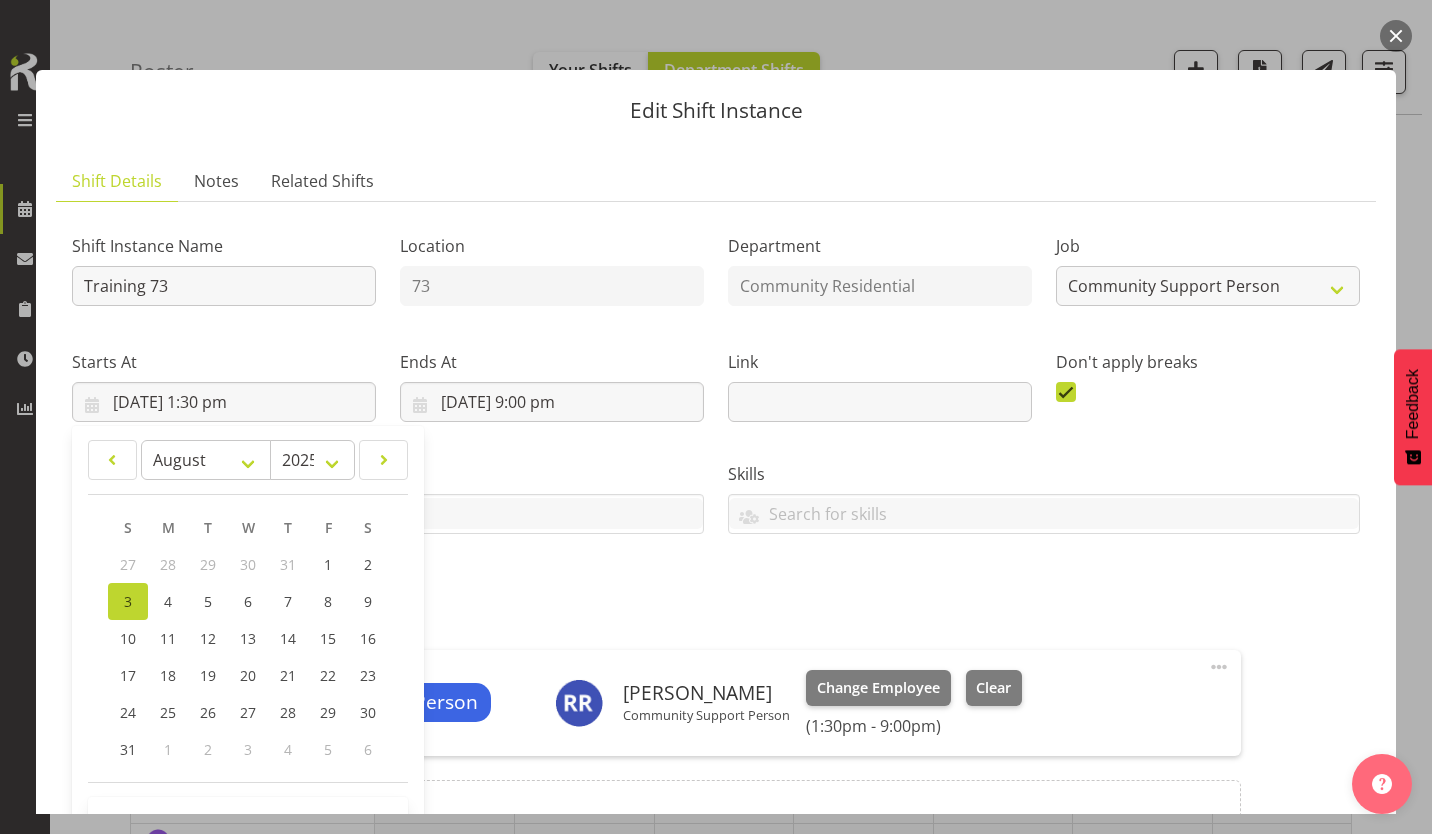 click on "Attachments" at bounding box center [716, 570] 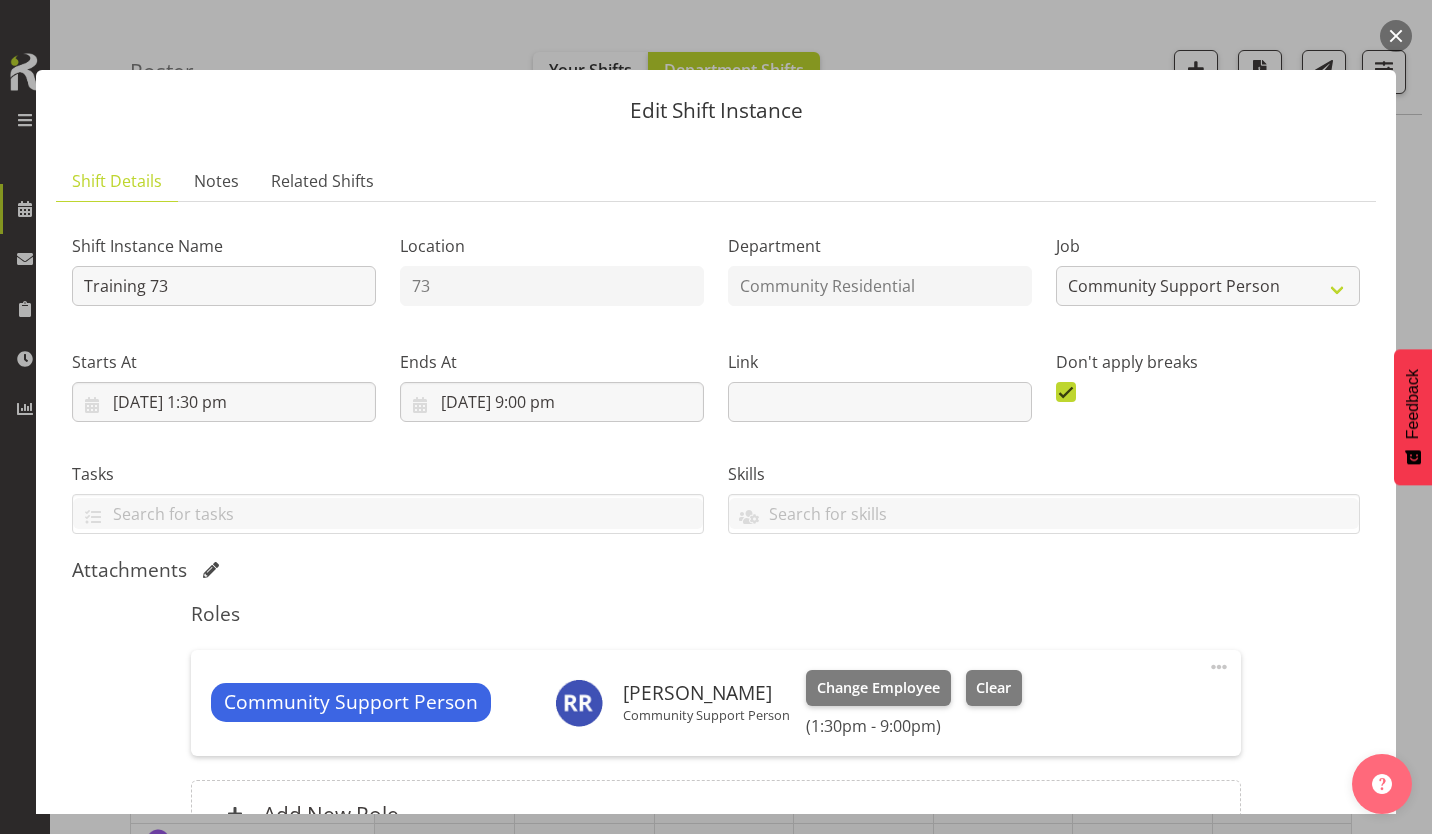 scroll, scrollTop: 73, scrollLeft: 0, axis: vertical 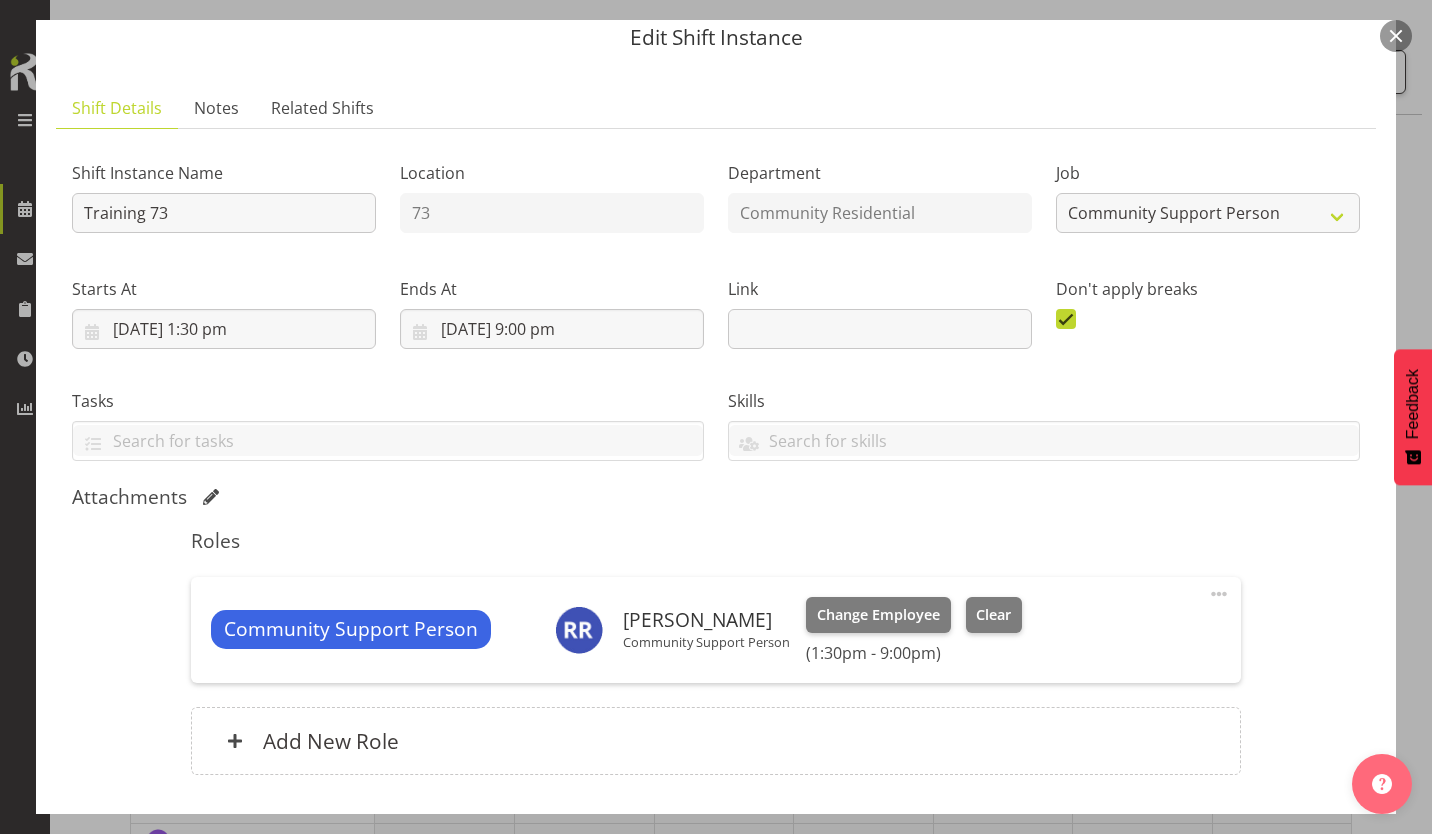click on "Update Shift Instance" at bounding box center [1271, 900] 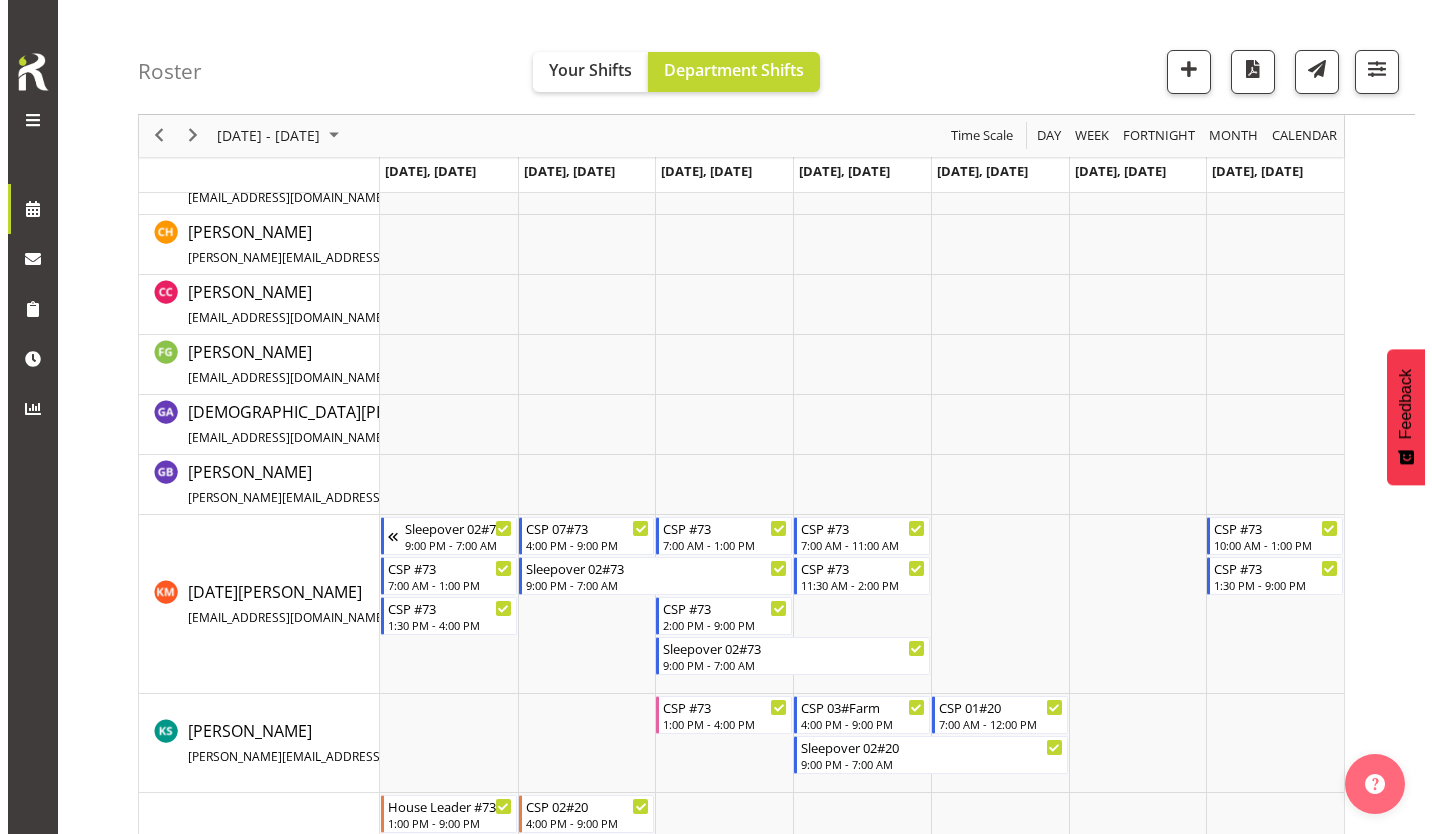 scroll, scrollTop: 0, scrollLeft: 0, axis: both 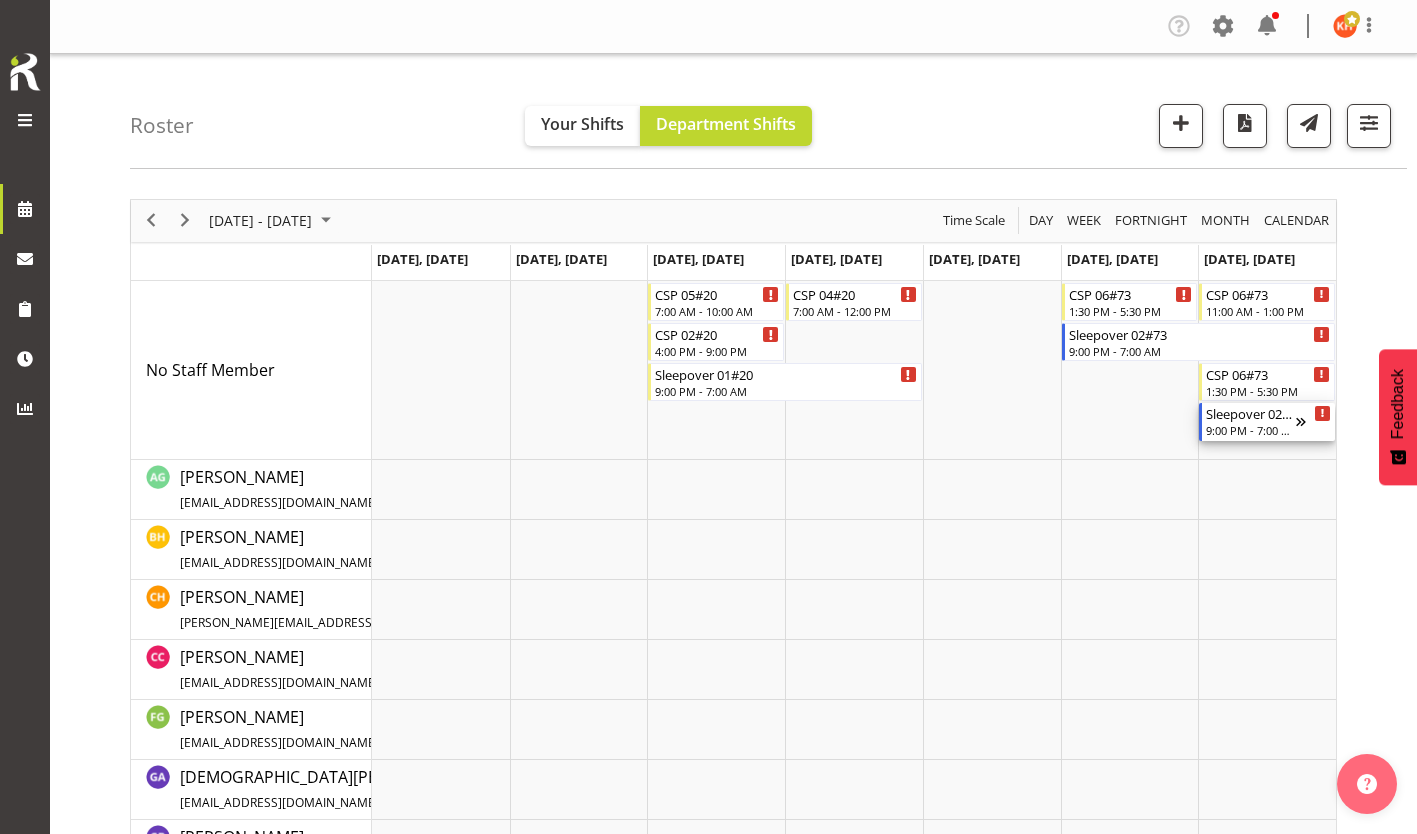 click on "Sleepover 02#73" at bounding box center (1251, 413) 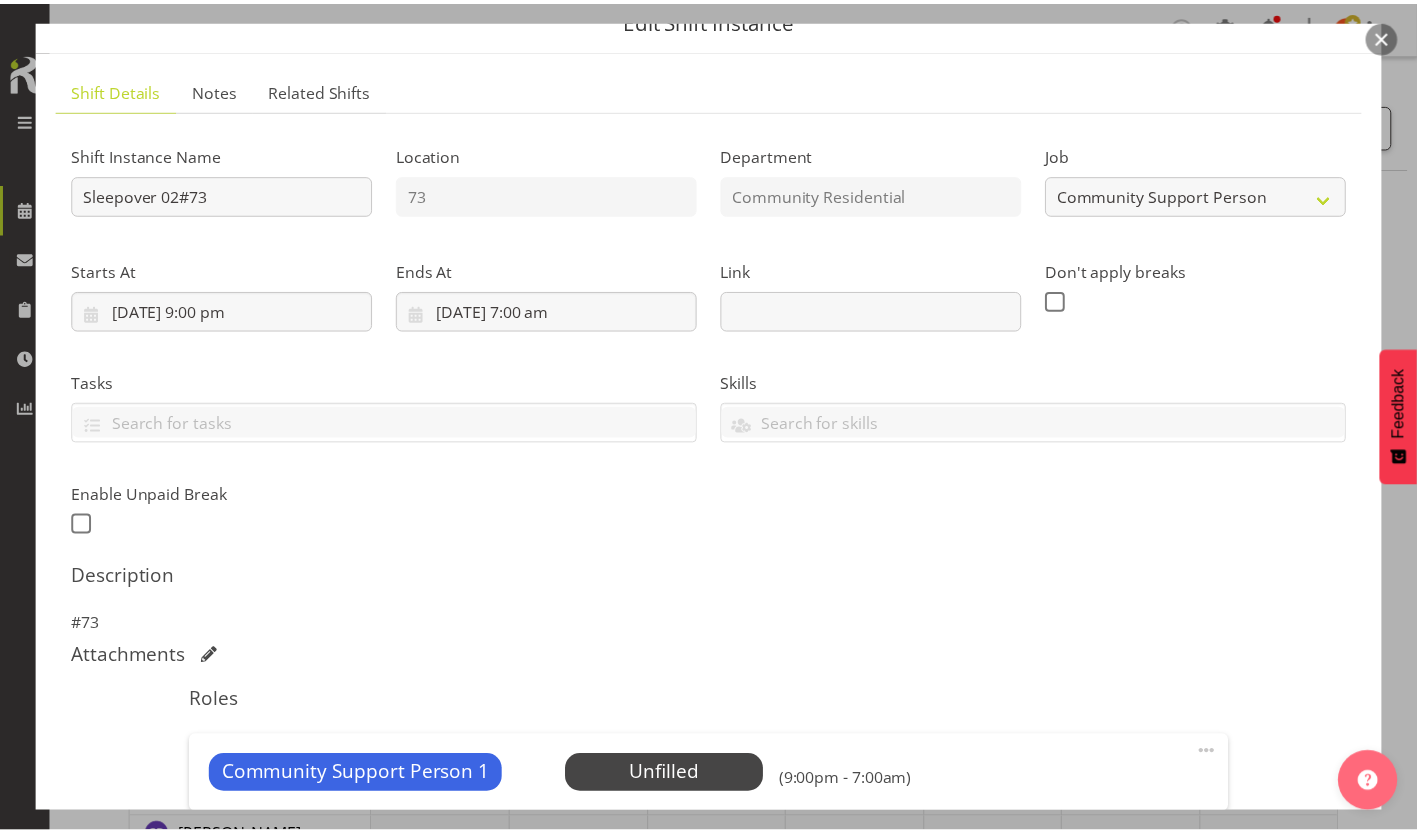 scroll, scrollTop: 102, scrollLeft: 0, axis: vertical 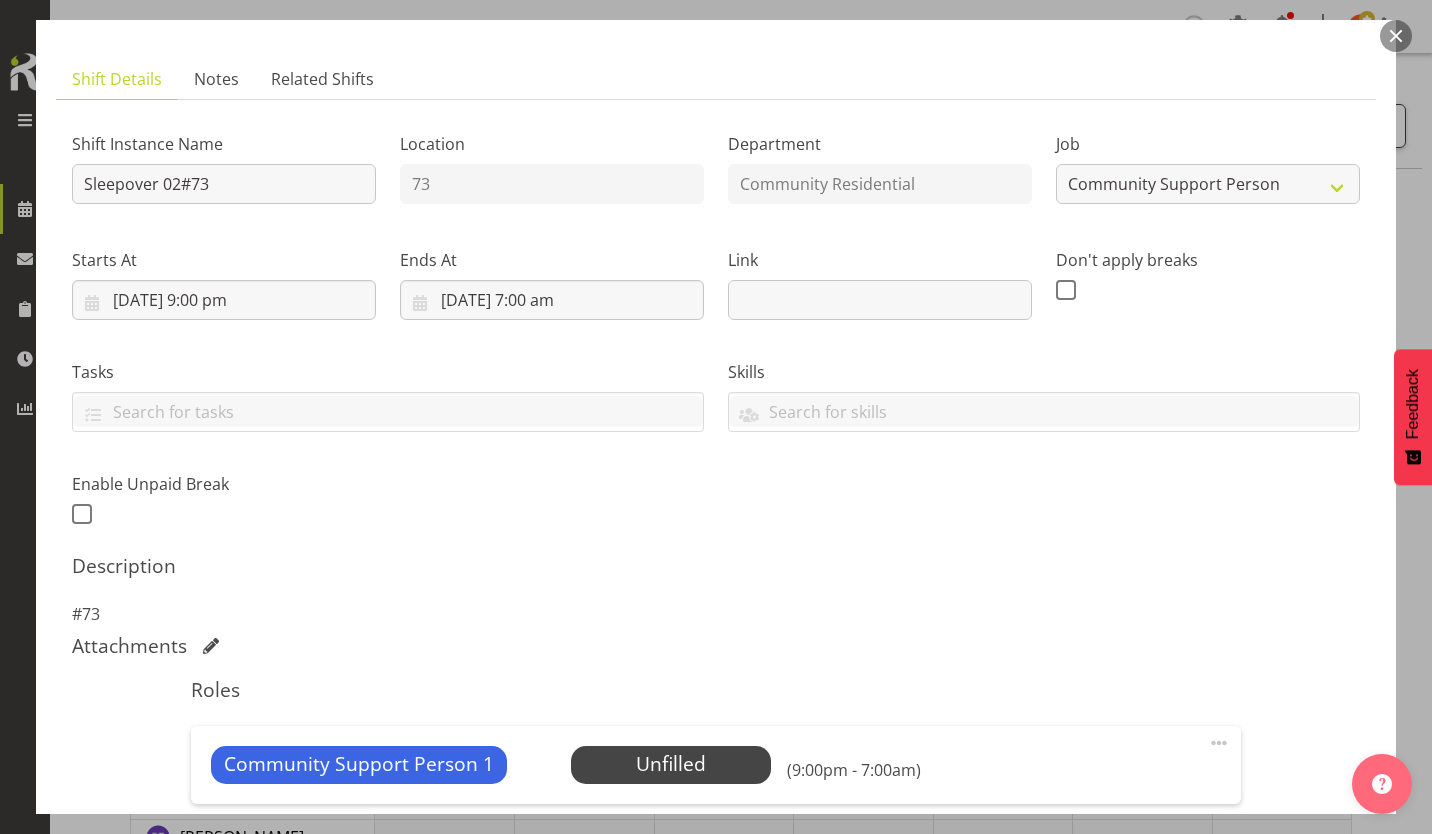 click on "Select Employee" at bounding box center (0, 0) 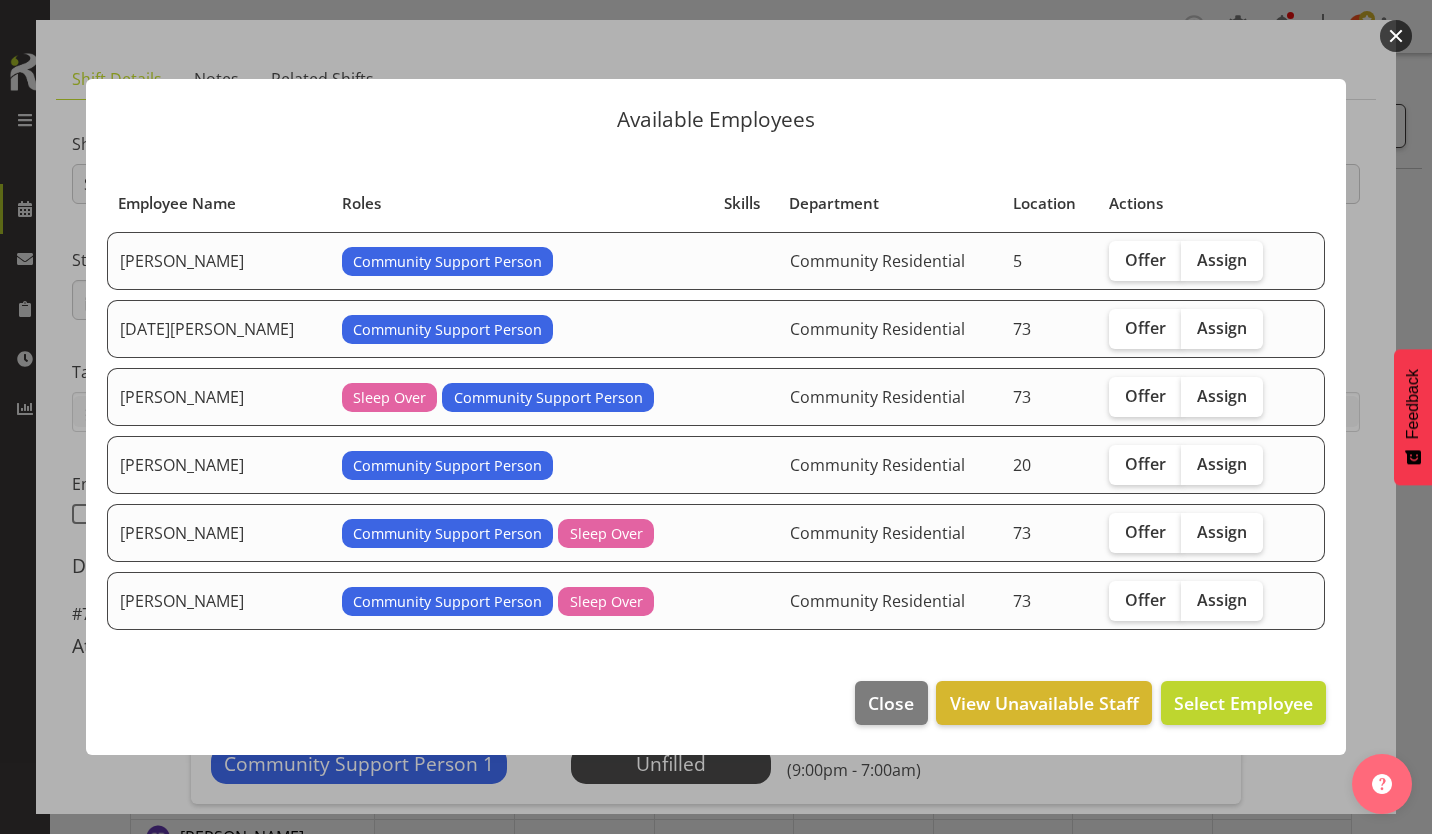click on "Assign" at bounding box center [1222, 328] 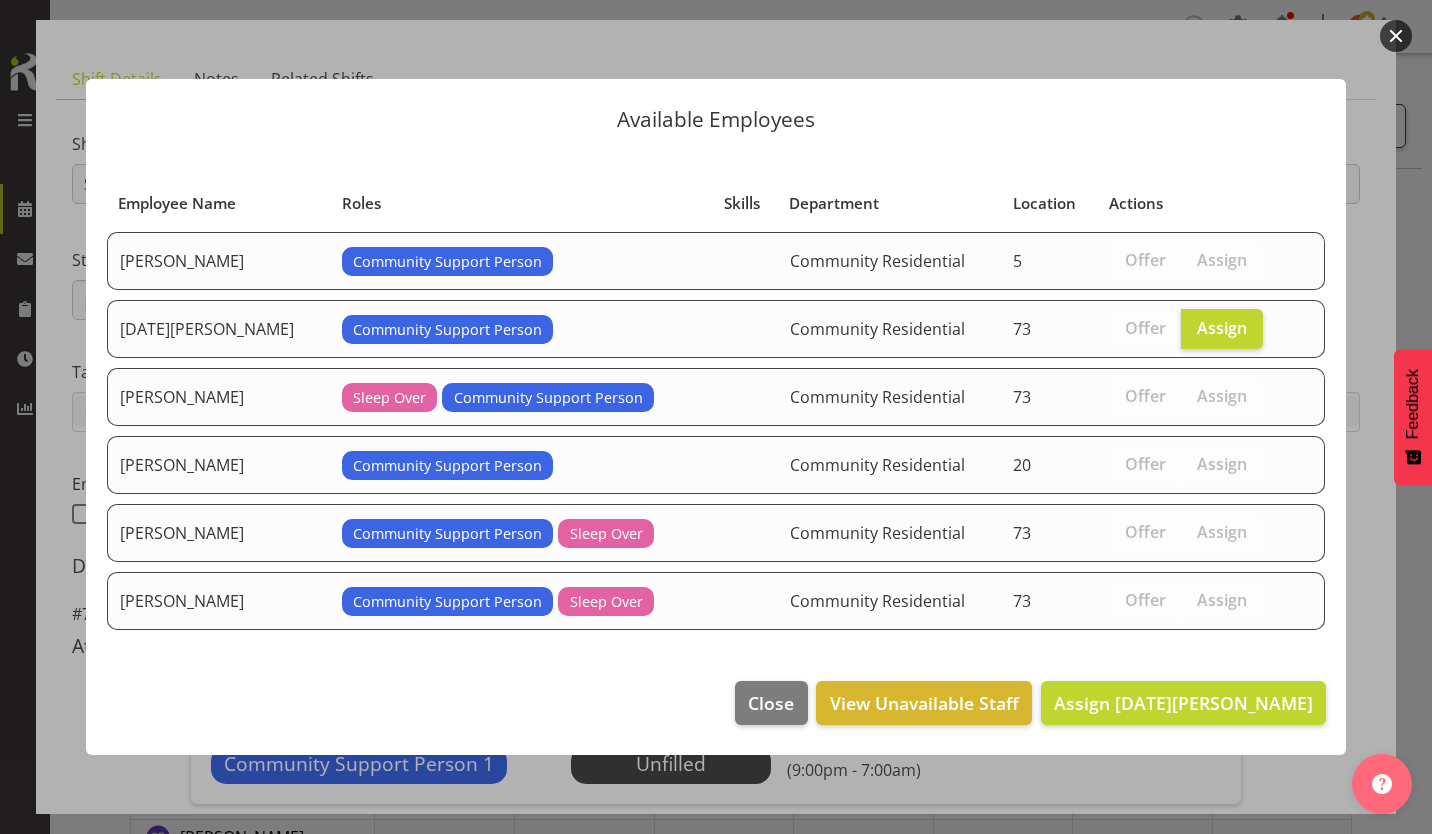 click on "Assign" at bounding box center [1222, 328] 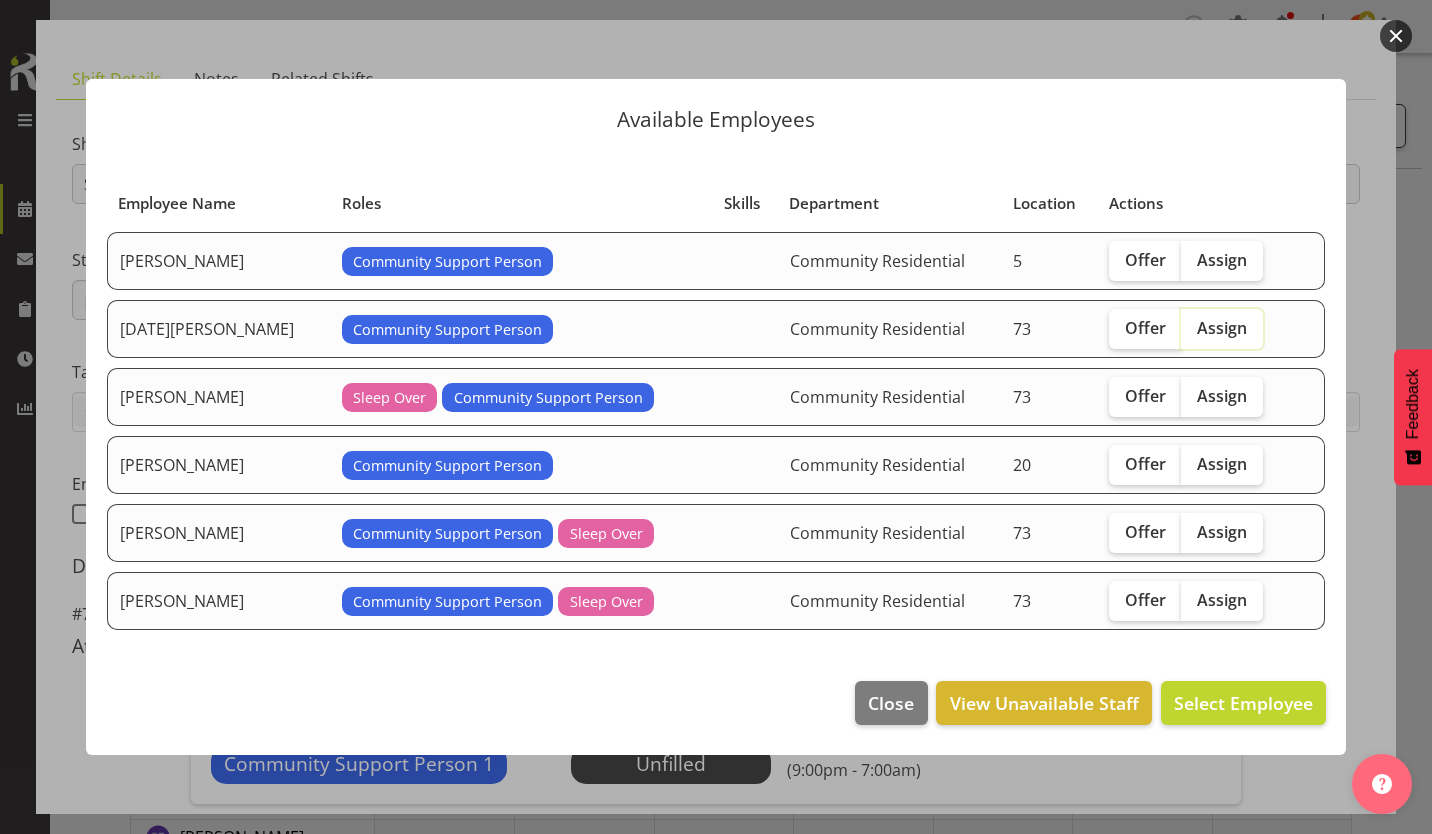 click on "Assign" at bounding box center [1222, 328] 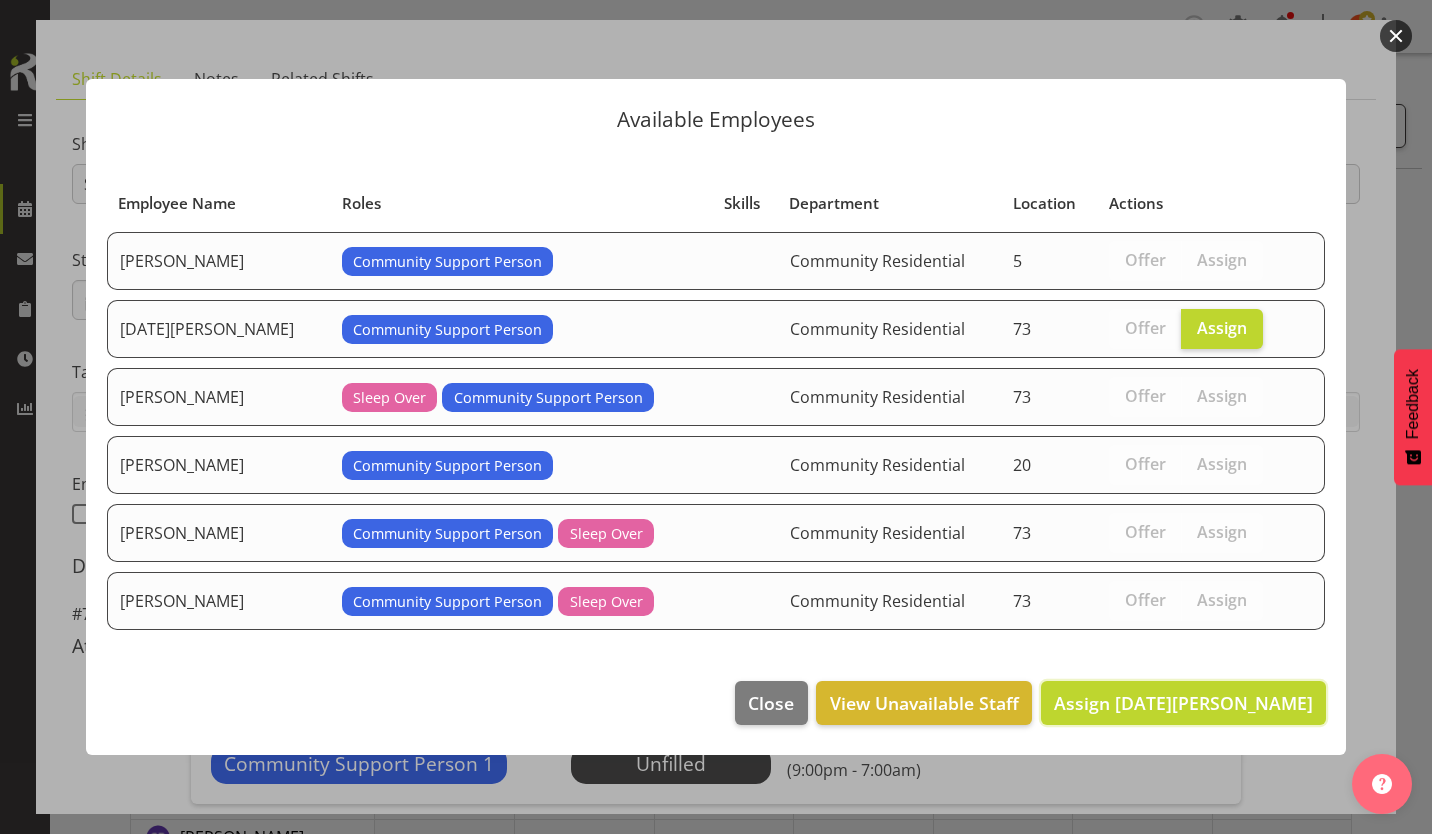 click on "Assign [DATE][PERSON_NAME]" at bounding box center (1183, 703) 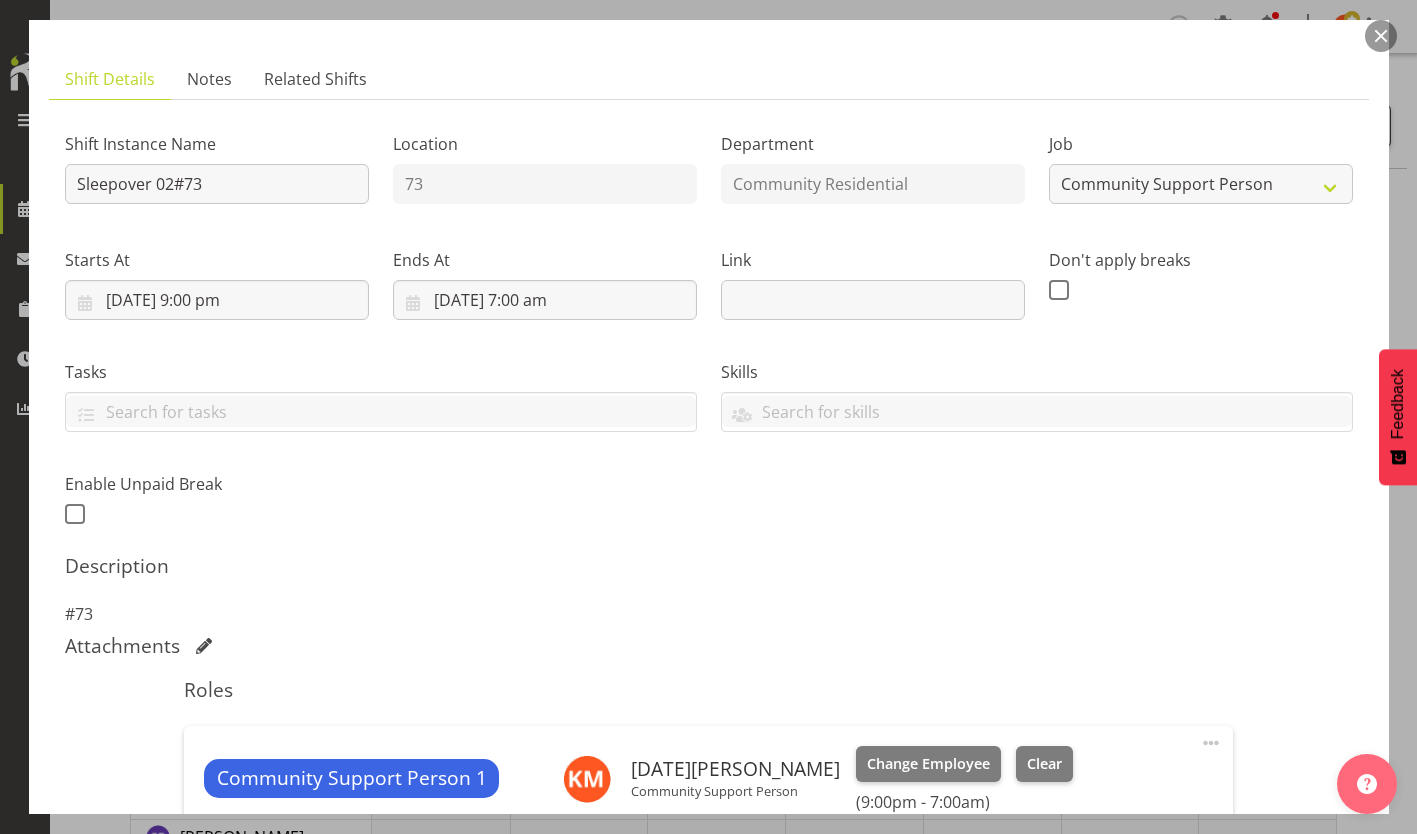 scroll, scrollTop: 219, scrollLeft: 0, axis: vertical 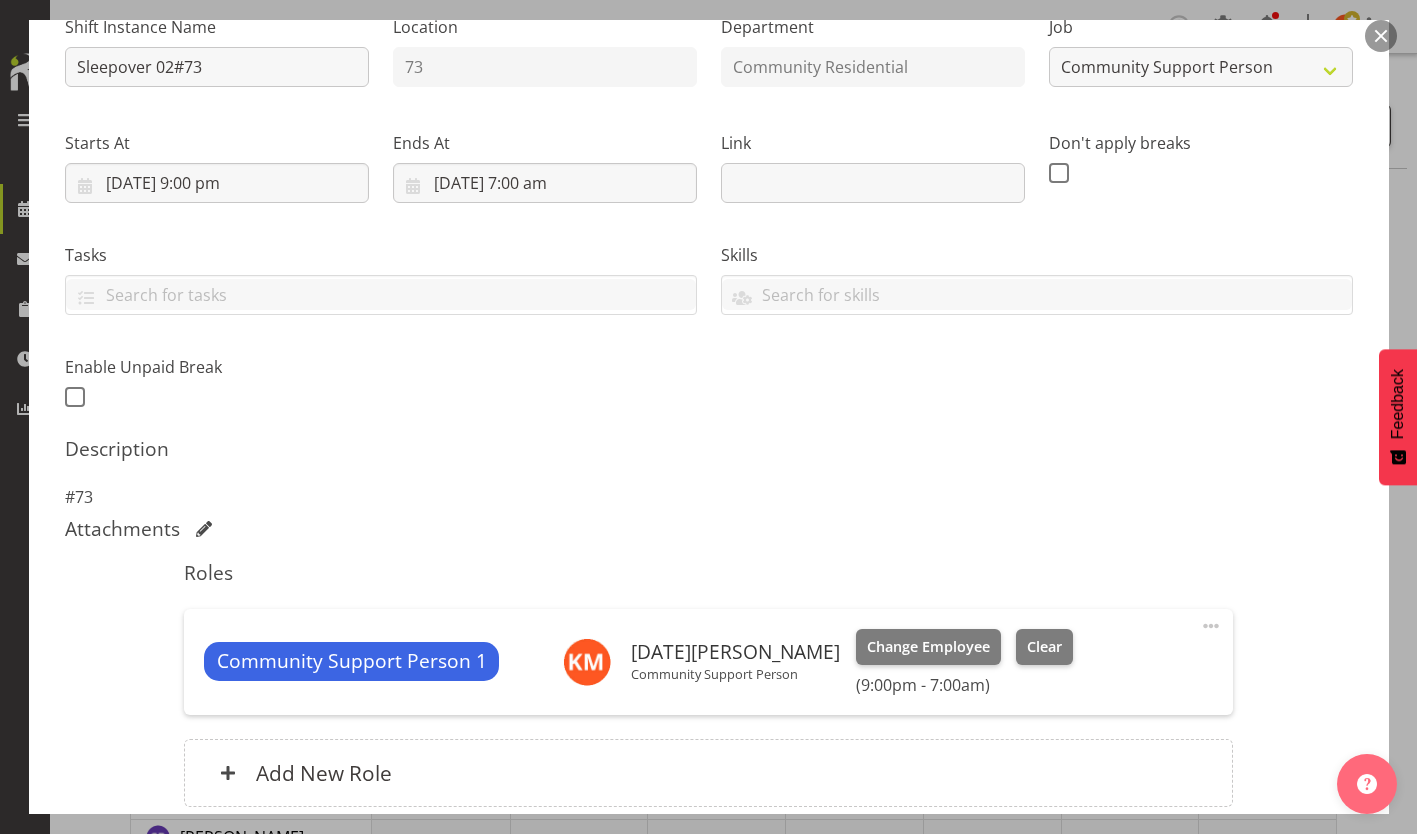 click on "Update Shift Instance" at bounding box center [1263, 932] 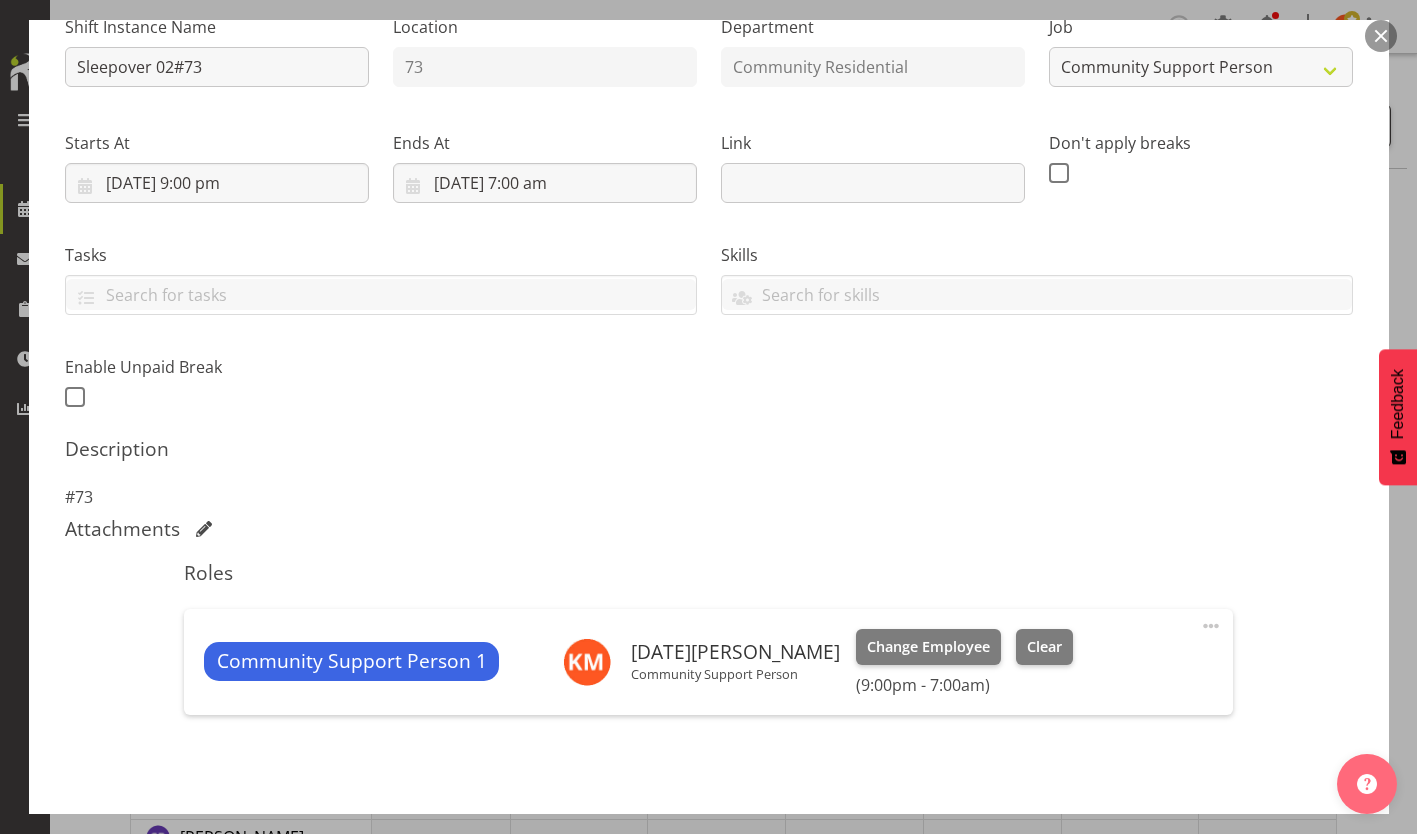 scroll, scrollTop: 146, scrollLeft: 0, axis: vertical 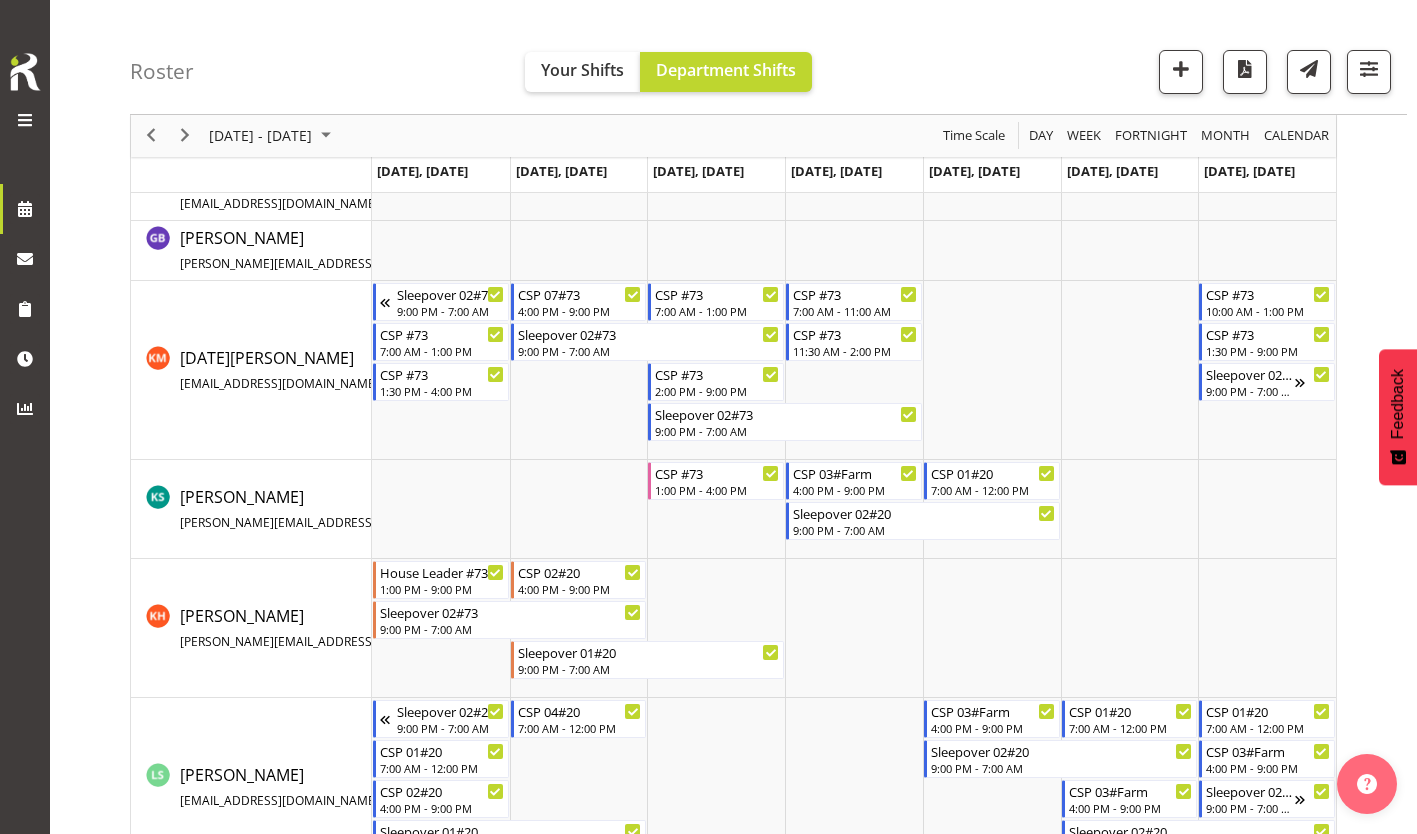 click at bounding box center [854, 509] 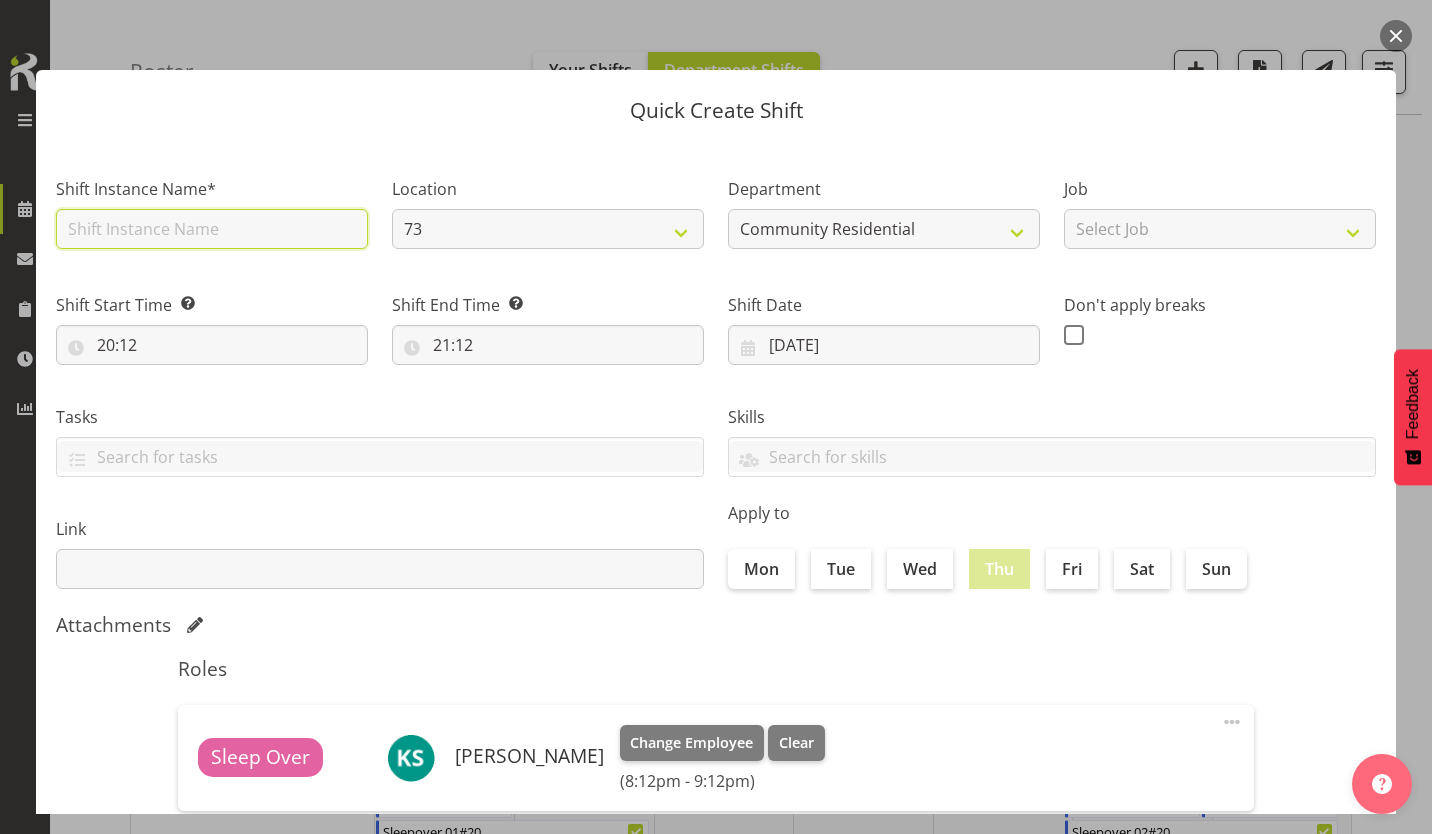 click at bounding box center (212, 229) 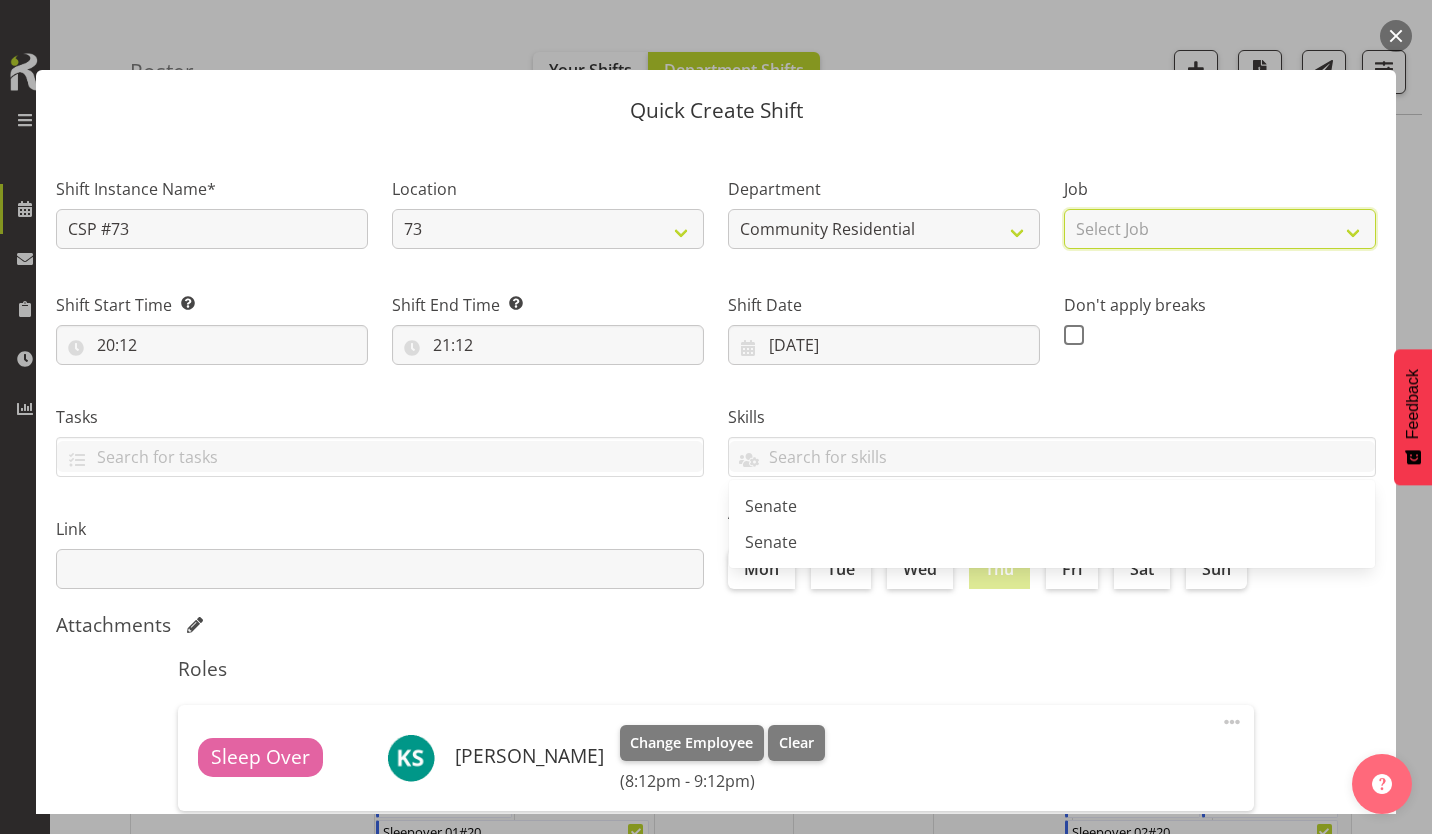 click on "Select Job  Accounts Admin Art Coordinator Community Leader Community Support Person Community Support Person-Casual House Leader Office Admin Senior Coordinator Service Manager Volunteer" at bounding box center (1220, 229) 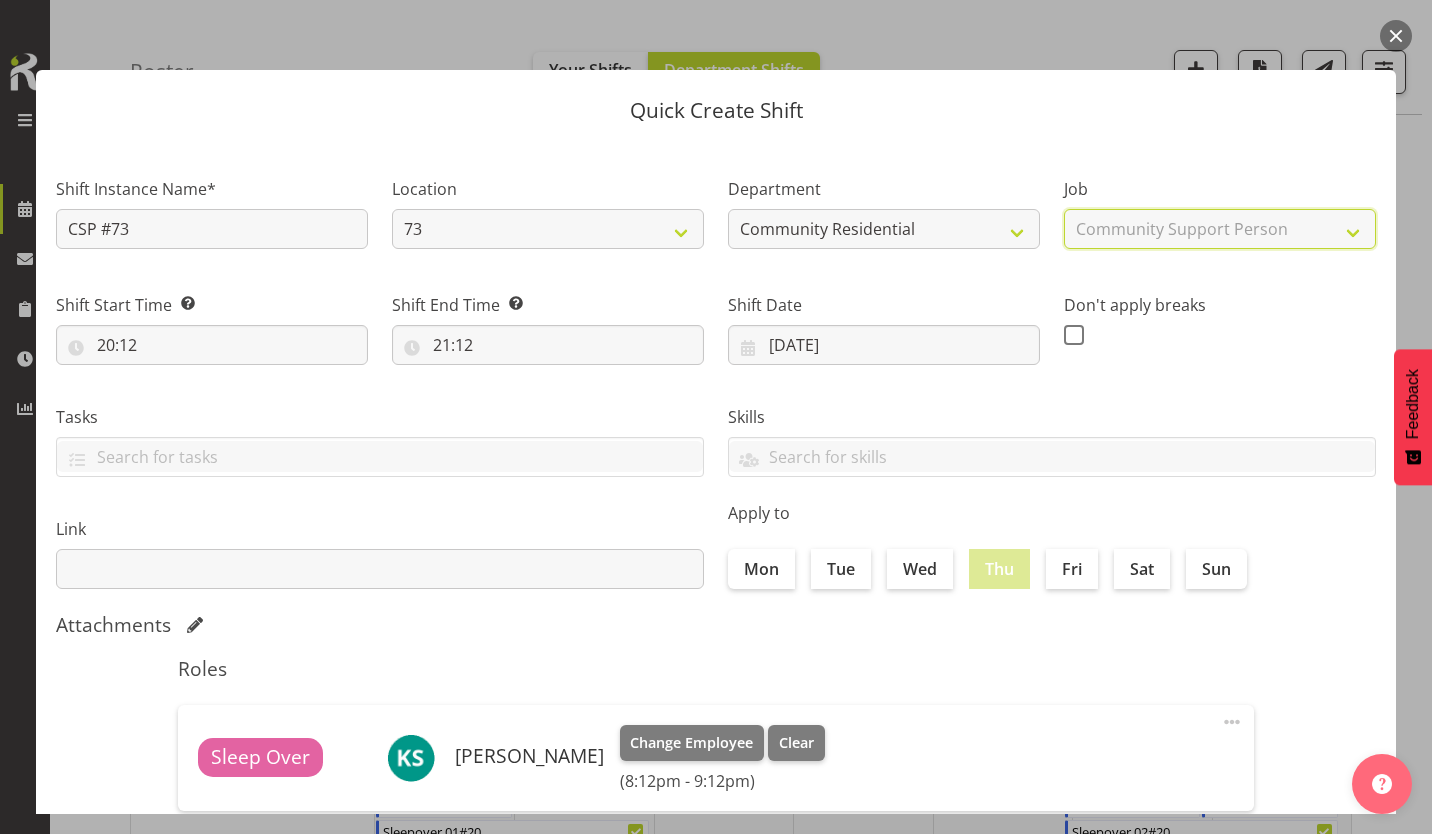 click on "Select Job  Accounts Admin Art Coordinator Community Leader Community Support Person Community Support Person-Casual House Leader Office Admin Senior Coordinator Service Manager Volunteer" at bounding box center (1220, 229) 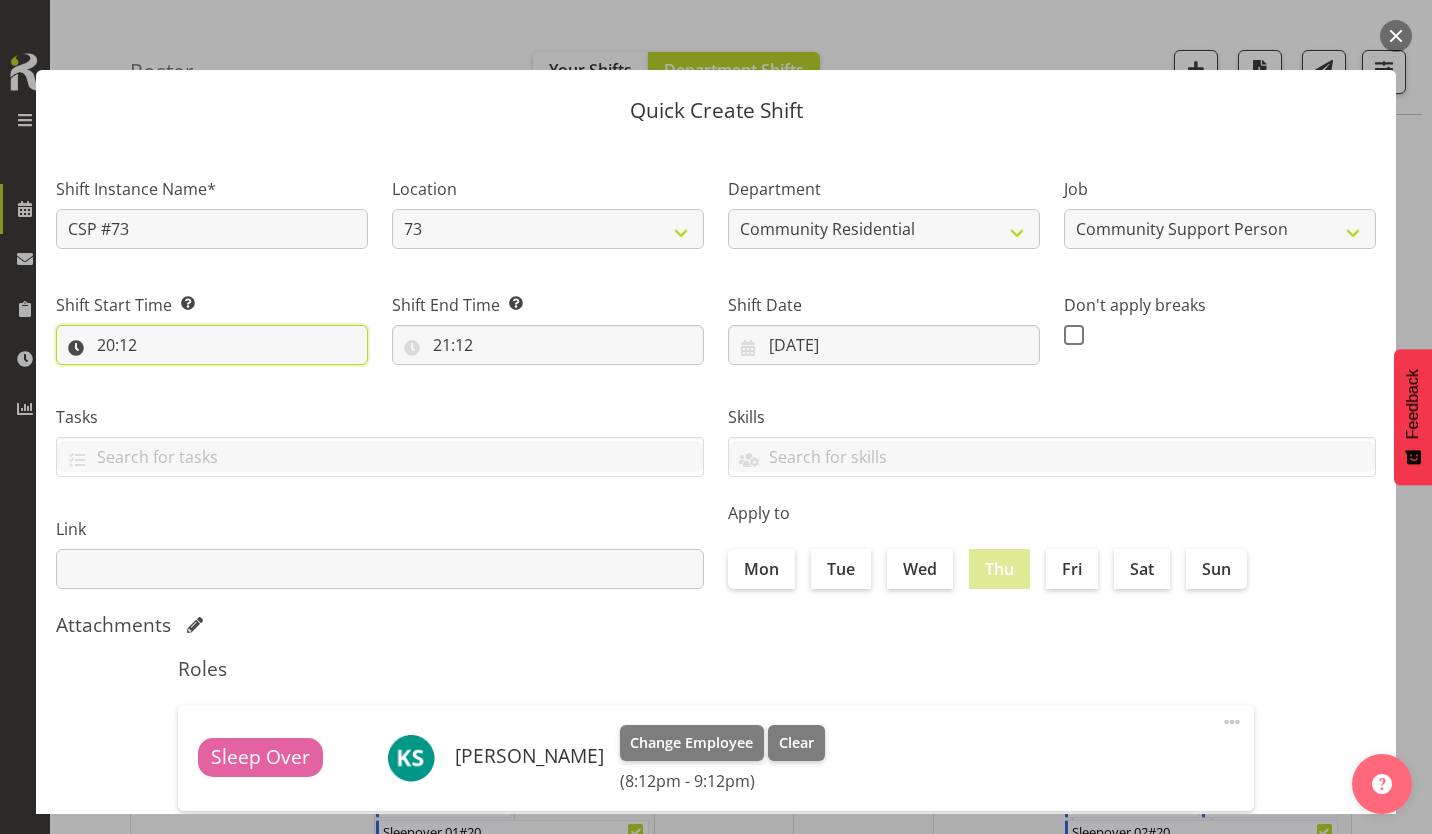 click on "20:12" at bounding box center [212, 345] 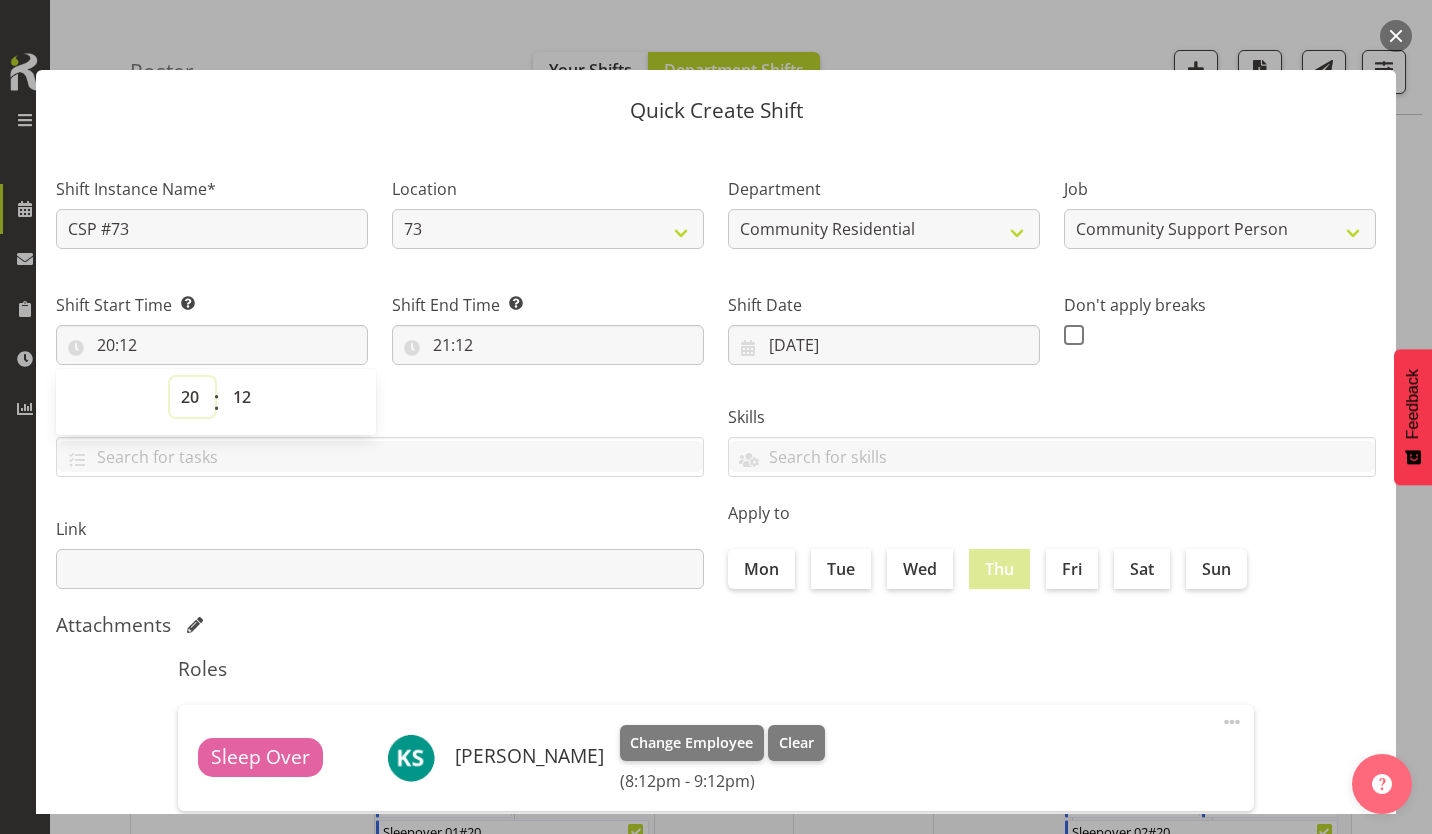 click on "00   01   02   03   04   05   06   07   08   09   10   11   12   13   14   15   16   17   18   19   20   21   22   23" at bounding box center (192, 397) 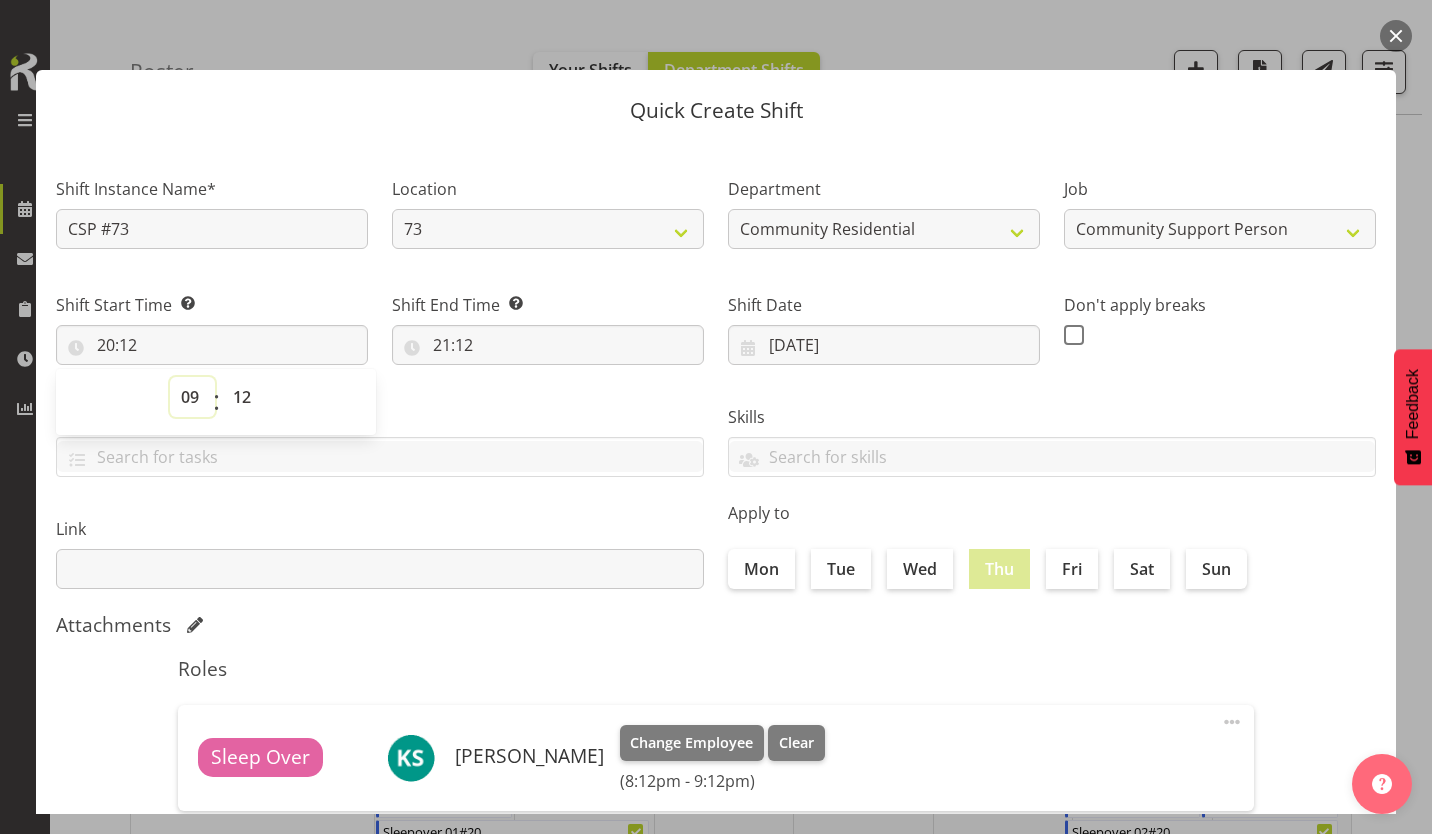 click on "00   01   02   03   04   05   06   07   08   09   10   11   12   13   14   15   16   17   18   19   20   21   22   23" at bounding box center [192, 397] 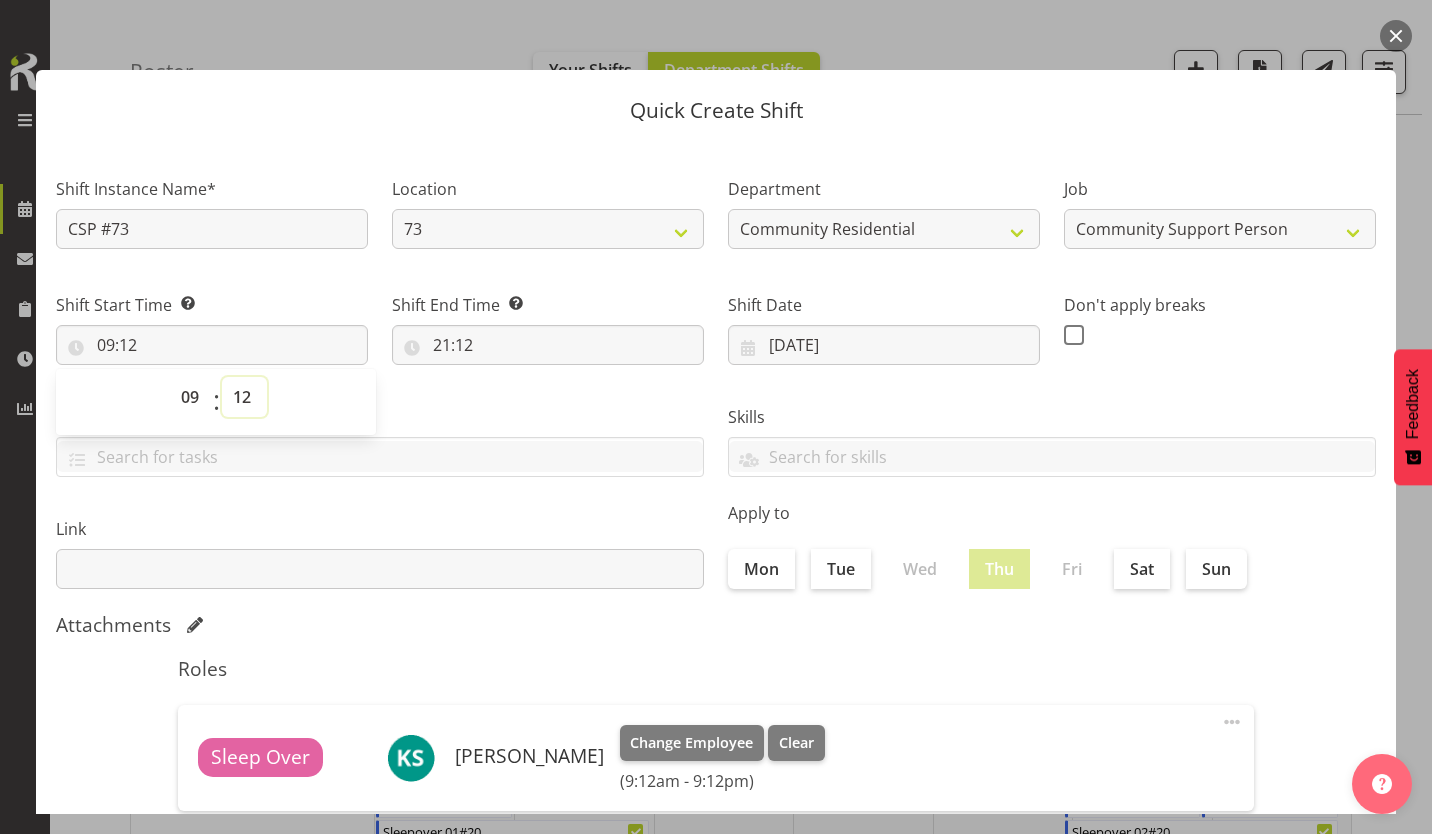click on "00   01   02   03   04   05   06   07   08   09   10   11   12   13   14   15   16   17   18   19   20   21   22   23   24   25   26   27   28   29   30   31   32   33   34   35   36   37   38   39   40   41   42   43   44   45   46   47   48   49   50   51   52   53   54   55   56   57   58   59" at bounding box center [244, 397] 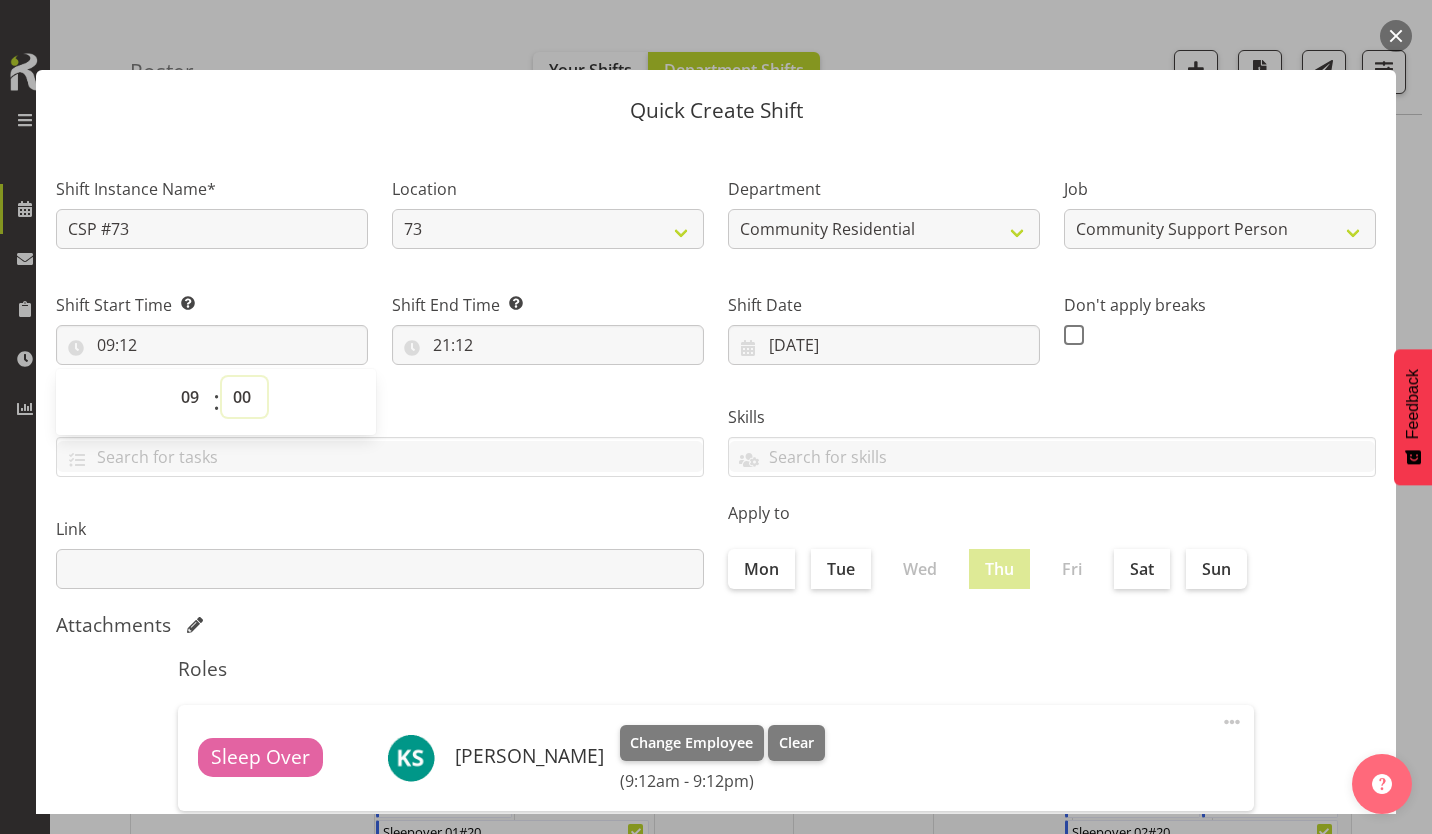 click on "00   01   02   03   04   05   06   07   08   09   10   11   12   13   14   15   16   17   18   19   20   21   22   23   24   25   26   27   28   29   30   31   32   33   34   35   36   37   38   39   40   41   42   43   44   45   46   47   48   49   50   51   52   53   54   55   56   57   58   59" at bounding box center (244, 397) 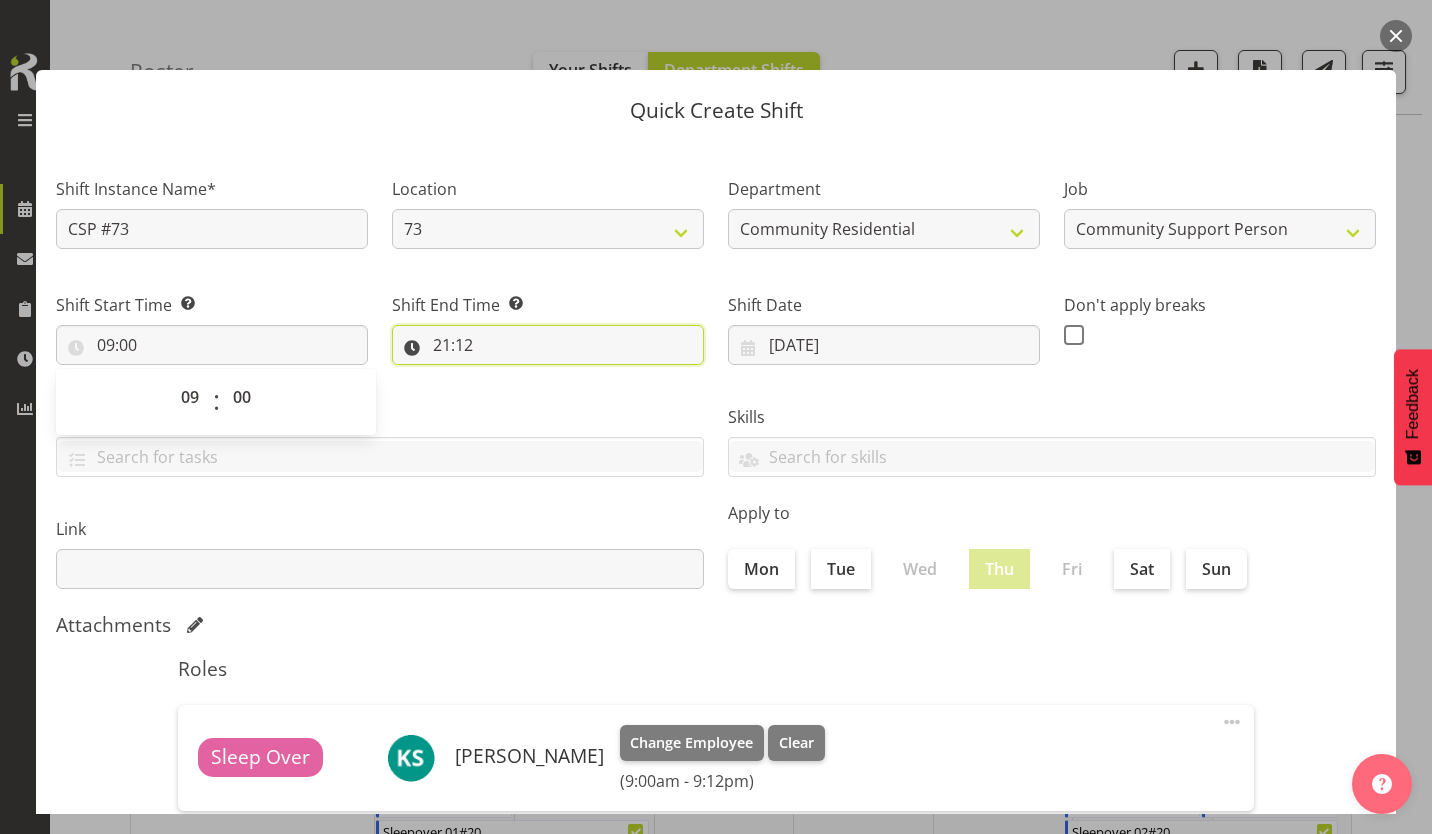 click on "21:12" at bounding box center (548, 345) 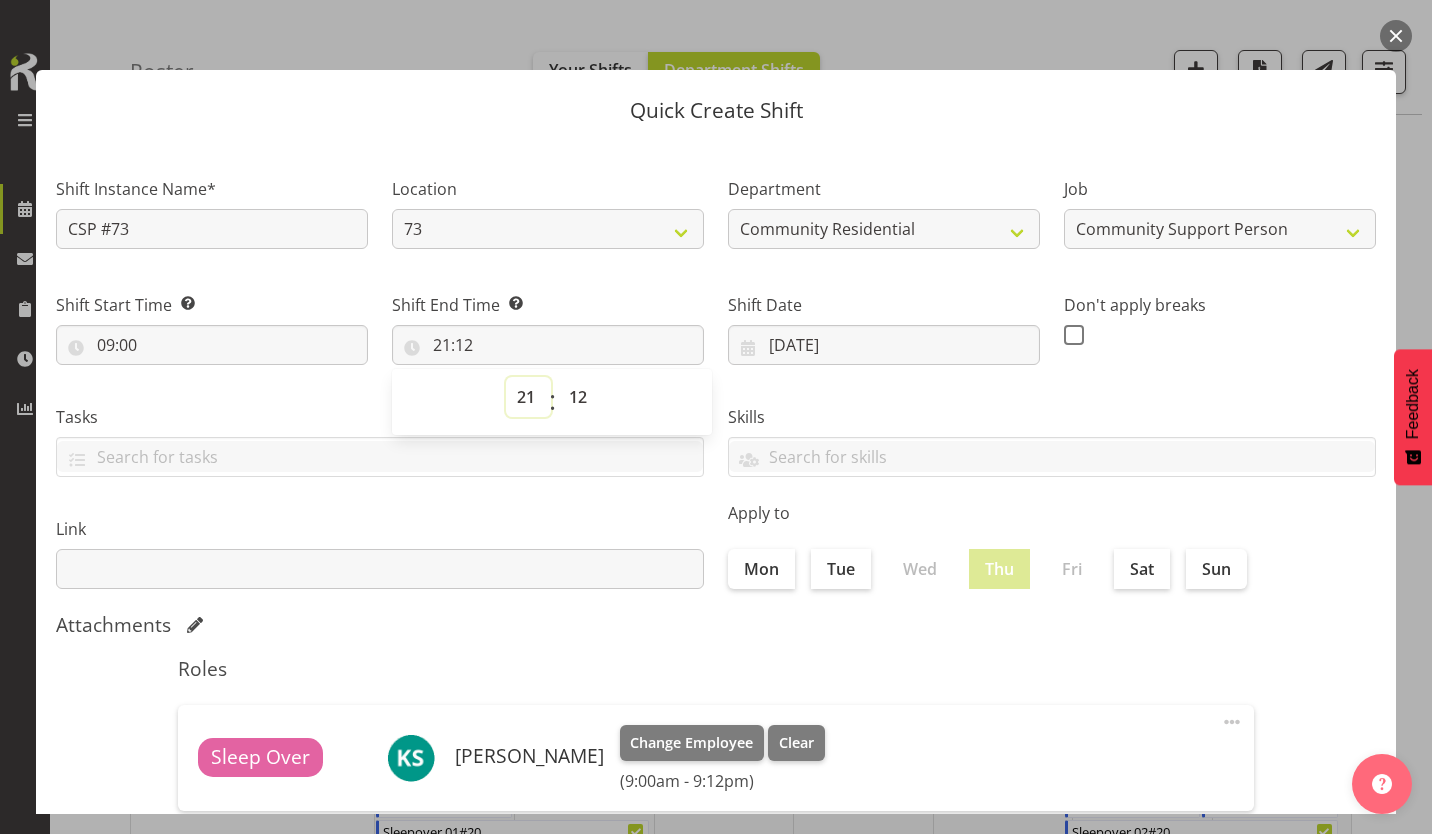 click on "00   01   02   03   04   05   06   07   08   09   10   11   12   13   14   15   16   17   18   19   20   21   22   23" at bounding box center [528, 397] 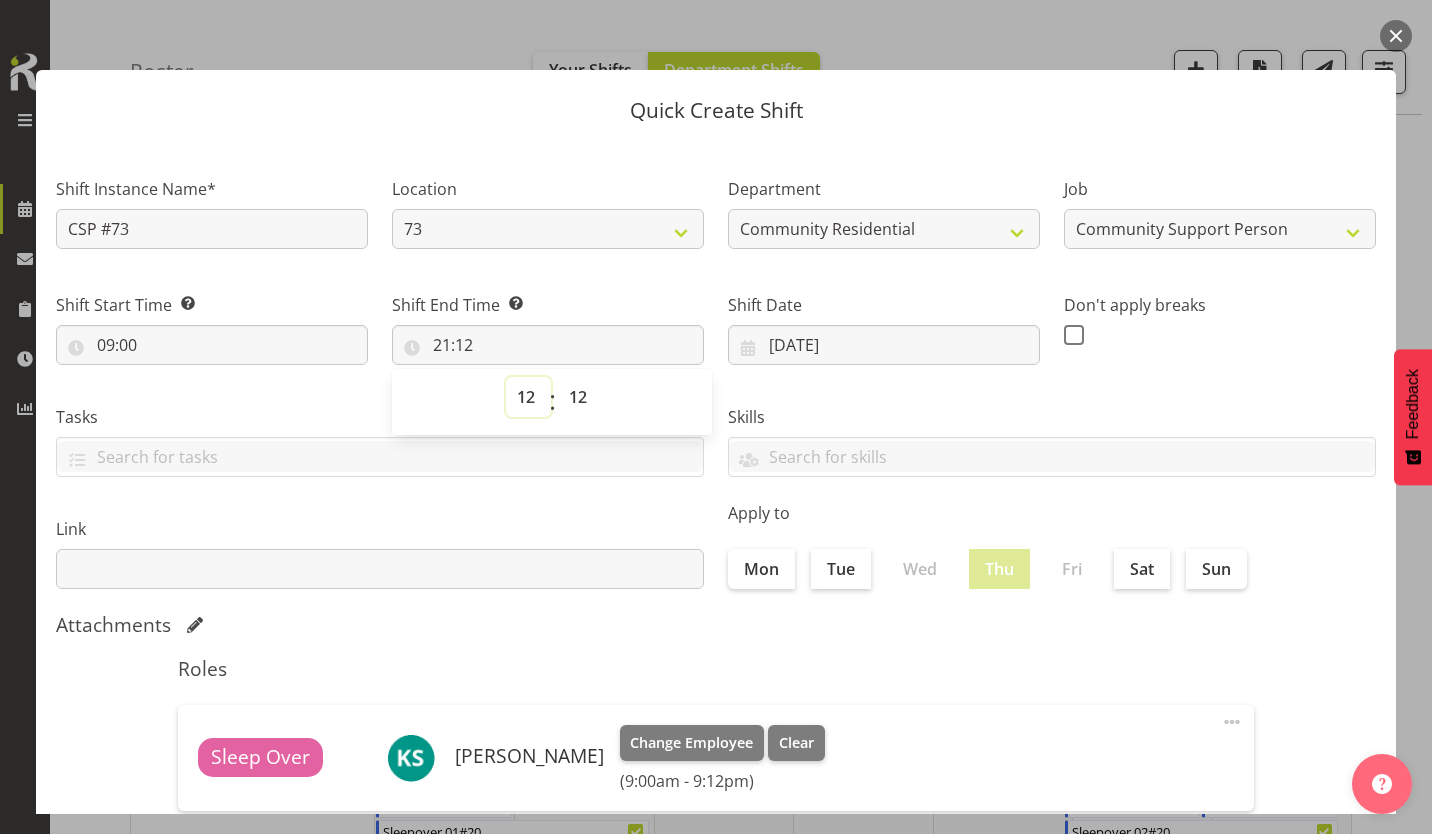 click on "00   01   02   03   04   05   06   07   08   09   10   11   12   13   14   15   16   17   18   19   20   21   22   23" at bounding box center (528, 397) 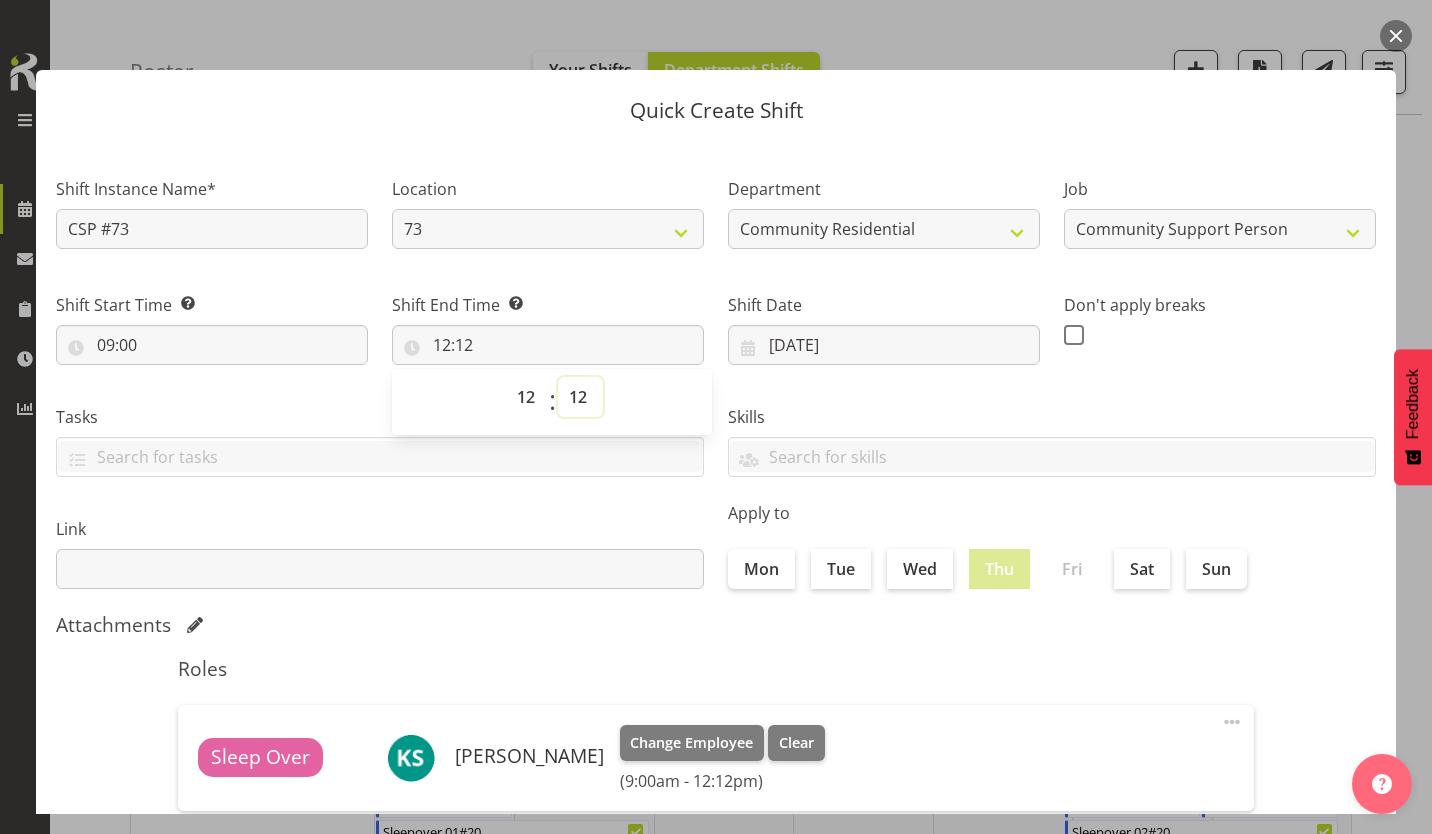 click on "00   01   02   03   04   05   06   07   08   09   10   11   12   13   14   15   16   17   18   19   20   21   22   23   24   25   26   27   28   29   30   31   32   33   34   35   36   37   38   39   40   41   42   43   44   45   46   47   48   49   50   51   52   53   54   55   56   57   58   59" at bounding box center [580, 397] 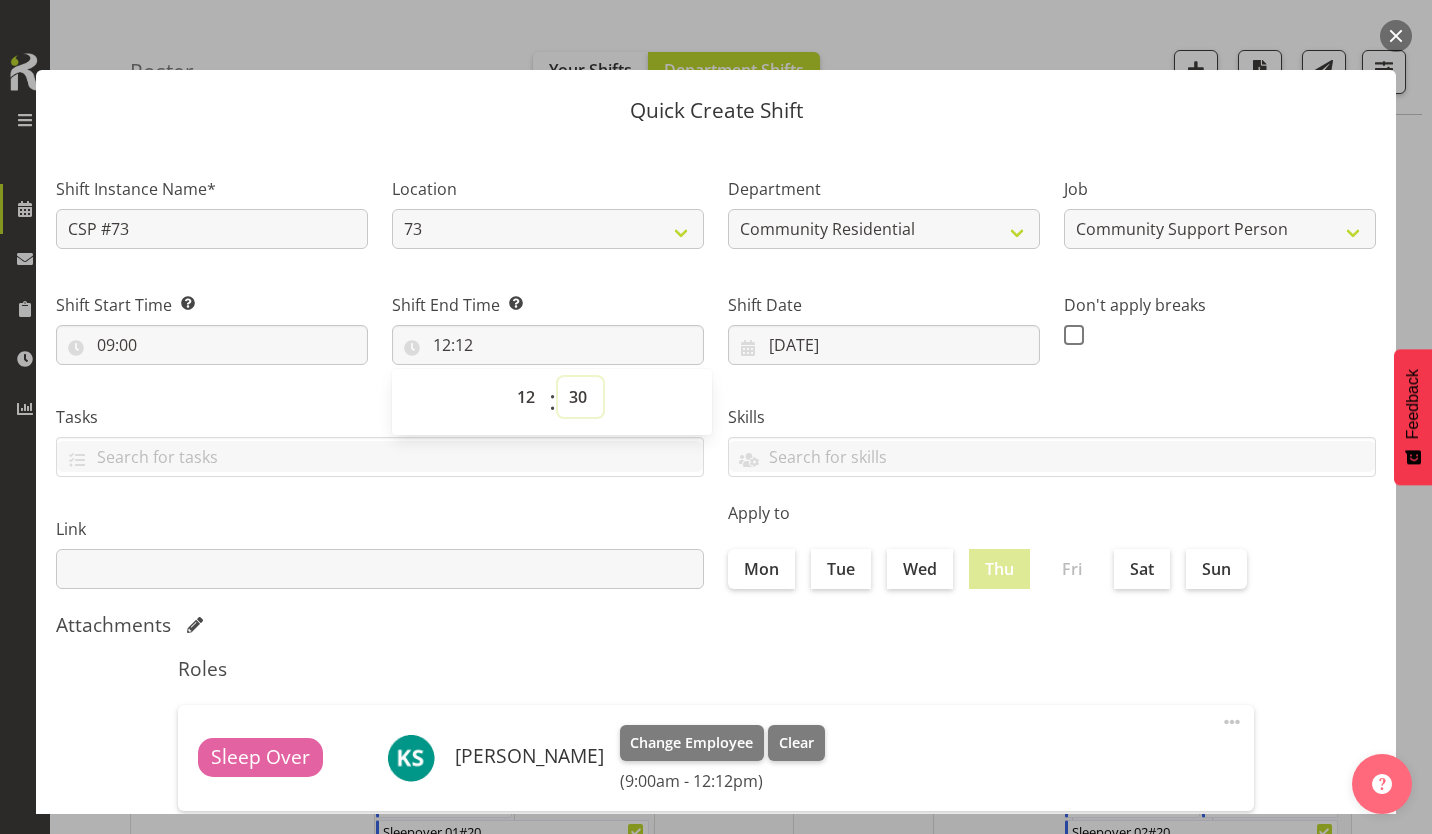 click on "00   01   02   03   04   05   06   07   08   09   10   11   12   13   14   15   16   17   18   19   20   21   22   23   24   25   26   27   28   29   30   31   32   33   34   35   36   37   38   39   40   41   42   43   44   45   46   47   48   49   50   51   52   53   54   55   56   57   58   59" at bounding box center [580, 397] 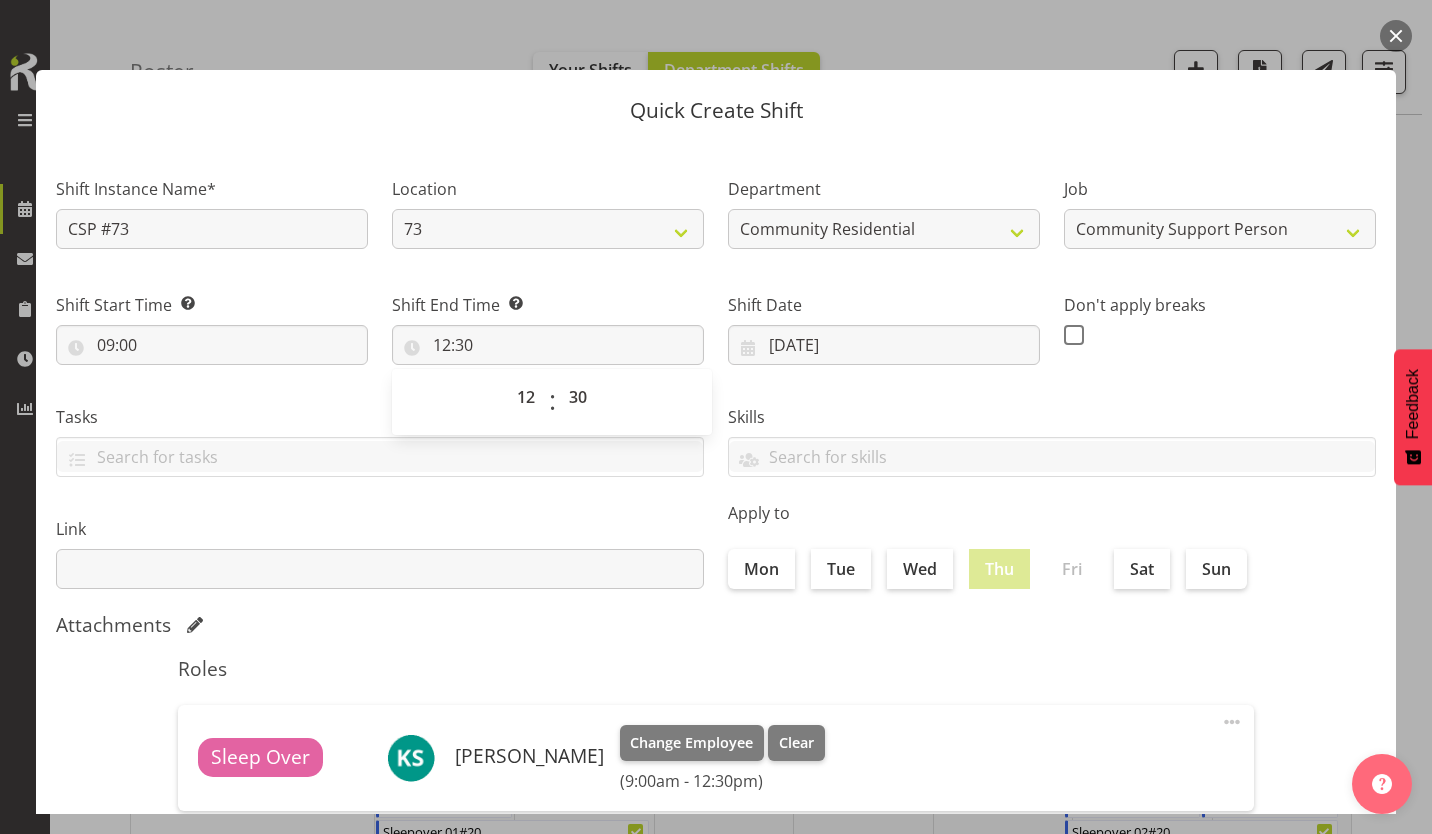 click at bounding box center [1074, 335] 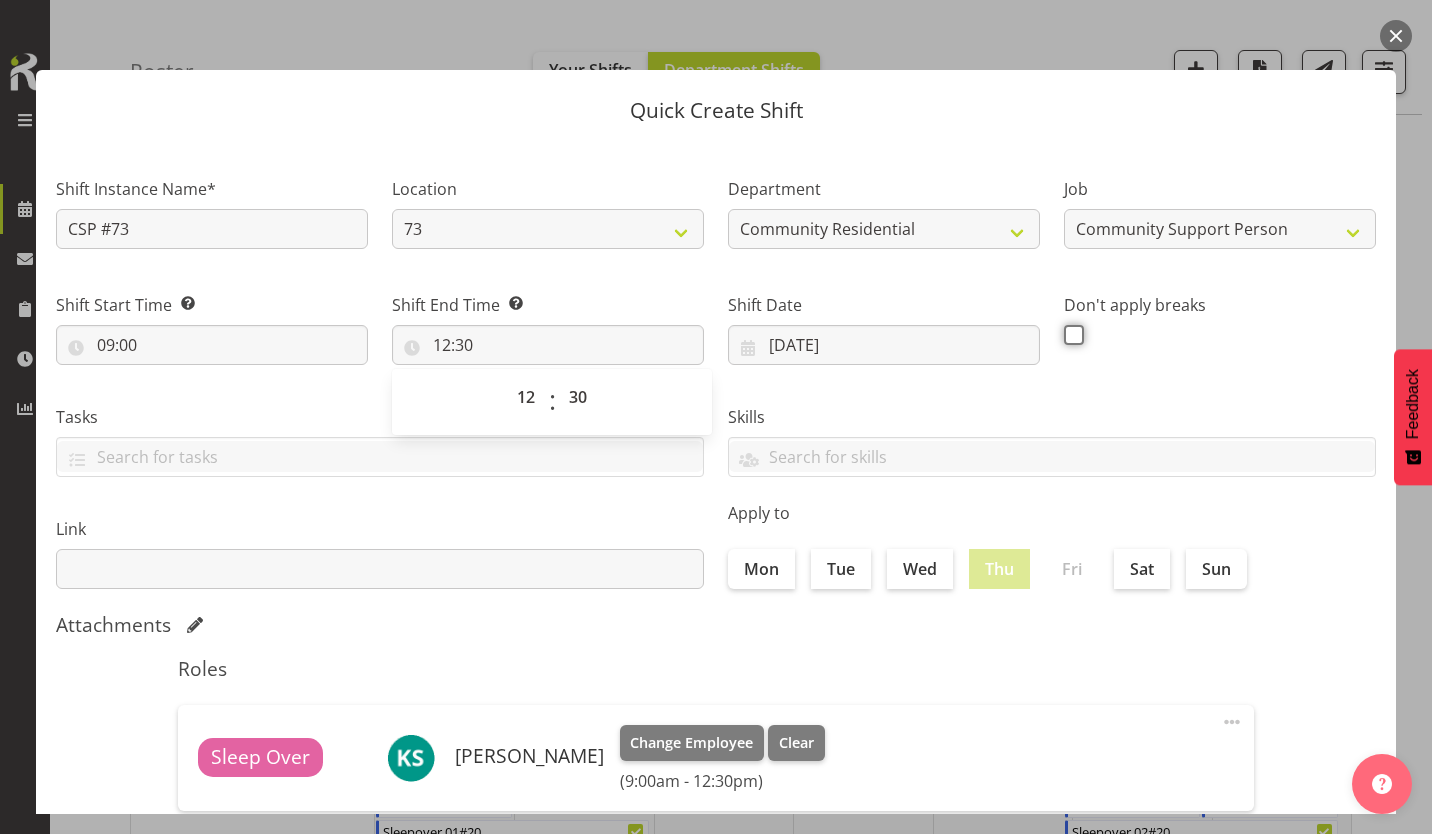 click at bounding box center [1070, 334] 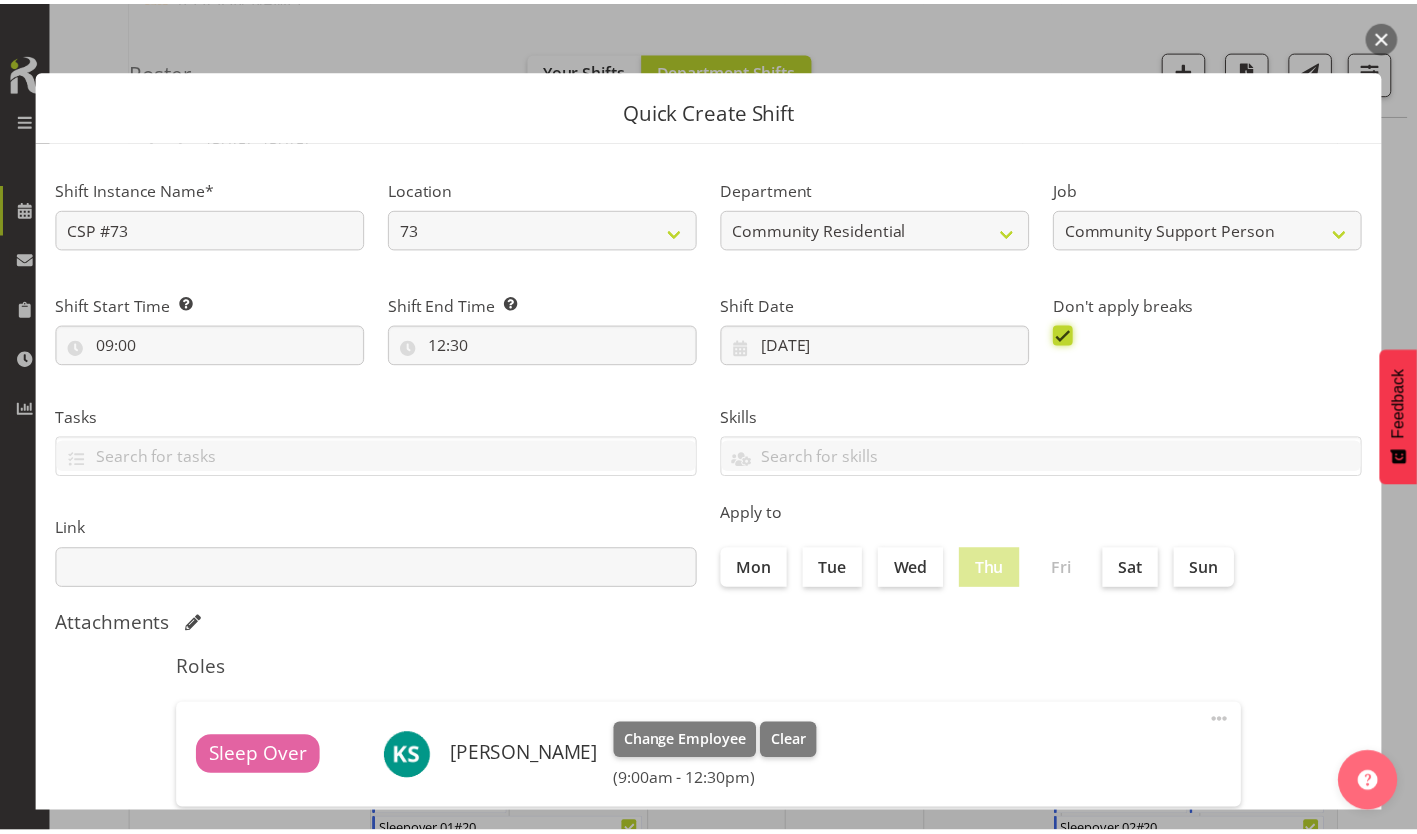 scroll, scrollTop: 86, scrollLeft: 0, axis: vertical 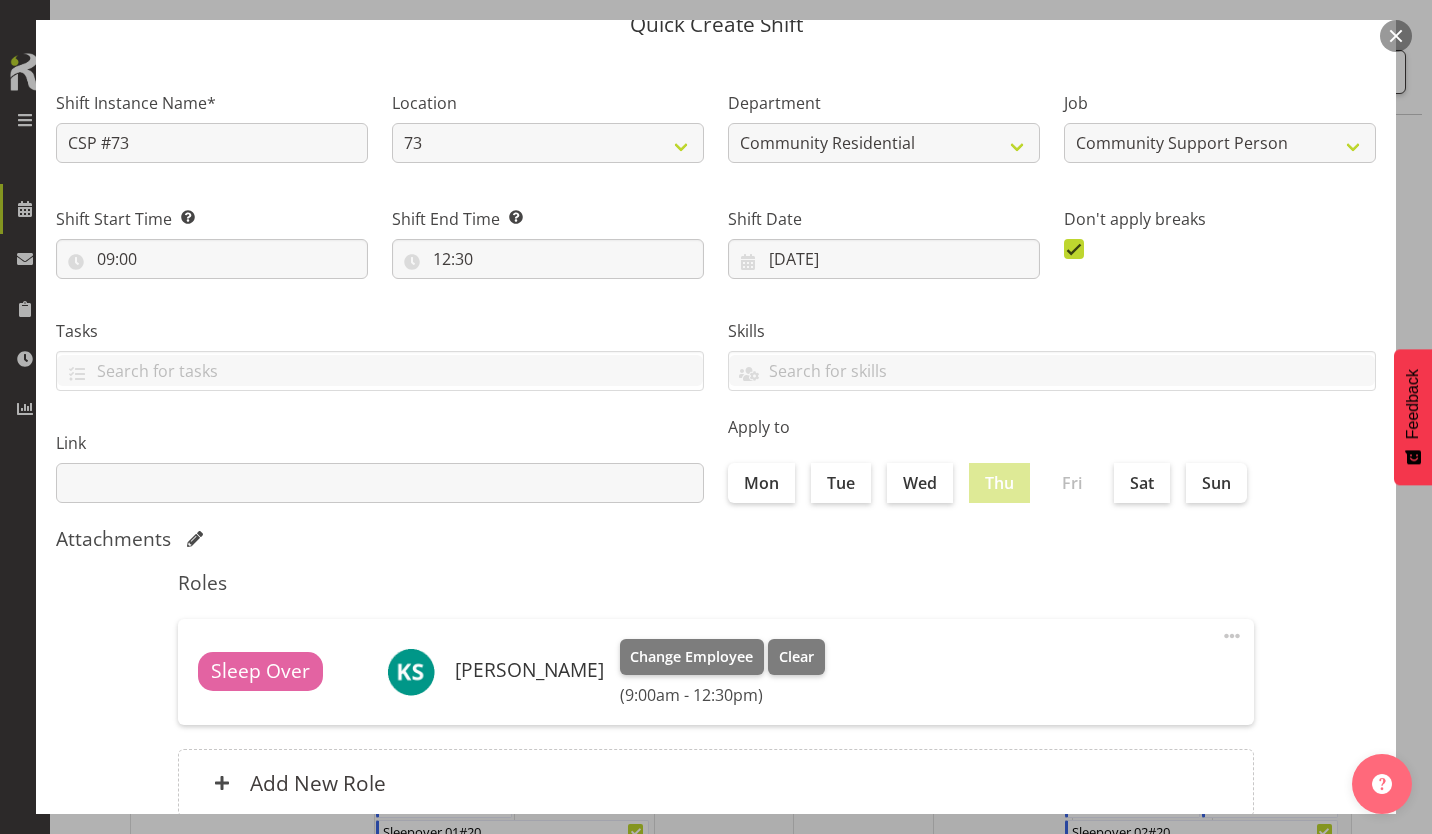 click on "Create Shift Instance" at bounding box center [1274, 902] 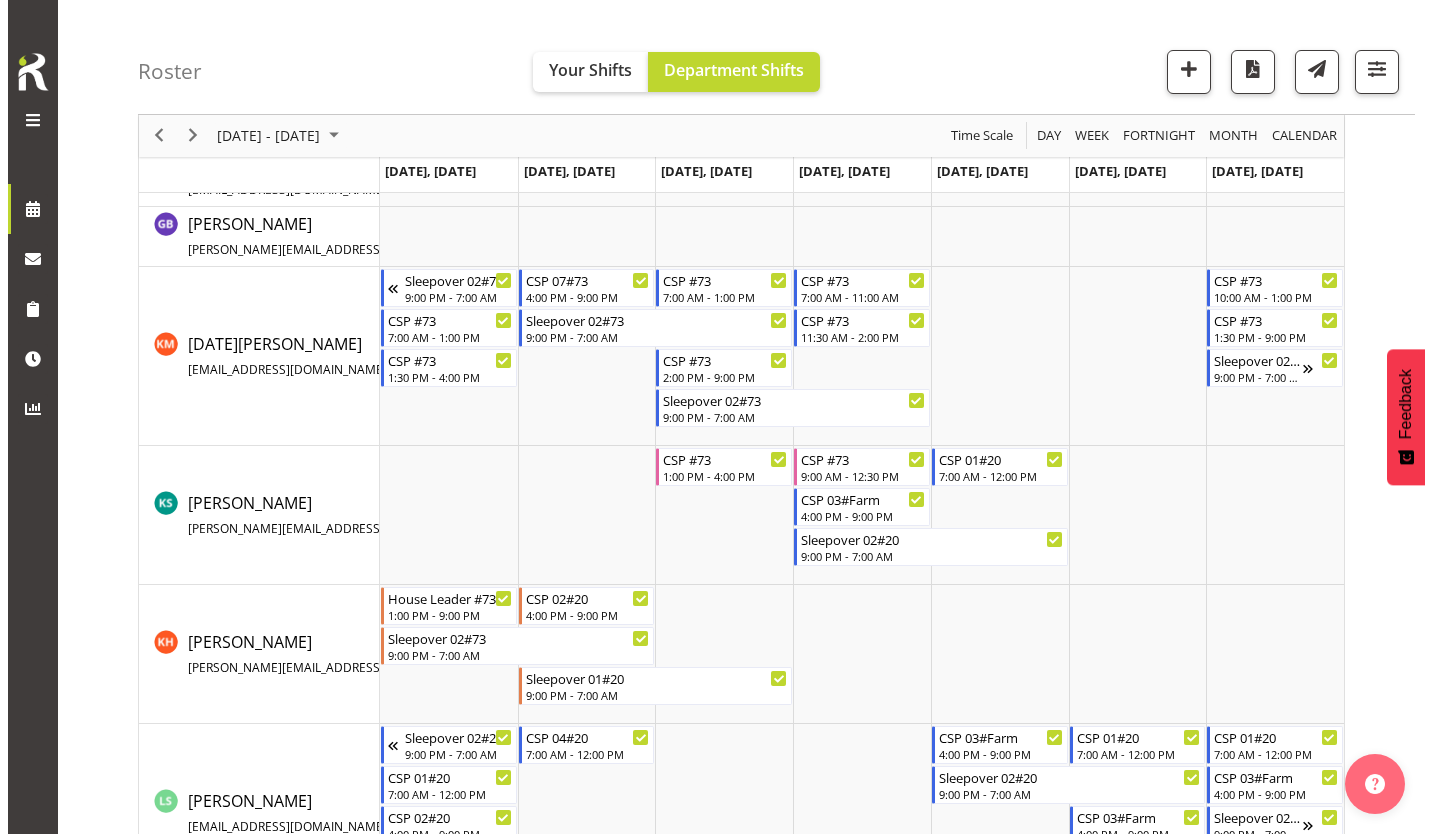 scroll, scrollTop: 574, scrollLeft: 0, axis: vertical 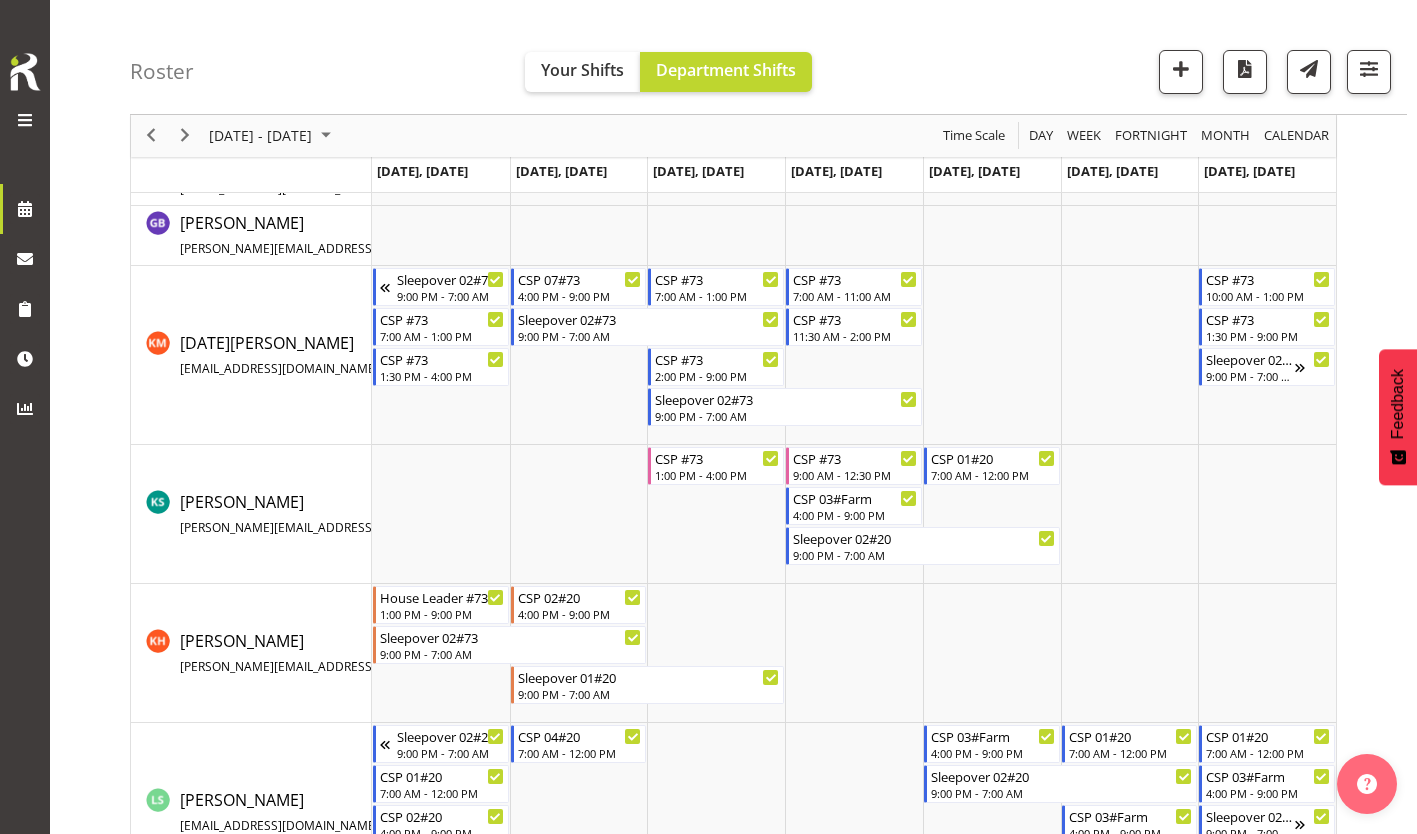 click at bounding box center (854, 514) 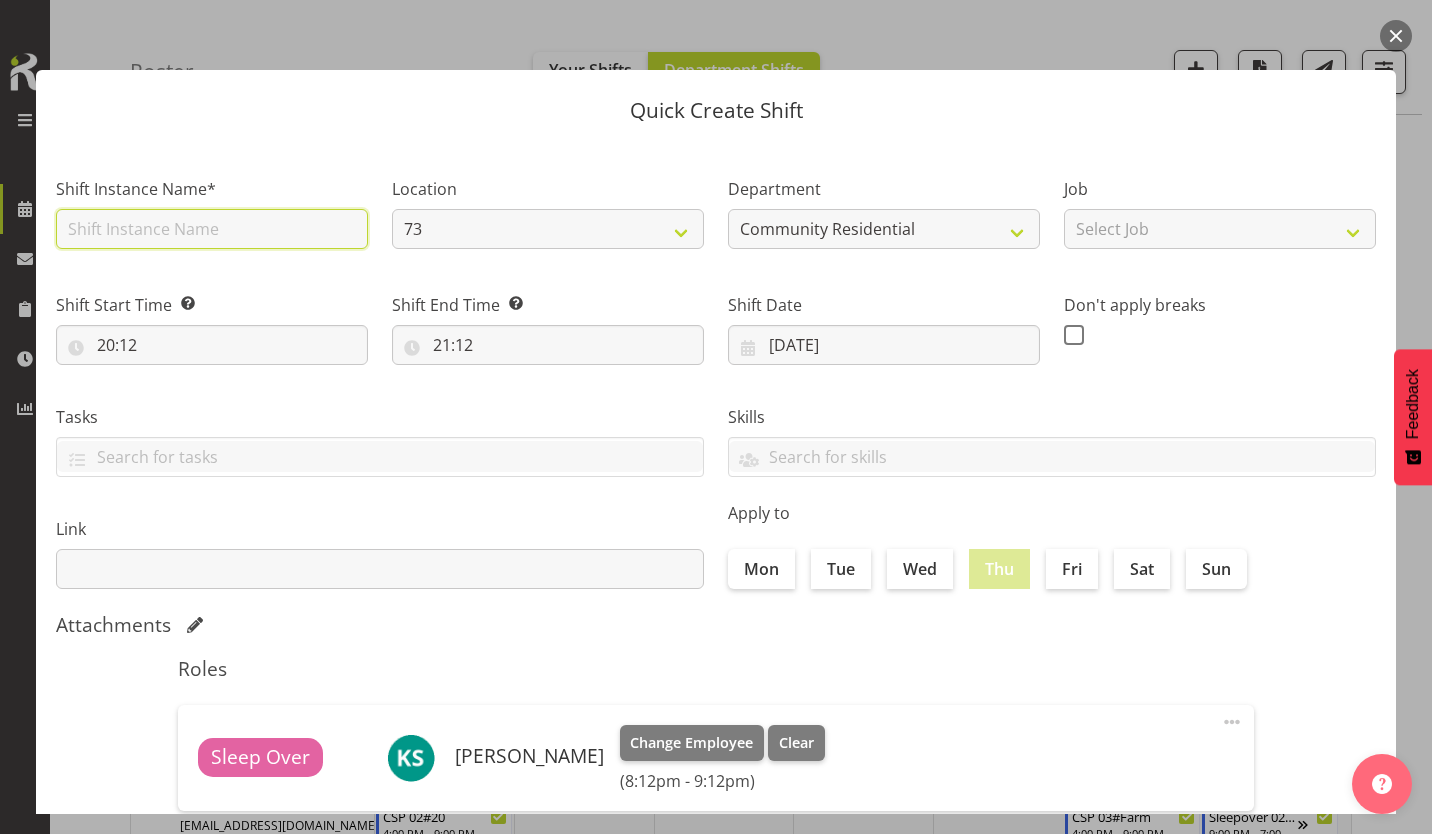click at bounding box center (212, 229) 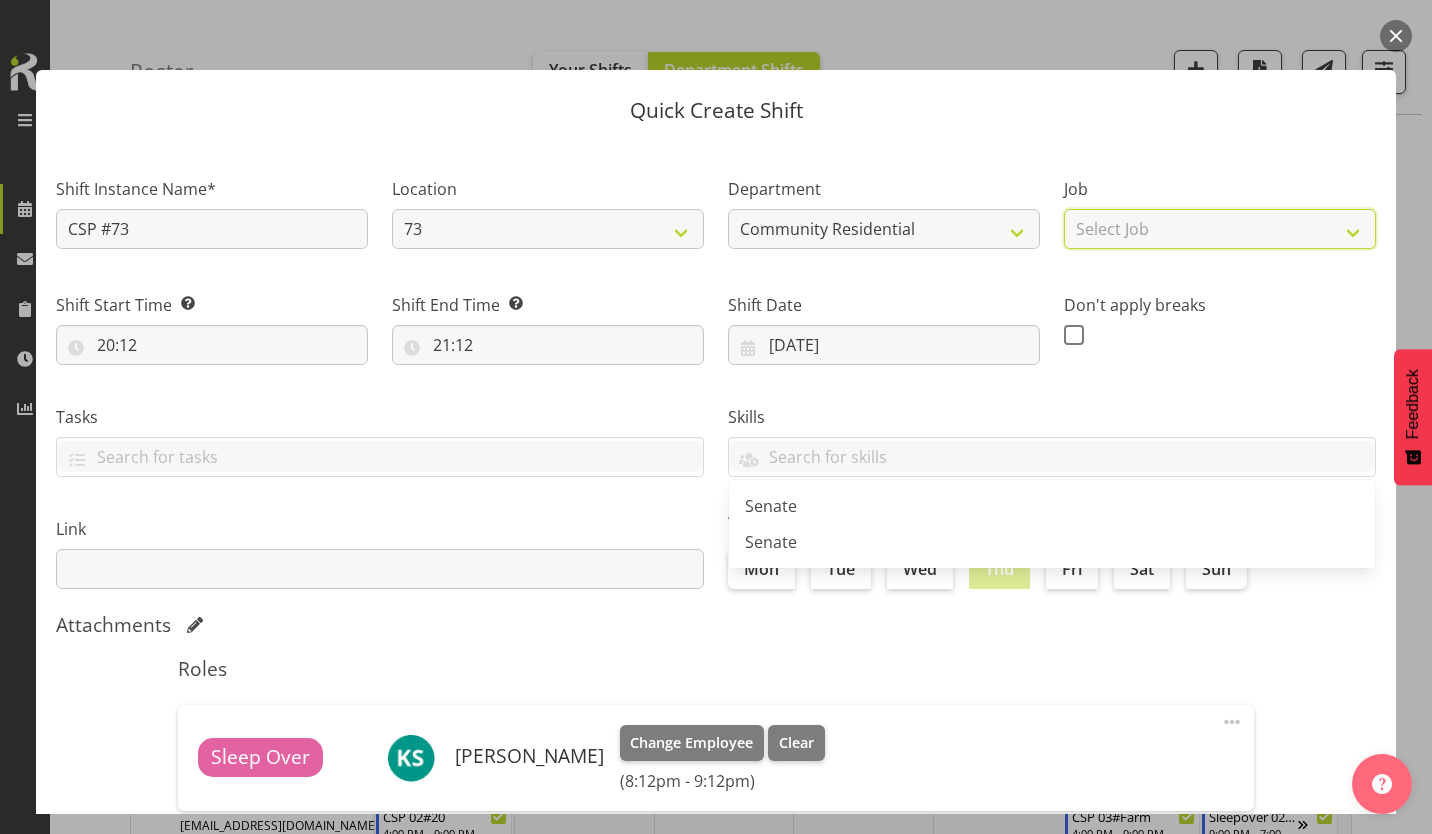 click on "Select Job  Accounts Admin Art Coordinator Community Leader Community Support Person Community Support Person-Casual House Leader Office Admin Senior Coordinator Service Manager Volunteer" at bounding box center (1220, 229) 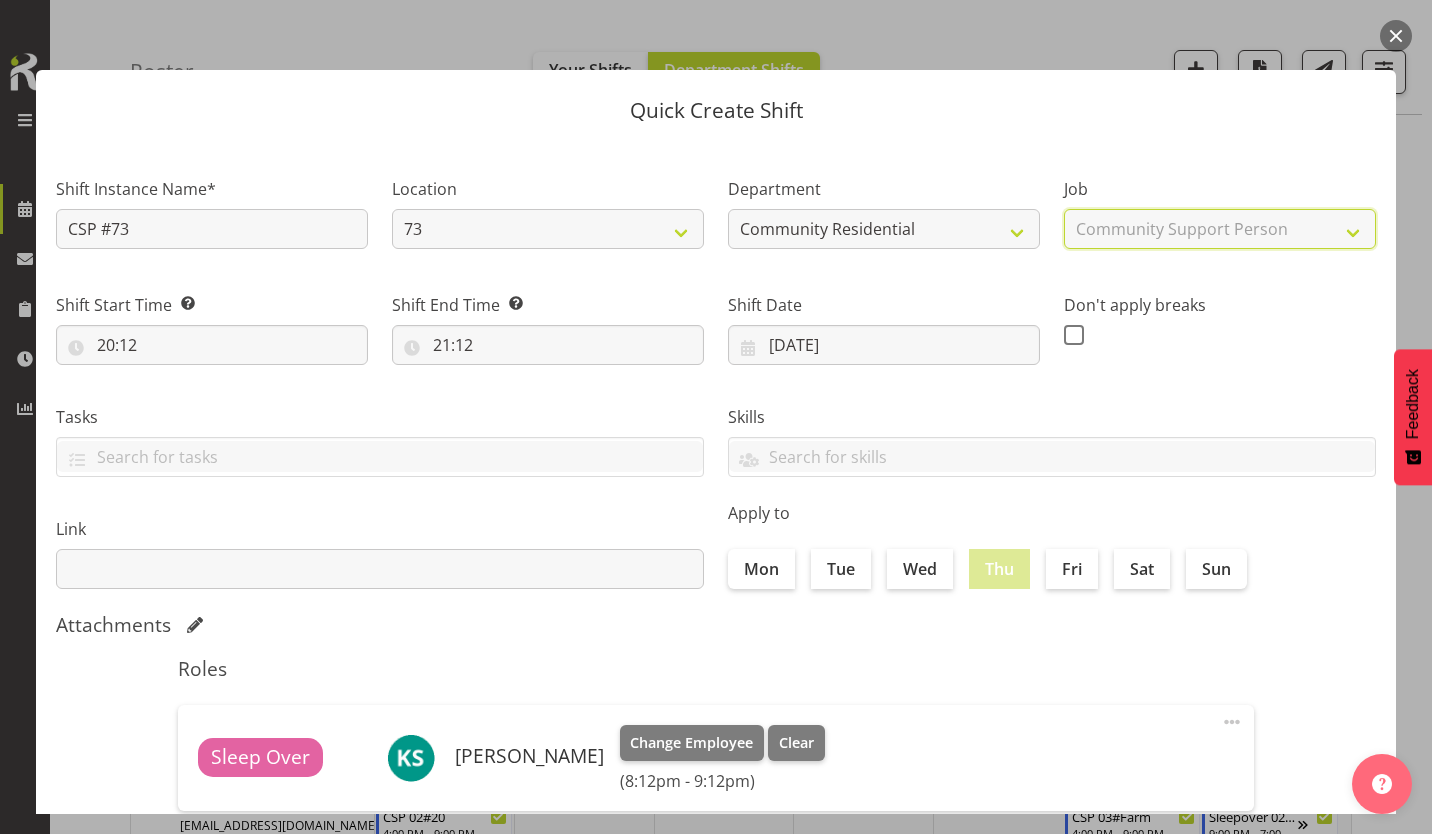 click on "Select Job  Accounts Admin Art Coordinator Community Leader Community Support Person Community Support Person-Casual House Leader Office Admin Senior Coordinator Service Manager Volunteer" at bounding box center [1220, 229] 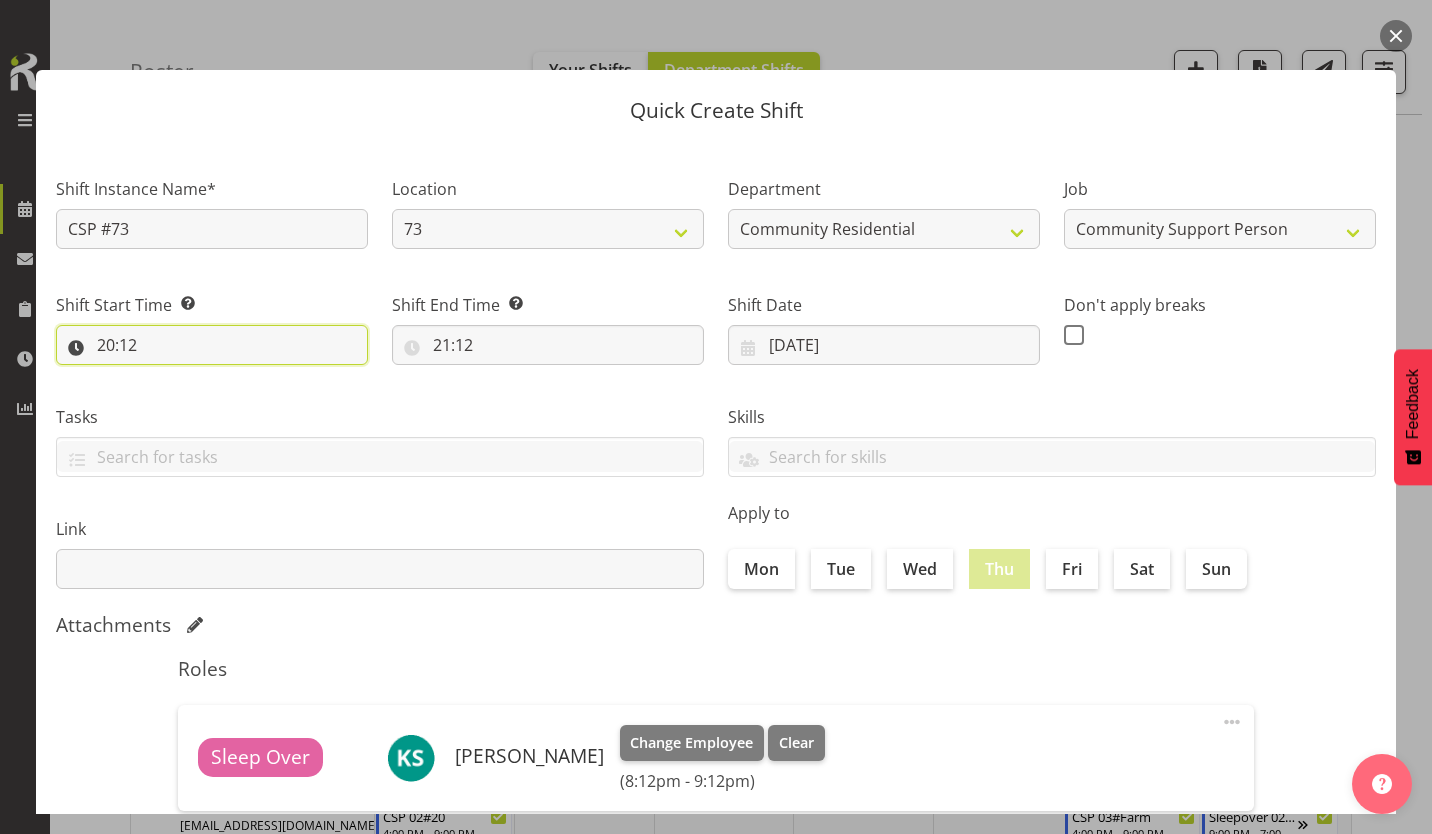 click on "20:12" at bounding box center [212, 345] 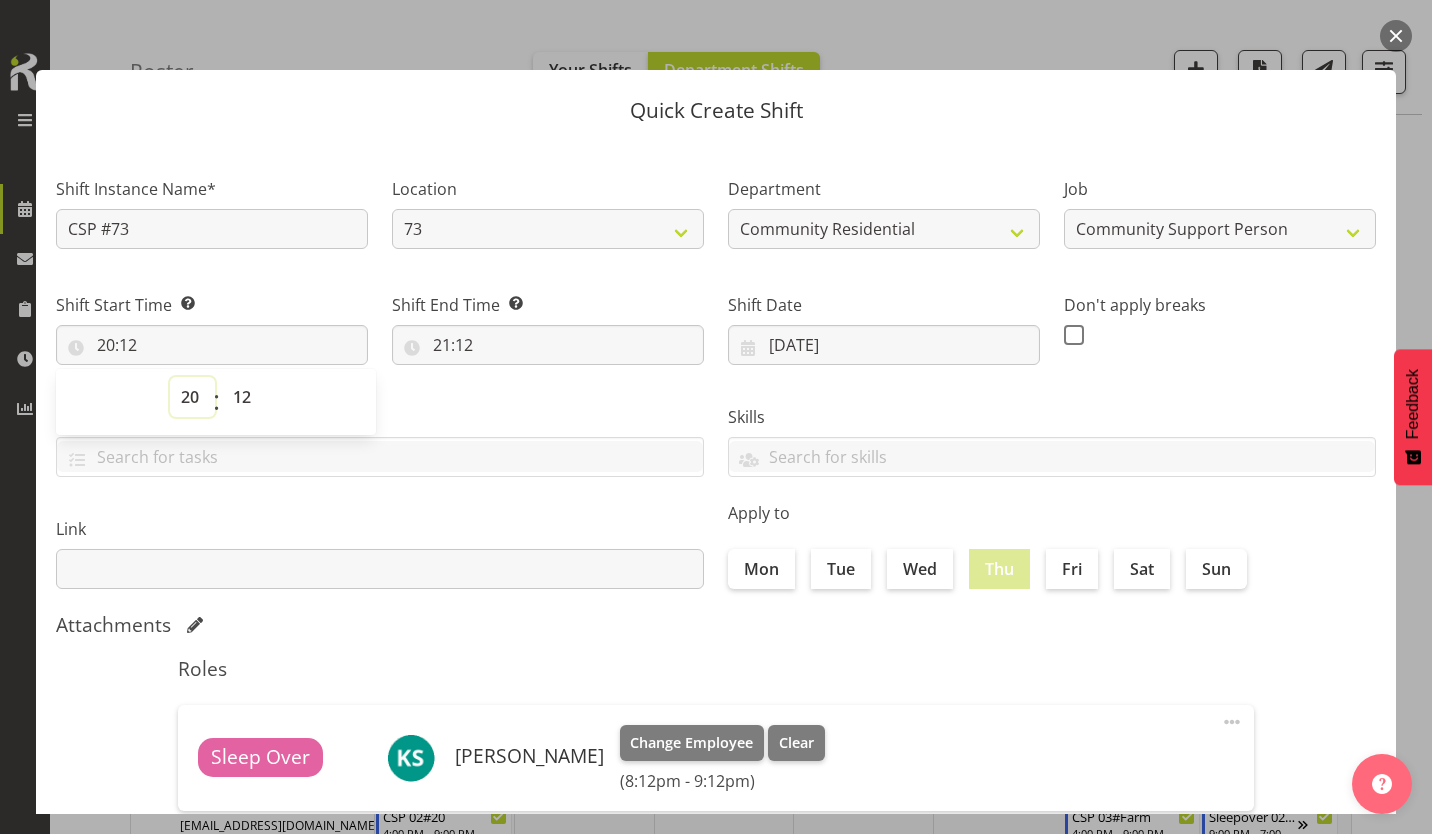 click on "00   01   02   03   04   05   06   07   08   09   10   11   12   13   14   15   16   17   18   19   20   21   22   23" at bounding box center [192, 397] 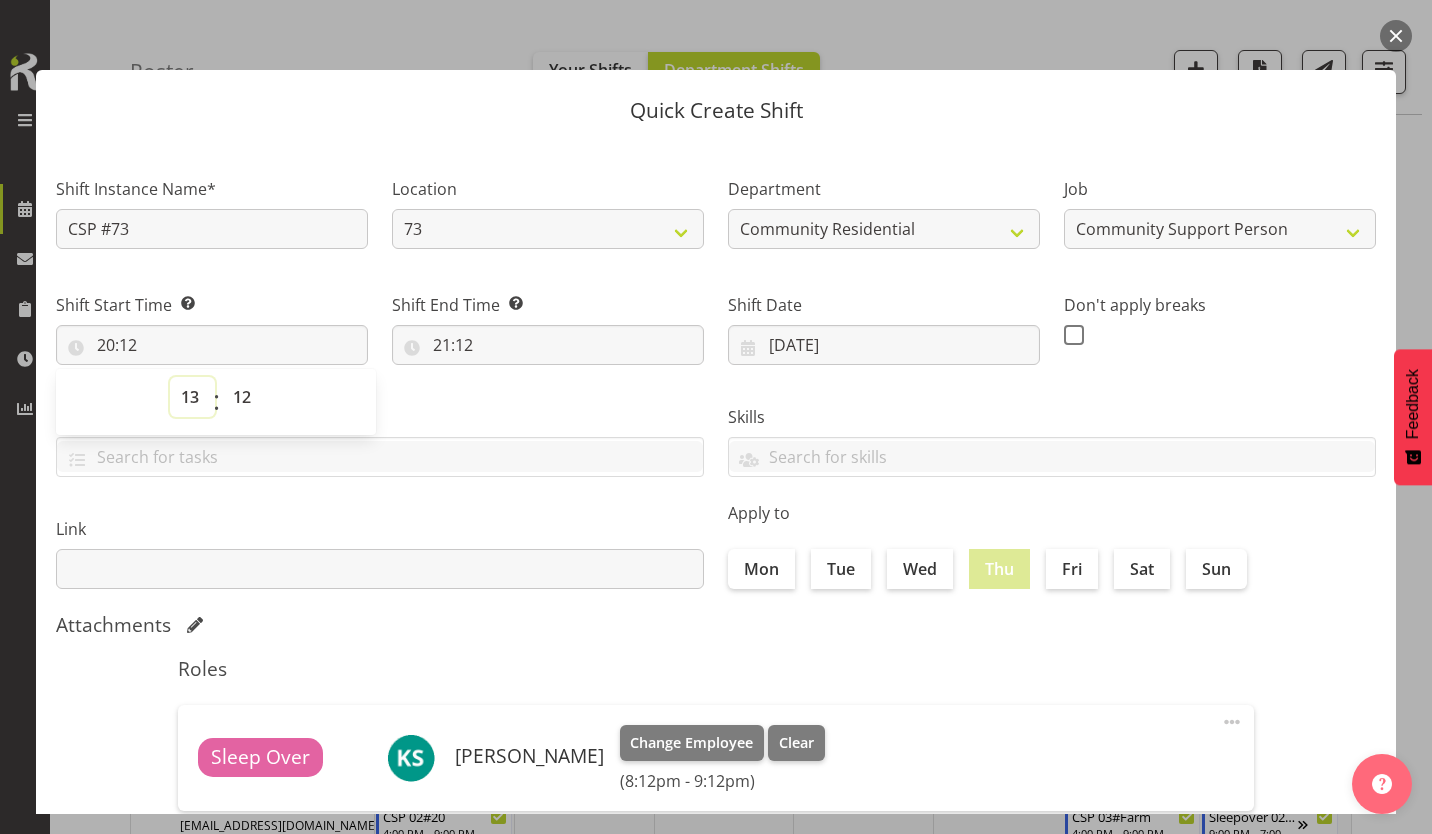 click on "00   01   02   03   04   05   06   07   08   09   10   11   12   13   14   15   16   17   18   19   20   21   22   23" at bounding box center (192, 397) 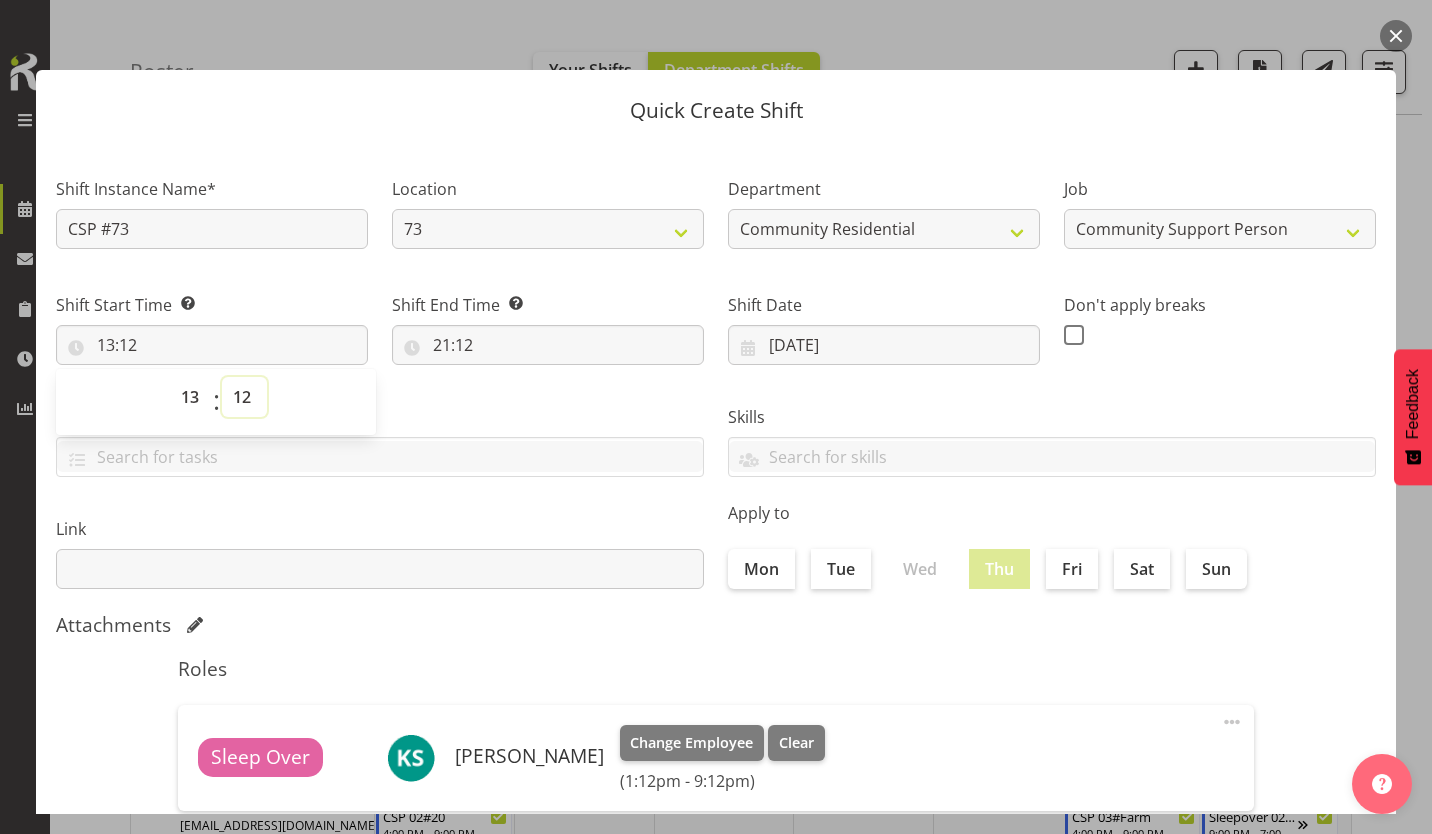 click on "00   01   02   03   04   05   06   07   08   09   10   11   12   13   14   15   16   17   18   19   20   21   22   23   24   25   26   27   28   29   30   31   32   33   34   35   36   37   38   39   40   41   42   43   44   45   46   47   48   49   50   51   52   53   54   55   56   57   58   59" at bounding box center [244, 397] 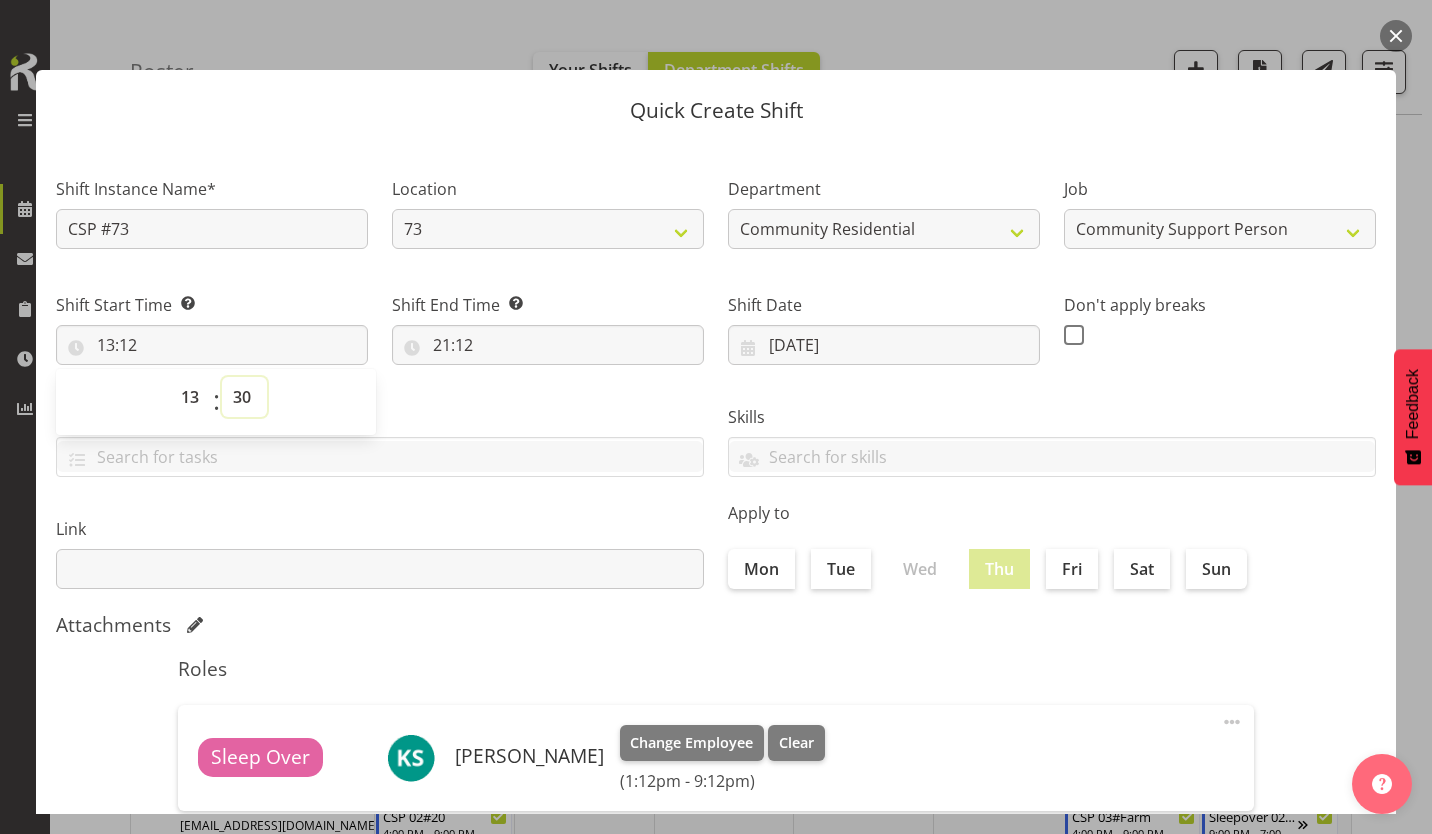 click on "00   01   02   03   04   05   06   07   08   09   10   11   12   13   14   15   16   17   18   19   20   21   22   23   24   25   26   27   28   29   30   31   32   33   34   35   36   37   38   39   40   41   42   43   44   45   46   47   48   49   50   51   52   53   54   55   56   57   58   59" at bounding box center [244, 397] 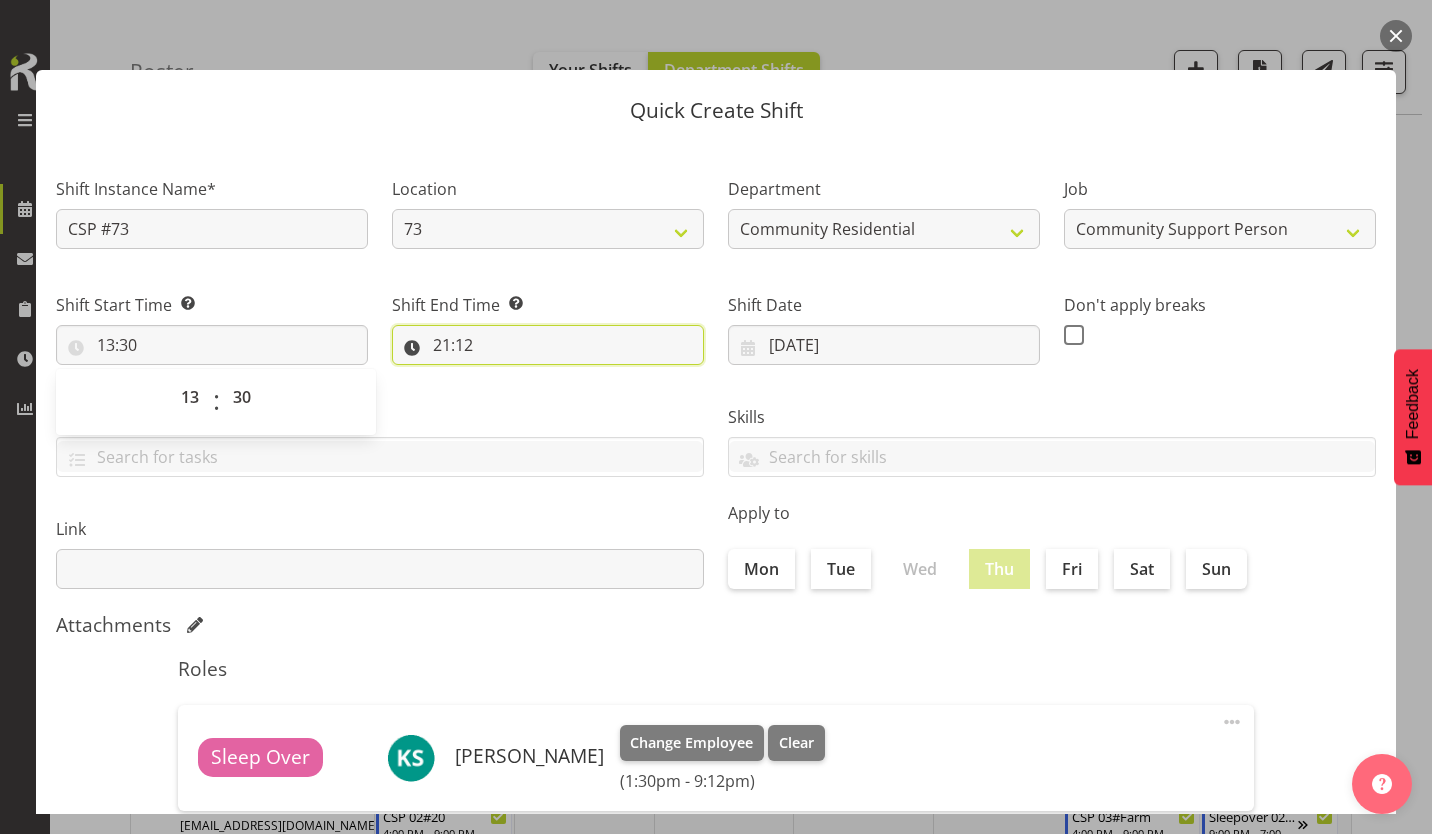 click on "21:12" at bounding box center [548, 345] 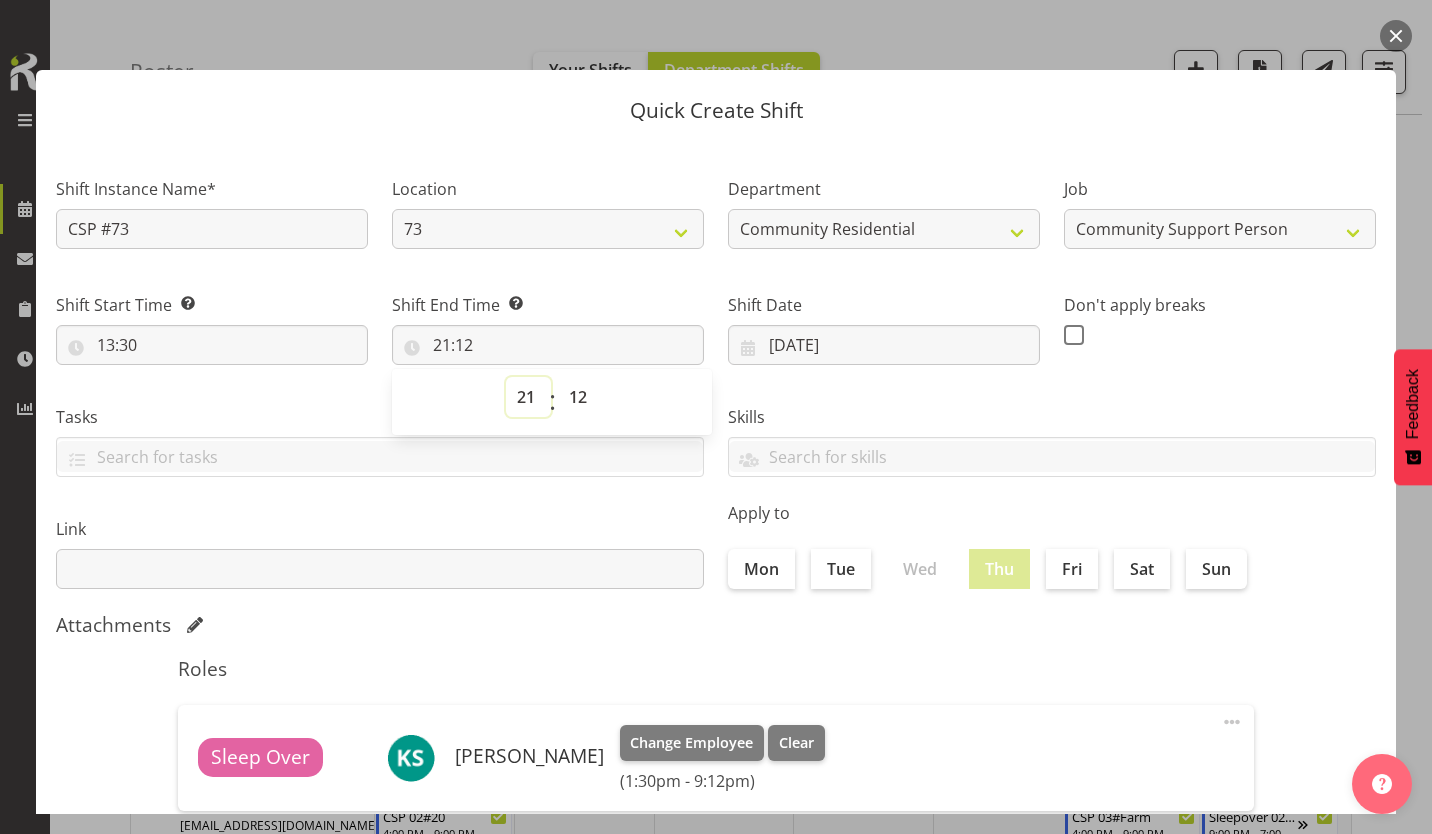 click on "00   01   02   03   04   05   06   07   08   09   10   11   12   13   14   15   16   17   18   19   20   21   22   23" at bounding box center (528, 397) 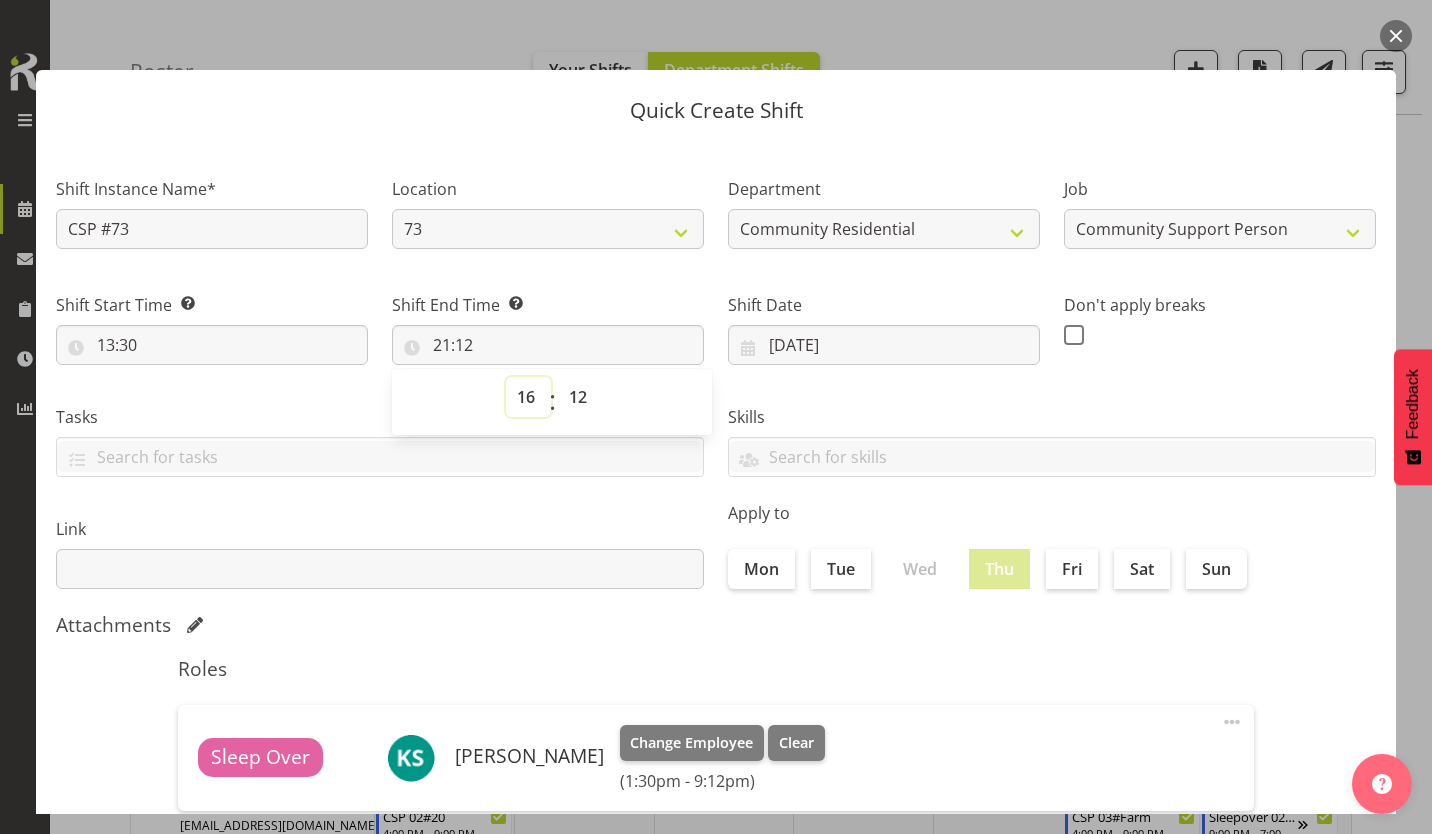 click on "00   01   02   03   04   05   06   07   08   09   10   11   12   13   14   15   16   17   18   19   20   21   22   23" at bounding box center (528, 397) 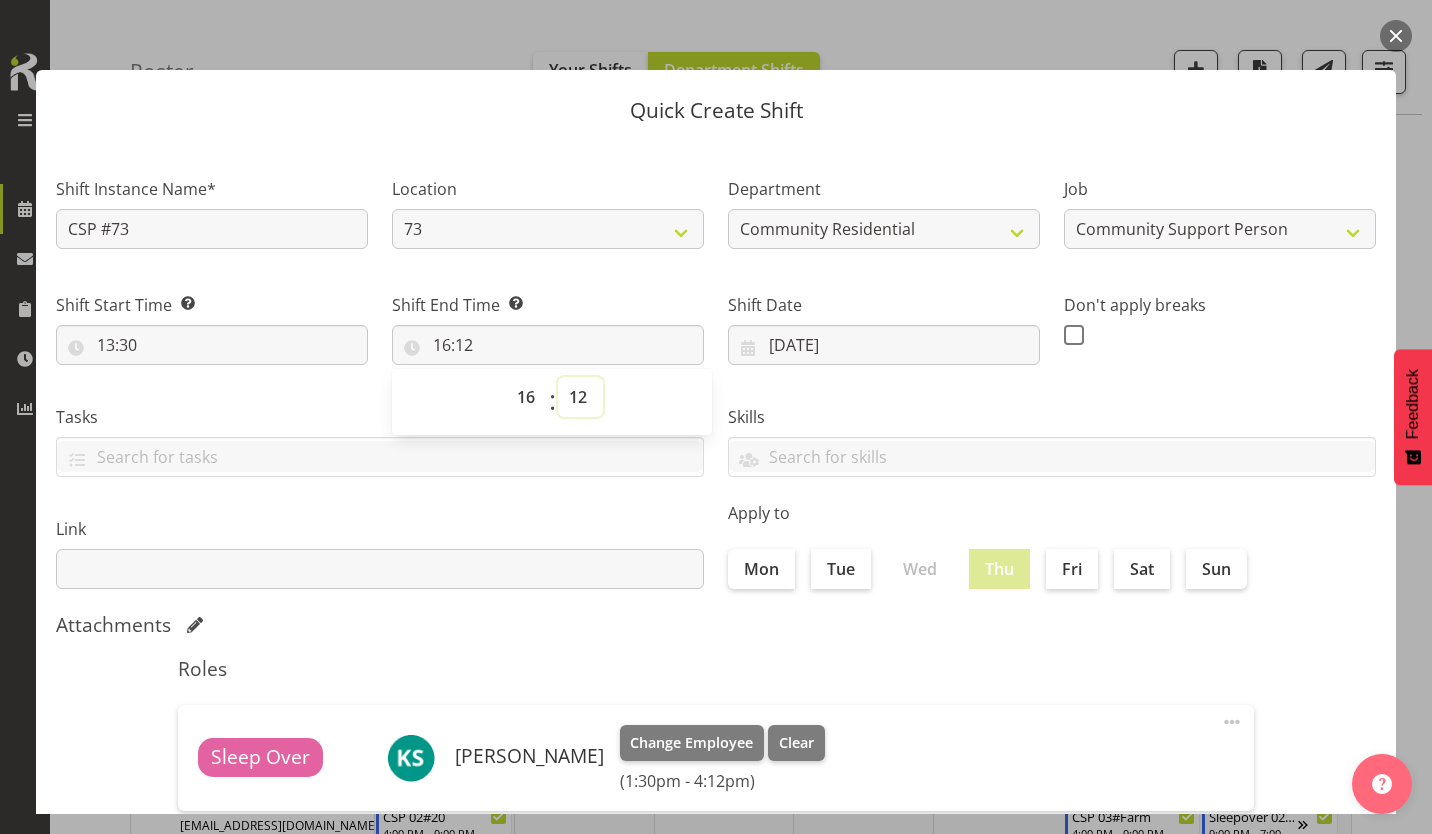 click on "00   01   02   03   04   05   06   07   08   09   10   11   12   13   14   15   16   17   18   19   20   21   22   23   24   25   26   27   28   29   30   31   32   33   34   35   36   37   38   39   40   41   42   43   44   45   46   47   48   49   50   51   52   53   54   55   56   57   58   59" at bounding box center (580, 397) 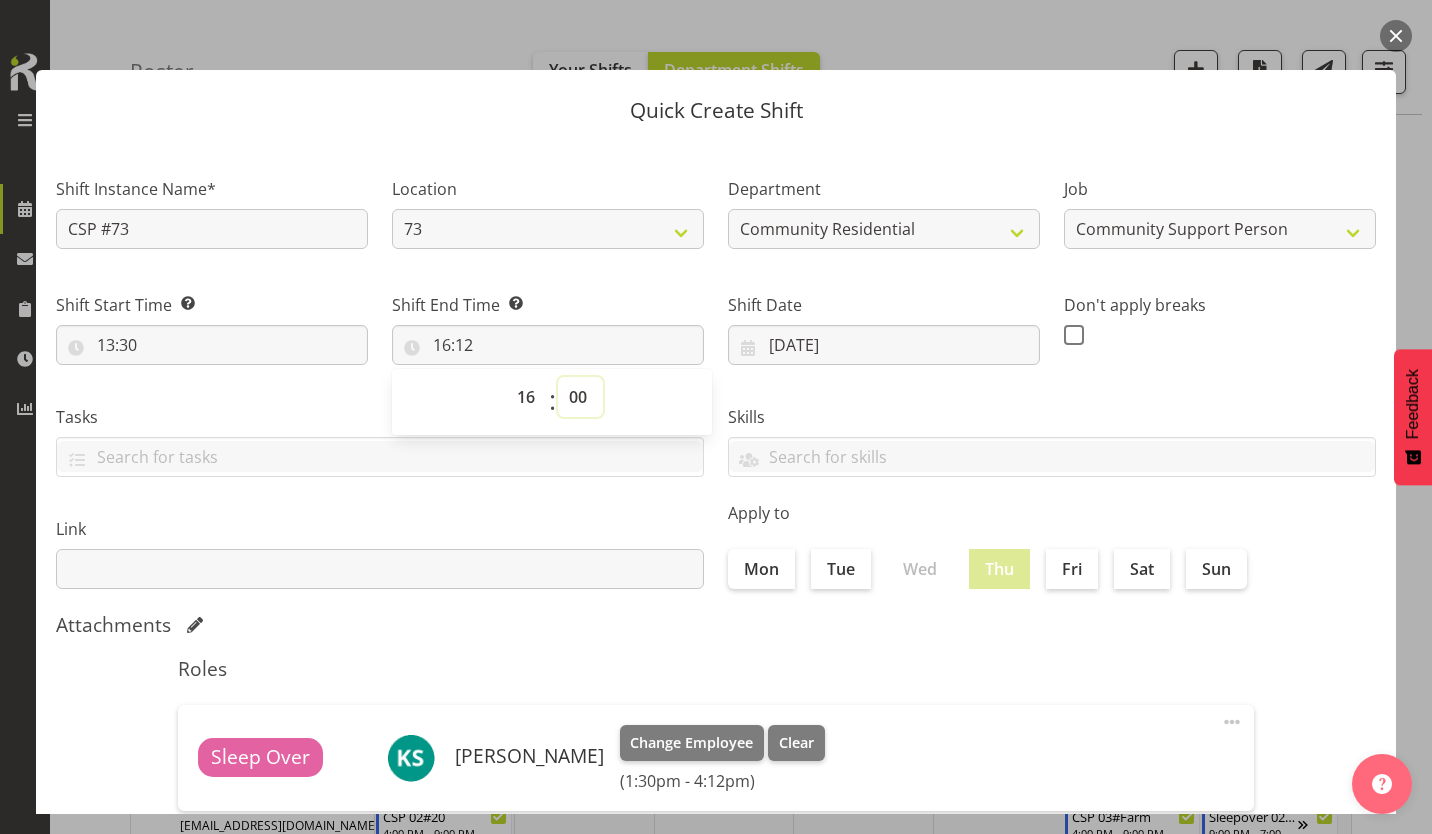click on "00   01   02   03   04   05   06   07   08   09   10   11   12   13   14   15   16   17   18   19   20   21   22   23   24   25   26   27   28   29   30   31   32   33   34   35   36   37   38   39   40   41   42   43   44   45   46   47   48   49   50   51   52   53   54   55   56   57   58   59" at bounding box center (580, 397) 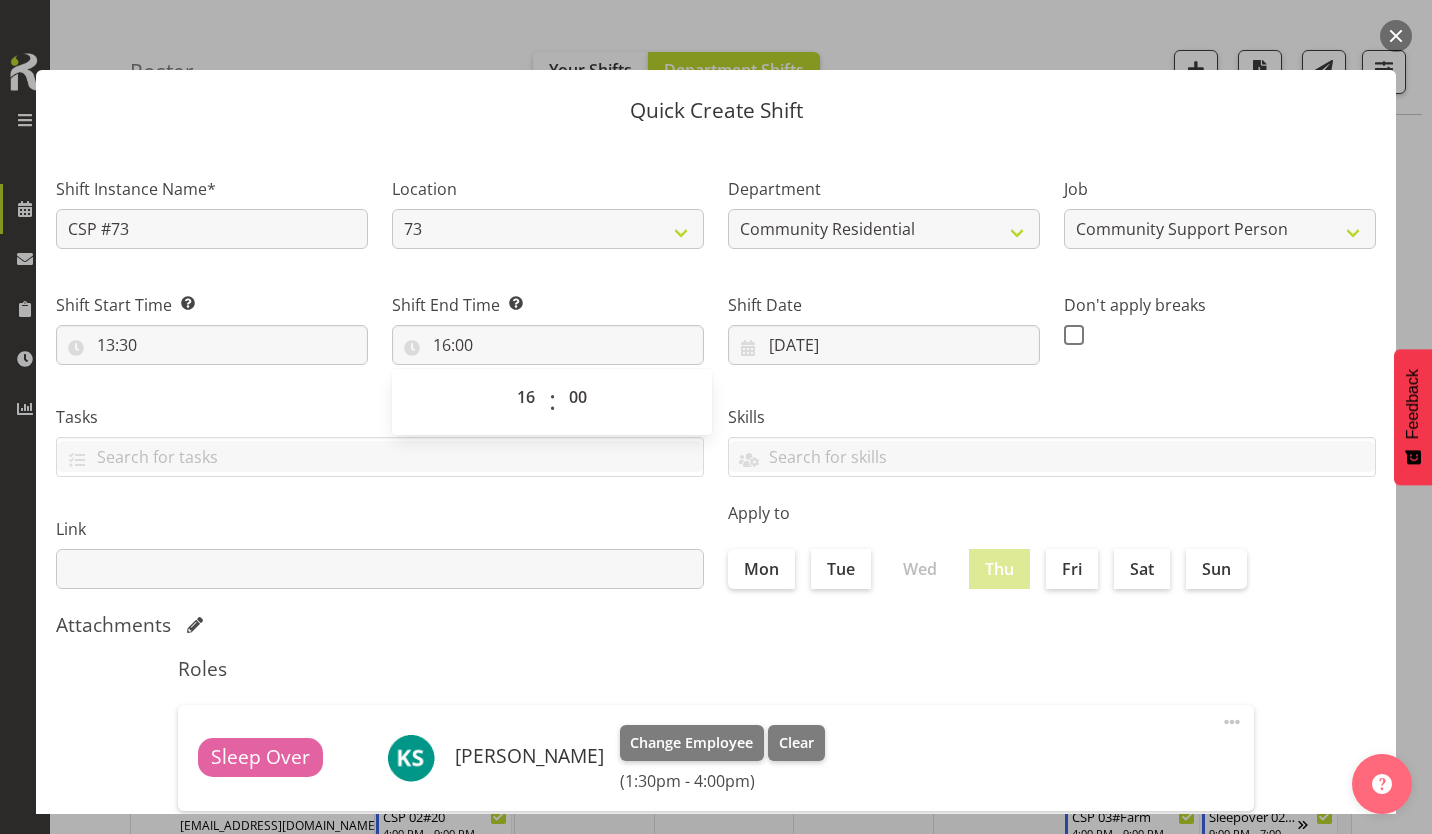 click at bounding box center (1074, 335) 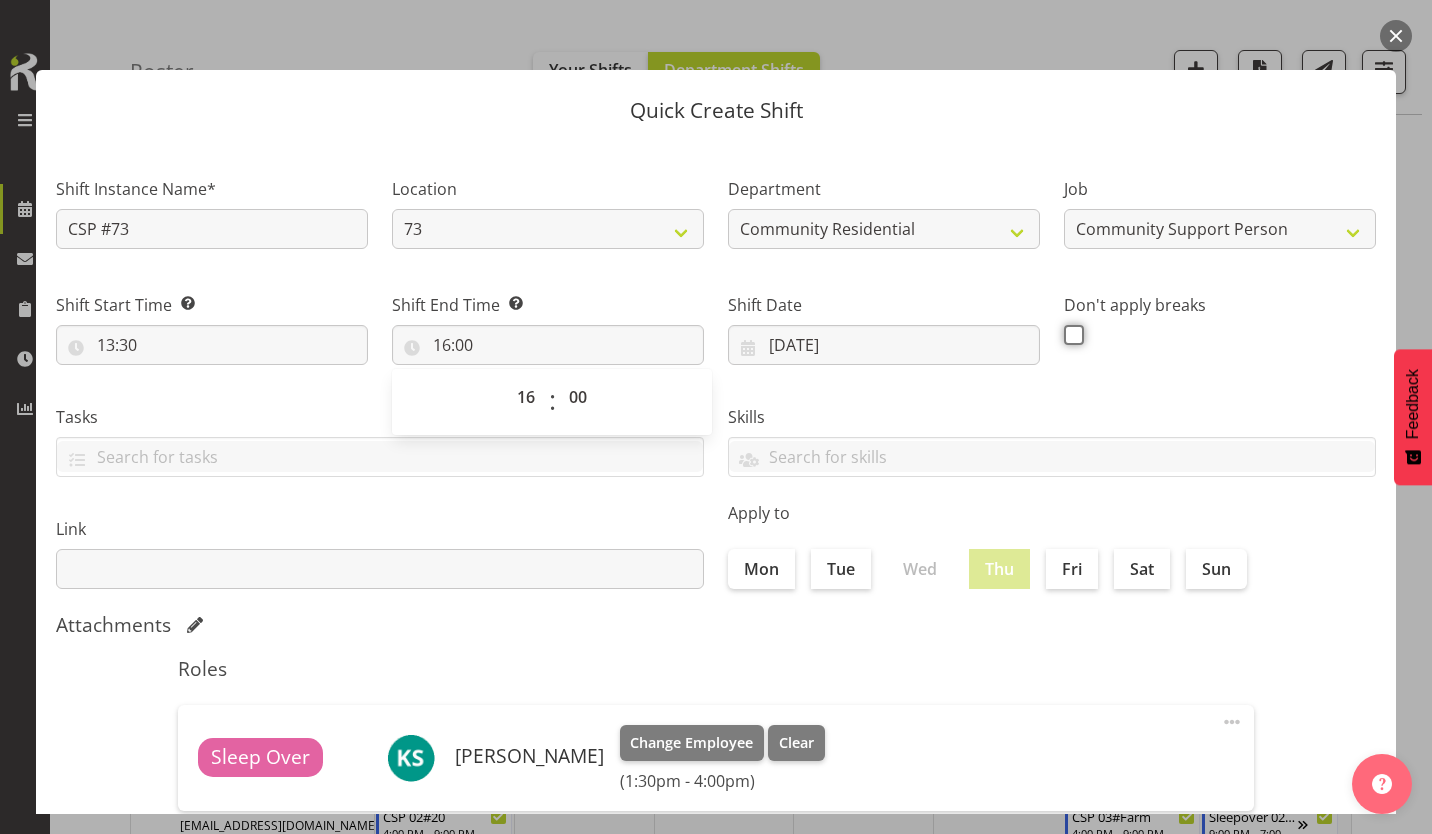 click at bounding box center [1070, 334] 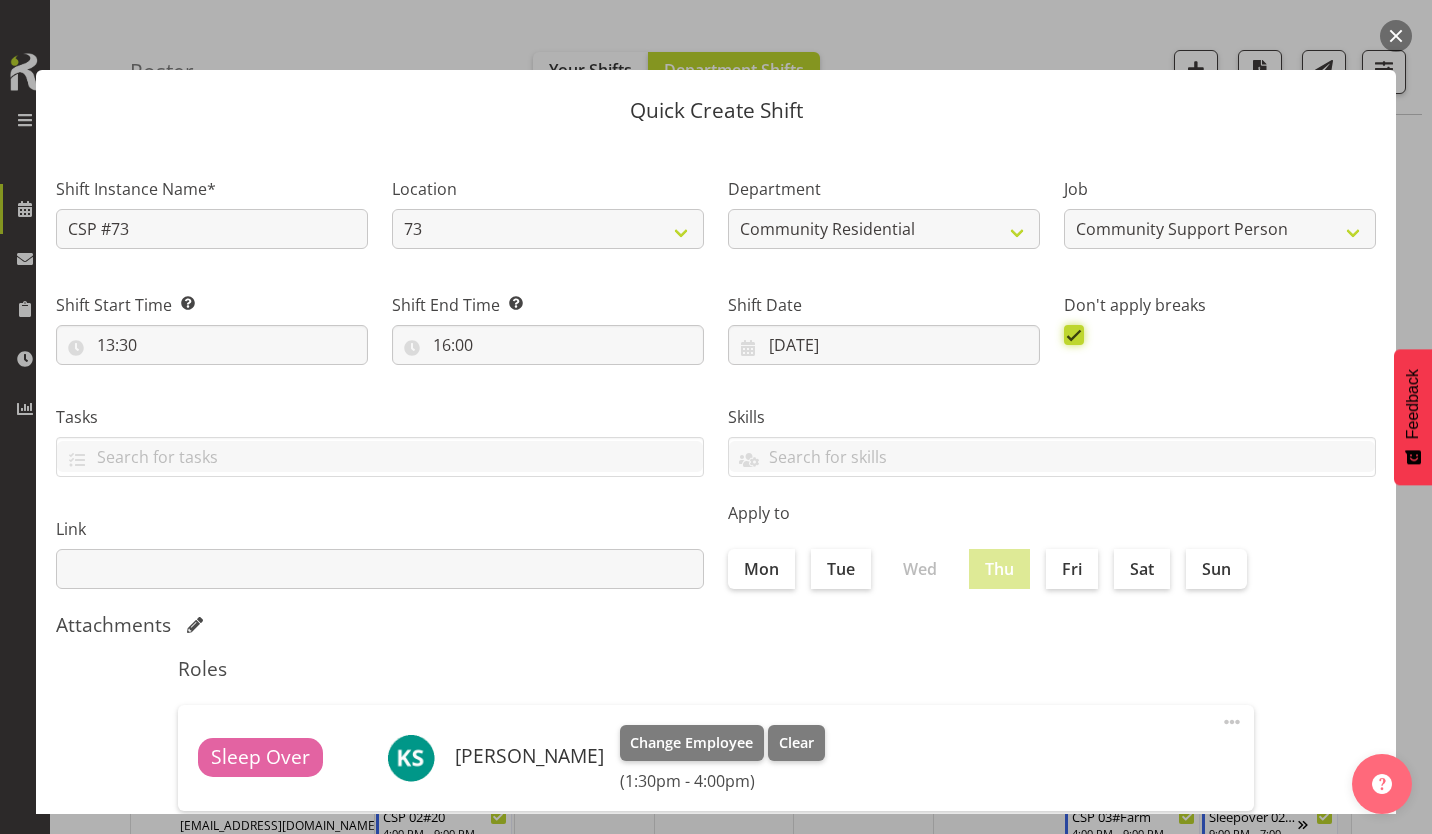 scroll, scrollTop: 86, scrollLeft: 0, axis: vertical 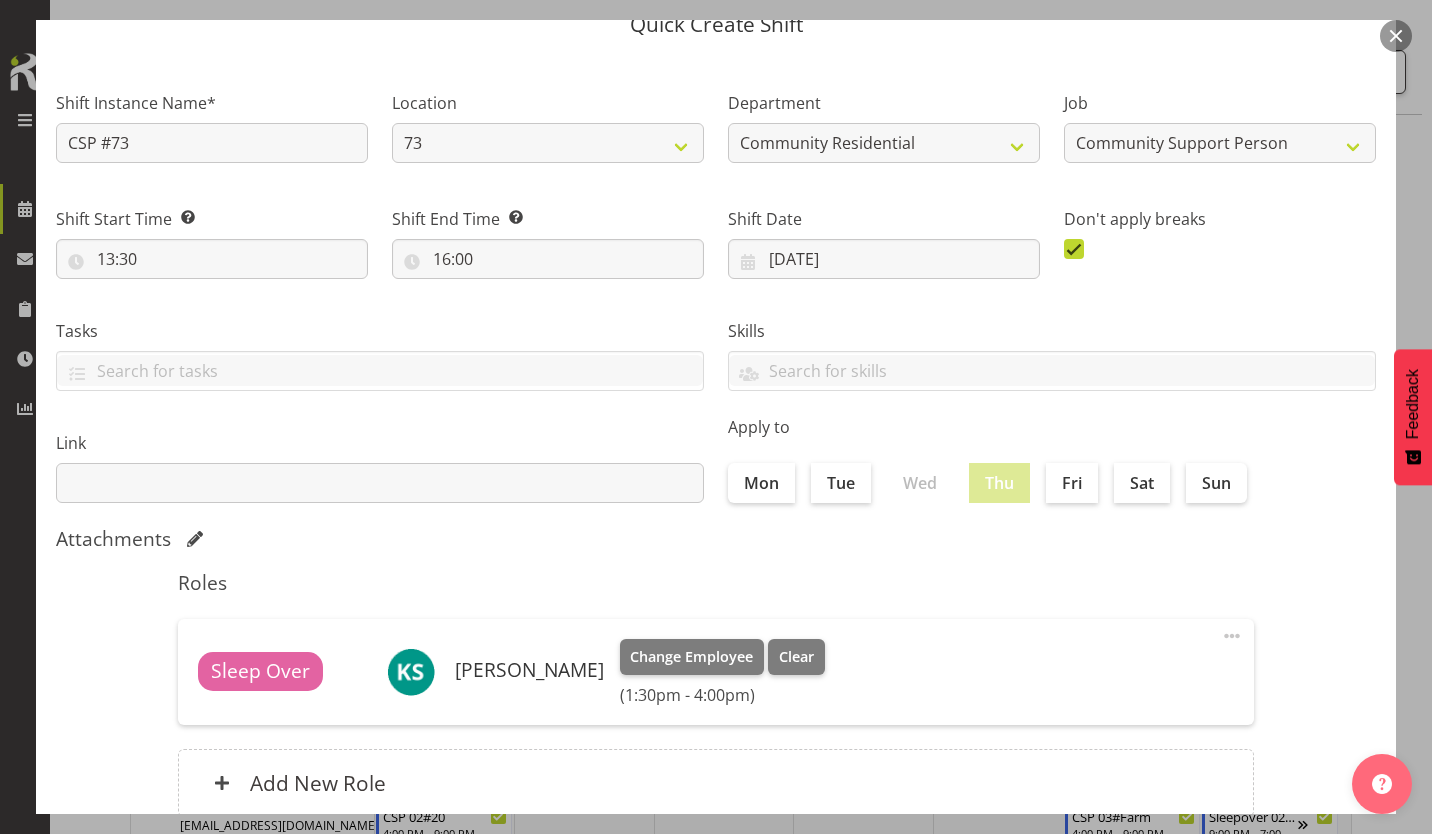 click on "Create Shift Instance" at bounding box center [1274, 902] 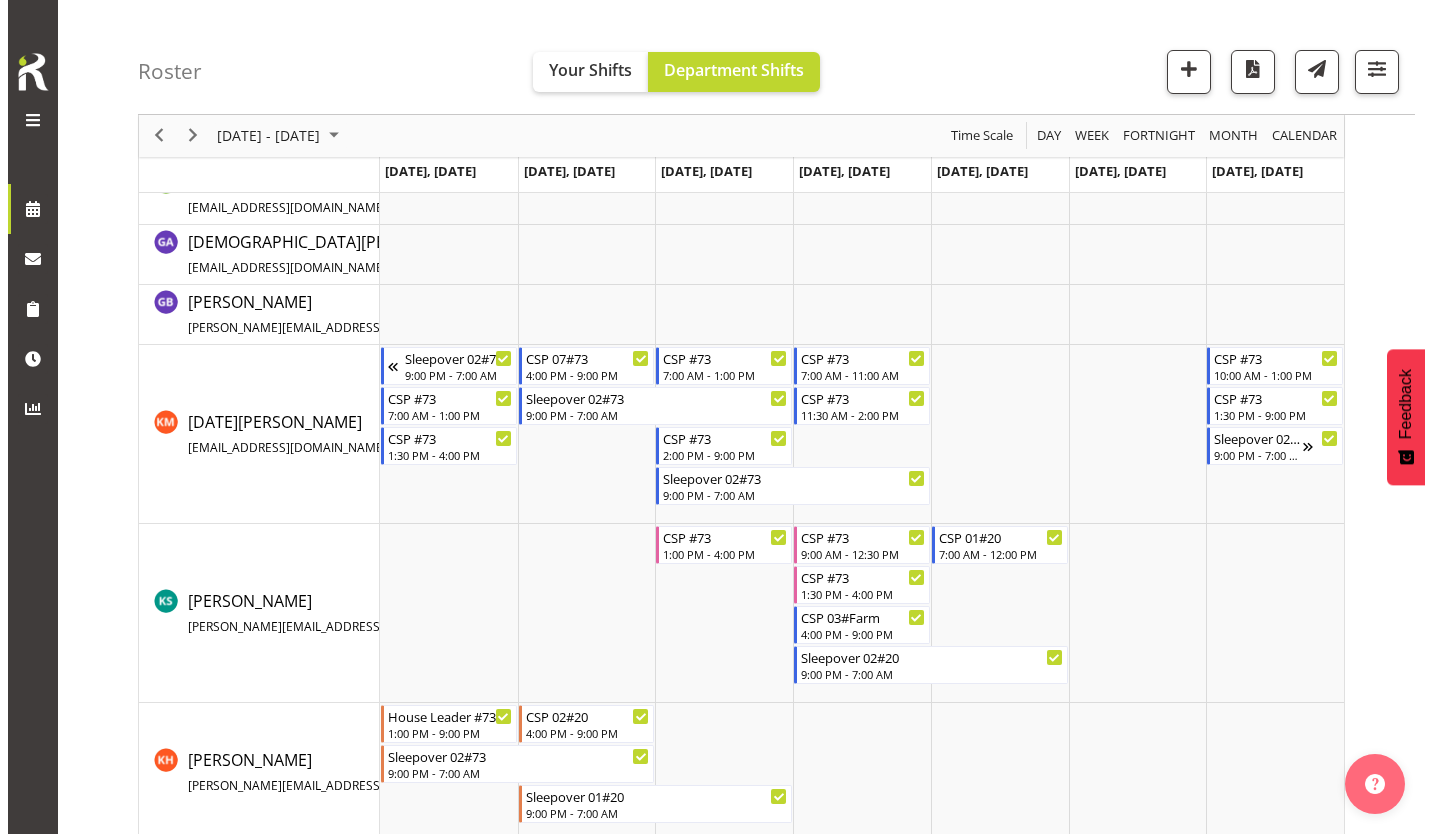 scroll, scrollTop: 574, scrollLeft: 0, axis: vertical 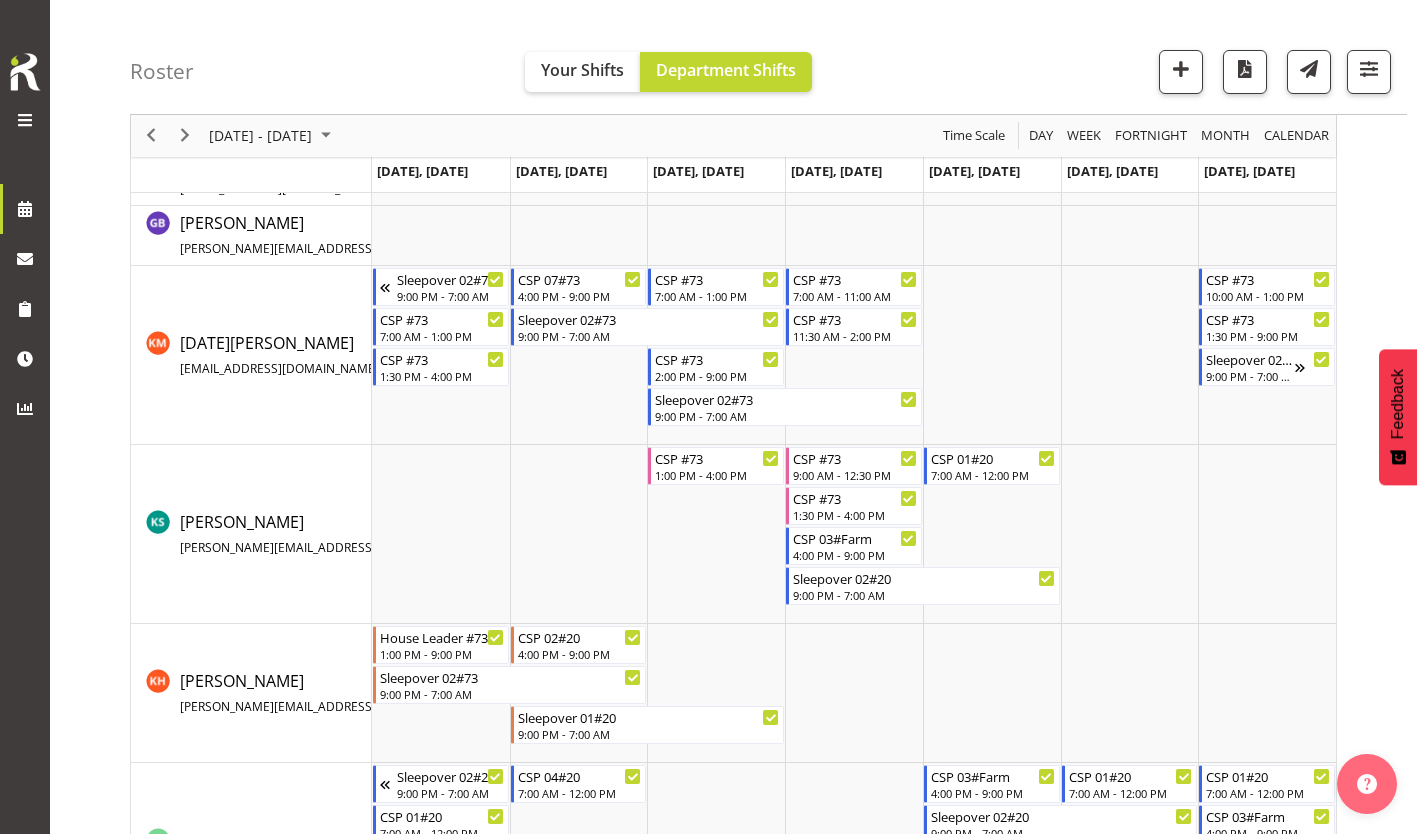 click at bounding box center (992, 534) 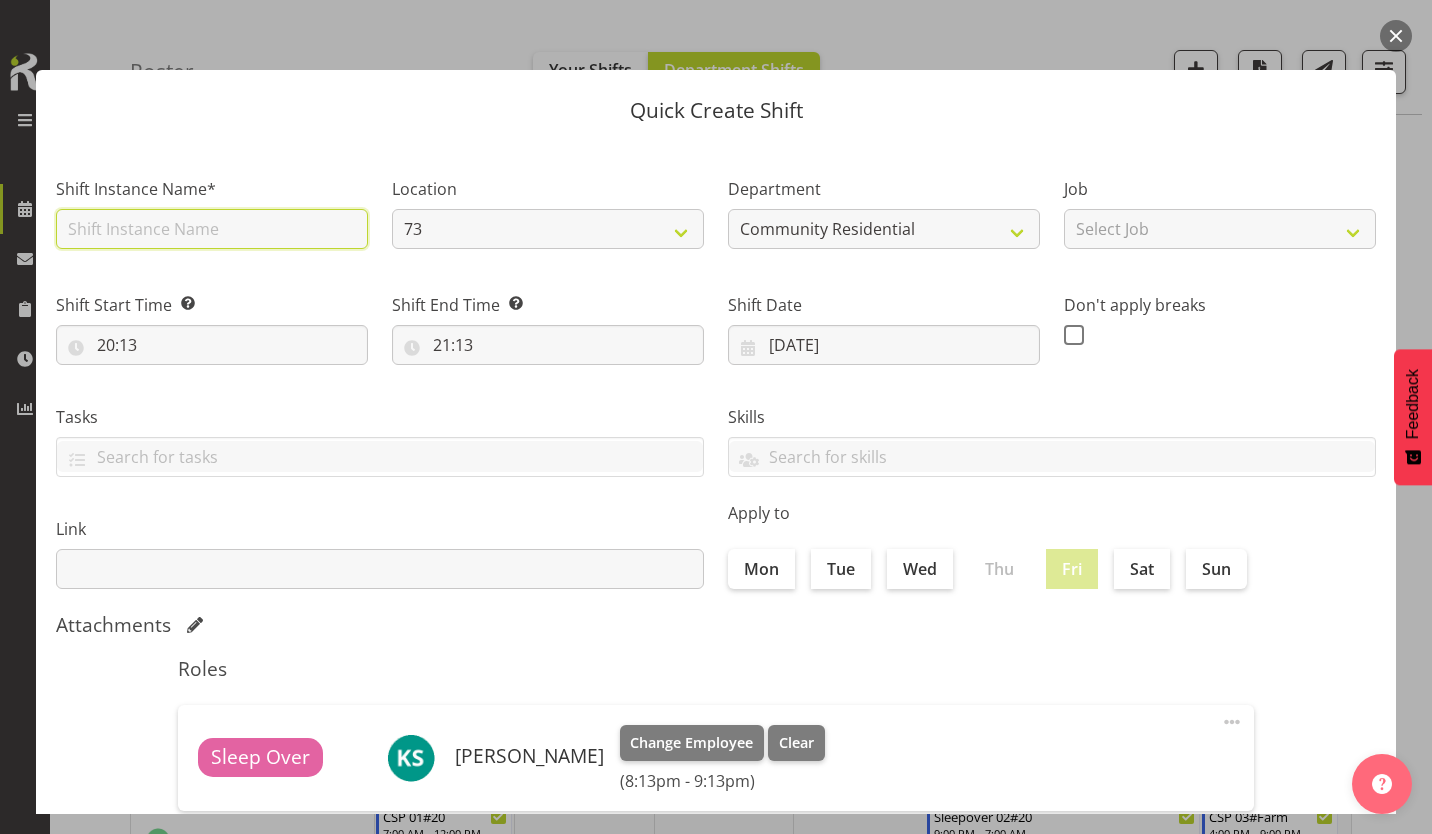 click at bounding box center (212, 229) 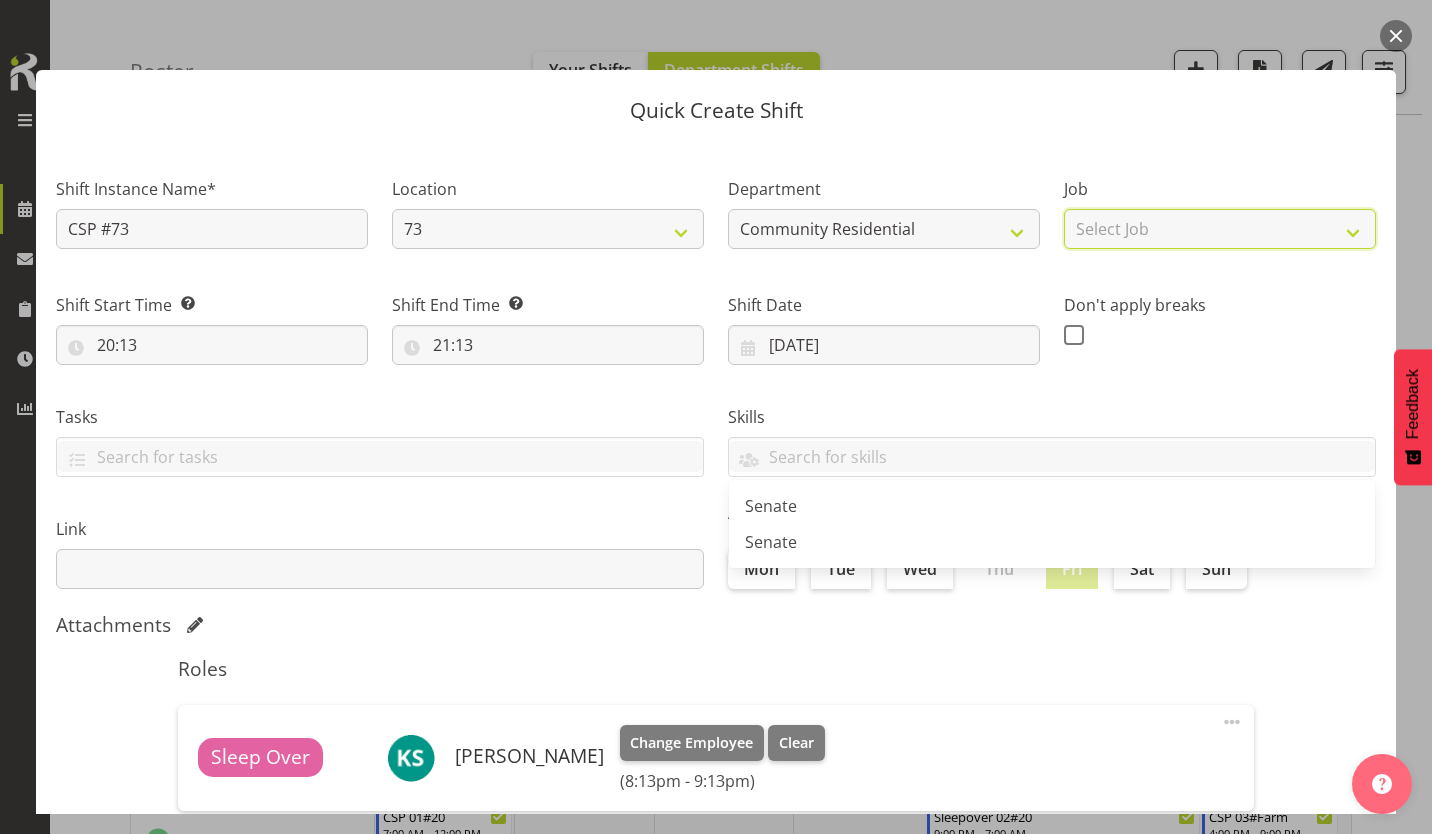 click on "Select Job  Accounts Admin Art Coordinator Community Leader Community Support Person Community Support Person-Casual House Leader Office Admin Senior Coordinator Service Manager Volunteer" at bounding box center (1220, 229) 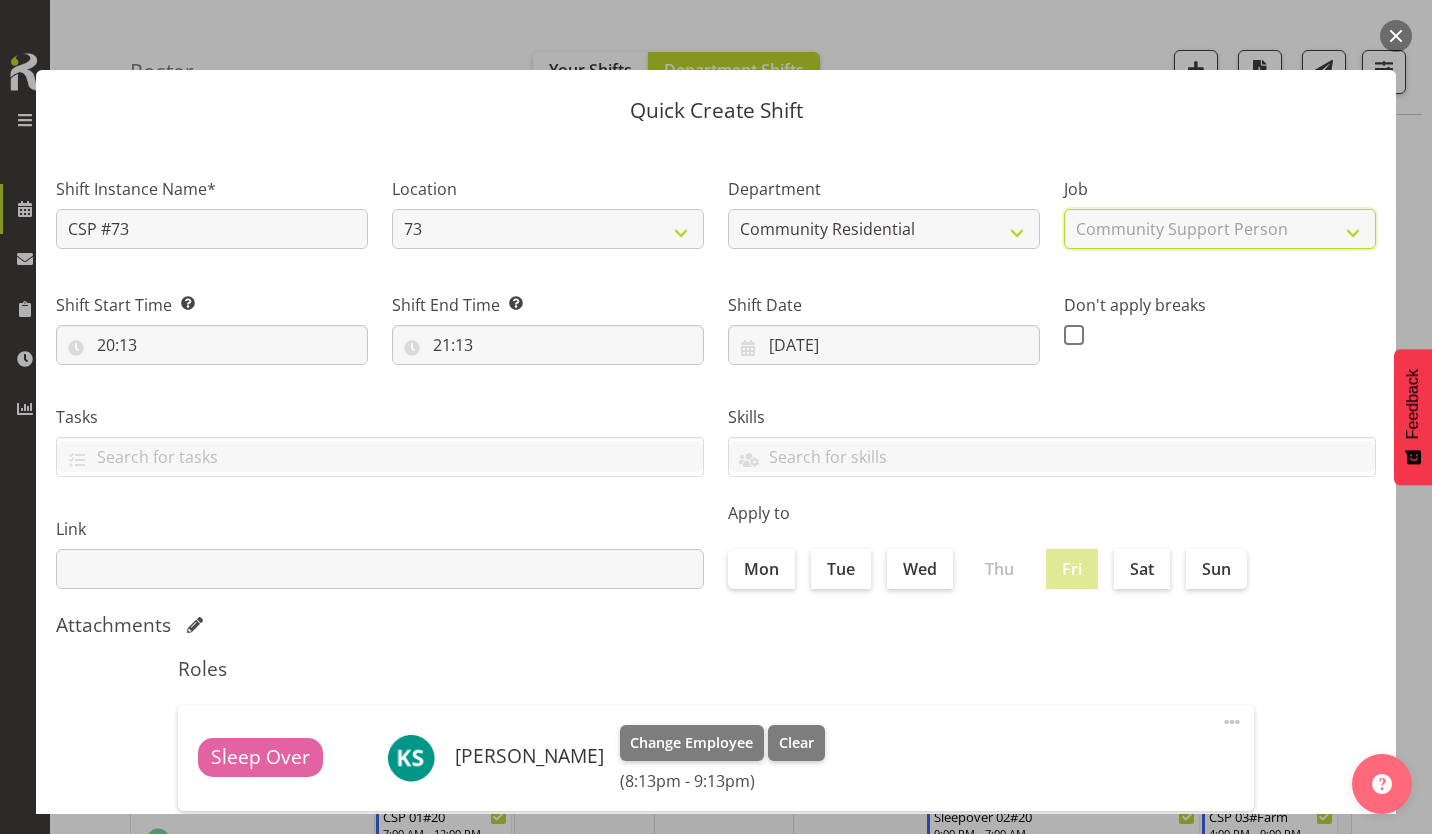 click on "Select Job  Accounts Admin Art Coordinator Community Leader Community Support Person Community Support Person-Casual House Leader Office Admin Senior Coordinator Service Manager Volunteer" at bounding box center [1220, 229] 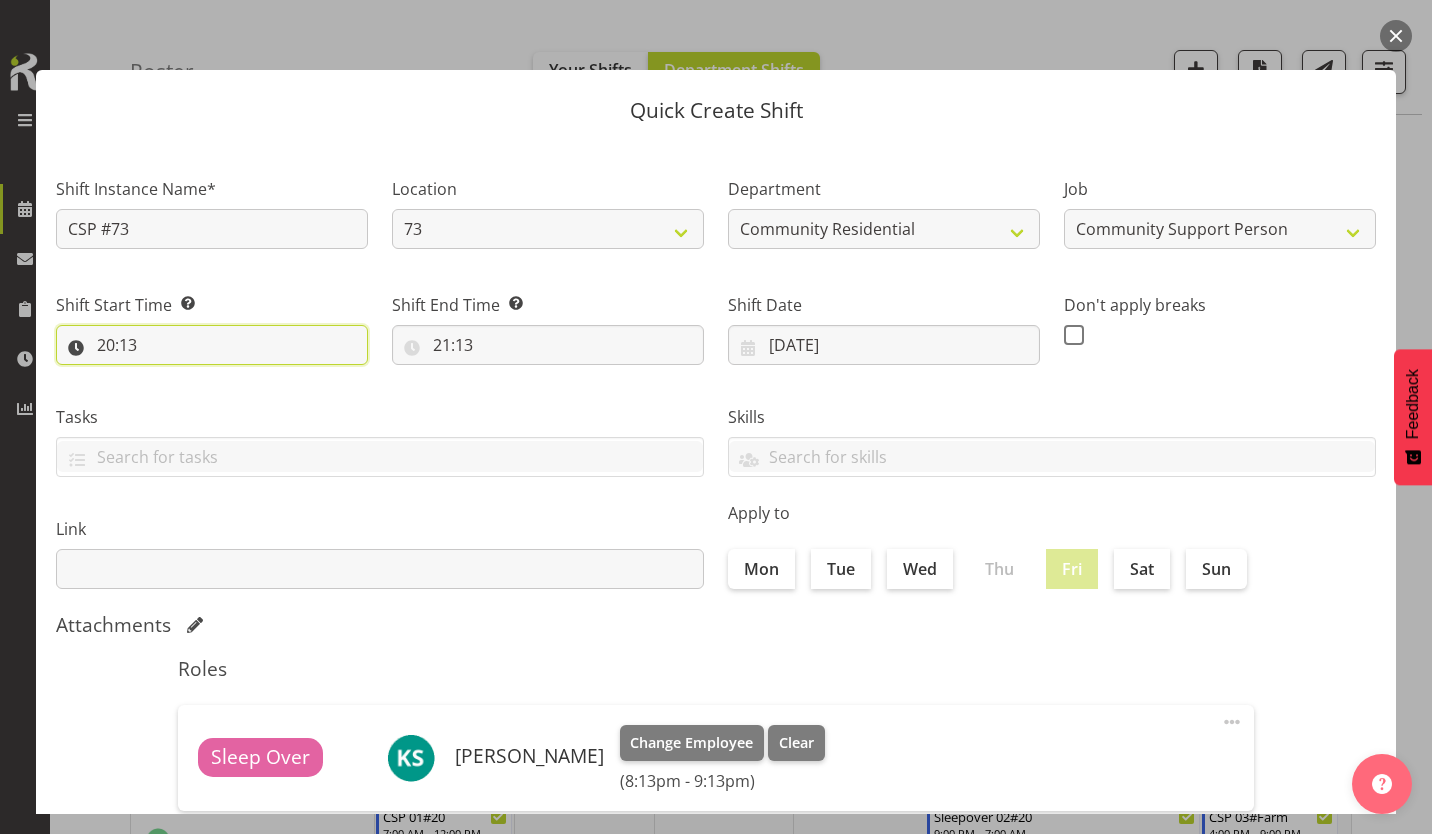 click on "20:13" at bounding box center [212, 345] 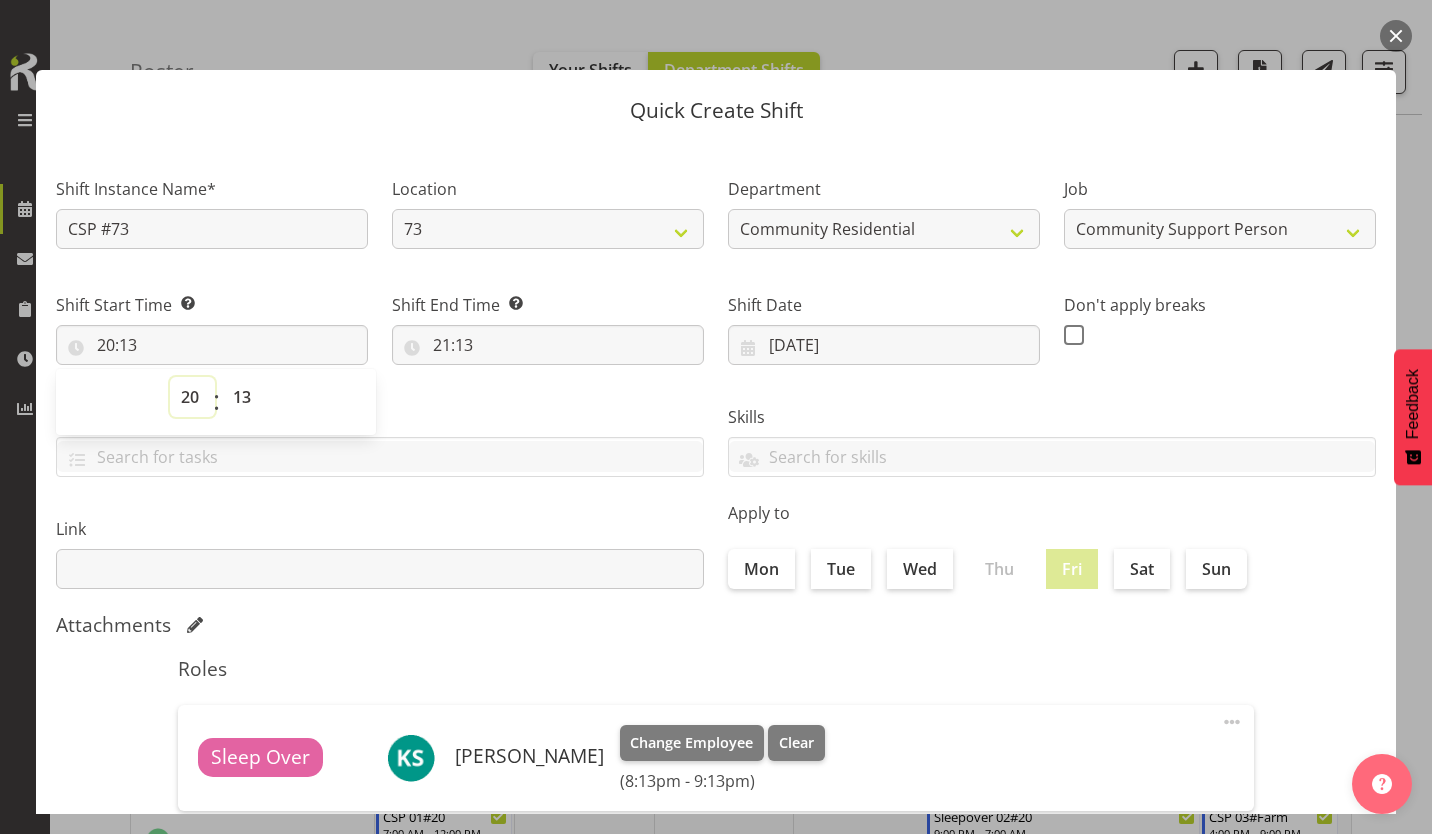 click on "00   01   02   03   04   05   06   07   08   09   10   11   12   13   14   15   16   17   18   19   20   21   22   23" at bounding box center (192, 397) 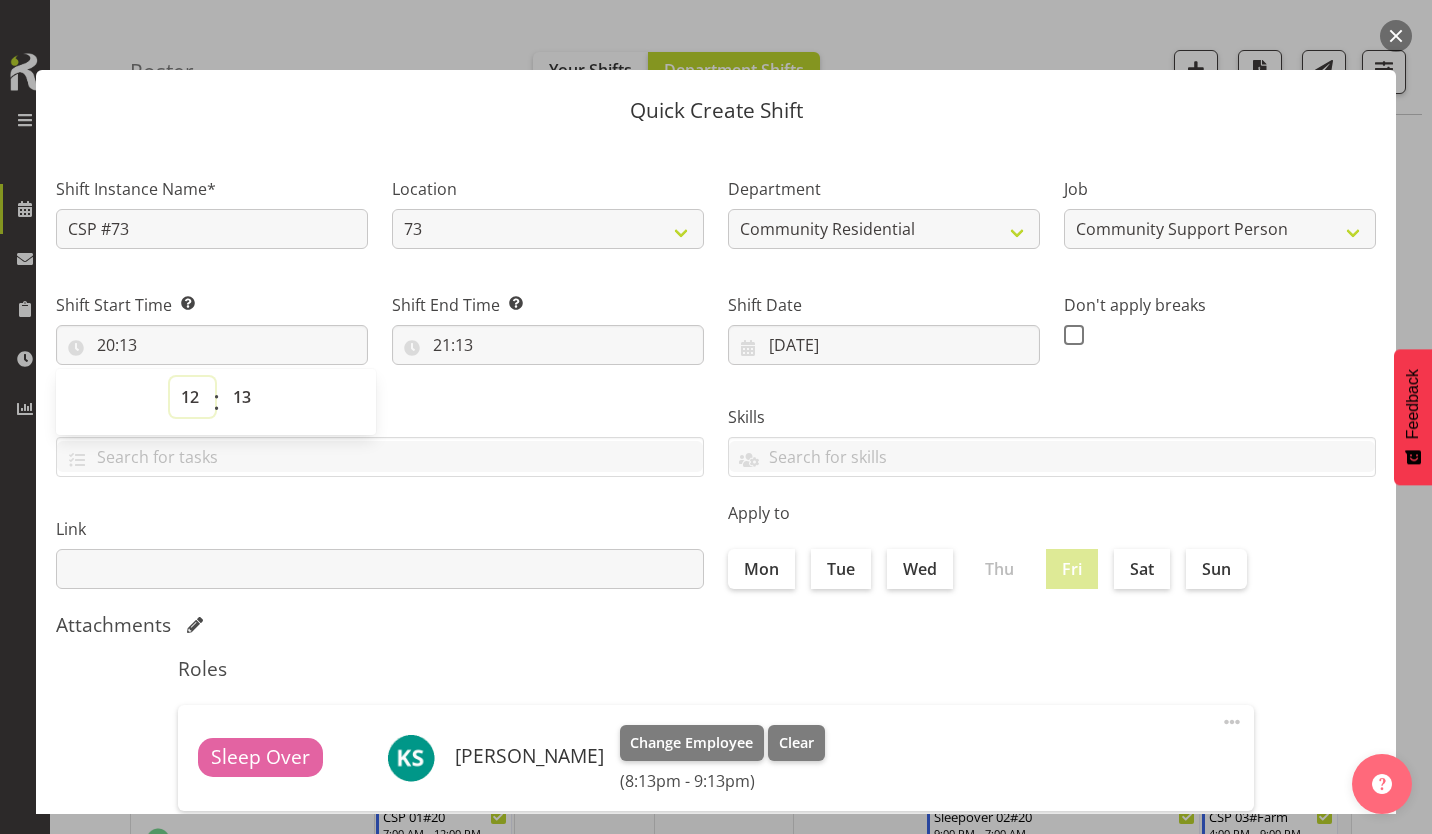 click on "00   01   02   03   04   05   06   07   08   09   10   11   12   13   14   15   16   17   18   19   20   21   22   23" at bounding box center [192, 397] 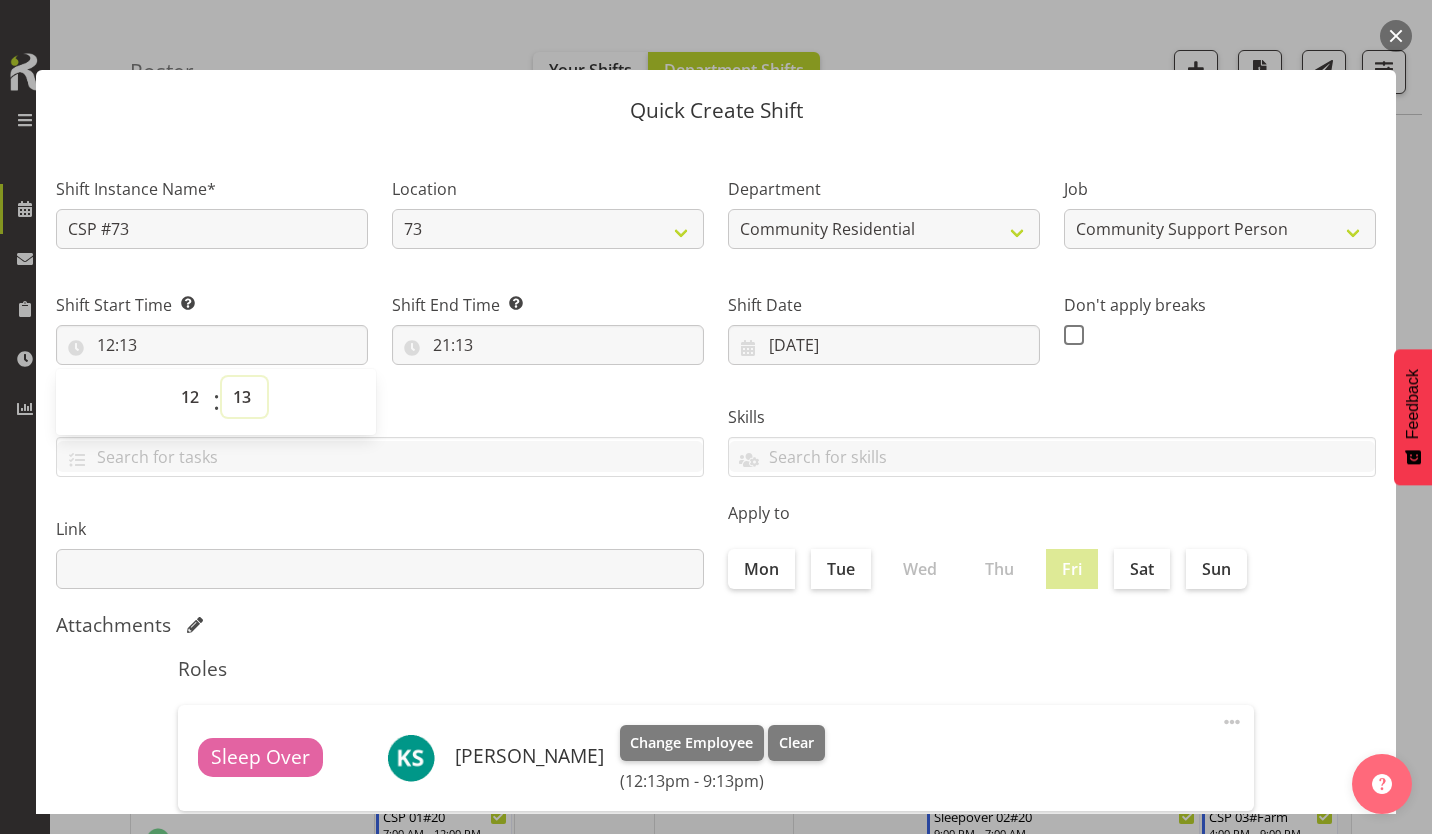 click on "00   01   02   03   04   05   06   07   08   09   10   11   12   13   14   15   16   17   18   19   20   21   22   23   24   25   26   27   28   29   30   31   32   33   34   35   36   37   38   39   40   41   42   43   44   45   46   47   48   49   50   51   52   53   54   55   56   57   58   59" at bounding box center (244, 397) 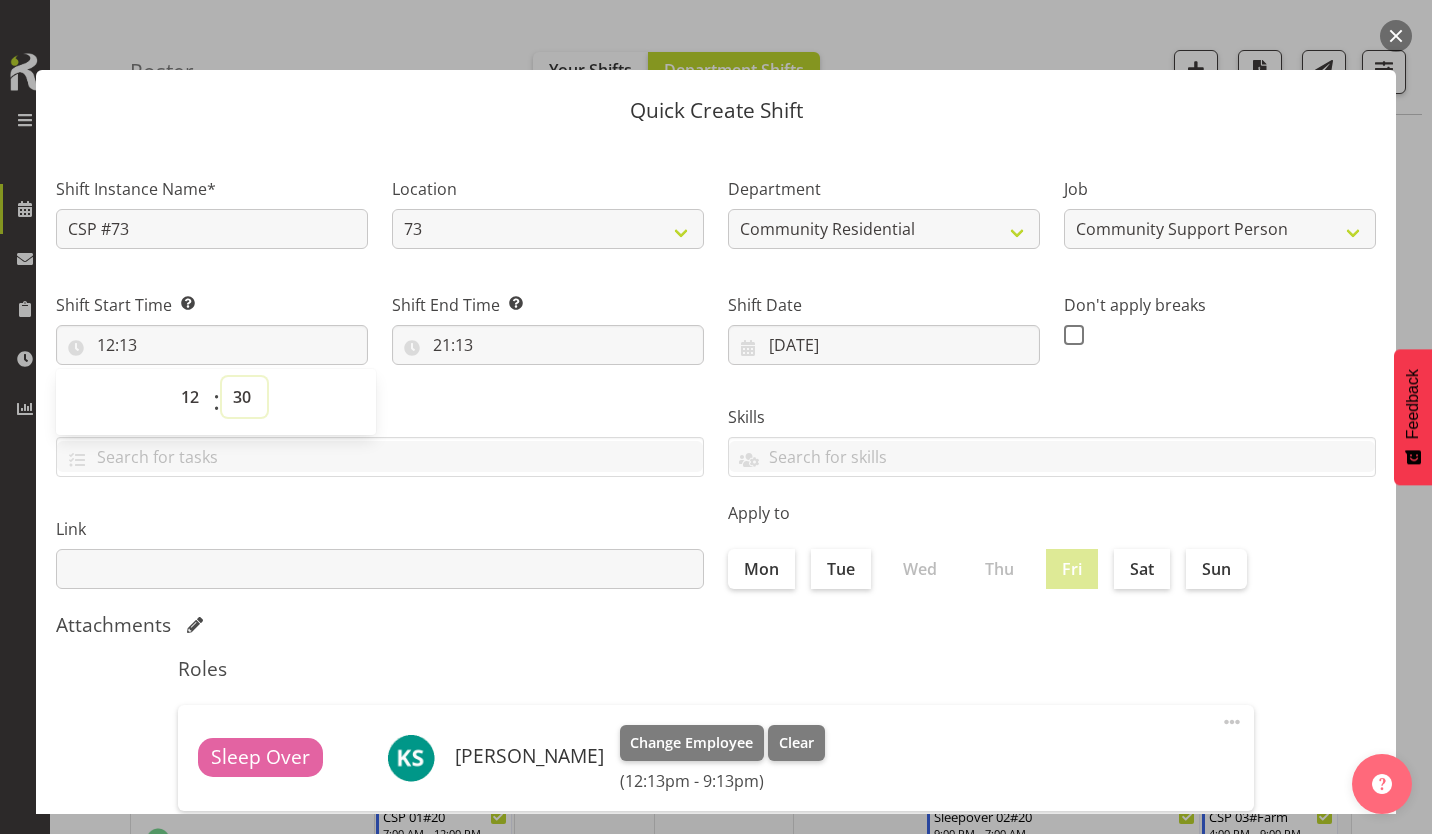 click on "00   01   02   03   04   05   06   07   08   09   10   11   12   13   14   15   16   17   18   19   20   21   22   23   24   25   26   27   28   29   30   31   32   33   34   35   36   37   38   39   40   41   42   43   44   45   46   47   48   49   50   51   52   53   54   55   56   57   58   59" at bounding box center [244, 397] 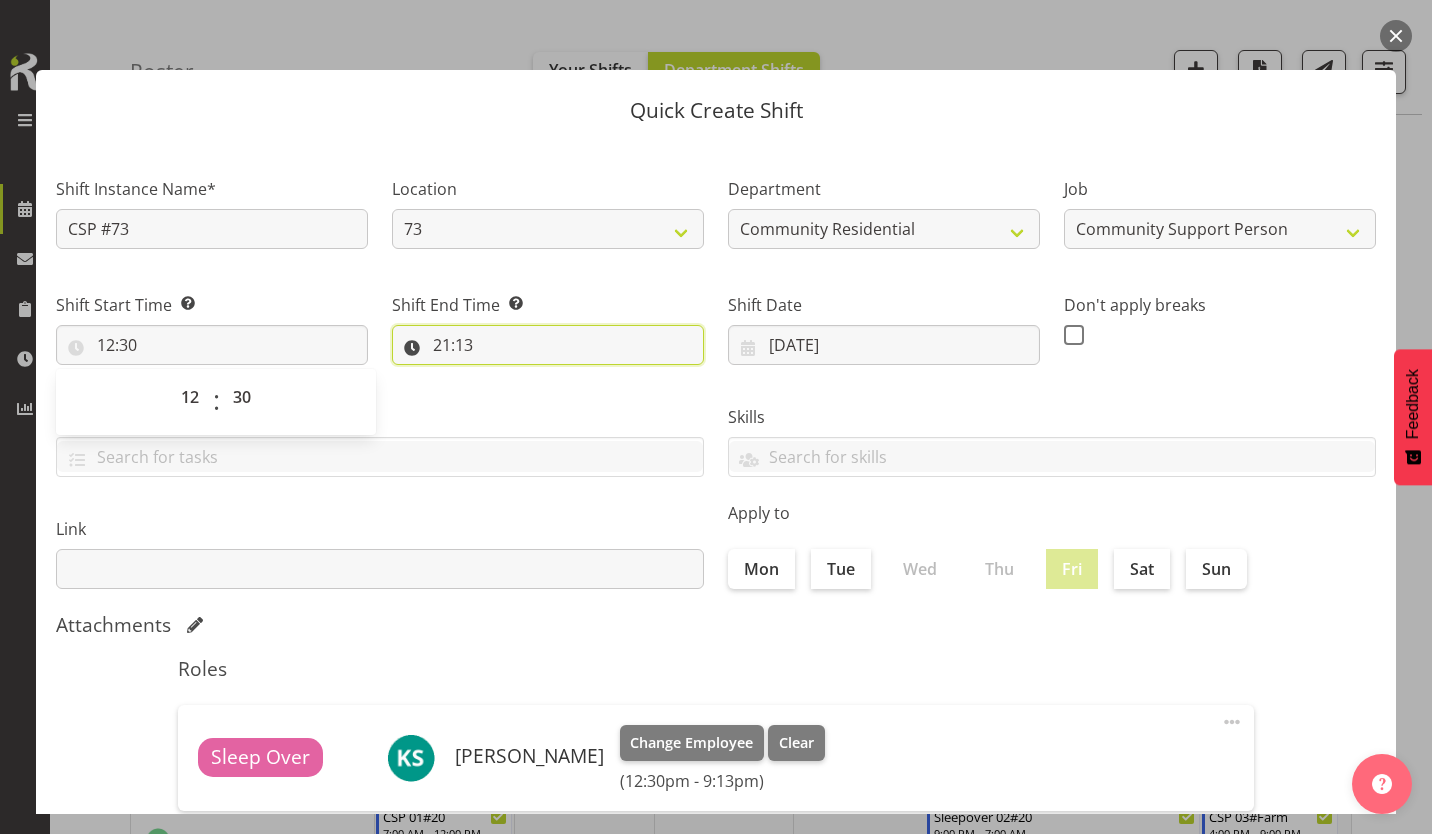 click on "21:13" at bounding box center [548, 345] 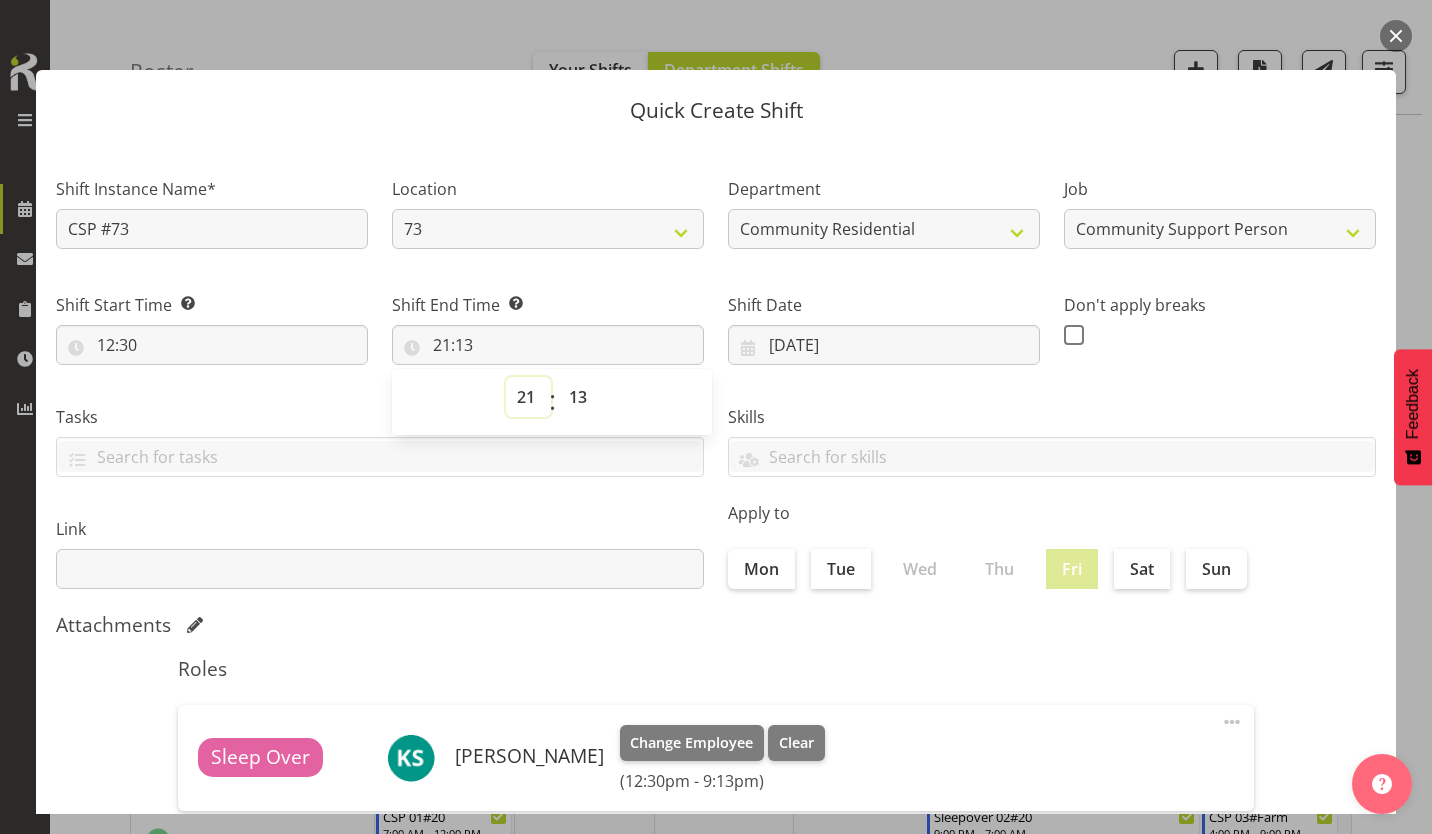 click on "00   01   02   03   04   05   06   07   08   09   10   11   12   13   14   15   16   17   18   19   20   21   22   23" at bounding box center [528, 397] 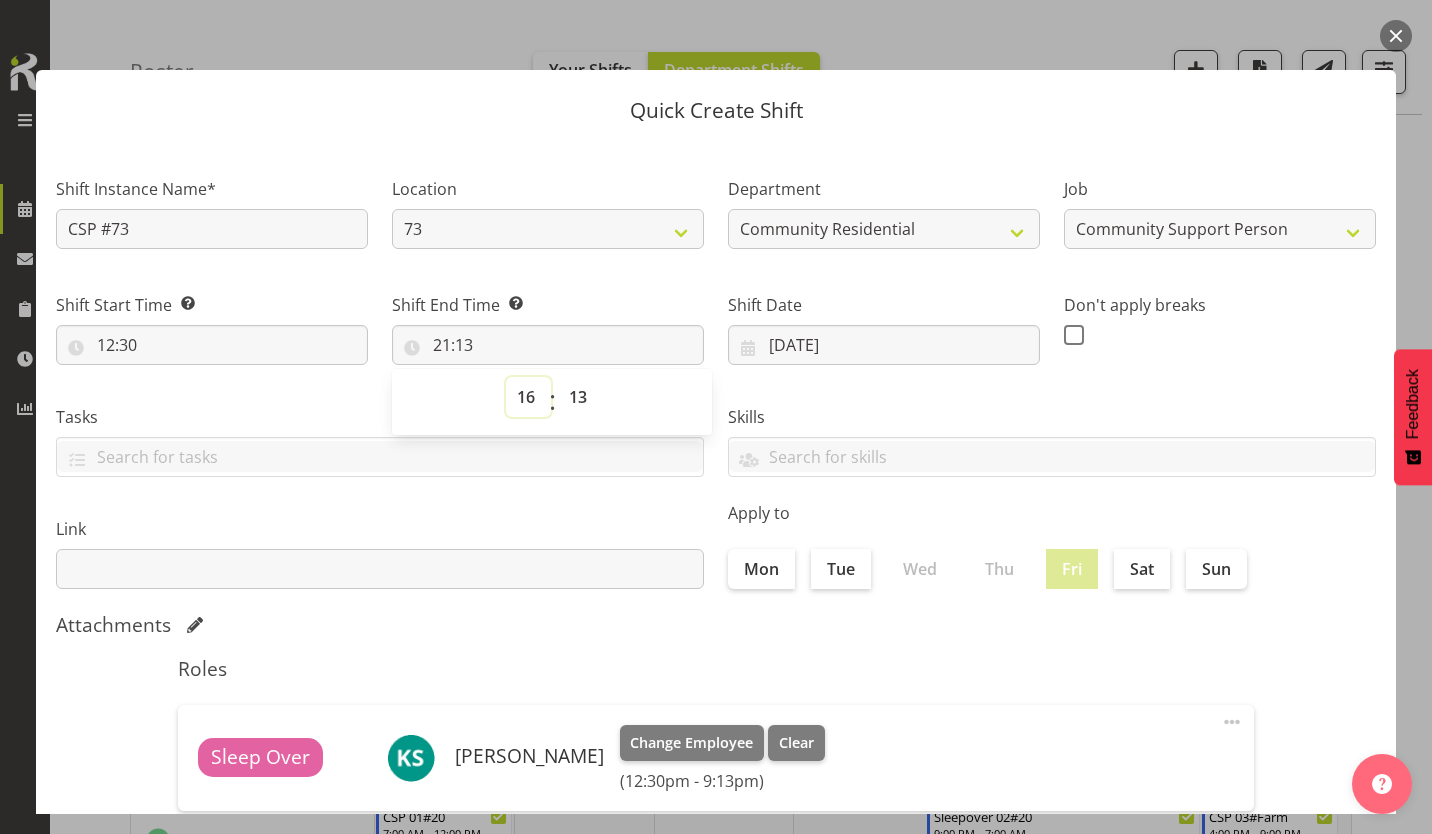 click on "00   01   02   03   04   05   06   07   08   09   10   11   12   13   14   15   16   17   18   19   20   21   22   23" at bounding box center [528, 397] 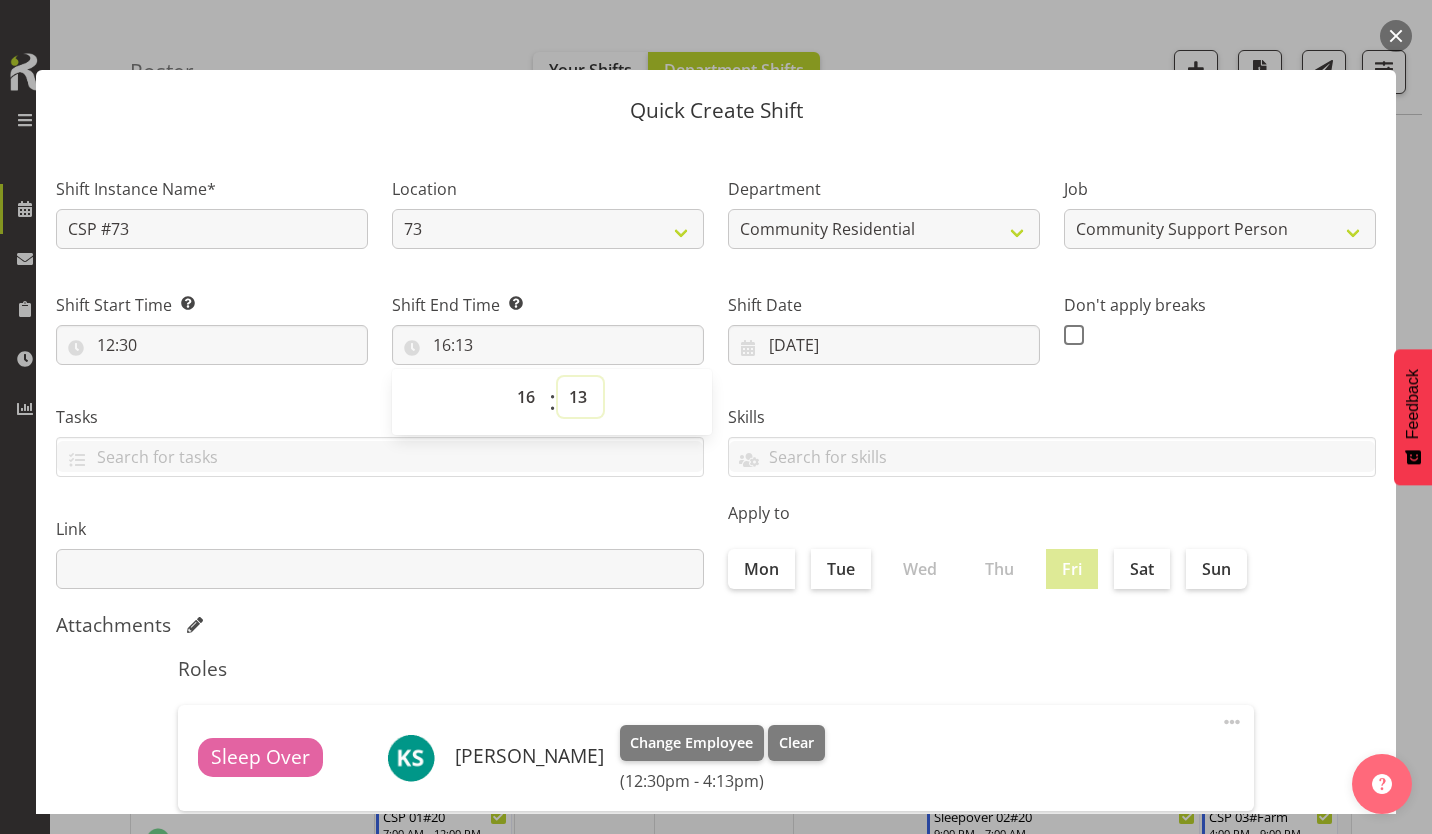 click on "00   01   02   03   04   05   06   07   08   09   10   11   12   13   14   15   16   17   18   19   20   21   22   23   24   25   26   27   28   29   30   31   32   33   34   35   36   37   38   39   40   41   42   43   44   45   46   47   48   49   50   51   52   53   54   55   56   57   58   59" at bounding box center (580, 397) 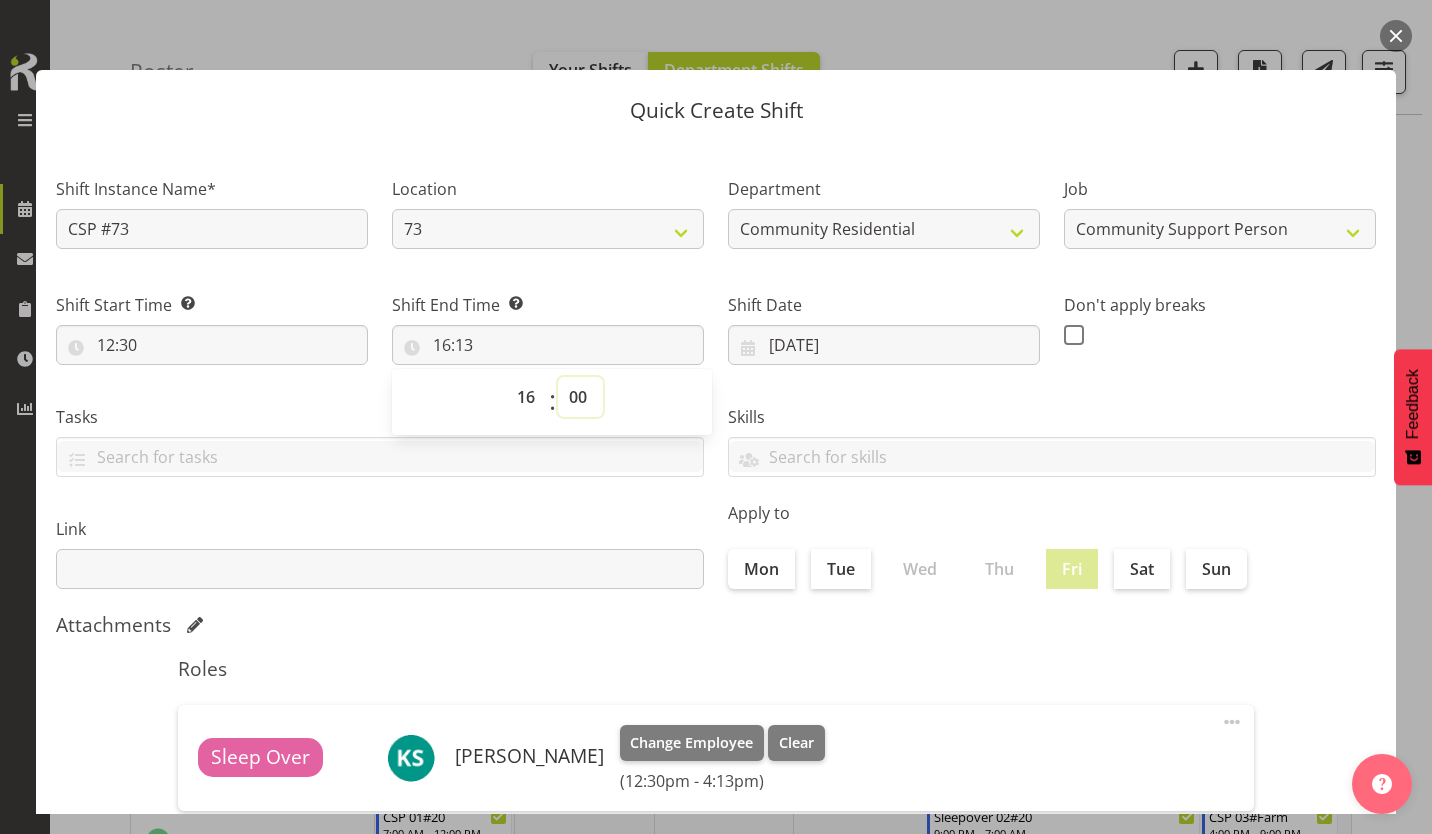 click on "00   01   02   03   04   05   06   07   08   09   10   11   12   13   14   15   16   17   18   19   20   21   22   23   24   25   26   27   28   29   30   31   32   33   34   35   36   37   38   39   40   41   42   43   44   45   46   47   48   49   50   51   52   53   54   55   56   57   58   59" at bounding box center (580, 397) 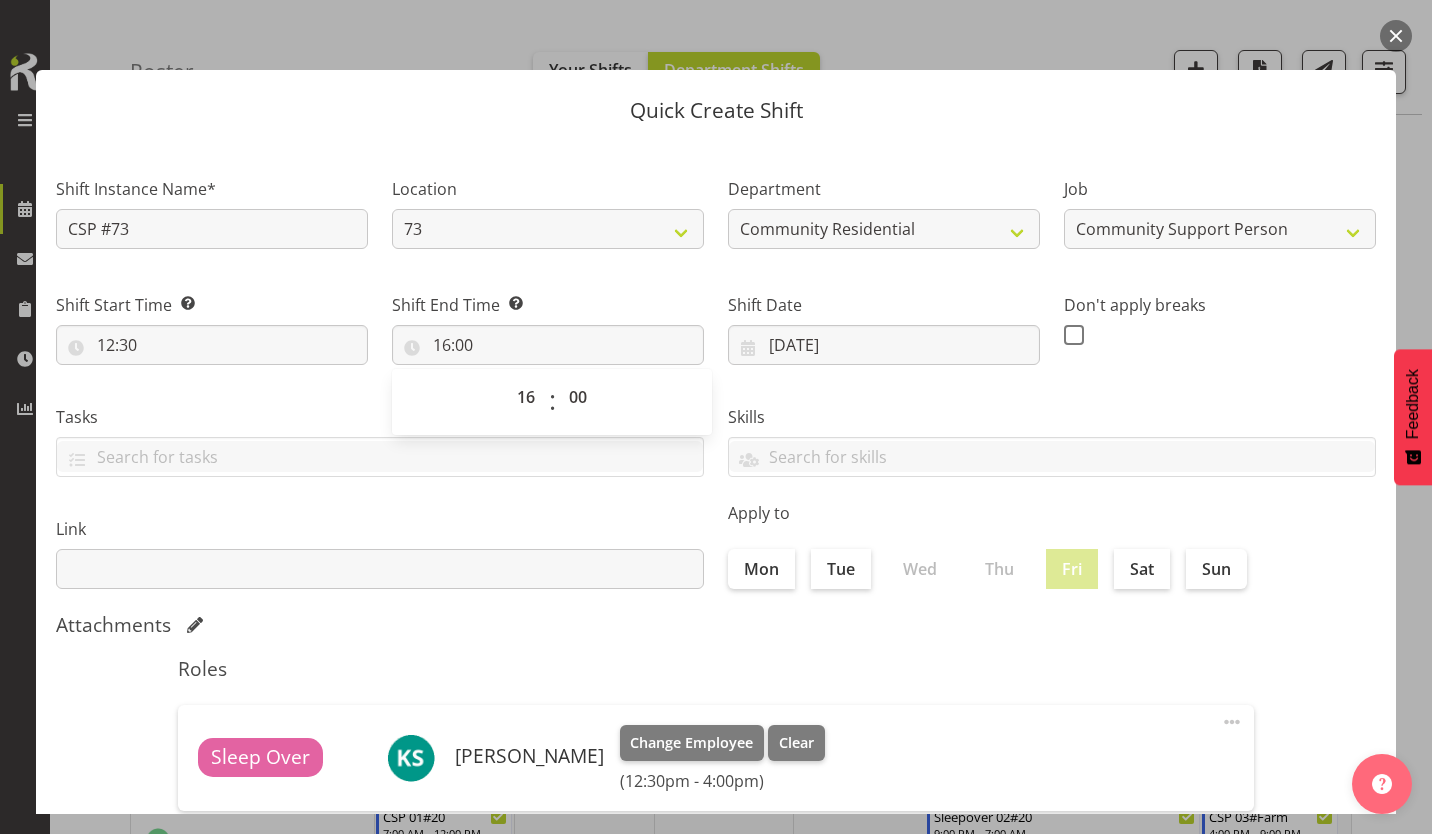 click at bounding box center (1074, 335) 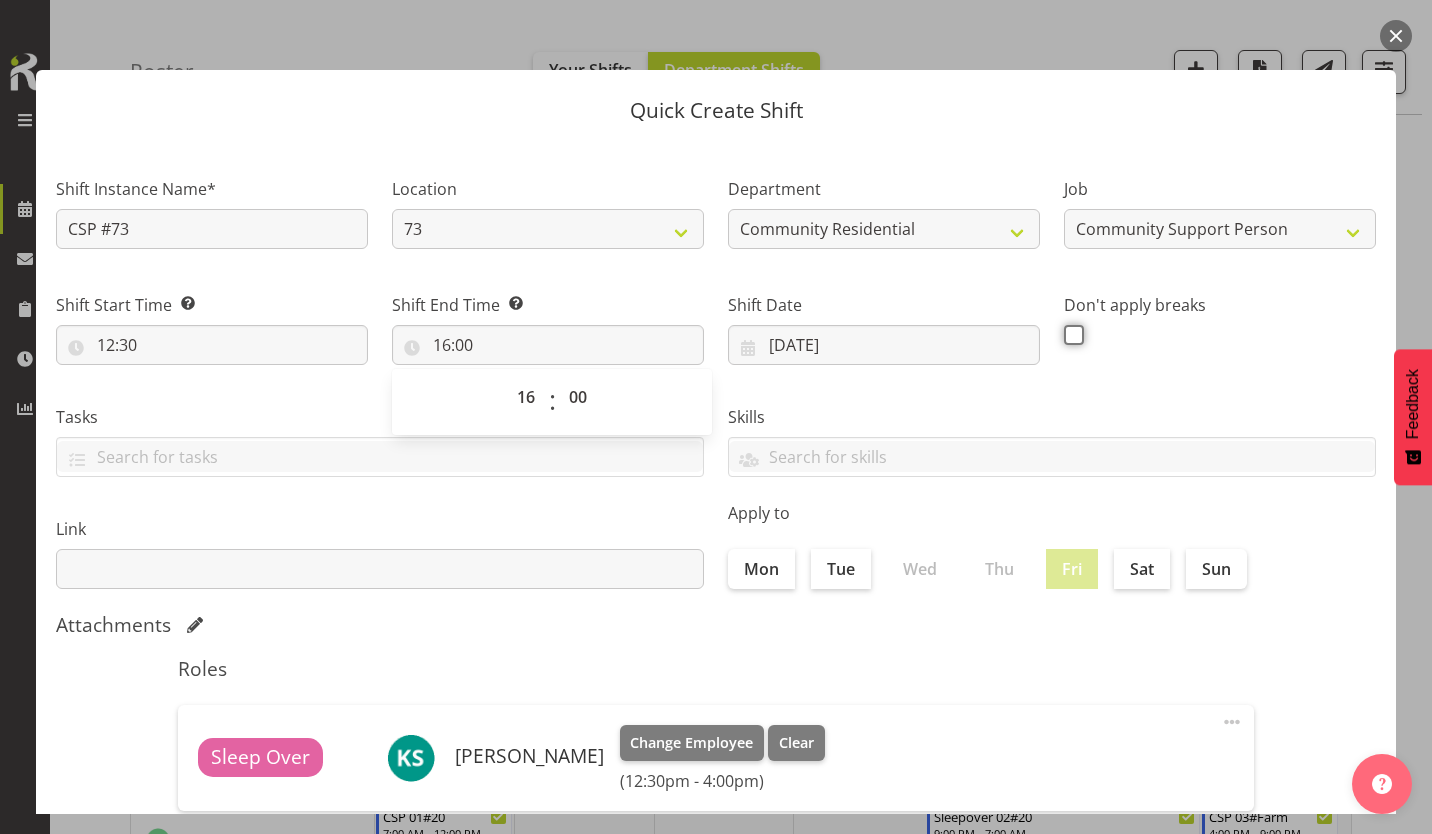 click at bounding box center (1070, 334) 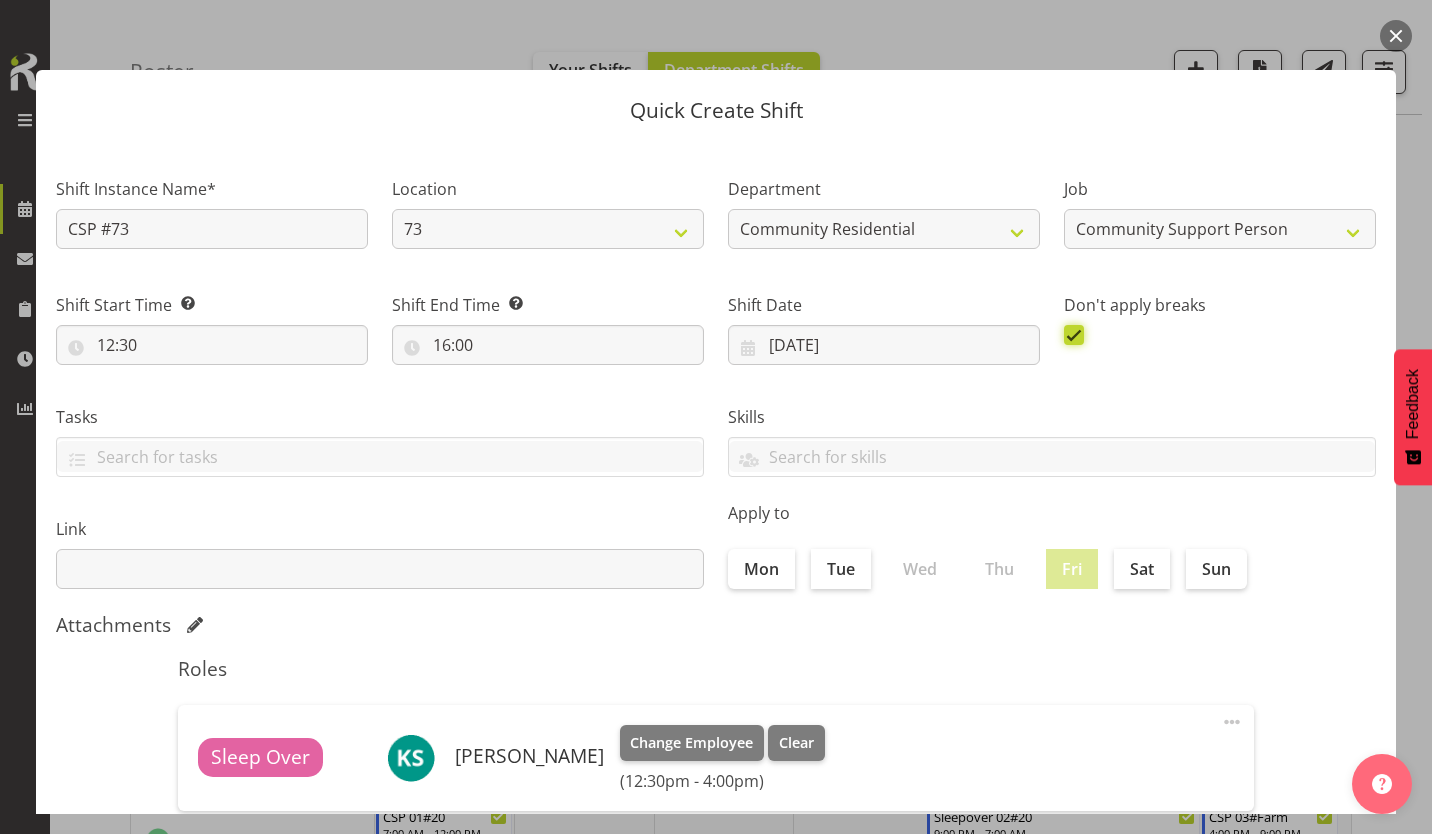 scroll, scrollTop: 86, scrollLeft: 0, axis: vertical 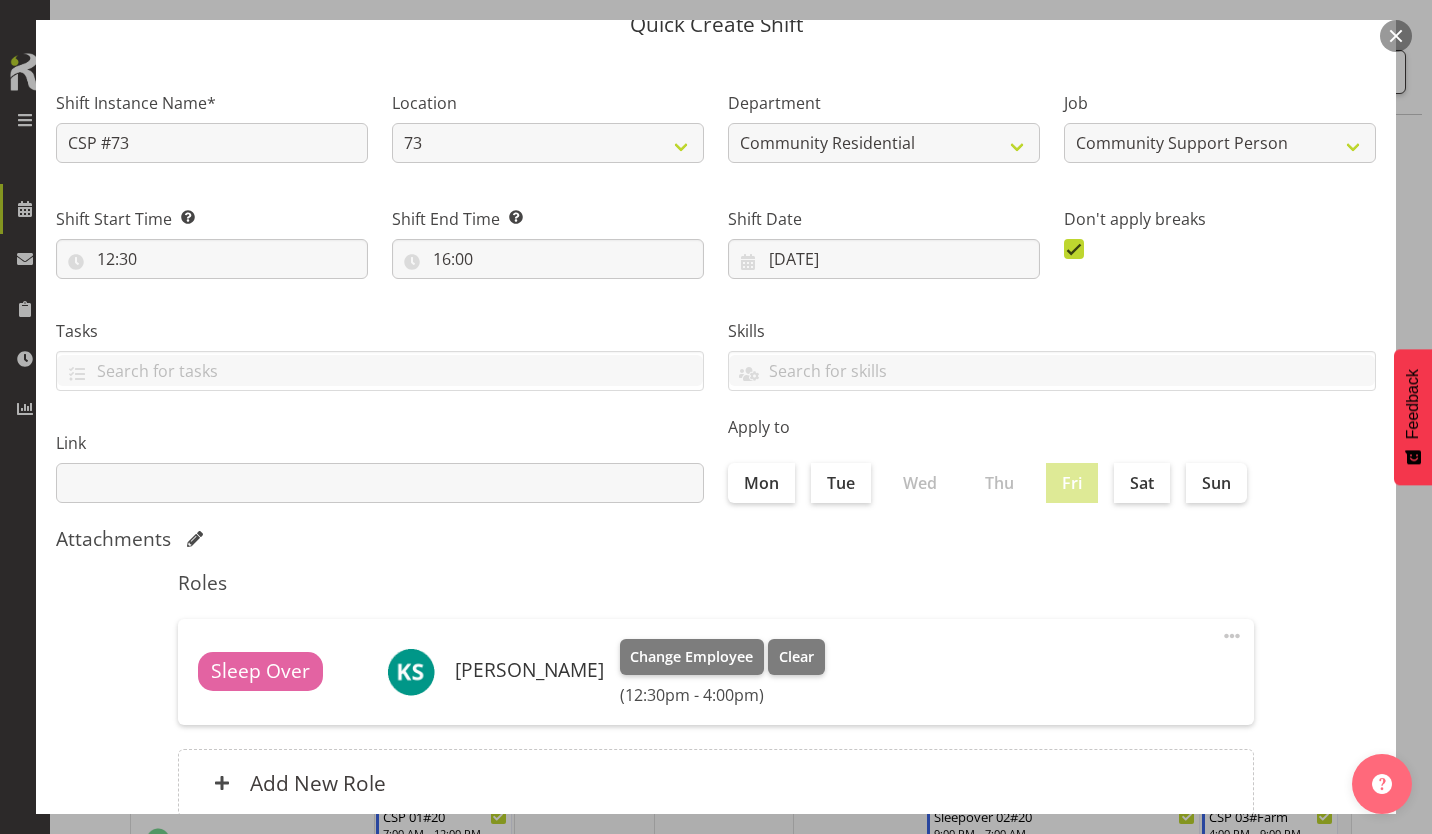click on "Create Shift Instance" at bounding box center [1274, 902] 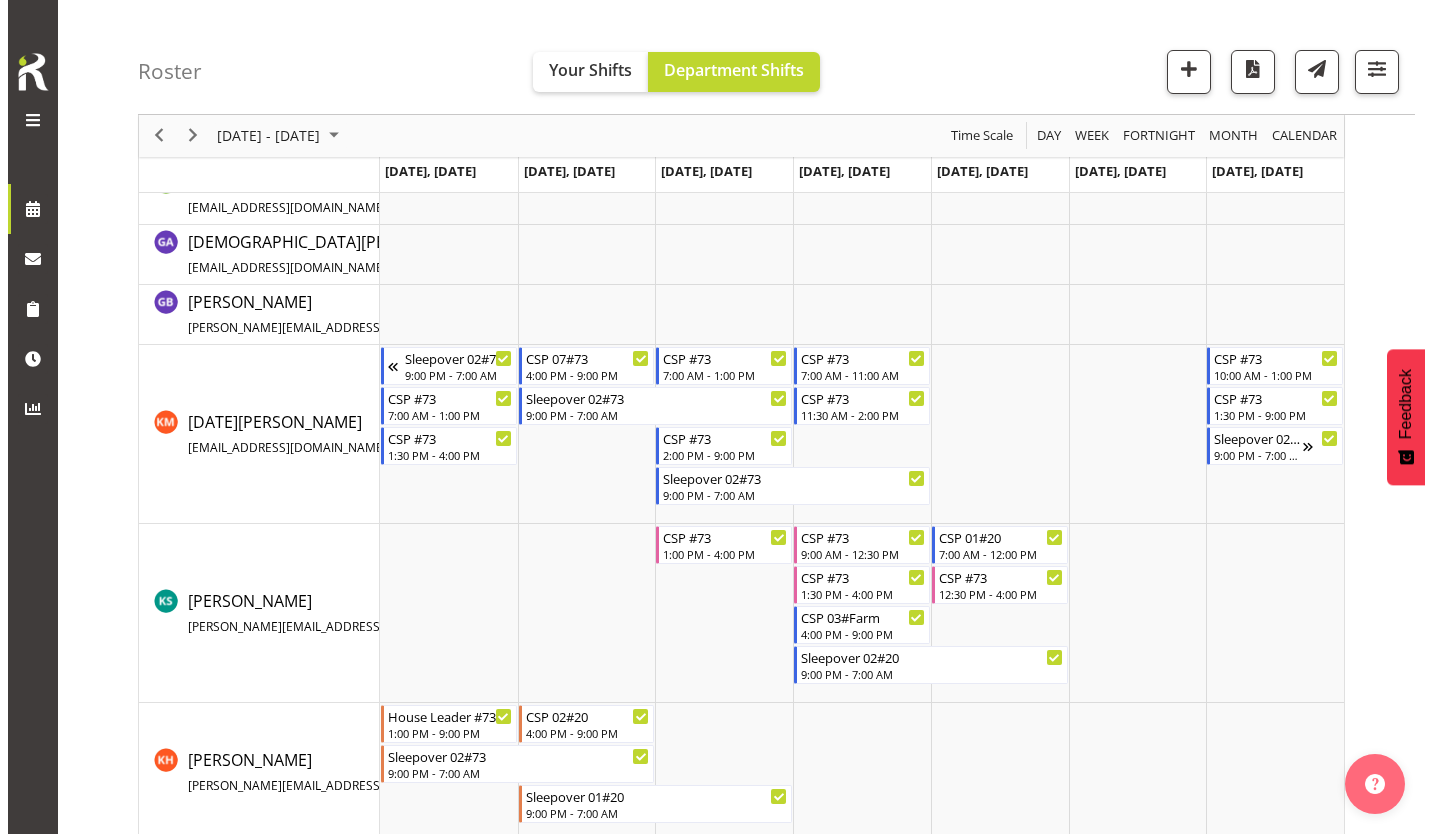 scroll, scrollTop: 574, scrollLeft: 0, axis: vertical 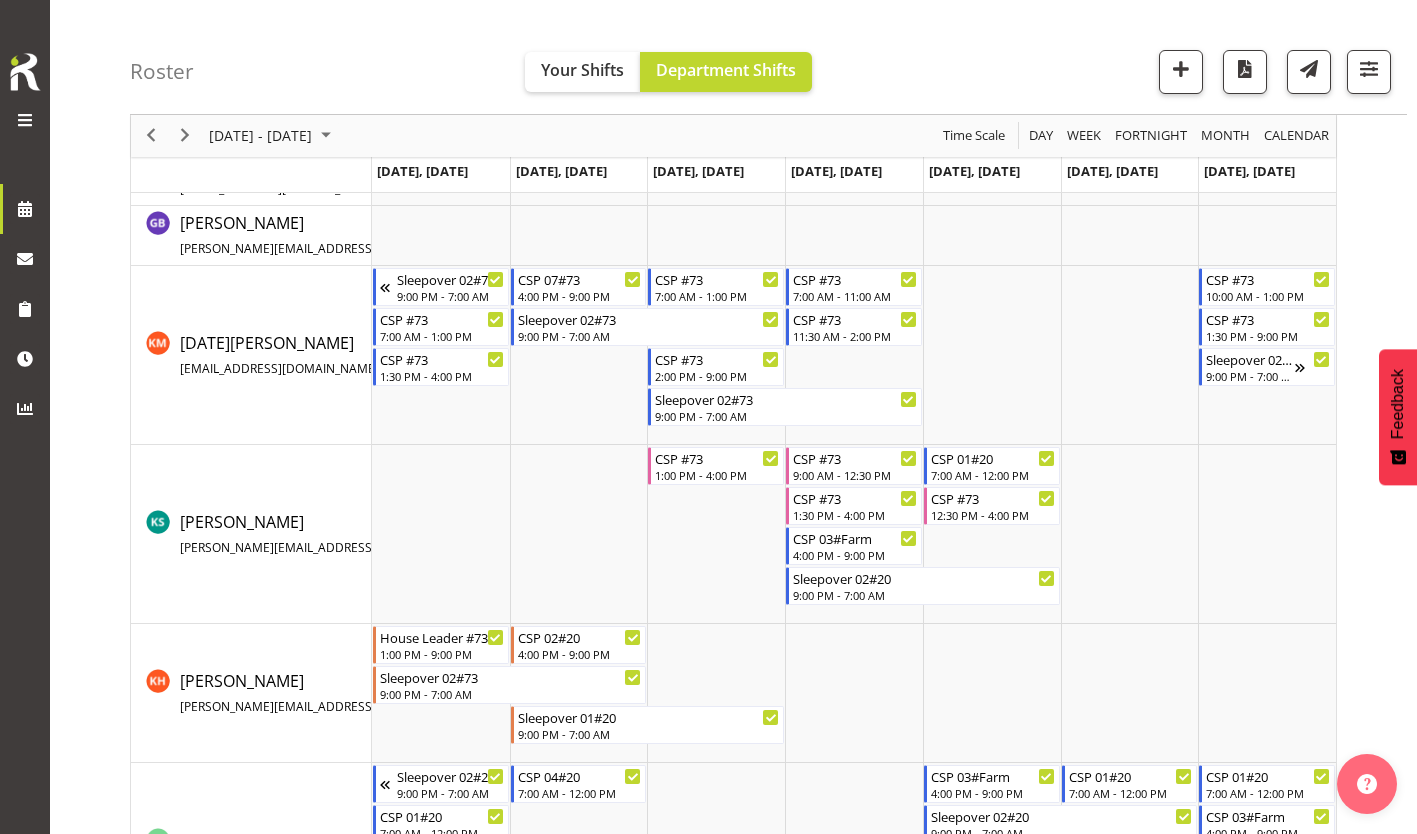 click at bounding box center [1130, 534] 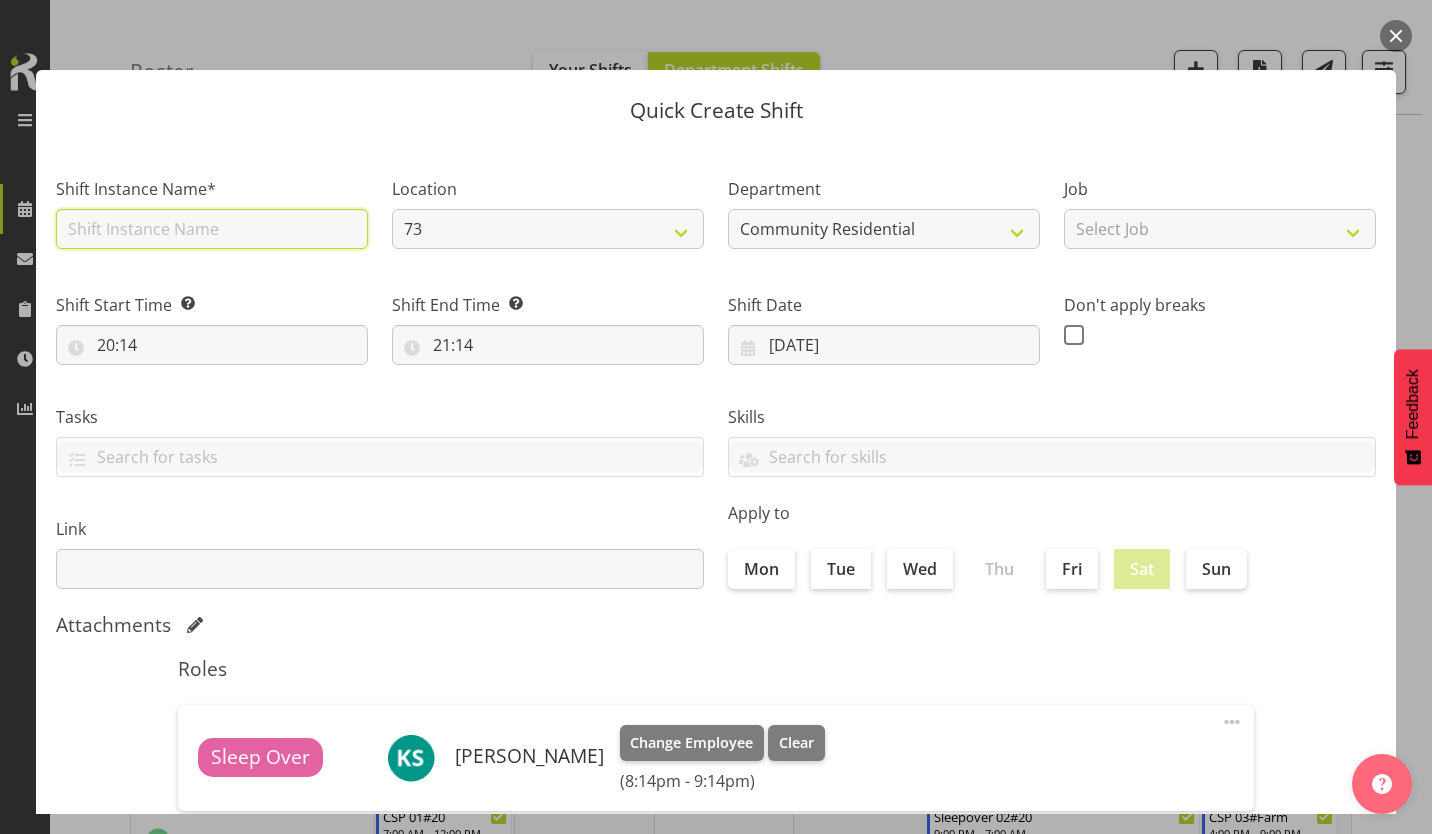 click at bounding box center [212, 229] 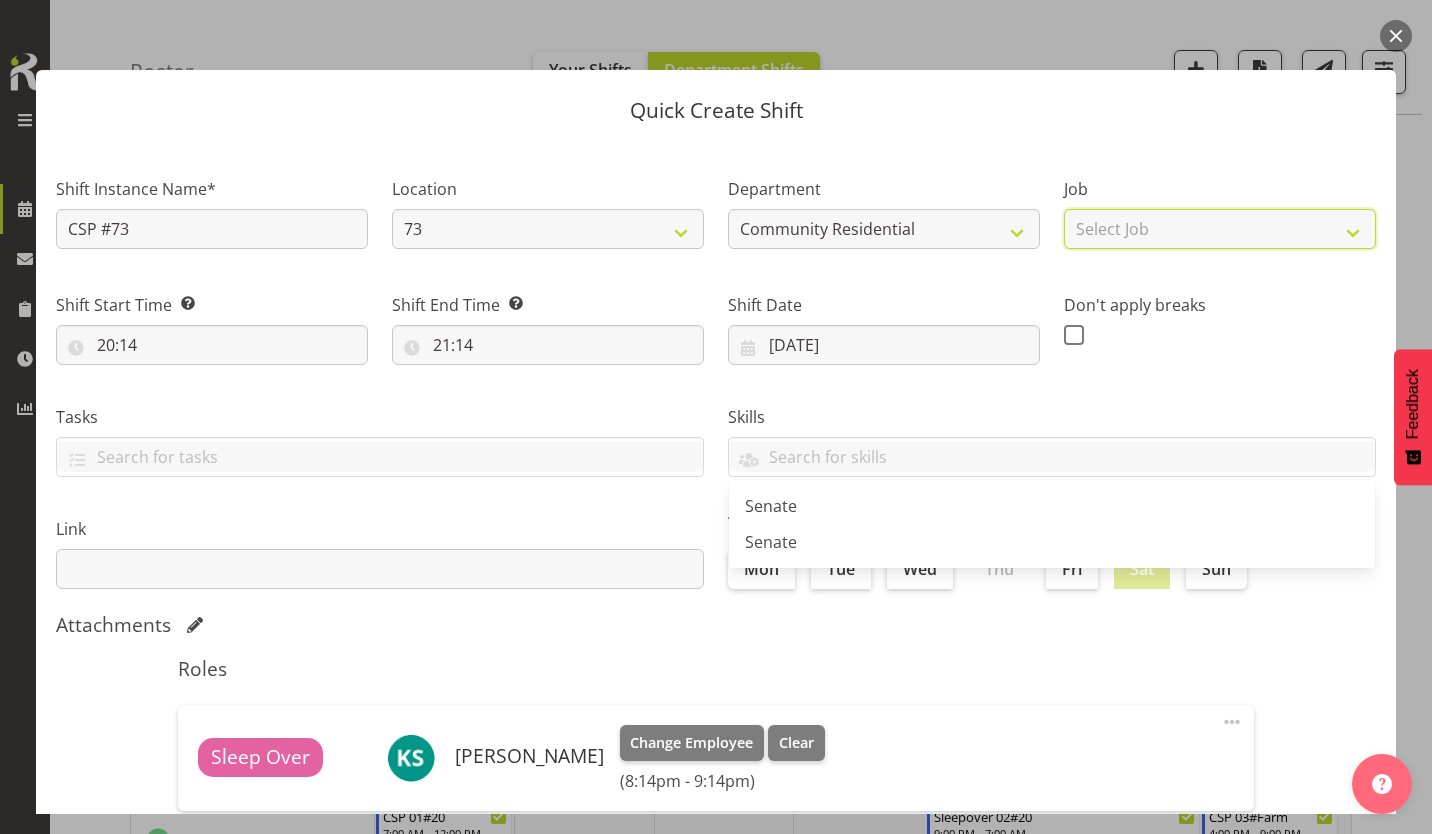 click on "Select Job  Accounts Admin Art Coordinator Community Leader Community Support Person Community Support Person-Casual House Leader Office Admin Senior Coordinator Service Manager Volunteer" at bounding box center [1220, 229] 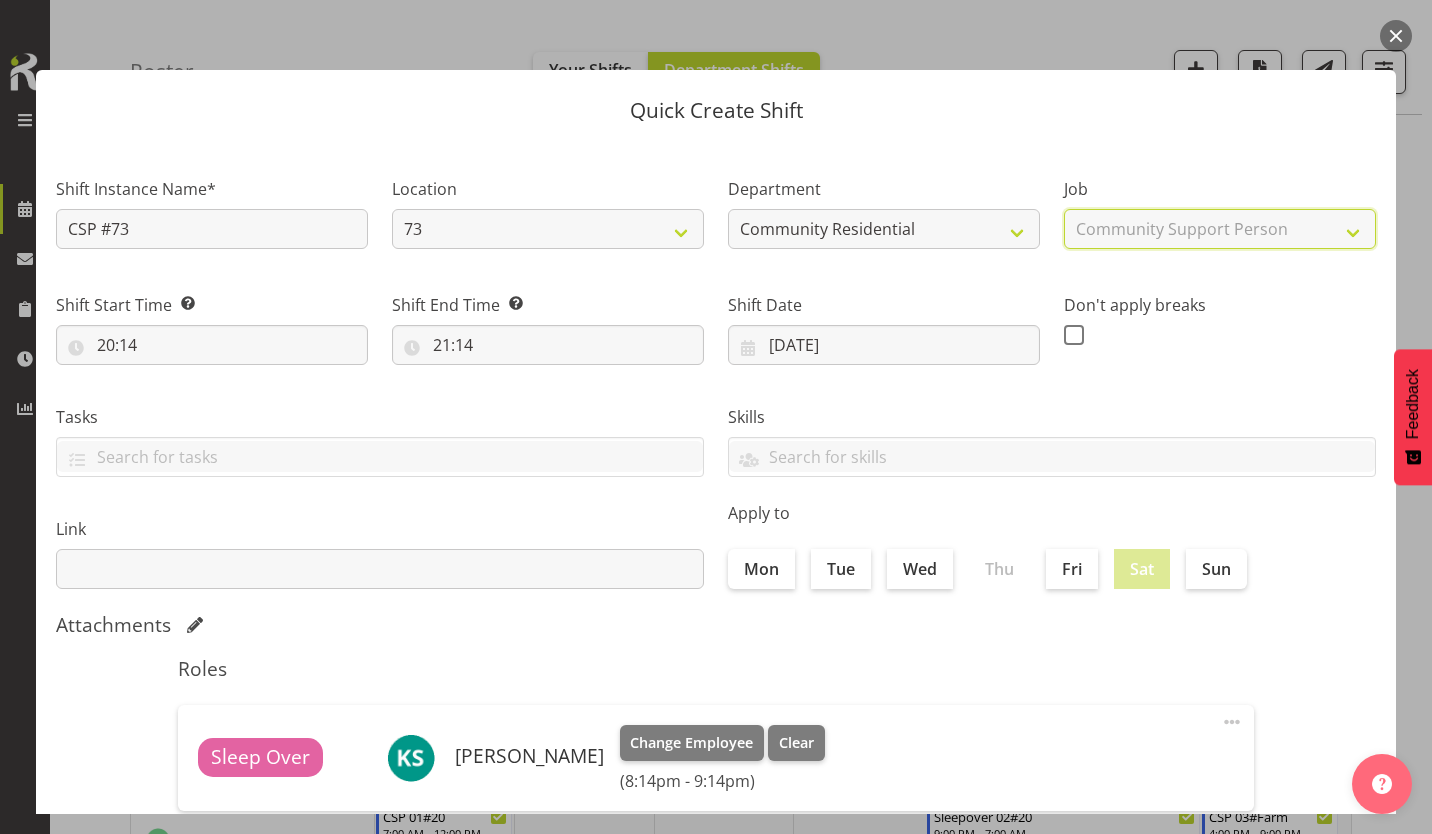 click on "Select Job  Accounts Admin Art Coordinator Community Leader Community Support Person Community Support Person-Casual House Leader Office Admin Senior Coordinator Service Manager Volunteer" at bounding box center [1220, 229] 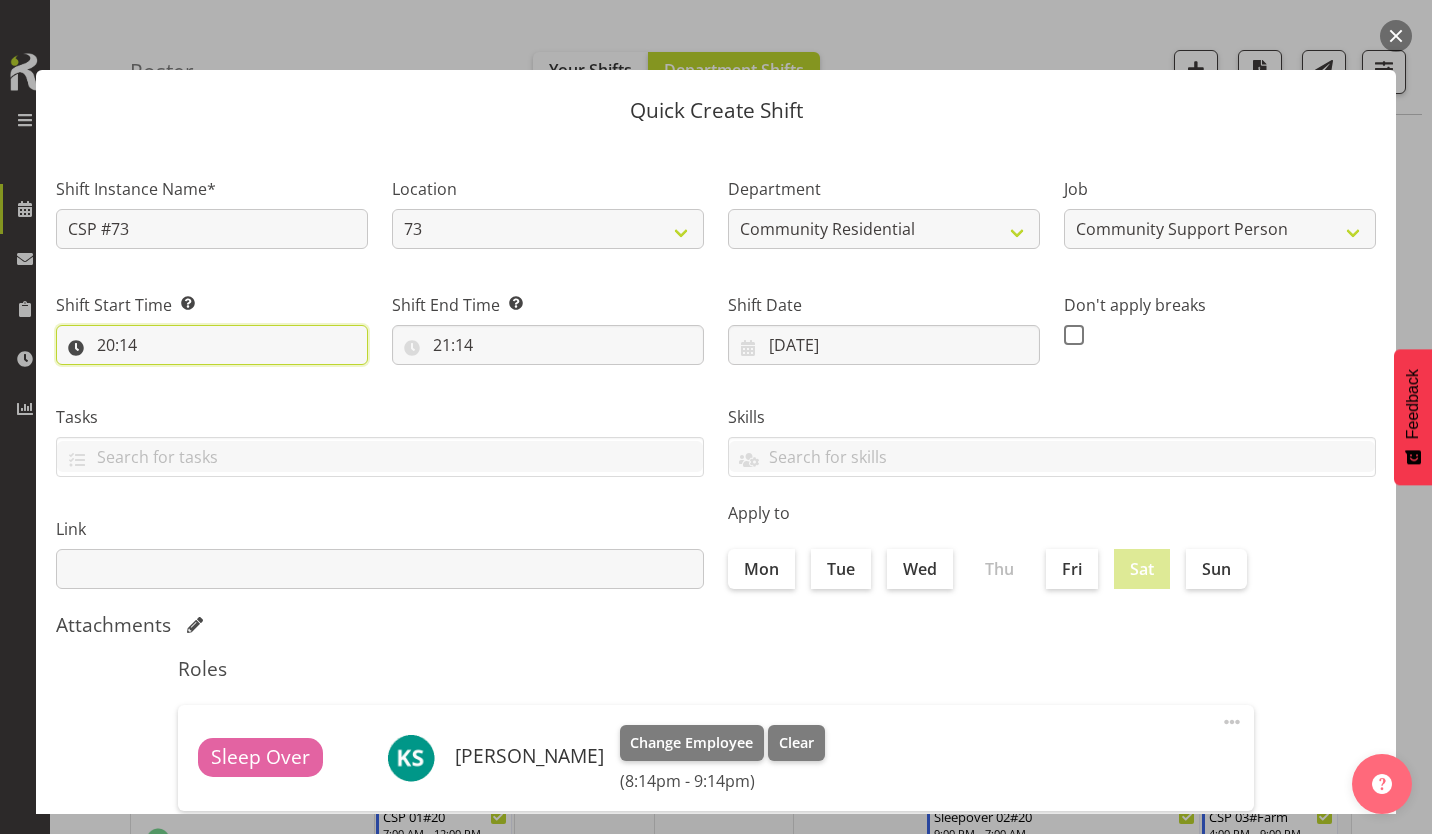 click on "20:14" at bounding box center [212, 345] 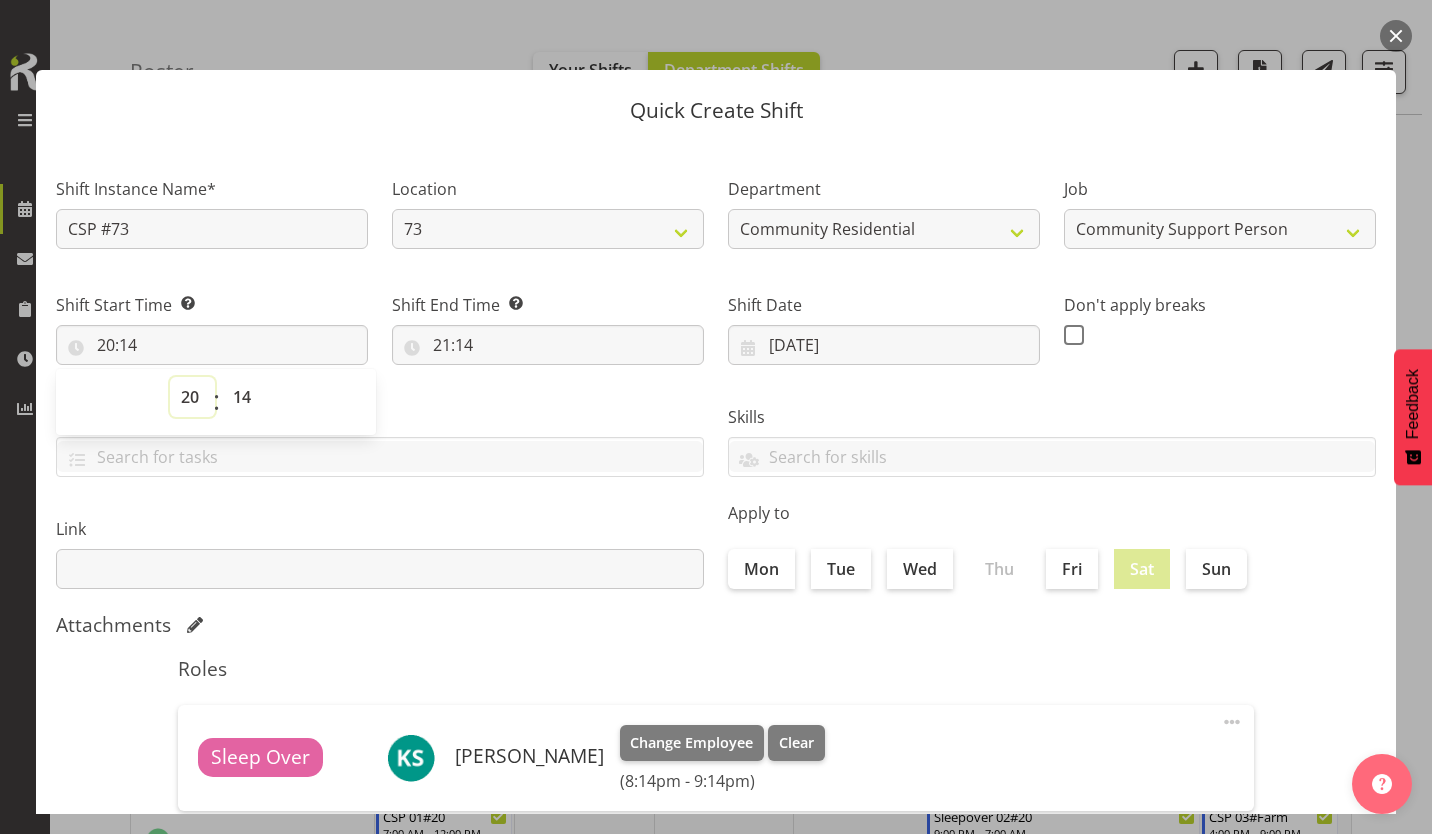 click on "00   01   02   03   04   05   06   07   08   09   10   11   12   13   14   15   16   17   18   19   20   21   22   23" at bounding box center [192, 397] 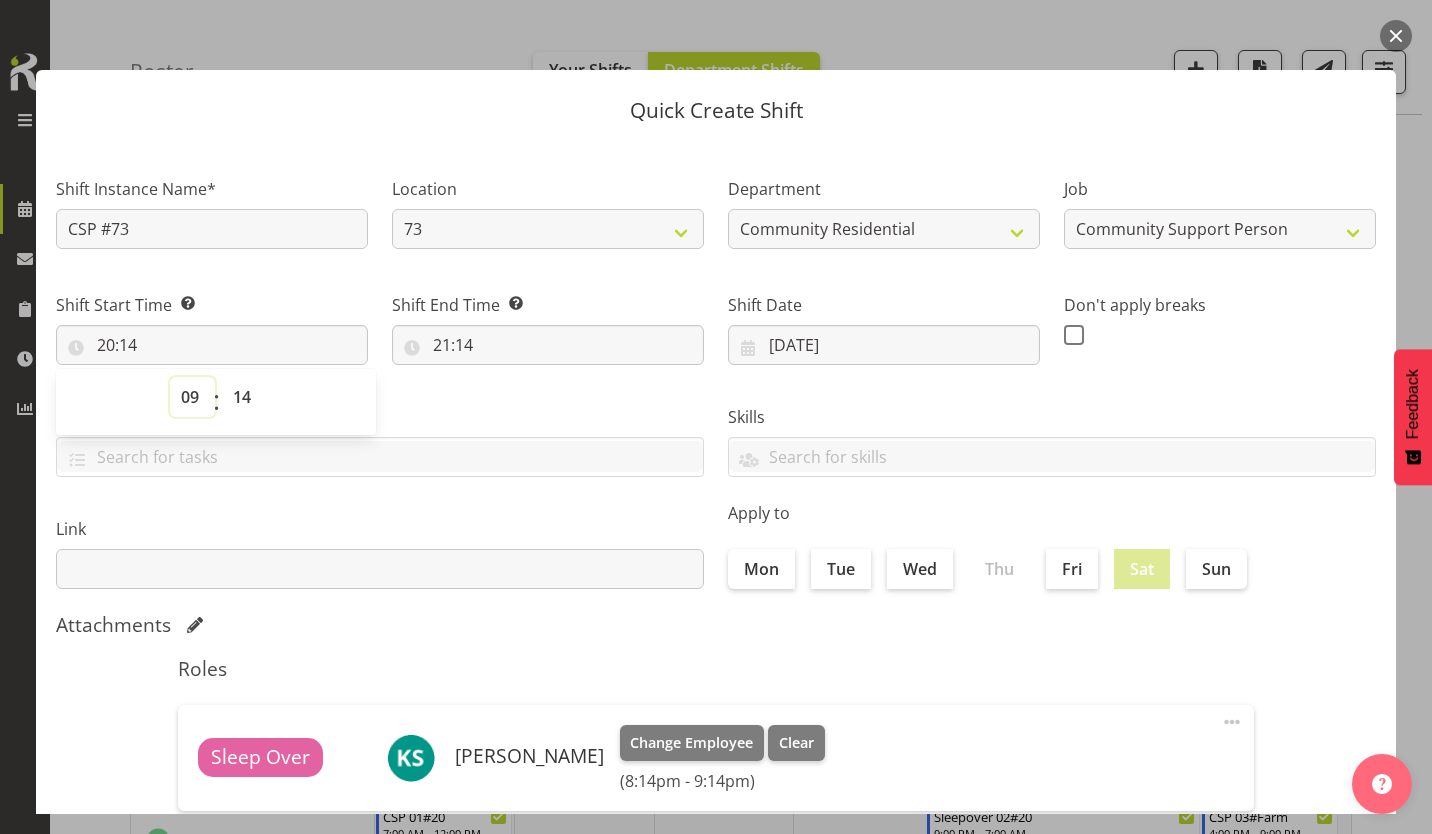 click on "00   01   02   03   04   05   06   07   08   09   10   11   12   13   14   15   16   17   18   19   20   21   22   23" at bounding box center [192, 397] 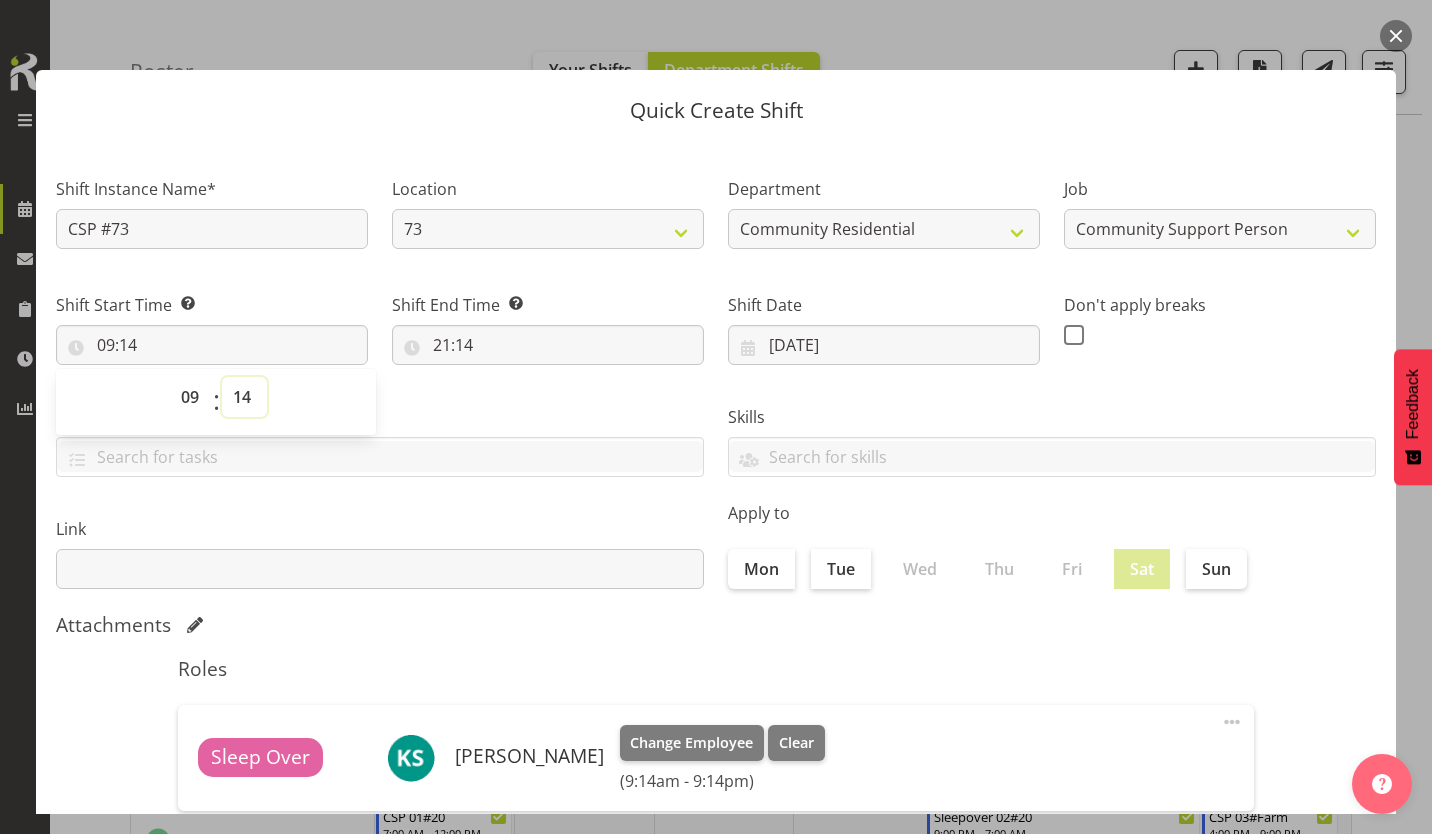 click on "00   01   02   03   04   05   06   07   08   09   10   11   12   13   14   15   16   17   18   19   20   21   22   23   24   25   26   27   28   29   30   31   32   33   34   35   36   37   38   39   40   41   42   43   44   45   46   47   48   49   50   51   52   53   54   55   56   57   58   59" at bounding box center [244, 397] 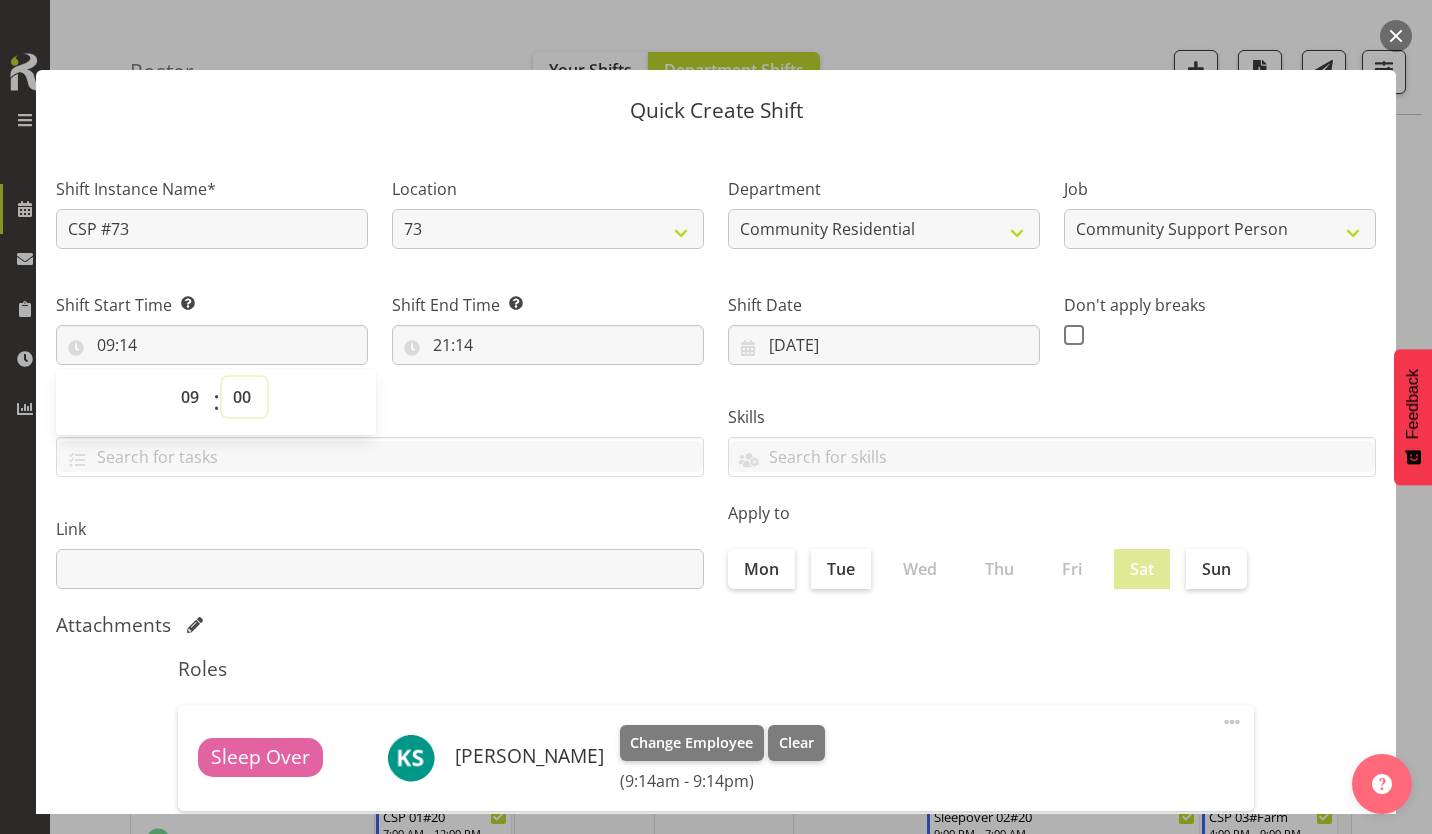 click on "00   01   02   03   04   05   06   07   08   09   10   11   12   13   14   15   16   17   18   19   20   21   22   23   24   25   26   27   28   29   30   31   32   33   34   35   36   37   38   39   40   41   42   43   44   45   46   47   48   49   50   51   52   53   54   55   56   57   58   59" at bounding box center (244, 397) 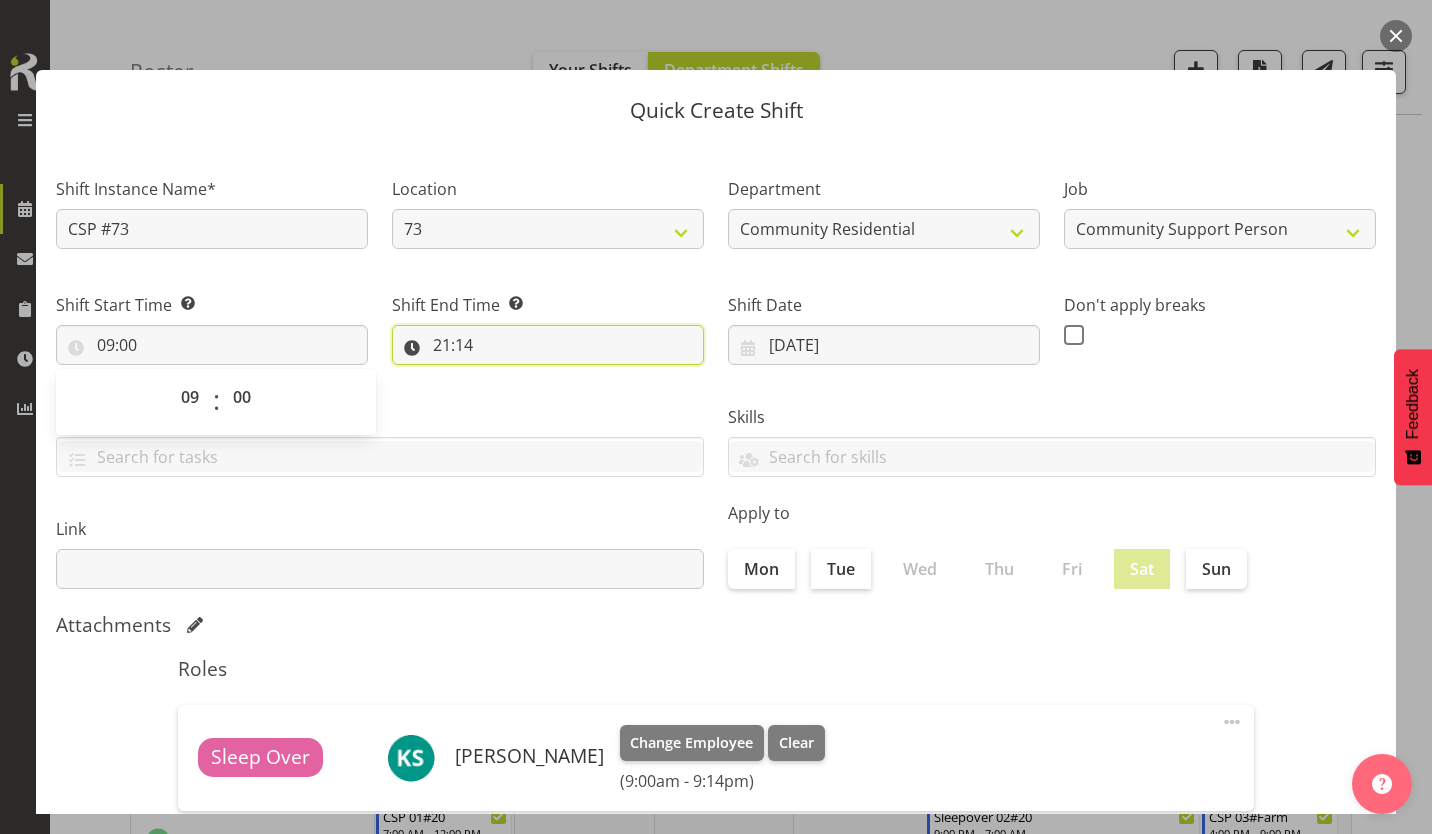 click on "21:14" at bounding box center (548, 345) 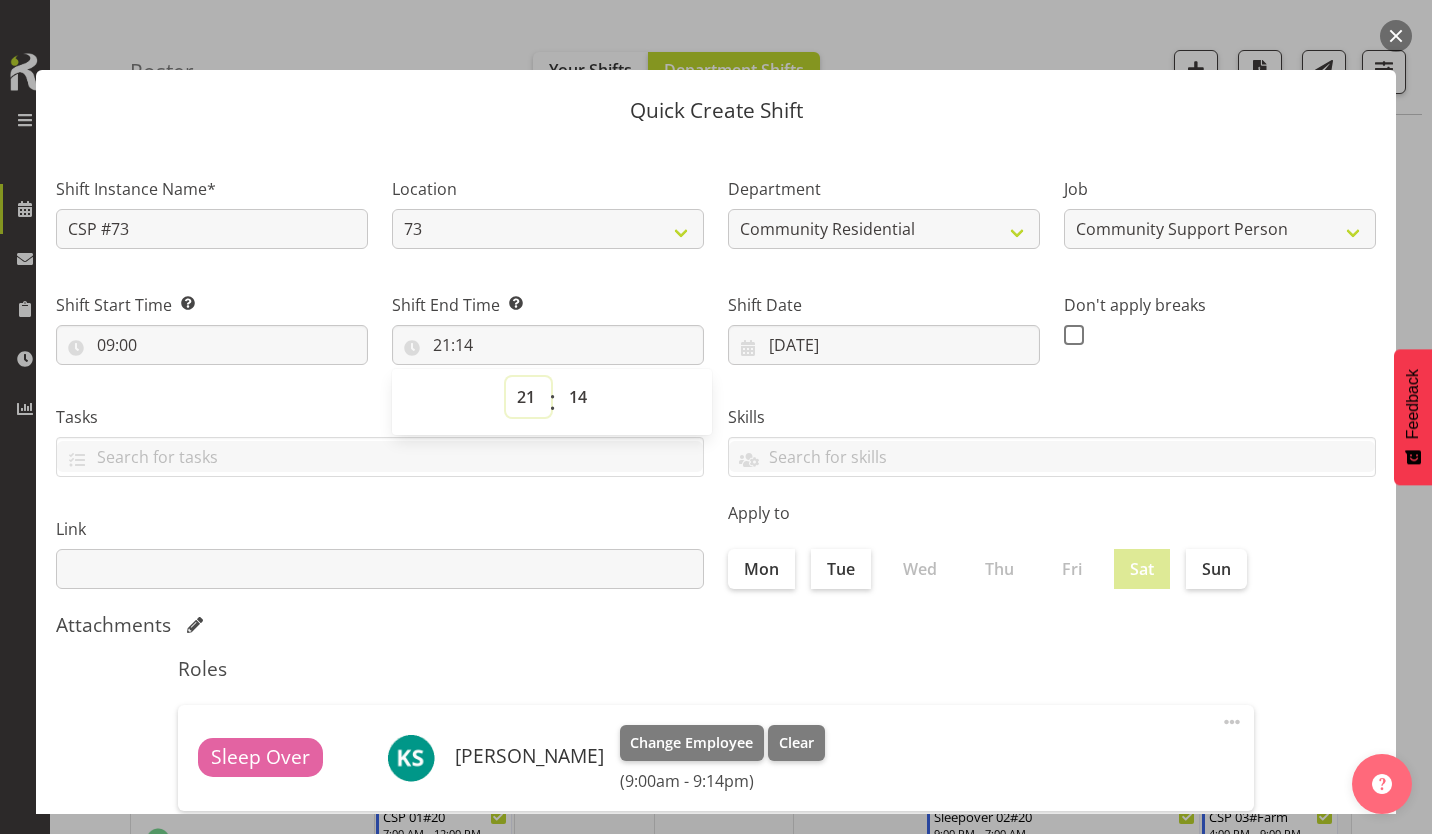 click on "00   01   02   03   04   05   06   07   08   09   10   11   12   13   14   15   16   17   18   19   20   21   22   23" at bounding box center [528, 397] 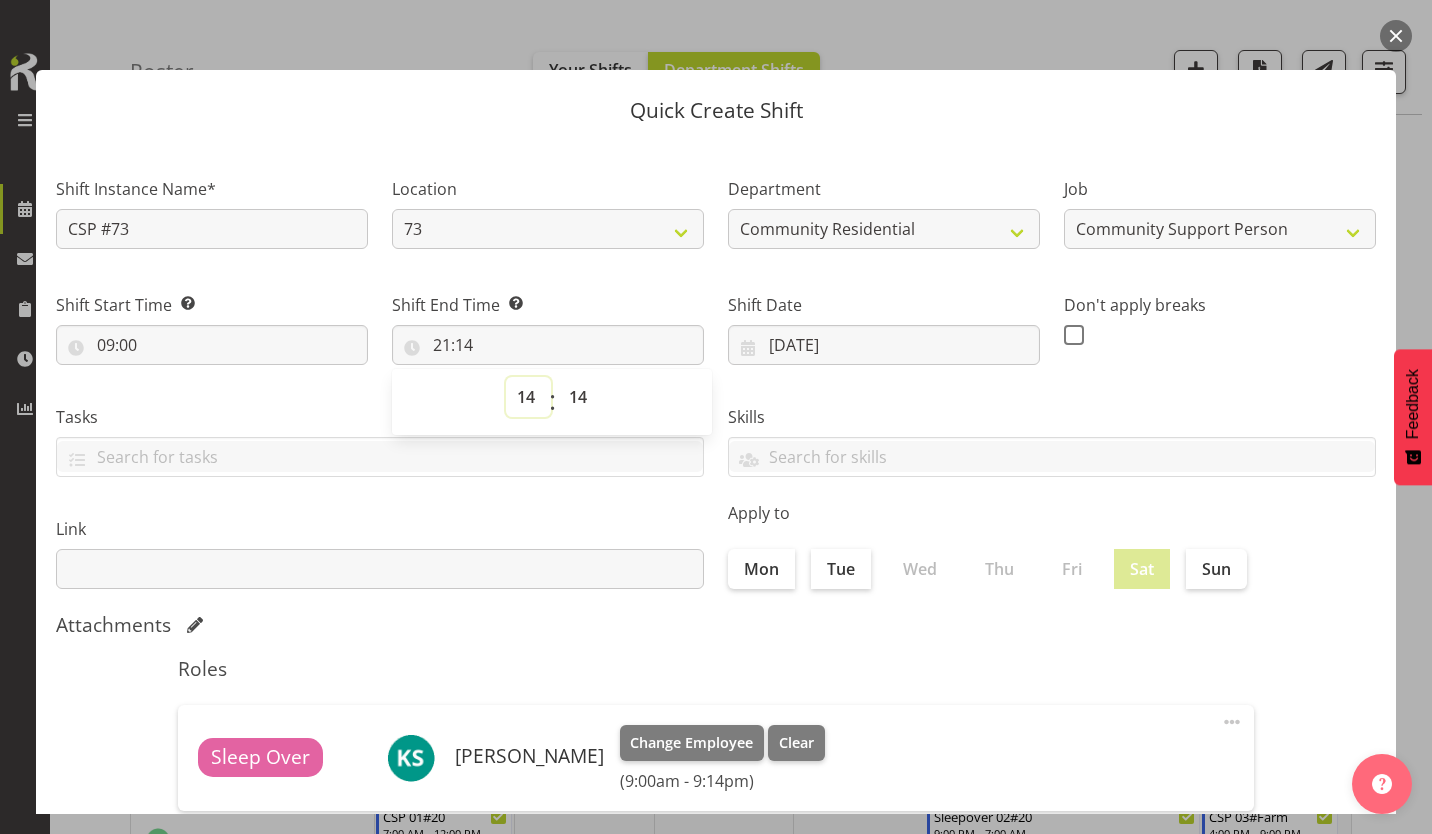 click on "00   01   02   03   04   05   06   07   08   09   10   11   12   13   14   15   16   17   18   19   20   21   22   23" at bounding box center [528, 397] 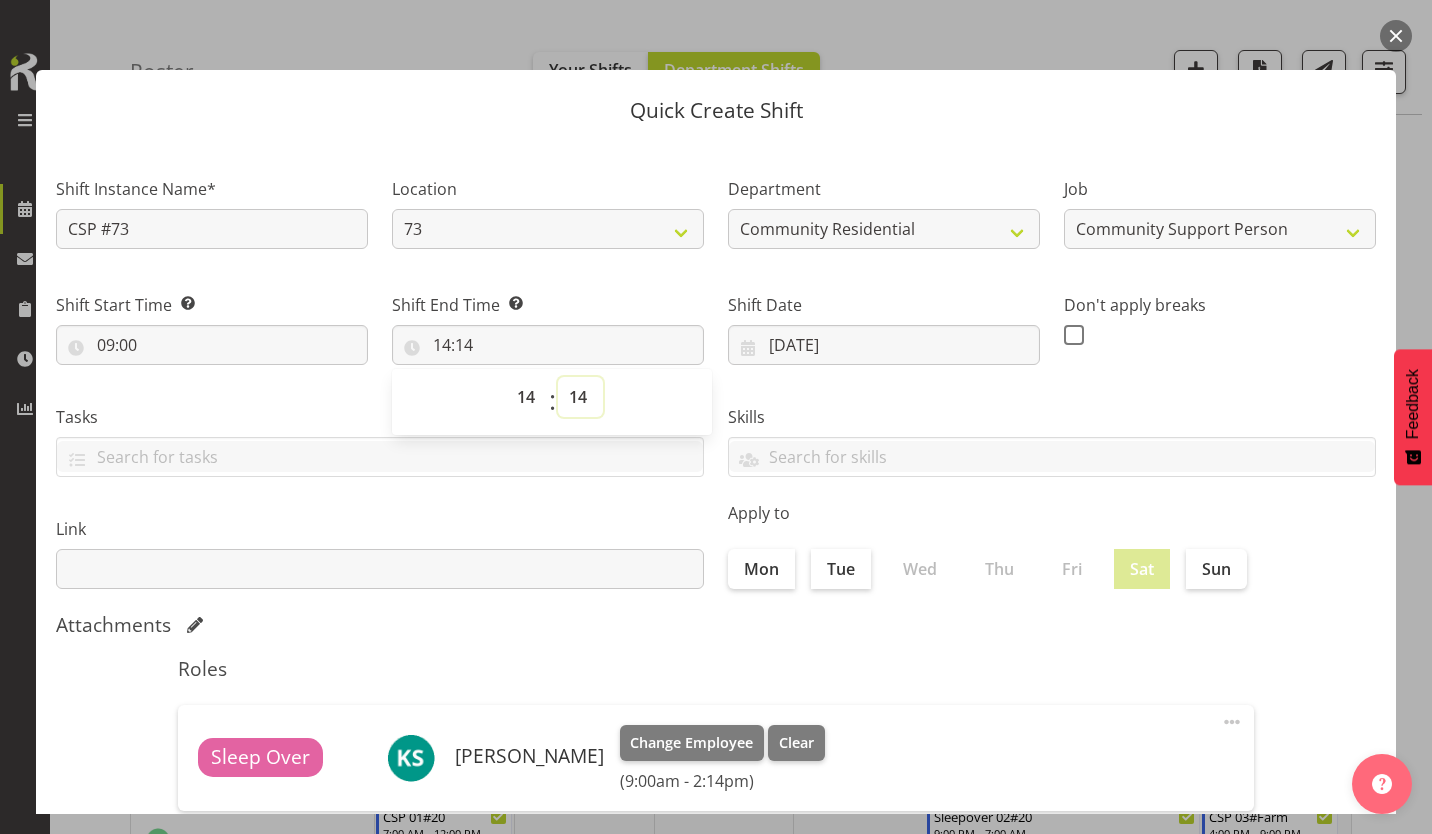 click on "00   01   02   03   04   05   06   07   08   09   10   11   12   13   14   15   16   17   18   19   20   21   22   23   24   25   26   27   28   29   30   31   32   33   34   35   36   37   38   39   40   41   42   43   44   45   46   47   48   49   50   51   52   53   54   55   56   57   58   59" at bounding box center (580, 397) 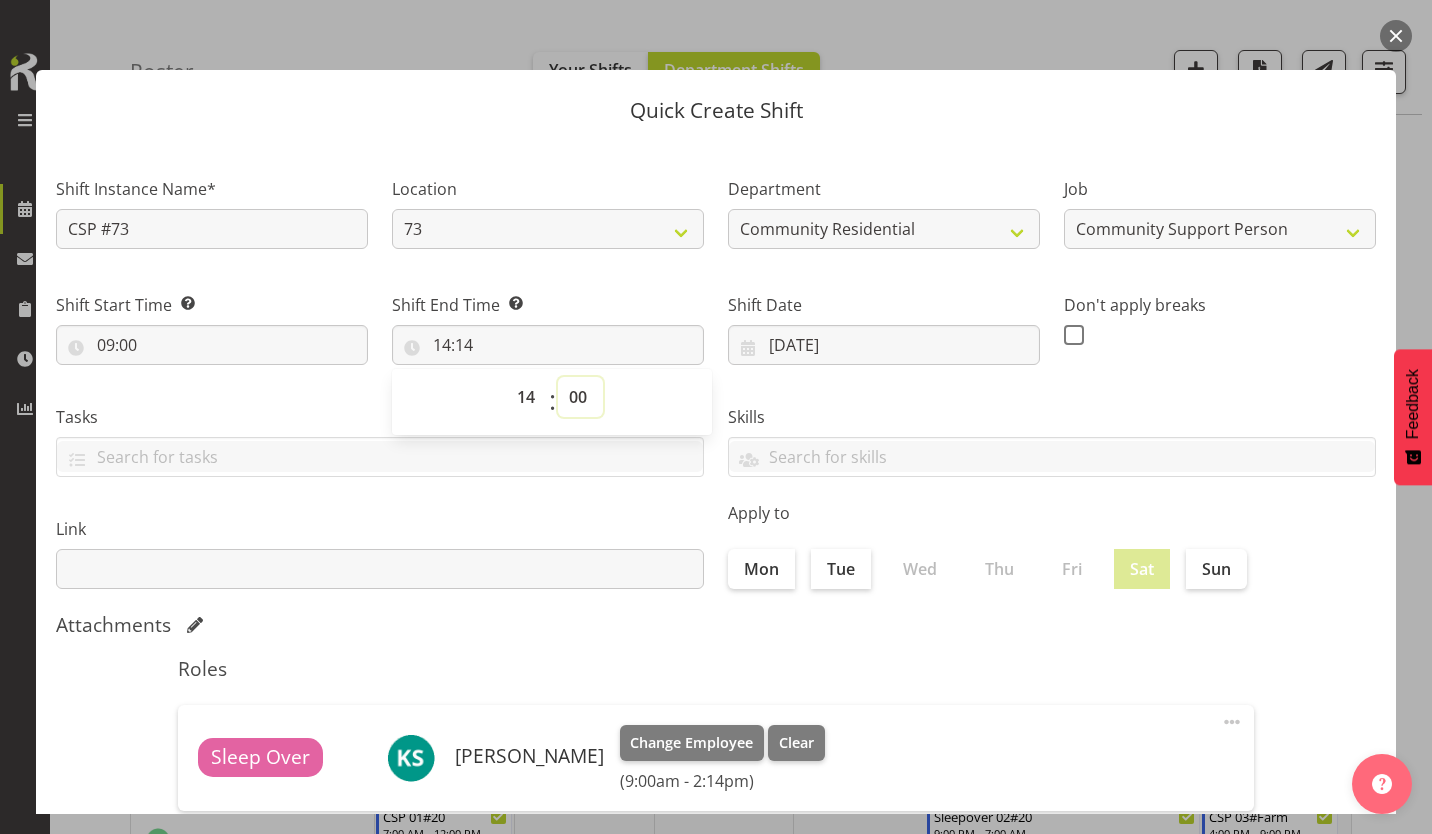 click on "00   01   02   03   04   05   06   07   08   09   10   11   12   13   14   15   16   17   18   19   20   21   22   23   24   25   26   27   28   29   30   31   32   33   34   35   36   37   38   39   40   41   42   43   44   45   46   47   48   49   50   51   52   53   54   55   56   57   58   59" at bounding box center [580, 397] 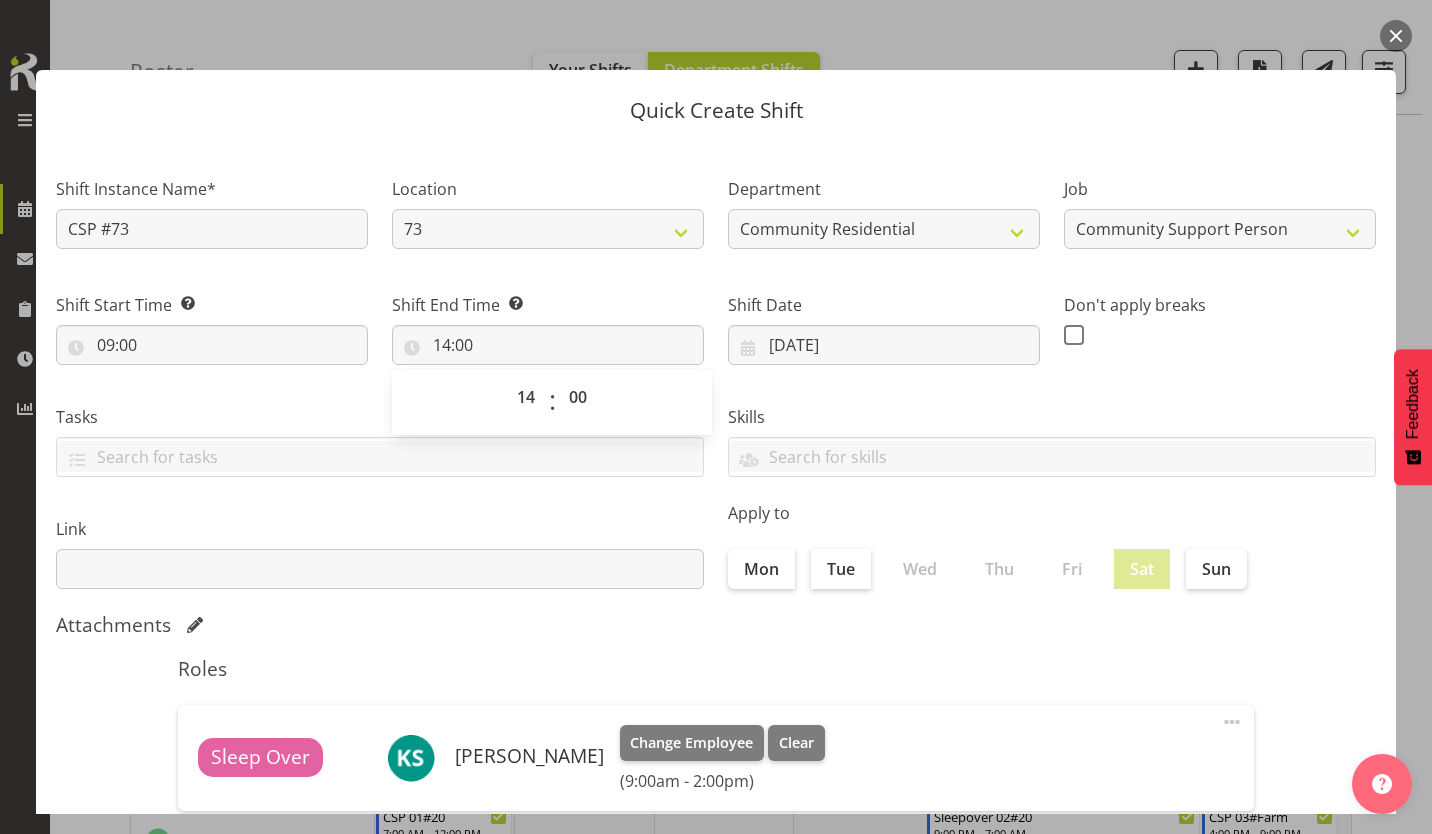 click at bounding box center (1074, 335) 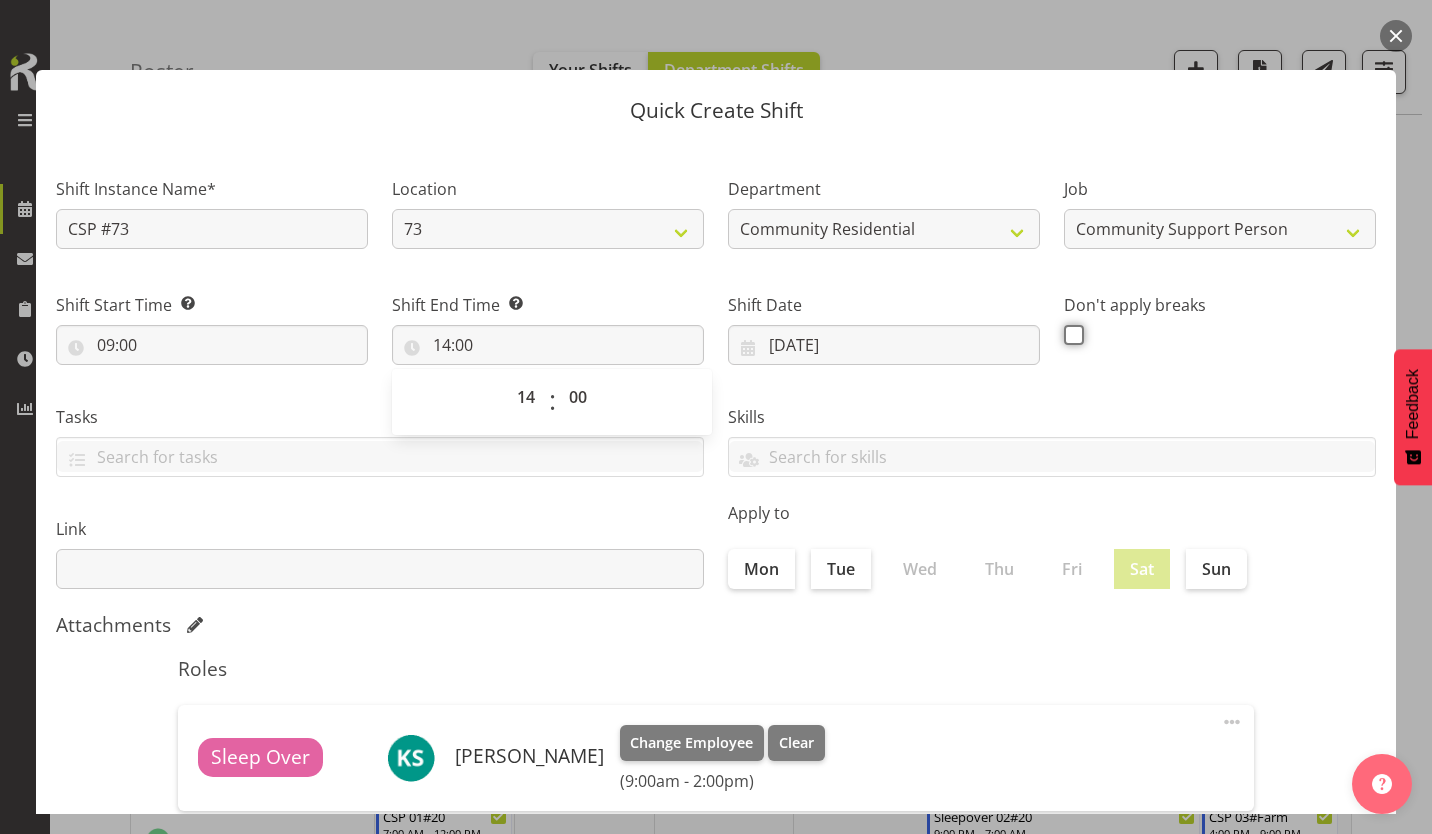 click at bounding box center (1070, 334) 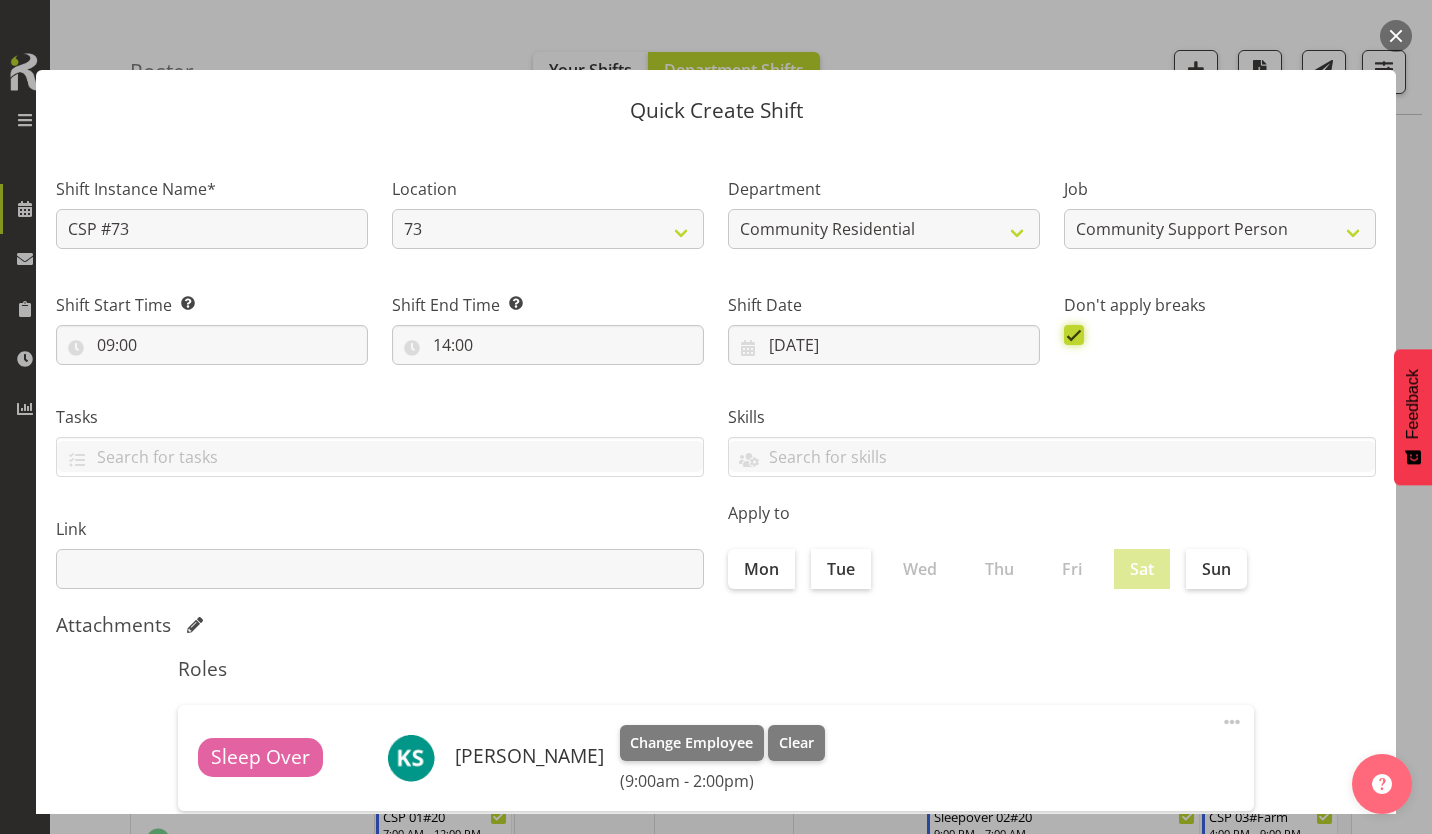 scroll, scrollTop: 86, scrollLeft: 0, axis: vertical 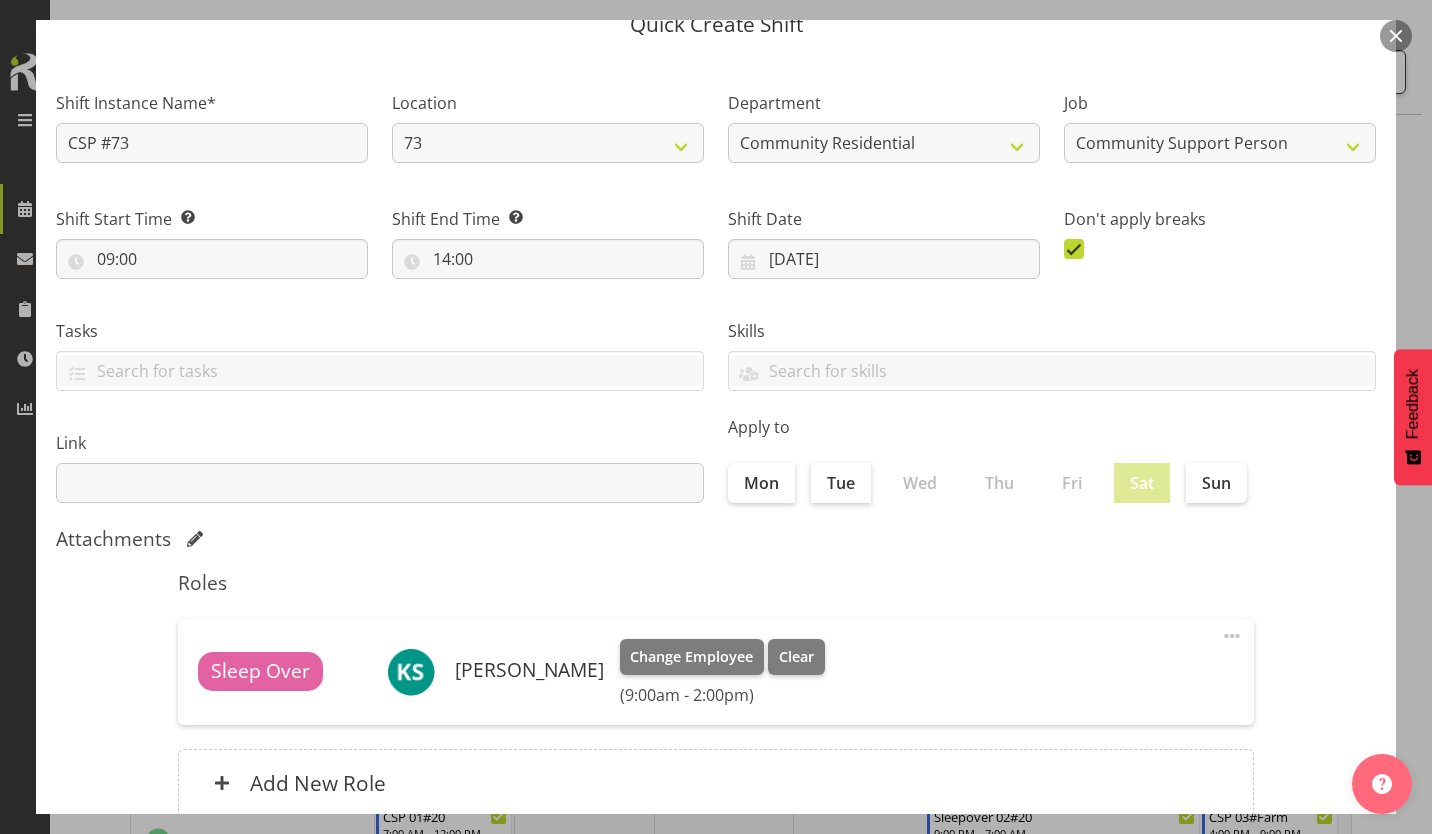 click on "Create Shift Instance" at bounding box center (1274, 902) 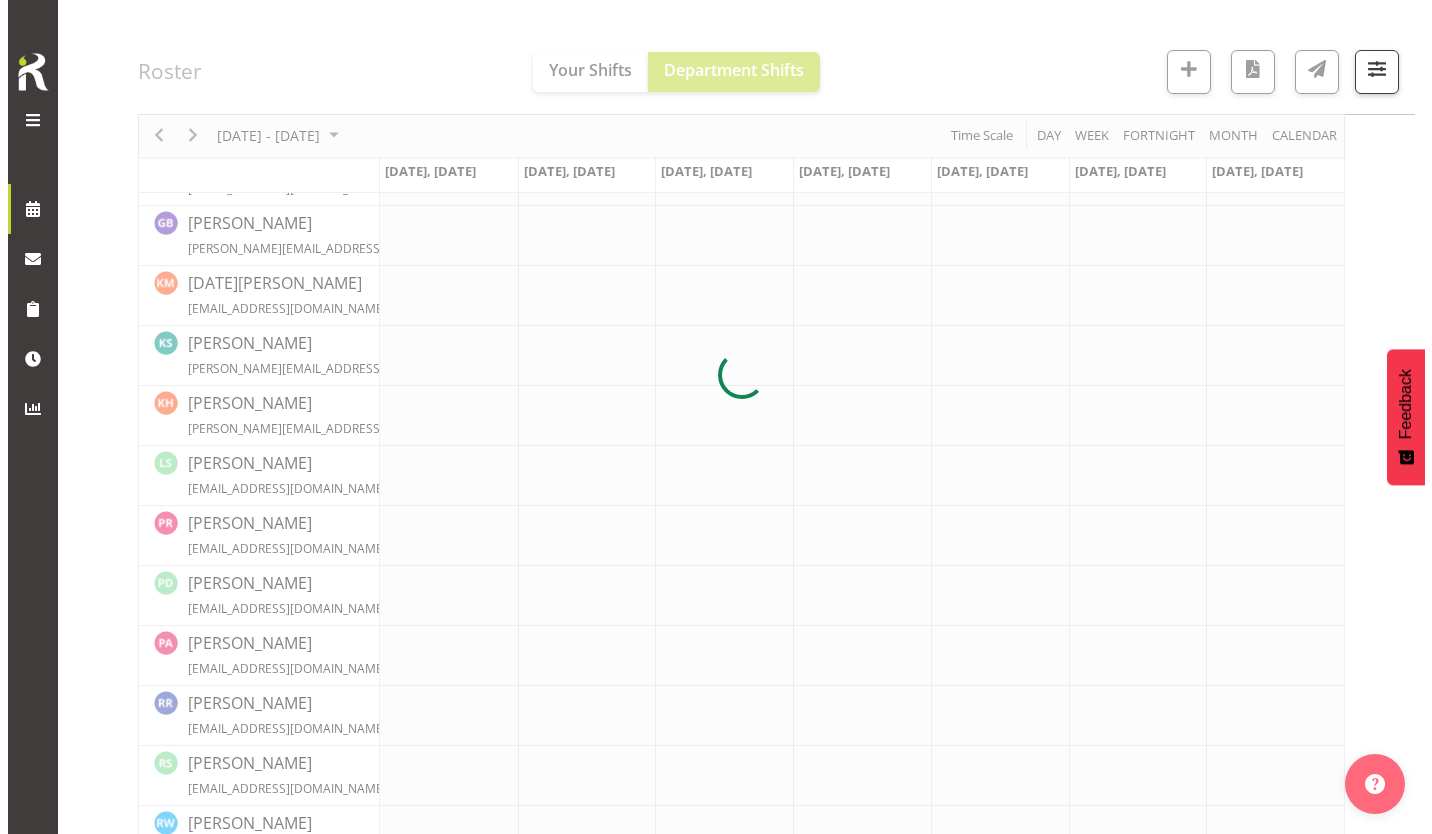 scroll, scrollTop: 574, scrollLeft: 0, axis: vertical 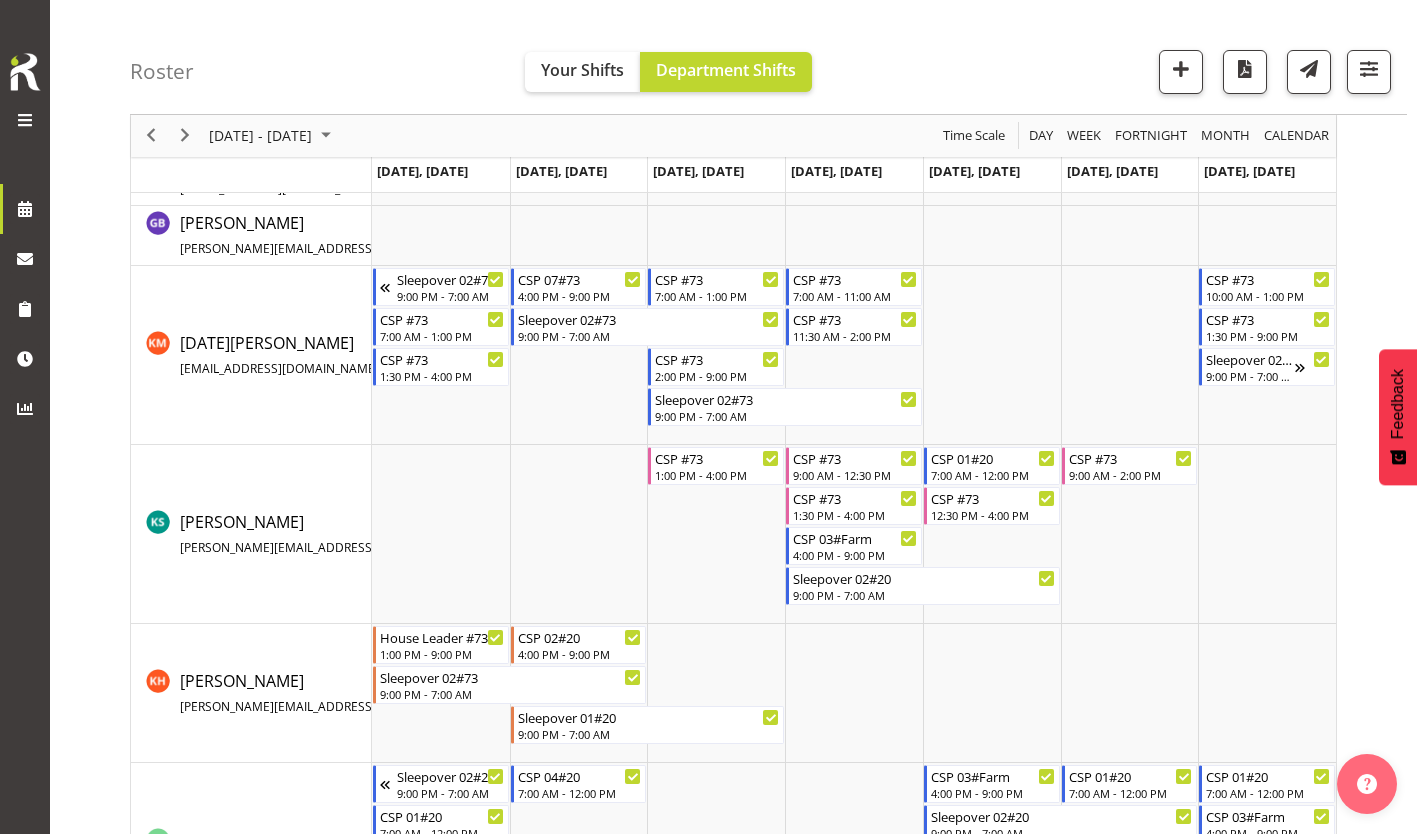 click at bounding box center (1130, 534) 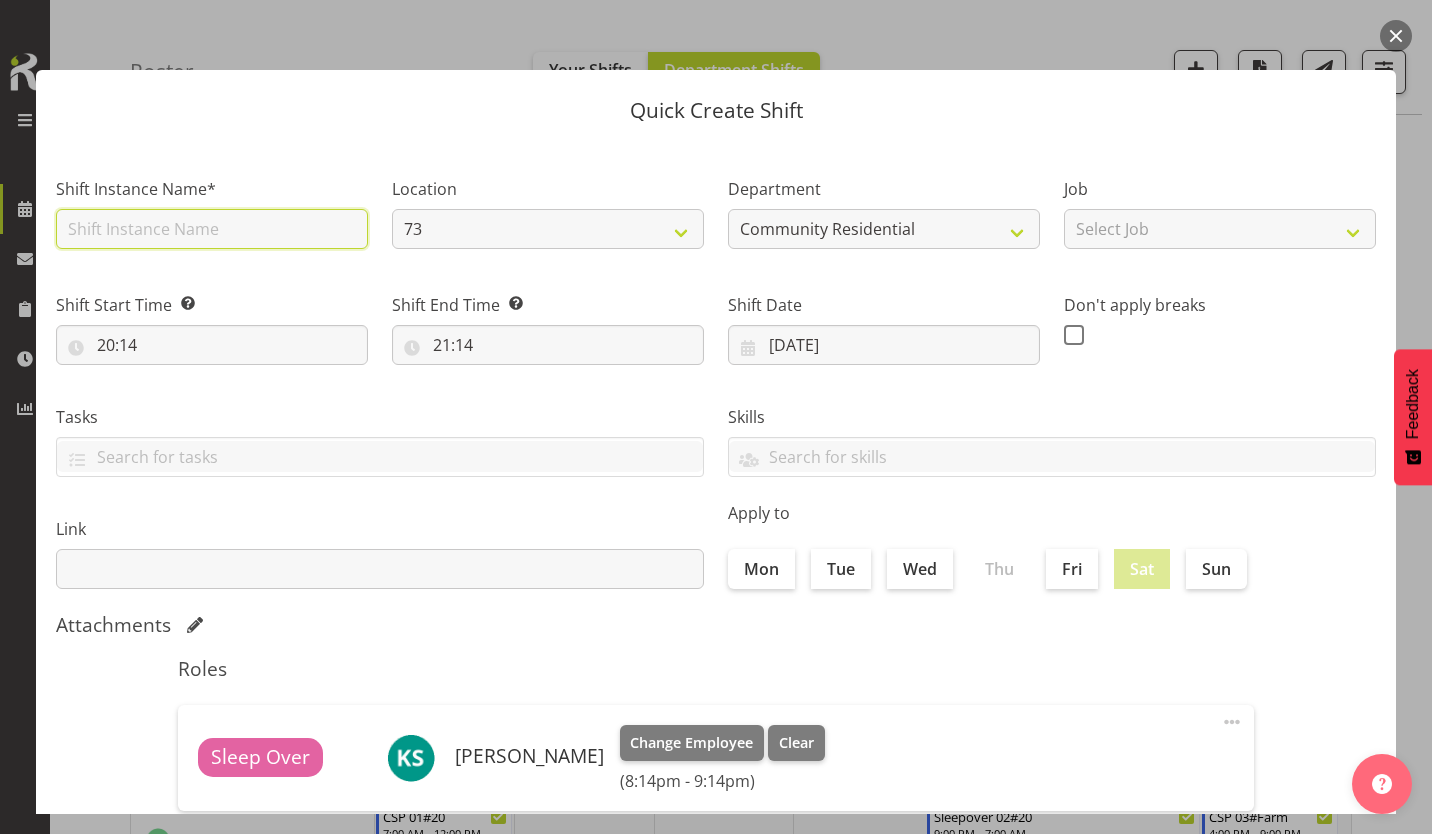 click at bounding box center [212, 229] 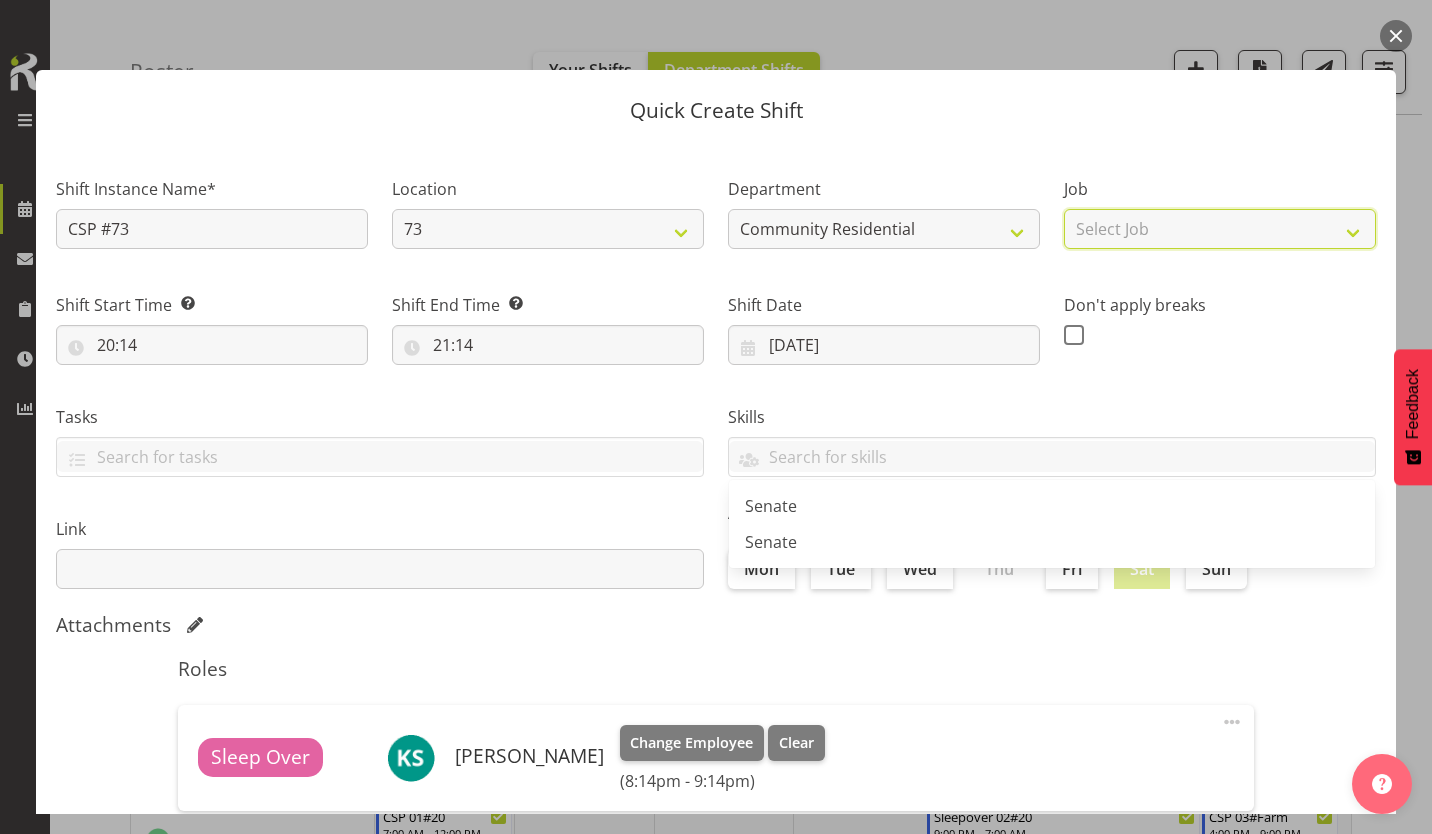 click on "Select Job  Accounts Admin Art Coordinator Community Leader Community Support Person Community Support Person-Casual House Leader Office Admin Senior Coordinator Service Manager Volunteer" at bounding box center [1220, 229] 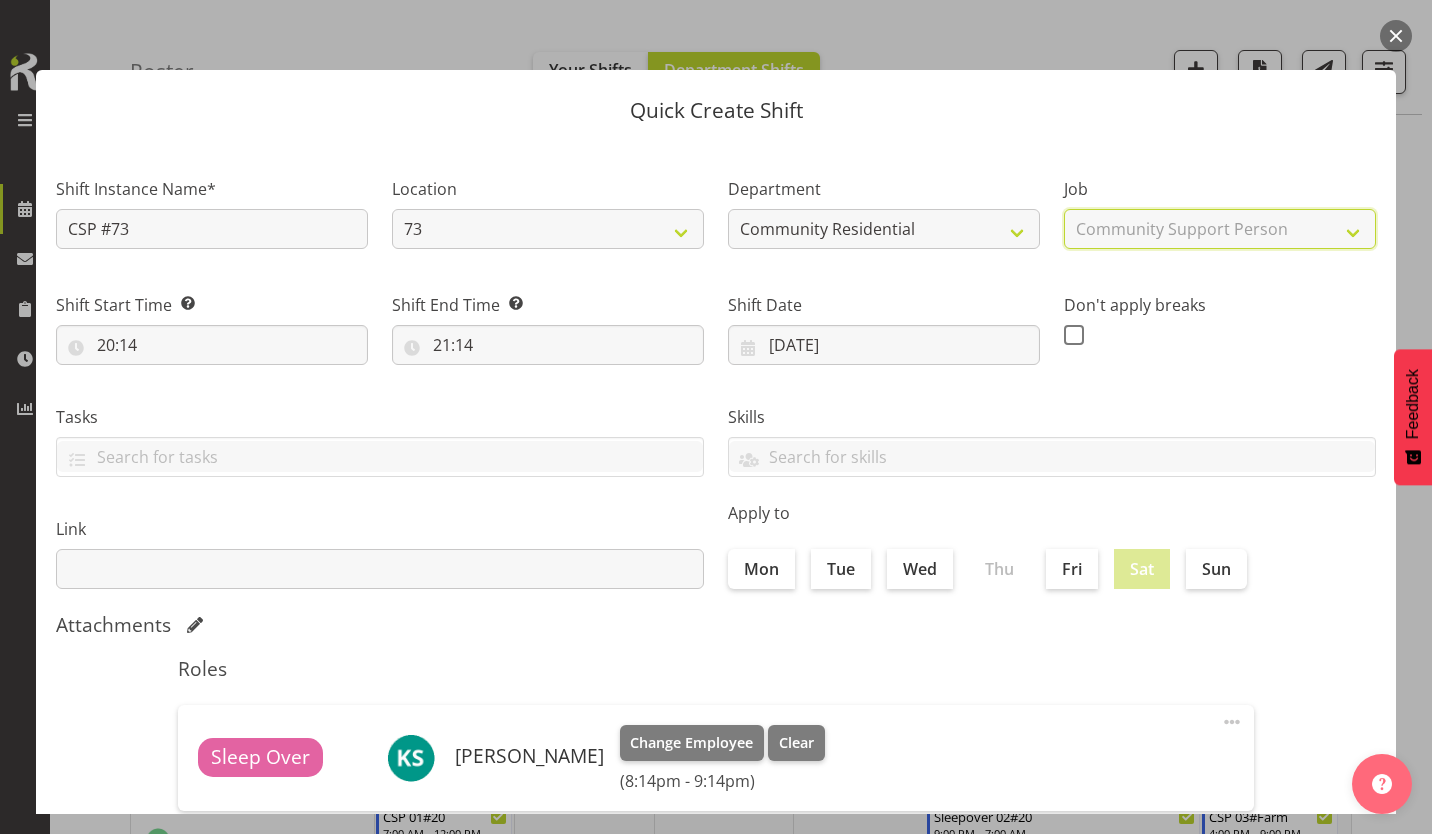 click on "Select Job  Accounts Admin Art Coordinator Community Leader Community Support Person Community Support Person-Casual House Leader Office Admin Senior Coordinator Service Manager Volunteer" at bounding box center (1220, 229) 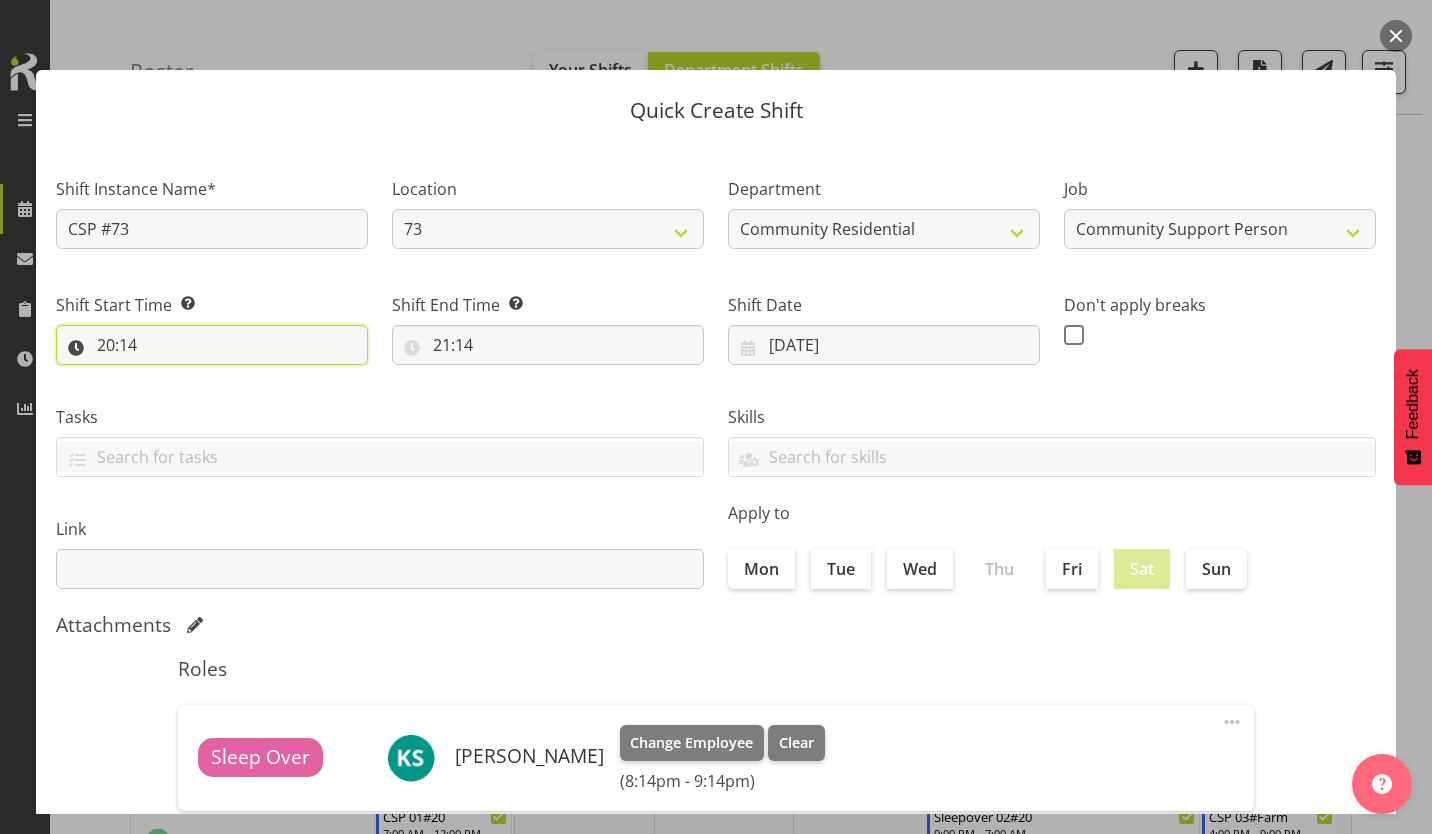 click on "20:14" at bounding box center [212, 345] 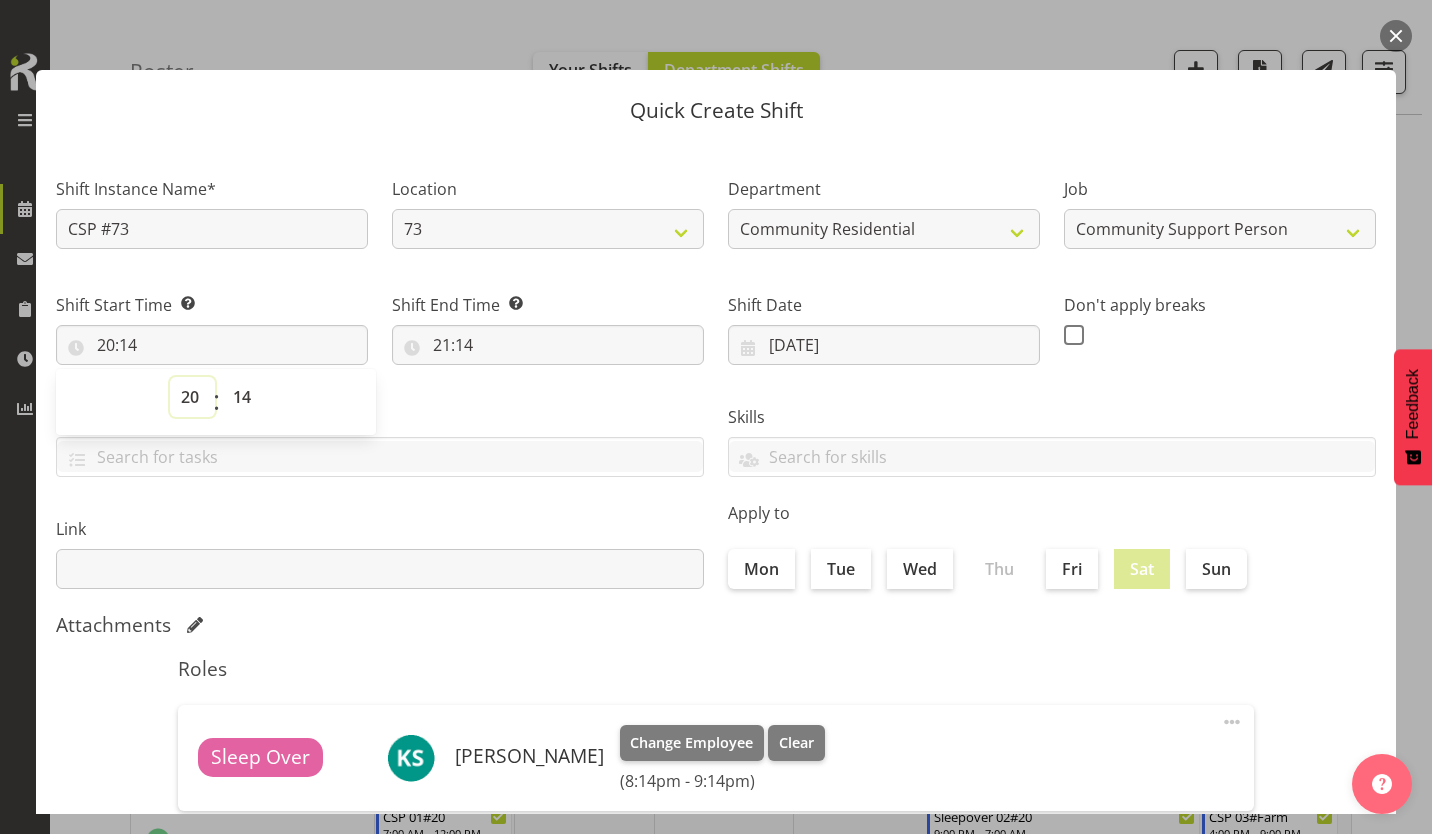 click on "00   01   02   03   04   05   06   07   08   09   10   11   12   13   14   15   16   17   18   19   20   21   22   23" at bounding box center [192, 397] 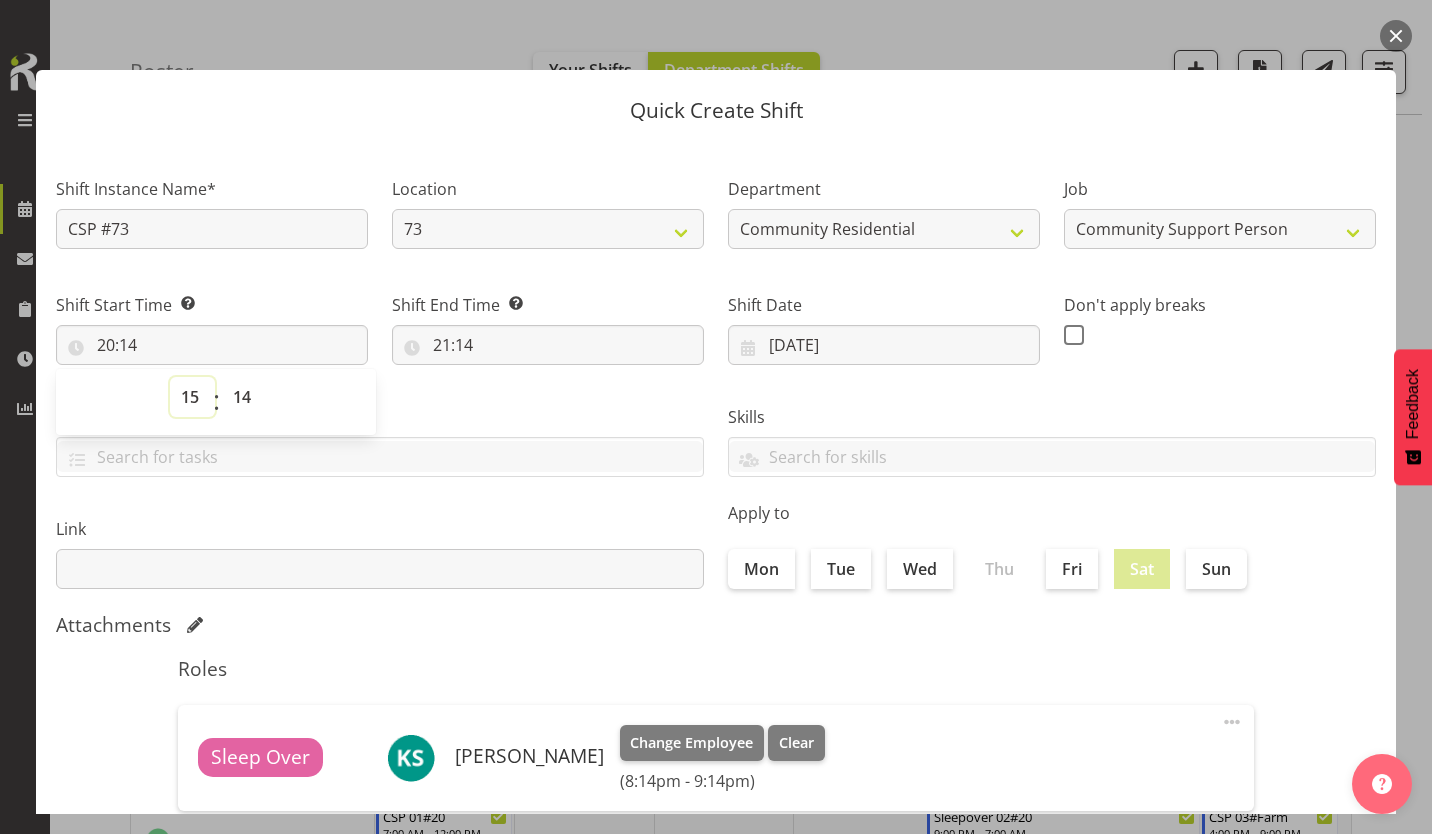 click on "00   01   02   03   04   05   06   07   08   09   10   11   12   13   14   15   16   17   18   19   20   21   22   23" at bounding box center [192, 397] 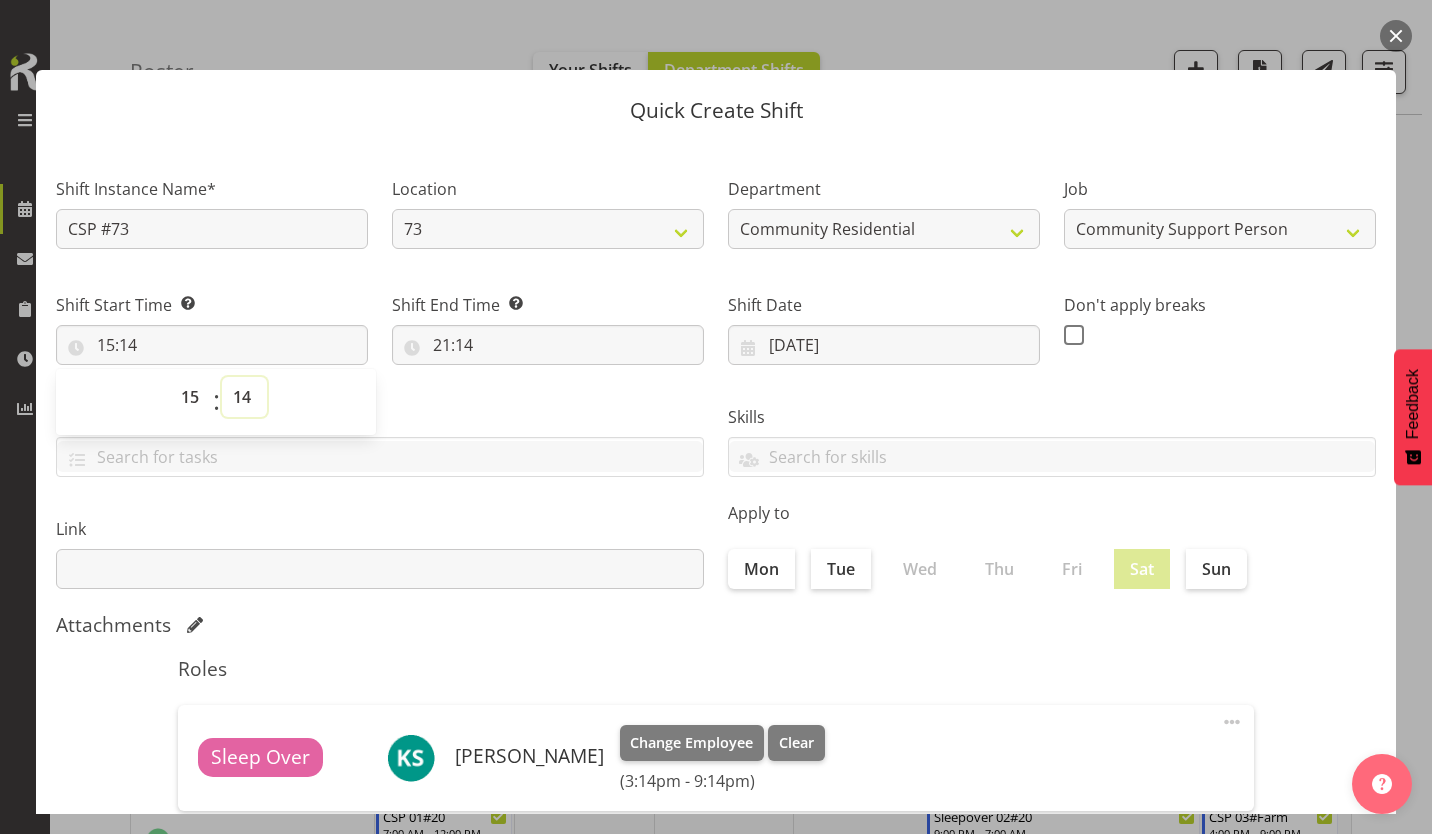 click on "00   01   02   03   04   05   06   07   08   09   10   11   12   13   14   15   16   17   18   19   20   21   22   23   24   25   26   27   28   29   30   31   32   33   34   35   36   37   38   39   40   41   42   43   44   45   46   47   48   49   50   51   52   53   54   55   56   57   58   59" at bounding box center [244, 397] 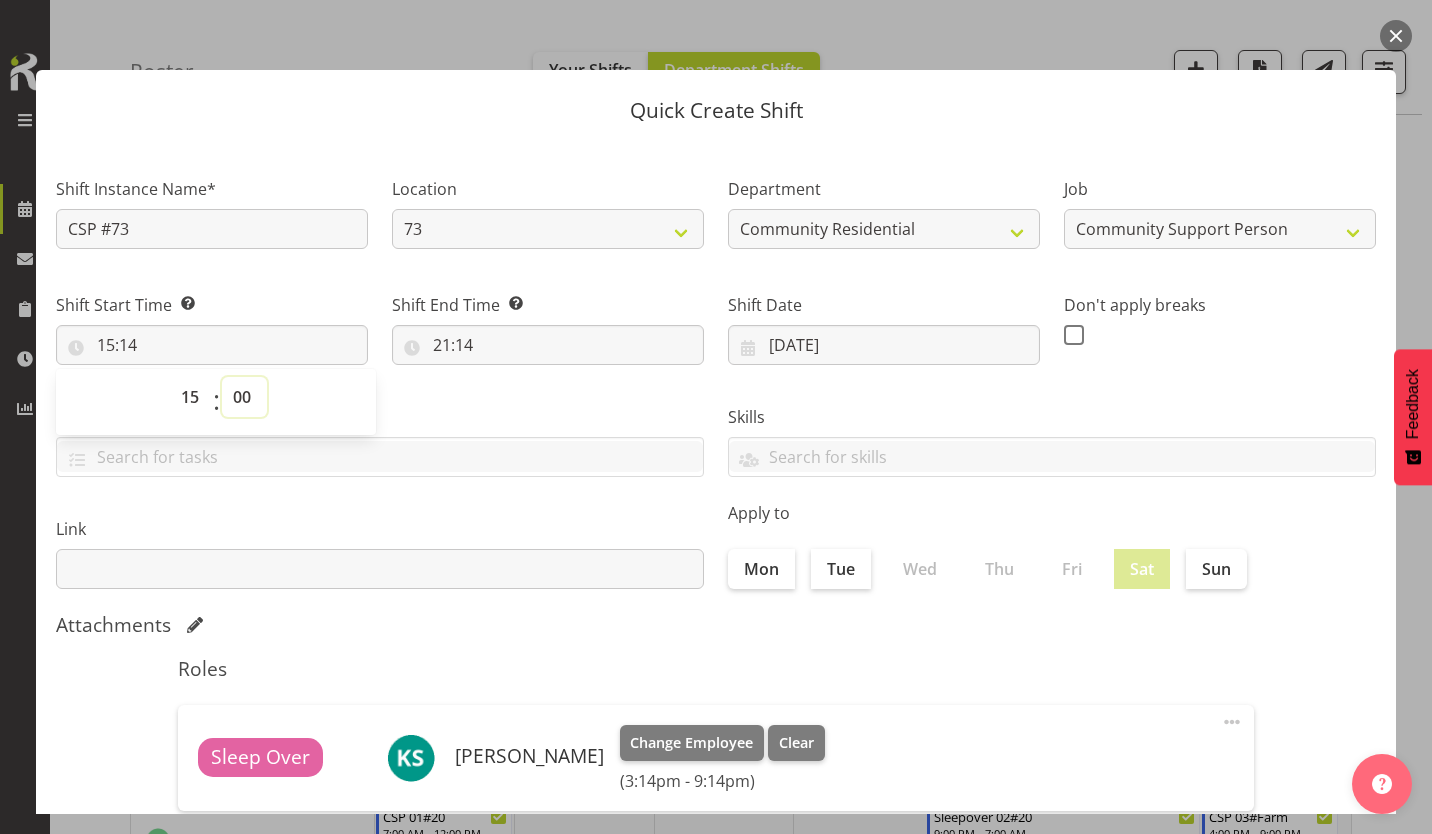 click on "00   01   02   03   04   05   06   07   08   09   10   11   12   13   14   15   16   17   18   19   20   21   22   23   24   25   26   27   28   29   30   31   32   33   34   35   36   37   38   39   40   41   42   43   44   45   46   47   48   49   50   51   52   53   54   55   56   57   58   59" at bounding box center [244, 397] 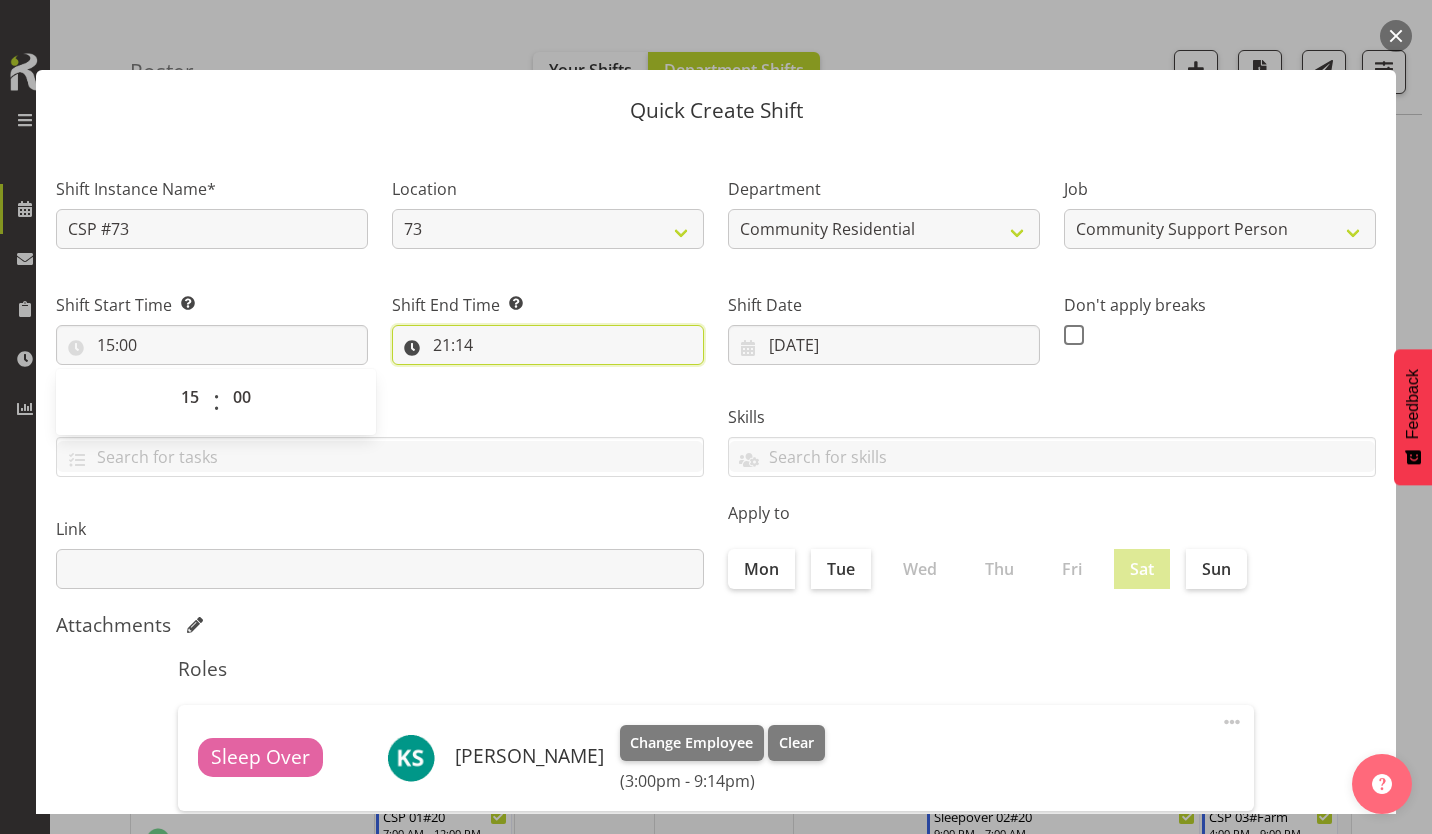 click on "21:14" at bounding box center (548, 345) 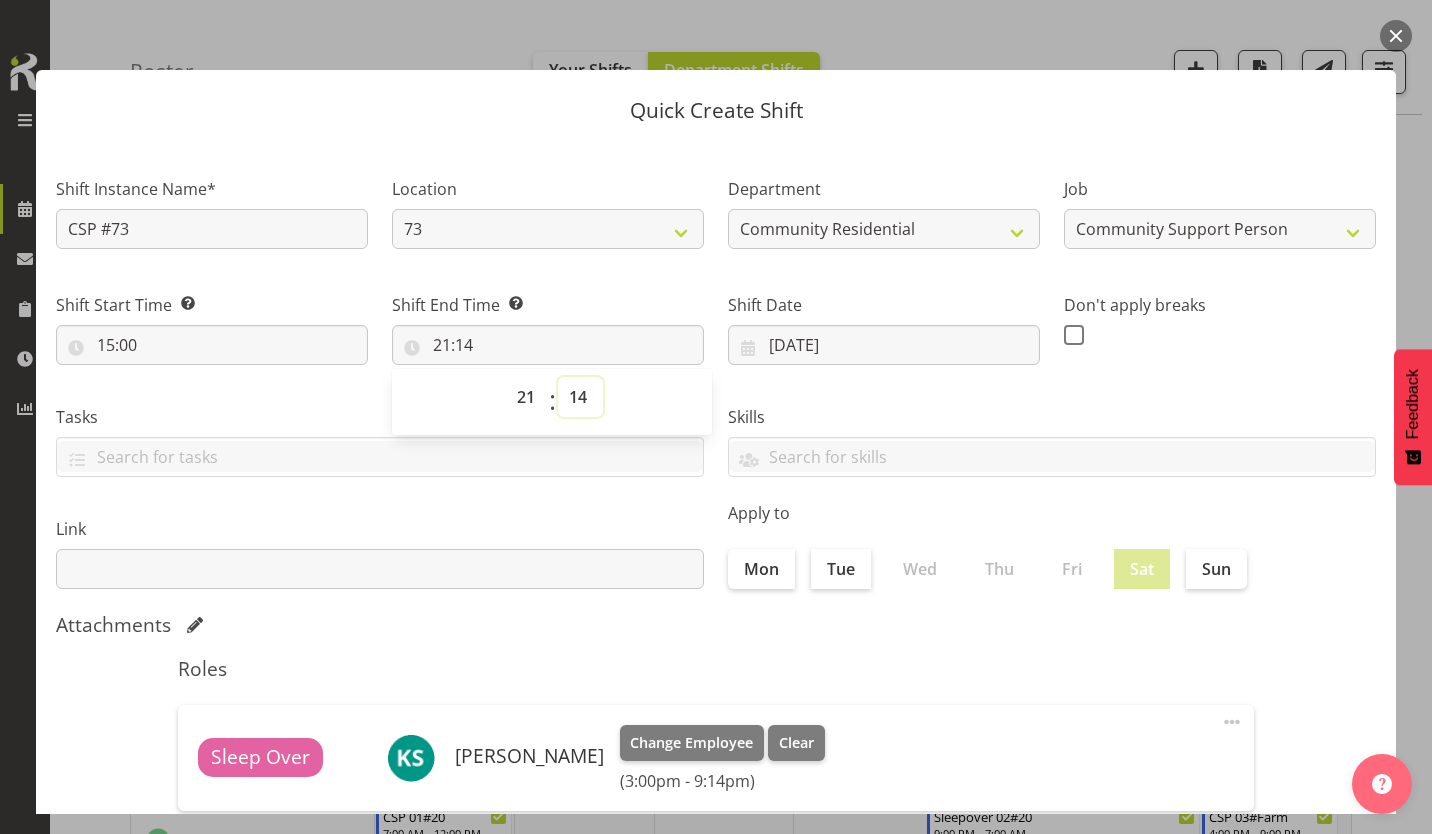 click on "00   01   02   03   04   05   06   07   08   09   10   11   12   13   14   15   16   17   18   19   20   21   22   23   24   25   26   27   28   29   30   31   32   33   34   35   36   37   38   39   40   41   42   43   44   45   46   47   48   49   50   51   52   53   54   55   56   57   58   59" at bounding box center (580, 397) 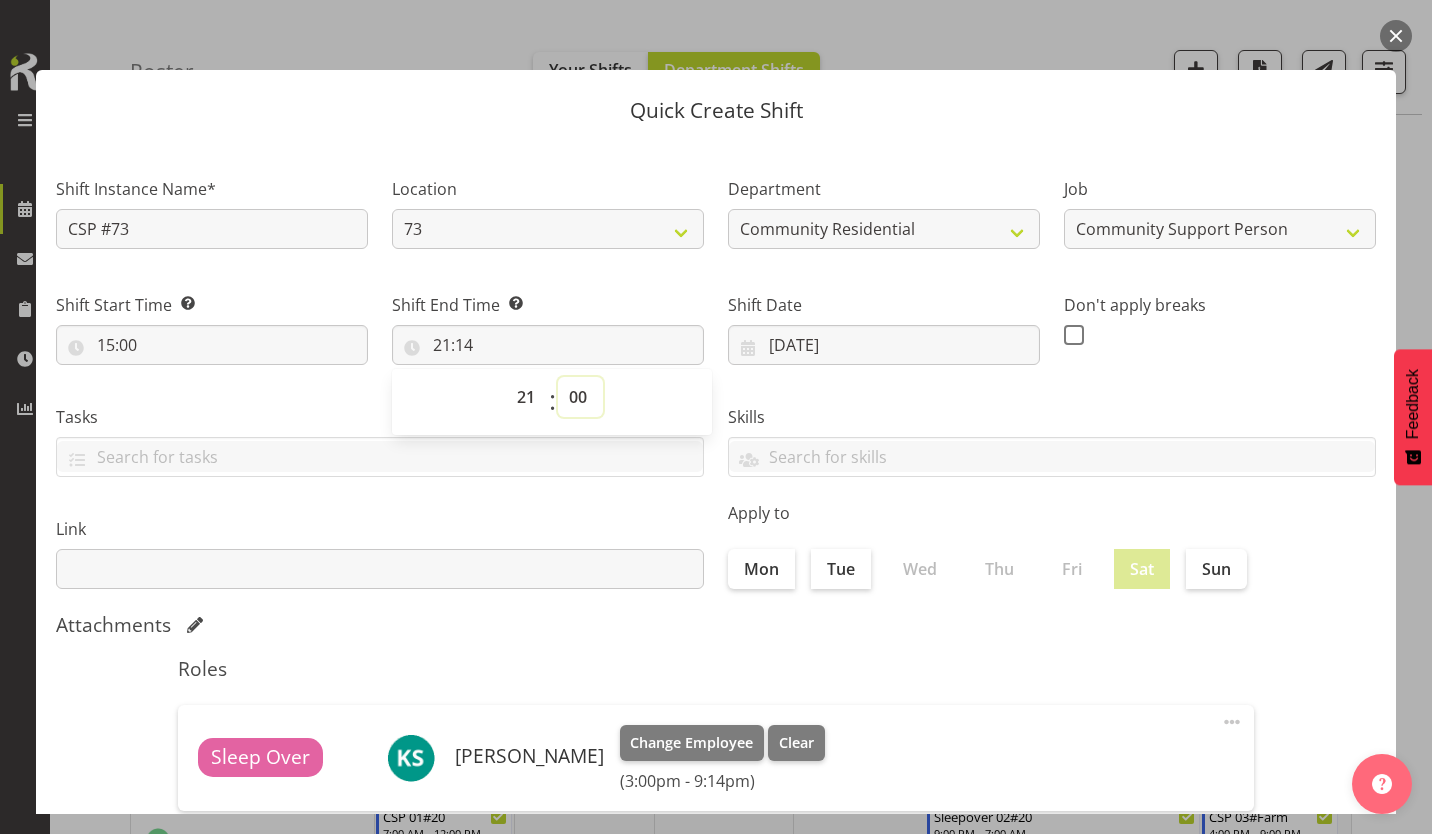 click on "00   01   02   03   04   05   06   07   08   09   10   11   12   13   14   15   16   17   18   19   20   21   22   23   24   25   26   27   28   29   30   31   32   33   34   35   36   37   38   39   40   41   42   43   44   45   46   47   48   49   50   51   52   53   54   55   56   57   58   59" at bounding box center [580, 397] 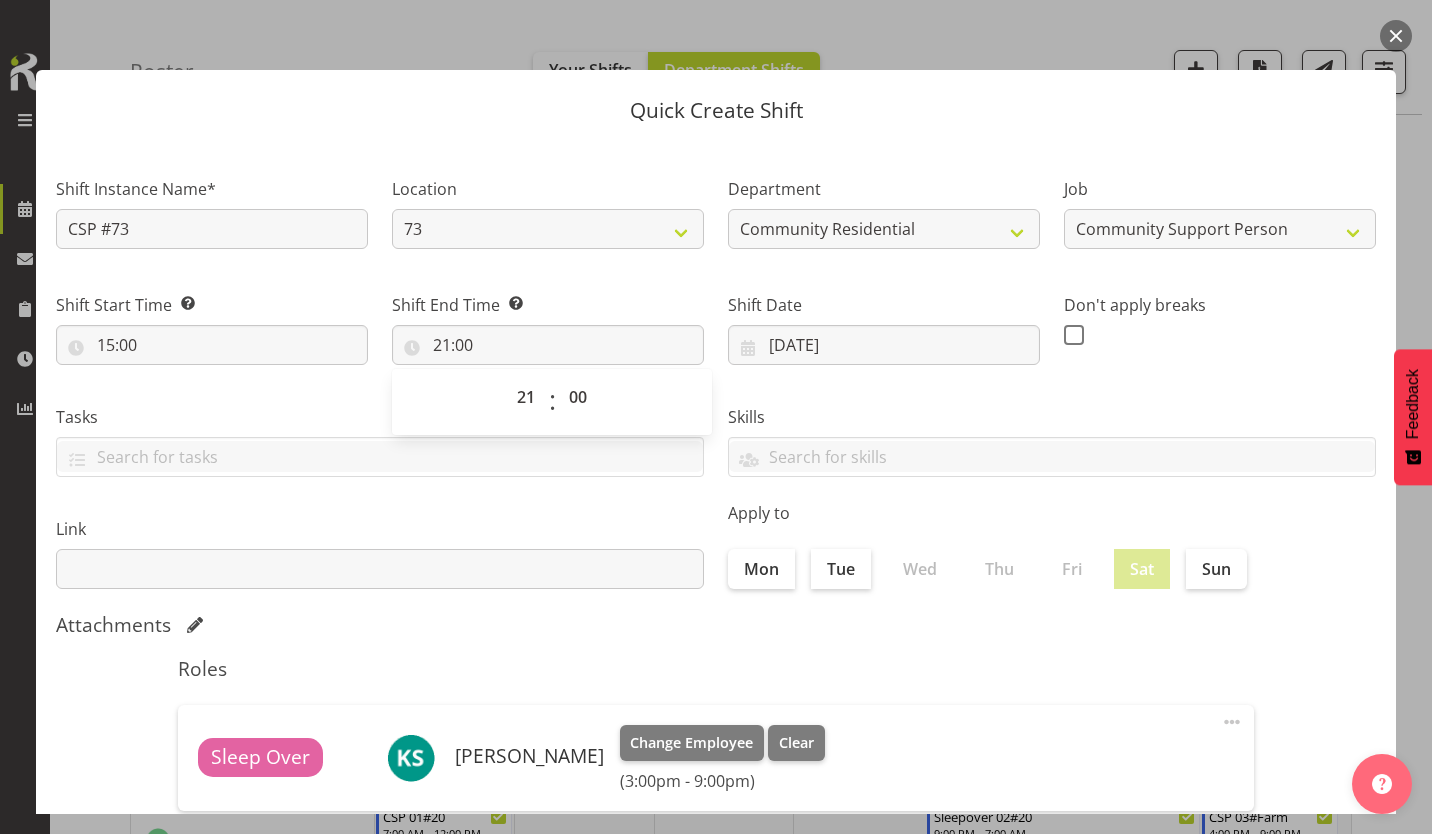 click at bounding box center [1074, 335] 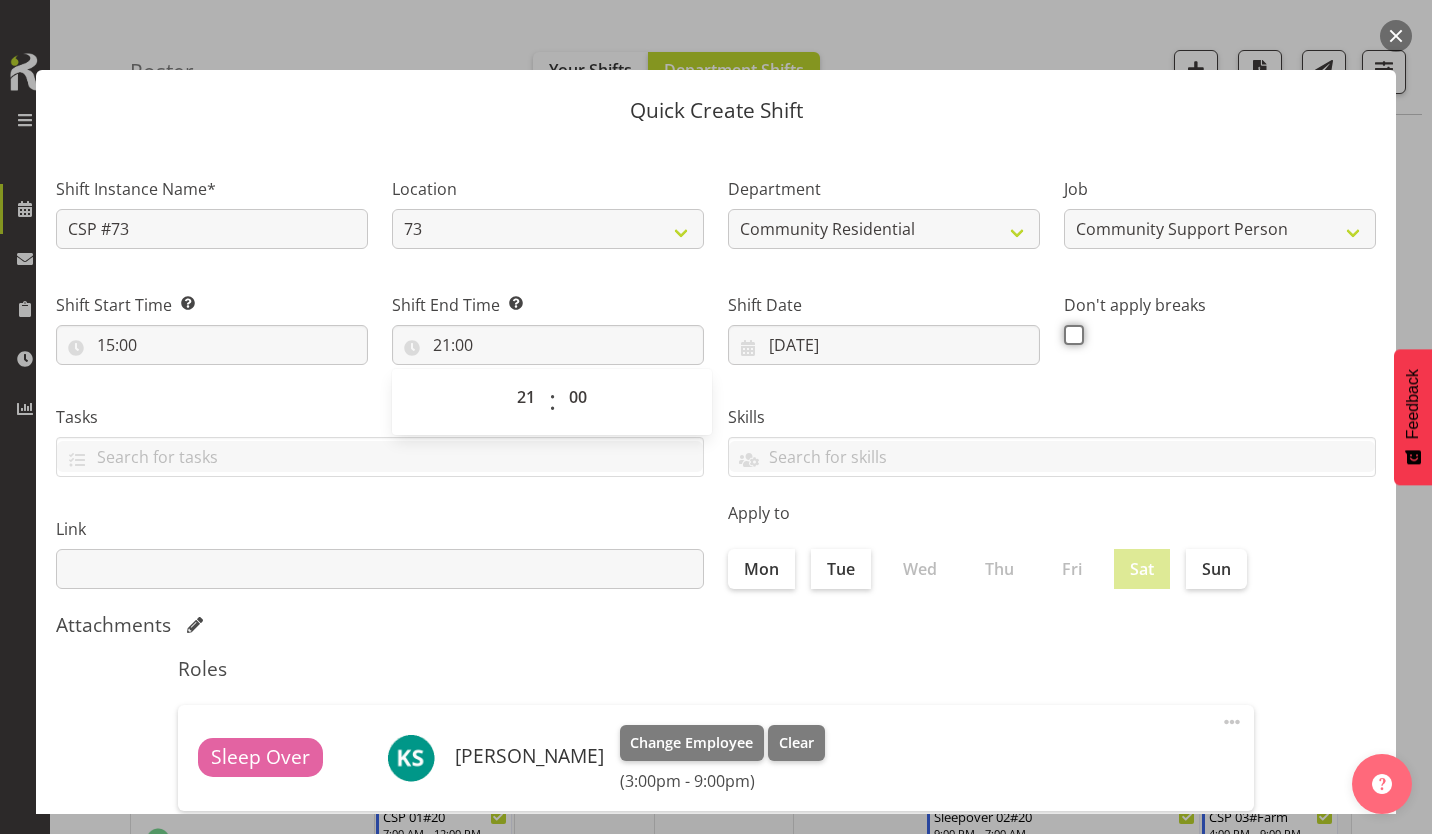 click at bounding box center (1070, 334) 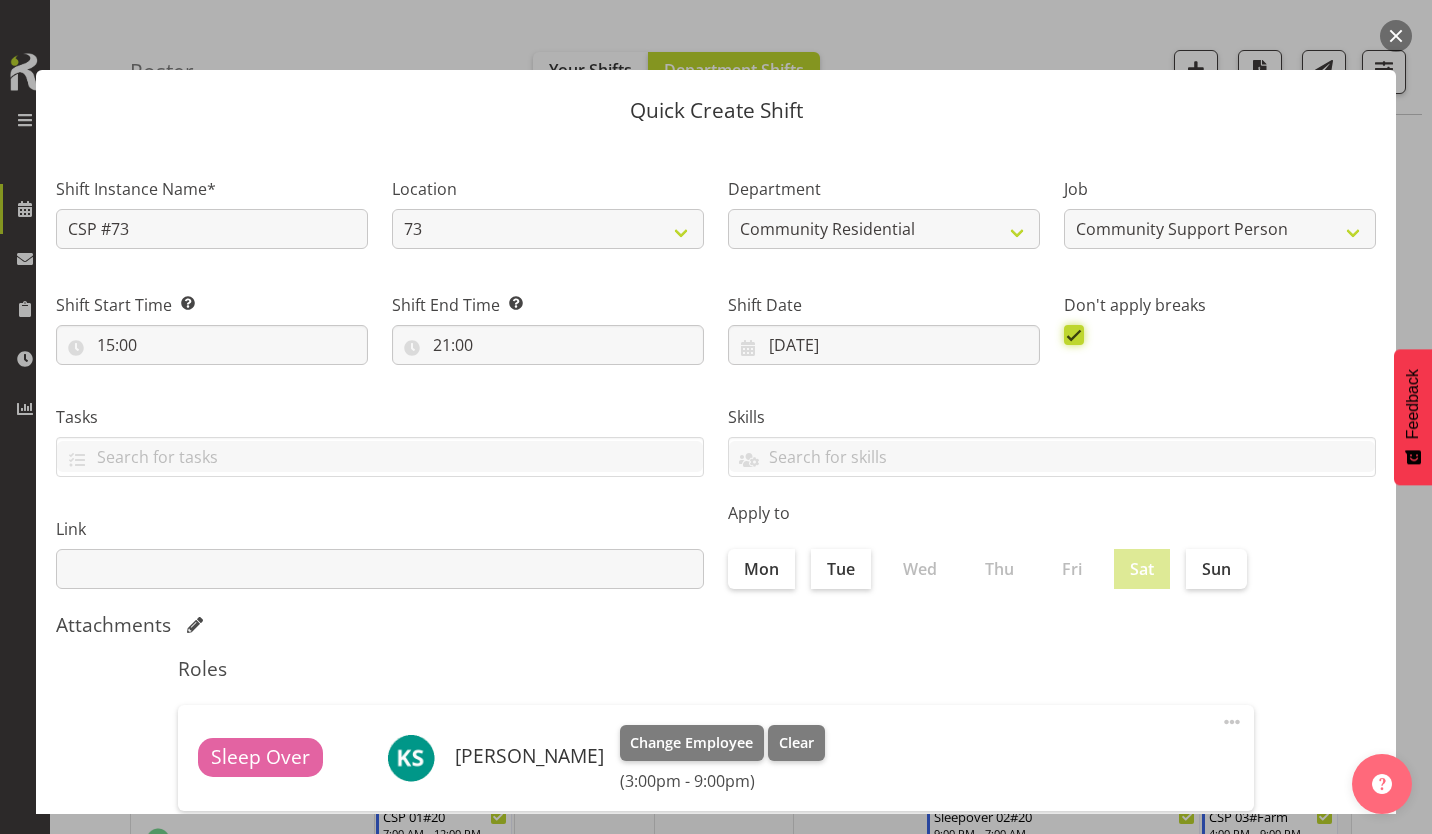 scroll, scrollTop: 86, scrollLeft: 0, axis: vertical 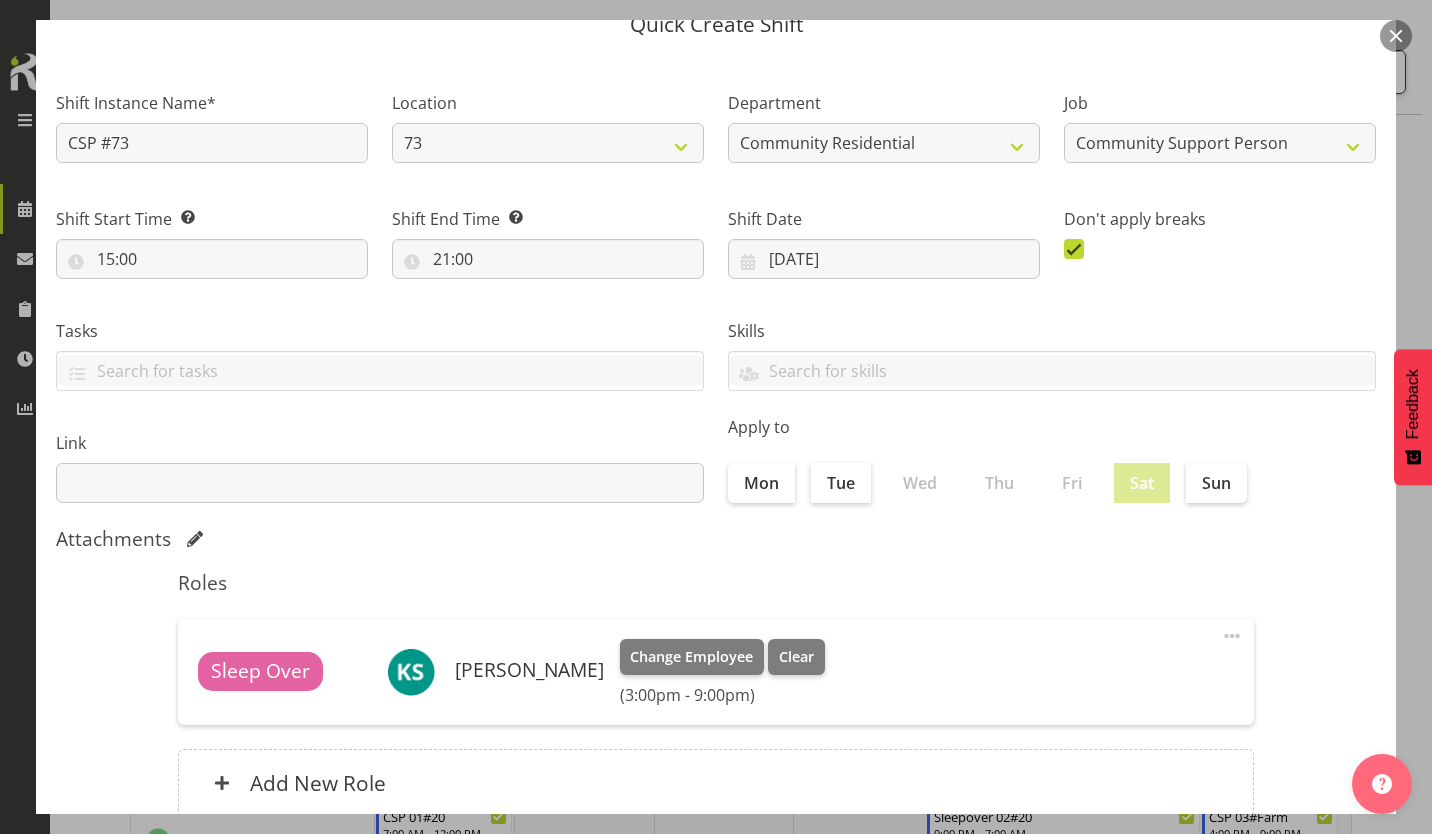 click on "Create Shift Instance" at bounding box center (1274, 902) 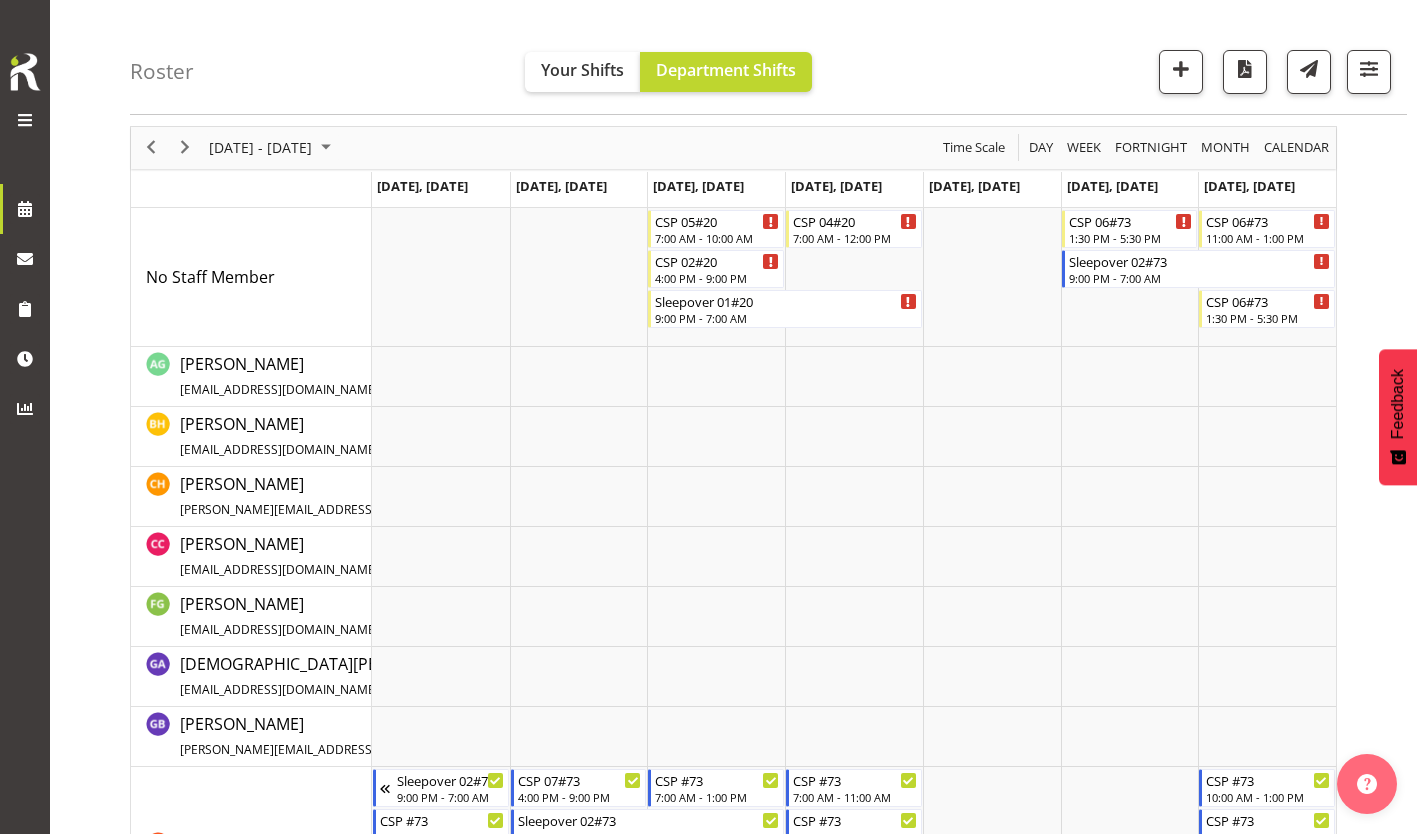 scroll, scrollTop: 0, scrollLeft: 0, axis: both 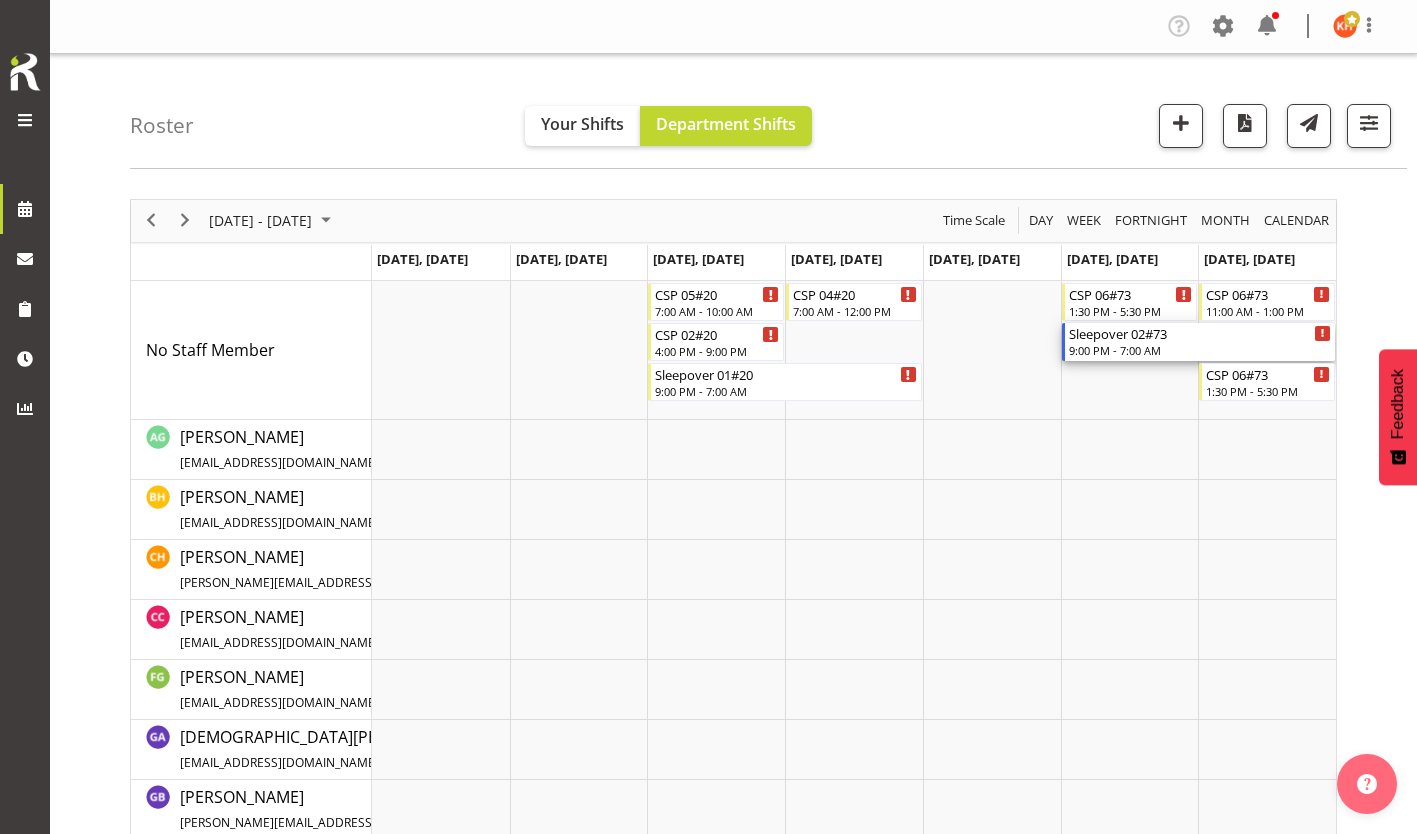 click on "Sleepover 02#73 9:00 PM - 7:00 AM" at bounding box center [1200, 342] 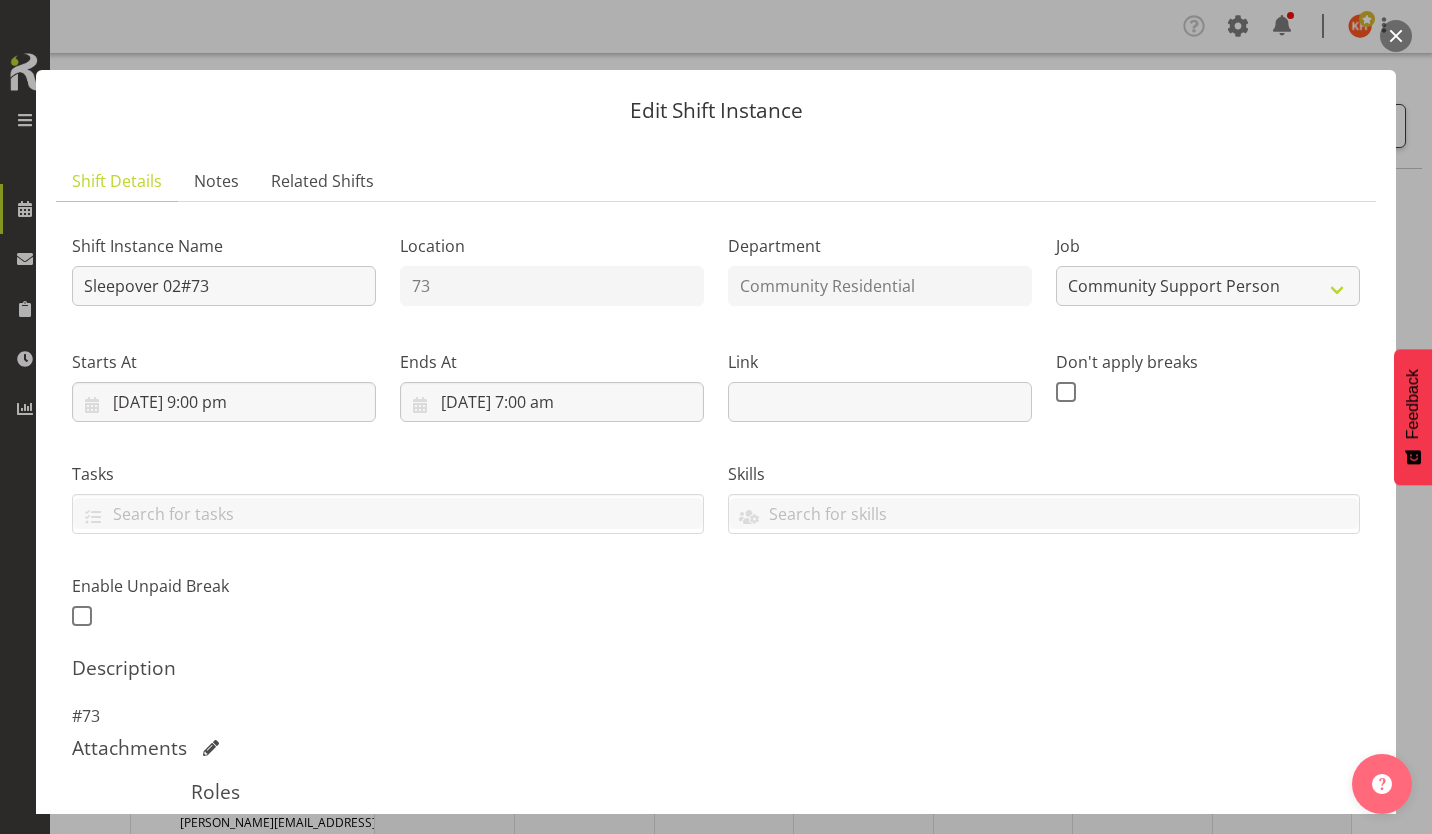 click on "Select Employee" at bounding box center [0, 0] 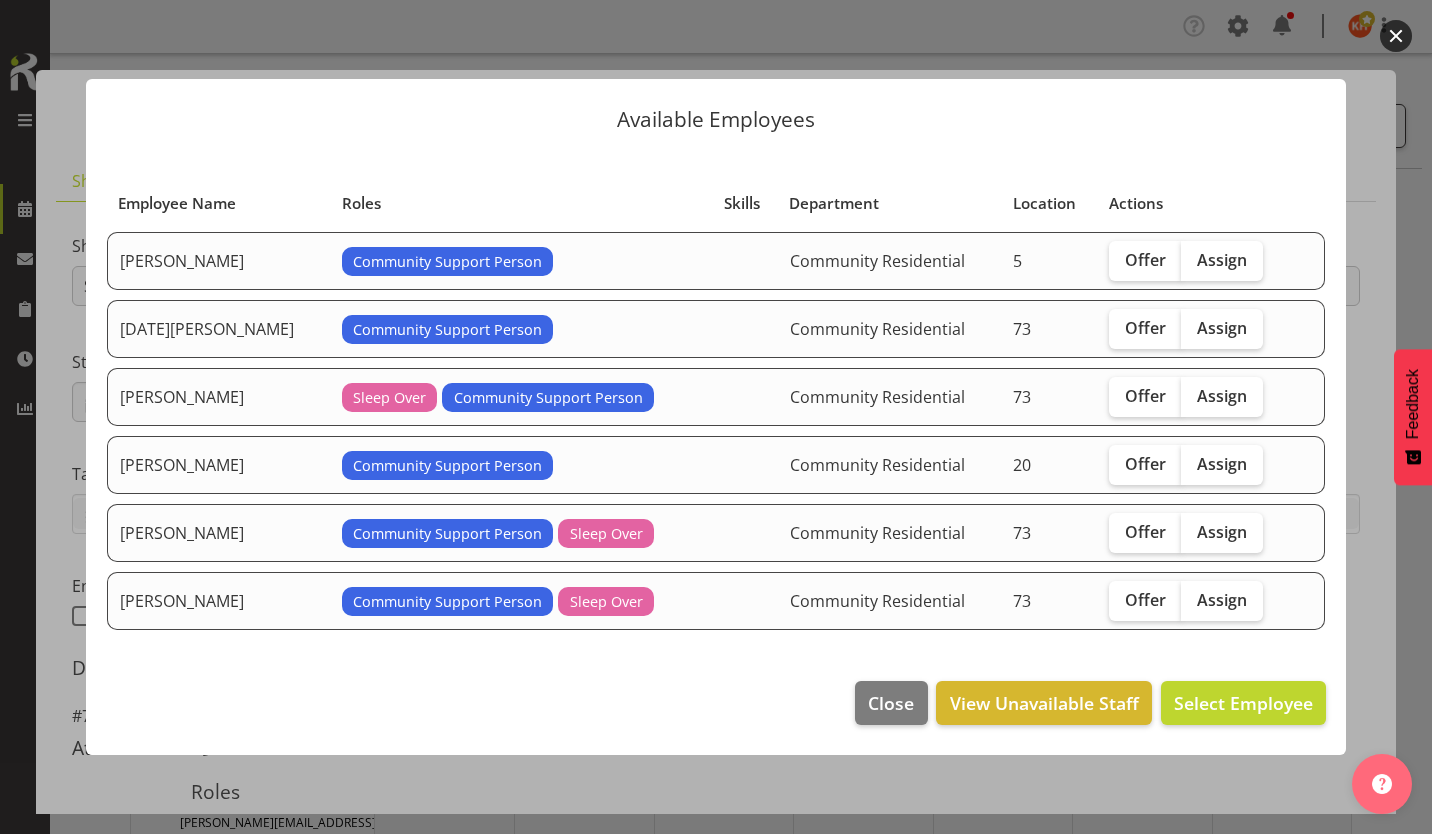 click on "Assign" at bounding box center (1222, 396) 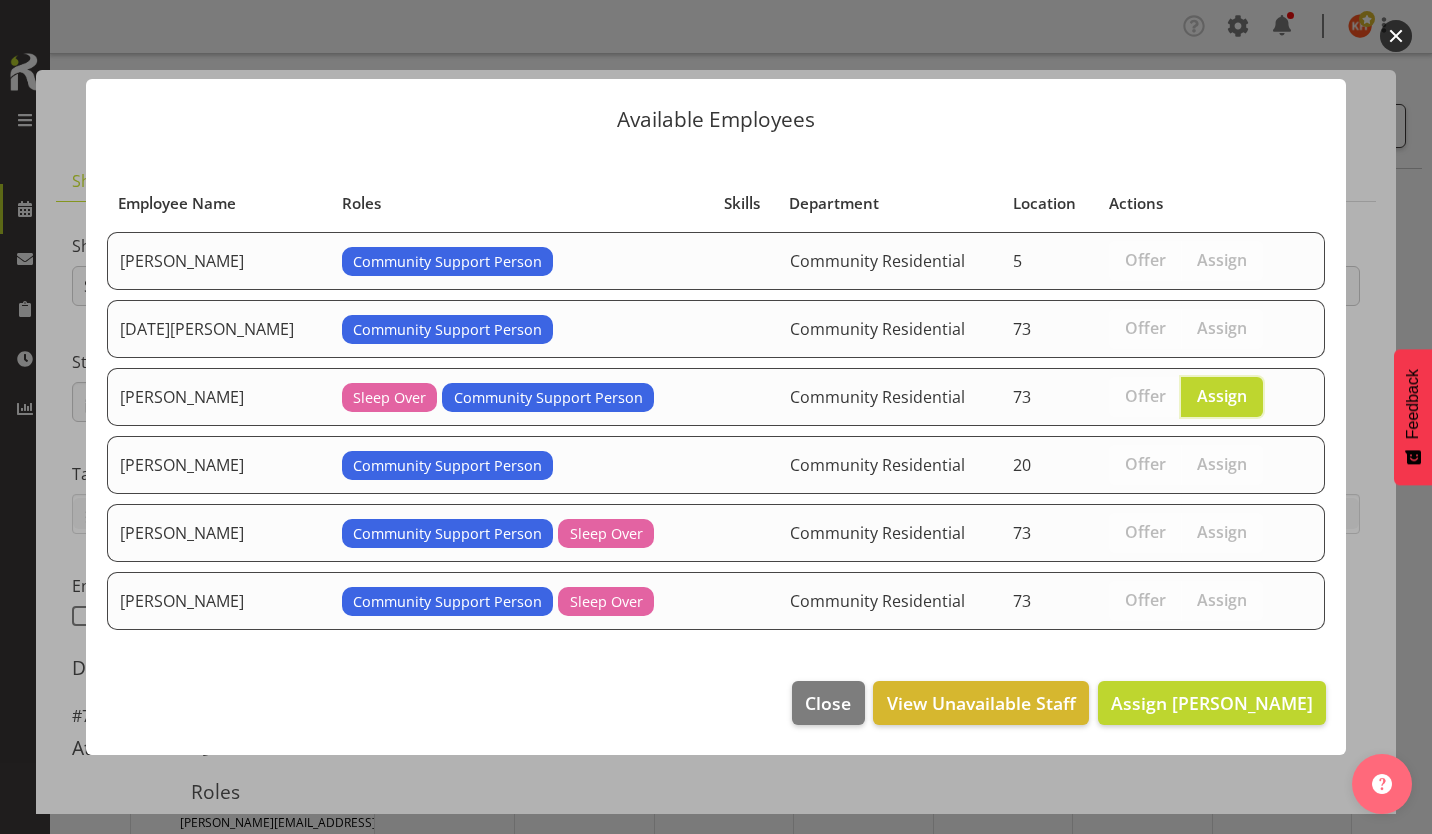 click on "Assign [PERSON_NAME]" at bounding box center (1212, 703) 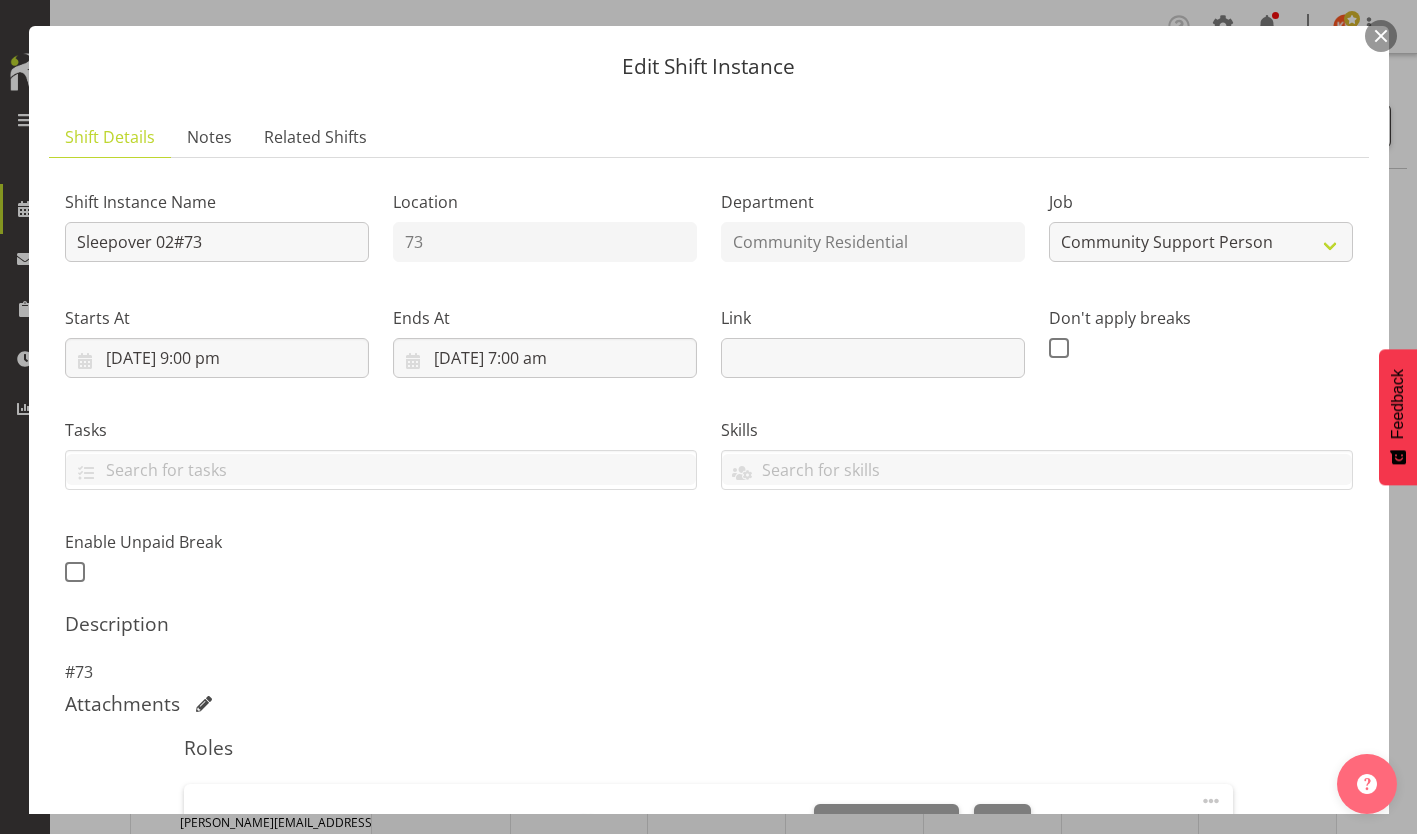 scroll, scrollTop: 219, scrollLeft: 0, axis: vertical 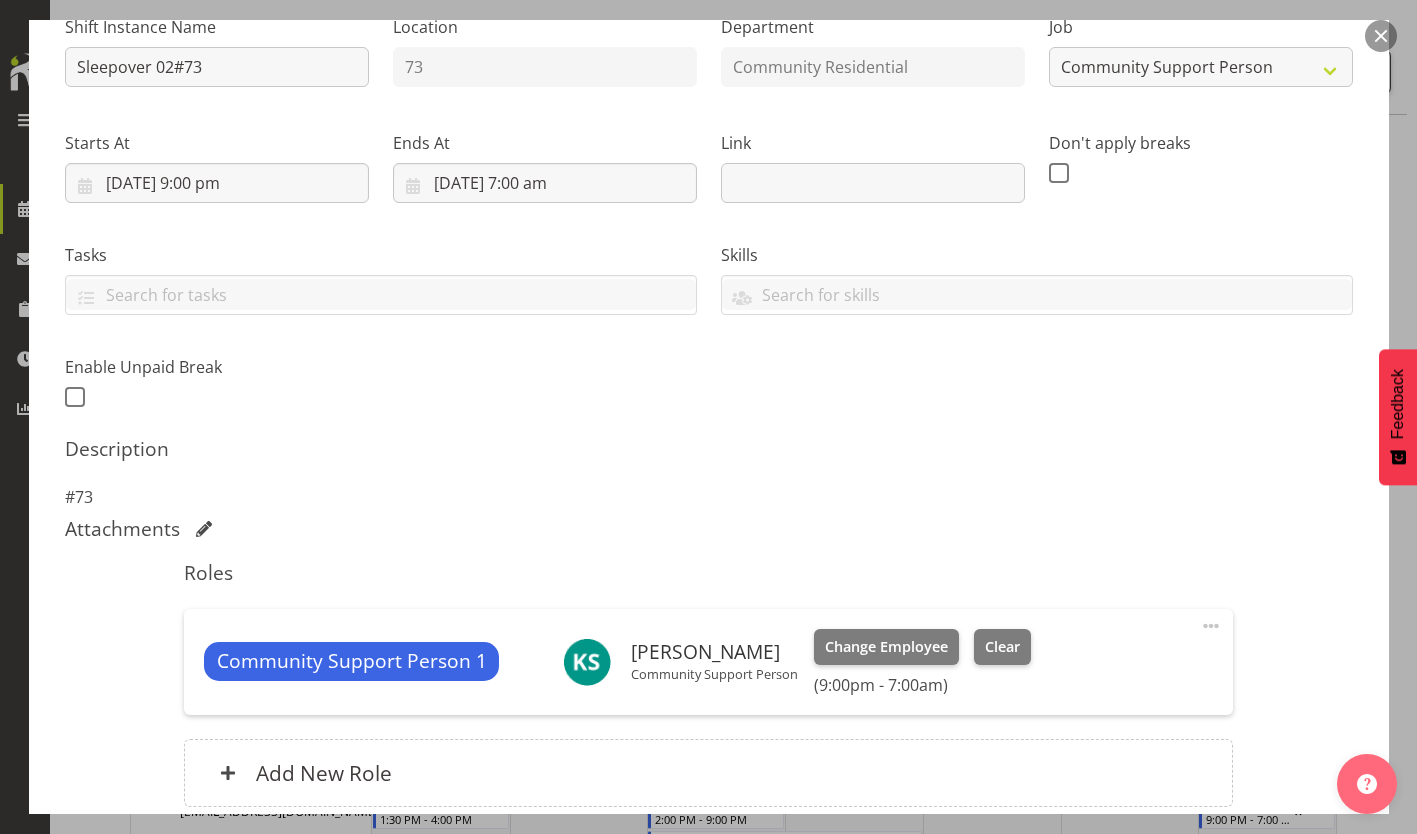click on "Update Shift Instance" at bounding box center (1263, 932) 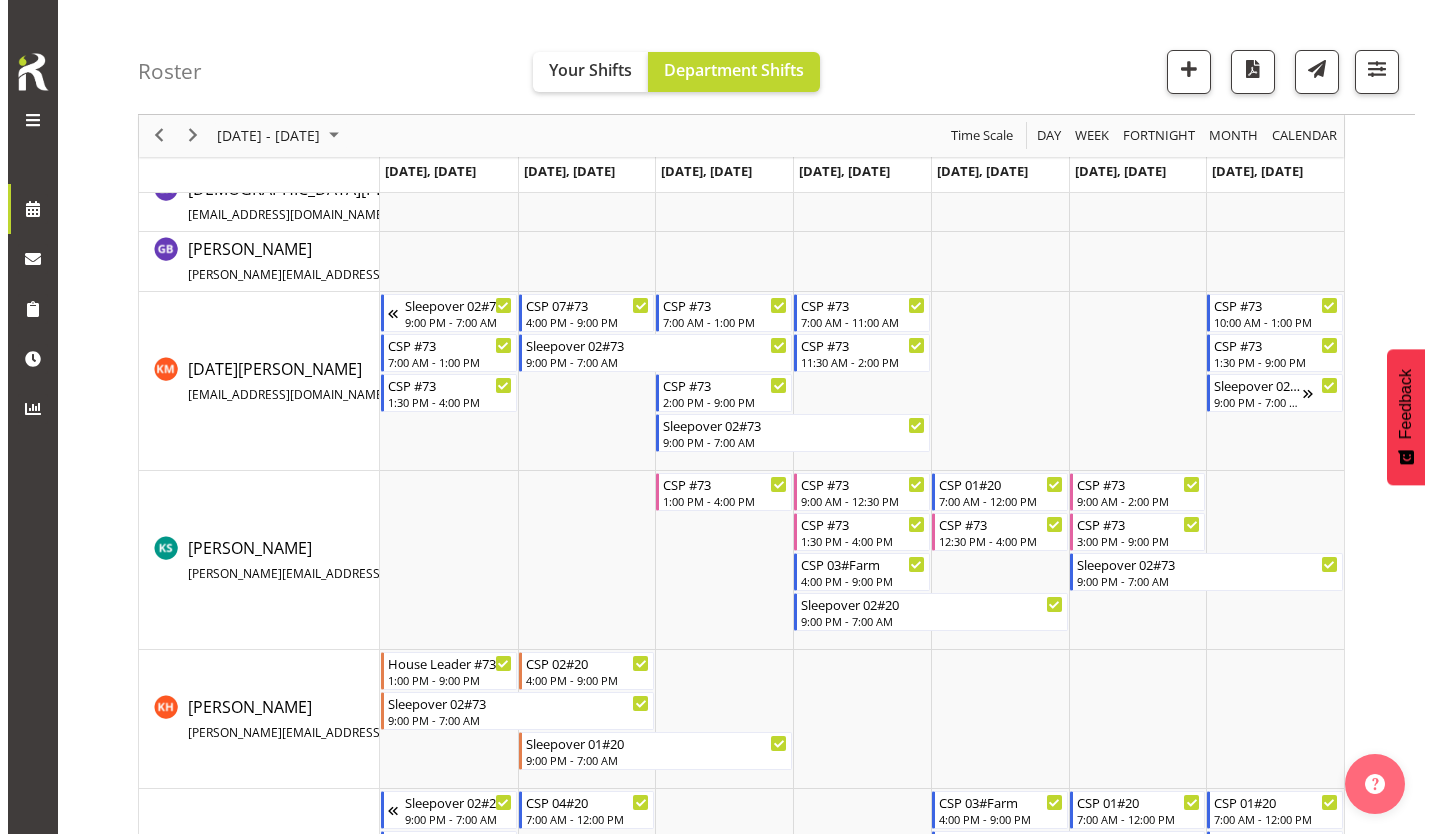 scroll, scrollTop: 549, scrollLeft: 0, axis: vertical 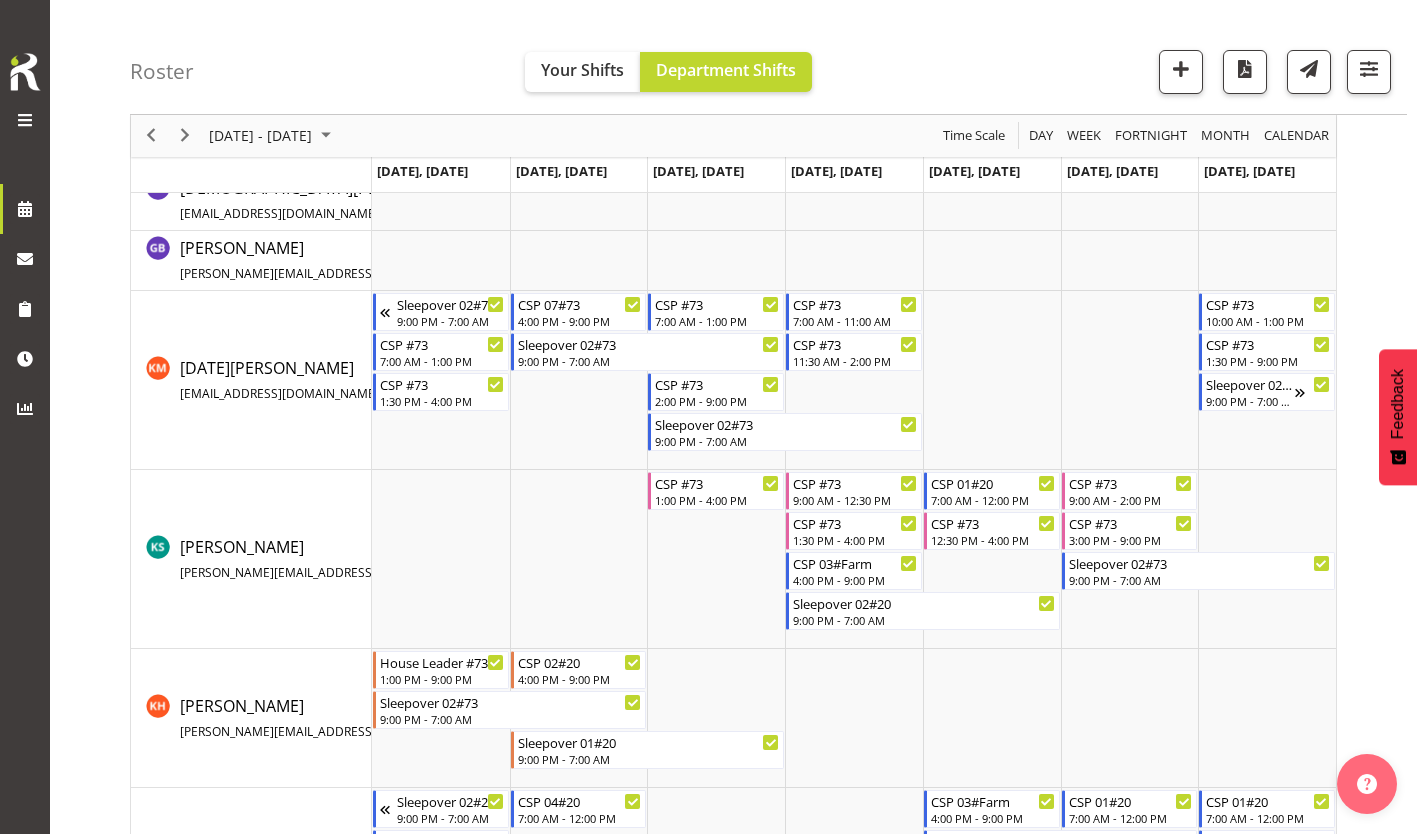 click at bounding box center [1267, 559] 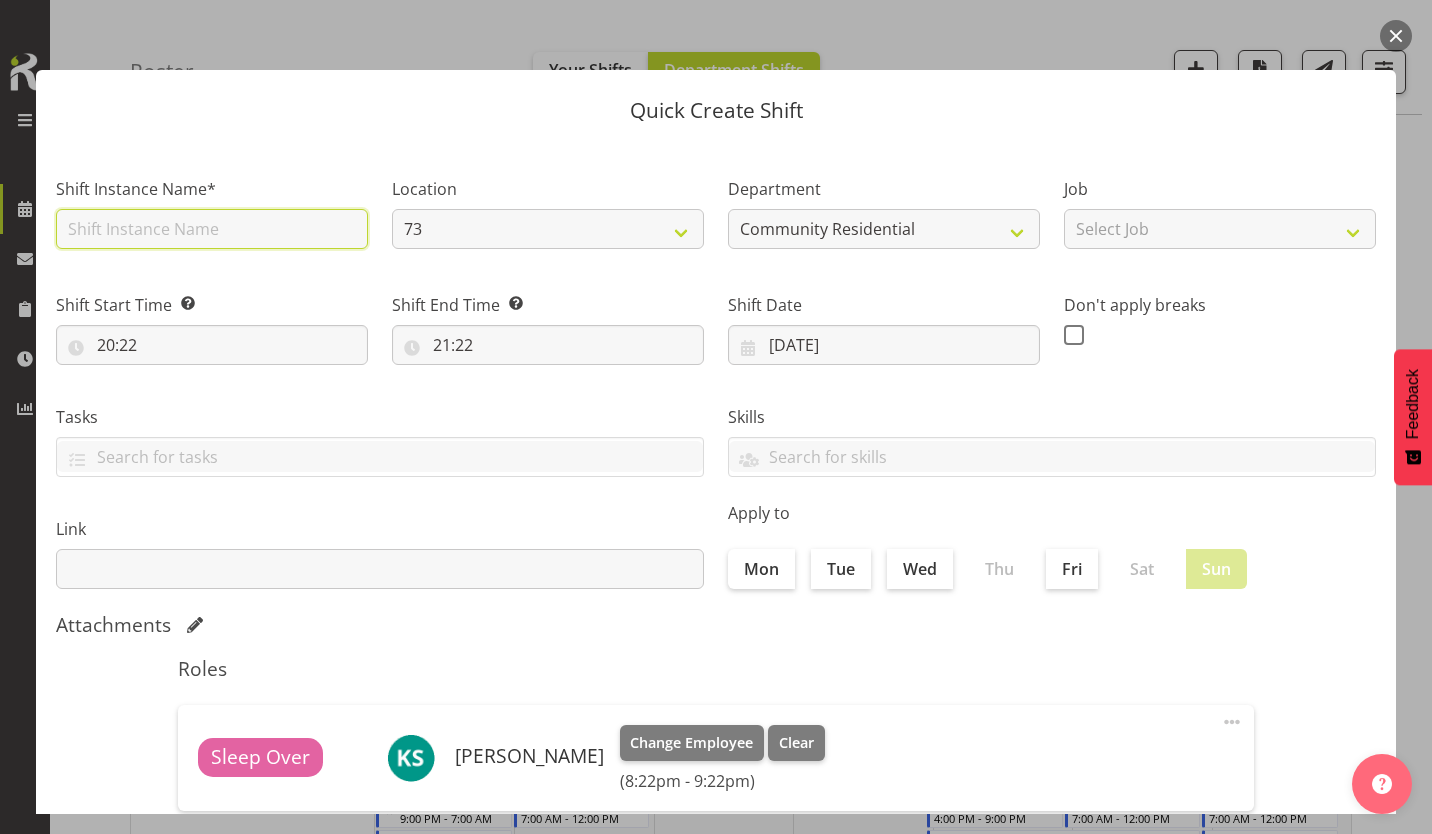 click at bounding box center [212, 229] 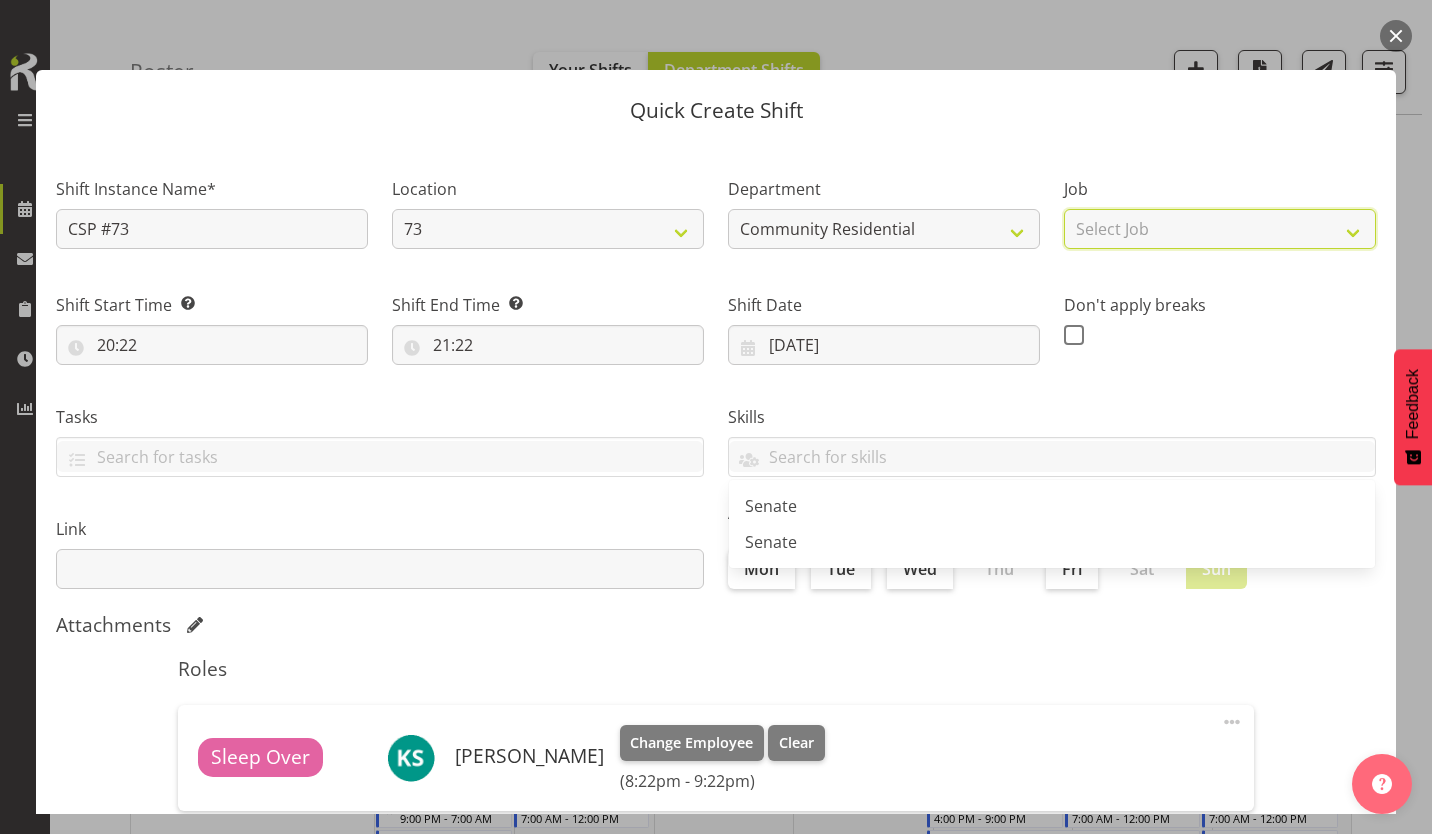 click on "Select Job  Accounts Admin Art Coordinator Community Leader Community Support Person Community Support Person-Casual House Leader Office Admin Senior Coordinator Service Manager Volunteer" at bounding box center (1220, 229) 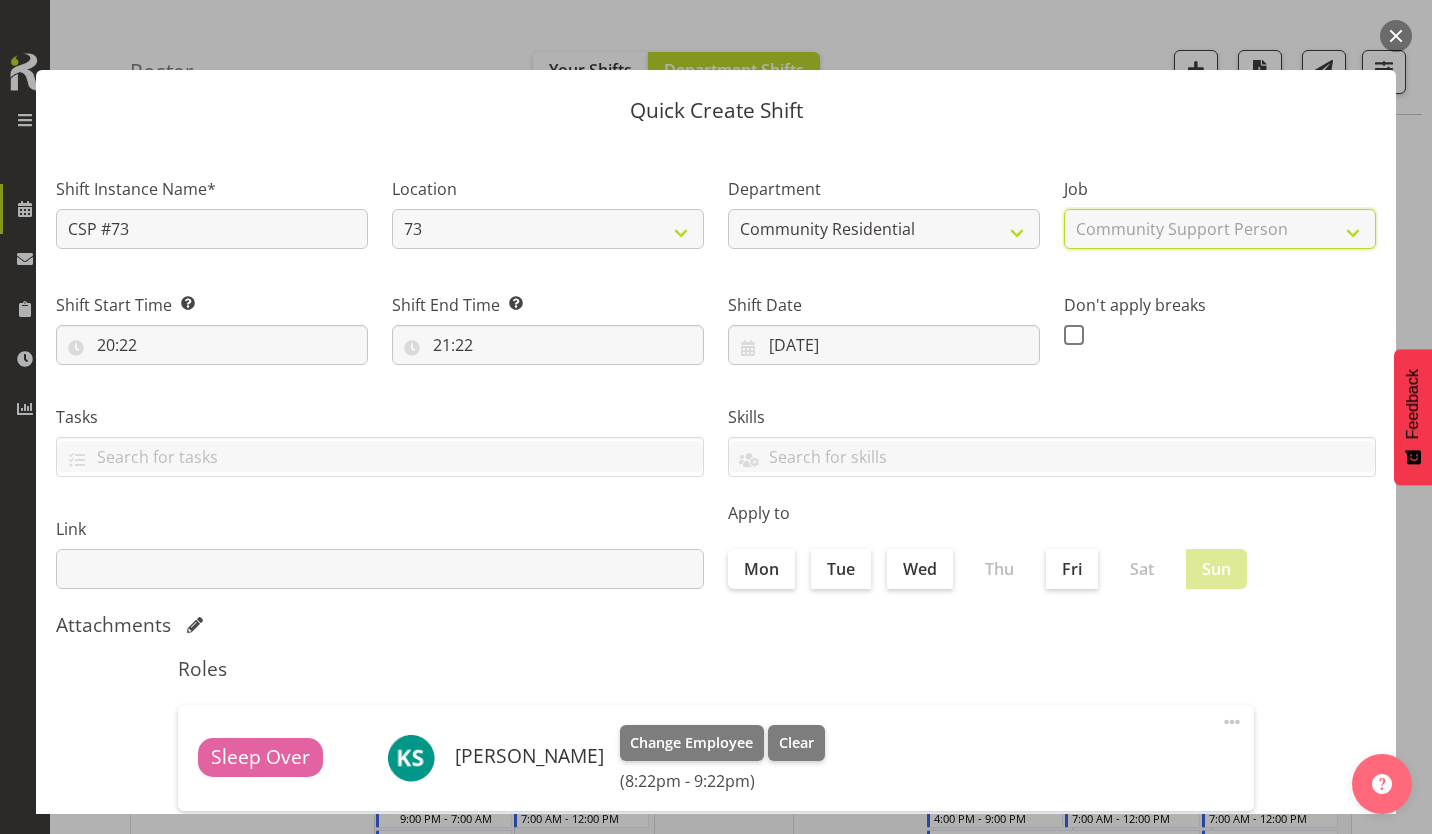 click on "Select Job  Accounts Admin Art Coordinator Community Leader Community Support Person Community Support Person-Casual House Leader Office Admin Senior Coordinator Service Manager Volunteer" at bounding box center (1220, 229) 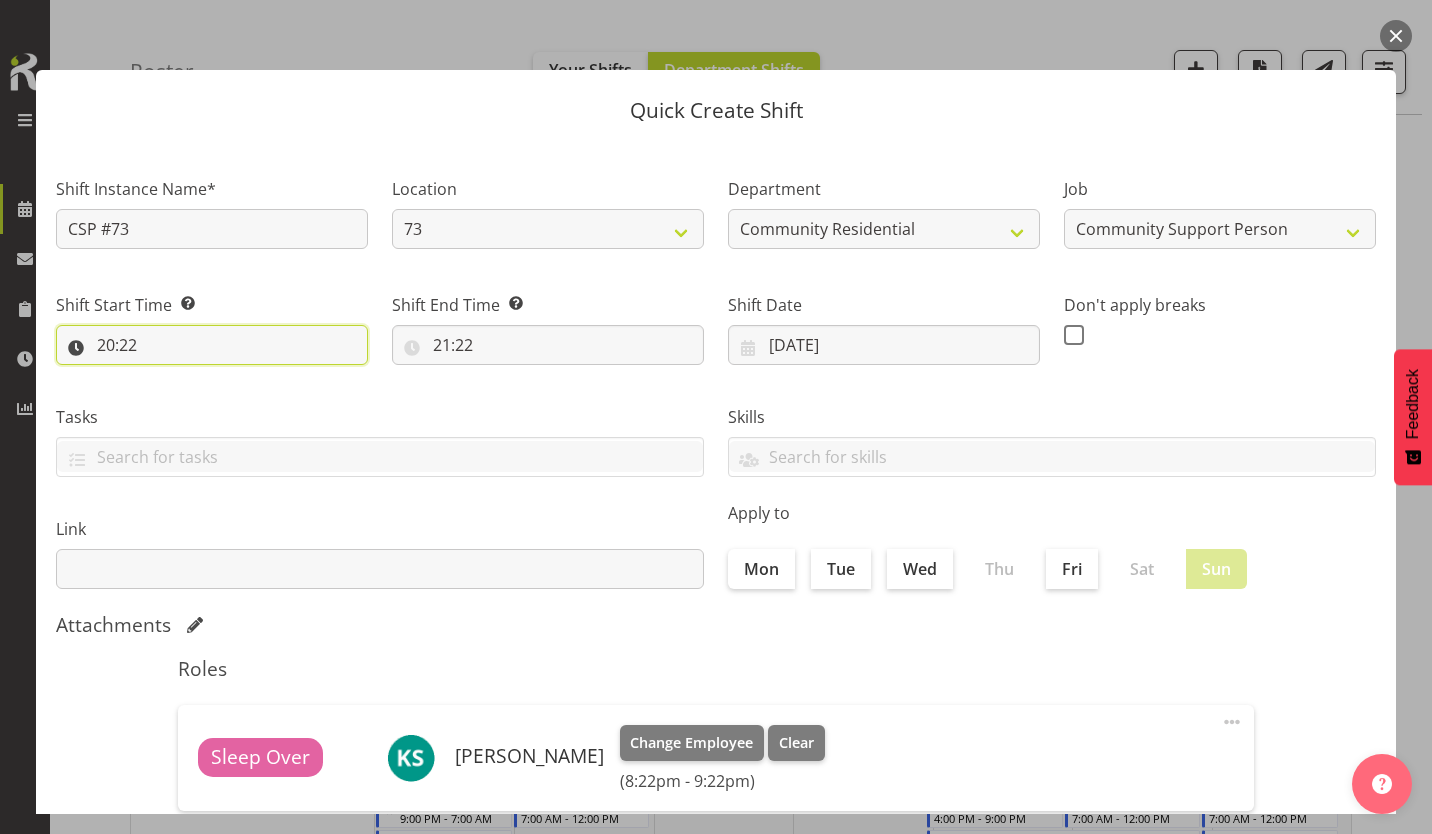 click on "20:22" at bounding box center [212, 345] 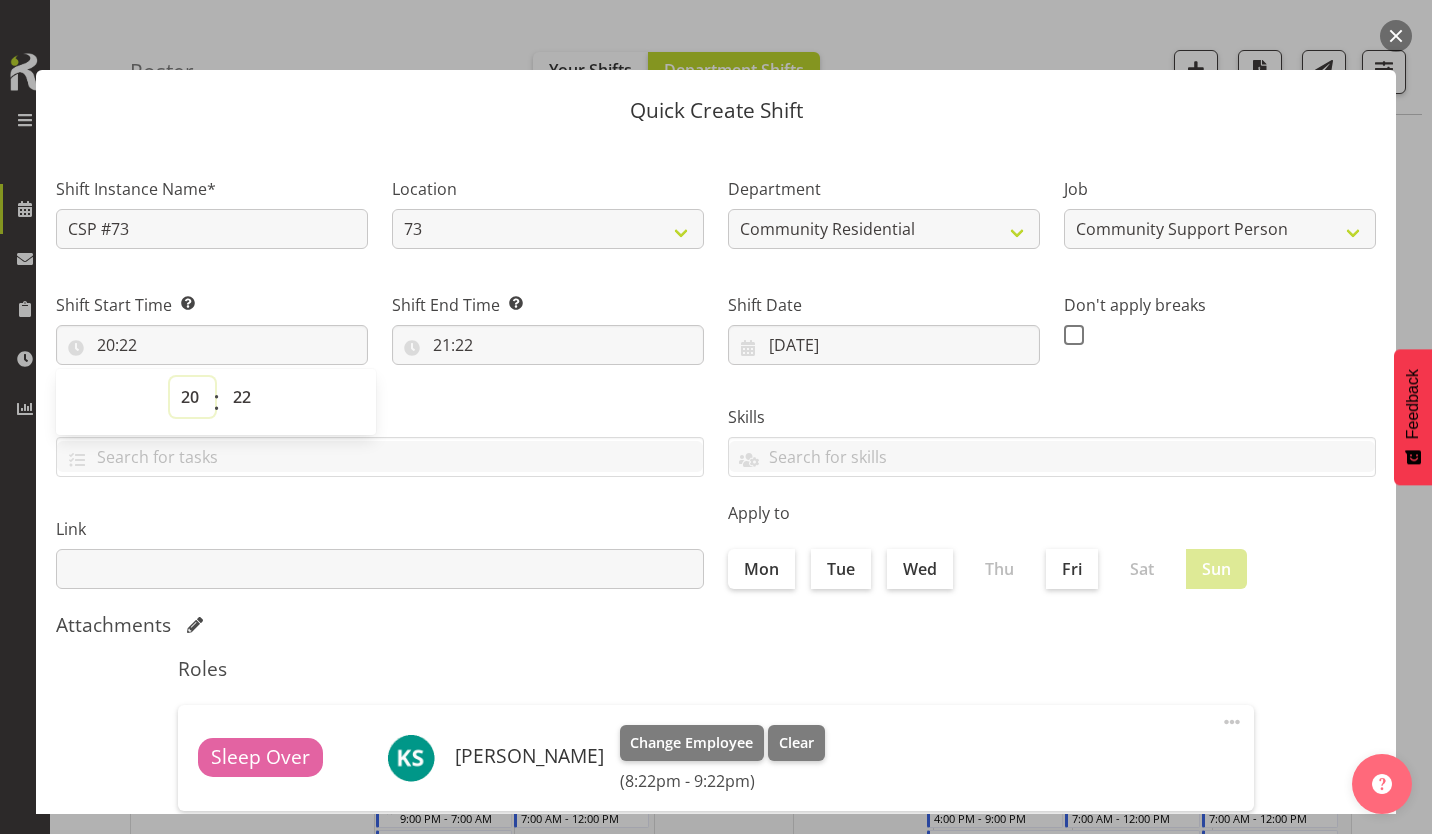 click on "00   01   02   03   04   05   06   07   08   09   10   11   12   13   14   15   16   17   18   19   20   21   22   23" at bounding box center [192, 397] 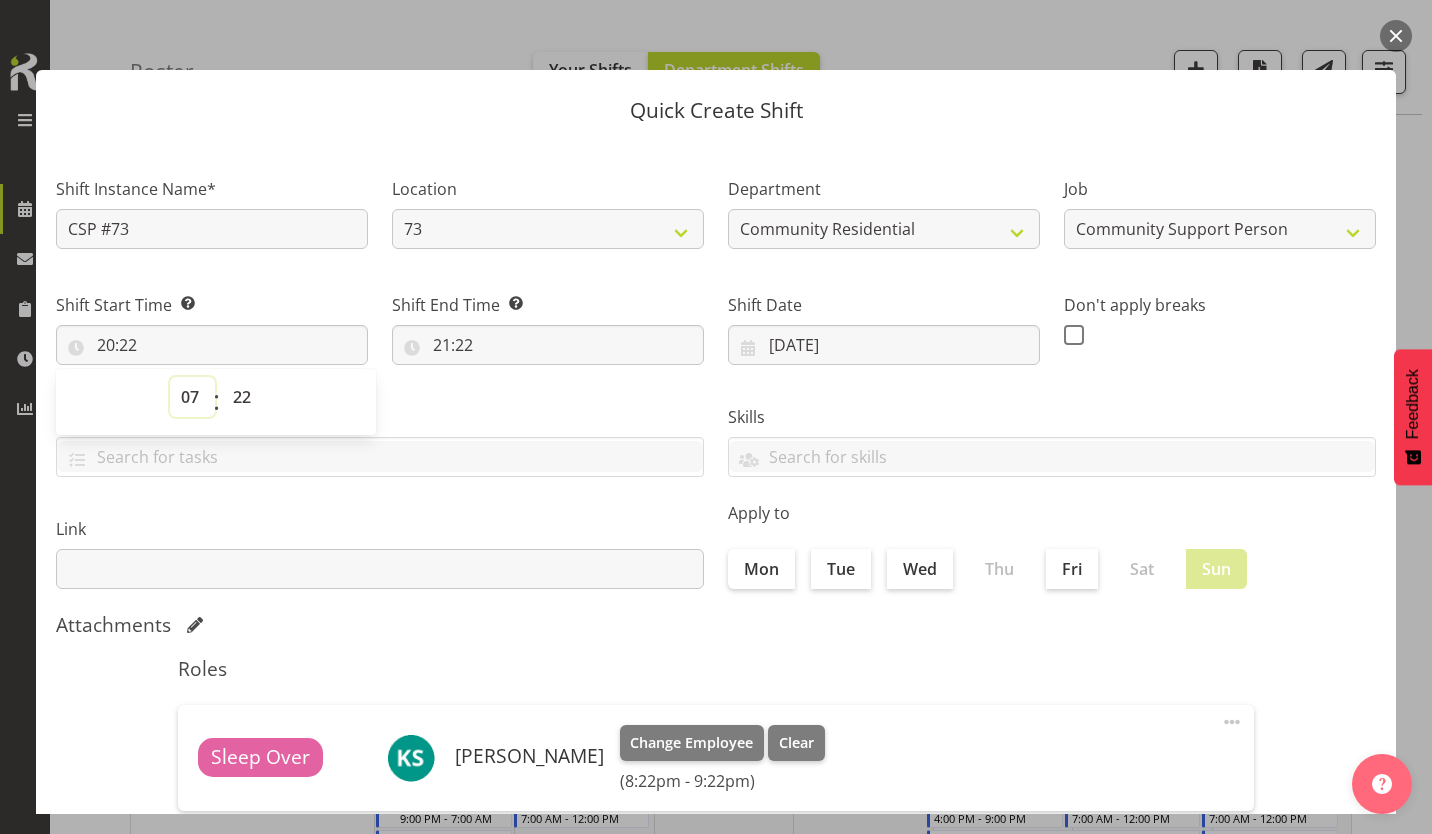 click on "00   01   02   03   04   05   06   07   08   09   10   11   12   13   14   15   16   17   18   19   20   21   22   23" at bounding box center (192, 397) 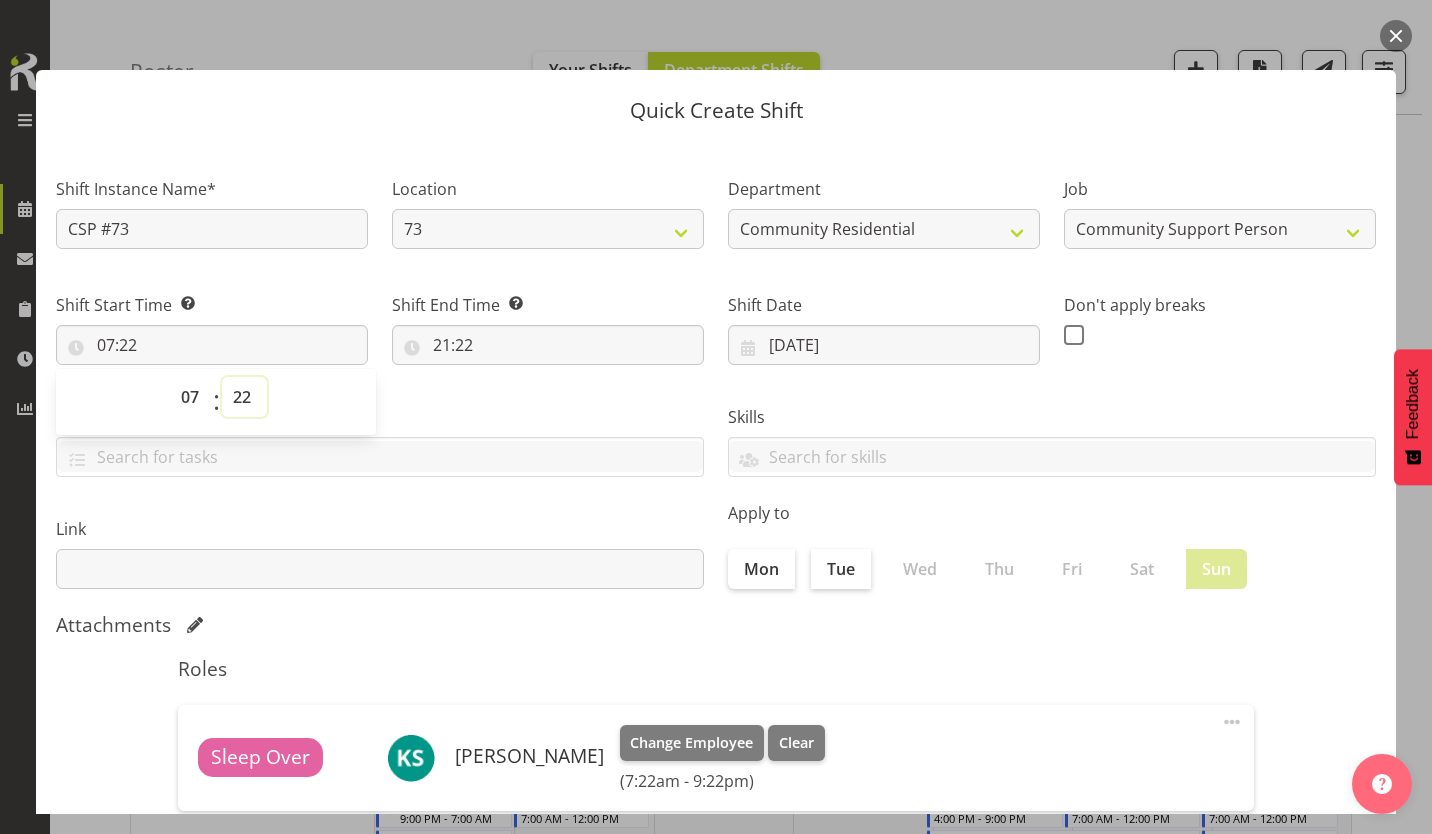 click on "00   01   02   03   04   05   06   07   08   09   10   11   12   13   14   15   16   17   18   19   20   21   22   23   24   25   26   27   28   29   30   31   32   33   34   35   36   37   38   39   40   41   42   43   44   45   46   47   48   49   50   51   52   53   54   55   56   57   58   59" at bounding box center [244, 397] 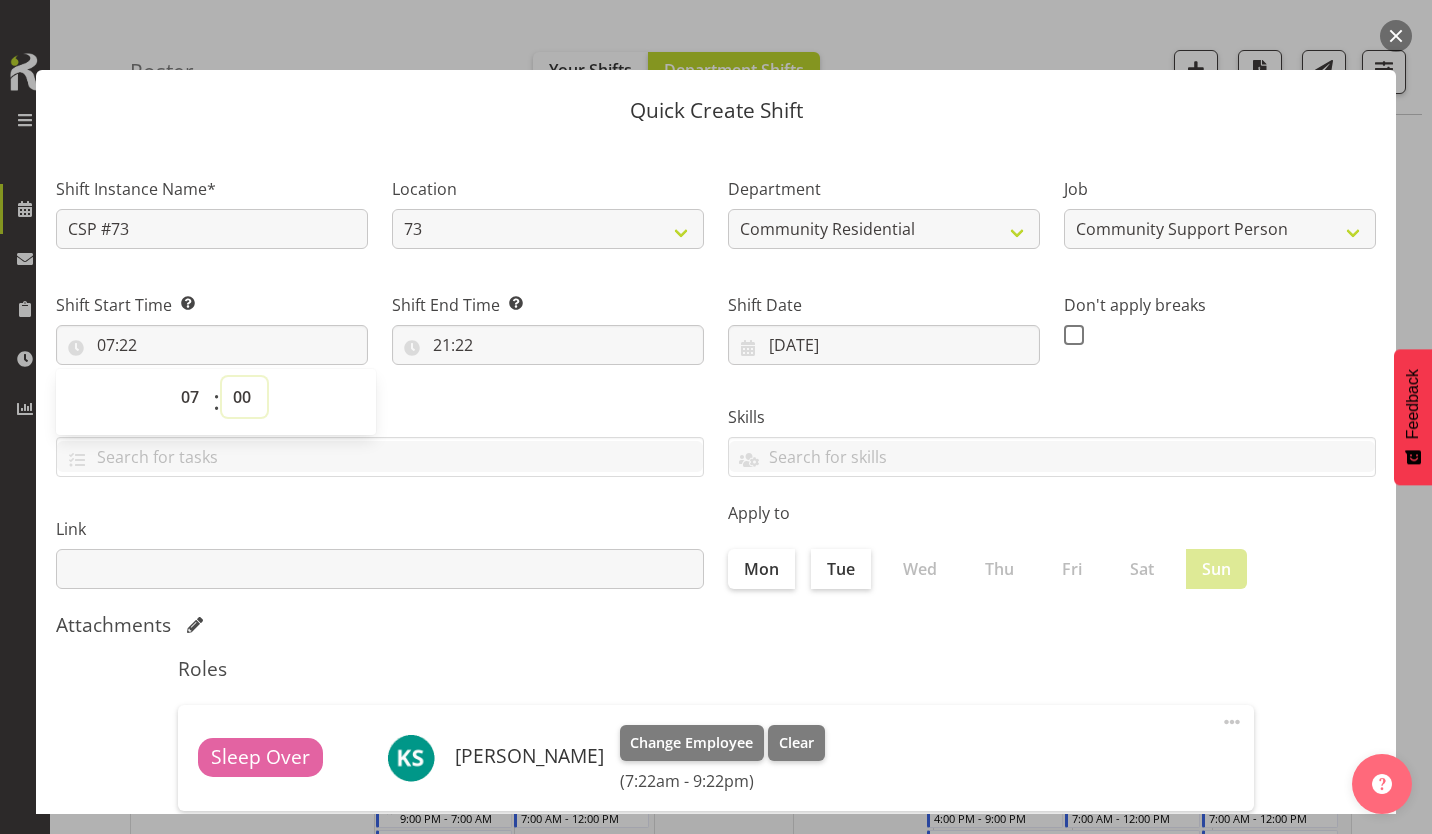 click on "00   01   02   03   04   05   06   07   08   09   10   11   12   13   14   15   16   17   18   19   20   21   22   23   24   25   26   27   28   29   30   31   32   33   34   35   36   37   38   39   40   41   42   43   44   45   46   47   48   49   50   51   52   53   54   55   56   57   58   59" at bounding box center (244, 397) 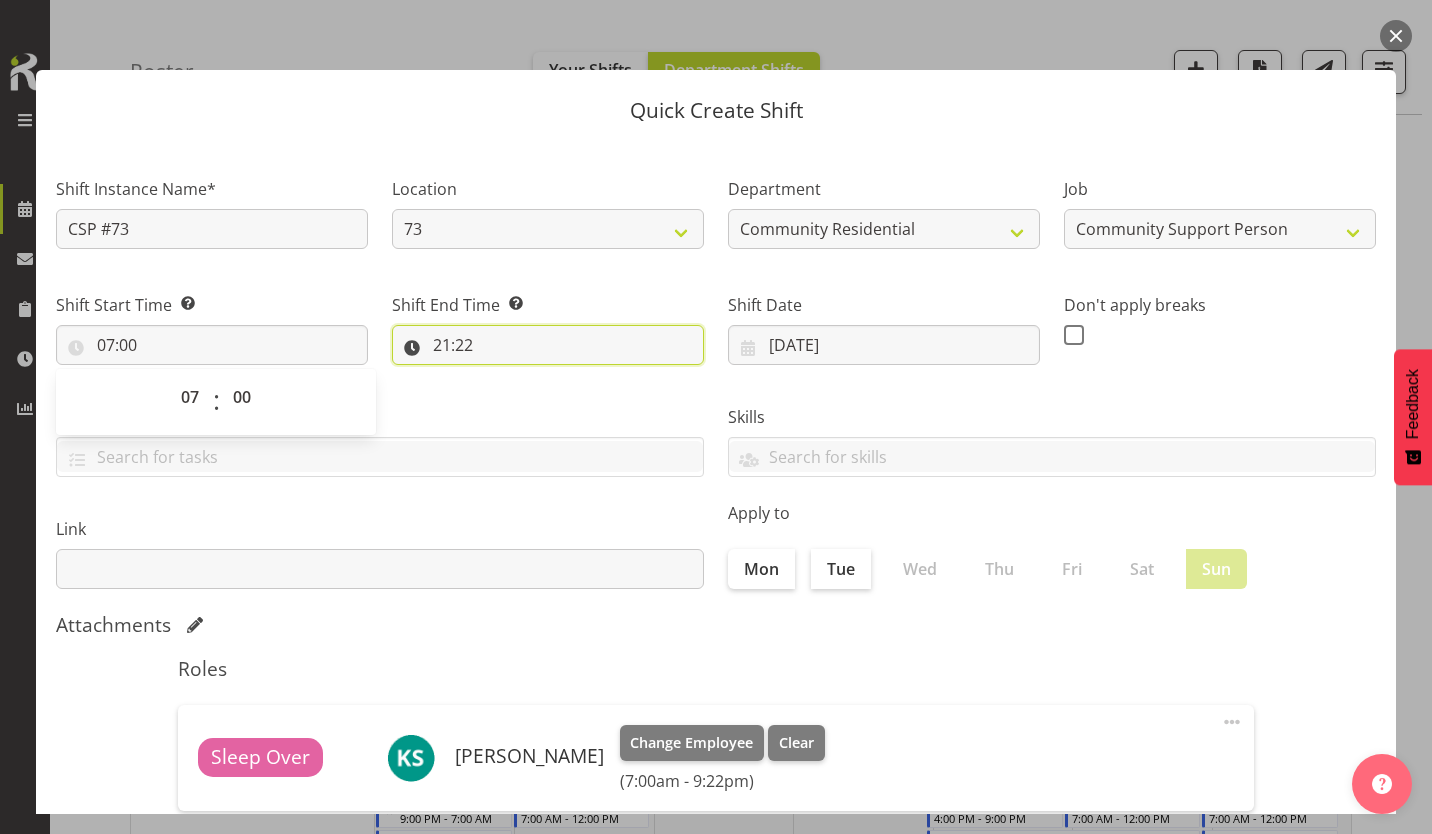 click on "21:22" at bounding box center [548, 345] 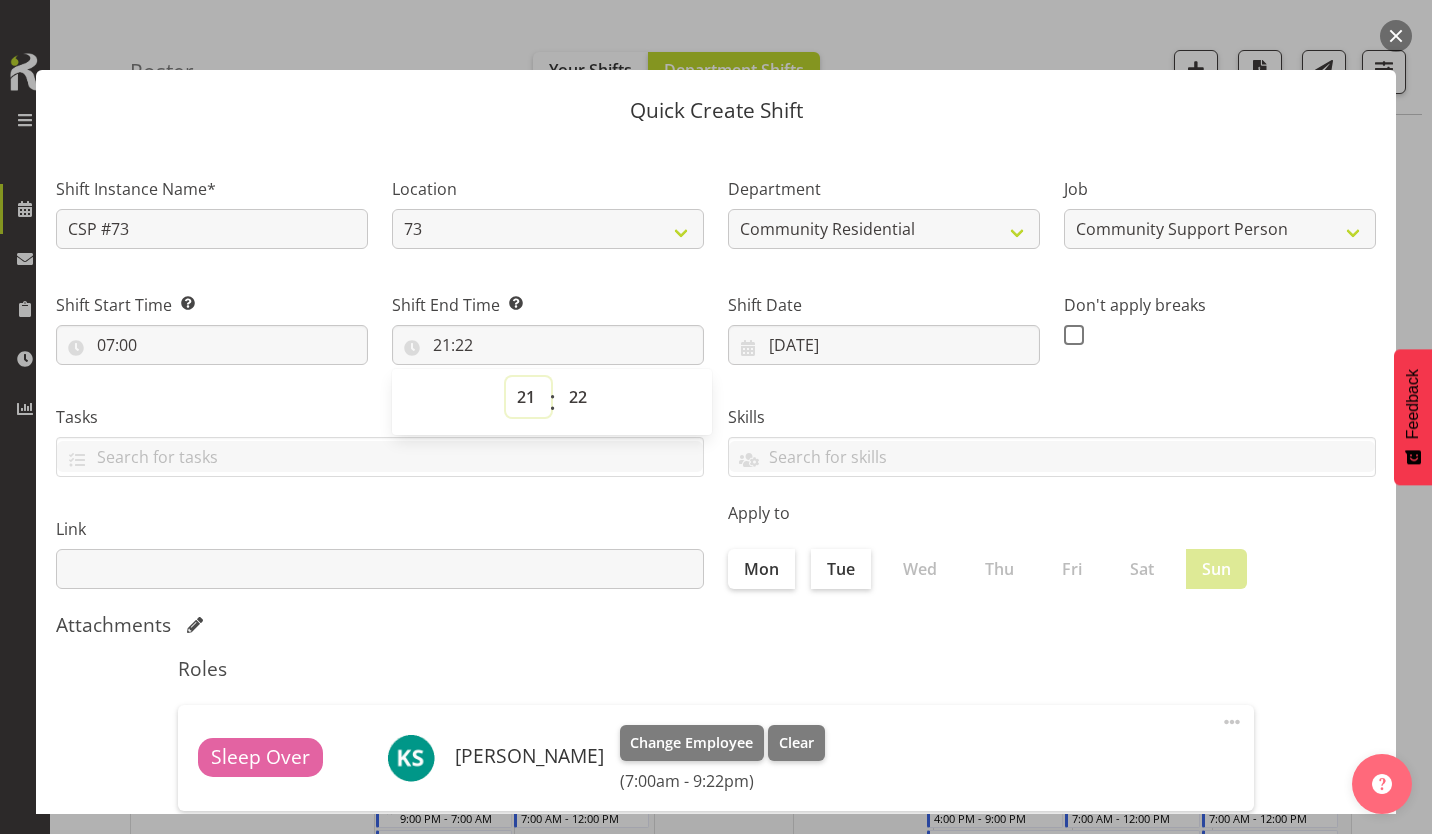 click on "00   01   02   03   04   05   06   07   08   09   10   11   12   13   14   15   16   17   18   19   20   21   22   23" at bounding box center [528, 397] 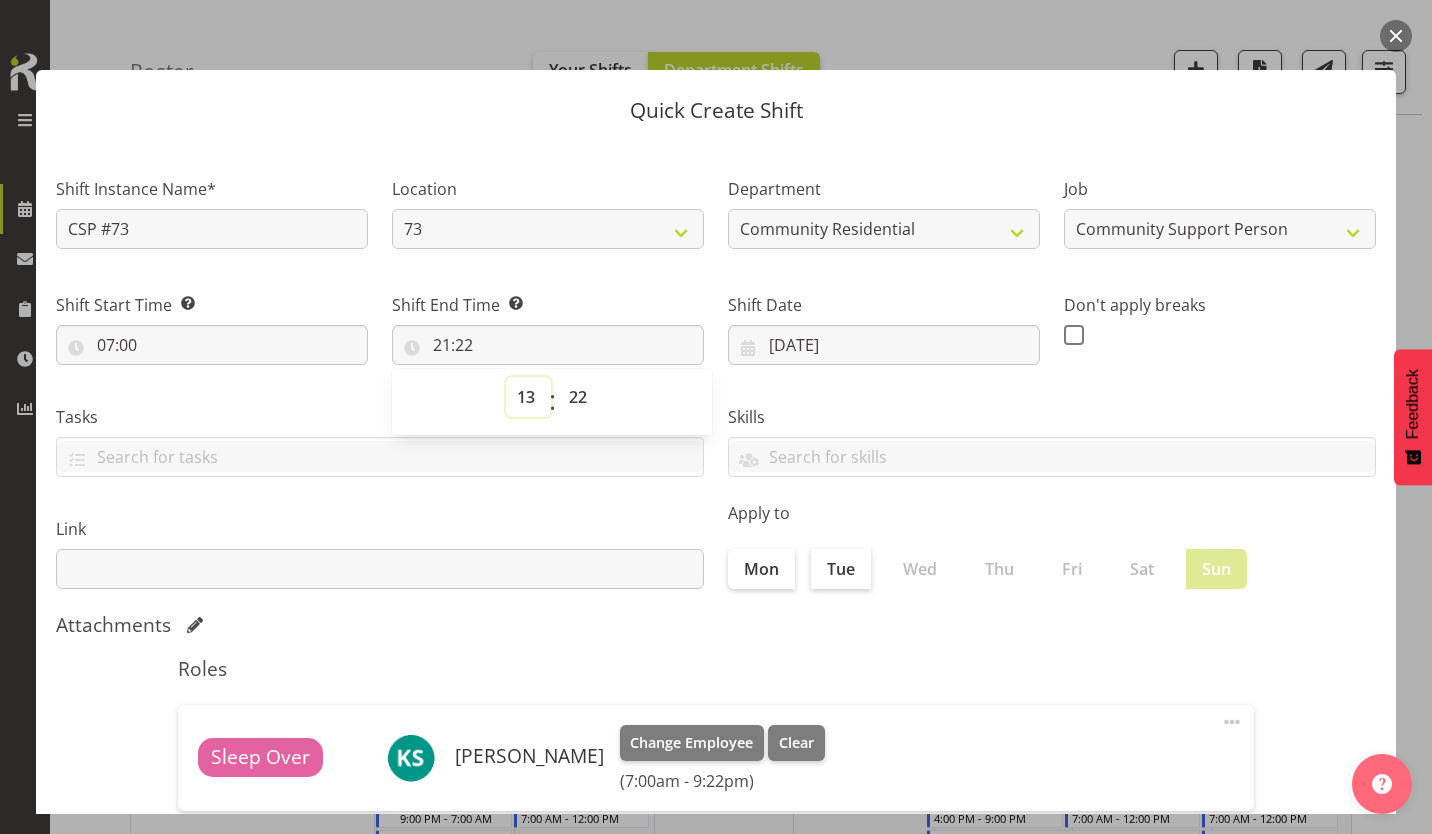 click on "00   01   02   03   04   05   06   07   08   09   10   11   12   13   14   15   16   17   18   19   20   21   22   23" at bounding box center [528, 397] 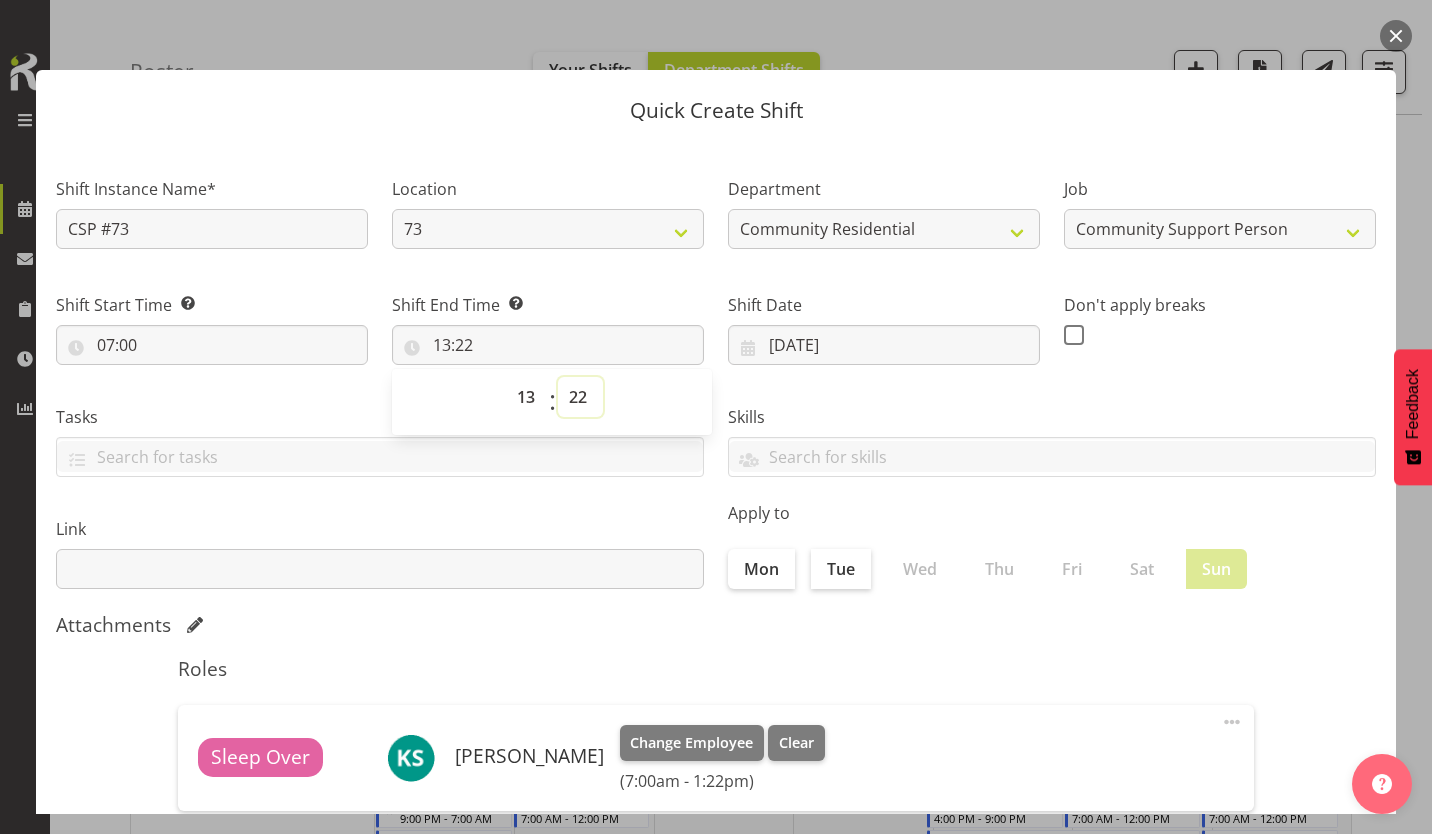 click on "00   01   02   03   04   05   06   07   08   09   10   11   12   13   14   15   16   17   18   19   20   21   22   23   24   25   26   27   28   29   30   31   32   33   34   35   36   37   38   39   40   41   42   43   44   45   46   47   48   49   50   51   52   53   54   55   56   57   58   59" at bounding box center [580, 397] 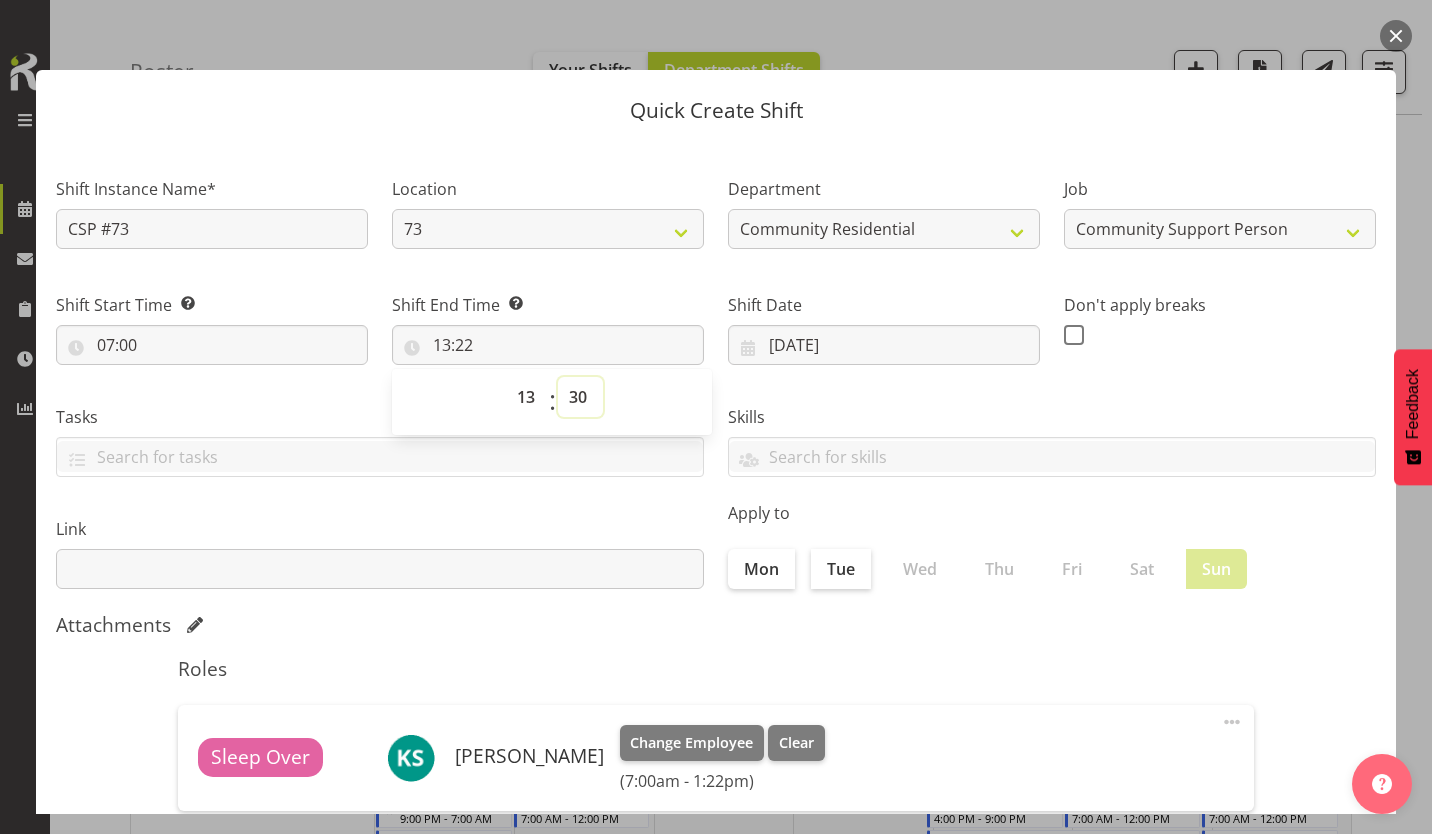 click on "00   01   02   03   04   05   06   07   08   09   10   11   12   13   14   15   16   17   18   19   20   21   22   23   24   25   26   27   28   29   30   31   32   33   34   35   36   37   38   39   40   41   42   43   44   45   46   47   48   49   50   51   52   53   54   55   56   57   58   59" at bounding box center (580, 397) 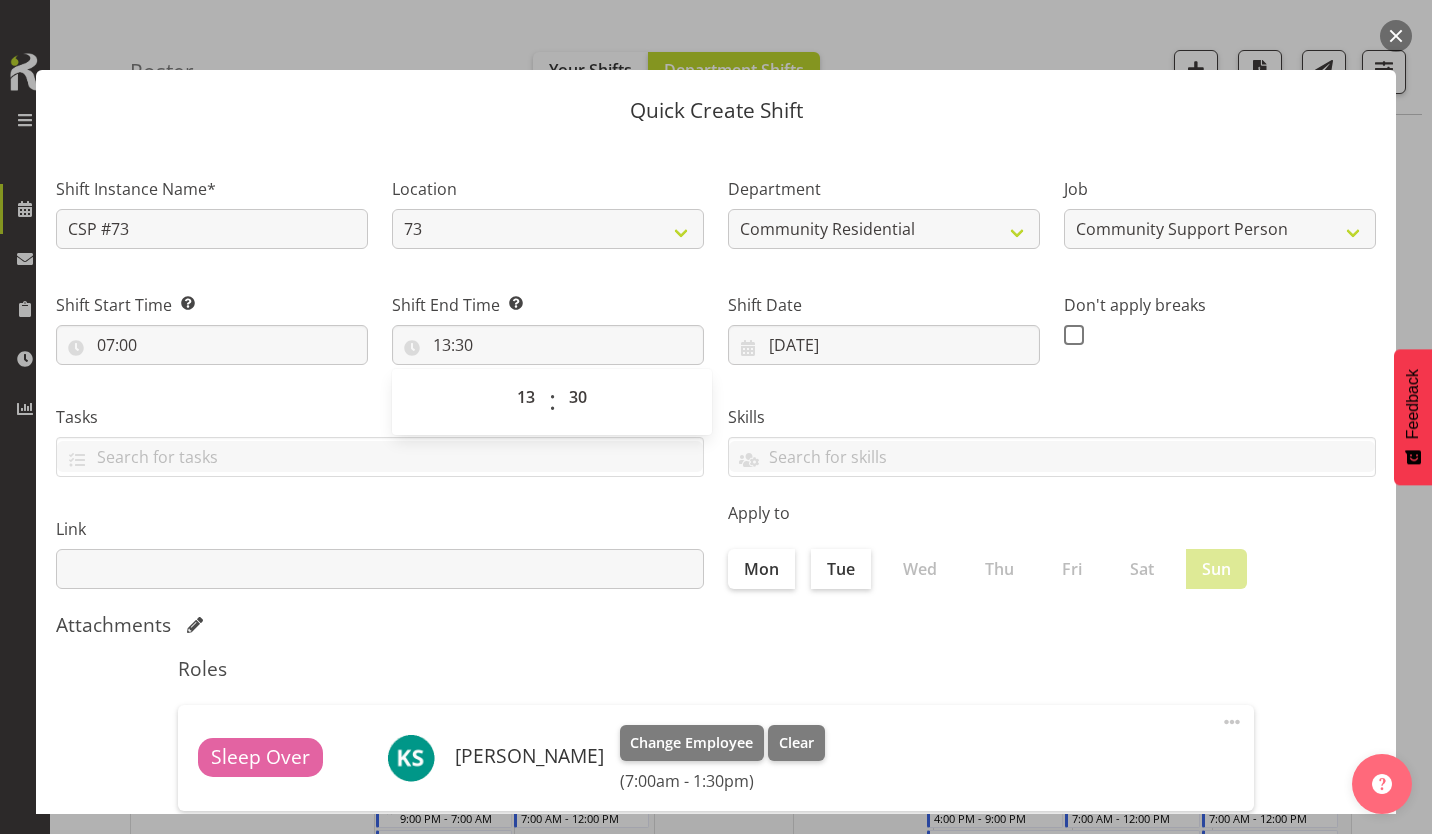 click at bounding box center (1074, 335) 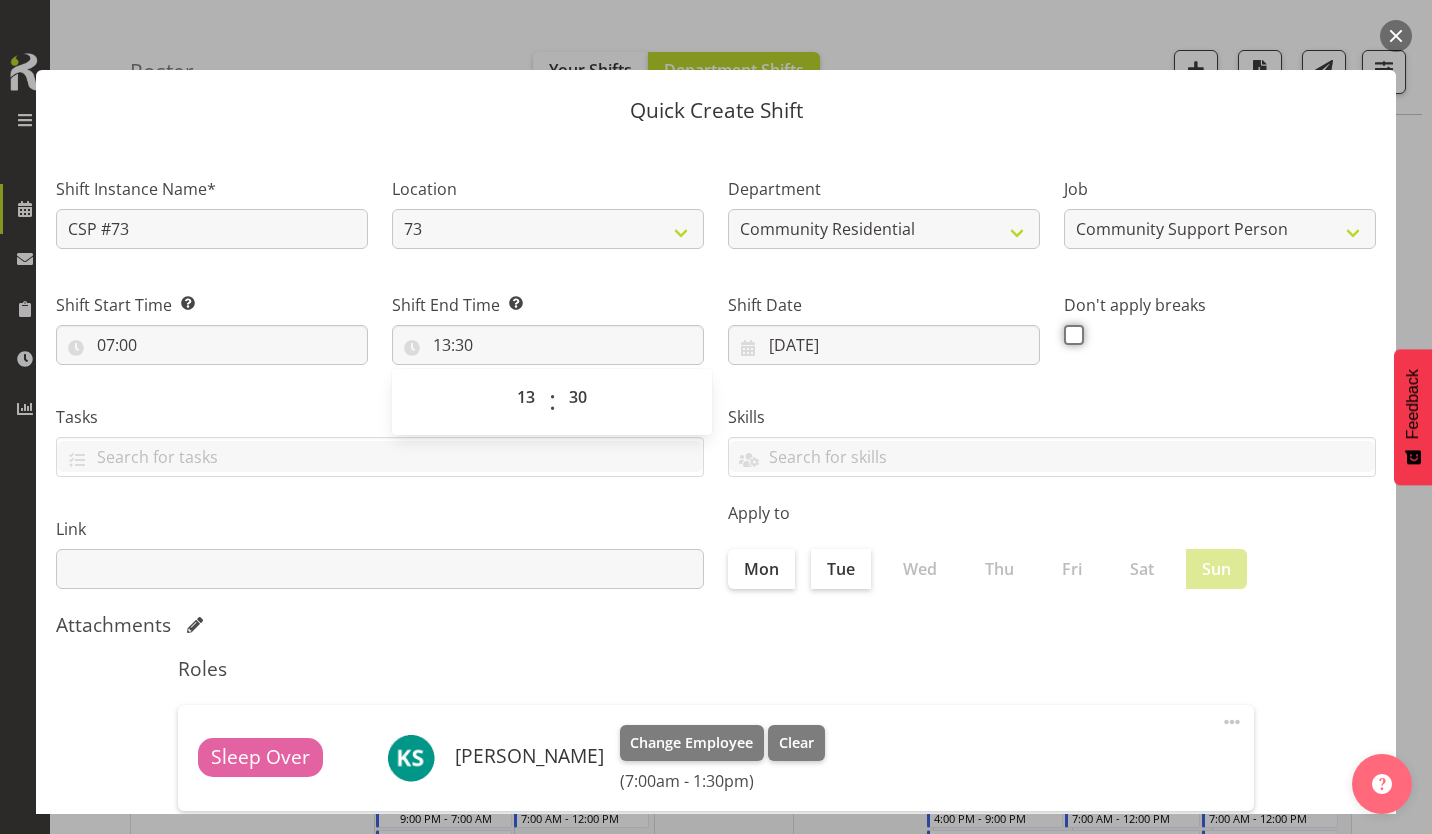 click at bounding box center (1070, 334) 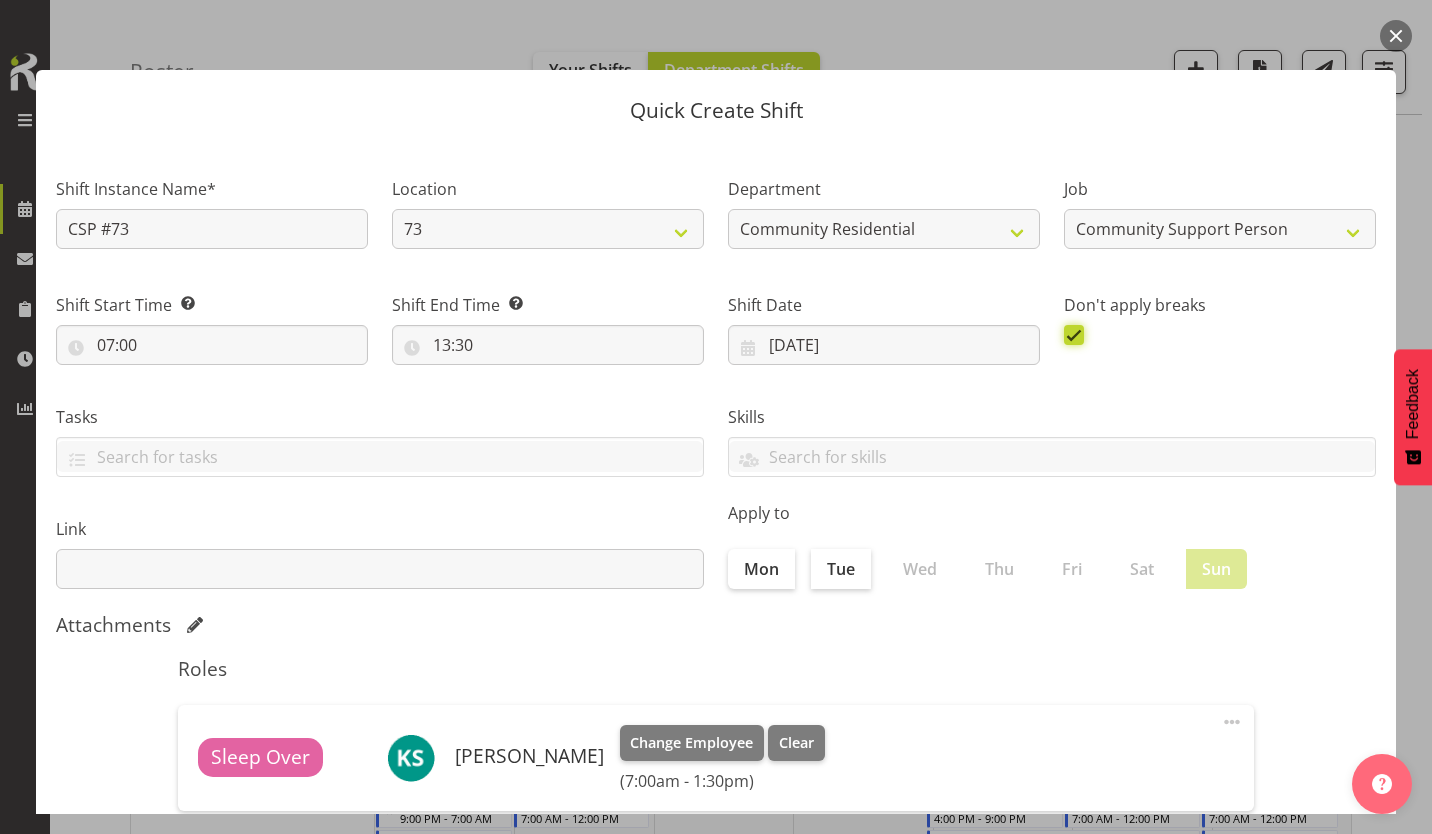 scroll, scrollTop: 86, scrollLeft: 0, axis: vertical 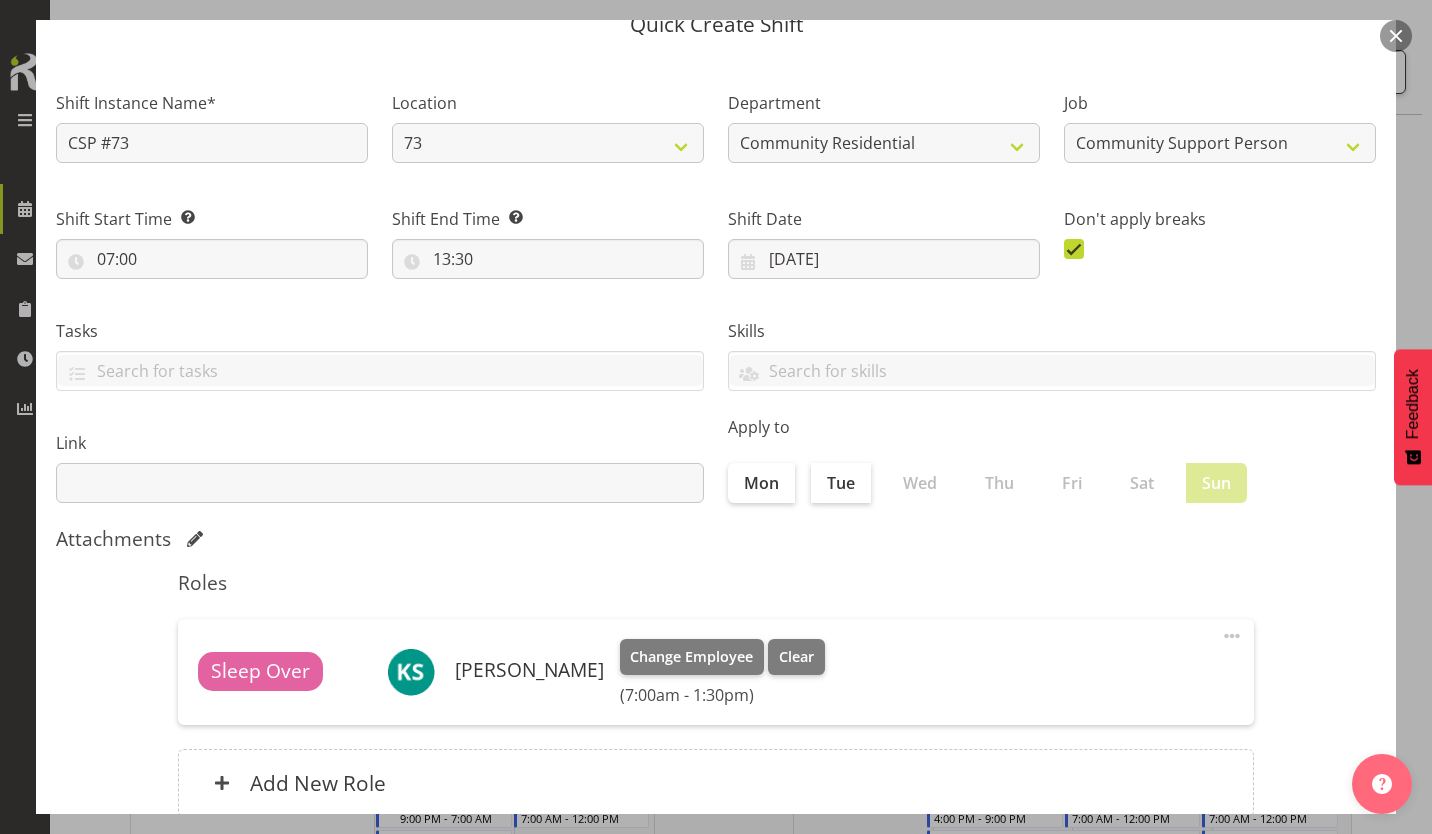 click on "Create Shift Instance" at bounding box center (1274, 902) 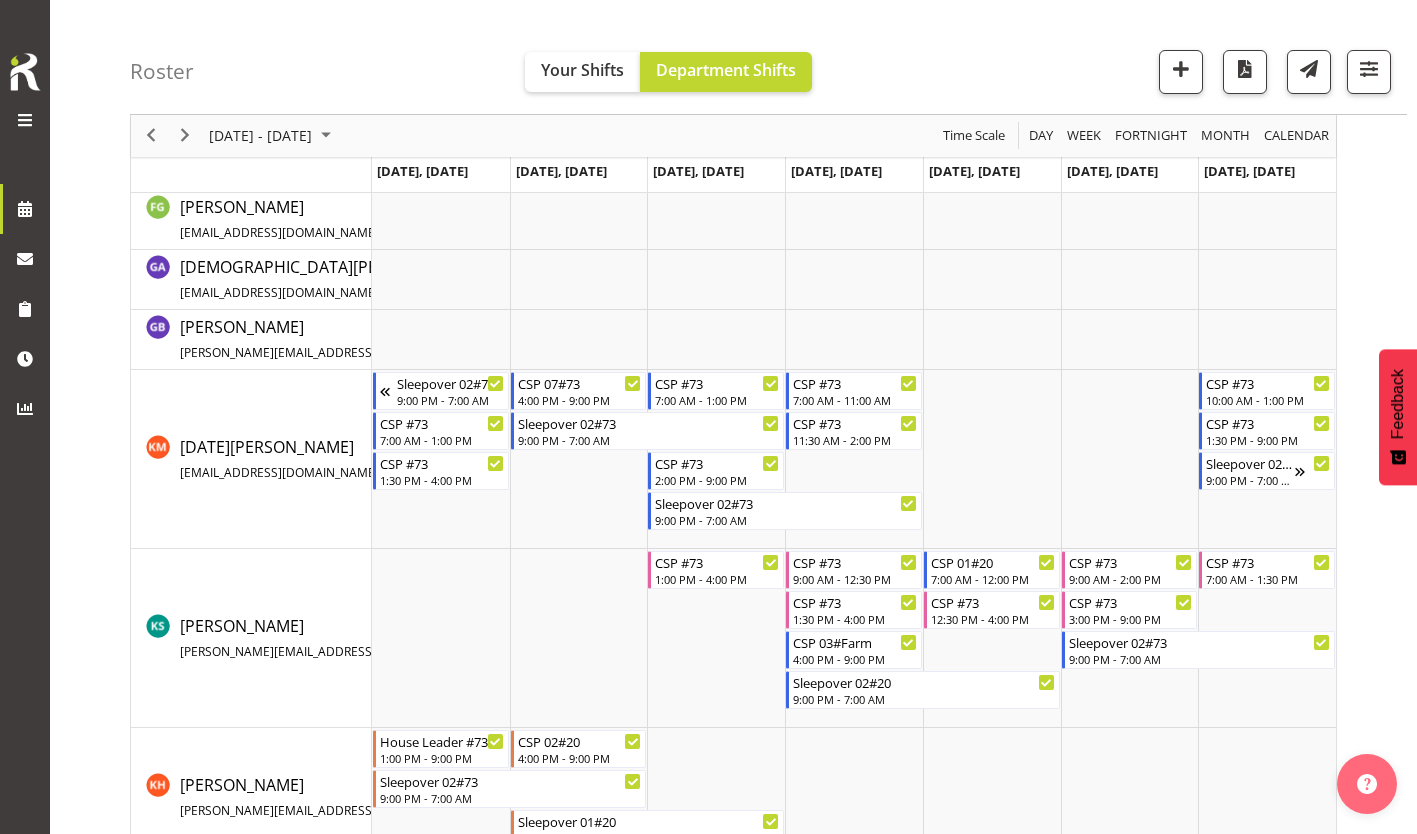 scroll, scrollTop: 549, scrollLeft: 0, axis: vertical 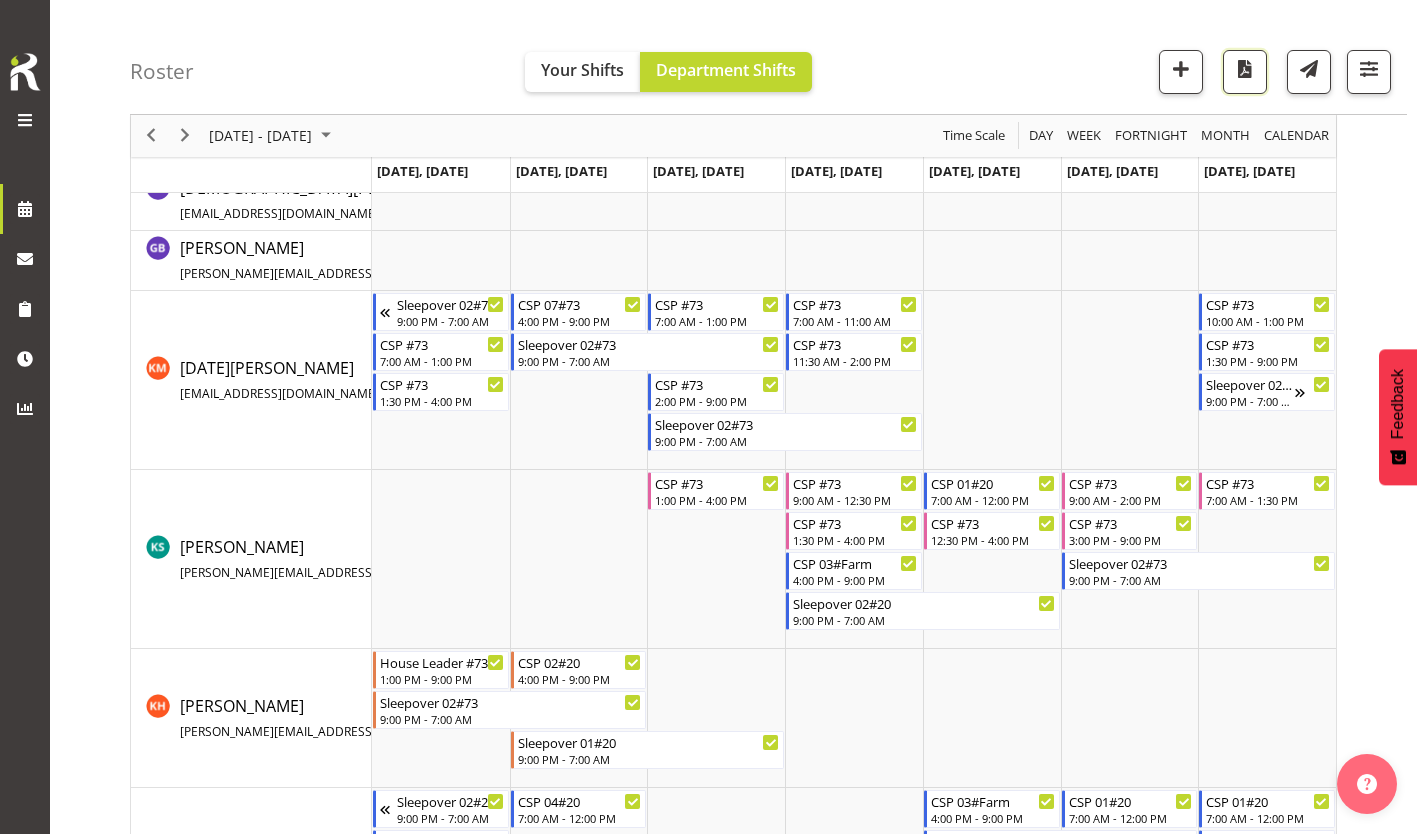 click at bounding box center [1245, 69] 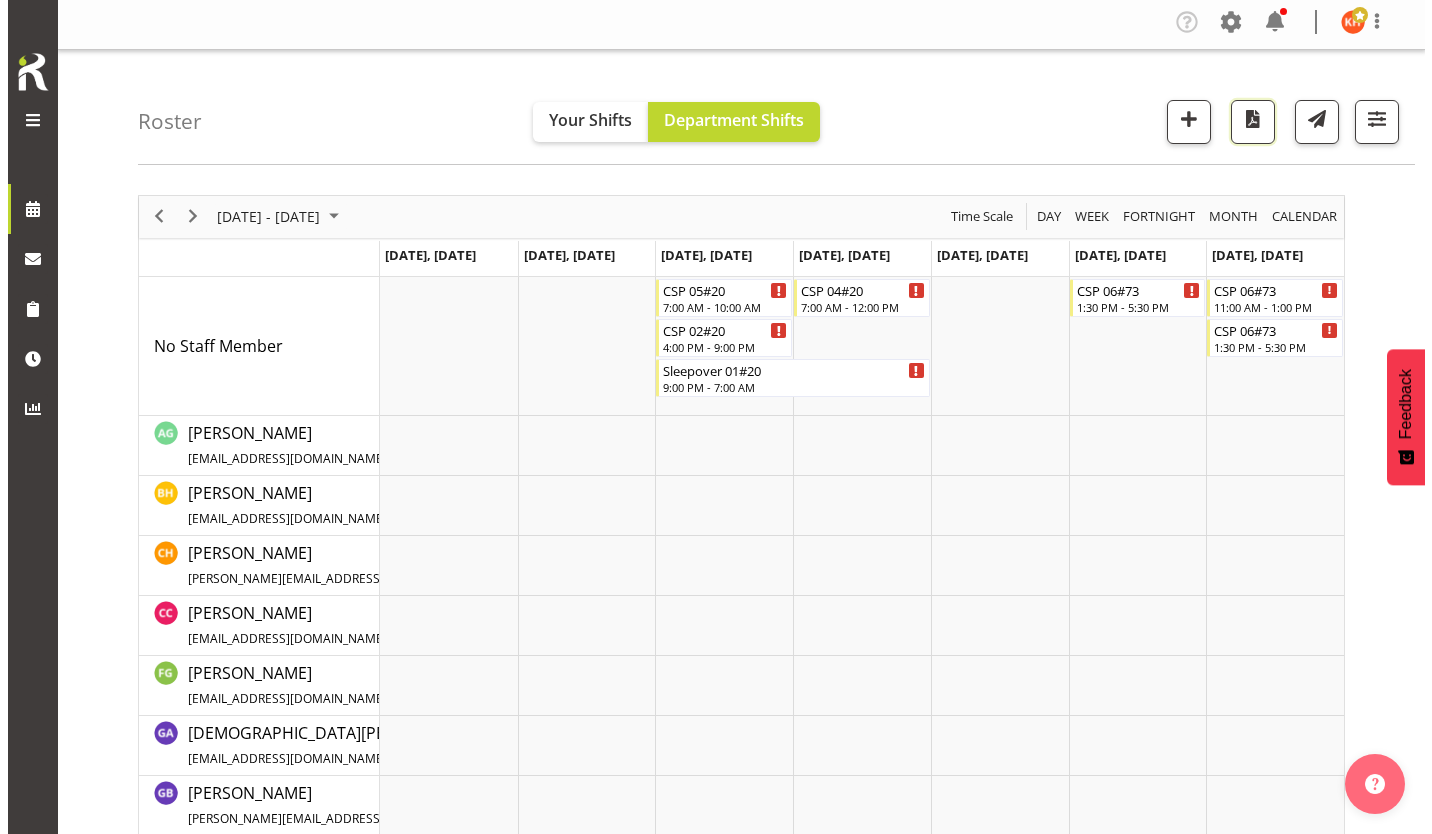 scroll, scrollTop: 0, scrollLeft: 0, axis: both 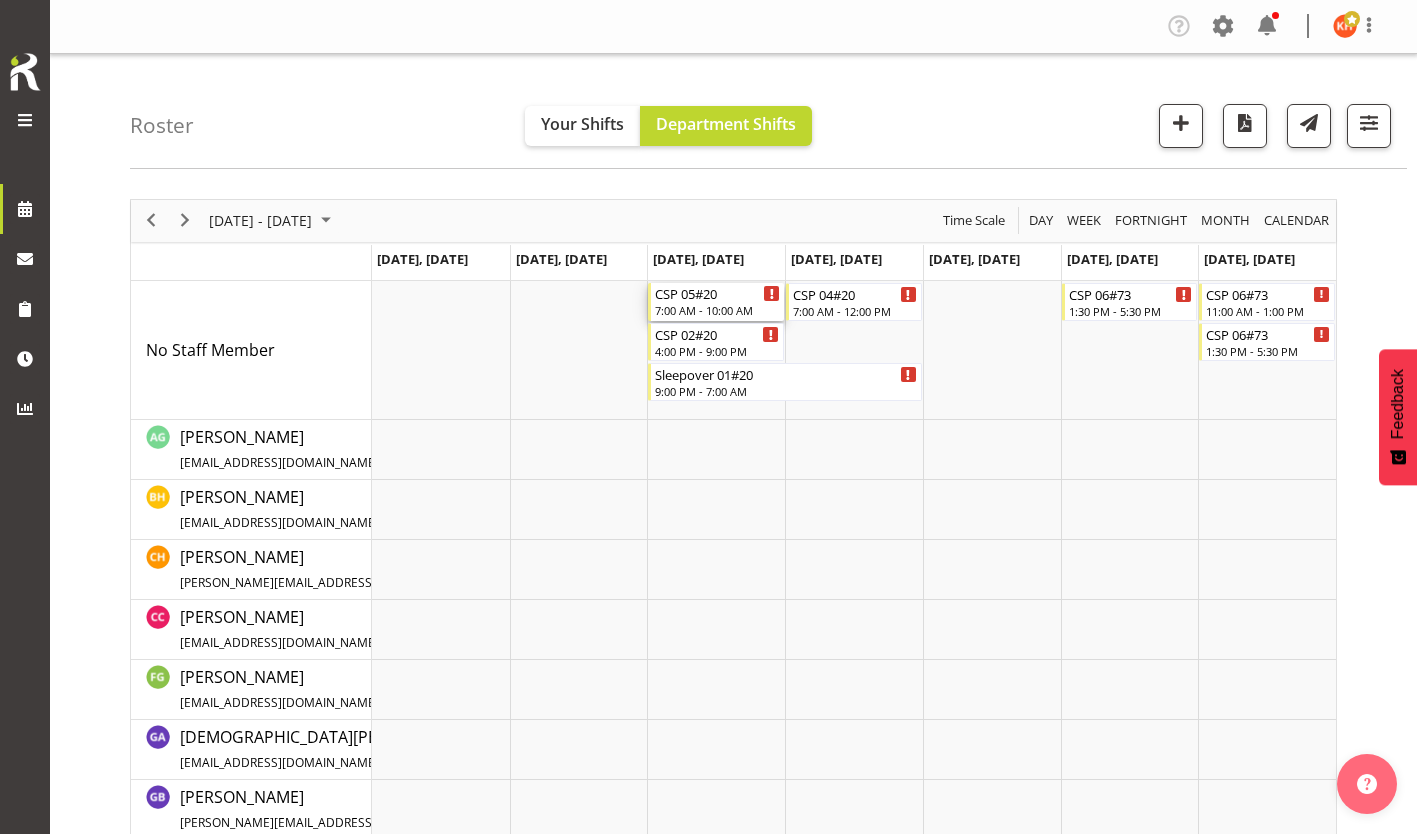 click on "7:00 AM - 10:00 AM" at bounding box center (717, 310) 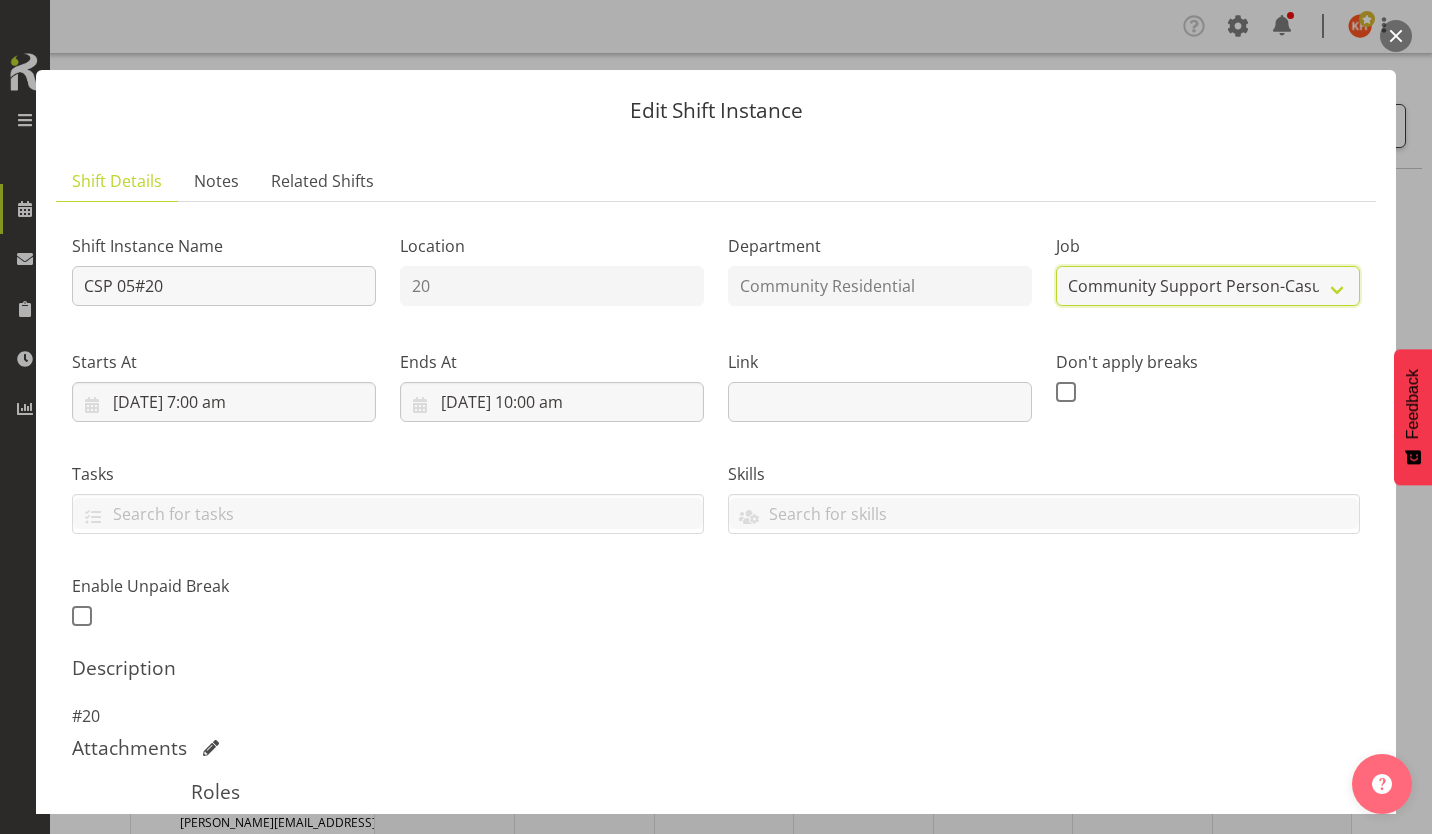 click on "Create new job   Accounts Admin Art Coordinator Community Leader Community Support Person Community Support Person-Casual House Leader Office Admin Senior Coordinator Service Manager Volunteer" at bounding box center (1208, 286) 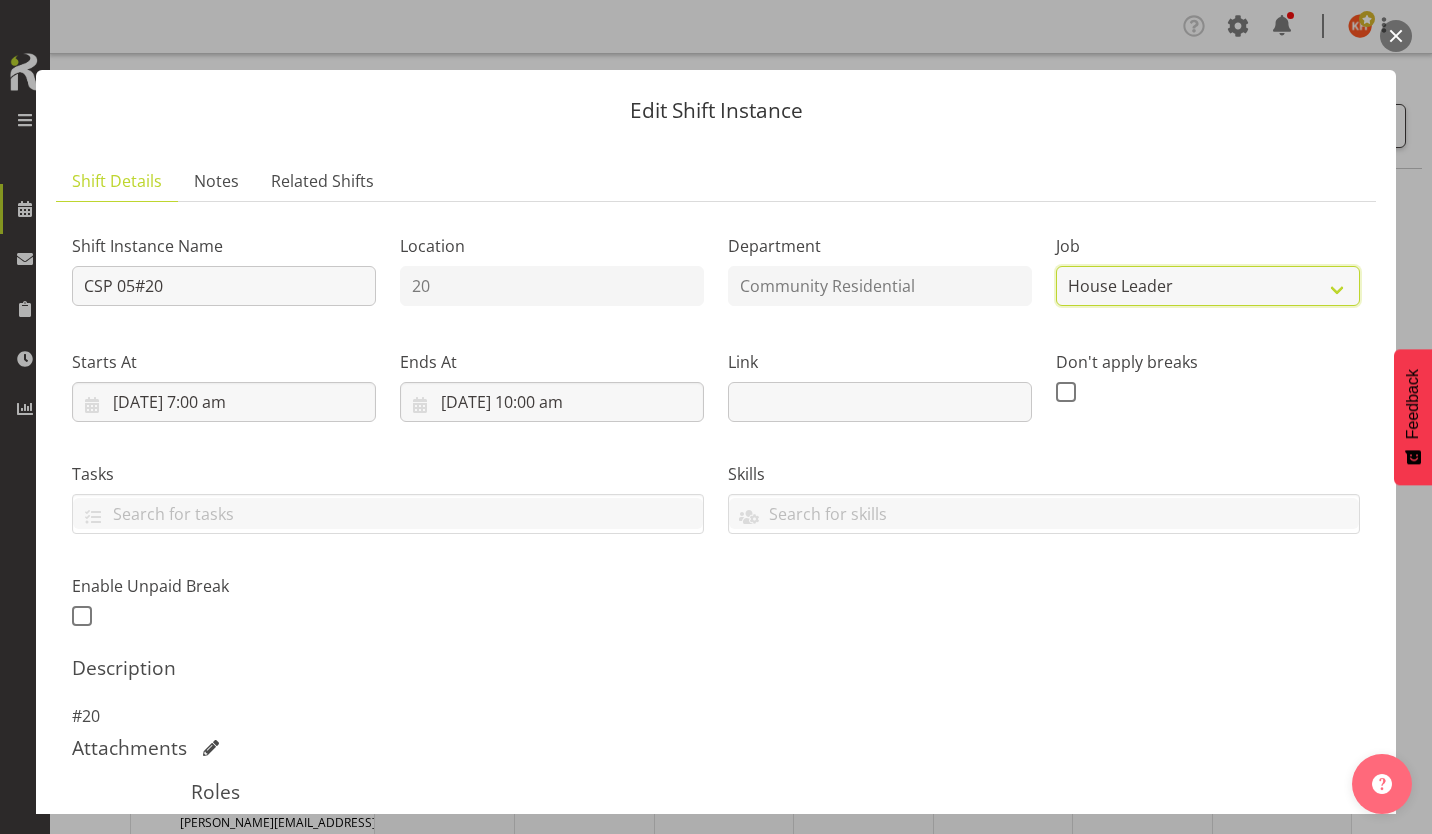 click on "Create new job   Accounts Admin Art Coordinator Community Leader Community Support Person Community Support Person-Casual House Leader Office Admin Senior Coordinator Service Manager Volunteer" at bounding box center (1208, 286) 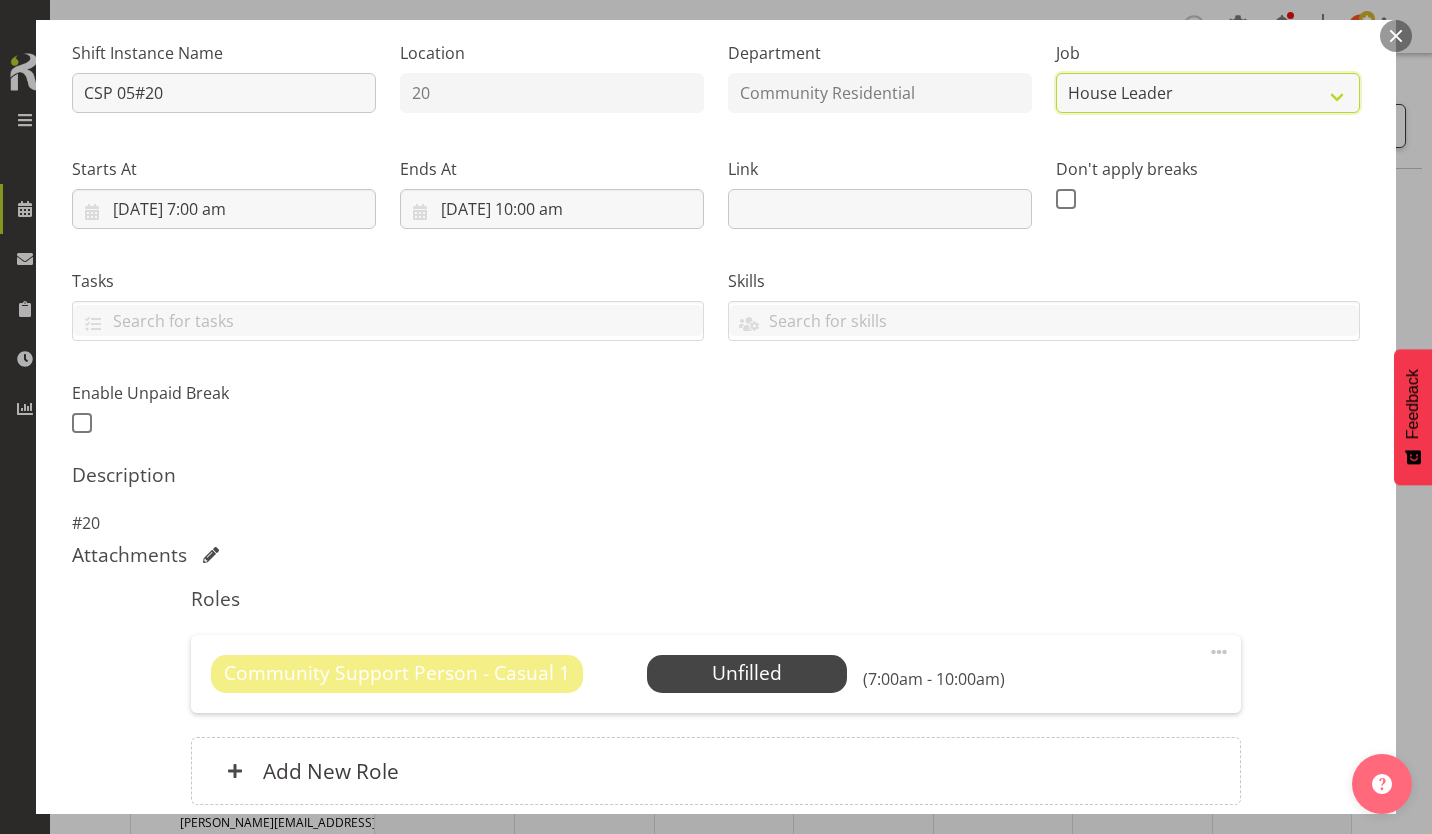scroll, scrollTop: 195, scrollLeft: 0, axis: vertical 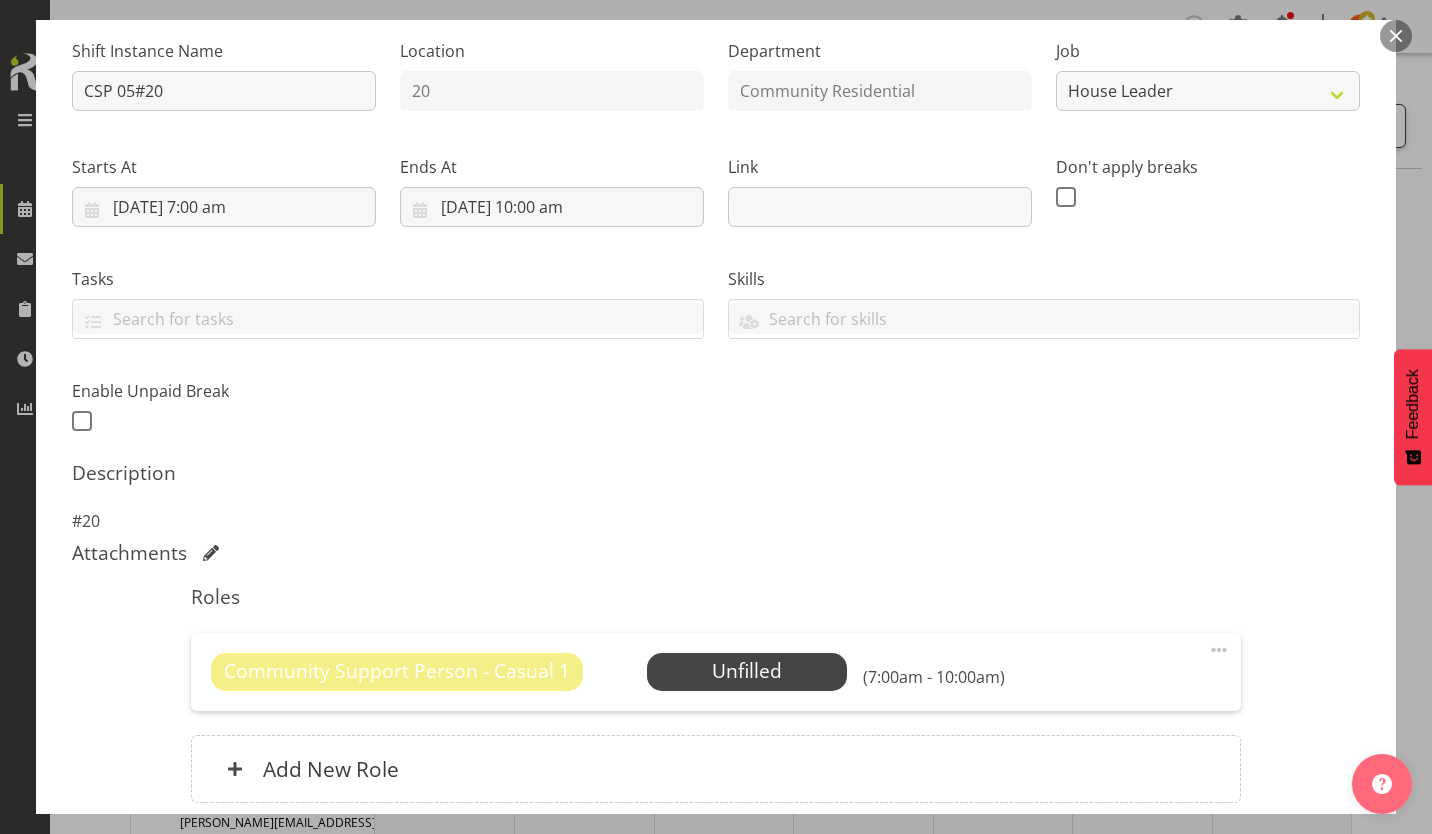 click at bounding box center [1219, 650] 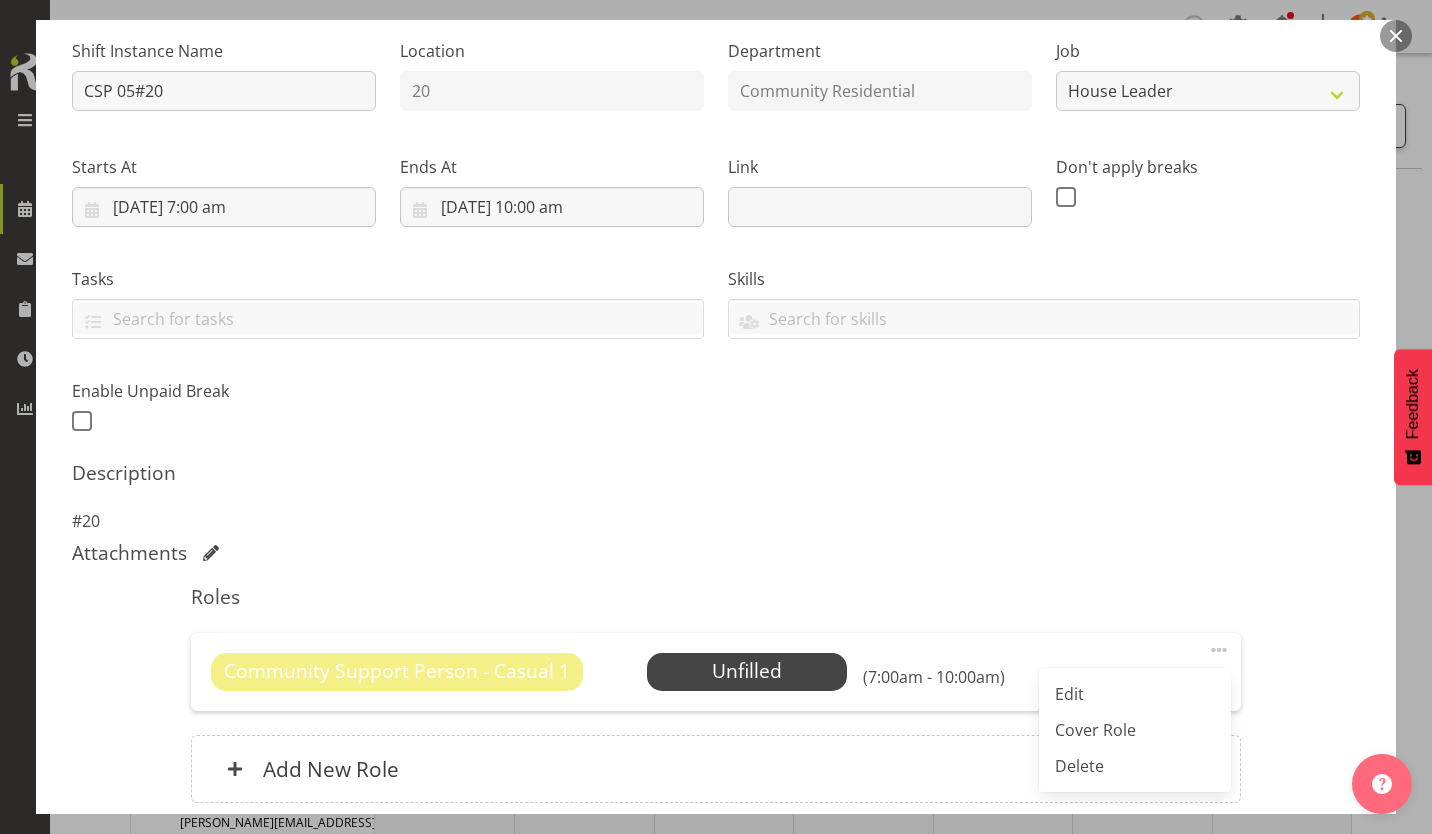 click on "Delete" at bounding box center [1135, 766] 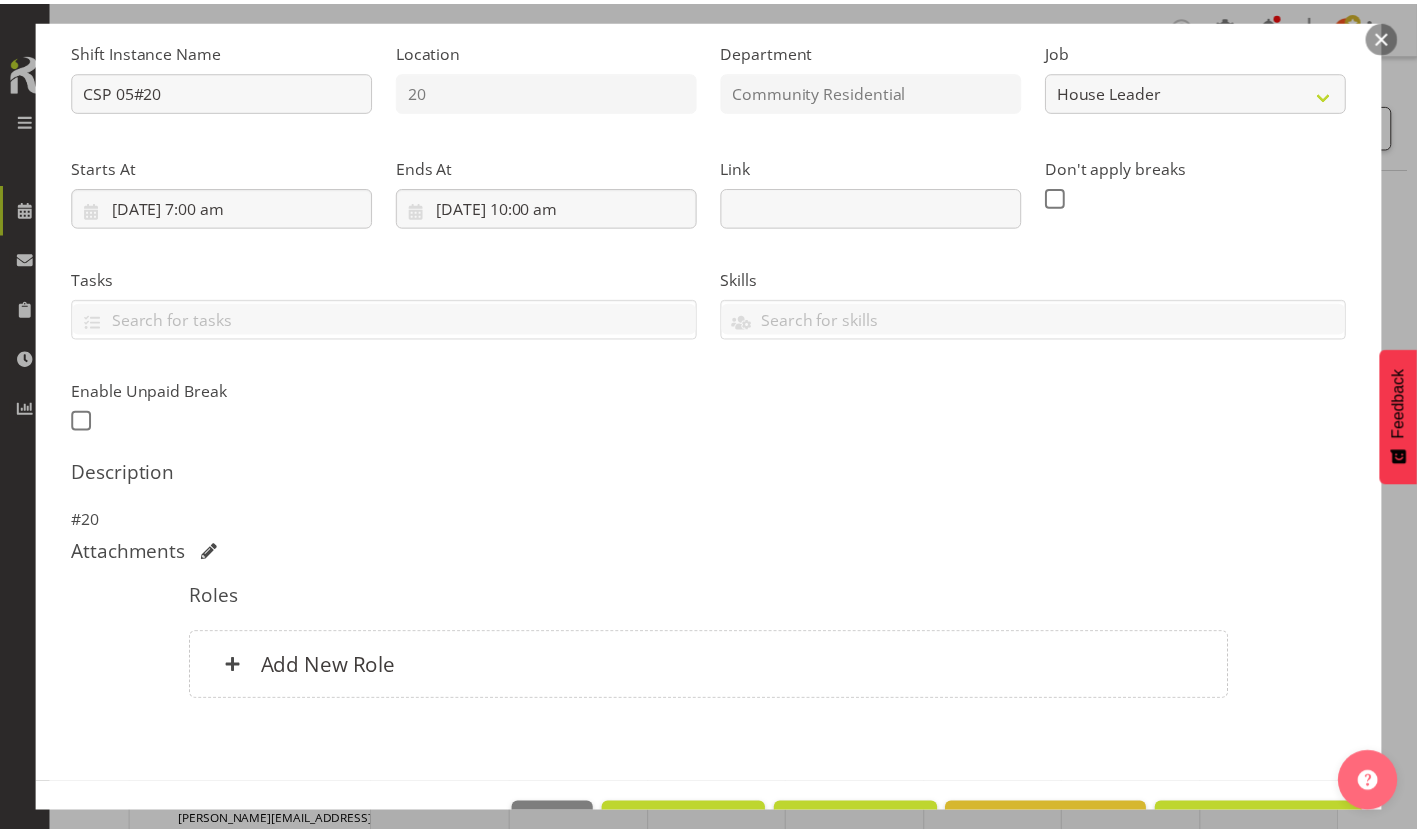 scroll, scrollTop: 111, scrollLeft: 0, axis: vertical 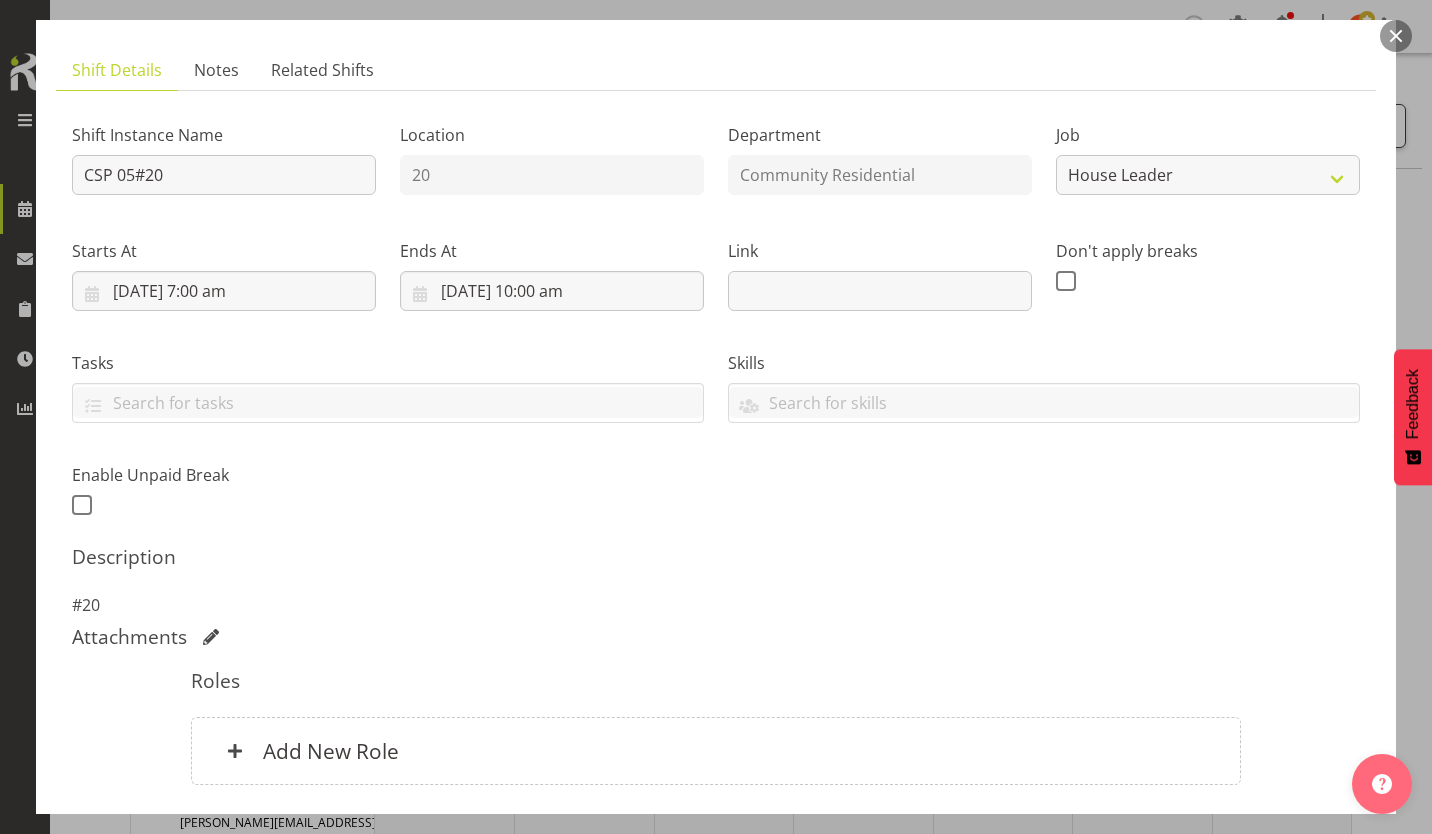 click on "Add New Role" at bounding box center (715, 751) 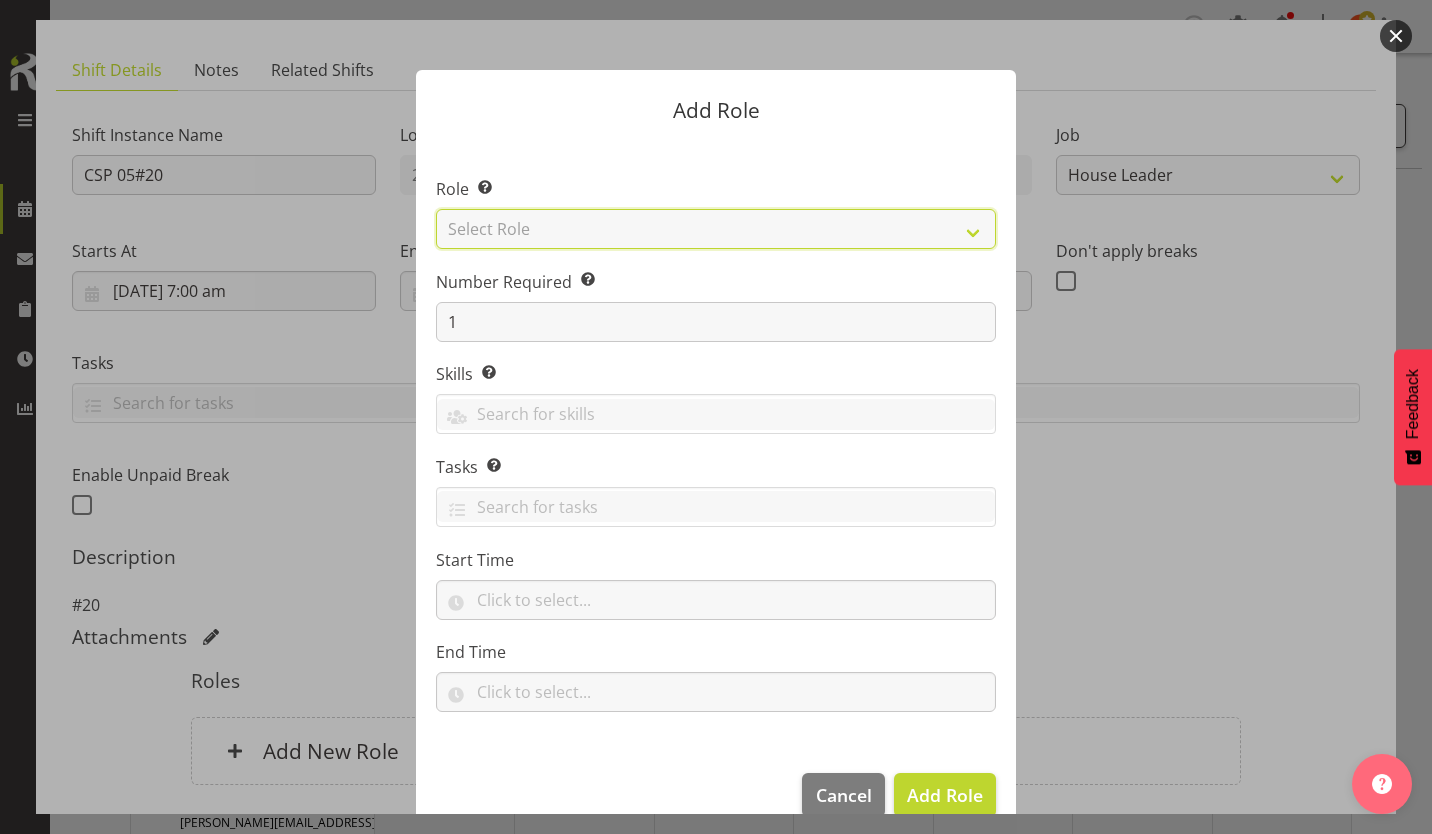 click on "Select Role  Area Manager Art Coordination Community - SIL Community Leader Community Support Person Community Support Person - Casual House Leader Office Admin On-Call call out Senate Senior Coordinator SIL Coordination Sleep Over Volunteer" at bounding box center [716, 229] 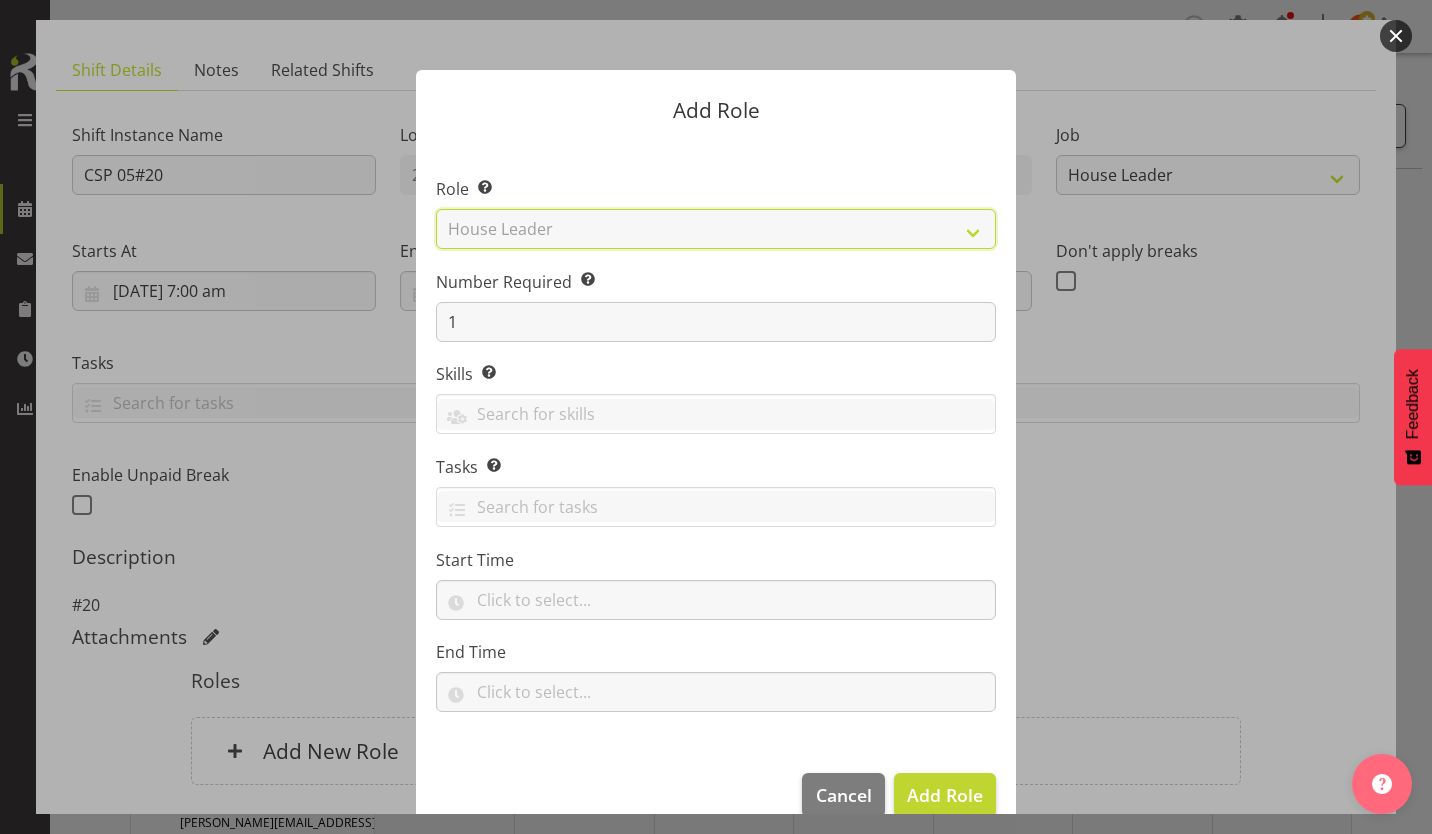click on "Select Role  Area Manager Art Coordination Community - SIL Community Leader Community Support Person Community Support Person - Casual House Leader Office Admin On-Call call out Senate Senior Coordinator SIL Coordination Sleep Over Volunteer" at bounding box center (716, 229) 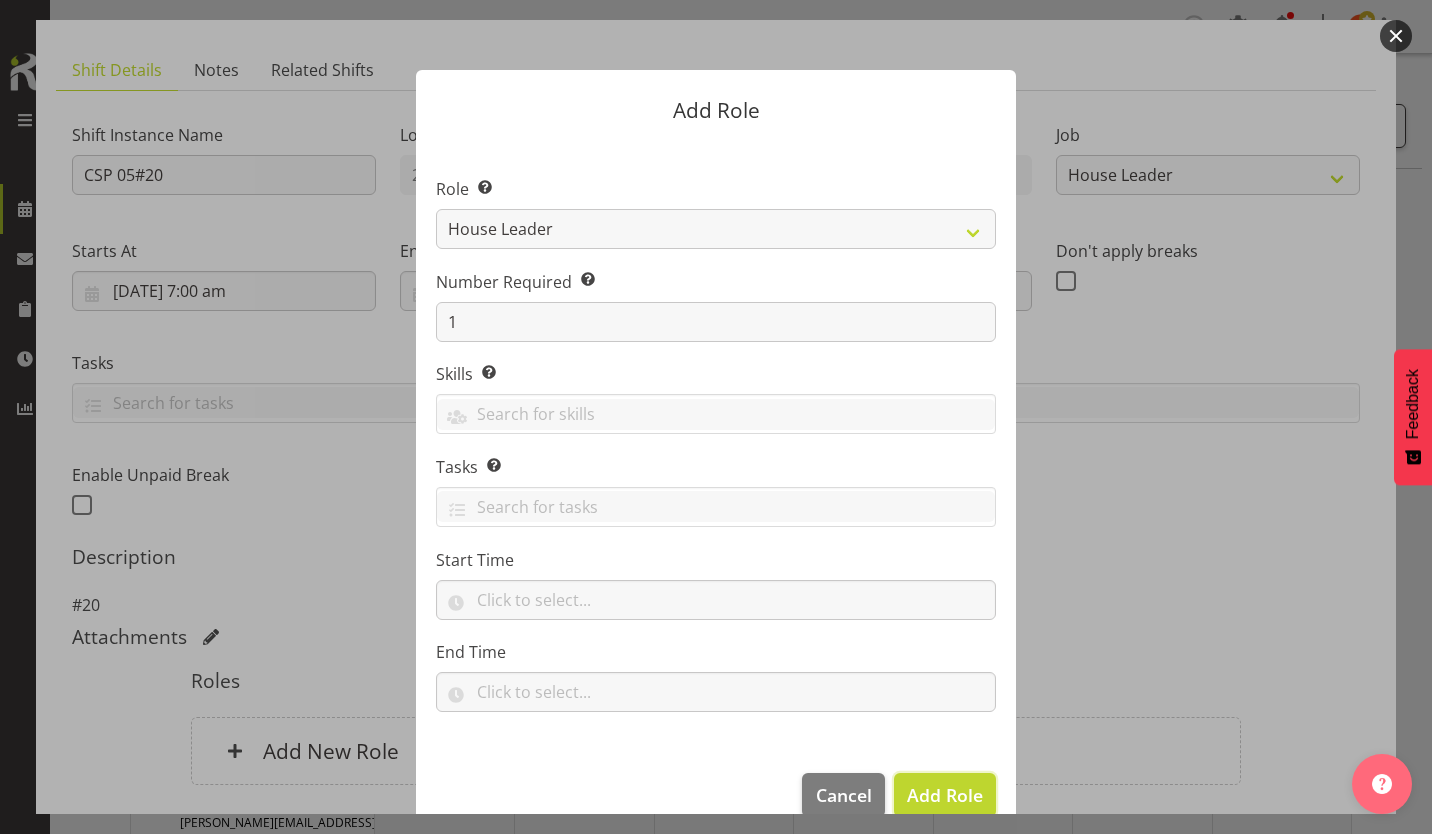 click on "Add Role" at bounding box center (945, 795) 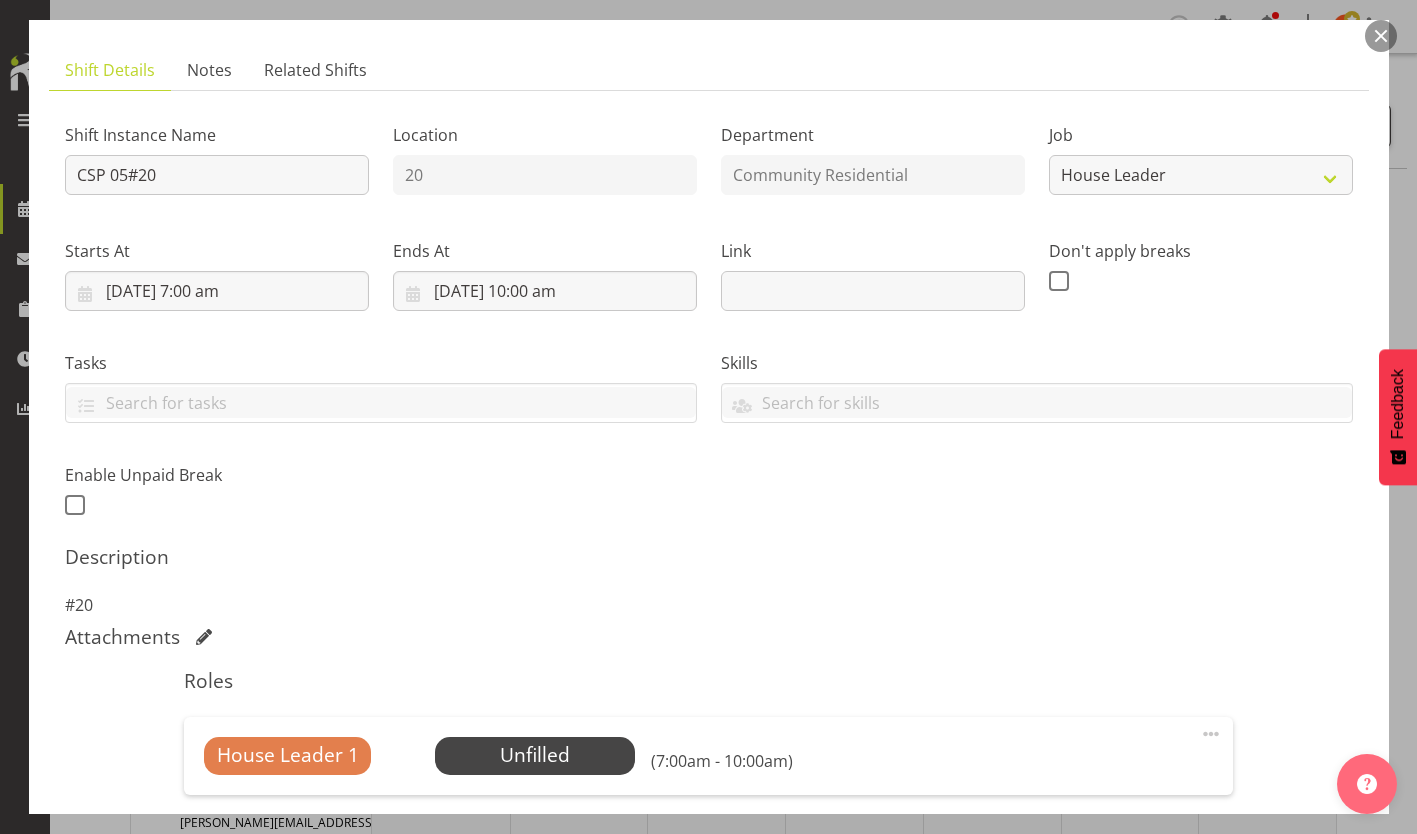click on "Select Employee" at bounding box center [0, 0] 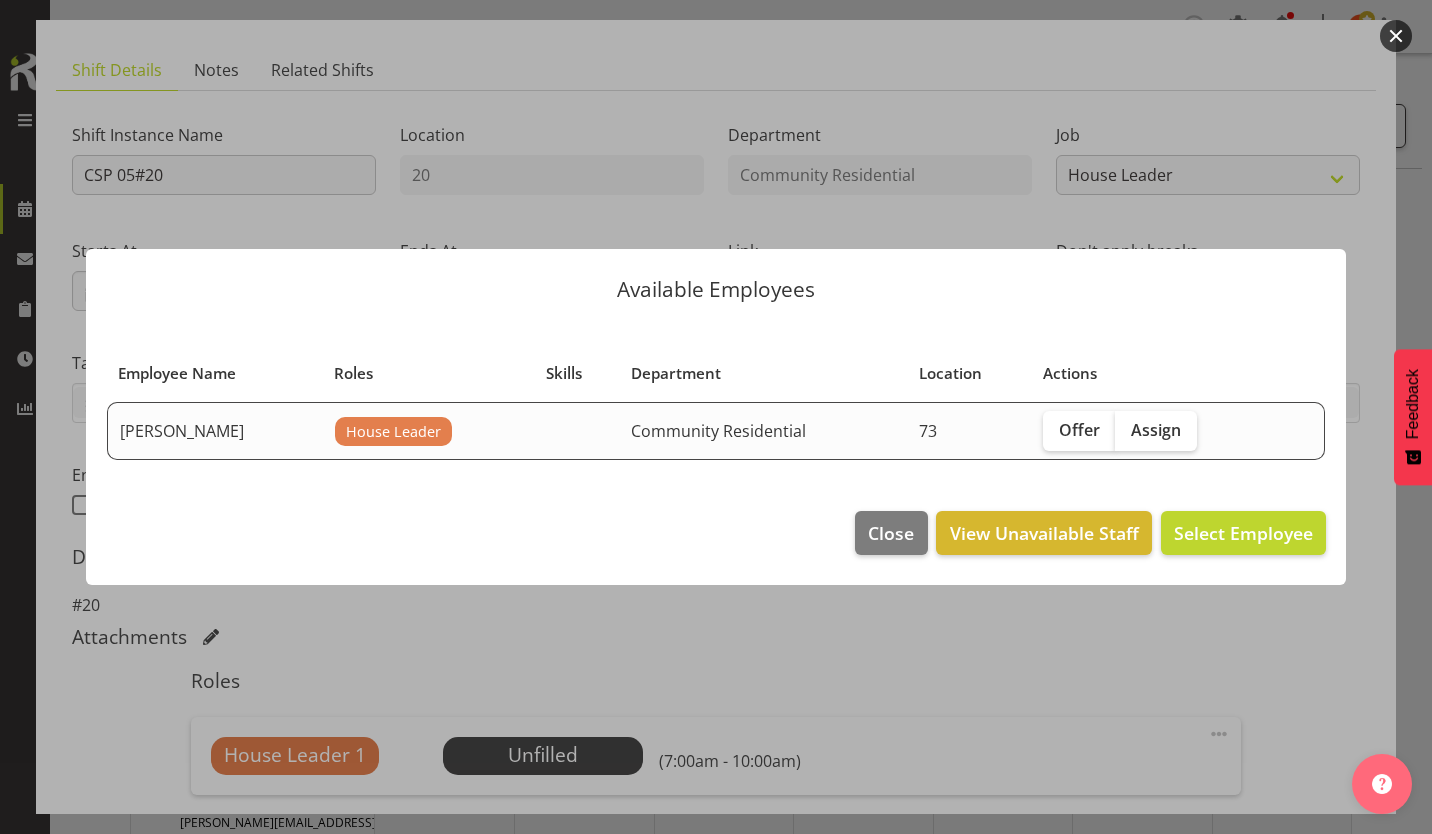 click on "Assign" at bounding box center (1156, 430) 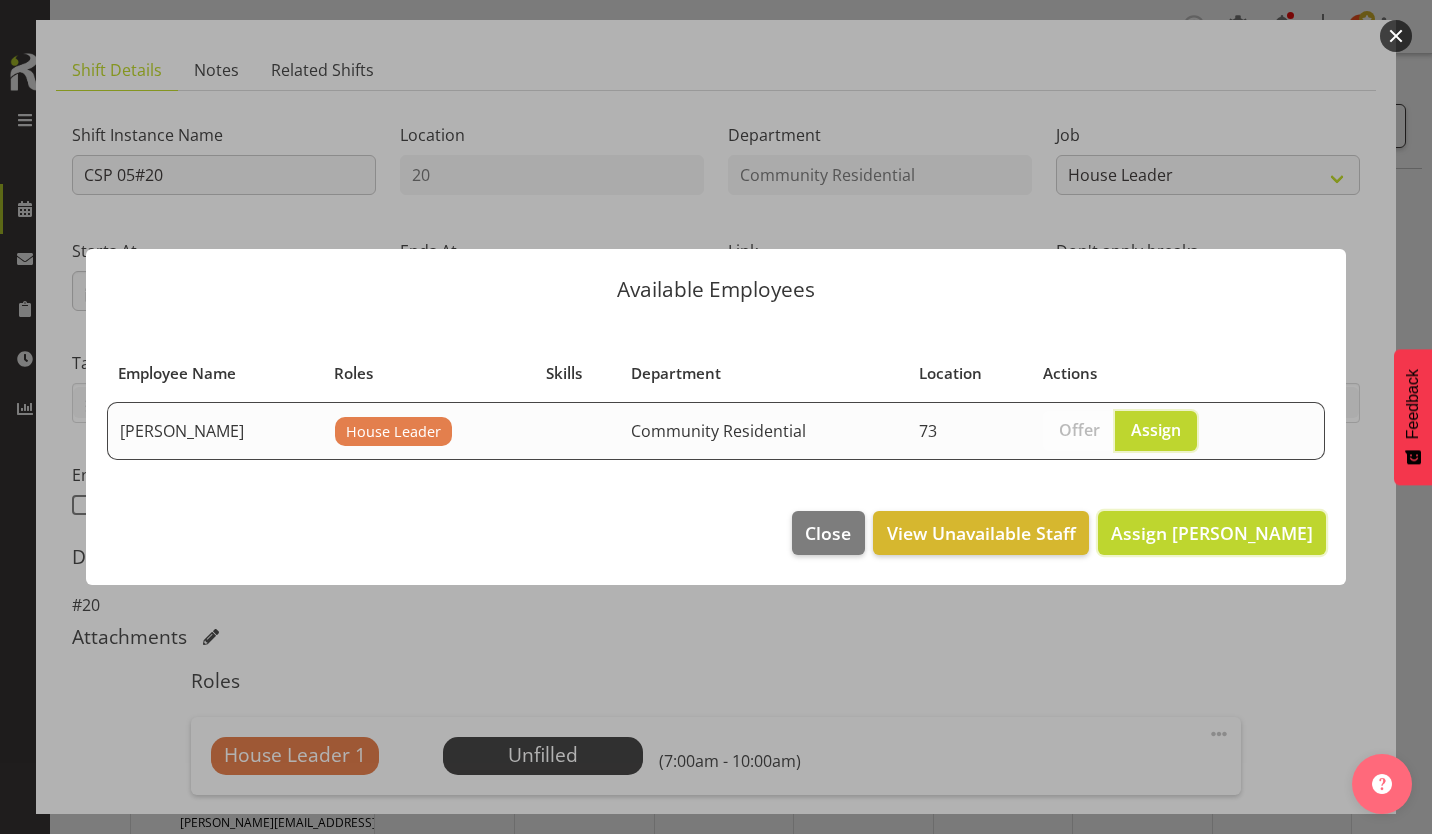 click on "Assign [PERSON_NAME]" at bounding box center [1212, 533] 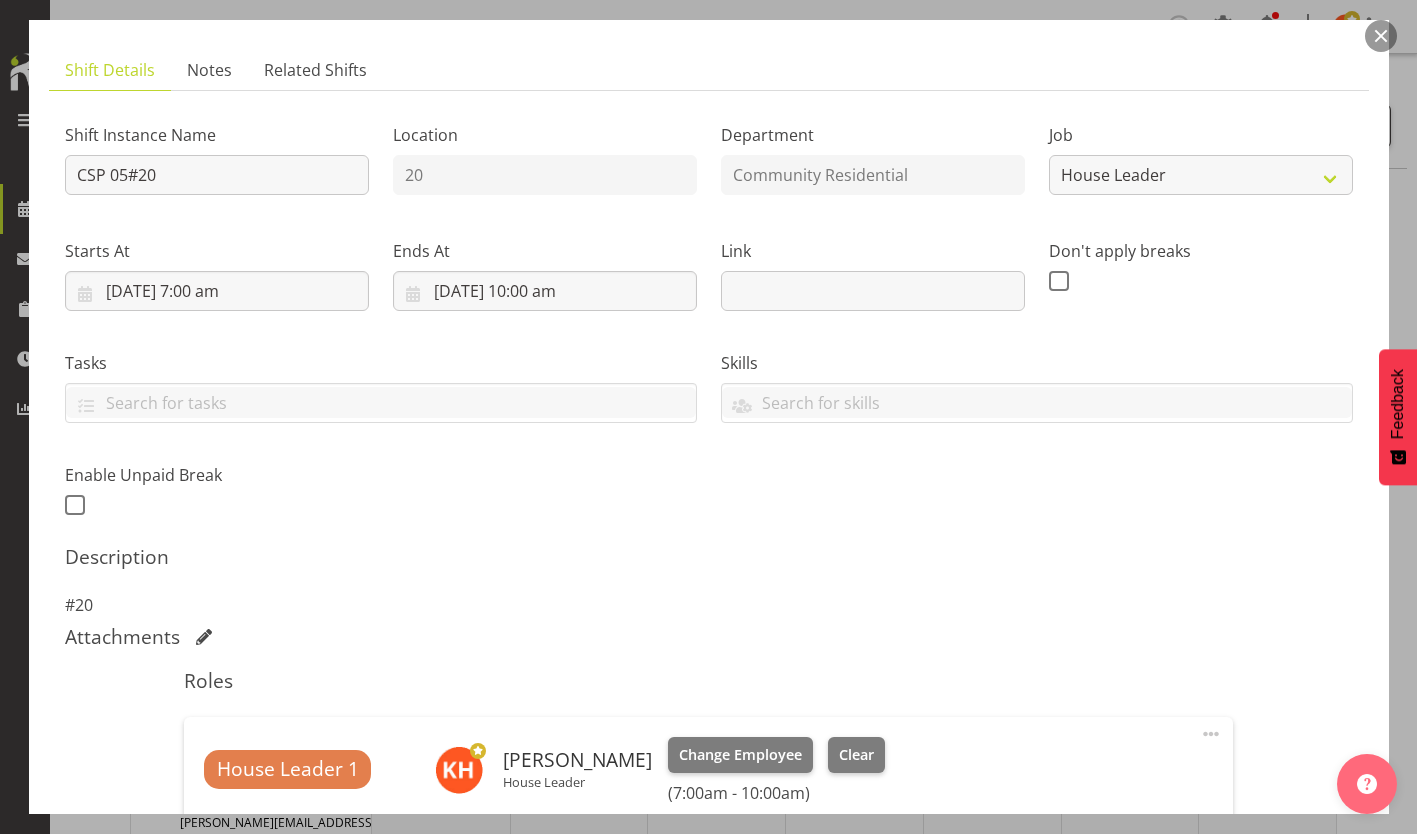 scroll, scrollTop: 219, scrollLeft: 0, axis: vertical 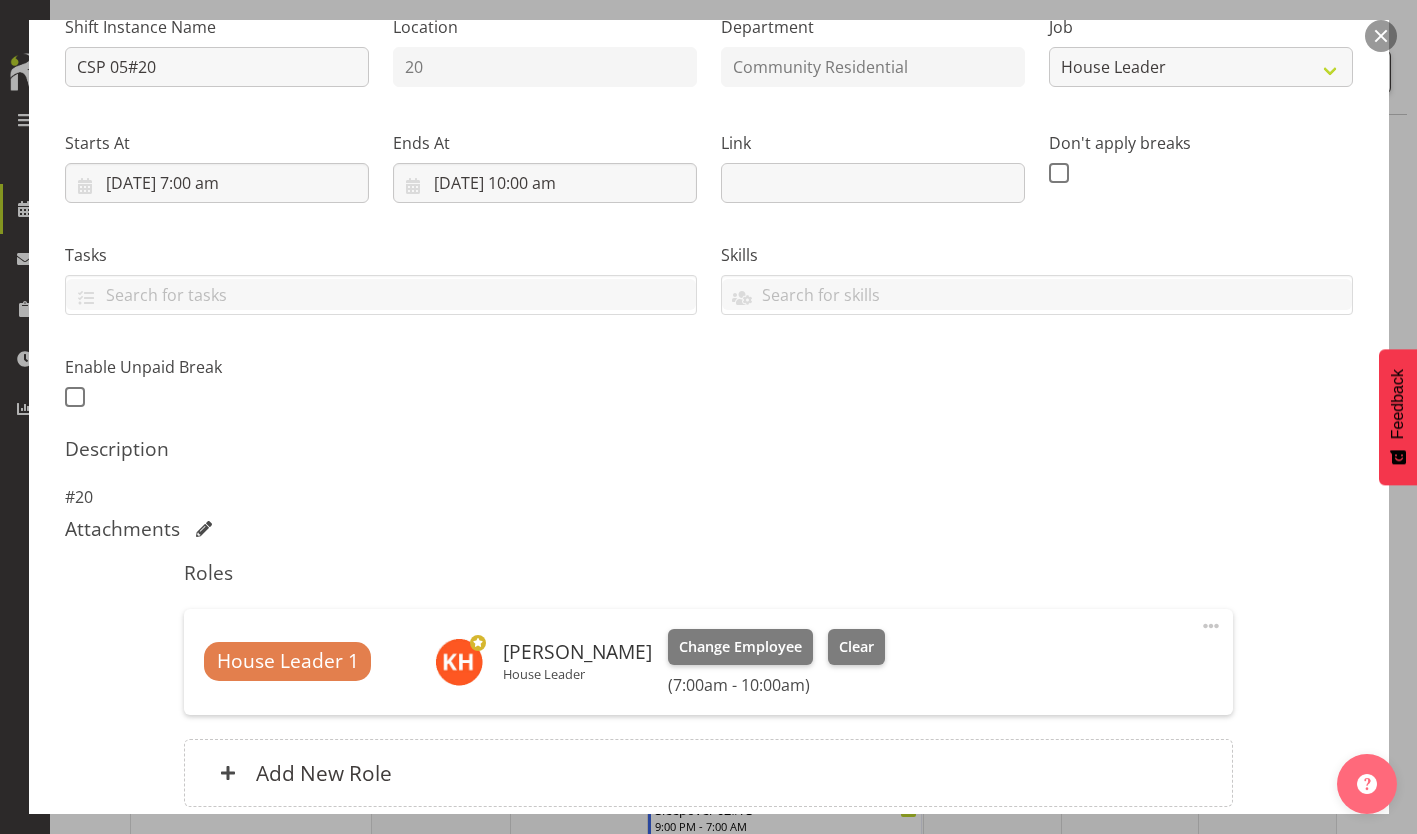 click on "Update Shift Instance" at bounding box center (1263, 932) 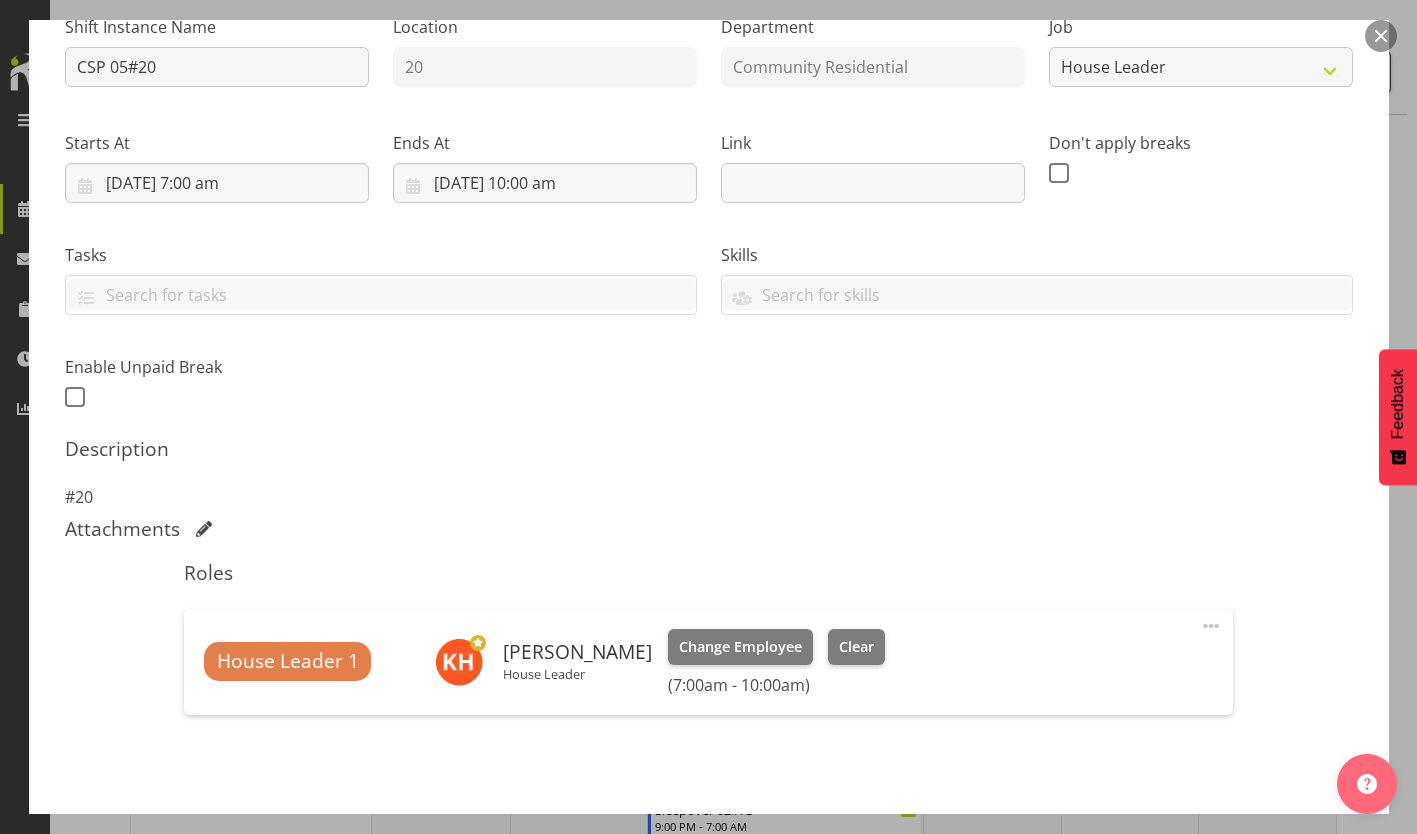 scroll, scrollTop: 146, scrollLeft: 0, axis: vertical 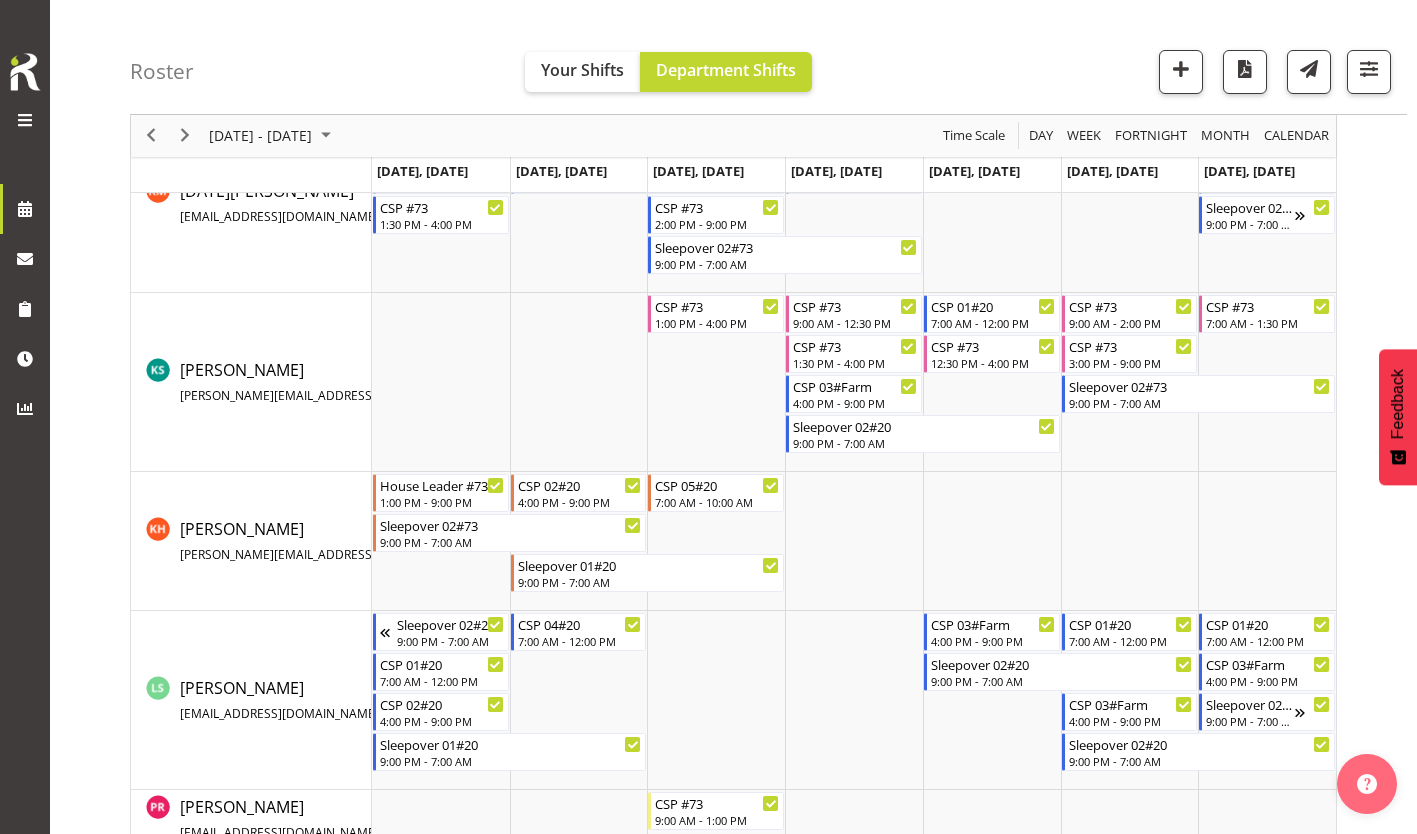 click at bounding box center [716, 541] 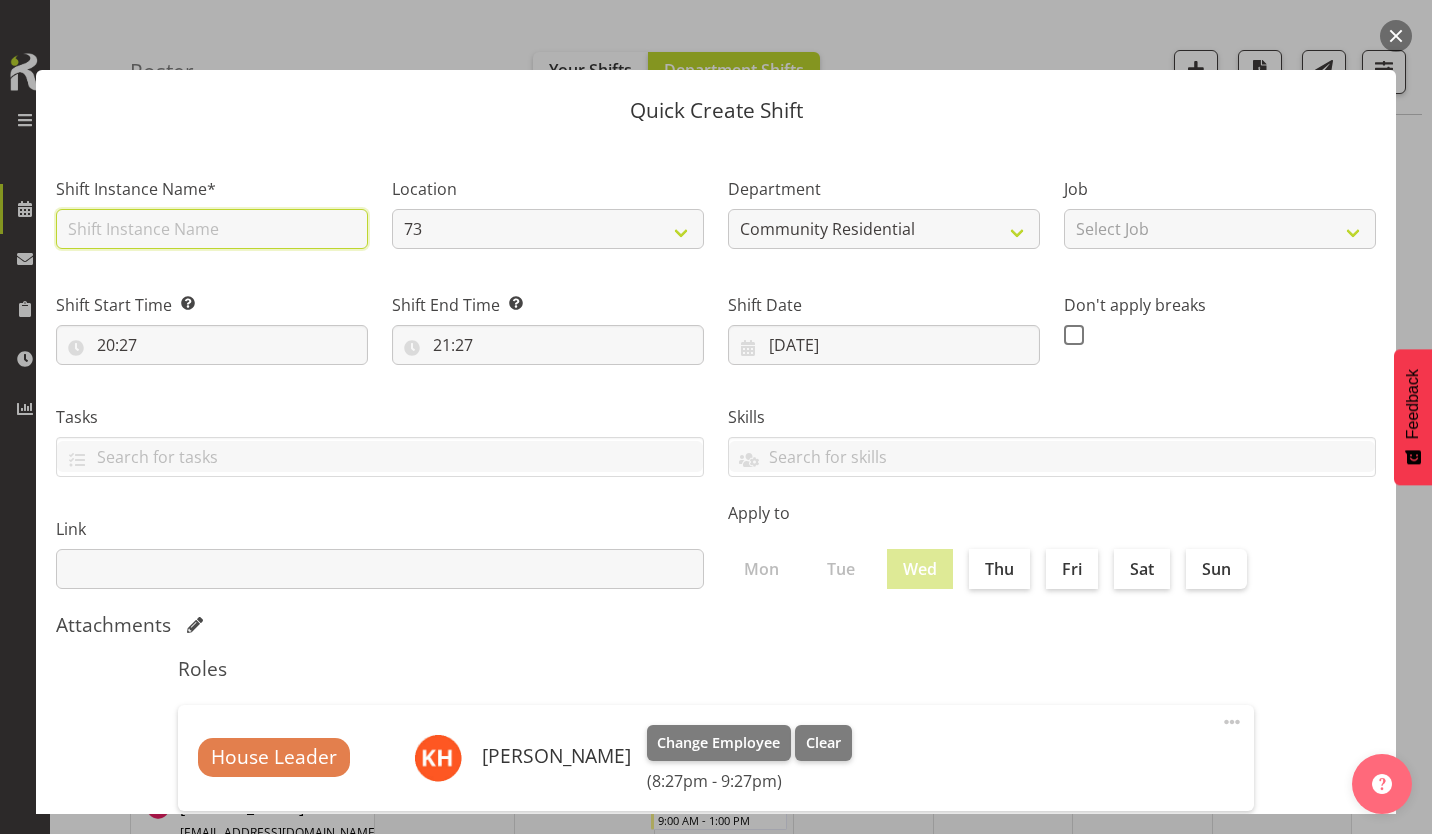 click at bounding box center (212, 229) 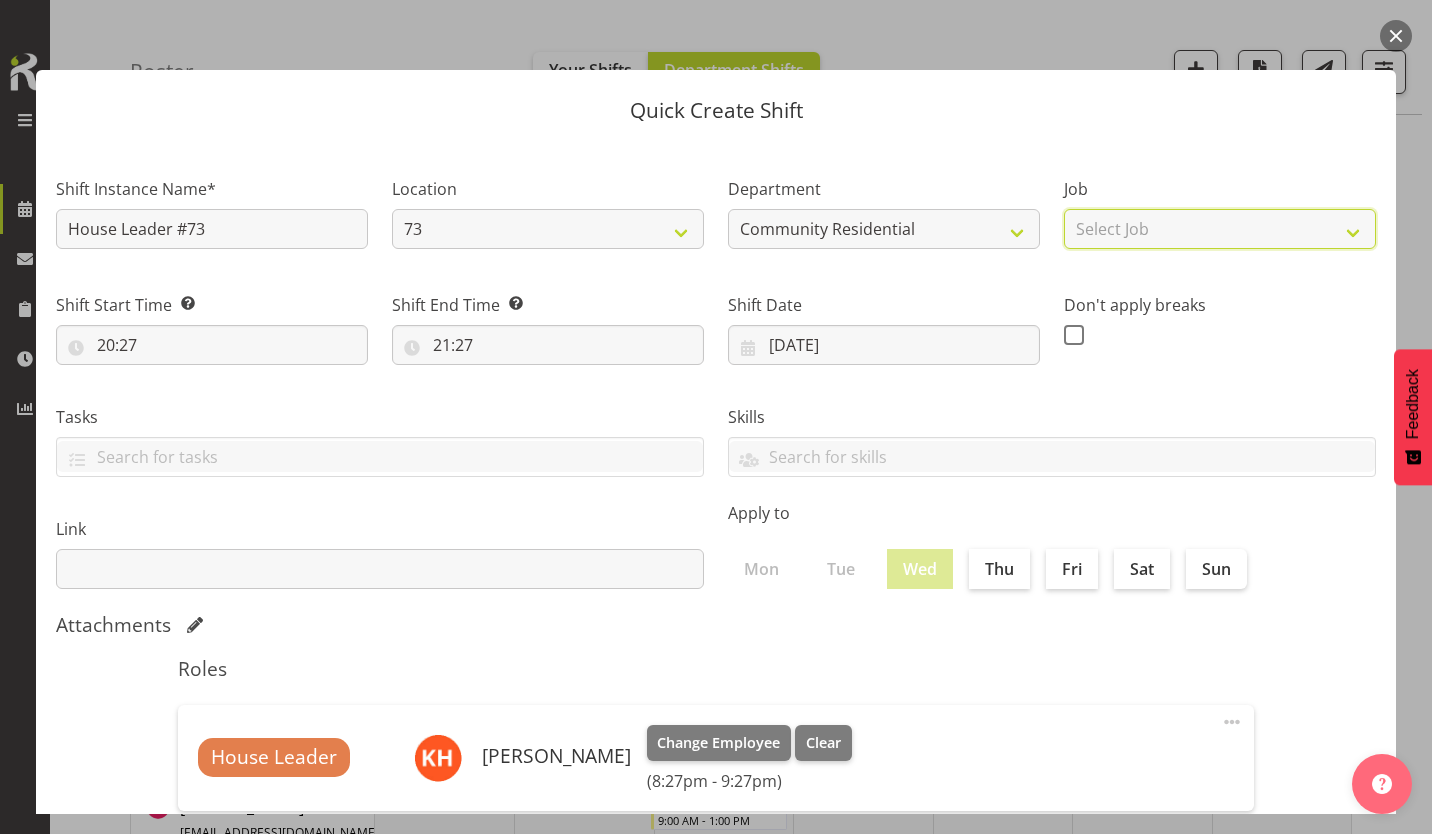 click on "Select Job  Accounts Admin Art Coordinator Community Leader Community Support Person Community Support Person-Casual House Leader Office Admin Senior Coordinator Service Manager Volunteer" at bounding box center (1220, 229) 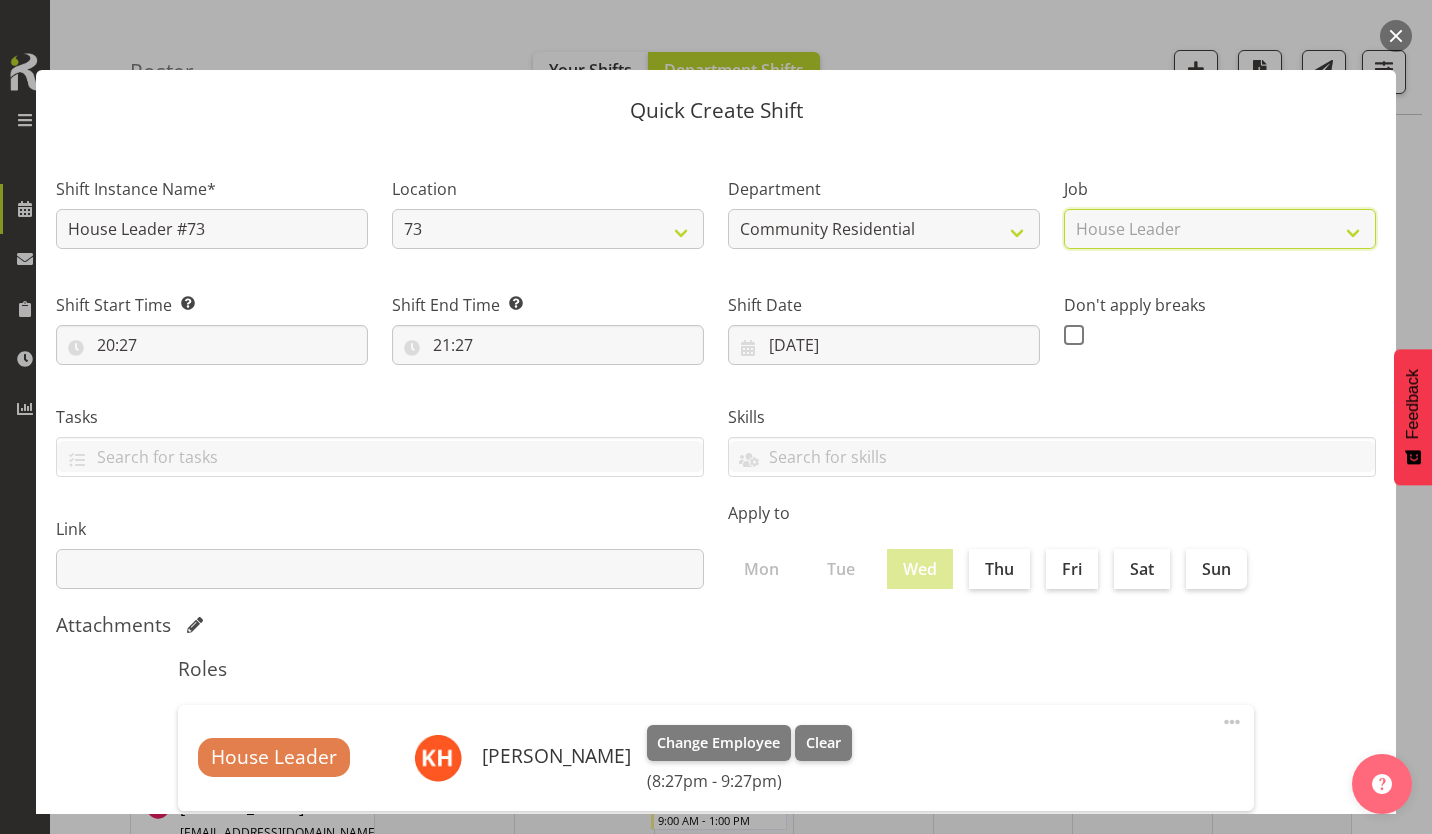 click on "Select Job  Accounts Admin Art Coordinator Community Leader Community Support Person Community Support Person-Casual House Leader Office Admin Senior Coordinator Service Manager Volunteer" at bounding box center [1220, 229] 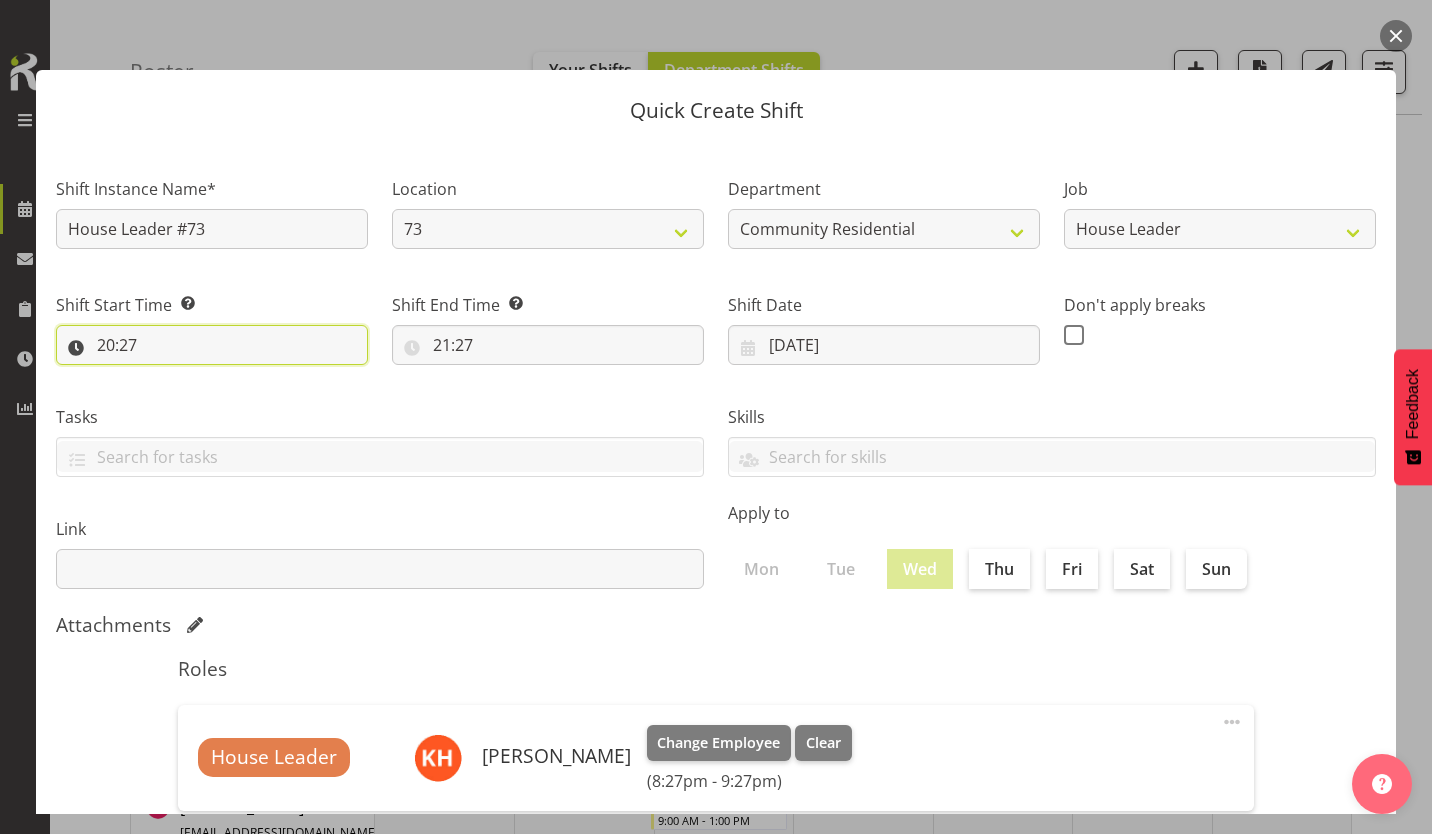 click on "20:27" at bounding box center (212, 345) 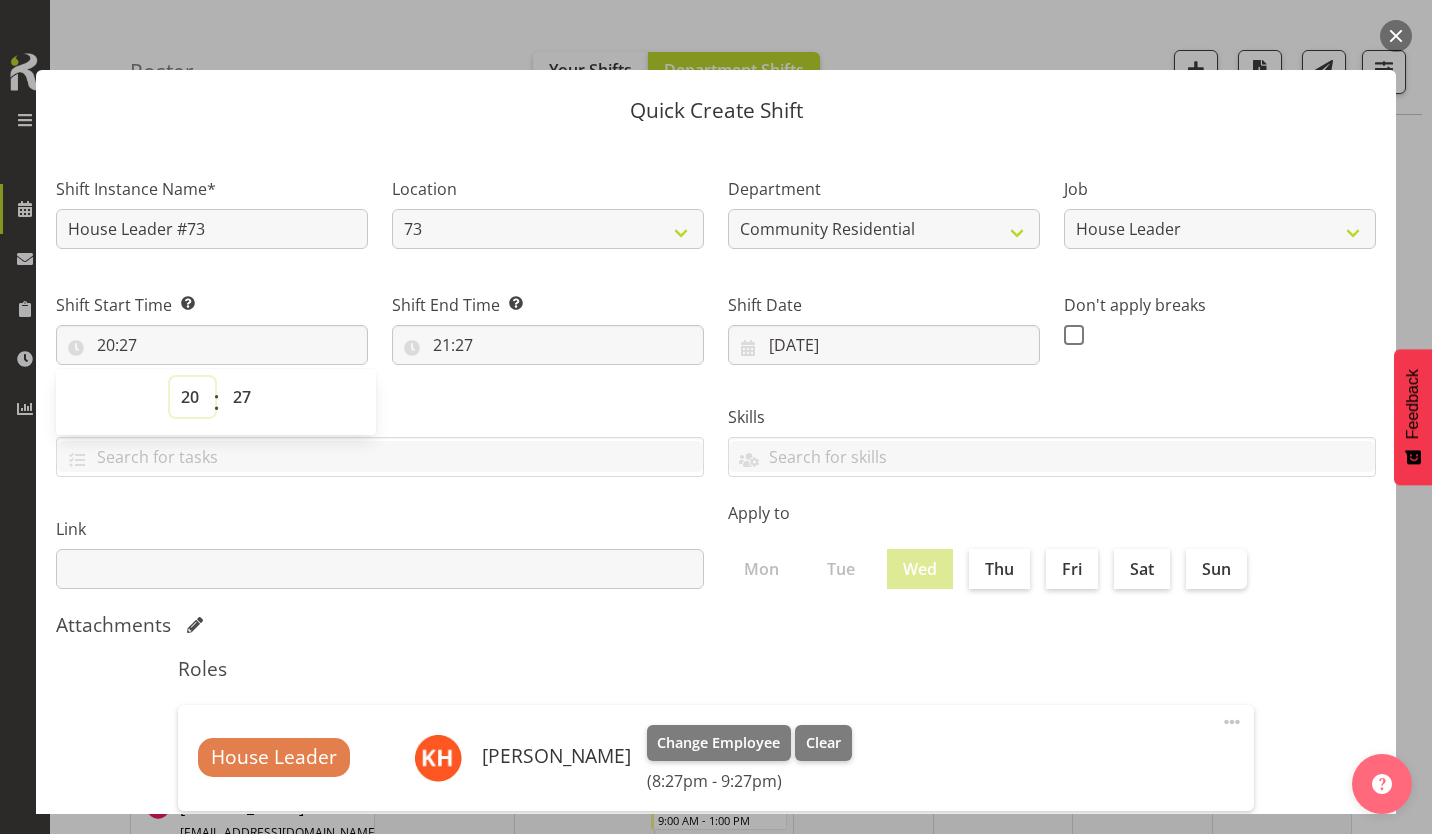 click on "00   01   02   03   04   05   06   07   08   09   10   11   12   13   14   15   16   17   18   19   20   21   22   23" at bounding box center [192, 397] 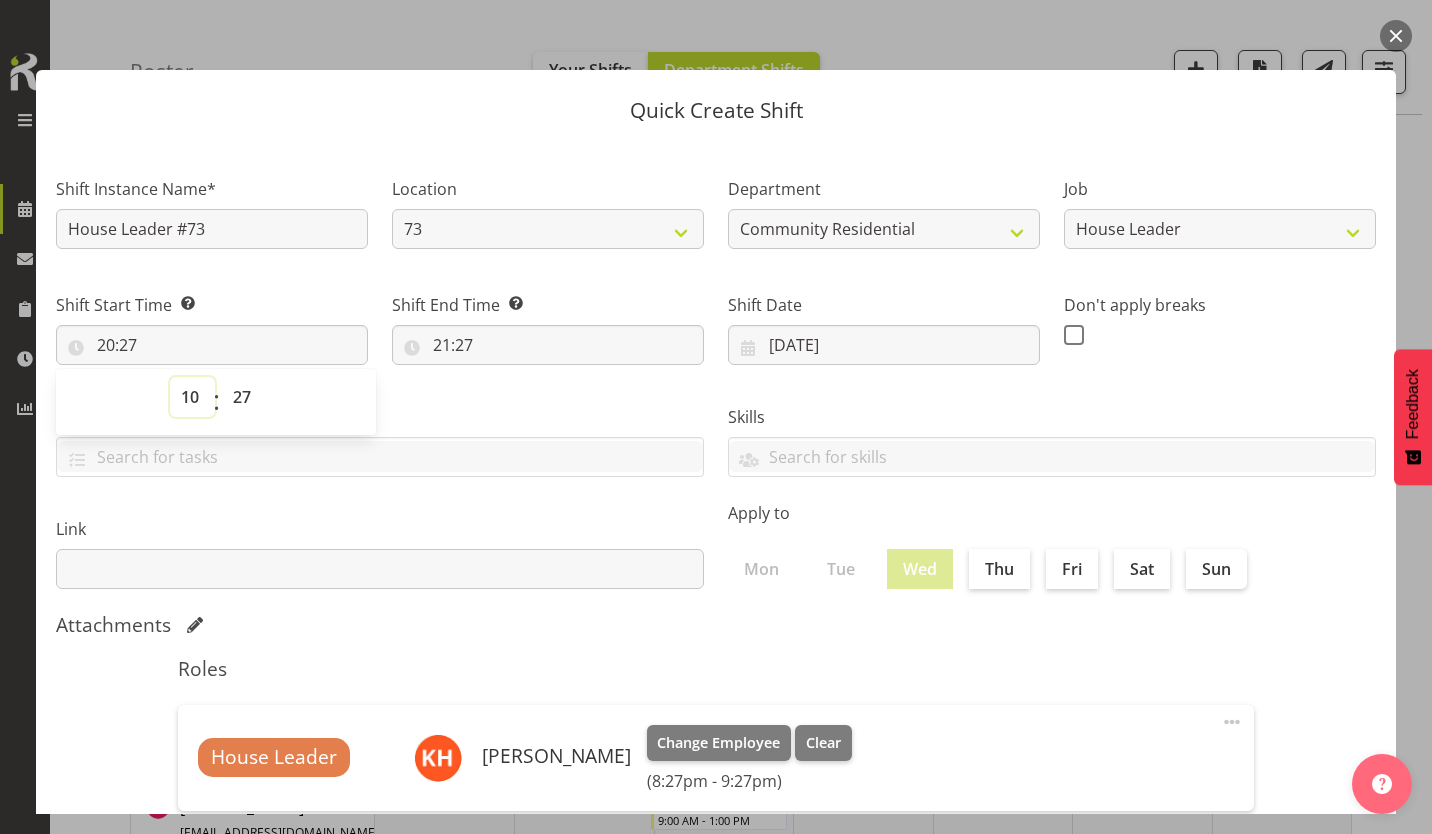 click on "00   01   02   03   04   05   06   07   08   09   10   11   12   13   14   15   16   17   18   19   20   21   22   23" at bounding box center [192, 397] 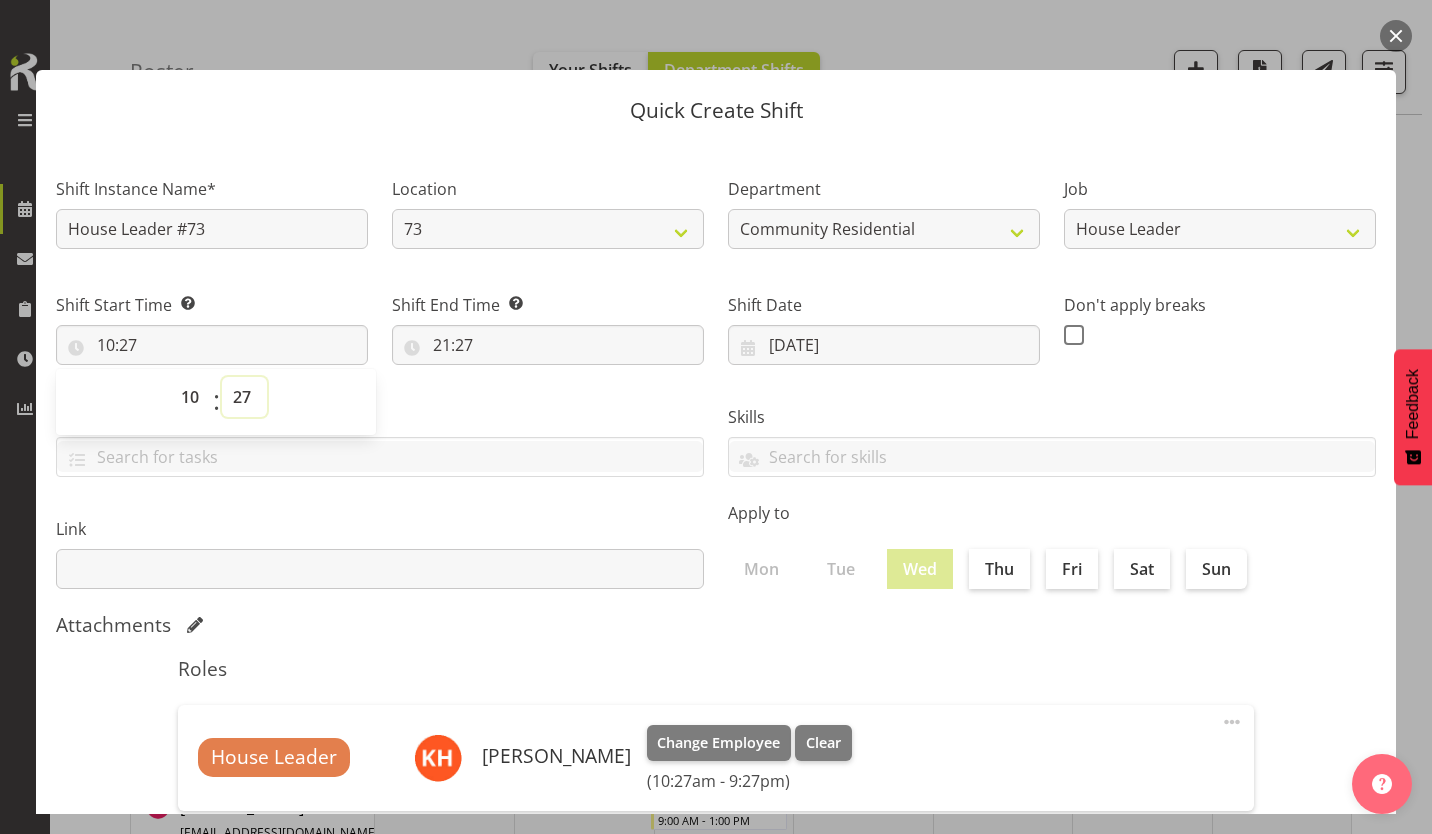 click on "00   01   02   03   04   05   06   07   08   09   10   11   12   13   14   15   16   17   18   19   20   21   22   23   24   25   26   27   28   29   30   31   32   33   34   35   36   37   38   39   40   41   42   43   44   45   46   47   48   49   50   51   52   53   54   55   56   57   58   59" at bounding box center [244, 397] 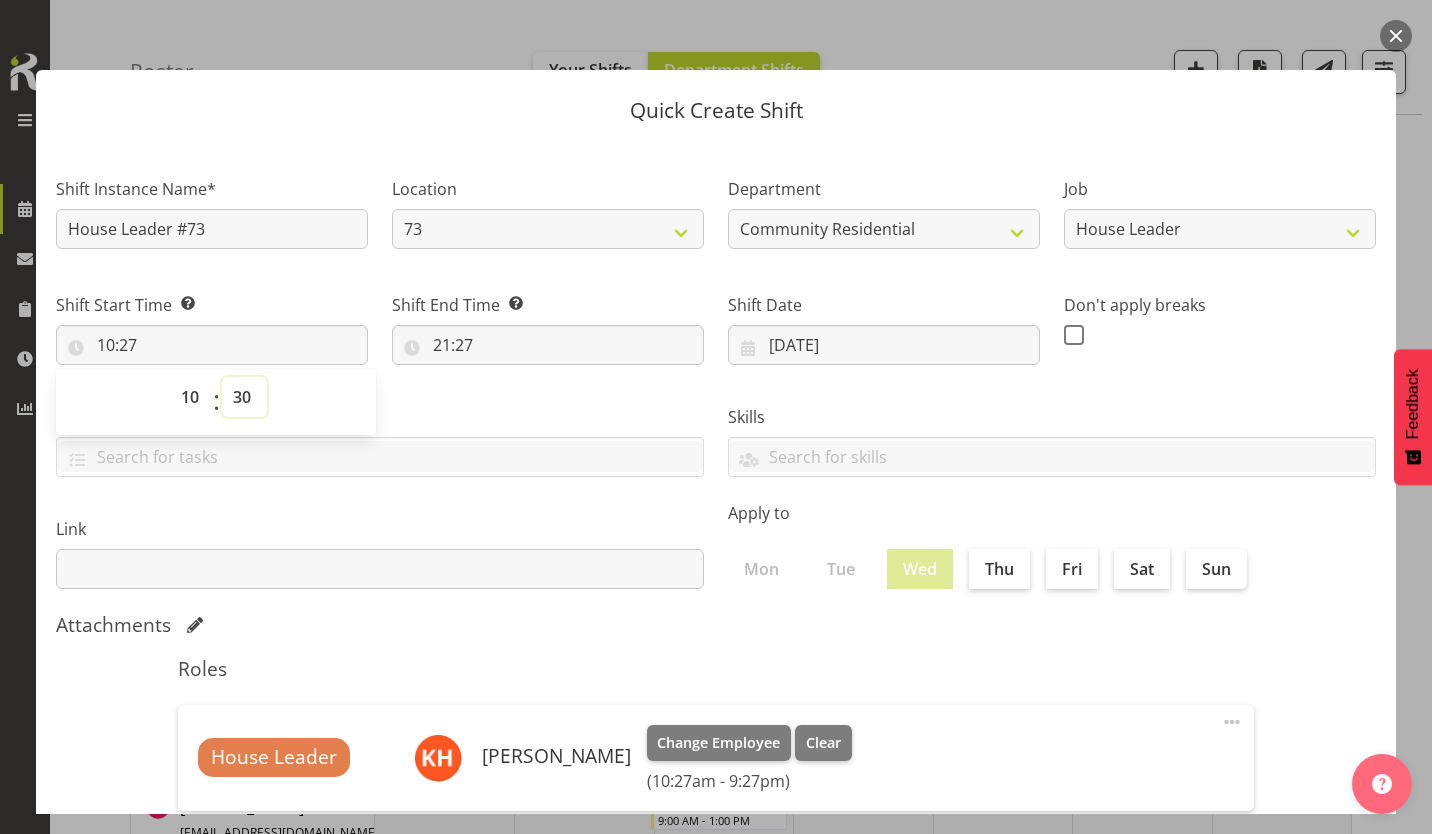 click on "00   01   02   03   04   05   06   07   08   09   10   11   12   13   14   15   16   17   18   19   20   21   22   23   24   25   26   27   28   29   30   31   32   33   34   35   36   37   38   39   40   41   42   43   44   45   46   47   48   49   50   51   52   53   54   55   56   57   58   59" at bounding box center [244, 397] 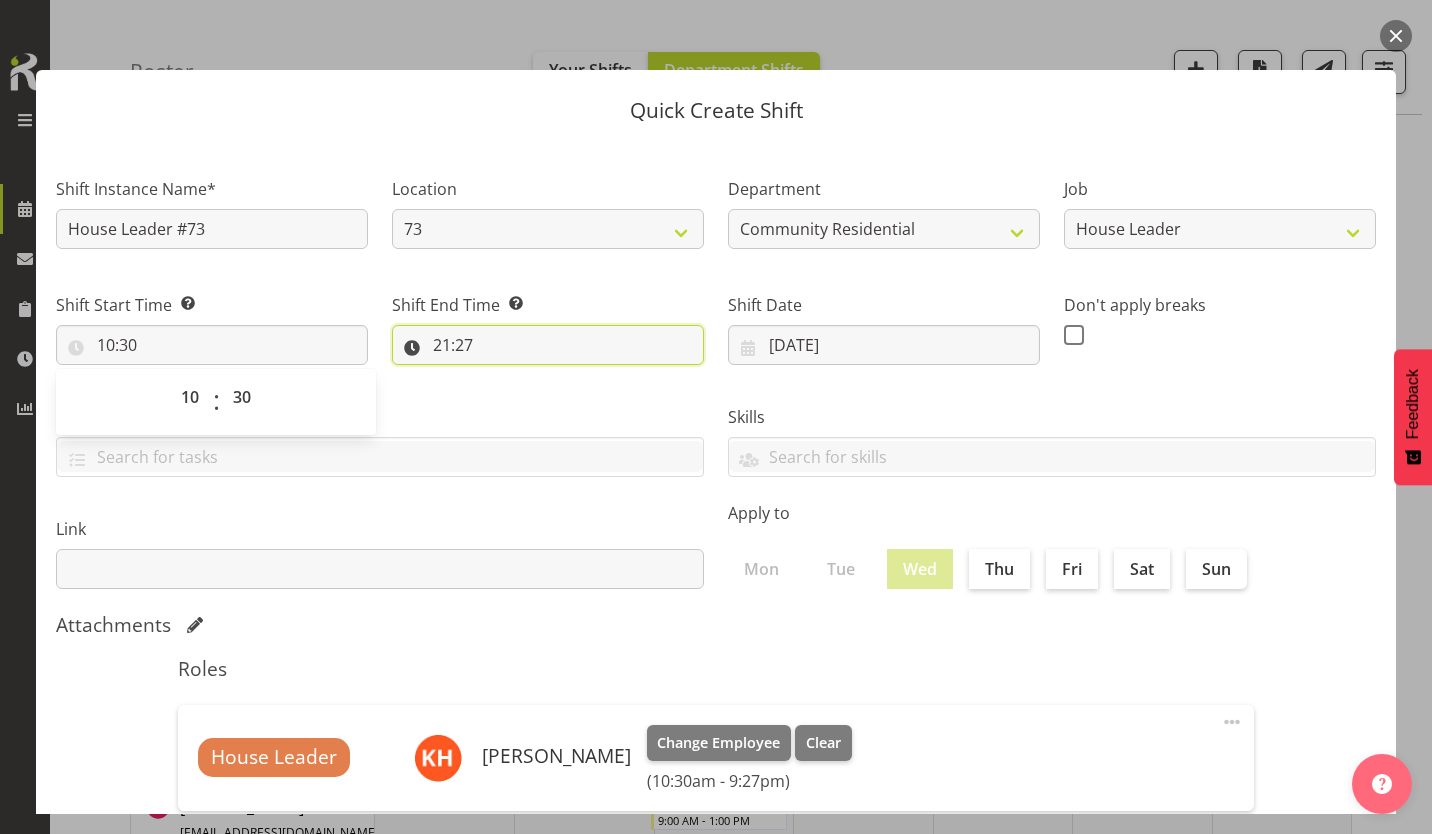 click on "21:27" at bounding box center [548, 345] 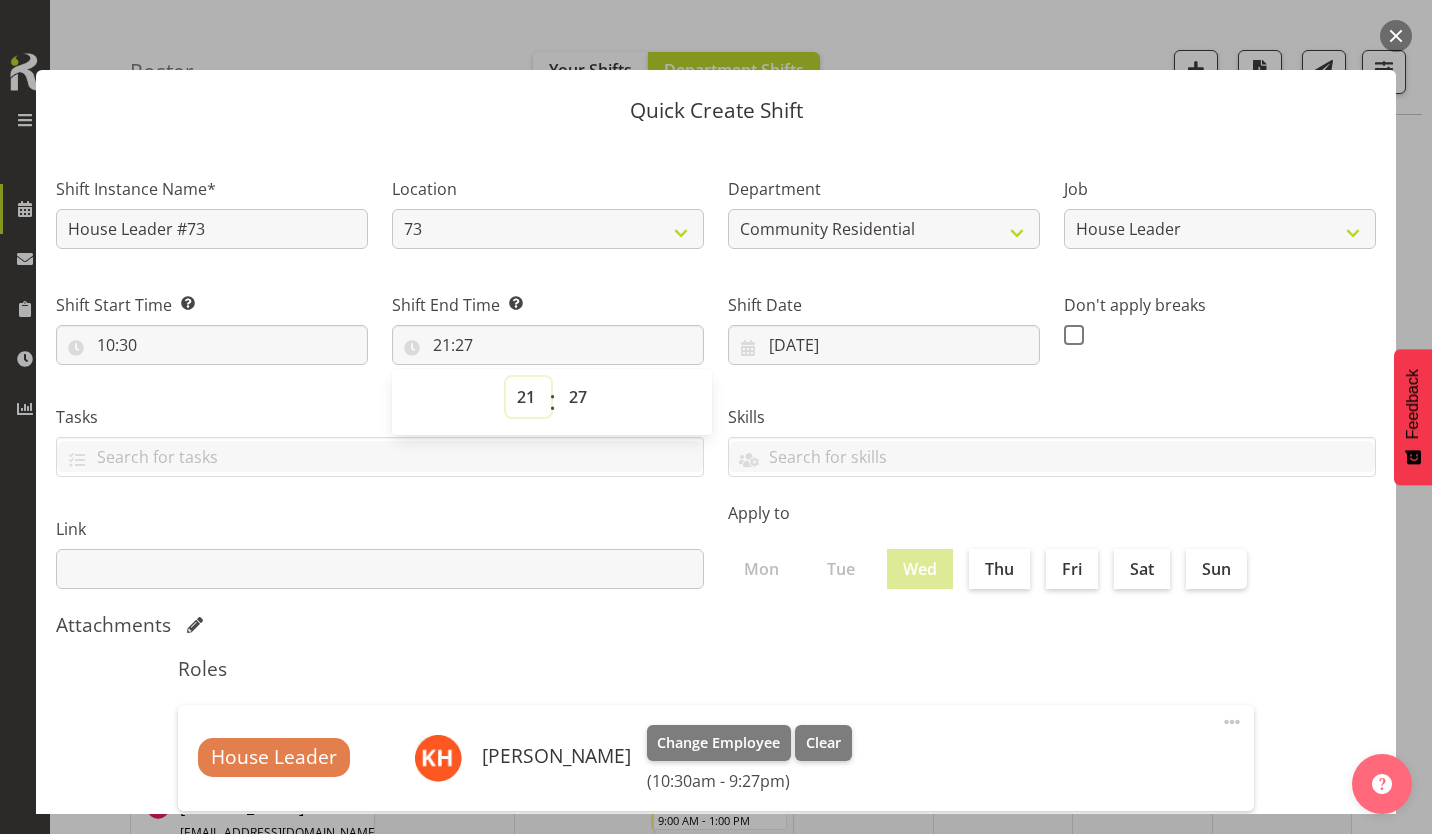 click on "00   01   02   03   04   05   06   07   08   09   10   11   12   13   14   15   16   17   18   19   20   21   22   23" at bounding box center [528, 397] 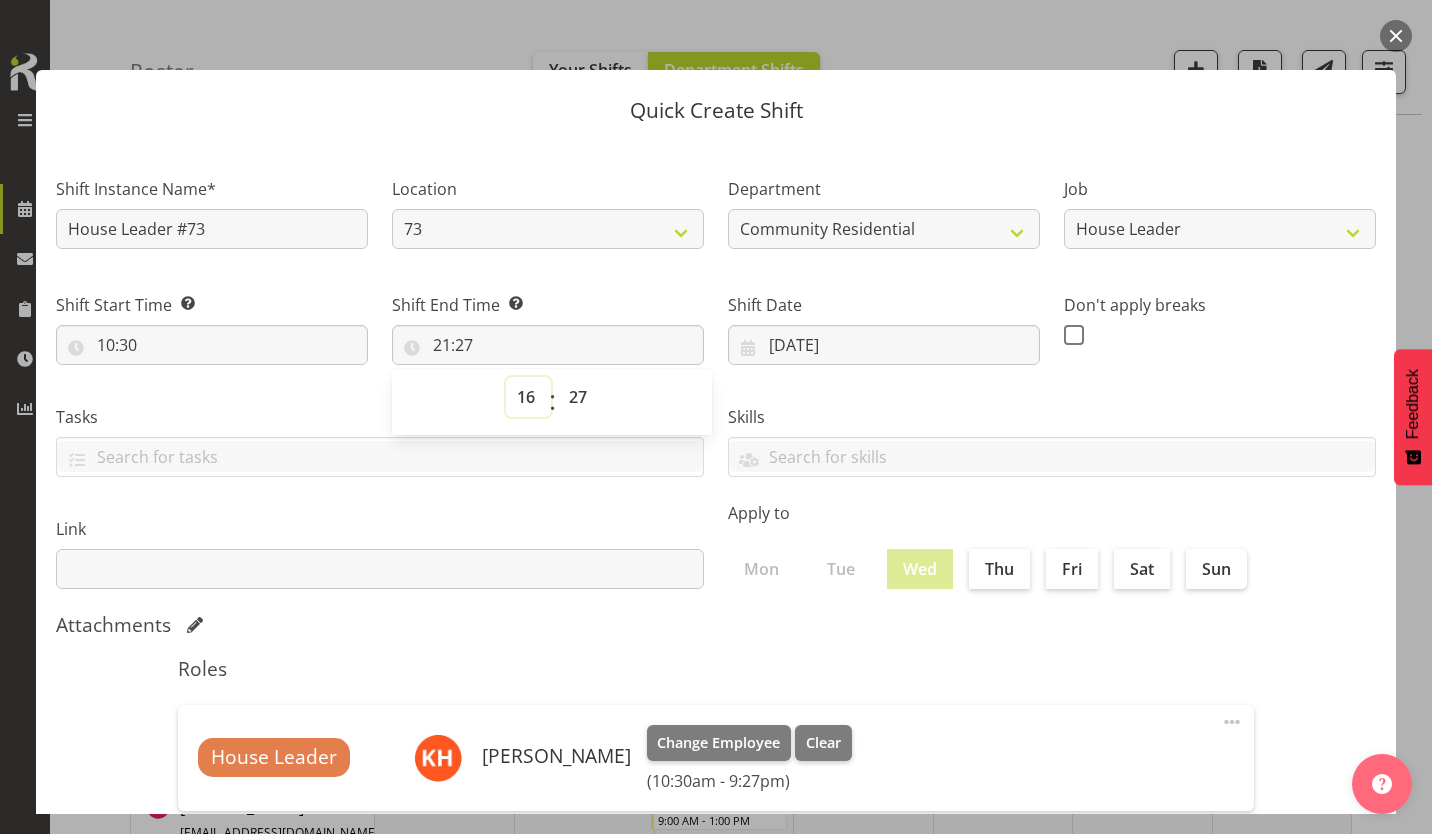 click on "00   01   02   03   04   05   06   07   08   09   10   11   12   13   14   15   16   17   18   19   20   21   22   23" at bounding box center [528, 397] 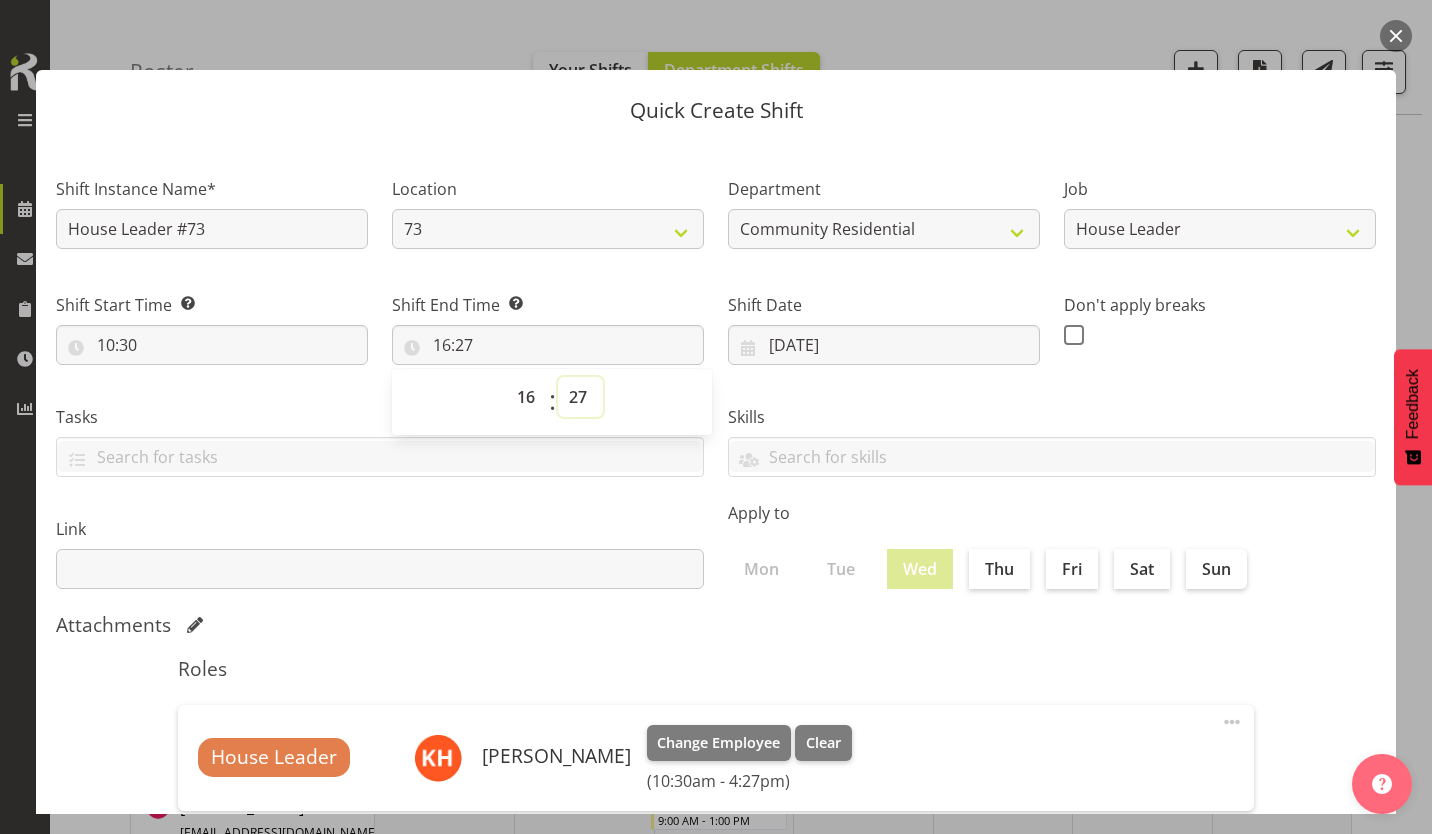 click on "00   01   02   03   04   05   06   07   08   09   10   11   12   13   14   15   16   17   18   19   20   21   22   23   24   25   26   27   28   29   30   31   32   33   34   35   36   37   38   39   40   41   42   43   44   45   46   47   48   49   50   51   52   53   54   55   56   57   58   59" at bounding box center [580, 397] 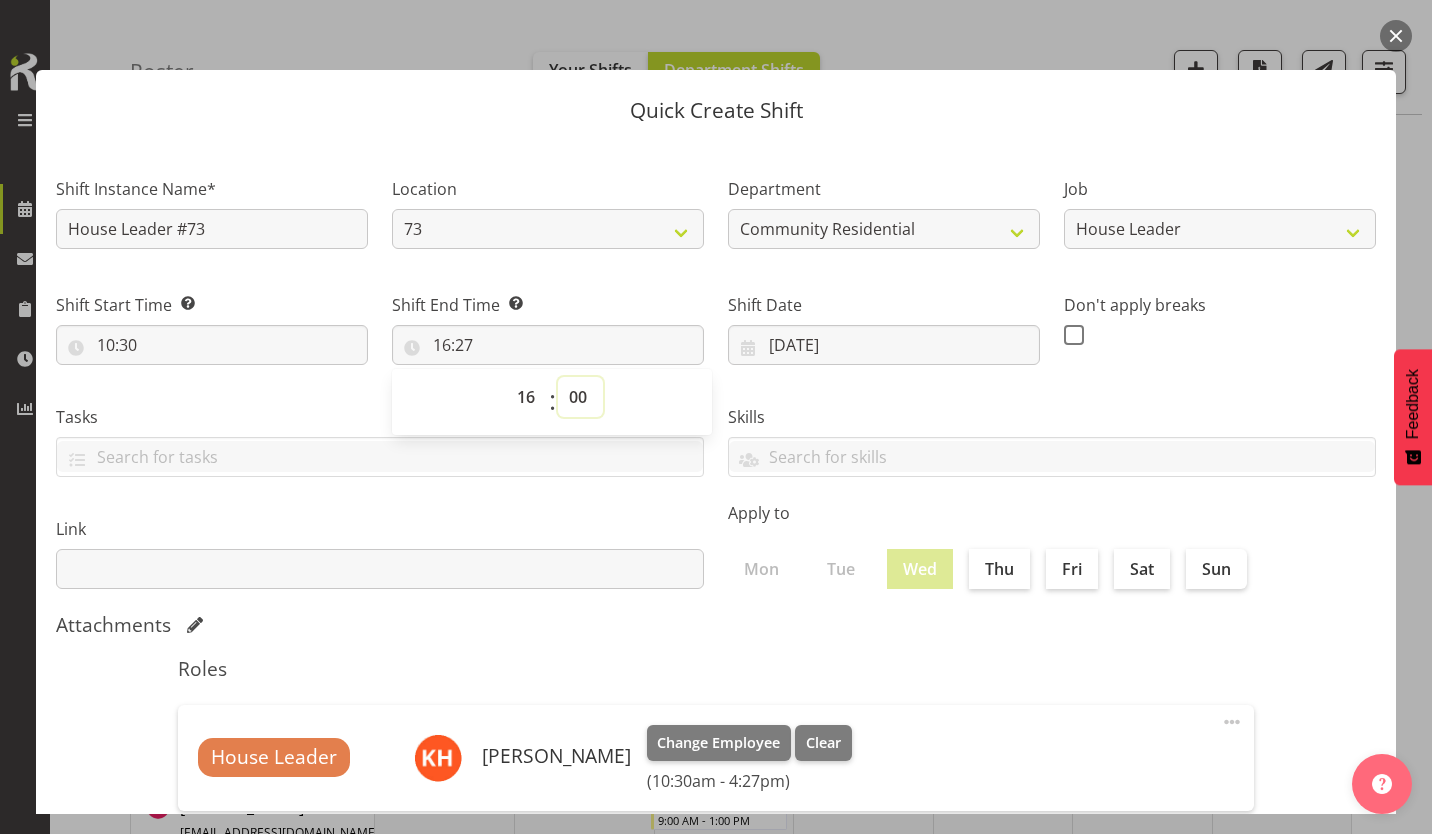 click on "00   01   02   03   04   05   06   07   08   09   10   11   12   13   14   15   16   17   18   19   20   21   22   23   24   25   26   27   28   29   30   31   32   33   34   35   36   37   38   39   40   41   42   43   44   45   46   47   48   49   50   51   52   53   54   55   56   57   58   59" at bounding box center [580, 397] 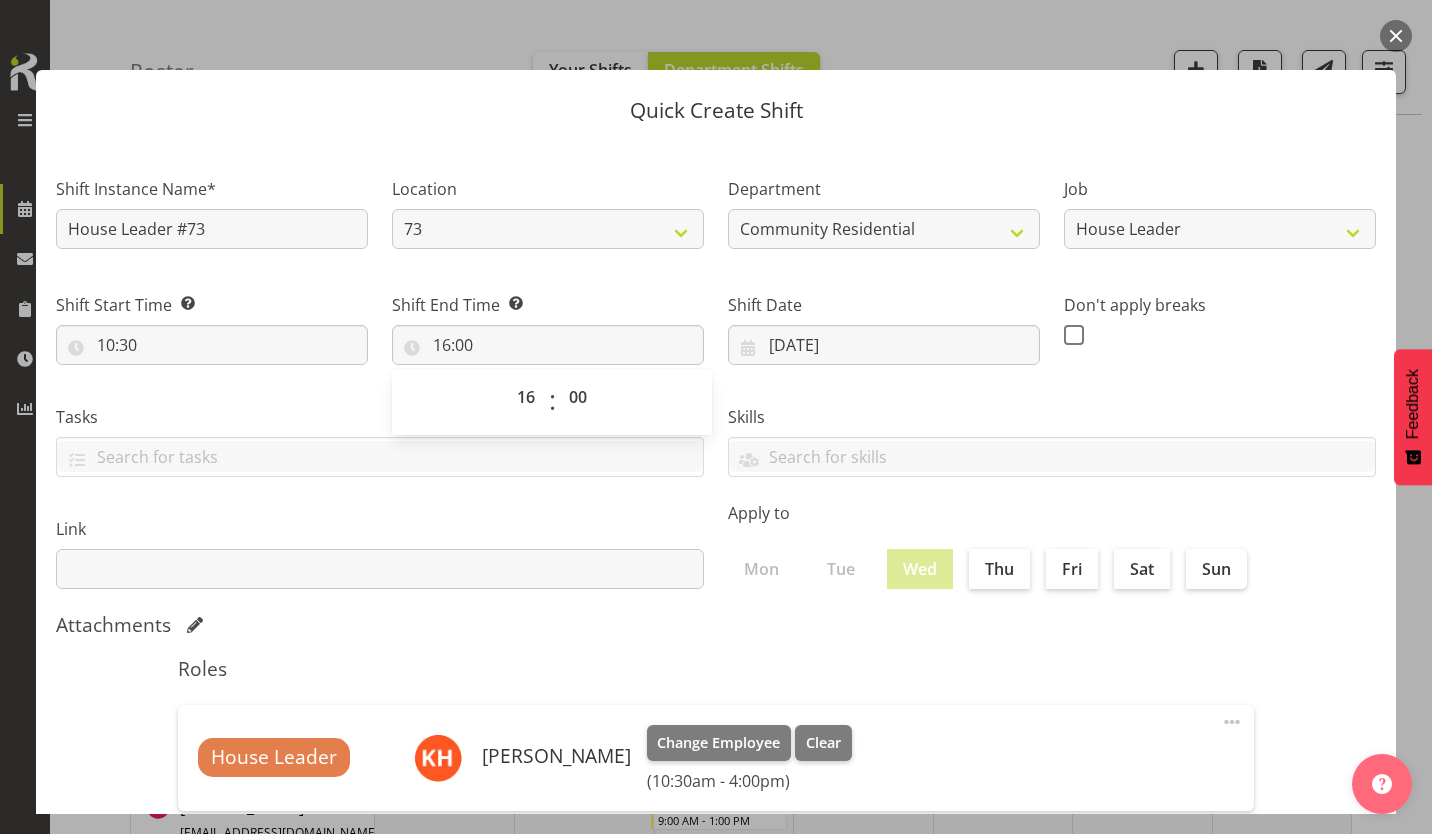 click at bounding box center (1074, 335) 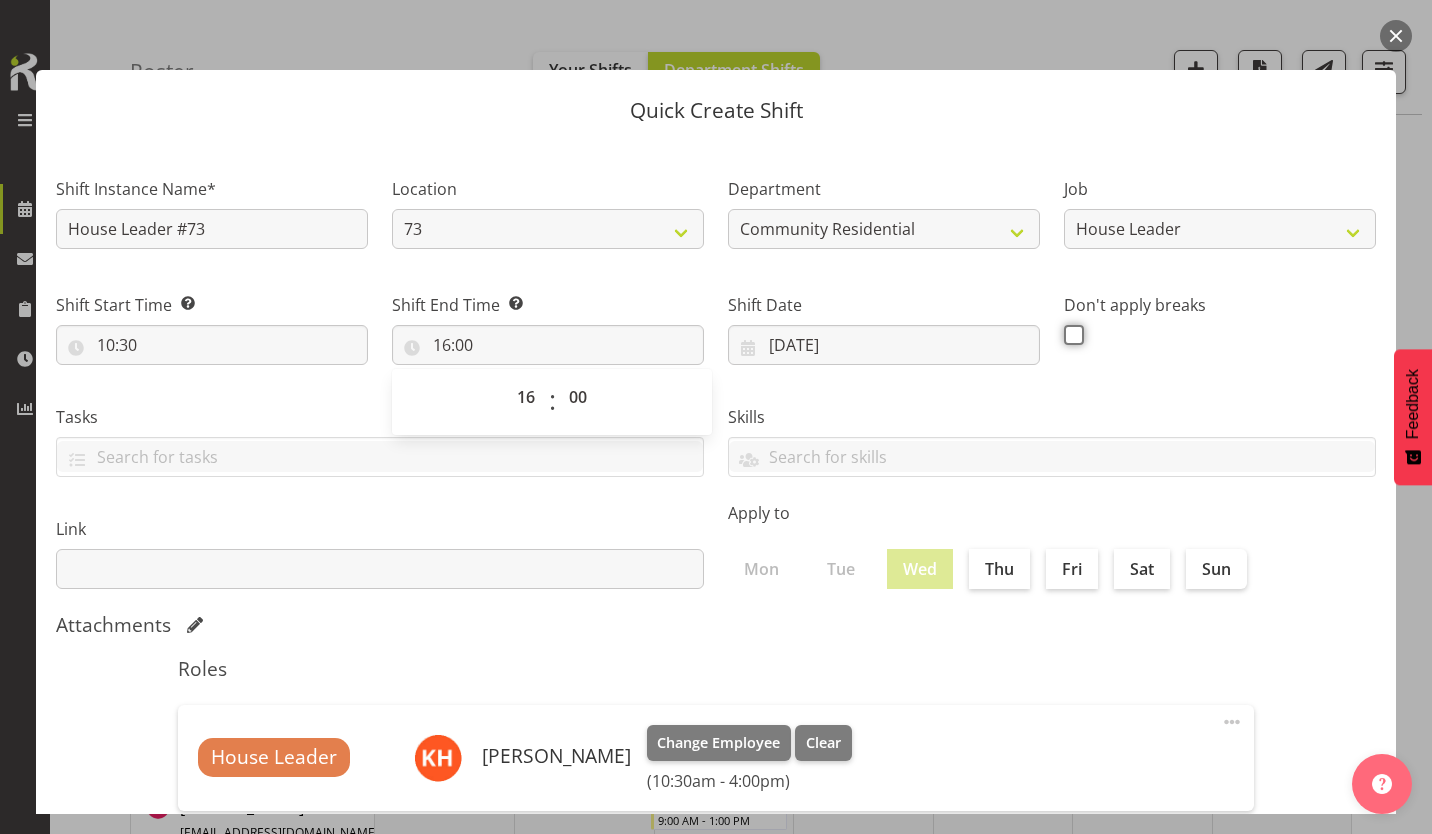 click at bounding box center [1070, 334] 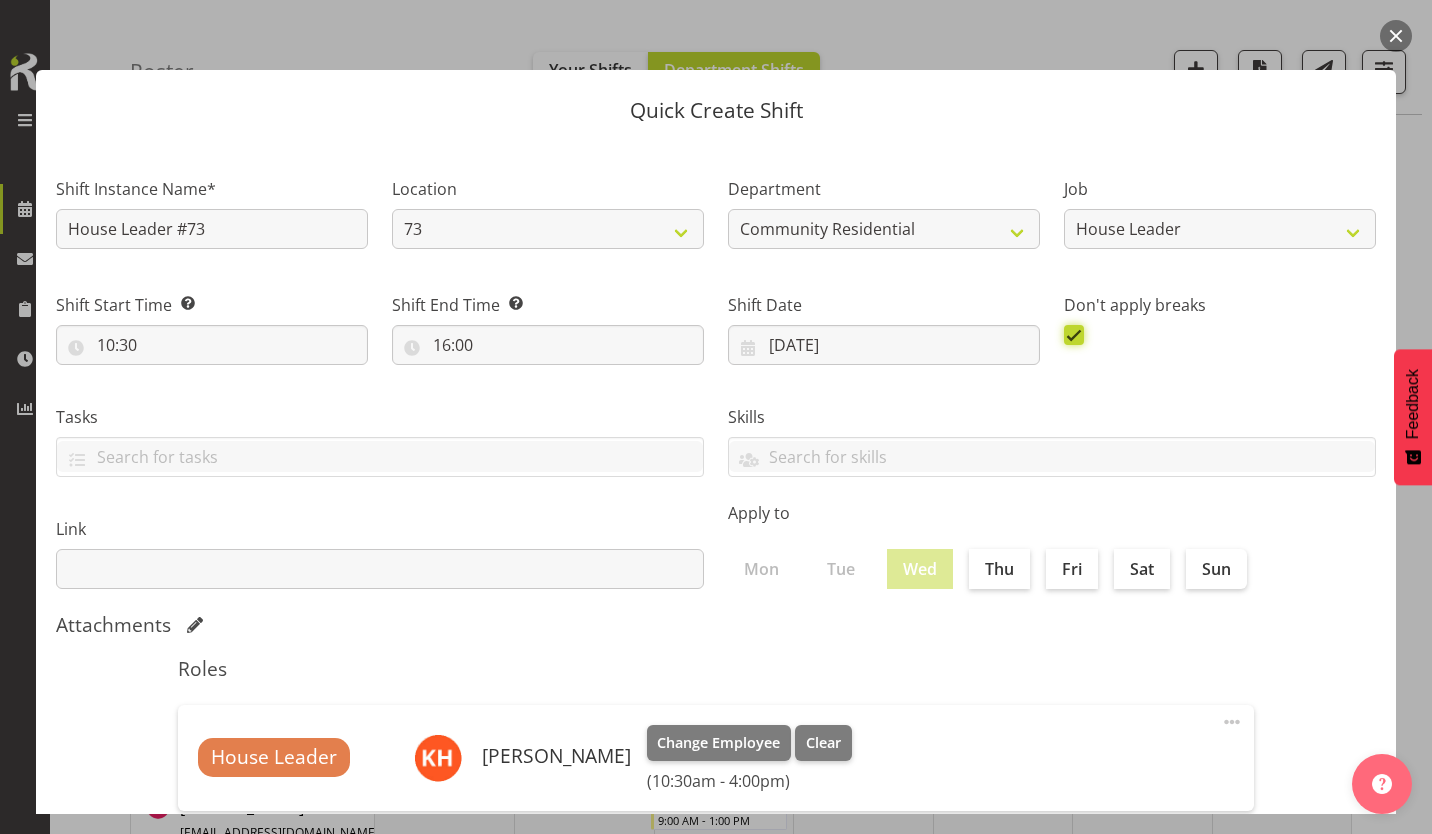 scroll, scrollTop: 86, scrollLeft: 0, axis: vertical 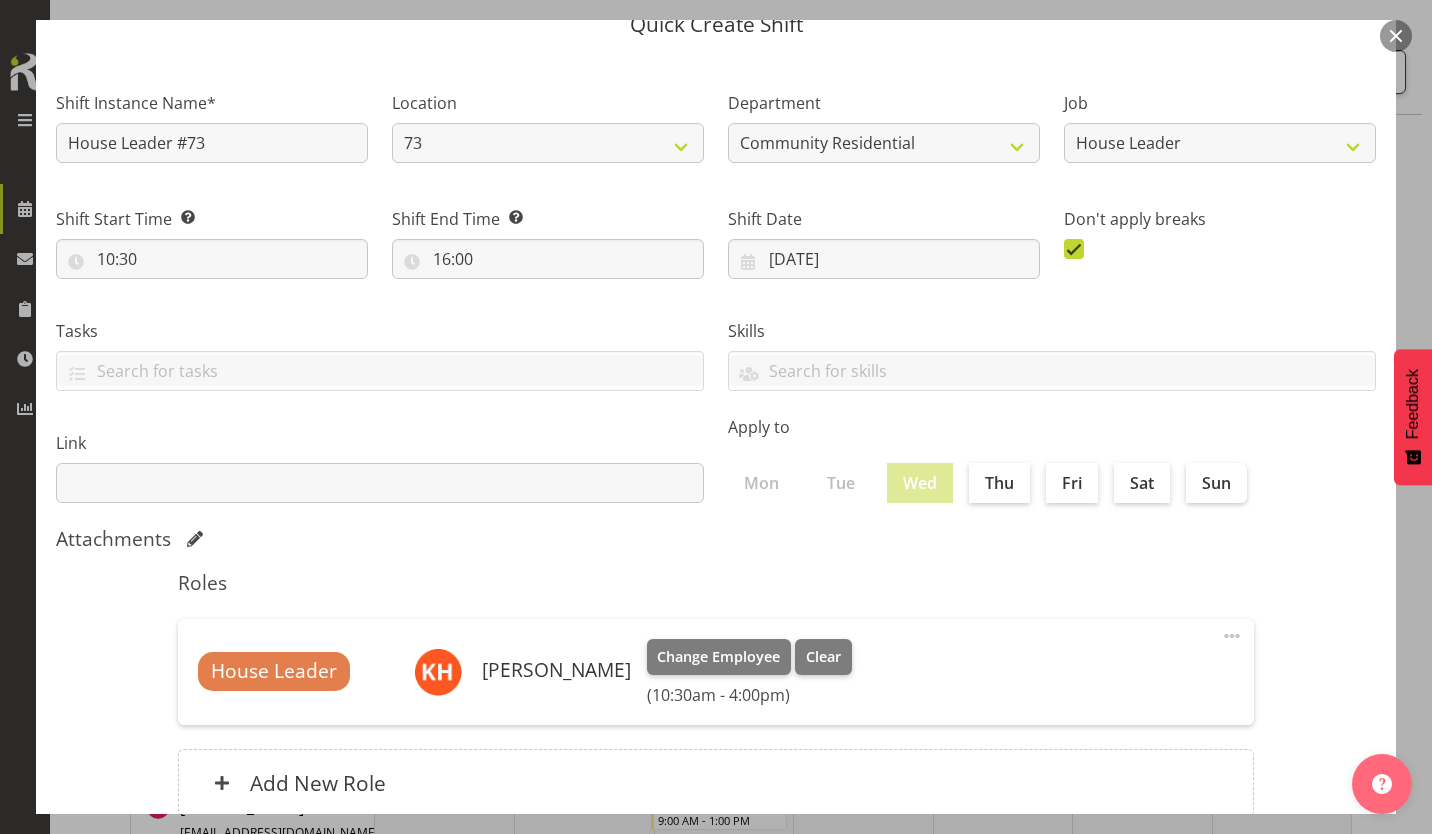 click on "Create Shift Instance" at bounding box center [1274, 902] 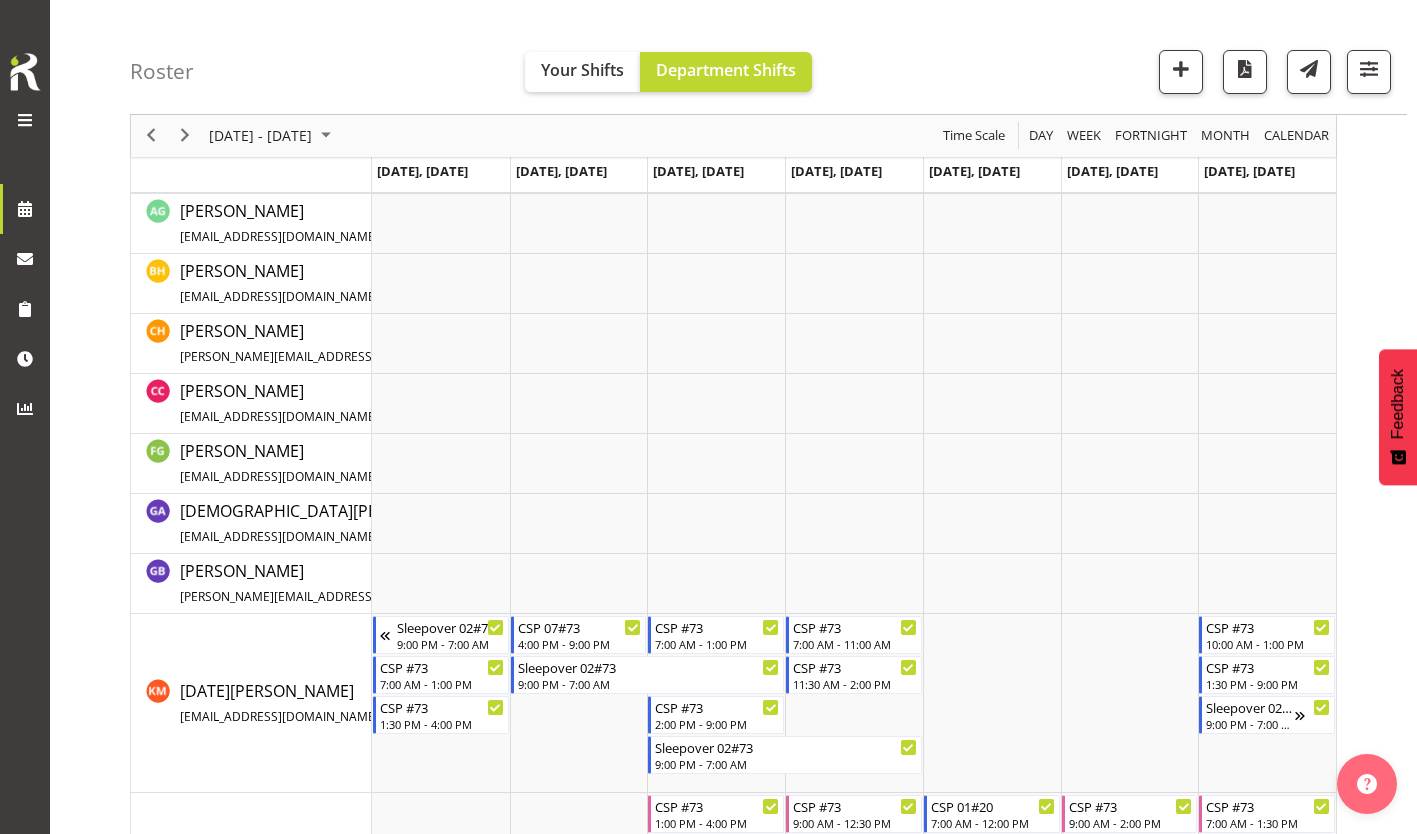 scroll, scrollTop: 0, scrollLeft: 0, axis: both 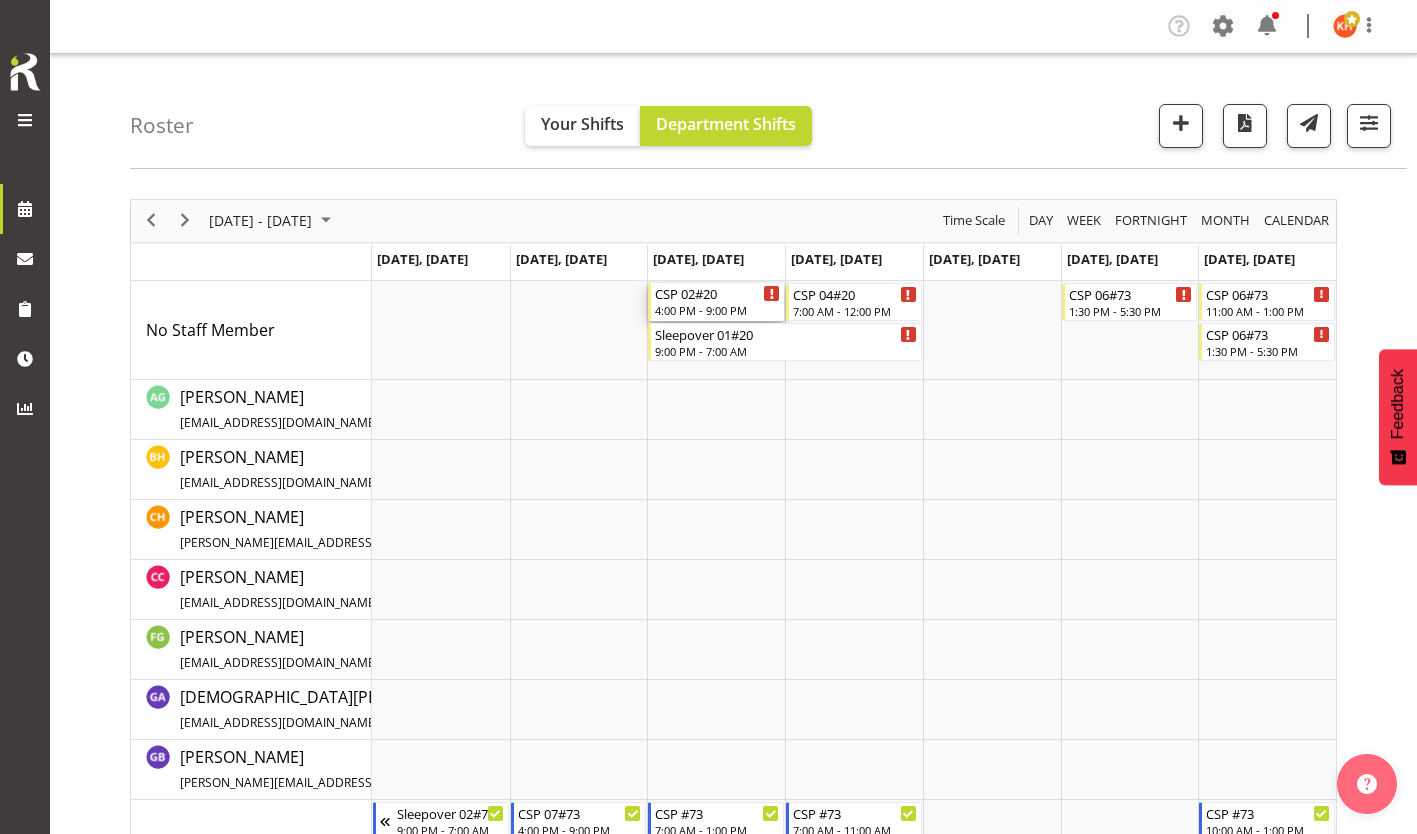 click on "4:00 PM - 9:00 PM" at bounding box center [717, 310] 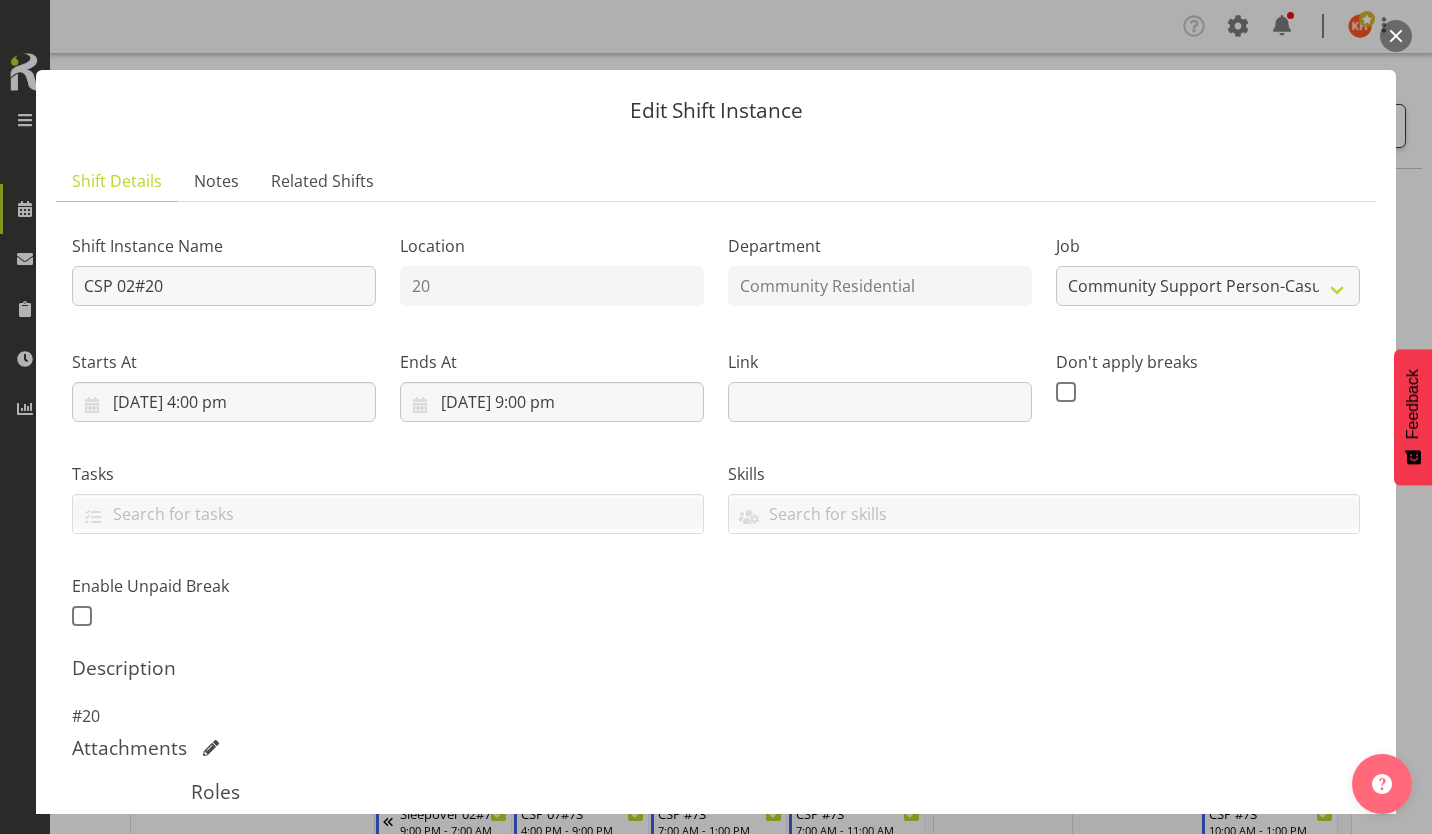 click on "Select Employee" at bounding box center (0, 0) 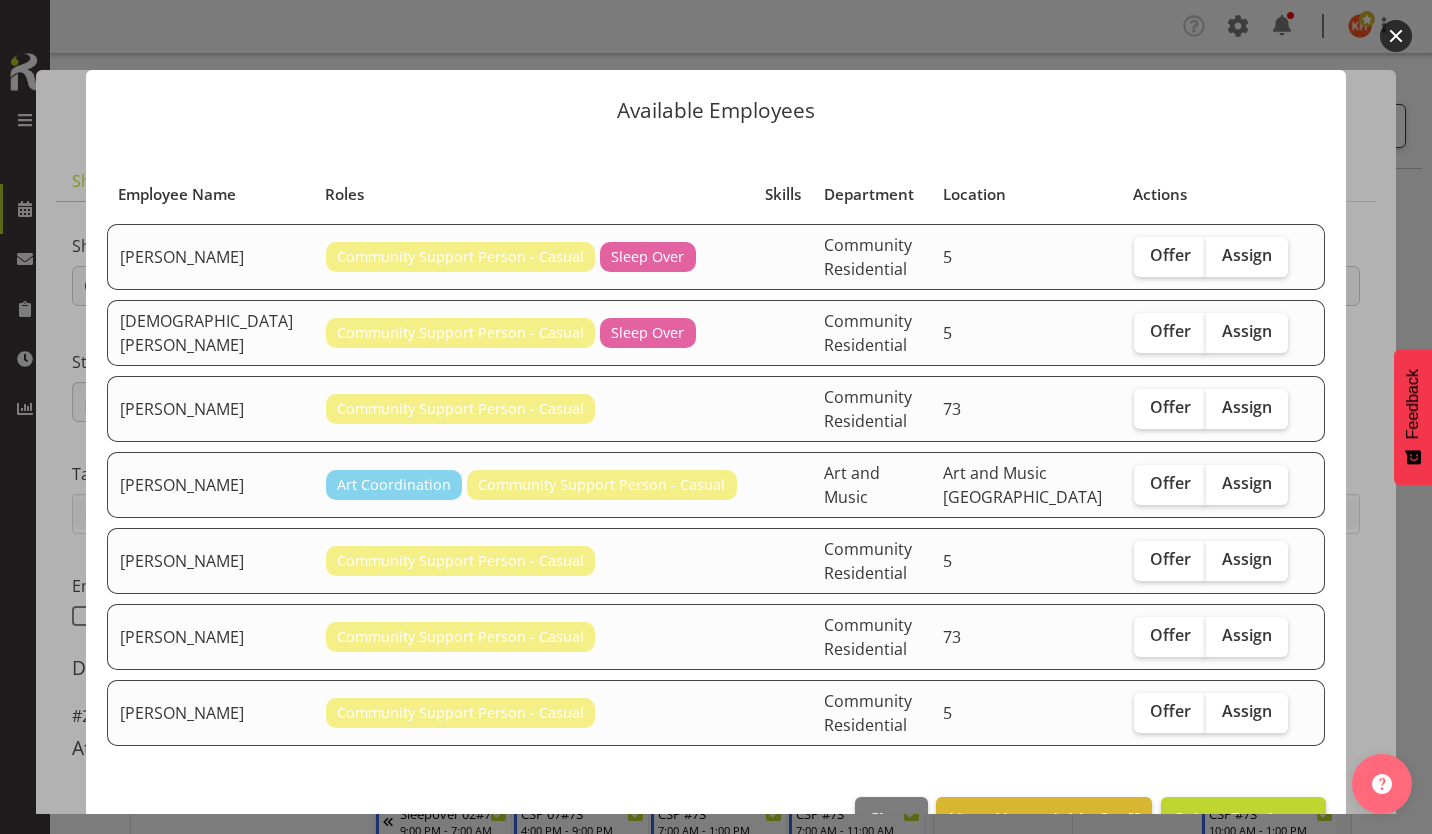 click on "Assign" at bounding box center (1247, 255) 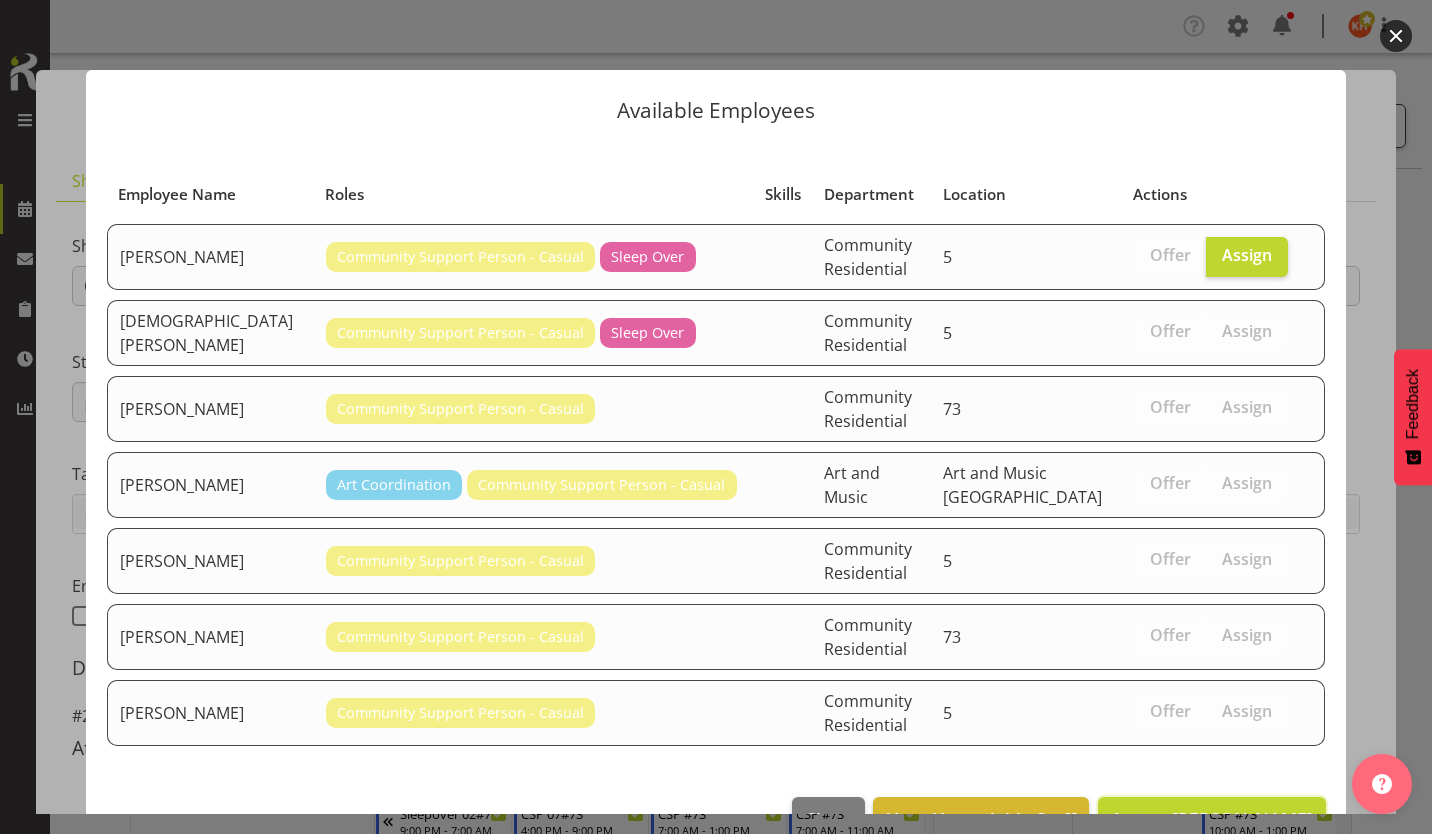 click on "Assign [PERSON_NAME]" at bounding box center [1212, 819] 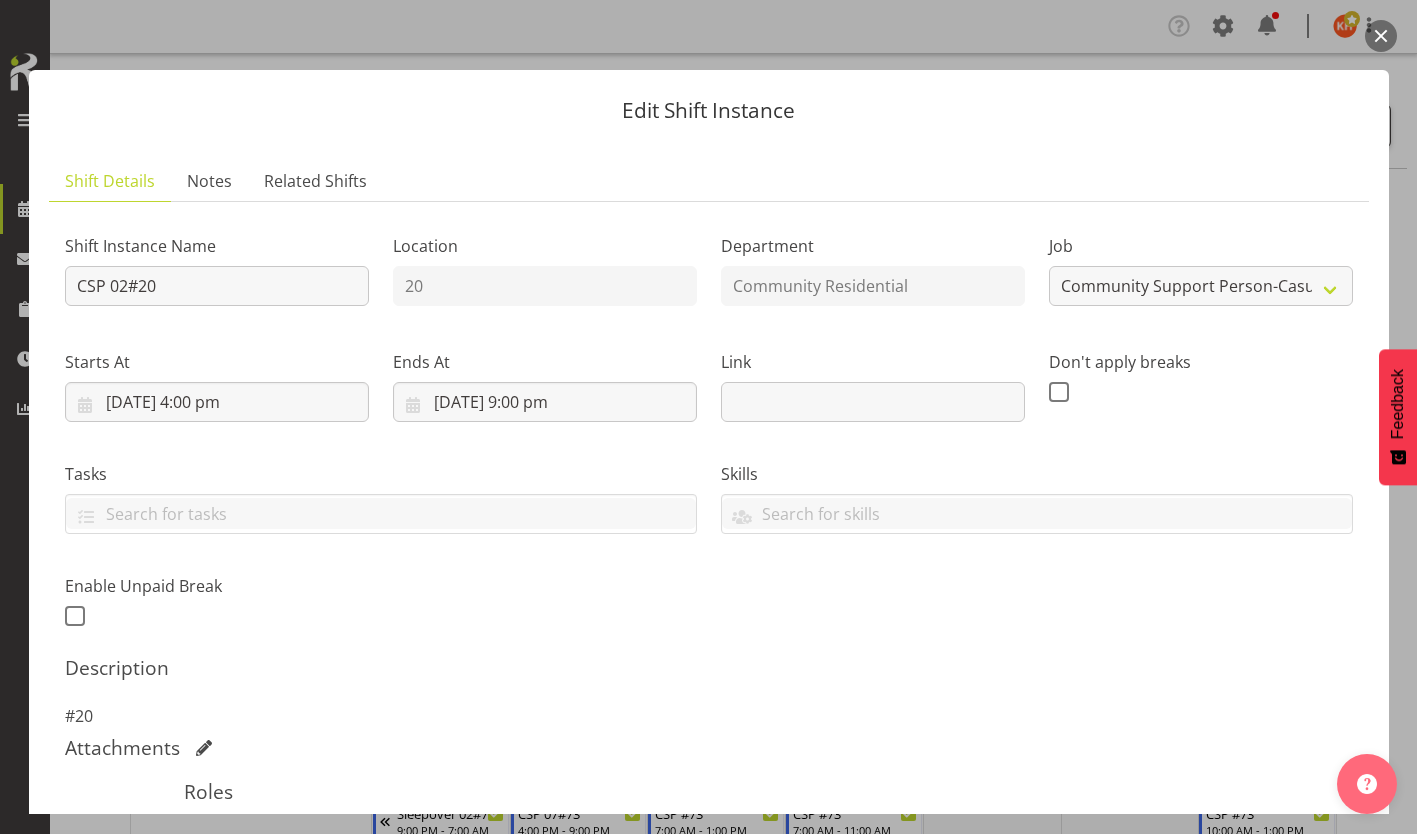 scroll, scrollTop: 219, scrollLeft: 0, axis: vertical 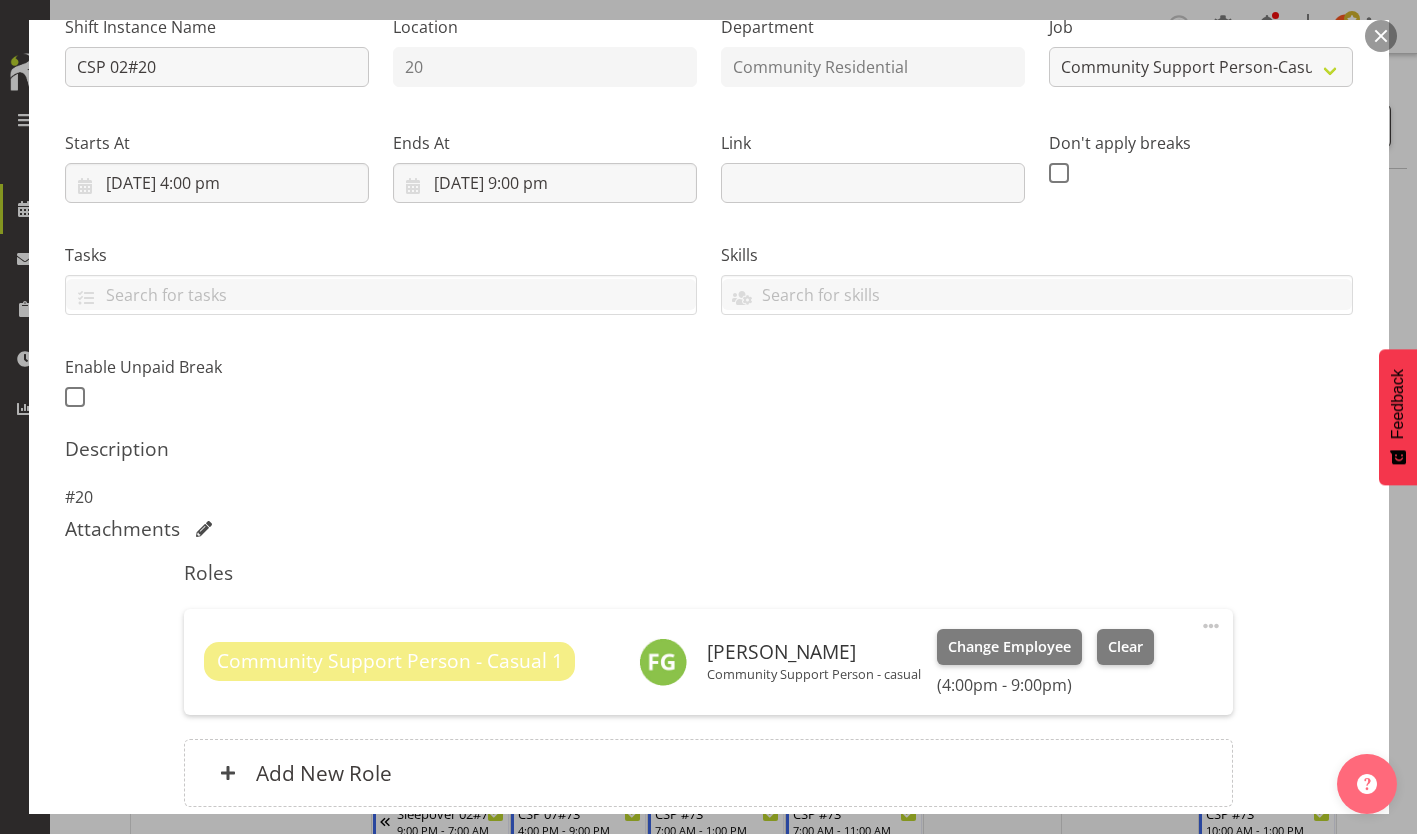 click on "Update Shift Instance" at bounding box center [1263, 932] 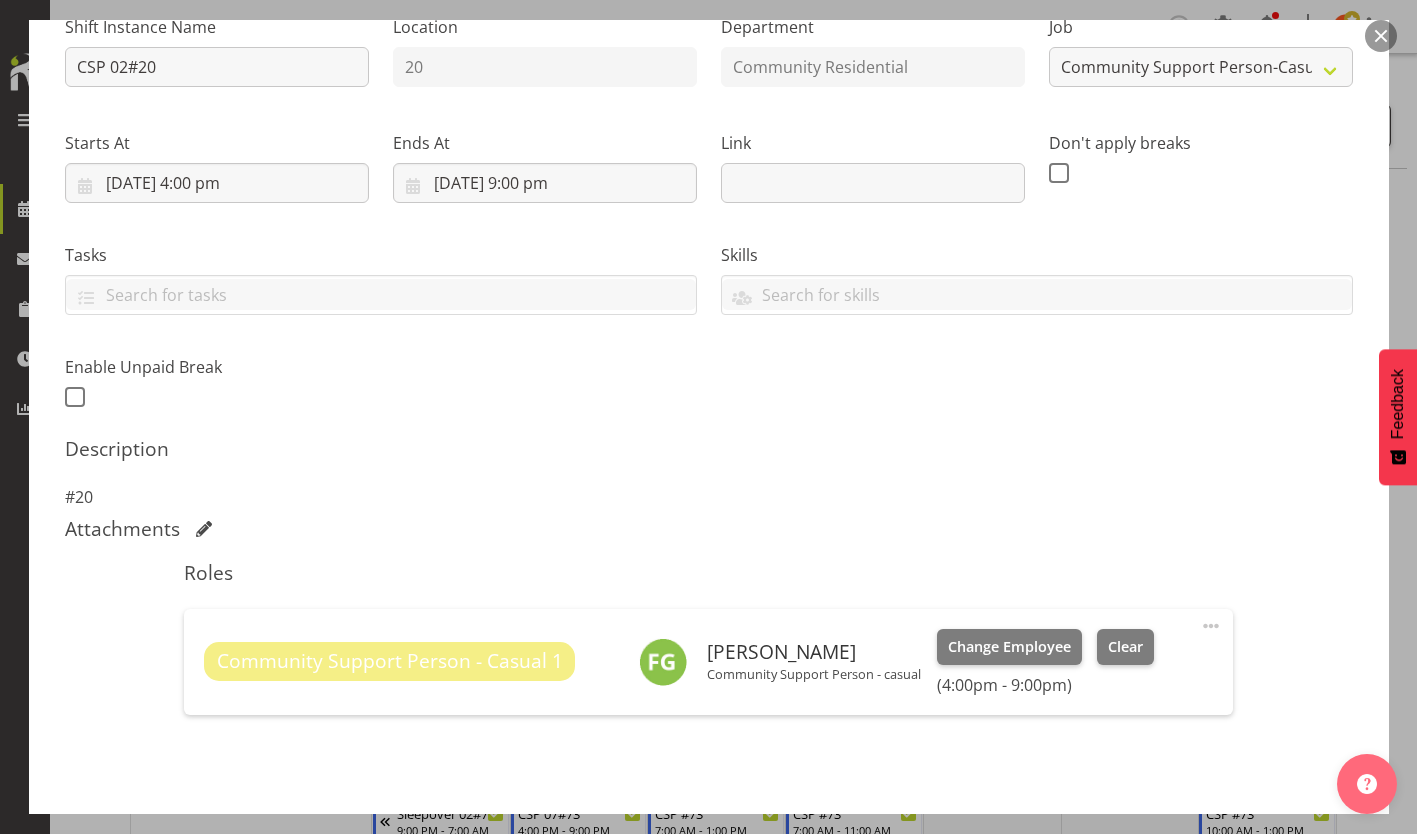 scroll, scrollTop: 146, scrollLeft: 0, axis: vertical 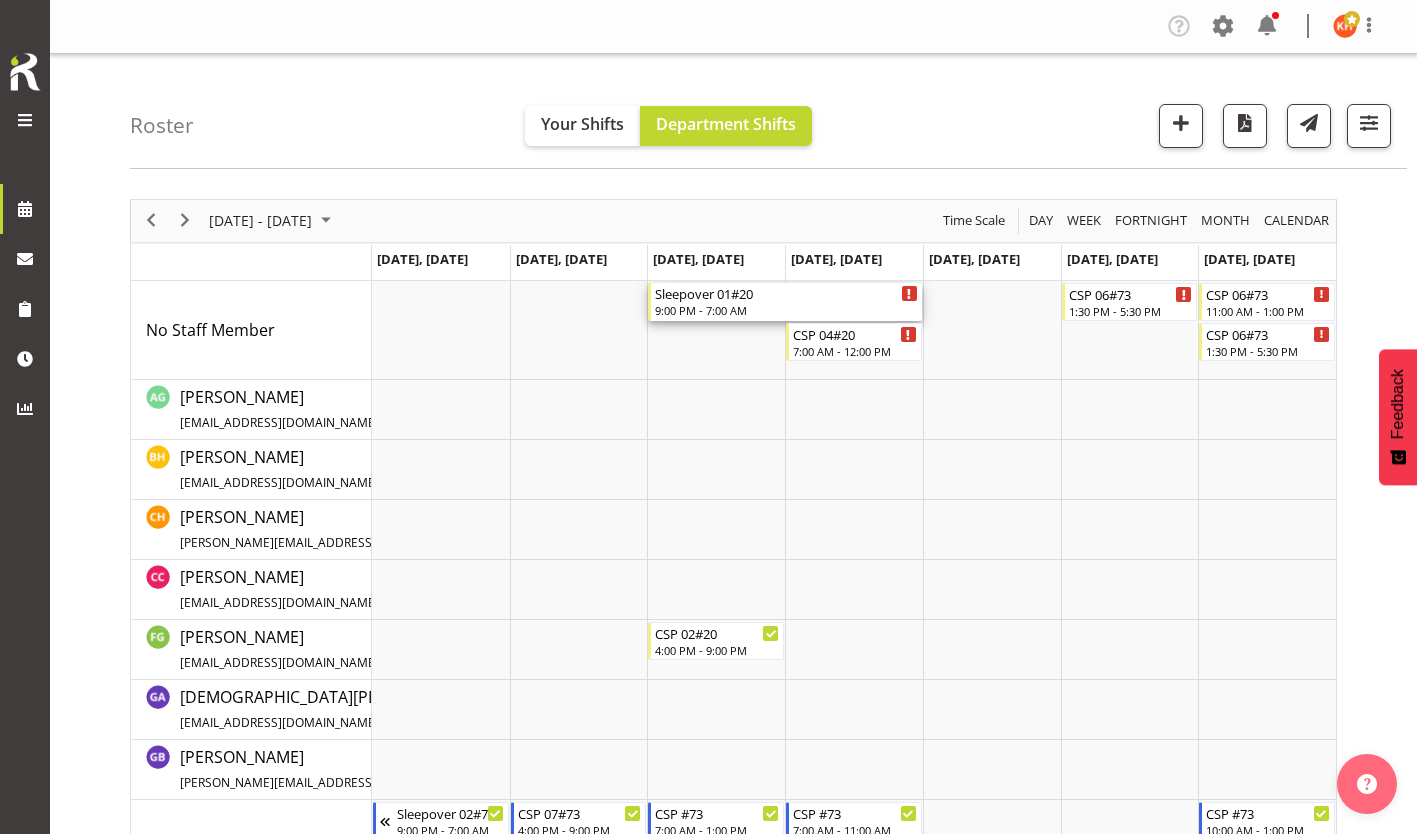 click on "Sleepover 01#20" at bounding box center [786, 293] 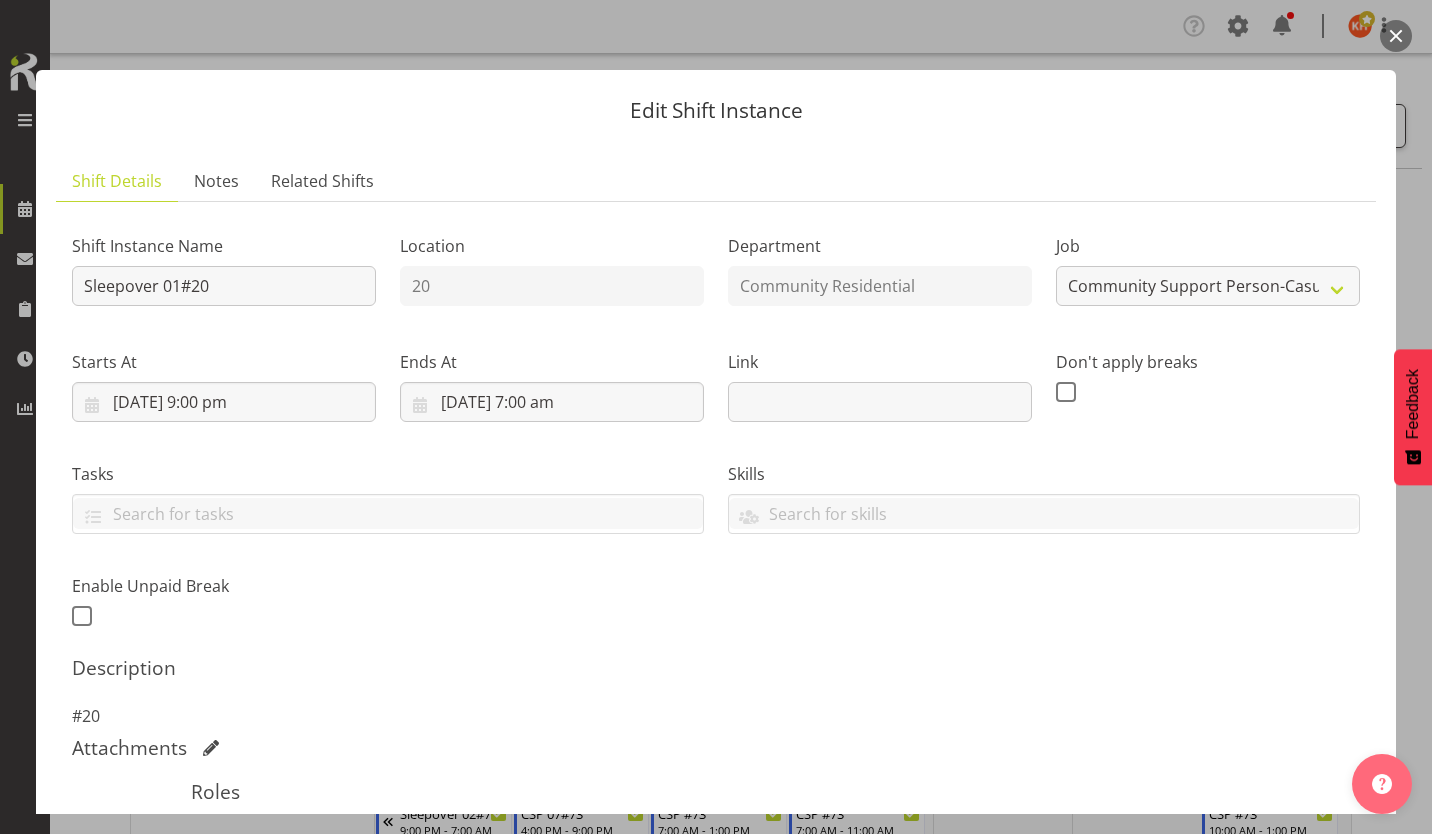 click on "Select Employee" at bounding box center [0, 0] 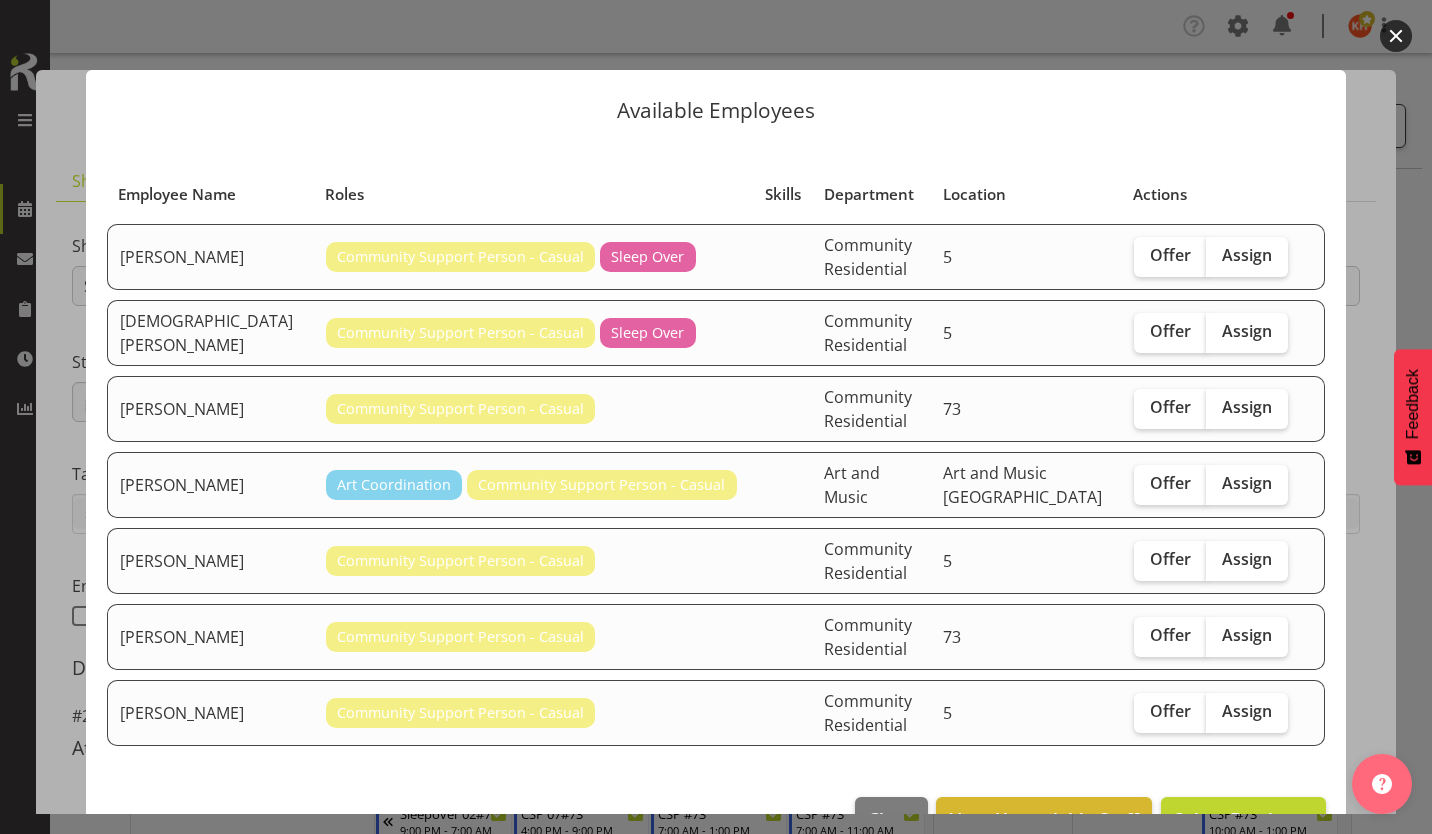 click on "Assign" at bounding box center (1247, 255) 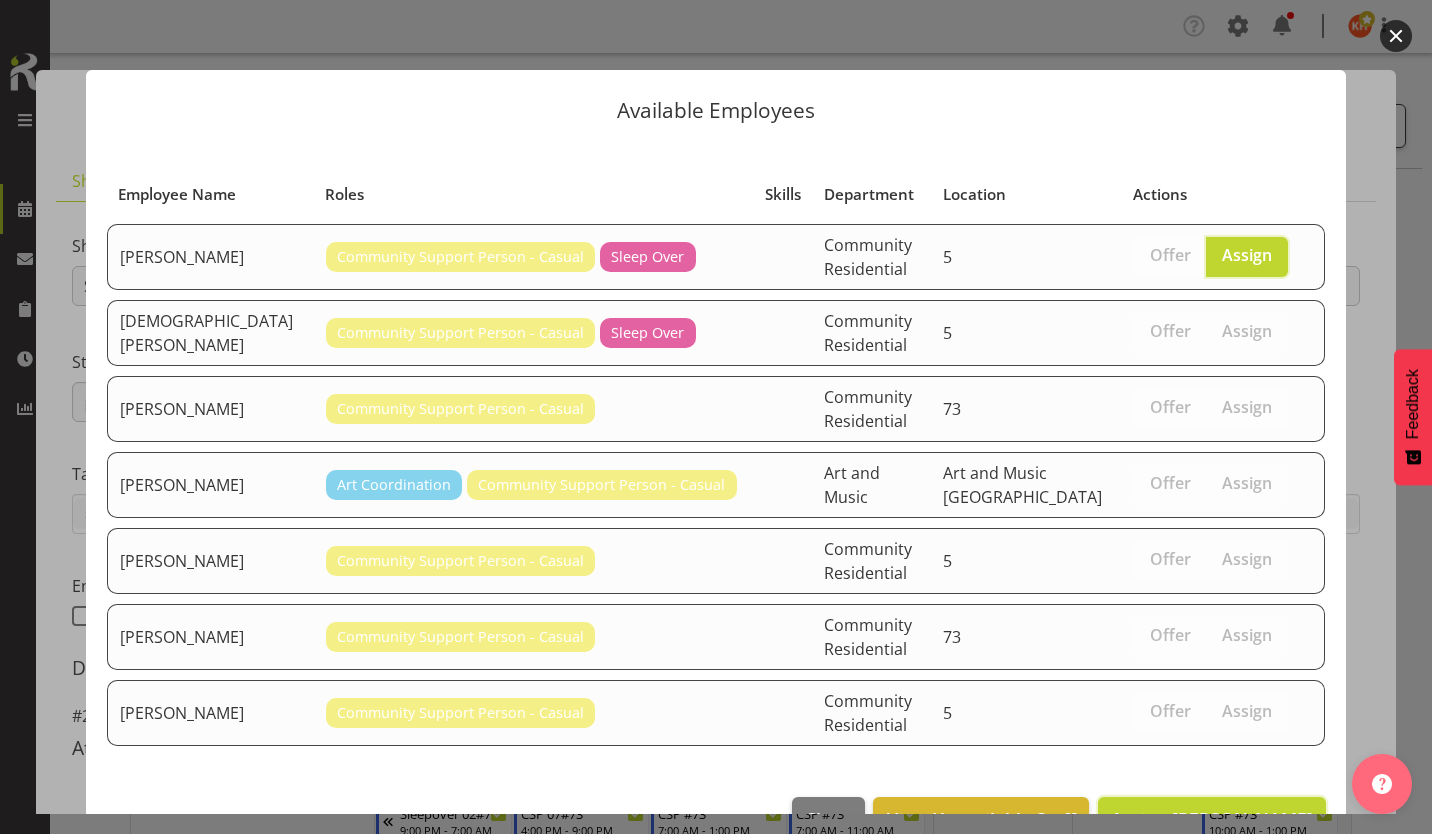 click on "Assign [PERSON_NAME]" at bounding box center [1212, 819] 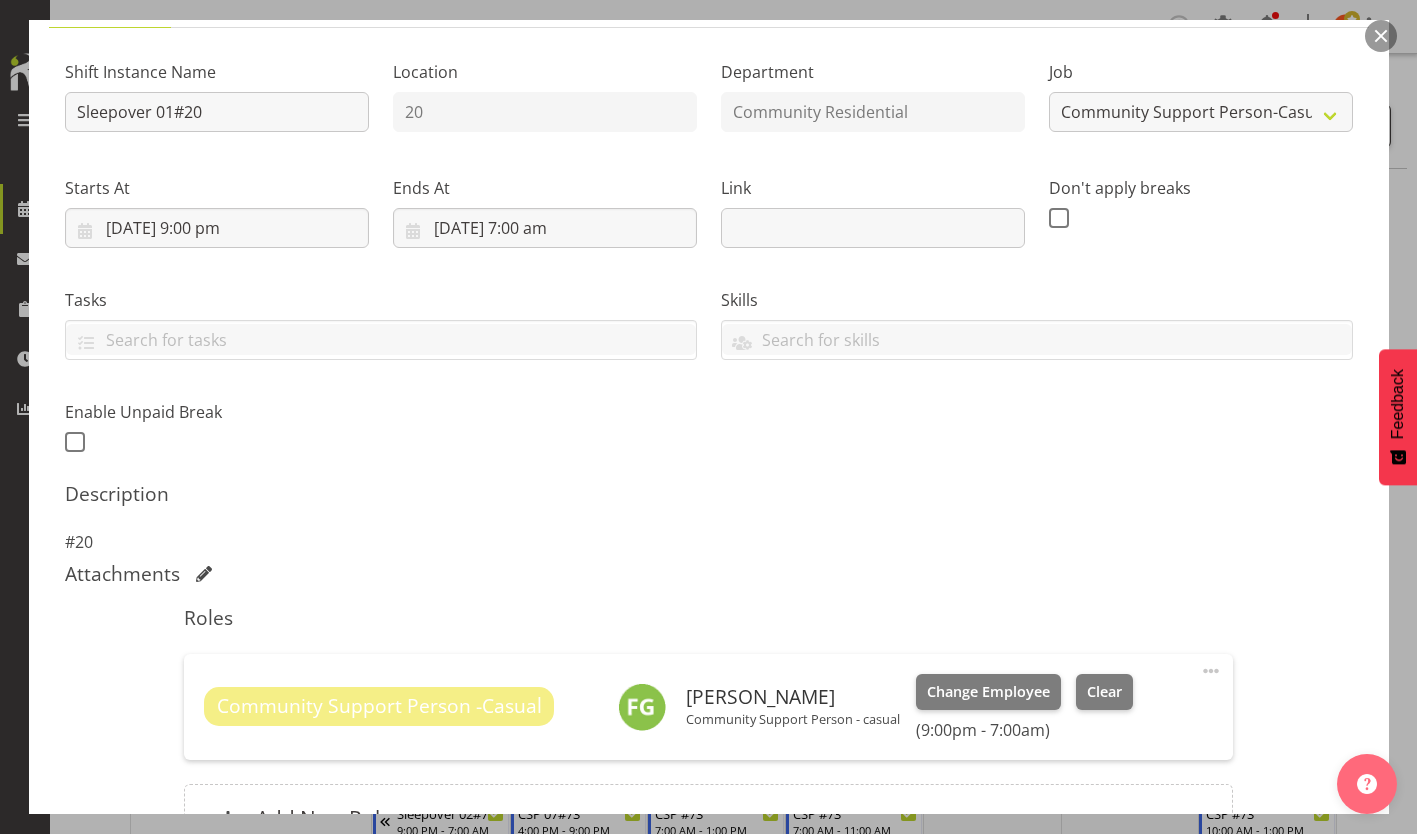 scroll, scrollTop: 219, scrollLeft: 0, axis: vertical 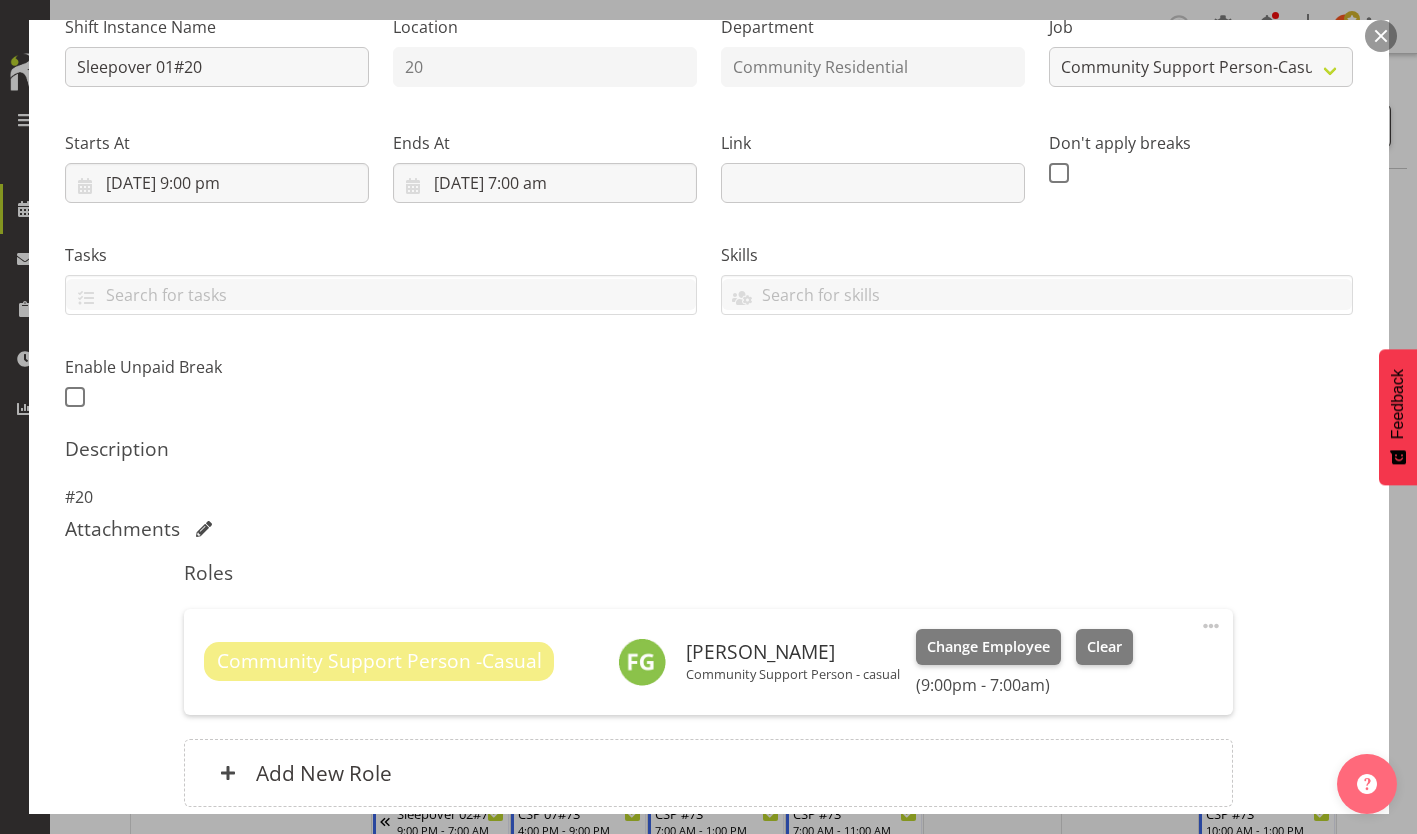 click on "Update Shift Instance" at bounding box center (1263, 932) 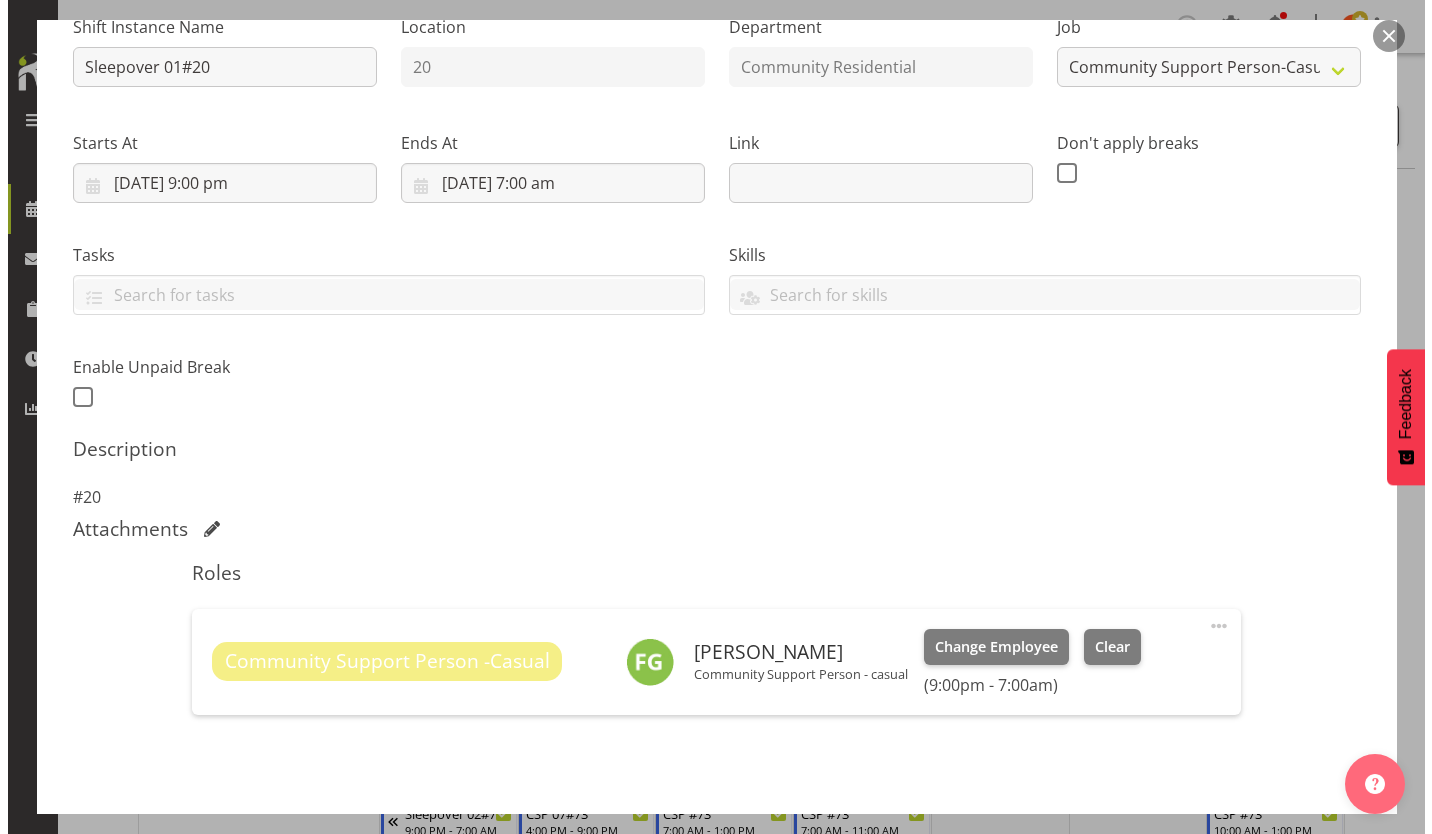 scroll, scrollTop: 146, scrollLeft: 0, axis: vertical 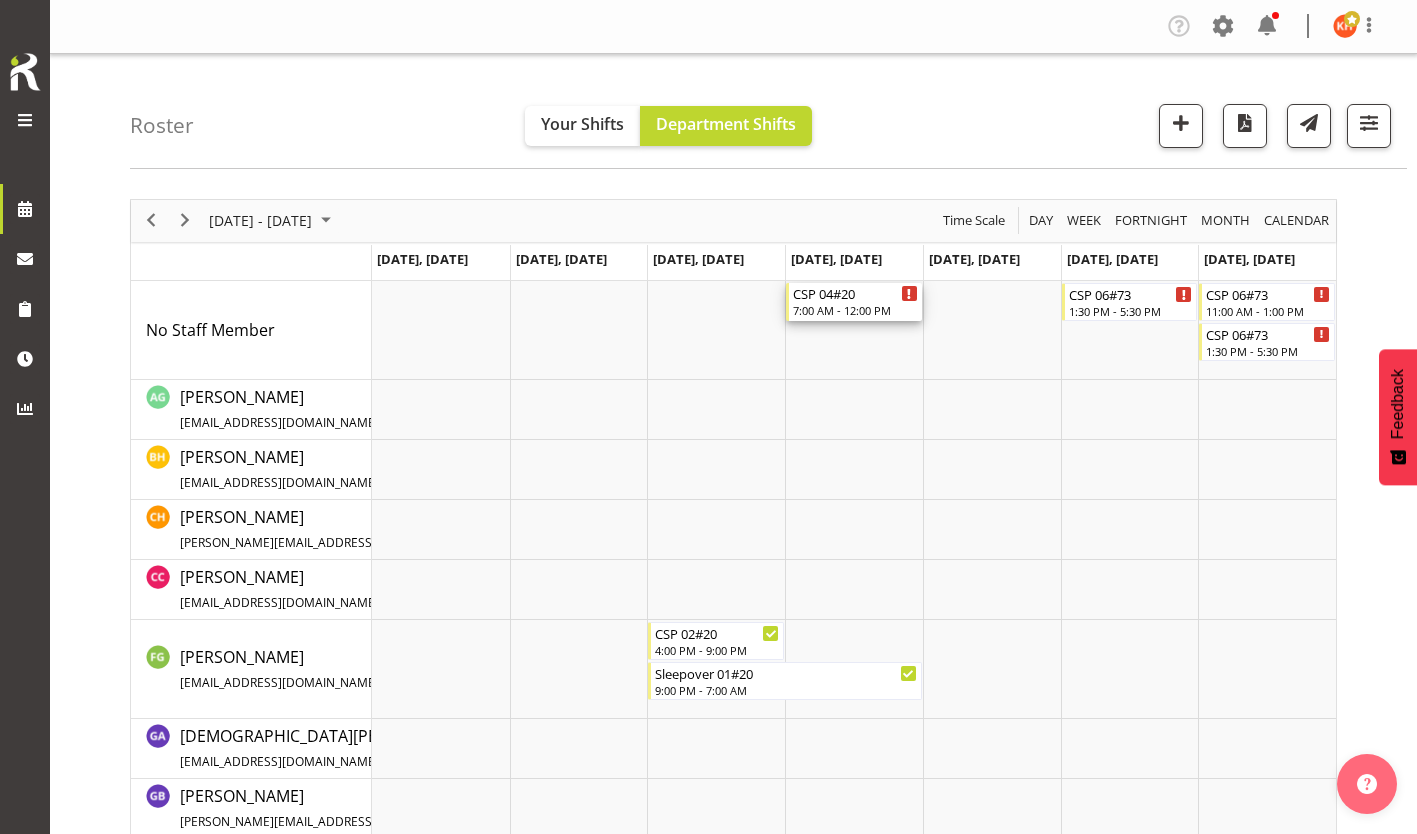 click on "7:00 AM - 12:00 PM" at bounding box center [855, 310] 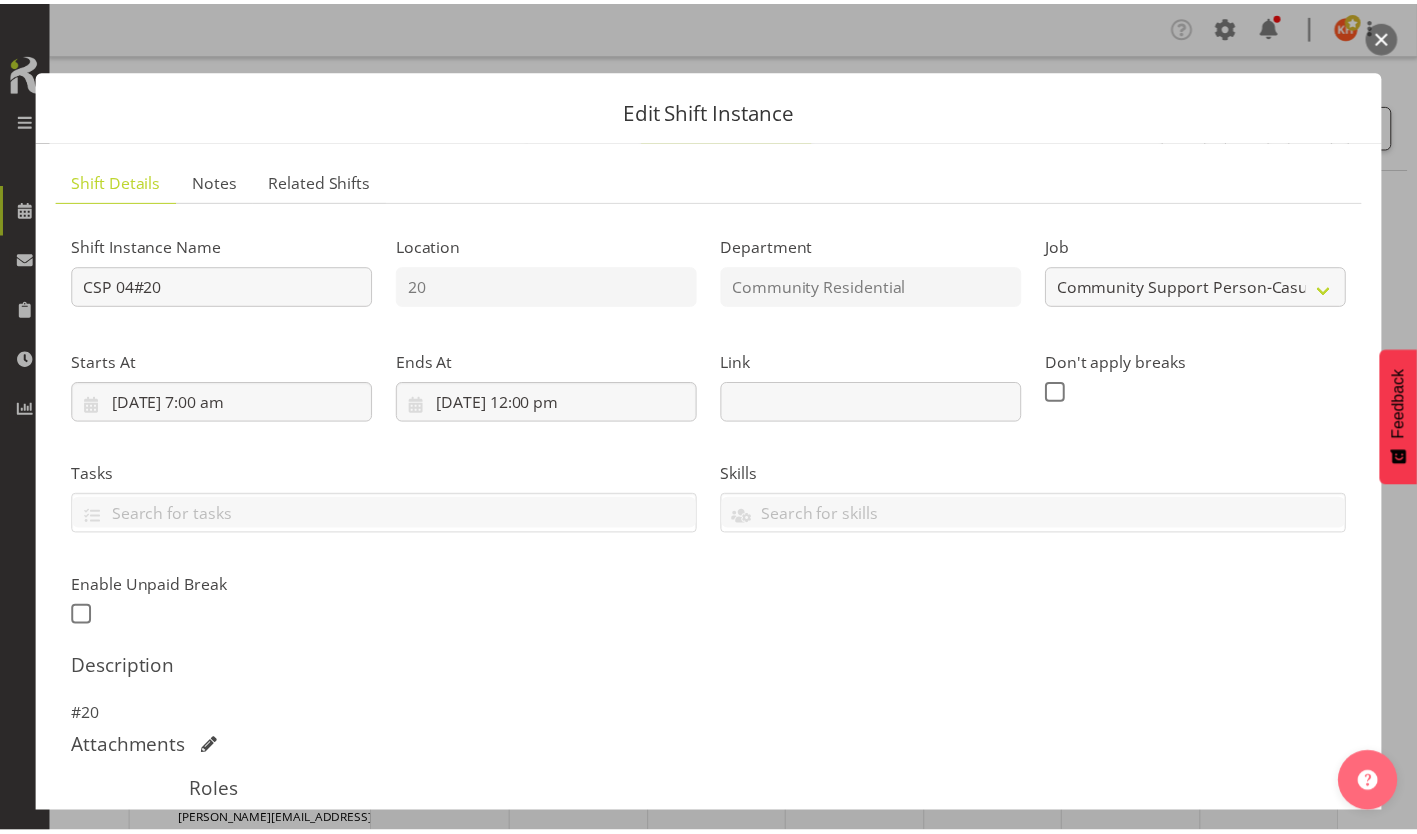 scroll, scrollTop: 131, scrollLeft: 0, axis: vertical 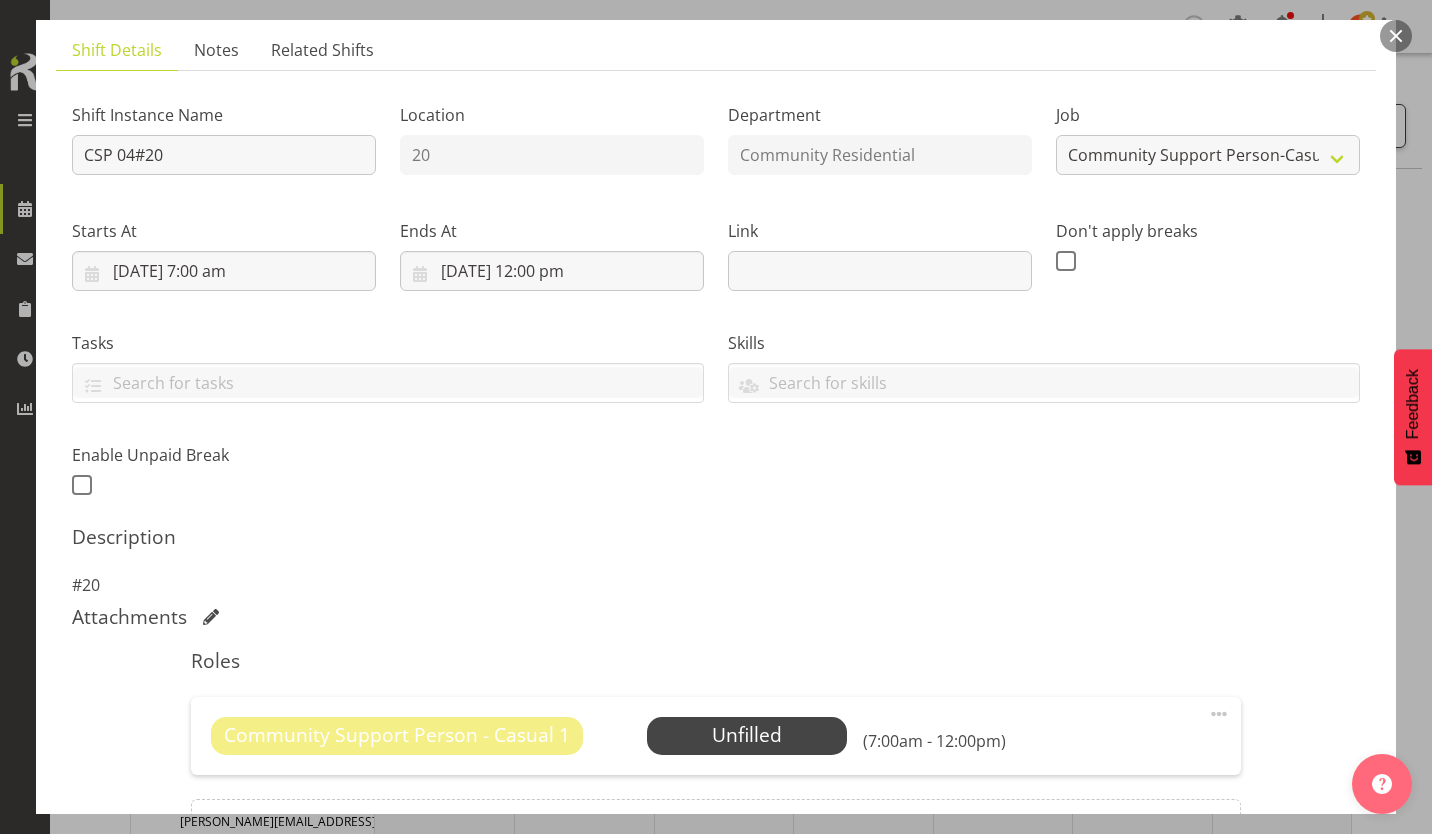 click on "Select Employee" at bounding box center (0, 0) 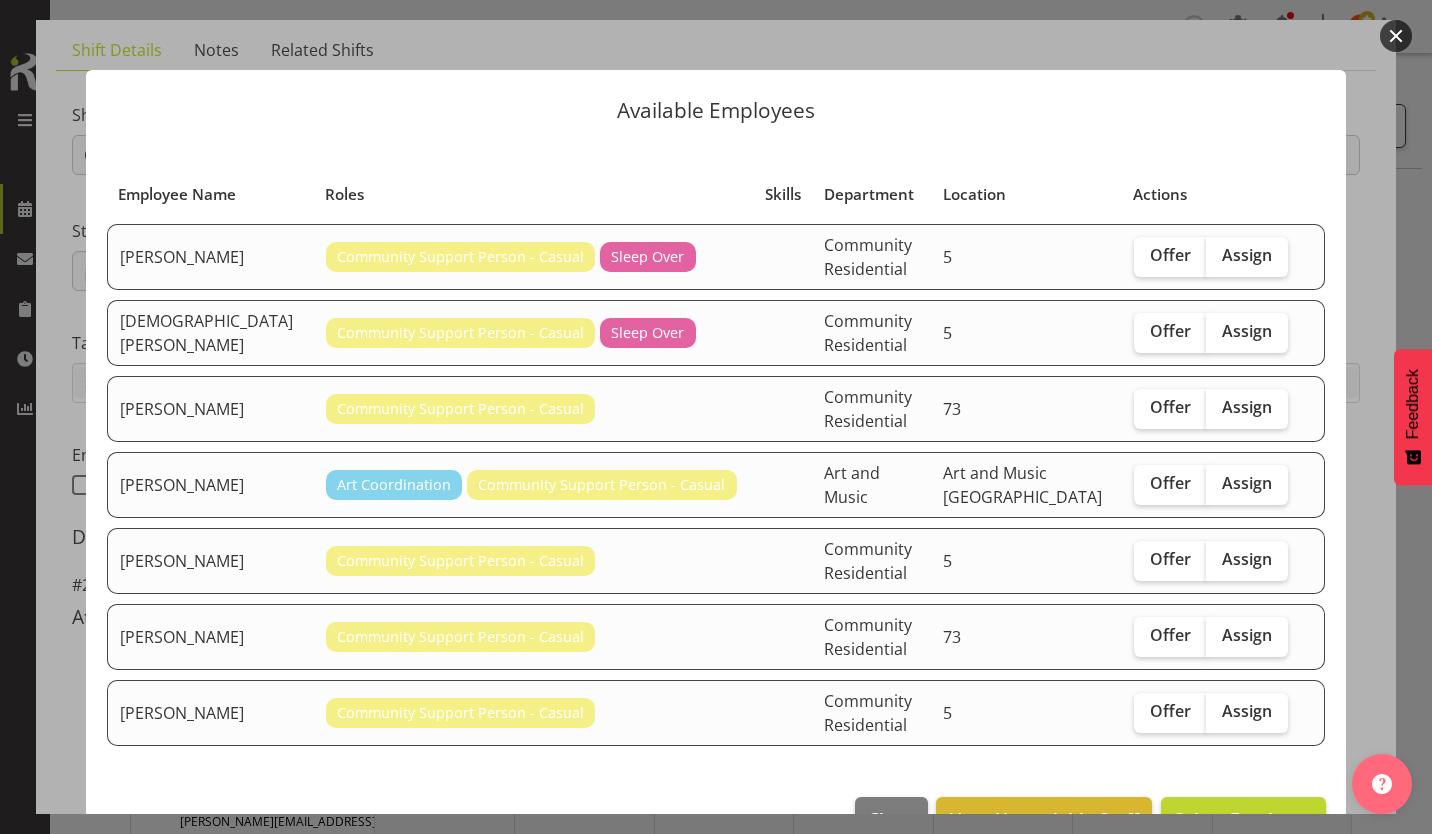 click on "Assign" at bounding box center [1247, 255] 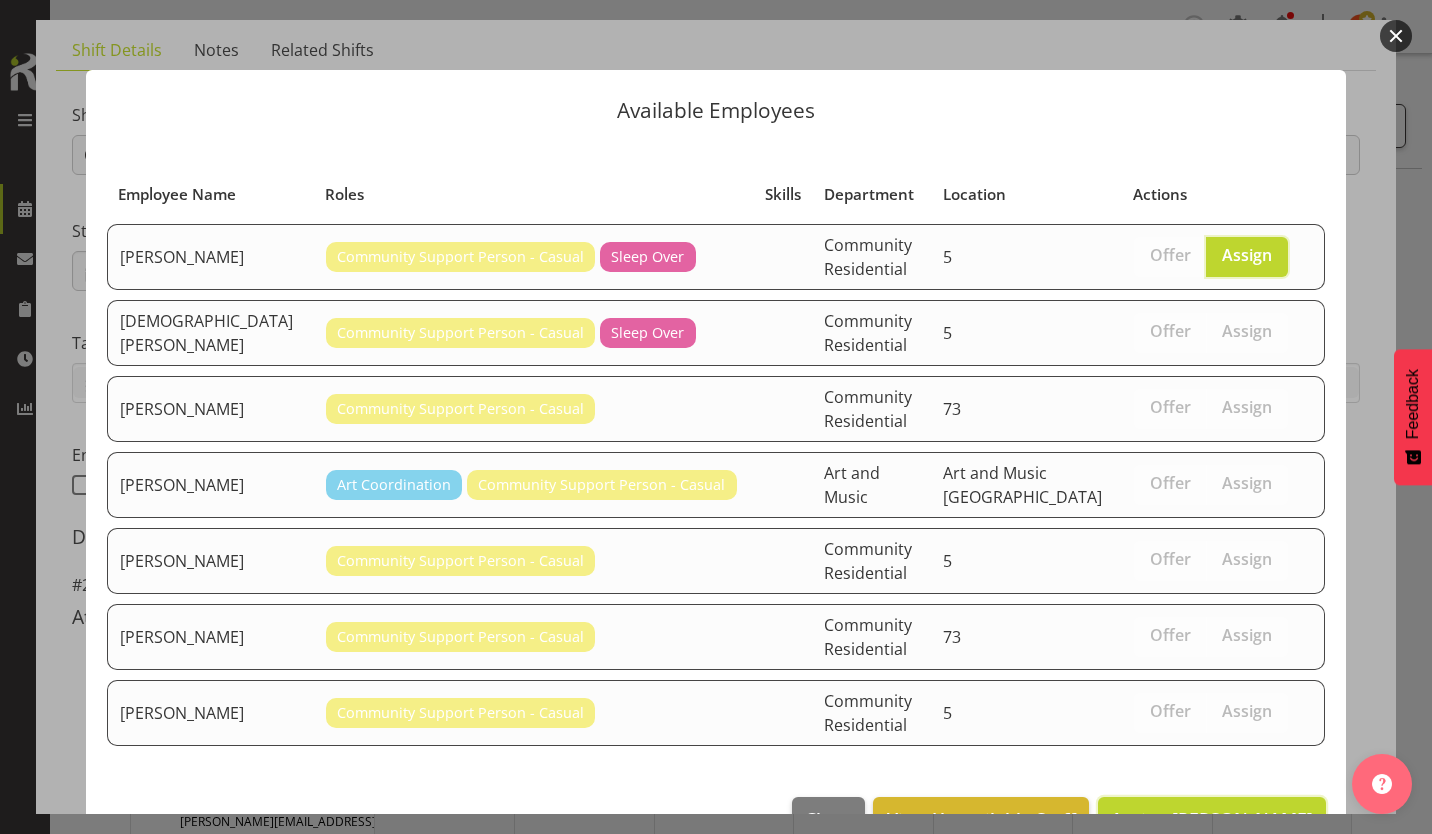 click on "Assign [PERSON_NAME]" at bounding box center (1212, 819) 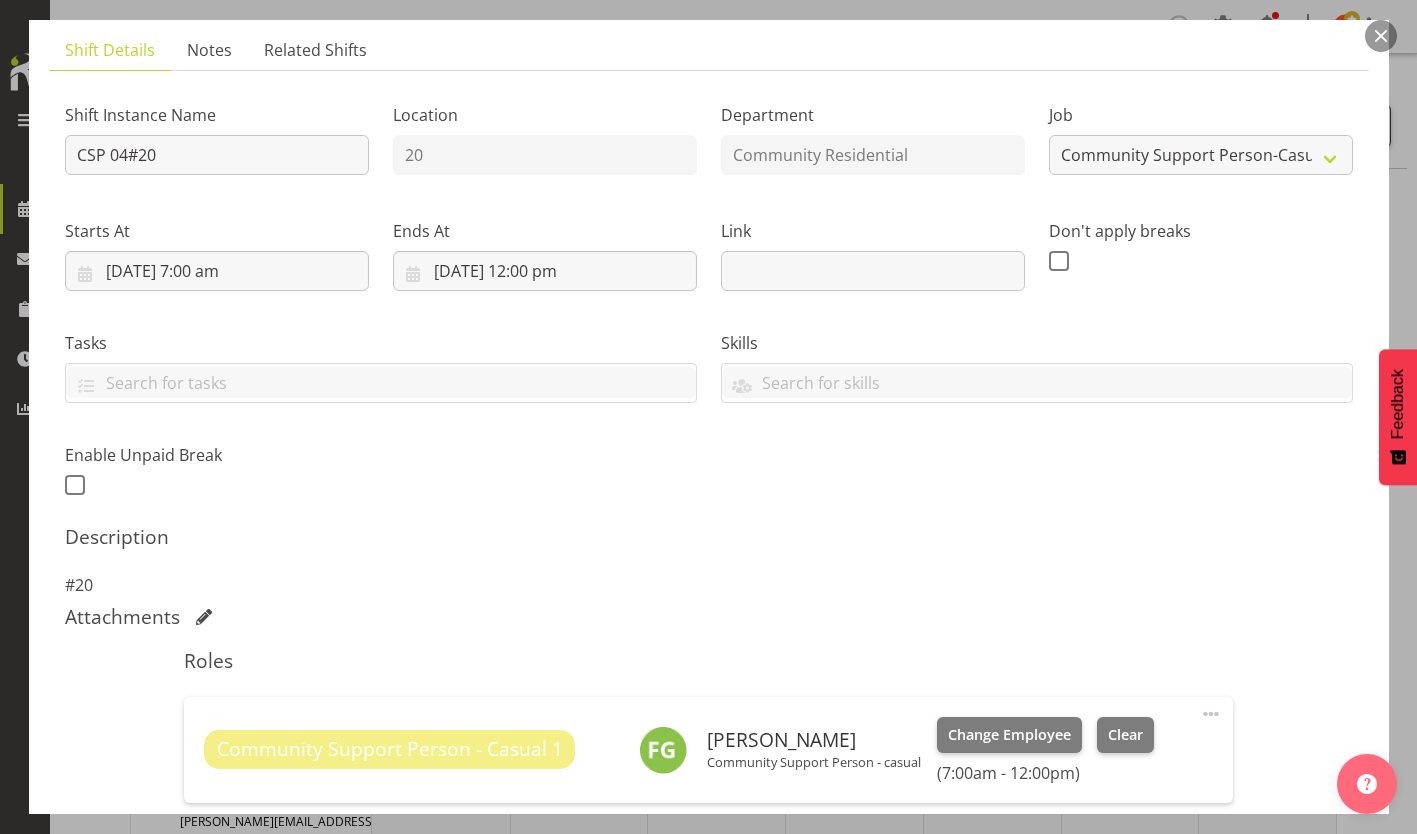 scroll, scrollTop: 219, scrollLeft: 0, axis: vertical 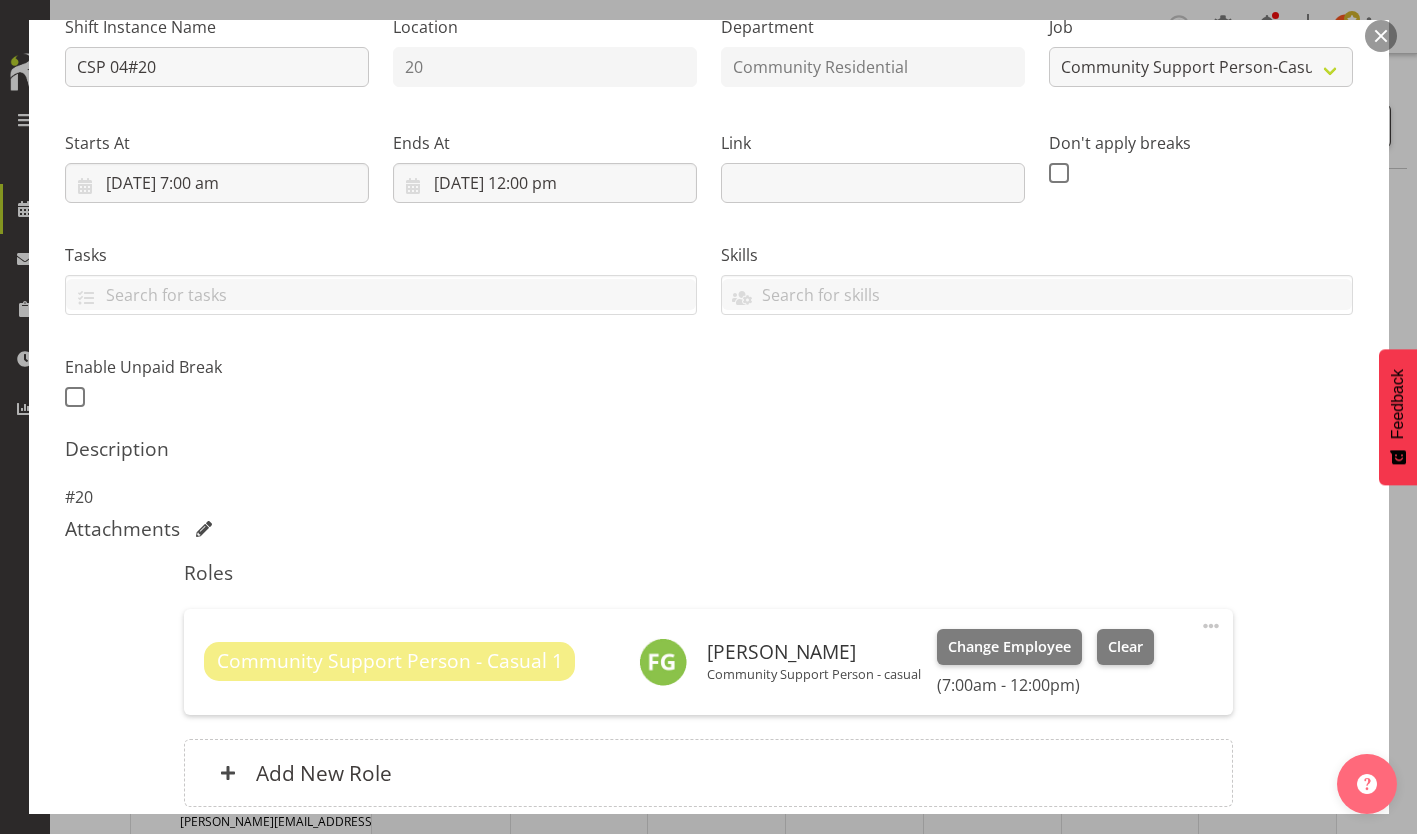 click on "Update Shift Instance" at bounding box center (1263, 932) 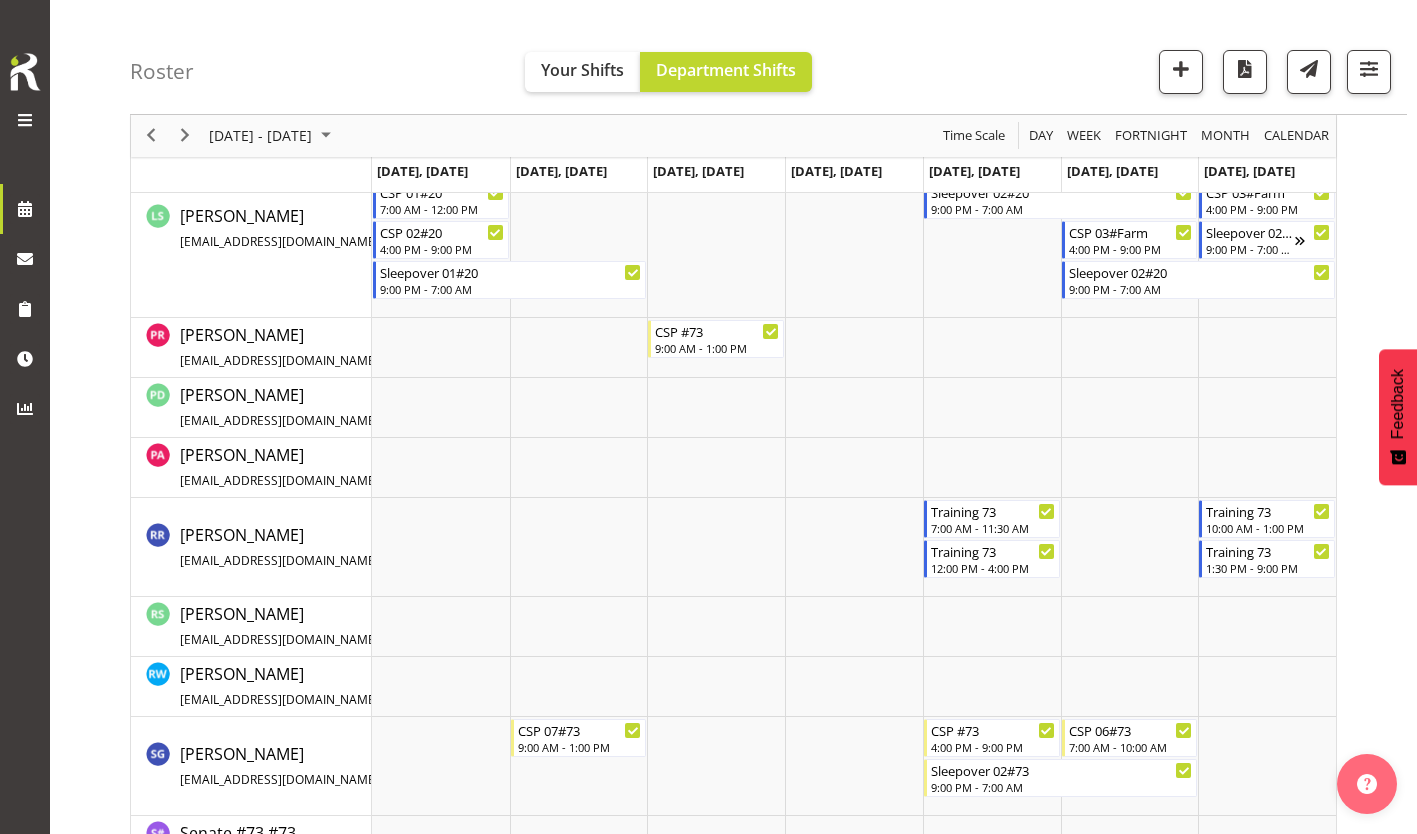 scroll, scrollTop: 1199, scrollLeft: 0, axis: vertical 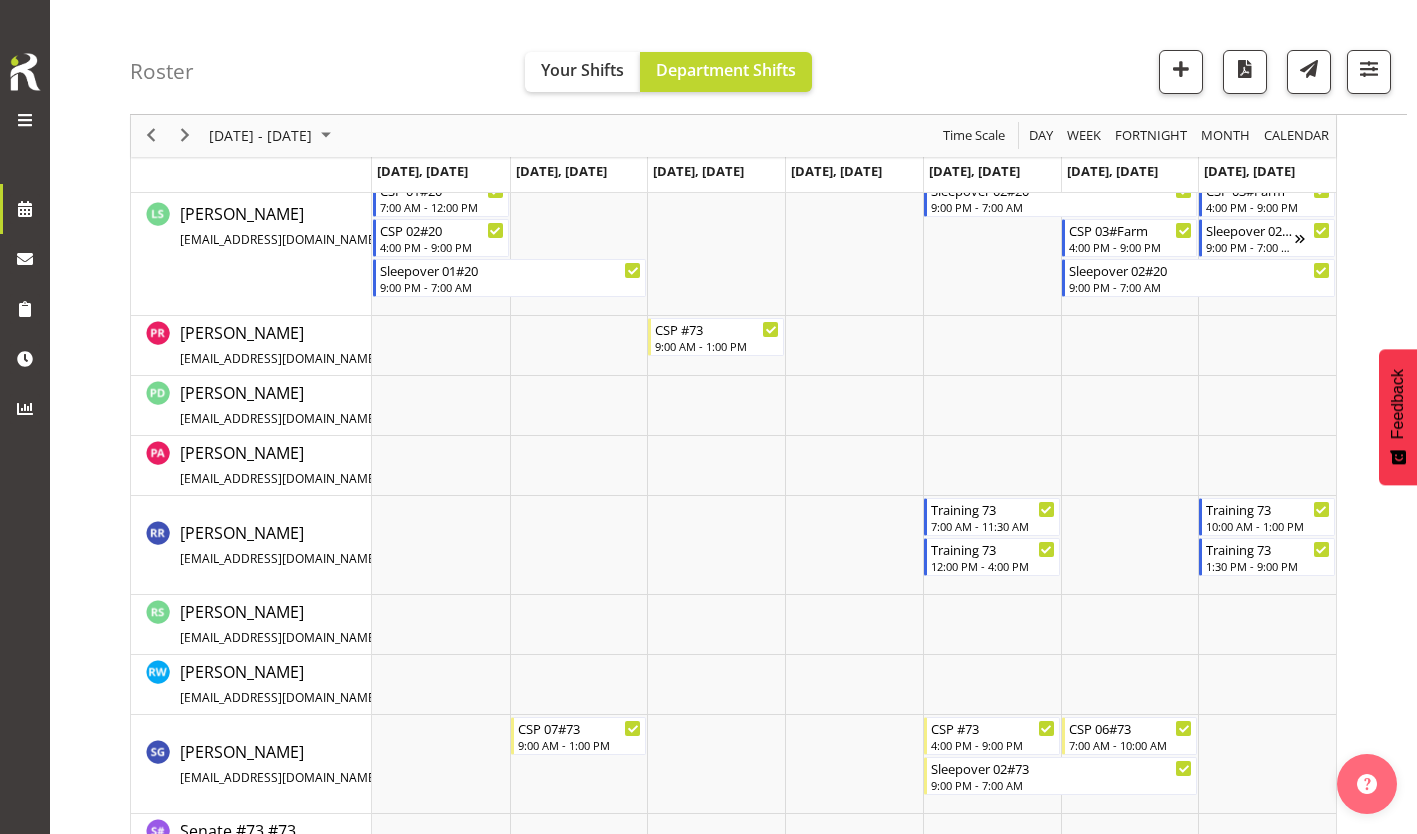 drag, startPoint x: 1230, startPoint y: 765, endPoint x: 1103, endPoint y: 570, distance: 232.71011 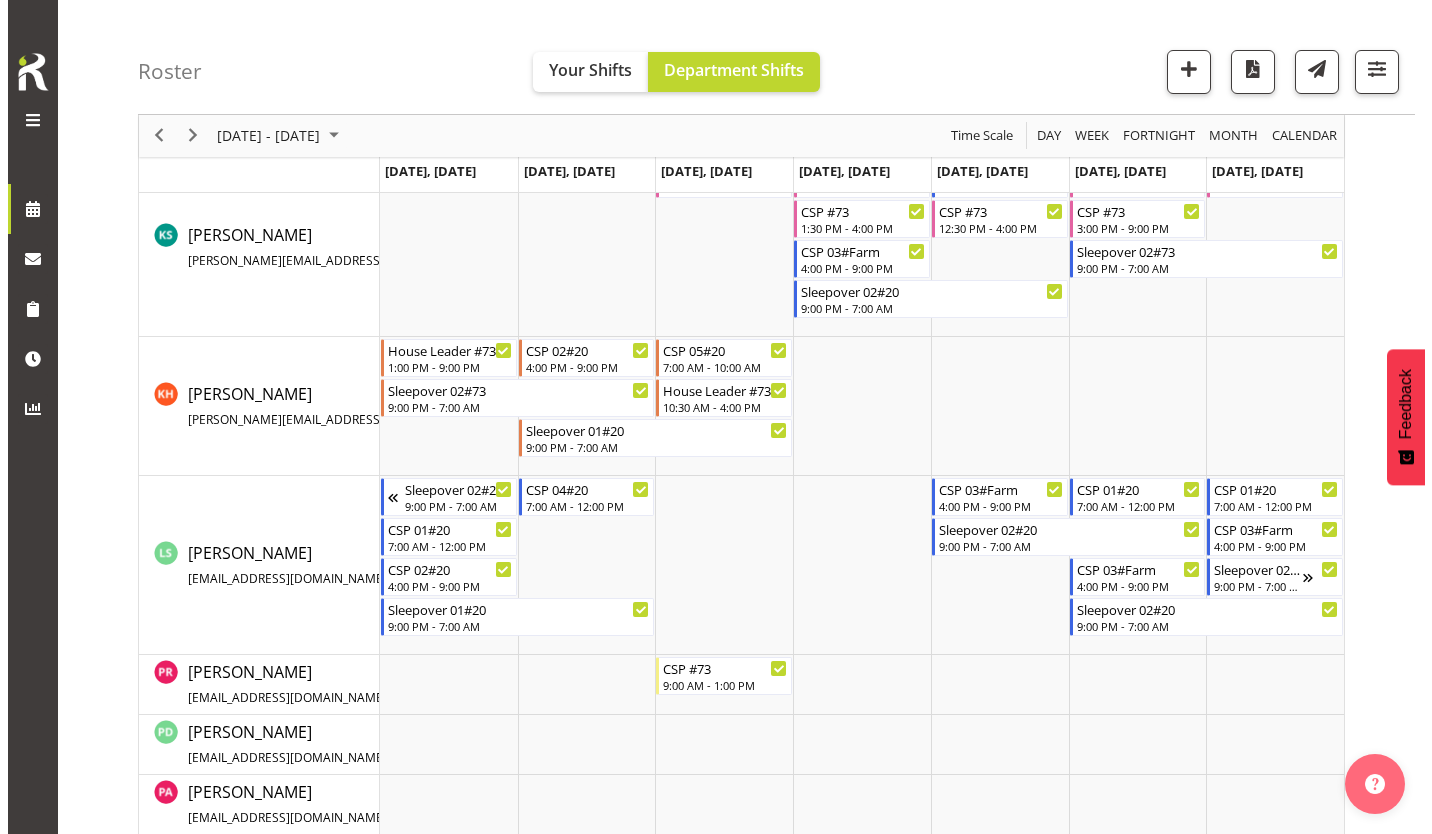 scroll, scrollTop: 861, scrollLeft: 0, axis: vertical 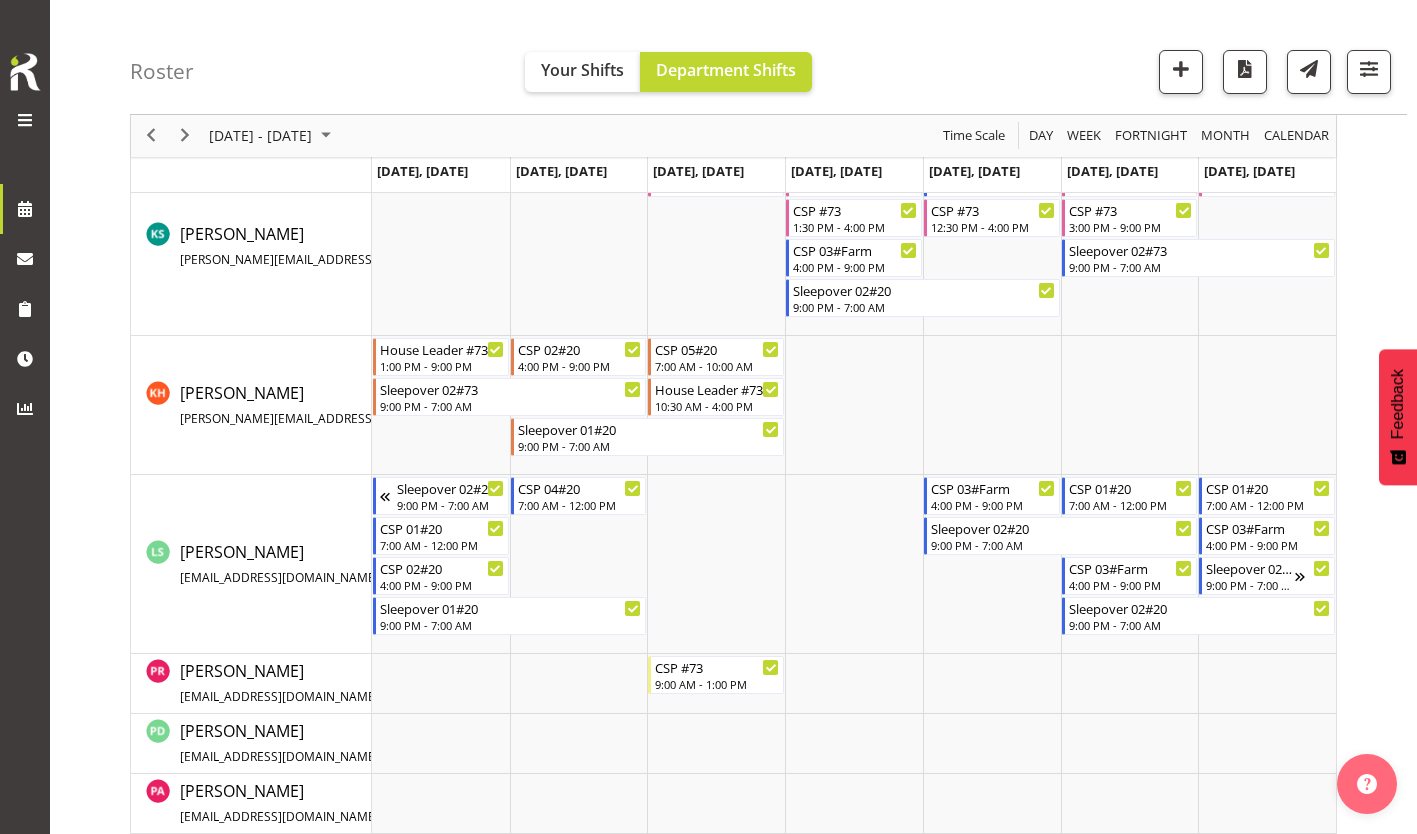 click at bounding box center [854, 405] 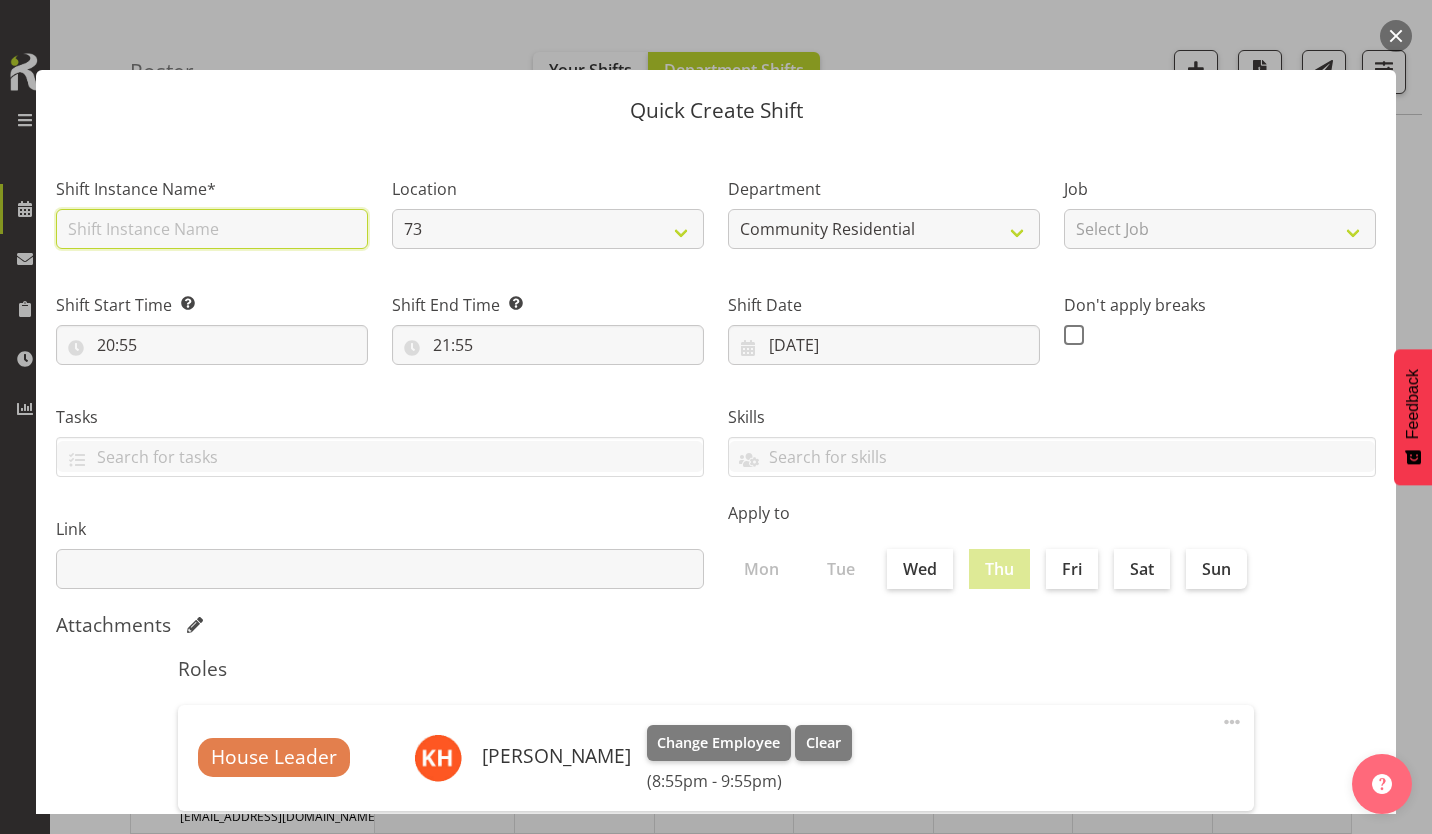 click at bounding box center (212, 229) 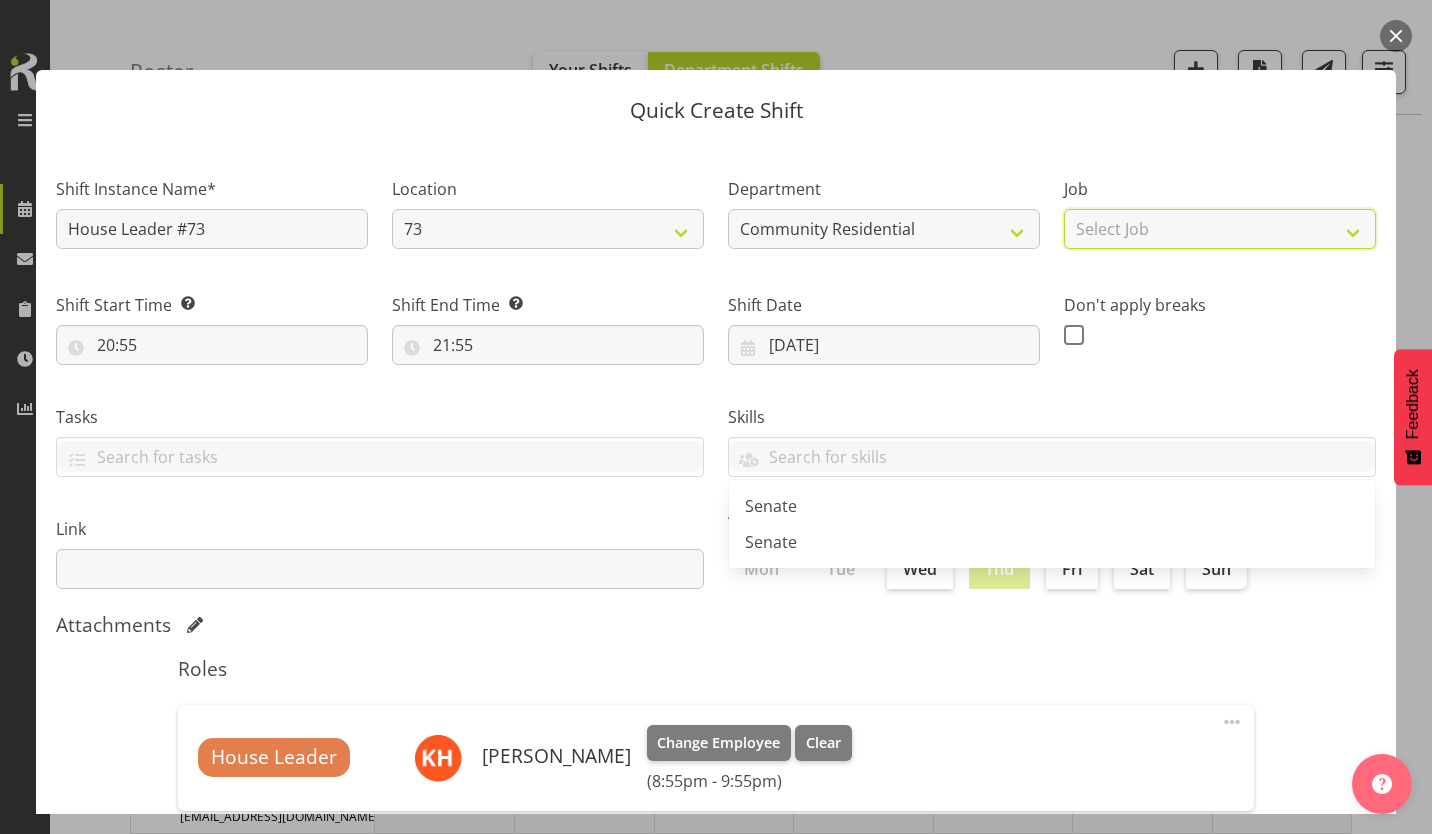 click on "Select Job  Accounts Admin Art Coordinator Community Leader Community Support Person Community Support Person-Casual House Leader Office Admin Senior Coordinator Service Manager Volunteer" at bounding box center [1220, 229] 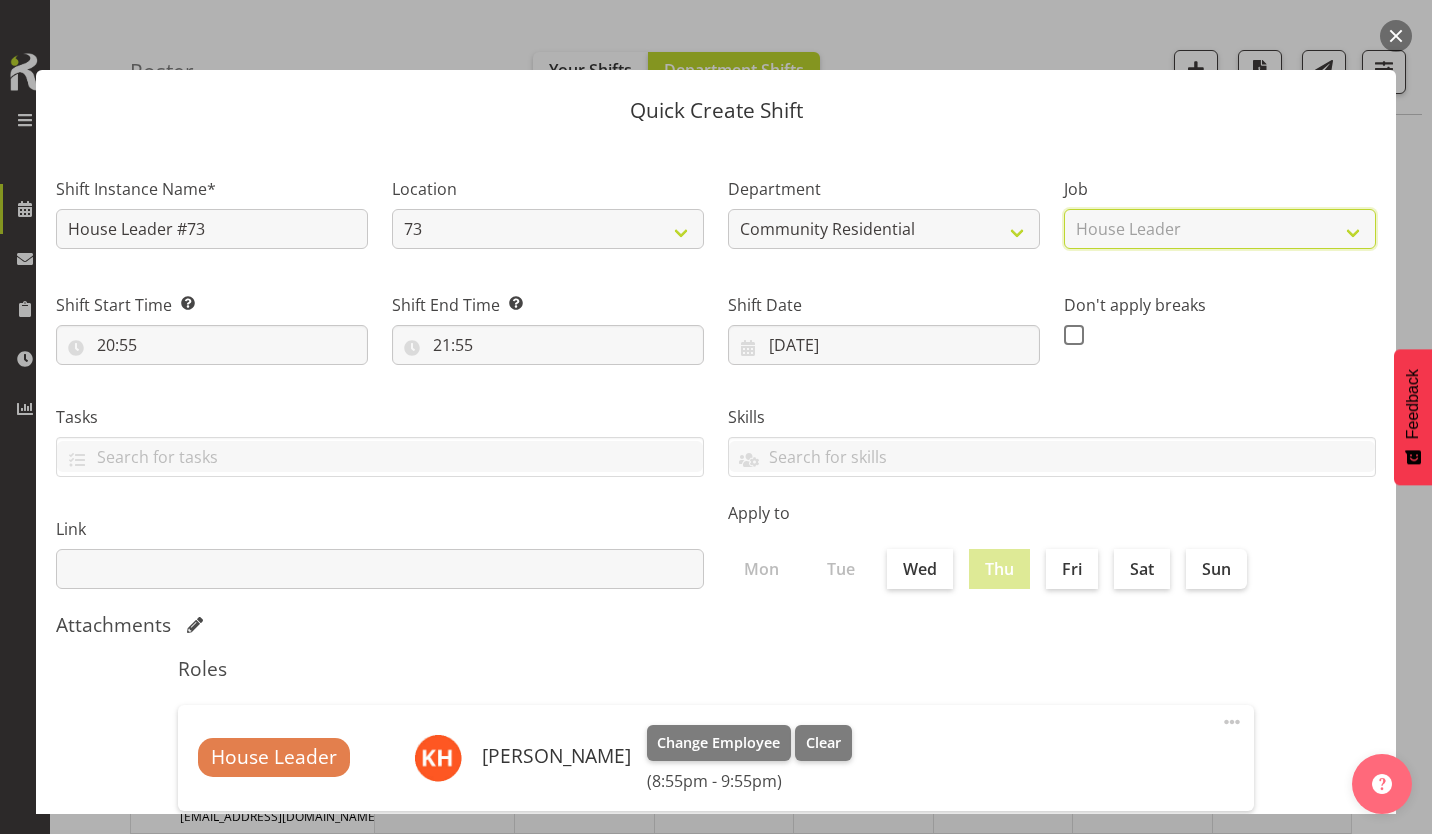 click on "Select Job  Accounts Admin Art Coordinator Community Leader Community Support Person Community Support Person-Casual House Leader Office Admin Senior Coordinator Service Manager Volunteer" at bounding box center (1220, 229) 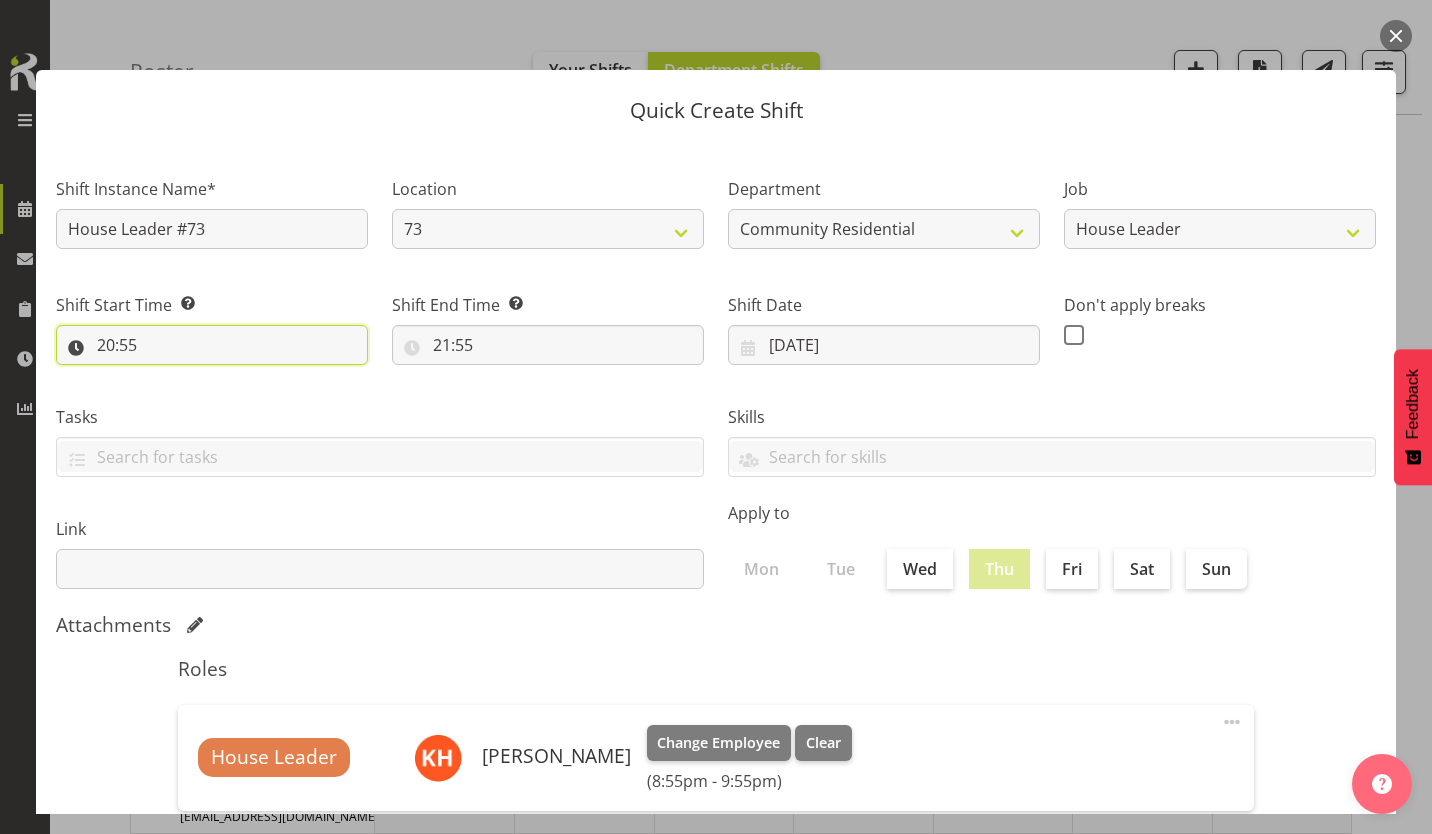 click on "20:55" at bounding box center [212, 345] 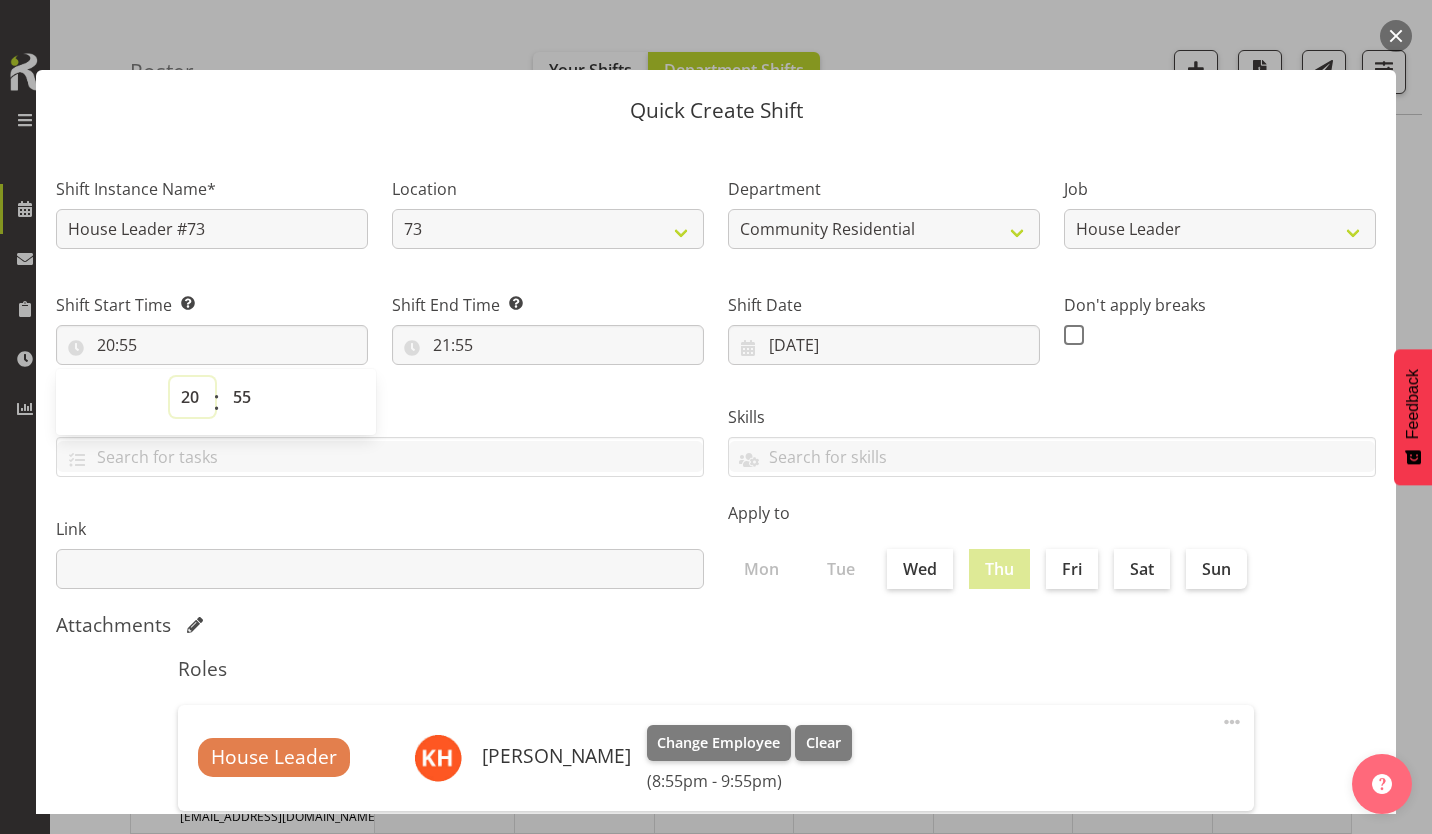 click on "00   01   02   03   04   05   06   07   08   09   10   11   12   13   14   15   16   17   18   19   20   21   22   23" at bounding box center (192, 397) 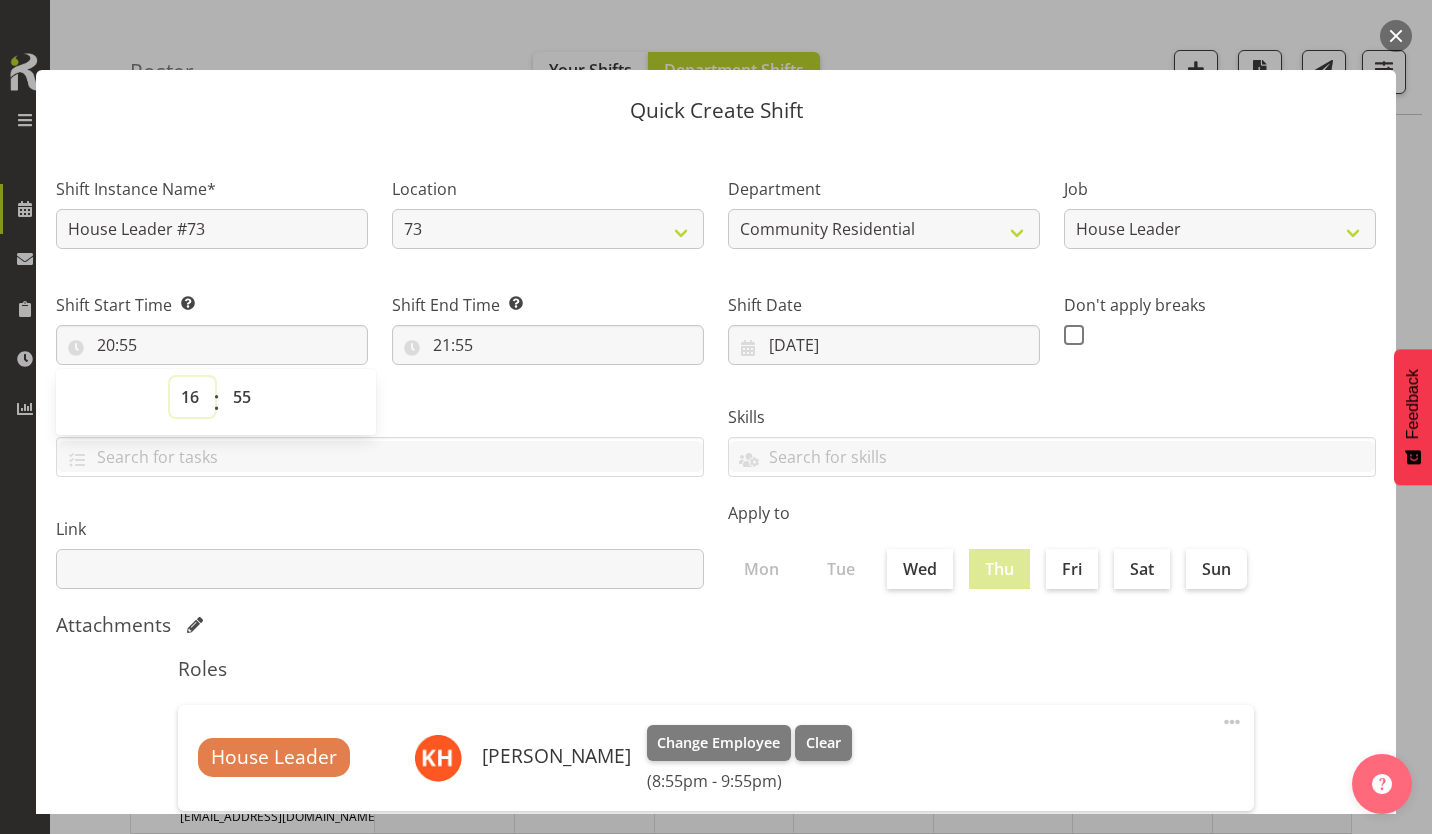 click on "00   01   02   03   04   05   06   07   08   09   10   11   12   13   14   15   16   17   18   19   20   21   22   23" at bounding box center [192, 397] 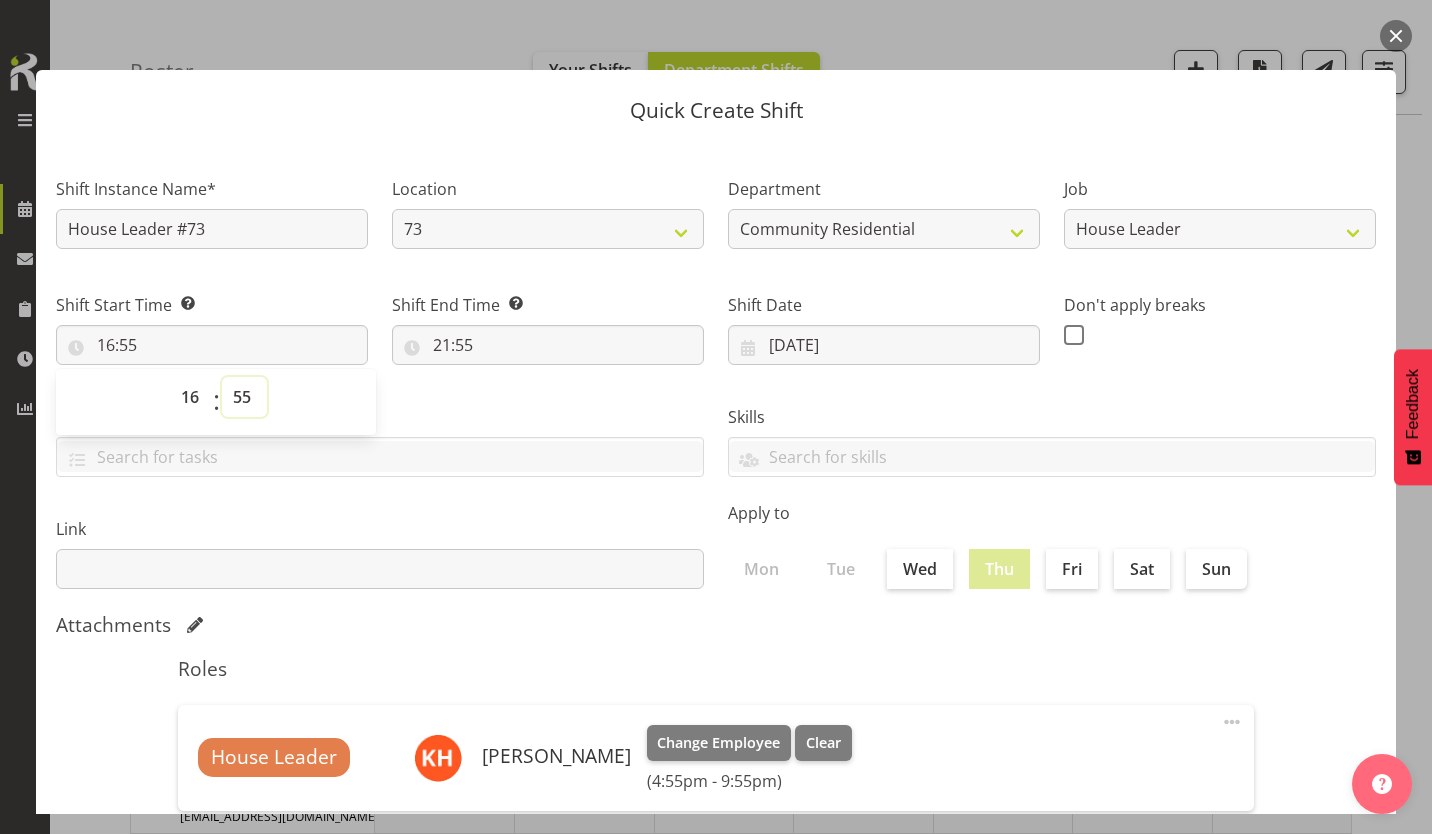 click on "00   01   02   03   04   05   06   07   08   09   10   11   12   13   14   15   16   17   18   19   20   21   22   23   24   25   26   27   28   29   30   31   32   33   34   35   36   37   38   39   40   41   42   43   44   45   46   47   48   49   50   51   52   53   54   55   56   57   58   59" at bounding box center [244, 397] 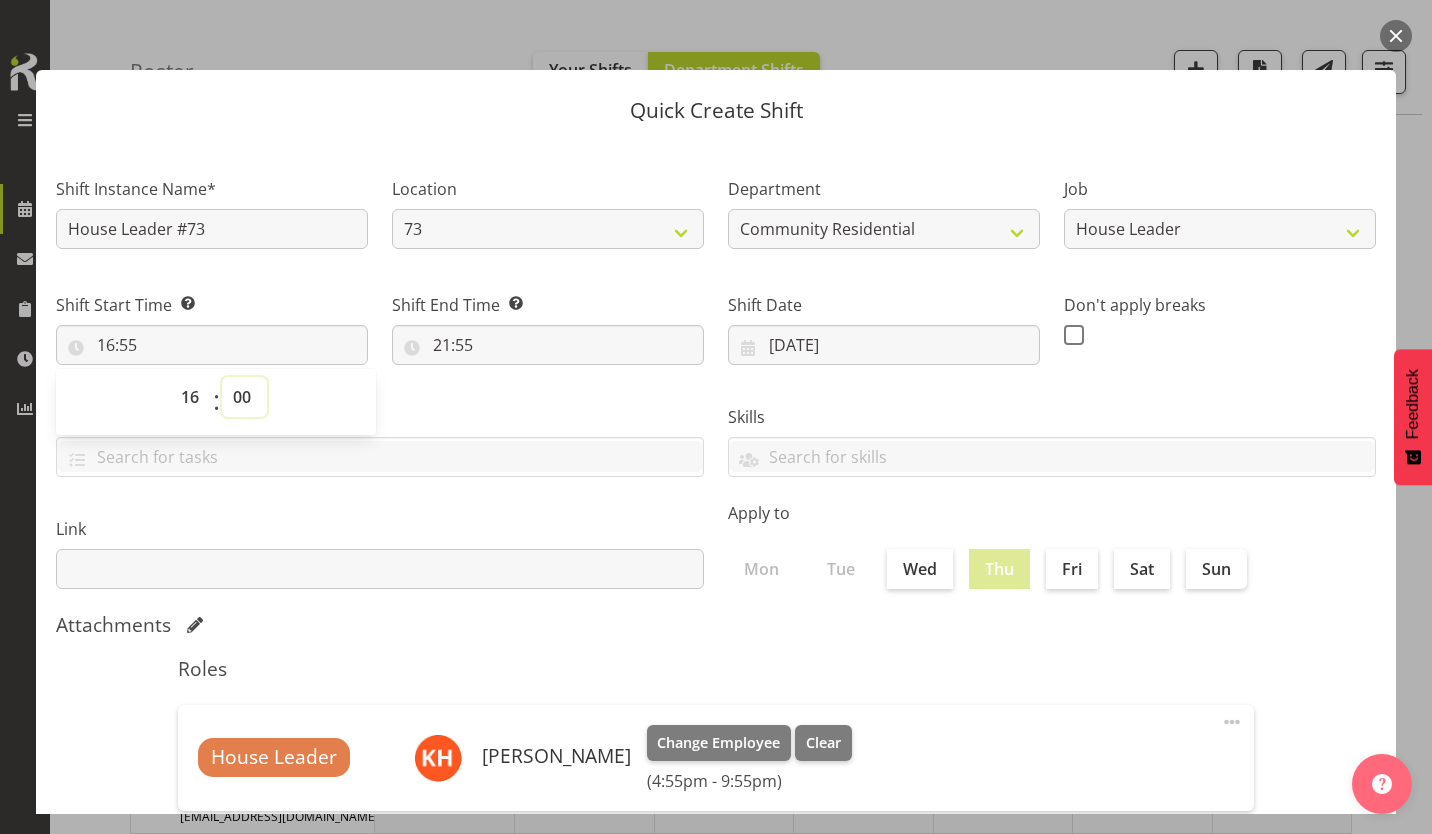 click on "00   01   02   03   04   05   06   07   08   09   10   11   12   13   14   15   16   17   18   19   20   21   22   23   24   25   26   27   28   29   30   31   32   33   34   35   36   37   38   39   40   41   42   43   44   45   46   47   48   49   50   51   52   53   54   55   56   57   58   59" at bounding box center [244, 397] 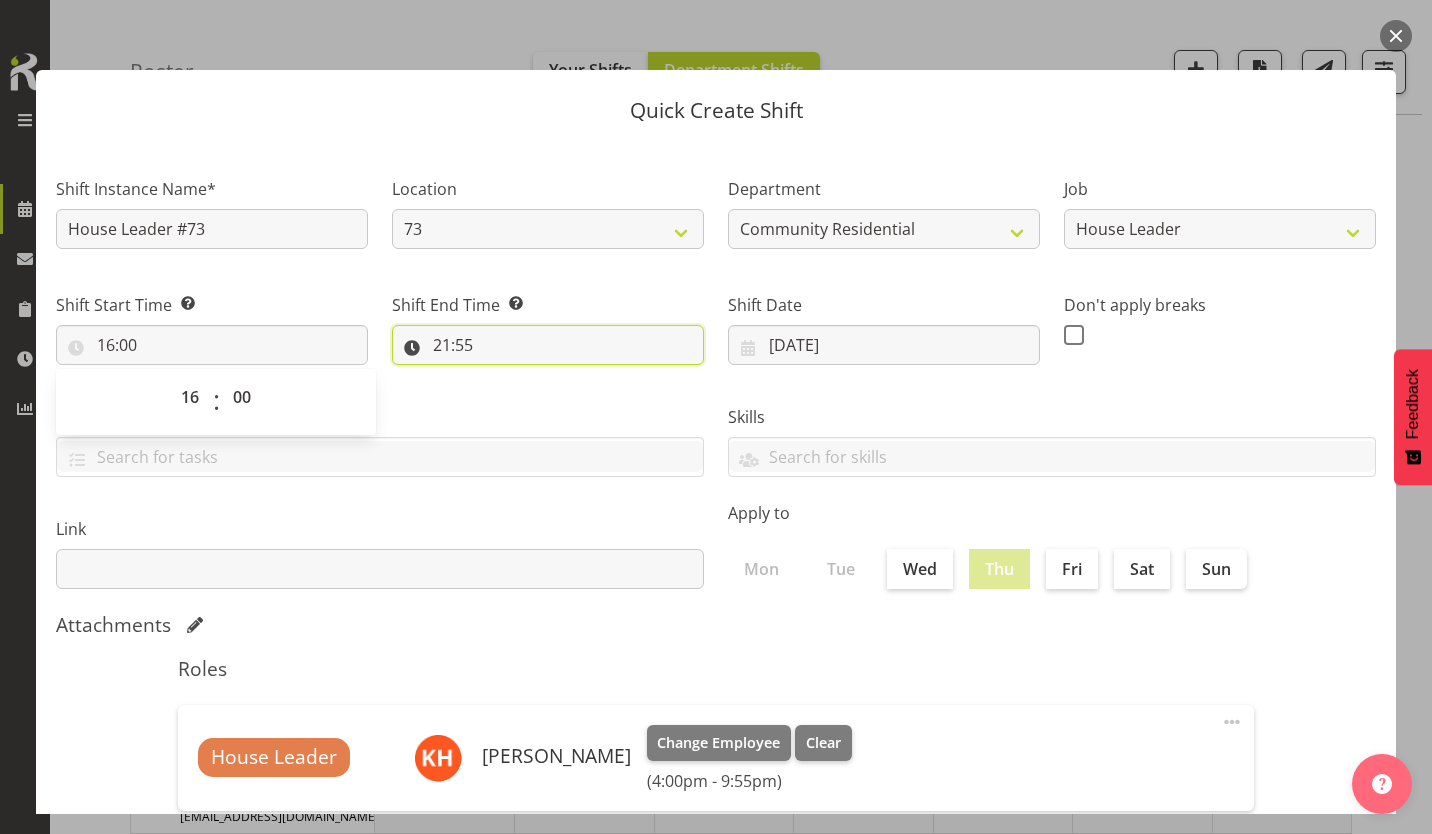 click on "21:55" at bounding box center [548, 345] 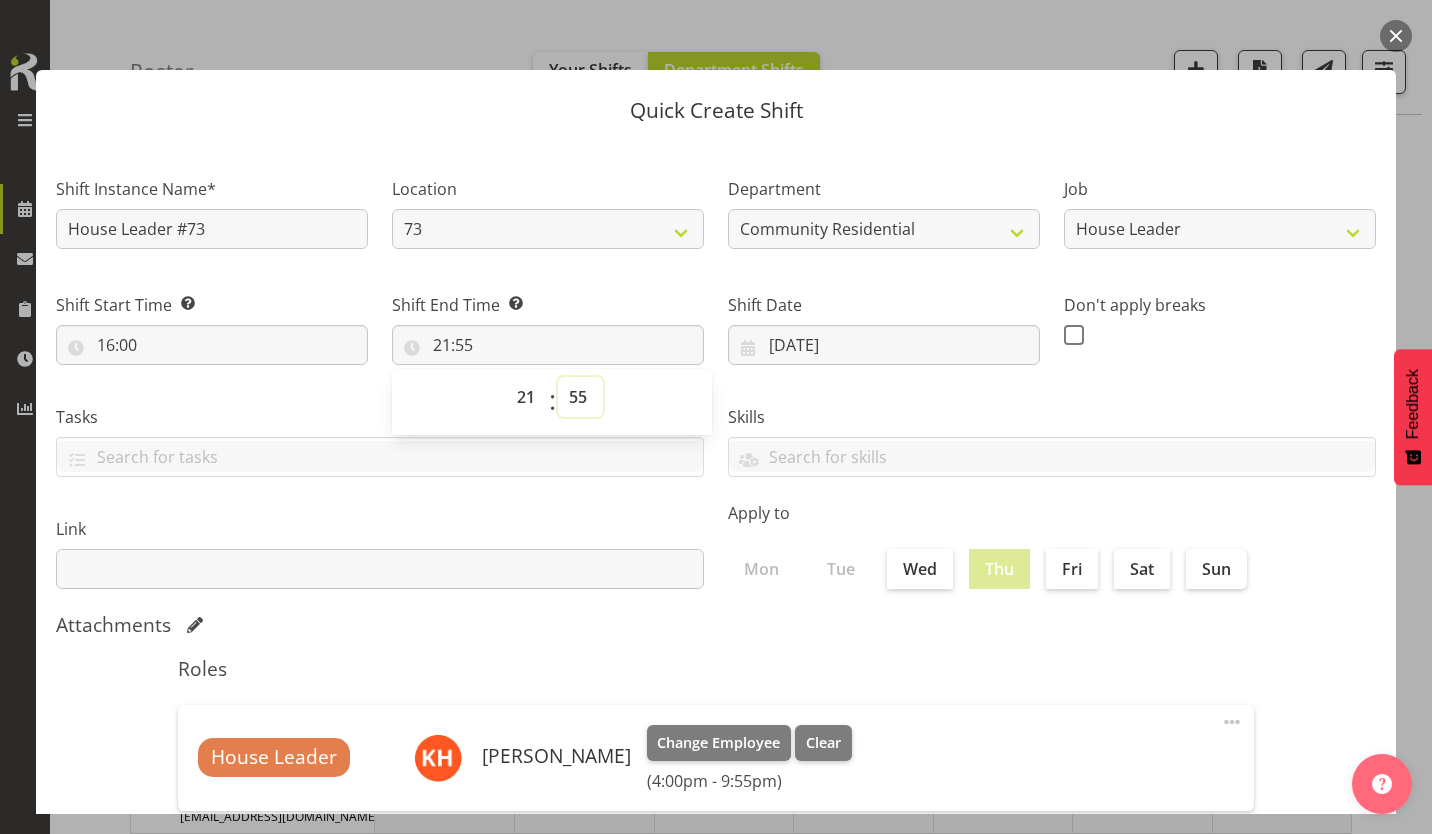 click on "00   01   02   03   04   05   06   07   08   09   10   11   12   13   14   15   16   17   18   19   20   21   22   23   24   25   26   27   28   29   30   31   32   33   34   35   36   37   38   39   40   41   42   43   44   45   46   47   48   49   50   51   52   53   54   55   56   57   58   59" at bounding box center [580, 397] 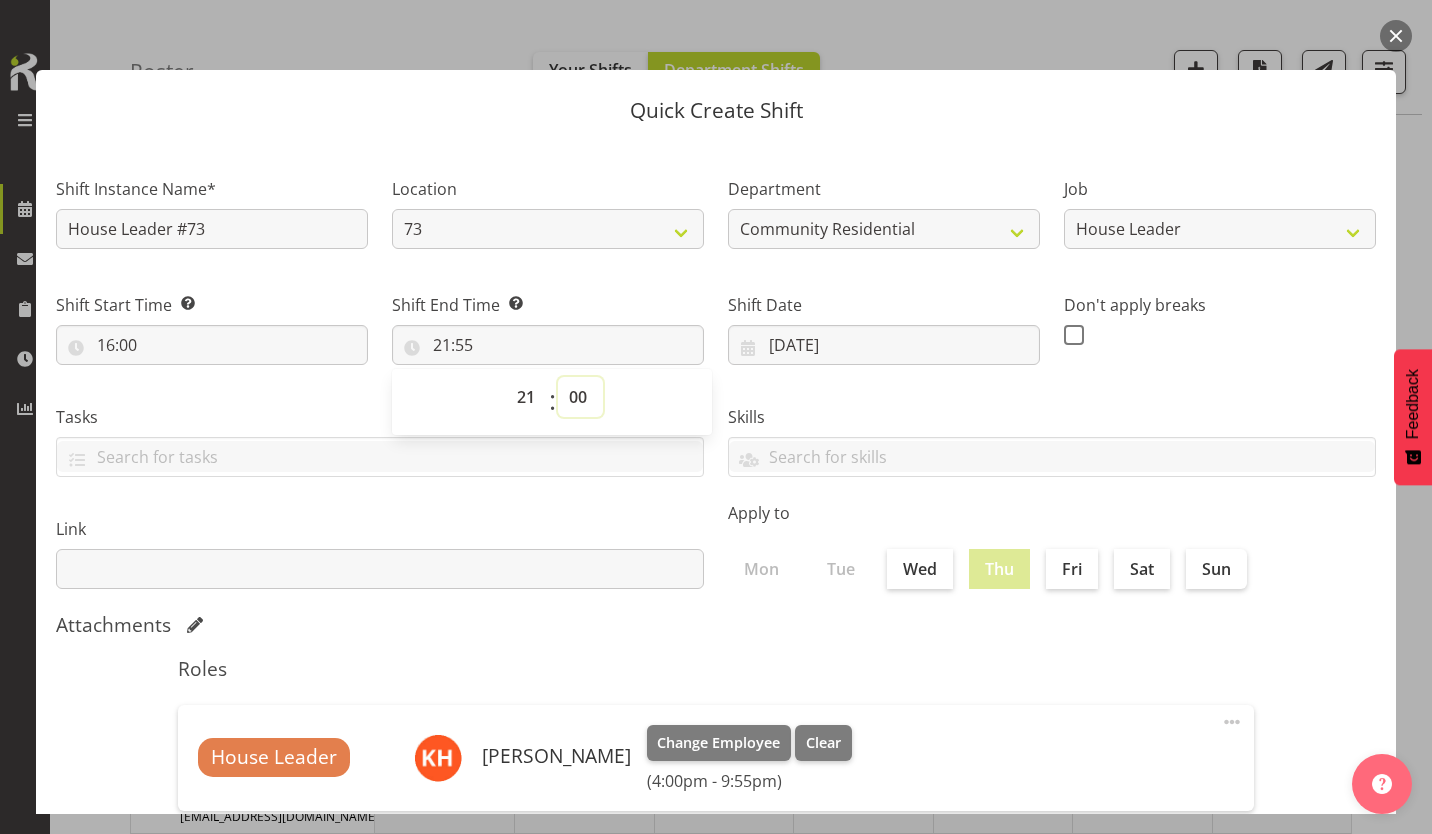 click on "00   01   02   03   04   05   06   07   08   09   10   11   12   13   14   15   16   17   18   19   20   21   22   23   24   25   26   27   28   29   30   31   32   33   34   35   36   37   38   39   40   41   42   43   44   45   46   47   48   49   50   51   52   53   54   55   56   57   58   59" at bounding box center (580, 397) 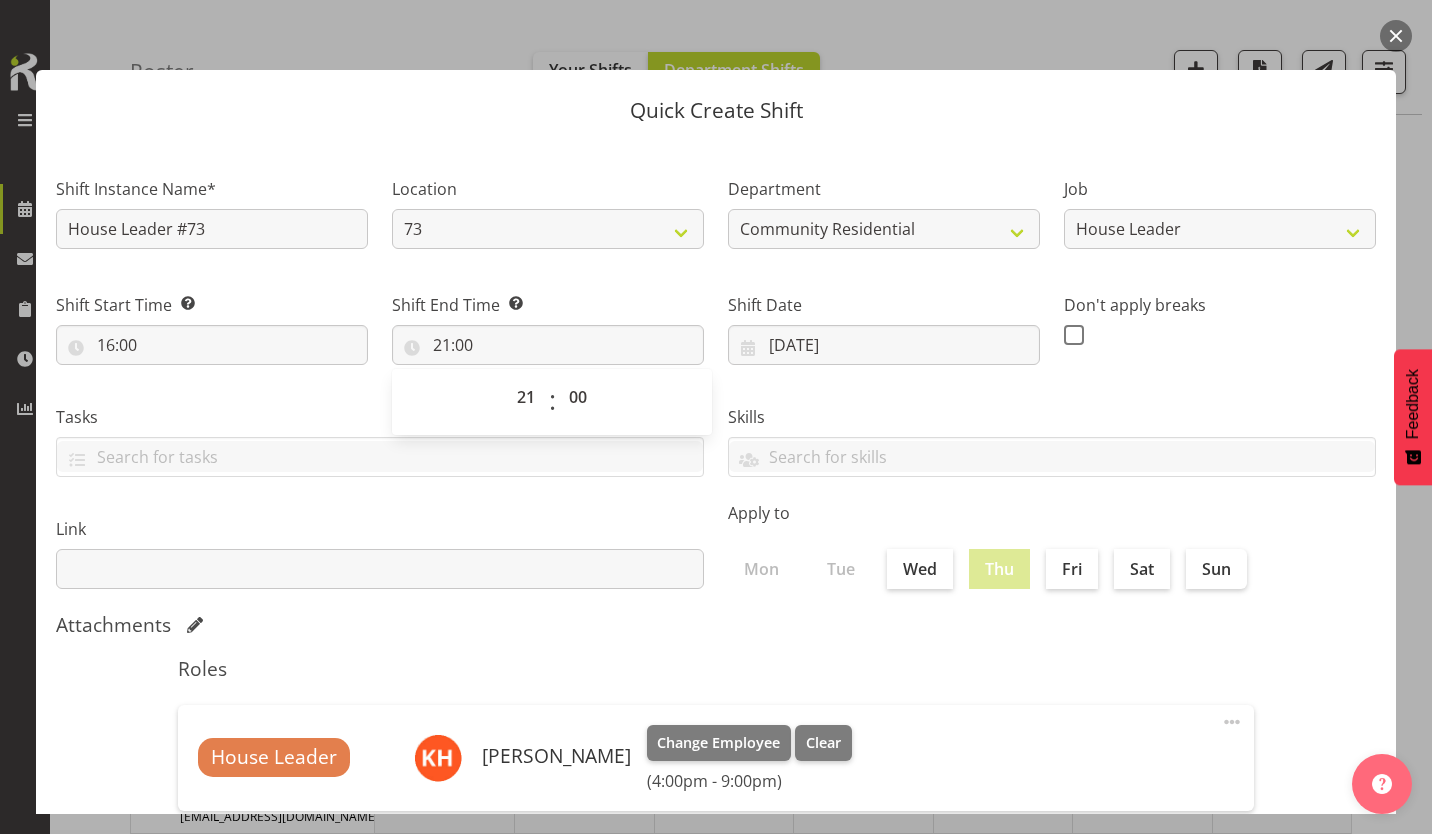 click at bounding box center [1074, 335] 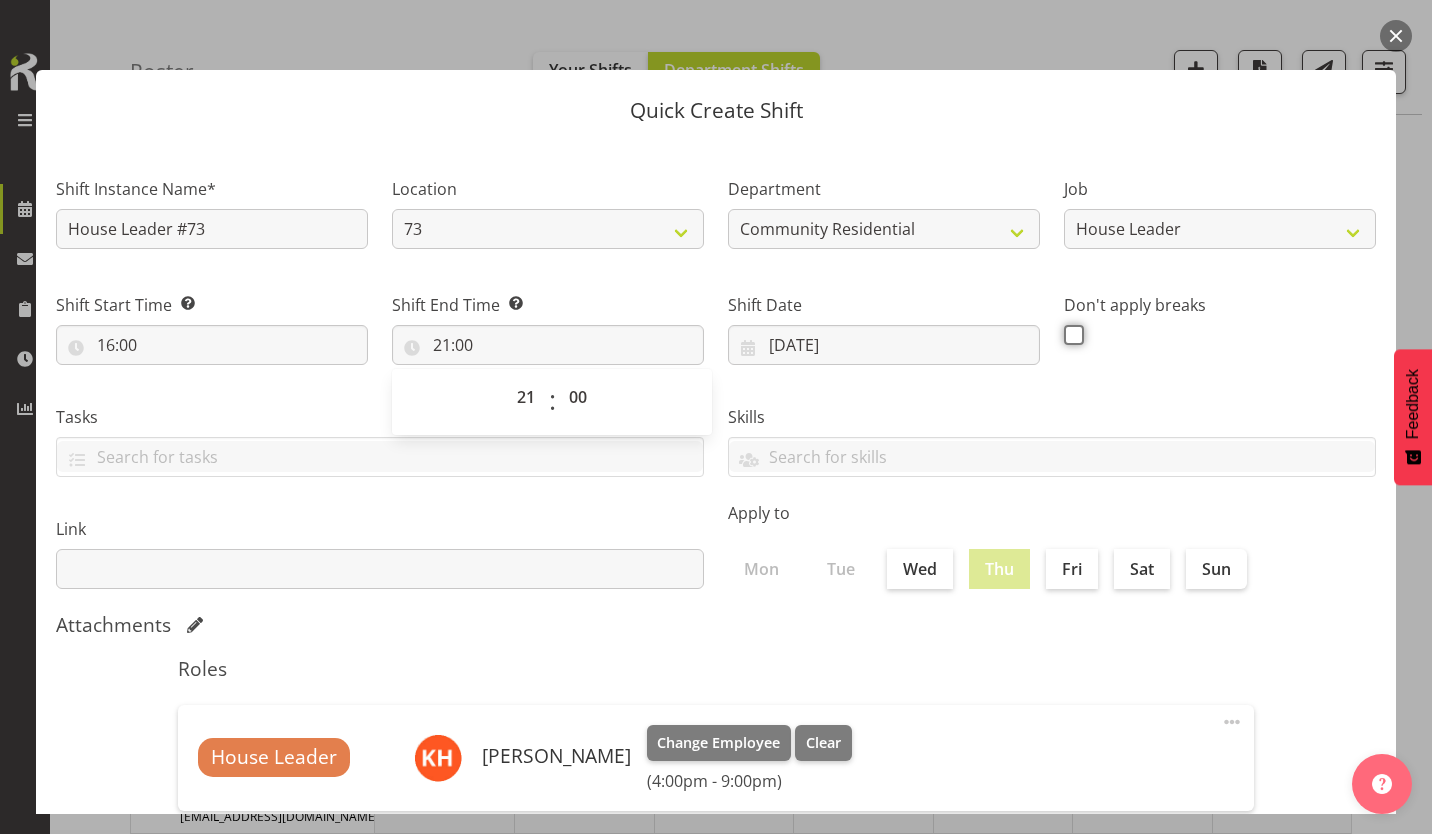 click at bounding box center [1070, 334] 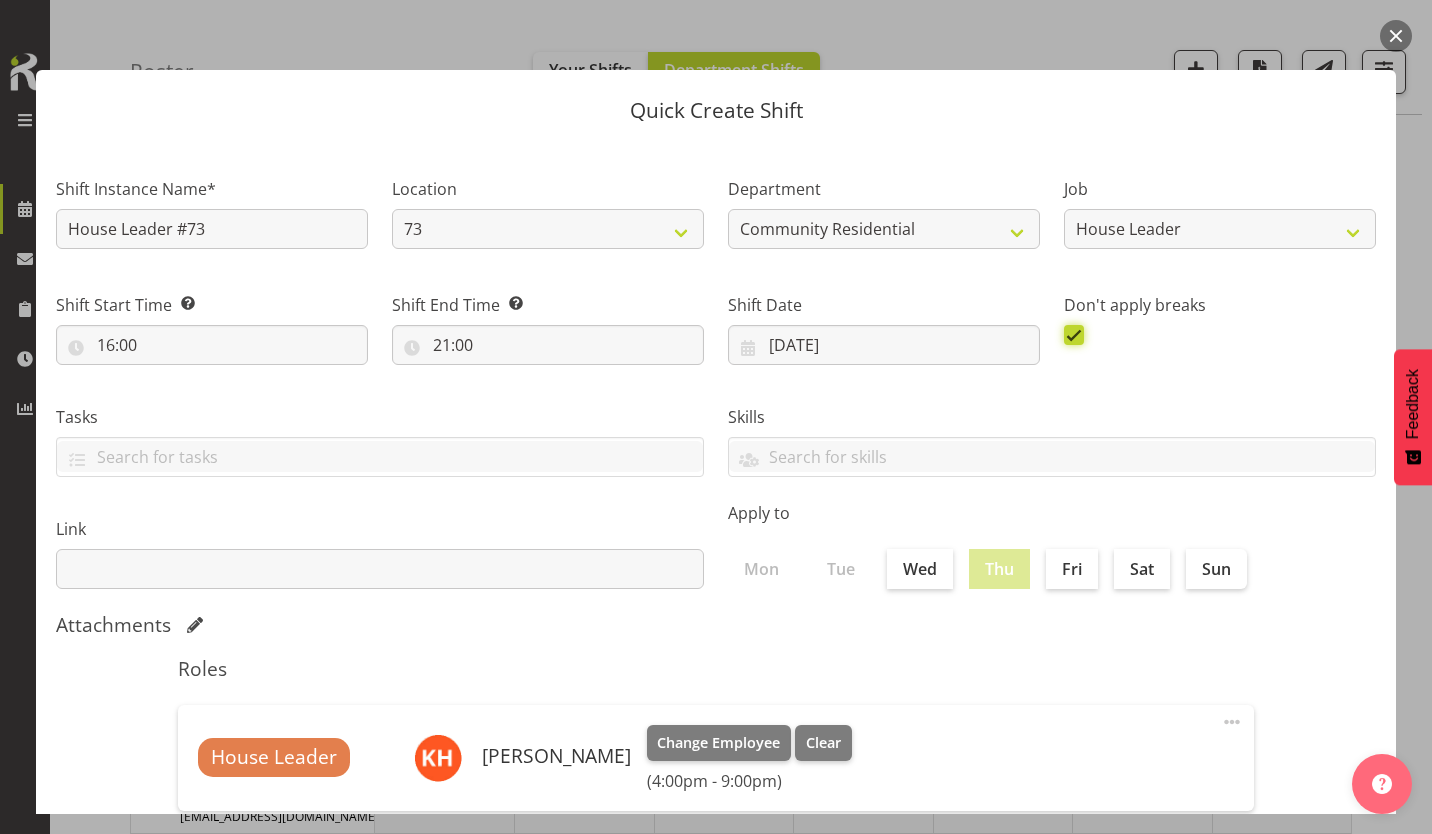 scroll, scrollTop: 86, scrollLeft: 0, axis: vertical 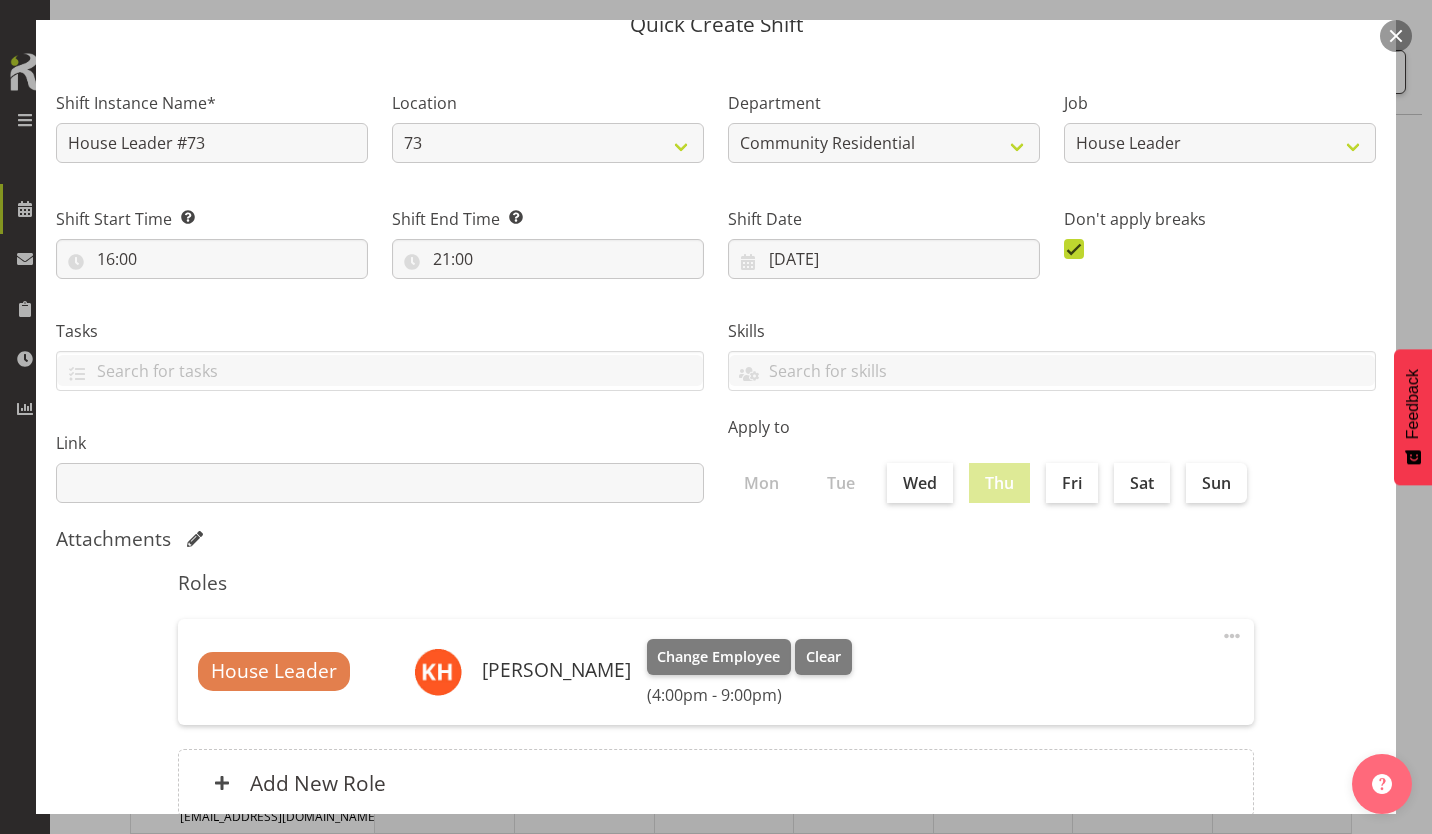 click on "Create Shift Instance" at bounding box center (1274, 903) 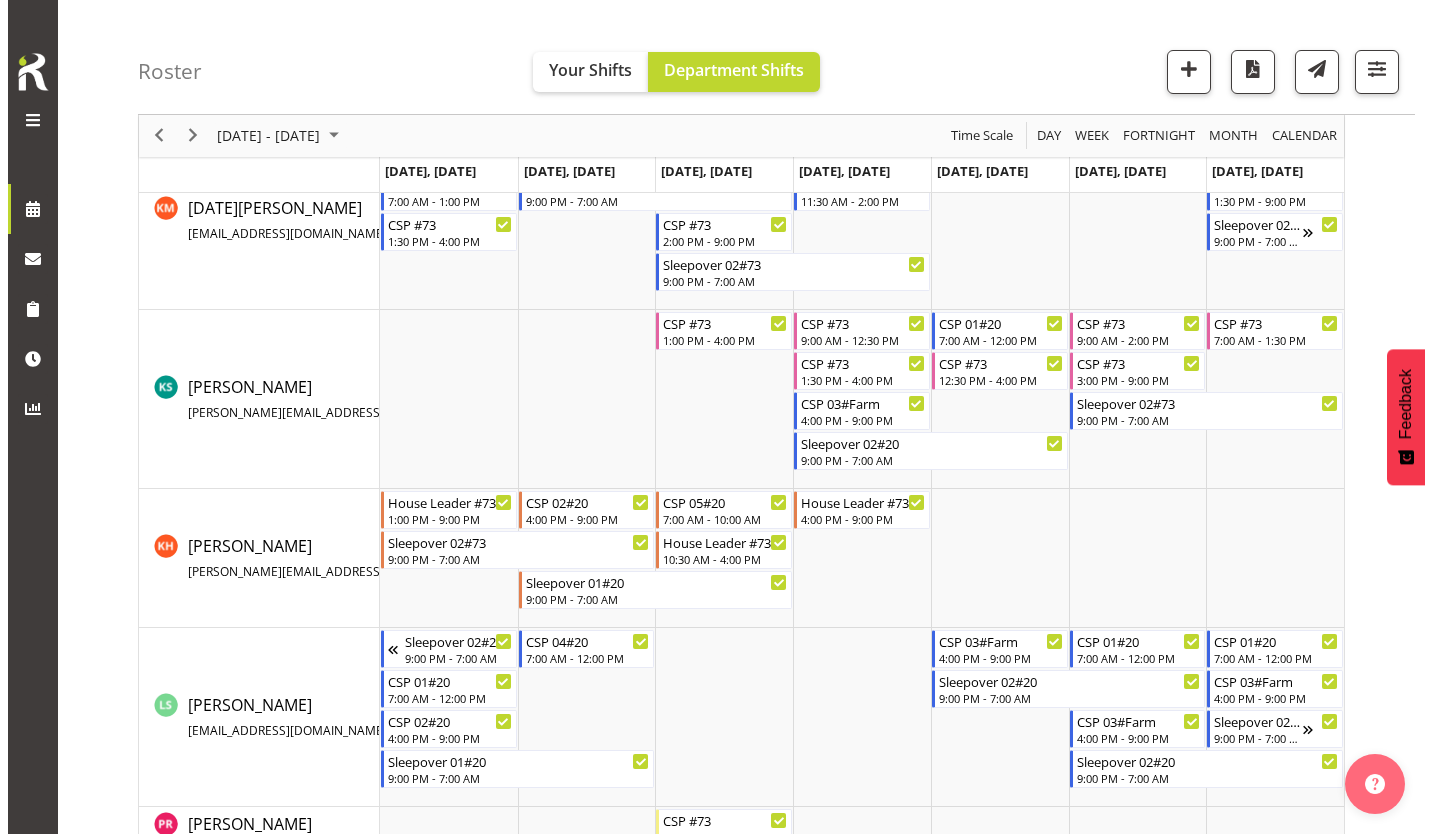 scroll, scrollTop: 786, scrollLeft: 0, axis: vertical 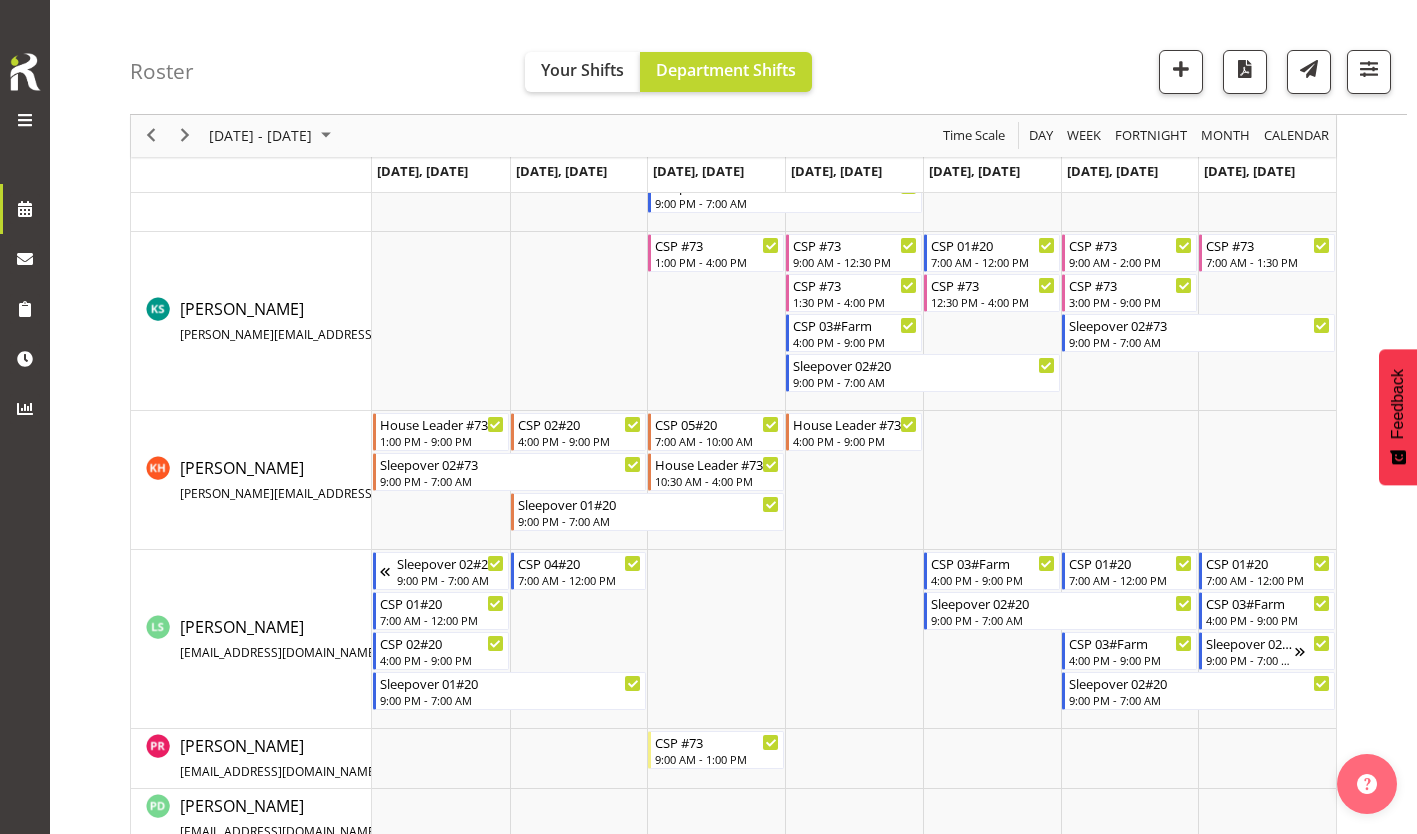 click at bounding box center (854, 480) 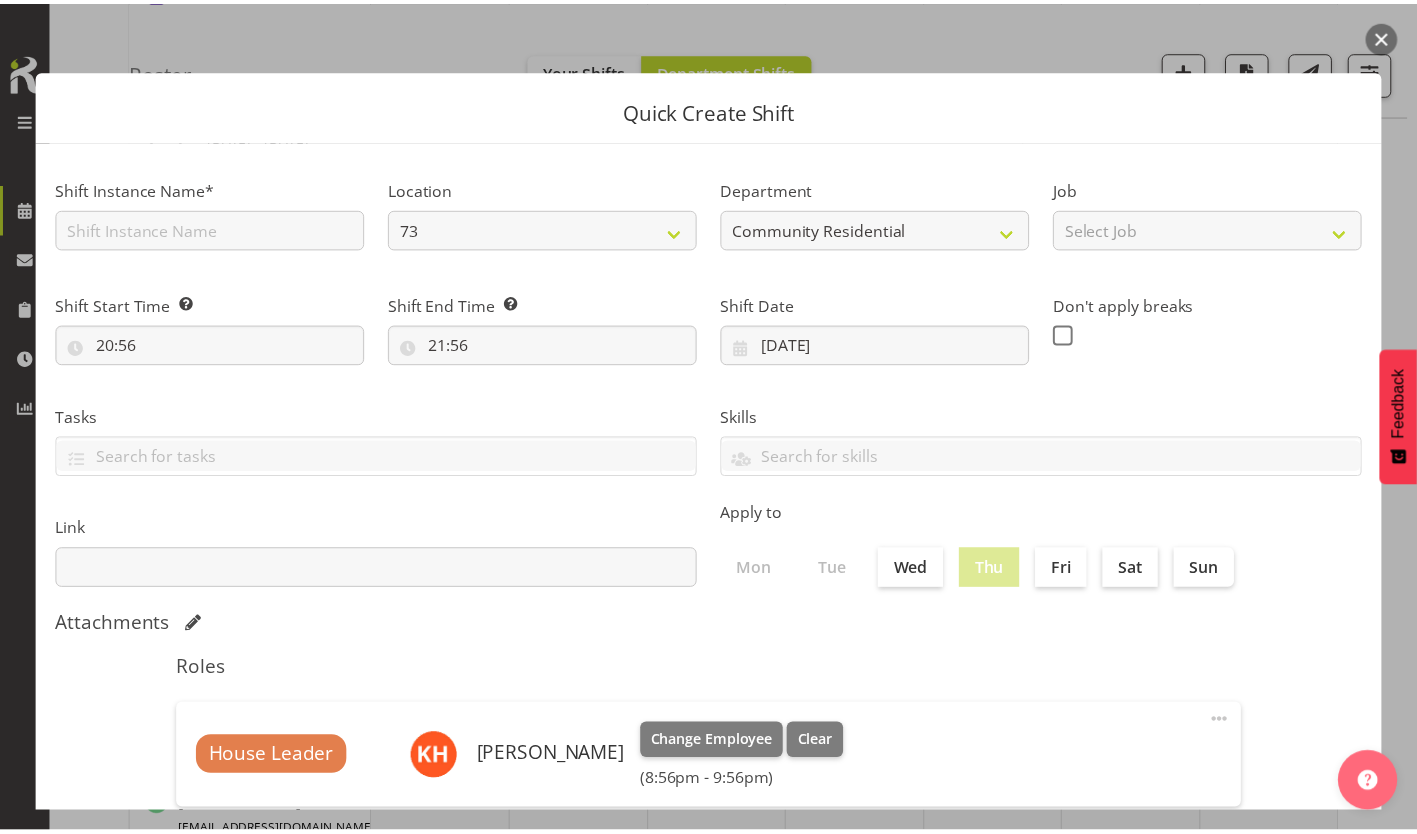 scroll, scrollTop: 86, scrollLeft: 0, axis: vertical 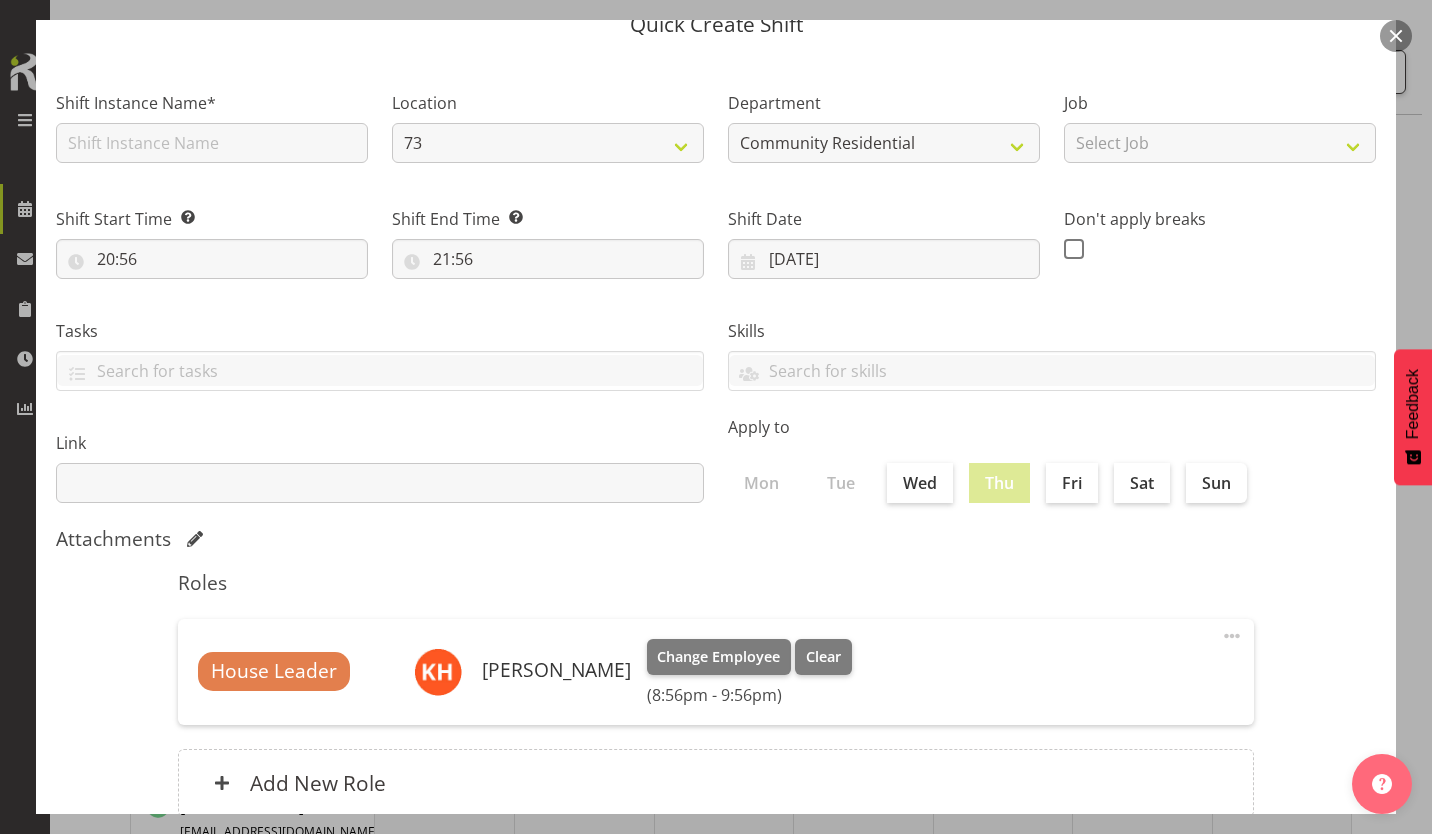 click on "Cancel" at bounding box center (1123, 902) 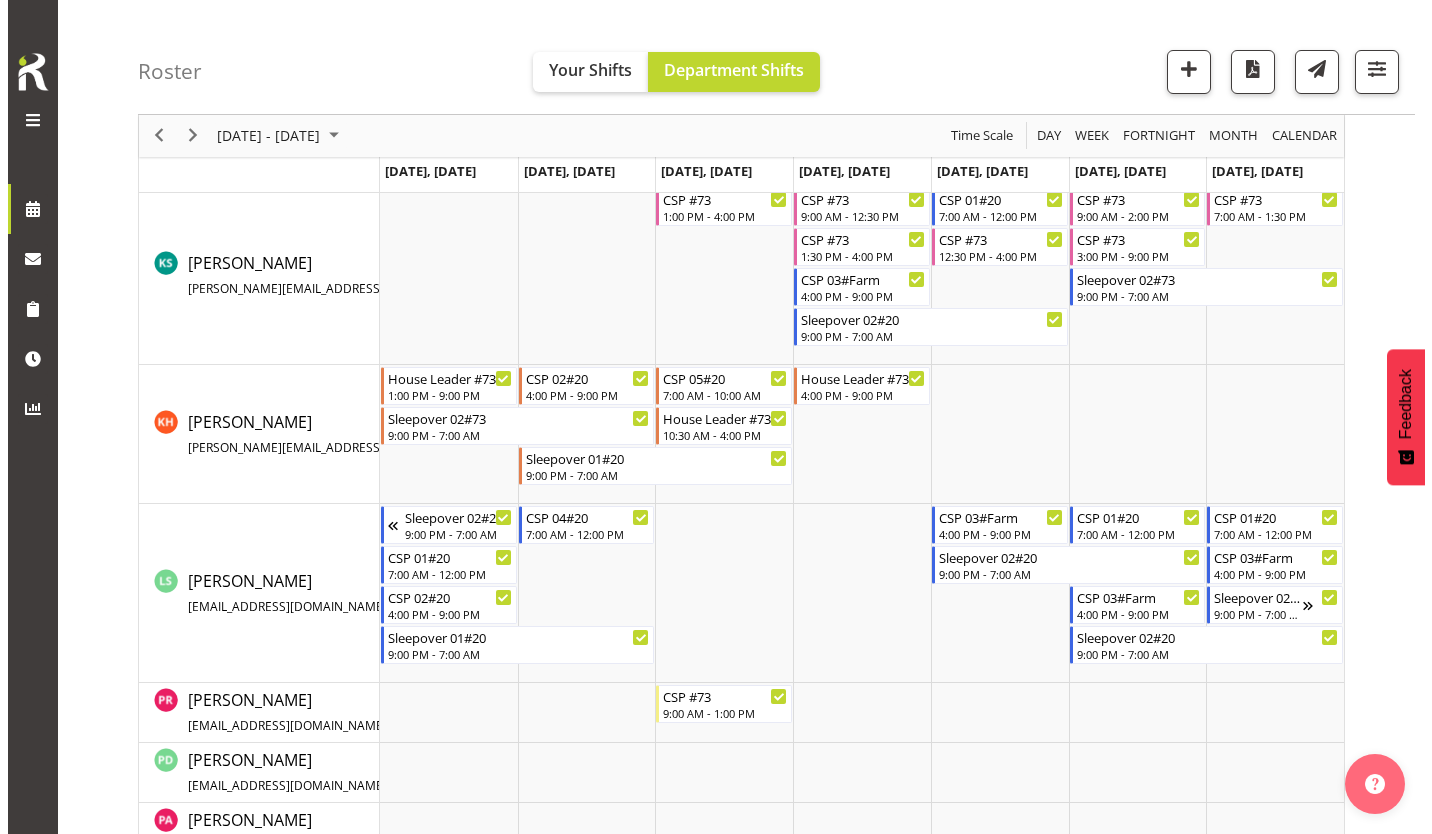 scroll, scrollTop: 824, scrollLeft: 0, axis: vertical 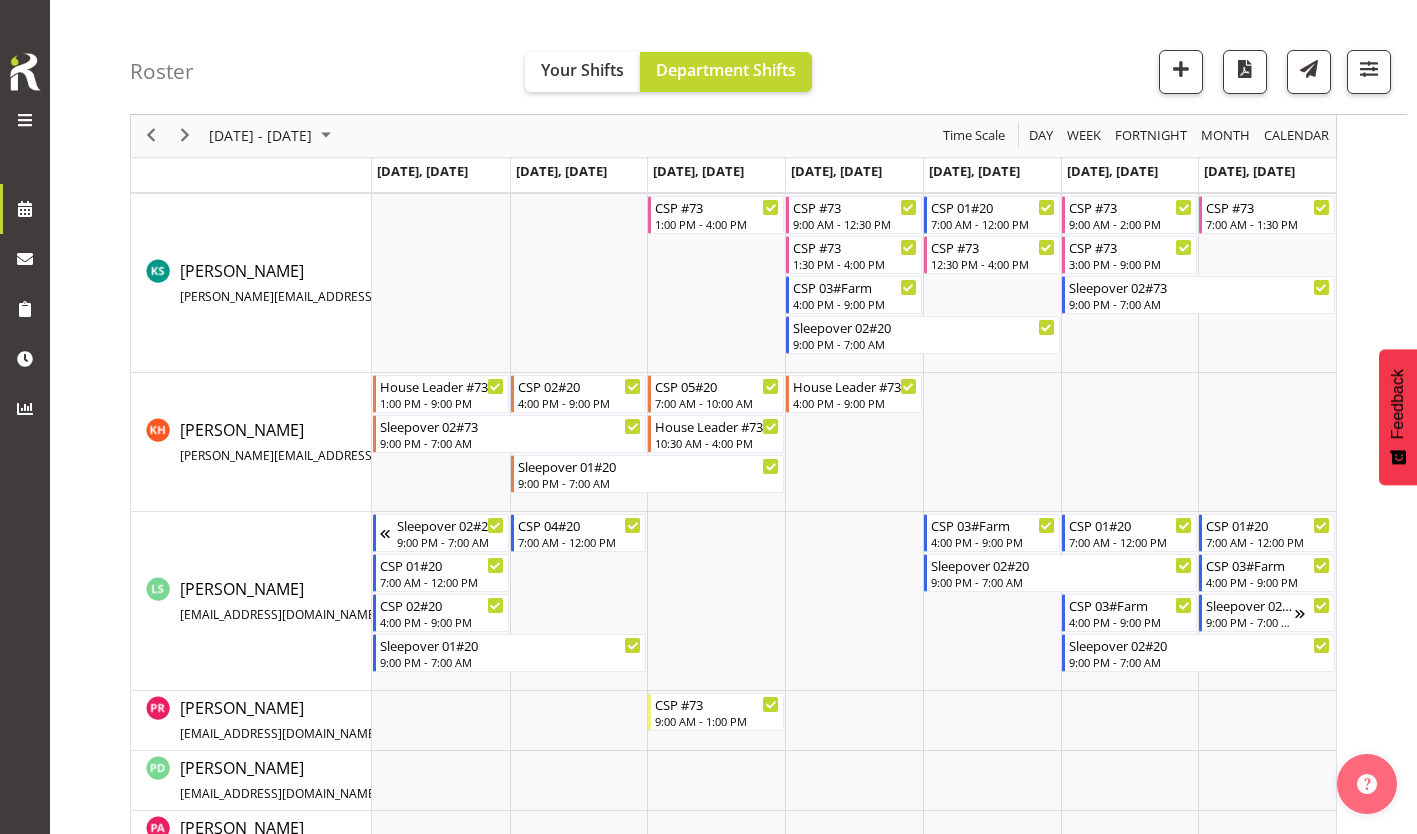 click at bounding box center [854, 442] 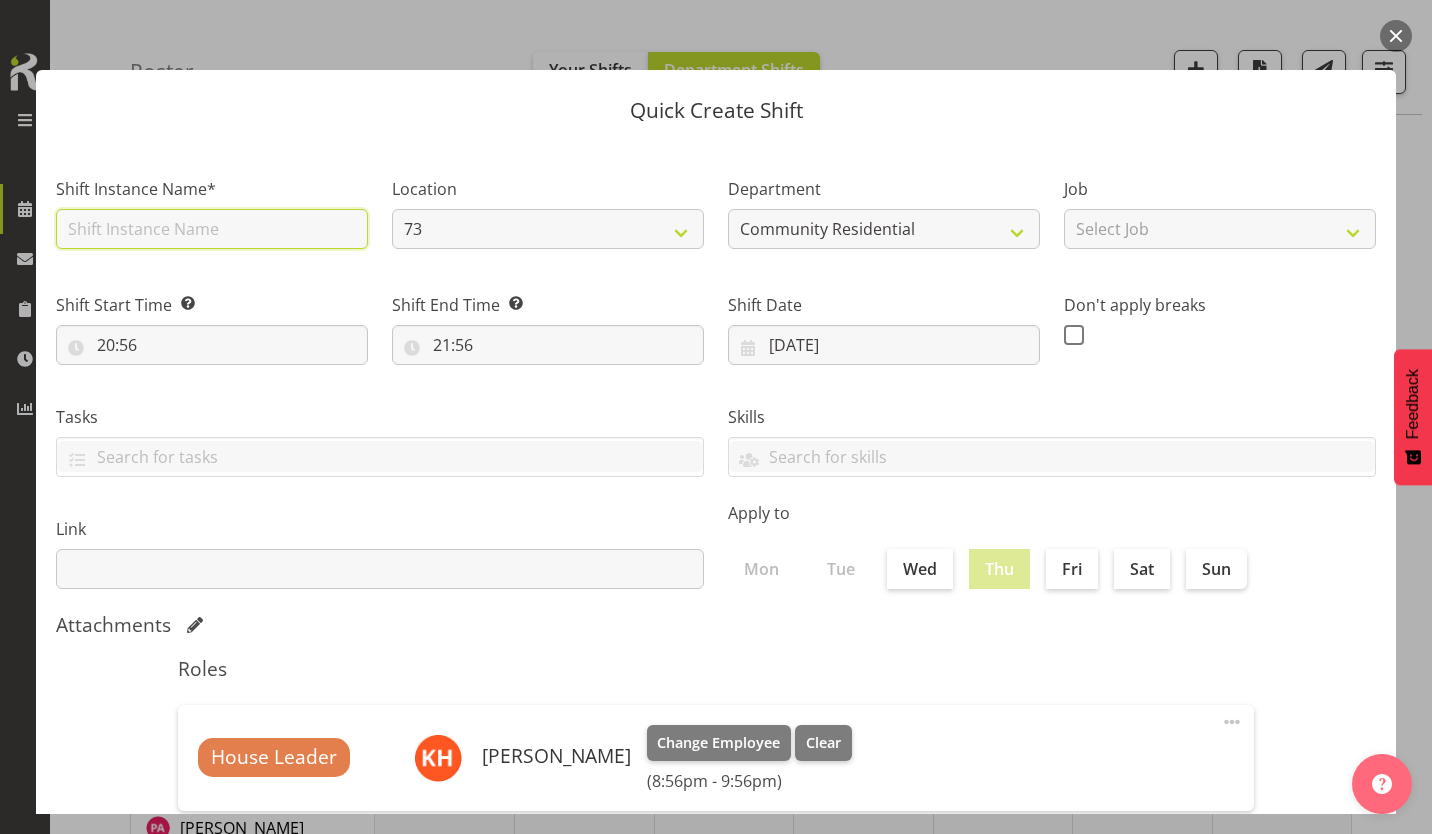 click at bounding box center (212, 229) 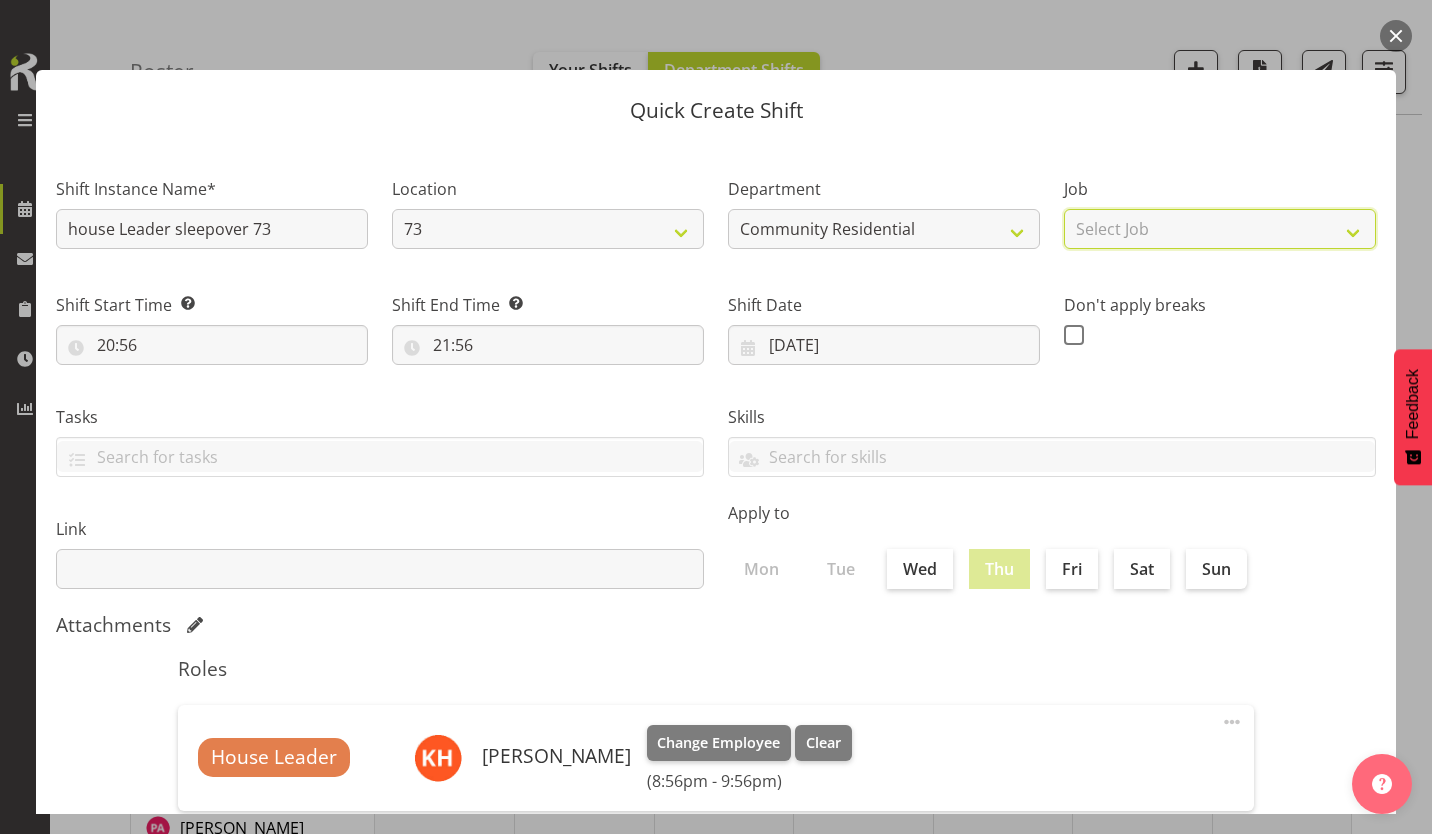 click on "Select Job  Accounts Admin Art Coordinator Community Leader Community Support Person Community Support Person-Casual House Leader Office Admin Senior Coordinator Service Manager Volunteer" at bounding box center [1220, 229] 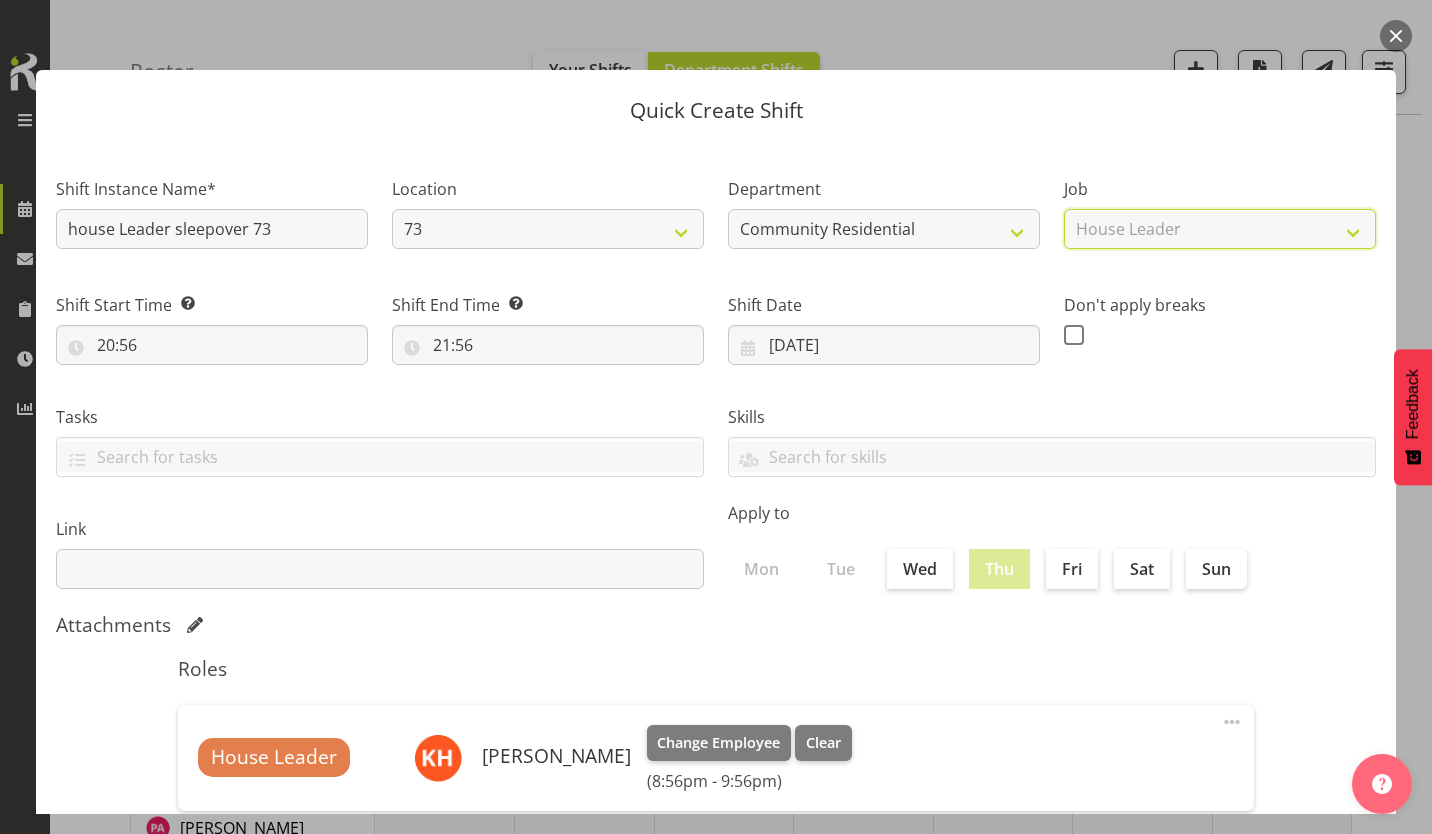 click on "Select Job  Accounts Admin Art Coordinator Community Leader Community Support Person Community Support Person-Casual House Leader Office Admin Senior Coordinator Service Manager Volunteer" at bounding box center [1220, 229] 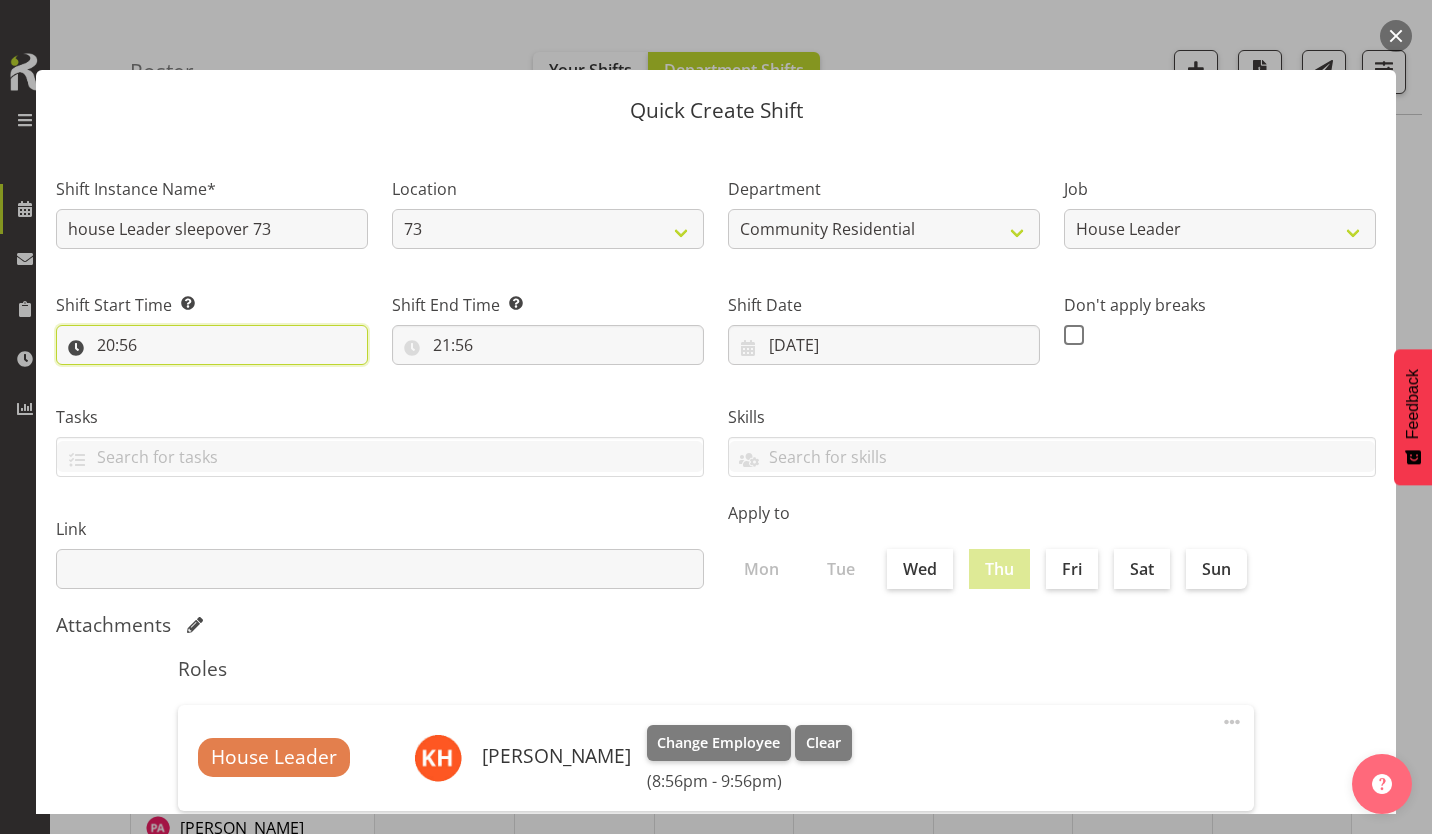 click on "20:56" at bounding box center [212, 345] 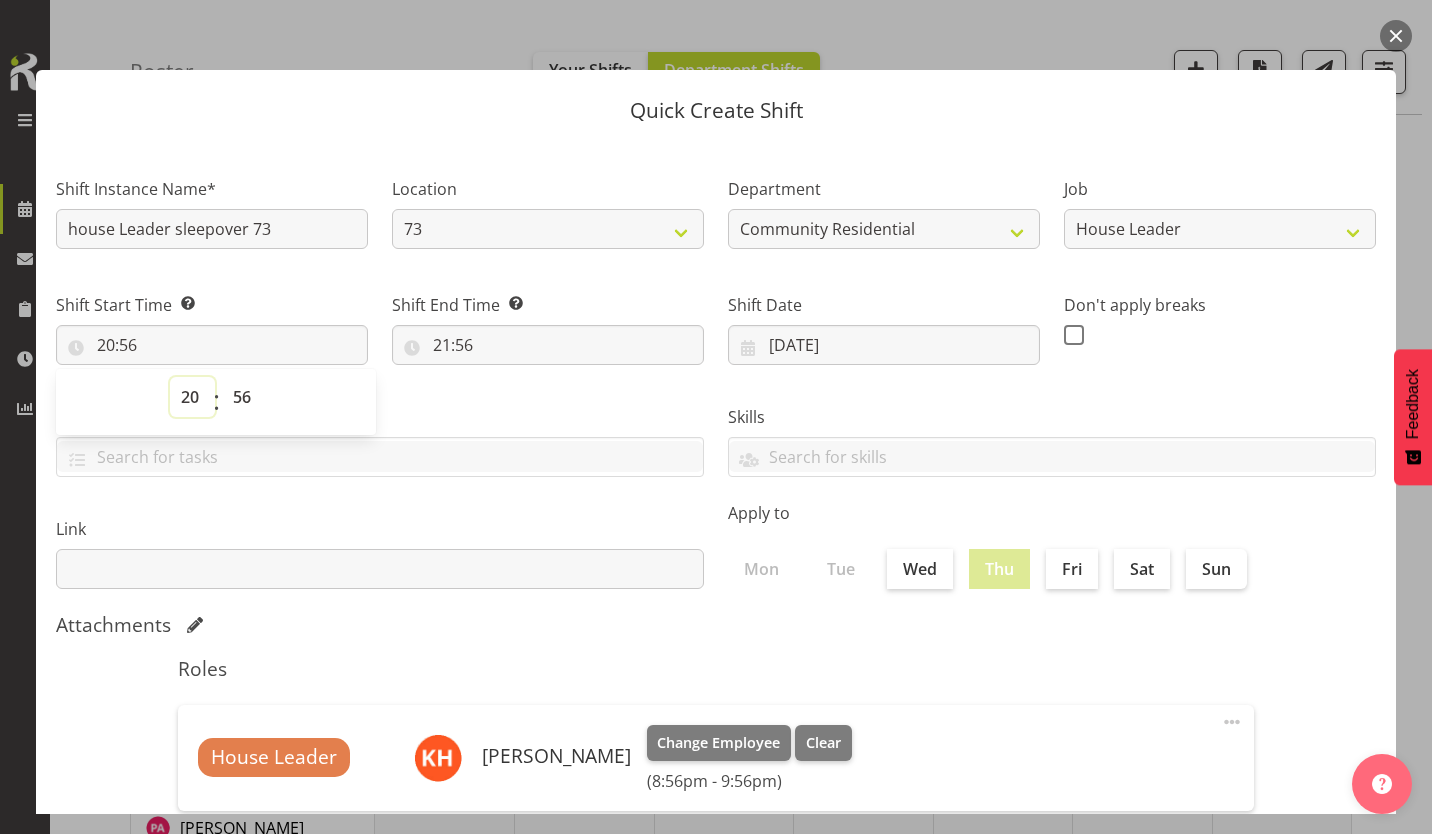 click on "00   01   02   03   04   05   06   07   08   09   10   11   12   13   14   15   16   17   18   19   20   21   22   23" at bounding box center (192, 397) 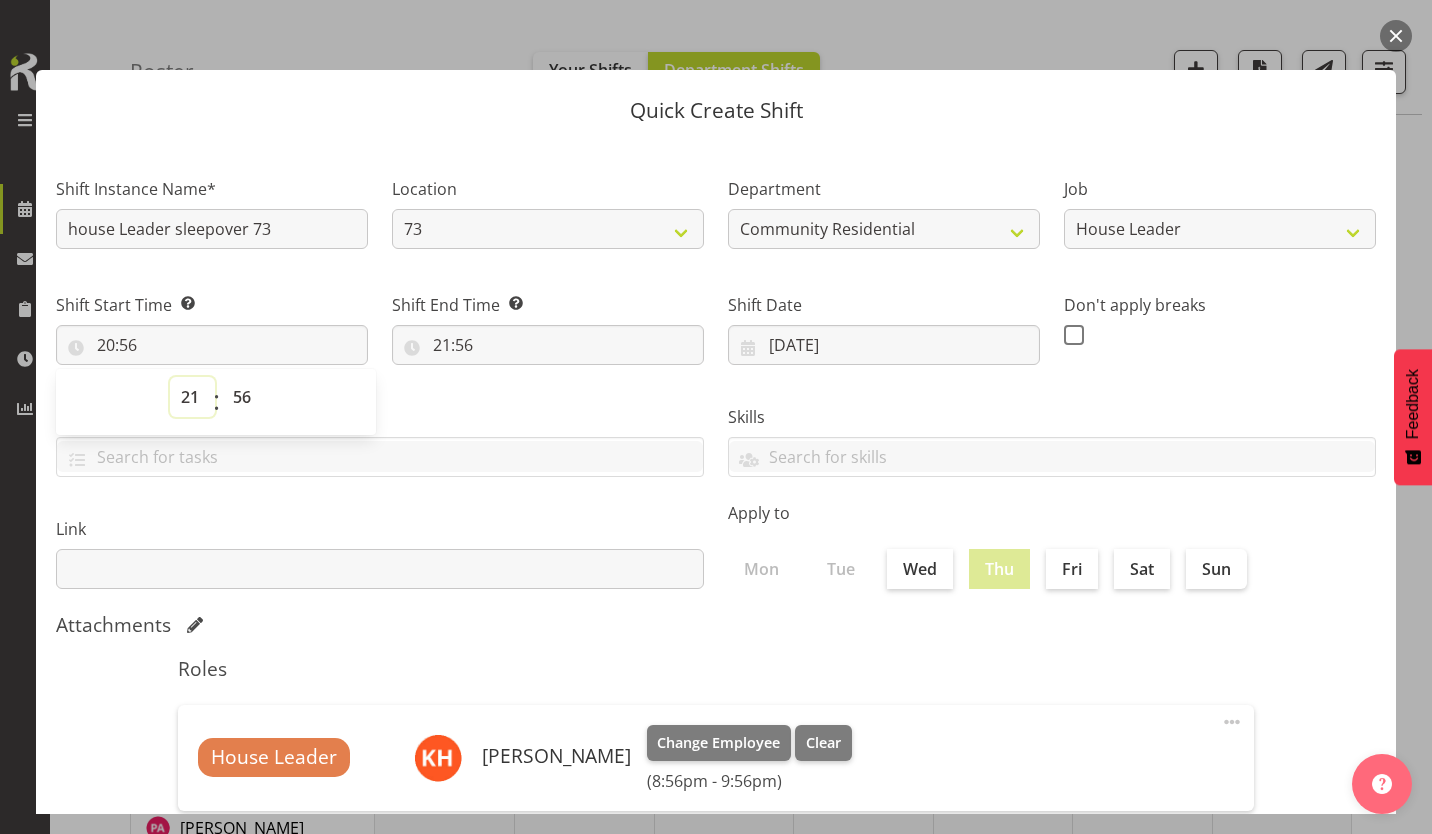 click on "00   01   02   03   04   05   06   07   08   09   10   11   12   13   14   15   16   17   18   19   20   21   22   23" at bounding box center (192, 397) 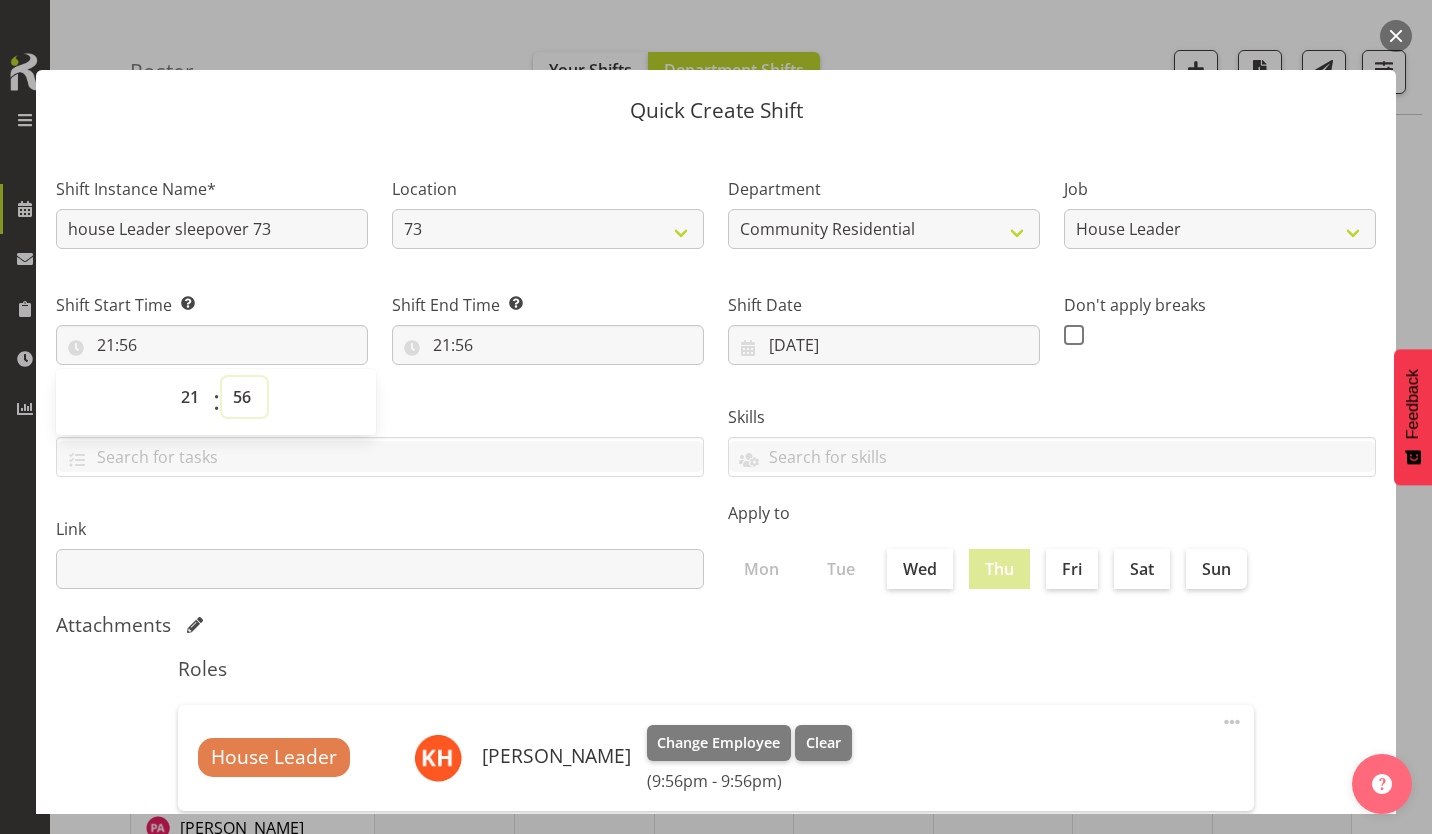 click on "00   01   02   03   04   05   06   07   08   09   10   11   12   13   14   15   16   17   18   19   20   21   22   23   24   25   26   27   28   29   30   31   32   33   34   35   36   37   38   39   40   41   42   43   44   45   46   47   48   49   50   51   52   53   54   55   56   57   58   59" at bounding box center [244, 397] 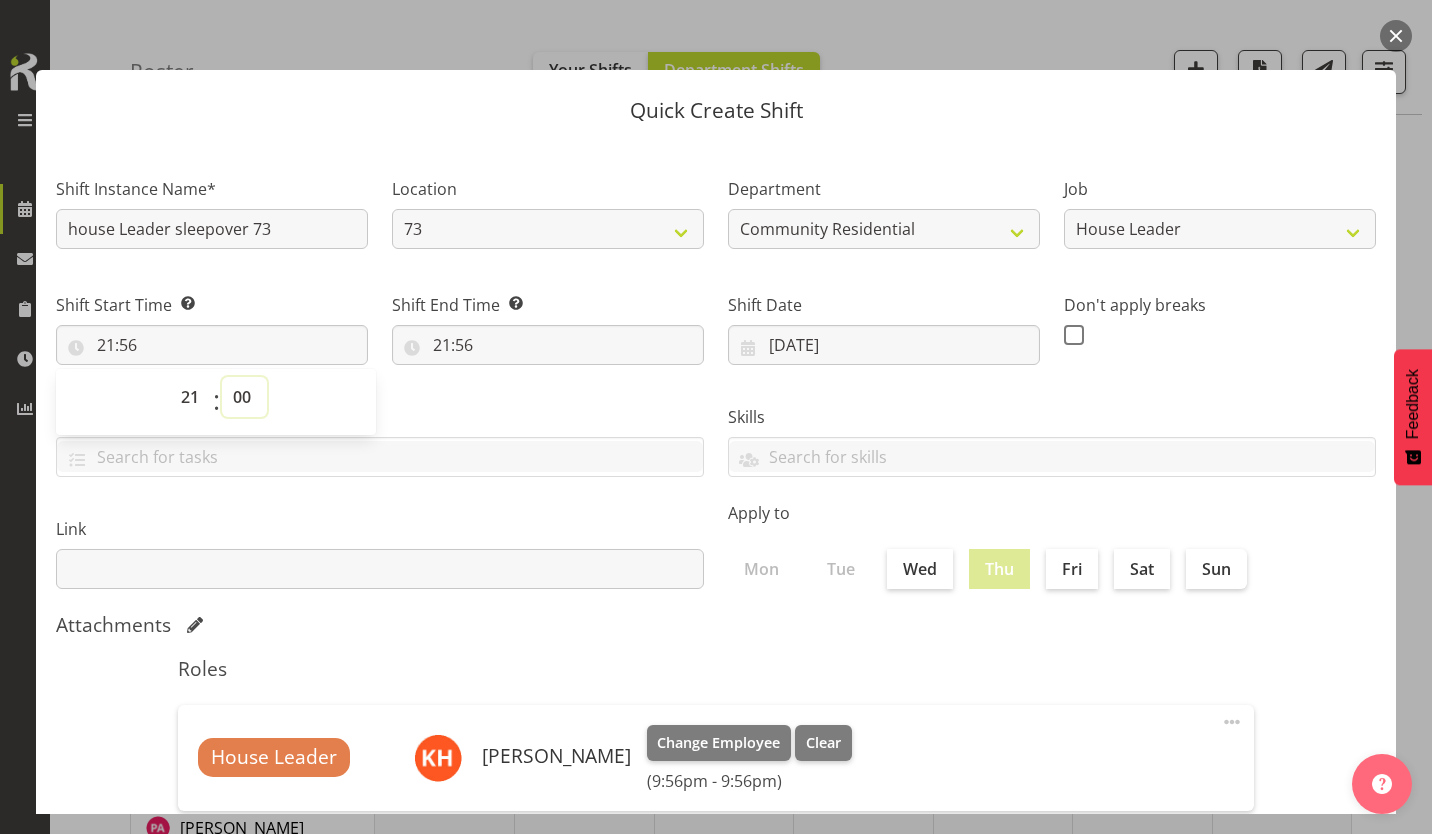 click on "00   01   02   03   04   05   06   07   08   09   10   11   12   13   14   15   16   17   18   19   20   21   22   23   24   25   26   27   28   29   30   31   32   33   34   35   36   37   38   39   40   41   42   43   44   45   46   47   48   49   50   51   52   53   54   55   56   57   58   59" at bounding box center [244, 397] 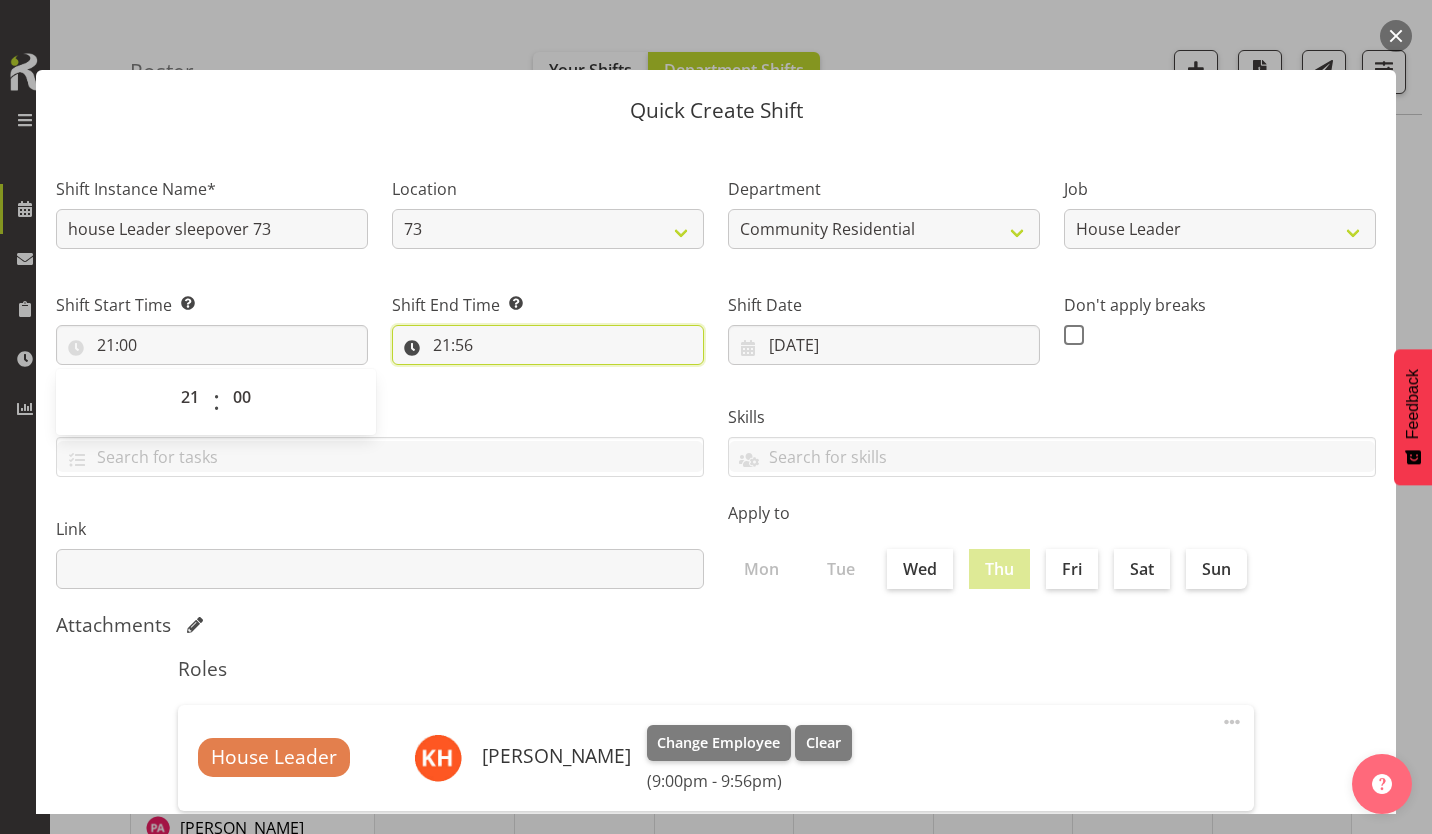 click on "21:56" at bounding box center (548, 345) 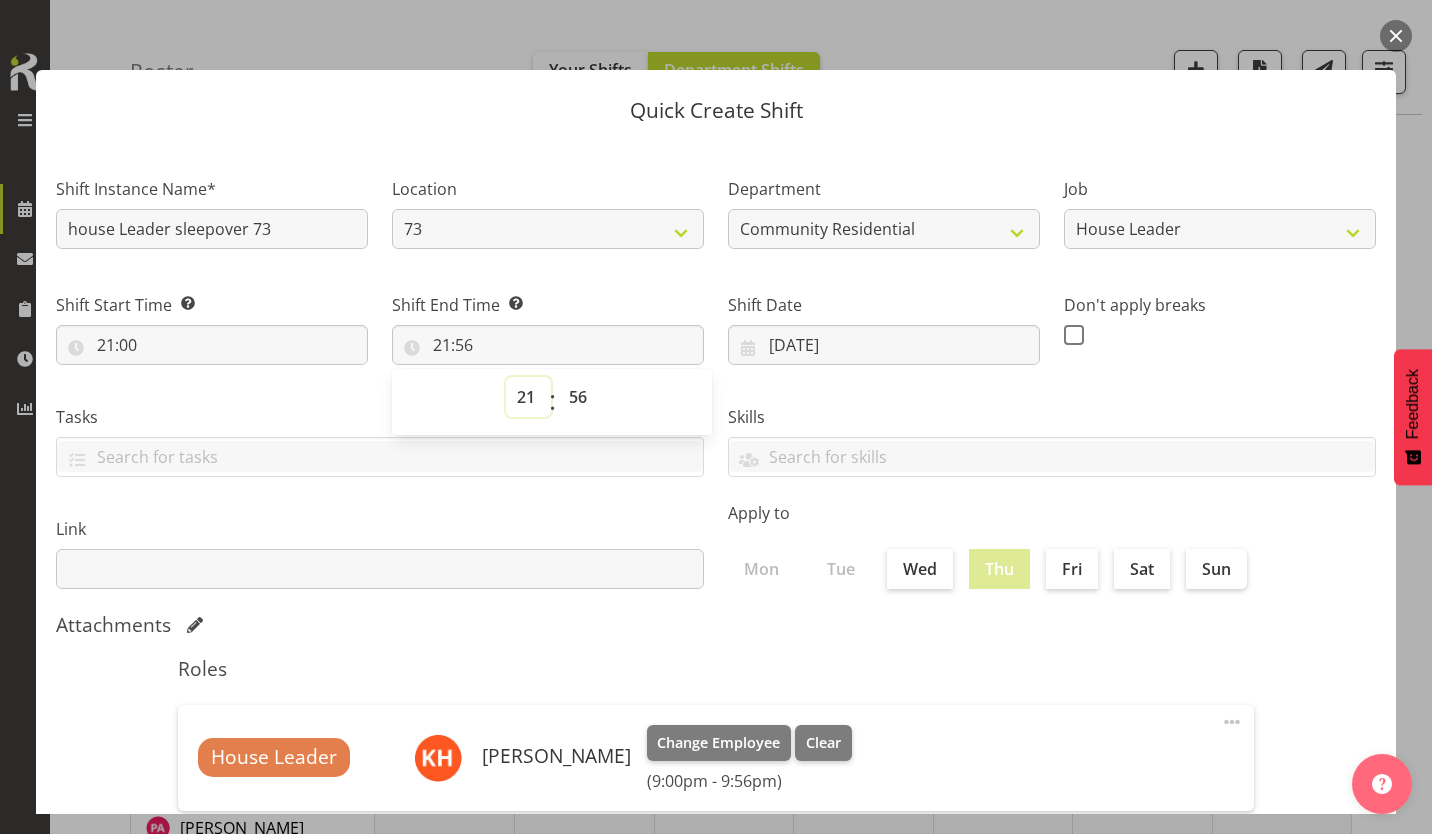 click on "00   01   02   03   04   05   06   07   08   09   10   11   12   13   14   15   16   17   18   19   20   21   22   23" at bounding box center [528, 397] 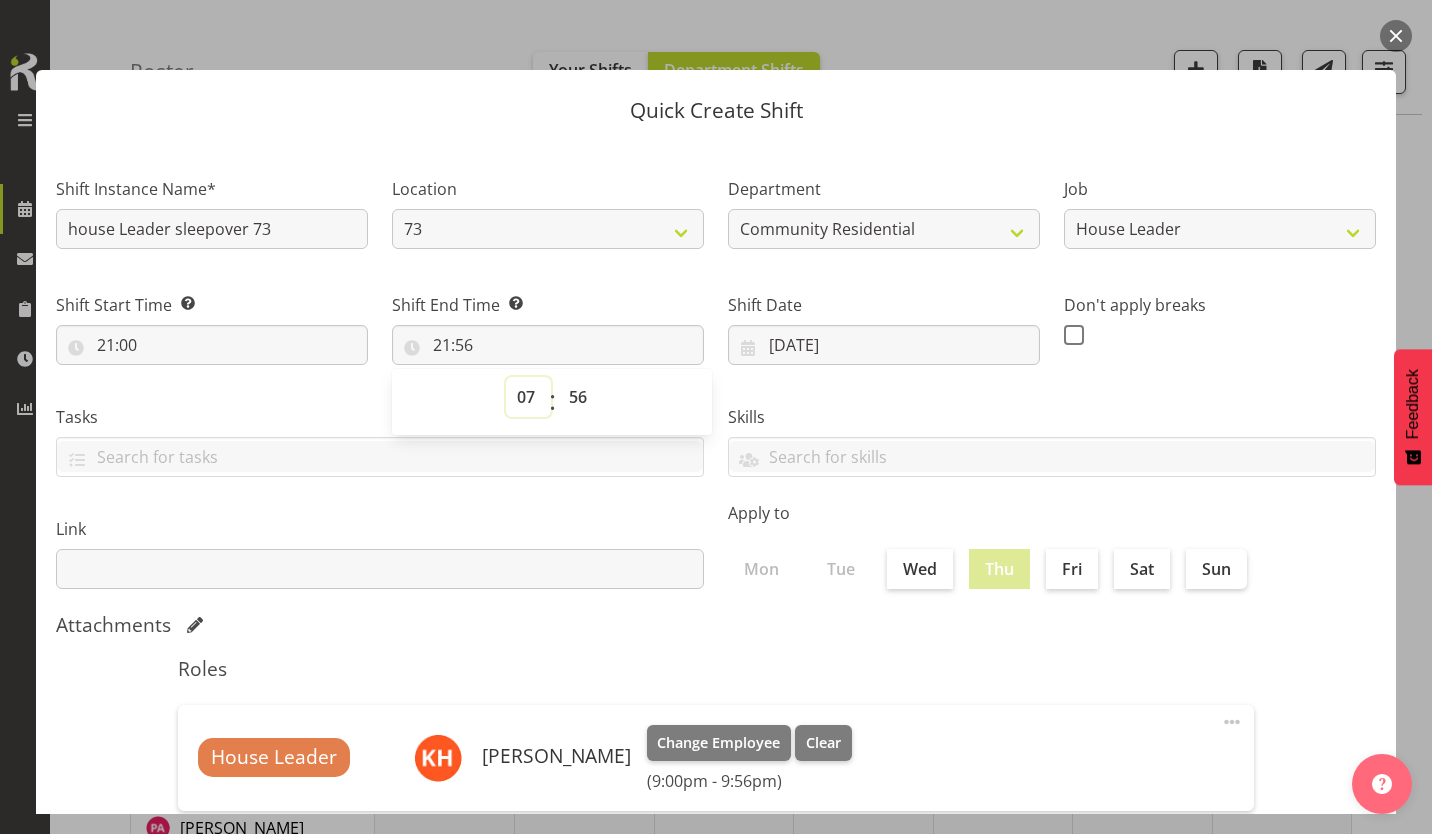 click on "00   01   02   03   04   05   06   07   08   09   10   11   12   13   14   15   16   17   18   19   20   21   22   23" at bounding box center (528, 397) 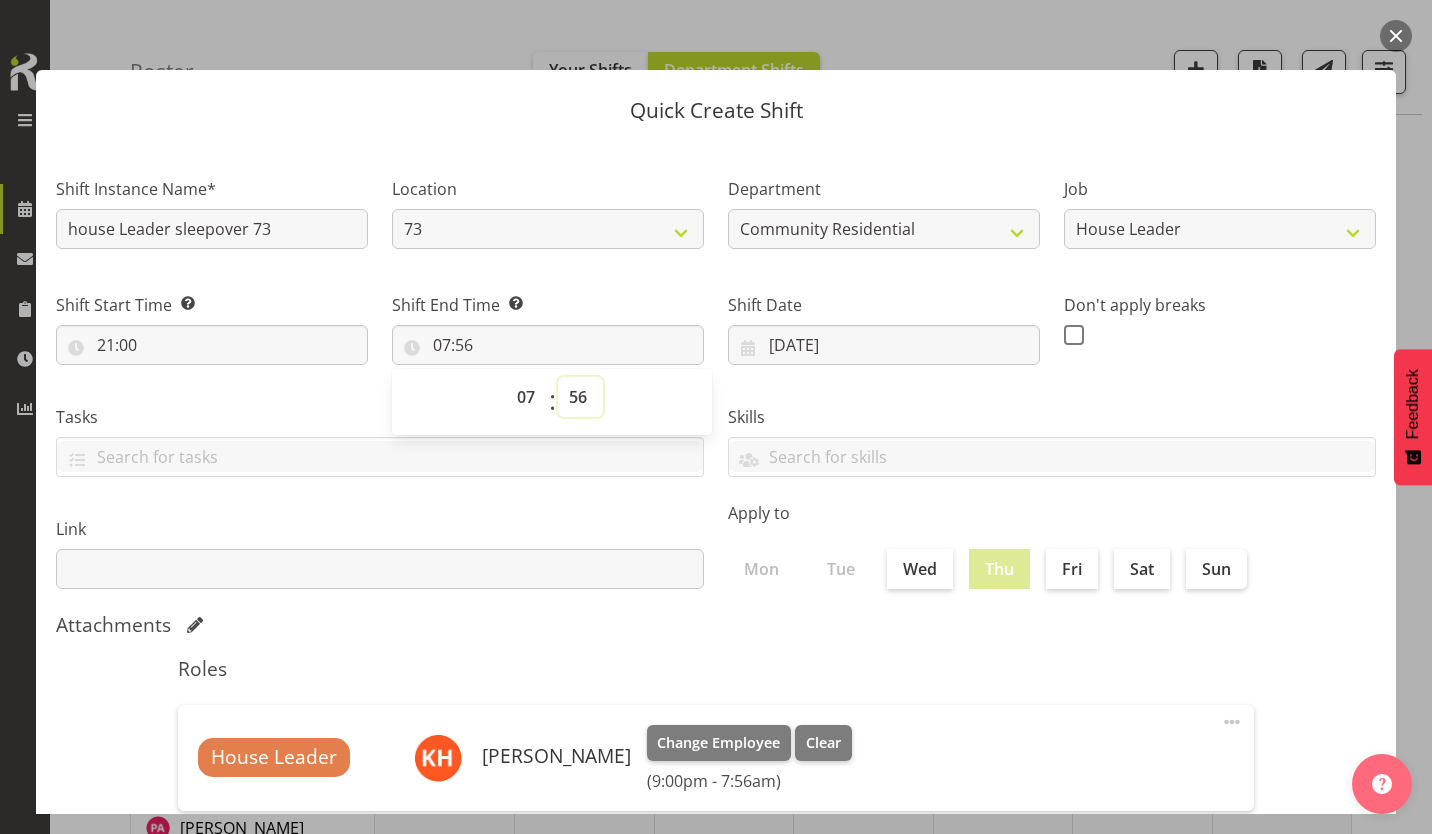 click on "00   01   02   03   04   05   06   07   08   09   10   11   12   13   14   15   16   17   18   19   20   21   22   23   24   25   26   27   28   29   30   31   32   33   34   35   36   37   38   39   40   41   42   43   44   45   46   47   48   49   50   51   52   53   54   55   56   57   58   59" at bounding box center (580, 397) 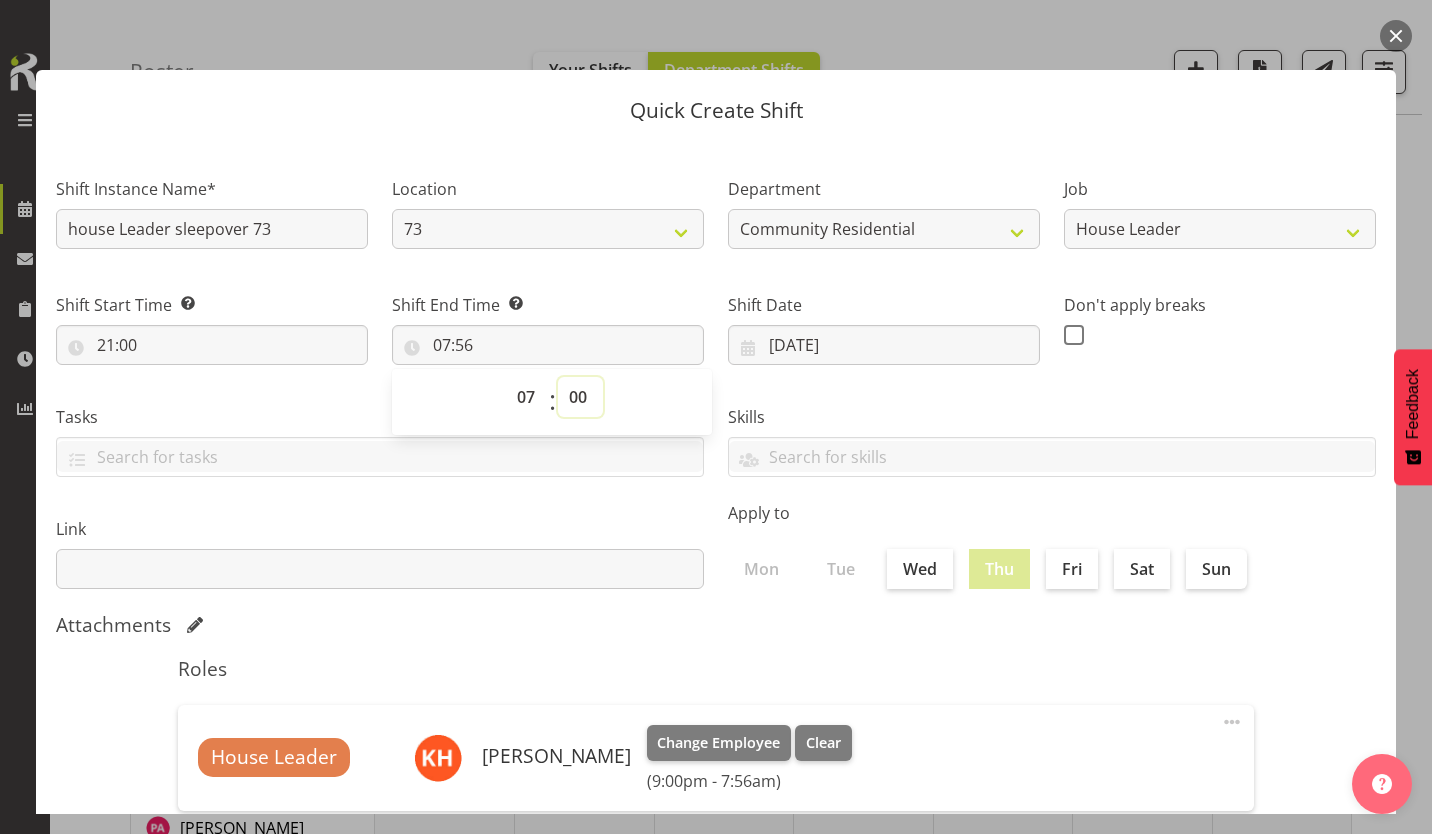 click on "00   01   02   03   04   05   06   07   08   09   10   11   12   13   14   15   16   17   18   19   20   21   22   23   24   25   26   27   28   29   30   31   32   33   34   35   36   37   38   39   40   41   42   43   44   45   46   47   48   49   50   51   52   53   54   55   56   57   58   59" at bounding box center (580, 397) 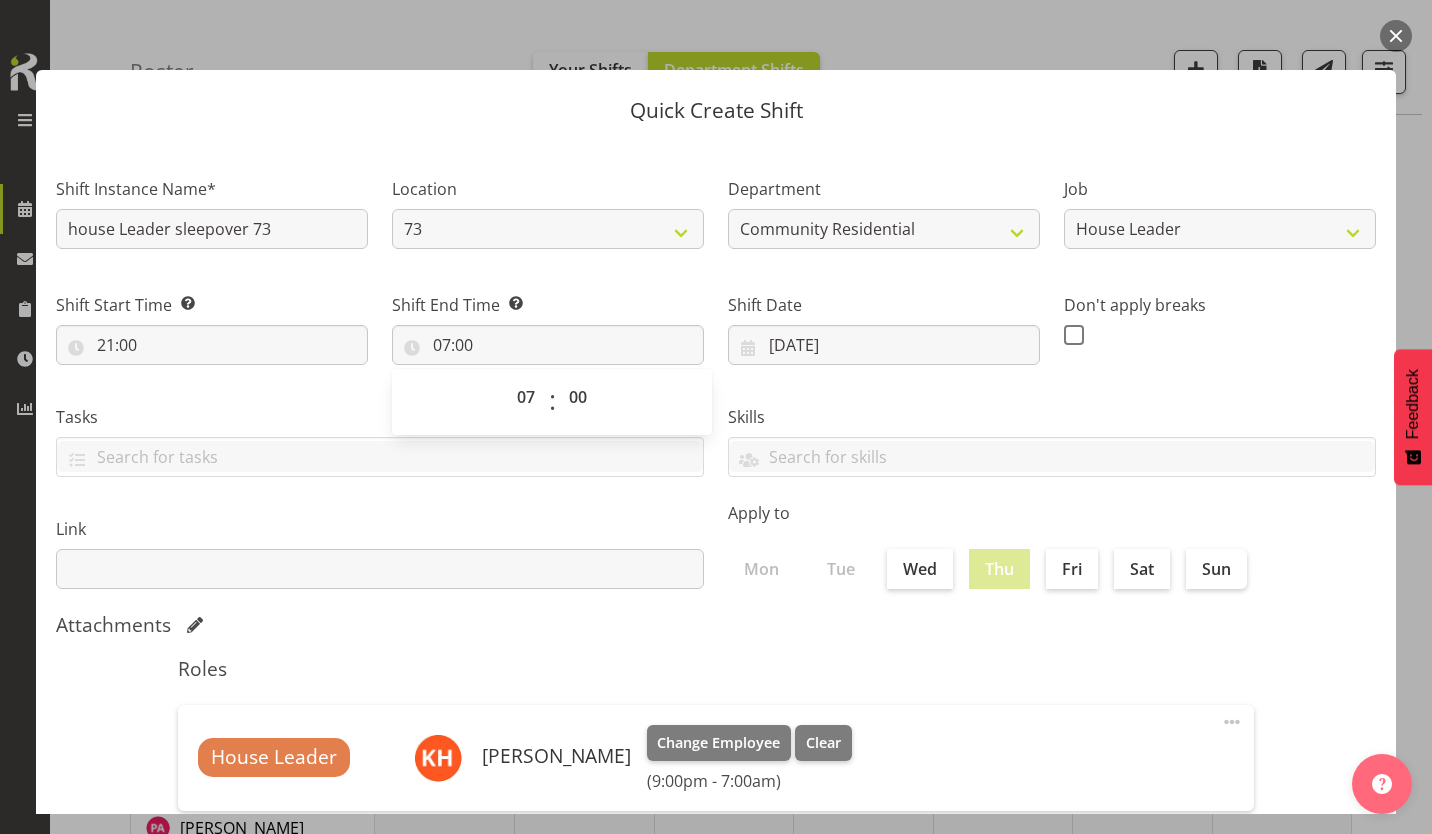 click at bounding box center [1074, 335] 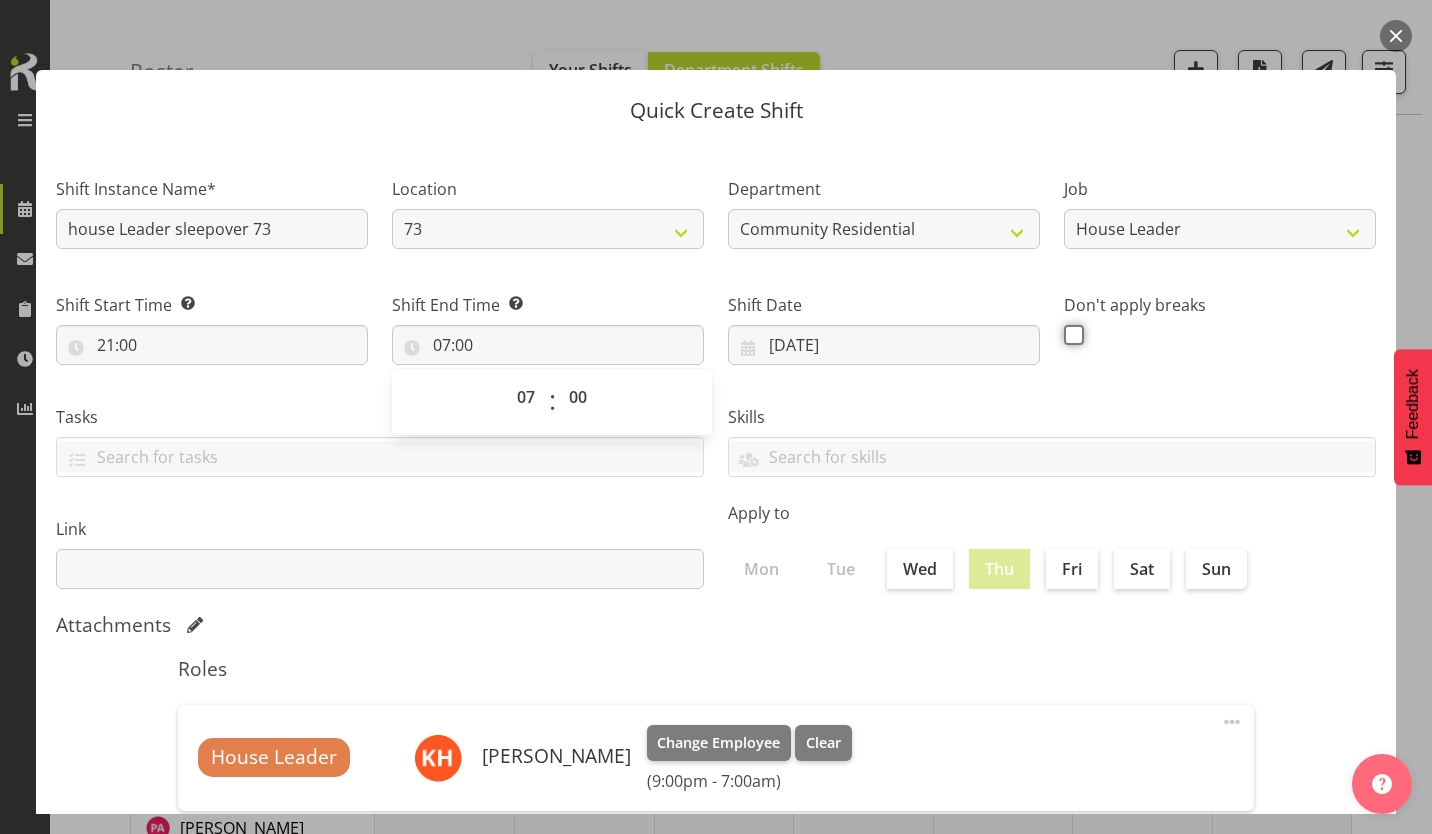 click at bounding box center (1070, 334) 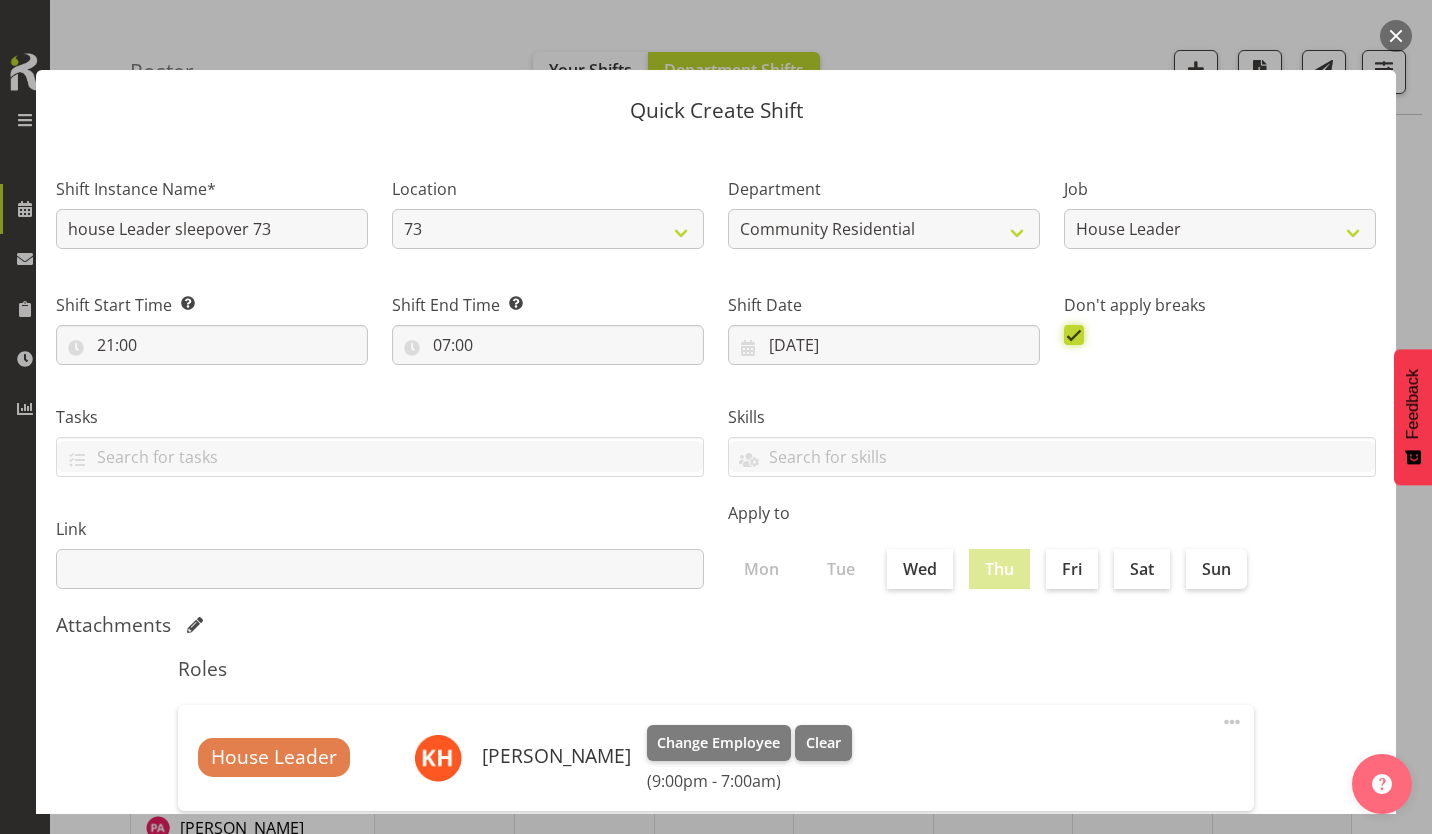 scroll, scrollTop: 86, scrollLeft: 0, axis: vertical 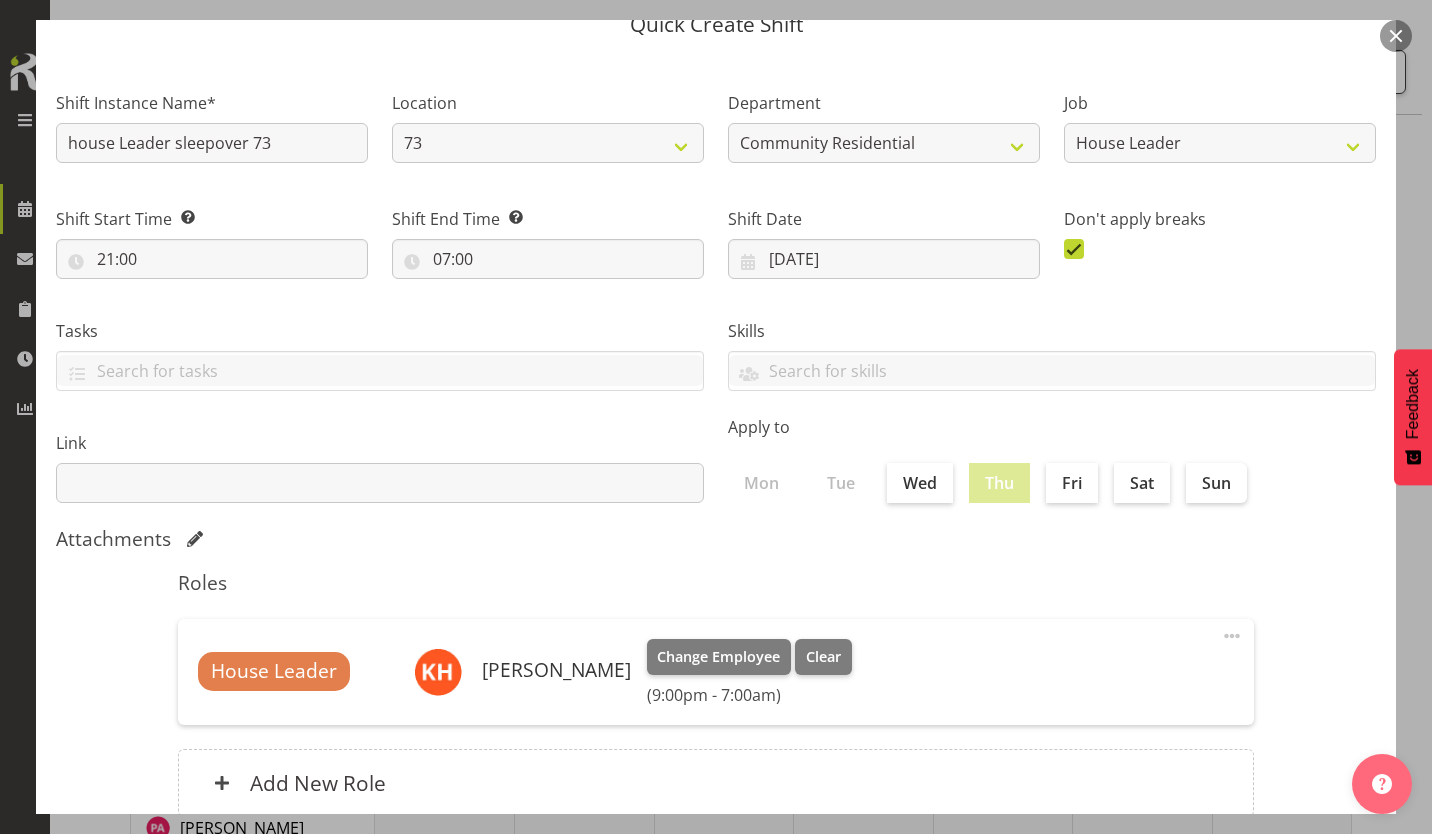 click on "Create Shift Instance" at bounding box center (1274, 902) 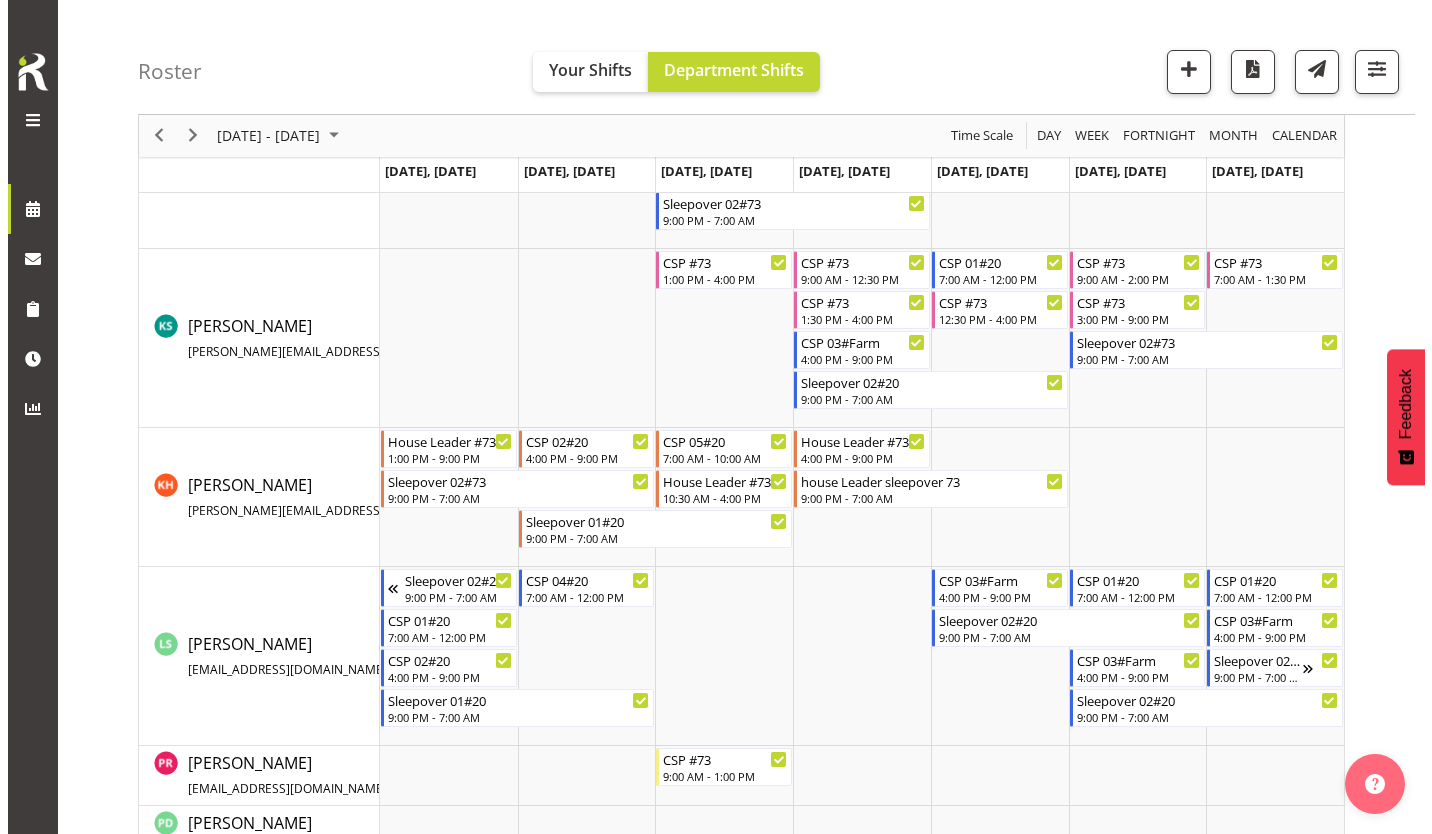 scroll, scrollTop: 768, scrollLeft: 0, axis: vertical 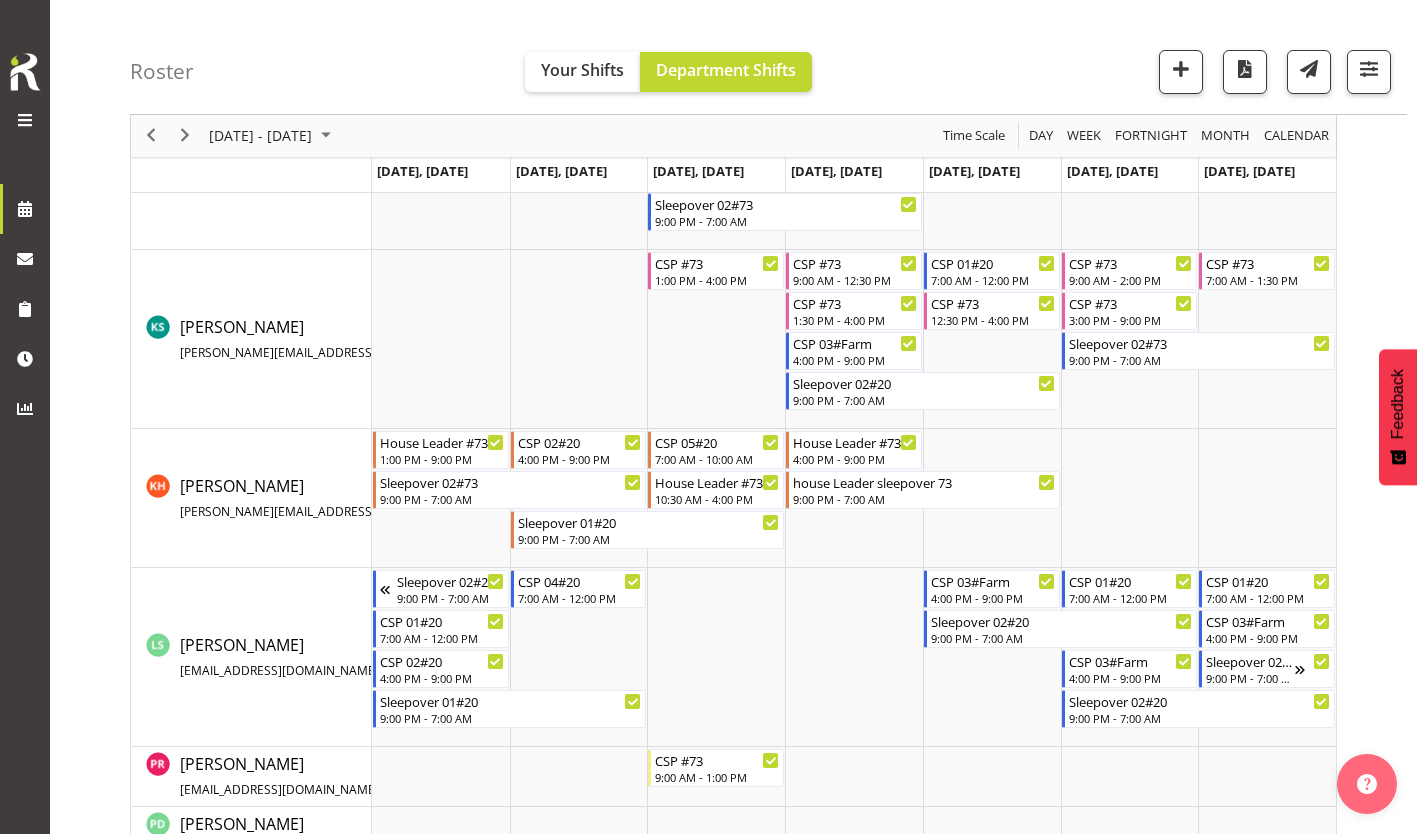 click at bounding box center (992, 498) 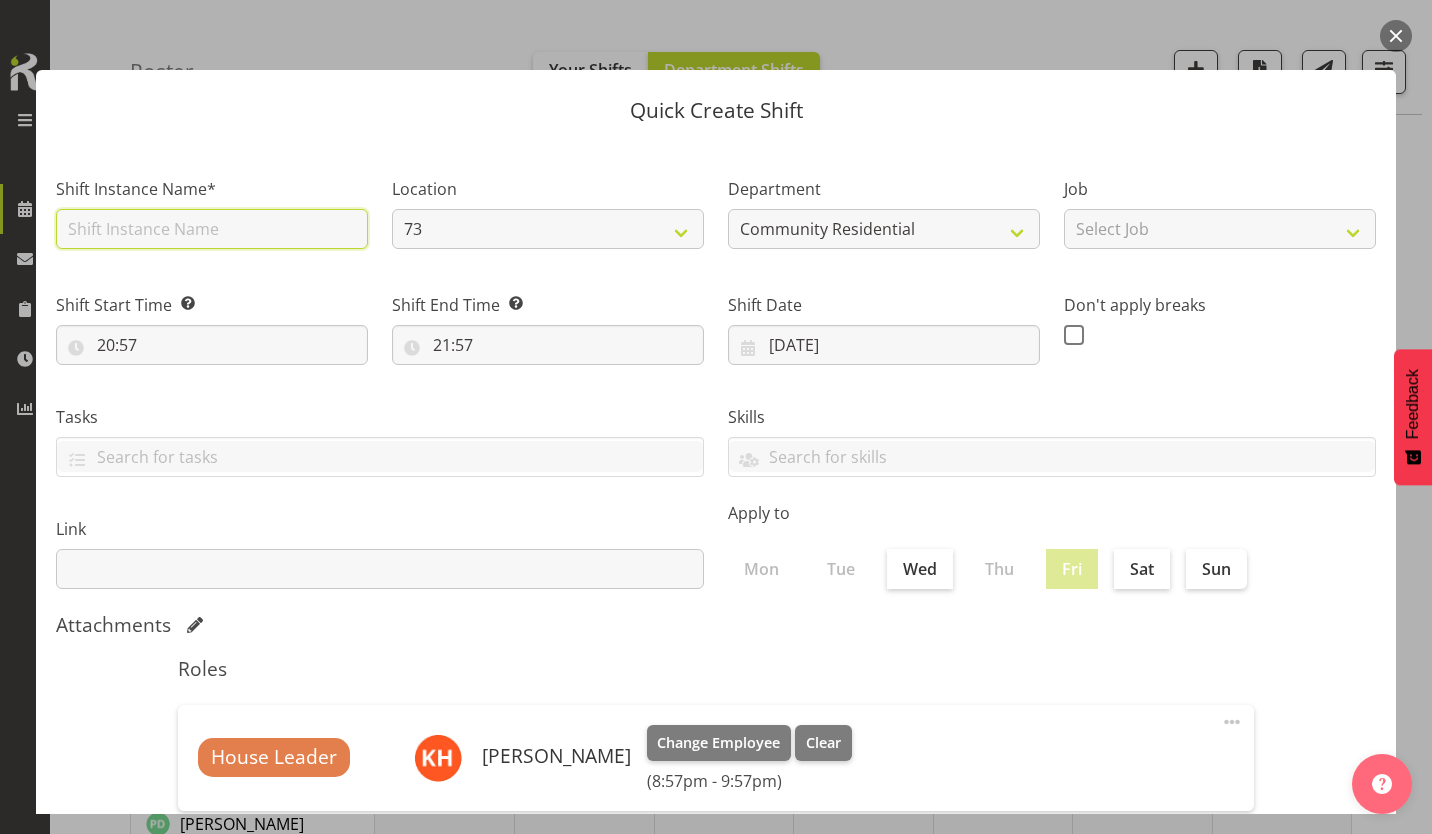 click at bounding box center (212, 229) 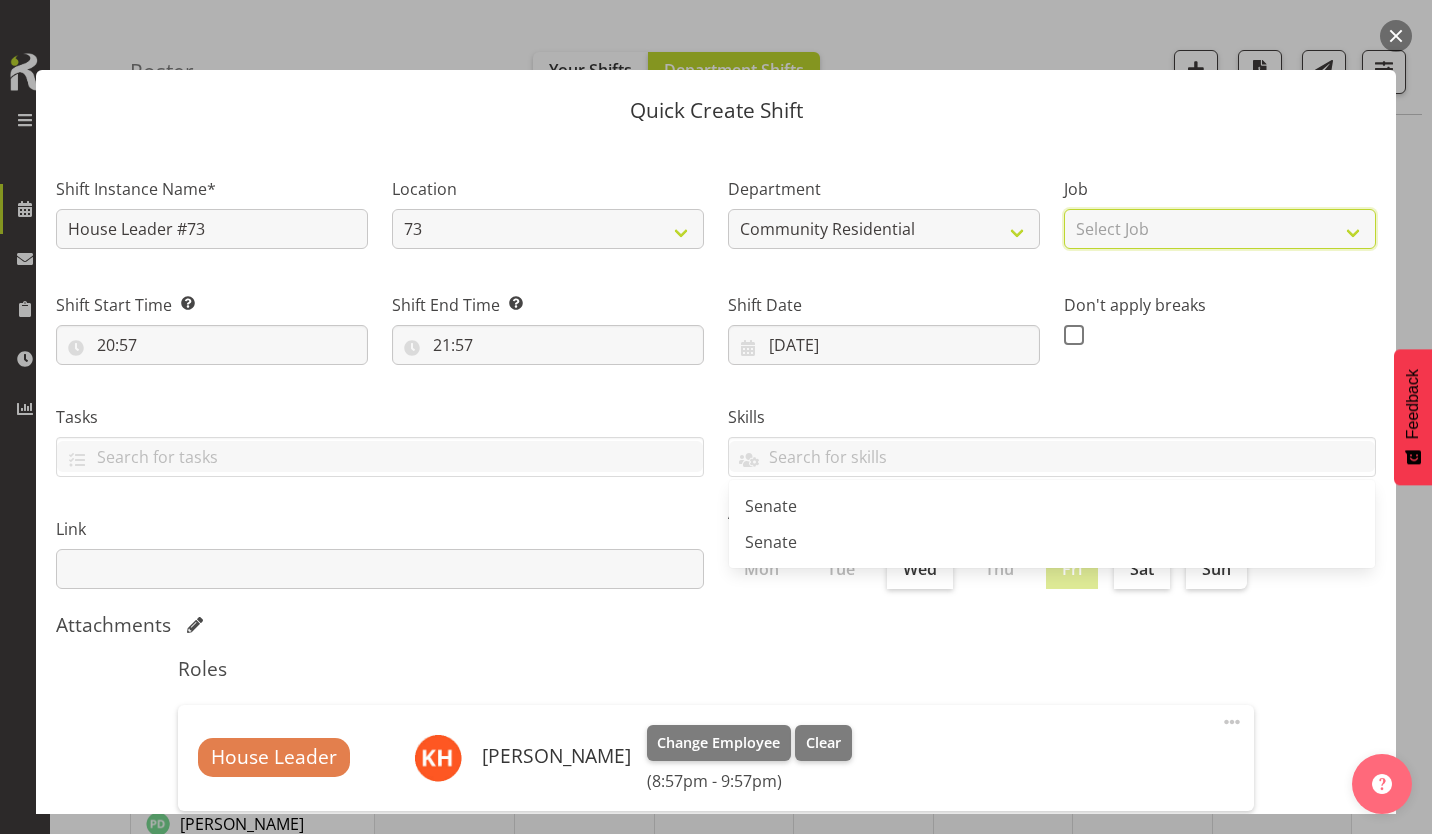 click on "Select Job  Accounts Admin Art Coordinator Community Leader Community Support Person Community Support Person-Casual House Leader Office Admin Senior Coordinator Service Manager Volunteer" at bounding box center [1220, 229] 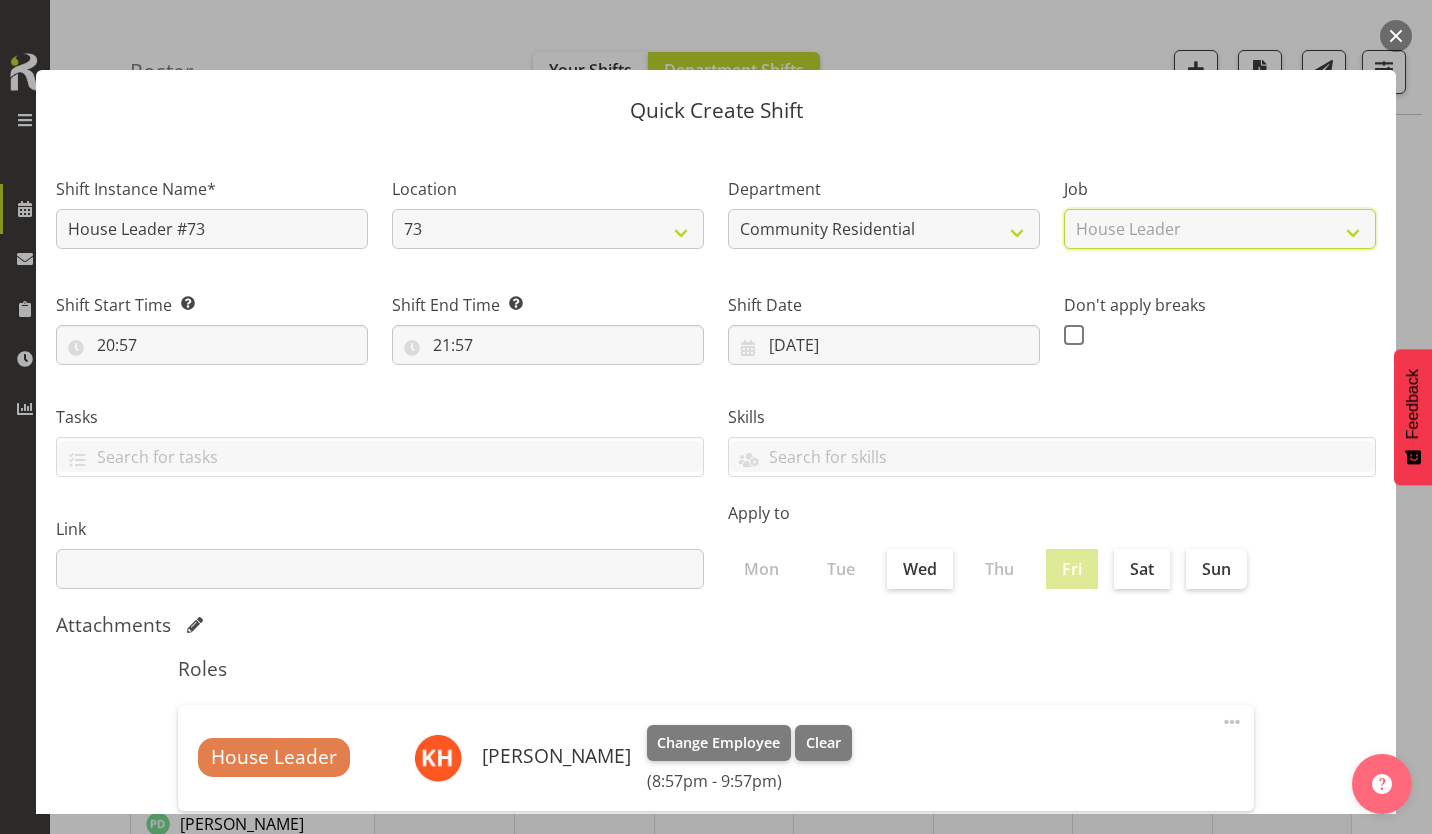 click on "Select Job  Accounts Admin Art Coordinator Community Leader Community Support Person Community Support Person-Casual House Leader Office Admin Senior Coordinator Service Manager Volunteer" at bounding box center (1220, 229) 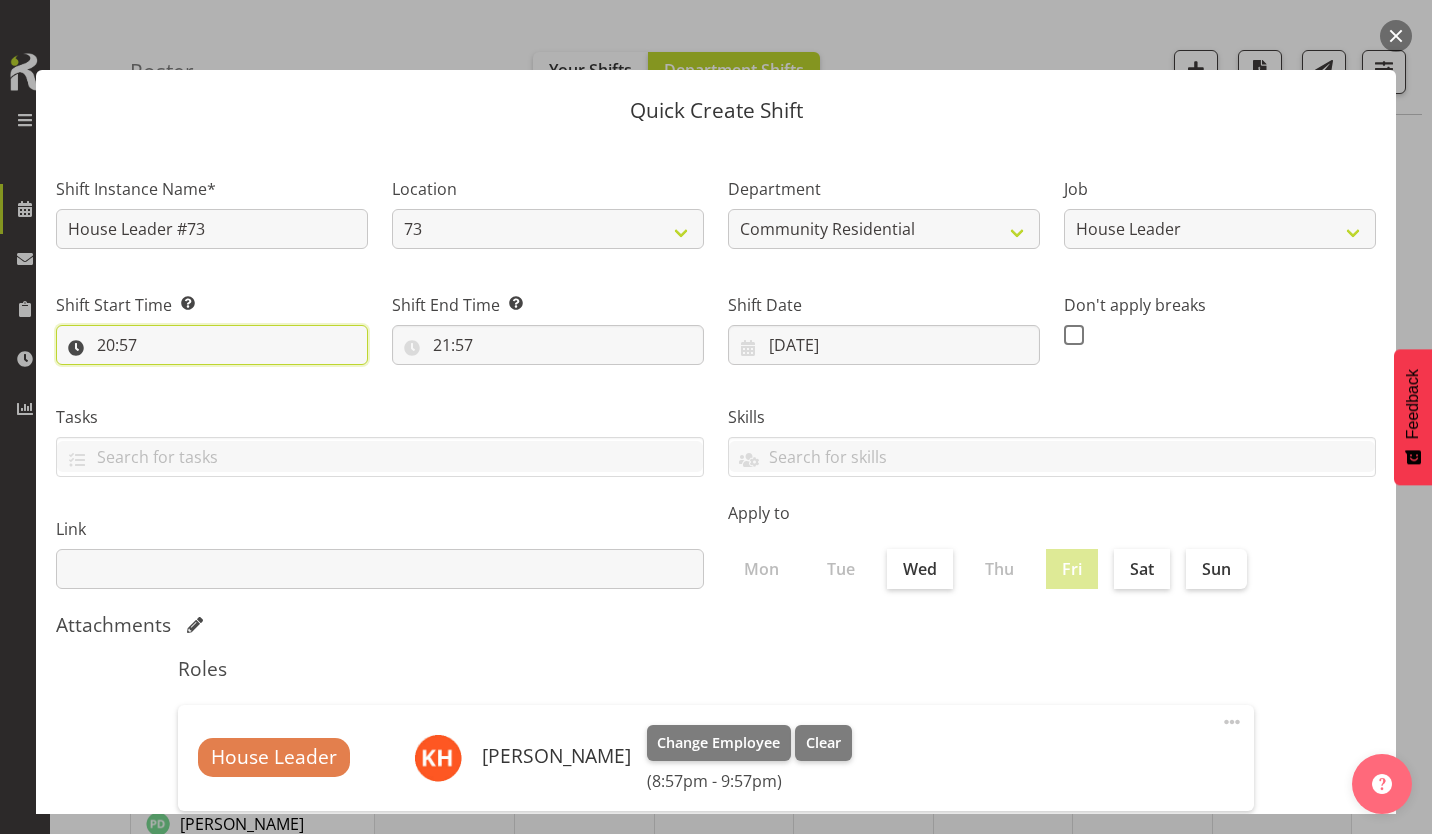 click on "20:57" at bounding box center [212, 345] 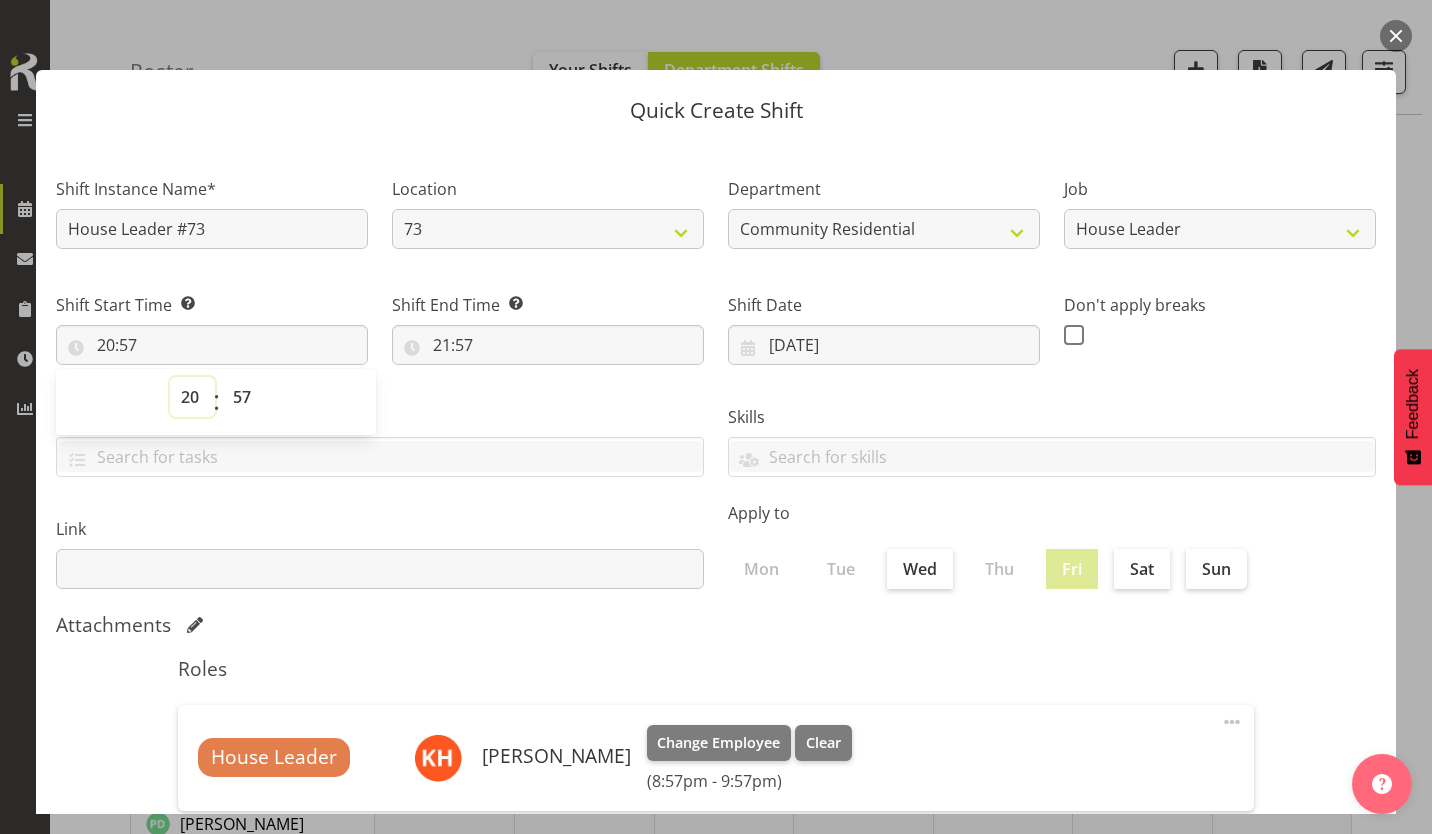 click on "00   01   02   03   04   05   06   07   08   09   10   11   12   13   14   15   16   17   18   19   20   21   22   23" at bounding box center [192, 397] 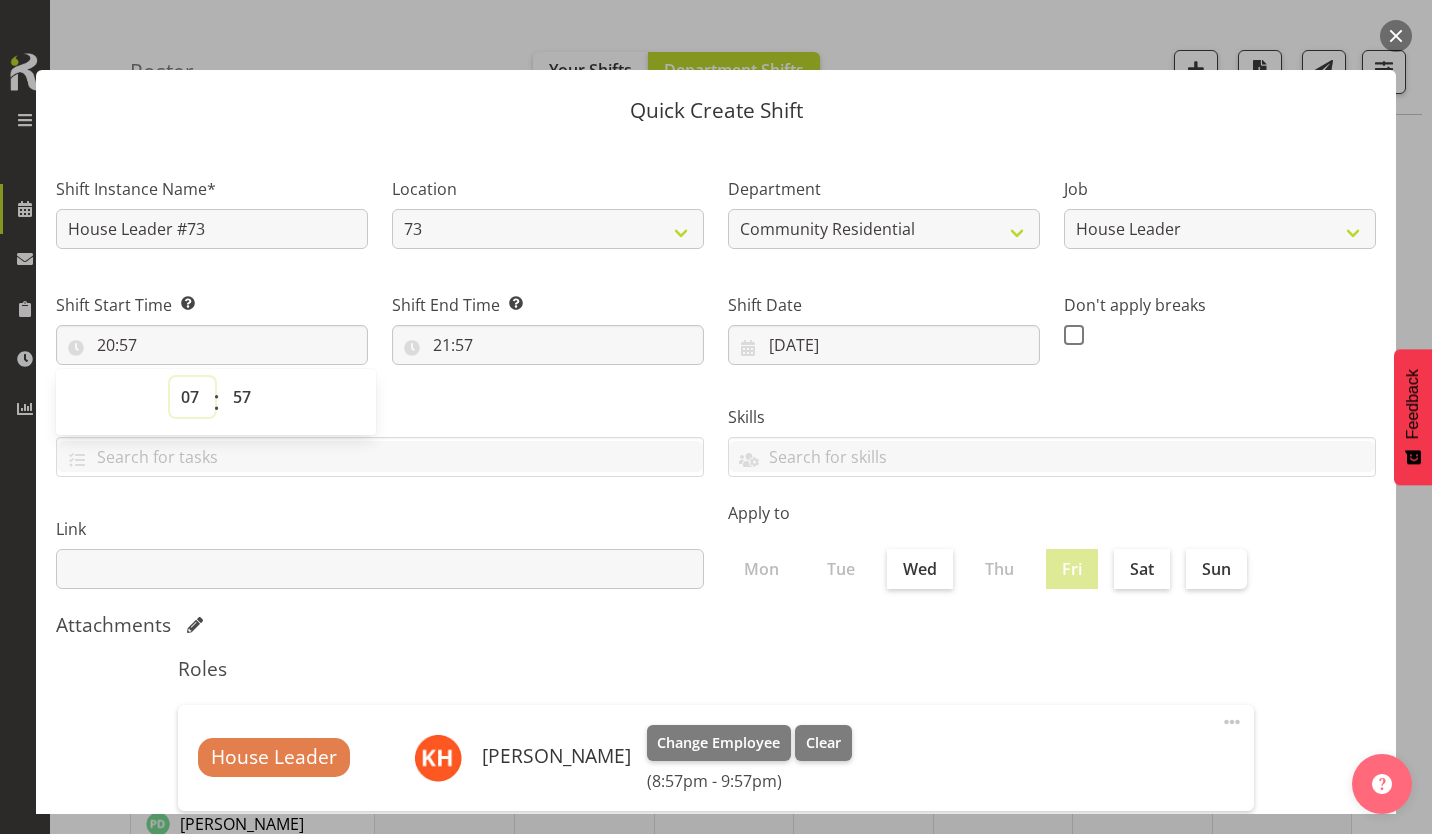 click on "00   01   02   03   04   05   06   07   08   09   10   11   12   13   14   15   16   17   18   19   20   21   22   23" at bounding box center (192, 397) 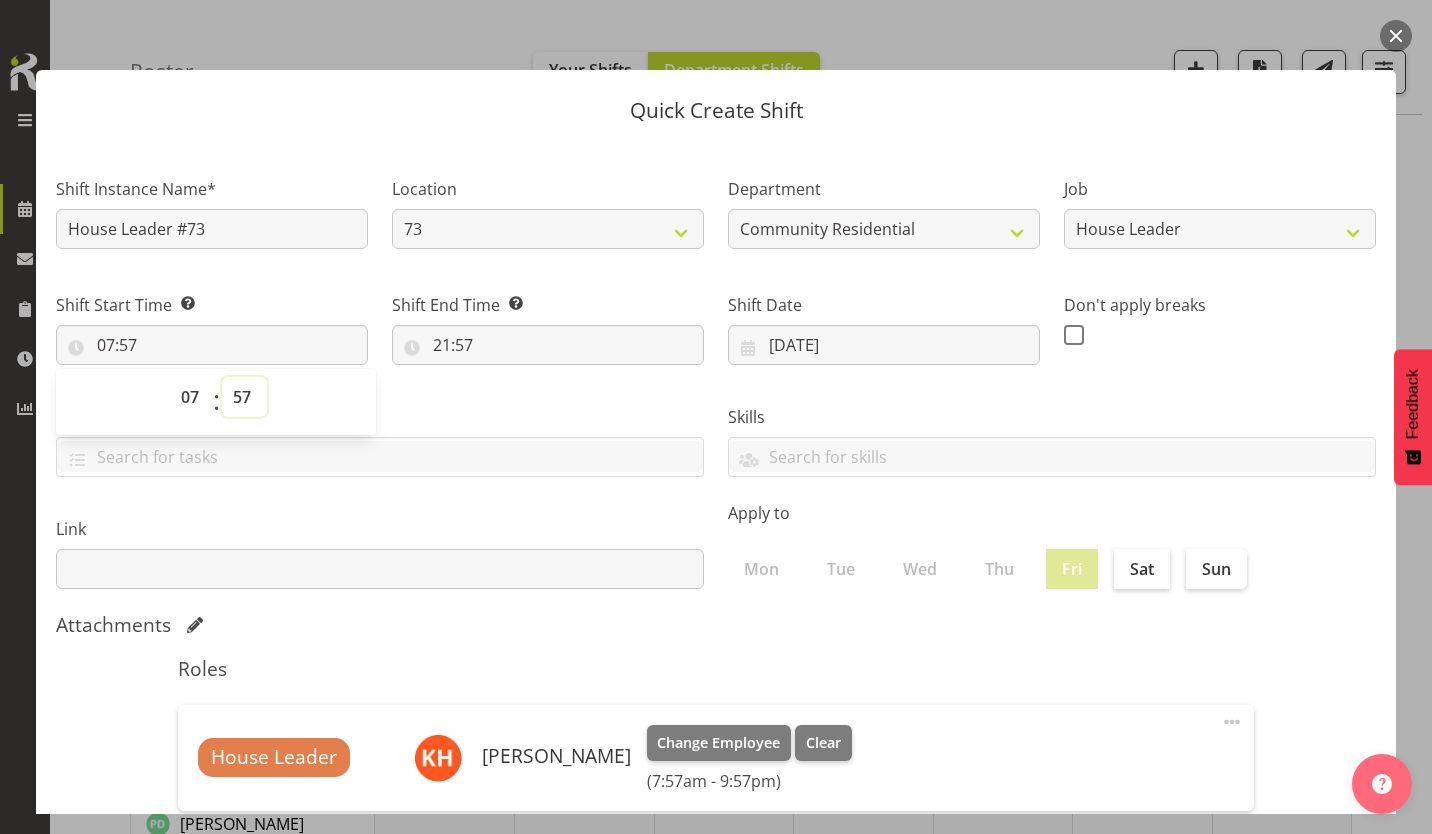 click on "00   01   02   03   04   05   06   07   08   09   10   11   12   13   14   15   16   17   18   19   20   21   22   23   24   25   26   27   28   29   30   31   32   33   34   35   36   37   38   39   40   41   42   43   44   45   46   47   48   49   50   51   52   53   54   55   56   57   58   59" at bounding box center (244, 397) 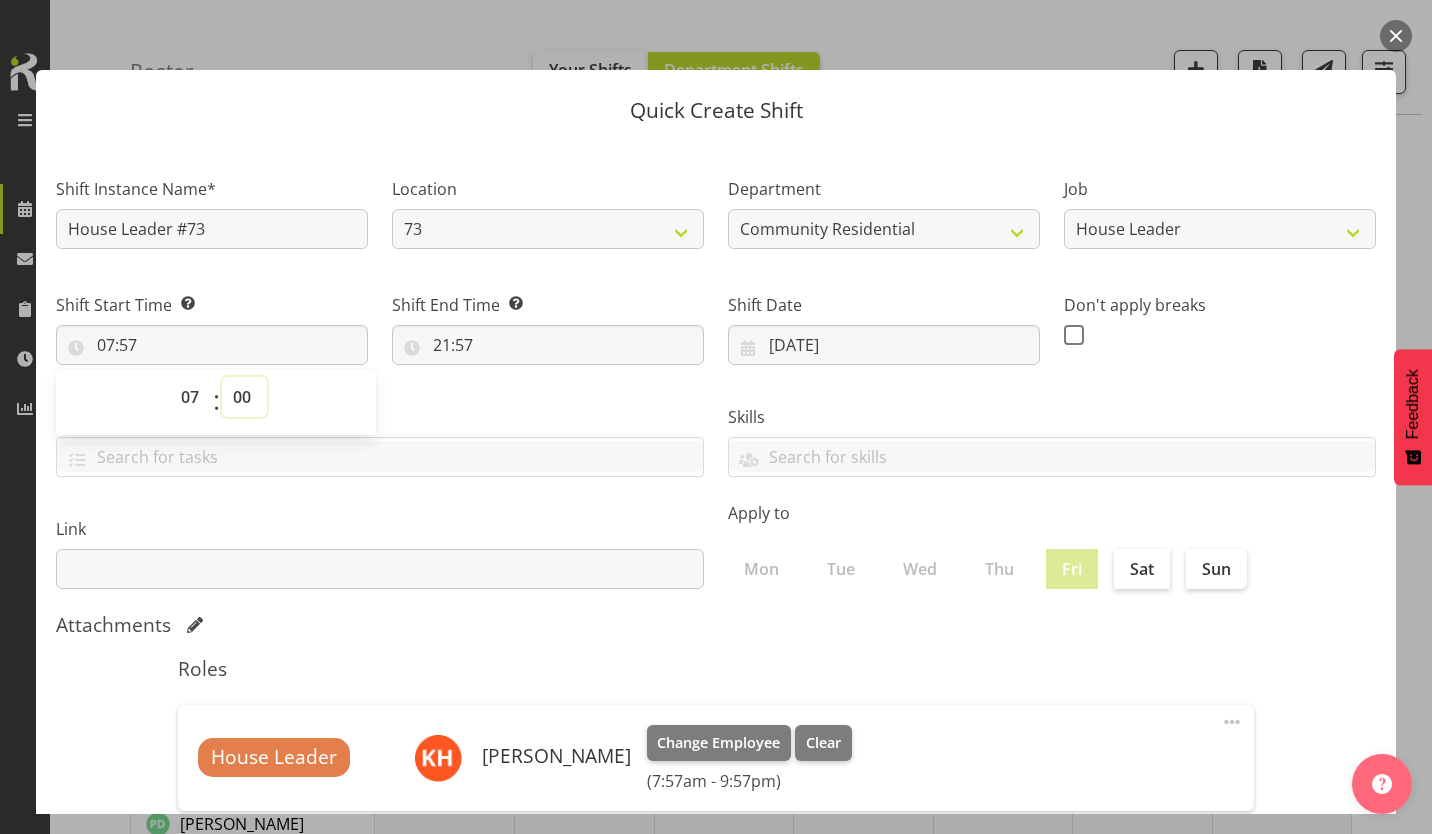 click on "00   01   02   03   04   05   06   07   08   09   10   11   12   13   14   15   16   17   18   19   20   21   22   23   24   25   26   27   28   29   30   31   32   33   34   35   36   37   38   39   40   41   42   43   44   45   46   47   48   49   50   51   52   53   54   55   56   57   58   59" at bounding box center [244, 397] 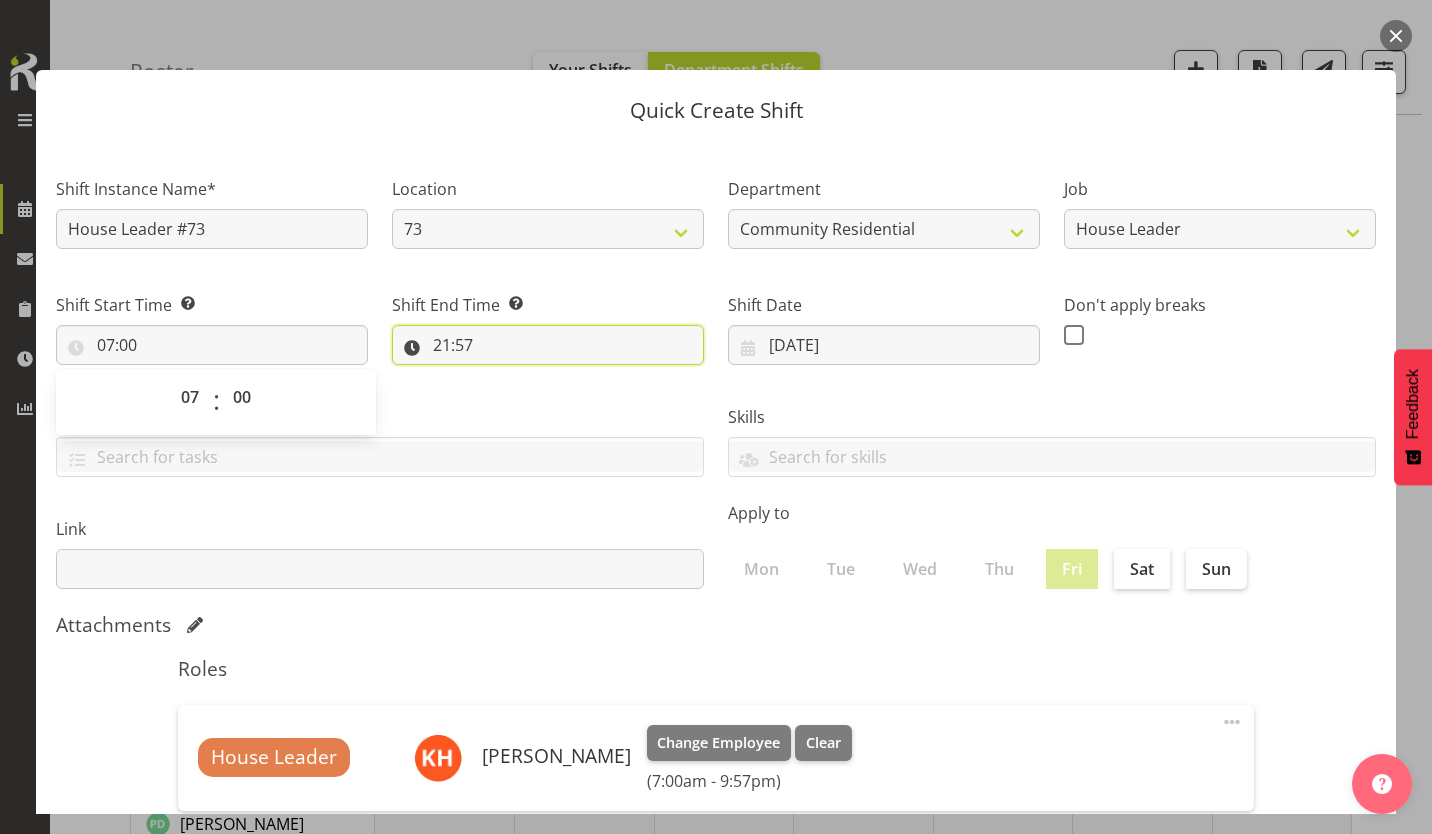click on "21:57" at bounding box center (548, 345) 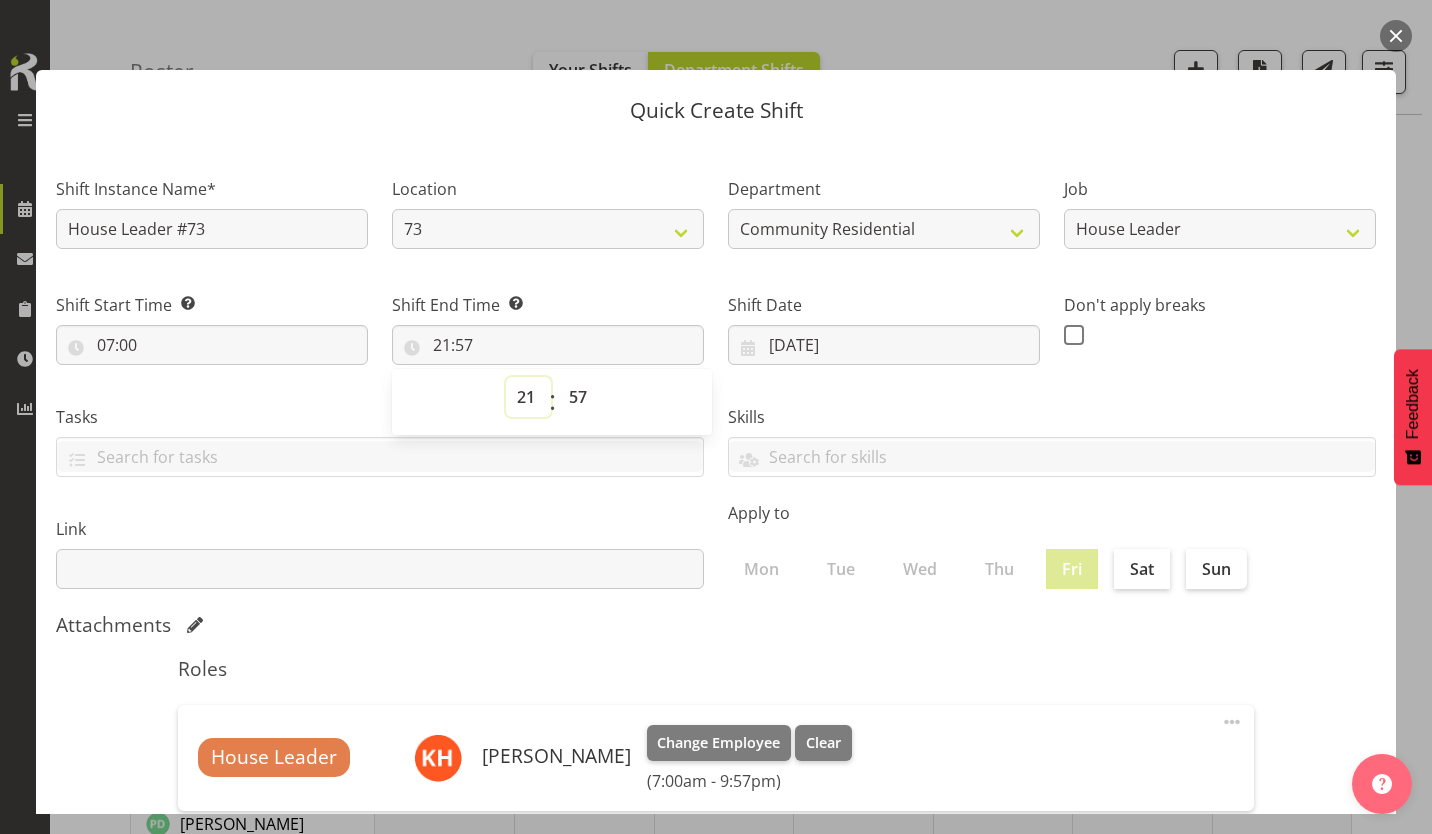 click on "00   01   02   03   04   05   06   07   08   09   10   11   12   13   14   15   16   17   18   19   20   21   22   23" at bounding box center (528, 397) 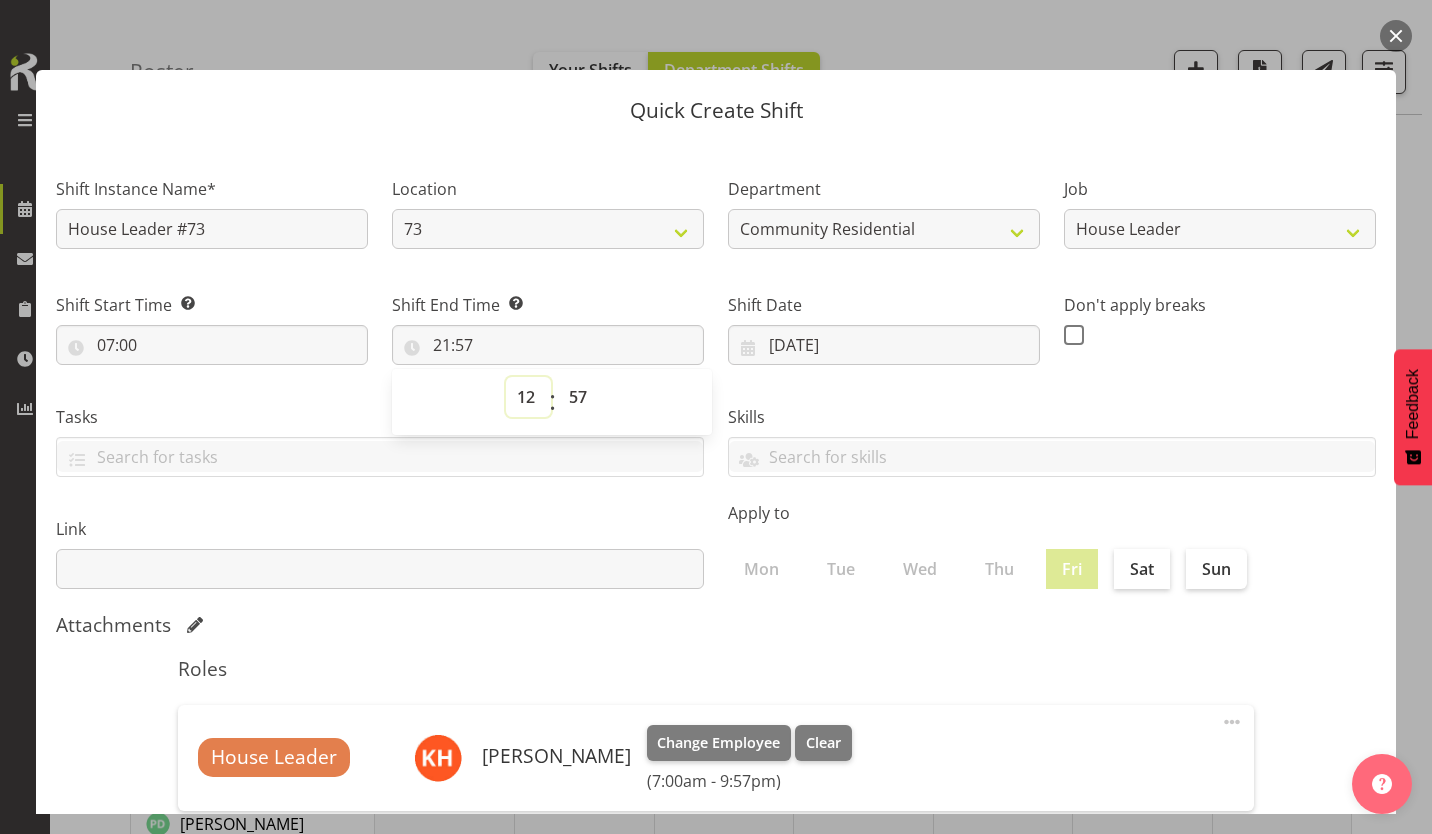 click on "00   01   02   03   04   05   06   07   08   09   10   11   12   13   14   15   16   17   18   19   20   21   22   23" at bounding box center [528, 397] 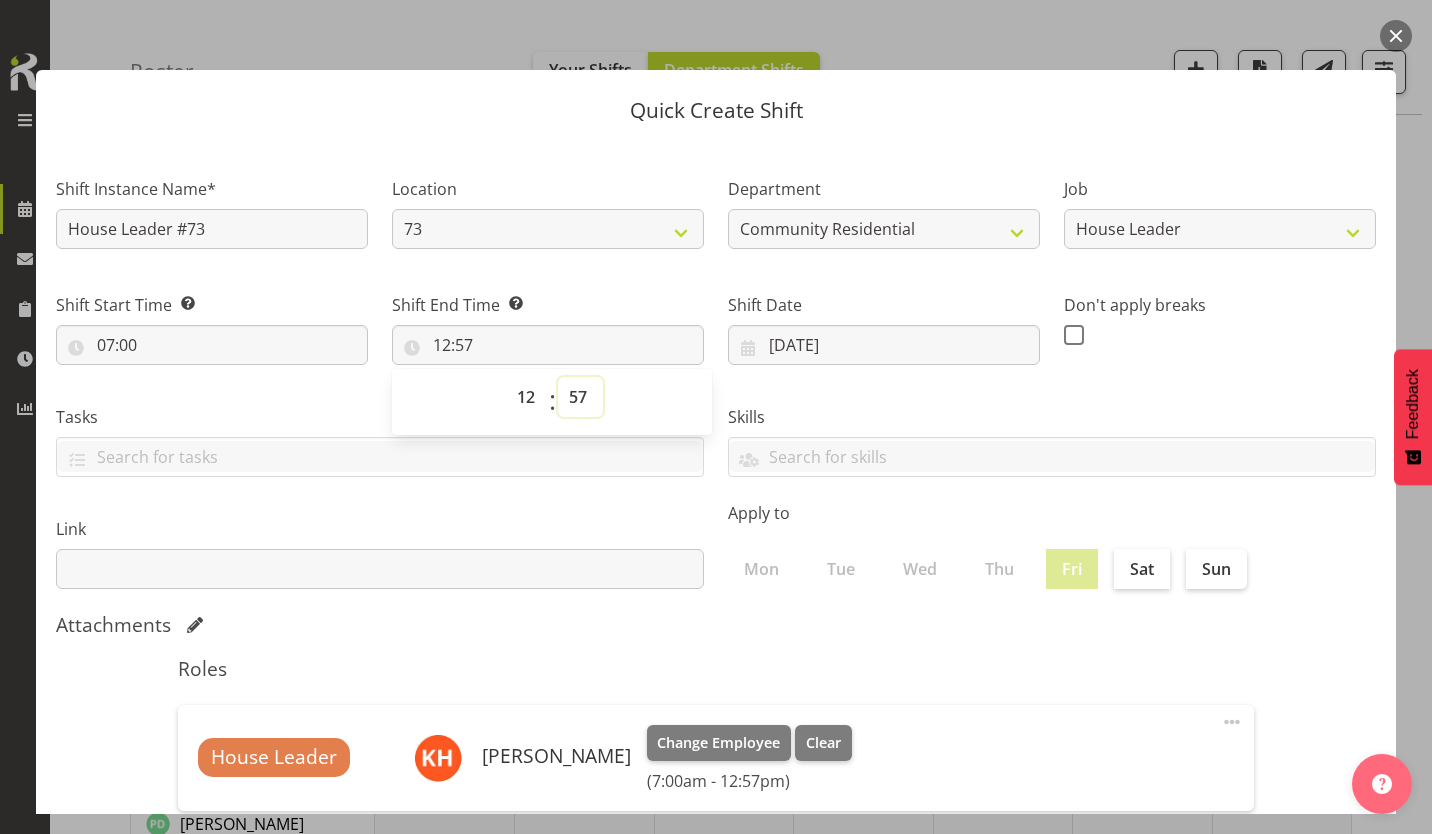 click on "00   01   02   03   04   05   06   07   08   09   10   11   12   13   14   15   16   17   18   19   20   21   22   23   24   25   26   27   28   29   30   31   32   33   34   35   36   37   38   39   40   41   42   43   44   45   46   47   48   49   50   51   52   53   54   55   56   57   58   59" at bounding box center [580, 397] 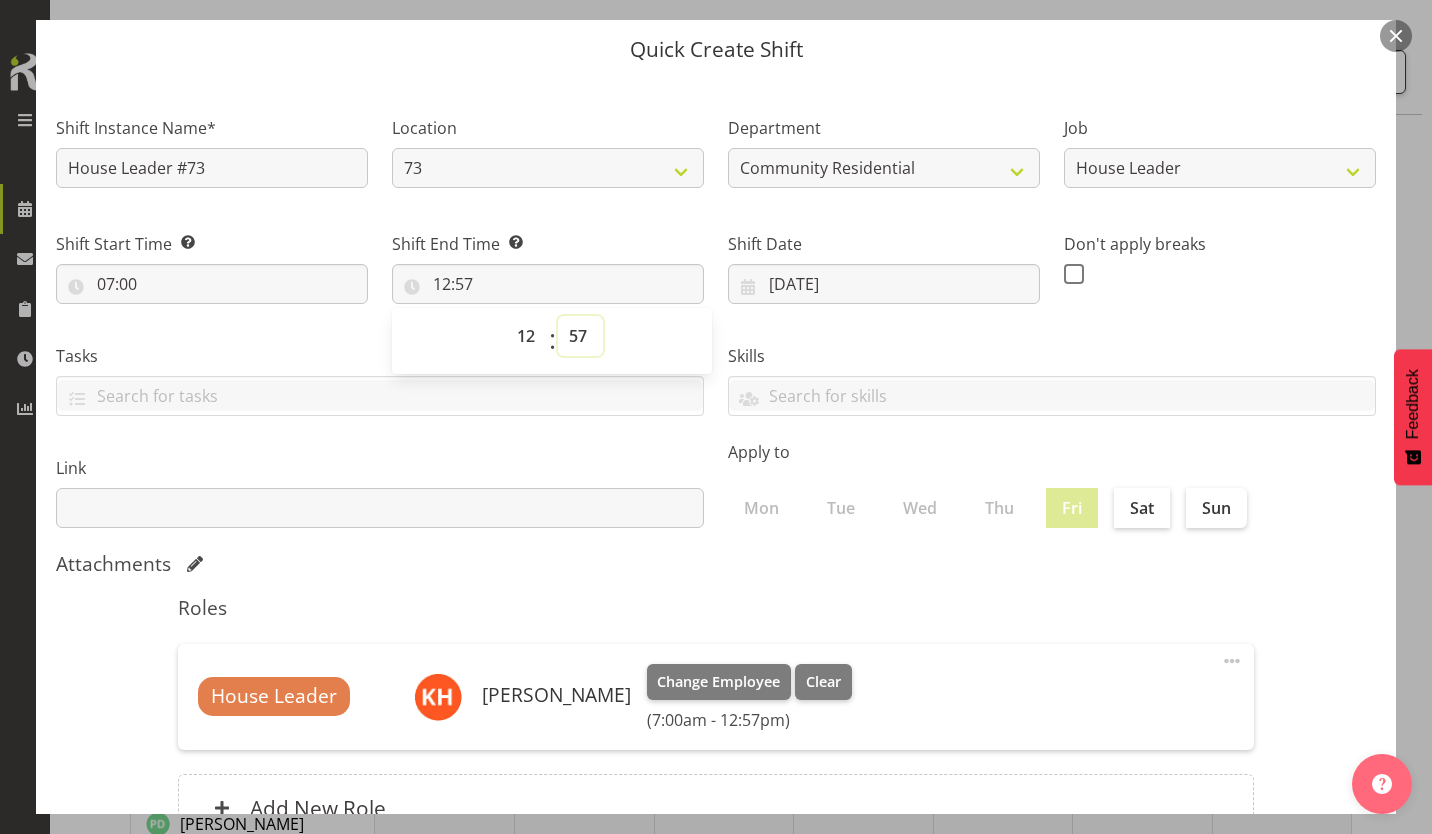 scroll, scrollTop: 60, scrollLeft: 0, axis: vertical 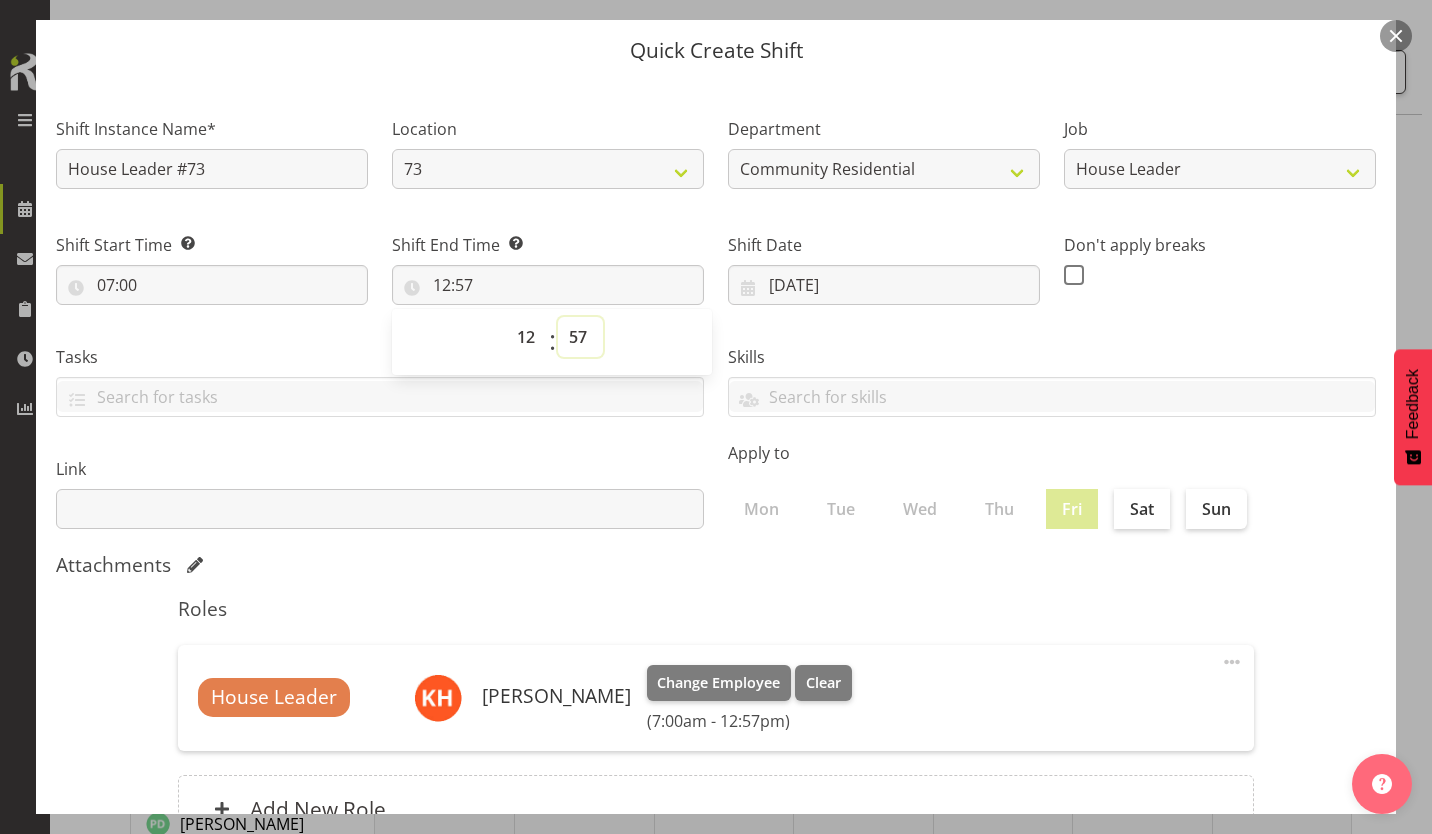 click on "00   01   02   03   04   05   06   07   08   09   10   11   12   13   14   15   16   17   18   19   20   21   22   23   24   25   26   27   28   29   30   31   32   33   34   35   36   37   38   39   40   41   42   43   44   45   46   47   48   49   50   51   52   53   54   55   56   57   58   59" at bounding box center (580, 337) 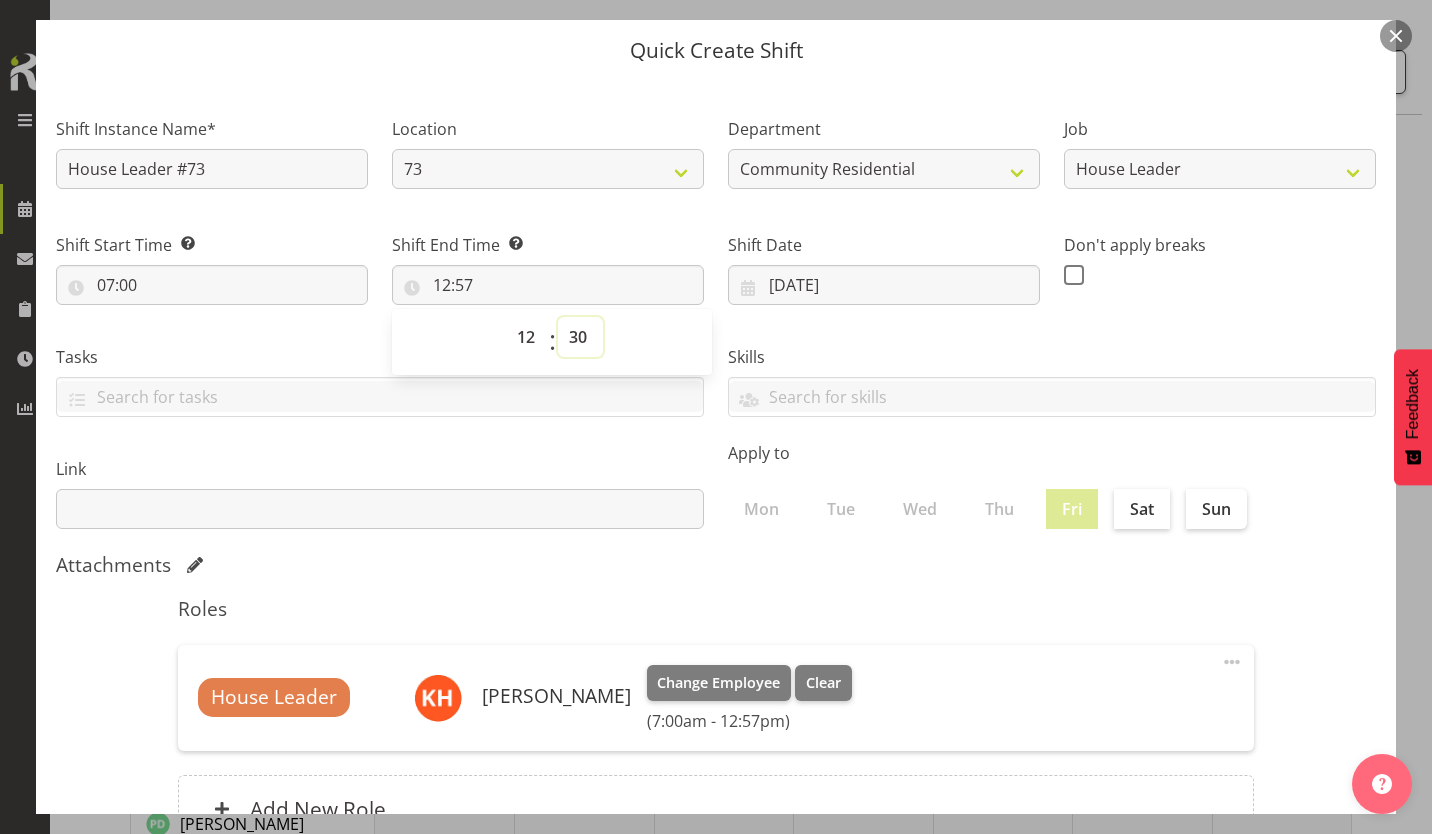 click on "00   01   02   03   04   05   06   07   08   09   10   11   12   13   14   15   16   17   18   19   20   21   22   23   24   25   26   27   28   29   30   31   32   33   34   35   36   37   38   39   40   41   42   43   44   45   46   47   48   49   50   51   52   53   54   55   56   57   58   59" at bounding box center (580, 337) 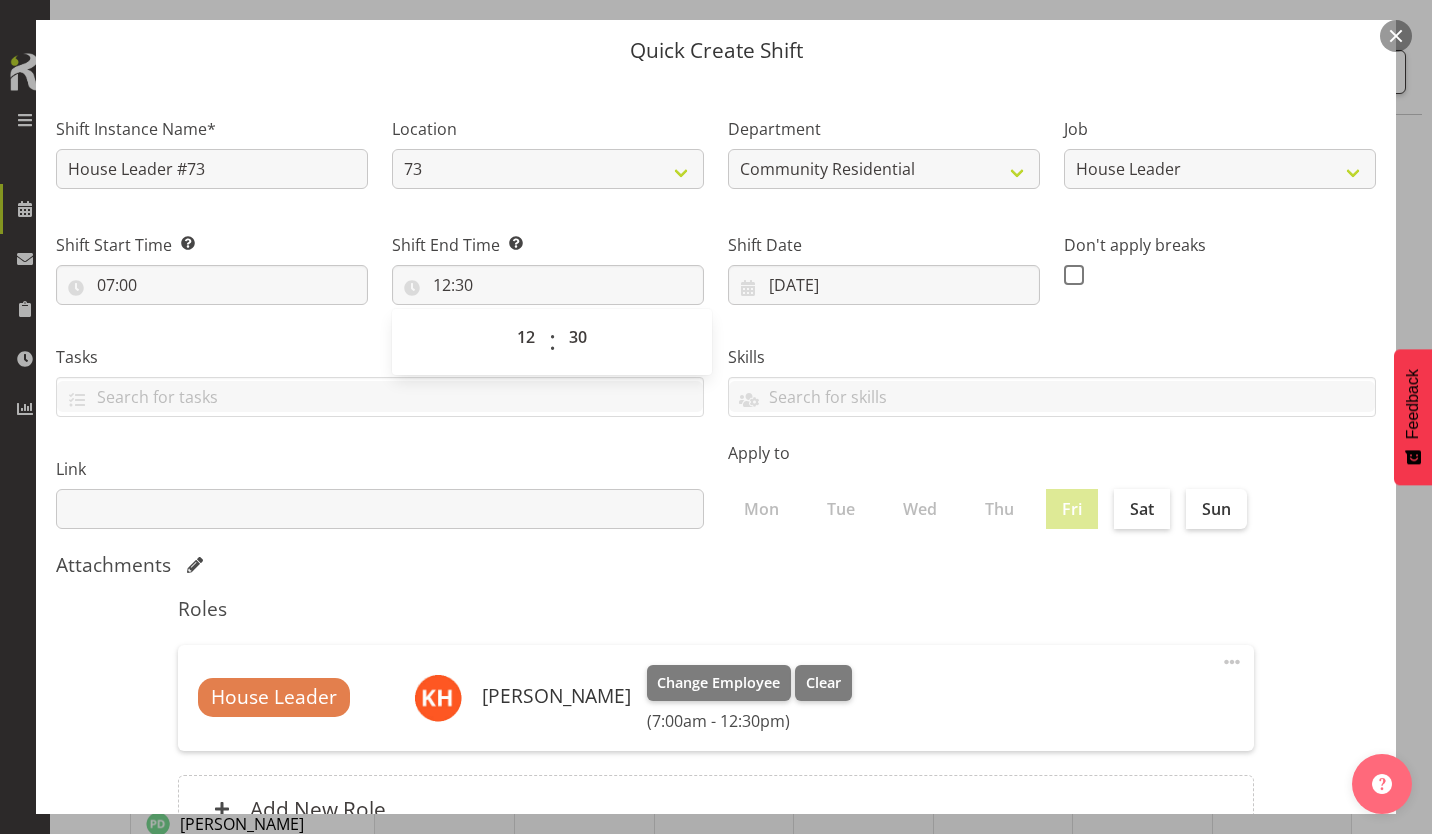 click at bounding box center [1074, 275] 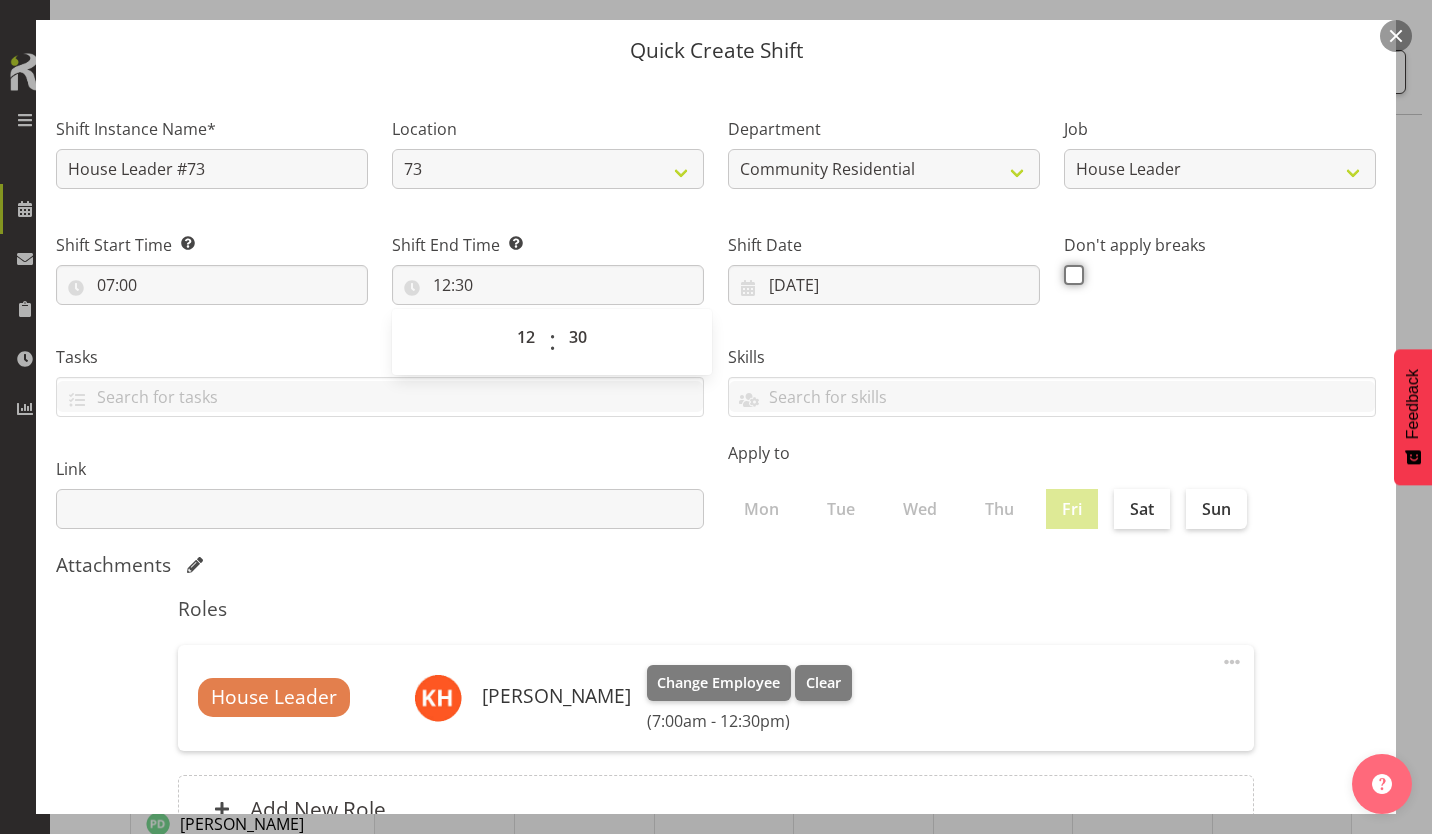 click at bounding box center (1070, 274) 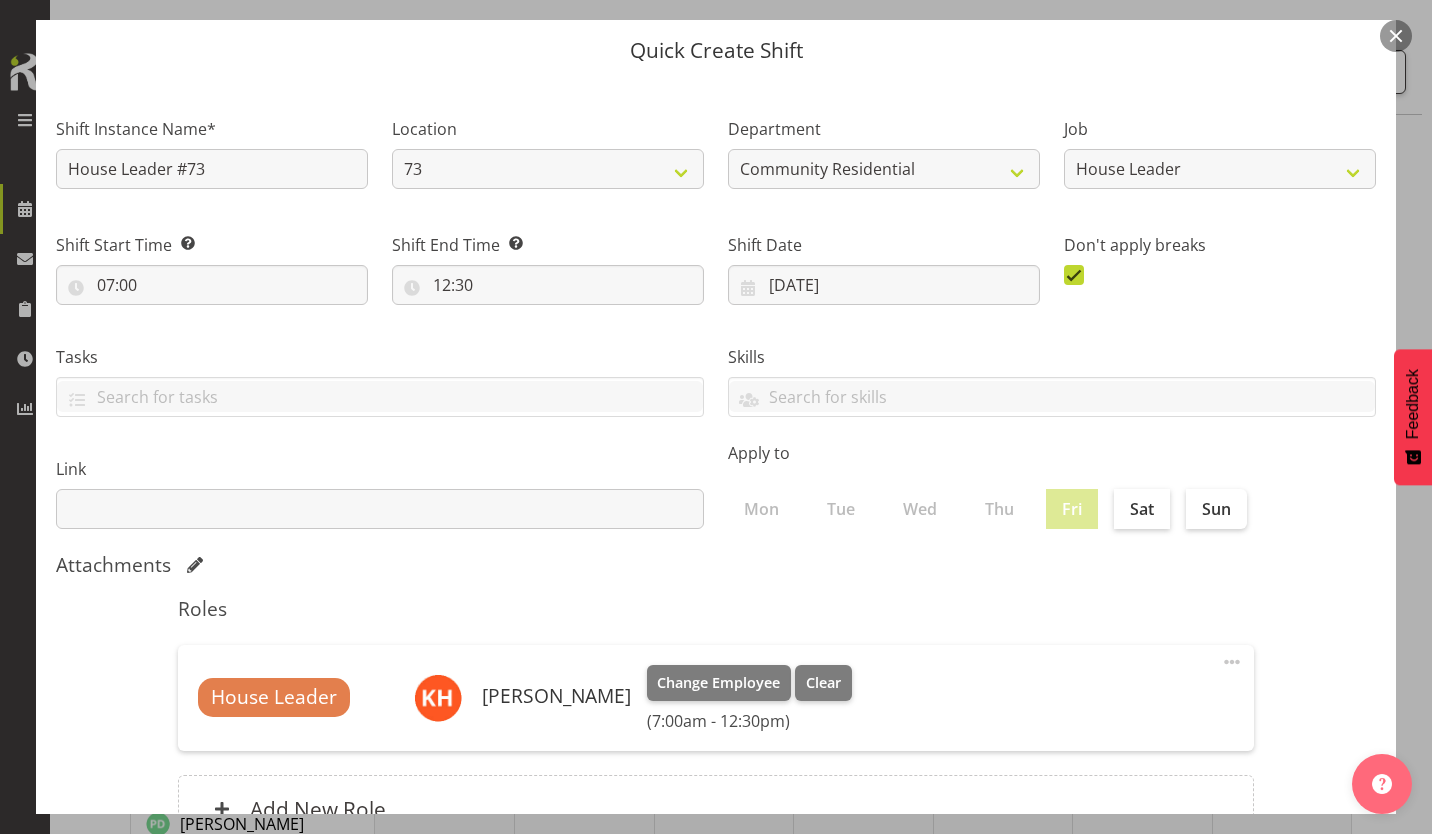 click on "Create Shift Instance" at bounding box center (1274, 928) 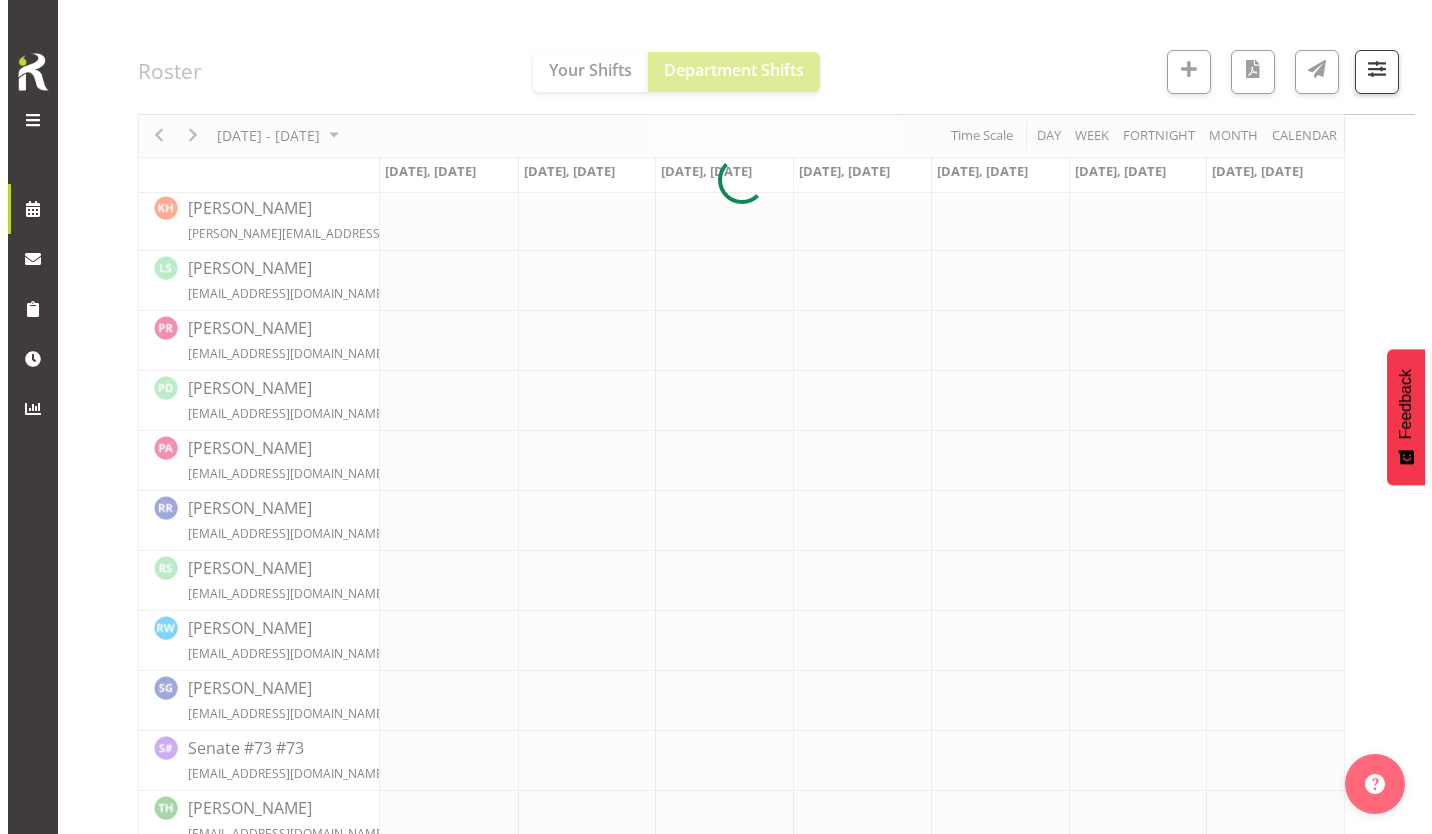 scroll, scrollTop: 768, scrollLeft: 0, axis: vertical 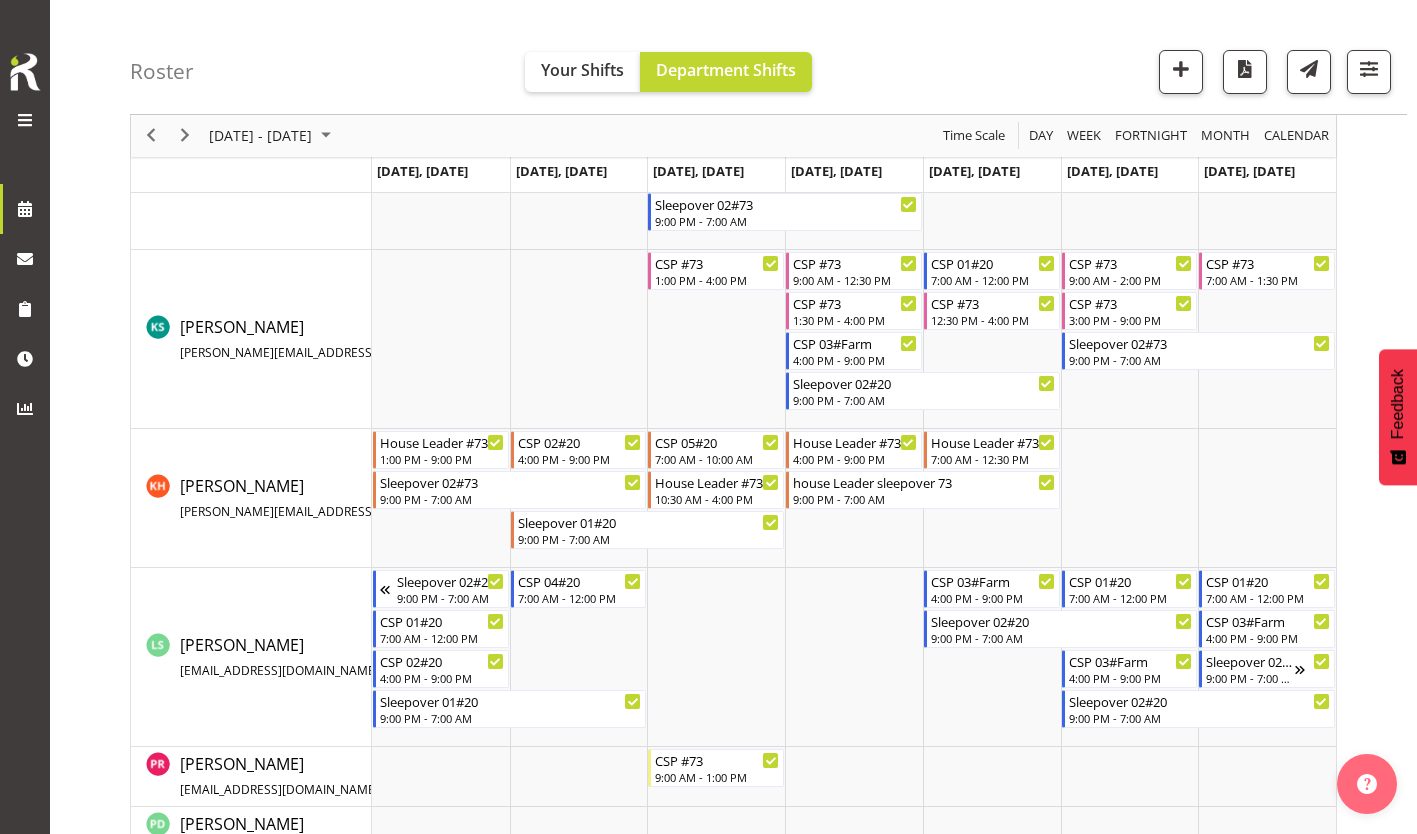 click at bounding box center [992, 498] 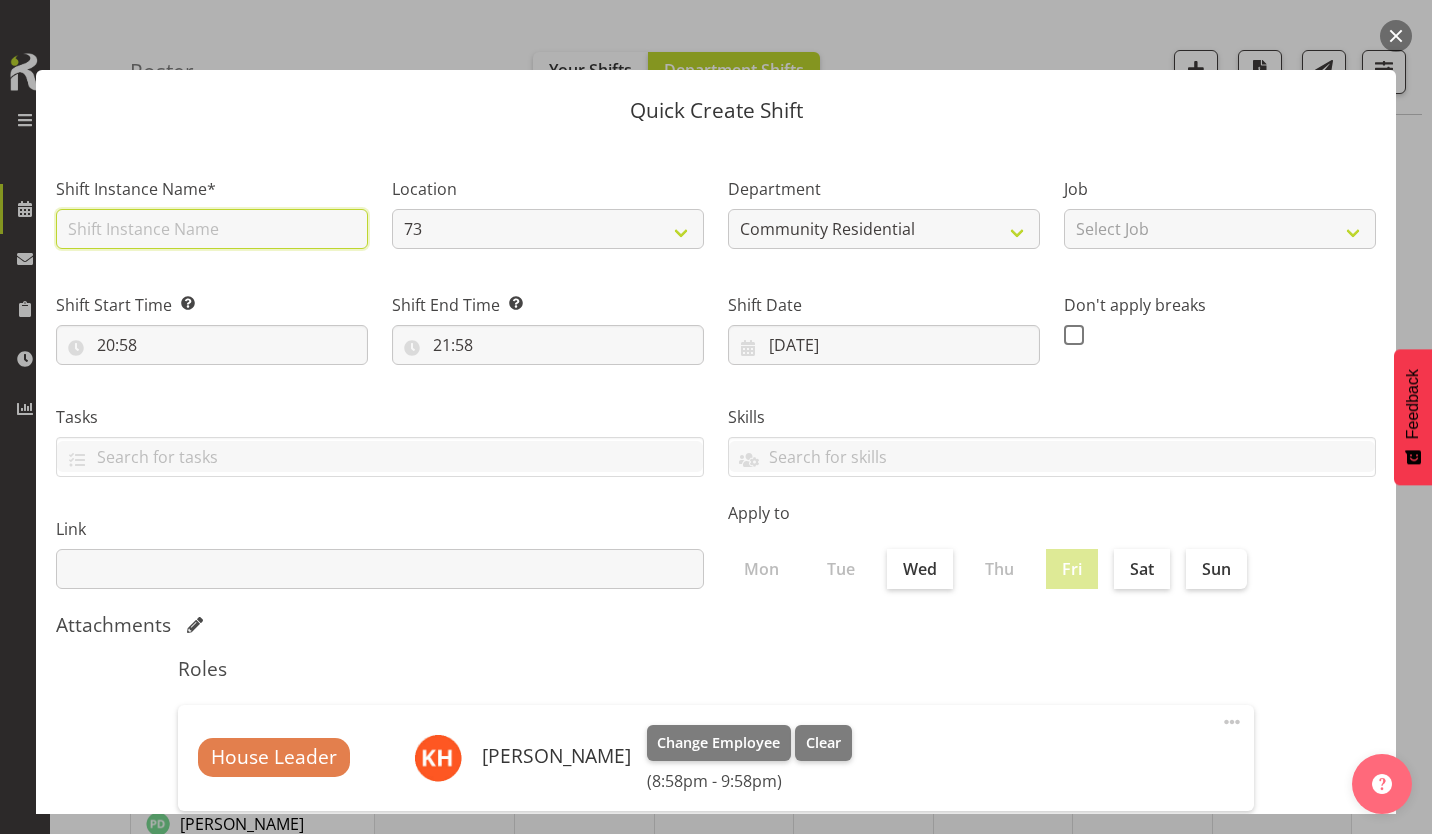 click at bounding box center [212, 229] 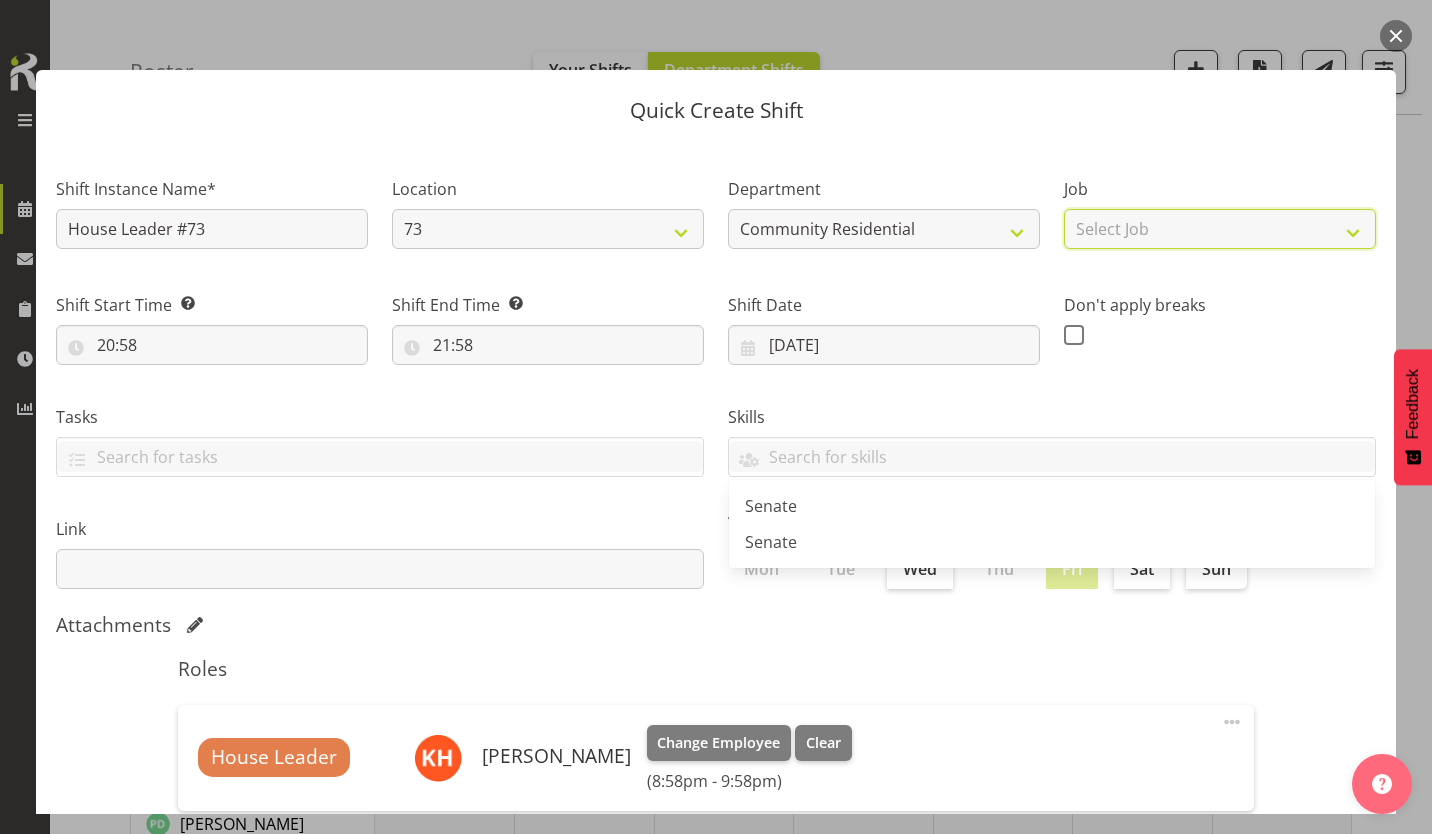 click on "Select Job  Accounts Admin Art Coordinator Community Leader Community Support Person Community Support Person-Casual House Leader Office Admin Senior Coordinator Service Manager Volunteer" at bounding box center [1220, 229] 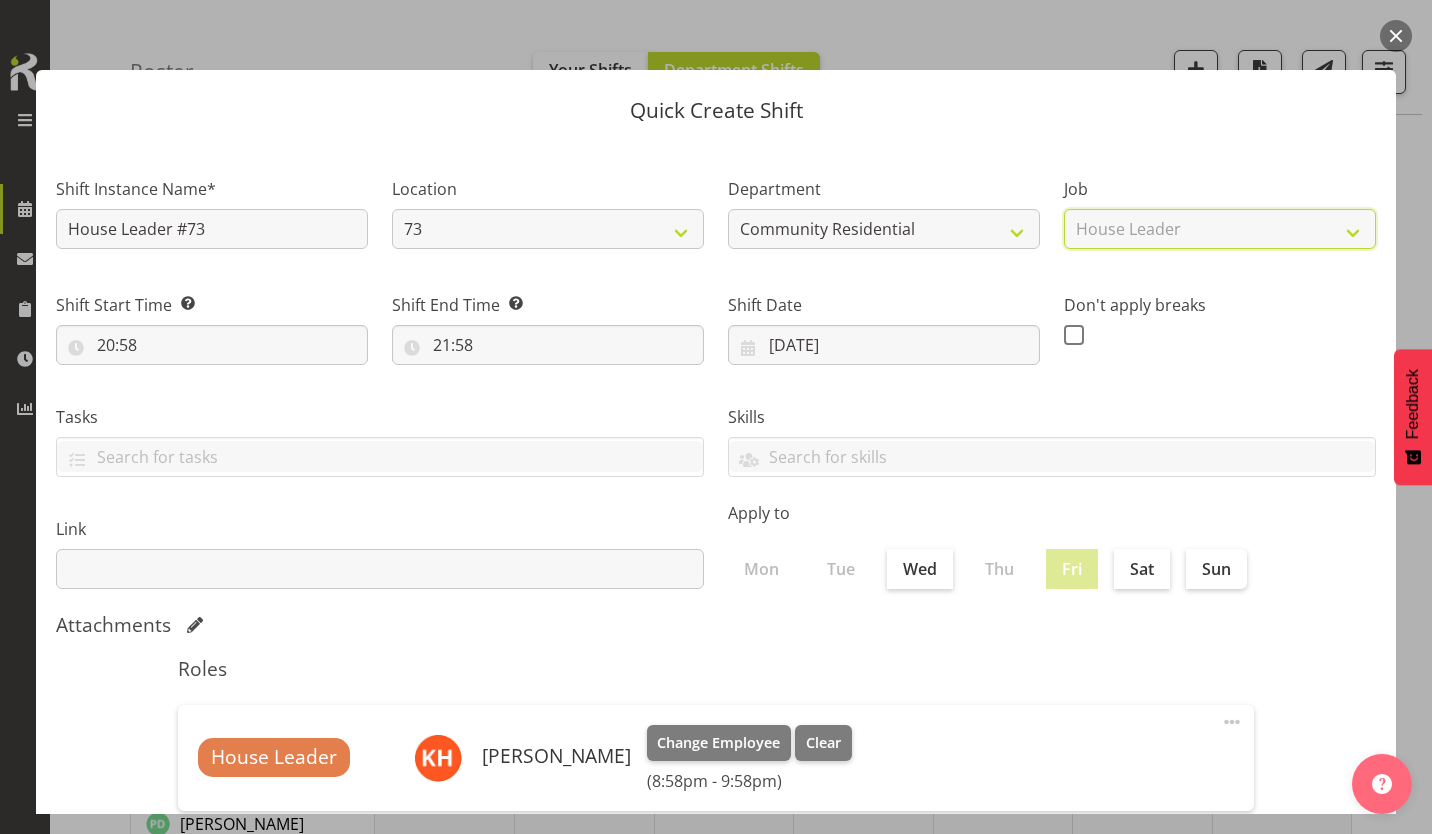 click on "Select Job  Accounts Admin Art Coordinator Community Leader Community Support Person Community Support Person-Casual House Leader Office Admin Senior Coordinator Service Manager Volunteer" at bounding box center [1220, 229] 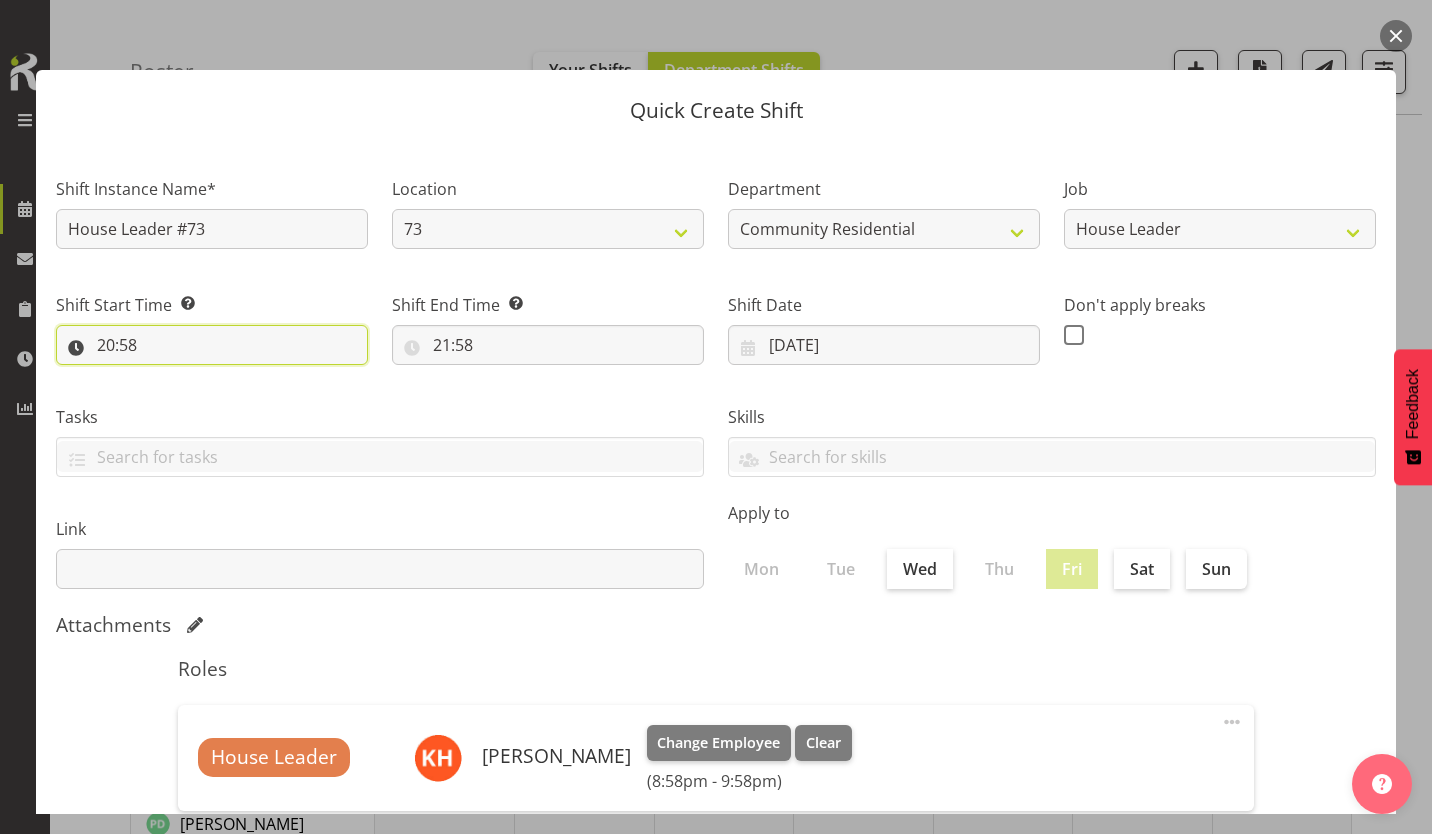 click on "20:58" at bounding box center [212, 345] 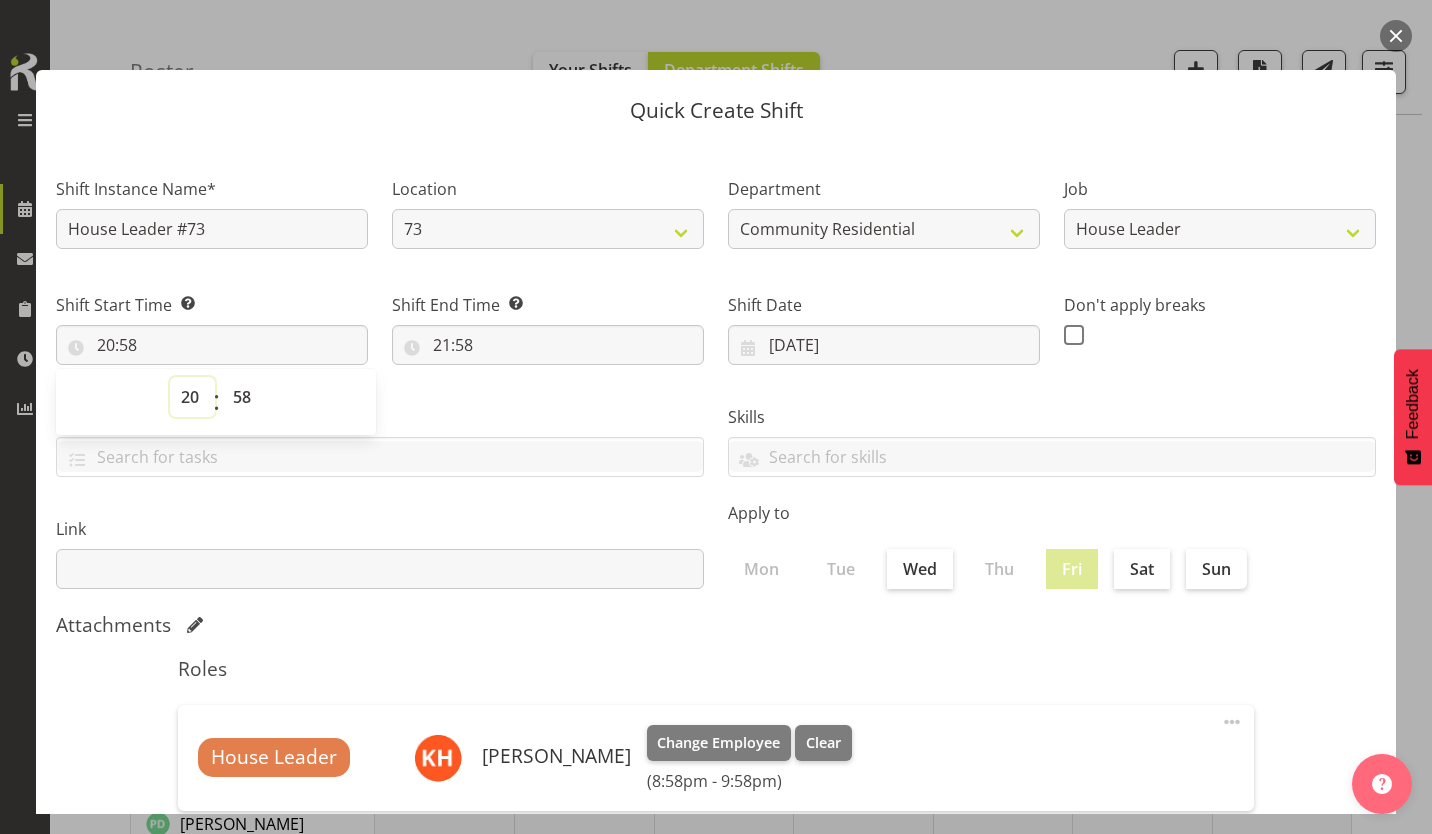 click on "00   01   02   03   04   05   06   07   08   09   10   11   12   13   14   15   16   17   18   19   20   21   22   23" at bounding box center (192, 397) 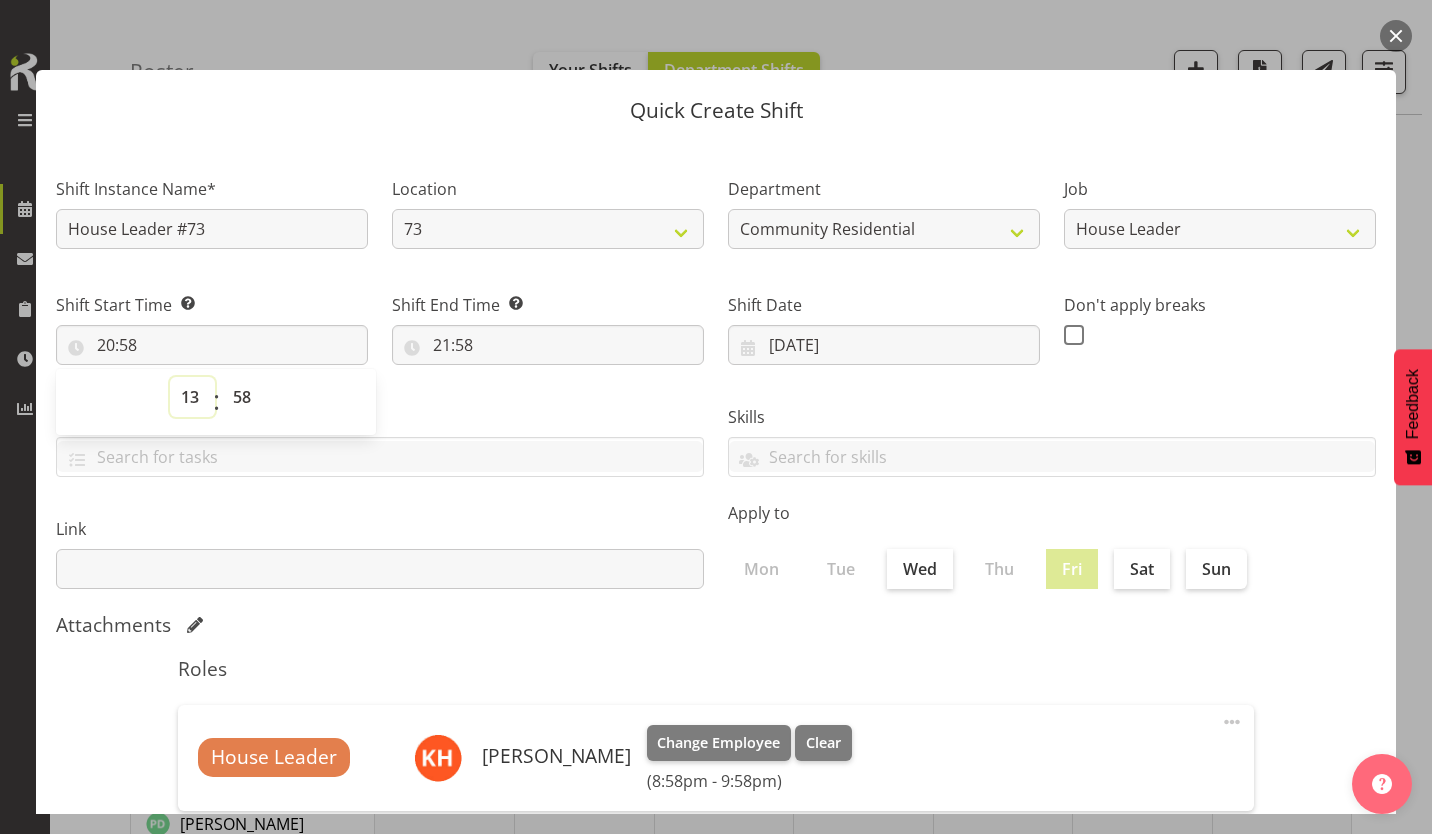 click on "00   01   02   03   04   05   06   07   08   09   10   11   12   13   14   15   16   17   18   19   20   21   22   23" at bounding box center [192, 397] 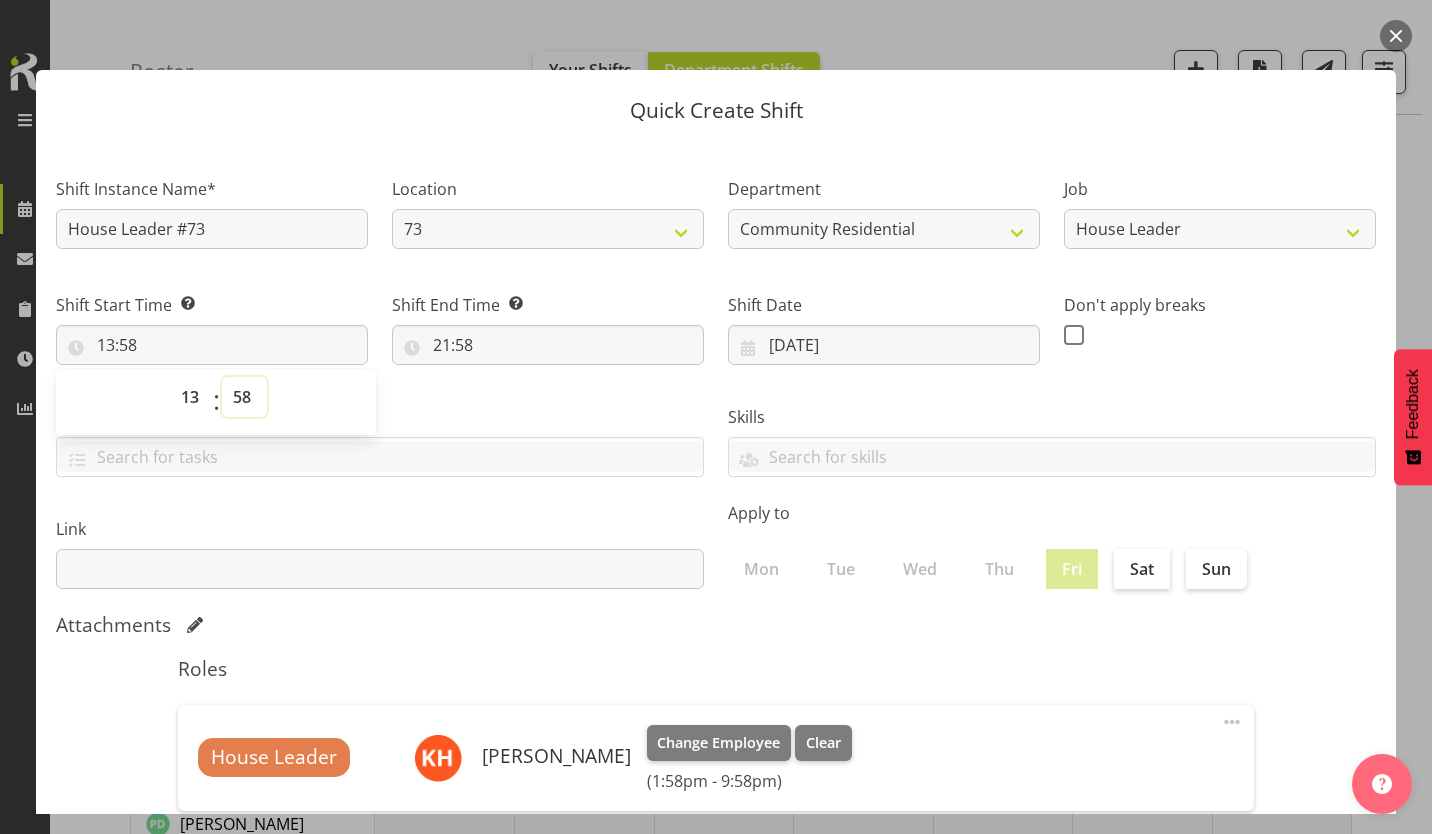 click on "00   01   02   03   04   05   06   07   08   09   10   11   12   13   14   15   16   17   18   19   20   21   22   23   24   25   26   27   28   29   30   31   32   33   34   35   36   37   38   39   40   41   42   43   44   45   46   47   48   49   50   51   52   53   54   55   56   57   58   59" at bounding box center (244, 397) 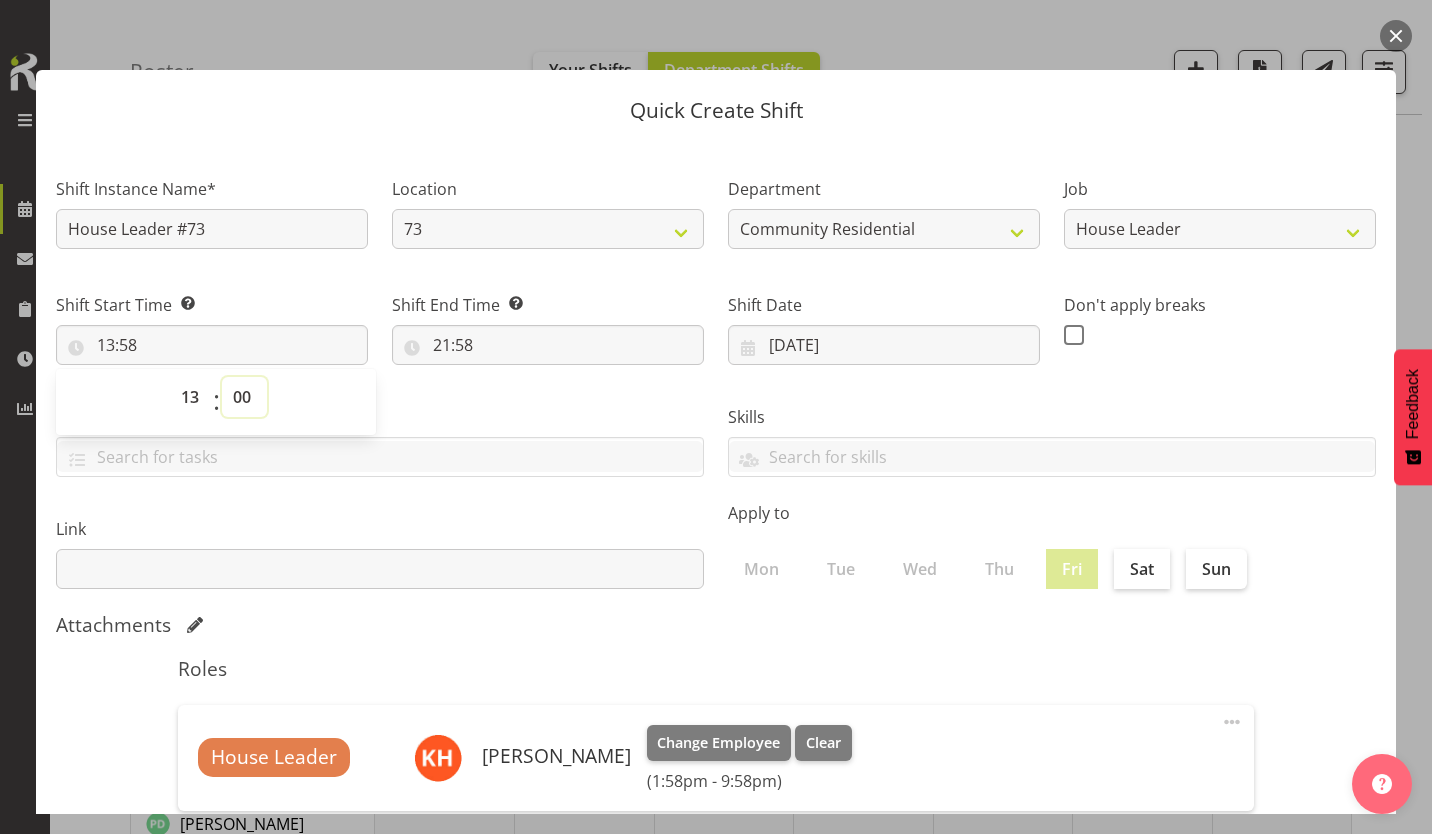 click on "00   01   02   03   04   05   06   07   08   09   10   11   12   13   14   15   16   17   18   19   20   21   22   23   24   25   26   27   28   29   30   31   32   33   34   35   36   37   38   39   40   41   42   43   44   45   46   47   48   49   50   51   52   53   54   55   56   57   58   59" at bounding box center (244, 397) 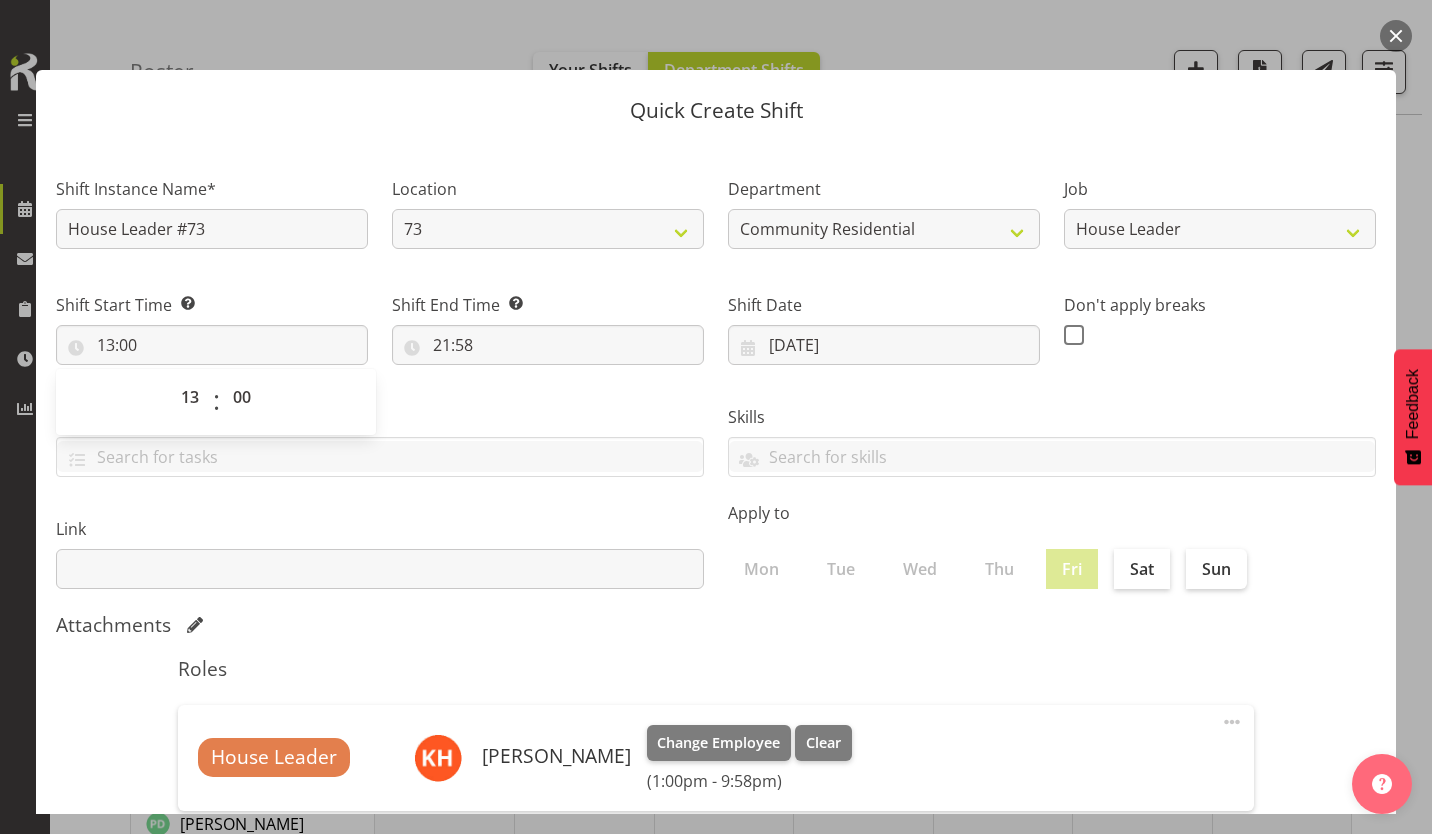 click on "00   01   02   03   04   05   06   07   08   09   10   11   12   13   14   15   16   17   18   19   20   21   22   23  :  00   01   02   03   04   05   06   07   08   09   10   11   12   13   14   15   16   17   18   19   20   21   22   23   24   25   26   27   28   29   30   31   32   33   34   35   36   37   38   39   40   41   42   43   44   45   46   47   48   49   50   51   52   53   54   55   56   57   58   59" at bounding box center (216, 402) 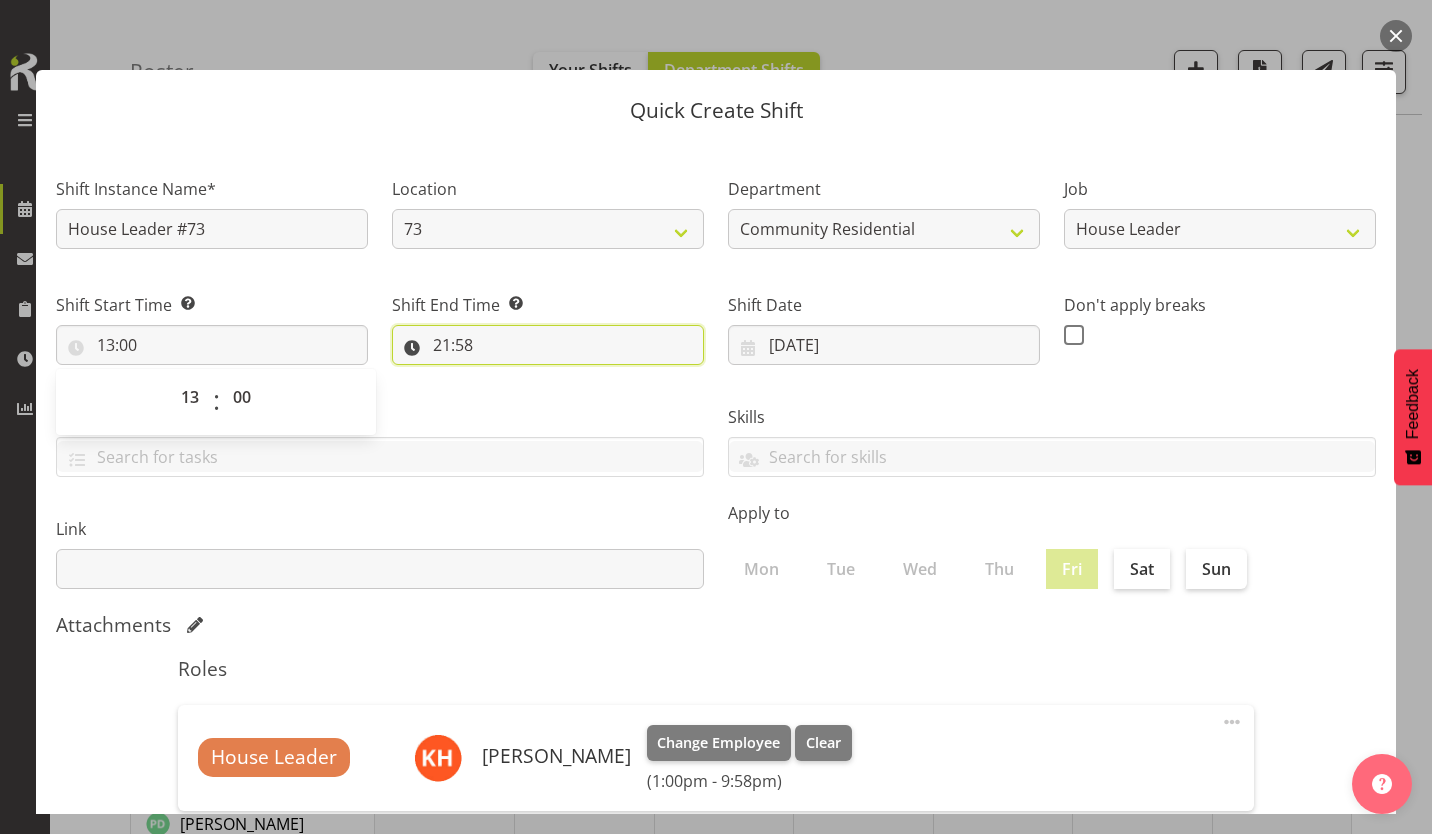 click on "21:58" at bounding box center (548, 345) 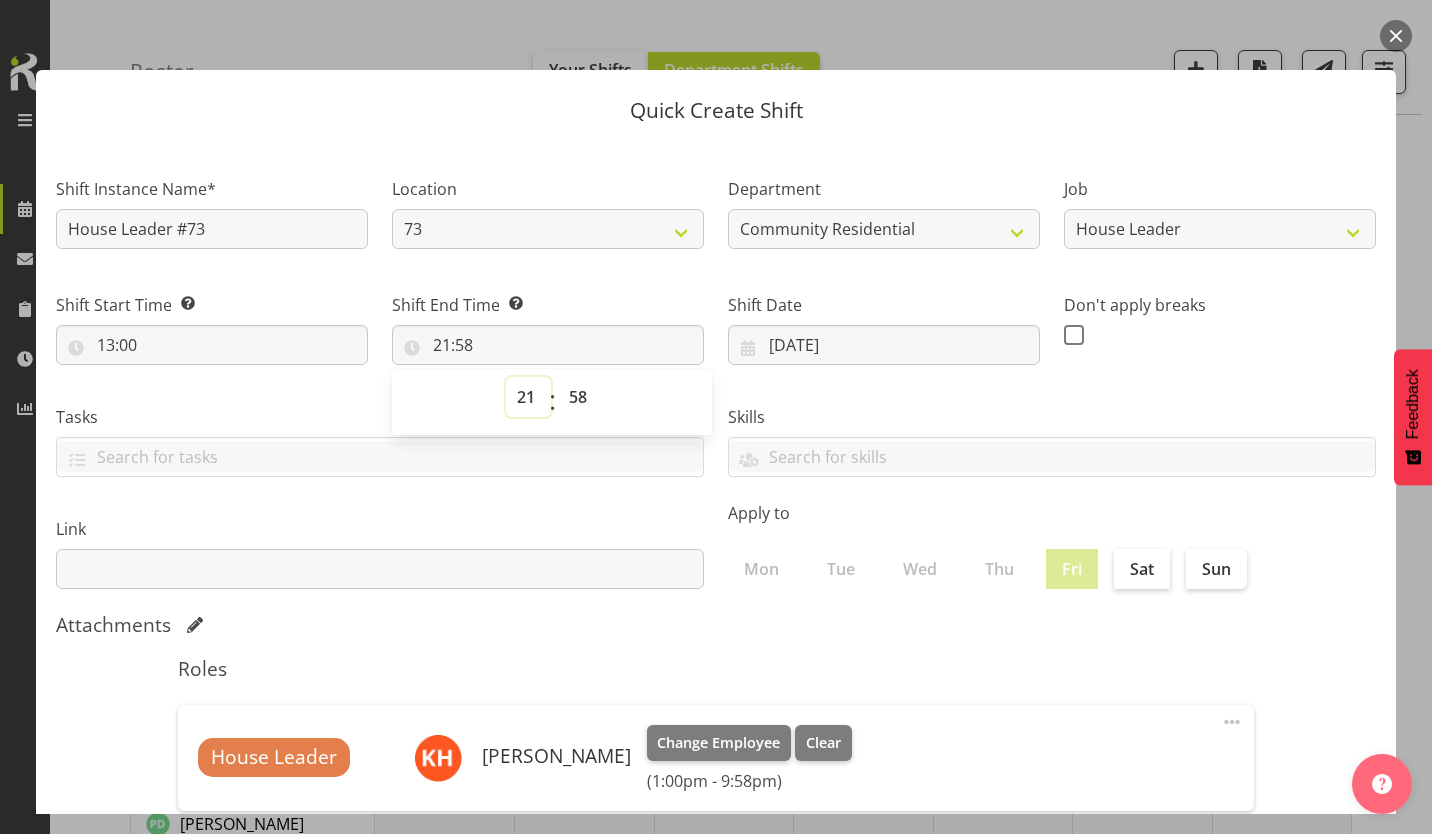 click on "00   01   02   03   04   05   06   07   08   09   10   11   12   13   14   15   16   17   18   19   20   21   22   23" at bounding box center [528, 397] 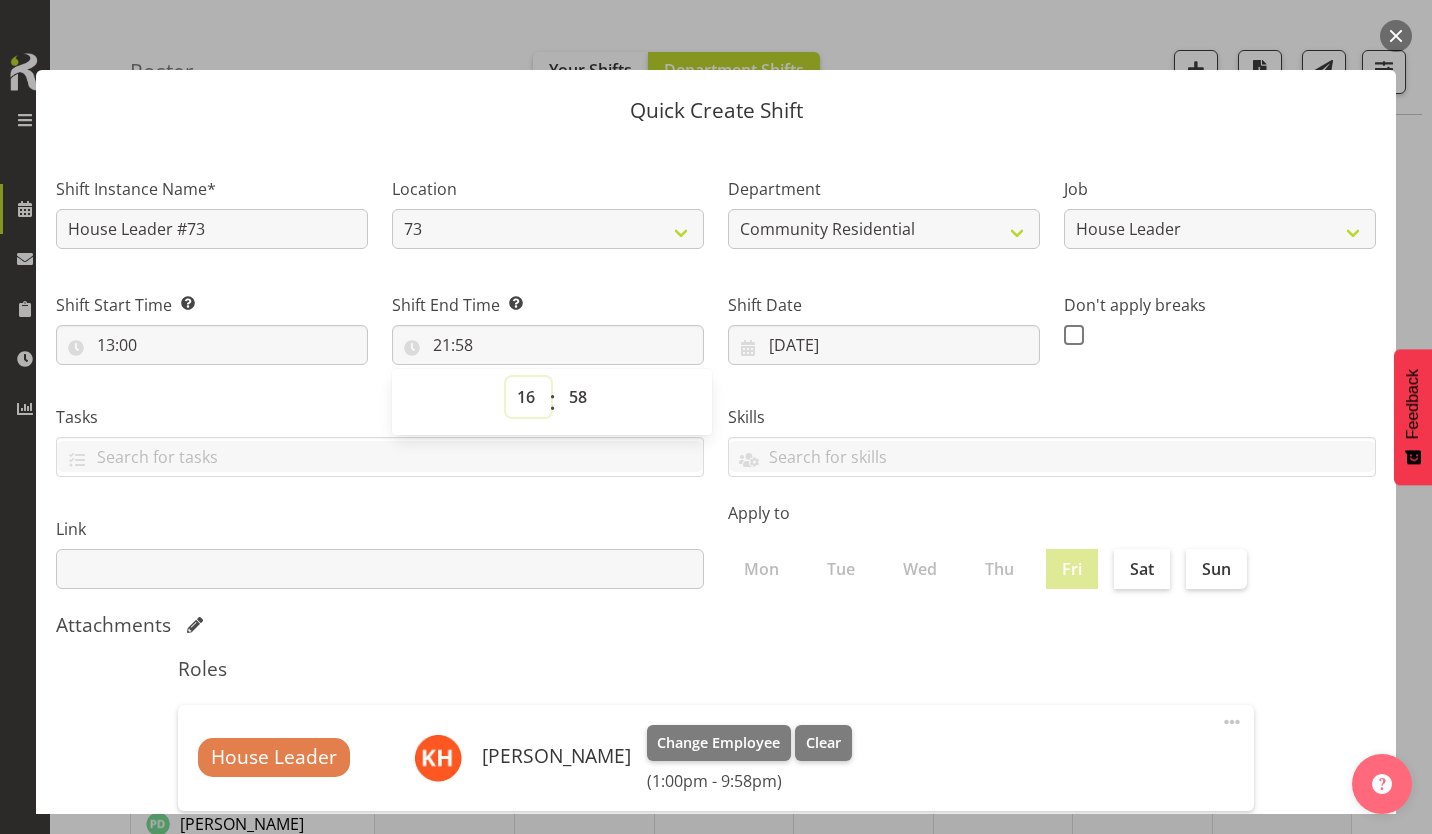 click on "00   01   02   03   04   05   06   07   08   09   10   11   12   13   14   15   16   17   18   19   20   21   22   23" at bounding box center (528, 397) 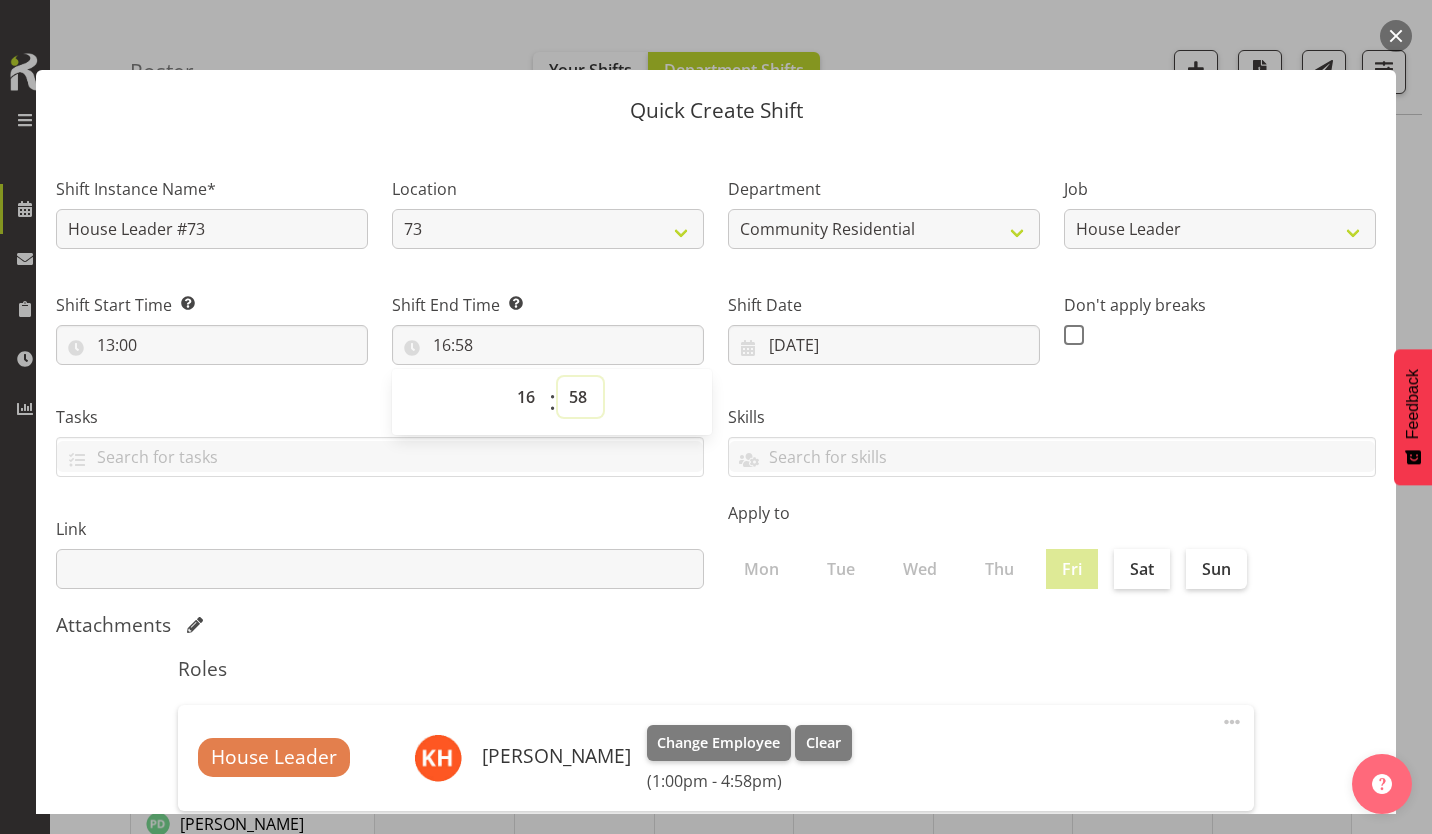 click on "00   01   02   03   04   05   06   07   08   09   10   11   12   13   14   15   16   17   18   19   20   21   22   23   24   25   26   27   28   29   30   31   32   33   34   35   36   37   38   39   40   41   42   43   44   45   46   47   48   49   50   51   52   53   54   55   56   57   58   59" at bounding box center (580, 397) 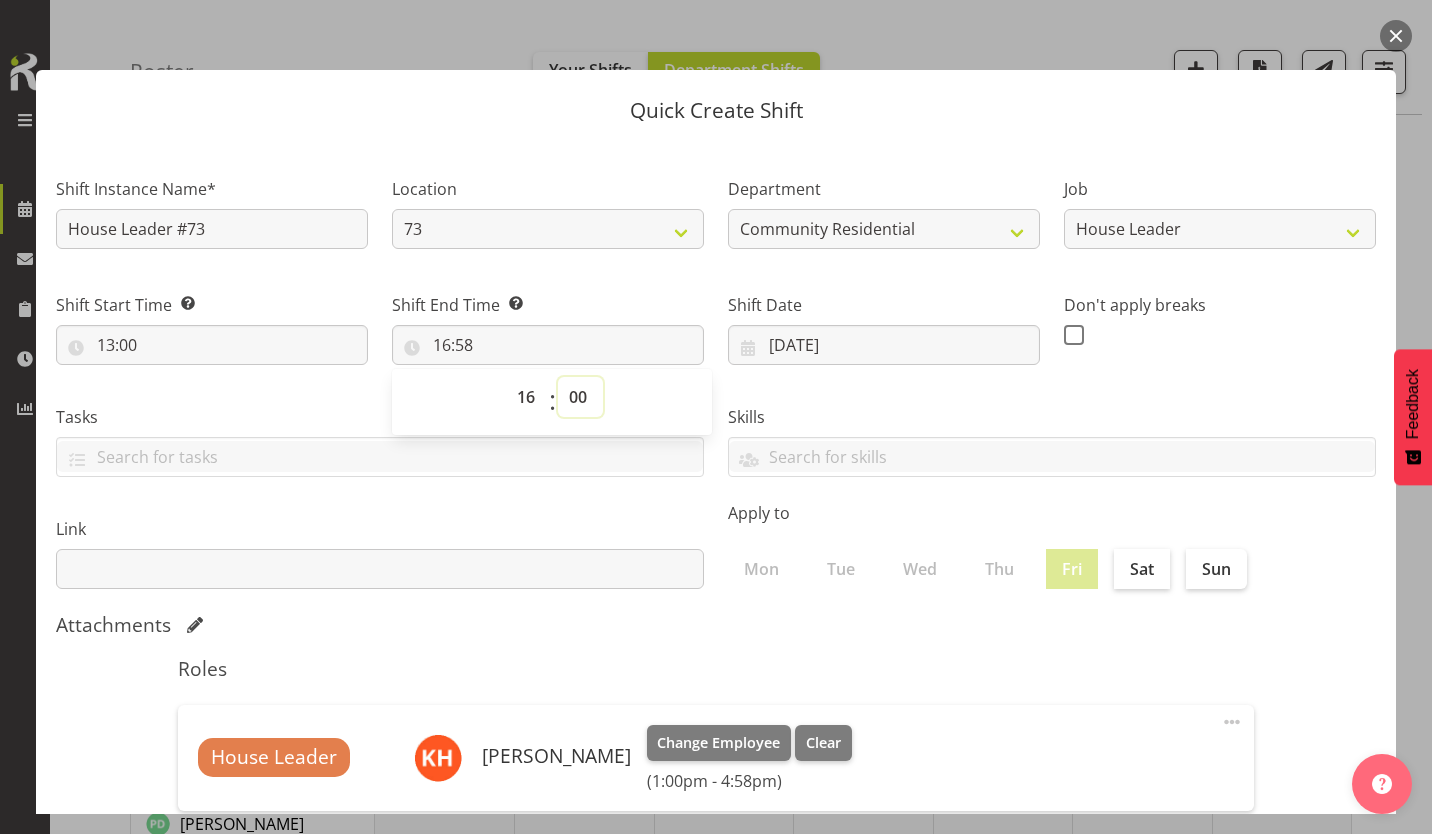 click on "00   01   02   03   04   05   06   07   08   09   10   11   12   13   14   15   16   17   18   19   20   21   22   23   24   25   26   27   28   29   30   31   32   33   34   35   36   37   38   39   40   41   42   43   44   45   46   47   48   49   50   51   52   53   54   55   56   57   58   59" at bounding box center [580, 397] 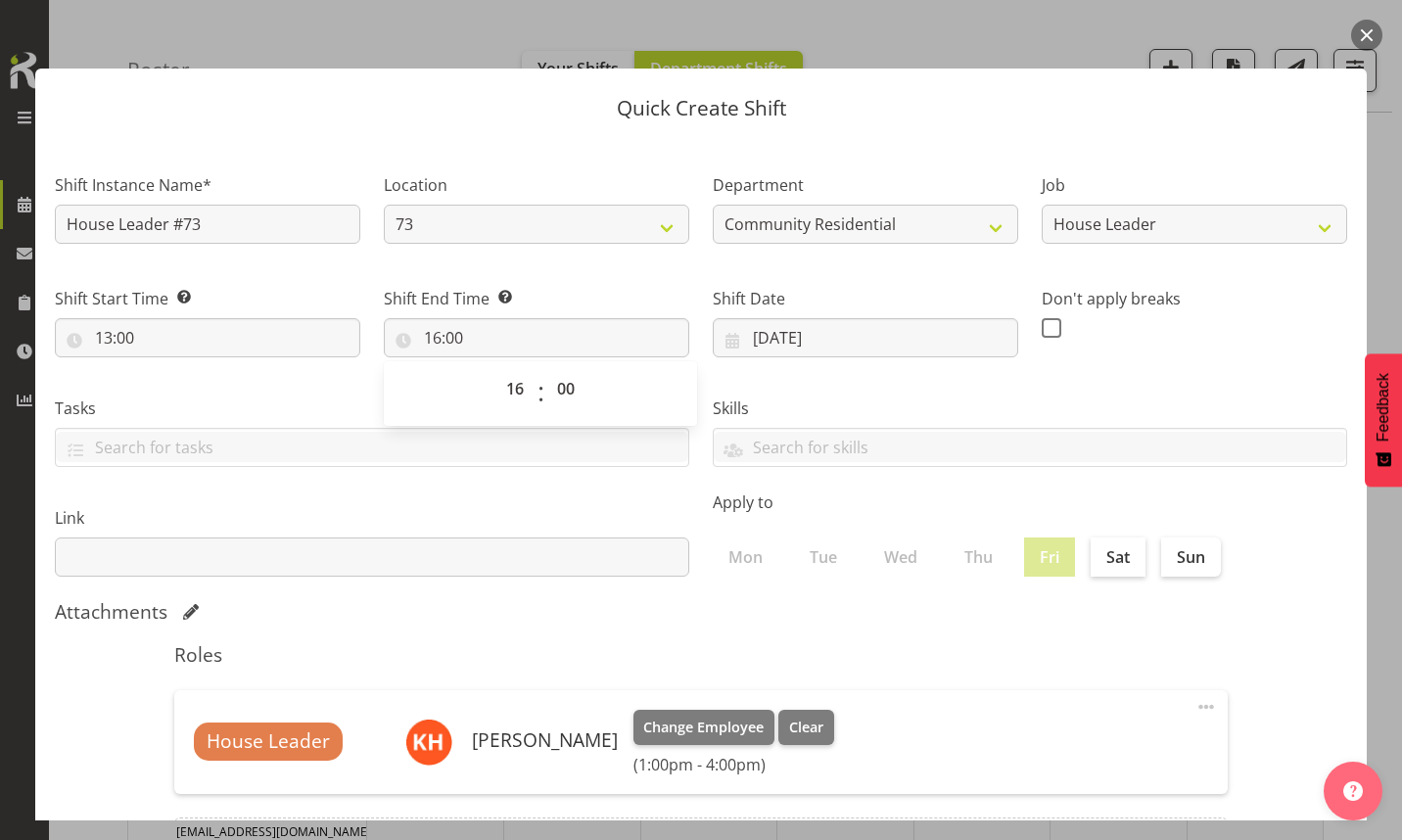 click at bounding box center [1052, 328] 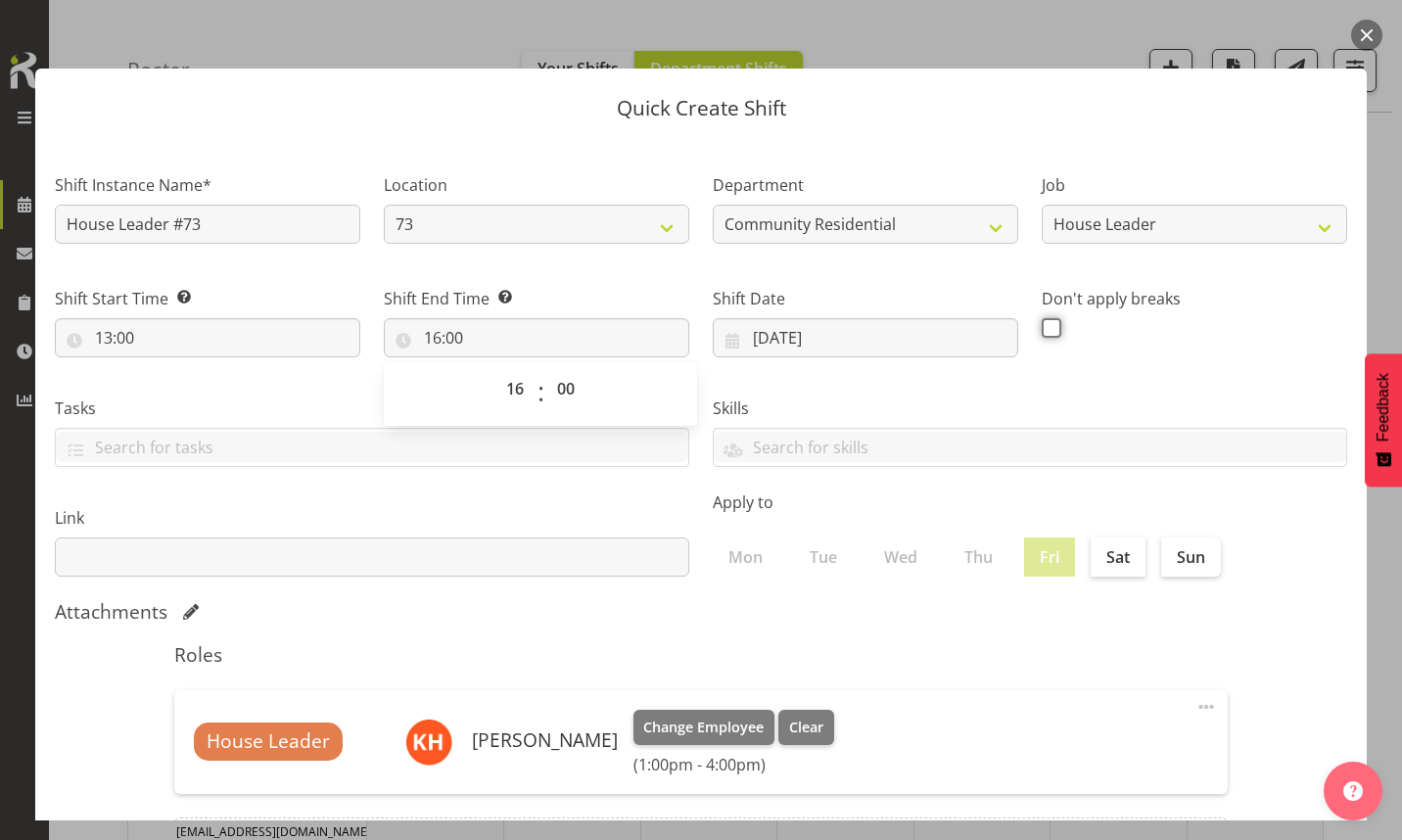 click at bounding box center (1048, 327) 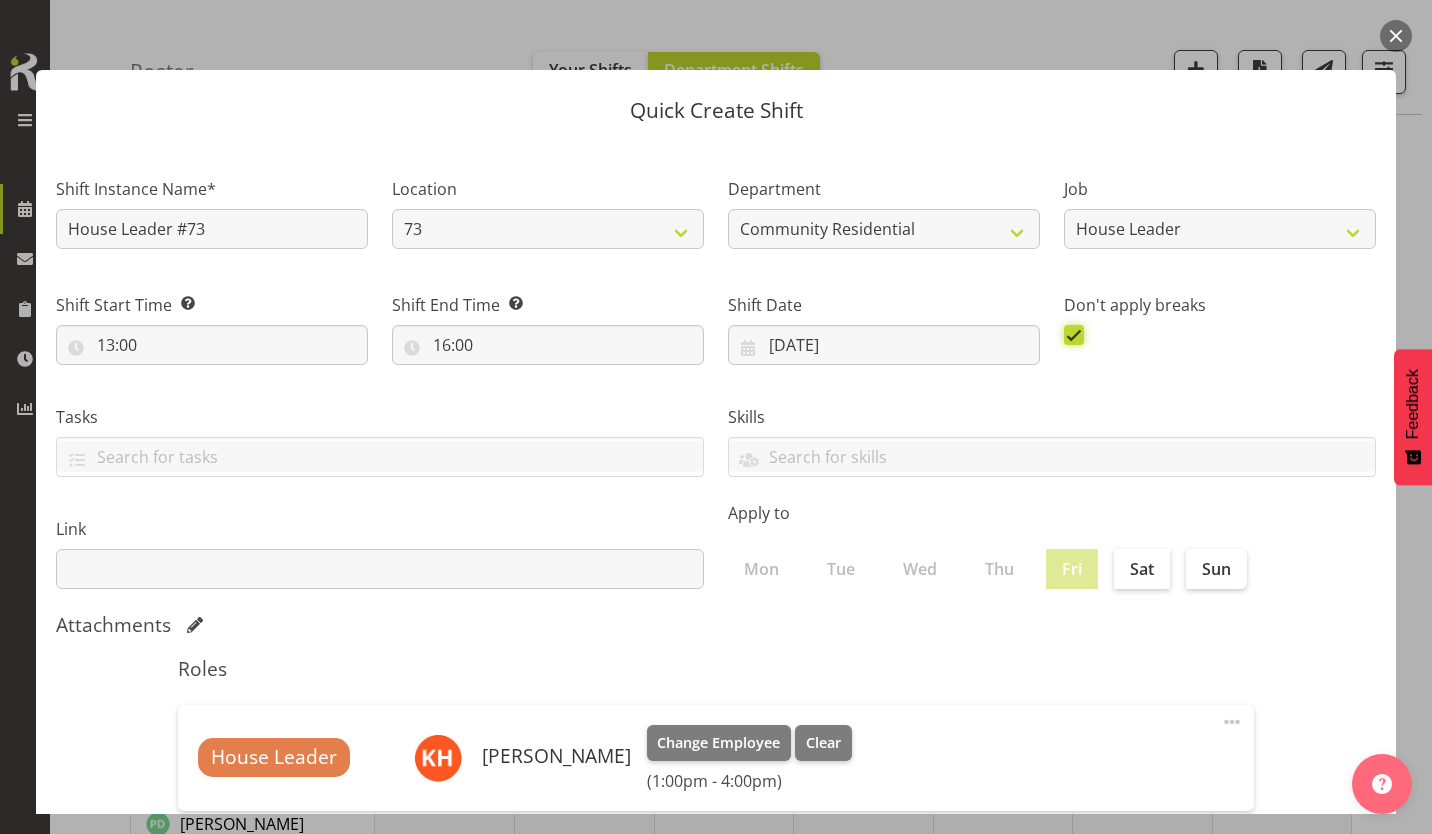 scroll, scrollTop: 86, scrollLeft: 0, axis: vertical 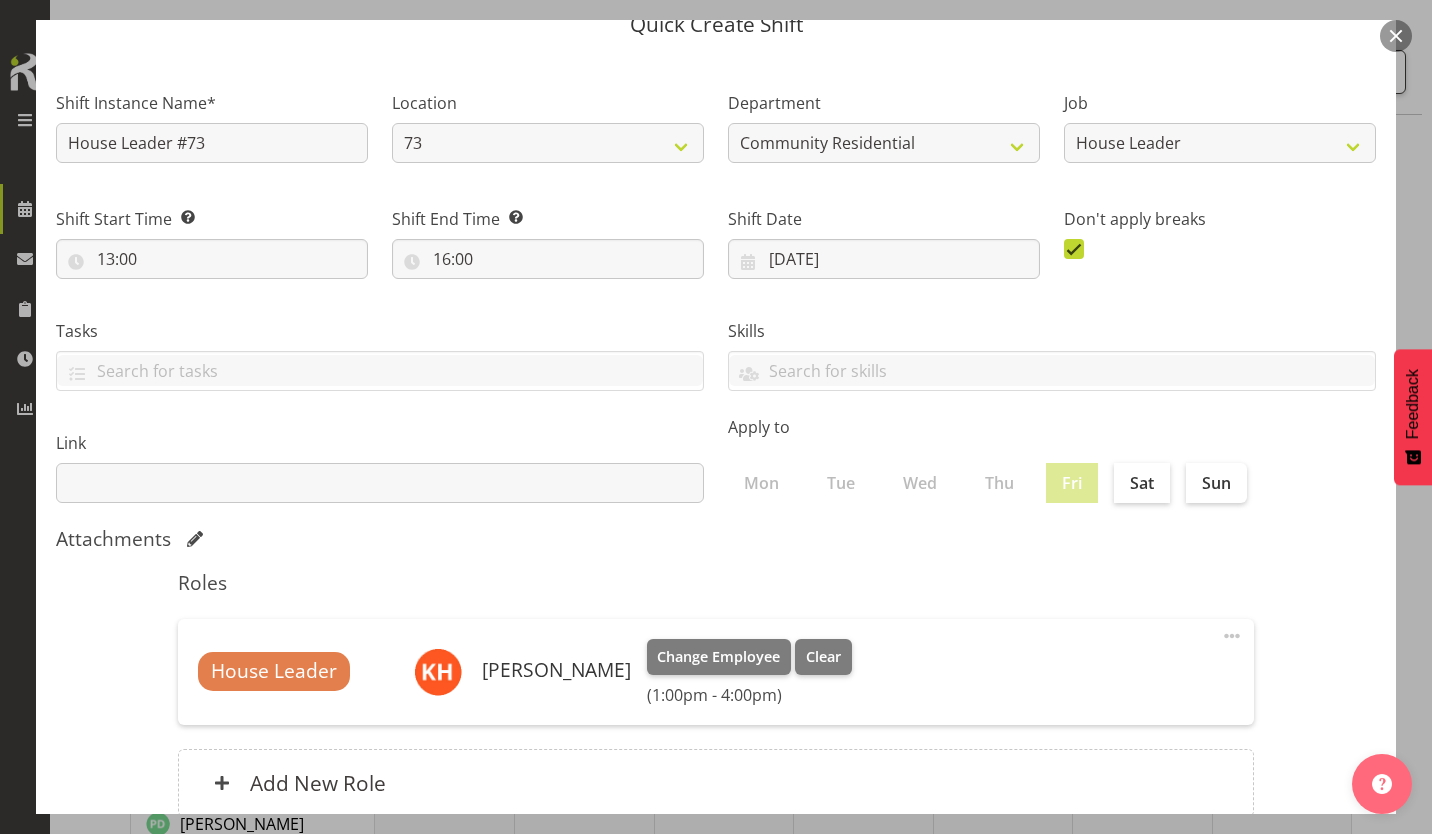 click on "Create Shift Instance" at bounding box center (1274, 903) 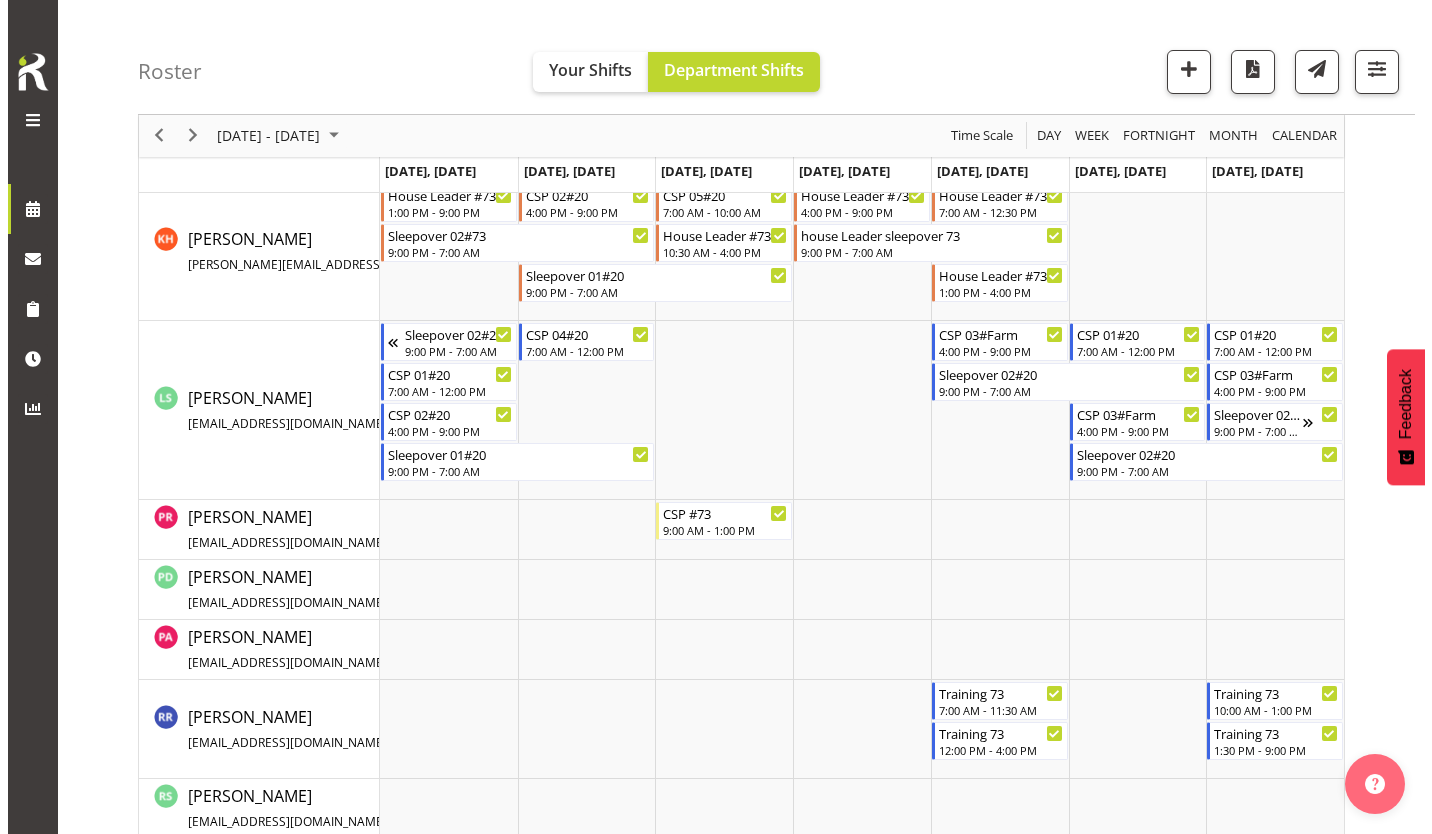 scroll, scrollTop: 1040, scrollLeft: 0, axis: vertical 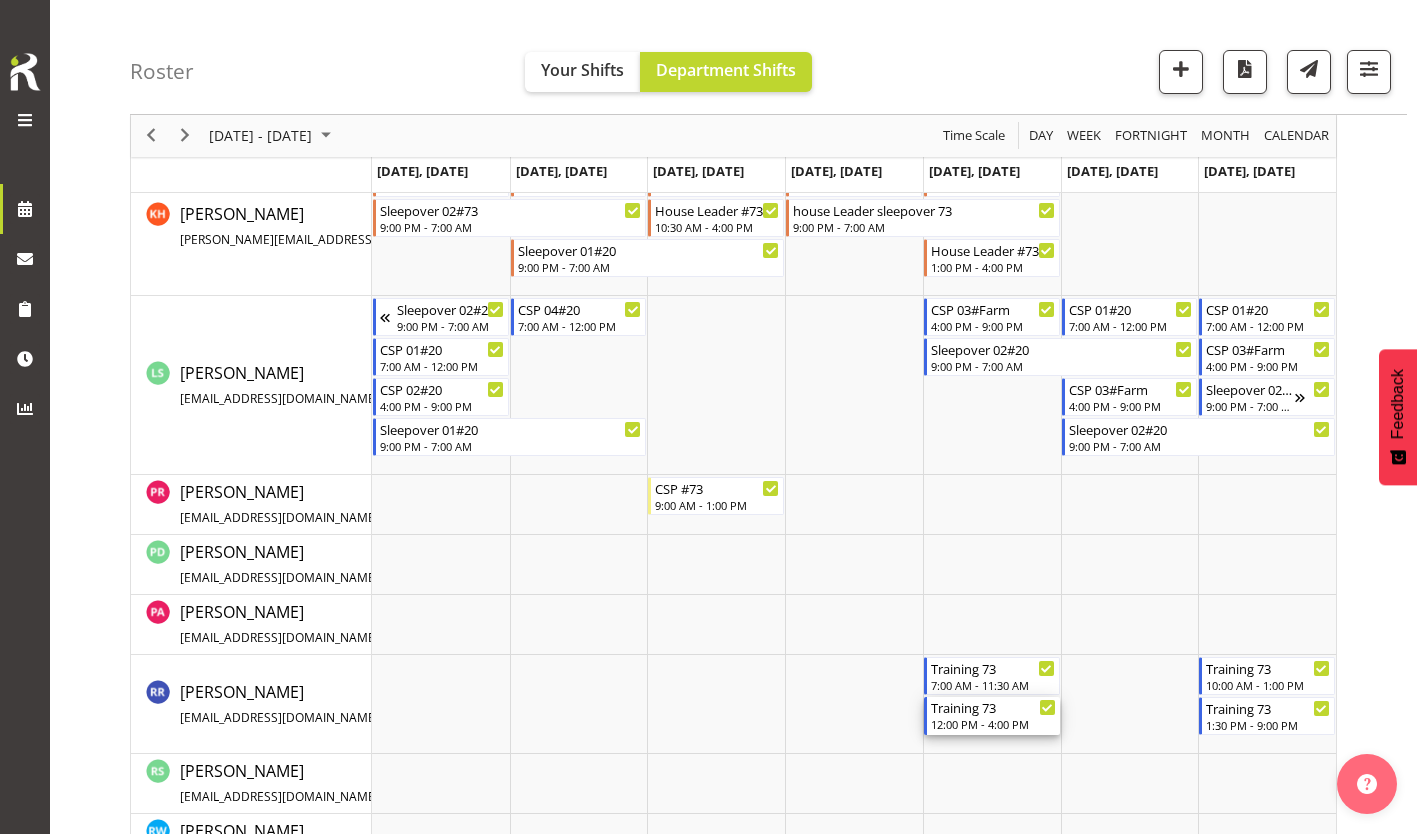 click on "12:00 PM - 4:00 PM" at bounding box center [993, 724] 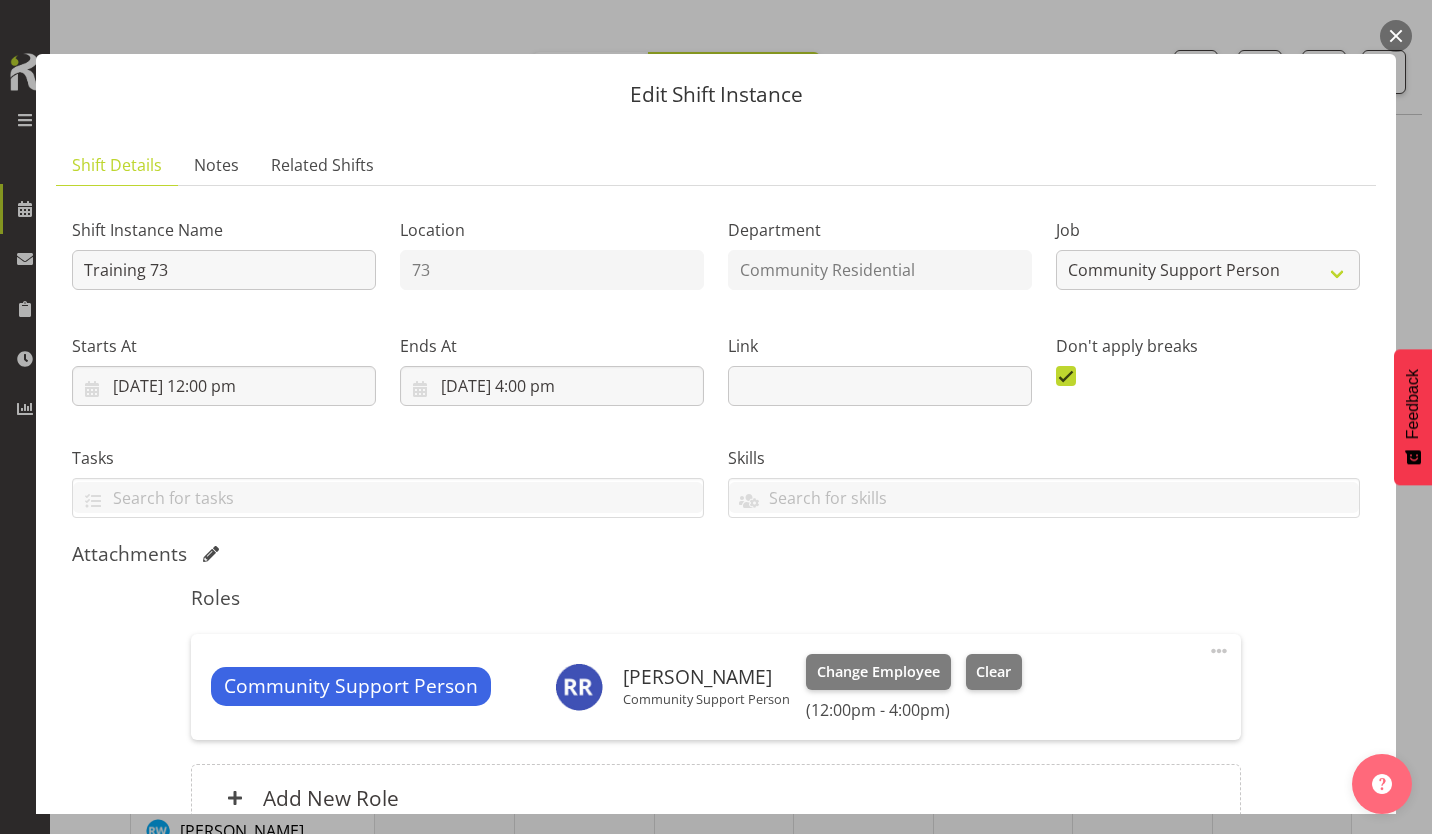 scroll, scrollTop: 20, scrollLeft: 0, axis: vertical 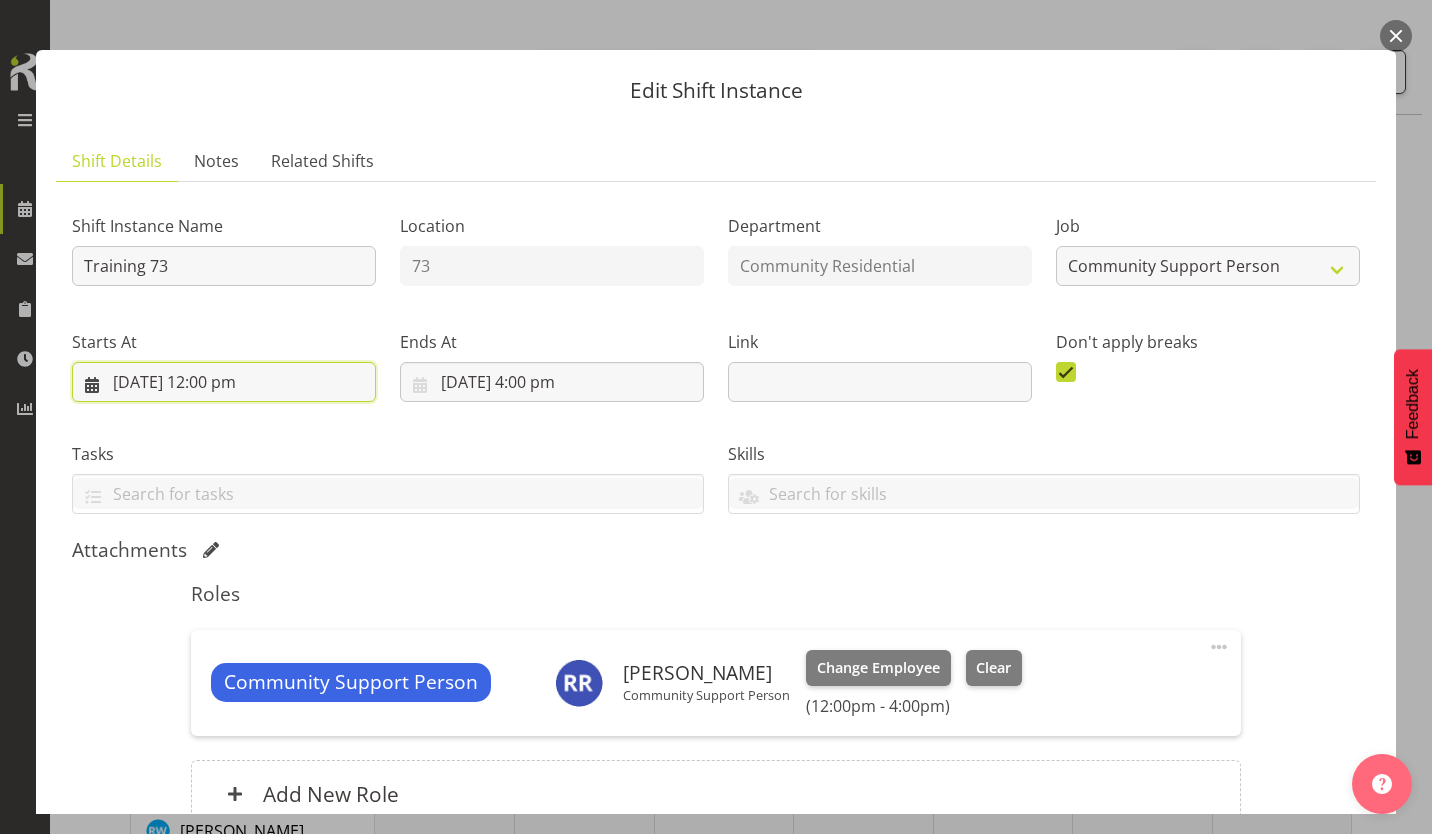 click on "[DATE] 12:00 pm" at bounding box center (224, 382) 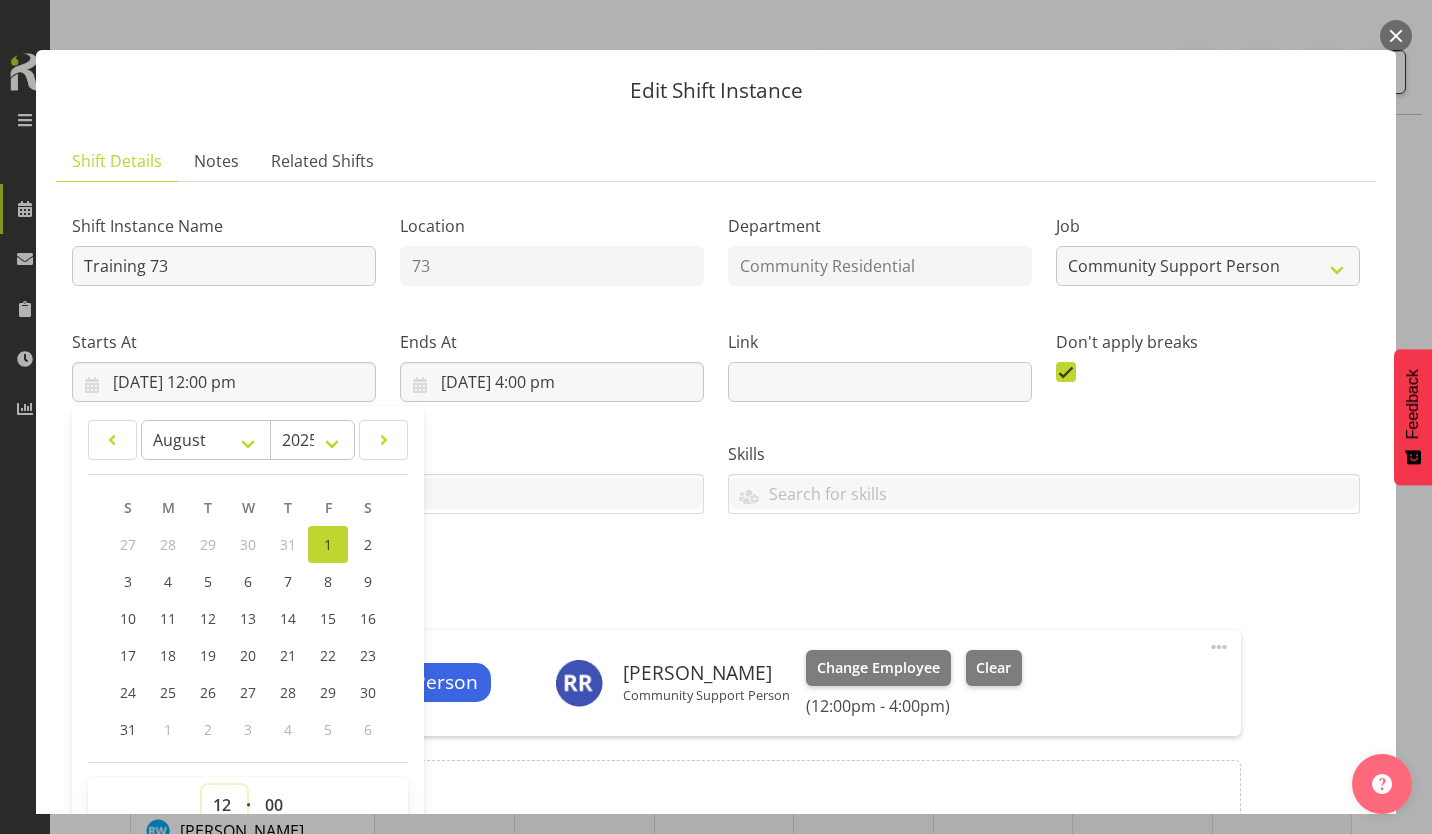 click on "00   01   02   03   04   05   06   07   08   09   10   11   12   13   14   15   16   17   18   19   20   21   22   23" at bounding box center [224, 805] 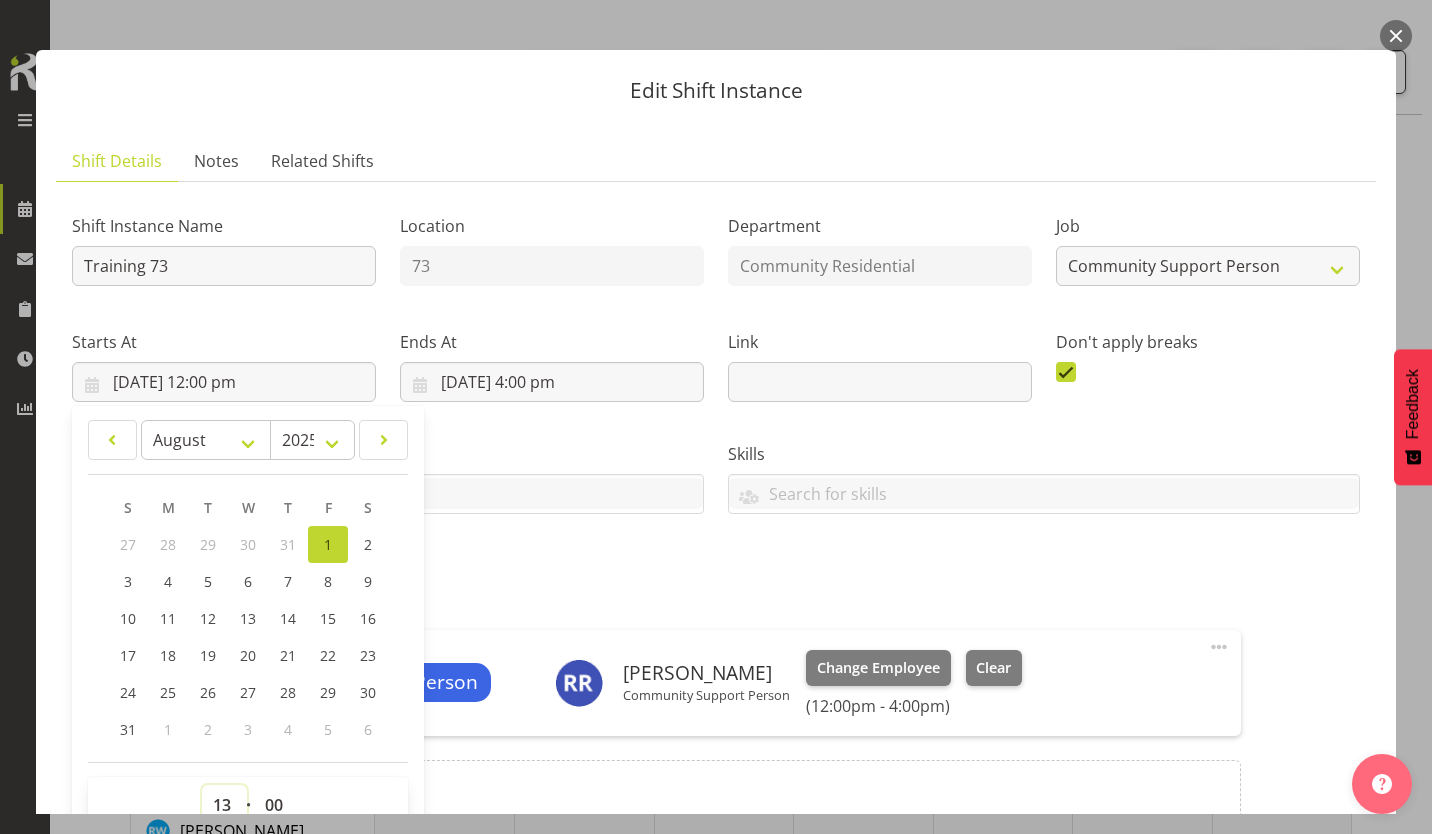 click on "00   01   02   03   04   05   06   07   08   09   10   11   12   13   14   15   16   17   18   19   20   21   22   23" at bounding box center (224, 805) 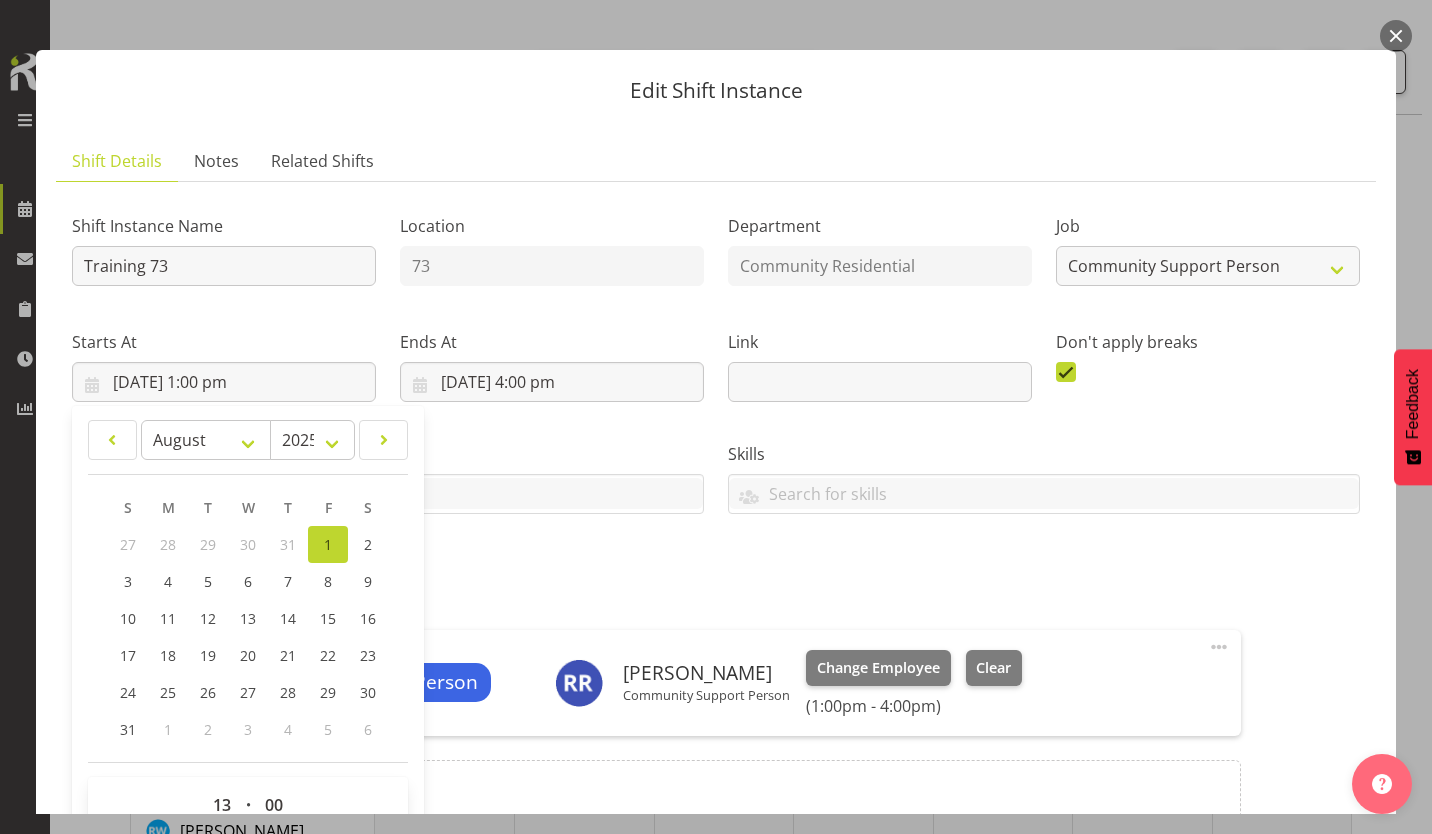 click on "Attachments" at bounding box center [716, 550] 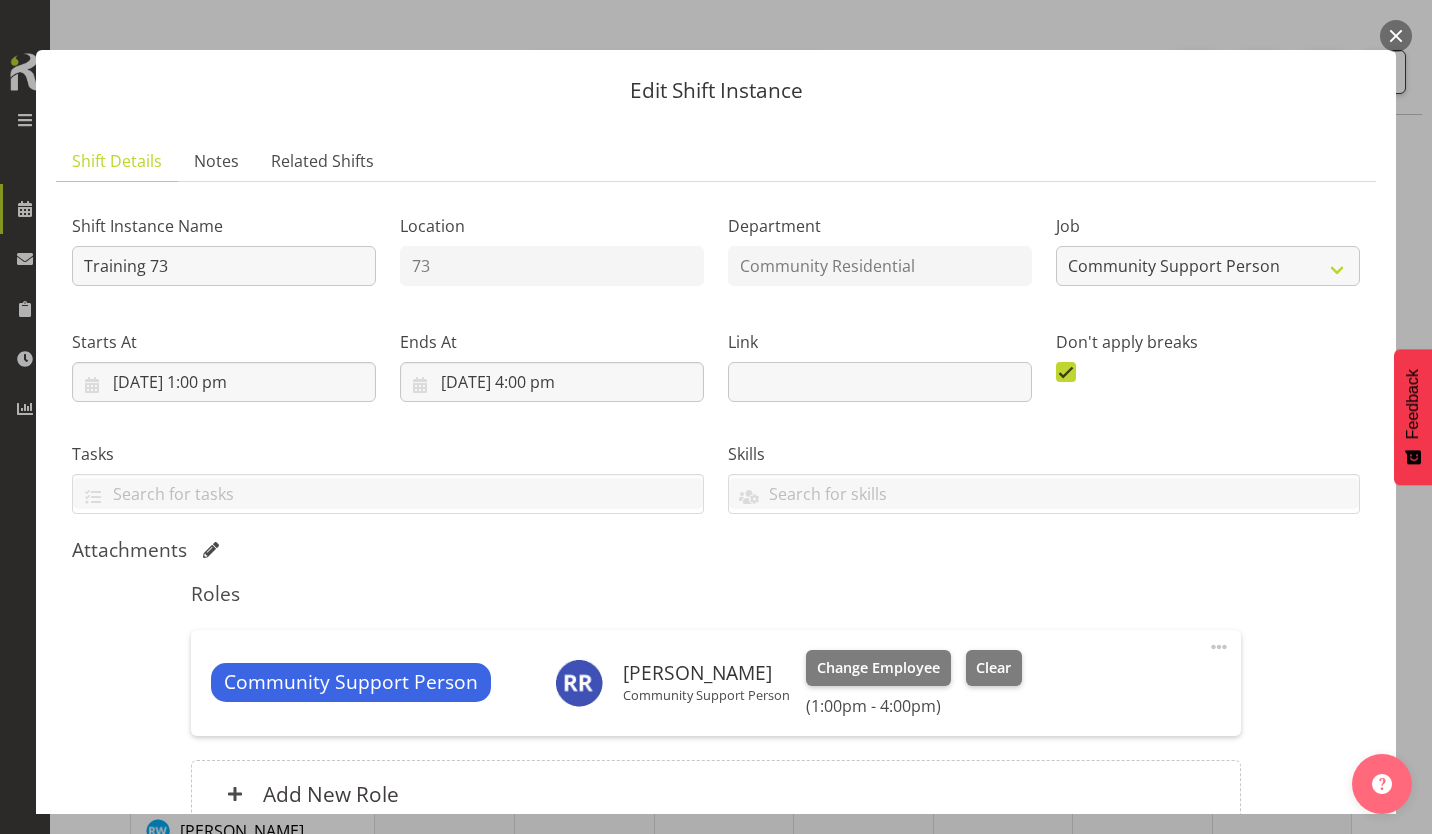 scroll, scrollTop: 73, scrollLeft: 0, axis: vertical 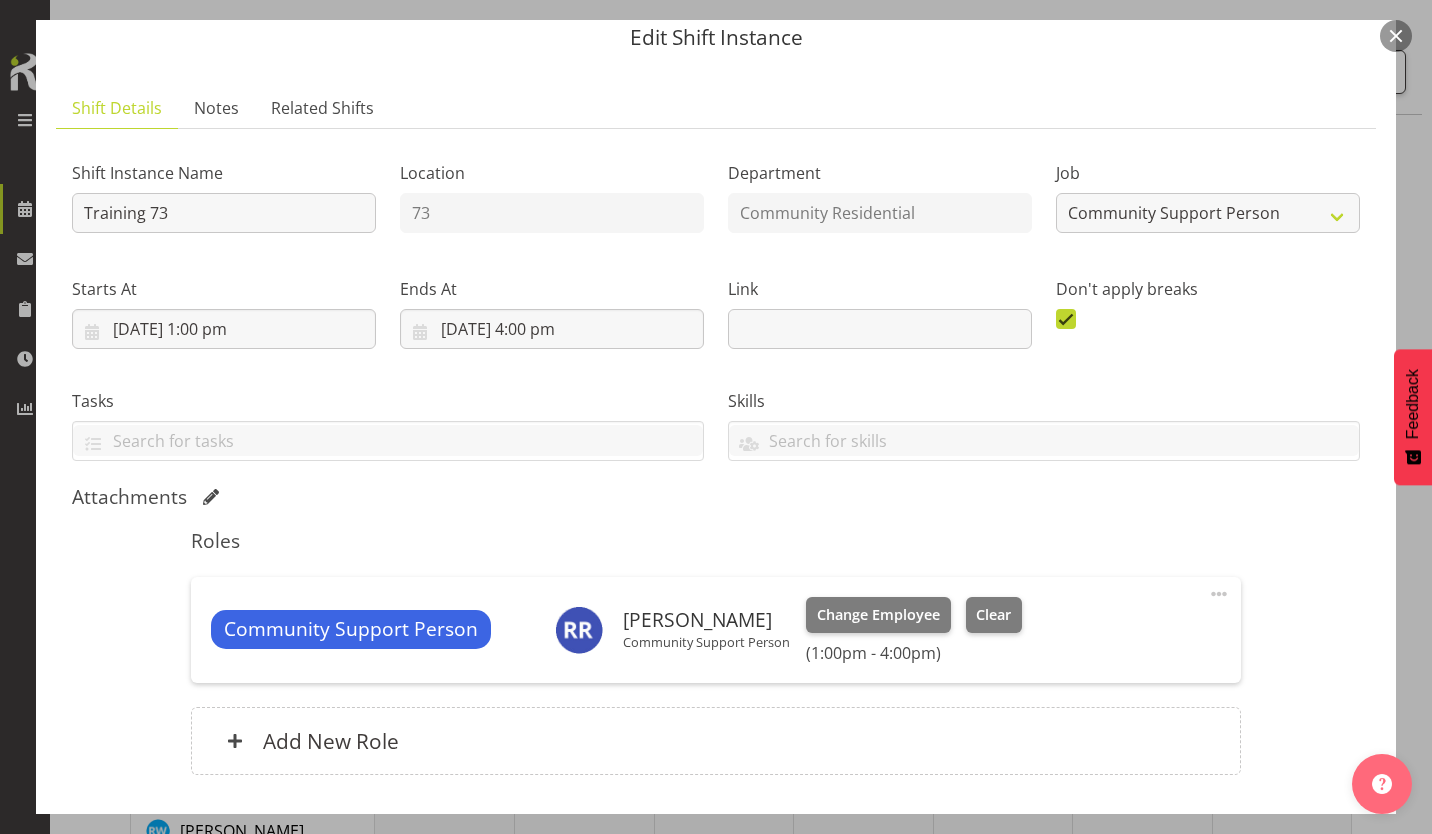 click on "Update Shift Instance" at bounding box center [1271, 900] 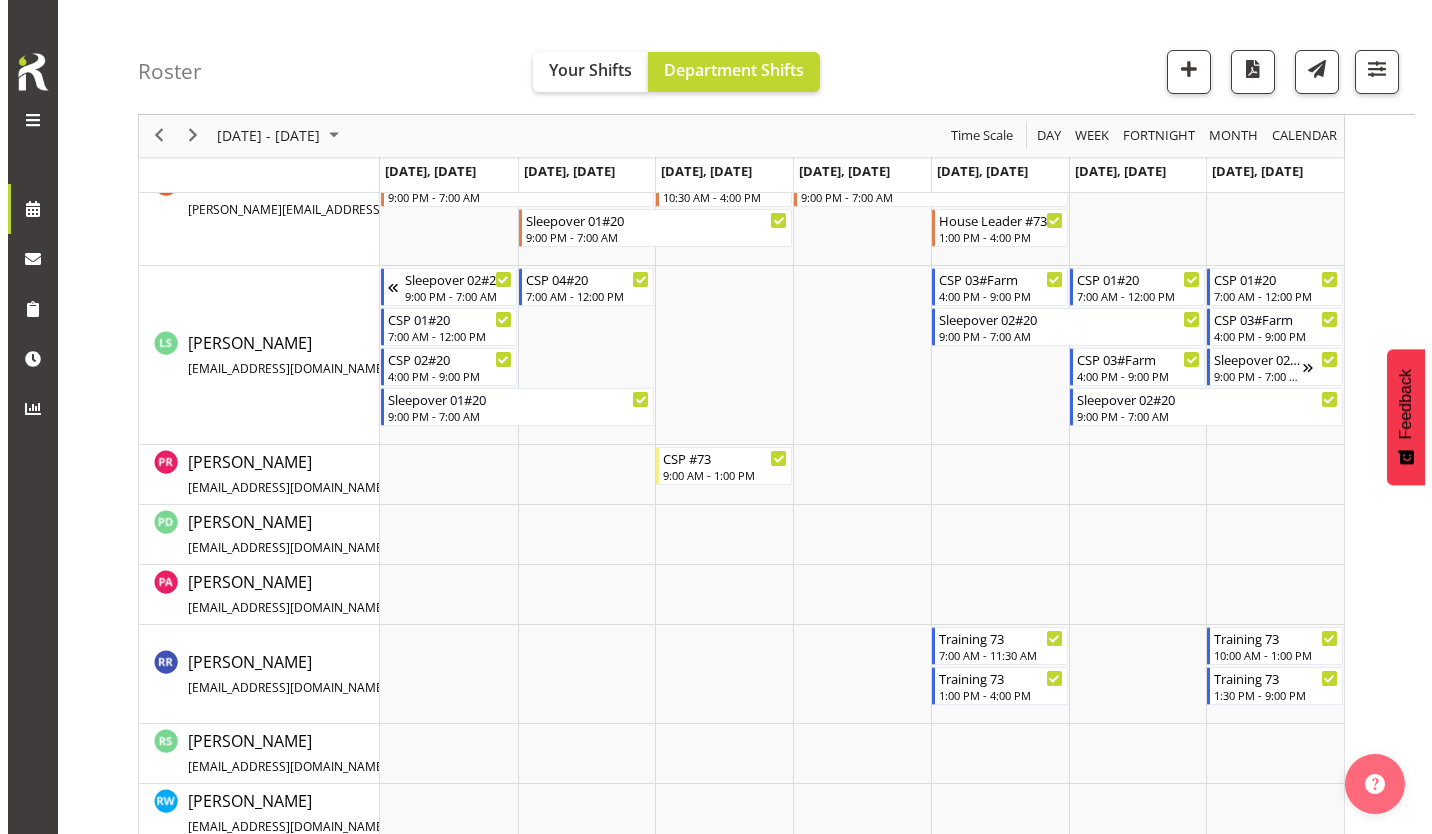 scroll, scrollTop: 1095, scrollLeft: 0, axis: vertical 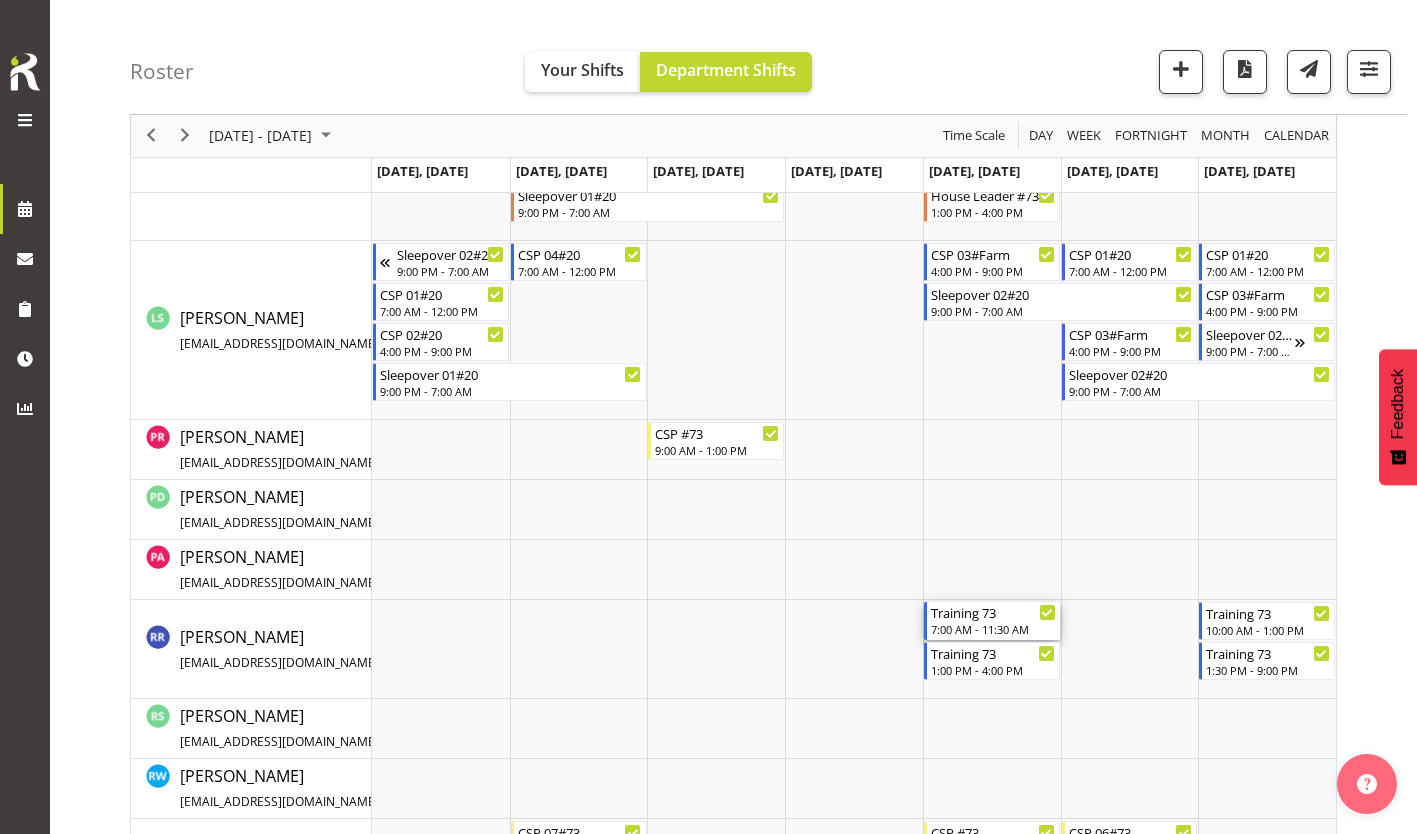 click on "7:00 AM - 11:30 AM" at bounding box center (993, 629) 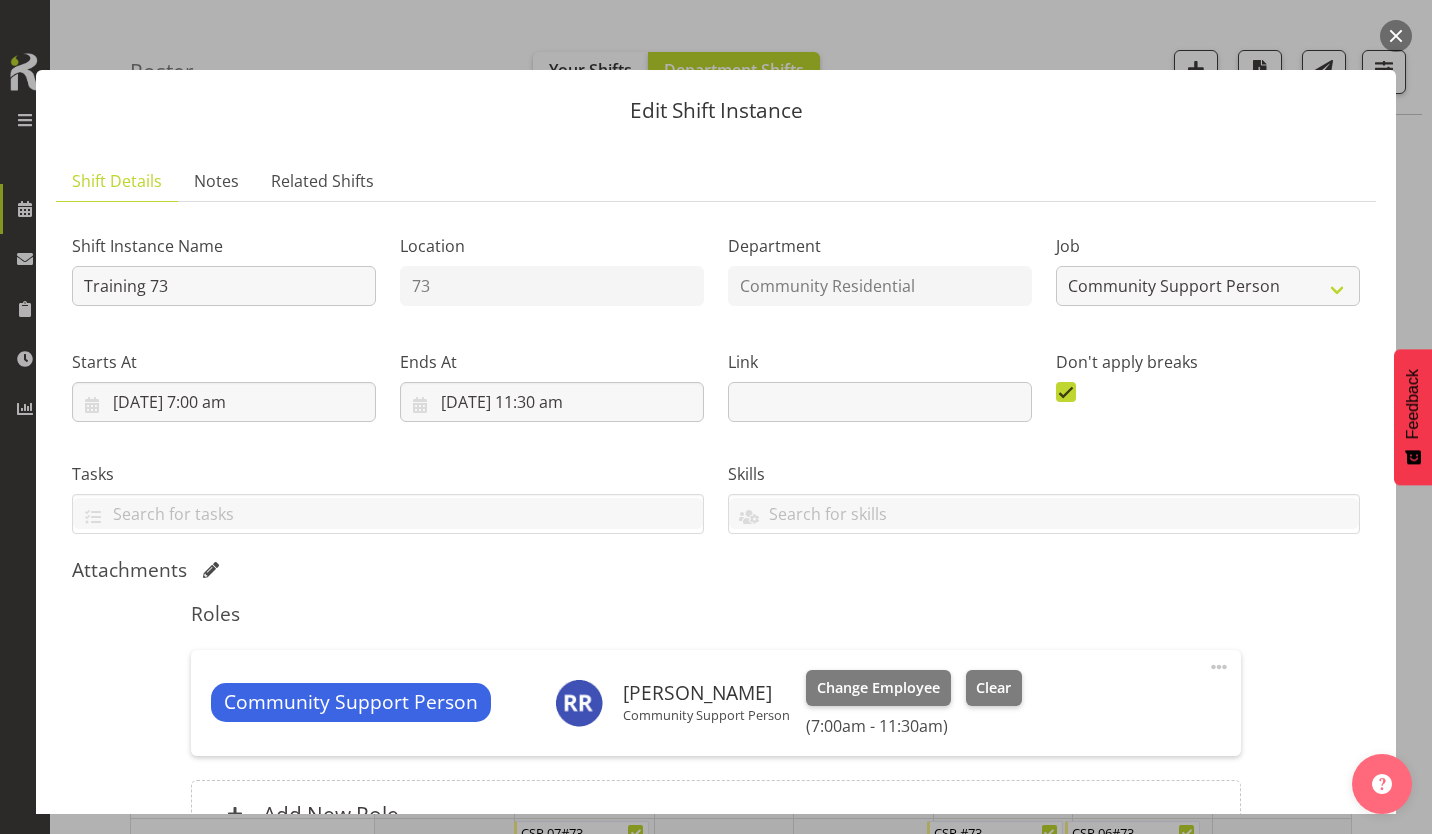 scroll, scrollTop: 73, scrollLeft: 0, axis: vertical 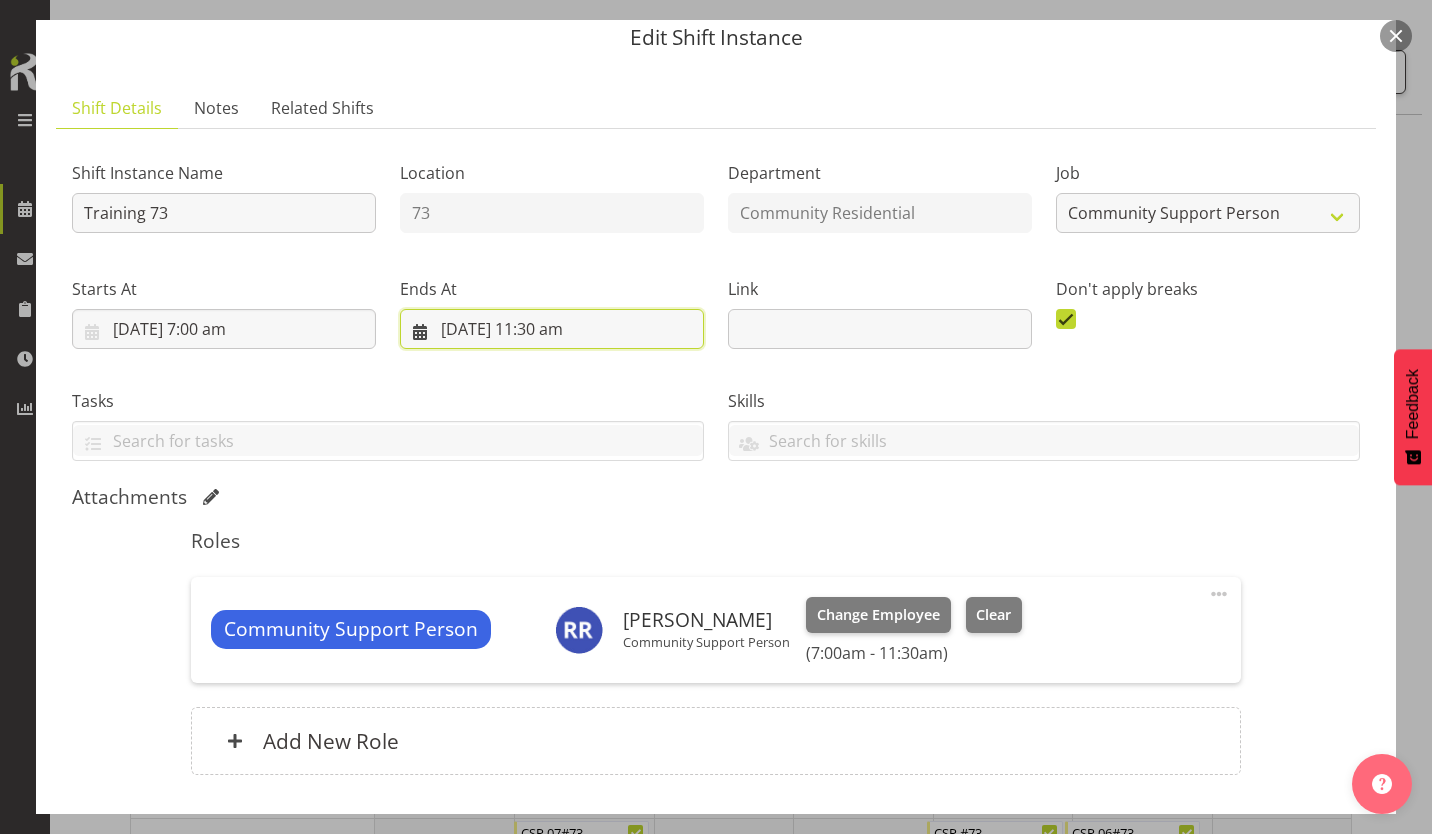 click on "[DATE] 11:30 am" at bounding box center (552, 329) 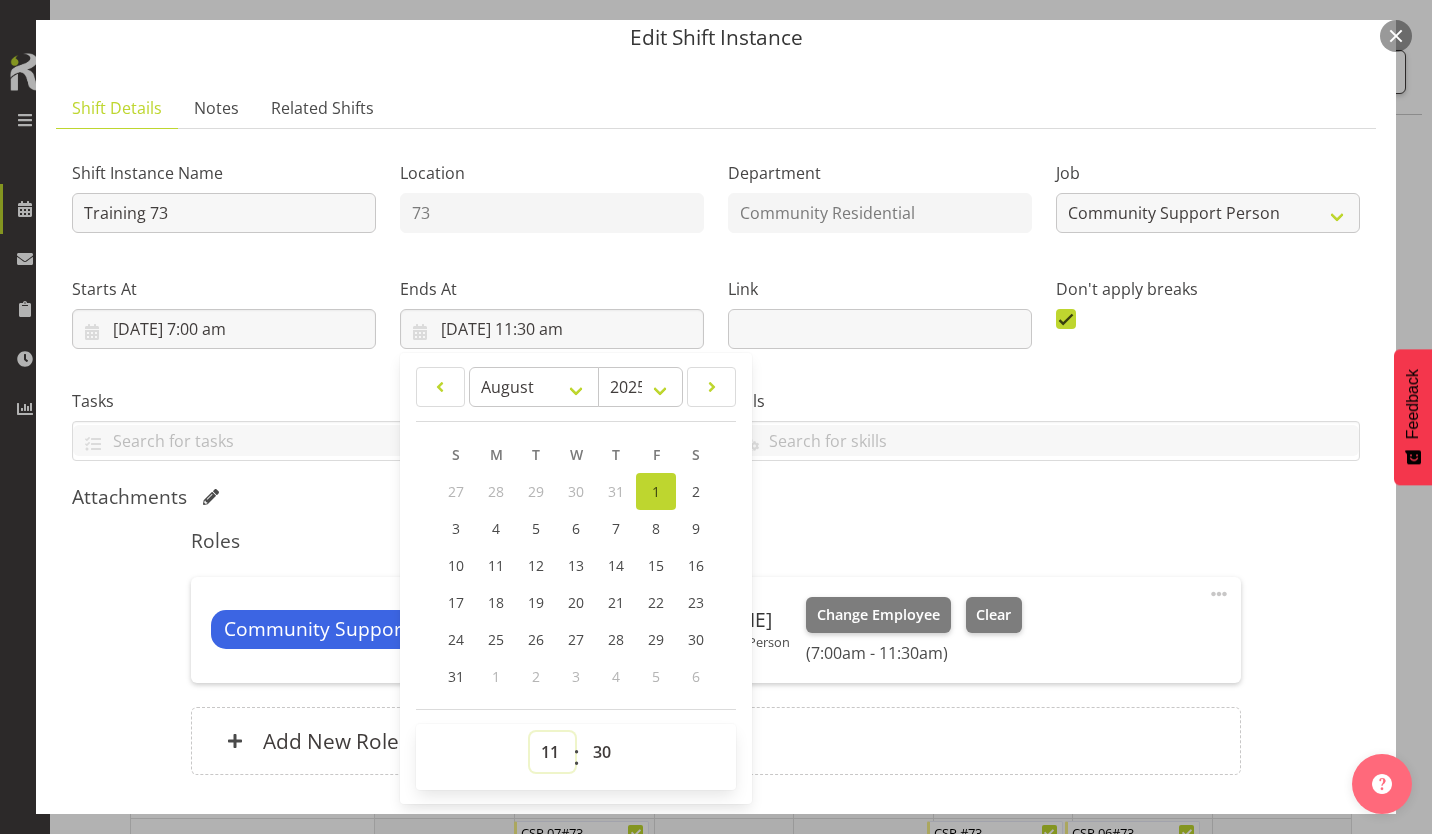 click on "00   01   02   03   04   05   06   07   08   09   10   11   12   13   14   15   16   17   18   19   20   21   22   23" at bounding box center [552, 752] 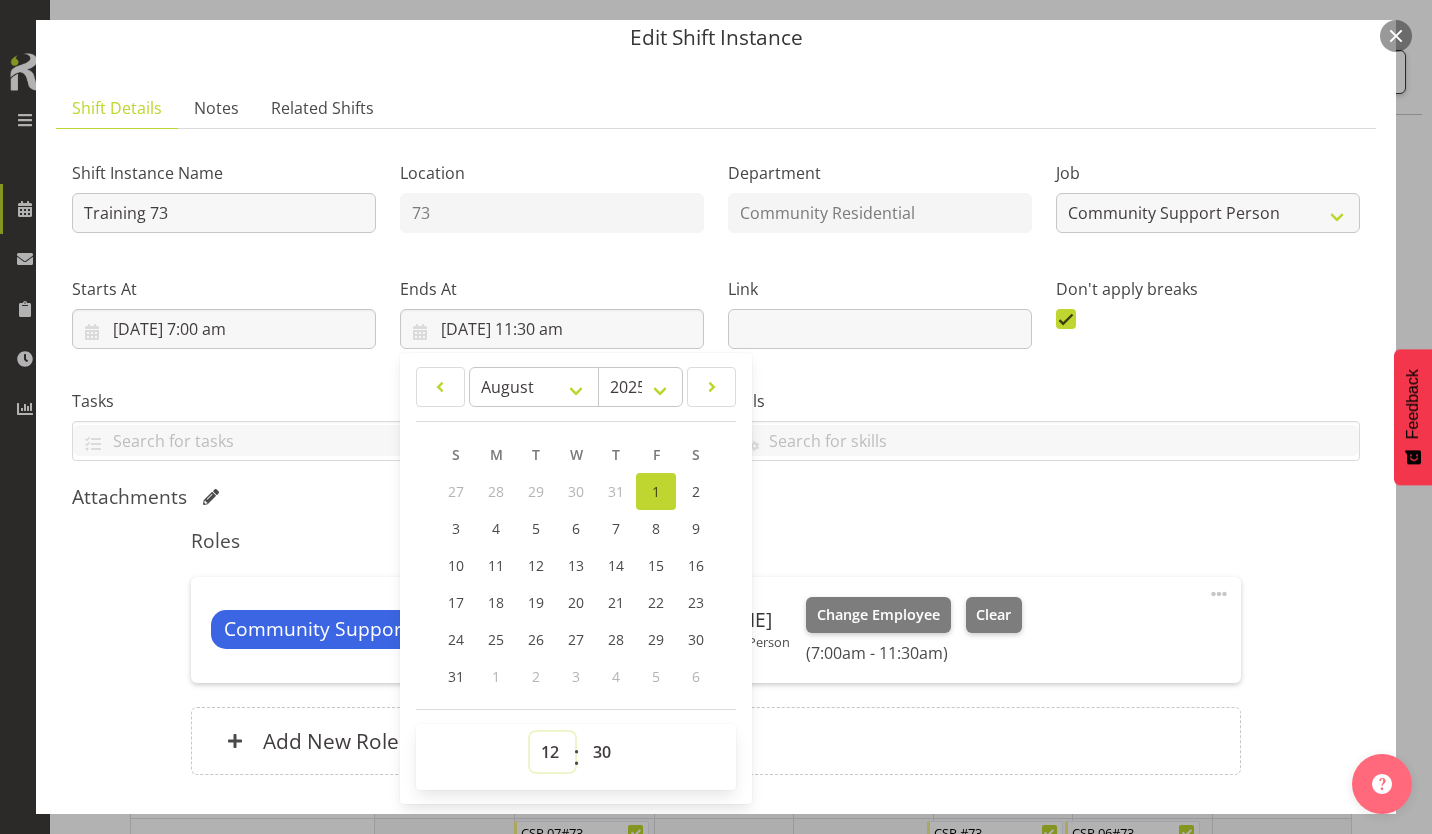 click on "00   01   02   03   04   05   06   07   08   09   10   11   12   13   14   15   16   17   18   19   20   21   22   23" at bounding box center (552, 752) 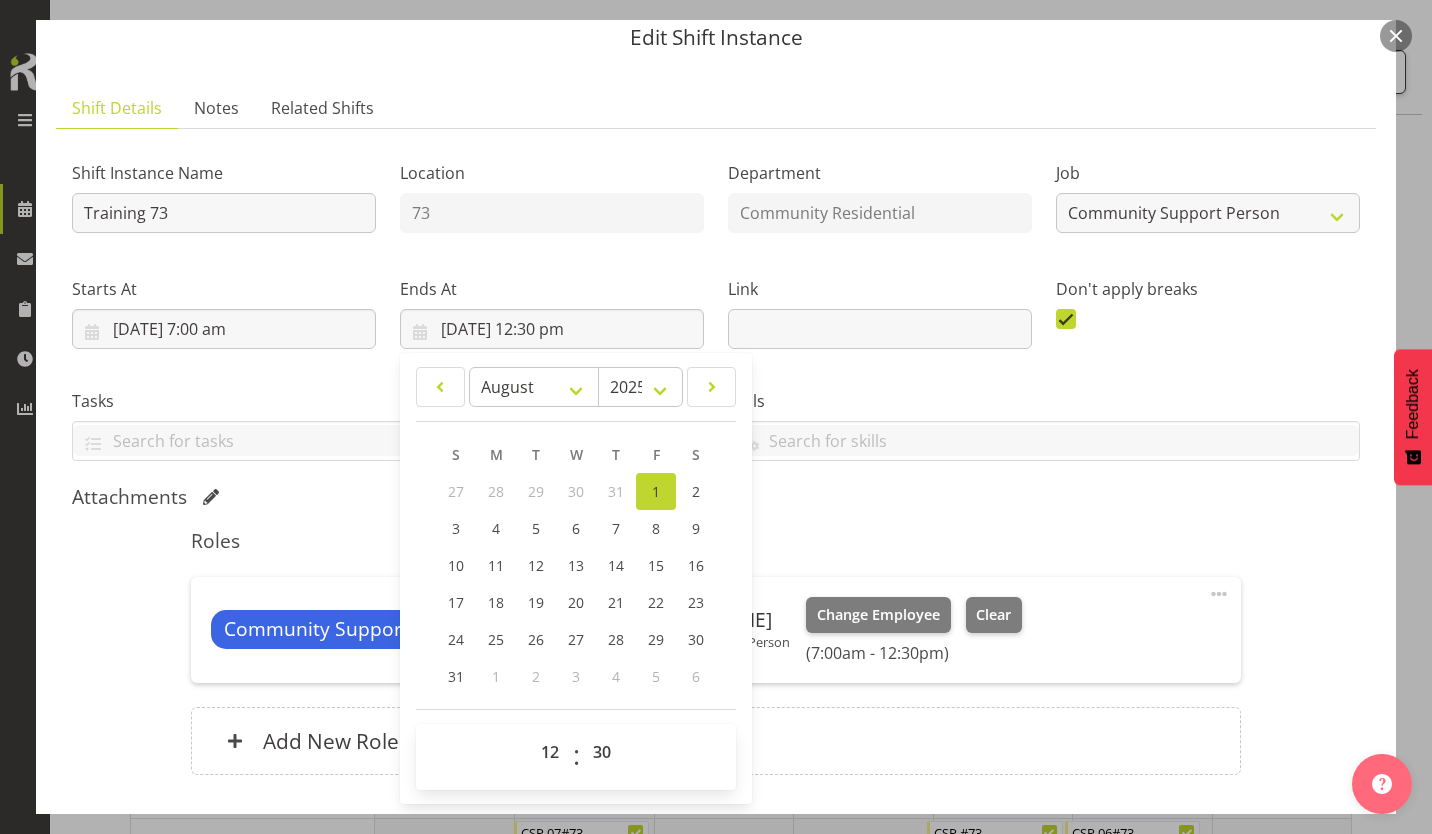 click on "Roles
Community Support Person
[PERSON_NAME]   Community Support Person
Change Employee
Clear
(7:00am -
12:30pm)                     Edit
Cover Role
Delete
Add New Role" at bounding box center (715, 658) 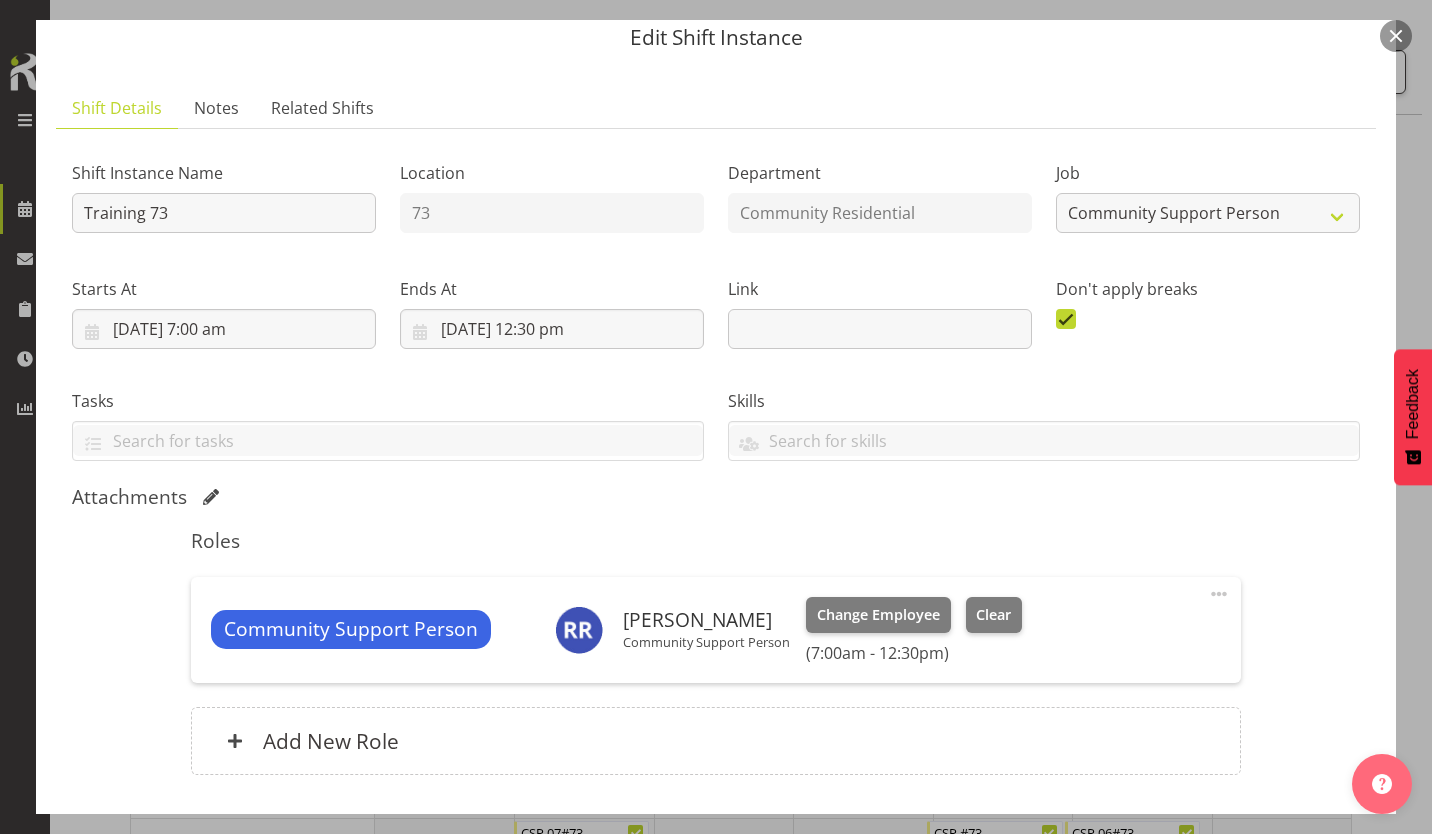 click on "Update Shift Instance" at bounding box center (1271, 900) 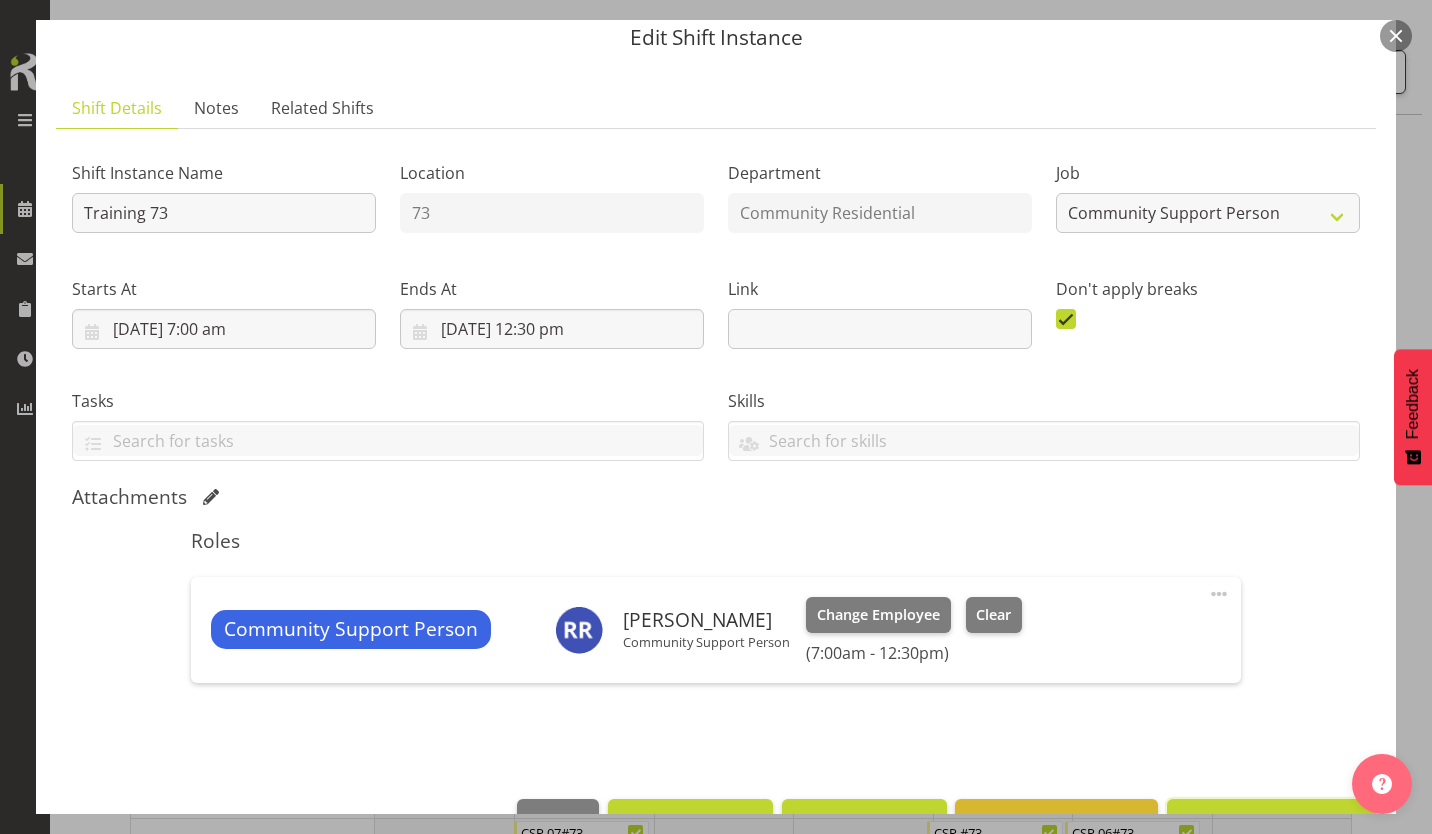 scroll, scrollTop: 0, scrollLeft: 0, axis: both 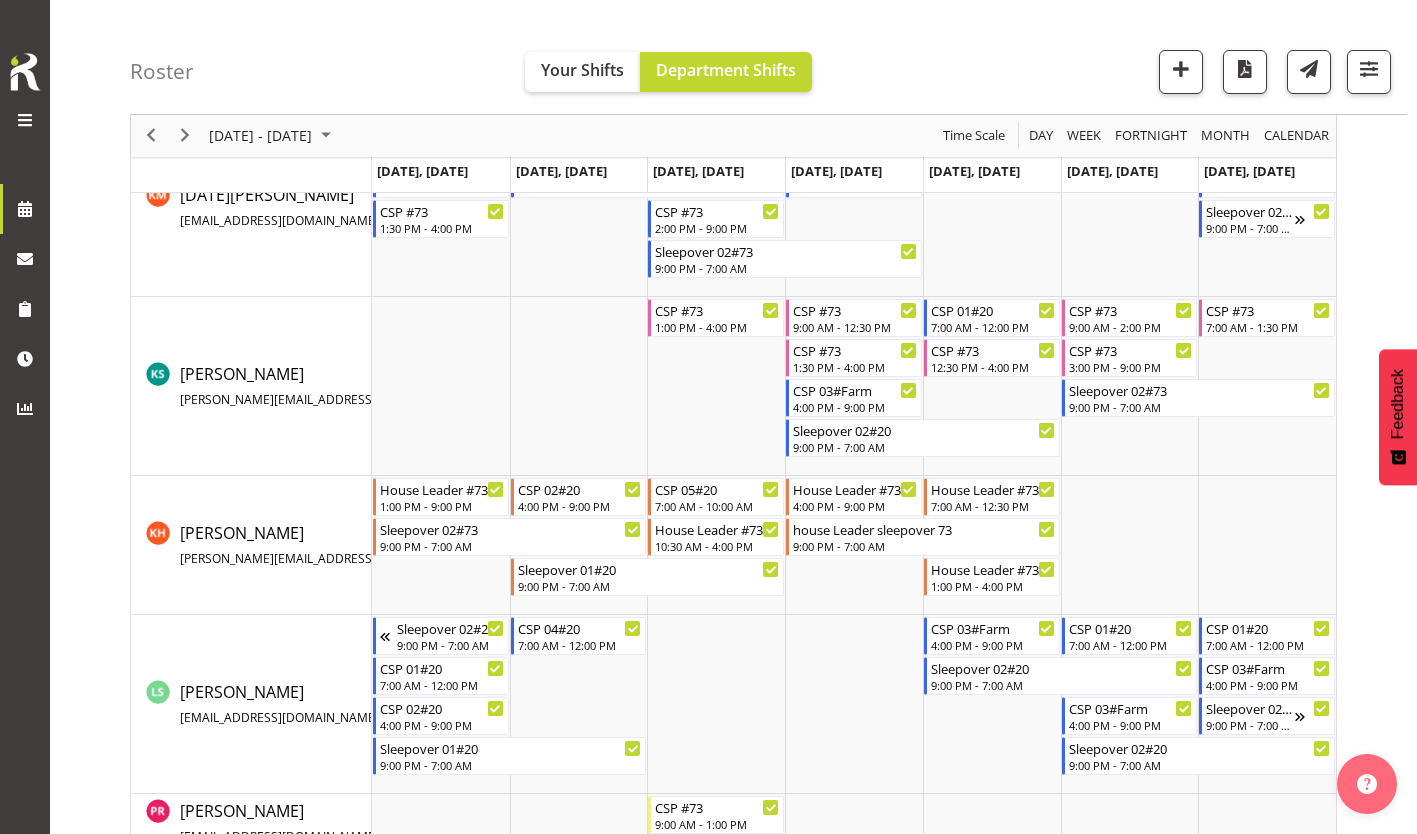 click at bounding box center [579, 545] 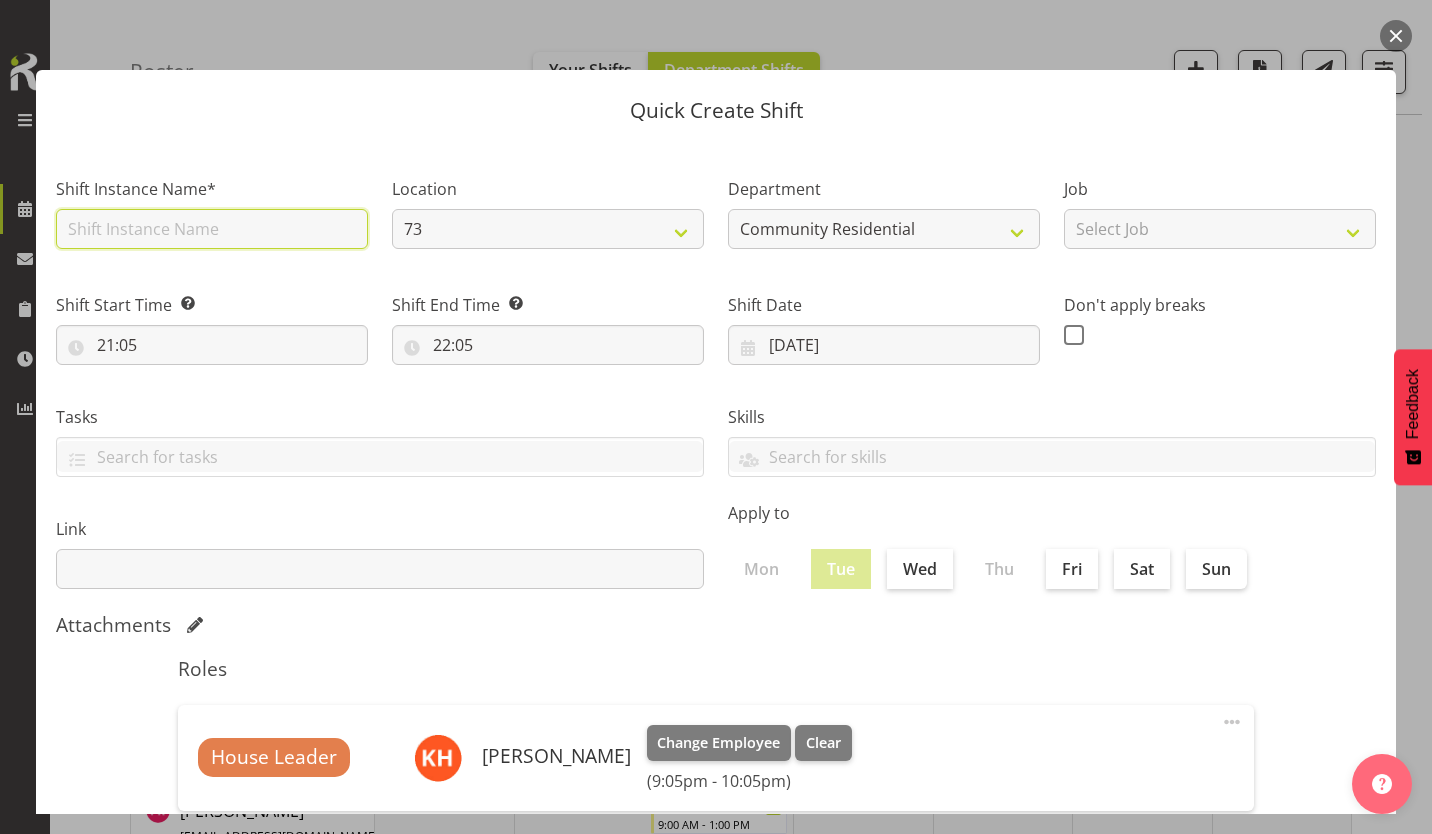 click at bounding box center [212, 229] 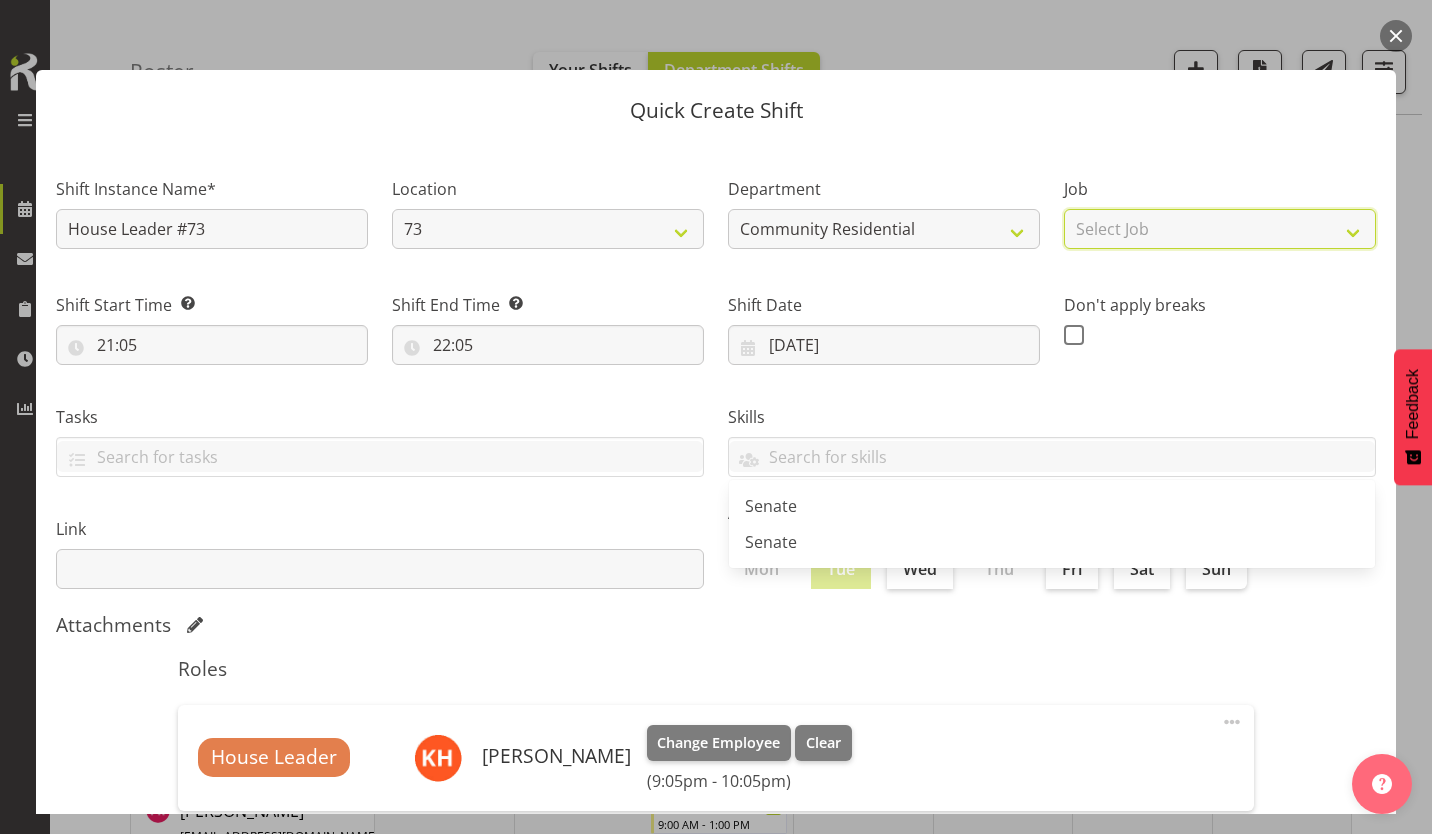 click on "Select Job  Accounts Admin Art Coordinator Community Leader Community Support Person Community Support Person-Casual House Leader Office Admin Senior Coordinator Service Manager Volunteer" at bounding box center (1220, 229) 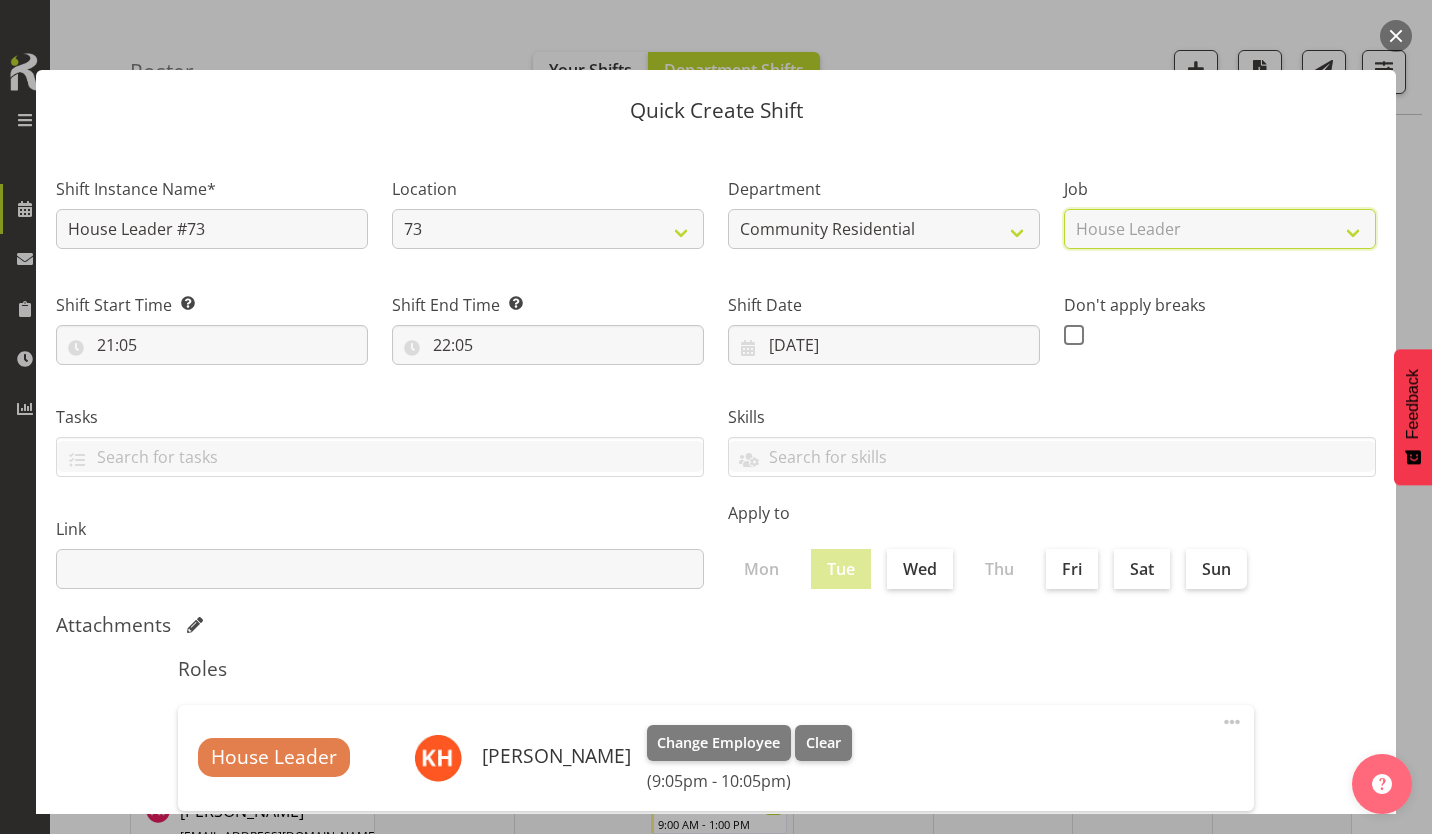 click on "Select Job  Accounts Admin Art Coordinator Community Leader Community Support Person Community Support Person-Casual House Leader Office Admin Senior Coordinator Service Manager Volunteer" at bounding box center (1220, 229) 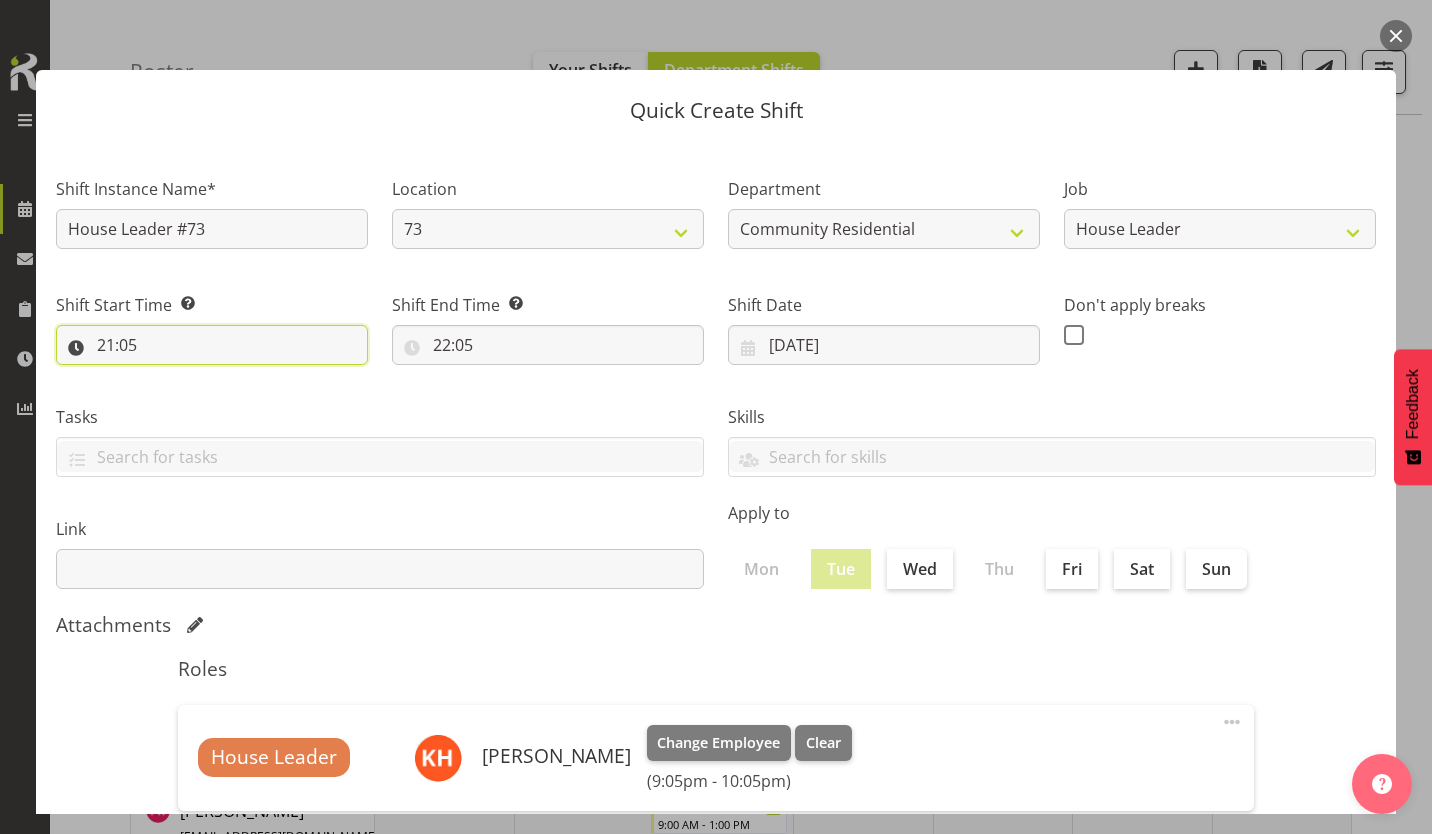 click on "21:05" at bounding box center [212, 345] 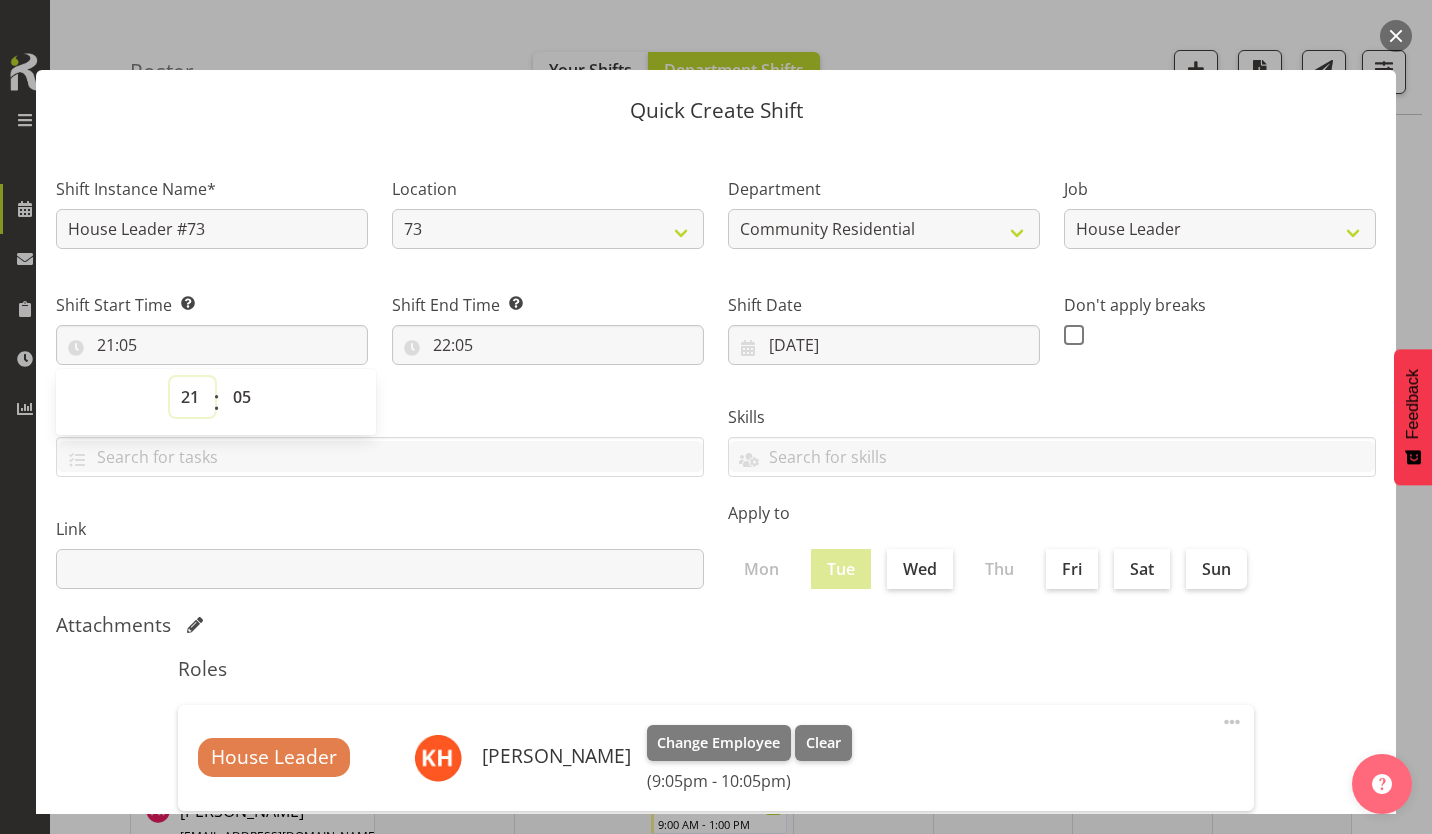 click on "00   01   02   03   04   05   06   07   08   09   10   11   12   13   14   15   16   17   18   19   20   21   22   23" at bounding box center [192, 397] 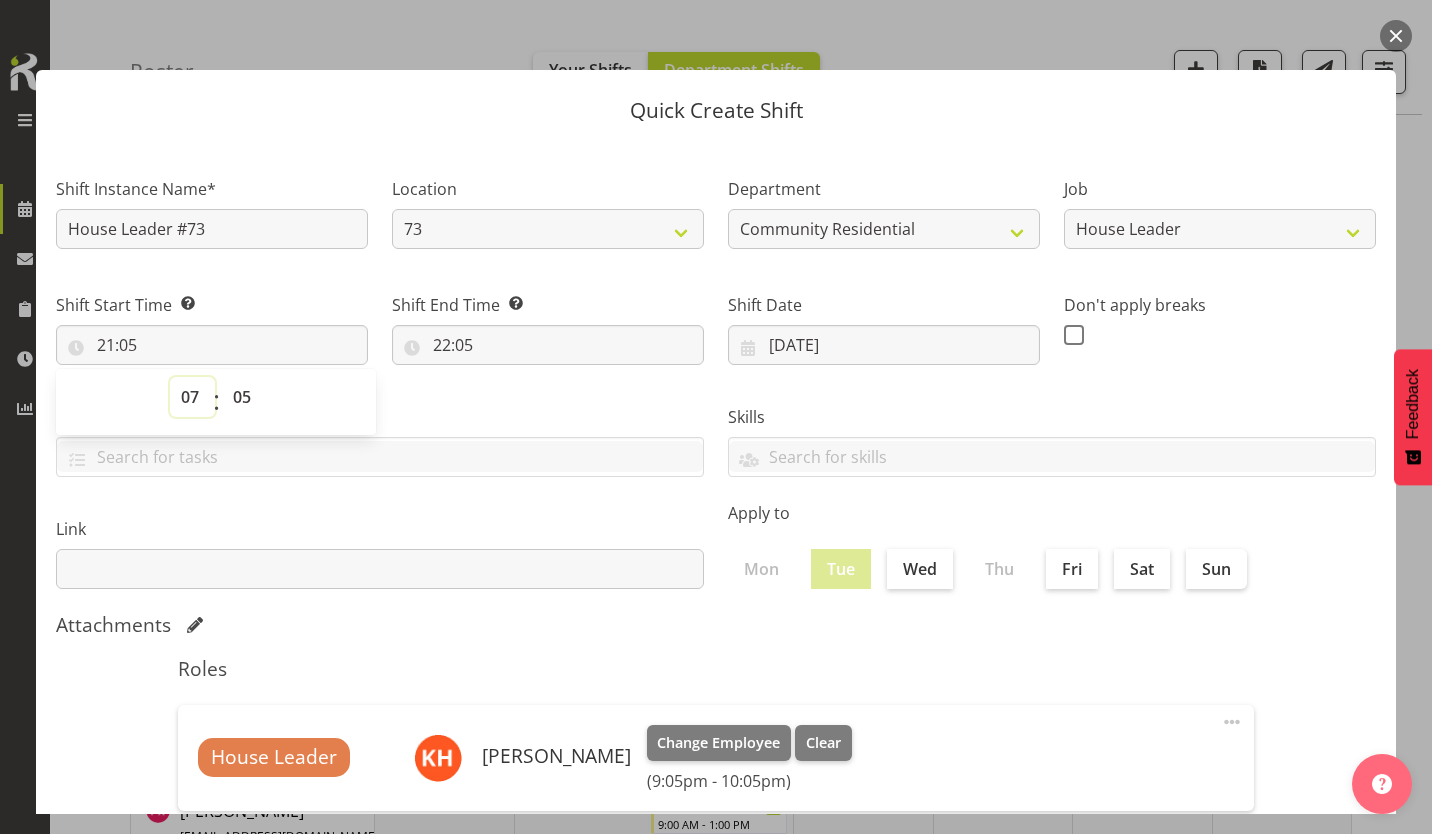 click on "00   01   02   03   04   05   06   07   08   09   10   11   12   13   14   15   16   17   18   19   20   21   22   23" at bounding box center (192, 397) 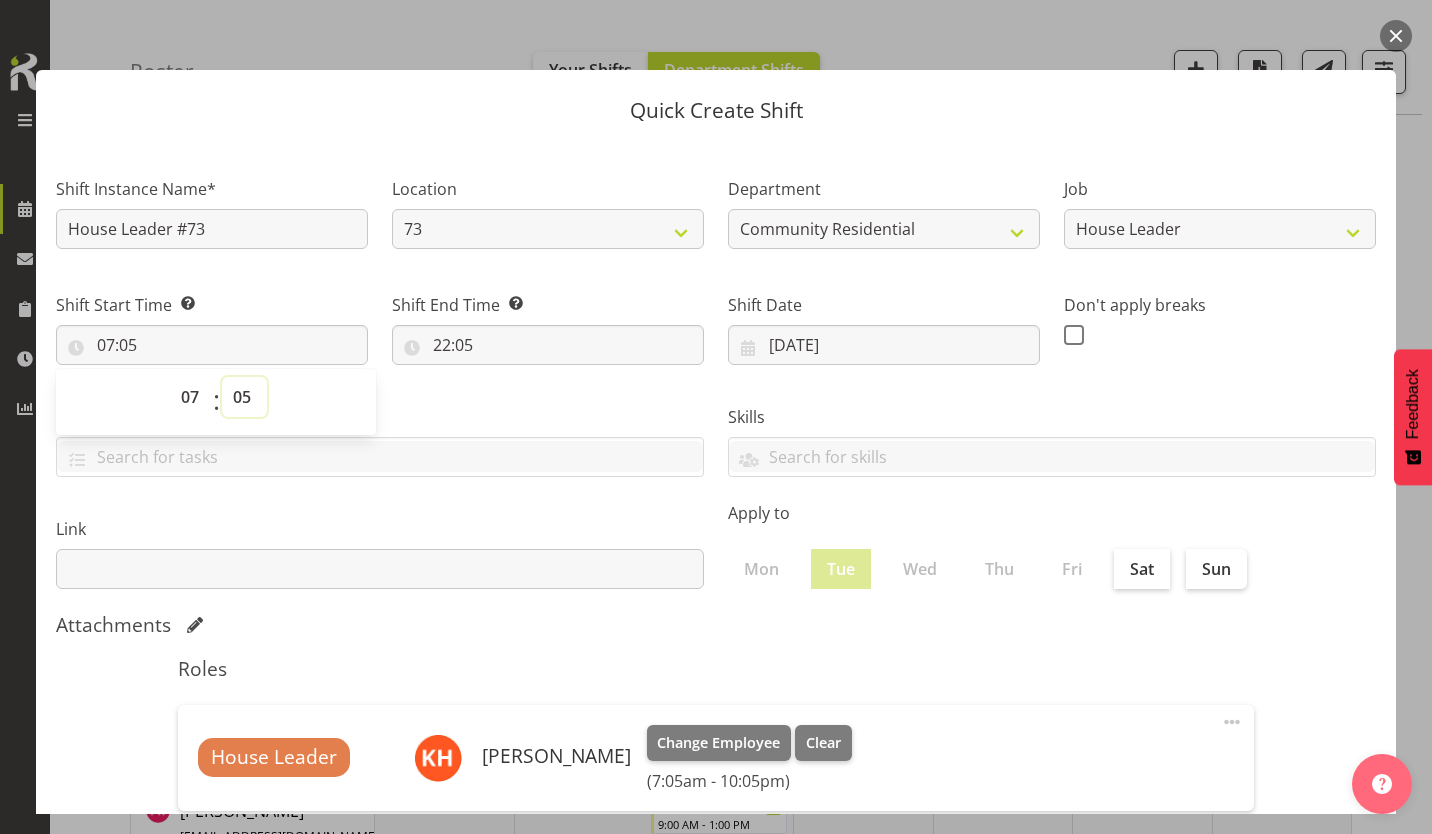 click on "00   01   02   03   04   05   06   07   08   09   10   11   12   13   14   15   16   17   18   19   20   21   22   23   24   25   26   27   28   29   30   31   32   33   34   35   36   37   38   39   40   41   42   43   44   45   46   47   48   49   50   51   52   53   54   55   56   57   58   59" at bounding box center [244, 397] 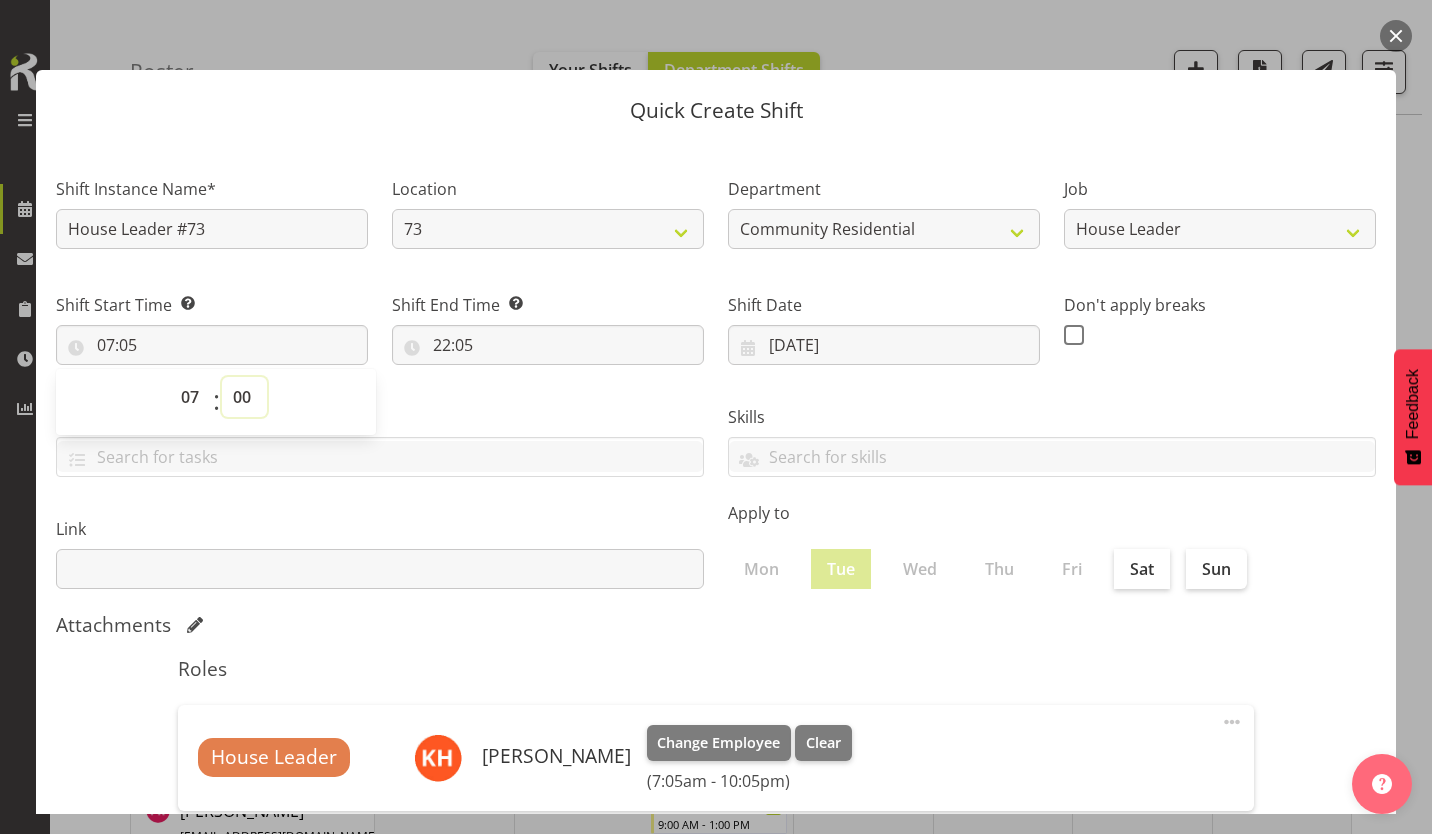click on "00   01   02   03   04   05   06   07   08   09   10   11   12   13   14   15   16   17   18   19   20   21   22   23   24   25   26   27   28   29   30   31   32   33   34   35   36   37   38   39   40   41   42   43   44   45   46   47   48   49   50   51   52   53   54   55   56   57   58   59" at bounding box center [244, 397] 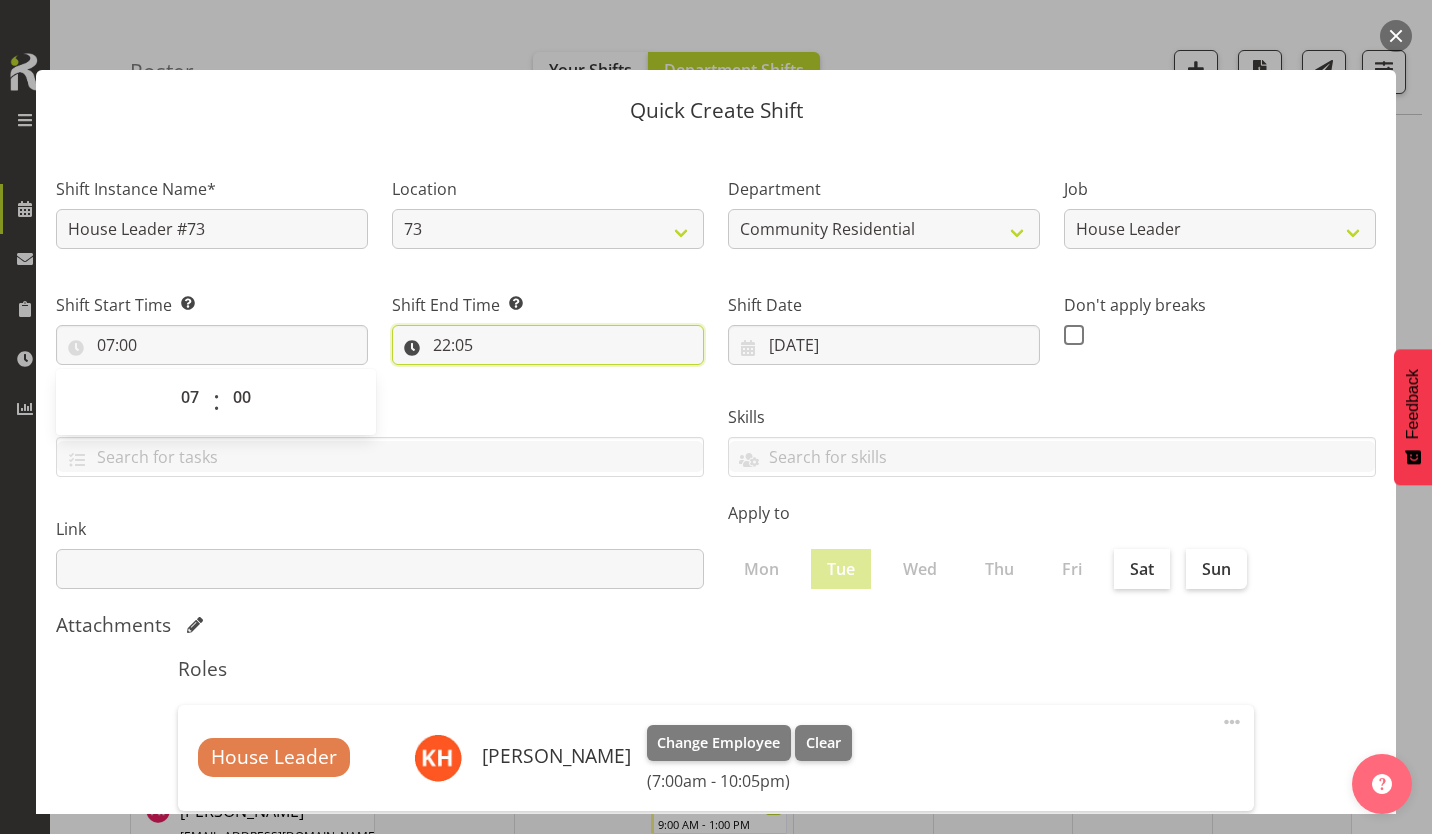 click on "22:05" at bounding box center [548, 345] 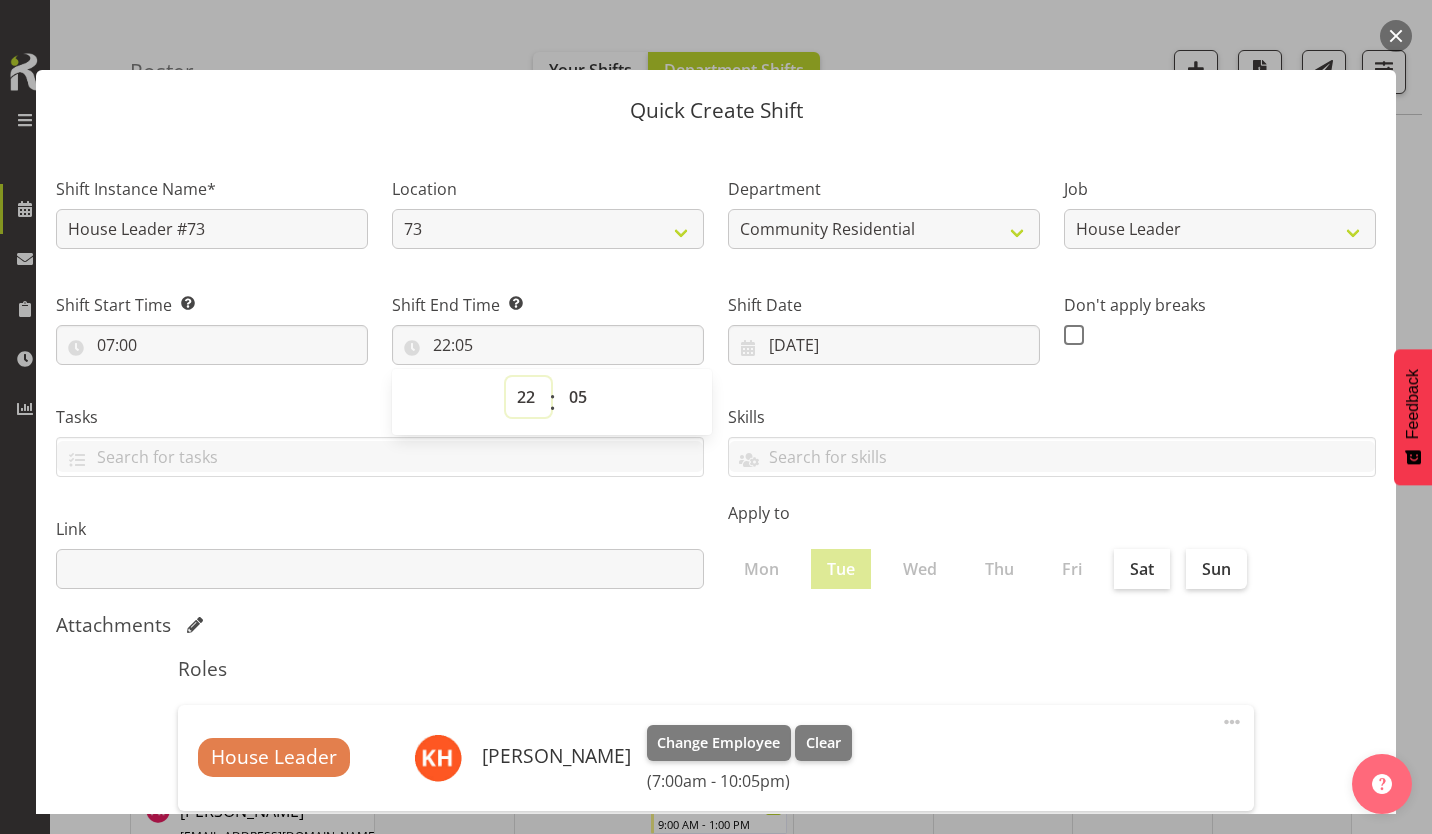 click on "00   01   02   03   04   05   06   07   08   09   10   11   12   13   14   15   16   17   18   19   20   21   22   23" at bounding box center (528, 397) 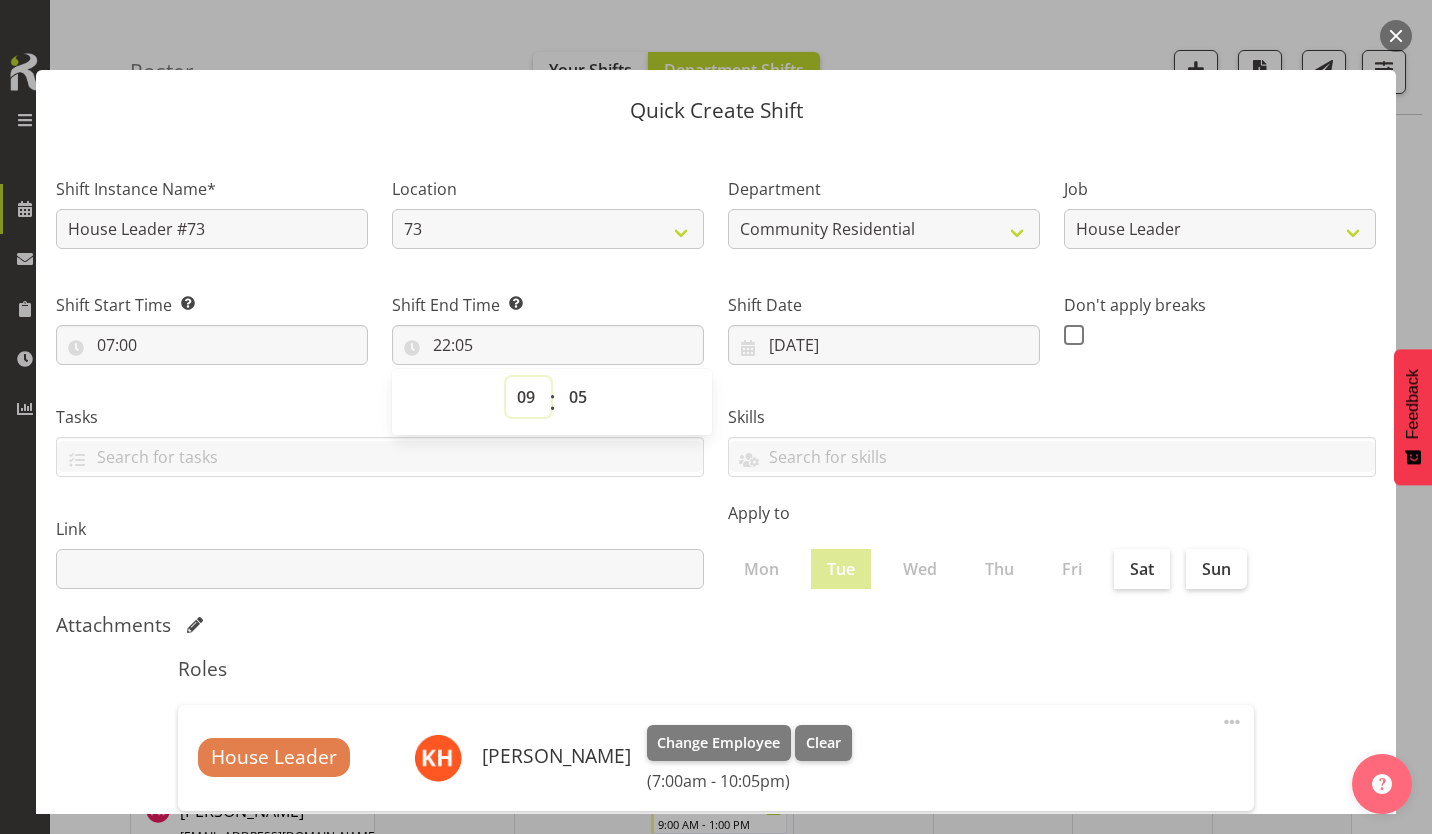 click on "00   01   02   03   04   05   06   07   08   09   10   11   12   13   14   15   16   17   18   19   20   21   22   23" at bounding box center (528, 397) 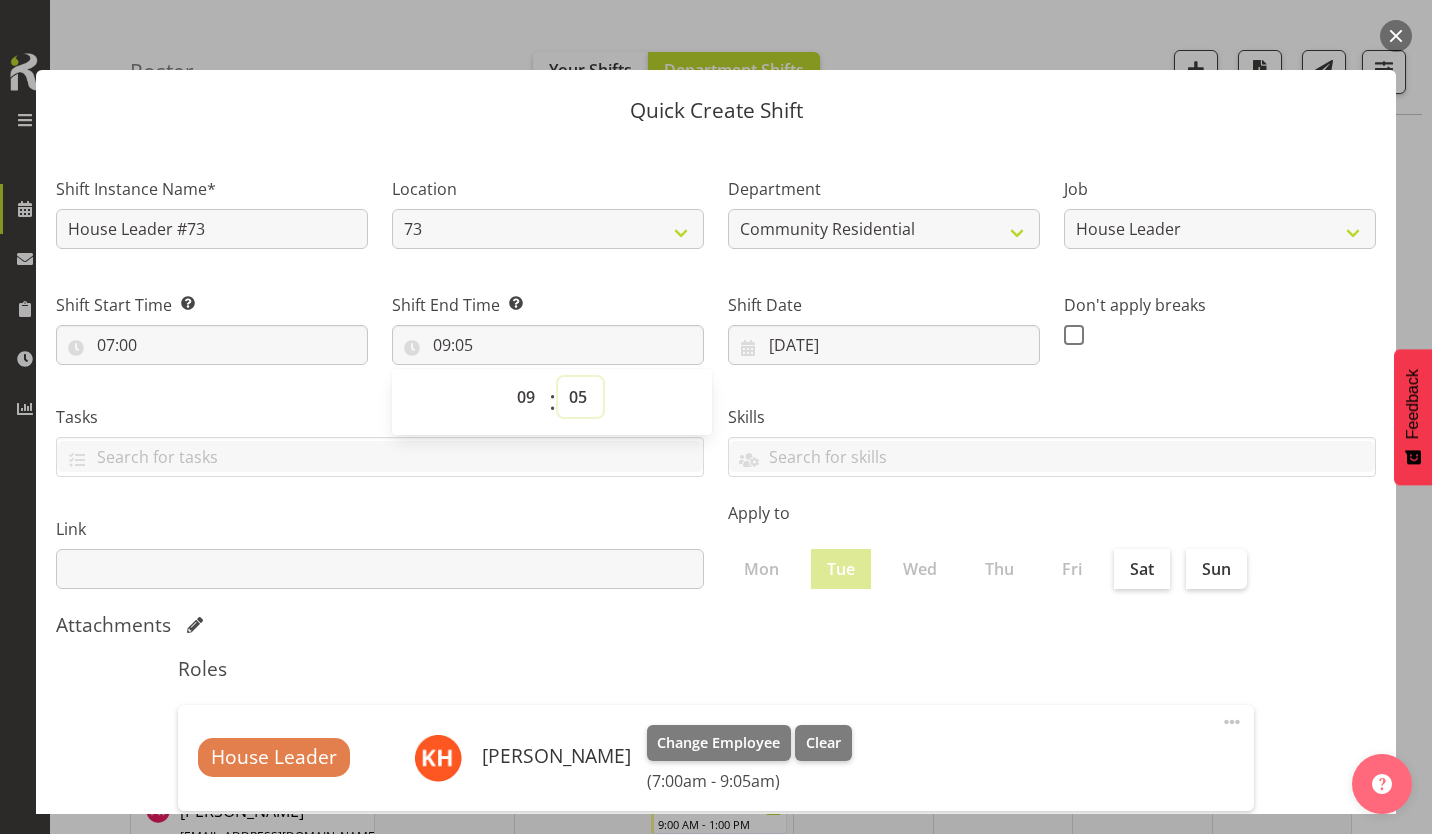 click on "00   01   02   03   04   05   06   07   08   09   10   11   12   13   14   15   16   17   18   19   20   21   22   23   24   25   26   27   28   29   30   31   32   33   34   35   36   37   38   39   40   41   42   43   44   45   46   47   48   49   50   51   52   53   54   55   56   57   58   59" at bounding box center (580, 397) 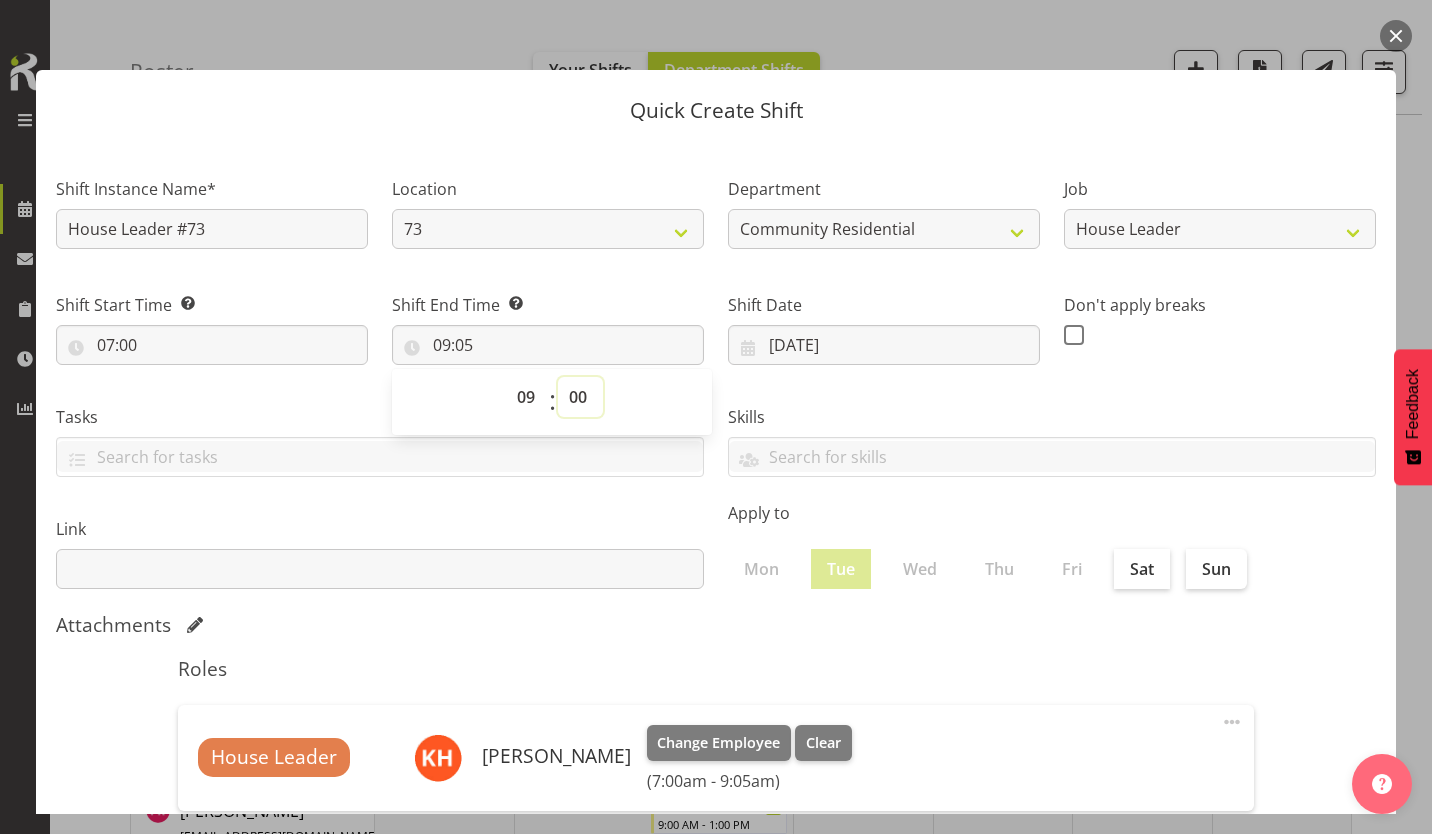 click on "00   01   02   03   04   05   06   07   08   09   10   11   12   13   14   15   16   17   18   19   20   21   22   23   24   25   26   27   28   29   30   31   32   33   34   35   36   37   38   39   40   41   42   43   44   45   46   47   48   49   50   51   52   53   54   55   56   57   58   59" at bounding box center (580, 397) 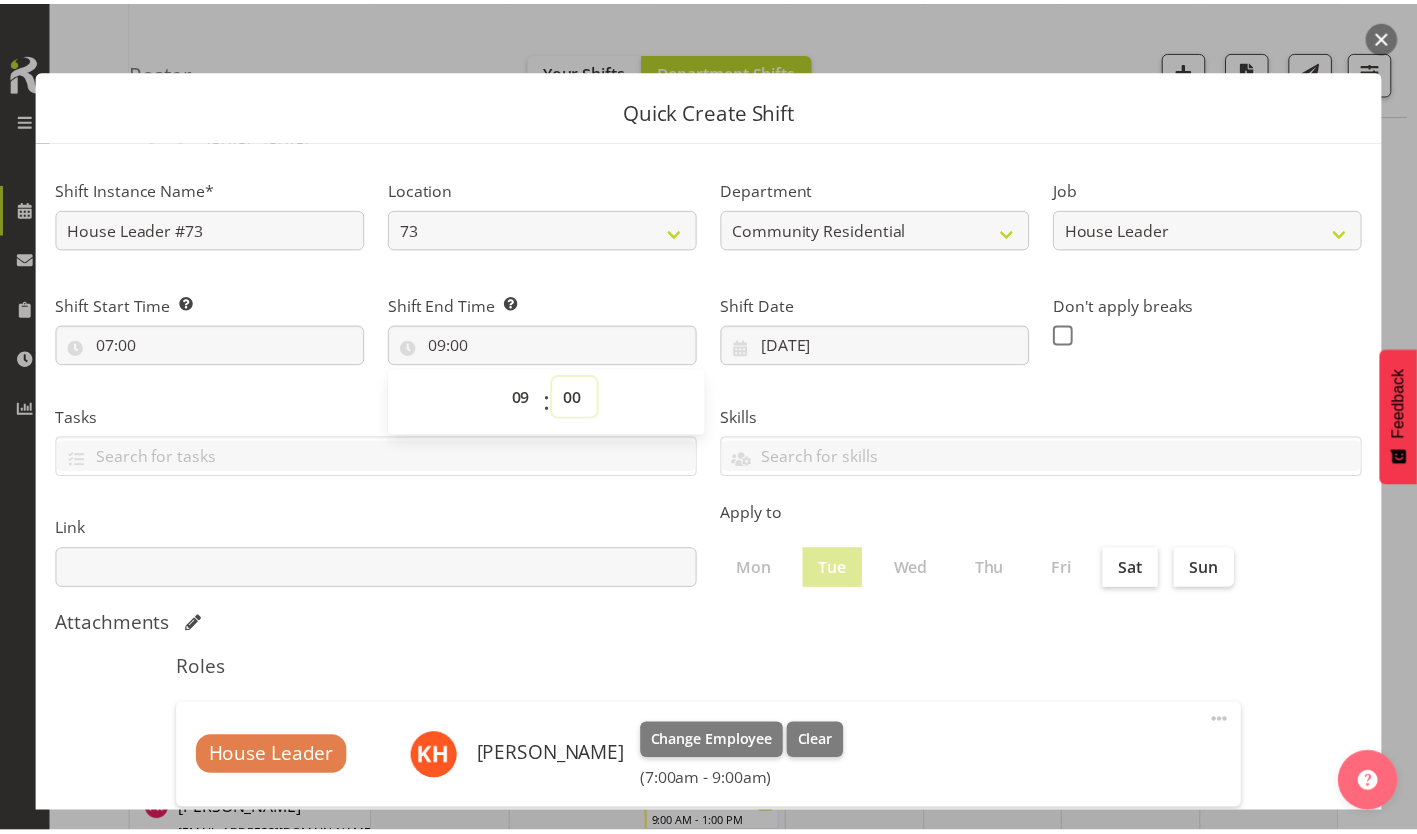 scroll, scrollTop: 86, scrollLeft: 0, axis: vertical 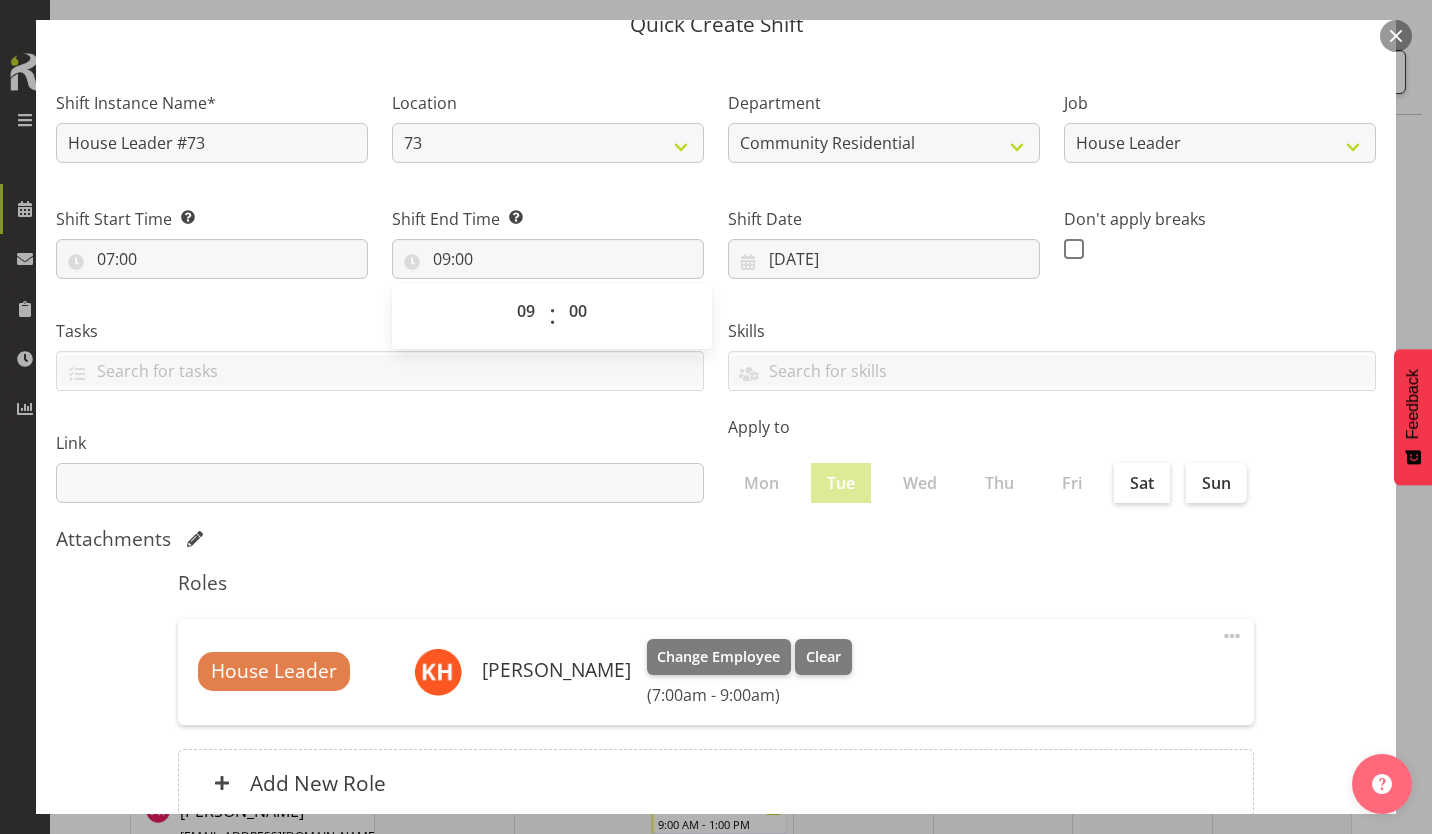 click on "Create Shift Instance" at bounding box center [1274, 902] 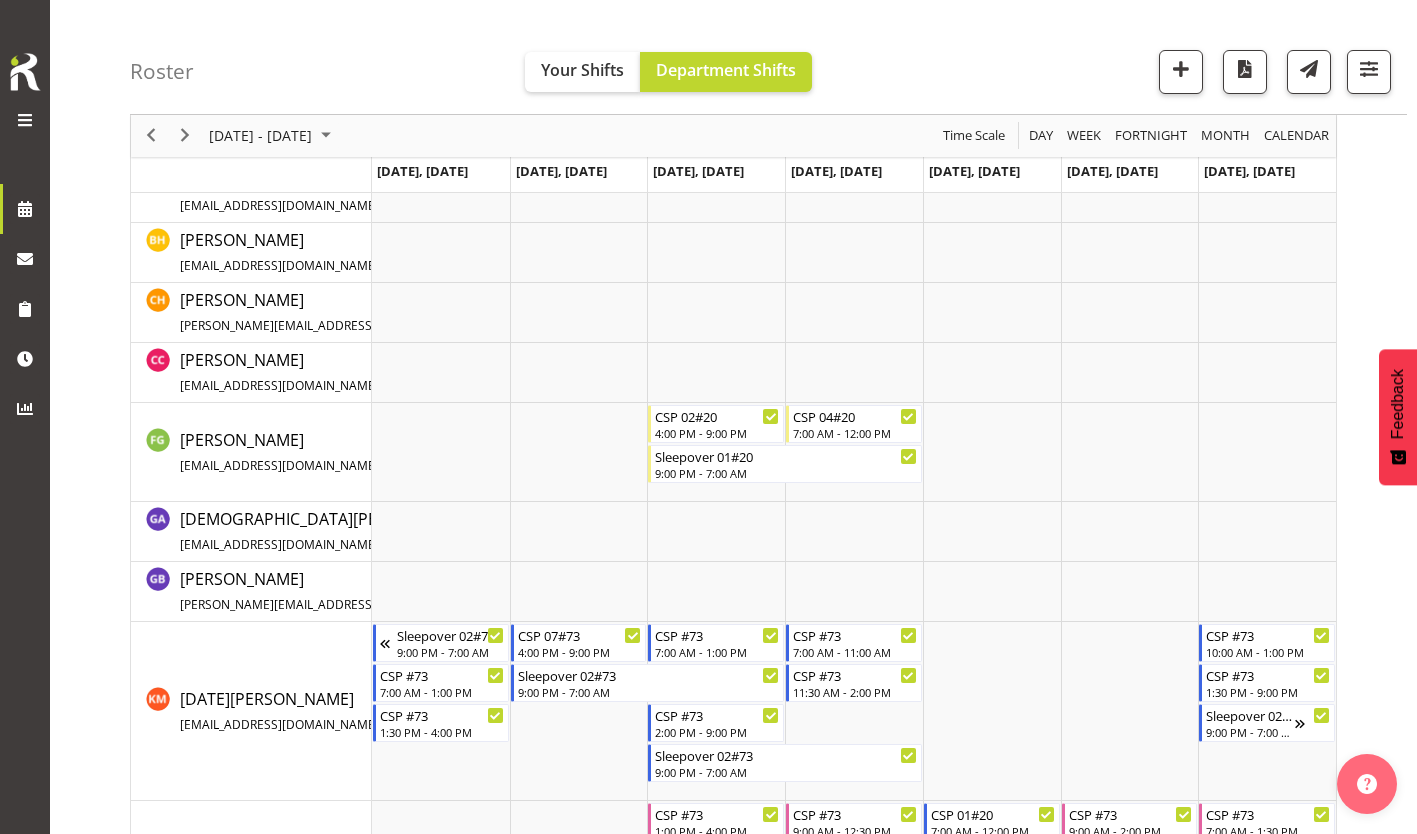 scroll, scrollTop: 0, scrollLeft: 0, axis: both 